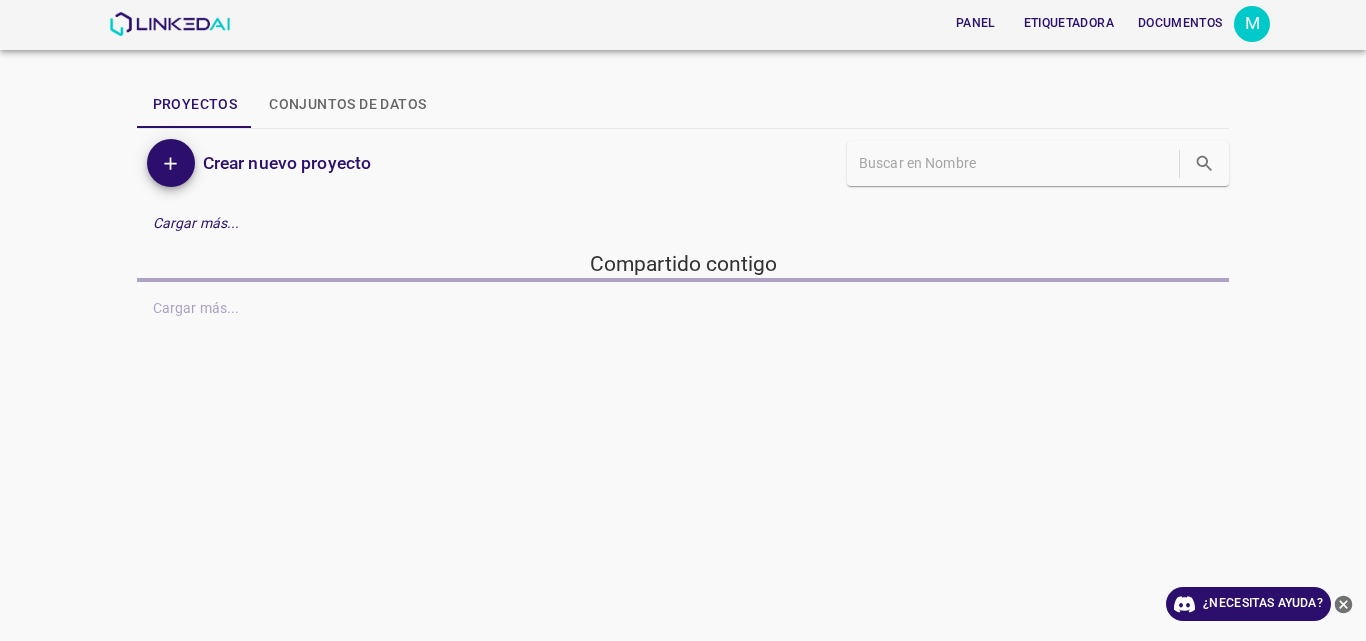 scroll, scrollTop: 0, scrollLeft: 0, axis: both 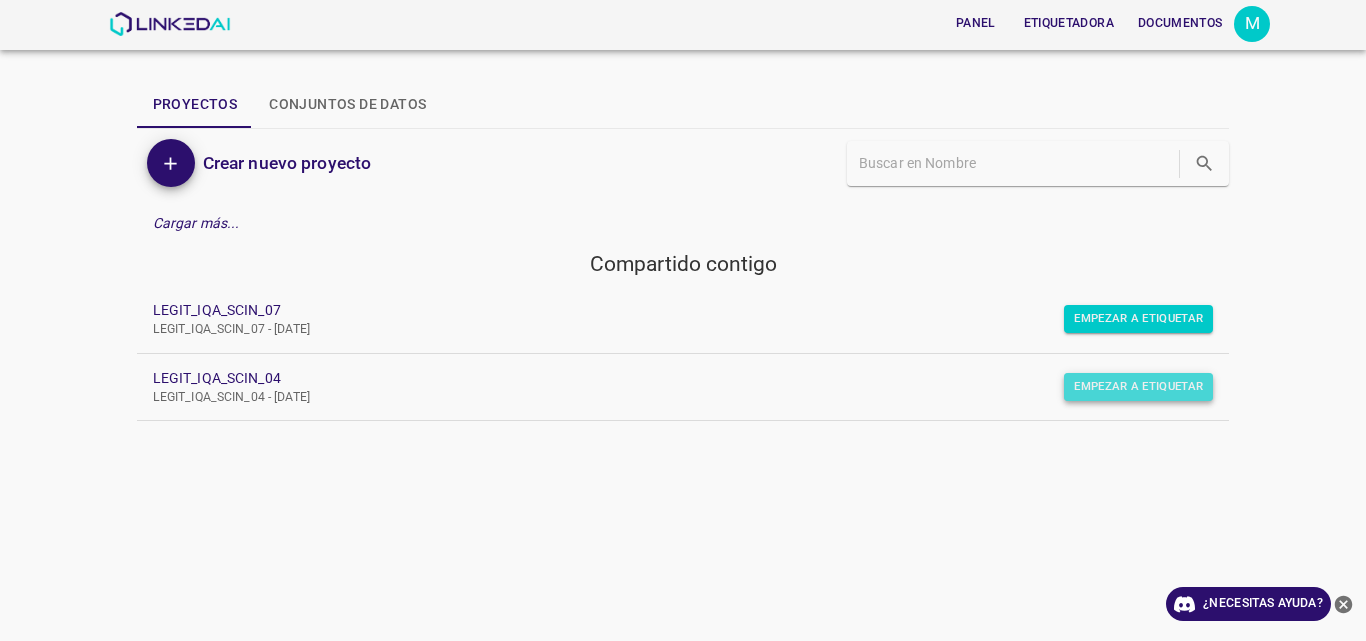 click on "Empezar a etiquetar" at bounding box center [1138, 318] 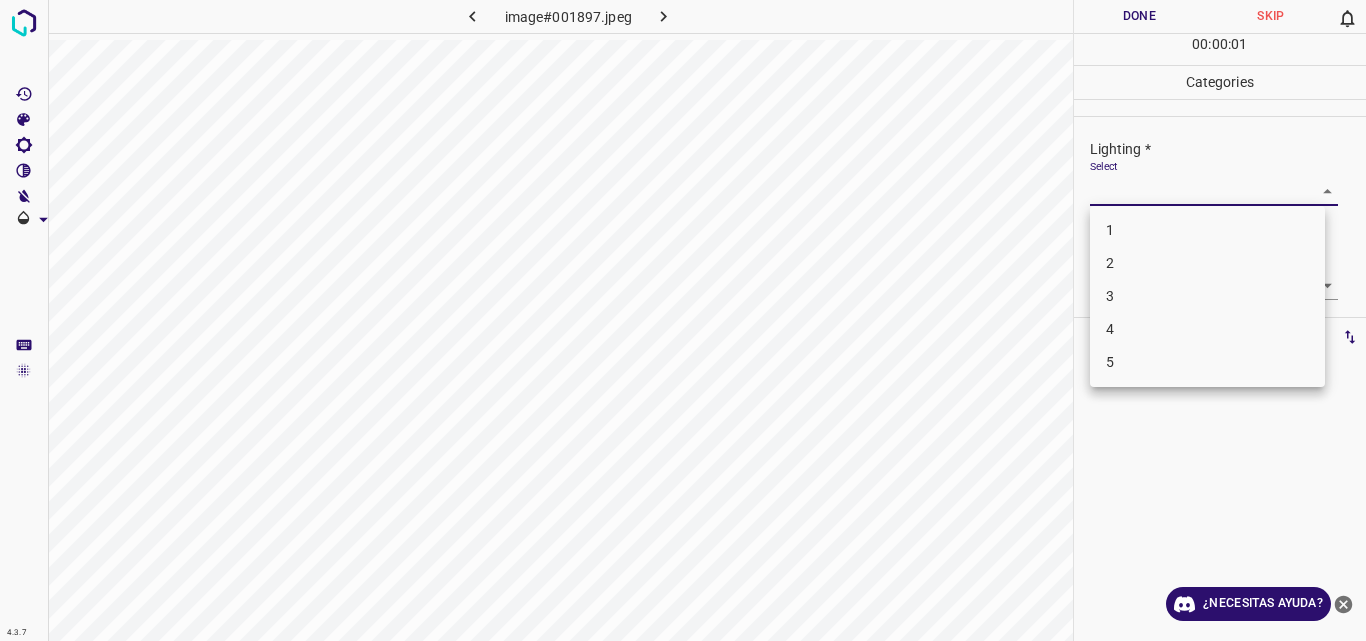 click on "Original text Rate this translation Your feedback will be used to help improve Google Translate 4.3.7 image#001897.jpeg Done Skip 0 00 : 00 : 01 Categories Lighting * Select ​ Focus * Select ​ Overall * Select ​ Labels 0 Categories 1 Lighting 2 Focus 3 Overall Tools Space Change between modes (Draw & Edit) I Auto labeling R Restore zoom M Zoom in N Zoom out Delete Delete selected label Filters Z Restore filters X Saturation filter C Brightness filter V Contrast filter B Gray scale filter General O Download ¿Necesitas ayuda? - Texto - Esconder - Borrar 1 2 3 4 5" at bounding box center [683, 320] 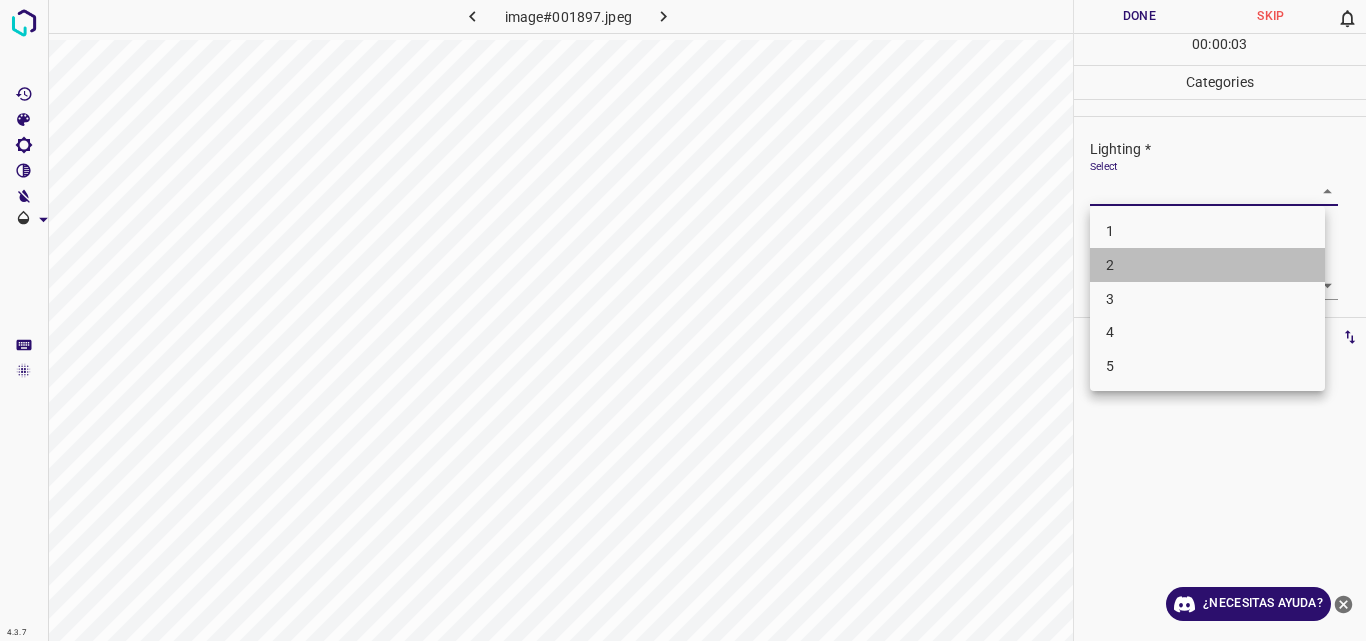 click on "2" at bounding box center [1207, 265] 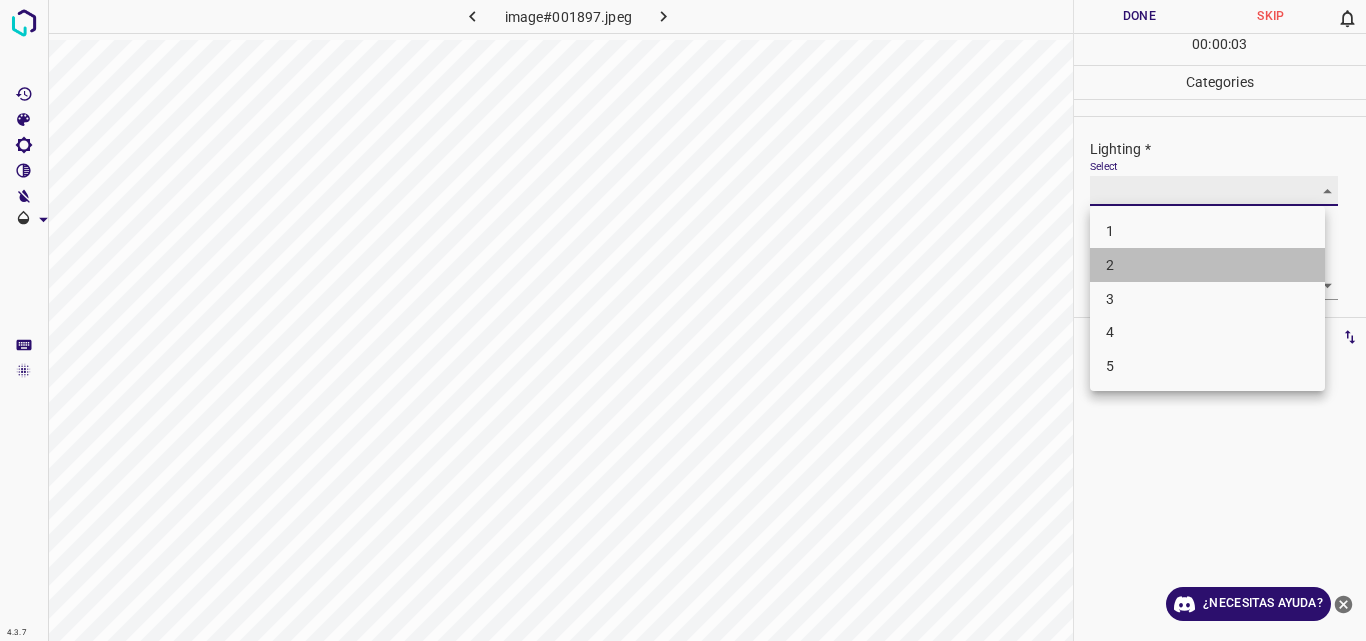 type on "2" 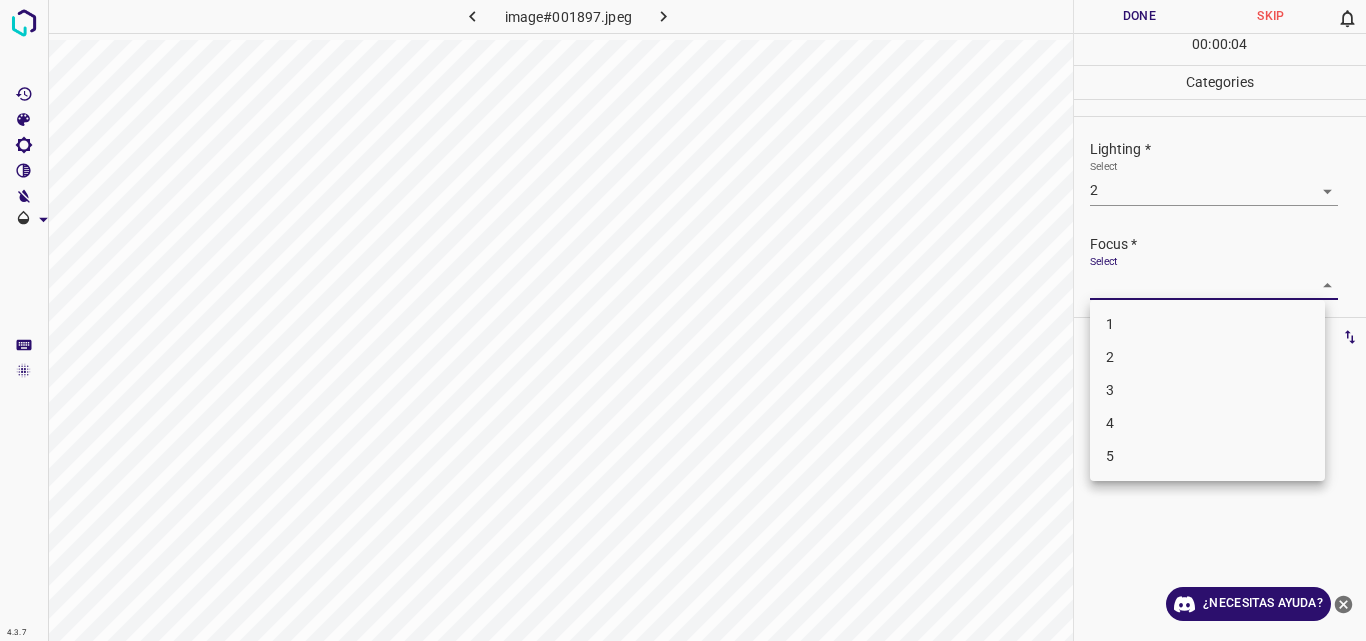 click on "Original text Rate this translation Your feedback will be used to help improve Google Translate 4.3.7 image#001897.jpeg Done Skip 0 00 : 00 : 04 Categories Lighting * Select 2 2 Focus * Select ​ Overall * Select ​ Labels 0 Categories 1 Lighting 2 Focus 3 Overall Tools Space Change between modes (Draw & Edit) I Auto labeling R Restore zoom M Zoom in N Zoom out Delete Delete selected label Filters Z Restore filters X Saturation filter C Brightness filter V Contrast filter B Gray scale filter General O Download ¿Necesitas ayuda? - Texto - Esconder - Borrar 1 2 3 4 5" at bounding box center (683, 320) 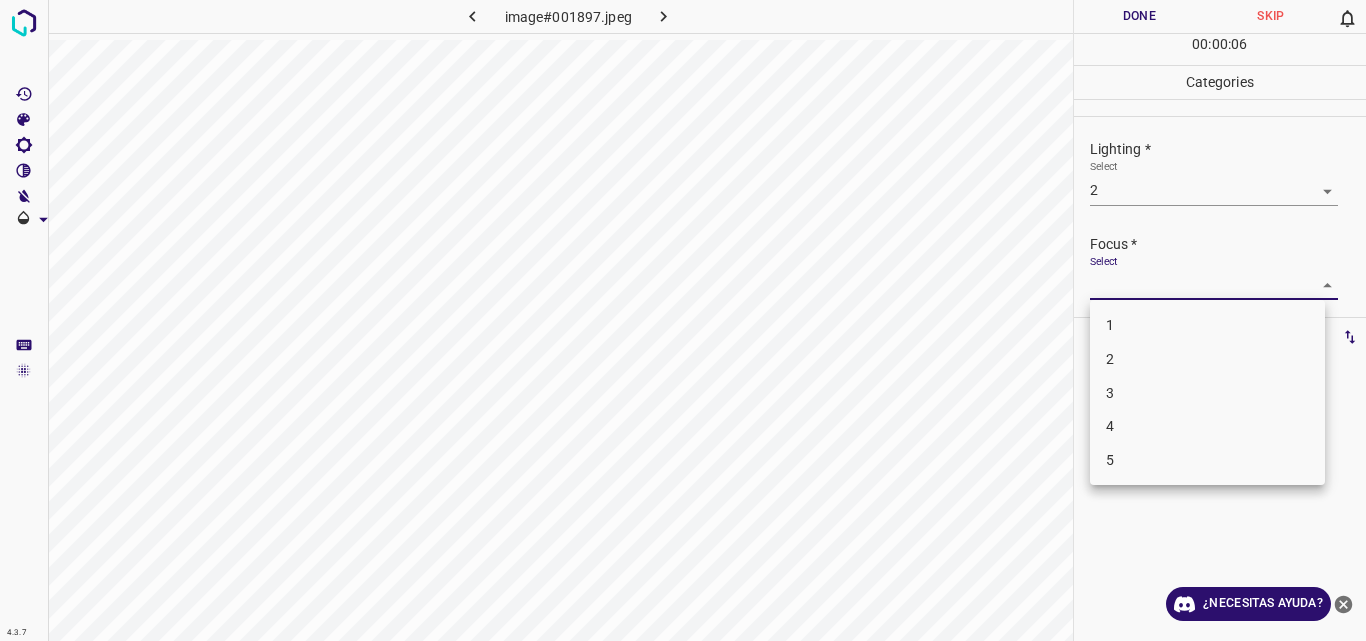 click on "2" at bounding box center [1207, 359] 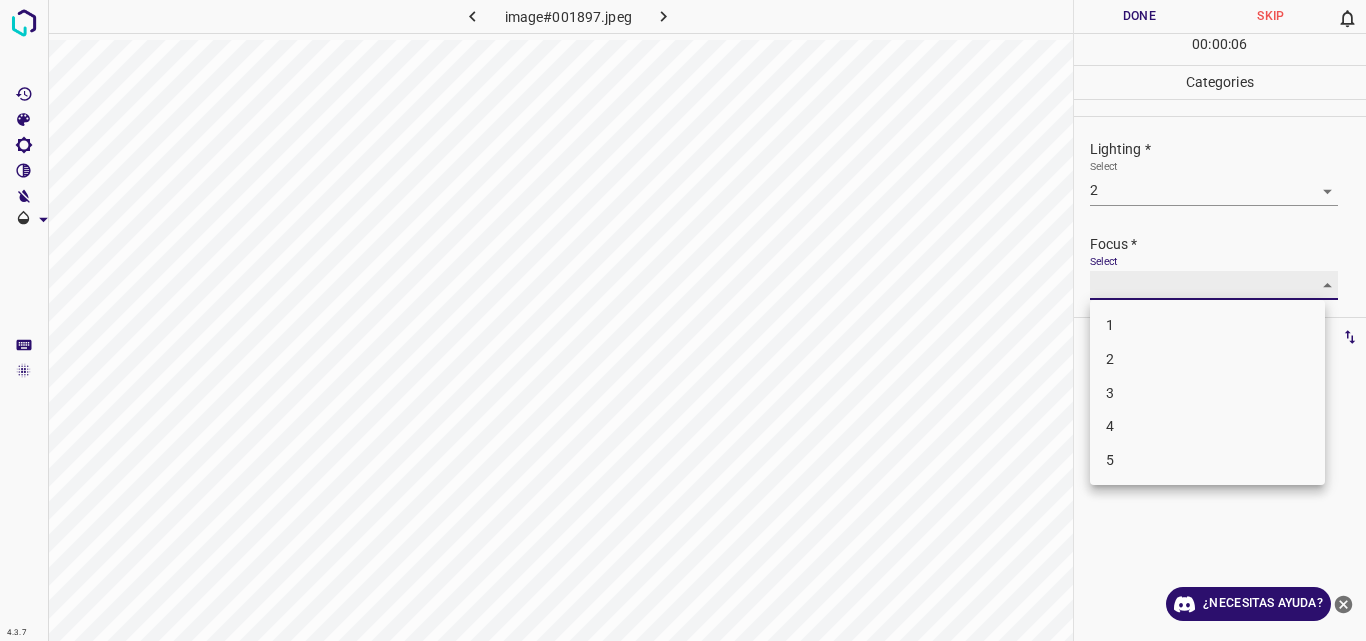 type on "2" 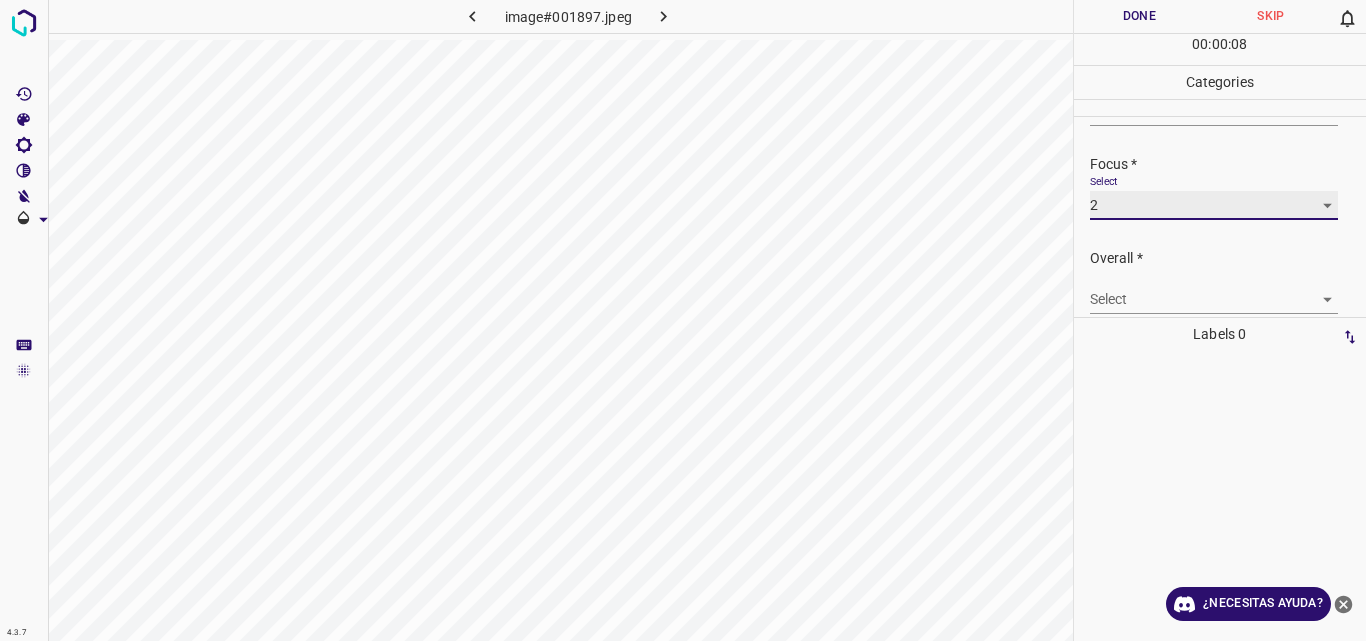 scroll, scrollTop: 96, scrollLeft: 0, axis: vertical 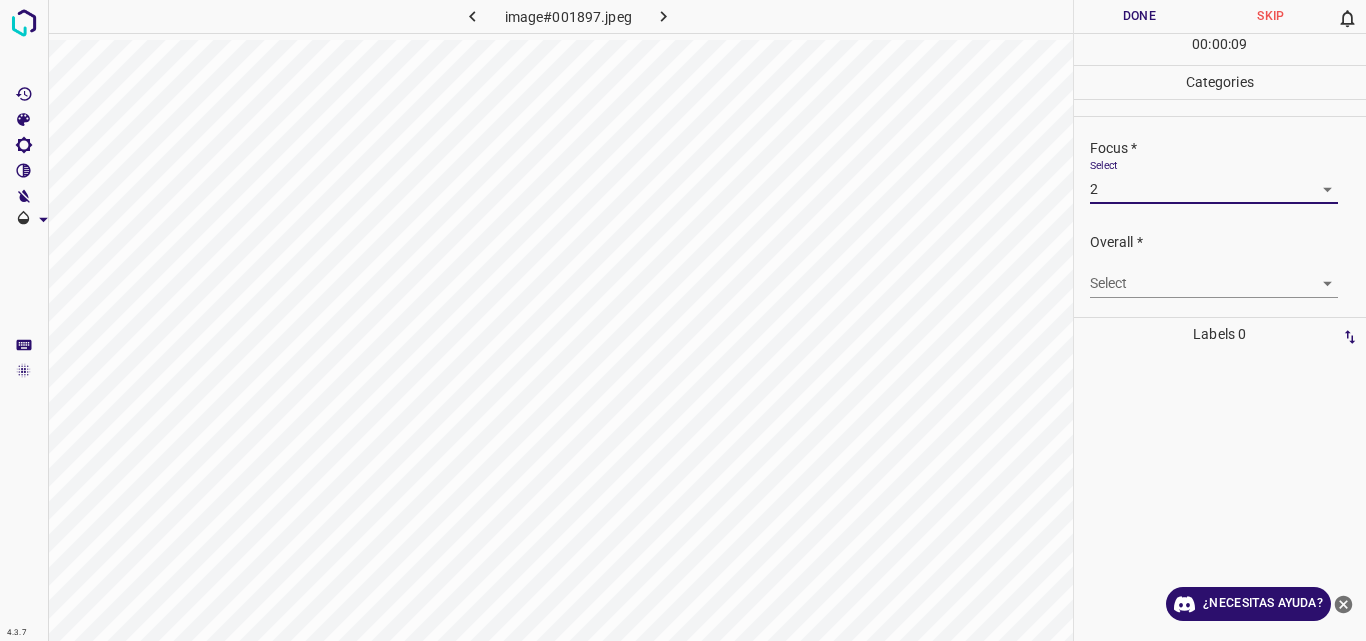click on "Original text Rate this translation Your feedback will be used to help improve Google Translate 4.3.7 image#001897.jpeg Done Skip 0 00   : 00   : 09   Categories Lighting *  Select 2 2 Focus *  Select 2 2 Overall *  Select ​ Labels   0 Categories 1 Lighting 2 Focus 3 Overall Tools Space Change between modes (Draw & Edit) I Auto labeling R Restore zoom M Zoom in N Zoom out Delete Delete selecte label Filters Z Restore filters X Saturation filter C Brightness filter V Contrast filter B Gray scale filter General O Download ¿Necesitas ayuda? - Texto - Esconder - Borrar" at bounding box center (683, 320) 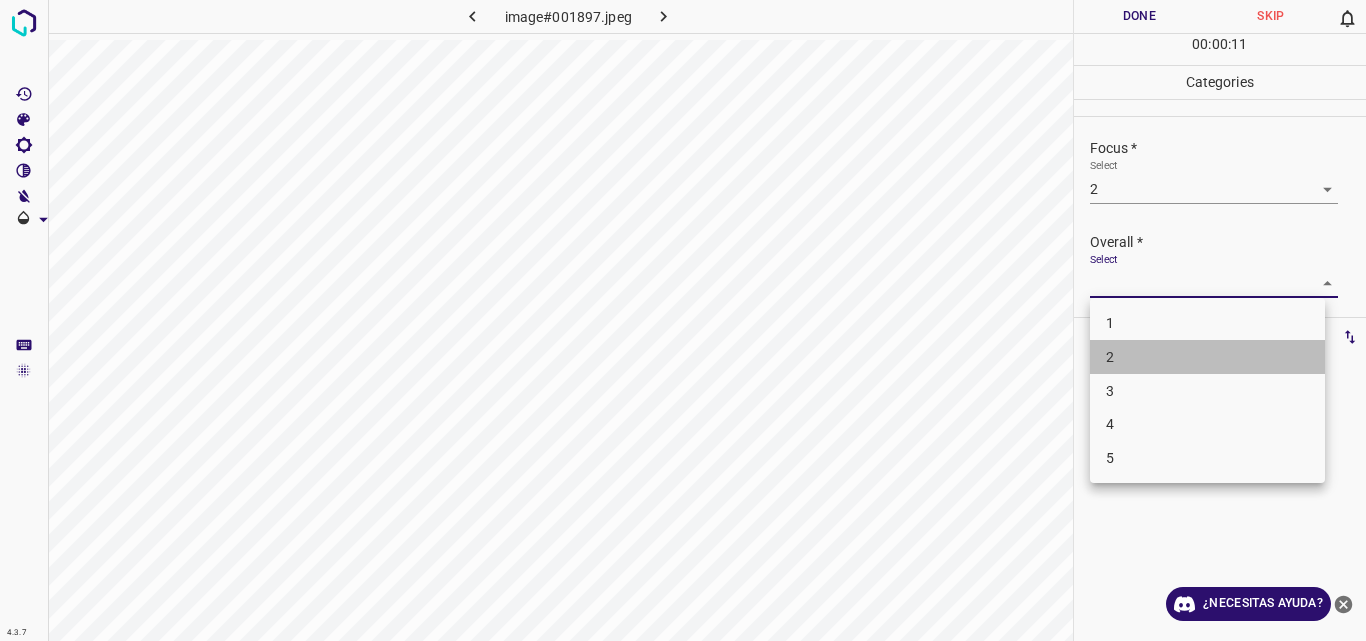 click on "2" at bounding box center [1207, 357] 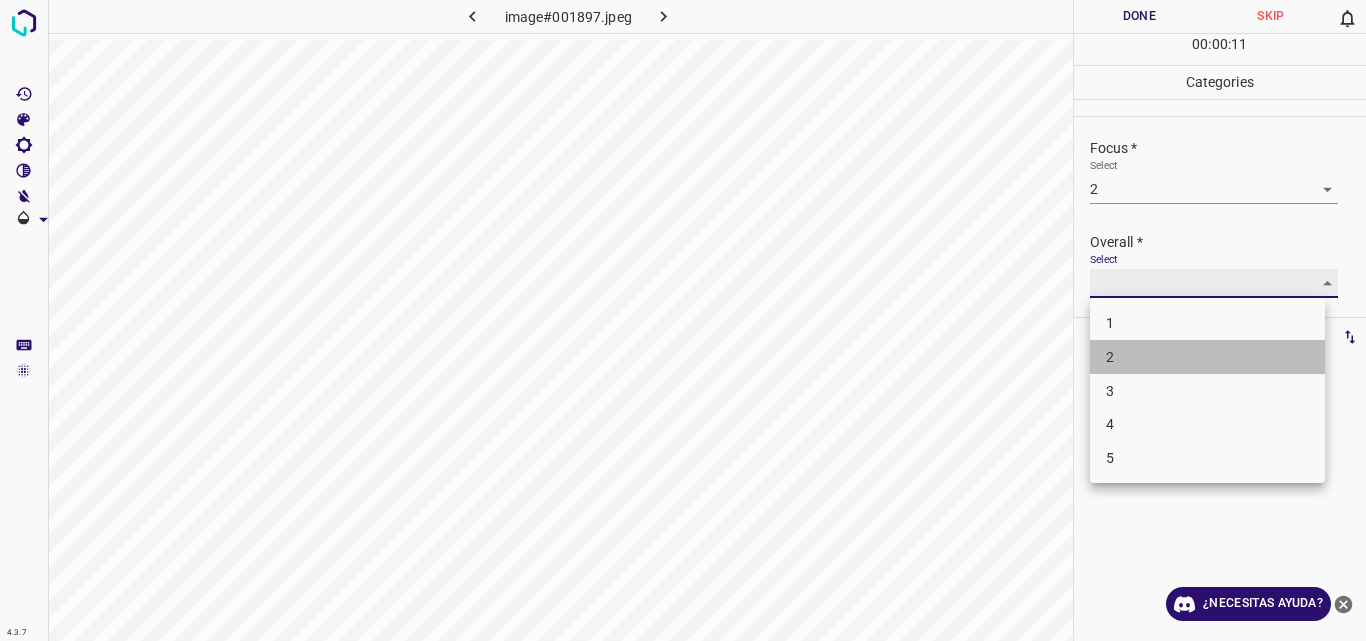 type on "2" 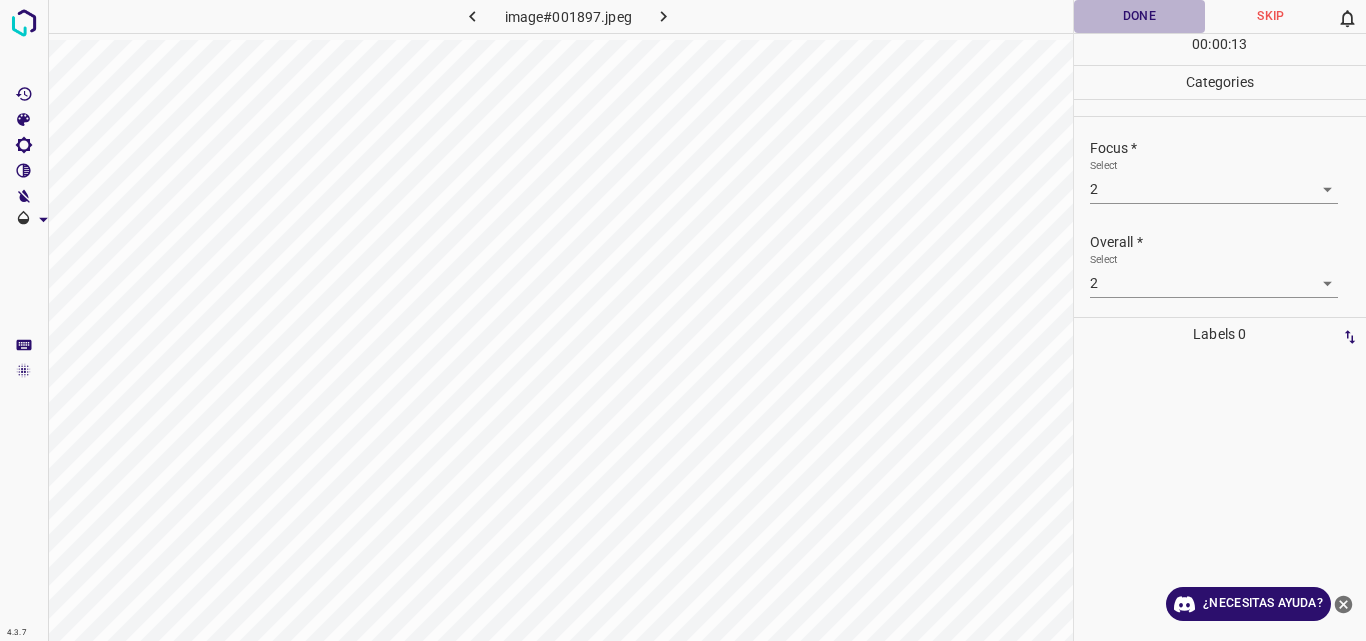 click on "Done" at bounding box center (1140, 16) 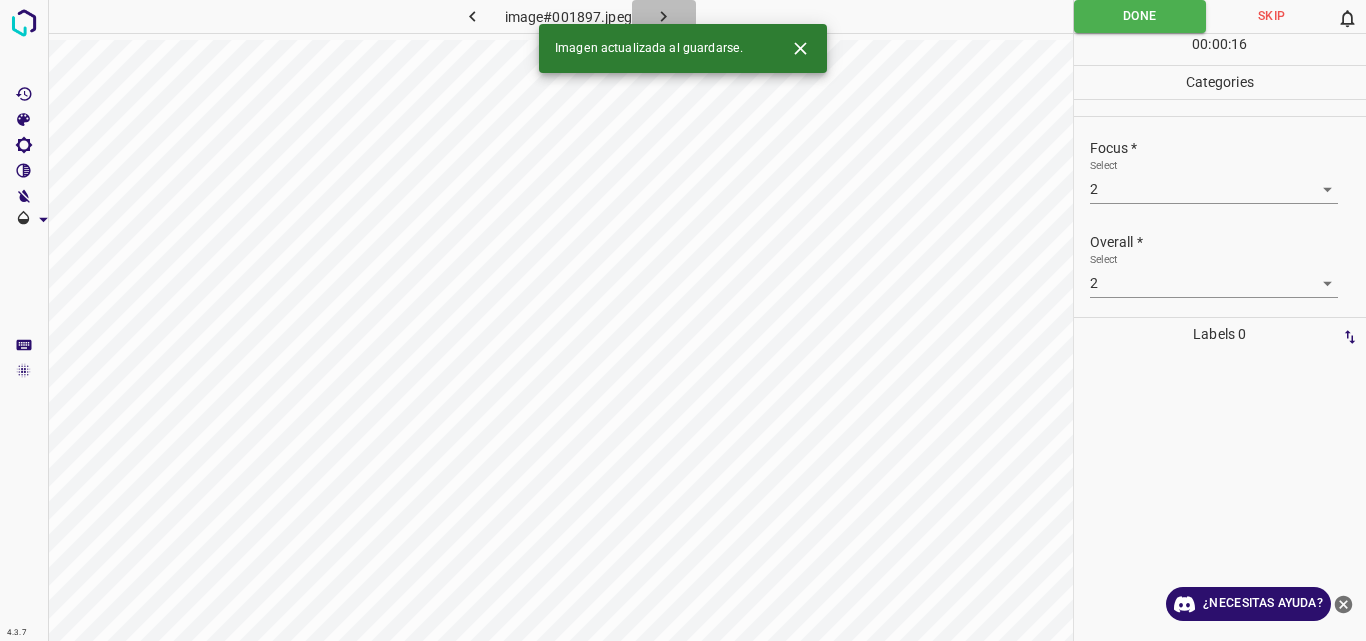 click 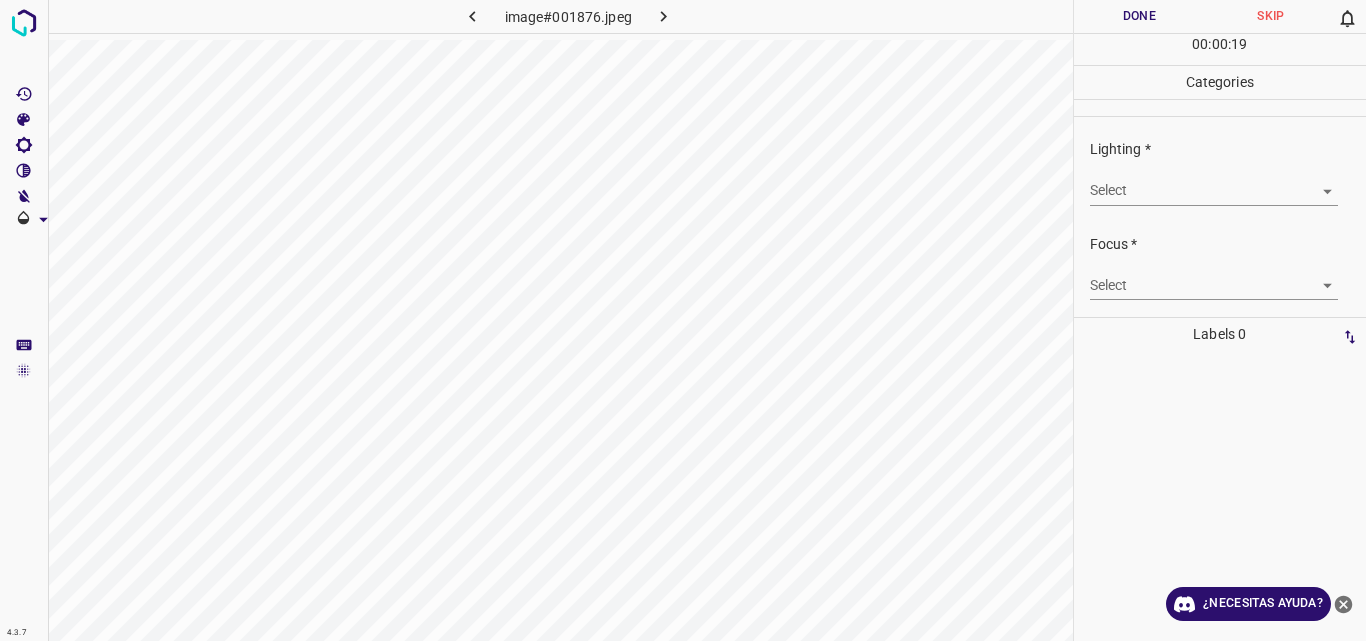 click on "Original text Rate this translation Your feedback will be used to help improve Google Translate 4.3.7 image#001876.jpeg Done Skip 0 00   : 00   : 19   Categories Lighting *  Select ​ Focus *  Select ​ Overall *  Select ​ Labels   0 Categories 1 Lighting 2 Focus 3 Overall Tools Space Change between modes (Draw & Edit) I Auto labeling R Restore zoom M Zoom in N Zoom out Delete Delete selecte label Filters Z Restore filters X Saturation filter C Brightness filter V Contrast filter B Gray scale filter General O Download ¿Necesitas ayuda? - Texto - Esconder - Borrar" at bounding box center [683, 320] 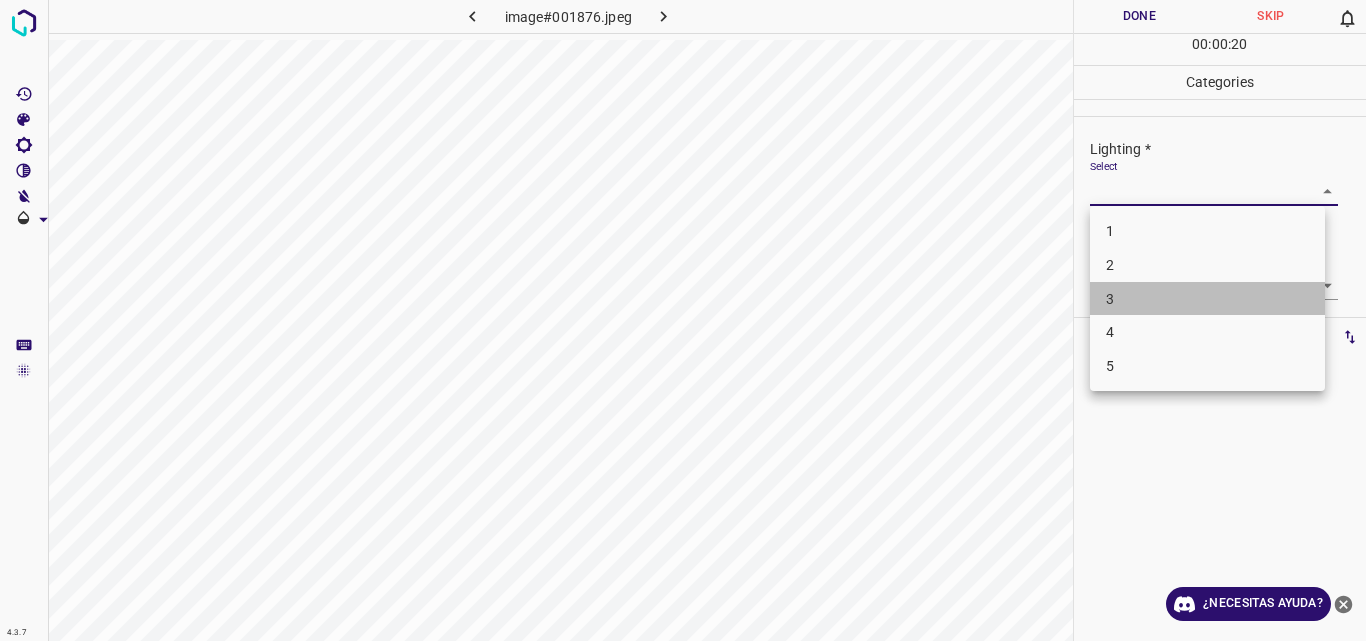 click on "3" at bounding box center (1207, 299) 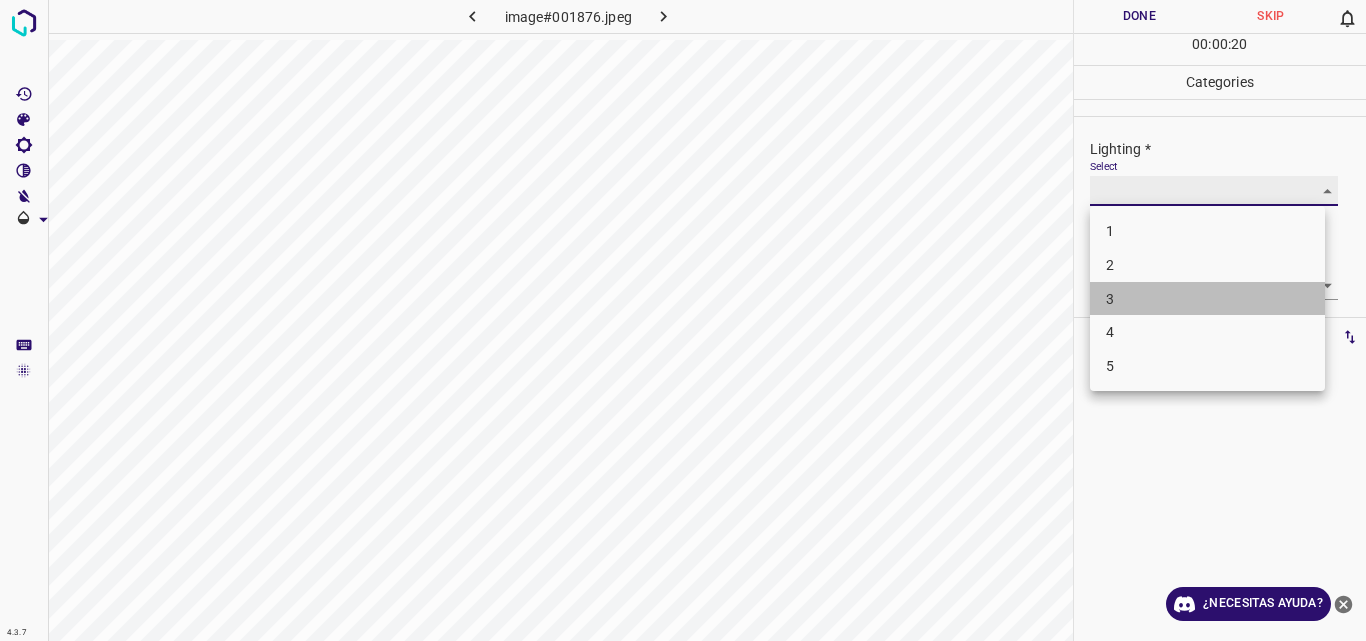 type on "3" 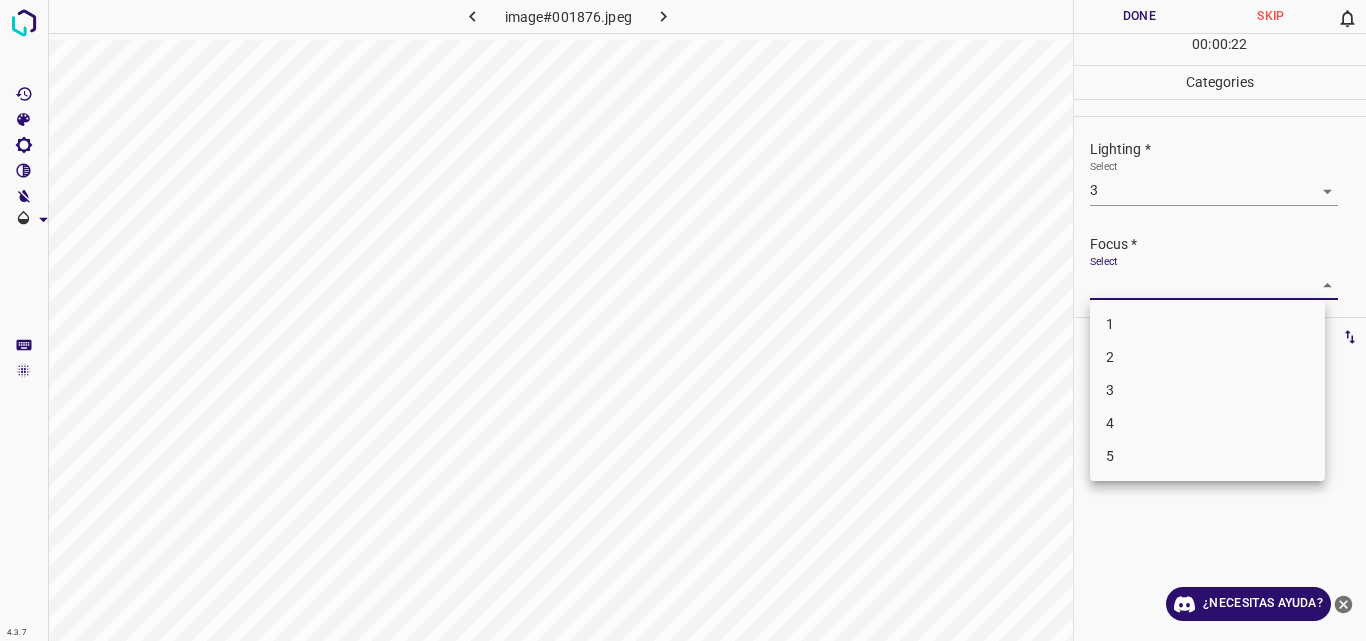 click on "Original text Rate this translation Your feedback will be used to help improve Google Translate 4.3.7 image#001876.jpeg Done Skip 0 00   : 00   : 22   Categories Lighting *  Select 3 3 Focus *  Select ​ Overall *  Select ​ Labels   0 Categories 1 Lighting 2 Focus 3 Overall Tools Space Change between modes (Draw & Edit) I Auto labeling R Restore zoom M Zoom in N Zoom out Delete Delete selecte label Filters Z Restore filters X Saturation filter C Brightness filter V Contrast filter B Gray scale filter General O Download ¿Necesitas ayuda? - Texto - Esconder - Borrar 1 2 3 4 5" at bounding box center [683, 320] 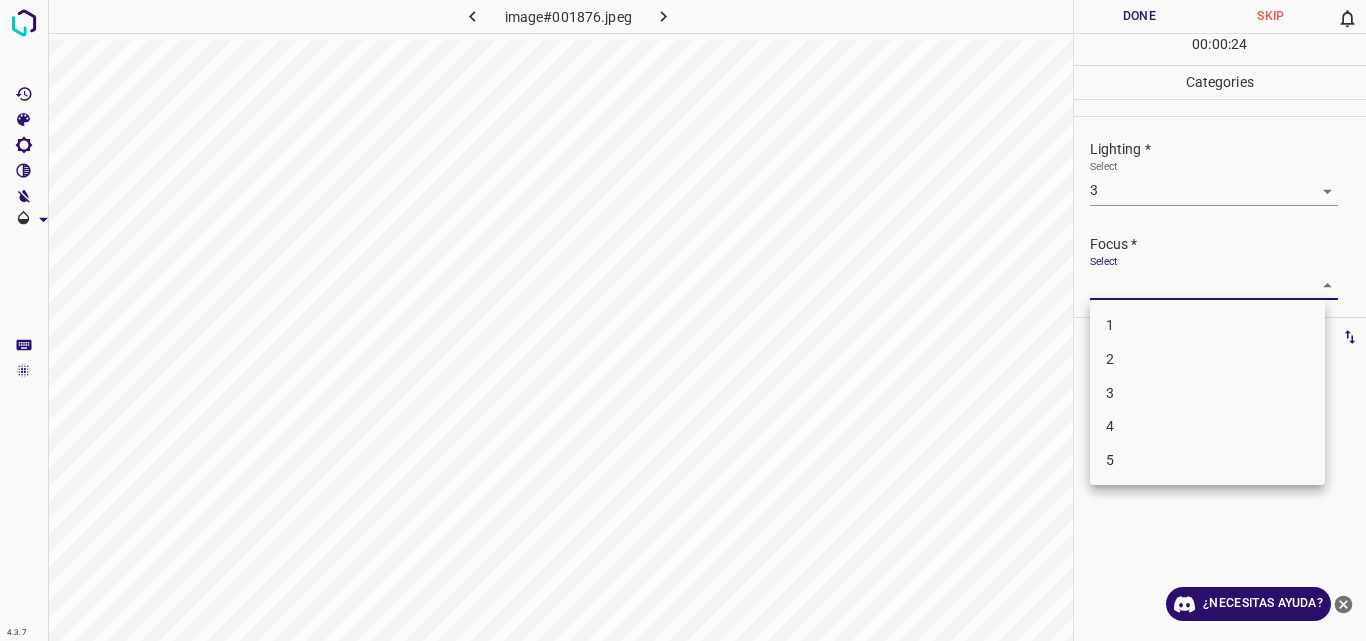 click on "3" at bounding box center [1207, 393] 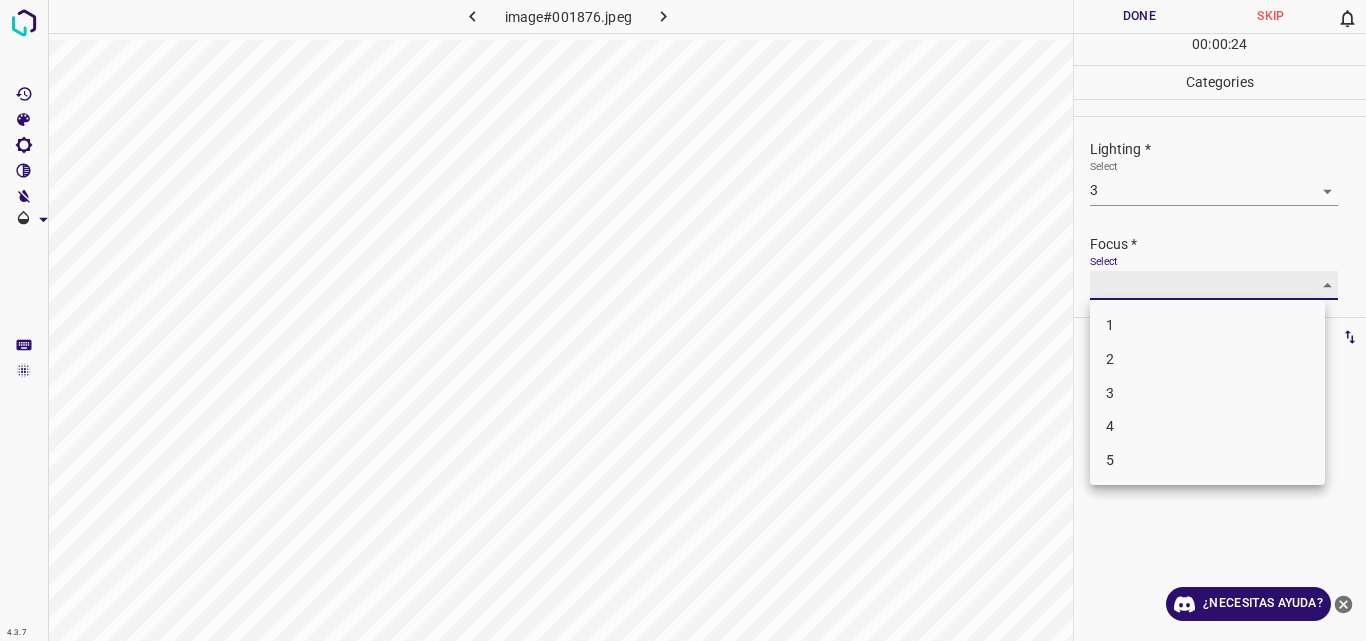 type on "3" 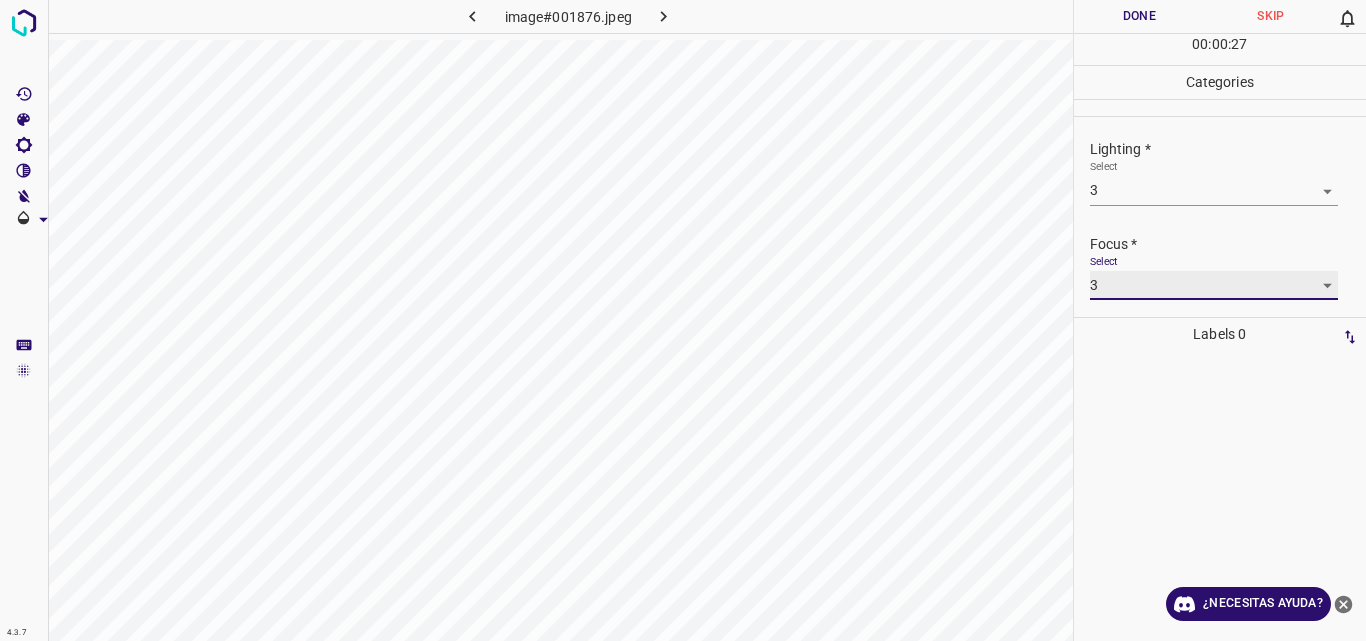 scroll, scrollTop: 98, scrollLeft: 0, axis: vertical 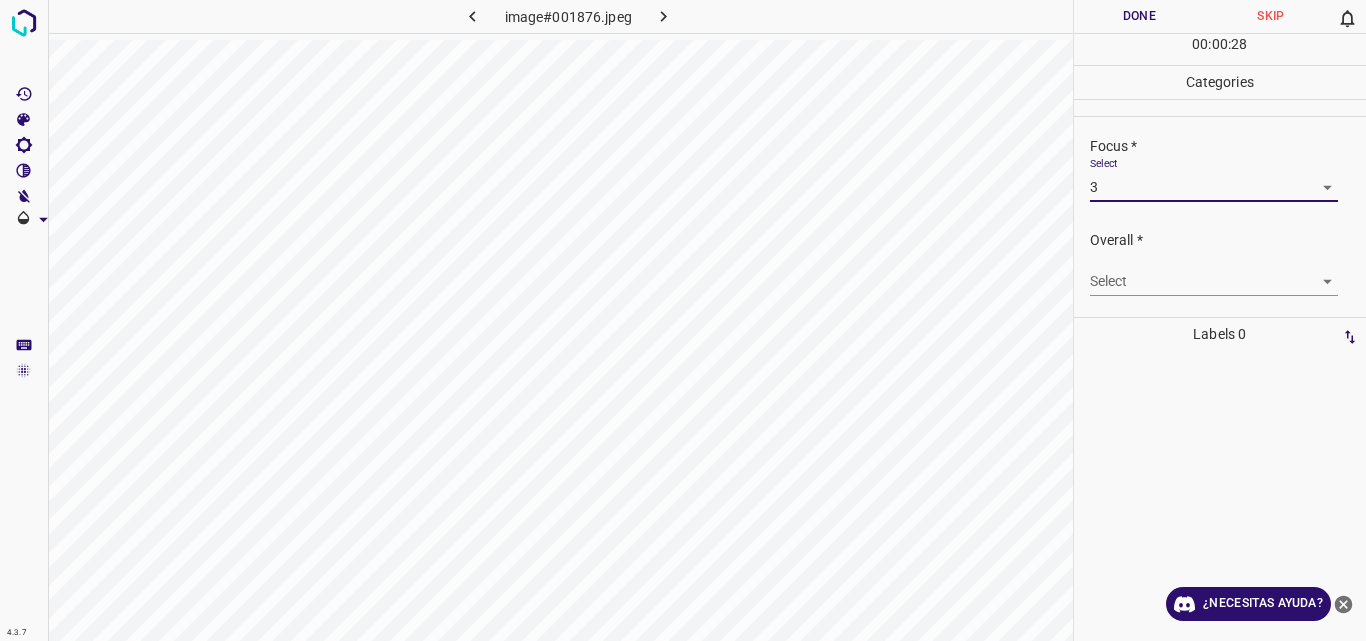 click on "Original text Rate this translation Your feedback will be used to help improve Google Translate 4.3.7 image#001876.jpeg Done Skip 0 00   : 00   : 28   Categories Lighting *  Select 3 3 Focus *  Select 3 3 Overall *  Select ​ Labels   0 Categories 1 Lighting 2 Focus 3 Overall Tools Space Change between modes (Draw & Edit) I Auto labeling R Restore zoom M Zoom in N Zoom out Delete Delete selecte label Filters Z Restore filters X Saturation filter C Brightness filter V Contrast filter B Gray scale filter General O Download ¿Necesitas ayuda? - Texto - Esconder - Borrar" at bounding box center (683, 320) 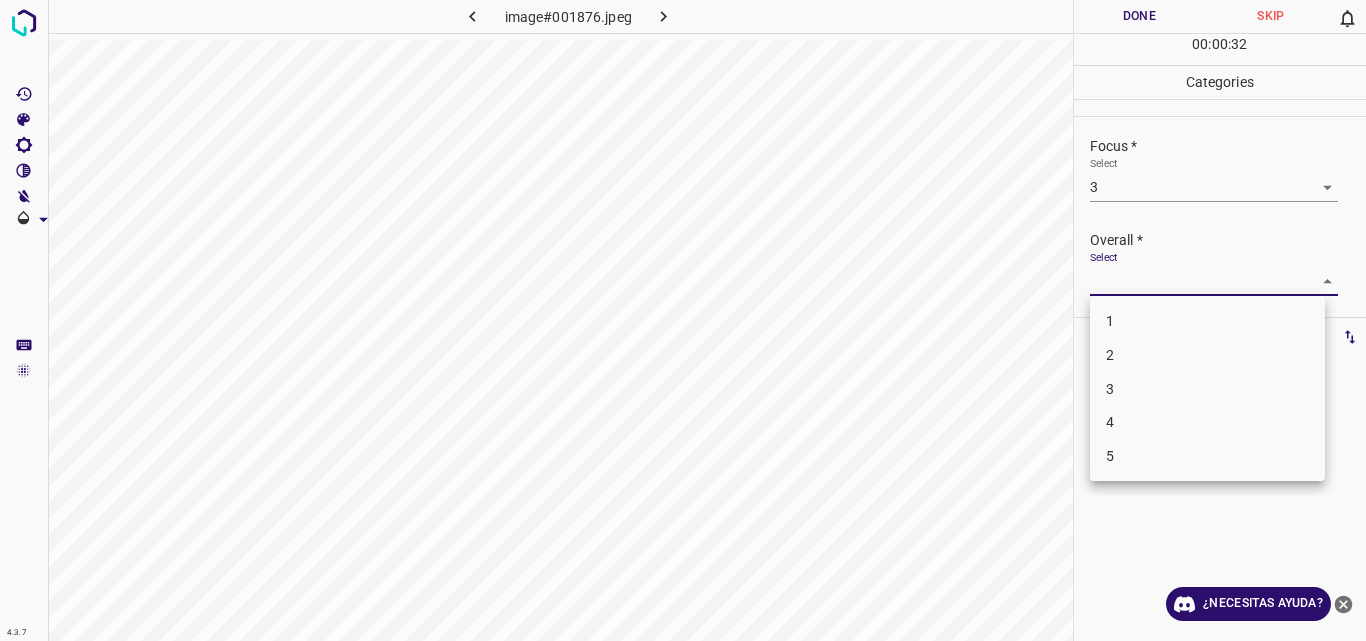 click on "3" at bounding box center [1207, 389] 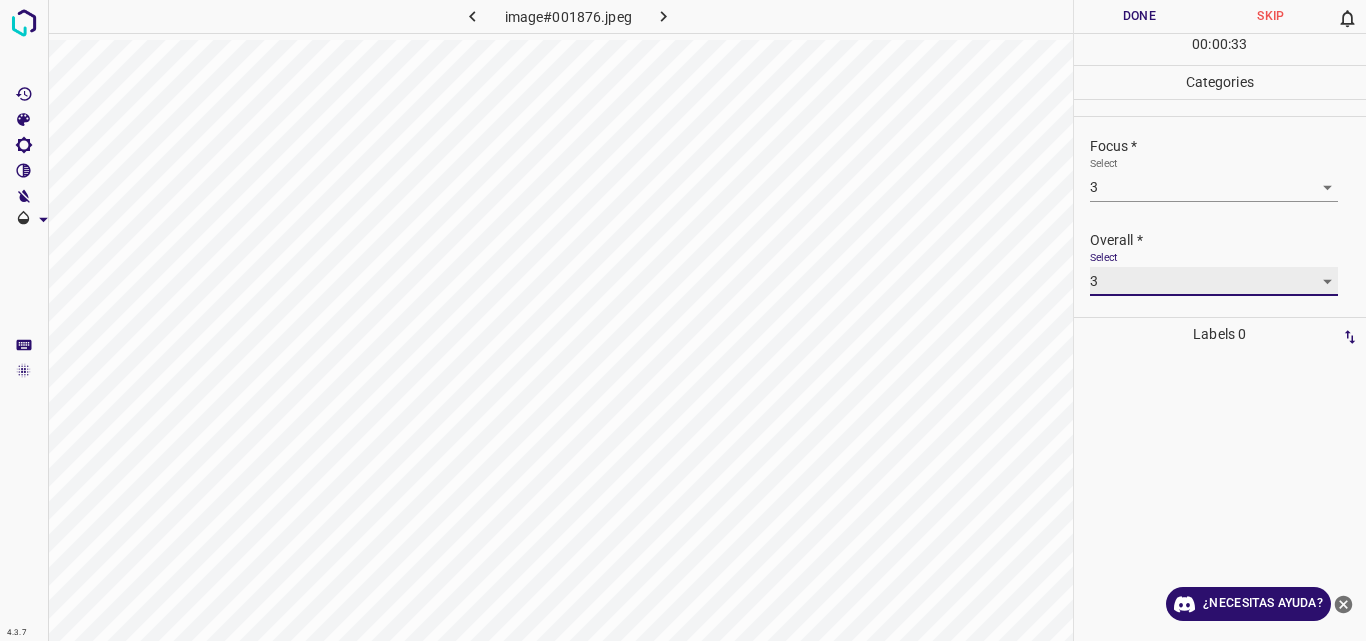 type on "3" 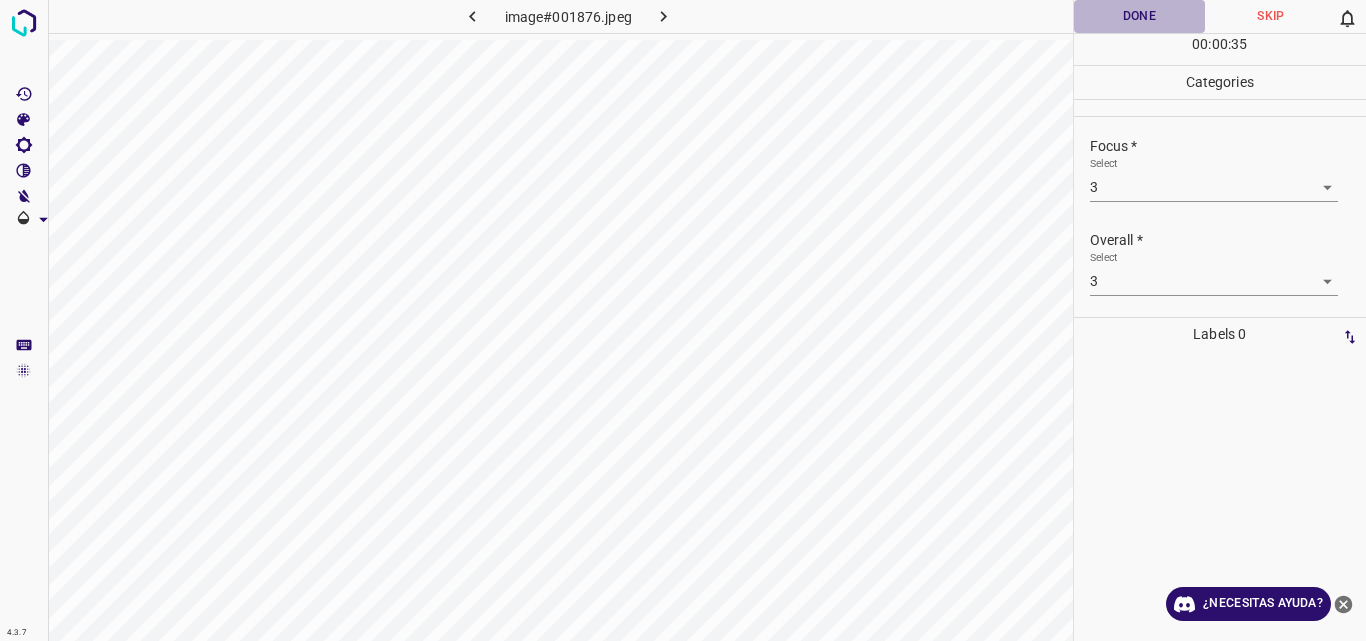 click on "Done" at bounding box center [1140, 16] 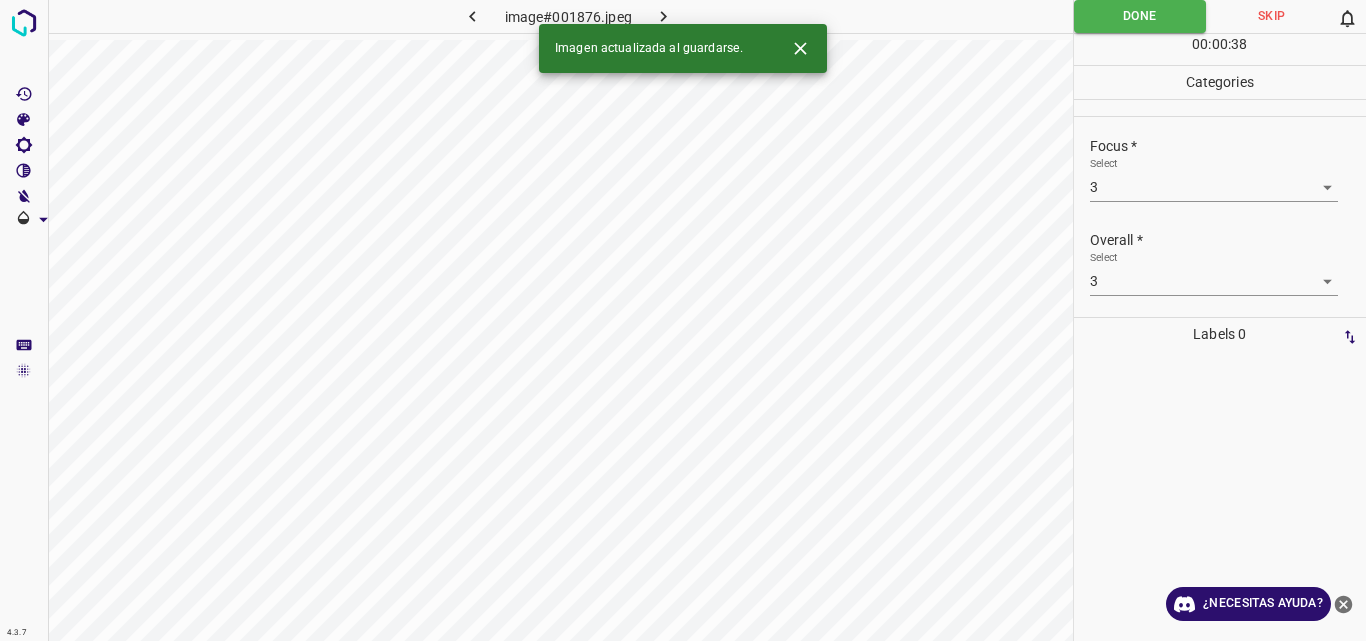 click 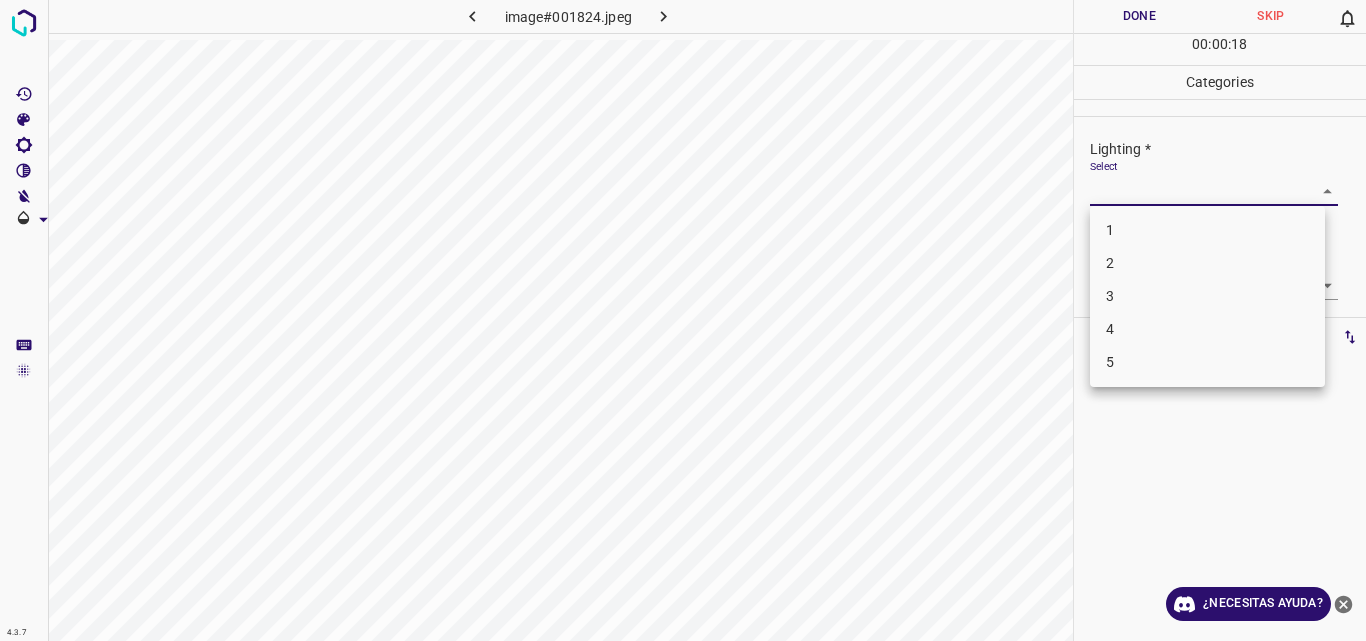 click on "Original text Rate this translation Your feedback will be used to help improve Google Translate 4.3.7 image#001824.jpeg Done Skip 0 00   : 00   : 18   Categories Lighting *  Select ​ Focus *  Select ​ Overall *  Select ​ Labels   0 Categories 1 Lighting 2 Focus 3 Overall Tools Space Change between modes (Draw & Edit) I Auto labeling R Restore zoom M Zoom in N Zoom out Delete Delete selecte label Filters Z Restore filters X Saturation filter C Brightness filter V Contrast filter B Gray scale filter General O Download ¿Necesitas ayuda? - Texto - Esconder - Borrar 1 2 3 4 5" at bounding box center (683, 320) 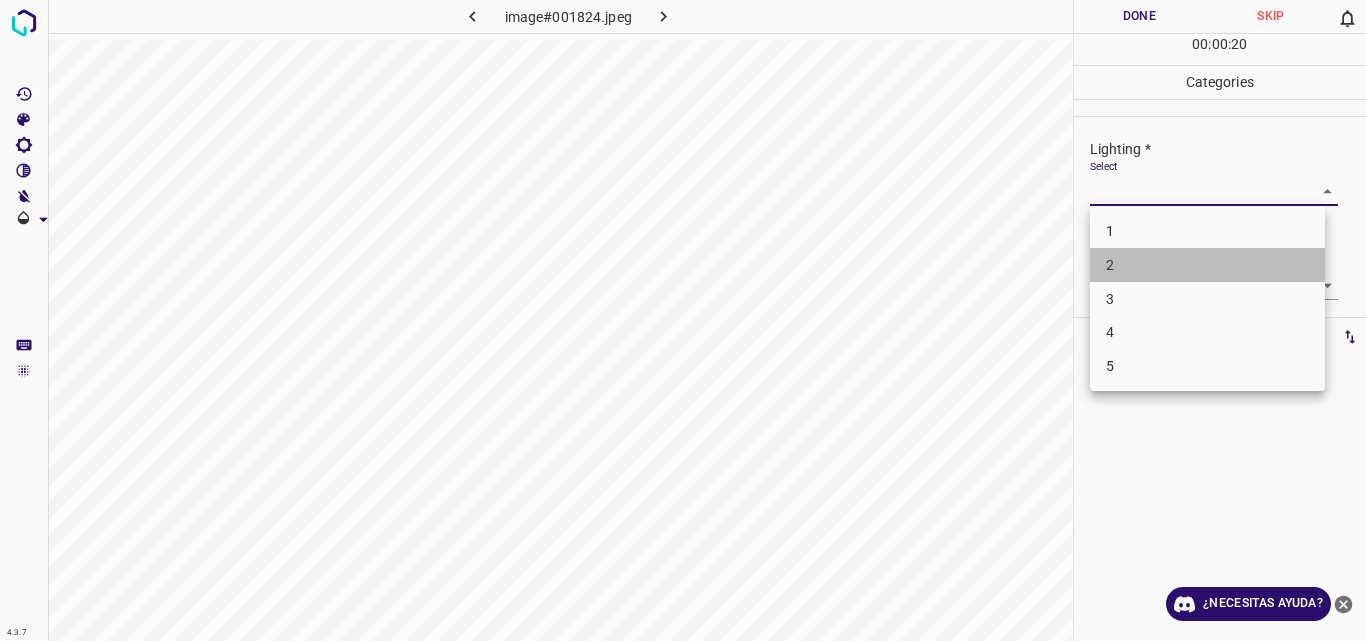 click on "2" at bounding box center [1207, 265] 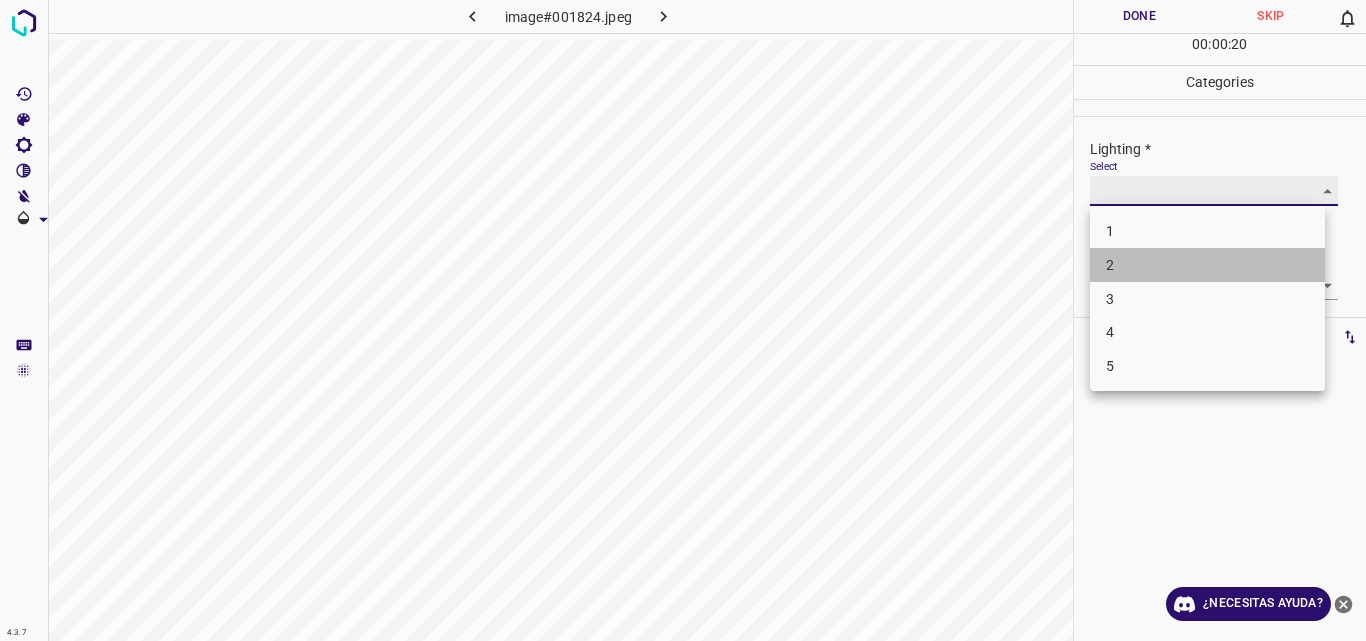 type on "2" 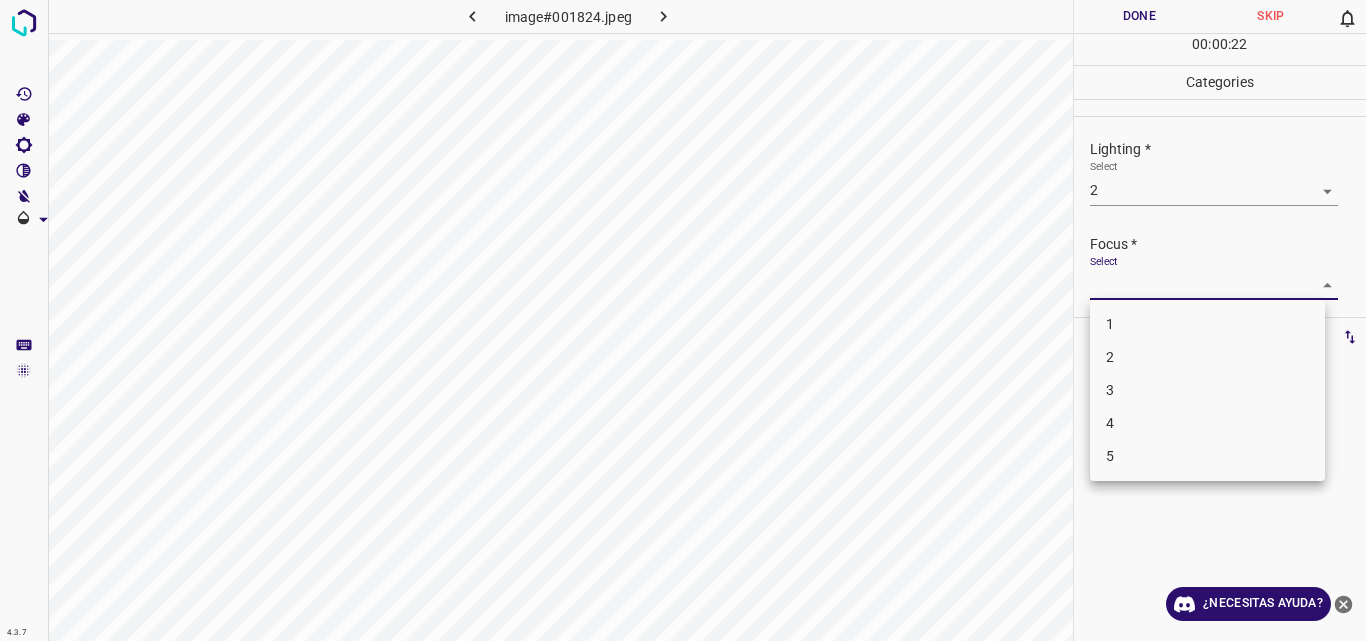 click on "Original text Rate this translation Your feedback will be used to help improve Google Translate 4.3.7 image#001824.jpeg Done Skip 0 00   : 00   : 22   Categories Lighting *  Select 2 2 Focus *  Select ​ Overall *  Select ​ Labels   0 Categories 1 Lighting 2 Focus 3 Overall Tools Space Change between modes (Draw & Edit) I Auto labeling R Restore zoom M Zoom in N Zoom out Delete Delete selecte label Filters Z Restore filters X Saturation filter C Brightness filter V Contrast filter B Gray scale filter General O Download ¿Necesitas ayuda? - Texto - Esconder - Borrar 1 2 3 4 5" at bounding box center (683, 320) 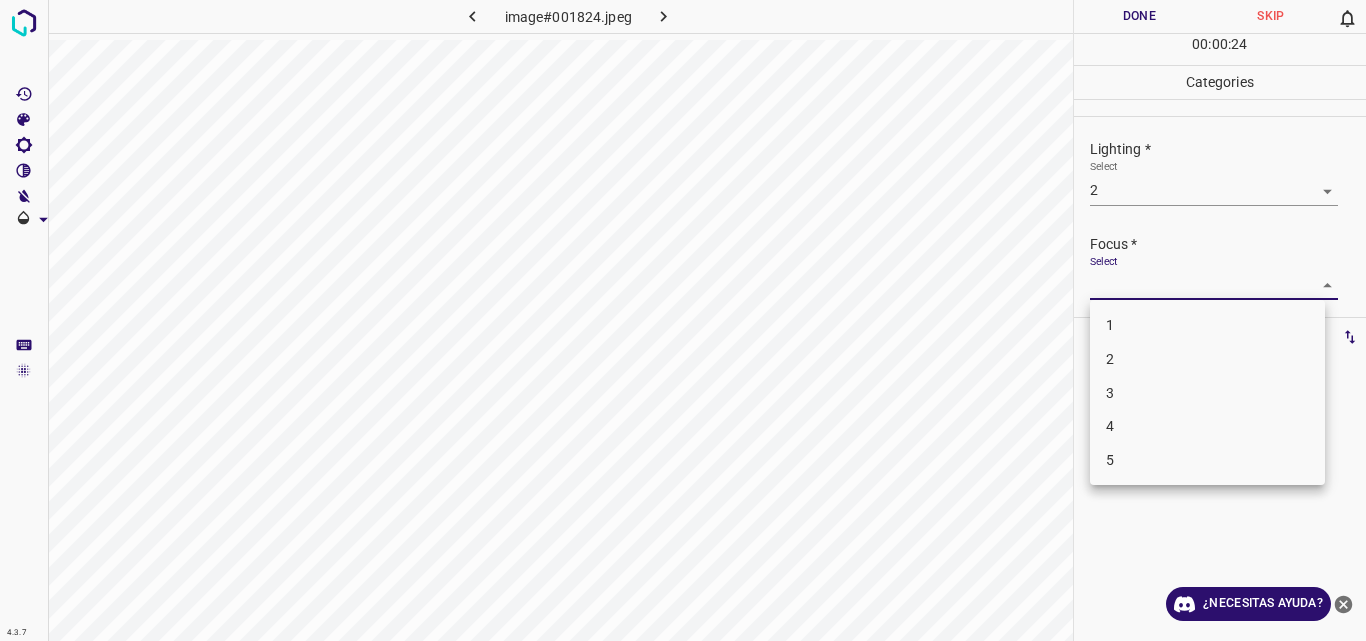 click on "2" at bounding box center (1207, 359) 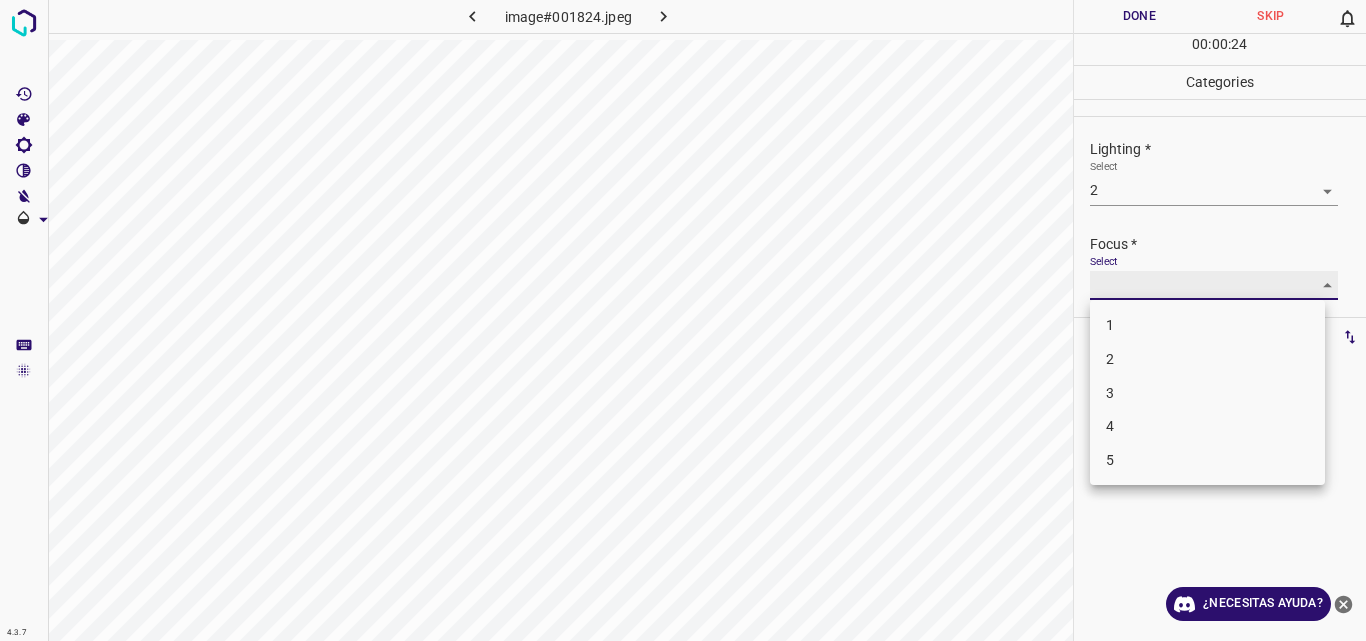 type on "2" 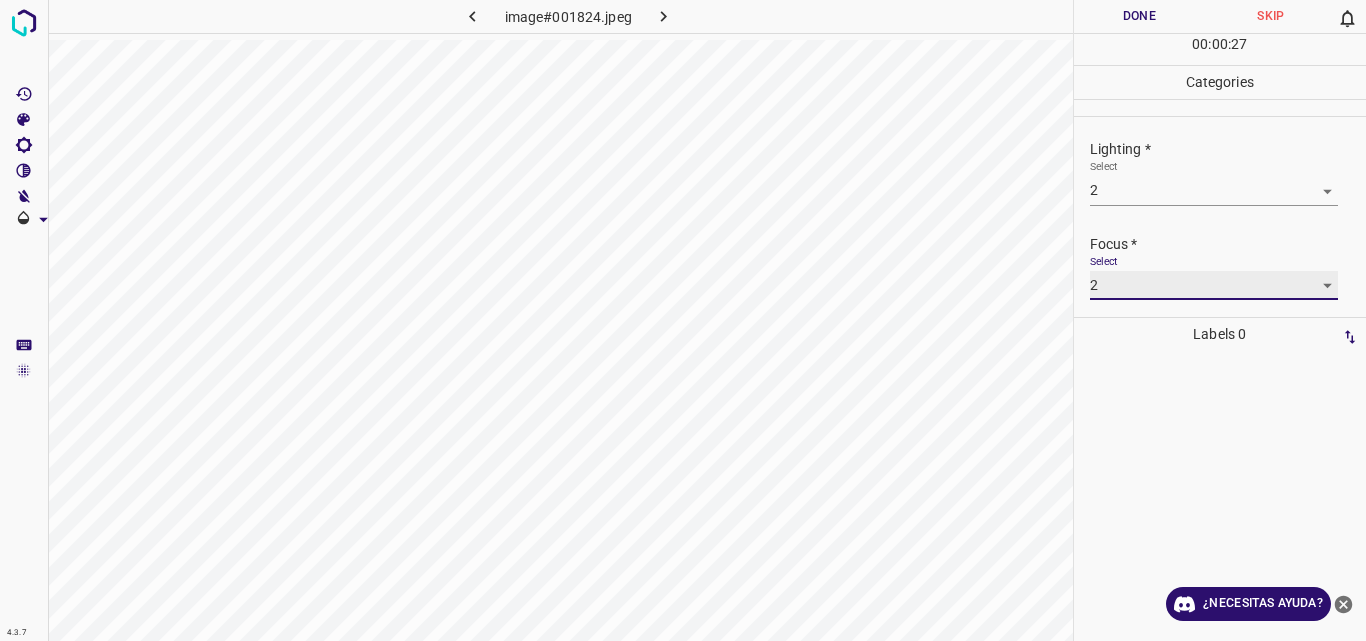 scroll, scrollTop: 98, scrollLeft: 0, axis: vertical 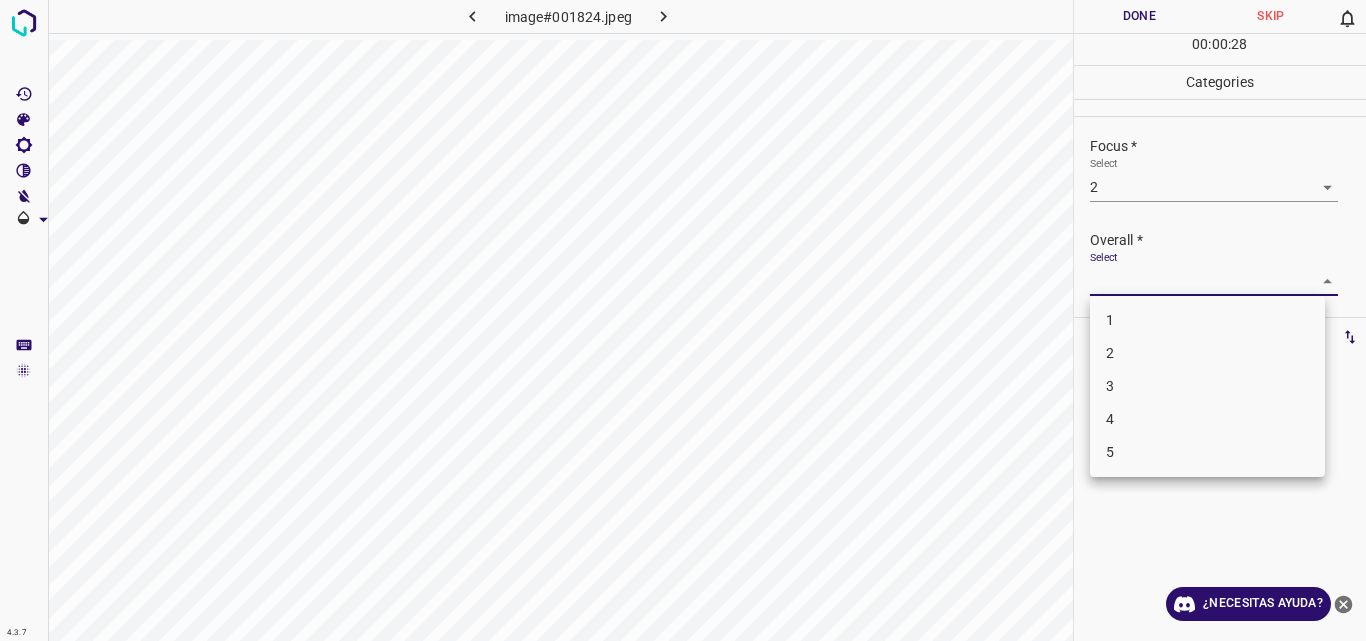 click on "Original text Rate this translation Your feedback will be used to help improve Google Translate 4.3.7 image#001824.jpeg Done Skip 0 00   : 00   : 28   Categories Lighting *  Select 2 2 Focus *  Select 2 2 Overall *  Select ​ Labels   0 Categories 1 Lighting 2 Focus 3 Overall Tools Space Change between modes (Draw & Edit) I Auto labeling R Restore zoom M Zoom in N Zoom out Delete Delete selecte label Filters Z Restore filters X Saturation filter C Brightness filter V Contrast filter B Gray scale filter General O Download ¿Necesitas ayuda? - Texto - Esconder - Borrar 1 2 3 4 5" at bounding box center [683, 320] 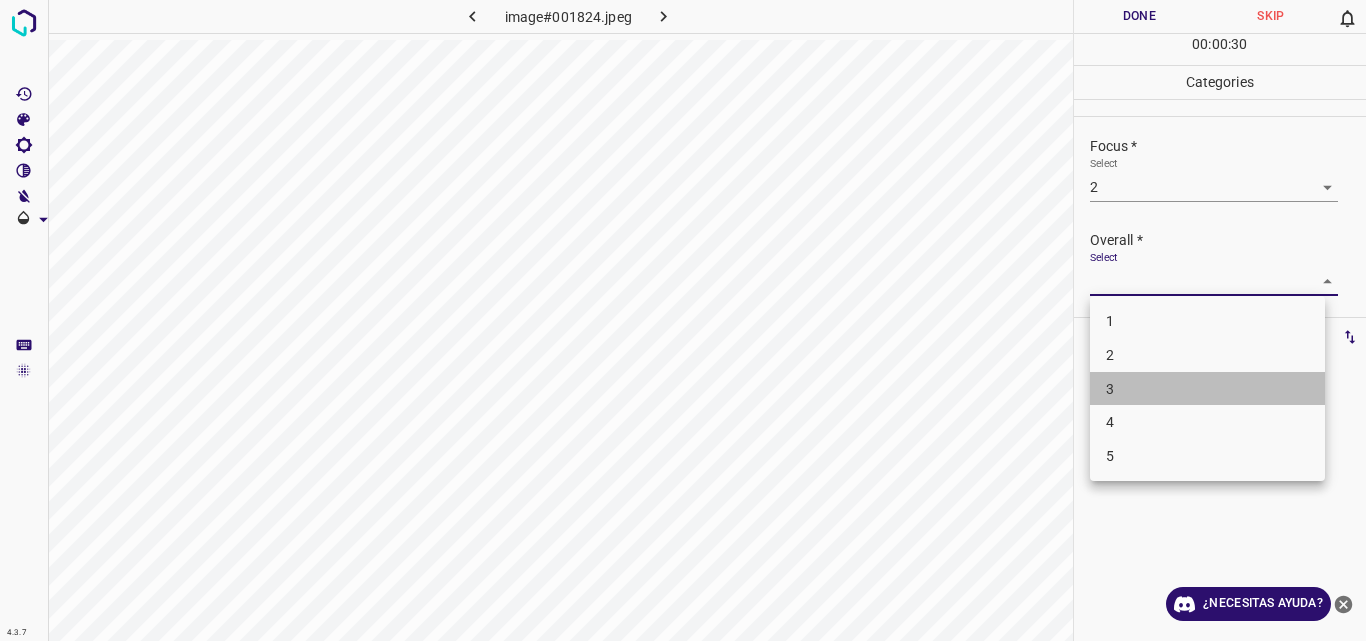 click on "3" at bounding box center [1207, 389] 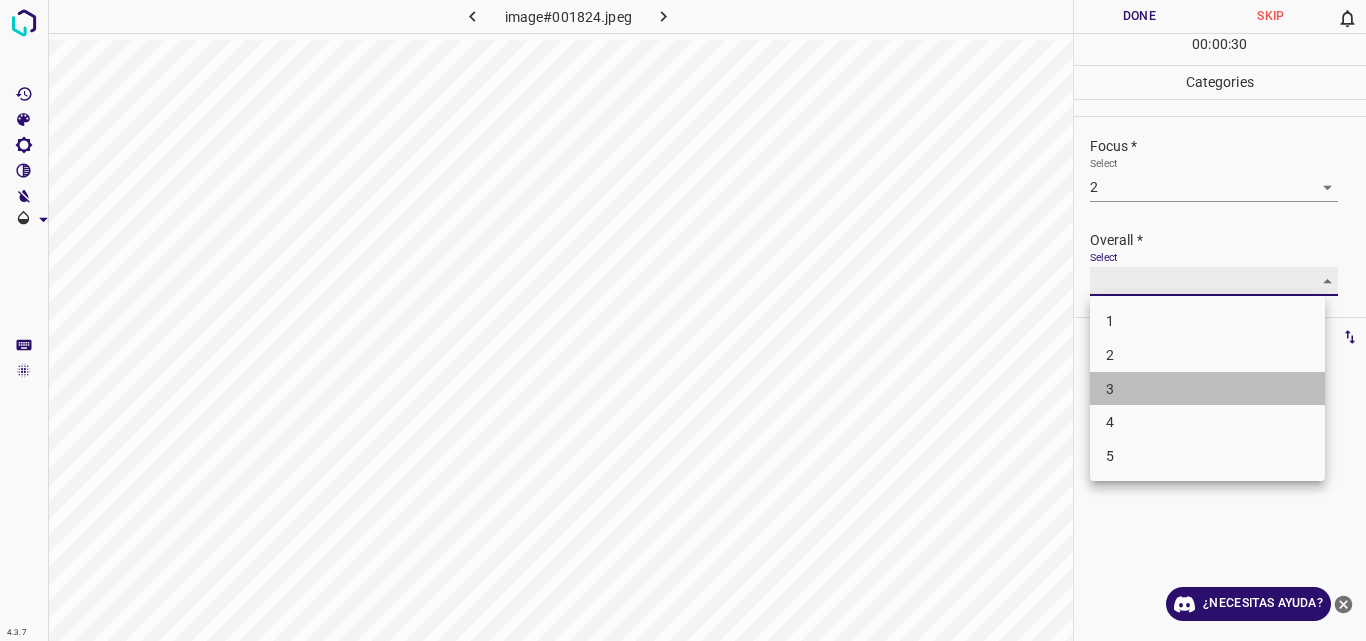type on "3" 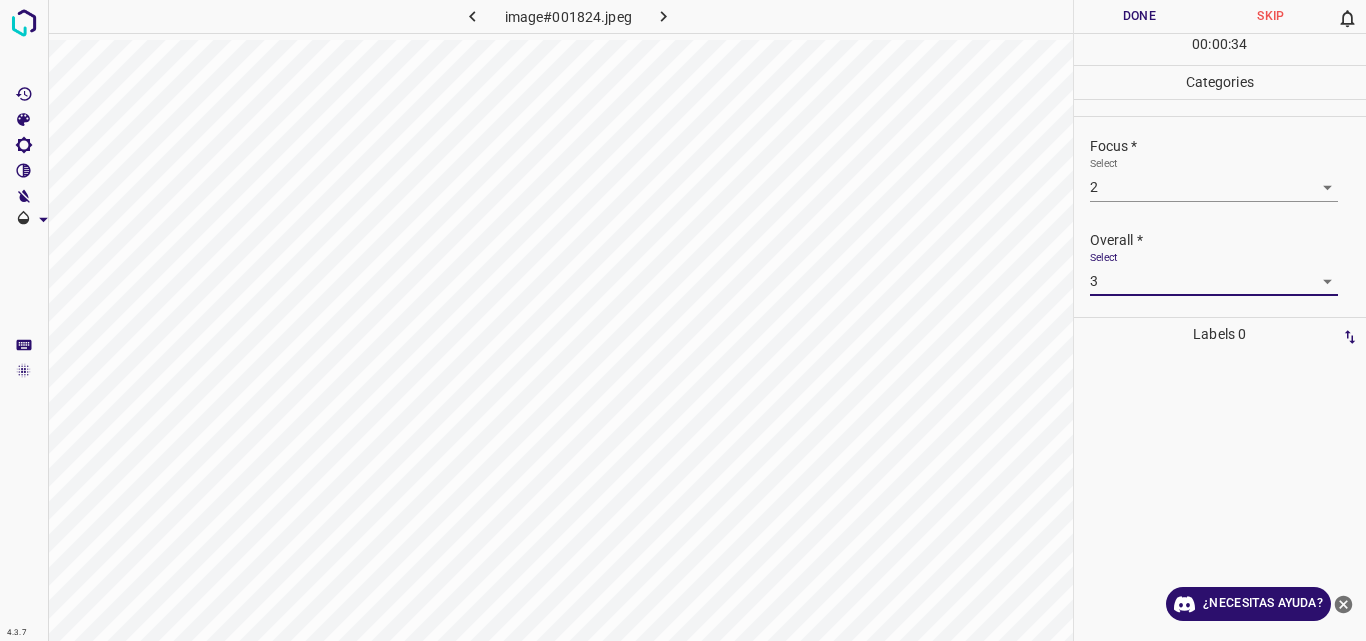 click on "Done" at bounding box center (1140, 16) 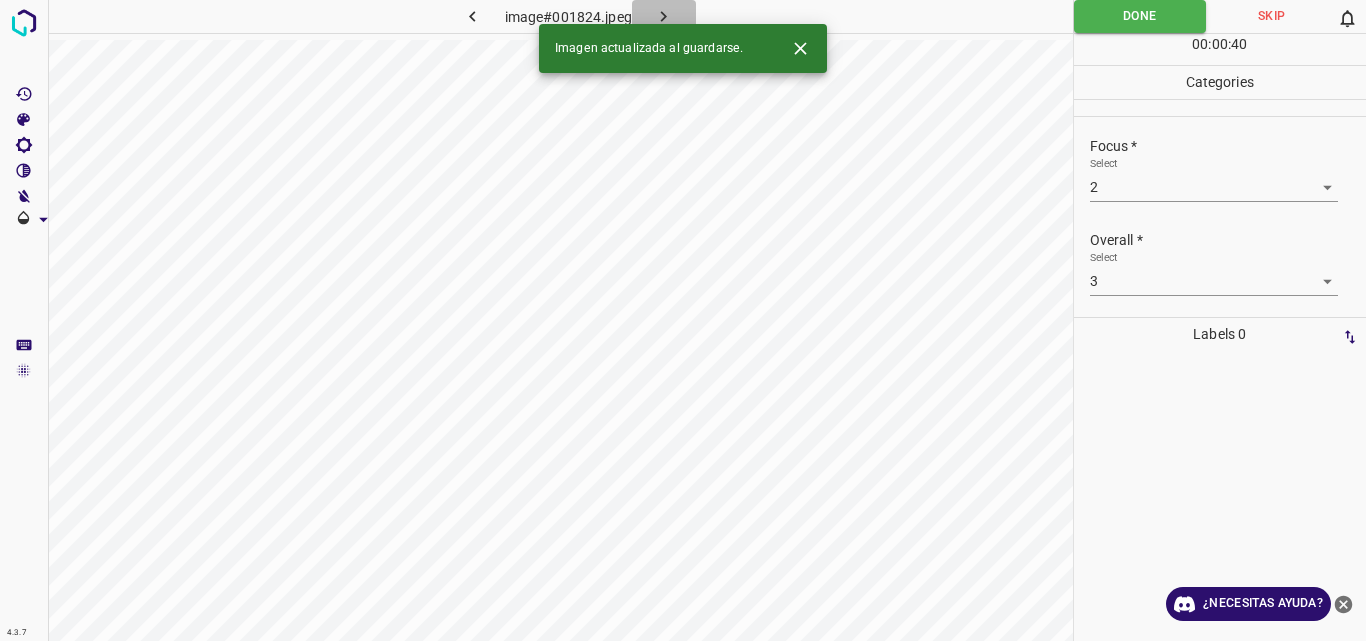 click 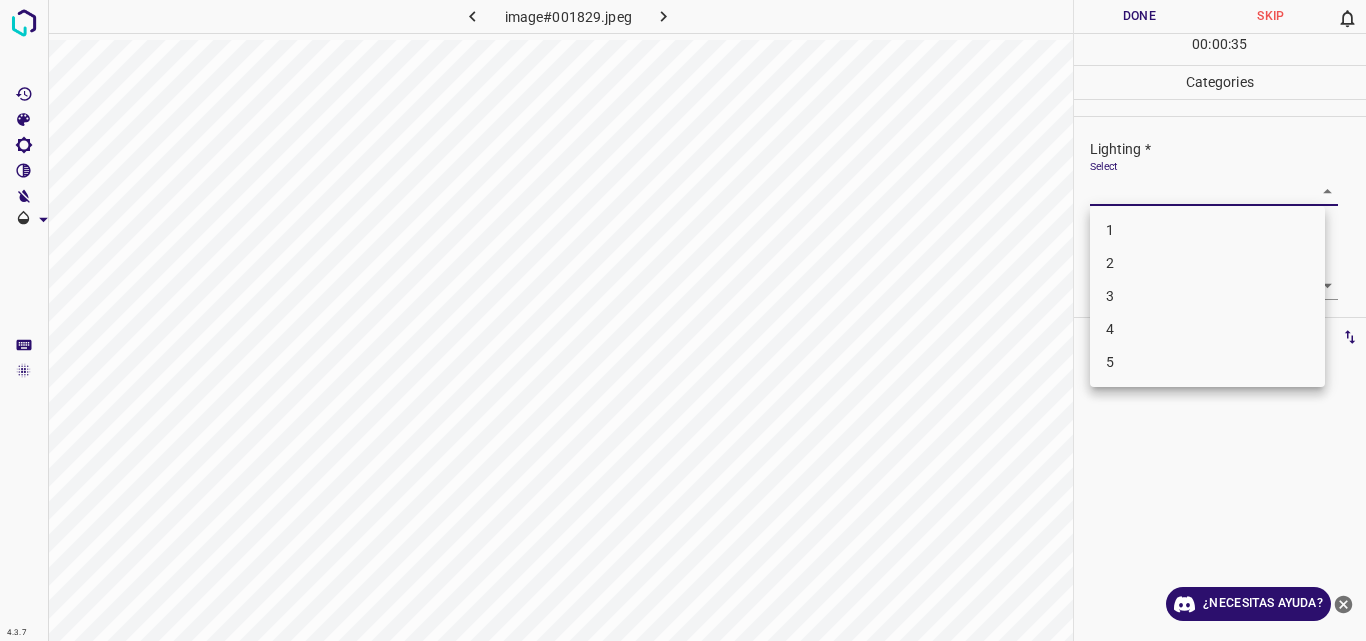 click on "Original text Rate this translation Your feedback will be used to help improve Google Translate 4.3.7 image#001829.jpeg Done Skip 0 00   : 00   : 35   Categories Lighting *  Select ​ Focus *  Select ​ Overall *  Select ​ Labels   0 Categories 1 Lighting 2 Focus 3 Overall Tools Space Change between modes (Draw & Edit) I Auto labeling R Restore zoom M Zoom in N Zoom out Delete Delete selecte label Filters Z Restore filters X Saturation filter C Brightness filter V Contrast filter B Gray scale filter General O Download ¿Necesitas ayuda? - Texto - Esconder - Borrar 1 2 3 4 5" at bounding box center [683, 320] 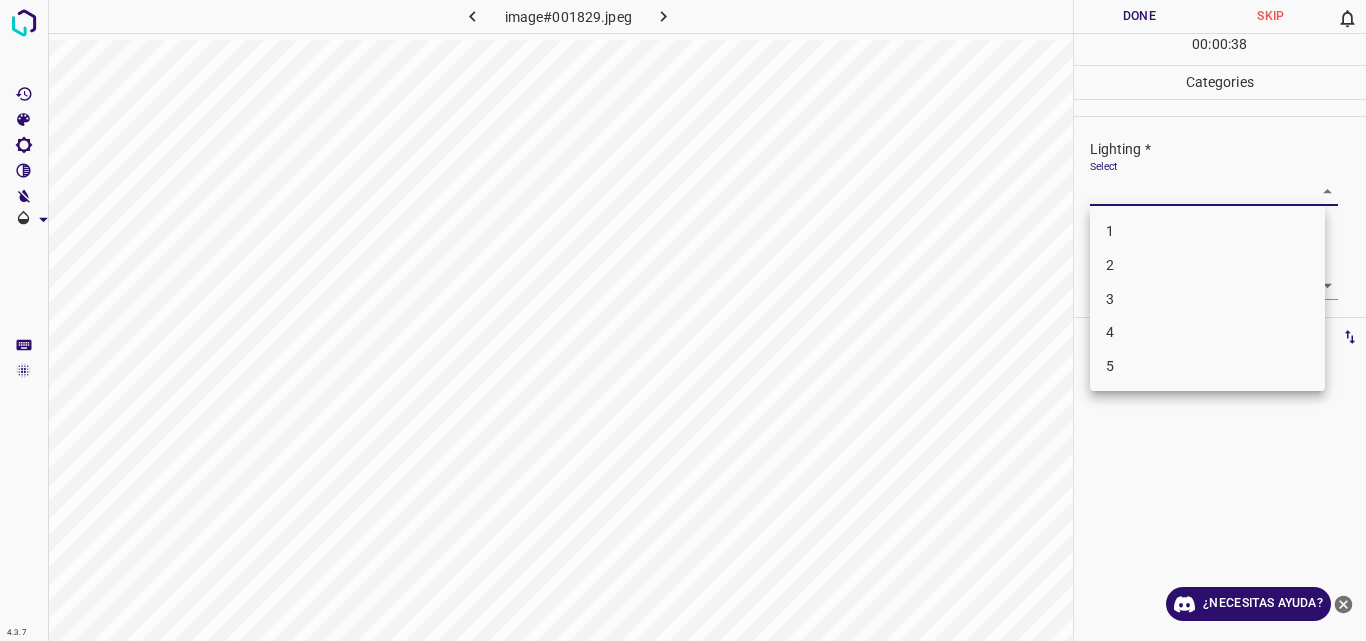 click on "2" at bounding box center (1207, 265) 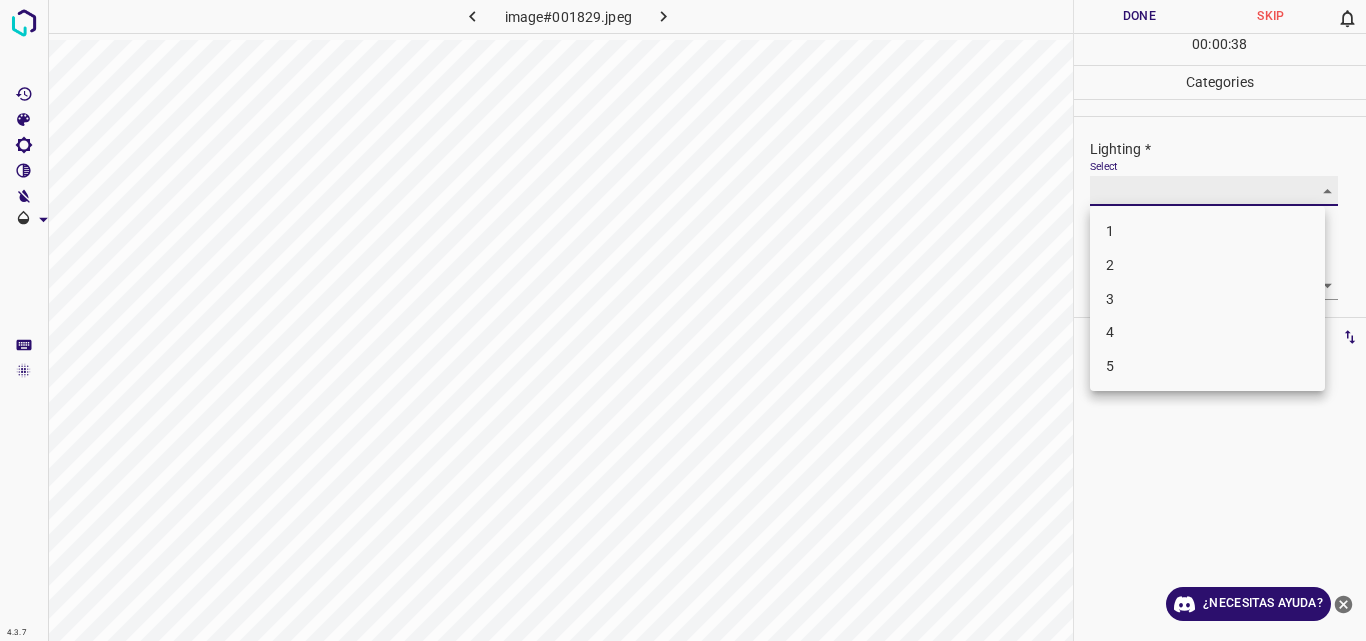 type on "2" 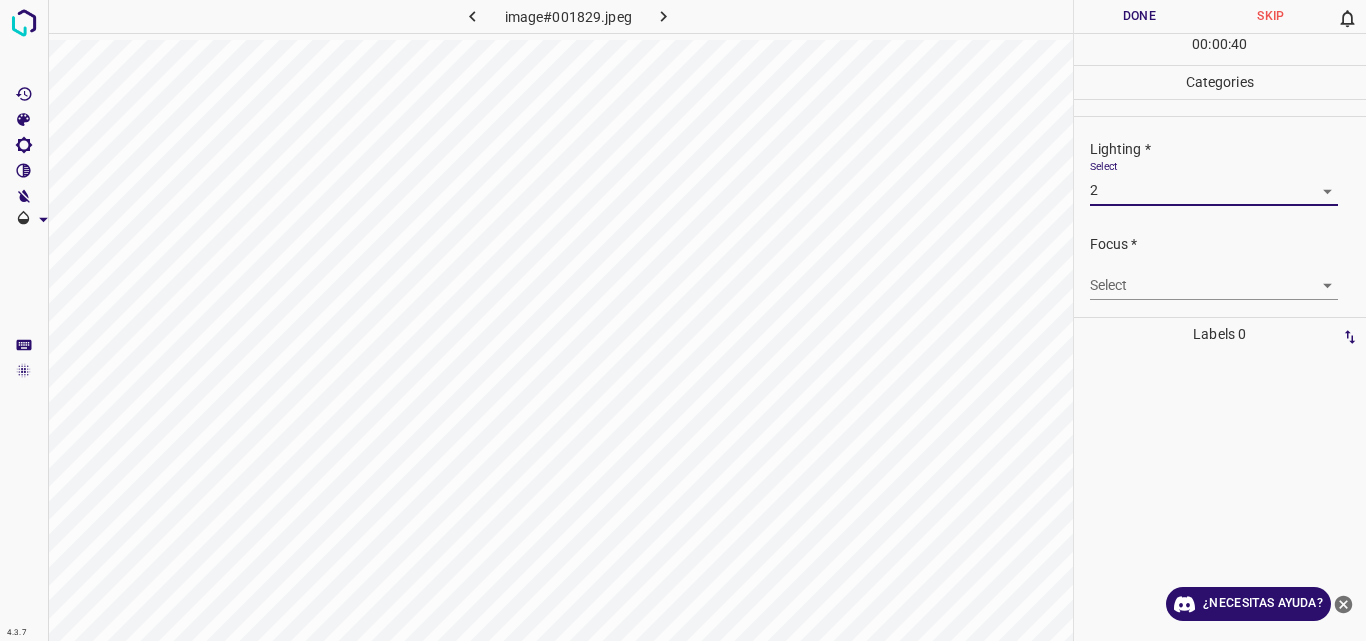 click on "Original text Rate this translation Your feedback will be used to help improve Google Translate 4.3.7 image#001829.jpeg Done Skip 0 00   : 00   : 40   Categories Lighting *  Select 2 2 Focus *  Select ​ Overall *  Select ​ Labels   0 Categories 1 Lighting 2 Focus 3 Overall Tools Space Change between modes (Draw & Edit) I Auto labeling R Restore zoom M Zoom in N Zoom out Delete Delete selecte label Filters Z Restore filters X Saturation filter C Brightness filter V Contrast filter B Gray scale filter General O Download ¿Necesitas ayuda? - Texto - Esconder - Borrar" at bounding box center (683, 320) 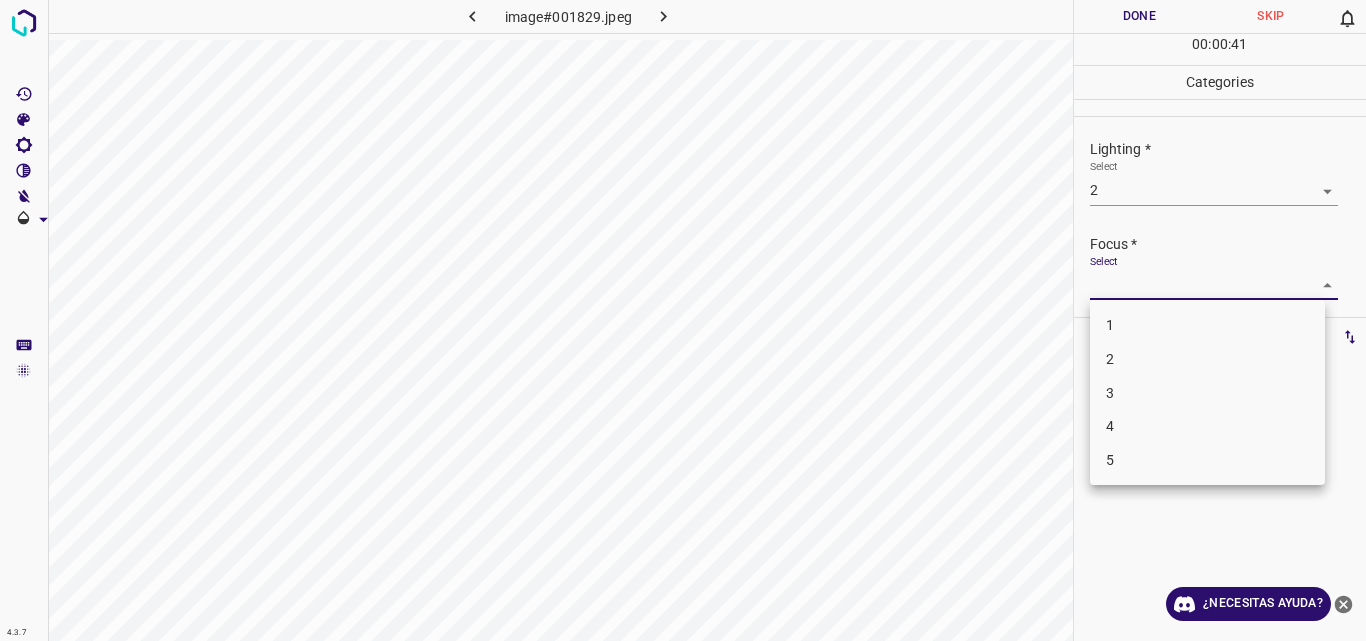 click on "2" at bounding box center (1207, 359) 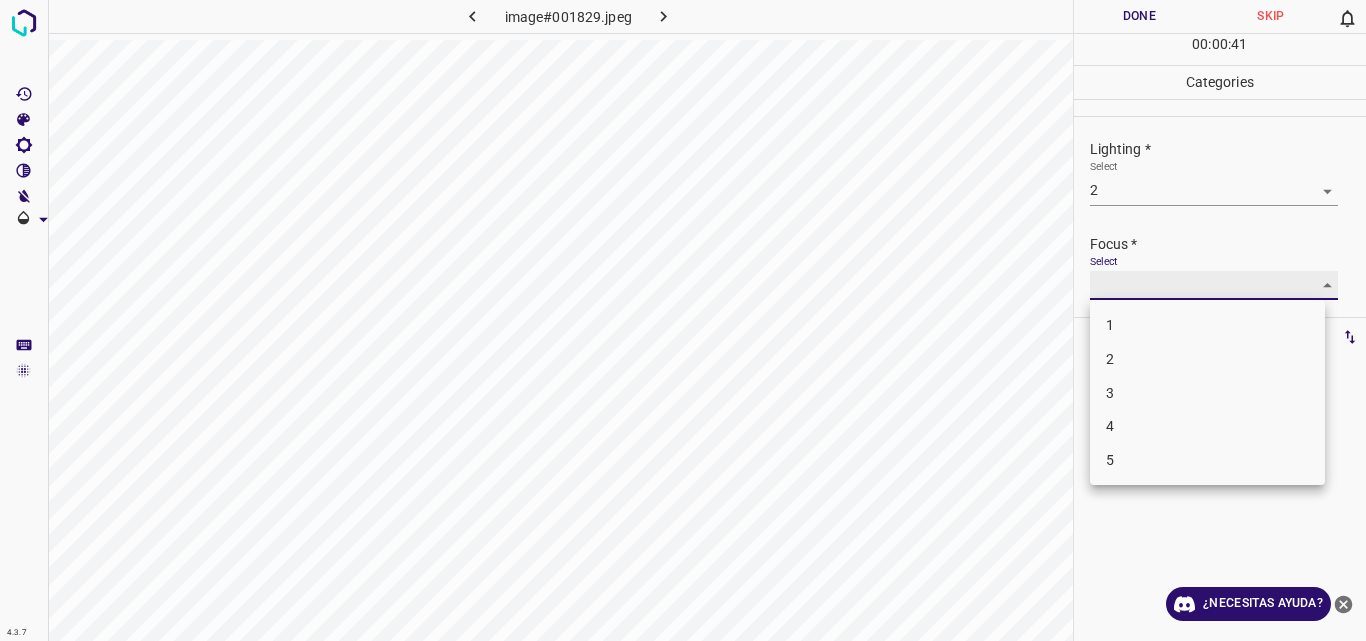 type on "2" 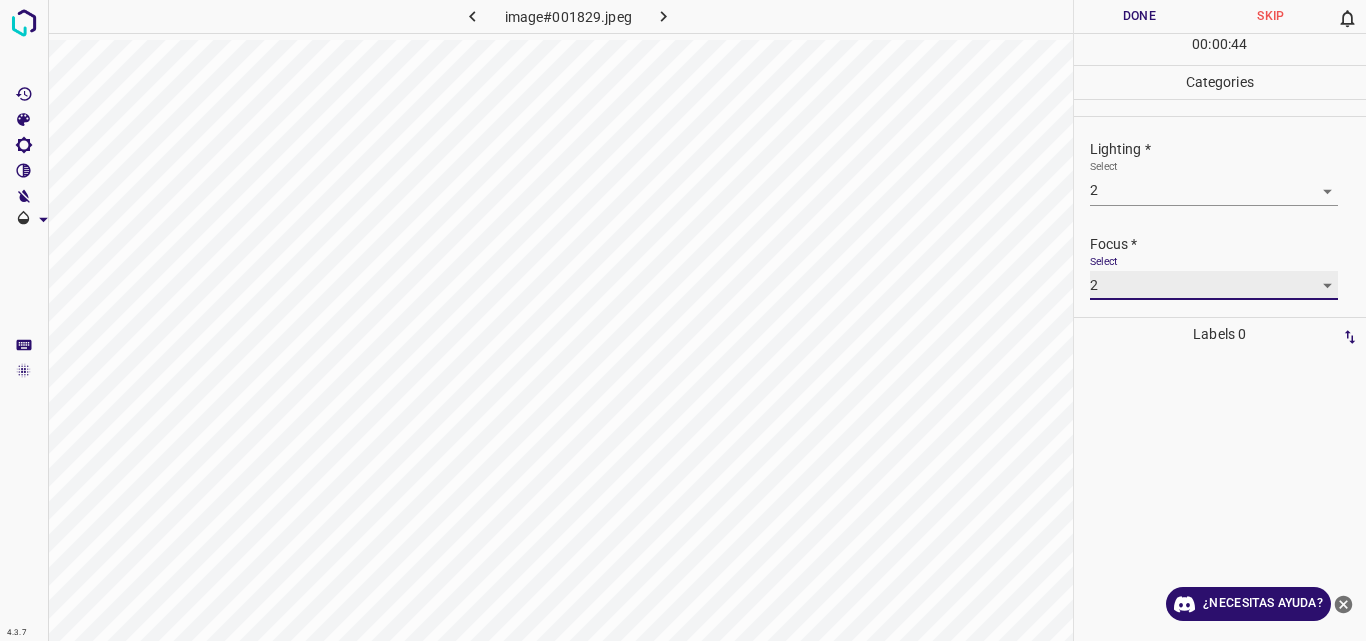 scroll, scrollTop: 98, scrollLeft: 0, axis: vertical 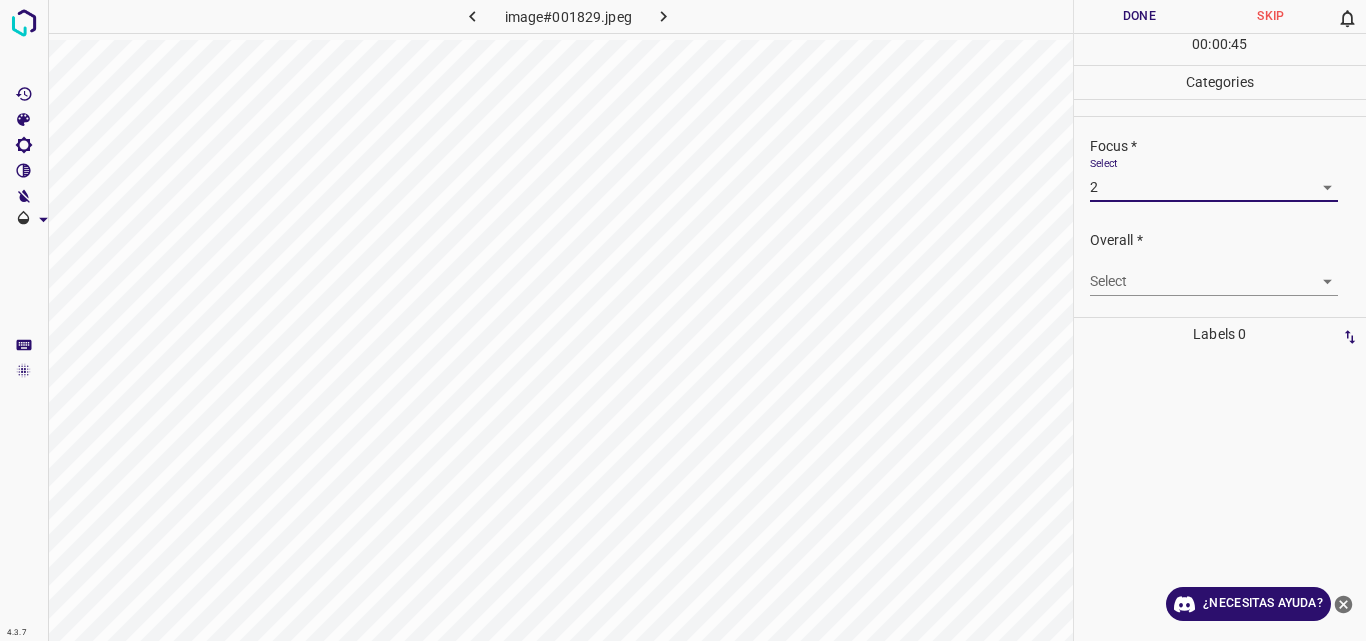click on "Original text Rate this translation Your feedback will be used to help improve Google Translate 4.3.7 image#001829.jpeg Done Skip 0 00   : 00   : 45   Categories Lighting *  Select 2 2 Focus *  Select 2 2 Overall *  Select ​ Labels   0 Categories 1 Lighting 2 Focus 3 Overall Tools Space Change between modes (Draw & Edit) I Auto labeling R Restore zoom M Zoom in N Zoom out Delete Delete selecte label Filters Z Restore filters X Saturation filter C Brightness filter V Contrast filter B Gray scale filter General O Download ¿Necesitas ayuda? - Texto - Esconder - Borrar" at bounding box center (683, 320) 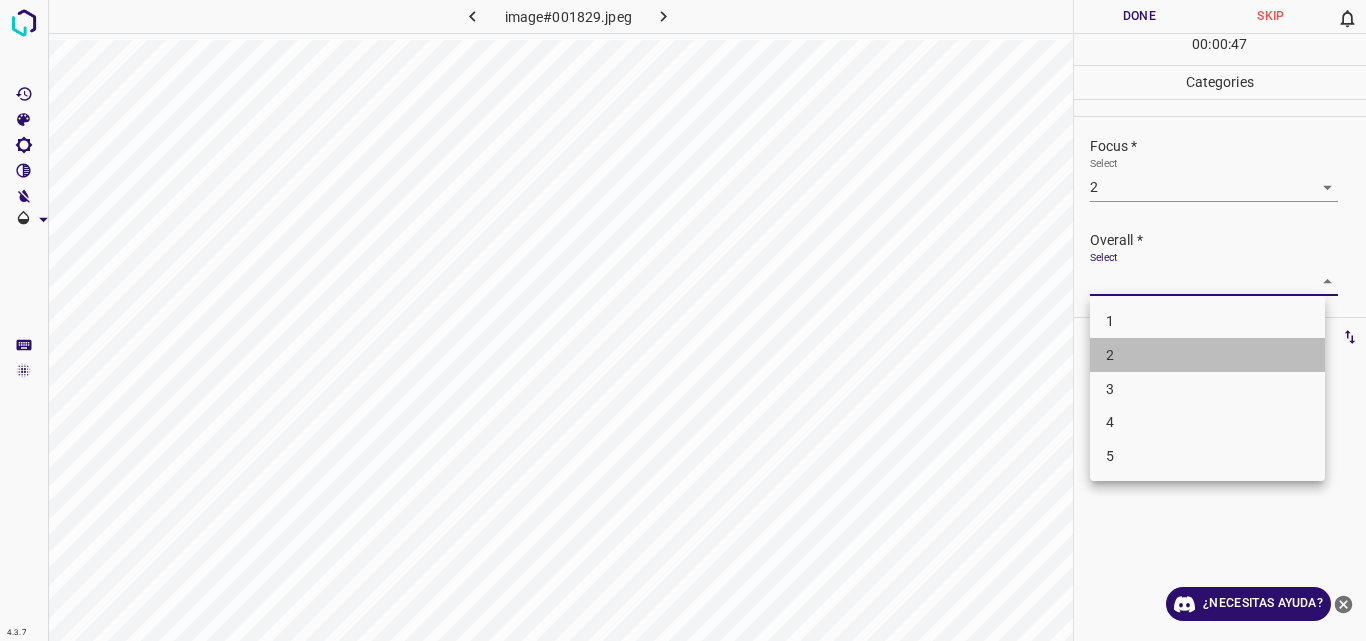 click on "2" at bounding box center (1207, 355) 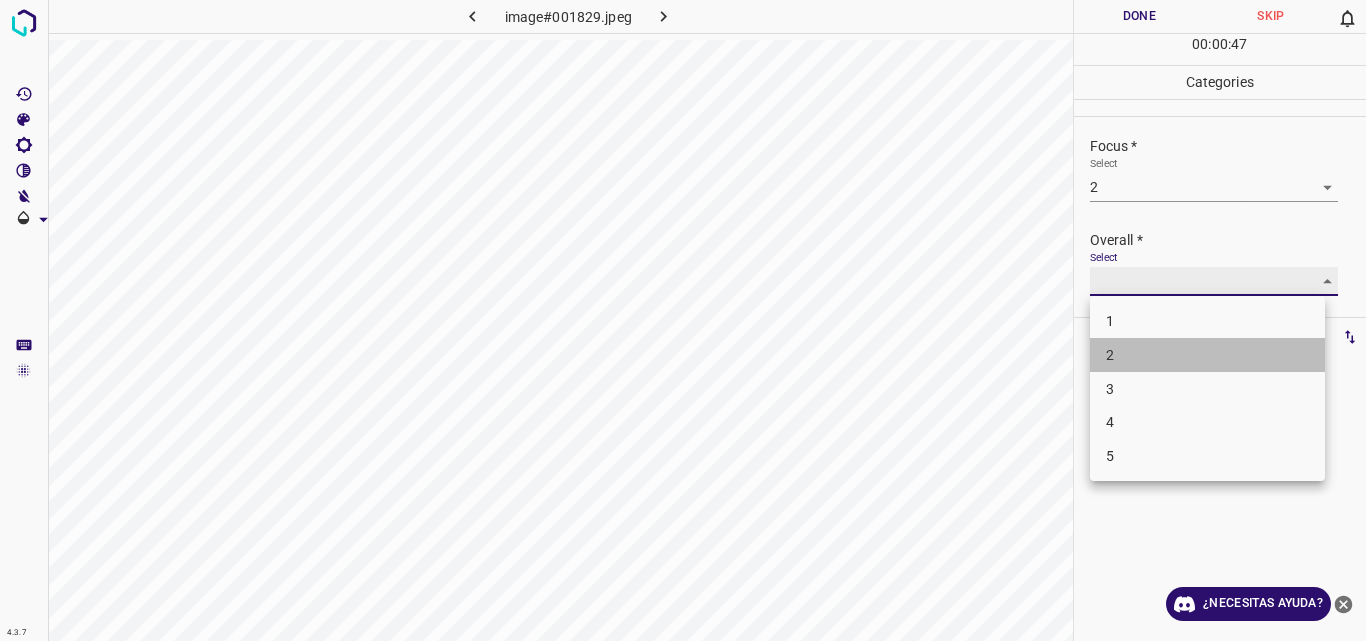 type on "2" 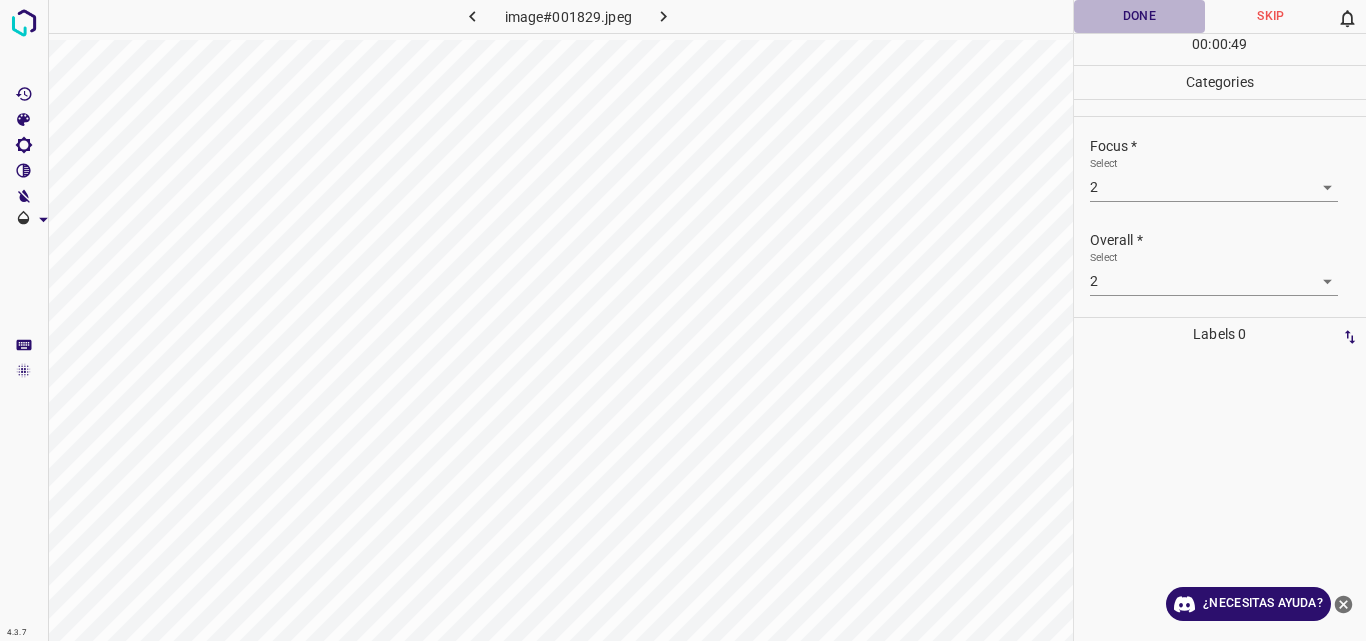 click on "Done" at bounding box center (1140, 16) 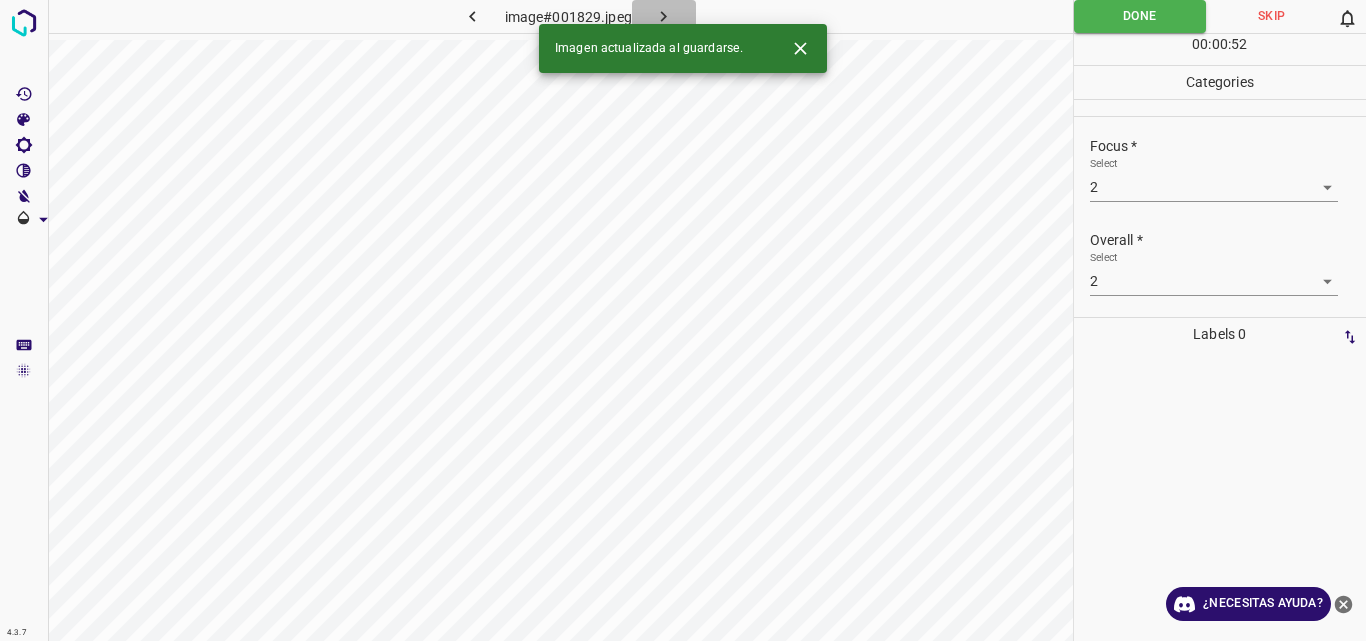 click 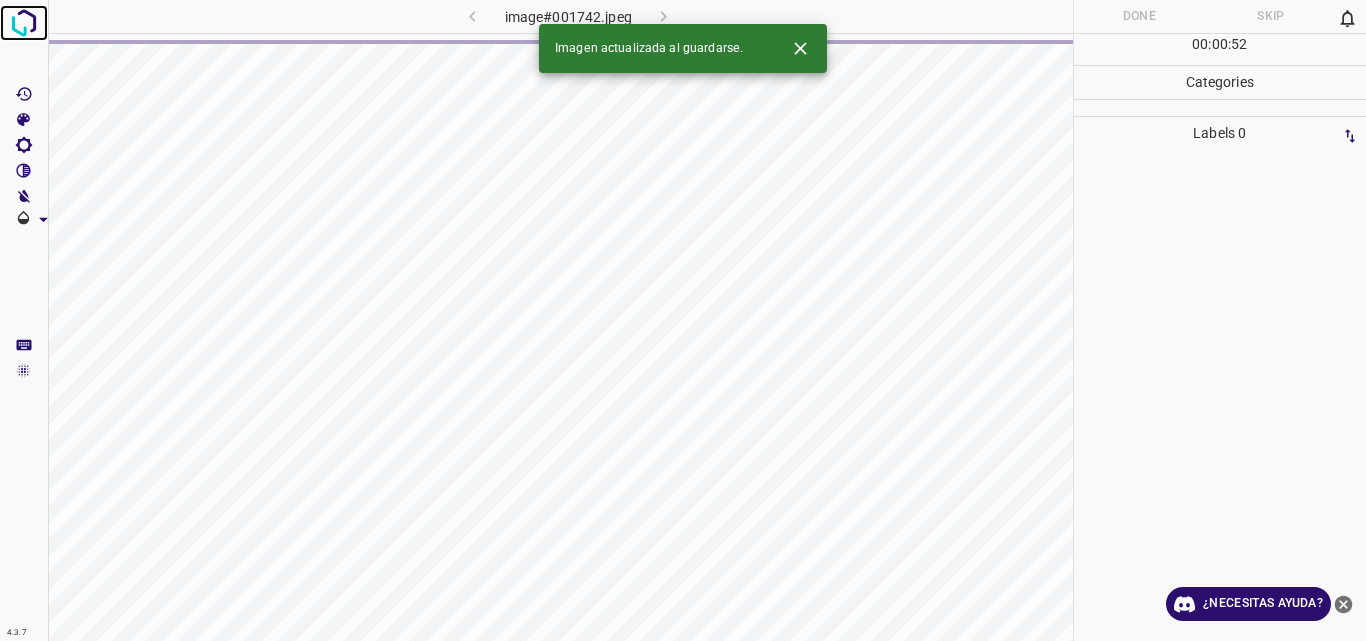 click at bounding box center (24, 23) 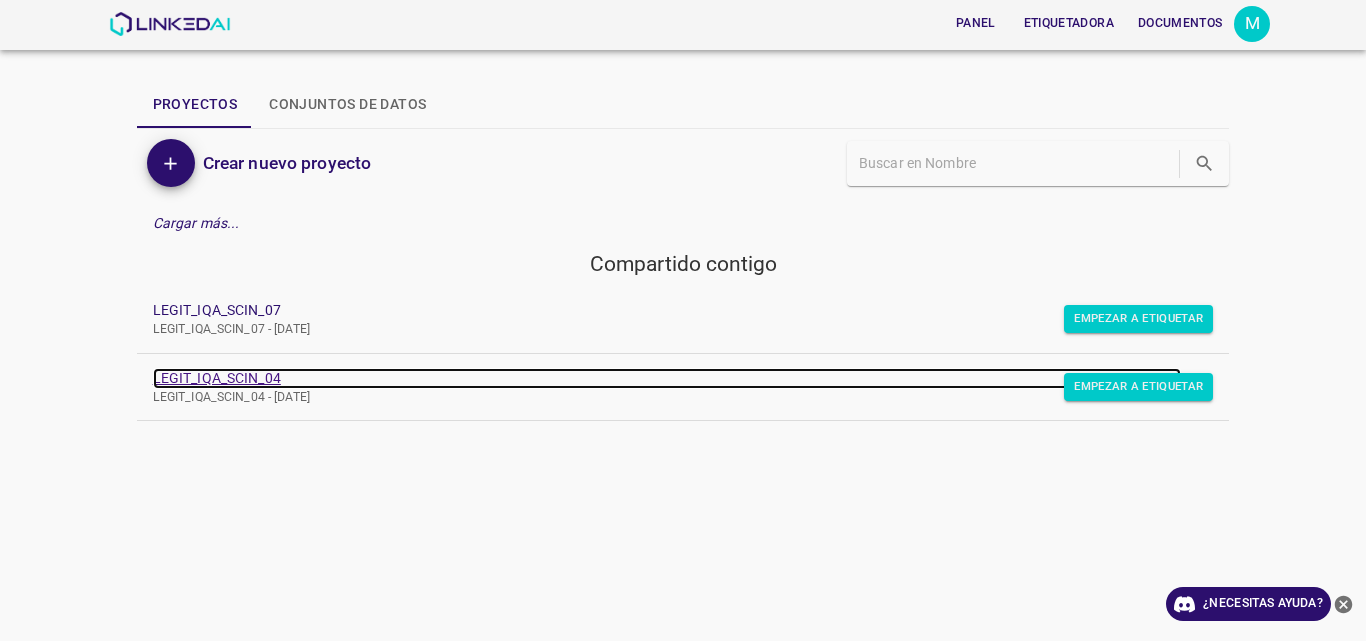 click on "LEGIT_IQA_SCIN_04" at bounding box center (217, 378) 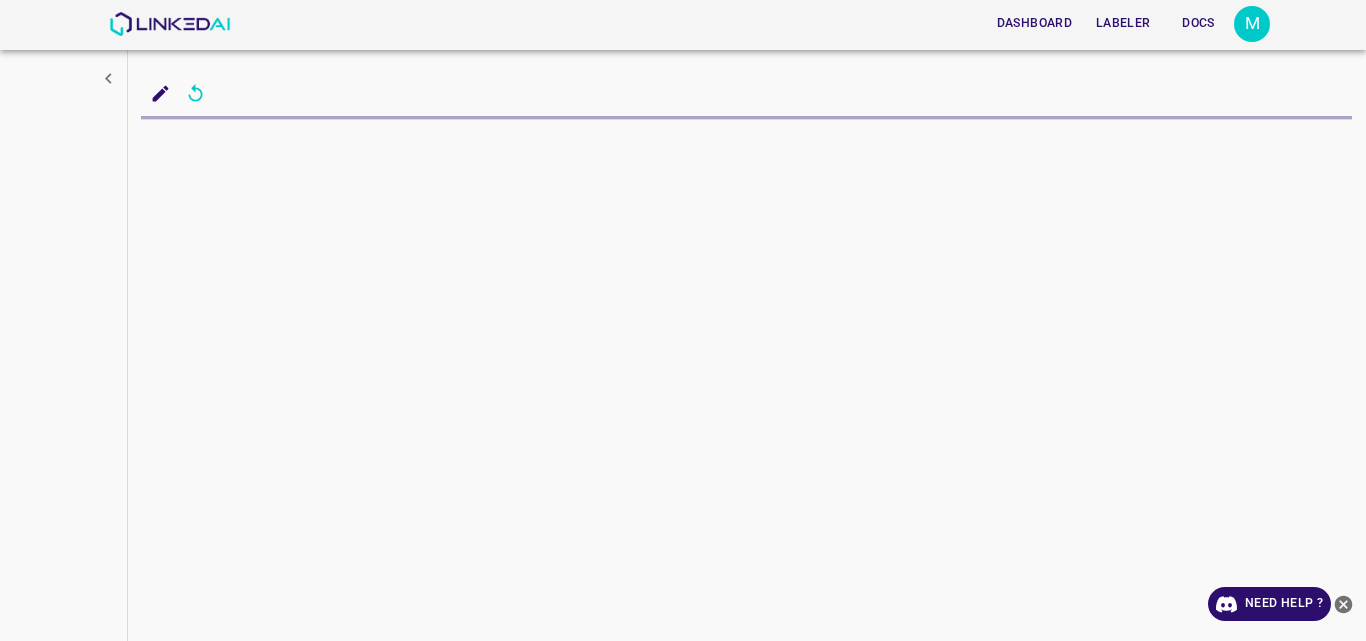 scroll, scrollTop: 0, scrollLeft: 0, axis: both 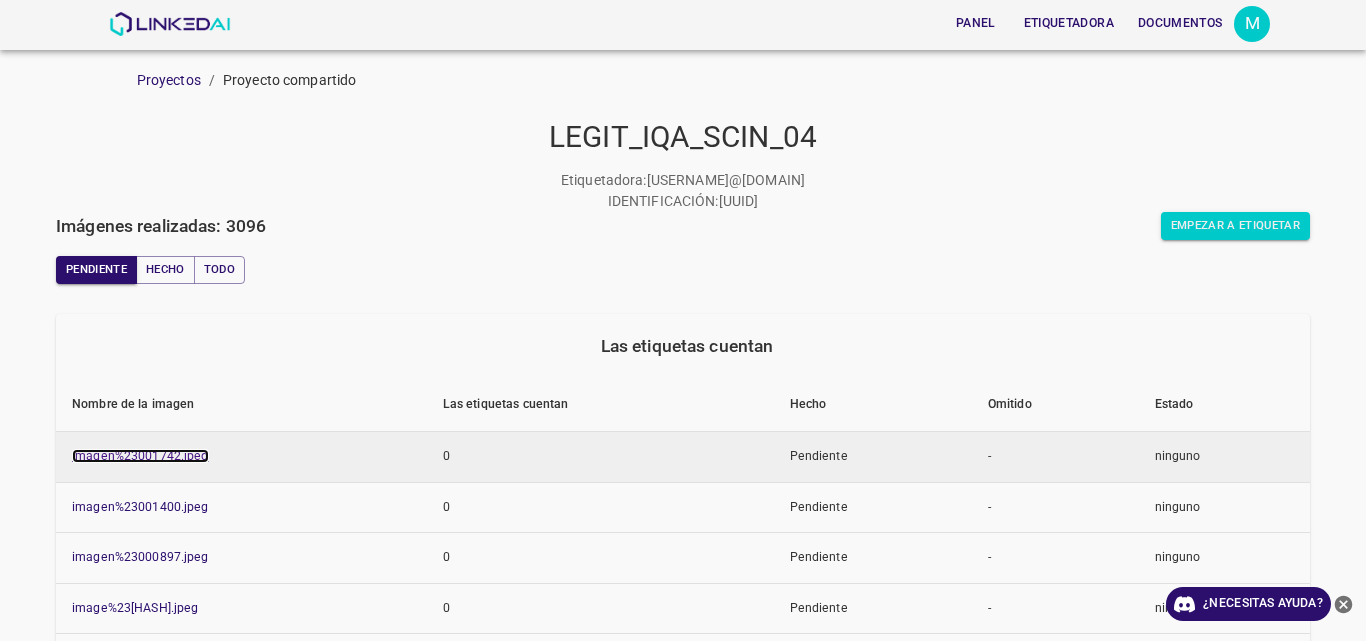 click on "imagen%23001742.jpeg" at bounding box center [140, 456] 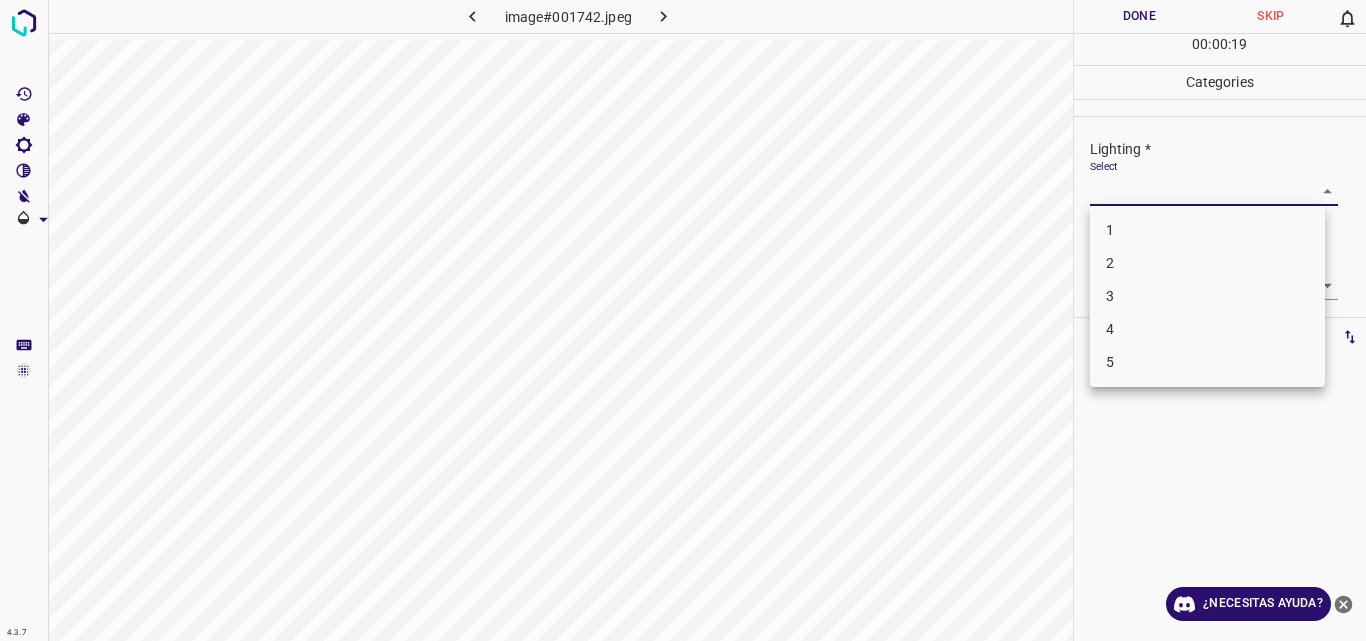 click on "4.3.7 image#001742.jpeg Done Skip 0 00   : 00   : 19   Categories Lighting *  Select ​ Focus *  Select ​ Overall *  Select ​ Labels   0 Categories 1 Lighting 2 Focus 3 Overall Tools Space Change between modes (Draw & Edit) I Auto labeling R Restore zoom M Zoom in N Zoom out Delete Delete selecte label Filters Z Restore filters X Saturation filter C Brightness filter V Contrast filter B Gray scale filter General O Download ¿Necesitas ayuda? Original text Rate this translation Your feedback will be used to help improve Google Translate - Texto - Esconder - Borrar 1 2 3 4 5" at bounding box center [683, 320] 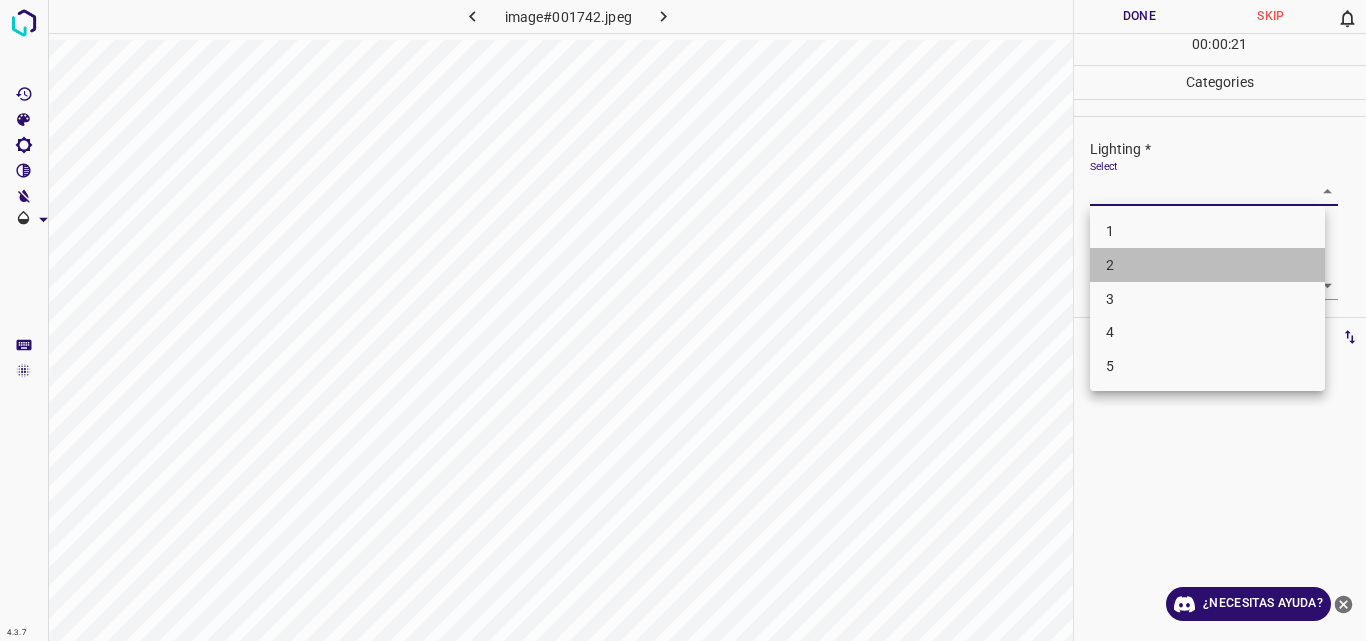 click on "2" at bounding box center (1207, 265) 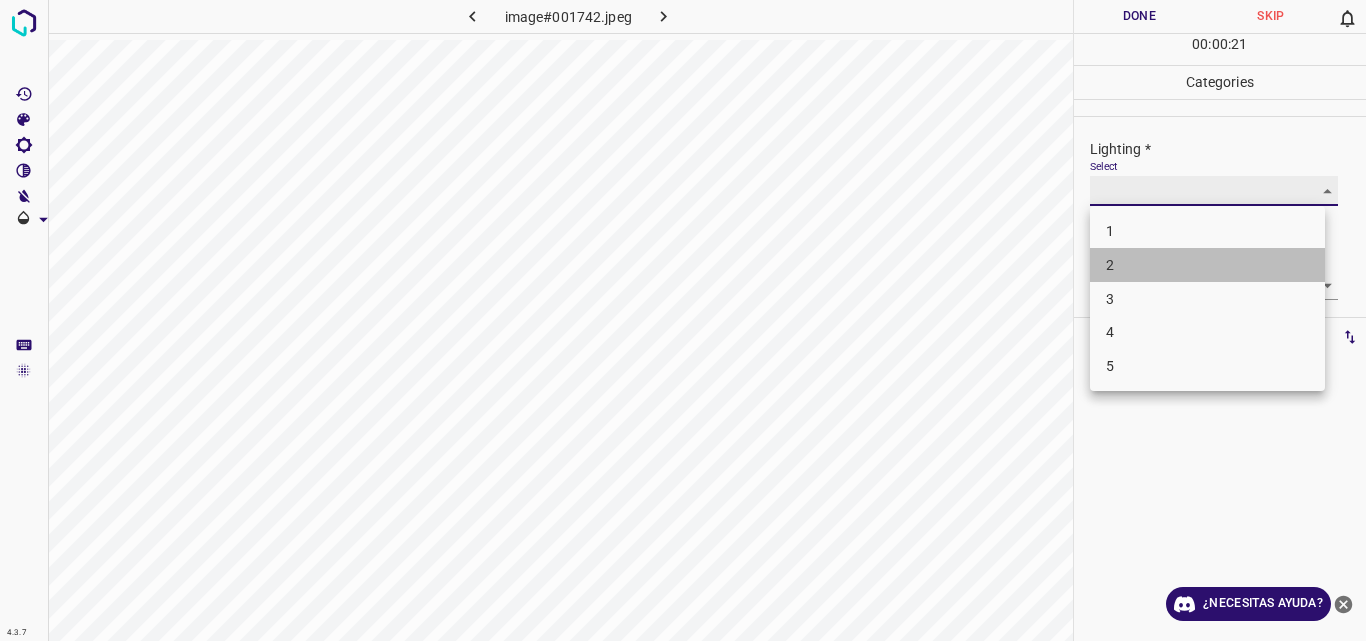 type on "2" 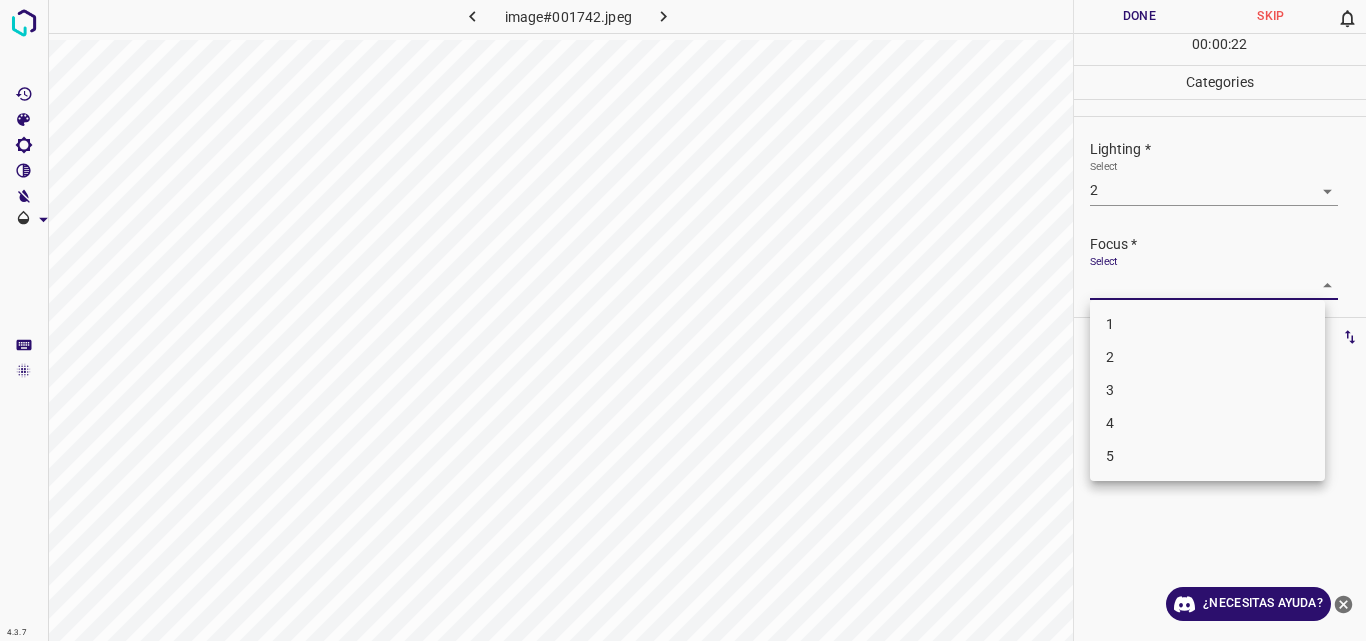 click on "4.3.7 image#001742.jpeg Done Skip 0 00   : 00   : 22   Categories Lighting *  Select 2 2 Focus *  Select ​ Overall *  Select ​ Labels   0 Categories 1 Lighting 2 Focus 3 Overall Tools Space Change between modes (Draw & Edit) I Auto labeling R Restore zoom M Zoom in N Zoom out Delete Delete selecte label Filters Z Restore filters X Saturation filter C Brightness filter V Contrast filter B Gray scale filter General O Download ¿Necesitas ayuda? Original text Rate this translation Your feedback will be used to help improve Google Translate - Texto - Esconder - Borrar 1 2 3 4 5" at bounding box center (683, 320) 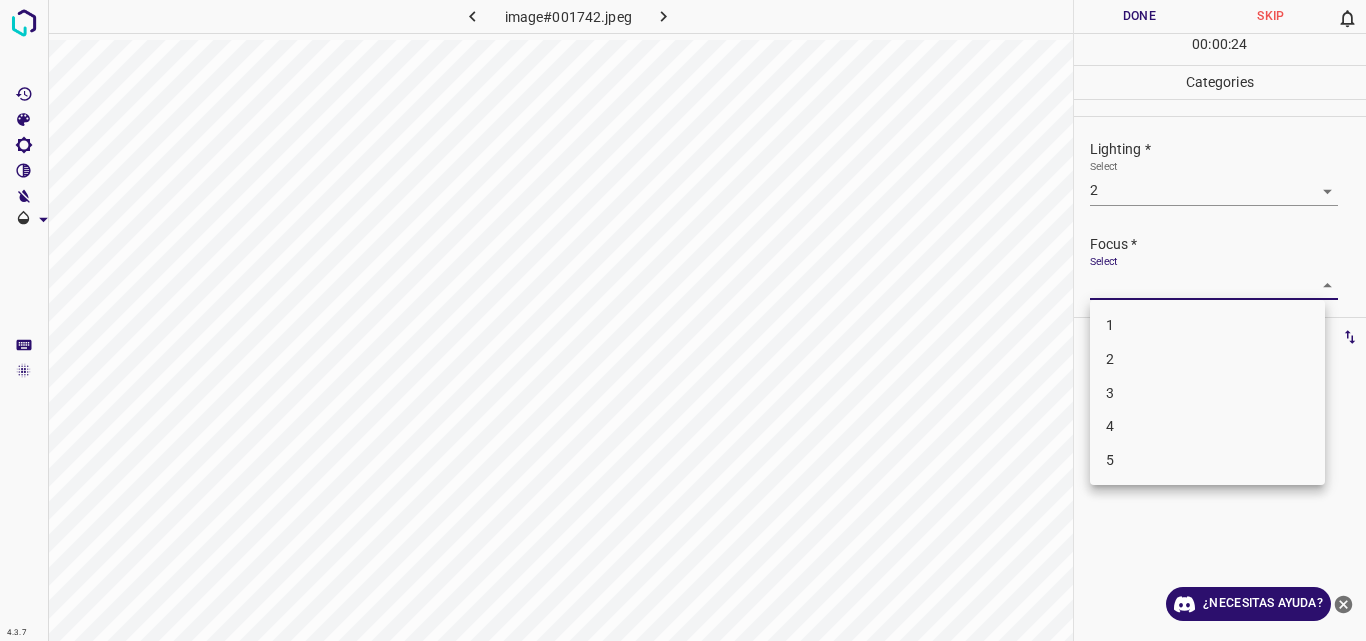 click on "2" at bounding box center [1207, 359] 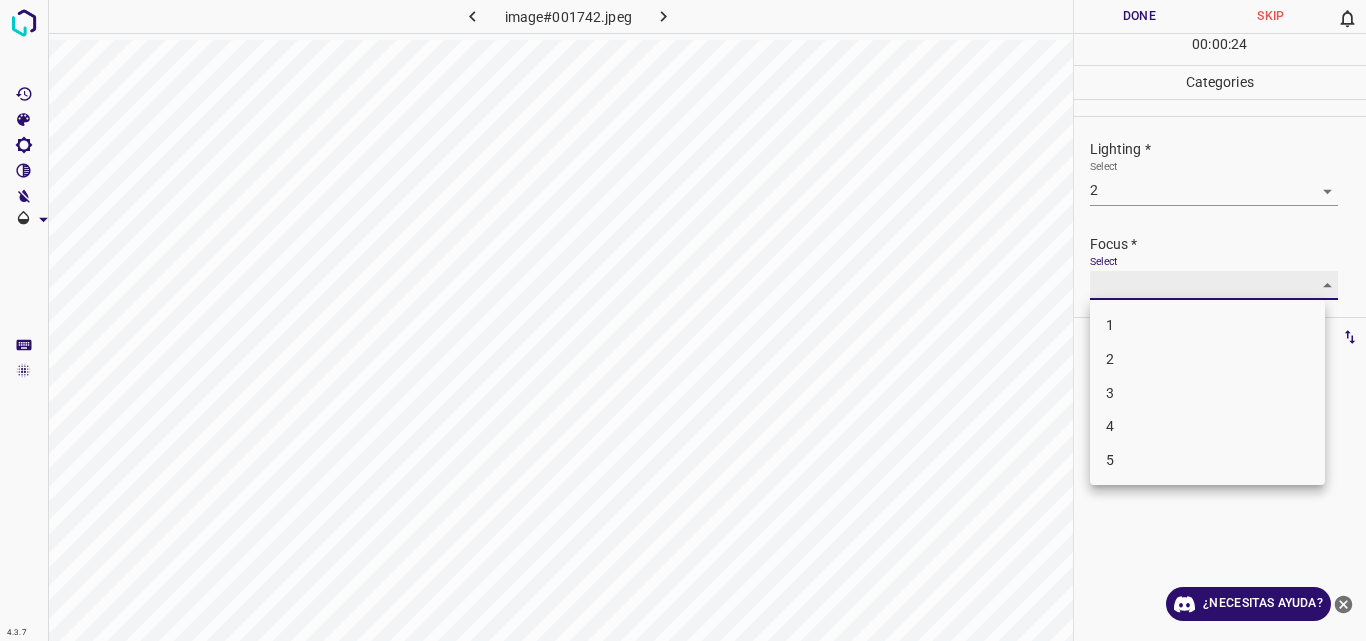 type on "2" 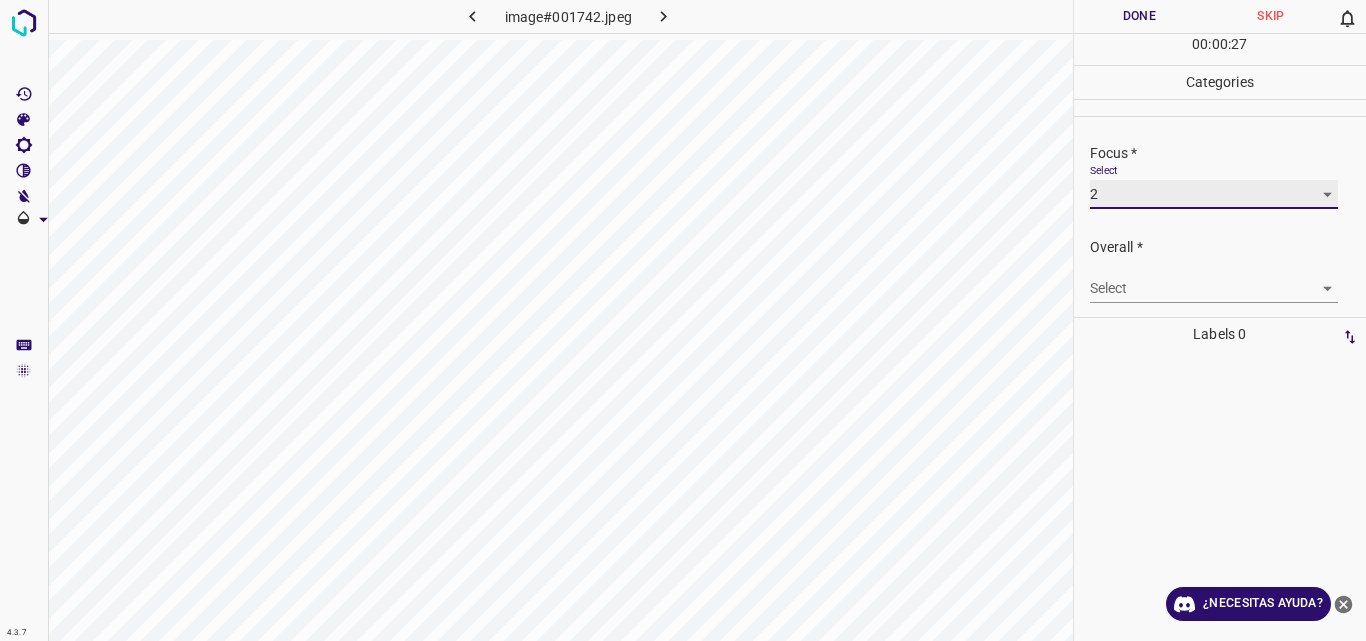 scroll, scrollTop: 98, scrollLeft: 0, axis: vertical 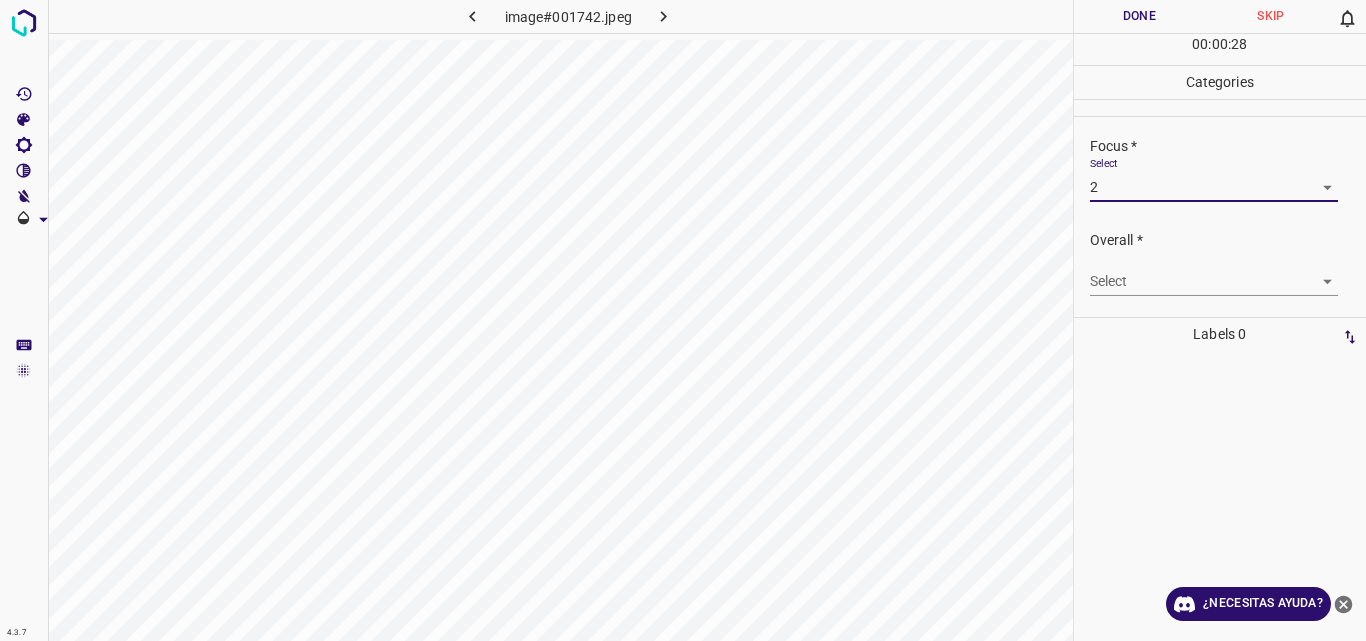 click on "4.3.7 image#001742.jpeg Done Skip 0 00   : 00   : 28   Categories Lighting *  Select 2 2 Focus *  Select 2 2 Overall *  Select ​ Labels   0 Categories 1 Lighting 2 Focus 3 Overall Tools Space Change between modes (Draw & Edit) I Auto labeling R Restore zoom M Zoom in N Zoom out Delete Delete selecte label Filters Z Restore filters X Saturation filter C Brightness filter V Contrast filter B Gray scale filter General O Download ¿Necesitas ayuda? Original text Rate this translation Your feedback will be used to help improve Google Translate - Texto - Esconder - Borrar" at bounding box center [683, 320] 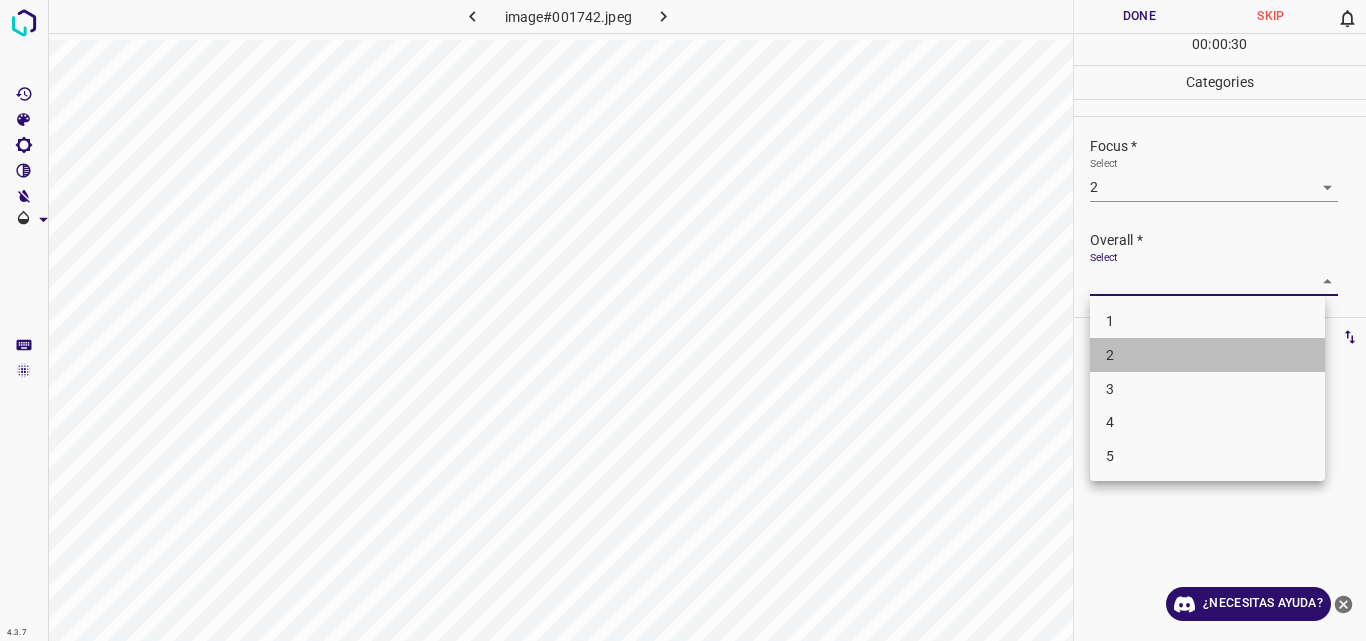 click on "2" at bounding box center [1207, 355] 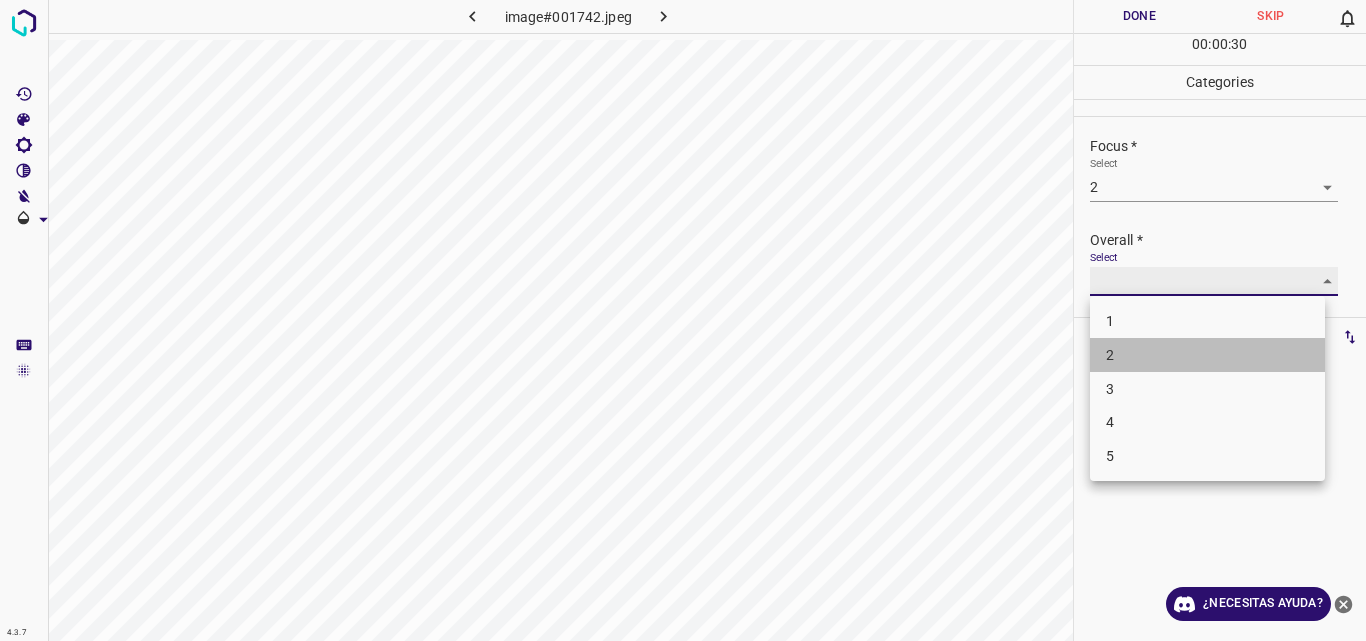 type on "2" 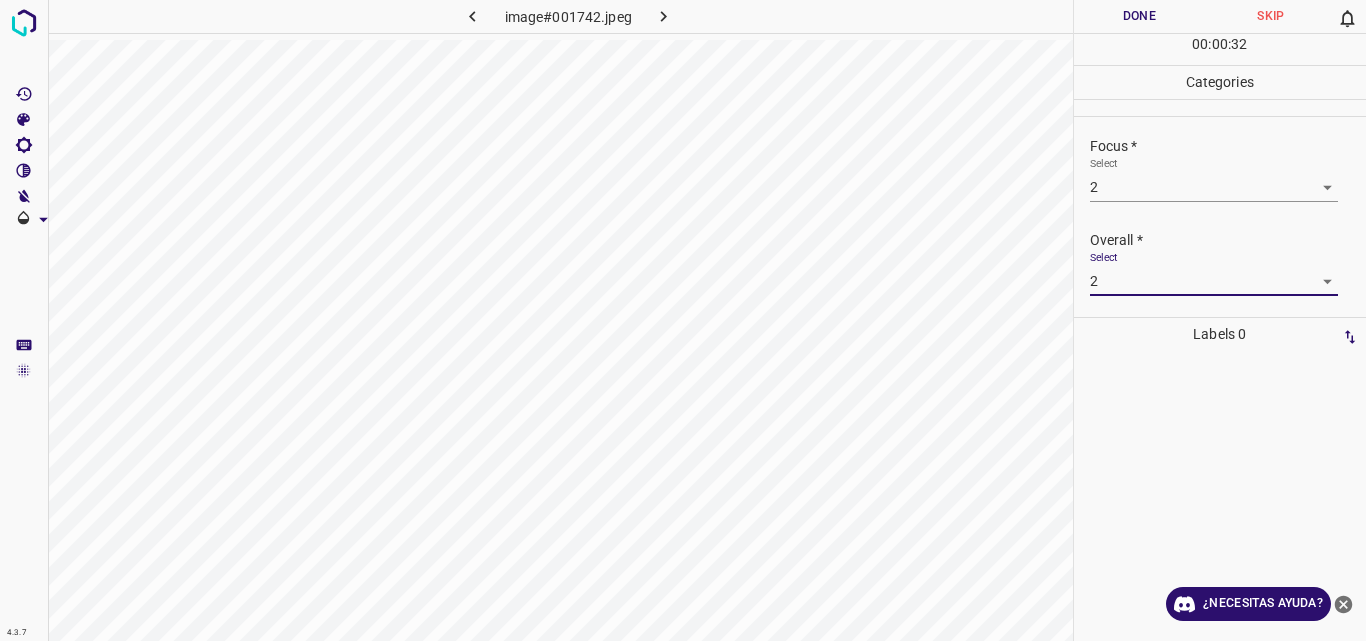 click on "Done" at bounding box center (1140, 16) 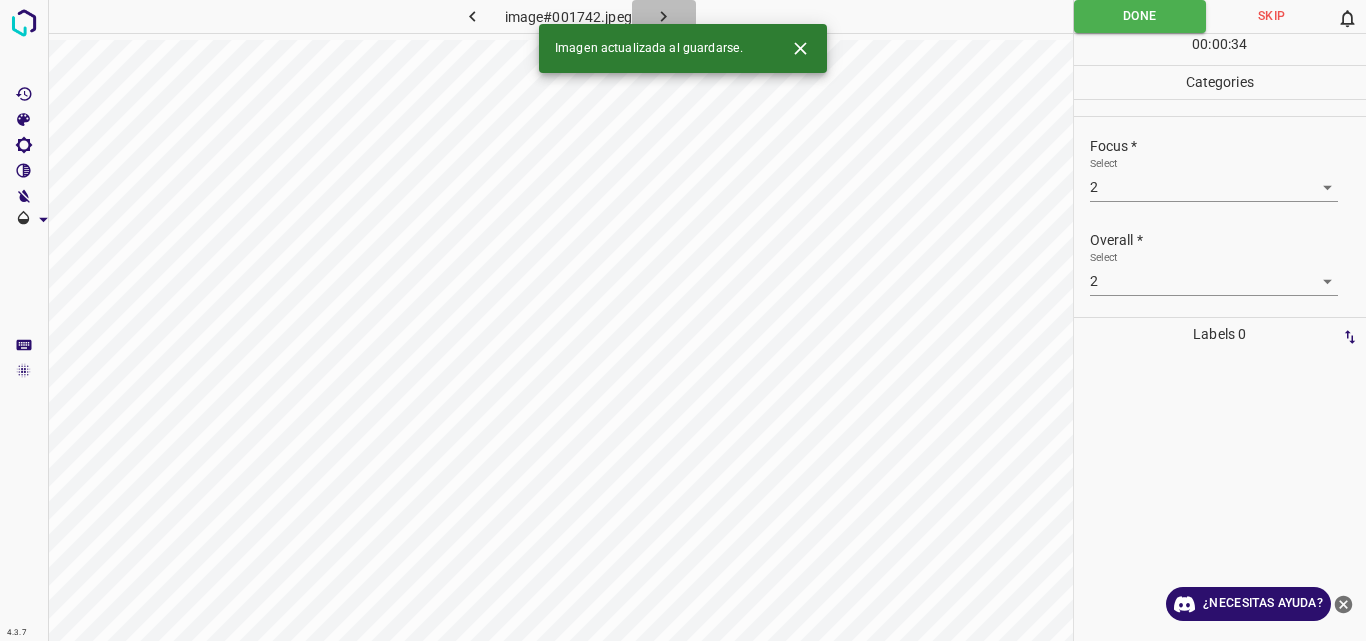 click 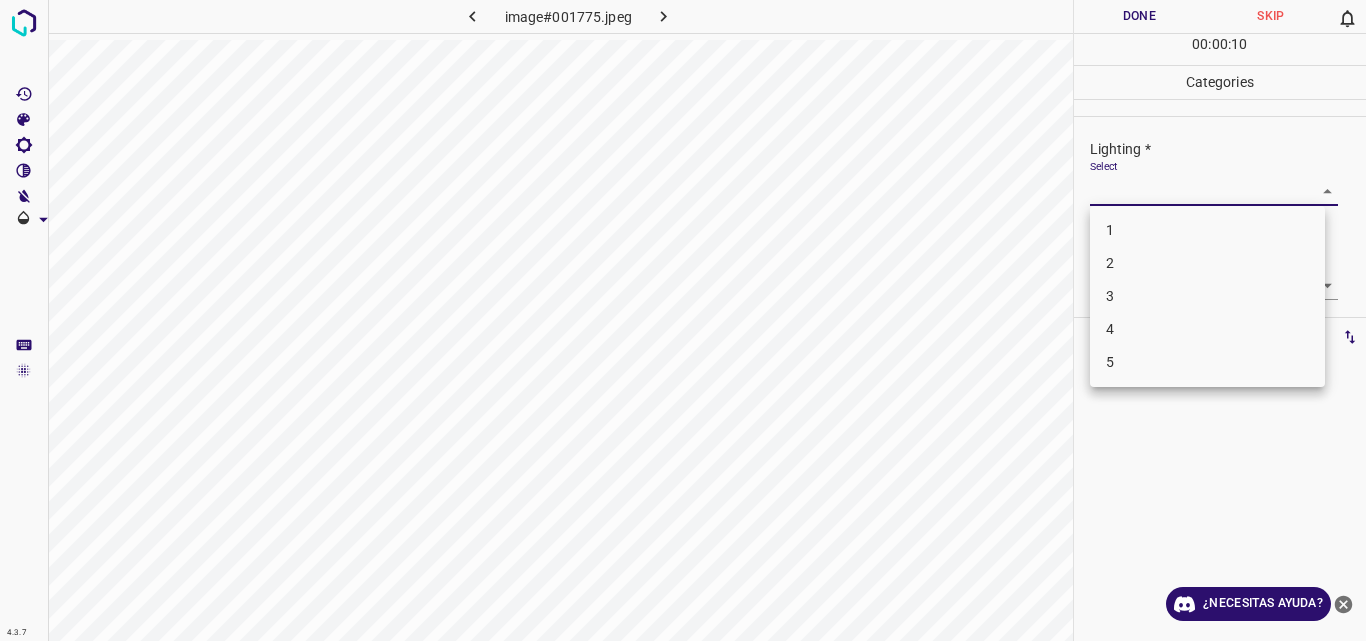 click on "4.3.7 image#001775.jpeg Done Skip 0 00   : 00   : 10   Categories Lighting *  Select ​ Focus *  Select ​ Overall *  Select ​ Labels   0 Categories 1 Lighting 2 Focus 3 Overall Tools Space Change between modes (Draw & Edit) I Auto labeling R Restore zoom M Zoom in N Zoom out Delete Delete selecte label Filters Z Restore filters X Saturation filter C Brightness filter V Contrast filter B Gray scale filter General O Download ¿Necesitas ayuda? Original text Rate this translation Your feedback will be used to help improve Google Translate - Texto - Esconder - Borrar 1 2 3 4 5" at bounding box center [683, 320] 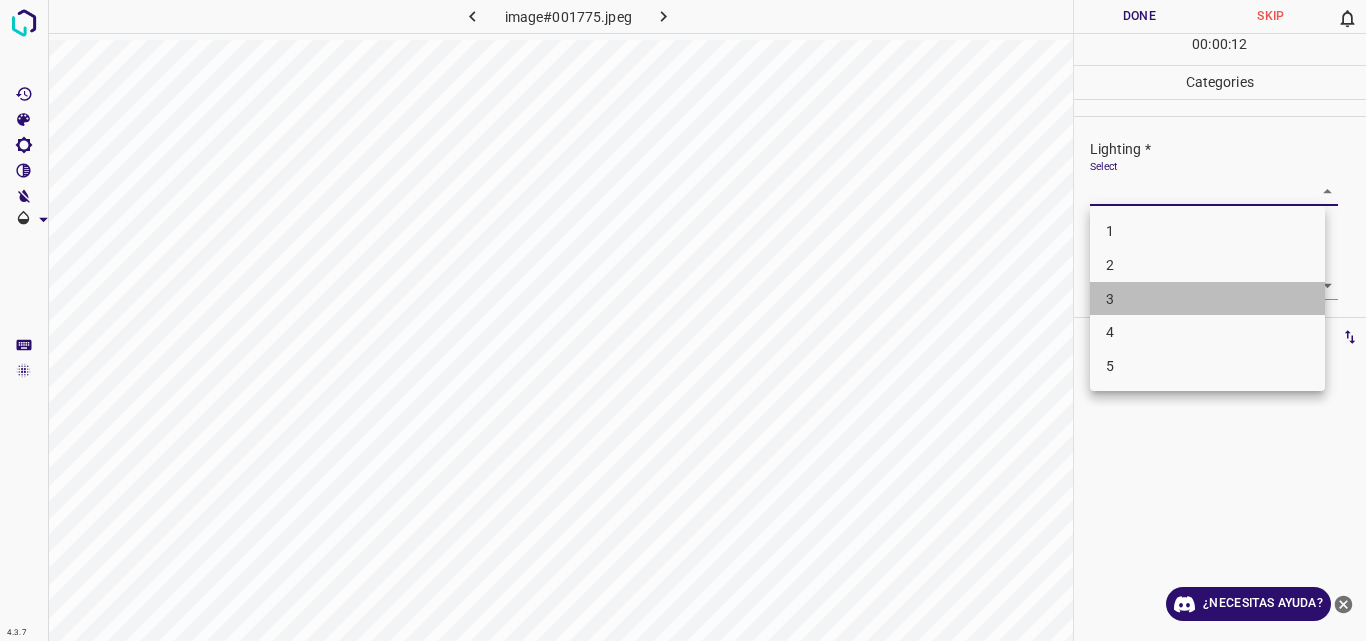 click on "3" at bounding box center [1207, 299] 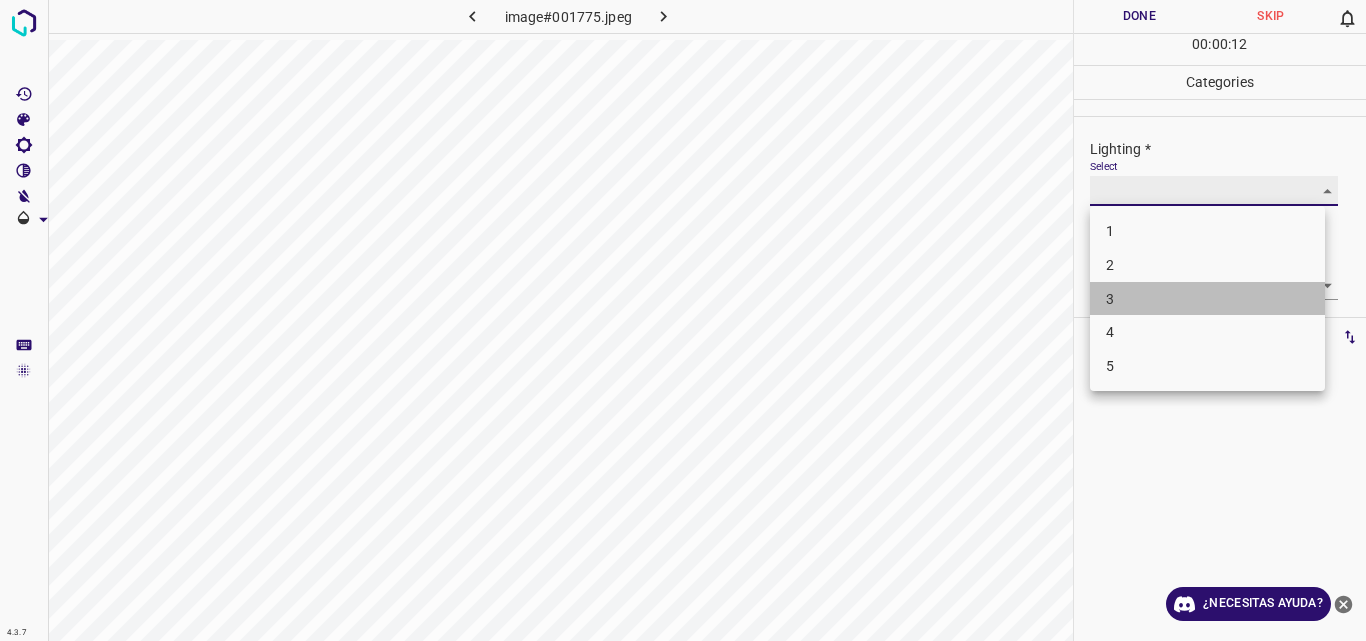 type on "3" 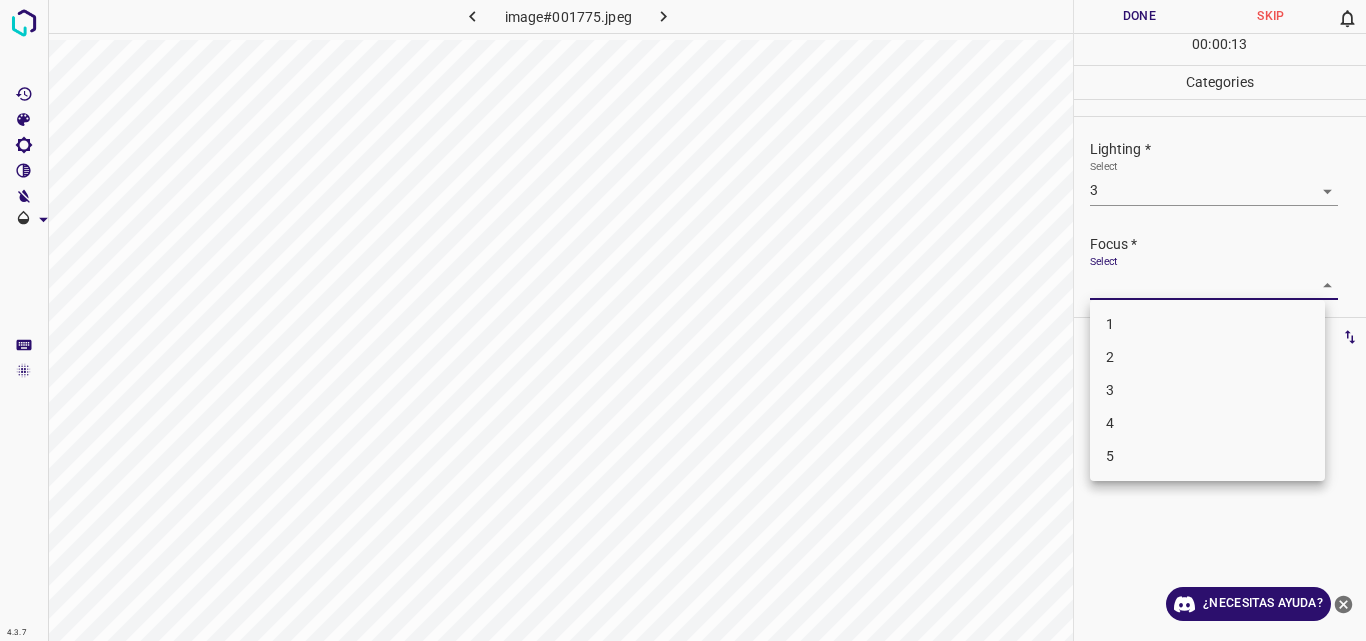 click on "4.3.7 image#[HASH].jpeg Done Skip 0 00   : 00   : 13   Categories Lighting *  Select 3 3 Focus *  Select ​ Overall *  Select ​ Labels   0 Categories 1 Lighting 2 Focus 3 Overall Tools Space Change between modes (Draw & Edit) I Auto labeling R Restore zoom M Zoom in N Zoom out Delete Delete selecte label Filters Z Restore filters X Saturation filter C Brightness filter V Contrast filter B Gray scale filter General O Download ¿Necesitas ayuda? Original text Rate this translation Your feedback will be used to help improve Google Translate - Texto - Esconder - Borrar 1 2 3 4 5" at bounding box center [683, 320] 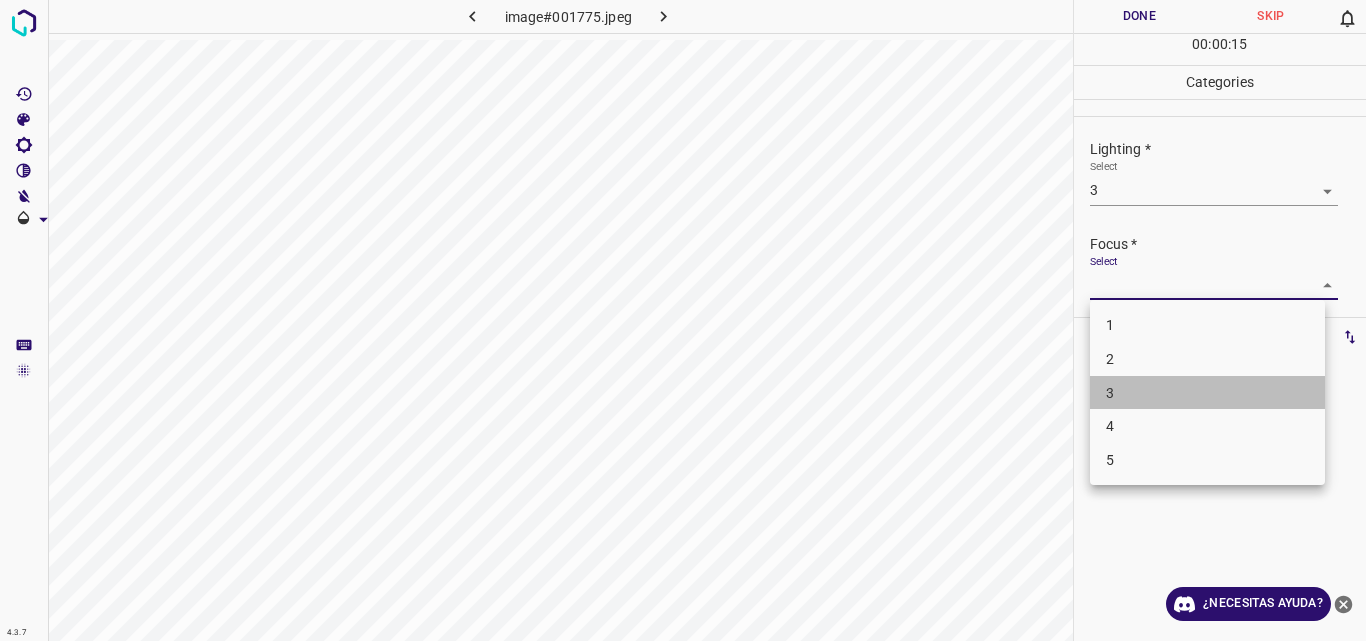 click on "3" at bounding box center (1207, 393) 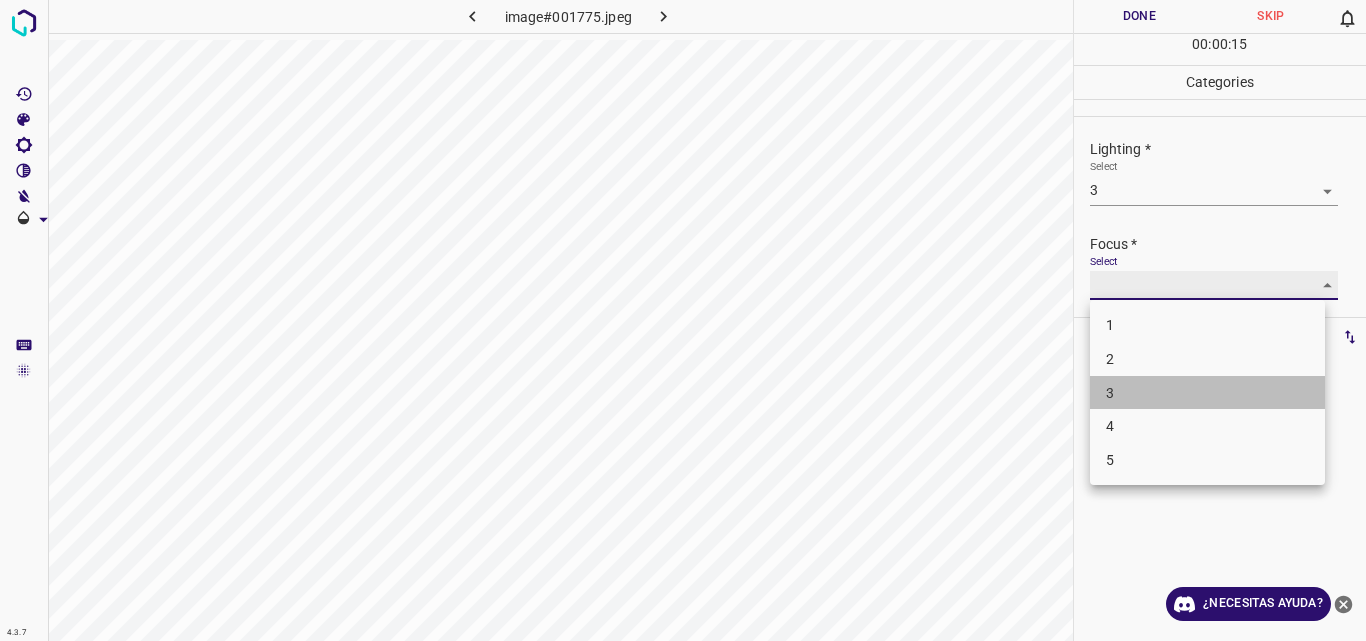 type on "3" 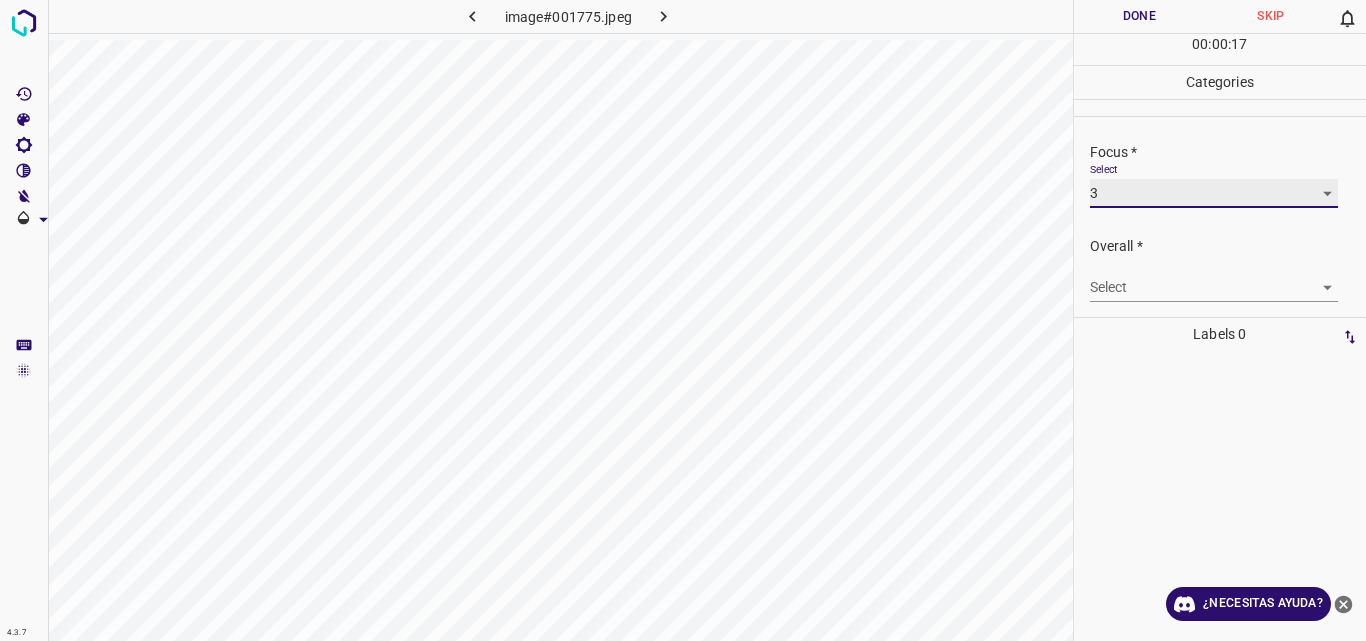 scroll, scrollTop: 98, scrollLeft: 0, axis: vertical 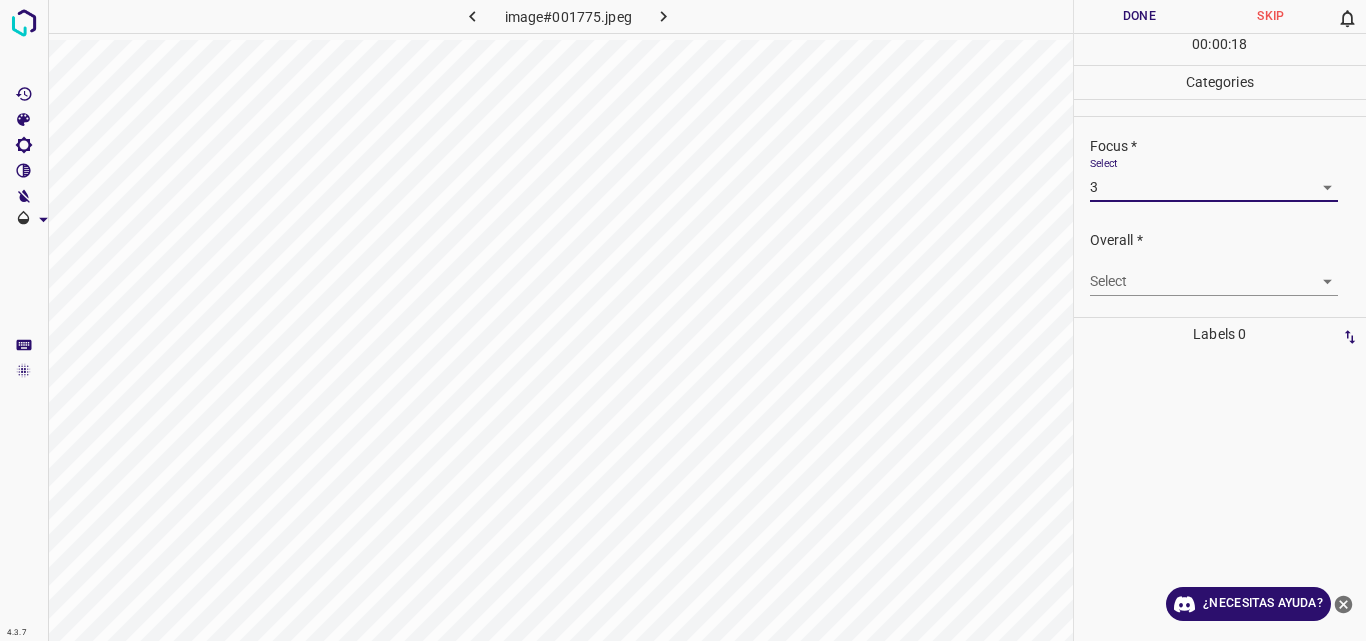 click on "4.3.7 image#001775.jpeg Done Skip 0 00   : 00   : 18   Categories Lighting *  Select 3 3 Focus *  Select 3 3 Overall *  Select ​ Labels   0 Categories 1 Lighting 2 Focus 3 Overall Tools Space Change between modes (Draw & Edit) I Auto labeling R Restore zoom M Zoom in N Zoom out Delete Delete selecte label Filters Z Restore filters X Saturation filter C Brightness filter V Contrast filter B Gray scale filter General O Download ¿Necesitas ayuda? Original text Rate this translation Your feedback will be used to help improve Google Translate - Texto - Esconder - Borrar" at bounding box center [683, 320] 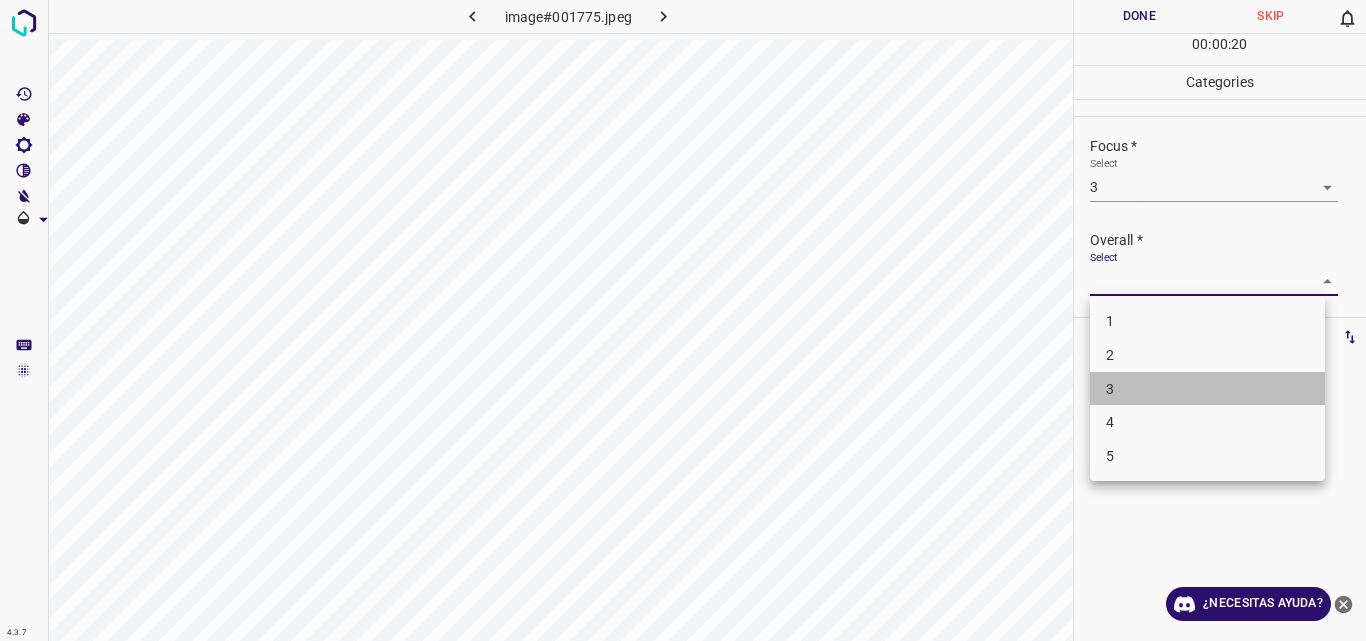 click on "3" at bounding box center (1207, 389) 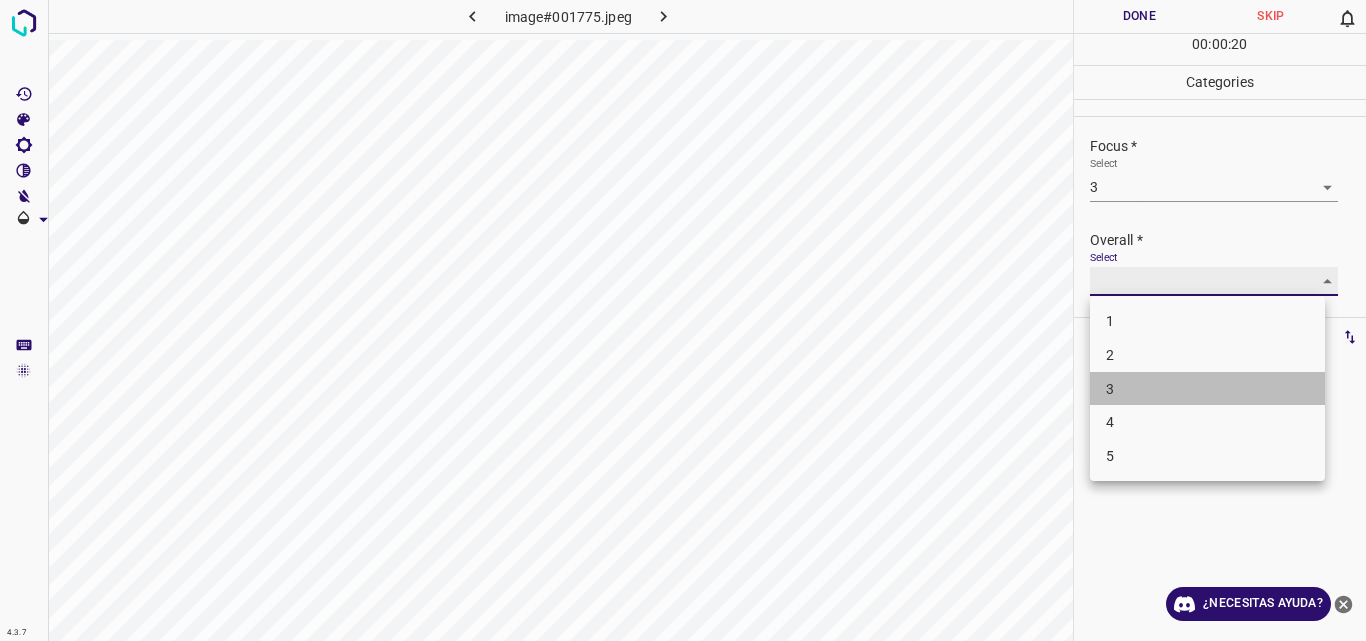type on "3" 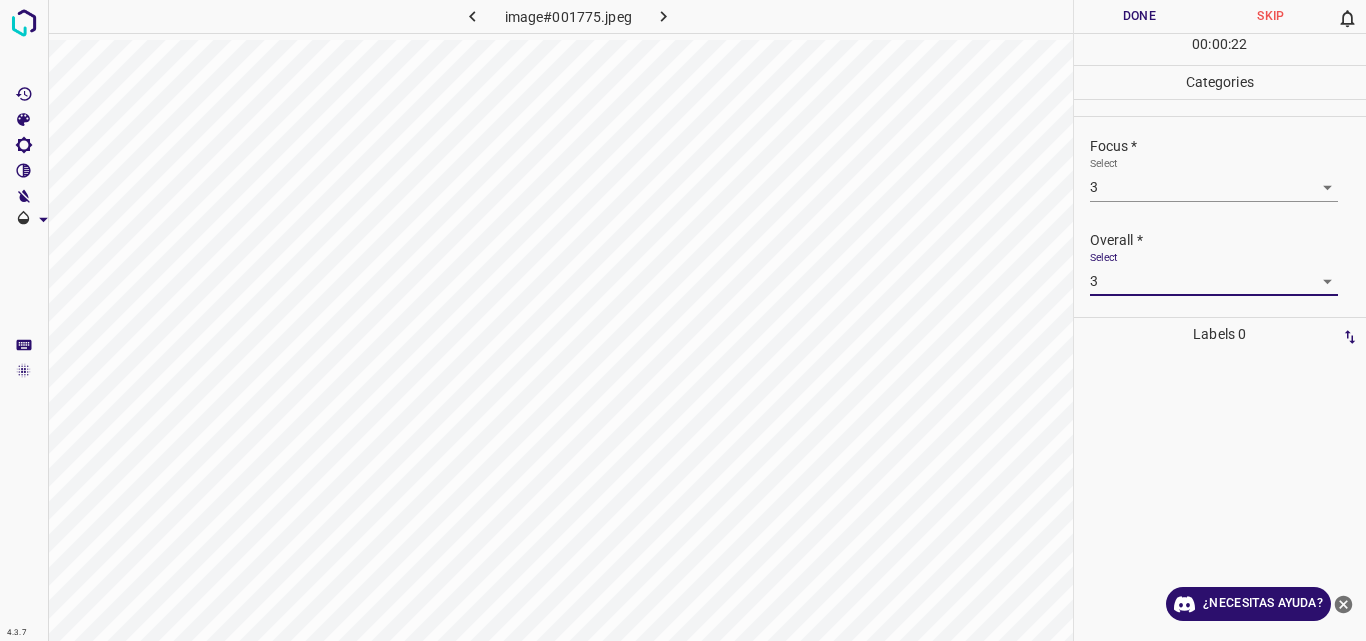 click on "Done" at bounding box center [1140, 16] 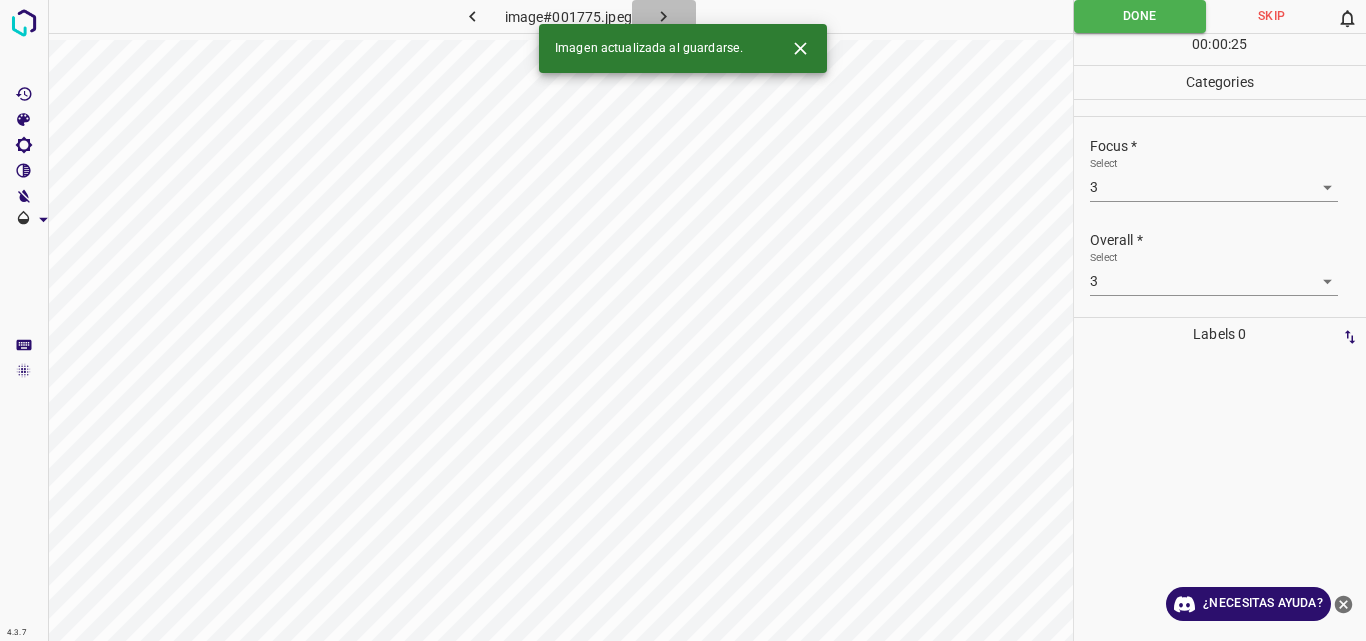 click 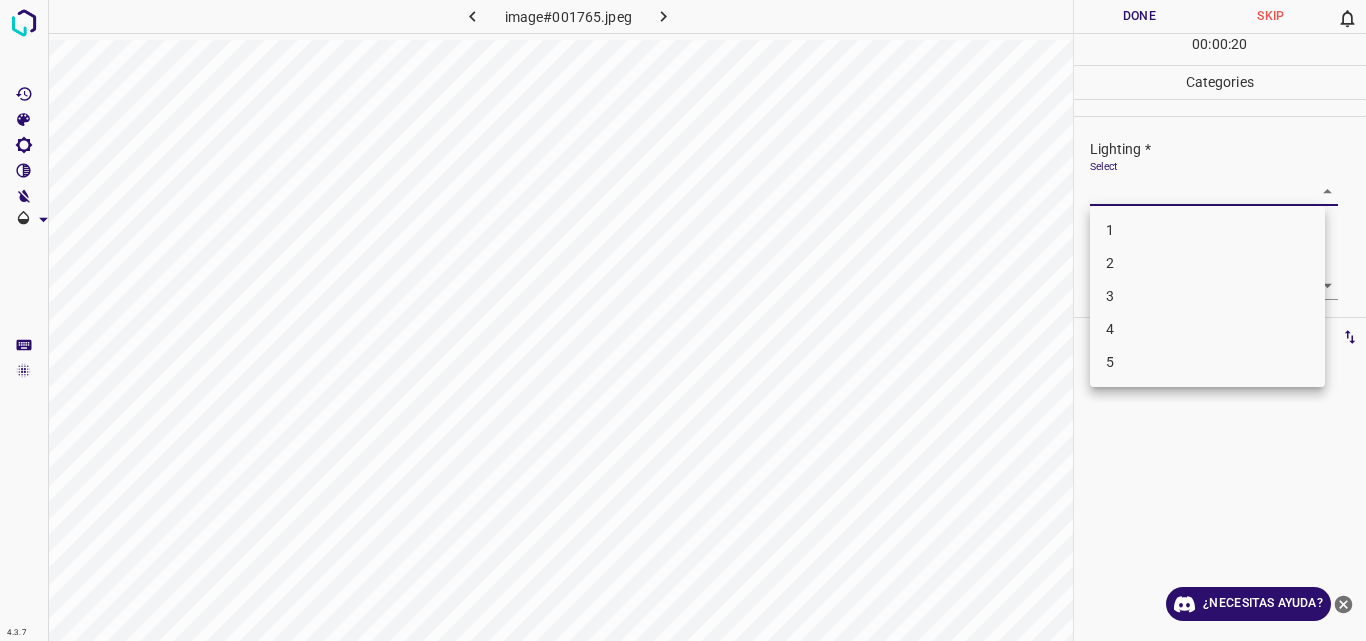 click on "4.3.7 image#001765.jpeg Done Skip 0 00   : 00   : 20   Categories Lighting *  Select ​ Focus *  Select ​ Overall *  Select ​ Labels   0 Categories 1 Lighting 2 Focus 3 Overall Tools Space Change between modes (Draw & Edit) I Auto labeling R Restore zoom M Zoom in N Zoom out Delete Delete selecte label Filters Z Restore filters X Saturation filter C Brightness filter V Contrast filter B Gray scale filter General O Download ¿Necesitas ayuda? Original text Rate this translation Your feedback will be used to help improve Google Translate - Texto - Esconder - Borrar 1 2 3 4 5" at bounding box center (683, 320) 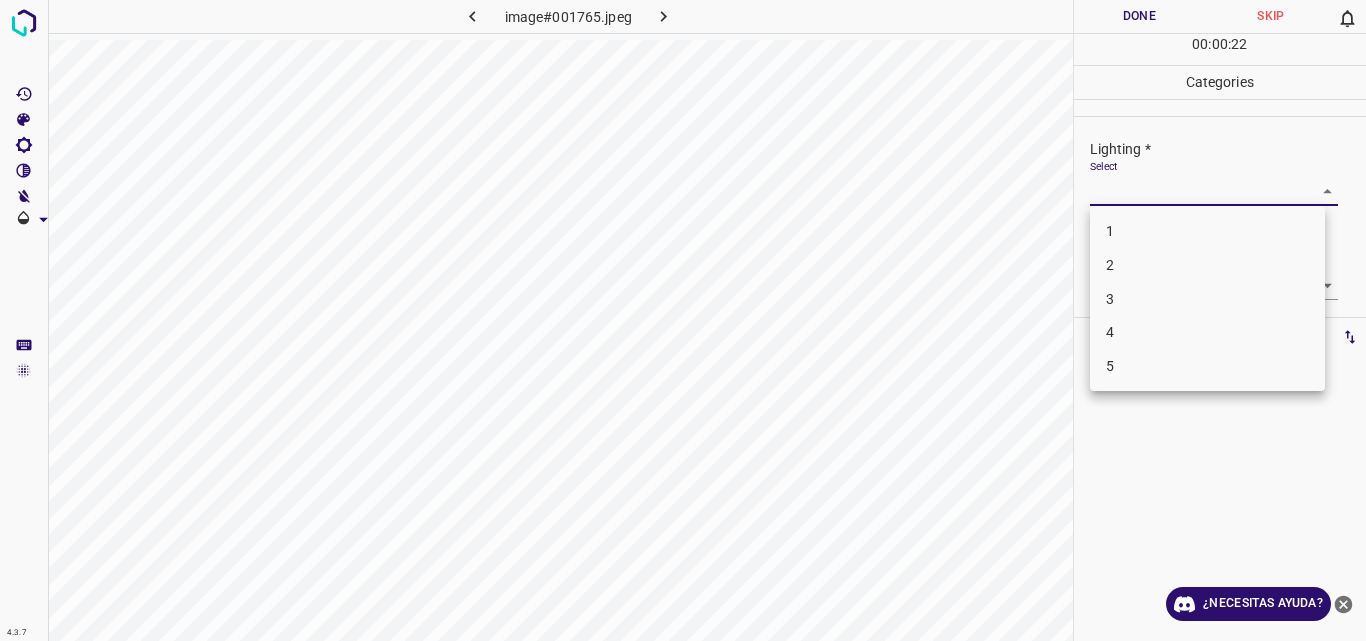 click on "3" at bounding box center [1207, 299] 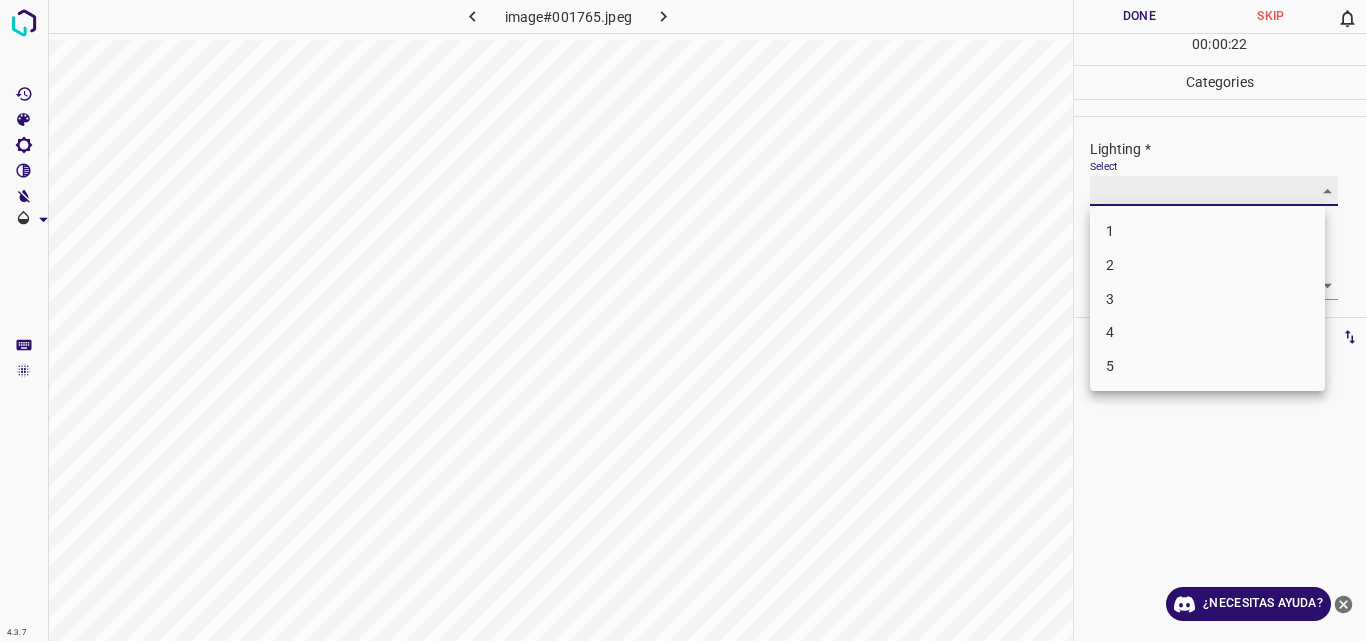 type on "3" 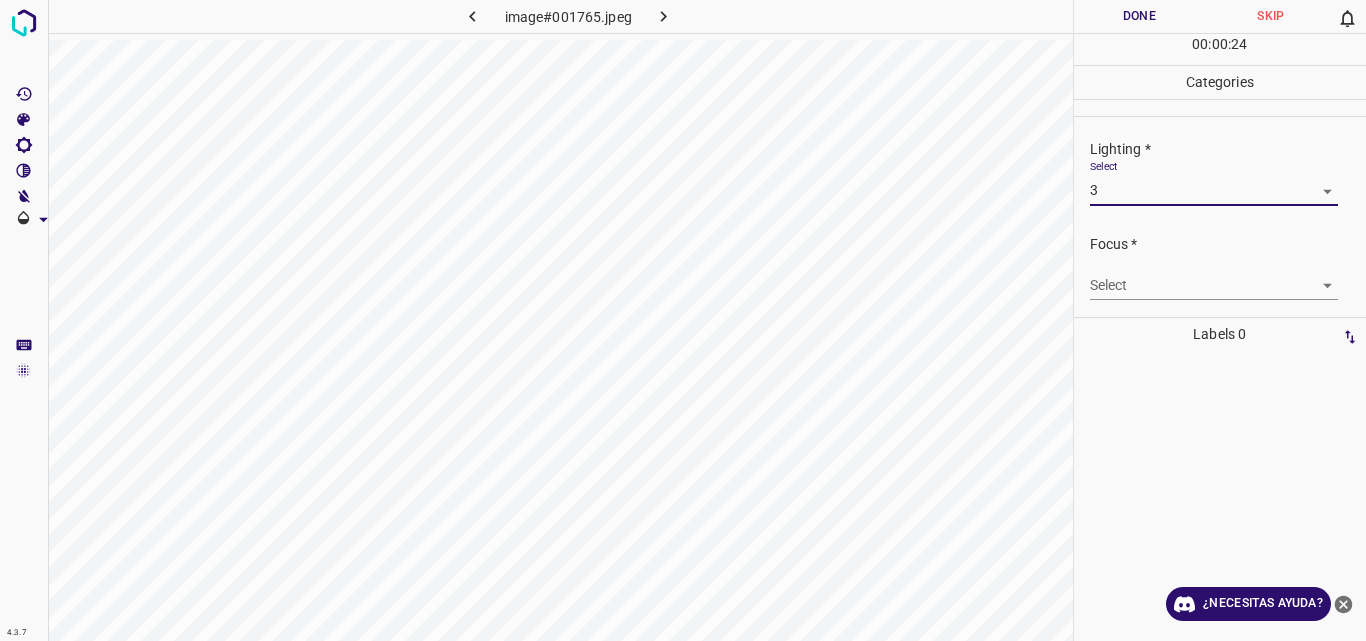 click on "4.3.7 image#001765.jpeg Done Skip 0 00   : 00   : 24   Categories Lighting *  Select 3 3 Focus *  Select ​ Overall *  Select ​ Labels   0 Categories 1 Lighting 2 Focus 3 Overall Tools Space Change between modes (Draw & Edit) I Auto labeling R Restore zoom M Zoom in N Zoom out Delete Delete selecte label Filters Z Restore filters X Saturation filter C Brightness filter V Contrast filter B Gray scale filter General O Download ¿Necesitas ayuda? Original text Rate this translation Your feedback will be used to help improve Google Translate - Texto - Esconder - Borrar" at bounding box center [683, 320] 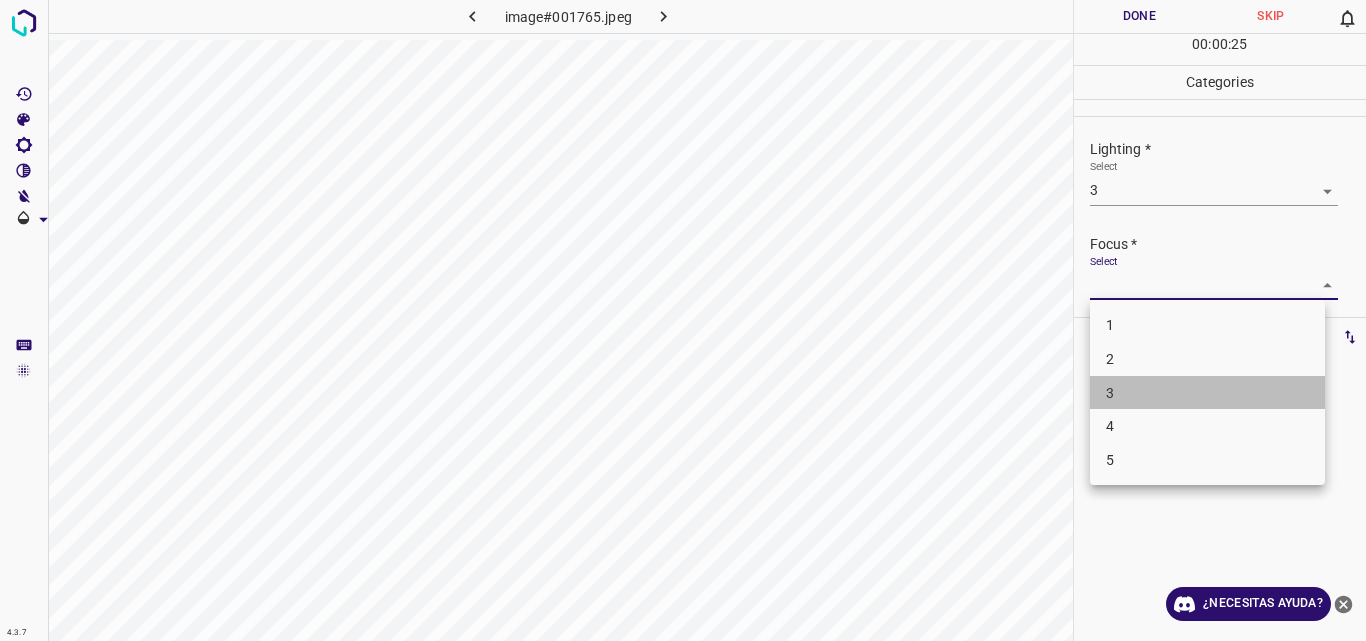 click on "3" at bounding box center [1207, 393] 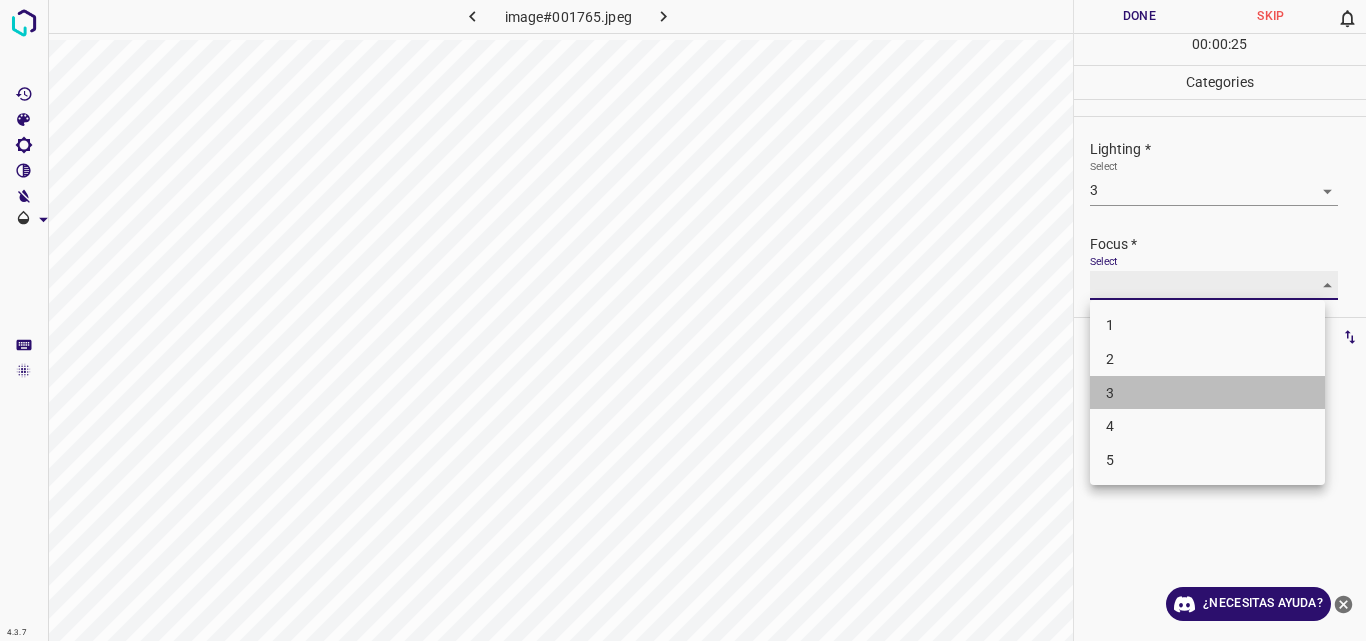 type on "3" 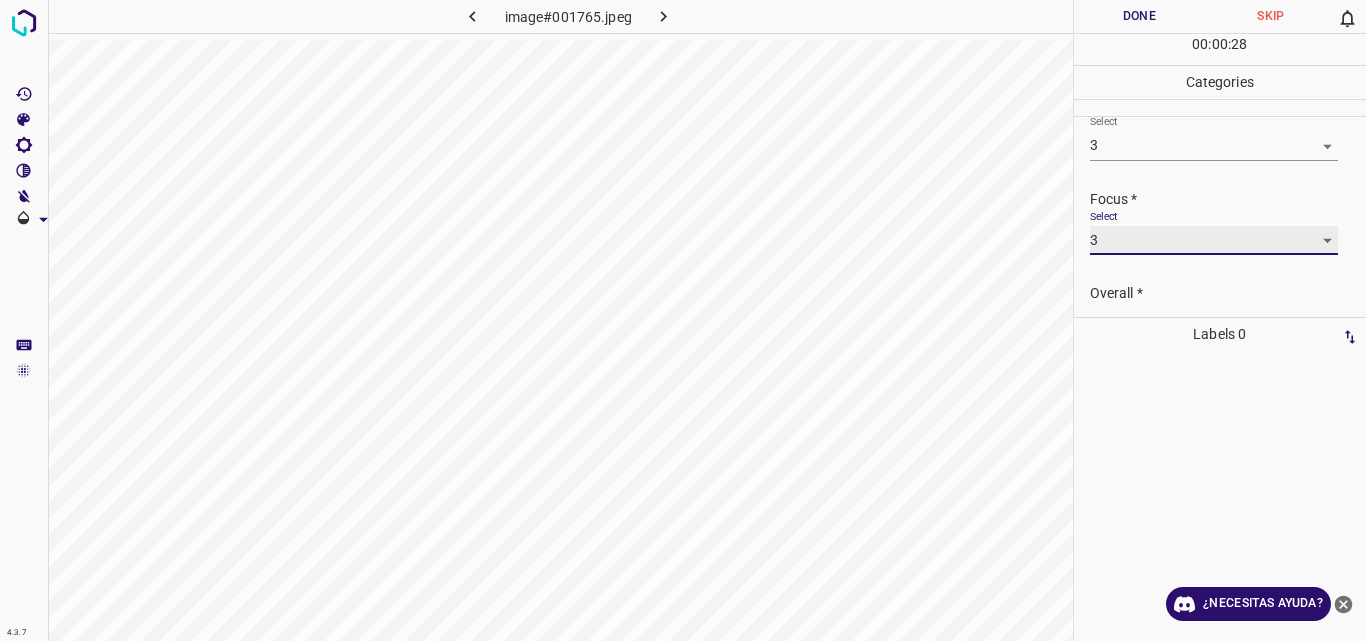 scroll, scrollTop: 98, scrollLeft: 0, axis: vertical 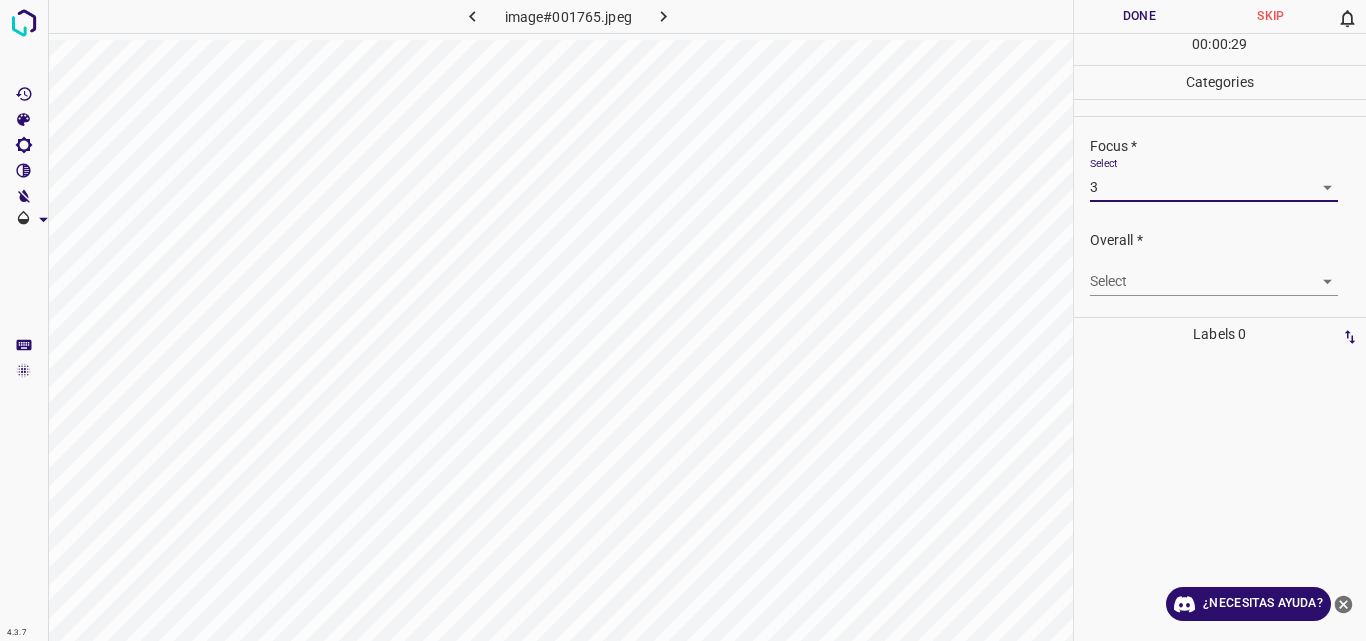 click on "4.3.7 image#001765.jpeg Done Skip 0 00   : 00   : 29   Categories Lighting *  Select 3 3 Focus *  Select 3 3 Overall *  Select ​ Labels   0 Categories 1 Lighting 2 Focus 3 Overall Tools Space Change between modes (Draw & Edit) I Auto labeling R Restore zoom M Zoom in N Zoom out Delete Delete selecte label Filters Z Restore filters X Saturation filter C Brightness filter V Contrast filter B Gray scale filter General O Download ¿Necesitas ayuda? Original text Rate this translation Your feedback will be used to help improve Google Translate - Texto - Esconder - Borrar" at bounding box center [683, 320] 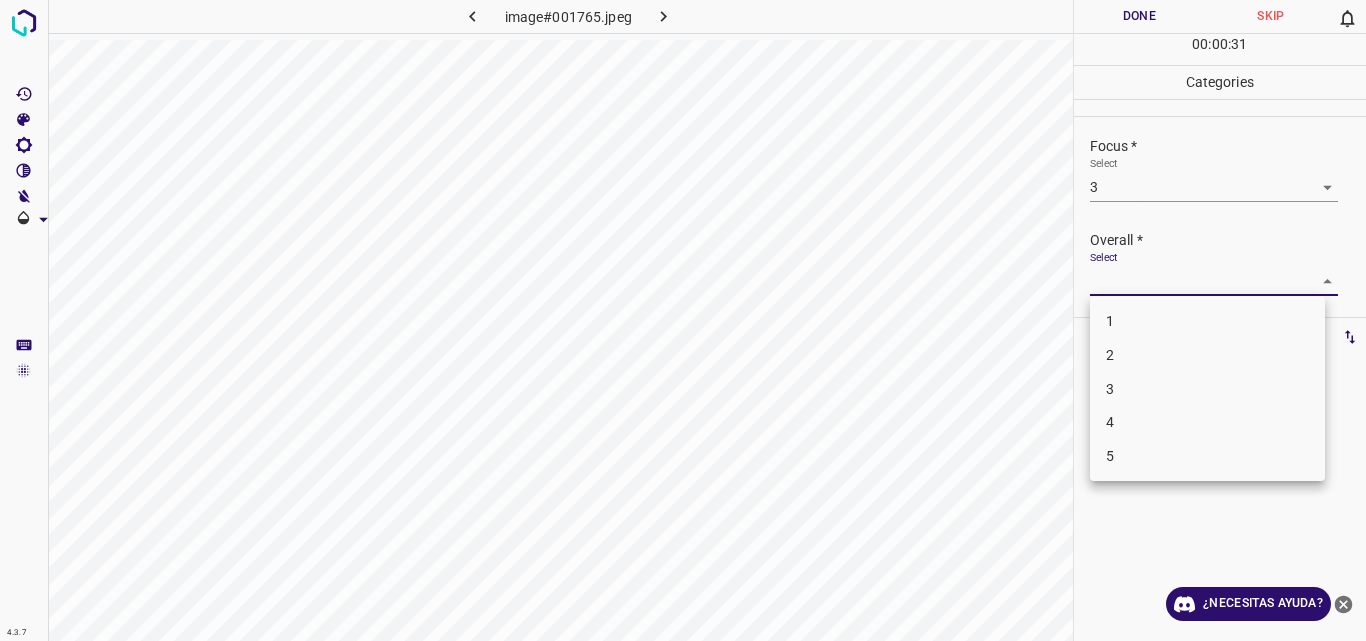 click on "3" at bounding box center (1207, 389) 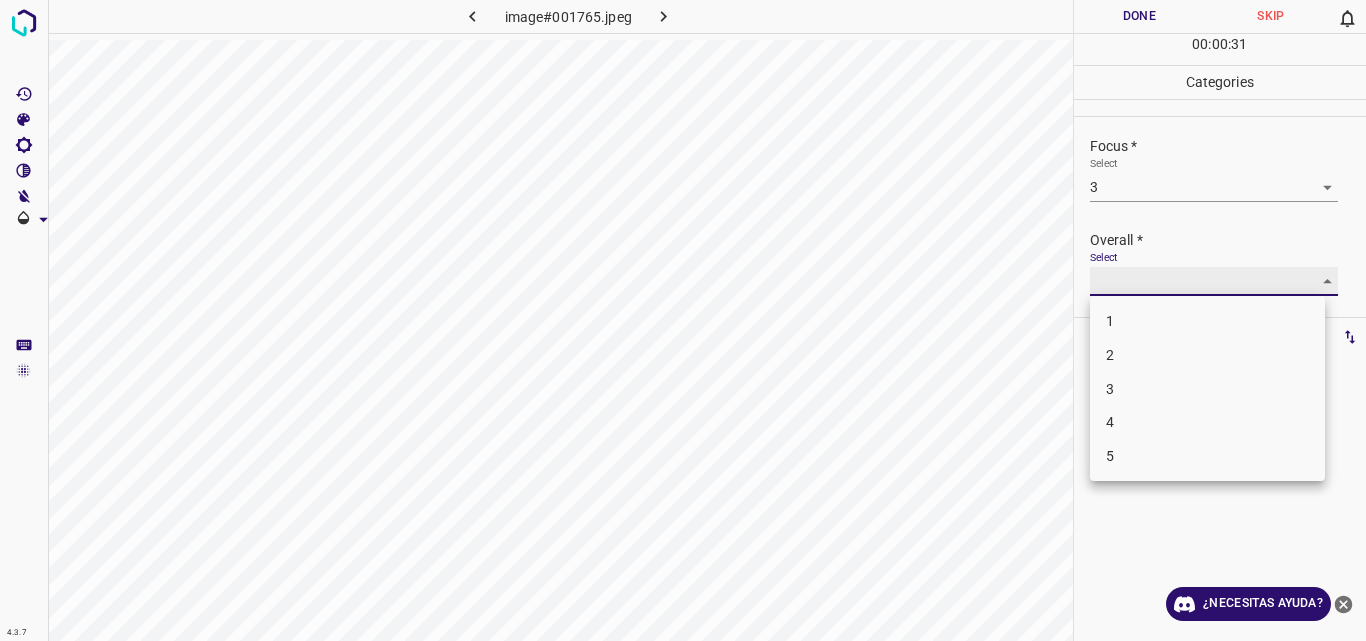type on "3" 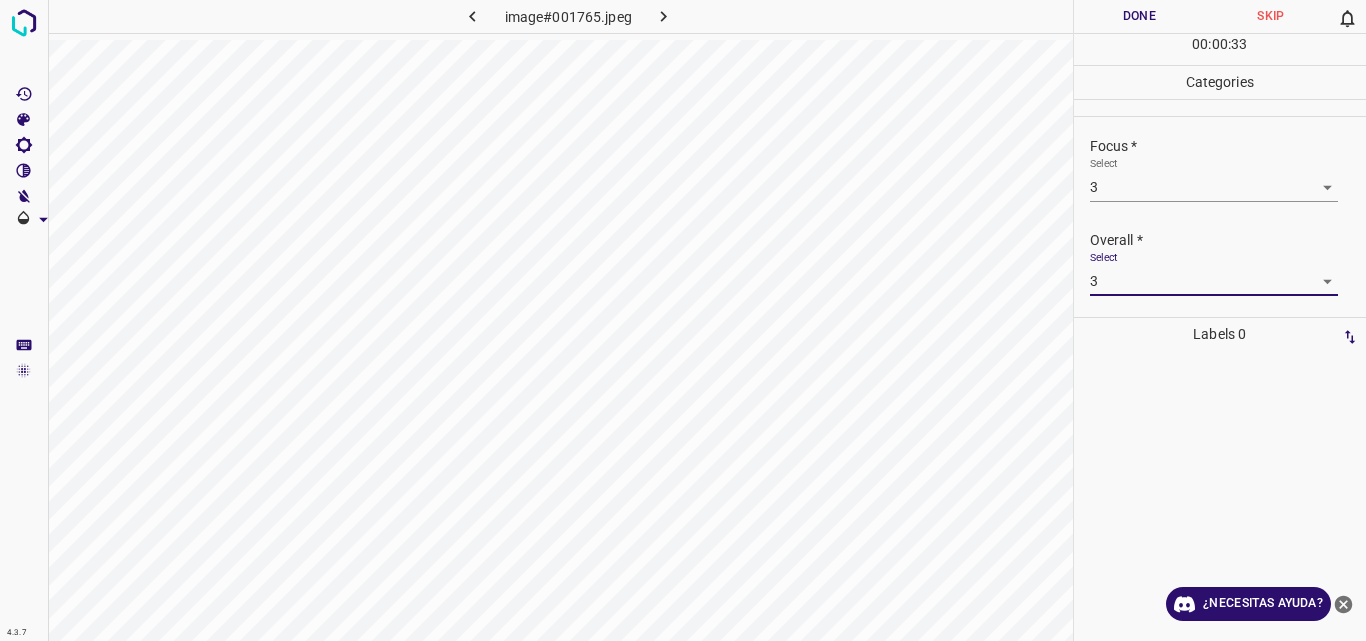 click on "Done" at bounding box center [1140, 16] 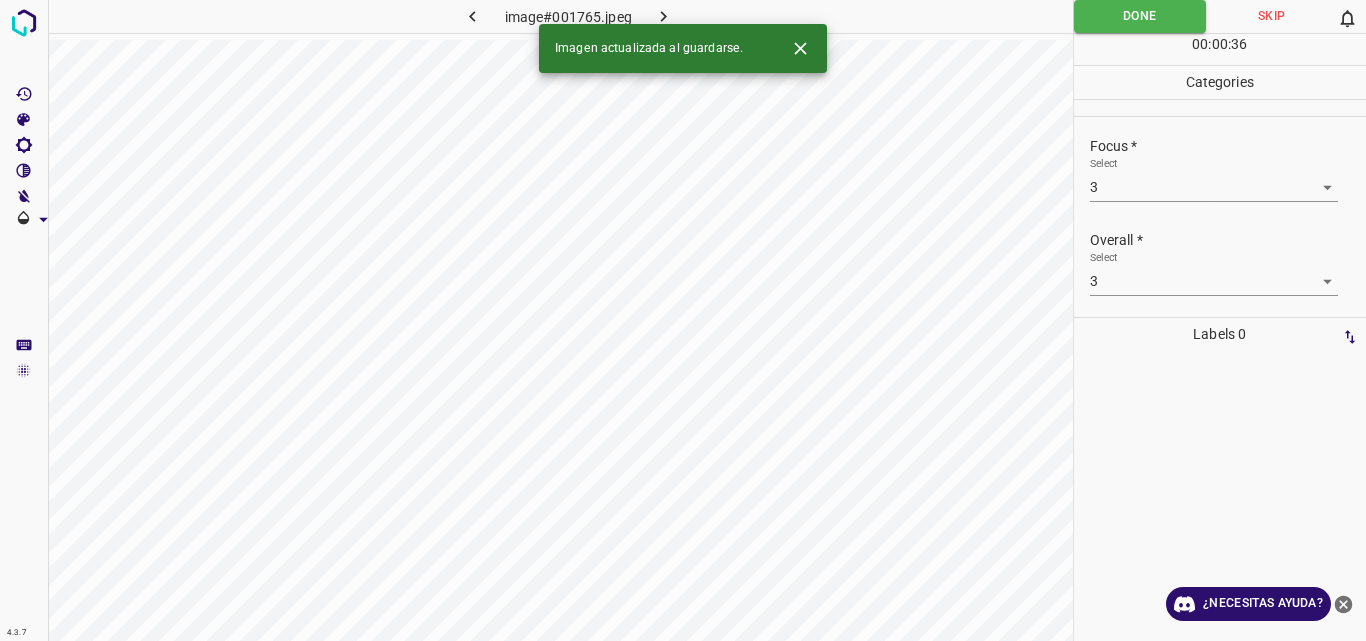 click 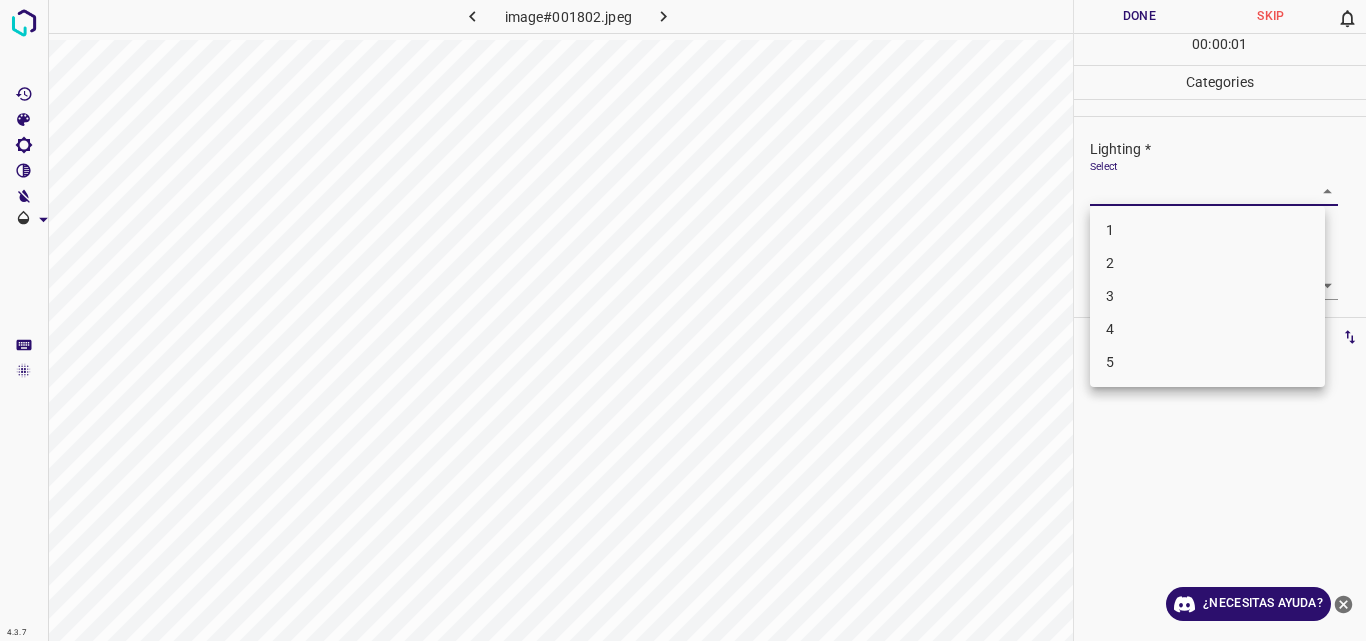 click on "4.3.7 image#001802.jpeg Done Skip 0 00   : 00   : 01   Categories Lighting *  Select ​ Focus *  Select ​ Overall *  Select ​ Labels   0 Categories 1 Lighting 2 Focus 3 Overall Tools Space Change between modes (Draw & Edit) I Auto labeling R Restore zoom M Zoom in N Zoom out Delete Delete selecte label Filters Z Restore filters X Saturation filter C Brightness filter V Contrast filter B Gray scale filter General O Download ¿Necesitas ayuda? Original text Rate this translation Your feedback will be used to help improve Google Translate - Texto - Esconder - Borrar 1 2 3 4 5" at bounding box center [683, 320] 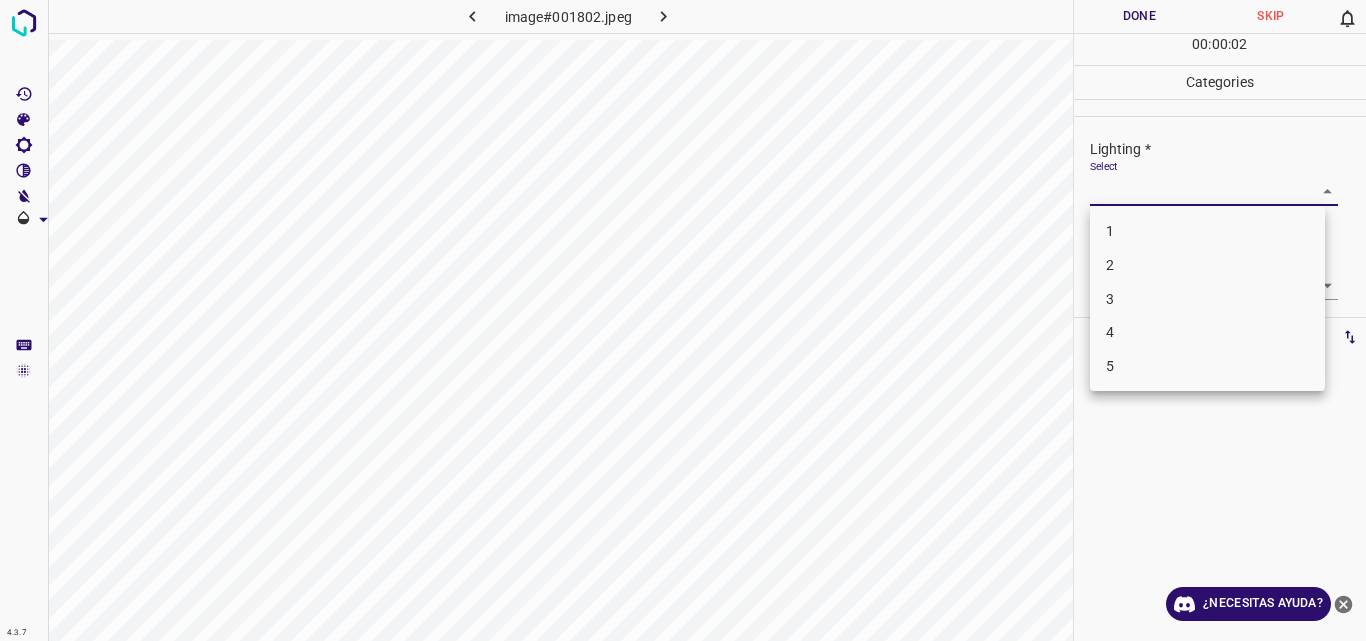click on "3" at bounding box center (1207, 299) 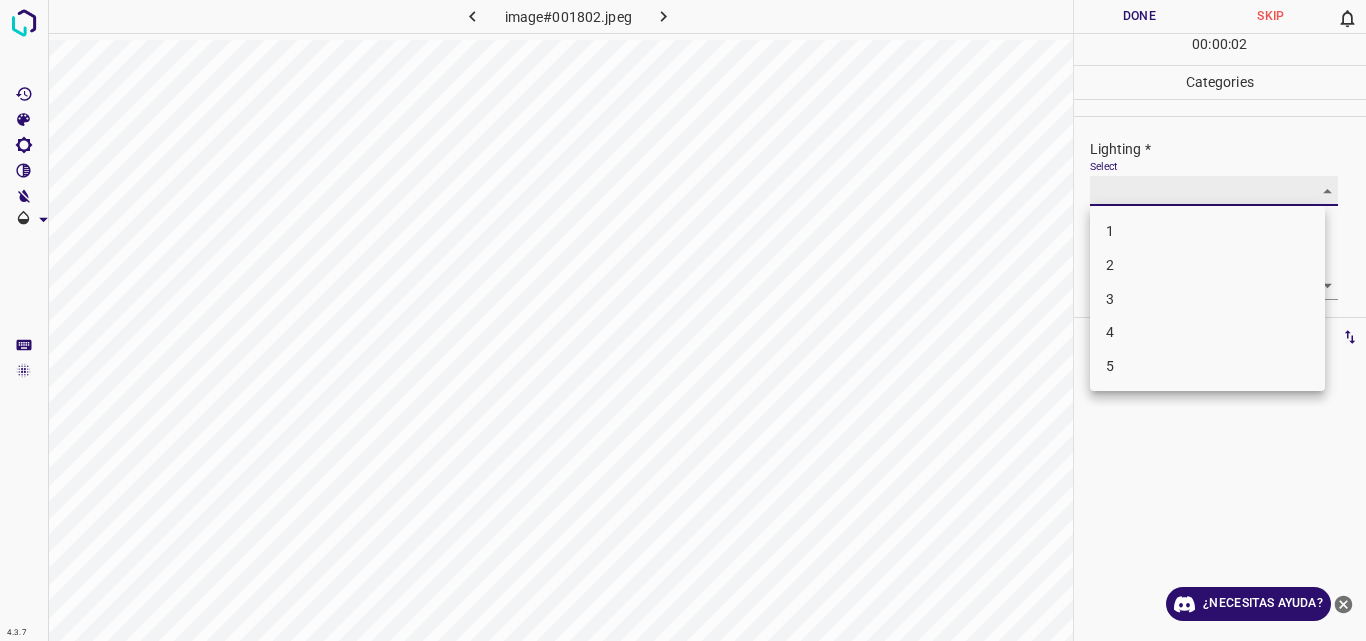 type on "3" 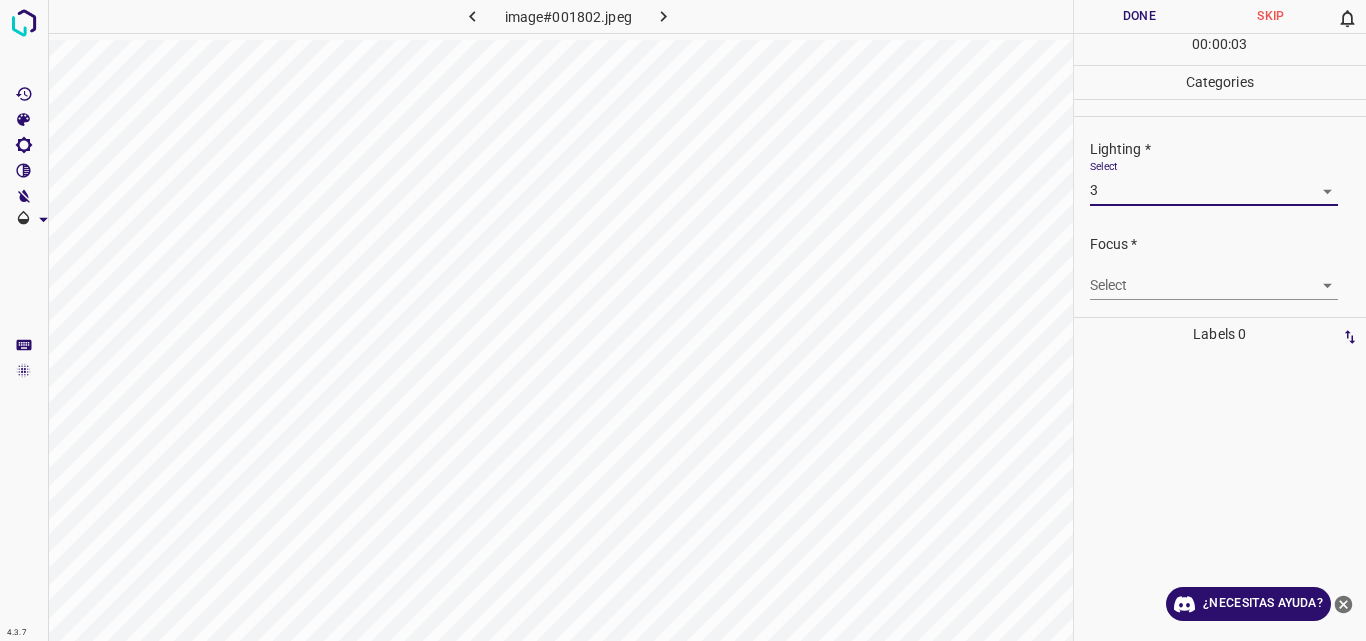 click on "4.3.7 image#001802.jpeg Done Skip 0 00   : 00   : 03   Categories Lighting *  Select 3 3 Focus *  Select ​ Overall *  Select ​ Labels   0 Categories 1 Lighting 2 Focus 3 Overall Tools Space Change between modes (Draw & Edit) I Auto labeling R Restore zoom M Zoom in N Zoom out Delete Delete selecte label Filters Z Restore filters X Saturation filter C Brightness filter V Contrast filter B Gray scale filter General O Download ¿Necesitas ayuda? Original text Rate this translation Your feedback will be used to help improve Google Translate - Texto - Esconder - Borrar" at bounding box center (683, 320) 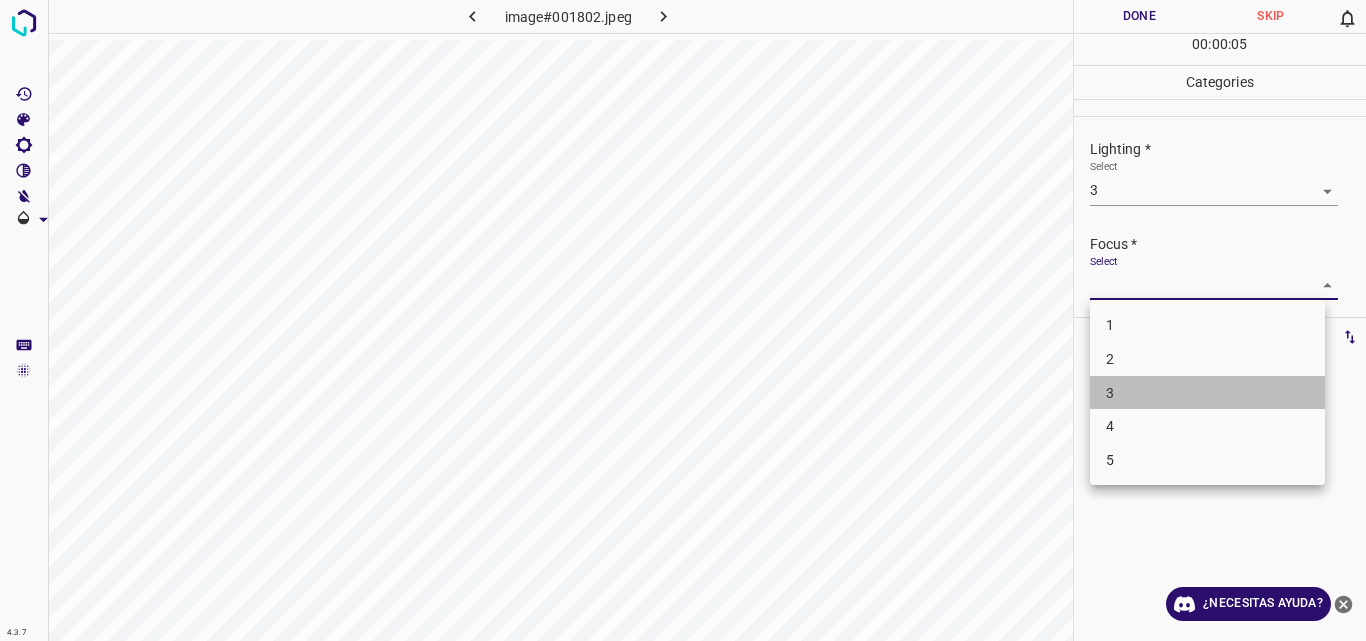 click on "3" at bounding box center (1207, 393) 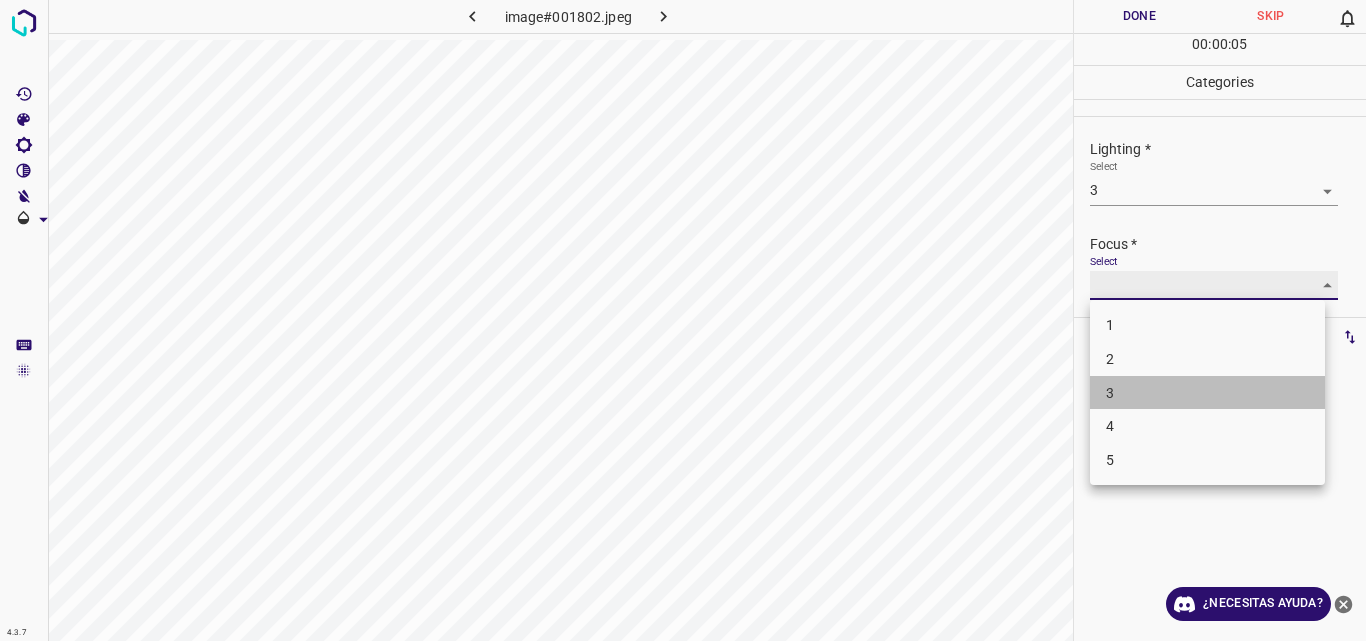 type on "3" 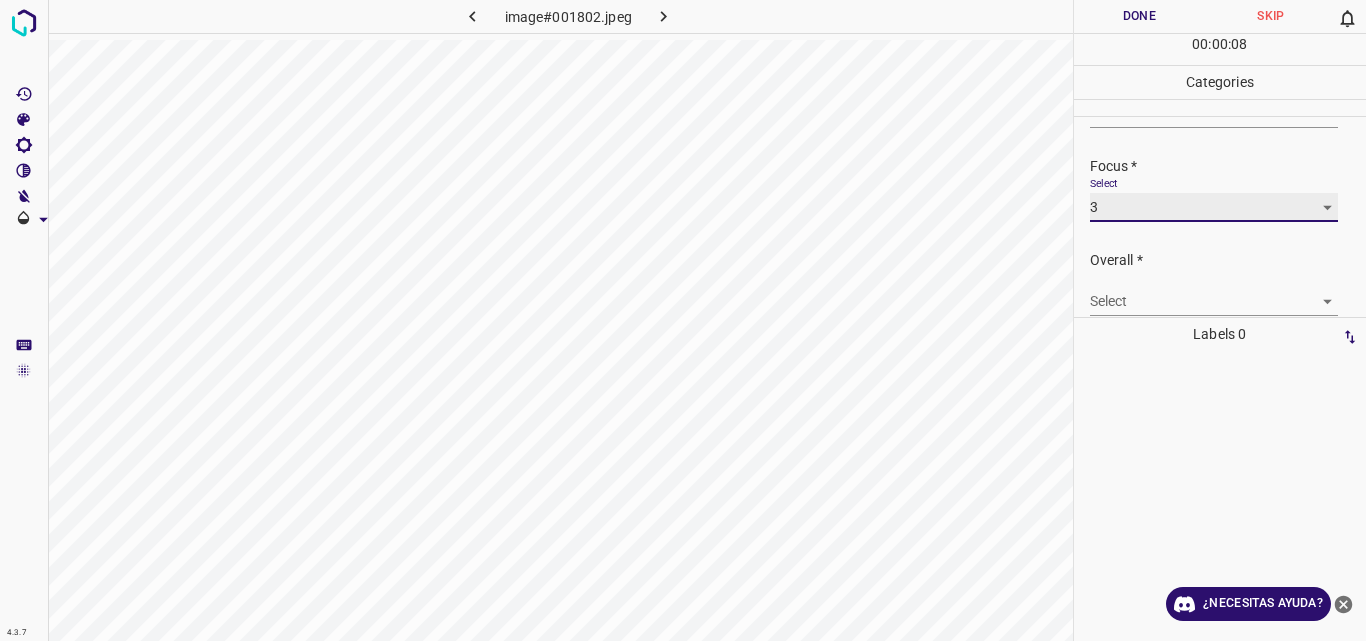 scroll, scrollTop: 98, scrollLeft: 0, axis: vertical 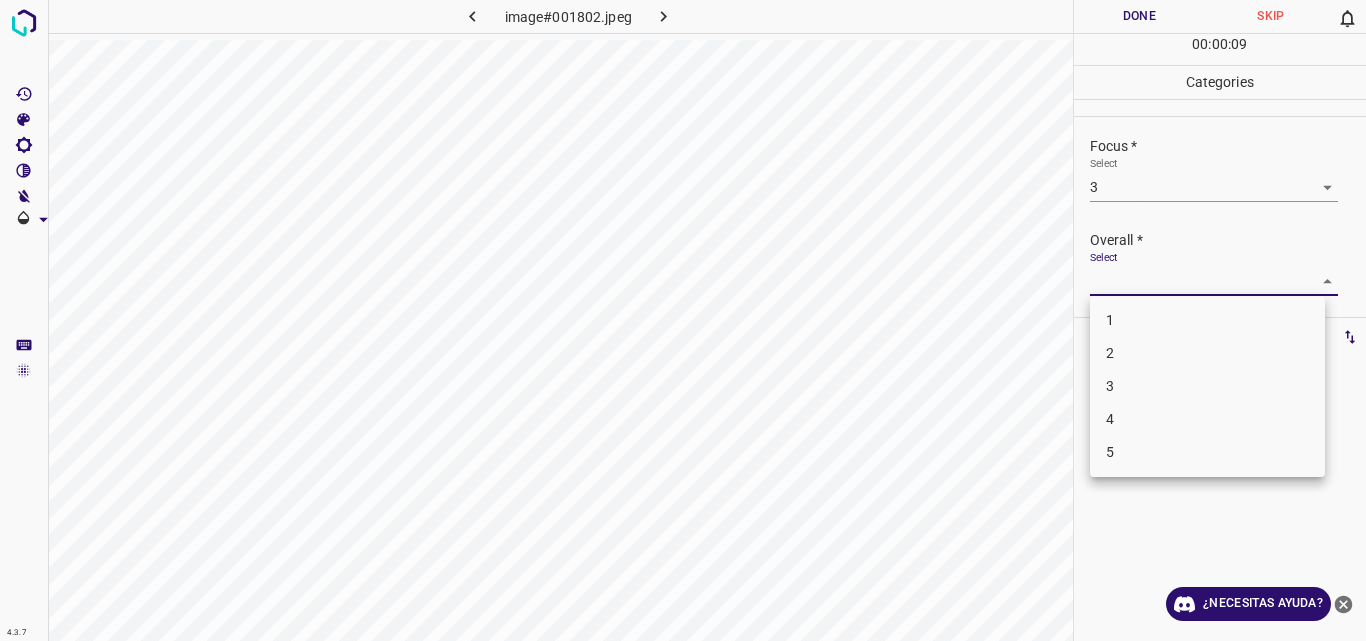 click on "4.3.7 image#001802.jpeg Done Skip 0 00   : 00   : 09   Categories Lighting *  Select 3 3 Focus *  Select 3 3 Overall *  Select ​ Labels   0 Categories 1 Lighting 2 Focus 3 Overall Tools Space Change between modes (Draw & Edit) I Auto labeling R Restore zoom M Zoom in N Zoom out Delete Delete selecte label Filters Z Restore filters X Saturation filter C Brightness filter V Contrast filter B Gray scale filter General O Download ¿Necesitas ayuda? Original text Rate this translation Your feedback will be used to help improve Google Translate - Texto - Esconder - Borrar 1 2 3 4 5" at bounding box center (683, 320) 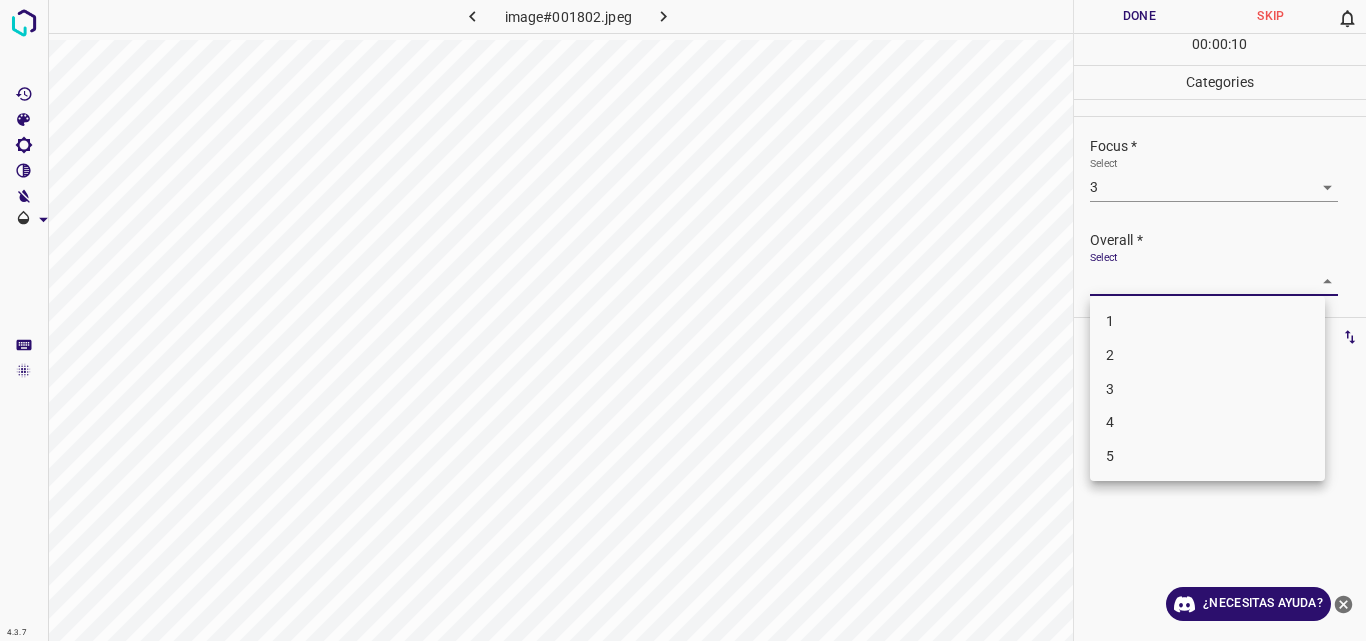 click on "3" at bounding box center [1207, 389] 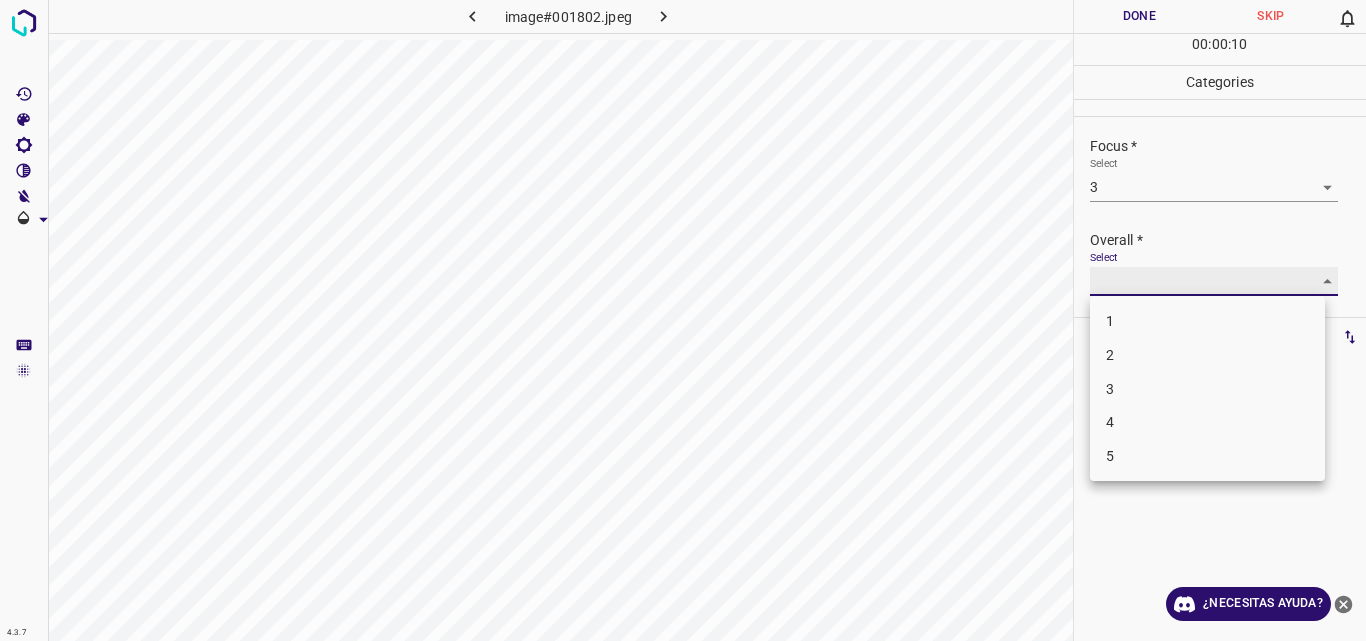 type on "3" 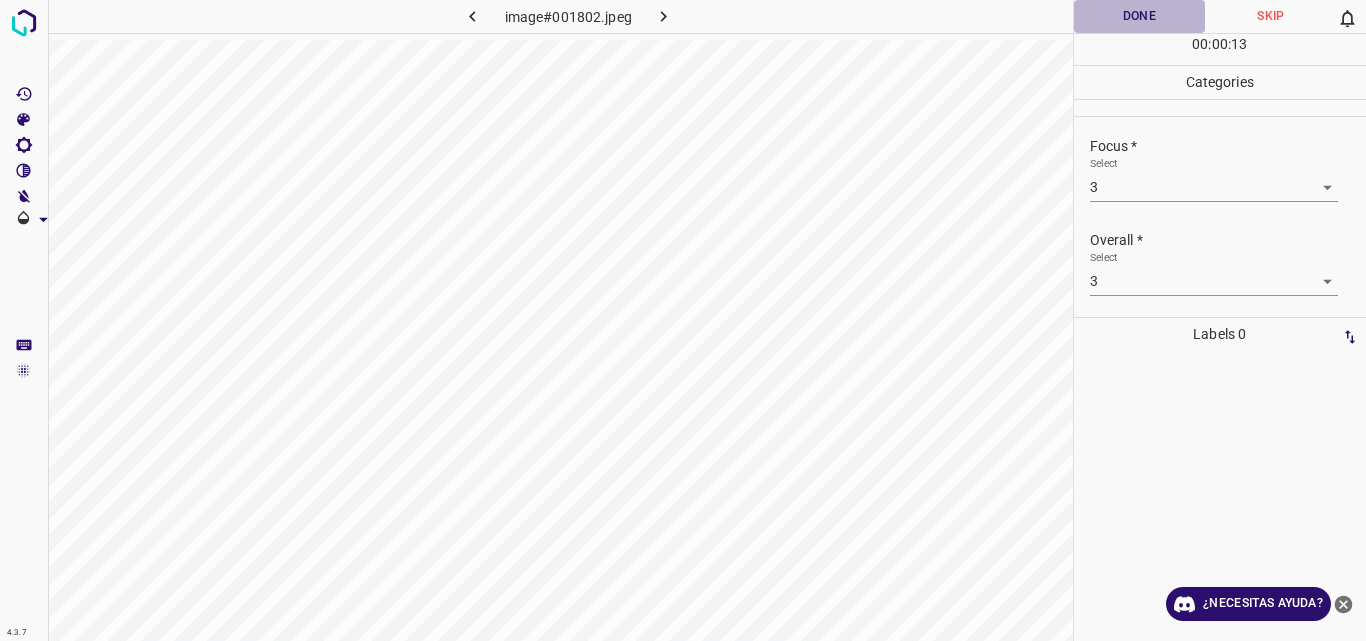 click on "Done" at bounding box center [1140, 16] 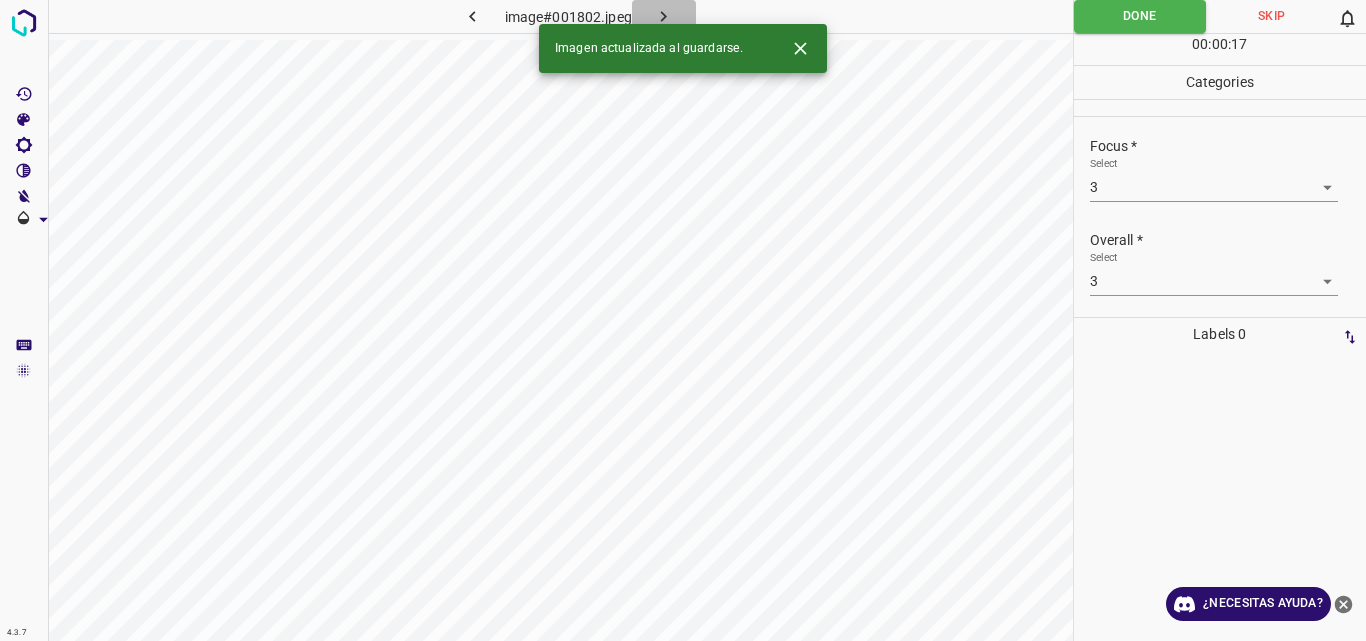 click 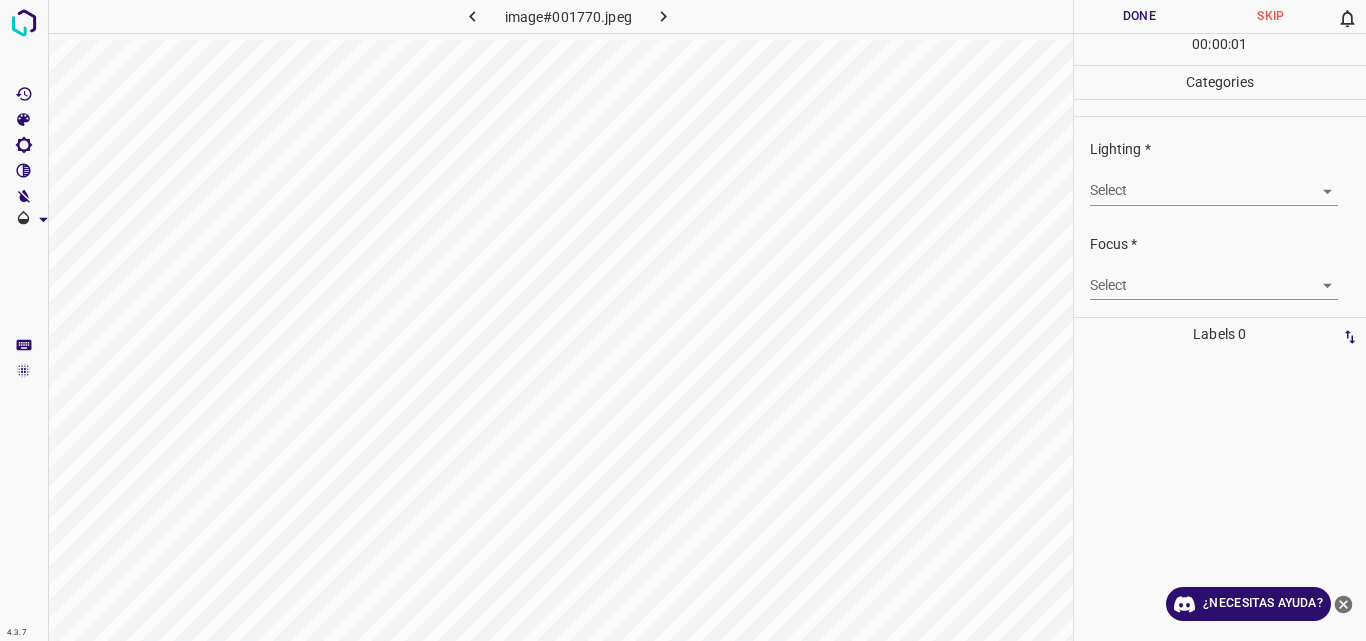 click on "4.3.7 image#001770.jpeg Done Skip 0 00   : 00   : 01   Categories Lighting *  Select ​ Focus *  Select ​ Overall *  Select ​ Labels   0 Categories 1 Lighting 2 Focus 3 Overall Tools Space Change between modes (Draw & Edit) I Auto labeling R Restore zoom M Zoom in N Zoom out Delete Delete selecte label Filters Z Restore filters X Saturation filter C Brightness filter V Contrast filter B Gray scale filter General O Download ¿Necesitas ayuda? Original text Rate this translation Your feedback will be used to help improve Google Translate - Texto - Esconder - Borrar" at bounding box center [683, 320] 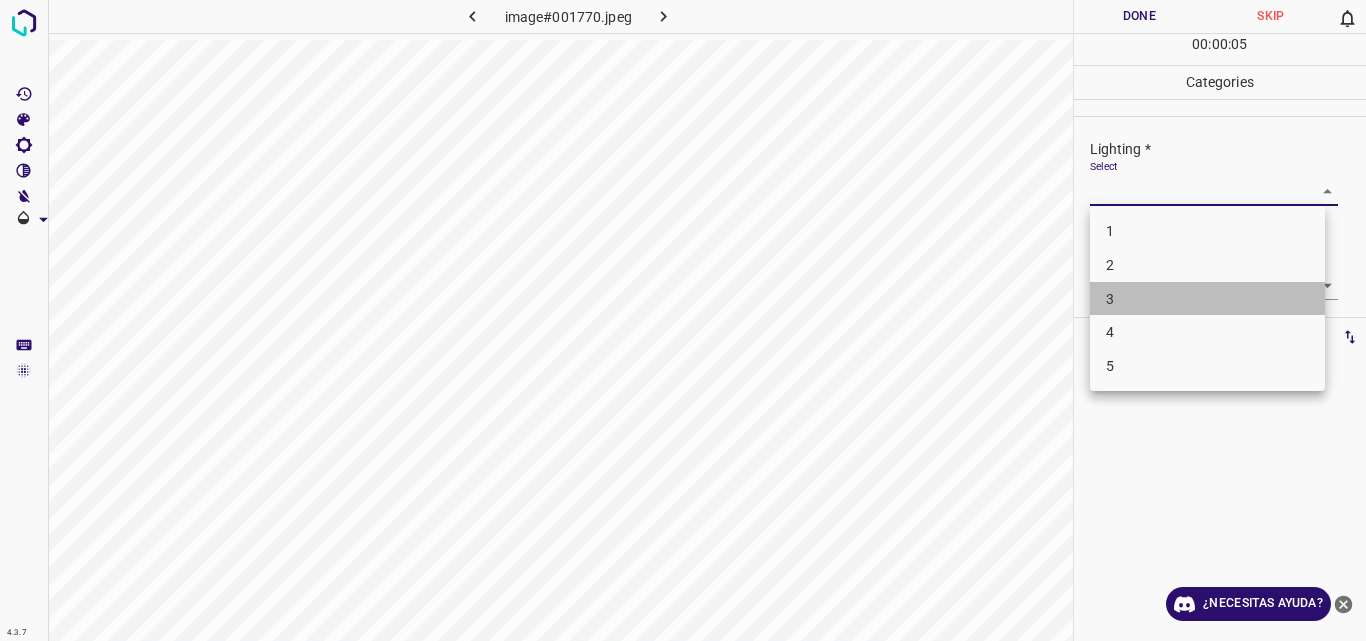 click on "3" at bounding box center (1207, 299) 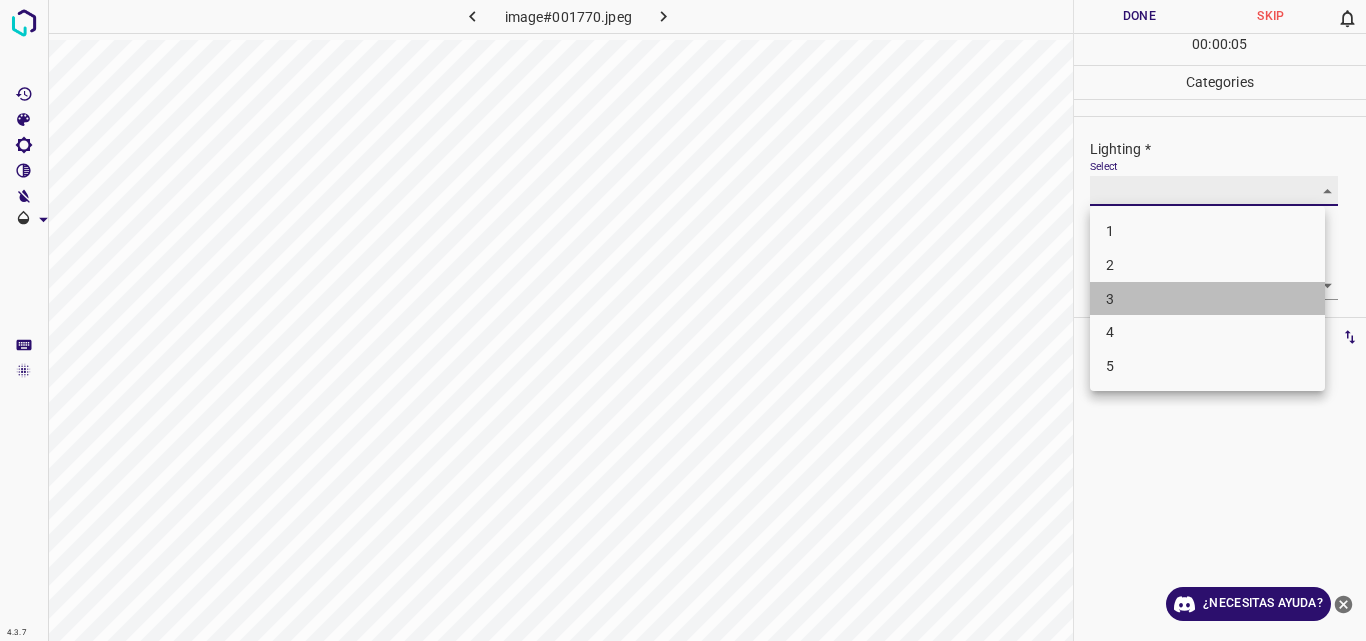 type on "3" 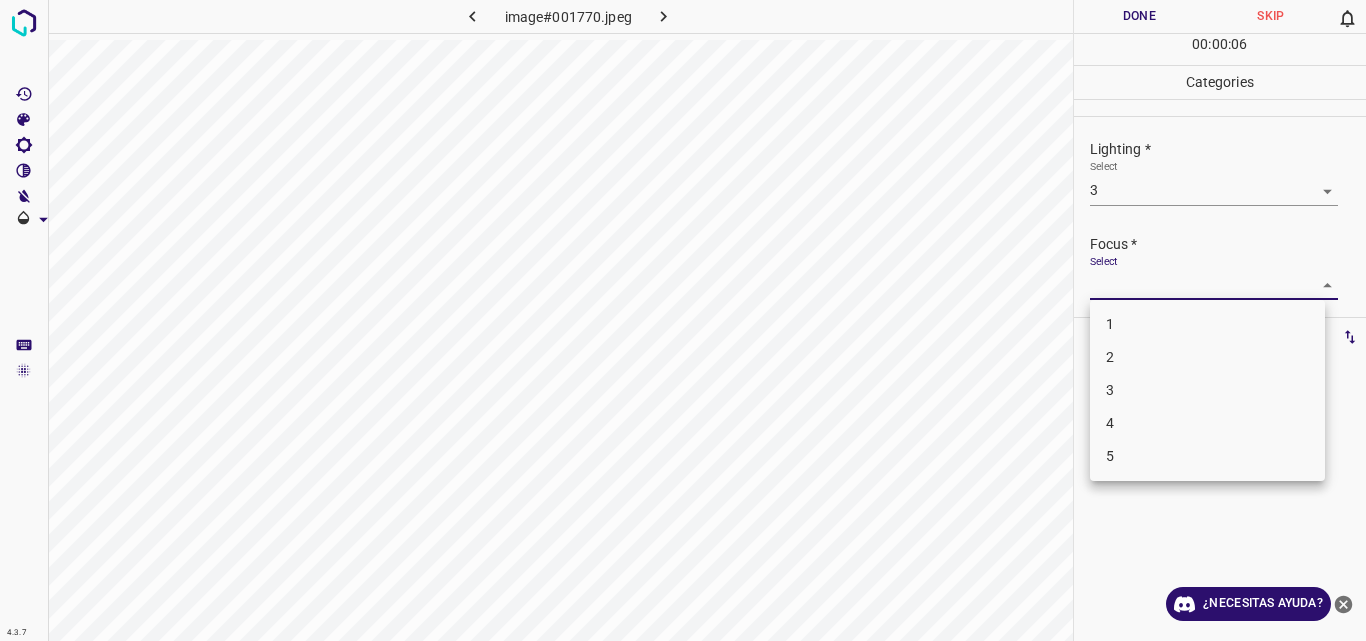 click on "4.3.7 image#001770.jpeg Done Skip 0 00   : 00   : 06   Categories Lighting *  Select 3 3 Focus *  Select ​ Overall *  Select ​ Labels   0 Categories 1 Lighting 2 Focus 3 Overall Tools Space Change between modes (Draw & Edit) I Auto labeling R Restore zoom M Zoom in N Zoom out Delete Delete selecte label Filters Z Restore filters X Saturation filter C Brightness filter V Contrast filter B Gray scale filter General O Download ¿Necesitas ayuda? Original text Rate this translation Your feedback will be used to help improve Google Translate - Texto - Esconder - Borrar 1 2 3 4 5" at bounding box center (683, 320) 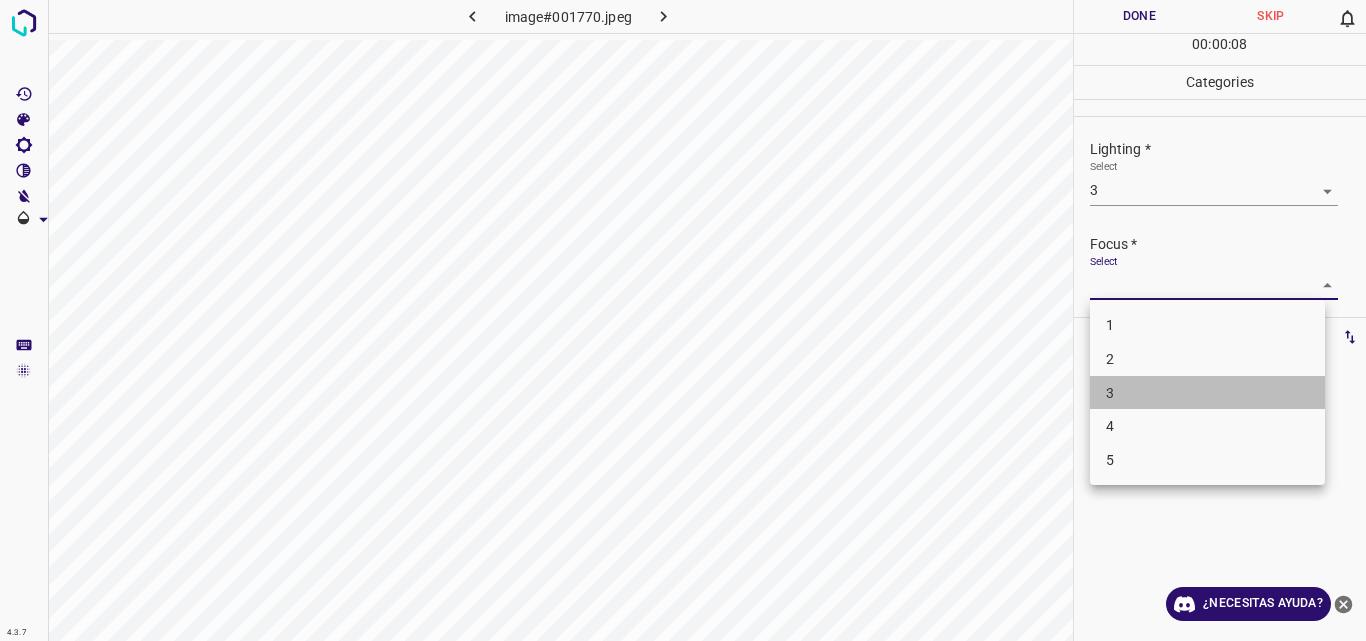 click on "3" at bounding box center (1207, 393) 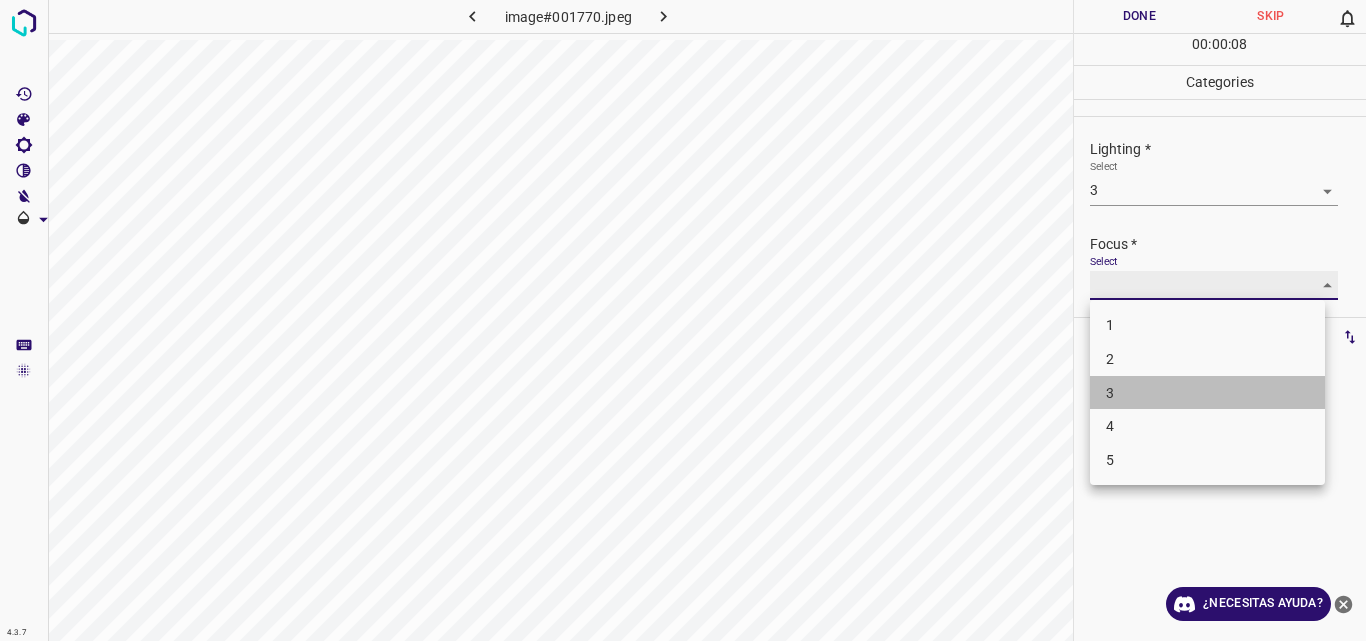 type on "3" 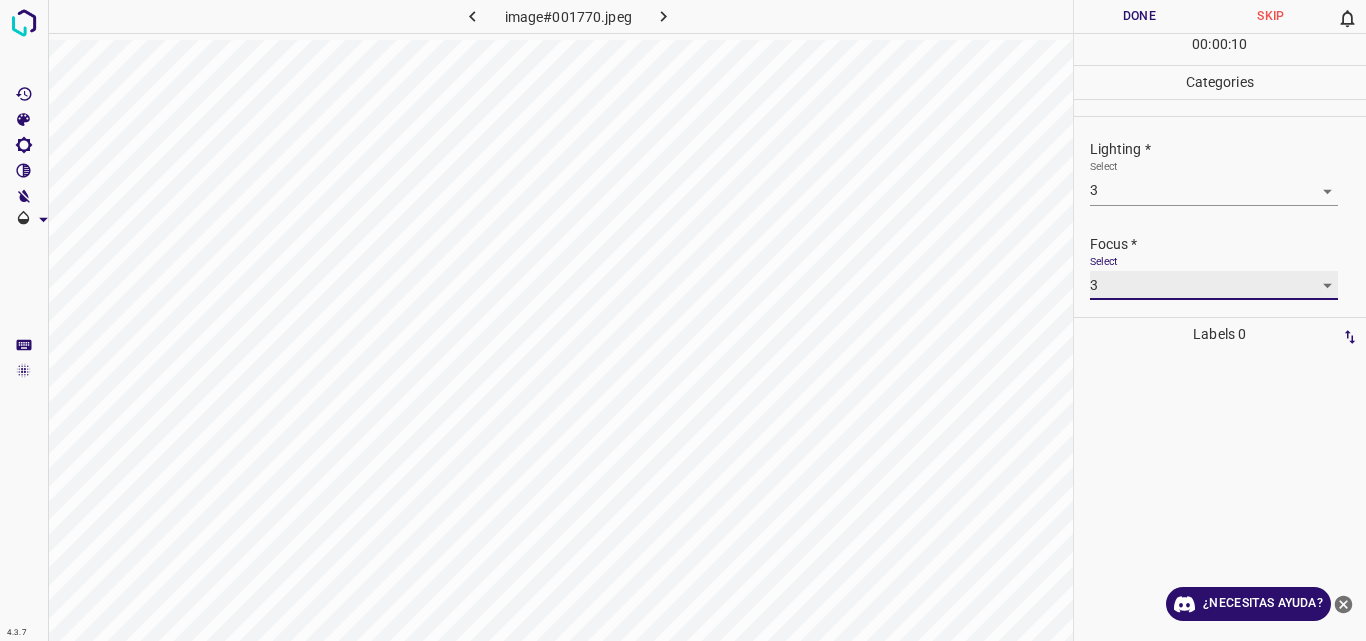 scroll, scrollTop: 98, scrollLeft: 0, axis: vertical 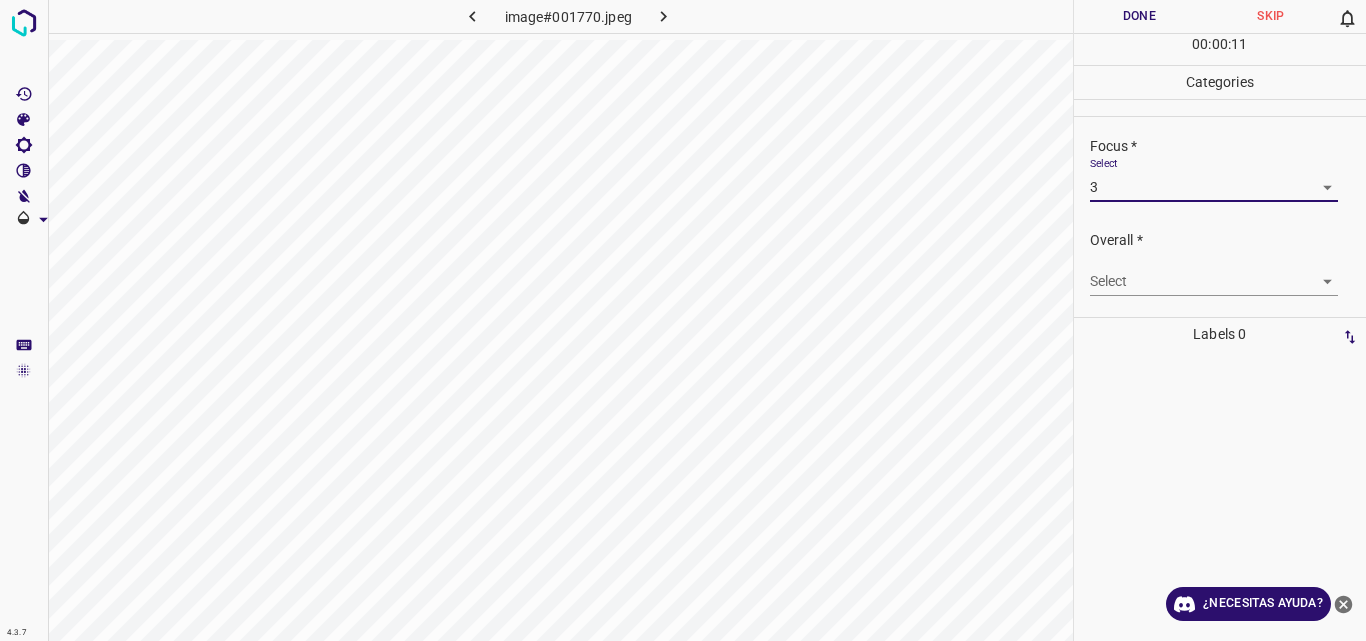 click on "4.3.7 image#001770.jpeg Done Skip 0 00   : 00   : 11   Categories Lighting *  Select 3 3 Focus *  Select 3 3 Overall *  Select ​ Labels   0 Categories 1 Lighting 2 Focus 3 Overall Tools Space Change between modes (Draw & Edit) I Auto labeling R Restore zoom M Zoom in N Zoom out Delete Delete selecte label Filters Z Restore filters X Saturation filter C Brightness filter V Contrast filter B Gray scale filter General O Download ¿Necesitas ayuda? Original text Rate this translation Your feedback will be used to help improve Google Translate - Texto - Esconder - Borrar" at bounding box center [683, 320] 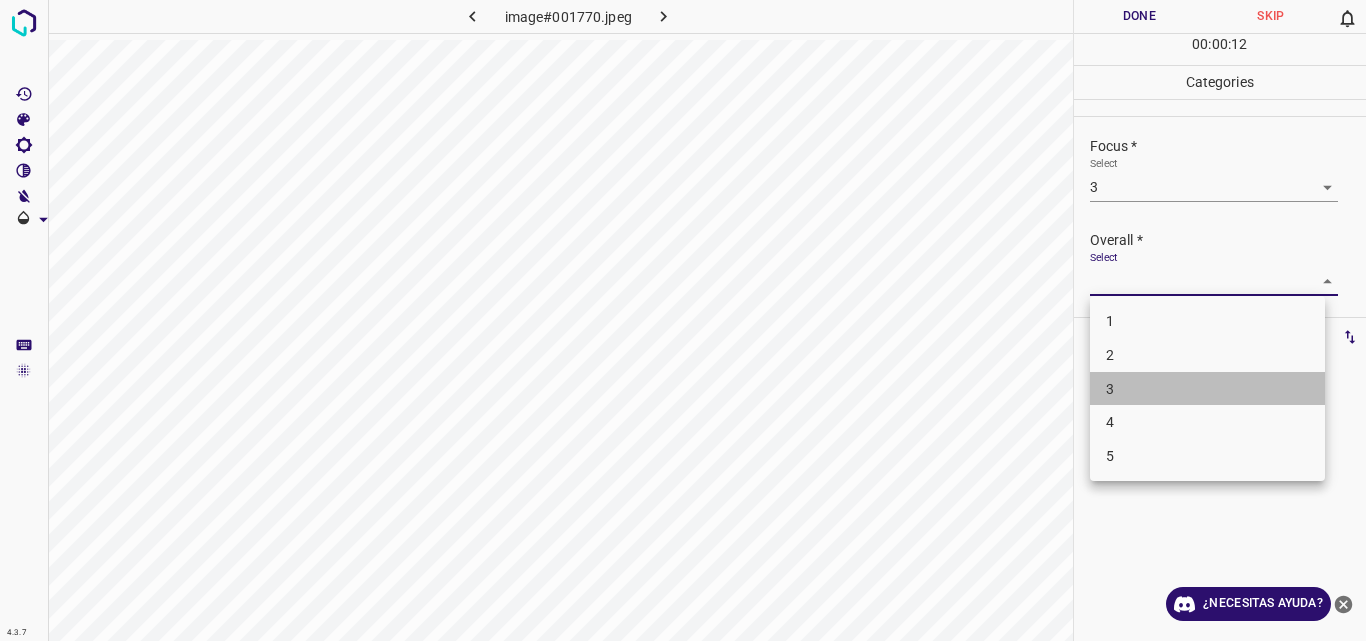 click on "3" at bounding box center (1207, 389) 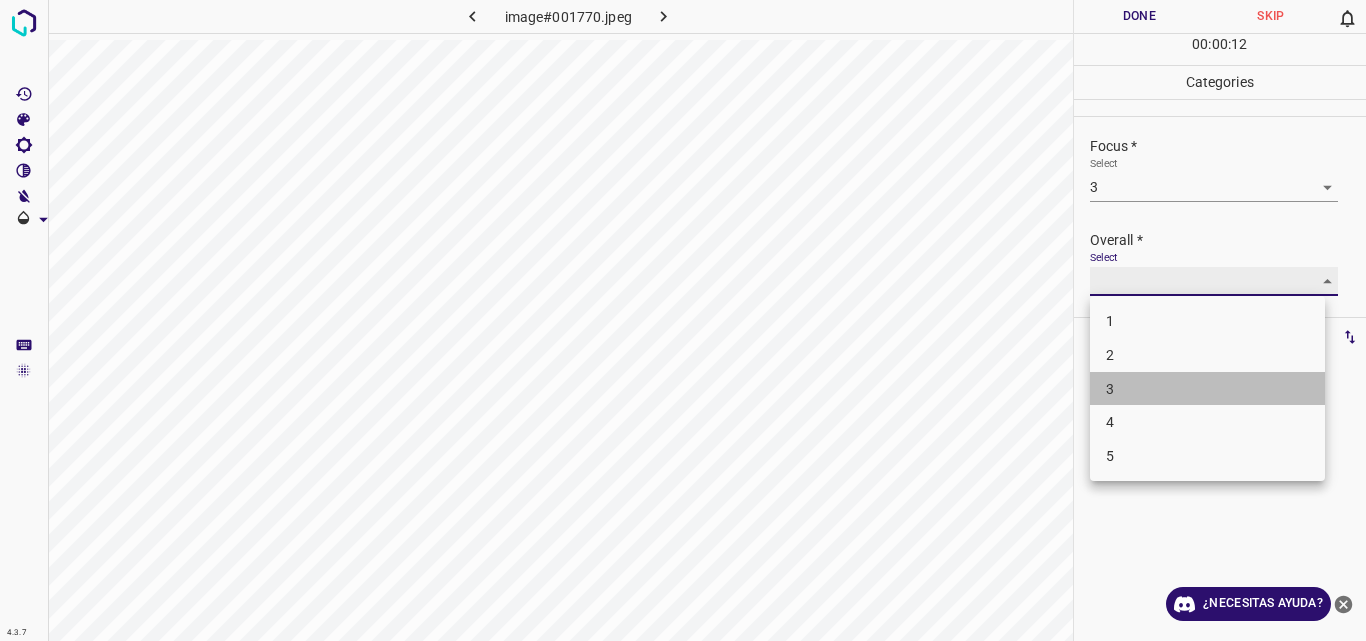 type on "3" 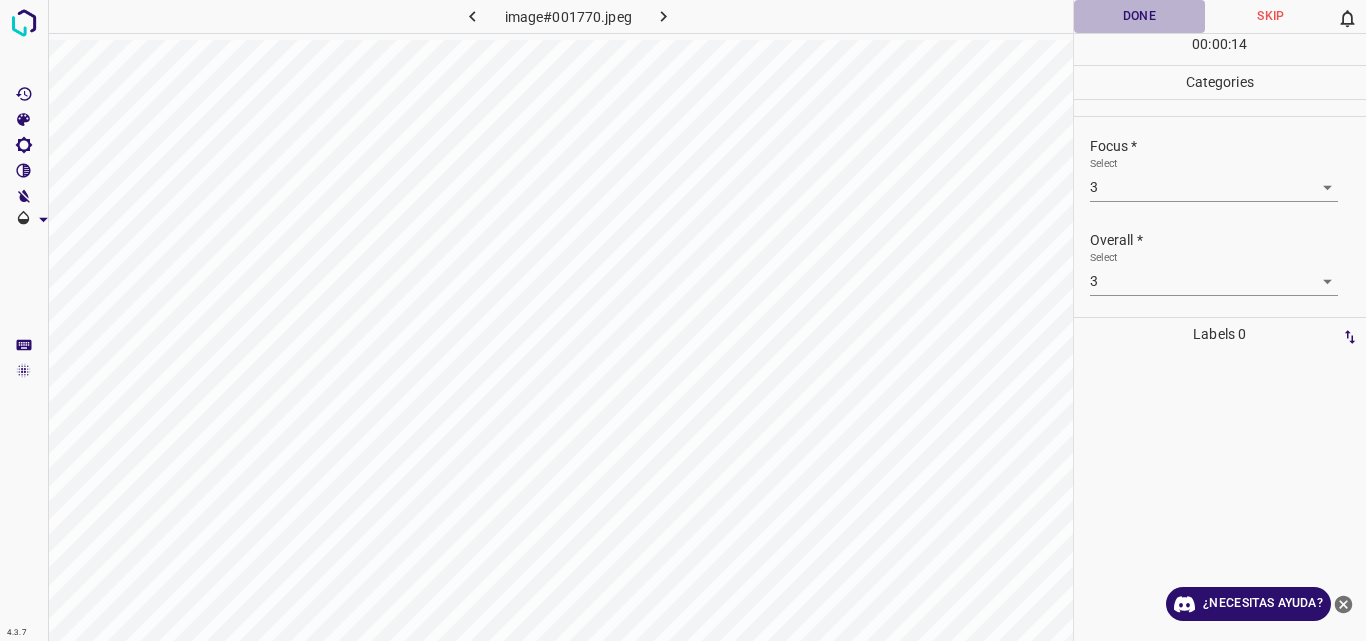 click on "Done" at bounding box center (1140, 16) 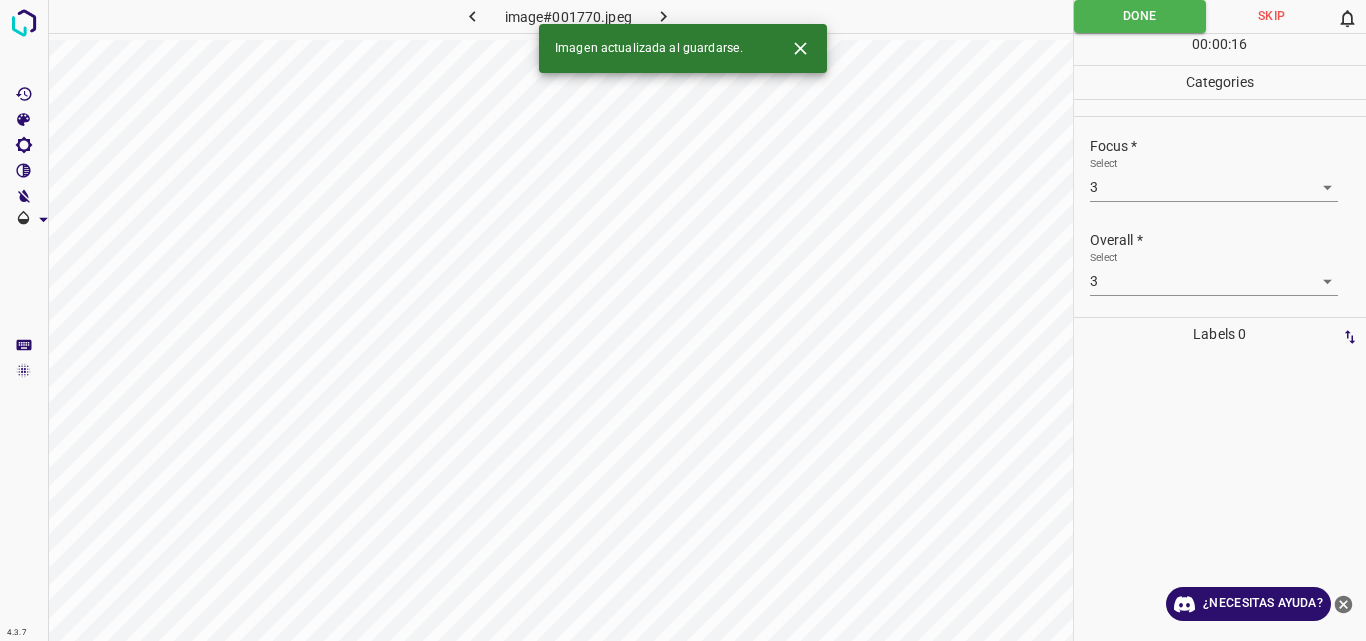 click 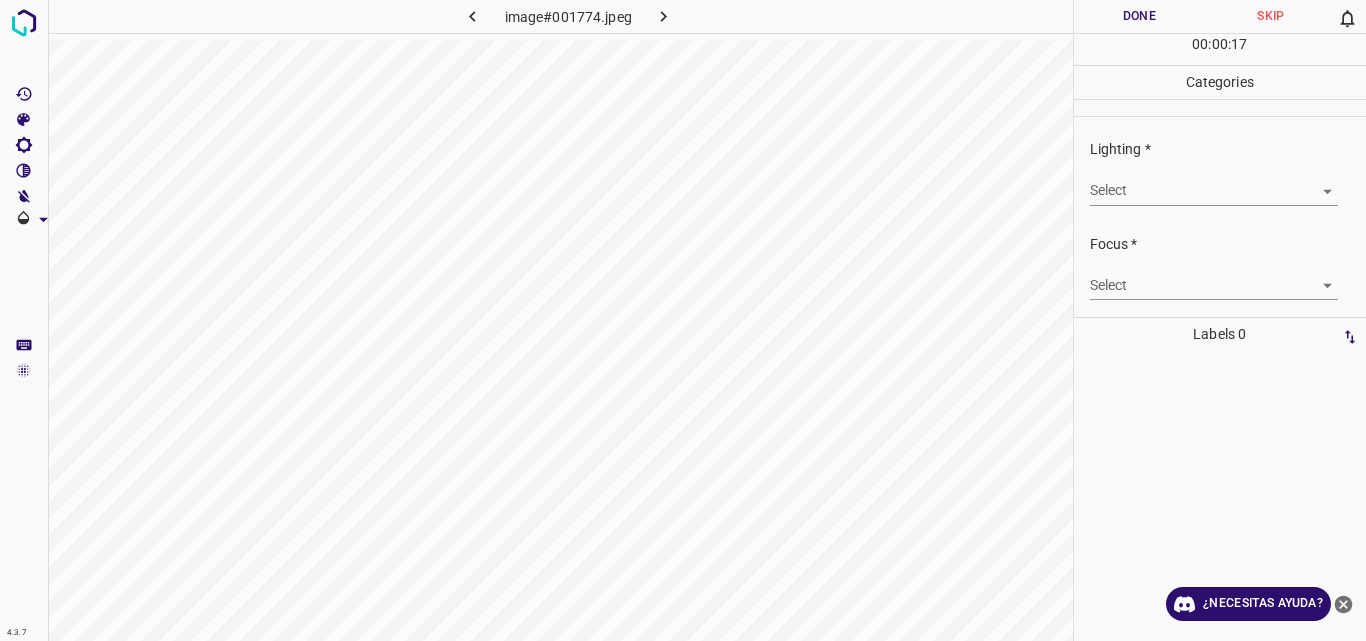 click on "4.3.7 image#001774.jpeg Done Skip 0 00   : 00   : 17   Categories Lighting *  Select ​ Focus *  Select ​ Overall *  Select ​ Labels   0 Categories 1 Lighting 2 Focus 3 Overall Tools Space Change between modes (Draw & Edit) I Auto labeling R Restore zoom M Zoom in N Zoom out Delete Delete selecte label Filters Z Restore filters X Saturation filter C Brightness filter V Contrast filter B Gray scale filter General O Download ¿Necesitas ayuda? Original text Rate this translation Your feedback will be used to help improve Google Translate - Texto - Esconder - Borrar" at bounding box center [683, 320] 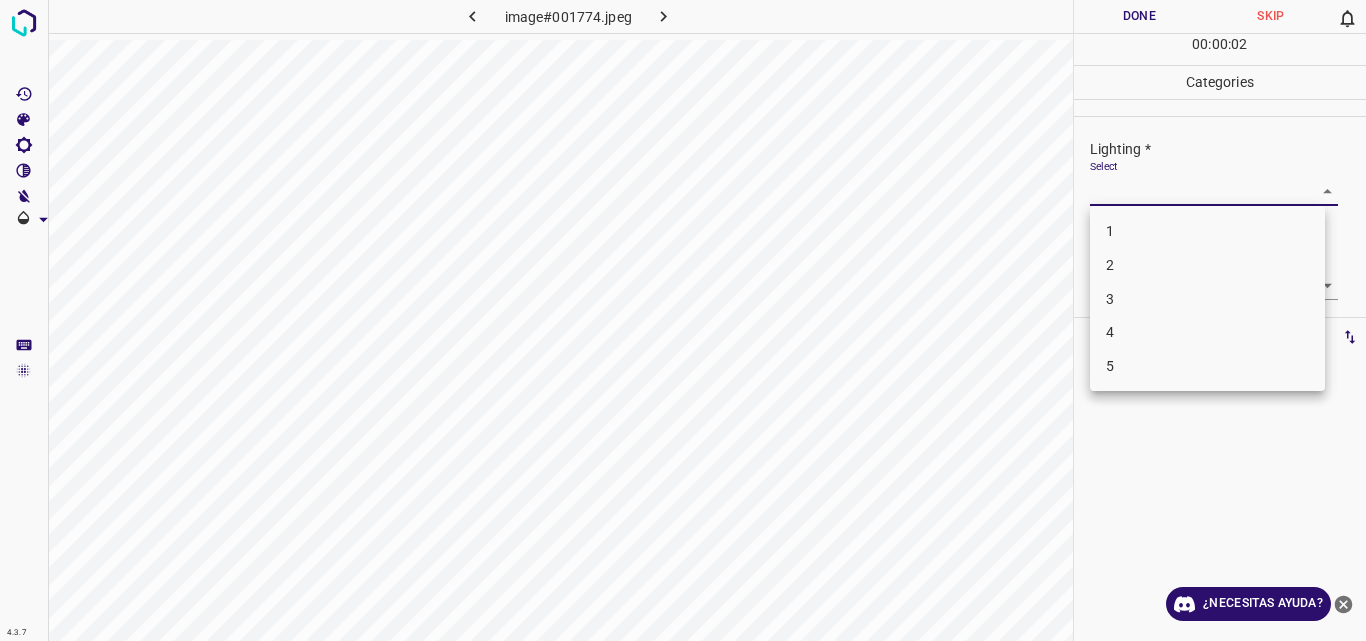 click on "2" at bounding box center (1207, 265) 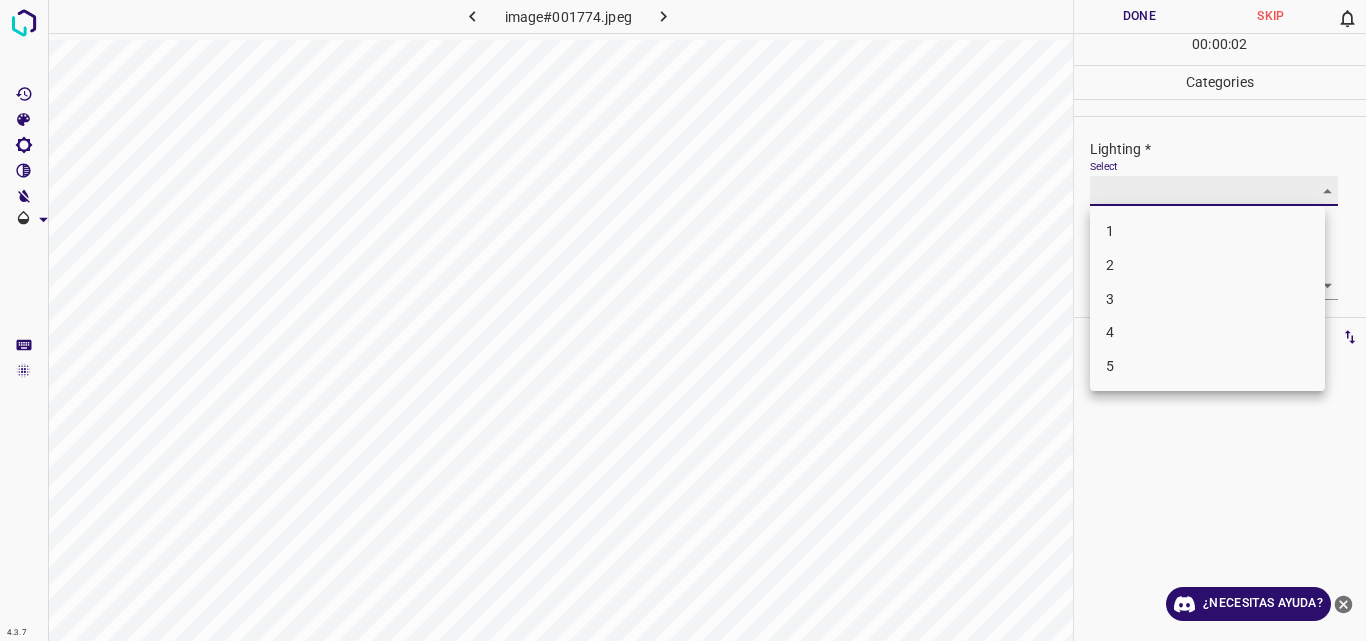 type on "2" 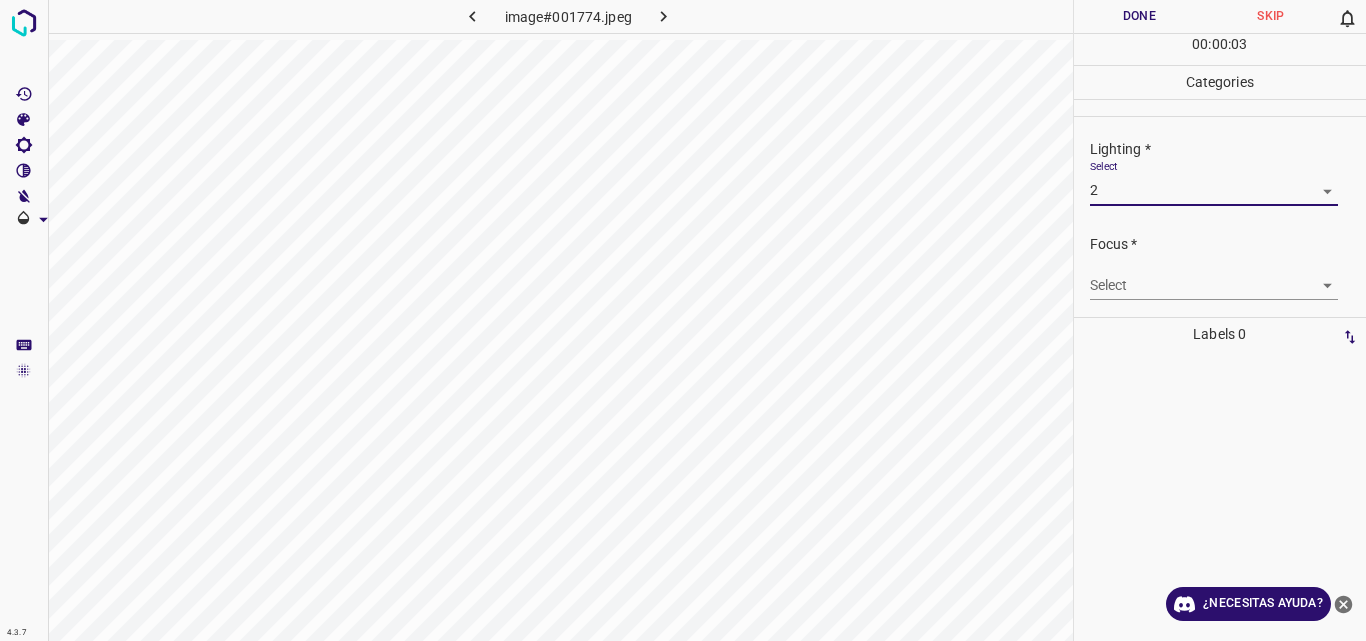click on "4.3.7 image#[HASH].jpeg Done Skip 0 00   : 00   : 03   Categories Lighting *  Select 2 2 Focus *  Select ​ Overall *  Select ​ Labels   0 Categories 1 Lighting 2 Focus 3 Overall Tools Space Change between modes (Draw & Edit) I Auto labeling R Restore zoom M Zoom in N Zoom out Delete Delete selecte label Filters Z Restore filters X Saturation filter C Brightness filter V Contrast filter B Gray scale filter General O Download ¿Necesitas ayuda? Original text Rate this translation Your feedback will be used to help improve Google Translate - Texto - Esconder - Borrar" at bounding box center [683, 320] 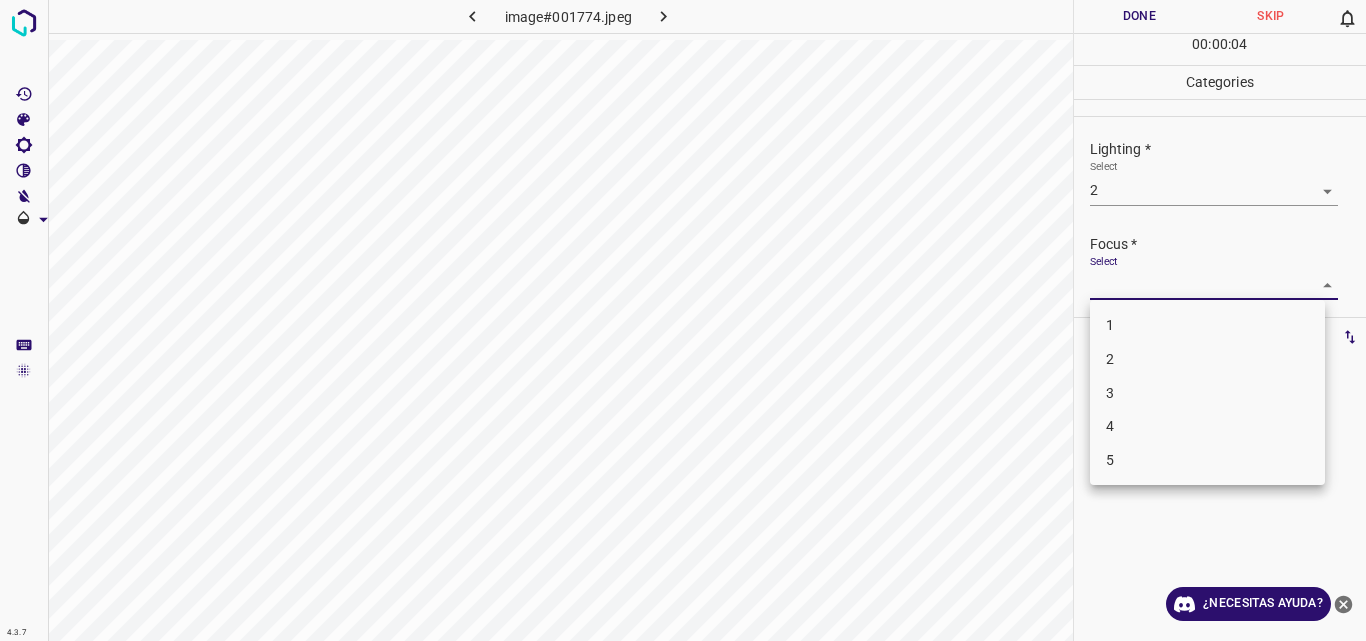 click on "2" at bounding box center [1207, 359] 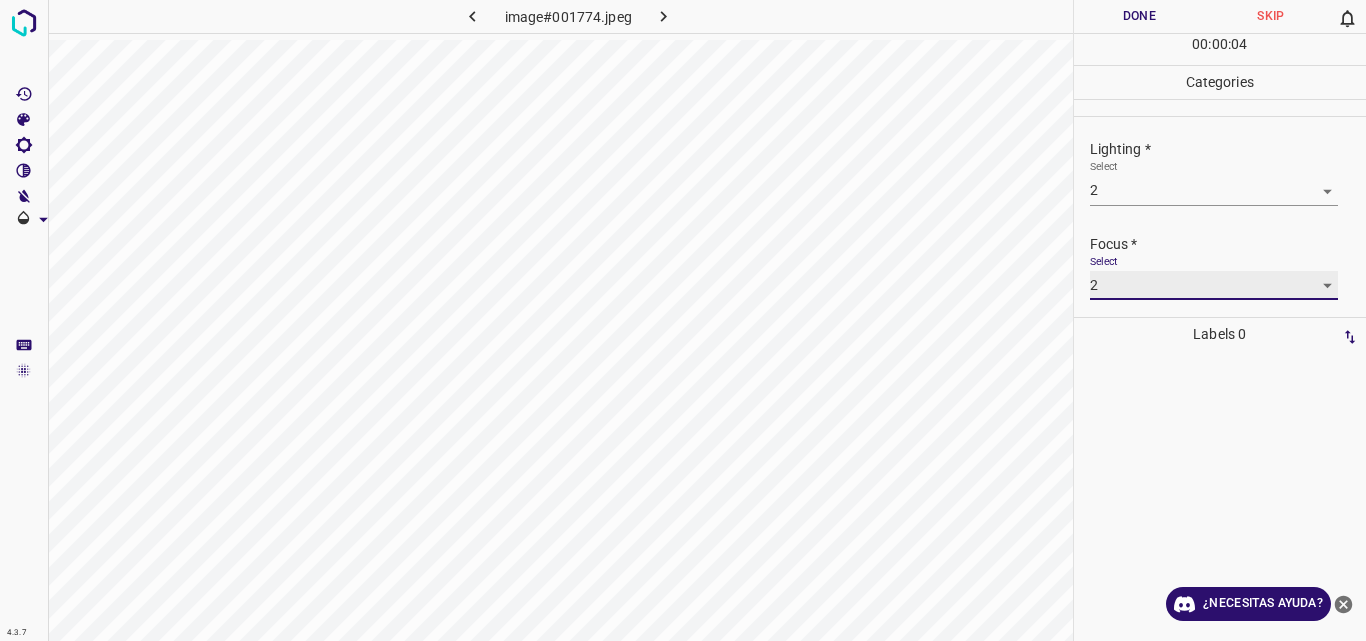 type on "2" 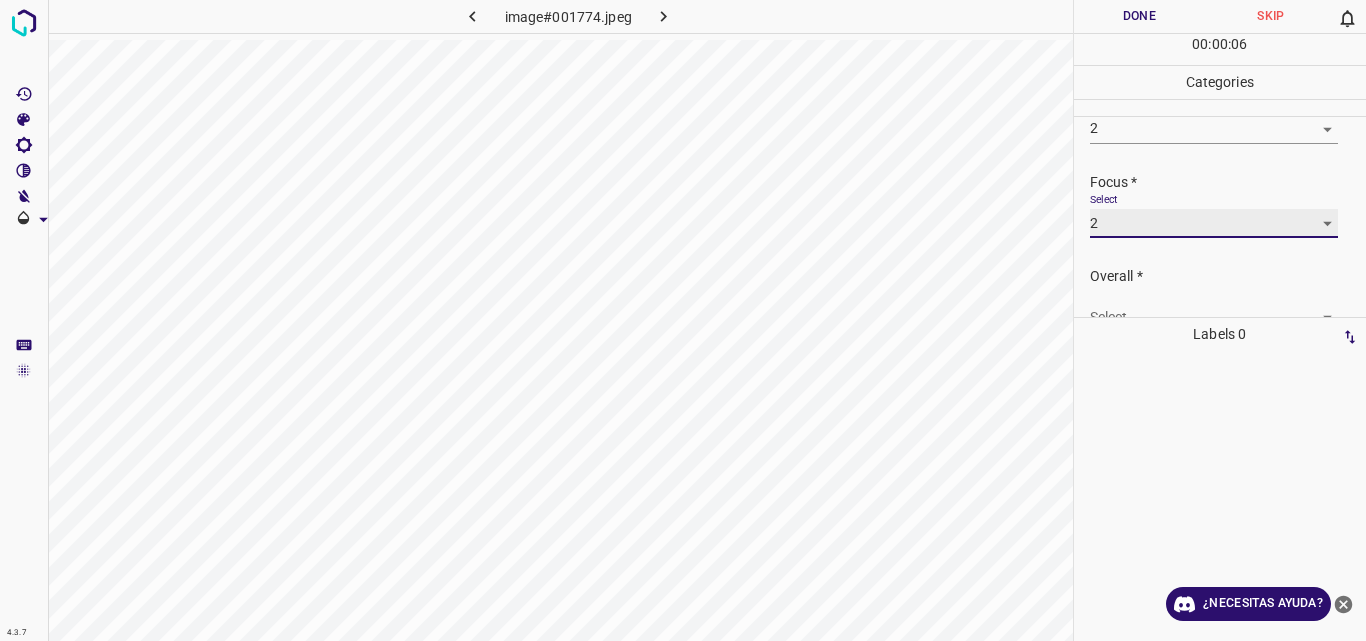 scroll, scrollTop: 98, scrollLeft: 0, axis: vertical 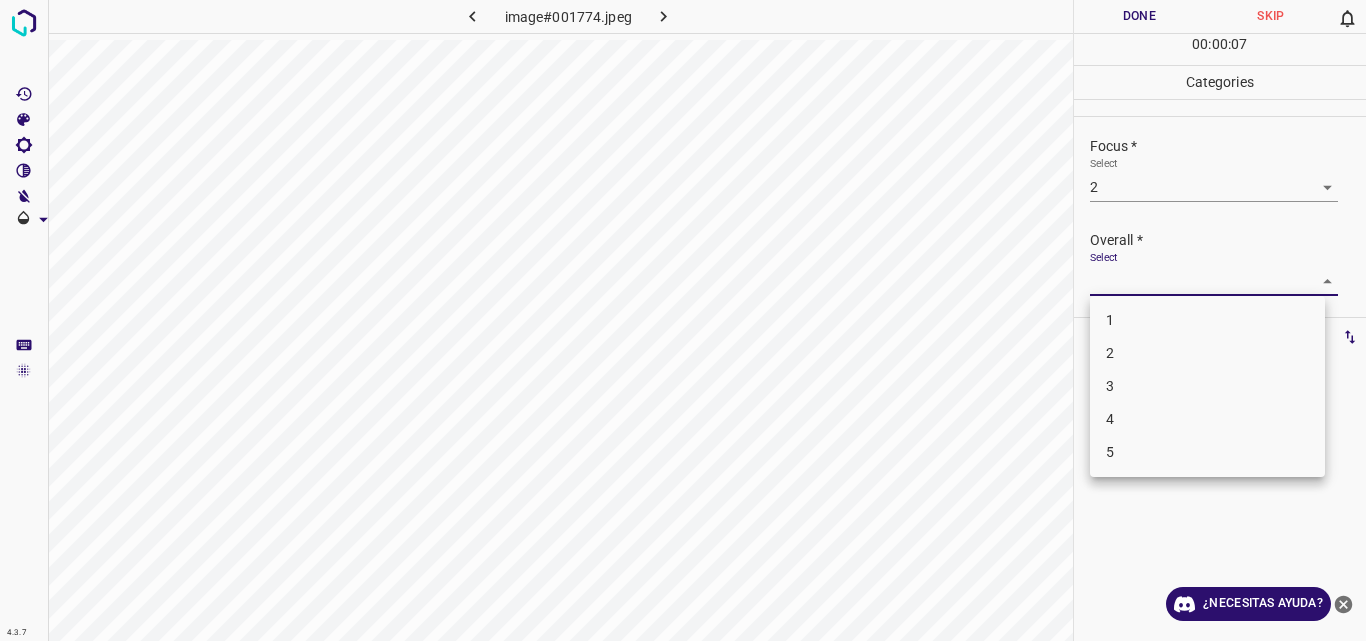 click on "4.3.7 image#001774.jpeg Done Skip 0 00   : 00   : 07   Categories Lighting *  Select 2 2 Focus *  Select 2 2 Overall *  Select ​ Labels   0 Categories 1 Lighting 2 Focus 3 Overall Tools Space Change between modes (Draw & Edit) I Auto labeling R Restore zoom M Zoom in N Zoom out Delete Delete selecte label Filters Z Restore filters X Saturation filter C Brightness filter V Contrast filter B Gray scale filter General O Download ¿Necesitas ayuda? Original text Rate this translation Your feedback will be used to help improve Google Translate - Texto - Esconder - Borrar 1 2 3 4 5" at bounding box center [683, 320] 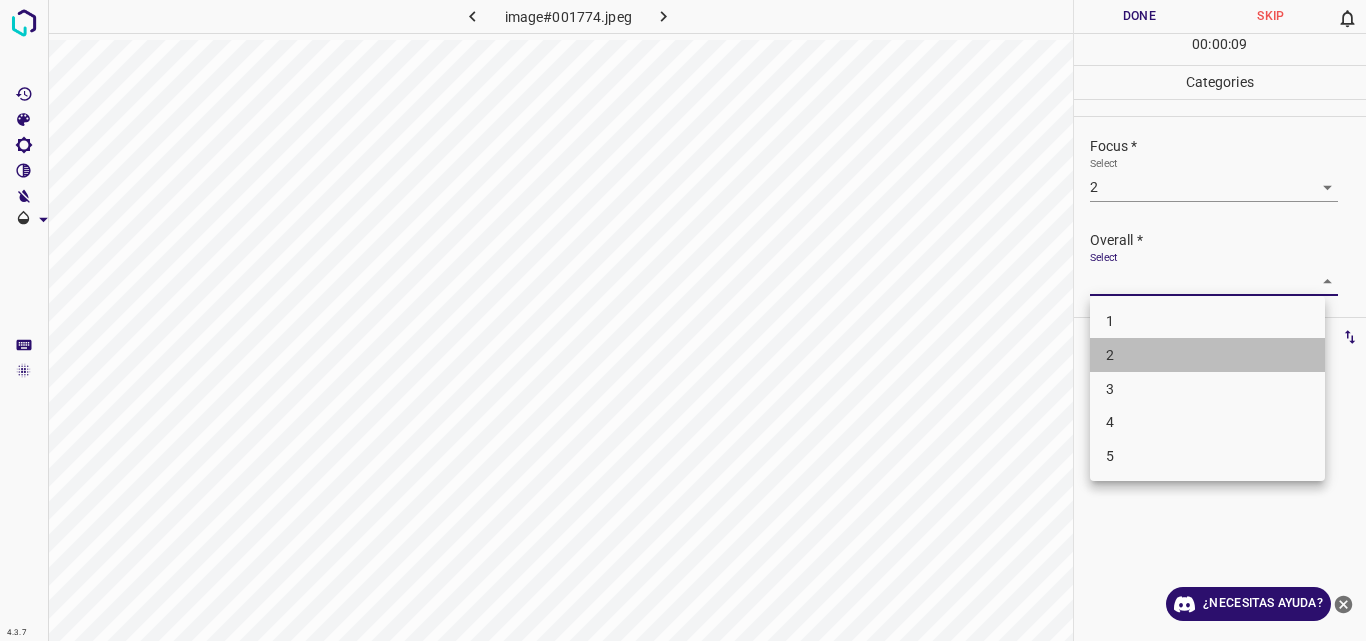 click on "2" at bounding box center (1207, 355) 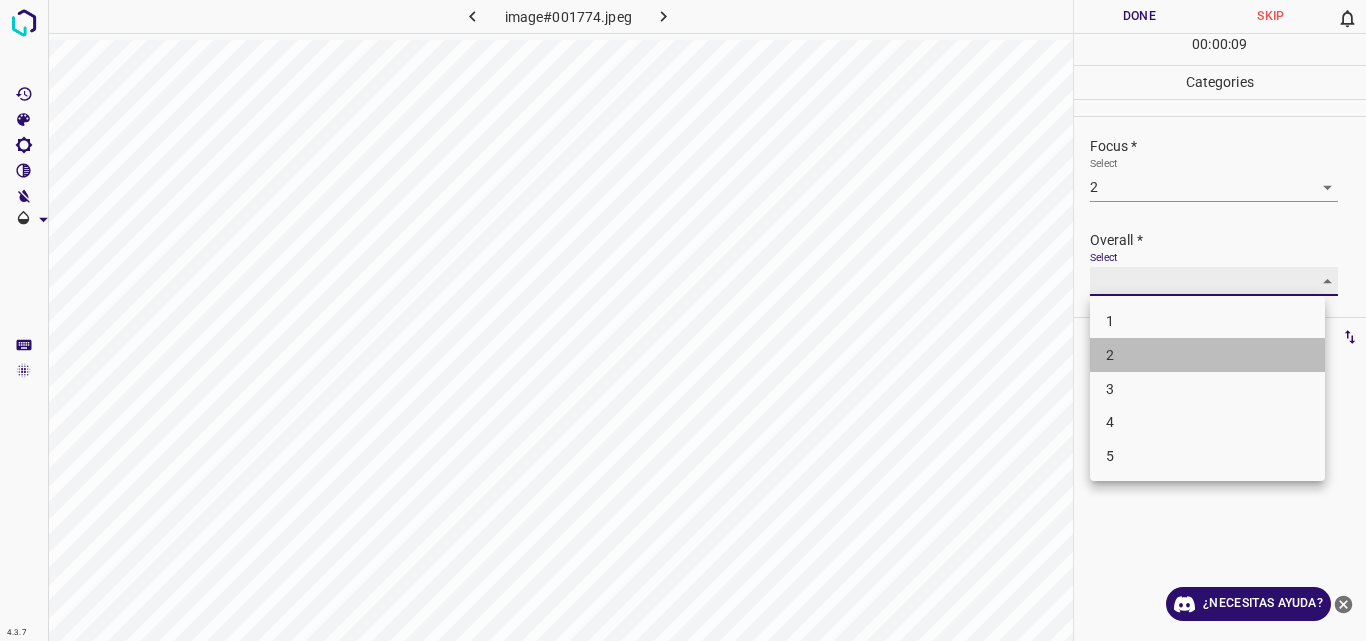 type on "2" 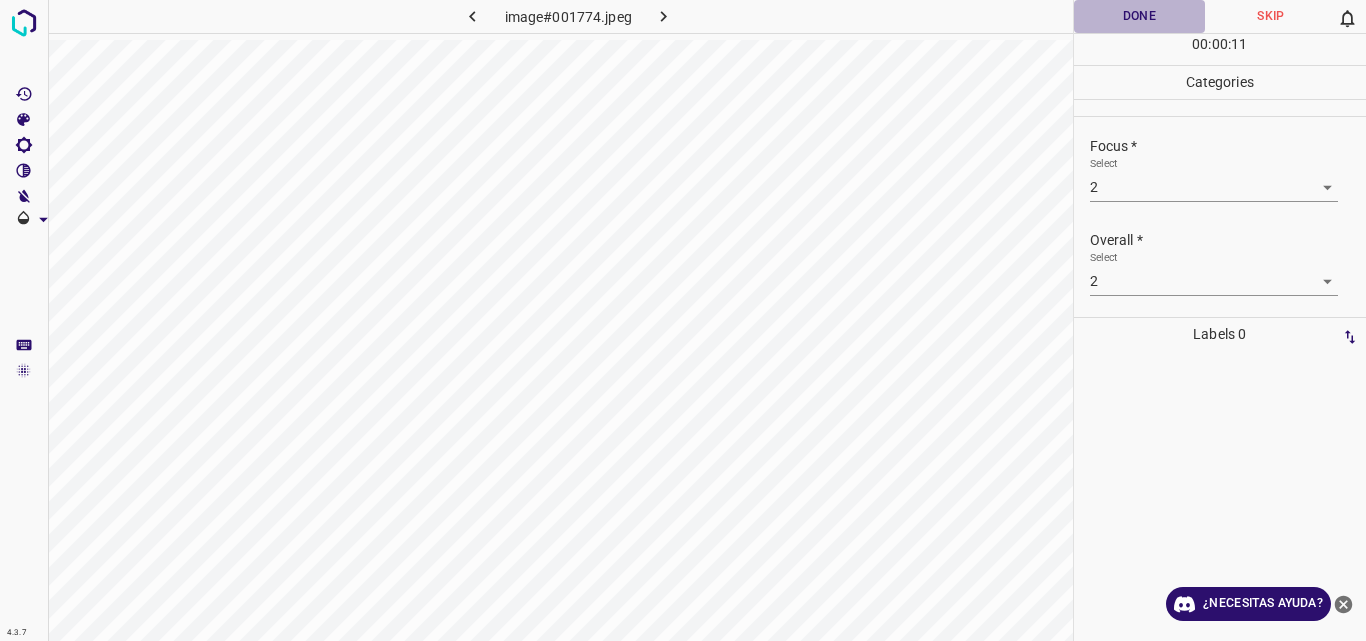 click on "Done" at bounding box center [1140, 16] 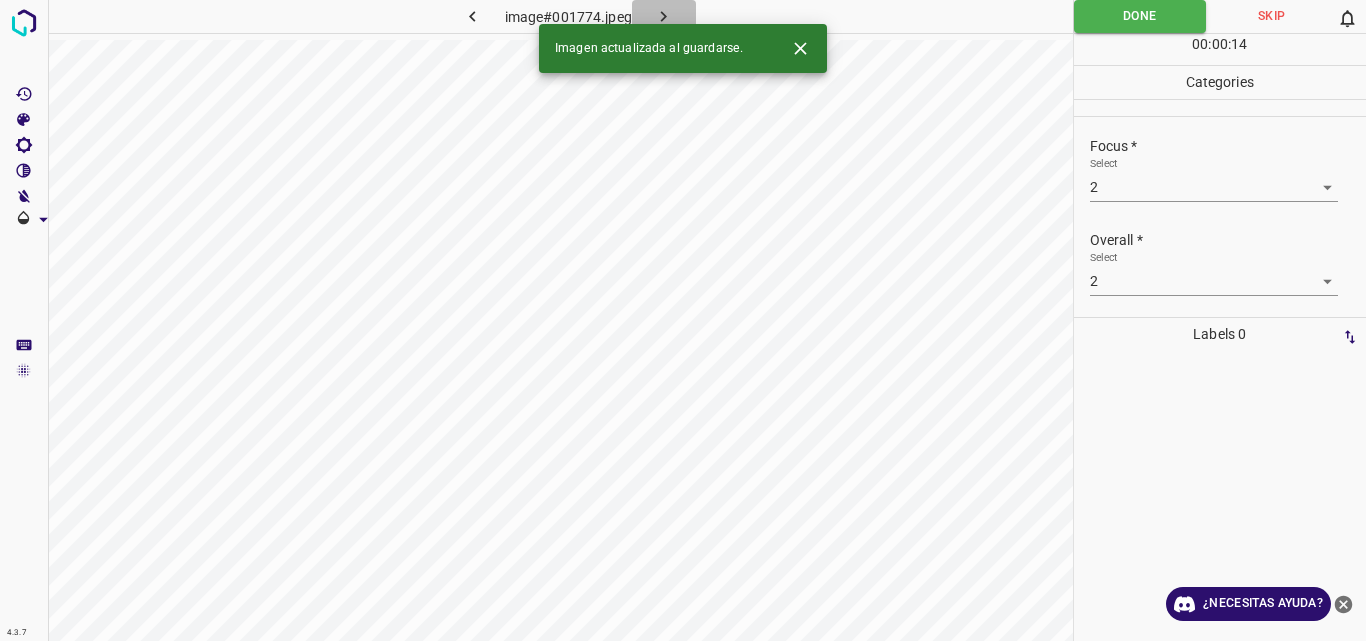 click 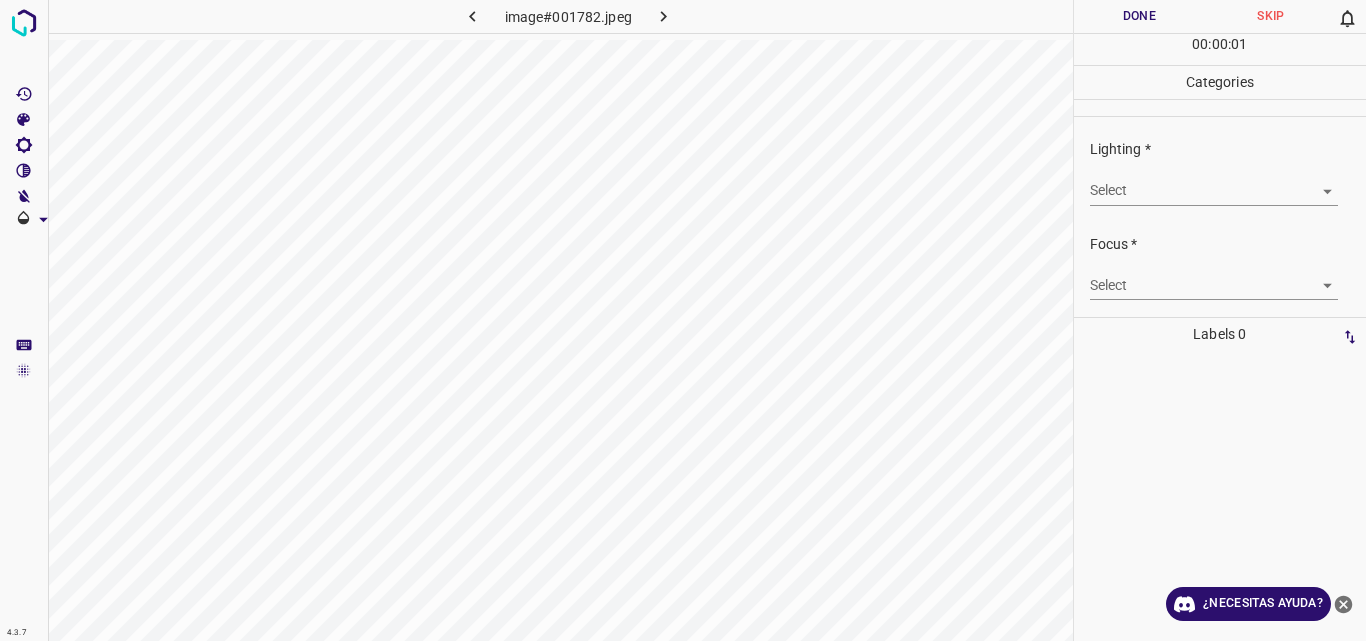 click on "4.3.7 image#001782.jpeg Done Skip 0 00   : 00   : 01   Categories Lighting *  Select ​ Focus *  Select ​ Overall *  Select ​ Labels   0 Categories 1 Lighting 2 Focus 3 Overall Tools Space Change between modes (Draw & Edit) I Auto labeling R Restore zoom M Zoom in N Zoom out Delete Delete selecte label Filters Z Restore filters X Saturation filter C Brightness filter V Contrast filter B Gray scale filter General O Download ¿Necesitas ayuda? Original text Rate this translation Your feedback will be used to help improve Google Translate - Texto - Esconder - Borrar" at bounding box center [683, 320] 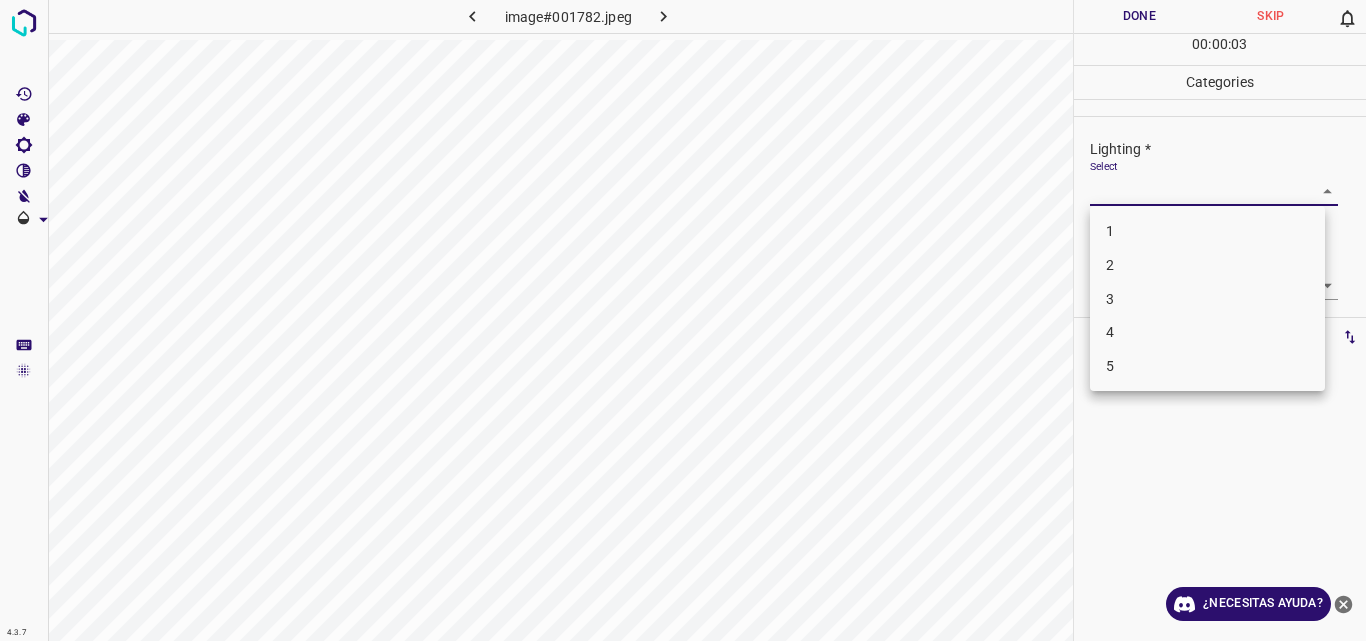 click on "2" at bounding box center [1207, 265] 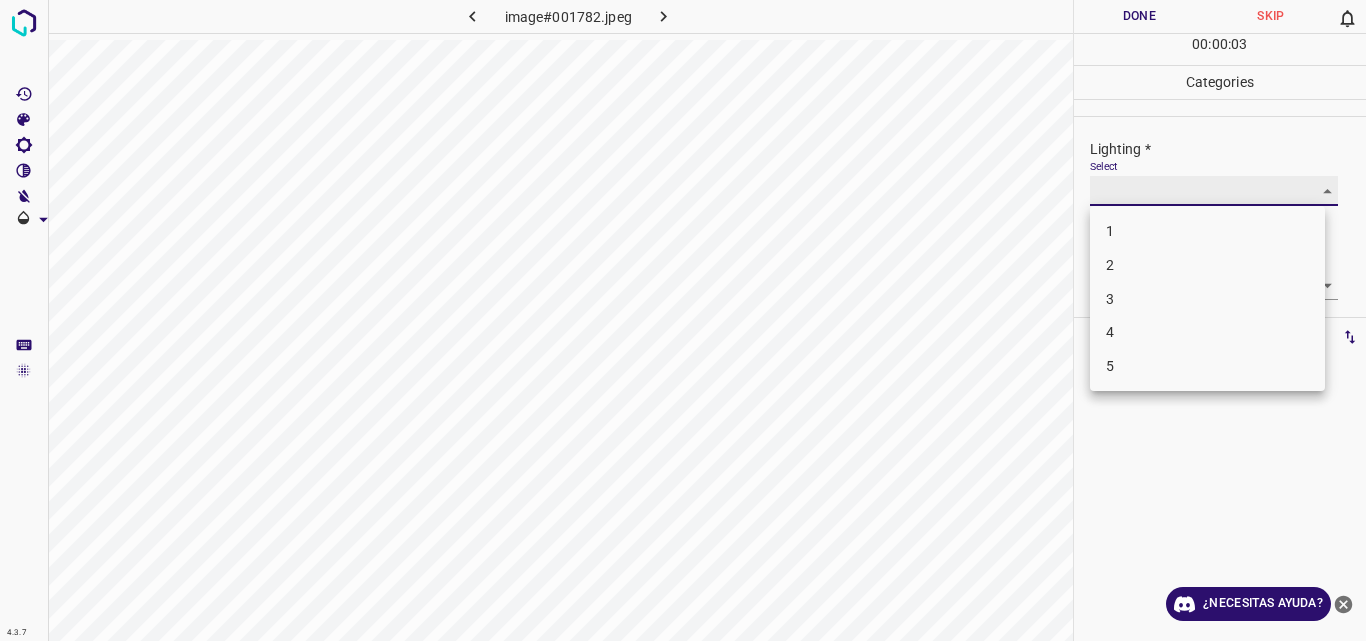 type on "2" 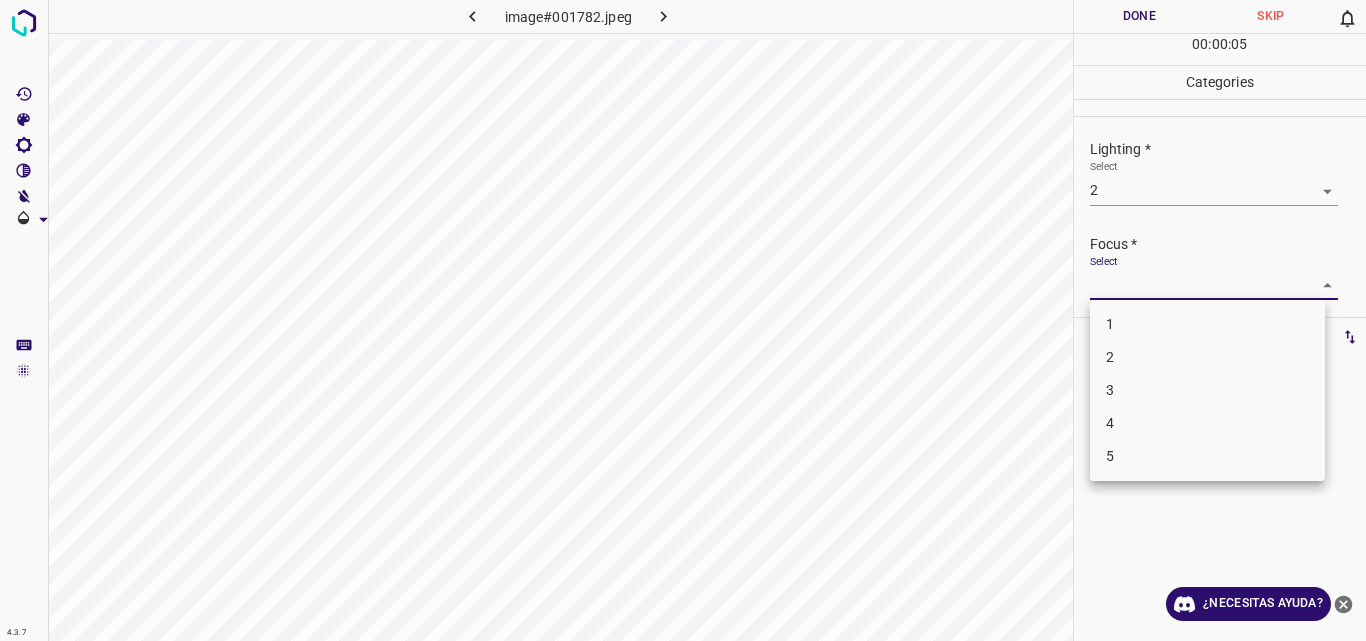 click on "4.3.7 image#[HASH].jpeg Done Skip 0 00   : 00   : 05   Categories Lighting *  Select 2 2 Focus *  Select ​ Overall *  Select ​ Labels   0 Categories 1 Lighting 2 Focus 3 Overall Tools Space Change between modes (Draw & Edit) I Auto labeling R Restore zoom M Zoom in N Zoom out Delete Delete selecte label Filters Z Restore filters X Saturation filter C Brightness filter V Contrast filter B Gray scale filter General O Download ¿Necesitas ayuda? Original text Rate this translation Your feedback will be used to help improve Google Translate - Texto - Esconder - Borrar 1 2 3 4 5" at bounding box center [683, 320] 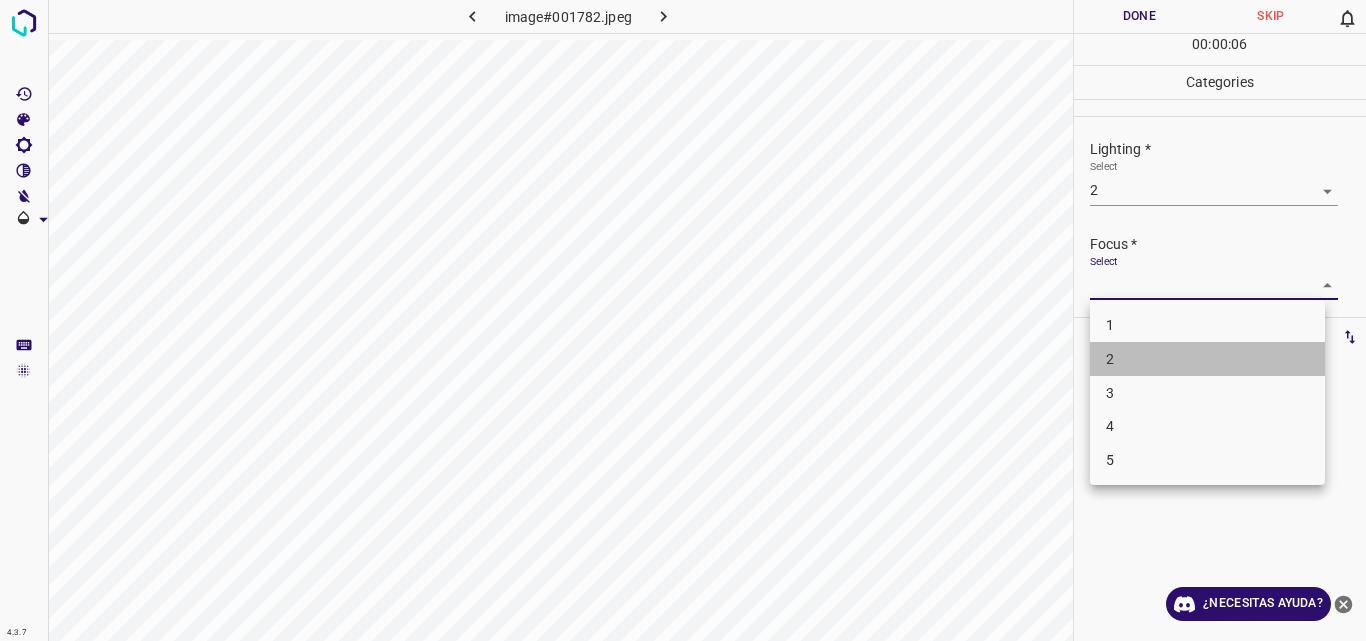 click on "2" at bounding box center (1207, 359) 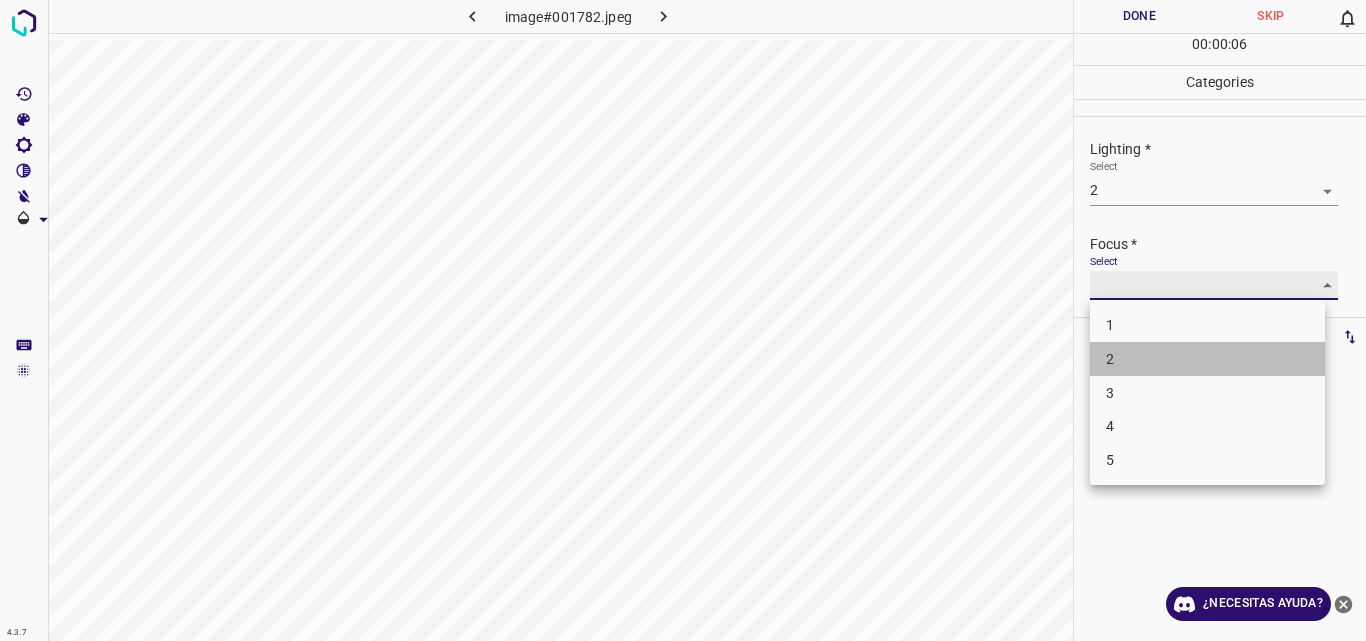 type on "2" 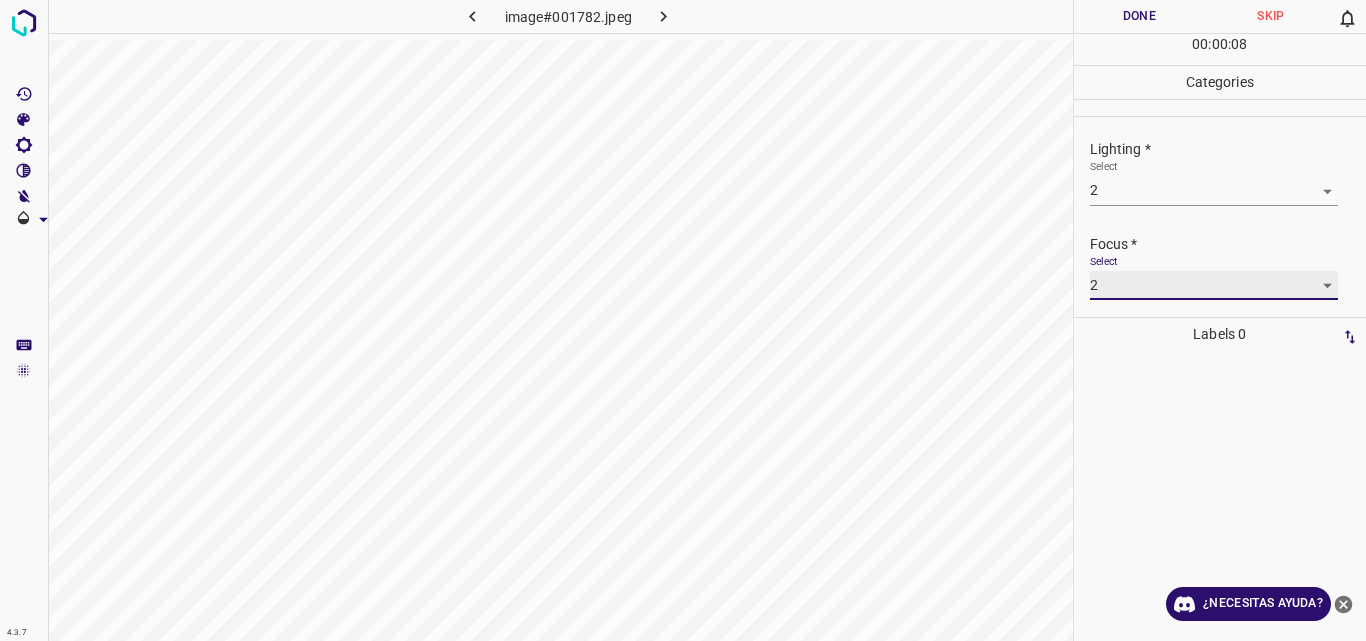 scroll, scrollTop: 98, scrollLeft: 0, axis: vertical 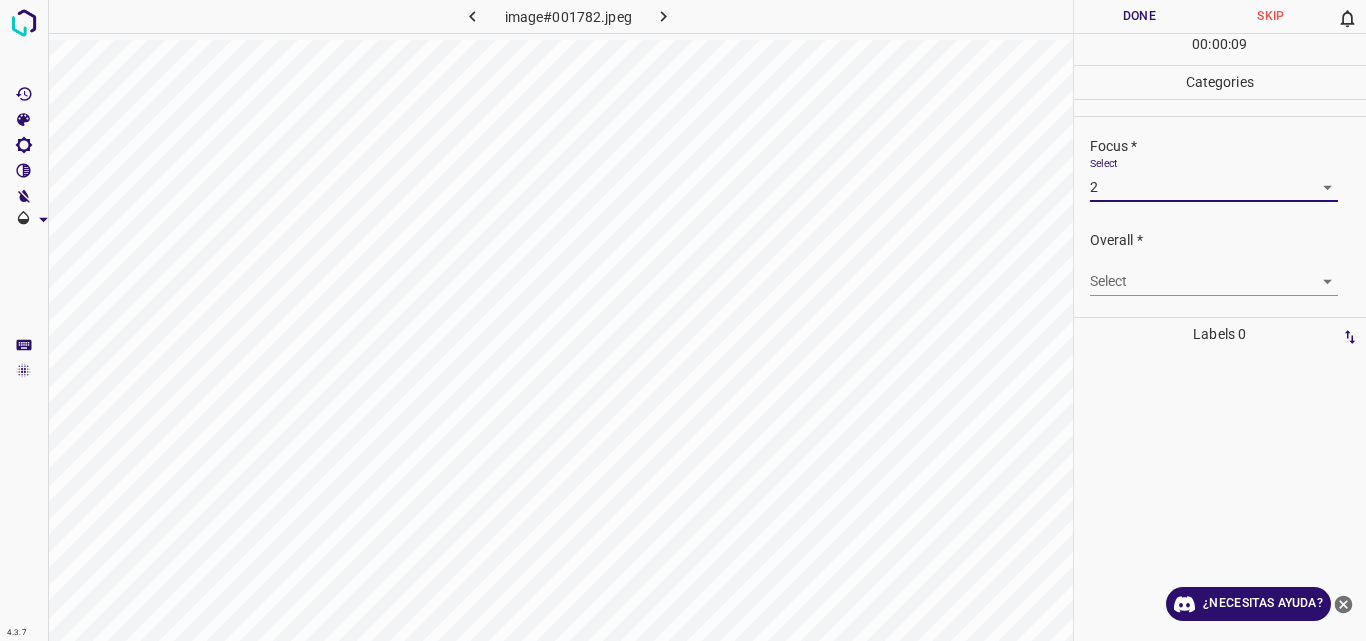 click on "4.3.7 image#001782.jpeg Done Skip 0 00   : 00   : 09   Categories Lighting *  Select 2 2 Focus *  Select 2 2 Overall *  Select ​ Labels   0 Categories 1 Lighting 2 Focus 3 Overall Tools Space Change between modes (Draw & Edit) I Auto labeling R Restore zoom M Zoom in N Zoom out Delete Delete selecte label Filters Z Restore filters X Saturation filter C Brightness filter V Contrast filter B Gray scale filter General O Download ¿Necesitas ayuda? Original text Rate this translation Your feedback will be used to help improve Google Translate - Texto - Esconder - Borrar" at bounding box center (683, 320) 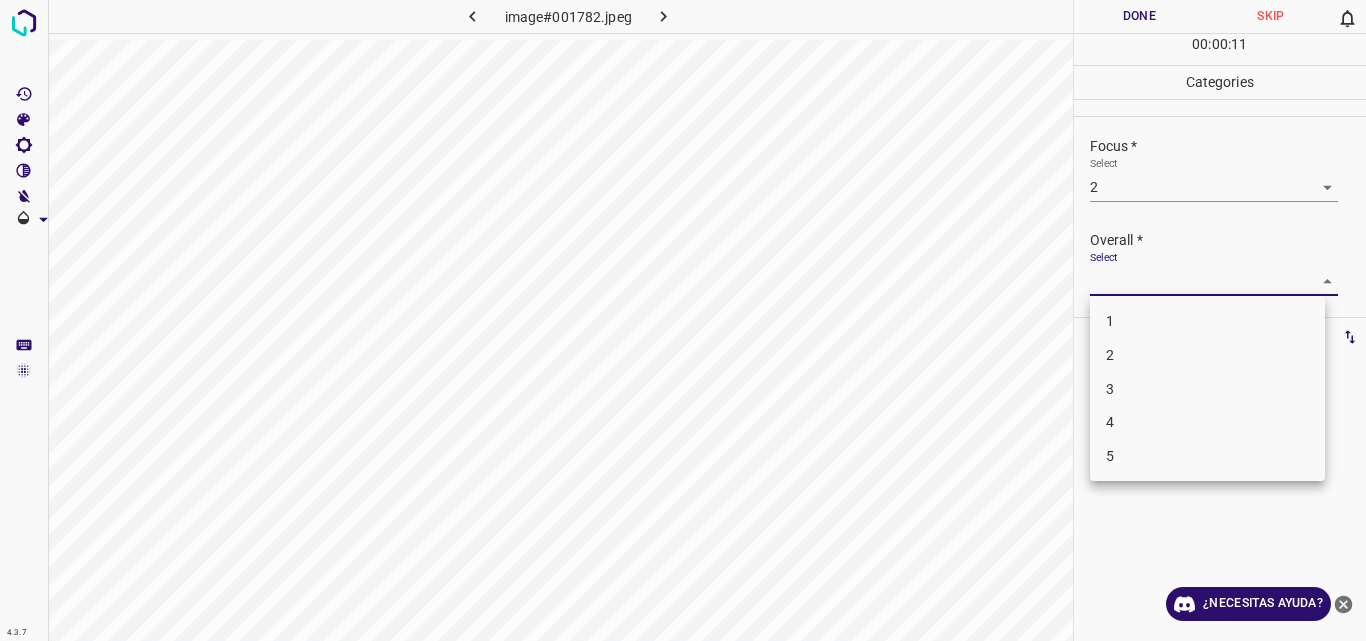 click on "2" at bounding box center [1207, 355] 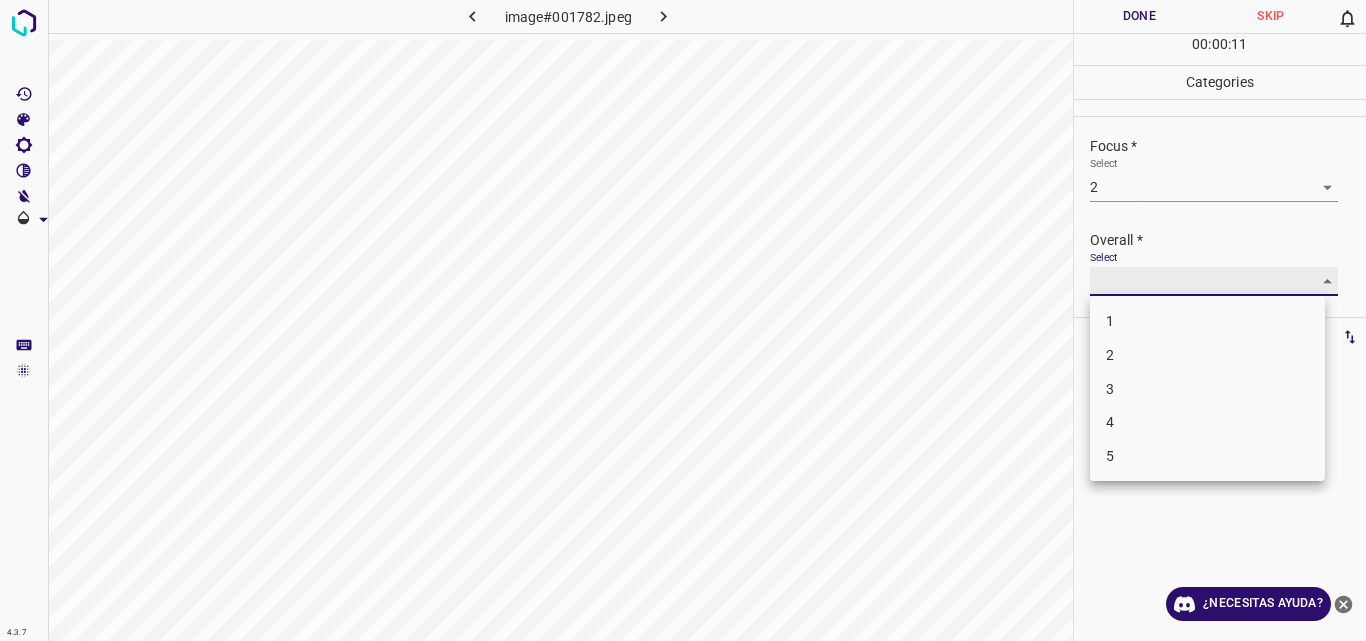 type on "2" 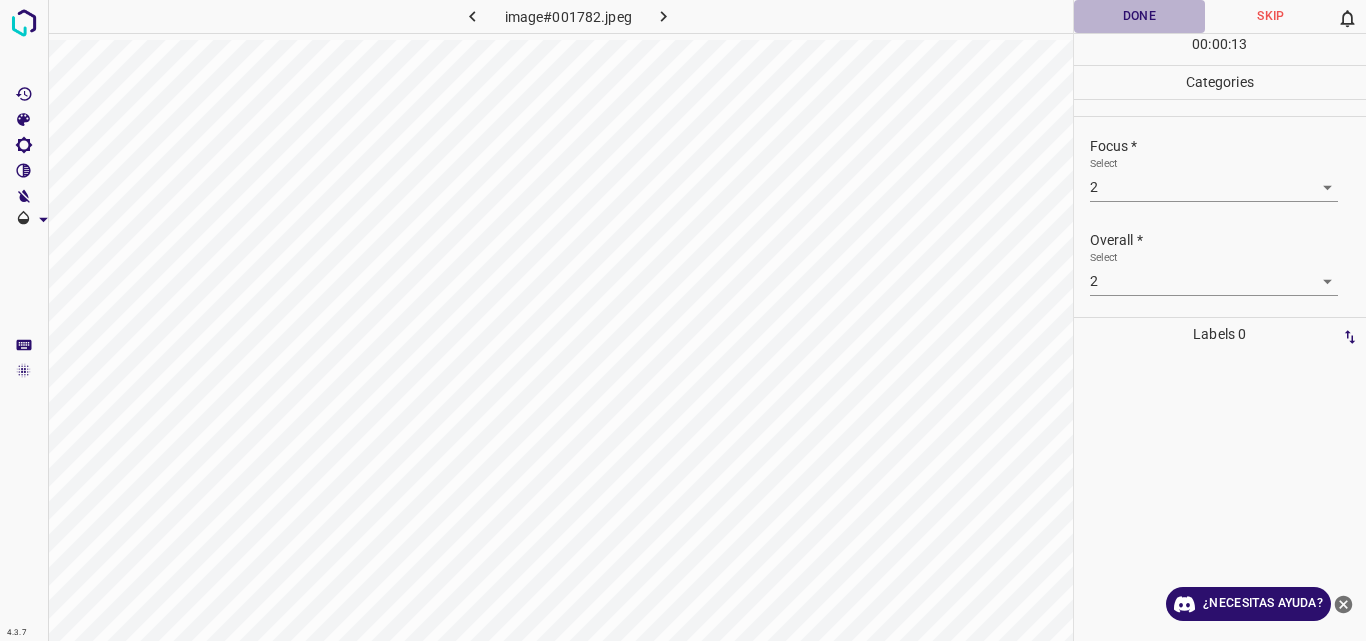 click on "Done" at bounding box center (1140, 16) 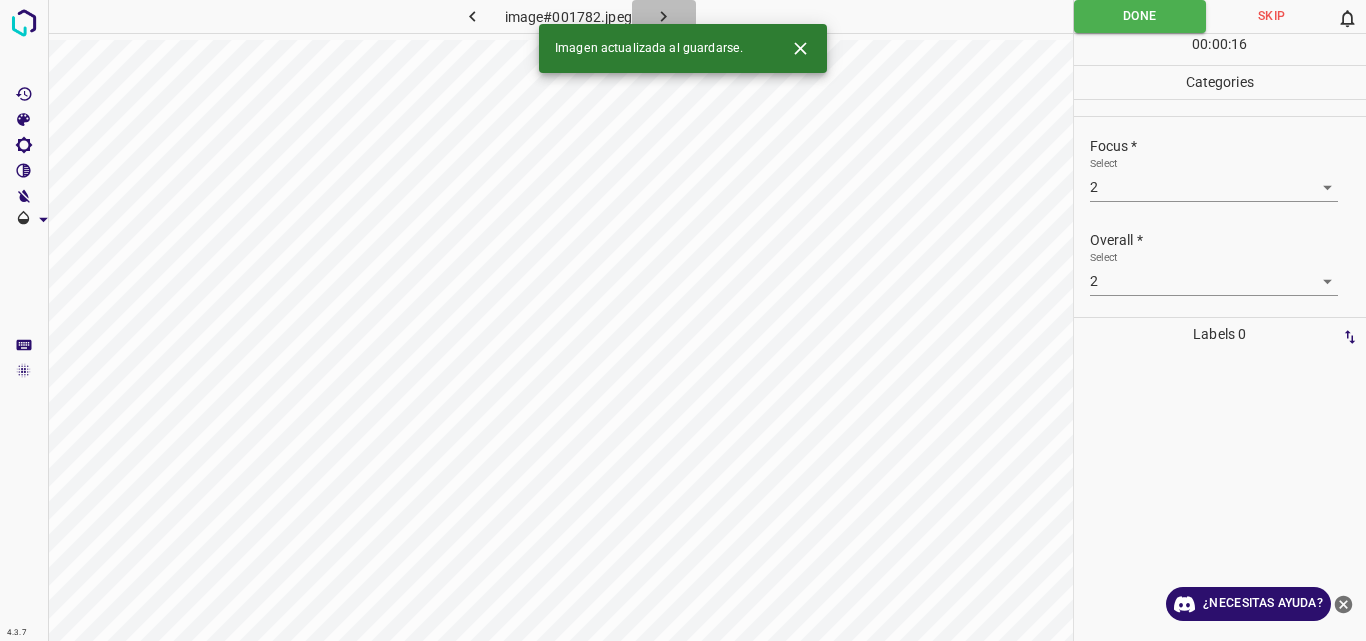 click 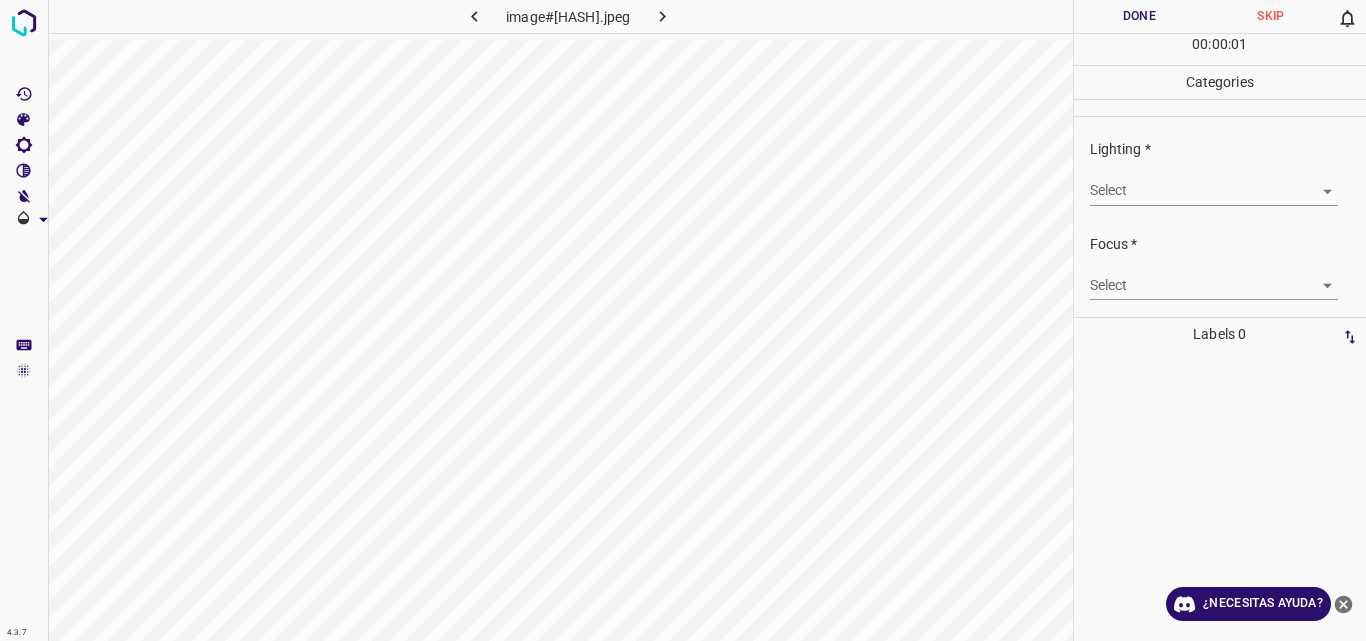 click on "4.3.7 image#[HASH].jpeg Done Skip 0 00   : 00   : 01   Categories Lighting *  Select ​ Focus *  Select ​ Overall *  Select ​ Labels   0 Categories 1 Lighting 2 Focus 3 Overall Tools Space Change between modes (Draw & Edit) I Auto labeling R Restore zoom M Zoom in N Zoom out Delete Delete selecte label Filters Z Restore filters X Saturation filter C Brightness filter V Contrast filter B Gray scale filter General O Download ¿Necesitas ayuda? Original text Rate this translation Your feedback will be used to help improve Google Translate - Texto - Esconder - Borrar" at bounding box center [683, 320] 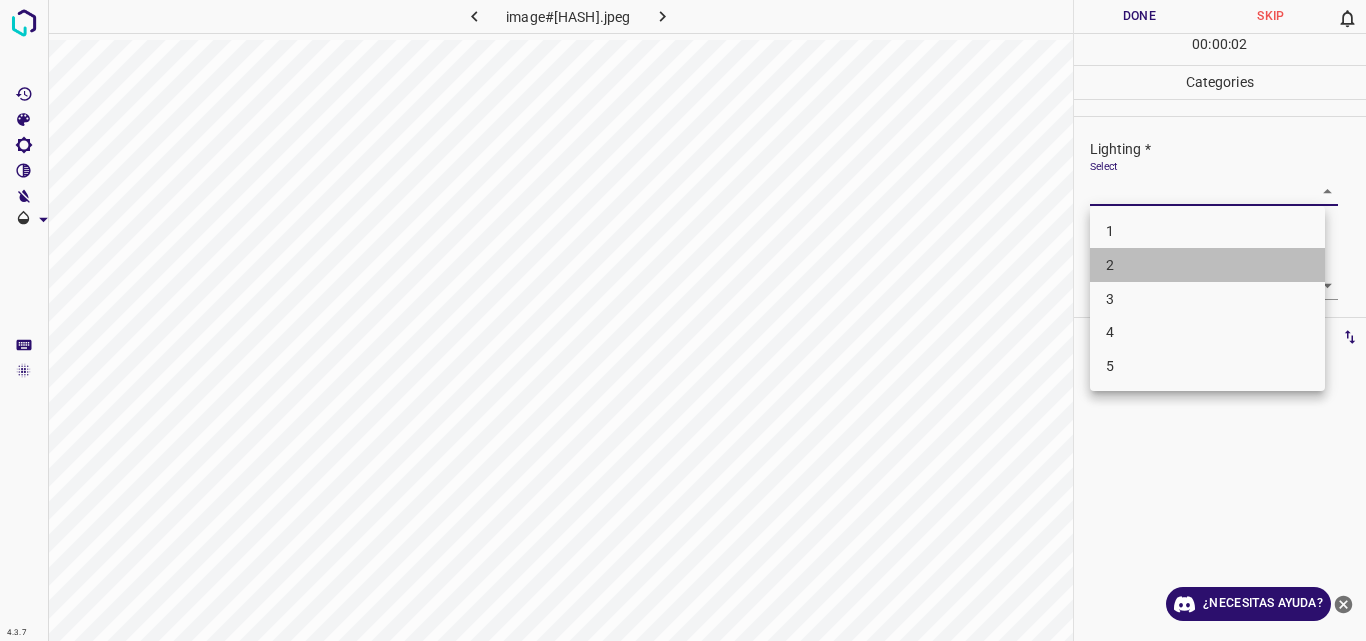 click on "2" at bounding box center (1207, 265) 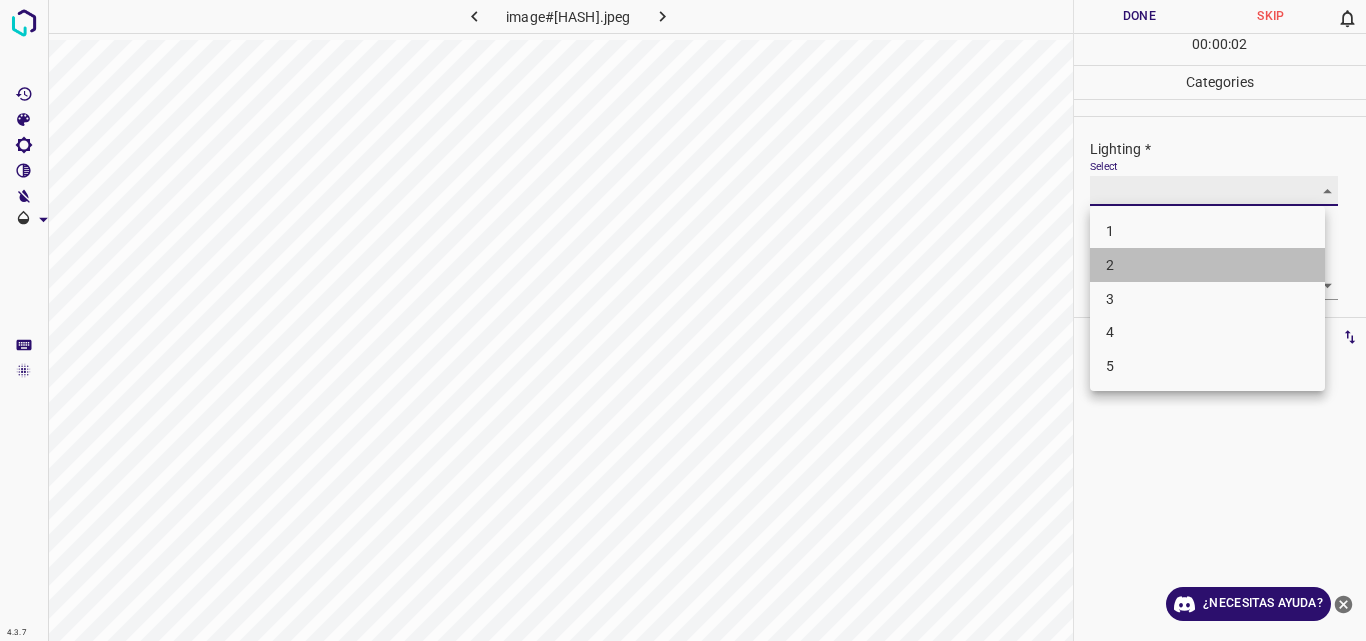 type on "2" 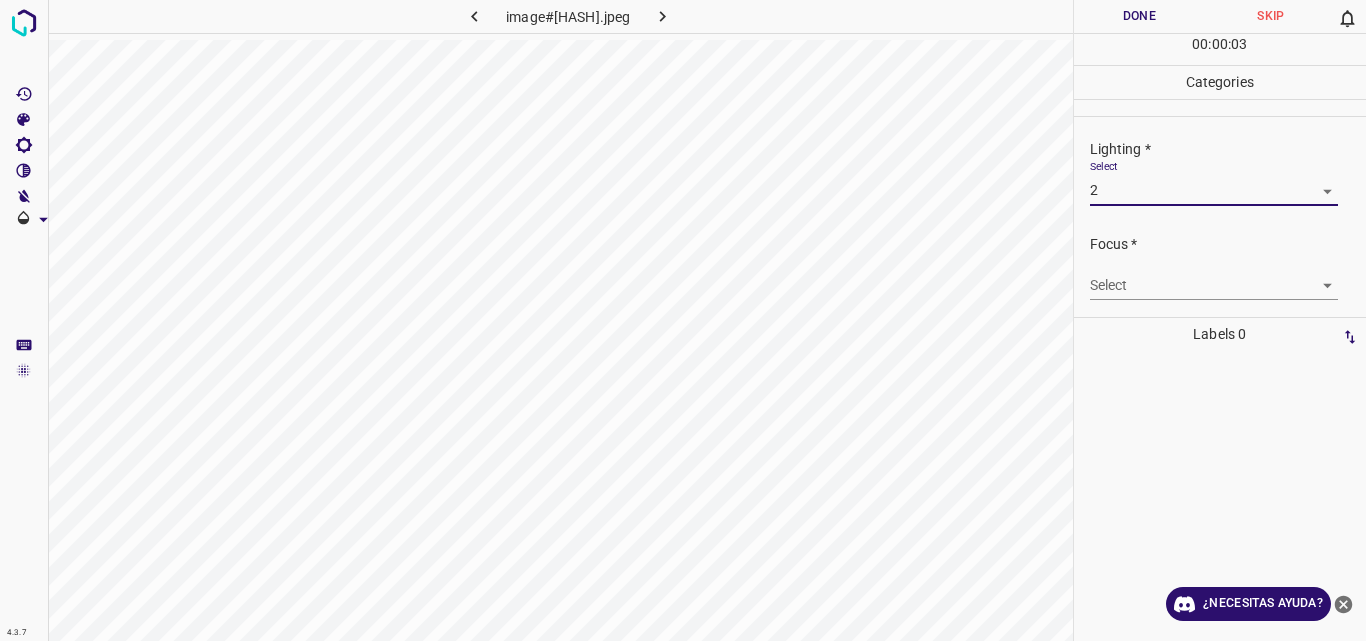 click on "4.3.7 image#001744.jpeg Done Skip 0 00   : 00   : 03   Categories Lighting *  Select 2 2 Focus *  Select ​ Overall *  Select ​ Labels   0 Categories 1 Lighting 2 Focus 3 Overall Tools Space Change between modes (Draw & Edit) I Auto labeling R Restore zoom M Zoom in N Zoom out Delete Delete selecte label Filters Z Restore filters X Saturation filter C Brightness filter V Contrast filter B Gray scale filter General O Download ¿Necesitas ayuda? Original text Rate this translation Your feedback will be used to help improve Google Translate - Texto - Esconder - Borrar" at bounding box center [683, 320] 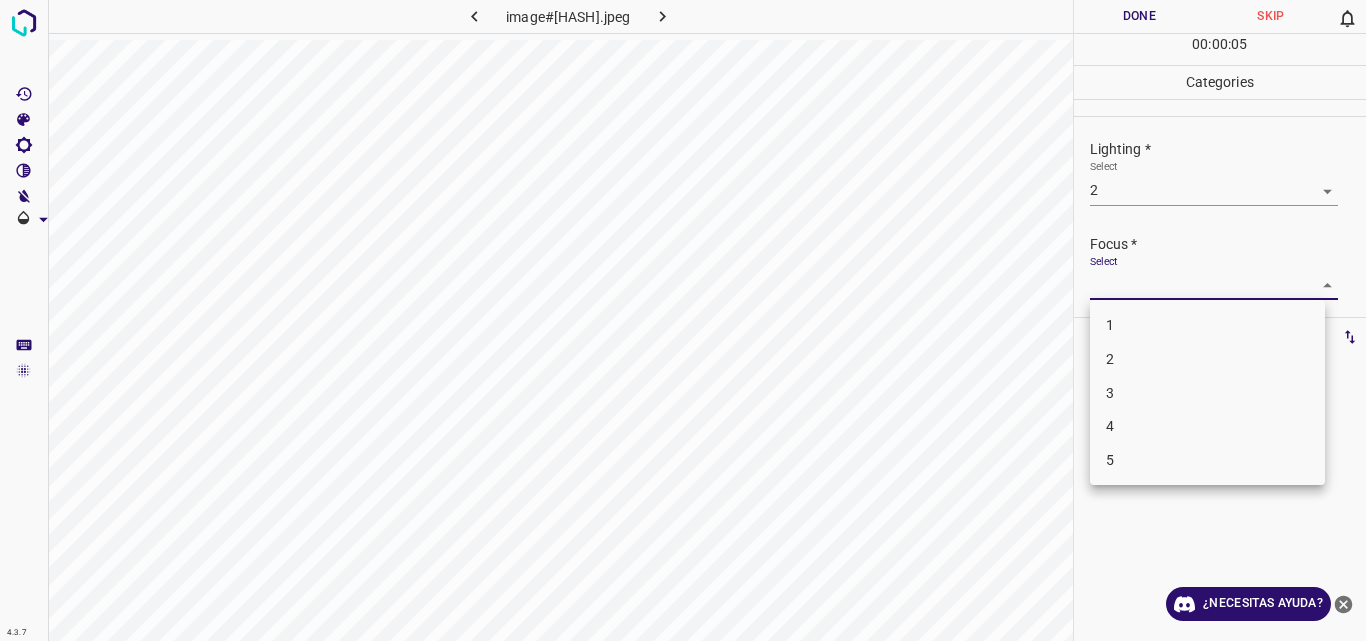 click on "3" at bounding box center (1207, 393) 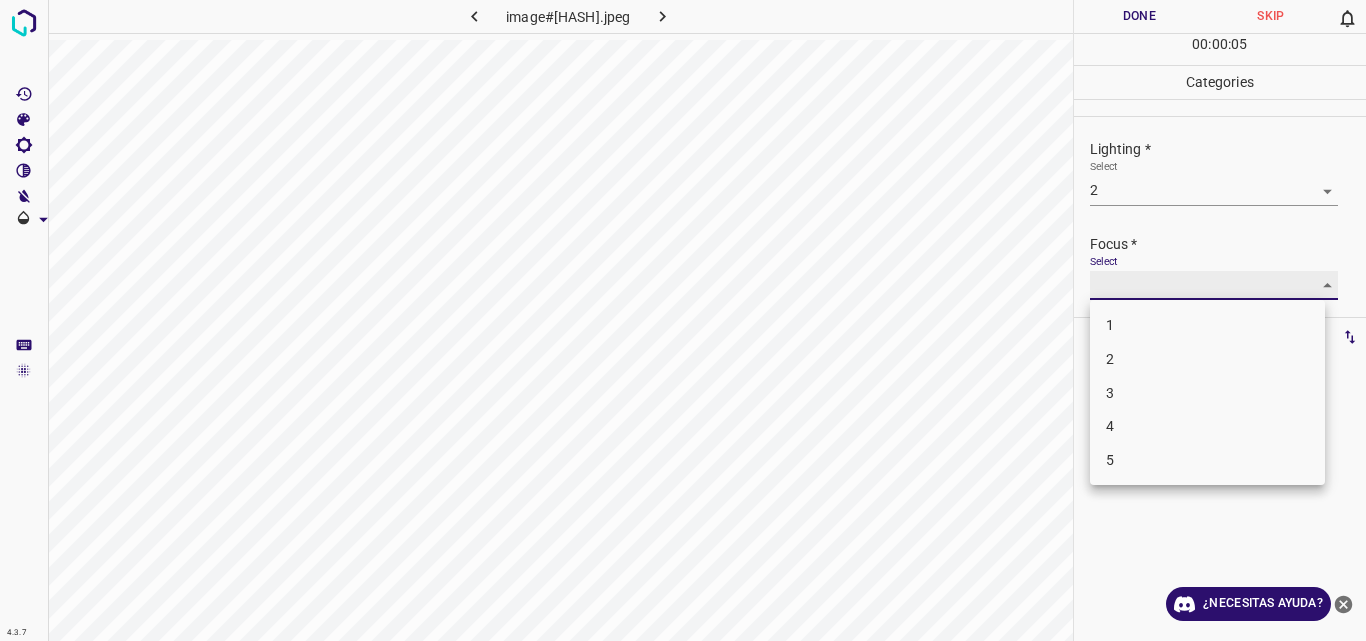 type on "3" 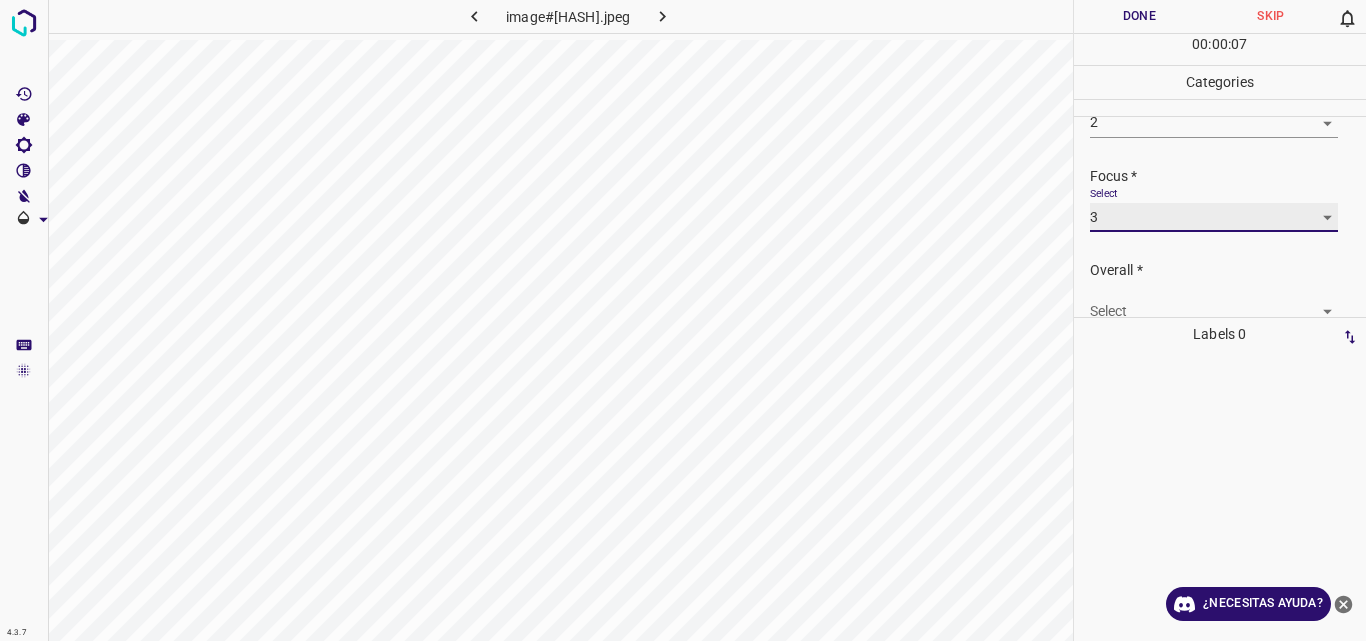 scroll, scrollTop: 98, scrollLeft: 0, axis: vertical 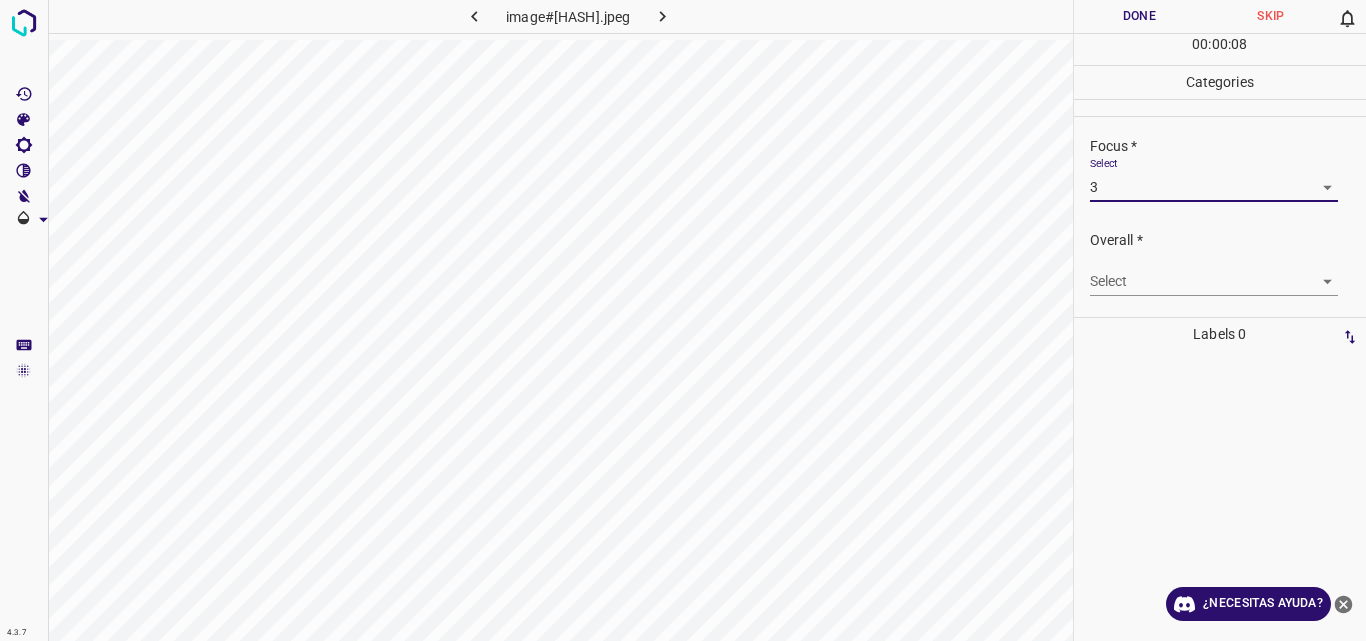 click on "4.3.7 image#001744.jpeg Done Skip 0 00   : 00   : 08   Categories Lighting *  Select 2 2 Focus *  Select 3 3 Overall *  Select ​ Labels   0 Categories 1 Lighting 2 Focus 3 Overall Tools Space Change between modes (Draw & Edit) I Auto labeling R Restore zoom M Zoom in N Zoom out Delete Delete selecte label Filters Z Restore filters X Saturation filter C Brightness filter V Contrast filter B Gray scale filter General O Download ¿Necesitas ayuda? Original text Rate this translation Your feedback will be used to help improve Google Translate - Texto - Esconder - Borrar" at bounding box center (683, 320) 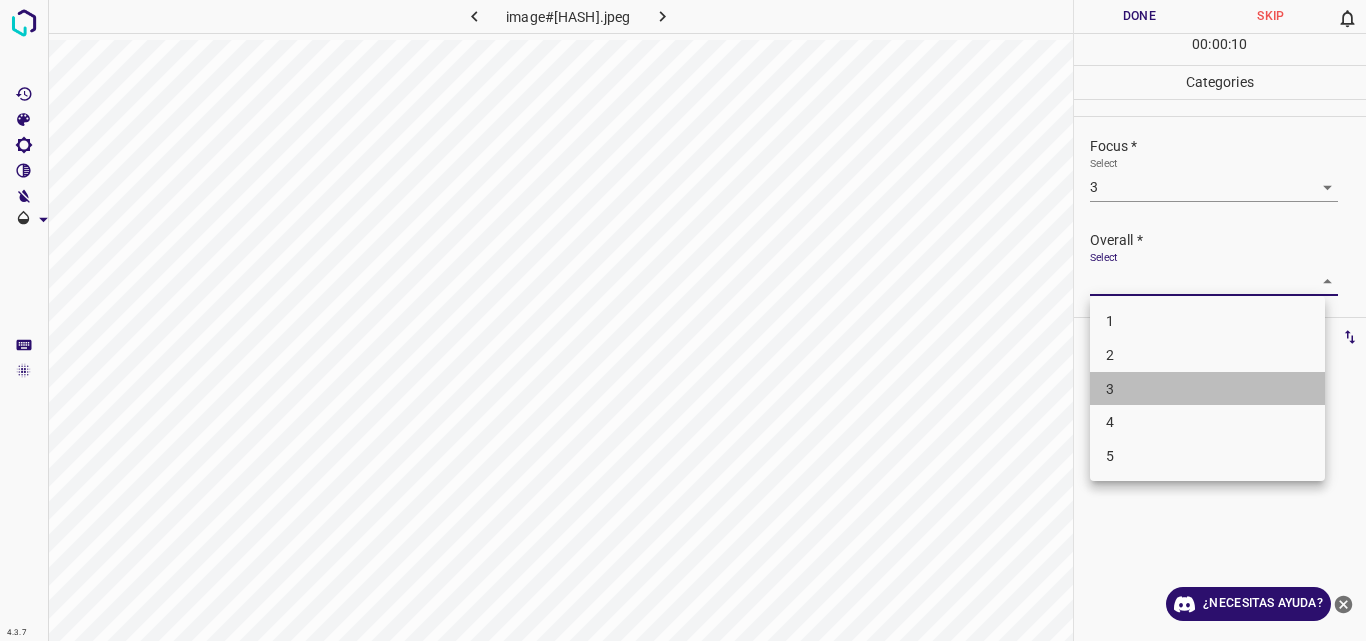 click on "3" at bounding box center [1207, 389] 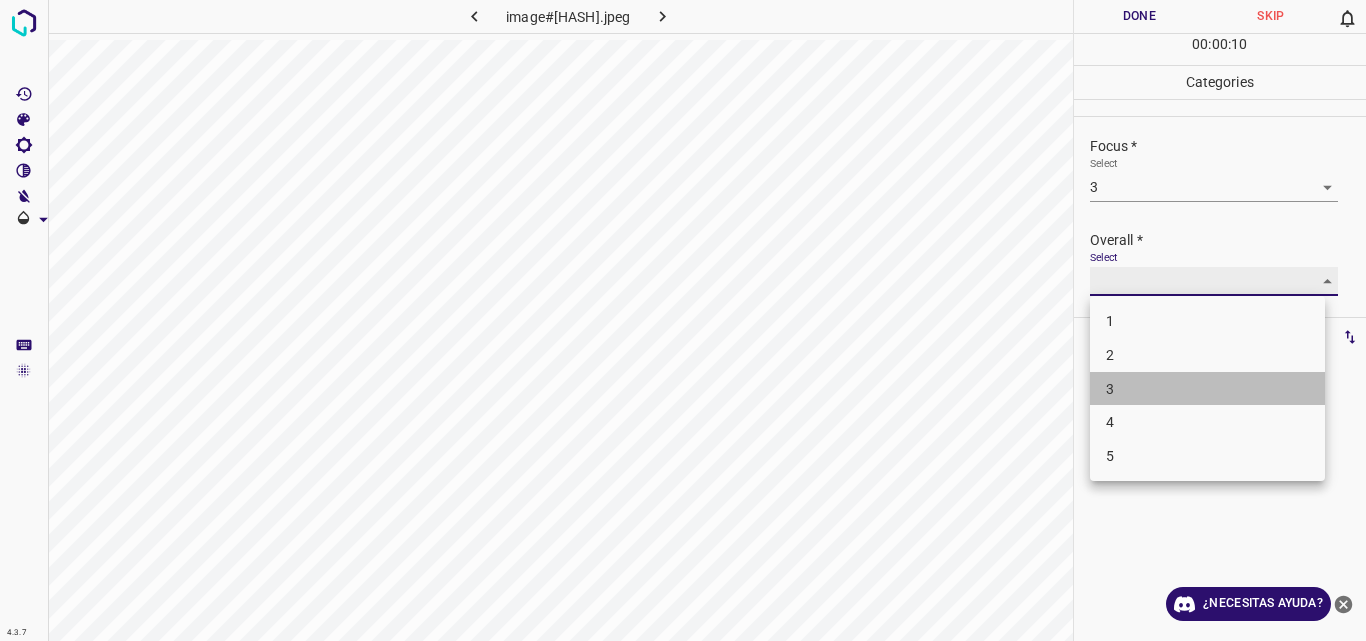 type on "3" 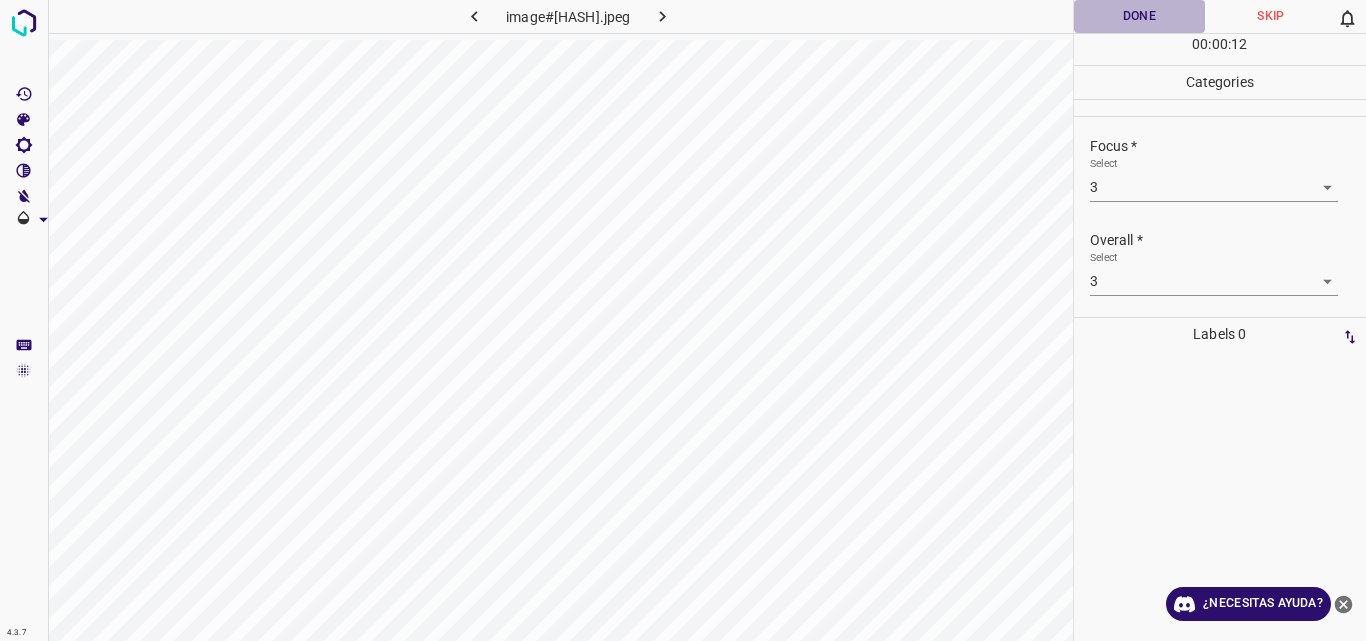 click on "Done" at bounding box center [1140, 16] 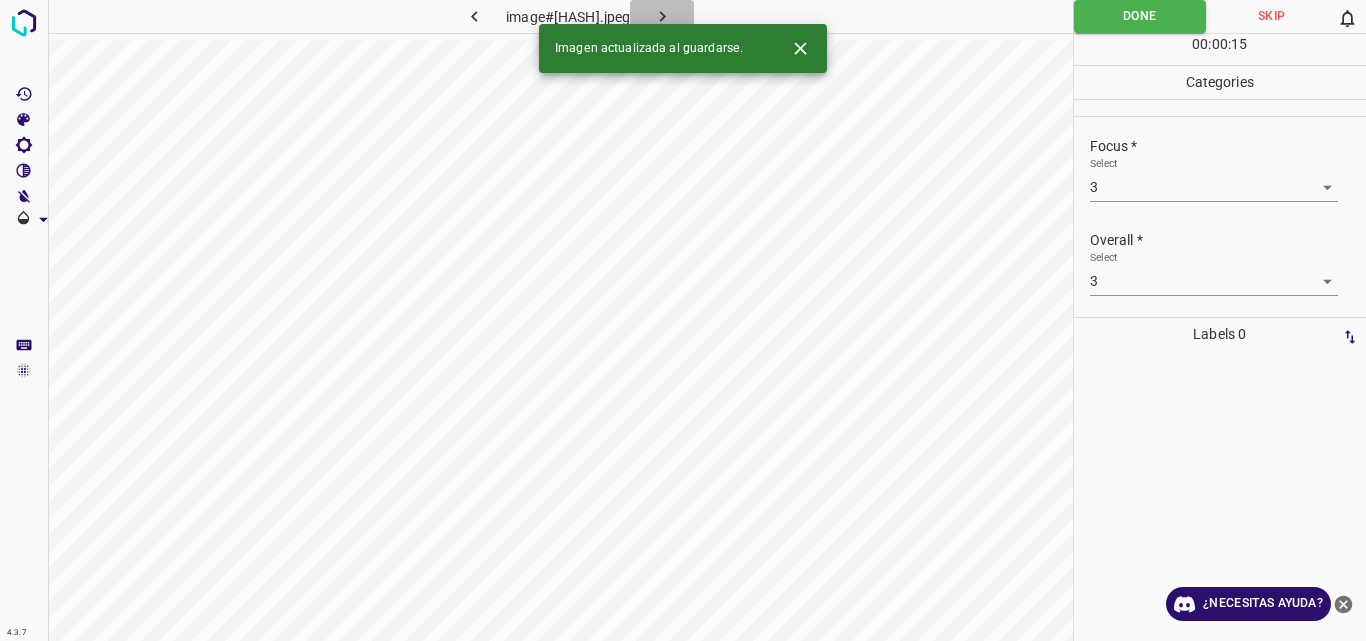 click 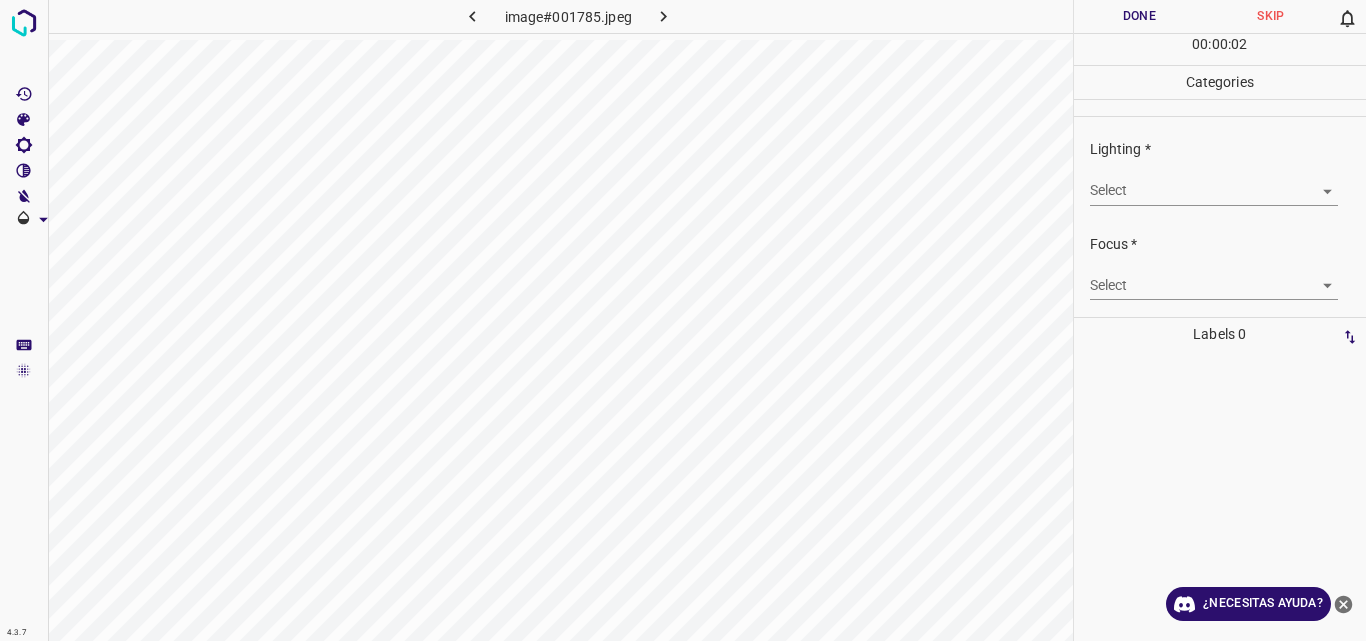 click on "4.3.7 image#001785.jpeg Done Skip 0 00   : 00   : 02   Categories Lighting *  Select ​ Focus *  Select ​ Overall *  Select ​ Labels   0 Categories 1 Lighting 2 Focus 3 Overall Tools Space Change between modes (Draw & Edit) I Auto labeling R Restore zoom M Zoom in N Zoom out Delete Delete selecte label Filters Z Restore filters X Saturation filter C Brightness filter V Contrast filter B Gray scale filter General O Download ¿Necesitas ayuda? Original text Rate this translation Your feedback will be used to help improve Google Translate - Texto - Esconder - Borrar" at bounding box center [683, 320] 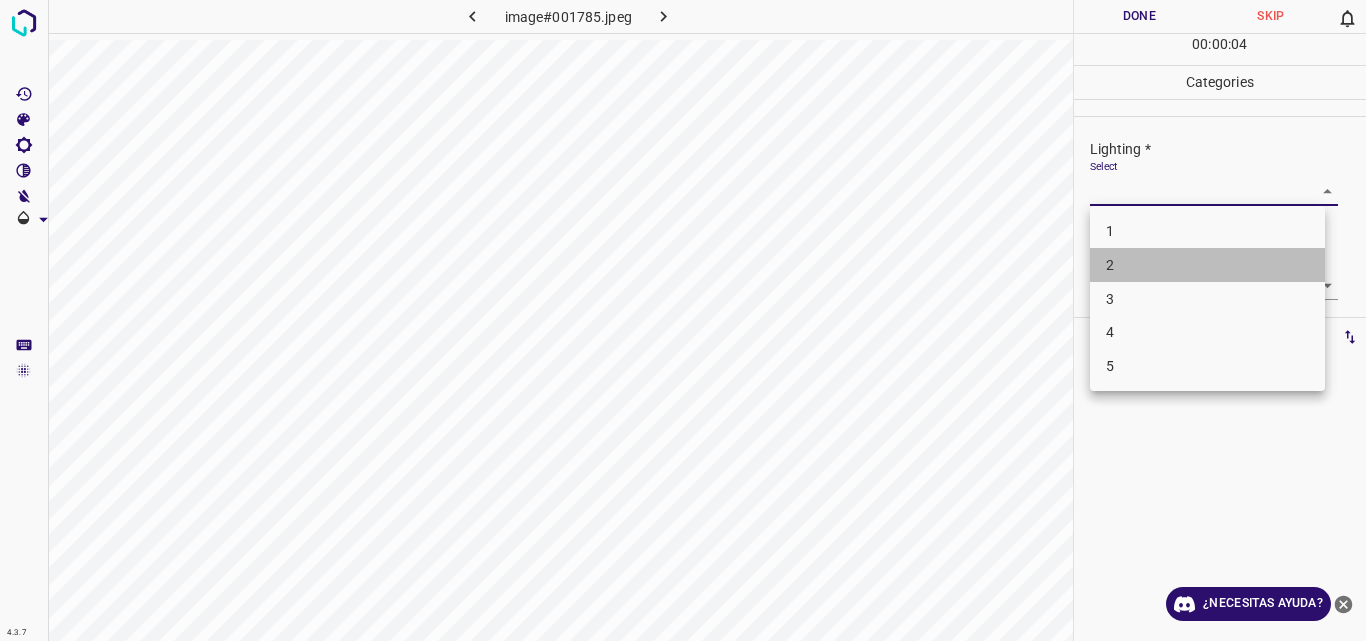 click on "2" at bounding box center (1207, 265) 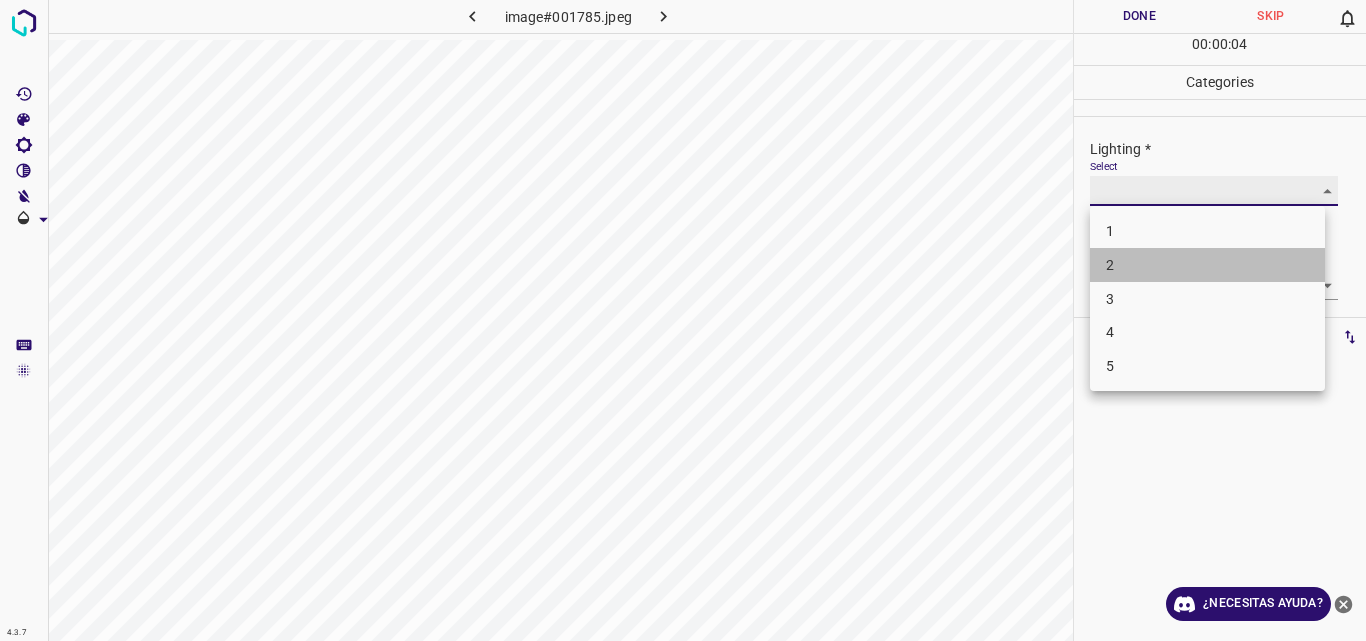 type on "2" 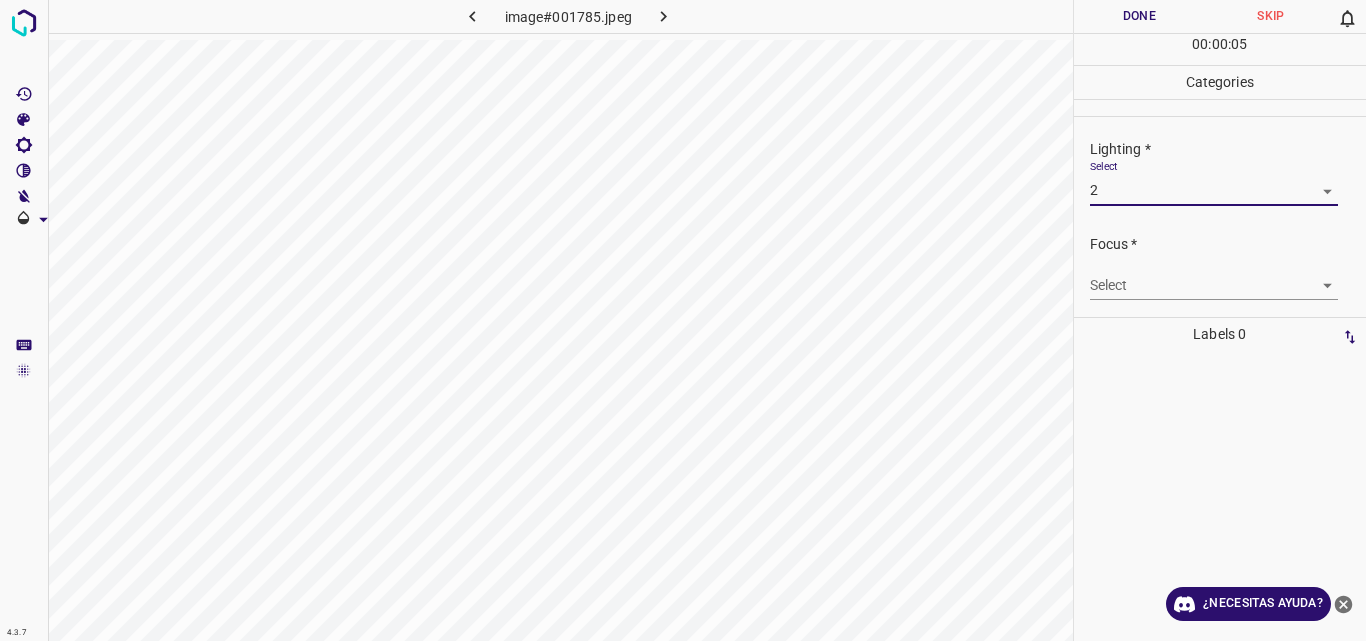 click on "4.3.7 image#001785.jpeg Done Skip 0 00   : 00   : 05   Categories Lighting *  Select 2 2 Focus *  Select ​ Overall *  Select ​ Labels   0 Categories 1 Lighting 2 Focus 3 Overall Tools Space Change between modes (Draw & Edit) I Auto labeling R Restore zoom M Zoom in N Zoom out Delete Delete selecte label Filters Z Restore filters X Saturation filter C Brightness filter V Contrast filter B Gray scale filter General O Download ¿Necesitas ayuda? Original text Rate this translation Your feedback will be used to help improve Google Translate - Texto - Esconder - Borrar" at bounding box center [683, 320] 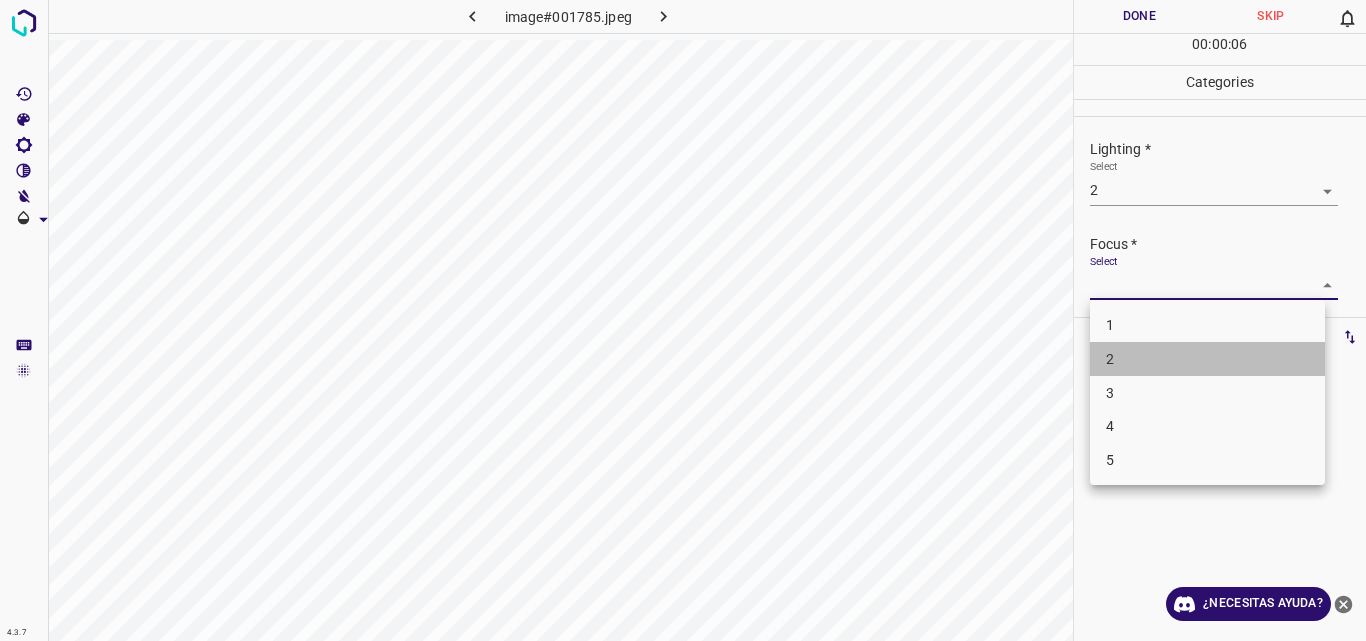 click on "2" at bounding box center [1207, 359] 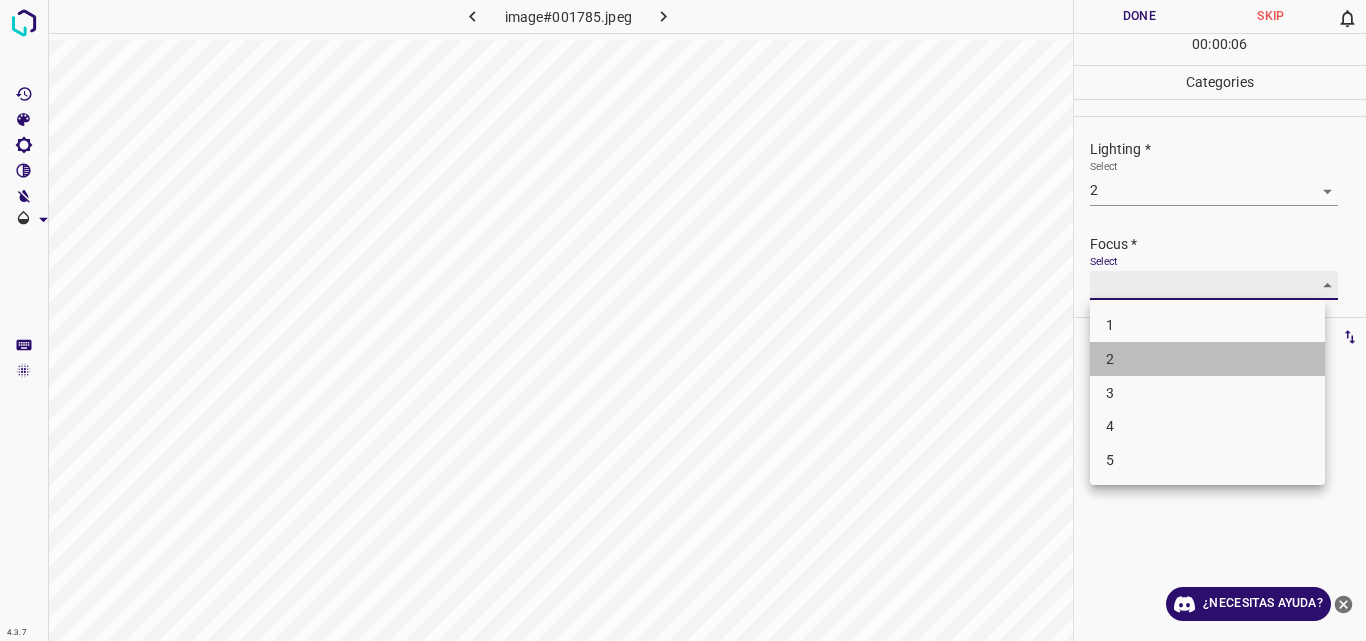 type on "2" 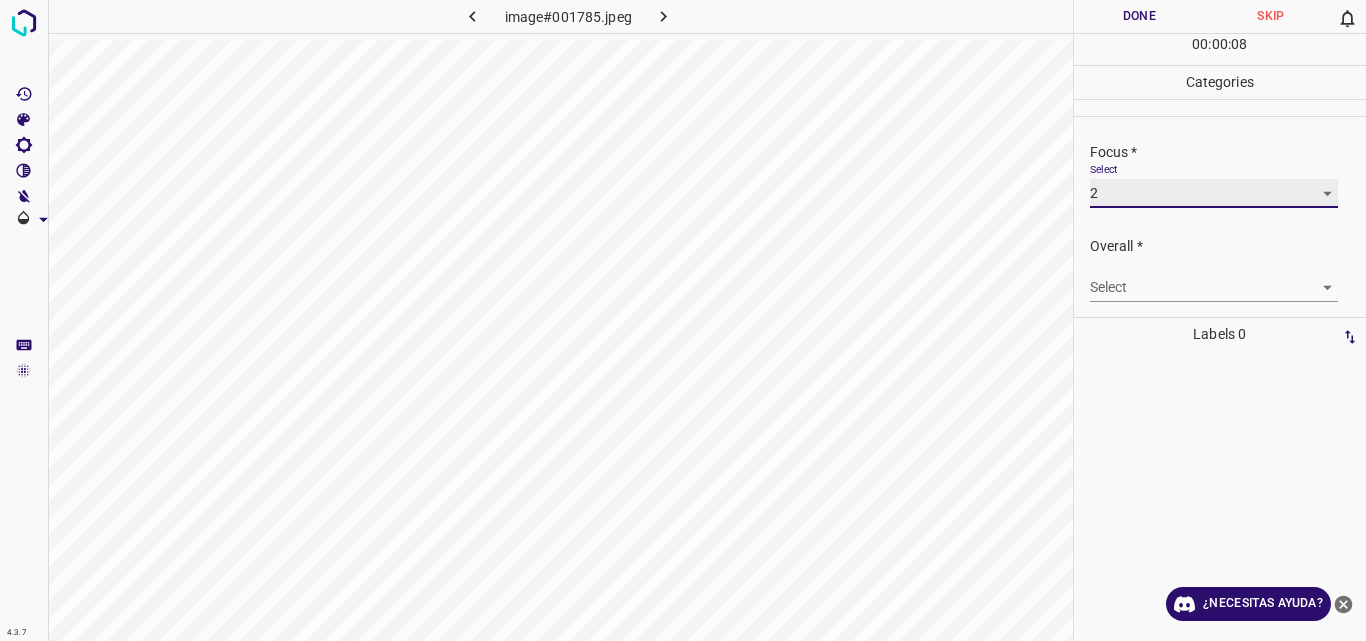 scroll, scrollTop: 98, scrollLeft: 0, axis: vertical 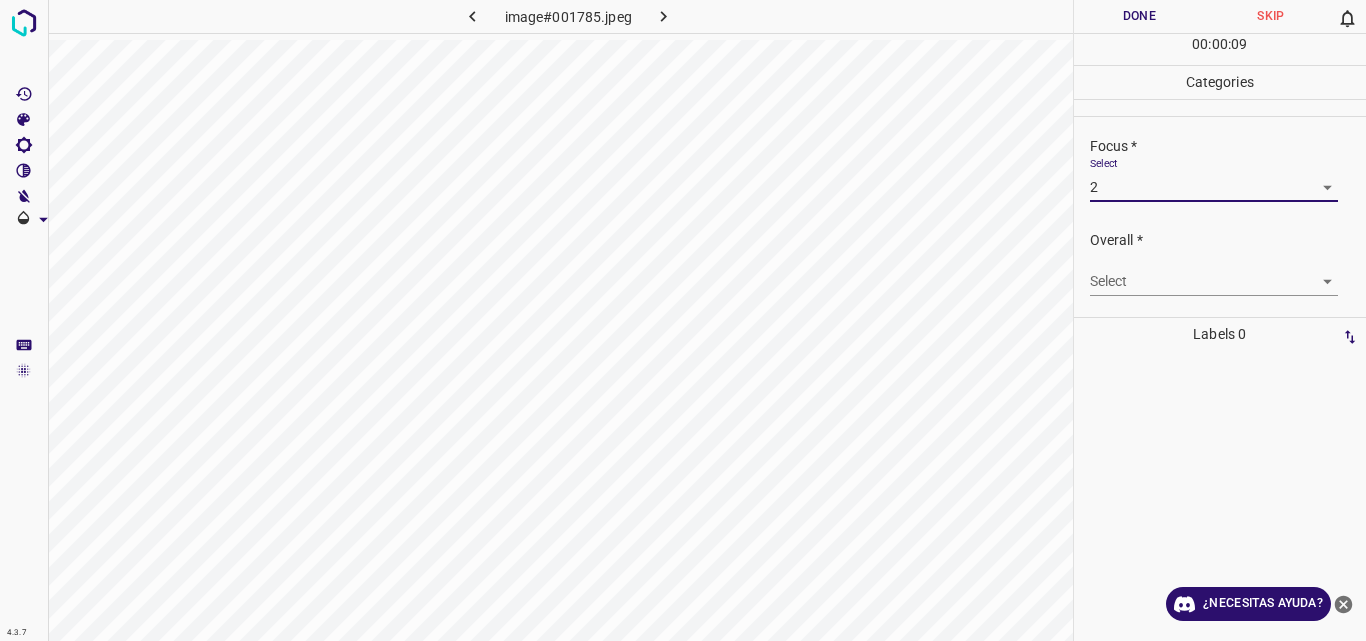 click on "4.3.7 image#001785.jpeg Done Skip 0 00   : 00   : 09   Categories Lighting *  Select 2 2 Focus *  Select 2 2 Overall *  Select ​ Labels   0 Categories 1 Lighting 2 Focus 3 Overall Tools Space Change between modes (Draw & Edit) I Auto labeling R Restore zoom M Zoom in N Zoom out Delete Delete selecte label Filters Z Restore filters X Saturation filter C Brightness filter V Contrast filter B Gray scale filter General O Download ¿Necesitas ayuda? Original text Rate this translation Your feedback will be used to help improve Google Translate - Texto - Esconder - Borrar" at bounding box center [683, 320] 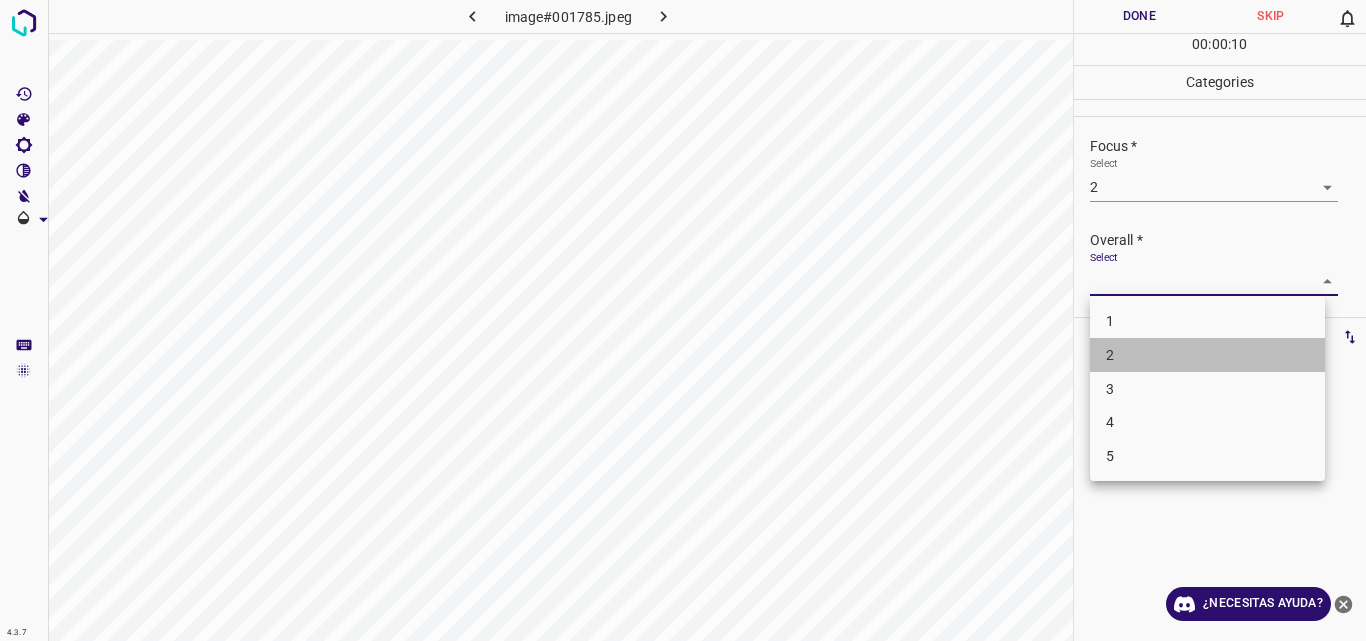 click on "2" at bounding box center [1207, 355] 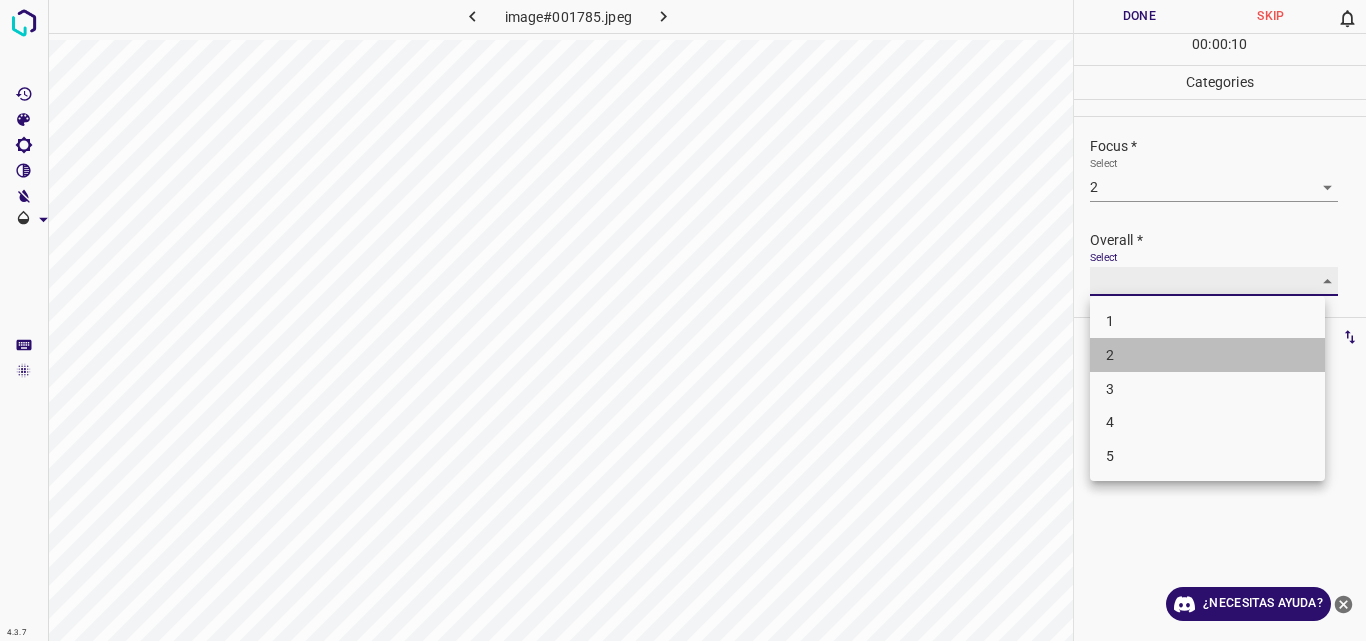 type on "2" 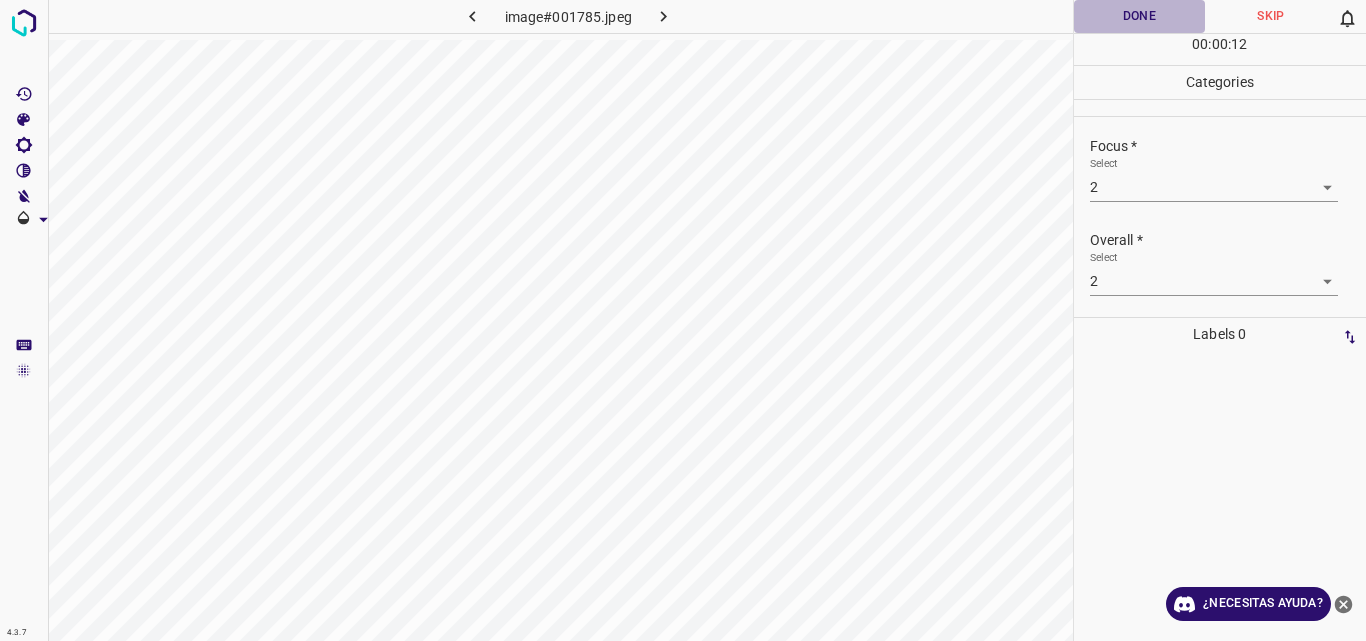 click on "Done" at bounding box center (1140, 16) 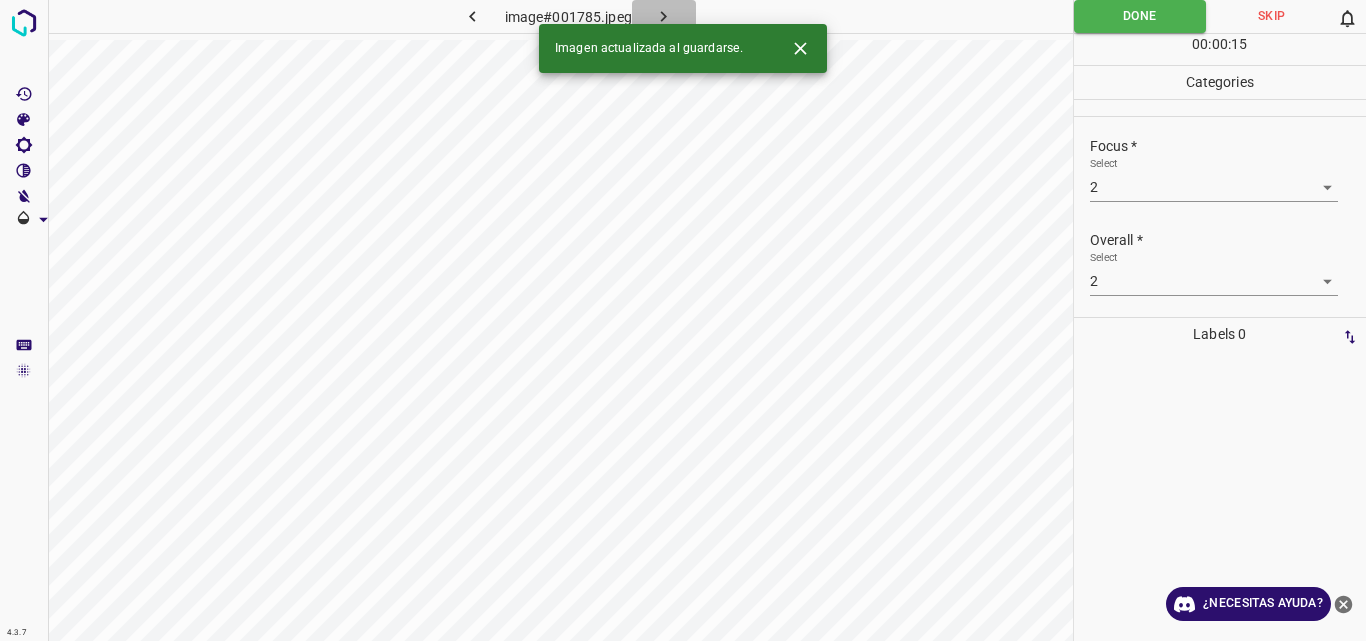 click 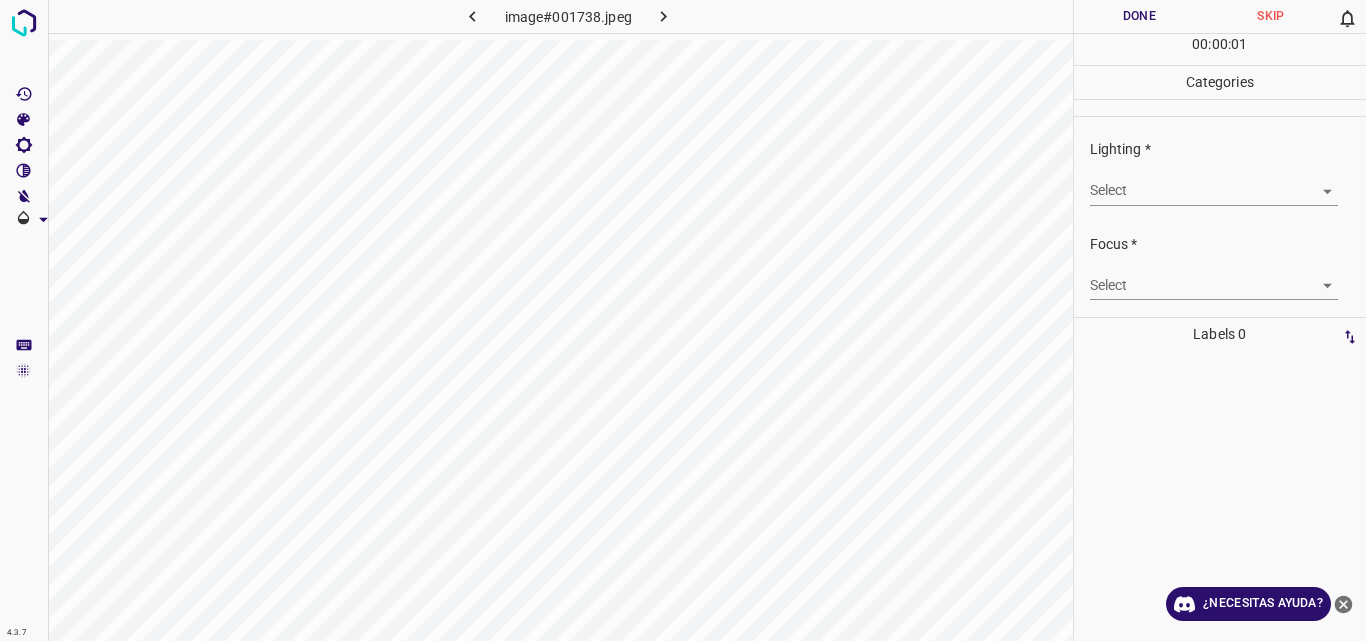 click on "4.3.7 image#001738.jpeg Done Skip 0 00   : 00   : 01   Categories Lighting *  Select ​ Focus *  Select ​ Overall *  Select ​ Labels   0 Categories 1 Lighting 2 Focus 3 Overall Tools Space Change between modes (Draw & Edit) I Auto labeling R Restore zoom M Zoom in N Zoom out Delete Delete selecte label Filters Z Restore filters X Saturation filter C Brightness filter V Contrast filter B Gray scale filter General O Download ¿Necesitas ayuda? Original text Rate this translation Your feedback will be used to help improve Google Translate - Texto - Esconder - Borrar" at bounding box center (683, 320) 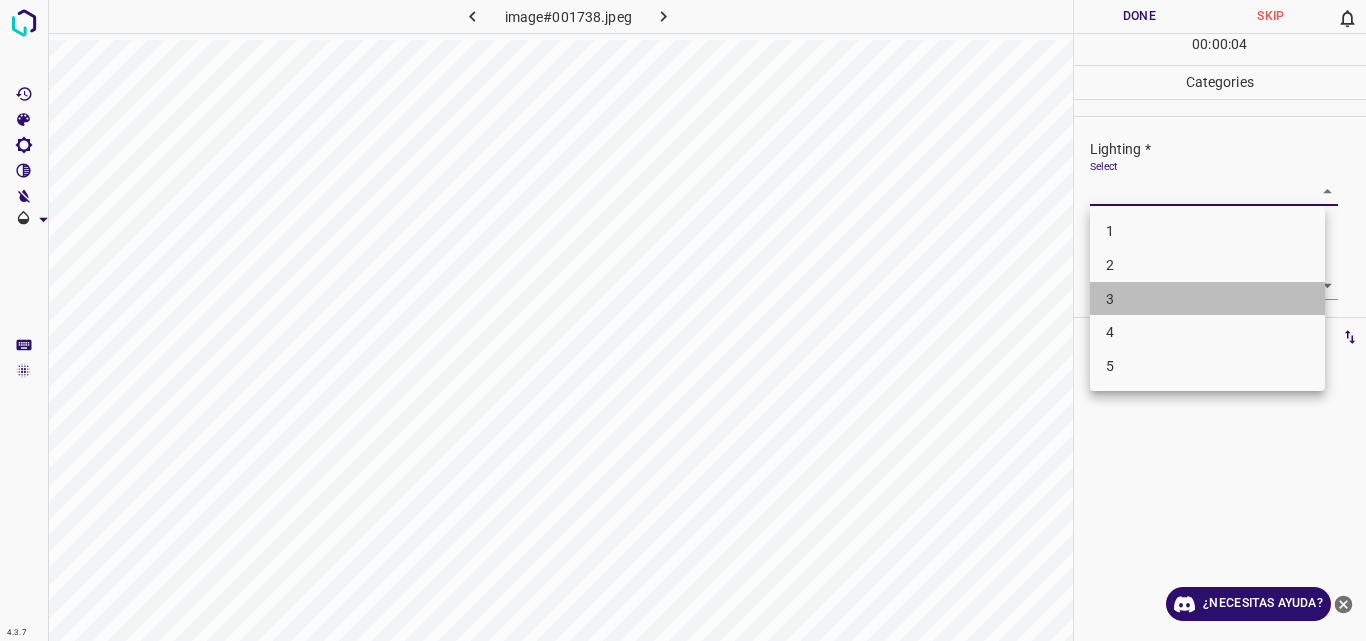 click on "3" at bounding box center [1207, 299] 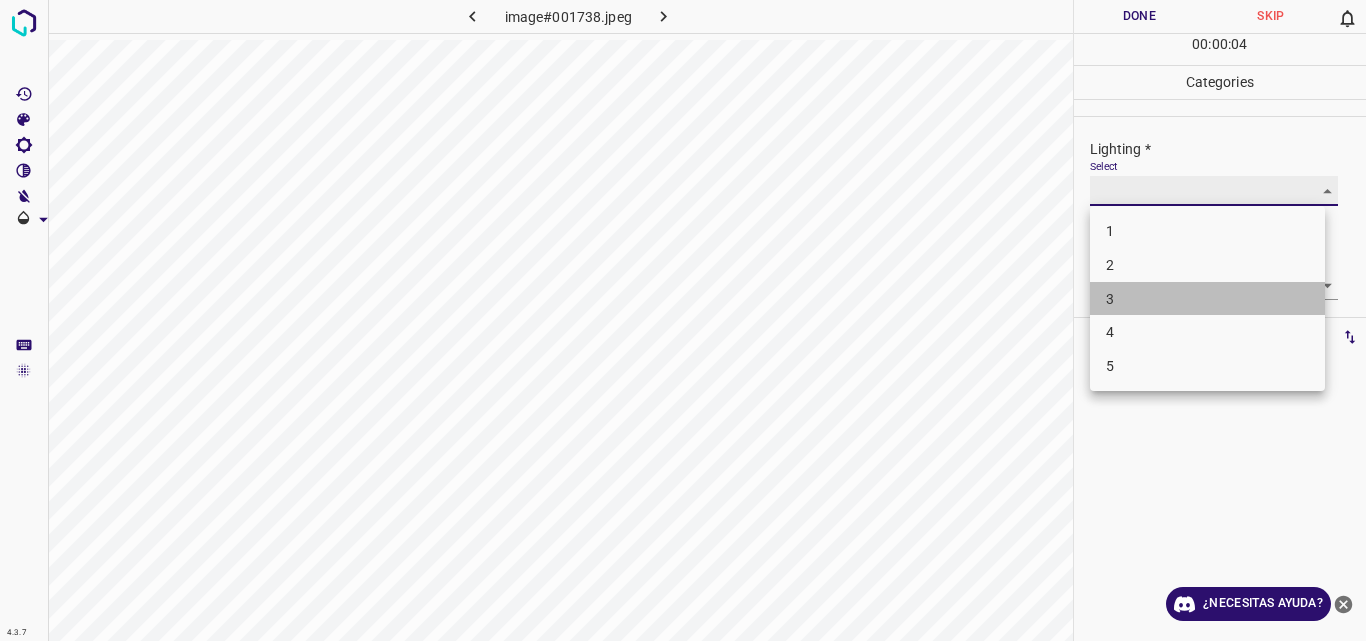type on "3" 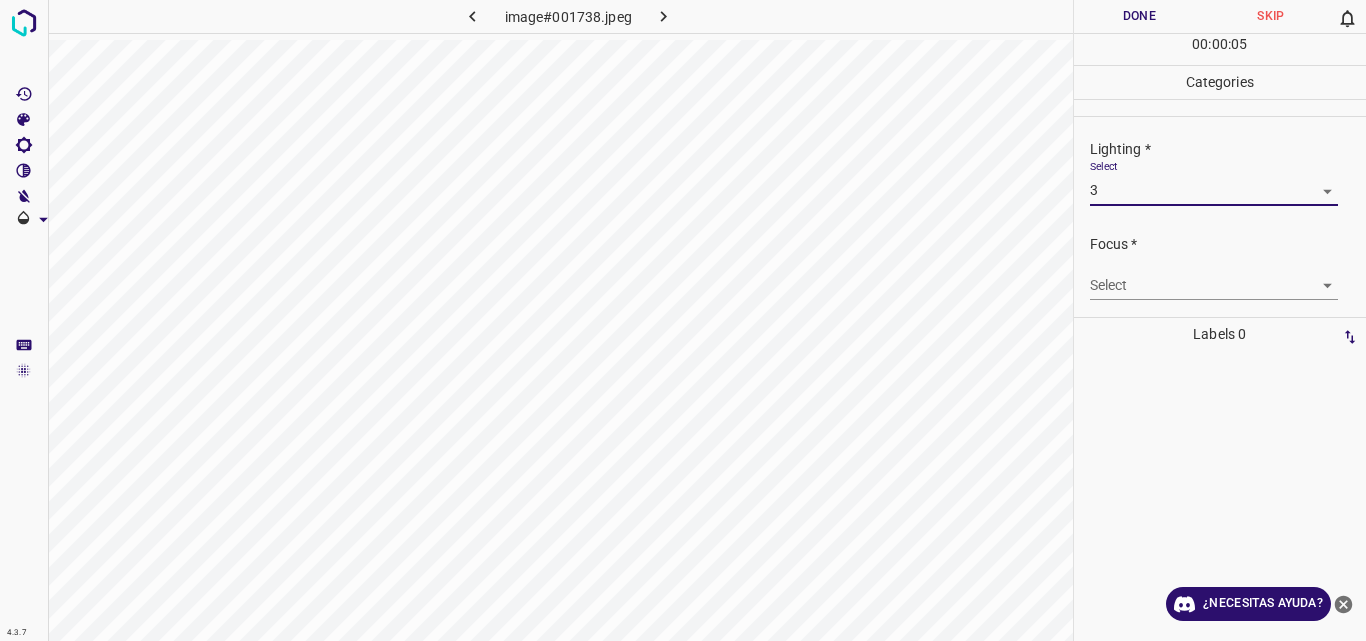 click on "4.3.7 image#001738.jpeg Done Skip 0 00   : 00   : 05   Categories Lighting *  Select 3 3 Focus *  Select ​ Overall *  Select ​ Labels   0 Categories 1 Lighting 2 Focus 3 Overall Tools Space Change between modes (Draw & Edit) I Auto labeling R Restore zoom M Zoom in N Zoom out Delete Delete selecte label Filters Z Restore filters X Saturation filter C Brightness filter V Contrast filter B Gray scale filter General O Download ¿Necesitas ayuda? Original text Rate this translation Your feedback will be used to help improve Google Translate - Texto - Esconder - Borrar" at bounding box center [683, 320] 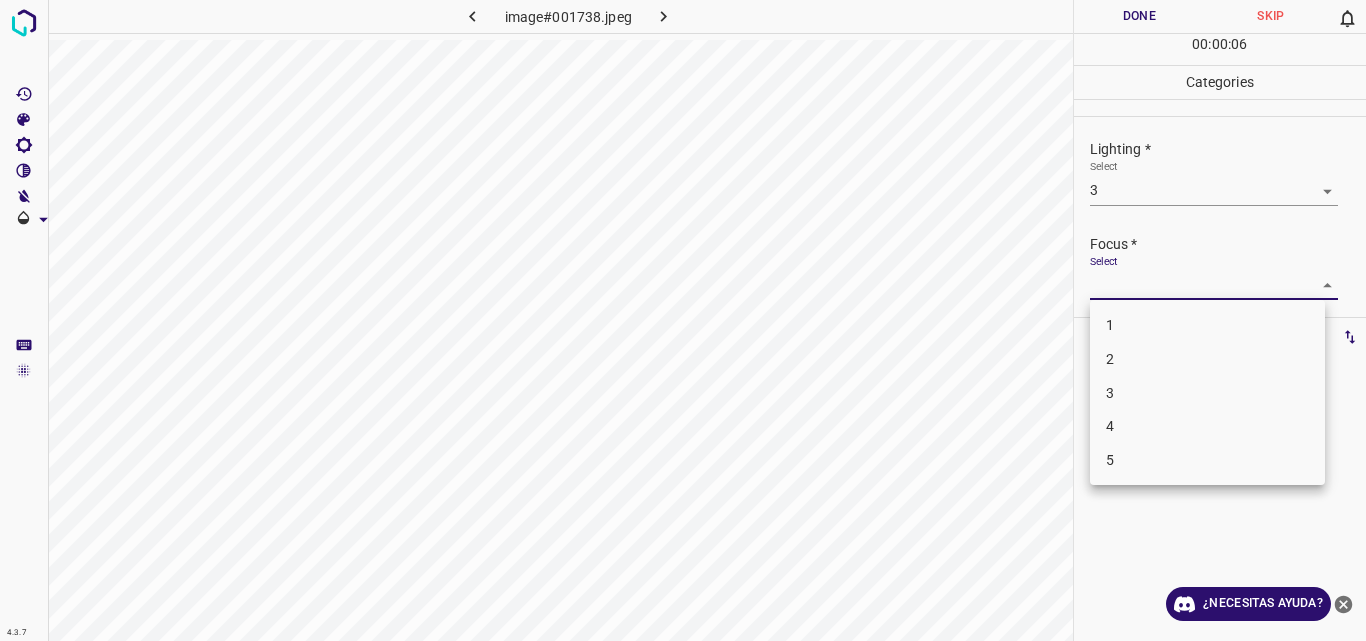 click on "3" at bounding box center (1207, 393) 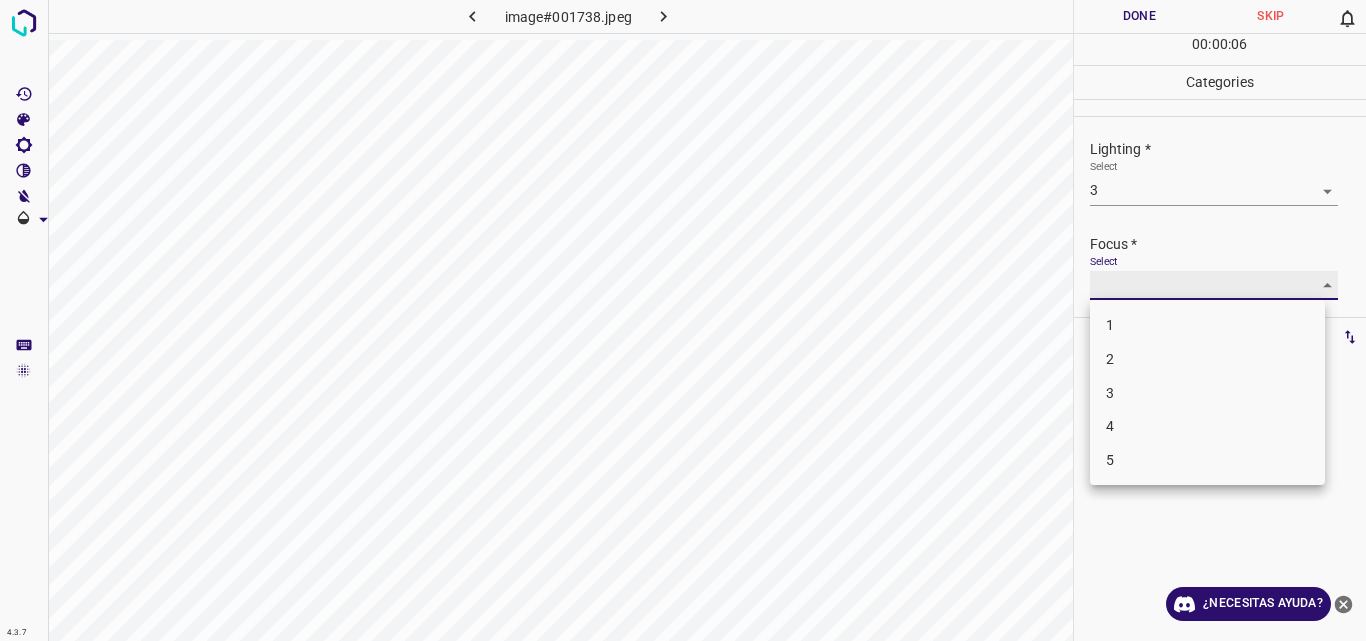 type on "3" 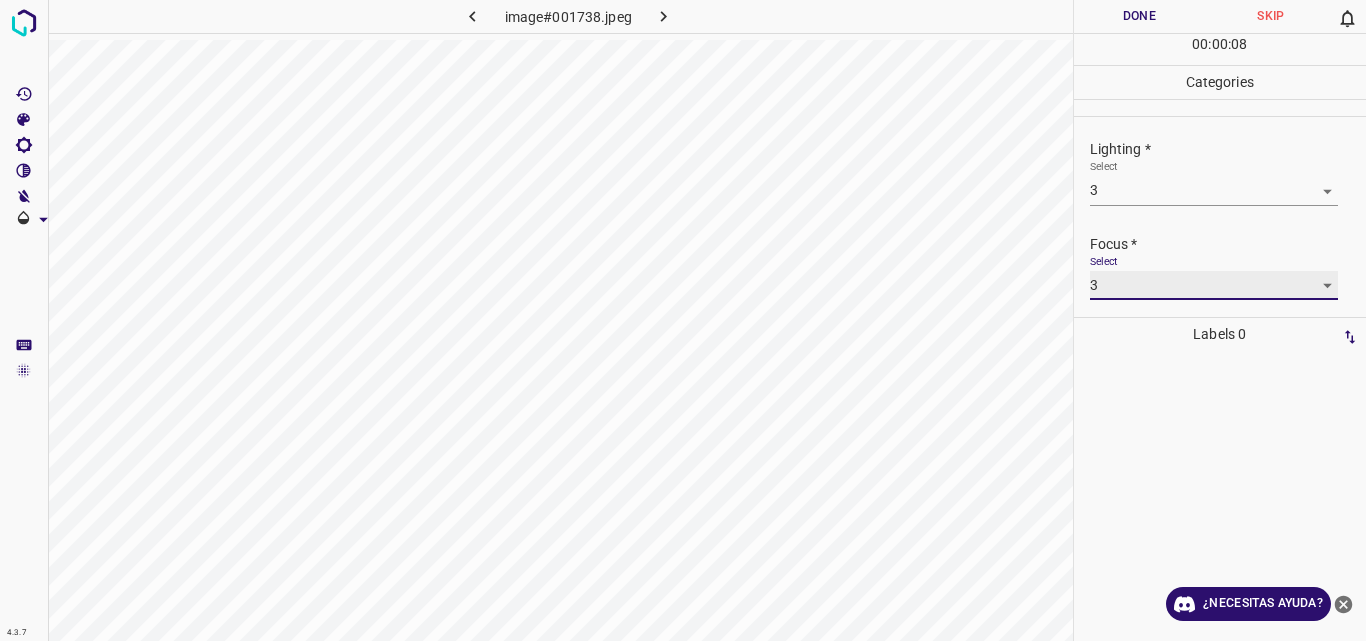 scroll, scrollTop: 98, scrollLeft: 0, axis: vertical 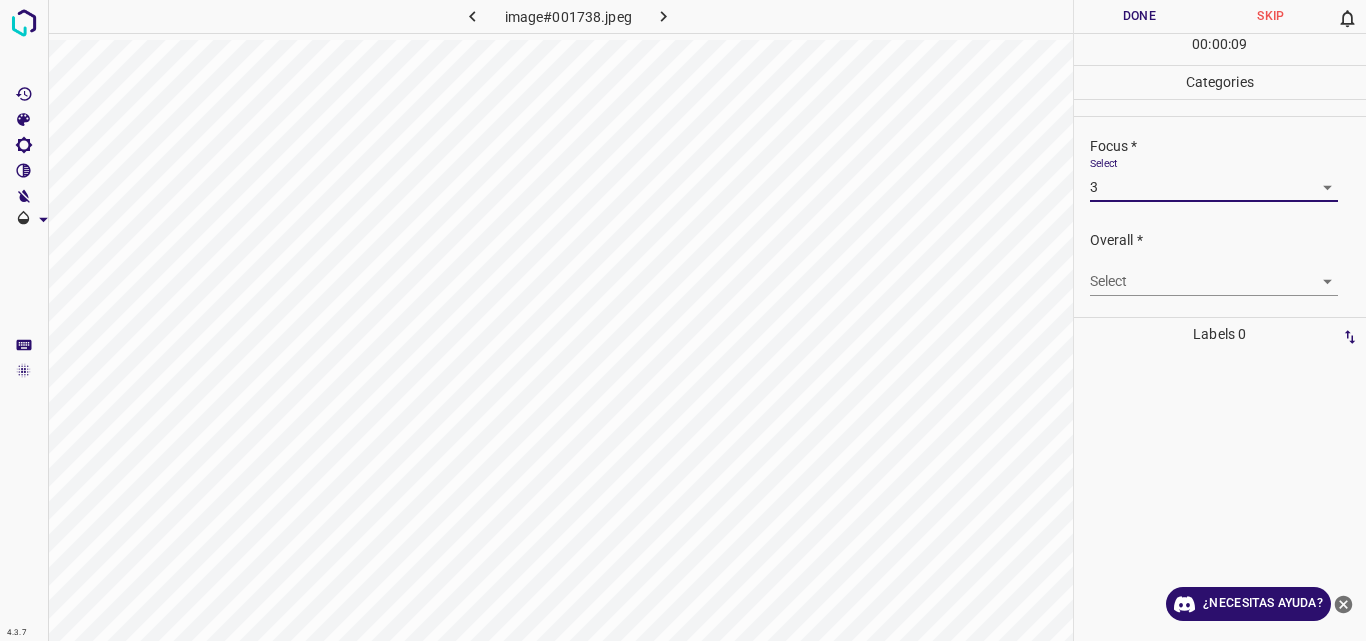 click on "4.3.7 image#001738.jpeg Done Skip 0 00   : 00   : 09   Categories Lighting *  Select 3 3 Focus *  Select 3 3 Overall *  Select ​ Labels   0 Categories 1 Lighting 2 Focus 3 Overall Tools Space Change between modes (Draw & Edit) I Auto labeling R Restore zoom M Zoom in N Zoom out Delete Delete selecte label Filters Z Restore filters X Saturation filter C Brightness filter V Contrast filter B Gray scale filter General O Download ¿Necesitas ayuda? Original text Rate this translation Your feedback will be used to help improve Google Translate - Texto - Esconder - Borrar" at bounding box center [683, 320] 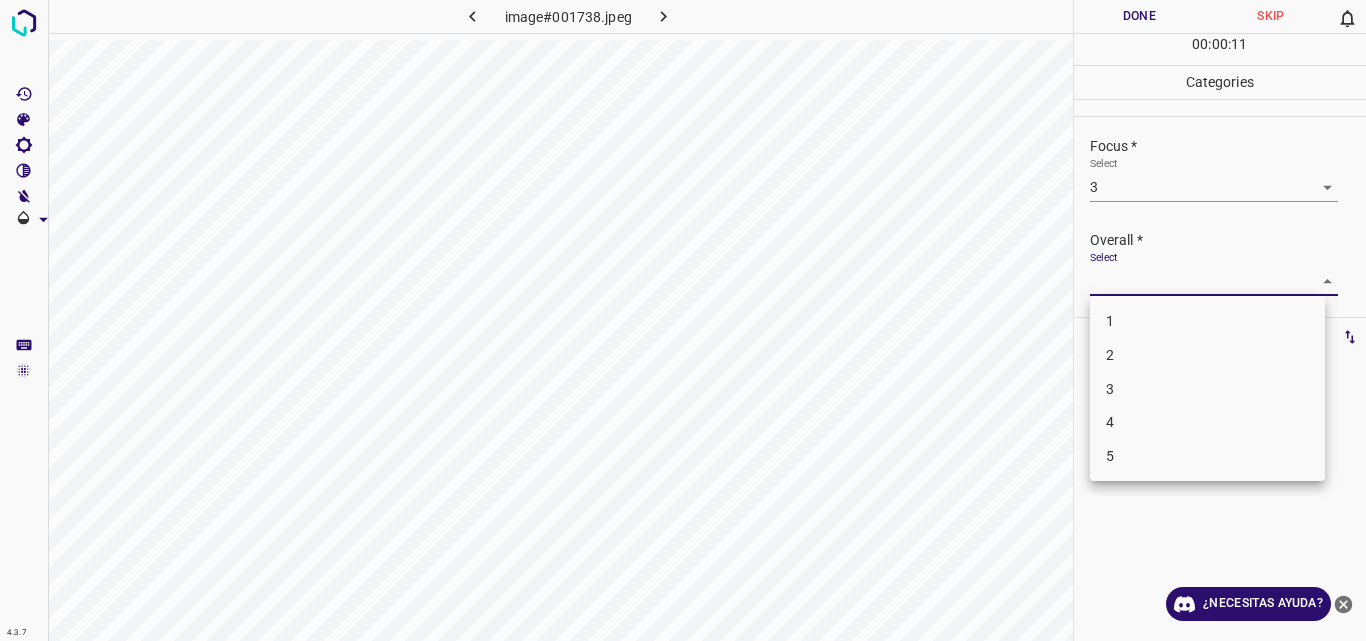 click on "3" at bounding box center (1207, 389) 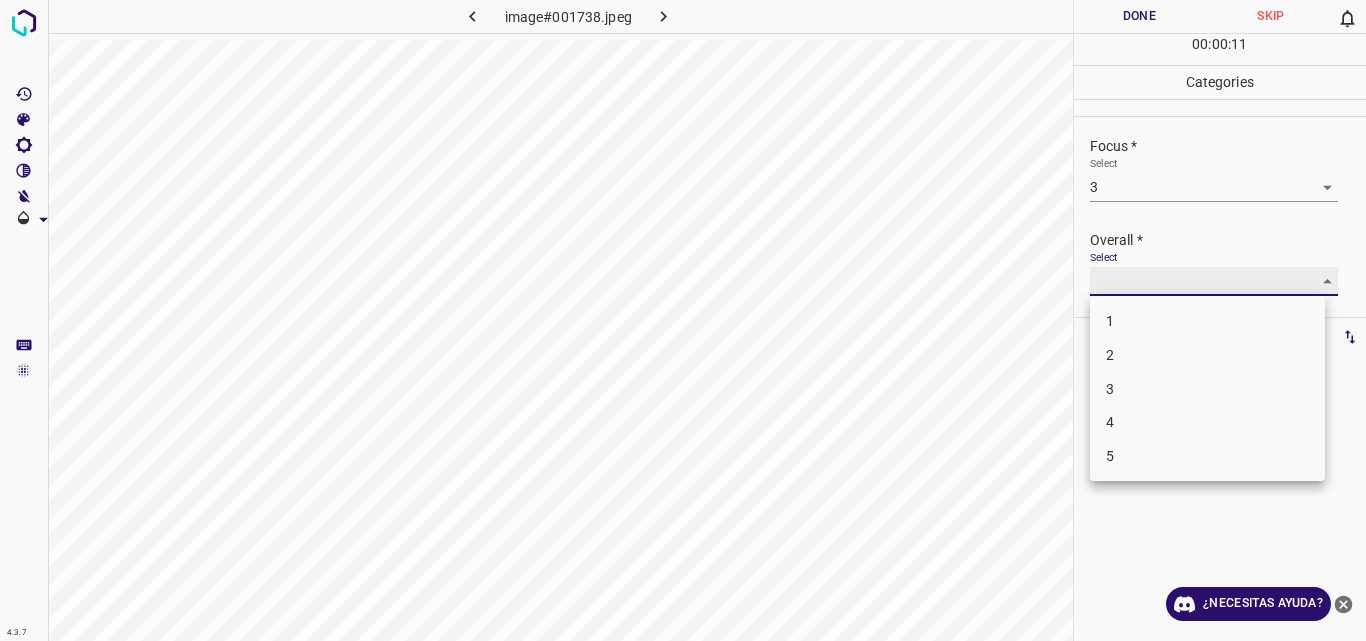 type on "3" 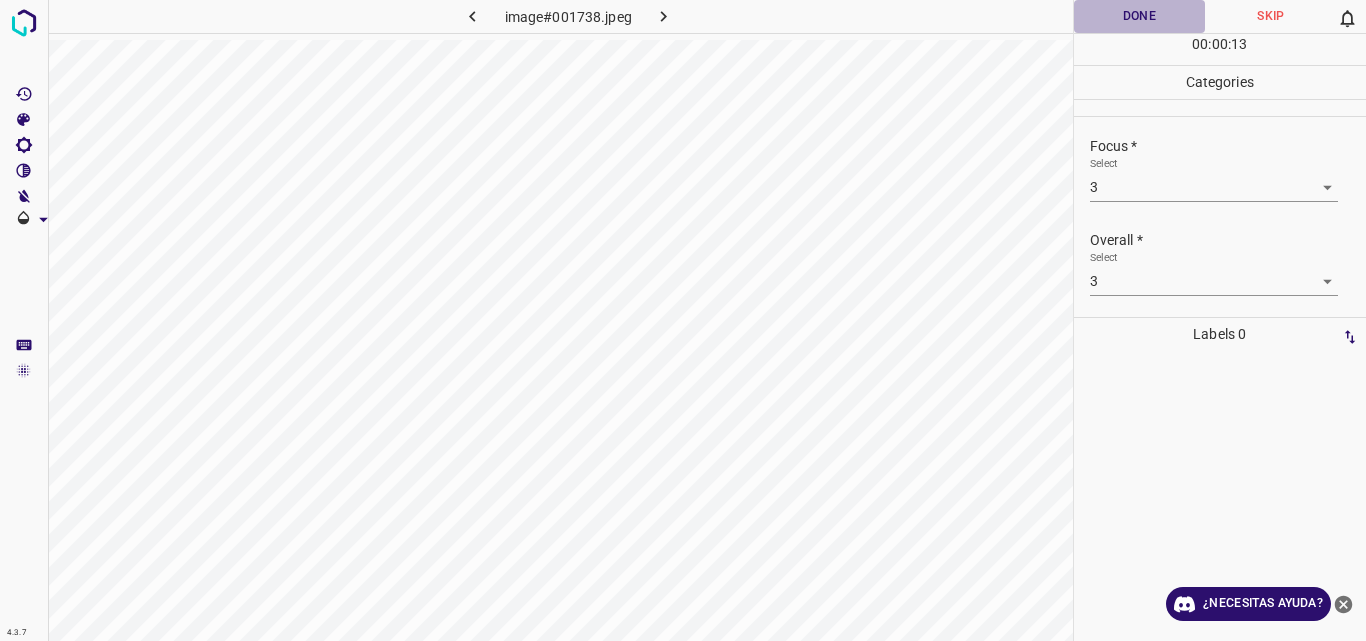click on "Done" at bounding box center (1140, 16) 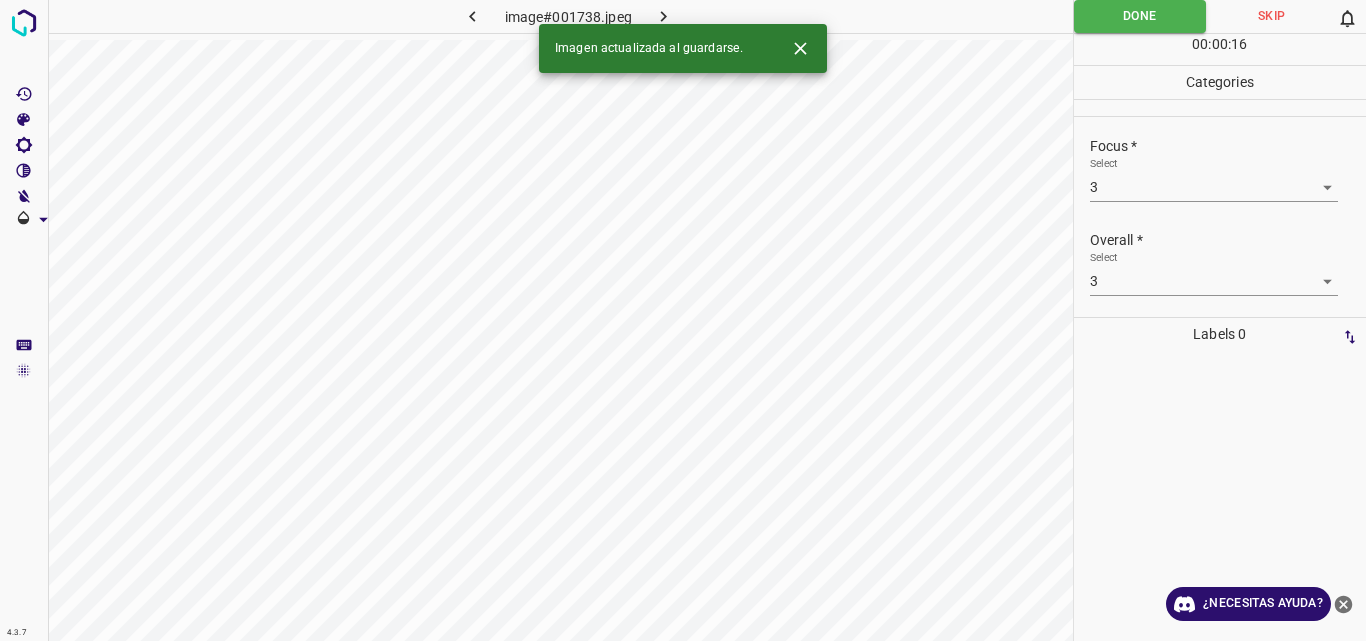 click 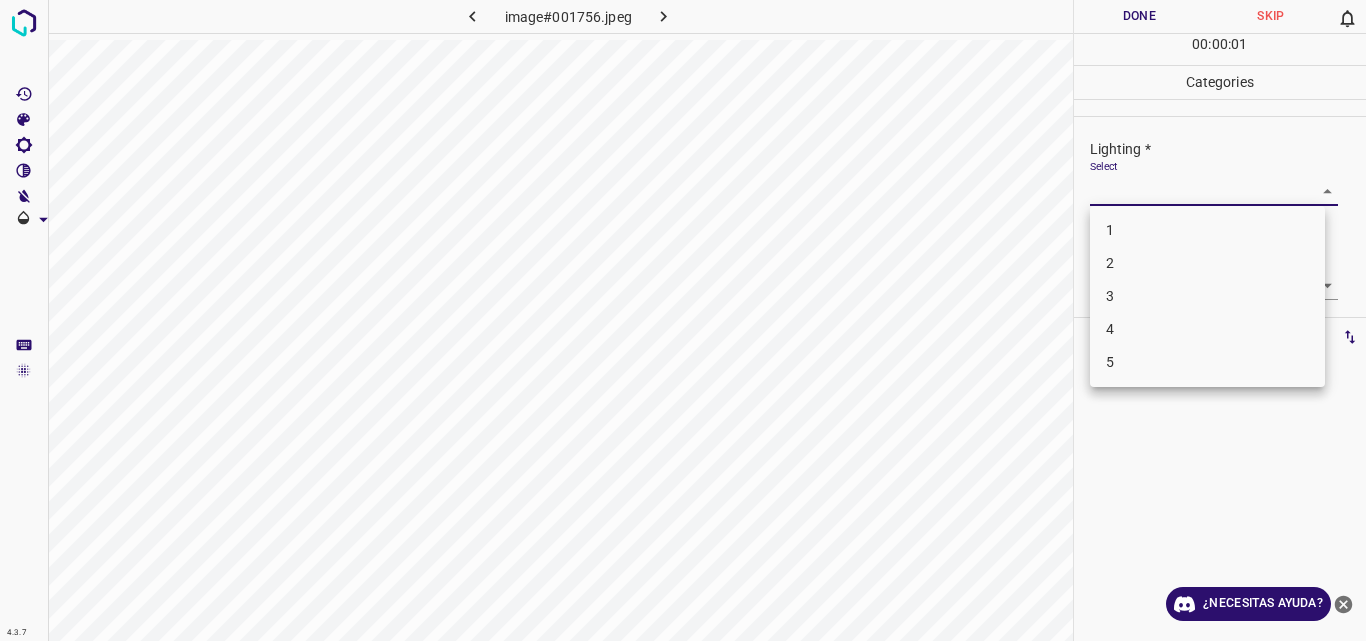 click on "4.3.7 image#001756.jpeg Done Skip 0 00   : 00   : 01   Categories Lighting *  Select ​ Focus *  Select ​ Overall *  Select ​ Labels   0 Categories 1 Lighting 2 Focus 3 Overall Tools Space Change between modes (Draw & Edit) I Auto labeling R Restore zoom M Zoom in N Zoom out Delete Delete selecte label Filters Z Restore filters X Saturation filter C Brightness filter V Contrast filter B Gray scale filter General O Download ¿Necesitas ayuda? Original text Rate this translation Your feedback will be used to help improve Google Translate - Texto - Esconder - Borrar 1 2 3 4 5" at bounding box center [683, 320] 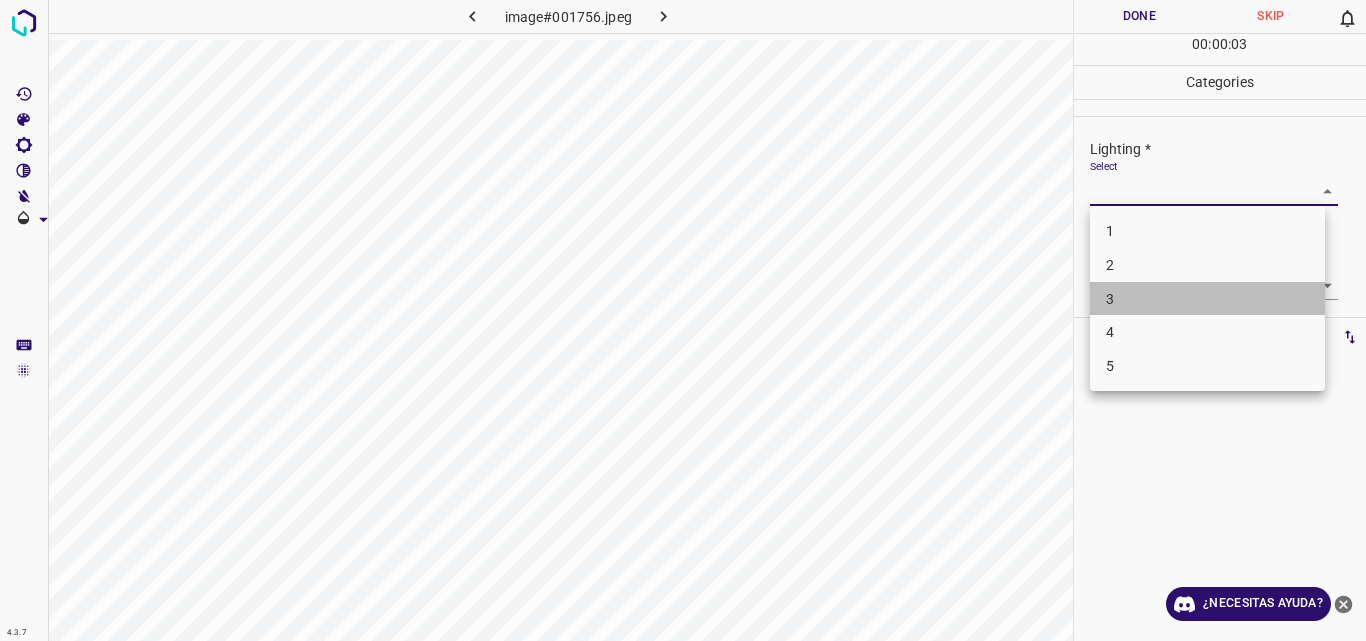 click on "3" at bounding box center (1207, 299) 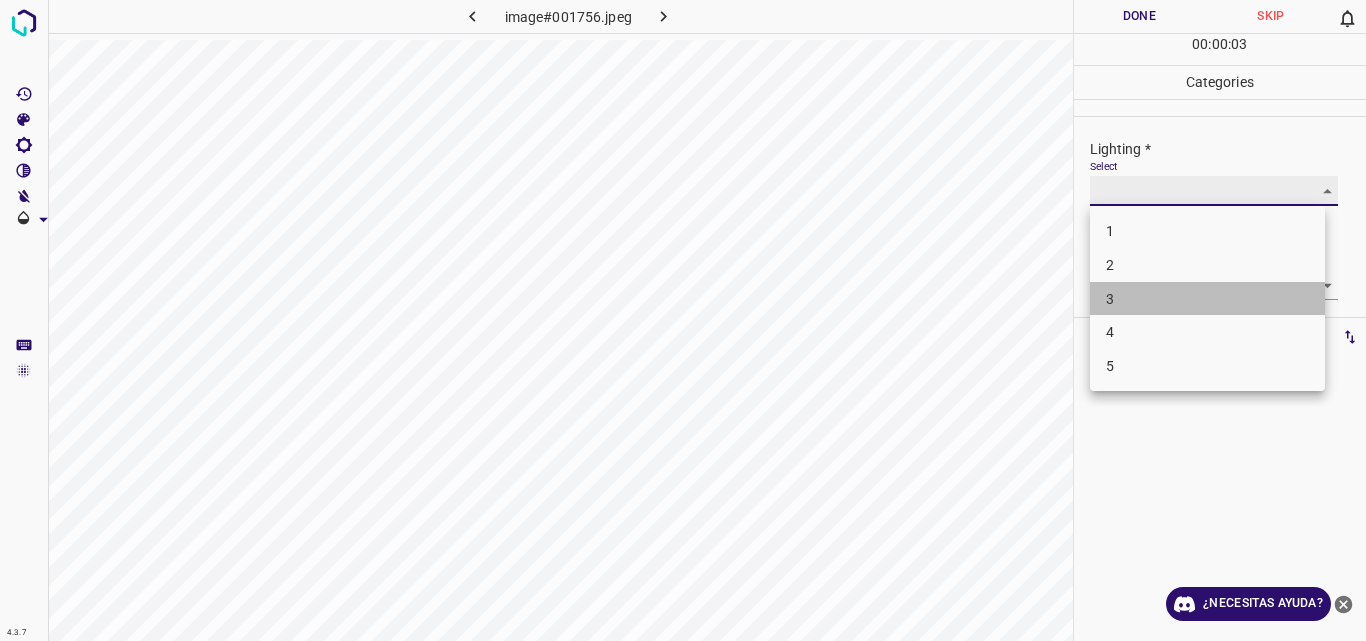 type on "3" 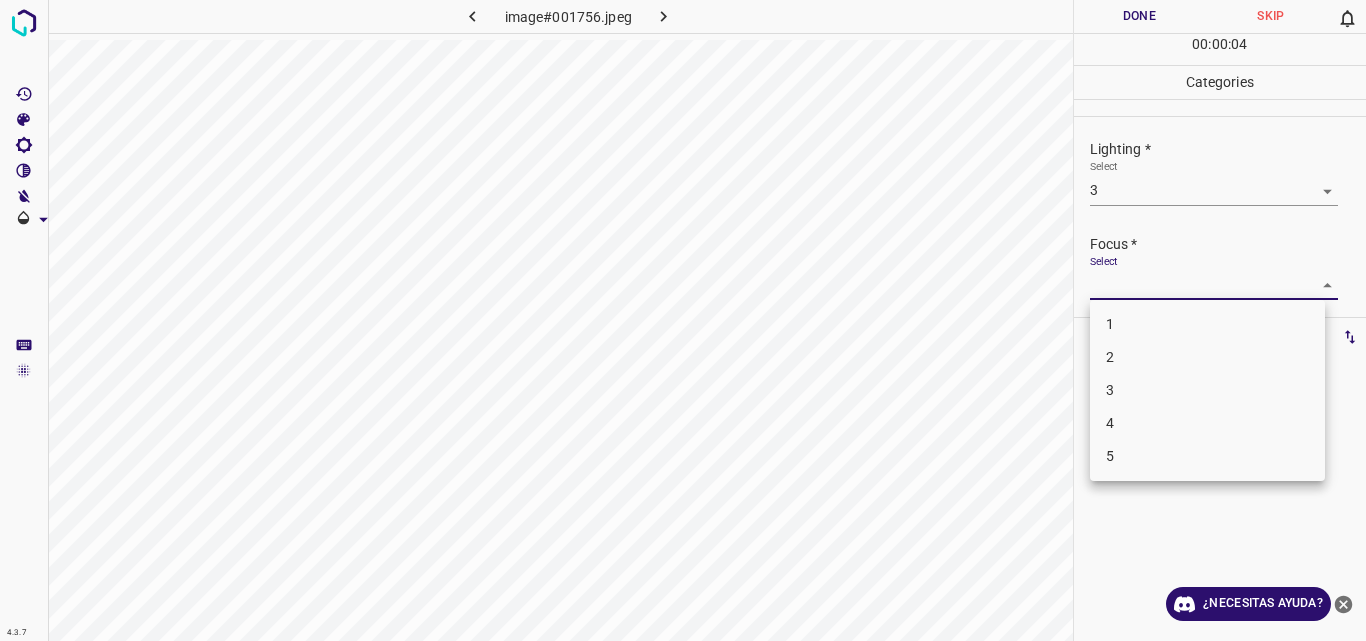 click on "4.3.7 image#[HASH].jpeg Done Skip 0 00   : 00   : 04   Categories Lighting *  Select 3 3 Focus *  Select ​ Overall *  Select ​ Labels   0 Categories 1 Lighting 2 Focus 3 Overall Tools Space Change between modes (Draw & Edit) I Auto labeling R Restore zoom M Zoom in N Zoom out Delete Delete selecte label Filters Z Restore filters X Saturation filter C Brightness filter V Contrast filter B Gray scale filter General O Download ¿Necesitas ayuda? Original text Rate this translation Your feedback will be used to help improve Google Translate - Texto - Esconder - Borrar 1 2 3 4 5" at bounding box center (683, 320) 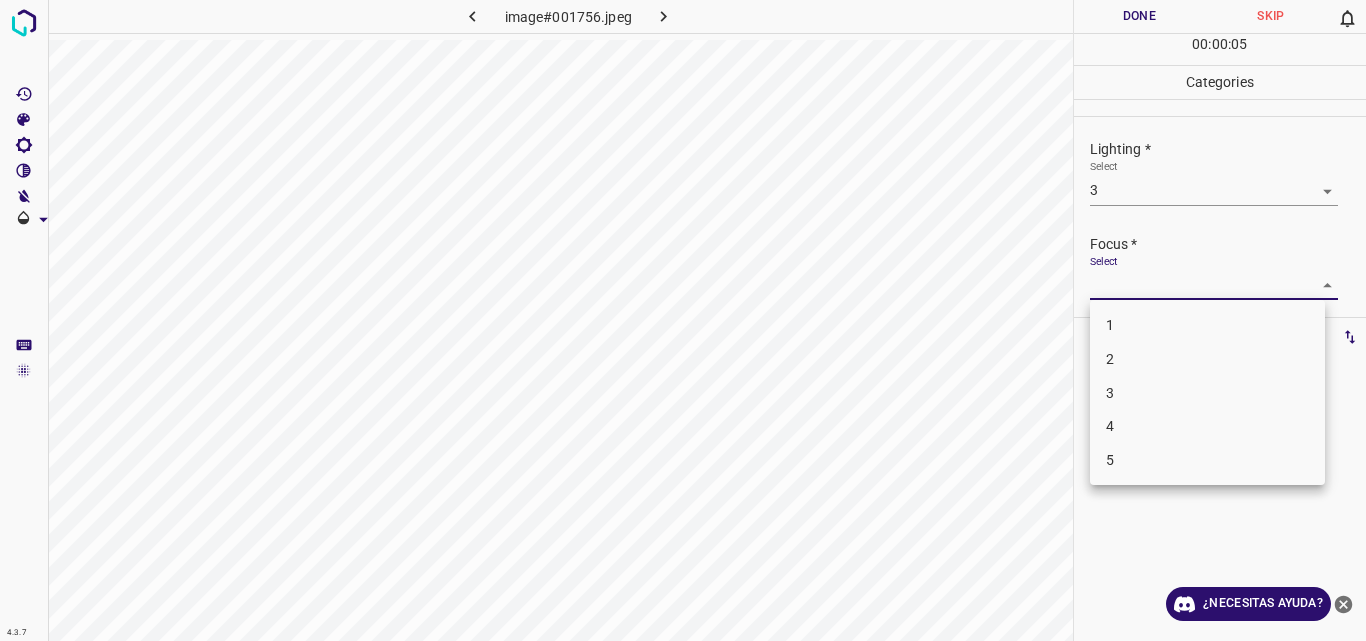 click on "3" at bounding box center [1207, 393] 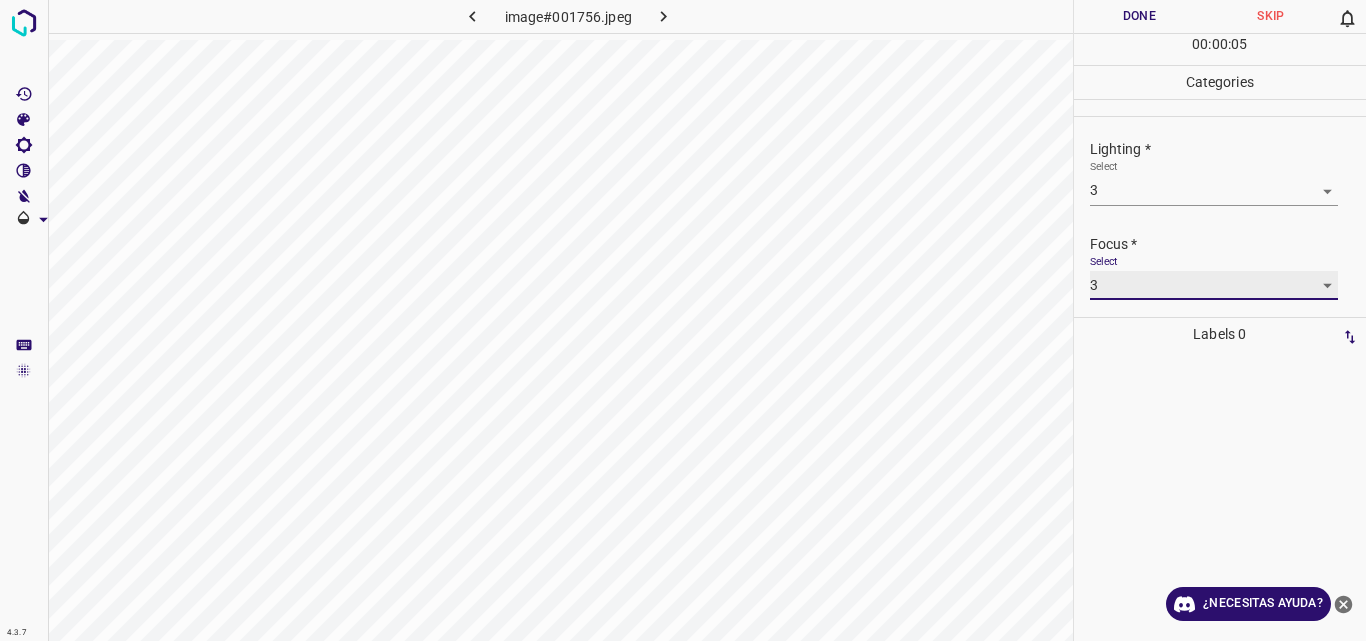 type on "3" 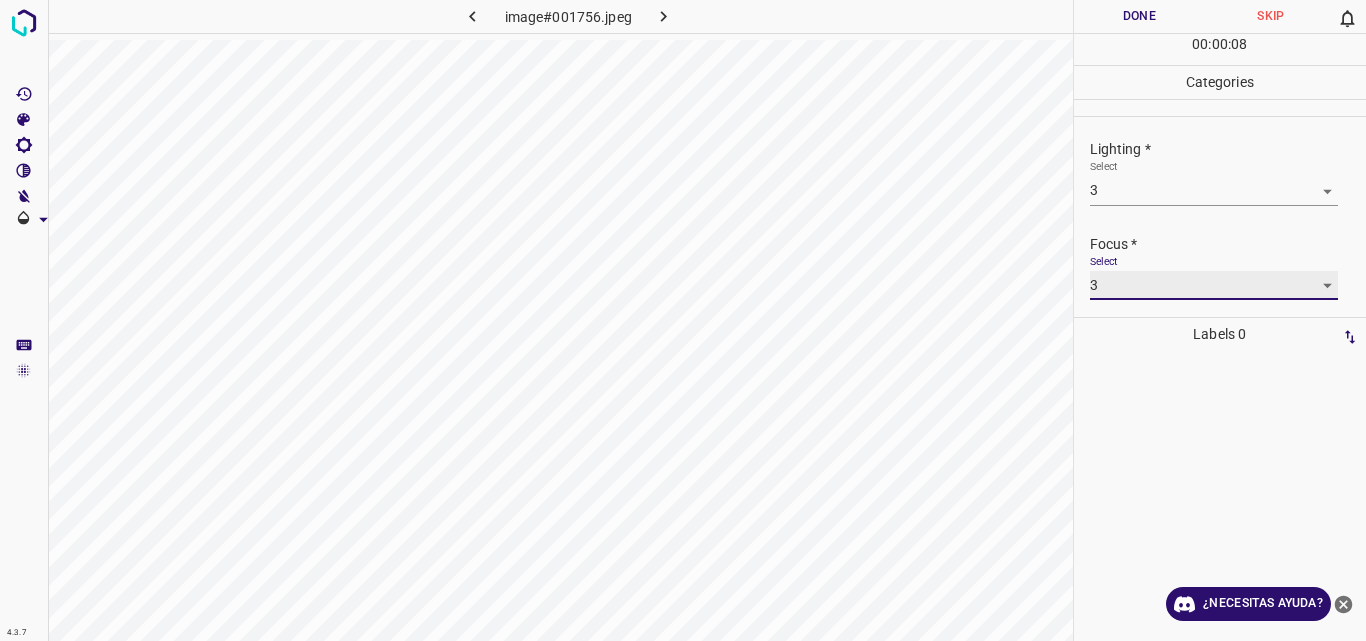 scroll, scrollTop: 98, scrollLeft: 0, axis: vertical 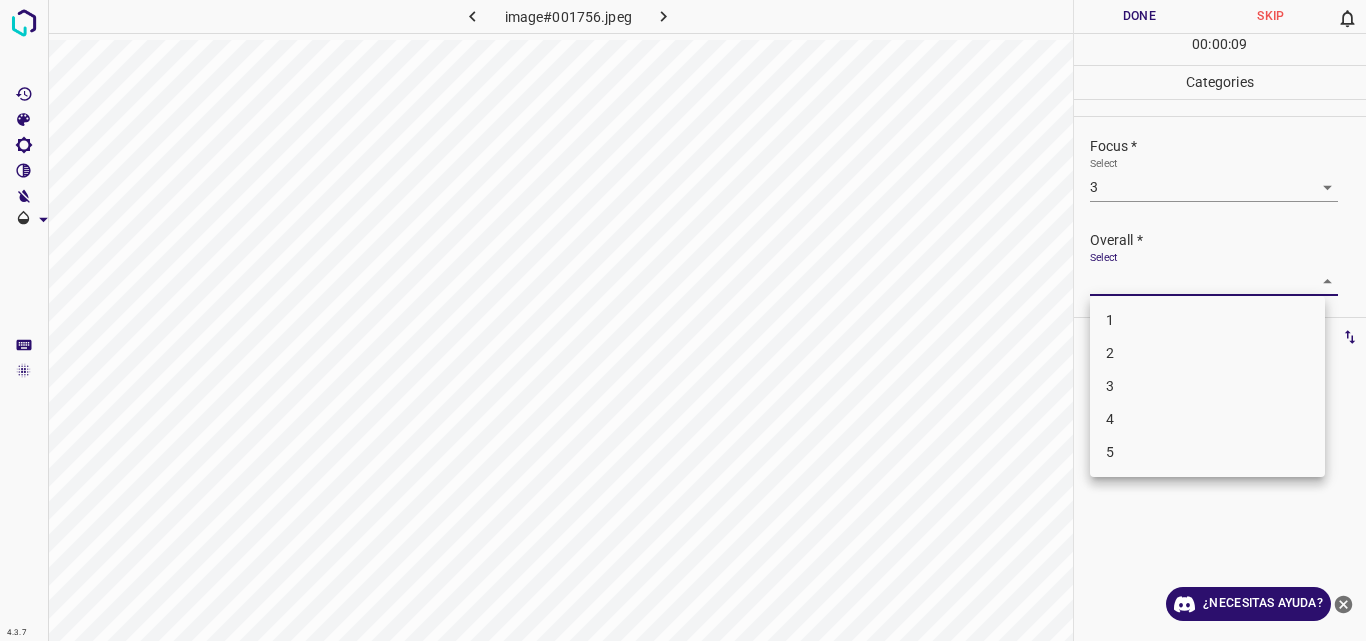 click on "4.3.7 image#001756.jpeg Done Skip 0 00   : 00   : 09   Categories Lighting *  Select 3 3 Focus *  Select 3 3 Overall *  Select ​ Labels   0 Categories 1 Lighting 2 Focus 3 Overall Tools Space Change between modes (Draw & Edit) I Auto labeling R Restore zoom M Zoom in N Zoom out Delete Delete selecte label Filters Z Restore filters X Saturation filter C Brightness filter V Contrast filter B Gray scale filter General O Download ¿Necesitas ayuda? Original text Rate this translation Your feedback will be used to help improve Google Translate - Texto - Esconder - Borrar 1 2 3 4 5" at bounding box center [683, 320] 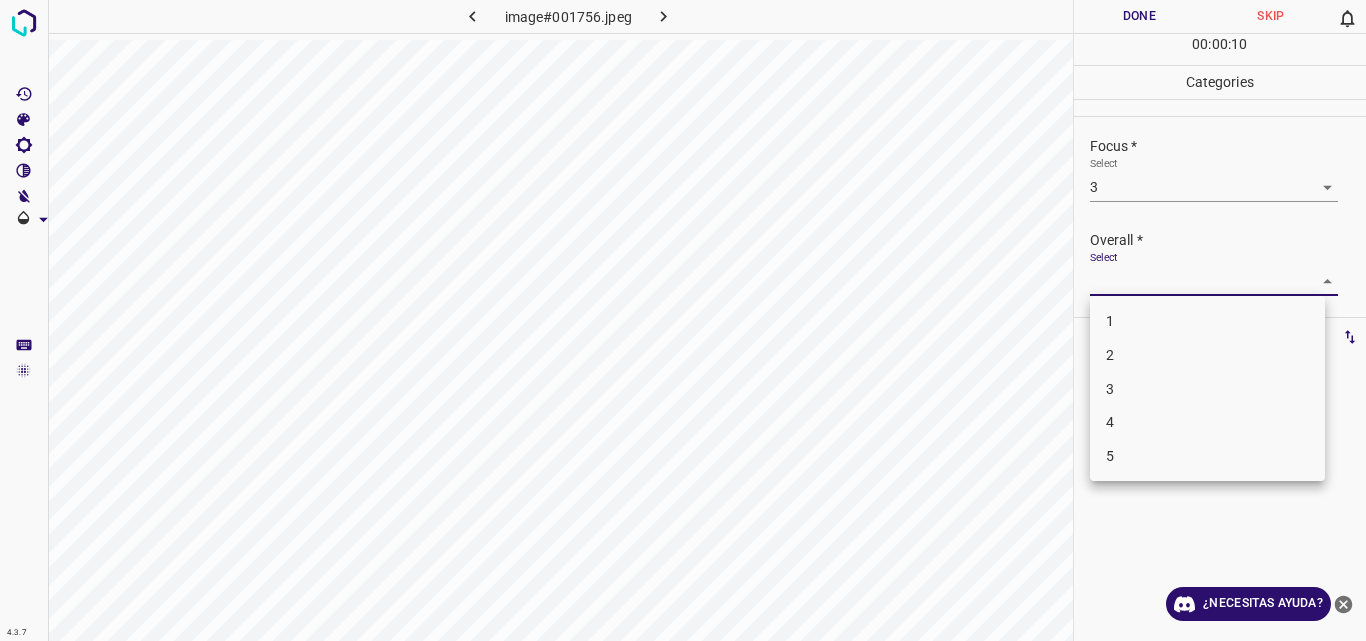 click on "3" at bounding box center (1207, 389) 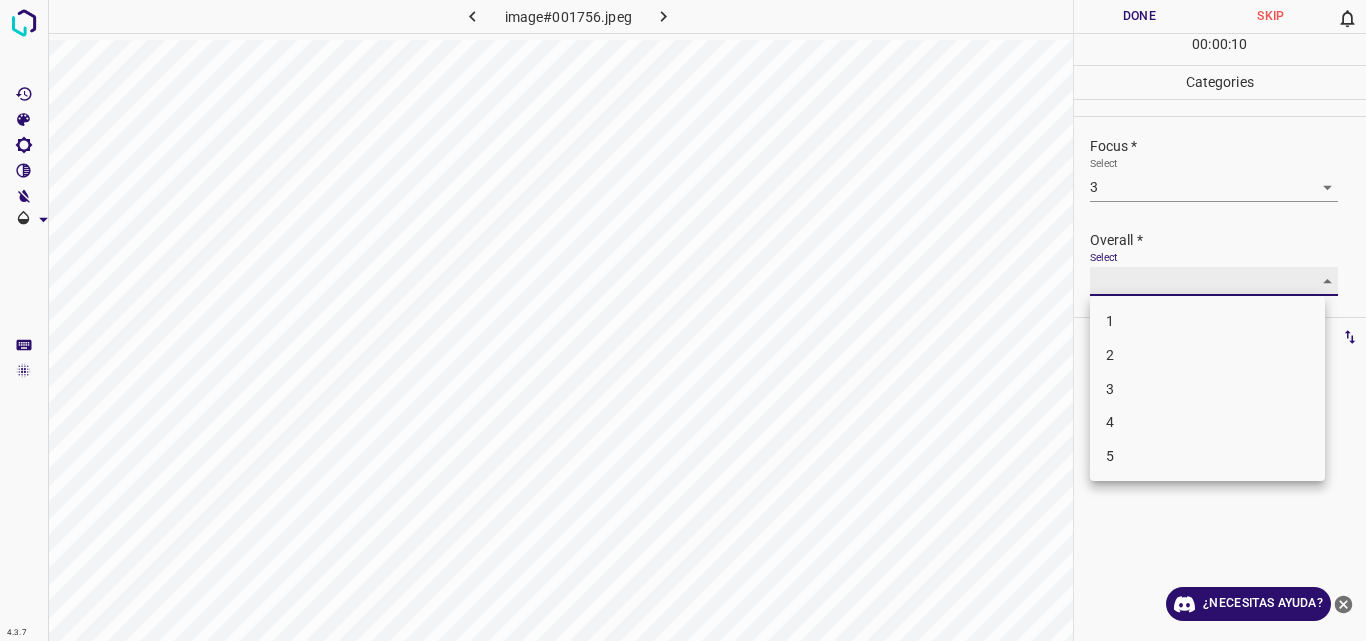 type on "3" 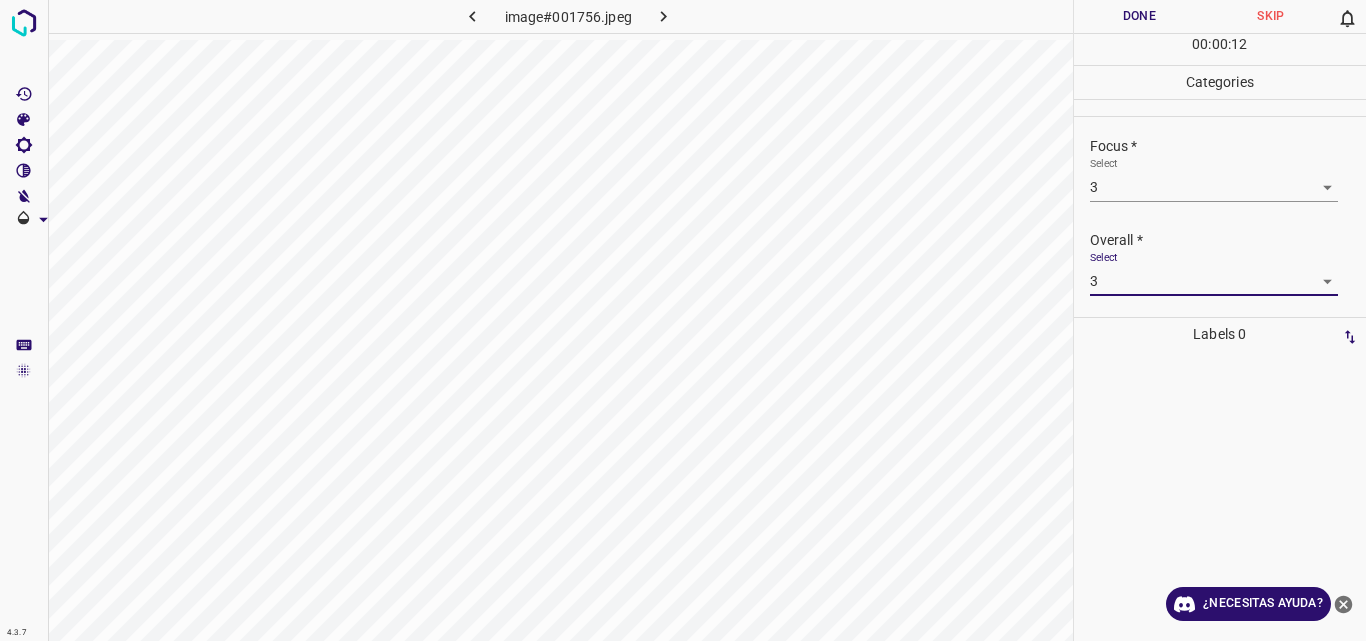 click on "Done" at bounding box center (1140, 16) 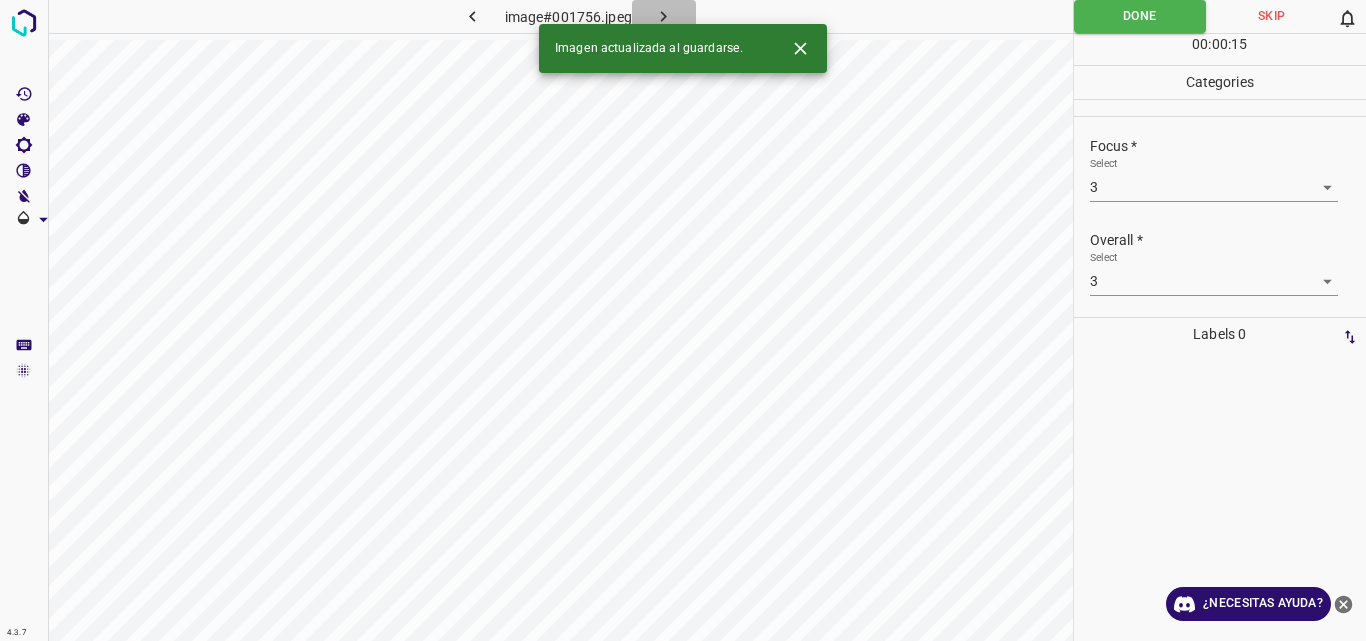 click 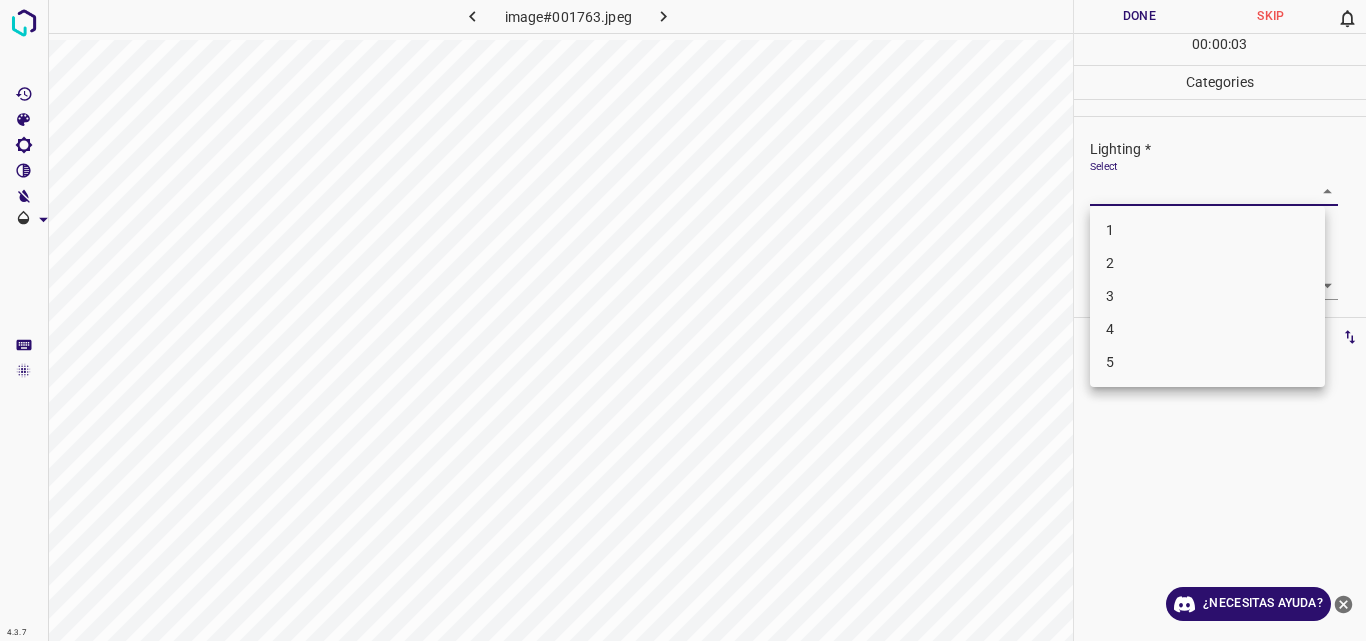 click on "4.3.7 image#001763.jpeg Done Skip 0 00   : 00   : 03   Categories Lighting *  Select ​ Focus *  Select ​ Overall *  Select ​ Labels   0 Categories 1 Lighting 2 Focus 3 Overall Tools Space Change between modes (Draw & Edit) I Auto labeling R Restore zoom M Zoom in N Zoom out Delete Delete selecte label Filters Z Restore filters X Saturation filter C Brightness filter V Contrast filter B Gray scale filter General O Download ¿Necesitas ayuda? Original text Rate this translation Your feedback will be used to help improve Google Translate - Texto - Esconder - Borrar 1 2 3 4 5" at bounding box center (683, 320) 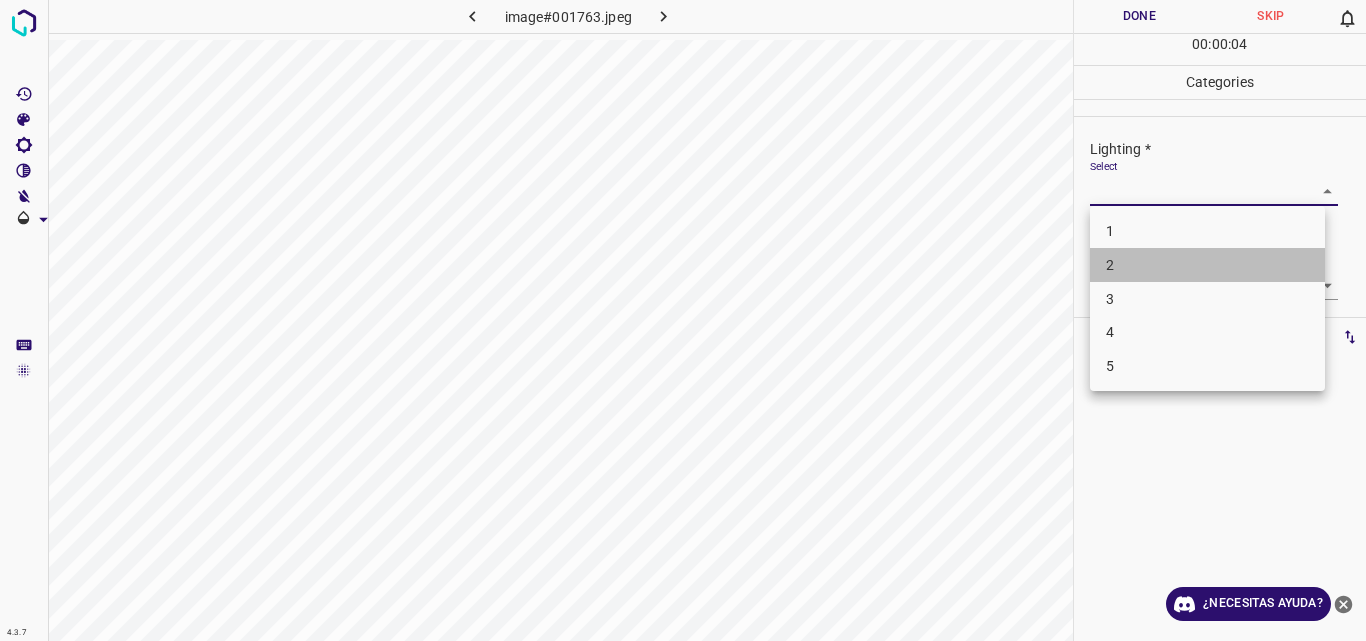 click on "2" at bounding box center (1207, 265) 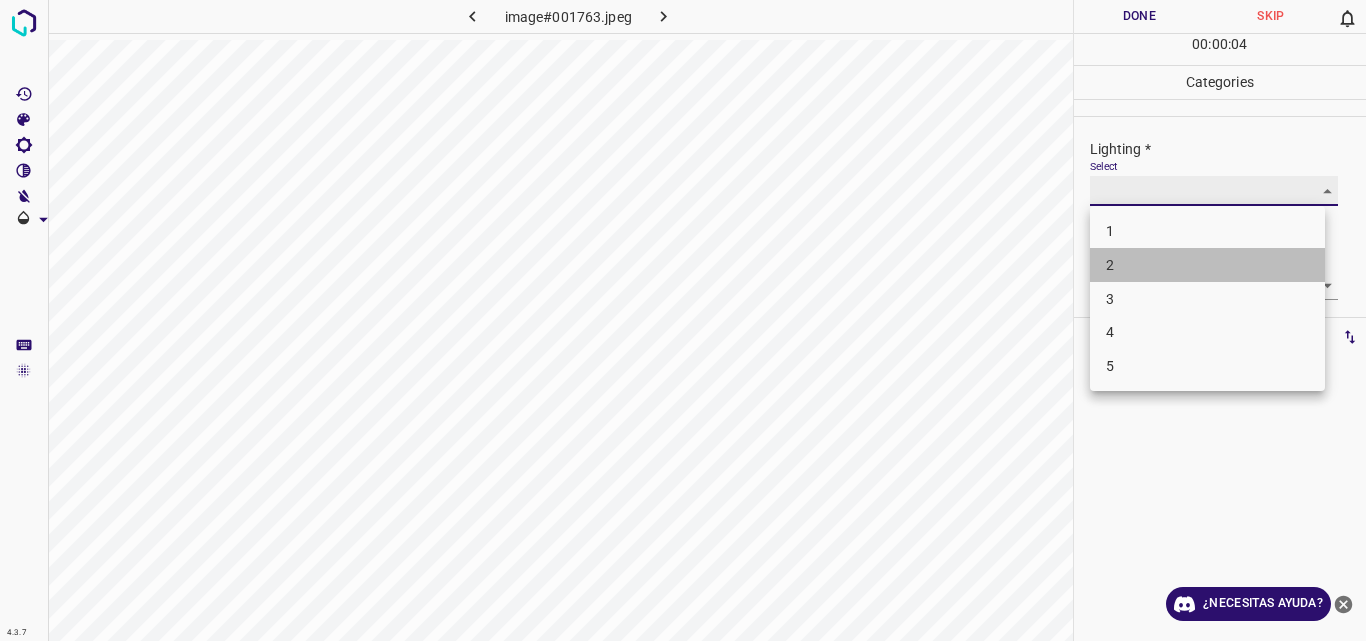type on "2" 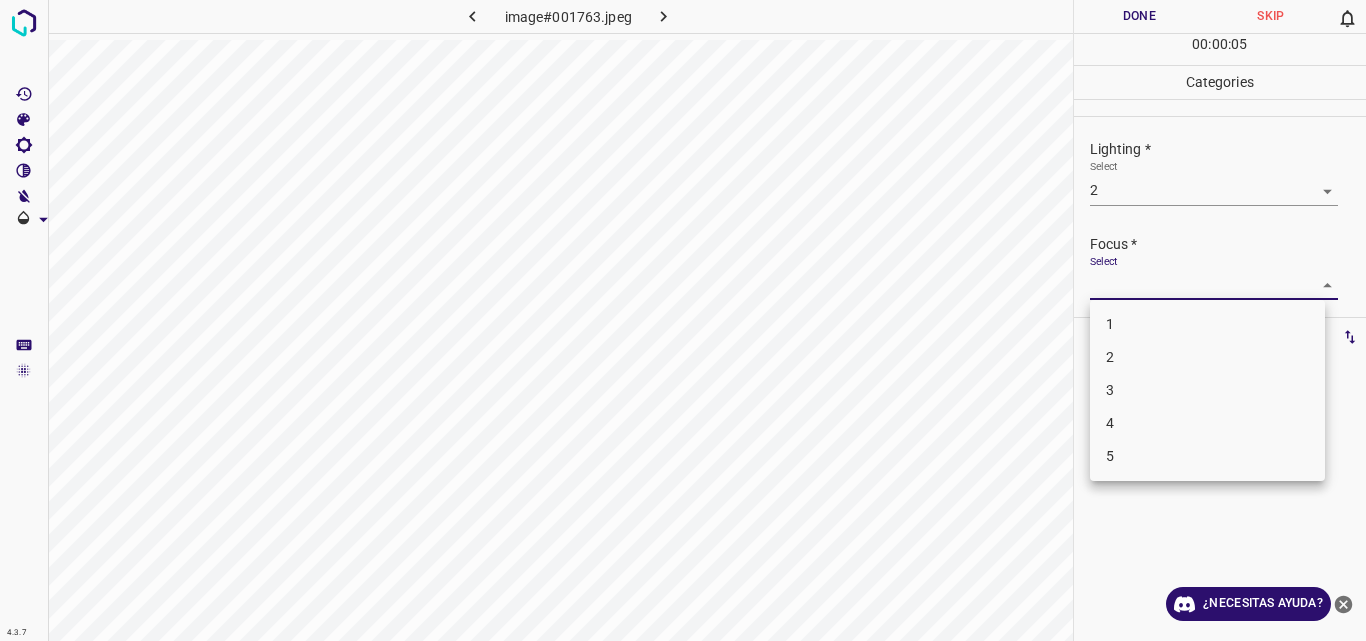 click on "4.3.7 image#001763.jpeg Done Skip 0 00   : 00   : 05   Categories Lighting *  Select 2 2 Focus *  Select ​ Overall *  Select ​ Labels   0 Categories 1 Lighting 2 Focus 3 Overall Tools Space Change between modes (Draw & Edit) I Auto labeling R Restore zoom M Zoom in N Zoom out Delete Delete selecte label Filters Z Restore filters X Saturation filter C Brightness filter V Contrast filter B Gray scale filter General O Download ¿Necesitas ayuda? Original text Rate this translation Your feedback will be used to help improve Google Translate - Texto - Esconder - Borrar 1 2 3 4 5" at bounding box center (683, 320) 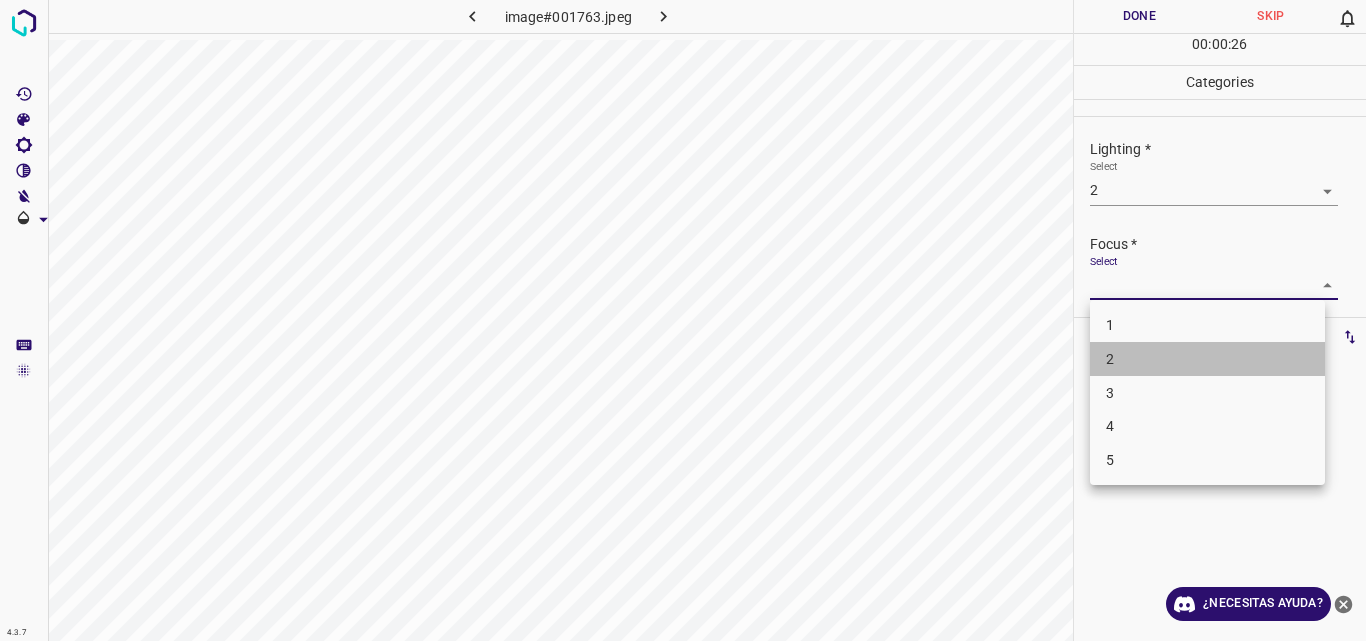 click on "2" at bounding box center (1207, 359) 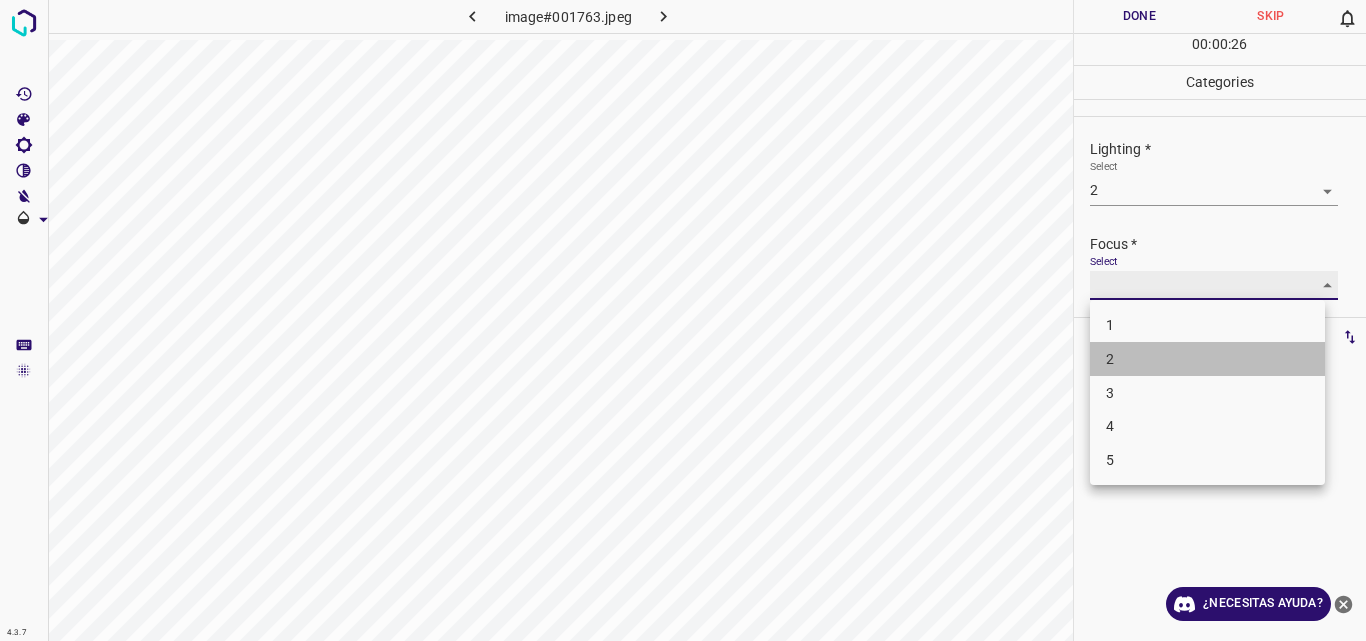 type on "2" 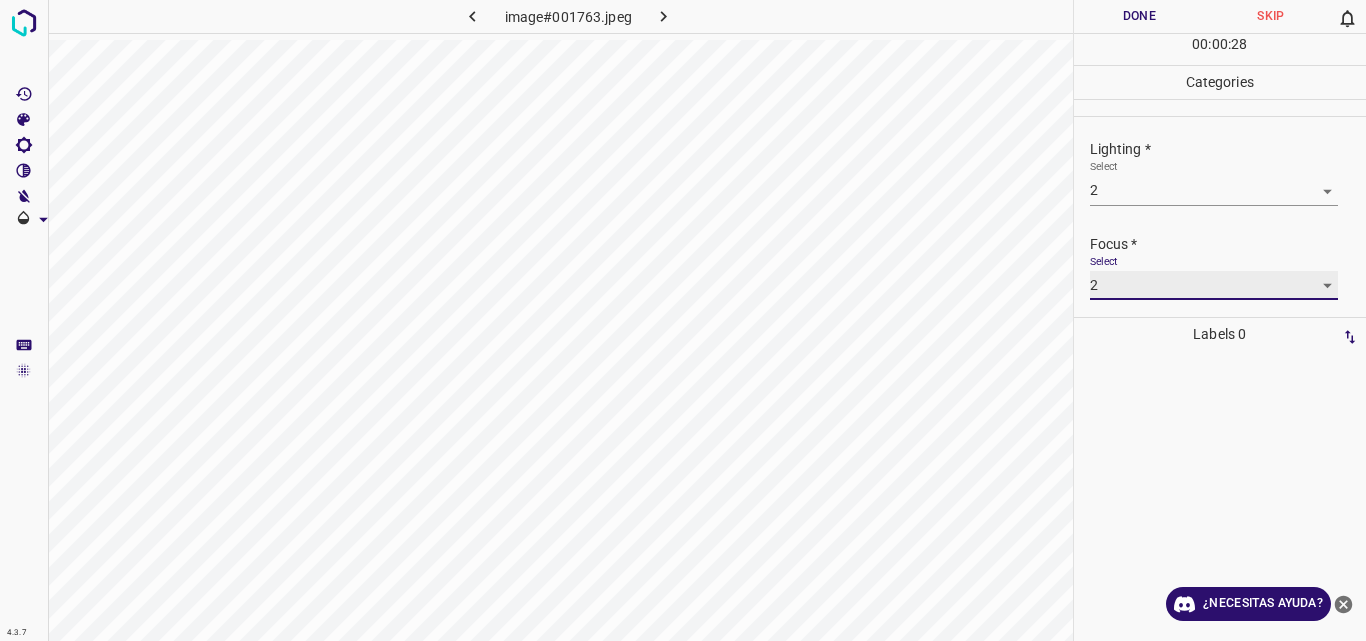 scroll, scrollTop: 98, scrollLeft: 0, axis: vertical 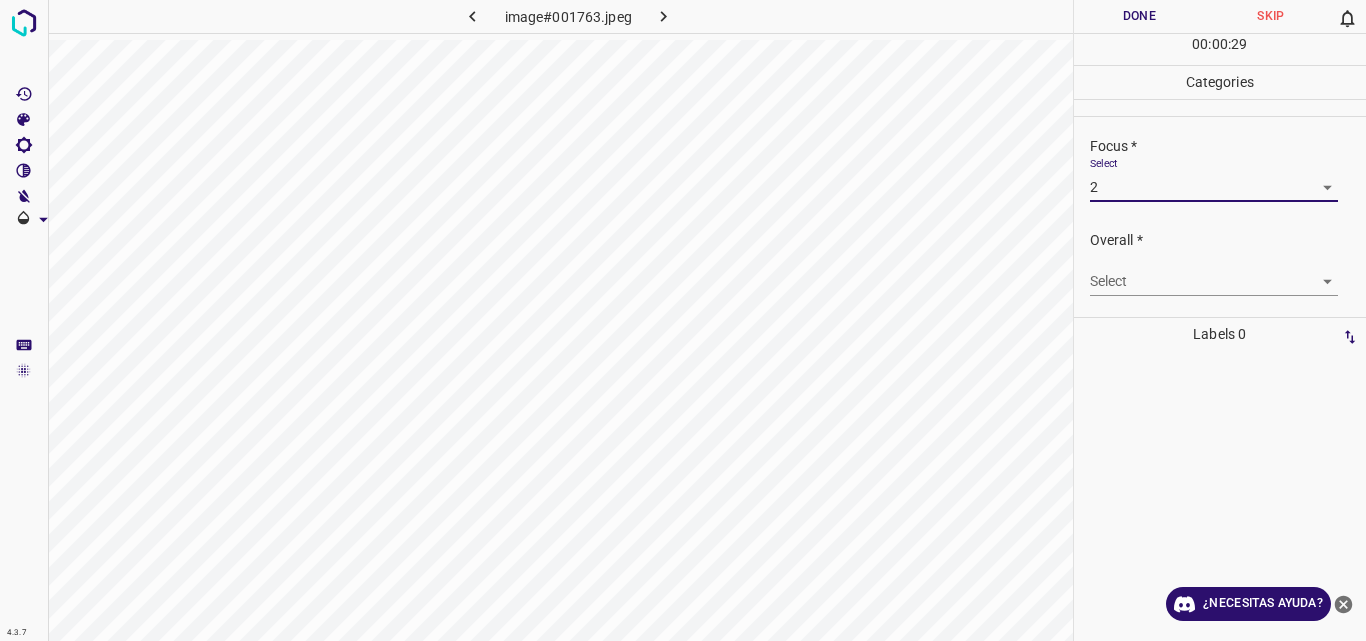 click on "4.3.7 image#001763.jpeg Done Skip 0 00   : 00   : 29   Categories Lighting *  Select 2 2 Focus *  Select 2 2 Overall *  Select ​ Labels   0 Categories 1 Lighting 2 Focus 3 Overall Tools Space Change between modes (Draw & Edit) I Auto labeling R Restore zoom M Zoom in N Zoom out Delete Delete selecte label Filters Z Restore filters X Saturation filter C Brightness filter V Contrast filter B Gray scale filter General O Download ¿Necesitas ayuda? Original text Rate this translation Your feedback will be used to help improve Google Translate - Texto - Esconder - Borrar" at bounding box center (683, 320) 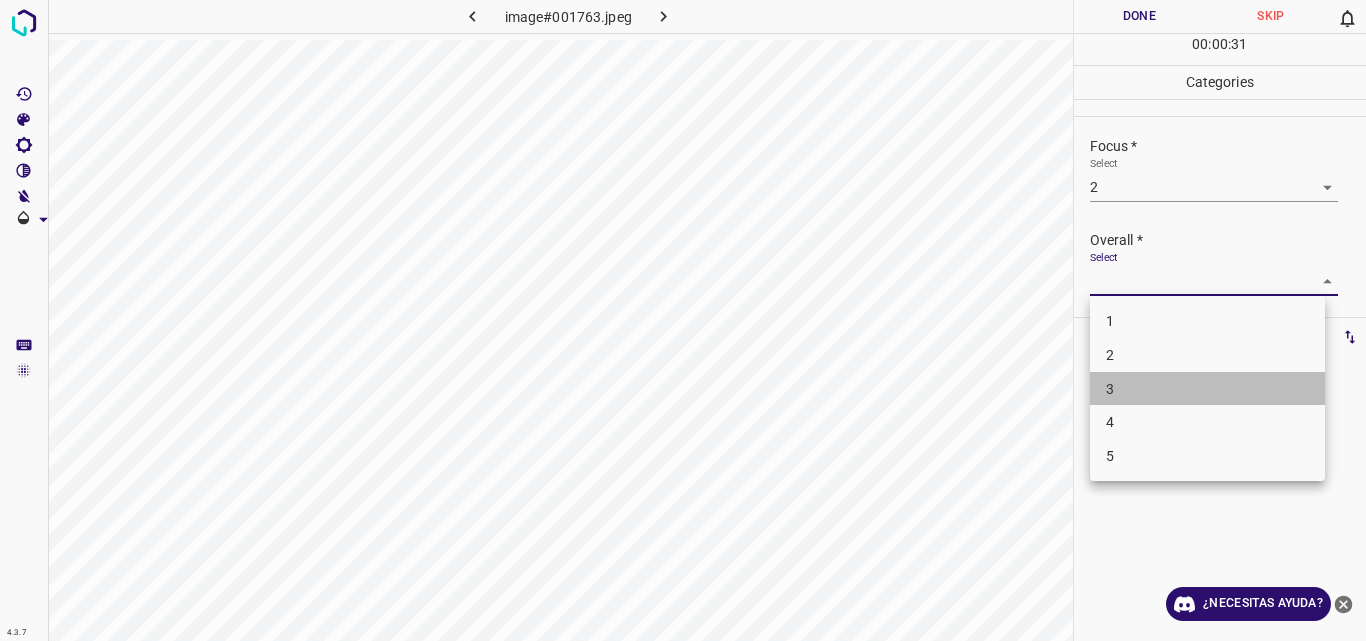 click on "3" at bounding box center [1207, 389] 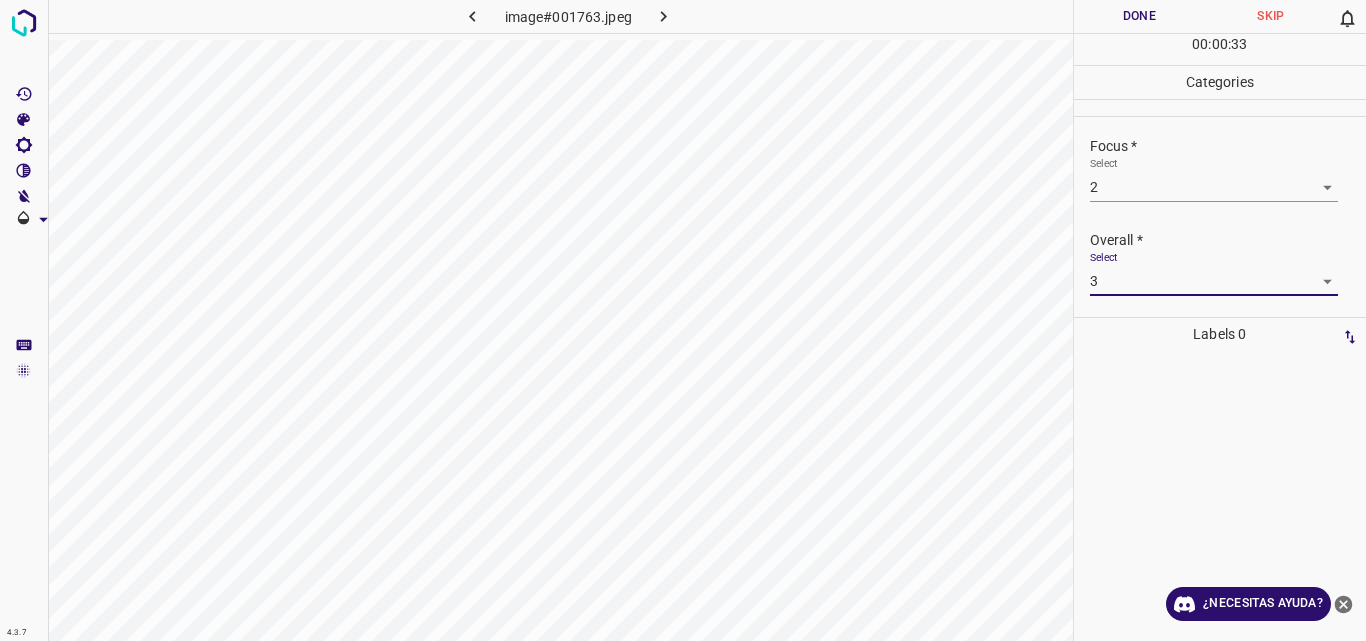 click on "4.3.7 image#001763.jpeg Done Skip 0 00   : 00   : 33   Categories Lighting *  Select 2 2 Focus *  Select 2 2 Overall *  Select 3 3 Labels   0 Categories 1 Lighting 2 Focus 3 Overall Tools Space Change between modes (Draw & Edit) I Auto labeling R Restore zoom M Zoom in N Zoom out Delete Delete selecte label Filters Z Restore filters X Saturation filter C Brightness filter V Contrast filter B Gray scale filter General O Download ¿Necesitas ayuda? Original text Rate this translation Your feedback will be used to help improve Google Translate - Texto - Esconder - Borrar" at bounding box center (683, 320) 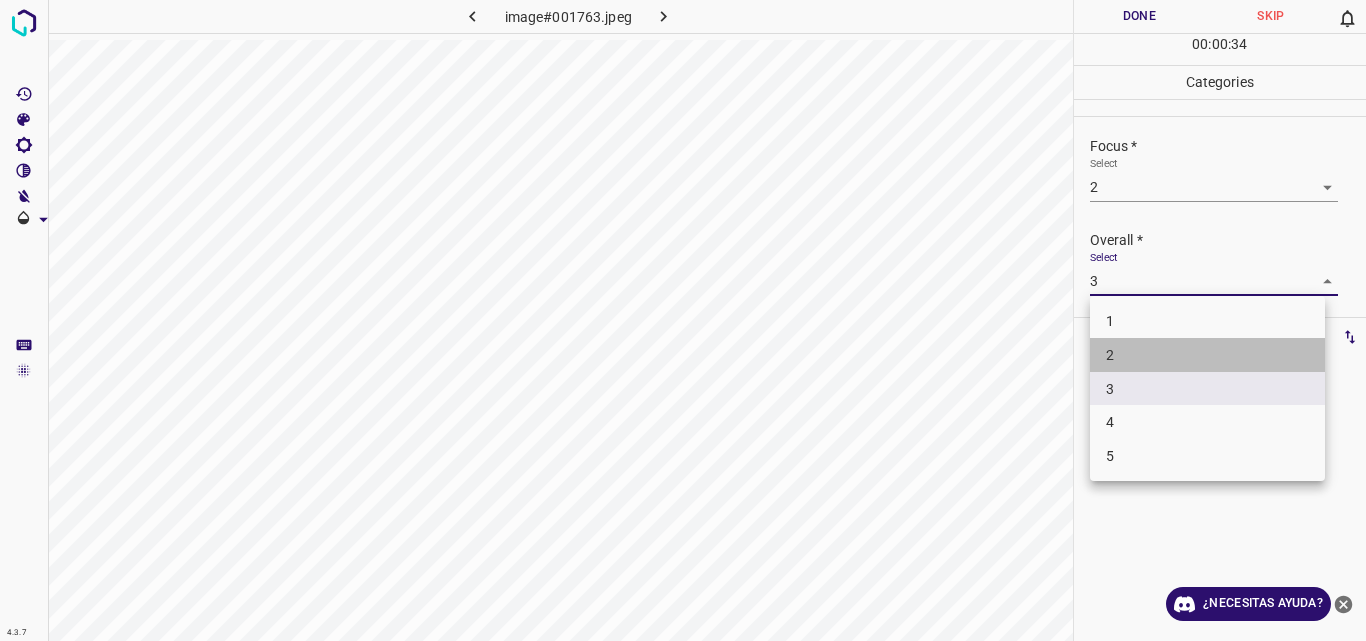 click on "2" at bounding box center [1207, 355] 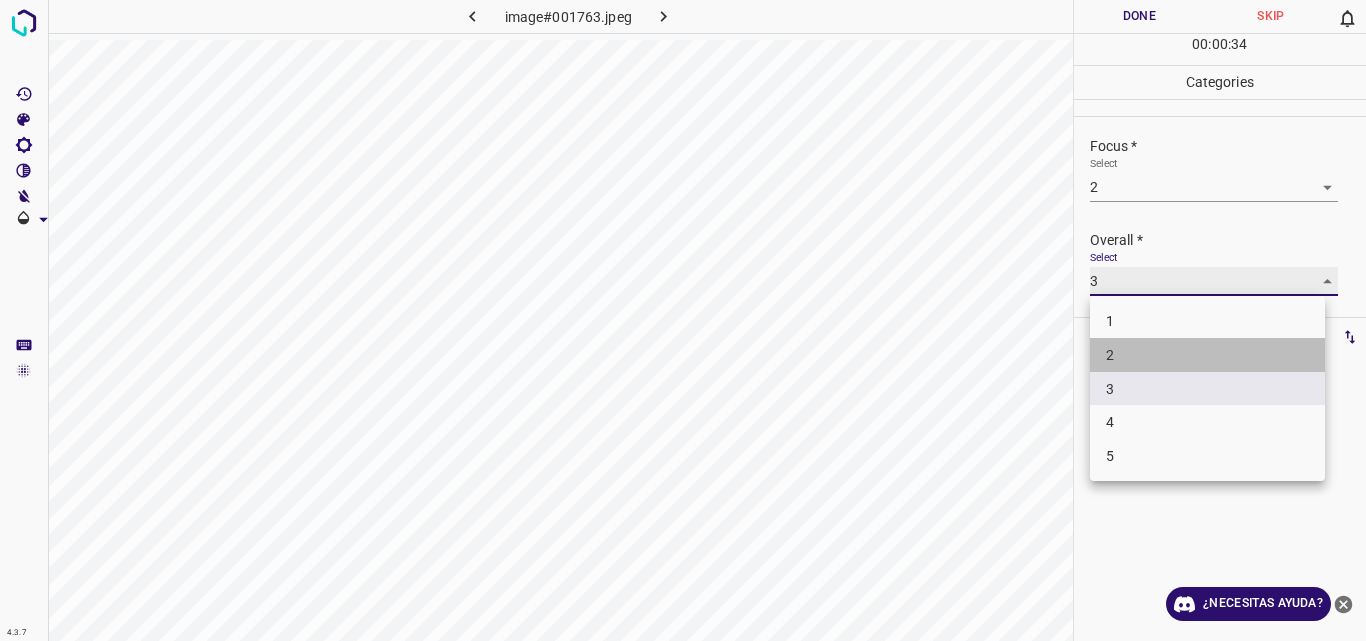 type on "2" 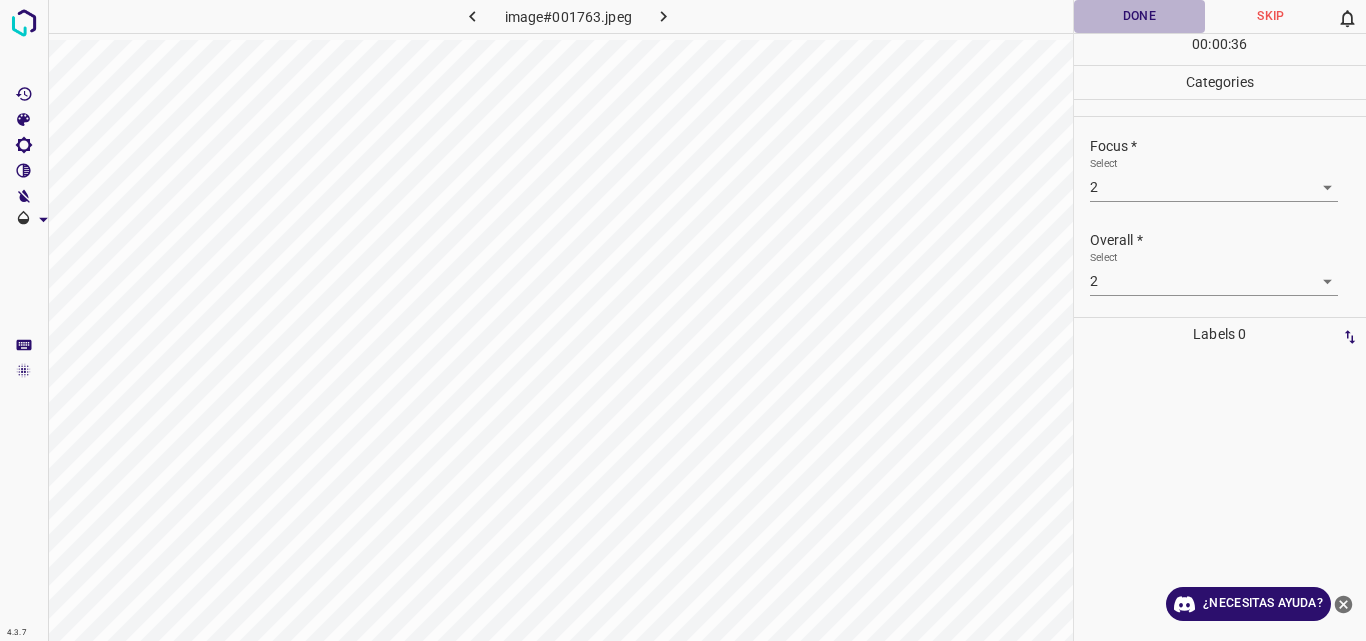click on "Done" at bounding box center (1140, 16) 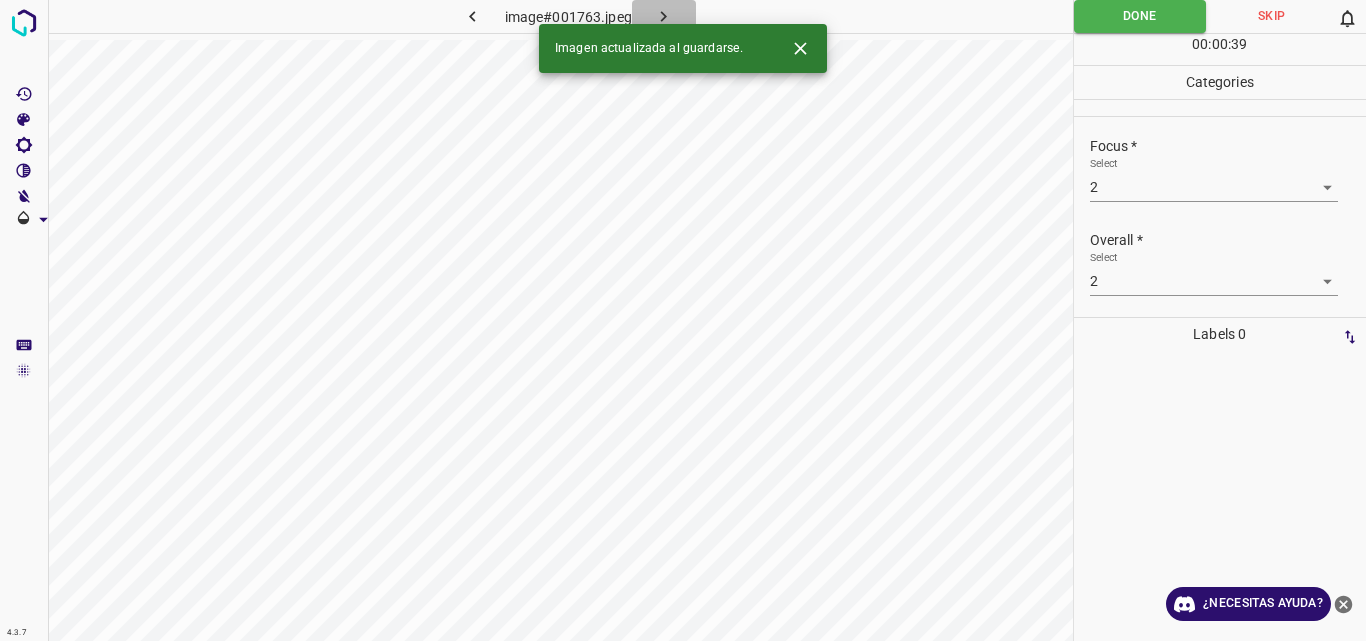 click 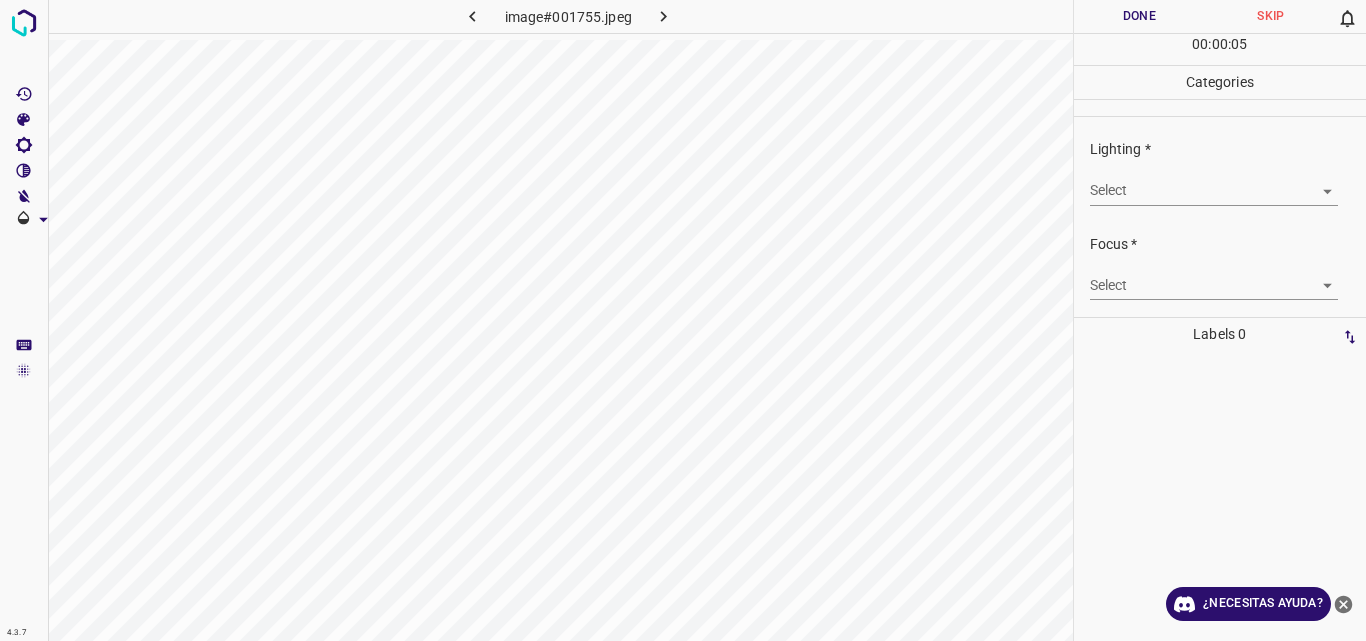 click on "4.3.7 image#[HASH].jpeg Done Skip 0 00   : 00   : 05   Categories Lighting *  Select ​ Focus *  Select ​ Overall *  Select ​ Labels   0 Categories 1 Lighting 2 Focus 3 Overall Tools Space Change between modes (Draw & Edit) I Auto labeling R Restore zoom M Zoom in N Zoom out Delete Delete selecte label Filters Z Restore filters X Saturation filter C Brightness filter V Contrast filter B Gray scale filter General O Download ¿Necesitas ayuda? Original text Rate this translation Your feedback will be used to help improve Google Translate - Texto - Esconder - Borrar" at bounding box center (683, 320) 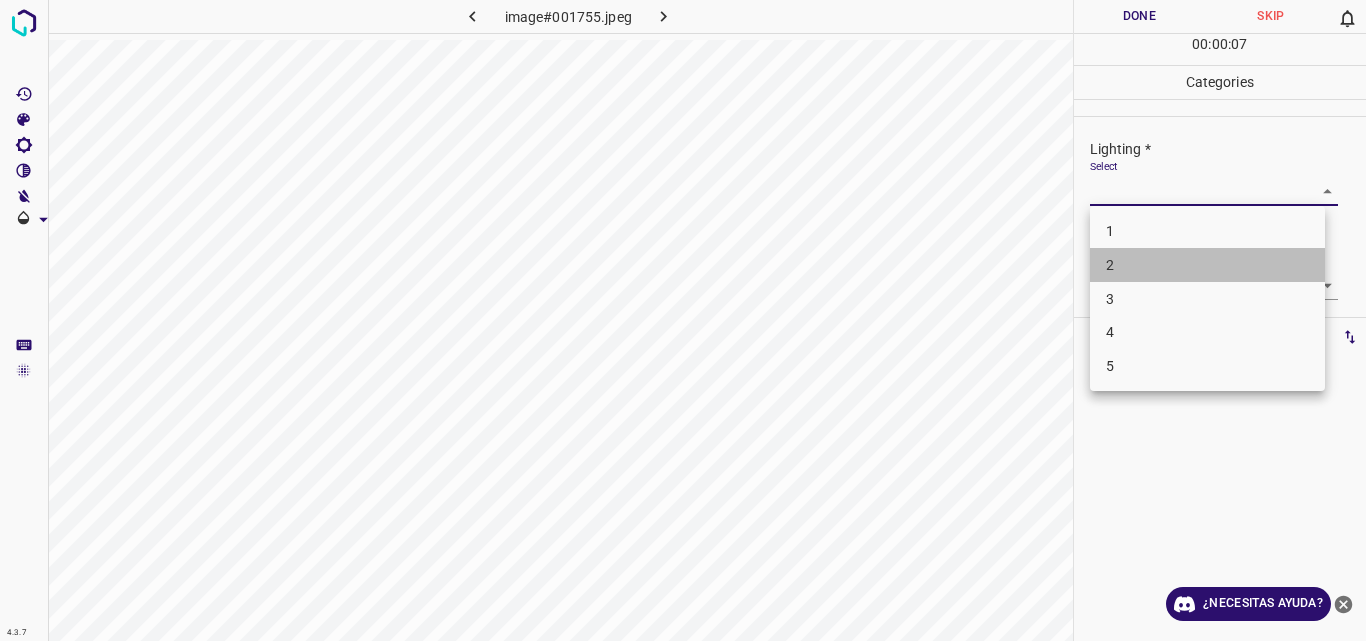 click on "2" at bounding box center [1207, 265] 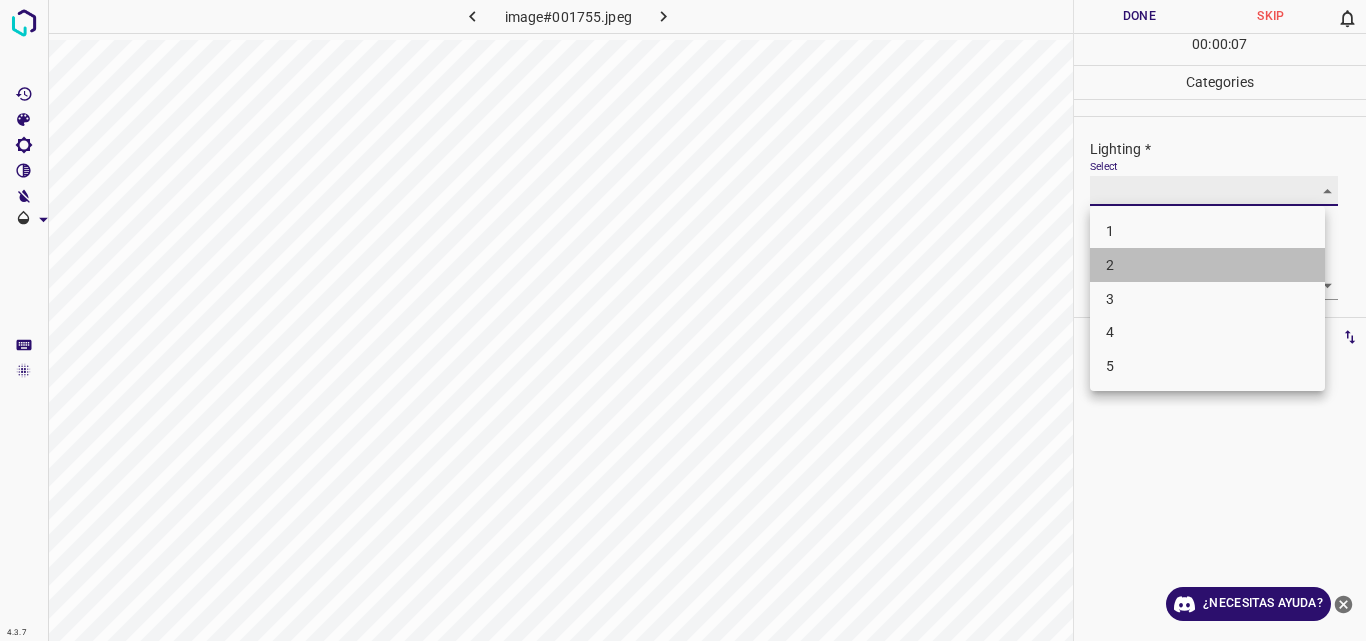 type on "2" 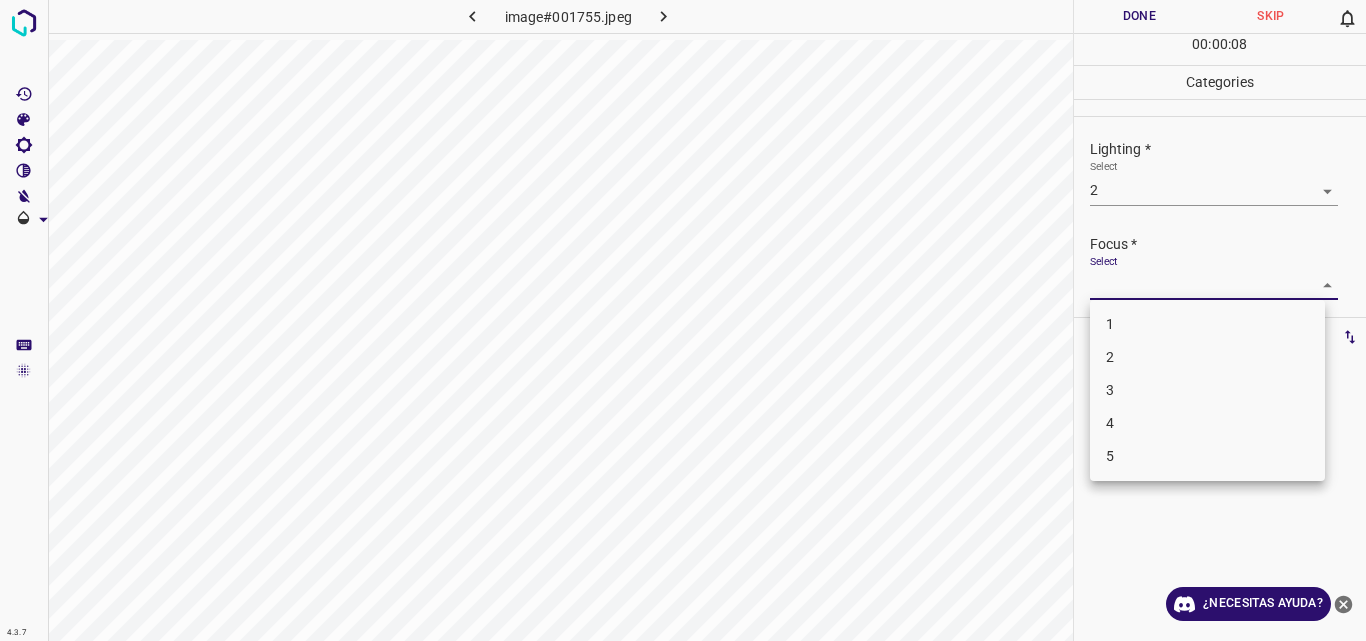 click on "4.3.7 image#001755.jpeg Done Skip 0 00   : 00   : 08   Categories Lighting *  Select 2 2 Focus *  Select ​ Overall *  Select ​ Labels   0 Categories 1 Lighting 2 Focus 3 Overall Tools Space Change between modes (Draw & Edit) I Auto labeling R Restore zoom M Zoom in N Zoom out Delete Delete selecte label Filters Z Restore filters X Saturation filter C Brightness filter V Contrast filter B Gray scale filter General O Download ¿Necesitas ayuda? Original text Rate this translation Your feedback will be used to help improve Google Translate - Texto - Esconder - Borrar 1 2 3 4 5" at bounding box center (683, 320) 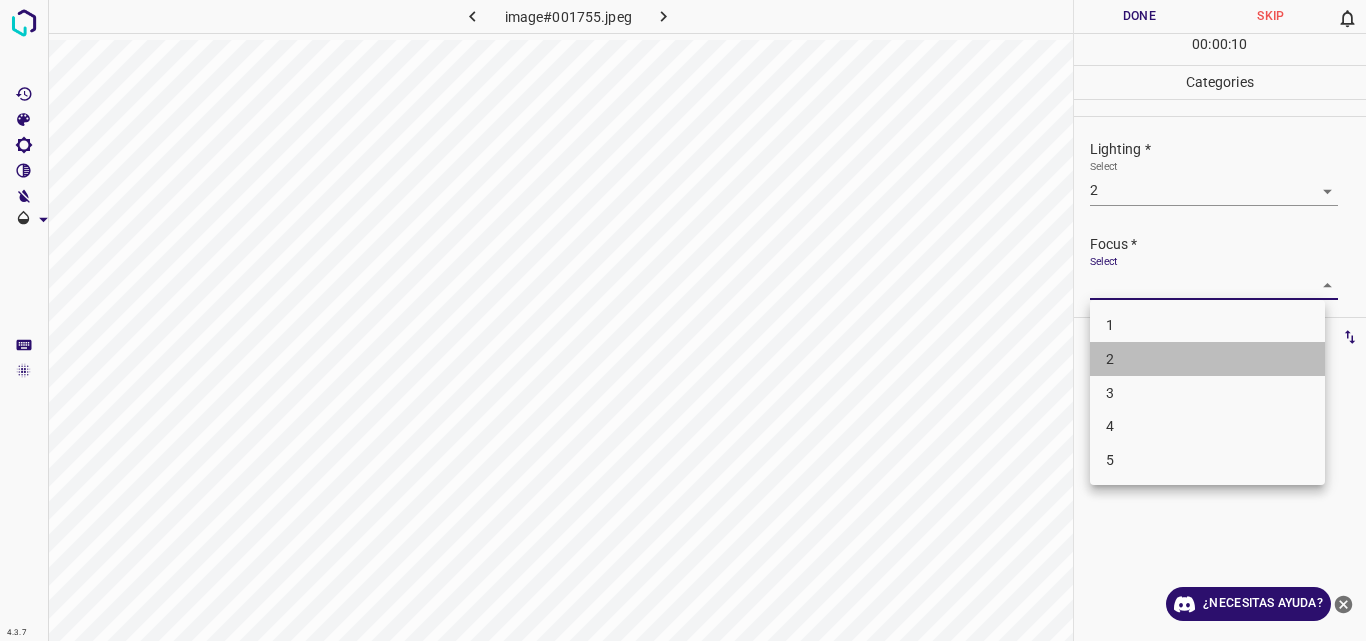 click on "2" at bounding box center [1207, 359] 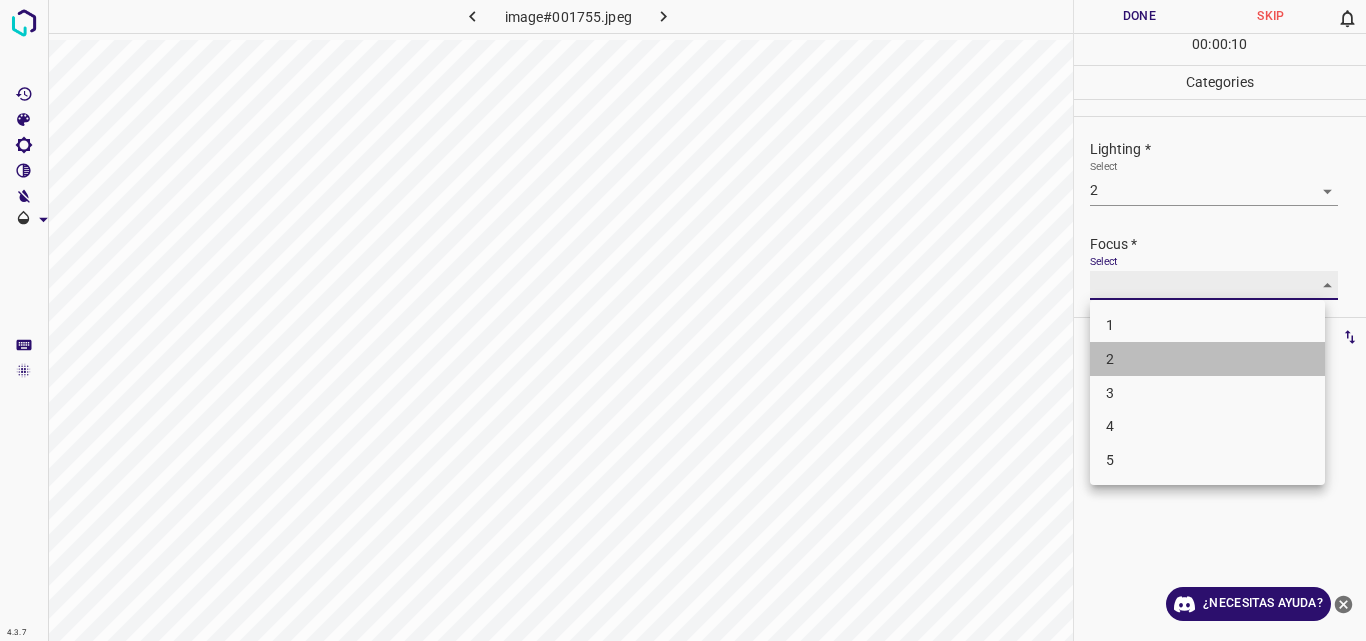 type on "2" 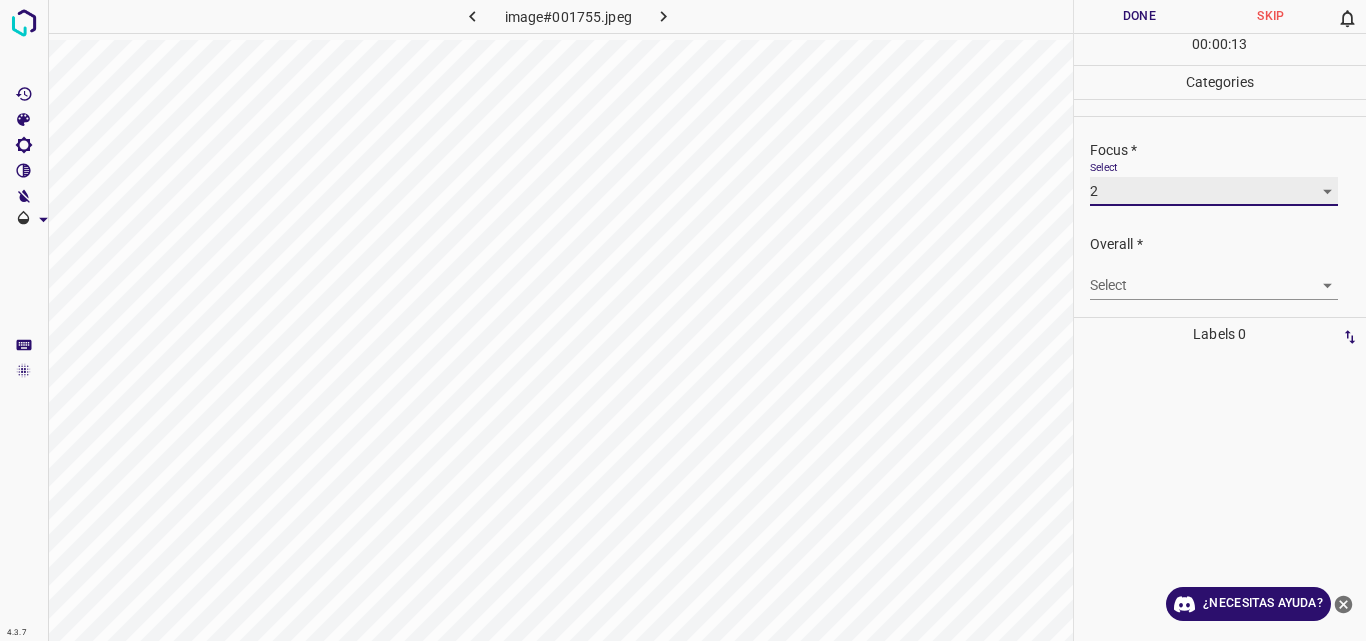 scroll, scrollTop: 98, scrollLeft: 0, axis: vertical 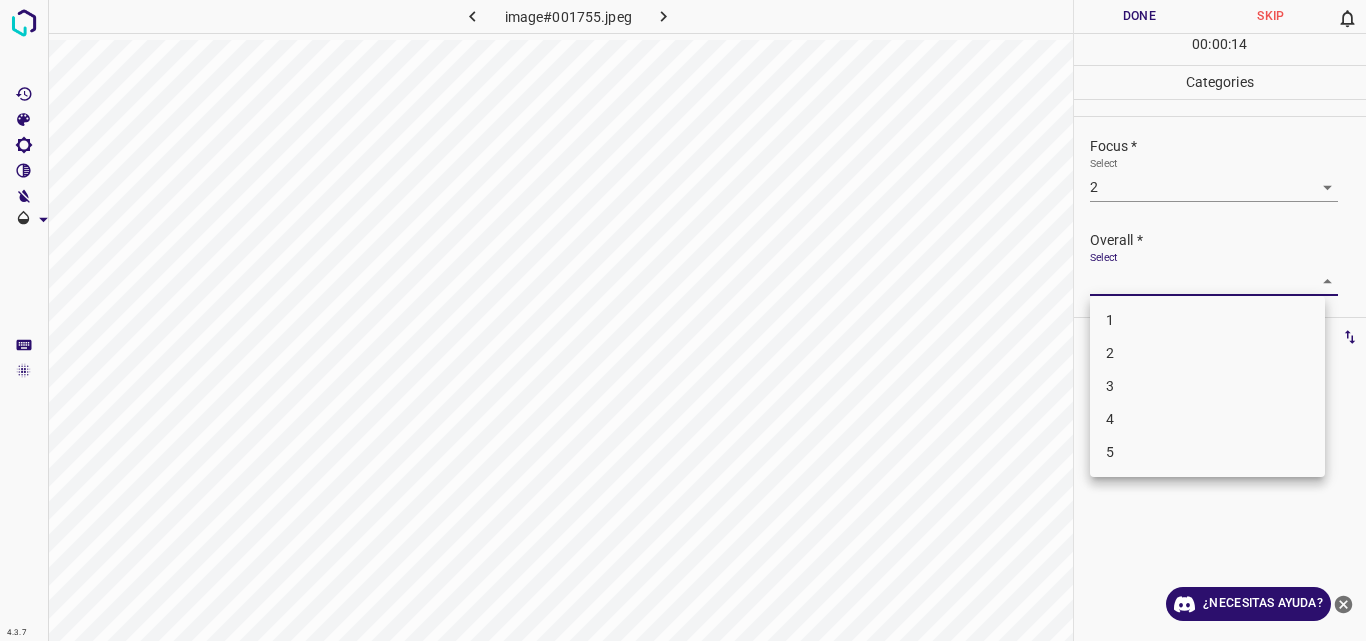 click on "4.3.7 image#001755.jpeg Done Skip 0 00   : 00   : 14   Categories Lighting *  Select 2 2 Focus *  Select 2 2 Overall *  Select ​ Labels   0 Categories 1 Lighting 2 Focus 3 Overall Tools Space Change between modes (Draw & Edit) I Auto labeling R Restore zoom M Zoom in N Zoom out Delete Delete selecte label Filters Z Restore filters X Saturation filter C Brightness filter V Contrast filter B Gray scale filter General O Download ¿Necesitas ayuda? Original text Rate this translation Your feedback will be used to help improve Google Translate - Texto - Esconder - Borrar 1 2 3 4 5" at bounding box center [683, 320] 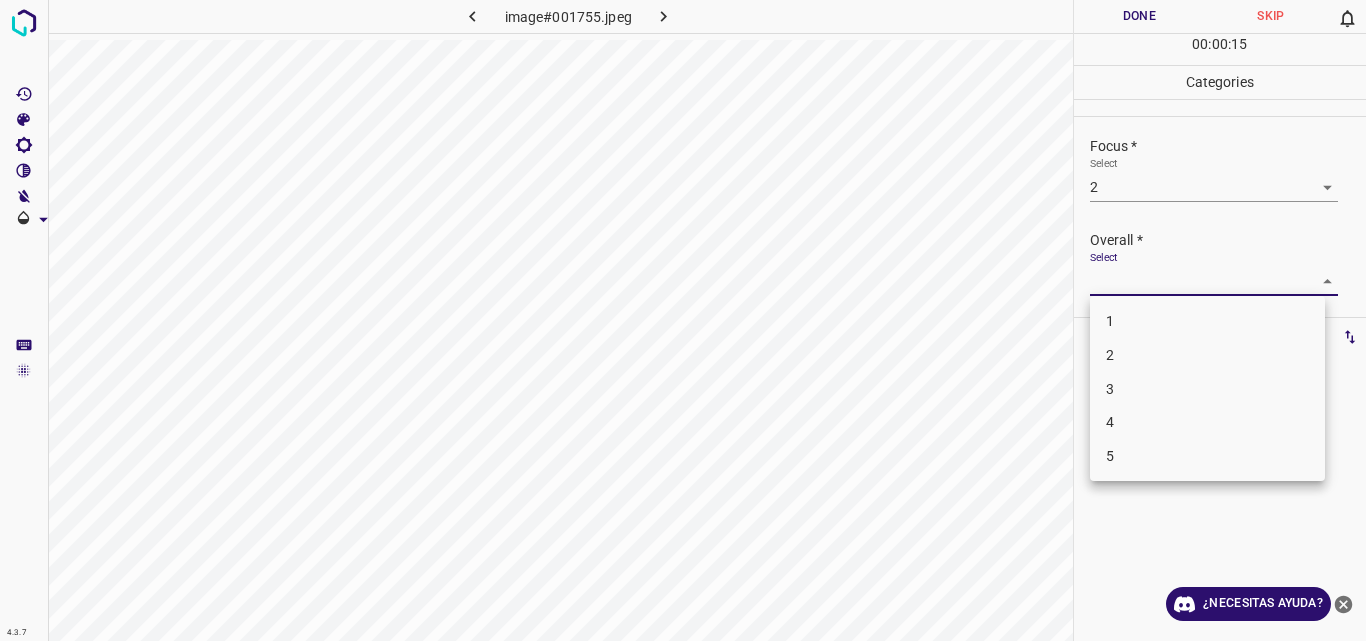 click on "2" at bounding box center [1207, 355] 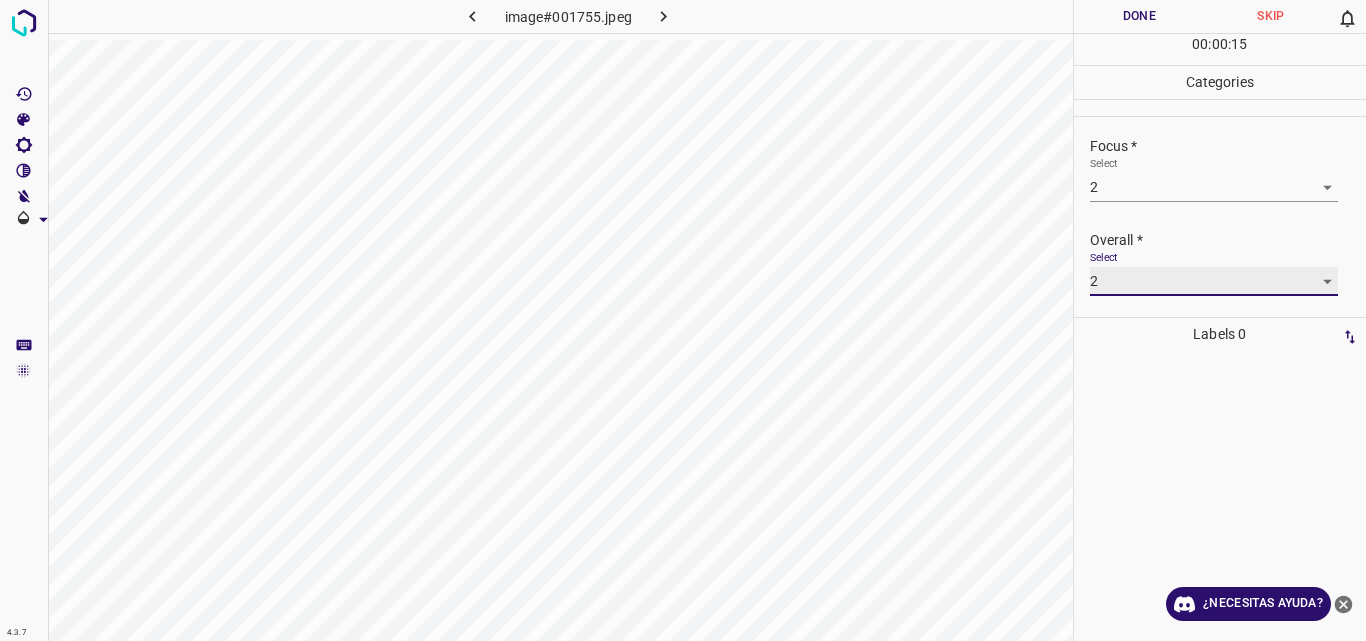 type on "2" 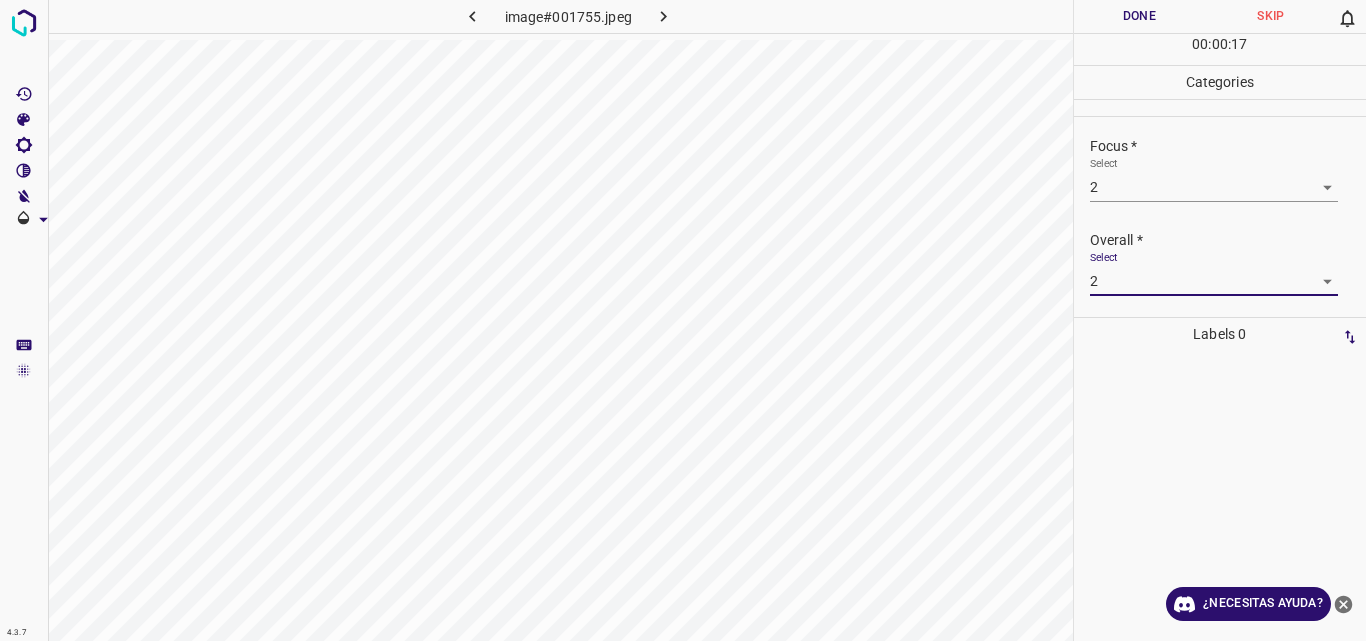 click on "Done" at bounding box center [1140, 16] 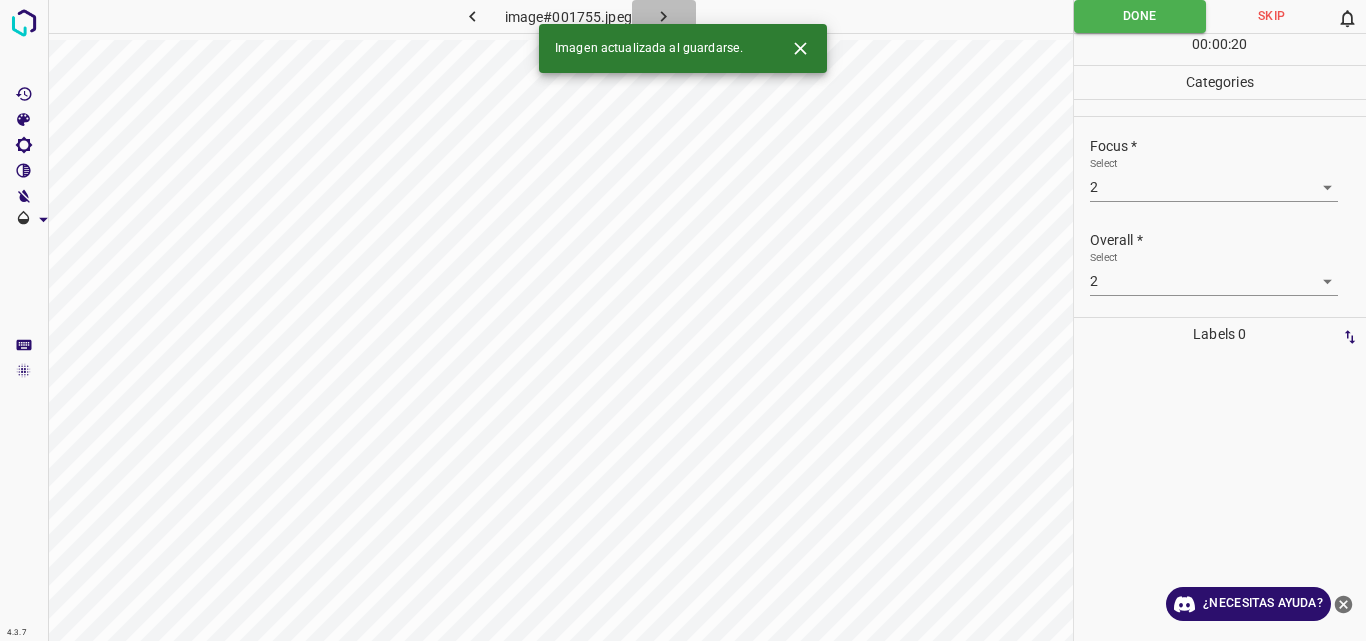 click 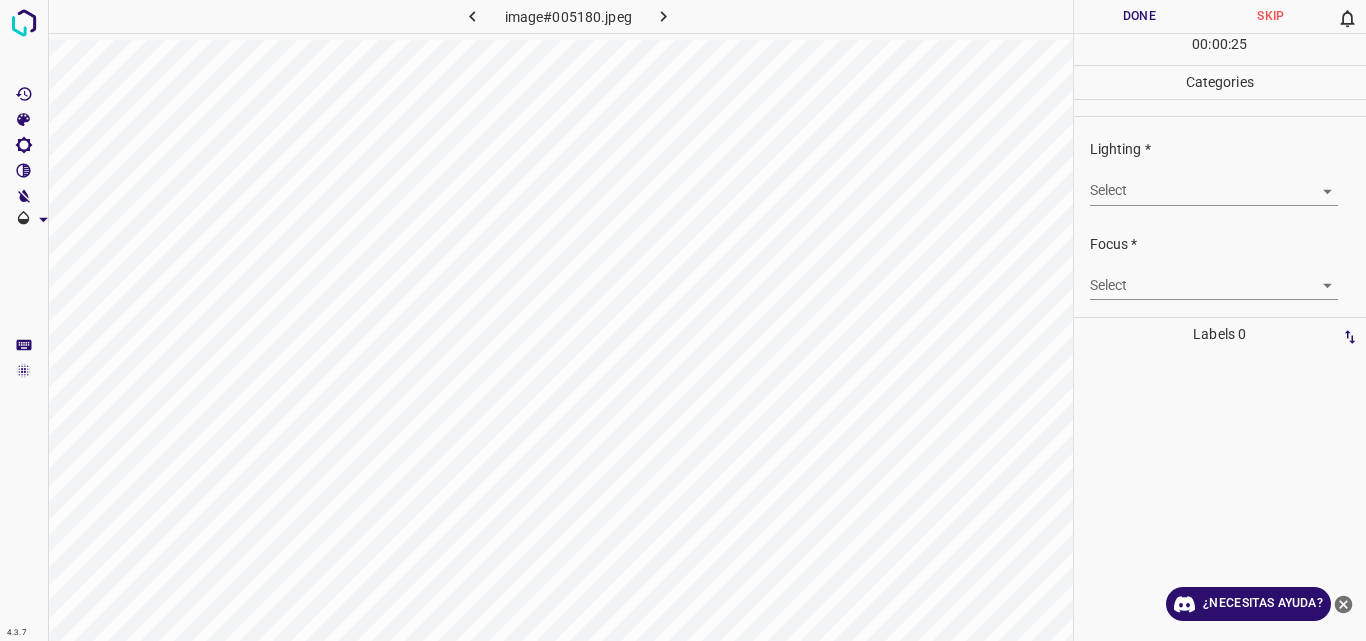 click on "4.3.7 image#005180.jpeg Done Skip 0 00   : 00   : 25   Categories Lighting *  Select ​ Focus *  Select ​ Overall *  Select ​ Labels   0 Categories 1 Lighting 2 Focus 3 Overall Tools Space Change between modes (Draw & Edit) I Auto labeling R Restore zoom M Zoom in N Zoom out Delete Delete selecte label Filters Z Restore filters X Saturation filter C Brightness filter V Contrast filter B Gray scale filter General O Download ¿Necesitas ayuda? Original text Rate this translation Your feedback will be used to help improve Google Translate - Texto - Esconder - Borrar" at bounding box center [683, 320] 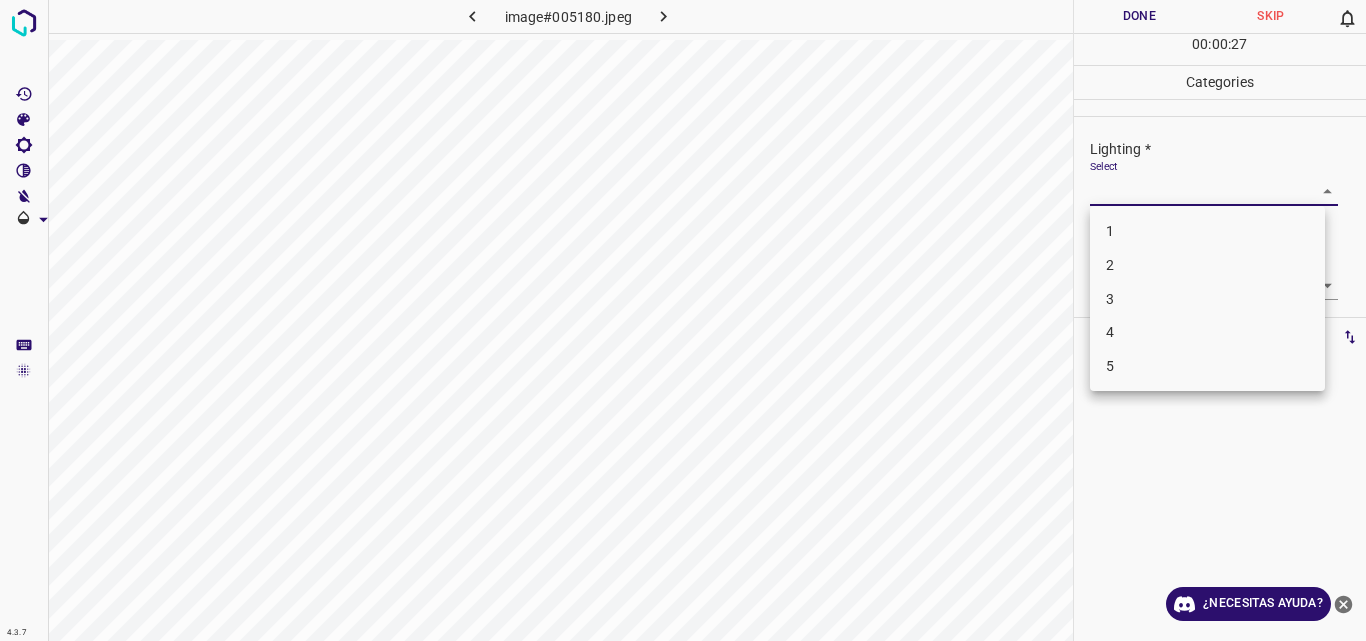 click on "3" at bounding box center (1207, 299) 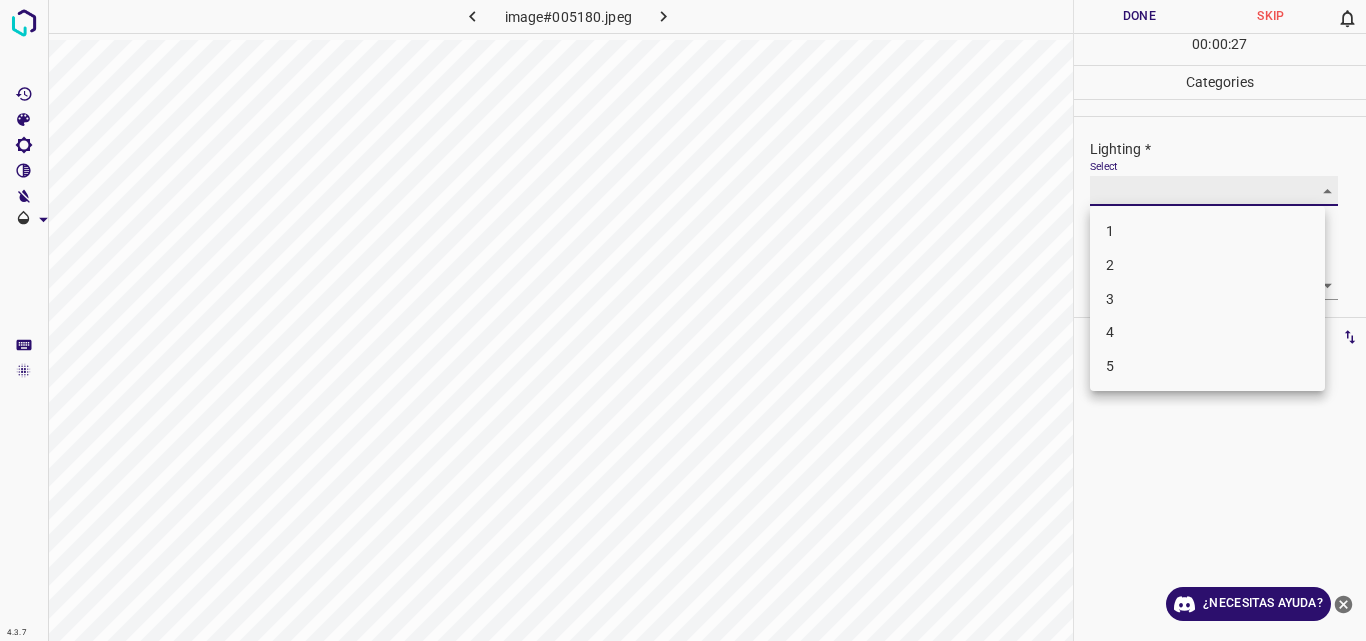 type on "3" 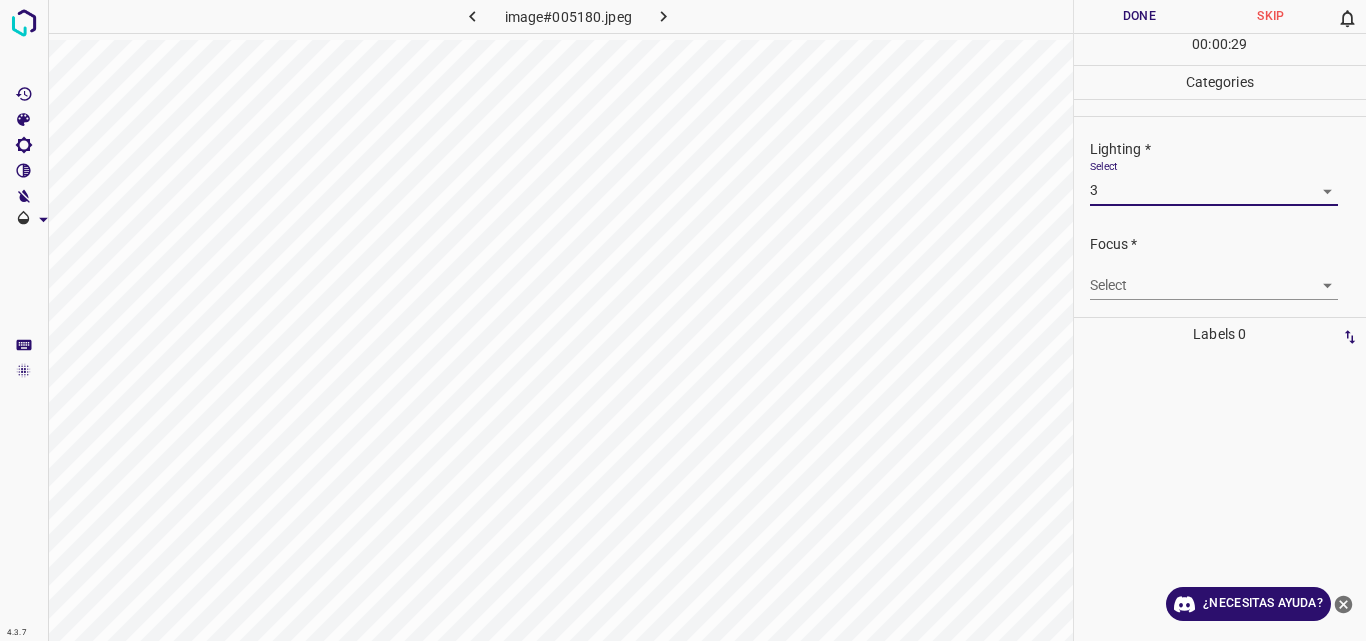 click on "4.3.7 image#005180.jpeg Done Skip 0 00   : 00   : 29   Categories Lighting *  Select 3 3 Focus *  Select ​ Overall *  Select ​ Labels   0 Categories 1 Lighting 2 Focus 3 Overall Tools Space Change between modes (Draw & Edit) I Auto labeling R Restore zoom M Zoom in N Zoom out Delete Delete selecte label Filters Z Restore filters X Saturation filter C Brightness filter V Contrast filter B Gray scale filter General O Download ¿Necesitas ayuda? Original text Rate this translation Your feedback will be used to help improve Google Translate - Texto - Esconder - Borrar" at bounding box center (683, 320) 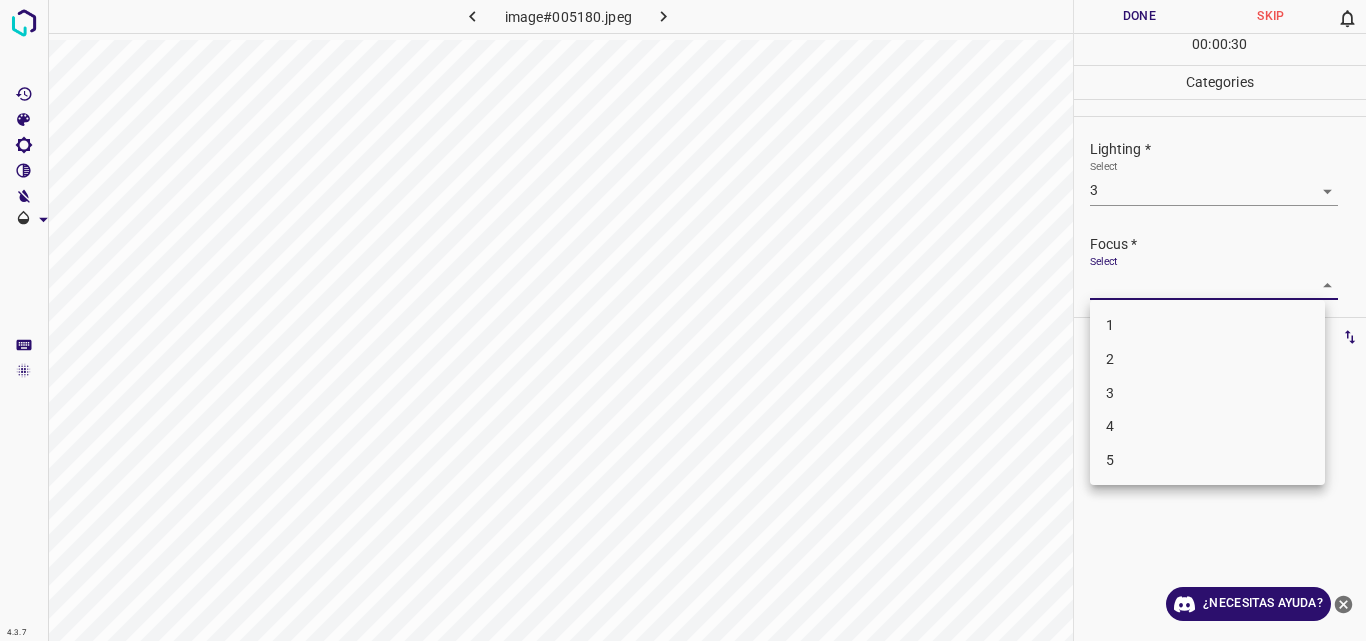 click on "3" at bounding box center [1207, 393] 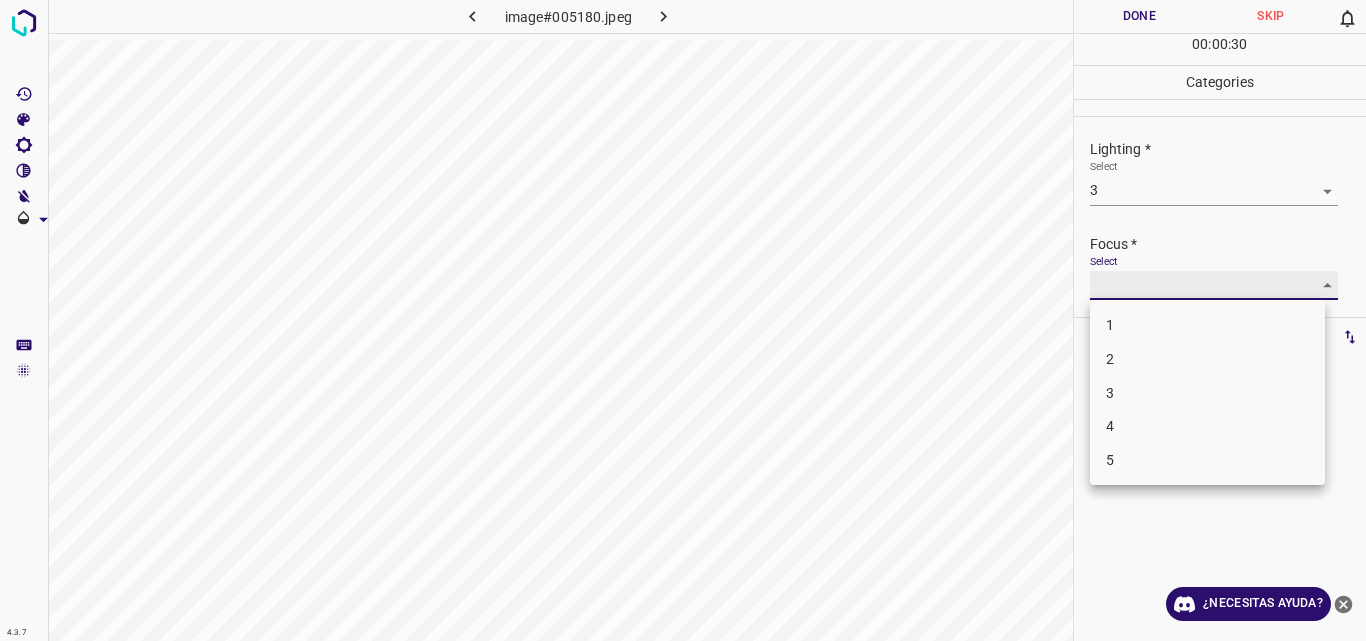 type on "3" 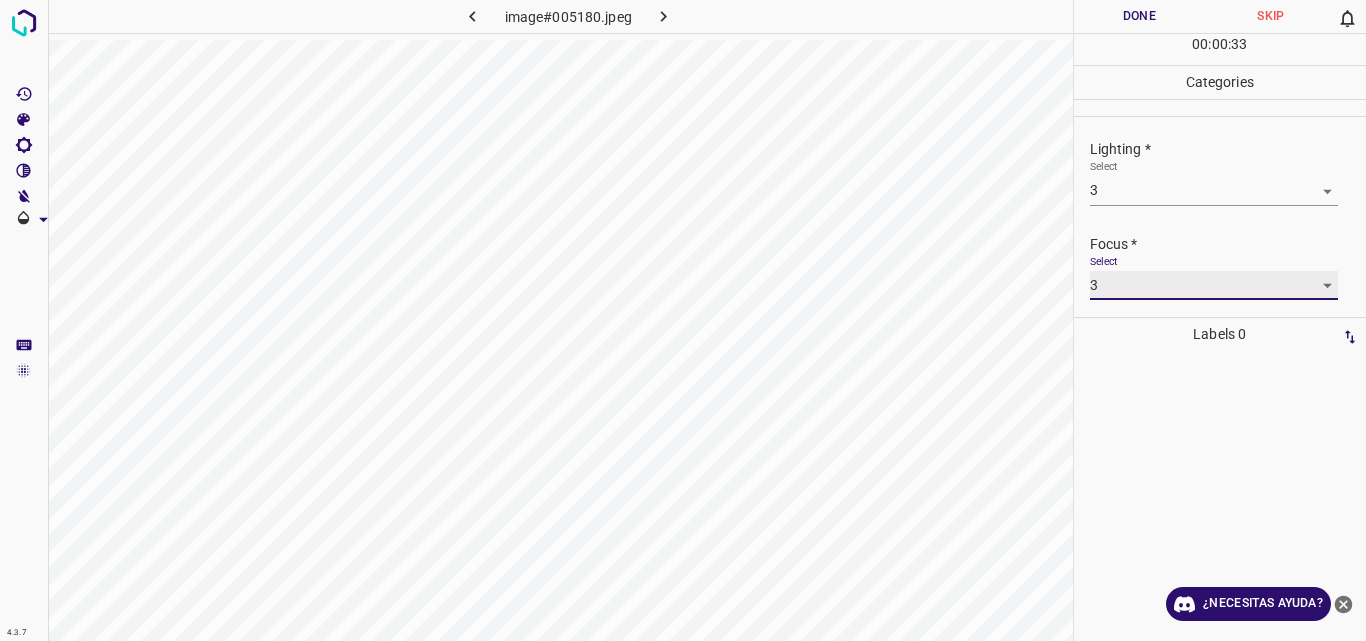 scroll, scrollTop: 98, scrollLeft: 0, axis: vertical 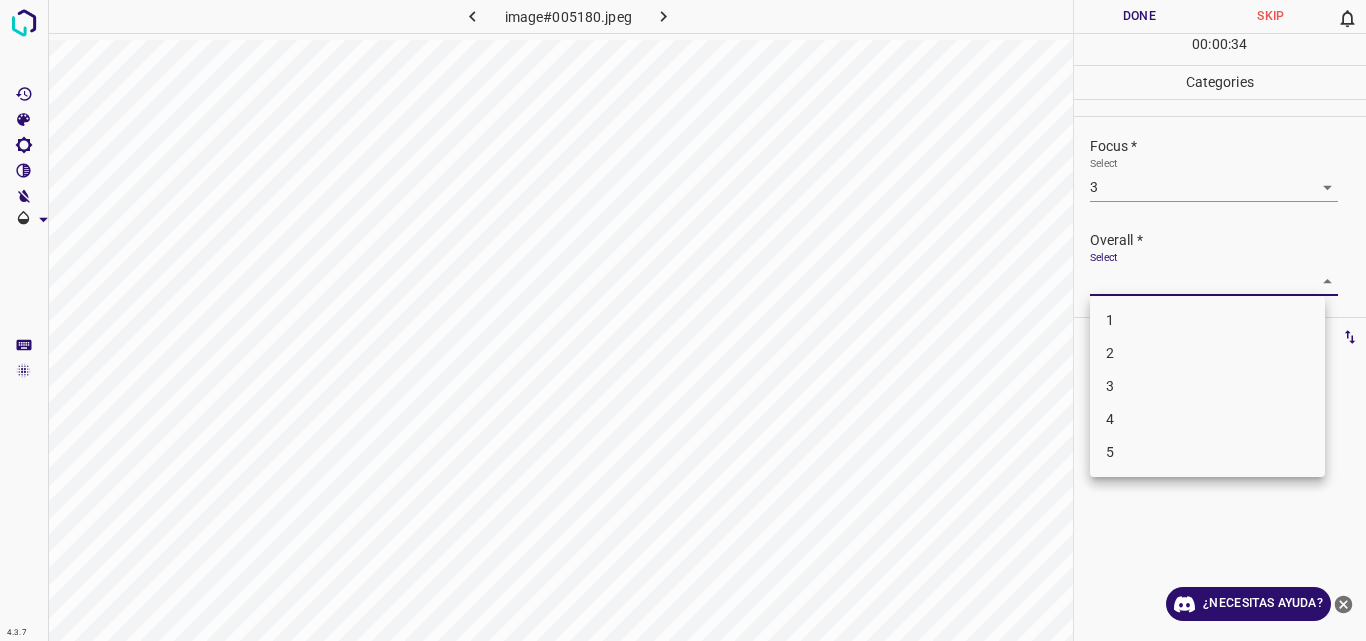 click on "4.3.7 image#005180.jpeg Done Skip 0 00   : 00   : 34   Categories Lighting *  Select 3 3 Focus *  Select 3 3 Overall *  Select ​ Labels   0 Categories 1 Lighting 2 Focus 3 Overall Tools Space Change between modes (Draw & Edit) I Auto labeling R Restore zoom M Zoom in N Zoom out Delete Delete selecte label Filters Z Restore filters X Saturation filter C Brightness filter V Contrast filter B Gray scale filter General O Download ¿Necesitas ayuda? Original text Rate this translation Your feedback will be used to help improve Google Translate - Texto - Esconder - Borrar 1 2 3 4 5" at bounding box center (683, 320) 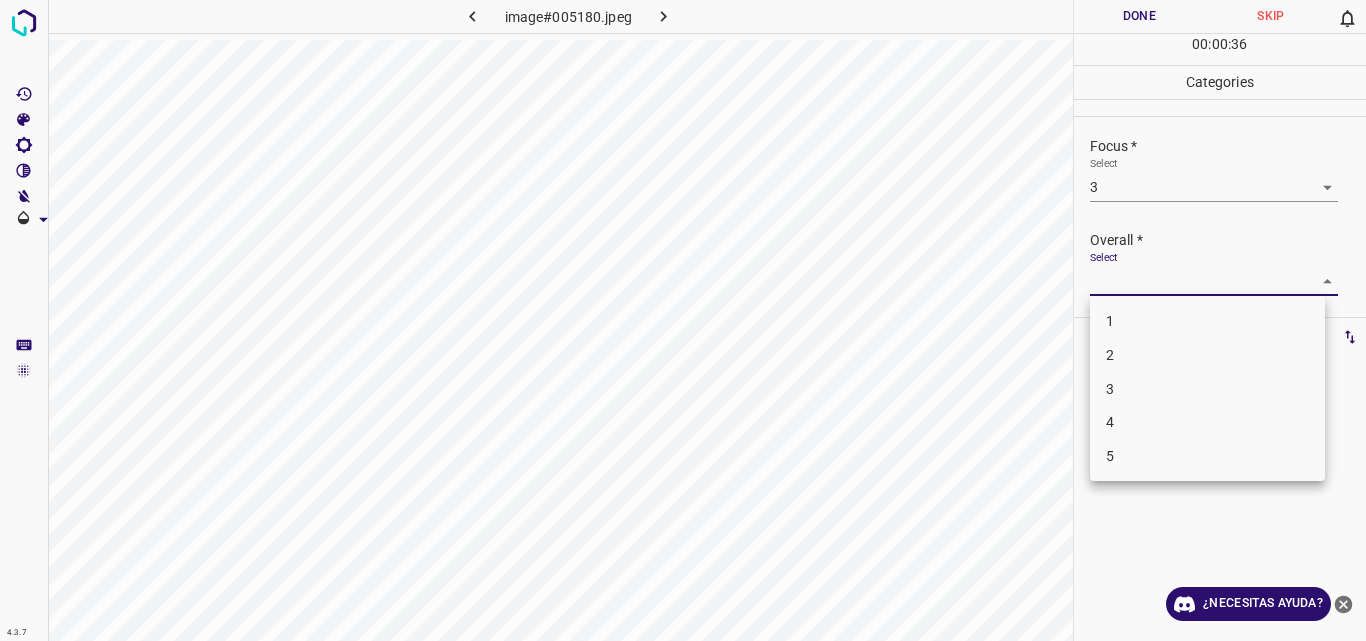 click on "3" at bounding box center [1207, 389] 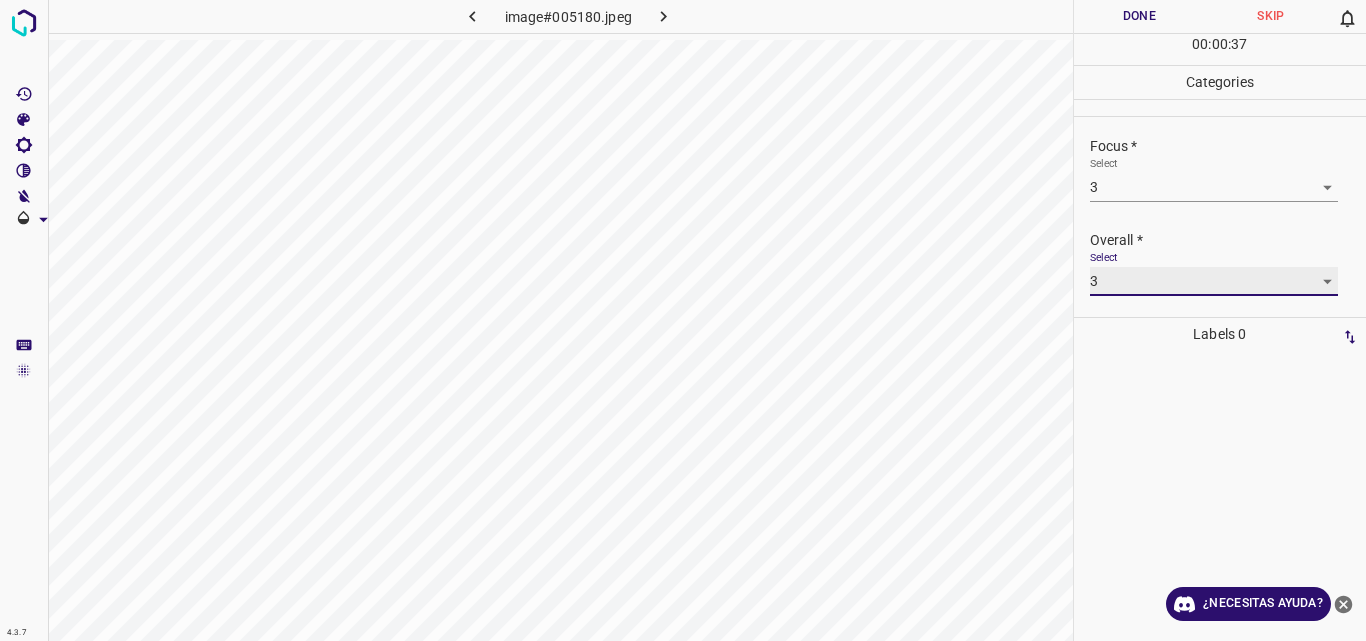 type on "3" 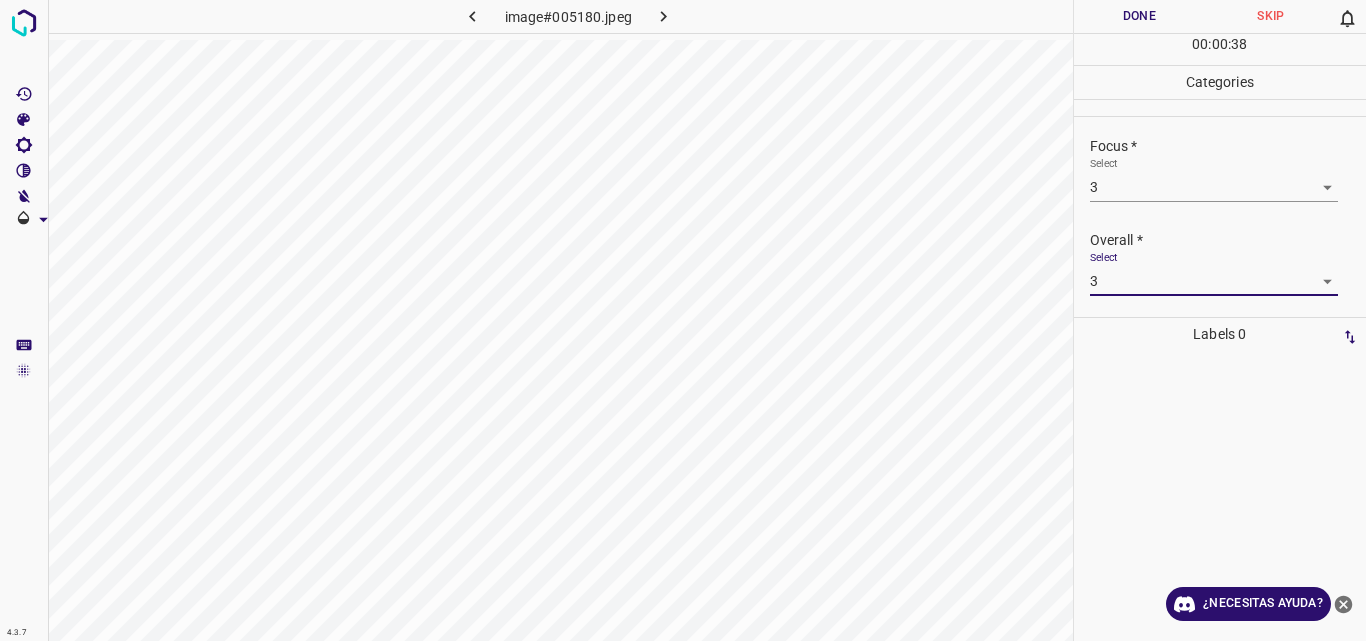 click on "Done" at bounding box center [1140, 16] 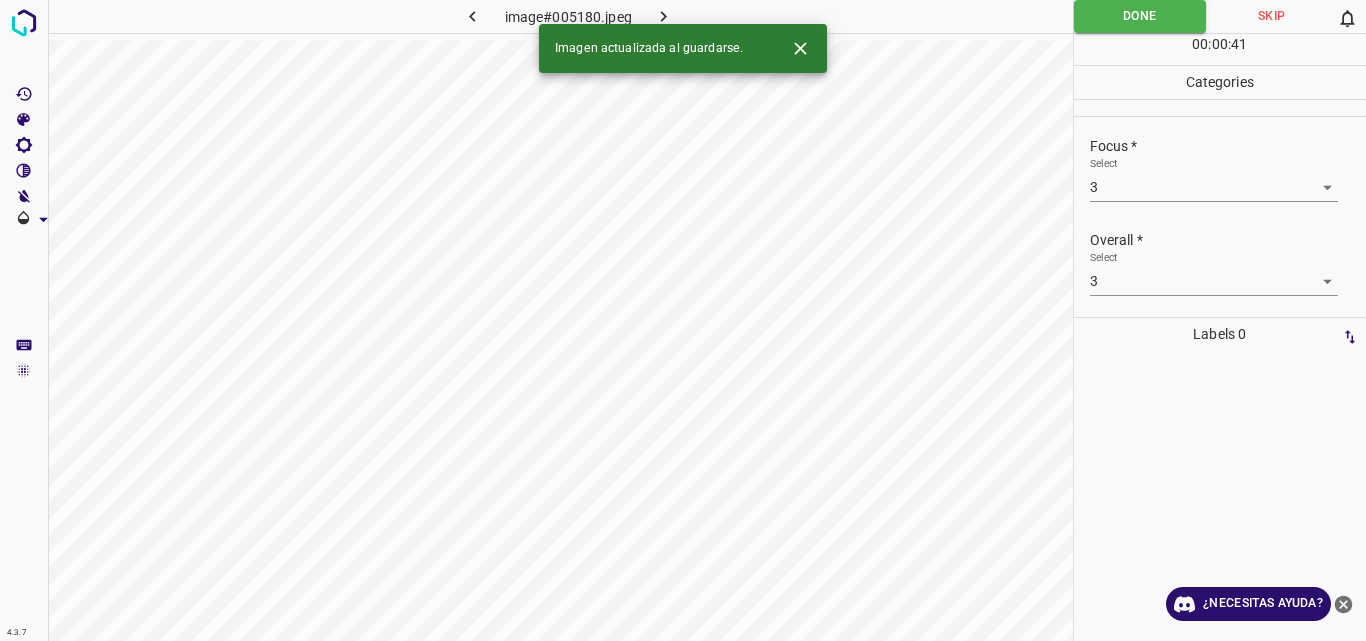 click 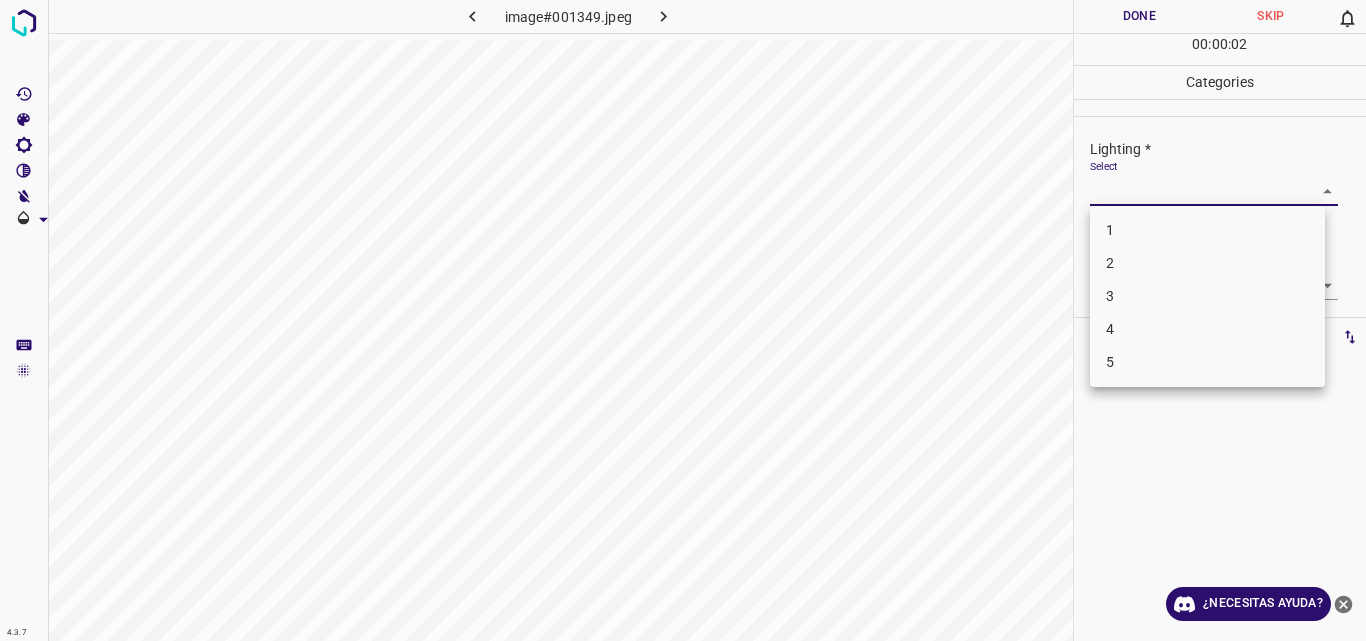 click on "4.3.7 image#001349.jpeg Done Skip 0 00   : 00   : 02   Categories Lighting *  Select ​ Focus *  Select ​ Overall *  Select ​ Labels   0 Categories 1 Lighting 2 Focus 3 Overall Tools Space Change between modes (Draw & Edit) I Auto labeling R Restore zoom M Zoom in N Zoom out Delete Delete selecte label Filters Z Restore filters X Saturation filter C Brightness filter V Contrast filter B Gray scale filter General O Download ¿Necesitas ayuda? Original text Rate this translation Your feedback will be used to help improve Google Translate - Texto - Esconder - Borrar 1 2 3 4 5" at bounding box center [683, 320] 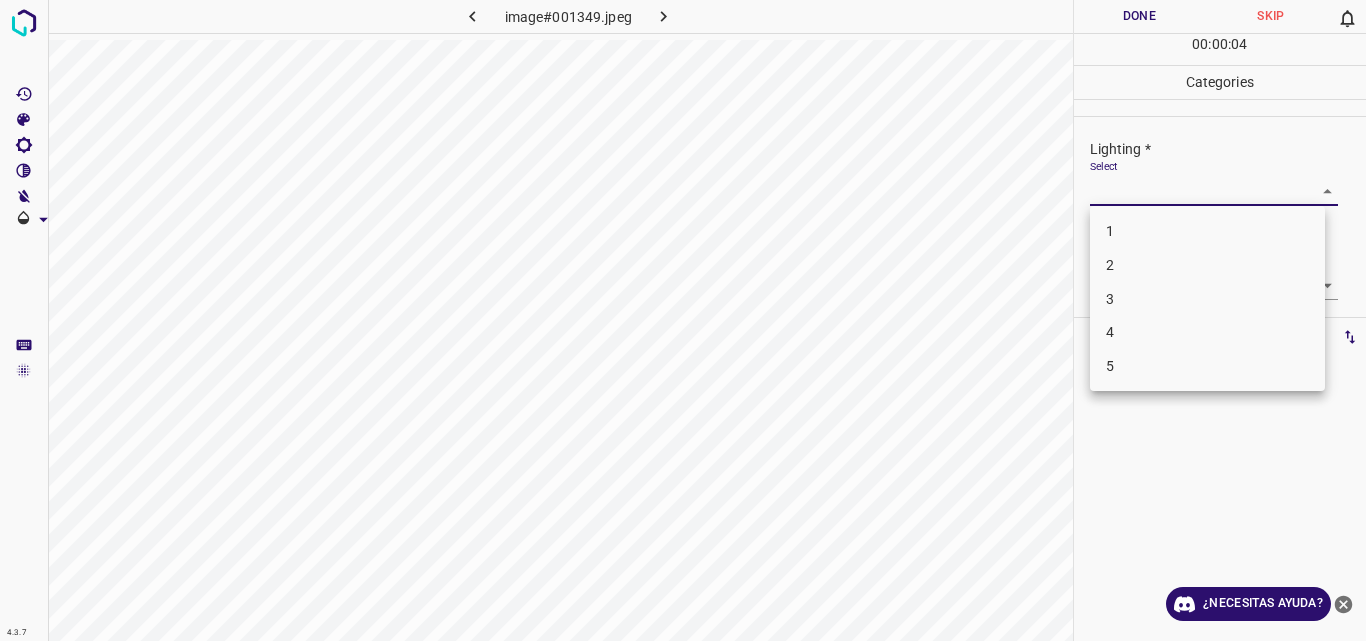 click on "3" at bounding box center (1207, 299) 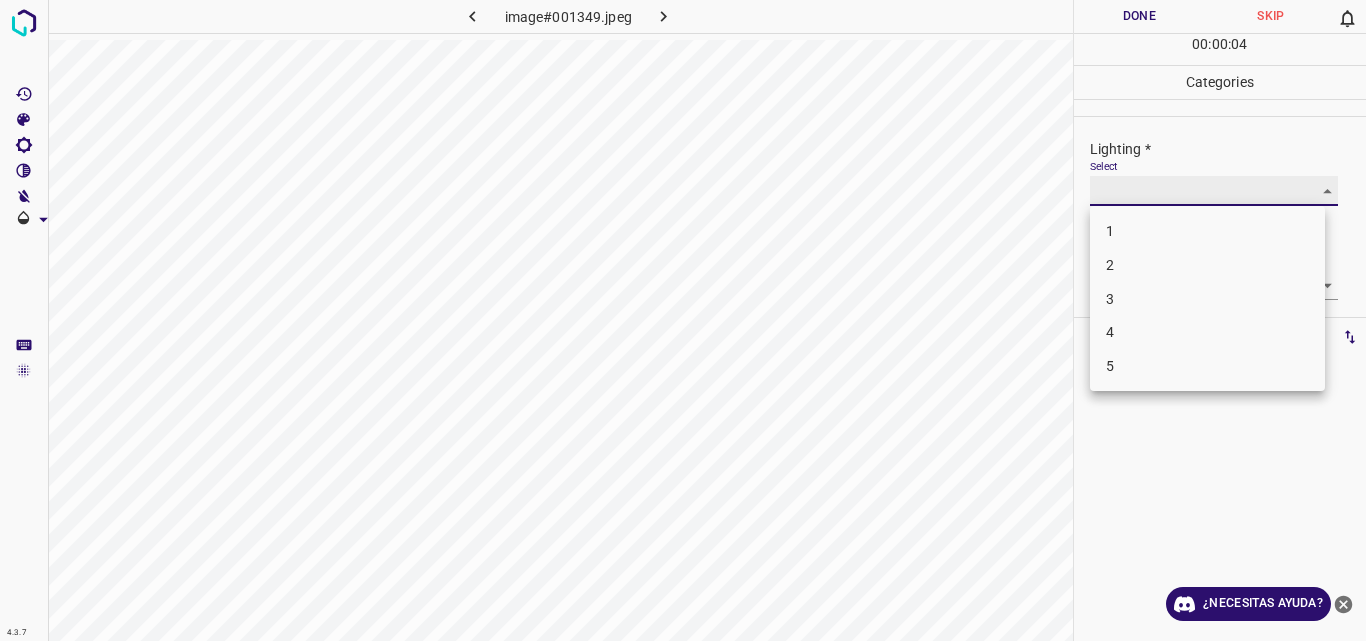 type on "3" 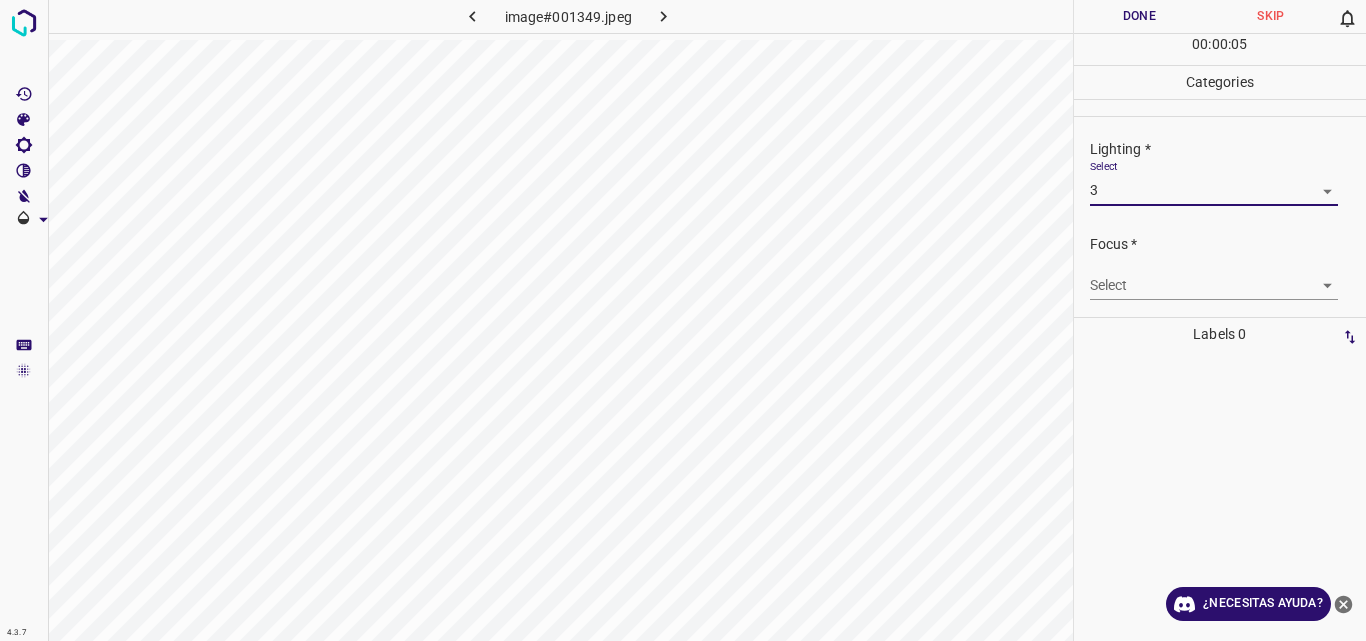 click on "4.3.7 image#001349.jpeg Done Skip 0 00   : 00   : 05   Categories Lighting *  Select 3 3 Focus *  Select ​ Overall *  Select ​ Labels   0 Categories 1 Lighting 2 Focus 3 Overall Tools Space Change between modes (Draw & Edit) I Auto labeling R Restore zoom M Zoom in N Zoom out Delete Delete selecte label Filters Z Restore filters X Saturation filter C Brightness filter V Contrast filter B Gray scale filter General O Download ¿Necesitas ayuda? Original text Rate this translation Your feedback will be used to help improve Google Translate - Texto - Esconder - Borrar" at bounding box center [683, 320] 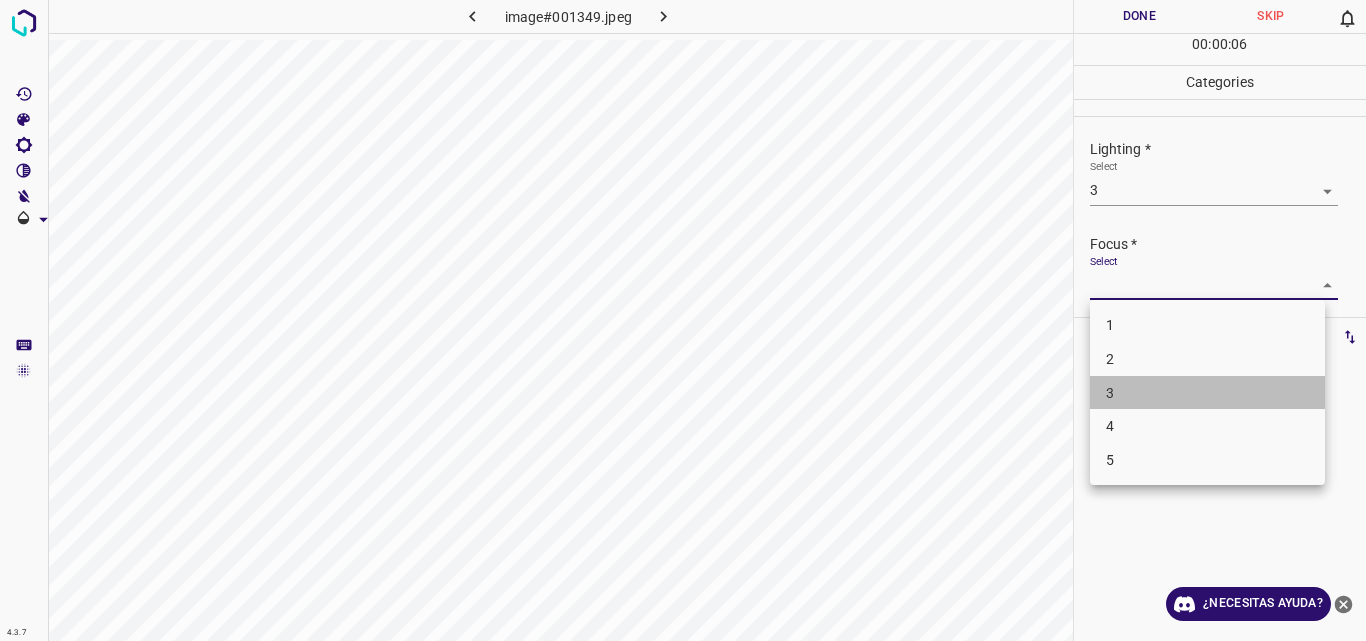 click on "3" at bounding box center [1207, 393] 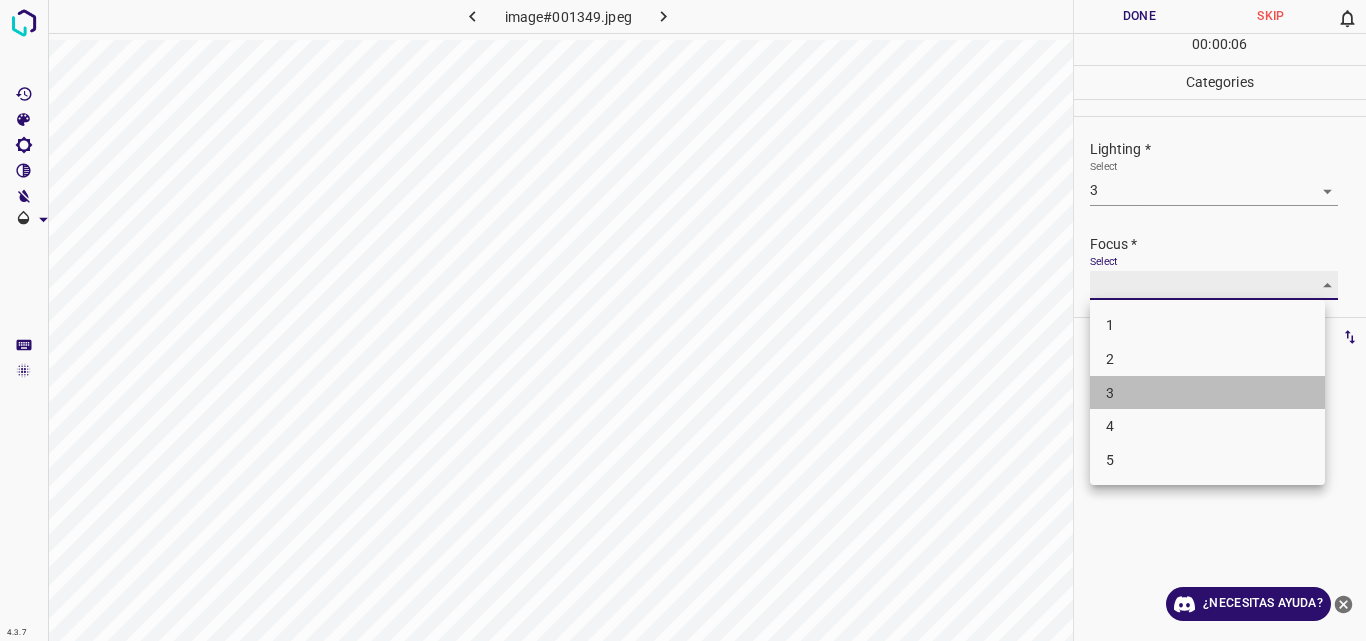 type on "3" 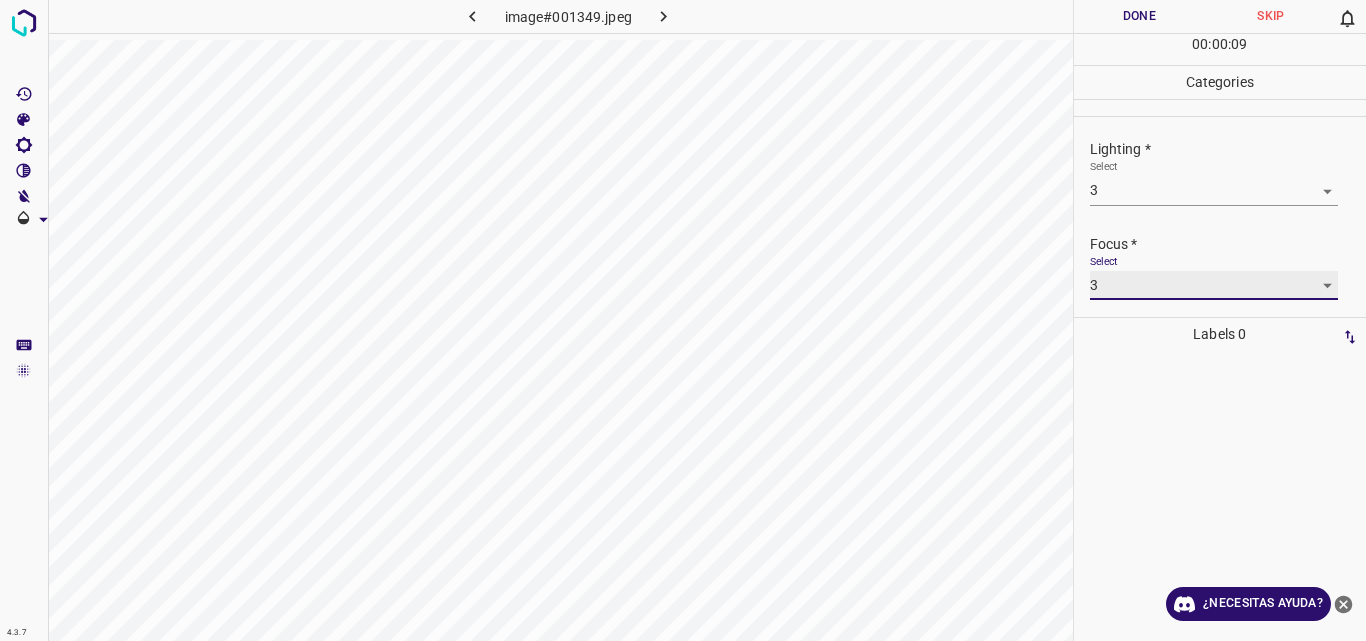 scroll, scrollTop: 98, scrollLeft: 0, axis: vertical 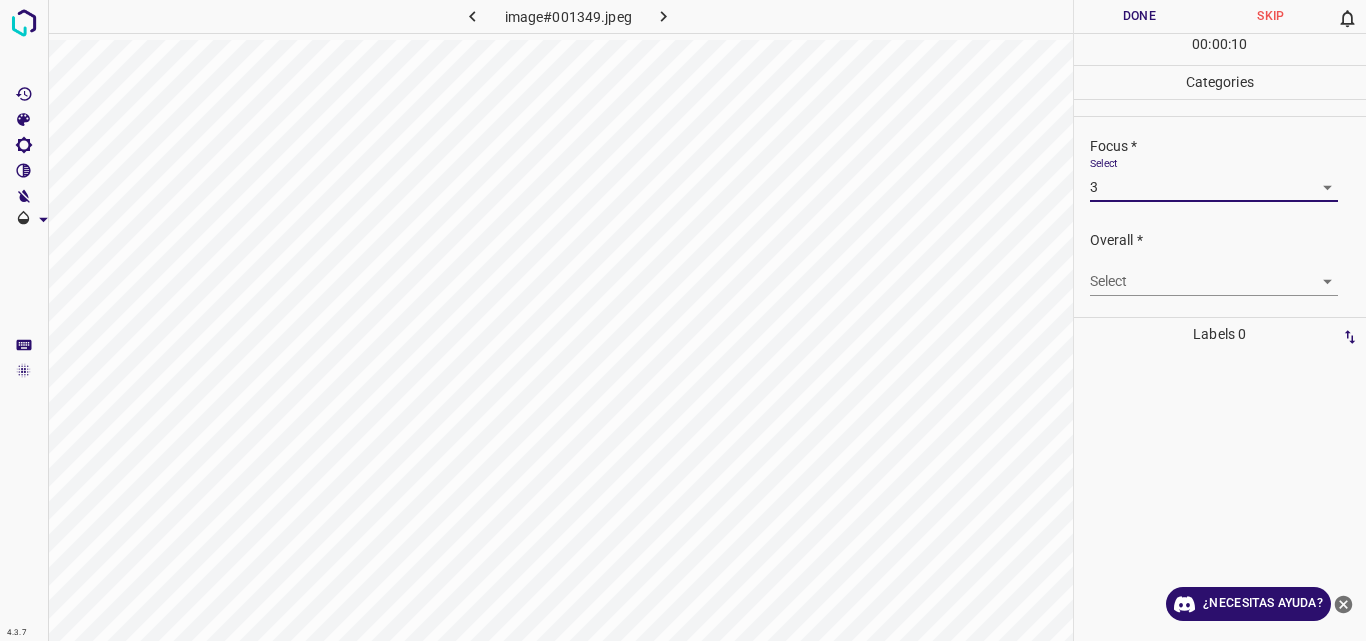 click on "4.3.7 image#001349.jpeg Done Skip 0 00   : 00   : 10   Categories Lighting *  Select 3 3 Focus *  Select 3 3 Overall *  Select ​ Labels   0 Categories 1 Lighting 2 Focus 3 Overall Tools Space Change between modes (Draw & Edit) I Auto labeling R Restore zoom M Zoom in N Zoom out Delete Delete selecte label Filters Z Restore filters X Saturation filter C Brightness filter V Contrast filter B Gray scale filter General O Download ¿Necesitas ayuda? Original text Rate this translation Your feedback will be used to help improve Google Translate - Texto - Esconder - Borrar" at bounding box center (683, 320) 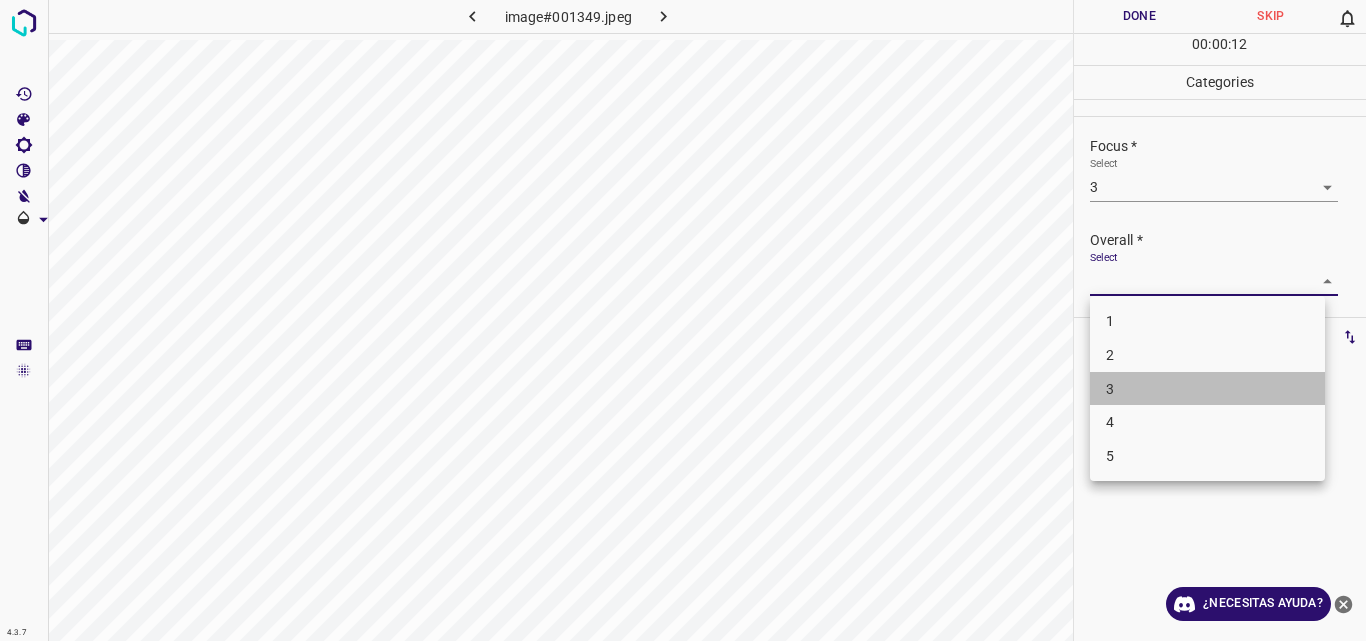click on "3" at bounding box center [1207, 389] 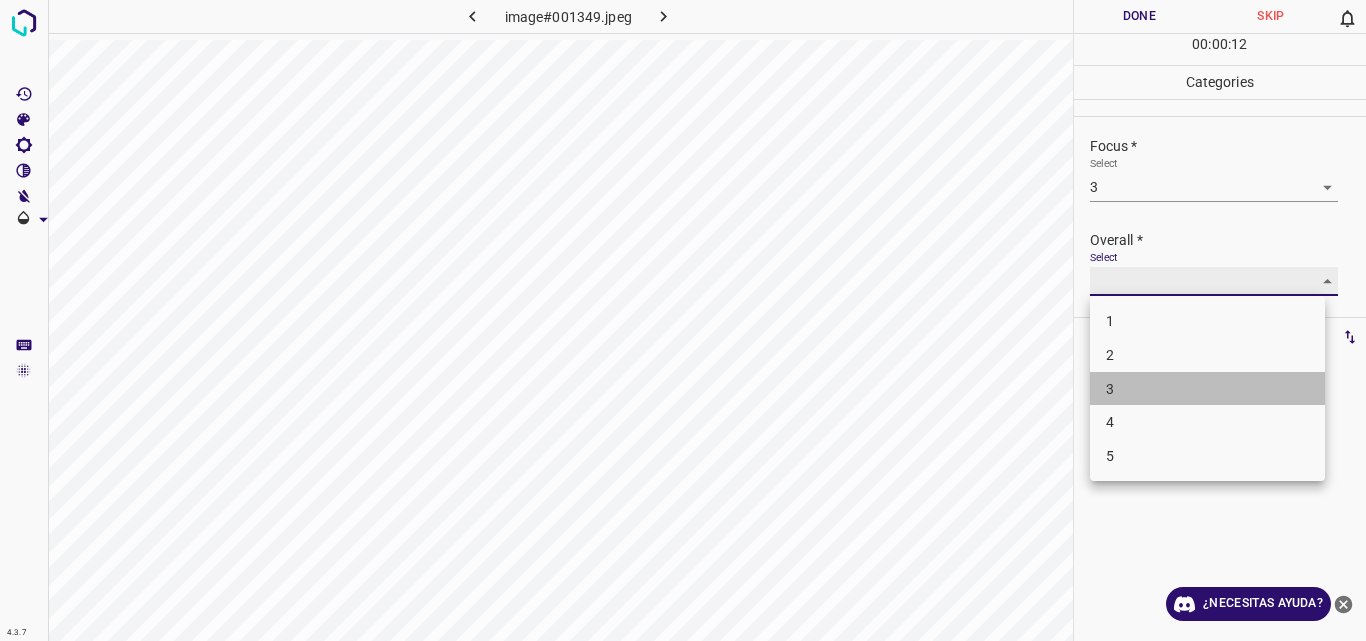 type on "3" 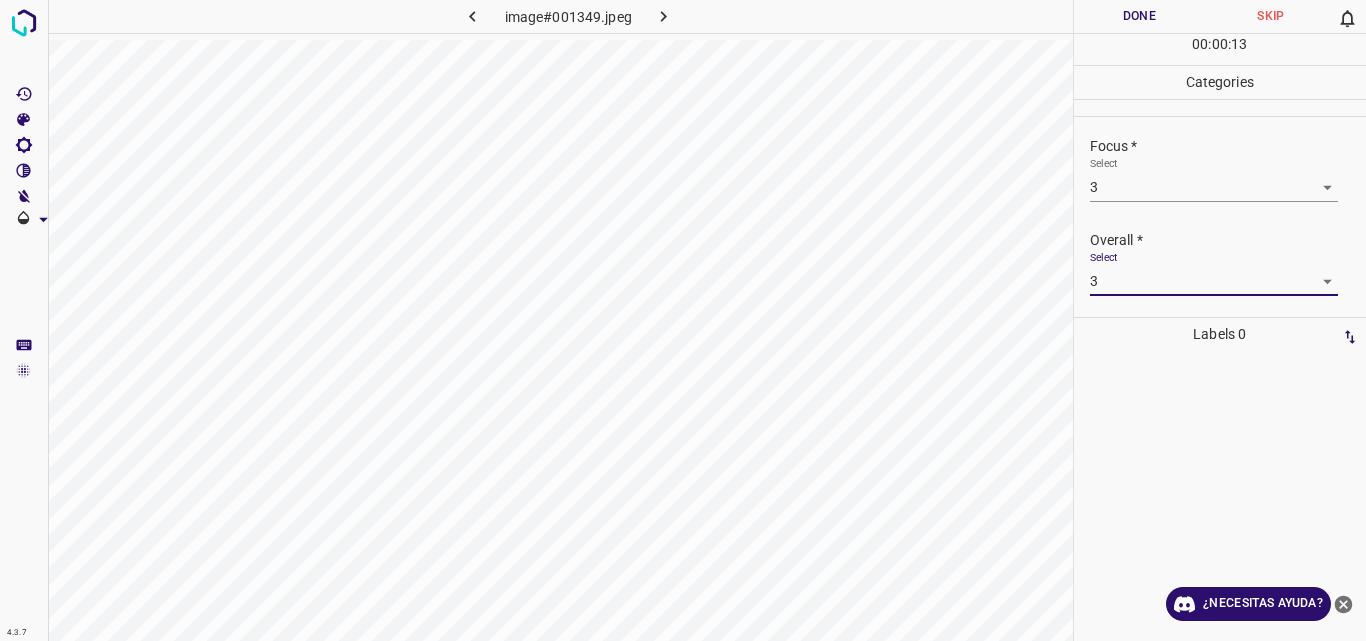 click on "Done" at bounding box center (1140, 16) 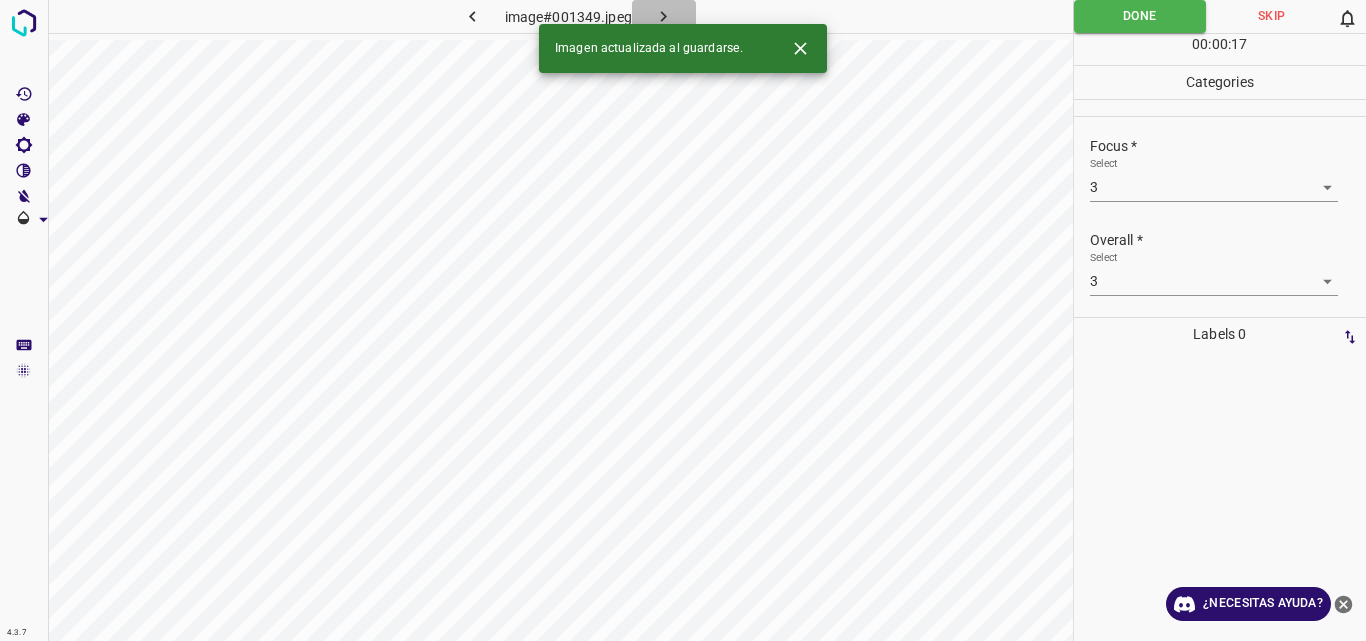 click 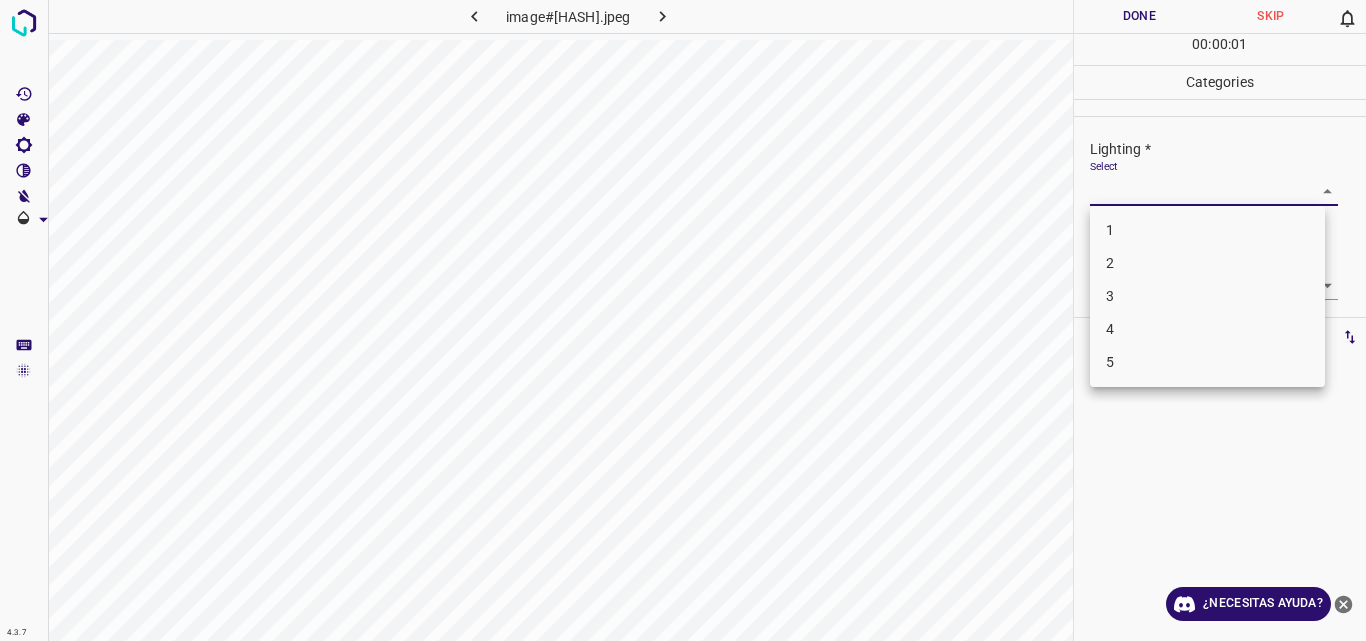 click on "4.3.7 image#004172.jpeg Done Skip 0 00   : 00   : 01   Categories Lighting *  Select ​ Focus *  Select ​ Overall *  Select ​ Labels   0 Categories 1 Lighting 2 Focus 3 Overall Tools Space Change between modes (Draw & Edit) I Auto labeling R Restore zoom M Zoom in N Zoom out Delete Delete selecte label Filters Z Restore filters X Saturation filter C Brightness filter V Contrast filter B Gray scale filter General O Download ¿Necesitas ayuda? Original text Rate this translation Your feedback will be used to help improve Google Translate - Texto - Esconder - Borrar 1 2 3 4 5" at bounding box center (683, 320) 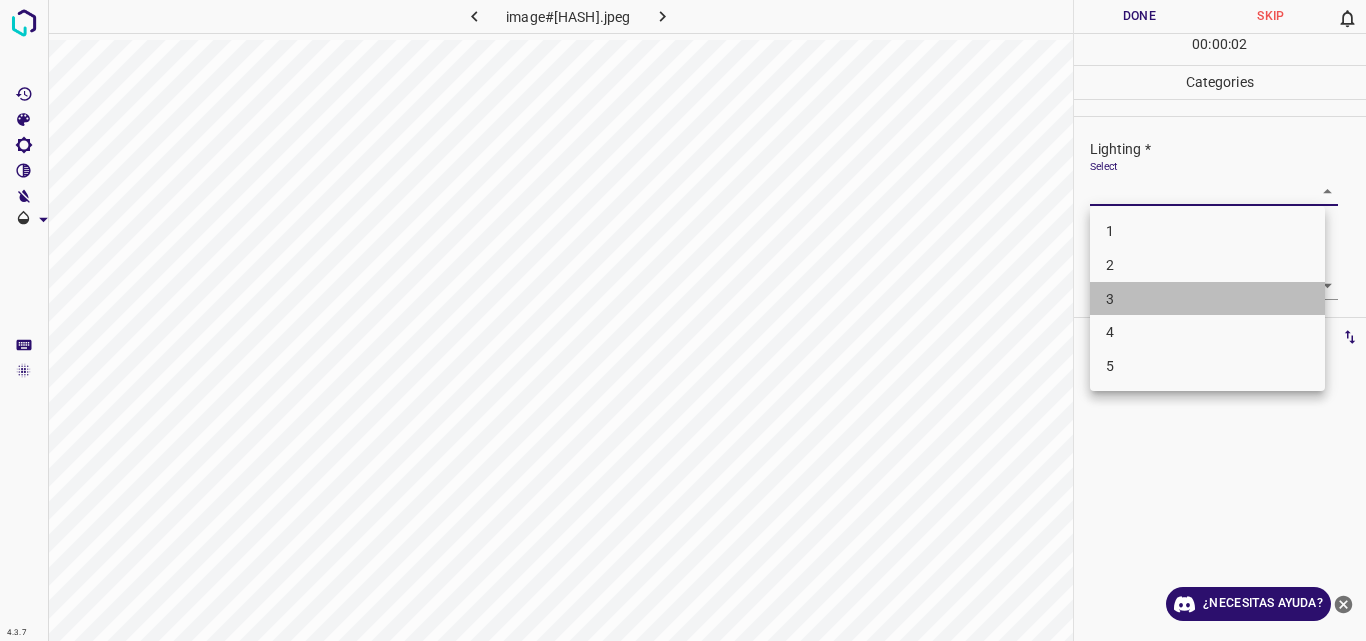 click on "3" at bounding box center (1207, 299) 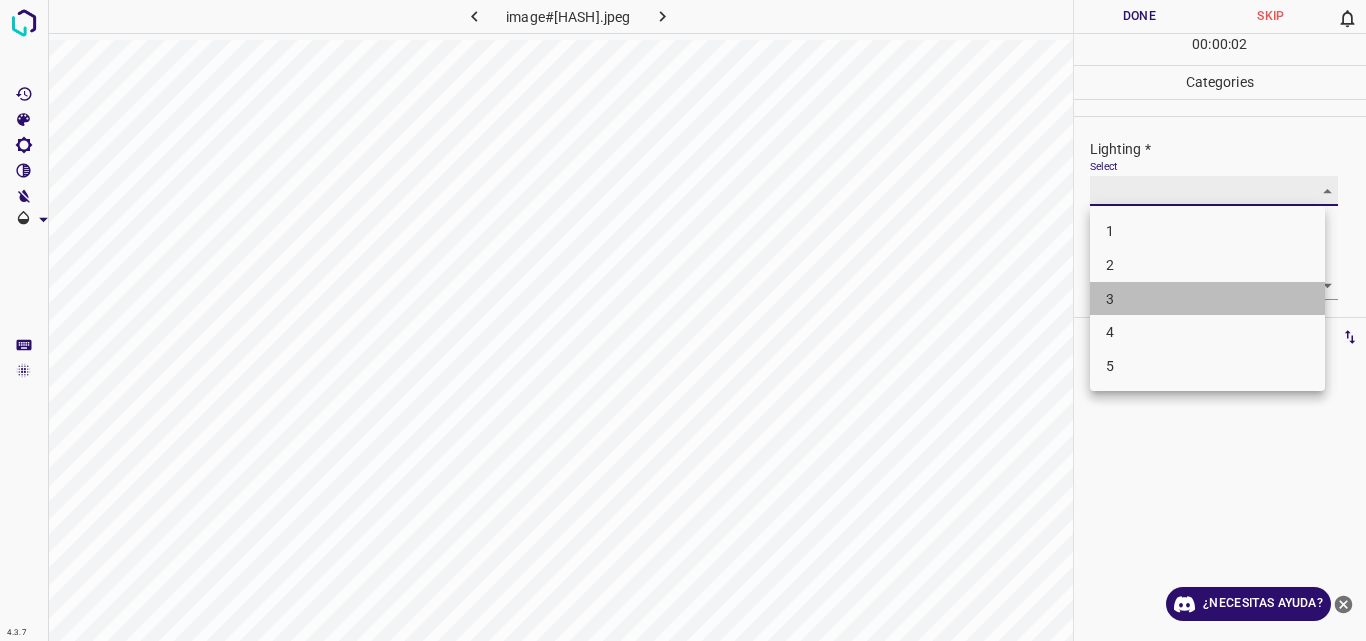 type on "3" 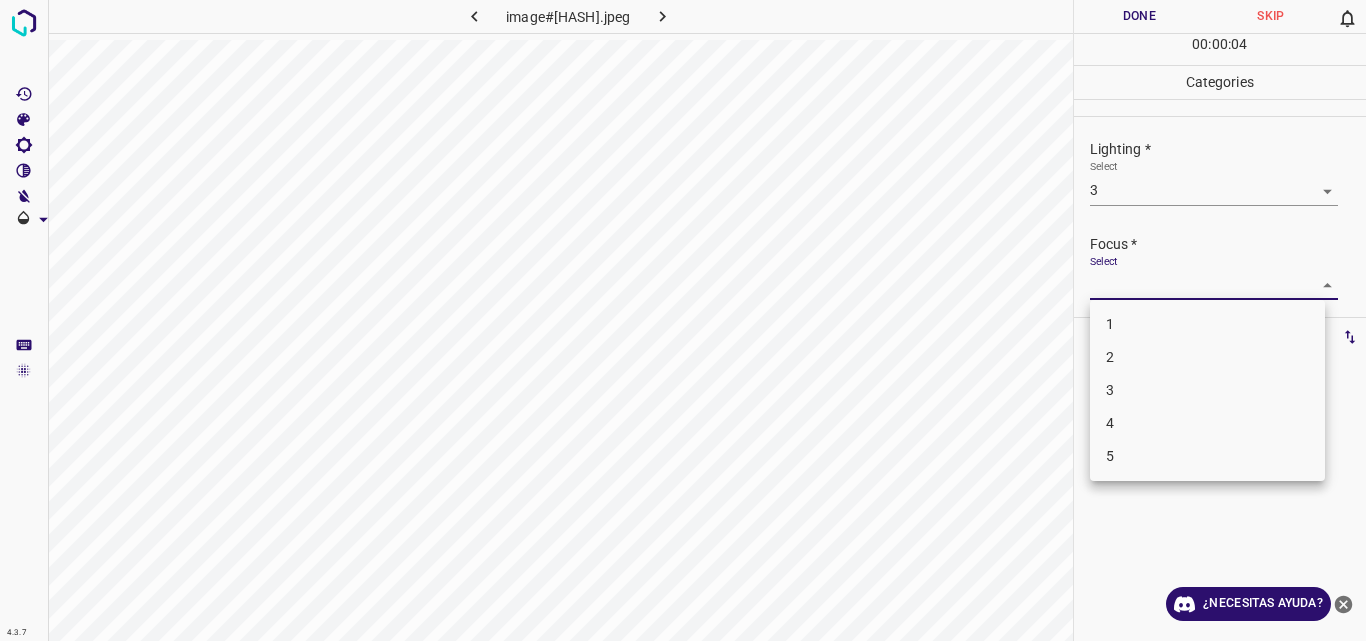 click on "4.3.7 image#004172.jpeg Done Skip 0 00   : 00   : 04   Categories Lighting *  Select 3 3 Focus *  Select ​ Overall *  Select ​ Labels   0 Categories 1 Lighting 2 Focus 3 Overall Tools Space Change between modes (Draw & Edit) I Auto labeling R Restore zoom M Zoom in N Zoom out Delete Delete selecte label Filters Z Restore filters X Saturation filter C Brightness filter V Contrast filter B Gray scale filter General O Download ¿Necesitas ayuda? Original text Rate this translation Your feedback will be used to help improve Google Translate - Texto - Esconder - Borrar 1 2 3 4 5" at bounding box center (683, 320) 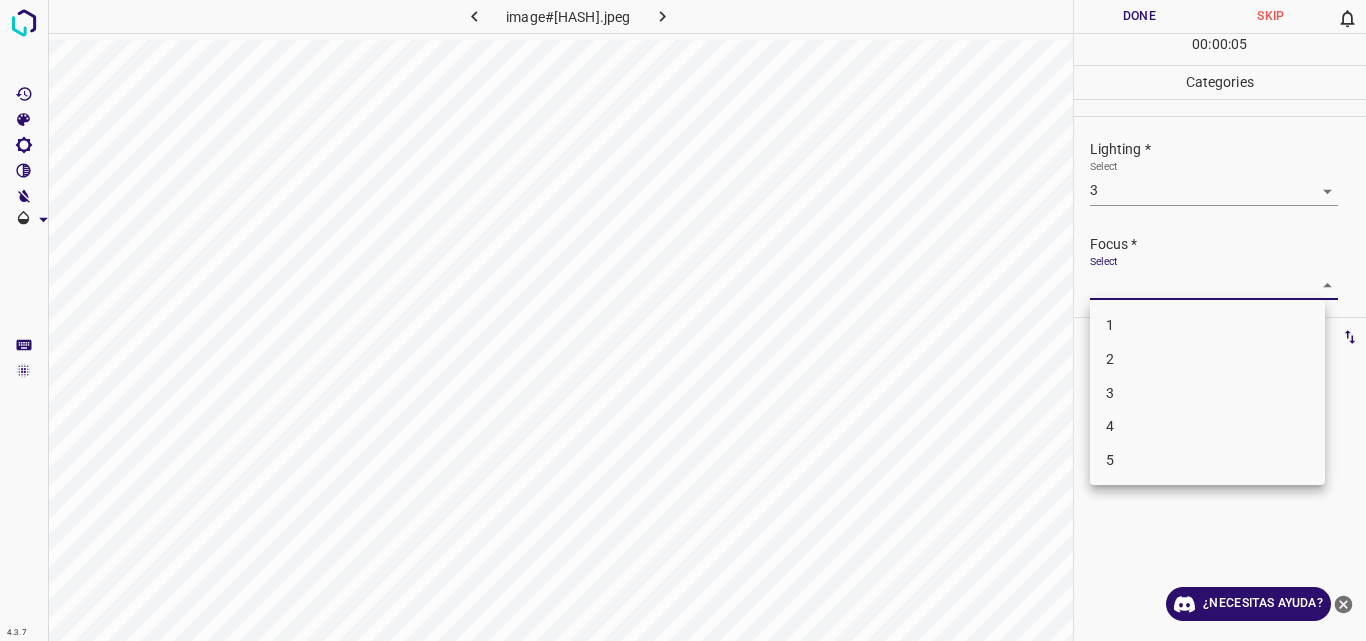 click on "3" at bounding box center (1207, 393) 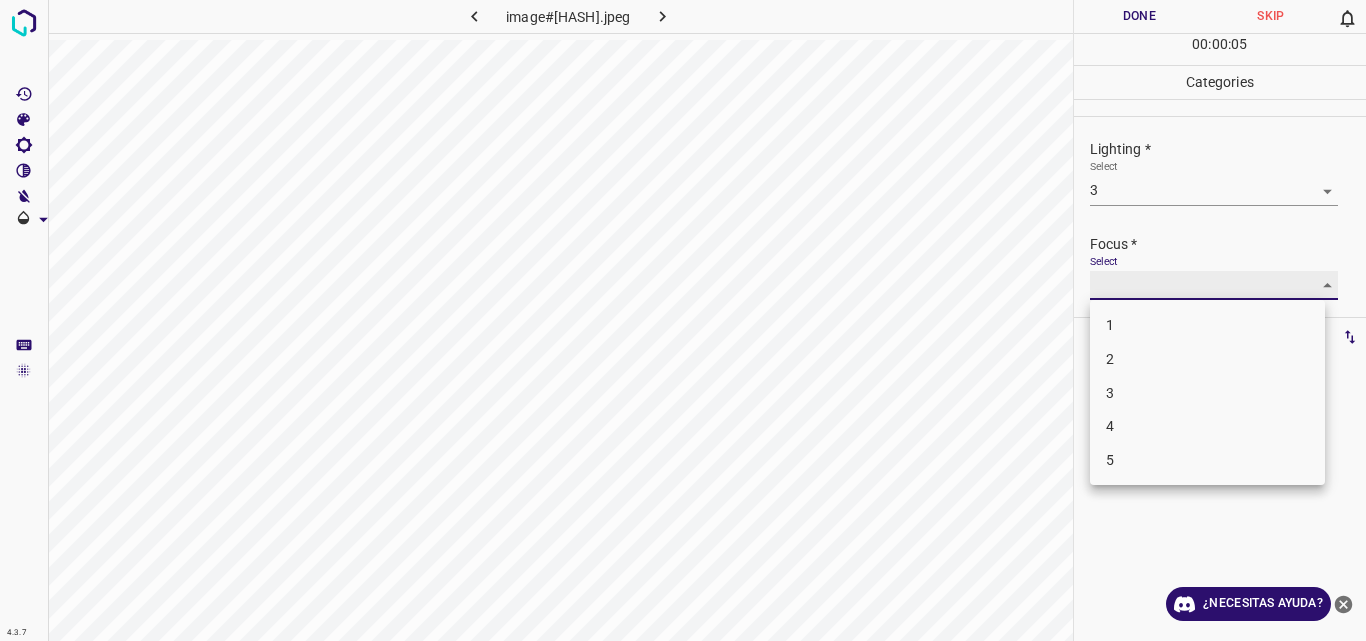 type on "3" 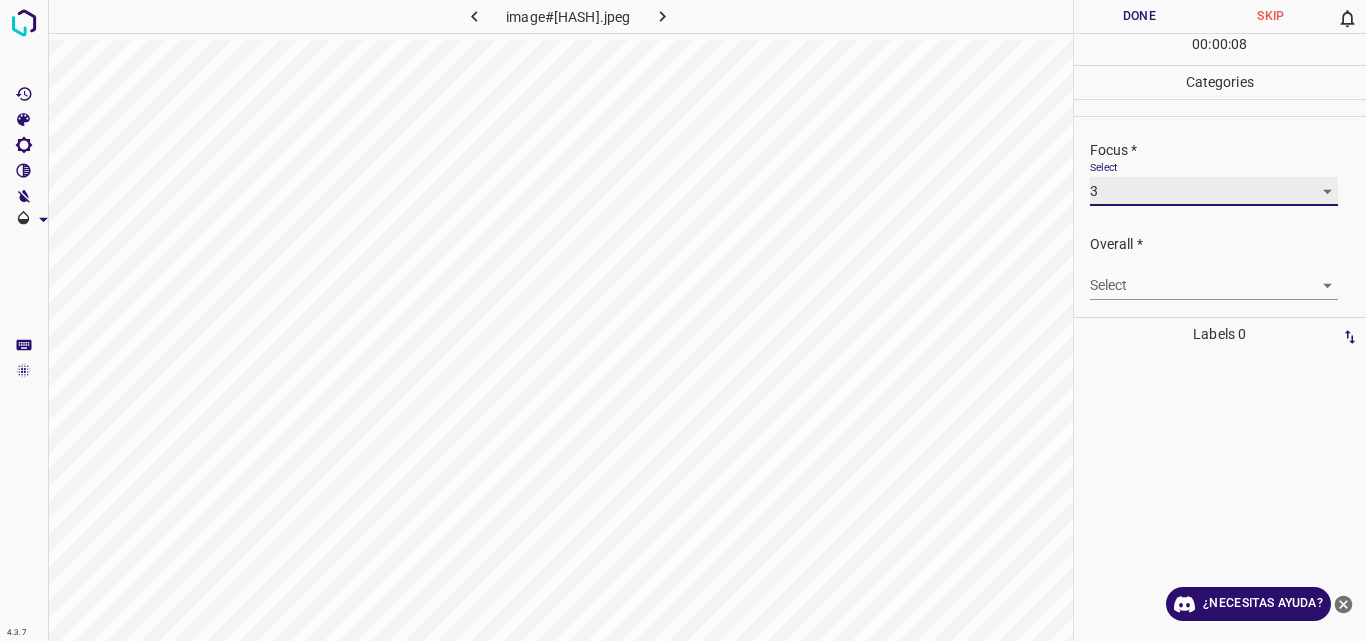 scroll, scrollTop: 98, scrollLeft: 0, axis: vertical 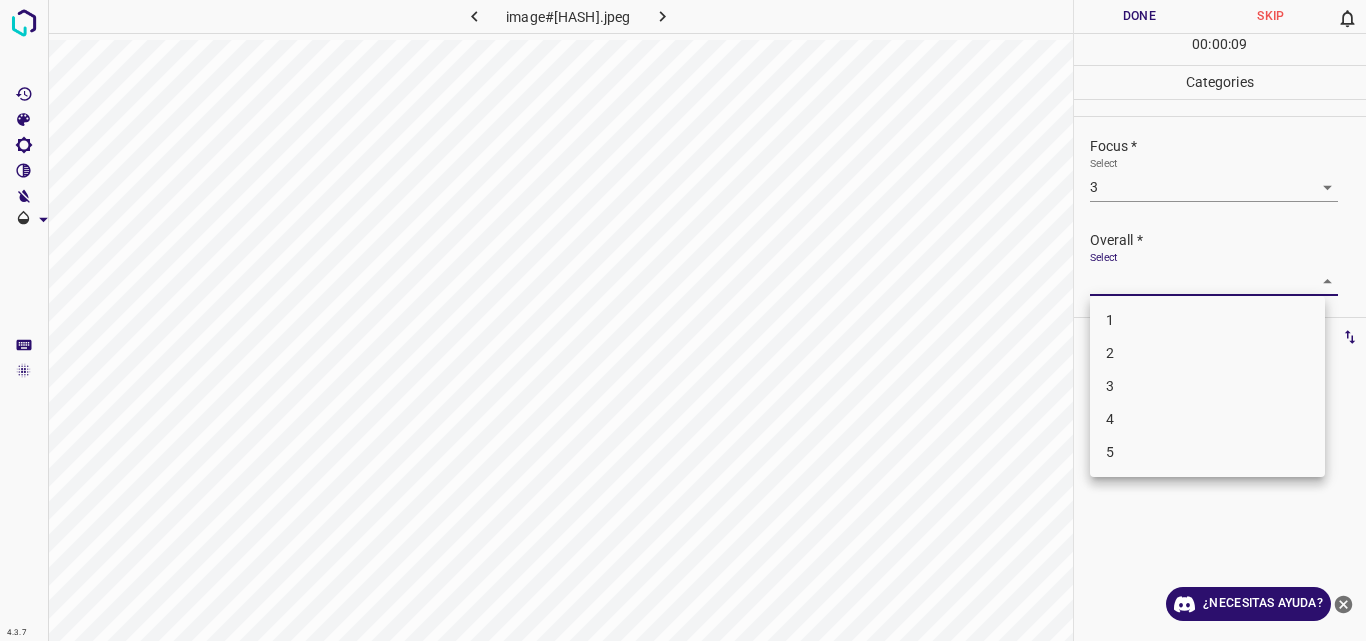 click on "4.3.7 image#004172.jpeg Done Skip 0 00   : 00   : 09   Categories Lighting *  Select 3 3 Focus *  Select 3 3 Overall *  Select ​ Labels   0 Categories 1 Lighting 2 Focus 3 Overall Tools Space Change between modes (Draw & Edit) I Auto labeling R Restore zoom M Zoom in N Zoom out Delete Delete selecte label Filters Z Restore filters X Saturation filter C Brightness filter V Contrast filter B Gray scale filter General O Download ¿Necesitas ayuda? Original text Rate this translation Your feedback will be used to help improve Google Translate - Texto - Esconder - Borrar 1 2 3 4 5" at bounding box center (683, 320) 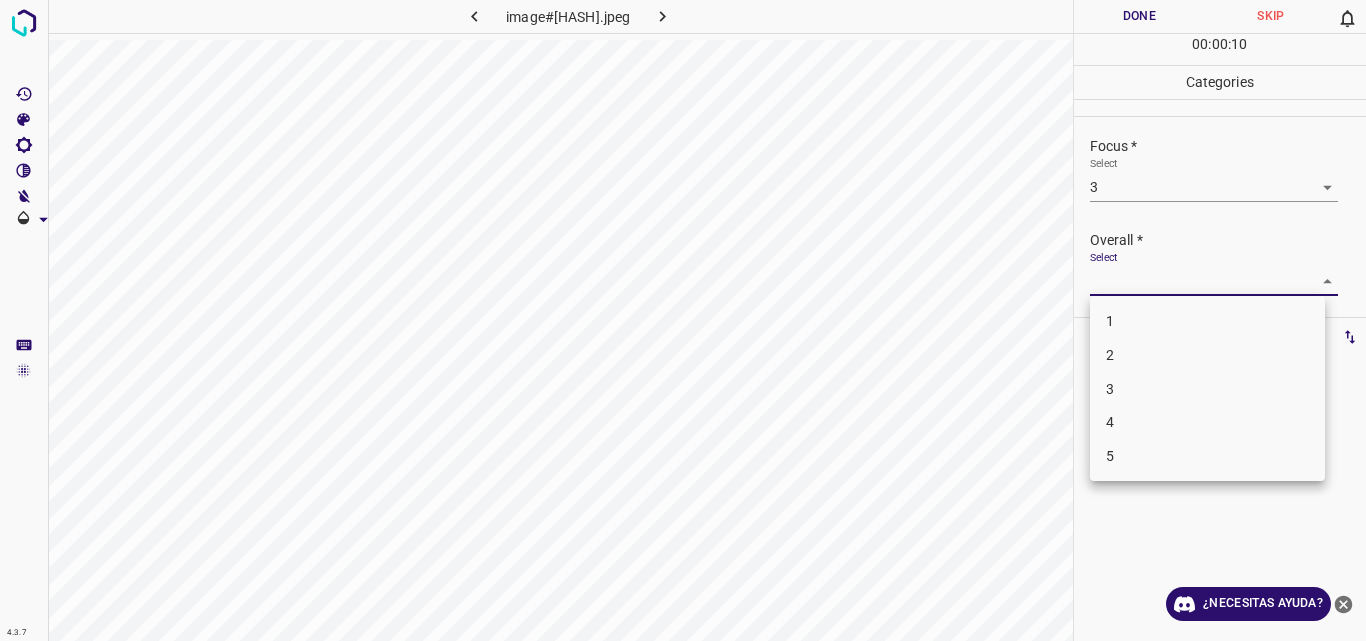 click on "3" at bounding box center [1207, 389] 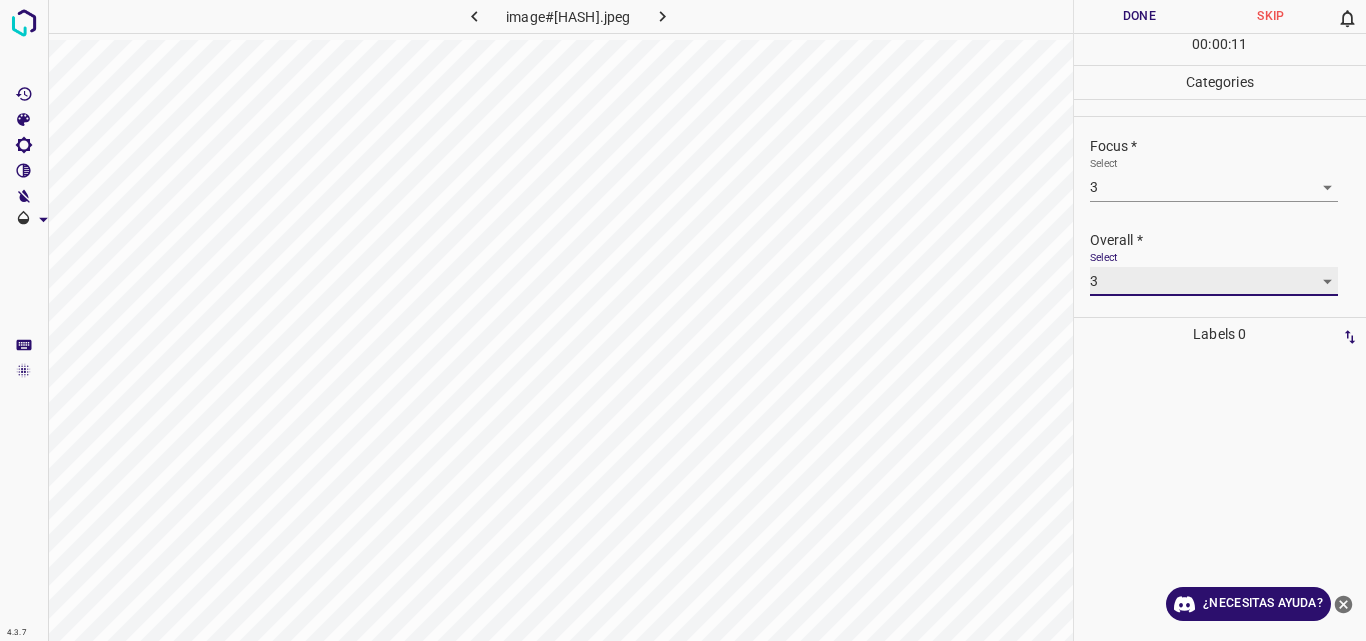 type on "3" 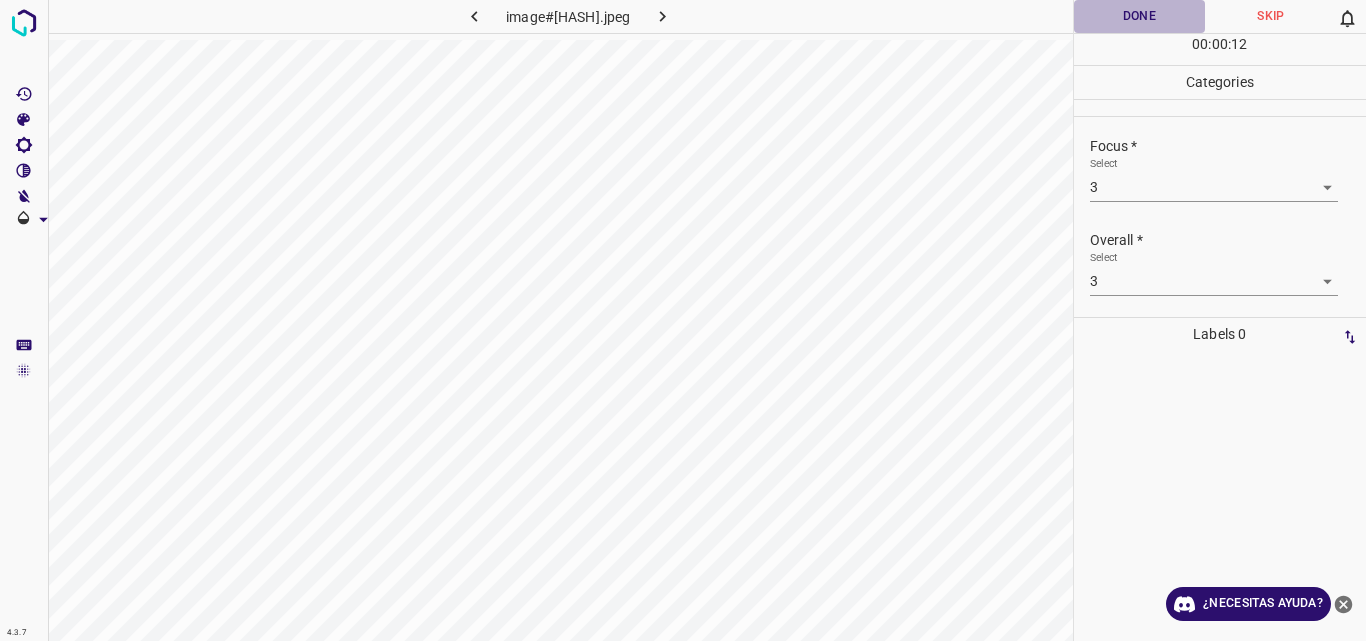 click on "Done" at bounding box center [1140, 16] 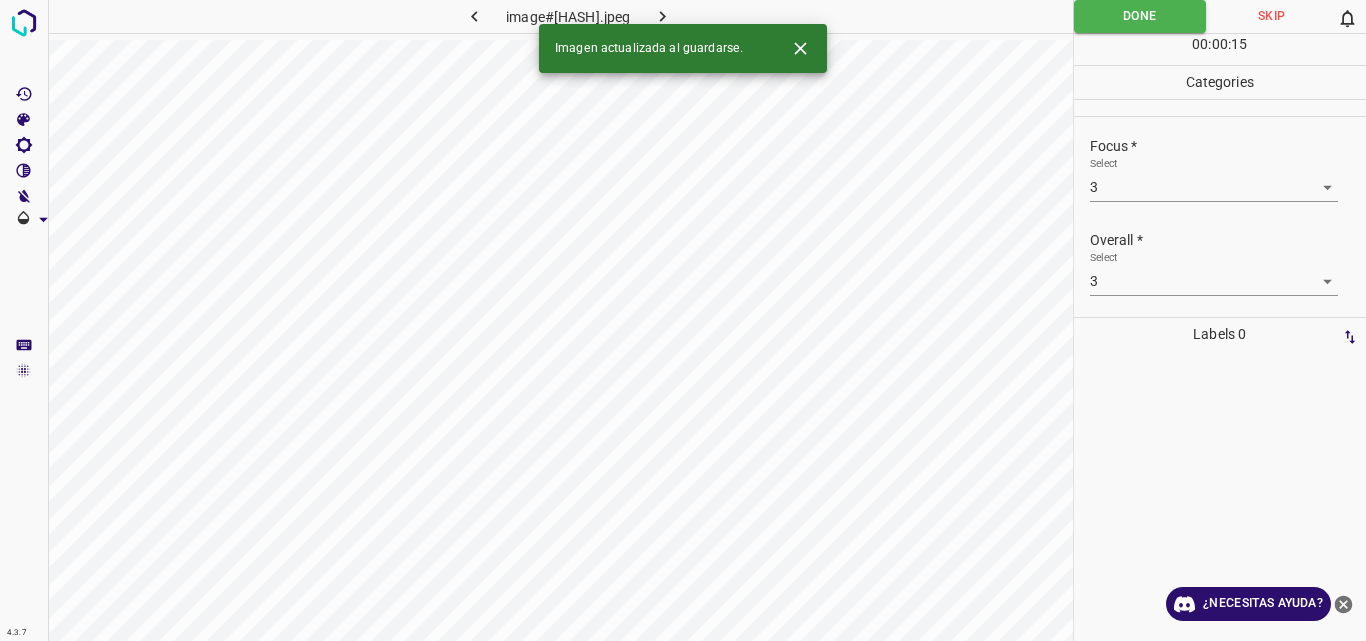 click 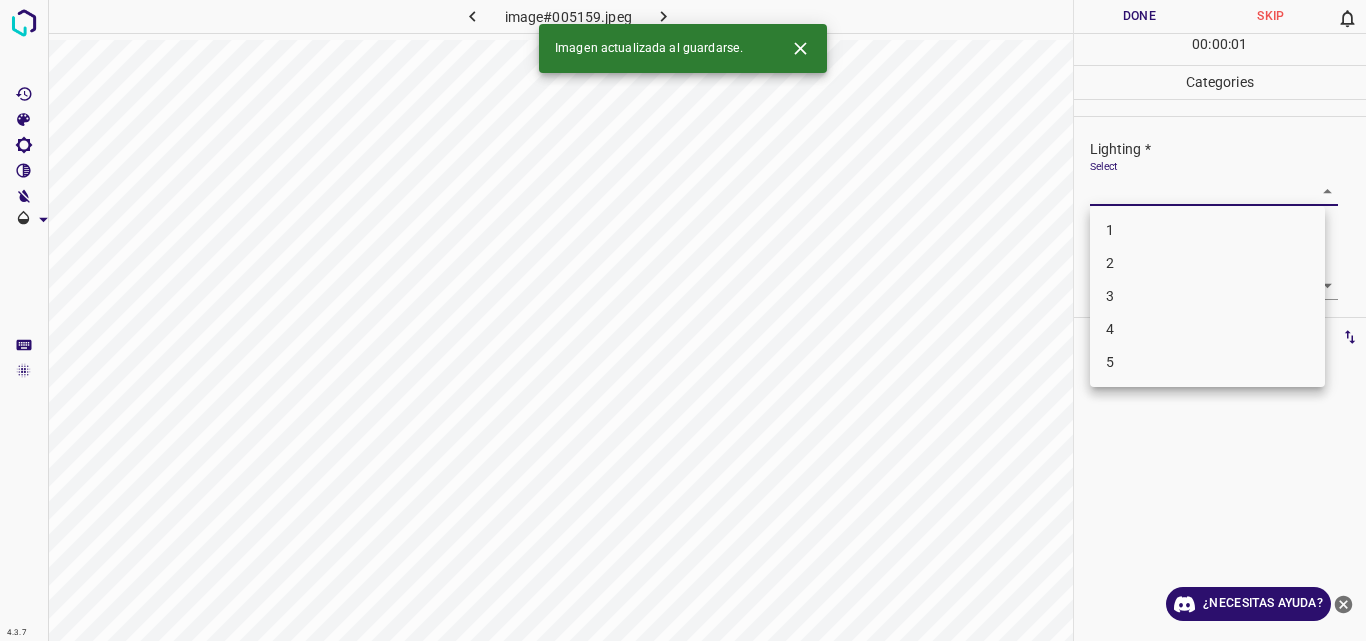 click on "4.3.7 image#005159.jpeg Done Skip 0 00   : 00   : 01   Categories Lighting *  Select ​ Focus *  Select ​ Overall *  Select ​ Labels   0 Categories 1 Lighting 2 Focus 3 Overall Tools Space Change between modes (Draw & Edit) I Auto labeling R Restore zoom M Zoom in N Zoom out Delete Delete selecte label Filters Z Restore filters X Saturation filter C Brightness filter V Contrast filter B Gray scale filter General O Download Imagen actualizada al guardarse. ¿Necesitas ayuda? Original text Rate this translation Your feedback will be used to help improve Google Translate - Texto - Esconder - Borrar 1 2 3 4 5" at bounding box center [683, 320] 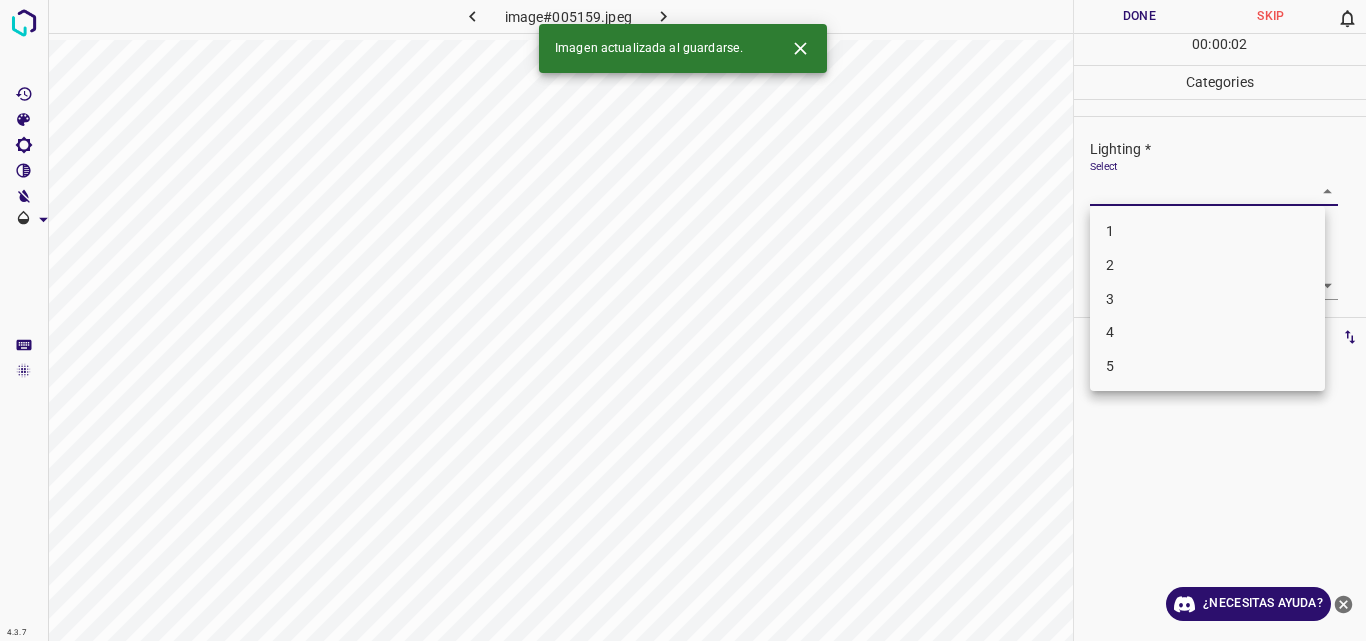 click on "2" at bounding box center (1207, 265) 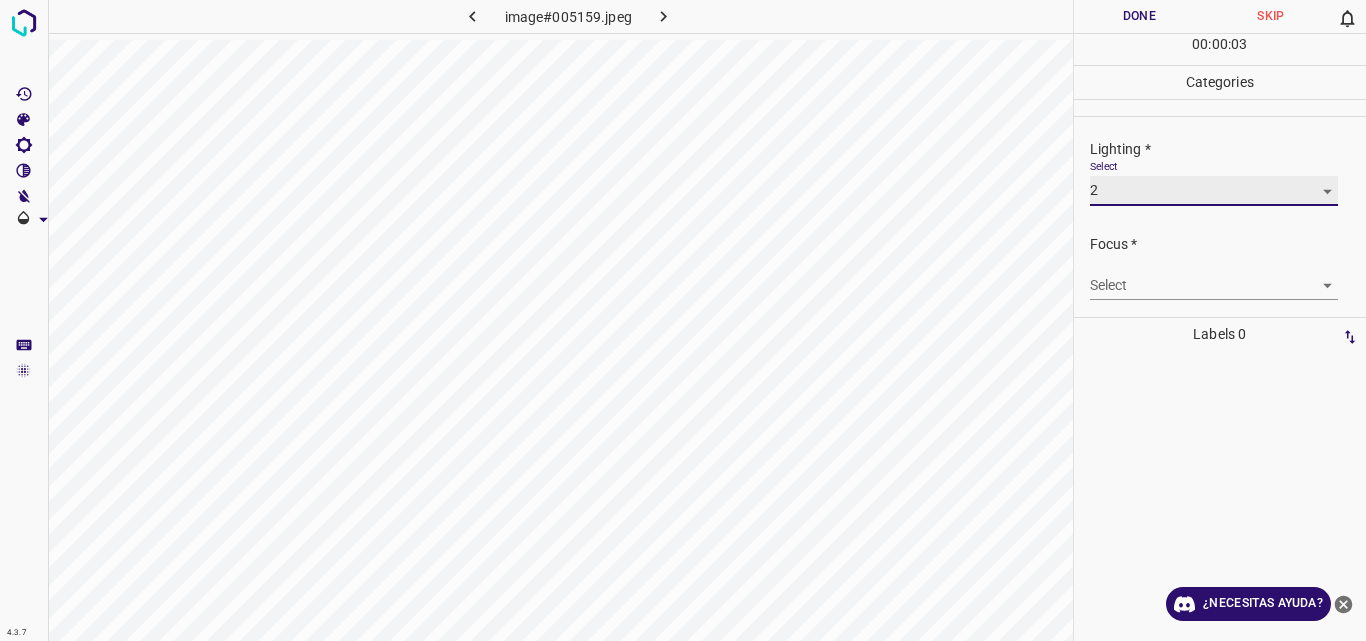 type on "2" 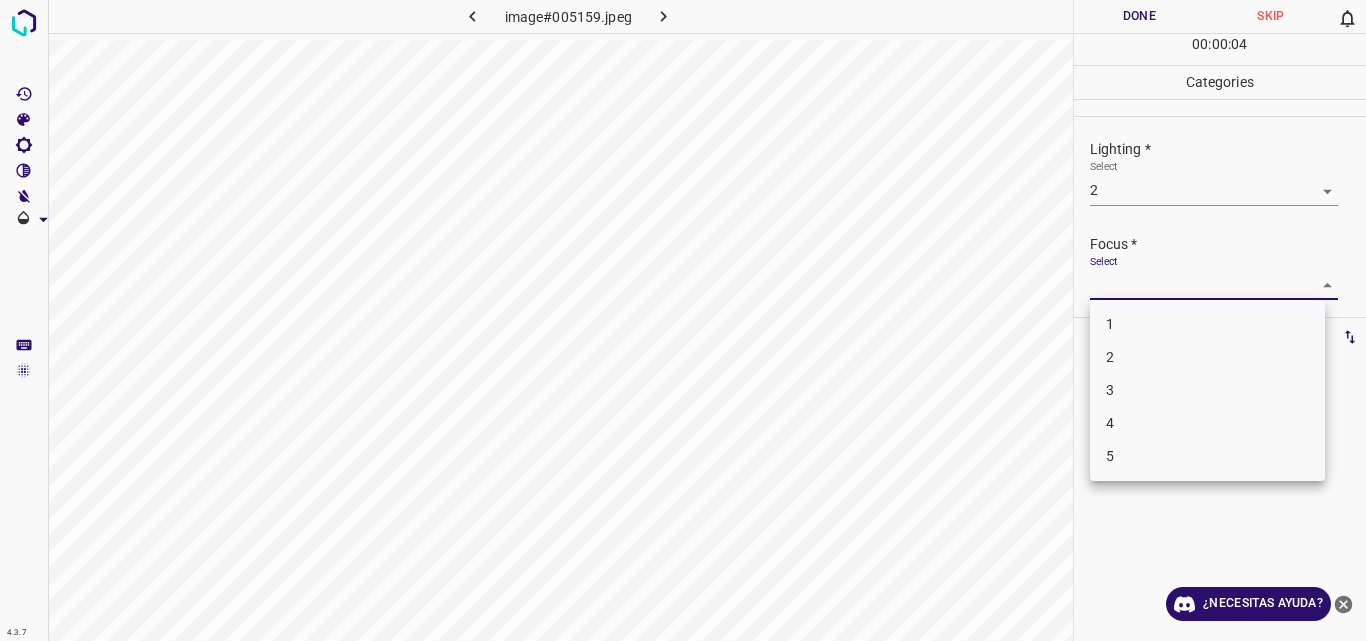 click on "4.3.7 image#005159.jpeg Done Skip 0 00   : 00   : 04   Categories Lighting *  Select 2 2 Focus *  Select ​ Overall *  Select ​ Labels   0 Categories 1 Lighting 2 Focus 3 Overall Tools Space Change between modes (Draw & Edit) I Auto labeling R Restore zoom M Zoom in N Zoom out Delete Delete selecte label Filters Z Restore filters X Saturation filter C Brightness filter V Contrast filter B Gray scale filter General O Download ¿Necesitas ayuda? Original text Rate this translation Your feedback will be used to help improve Google Translate - Texto - Esconder - Borrar 1 2 3 4 5" at bounding box center (683, 320) 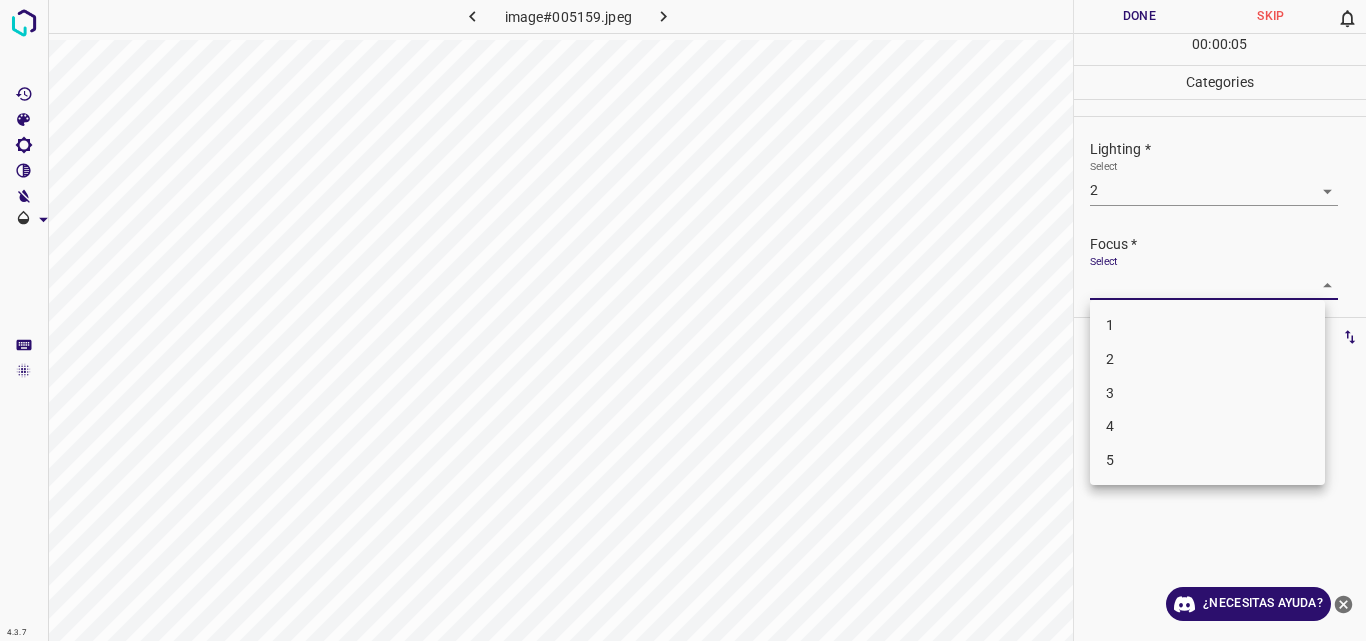 click on "2" at bounding box center (1207, 359) 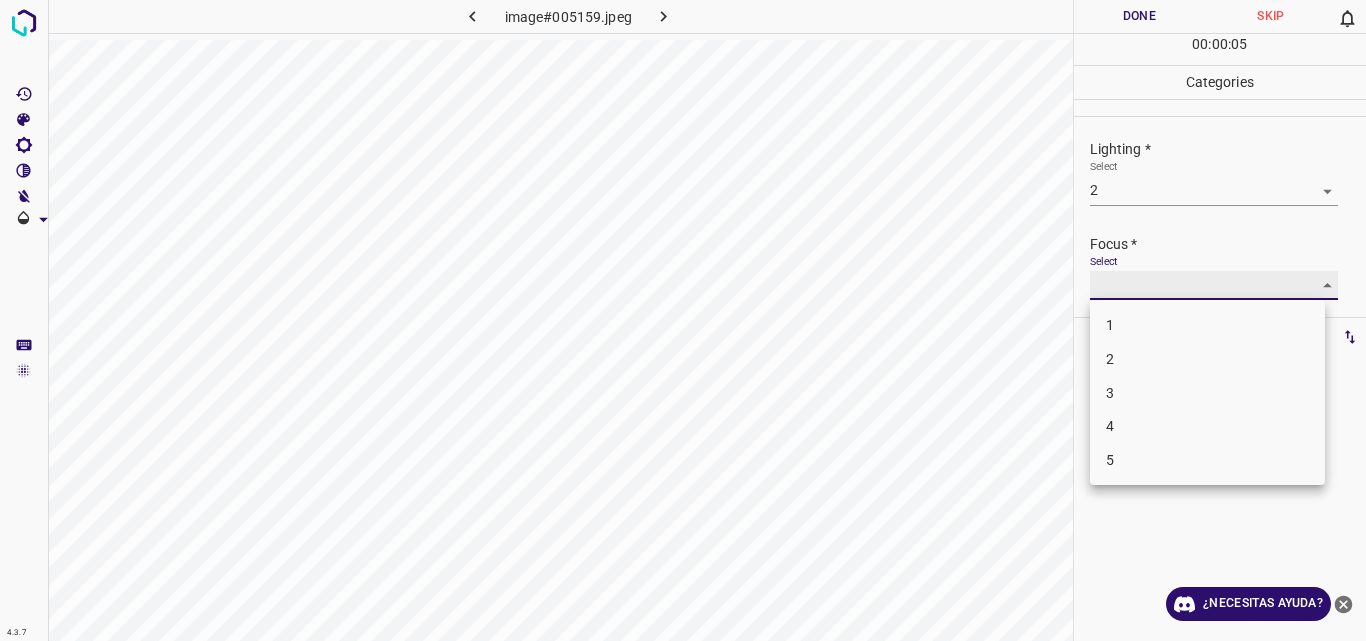 type on "2" 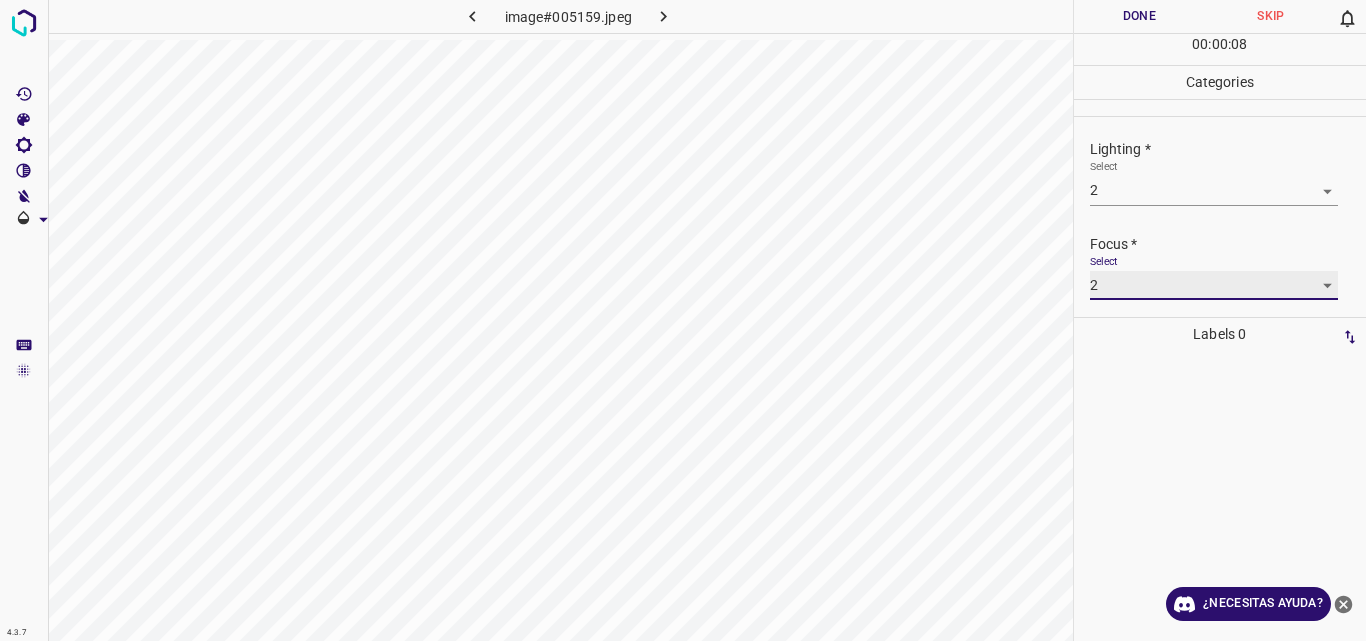 scroll, scrollTop: 98, scrollLeft: 0, axis: vertical 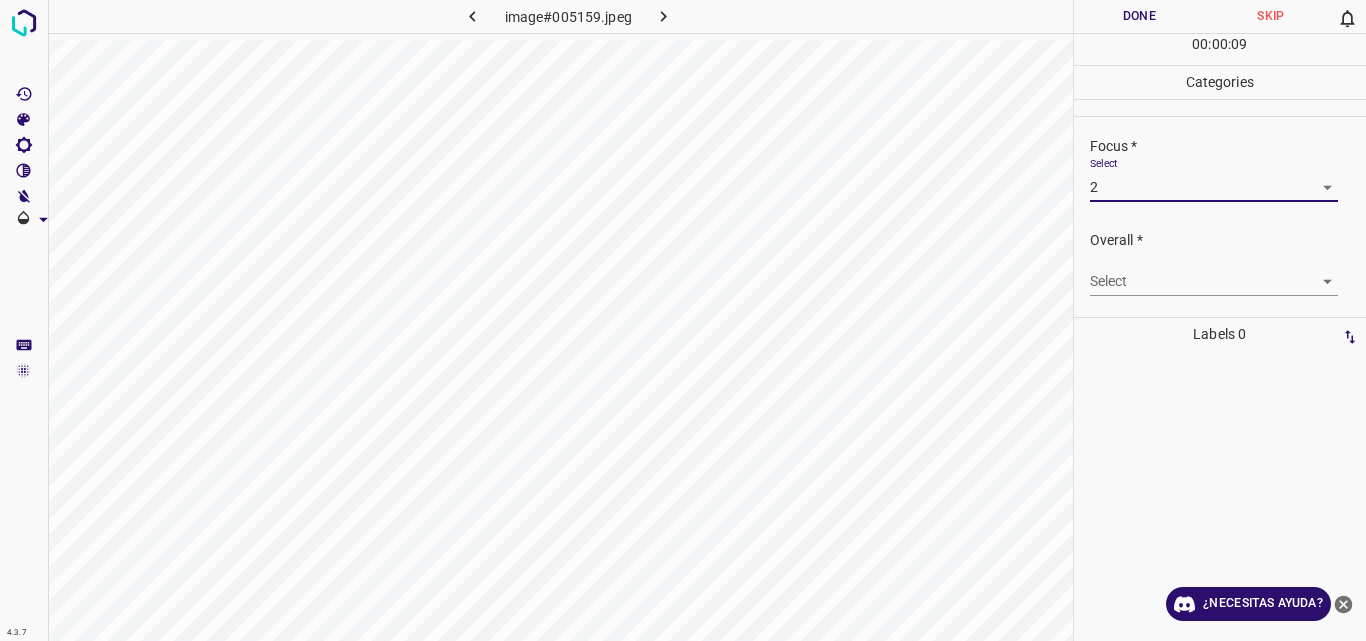 click on "4.3.7 image#005159.jpeg Done Skip 0 00   : 00   : 09   Categories Lighting *  Select 2 2 Focus *  Select 2 2 Overall *  Select ​ Labels   0 Categories 1 Lighting 2 Focus 3 Overall Tools Space Change between modes (Draw & Edit) I Auto labeling R Restore zoom M Zoom in N Zoom out Delete Delete selecte label Filters Z Restore filters X Saturation filter C Brightness filter V Contrast filter B Gray scale filter General O Download ¿Necesitas ayuda? Original text Rate this translation Your feedback will be used to help improve Google Translate - Texto - Esconder - Borrar" at bounding box center (683, 320) 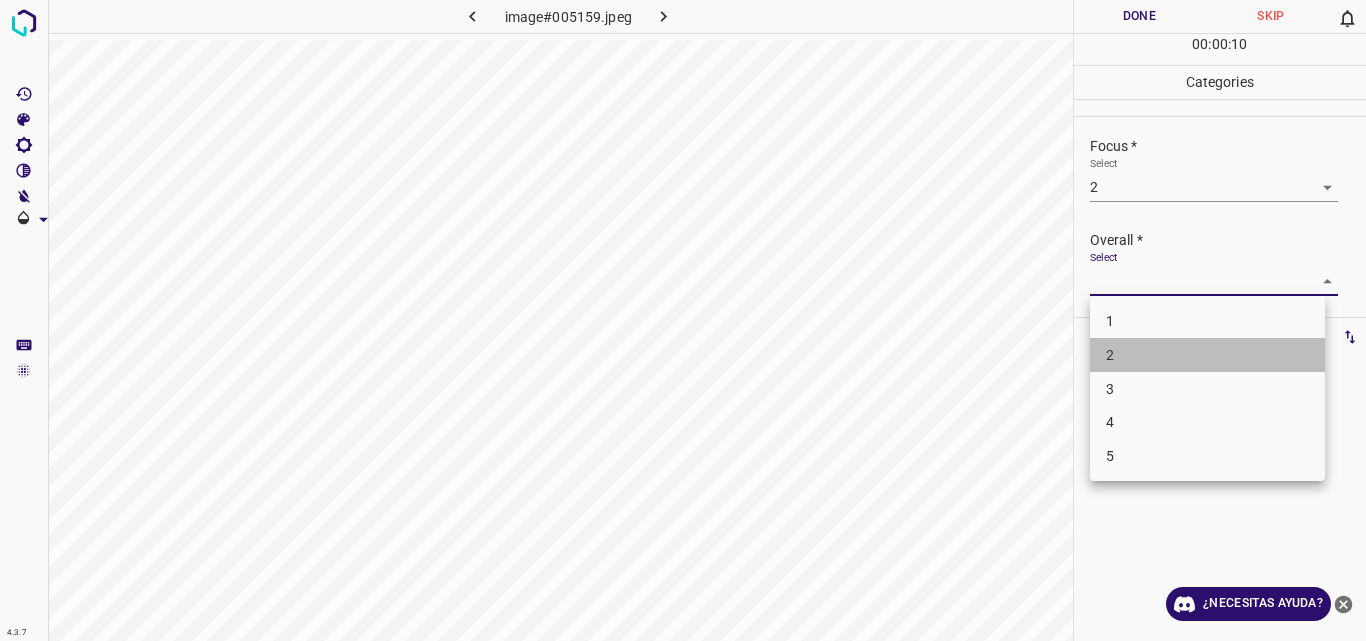 click on "2" at bounding box center (1207, 355) 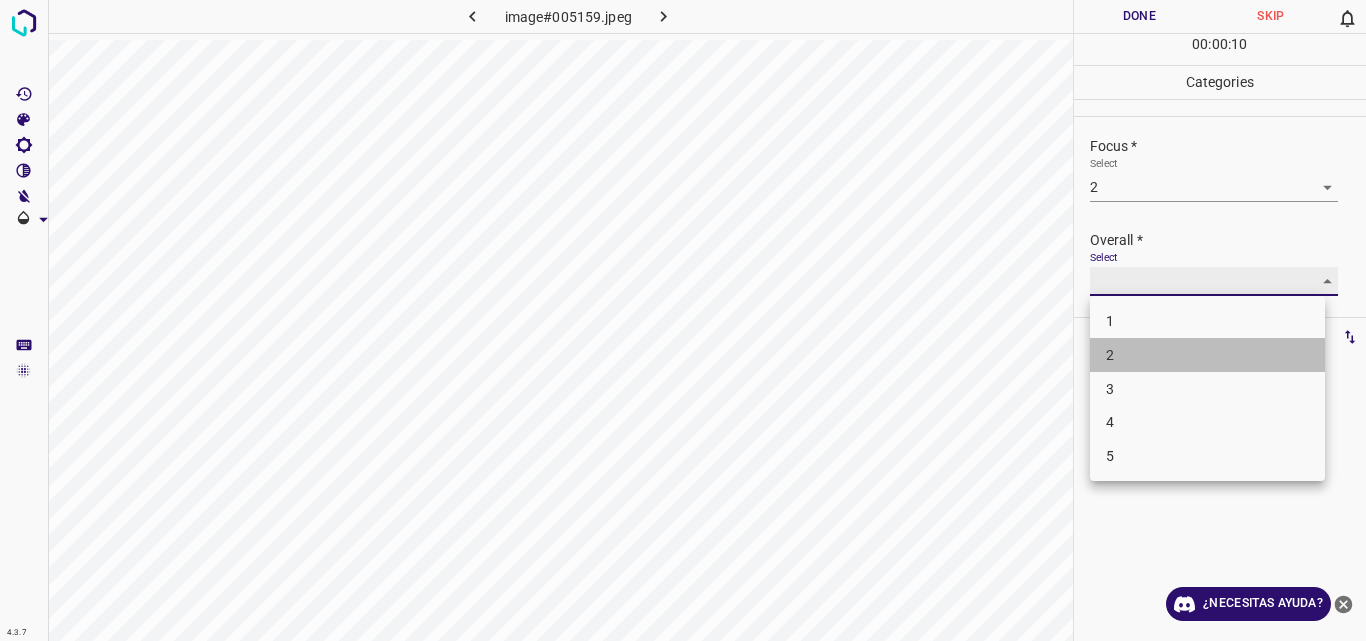 type on "2" 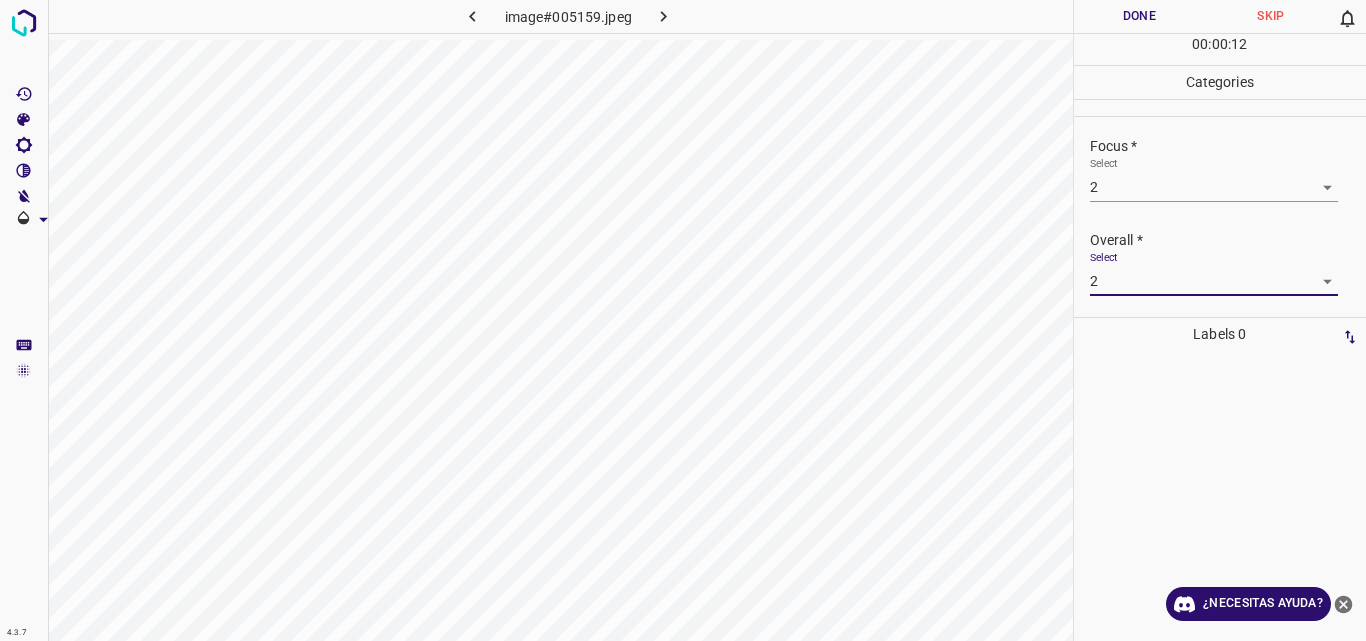 click on "Done" at bounding box center (1140, 16) 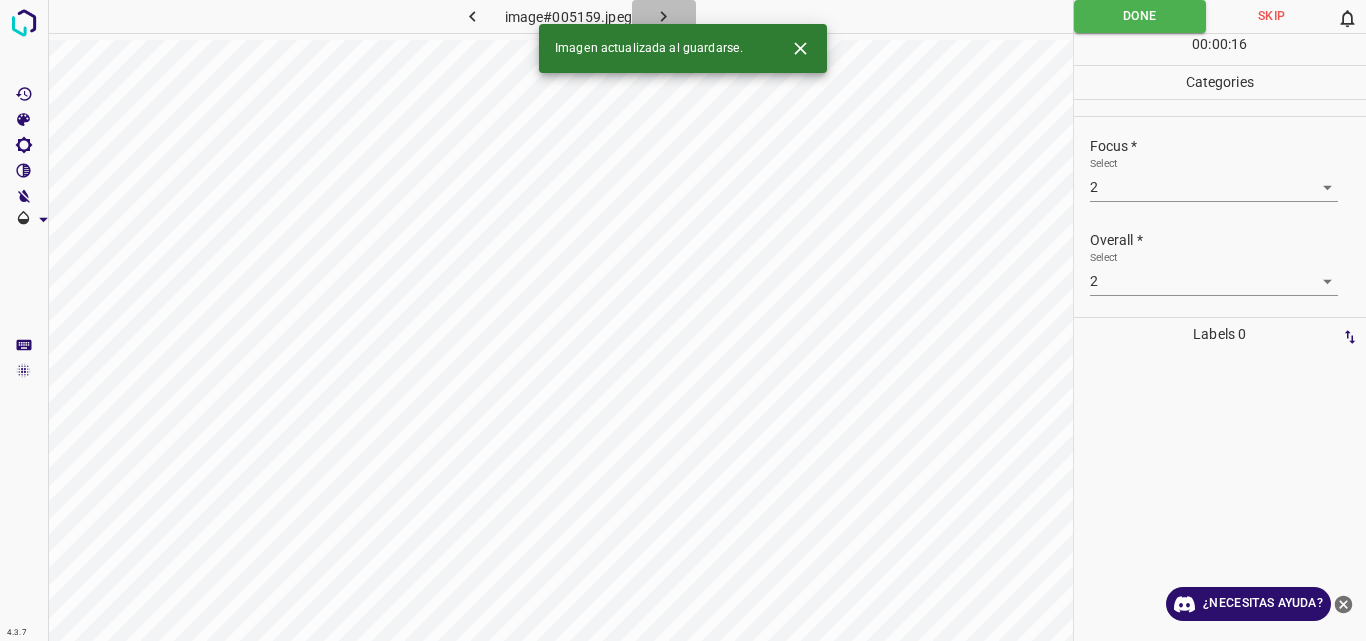 click 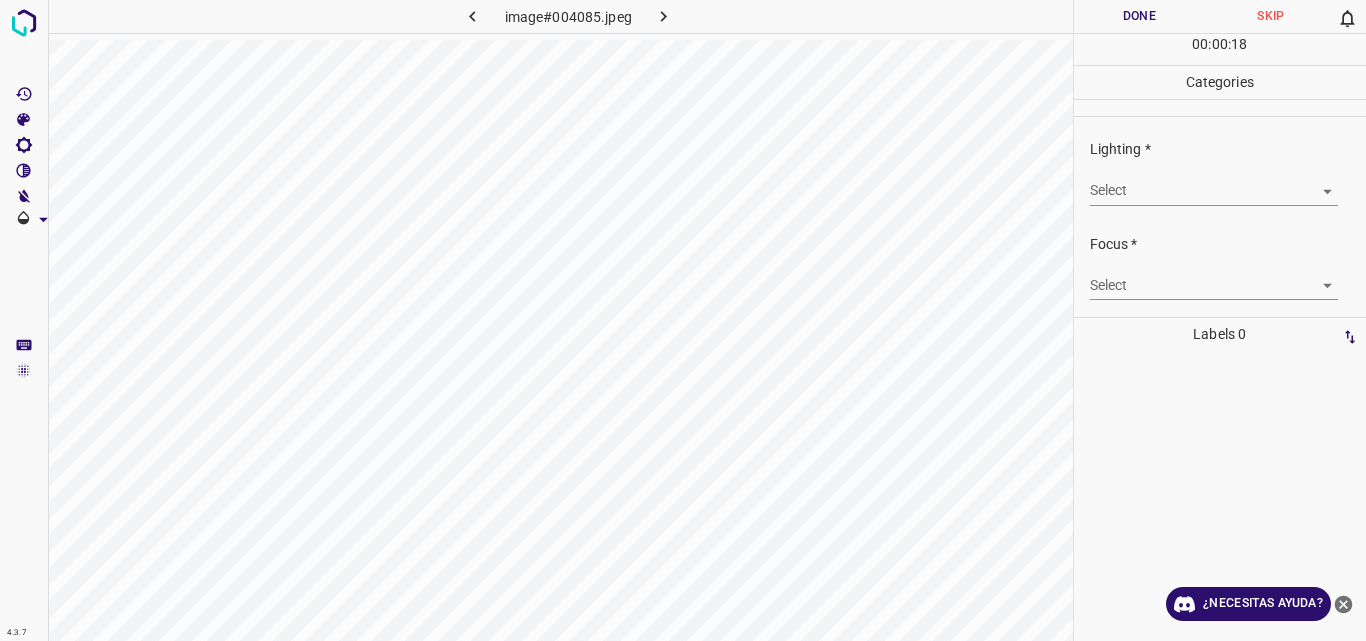 click on "4.3.7 image#004085.jpeg Done Skip 0 00   : 00   : 18   Categories Lighting *  Select ​ Focus *  Select ​ Overall *  Select ​ Labels   0 Categories 1 Lighting 2 Focus 3 Overall Tools Space Change between modes (Draw & Edit) I Auto labeling R Restore zoom M Zoom in N Zoom out Delete Delete selecte label Filters Z Restore filters X Saturation filter C Brightness filter V Contrast filter B Gray scale filter General O Download ¿Necesitas ayuda? Original text Rate this translation Your feedback will be used to help improve Google Translate - Texto - Esconder - Borrar" at bounding box center (683, 320) 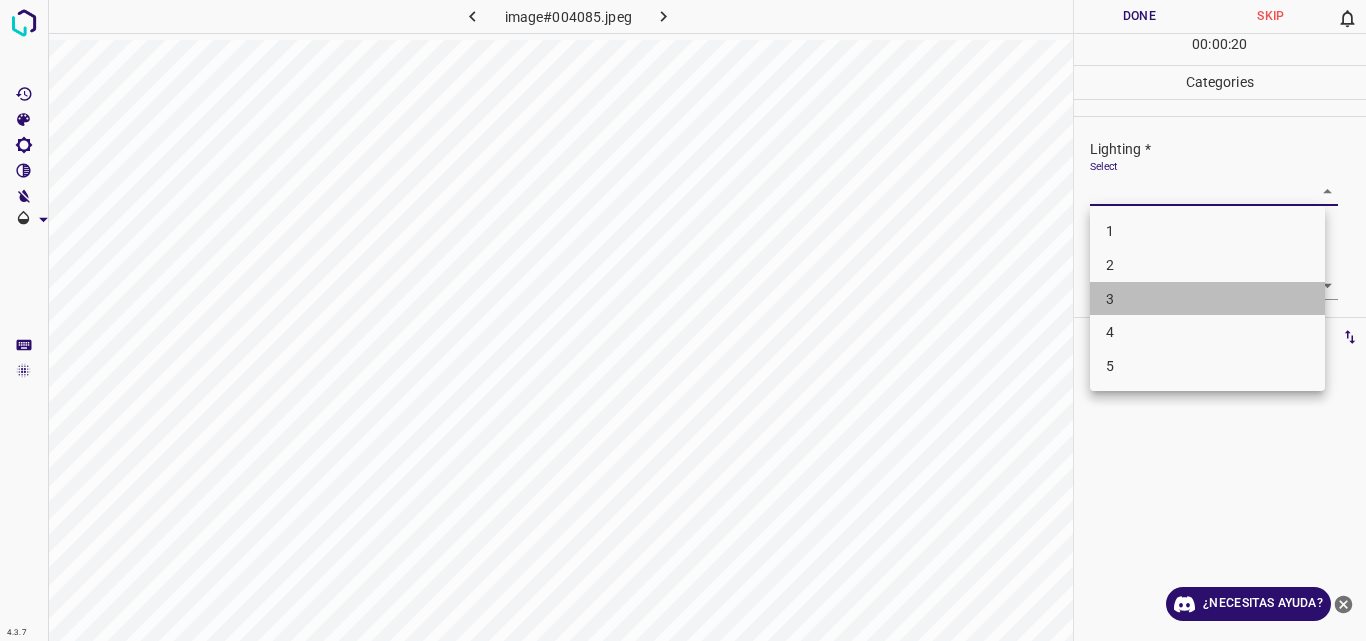 click on "3" at bounding box center [1207, 299] 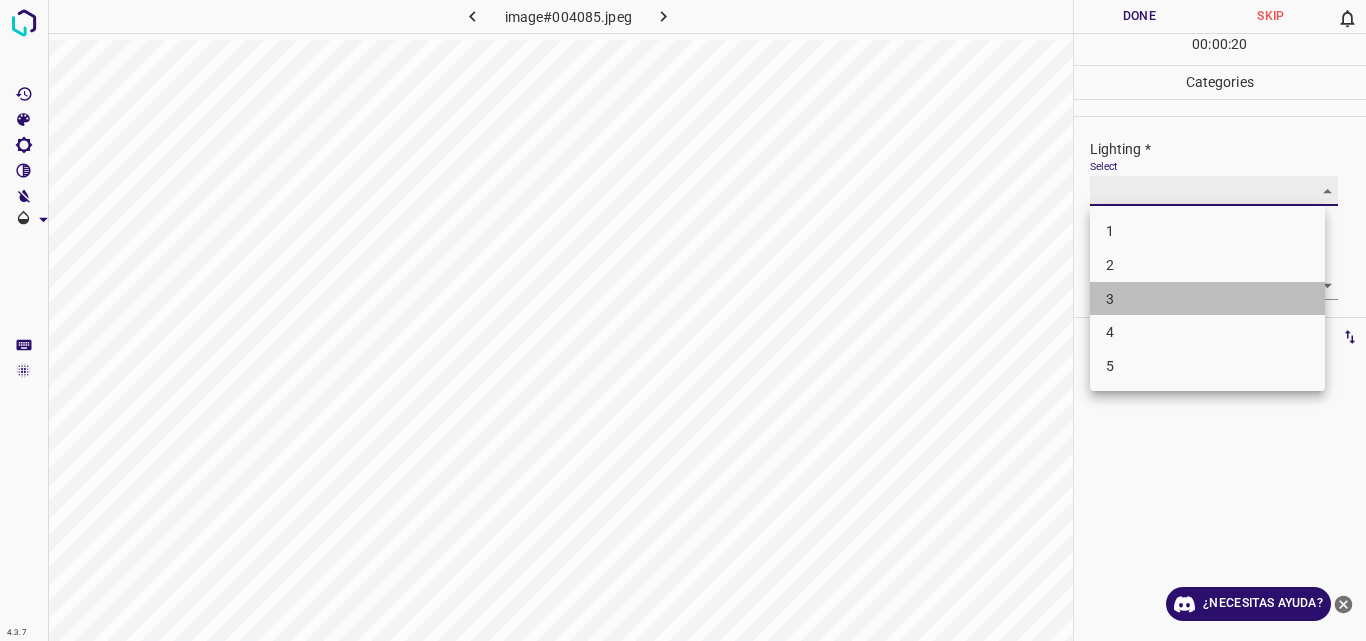 type on "3" 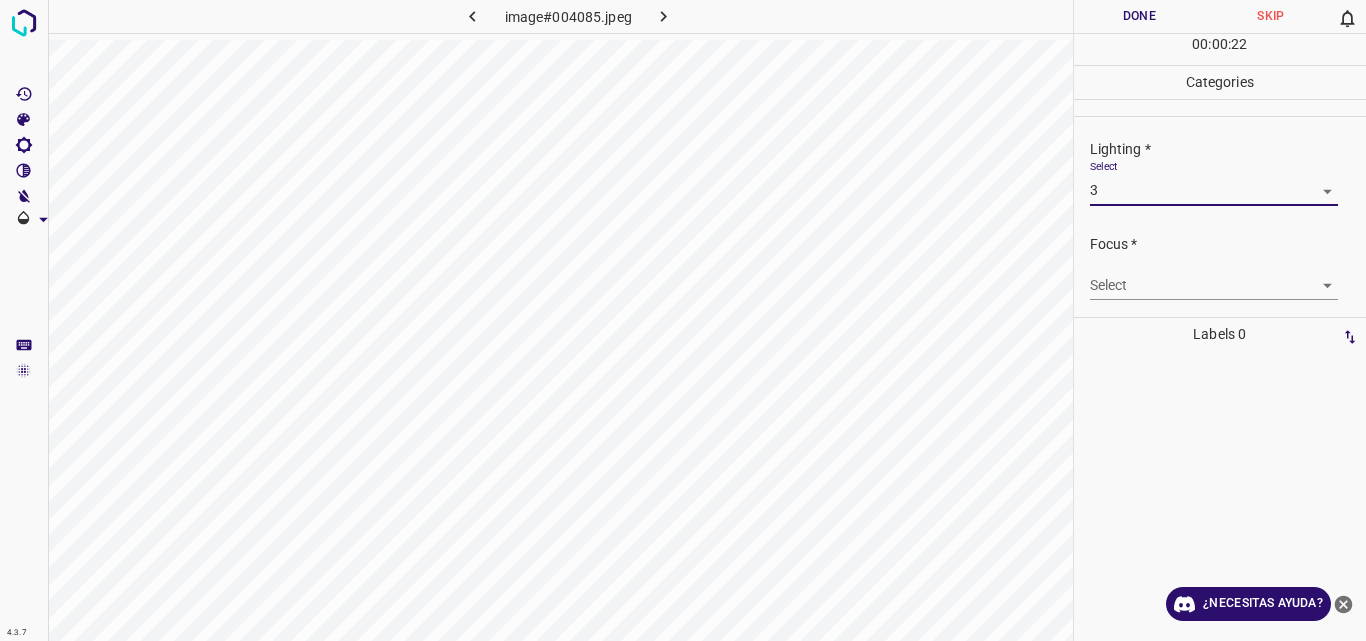 click on "4.3.7 image#004085.jpeg Done Skip 0 00   : 00   : 22   Categories Lighting *  Select 3 3 Focus *  Select ​ Overall *  Select ​ Labels   0 Categories 1 Lighting 2 Focus 3 Overall Tools Space Change between modes (Draw & Edit) I Auto labeling R Restore zoom M Zoom in N Zoom out Delete Delete selecte label Filters Z Restore filters X Saturation filter C Brightness filter V Contrast filter B Gray scale filter General O Download ¿Necesitas ayuda? Original text Rate this translation Your feedback will be used to help improve Google Translate - Texto - Esconder - Borrar" at bounding box center (683, 320) 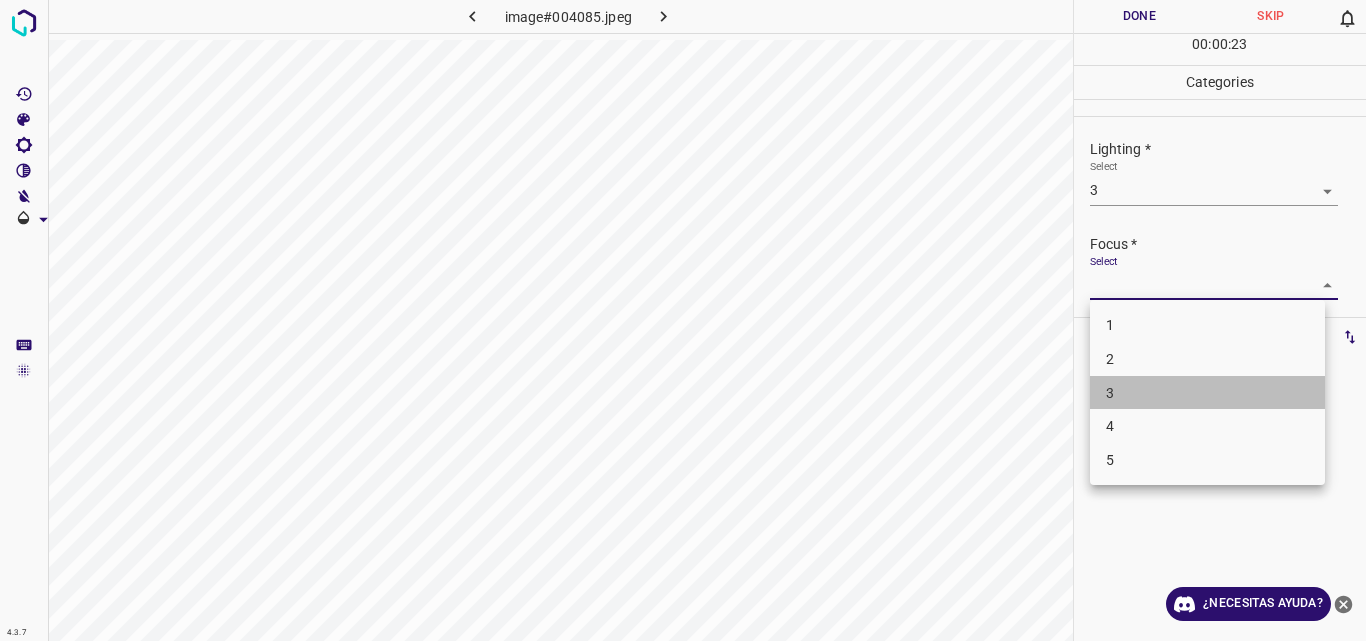 click on "3" at bounding box center (1207, 393) 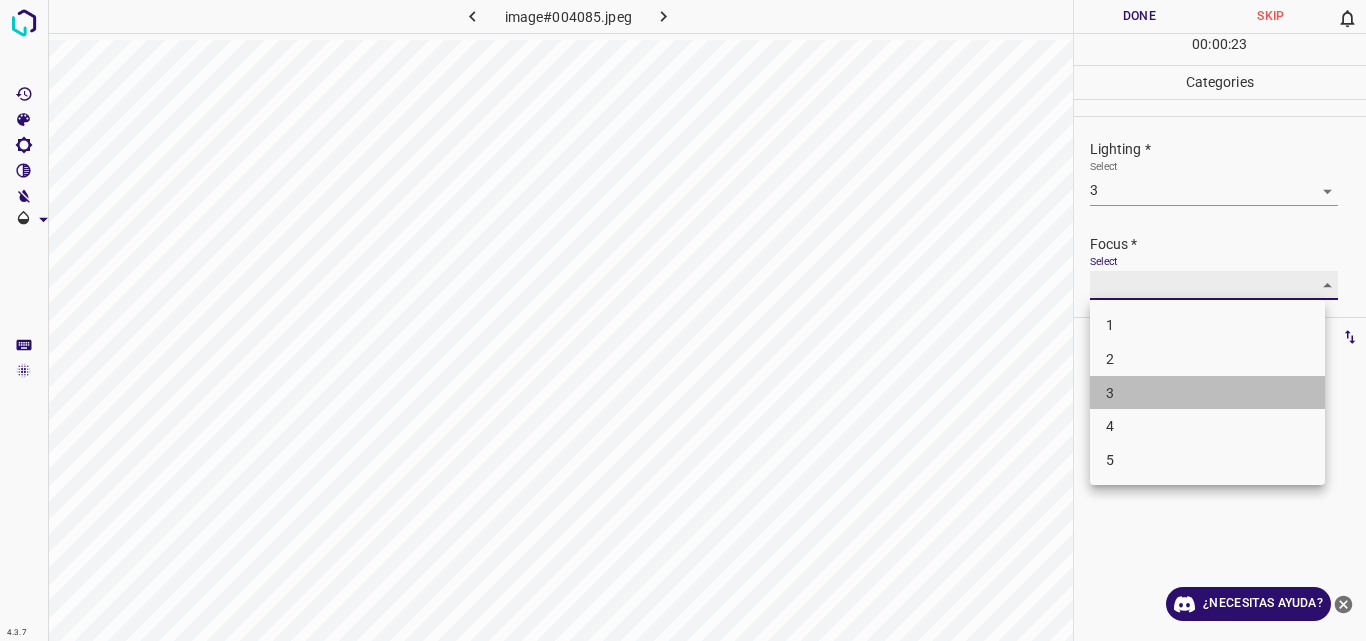 type on "3" 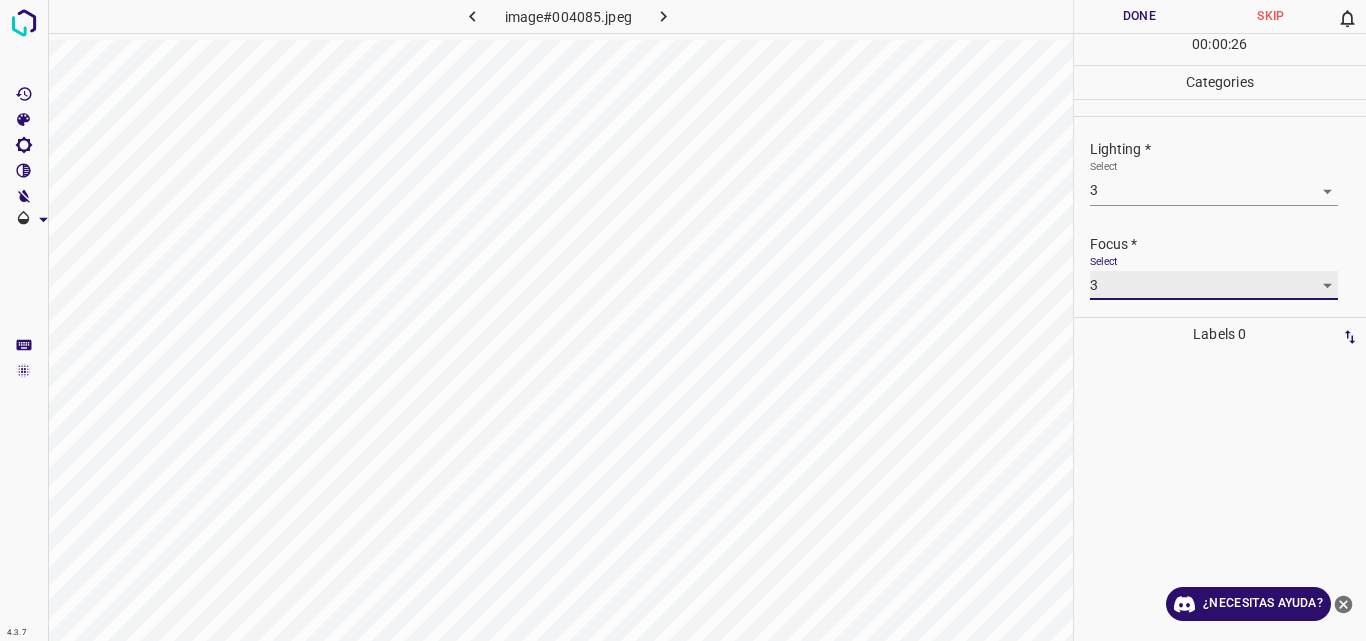 scroll, scrollTop: 98, scrollLeft: 0, axis: vertical 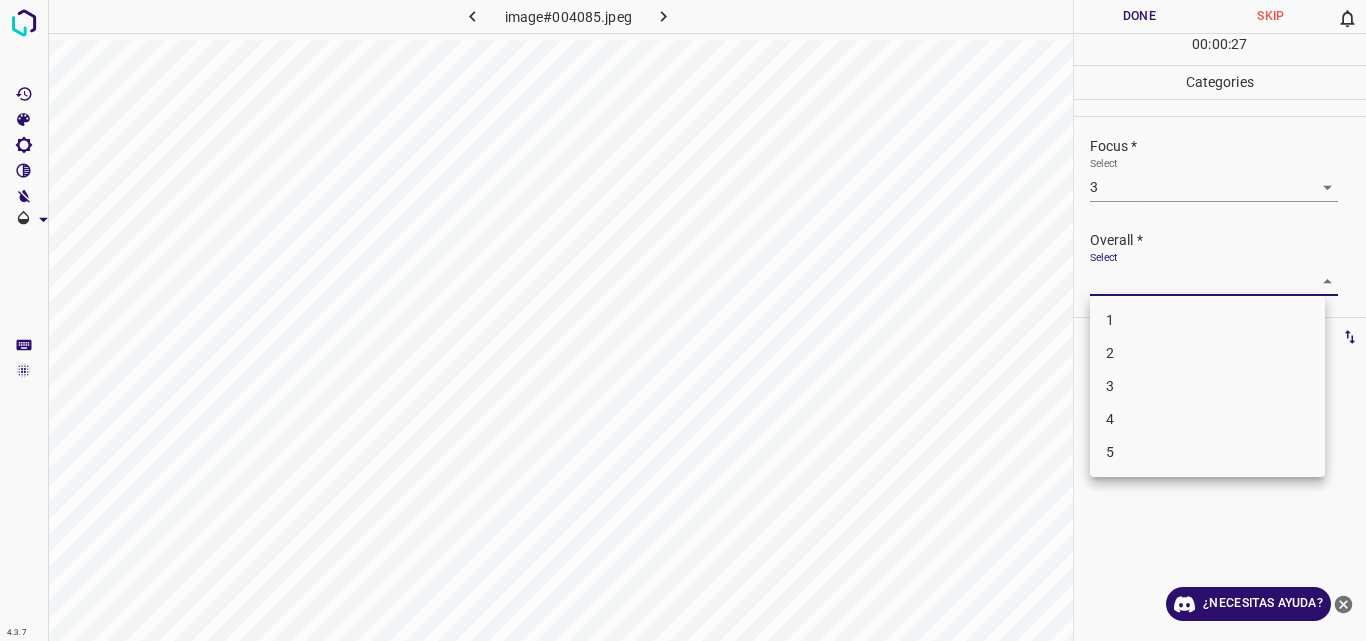 click on "4.3.7 image#004085.jpeg Done Skip 0 00   : 00   : 27   Categories Lighting *  Select 3 3 Focus *  Select 3 3 Overall *  Select ​ Labels   0 Categories 1 Lighting 2 Focus 3 Overall Tools Space Change between modes (Draw & Edit) I Auto labeling R Restore zoom M Zoom in N Zoom out Delete Delete selecte label Filters Z Restore filters X Saturation filter C Brightness filter V Contrast filter B Gray scale filter General O Download ¿Necesitas ayuda? Original text Rate this translation Your feedback will be used to help improve Google Translate - Texto - Esconder - Borrar 1 2 3 4 5" at bounding box center [683, 320] 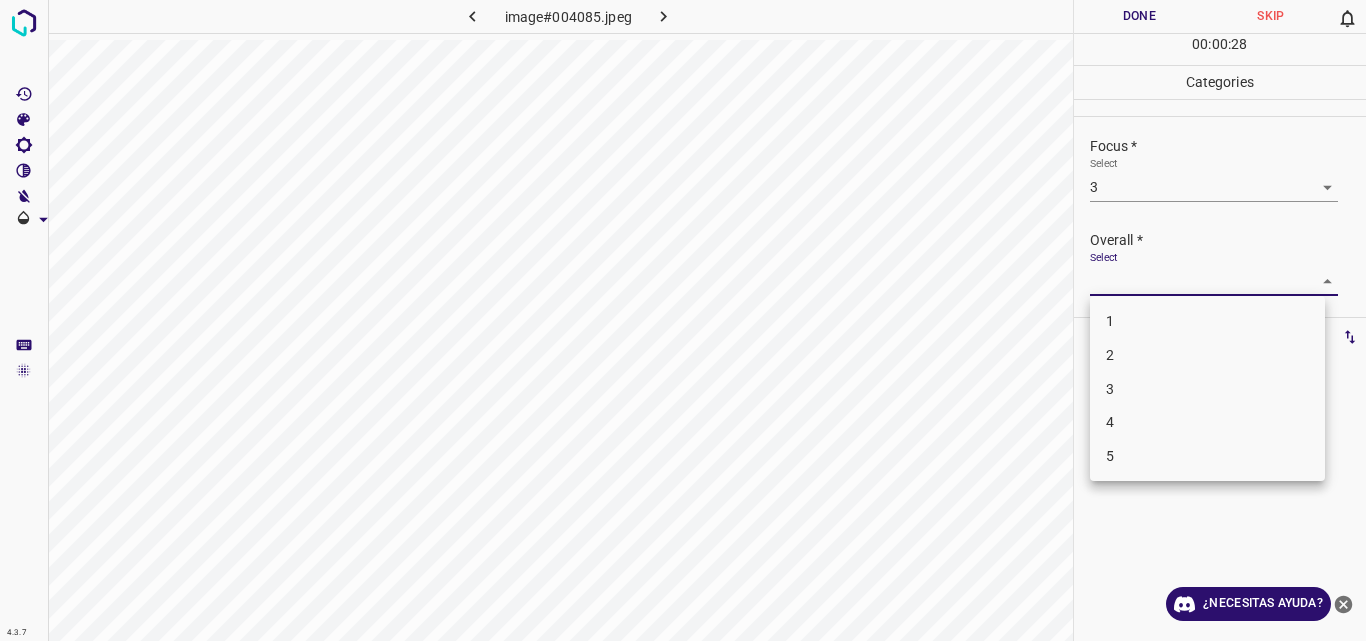 click on "3" at bounding box center (1207, 389) 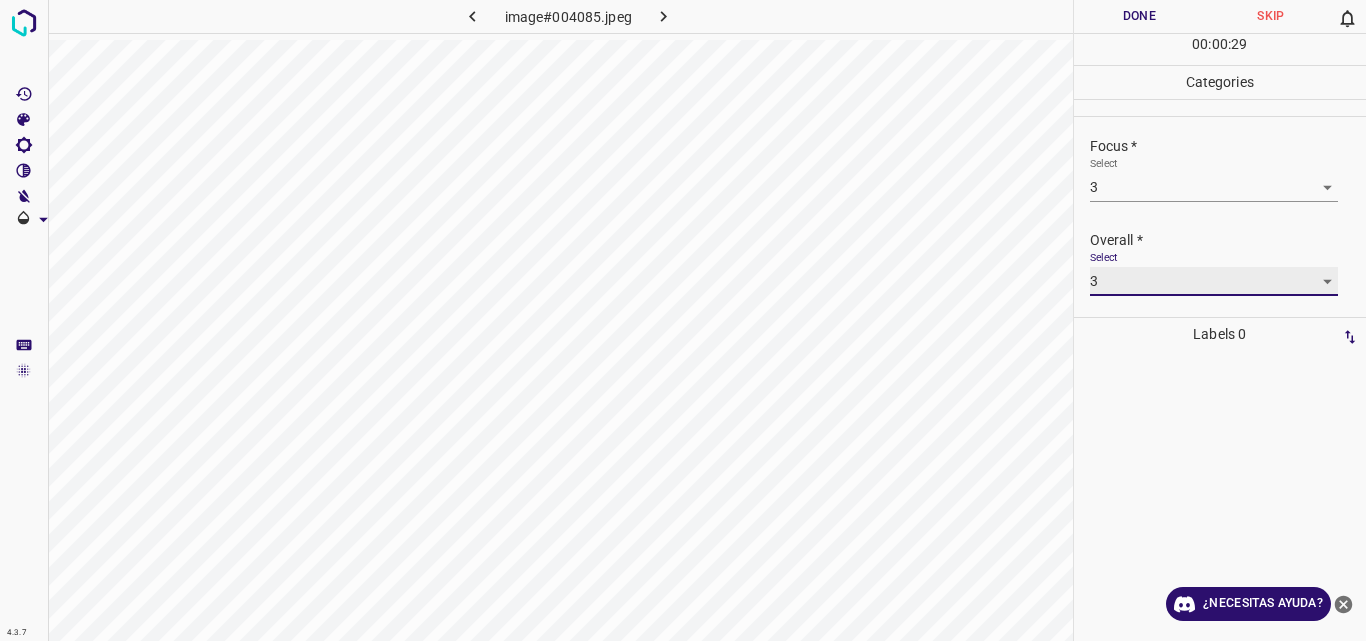 type on "3" 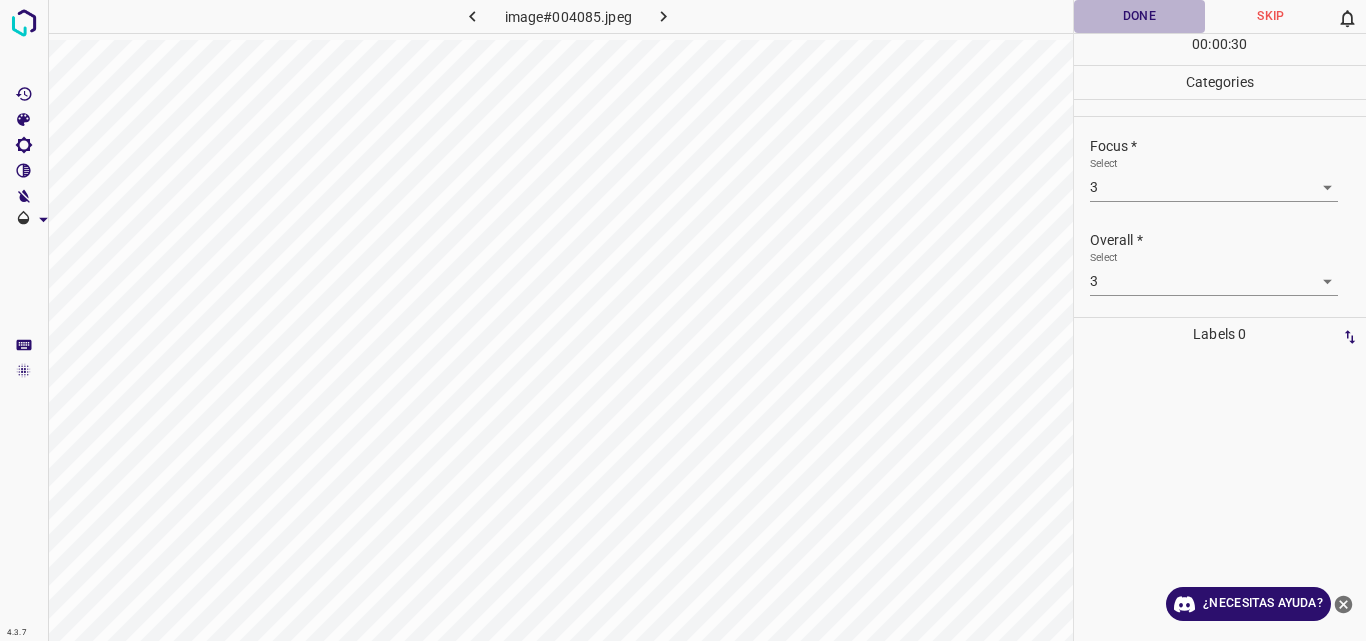 click on "Done" at bounding box center (1140, 16) 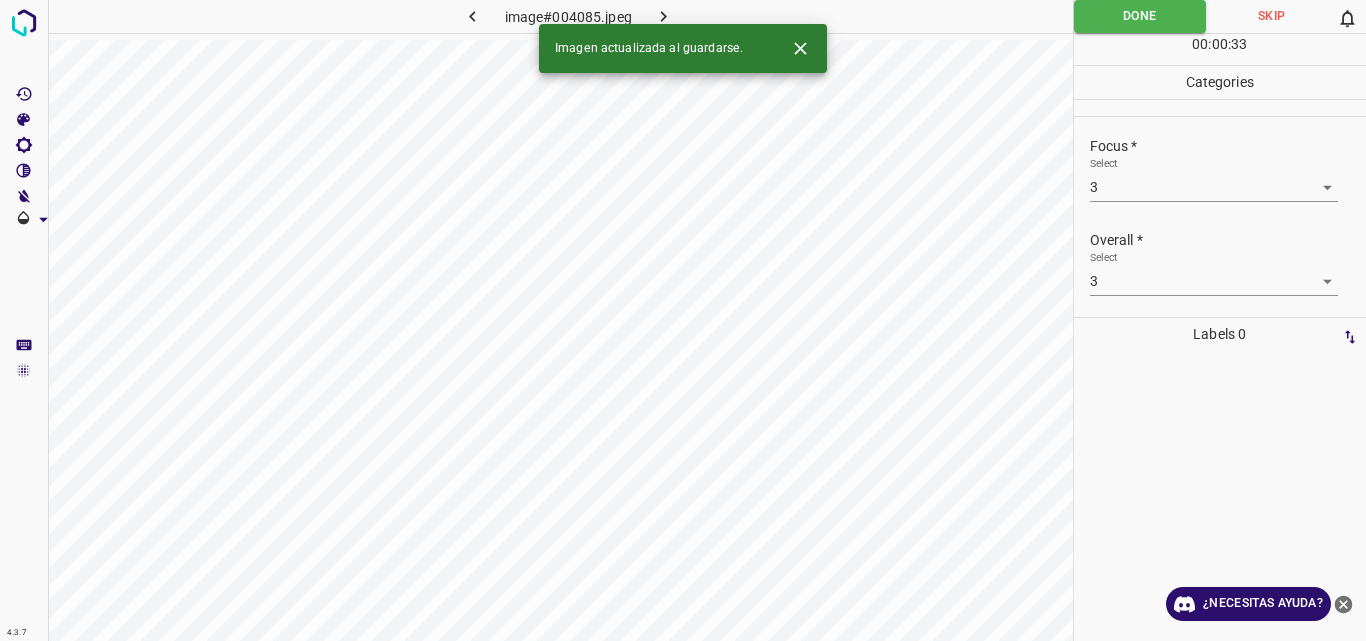 click 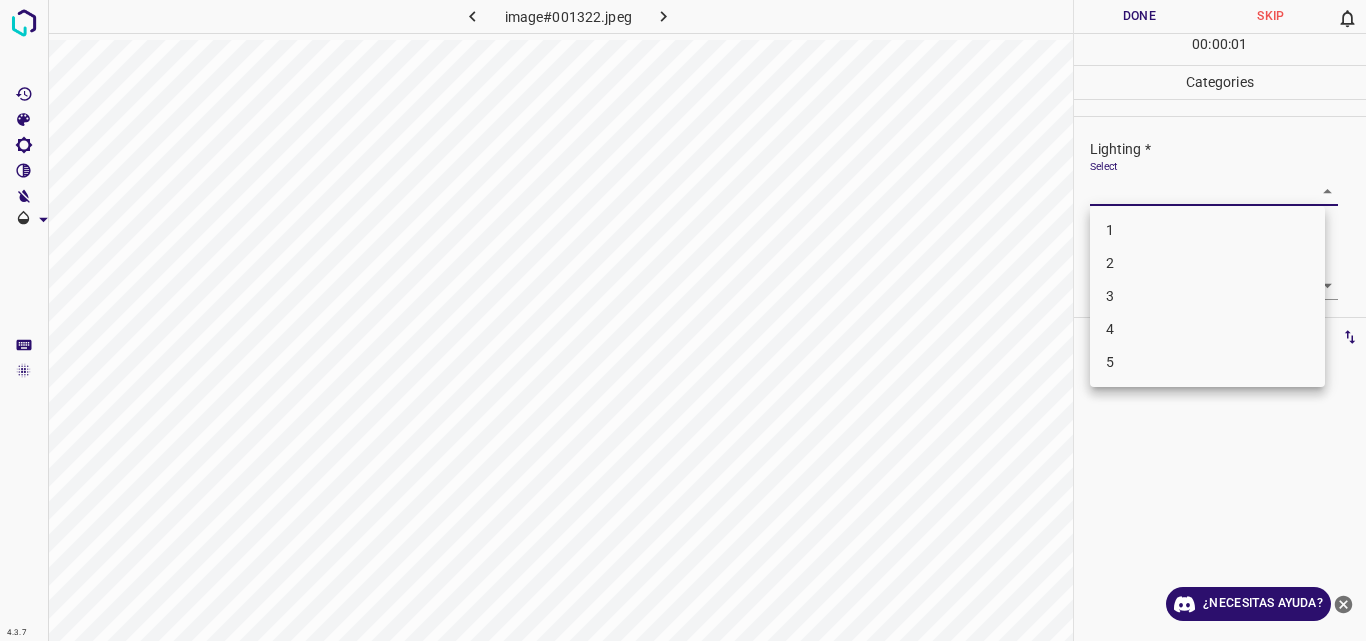 click on "4.3.7 image#001322.jpeg Done Skip 0 00   : 00   : 01   Categories Lighting *  Select ​ Focus *  Select ​ Overall *  Select ​ Labels   0 Categories 1 Lighting 2 Focus 3 Overall Tools Space Change between modes (Draw & Edit) I Auto labeling R Restore zoom M Zoom in N Zoom out Delete Delete selecte label Filters Z Restore filters X Saturation filter C Brightness filter V Contrast filter B Gray scale filter General O Download ¿Necesitas ayuda? Original text Rate this translation Your feedback will be used to help improve Google Translate - Texto - Esconder - Borrar 1 2 3 4 5" at bounding box center [683, 320] 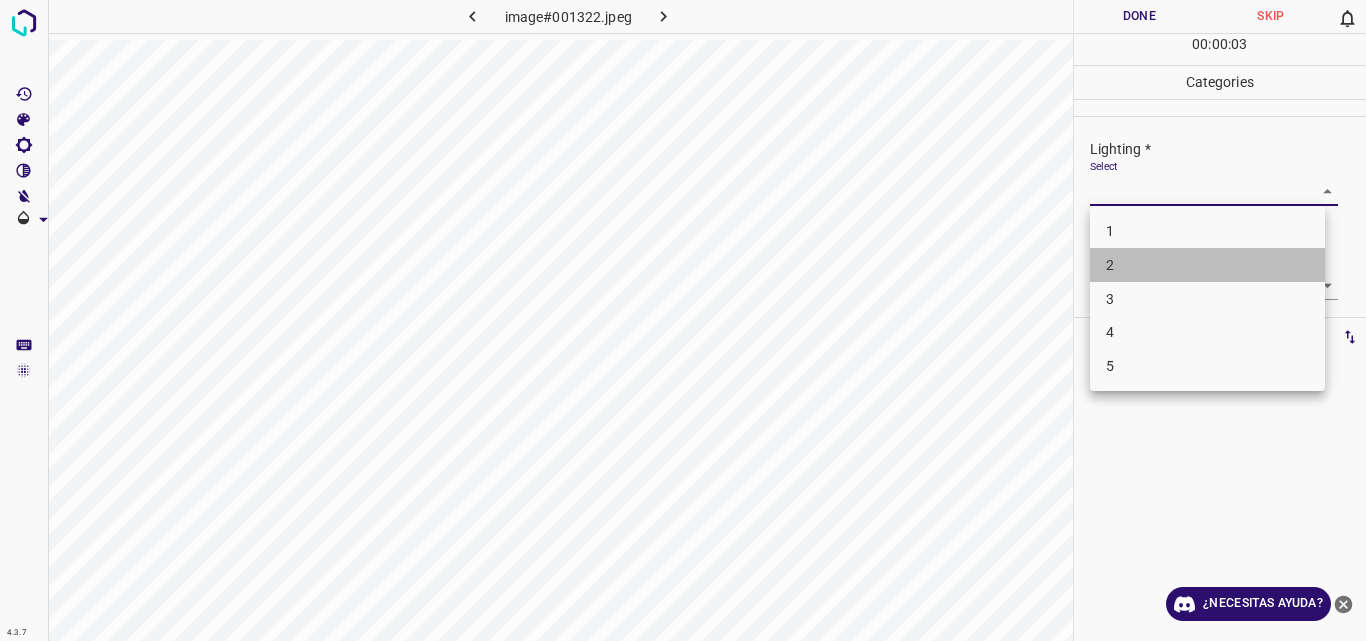 click on "2" at bounding box center (1207, 265) 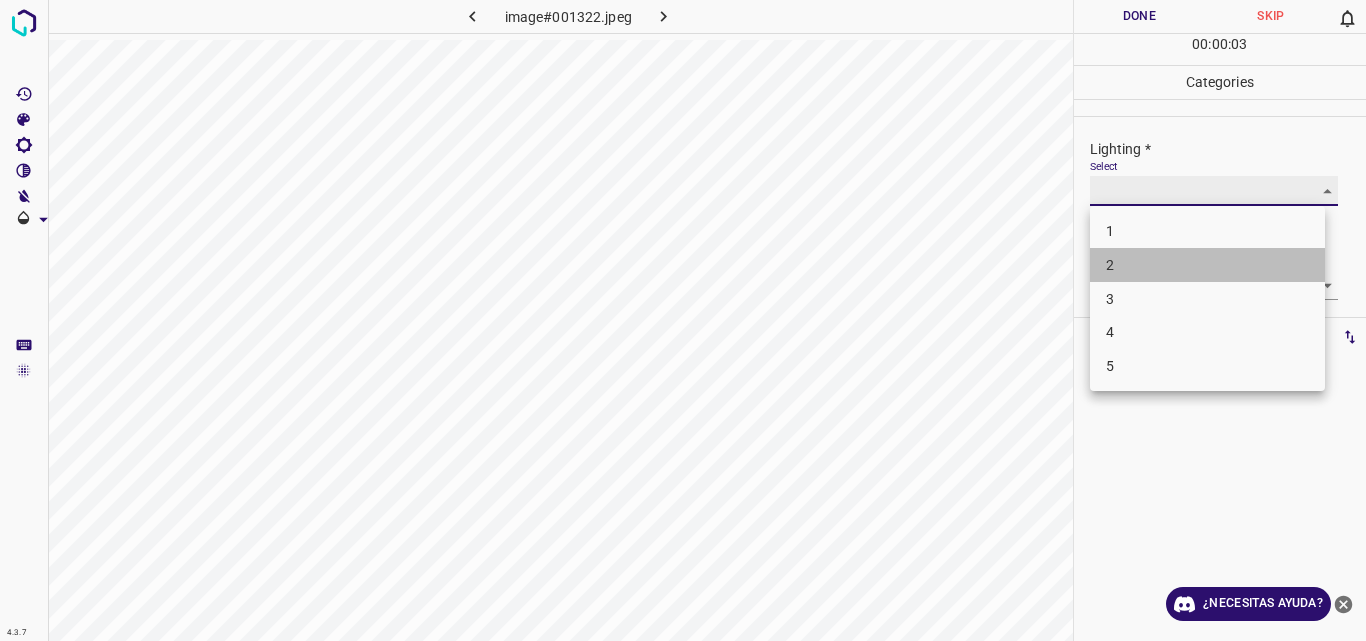type on "2" 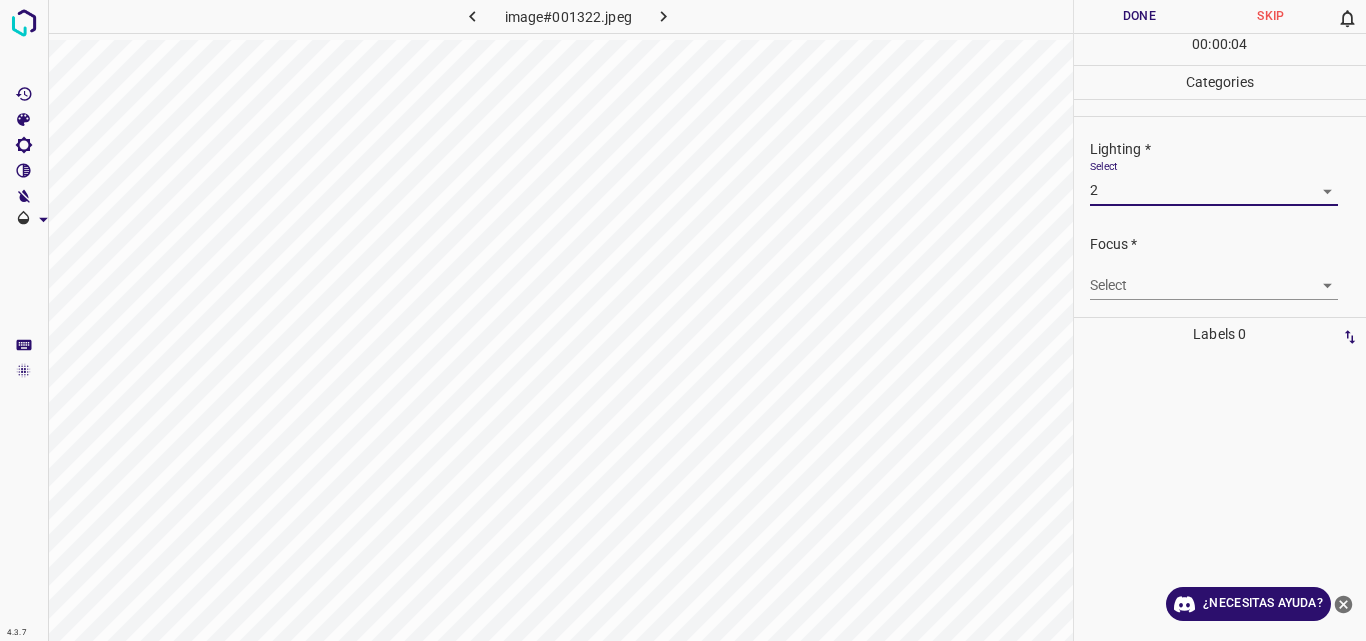 click on "4.3.7 image#001322.jpeg Done Skip 0 00   : 00   : 04   Categories Lighting *  Select 2 2 Focus *  Select ​ Overall *  Select ​ Labels   0 Categories 1 Lighting 2 Focus 3 Overall Tools Space Change between modes (Draw & Edit) I Auto labeling R Restore zoom M Zoom in N Zoom out Delete Delete selecte label Filters Z Restore filters X Saturation filter C Brightness filter V Contrast filter B Gray scale filter General O Download ¿Necesitas ayuda? Original text Rate this translation Your feedback will be used to help improve Google Translate - Texto - Esconder - Borrar" at bounding box center (683, 320) 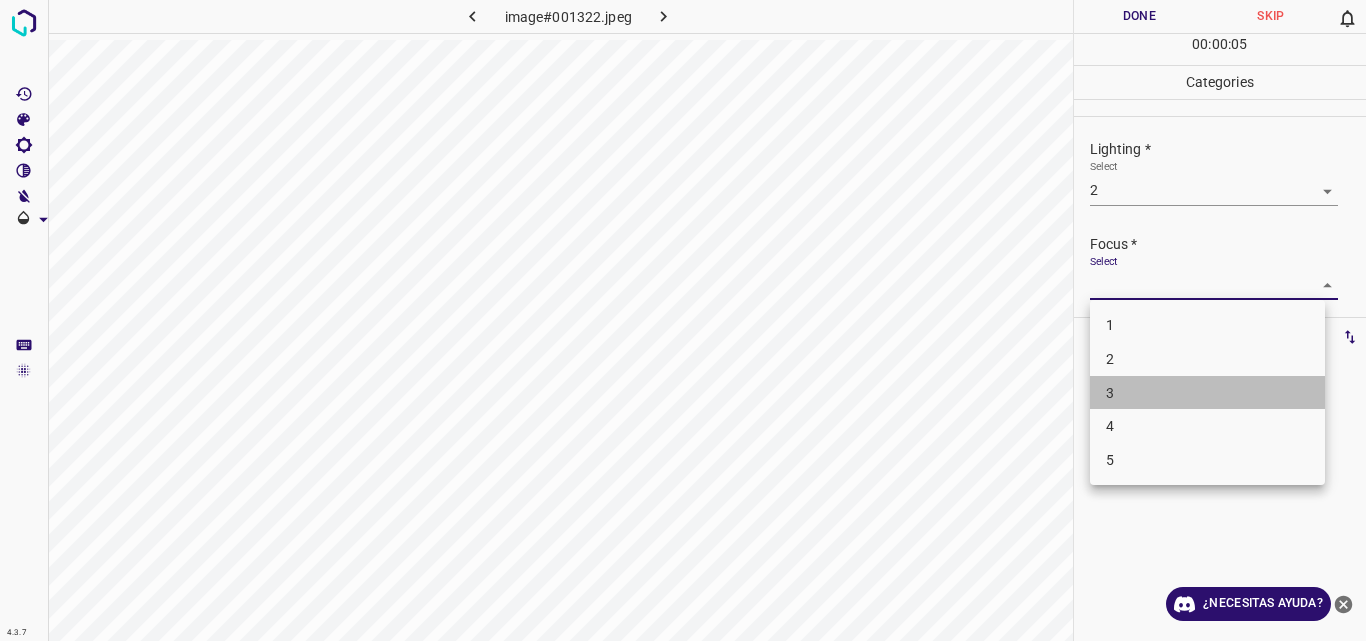 click on "3" at bounding box center [1207, 393] 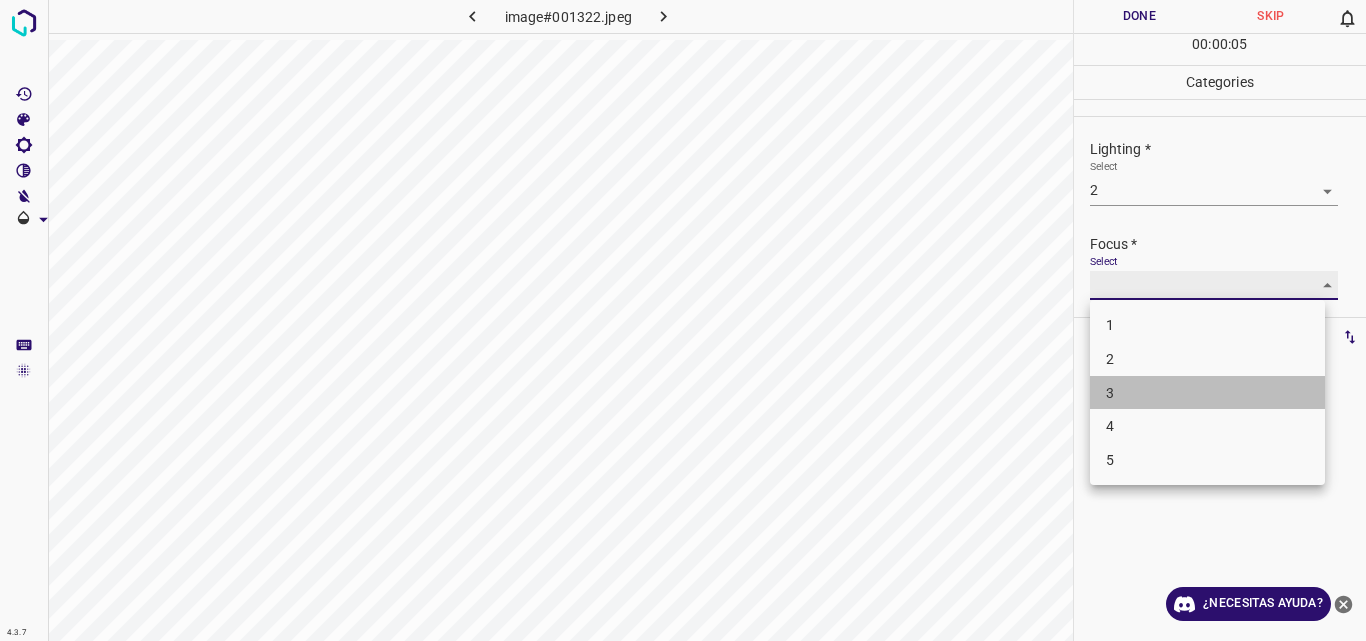 type on "3" 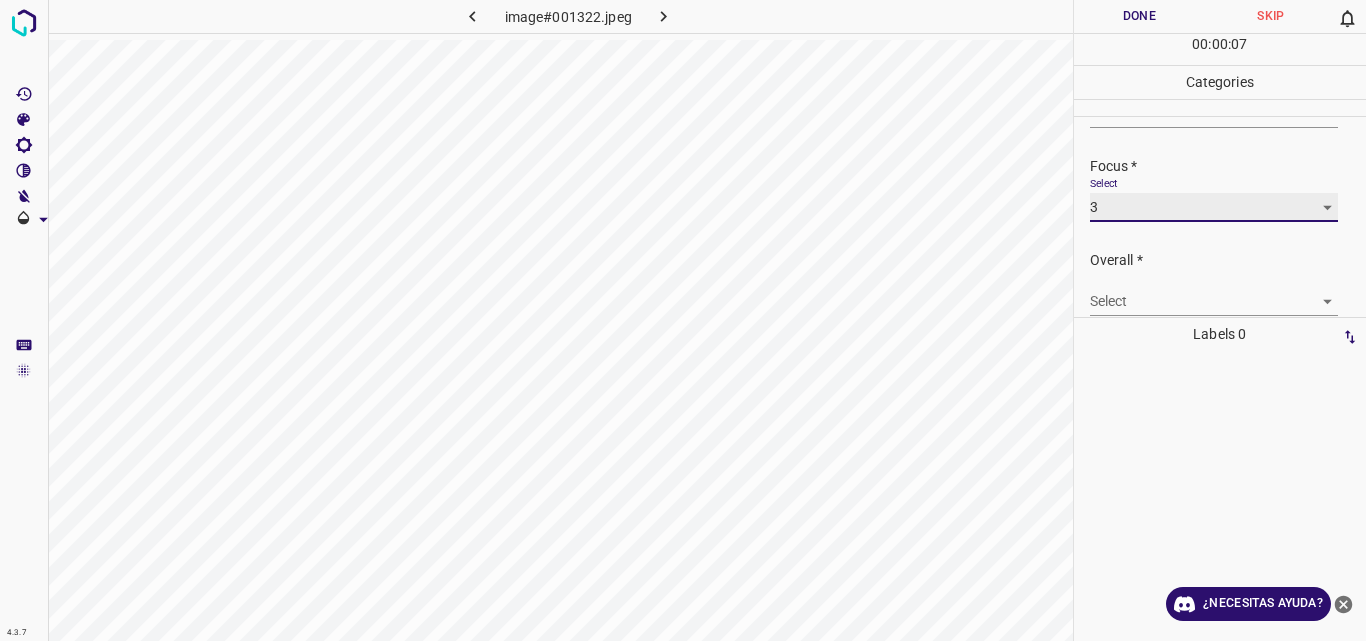 scroll, scrollTop: 98, scrollLeft: 0, axis: vertical 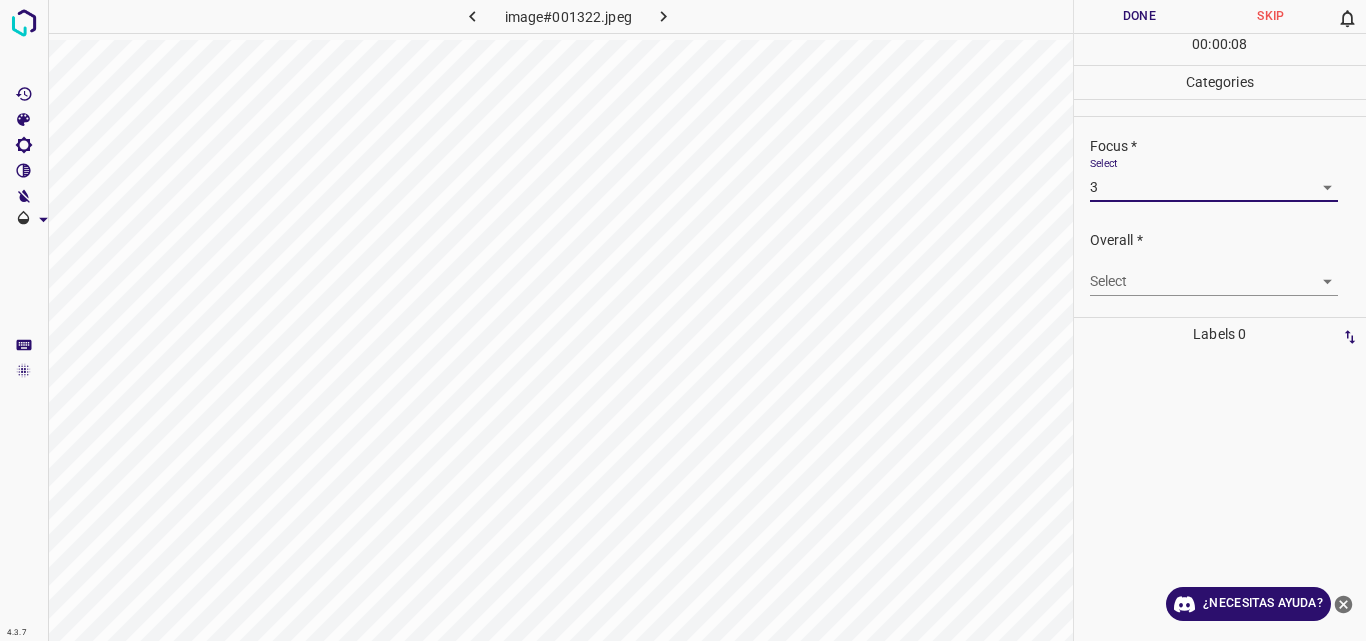 click on "4.3.7 image#001322.jpeg Done Skip 0 00   : 00   : 08   Categories Lighting *  Select 2 2 Focus *  Select 3 3 Overall *  Select ​ Labels   0 Categories 1 Lighting 2 Focus 3 Overall Tools Space Change between modes (Draw & Edit) I Auto labeling R Restore zoom M Zoom in N Zoom out Delete Delete selecte label Filters Z Restore filters X Saturation filter C Brightness filter V Contrast filter B Gray scale filter General O Download ¿Necesitas ayuda? Original text Rate this translation Your feedback will be used to help improve Google Translate - Texto - Esconder - Borrar" at bounding box center [683, 320] 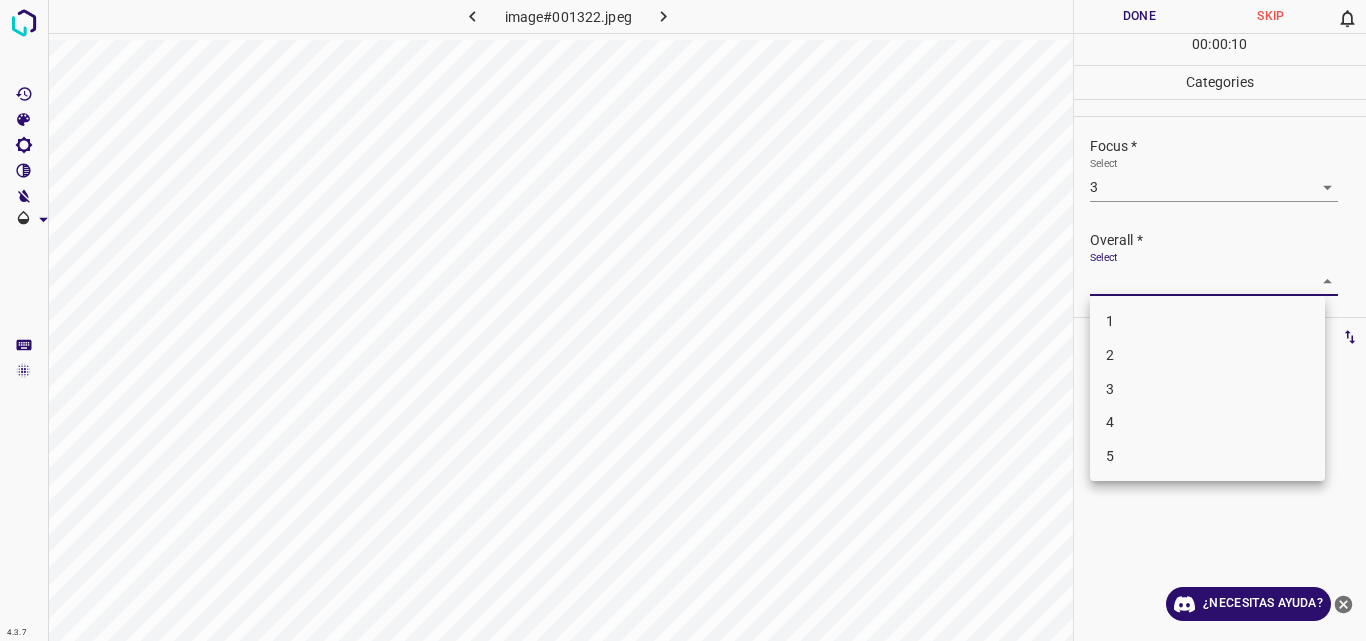 click on "3" at bounding box center [1207, 389] 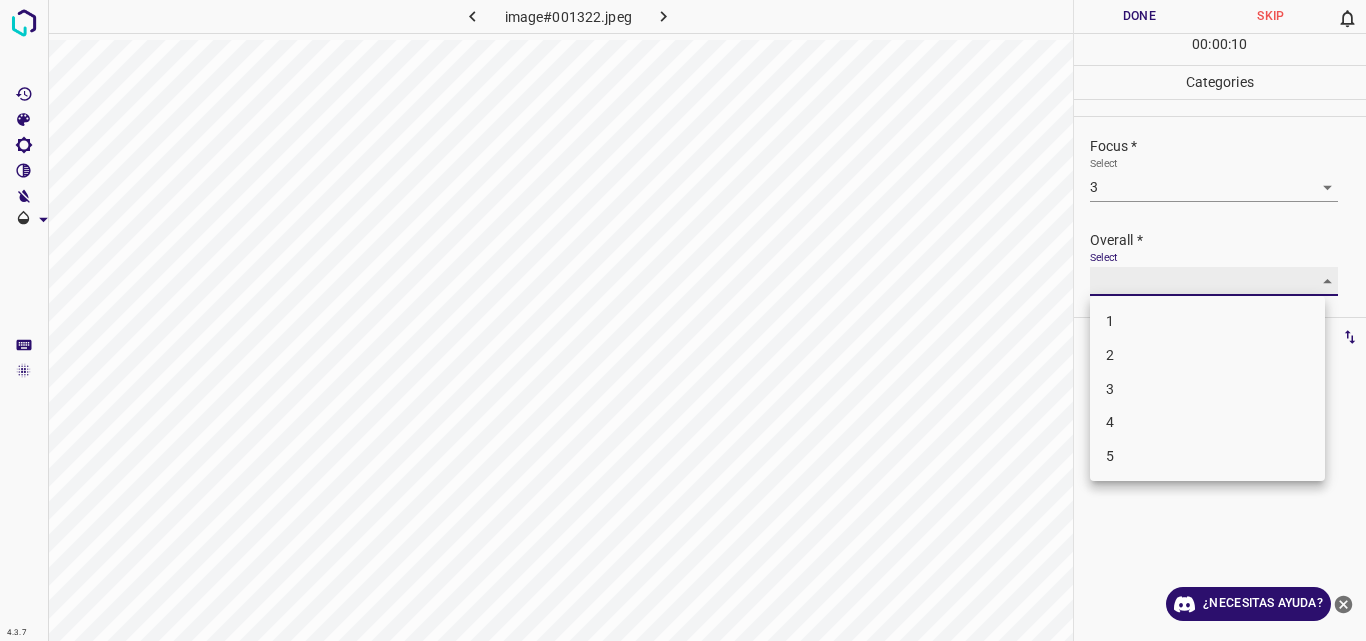 type on "3" 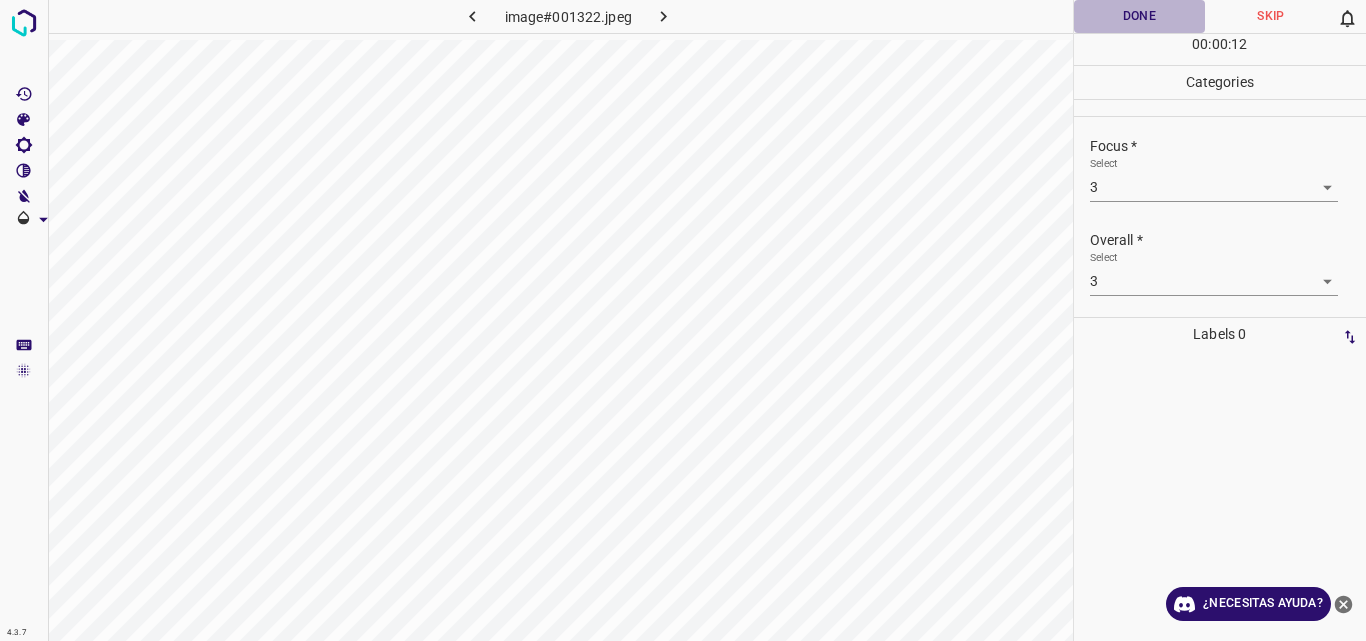 click on "Done" at bounding box center [1140, 16] 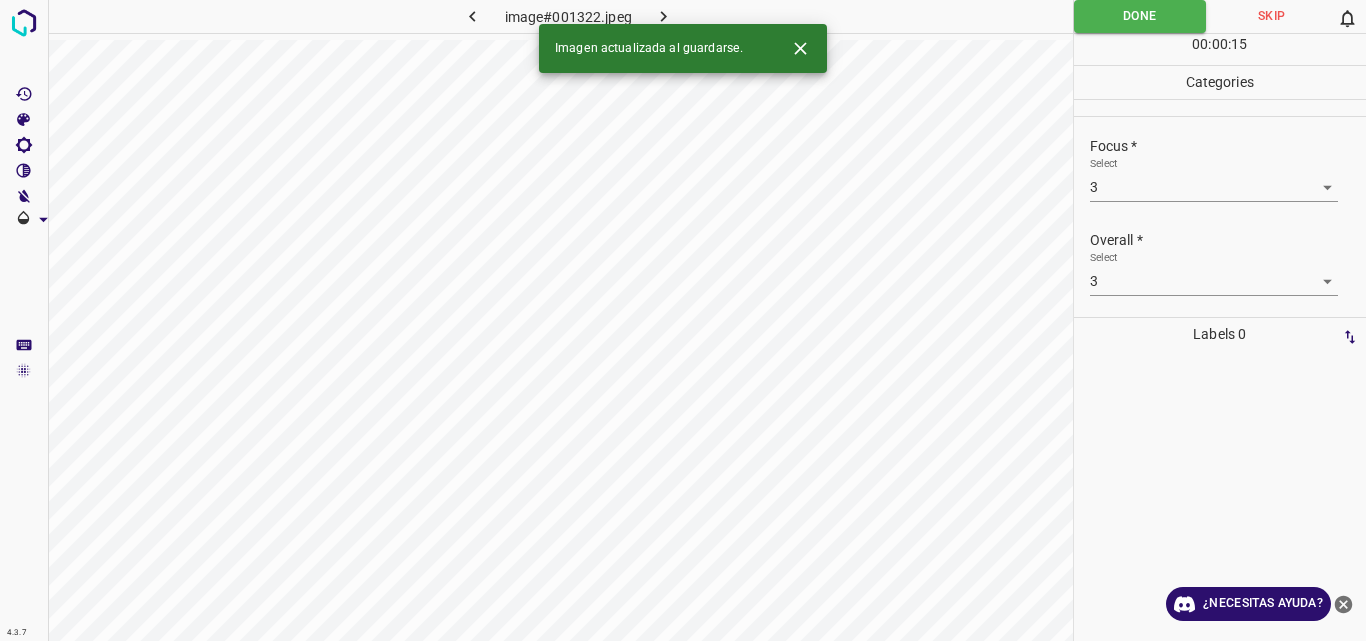 click 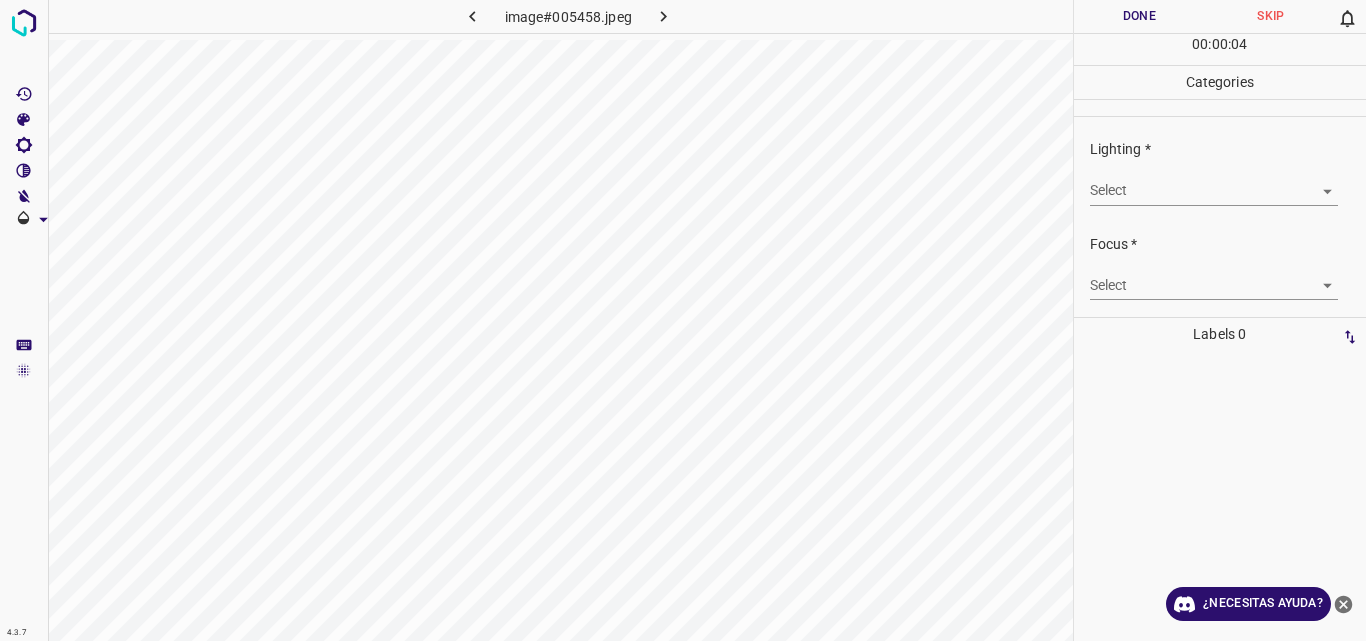 click on "4.3.7 image#005458.jpeg Done Skip 0 00   : 00   : 04   Categories Lighting *  Select ​ Focus *  Select ​ Overall *  Select ​ Labels   0 Categories 1 Lighting 2 Focus 3 Overall Tools Space Change between modes (Draw & Edit) I Auto labeling R Restore zoom M Zoom in N Zoom out Delete Delete selecte label Filters Z Restore filters X Saturation filter C Brightness filter V Contrast filter B Gray scale filter General O Download ¿Necesitas ayuda? Original text Rate this translation Your feedback will be used to help improve Google Translate - Texto - Esconder - Borrar" at bounding box center [683, 320] 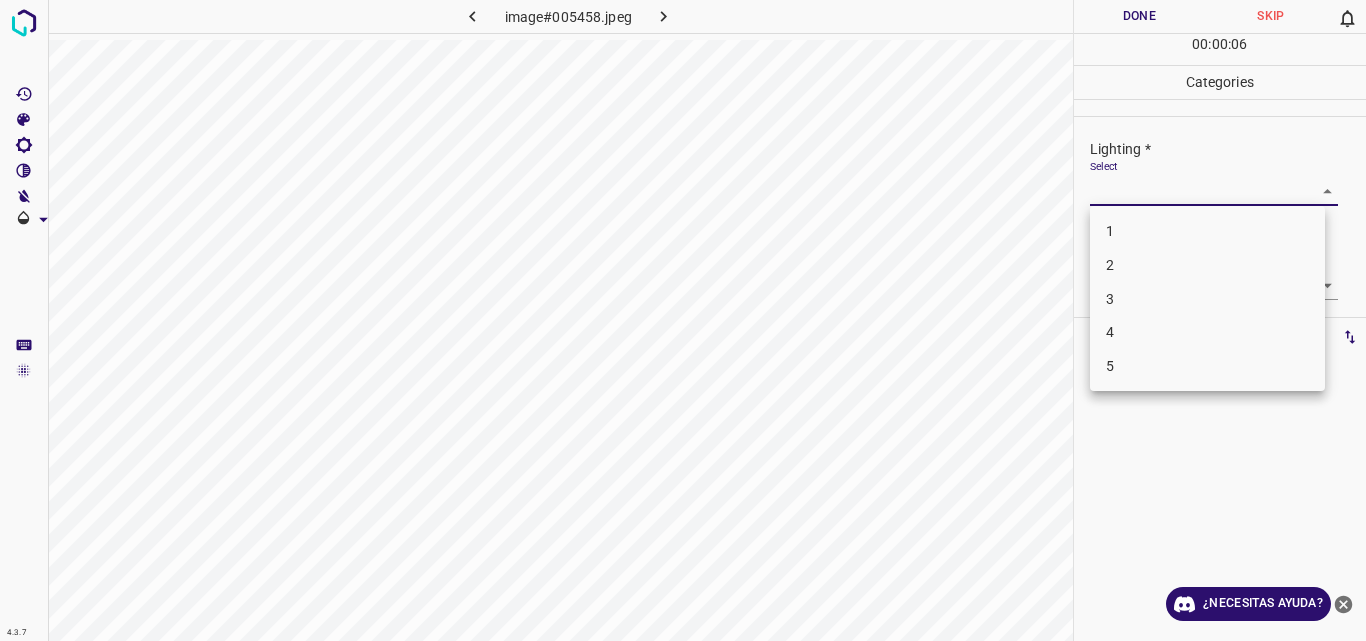 click on "2" at bounding box center (1207, 265) 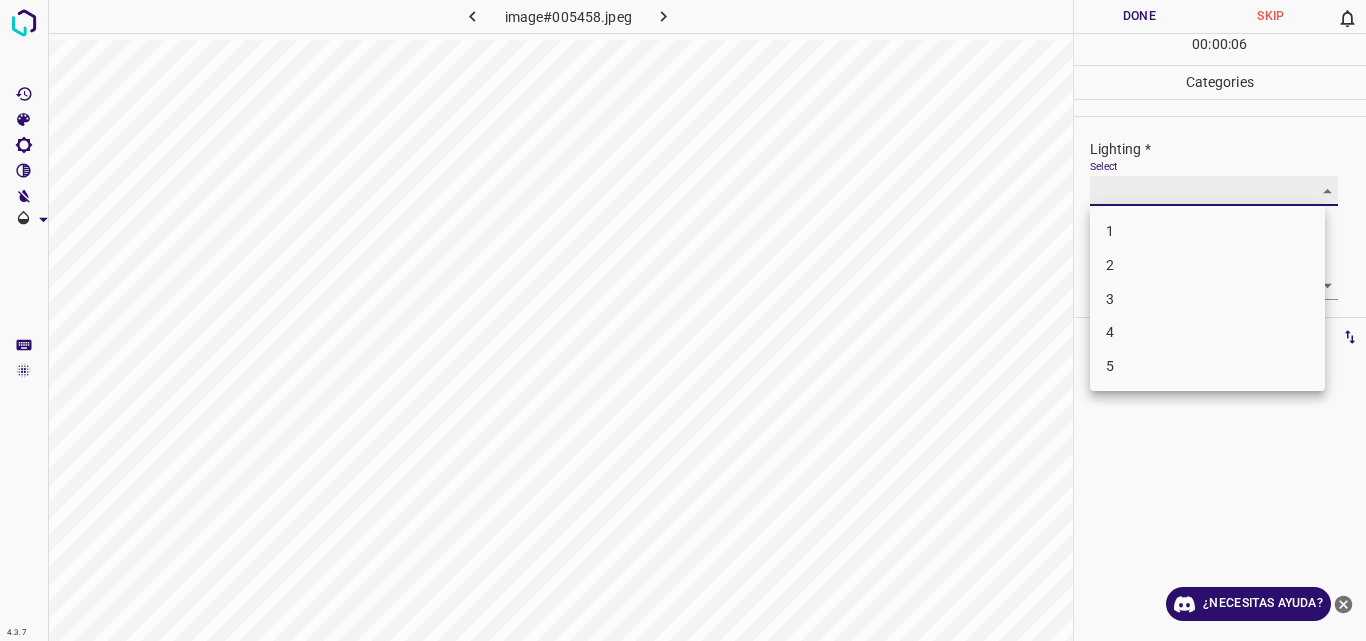 type on "2" 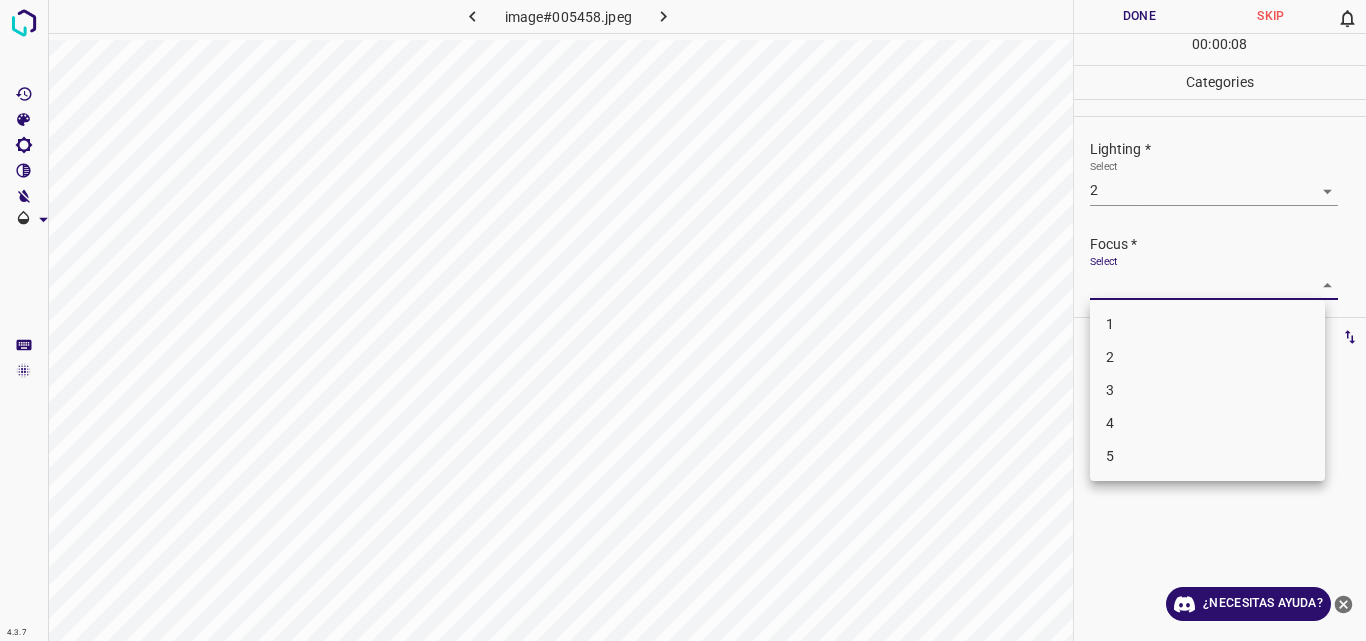 click on "4.3.7 image#005458.jpeg Done Skip 0 00   : 00   : 08   Categories Lighting *  Select 2 2 Focus *  Select ​ Overall *  Select ​ Labels   0 Categories 1 Lighting 2 Focus 3 Overall Tools Space Change between modes (Draw & Edit) I Auto labeling R Restore zoom M Zoom in N Zoom out Delete Delete selecte label Filters Z Restore filters X Saturation filter C Brightness filter V Contrast filter B Gray scale filter General O Download ¿Necesitas ayuda? Original text Rate this translation Your feedback will be used to help improve Google Translate - Texto - Esconder - Borrar 1 2 3 4 5" at bounding box center [683, 320] 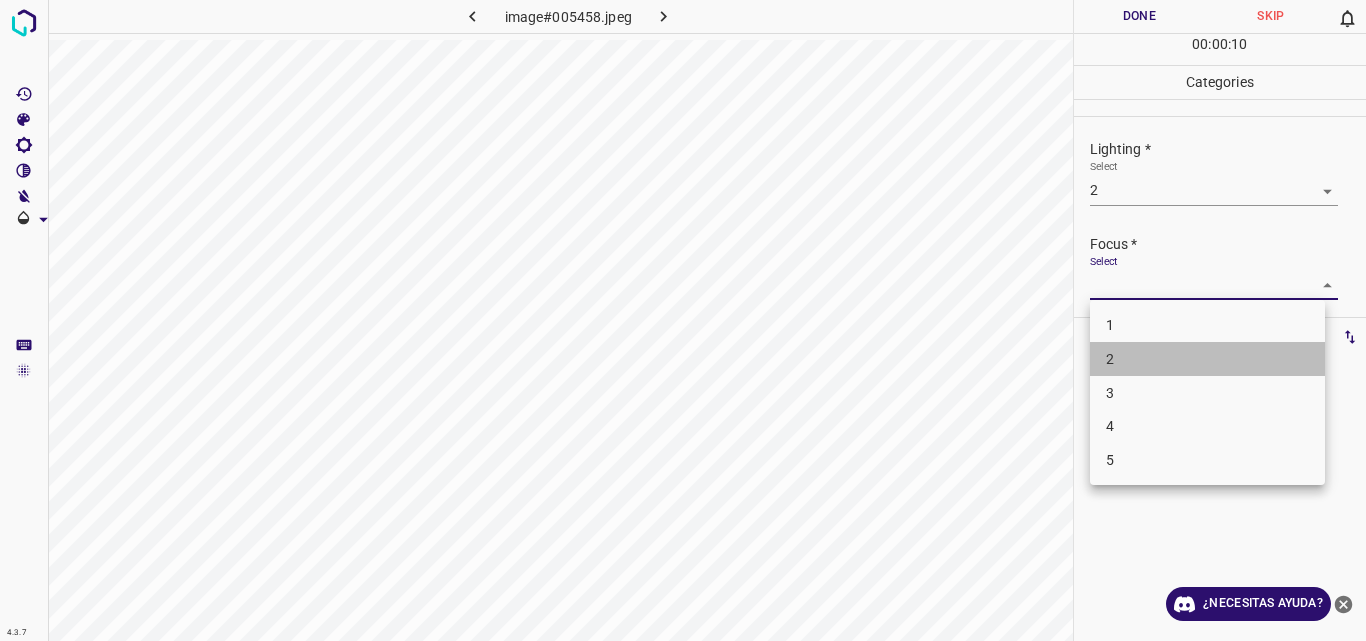 click on "2" at bounding box center [1207, 359] 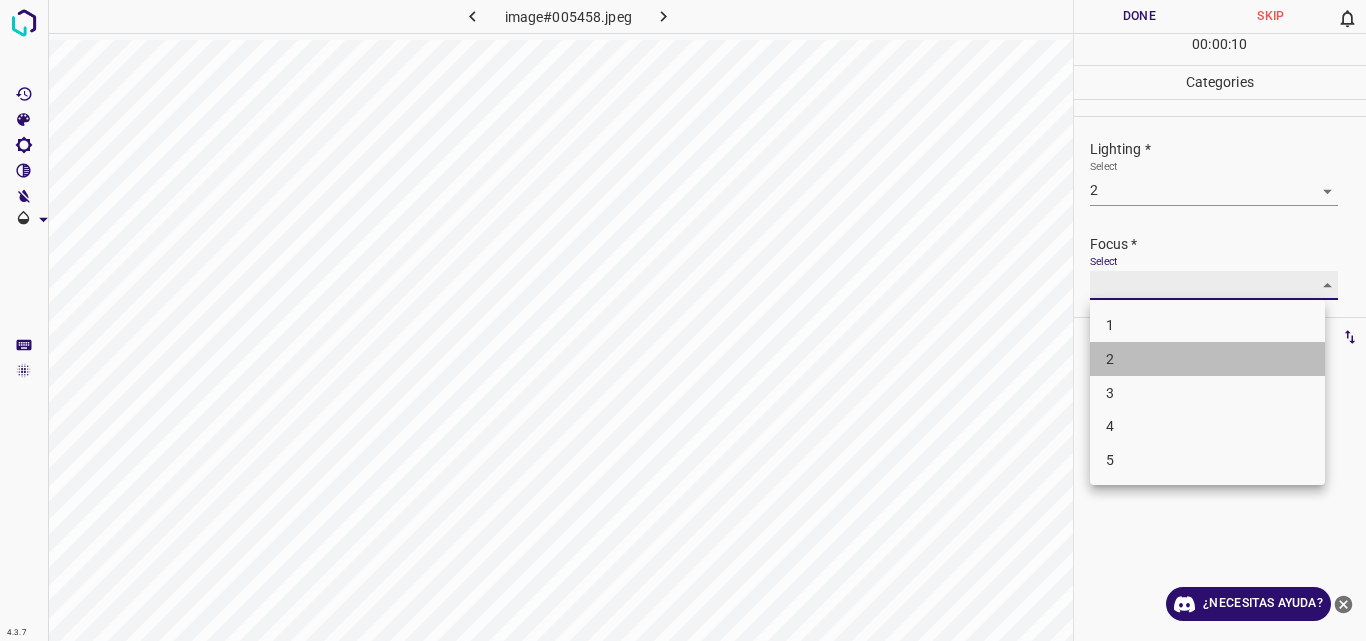 type on "2" 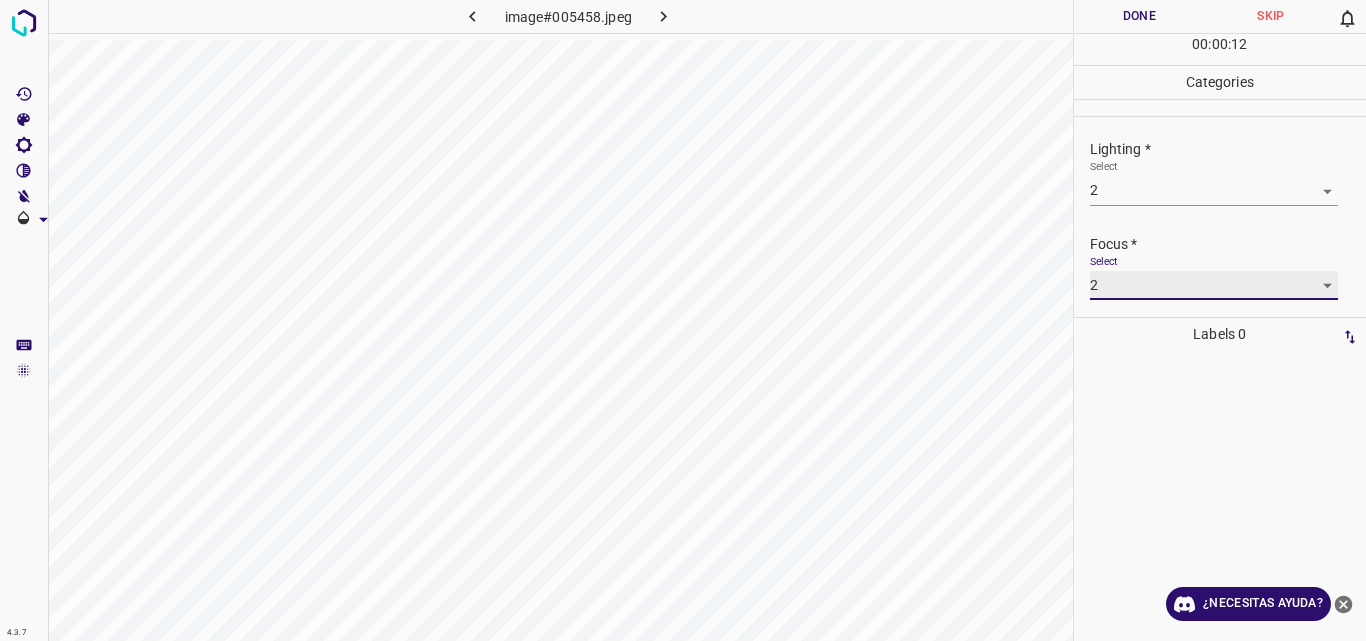 scroll, scrollTop: 98, scrollLeft: 0, axis: vertical 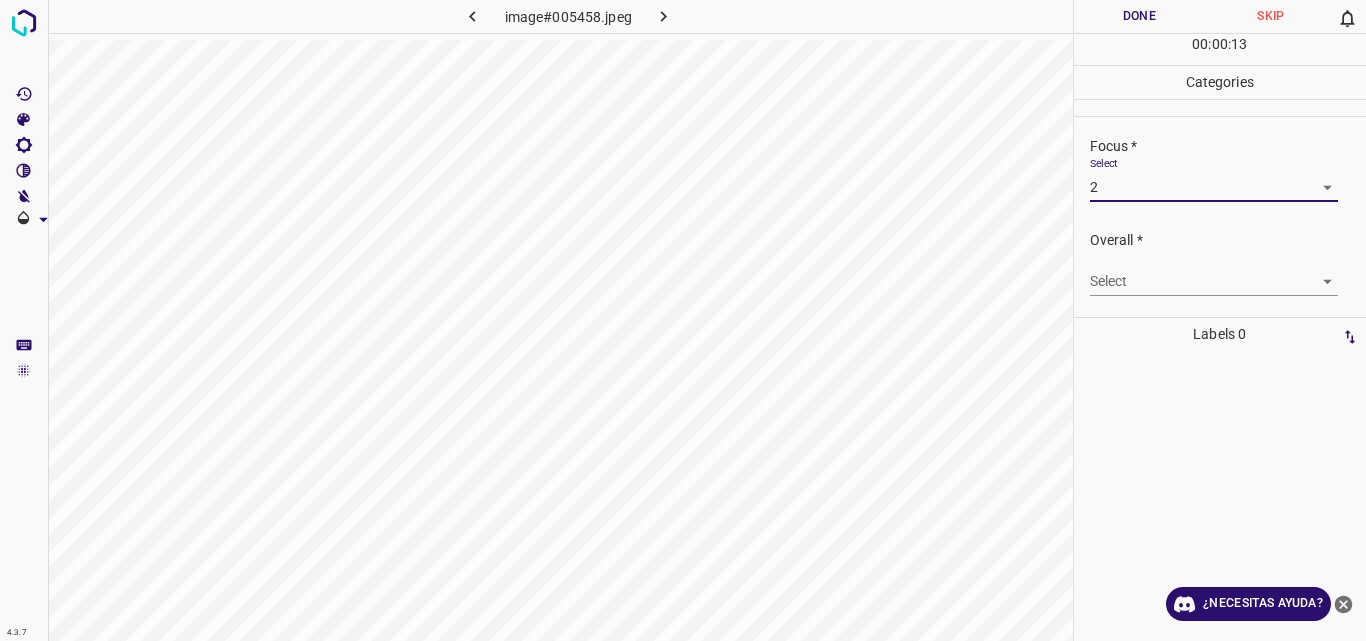 click on "4.3.7 image#005458.jpeg Done Skip 0 00   : 00   : 13   Categories Lighting *  Select 2 2 Focus *  Select 2 2 Overall *  Select ​ Labels   0 Categories 1 Lighting 2 Focus 3 Overall Tools Space Change between modes (Draw & Edit) I Auto labeling R Restore zoom M Zoom in N Zoom out Delete Delete selecte label Filters Z Restore filters X Saturation filter C Brightness filter V Contrast filter B Gray scale filter General O Download ¿Necesitas ayuda? Original text Rate this translation Your feedback will be used to help improve Google Translate - Texto - Esconder - Borrar" at bounding box center [683, 320] 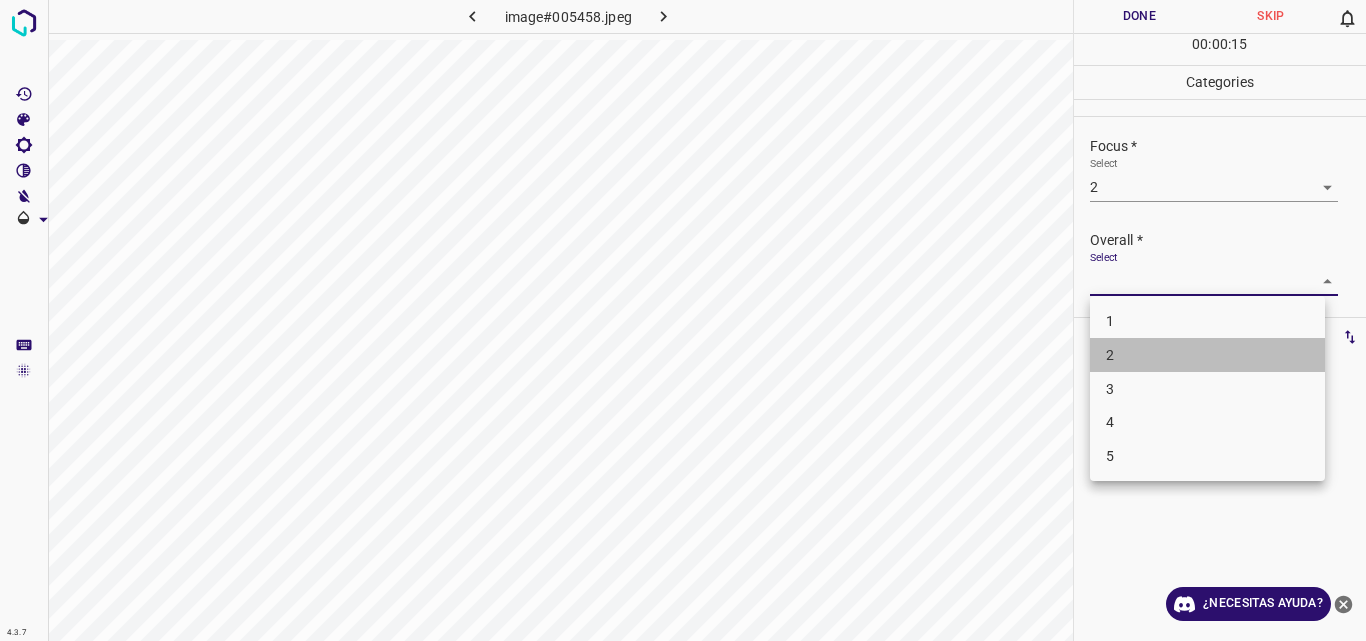 click on "2" at bounding box center (1207, 355) 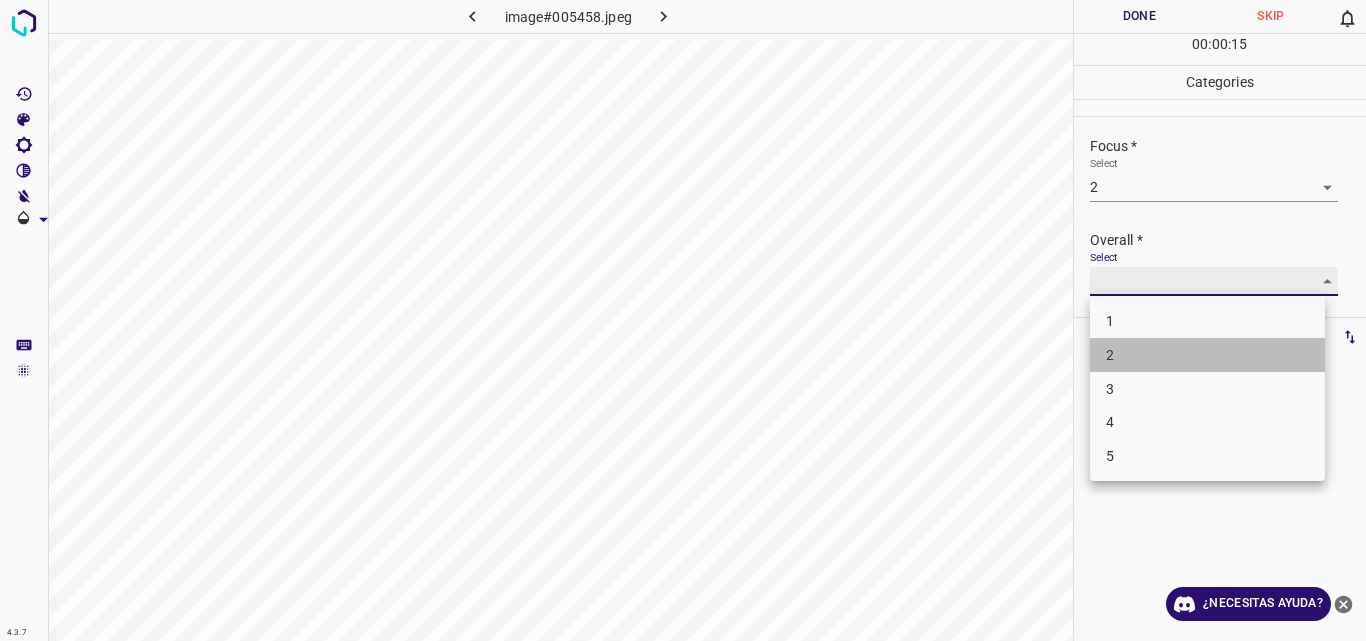 type on "2" 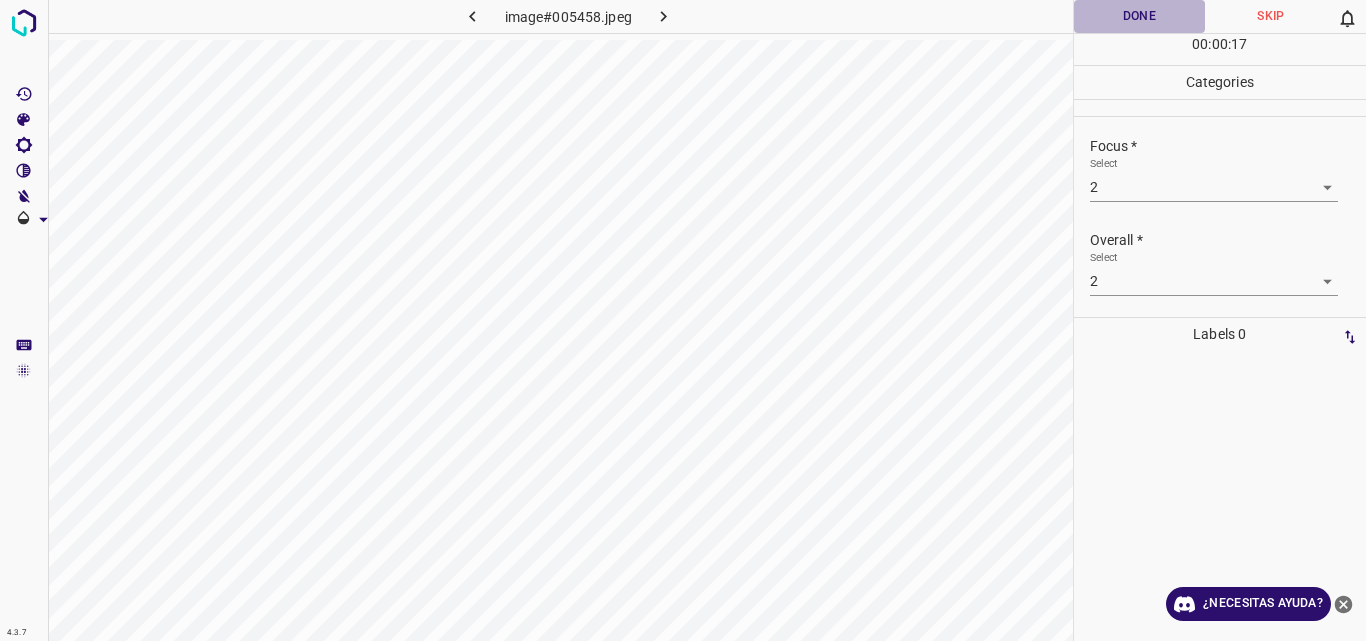 click on "Done" at bounding box center (1140, 16) 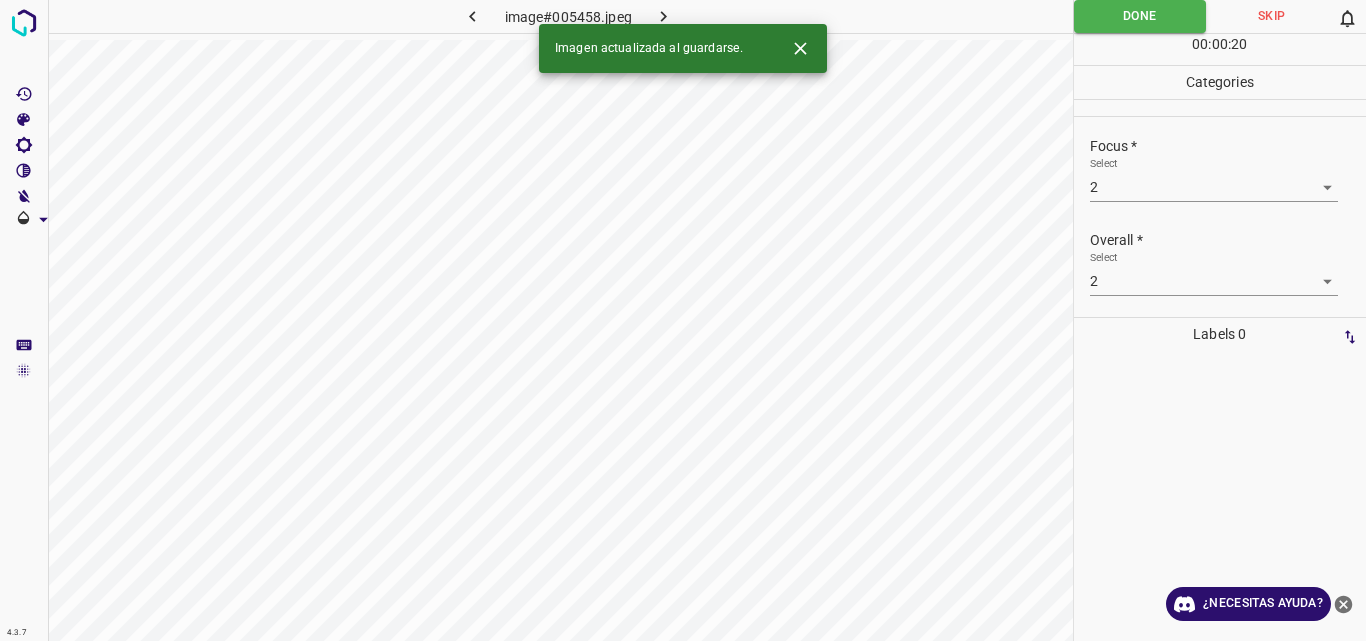 click 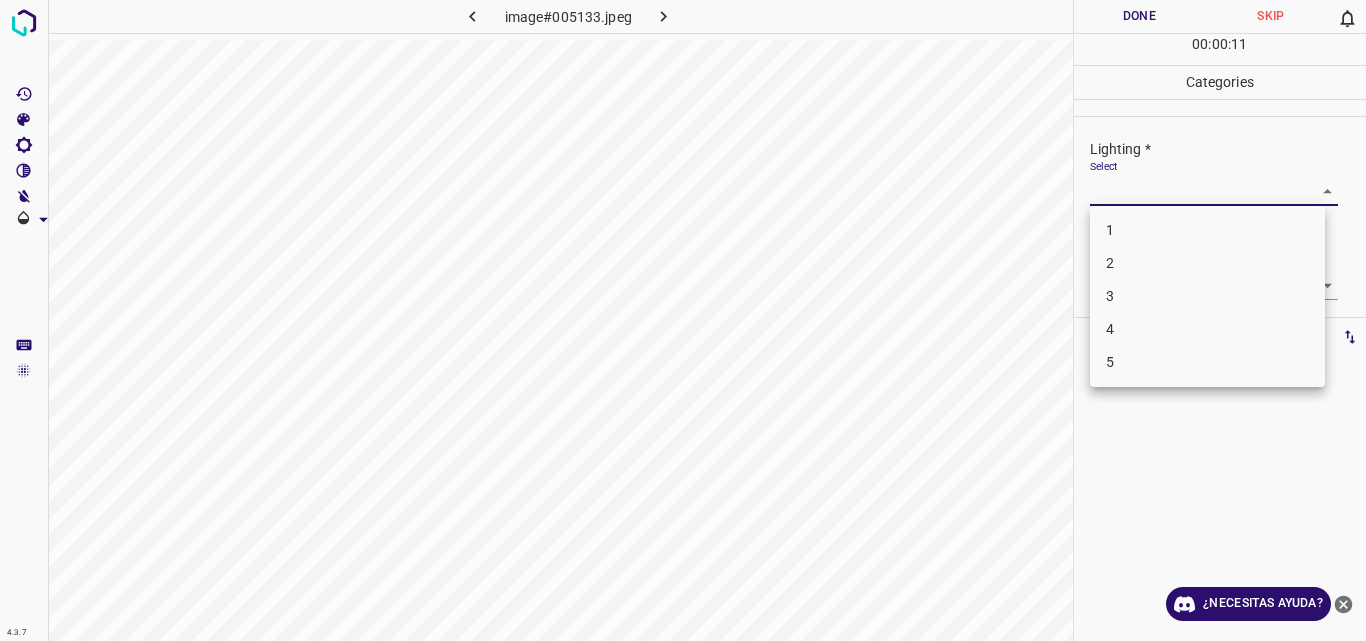 click on "4.3.7 image#005133.jpeg Done Skip 0 00   : 00   : 11   Categories Lighting *  Select ​ Focus *  Select ​ Overall *  Select ​ Labels   0 Categories 1 Lighting 2 Focus 3 Overall Tools Space Change between modes (Draw & Edit) I Auto labeling R Restore zoom M Zoom in N Zoom out Delete Delete selecte label Filters Z Restore filters X Saturation filter C Brightness filter V Contrast filter B Gray scale filter General O Download ¿Necesitas ayuda? Original text Rate this translation Your feedback will be used to help improve Google Translate - Texto - Esconder - Borrar 1 2 3 4 5" at bounding box center [683, 320] 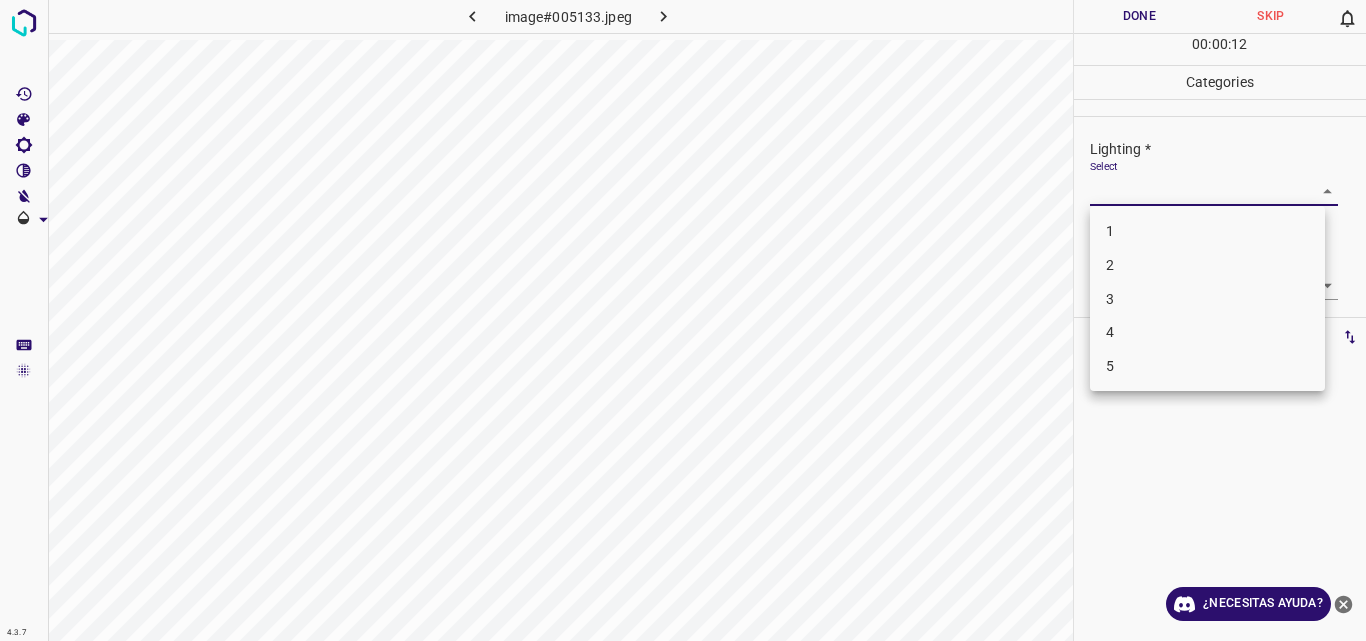 click on "3" at bounding box center [1207, 299] 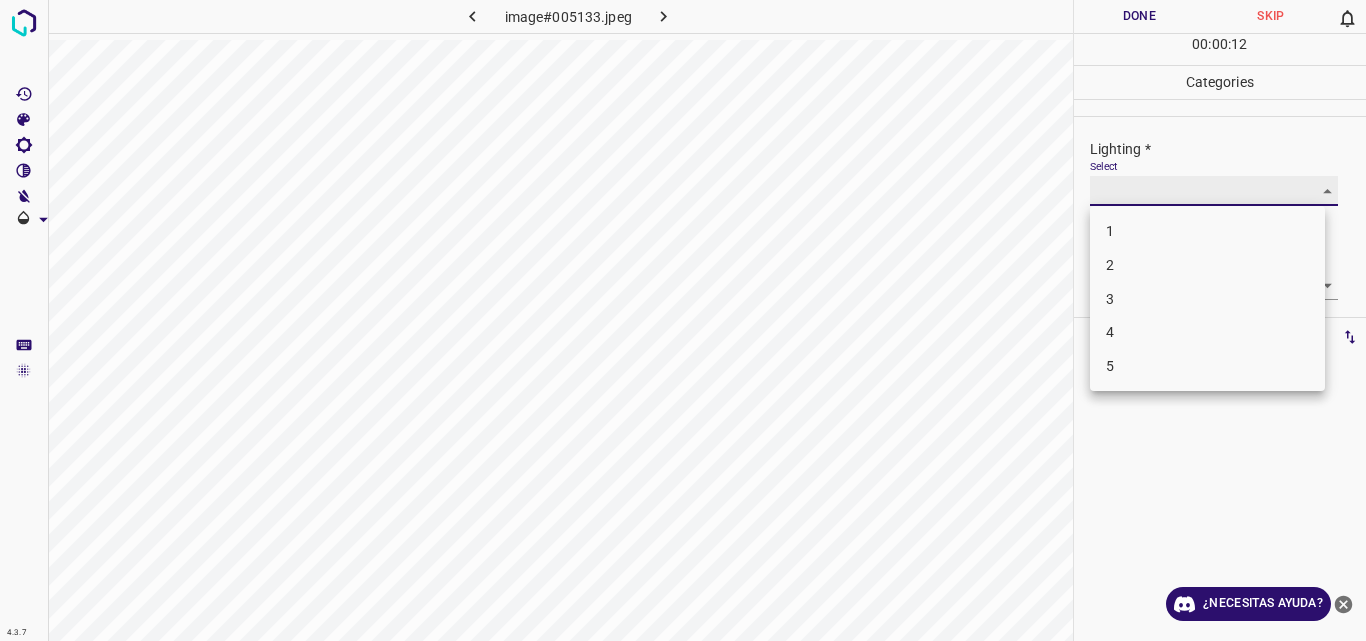 type on "3" 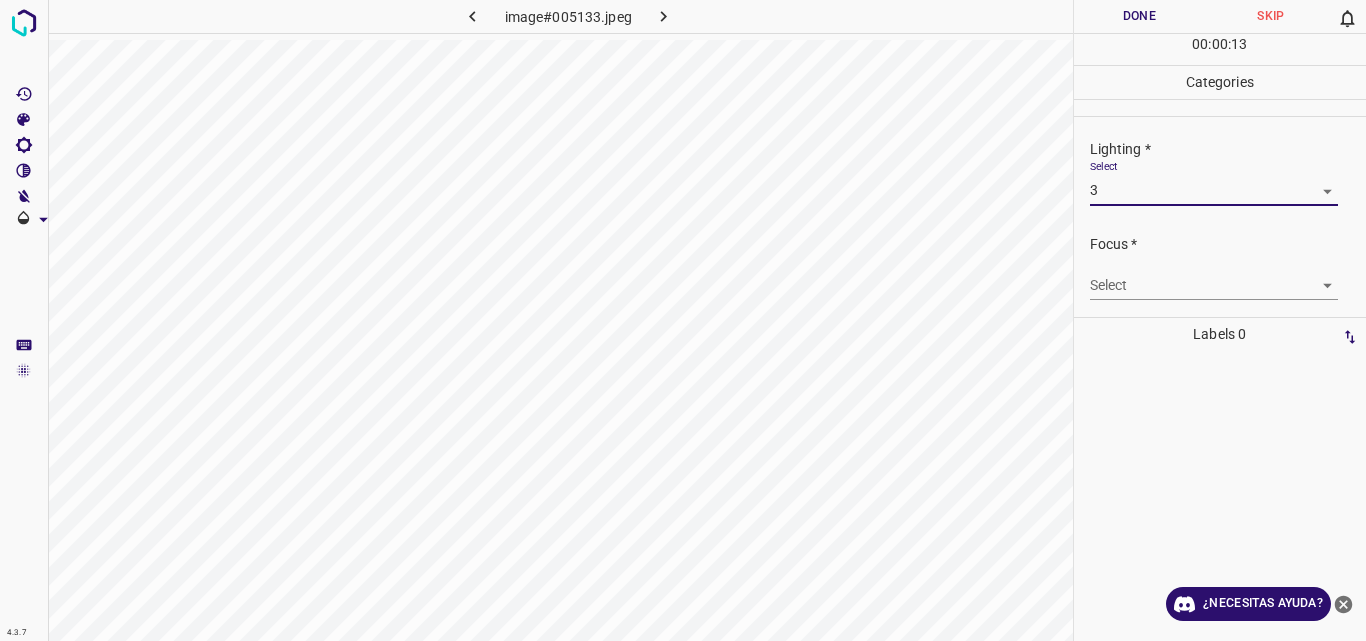 click on "4.3.7 image#[HASH].jpeg Done Skip 0 00   : 00   : 13   Categories Lighting *  Select 3 3 Focus *  Select ​ Overall *  Select ​ Labels   0 Categories 1 Lighting 2 Focus 3 Overall Tools Space Change between modes (Draw & Edit) I Auto labeling R Restore zoom M Zoom in N Zoom out Delete Delete selecte label Filters Z Restore filters X Saturation filter C Brightness filter V Contrast filter B Gray scale filter General O Download ¿Necesitas ayuda? Original text Rate this translation Your feedback will be used to help improve Google Translate - Texto - Esconder - Borrar" at bounding box center [683, 320] 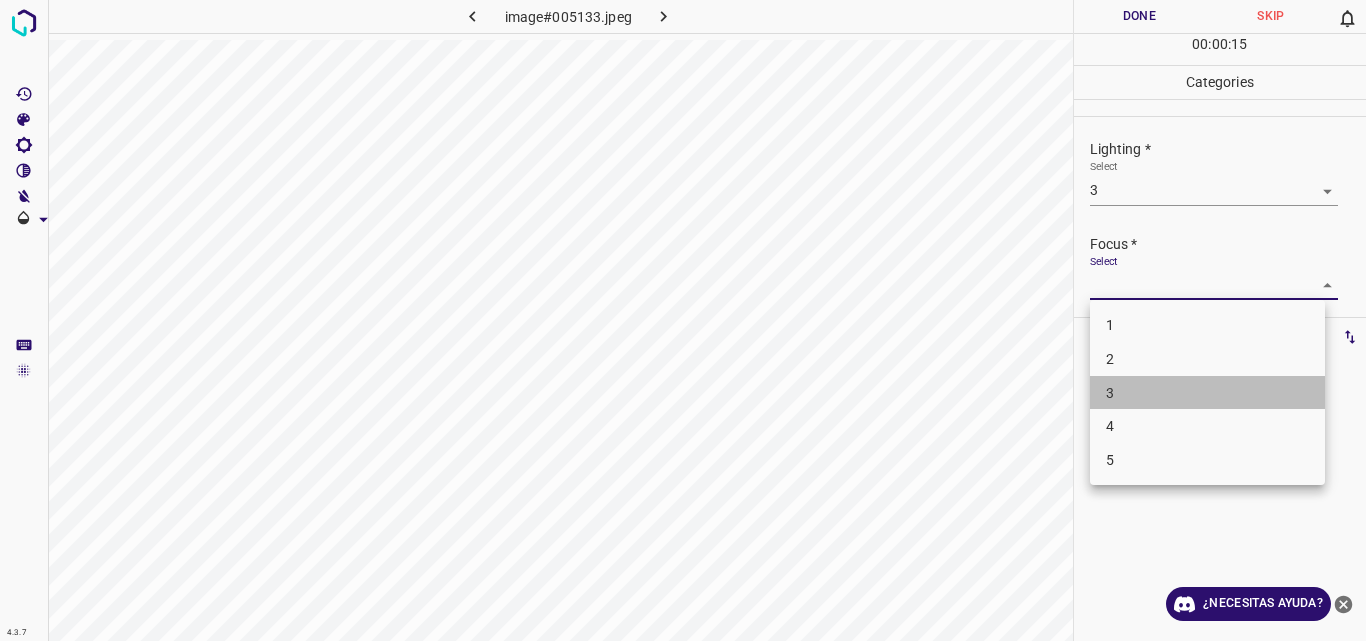 click on "3" at bounding box center [1207, 393] 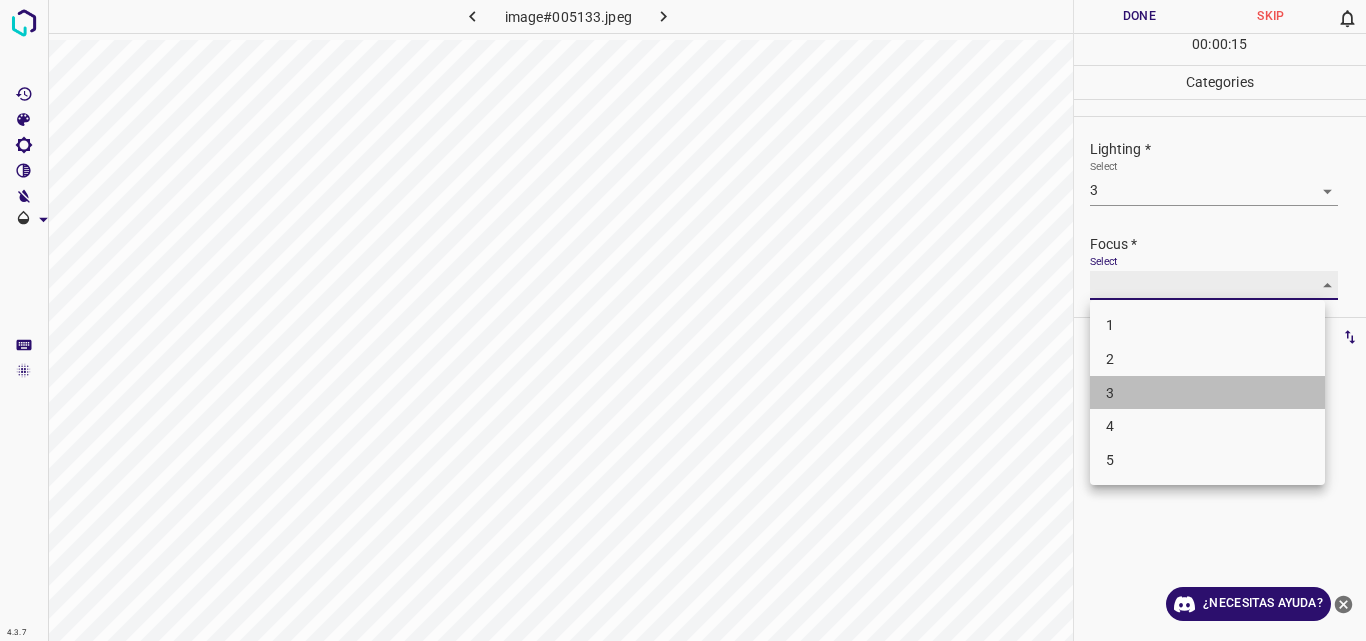 type on "3" 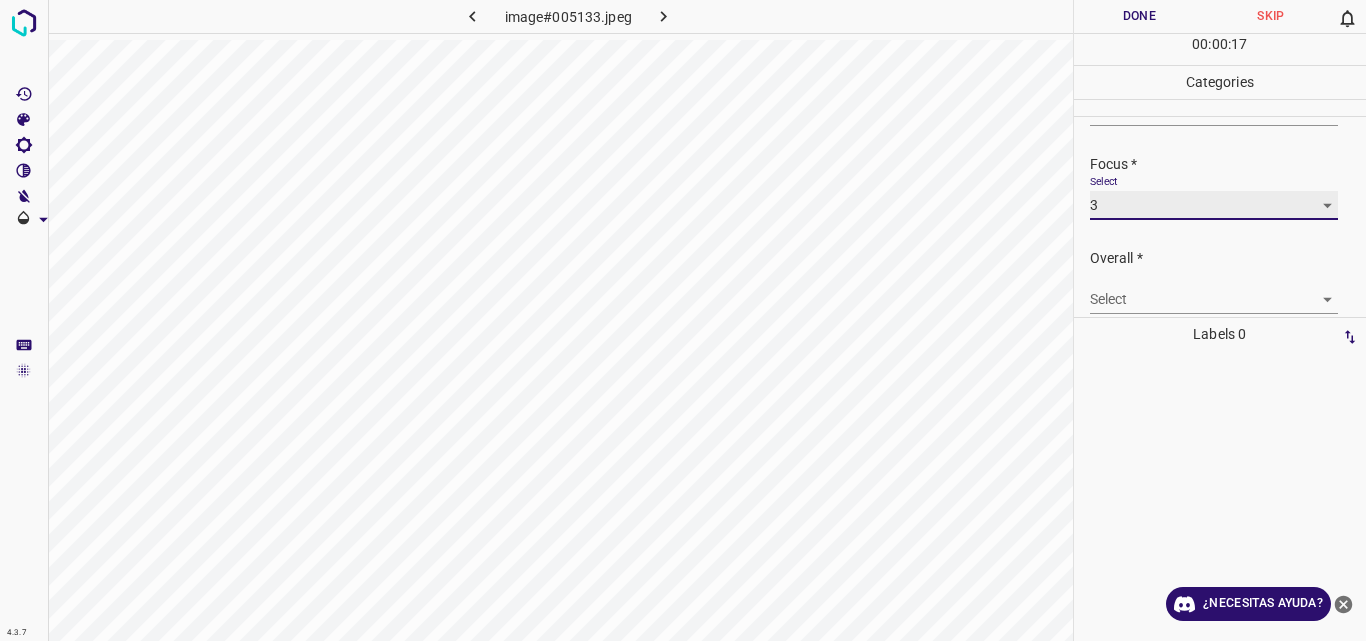 scroll, scrollTop: 98, scrollLeft: 0, axis: vertical 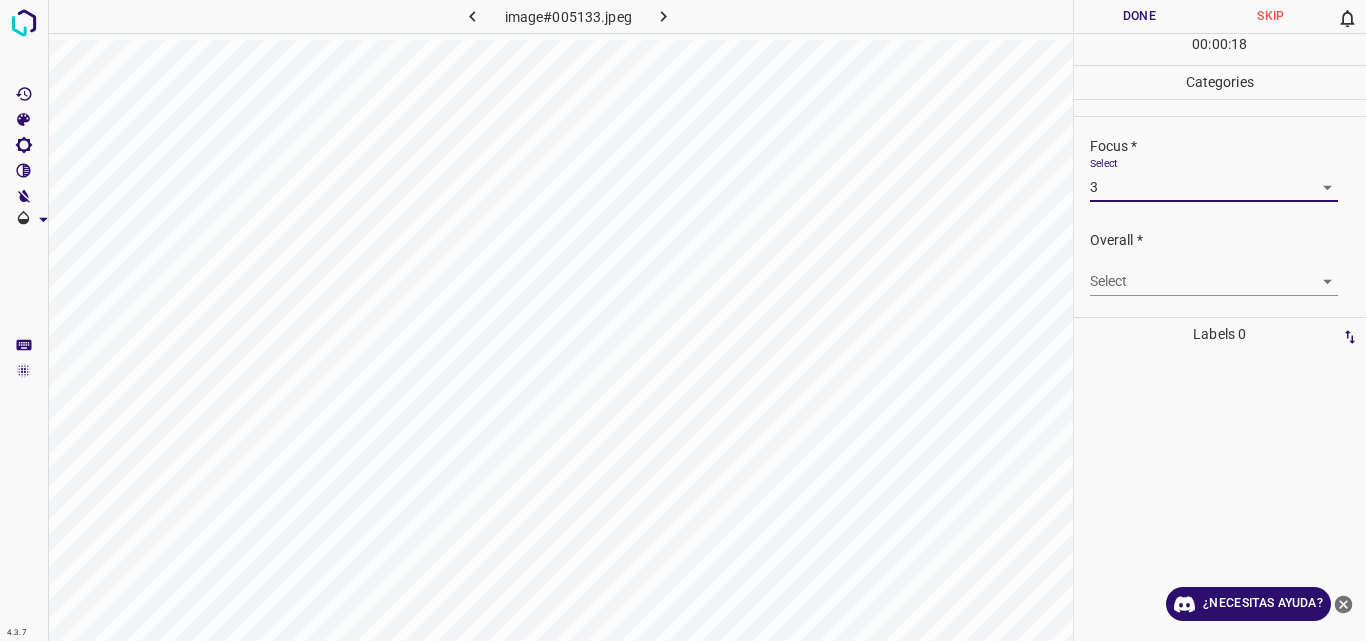 click on "4.3.7 image#005133.jpeg Done Skip 0 00   : 00   : 18   Categories Lighting *  Select 3 3 Focus *  Select 3 3 Overall *  Select ​ Labels   0 Categories 1 Lighting 2 Focus 3 Overall Tools Space Change between modes (Draw & Edit) I Auto labeling R Restore zoom M Zoom in N Zoom out Delete Delete selecte label Filters Z Restore filters X Saturation filter C Brightness filter V Contrast filter B Gray scale filter General O Download ¿Necesitas ayuda? Original text Rate this translation Your feedback will be used to help improve Google Translate - Texto - Esconder - Borrar" at bounding box center [683, 320] 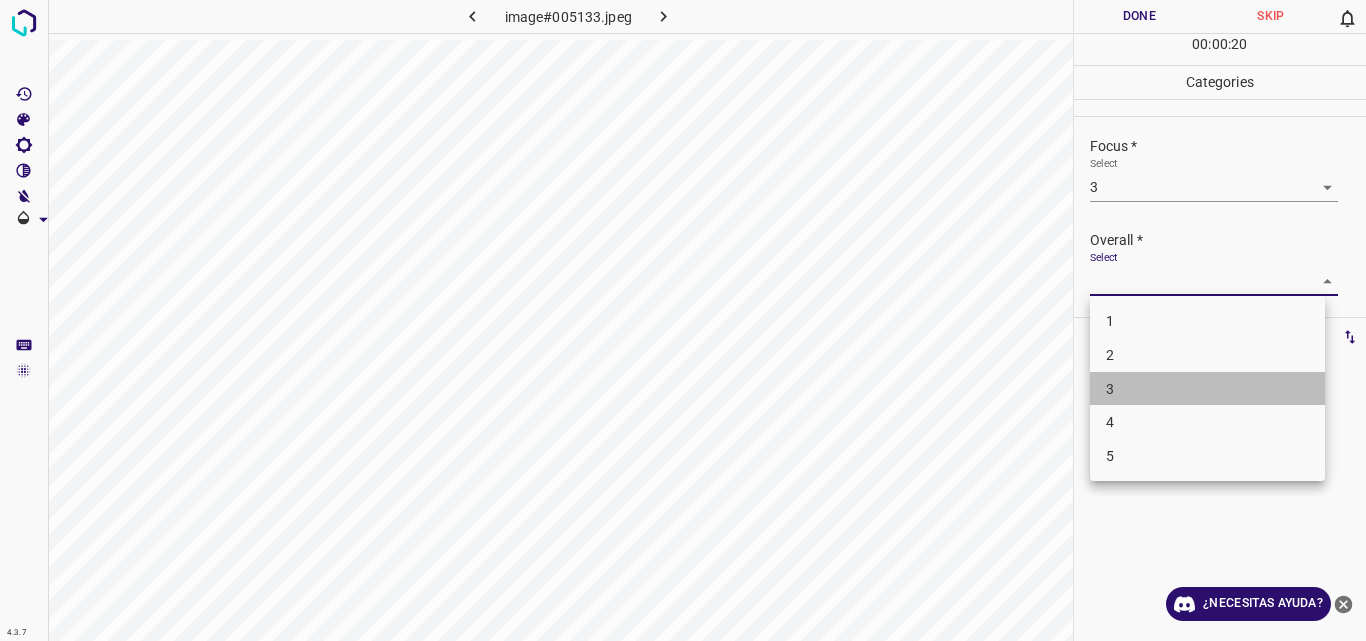 click on "3" at bounding box center [1207, 389] 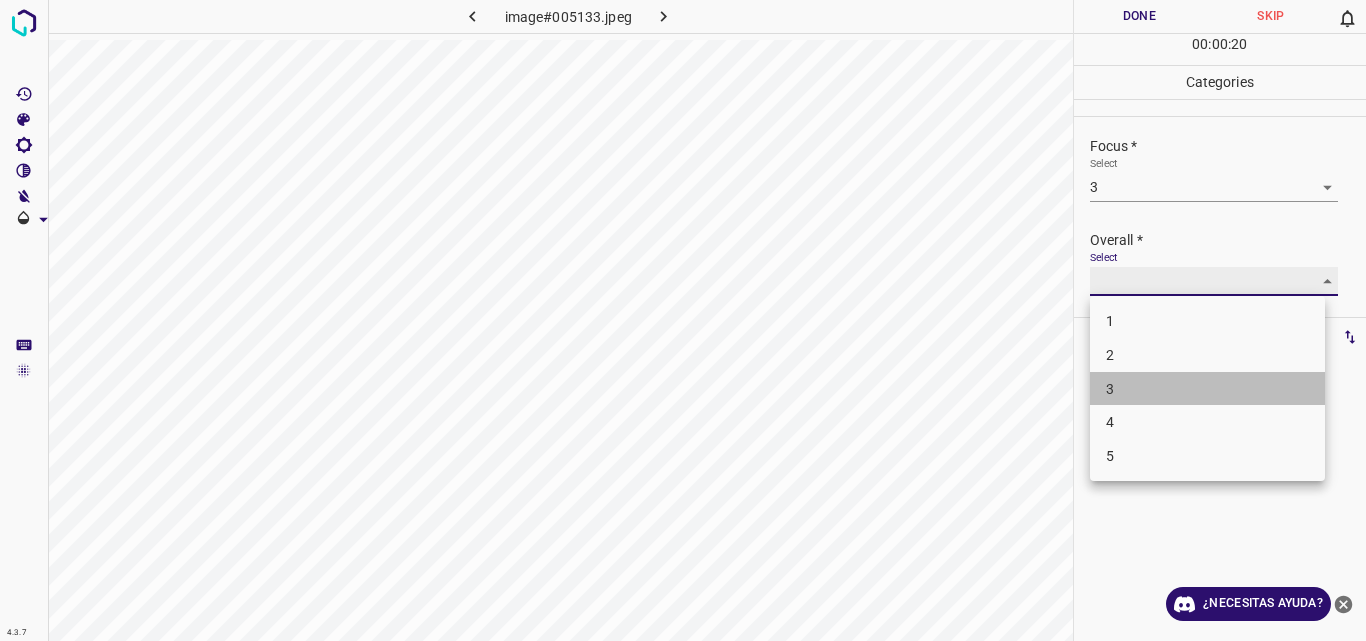 type on "3" 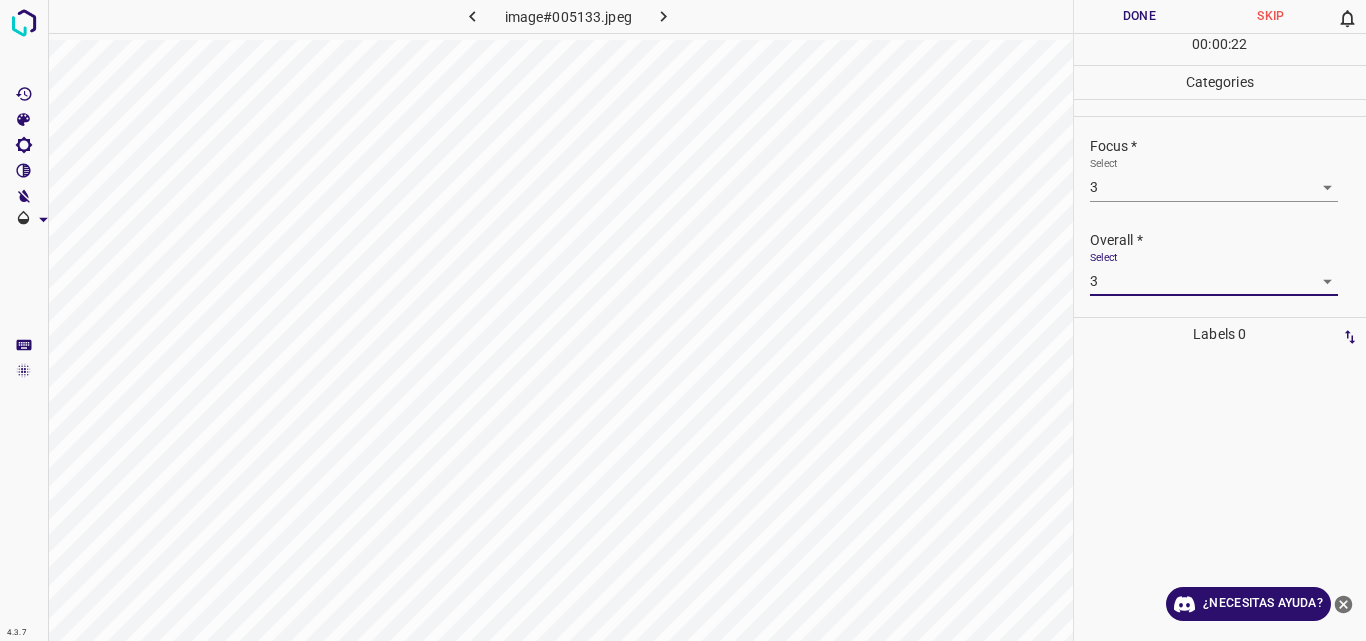 click on "Done" at bounding box center [1140, 16] 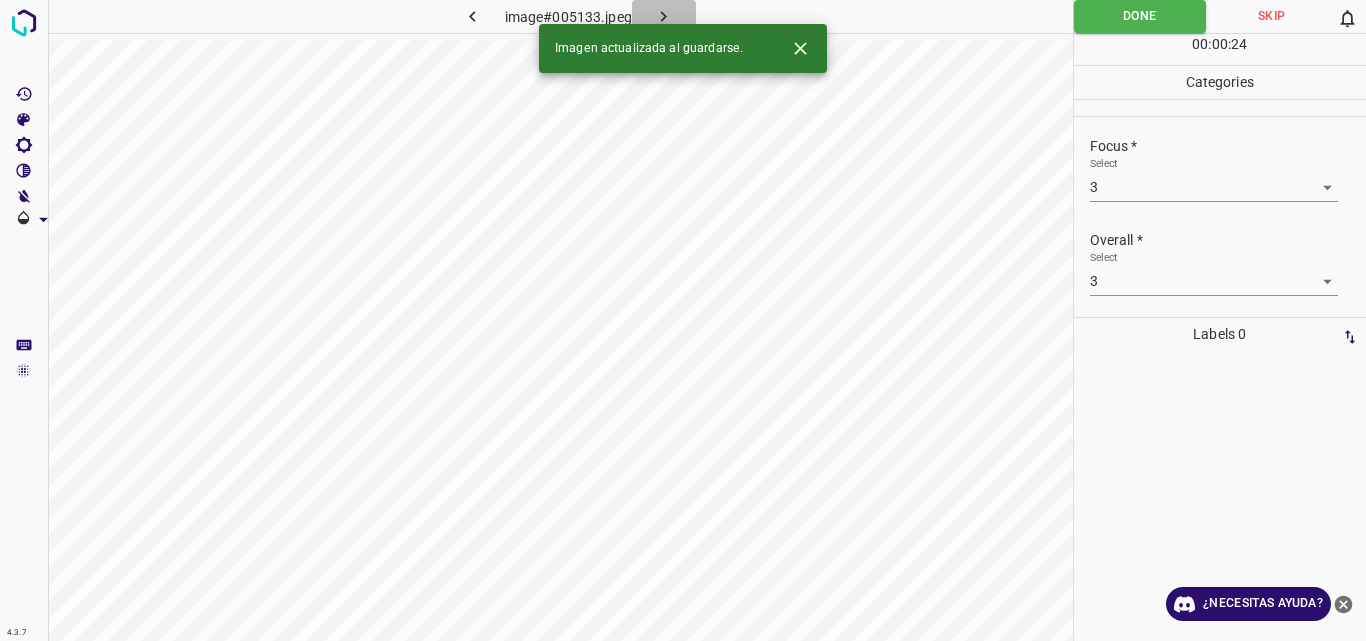 click 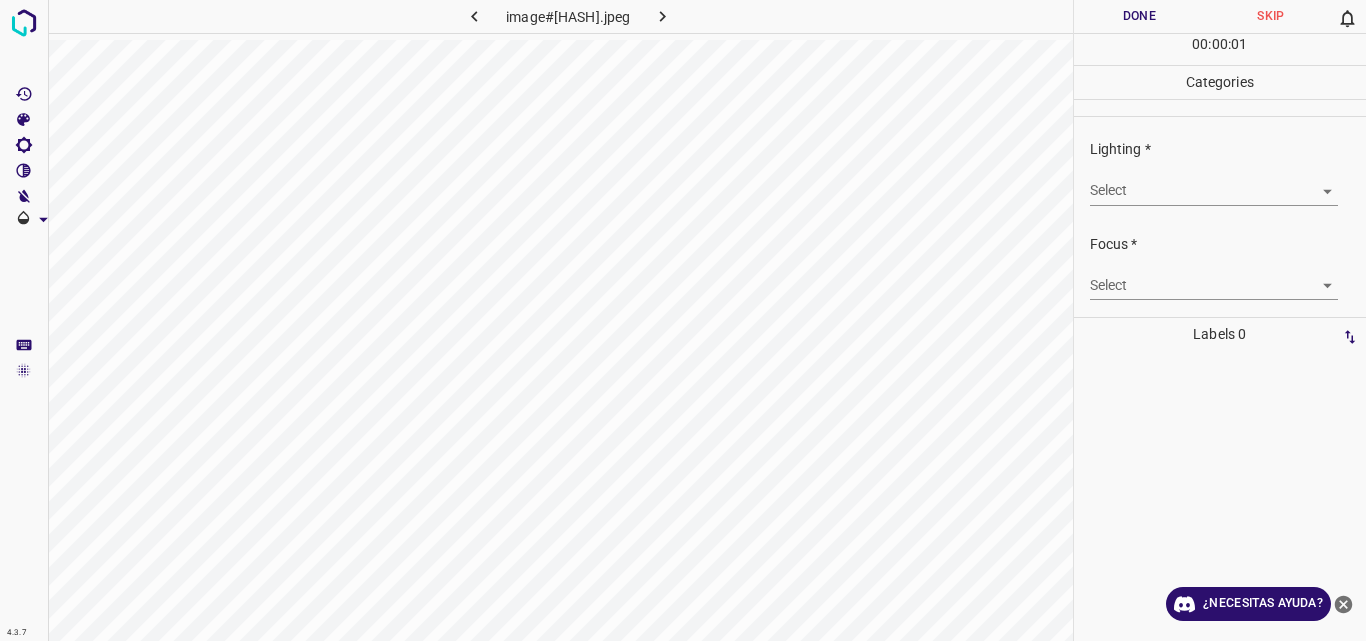 click on "4.3.7 image#001254.jpeg Done Skip 0 00   : 00   : 01   Categories Lighting *  Select ​ Focus *  Select ​ Overall *  Select ​ Labels   0 Categories 1 Lighting 2 Focus 3 Overall Tools Space Change between modes (Draw & Edit) I Auto labeling R Restore zoom M Zoom in N Zoom out Delete Delete selecte label Filters Z Restore filters X Saturation filter C Brightness filter V Contrast filter B Gray scale filter General O Download ¿Necesitas ayuda? Original text Rate this translation Your feedback will be used to help improve Google Translate - Texto - Esconder - Borrar" at bounding box center [683, 320] 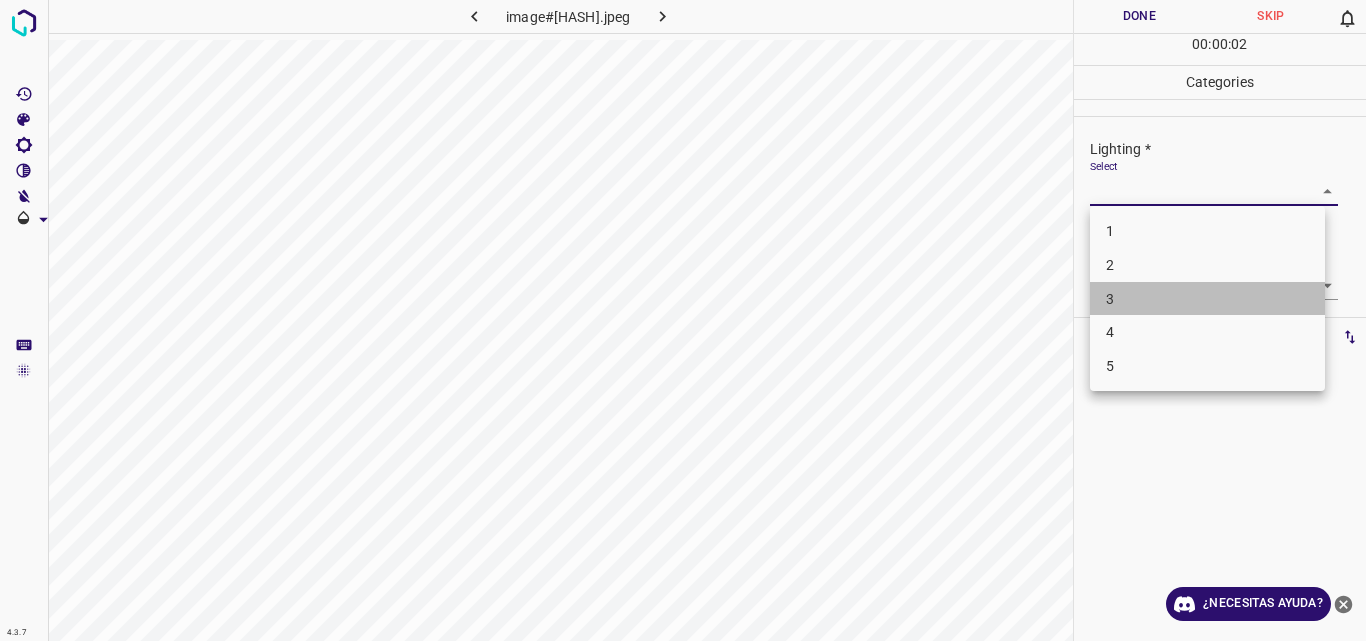 click on "3" at bounding box center (1207, 299) 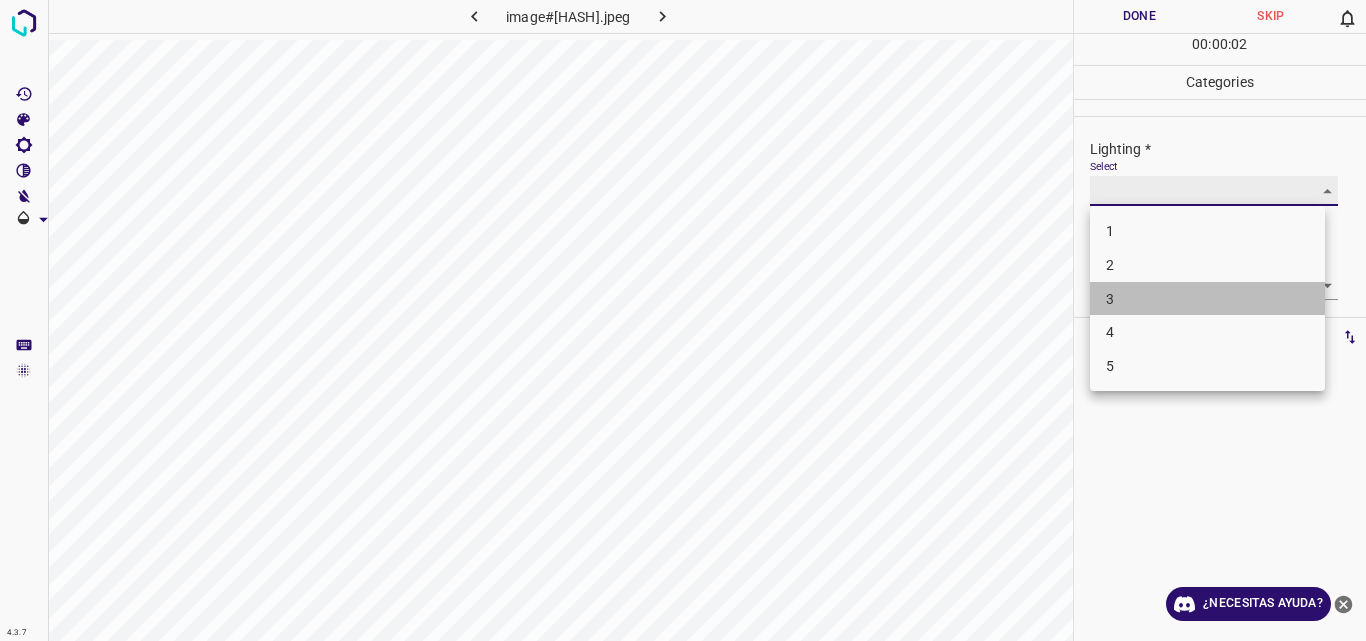 type on "3" 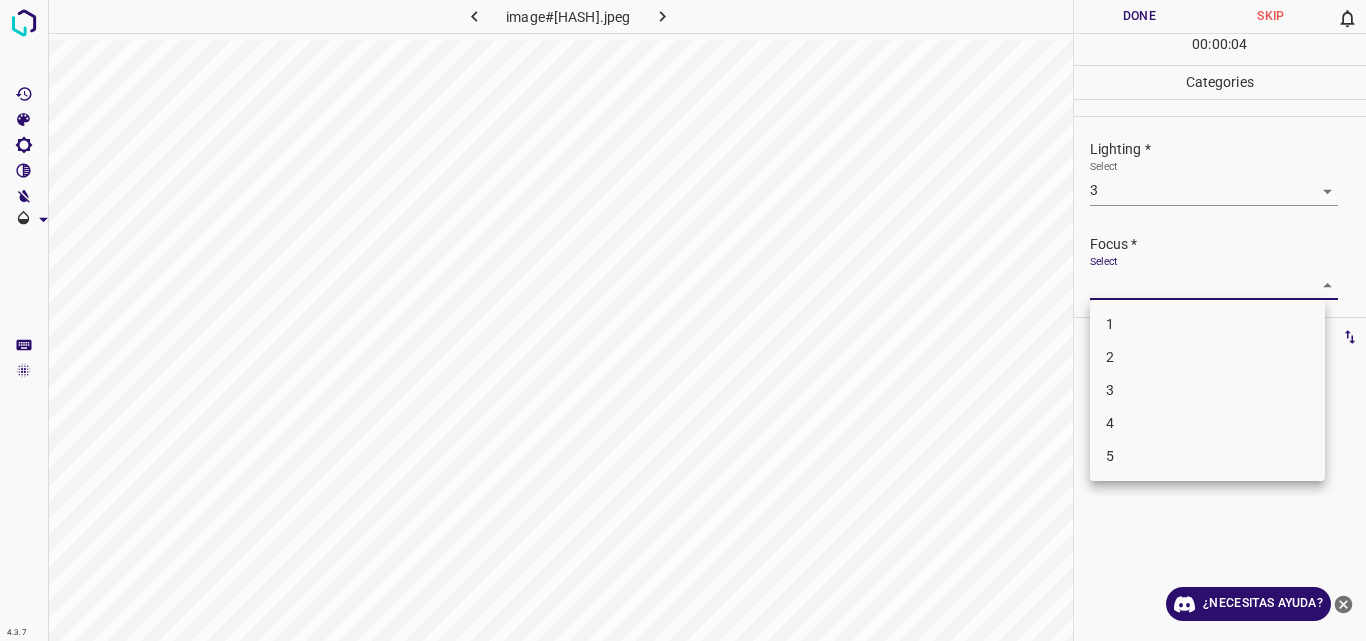 click on "4.3.7 image#001254.jpeg Done Skip 0 00   : 00   : 04   Categories Lighting *  Select 3 3 Focus *  Select ​ Overall *  Select ​ Labels   0 Categories 1 Lighting 2 Focus 3 Overall Tools Space Change between modes (Draw & Edit) I Auto labeling R Restore zoom M Zoom in N Zoom out Delete Delete selecte label Filters Z Restore filters X Saturation filter C Brightness filter V Contrast filter B Gray scale filter General O Download ¿Necesitas ayuda? Original text Rate this translation Your feedback will be used to help improve Google Translate - Texto - Esconder - Borrar 1 2 3 4 5" at bounding box center (683, 320) 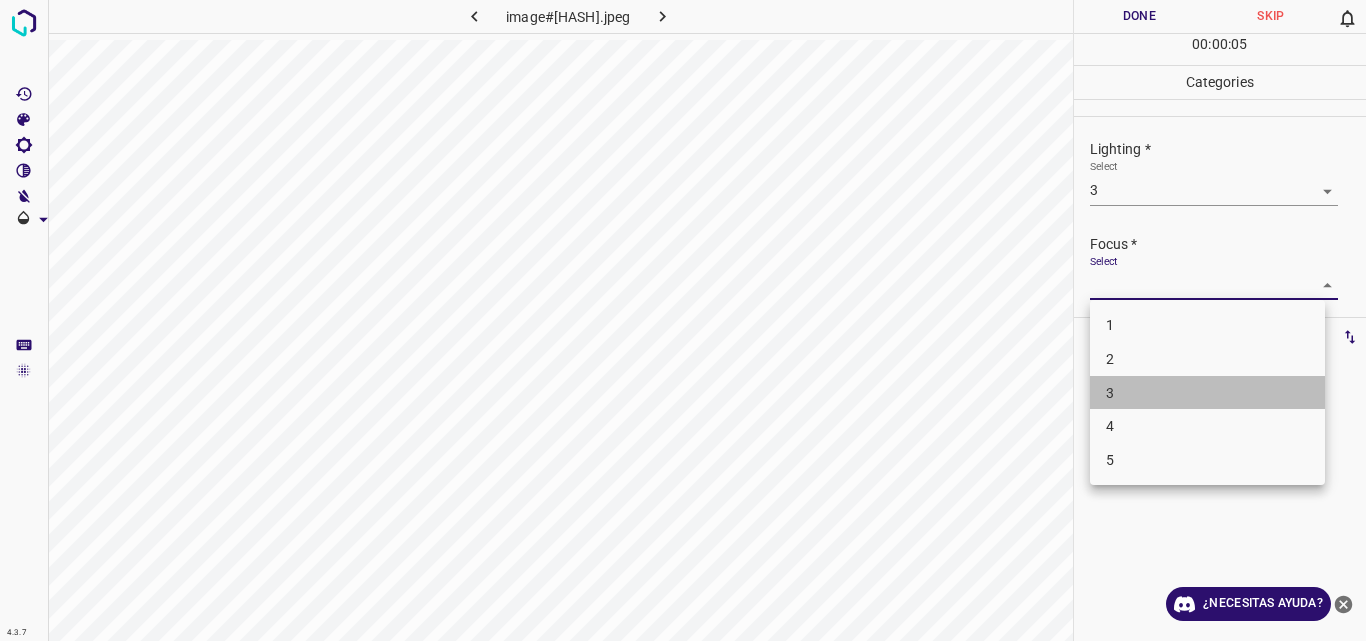 click on "3" at bounding box center [1207, 393] 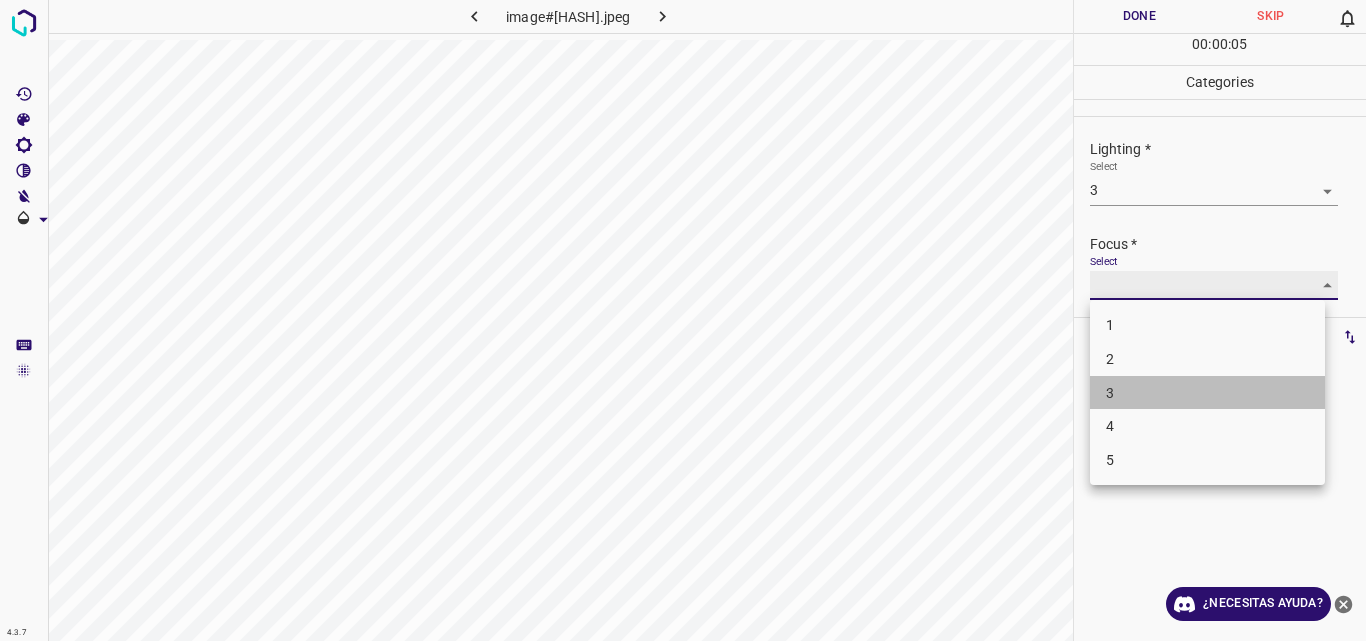type on "3" 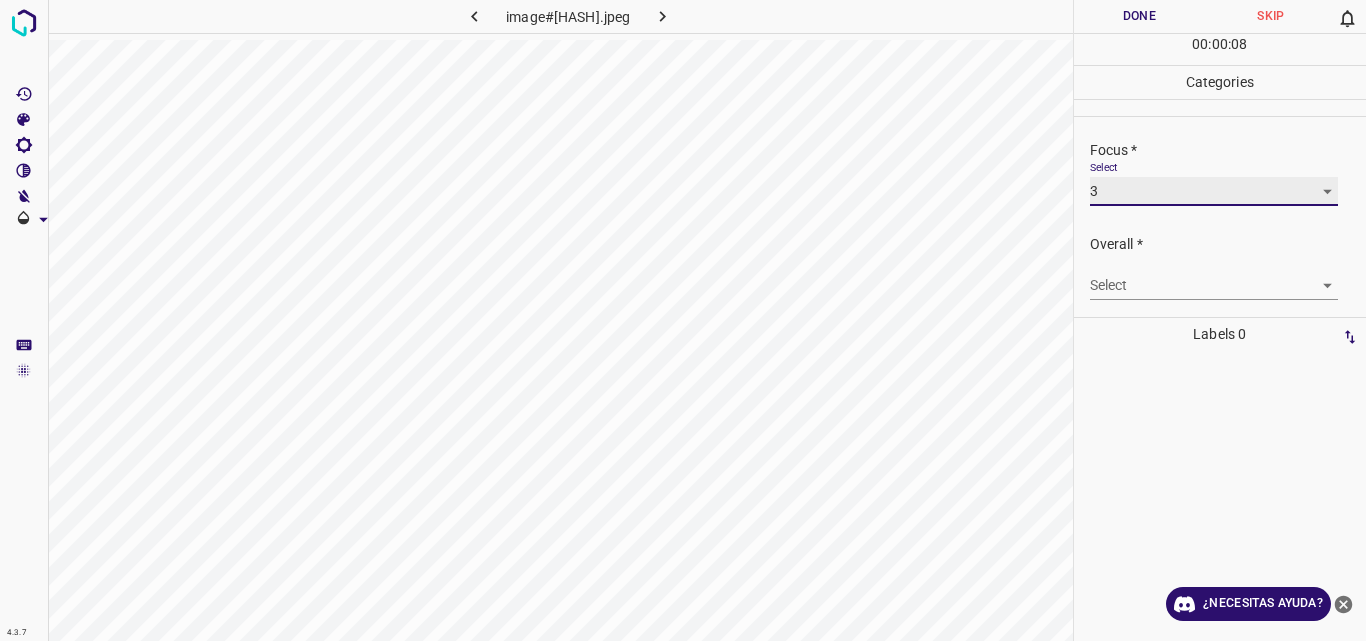 scroll, scrollTop: 98, scrollLeft: 0, axis: vertical 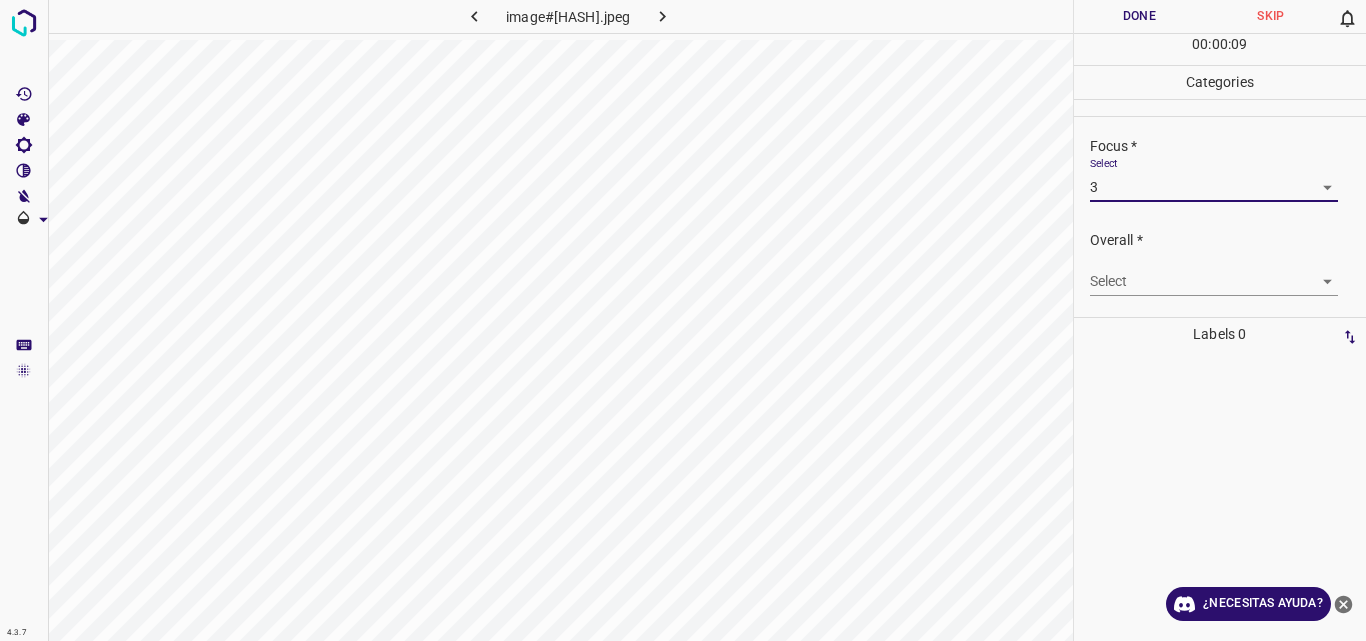 click on "4.3.7 image#001254.jpeg Done Skip 0 00   : 00   : 09   Categories Lighting *  Select 3 3 Focus *  Select 3 3 Overall *  Select ​ Labels   0 Categories 1 Lighting 2 Focus 3 Overall Tools Space Change between modes (Draw & Edit) I Auto labeling R Restore zoom M Zoom in N Zoom out Delete Delete selecte label Filters Z Restore filters X Saturation filter C Brightness filter V Contrast filter B Gray scale filter General O Download ¿Necesitas ayuda? Original text Rate this translation Your feedback will be used to help improve Google Translate - Texto - Esconder - Borrar" at bounding box center (683, 320) 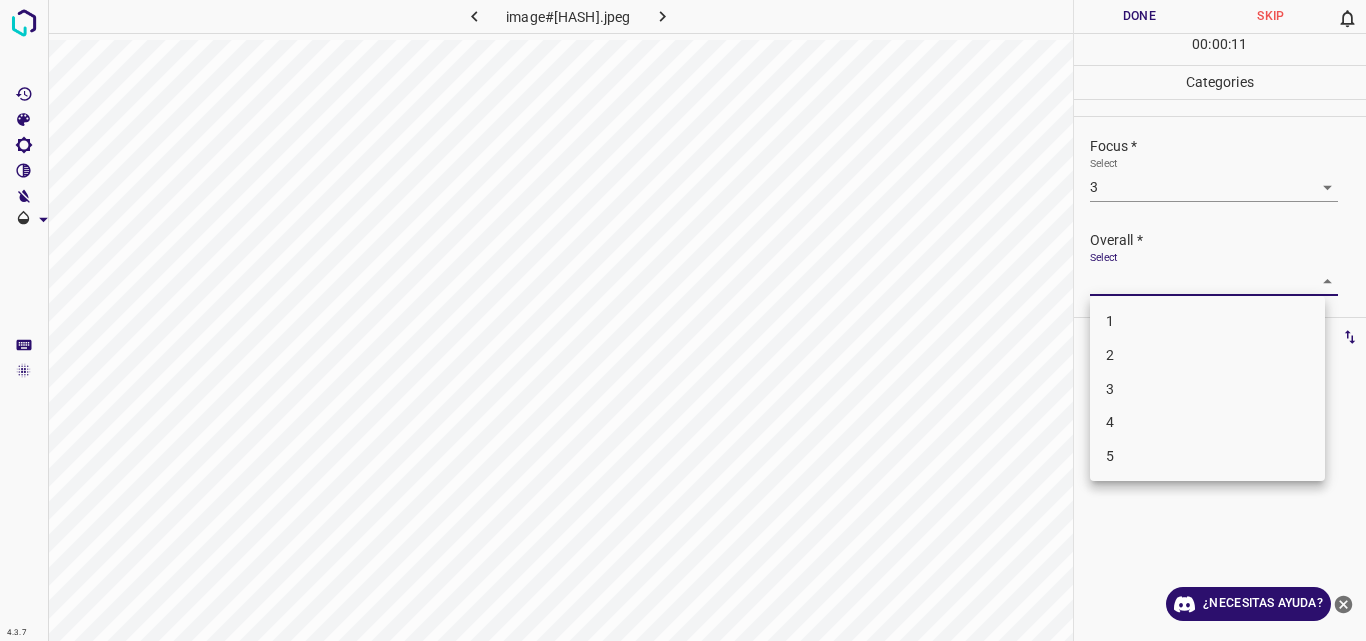 click on "3" at bounding box center (1207, 389) 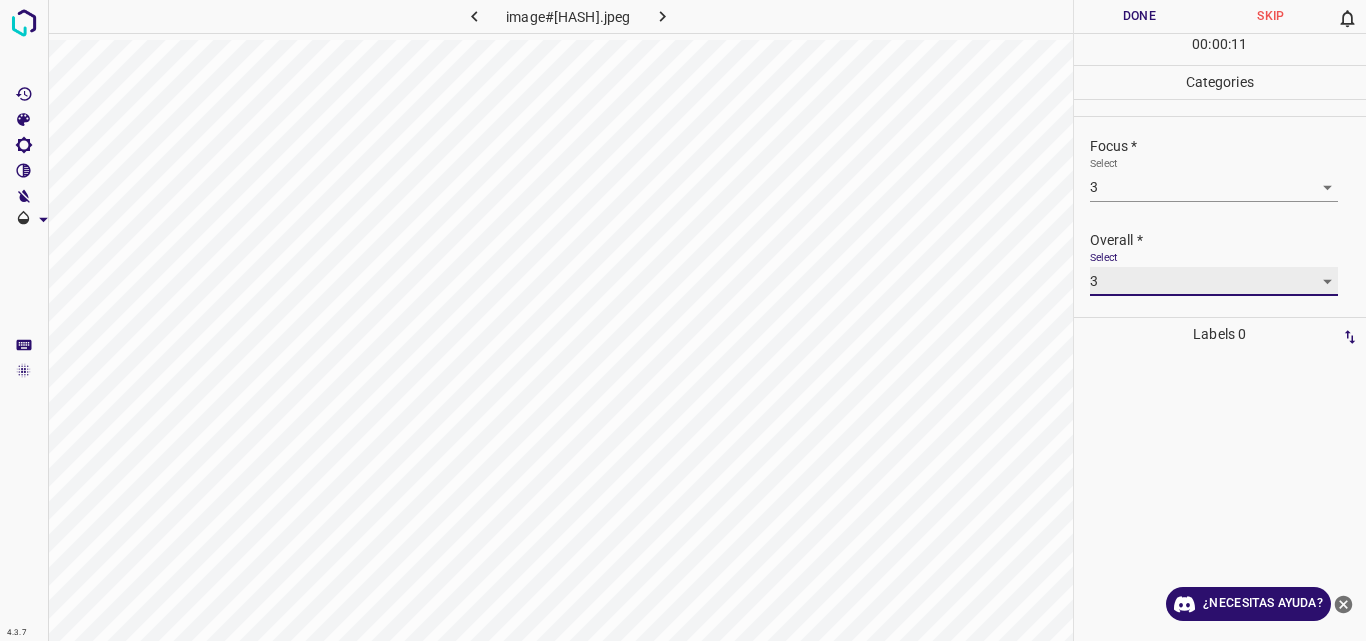 type on "3" 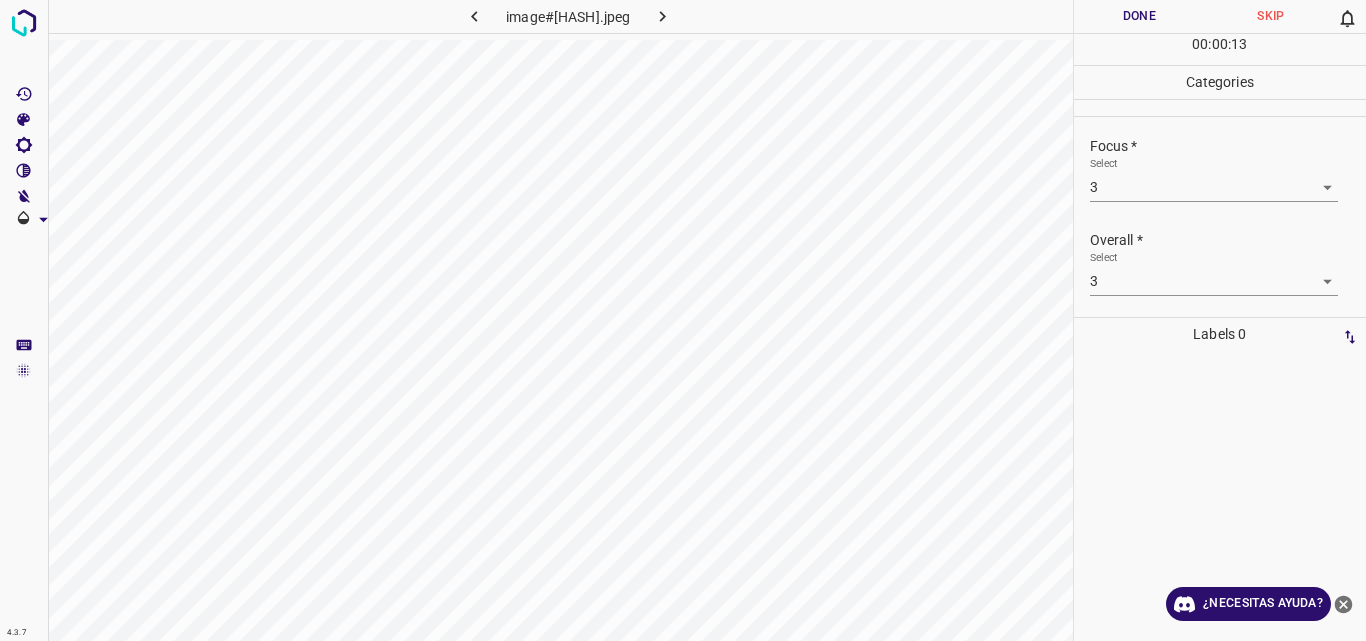 click on "00   : 00   : 13" at bounding box center (1220, 49) 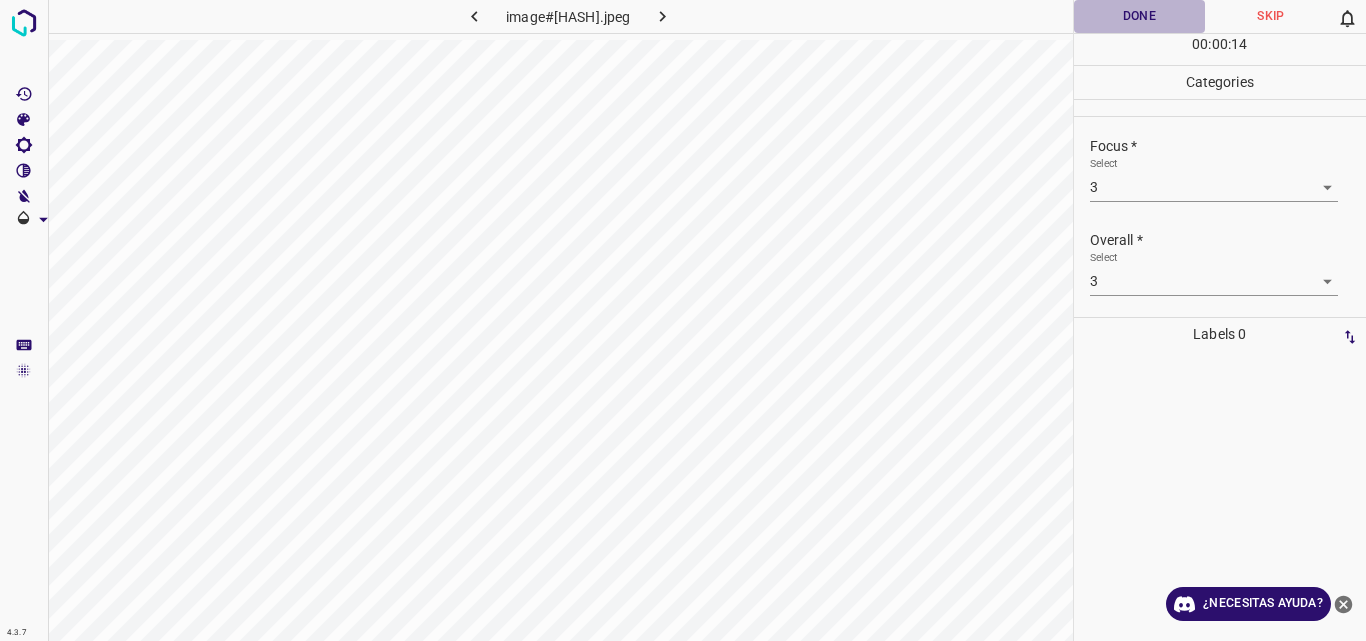 click on "Done" at bounding box center [1140, 16] 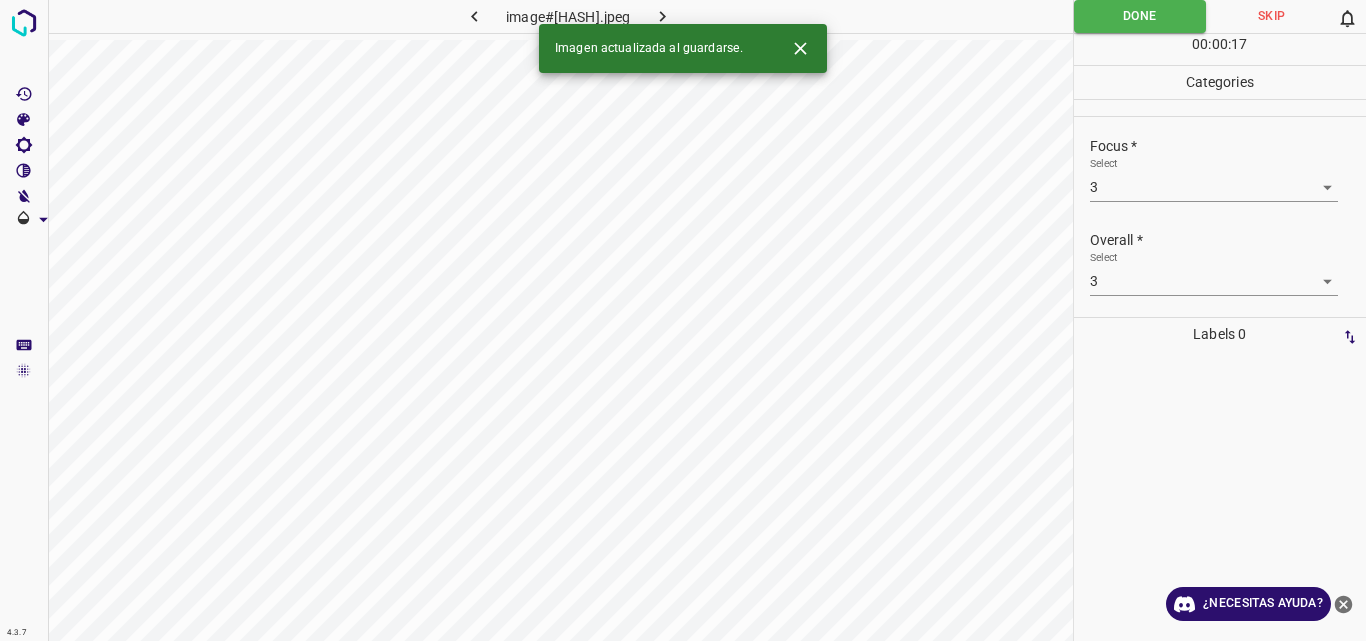 click 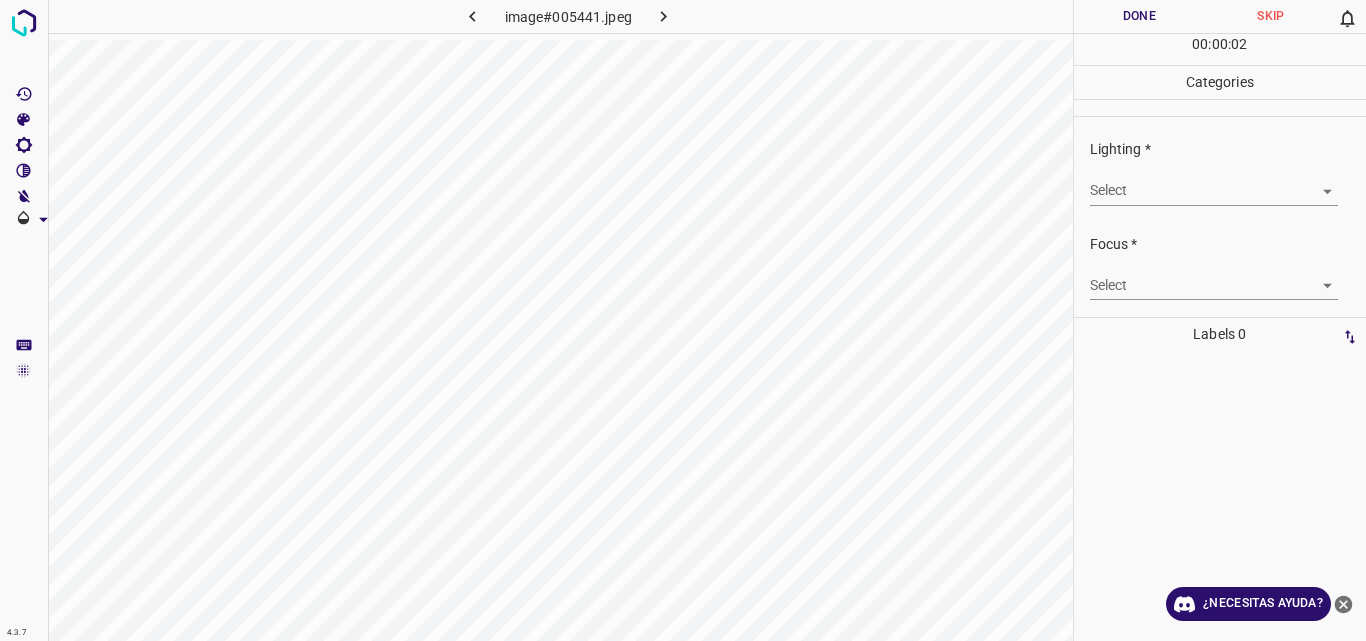 click on "4.3.7 image#005441.jpeg Done Skip 0 00   : 00   : 02   Categories Lighting *  Select ​ Focus *  Select ​ Overall *  Select ​ Labels   0 Categories 1 Lighting 2 Focus 3 Overall Tools Space Change between modes (Draw & Edit) I Auto labeling R Restore zoom M Zoom in N Zoom out Delete Delete selecte label Filters Z Restore filters X Saturation filter C Brightness filter V Contrast filter B Gray scale filter General O Download ¿Necesitas ayuda? Original text Rate this translation Your feedback will be used to help improve Google Translate - Texto - Esconder - Borrar" at bounding box center [683, 320] 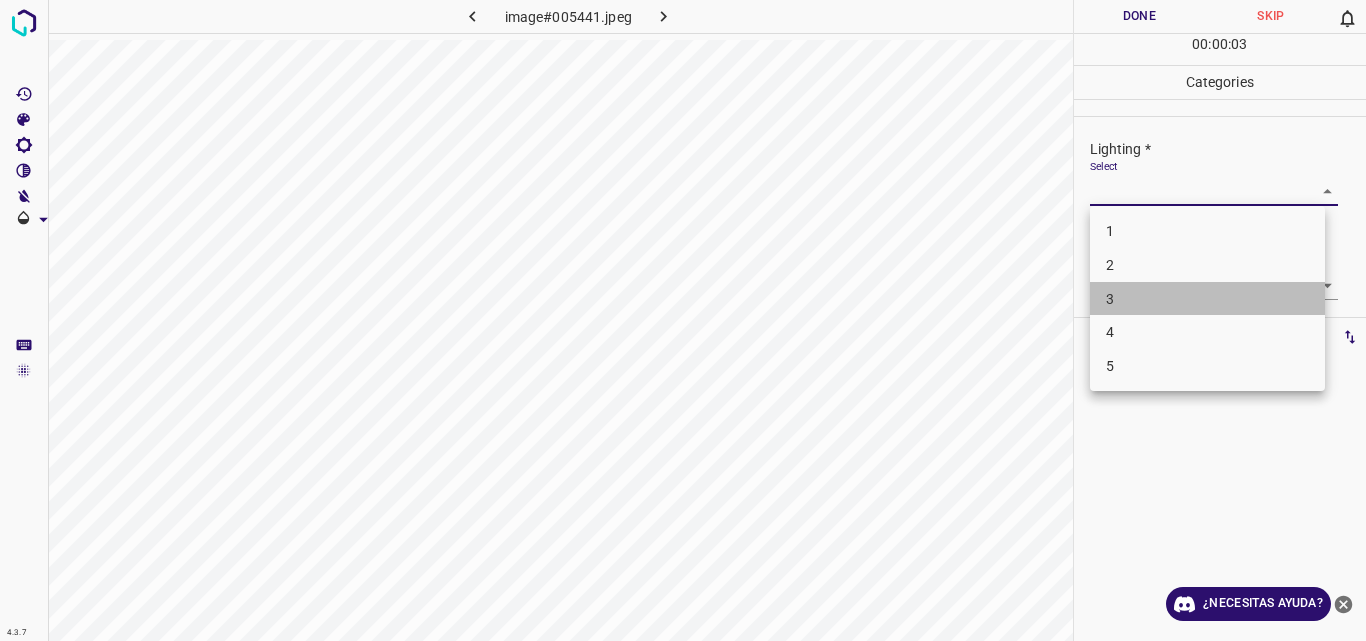 click on "3" at bounding box center [1207, 299] 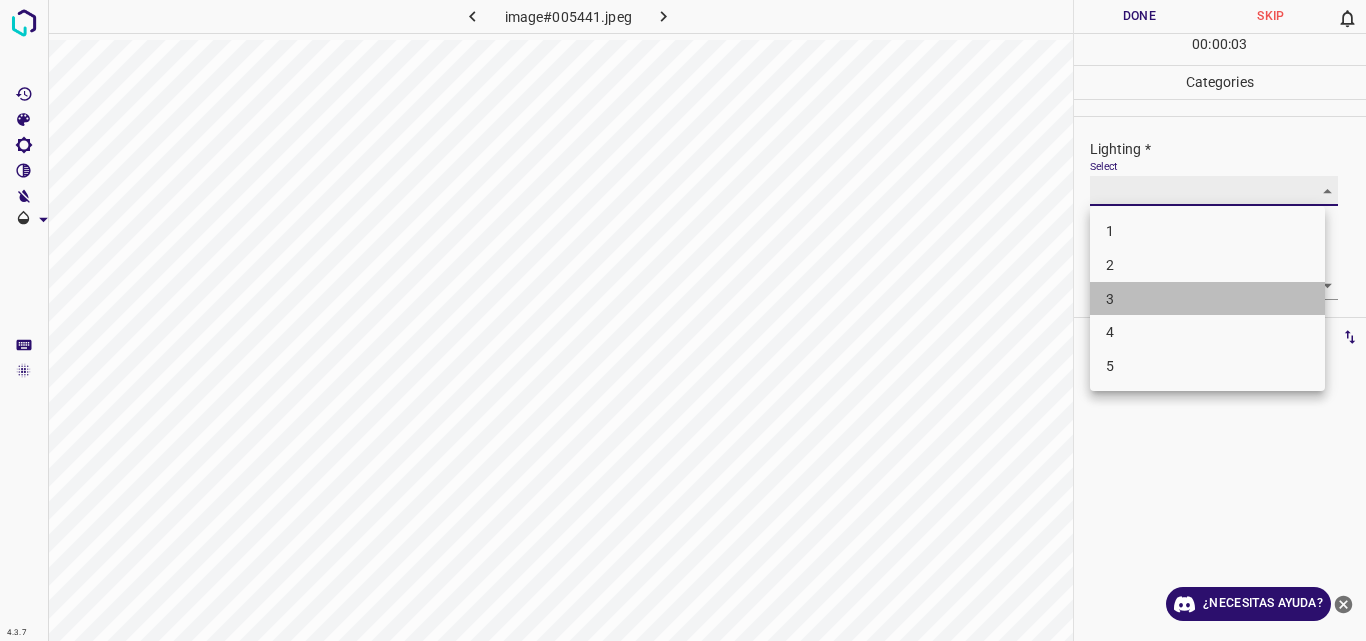 type on "3" 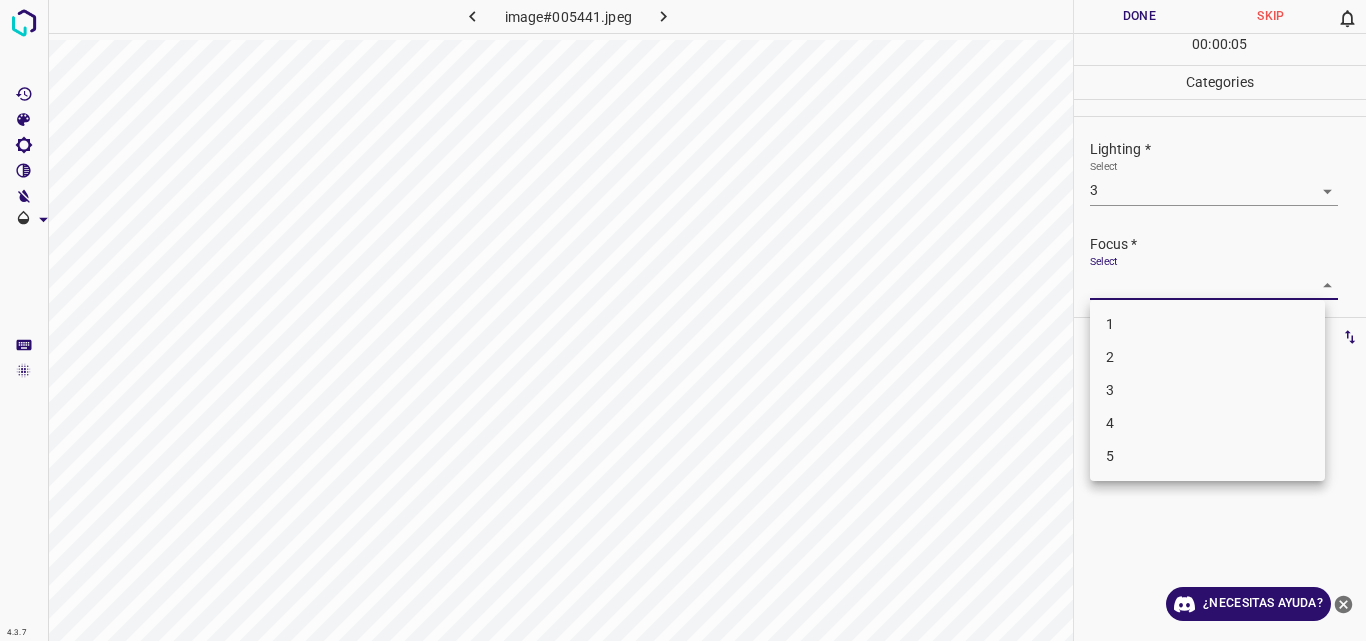 click on "4.3.7 image#[HASH].jpeg Done Skip 0 00   : 00   : 05   Categories Lighting *  Select 3 3 Focus *  Select ​ Overall *  Select ​ Labels   0 Categories 1 Lighting 2 Focus 3 Overall Tools Space Change between modes (Draw & Edit) I Auto labeling R Restore zoom M Zoom in N Zoom out Delete Delete selecte label Filters Z Restore filters X Saturation filter C Brightness filter V Contrast filter B Gray scale filter General O Download ¿Necesitas ayuda? Original text Rate this translation Your feedback will be used to help improve Google Translate - Texto - Esconder - Borrar 1 2 3 4 5" at bounding box center [683, 320] 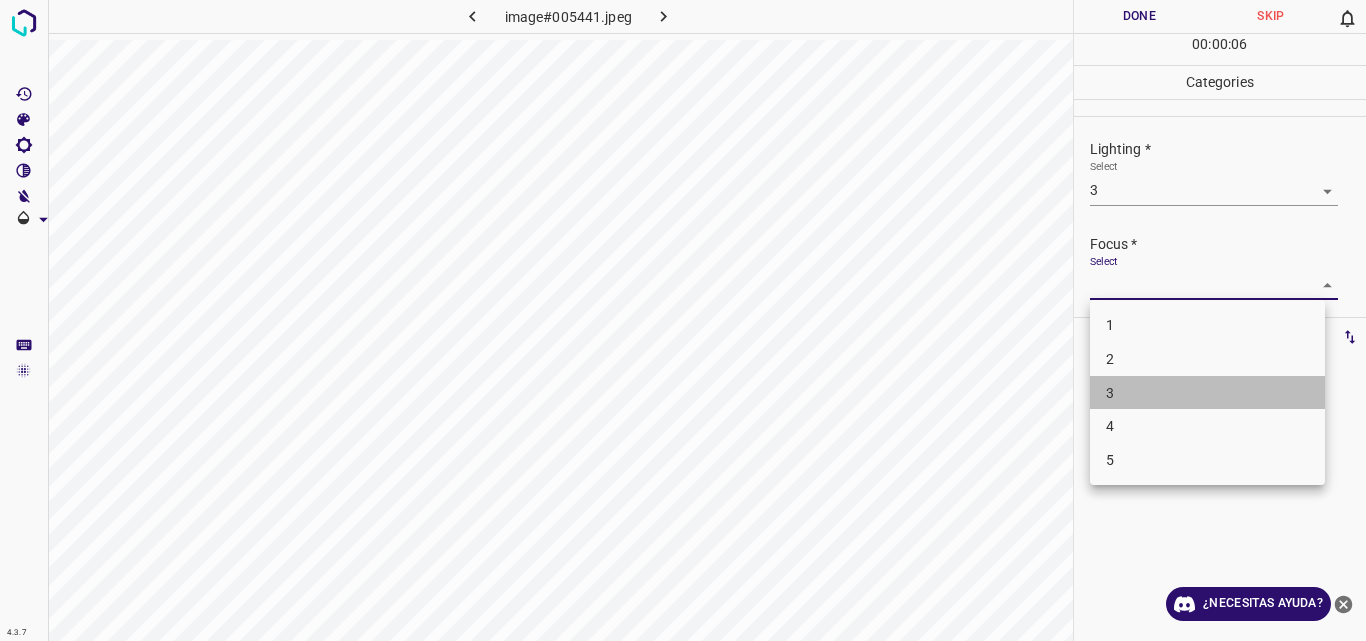 click on "3" at bounding box center [1207, 393] 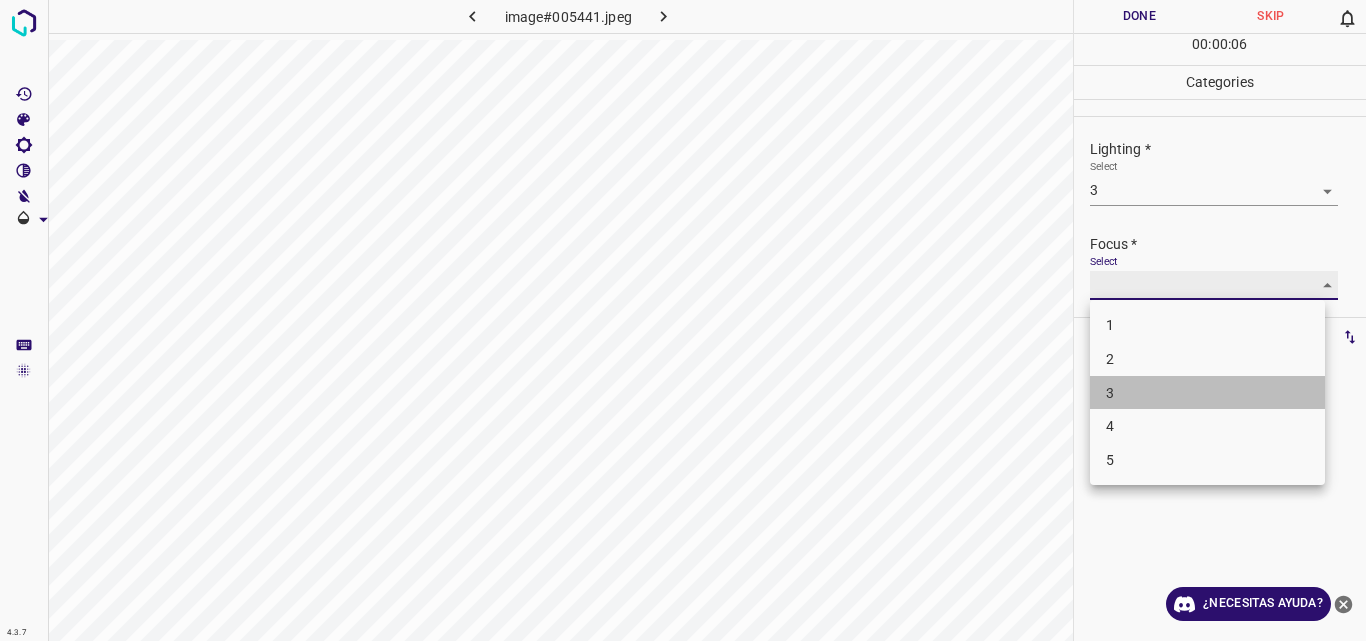 type on "3" 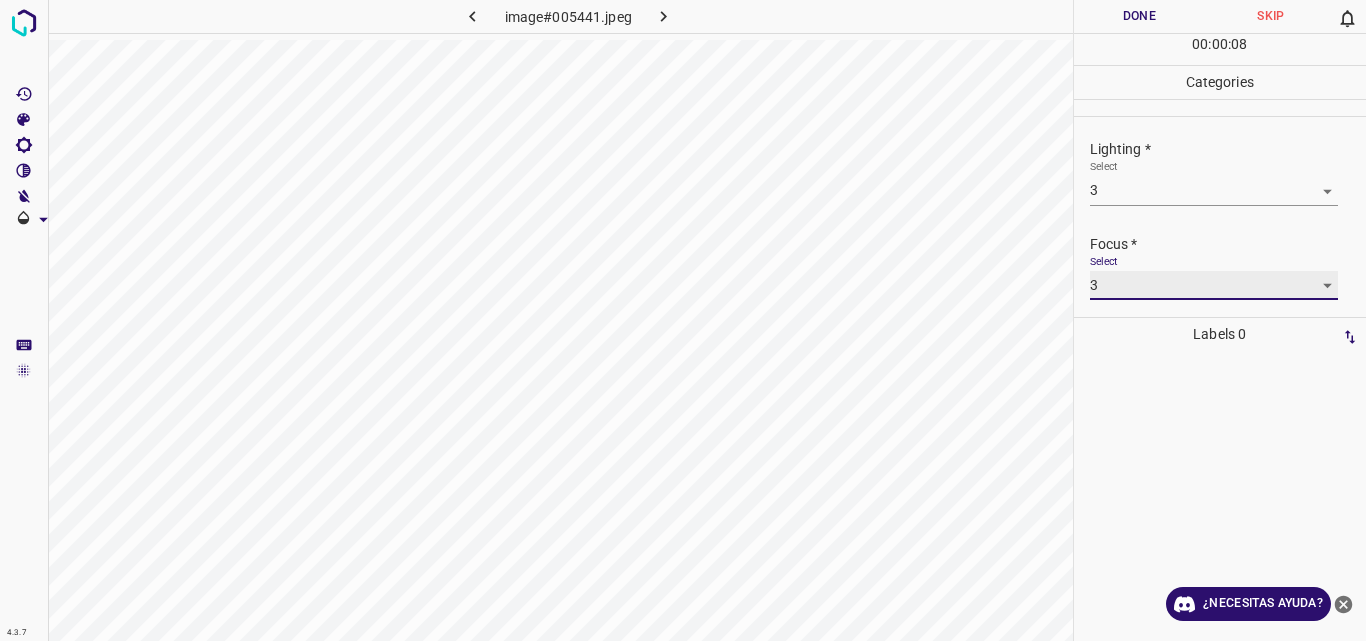 scroll, scrollTop: 98, scrollLeft: 0, axis: vertical 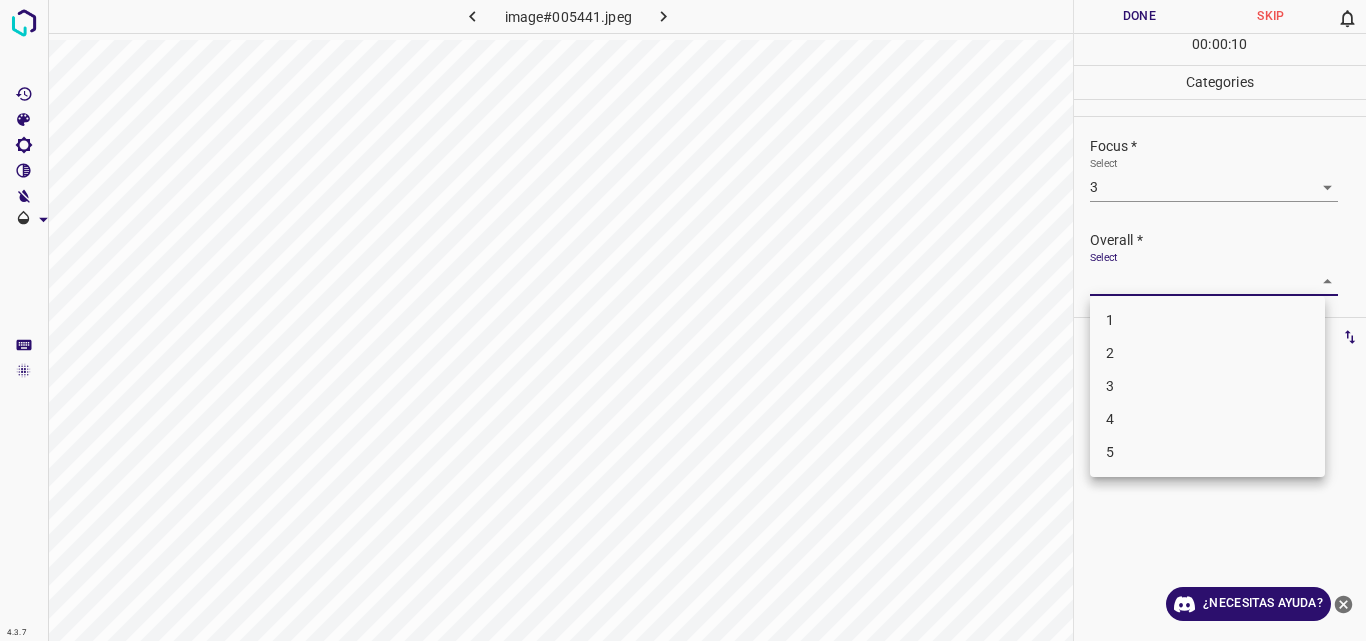 click on "4.3.7 image#[HASH].jpeg Done Skip 0 00   : 00   : 10   Categories Lighting *  Select 3 3 Focus *  Select 3 3 Overall *  Select ​ Labels   0 Categories 1 Lighting 2 Focus 3 Overall Tools Space Change between modes (Draw & Edit) I Auto labeling R Restore zoom M Zoom in N Zoom out Delete Delete selecte label Filters Z Restore filters X Saturation filter C Brightness filter V Contrast filter B Gray scale filter General O Download ¿Necesitas ayuda? Original text Rate this translation Your feedback will be used to help improve Google Translate - Texto - Esconder - Borrar 1 2 3 4 5" at bounding box center [683, 320] 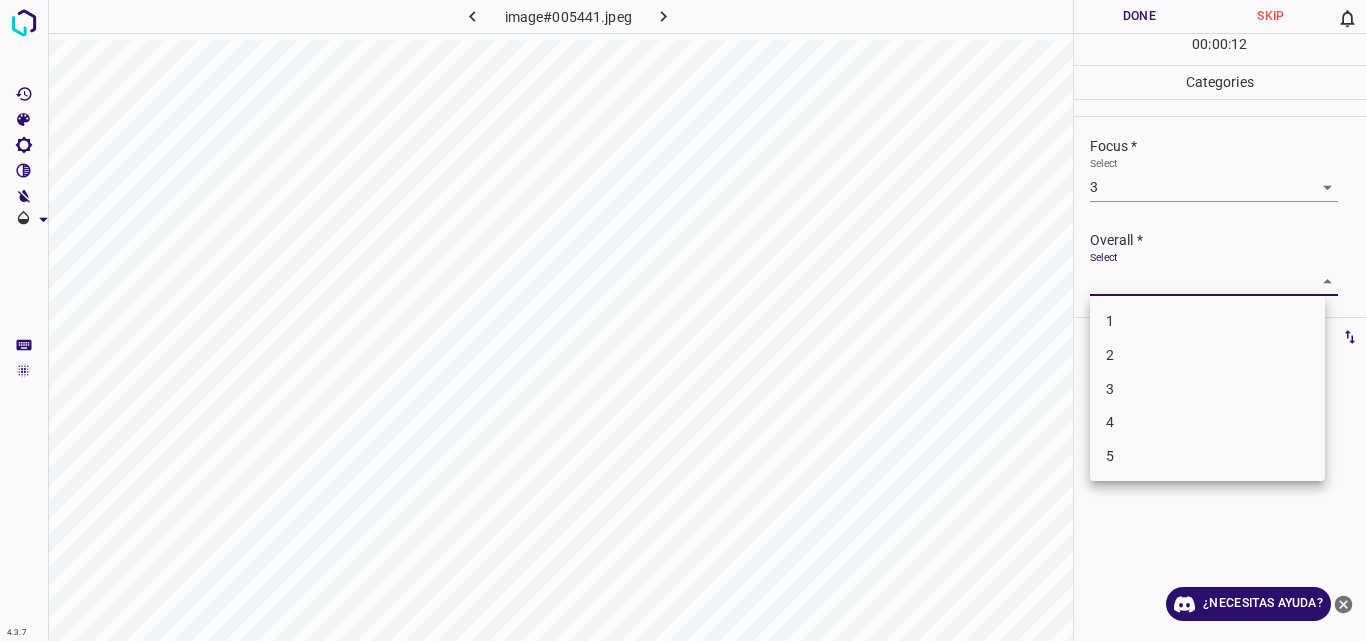 click on "3" at bounding box center [1207, 389] 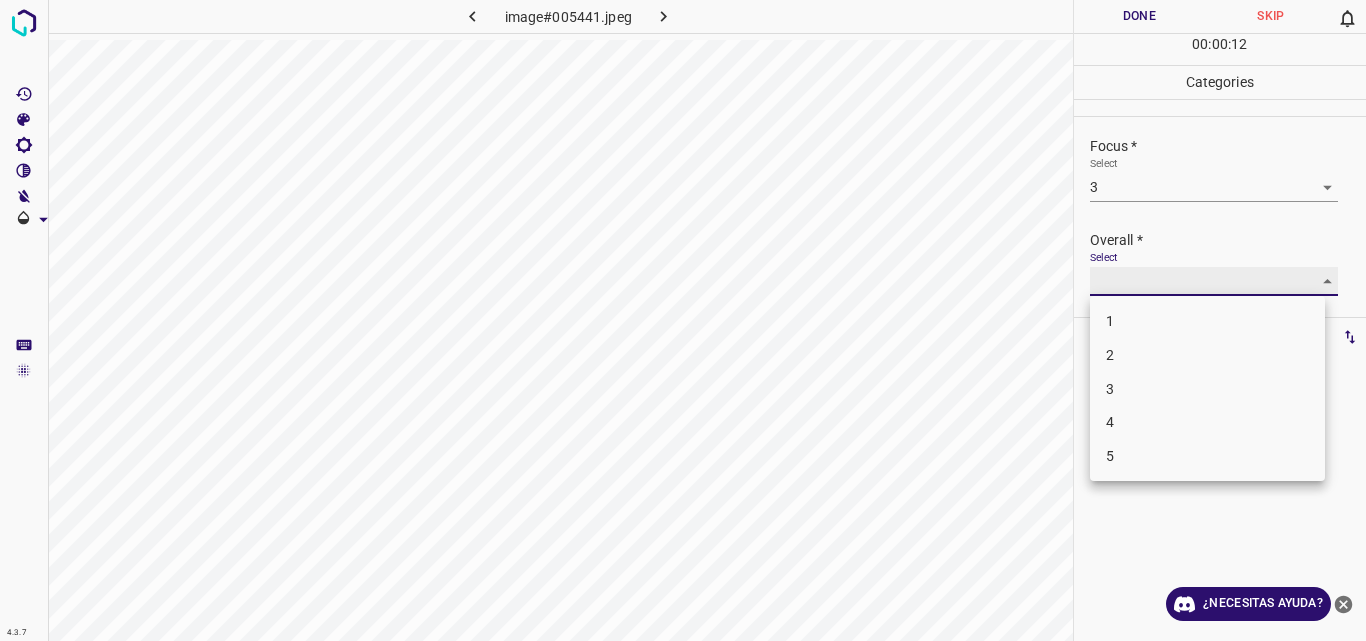 type on "3" 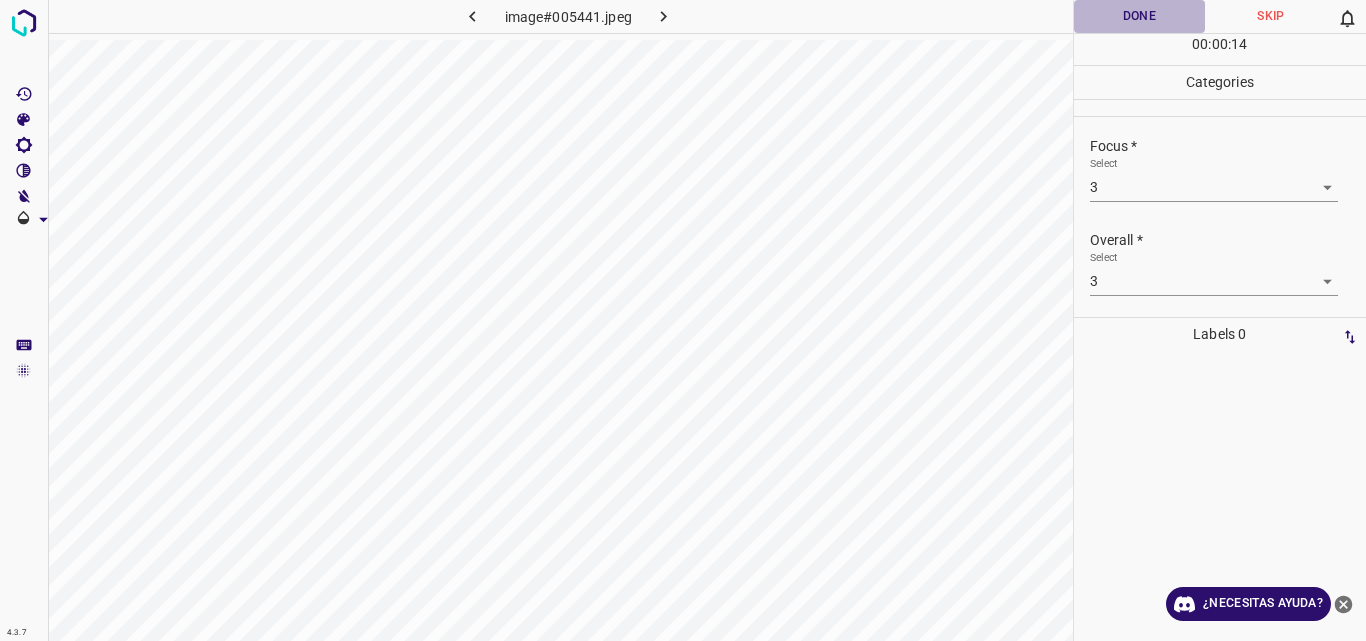 click on "Done" at bounding box center [1140, 16] 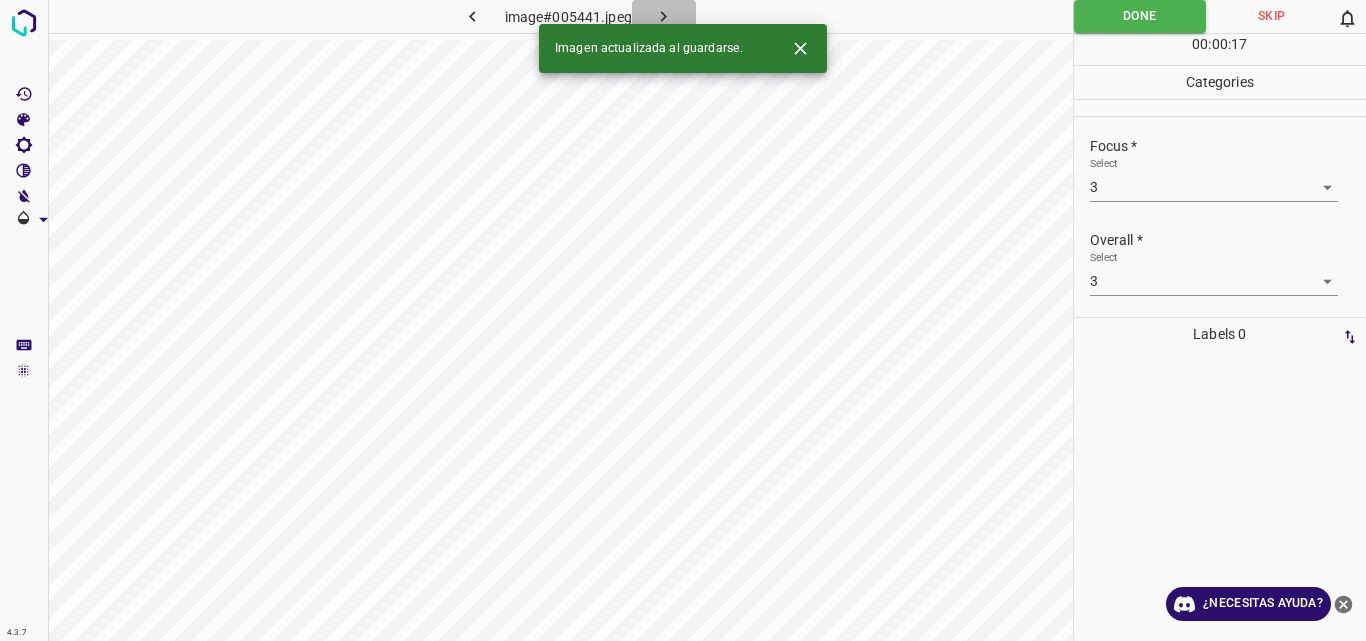 click 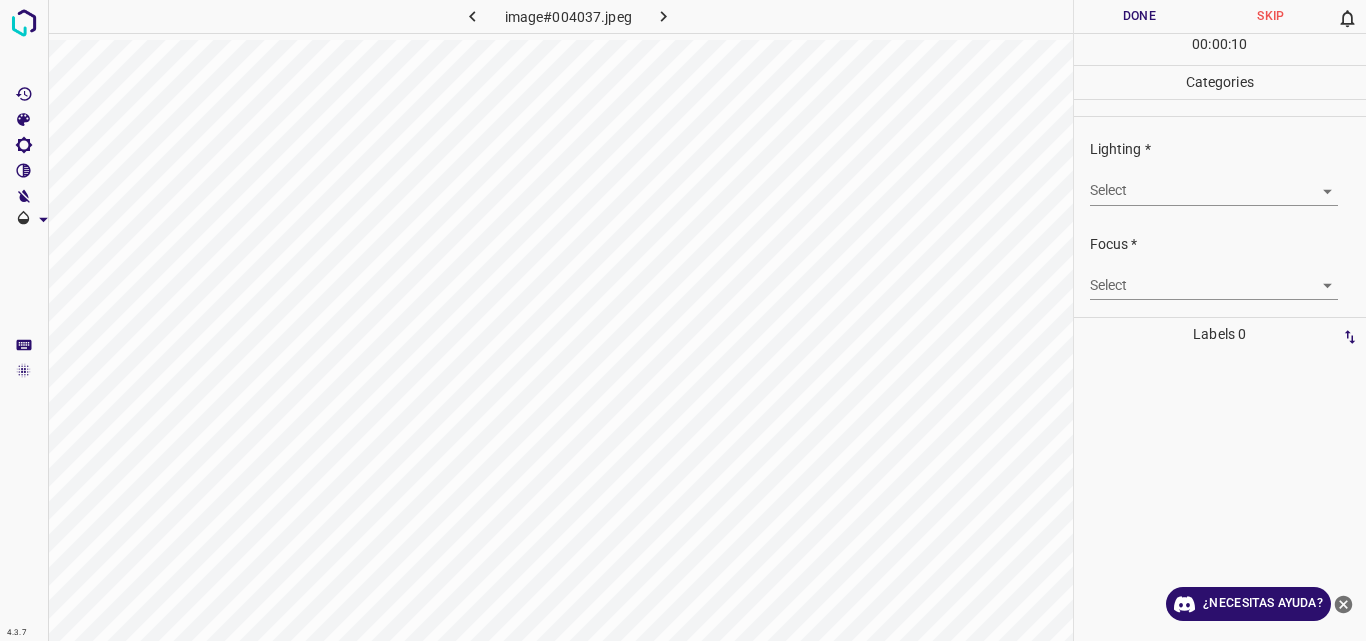 click on "4.3.7 image#004037.jpeg Done Skip 0 00   : 00   : 10   Categories Lighting *  Select ​ Focus *  Select ​ Overall *  Select ​ Labels   0 Categories 1 Lighting 2 Focus 3 Overall Tools Space Change between modes (Draw & Edit) I Auto labeling R Restore zoom M Zoom in N Zoom out Delete Delete selecte label Filters Z Restore filters X Saturation filter C Brightness filter V Contrast filter B Gray scale filter General O Download ¿Necesitas ayuda? Original text Rate this translation Your feedback will be used to help improve Google Translate - Texto - Esconder - Borrar" at bounding box center (683, 320) 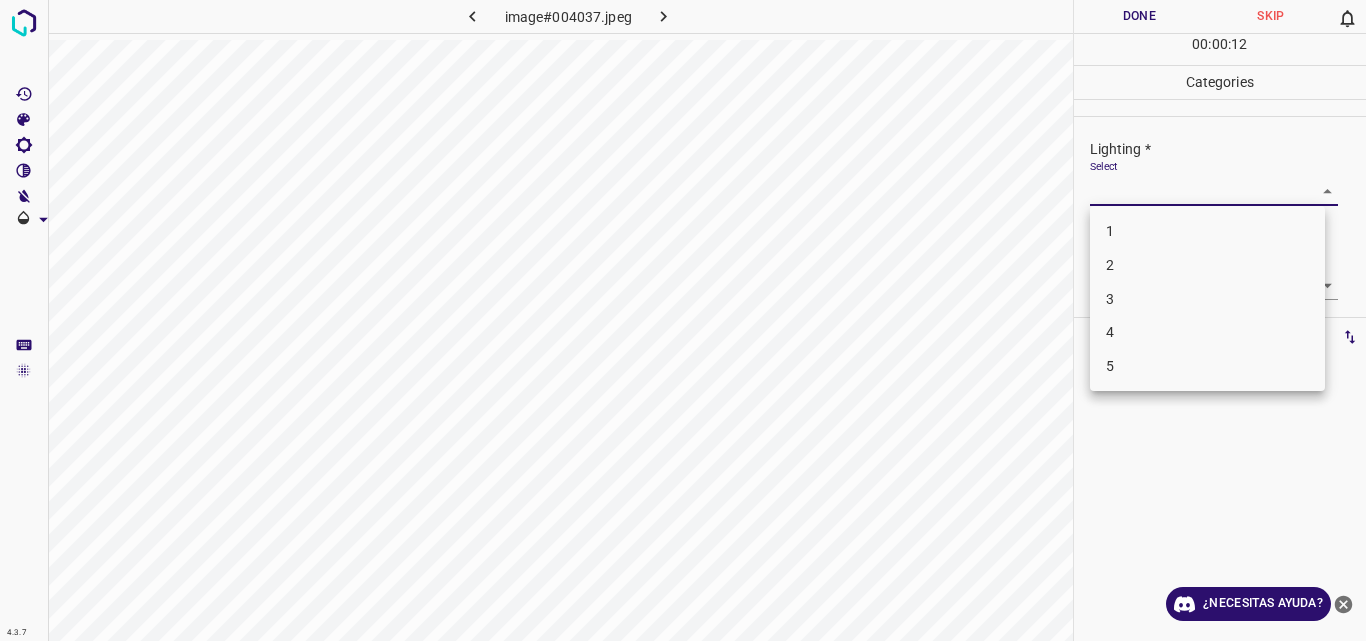 click on "3" at bounding box center (1207, 299) 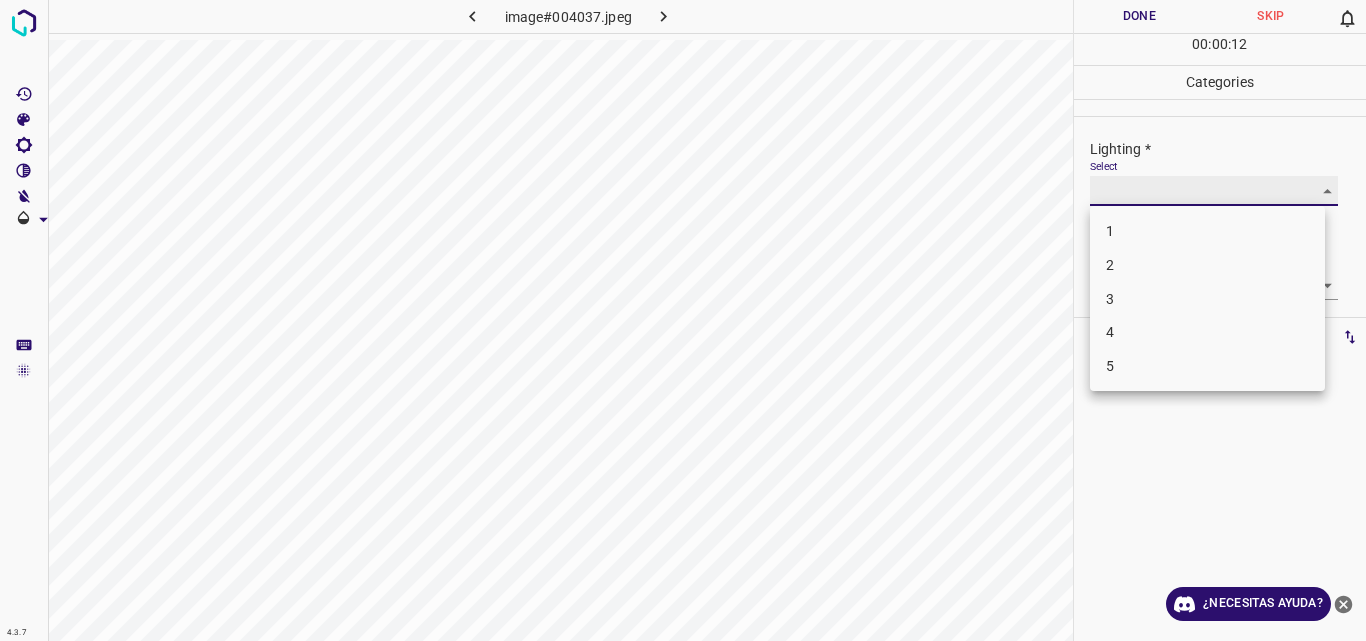 type on "3" 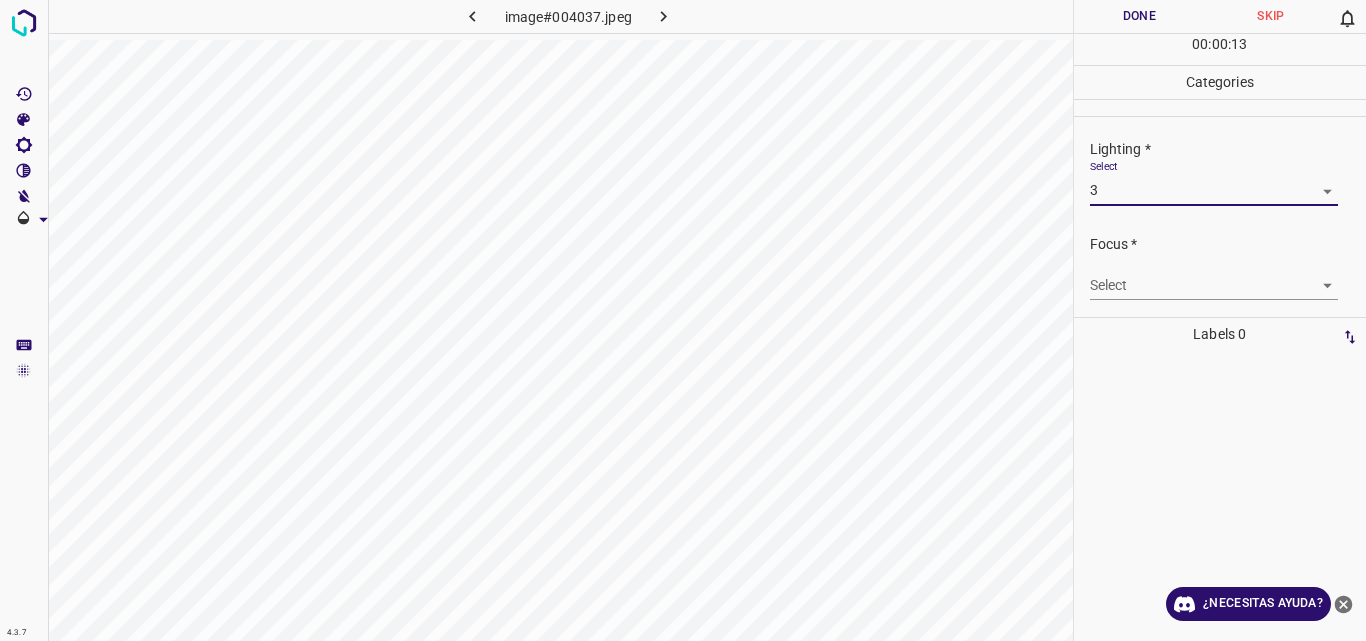 click on "4.3.7 image#004037.jpeg Done Skip 0 00   : 00   : 13   Categories Lighting *  Select 3 3 Focus *  Select ​ Overall *  Select ​ Labels   0 Categories 1 Lighting 2 Focus 3 Overall Tools Space Change between modes (Draw & Edit) I Auto labeling R Restore zoom M Zoom in N Zoom out Delete Delete selecte label Filters Z Restore filters X Saturation filter C Brightness filter V Contrast filter B Gray scale filter General O Download ¿Necesitas ayuda? Original text Rate this translation Your feedback will be used to help improve Google Translate - Texto - Esconder - Borrar" at bounding box center (683, 320) 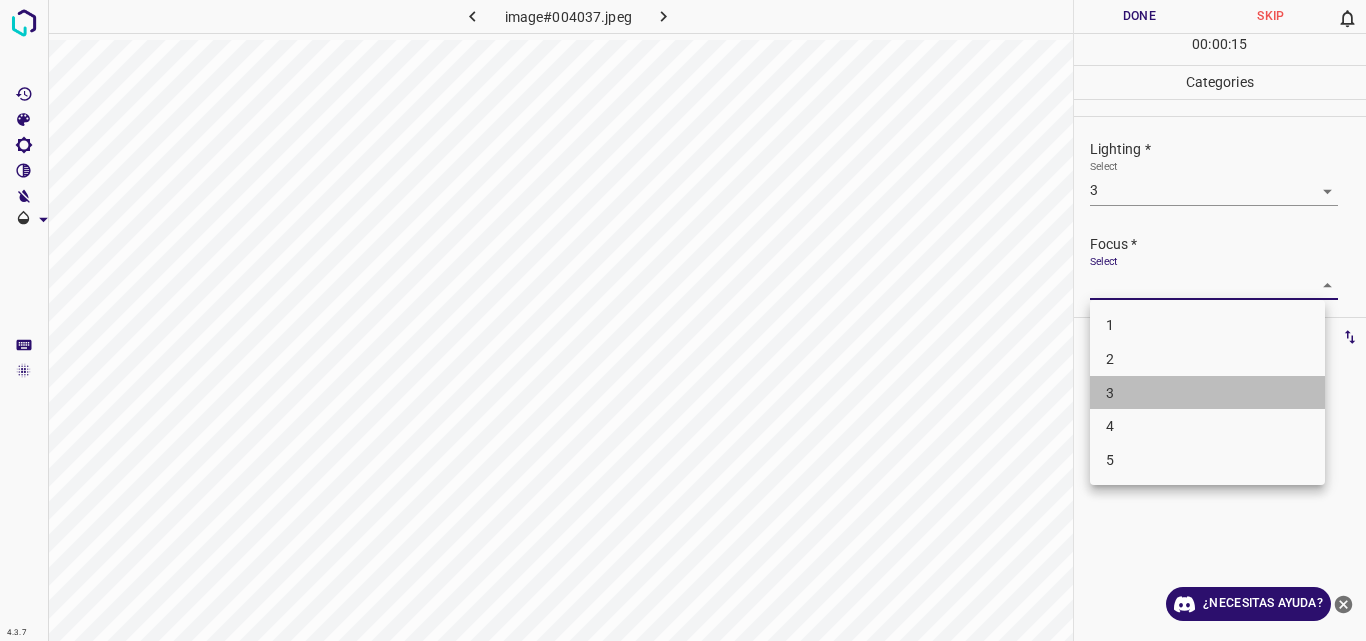 click on "3" at bounding box center (1207, 393) 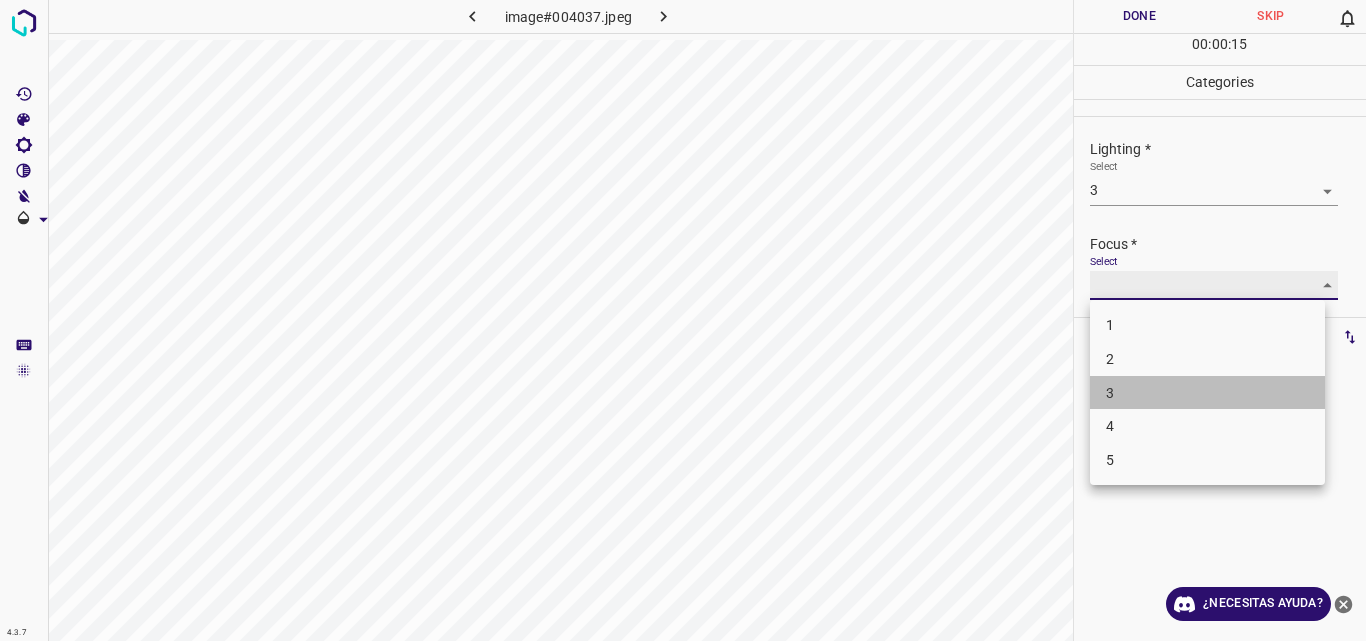 type on "3" 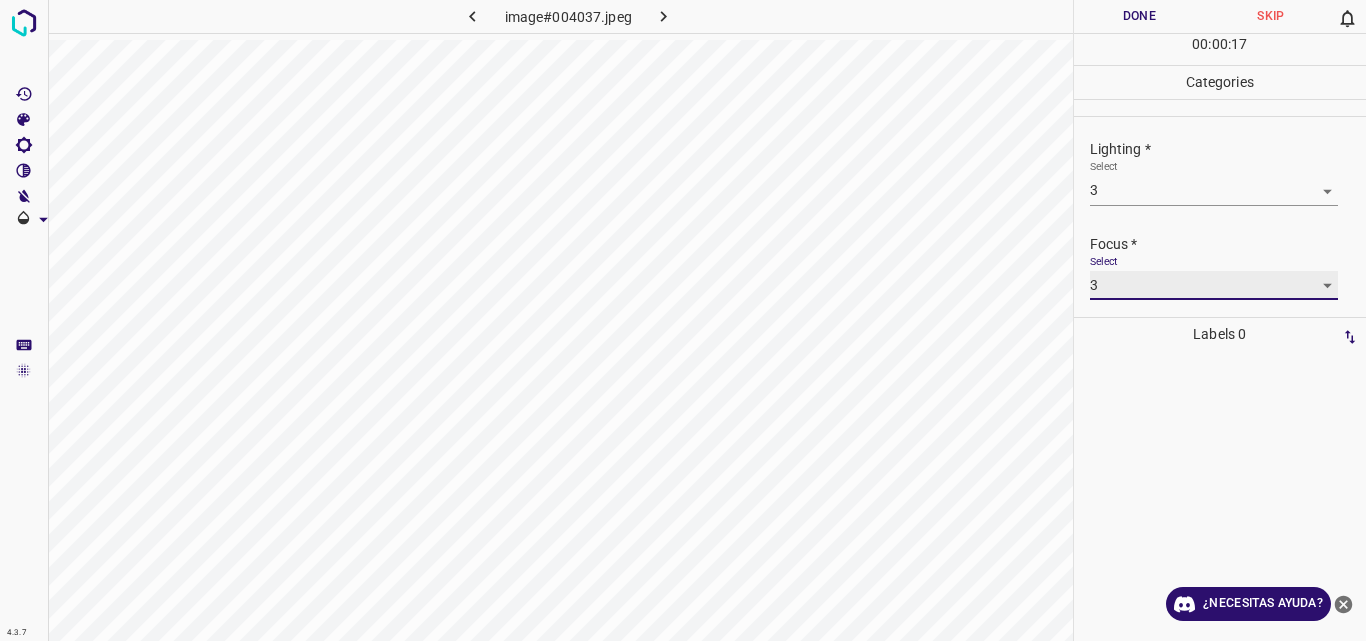 scroll, scrollTop: 98, scrollLeft: 0, axis: vertical 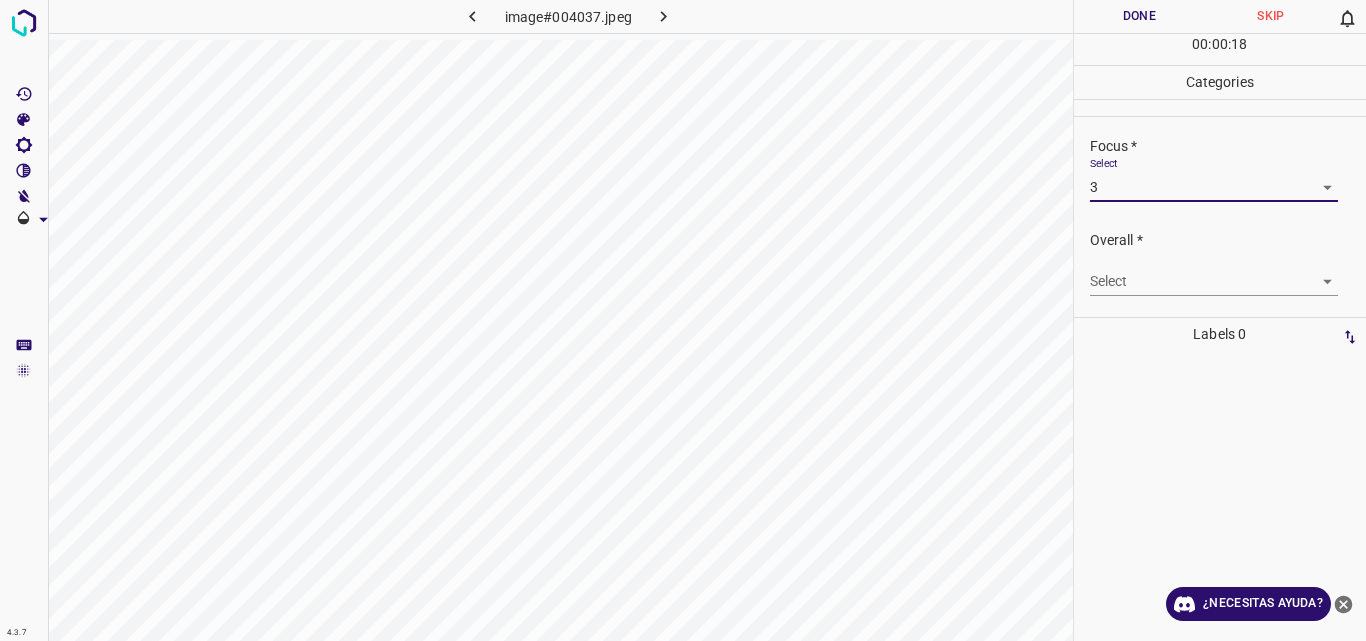 click on "4.3.7 image#004037.jpeg Done Skip 0 00   : 00   : 18   Categories Lighting *  Select 3 3 Focus *  Select 3 3 Overall *  Select ​ Labels   0 Categories 1 Lighting 2 Focus 3 Overall Tools Space Change between modes (Draw & Edit) I Auto labeling R Restore zoom M Zoom in N Zoom out Delete Delete selecte label Filters Z Restore filters X Saturation filter C Brightness filter V Contrast filter B Gray scale filter General O Download ¿Necesitas ayuda? Original text Rate this translation Your feedback will be used to help improve Google Translate - Texto - Esconder - Borrar" at bounding box center [683, 320] 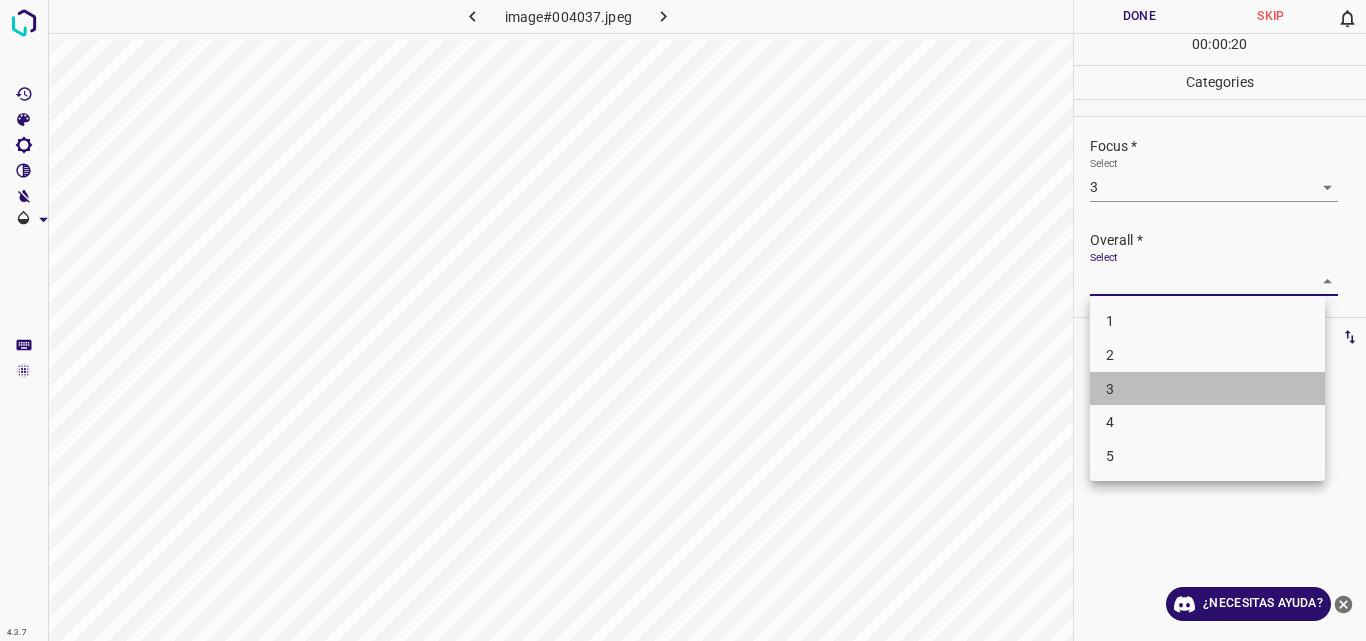 click on "3" at bounding box center (1207, 389) 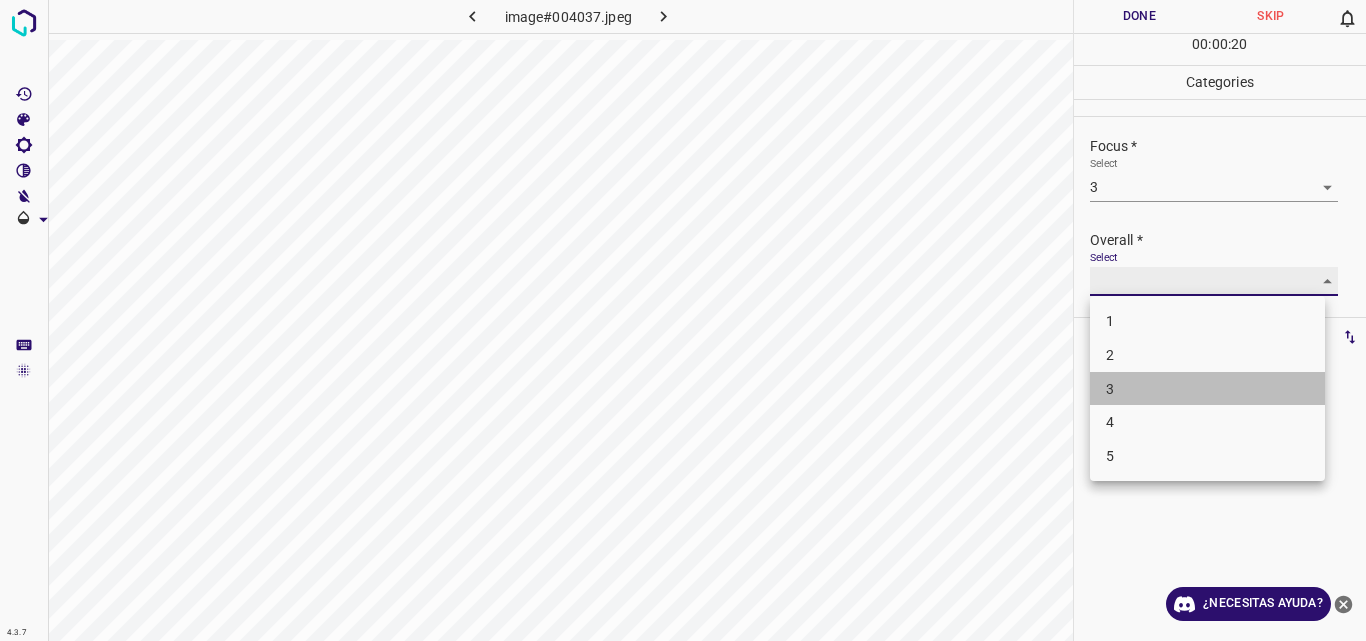 type on "3" 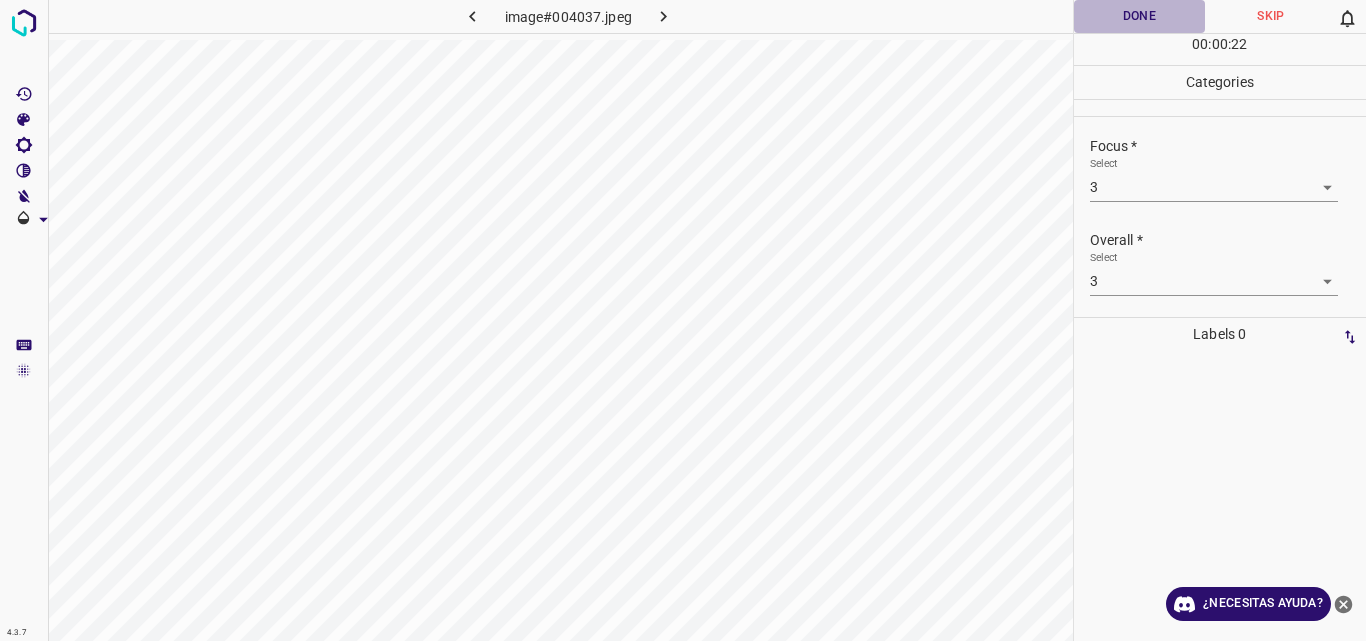 click on "Done" at bounding box center (1140, 16) 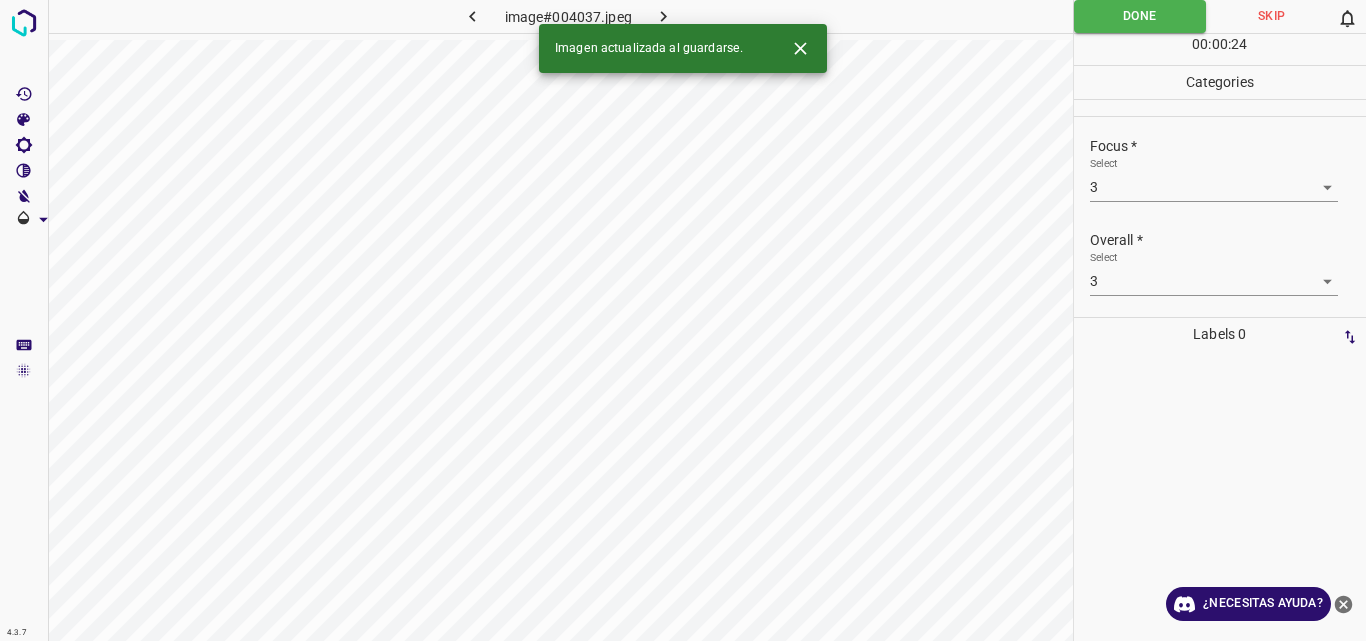click 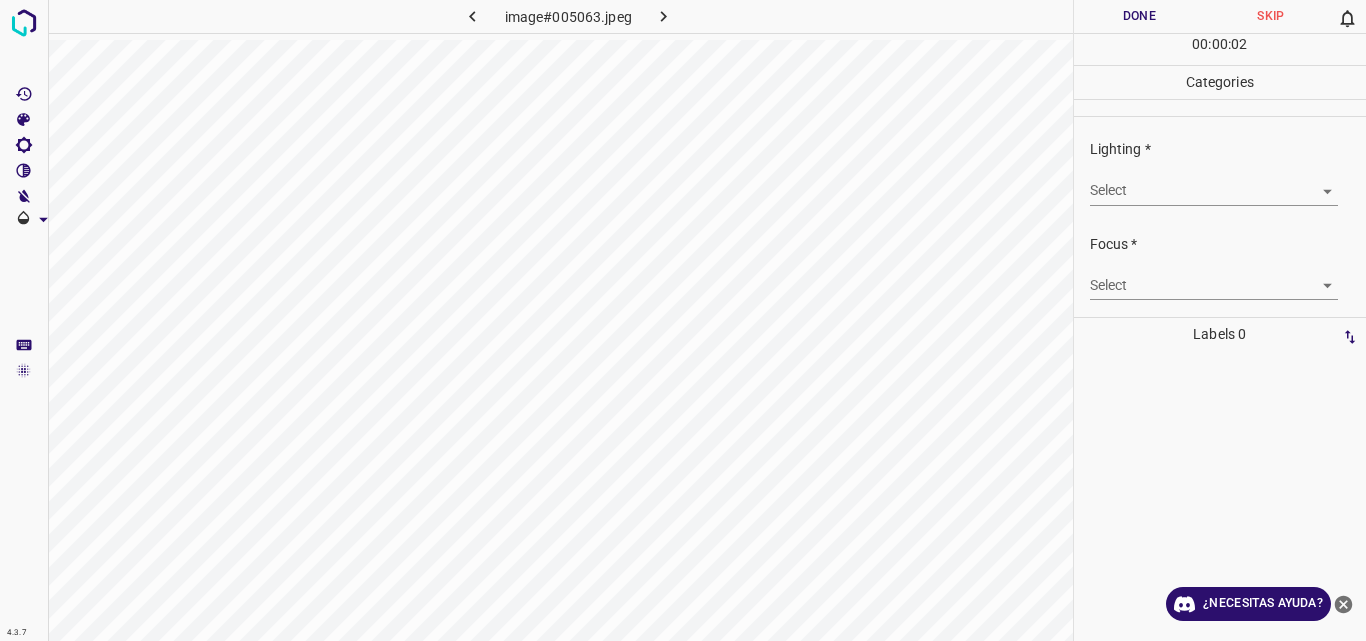click on "4.3.7 image#005063.jpeg Done Skip 0 00   : 00   : 02   Categories Lighting *  Select ​ Focus *  Select ​ Overall *  Select ​ Labels   0 Categories 1 Lighting 2 Focus 3 Overall Tools Space Change between modes (Draw & Edit) I Auto labeling R Restore zoom M Zoom in N Zoom out Delete Delete selecte label Filters Z Restore filters X Saturation filter C Brightness filter V Contrast filter B Gray scale filter General O Download ¿Necesitas ayuda? Original text Rate this translation Your feedback will be used to help improve Google Translate - Texto - Esconder - Borrar" at bounding box center (683, 320) 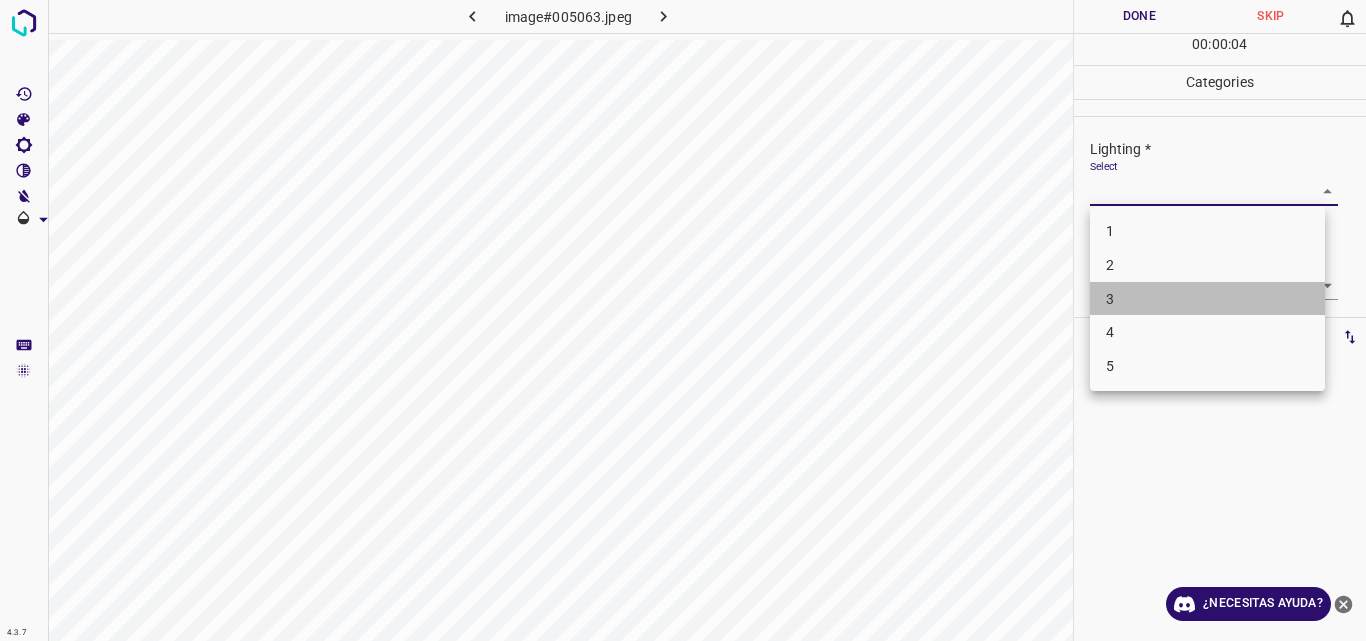 click on "3" at bounding box center (1207, 299) 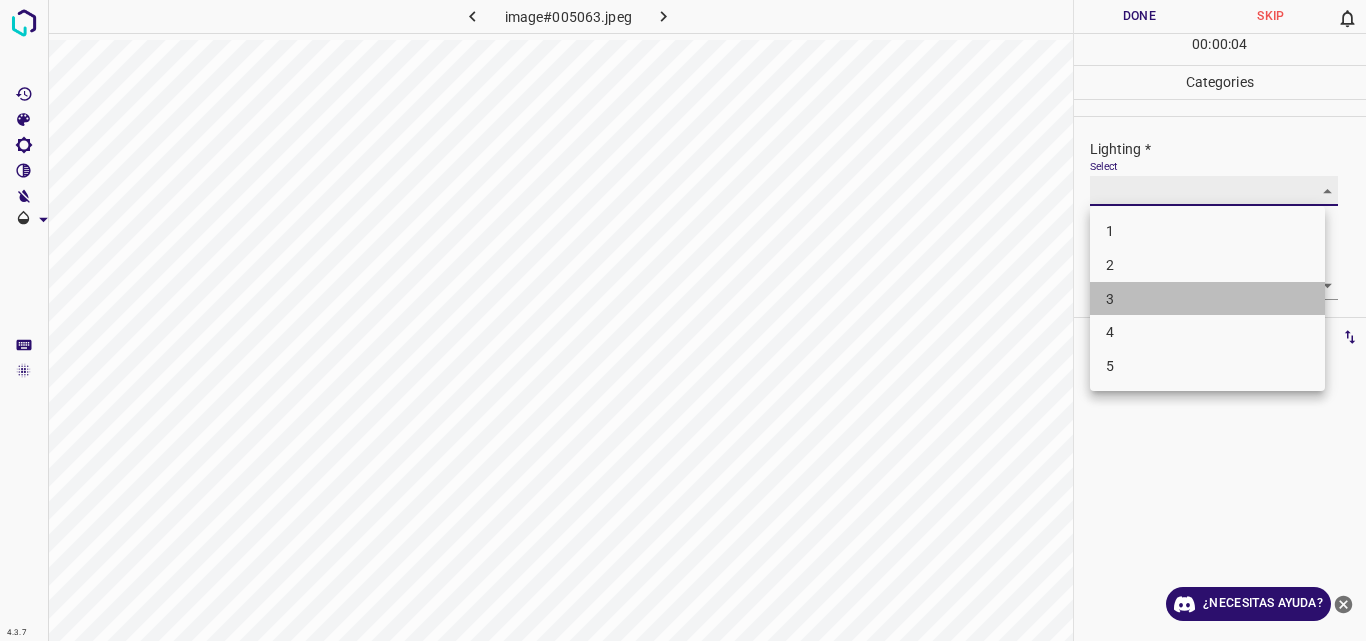 type on "3" 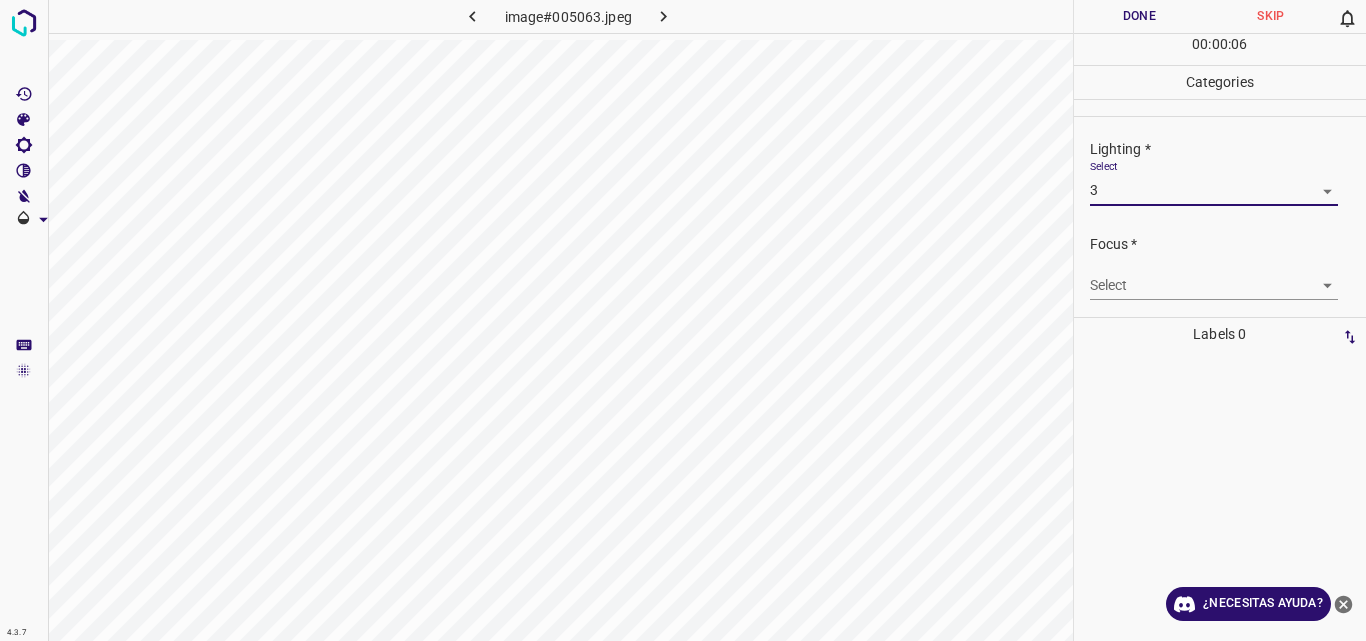 click on "4.3.7 image#005063.jpeg Done Skip 0 00   : 00   : 06   Categories Lighting *  Select 3 3 Focus *  Select ​ Overall *  Select ​ Labels   0 Categories 1 Lighting 2 Focus 3 Overall Tools Space Change between modes (Draw & Edit) I Auto labeling R Restore zoom M Zoom in N Zoom out Delete Delete selecte label Filters Z Restore filters X Saturation filter C Brightness filter V Contrast filter B Gray scale filter General O Download ¿Necesitas ayuda? Original text Rate this translation Your feedback will be used to help improve Google Translate - Texto - Esconder - Borrar" at bounding box center (683, 320) 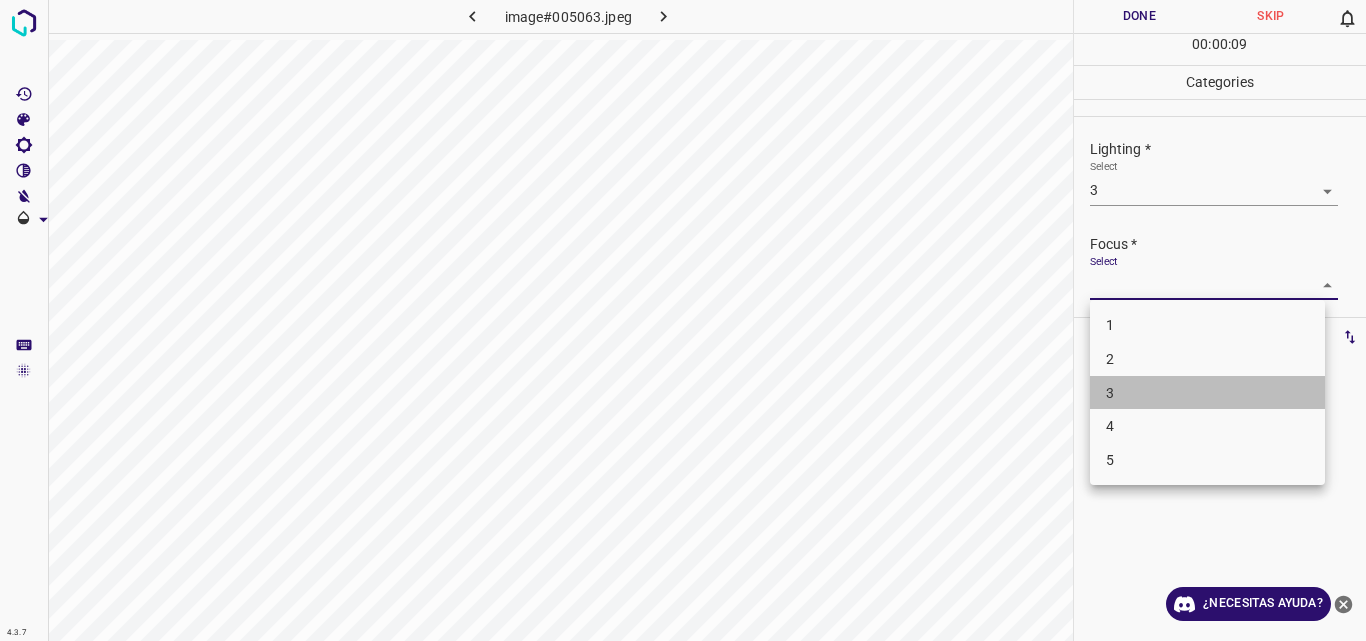 click on "3" at bounding box center [1207, 393] 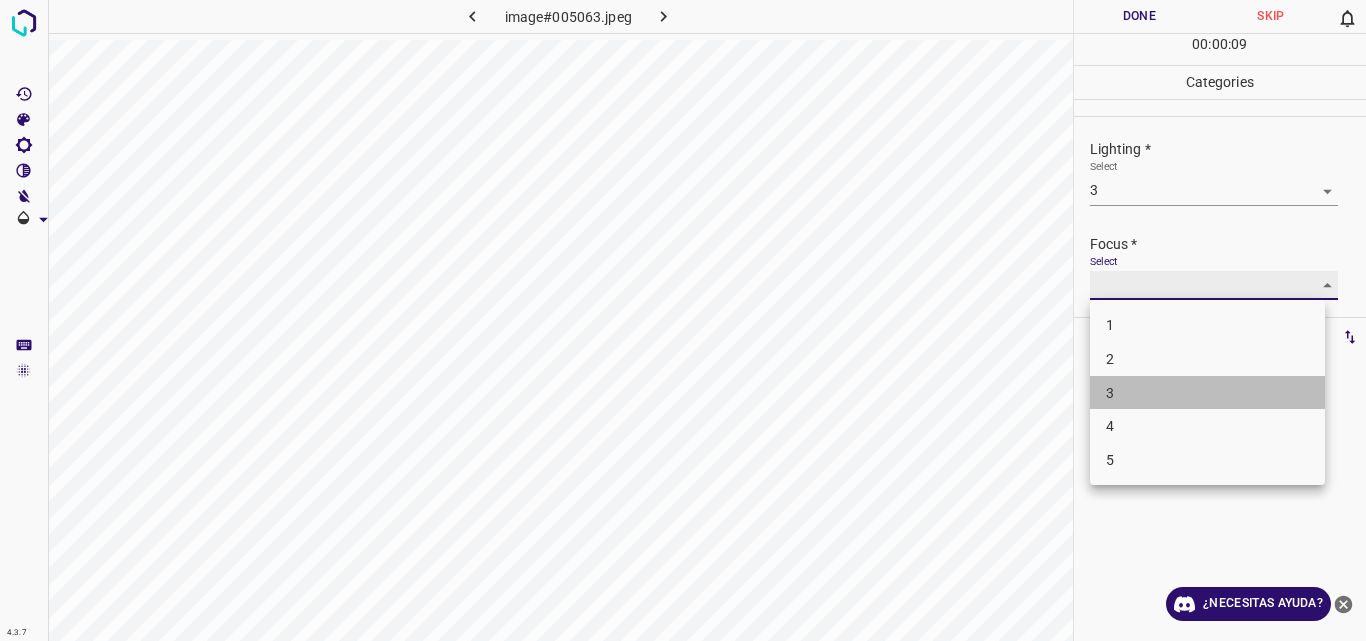 type on "3" 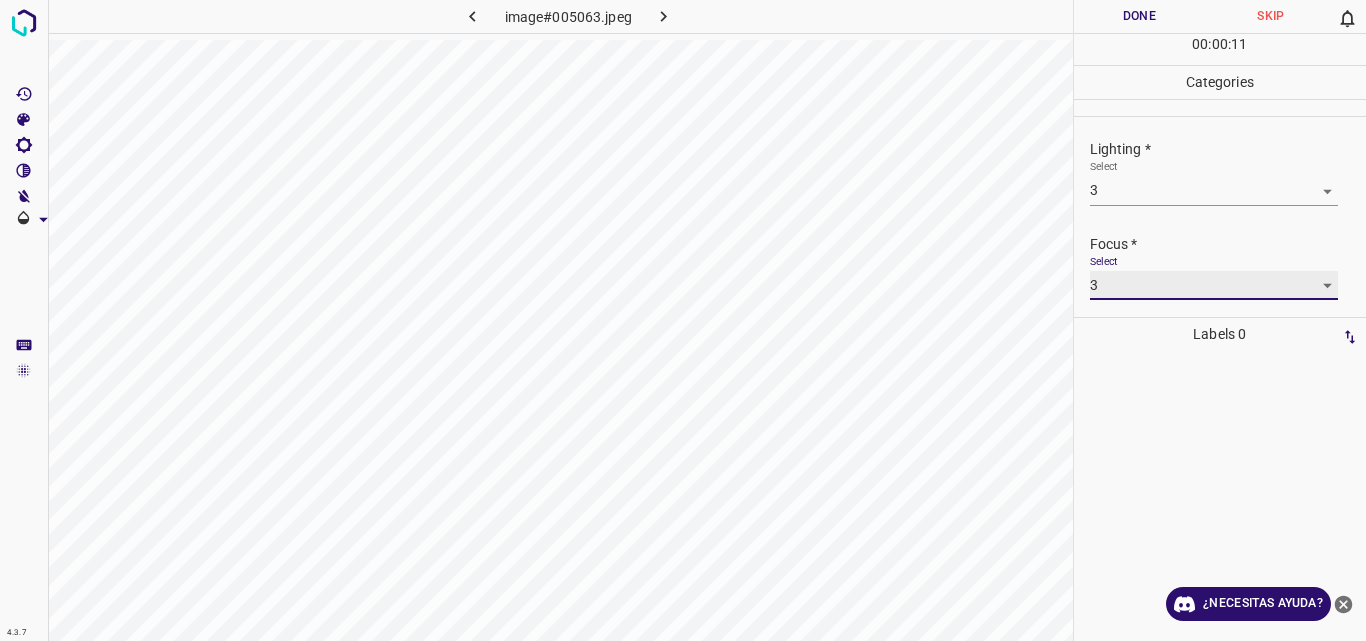 scroll, scrollTop: 98, scrollLeft: 0, axis: vertical 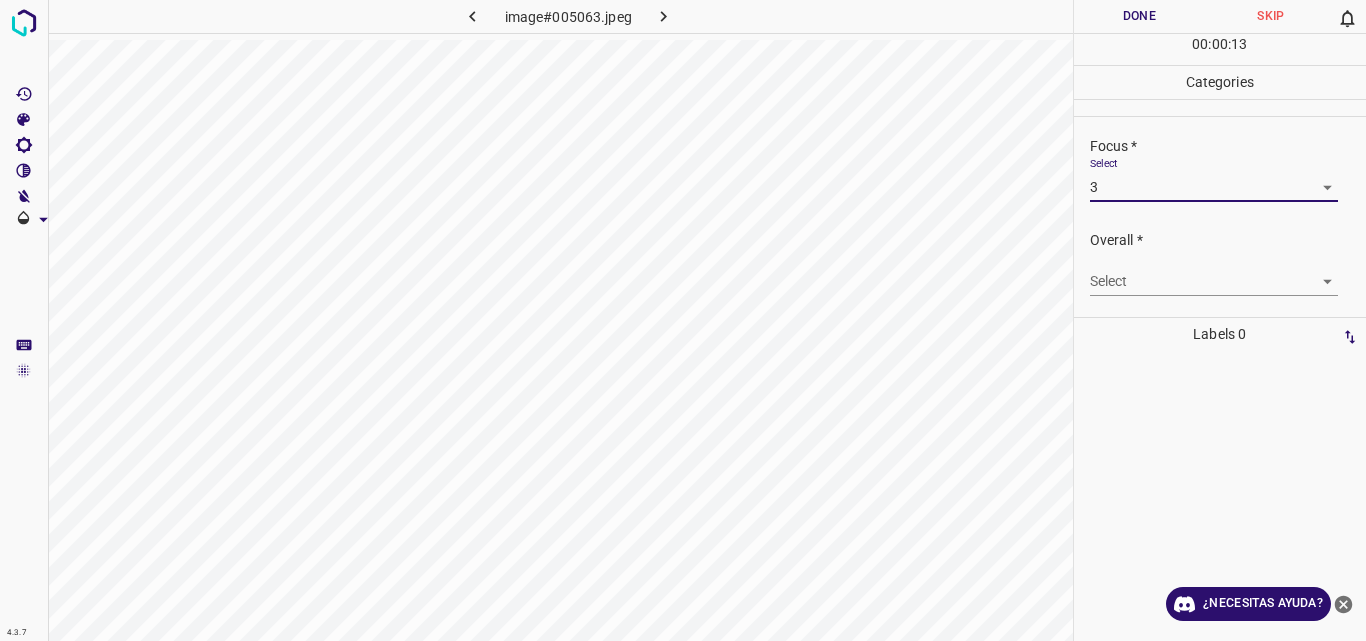 click on "4.3.7 image#005063.jpeg Done Skip 0 00   : 00   : 13   Categories Lighting *  Select 3 3 Focus *  Select 3 3 Overall *  Select ​ Labels   0 Categories 1 Lighting 2 Focus 3 Overall Tools Space Change between modes (Draw & Edit) I Auto labeling R Restore zoom M Zoom in N Zoom out Delete Delete selecte label Filters Z Restore filters X Saturation filter C Brightness filter V Contrast filter B Gray scale filter General O Download ¿Necesitas ayuda? Original text Rate this translation Your feedback will be used to help improve Google Translate - Texto - Esconder - Borrar" at bounding box center [683, 320] 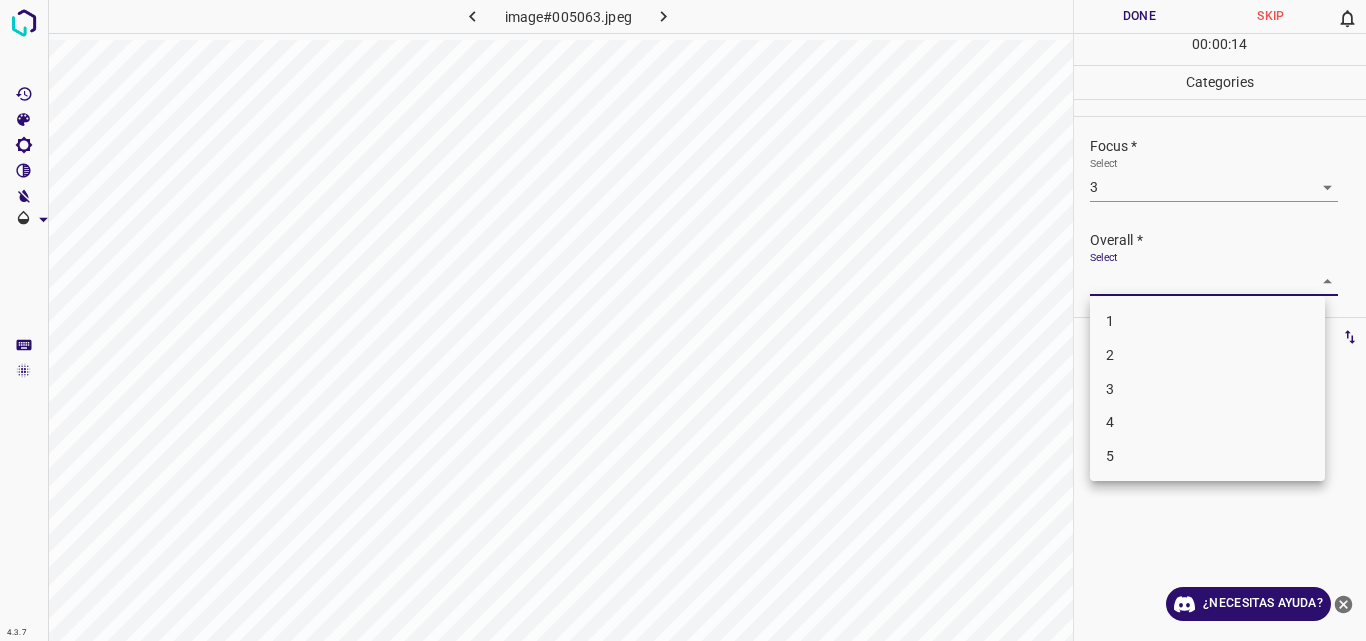 click on "2" at bounding box center (1207, 355) 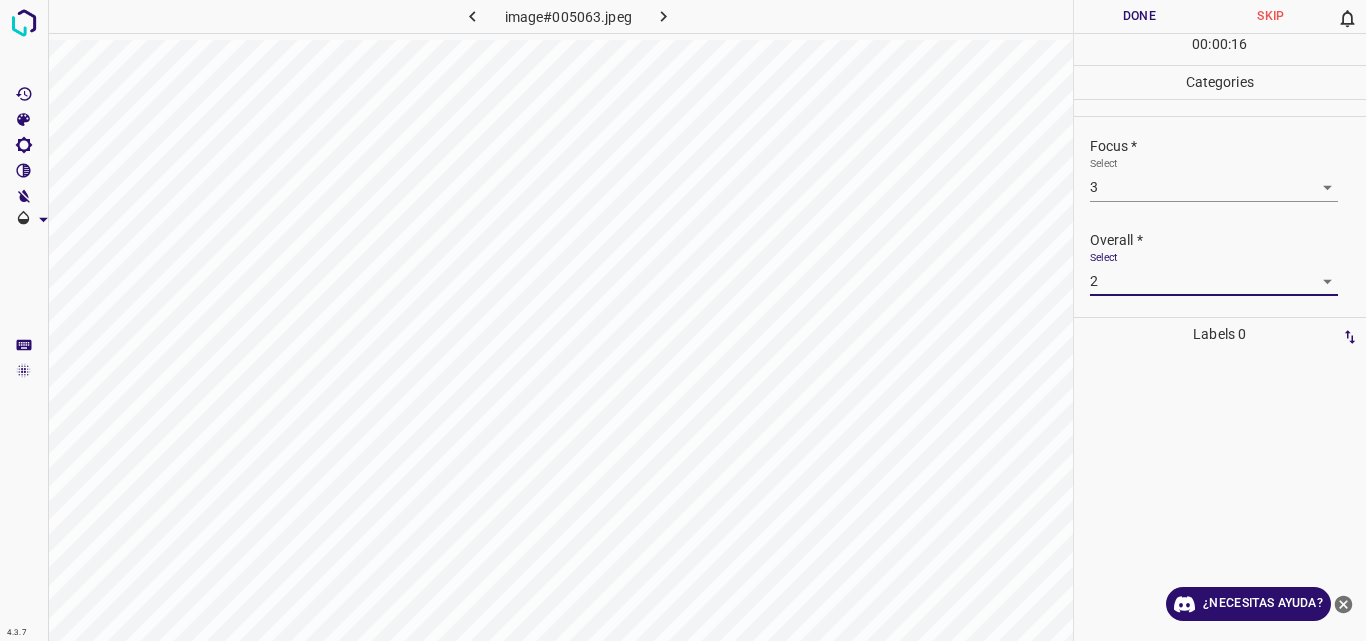 click on "4.3.7 image#005063.jpeg Done Skip 0 00   : 00   : 16   Categories Lighting *  Select 3 3 Focus *  Select 3 3 Overall *  Select 2 2 Labels   0 Categories 1 Lighting 2 Focus 3 Overall Tools Space Change between modes (Draw & Edit) I Auto labeling R Restore zoom M Zoom in N Zoom out Delete Delete selecte label Filters Z Restore filters X Saturation filter C Brightness filter V Contrast filter B Gray scale filter General O Download ¿Necesitas ayuda? Original text Rate this translation Your feedback will be used to help improve Google Translate - Texto - Esconder - Borrar" at bounding box center (683, 320) 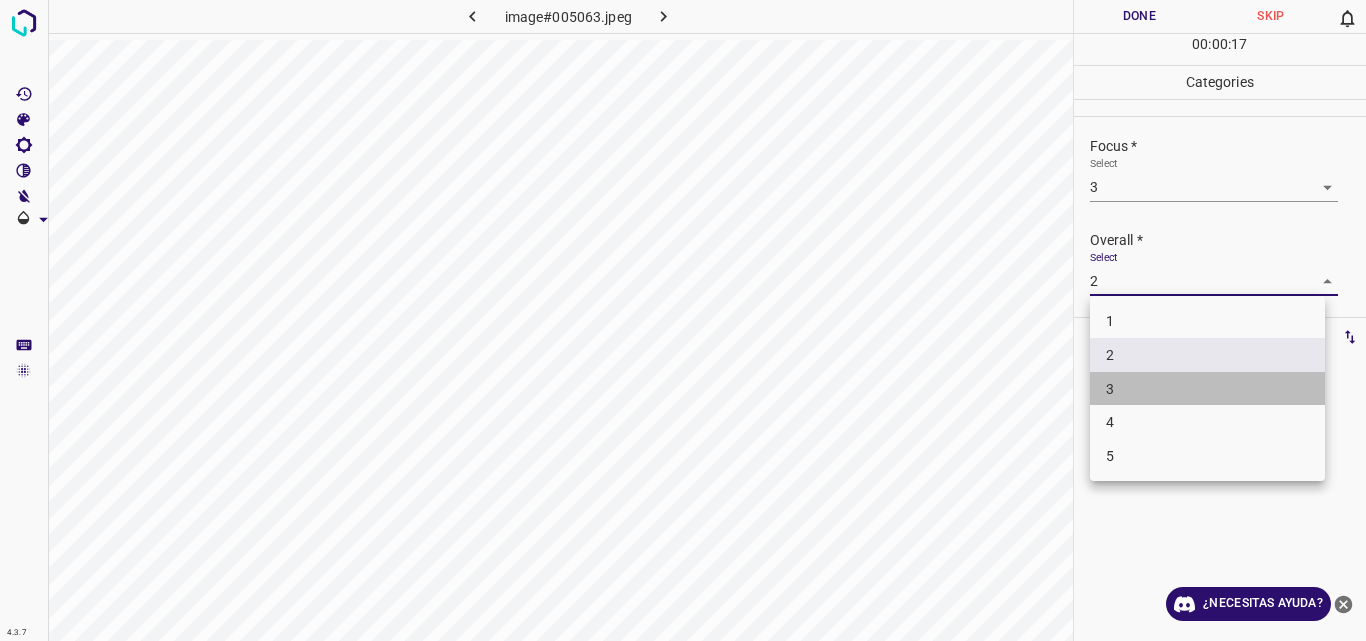 click on "3" at bounding box center (1207, 389) 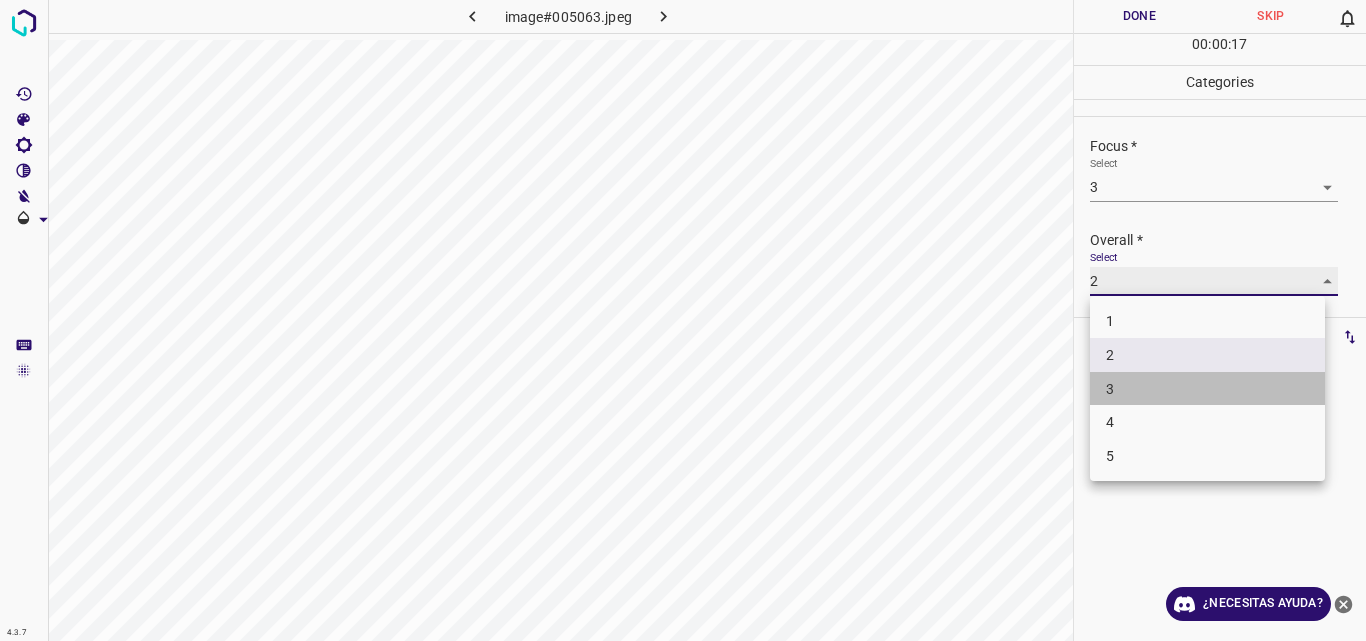 type on "3" 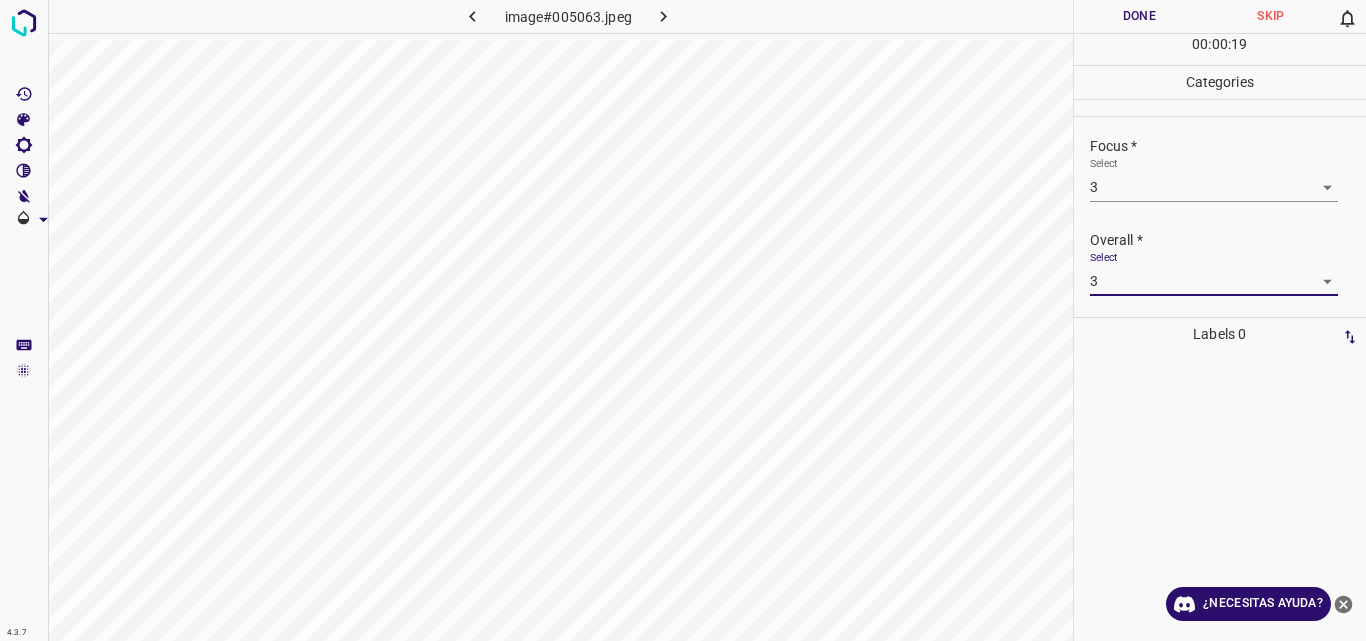 click on "Done" at bounding box center (1140, 16) 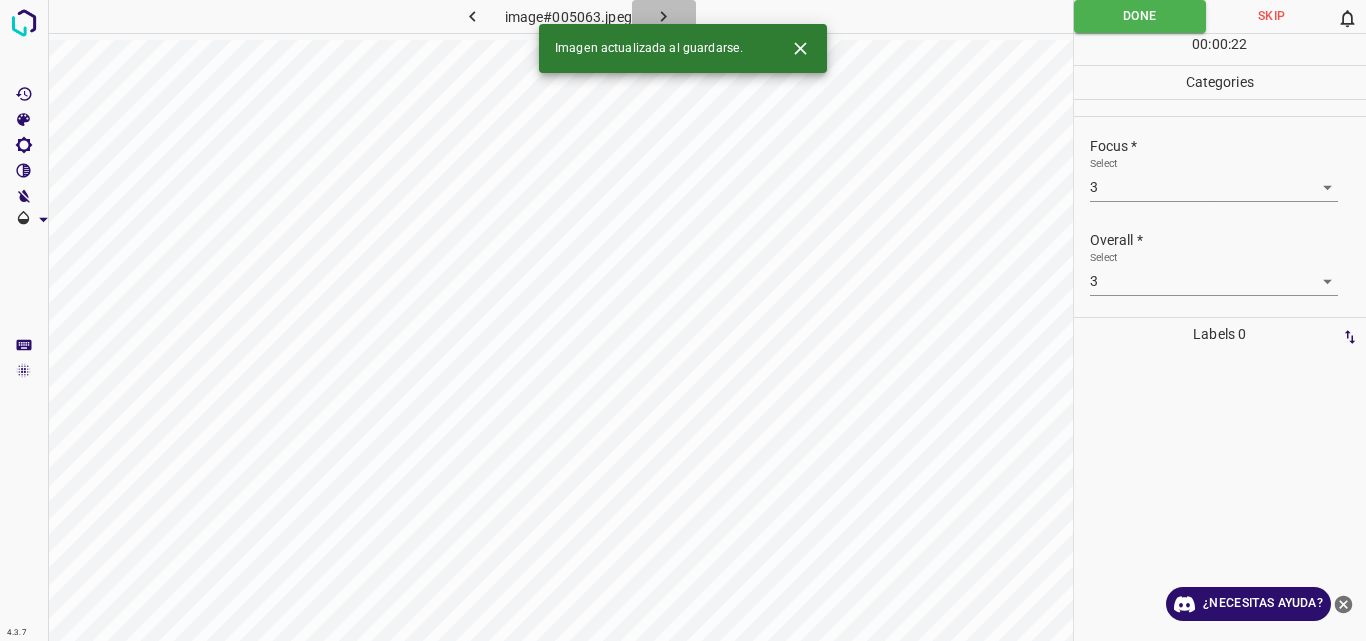 click 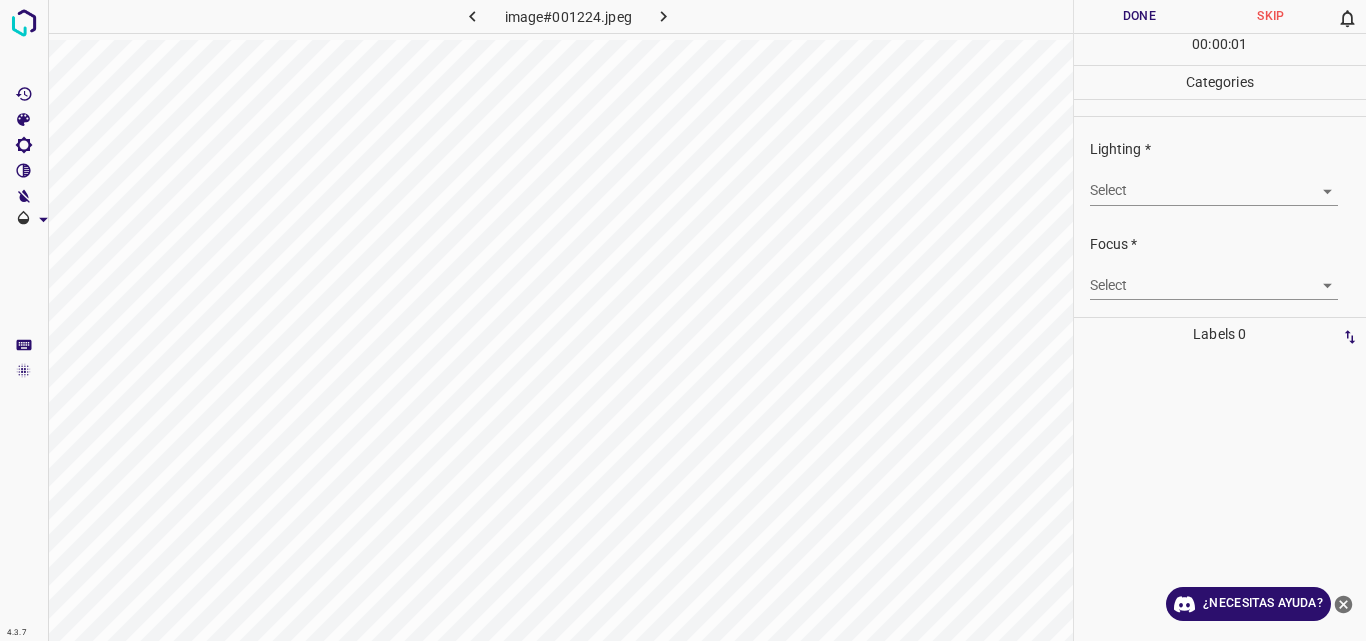 click on "4.3.7 image#001224.jpeg Done Skip 0 00   : 00   : 01   Categories Lighting *  Select ​ Focus *  Select ​ Overall *  Select ​ Labels   0 Categories 1 Lighting 2 Focus 3 Overall Tools Space Change between modes (Draw & Edit) I Auto labeling R Restore zoom M Zoom in N Zoom out Delete Delete selecte label Filters Z Restore filters X Saturation filter C Brightness filter V Contrast filter B Gray scale filter General O Download ¿Necesitas ayuda? Original text Rate this translation Your feedback will be used to help improve Google Translate - Texto - Esconder - Borrar" at bounding box center [683, 320] 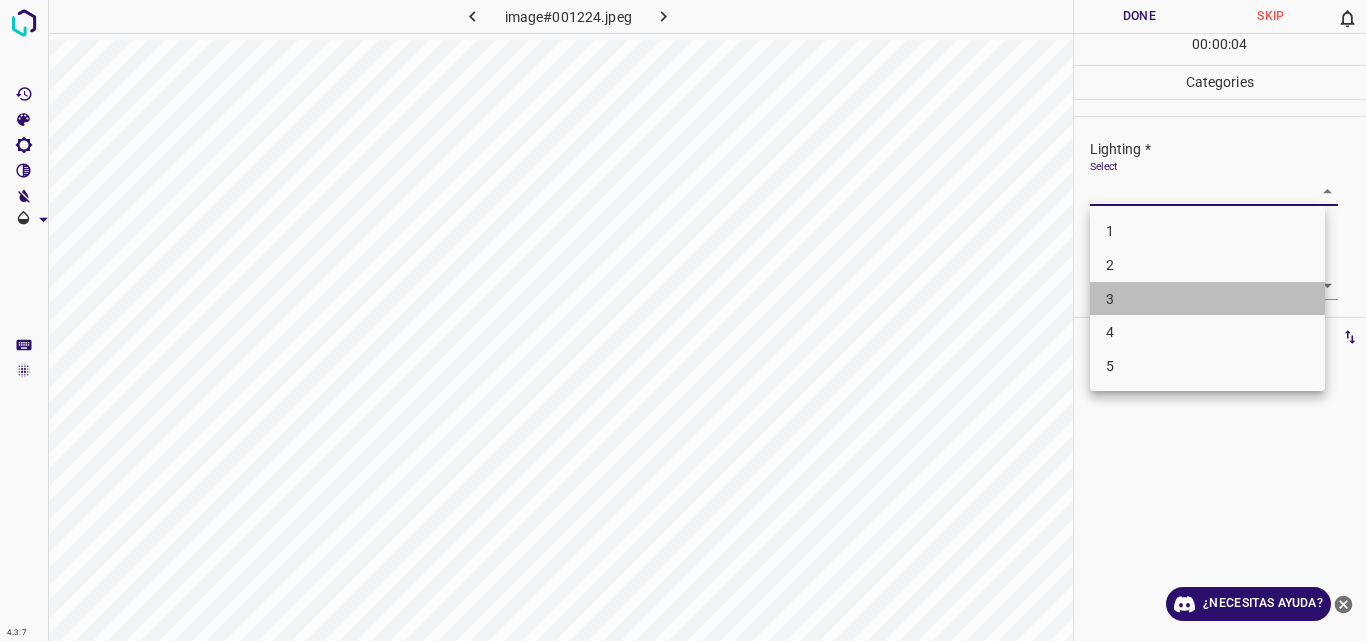 click on "3" at bounding box center [1207, 299] 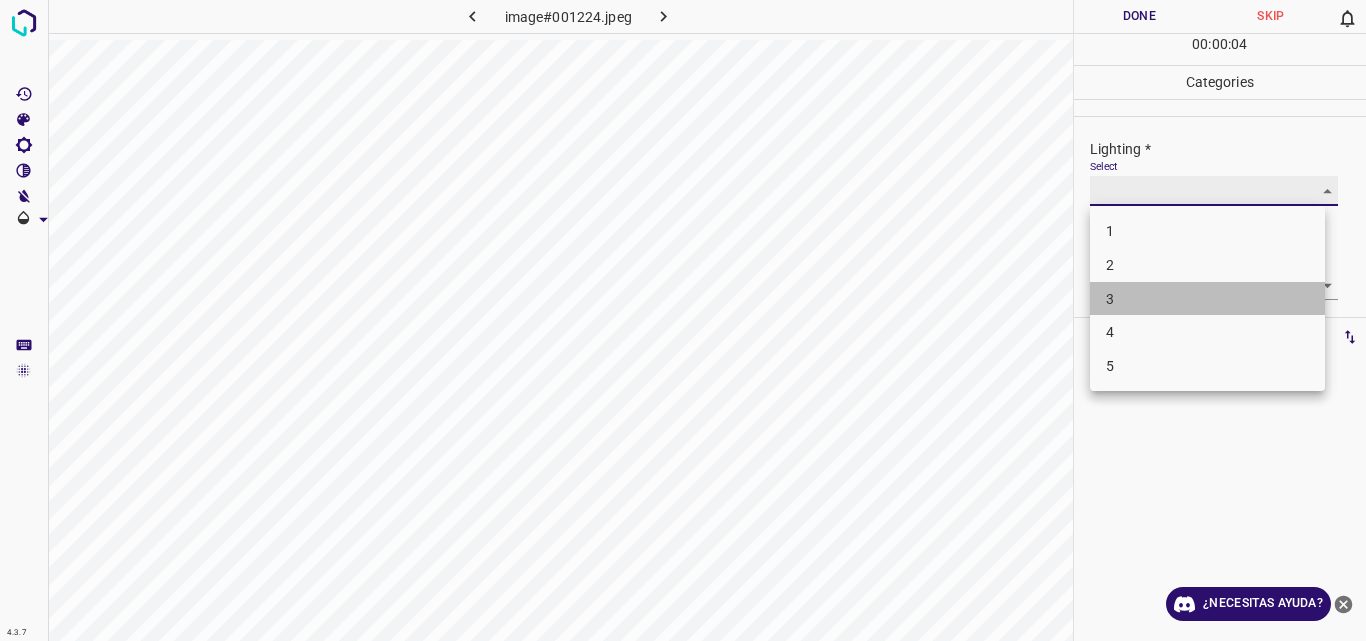 type on "3" 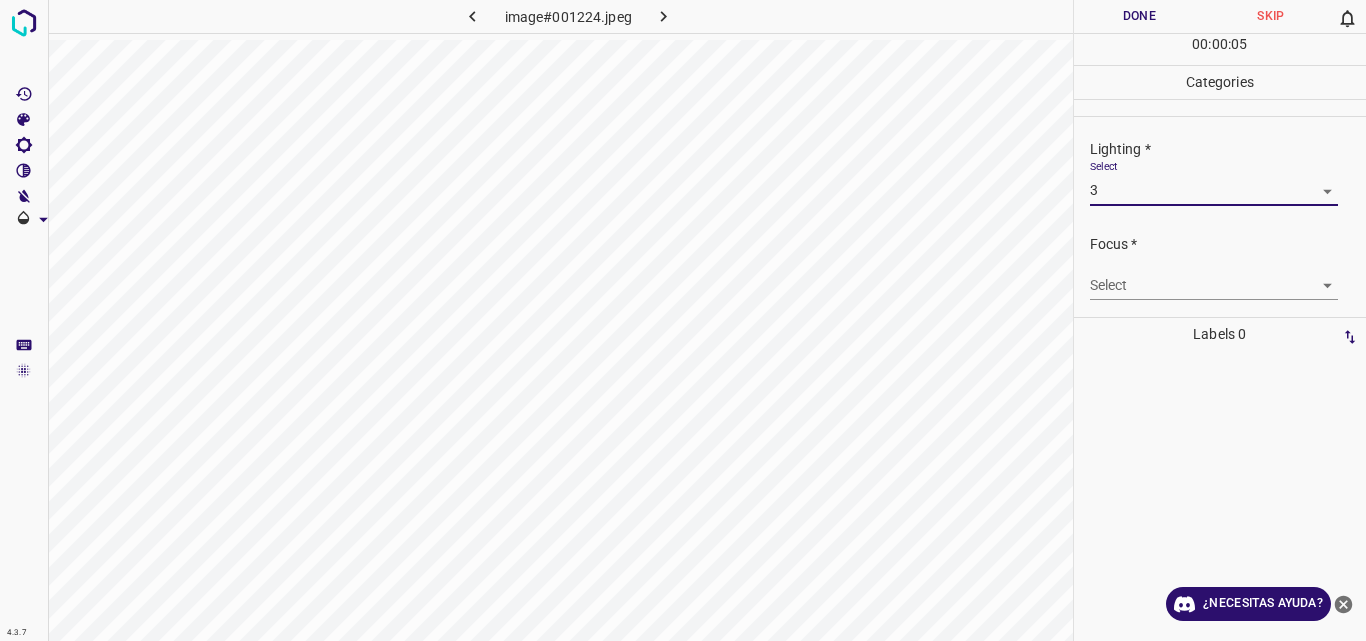 click on "4.3.7 image#001224.jpeg Done Skip 0 00   : 00   : 05   Categories Lighting *  Select 3 3 Focus *  Select ​ Overall *  Select ​ Labels   0 Categories 1 Lighting 2 Focus 3 Overall Tools Space Change between modes (Draw & Edit) I Auto labeling R Restore zoom M Zoom in N Zoom out Delete Delete selecte label Filters Z Restore filters X Saturation filter C Brightness filter V Contrast filter B Gray scale filter General O Download ¿Necesitas ayuda? Original text Rate this translation Your feedback will be used to help improve Google Translate - Texto - Esconder - Borrar" at bounding box center (683, 320) 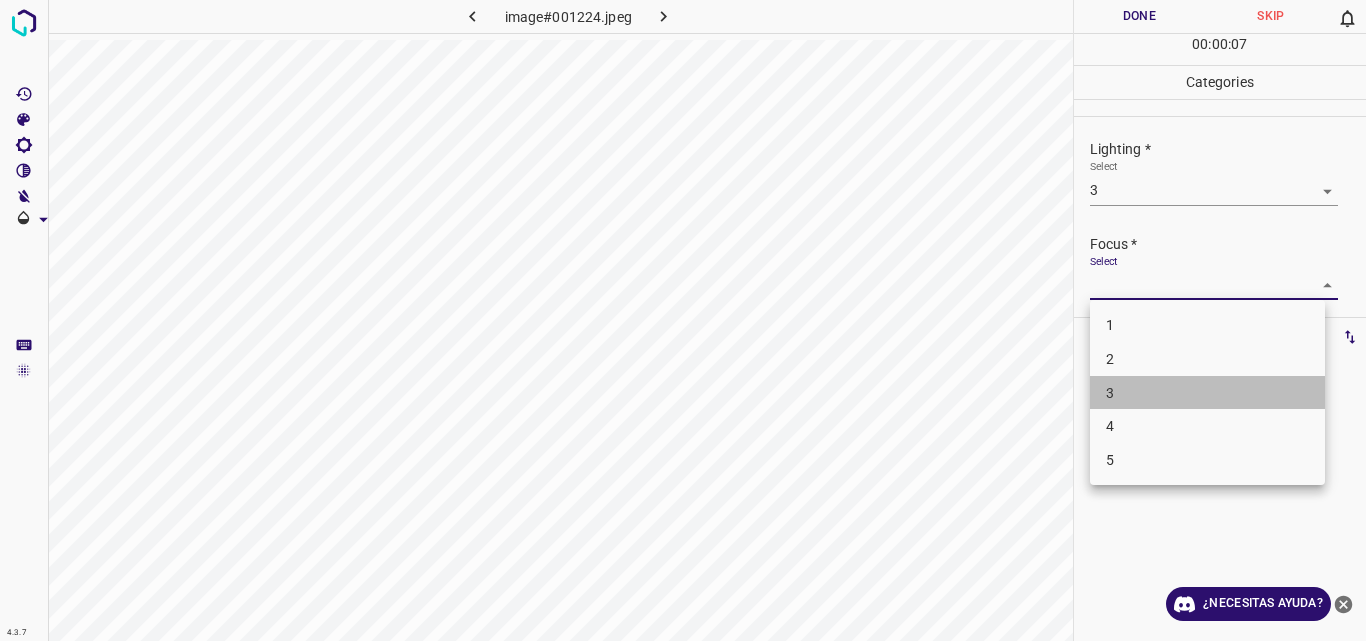 click on "3" at bounding box center [1207, 393] 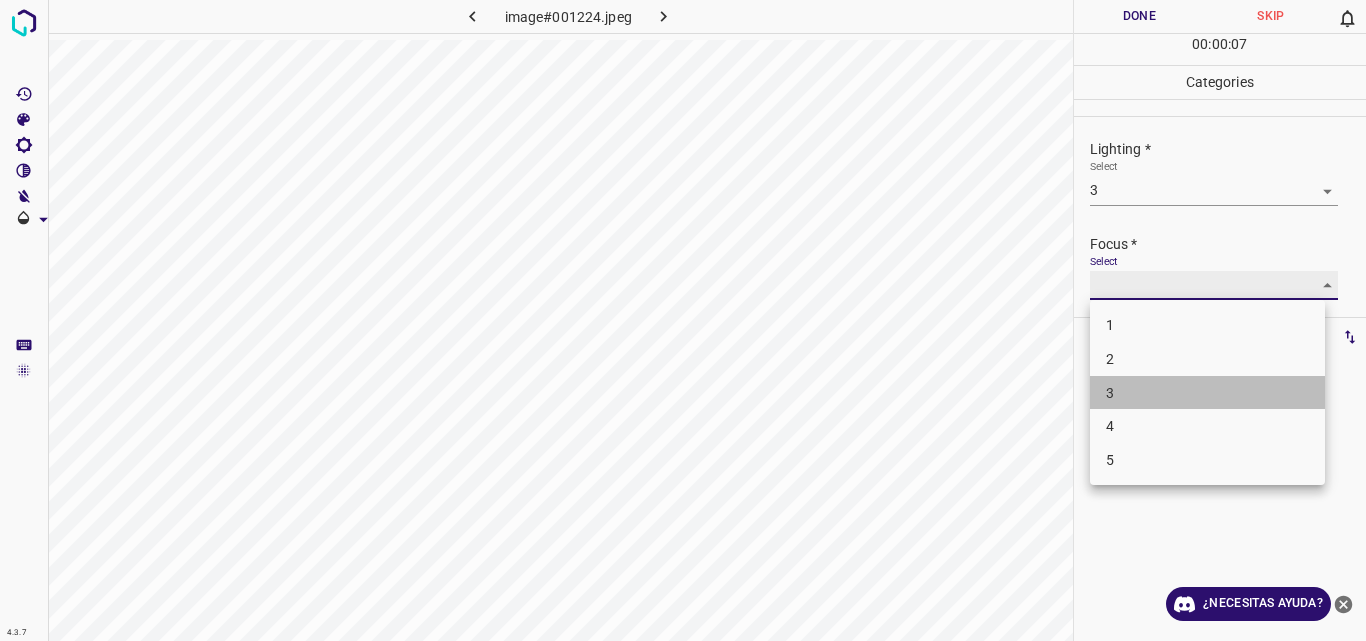 type on "3" 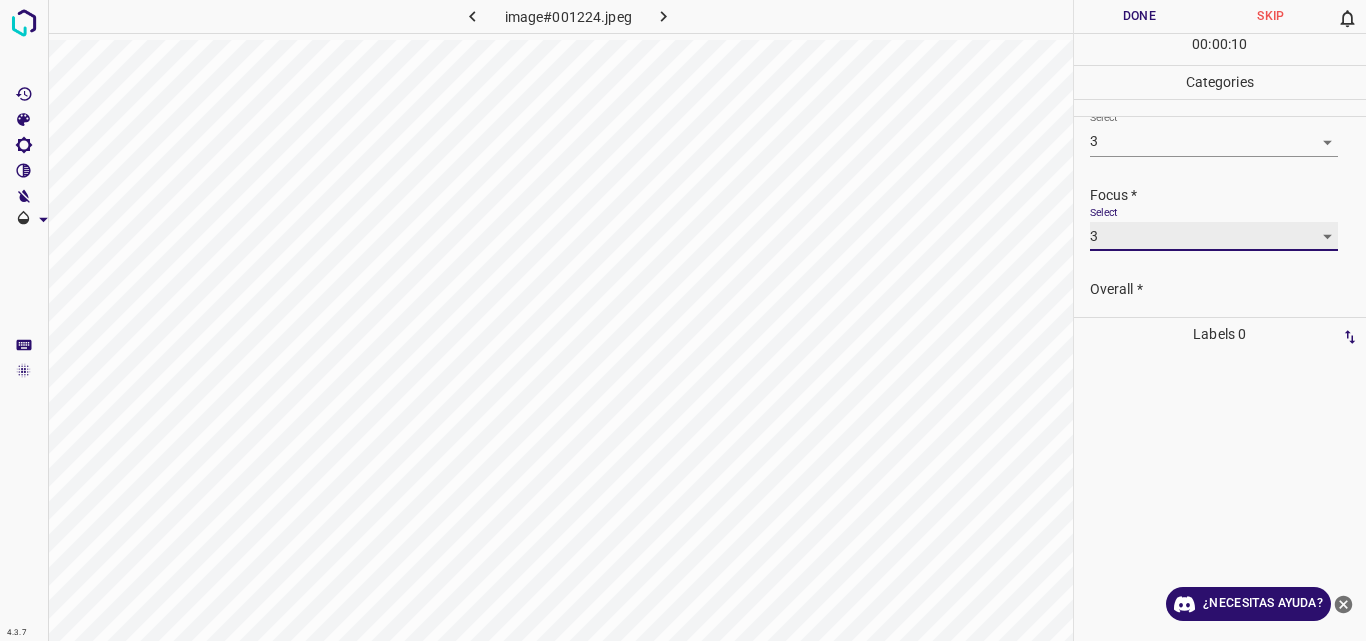 scroll, scrollTop: 98, scrollLeft: 0, axis: vertical 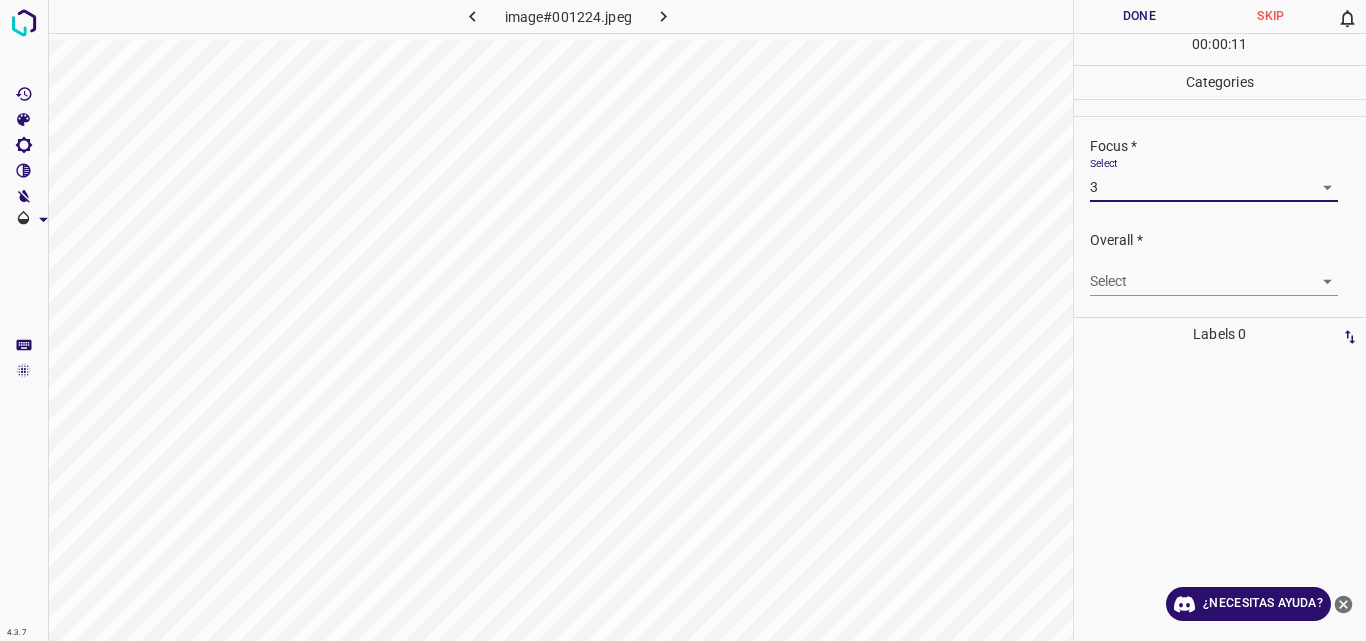 click on "4.3.7 image#001224.jpeg Done Skip 0 00   : 00   : 11   Categories Lighting *  Select 3 3 Focus *  Select 3 3 Overall *  Select ​ Labels   0 Categories 1 Lighting 2 Focus 3 Overall Tools Space Change between modes (Draw & Edit) I Auto labeling R Restore zoom M Zoom in N Zoom out Delete Delete selecte label Filters Z Restore filters X Saturation filter C Brightness filter V Contrast filter B Gray scale filter General O Download ¿Necesitas ayuda? Original text Rate this translation Your feedback will be used to help improve Google Translate - Texto - Esconder - Borrar" at bounding box center (683, 320) 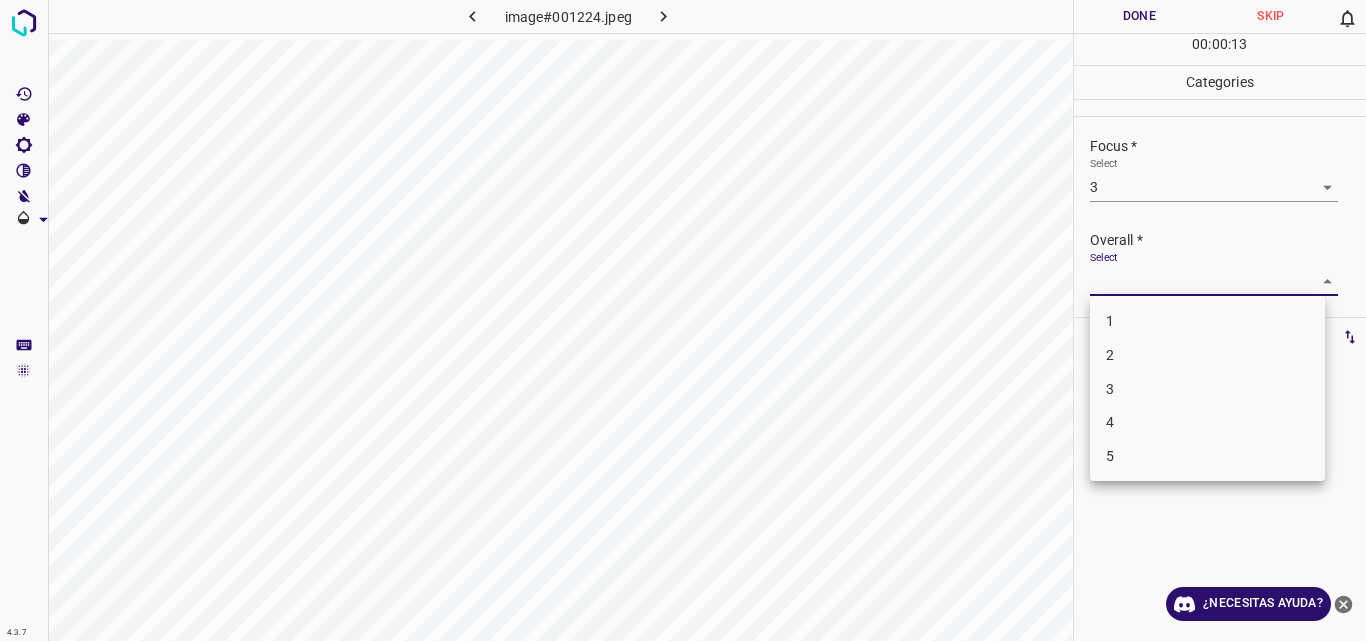 click on "3" at bounding box center (1207, 389) 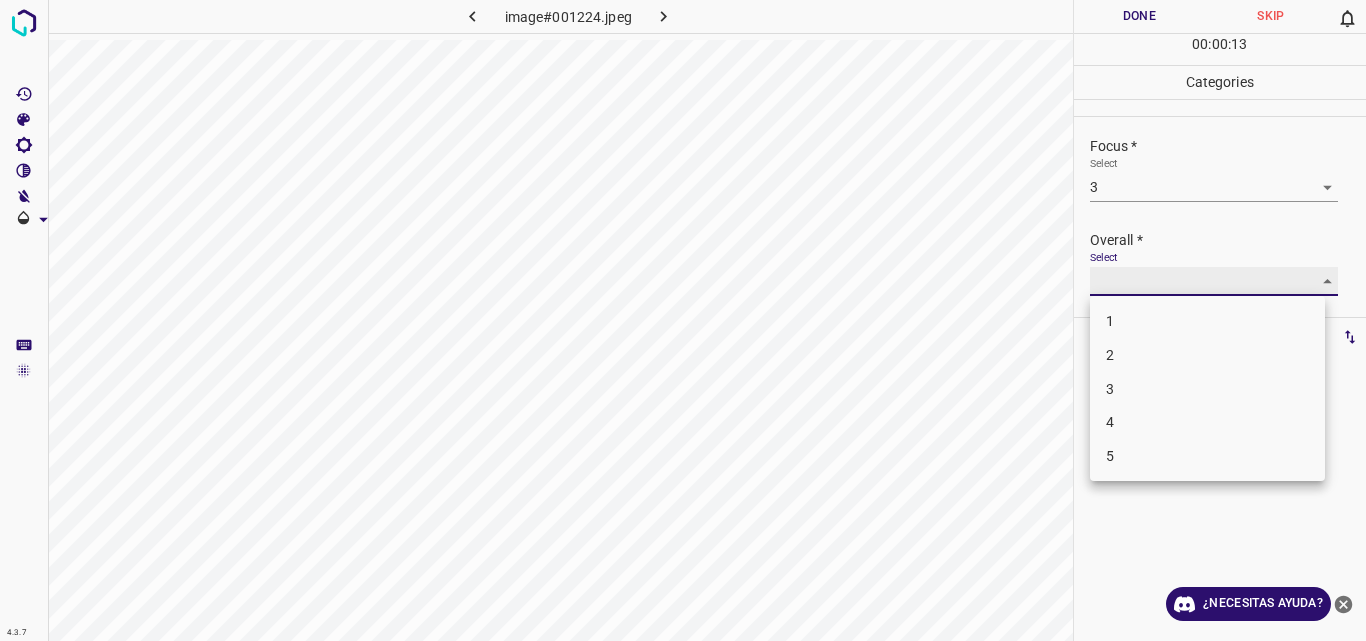 type on "3" 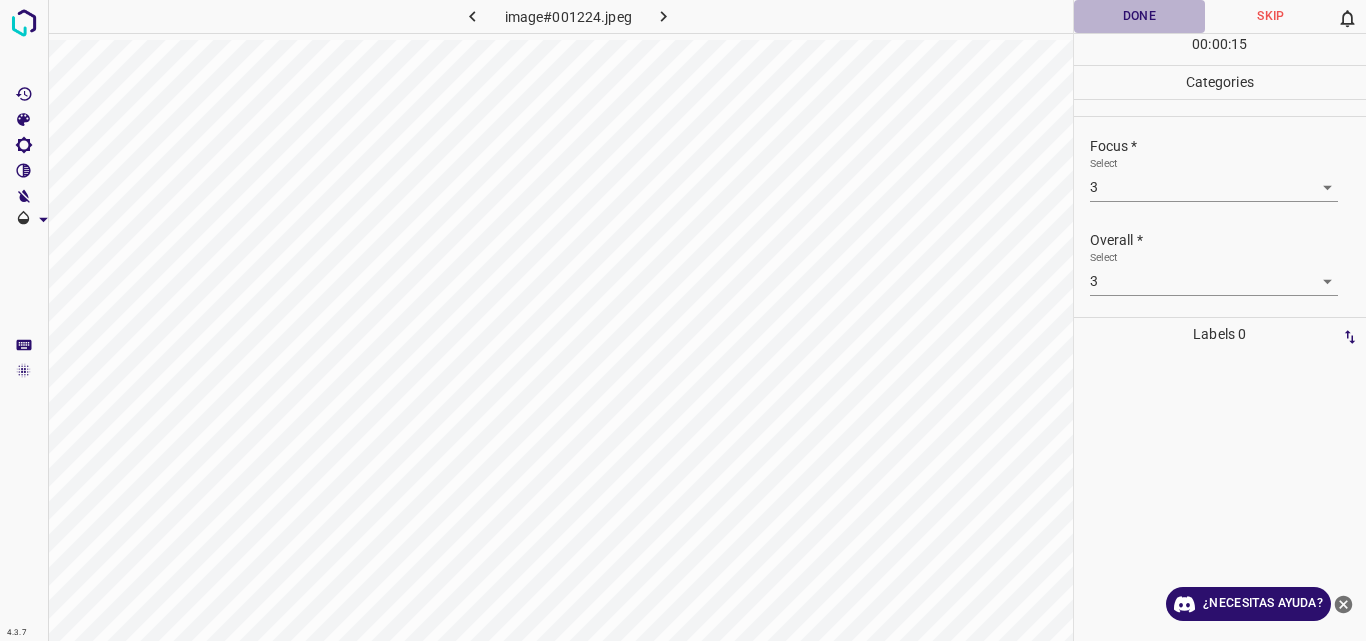 click on "Done" at bounding box center (1140, 16) 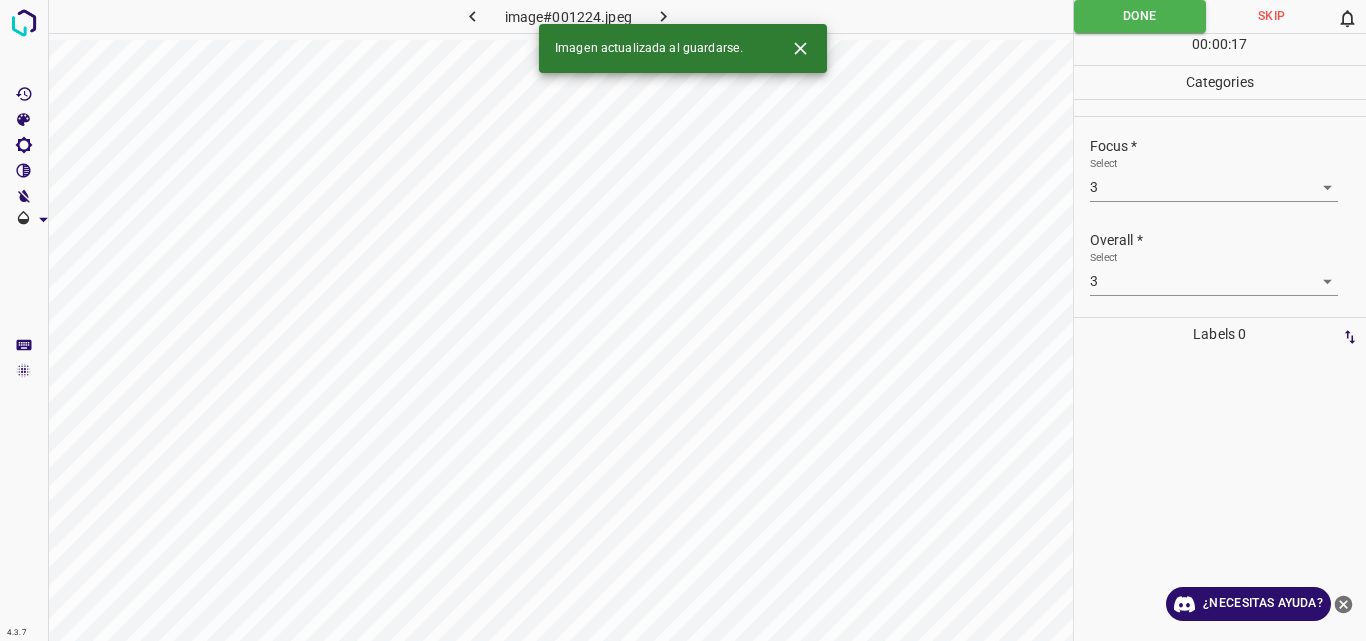 click 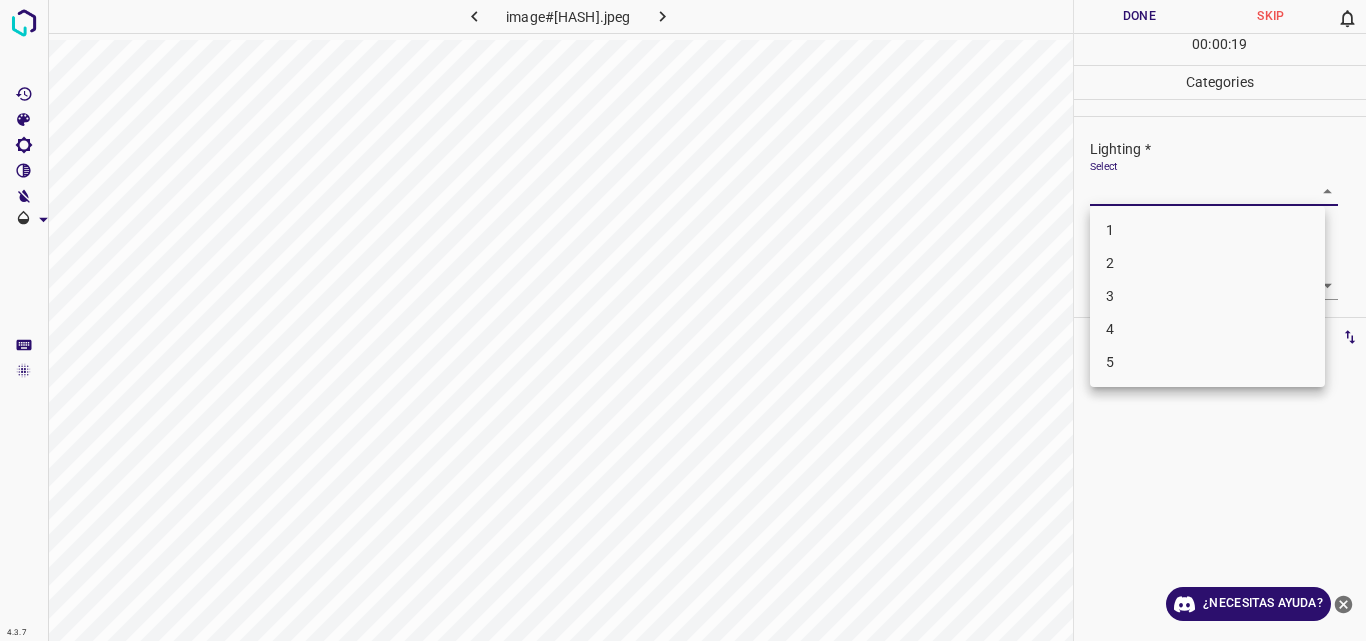 click on "4.3.7 image#005435.jpeg Done Skip 0 00   : 00   : 19   Categories Lighting *  Select ​ Focus *  Select ​ Overall *  Select ​ Labels   0 Categories 1 Lighting 2 Focus 3 Overall Tools Space Change between modes (Draw & Edit) I Auto labeling R Restore zoom M Zoom in N Zoom out Delete Delete selecte label Filters Z Restore filters X Saturation filter C Brightness filter V Contrast filter B Gray scale filter General O Download ¿Necesitas ayuda? Original text Rate this translation Your feedback will be used to help improve Google Translate - Texto - Esconder - Borrar 1 2 3 4 5" at bounding box center (683, 320) 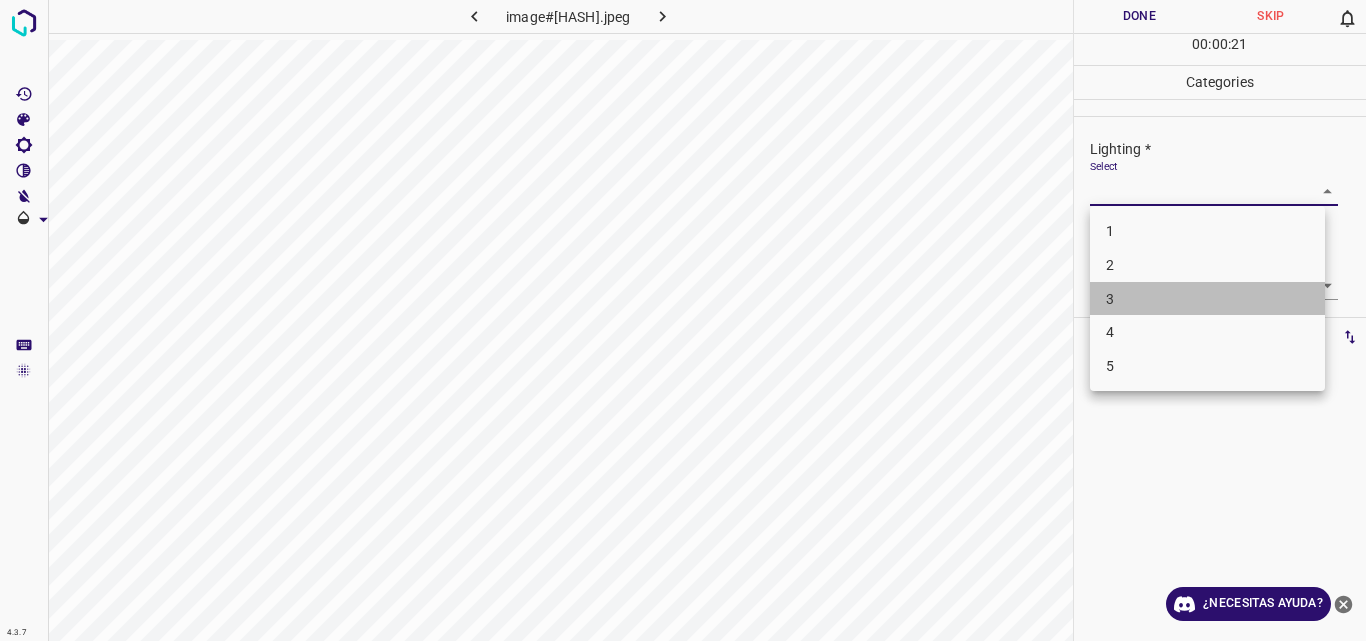 click on "3" at bounding box center [1207, 299] 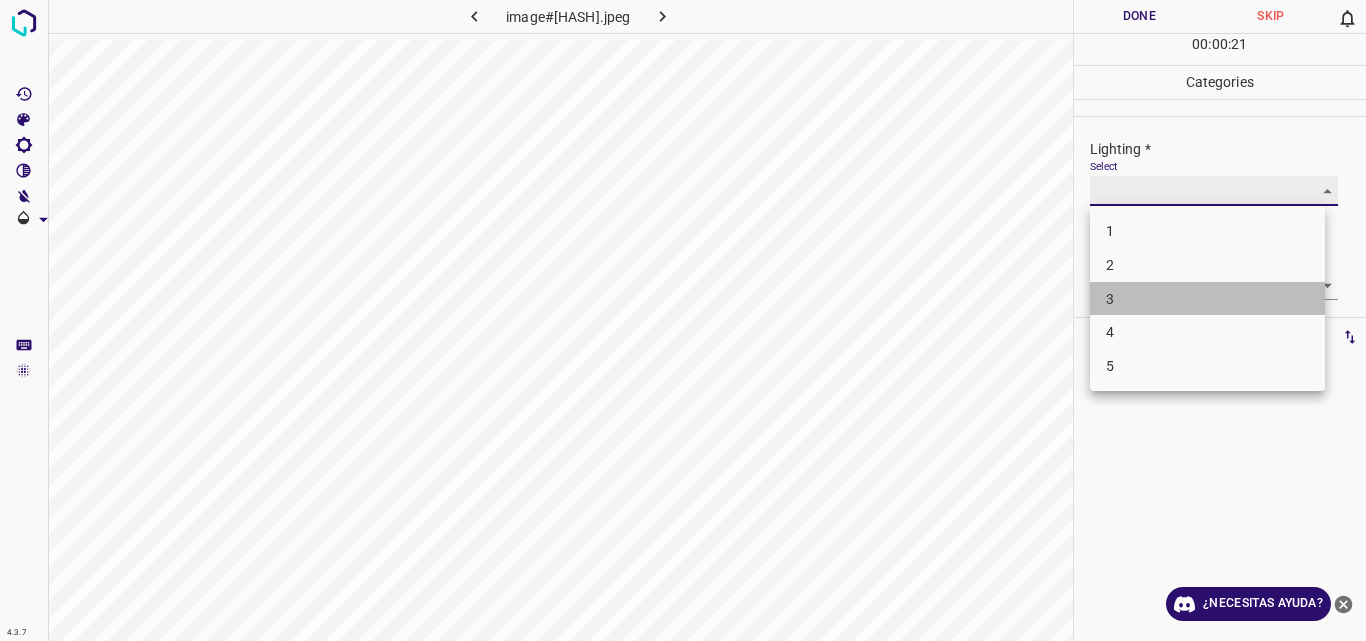 type on "3" 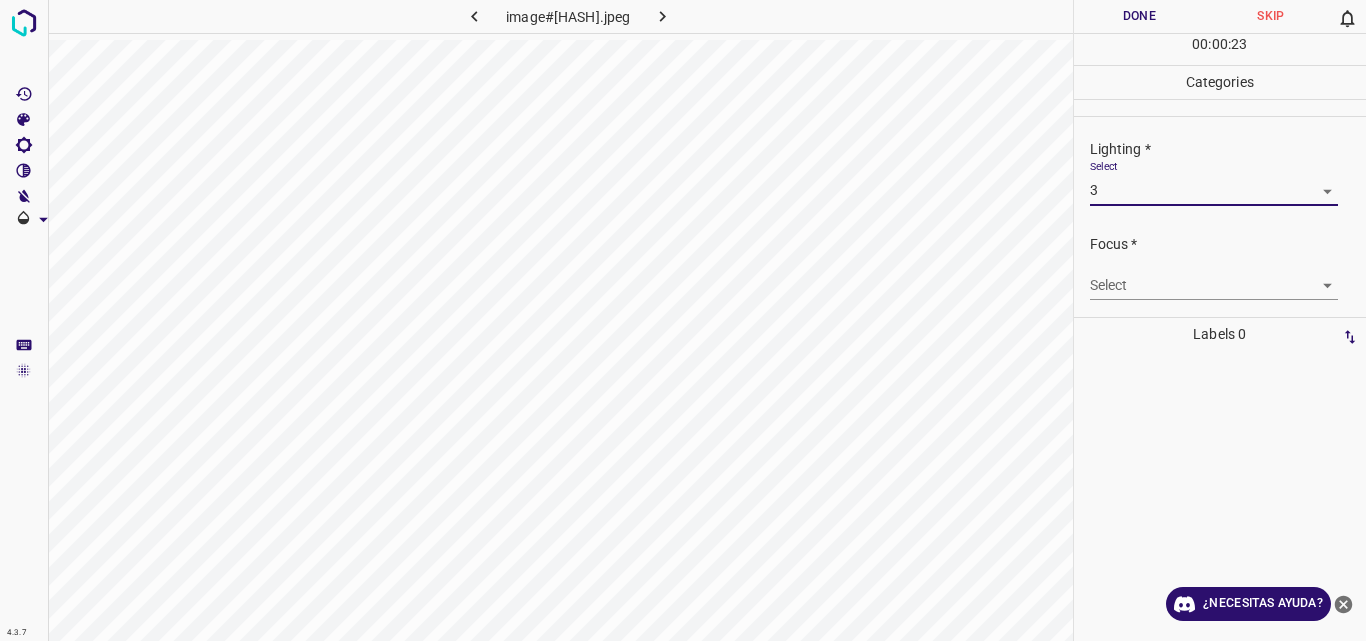 click on "4.3.7 image#005435.jpeg Done Skip 0 00   : 00   : 23   Categories Lighting *  Select 3 3 Focus *  Select ​ Overall *  Select ​ Labels   0 Categories 1 Lighting 2 Focus 3 Overall Tools Space Change between modes (Draw & Edit) I Auto labeling R Restore zoom M Zoom in N Zoom out Delete Delete selecte label Filters Z Restore filters X Saturation filter C Brightness filter V Contrast filter B Gray scale filter General O Download ¿Necesitas ayuda? Original text Rate this translation Your feedback will be used to help improve Google Translate - Texto - Esconder - Borrar" at bounding box center (683, 320) 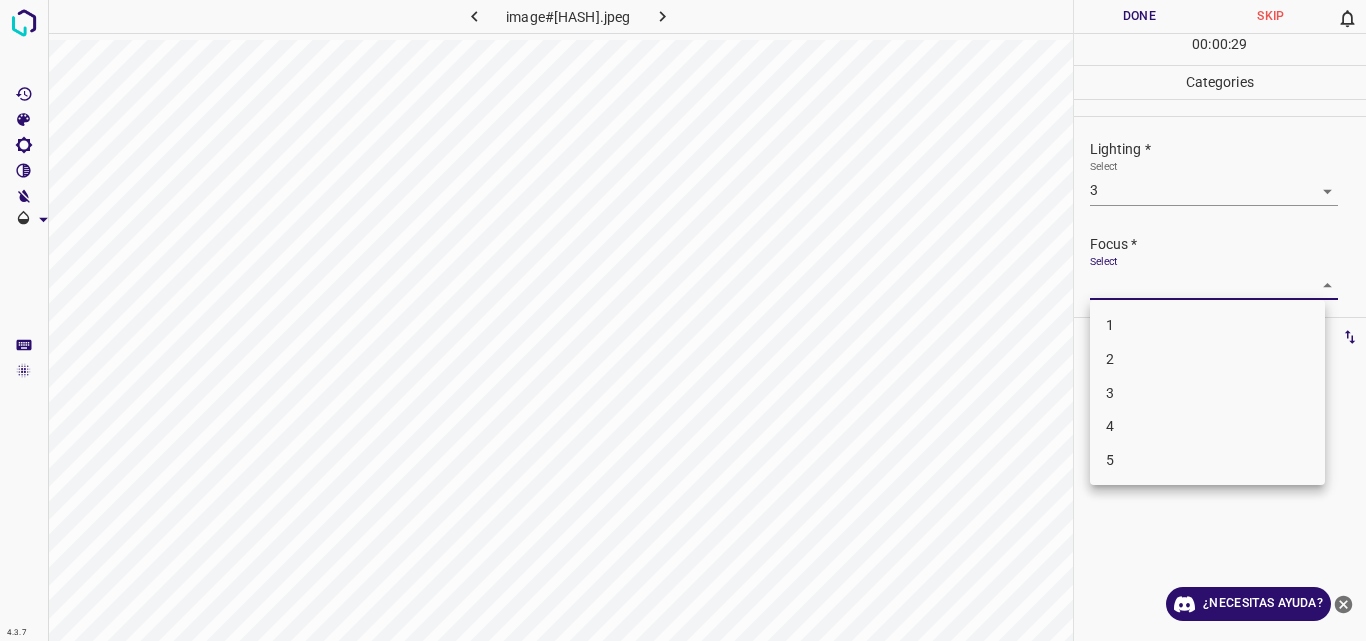 click on "3" at bounding box center [1207, 393] 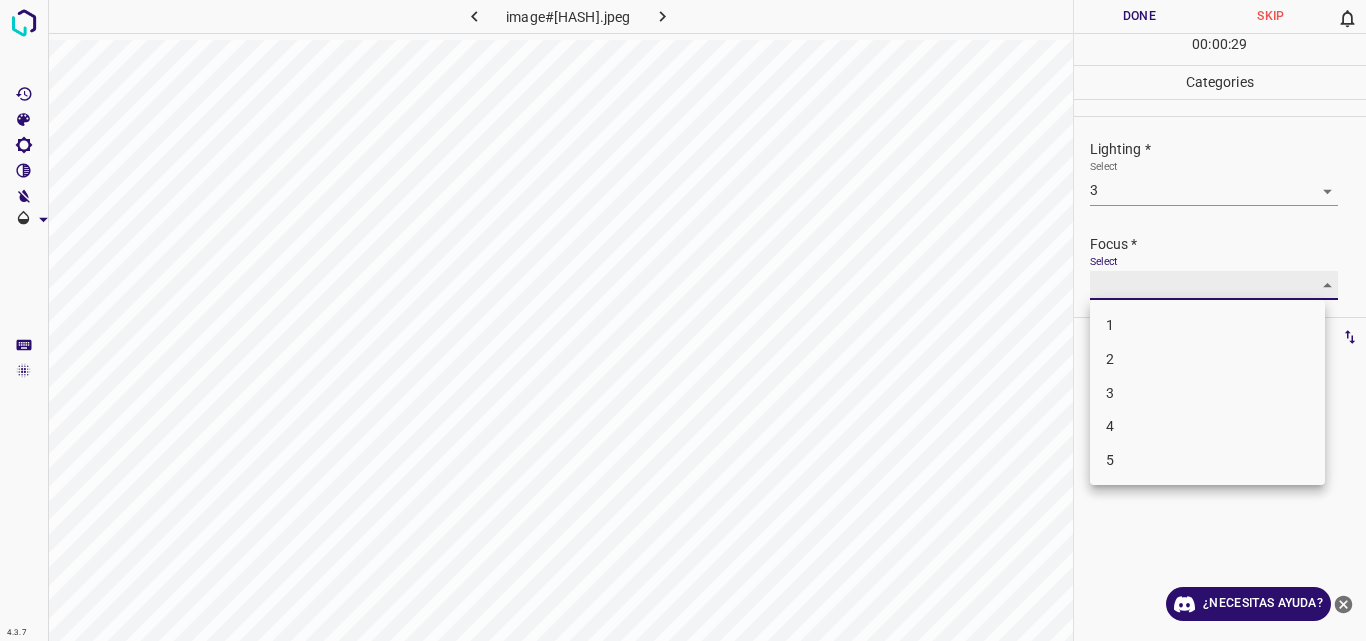 type on "3" 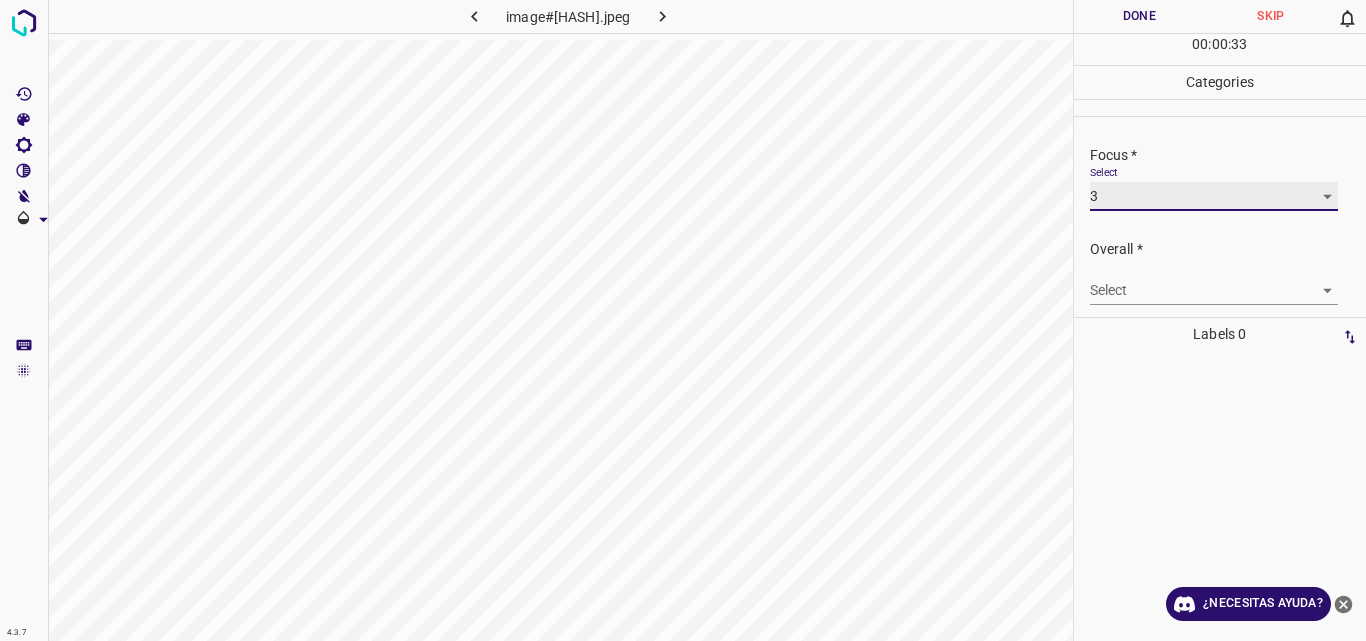 scroll, scrollTop: 93, scrollLeft: 0, axis: vertical 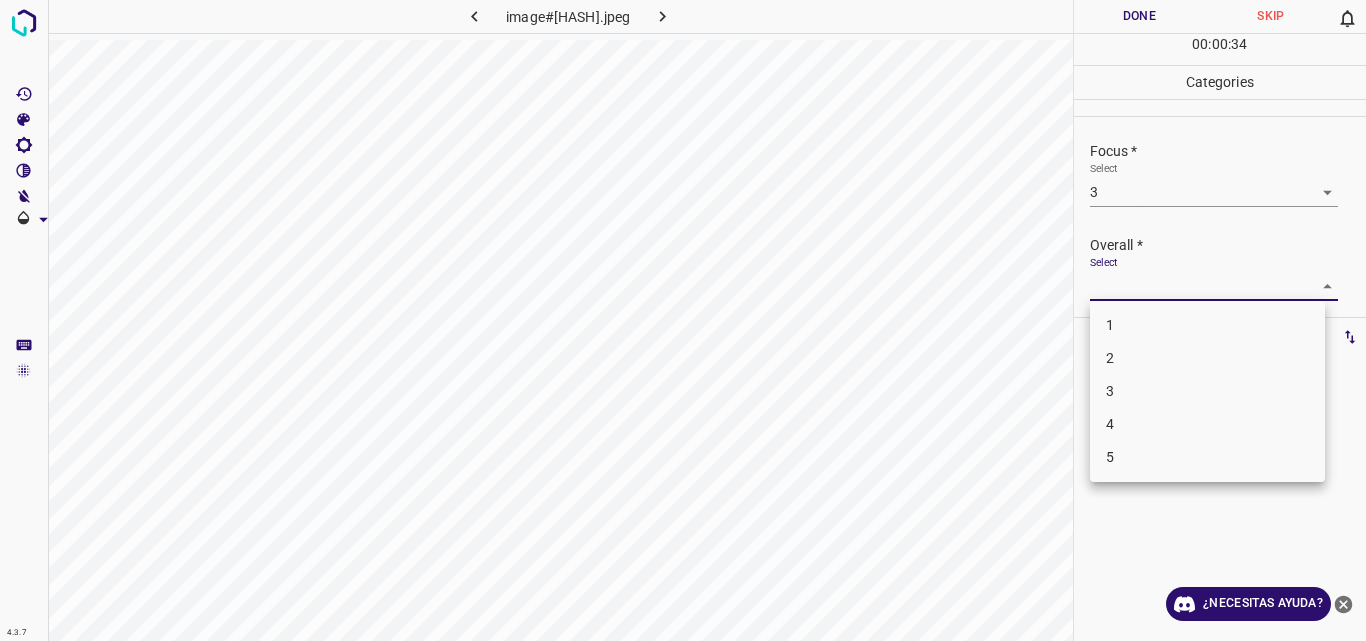 click on "4.3.7 image#005435.jpeg Done Skip 0 00   : 00   : 34   Categories Lighting *  Select 3 3 Focus *  Select 3 3 Overall *  Select ​ Labels   0 Categories 1 Lighting 2 Focus 3 Overall Tools Space Change between modes (Draw & Edit) I Auto labeling R Restore zoom M Zoom in N Zoom out Delete Delete selecte label Filters Z Restore filters X Saturation filter C Brightness filter V Contrast filter B Gray scale filter General O Download ¿Necesitas ayuda? Original text Rate this translation Your feedback will be used to help improve Google Translate - Texto - Esconder - Borrar 1 2 3 4 5" at bounding box center (683, 320) 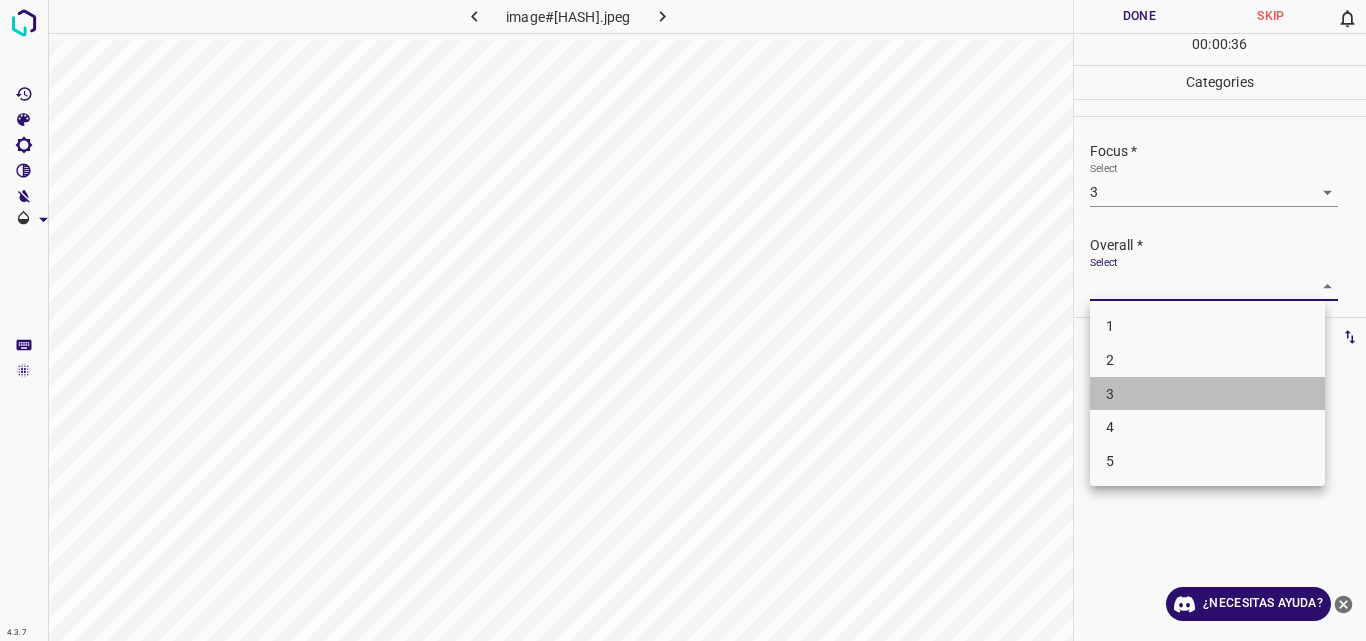 click on "3" at bounding box center [1207, 394] 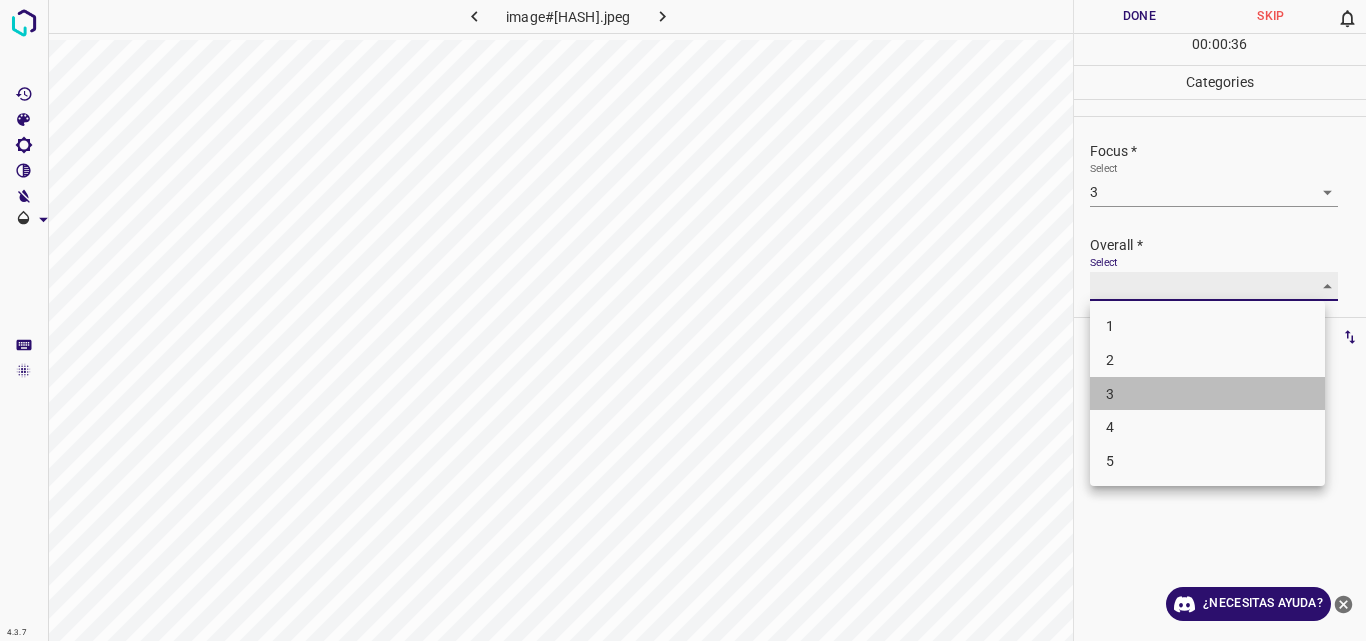 type on "3" 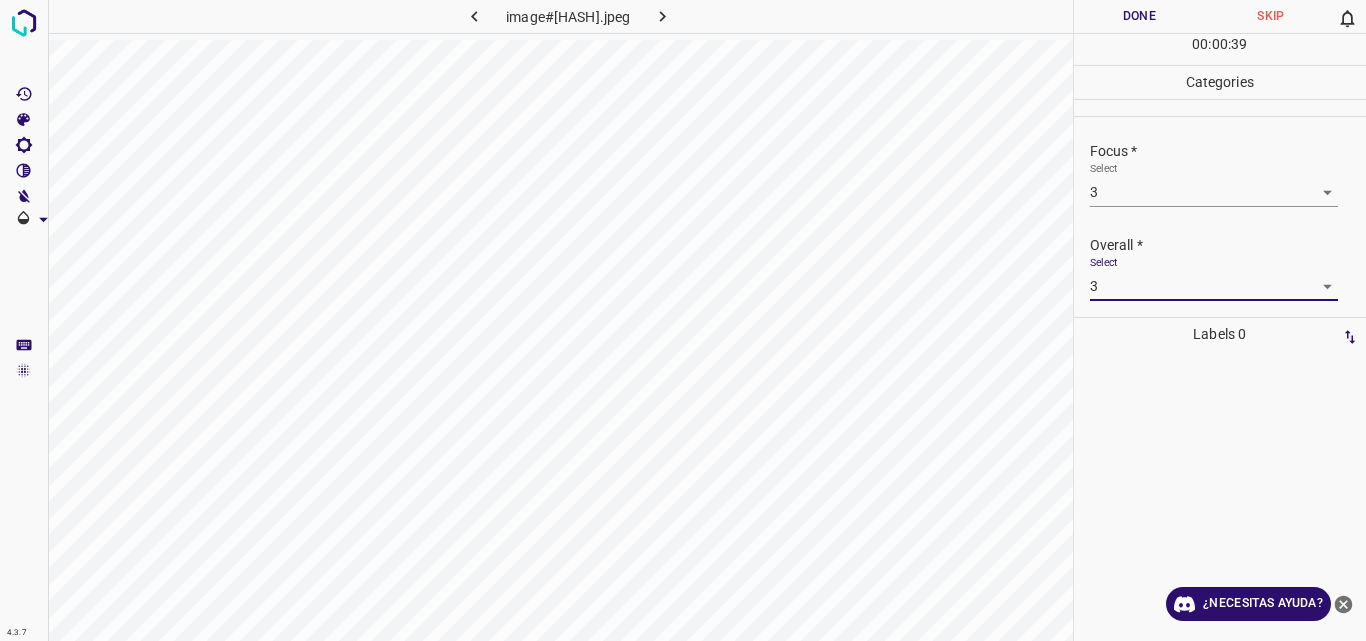 click on "Done" at bounding box center (1140, 16) 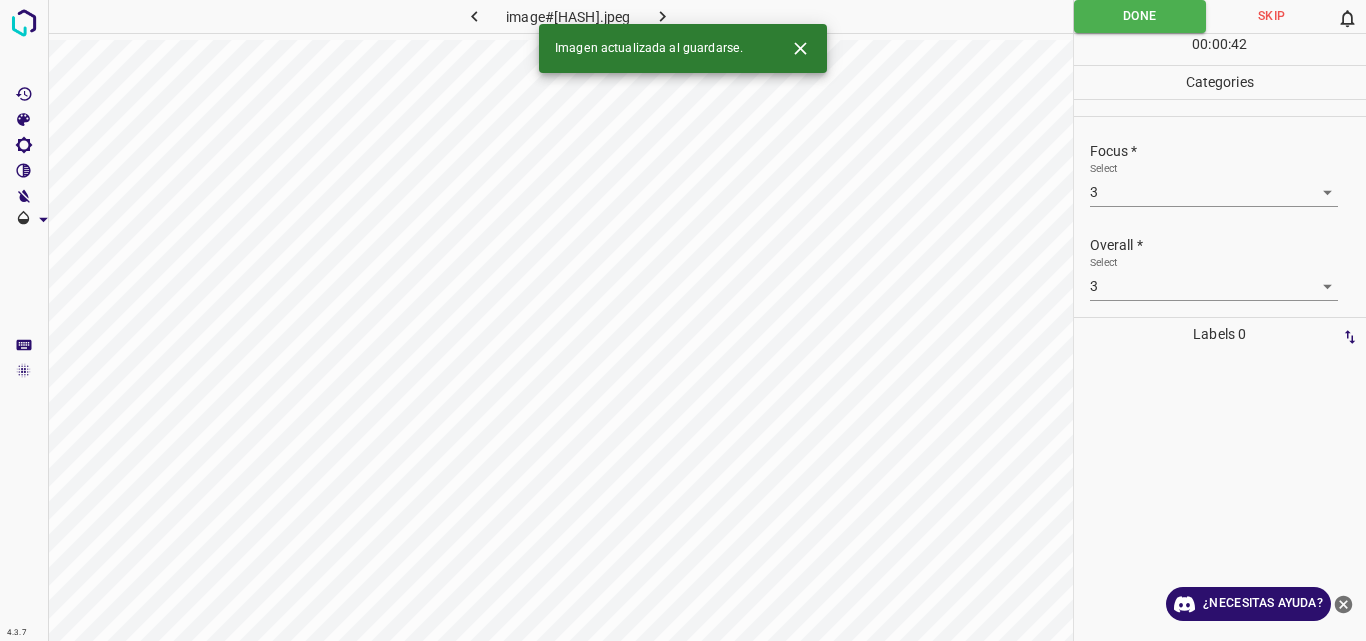 click 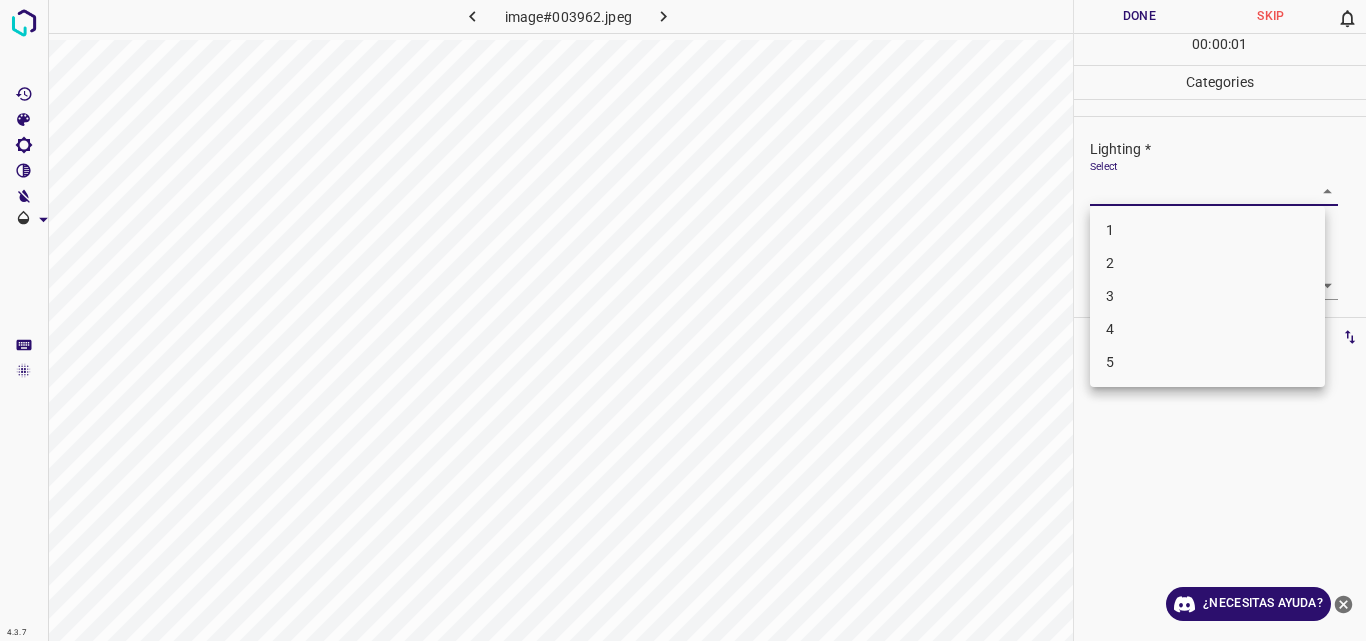 click on "4.3.7 image#003962.jpeg Done Skip 0 00   : 00   : 01   Categories Lighting *  Select ​ Focus *  Select ​ Overall *  Select ​ Labels   0 Categories 1 Lighting 2 Focus 3 Overall Tools Space Change between modes (Draw & Edit) I Auto labeling R Restore zoom M Zoom in N Zoom out Delete Delete selecte label Filters Z Restore filters X Saturation filter C Brightness filter V Contrast filter B Gray scale filter General O Download ¿Necesitas ayuda? Original text Rate this translation Your feedback will be used to help improve Google Translate - Texto - Esconder - Borrar 1 2 3 4 5" at bounding box center (683, 320) 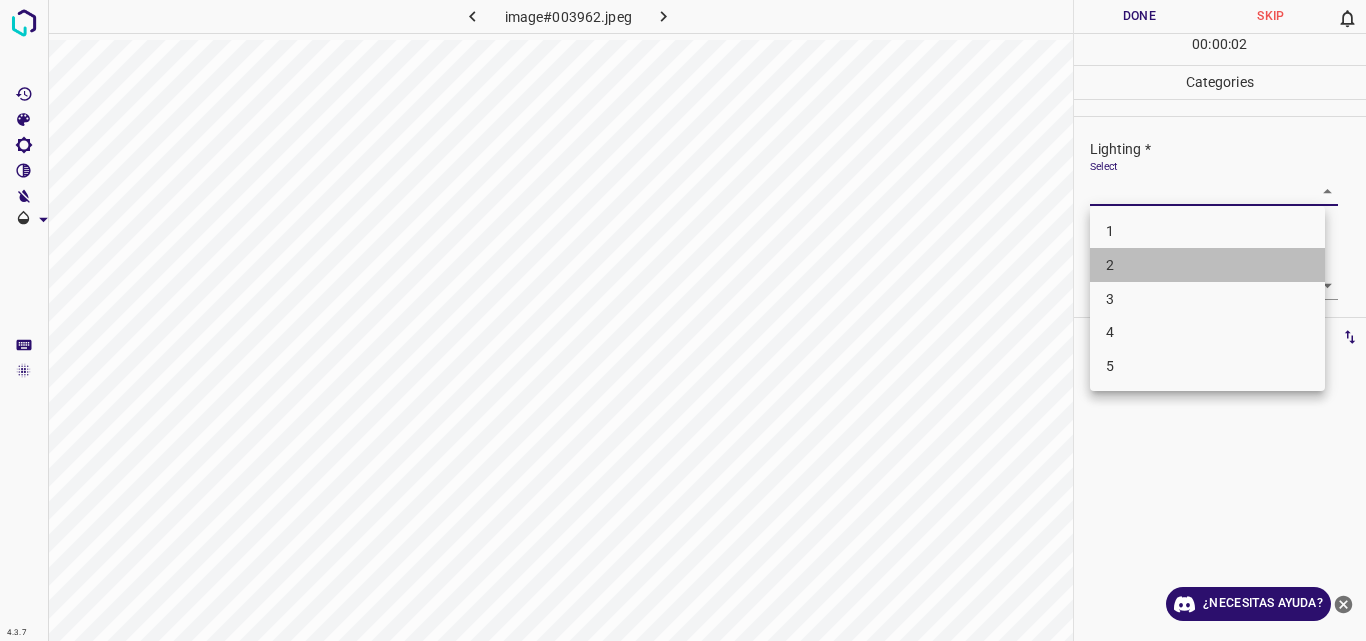 click on "2" at bounding box center (1207, 265) 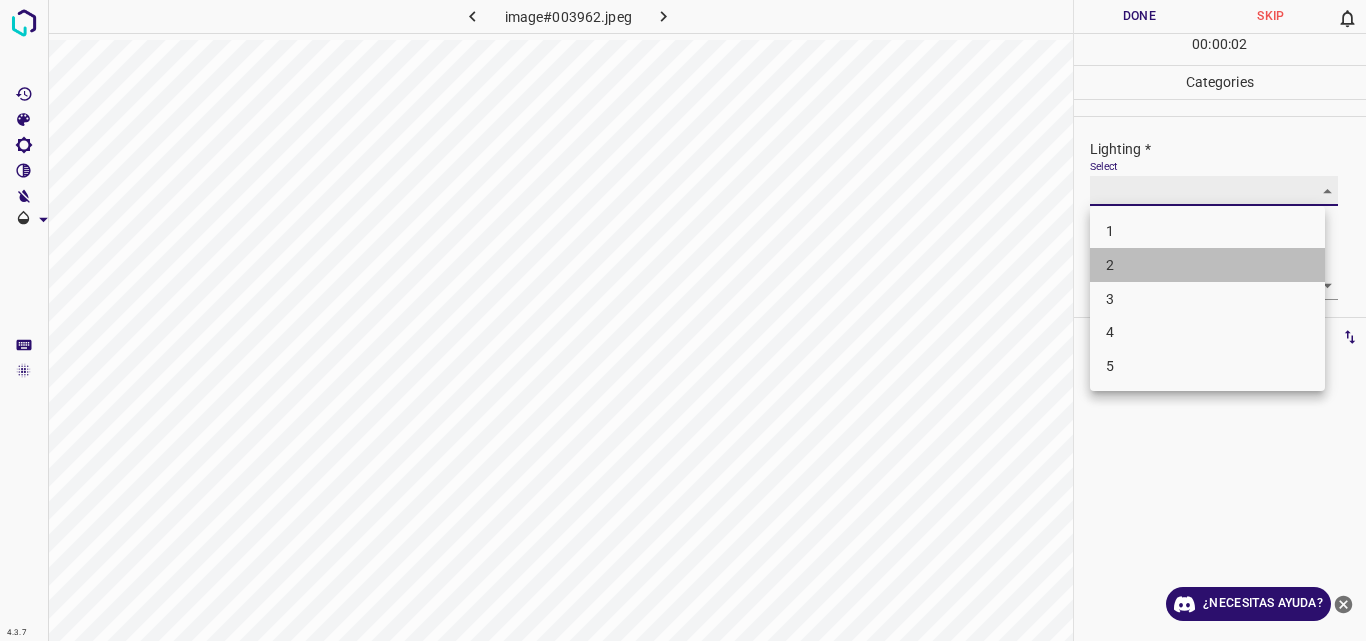 type on "2" 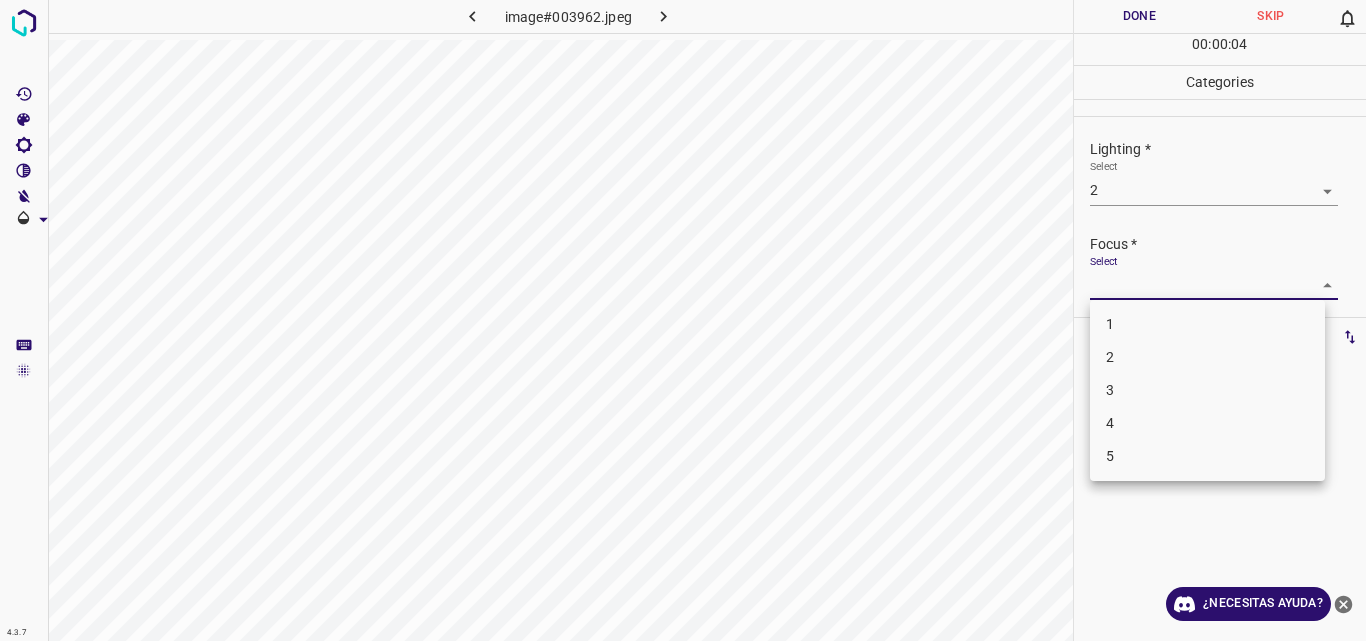 click on "4.3.7 image#003962.jpeg Done Skip 0 00   : 00   : 04   Categories Lighting *  Select 2 2 Focus *  Select ​ Overall *  Select ​ Labels   0 Categories 1 Lighting 2 Focus 3 Overall Tools Space Change between modes (Draw & Edit) I Auto labeling R Restore zoom M Zoom in N Zoom out Delete Delete selecte label Filters Z Restore filters X Saturation filter C Brightness filter V Contrast filter B Gray scale filter General O Download ¿Necesitas ayuda? Original text Rate this translation Your feedback will be used to help improve Google Translate - Texto - Esconder - Borrar 1 2 3 4 5" at bounding box center (683, 320) 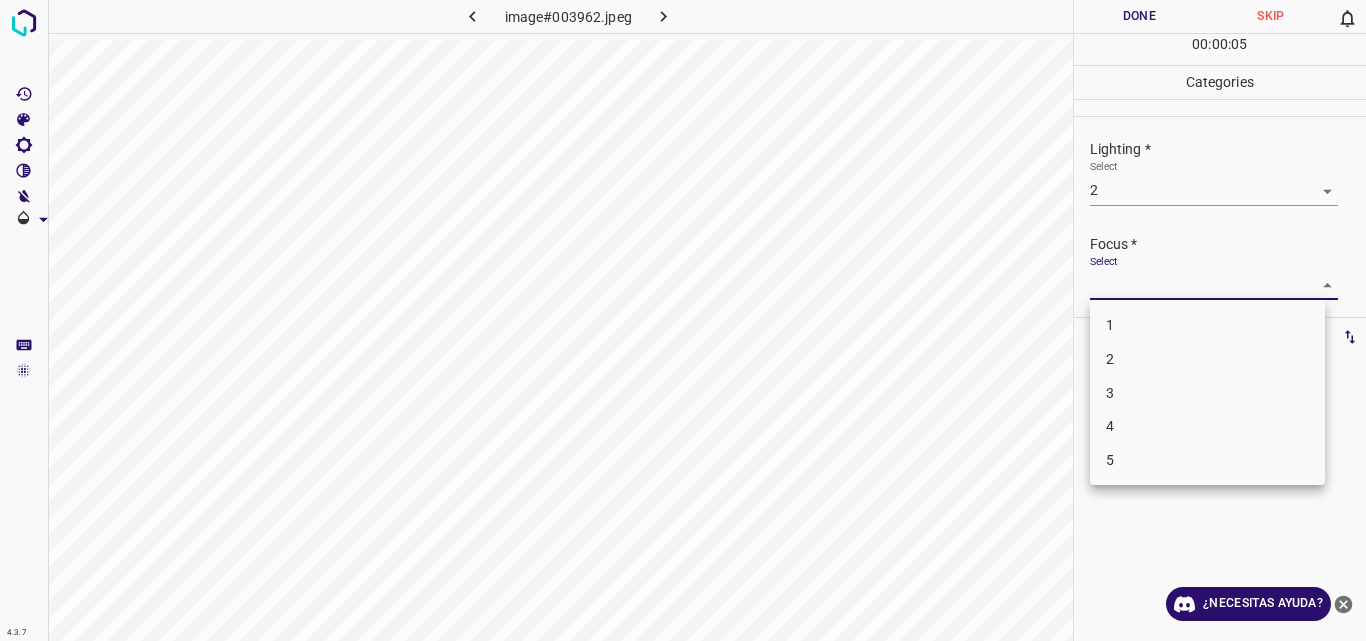 click on "3" at bounding box center [1207, 393] 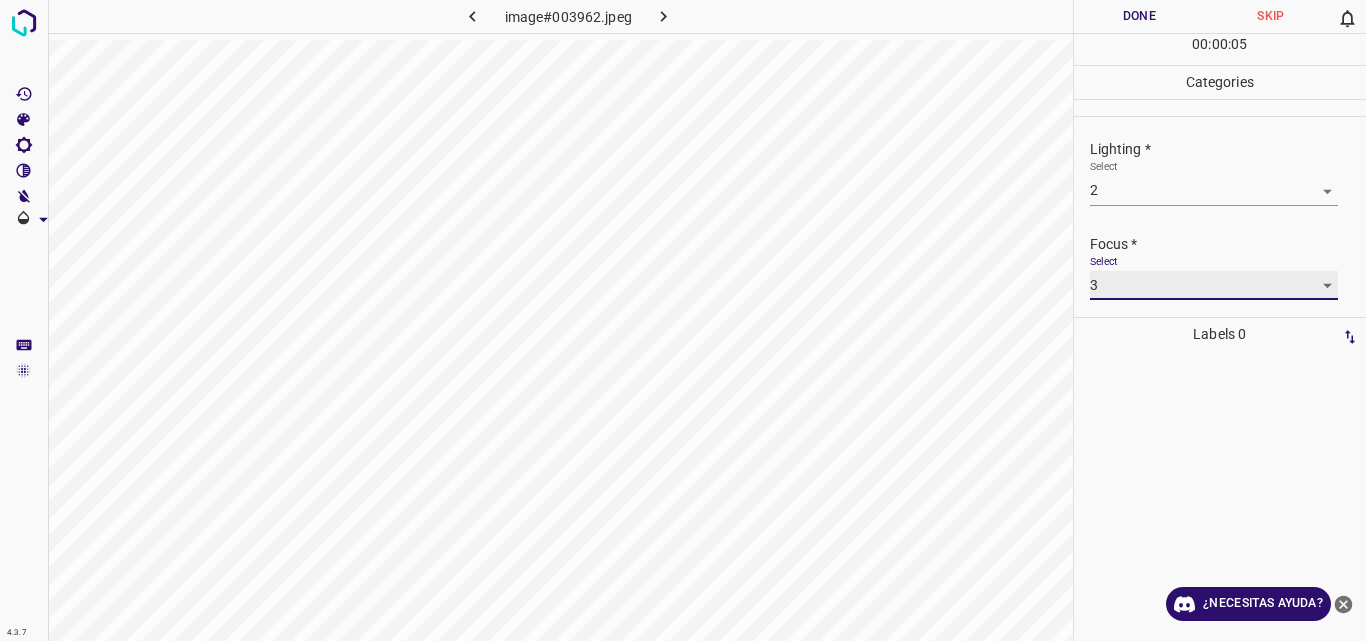 type on "3" 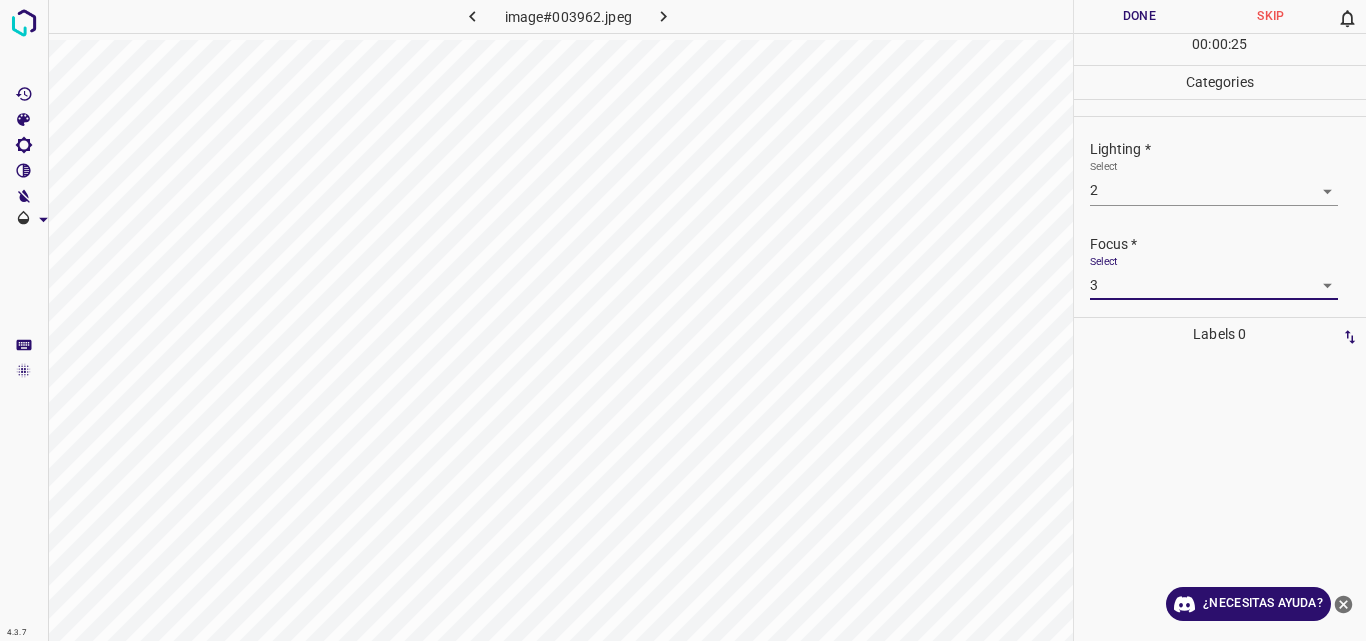 click at bounding box center (1220, 496) 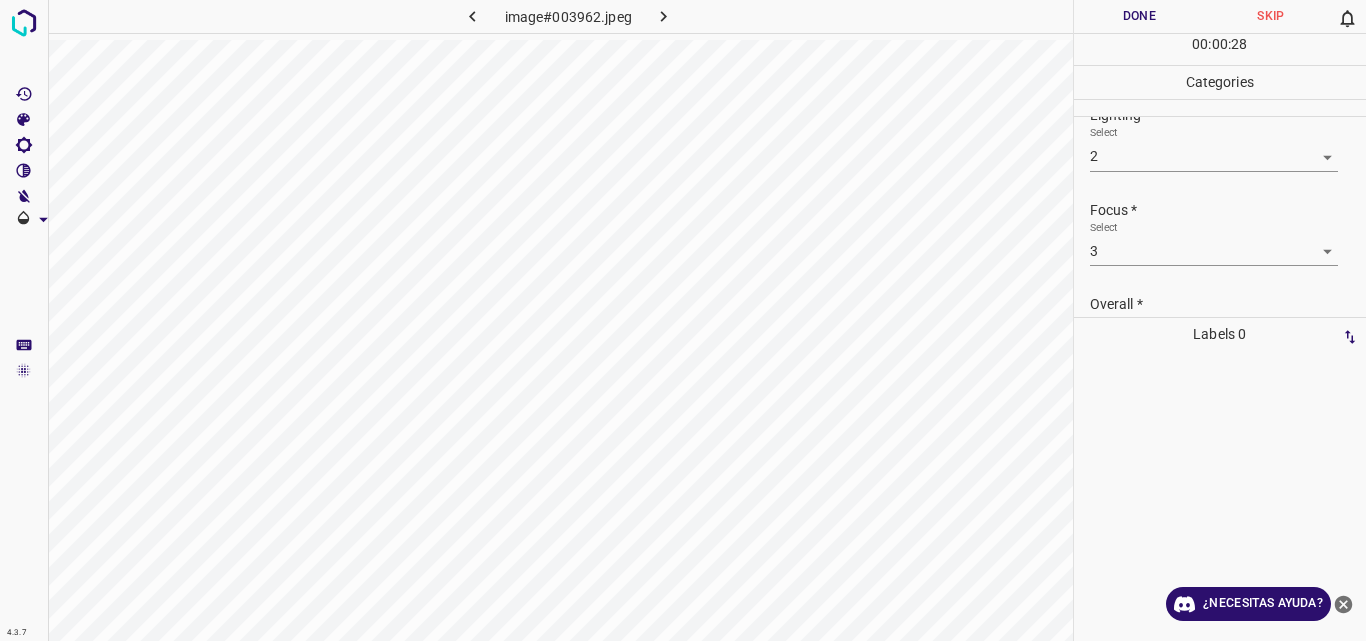 scroll, scrollTop: 98, scrollLeft: 0, axis: vertical 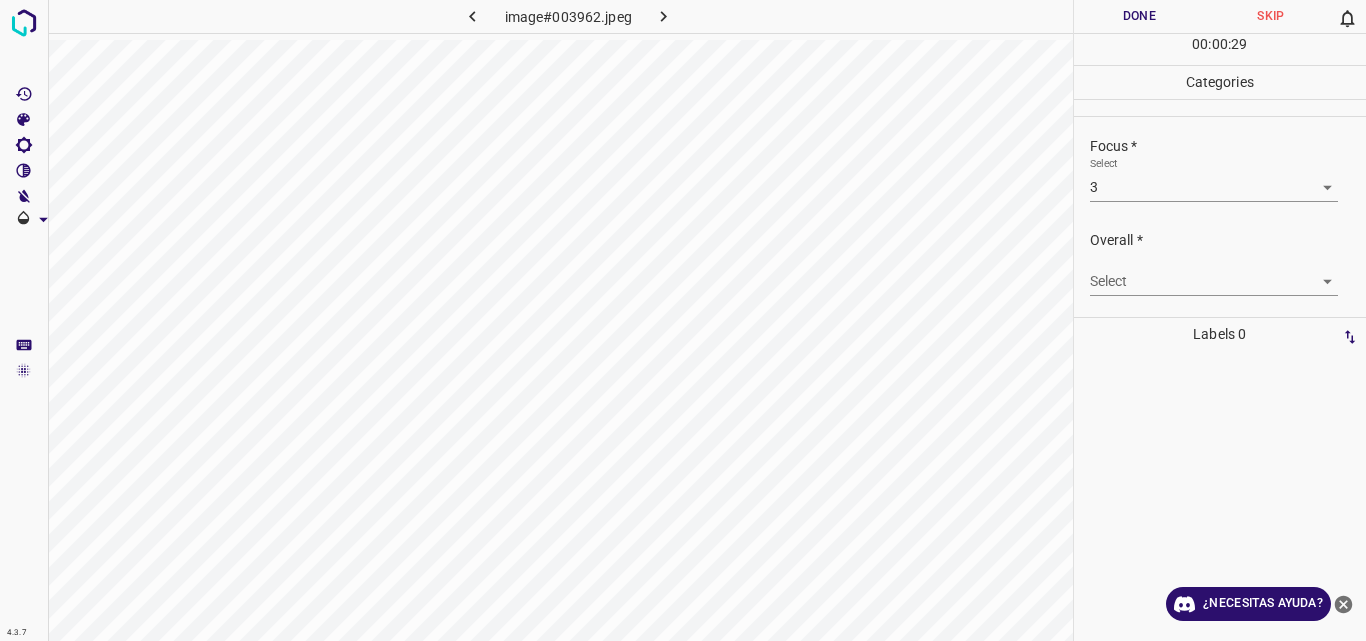 click on "4.3.7 image#003962.jpeg Done Skip 0 00   : 00   : 29   Categories Lighting *  Select 2 2 Focus *  Select 3 3 Overall *  Select ​ Labels   0 Categories 1 Lighting 2 Focus 3 Overall Tools Space Change between modes (Draw & Edit) I Auto labeling R Restore zoom M Zoom in N Zoom out Delete Delete selecte label Filters Z Restore filters X Saturation filter C Brightness filter V Contrast filter B Gray scale filter General O Download ¿Necesitas ayuda? Original text Rate this translation Your feedback will be used to help improve Google Translate - Texto - Esconder - Borrar" at bounding box center (683, 320) 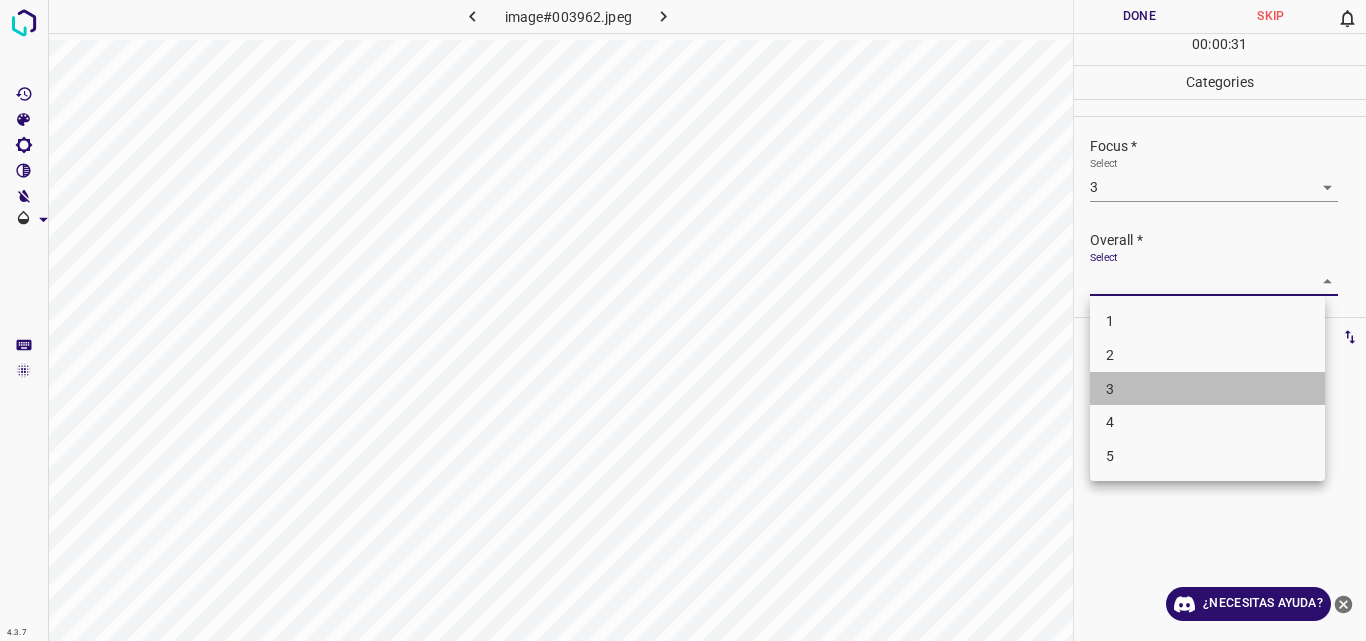 click on "3" at bounding box center (1207, 389) 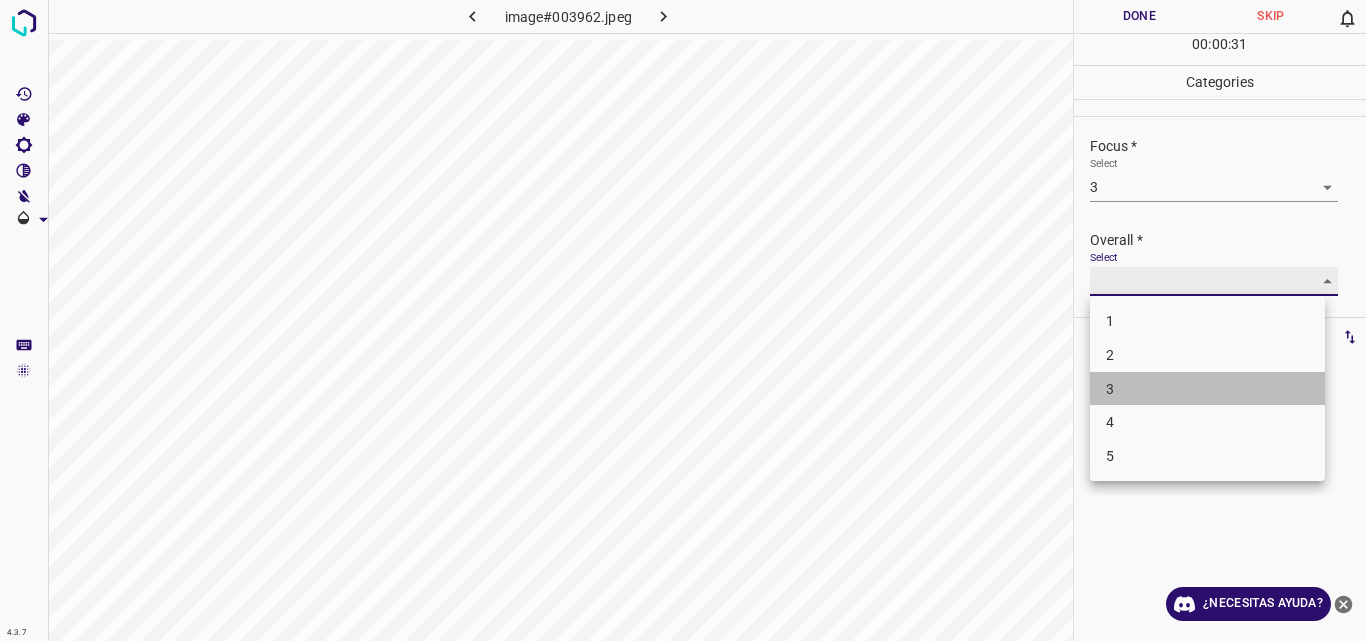 type on "3" 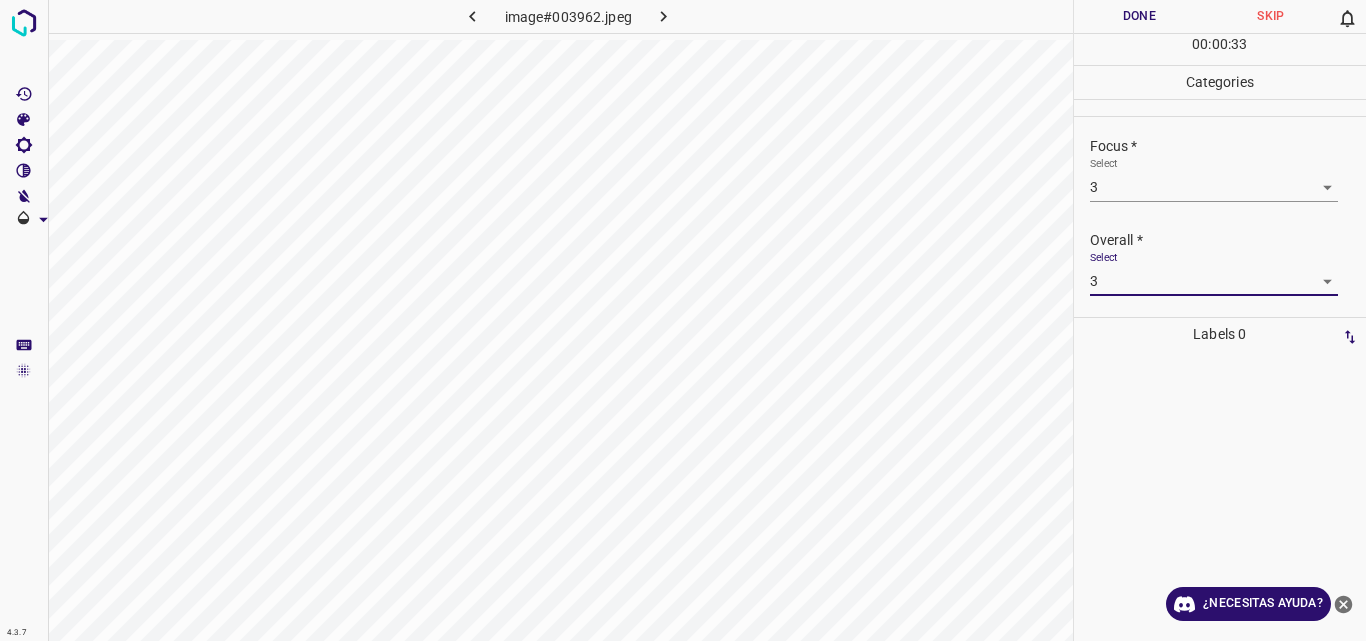 click on "Done" at bounding box center (1140, 16) 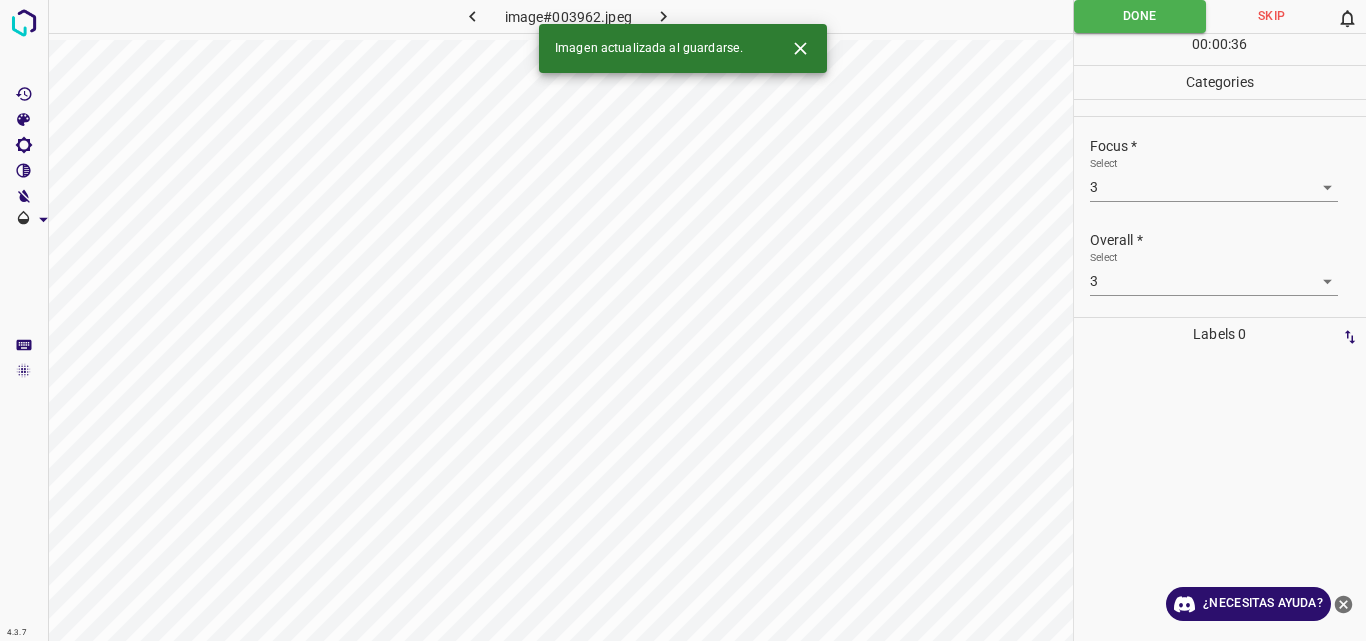 click at bounding box center (664, 16) 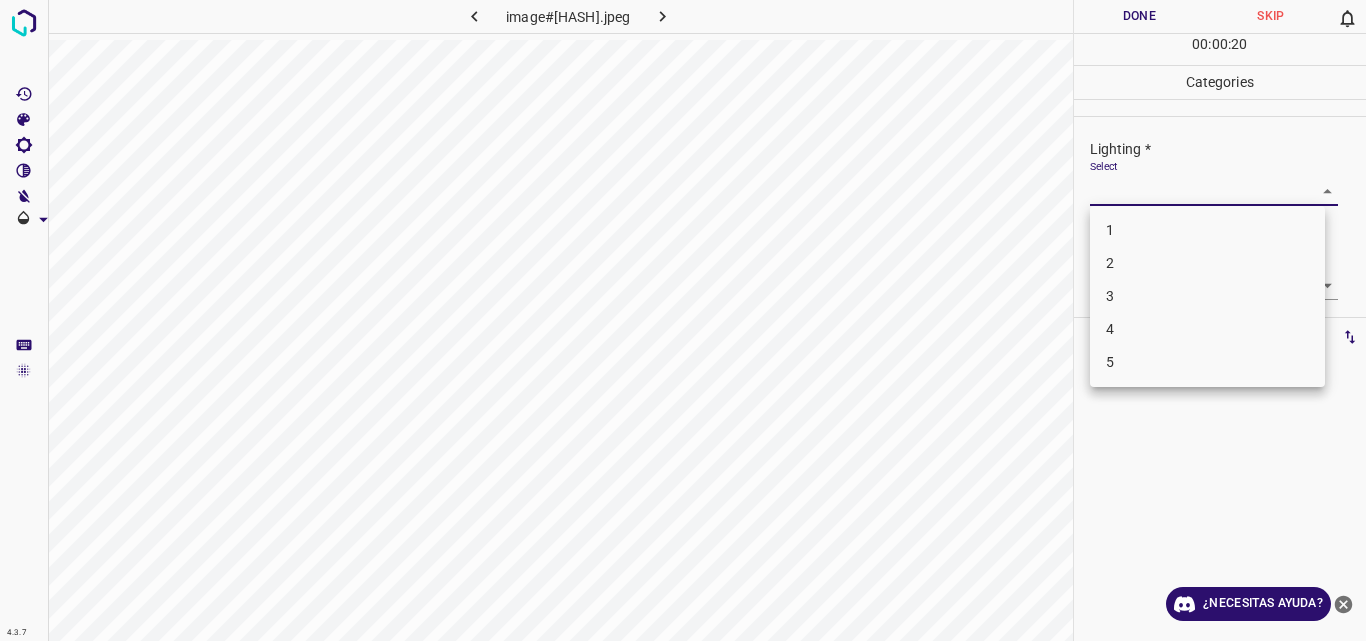 click on "4.3.7 image#005020.jpeg Done Skip 0 00   : 00   : 20   Categories Lighting *  Select ​ Focus *  Select ​ Overall *  Select ​ Labels   0 Categories 1 Lighting 2 Focus 3 Overall Tools Space Change between modes (Draw & Edit) I Auto labeling R Restore zoom M Zoom in N Zoom out Delete Delete selecte label Filters Z Restore filters X Saturation filter C Brightness filter V Contrast filter B Gray scale filter General O Download ¿Necesitas ayuda? Original text Rate this translation Your feedback will be used to help improve Google Translate - Texto - Esconder - Borrar 1 2 3 4 5" at bounding box center (683, 320) 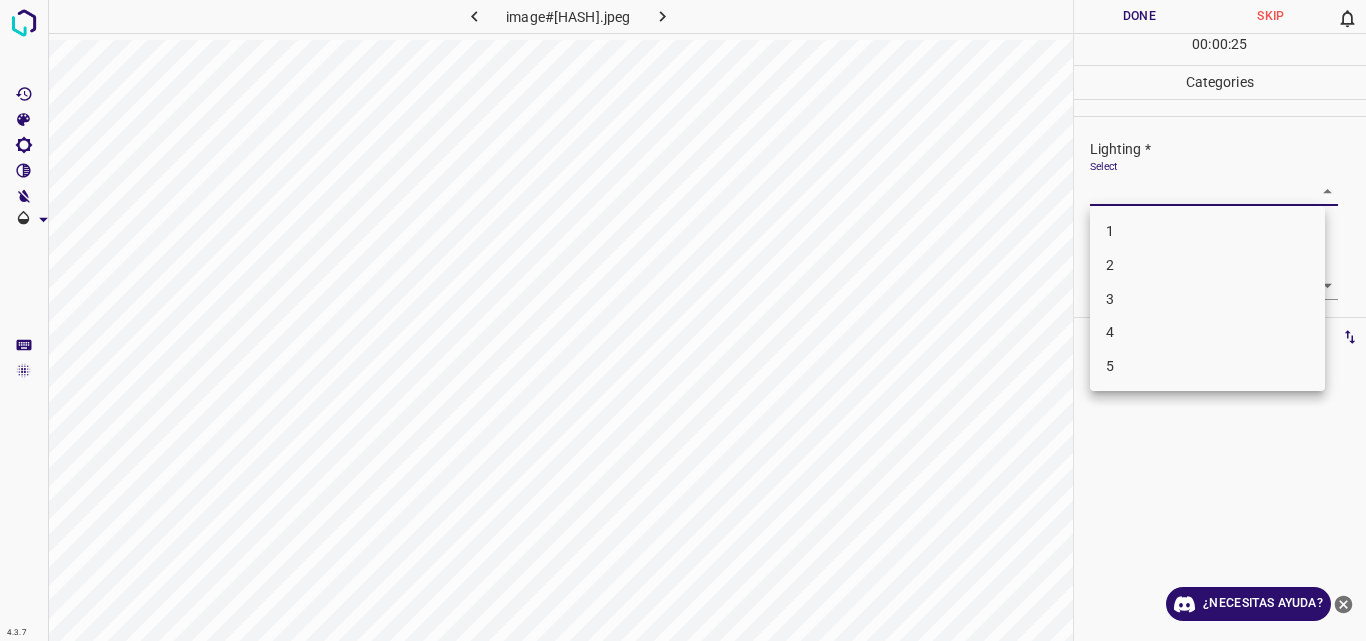 click on "3" at bounding box center (1207, 299) 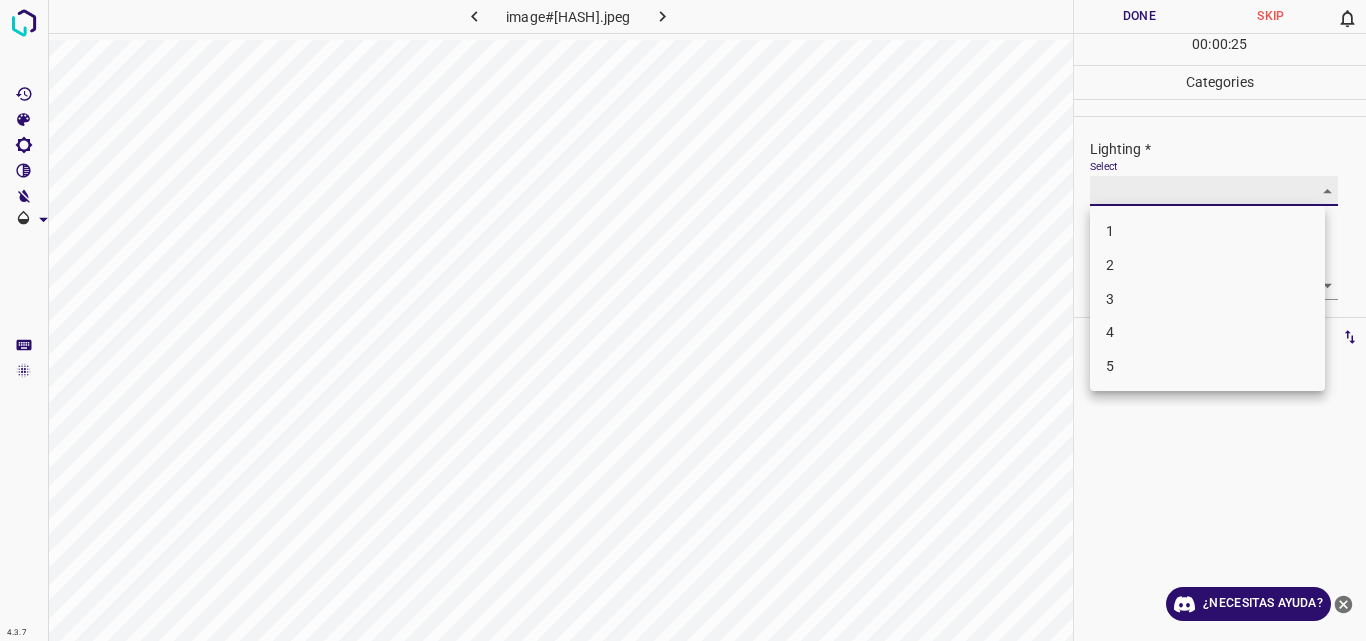 type on "3" 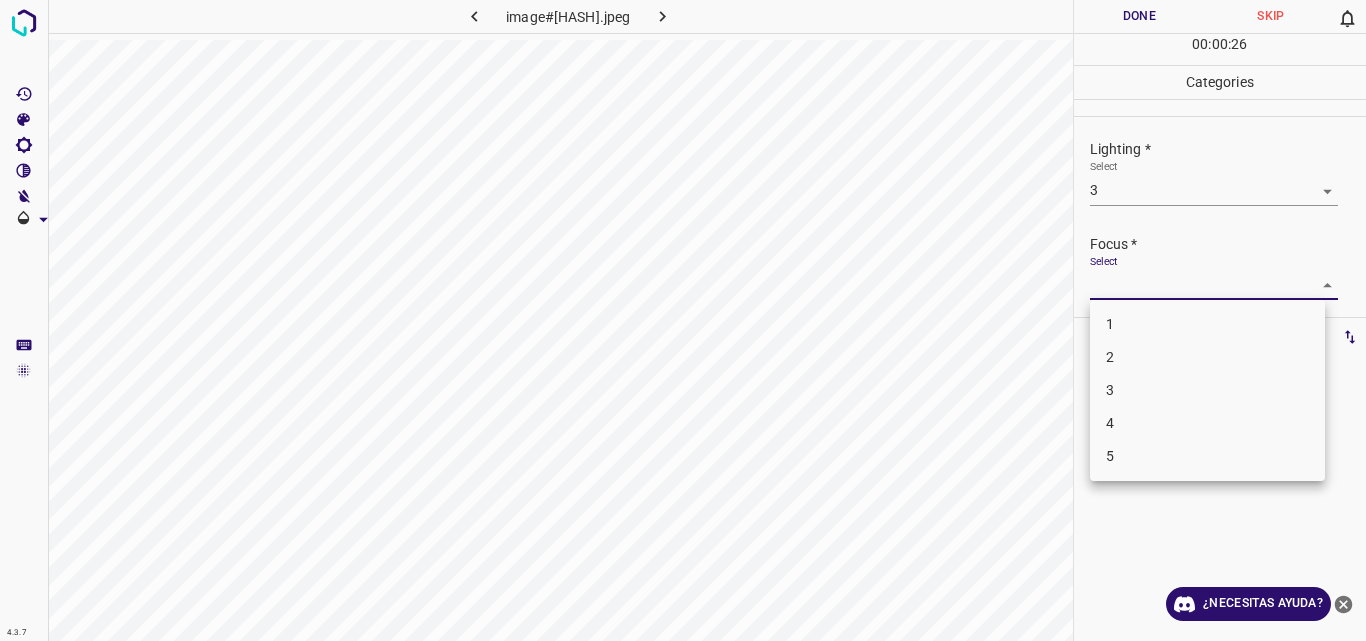 click on "4.3.7 image#005020.jpeg Done Skip 0 00   : 00   : 26   Categories Lighting *  Select 3 3 Focus *  Select ​ Overall *  Select ​ Labels   0 Categories 1 Lighting 2 Focus 3 Overall Tools Space Change between modes (Draw & Edit) I Auto labeling R Restore zoom M Zoom in N Zoom out Delete Delete selecte label Filters Z Restore filters X Saturation filter C Brightness filter V Contrast filter B Gray scale filter General O Download ¿Necesitas ayuda? Original text Rate this translation Your feedback will be used to help improve Google Translate - Texto - Esconder - Borrar 1 2 3 4 5" at bounding box center (683, 320) 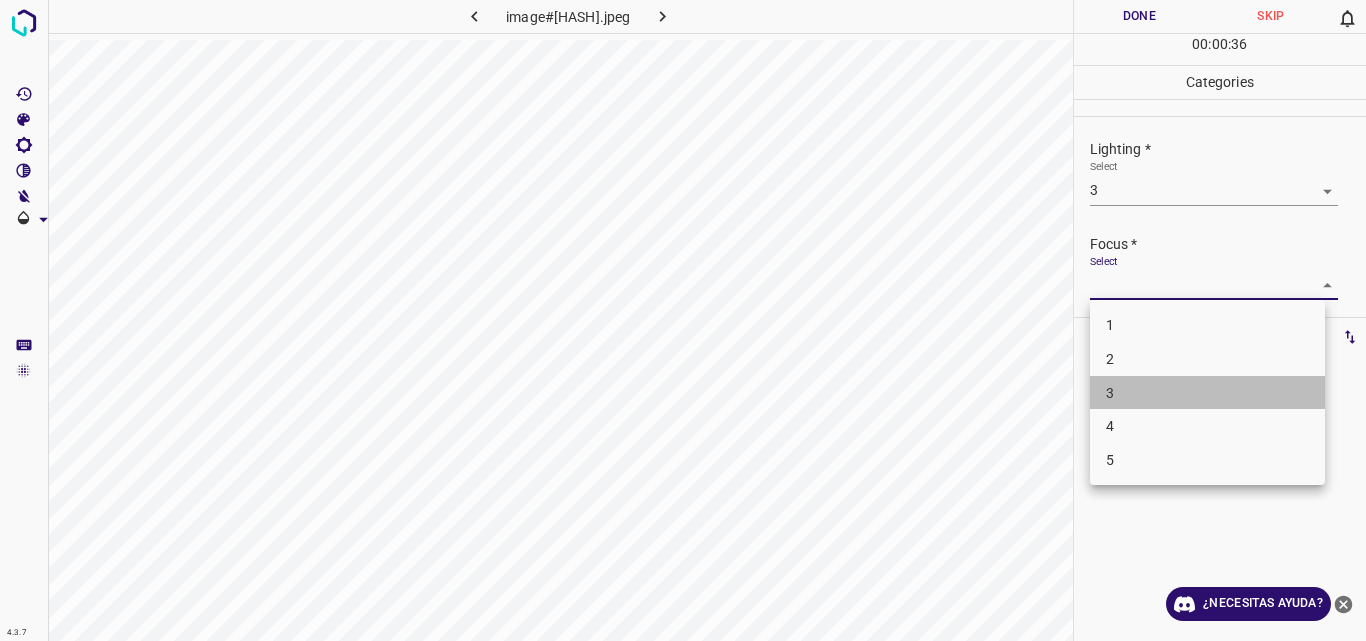 click on "3" at bounding box center [1207, 393] 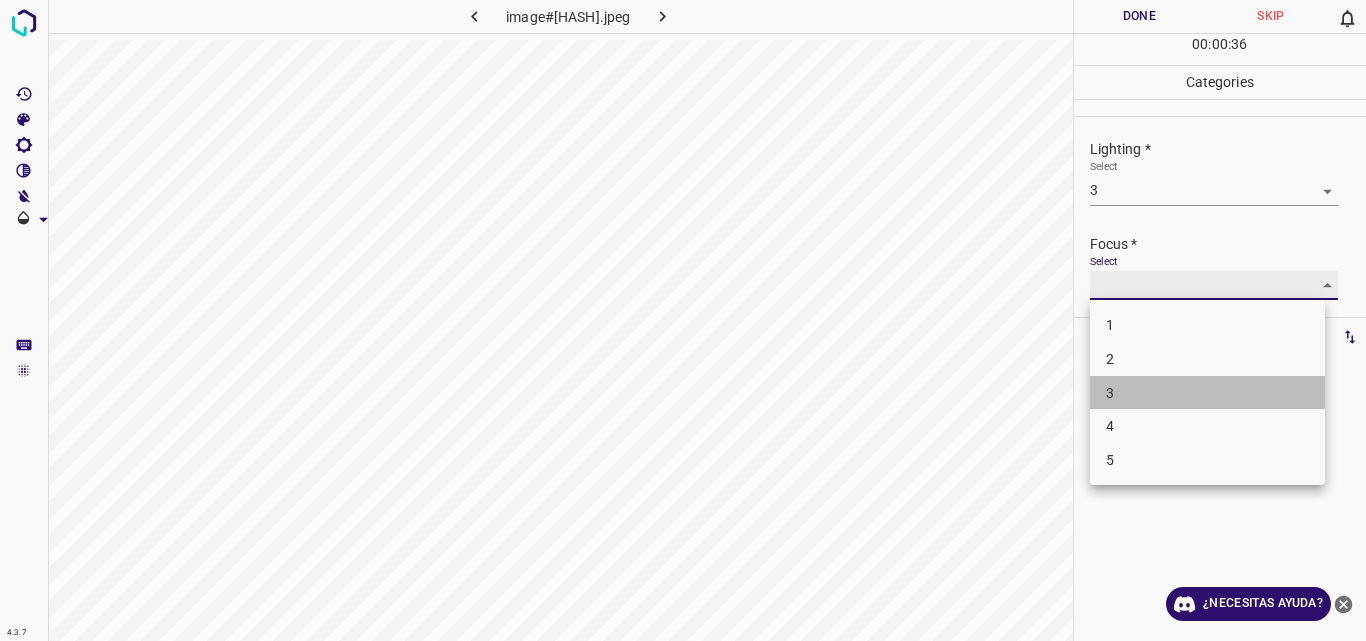 type on "3" 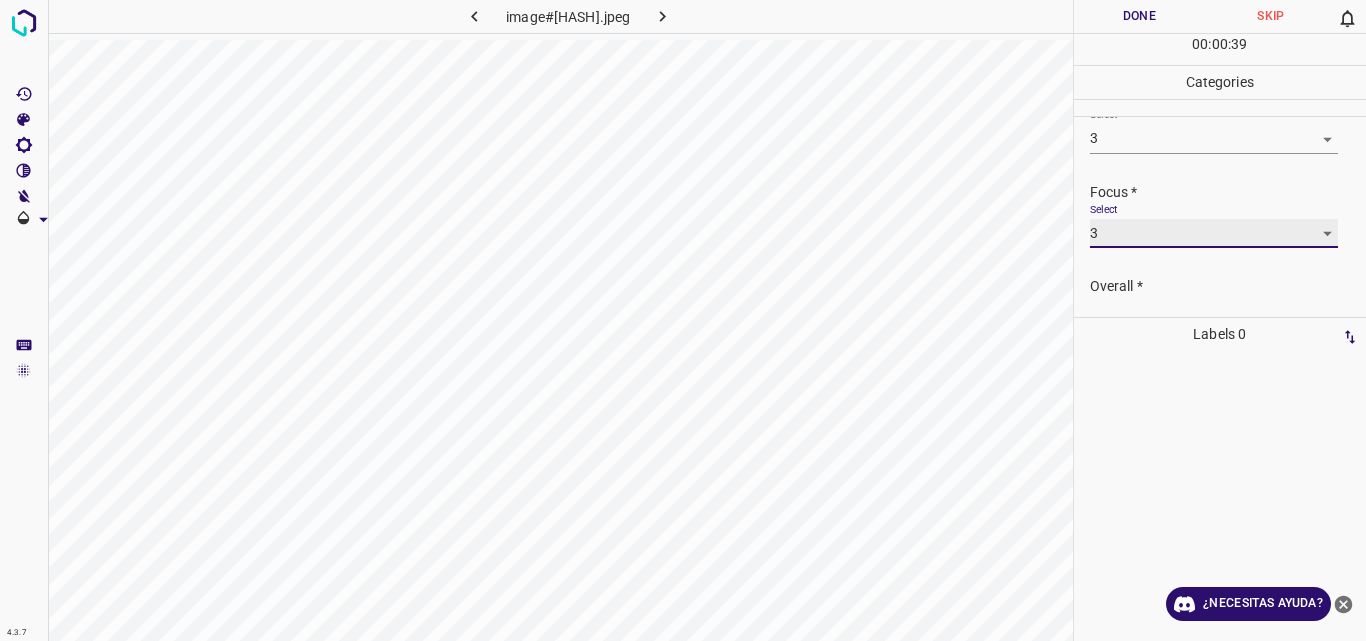 scroll, scrollTop: 98, scrollLeft: 0, axis: vertical 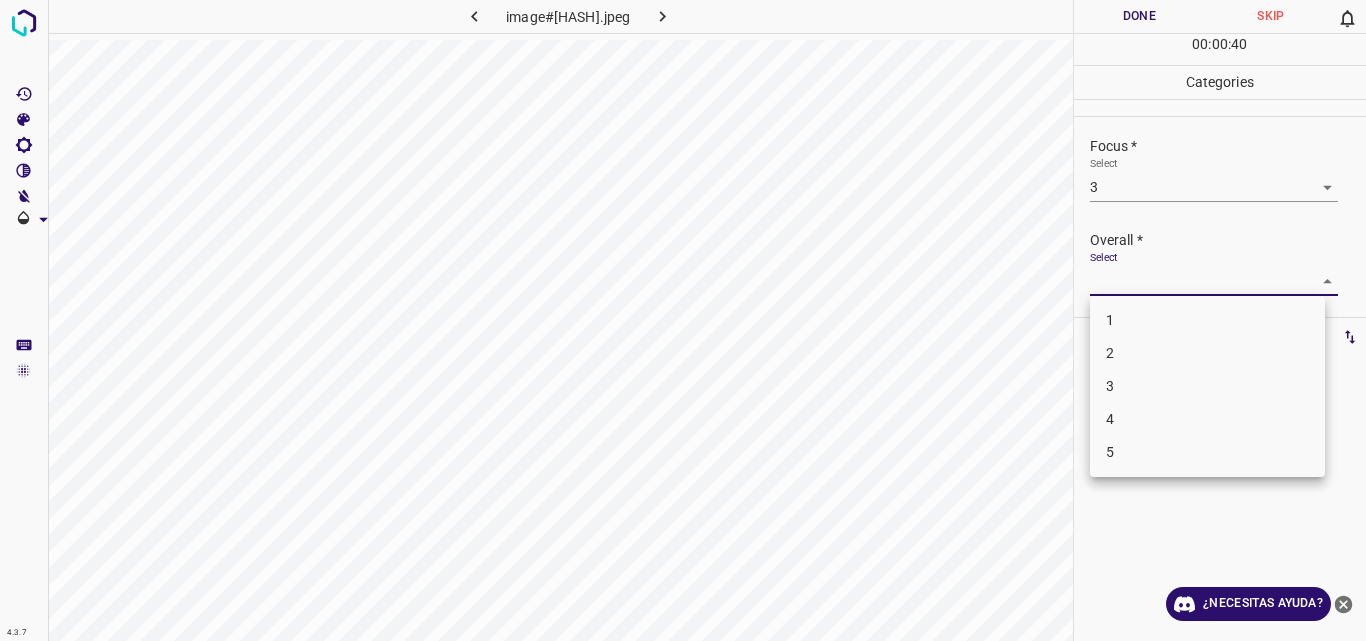 click on "4.3.7 image#005020.jpeg Done Skip 0 00   : 00   : 40   Categories Lighting *  Select 3 3 Focus *  Select 3 3 Overall *  Select ​ Labels   0 Categories 1 Lighting 2 Focus 3 Overall Tools Space Change between modes (Draw & Edit) I Auto labeling R Restore zoom M Zoom in N Zoom out Delete Delete selecte label Filters Z Restore filters X Saturation filter C Brightness filter V Contrast filter B Gray scale filter General O Download ¿Necesitas ayuda? Original text Rate this translation Your feedback will be used to help improve Google Translate - Texto - Esconder - Borrar 1 2 3 4 5" at bounding box center (683, 320) 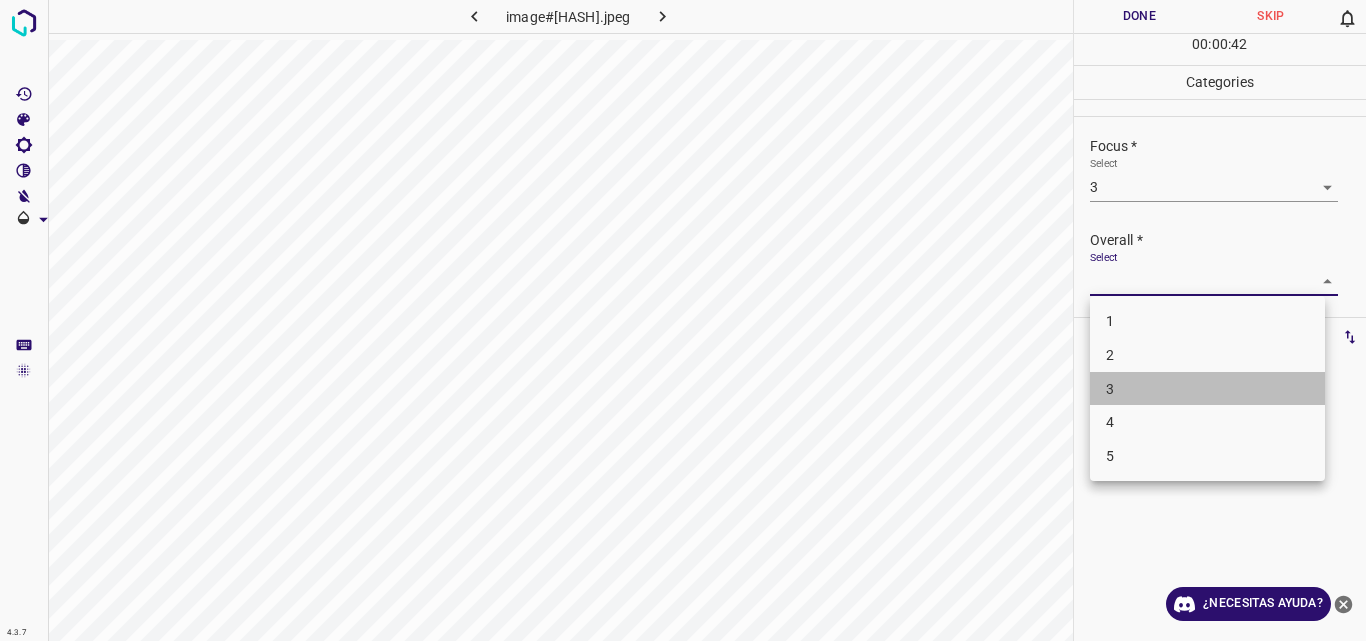 click on "3" at bounding box center [1207, 389] 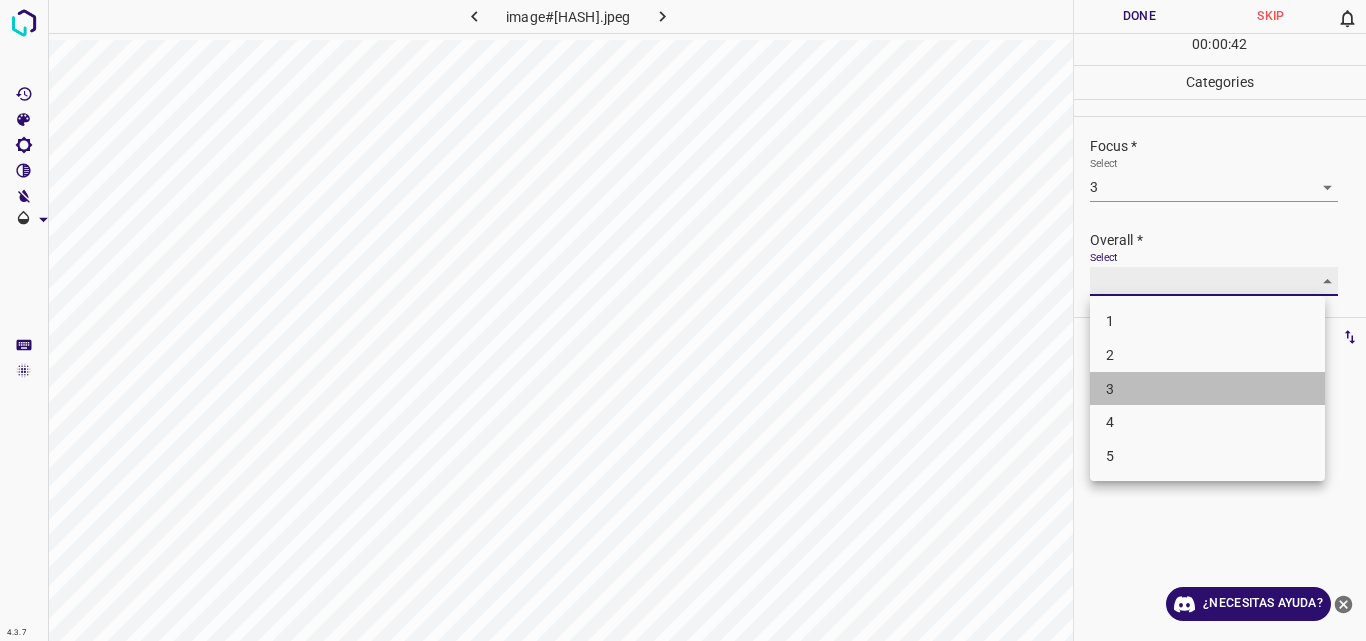 type on "3" 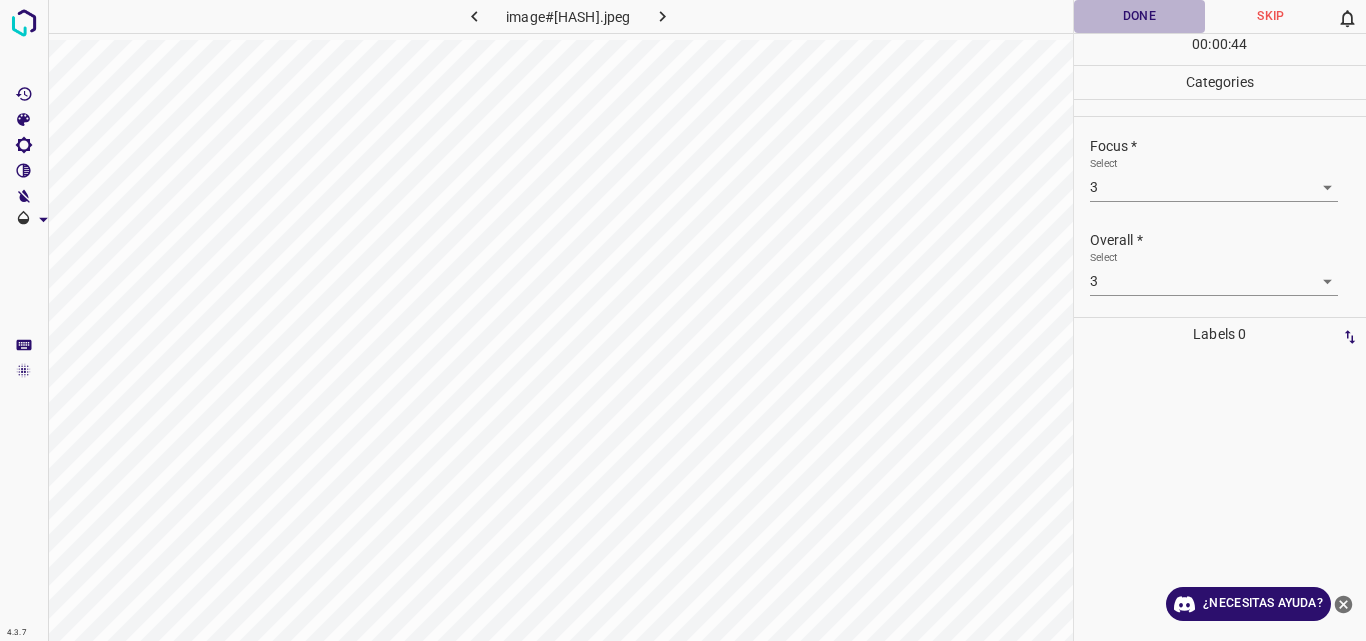 click on "Done" at bounding box center [1140, 16] 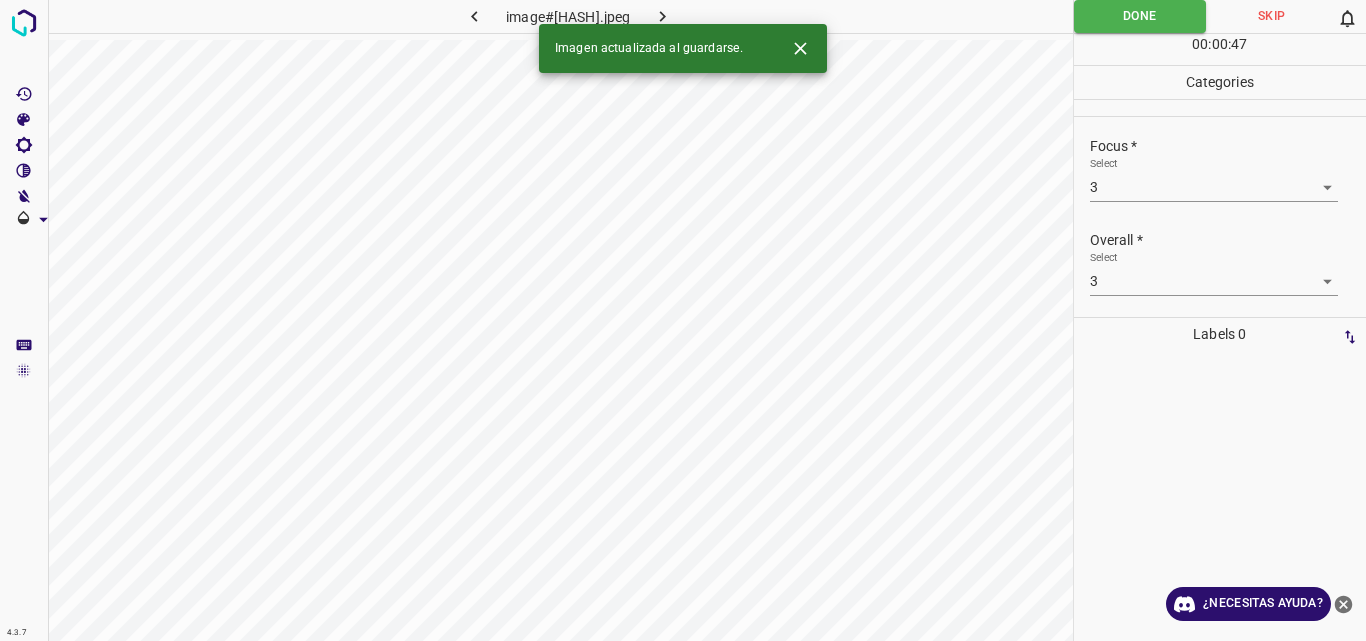 click 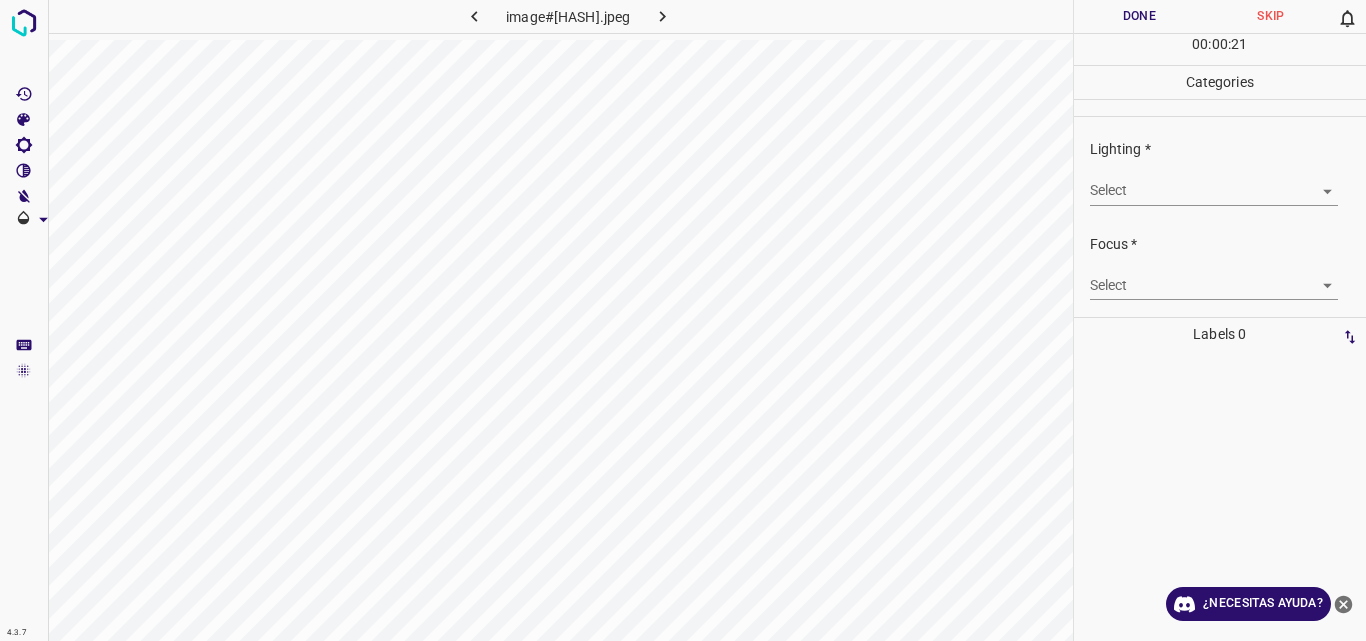 click on "4.3.7 image#001202.jpeg Done Skip 0 00   : 00   : 21   Categories Lighting *  Select ​ Focus *  Select ​ Overall *  Select ​ Labels   0 Categories 1 Lighting 2 Focus 3 Overall Tools Space Change between modes (Draw & Edit) I Auto labeling R Restore zoom M Zoom in N Zoom out Delete Delete selecte label Filters Z Restore filters X Saturation filter C Brightness filter V Contrast filter B Gray scale filter General O Download ¿Necesitas ayuda? Original text Rate this translation Your feedback will be used to help improve Google Translate - Texto - Esconder - Borrar" at bounding box center (683, 320) 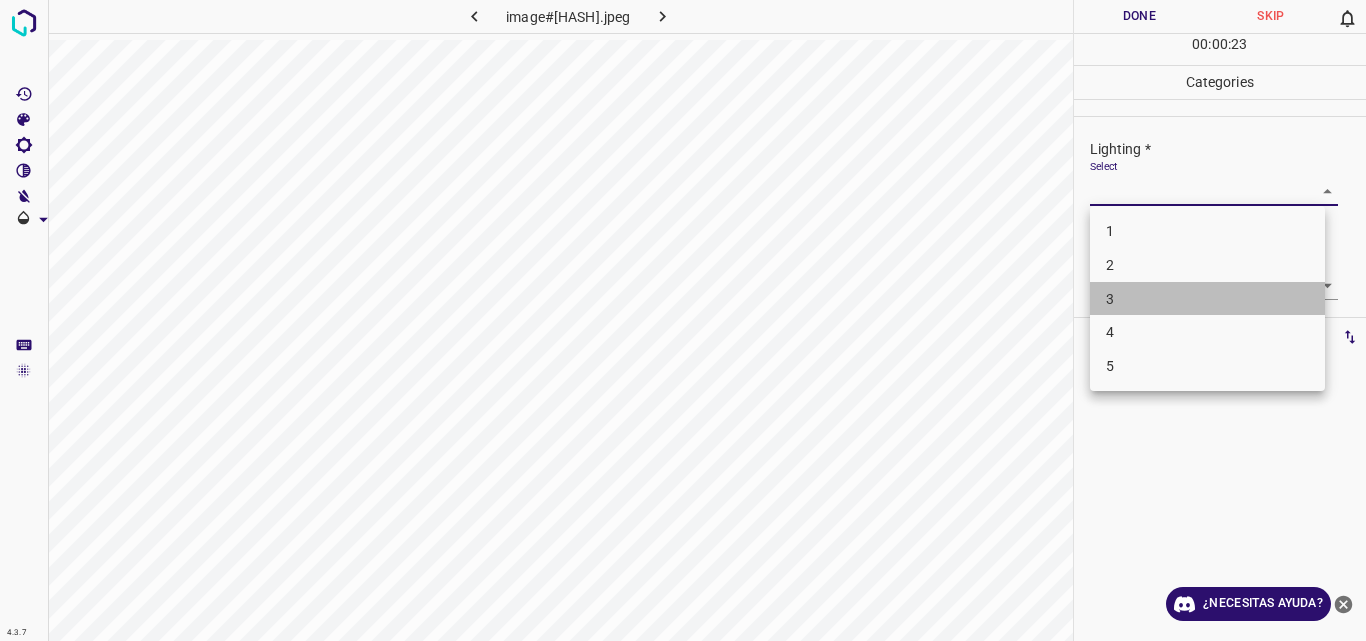 click on "3" at bounding box center (1207, 299) 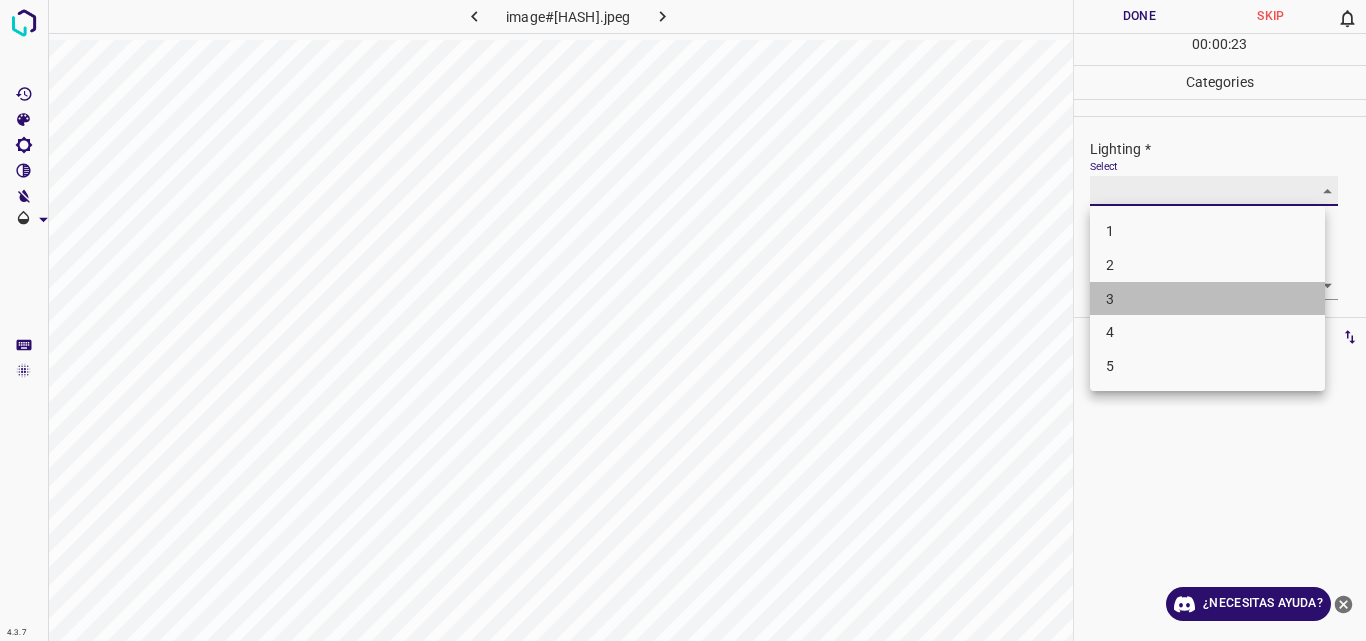 type on "3" 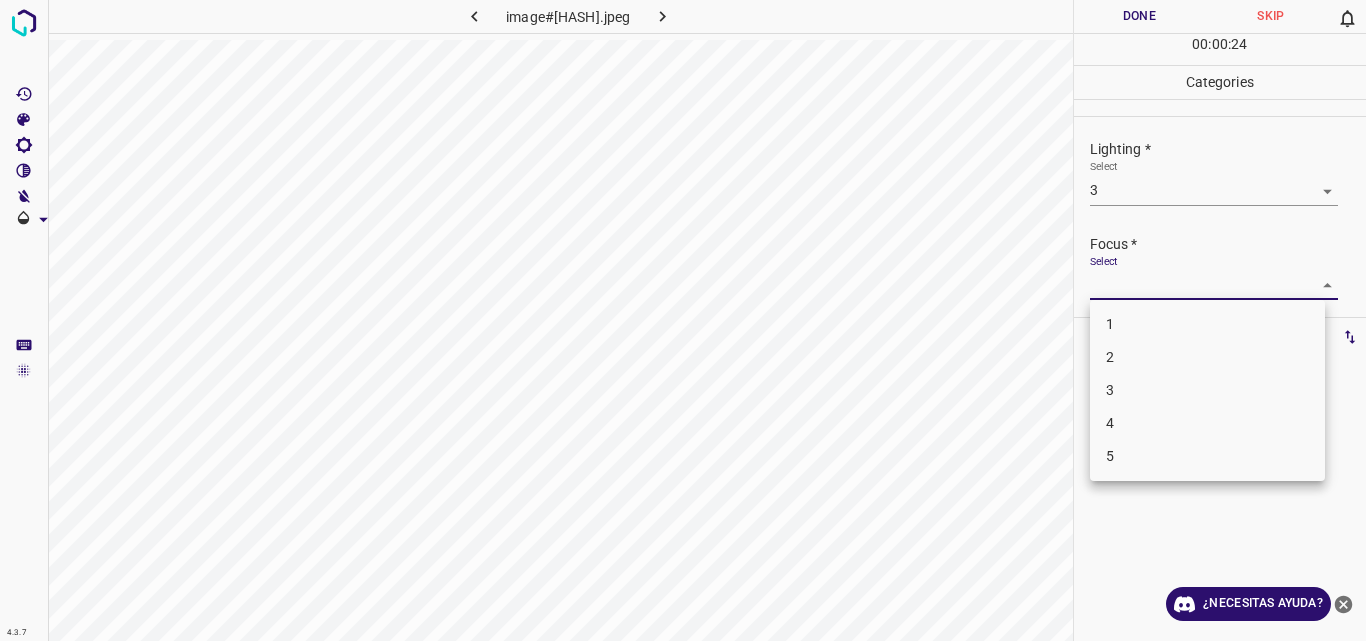 click on "4.3.7 image#001202.jpeg Done Skip 0 00   : 00   : 24   Categories Lighting *  Select 3 3 Focus *  Select ​ Overall *  Select ​ Labels   0 Categories 1 Lighting 2 Focus 3 Overall Tools Space Change between modes (Draw & Edit) I Auto labeling R Restore zoom M Zoom in N Zoom out Delete Delete selecte label Filters Z Restore filters X Saturation filter C Brightness filter V Contrast filter B Gray scale filter General O Download ¿Necesitas ayuda? Original text Rate this translation Your feedback will be used to help improve Google Translate - Texto - Esconder - Borrar 1 2 3 4 5" at bounding box center (683, 320) 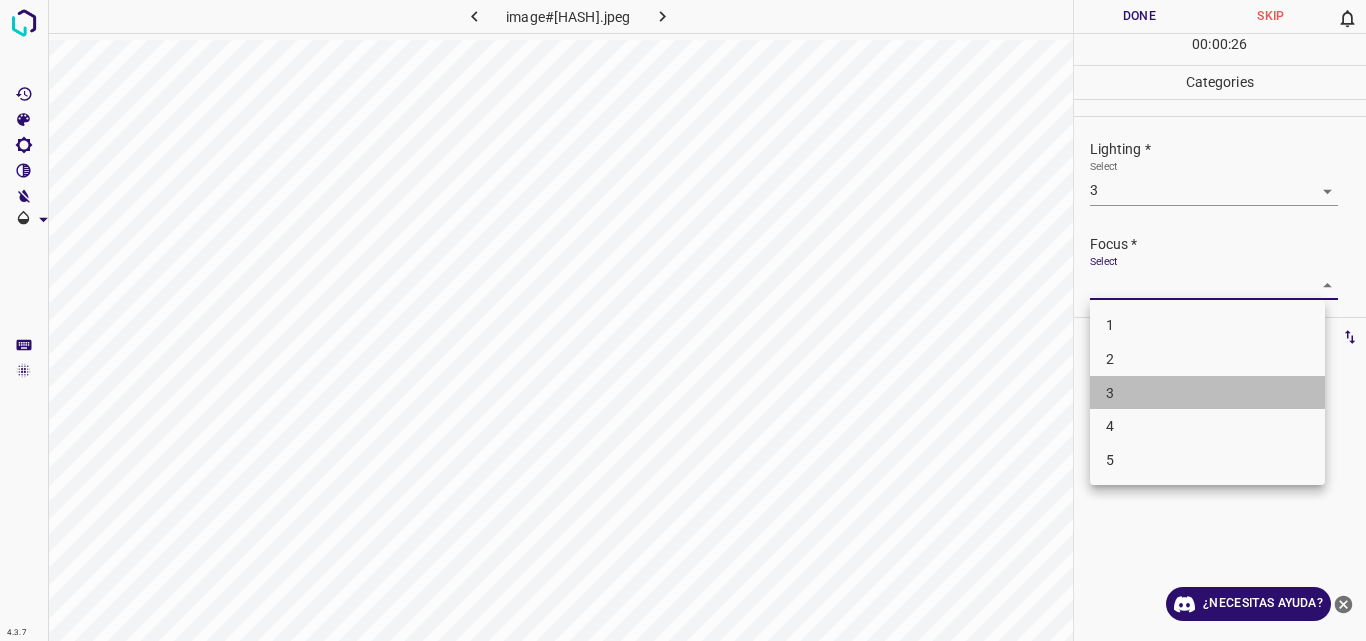click on "3" at bounding box center (1207, 393) 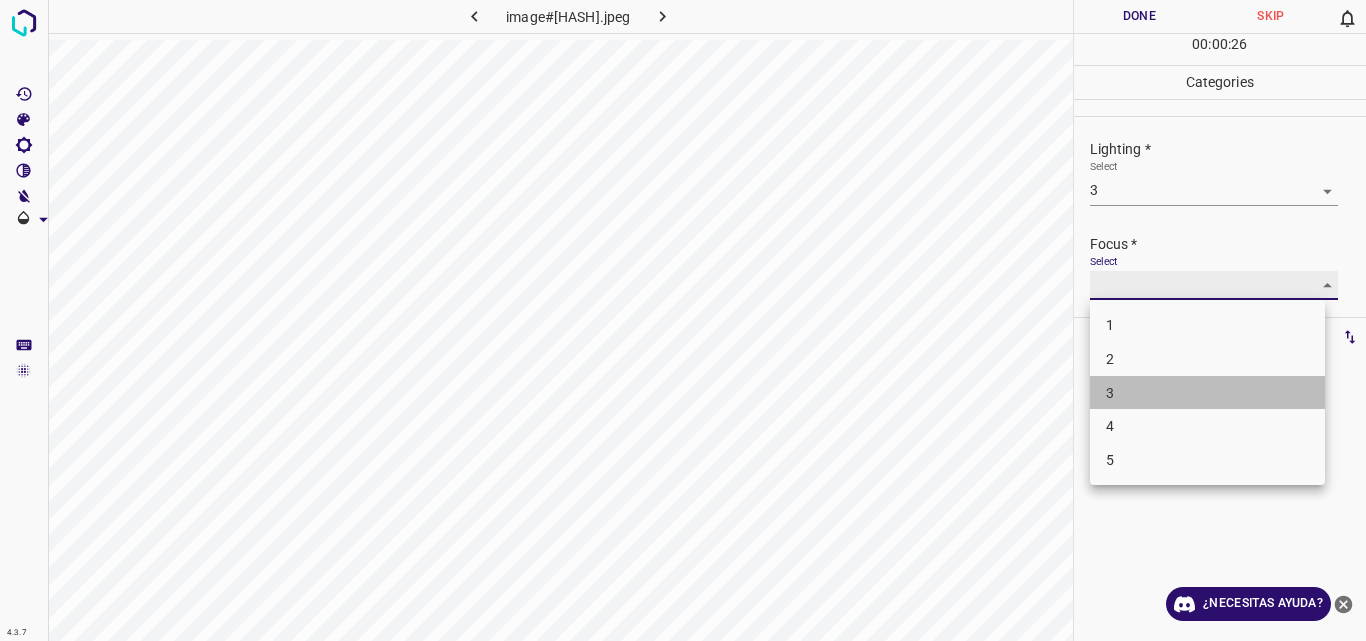 type on "3" 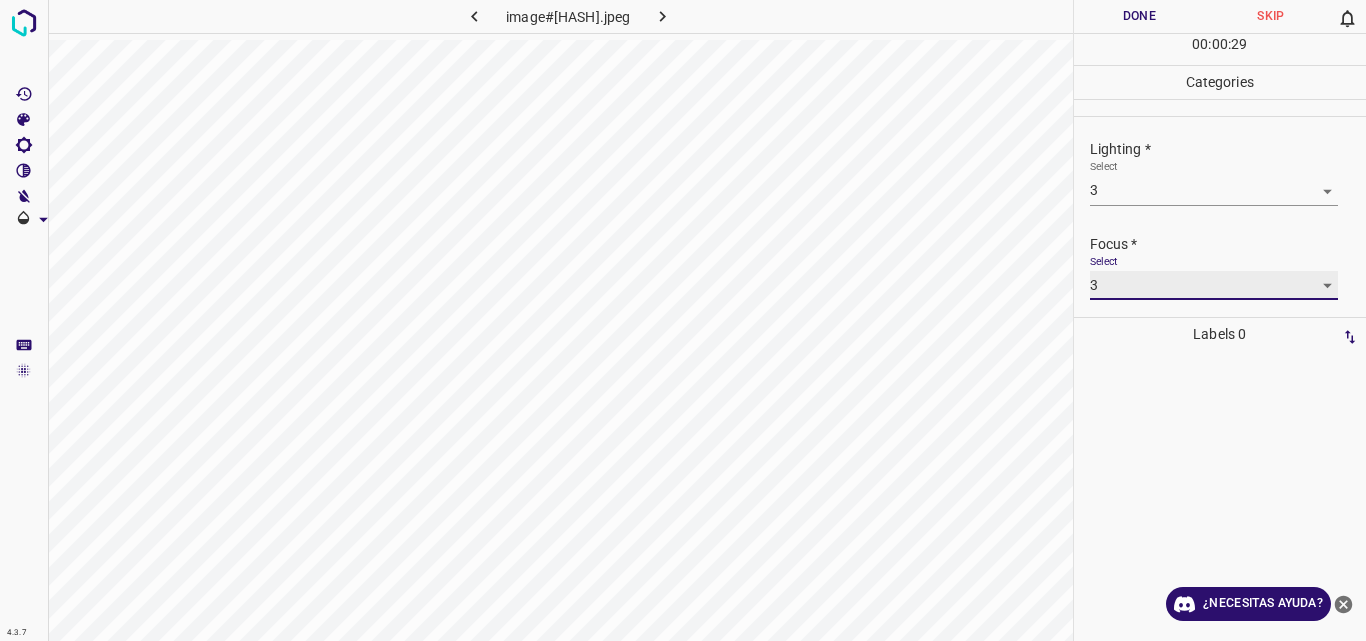 scroll, scrollTop: 98, scrollLeft: 0, axis: vertical 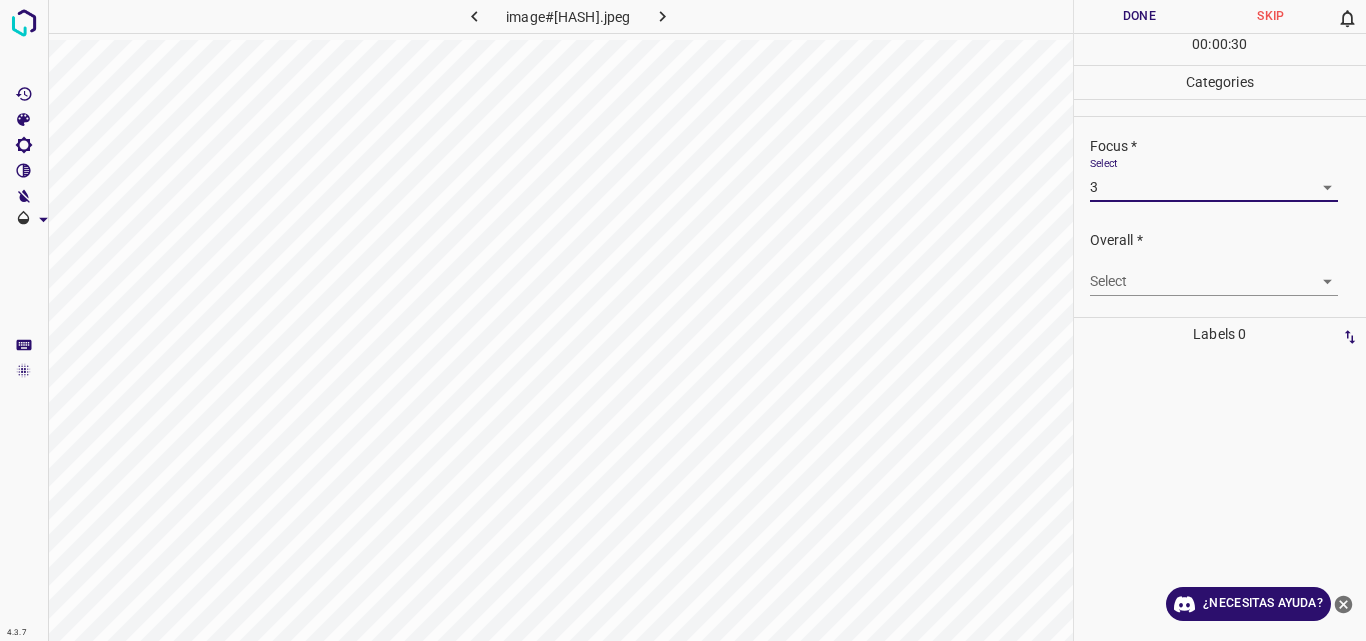 click on "4.3.7 image#001202.jpeg Done Skip 0 00   : 00   : 30   Categories Lighting *  Select 3 3 Focus *  Select 3 3 Overall *  Select ​ Labels   0 Categories 1 Lighting 2 Focus 3 Overall Tools Space Change between modes (Draw & Edit) I Auto labeling R Restore zoom M Zoom in N Zoom out Delete Delete selecte label Filters Z Restore filters X Saturation filter C Brightness filter V Contrast filter B Gray scale filter General O Download ¿Necesitas ayuda? Original text Rate this translation Your feedback will be used to help improve Google Translate - Texto - Esconder - Borrar" at bounding box center (683, 320) 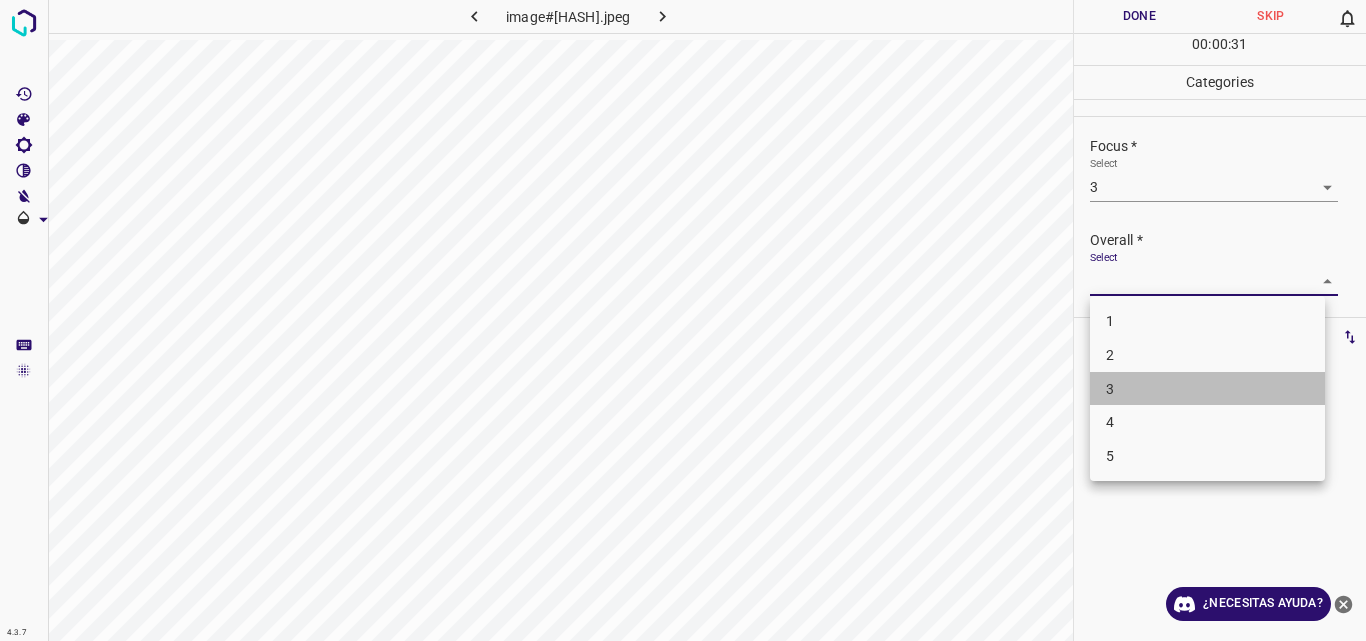 click on "3" at bounding box center [1207, 389] 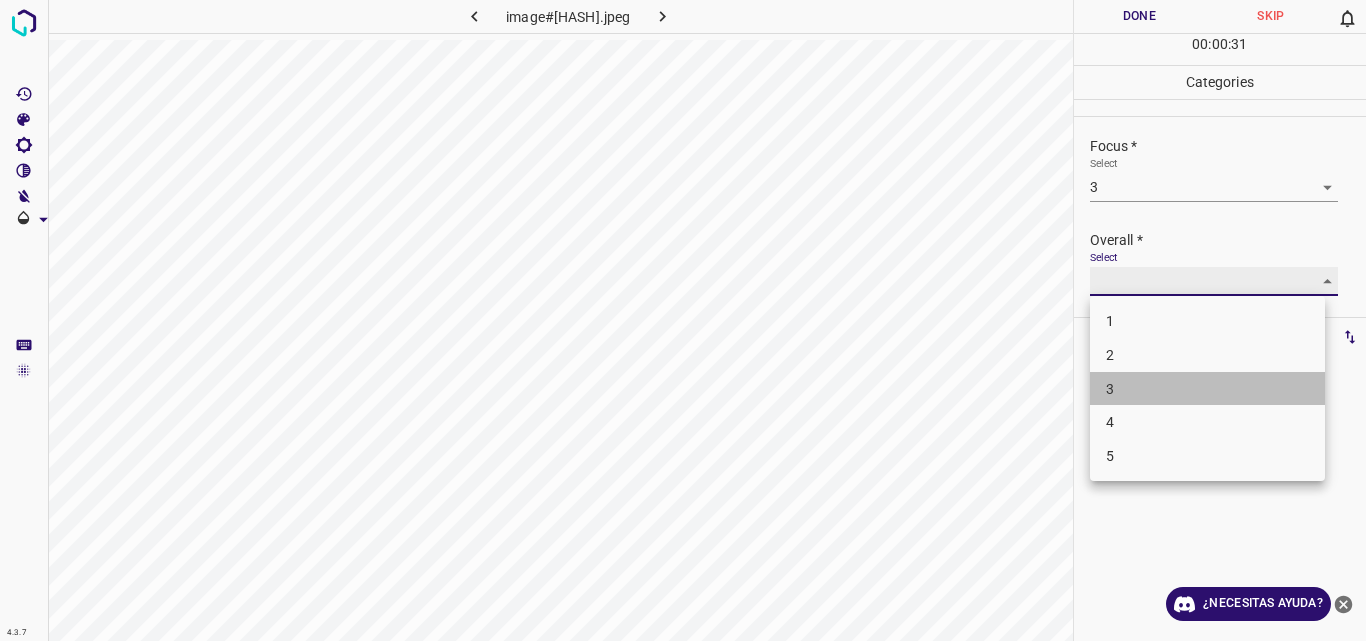 type on "3" 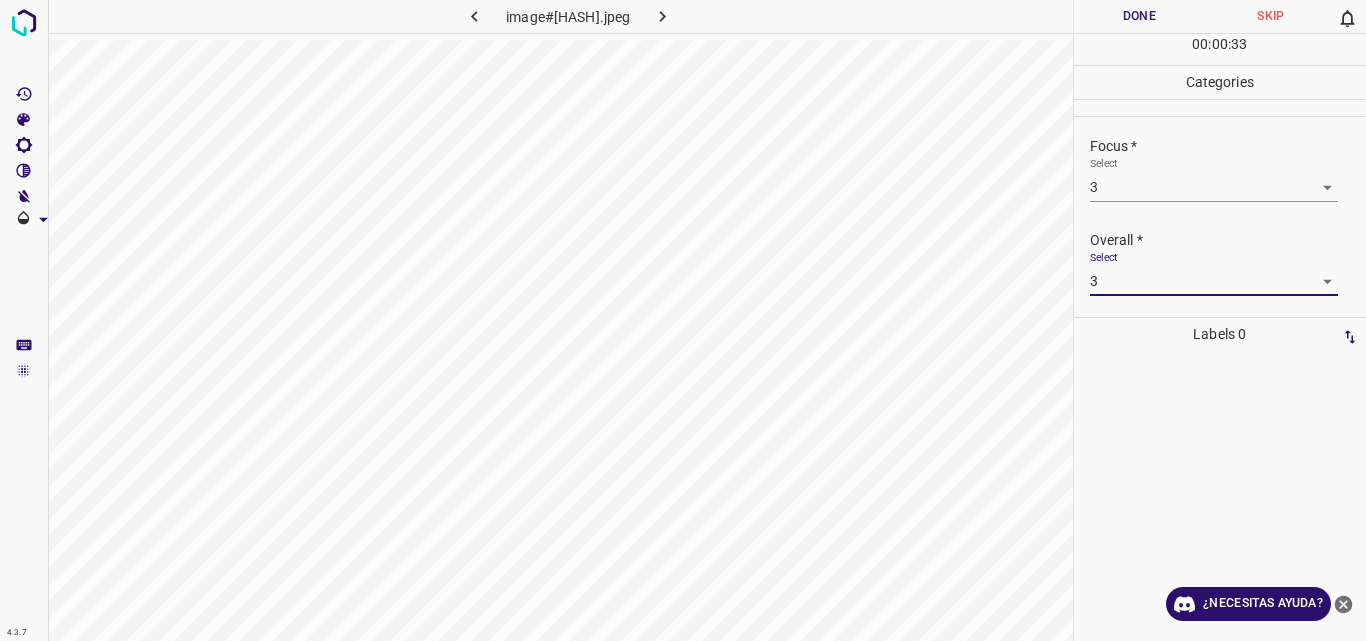 click on "Done" at bounding box center (1140, 16) 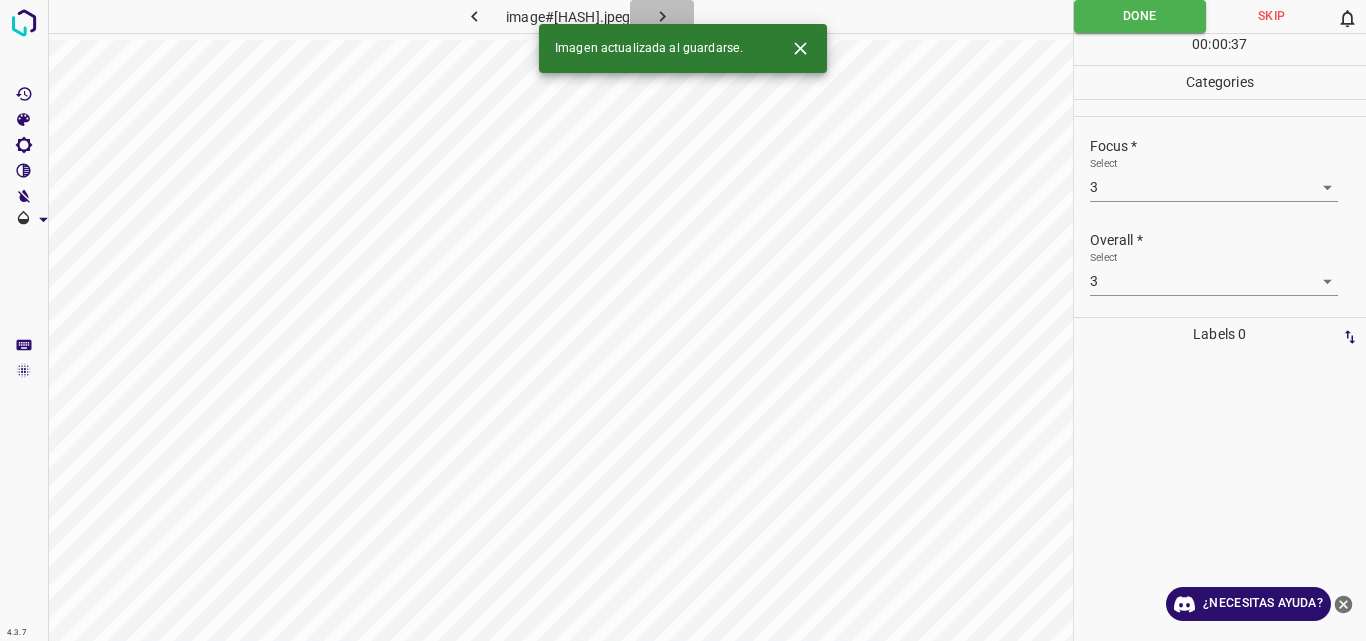 click 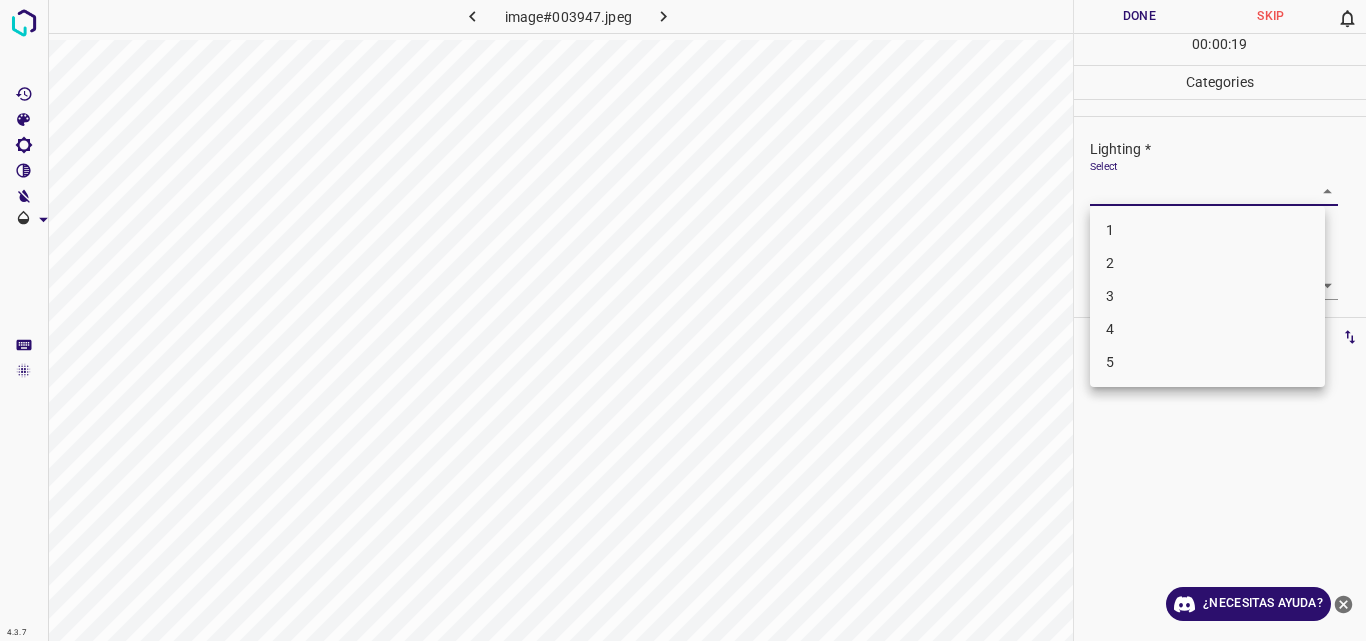 click on "4.3.7 image#003947.jpeg Done Skip 0 00   : 00   : 19   Categories Lighting *  Select ​ Focus *  Select ​ Overall *  Select ​ Labels   0 Categories 1 Lighting 2 Focus 3 Overall Tools Space Change between modes (Draw & Edit) I Auto labeling R Restore zoom M Zoom in N Zoom out Delete Delete selecte label Filters Z Restore filters X Saturation filter C Brightness filter V Contrast filter B Gray scale filter General O Download ¿Necesitas ayuda? Original text Rate this translation Your feedback will be used to help improve Google Translate - Texto - Esconder - Borrar 1 2 3 4 5" at bounding box center (683, 320) 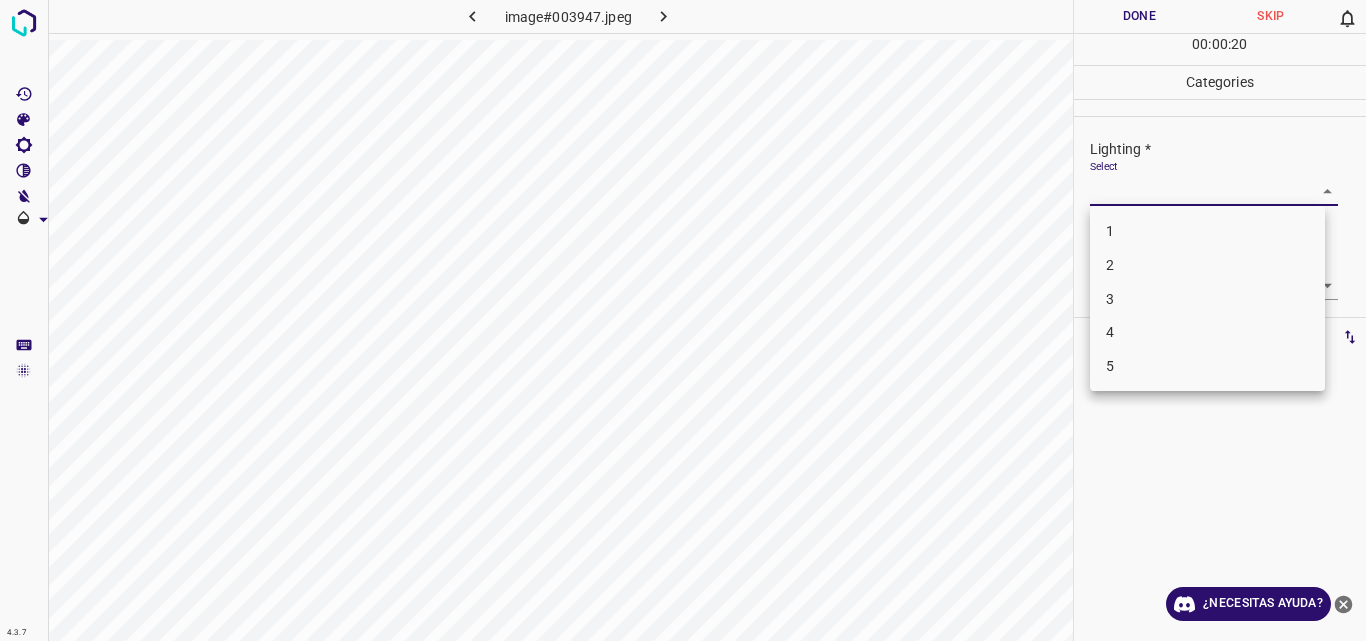 click on "2" at bounding box center (1207, 265) 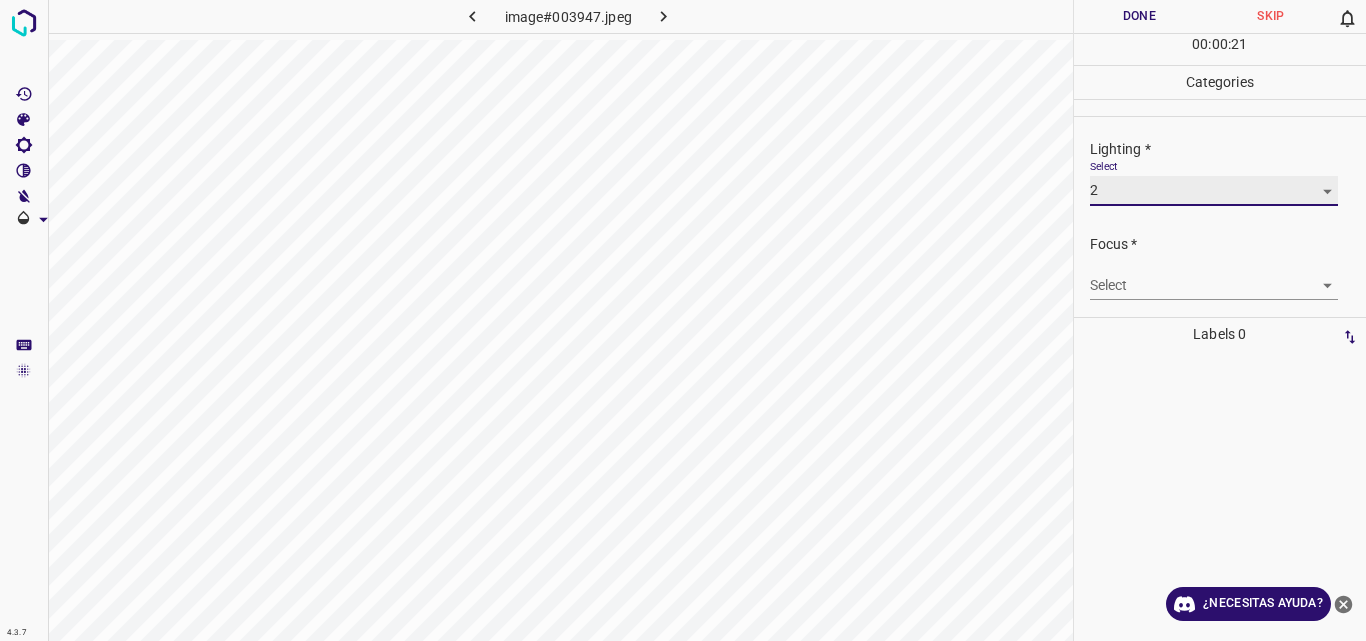 type on "2" 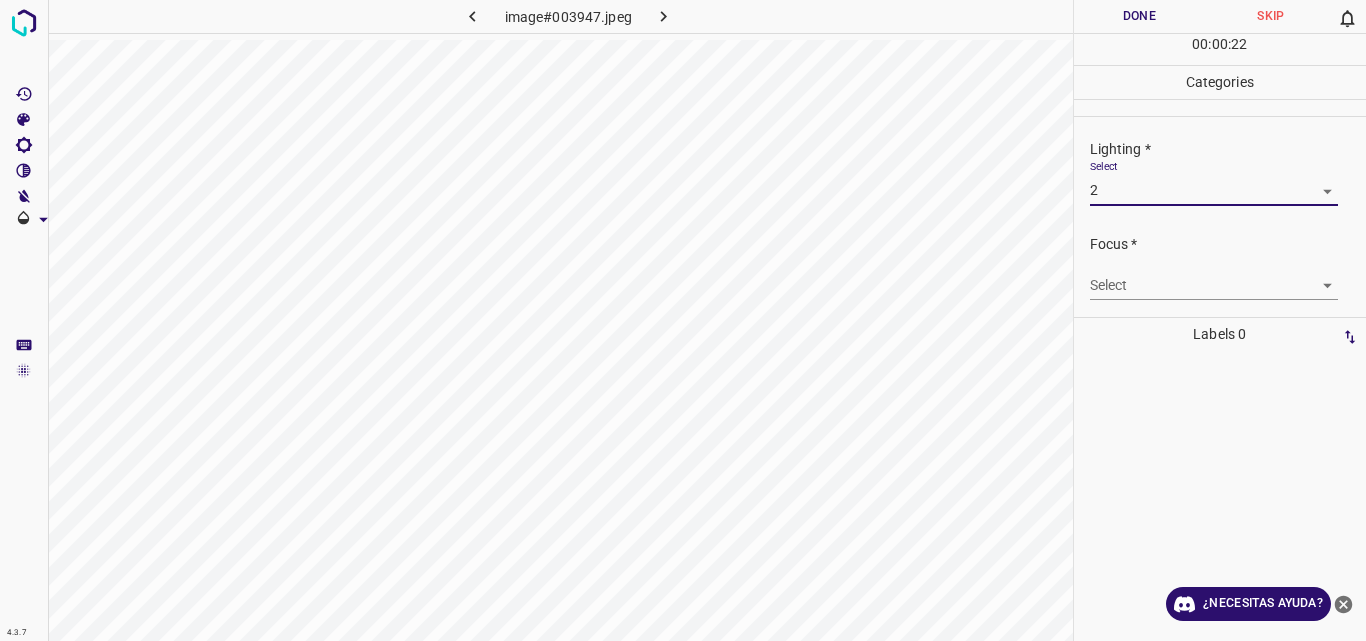 click on "4.3.7 image#003947.jpeg Done Skip 0 00   : 00   : 22   Categories Lighting *  Select 2 2 Focus *  Select ​ Overall *  Select ​ Labels   0 Categories 1 Lighting 2 Focus 3 Overall Tools Space Change between modes (Draw & Edit) I Auto labeling R Restore zoom M Zoom in N Zoom out Delete Delete selecte label Filters Z Restore filters X Saturation filter C Brightness filter V Contrast filter B Gray scale filter General O Download ¿Necesitas ayuda? Original text Rate this translation Your feedback will be used to help improve Google Translate - Texto - Esconder - Borrar" at bounding box center (683, 320) 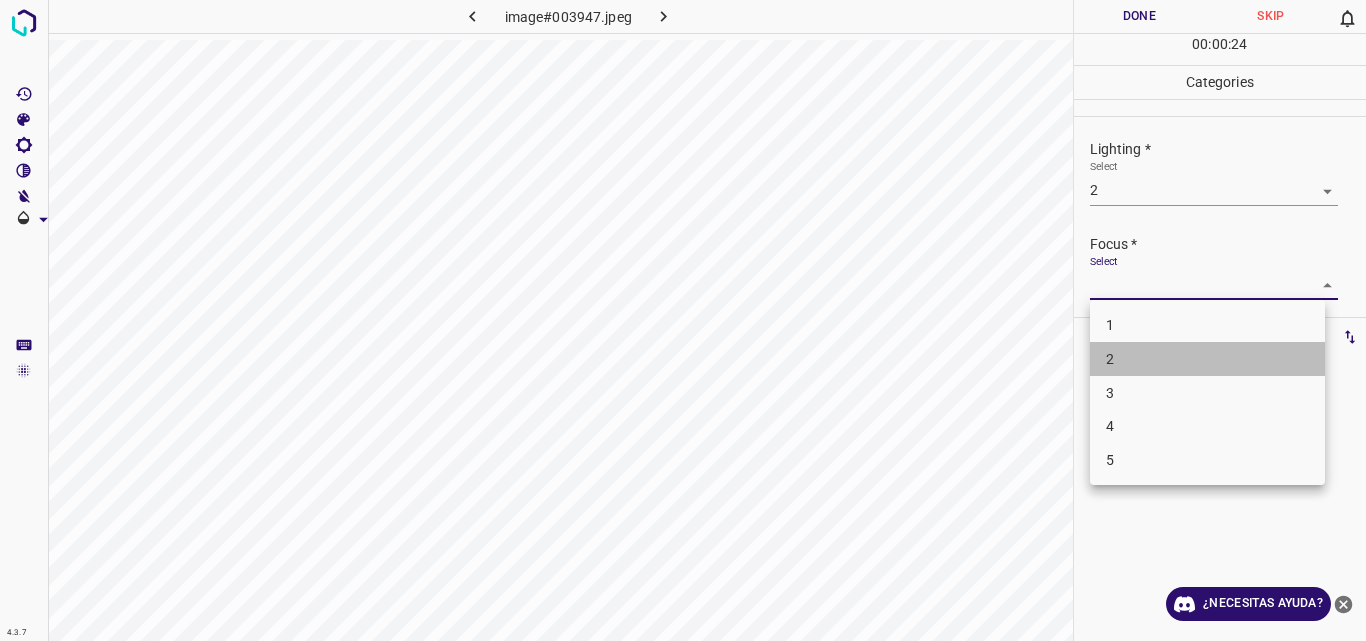 click on "2" at bounding box center (1207, 359) 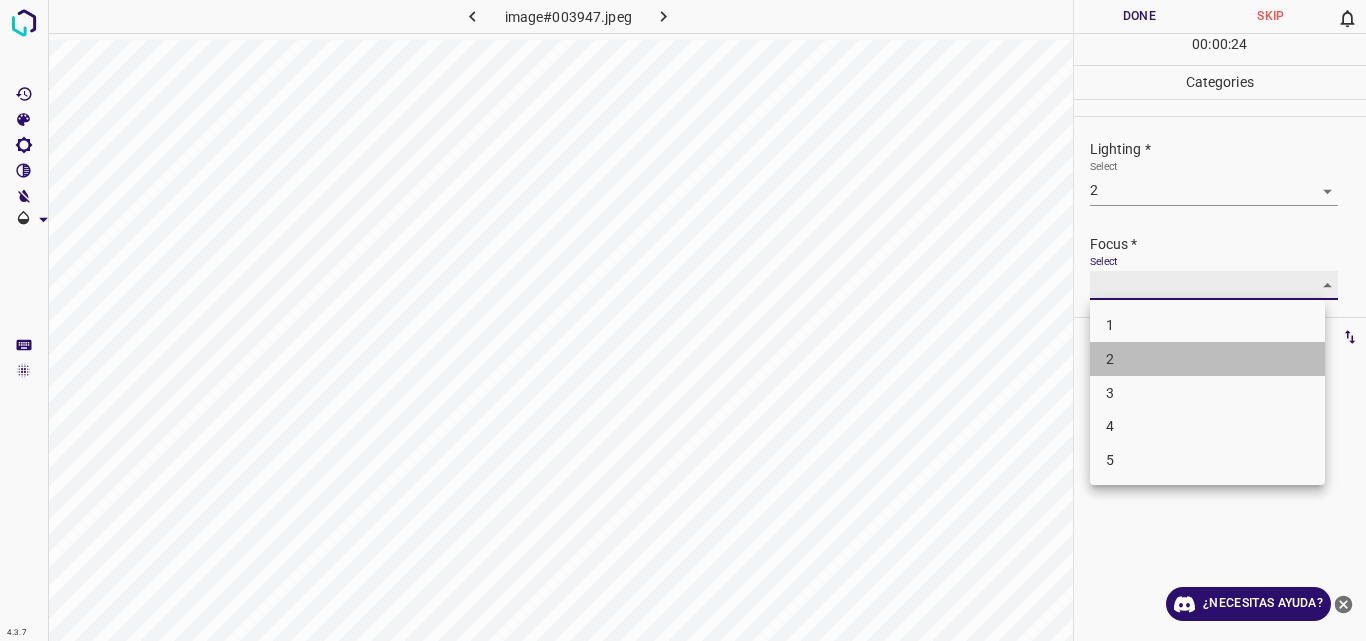 type on "2" 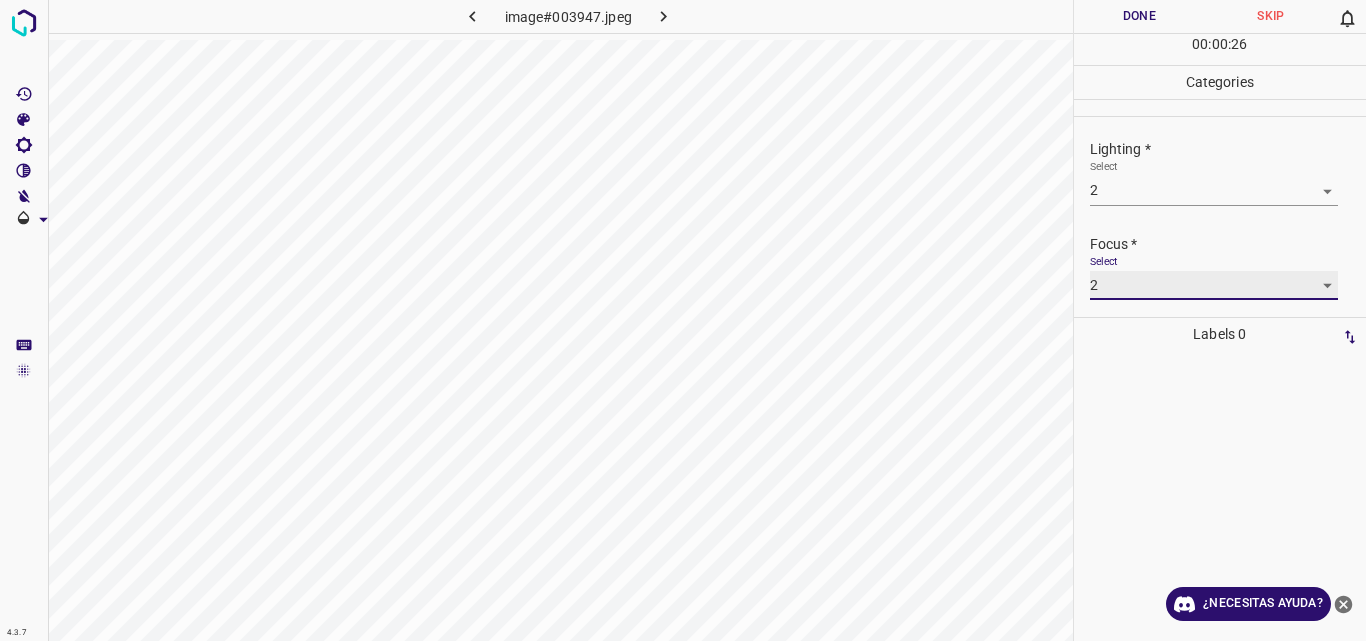 scroll, scrollTop: 98, scrollLeft: 0, axis: vertical 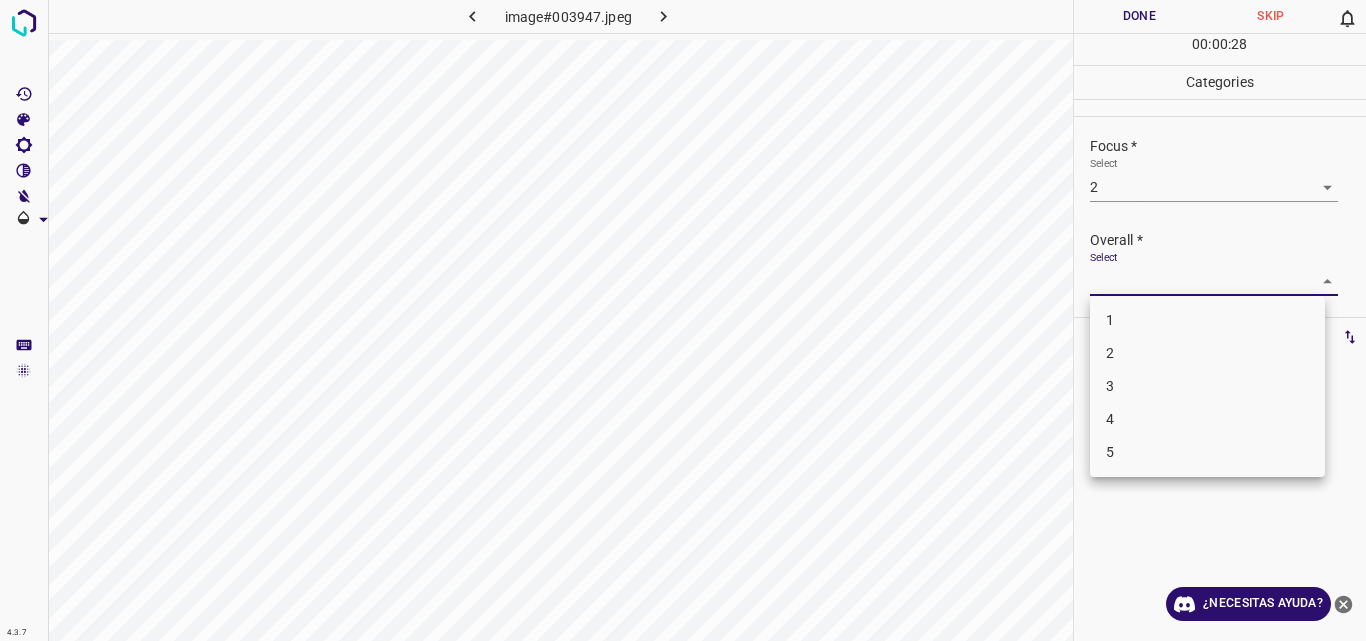click on "4.3.7 image#003947.jpeg Done Skip 0 00   : 00   : 28   Categories Lighting *  Select 2 2 Focus *  Select 2 2 Overall *  Select ​ Labels   0 Categories 1 Lighting 2 Focus 3 Overall Tools Space Change between modes (Draw & Edit) I Auto labeling R Restore zoom M Zoom in N Zoom out Delete Delete selecte label Filters Z Restore filters X Saturation filter C Brightness filter V Contrast filter B Gray scale filter General O Download ¿Necesitas ayuda? Original text Rate this translation Your feedback will be used to help improve Google Translate - Texto - Esconder - Borrar 1 2 3 4 5" at bounding box center (683, 320) 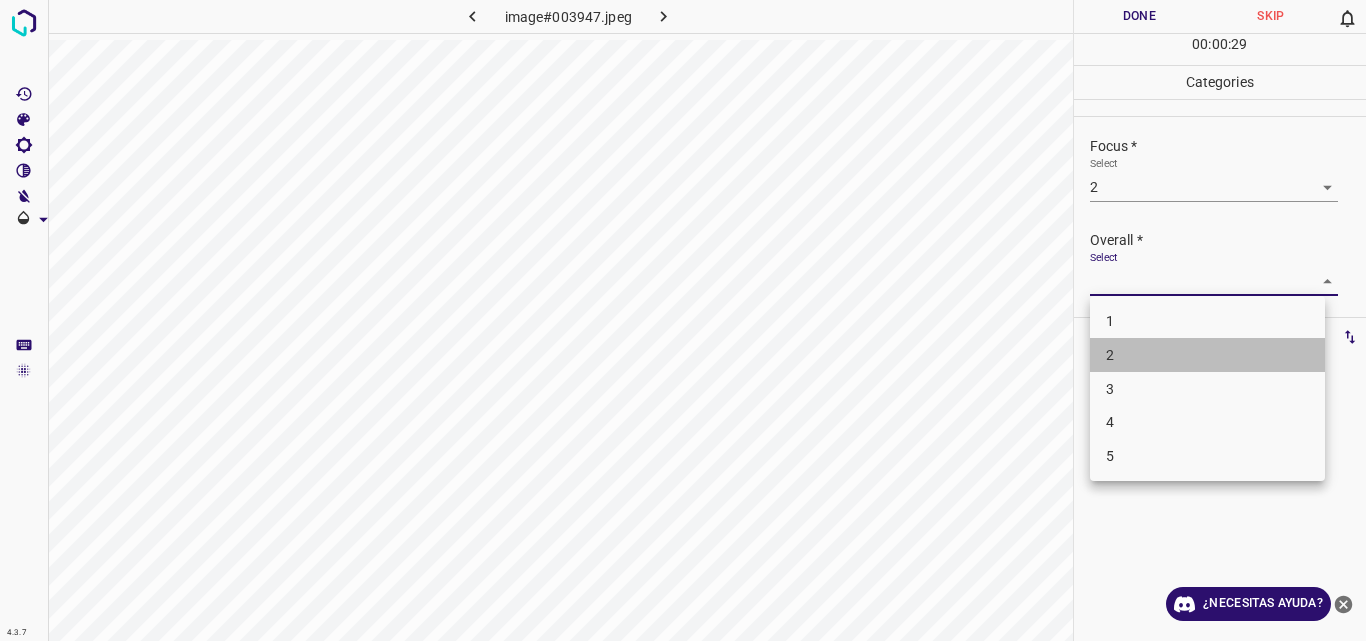 click on "2" at bounding box center (1207, 355) 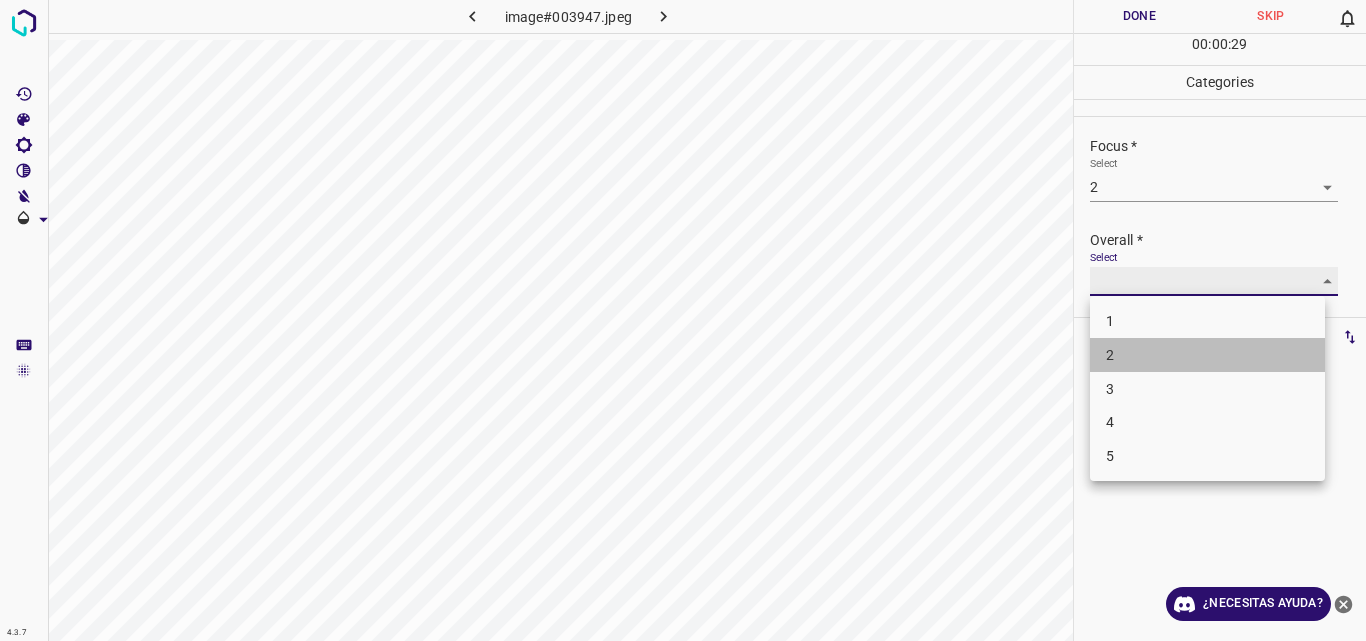 type on "2" 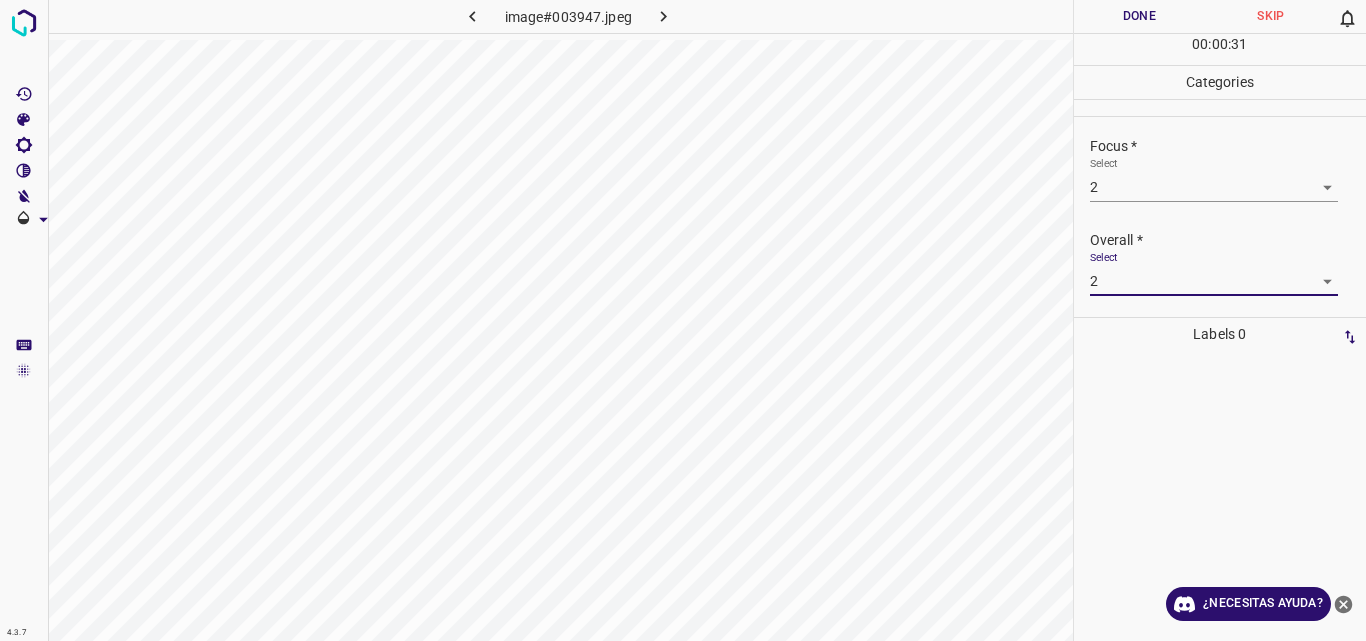 click on "Done" at bounding box center [1140, 16] 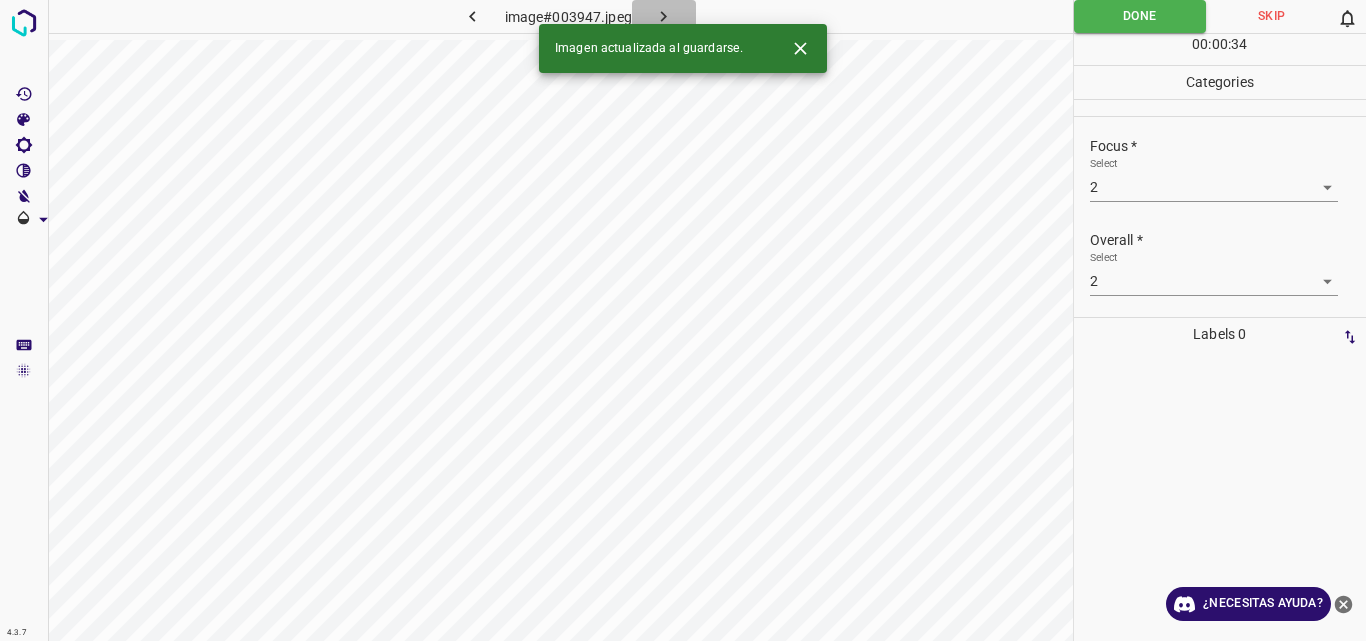 click 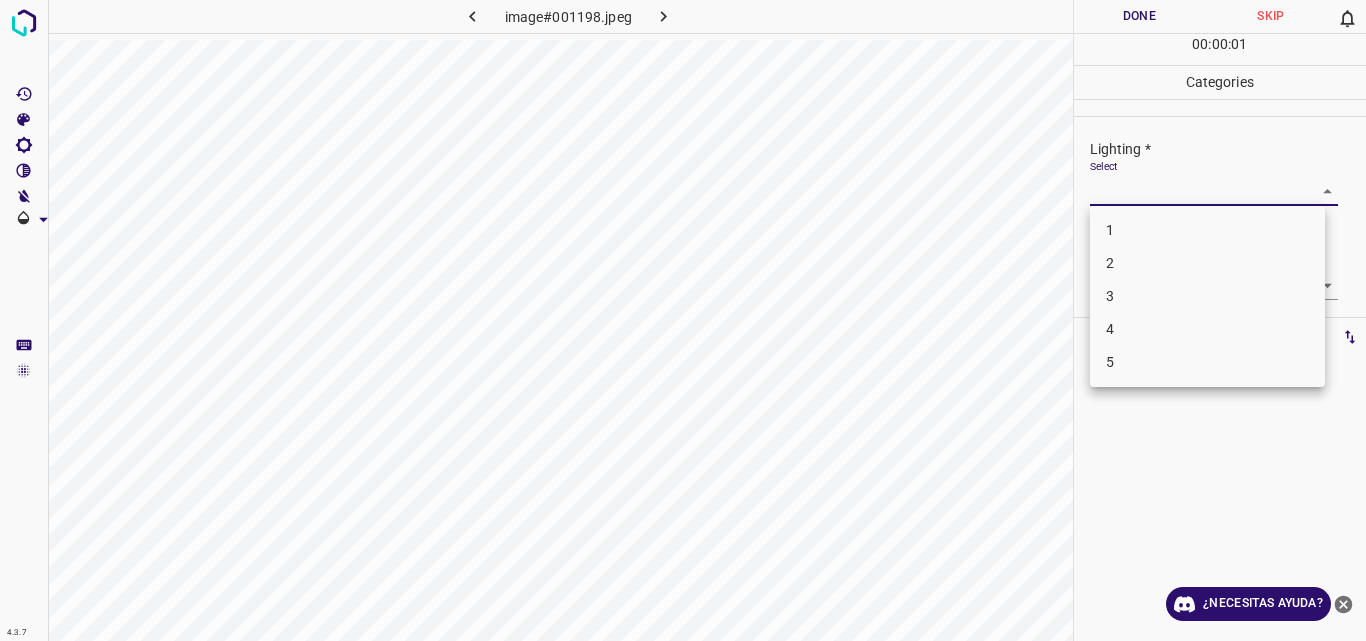 click on "4.3.7 image#001198.jpeg Done Skip 0 00   : 00   : 01   Categories Lighting *  Select ​ Focus *  Select ​ Overall *  Select ​ Labels   0 Categories 1 Lighting 2 Focus 3 Overall Tools Space Change between modes (Draw & Edit) I Auto labeling R Restore zoom M Zoom in N Zoom out Delete Delete selecte label Filters Z Restore filters X Saturation filter C Brightness filter V Contrast filter B Gray scale filter General O Download ¿Necesitas ayuda? Original text Rate this translation Your feedback will be used to help improve Google Translate - Texto - Esconder - Borrar 1 2 3 4 5" at bounding box center (683, 320) 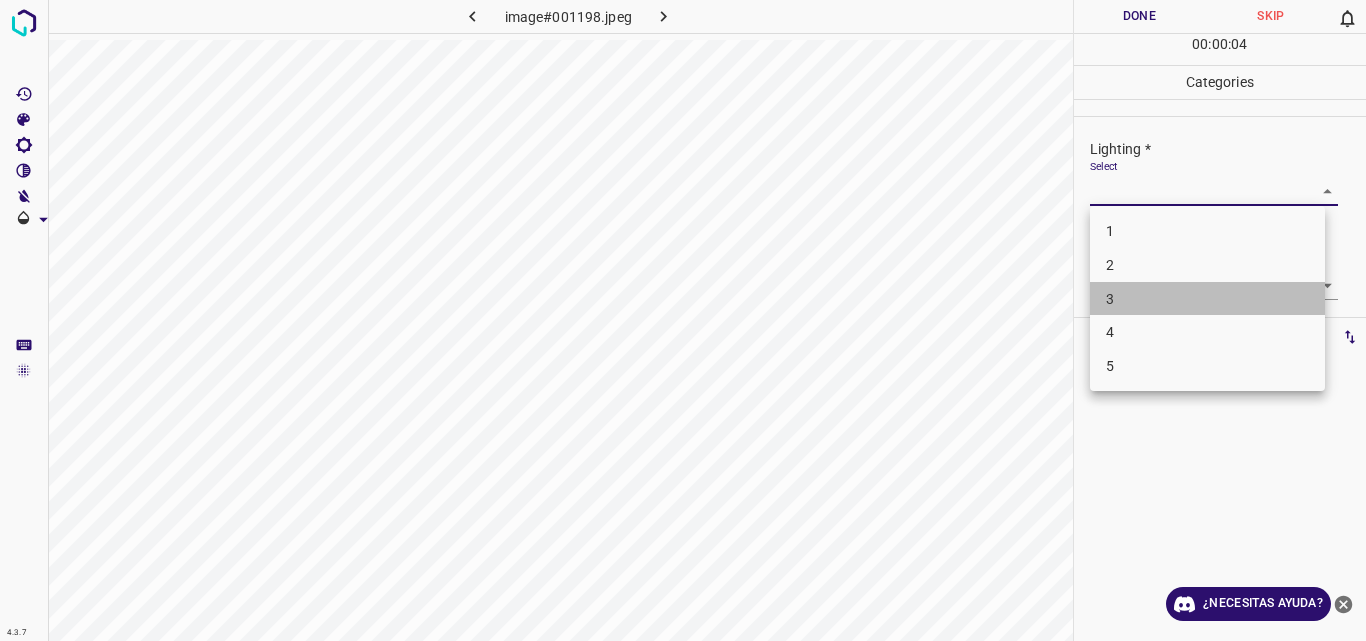 click on "3" at bounding box center [1207, 299] 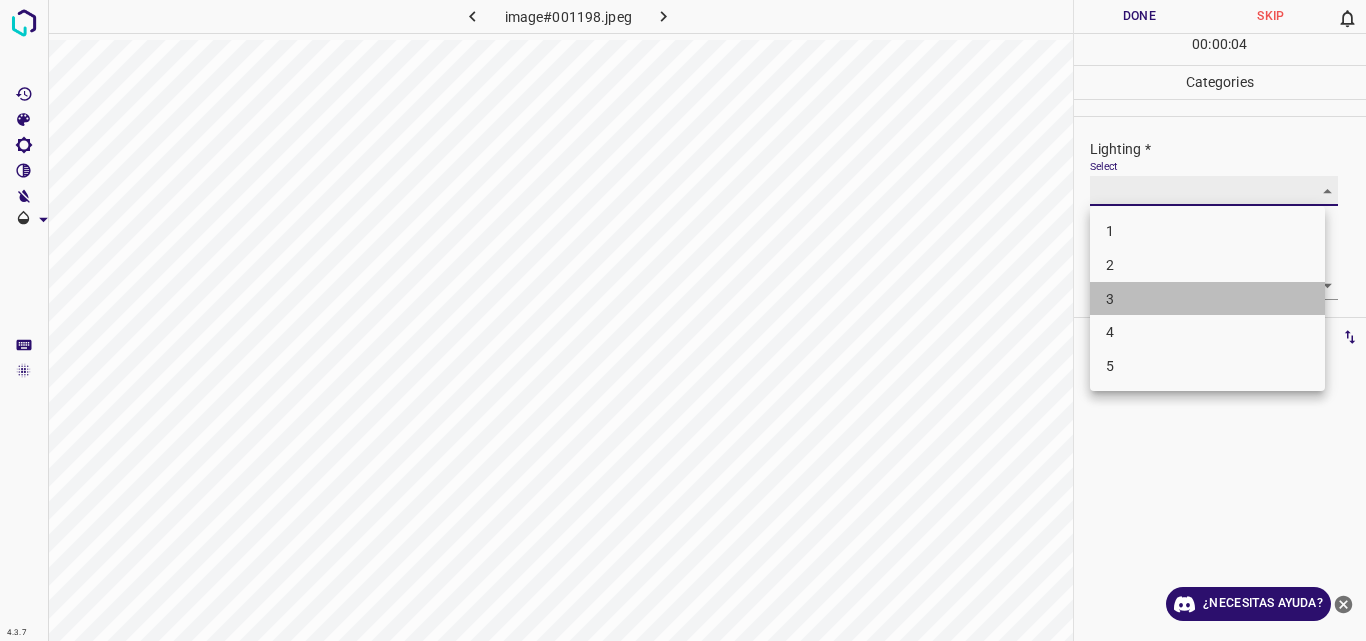 type on "3" 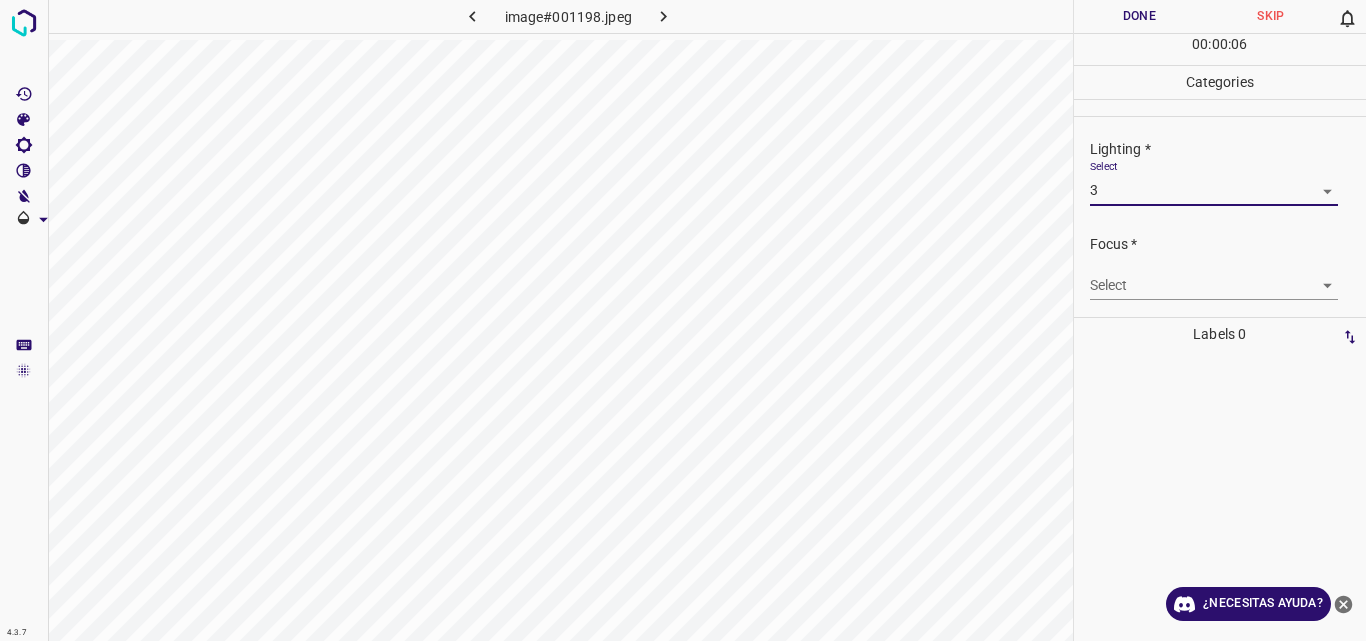 click on "4.3.7 image#001198.jpeg Done Skip 0 00   : 00   : 06   Categories Lighting *  Select 3 3 Focus *  Select ​ Overall *  Select ​ Labels   0 Categories 1 Lighting 2 Focus 3 Overall Tools Space Change between modes (Draw & Edit) I Auto labeling R Restore zoom M Zoom in N Zoom out Delete Delete selecte label Filters Z Restore filters X Saturation filter C Brightness filter V Contrast filter B Gray scale filter General O Download ¿Necesitas ayuda? Original text Rate this translation Your feedback will be used to help improve Google Translate - Texto - Esconder - Borrar" at bounding box center (683, 320) 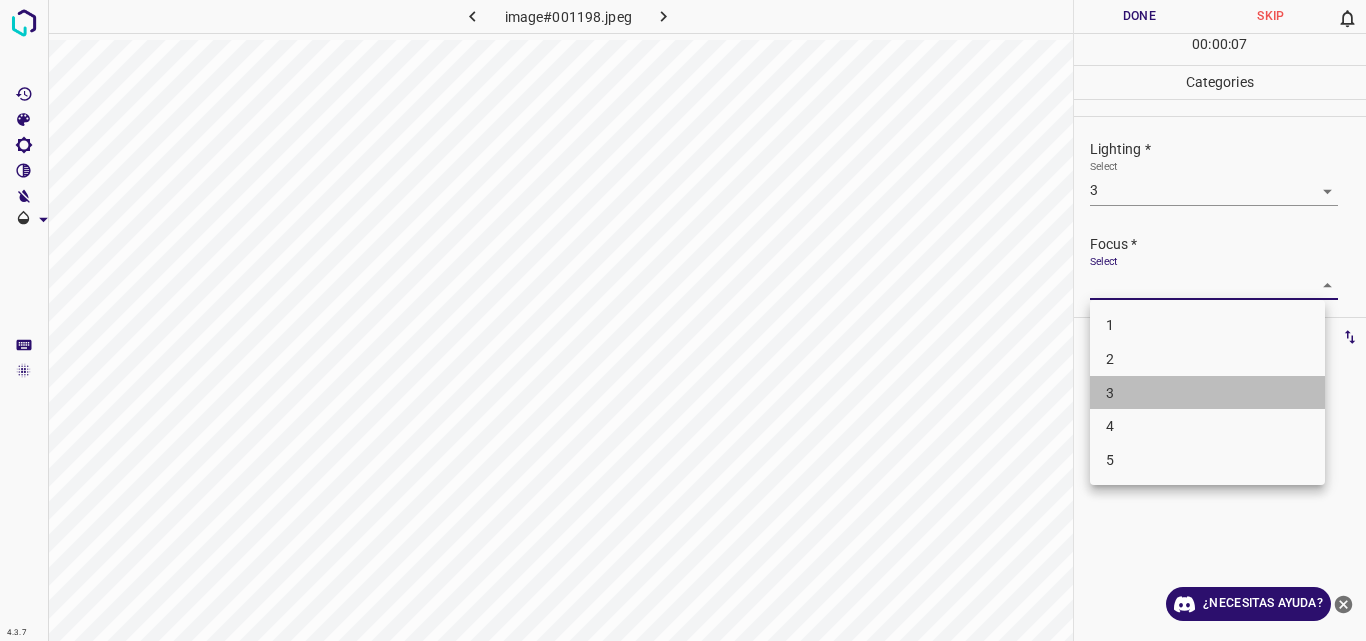 click on "3" at bounding box center (1207, 393) 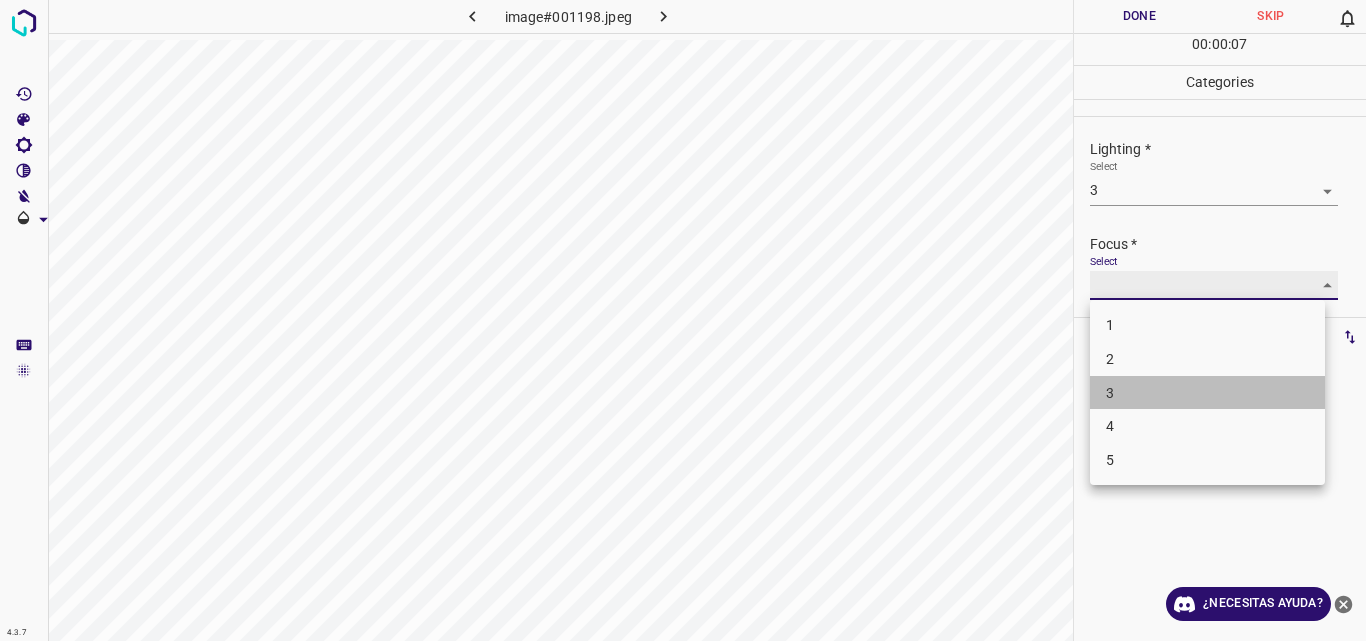 type on "3" 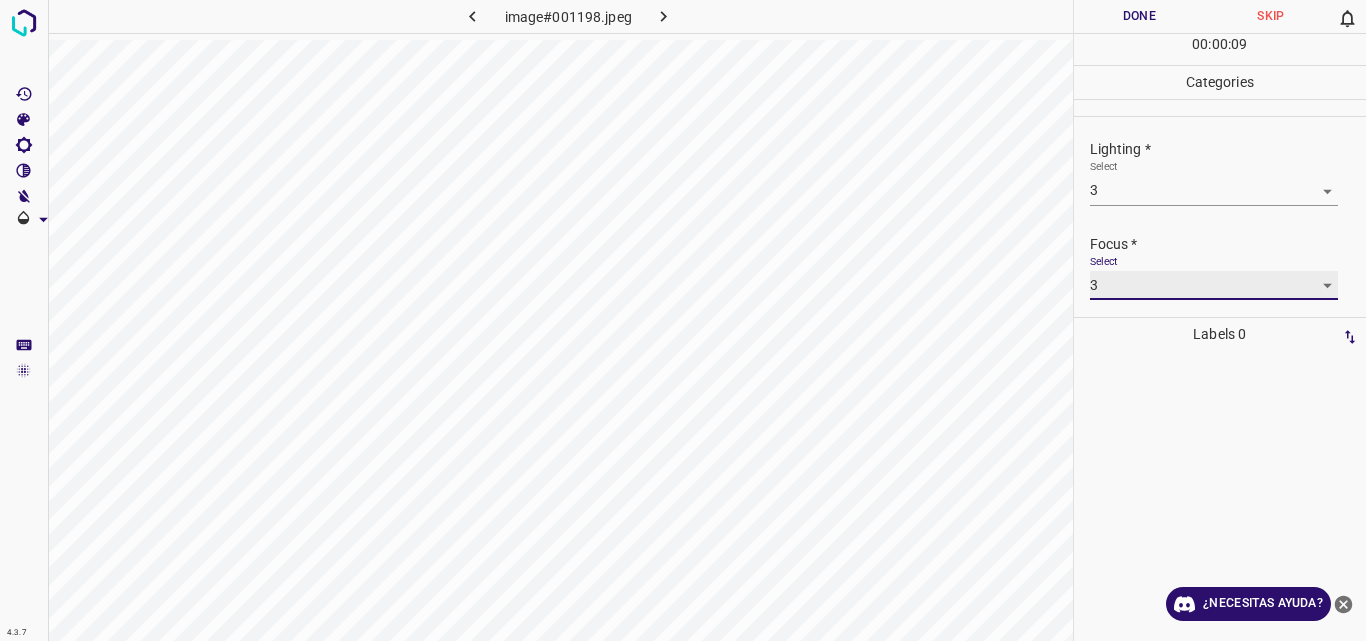 scroll, scrollTop: 98, scrollLeft: 0, axis: vertical 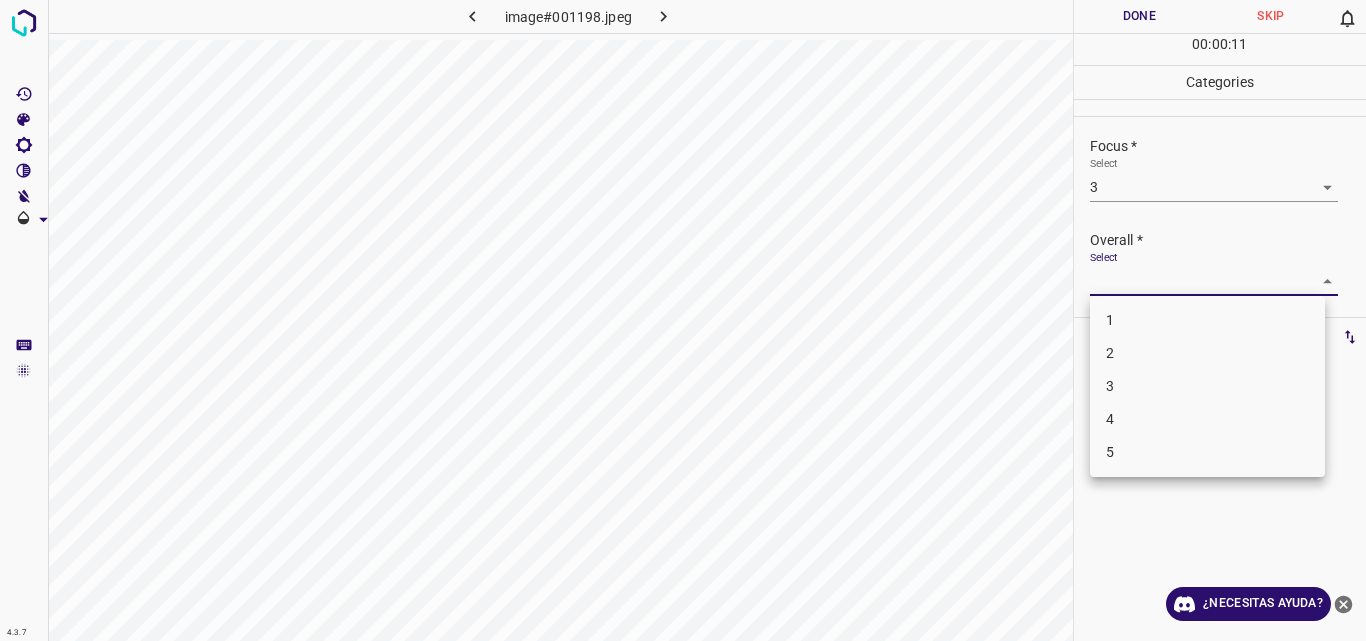 click on "4.3.7 image#001198.jpeg Done Skip 0 00   : 00   : 11   Categories Lighting *  Select 3 3 Focus *  Select 3 3 Overall *  Select ​ Labels   0 Categories 1 Lighting 2 Focus 3 Overall Tools Space Change between modes (Draw & Edit) I Auto labeling R Restore zoom M Zoom in N Zoom out Delete Delete selecte label Filters Z Restore filters X Saturation filter C Brightness filter V Contrast filter B Gray scale filter General O Download ¿Necesitas ayuda? Original text Rate this translation Your feedback will be used to help improve Google Translate - Texto - Esconder - Borrar 1 2 3 4 5" at bounding box center (683, 320) 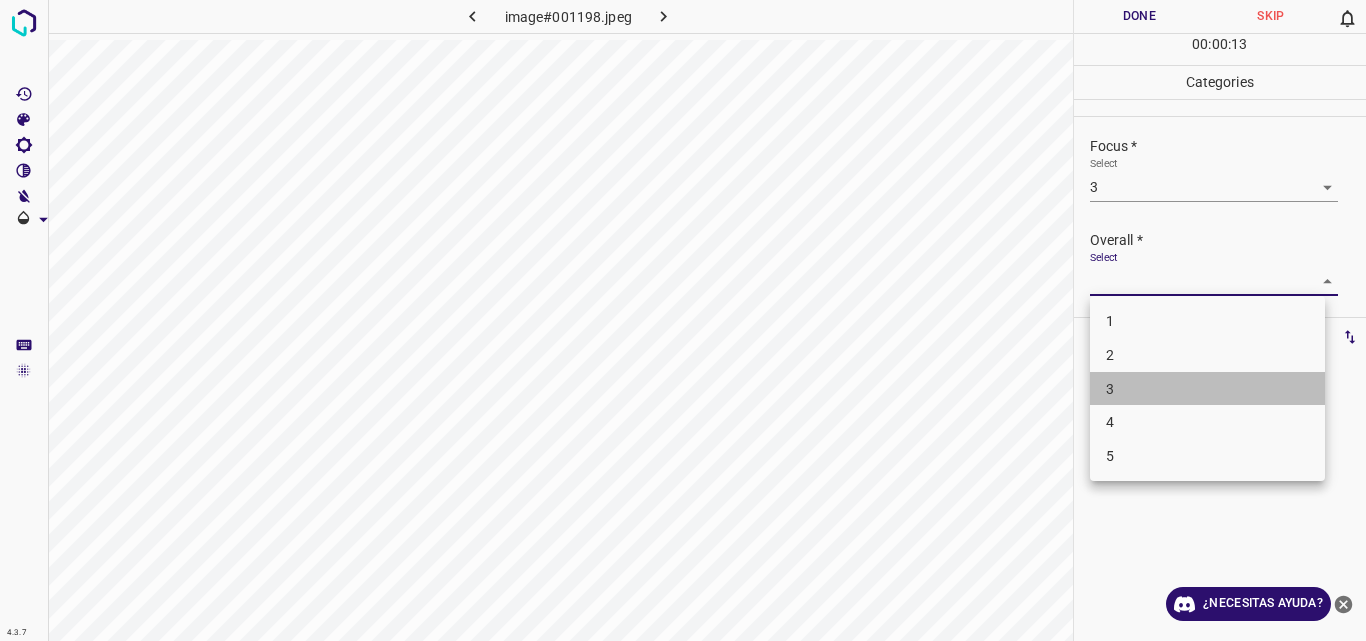 click on "3" at bounding box center [1207, 389] 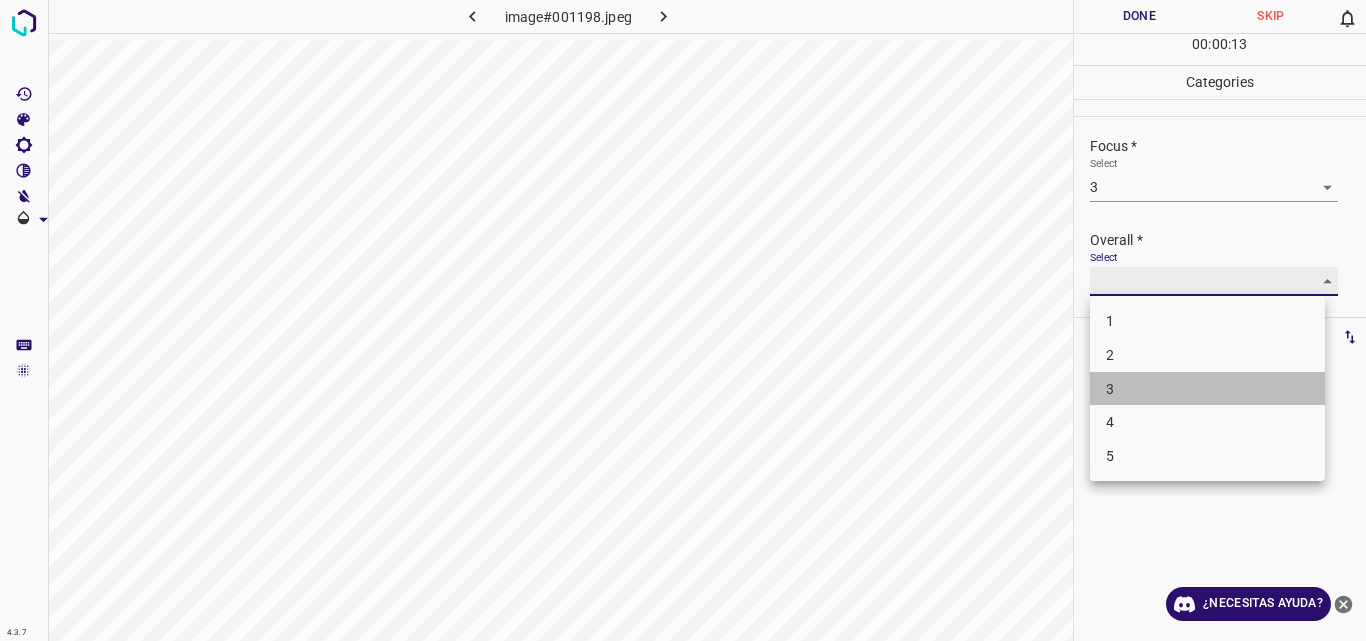 type on "3" 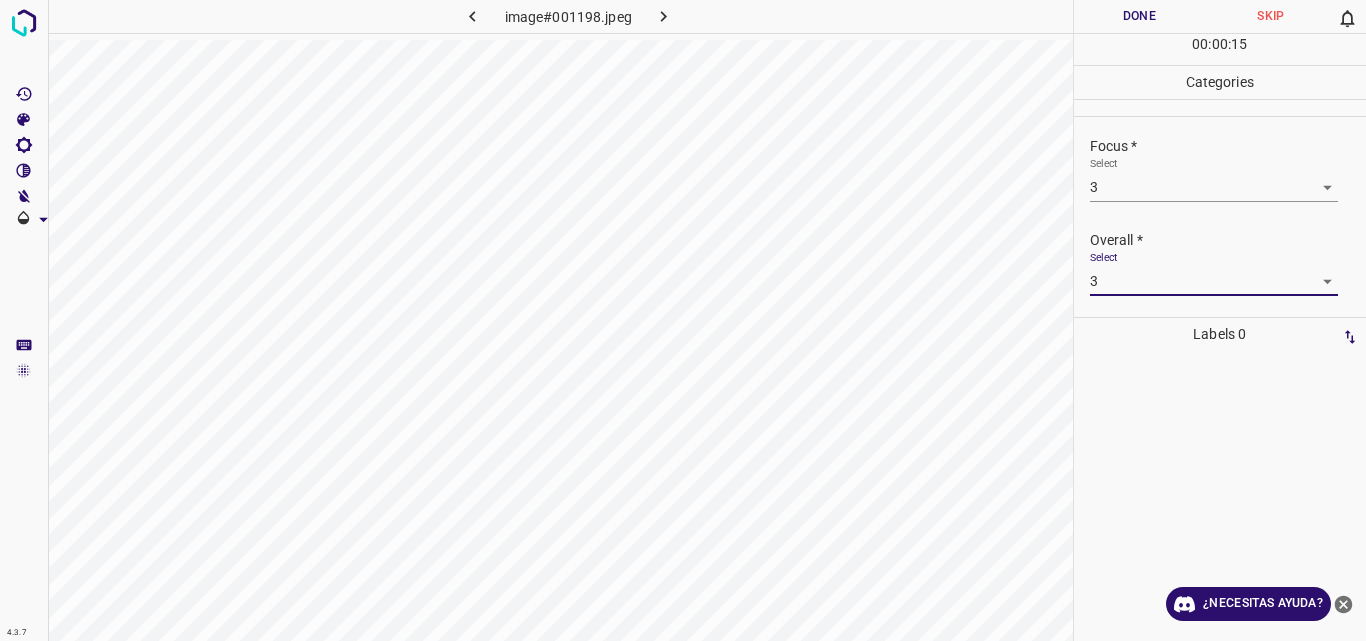 click on "Done" at bounding box center (1140, 16) 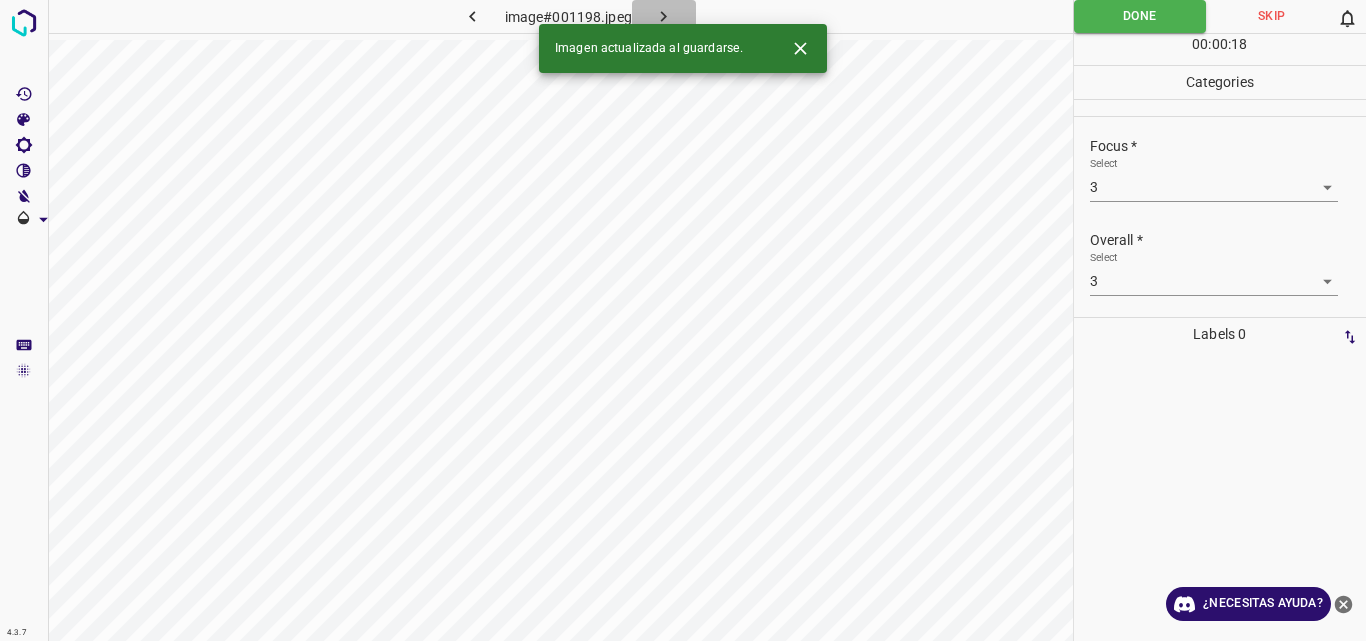 click 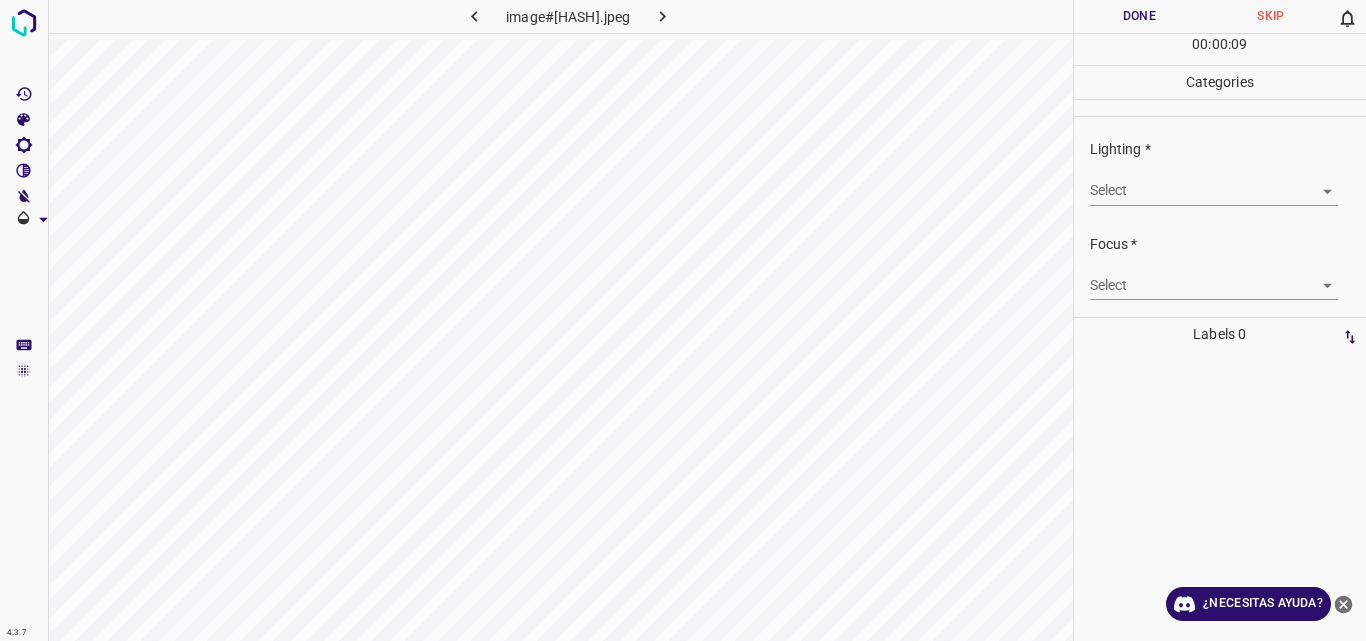 click on "4.3.7 image#005623.jpeg Done Skip 0 00   : 00   : 09   Categories Lighting *  Select ​ Focus *  Select ​ Overall *  Select ​ Labels   0 Categories 1 Lighting 2 Focus 3 Overall Tools Space Change between modes (Draw & Edit) I Auto labeling R Restore zoom M Zoom in N Zoom out Delete Delete selecte label Filters Z Restore filters X Saturation filter C Brightness filter V Contrast filter B Gray scale filter General O Download ¿Necesitas ayuda? Original text Rate this translation Your feedback will be used to help improve Google Translate - Texto - Esconder - Borrar" at bounding box center (683, 320) 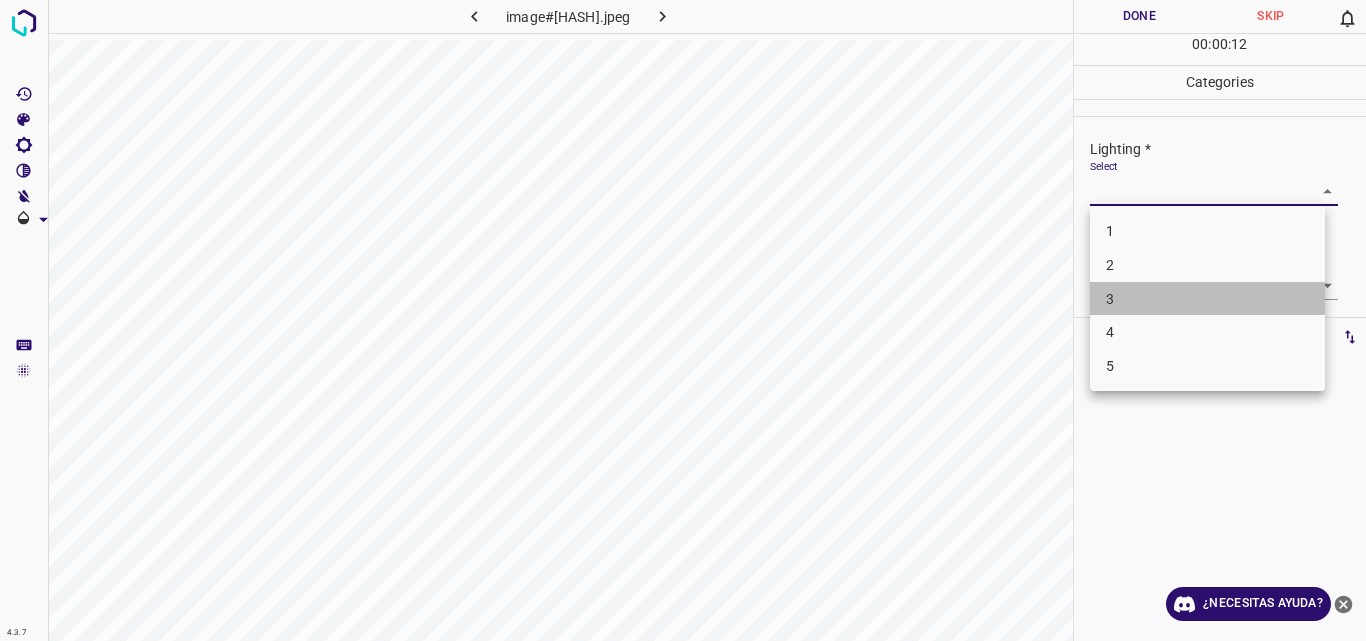 click on "3" at bounding box center (1207, 299) 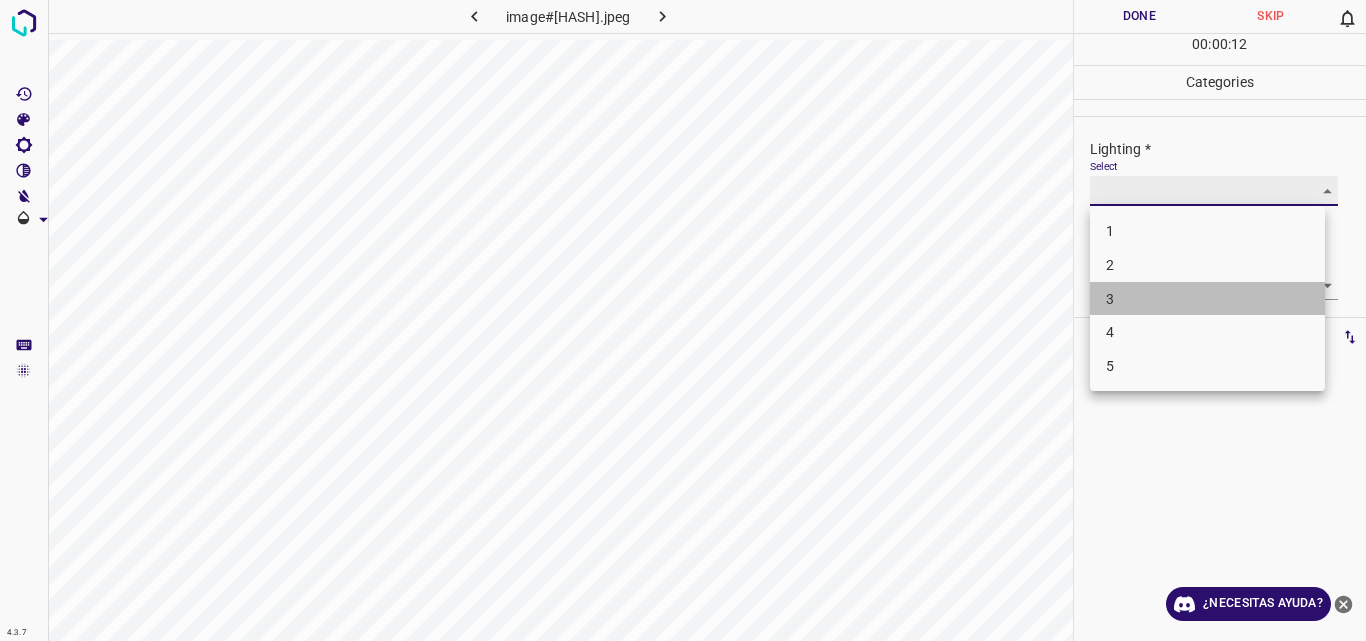 type on "3" 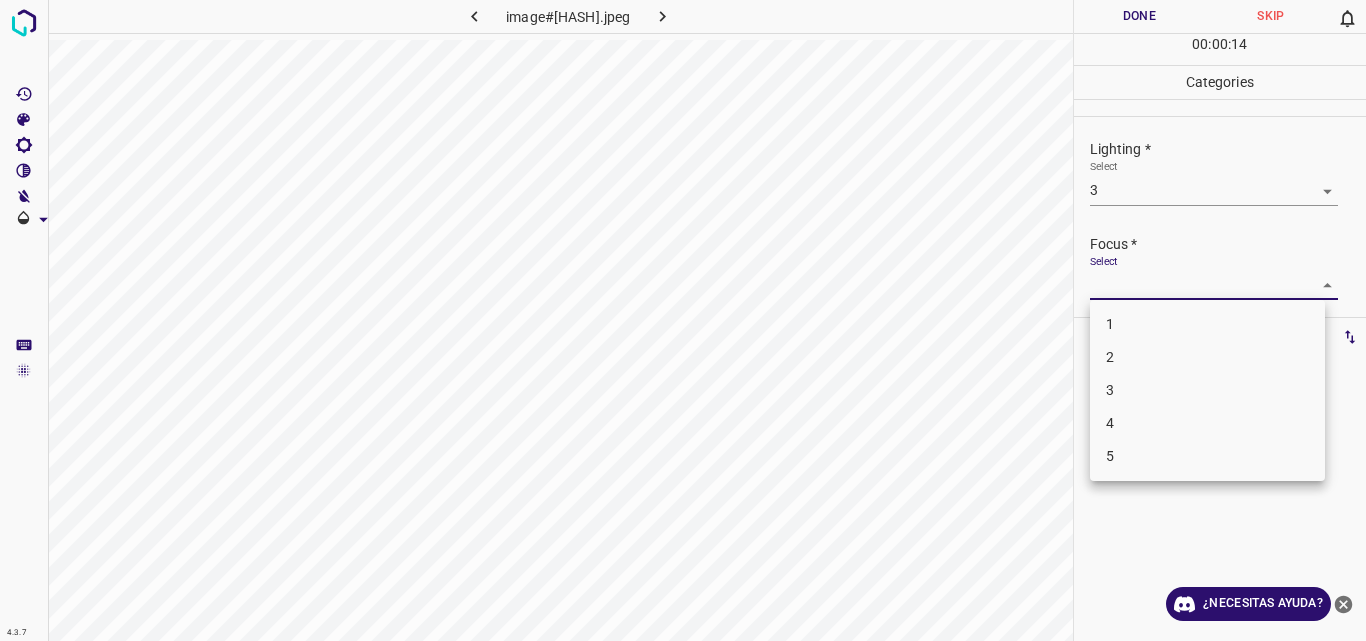 click on "4.3.7 image#005623.jpeg Done Skip 0 00   : 00   : 14   Categories Lighting *  Select 3 3 Focus *  Select ​ Overall *  Select ​ Labels   0 Categories 1 Lighting 2 Focus 3 Overall Tools Space Change between modes (Draw & Edit) I Auto labeling R Restore zoom M Zoom in N Zoom out Delete Delete selecte label Filters Z Restore filters X Saturation filter C Brightness filter V Contrast filter B Gray scale filter General O Download ¿Necesitas ayuda? Original text Rate this translation Your feedback will be used to help improve Google Translate - Texto - Esconder - Borrar 1 2 3 4 5" at bounding box center (683, 320) 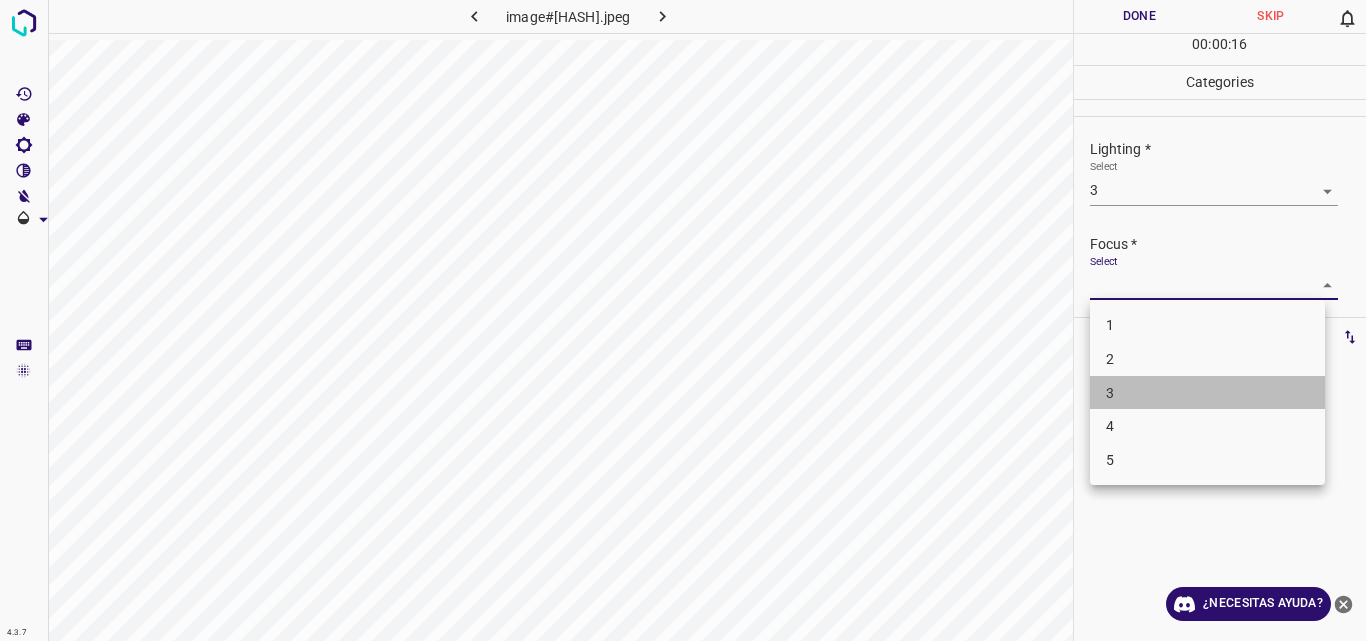 click on "3" at bounding box center [1207, 393] 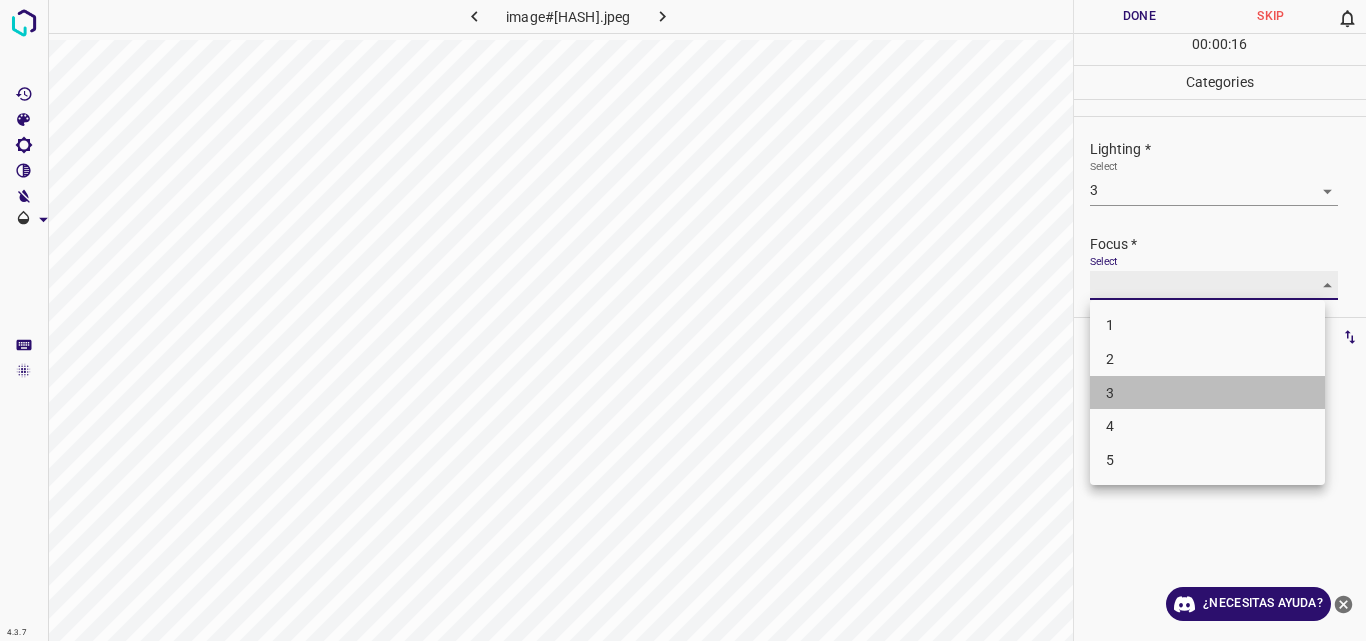 type on "3" 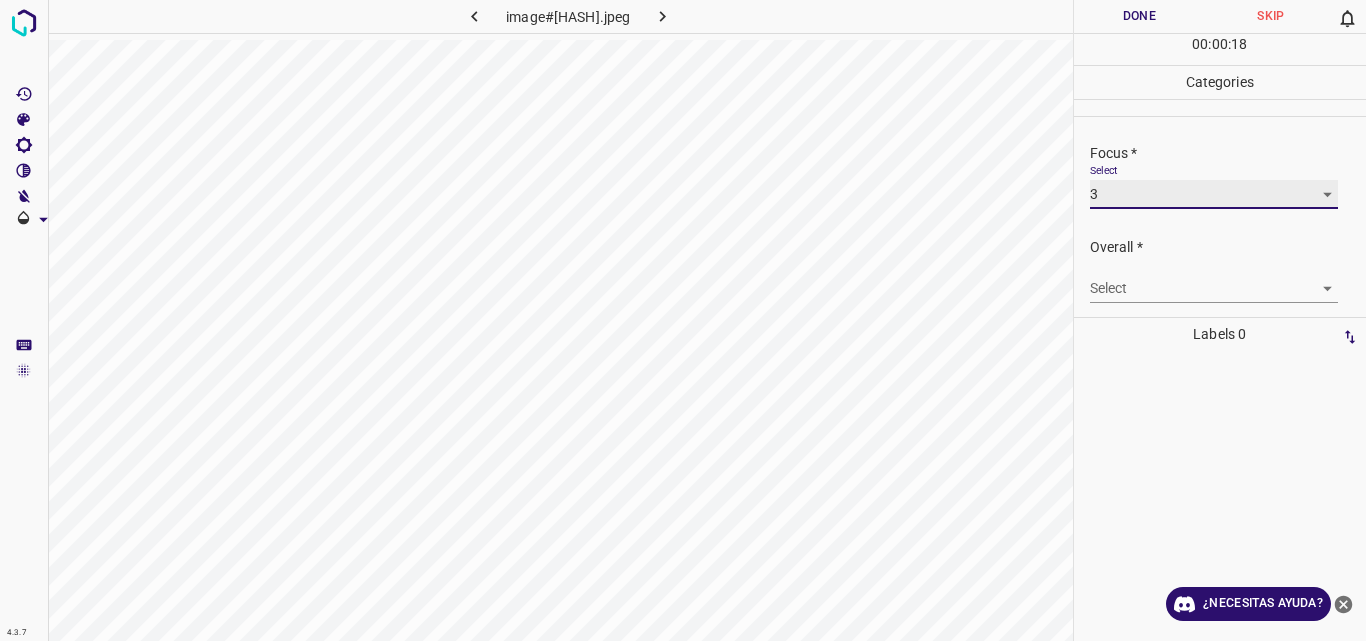 scroll, scrollTop: 98, scrollLeft: 0, axis: vertical 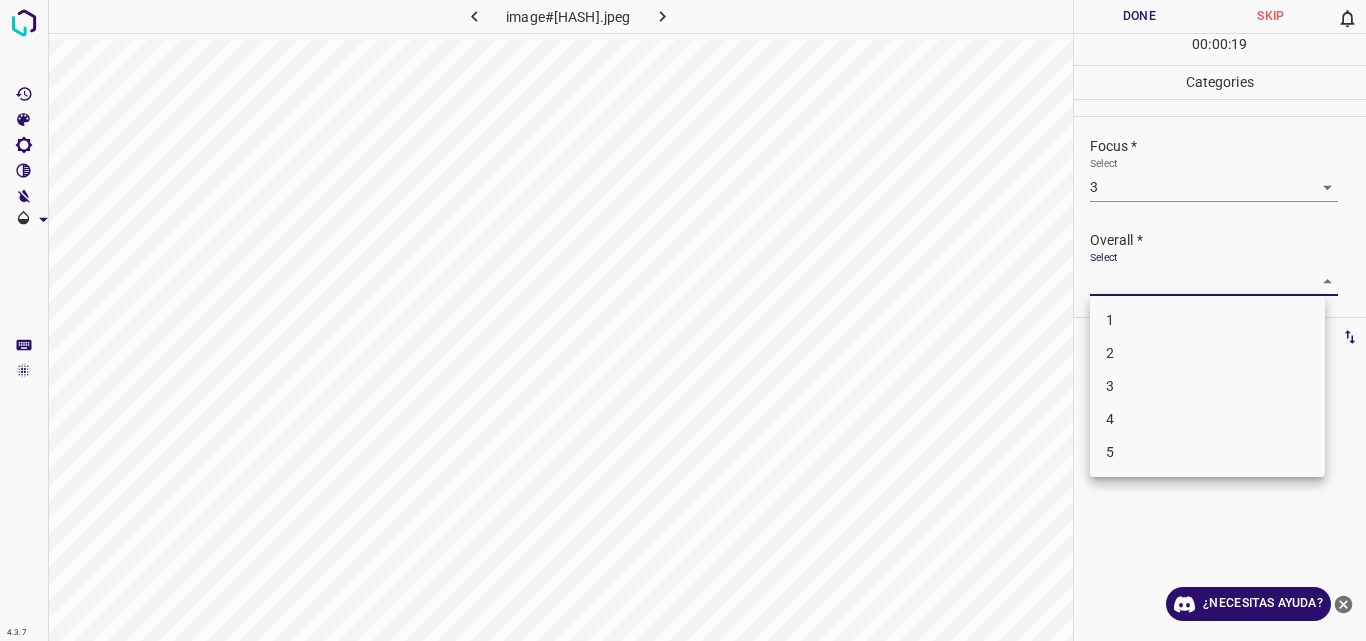click on "4.3.7 image#005623.jpeg Done Skip 0 00   : 00   : 19   Categories Lighting *  Select 3 3 Focus *  Select 3 3 Overall *  Select ​ Labels   0 Categories 1 Lighting 2 Focus 3 Overall Tools Space Change between modes (Draw & Edit) I Auto labeling R Restore zoom M Zoom in N Zoom out Delete Delete selecte label Filters Z Restore filters X Saturation filter C Brightness filter V Contrast filter B Gray scale filter General O Download ¿Necesitas ayuda? Original text Rate this translation Your feedback will be used to help improve Google Translate - Texto - Esconder - Borrar 1 2 3 4 5" at bounding box center (683, 320) 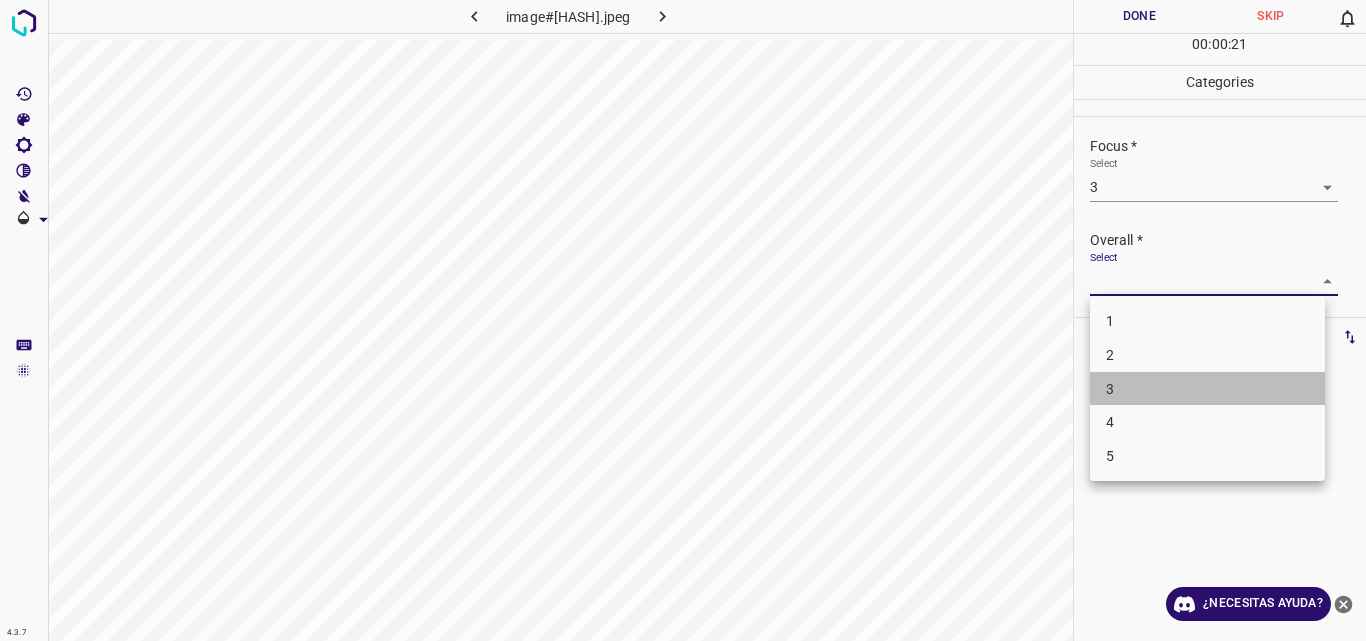 click on "3" at bounding box center [1207, 389] 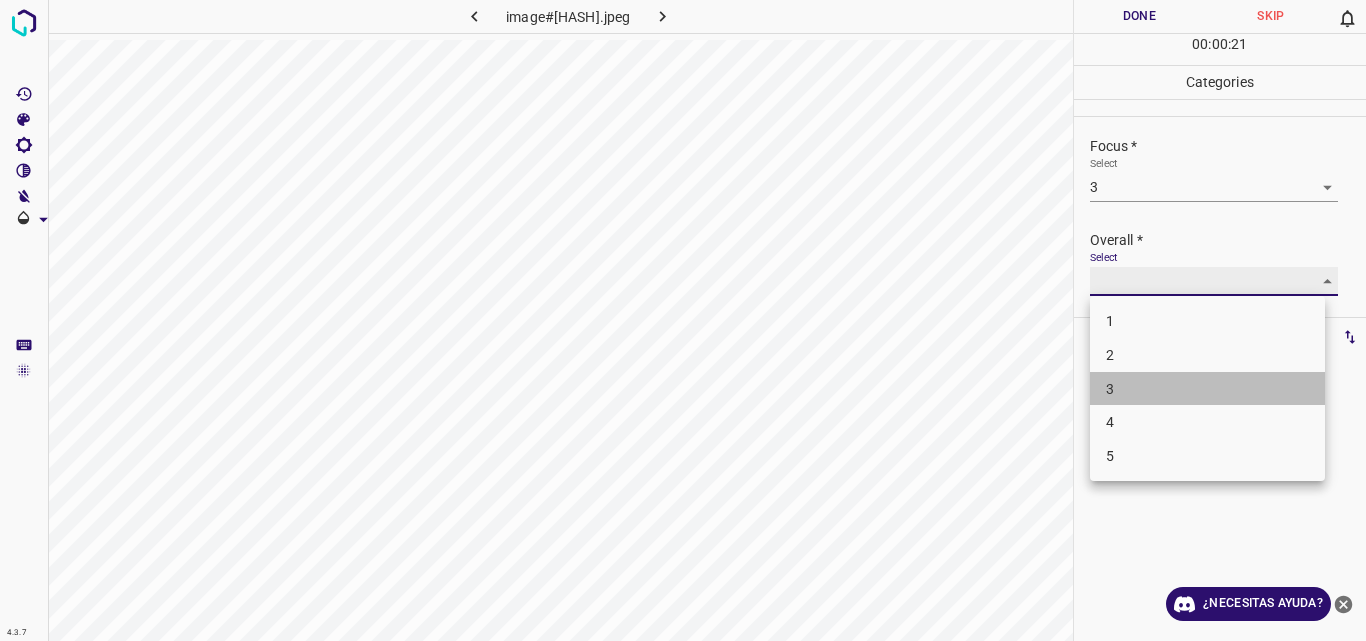 type on "3" 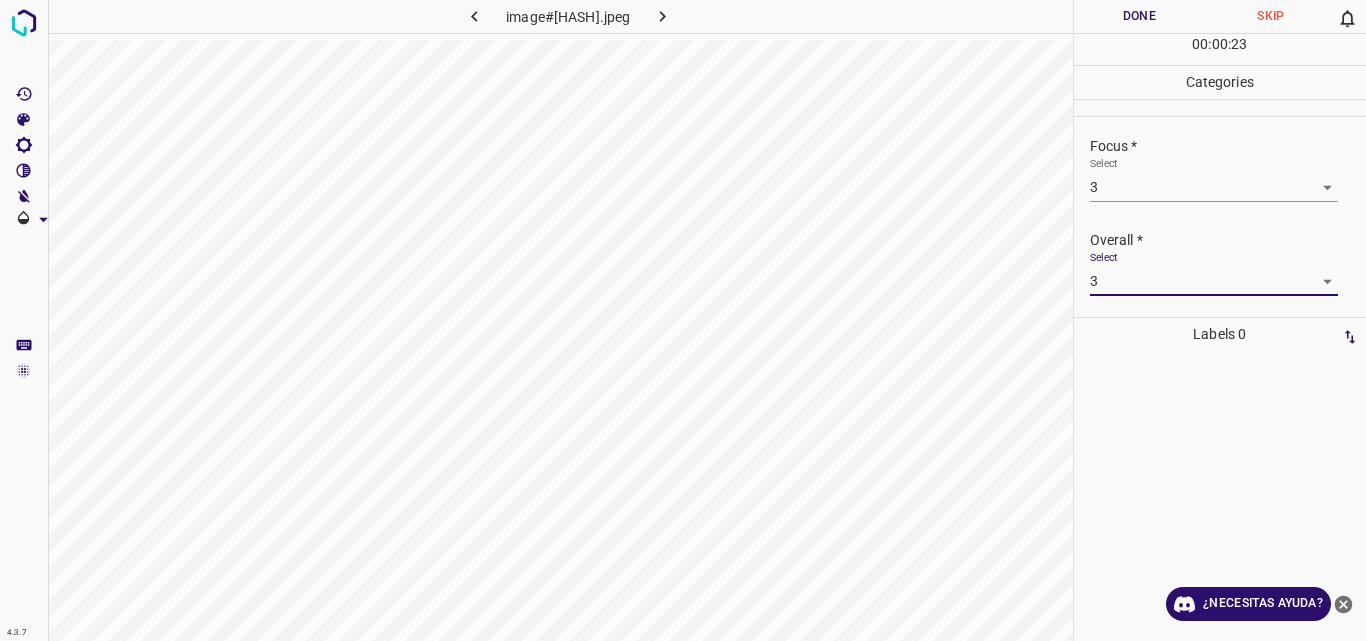 click on "Done" at bounding box center (1140, 16) 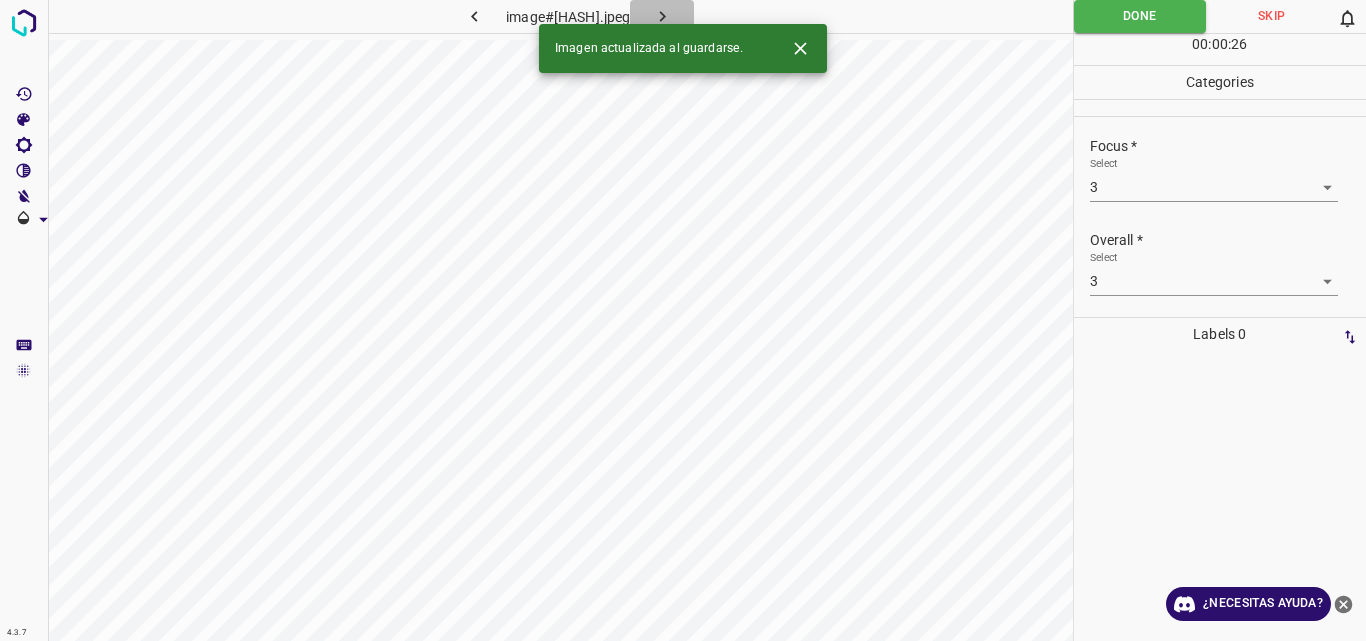 click 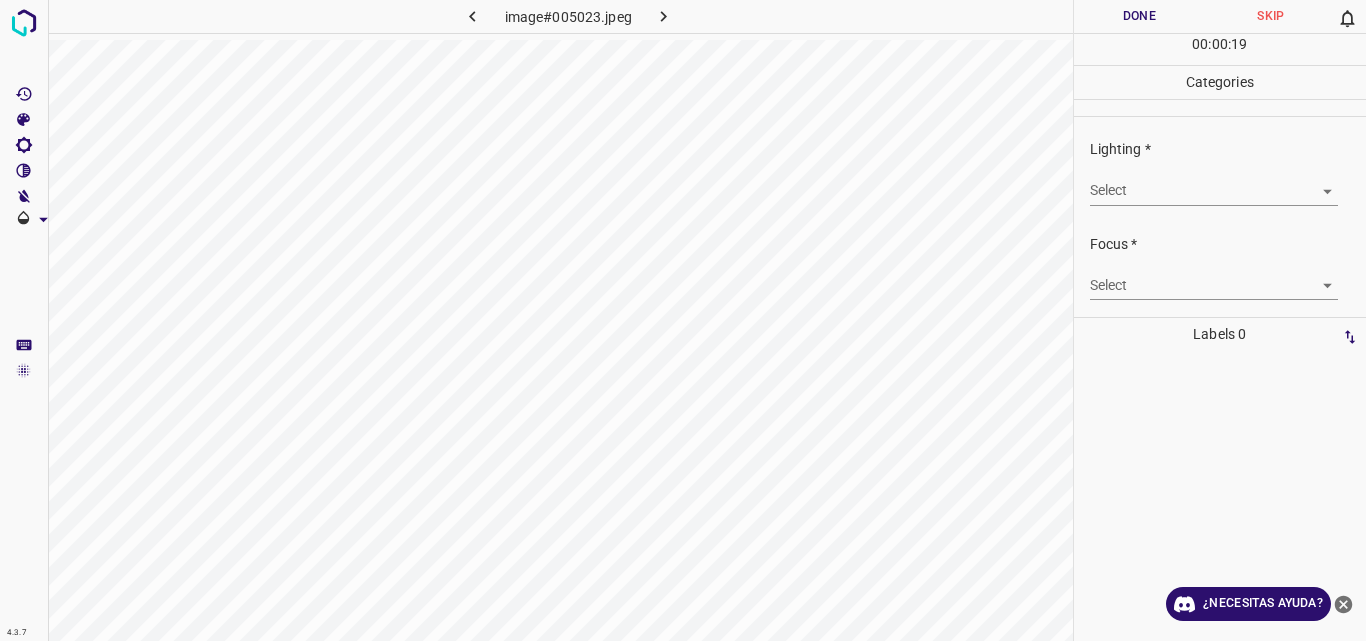 click on "4.3.7 image#[HASH].jpeg Done Skip 0 00   : 00   : 19   Categories Lighting *  Select ​ Focus *  Select ​ Overall *  Select ​ Labels   0 Categories 1 Lighting 2 Focus 3 Overall Tools Space Change between modes (Draw & Edit) I Auto labeling R Restore zoom M Zoom in N Zoom out Delete Delete selecte label Filters Z Restore filters X Saturation filter C Brightness filter V Contrast filter B Gray scale filter General O Download ¿Necesitas ayuda? Original text Rate this translation Your feedback will be used to help improve Google Translate - Texto - Esconder - Borrar" at bounding box center (683, 320) 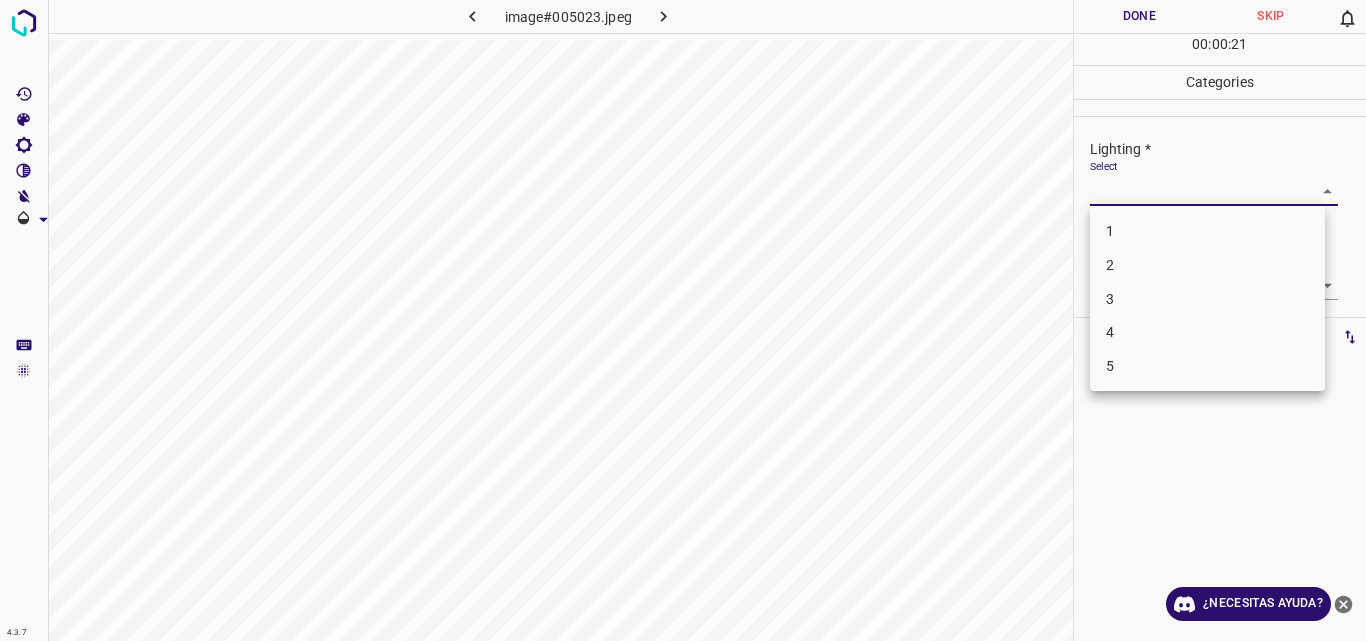click on "3" at bounding box center [1207, 299] 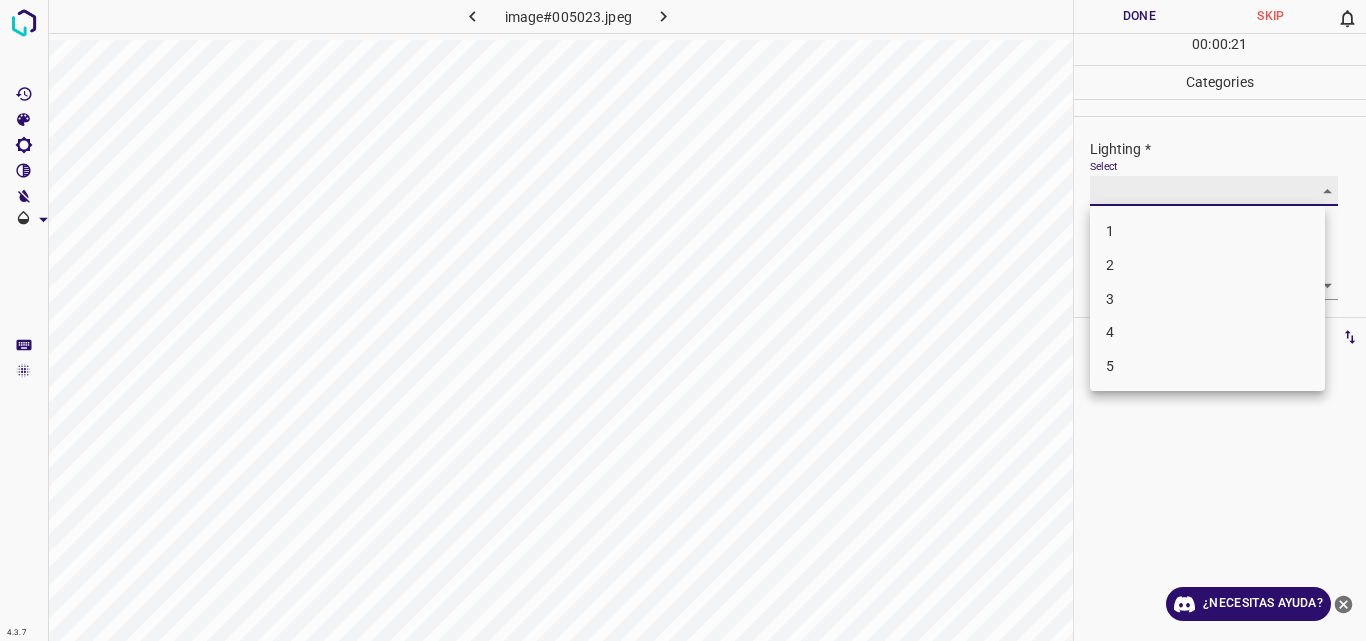 type on "3" 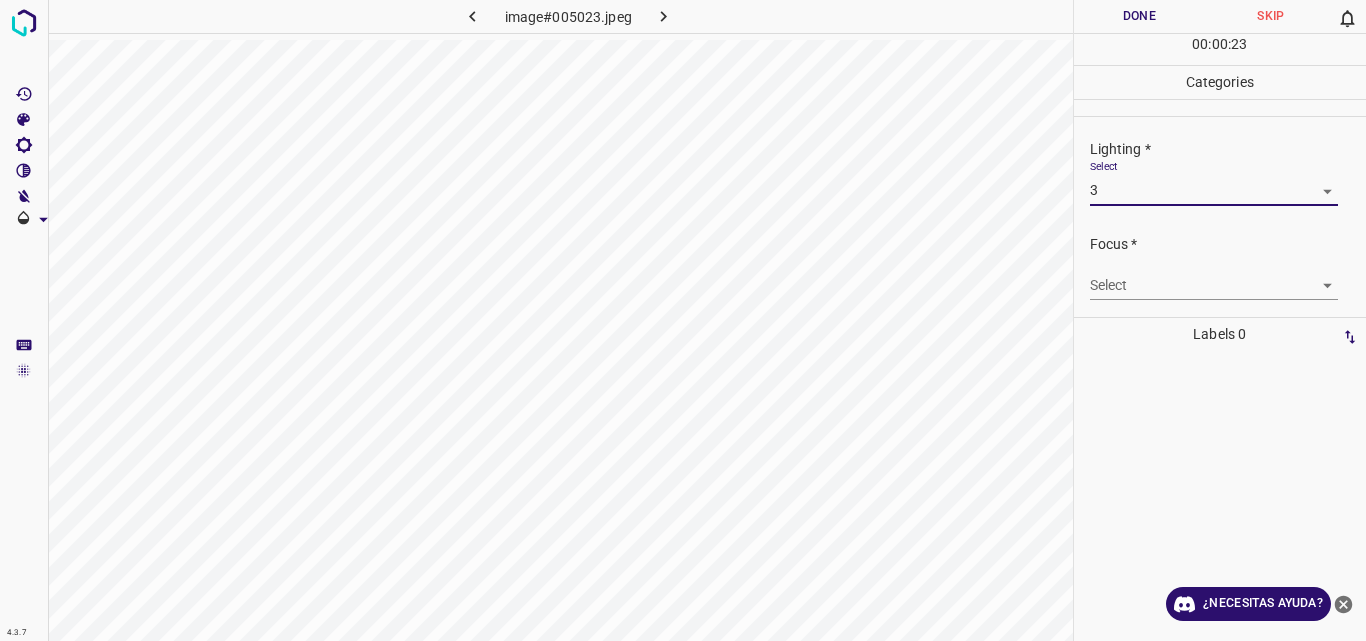 click on "4.3.7 image#[HASH].jpeg Done Skip 0 00   : 00   : 23   Categories Lighting *  Select 3 3 Focus *  Select ​ Overall *  Select ​ Labels   0 Categories 1 Lighting 2 Focus 3 Overall Tools Space Change between modes (Draw & Edit) I Auto labeling R Restore zoom M Zoom in N Zoom out Delete Delete selecte label Filters Z Restore filters X Saturation filter C Brightness filter V Contrast filter B Gray scale filter General O Download ¿Necesitas ayuda? Original text Rate this translation Your feedback will be used to help improve Google Translate - Texto - Esconder - Borrar" at bounding box center [683, 320] 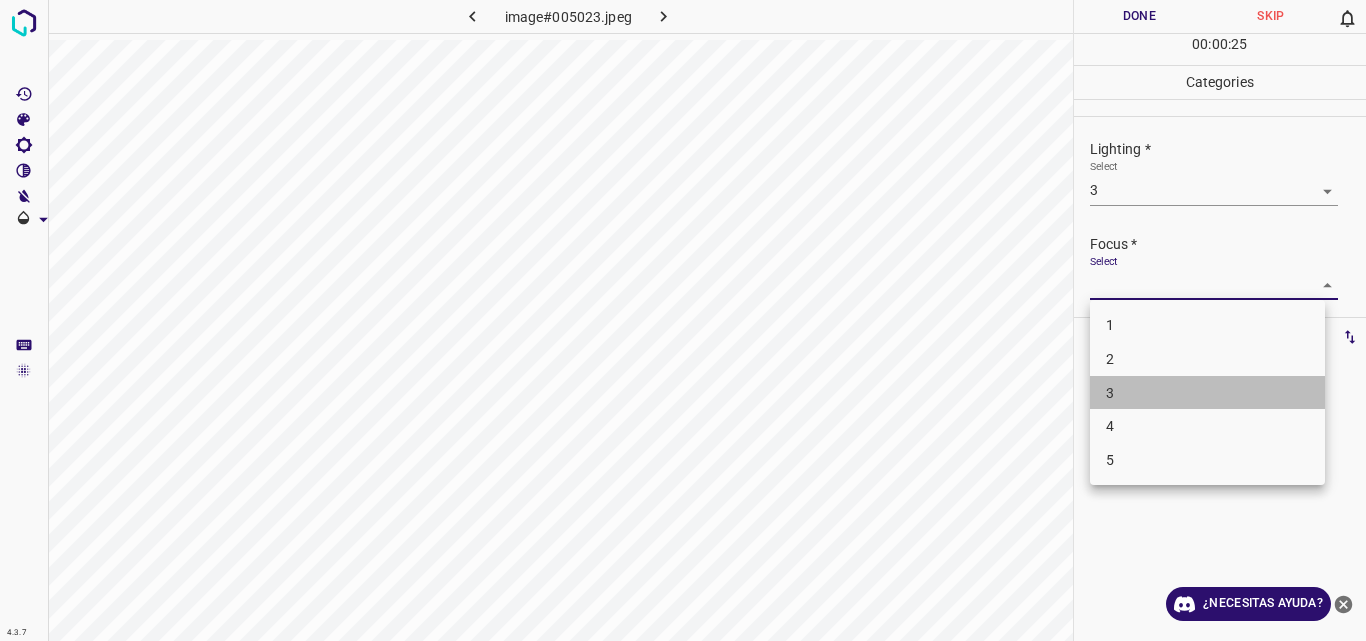 click on "3" at bounding box center (1207, 393) 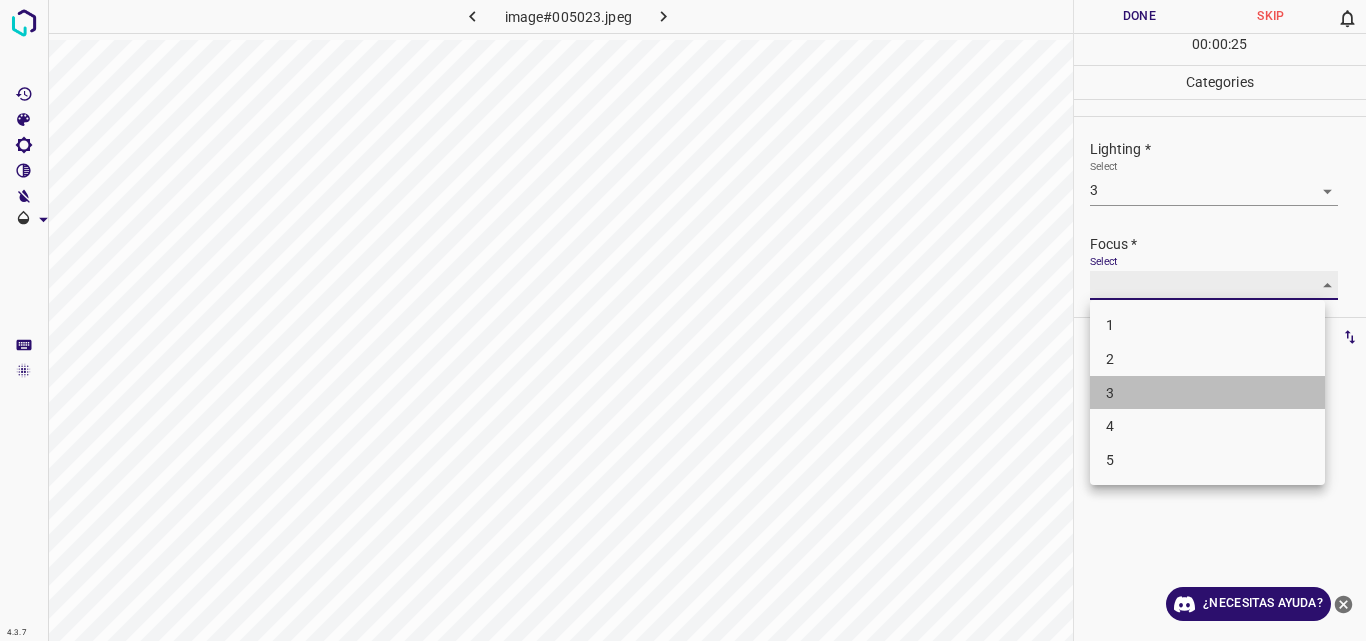 type on "3" 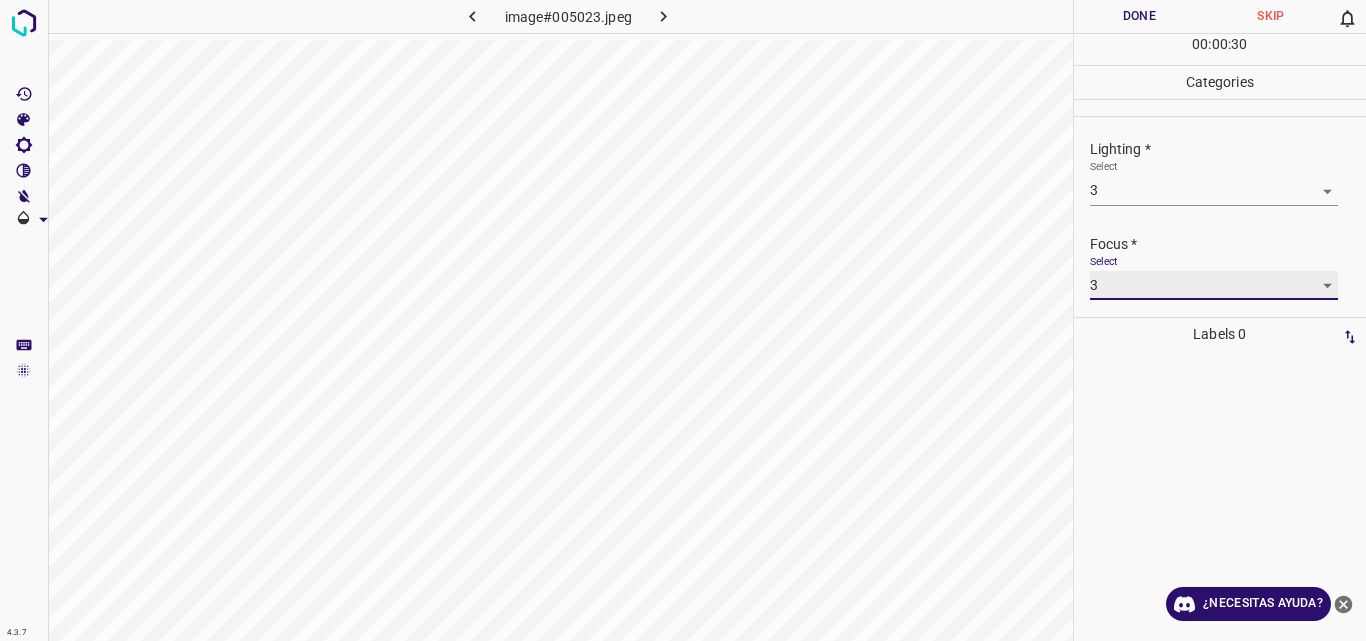 scroll, scrollTop: 98, scrollLeft: 0, axis: vertical 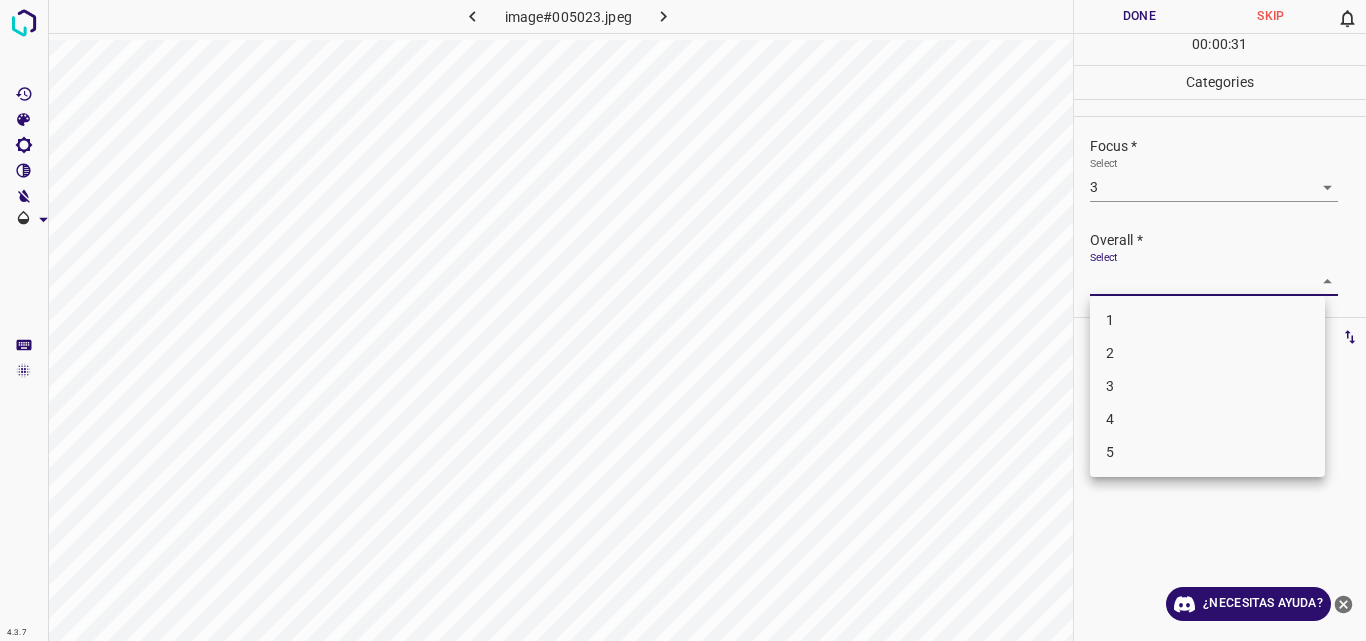 click on "4.3.7 image#005023.jpeg Done Skip 0 00   : 00   : 31   Categories Lighting *  Select 3 3 Focus *  Select 3 3 Overall *  Select ​ Labels   0 Categories 1 Lighting 2 Focus 3 Overall Tools Space Change between modes (Draw & Edit) I Auto labeling R Restore zoom M Zoom in N Zoom out Delete Delete selecte label Filters Z Restore filters X Saturation filter C Brightness filter V Contrast filter B Gray scale filter General O Download ¿Necesitas ayuda? Original text Rate this translation Your feedback will be used to help improve Google Translate - Texto - Esconder - Borrar 1 2 3 4 5" at bounding box center (683, 320) 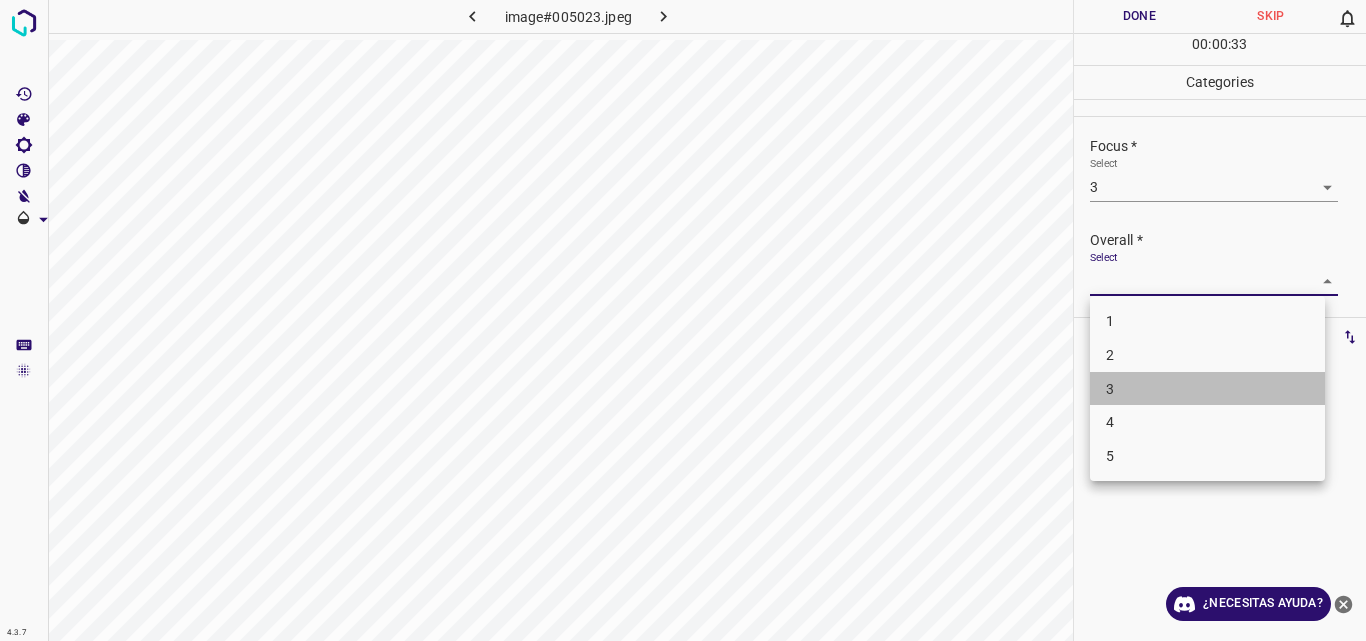 click on "3" at bounding box center [1207, 389] 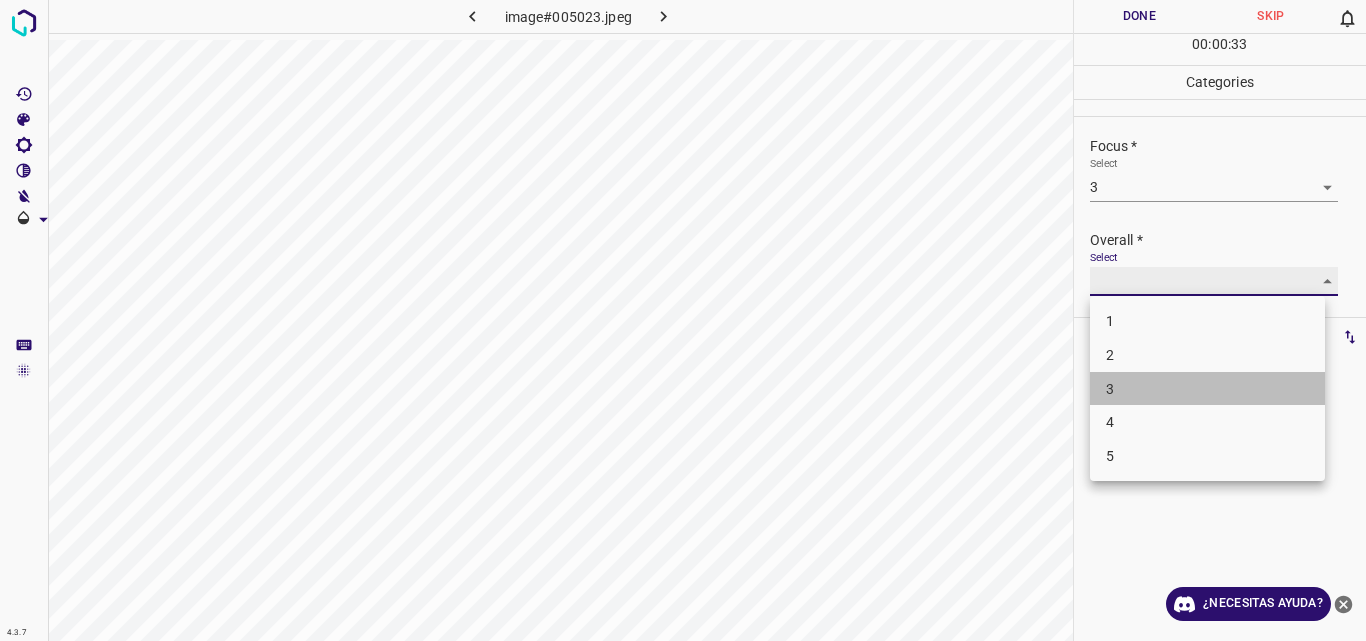 type on "3" 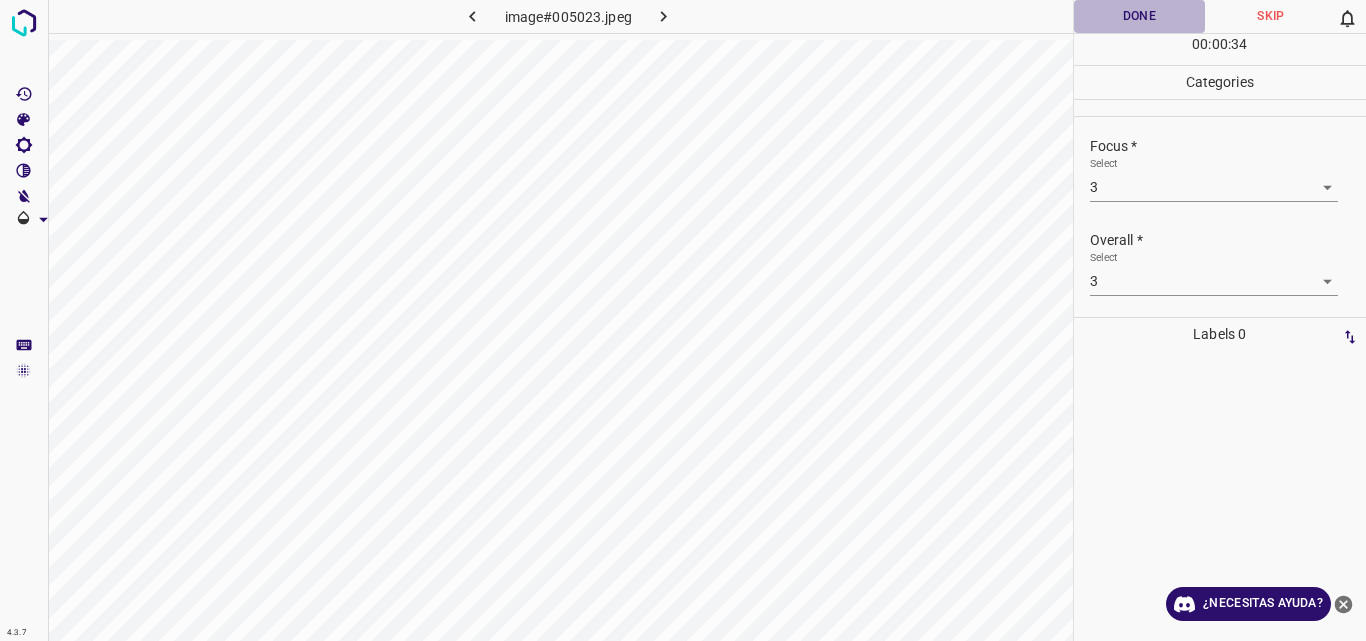 click on "Done" at bounding box center (1140, 16) 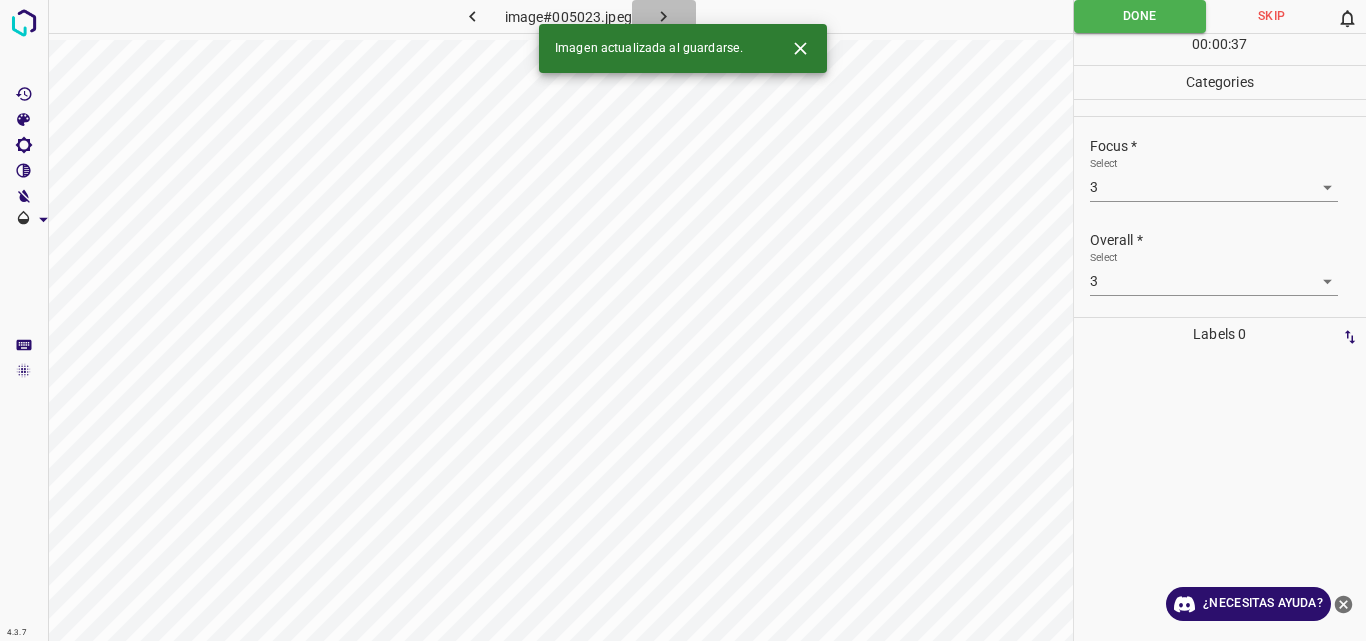 click 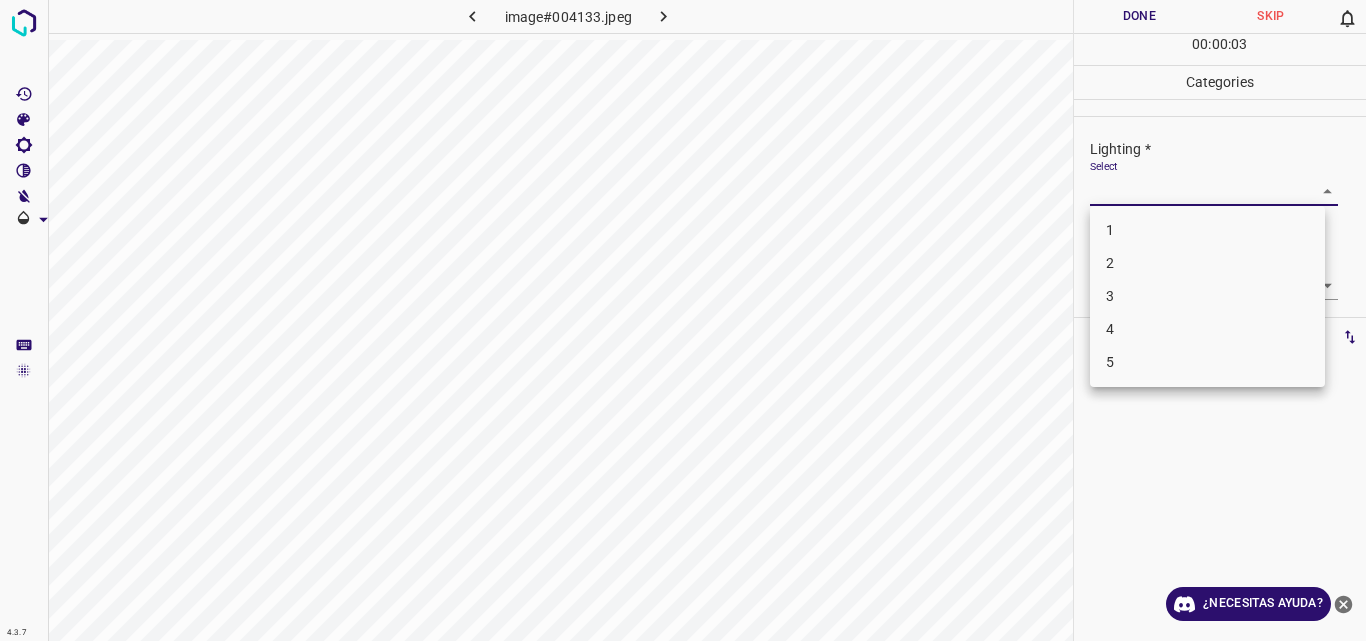 click on "4.3.7 image#004133.jpeg Done Skip 0 00   : 00   : 03   Categories Lighting *  Select ​ Focus *  Select ​ Overall *  Select ​ Labels   0 Categories 1 Lighting 2 Focus 3 Overall Tools Space Change between modes (Draw & Edit) I Auto labeling R Restore zoom M Zoom in N Zoom out Delete Delete selecte label Filters Z Restore filters X Saturation filter C Brightness filter V Contrast filter B Gray scale filter General O Download ¿Necesitas ayuda? Original text Rate this translation Your feedback will be used to help improve Google Translate - Texto - Esconder - Borrar 1 2 3 4 5" at bounding box center [683, 320] 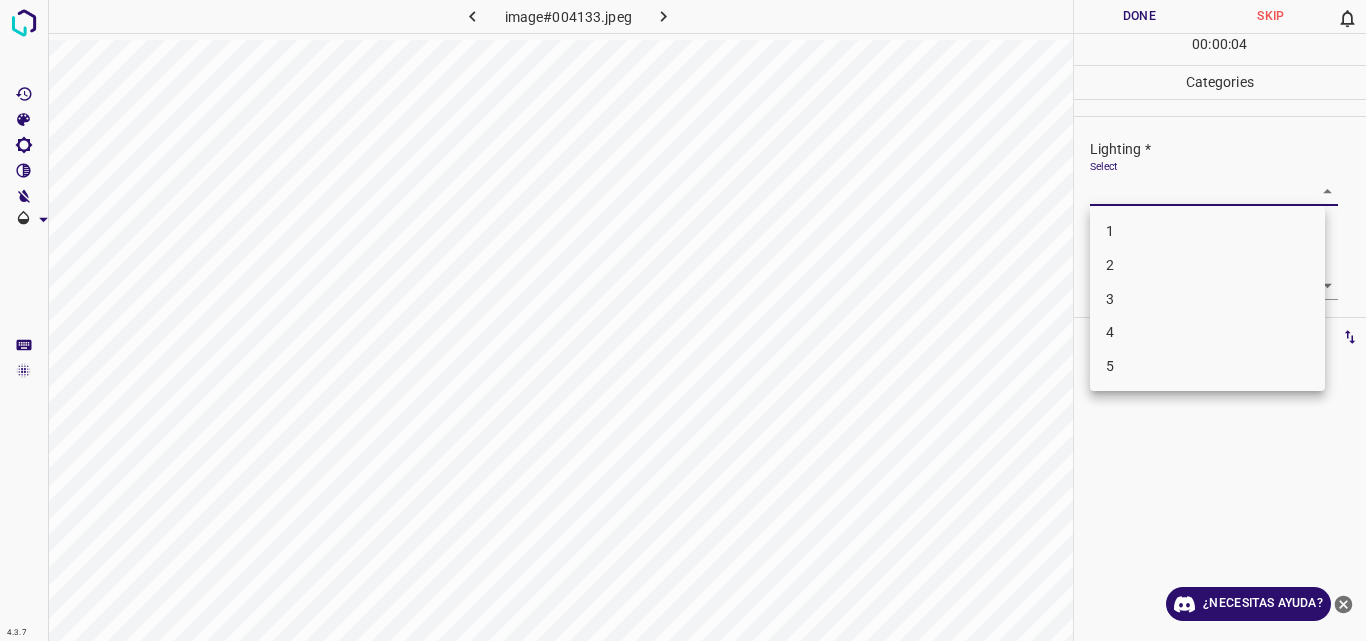click on "2" at bounding box center (1207, 265) 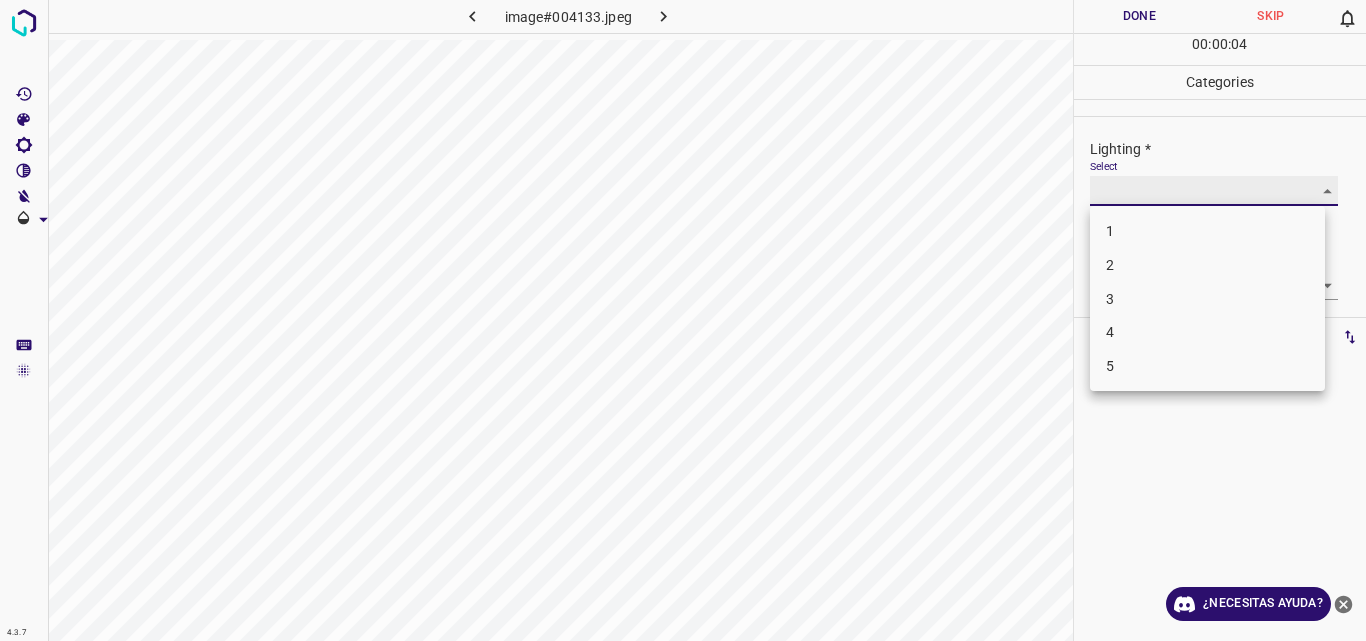 type on "2" 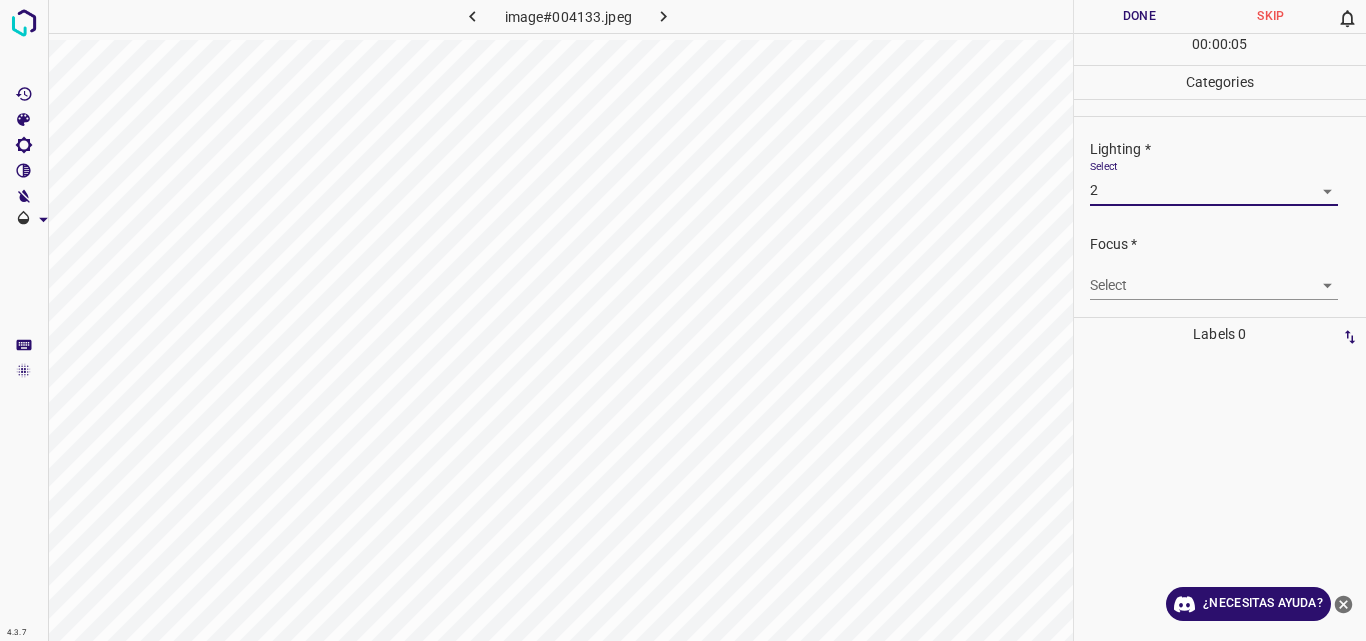 click on "4.3.7 image#004133.jpeg Done Skip 0 00   : 00   : 05   Categories Lighting *  Select 2 2 Focus *  Select ​ Overall *  Select ​ Labels   0 Categories 1 Lighting 2 Focus 3 Overall Tools Space Change between modes (Draw & Edit) I Auto labeling R Restore zoom M Zoom in N Zoom out Delete Delete selecte label Filters Z Restore filters X Saturation filter C Brightness filter V Contrast filter B Gray scale filter General O Download ¿Necesitas ayuda? Original text Rate this translation Your feedback will be used to help improve Google Translate - Texto - Esconder - Borrar" at bounding box center [683, 320] 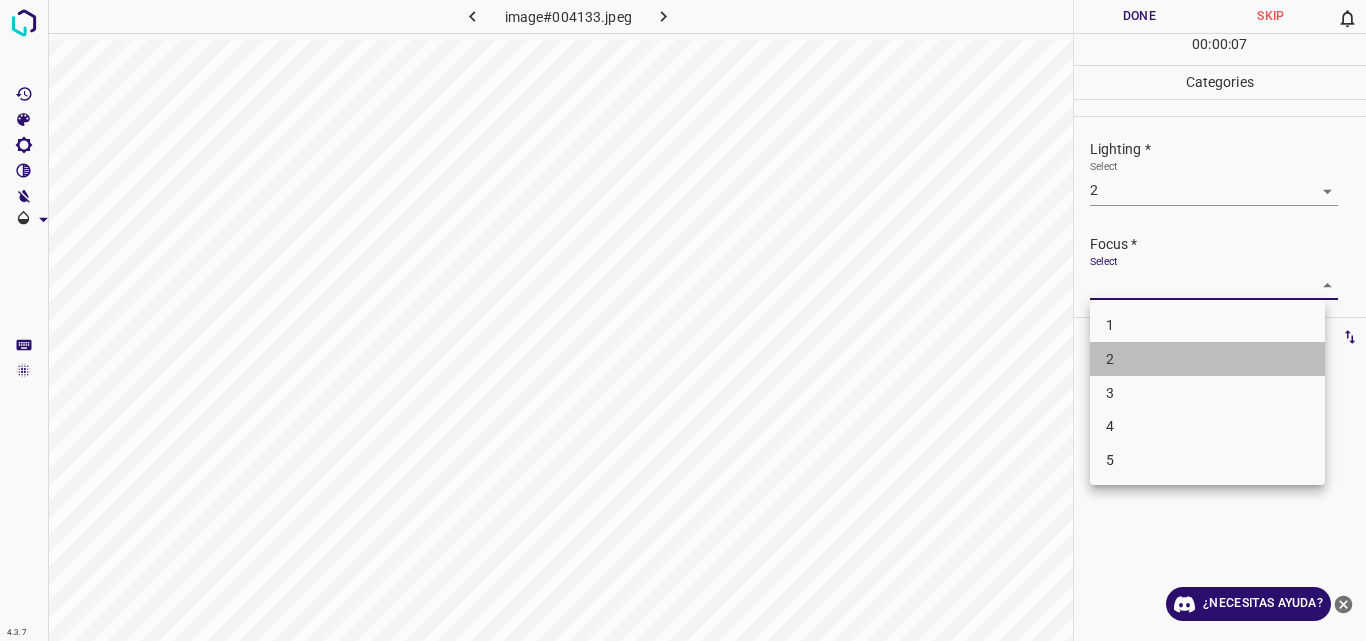 click on "2" at bounding box center [1207, 359] 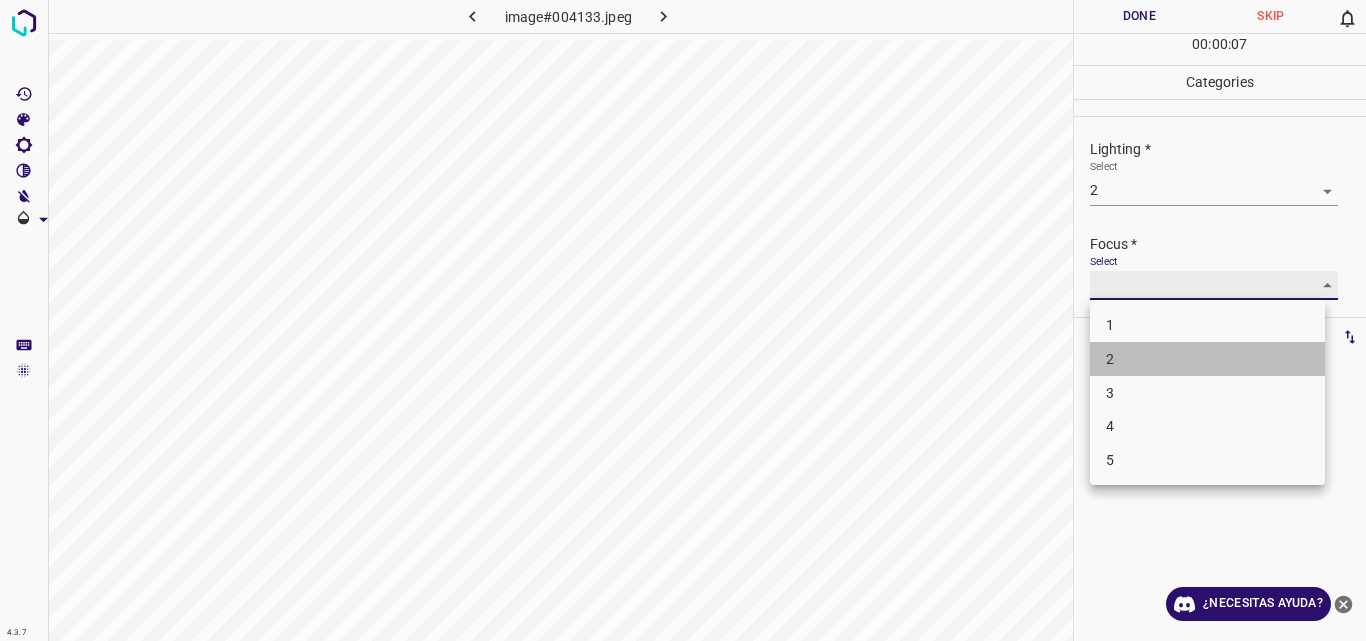 type on "2" 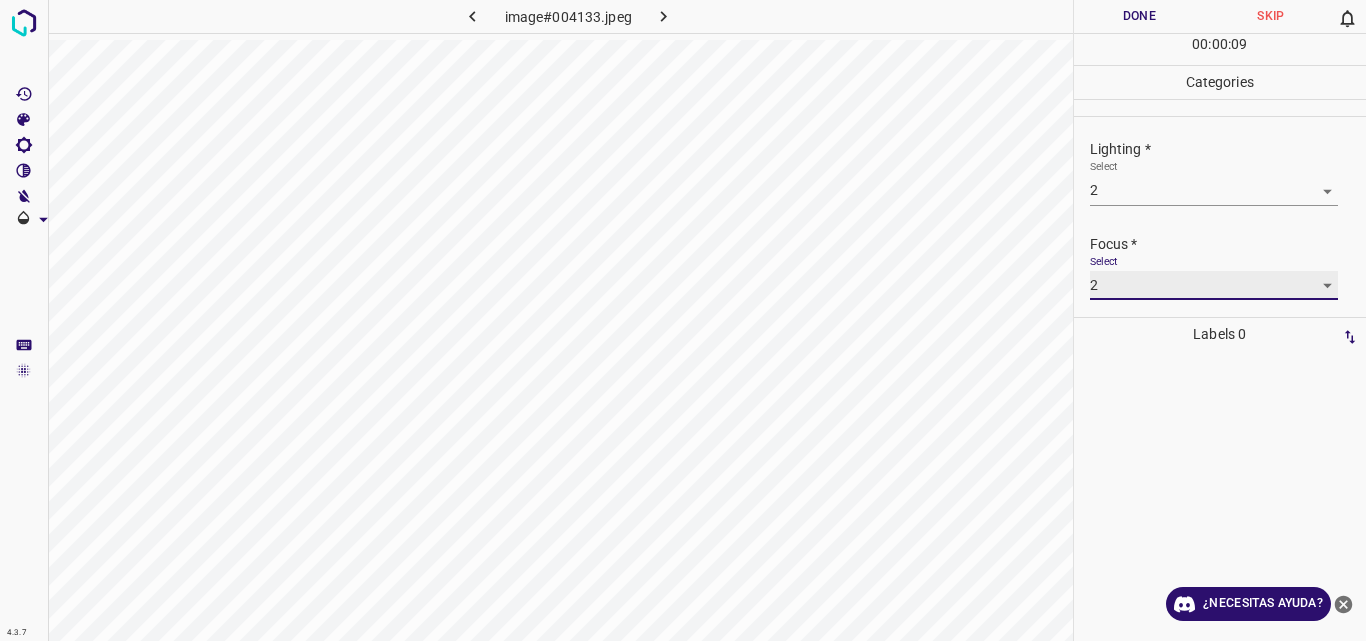 scroll, scrollTop: 98, scrollLeft: 0, axis: vertical 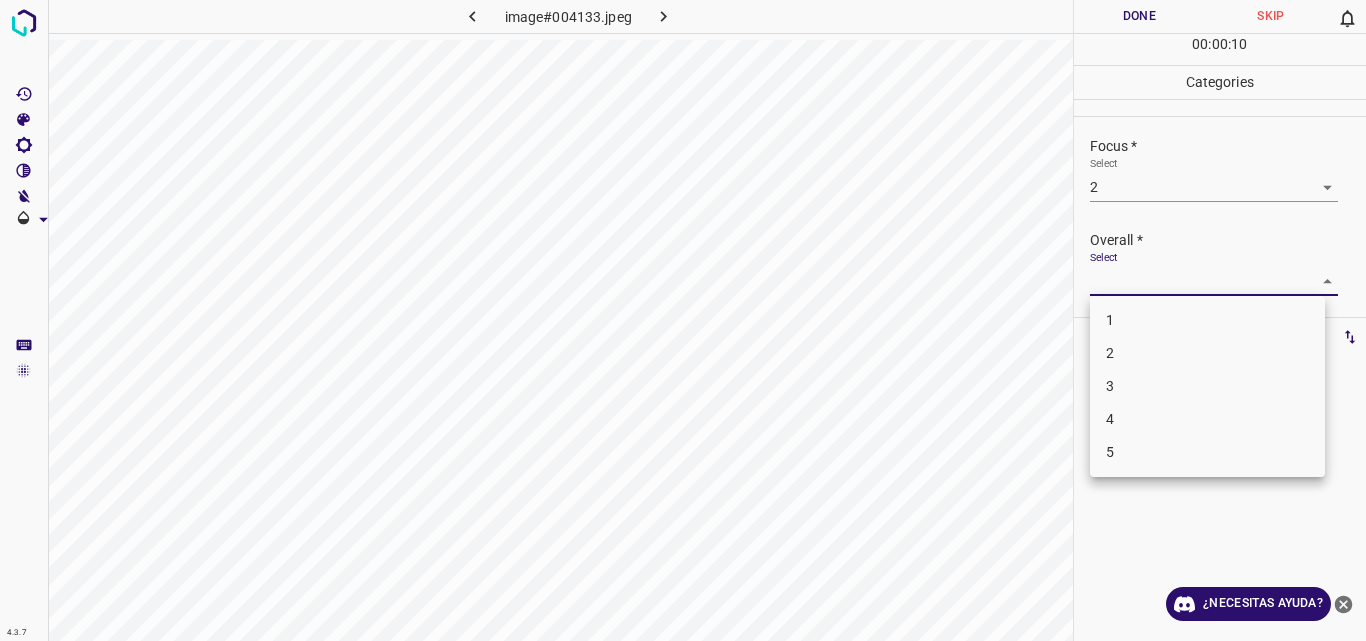click on "4.3.7 image#004133.jpeg Done Skip 0 00   : 00   : 10   Categories Lighting *  Select 2 2 Focus *  Select 2 2 Overall *  Select ​ Labels   0 Categories 1 Lighting 2 Focus 3 Overall Tools Space Change between modes (Draw & Edit) I Auto labeling R Restore zoom M Zoom in N Zoom out Delete Delete selecte label Filters Z Restore filters X Saturation filter C Brightness filter V Contrast filter B Gray scale filter General O Download ¿Necesitas ayuda? Original text Rate this translation Your feedback will be used to help improve Google Translate - Texto - Esconder - Borrar 1 2 3 4 5" at bounding box center (683, 320) 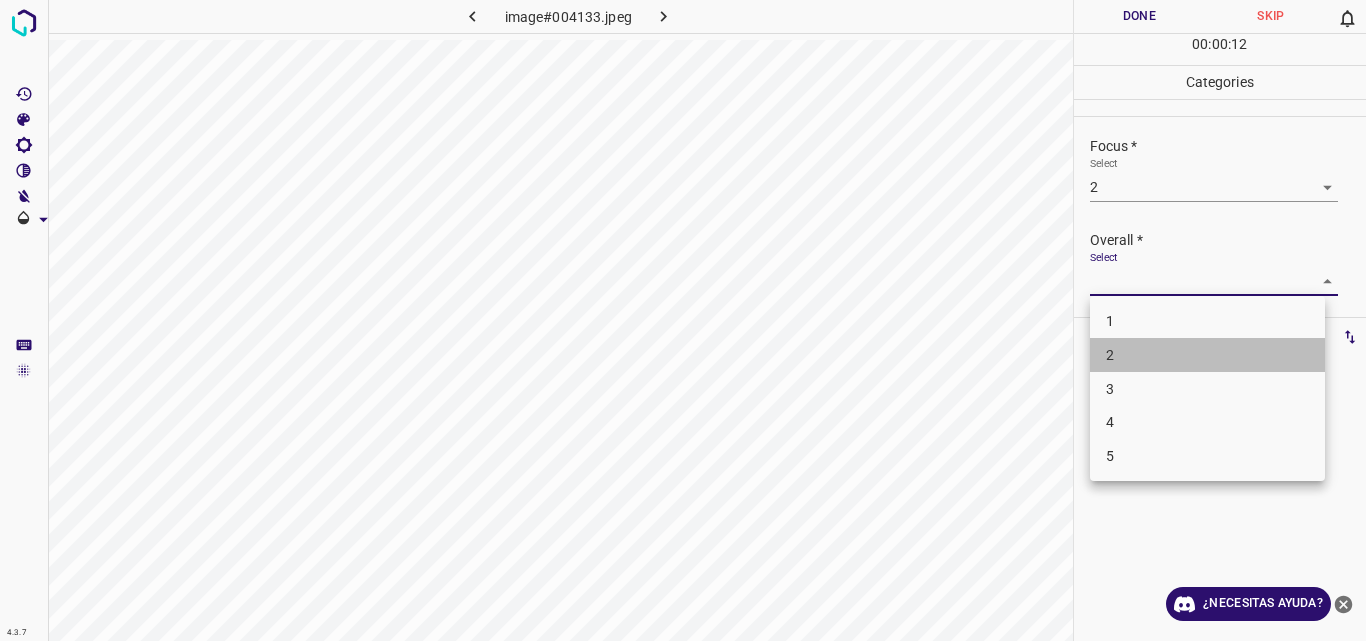click on "2" at bounding box center [1207, 355] 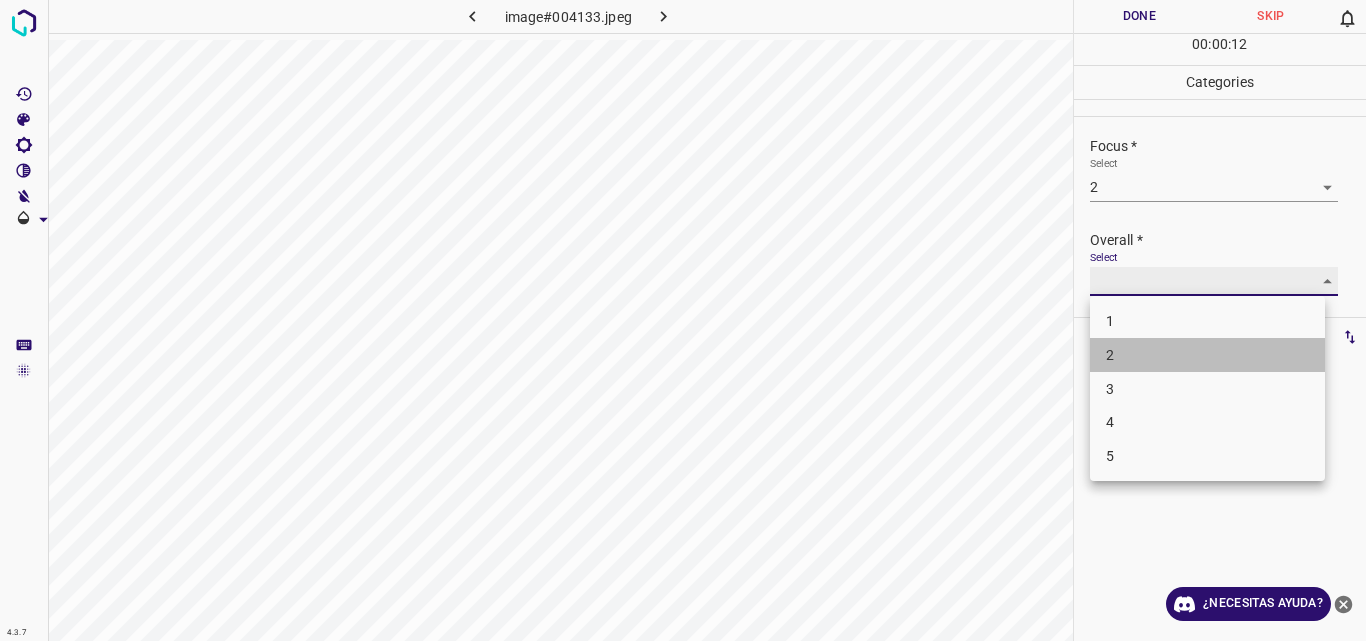 type on "2" 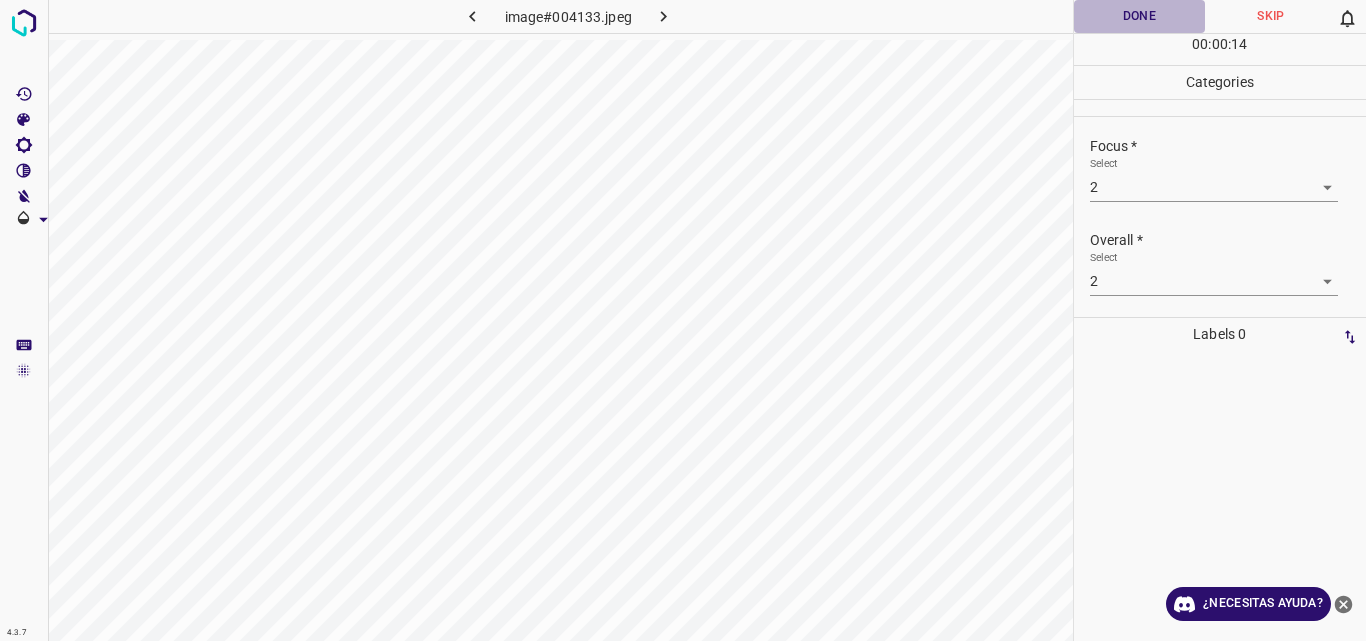 click on "Done" at bounding box center (1140, 16) 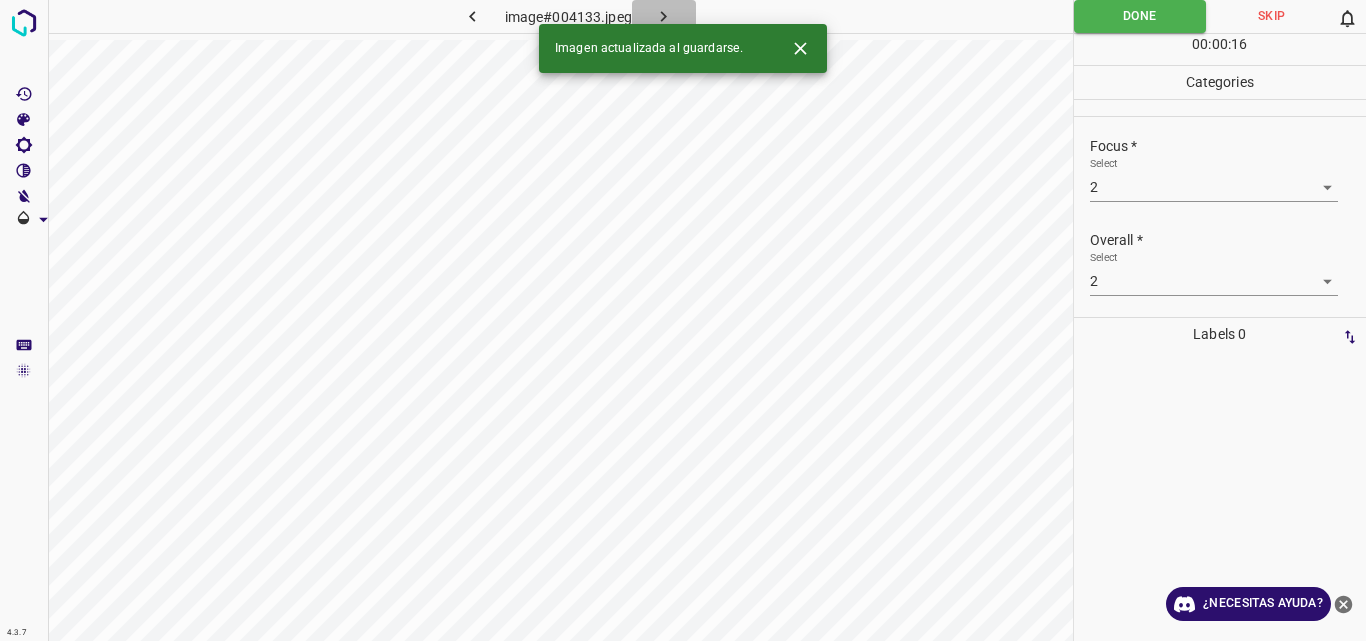 click 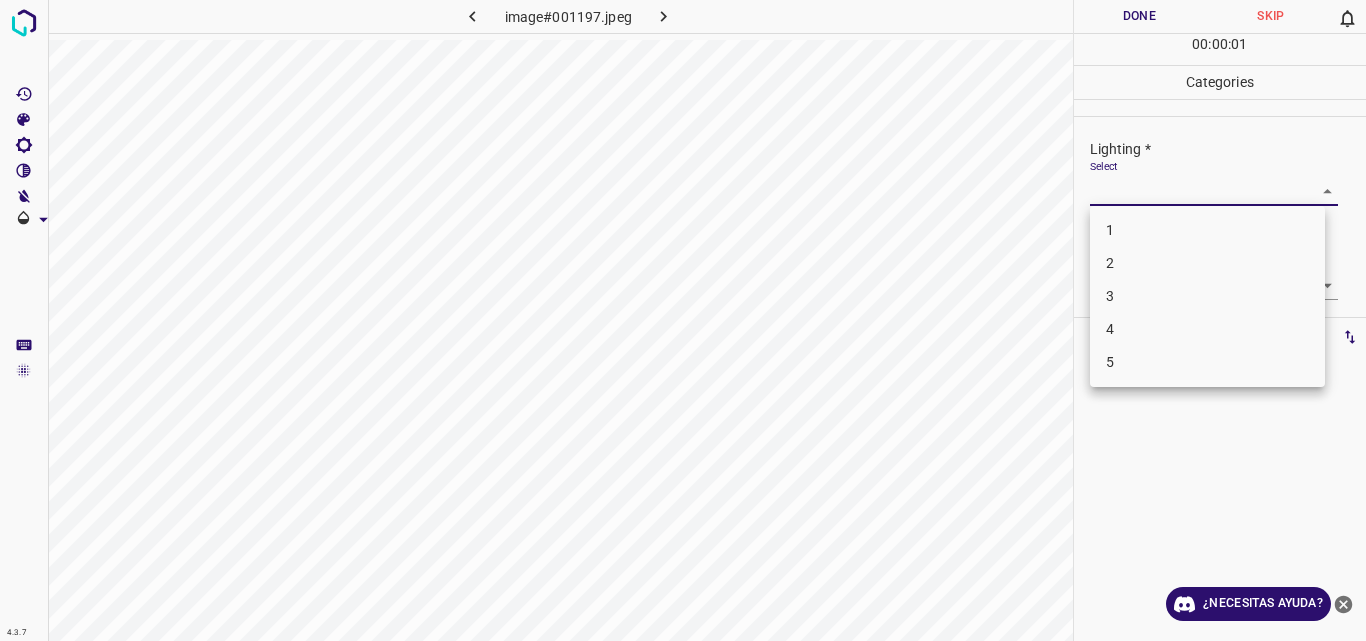 click on "4.3.7 image#001197.jpeg Done Skip 0 00   : 00   : 01   Categories Lighting *  Select ​ Focus *  Select ​ Overall *  Select ​ Labels   0 Categories 1 Lighting 2 Focus 3 Overall Tools Space Change between modes (Draw & Edit) I Auto labeling R Restore zoom M Zoom in N Zoom out Delete Delete selecte label Filters Z Restore filters X Saturation filter C Brightness filter V Contrast filter B Gray scale filter General O Download ¿Necesitas ayuda? Original text Rate this translation Your feedback will be used to help improve Google Translate - Texto - Esconder - Borrar 1 2 3 4 5" at bounding box center [683, 320] 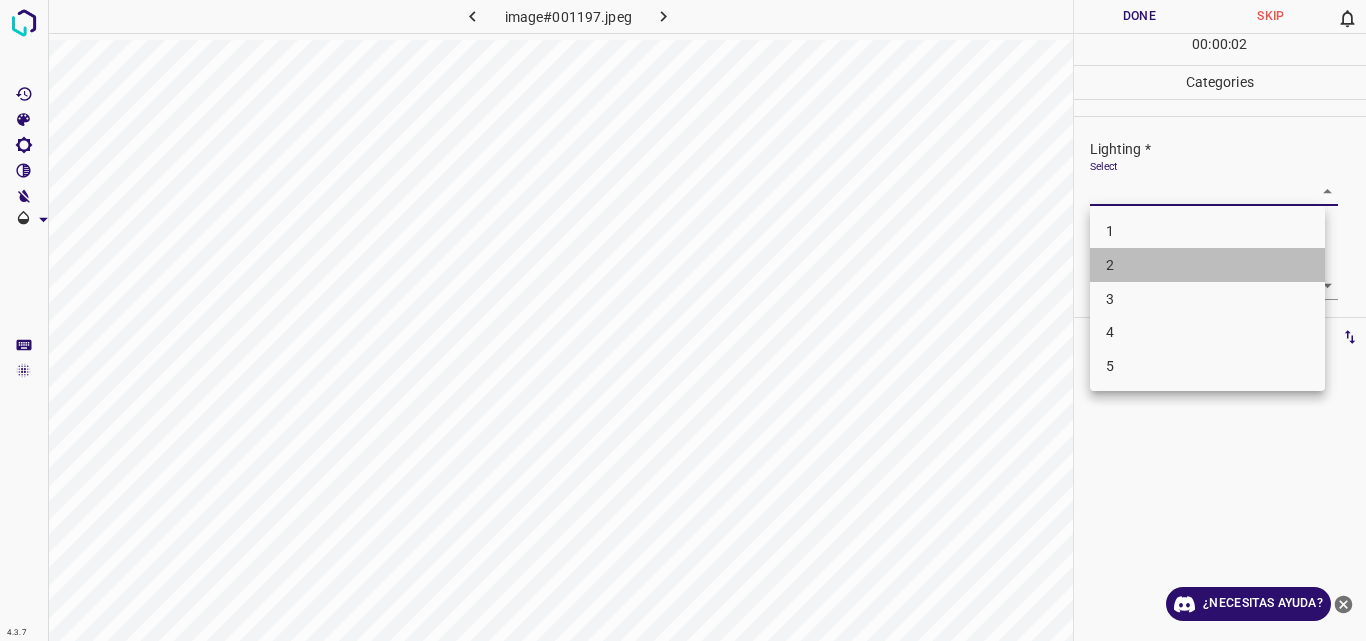 click on "2" at bounding box center (1207, 265) 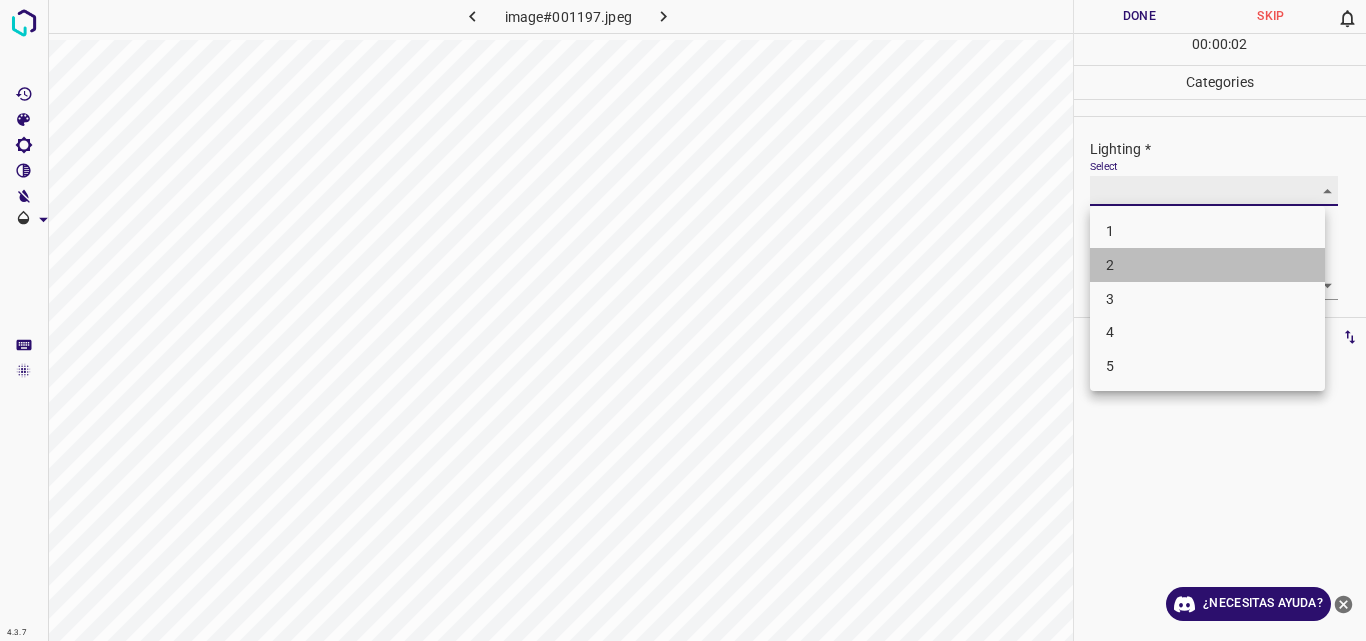 type on "2" 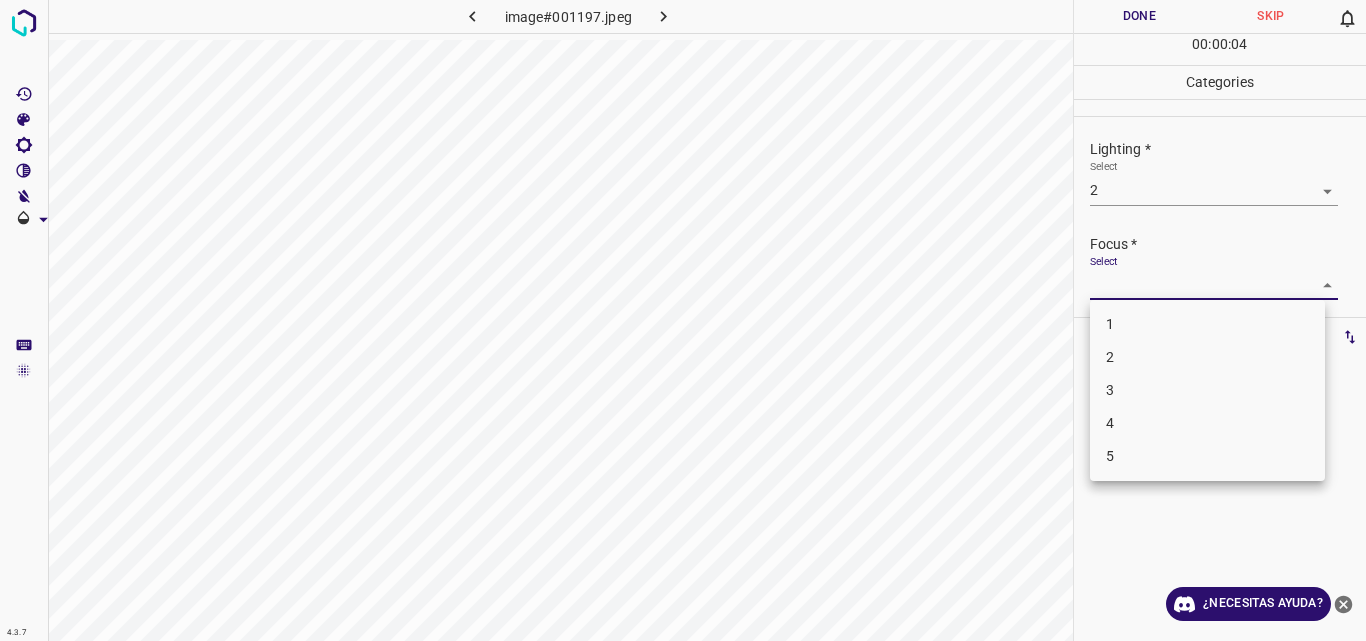 click on "4.3.7 image#001197.jpeg Done Skip 0 00   : 00   : 04   Categories Lighting *  Select 2 2 Focus *  Select ​ Overall *  Select ​ Labels   0 Categories 1 Lighting 2 Focus 3 Overall Tools Space Change between modes (Draw & Edit) I Auto labeling R Restore zoom M Zoom in N Zoom out Delete Delete selecte label Filters Z Restore filters X Saturation filter C Brightness filter V Contrast filter B Gray scale filter General O Download ¿Necesitas ayuda? Original text Rate this translation Your feedback will be used to help improve Google Translate - Texto - Esconder - Borrar 1 2 3 4 5" at bounding box center (683, 320) 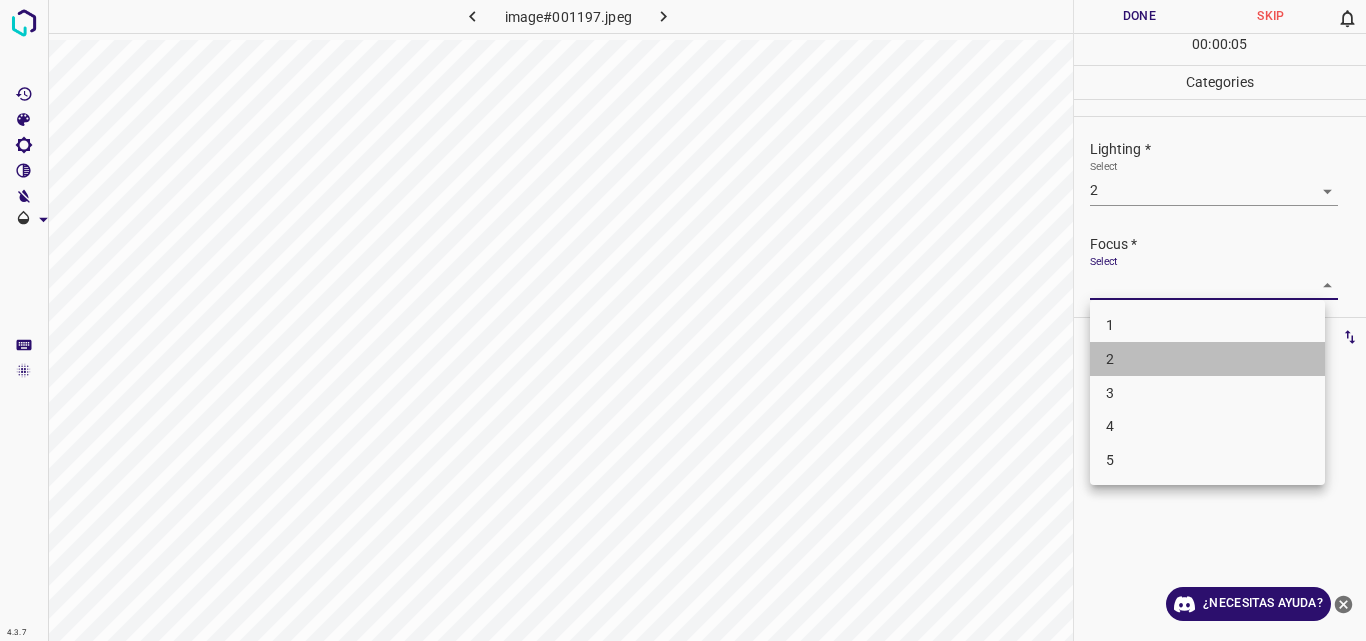 click on "2" at bounding box center (1207, 359) 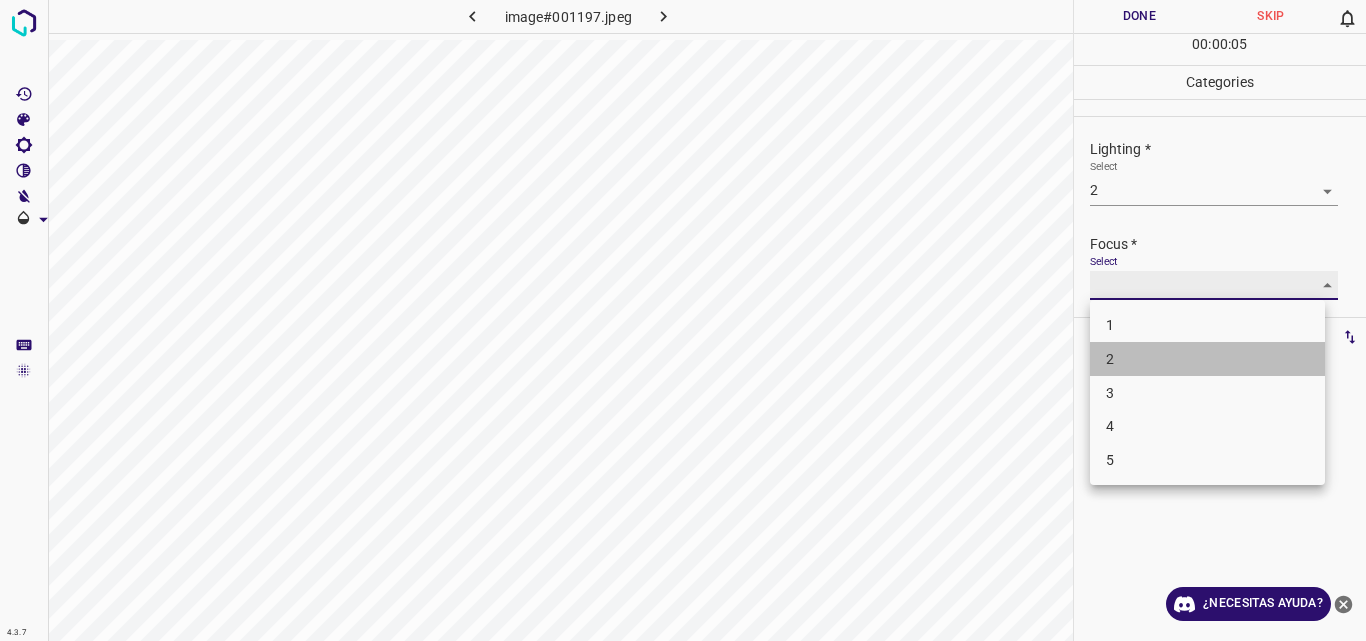 type on "2" 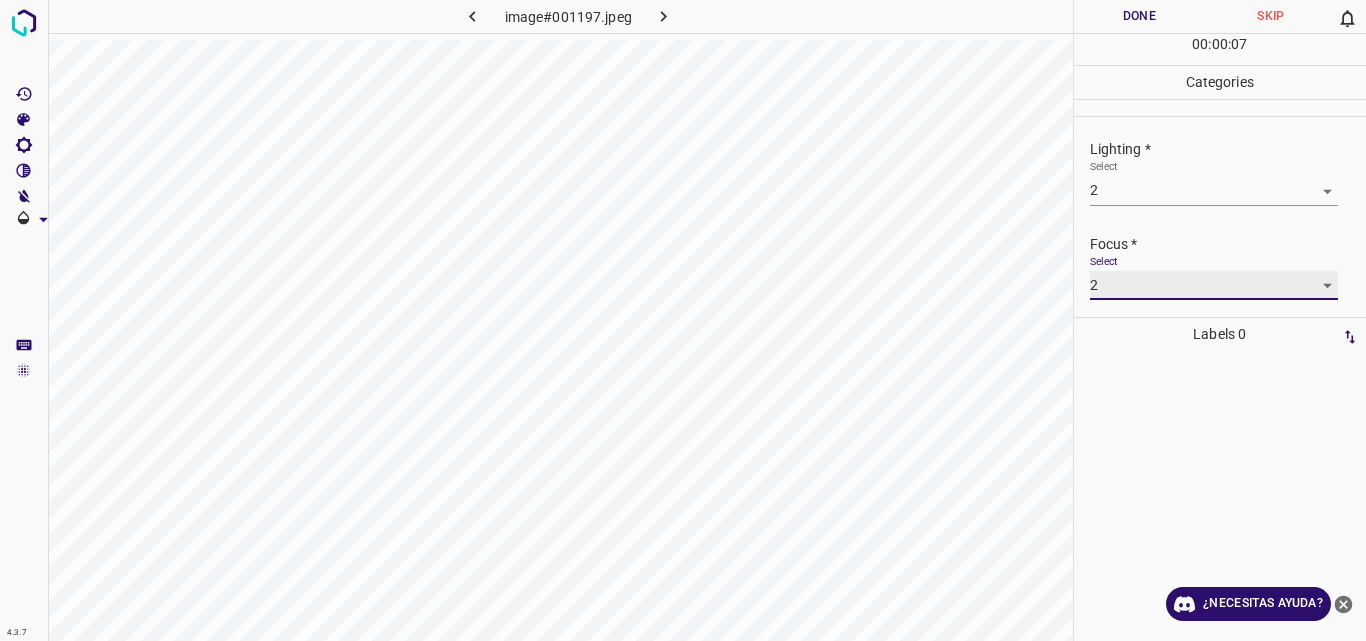 scroll, scrollTop: 98, scrollLeft: 0, axis: vertical 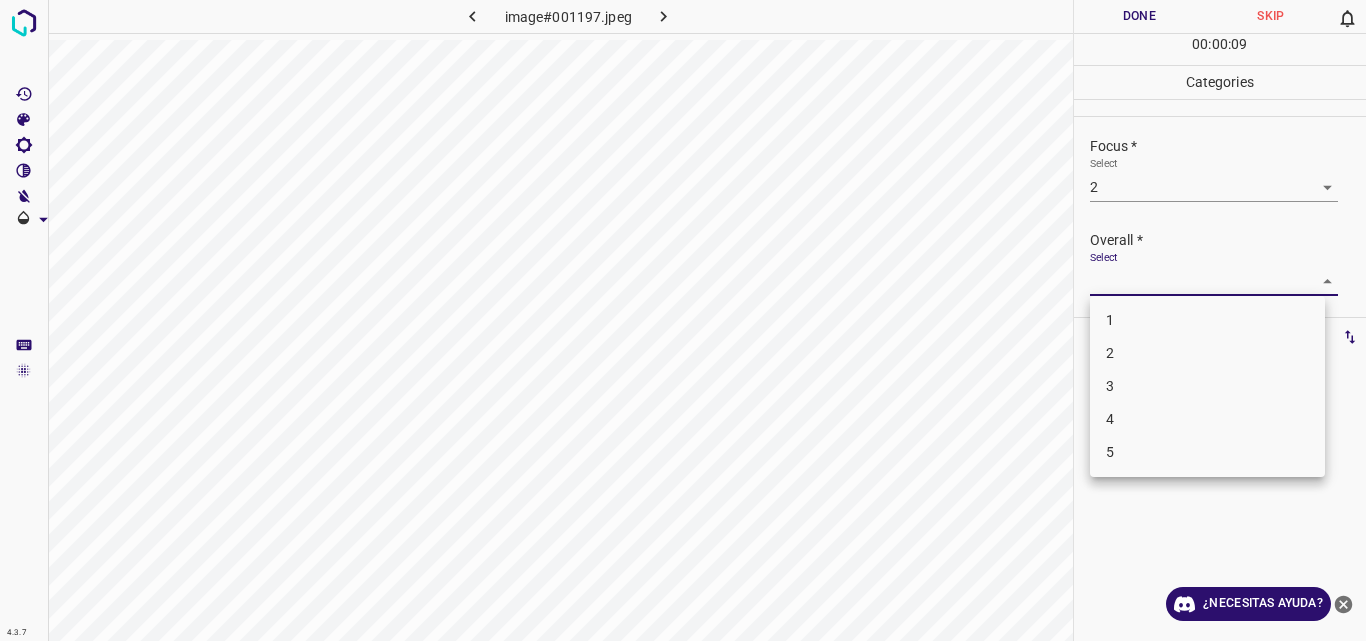 click on "4.3.7 image#001197.jpeg Done Skip 0 00   : 00   : 09   Categories Lighting *  Select 2 2 Focus *  Select 2 2 Overall *  Select ​ Labels   0 Categories 1 Lighting 2 Focus 3 Overall Tools Space Change between modes (Draw & Edit) I Auto labeling R Restore zoom M Zoom in N Zoom out Delete Delete selecte label Filters Z Restore filters X Saturation filter C Brightness filter V Contrast filter B Gray scale filter General O Download ¿Necesitas ayuda? Original text Rate this translation Your feedback will be used to help improve Google Translate - Texto - Esconder - Borrar 1 2 3 4 5" at bounding box center (683, 320) 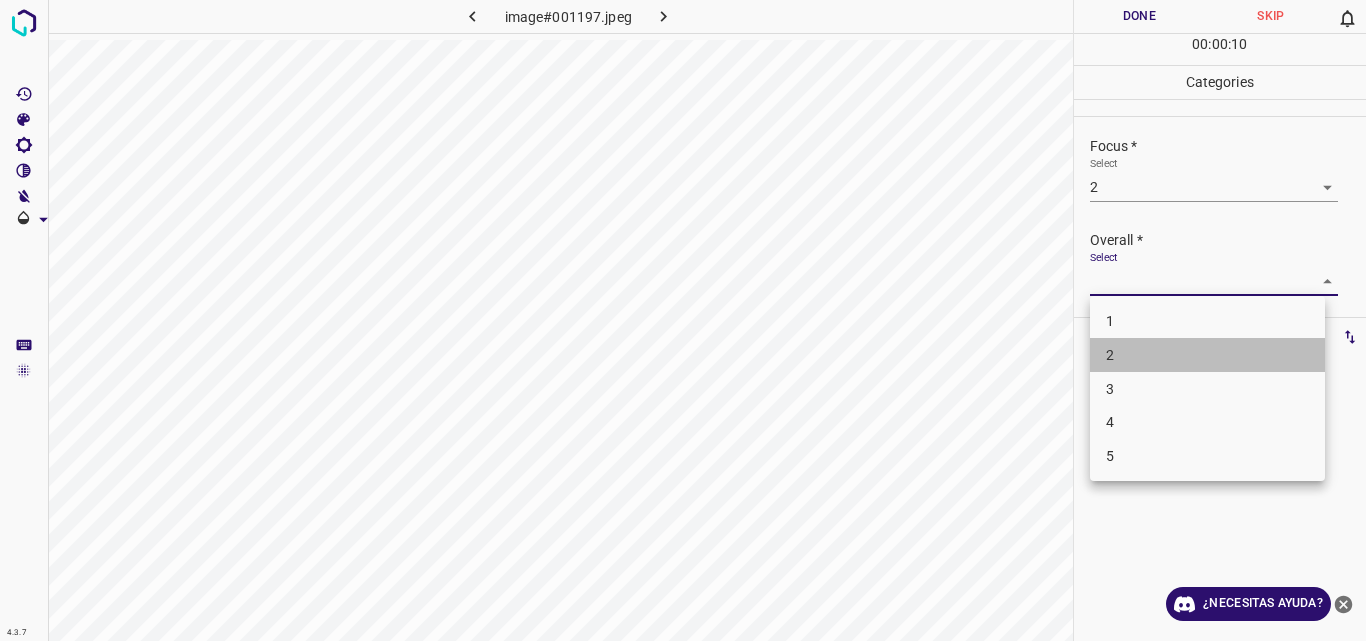 click on "2" at bounding box center (1207, 355) 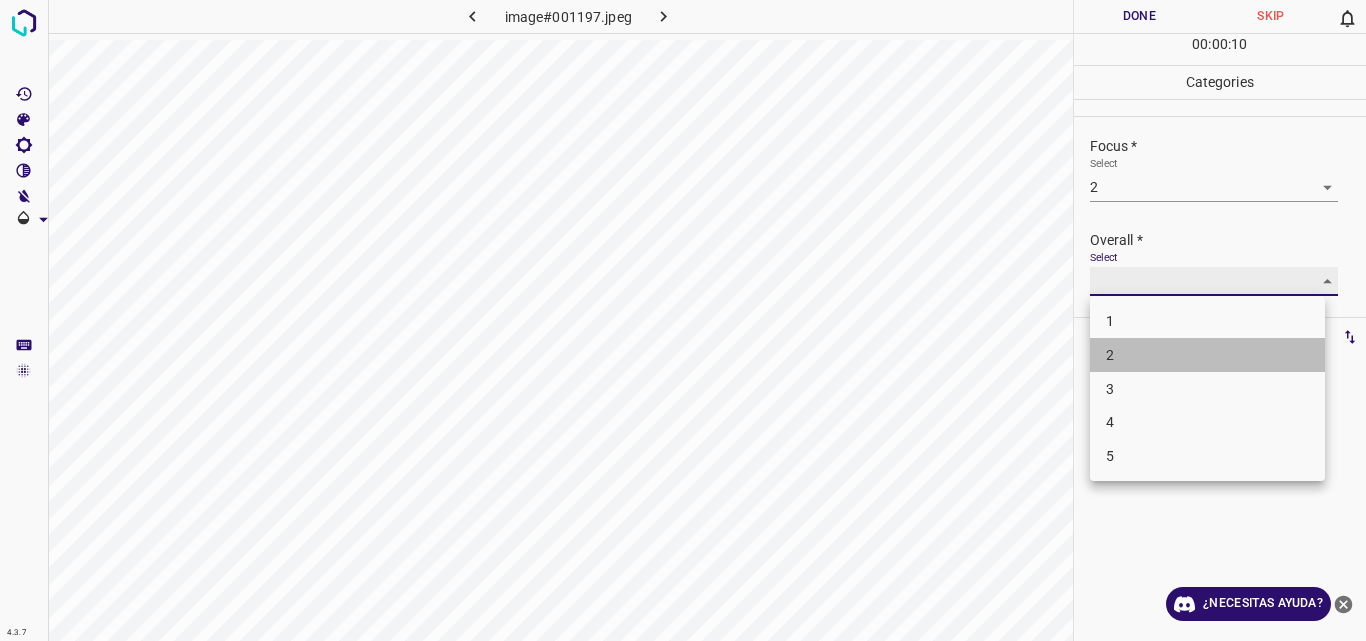 type on "2" 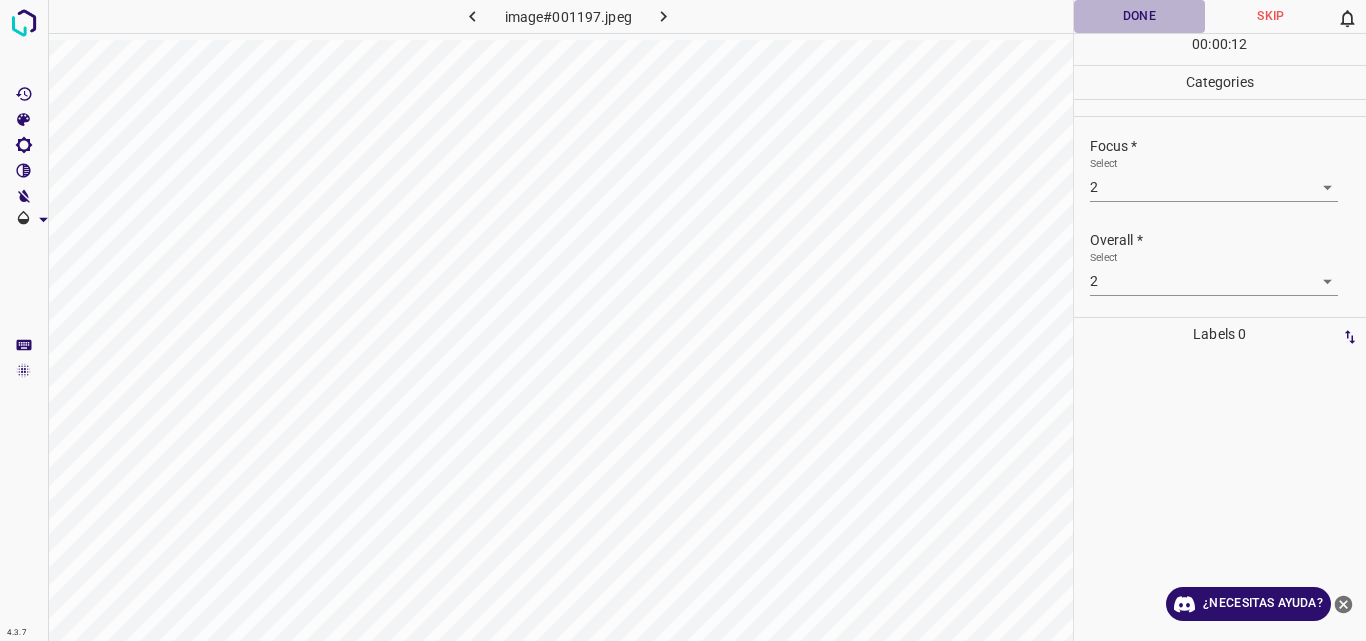 click on "Done" at bounding box center (1140, 16) 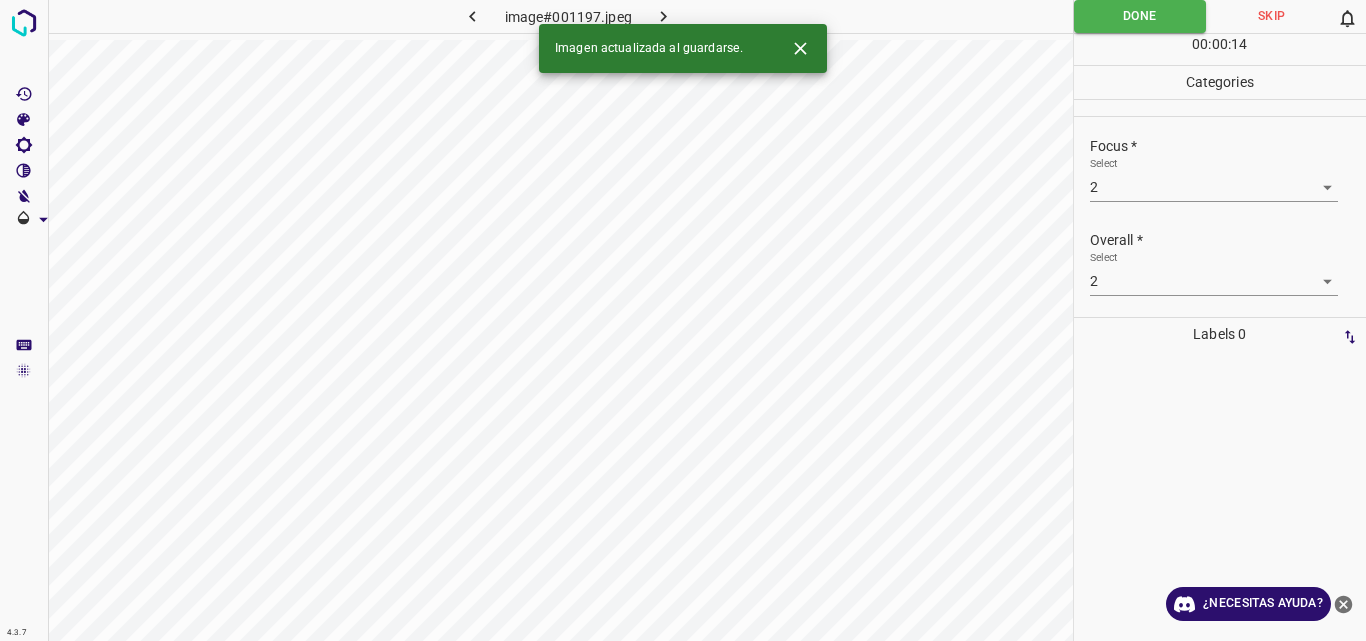 click 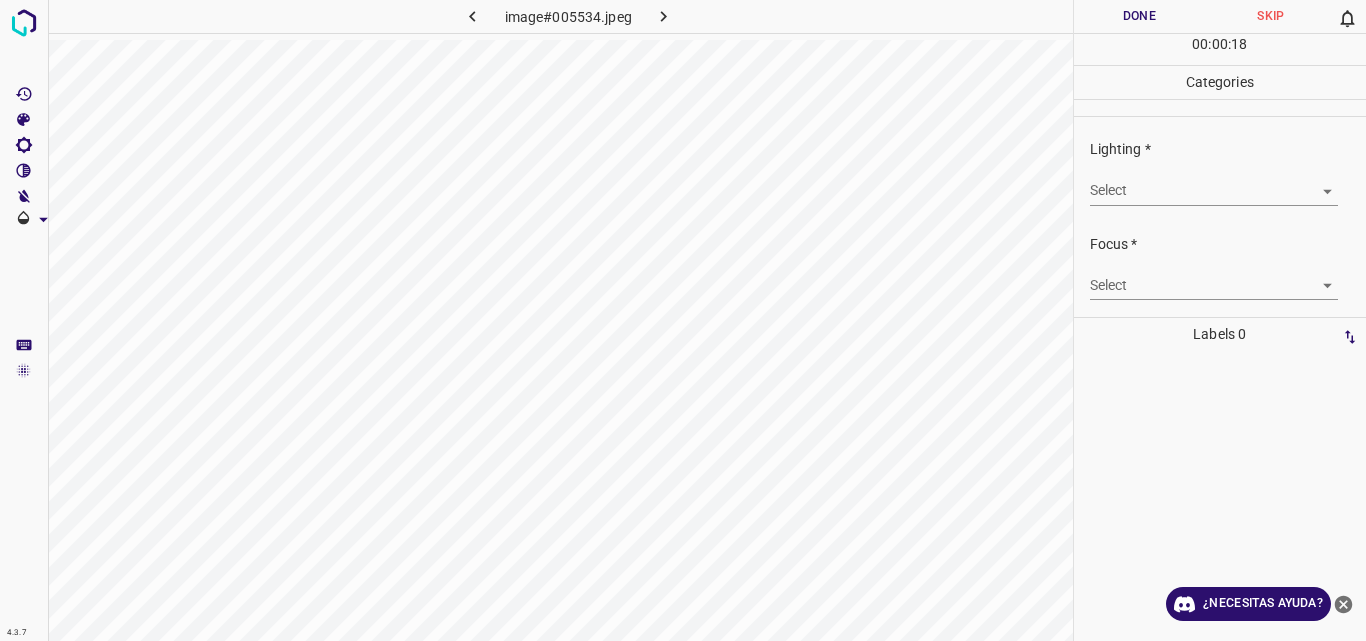 click on "4.3.7 image#[HASH].jpeg Done Skip 0 00   : 00   : 18   Categories Lighting *  Select ​ Focus *  Select ​ Overall *  Select ​ Labels   0 Categories 1 Lighting 2 Focus 3 Overall Tools Space Change between modes (Draw & Edit) I Auto labeling R Restore zoom M Zoom in N Zoom out Delete Delete selecte label Filters Z Restore filters X Saturation filter C Brightness filter V Contrast filter B Gray scale filter General O Download ¿Necesitas ayuda? Original text Rate this translation Your feedback will be used to help improve Google Translate - Texto - Esconder - Borrar" at bounding box center [683, 320] 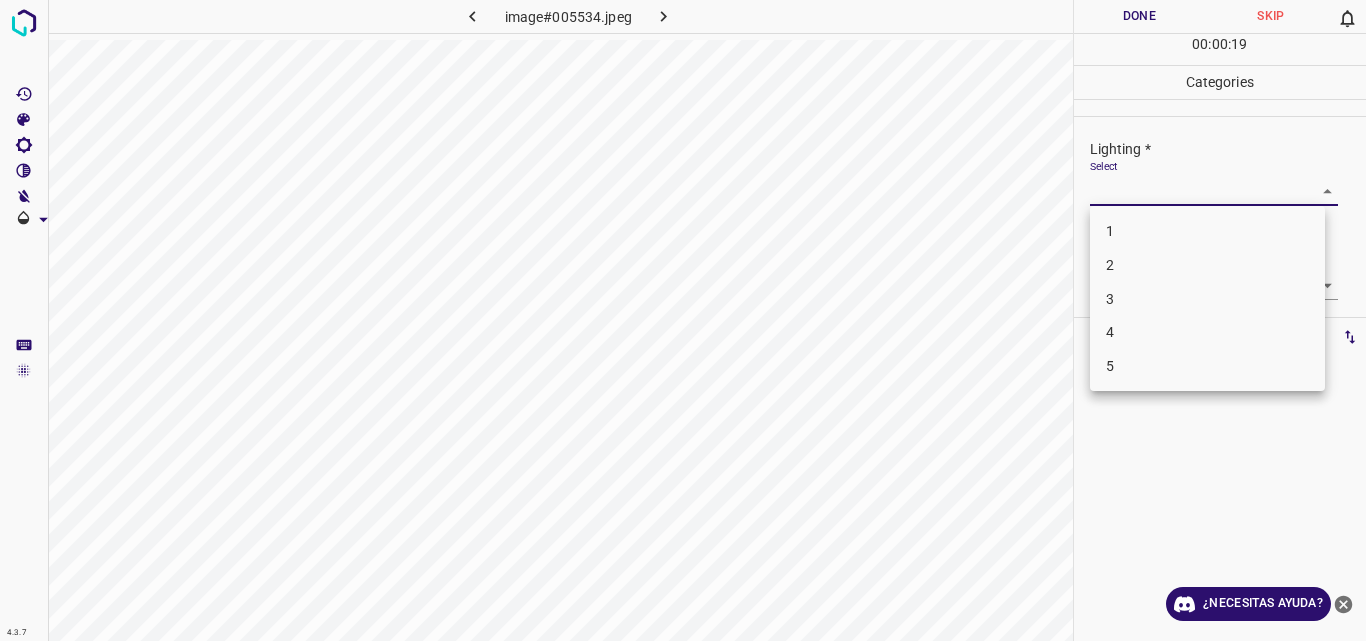click on "3" at bounding box center (1207, 299) 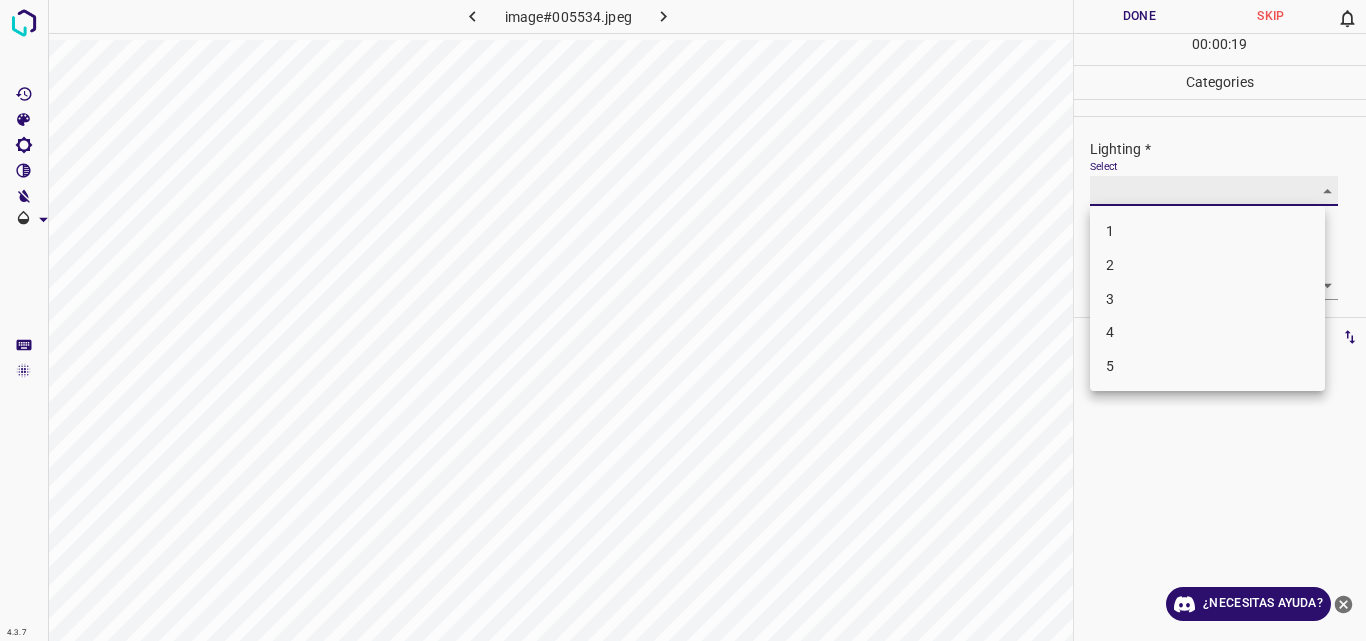 type on "3" 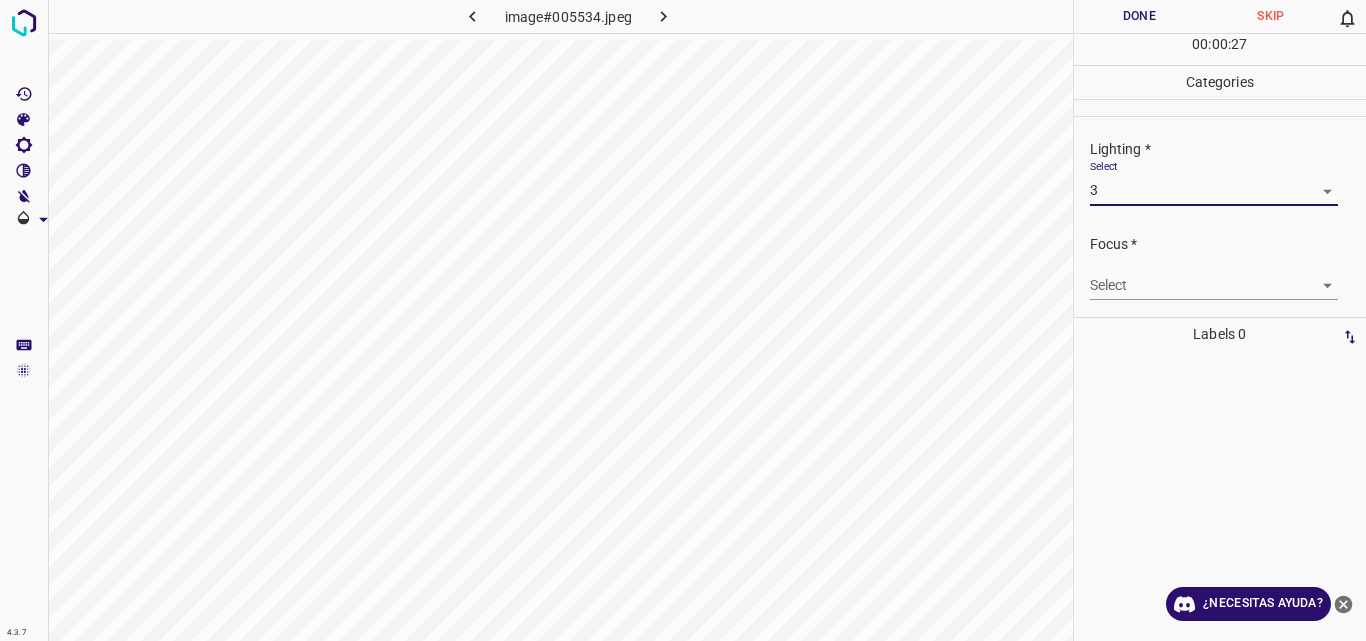 click on "4.3.7 image#005534.jpeg Done Skip 0 00   : 00   : 27   Categories Lighting *  Select 3 3 Focus *  Select ​ Overall *  Select ​ Labels   0 Categories 1 Lighting 2 Focus 3 Overall Tools Space Change between modes (Draw & Edit) I Auto labeling R Restore zoom M Zoom in N Zoom out Delete Delete selecte label Filters Z Restore filters X Saturation filter C Brightness filter V Contrast filter B Gray scale filter General O Download ¿Necesitas ayuda? Original text Rate this translation Your feedback will be used to help improve Google Translate - Texto - Esconder - Borrar" at bounding box center (683, 320) 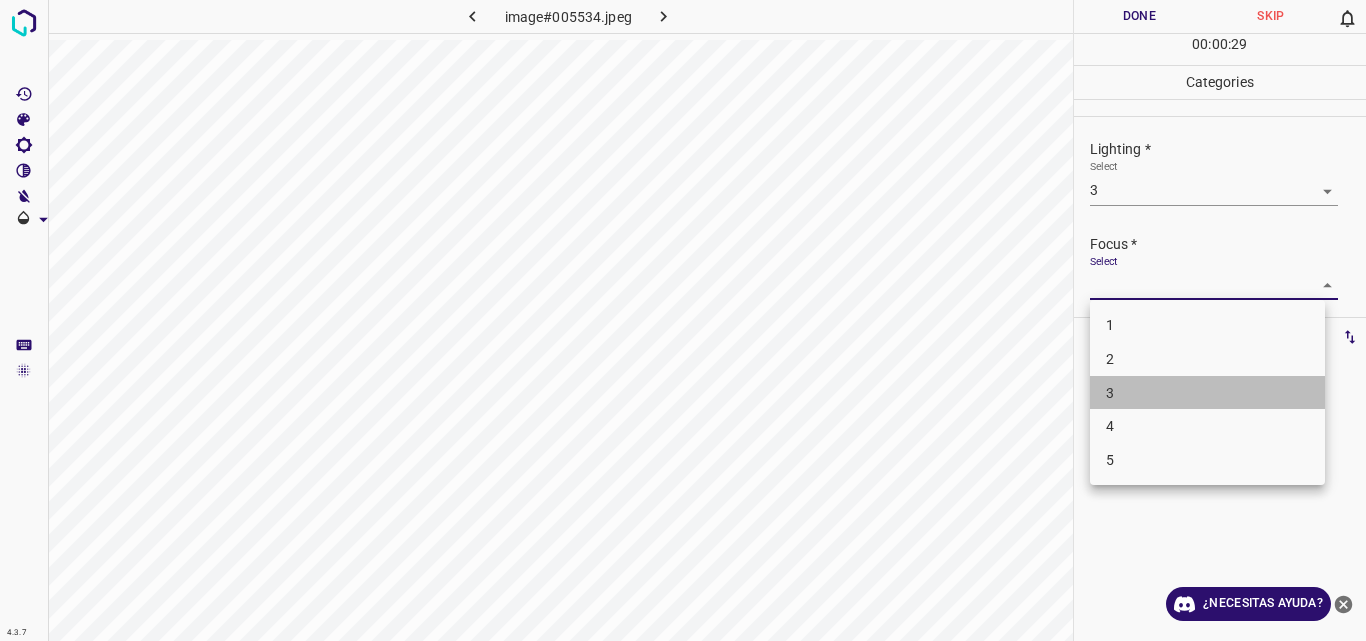 click on "3" at bounding box center (1207, 393) 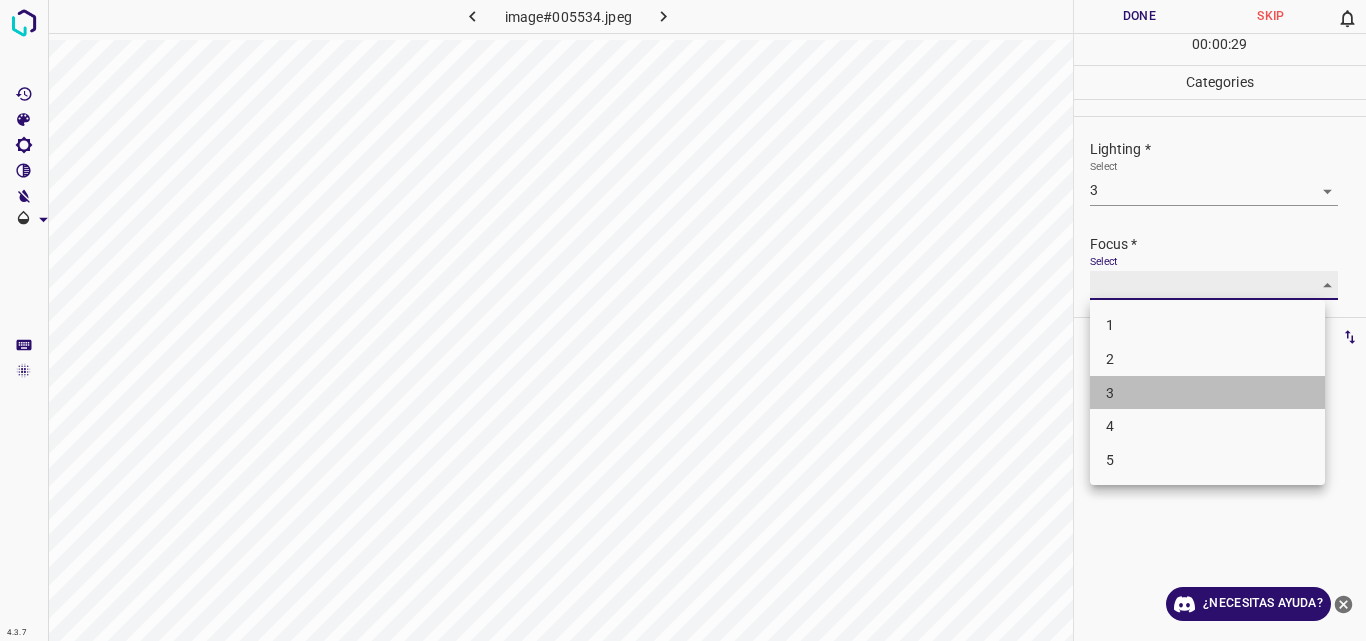type on "3" 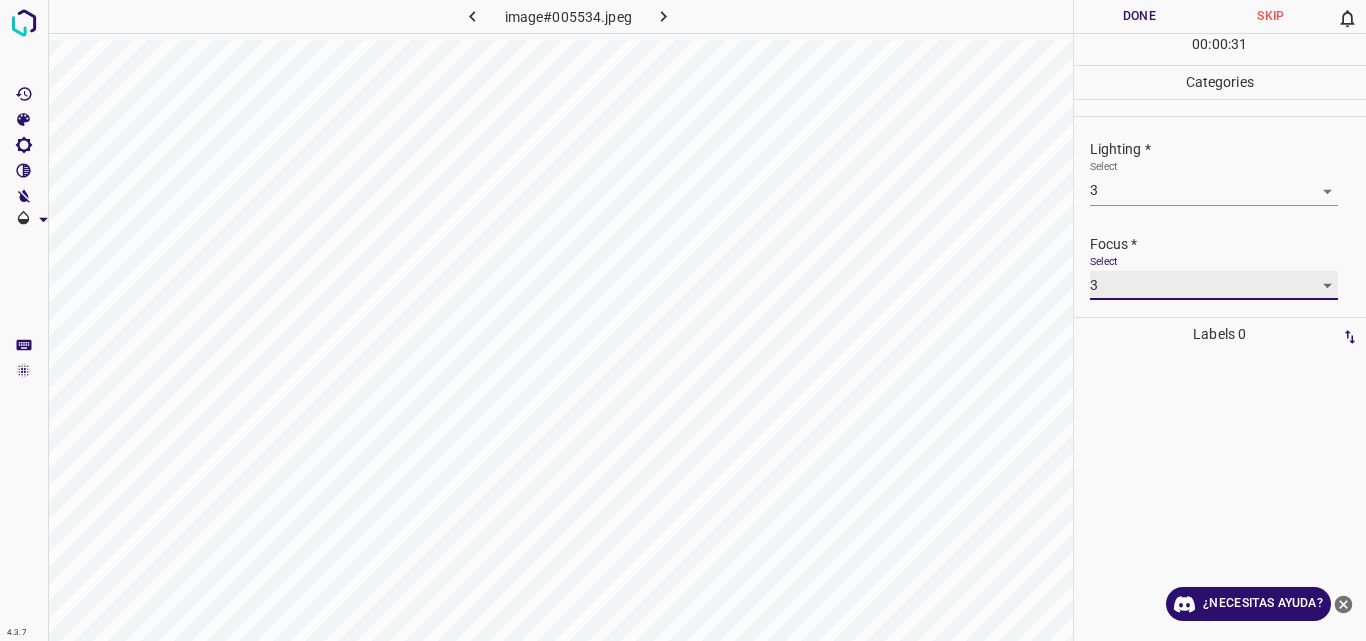 scroll, scrollTop: 98, scrollLeft: 0, axis: vertical 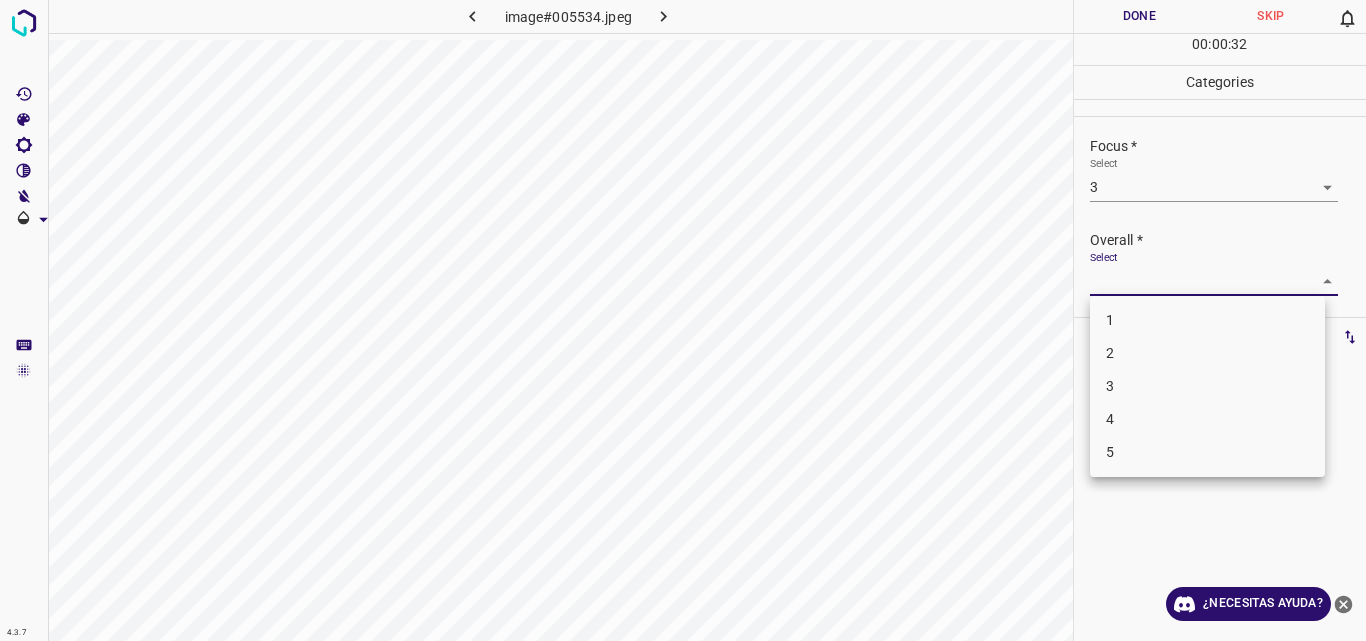 click on "4.3.7 image#005534.jpeg Done Skip 0 00   : 00   : 32   Categories Lighting *  Select 3 3 Focus *  Select 3 3 Overall *  Select ​ Labels   0 Categories 1 Lighting 2 Focus 3 Overall Tools Space Change between modes (Draw & Edit) I Auto labeling R Restore zoom M Zoom in N Zoom out Delete Delete selecte label Filters Z Restore filters X Saturation filter C Brightness filter V Contrast filter B Gray scale filter General O Download ¿Necesitas ayuda? Original text Rate this translation Your feedback will be used to help improve Google Translate - Texto - Esconder - Borrar 1 2 3 4 5" at bounding box center [683, 320] 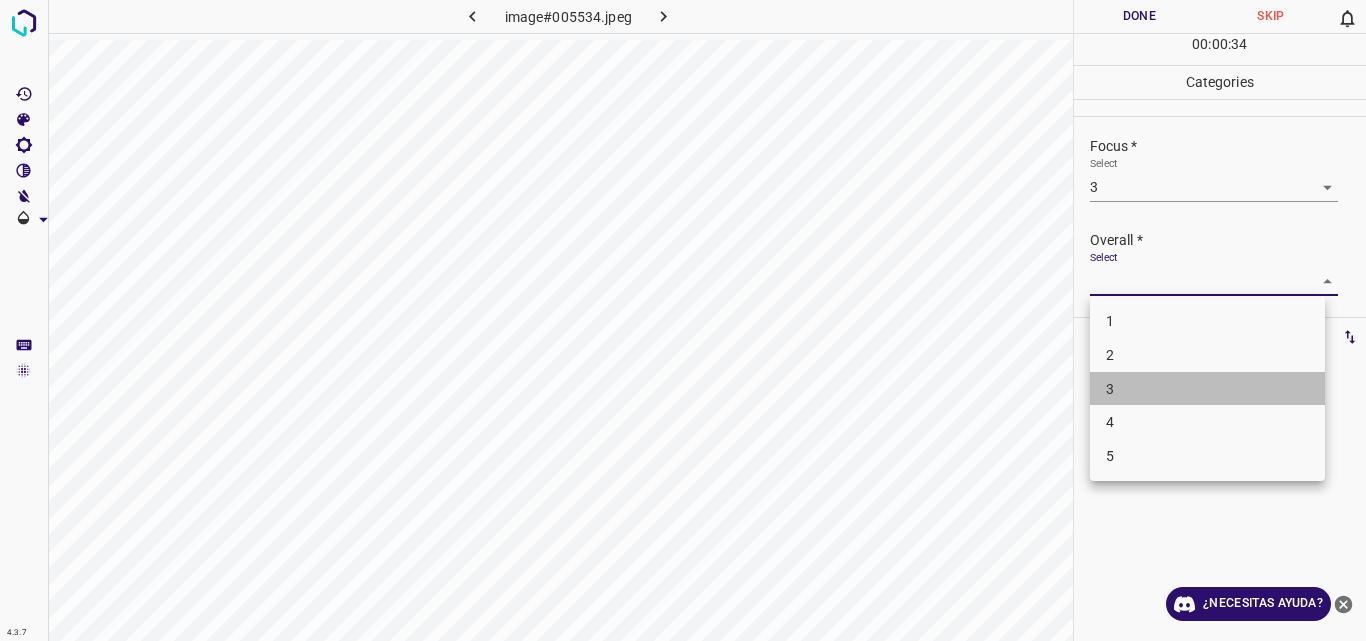 click on "3" at bounding box center (1207, 389) 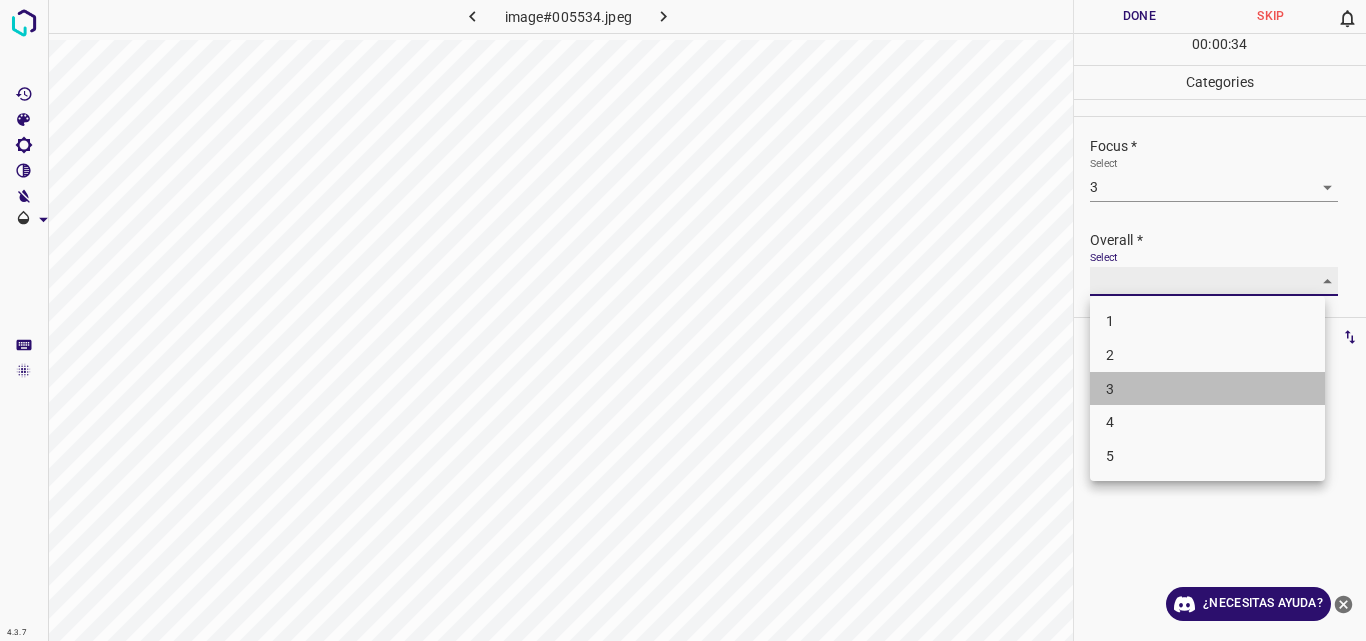 type on "3" 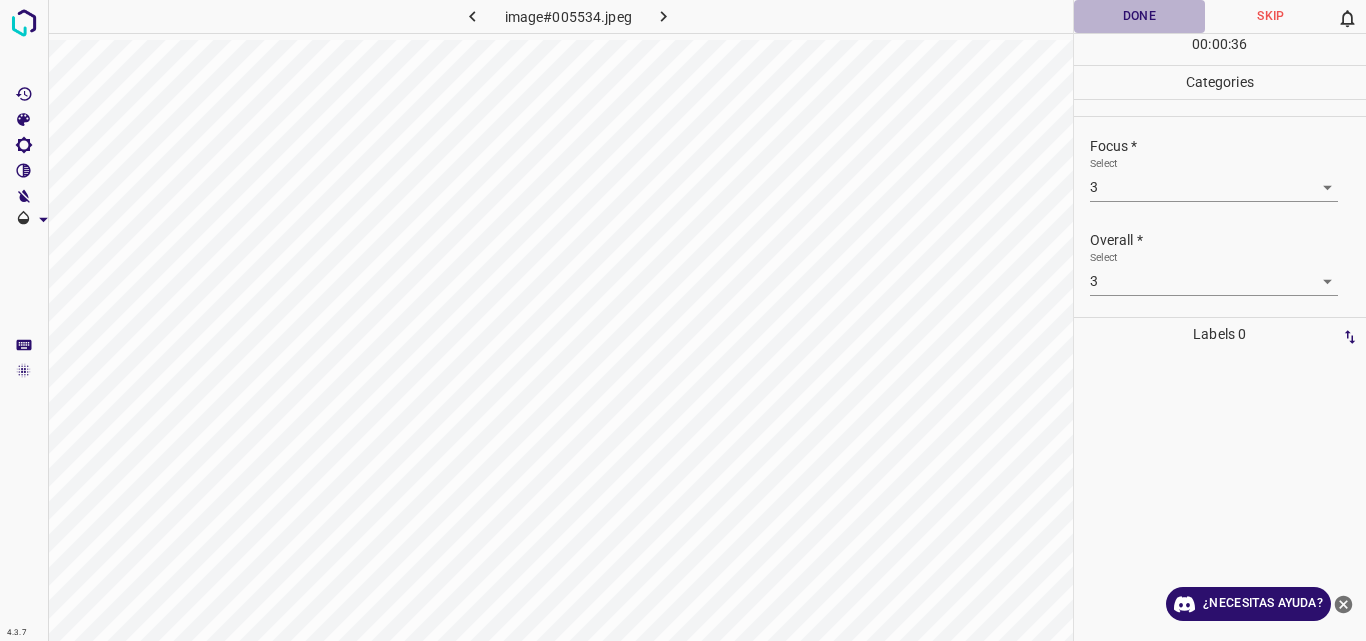 click on "Done" at bounding box center (1140, 16) 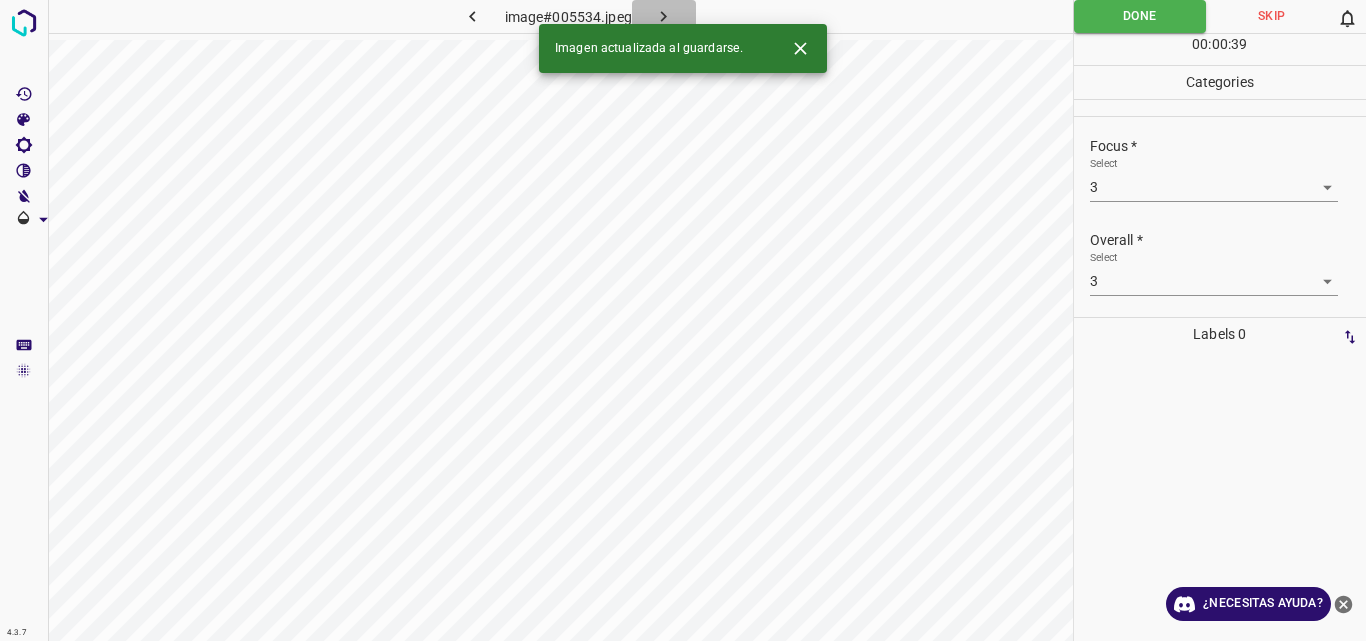 click at bounding box center (664, 16) 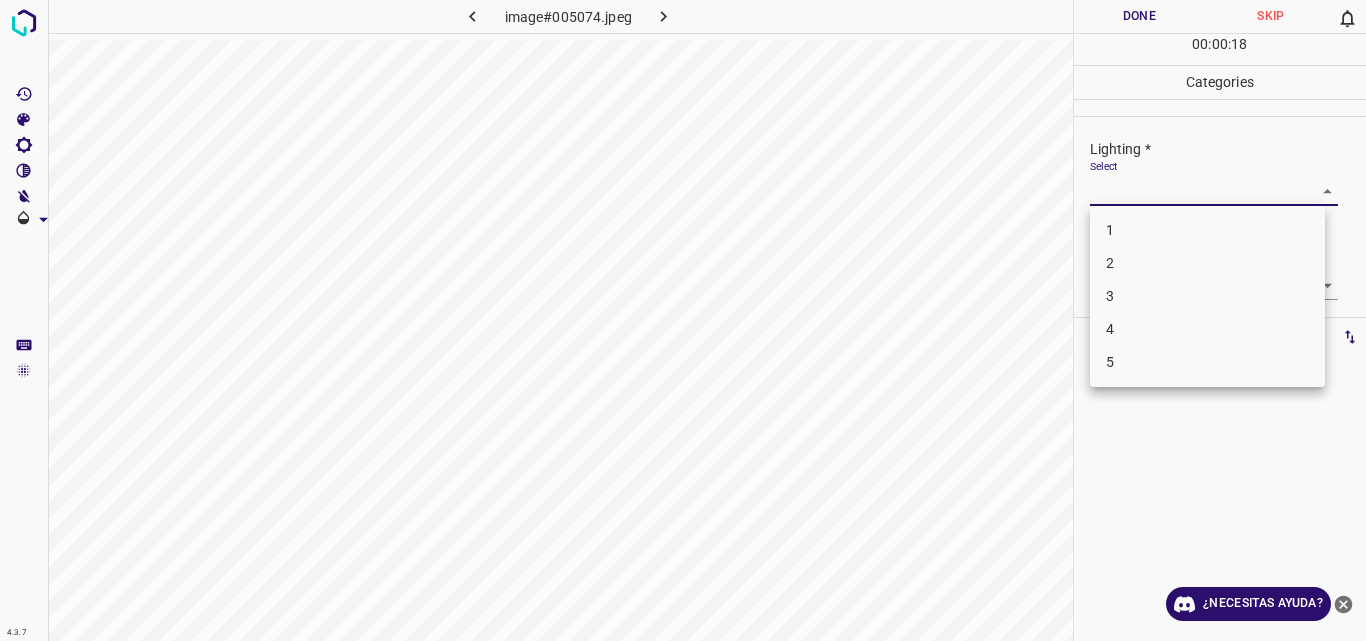 click on "4.3.7 image#[HASH].jpeg Done Skip 0 00   : 00   : 18   Categories Lighting *  Select ​ Focus *  Select ​ Overall *  Select ​ Labels   0 Categories 1 Lighting 2 Focus 3 Overall Tools Space Change between modes (Draw & Edit) I Auto labeling R Restore zoom M Zoom in N Zoom out Delete Delete selecte label Filters Z Restore filters X Saturation filter C Brightness filter V Contrast filter B Gray scale filter General O Download ¿Necesitas ayuda? Original text Rate this translation Your feedback will be used to help improve Google Translate - Texto - Esconder - Borrar 1 2 3 4 5" at bounding box center [683, 320] 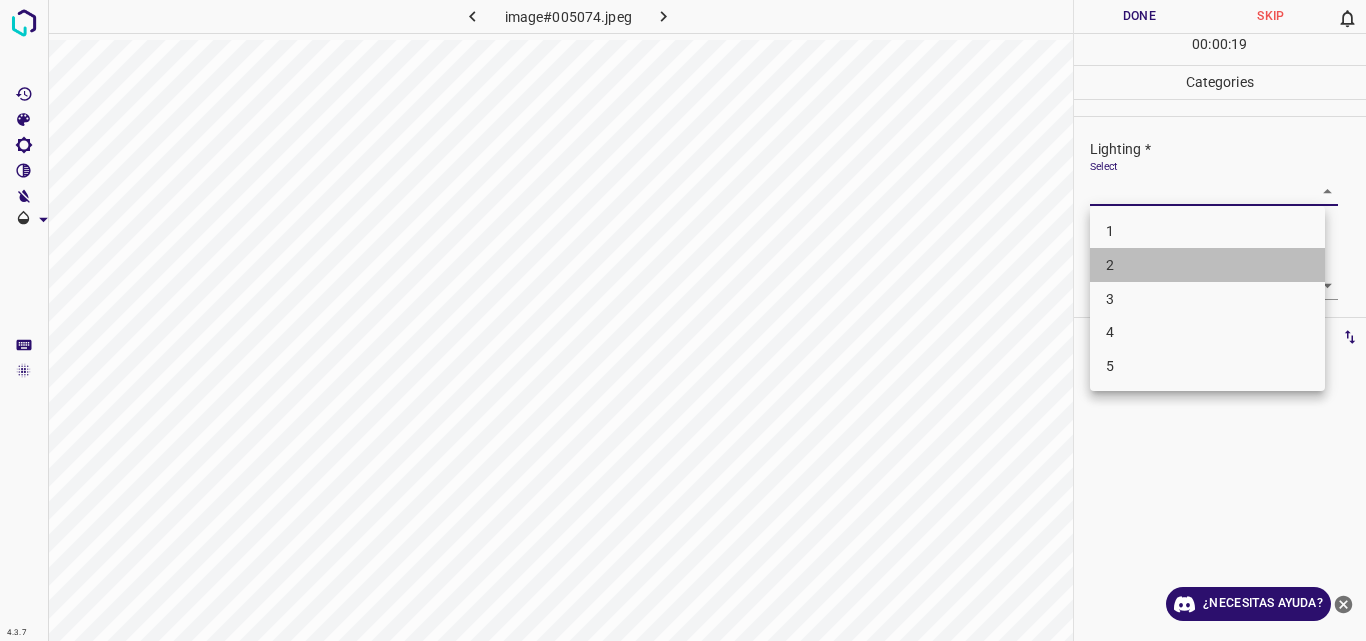 click on "2" at bounding box center [1207, 265] 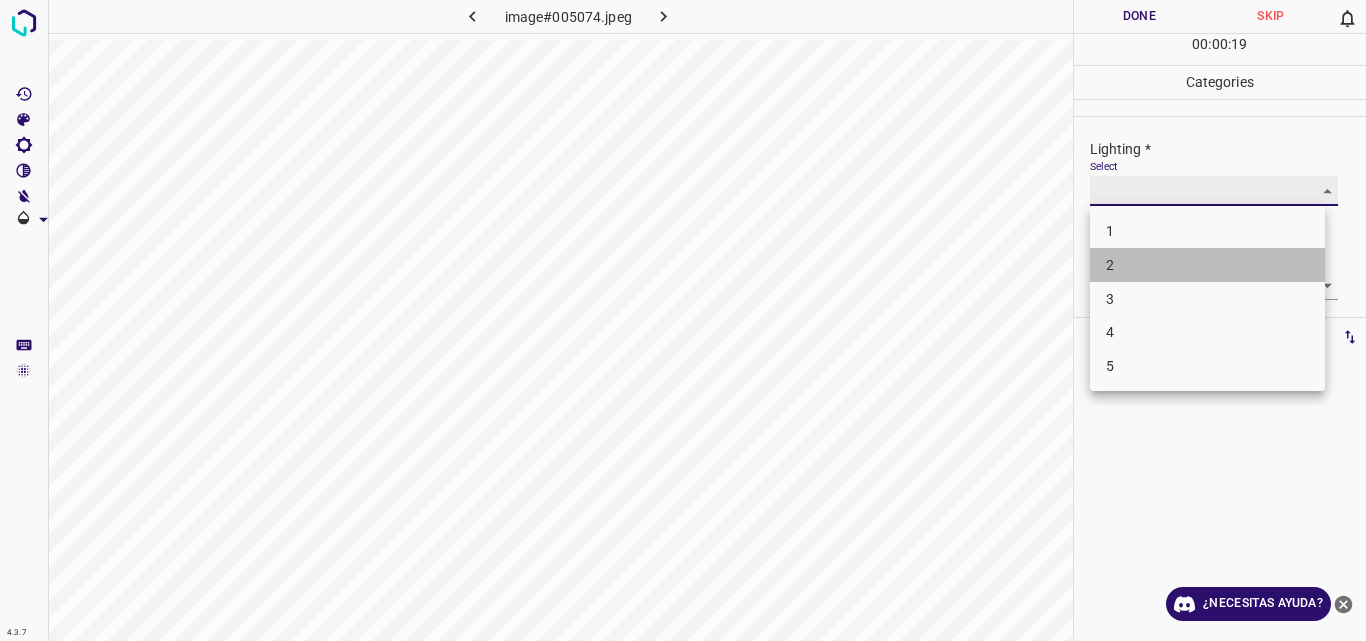 type on "2" 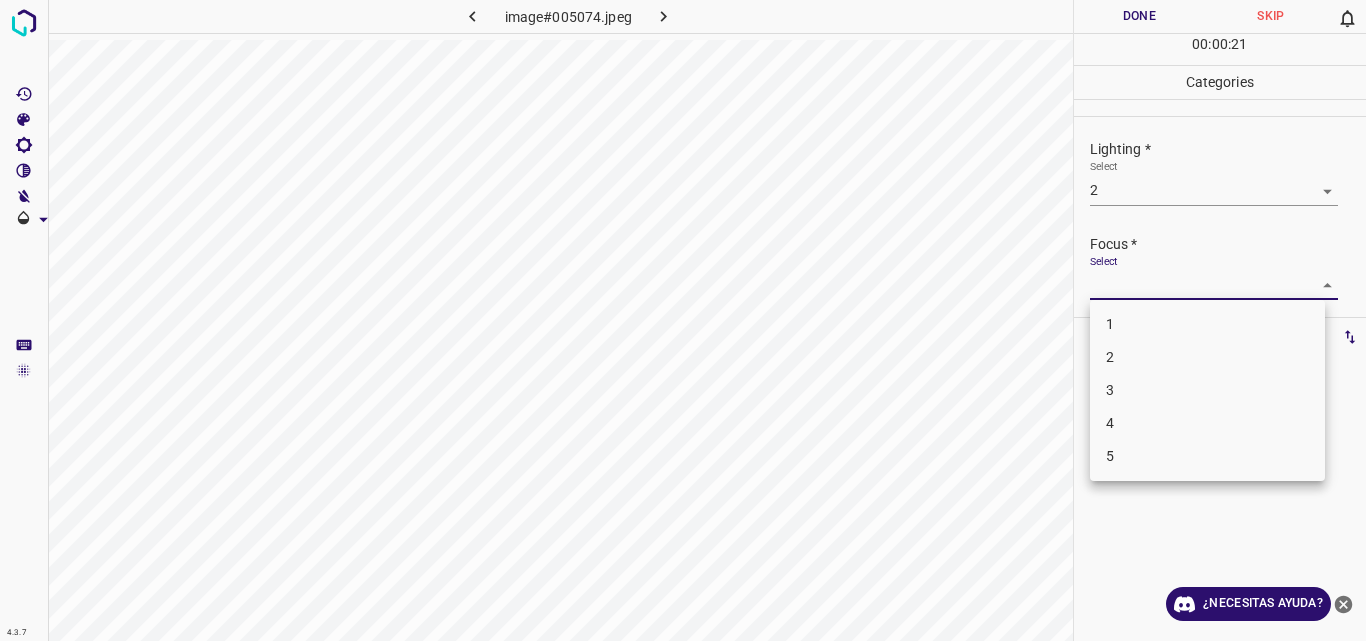 click on "4.3.7 image#005074.jpeg Done Skip 0 00   : 00   : 21   Categories Lighting *  Select 2 2 Focus *  Select ​ Overall *  Select ​ Labels   0 Categories 1 Lighting 2 Focus 3 Overall Tools Space Change between modes (Draw & Edit) I Auto labeling R Restore zoom M Zoom in N Zoom out Delete Delete selecte label Filters Z Restore filters X Saturation filter C Brightness filter V Contrast filter B Gray scale filter General O Download ¿Necesitas ayuda? Original text Rate this translation Your feedback will be used to help improve Google Translate - Texto - Esconder - Borrar 1 2 3 4 5" at bounding box center [683, 320] 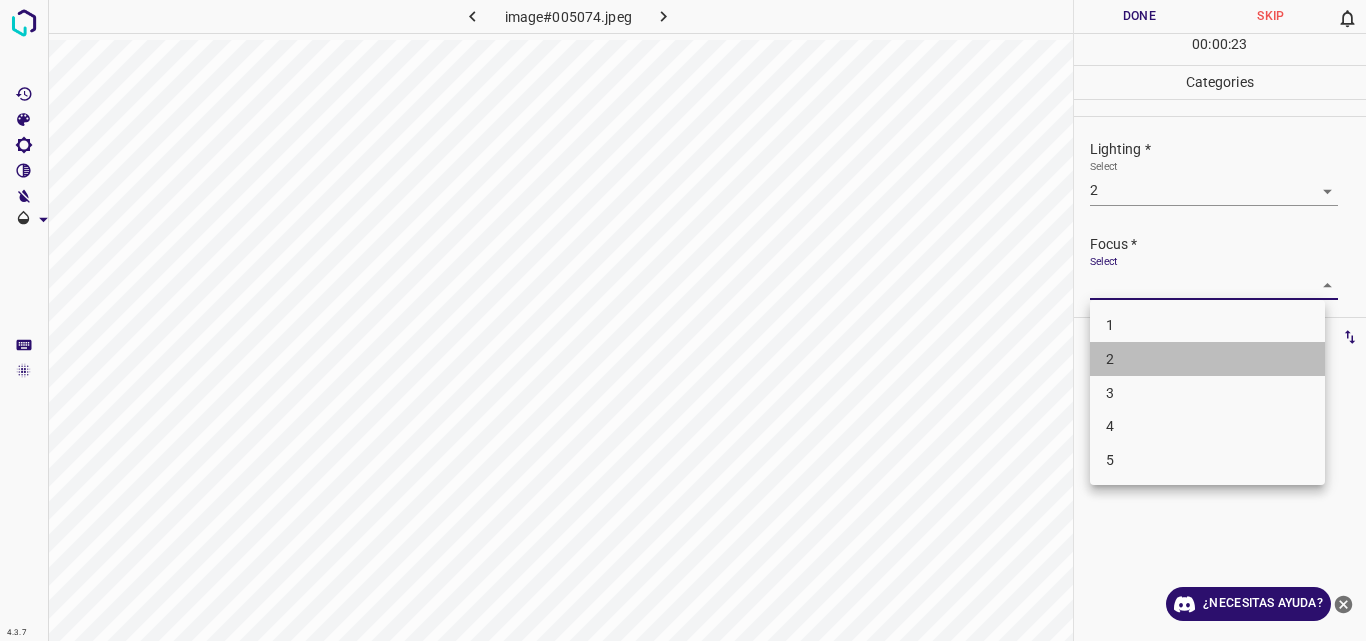 click on "2" at bounding box center [1207, 359] 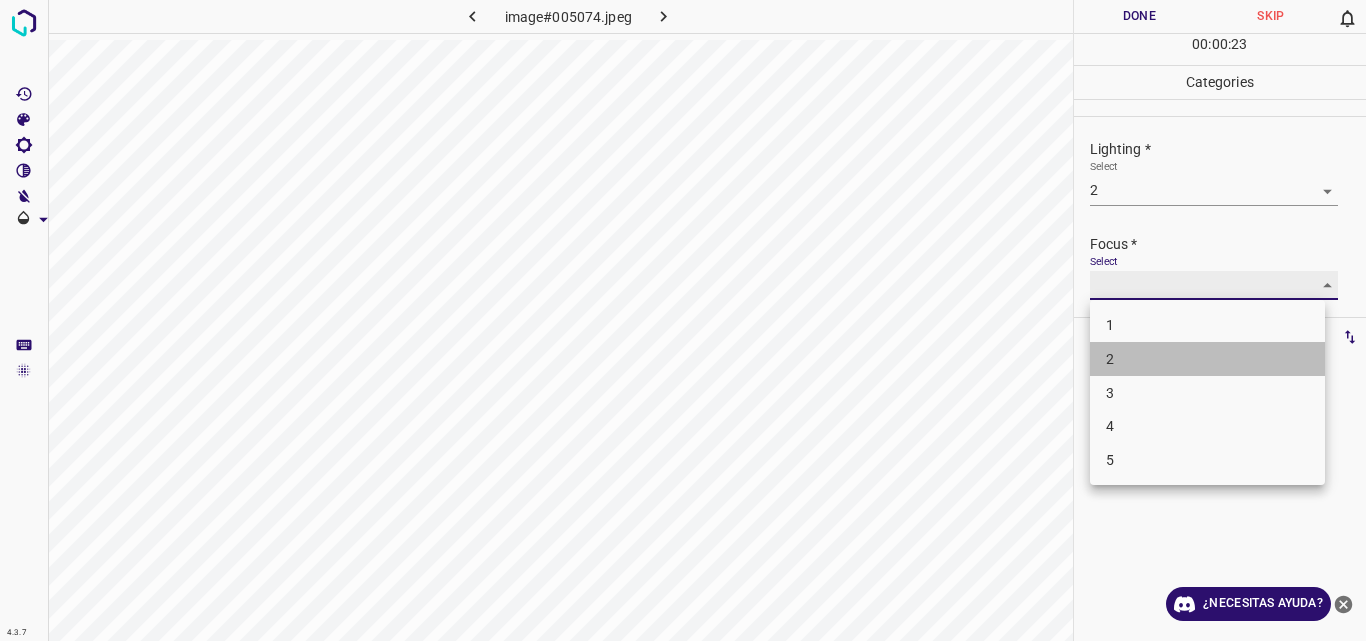 type on "2" 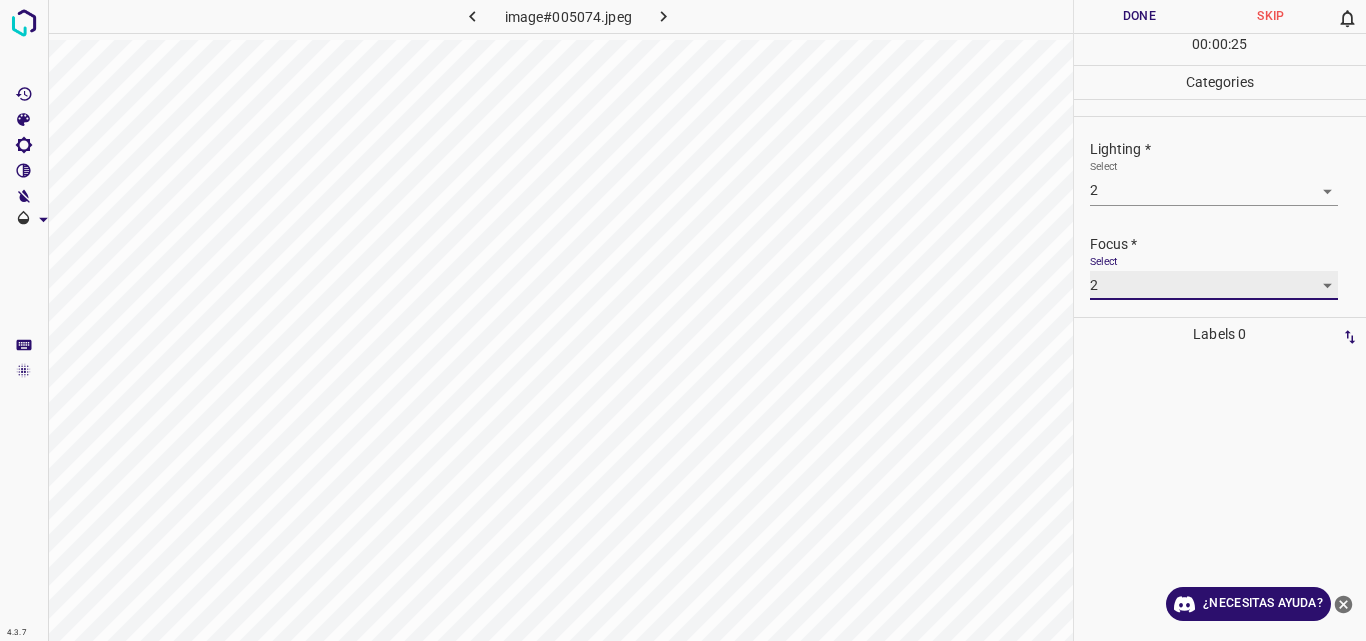 scroll, scrollTop: 98, scrollLeft: 0, axis: vertical 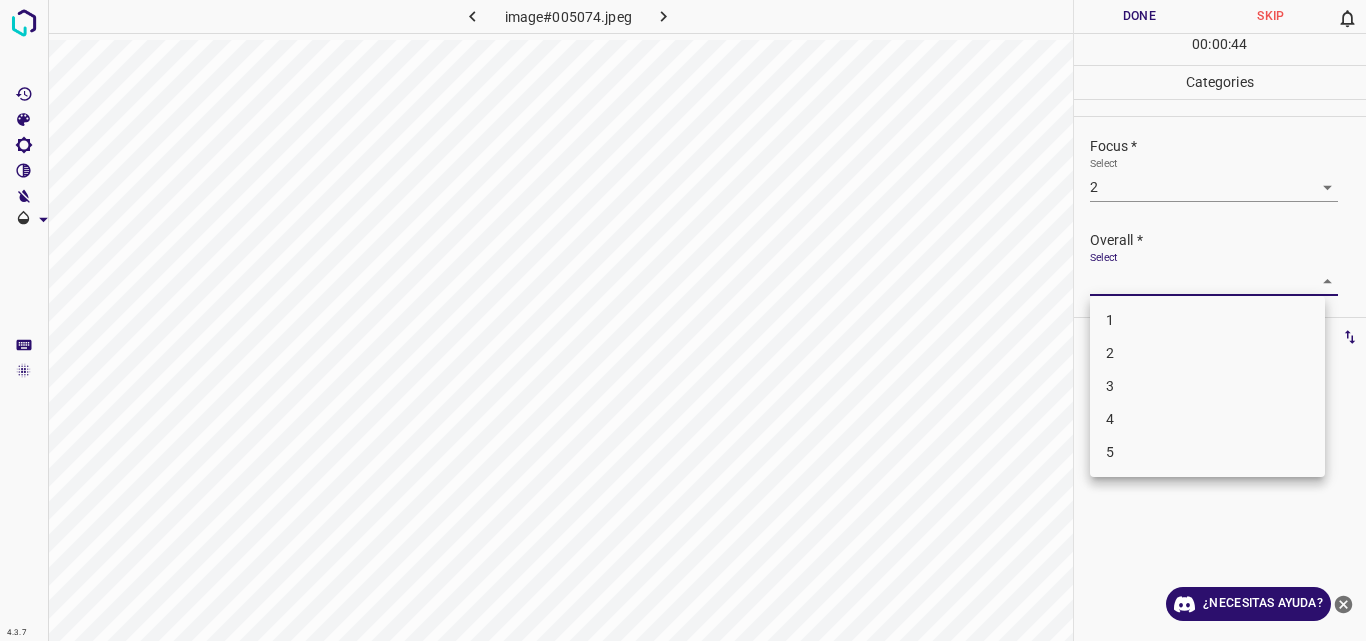 click on "4.3.7 image#005074.jpeg Done Skip 0 00   : 00   : 44   Categories Lighting *  Select 2 2 Focus *  Select 2 2 Overall *  Select ​ Labels   0 Categories 1 Lighting 2 Focus 3 Overall Tools Space Change between modes (Draw & Edit) I Auto labeling R Restore zoom M Zoom in N Zoom out Delete Delete selecte label Filters Z Restore filters X Saturation filter C Brightness filter V Contrast filter B Gray scale filter General O Download ¿Necesitas ayuda? Original text Rate this translation Your feedback will be used to help improve Google Translate - Texto - Esconder - Borrar 1 2 3 4 5" at bounding box center (683, 320) 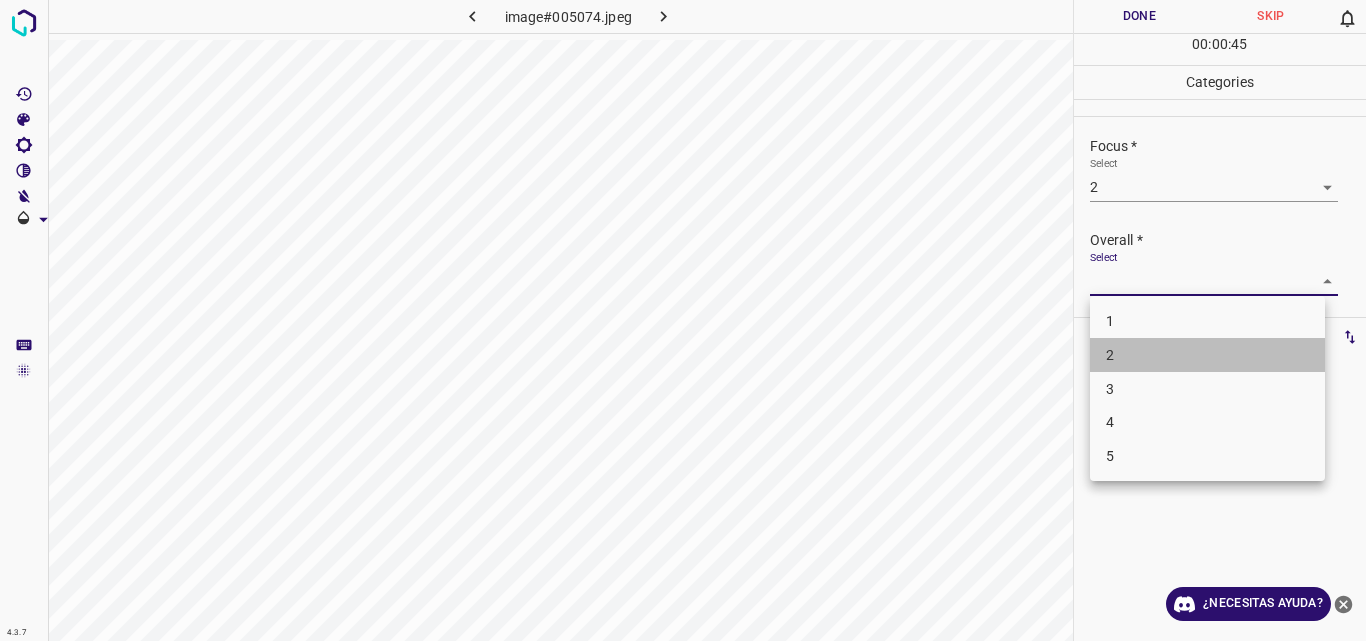 click on "2" at bounding box center (1207, 355) 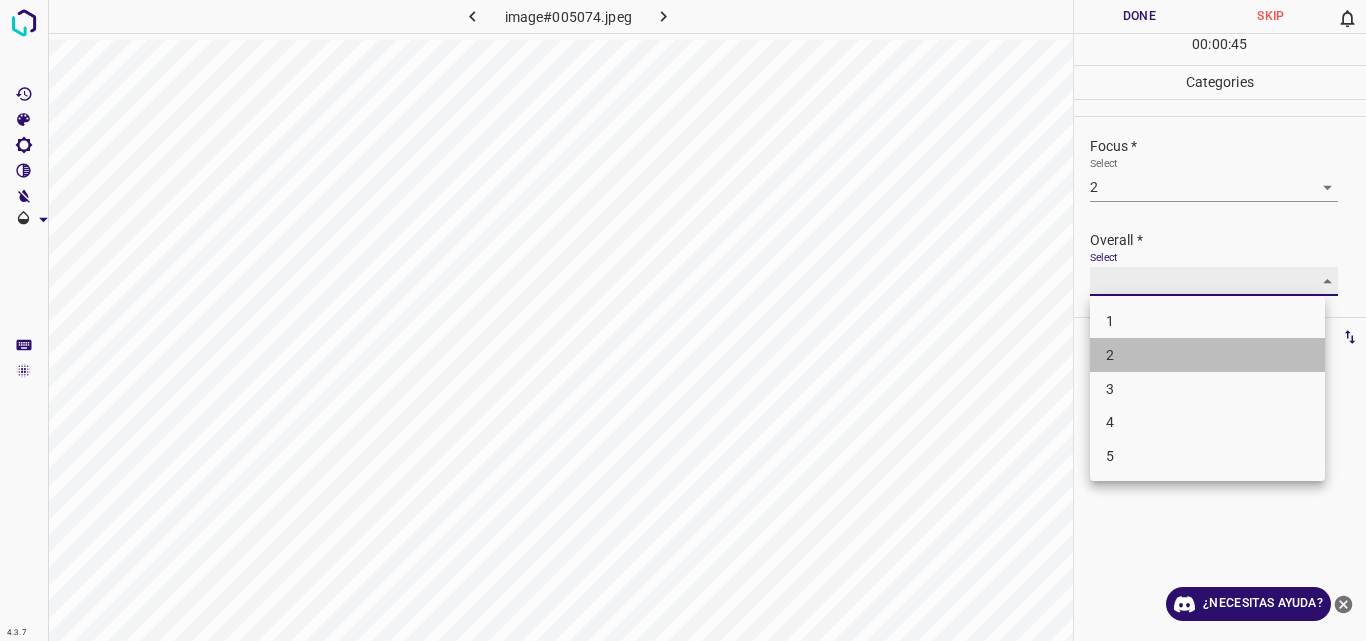 type on "2" 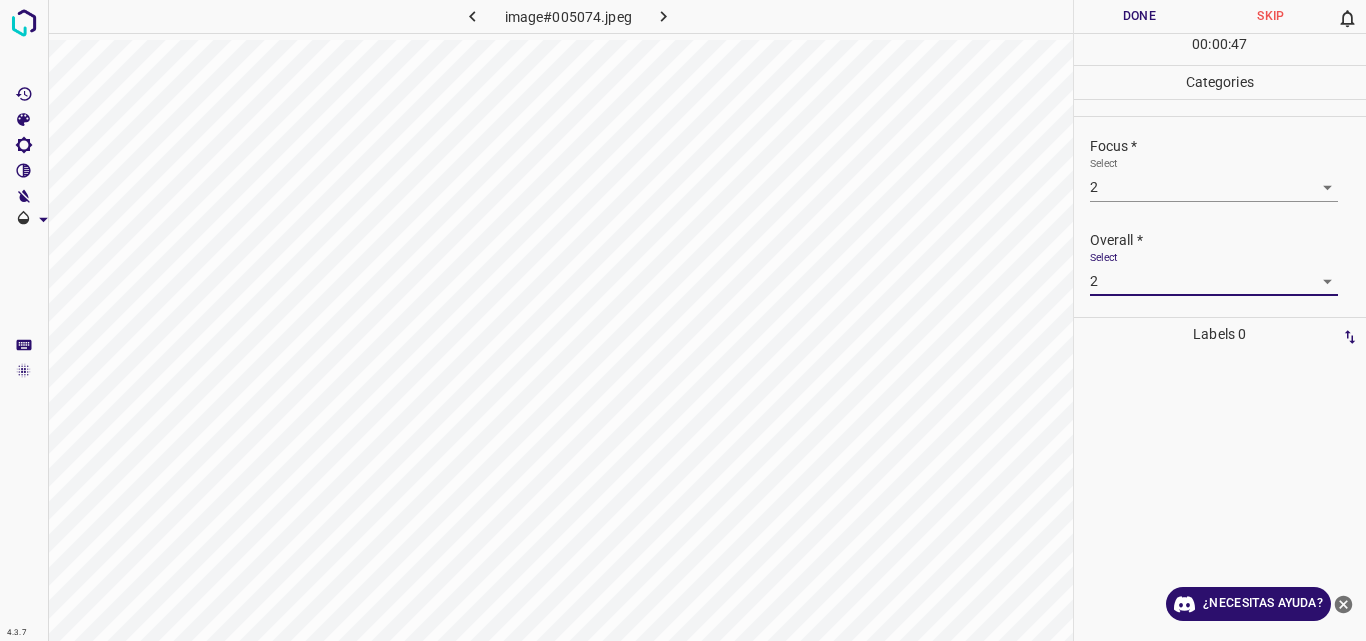 click on "Done" at bounding box center (1140, 16) 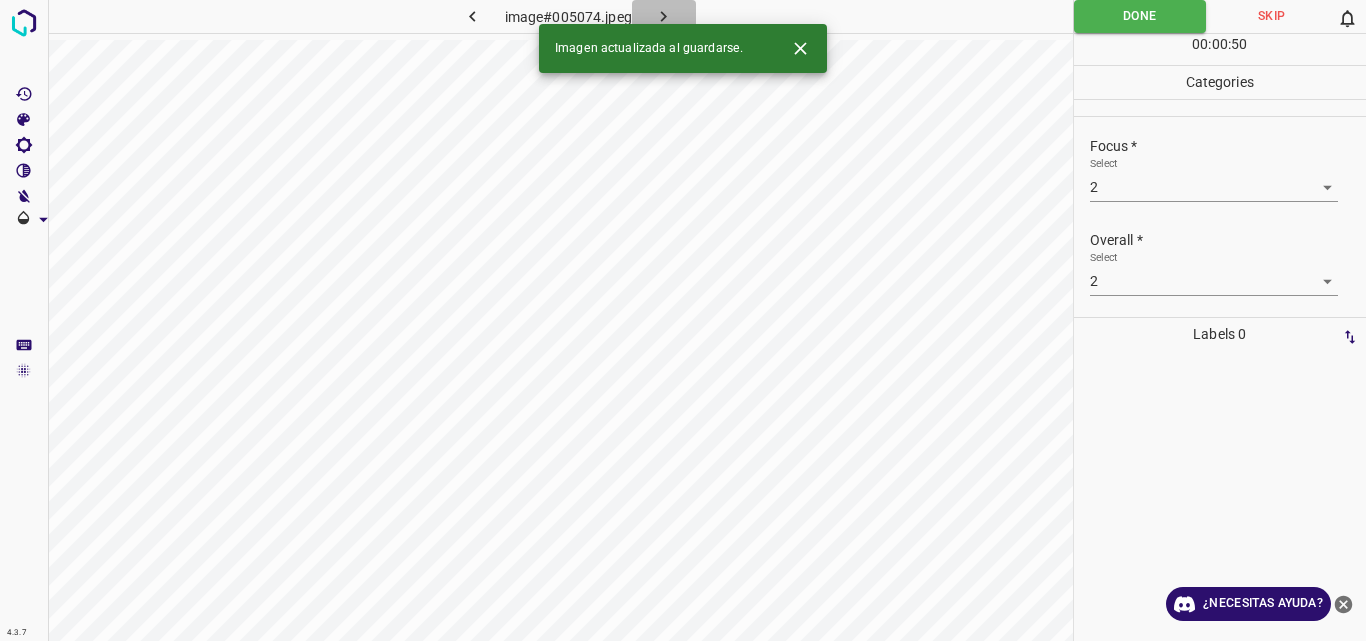 click 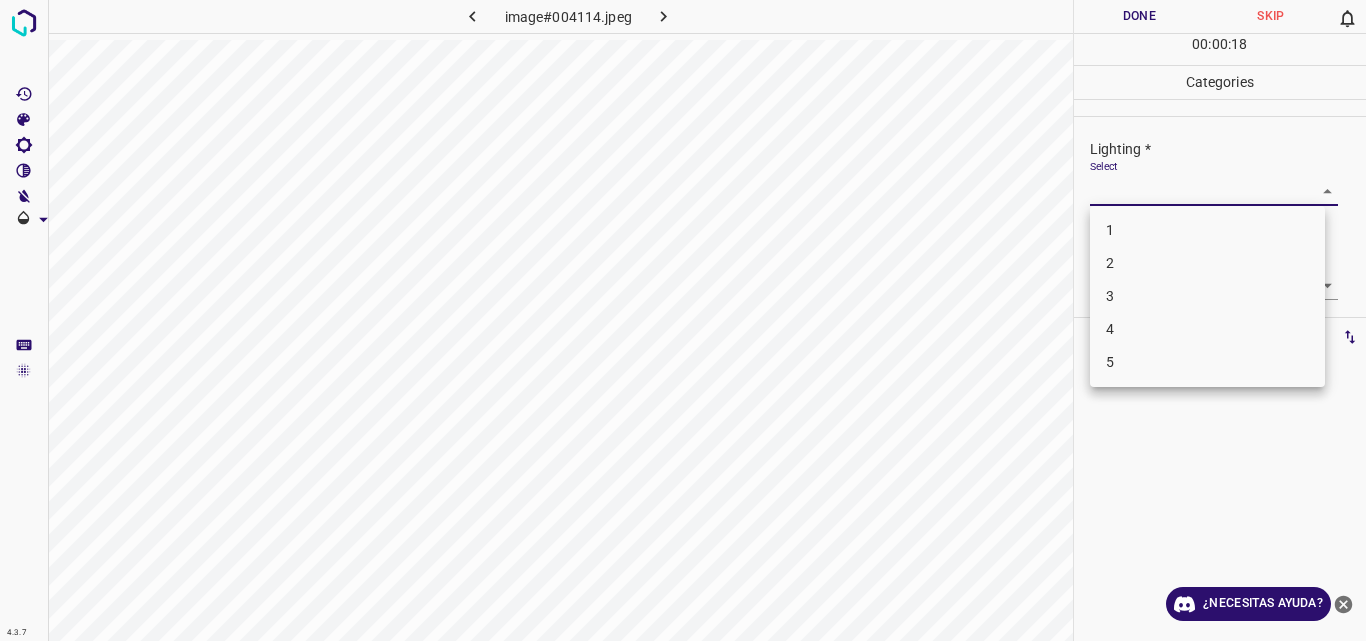 click on "4.3.7 image#004114.jpeg Done Skip 0 00   : 00   : 18   Categories Lighting *  Select ​ Focus *  Select ​ Overall *  Select ​ Labels   0 Categories 1 Lighting 2 Focus 3 Overall Tools Space Change between modes (Draw & Edit) I Auto labeling R Restore zoom M Zoom in N Zoom out Delete Delete selecte label Filters Z Restore filters X Saturation filter C Brightness filter V Contrast filter B Gray scale filter General O Download ¿Necesitas ayuda? Original text Rate this translation Your feedback will be used to help improve Google Translate - Texto - Esconder - Borrar 1 2 3 4 5" at bounding box center [683, 320] 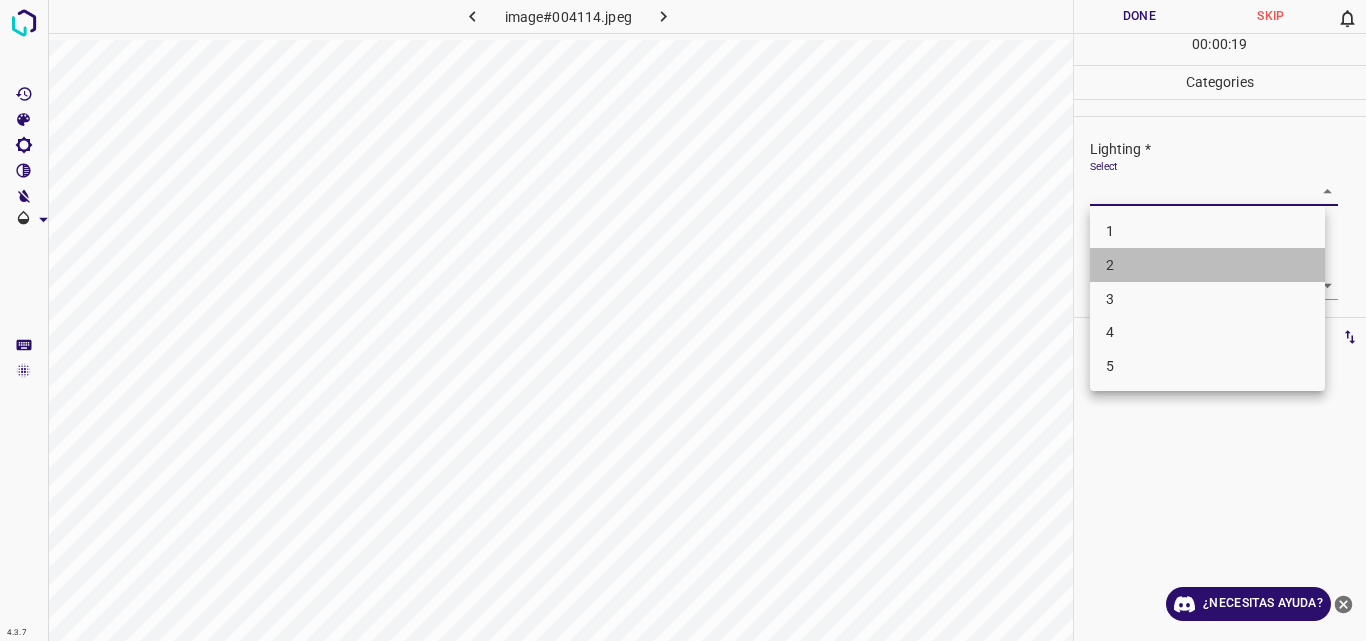 click on "2" at bounding box center (1207, 265) 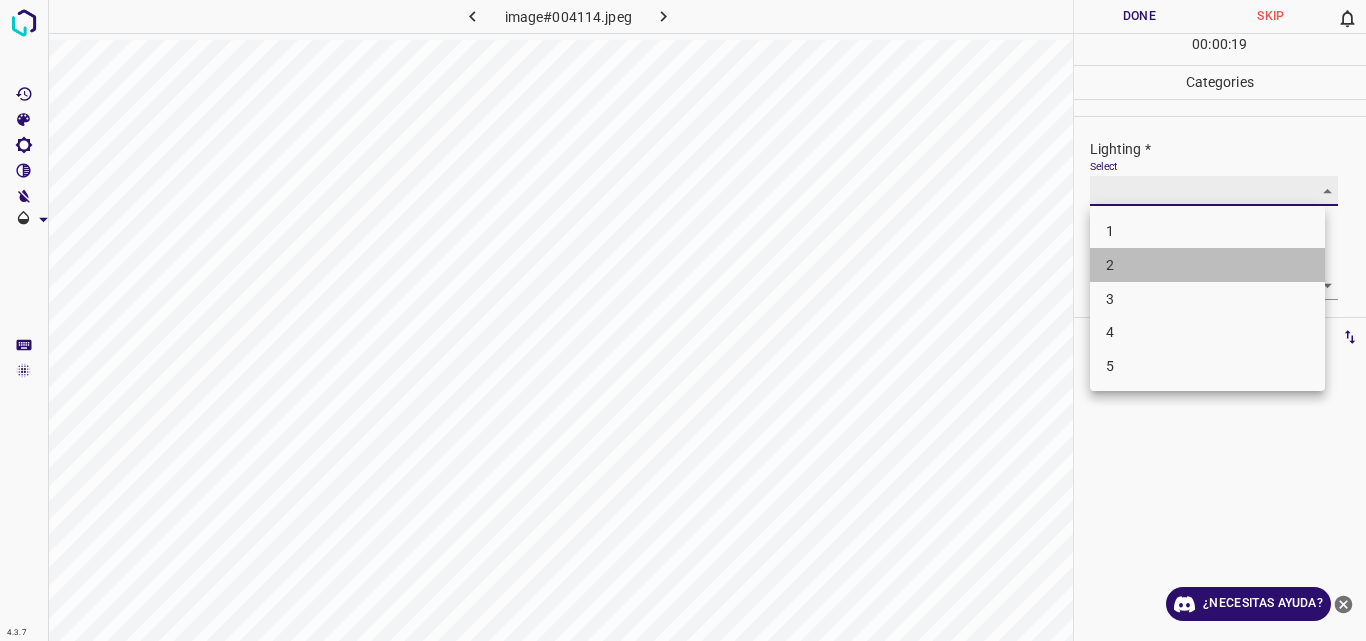 type on "2" 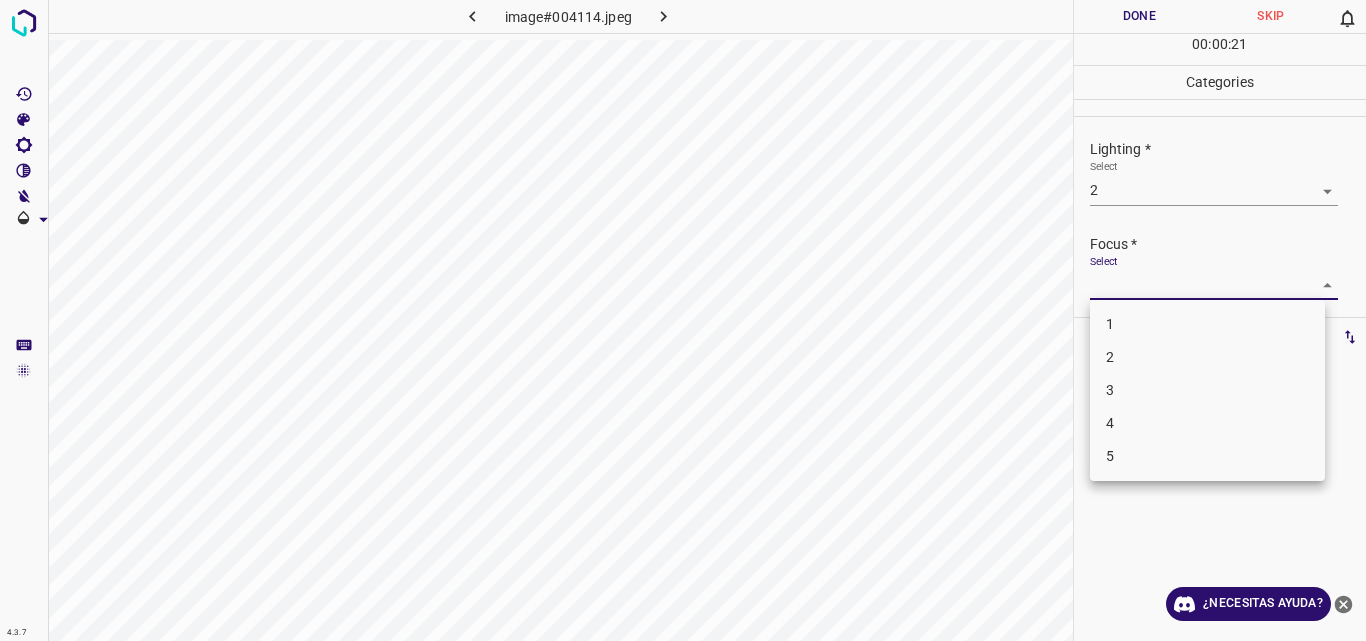 click on "4.3.7 image#004114.jpeg Done Skip 0 00   : 00   : 21   Categories Lighting *  Select 2 2 Focus *  Select ​ Overall *  Select ​ Labels   0 Categories 1 Lighting 2 Focus 3 Overall Tools Space Change between modes (Draw & Edit) I Auto labeling R Restore zoom M Zoom in N Zoom out Delete Delete selecte label Filters Z Restore filters X Saturation filter C Brightness filter V Contrast filter B Gray scale filter General O Download ¿Necesitas ayuda? Original text Rate this translation Your feedback will be used to help improve Google Translate - Texto - Esconder - Borrar 1 2 3 4 5" at bounding box center (683, 320) 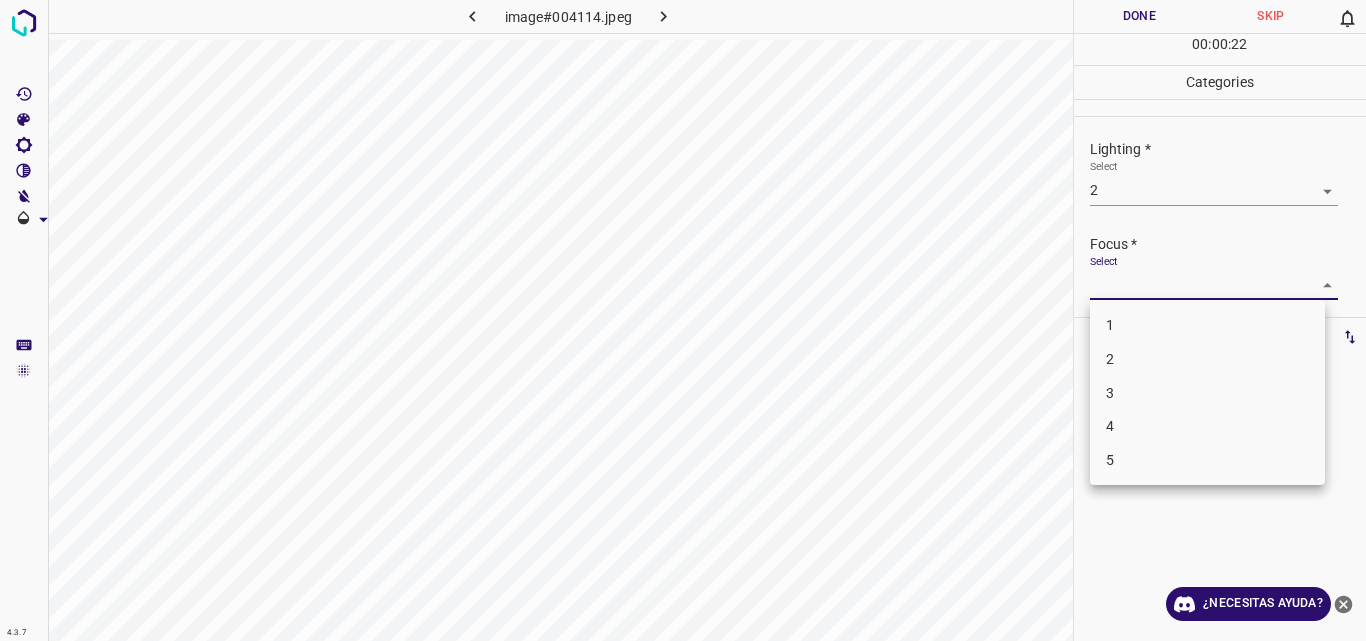 click on "2" at bounding box center [1207, 359] 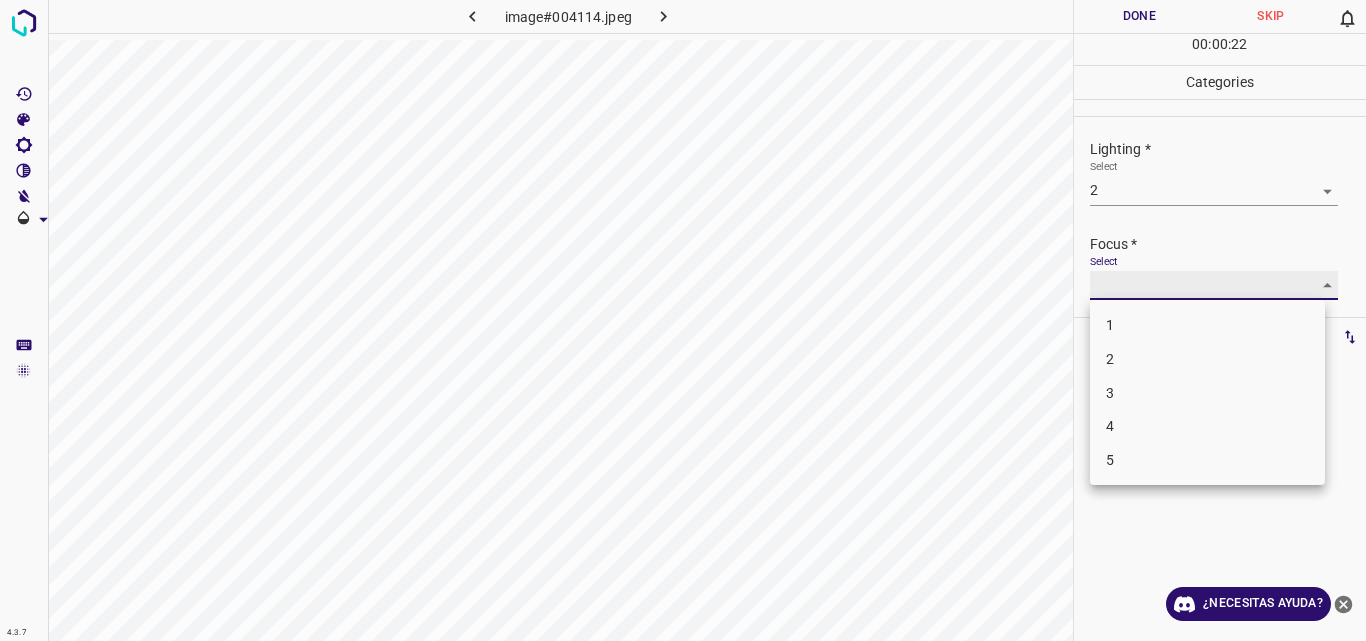 type on "2" 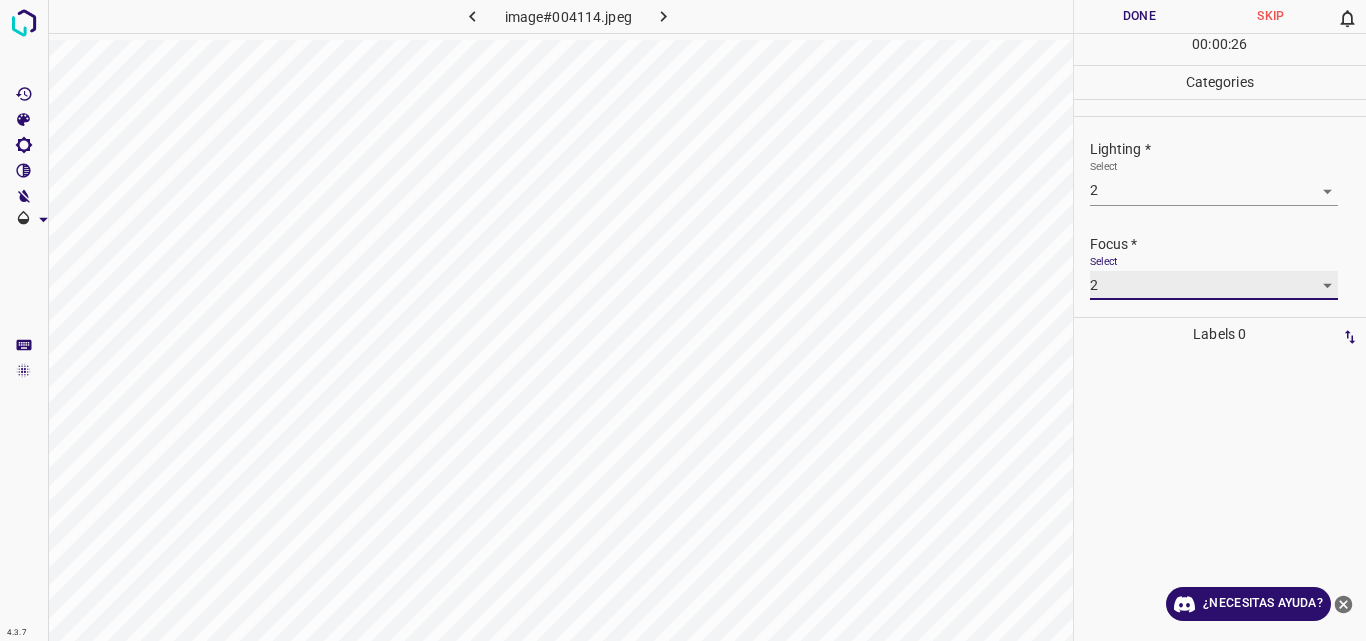 scroll, scrollTop: 98, scrollLeft: 0, axis: vertical 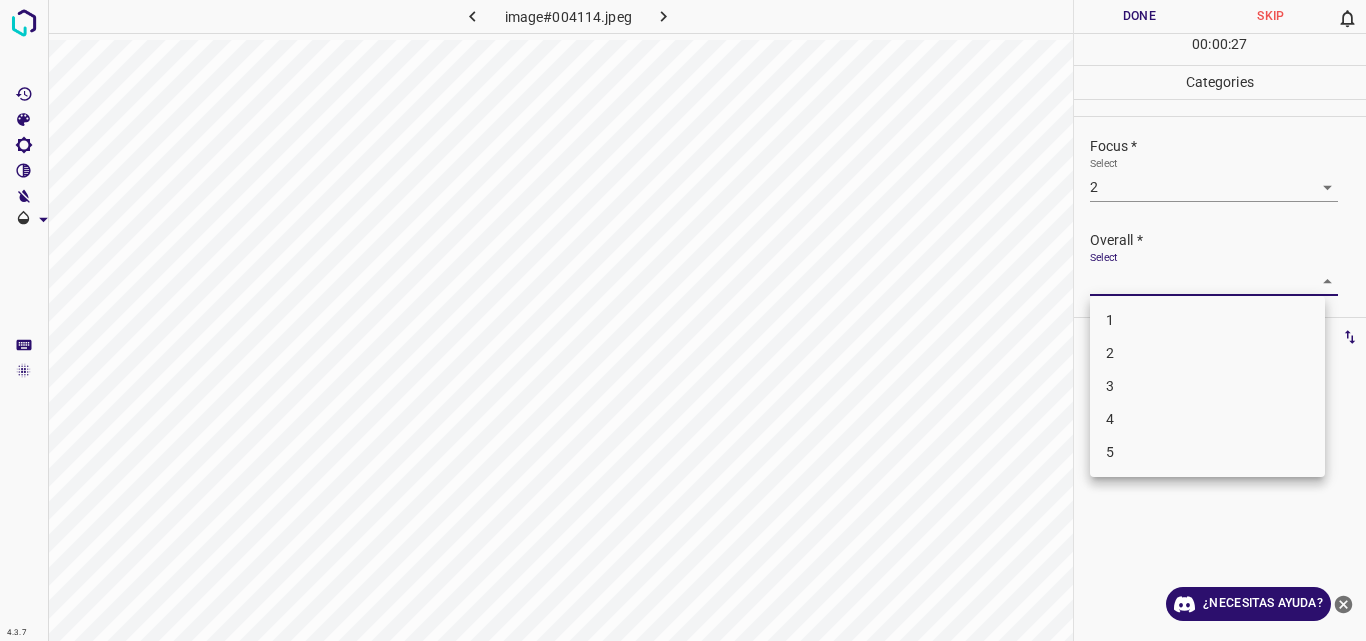 click on "4.3.7 image#004114.jpeg Done Skip 0 00   : 00   : 27   Categories Lighting *  Select 2 2 Focus *  Select 2 2 Overall *  Select ​ Labels   0 Categories 1 Lighting 2 Focus 3 Overall Tools Space Change between modes (Draw & Edit) I Auto labeling R Restore zoom M Zoom in N Zoom out Delete Delete selecte label Filters Z Restore filters X Saturation filter C Brightness filter V Contrast filter B Gray scale filter General O Download ¿Necesitas ayuda? Original text Rate this translation Your feedback will be used to help improve Google Translate - Texto - Esconder - Borrar 1 2 3 4 5" at bounding box center (683, 320) 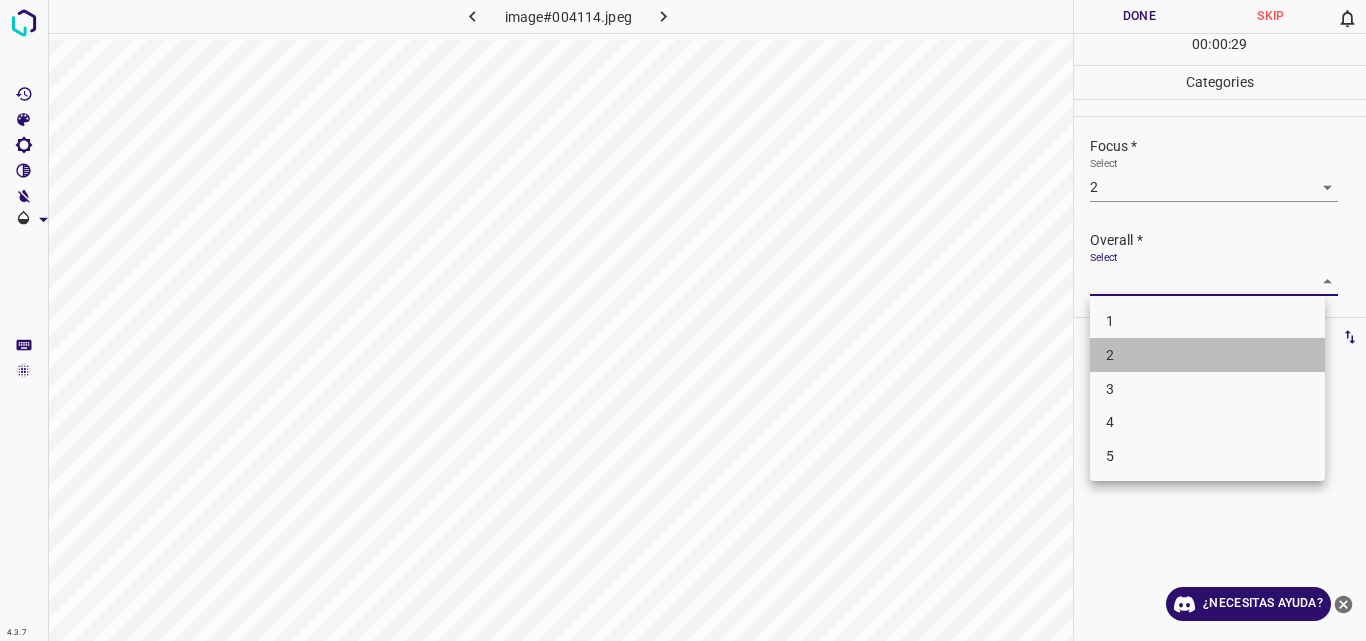 click on "2" at bounding box center [1207, 355] 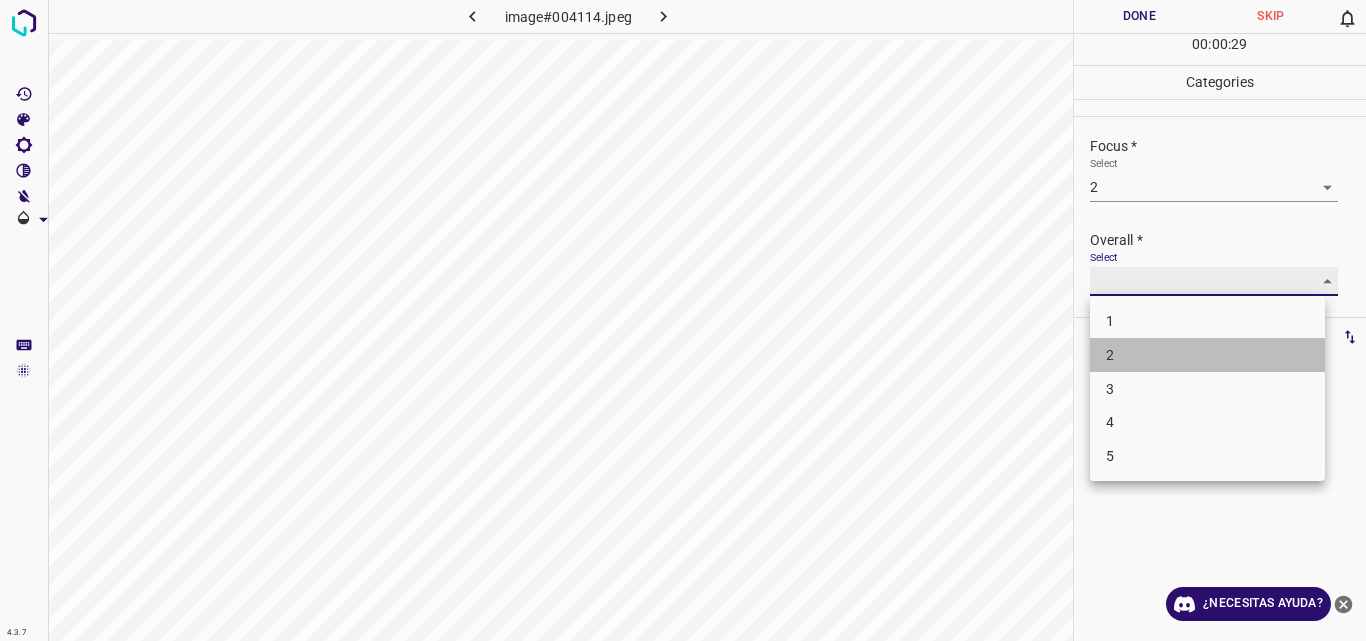 type on "2" 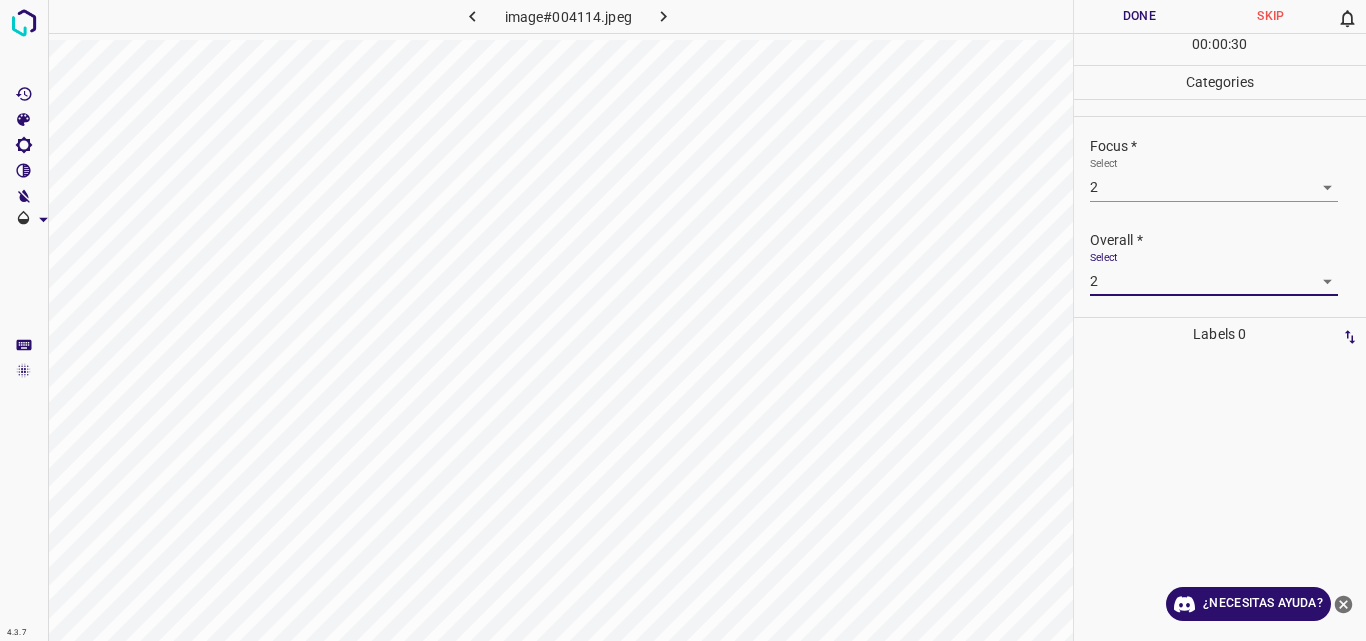 click on "Done" at bounding box center [1140, 16] 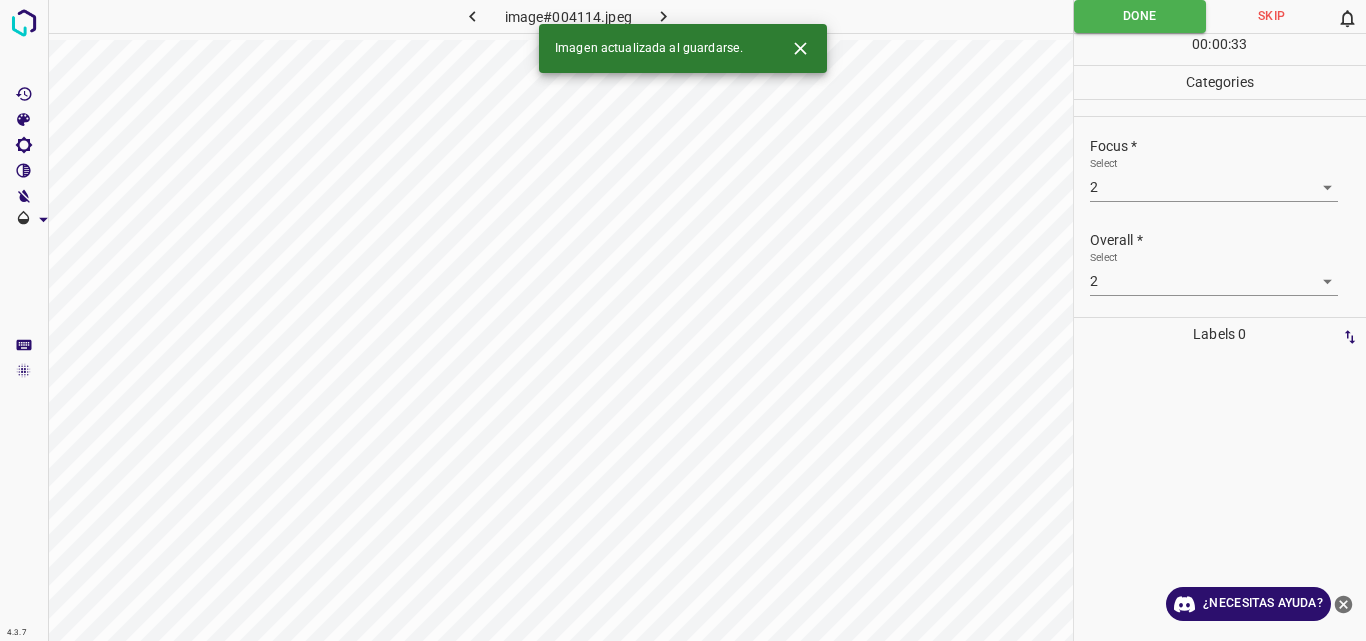 click 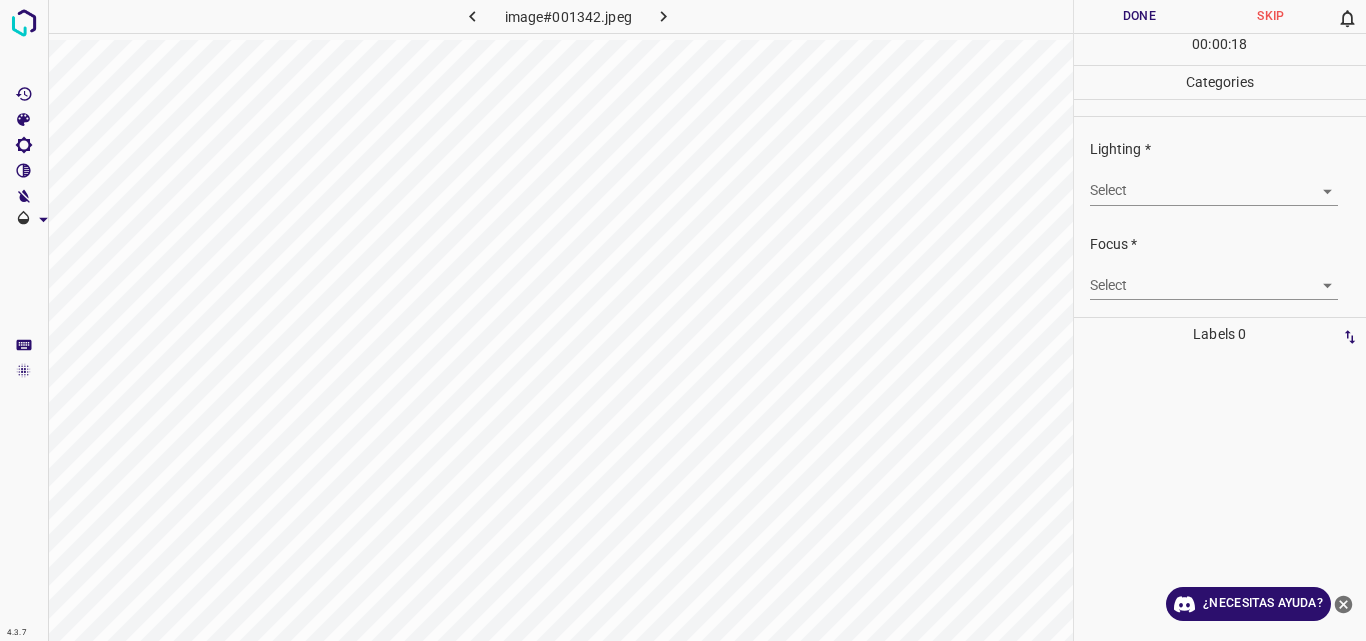 click on "4.3.7 image#[HASH].jpeg Done Skip 0 00   : 00   : 18   Categories Lighting *  Select ​ Focus *  Select ​ Overall *  Select ​ Labels   0 Categories 1 Lighting 2 Focus 3 Overall Tools Space Change between modes (Draw & Edit) I Auto labeling R Restore zoom M Zoom in N Zoom out Delete Delete selecte label Filters Z Restore filters X Saturation filter C Brightness filter V Contrast filter B Gray scale filter General O Download ¿Necesitas ayuda? Original text Rate this translation Your feedback will be used to help improve Google Translate - Texto - Esconder - Borrar" at bounding box center (683, 320) 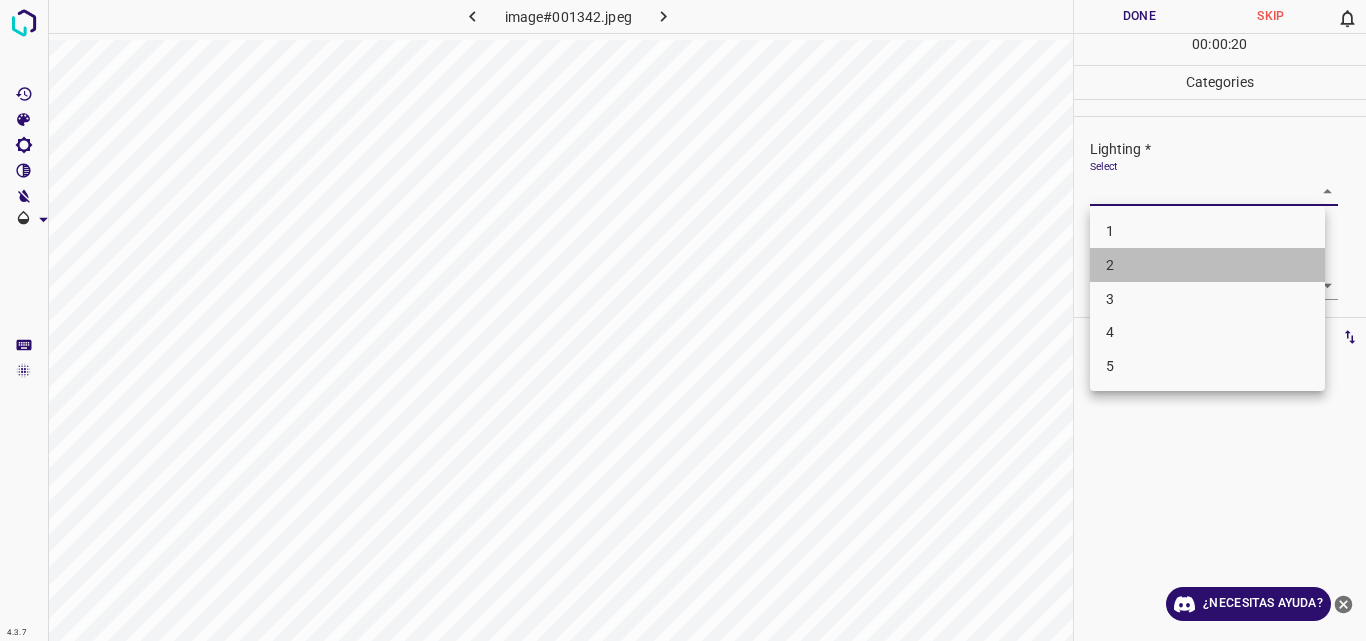 click on "2" at bounding box center [1207, 265] 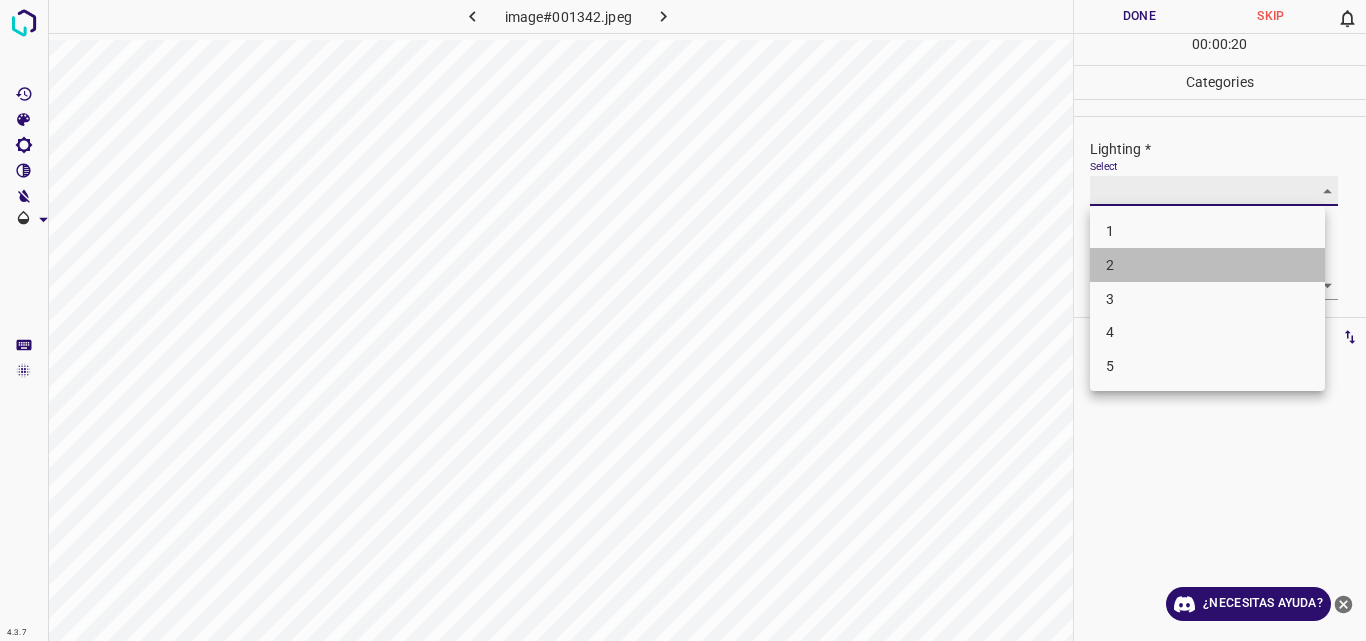 type on "2" 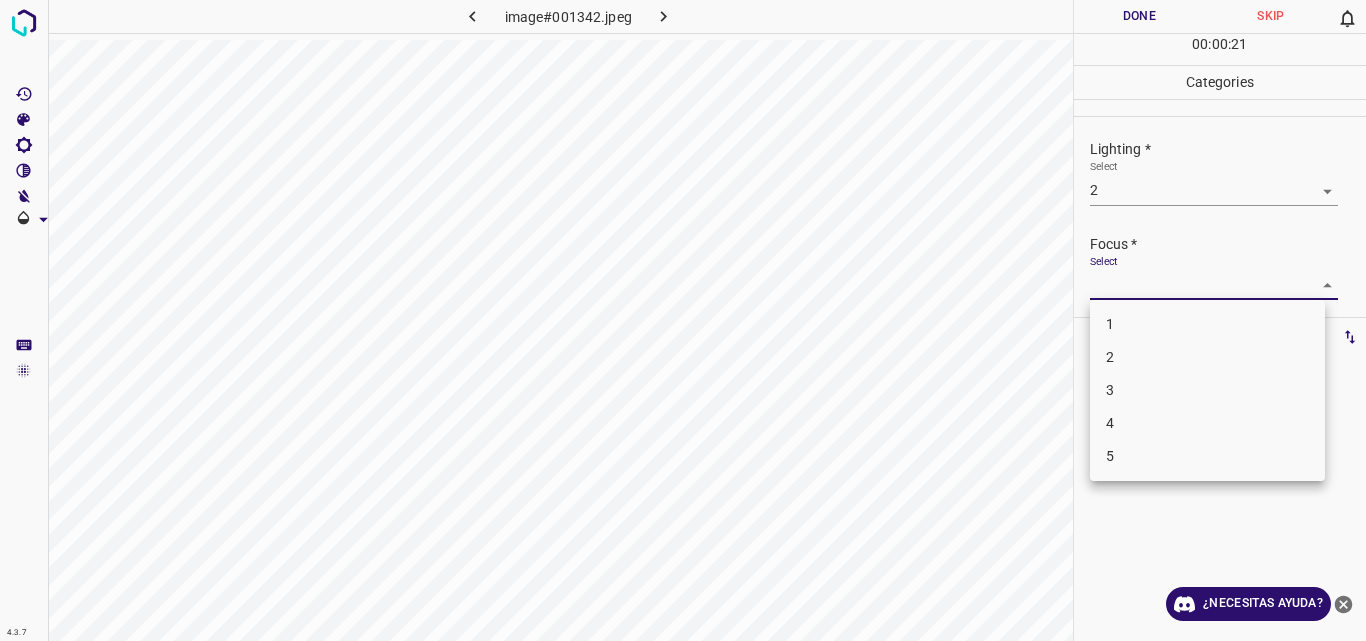 click on "4.3.7 image#001342.jpeg Done Skip 0 00   : 00   : 21   Categories Lighting *  Select 2 2 Focus *  Select ​ Overall *  Select ​ Labels   0 Categories 1 Lighting 2 Focus 3 Overall Tools Space Change between modes (Draw & Edit) I Auto labeling R Restore zoom M Zoom in N Zoom out Delete Delete selecte label Filters Z Restore filters X Saturation filter C Brightness filter V Contrast filter B Gray scale filter General O Download ¿Necesitas ayuda? Original text Rate this translation Your feedback will be used to help improve Google Translate - Texto - Esconder - Borrar 1 2 3 4 5" at bounding box center [683, 320] 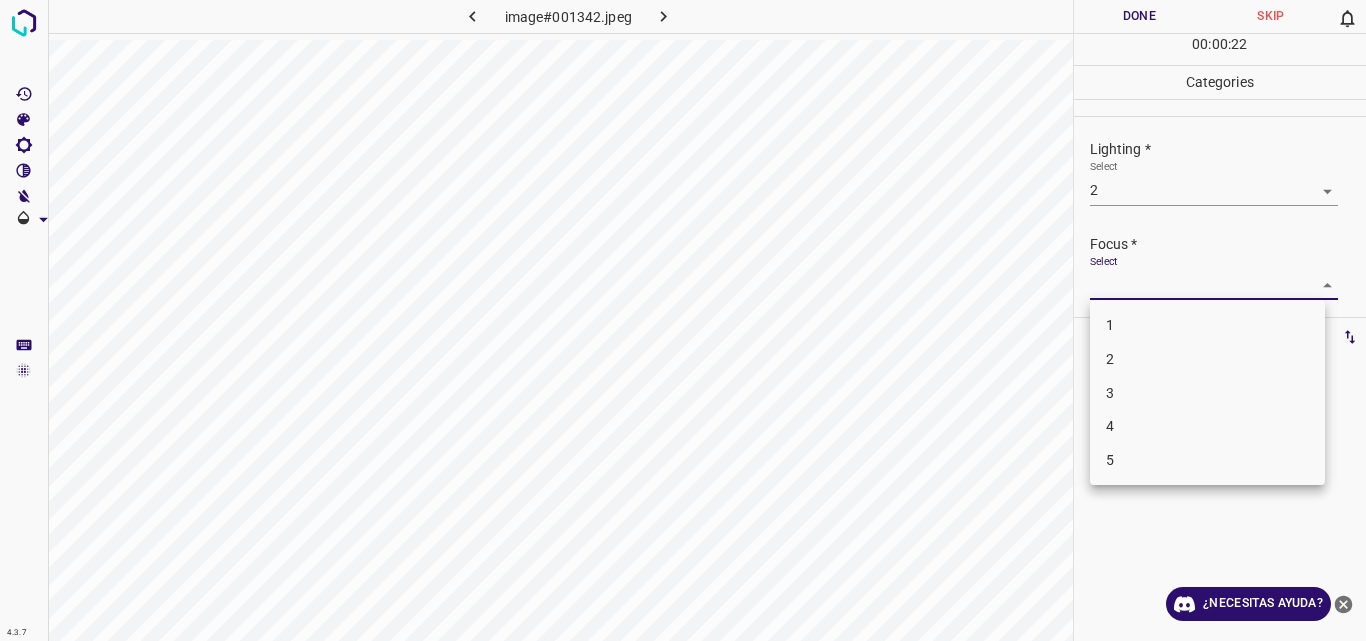 click on "2" at bounding box center [1207, 359] 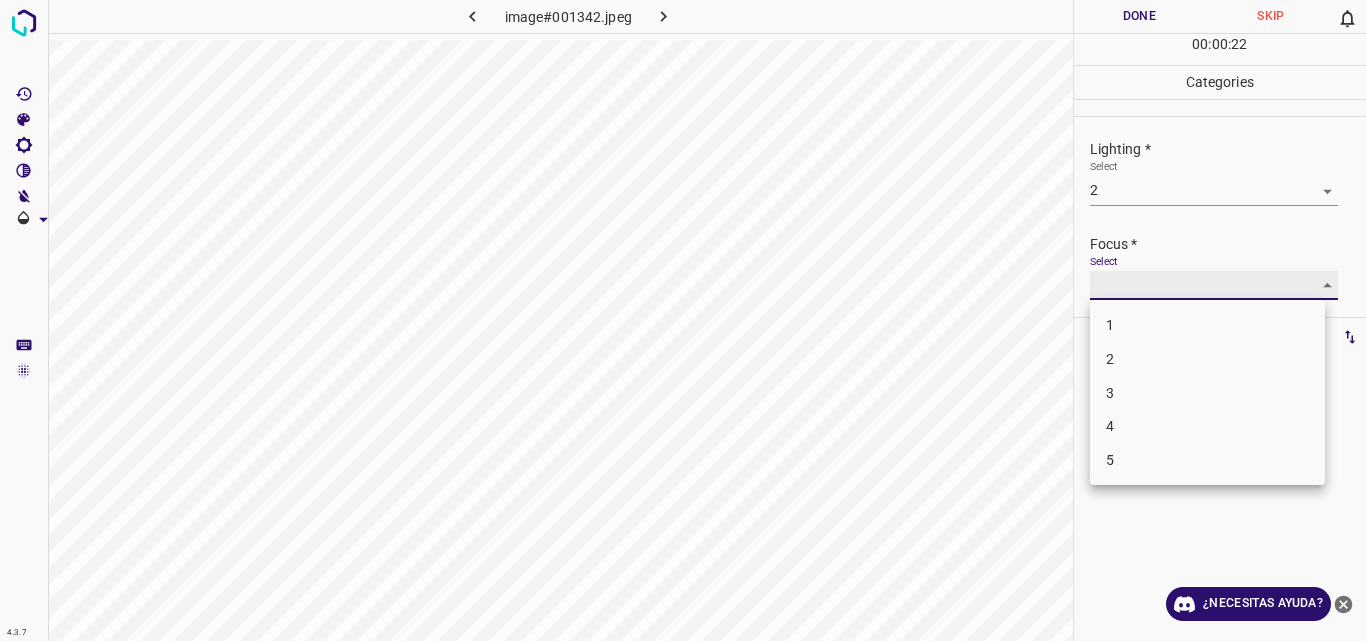 type on "2" 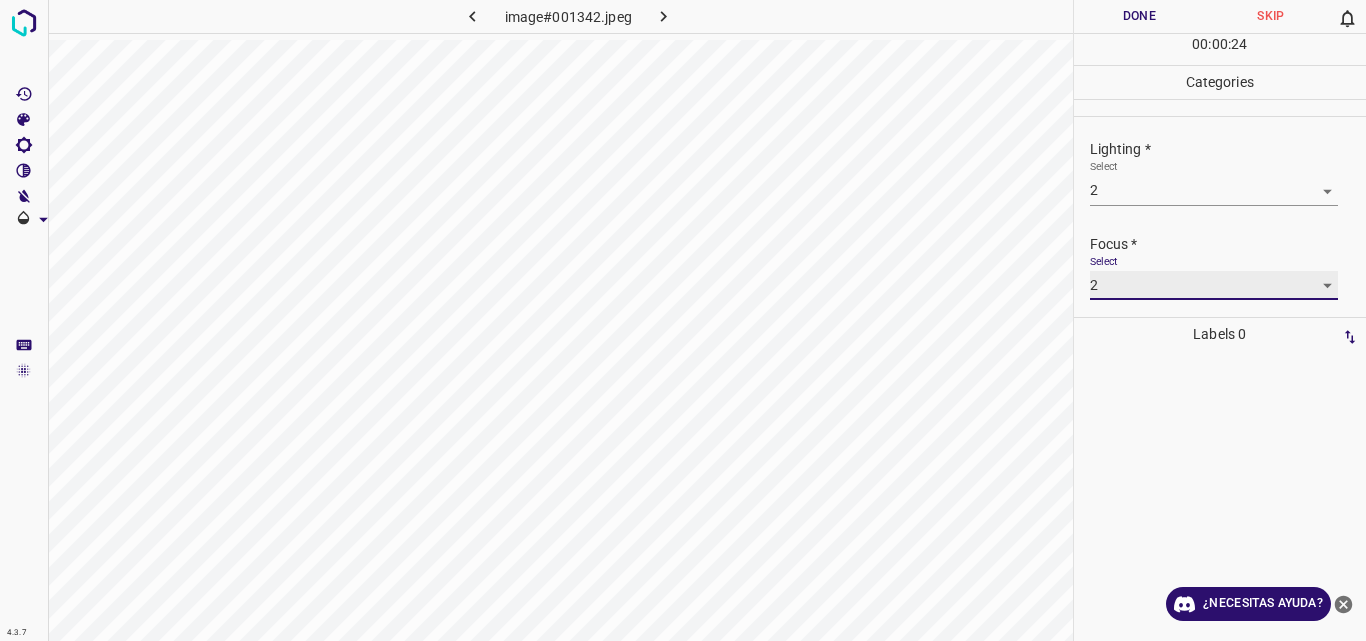 scroll, scrollTop: 98, scrollLeft: 0, axis: vertical 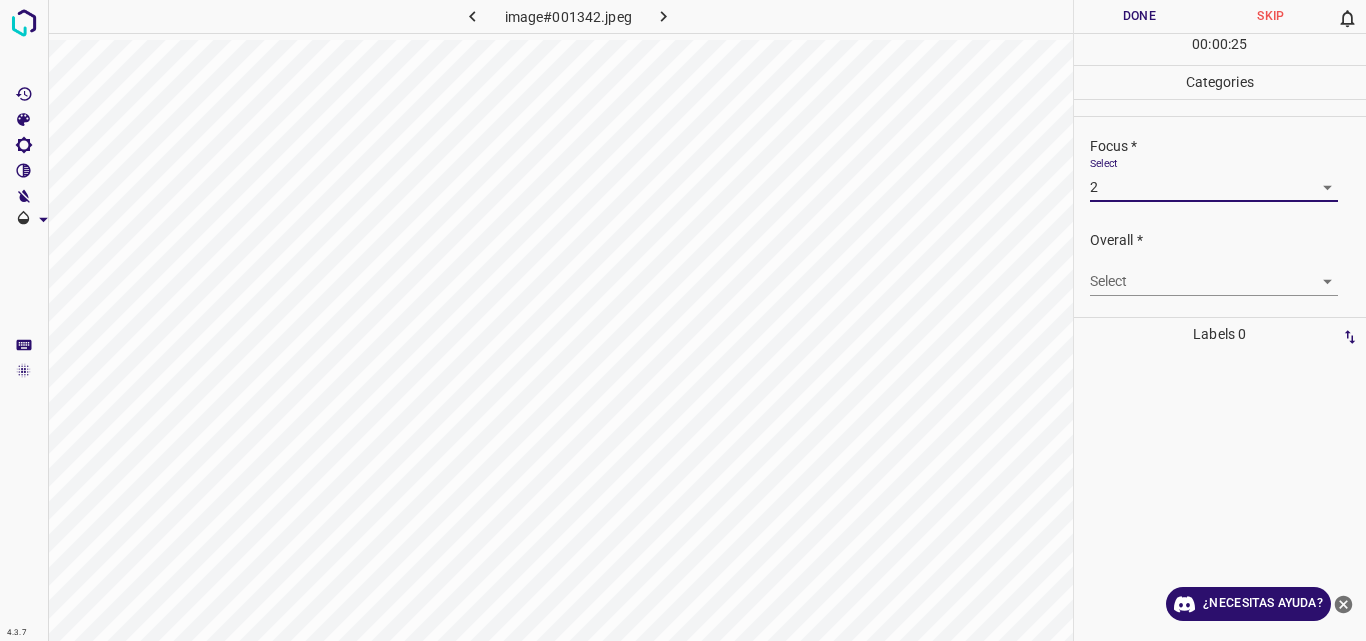 click on "4.3.7 image#[HASH].jpeg Done Skip 0 00   : 00   : 25   Categories Lighting *  Select 2 2 Focus *  Select 2 2 Overall *  Select ​ Labels   0 Categories 1 Lighting 2 Focus 3 Overall Tools Space Change between modes (Draw & Edit) I Auto labeling R Restore zoom M Zoom in N Zoom out Delete Delete selecte label Filters Z Restore filters X Saturation filter C Brightness filter V Contrast filter B Gray scale filter General O Download ¿Necesitas ayuda? Original text Rate this translation Your feedback will be used to help improve Google Translate - Texto - Esconder - Borrar" at bounding box center (683, 320) 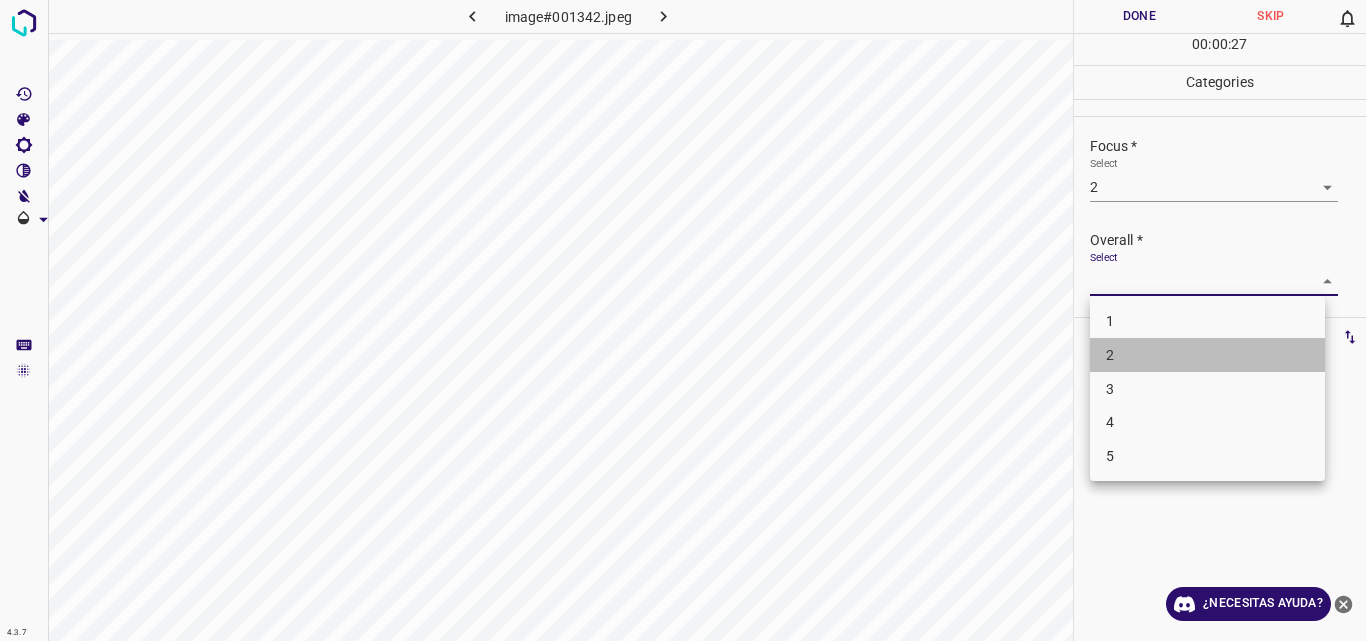 click on "2" at bounding box center (1207, 355) 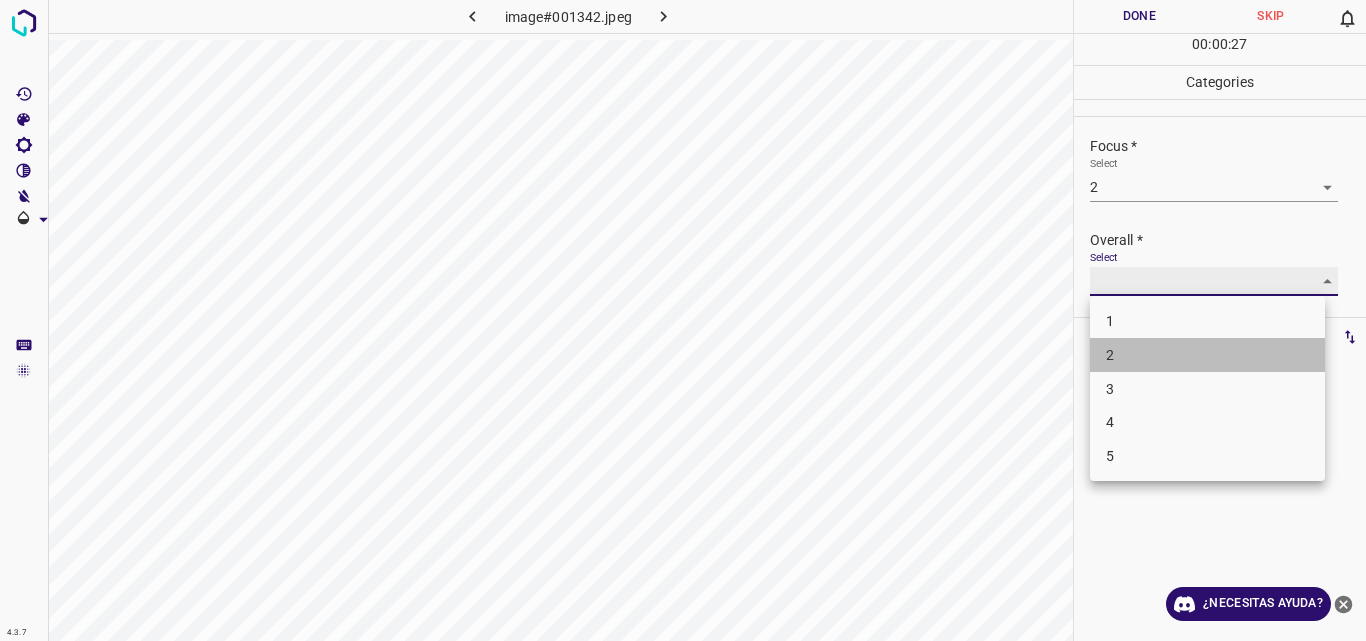 type on "2" 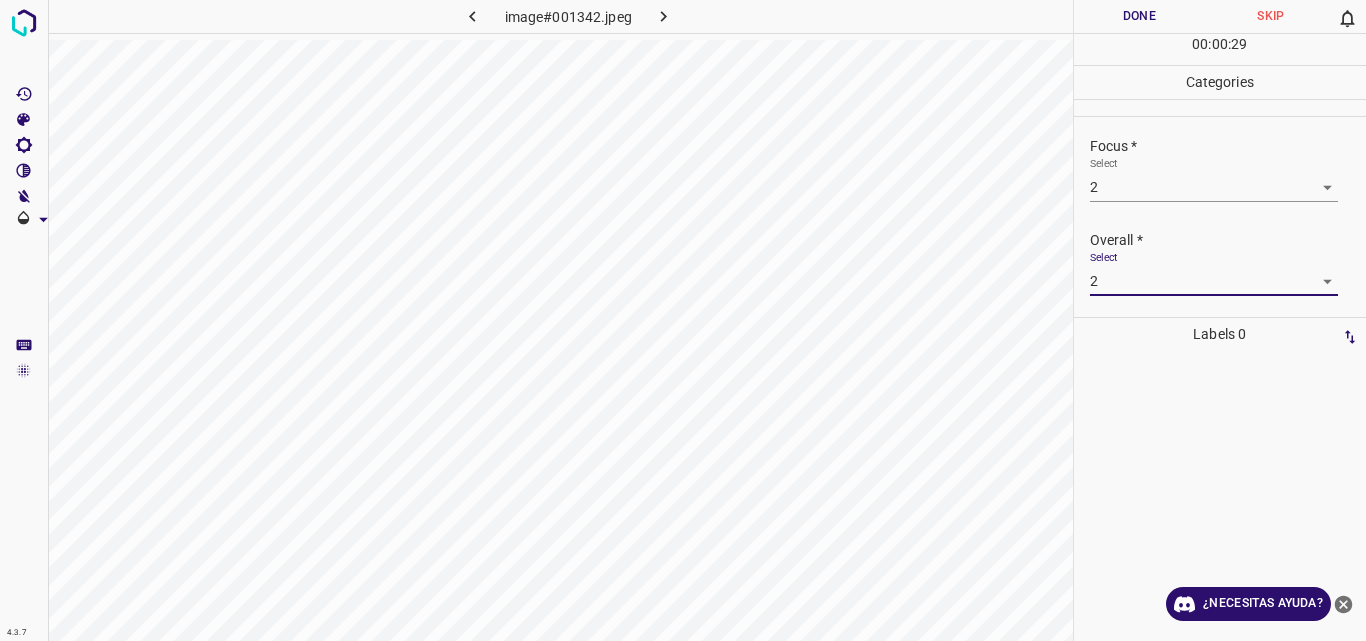 click on "Done" at bounding box center [1140, 16] 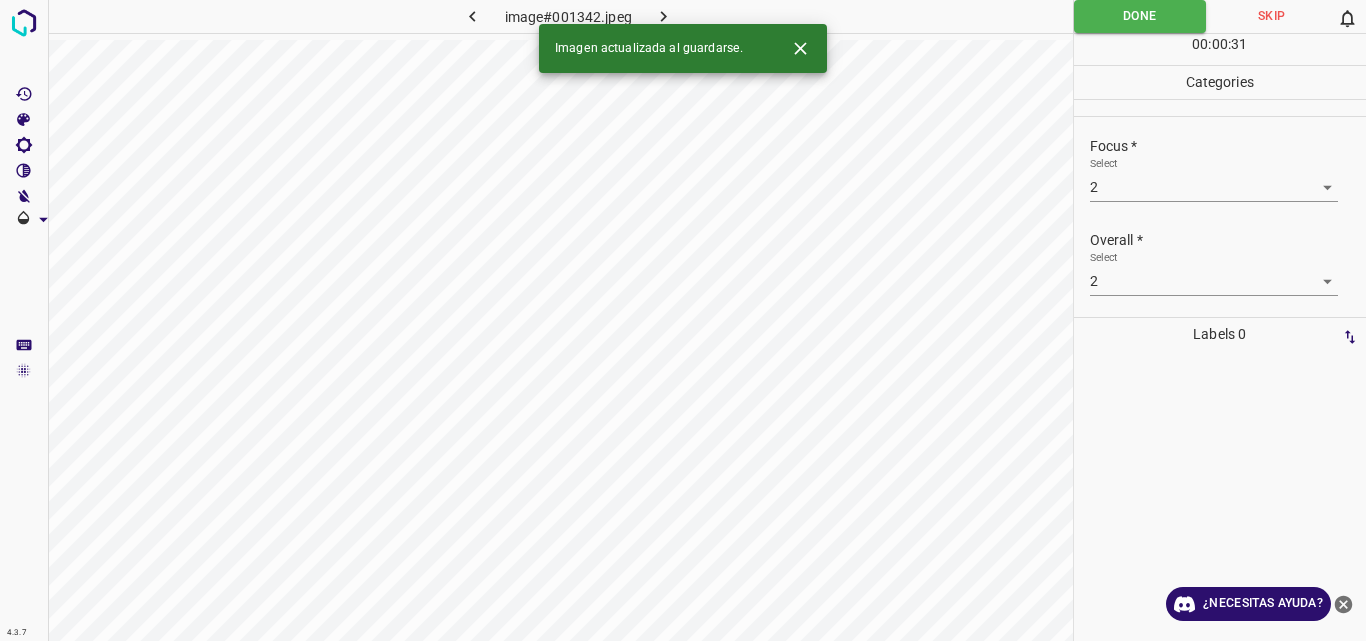 click 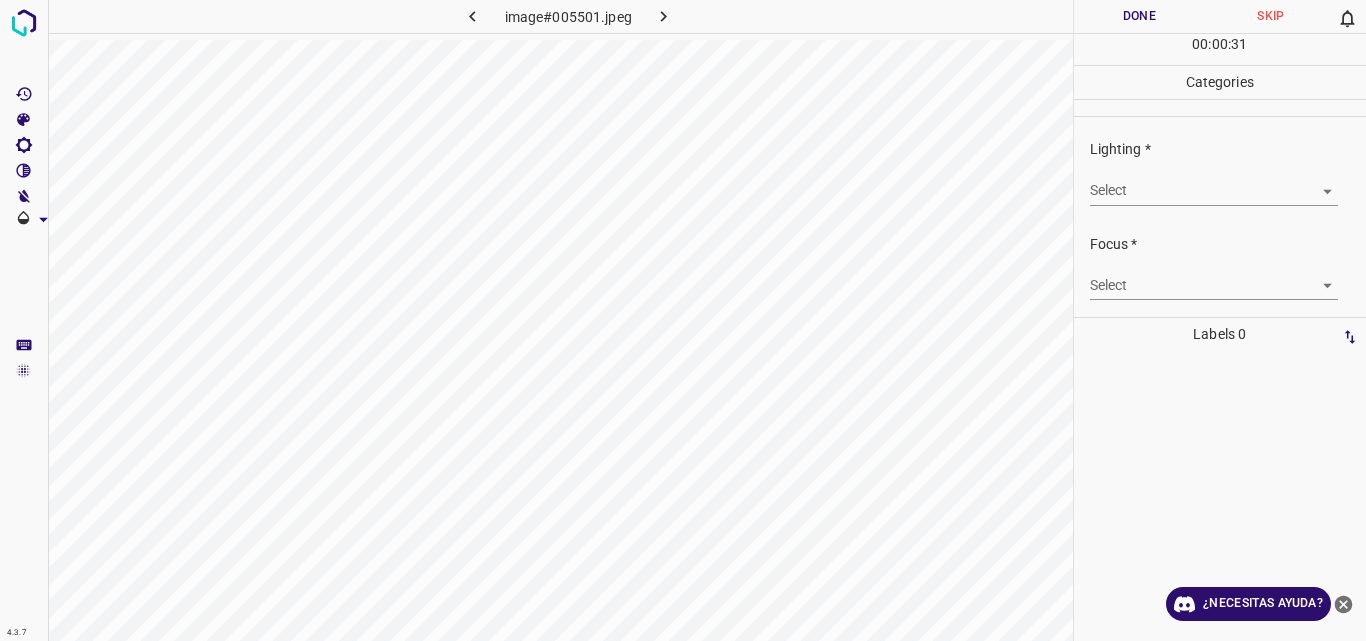click on "4.3.7 image#005501.jpeg Done Skip 0 00   : 00   : 31   Categories Lighting *  Select ​ Focus *  Select ​ Overall *  Select ​ Labels   0 Categories 1 Lighting 2 Focus 3 Overall Tools Space Change between modes (Draw & Edit) I Auto labeling R Restore zoom M Zoom in N Zoom out Delete Delete selecte label Filters Z Restore filters X Saturation filter C Brightness filter V Contrast filter B Gray scale filter General O Download ¿Necesitas ayuda? Original text Rate this translation Your feedback will be used to help improve Google Translate - Texto - Esconder - Borrar" at bounding box center (683, 320) 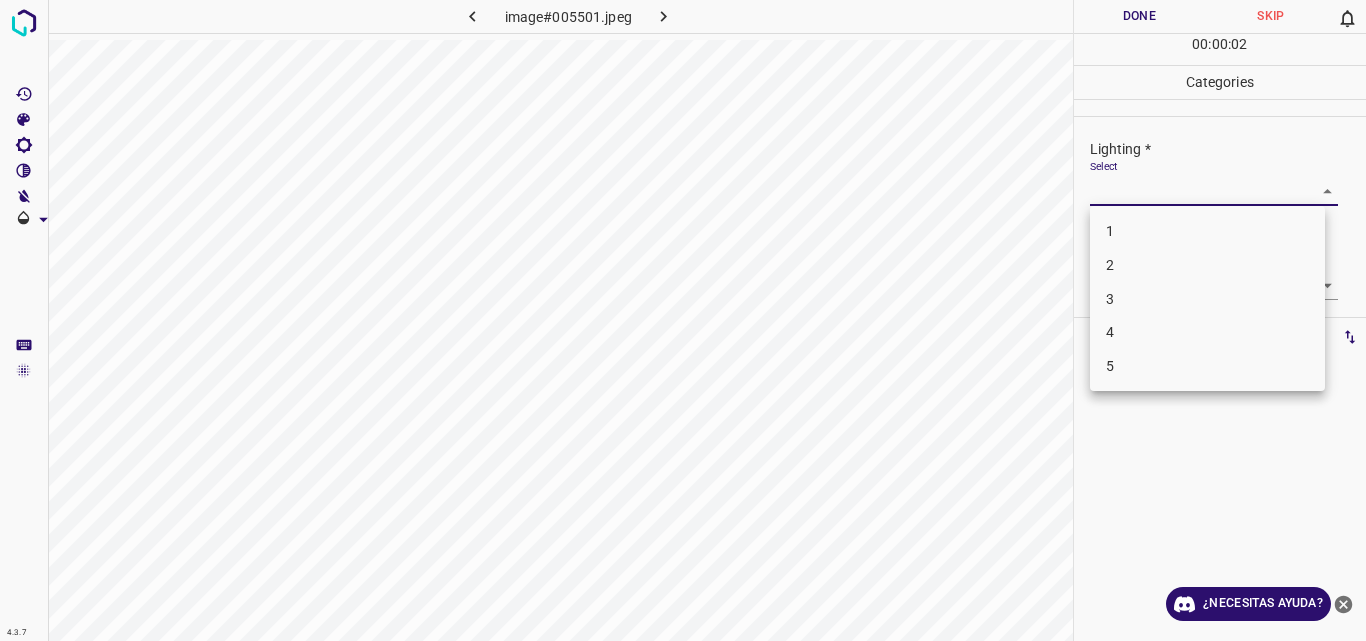 click on "2" at bounding box center [1207, 265] 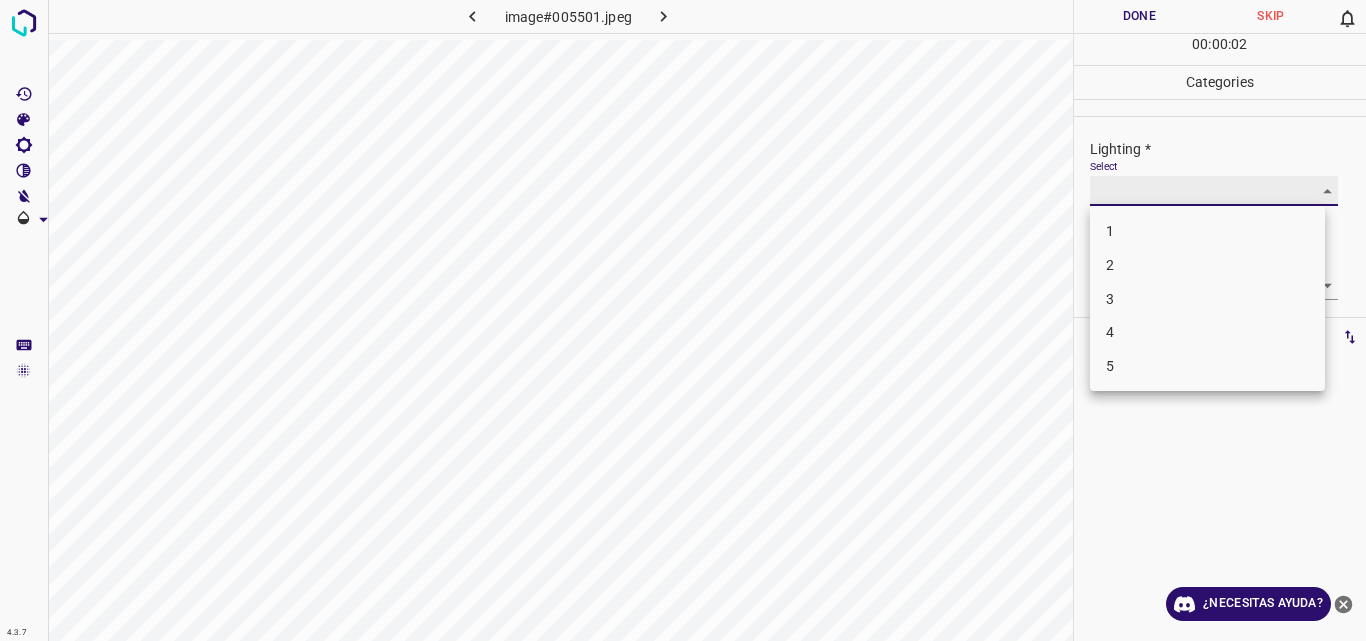 type on "2" 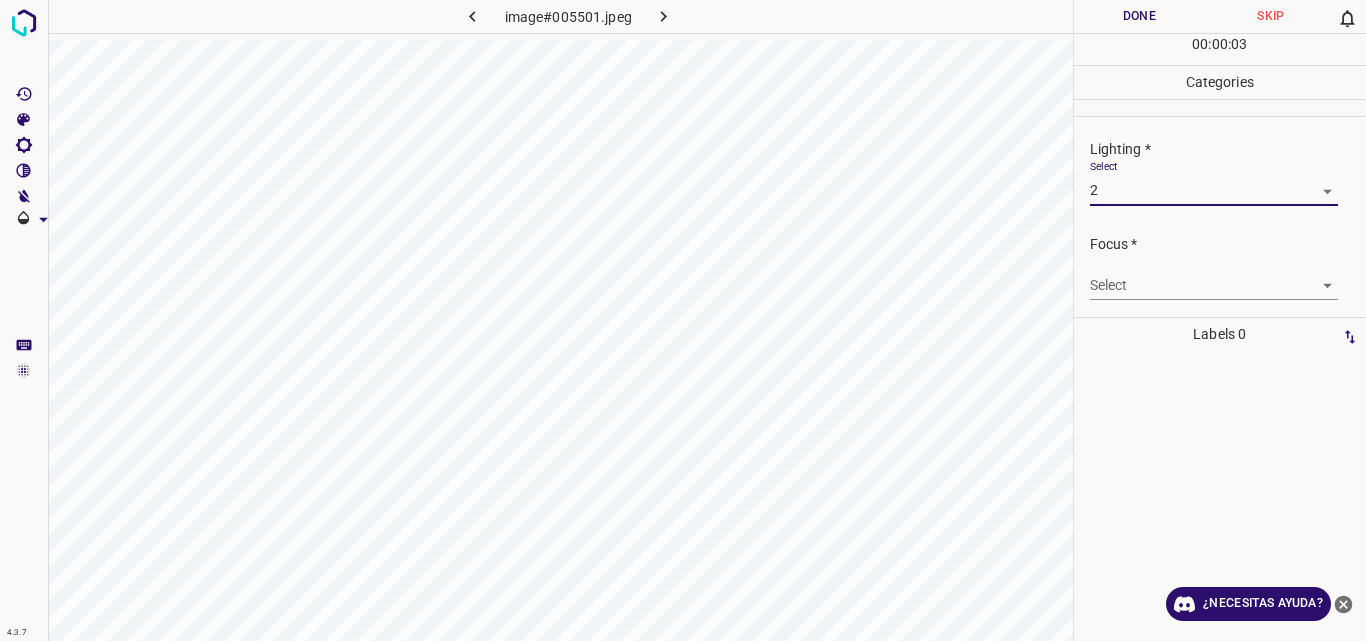 click on "4.3.7 image#[HASH].jpeg Done Skip 0 00   : 00   : 03   Categories Lighting *  Select 2 2 Focus *  Select ​ Overall *  Select ​ Labels   0 Categories 1 Lighting 2 Focus 3 Overall Tools Space Change between modes (Draw & Edit) I Auto labeling R Restore zoom M Zoom in N Zoom out Delete Delete selecte label Filters Z Restore filters X Saturation filter C Brightness filter V Contrast filter B Gray scale filter General O Download ¿Necesitas ayuda? Original text Rate this translation Your feedback will be used to help improve Google Translate - Texto - Esconder - Borrar" at bounding box center [683, 320] 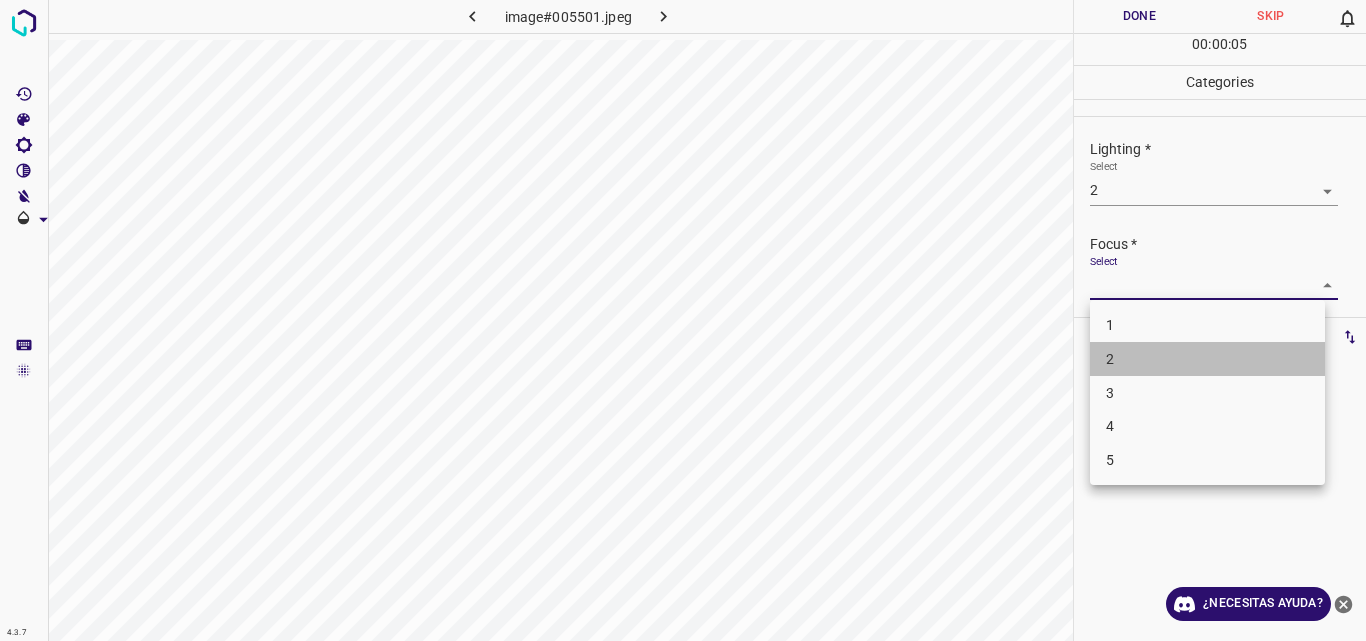 click on "2" at bounding box center [1207, 359] 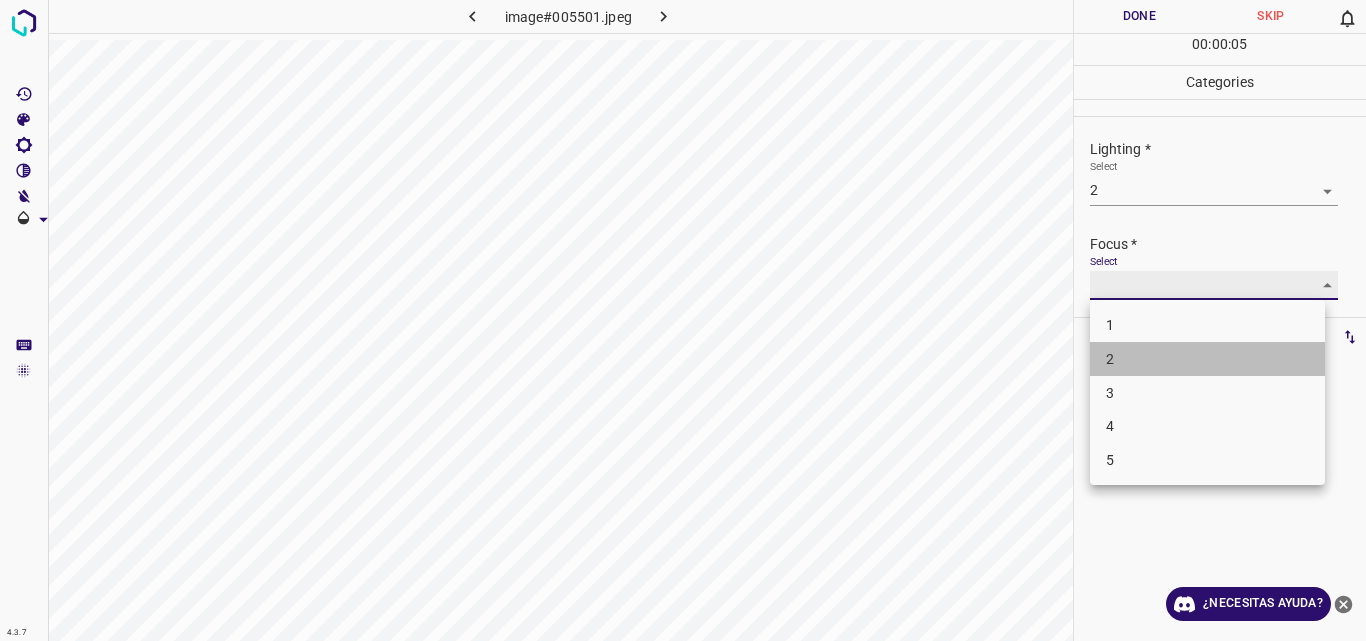 type on "2" 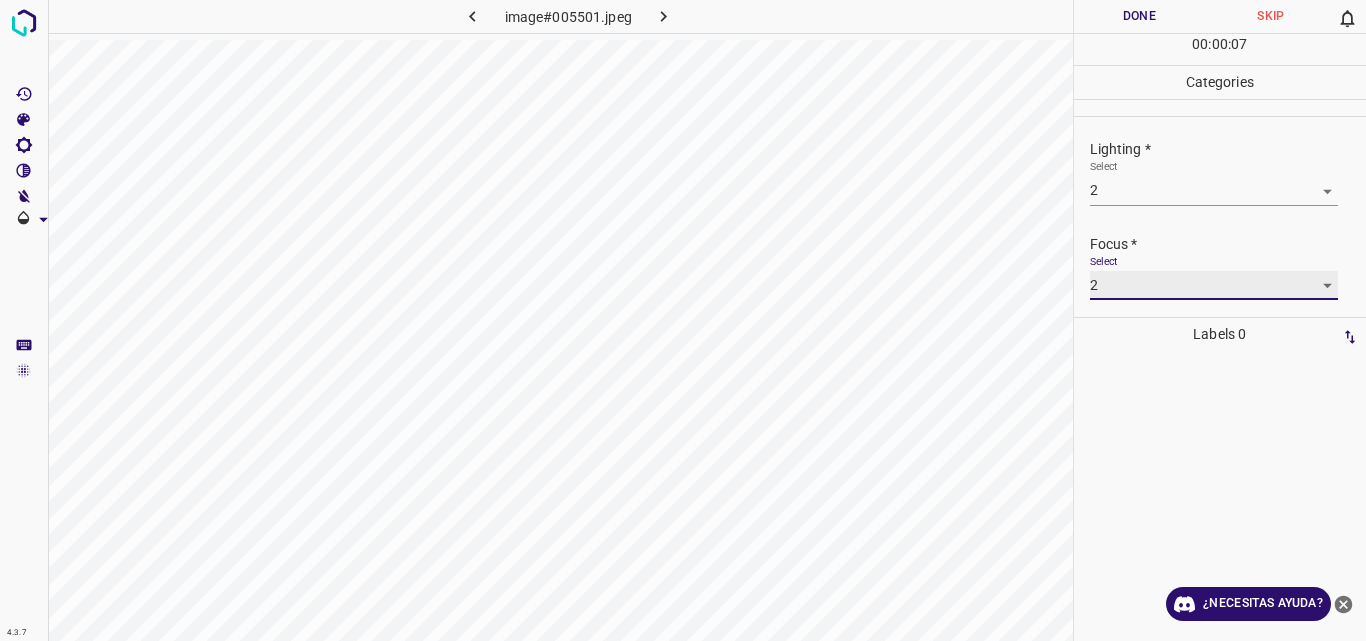 scroll, scrollTop: 98, scrollLeft: 0, axis: vertical 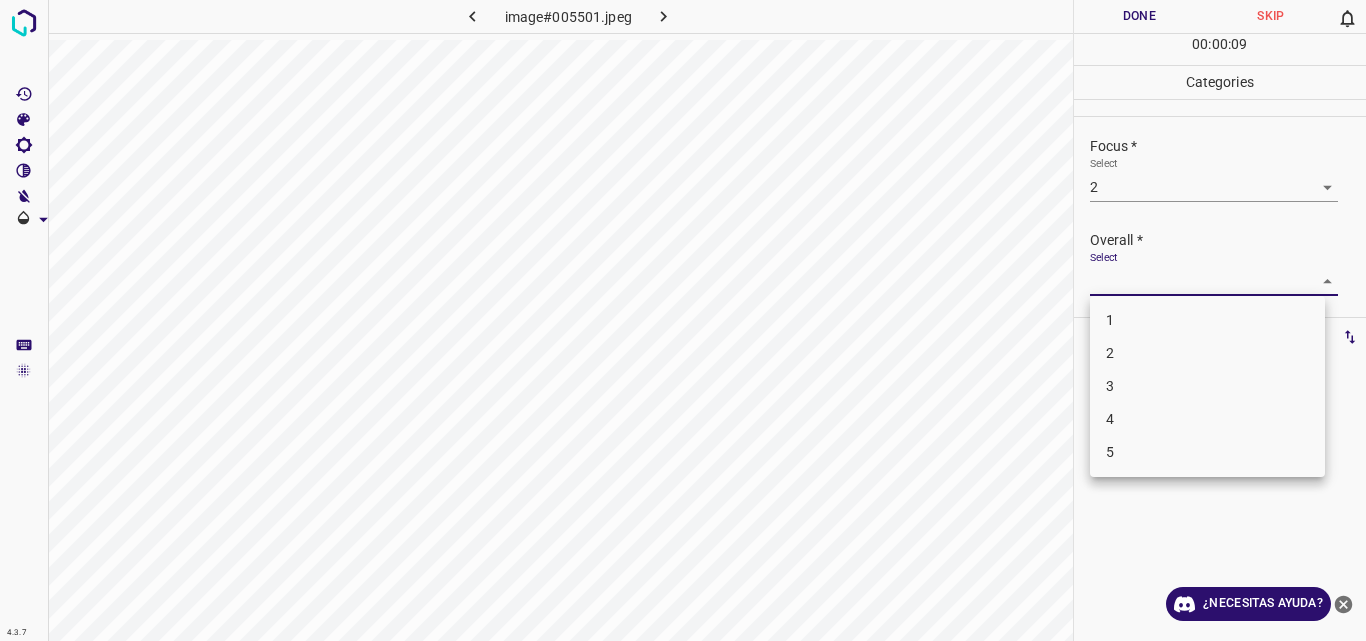 click on "4.3.7 image#005501.jpeg Done Skip 0 00   : 00   : 09   Categories Lighting *  Select 2 2 Focus *  Select 2 2 Overall *  Select ​ Labels   0 Categories 1 Lighting 2 Focus 3 Overall Tools Space Change between modes (Draw & Edit) I Auto labeling R Restore zoom M Zoom in N Zoom out Delete Delete selecte label Filters Z Restore filters X Saturation filter C Brightness filter V Contrast filter B Gray scale filter General O Download ¿Necesitas ayuda? Original text Rate this translation Your feedback will be used to help improve Google Translate - Texto - Esconder - Borrar 1 2 3 4 5" at bounding box center [683, 320] 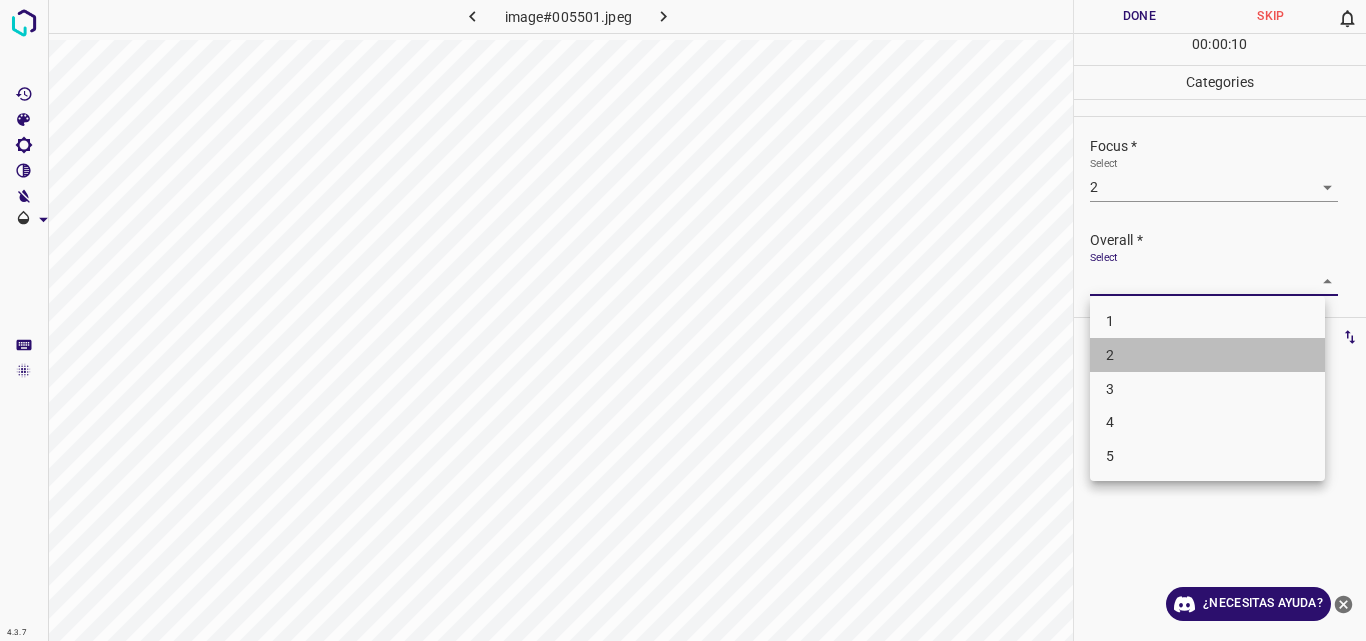 click on "2" at bounding box center (1207, 355) 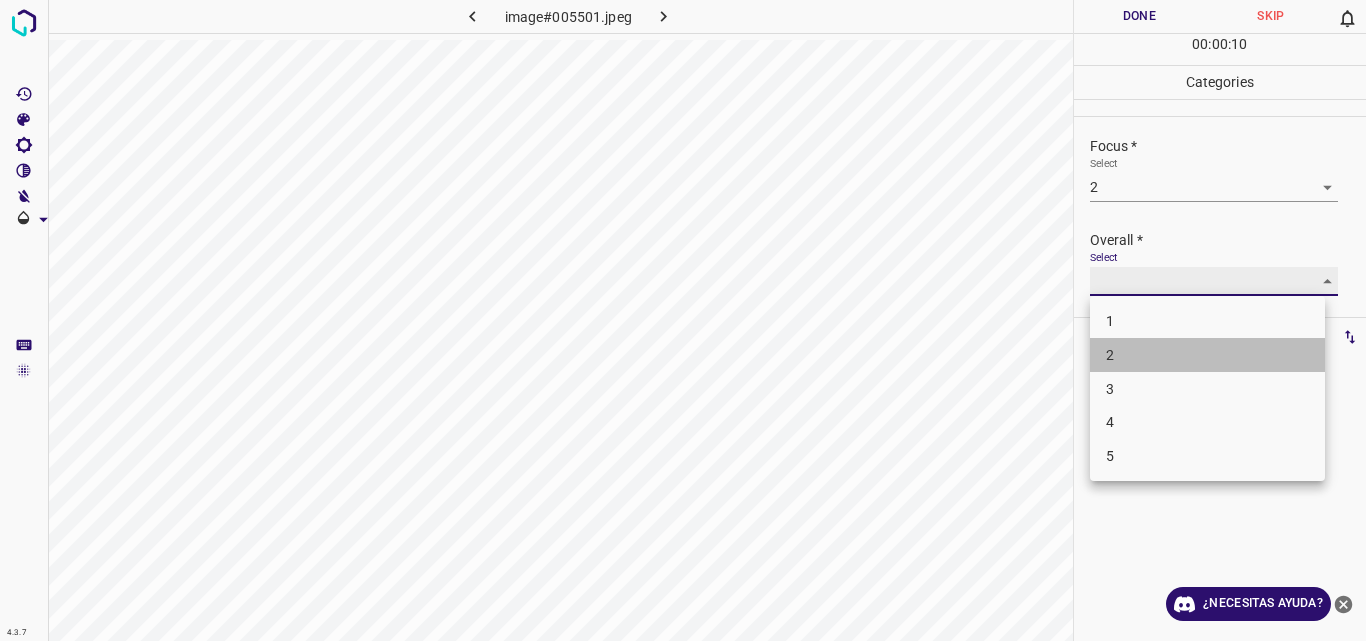 type on "2" 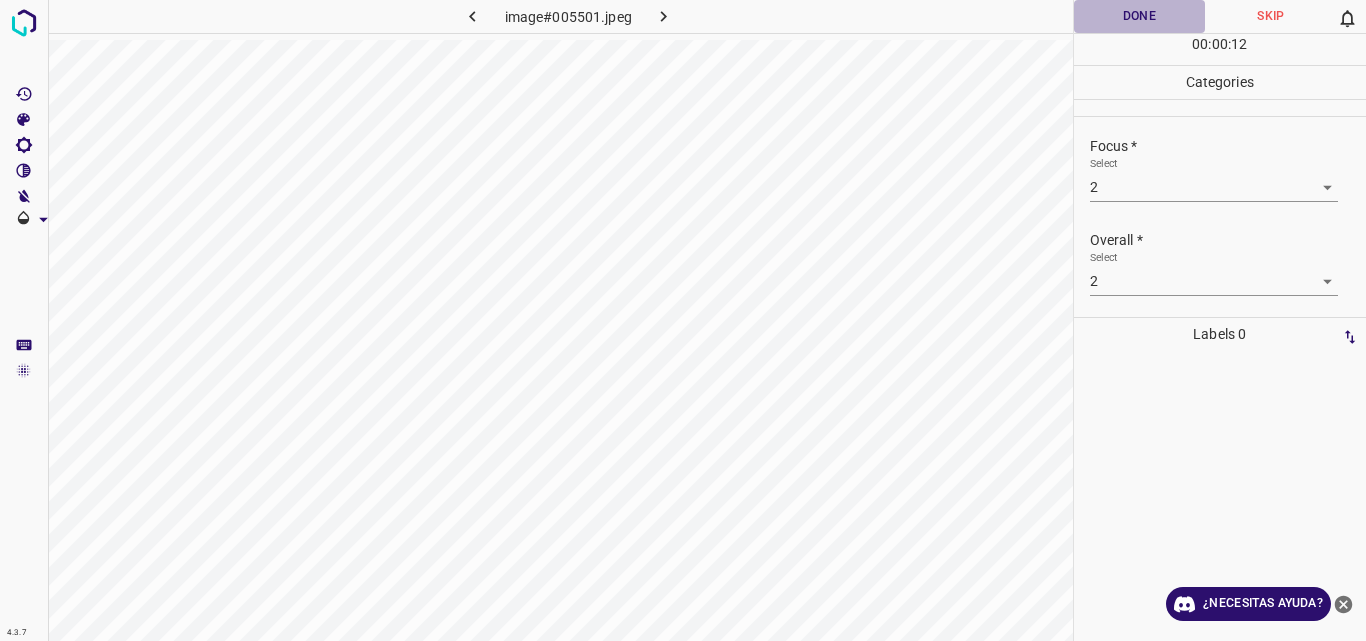 click on "Done" at bounding box center [1140, 16] 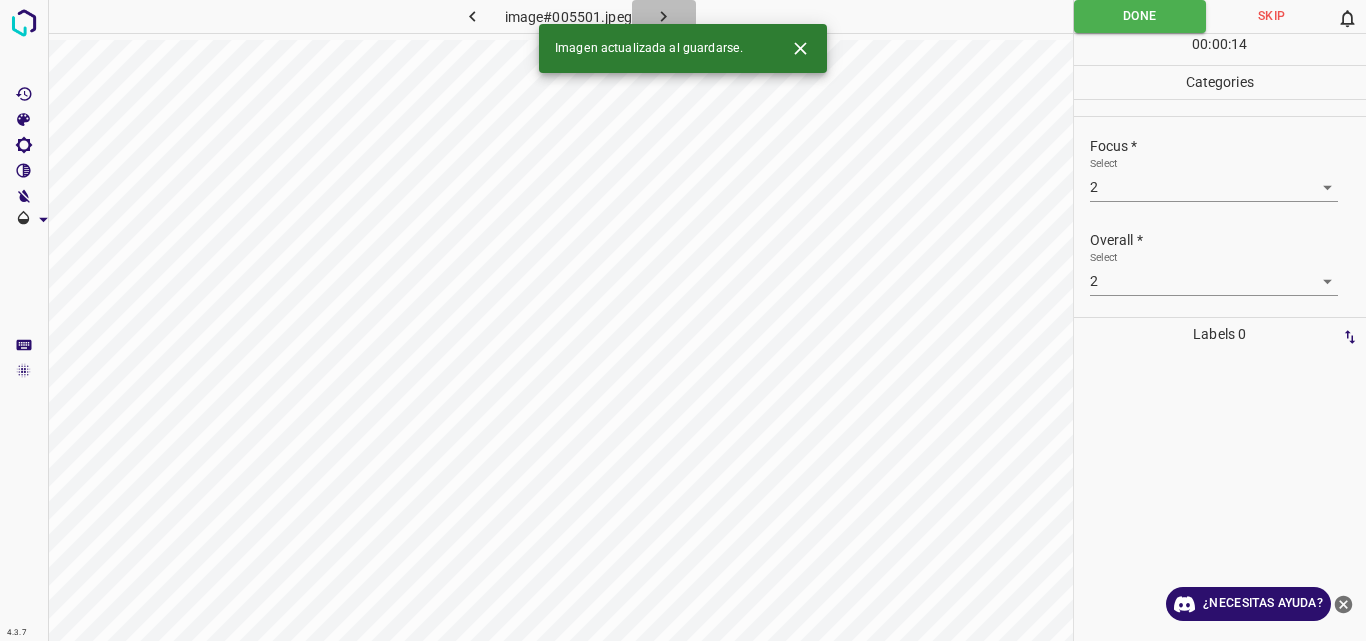 click 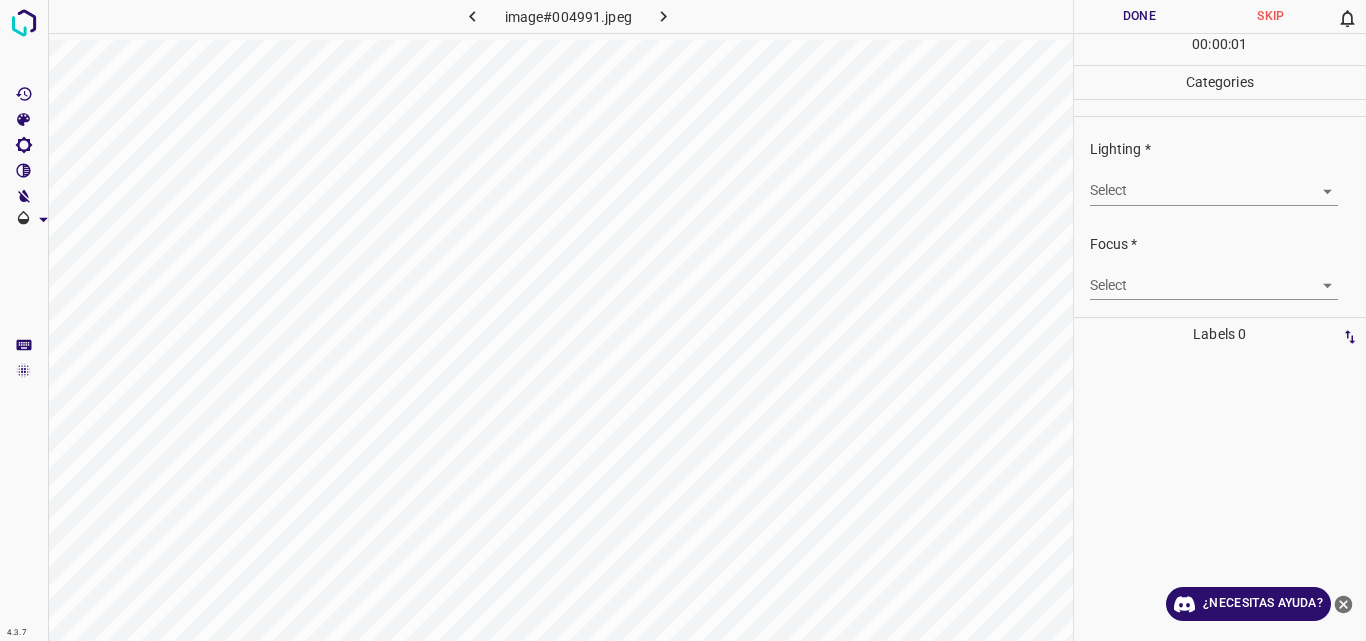 click on "4.3.7 image#[HASH].jpeg Done Skip 0 00   : 00   : 01   Categories Lighting *  Select ​ Focus *  Select ​ Overall *  Select ​ Labels   0 Categories 1 Lighting 2 Focus 3 Overall Tools Space Change between modes (Draw & Edit) I Auto labeling R Restore zoom M Zoom in N Zoom out Delete Delete selecte label Filters Z Restore filters X Saturation filter C Brightness filter V Contrast filter B Gray scale filter General O Download ¿Necesitas ayuda? Original text Rate this translation Your feedback will be used to help improve Google Translate - Texto - Esconder - Borrar" at bounding box center [683, 320] 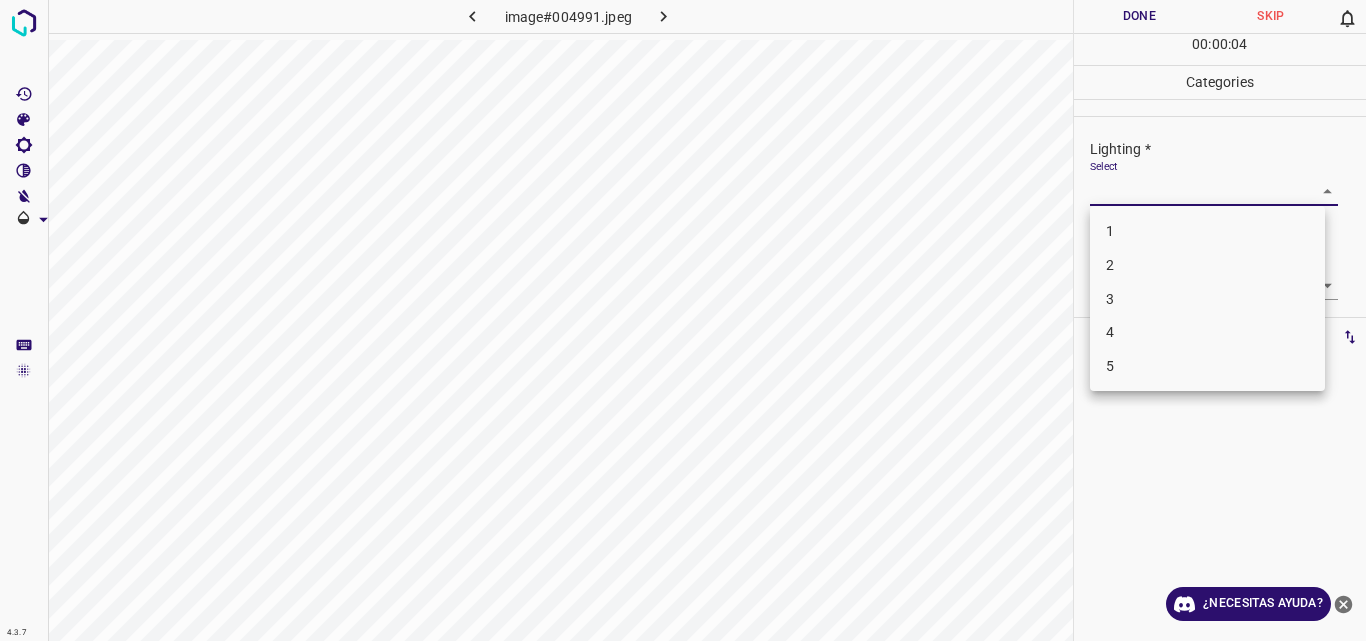 click on "3" at bounding box center [1207, 299] 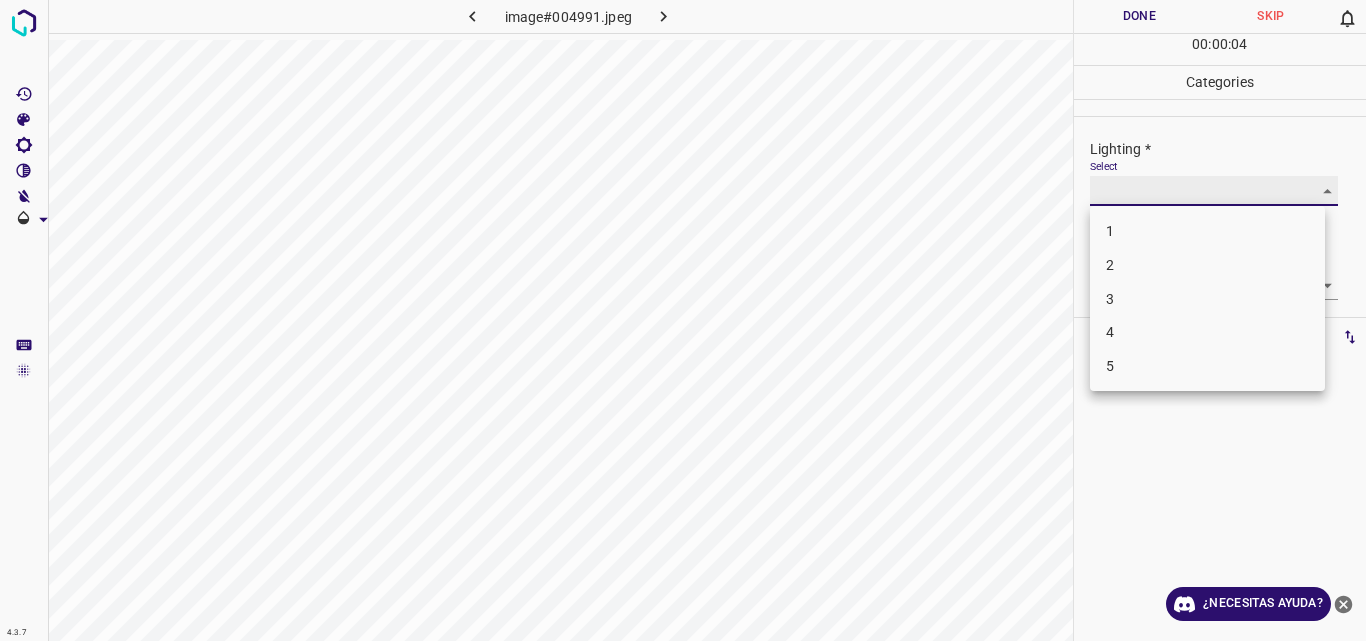 type on "3" 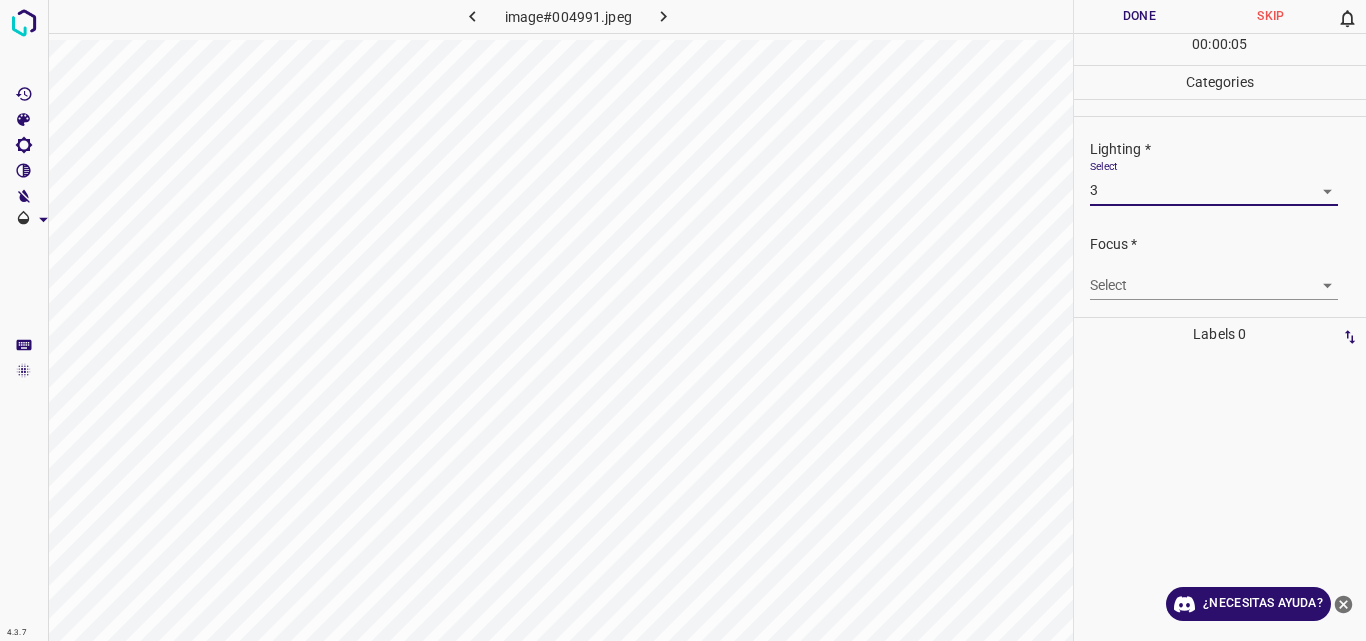click on "4.3.7 image#004991.jpeg Done Skip 0 00   : 00   : 05   Categories Lighting *  Select 3 3 Focus *  Select ​ Overall *  Select ​ Labels   0 Categories 1 Lighting 2 Focus 3 Overall Tools Space Change between modes (Draw & Edit) I Auto labeling R Restore zoom M Zoom in N Zoom out Delete Delete selecte label Filters Z Restore filters X Saturation filter C Brightness filter V Contrast filter B Gray scale filter General O Download ¿Necesitas ayuda? Original text Rate this translation Your feedback will be used to help improve Google Translate - Texto - Esconder - Borrar" at bounding box center [683, 320] 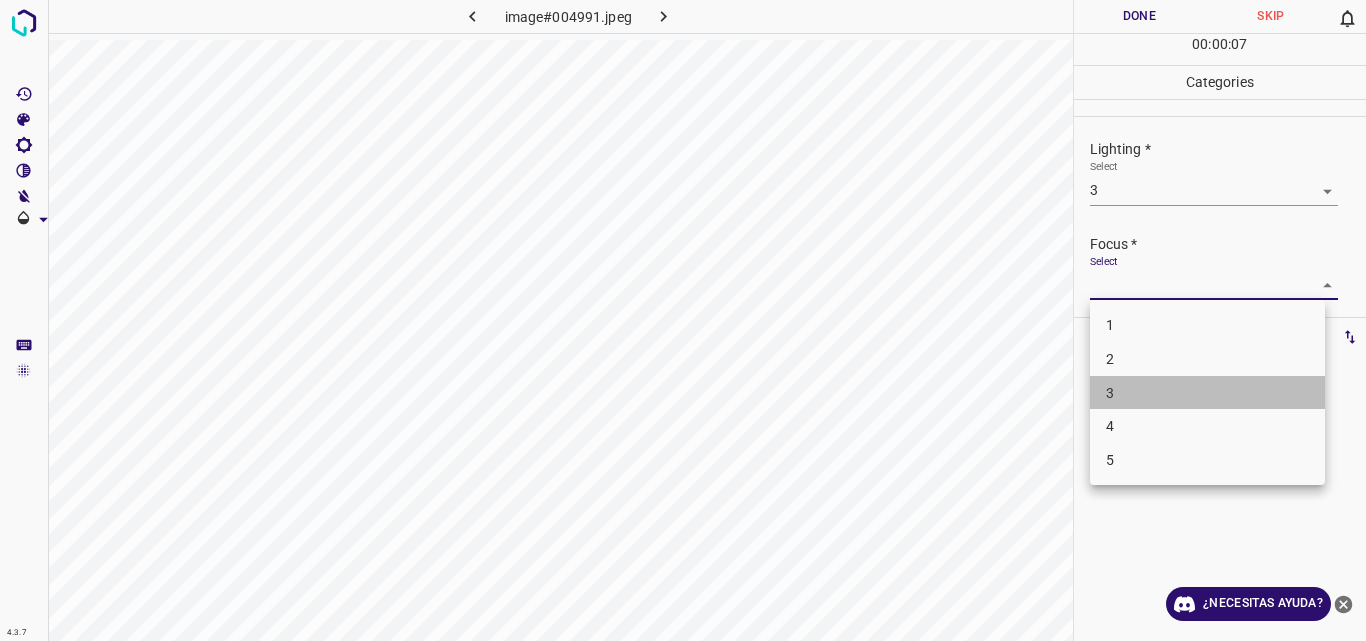 click on "3" at bounding box center (1207, 393) 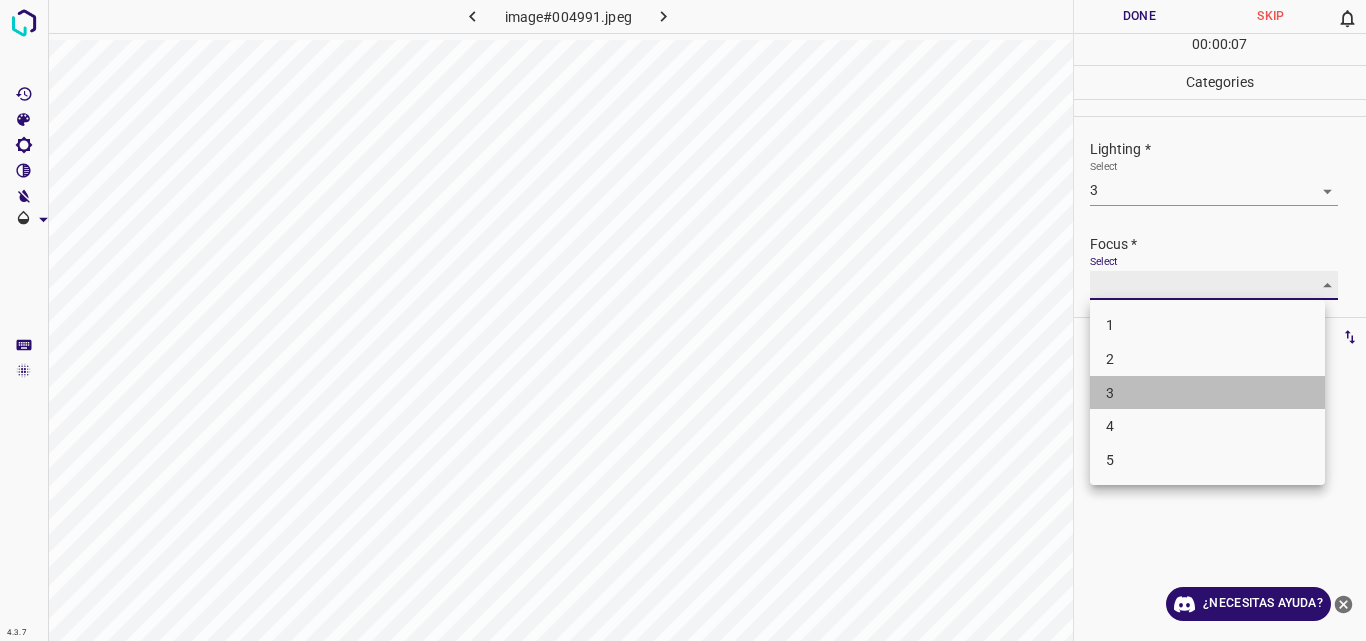 type on "3" 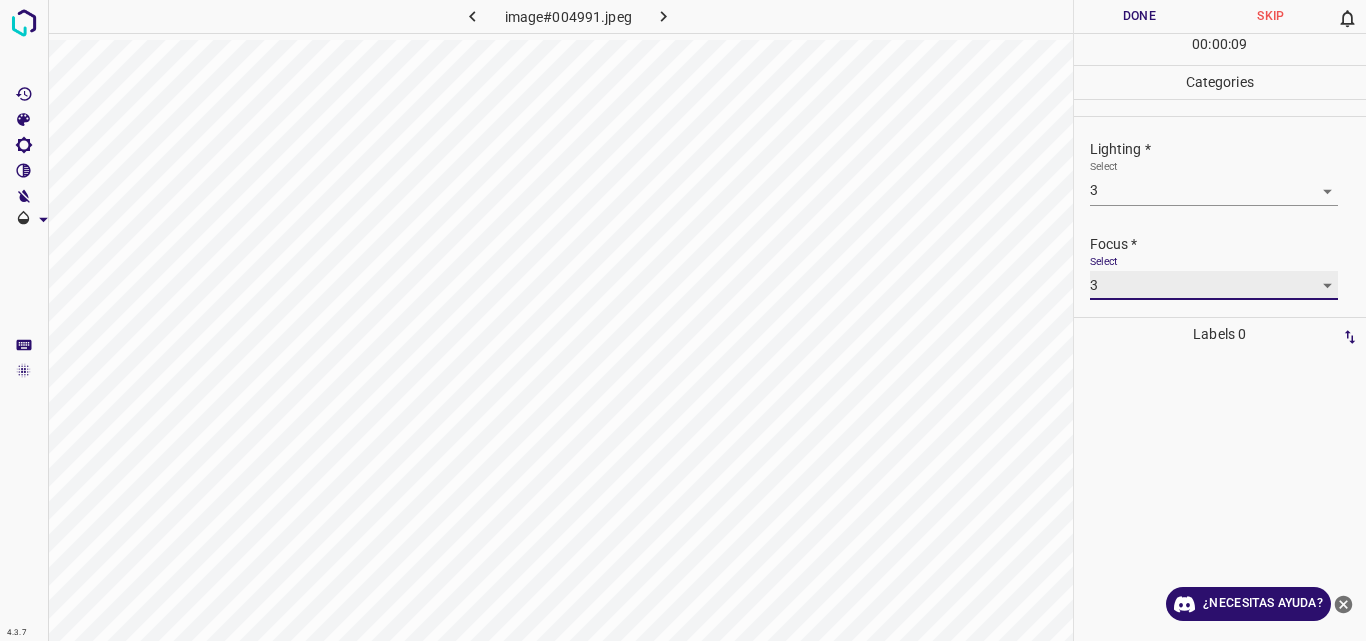 scroll, scrollTop: 98, scrollLeft: 0, axis: vertical 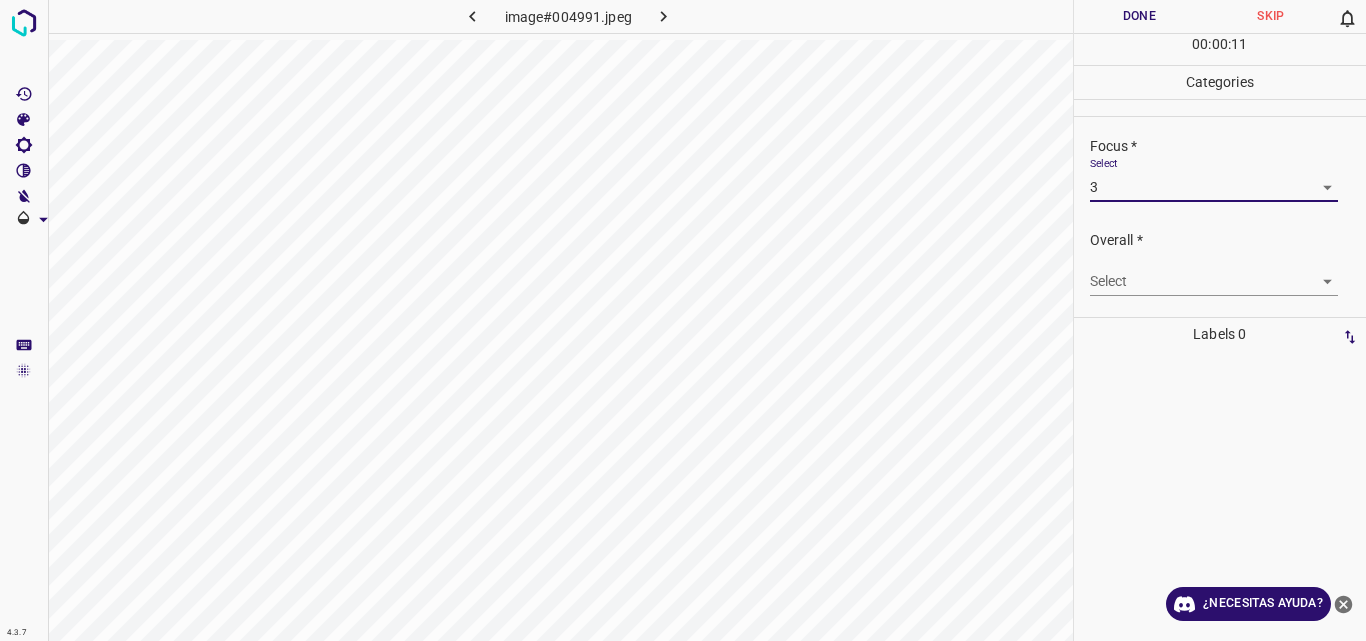 click on "4.3.7 image#004991.jpeg Done Skip 0 00   : 00   : 11   Categories Lighting *  Select 3 3 Focus *  Select 3 3 Overall *  Select ​ Labels   0 Categories 1 Lighting 2 Focus 3 Overall Tools Space Change between modes (Draw & Edit) I Auto labeling R Restore zoom M Zoom in N Zoom out Delete Delete selecte label Filters Z Restore filters X Saturation filter C Brightness filter V Contrast filter B Gray scale filter General O Download ¿Necesitas ayuda? Original text Rate this translation Your feedback will be used to help improve Google Translate - Texto - Esconder - Borrar" at bounding box center [683, 320] 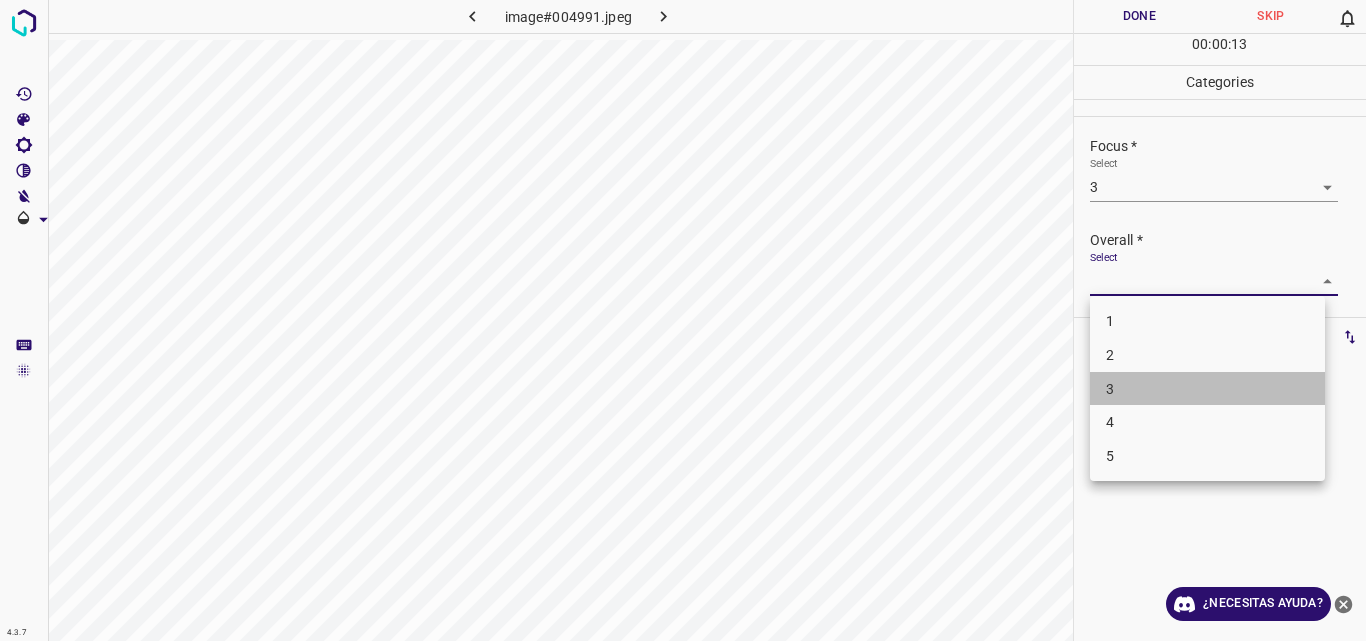 click on "3" at bounding box center (1207, 389) 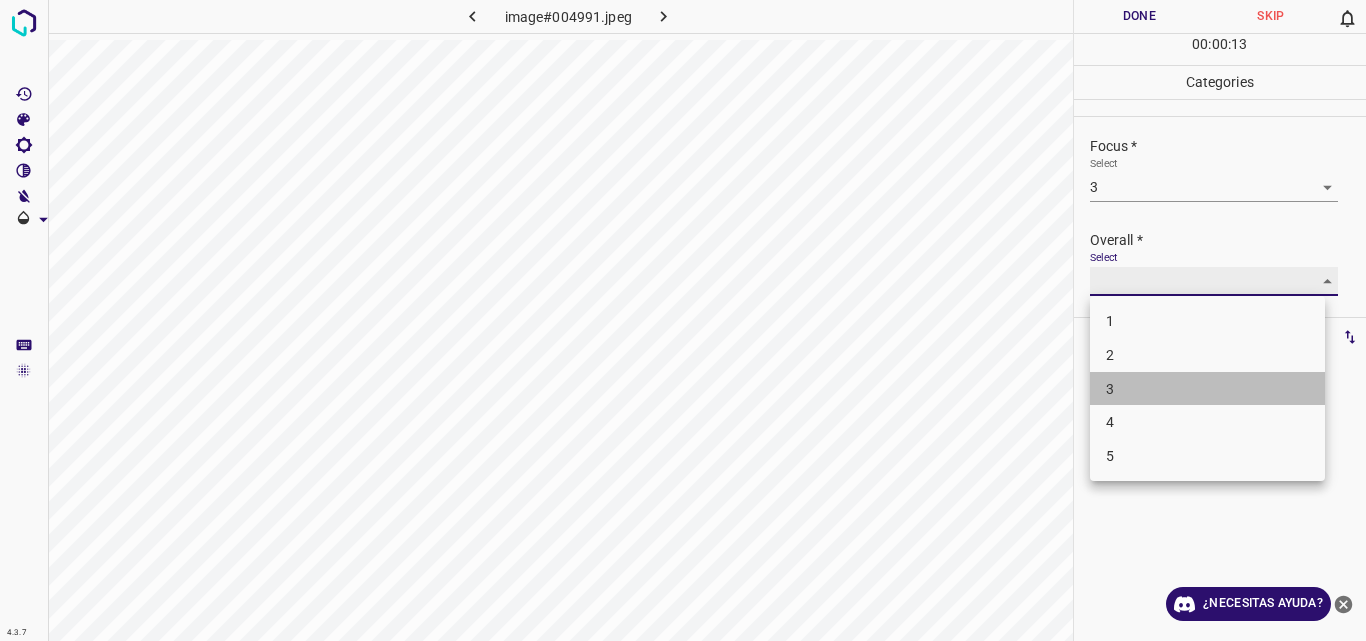 type on "3" 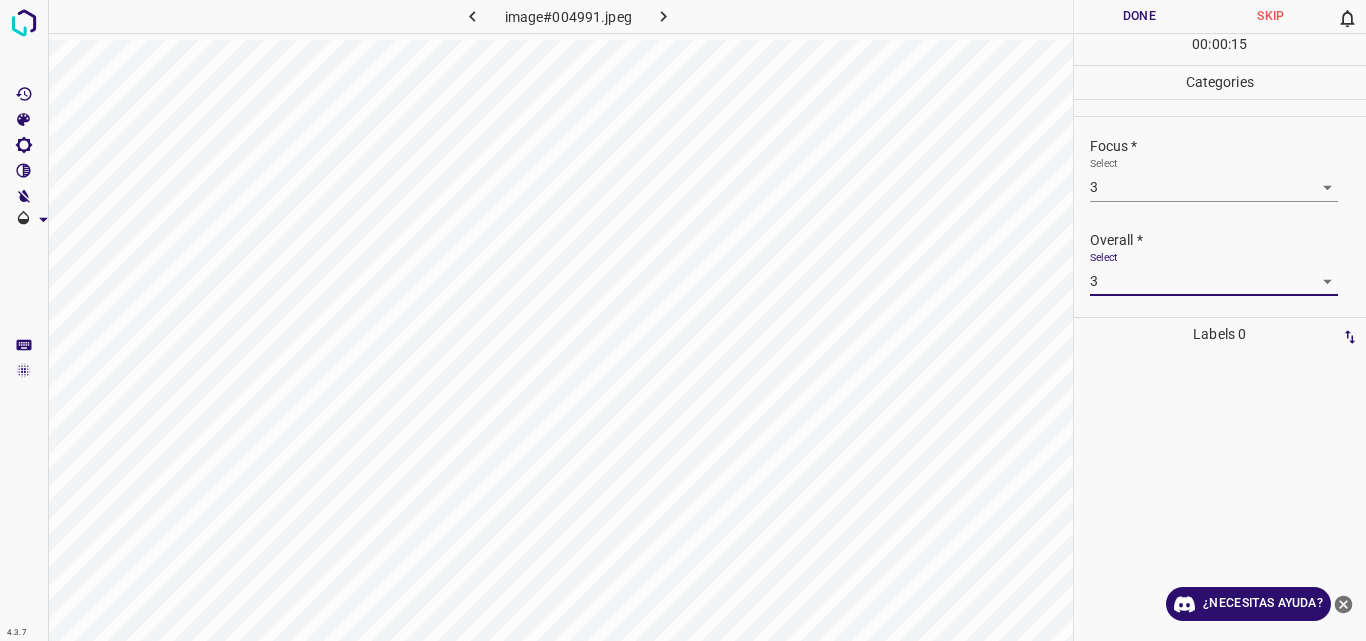 click on "Done" at bounding box center [1140, 16] 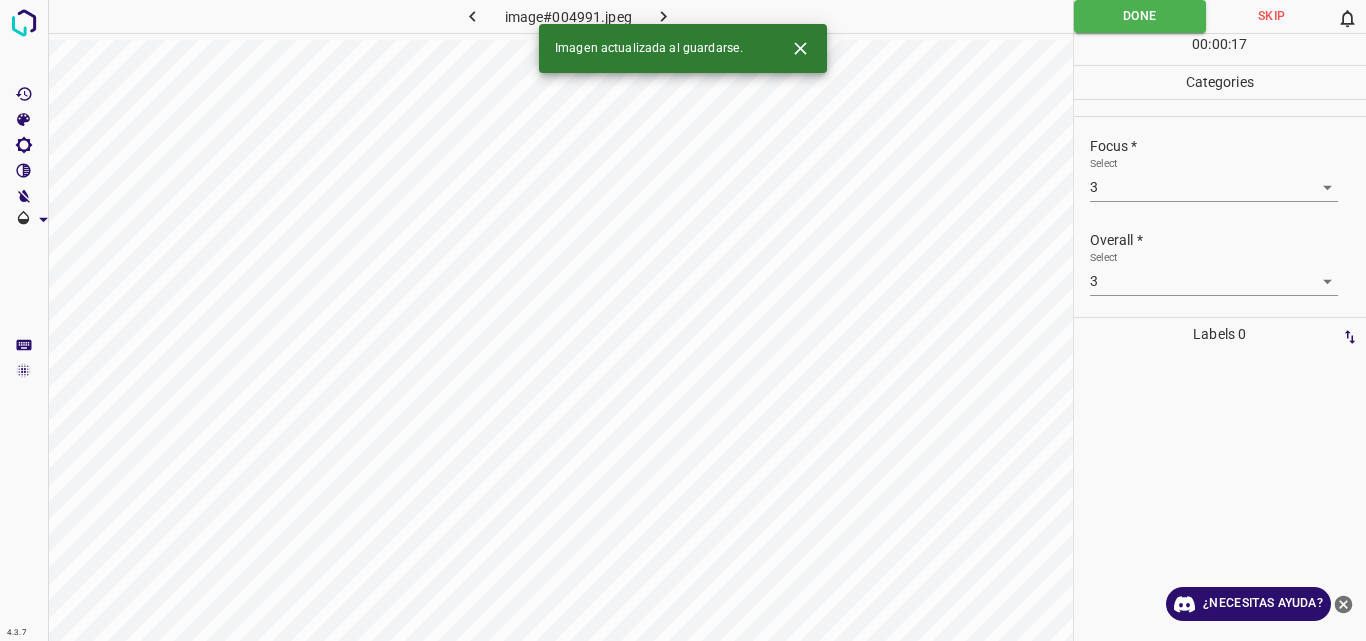 click 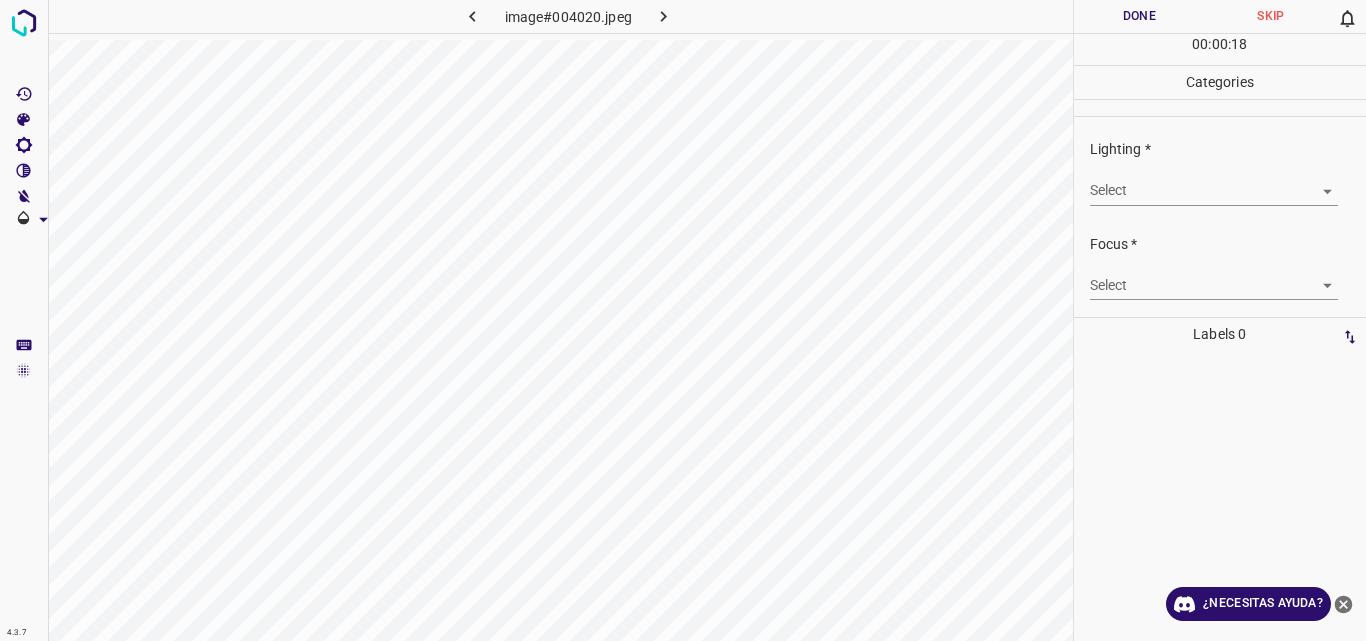 click on "4.3.7 image#[HASH].jpeg Done Skip 0 00   : 00   : 18   Categories Lighting *  Select ​ Focus *  Select ​ Overall *  Select ​ Labels   0 Categories 1 Lighting 2 Focus 3 Overall Tools Space Change between modes (Draw & Edit) I Auto labeling R Restore zoom M Zoom in N Zoom out Delete Delete selecte label Filters Z Restore filters X Saturation filter C Brightness filter V Contrast filter B Gray scale filter General O Download ¿Necesitas ayuda? Original text Rate this translation Your feedback will be used to help improve Google Translate - Texto - Esconder - Borrar" at bounding box center (683, 320) 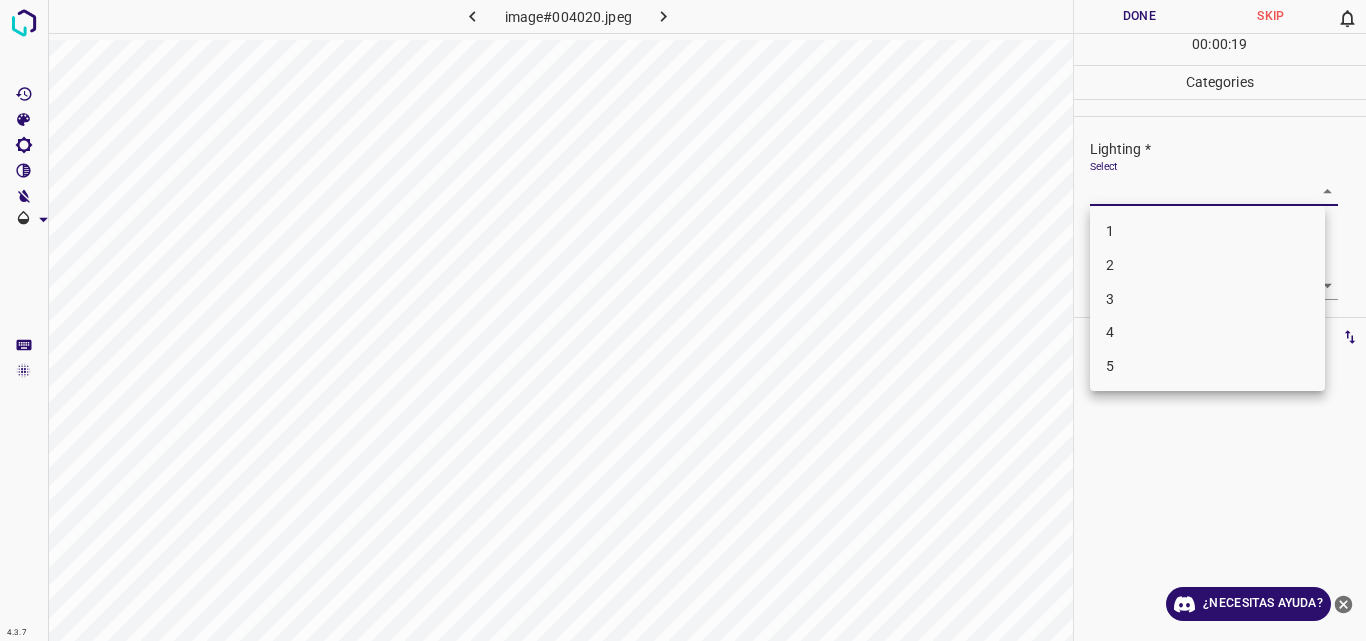 click on "3" at bounding box center (1207, 299) 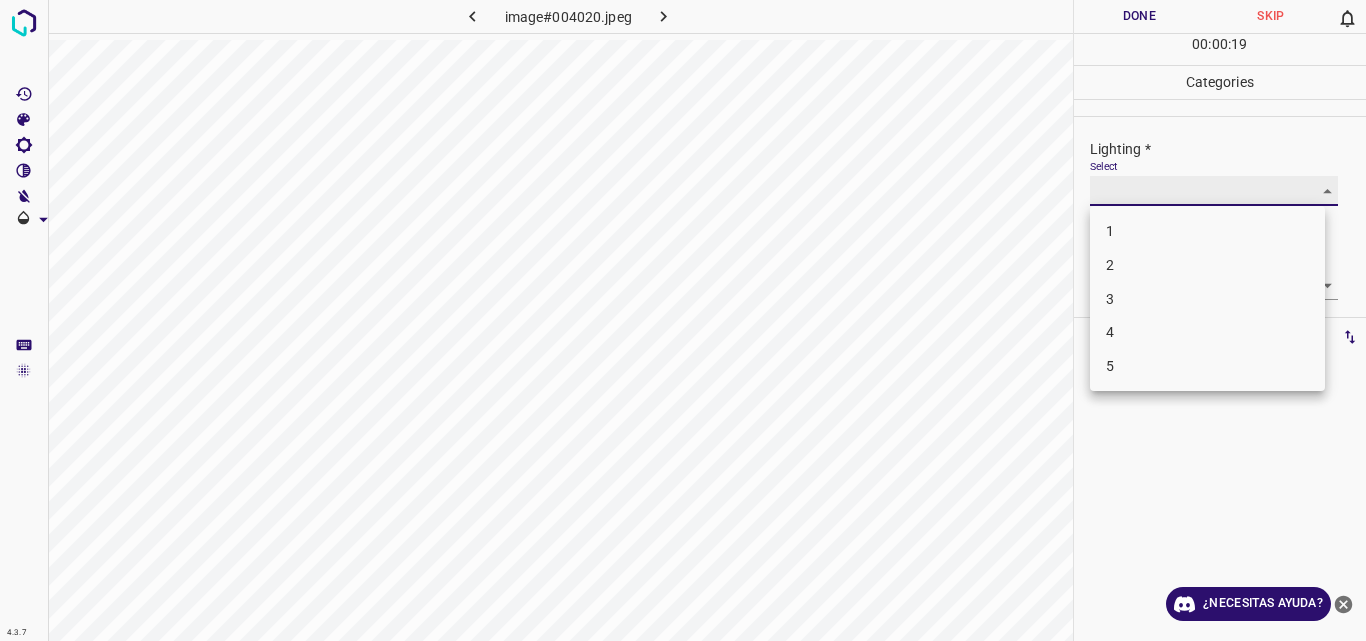 type on "3" 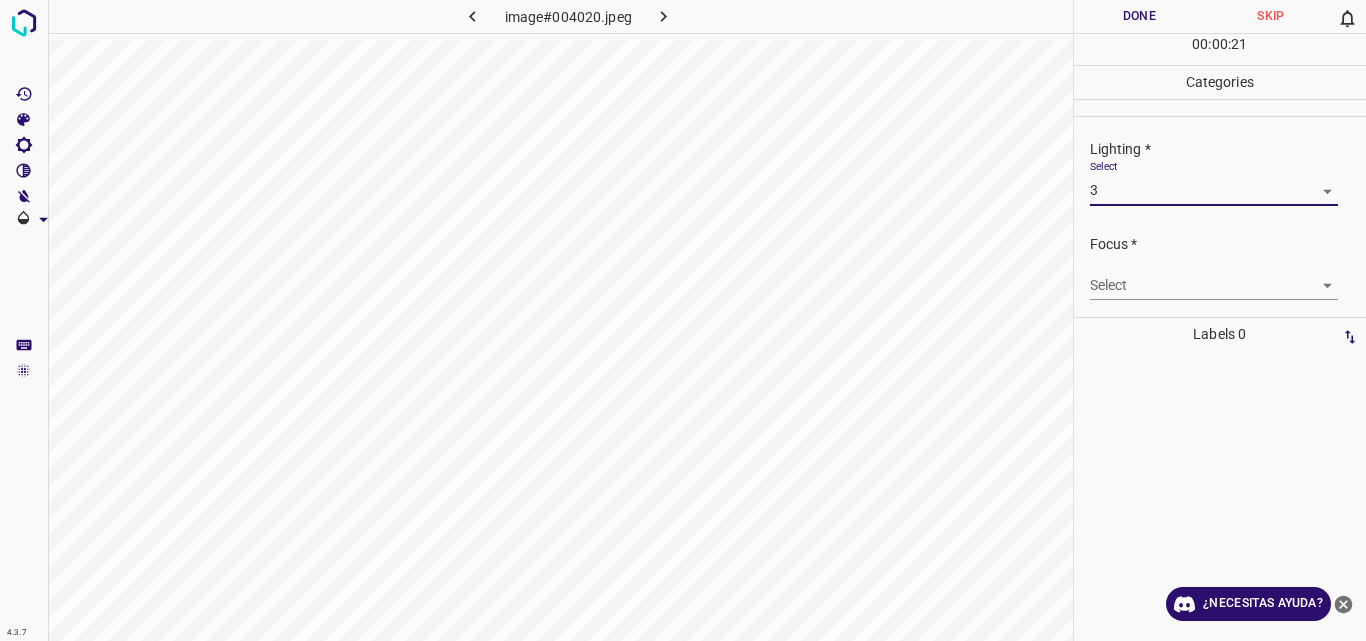 click on "4.3.7 image#004020.jpeg Done Skip 0 00   : 00   : 21   Categories Lighting *  Select 3 3 Focus *  Select ​ Overall *  Select ​ Labels   0 Categories 1 Lighting 2 Focus 3 Overall Tools Space Change between modes (Draw & Edit) I Auto labeling R Restore zoom M Zoom in N Zoom out Delete Delete selecte label Filters Z Restore filters X Saturation filter C Brightness filter V Contrast filter B Gray scale filter General O Download ¿Necesitas ayuda? Original text Rate this translation Your feedback will be used to help improve Google Translate - Texto - Esconder - Borrar" at bounding box center [683, 320] 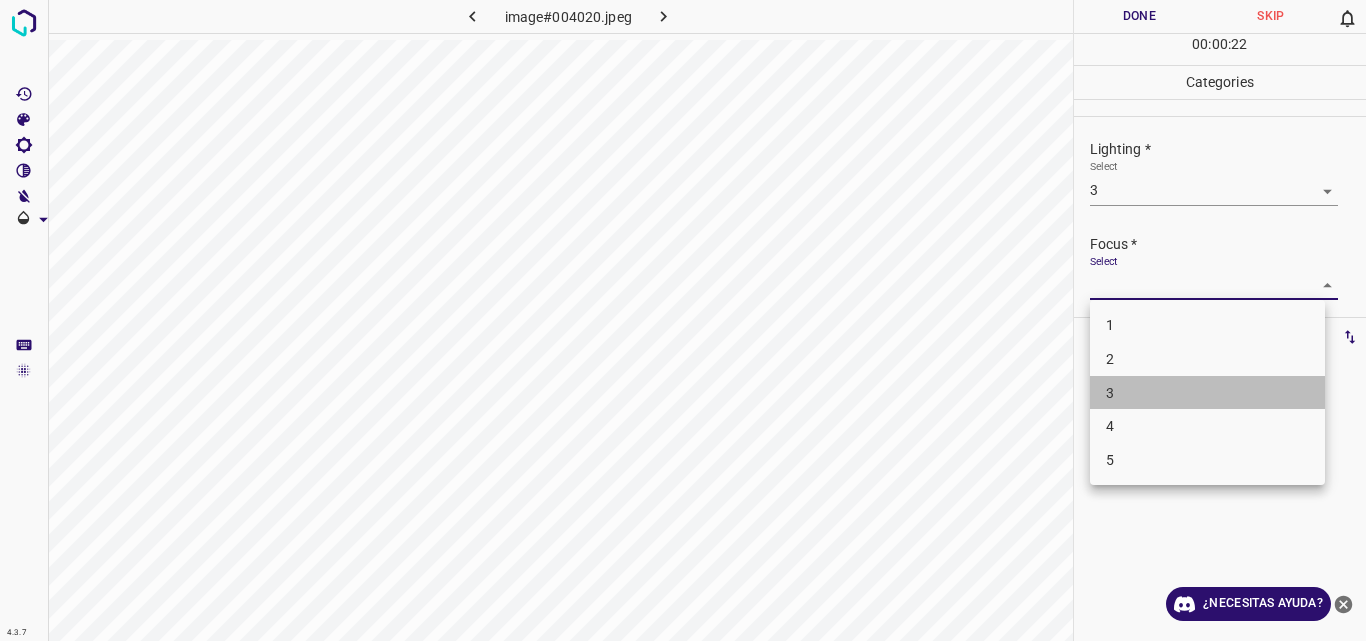 click on "3" at bounding box center (1207, 393) 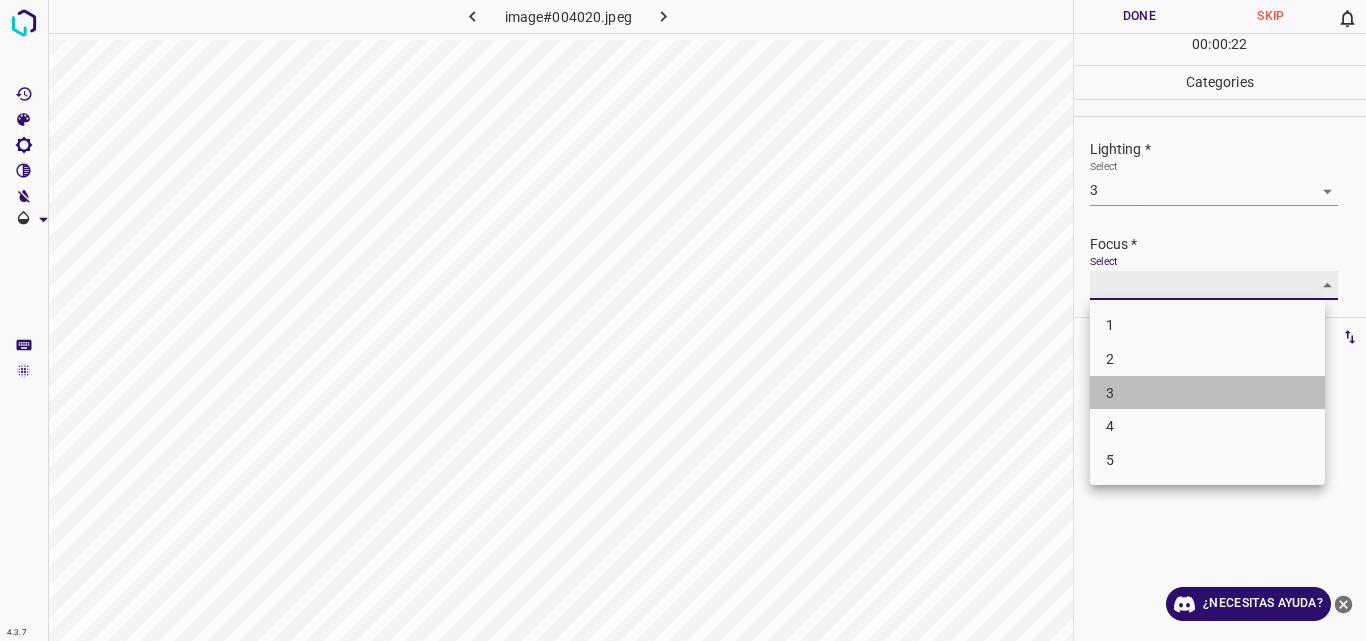 type on "3" 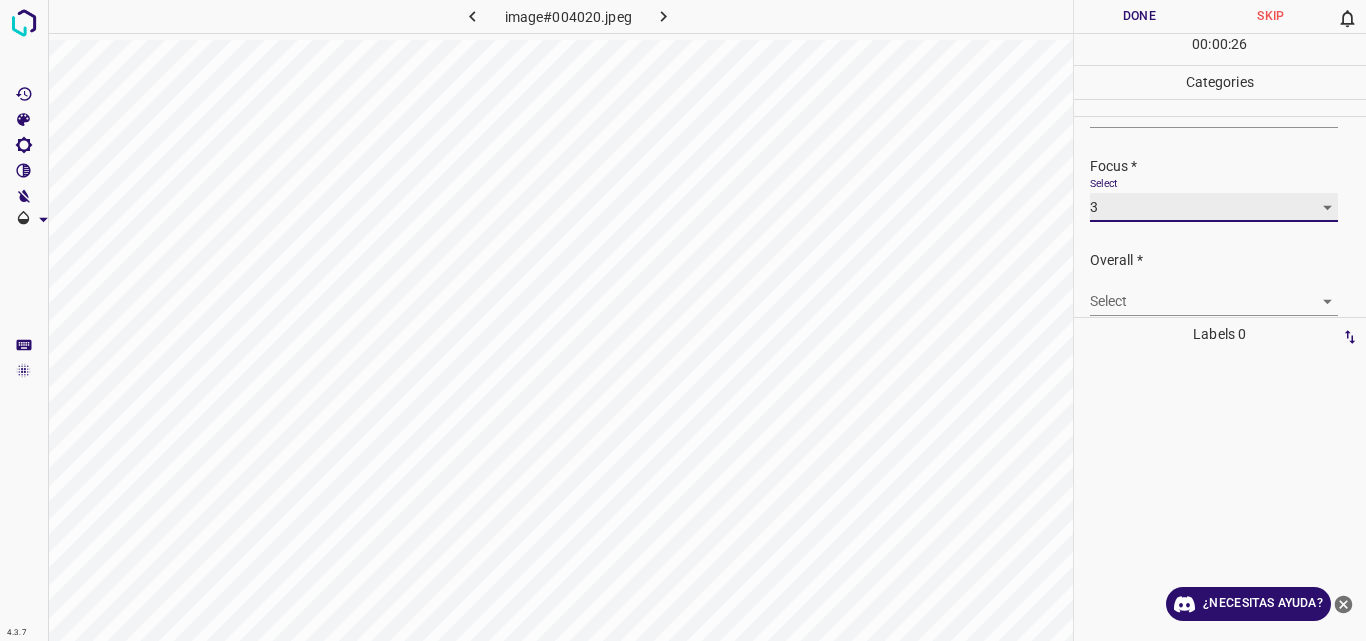 scroll, scrollTop: 98, scrollLeft: 0, axis: vertical 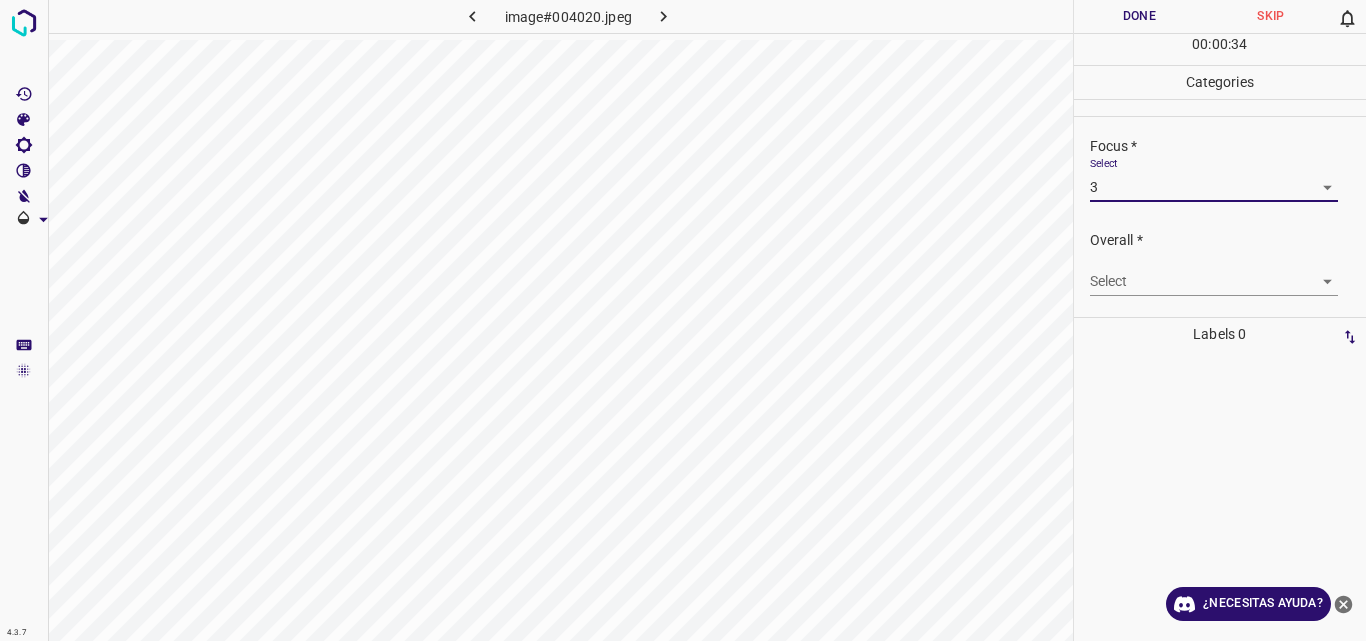 click on "4.3.7 image#004020.jpeg Done Skip 0 00   : 00   : 34   Categories Lighting *  Select 3 3 Focus *  Select 3 3 Overall *  Select ​ Labels   0 Categories 1 Lighting 2 Focus 3 Overall Tools Space Change between modes (Draw & Edit) I Auto labeling R Restore zoom M Zoom in N Zoom out Delete Delete selecte label Filters Z Restore filters X Saturation filter C Brightness filter V Contrast filter B Gray scale filter General O Download ¿Necesitas ayuda? Original text Rate this translation Your feedback will be used to help improve Google Translate - Texto - Esconder - Borrar" at bounding box center [683, 320] 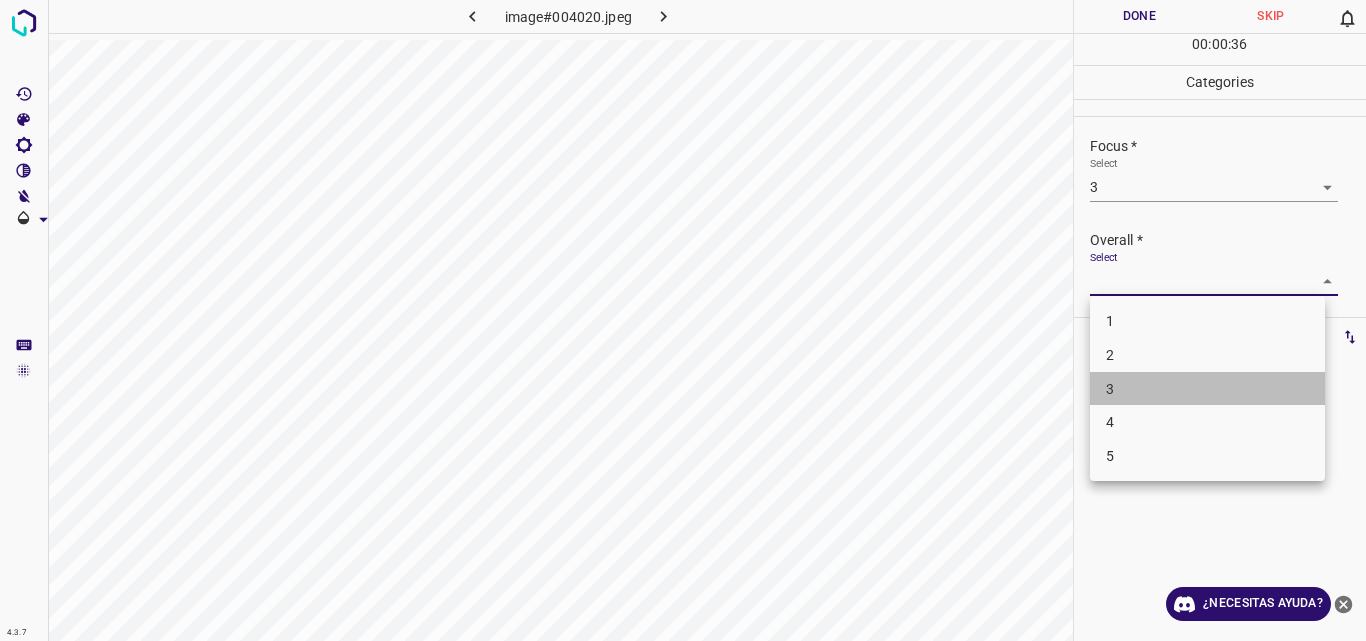 click on "3" at bounding box center (1207, 389) 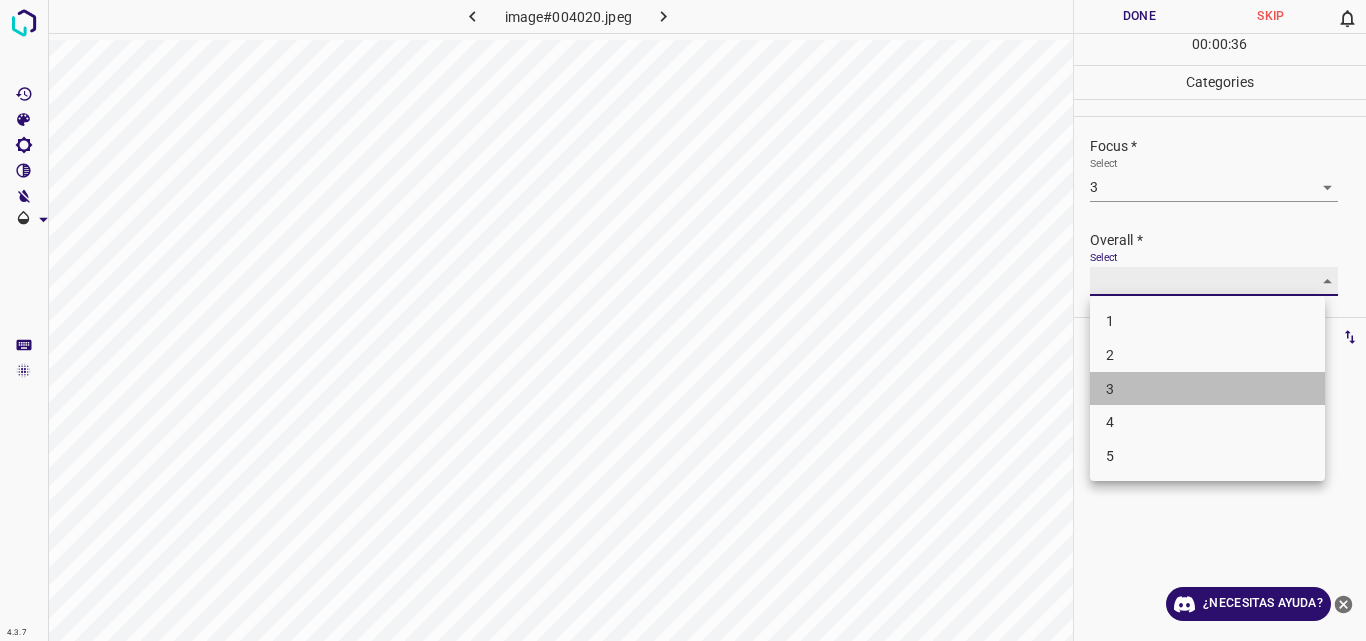 type on "3" 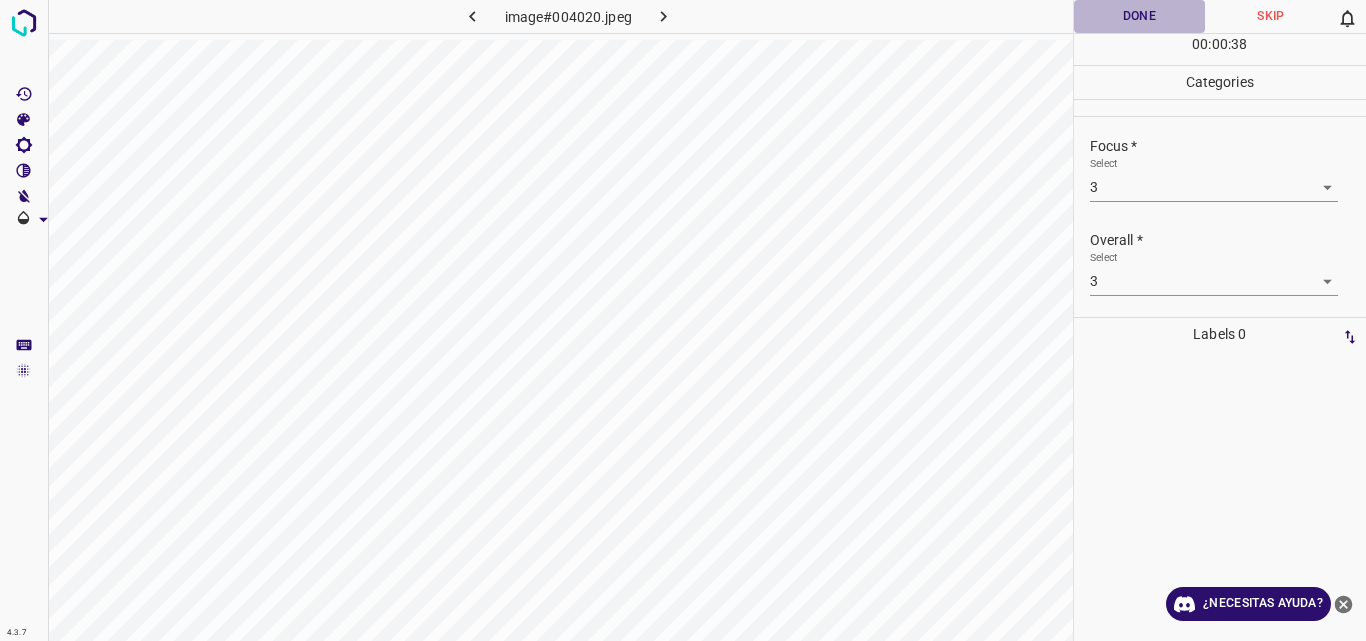 click on "Done" at bounding box center (1140, 16) 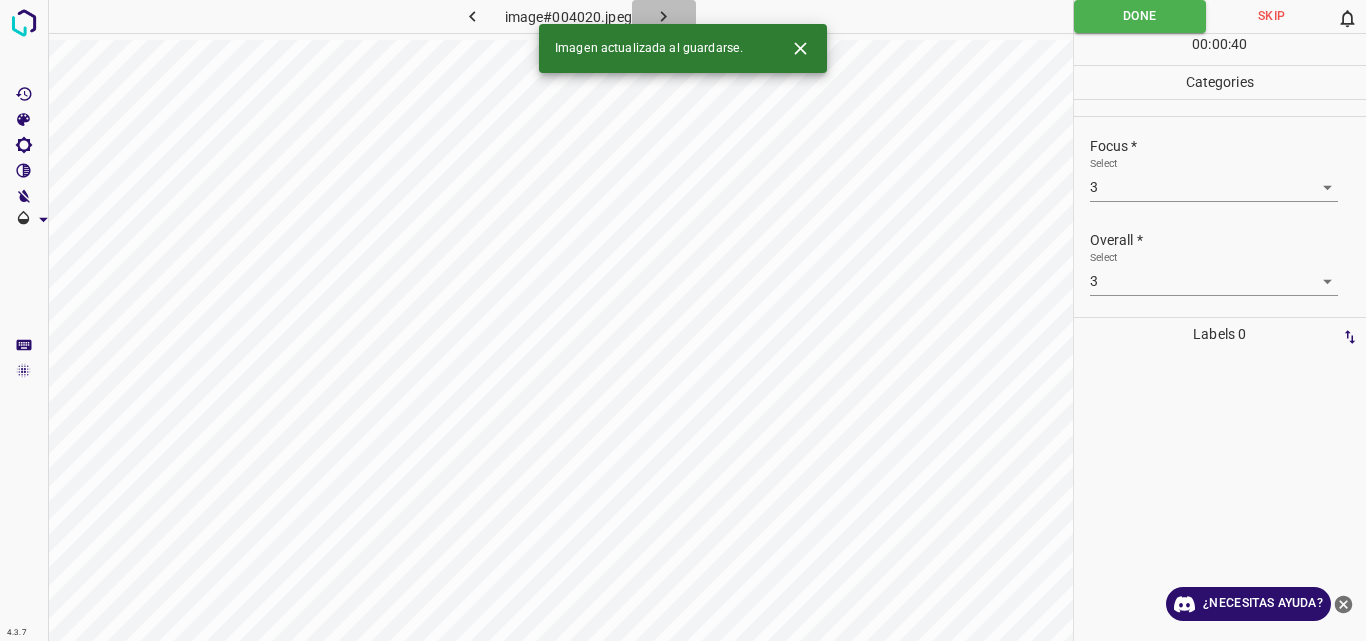 click 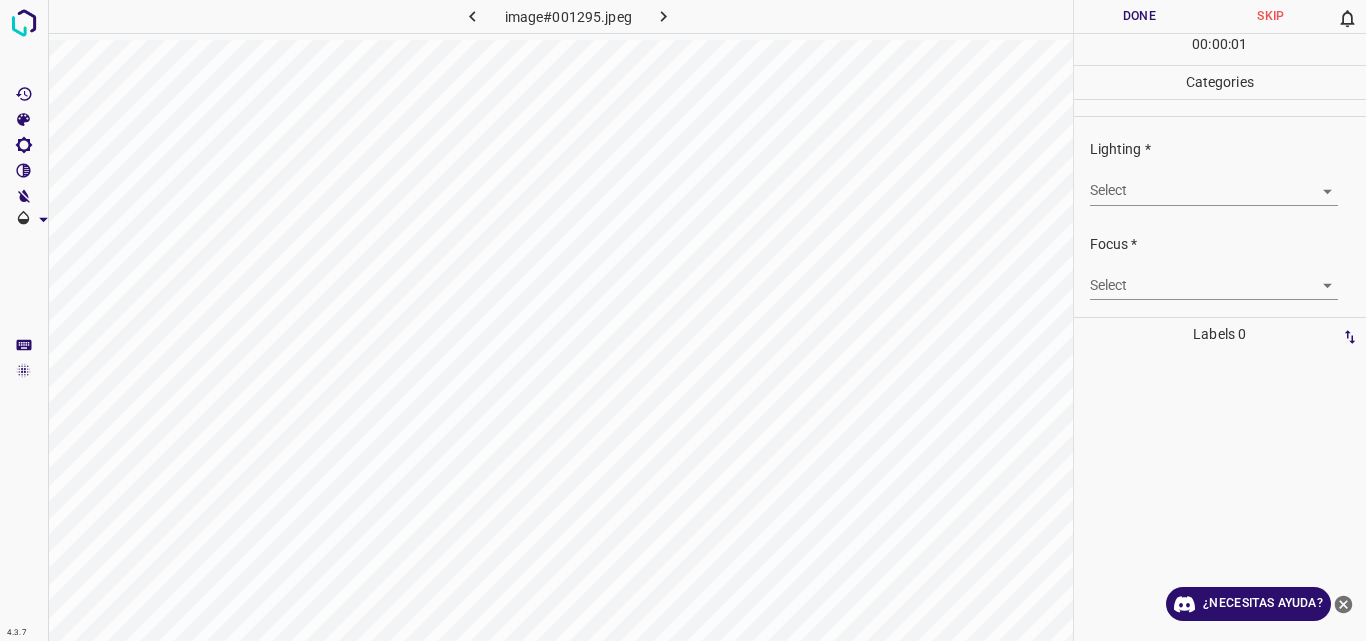 click on "4.3.7 image#001295.jpeg Done Skip 0 00   : 00   : 01   Categories Lighting *  Select ​ Focus *  Select ​ Overall *  Select ​ Labels   0 Categories 1 Lighting 2 Focus 3 Overall Tools Space Change between modes (Draw & Edit) I Auto labeling R Restore zoom M Zoom in N Zoom out Delete Delete selecte label Filters Z Restore filters X Saturation filter C Brightness filter V Contrast filter B Gray scale filter General O Download ¿Necesitas ayuda? Original text Rate this translation Your feedback will be used to help improve Google Translate - Texto - Esconder - Borrar" at bounding box center (683, 320) 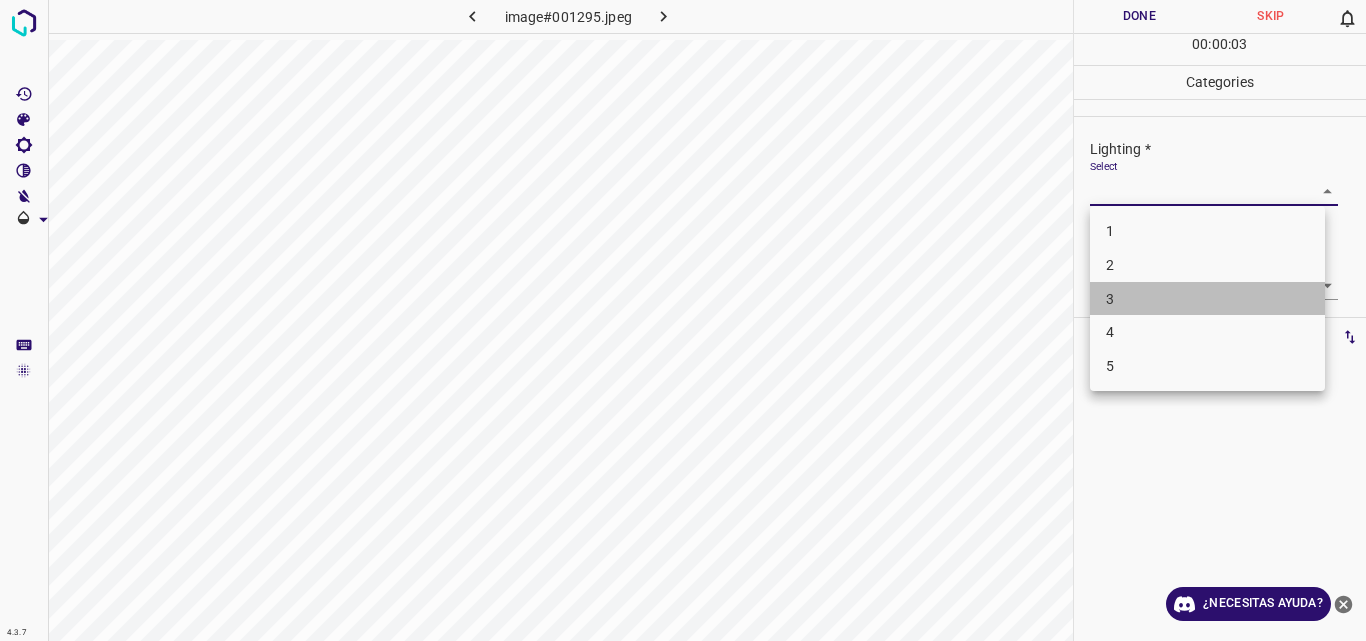 click on "3" at bounding box center (1207, 299) 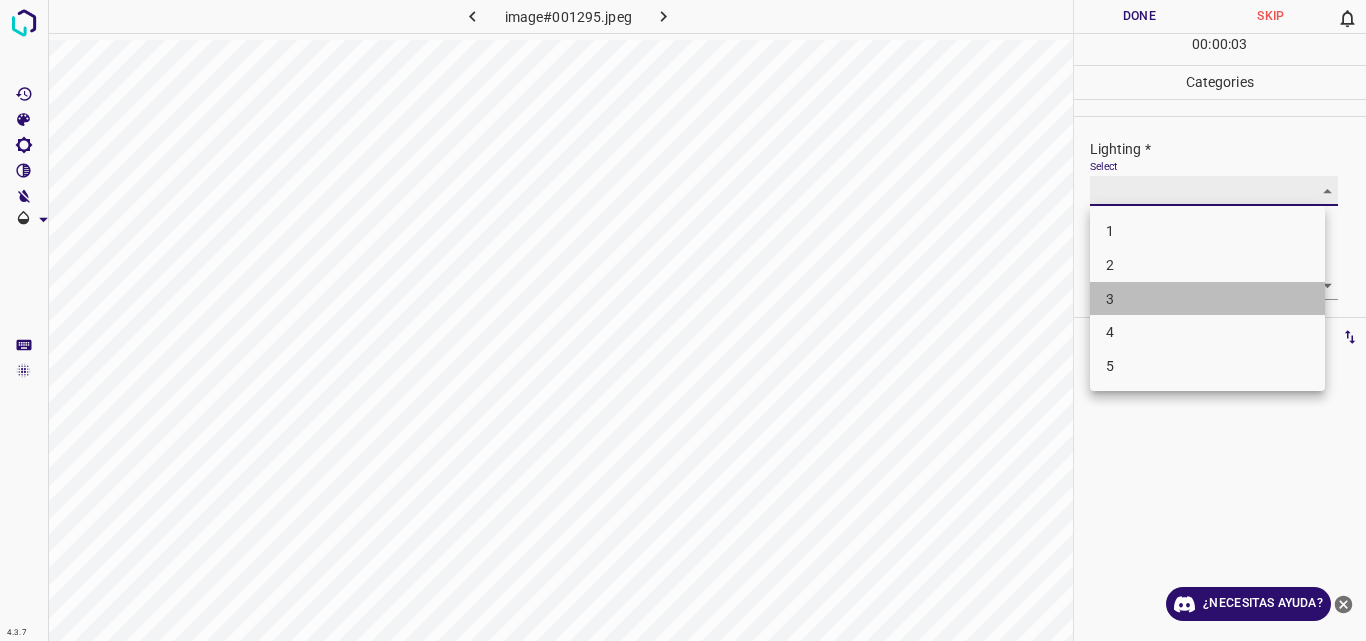 type on "3" 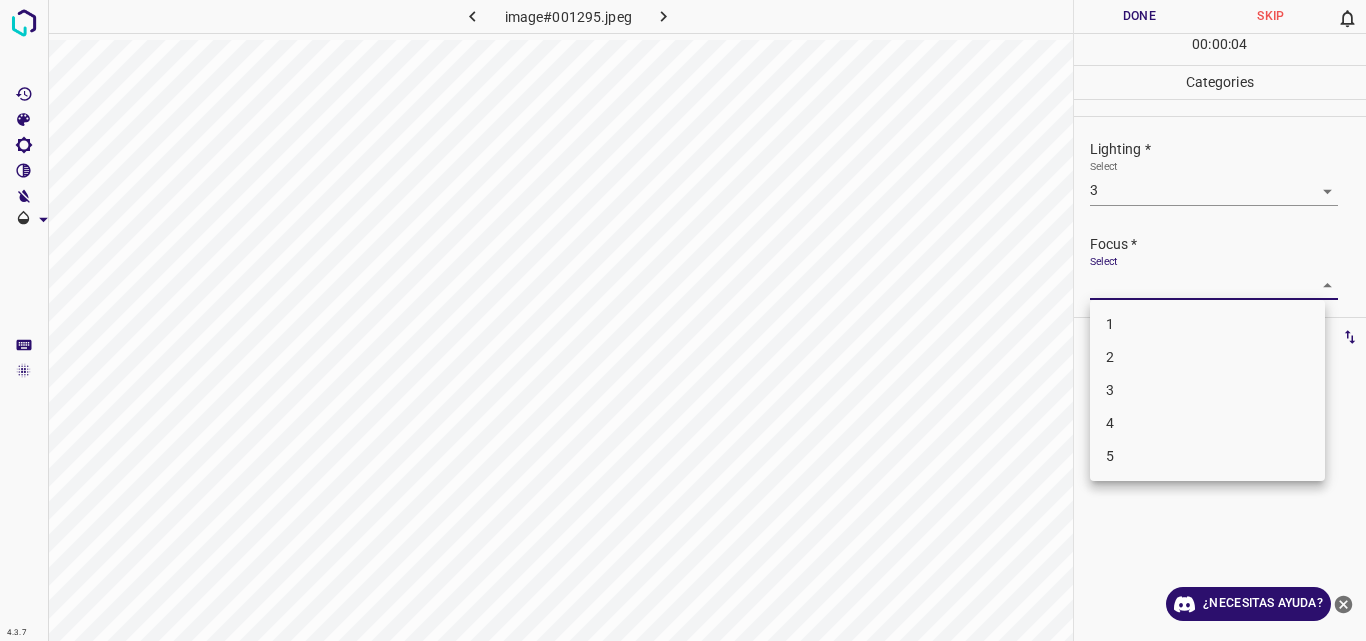click on "4.3.7 image#001295.jpeg Done Skip 0 00   : 00   : 04   Categories Lighting *  Select 3 3 Focus *  Select ​ Overall *  Select ​ Labels   0 Categories 1 Lighting 2 Focus 3 Overall Tools Space Change between modes (Draw & Edit) I Auto labeling R Restore zoom M Zoom in N Zoom out Delete Delete selecte label Filters Z Restore filters X Saturation filter C Brightness filter V Contrast filter B Gray scale filter General O Download ¿Necesitas ayuda? Original text Rate this translation Your feedback will be used to help improve Google Translate - Texto - Esconder - Borrar 1 2 3 4 5" at bounding box center (683, 320) 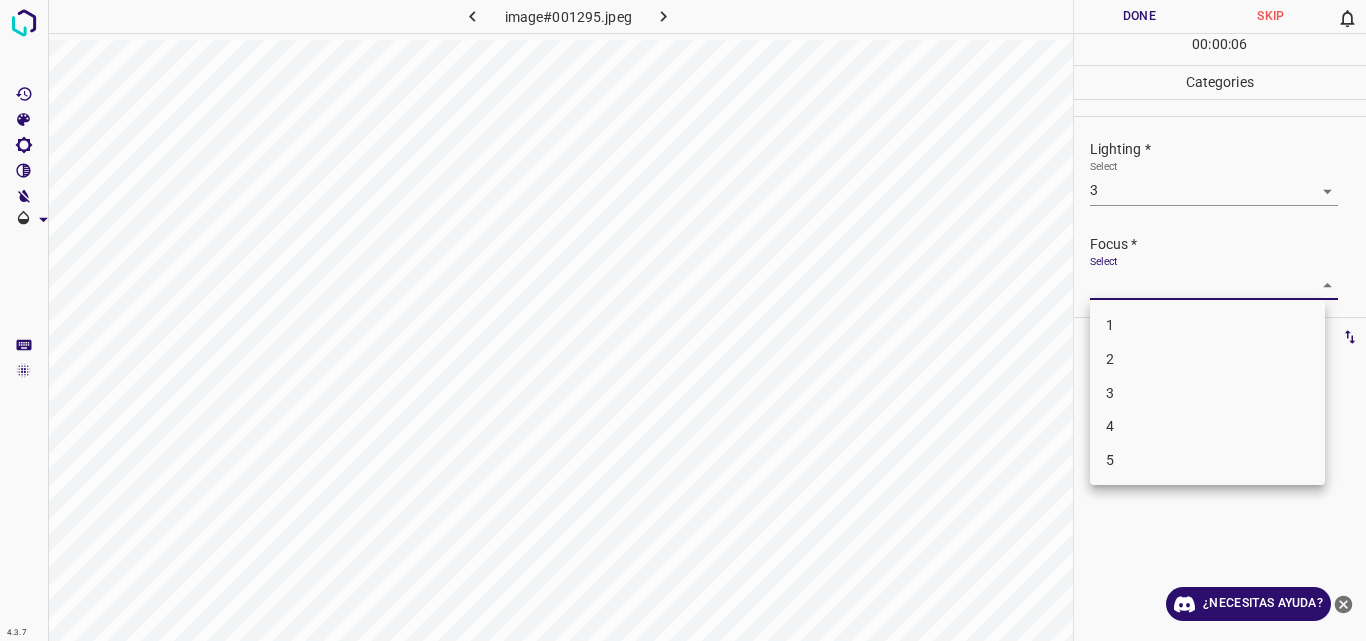 click on "3" at bounding box center [1207, 393] 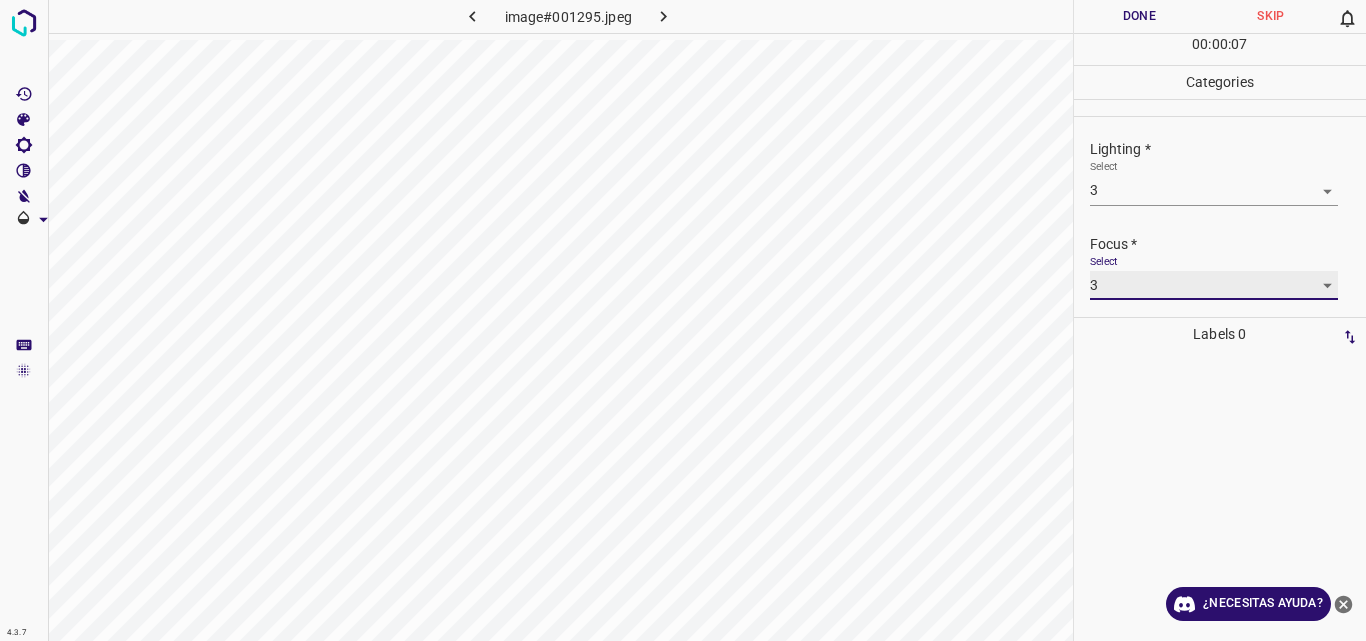 type on "3" 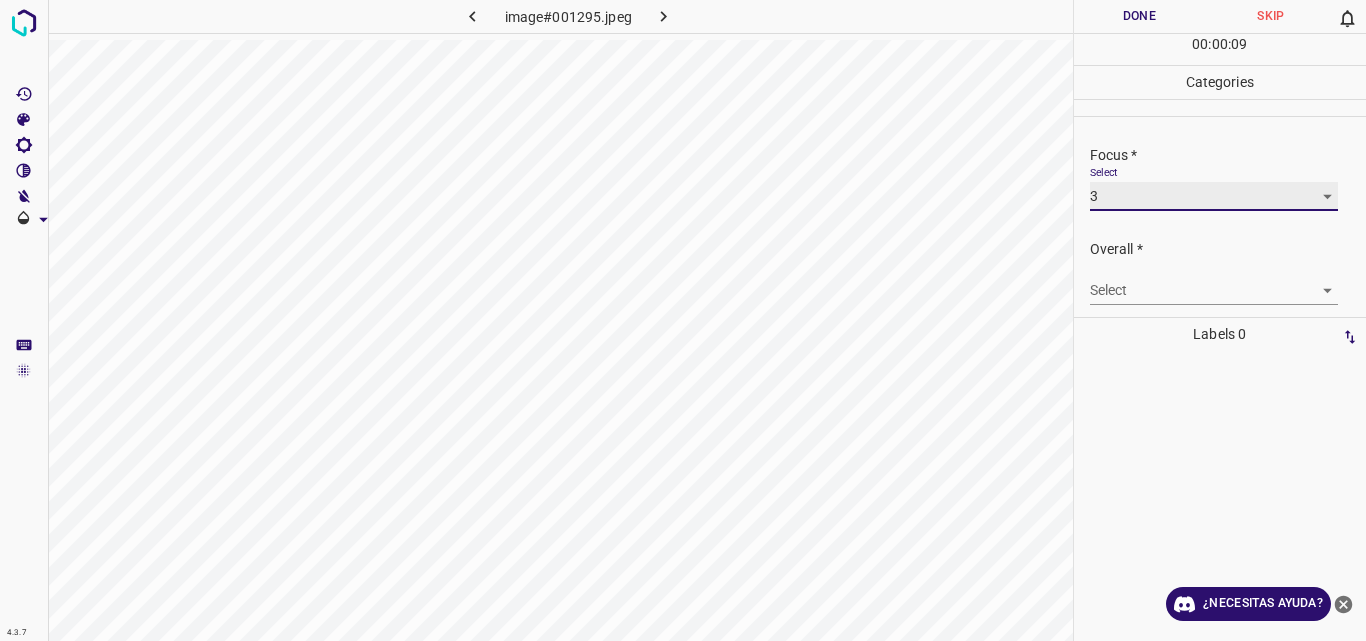 scroll, scrollTop: 98, scrollLeft: 0, axis: vertical 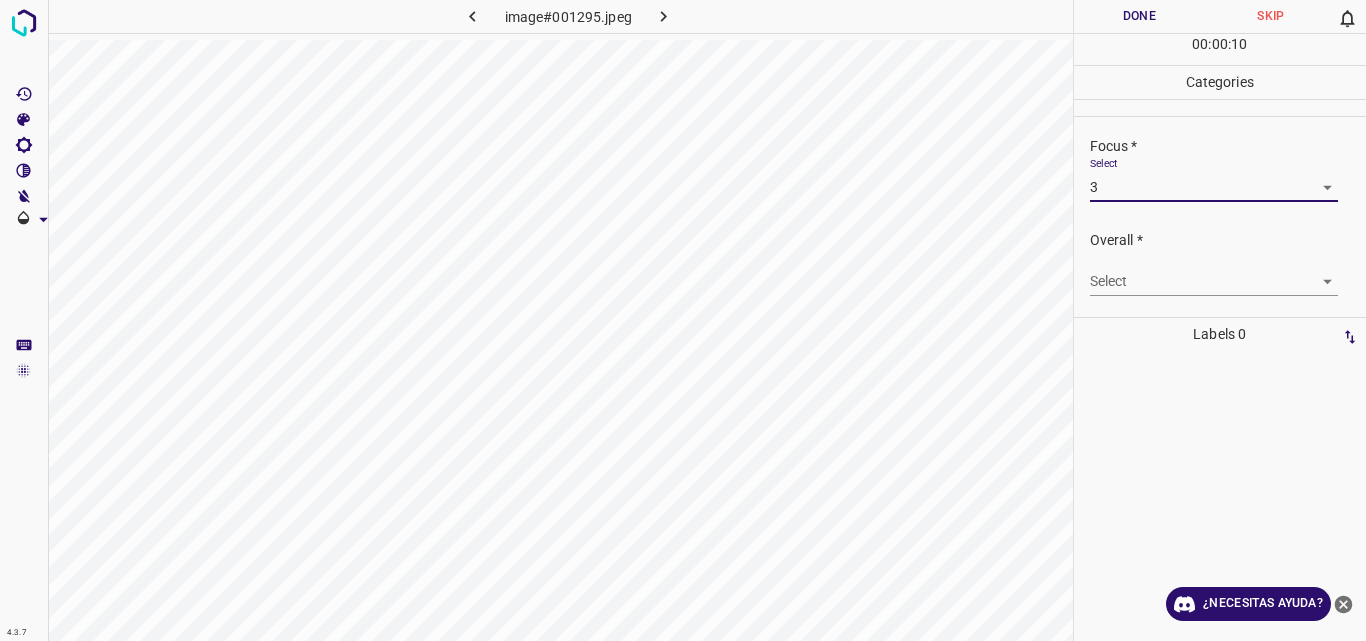 click on "Select ​" at bounding box center (1228, 273) 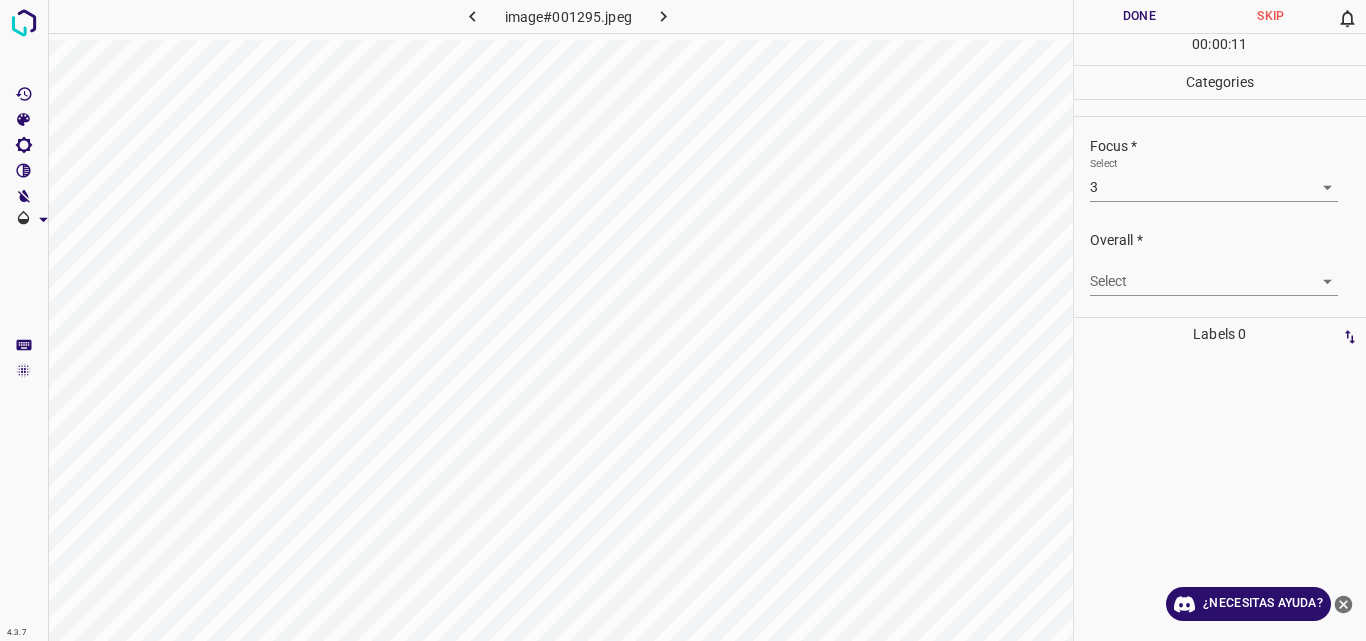 click on "4.3.7 image#001295.jpeg Done Skip 0 00   : 00   : 11   Categories Lighting *  Select 3 3 Focus *  Select 3 3 Overall *  Select ​ Labels   0 Categories 1 Lighting 2 Focus 3 Overall Tools Space Change between modes (Draw & Edit) I Auto labeling R Restore zoom M Zoom in N Zoom out Delete Delete selecte label Filters Z Restore filters X Saturation filter C Brightness filter V Contrast filter B Gray scale filter General O Download ¿Necesitas ayuda? Original text Rate this translation Your feedback will be used to help improve Google Translate - Texto - Esconder - Borrar" at bounding box center [683, 320] 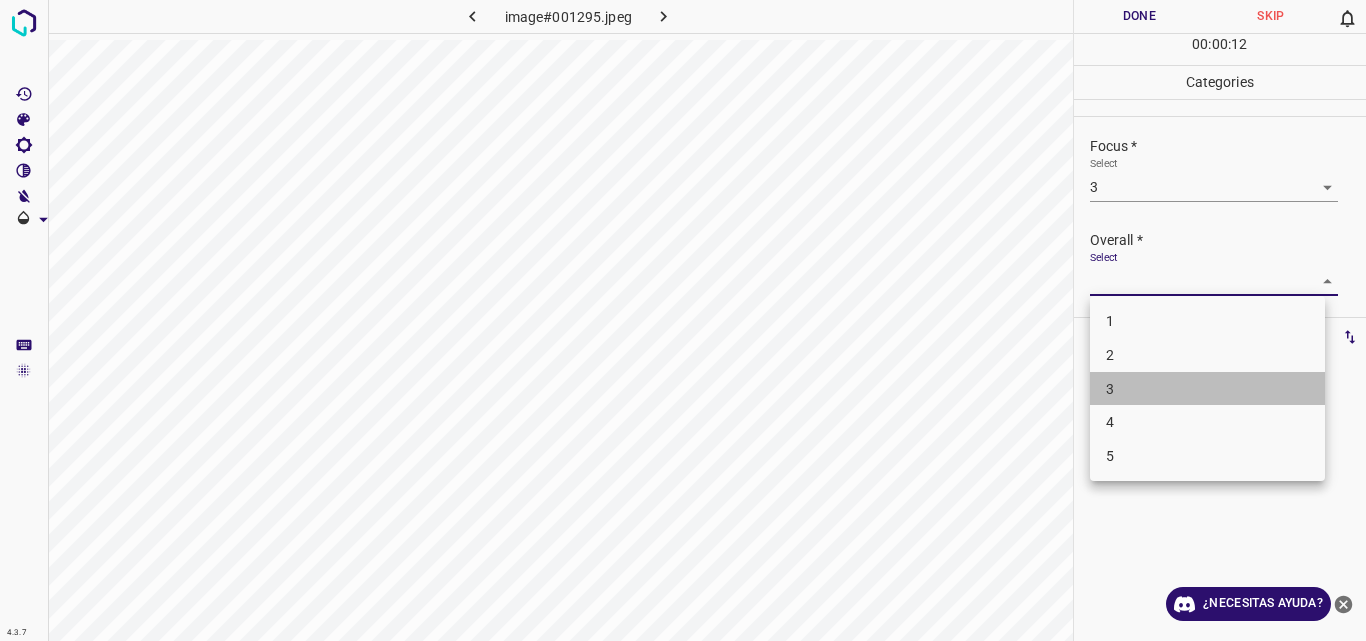 click on "3" at bounding box center [1207, 389] 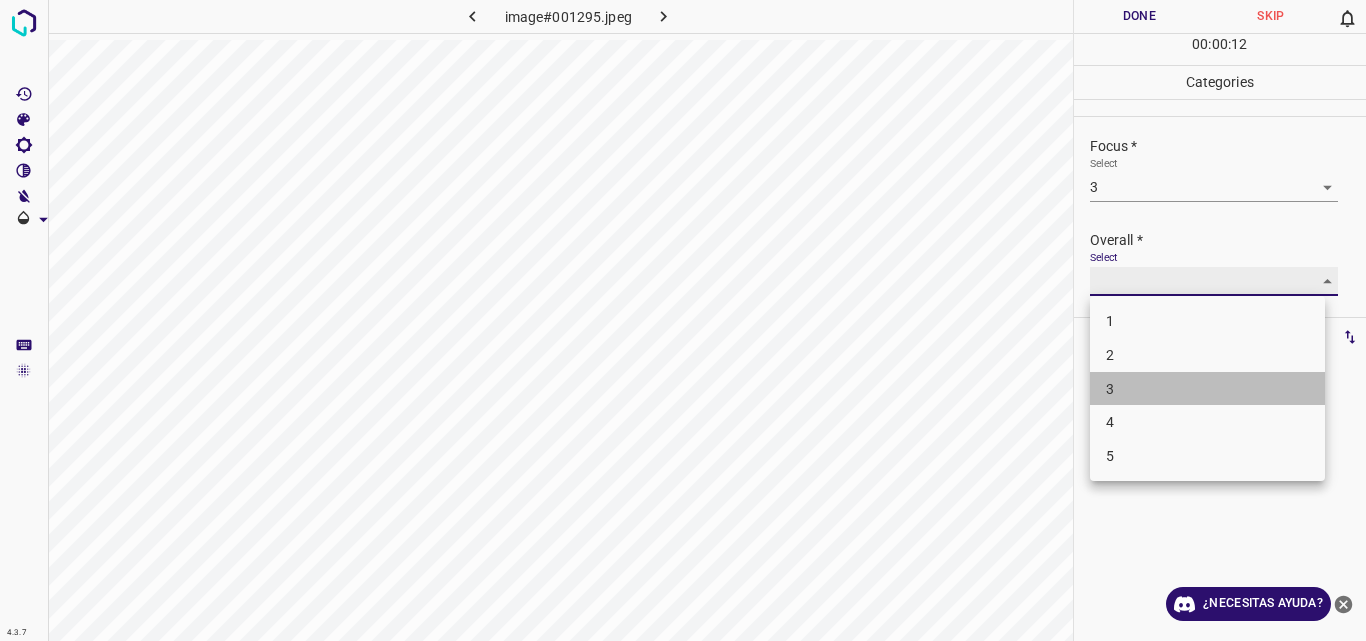 type on "3" 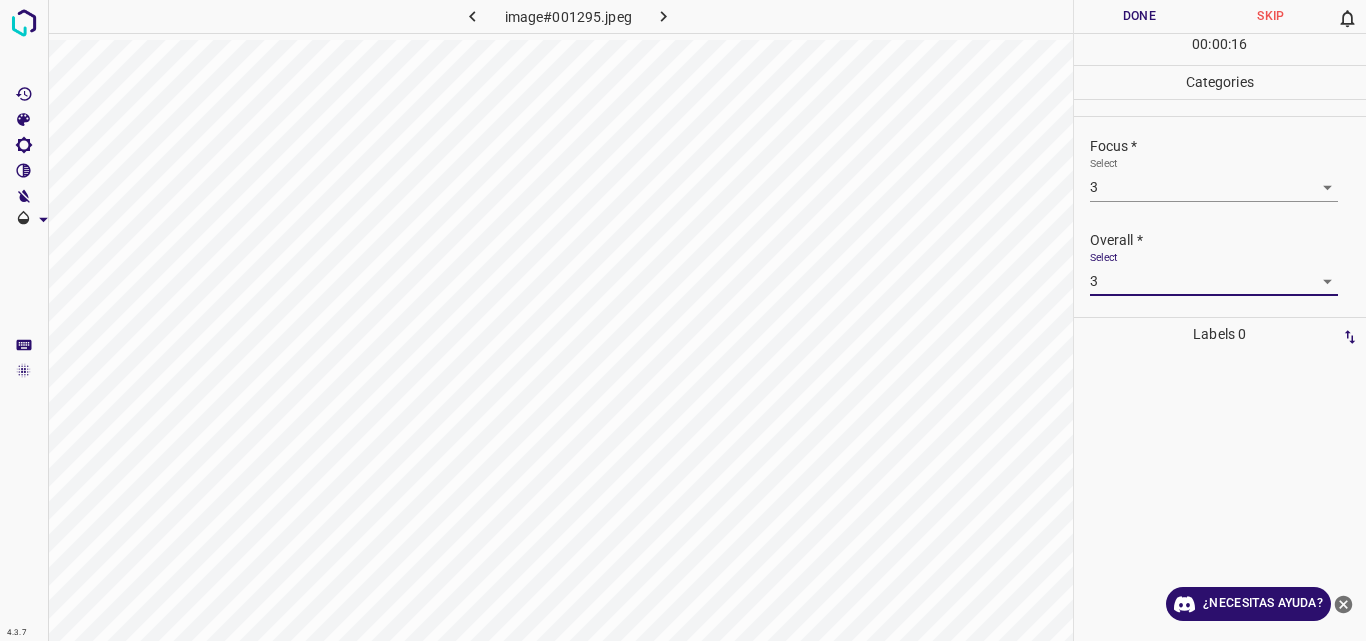 click on "Done" at bounding box center [1140, 16] 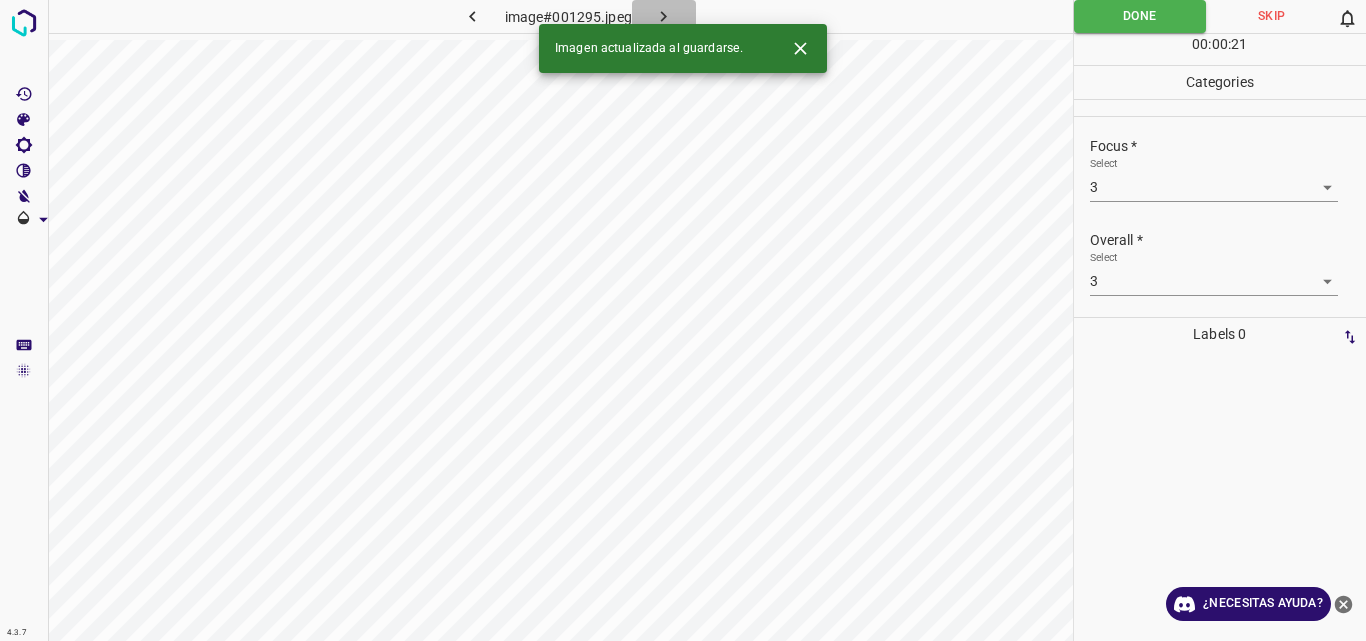 click at bounding box center (664, 16) 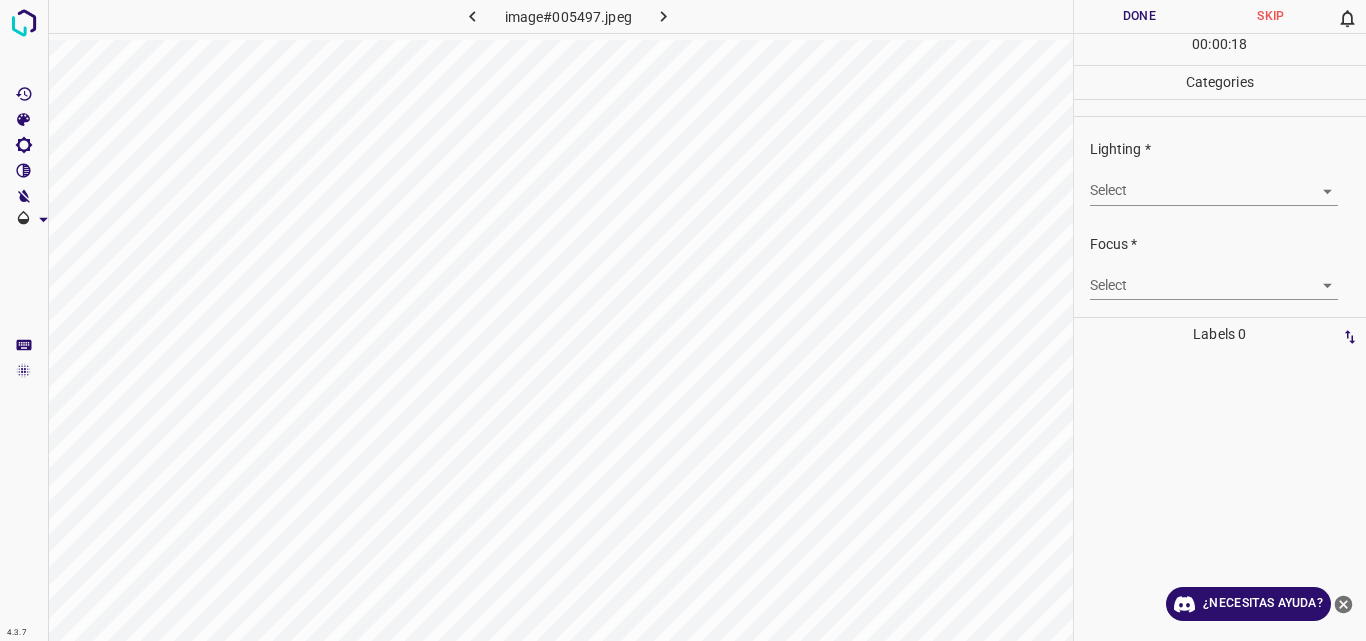 click on "4.3.7 image#005497.jpeg Done Skip 0 00   : 00   : 18   Categories Lighting *  Select ​ Focus *  Select ​ Overall *  Select ​ Labels   0 Categories 1 Lighting 2 Focus 3 Overall Tools Space Change between modes (Draw & Edit) I Auto labeling R Restore zoom M Zoom in N Zoom out Delete Delete selecte label Filters Z Restore filters X Saturation filter C Brightness filter V Contrast filter B Gray scale filter General O Download ¿Necesitas ayuda? Original text Rate this translation Your feedback will be used to help improve Google Translate - Texto - Esconder - Borrar" at bounding box center (683, 320) 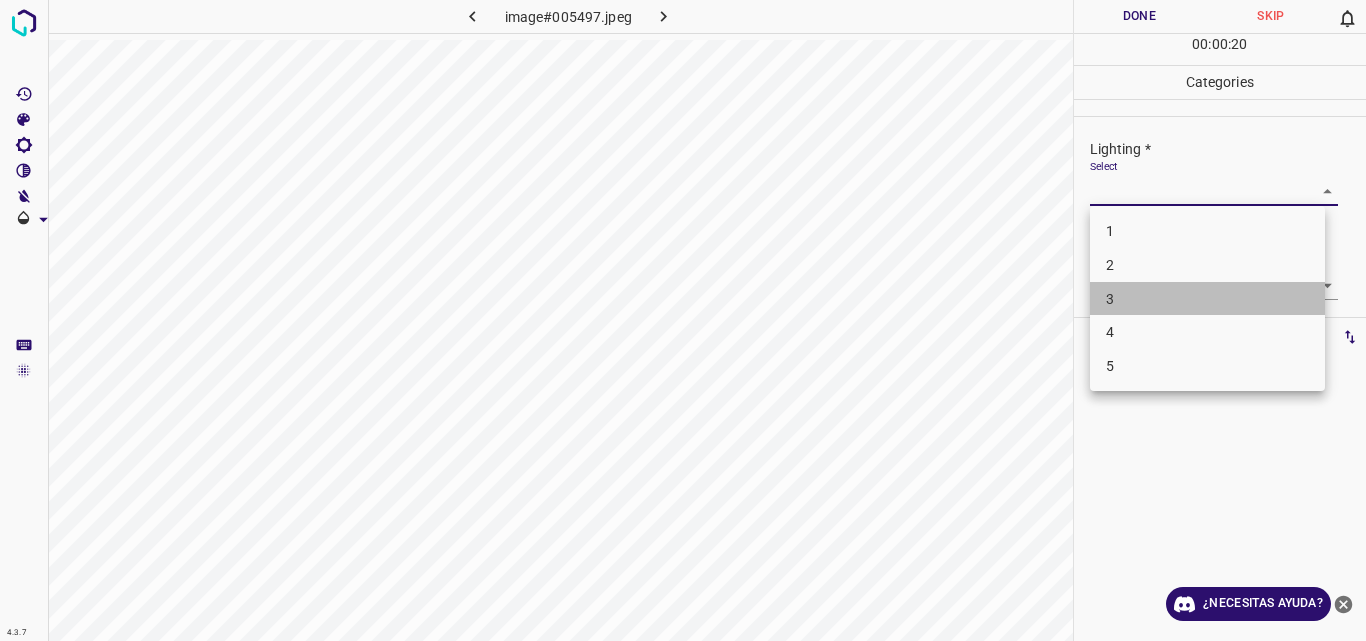 click on "3" at bounding box center (1207, 299) 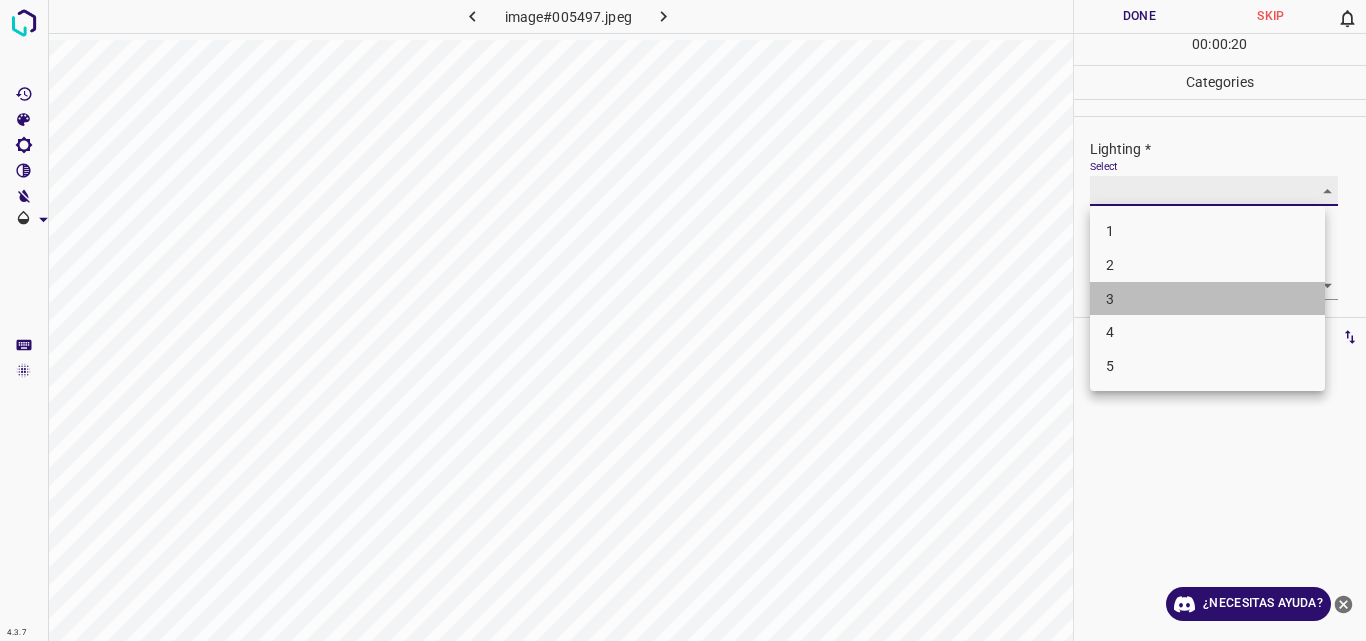 type on "3" 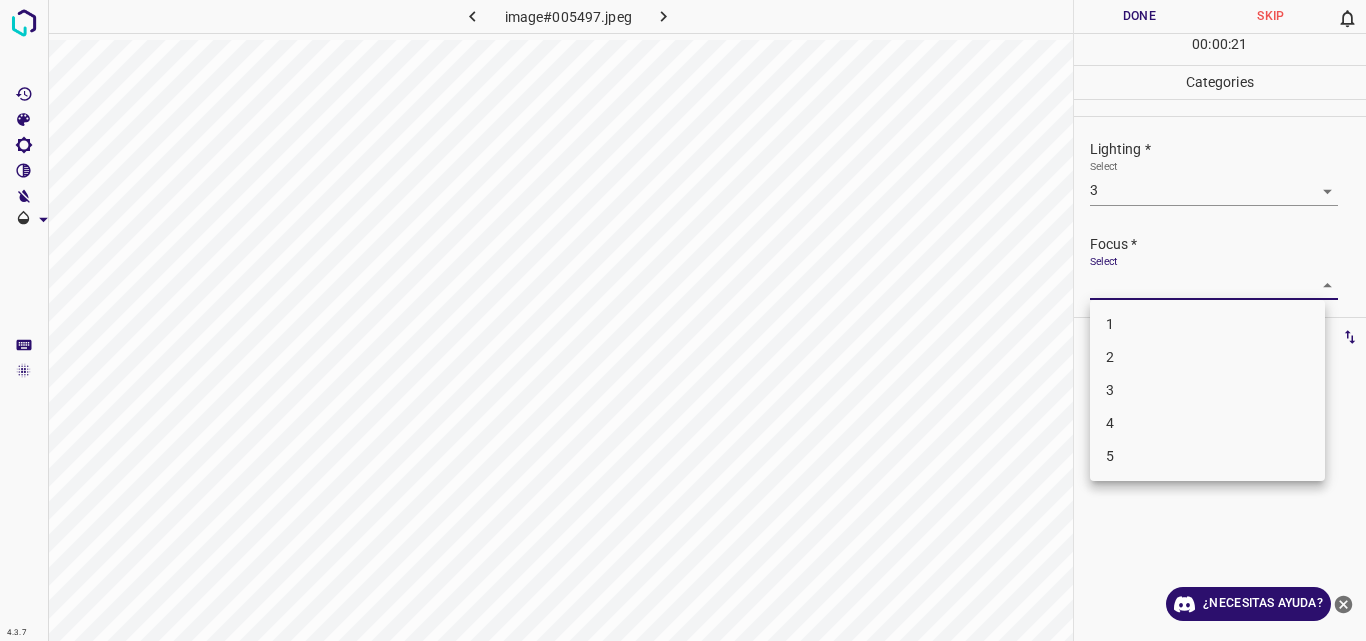 click on "4.3.7 image#005497.jpeg Done Skip 0 00   : 00   : 21   Categories Lighting *  Select 3 3 Focus *  Select ​ Overall *  Select ​ Labels   0 Categories 1 Lighting 2 Focus 3 Overall Tools Space Change between modes (Draw & Edit) I Auto labeling R Restore zoom M Zoom in N Zoom out Delete Delete selecte label Filters Z Restore filters X Saturation filter C Brightness filter V Contrast filter B Gray scale filter General O Download ¿Necesitas ayuda? Original text Rate this translation Your feedback will be used to help improve Google Translate - Texto - Esconder - Borrar 1 2 3 4 5" at bounding box center (683, 320) 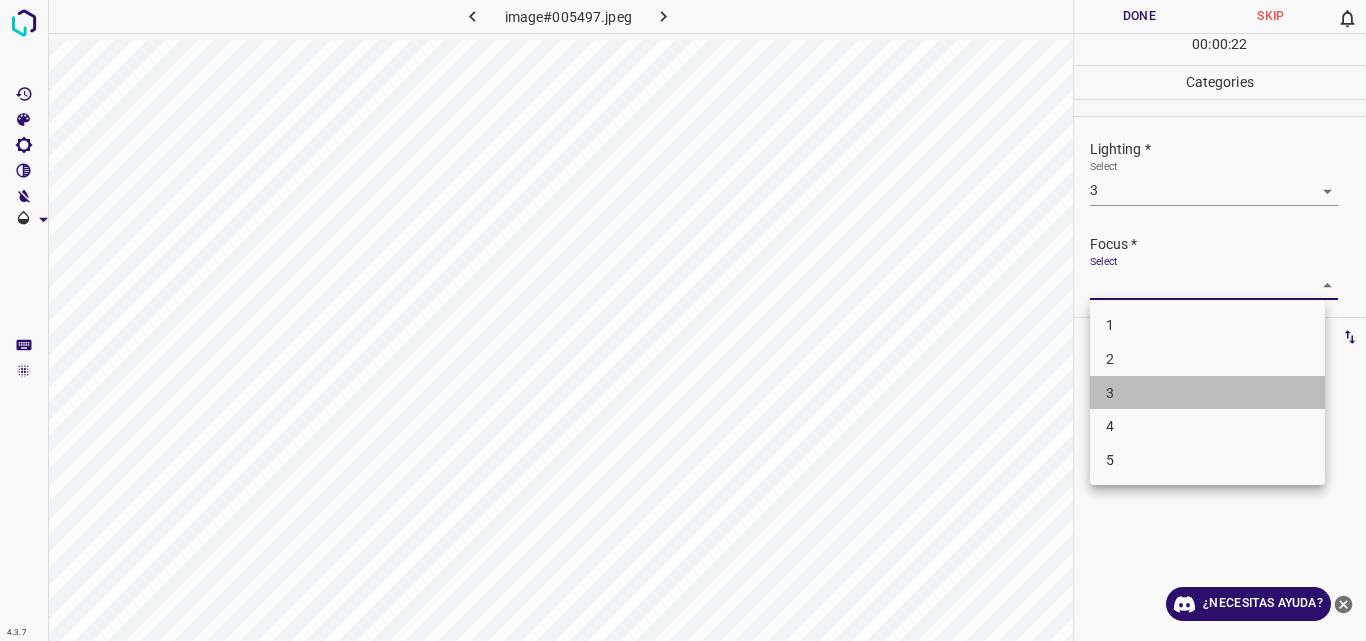 click on "3" at bounding box center [1207, 393] 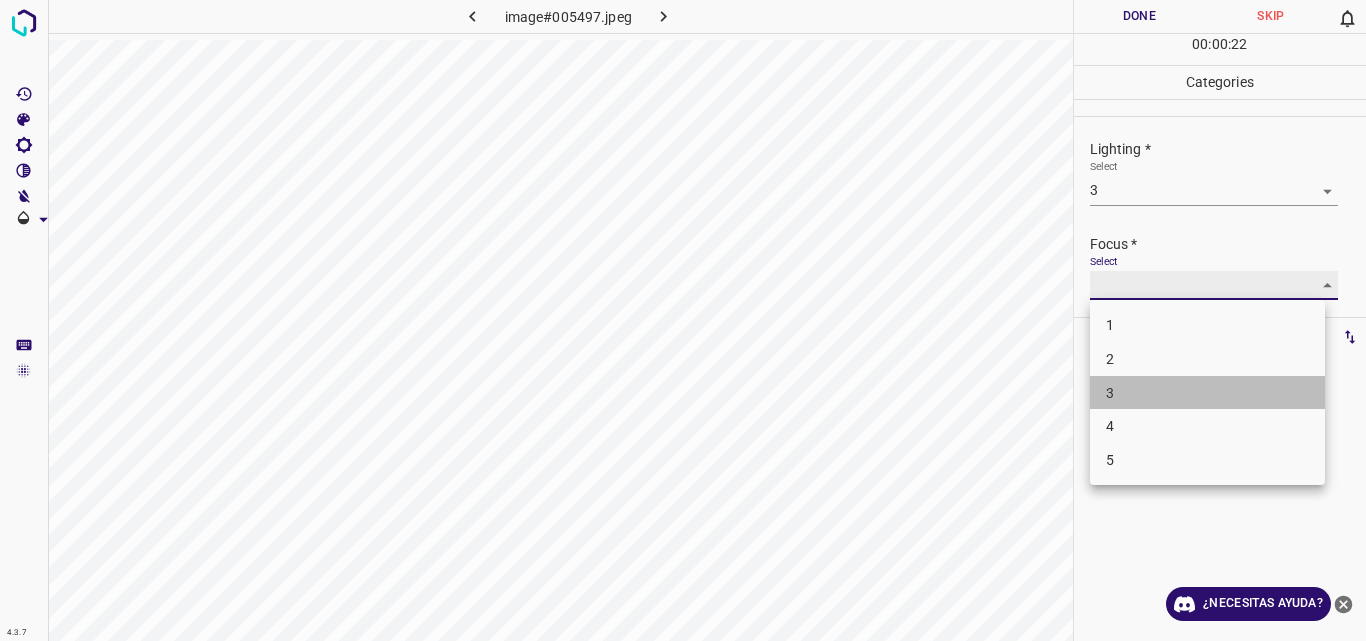 type on "3" 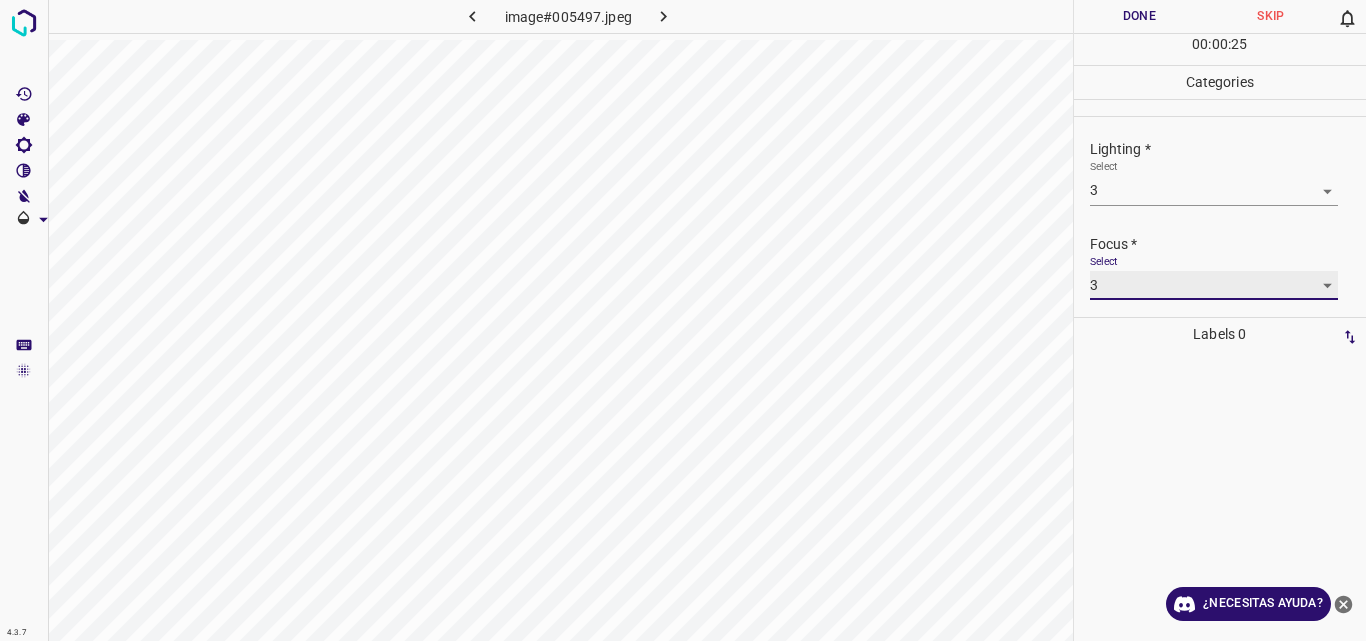 scroll, scrollTop: 98, scrollLeft: 0, axis: vertical 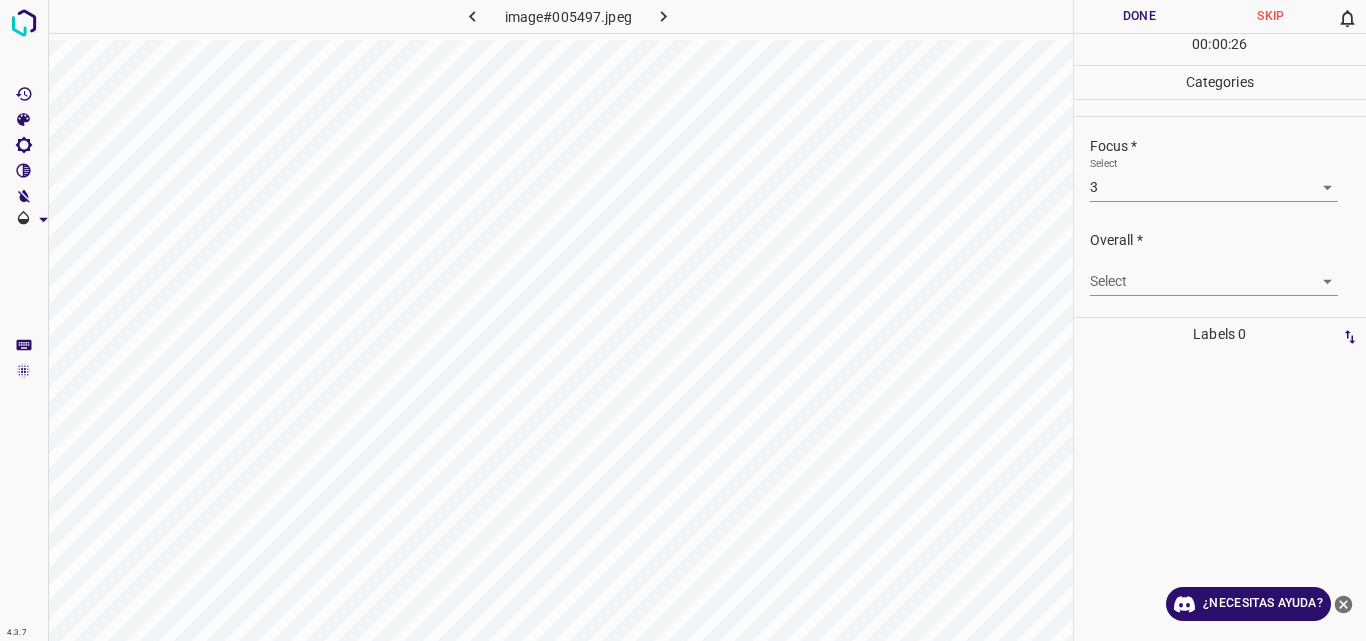 click on "Select ​" at bounding box center [1228, 273] 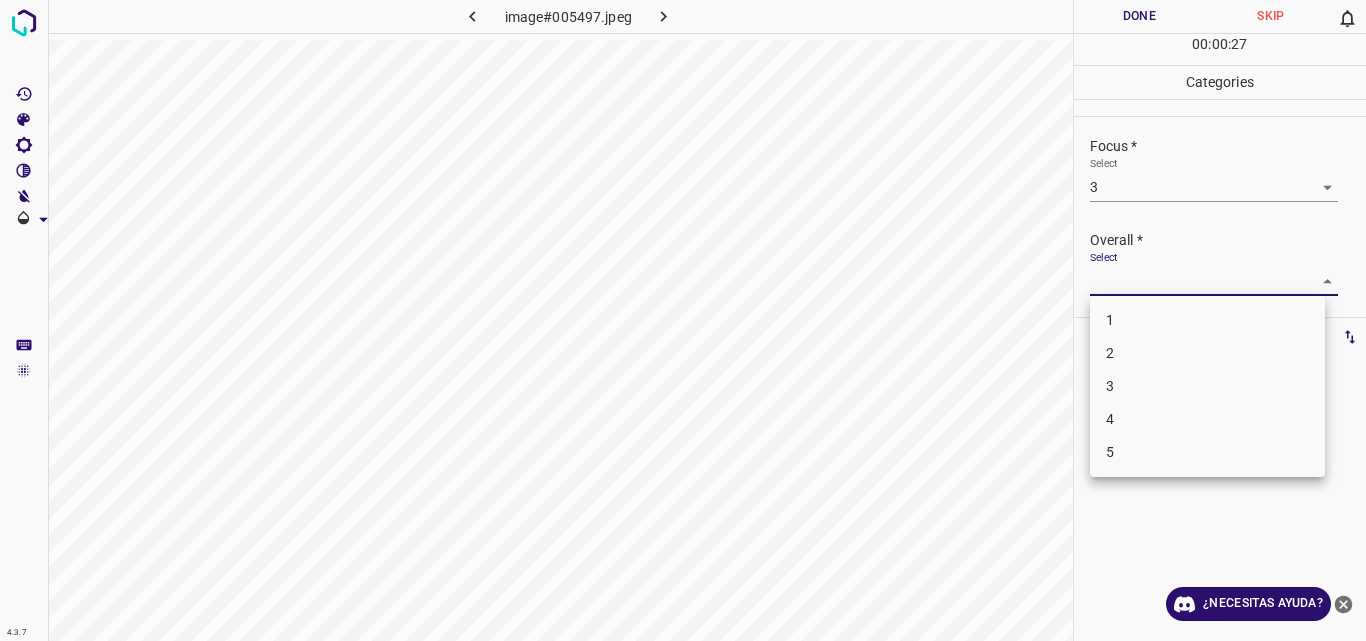click on "4.3.7 image#005497.jpeg Done Skip 0 00   : 00   : 27   Categories Lighting *  Select 3 3 Focus *  Select 3 3 Overall *  Select ​ Labels   0 Categories 1 Lighting 2 Focus 3 Overall Tools Space Change between modes (Draw & Edit) I Auto labeling R Restore zoom M Zoom in N Zoom out Delete Delete selecte label Filters Z Restore filters X Saturation filter C Brightness filter V Contrast filter B Gray scale filter General O Download ¿Necesitas ayuda? Original text Rate this translation Your feedback will be used to help improve Google Translate - Texto - Esconder - Borrar 1 2 3 4 5" at bounding box center (683, 320) 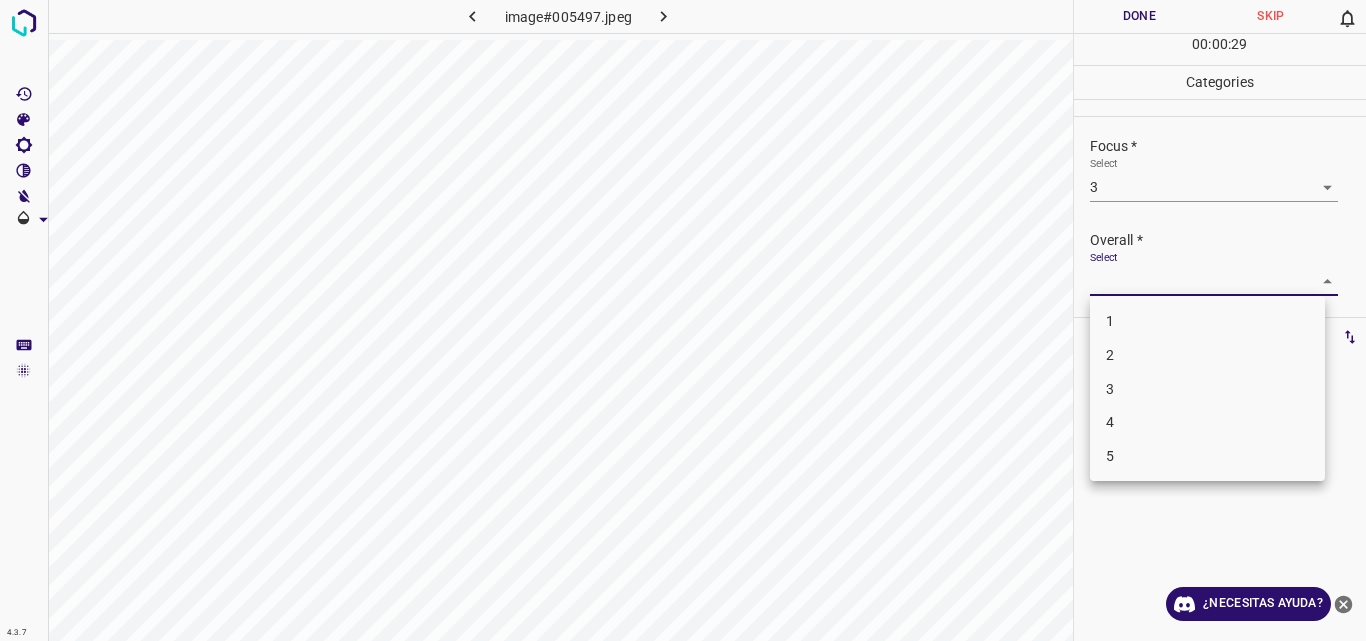 click on "3" at bounding box center (1207, 389) 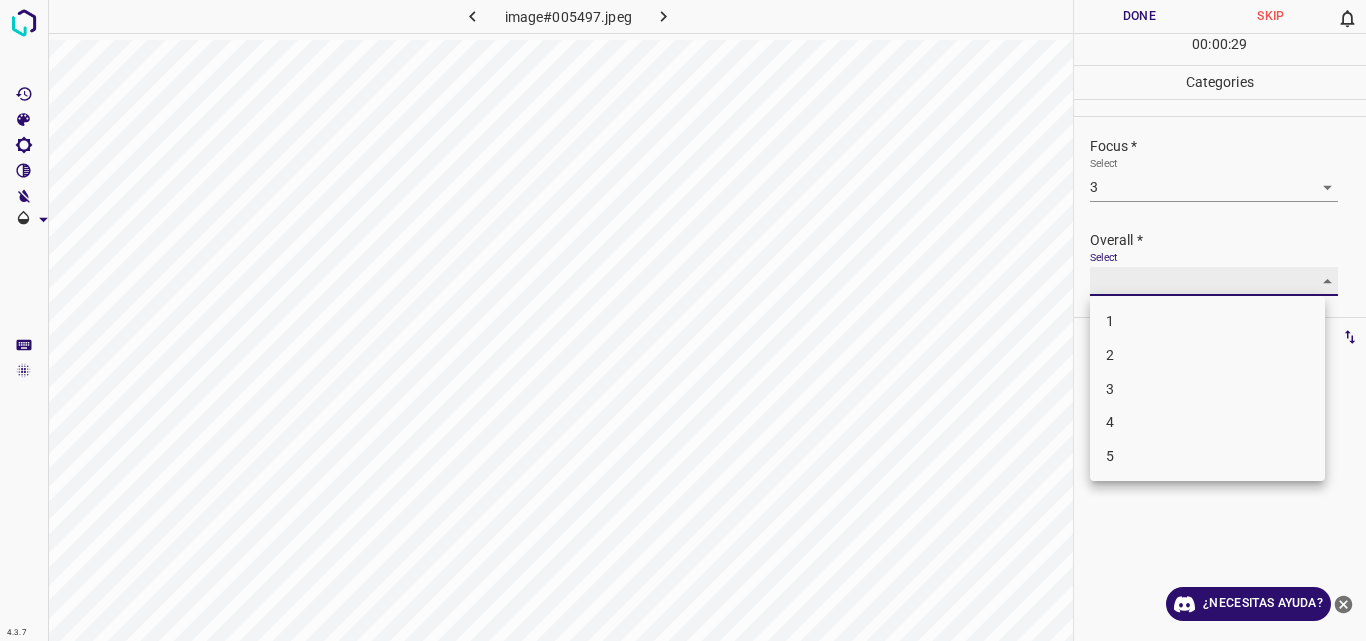 type on "3" 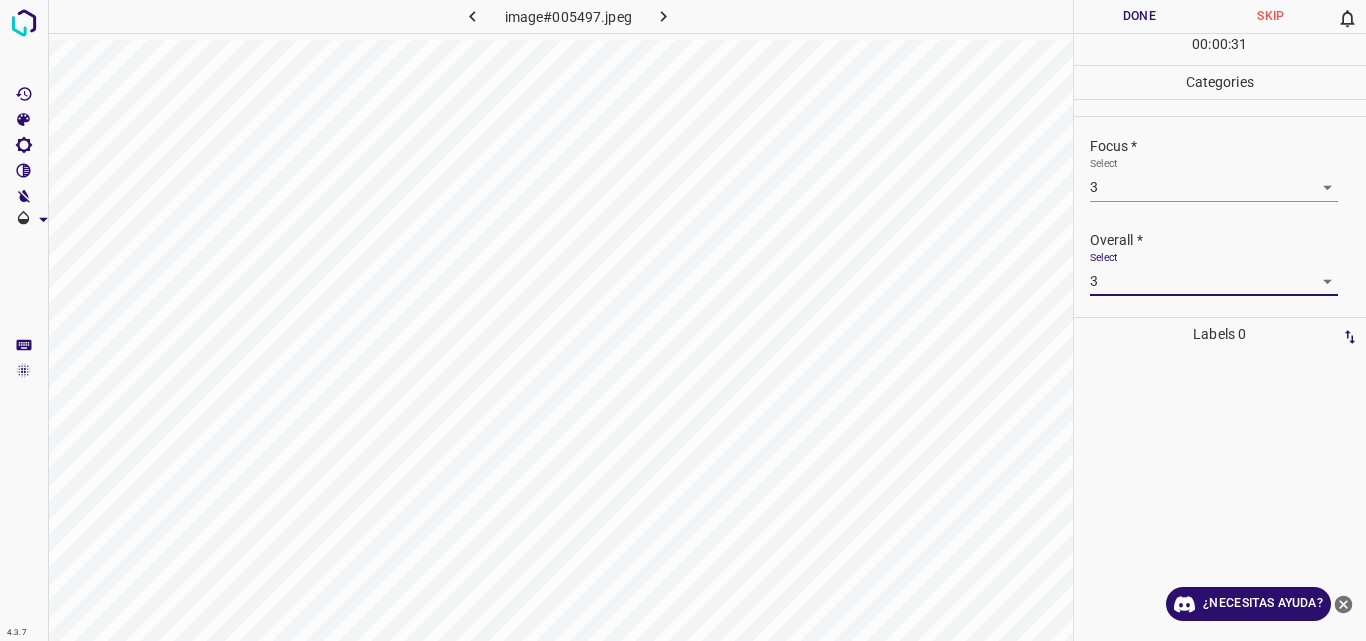 click on "Done" at bounding box center (1140, 16) 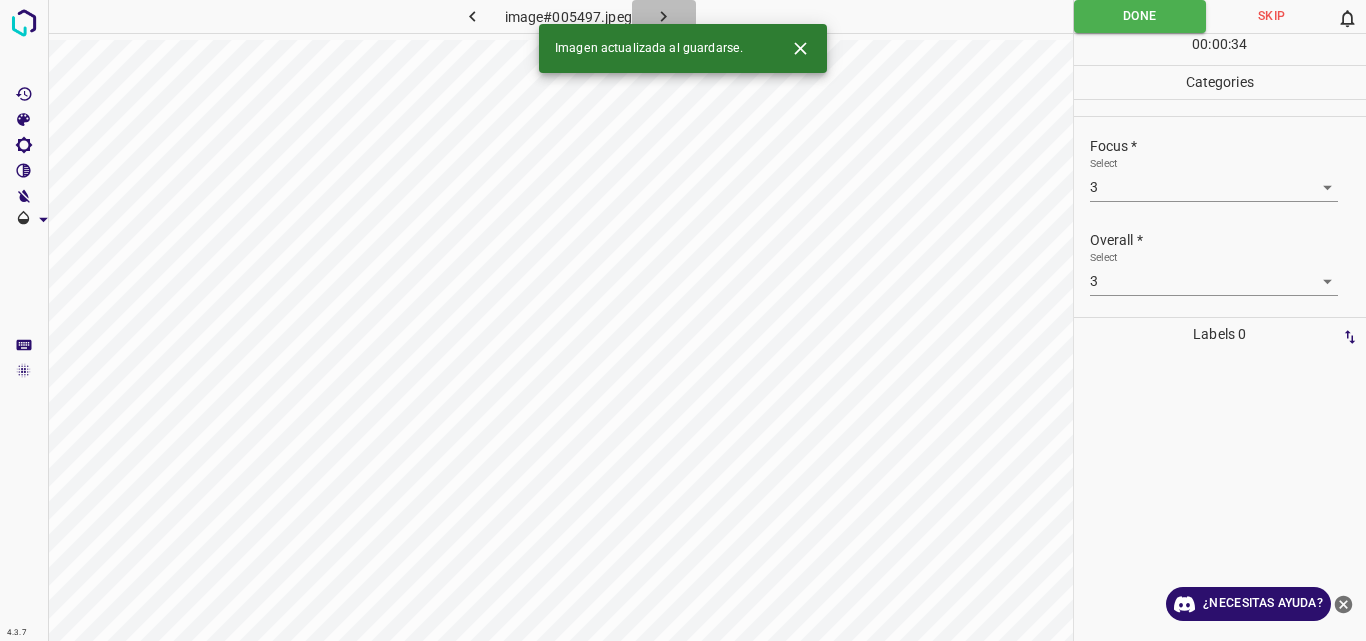 click 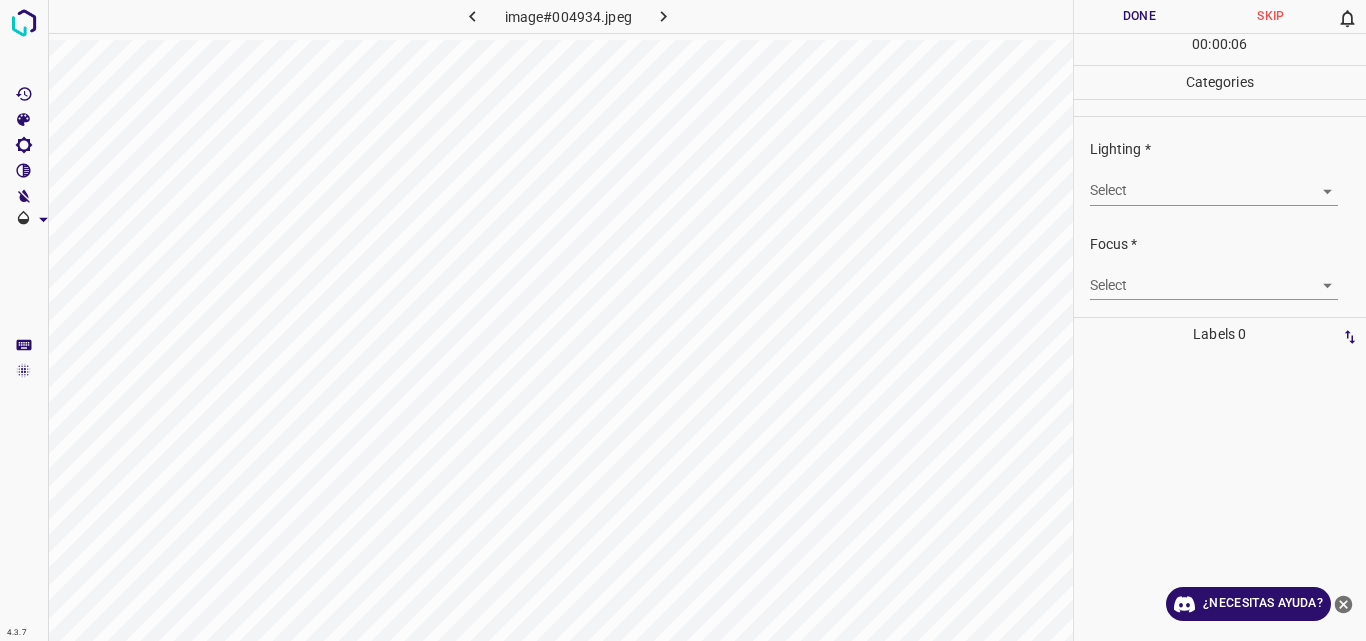 click on "4.3.7 image#004934.jpeg Done Skip 0 00   : 00   : 06   Categories Lighting *  Select ​ Focus *  Select ​ Overall *  Select ​ Labels   0 Categories 1 Lighting 2 Focus 3 Overall Tools Space Change between modes (Draw & Edit) I Auto labeling R Restore zoom M Zoom in N Zoom out Delete Delete selecte label Filters Z Restore filters X Saturation filter C Brightness filter V Contrast filter B Gray scale filter General O Download ¿Necesitas ayuda? Original text Rate this translation Your feedback will be used to help improve Google Translate - Texto - Esconder - Borrar" at bounding box center [683, 320] 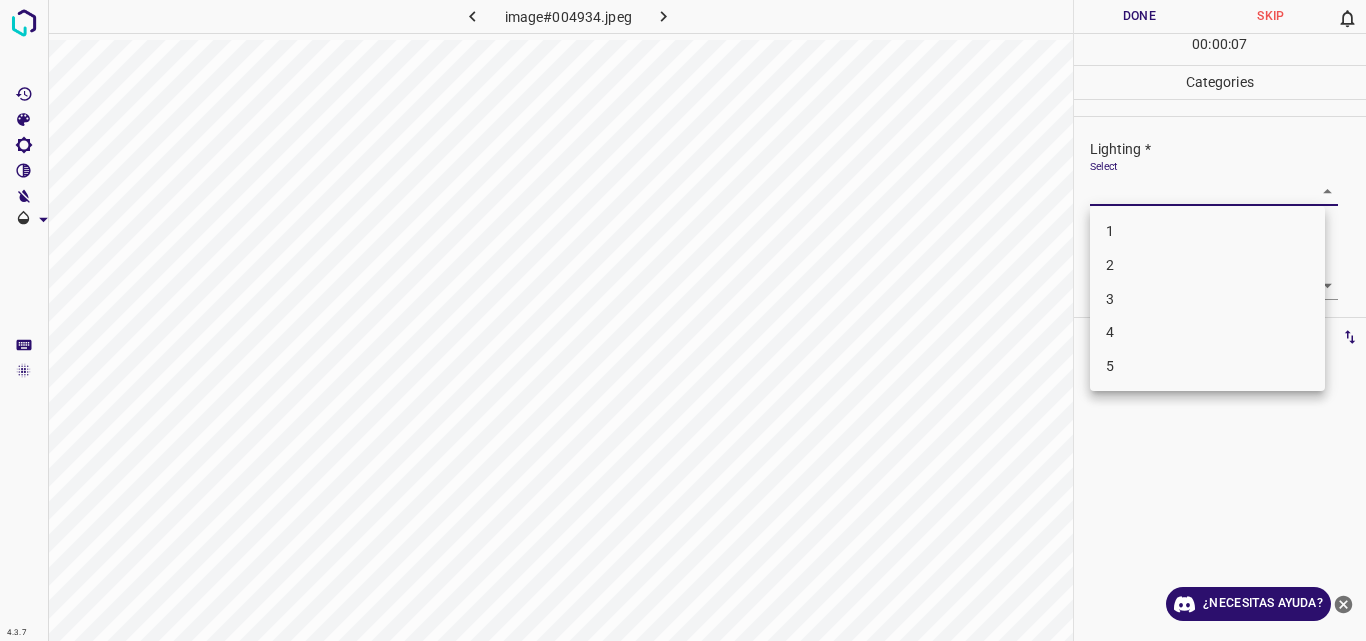 click on "3" at bounding box center (1207, 299) 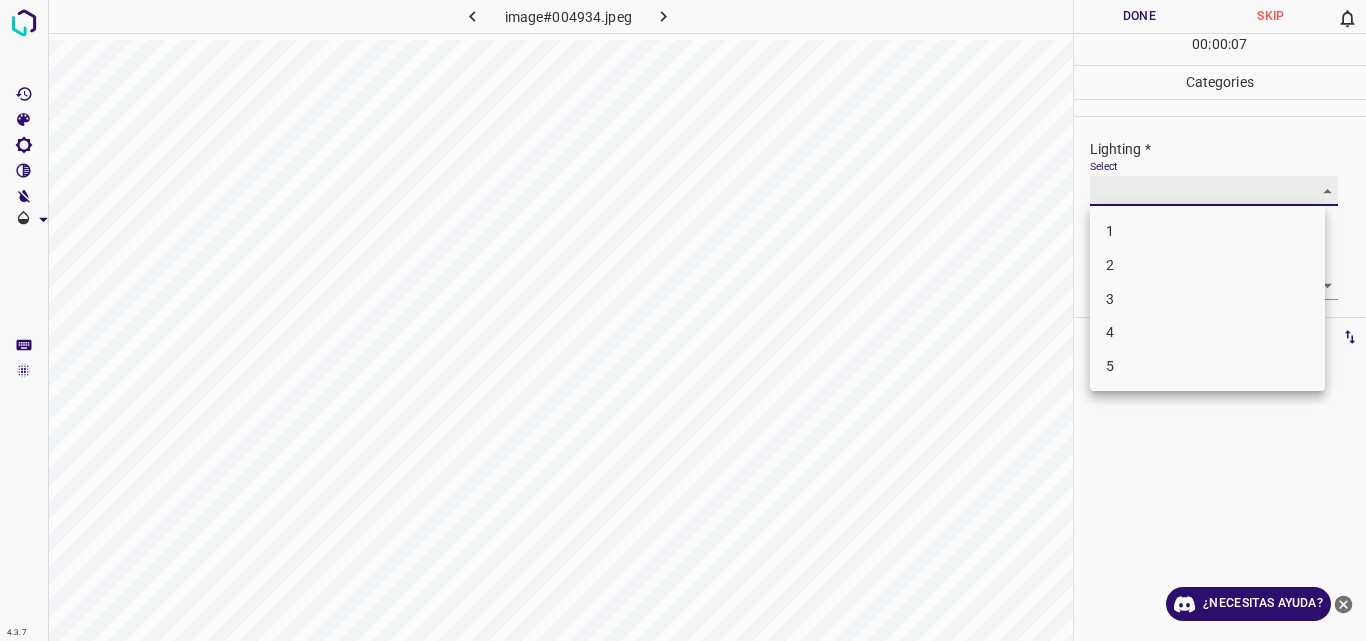 type on "3" 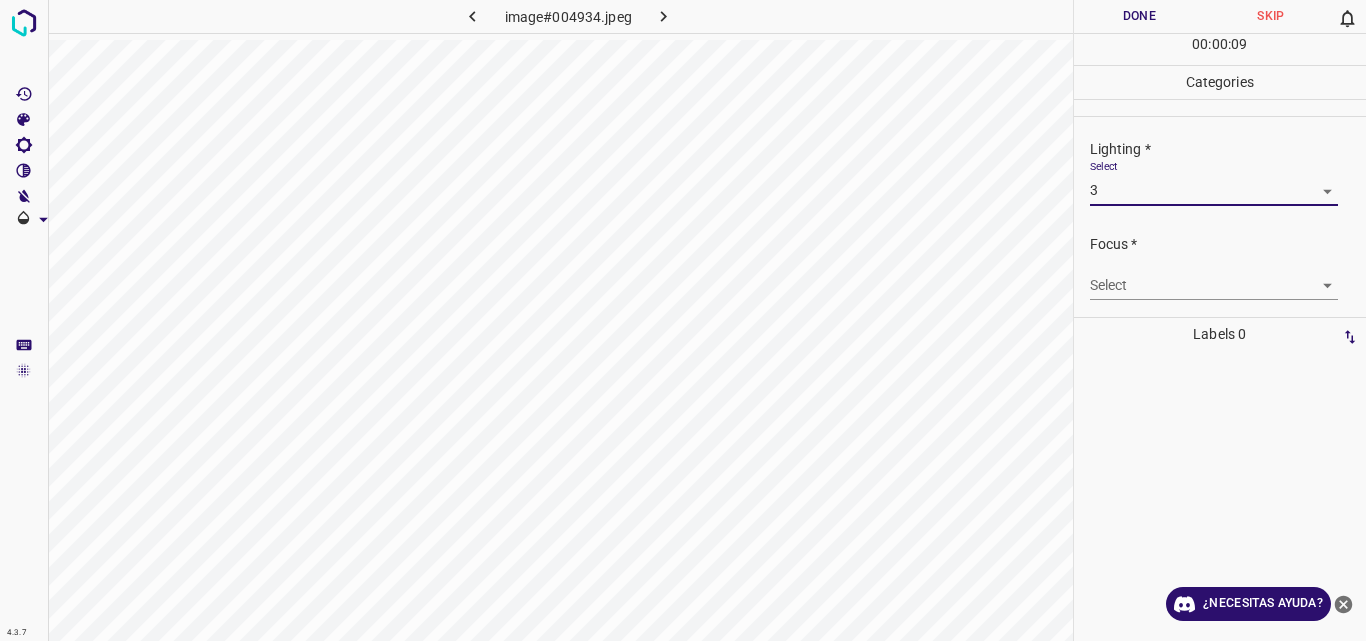 click on "4.3.7 image#004934.jpeg Done Skip 0 00   : 00   : 09   Categories Lighting *  Select 3 3 Focus *  Select ​ Overall *  Select ​ Labels   0 Categories 1 Lighting 2 Focus 3 Overall Tools Space Change between modes (Draw & Edit) I Auto labeling R Restore zoom M Zoom in N Zoom out Delete Delete selecte label Filters Z Restore filters X Saturation filter C Brightness filter V Contrast filter B Gray scale filter General O Download ¿Necesitas ayuda? Original text Rate this translation Your feedback will be used to help improve Google Translate - Texto - Esconder - Borrar" at bounding box center [683, 320] 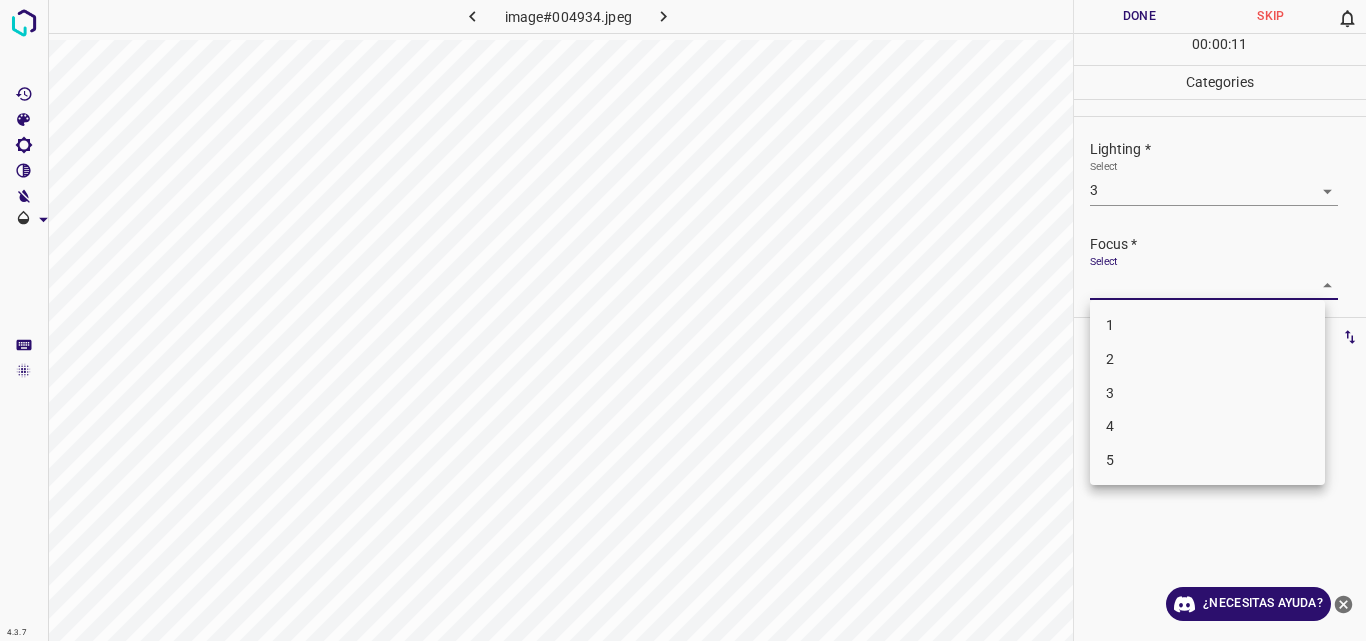 click on "3" at bounding box center [1207, 393] 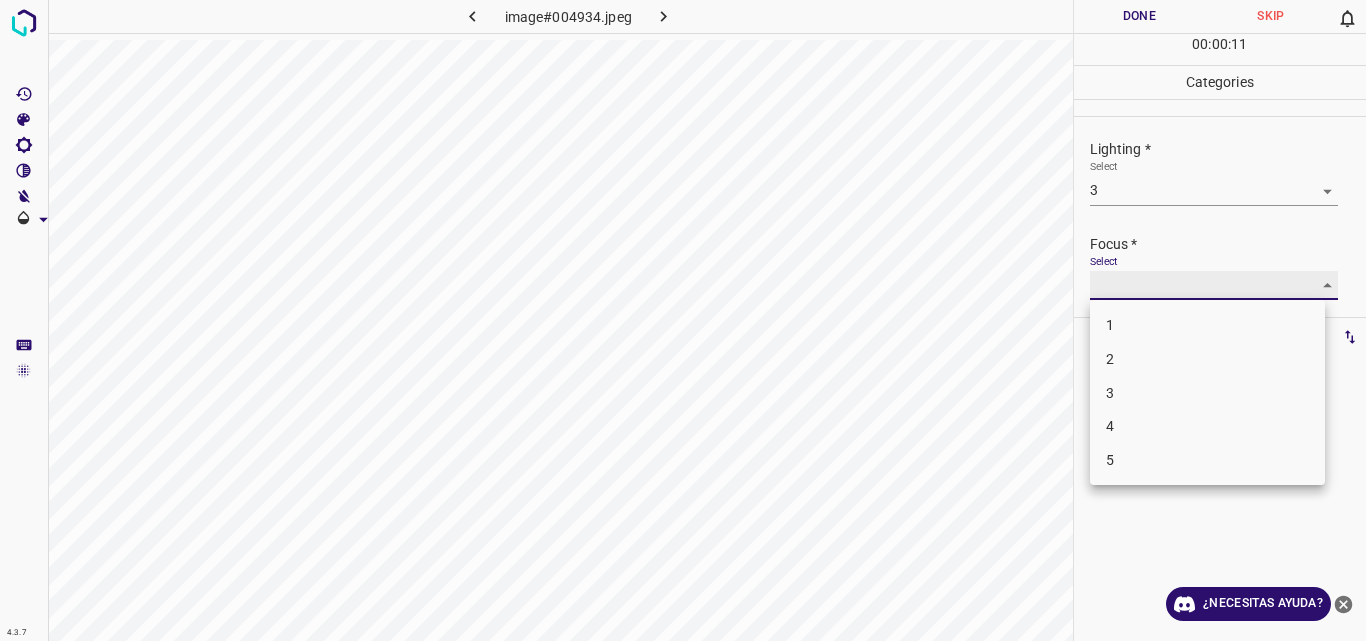 type on "3" 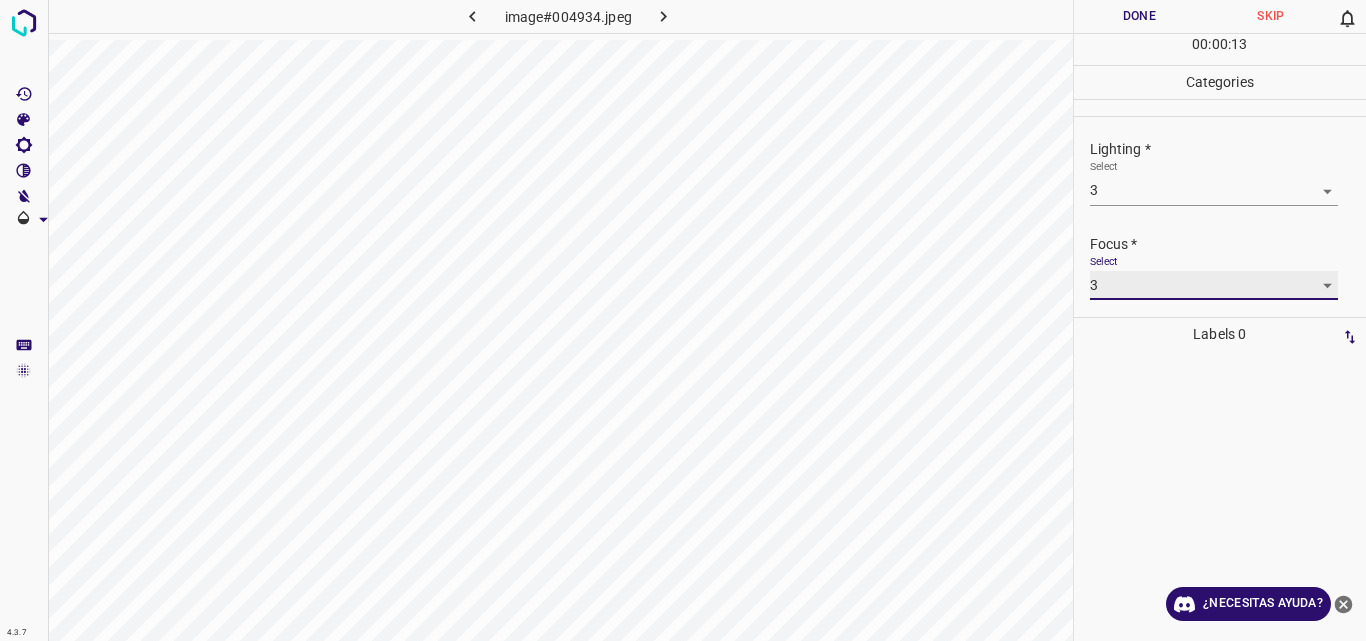 scroll, scrollTop: 98, scrollLeft: 0, axis: vertical 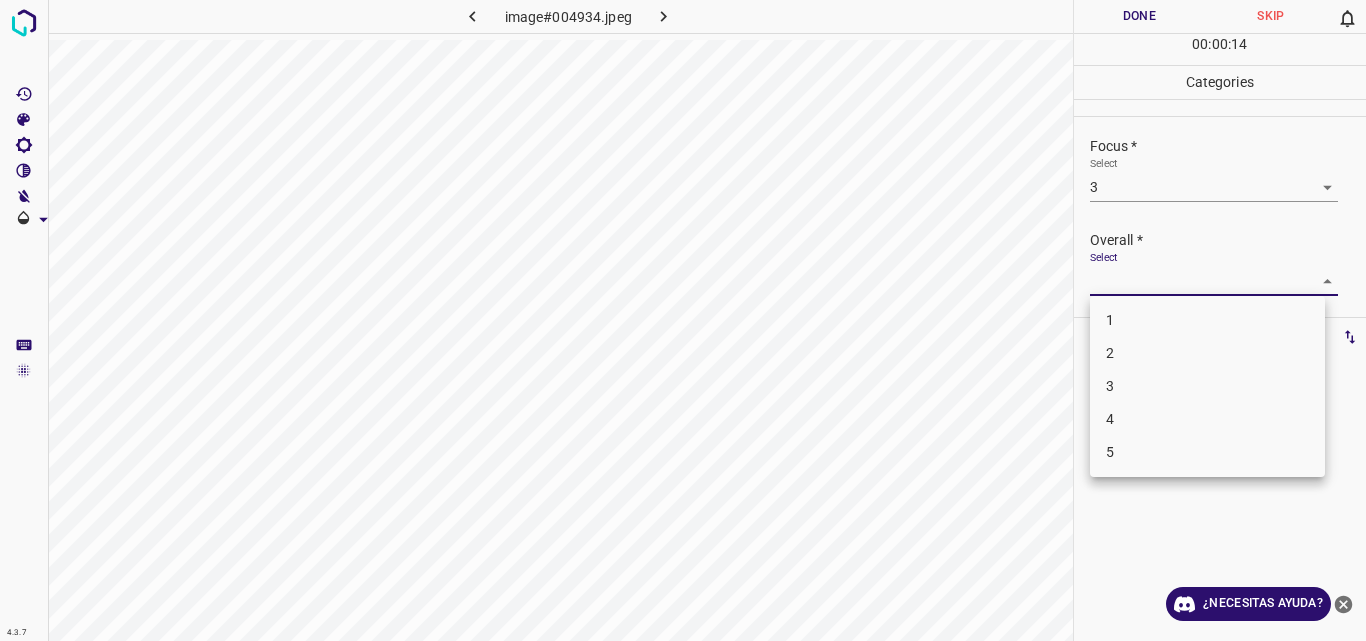 click on "4.3.7 image#[HASH].jpeg Done Skip 0 00   : 00   : 14   Categories Lighting *  Select 3 3 Focus *  Select 3 3 Overall *  Select ​ Labels   0 Categories 1 Lighting 2 Focus 3 Overall Tools Space Change between modes (Draw & Edit) I Auto labeling R Restore zoom M Zoom in N Zoom out Delete Delete selecte label Filters Z Restore filters X Saturation filter C Brightness filter V Contrast filter B Gray scale filter General O Download ¿Necesitas ayuda? Original text Rate this translation Your feedback will be used to help improve Google Translate - Texto - Esconder - Borrar 1 2 3 4 5" at bounding box center (683, 320) 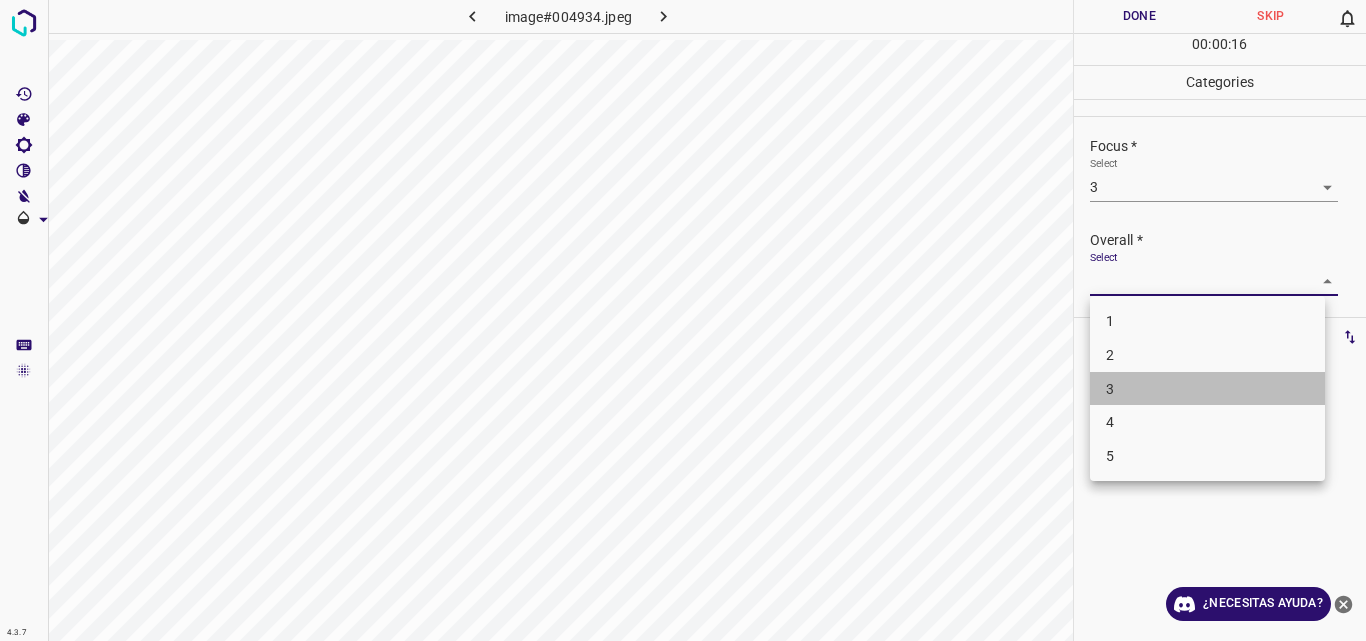 click on "3" at bounding box center [1207, 389] 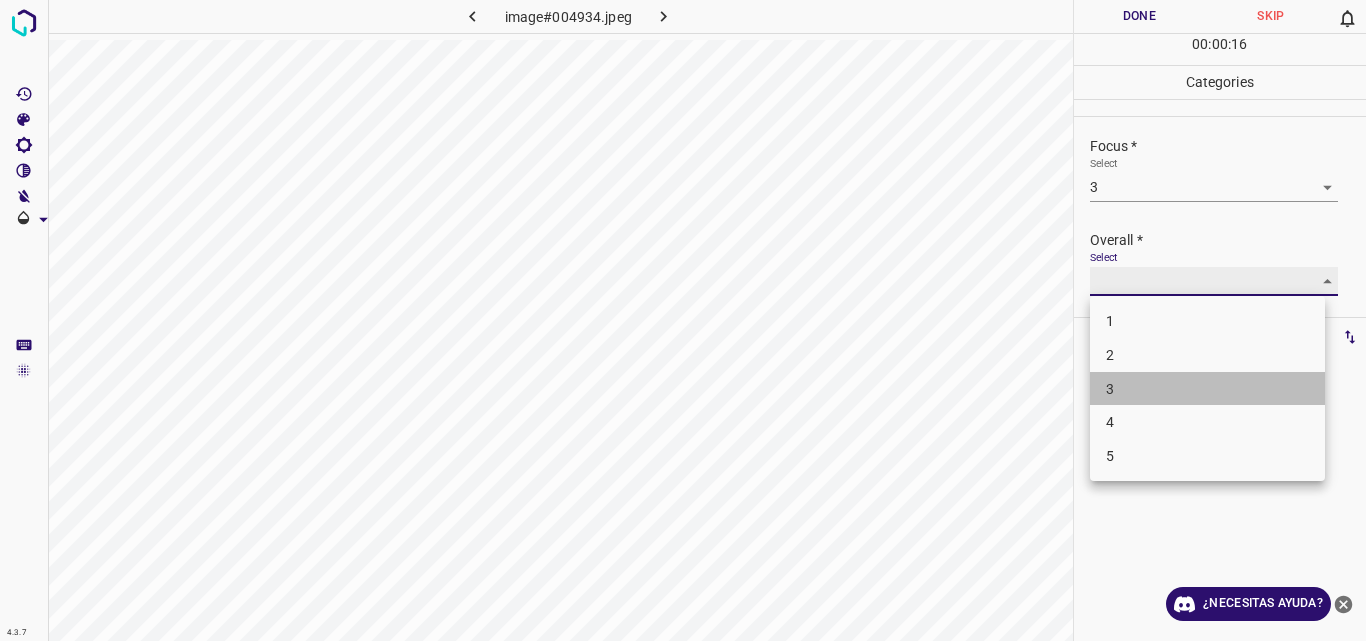 type on "3" 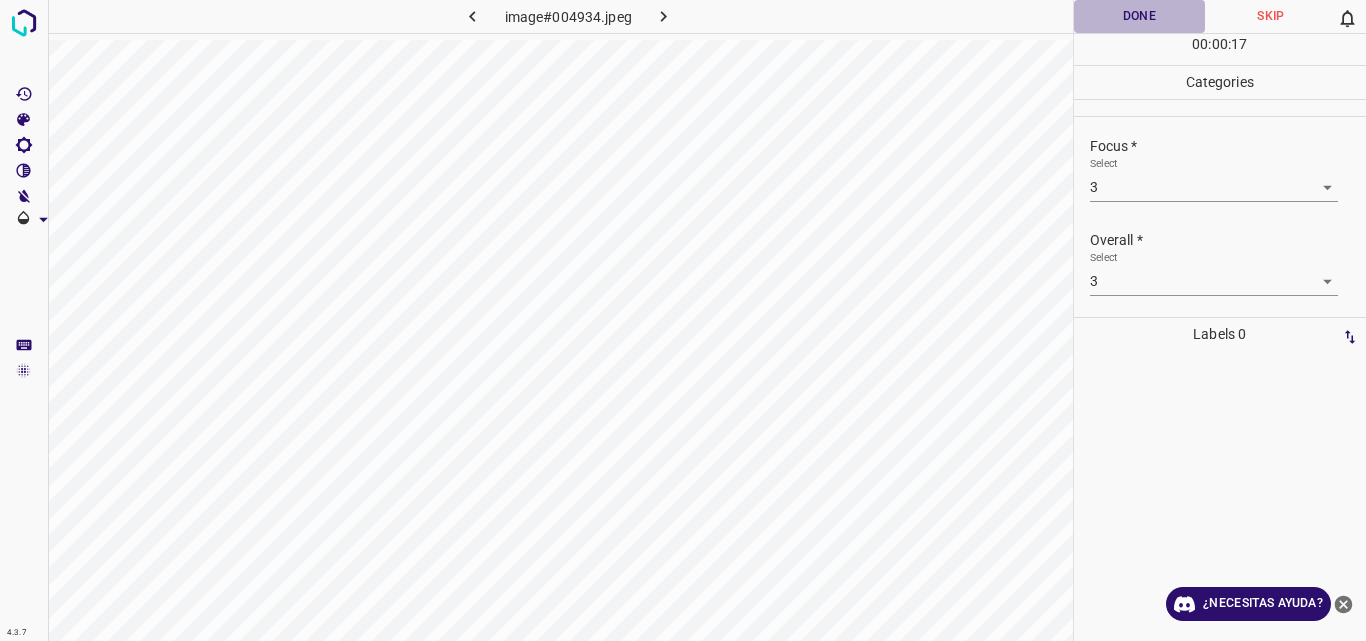 click on "Done" at bounding box center (1140, 16) 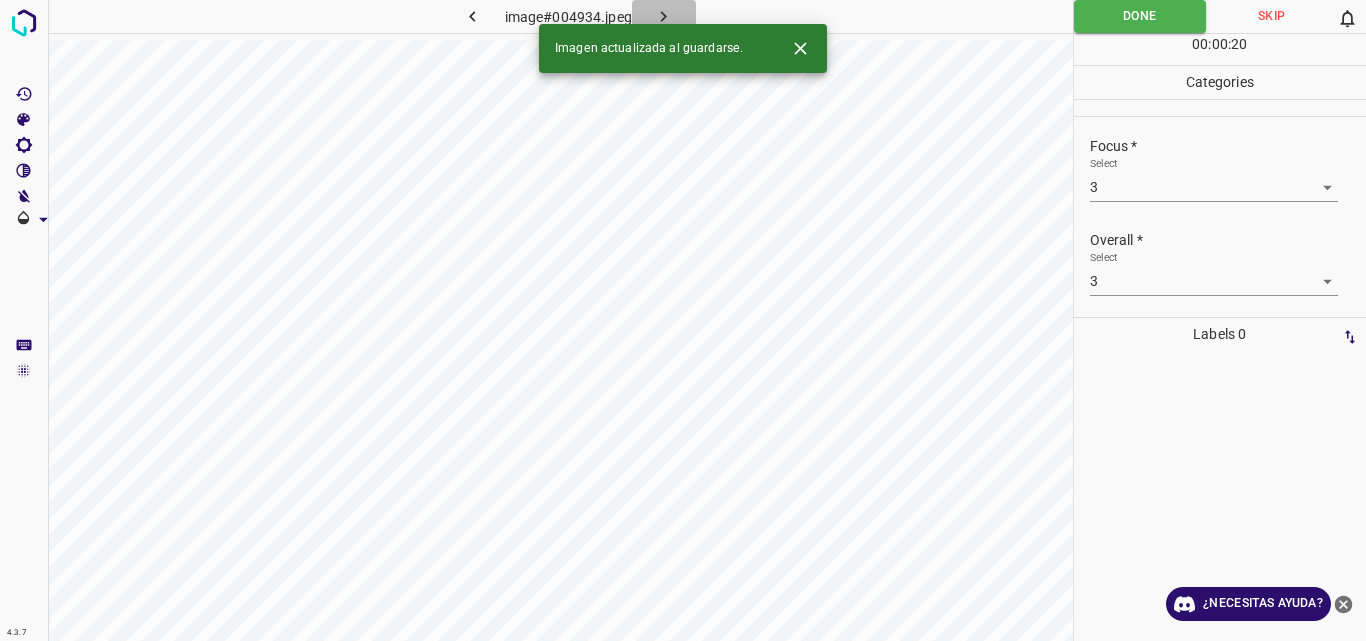 click 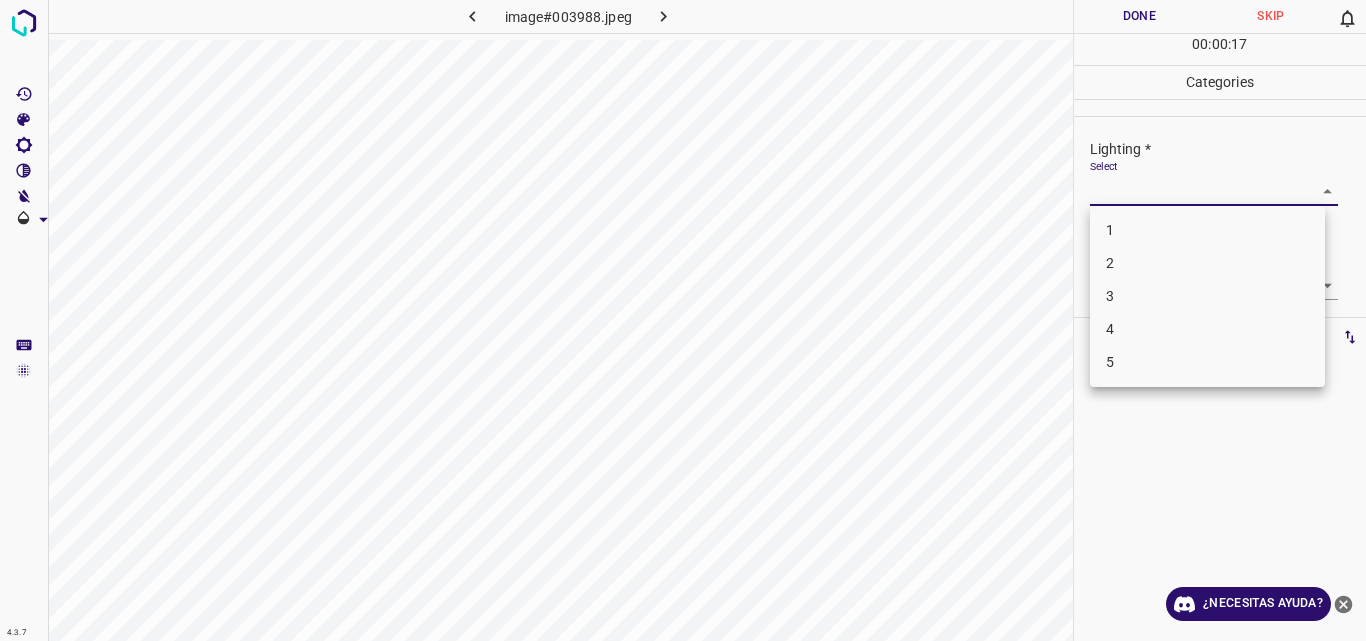 click on "4.3.7 image#003988.jpeg Done Skip 0 00   : 00   : 17   Categories Lighting *  Select ​ Focus *  Select ​ Overall *  Select ​ Labels   0 Categories 1 Lighting 2 Focus 3 Overall Tools Space Change between modes (Draw & Edit) I Auto labeling R Restore zoom M Zoom in N Zoom out Delete Delete selecte label Filters Z Restore filters X Saturation filter C Brightness filter V Contrast filter B Gray scale filter General O Download ¿Necesitas ayuda? Original text Rate this translation Your feedback will be used to help improve Google Translate - Texto - Esconder - Borrar 1 2 3 4 5" at bounding box center [683, 320] 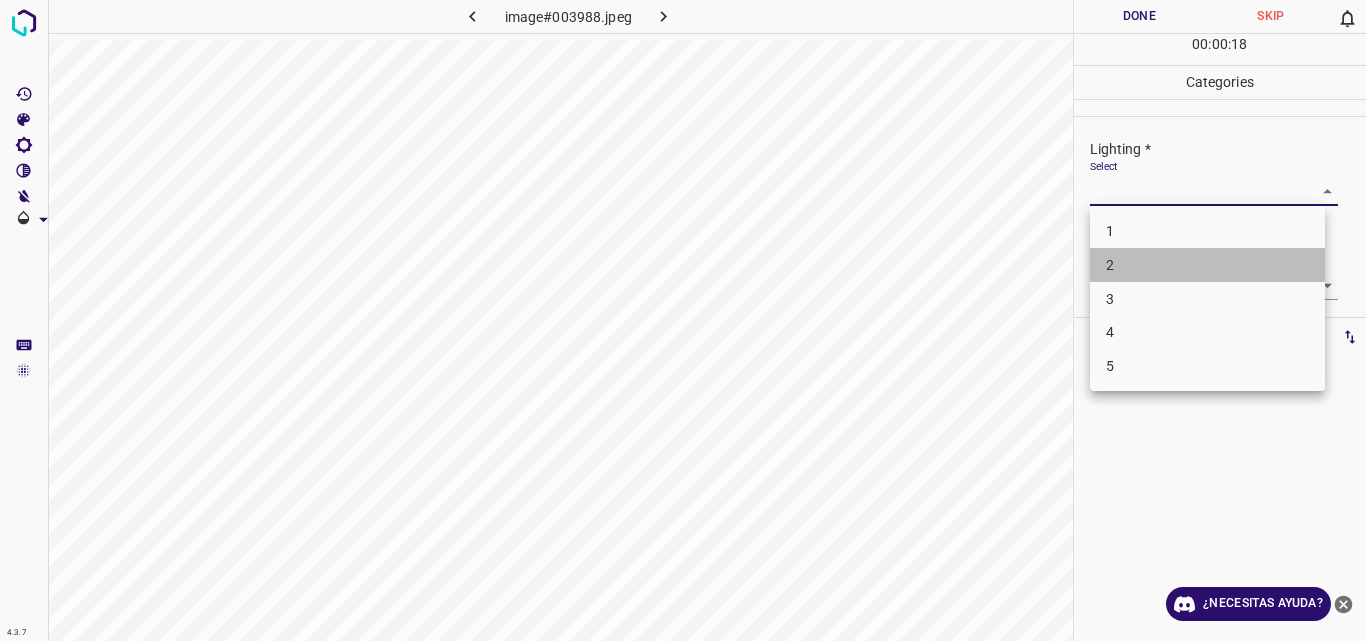 click on "2" at bounding box center (1207, 265) 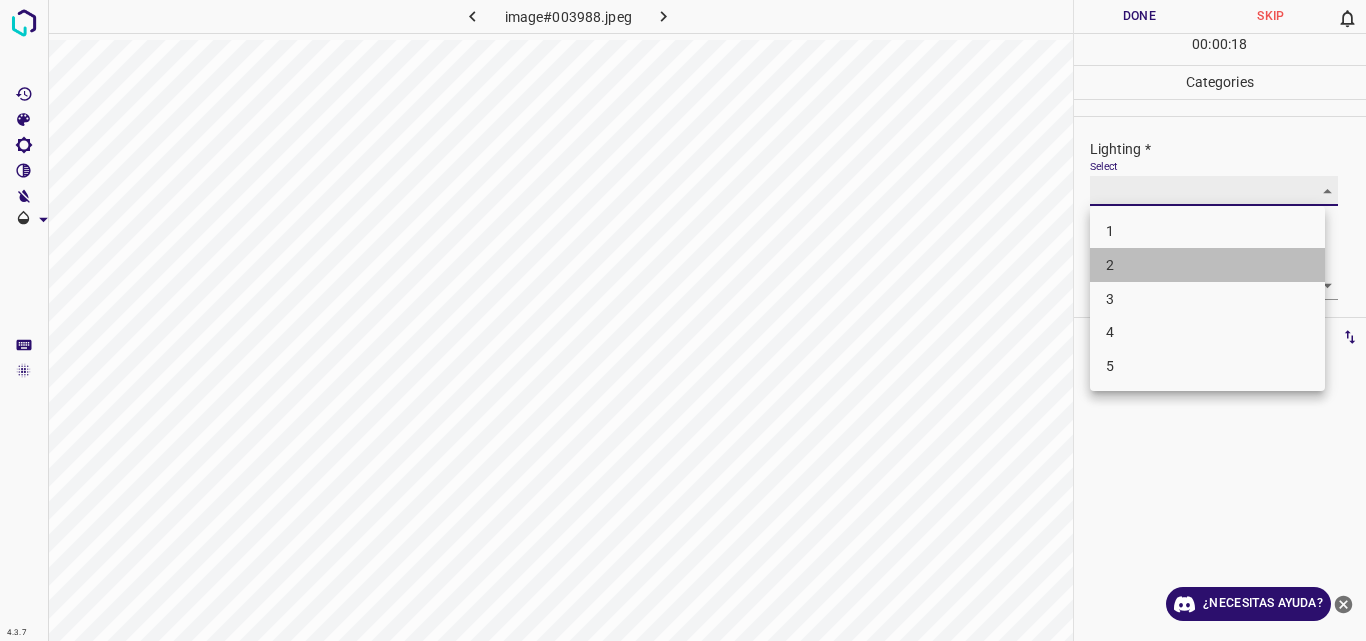 type on "2" 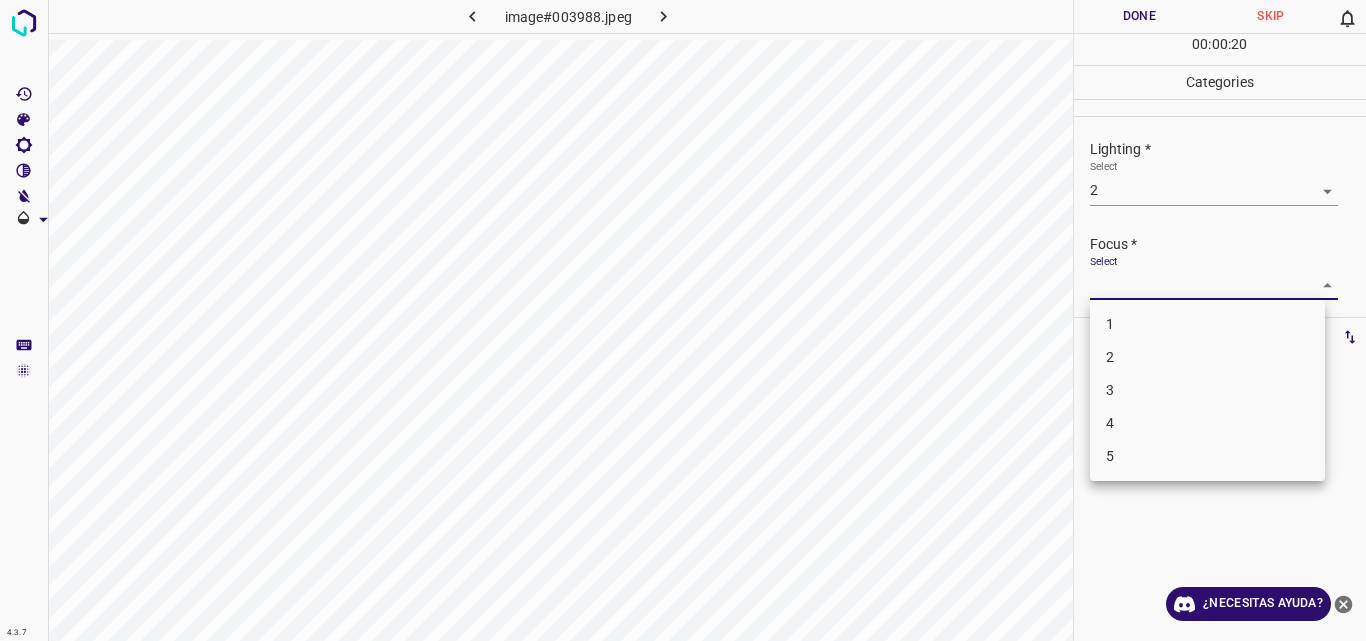 click on "4.3.7 image#003988.jpeg Done Skip 0 00   : 00   : 20   Categories Lighting *  Select 2 2 Focus *  Select ​ Overall *  Select ​ Labels   0 Categories 1 Lighting 2 Focus 3 Overall Tools Space Change between modes (Draw & Edit) I Auto labeling R Restore zoom M Zoom in N Zoom out Delete Delete selecte label Filters Z Restore filters X Saturation filter C Brightness filter V Contrast filter B Gray scale filter General O Download ¿Necesitas ayuda? Original text Rate this translation Your feedback will be used to help improve Google Translate - Texto - Esconder - Borrar 1 2 3 4 5" at bounding box center (683, 320) 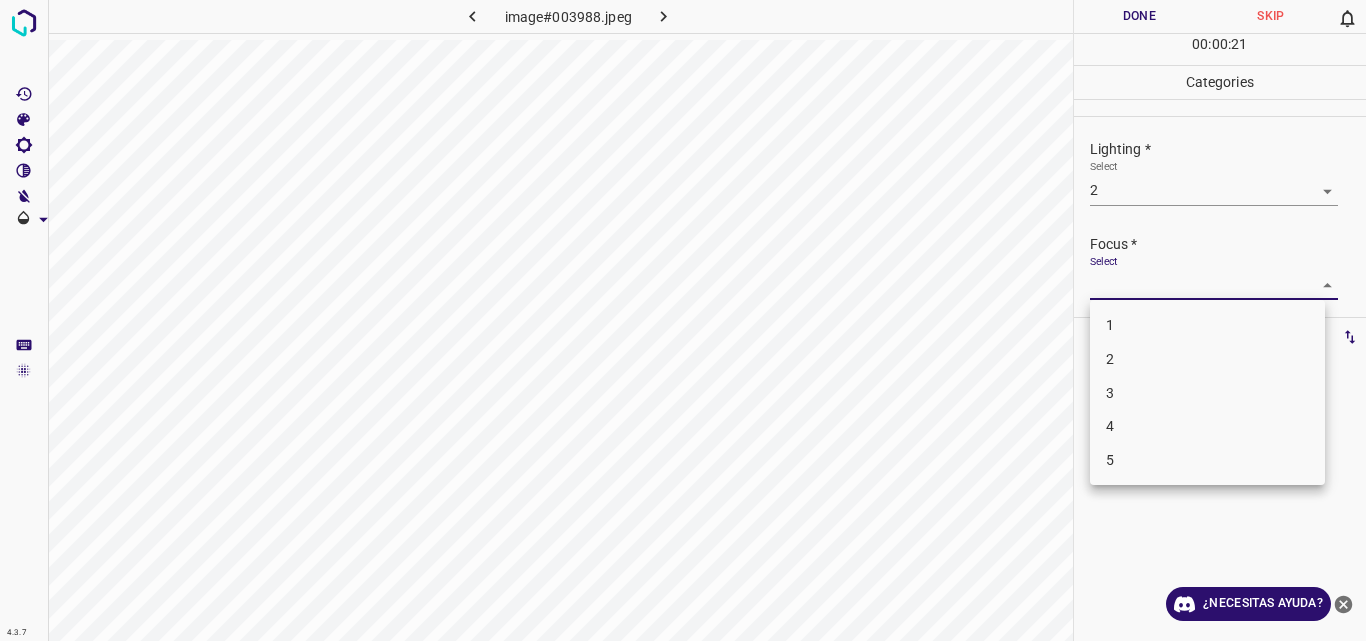 click on "2" at bounding box center (1207, 359) 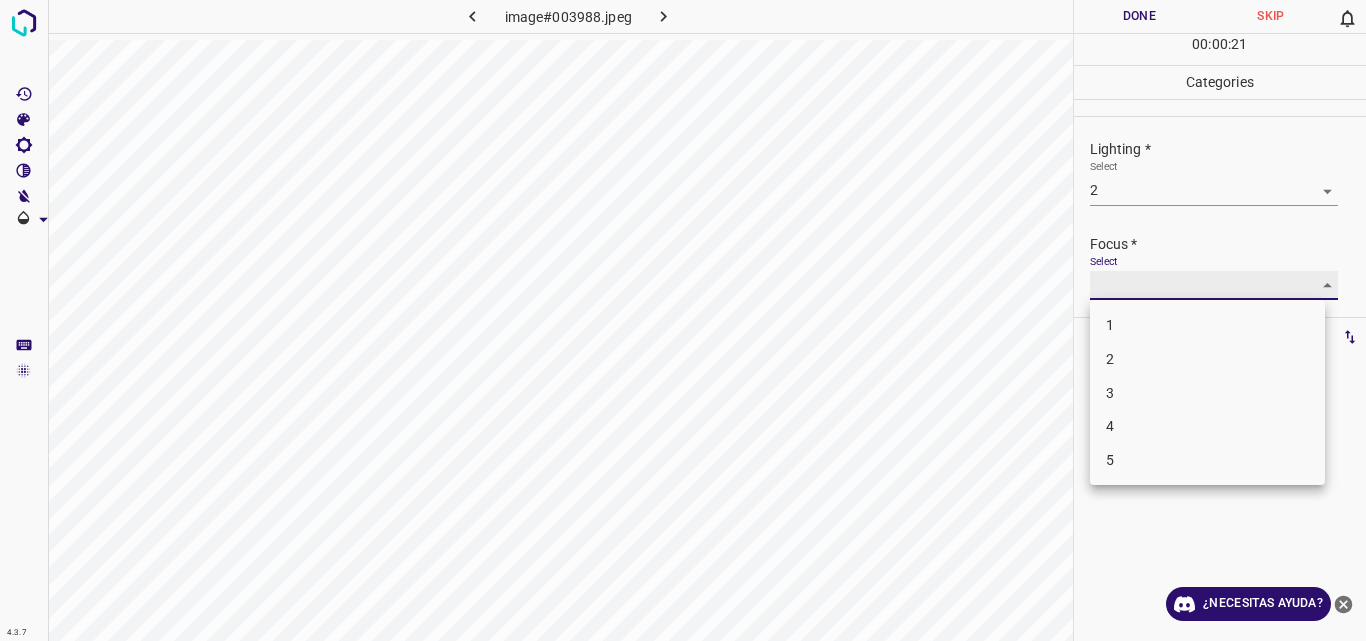 type on "2" 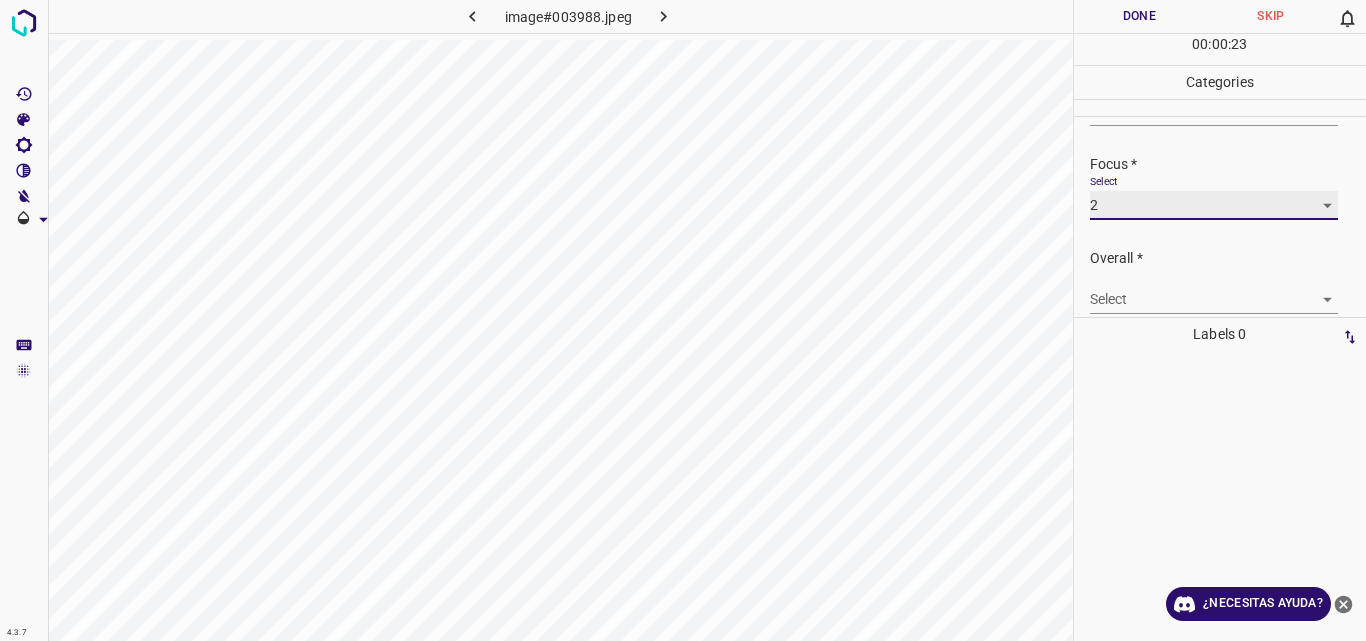 scroll, scrollTop: 98, scrollLeft: 0, axis: vertical 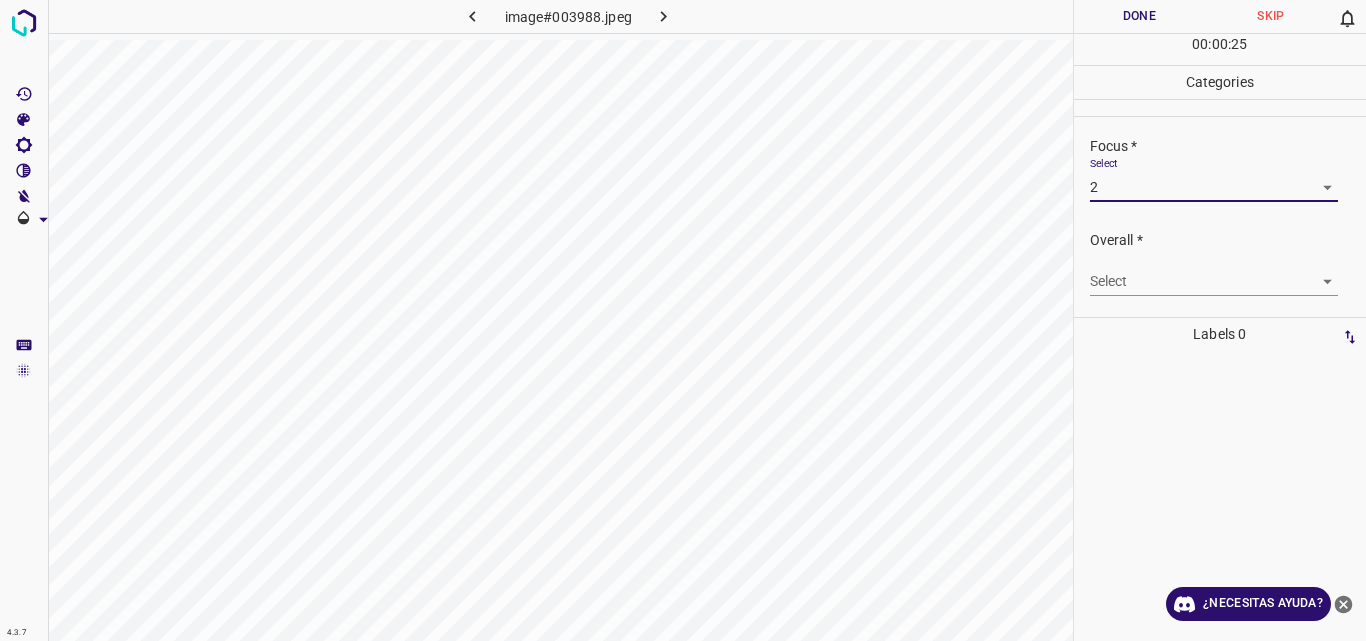 click on "4.3.7 image#003988.jpeg Done Skip 0 00   : 00   : 25   Categories Lighting *  Select 2 2 Focus *  Select 2 2 Overall *  Select ​ Labels   0 Categories 1 Lighting 2 Focus 3 Overall Tools Space Change between modes (Draw & Edit) I Auto labeling R Restore zoom M Zoom in N Zoom out Delete Delete selecte label Filters Z Restore filters X Saturation filter C Brightness filter V Contrast filter B Gray scale filter General O Download ¿Necesitas ayuda? Original text Rate this translation Your feedback will be used to help improve Google Translate - Texto - Esconder - Borrar" at bounding box center (683, 320) 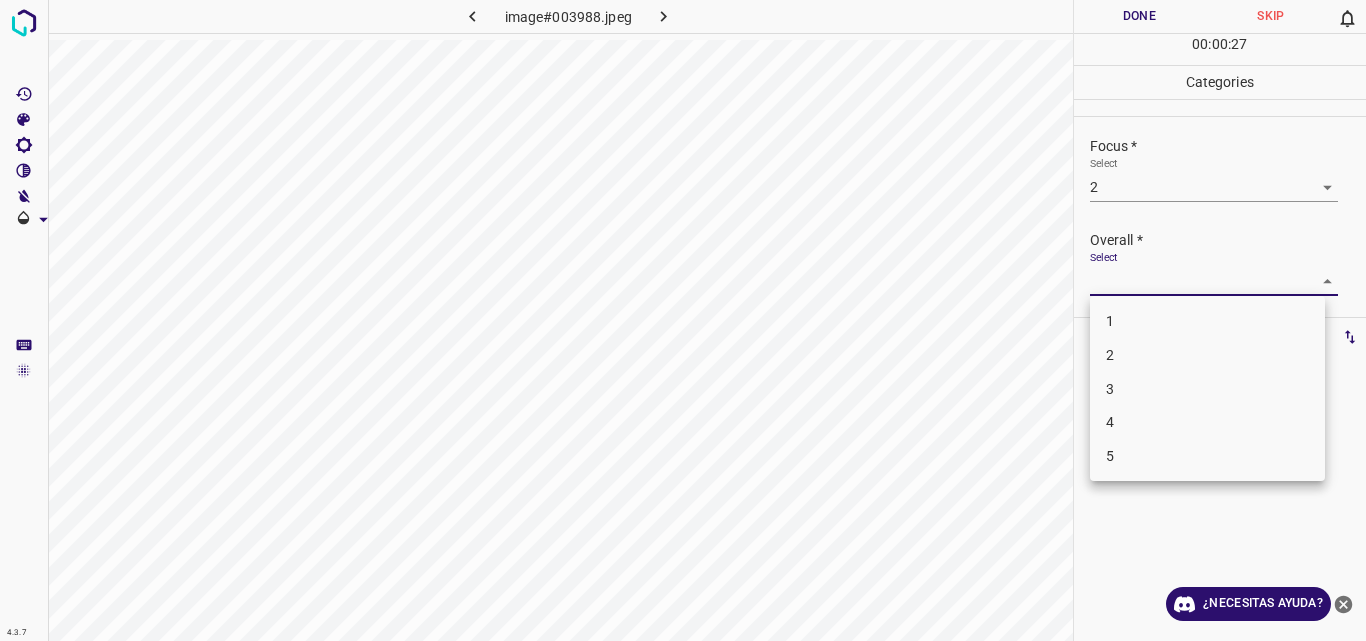click on "2" at bounding box center (1207, 355) 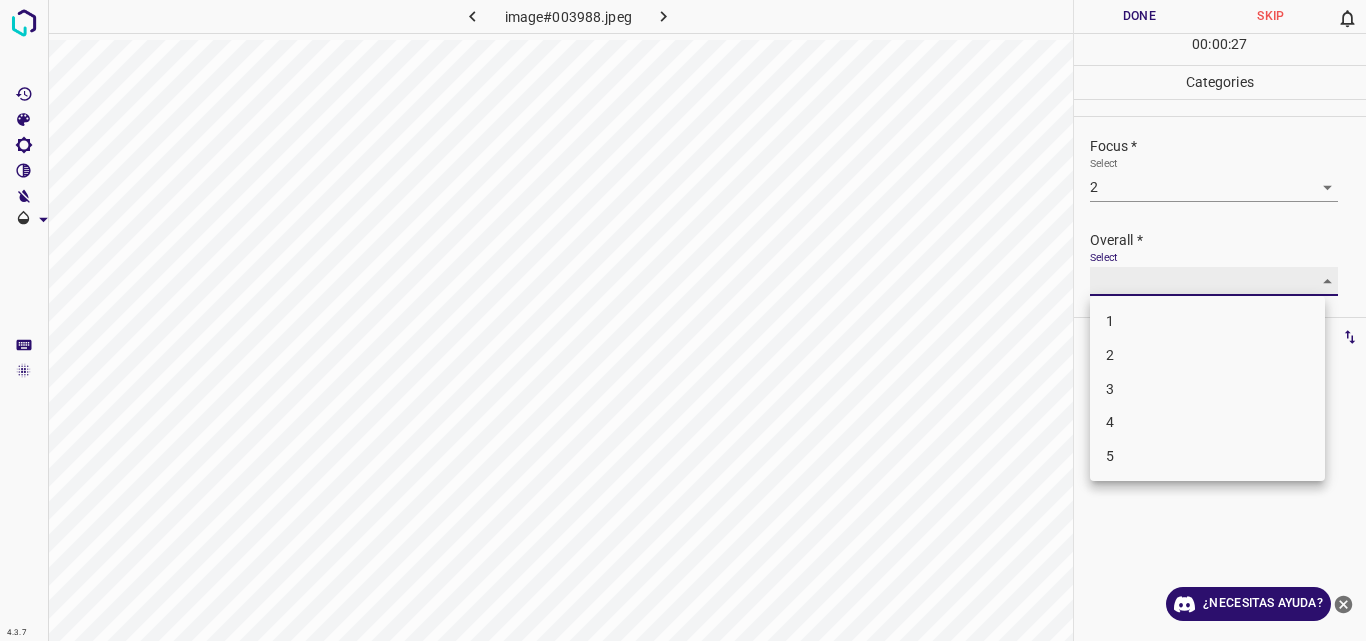 type on "2" 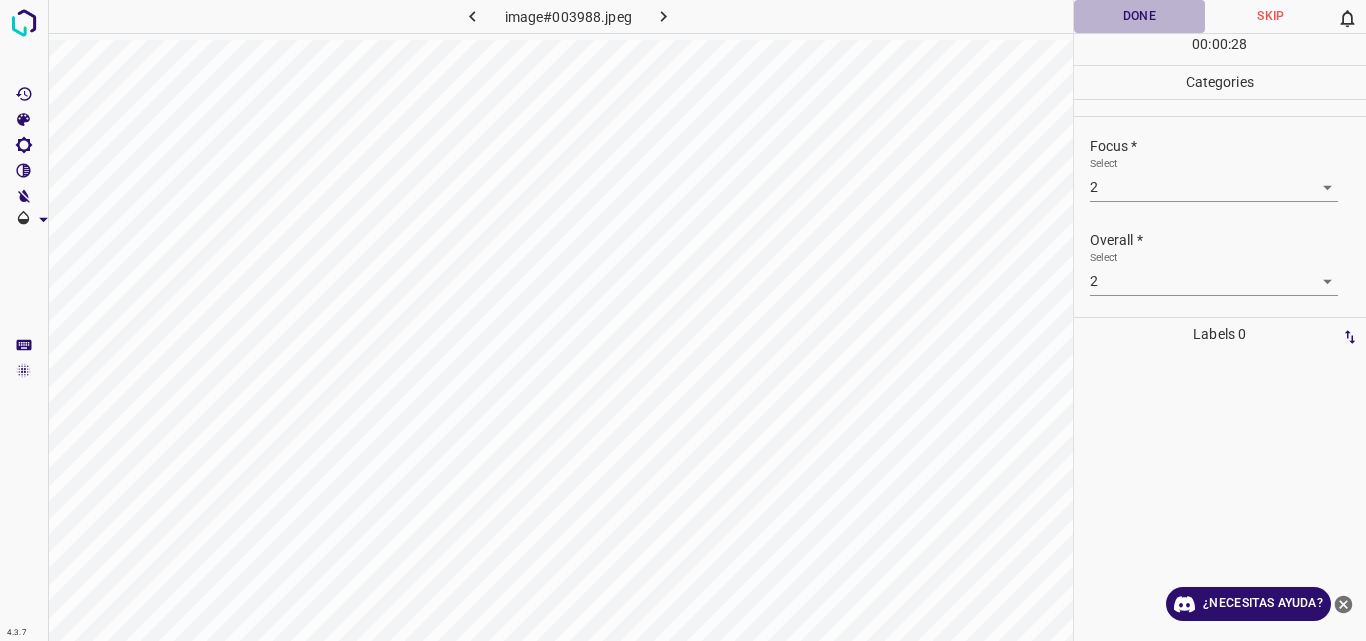 click on "Done" at bounding box center [1140, 16] 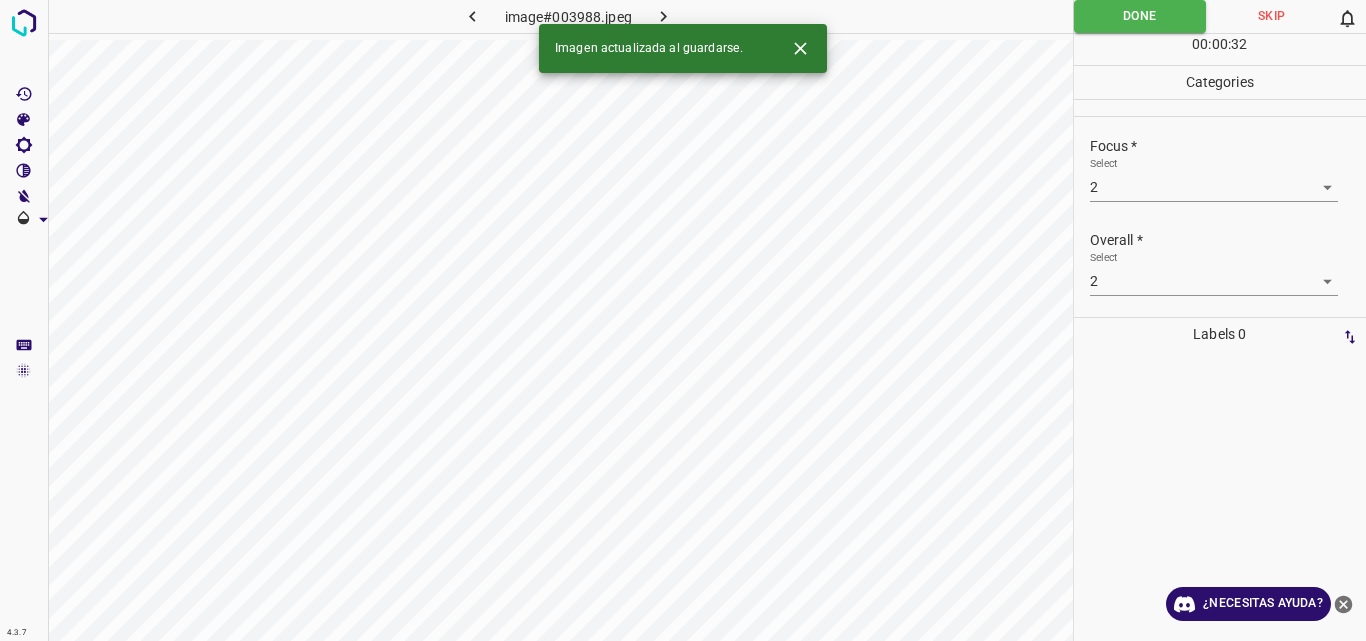 click 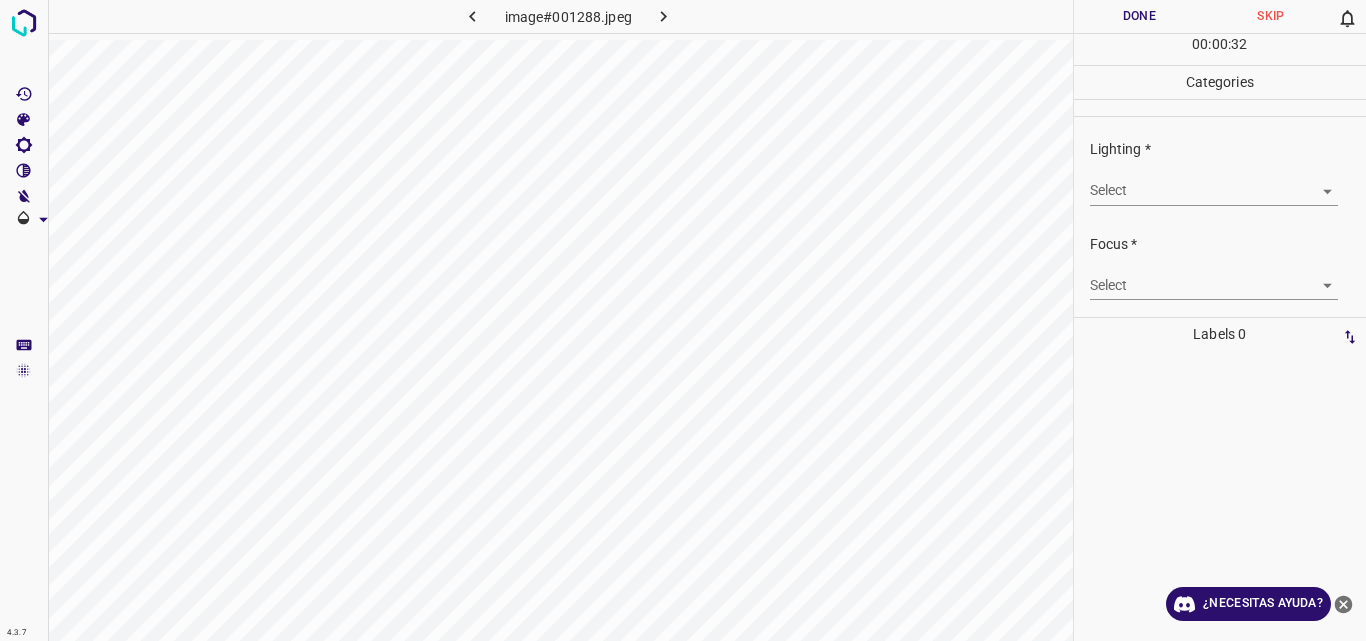 click on "4.3.7 image#001288.jpeg Done Skip 0 00   : 00   : 32   Categories Lighting *  Select ​ Focus *  Select ​ Overall *  Select ​ Labels   0 Categories 1 Lighting 2 Focus 3 Overall Tools Space Change between modes (Draw & Edit) I Auto labeling R Restore zoom M Zoom in N Zoom out Delete Delete selecte label Filters Z Restore filters X Saturation filter C Brightness filter V Contrast filter B Gray scale filter General O Download ¿Necesitas ayuda? Original text Rate this translation Your feedback will be used to help improve Google Translate - Texto - Esconder - Borrar" at bounding box center [683, 320] 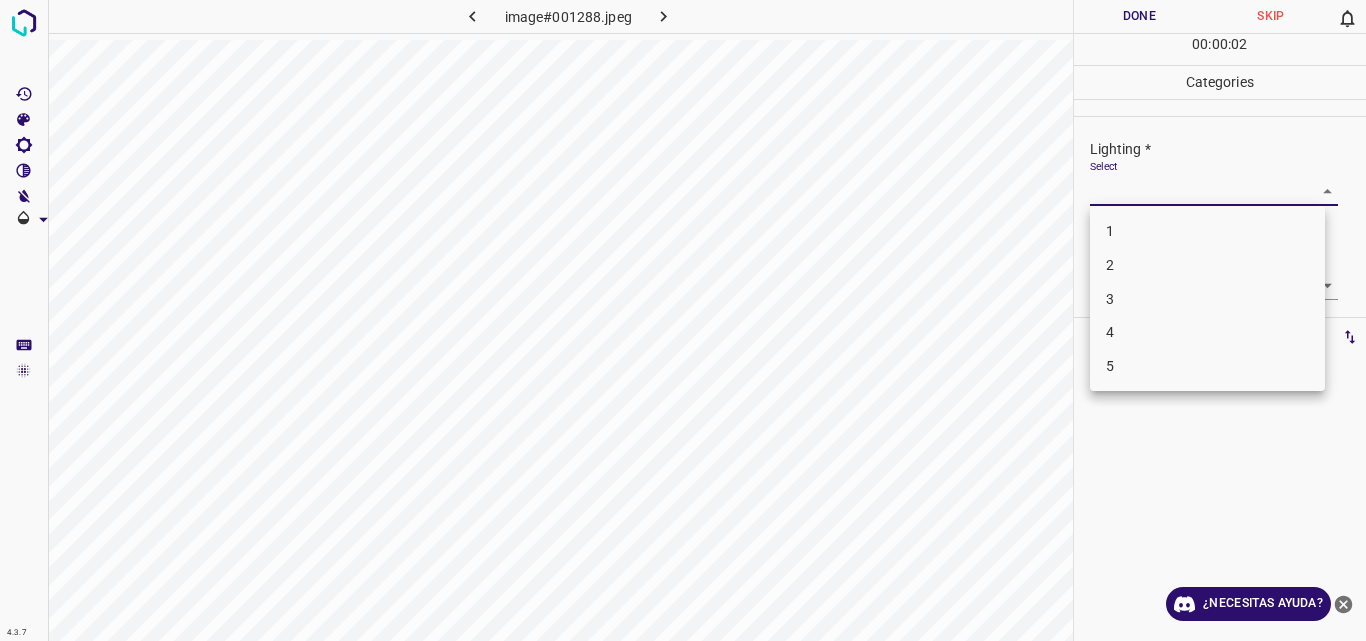 click on "3" at bounding box center (1207, 299) 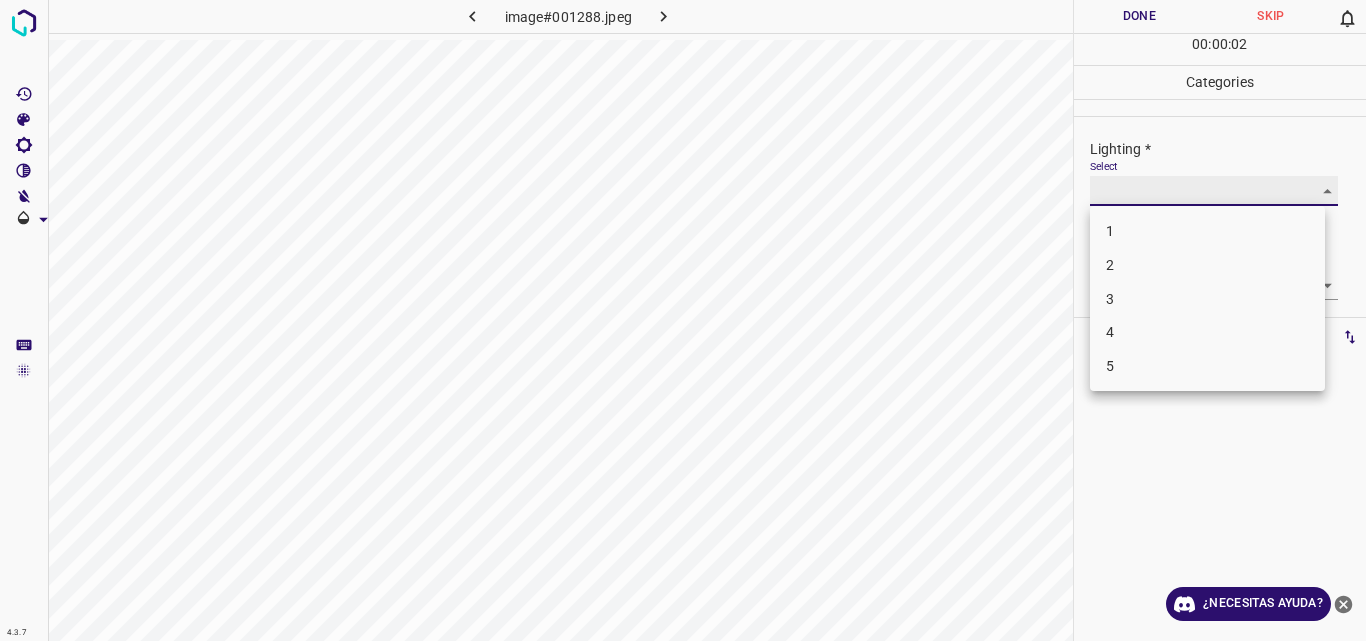 type on "3" 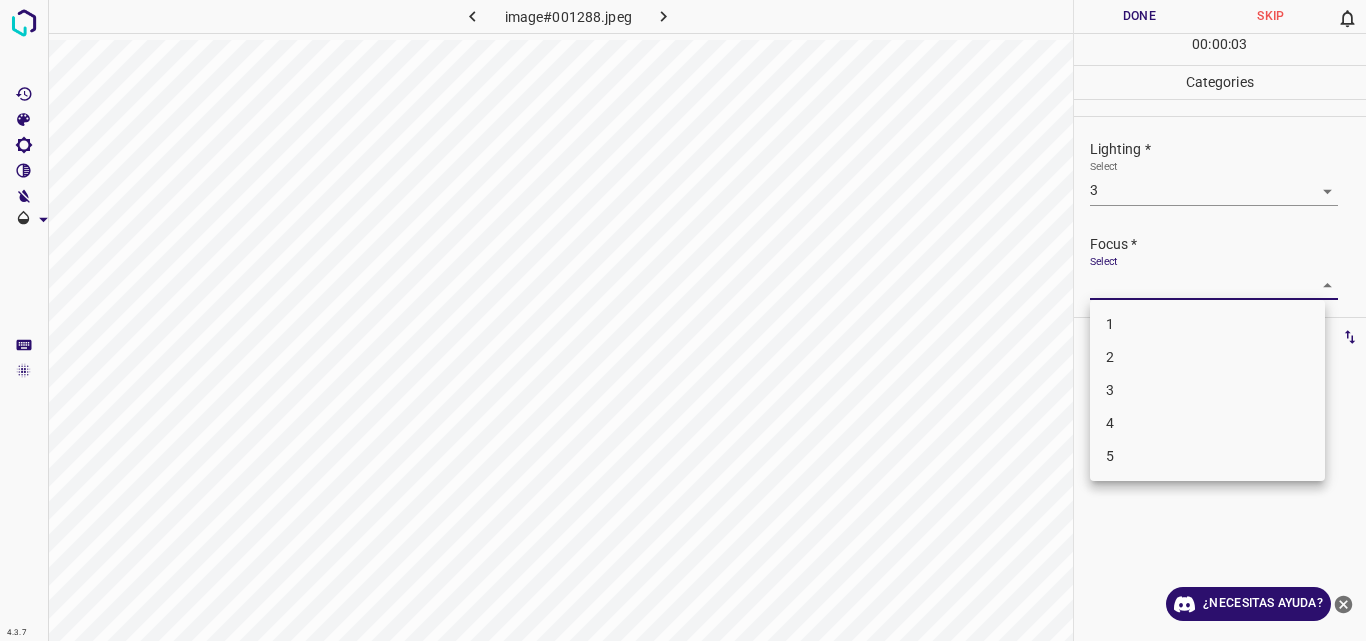 click on "4.3.7 image#001288.jpeg Done Skip 0 00   : 00   : 03   Categories Lighting *  Select 3 3 Focus *  Select ​ Overall *  Select ​ Labels   0 Categories 1 Lighting 2 Focus 3 Overall Tools Space Change between modes (Draw & Edit) I Auto labeling R Restore zoom M Zoom in N Zoom out Delete Delete selecte label Filters Z Restore filters X Saturation filter C Brightness filter V Contrast filter B Gray scale filter General O Download ¿Necesitas ayuda? Original text Rate this translation Your feedback will be used to help improve Google Translate - Texto - Esconder - Borrar 1 2 3 4 5" at bounding box center (683, 320) 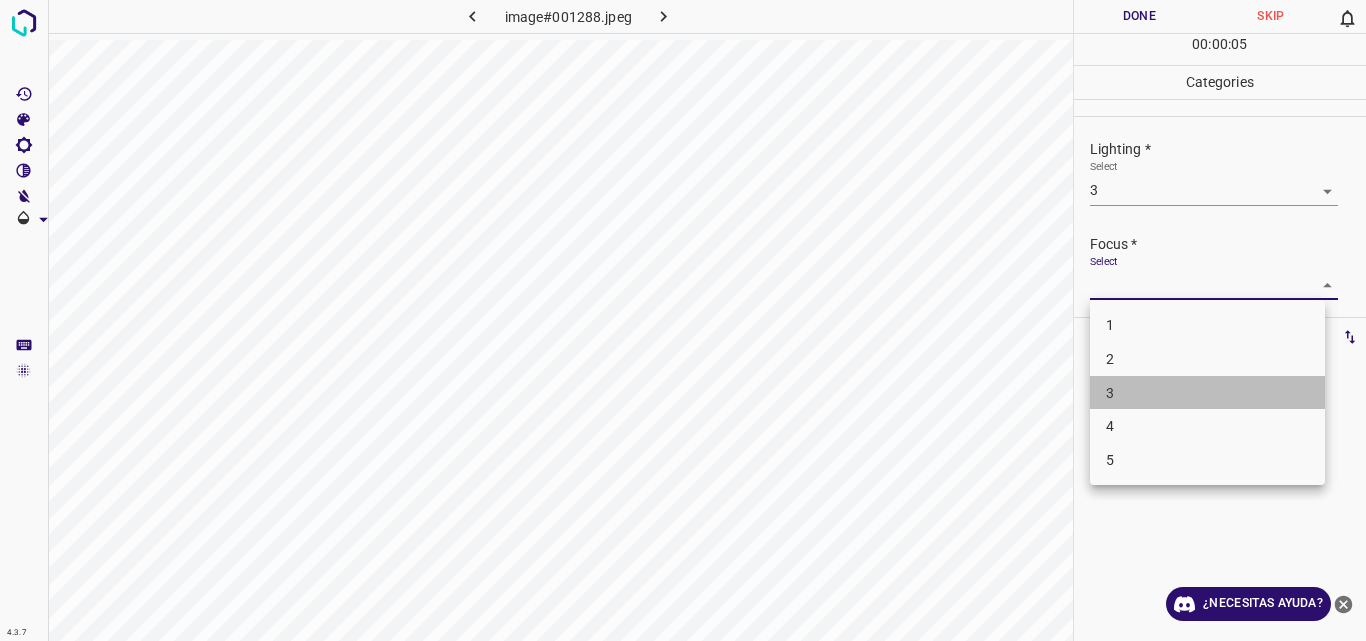 click on "3" at bounding box center [1207, 393] 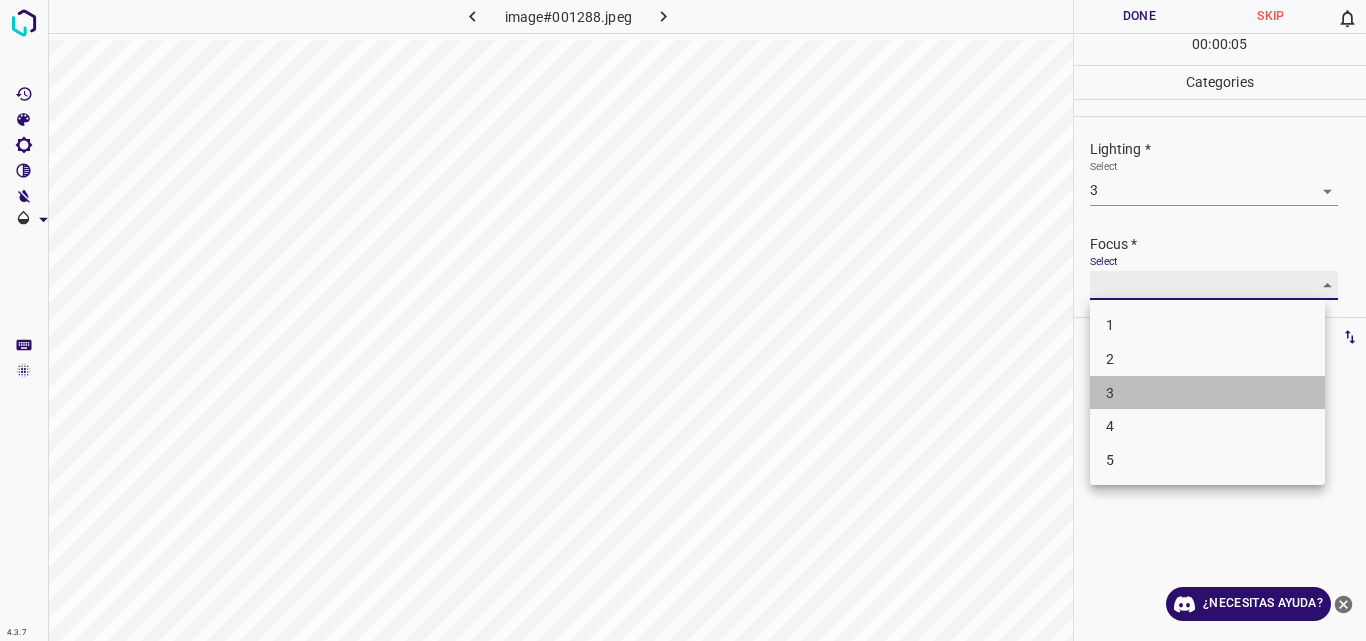 type on "3" 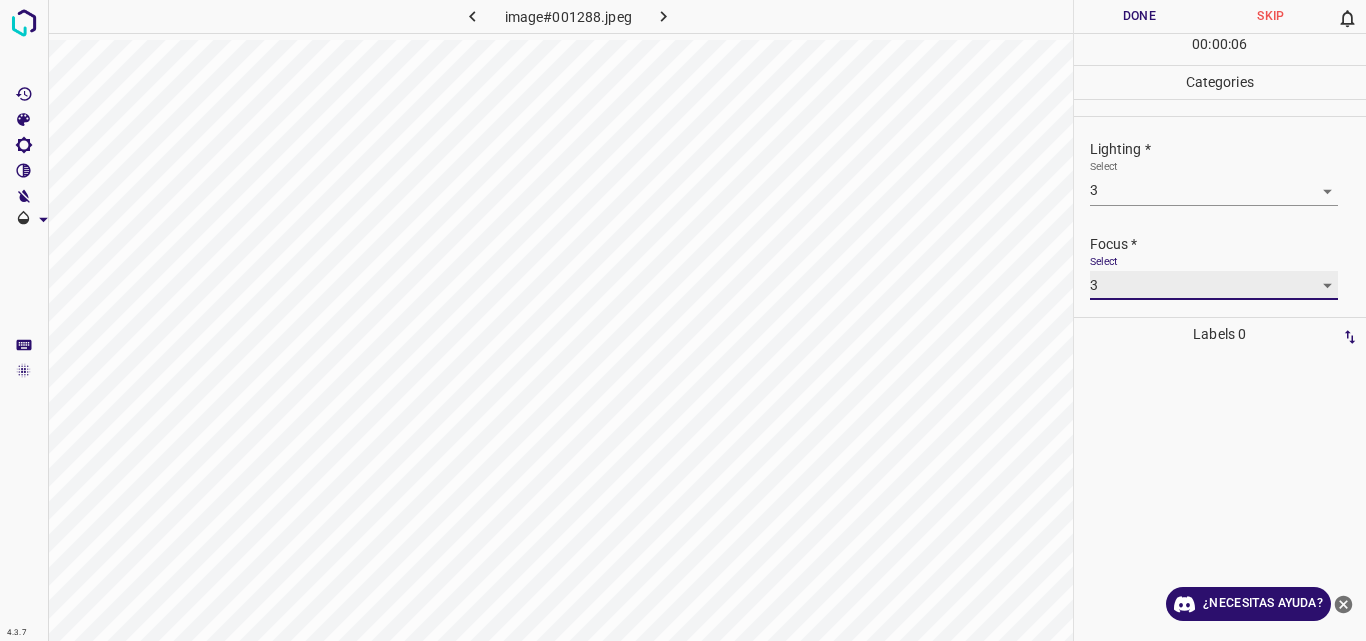 scroll, scrollTop: 98, scrollLeft: 0, axis: vertical 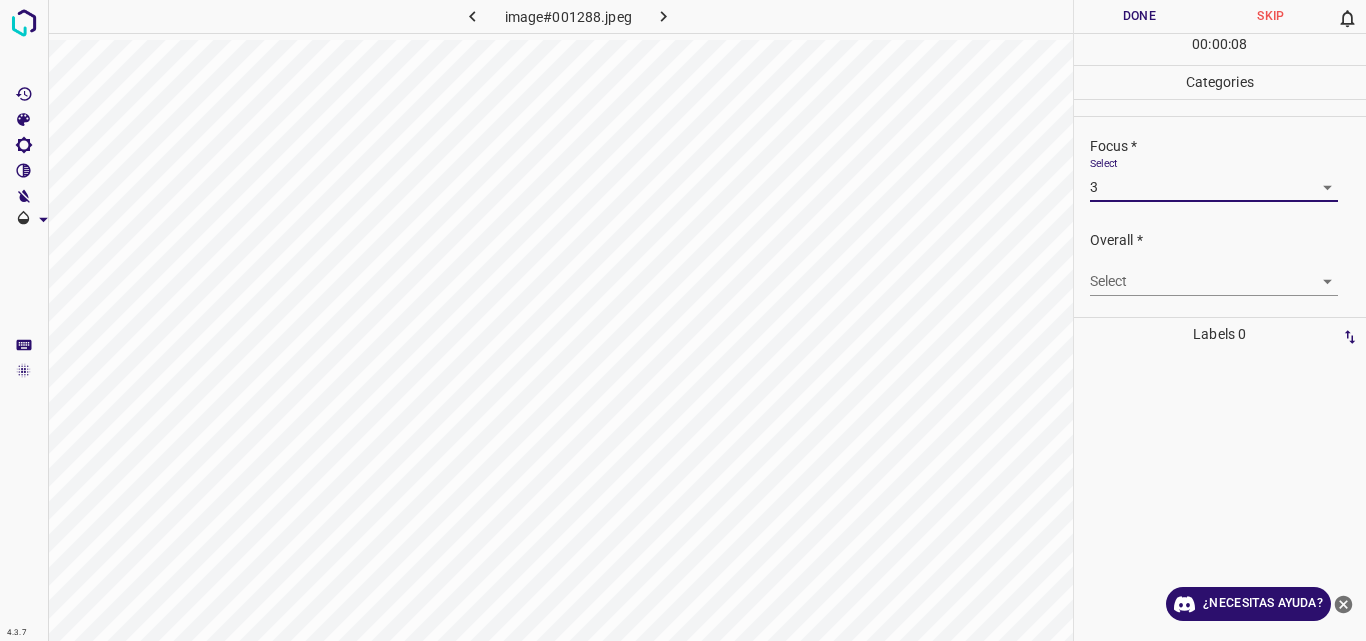 click on "4.3.7 image#001288.jpeg Done Skip 0 00   : 00   : 08   Categories Lighting *  Select 3 3 Focus *  Select 3 3 Overall *  Select ​ Labels   0 Categories 1 Lighting 2 Focus 3 Overall Tools Space Change between modes (Draw & Edit) I Auto labeling R Restore zoom M Zoom in N Zoom out Delete Delete selecte label Filters Z Restore filters X Saturation filter C Brightness filter V Contrast filter B Gray scale filter General O Download ¿Necesitas ayuda? Original text Rate this translation Your feedback will be used to help improve Google Translate - Texto - Esconder - Borrar" at bounding box center (683, 320) 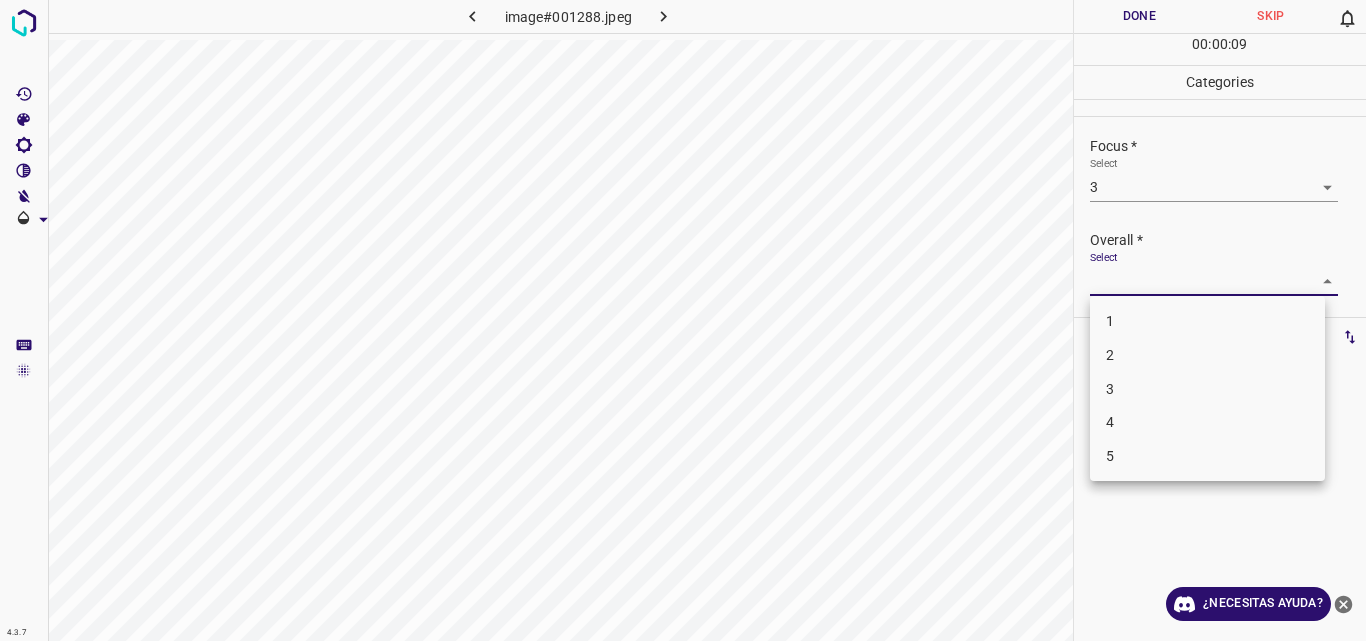click on "3" at bounding box center [1207, 389] 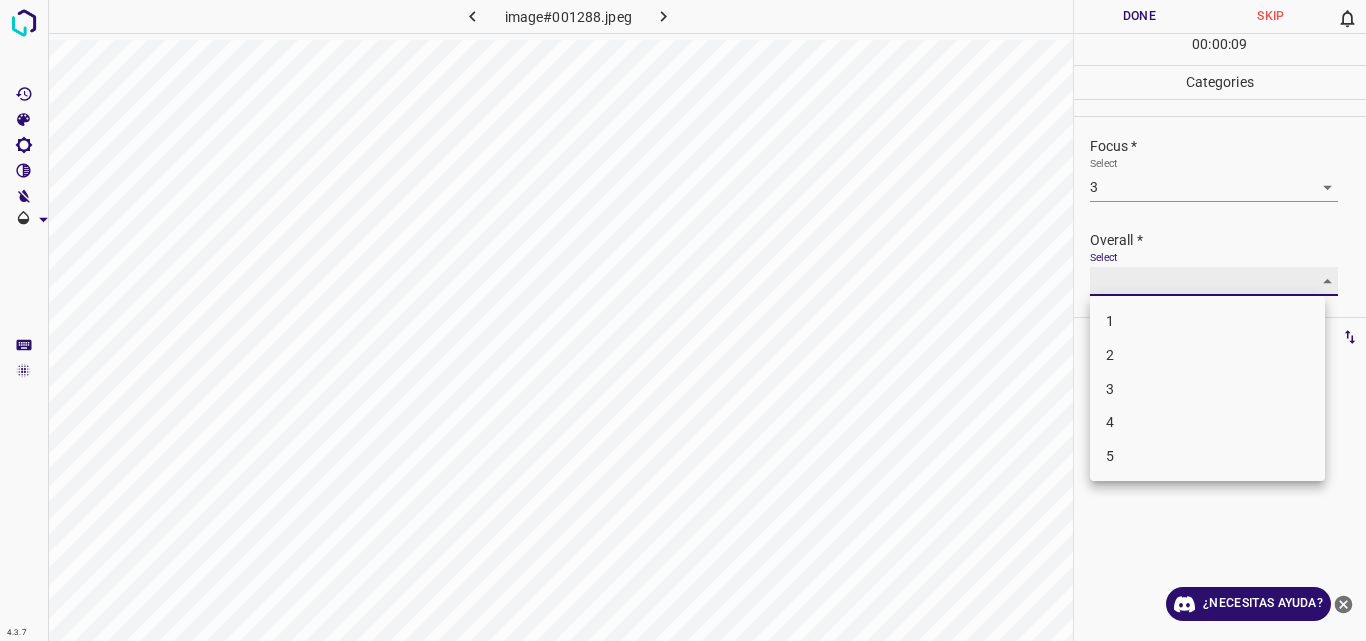 type on "3" 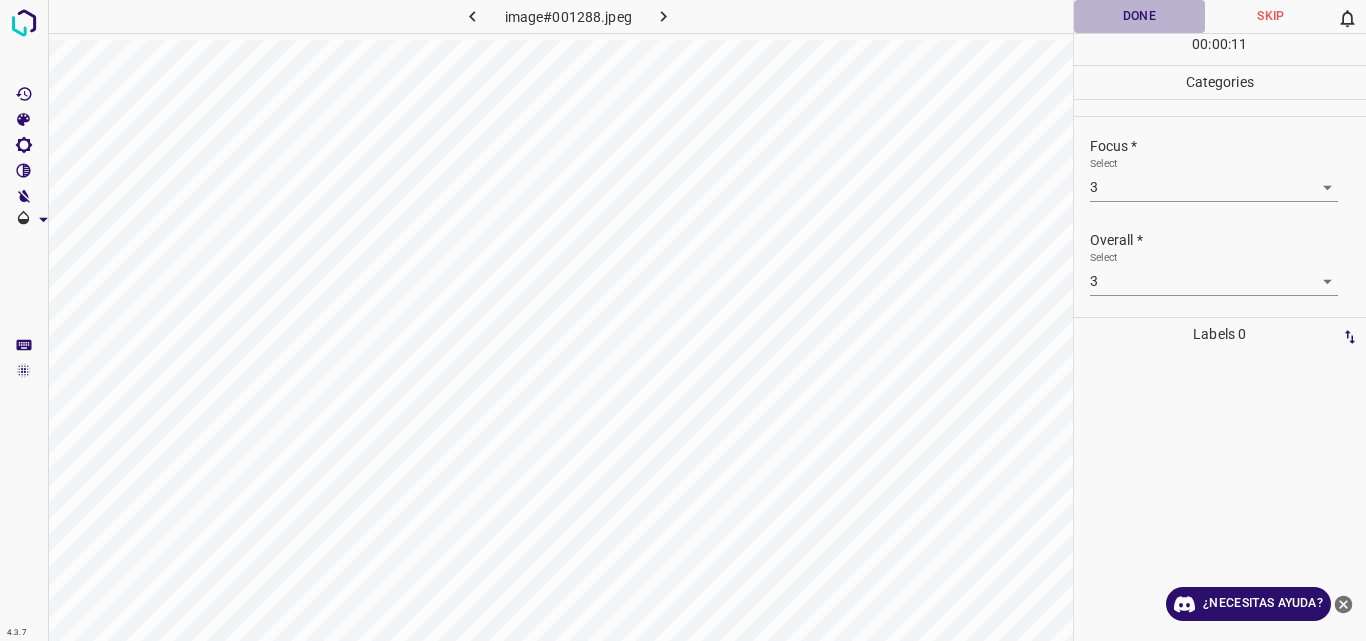 click on "Done" at bounding box center (1140, 16) 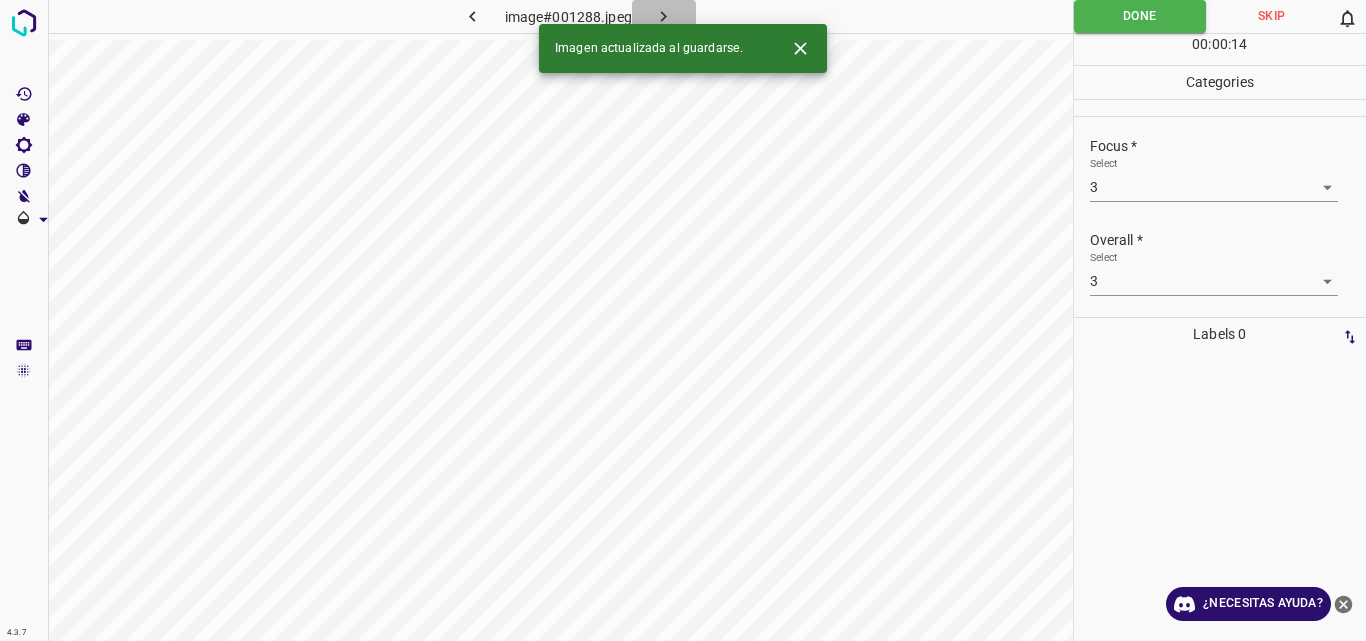 click 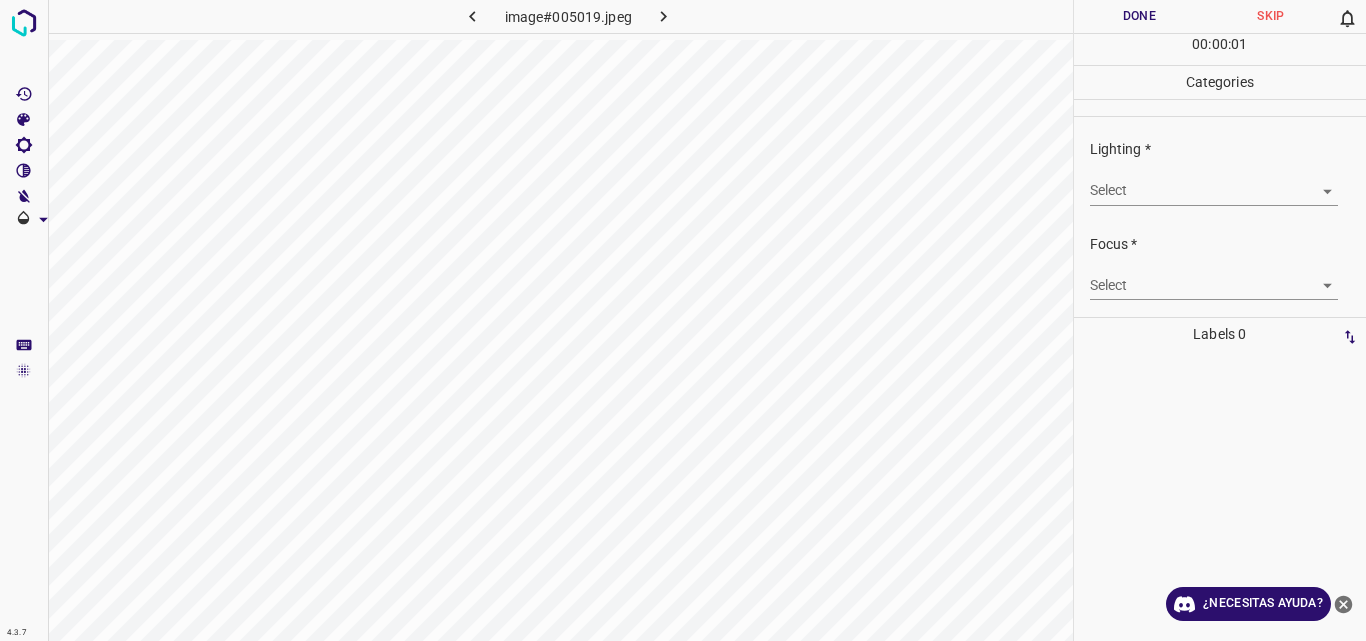 click on "4.3.7 image#005019.jpeg Done Skip 0 00   : 00   : 01   Categories Lighting *  Select ​ Focus *  Select ​ Overall *  Select ​ Labels   0 Categories 1 Lighting 2 Focus 3 Overall Tools Space Change between modes (Draw & Edit) I Auto labeling R Restore zoom M Zoom in N Zoom out Delete Delete selecte label Filters Z Restore filters X Saturation filter C Brightness filter V Contrast filter B Gray scale filter General O Download ¿Necesitas ayuda? Original text Rate this translation Your feedback will be used to help improve Google Translate - Texto - Esconder - Borrar" at bounding box center [683, 320] 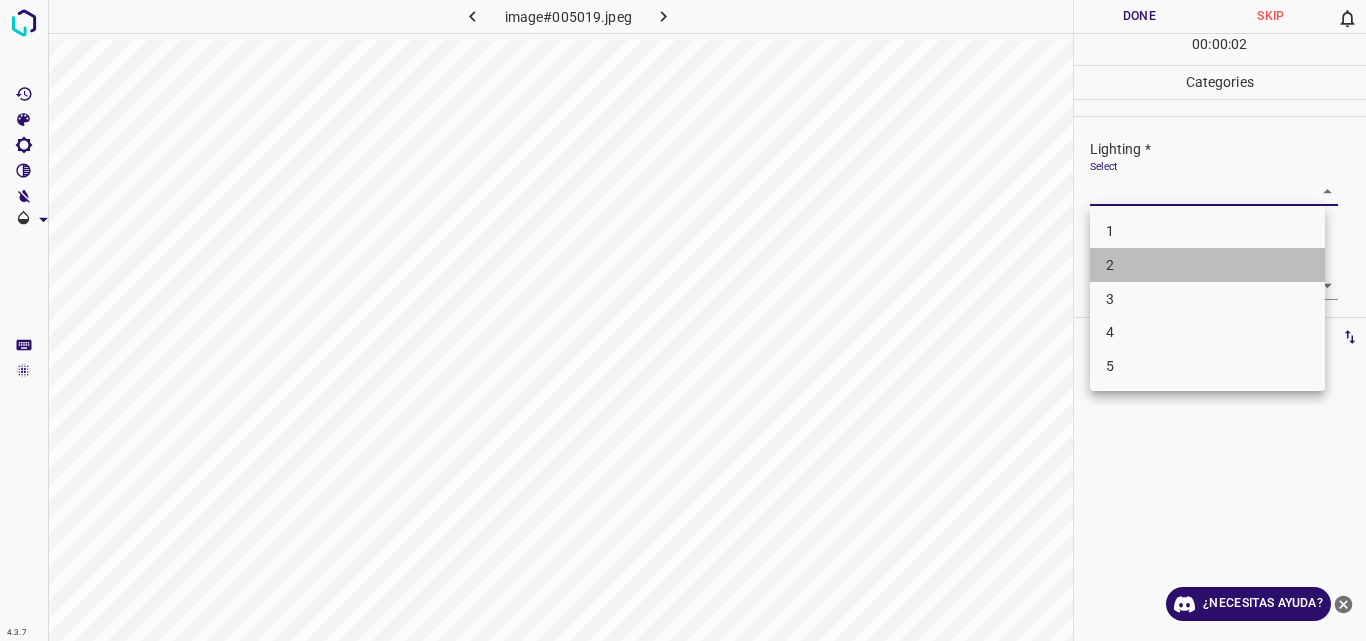 click on "2" at bounding box center (1207, 265) 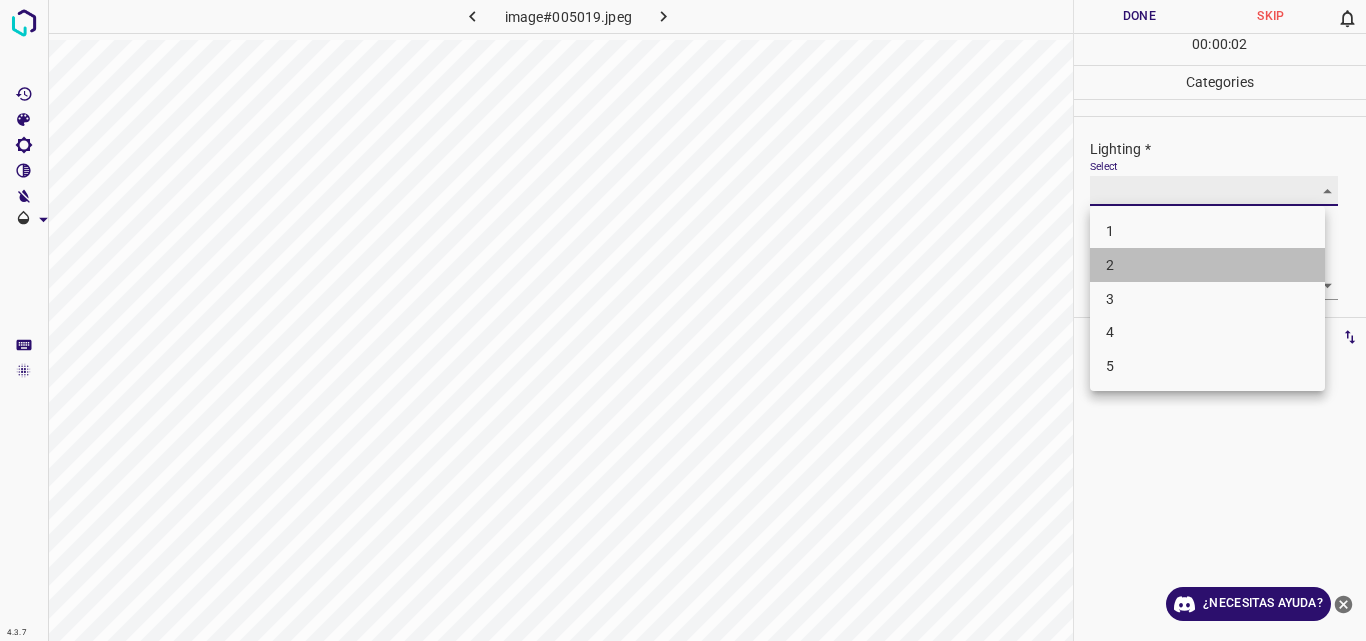 type on "2" 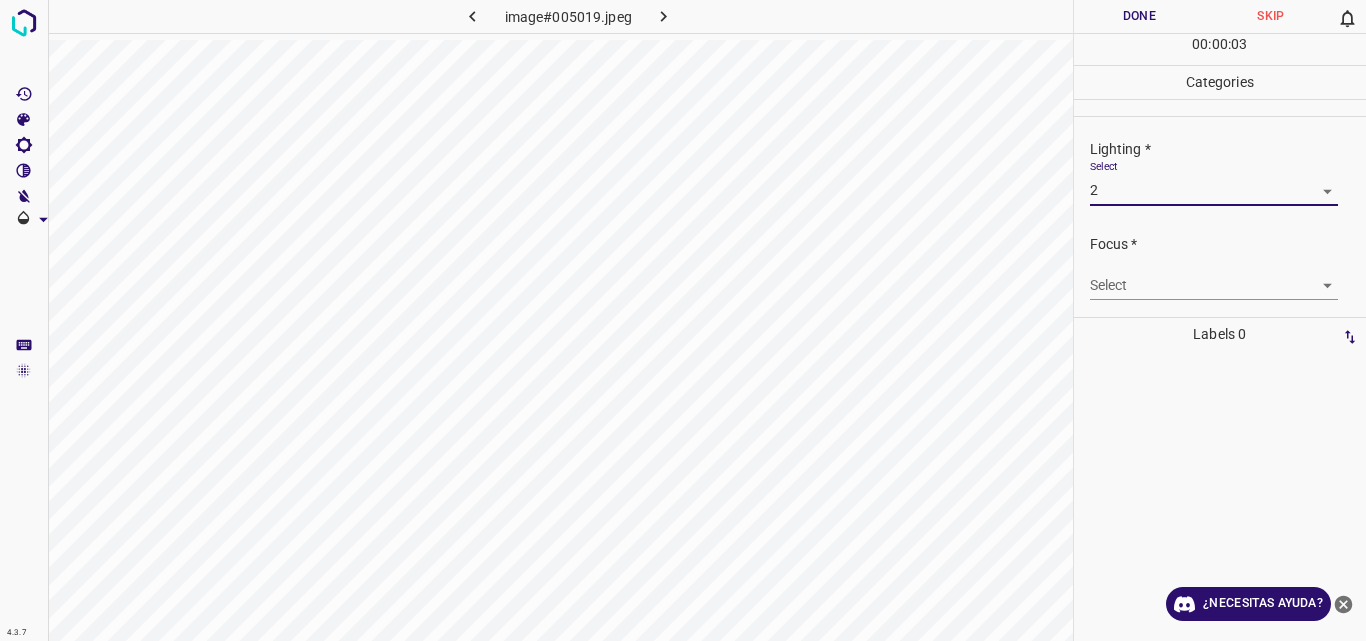 click on "4.3.7 image#005019.jpeg Done Skip 0 00   : 00   : 03   Categories Lighting *  Select 2 2 Focus *  Select ​ Overall *  Select ​ Labels   0 Categories 1 Lighting 2 Focus 3 Overall Tools Space Change between modes (Draw & Edit) I Auto labeling R Restore zoom M Zoom in N Zoom out Delete Delete selecte label Filters Z Restore filters X Saturation filter C Brightness filter V Contrast filter B Gray scale filter General O Download ¿Necesitas ayuda? Original text Rate this translation Your feedback will be used to help improve Google Translate - Texto - Esconder - Borrar" at bounding box center [683, 320] 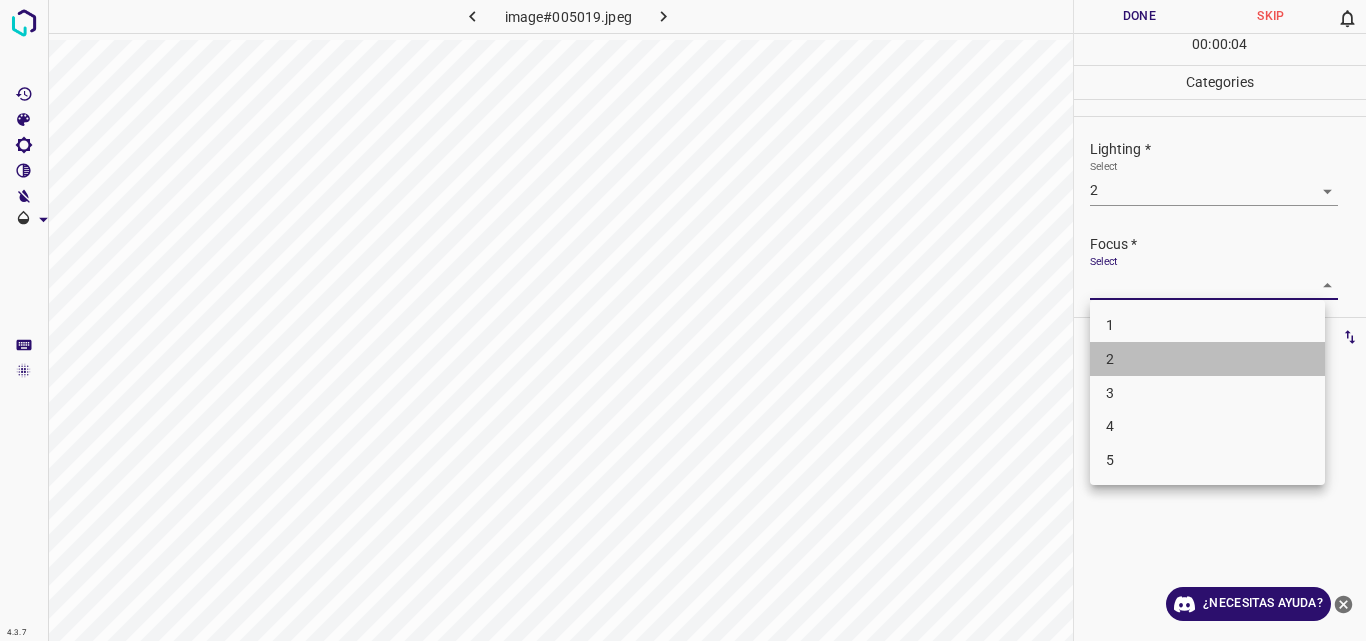 click on "2" at bounding box center [1207, 359] 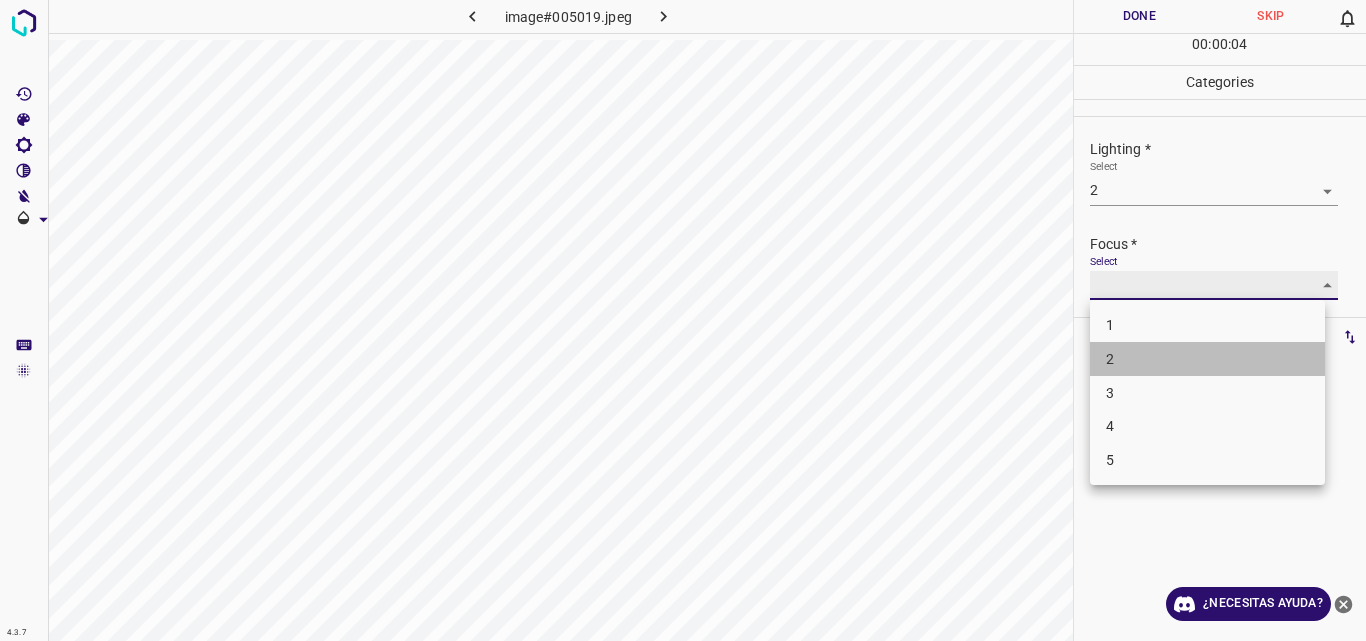 type on "2" 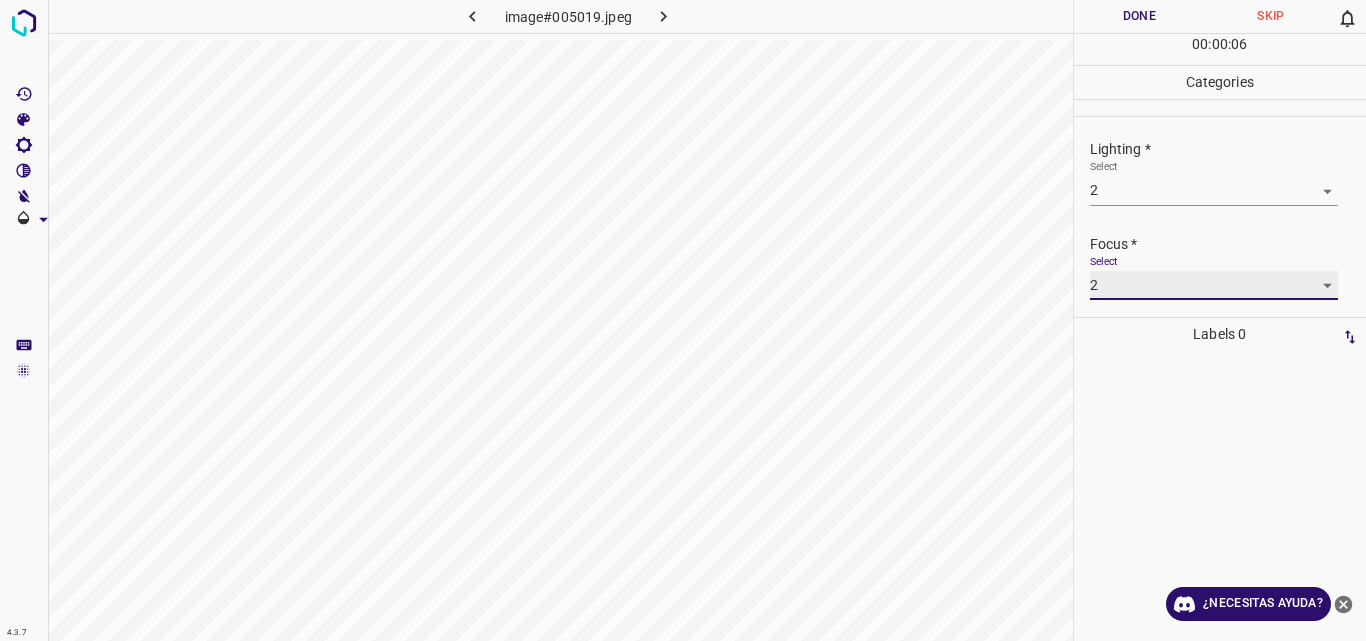scroll, scrollTop: 98, scrollLeft: 0, axis: vertical 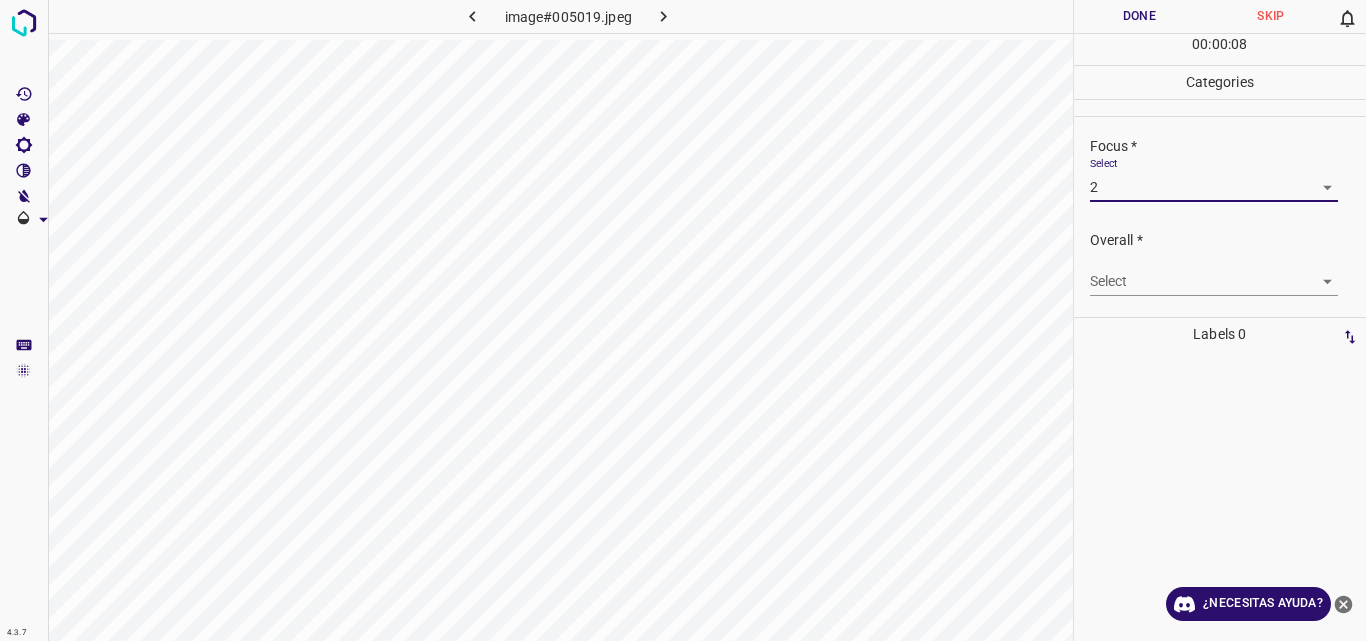 click on "4.3.7 image#005019.jpeg Done Skip 0 00   : 00   : 08   Categories Lighting *  Select 2 2 Focus *  Select 2 2 Overall *  Select ​ Labels   0 Categories 1 Lighting 2 Focus 3 Overall Tools Space Change between modes (Draw & Edit) I Auto labeling R Restore zoom M Zoom in N Zoom out Delete Delete selecte label Filters Z Restore filters X Saturation filter C Brightness filter V Contrast filter B Gray scale filter General O Download ¿Necesitas ayuda? Original text Rate this translation Your feedback will be used to help improve Google Translate - Texto - Esconder - Borrar" at bounding box center [683, 320] 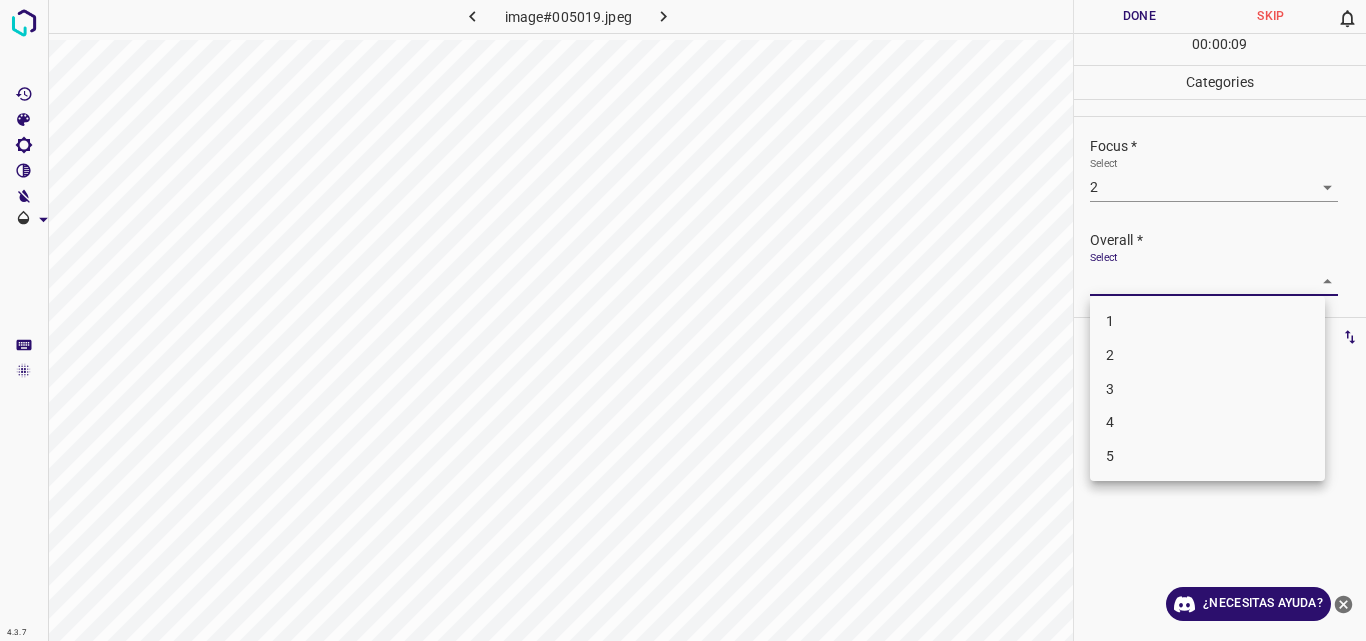 click on "2" at bounding box center (1207, 355) 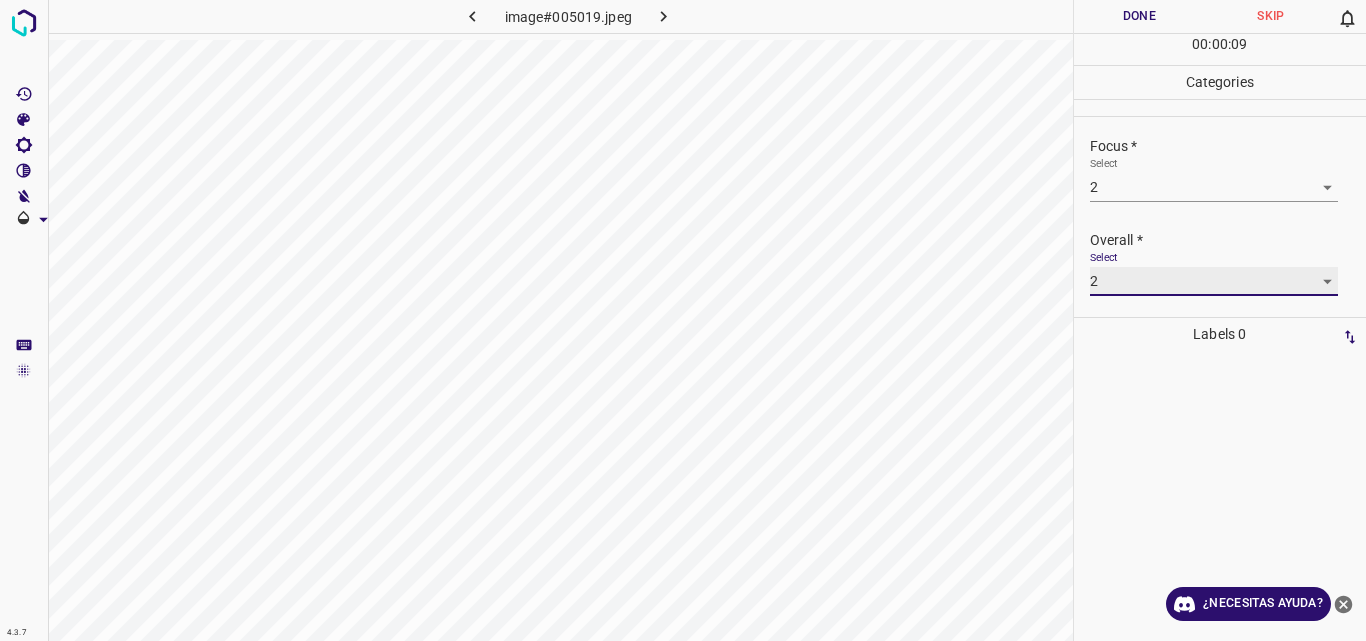 type on "2" 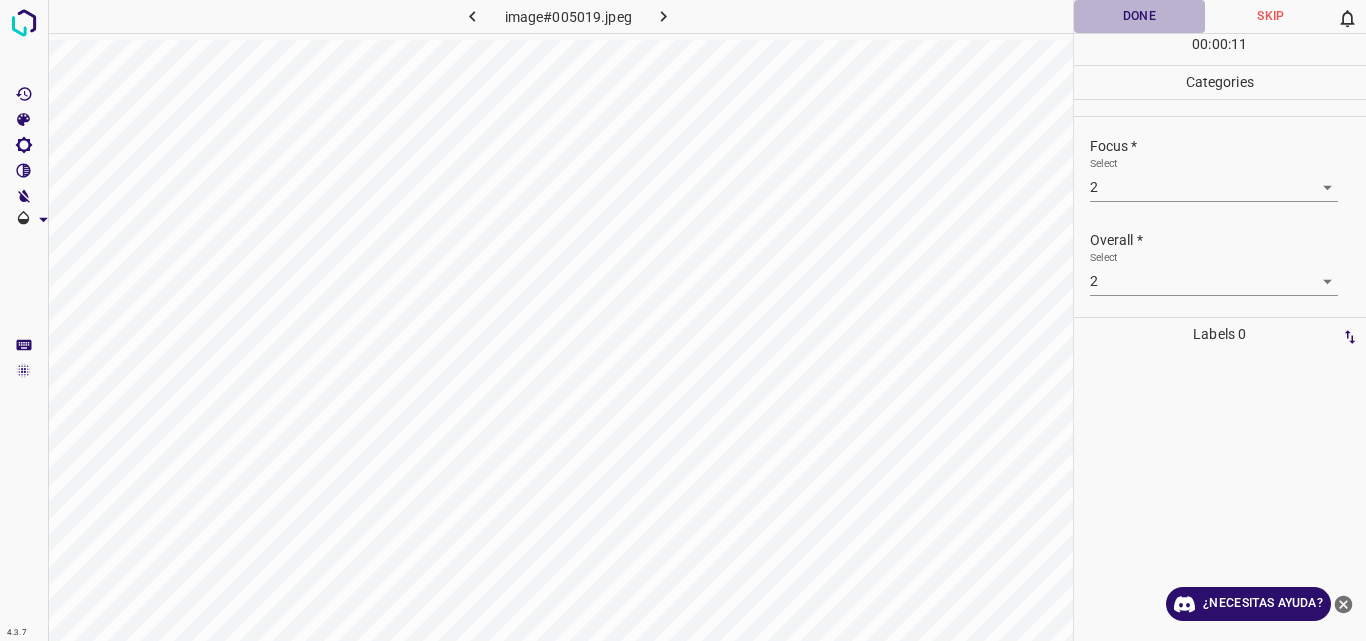 click on "Done" at bounding box center [1140, 16] 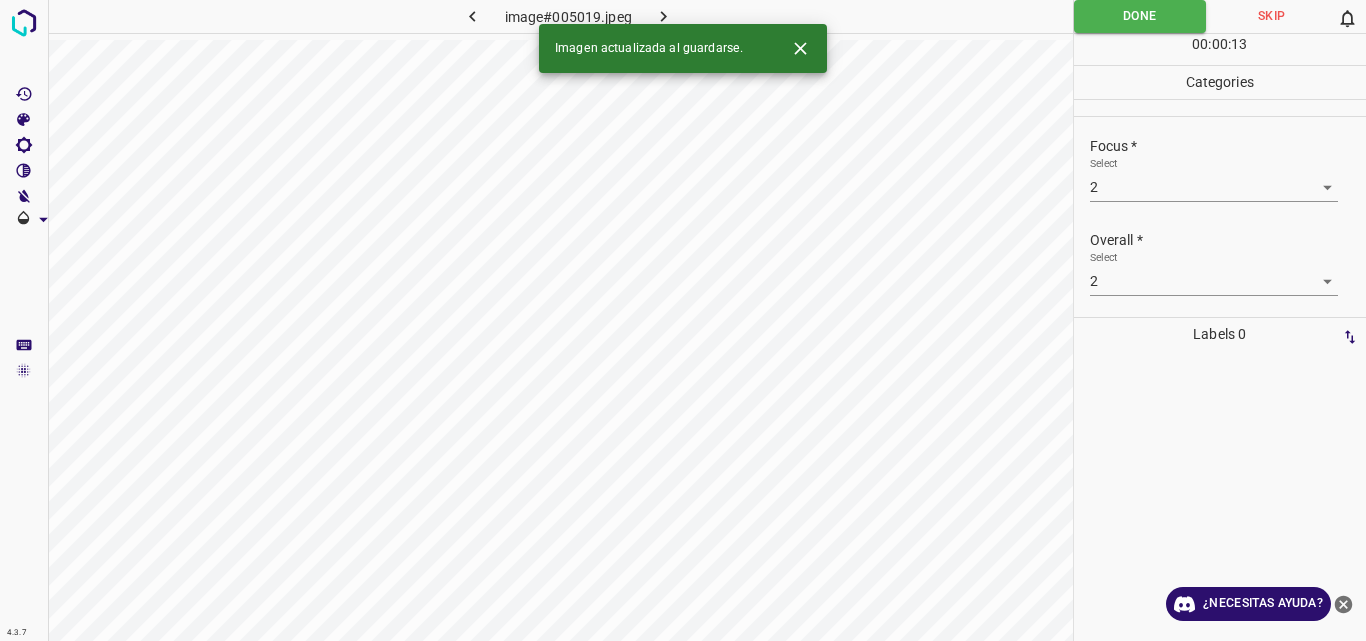 click 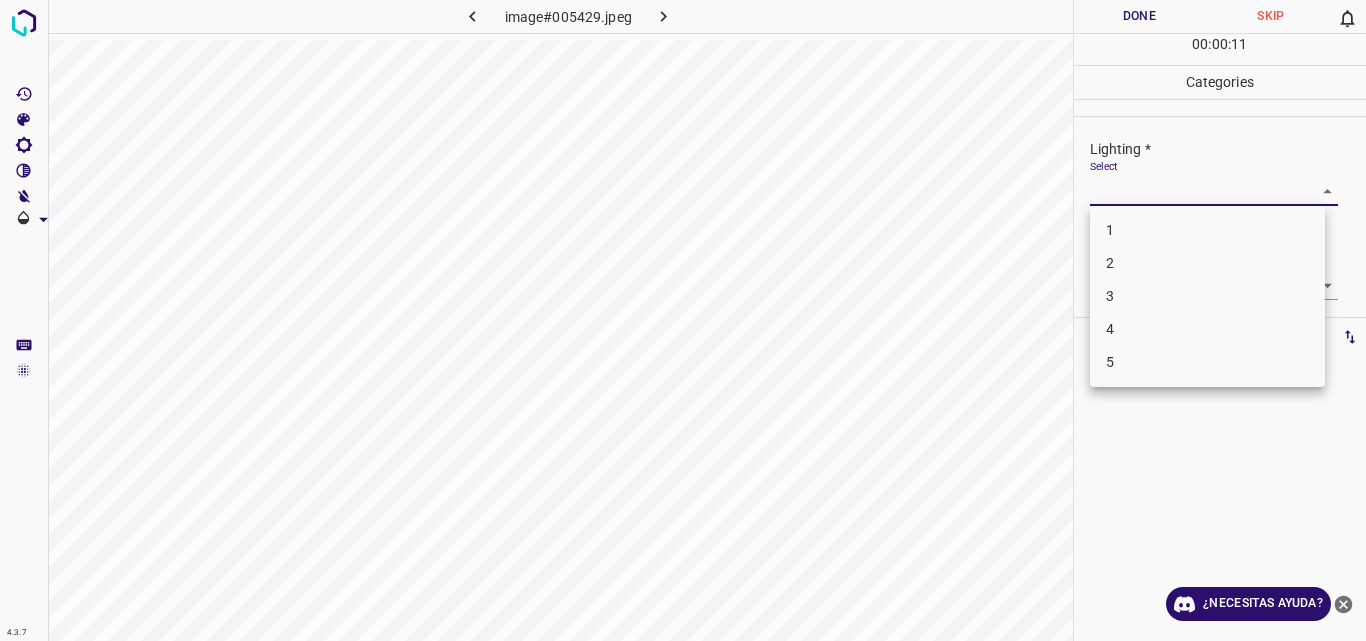 click on "4.3.7 image#005429.jpeg Done Skip 0 00   : 00   : 11   Categories Lighting *  Select ​ Focus *  Select ​ Overall *  Select ​ Labels   0 Categories 1 Lighting 2 Focus 3 Overall Tools Space Change between modes (Draw & Edit) I Auto labeling R Restore zoom M Zoom in N Zoom out Delete Delete selecte label Filters Z Restore filters X Saturation filter C Brightness filter V Contrast filter B Gray scale filter General O Download ¿Necesitas ayuda? Original text Rate this translation Your feedback will be used to help improve Google Translate - Texto - Esconder - Borrar 1 2 3 4 5" at bounding box center (683, 320) 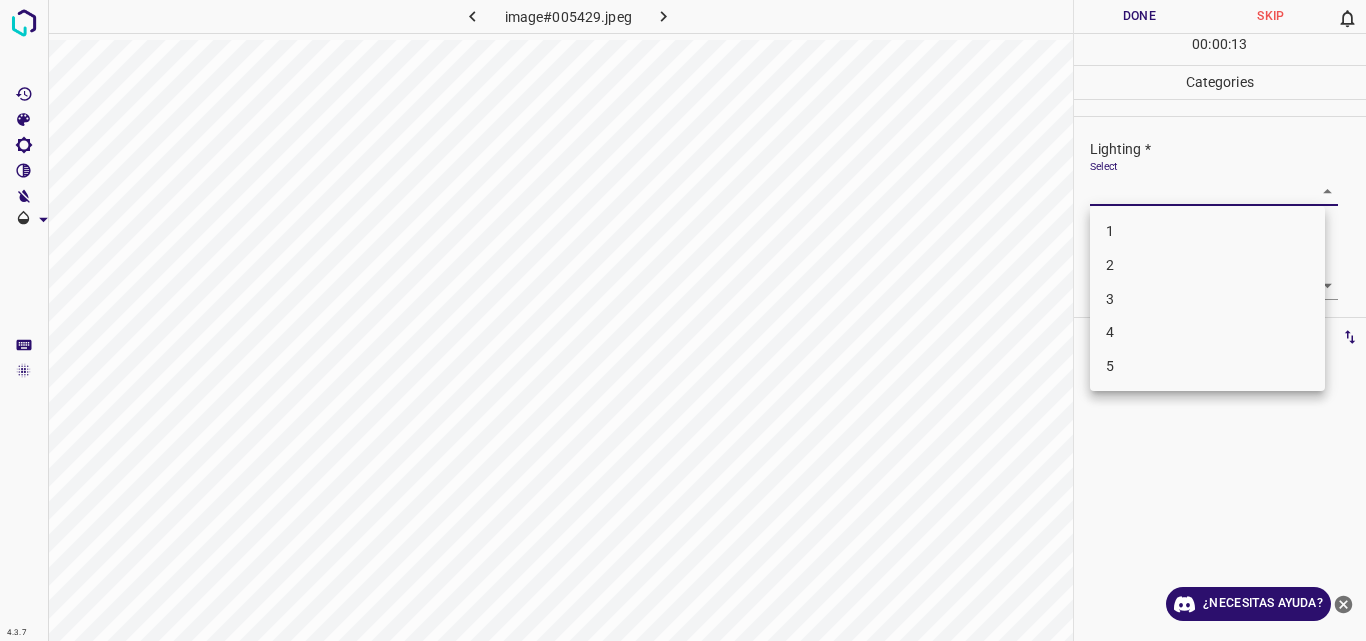 click on "3" at bounding box center (1207, 299) 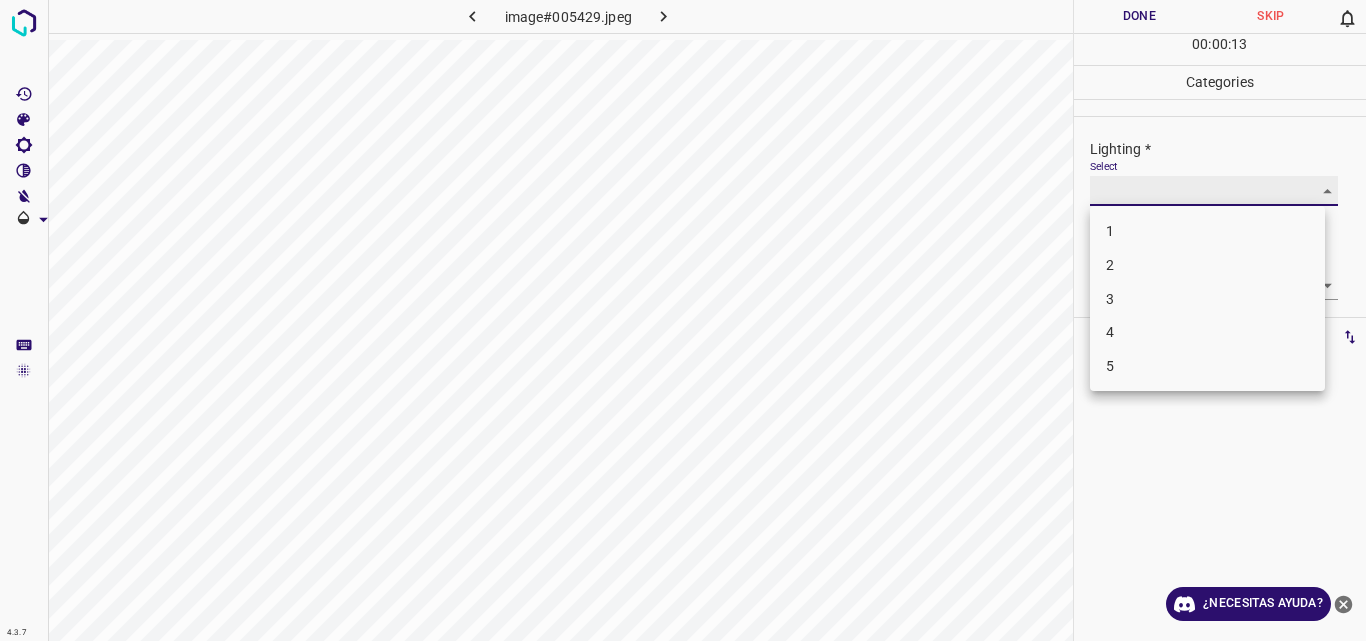 type on "3" 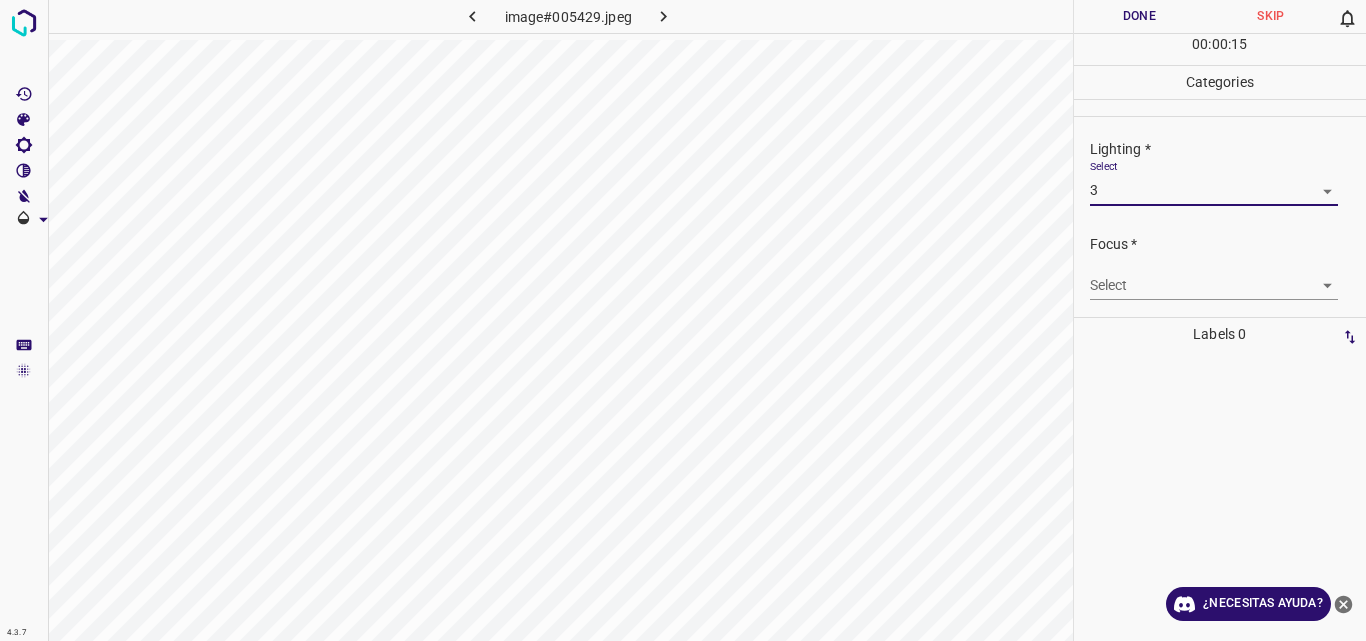 click on "4.3.7 image#005429.jpeg Done Skip 0 00   : 00   : 15   Categories Lighting *  Select 3 3 Focus *  Select ​ Overall *  Select ​ Labels   0 Categories 1 Lighting 2 Focus 3 Overall Tools Space Change between modes (Draw & Edit) I Auto labeling R Restore zoom M Zoom in N Zoom out Delete Delete selecte label Filters Z Restore filters X Saturation filter C Brightness filter V Contrast filter B Gray scale filter General O Download ¿Necesitas ayuda? Original text Rate this translation Your feedback will be used to help improve Google Translate - Texto - Esconder - Borrar" at bounding box center (683, 320) 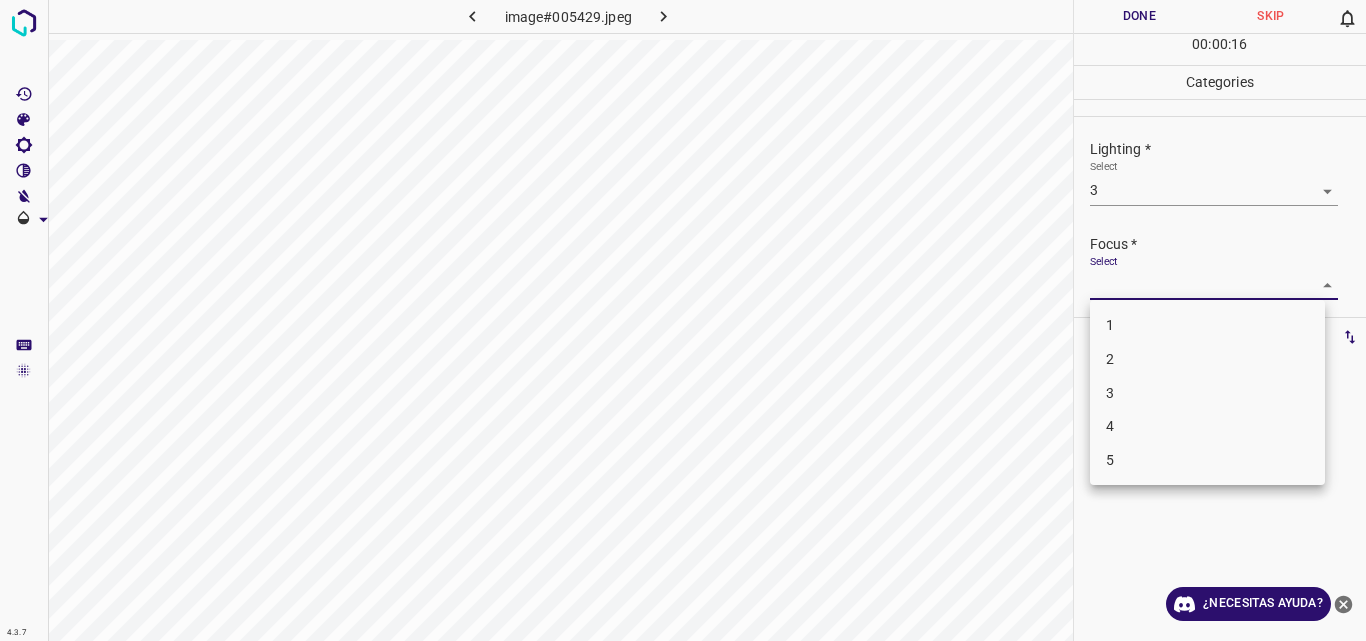 click on "3" at bounding box center [1207, 393] 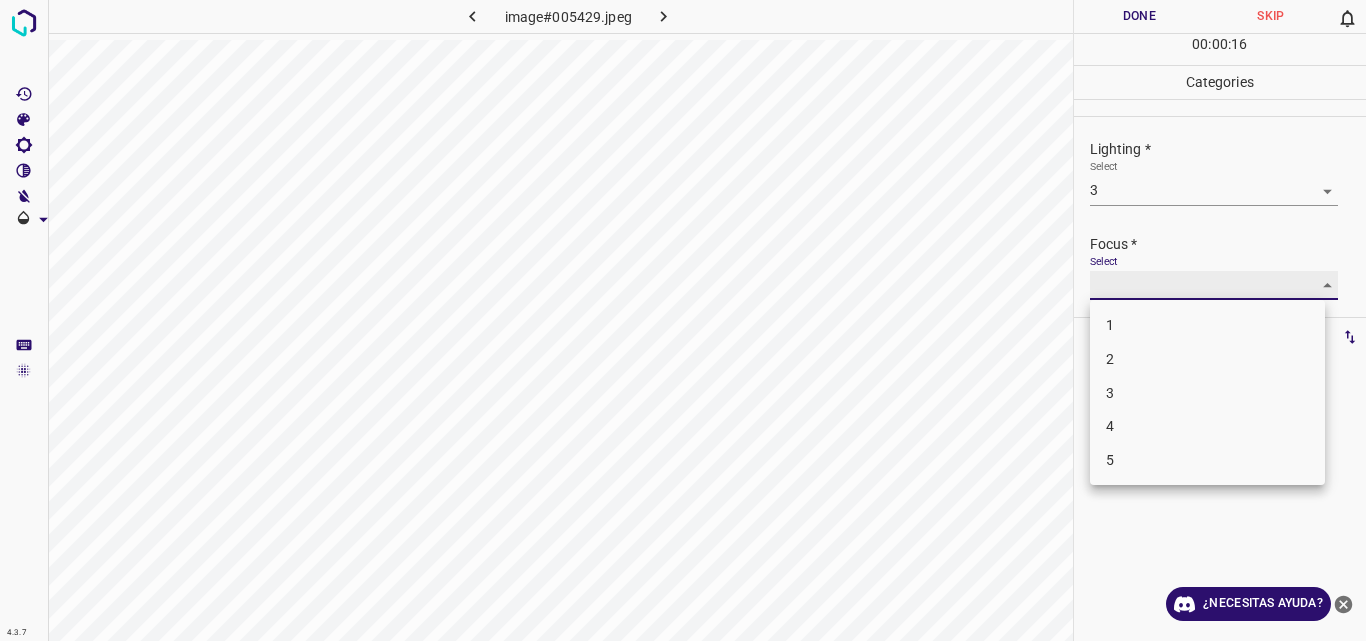 type on "3" 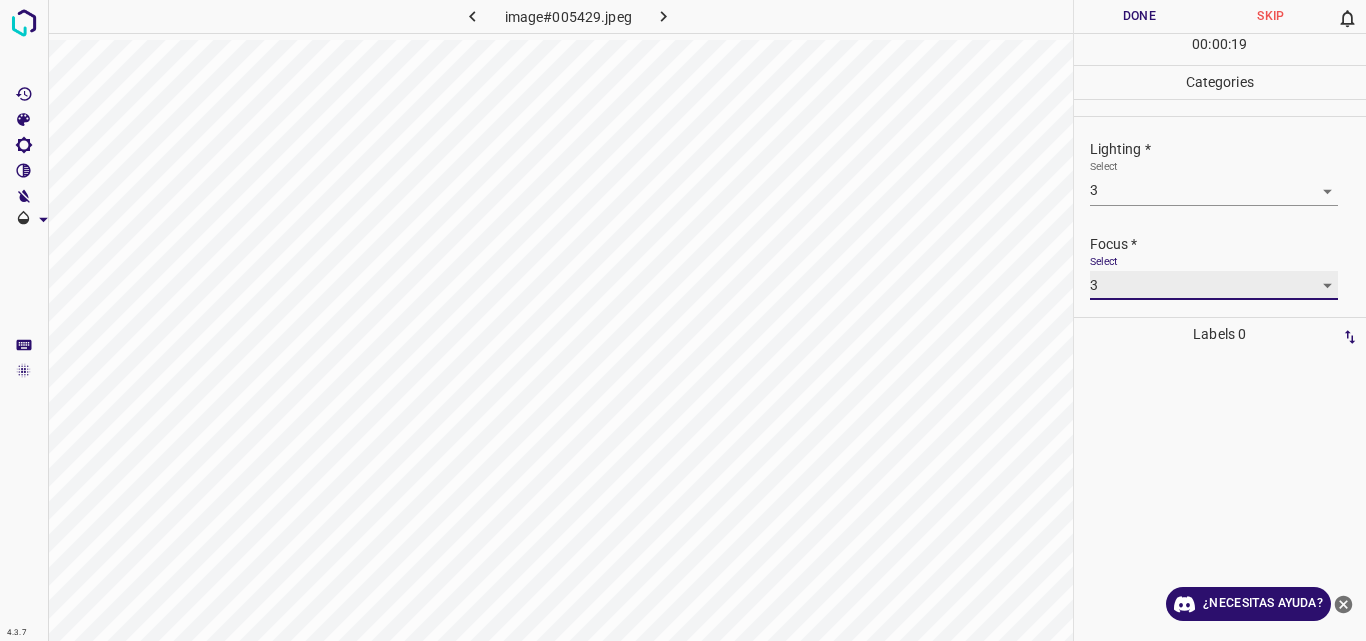 scroll, scrollTop: 98, scrollLeft: 0, axis: vertical 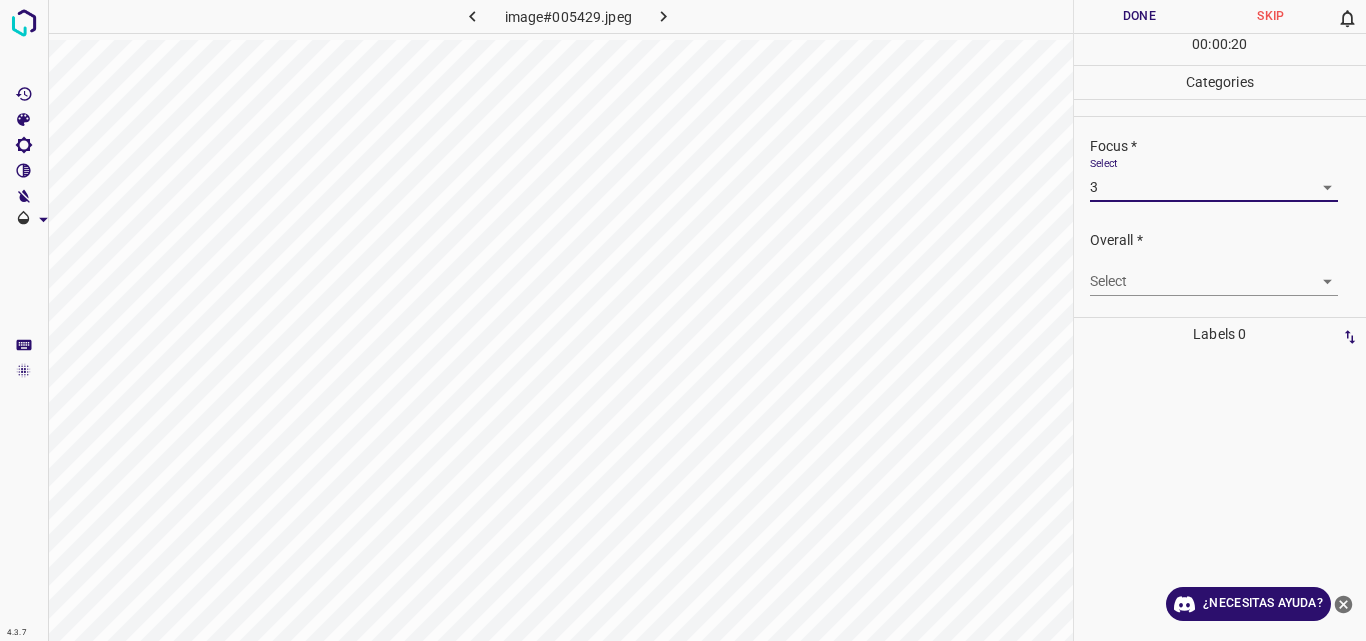 click on "4.3.7 image#005429.jpeg Done Skip 0 00   : 00   : 20   Categories Lighting *  Select 3 3 Focus *  Select 3 3 Overall *  Select ​ Labels   0 Categories 1 Lighting 2 Focus 3 Overall Tools Space Change between modes (Draw & Edit) I Auto labeling R Restore zoom M Zoom in N Zoom out Delete Delete selecte label Filters Z Restore filters X Saturation filter C Brightness filter V Contrast filter B Gray scale filter General O Download ¿Necesitas ayuda? Original text Rate this translation Your feedback will be used to help improve Google Translate - Texto - Esconder - Borrar" at bounding box center [683, 320] 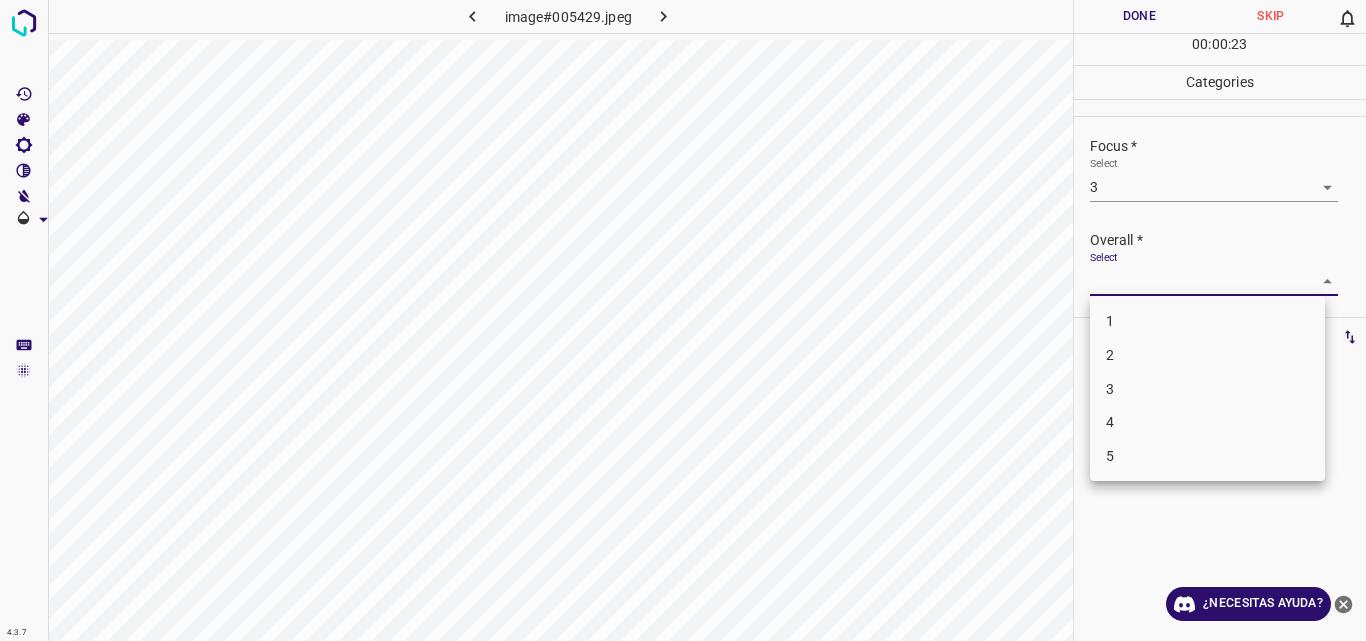 click on "3" at bounding box center [1207, 389] 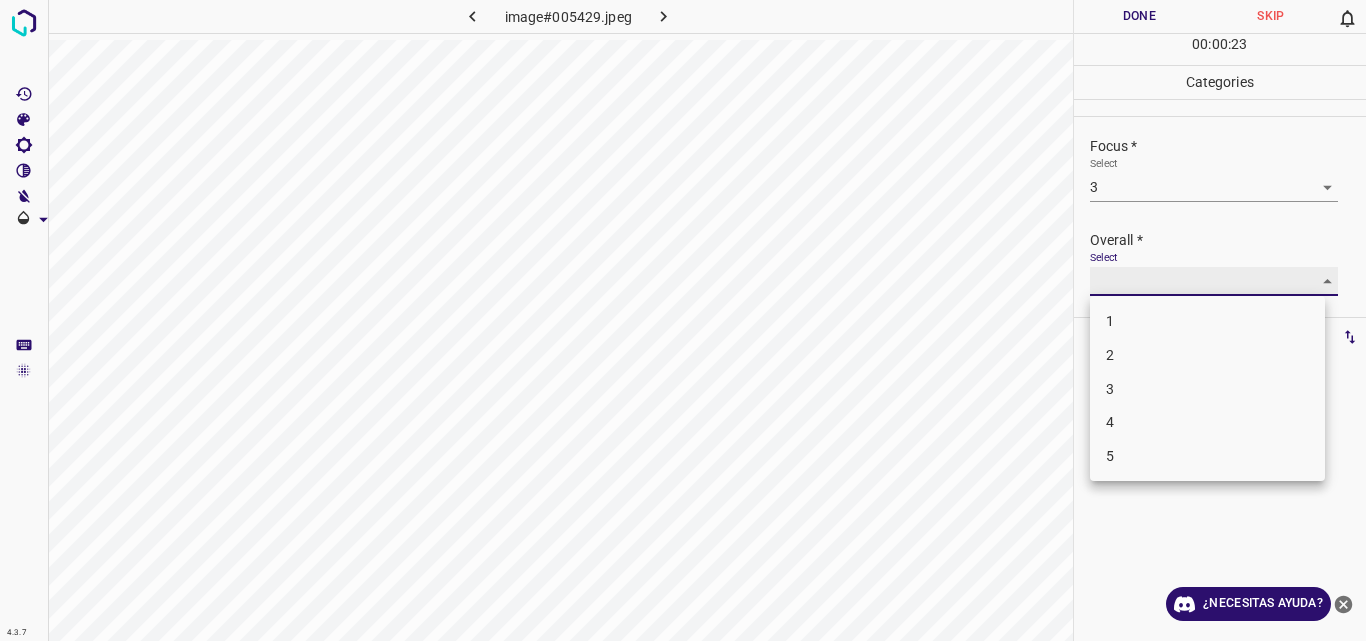 type on "3" 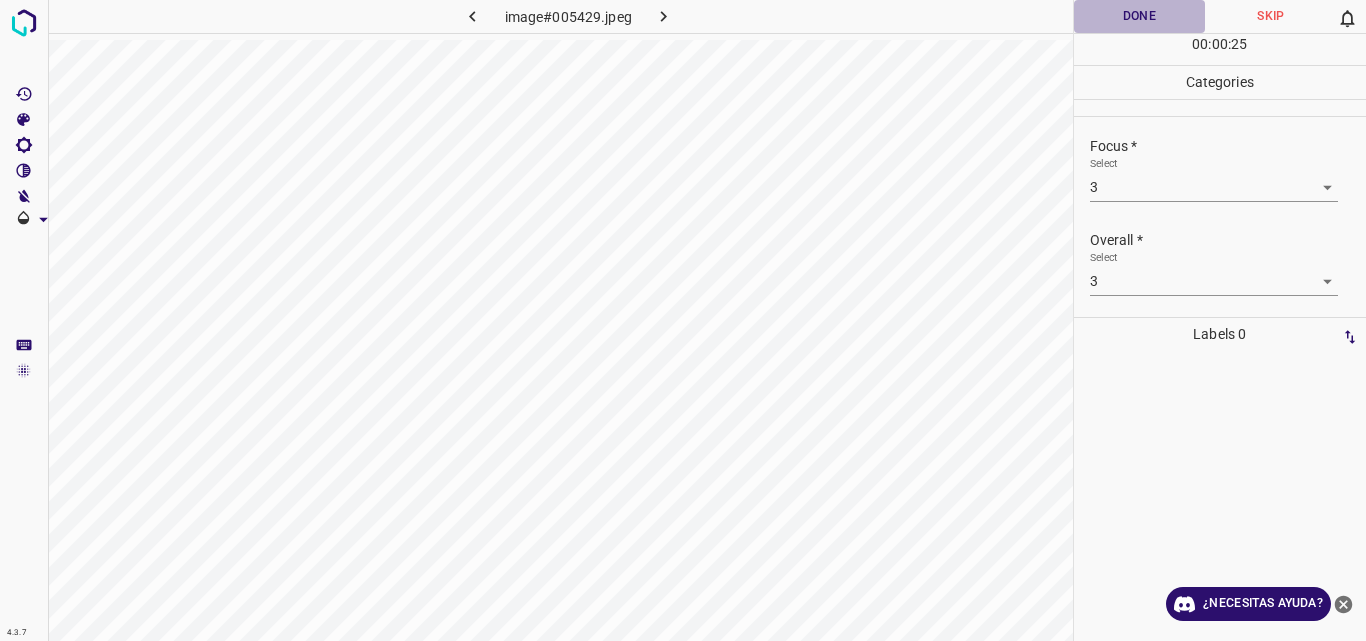 click on "Done" at bounding box center (1140, 16) 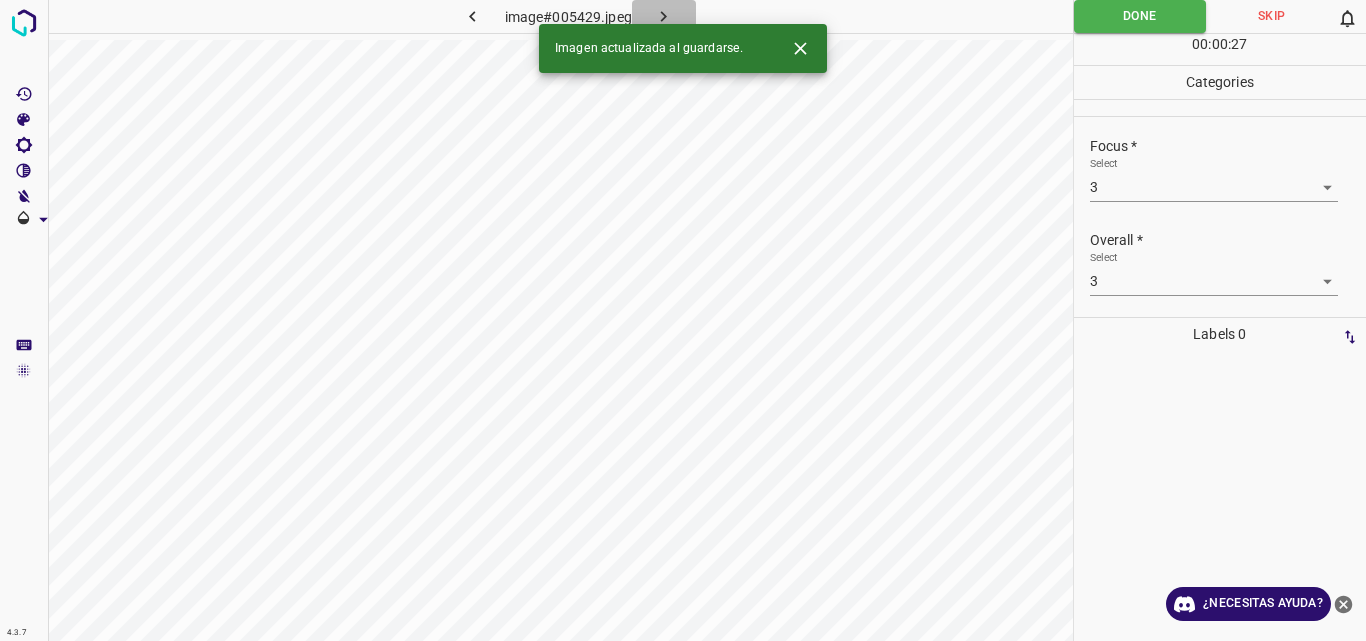 click 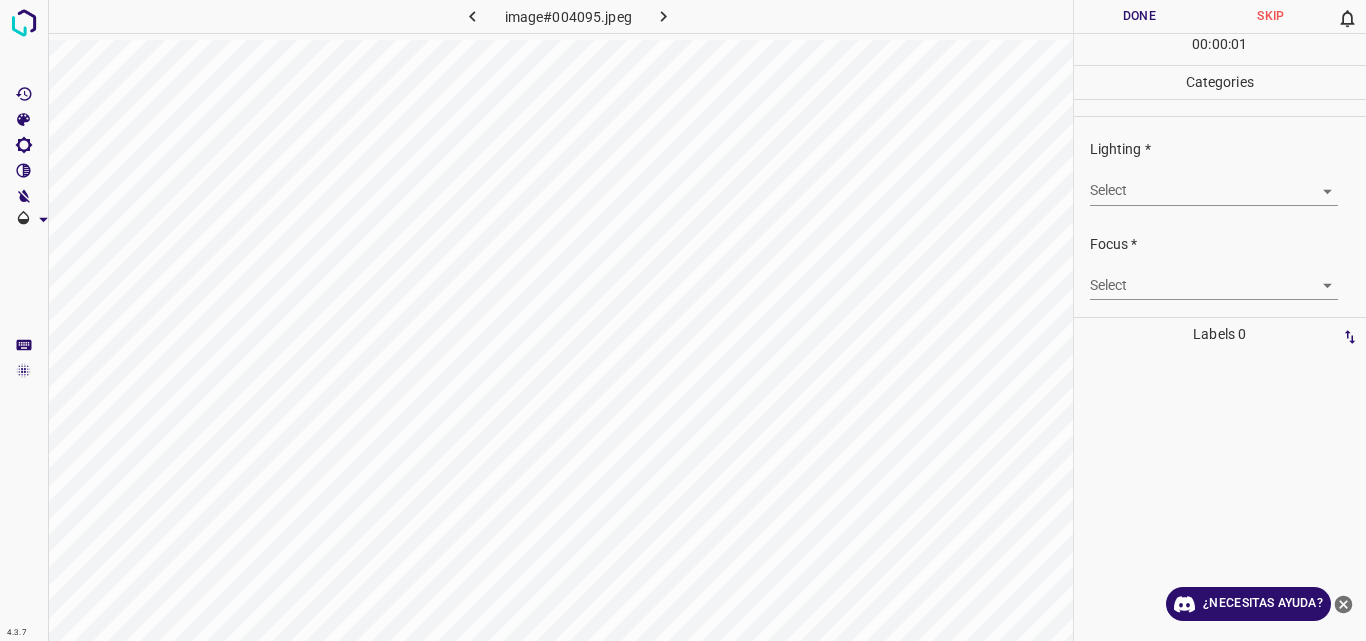 click on "4.3.7 image#[HASH].jpeg Done Skip 0 00   : 00   : 01   Categories Lighting *  Select ​ Focus *  Select ​ Overall *  Select ​ Labels   0 Categories 1 Lighting 2 Focus 3 Overall Tools Space Change between modes (Draw & Edit) I Auto labeling R Restore zoom M Zoom in N Zoom out Delete Delete selecte label Filters Z Restore filters X Saturation filter C Brightness filter V Contrast filter B Gray scale filter General O Download ¿Necesitas ayuda? Original text Rate this translation Your feedback will be used to help improve Google Translate - Texto - Esconder - Borrar" at bounding box center (683, 320) 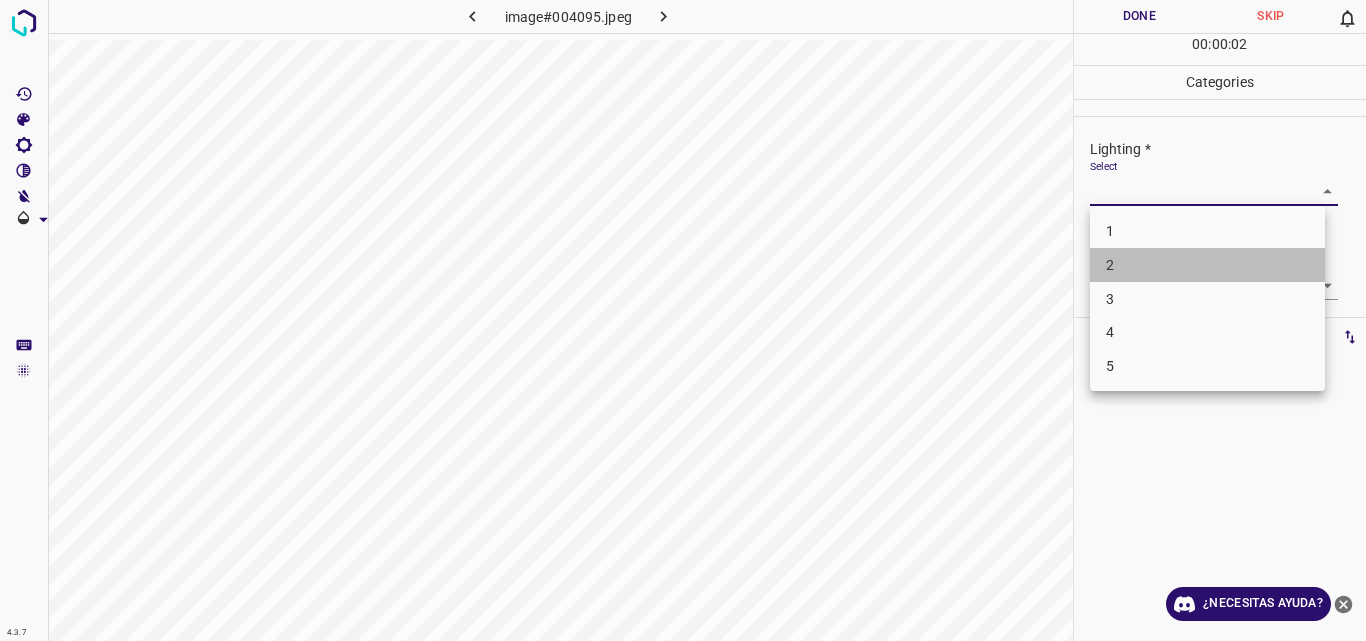 click on "2" at bounding box center [1207, 265] 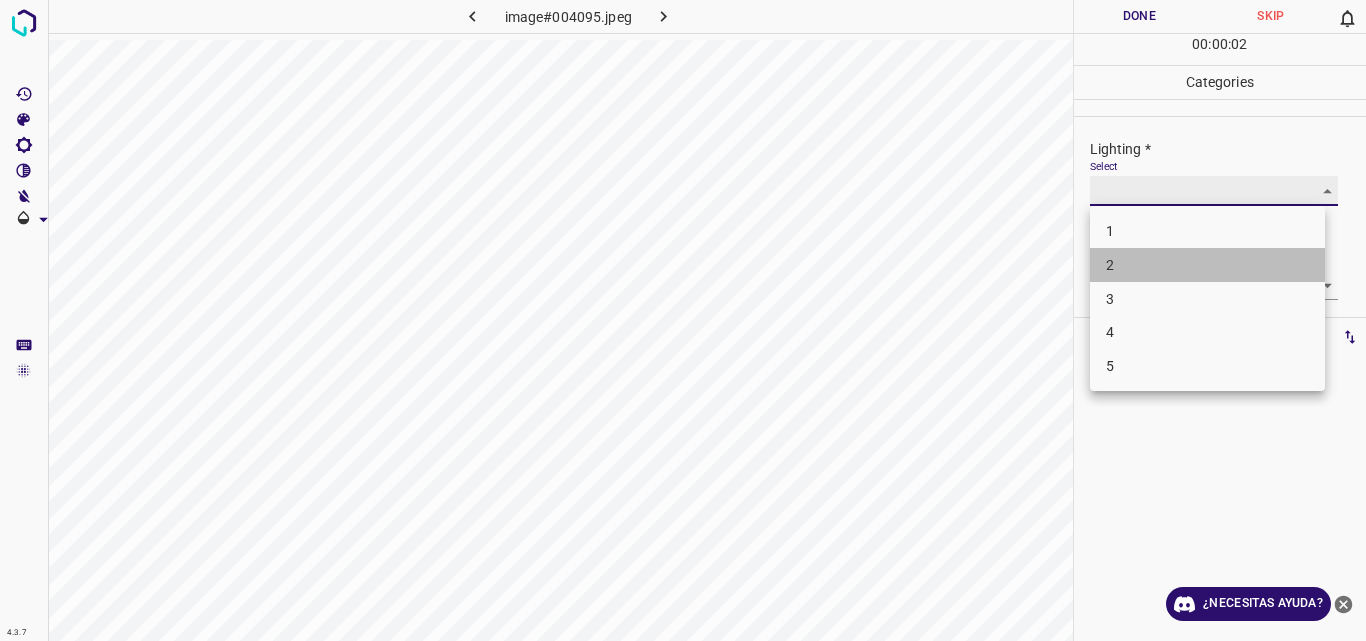 type on "2" 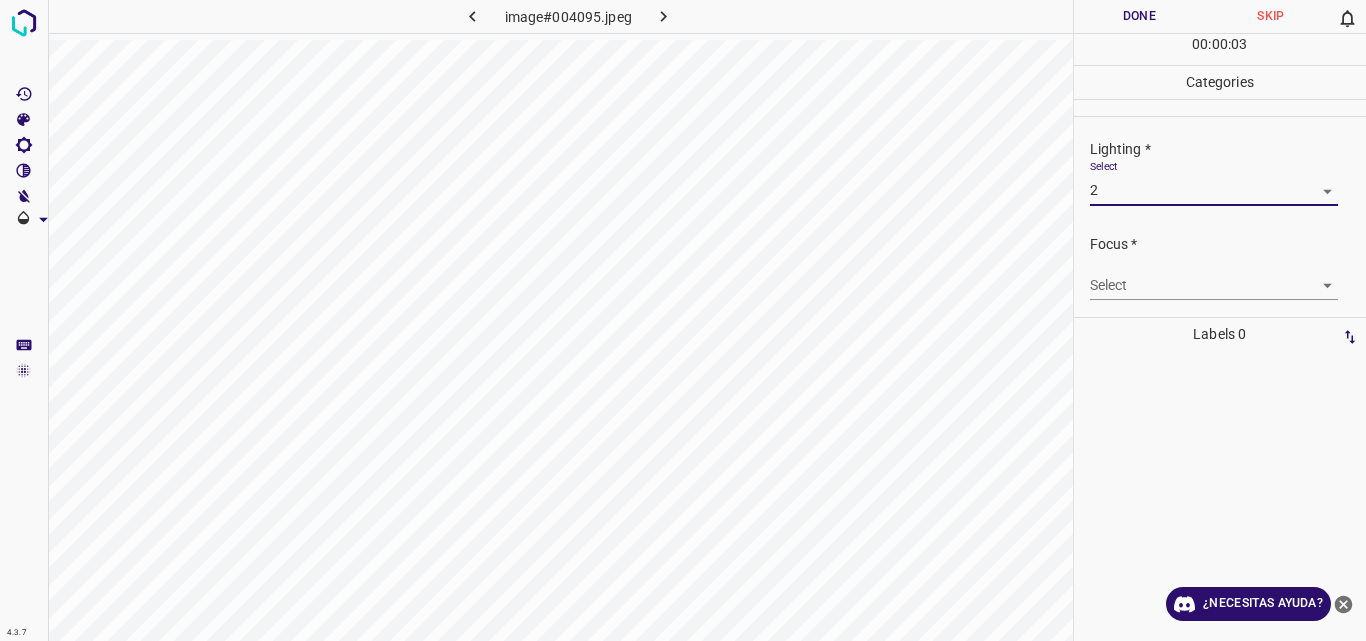 click on "4.3.7 image#004095.jpeg Done Skip 0 00   : 00   : 03   Categories Lighting *  Select 2 2 Focus *  Select ​ Overall *  Select ​ Labels   0 Categories 1 Lighting 2 Focus 3 Overall Tools Space Change between modes (Draw & Edit) I Auto labeling R Restore zoom M Zoom in N Zoom out Delete Delete selecte label Filters Z Restore filters X Saturation filter C Brightness filter V Contrast filter B Gray scale filter General O Download ¿Necesitas ayuda? Original text Rate this translation Your feedback will be used to help improve Google Translate - Texto - Esconder - Borrar" at bounding box center [683, 320] 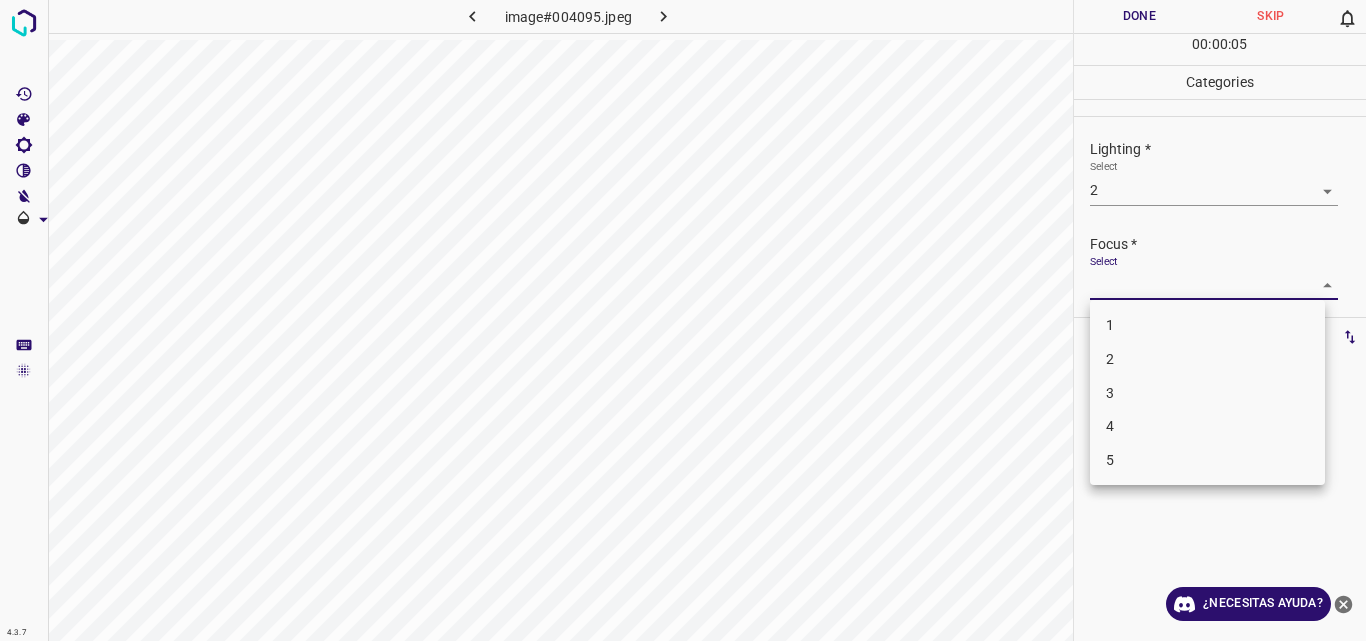 click on "2" at bounding box center (1207, 359) 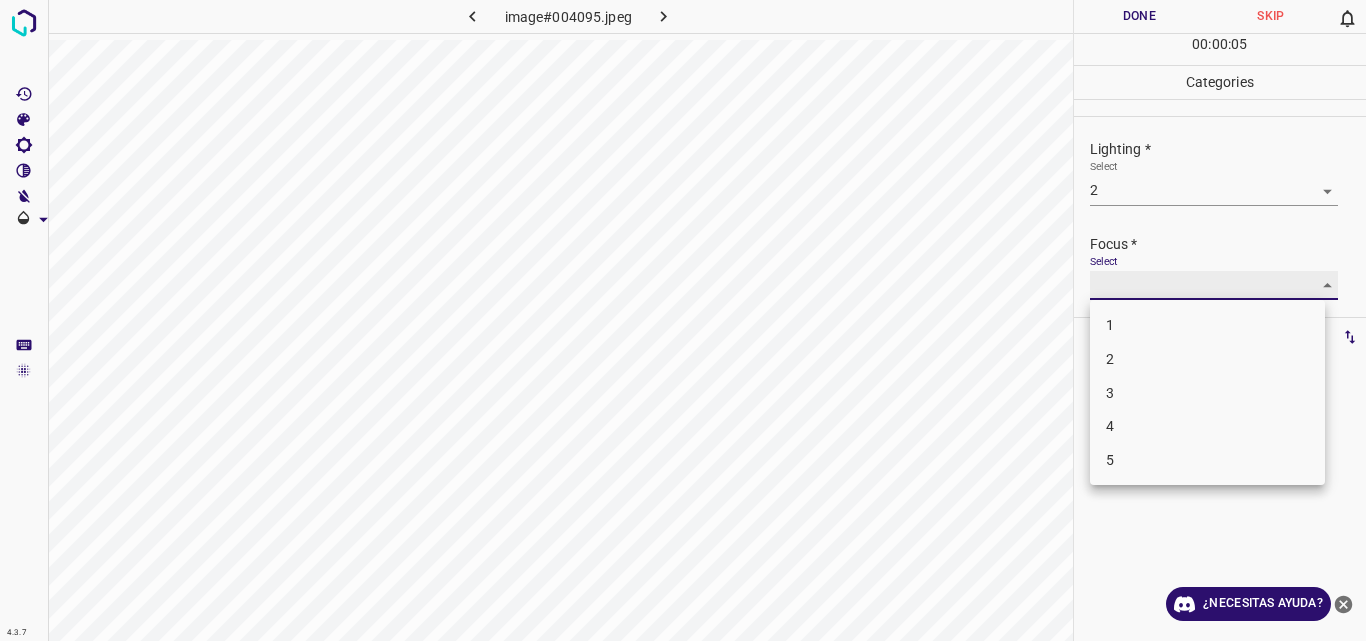 type on "2" 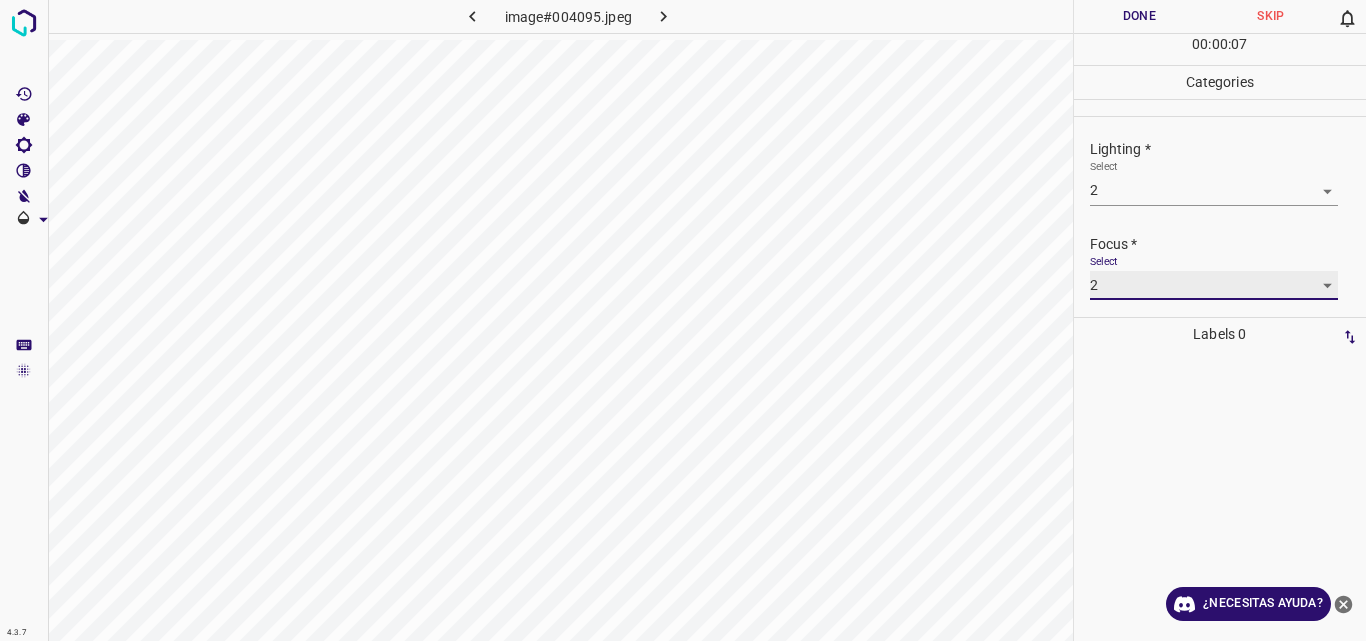 scroll, scrollTop: 98, scrollLeft: 0, axis: vertical 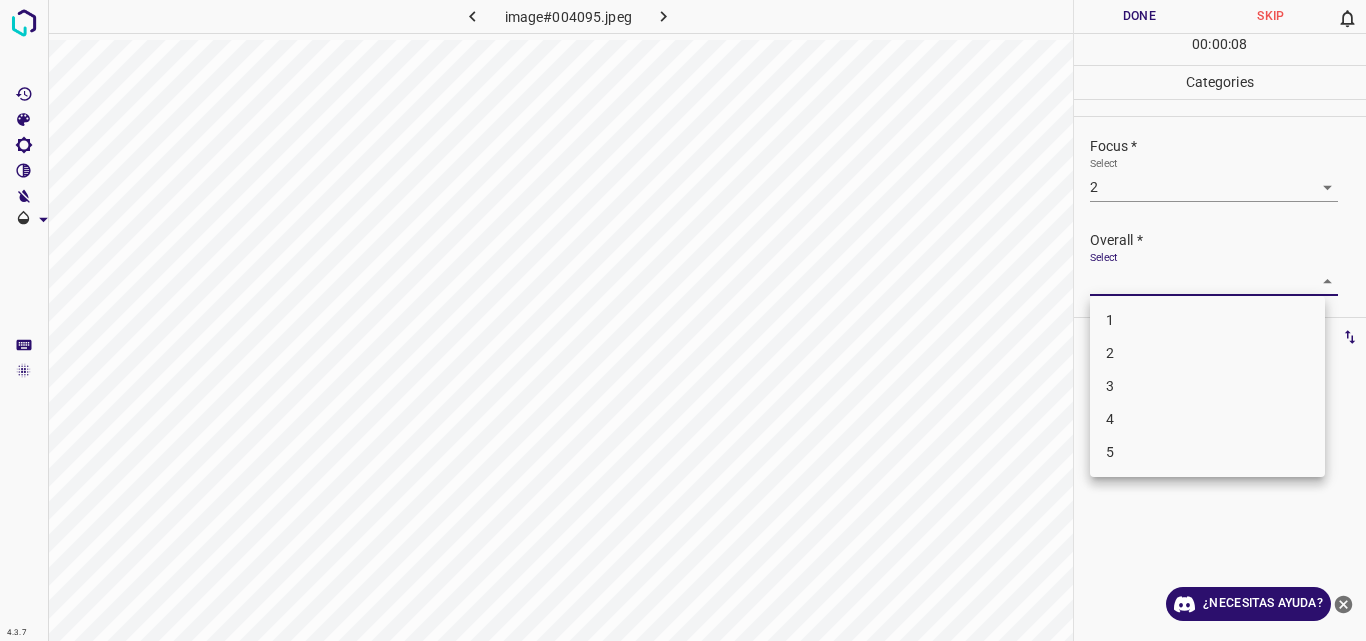 click on "4.3.7 image#004095.jpeg Done Skip 0 00   : 00   : 08   Categories Lighting *  Select 2 2 Focus *  Select 2 2 Overall *  Select ​ Labels   0 Categories 1 Lighting 2 Focus 3 Overall Tools Space Change between modes (Draw & Edit) I Auto labeling R Restore zoom M Zoom in N Zoom out Delete Delete selecte label Filters Z Restore filters X Saturation filter C Brightness filter V Contrast filter B Gray scale filter General O Download ¿Necesitas ayuda? Original text Rate this translation Your feedback will be used to help improve Google Translate - Texto - Esconder - Borrar 1 2 3 4 5" at bounding box center [683, 320] 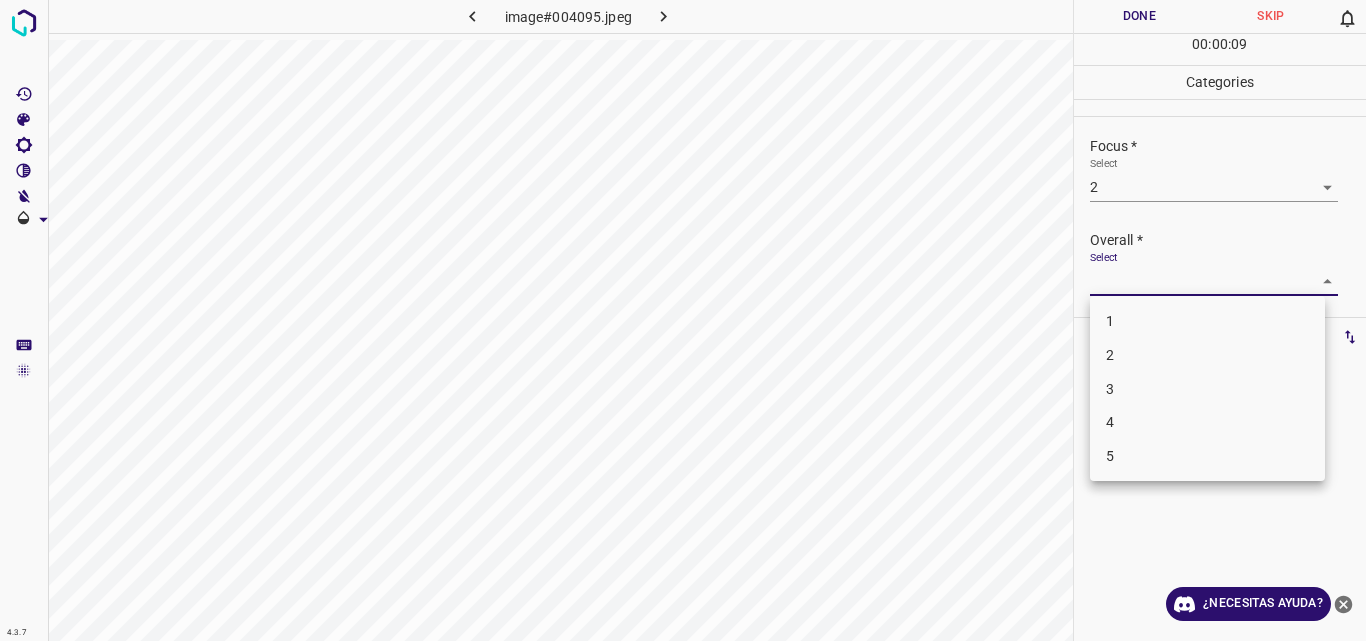 click on "2" at bounding box center [1207, 355] 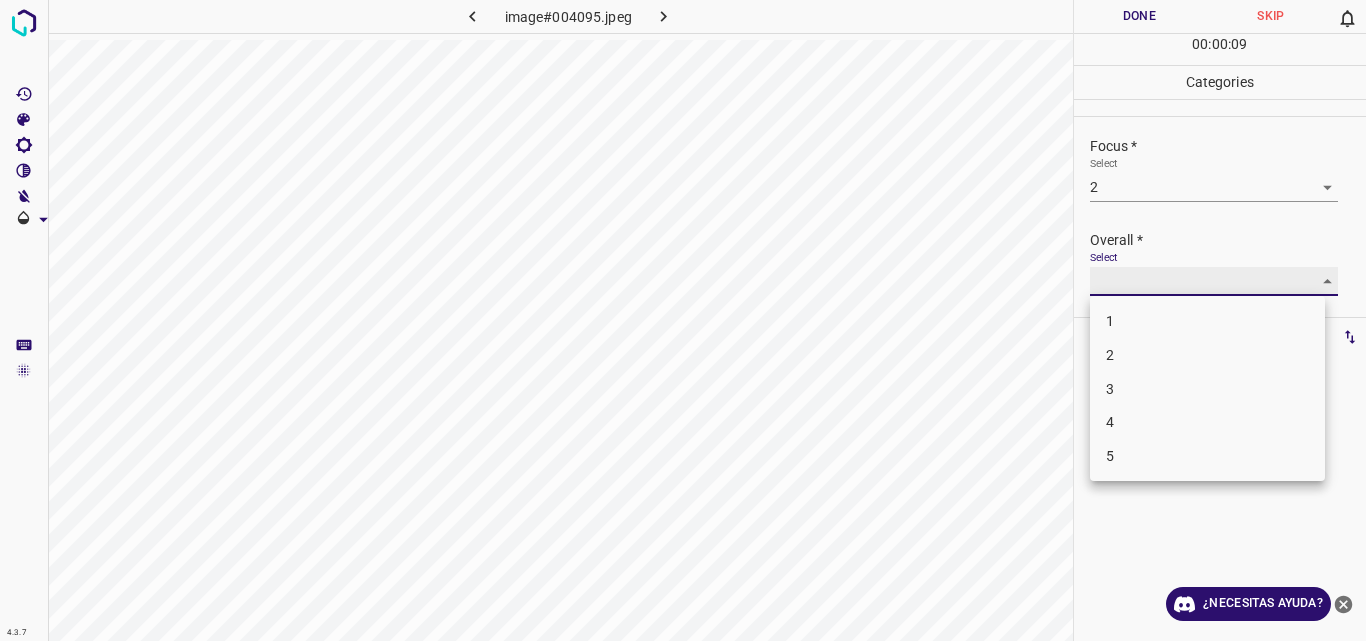 type on "2" 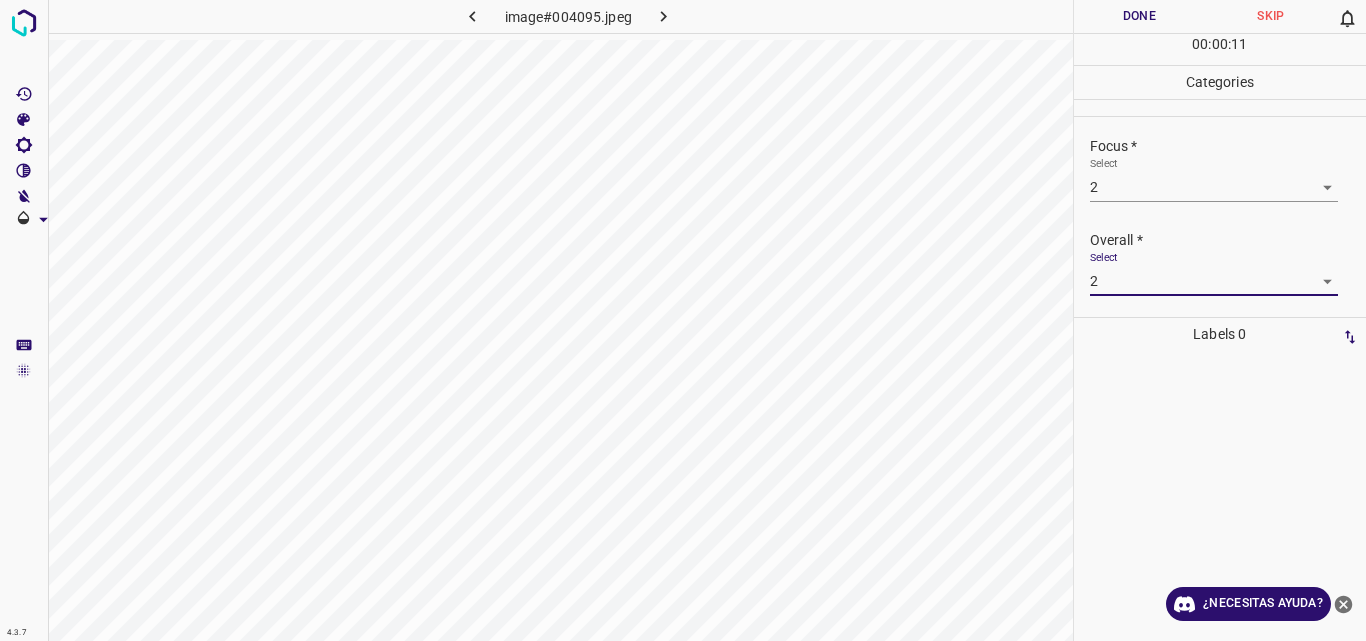 click on "Done" at bounding box center (1140, 16) 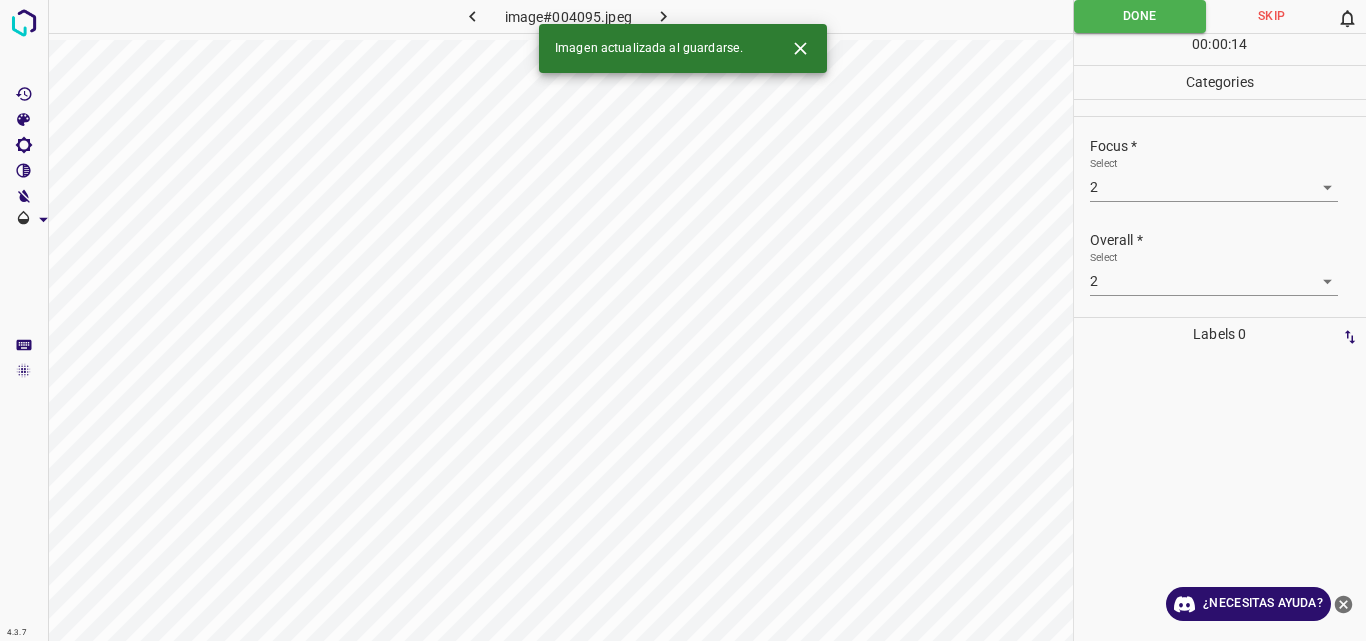 click 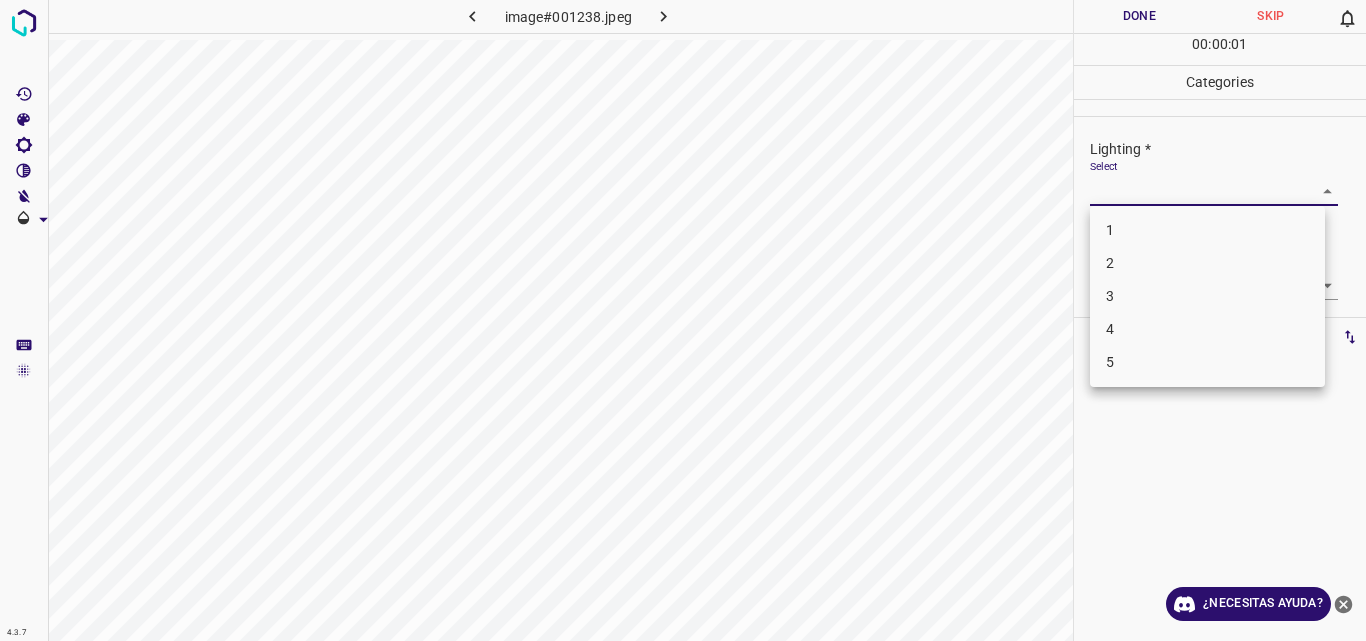 click on "4.3.7 image#001238.jpeg Done Skip 0 00   : 00   : 01   Categories Lighting *  Select ​ Focus *  Select ​ Overall *  Select ​ Labels   0 Categories 1 Lighting 2 Focus 3 Overall Tools Space Change between modes (Draw & Edit) I Auto labeling R Restore zoom M Zoom in N Zoom out Delete Delete selecte label Filters Z Restore filters X Saturation filter C Brightness filter V Contrast filter B Gray scale filter General O Download ¿Necesitas ayuda? Original text Rate this translation Your feedback will be used to help improve Google Translate - Texto - Esconder - Borrar 1 2 3 4 5" at bounding box center [683, 320] 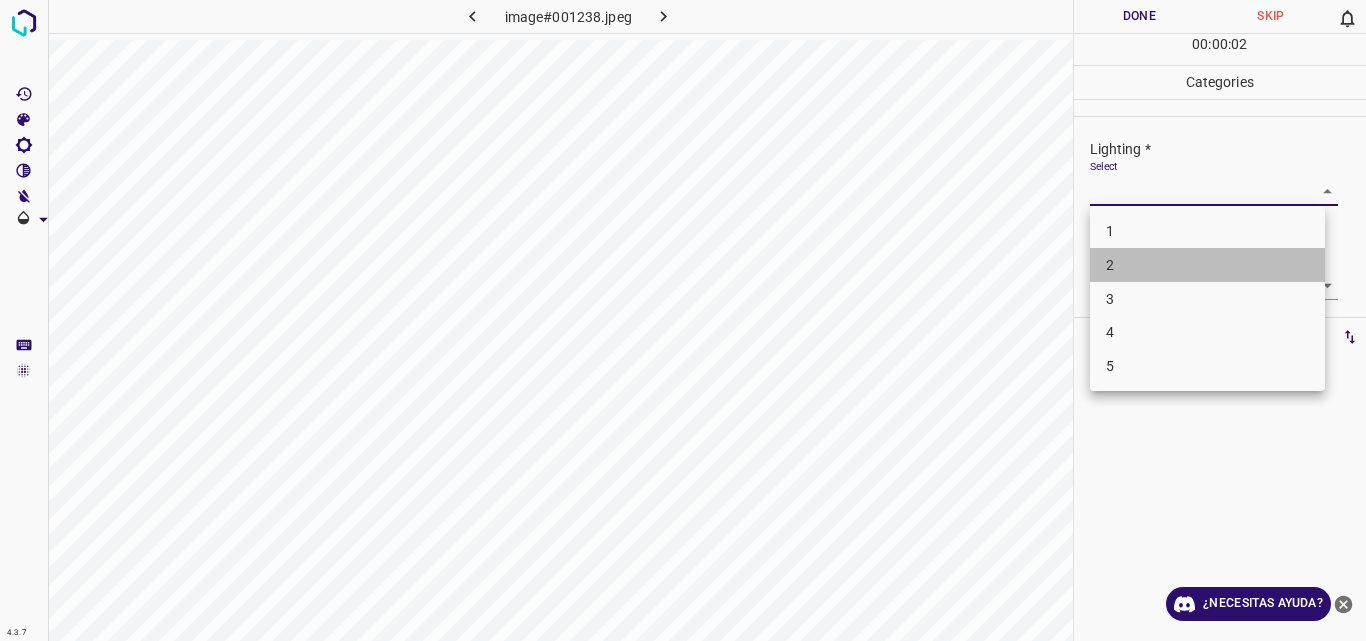 click on "2" at bounding box center [1207, 265] 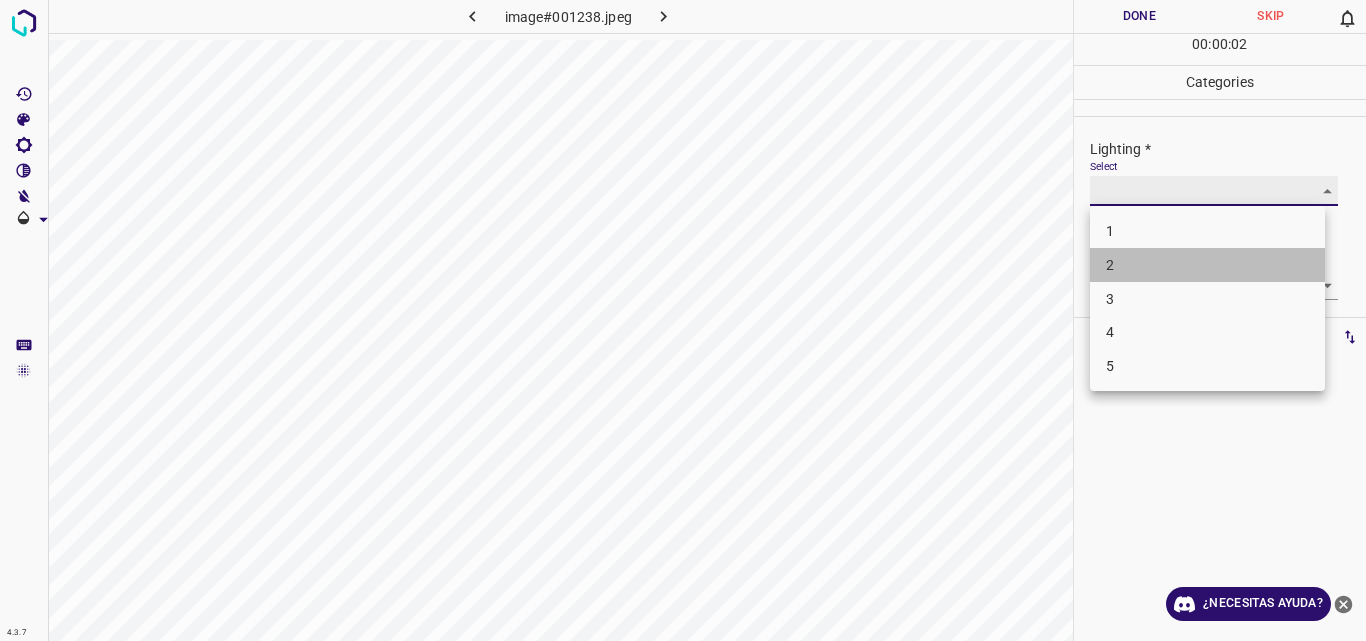 type on "2" 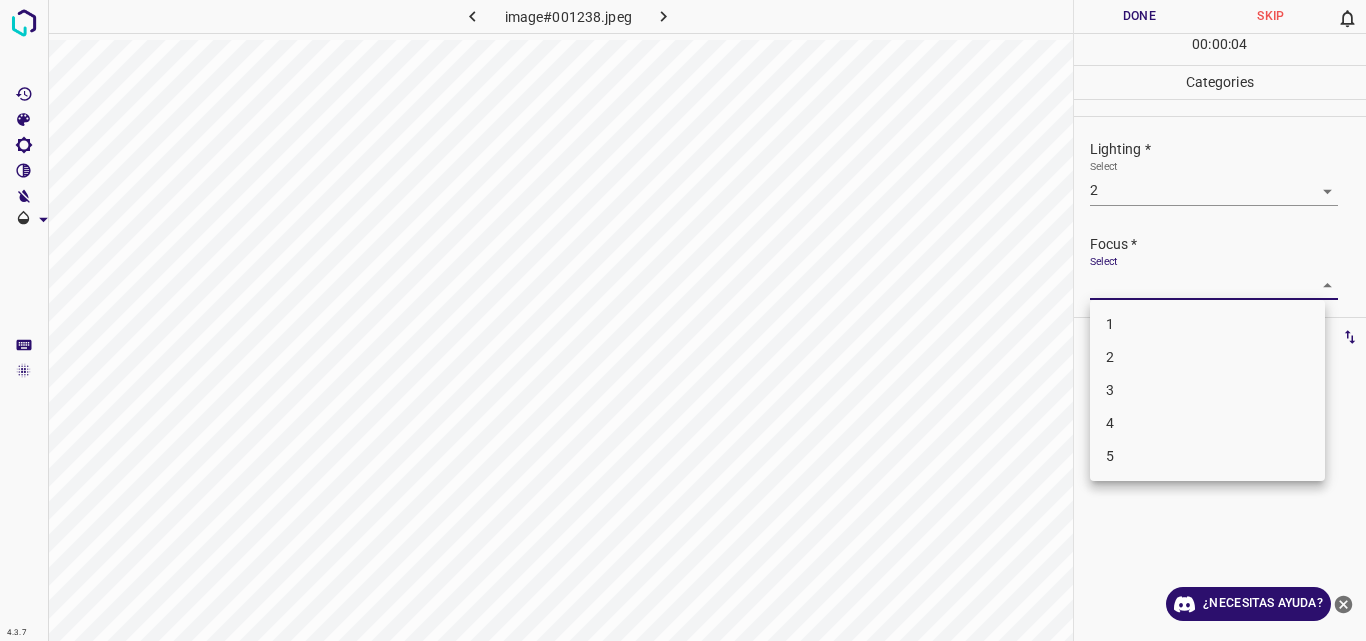 click on "4.3.7 image#001238.jpeg Done Skip 0 00   : 00   : 04   Categories Lighting *  Select 2 2 Focus *  Select ​ Overall *  Select ​ Labels   0 Categories 1 Lighting 2 Focus 3 Overall Tools Space Change between modes (Draw & Edit) I Auto labeling R Restore zoom M Zoom in N Zoom out Delete Delete selecte label Filters Z Restore filters X Saturation filter C Brightness filter V Contrast filter B Gray scale filter General O Download ¿Necesitas ayuda? Original text Rate this translation Your feedback will be used to help improve Google Translate - Texto - Esconder - Borrar 1 2 3 4 5" at bounding box center (683, 320) 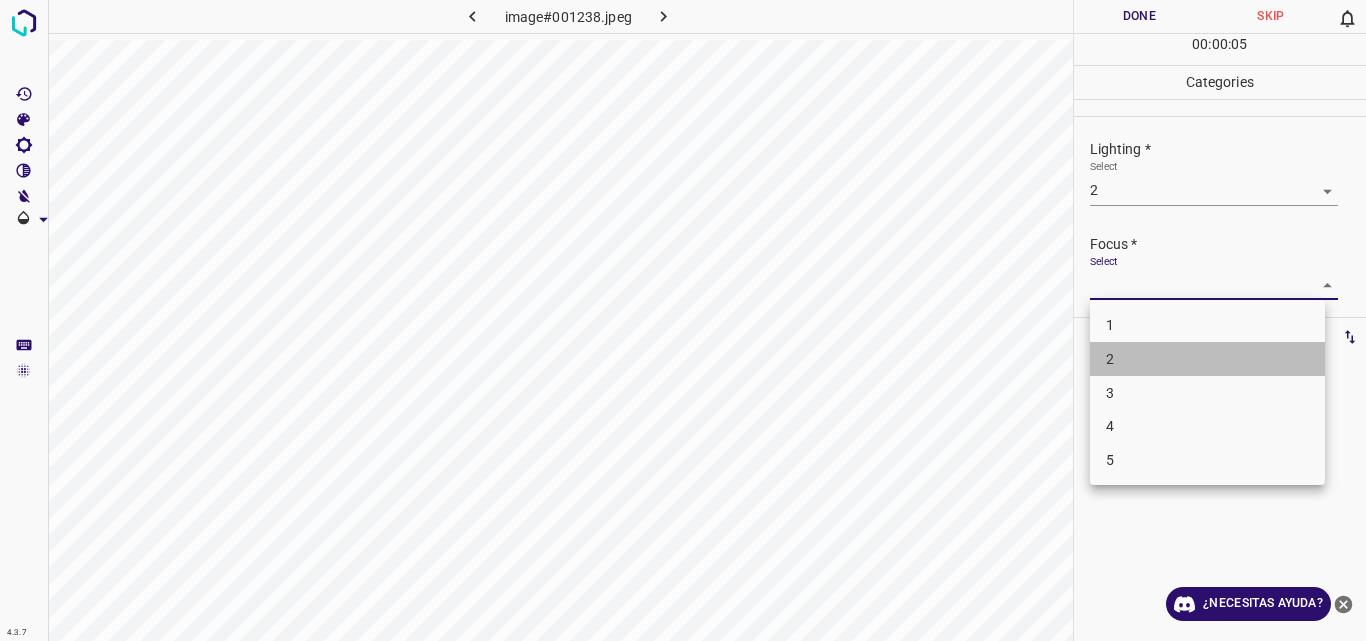 click on "2" at bounding box center [1207, 359] 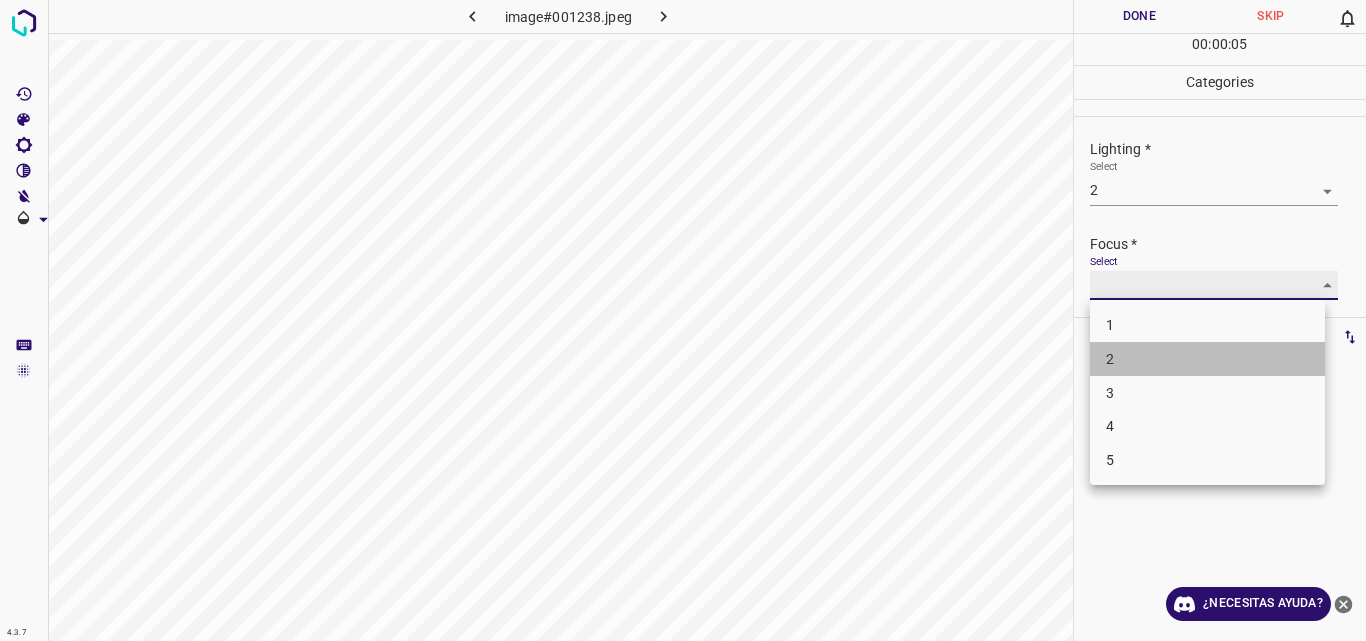 type on "2" 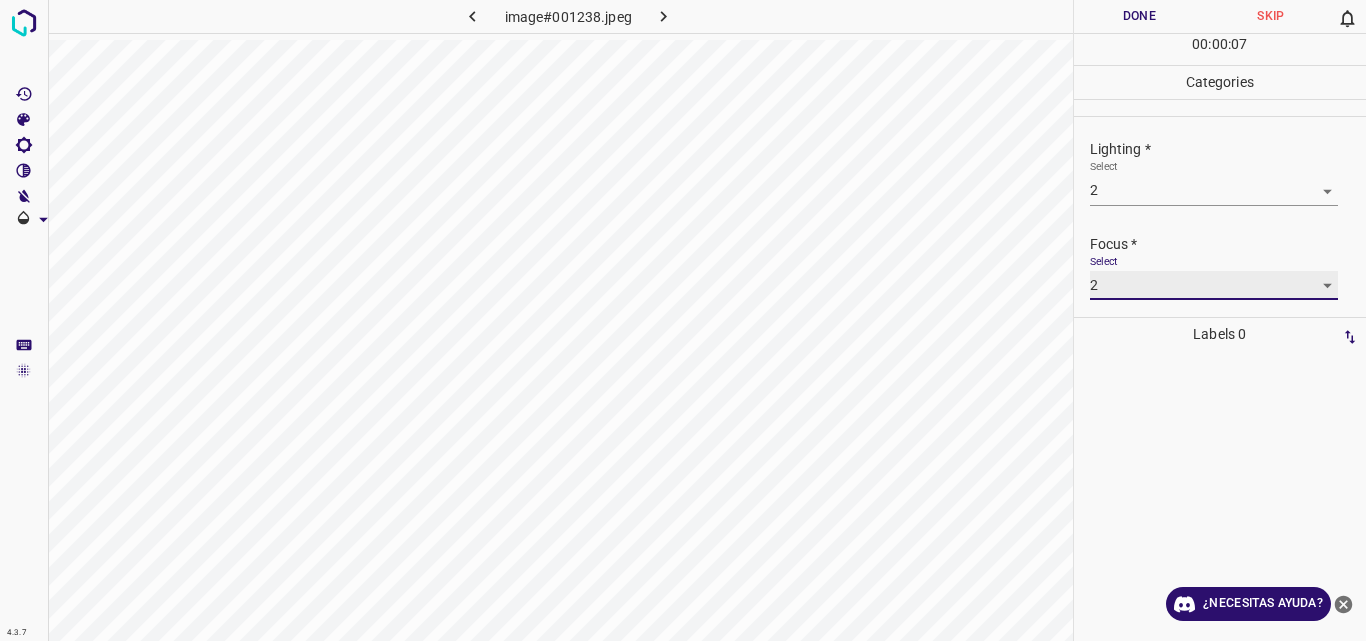 scroll, scrollTop: 98, scrollLeft: 0, axis: vertical 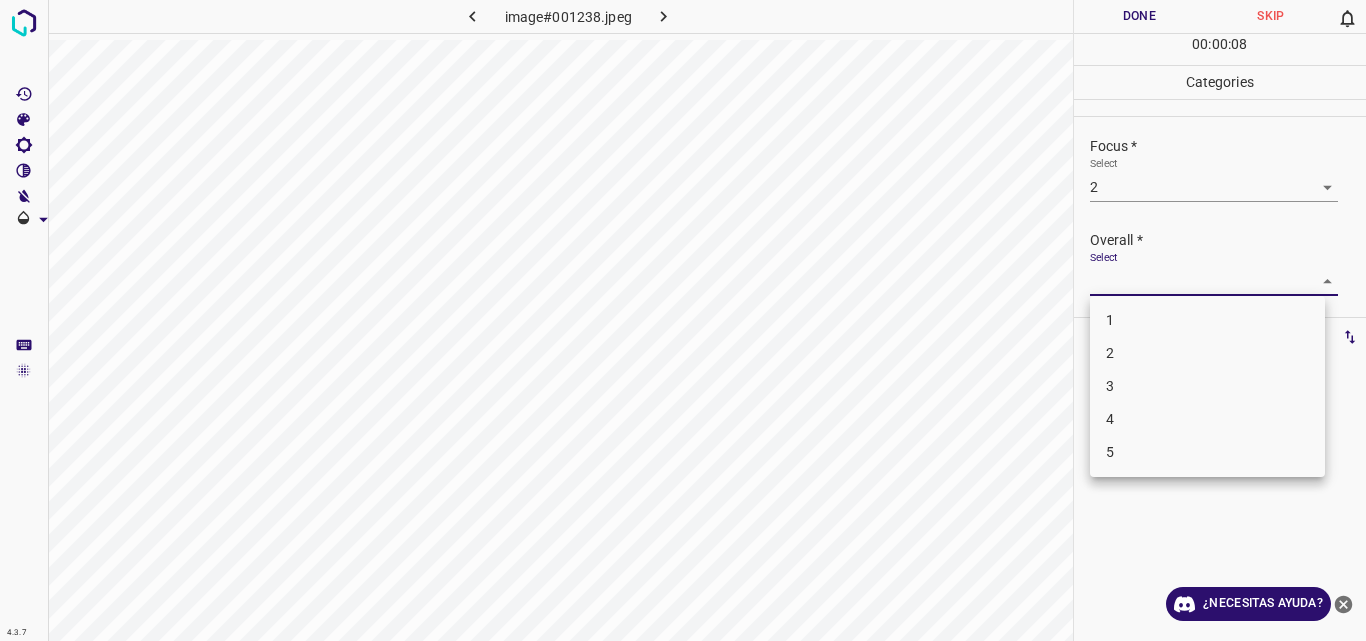 click on "4.3.7 image#001238.jpeg Done Skip 0 00   : 00   : 08   Categories Lighting *  Select 2 2 Focus *  Select 2 2 Overall *  Select ​ Labels   0 Categories 1 Lighting 2 Focus 3 Overall Tools Space Change between modes (Draw & Edit) I Auto labeling R Restore zoom M Zoom in N Zoom out Delete Delete selecte label Filters Z Restore filters X Saturation filter C Brightness filter V Contrast filter B Gray scale filter General O Download ¿Necesitas ayuda? Original text Rate this translation Your feedback will be used to help improve Google Translate - Texto - Esconder - Borrar 1 2 3 4 5" at bounding box center [683, 320] 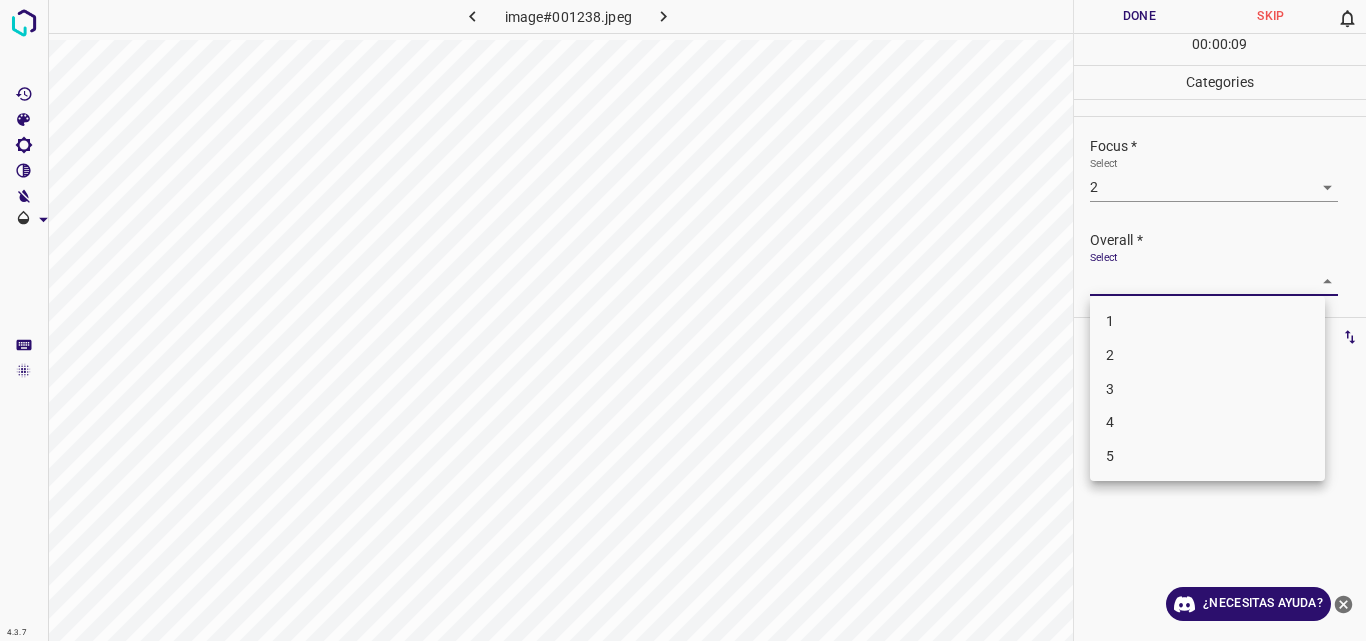 click on "2" at bounding box center (1207, 355) 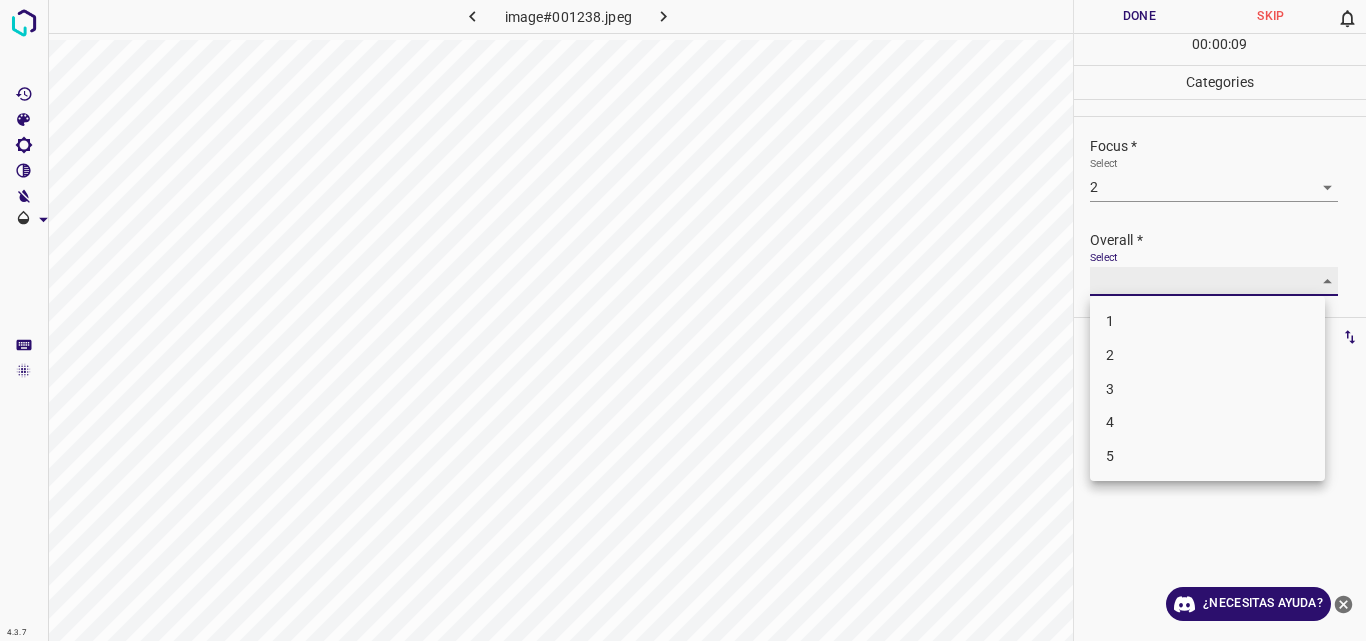 type on "2" 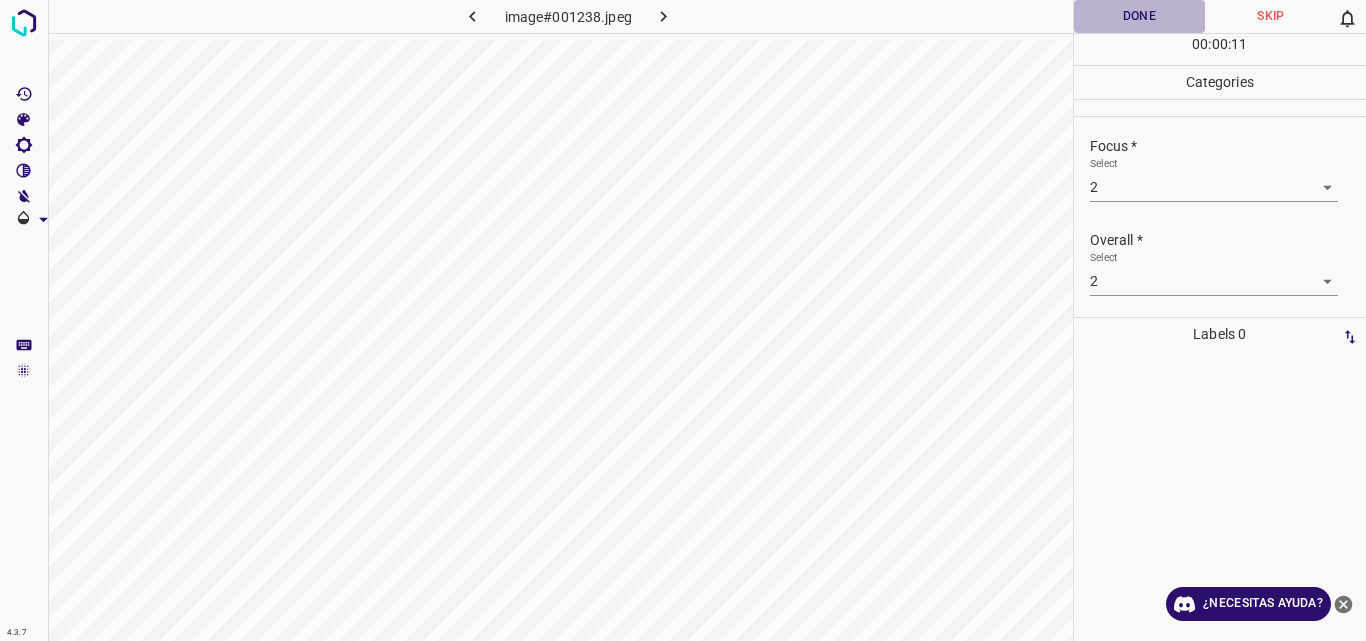 click on "Done" at bounding box center (1140, 16) 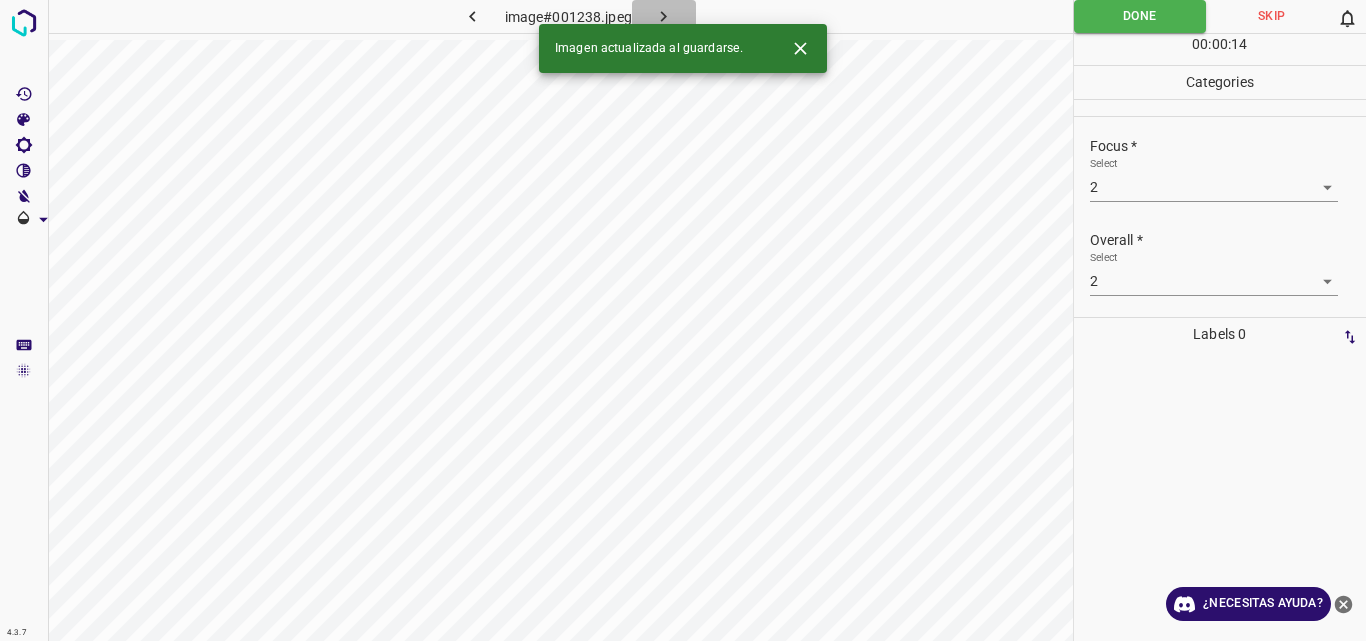click 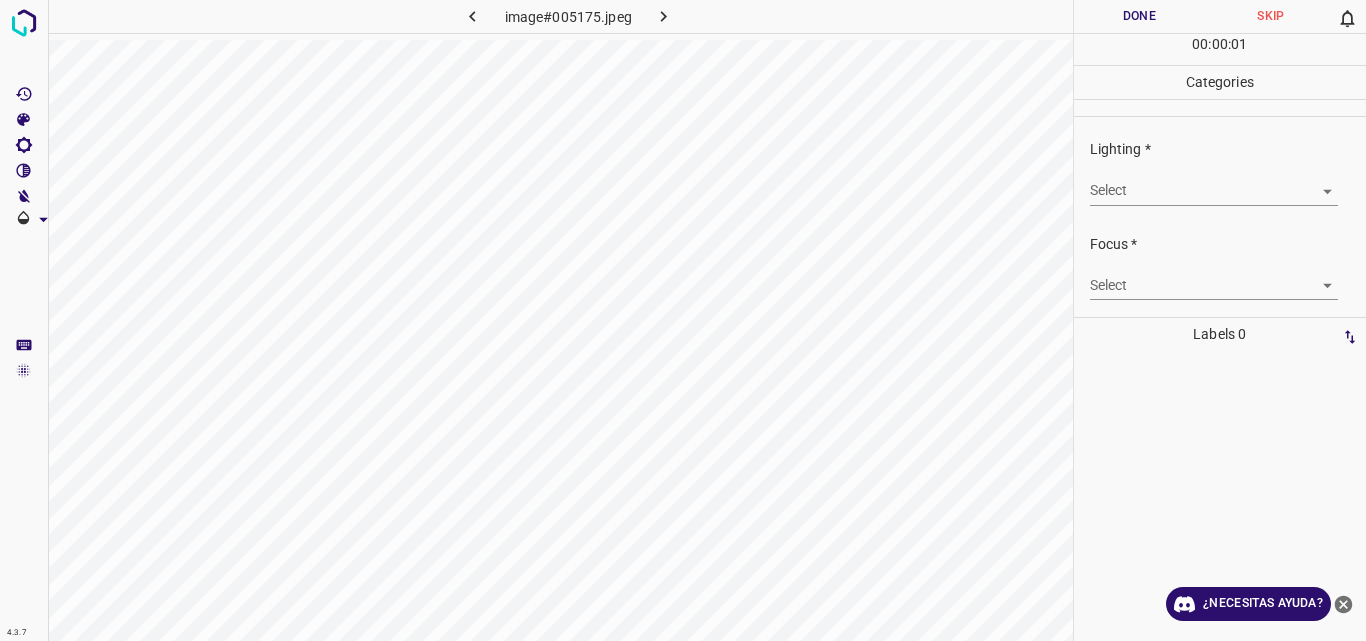 click on "4.3.7 image#005175.jpeg Done Skip 0 00   : 00   : 01   Categories Lighting *  Select ​ Focus *  Select ​ Overall *  Select ​ Labels   0 Categories 1 Lighting 2 Focus 3 Overall Tools Space Change between modes (Draw & Edit) I Auto labeling R Restore zoom M Zoom in N Zoom out Delete Delete selecte label Filters Z Restore filters X Saturation filter C Brightness filter V Contrast filter B Gray scale filter General O Download ¿Necesitas ayuda? Original text Rate this translation Your feedback will be used to help improve Google Translate - Texto - Esconder - Borrar" at bounding box center [683, 320] 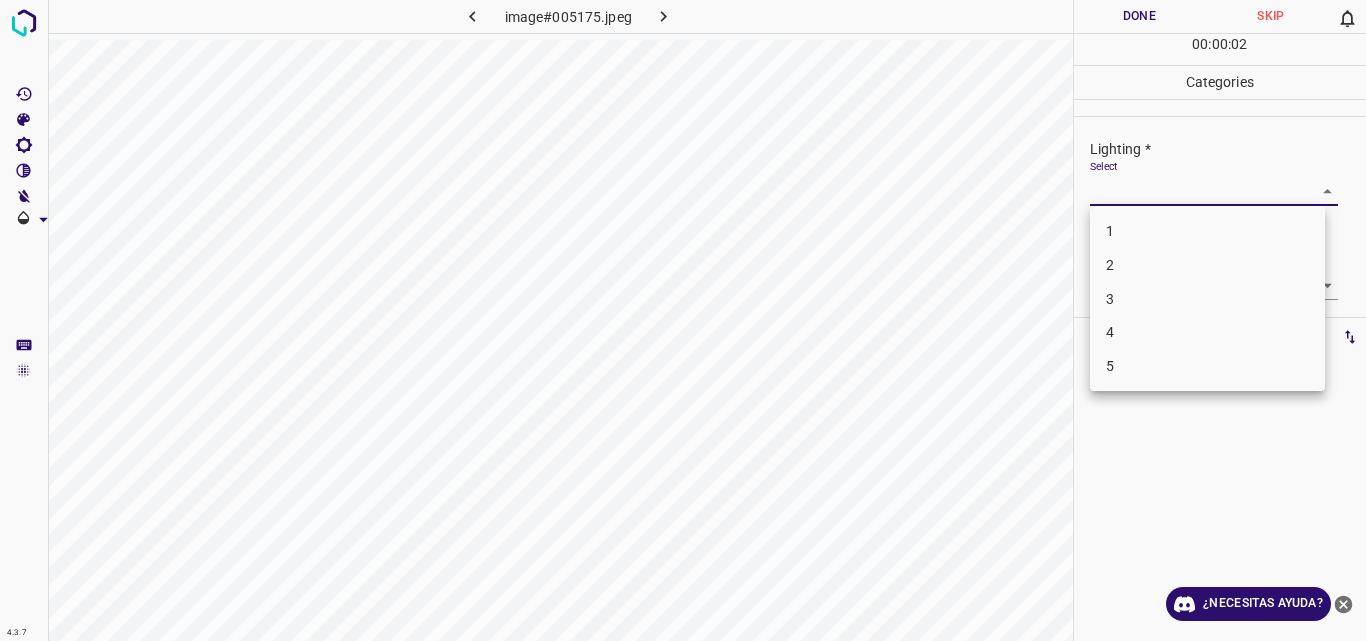 click on "3" at bounding box center [1207, 299] 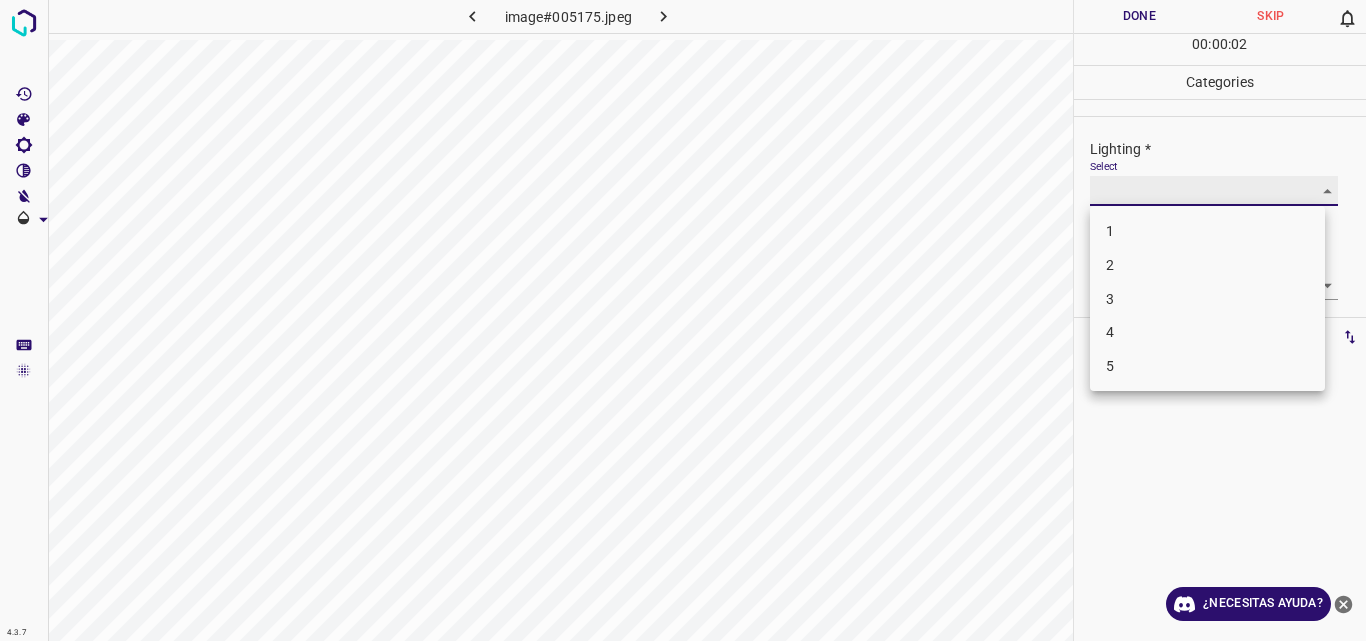 type on "3" 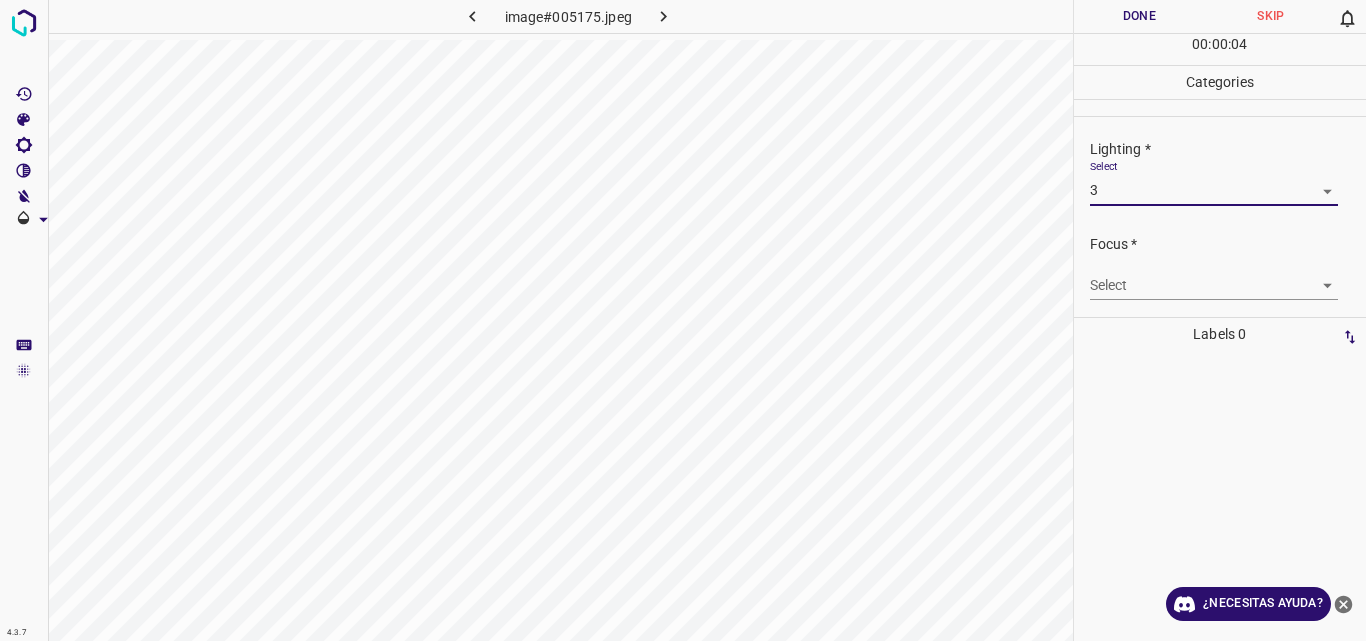 click on "4.3.7 image#005175.jpeg Done Skip 0 00   : 00   : 04   Categories Lighting *  Select 3 3 Focus *  Select ​ Overall *  Select ​ Labels   0 Categories 1 Lighting 2 Focus 3 Overall Tools Space Change between modes (Draw & Edit) I Auto labeling R Restore zoom M Zoom in N Zoom out Delete Delete selecte label Filters Z Restore filters X Saturation filter C Brightness filter V Contrast filter B Gray scale filter General O Download ¿Necesitas ayuda? Original text Rate this translation Your feedback will be used to help improve Google Translate - Texto - Esconder - Borrar" at bounding box center (683, 320) 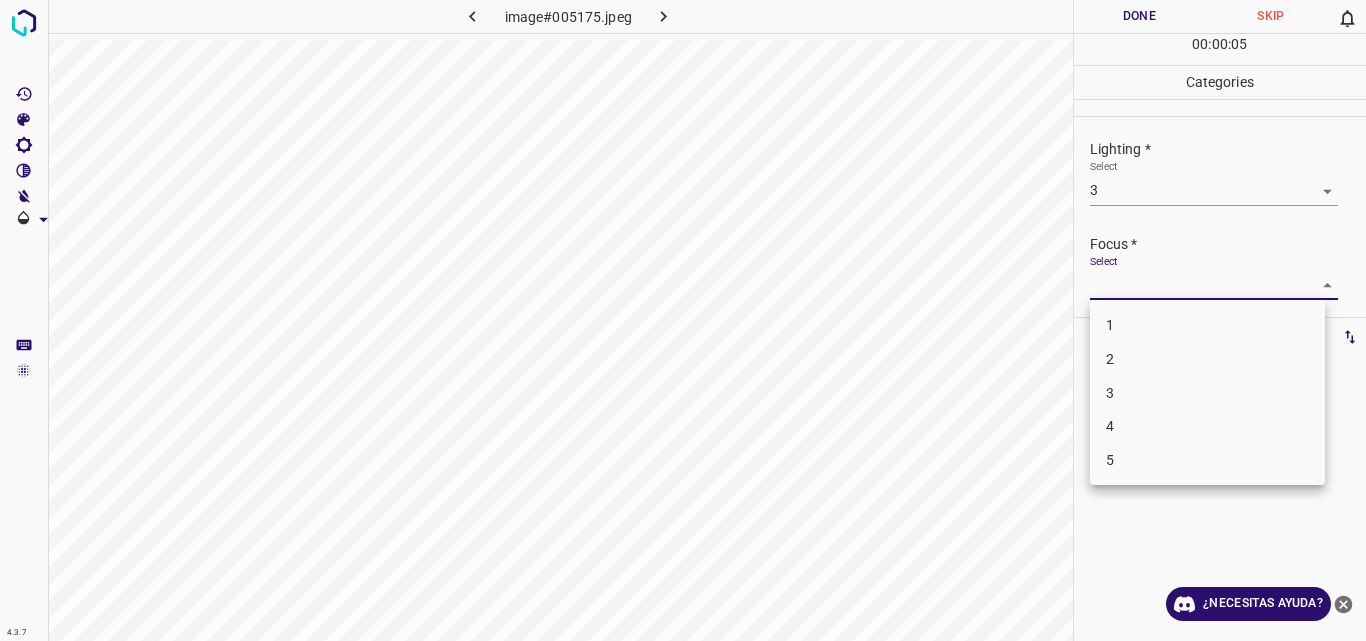 click on "3" at bounding box center (1207, 393) 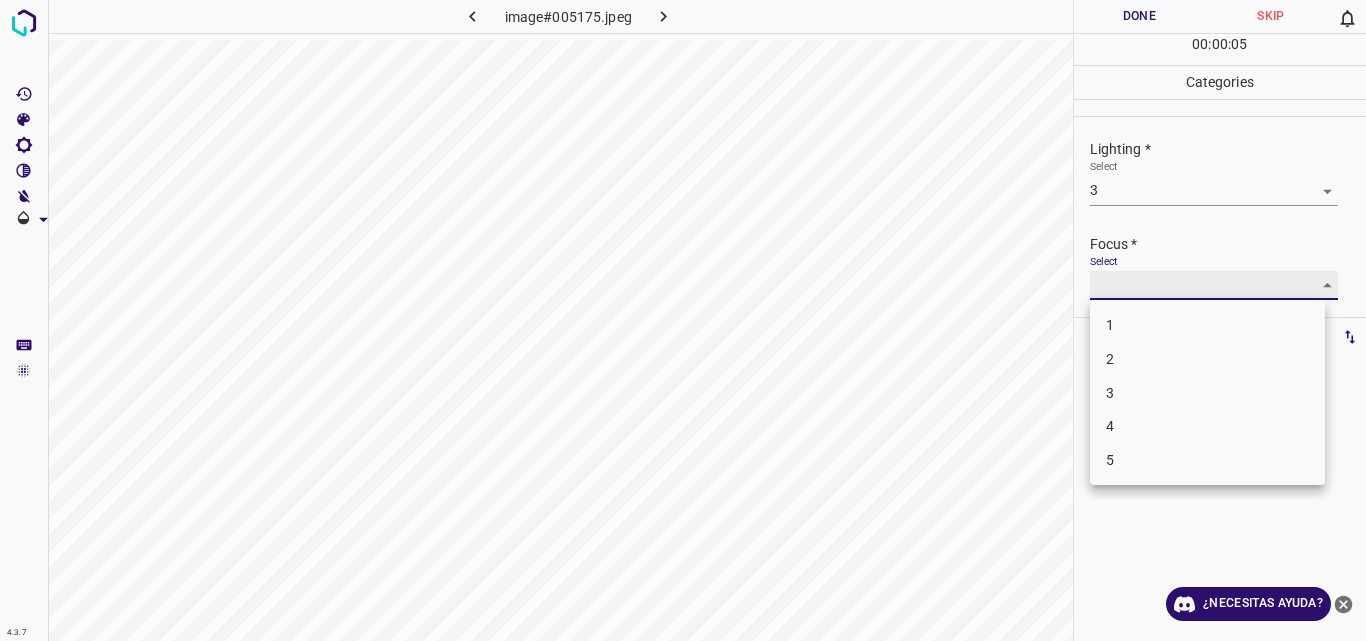 type on "3" 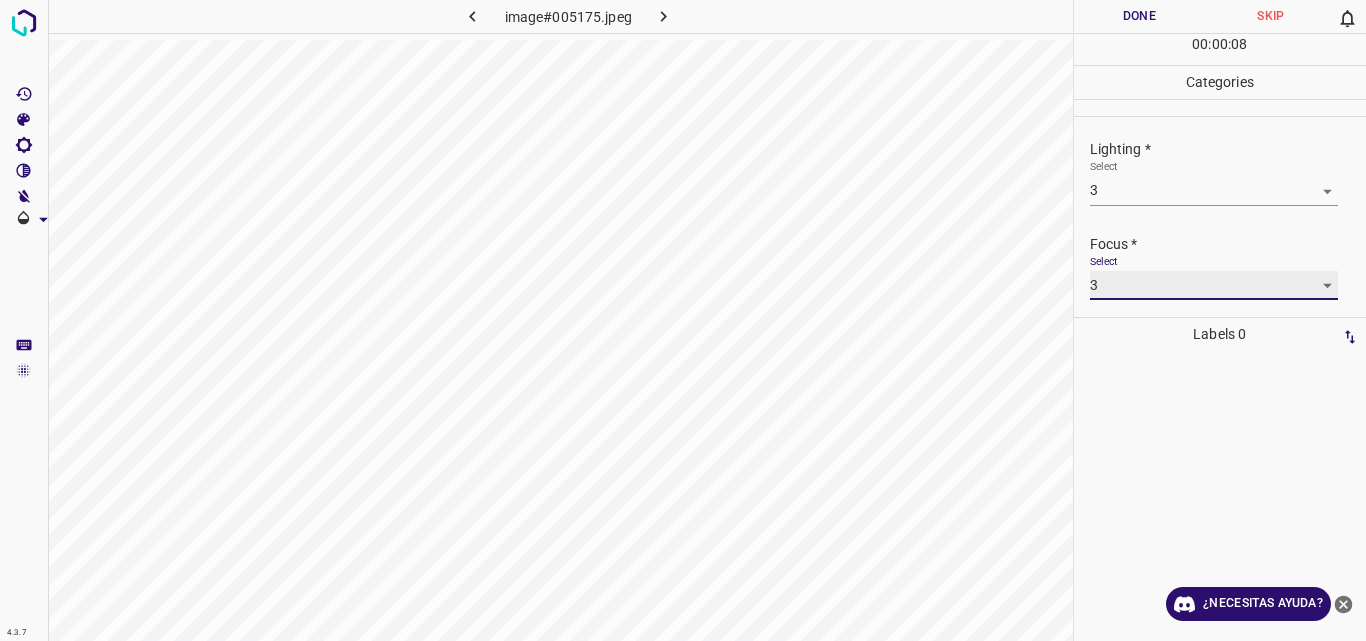 scroll, scrollTop: 98, scrollLeft: 0, axis: vertical 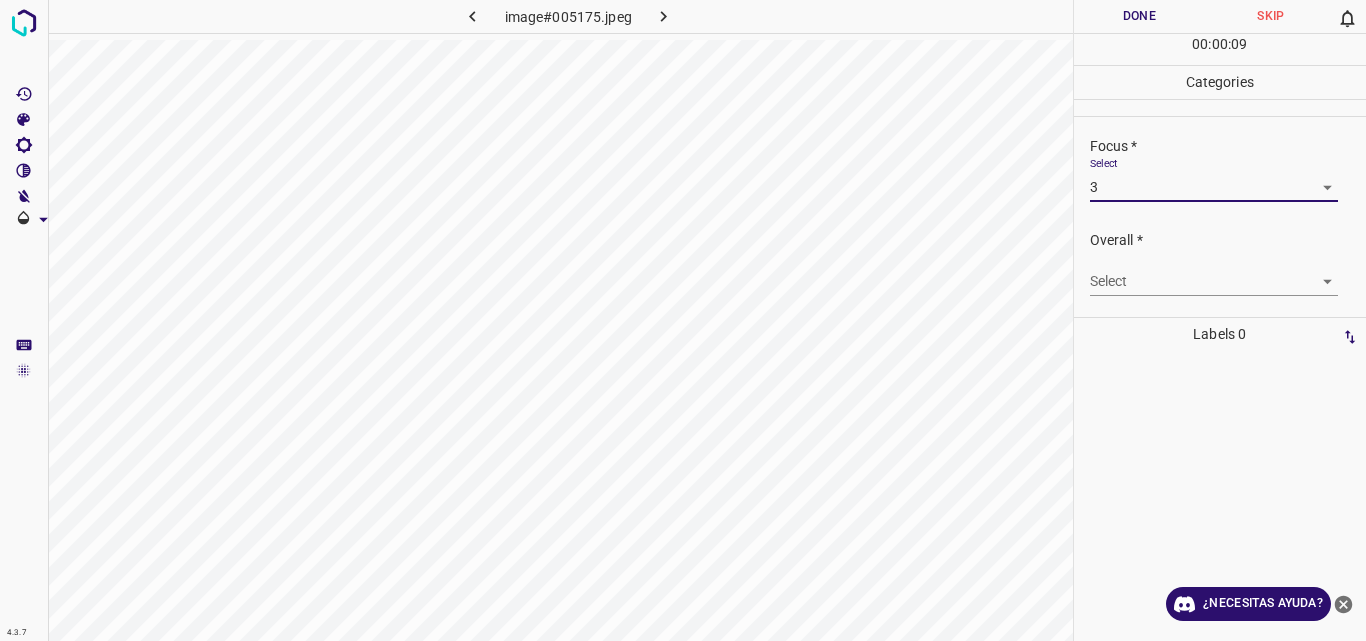 click on "4.3.7 image#005175.jpeg Done Skip 0 00   : 00   : 09   Categories Lighting *  Select 3 3 Focus *  Select 3 3 Overall *  Select ​ Labels   0 Categories 1 Lighting 2 Focus 3 Overall Tools Space Change between modes (Draw & Edit) I Auto labeling R Restore zoom M Zoom in N Zoom out Delete Delete selecte label Filters Z Restore filters X Saturation filter C Brightness filter V Contrast filter B Gray scale filter General O Download ¿Necesitas ayuda? Original text Rate this translation Your feedback will be used to help improve Google Translate - Texto - Esconder - Borrar" at bounding box center [683, 320] 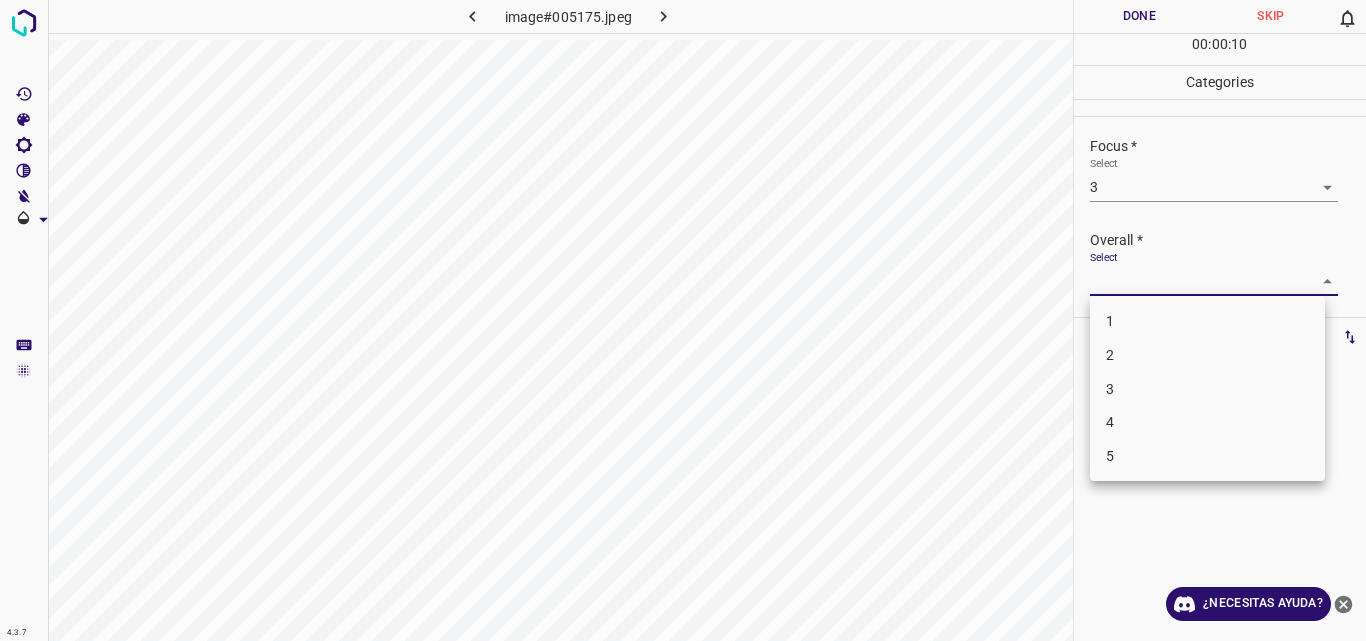 click on "3" at bounding box center (1207, 389) 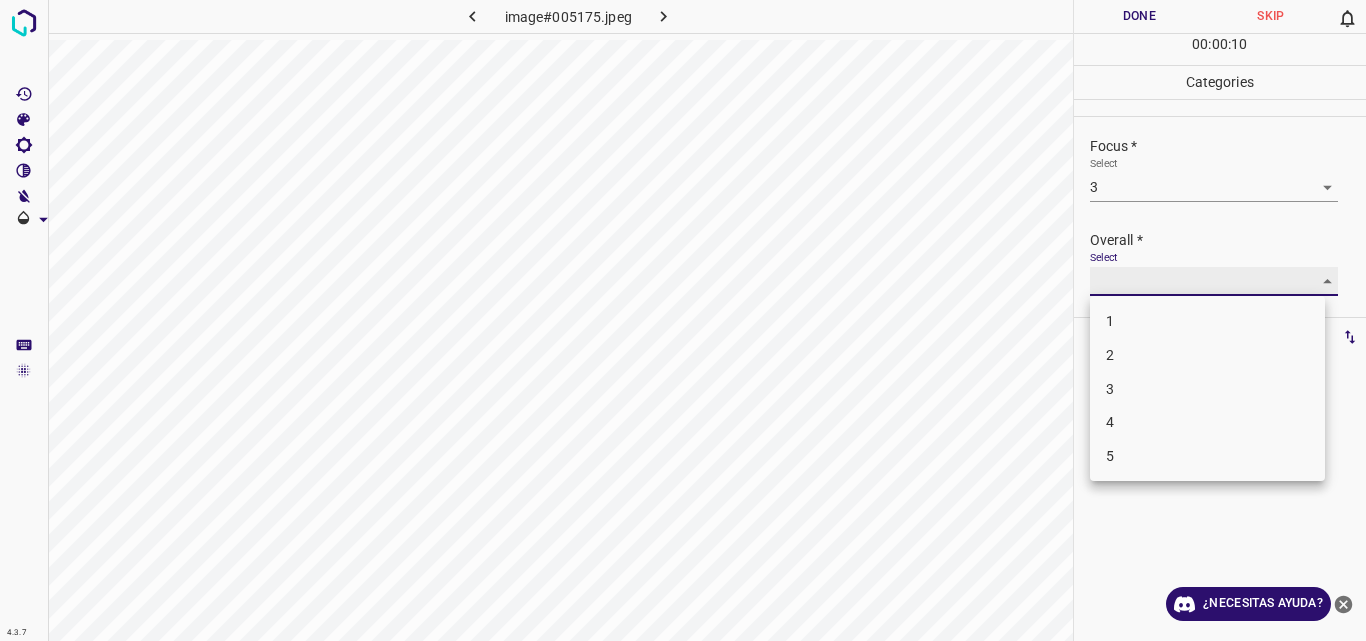 type on "3" 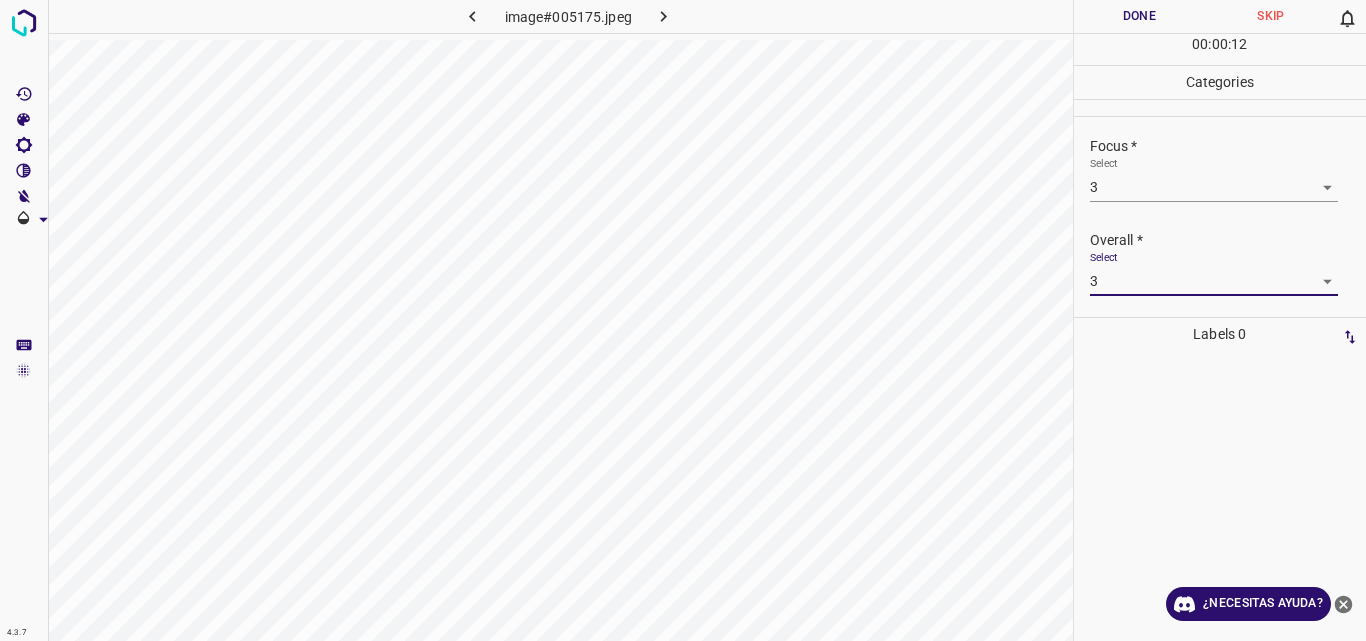 click on "Done" at bounding box center [1140, 16] 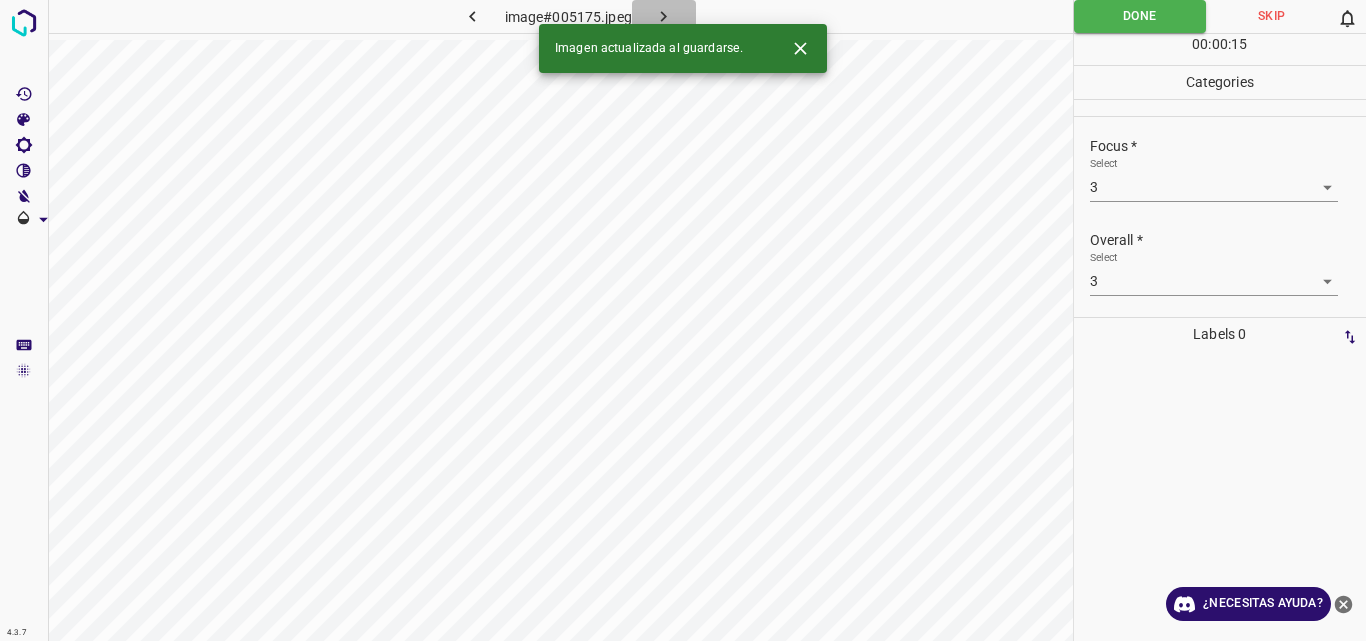 click 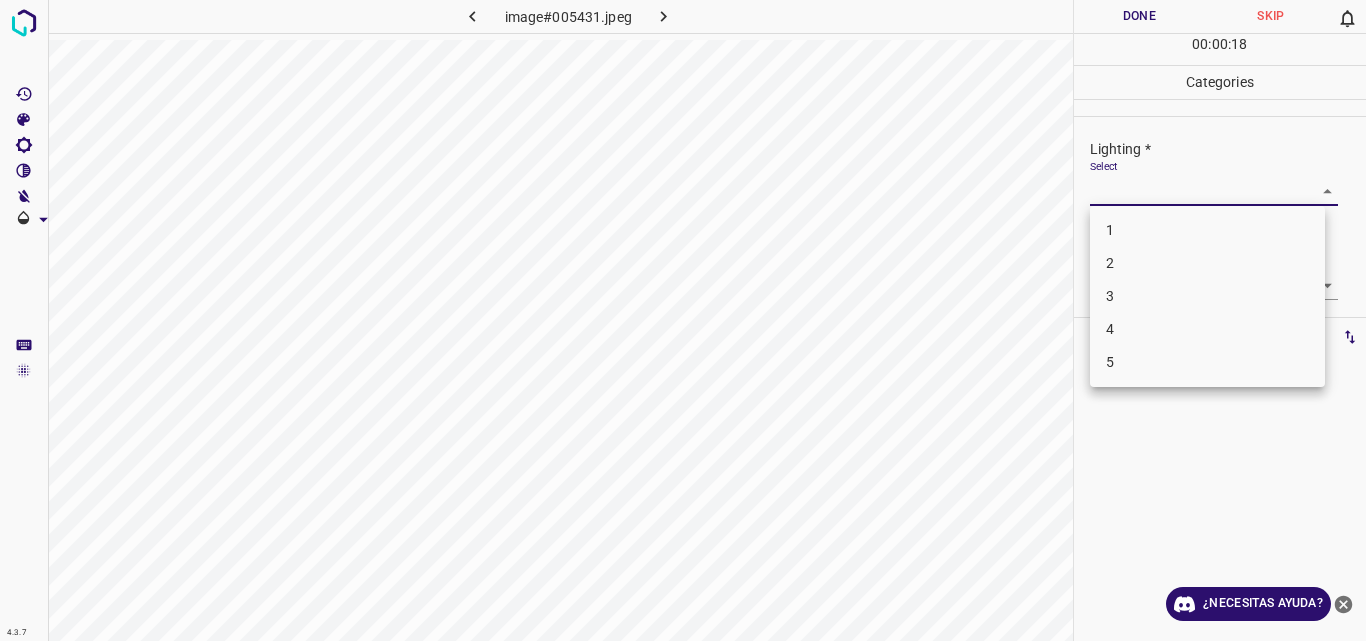 click on "4.3.7 image#005431.jpeg Done Skip 0 00   : 00   : 18   Categories Lighting *  Select ​ Focus *  Select ​ Overall *  Select ​ Labels   0 Categories 1 Lighting 2 Focus 3 Overall Tools Space Change between modes (Draw & Edit) I Auto labeling R Restore zoom M Zoom in N Zoom out Delete Delete selecte label Filters Z Restore filters X Saturation filter C Brightness filter V Contrast filter B Gray scale filter General O Download ¿Necesitas ayuda? Original text Rate this translation Your feedback will be used to help improve Google Translate - Texto - Esconder - Borrar 1 2 3 4 5" at bounding box center [683, 320] 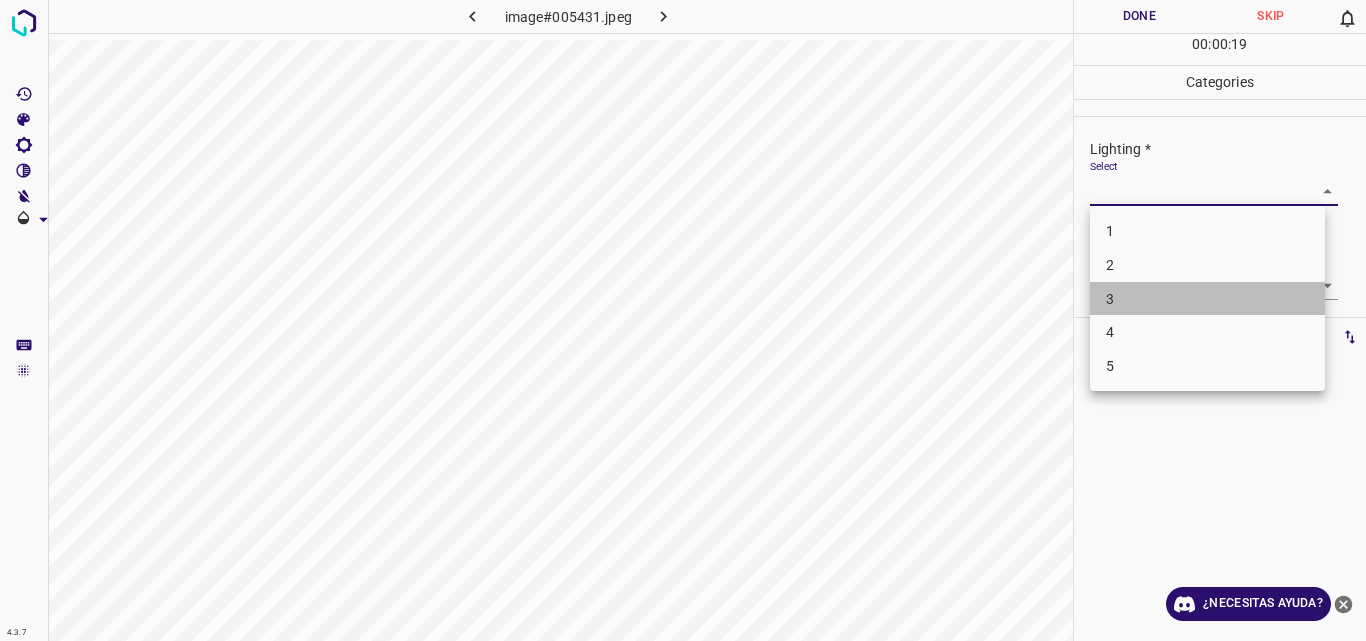 click on "3" at bounding box center (1207, 299) 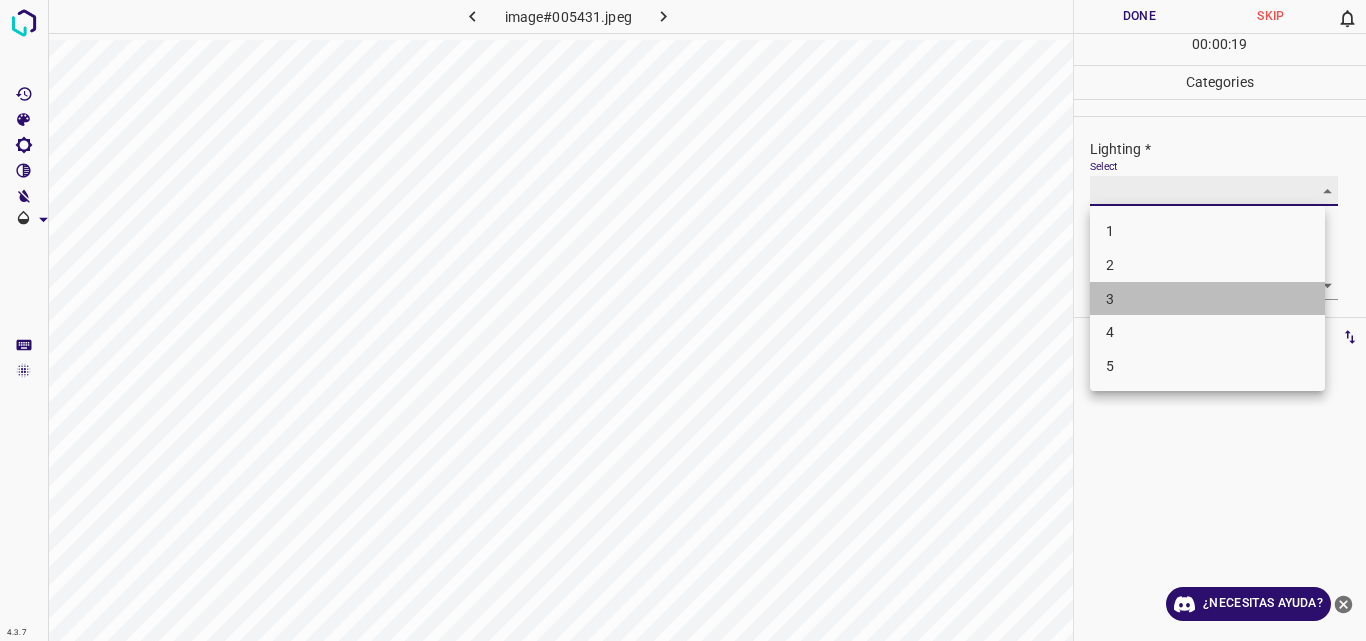type on "3" 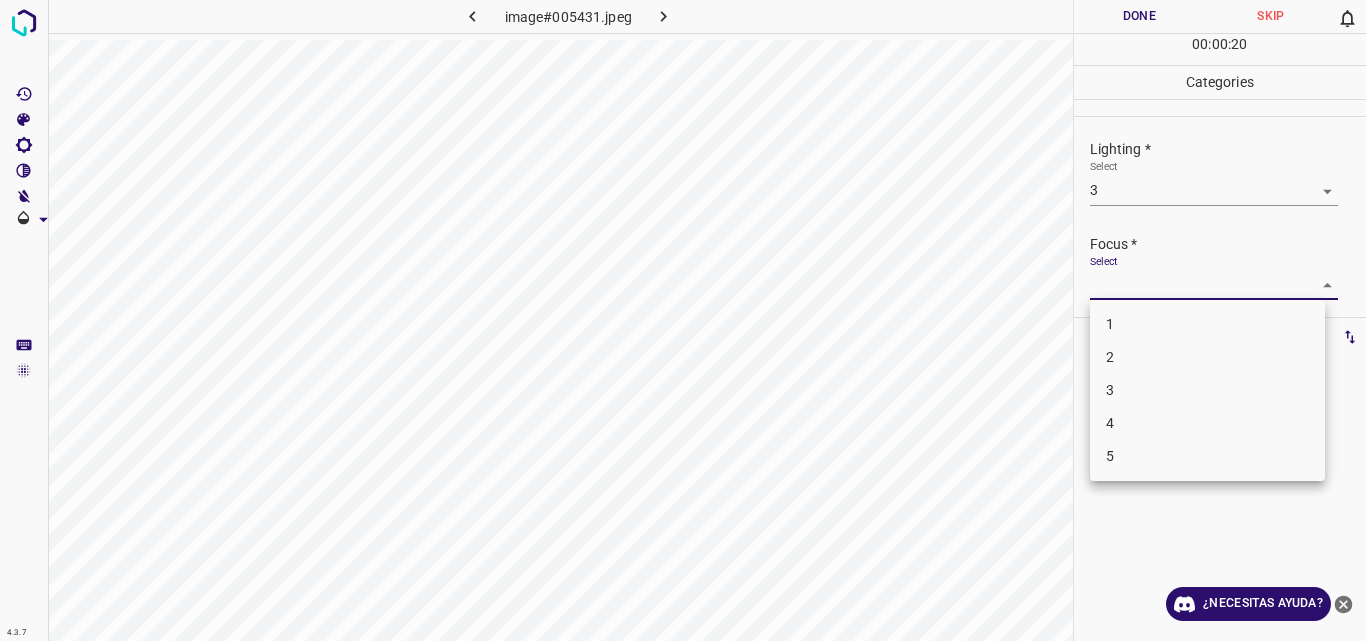 click on "4.3.7 image#005431.jpeg Done Skip 0 00   : 00   : 20   Categories Lighting *  Select 3 3 Focus *  Select ​ Overall *  Select ​ Labels   0 Categories 1 Lighting 2 Focus 3 Overall Tools Space Change between modes (Draw & Edit) I Auto labeling R Restore zoom M Zoom in N Zoom out Delete Delete selecte label Filters Z Restore filters X Saturation filter C Brightness filter V Contrast filter B Gray scale filter General O Download ¿Necesitas ayuda? Original text Rate this translation Your feedback will be used to help improve Google Translate - Texto - Esconder - Borrar 1 2 3 4 5" at bounding box center (683, 320) 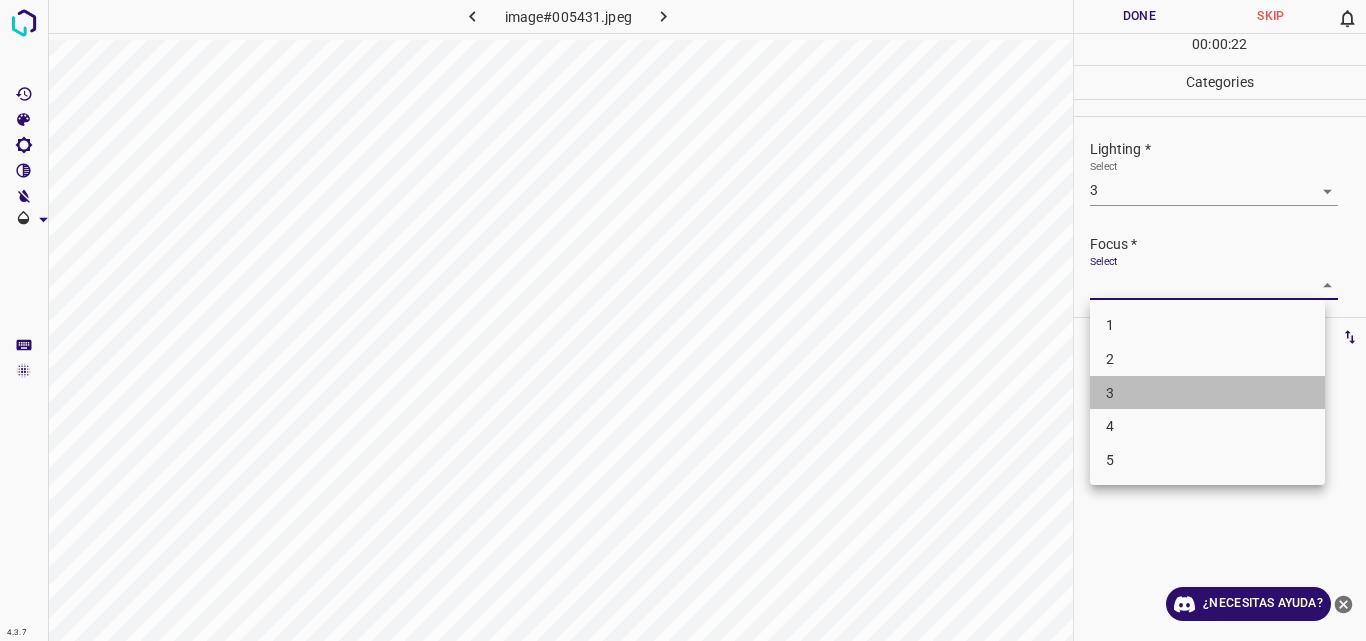 click on "3" at bounding box center (1207, 393) 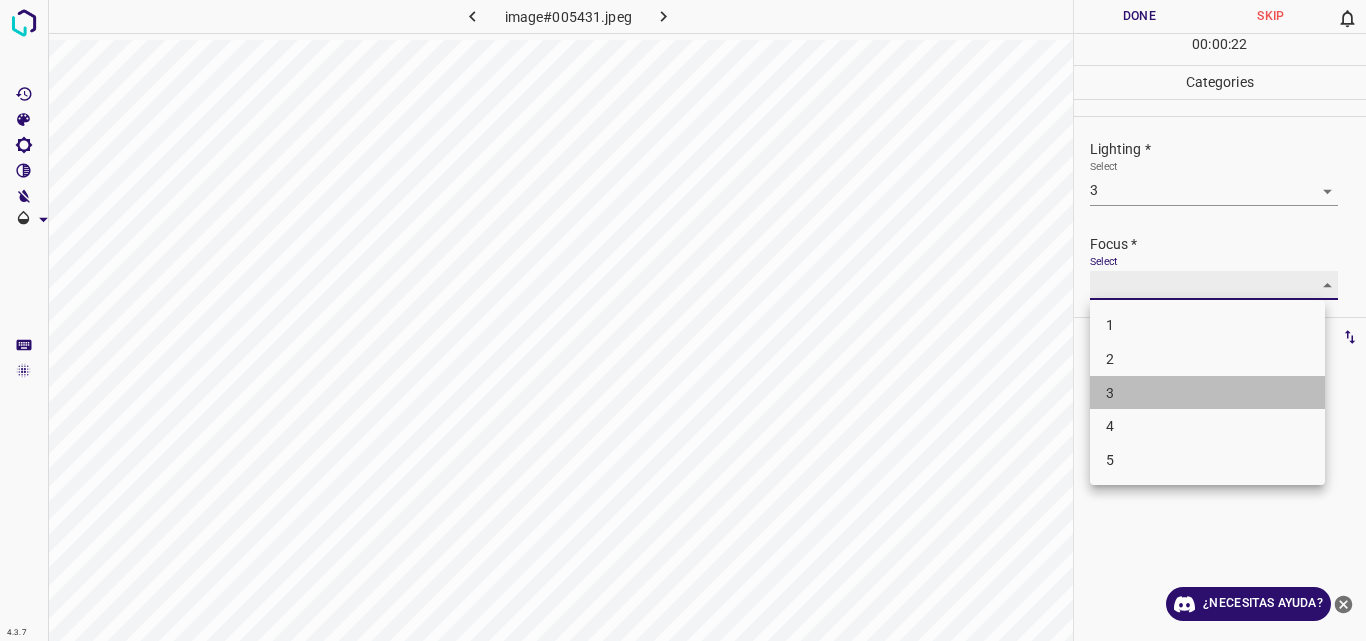 type on "3" 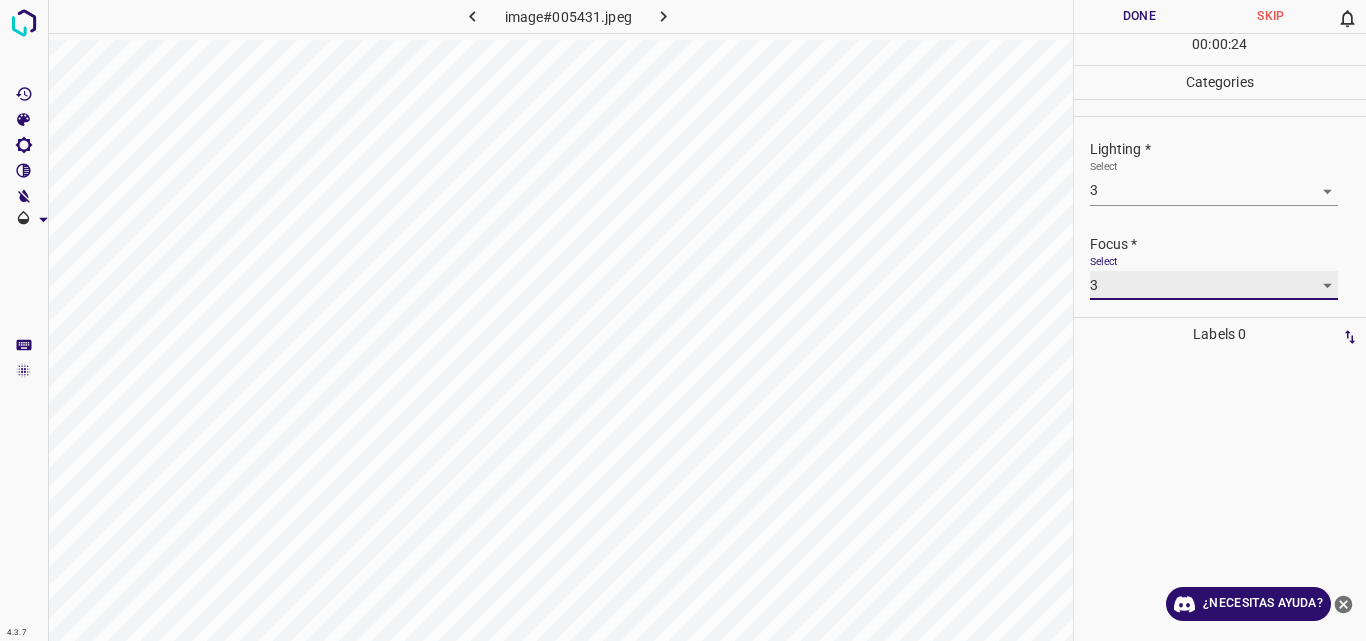 scroll, scrollTop: 98, scrollLeft: 0, axis: vertical 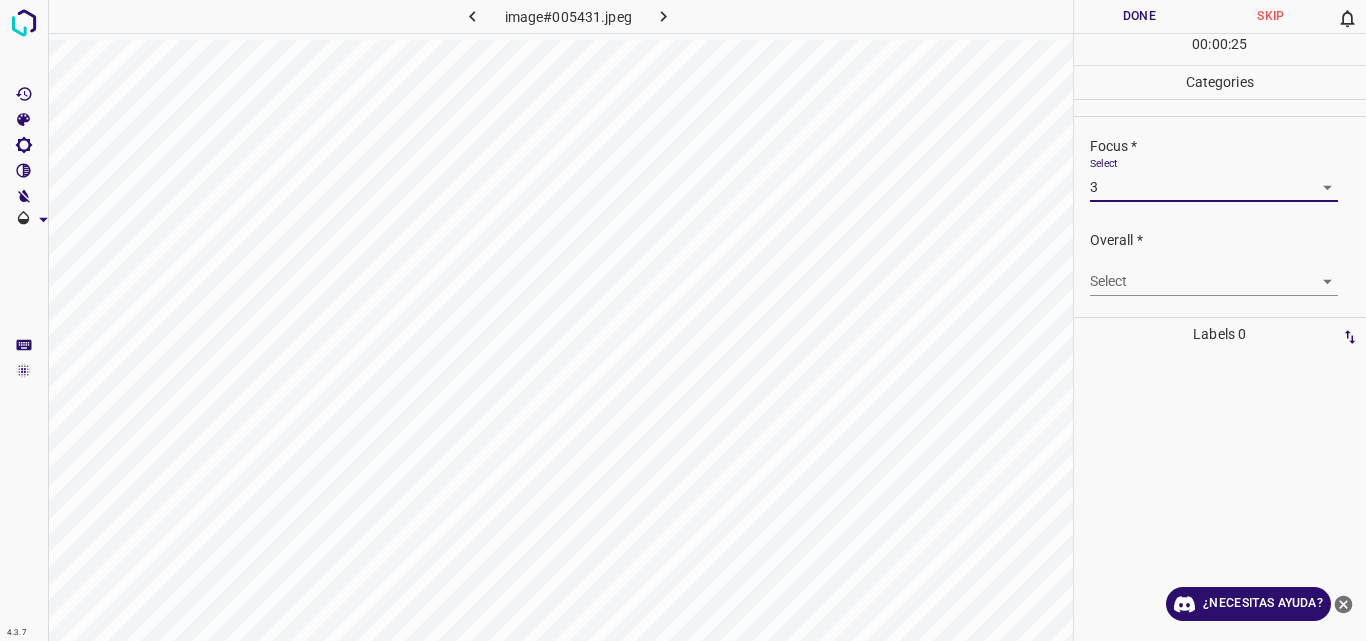 click on "4.3.7 image#005431.jpeg Done Skip 0 00   : 00   : 25   Categories Lighting *  Select 3 3 Focus *  Select 3 3 Overall *  Select ​ Labels   0 Categories 1 Lighting 2 Focus 3 Overall Tools Space Change between modes (Draw & Edit) I Auto labeling R Restore zoom M Zoom in N Zoom out Delete Delete selecte label Filters Z Restore filters X Saturation filter C Brightness filter V Contrast filter B Gray scale filter General O Download ¿Necesitas ayuda? Original text Rate this translation Your feedback will be used to help improve Google Translate - Texto - Esconder - Borrar" at bounding box center (683, 320) 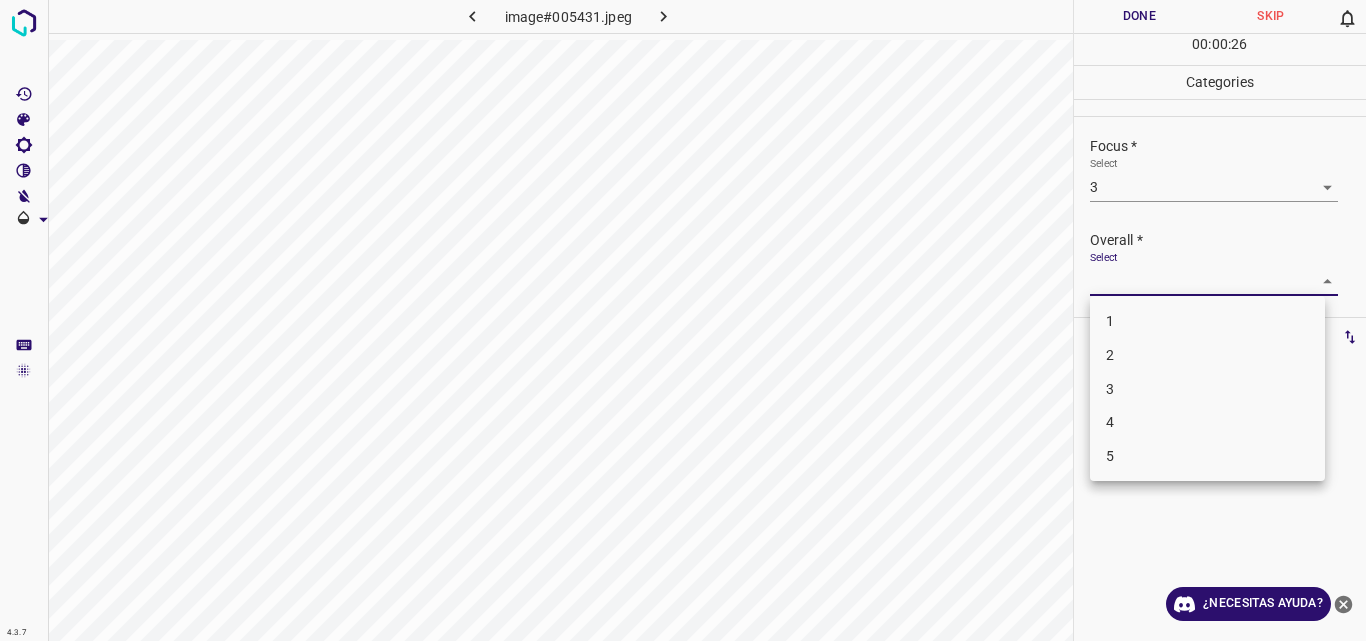 click on "3" at bounding box center (1207, 389) 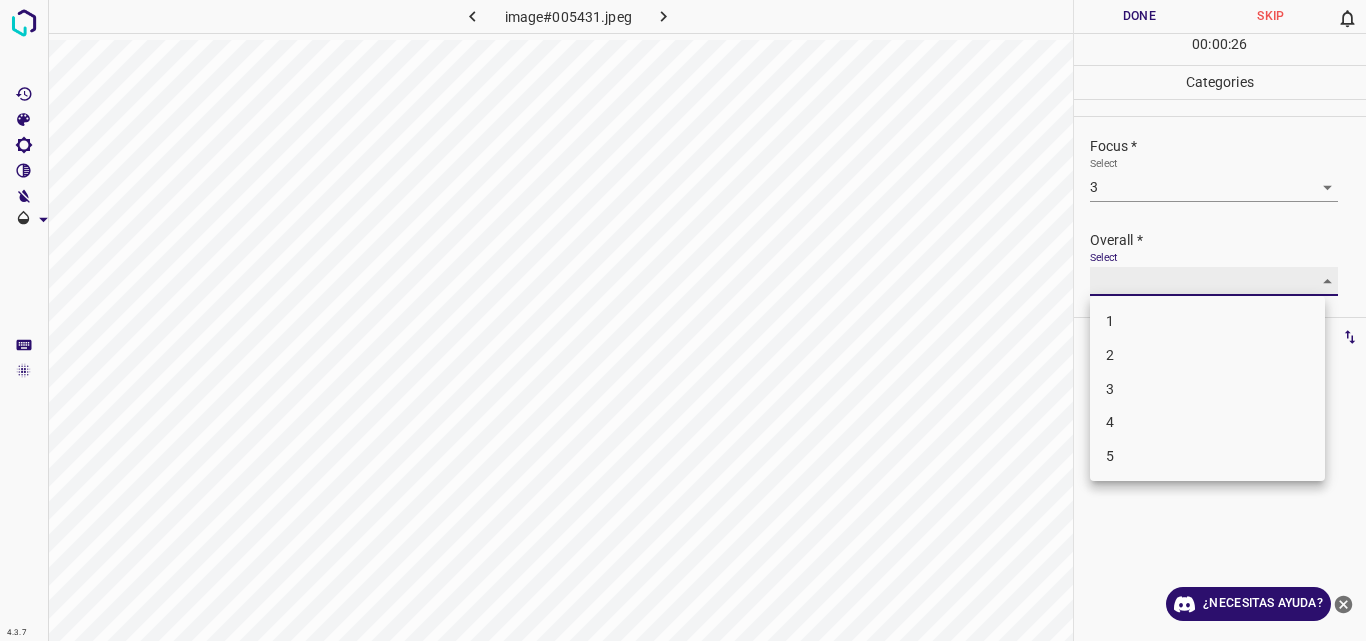 type on "3" 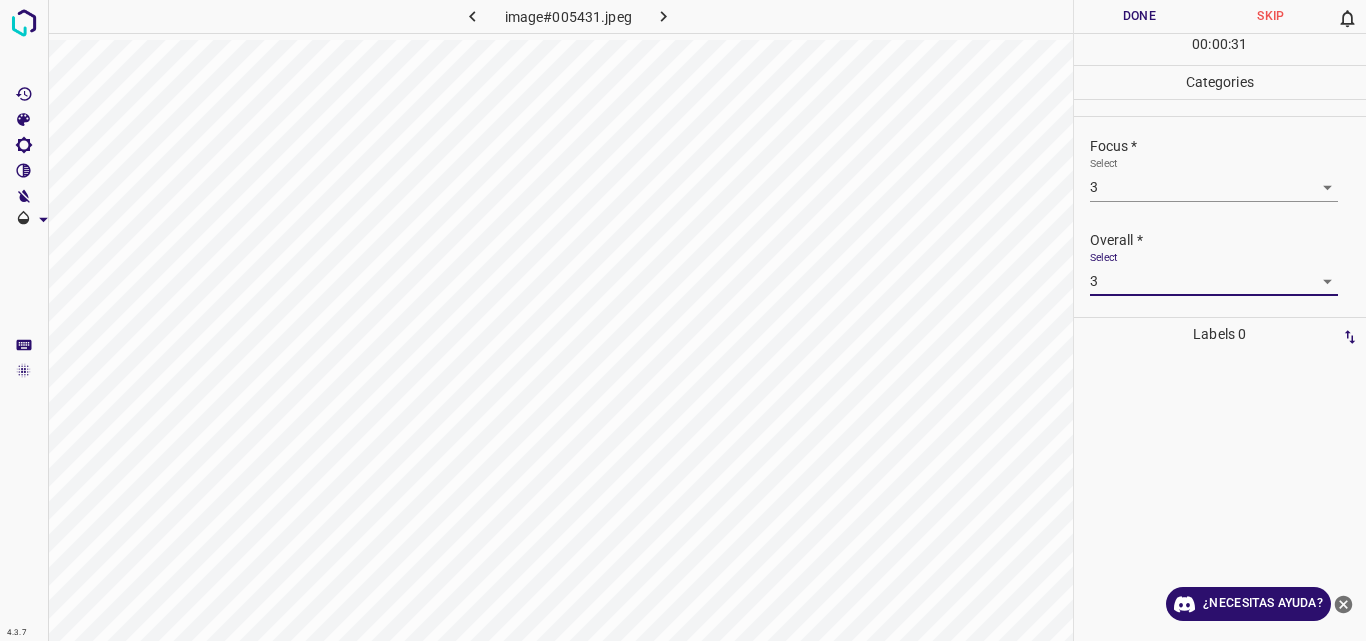 click on "Done" at bounding box center (1140, 16) 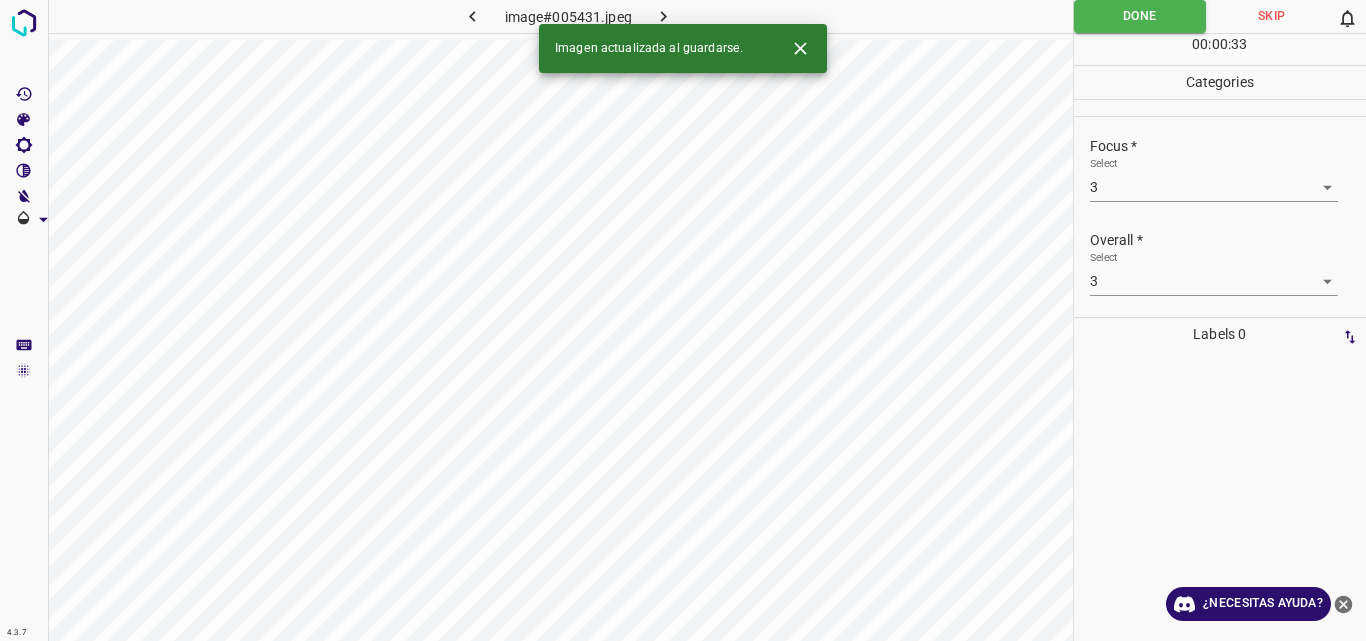 click 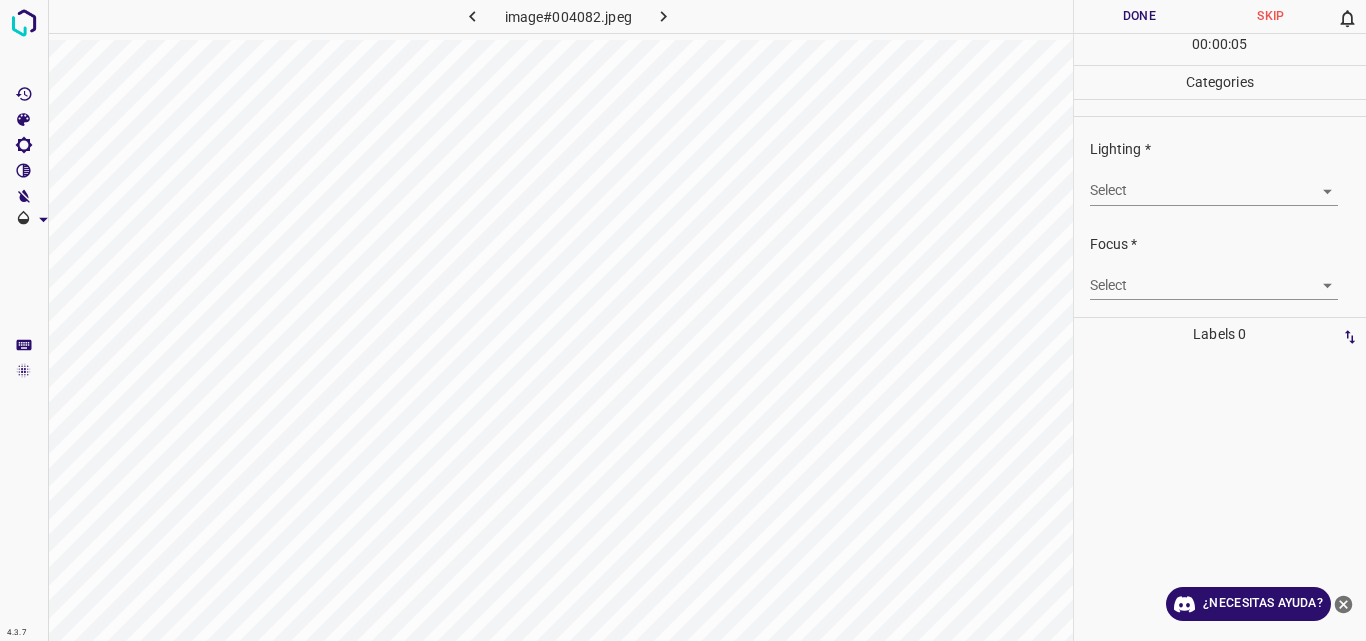 click on "4.3.7 image#004082.jpeg Done Skip 0 00   : 00   : 05   Categories Lighting *  Select ​ Focus *  Select ​ Overall *  Select ​ Labels   0 Categories 1 Lighting 2 Focus 3 Overall Tools Space Change between modes (Draw & Edit) I Auto labeling R Restore zoom M Zoom in N Zoom out Delete Delete selecte label Filters Z Restore filters X Saturation filter C Brightness filter V Contrast filter B Gray scale filter General O Download ¿Necesitas ayuda? Original text Rate this translation Your feedback will be used to help improve Google Translate - Texto - Esconder - Borrar" at bounding box center (683, 320) 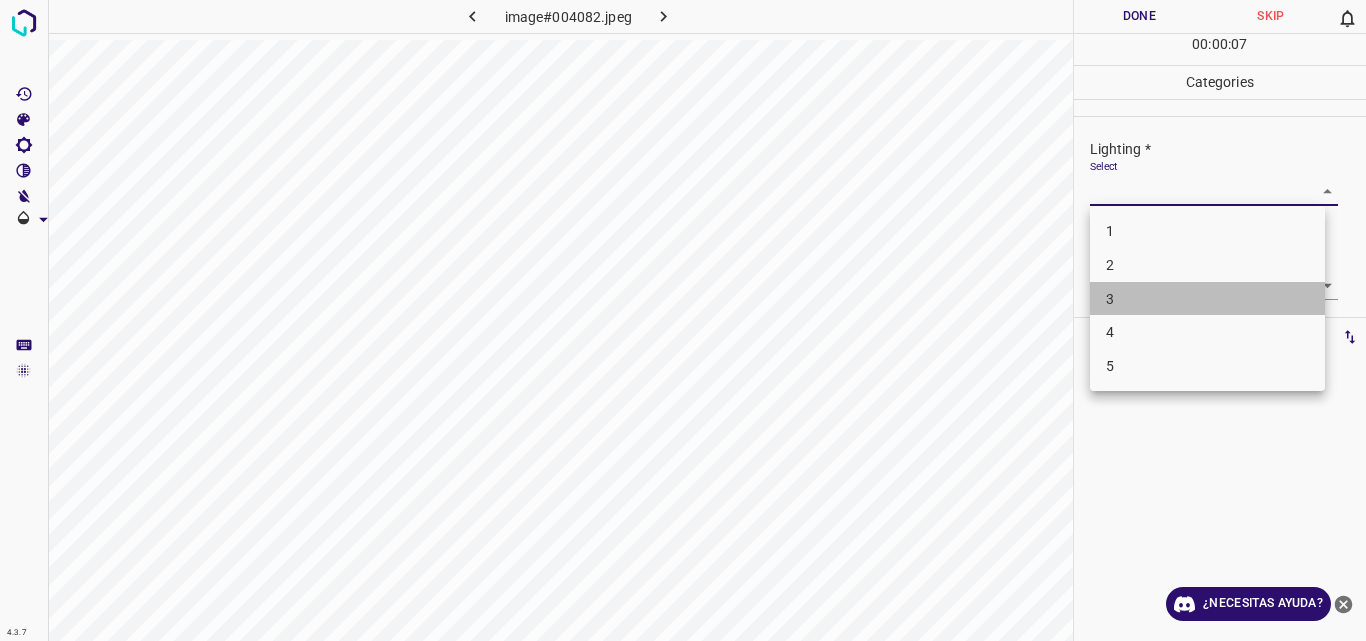 click on "3" at bounding box center [1207, 299] 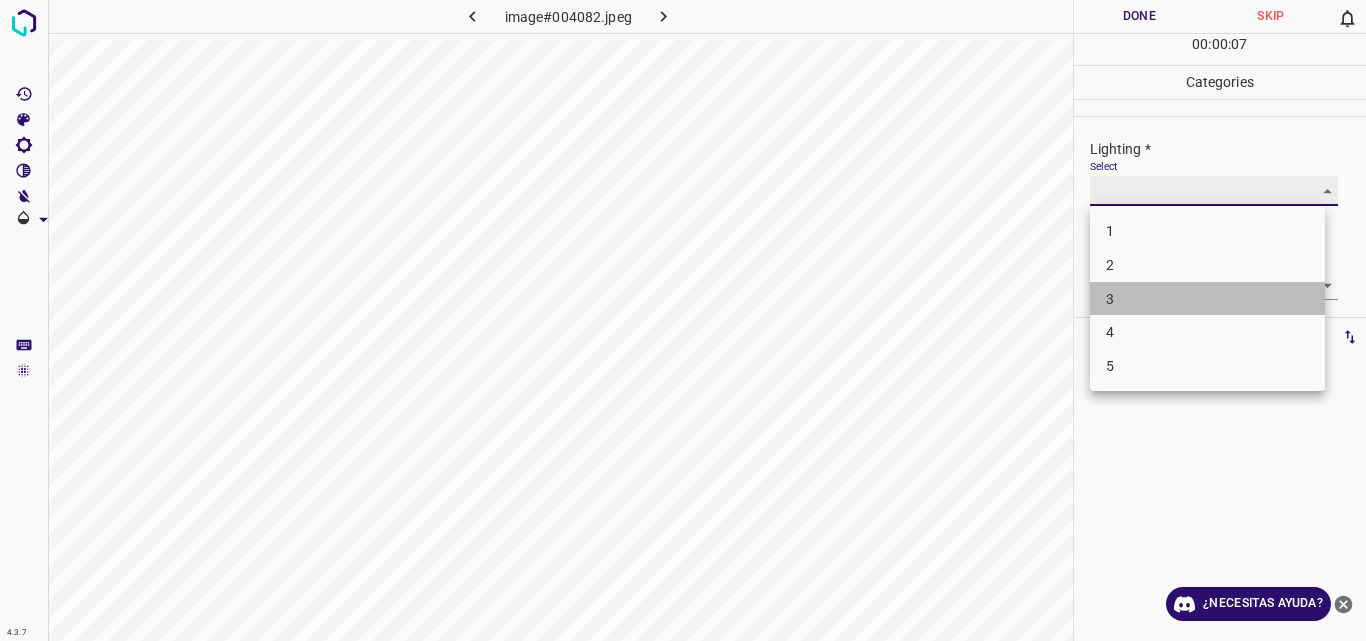 type on "3" 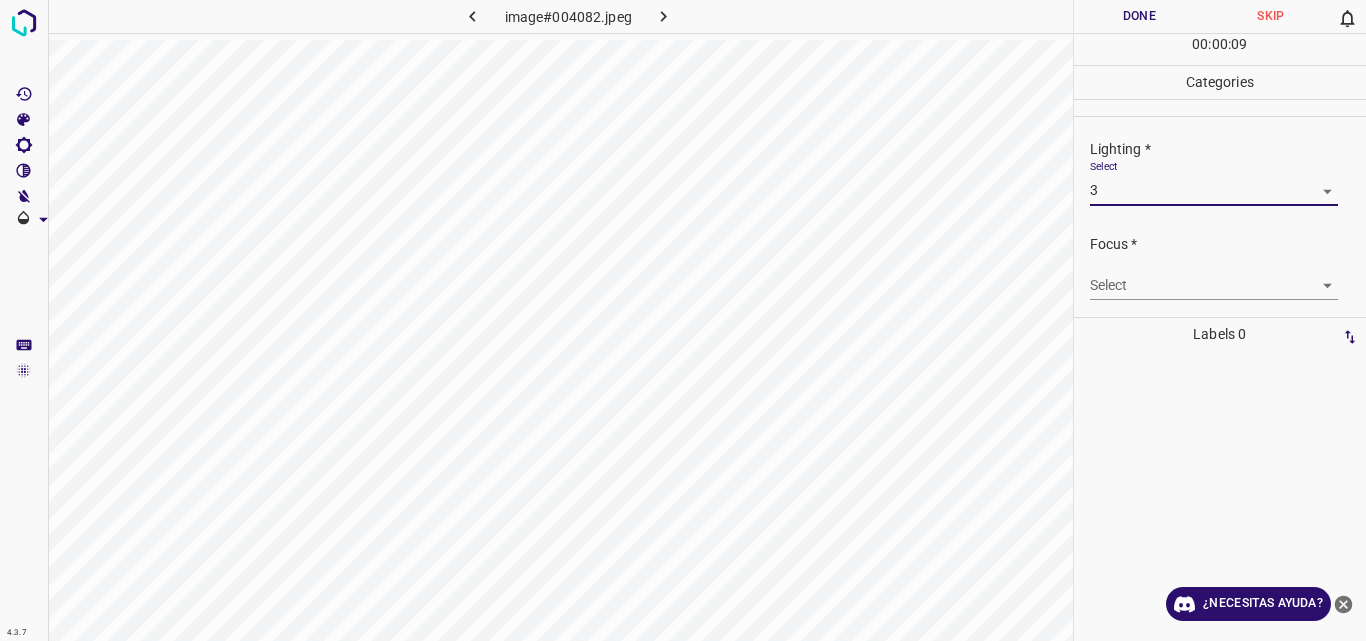 click on "4.3.7 image#004082.jpeg Done Skip 0 00   : 00   : 09   Categories Lighting *  Select 3 3 Focus *  Select ​ Overall *  Select ​ Labels   0 Categories 1 Lighting 2 Focus 3 Overall Tools Space Change between modes (Draw & Edit) I Auto labeling R Restore zoom M Zoom in N Zoom out Delete Delete selecte label Filters Z Restore filters X Saturation filter C Brightness filter V Contrast filter B Gray scale filter General O Download ¿Necesitas ayuda? Original text Rate this translation Your feedback will be used to help improve Google Translate - Texto - Esconder - Borrar" at bounding box center (683, 320) 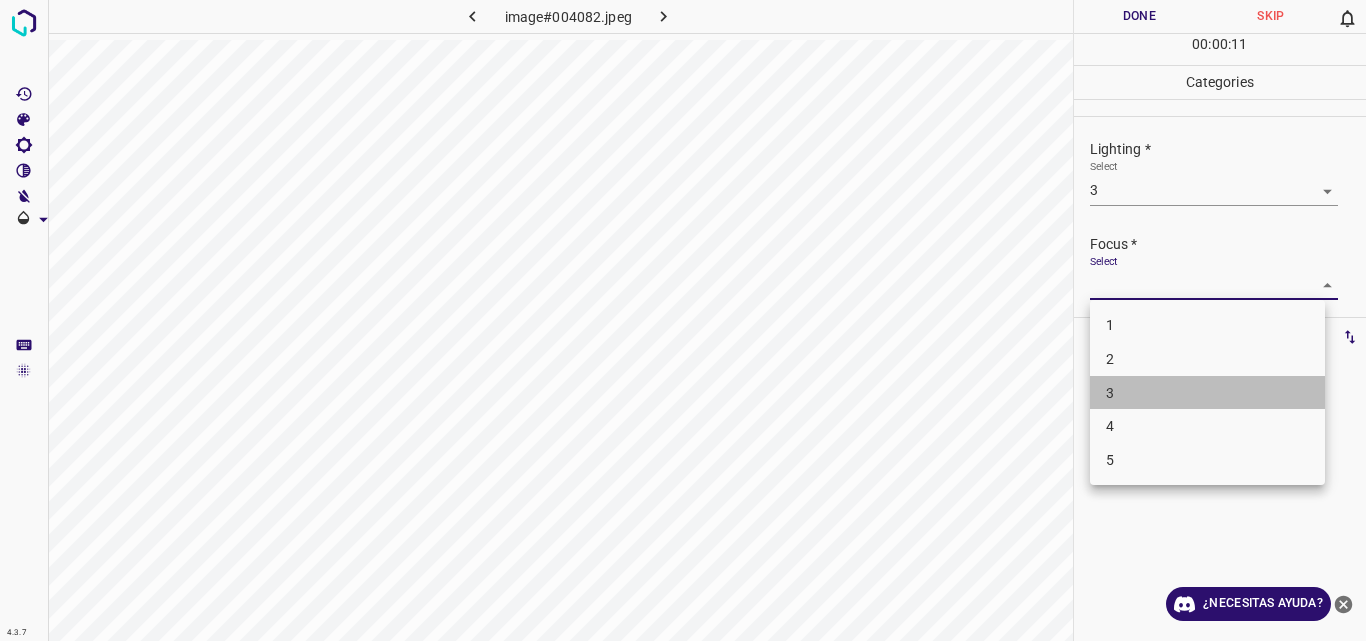 click on "3" at bounding box center (1207, 393) 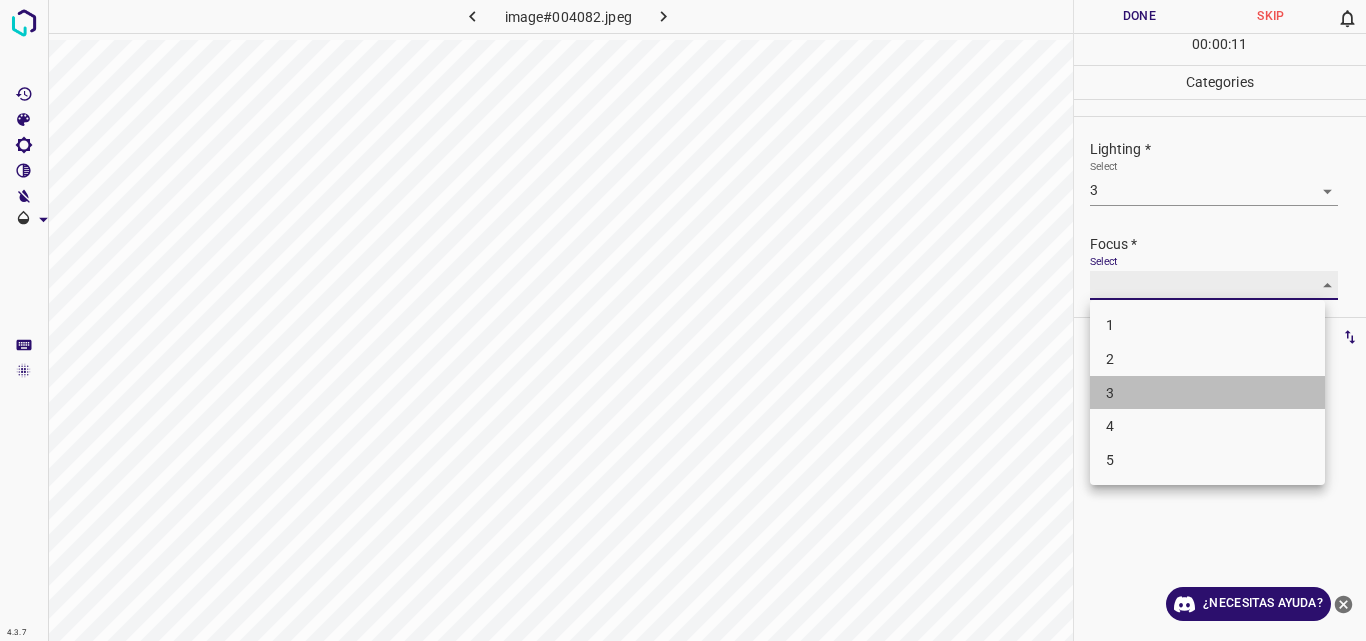 type on "3" 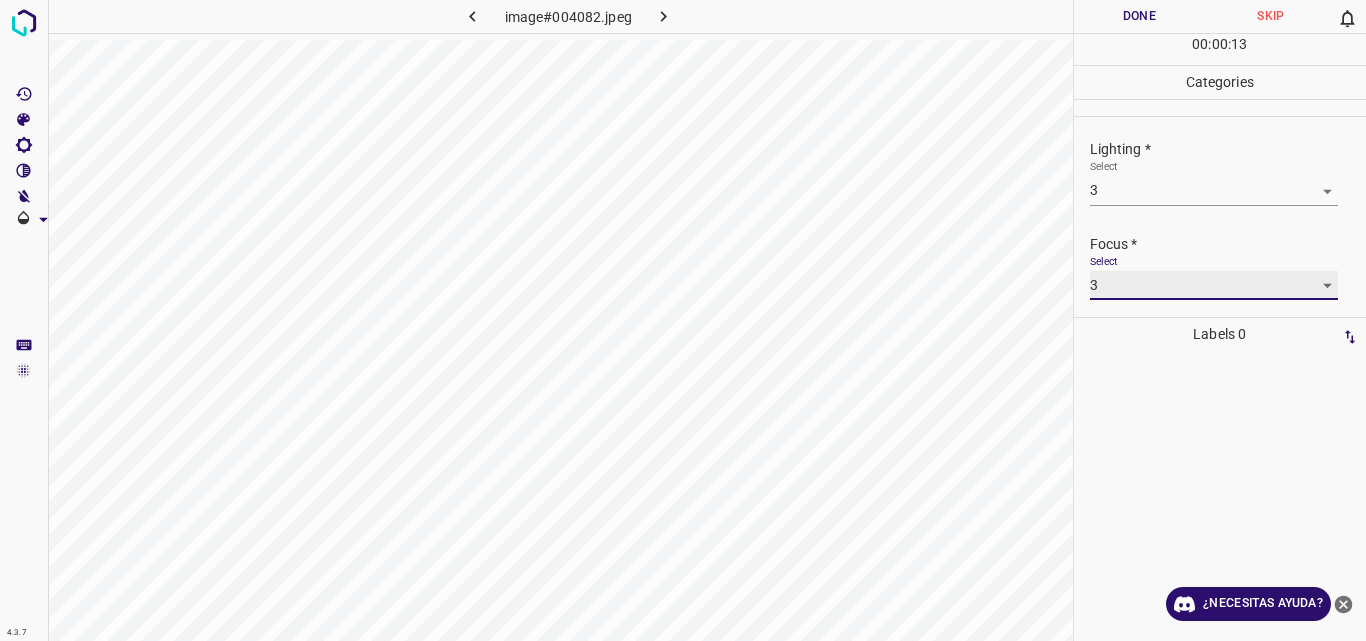scroll, scrollTop: 98, scrollLeft: 0, axis: vertical 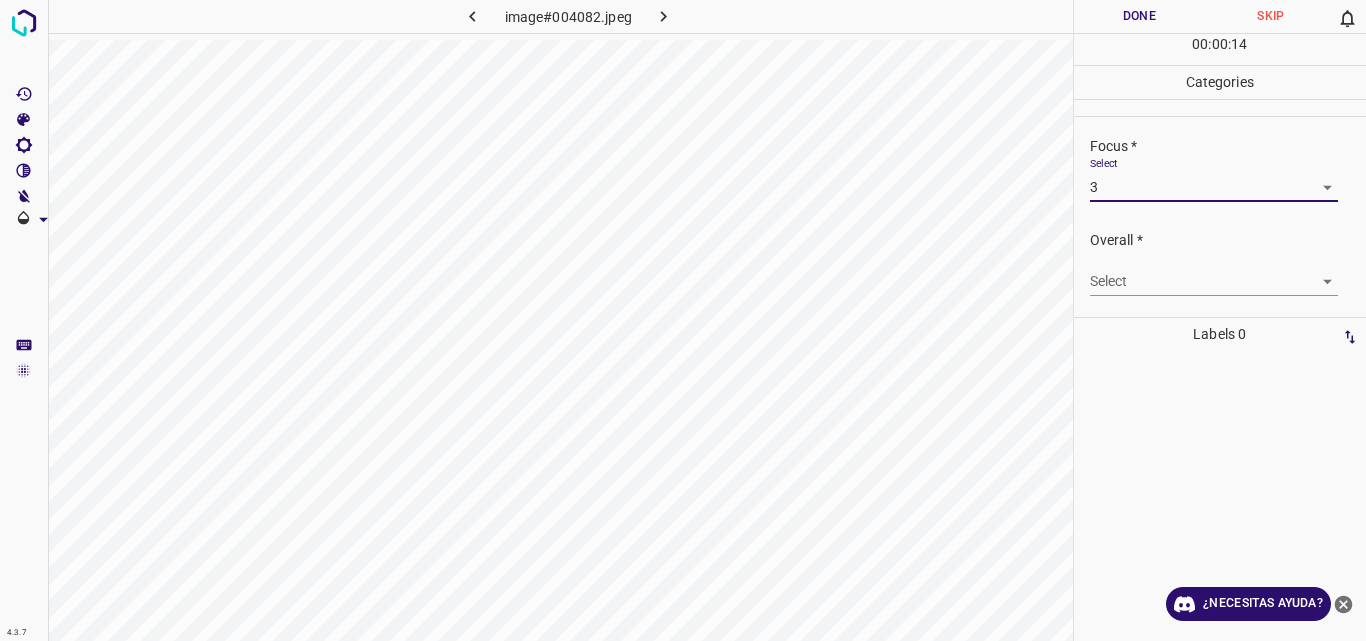 click on "4.3.7 image#004082.jpeg Done Skip 0 00   : 00   : 14   Categories Lighting *  Select 3 3 Focus *  Select 3 3 Overall *  Select ​ Labels   0 Categories 1 Lighting 2 Focus 3 Overall Tools Space Change between modes (Draw & Edit) I Auto labeling R Restore zoom M Zoom in N Zoom out Delete Delete selecte label Filters Z Restore filters X Saturation filter C Brightness filter V Contrast filter B Gray scale filter General O Download ¿Necesitas ayuda? Original text Rate this translation Your feedback will be used to help improve Google Translate - Texto - Esconder - Borrar" at bounding box center [683, 320] 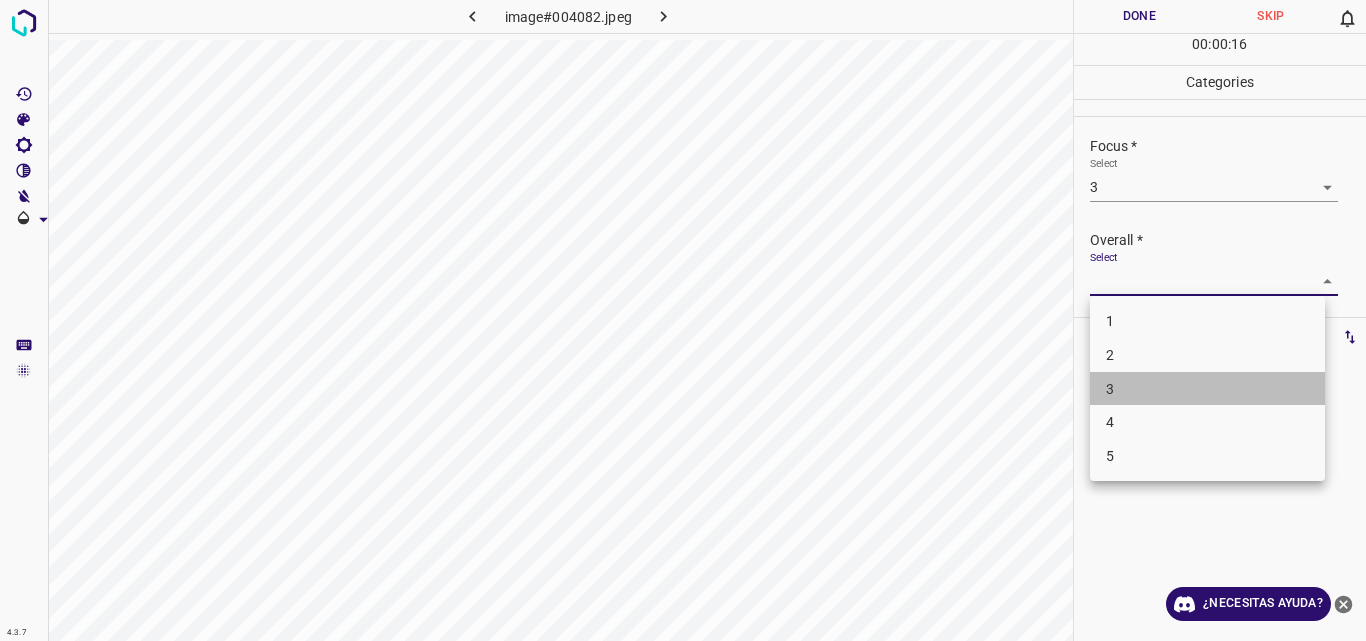 click on "3" at bounding box center [1207, 389] 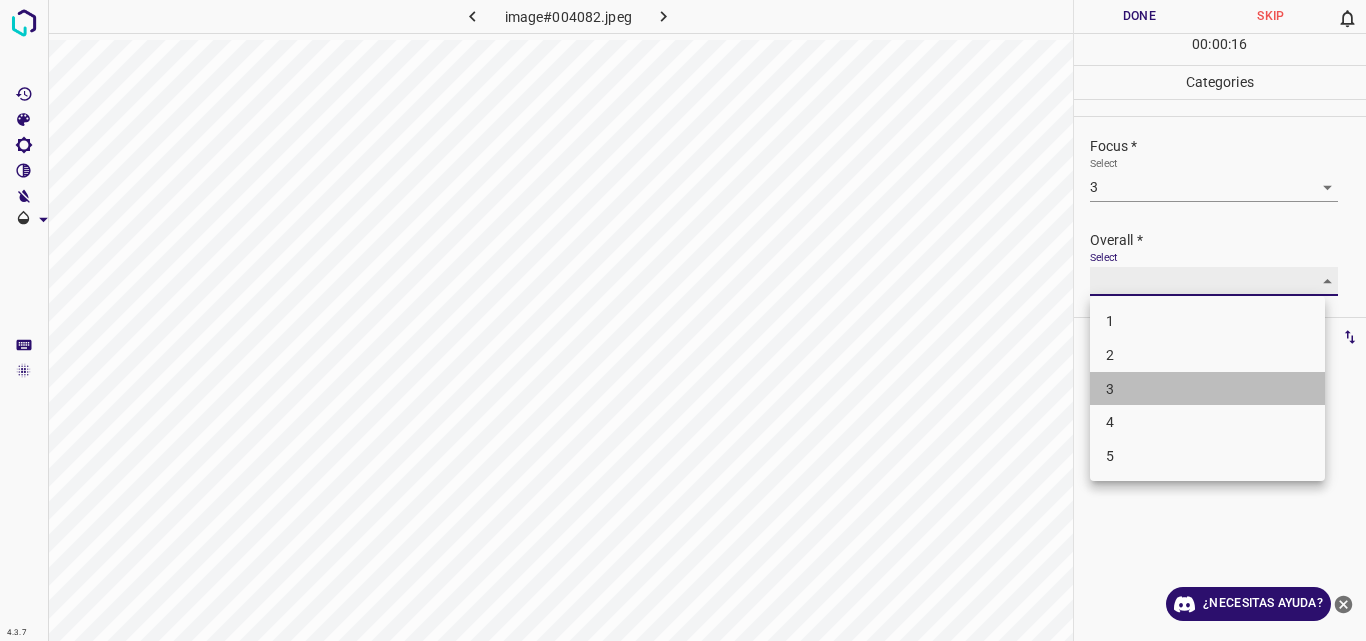 type on "3" 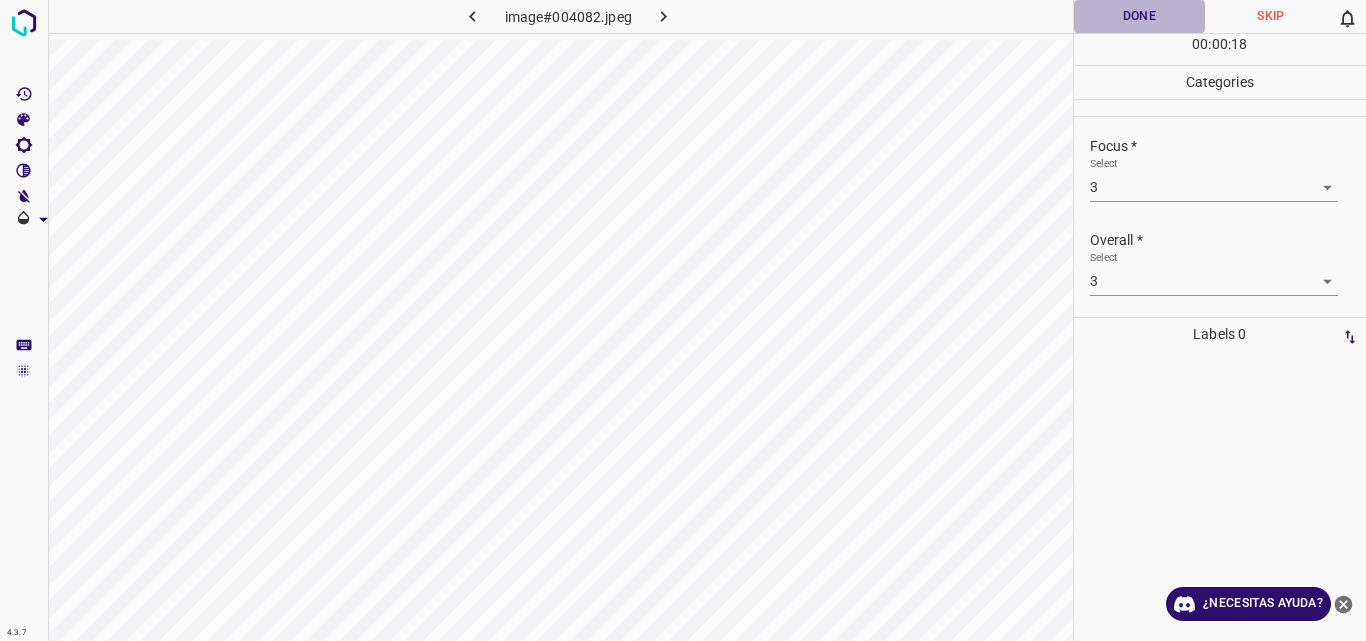 click on "Done" at bounding box center [1140, 16] 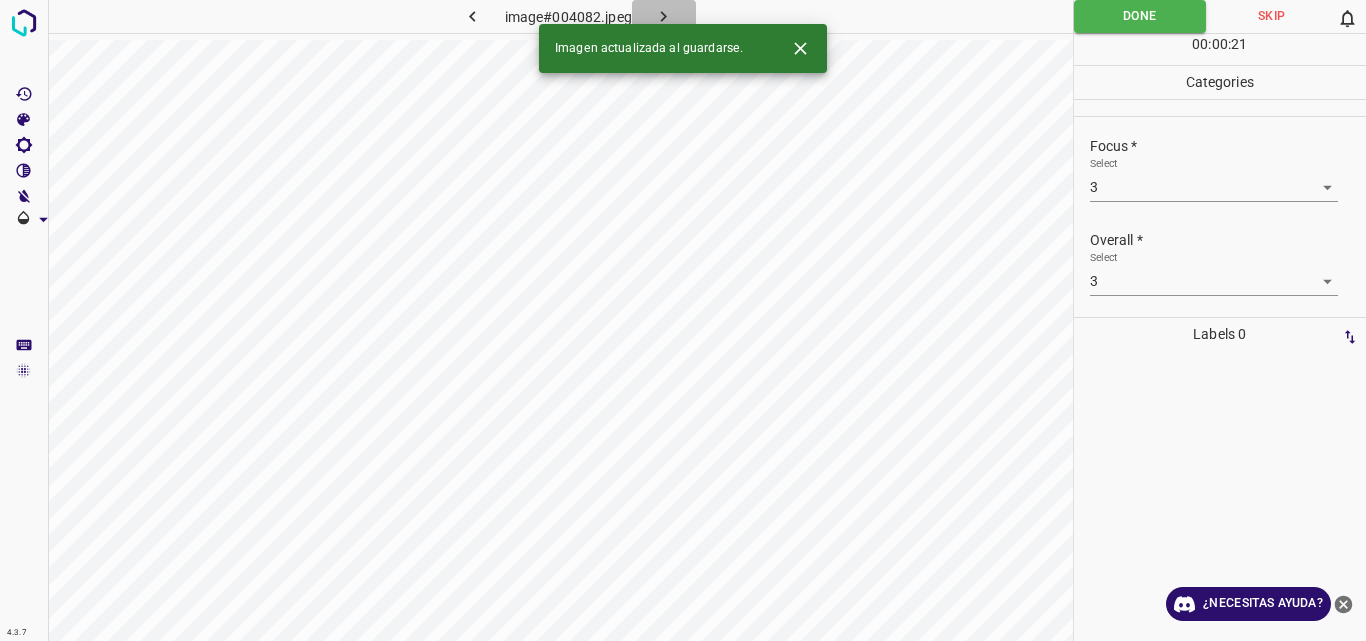 click 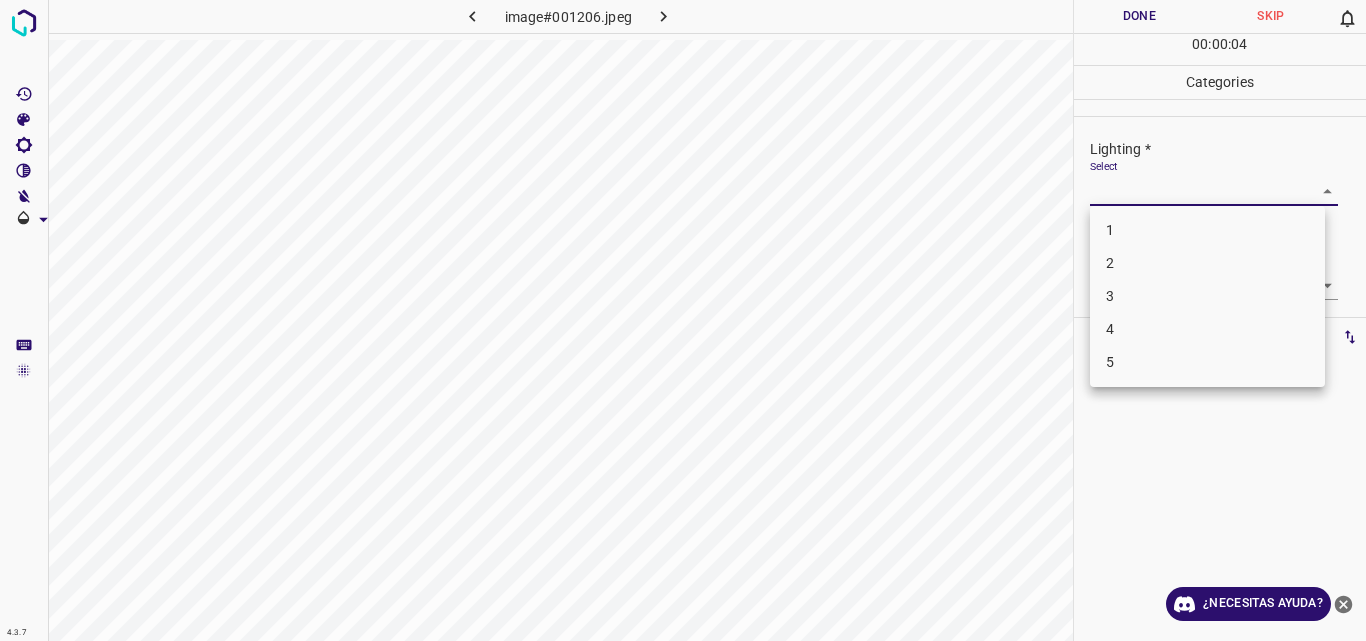 click on "4.3.7 image#001206.jpeg Done Skip 0 00   : 00   : 04   Categories Lighting *  Select ​ Focus *  Select ​ Overall *  Select ​ Labels   0 Categories 1 Lighting 2 Focus 3 Overall Tools Space Change between modes (Draw & Edit) I Auto labeling R Restore zoom M Zoom in N Zoom out Delete Delete selecte label Filters Z Restore filters X Saturation filter C Brightness filter V Contrast filter B Gray scale filter General O Download ¿Necesitas ayuda? Original text Rate this translation Your feedback will be used to help improve Google Translate - Texto - Esconder - Borrar 1 2 3 4 5" at bounding box center (683, 320) 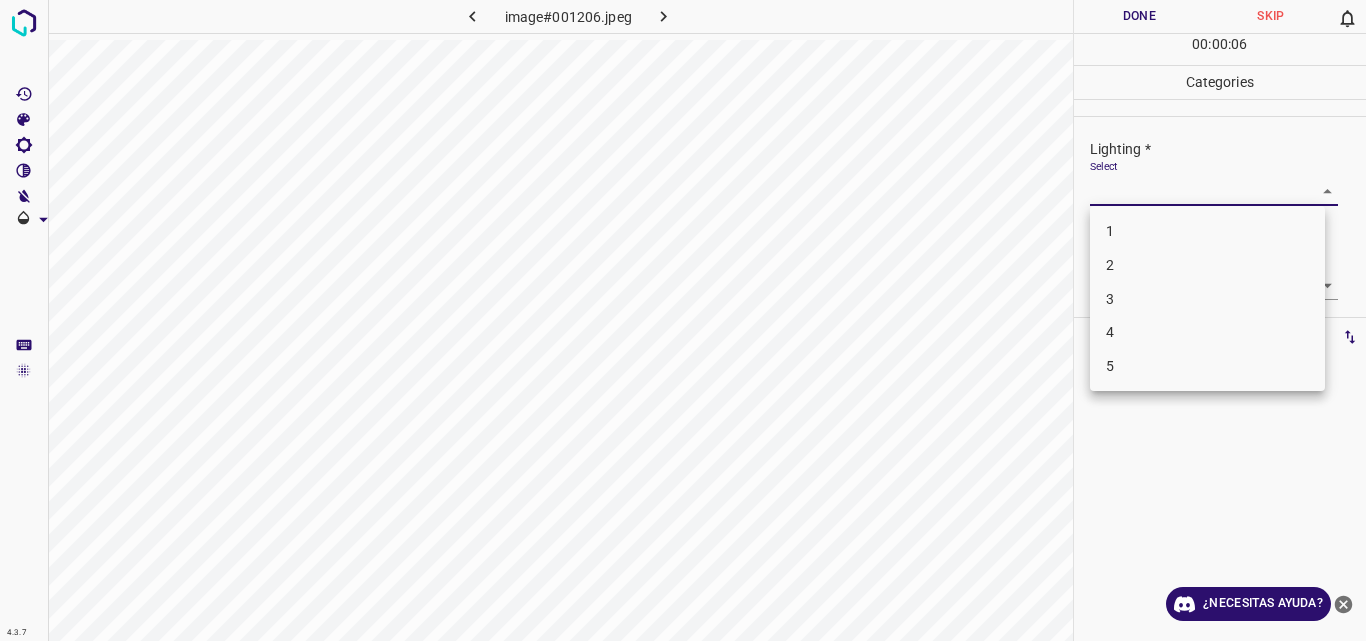 click on "3" at bounding box center (1207, 299) 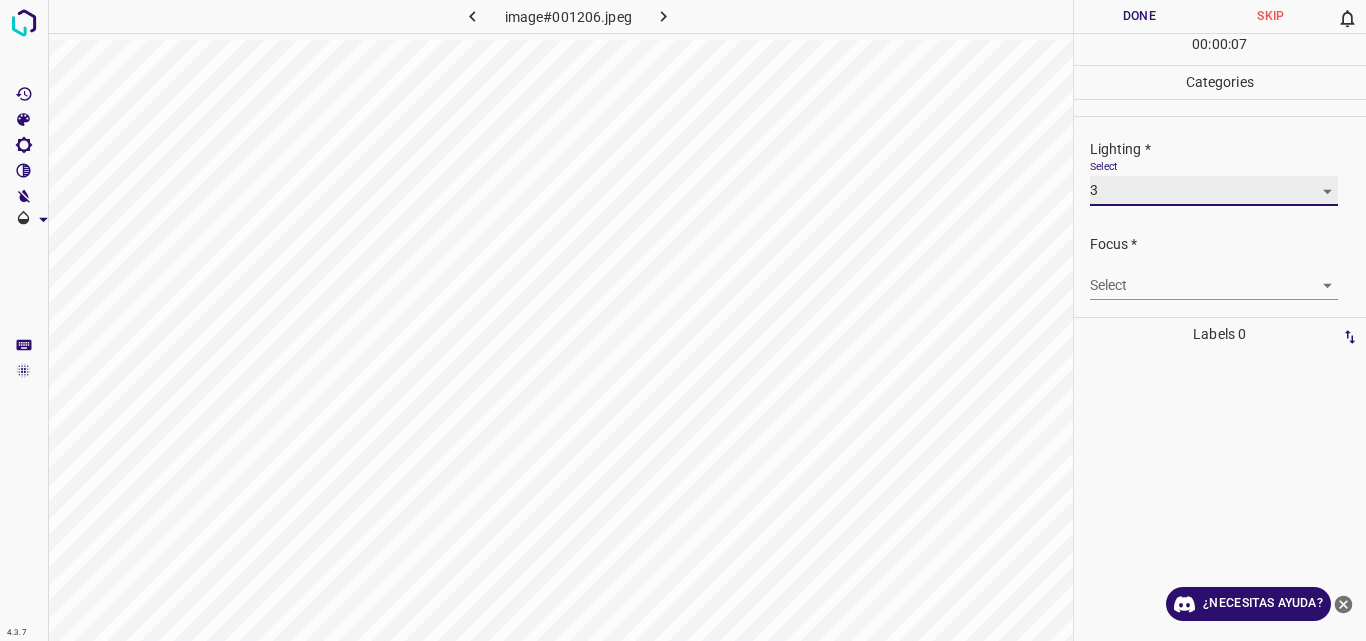 type on "3" 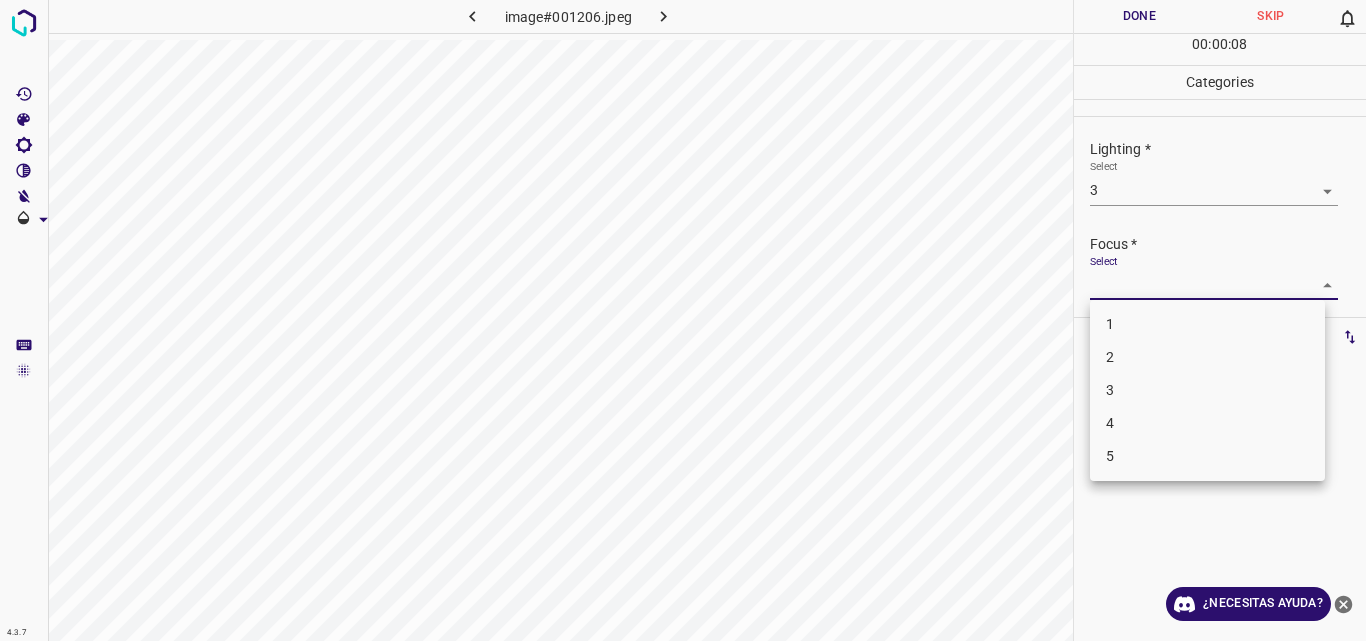 click on "4.3.7 image#001206.jpeg Done Skip 0 00   : 00   : 08   Categories Lighting *  Select 3 3 Focus *  Select ​ Overall *  Select ​ Labels   0 Categories 1 Lighting 2 Focus 3 Overall Tools Space Change between modes (Draw & Edit) I Auto labeling R Restore zoom M Zoom in N Zoom out Delete Delete selecte label Filters Z Restore filters X Saturation filter C Brightness filter V Contrast filter B Gray scale filter General O Download ¿Necesitas ayuda? Original text Rate this translation Your feedback will be used to help improve Google Translate - Texto - Esconder - Borrar 1 2 3 4 5" at bounding box center (683, 320) 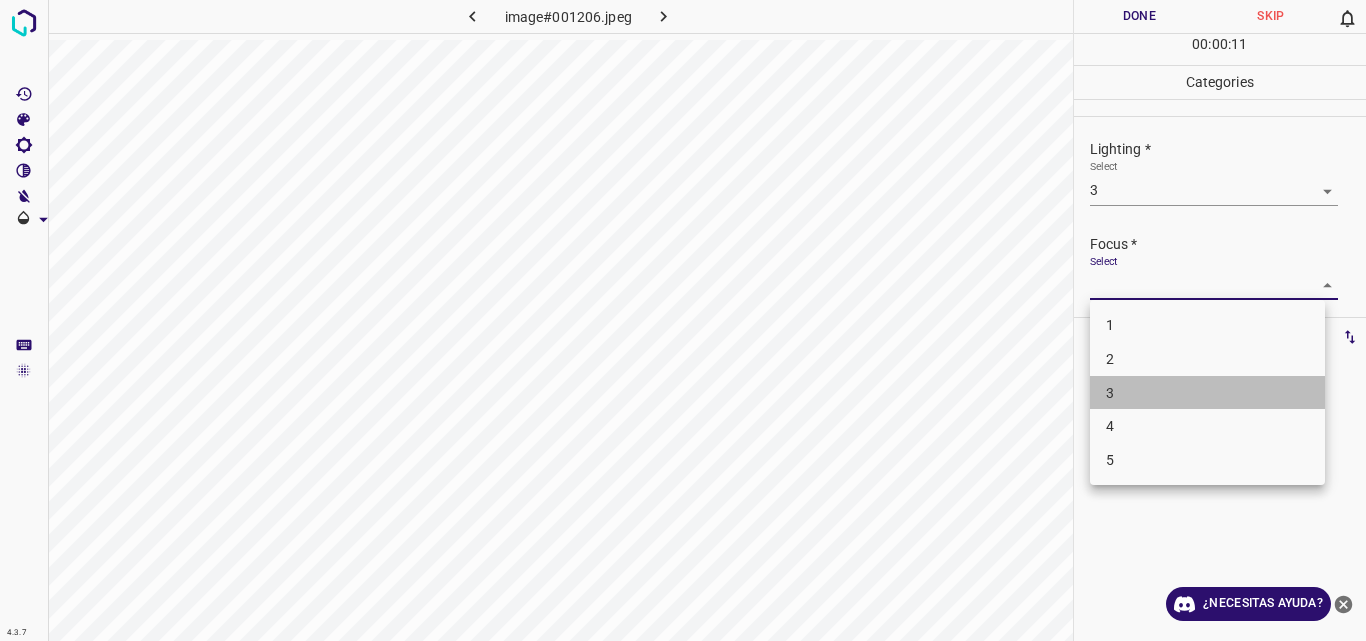 click on "3" at bounding box center [1207, 393] 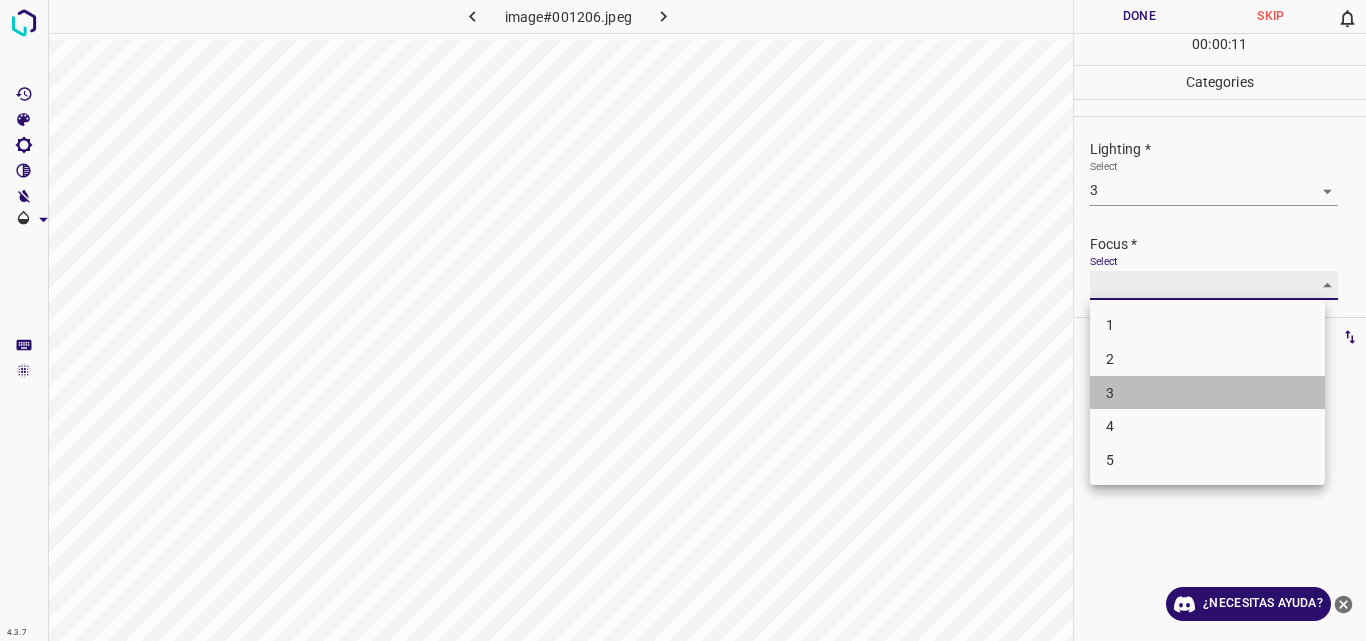 type on "3" 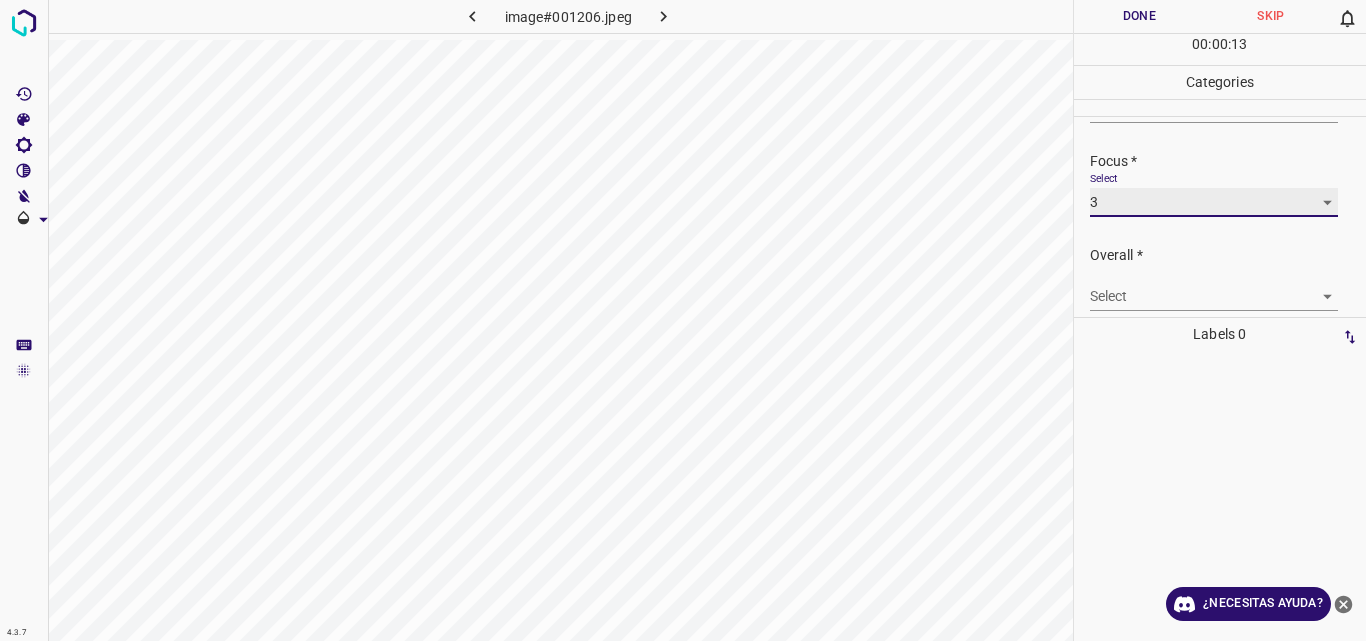 scroll, scrollTop: 98, scrollLeft: 0, axis: vertical 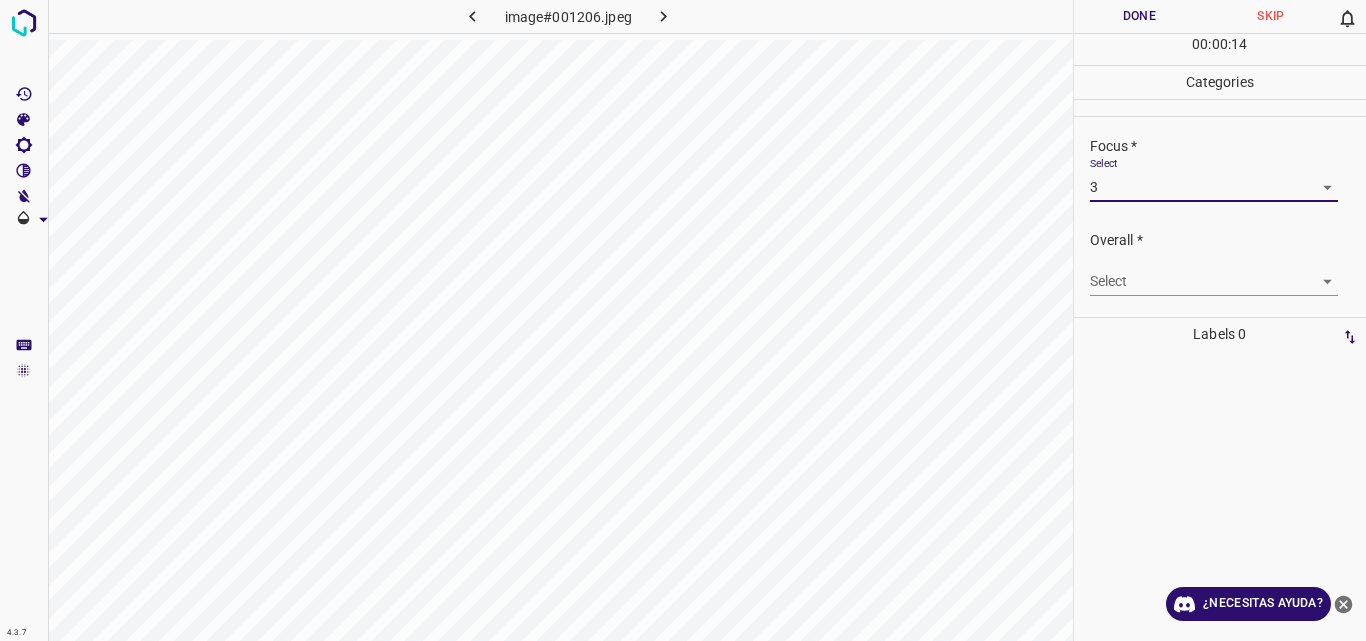 click on "4.3.7 image#001206.jpeg Done Skip 0 00   : 00   : 14   Categories Lighting *  Select 3 3 Focus *  Select 3 3 Overall *  Select ​ Labels   0 Categories 1 Lighting 2 Focus 3 Overall Tools Space Change between modes (Draw & Edit) I Auto labeling R Restore zoom M Zoom in N Zoom out Delete Delete selecte label Filters Z Restore filters X Saturation filter C Brightness filter V Contrast filter B Gray scale filter General O Download ¿Necesitas ayuda? Original text Rate this translation Your feedback will be used to help improve Google Translate - Texto - Esconder - Borrar" at bounding box center (683, 320) 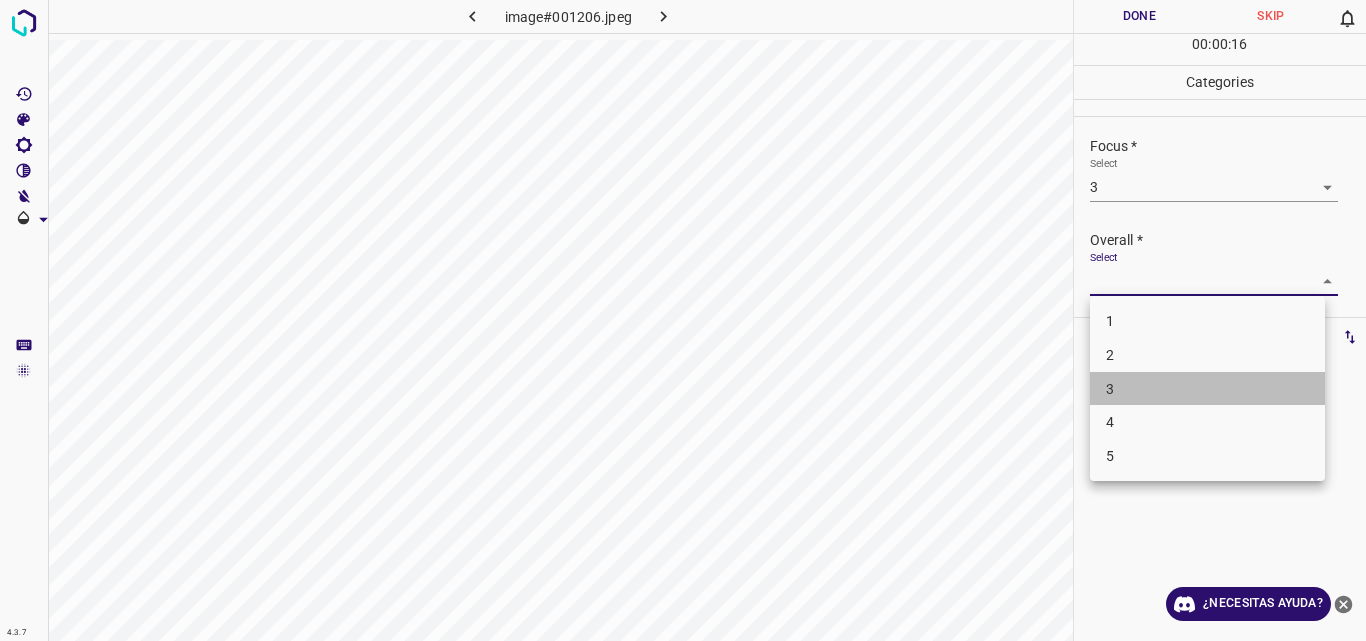 click on "3" at bounding box center [1207, 389] 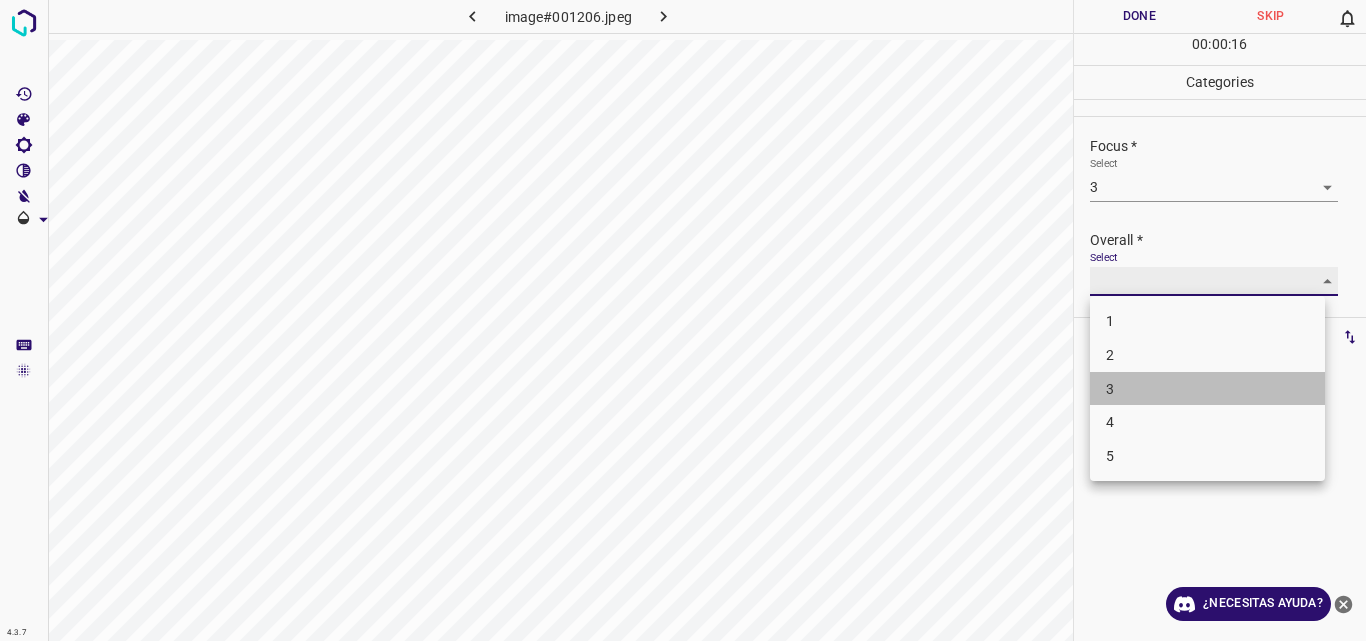 type on "3" 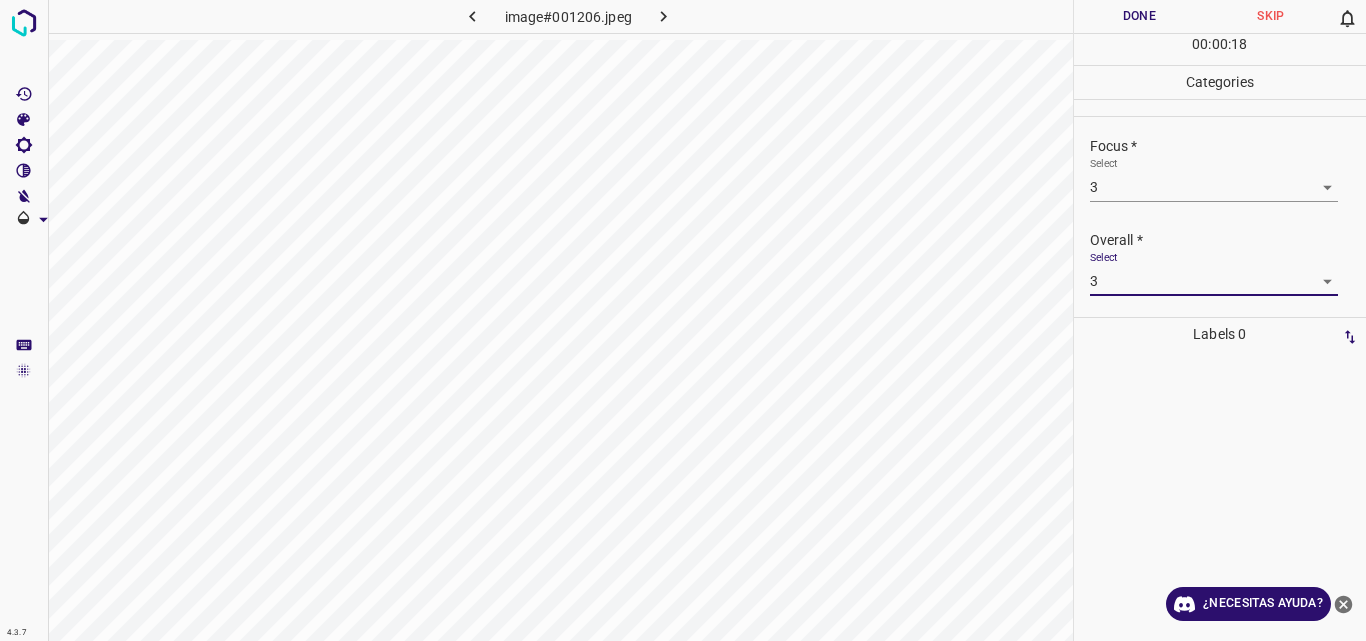 click on "Done" at bounding box center [1140, 16] 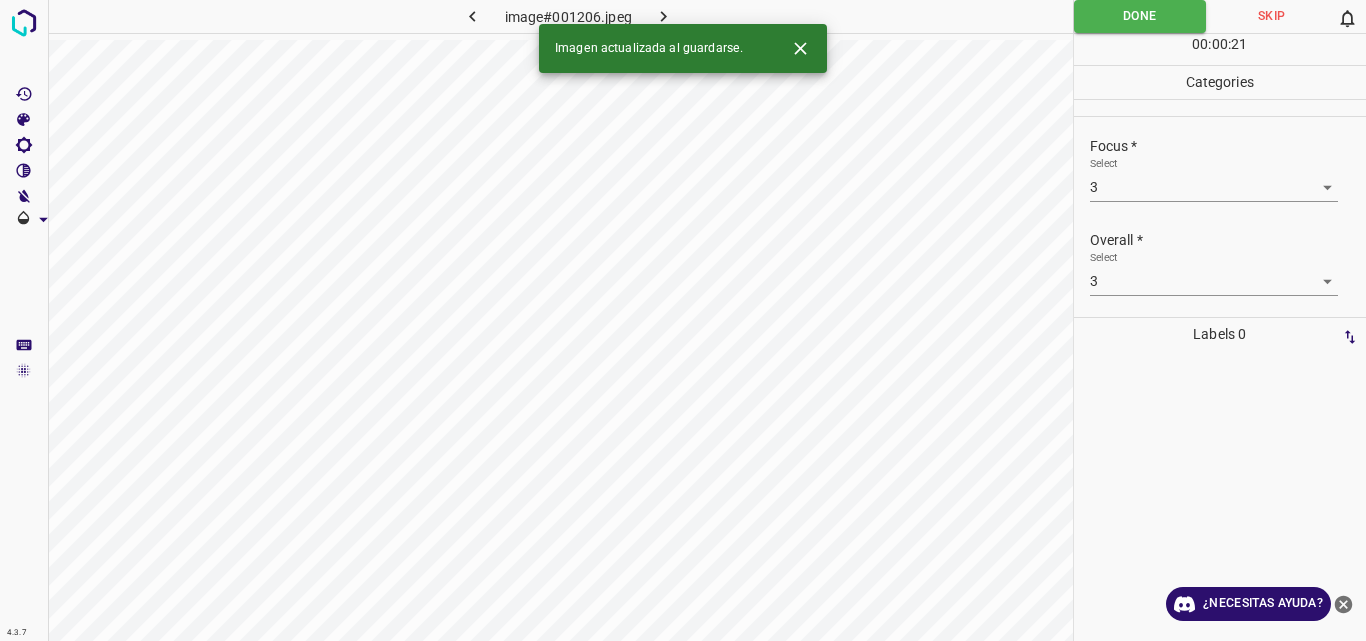 click 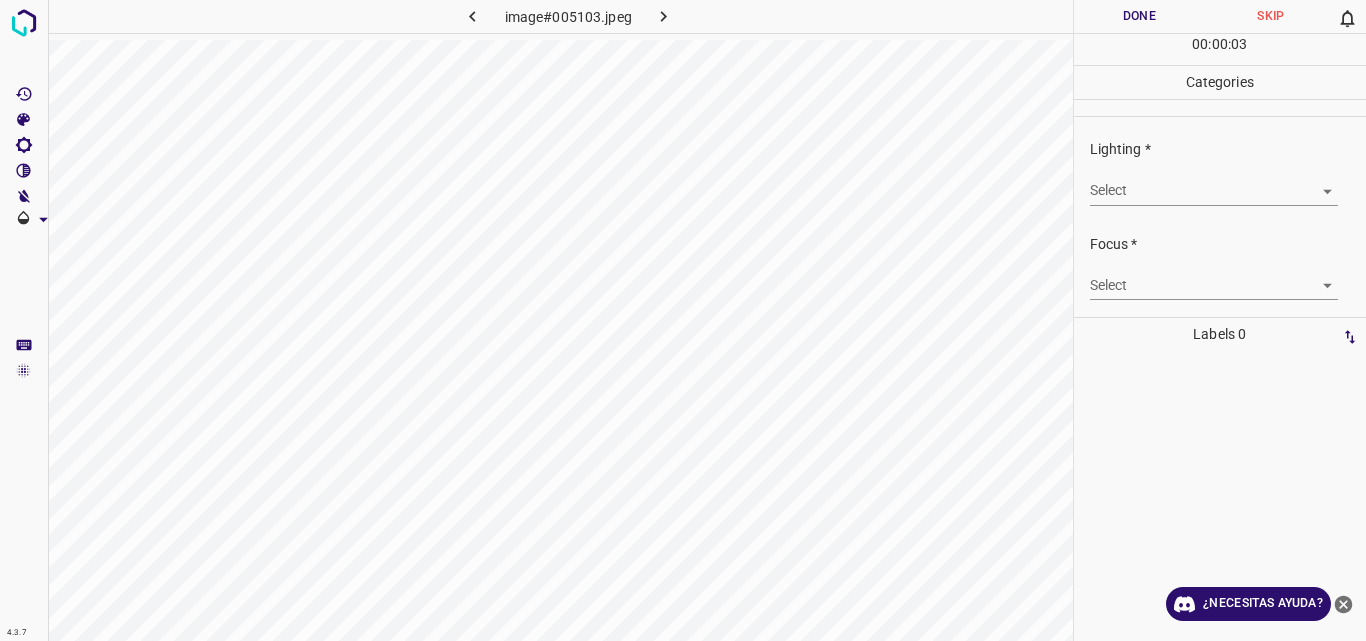 click on "4.3.7 image#005103.jpeg Done Skip 0 00   : 00   : 03   Categories Lighting *  Select ​ Focus *  Select ​ Overall *  Select ​ Labels   0 Categories 1 Lighting 2 Focus 3 Overall Tools Space Change between modes (Draw & Edit) I Auto labeling R Restore zoom M Zoom in N Zoom out Delete Delete selecte label Filters Z Restore filters X Saturation filter C Brightness filter V Contrast filter B Gray scale filter General O Download ¿Necesitas ayuda? Original text Rate this translation Your feedback will be used to help improve Google Translate - Texto - Esconder - Borrar" at bounding box center [683, 320] 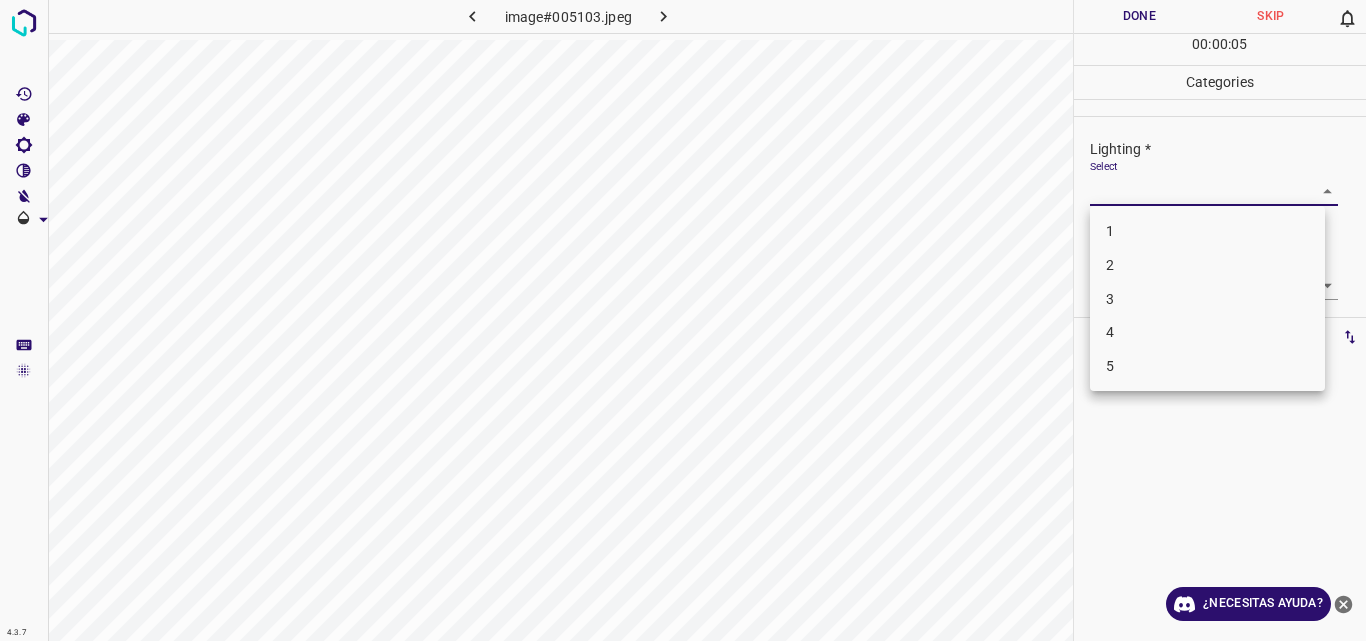 click on "3" at bounding box center [1207, 299] 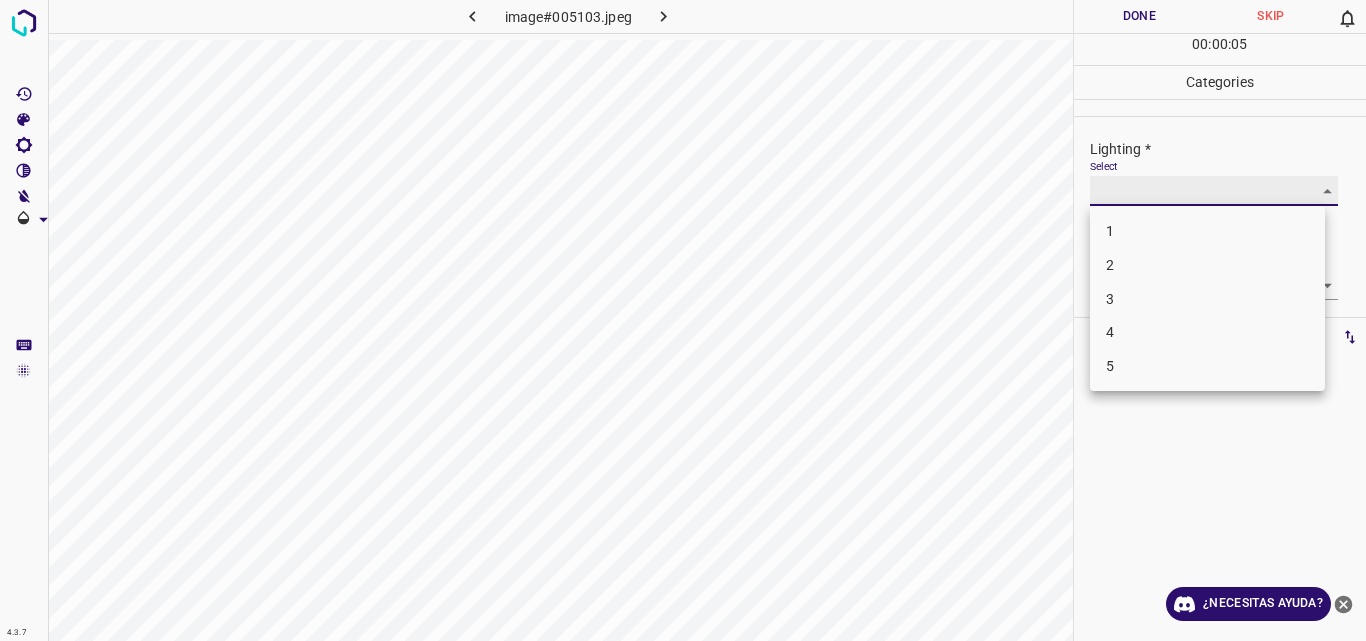 type on "3" 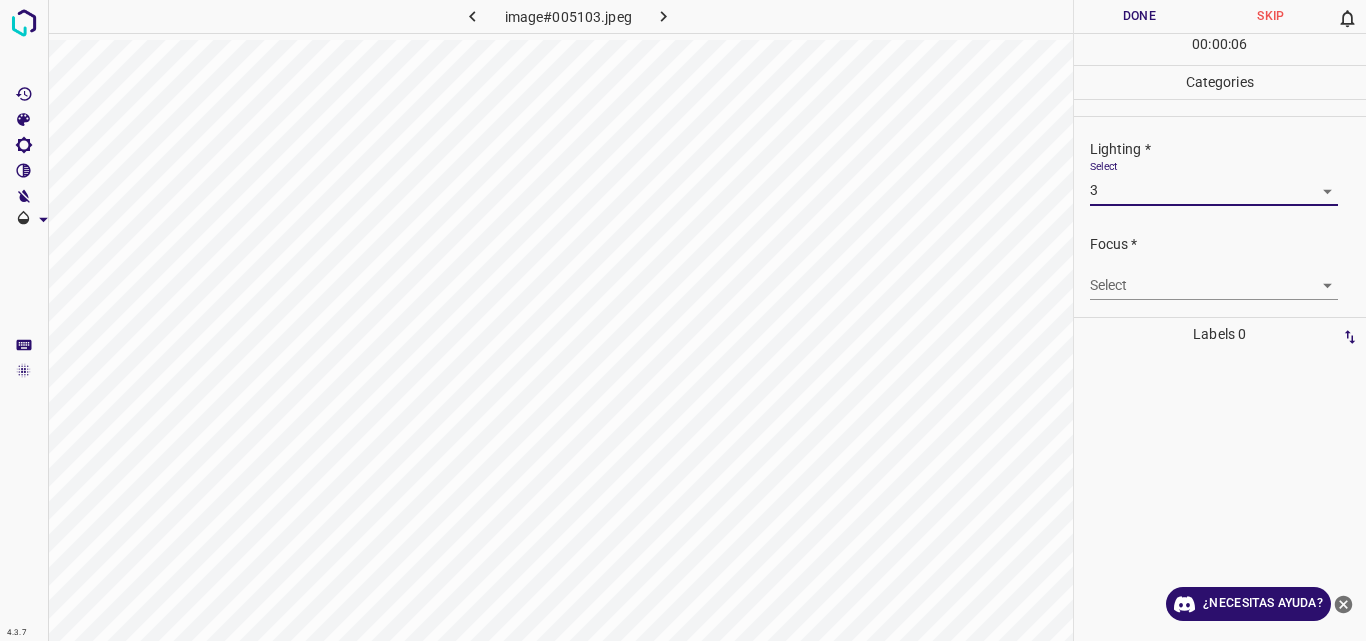 click on "4.3.7 image#005103.jpeg Done Skip 0 00   : 00   : 06   Categories Lighting *  Select 3 3 Focus *  Select ​ Overall *  Select ​ Labels   0 Categories 1 Lighting 2 Focus 3 Overall Tools Space Change between modes (Draw & Edit) I Auto labeling R Restore zoom M Zoom in N Zoom out Delete Delete selecte label Filters Z Restore filters X Saturation filter C Brightness filter V Contrast filter B Gray scale filter General O Download ¿Necesitas ayuda? Original text Rate this translation Your feedback will be used to help improve Google Translate - Texto - Esconder - Borrar" at bounding box center (683, 320) 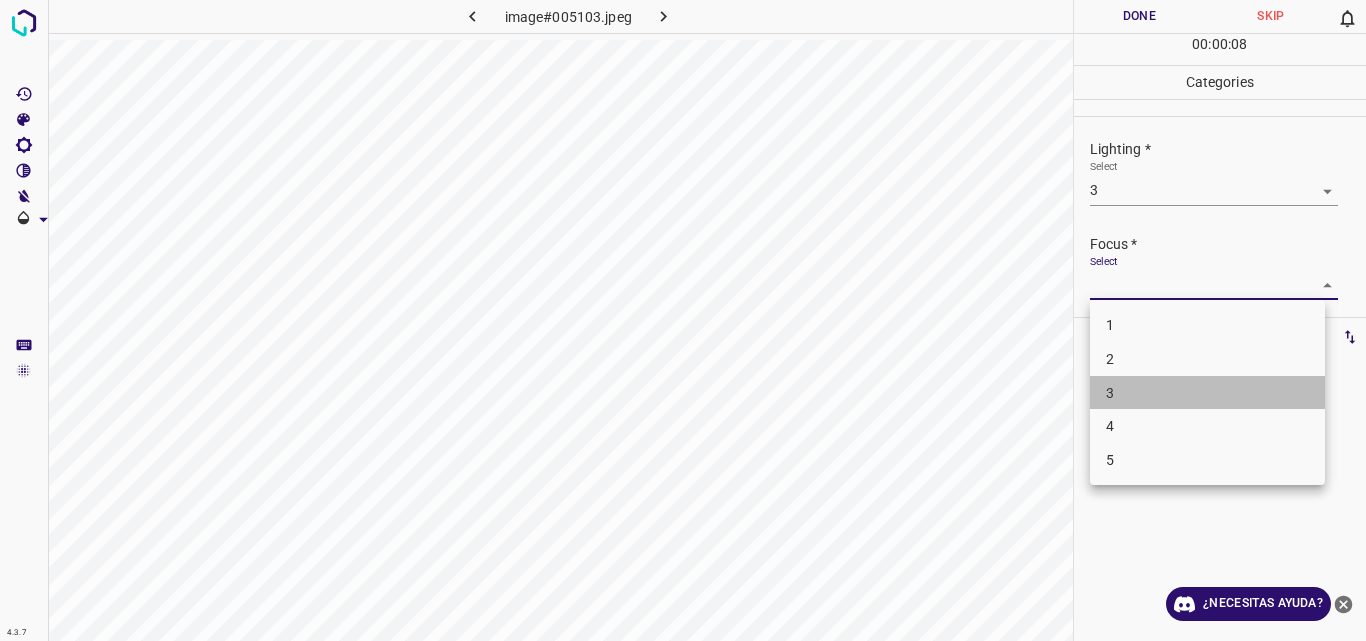 click on "3" at bounding box center (1207, 393) 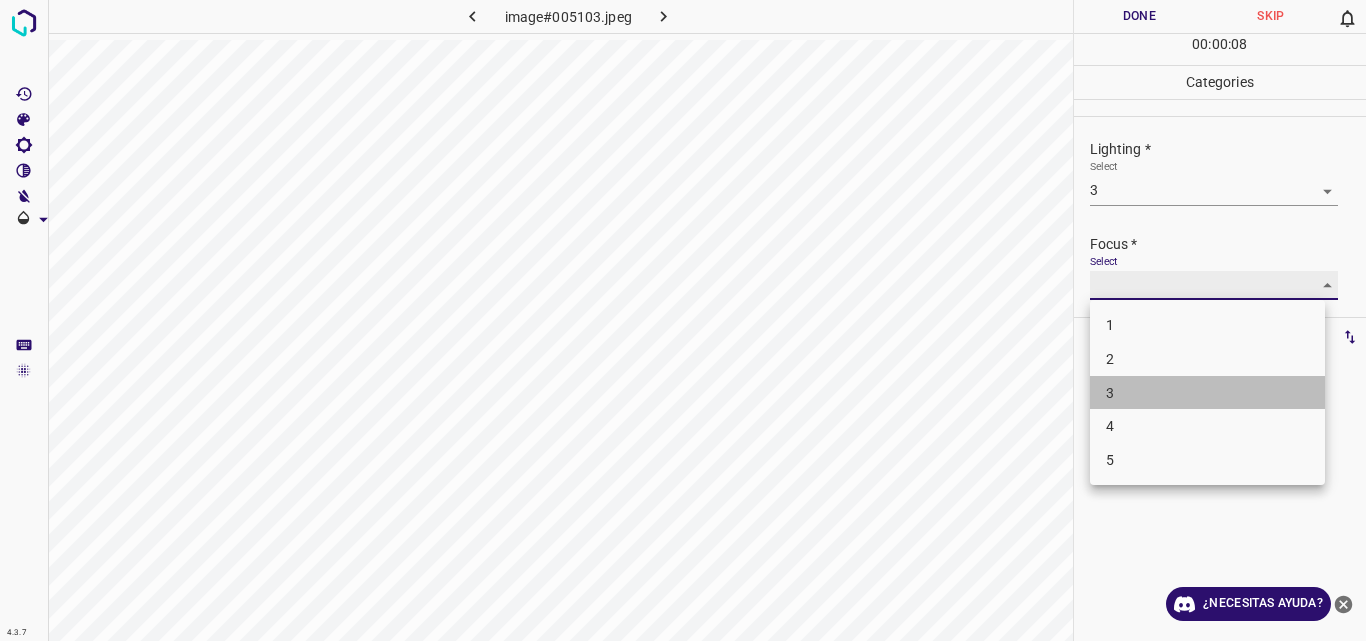 type on "3" 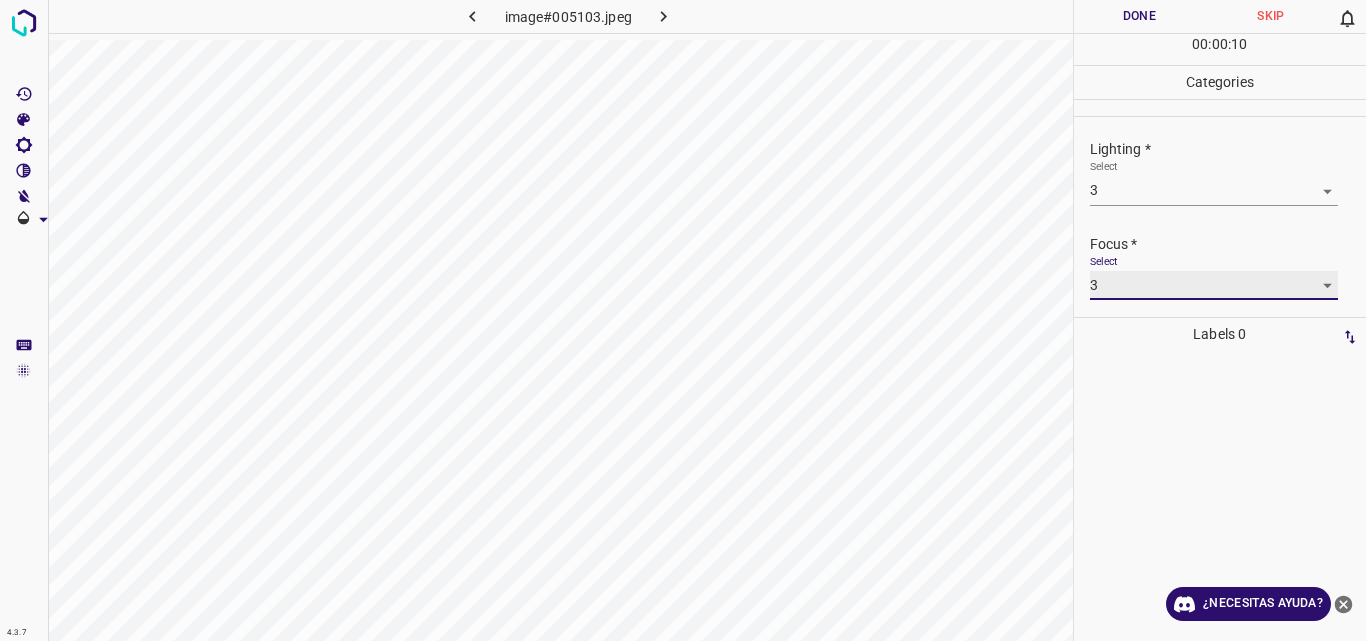 scroll, scrollTop: 98, scrollLeft: 0, axis: vertical 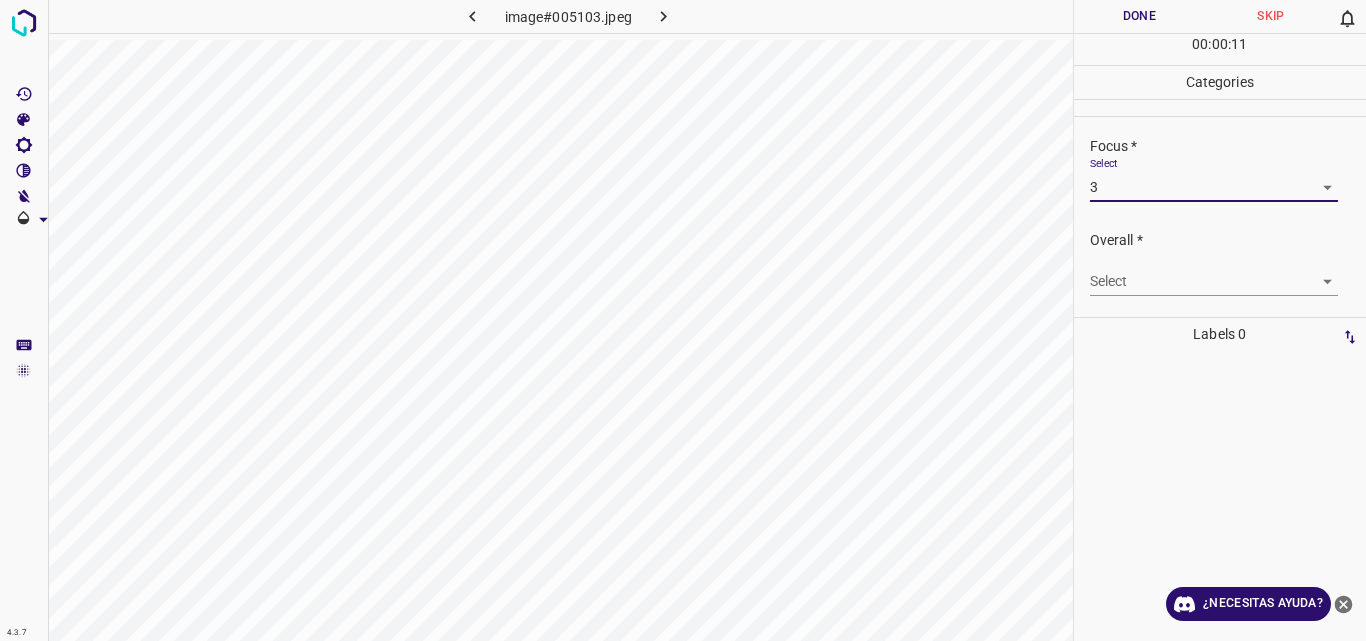 click on "4.3.7 image#005103.jpeg Done Skip 0 00   : 00   : 11   Categories Lighting *  Select 3 3 Focus *  Select 3 3 Overall *  Select ​ Labels   0 Categories 1 Lighting 2 Focus 3 Overall Tools Space Change between modes (Draw & Edit) I Auto labeling R Restore zoom M Zoom in N Zoom out Delete Delete selecte label Filters Z Restore filters X Saturation filter C Brightness filter V Contrast filter B Gray scale filter General O Download ¿Necesitas ayuda? Original text Rate this translation Your feedback will be used to help improve Google Translate - Texto - Esconder - Borrar" at bounding box center (683, 320) 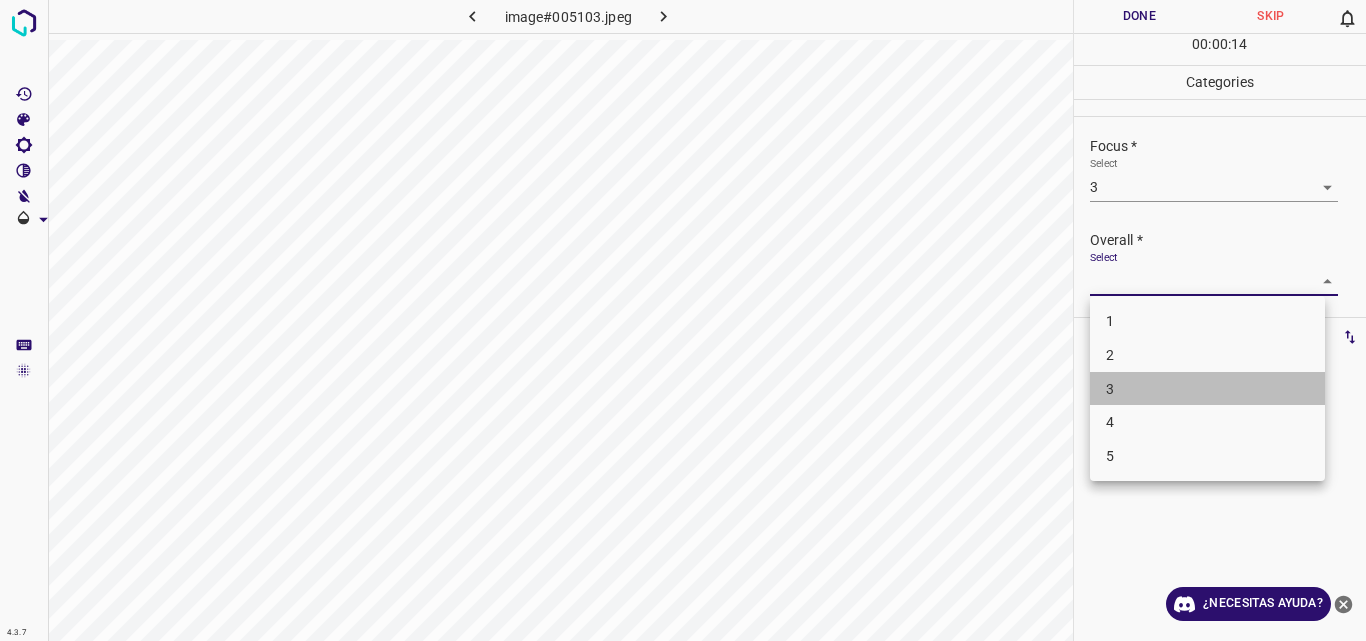 click on "3" at bounding box center [1207, 389] 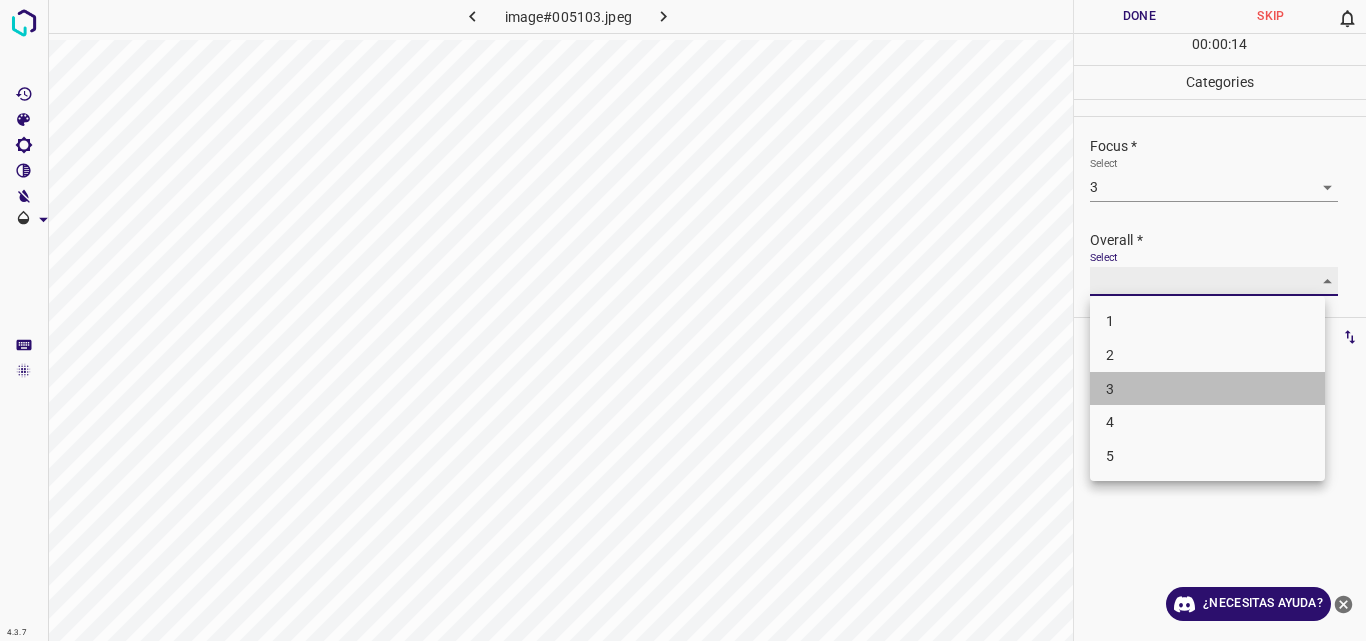 type on "3" 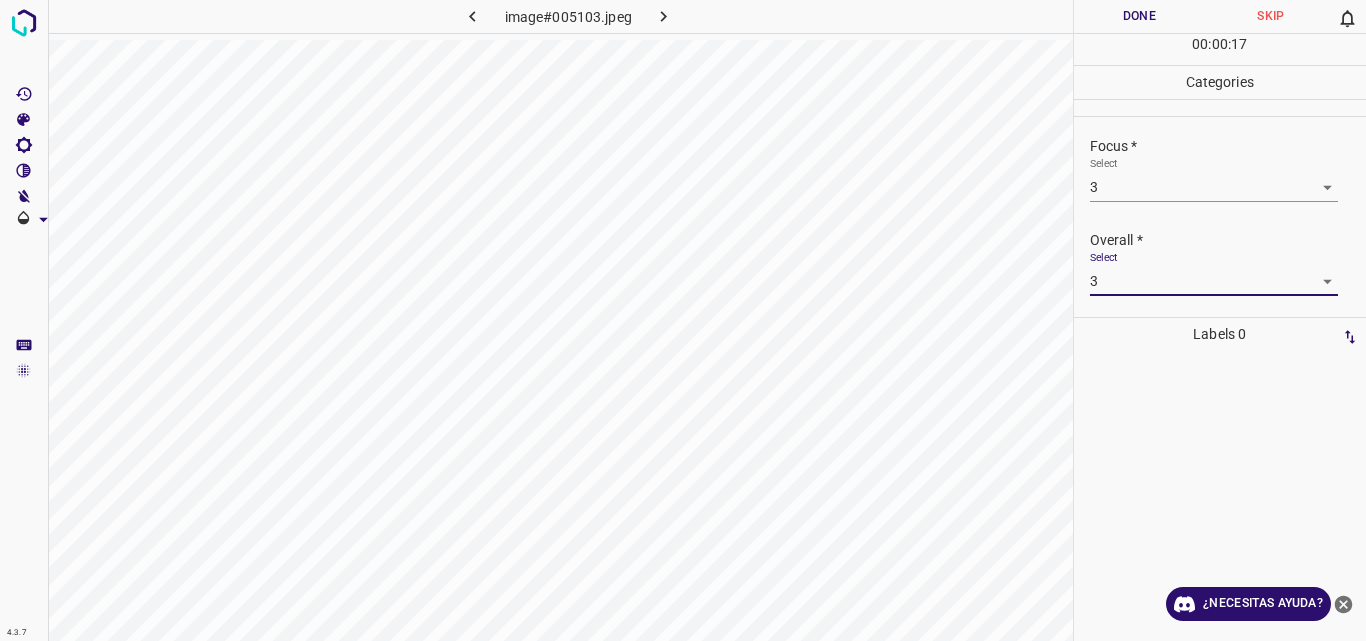 click on "Done" at bounding box center [1140, 16] 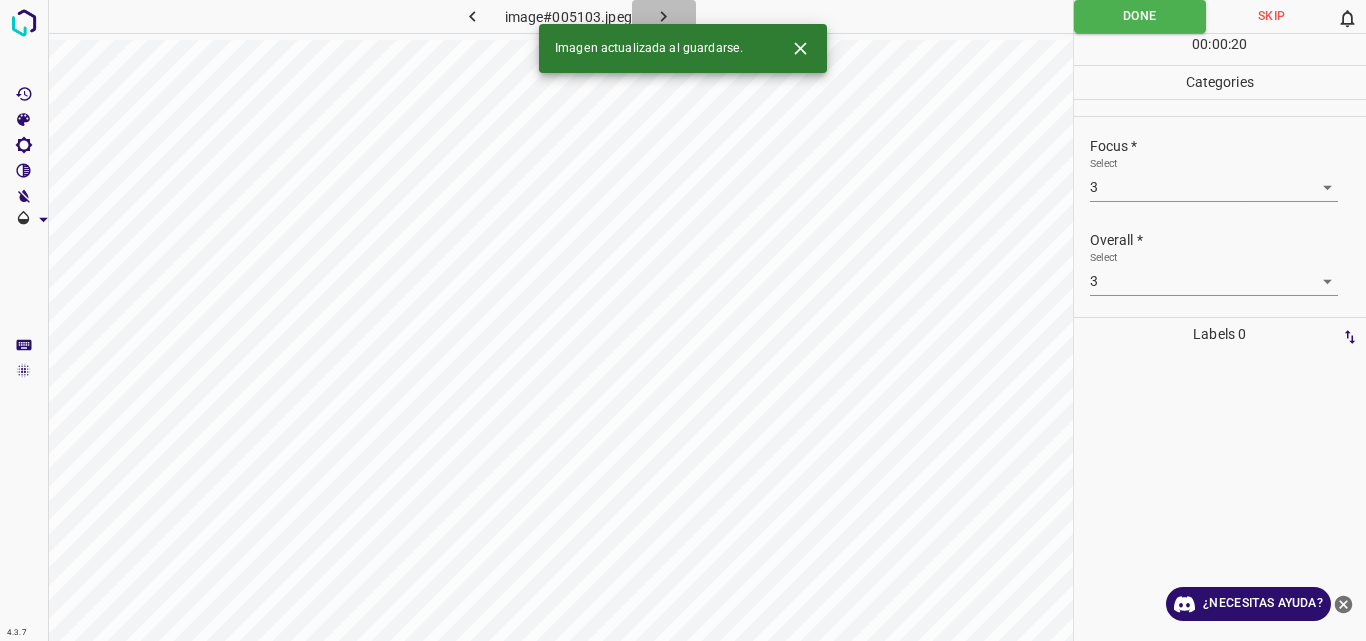 click 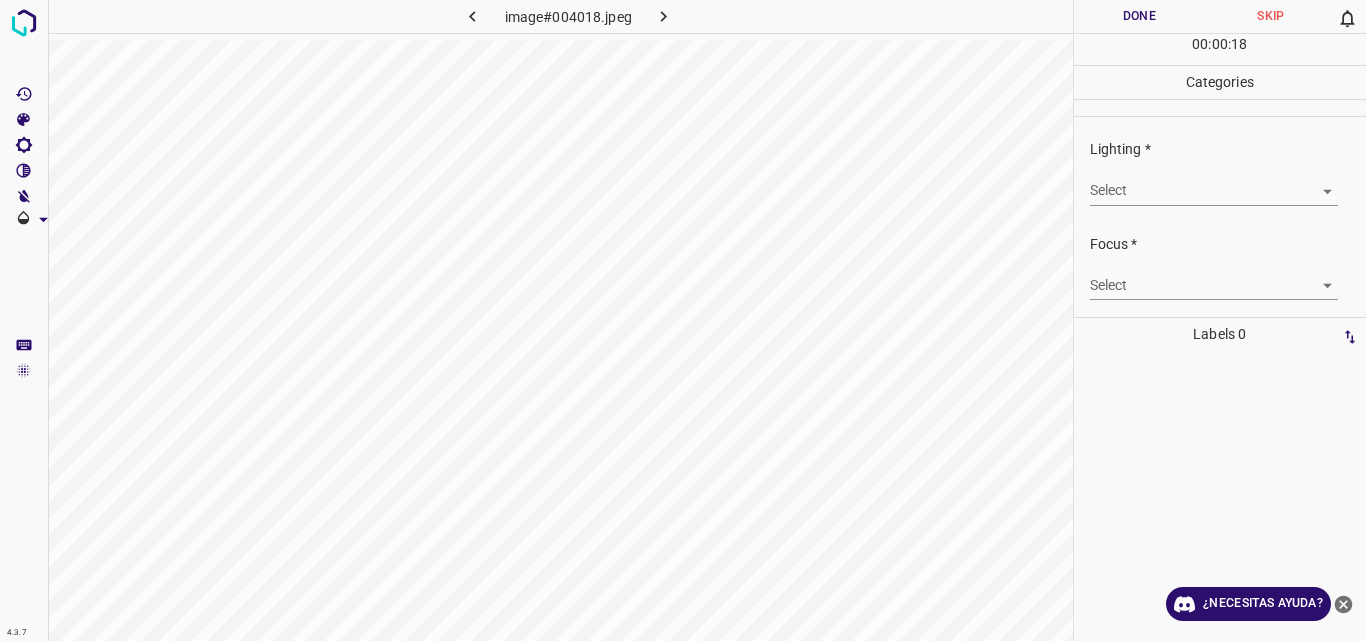 click on "4.3.7 image#004018.jpeg Done Skip 0 00   : 00   : 18   Categories Lighting *  Select ​ Focus *  Select ​ Overall *  Select ​ Labels   0 Categories 1 Lighting 2 Focus 3 Overall Tools Space Change between modes (Draw & Edit) I Auto labeling R Restore zoom M Zoom in N Zoom out Delete Delete selecte label Filters Z Restore filters X Saturation filter C Brightness filter V Contrast filter B Gray scale filter General O Download ¿Necesitas ayuda? Original text Rate this translation Your feedback will be used to help improve Google Translate - Texto - Esconder - Borrar" at bounding box center [683, 320] 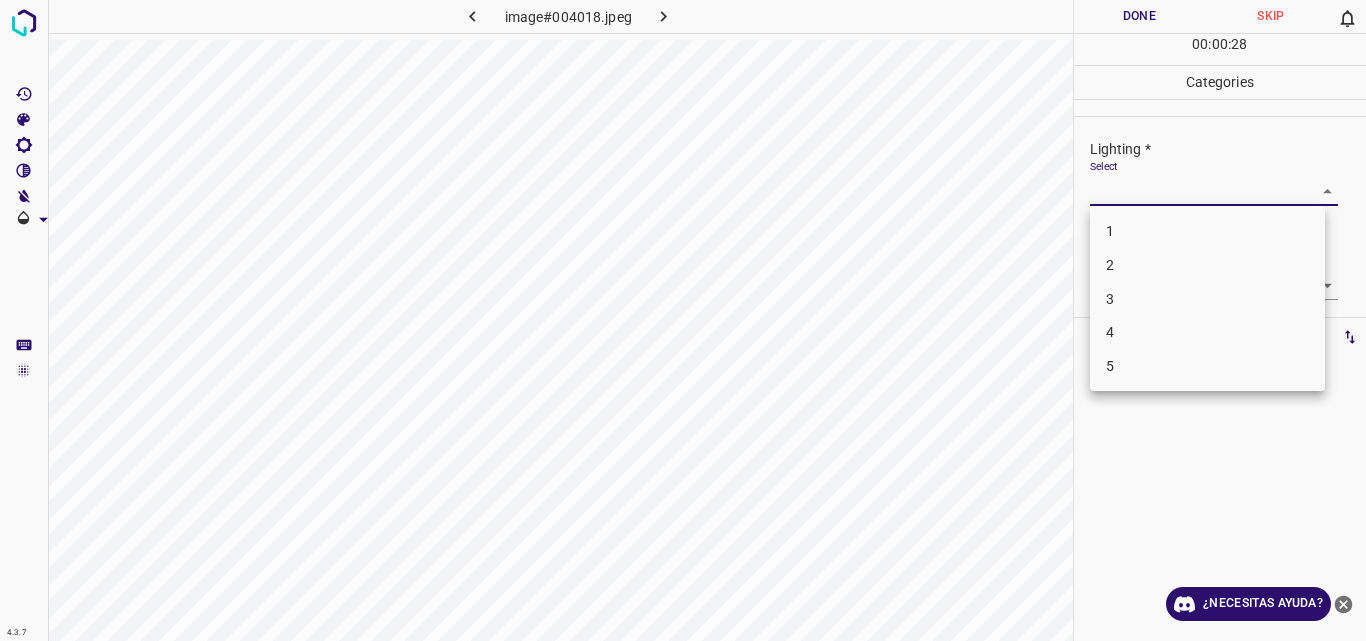 click on "2" at bounding box center (1207, 265) 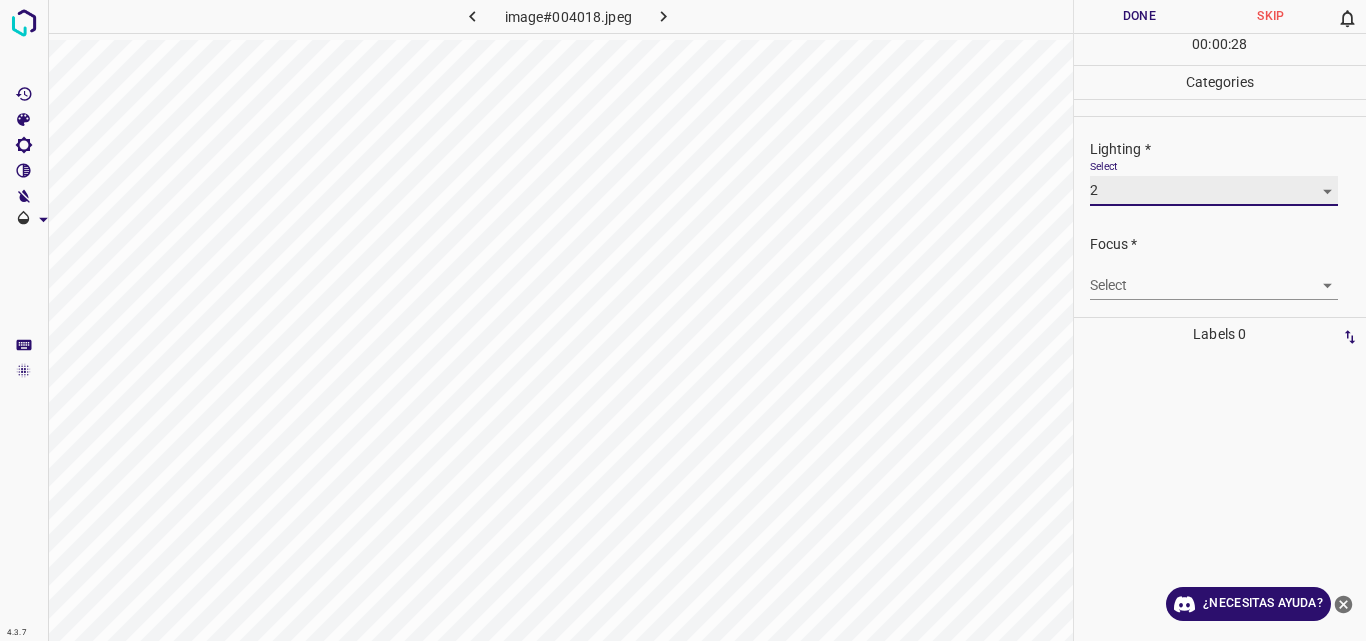 type on "2" 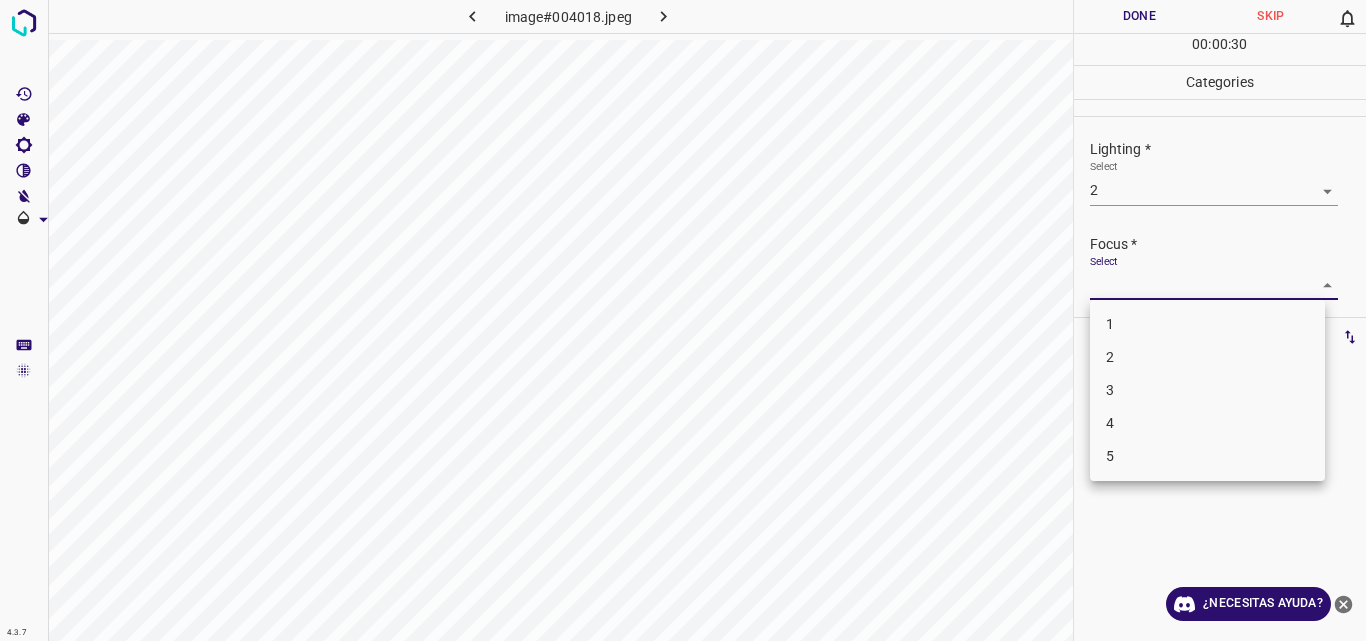 click on "4.3.7 image#004018.jpeg Done Skip 0 00   : 00   : 30   Categories Lighting *  Select 2 2 Focus *  Select ​ Overall *  Select ​ Labels   0 Categories 1 Lighting 2 Focus 3 Overall Tools Space Change between modes (Draw & Edit) I Auto labeling R Restore zoom M Zoom in N Zoom out Delete Delete selecte label Filters Z Restore filters X Saturation filter C Brightness filter V Contrast filter B Gray scale filter General O Download ¿Necesitas ayuda? Original text Rate this translation Your feedback will be used to help improve Google Translate - Texto - Esconder - Borrar 1 2 3 4 5" at bounding box center (683, 320) 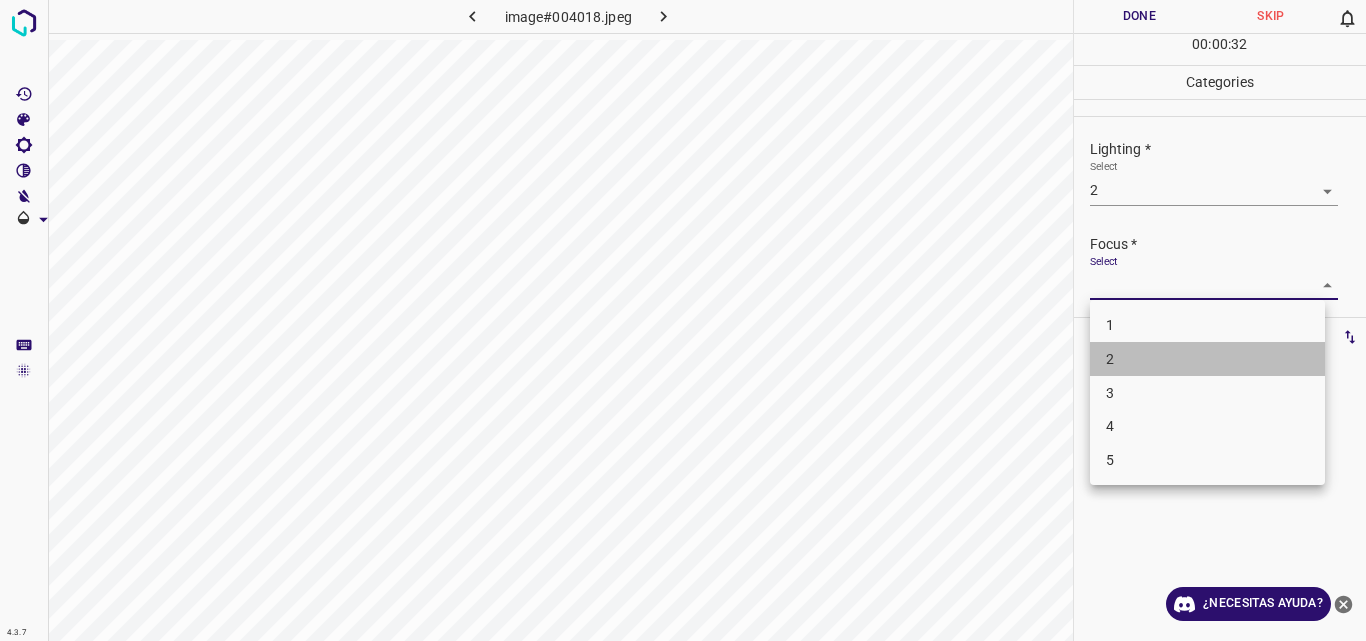 click on "2" at bounding box center [1207, 359] 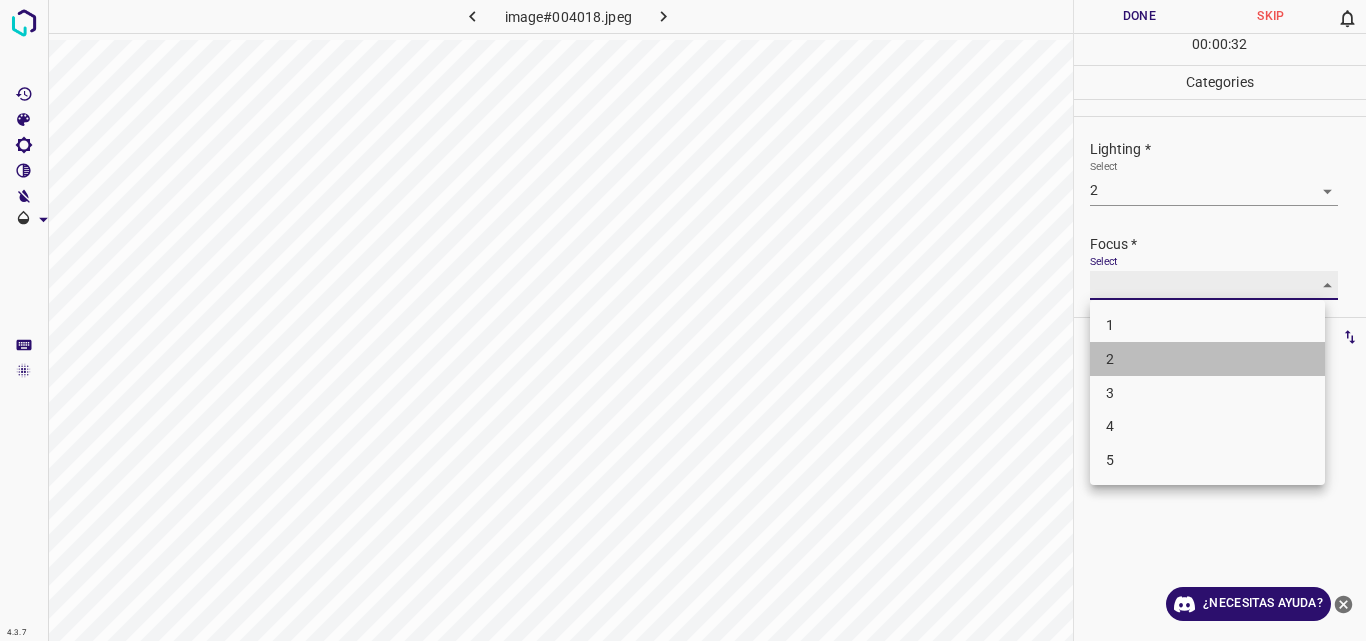 type on "2" 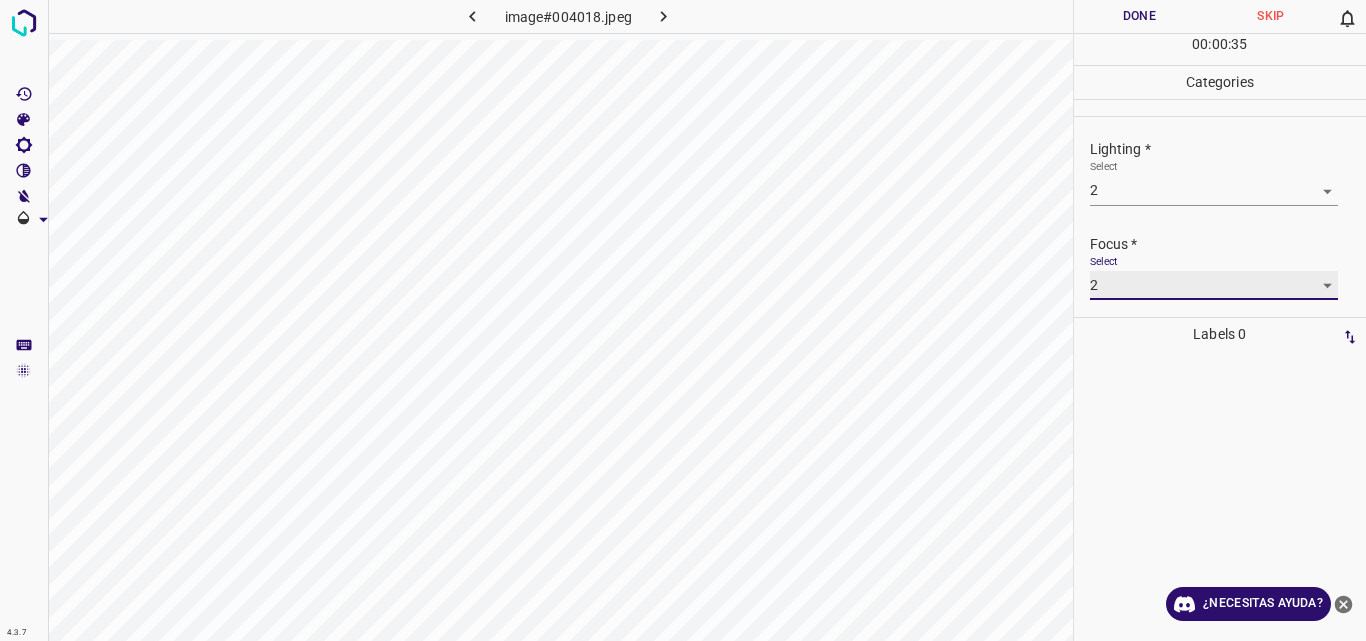 scroll, scrollTop: 98, scrollLeft: 0, axis: vertical 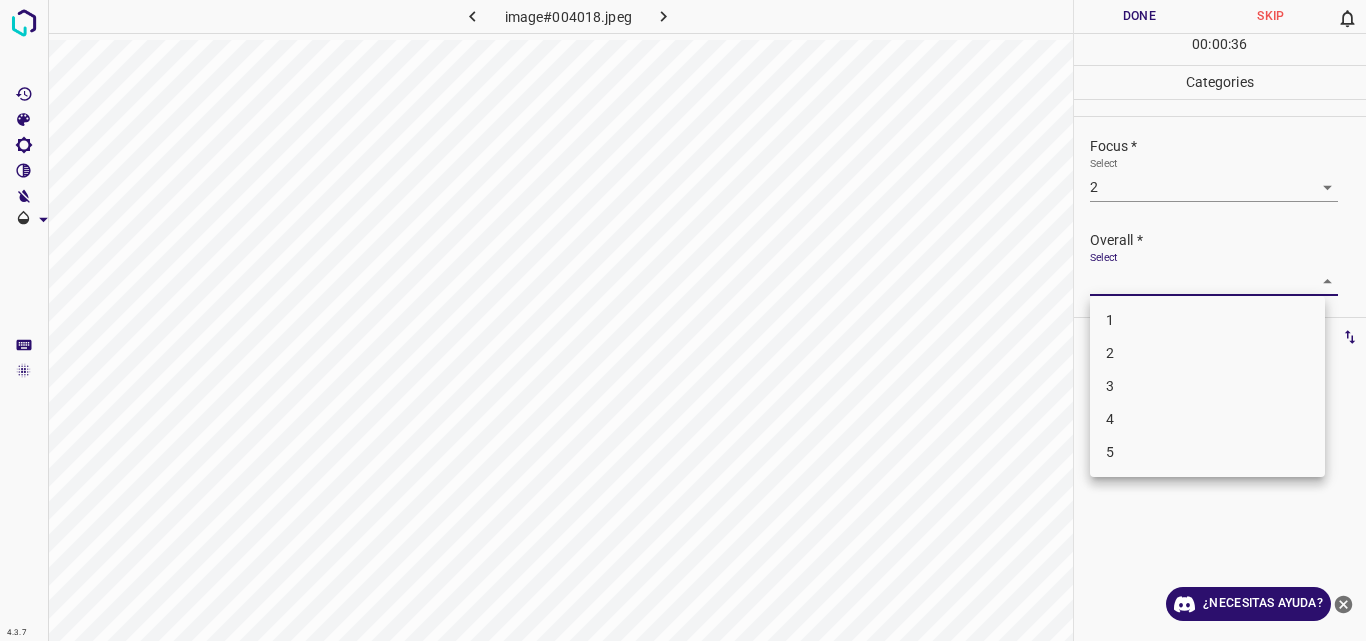 click on "4.3.7 image#004018.jpeg Done Skip 0 00   : 00   : 36   Categories Lighting *  Select 2 2 Focus *  Select 2 2 Overall *  Select ​ Labels   0 Categories 1 Lighting 2 Focus 3 Overall Tools Space Change between modes (Draw & Edit) I Auto labeling R Restore zoom M Zoom in N Zoom out Delete Delete selecte label Filters Z Restore filters X Saturation filter C Brightness filter V Contrast filter B Gray scale filter General O Download ¿Necesitas ayuda? Original text Rate this translation Your feedback will be used to help improve Google Translate - Texto - Esconder - Borrar 1 2 3 4 5" at bounding box center [683, 320] 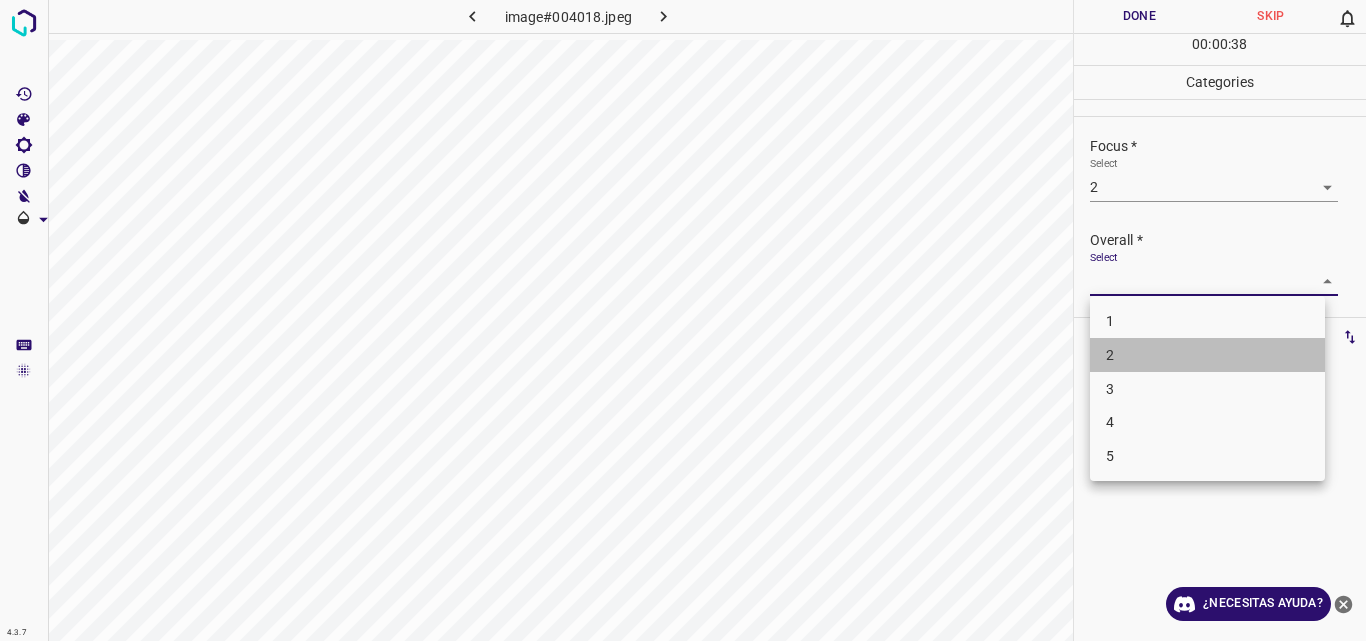 click on "2" at bounding box center [1207, 355] 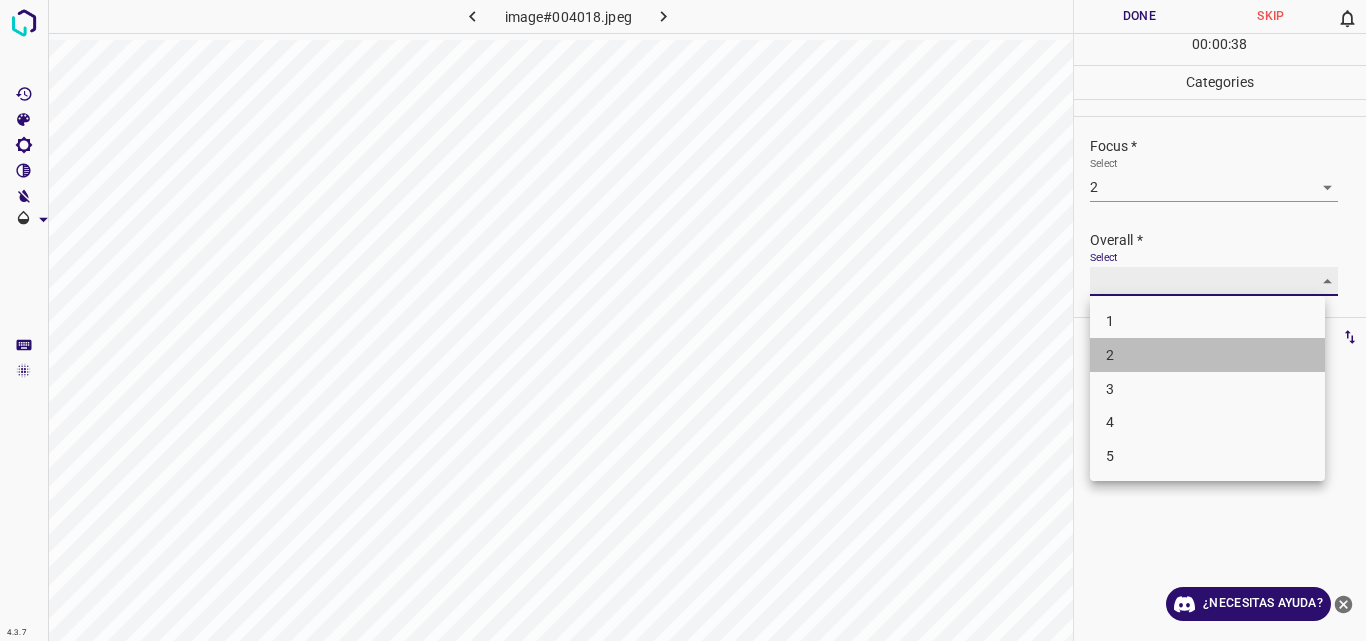 type on "2" 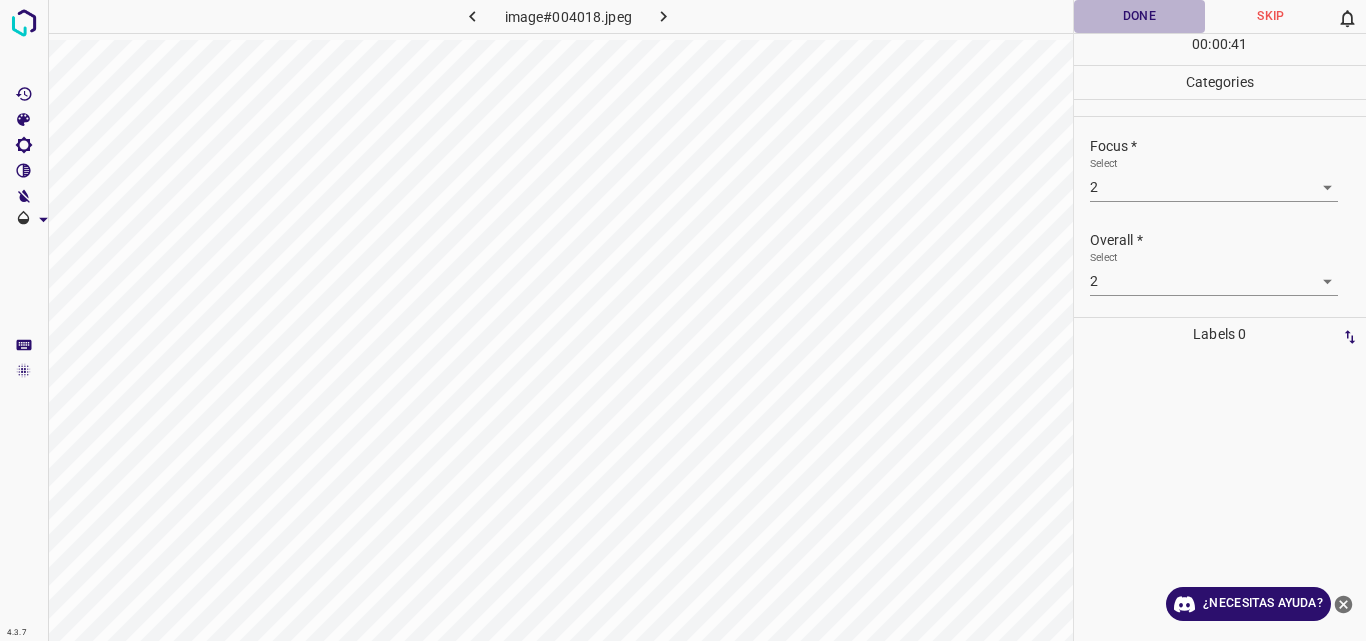 click on "Done" at bounding box center [1140, 16] 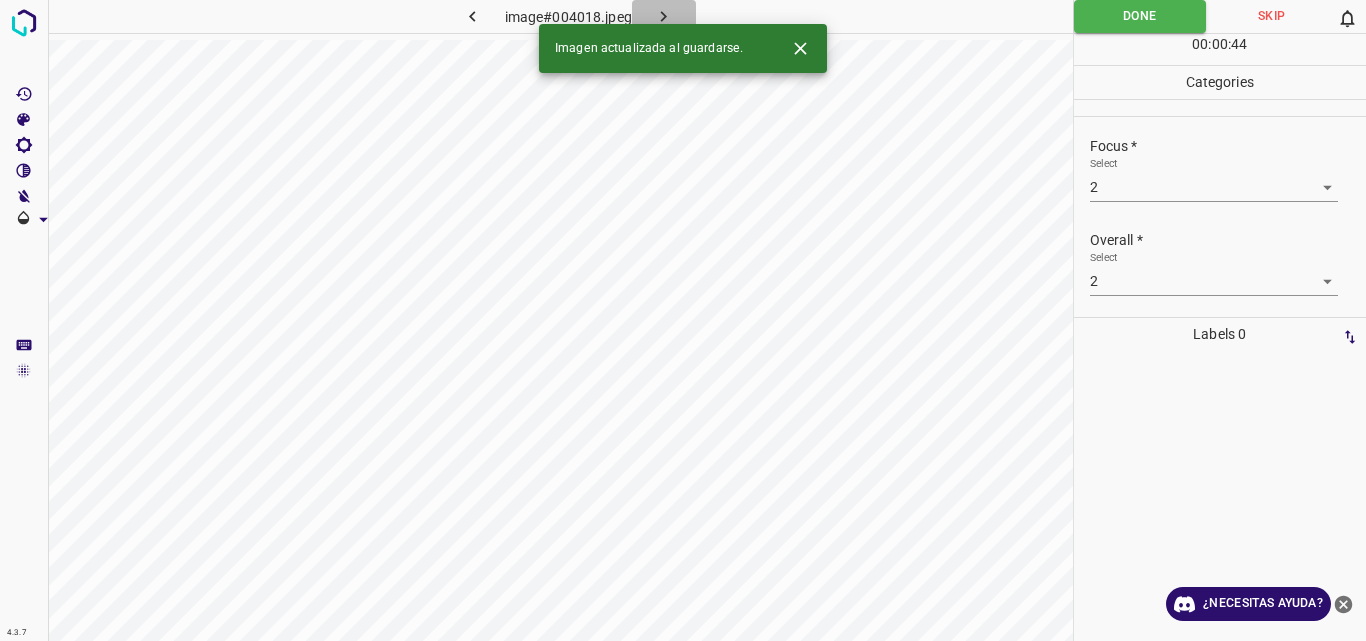 click 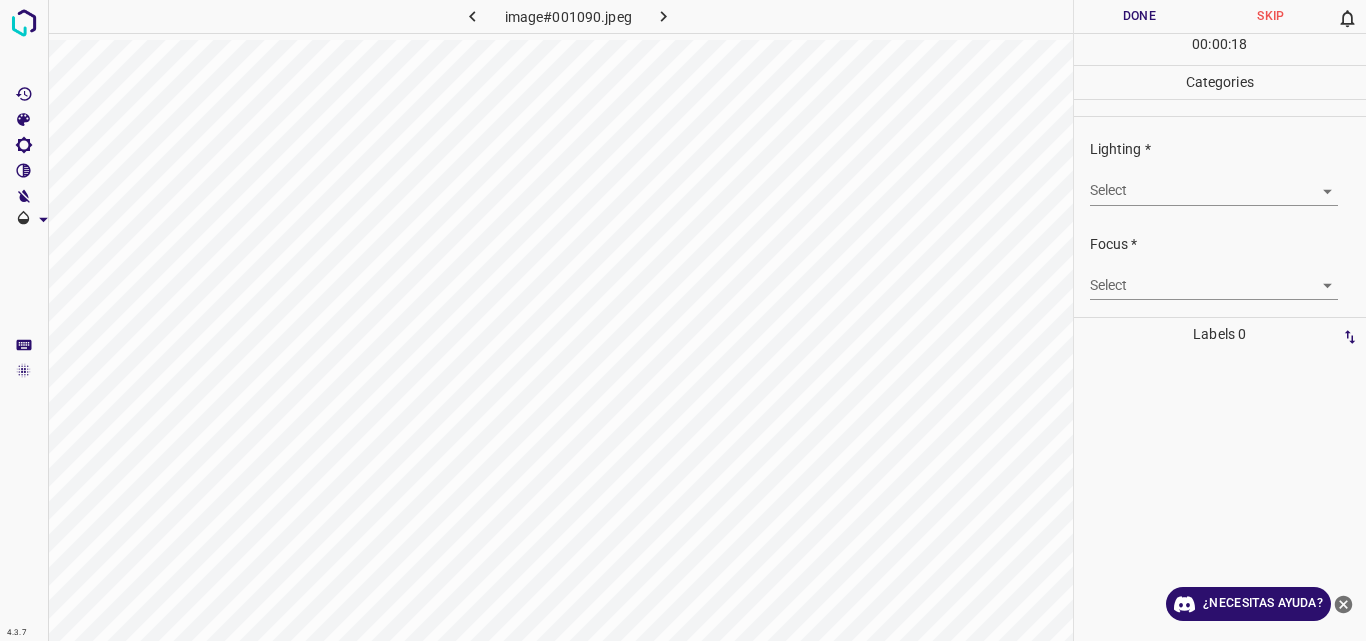 click on "4.3.7 image#001090.jpeg Done Skip 0 00   : 00   : 18   Categories Lighting *  Select ​ Focus *  Select ​ Overall *  Select ​ Labels   0 Categories 1 Lighting 2 Focus 3 Overall Tools Space Change between modes (Draw & Edit) I Auto labeling R Restore zoom M Zoom in N Zoom out Delete Delete selecte label Filters Z Restore filters X Saturation filter C Brightness filter V Contrast filter B Gray scale filter General O Download ¿Necesitas ayuda? Original text Rate this translation Your feedback will be used to help improve Google Translate - Texto - Esconder - Borrar" at bounding box center [683, 320] 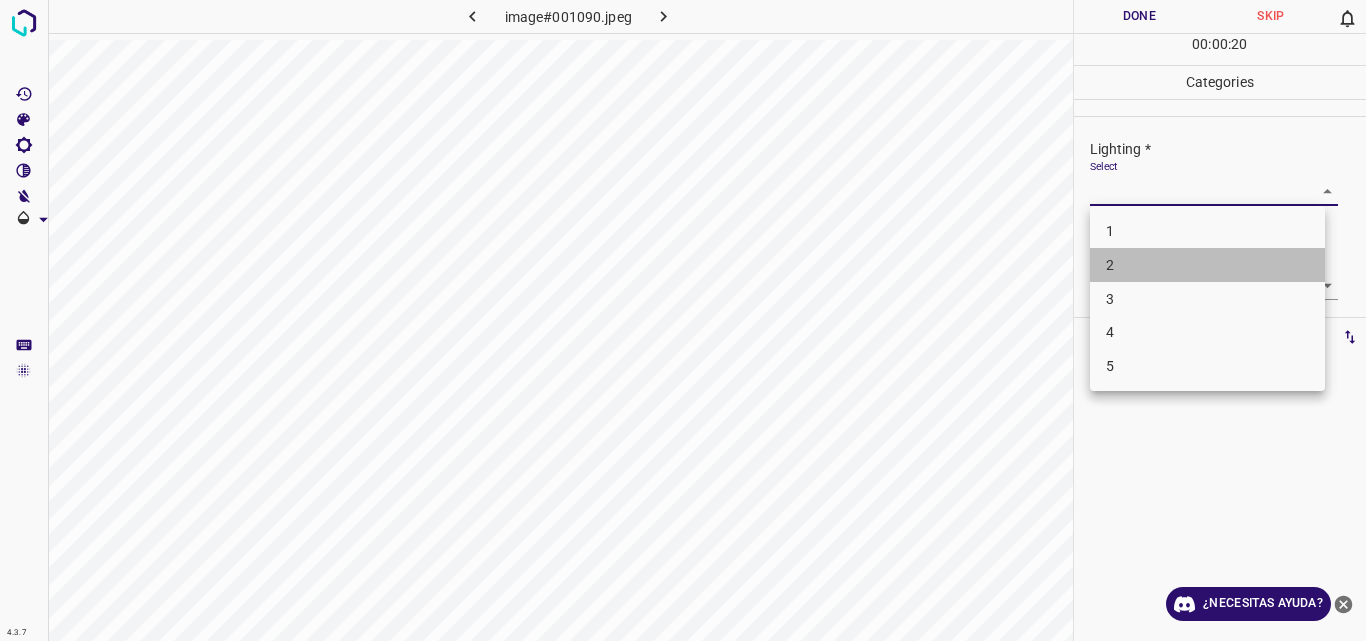 click on "2" at bounding box center [1207, 265] 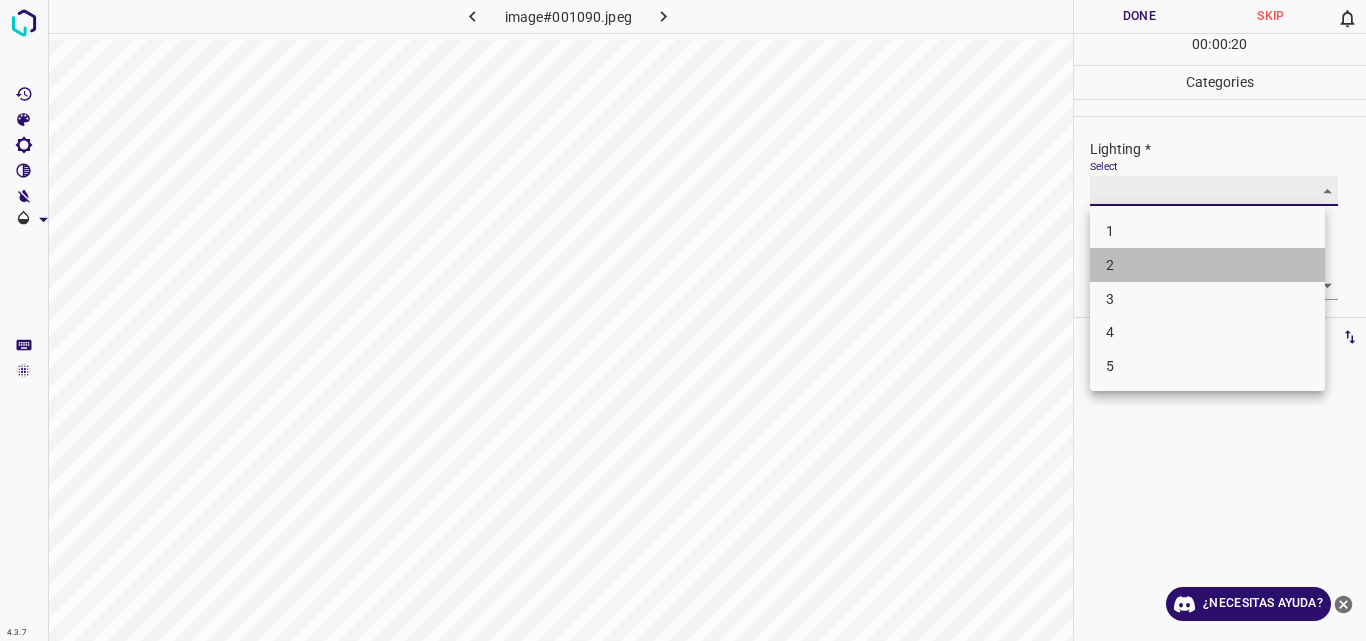 type on "2" 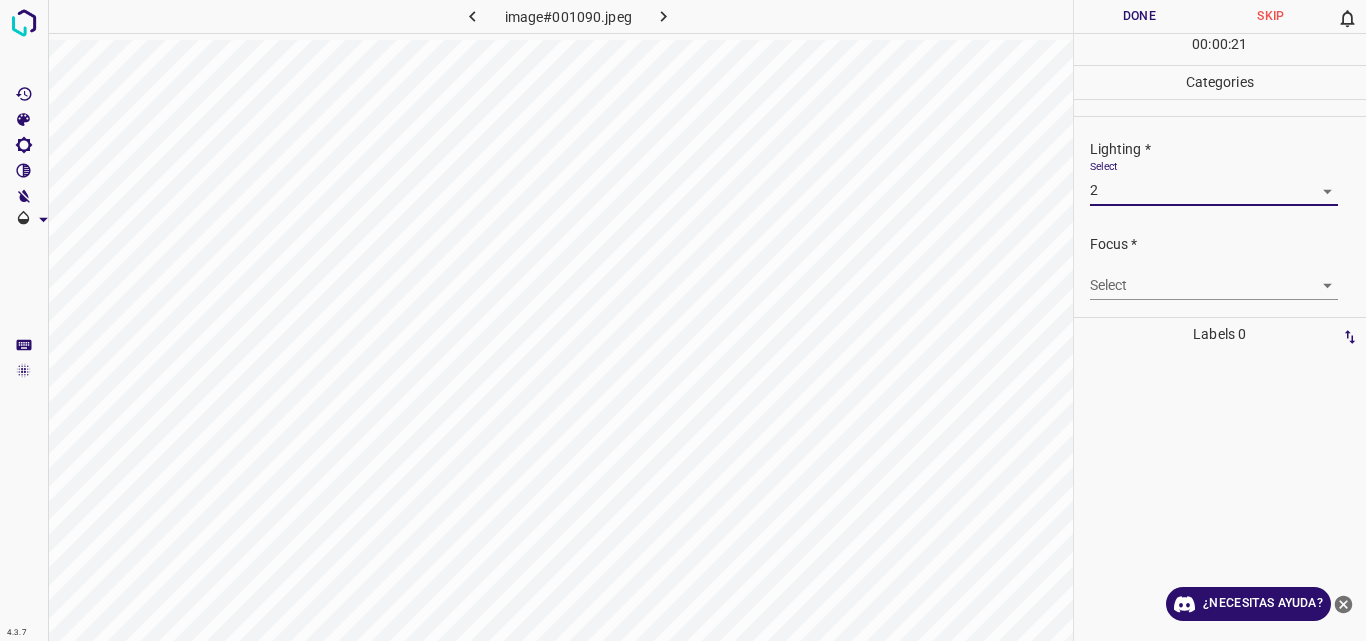 click on "4.3.7 image#[HASH].jpeg Done Skip 0 00   : 00   : 21   Categories Lighting *  Select 2 2 Focus *  Select ​ Overall *  Select ​ Labels   0 Categories 1 Lighting 2 Focus 3 Overall Tools Space Change between modes (Draw & Edit) I Auto labeling R Restore zoom M Zoom in N Zoom out Delete Delete selecte label Filters Z Restore filters X Saturation filter C Brightness filter V Contrast filter B Gray scale filter General O Download ¿Necesitas ayuda? Original text Rate this translation Your feedback will be used to help improve Google Translate - Texto - Esconder - Borrar" at bounding box center [683, 320] 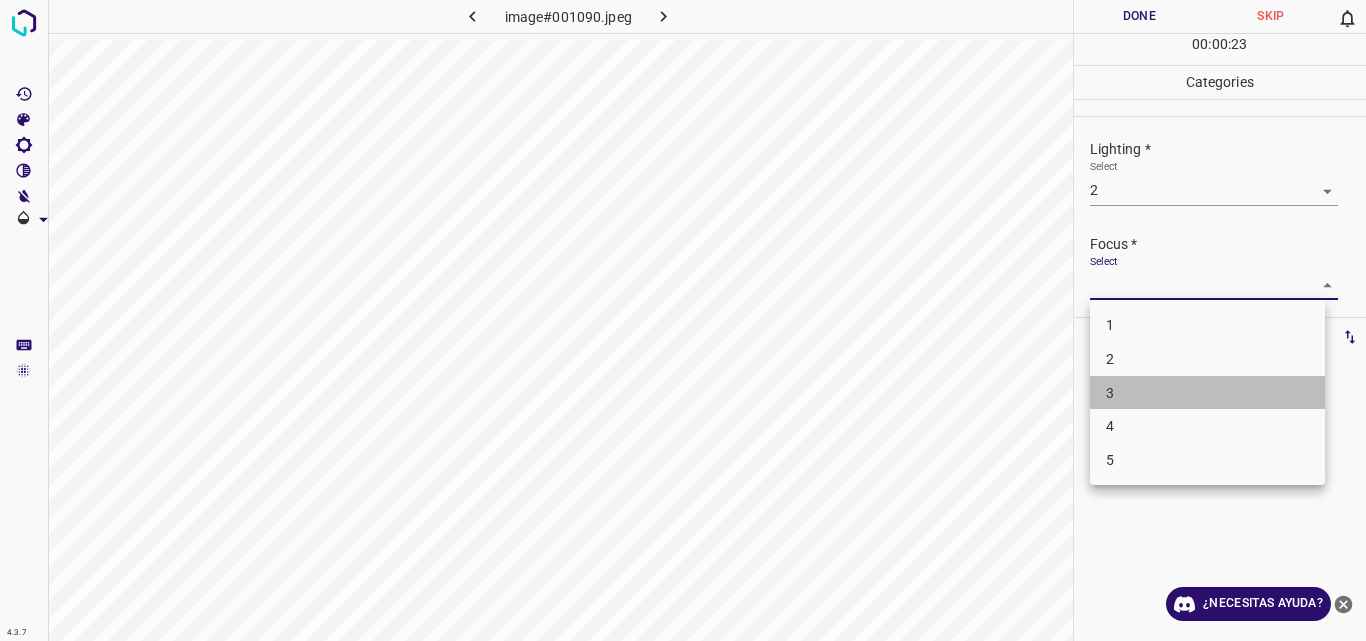 click on "3" at bounding box center (1207, 393) 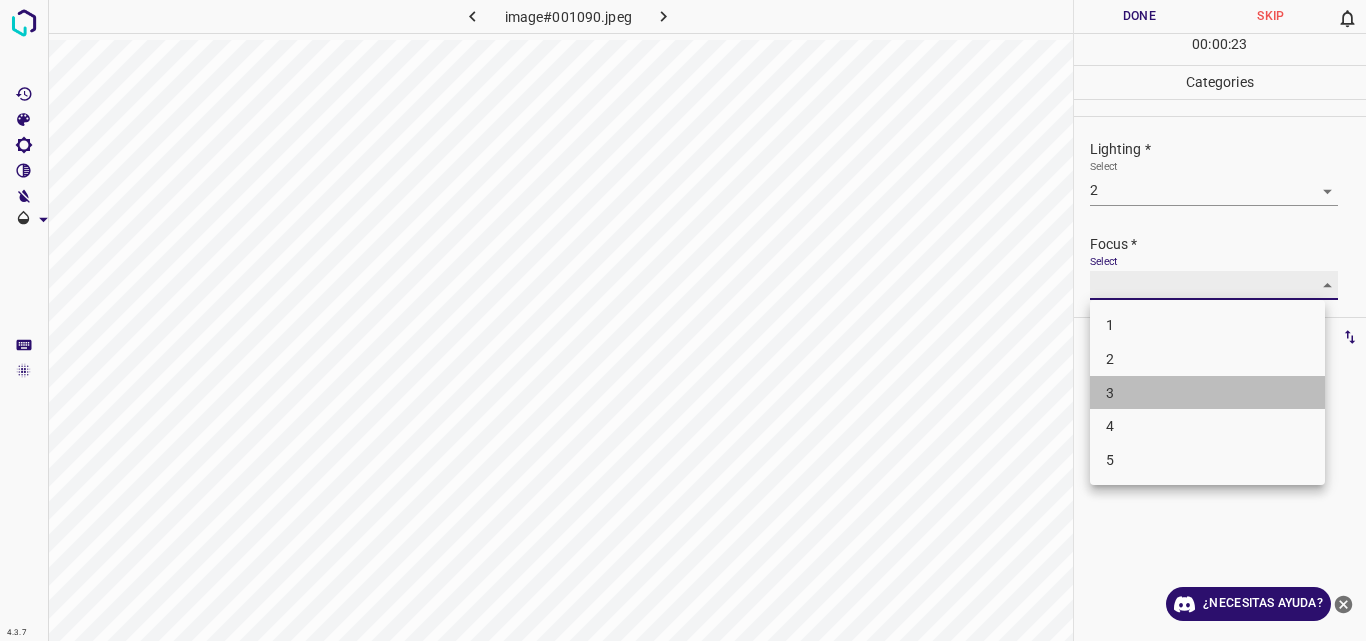 type on "3" 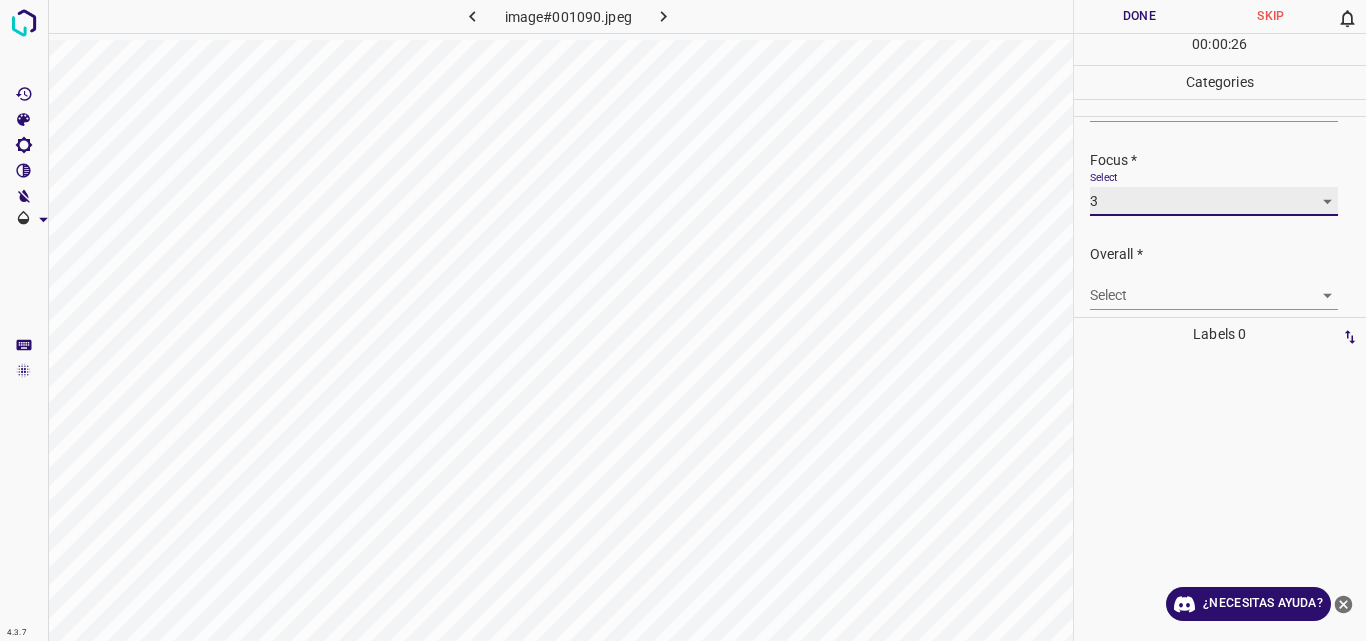 scroll, scrollTop: 98, scrollLeft: 0, axis: vertical 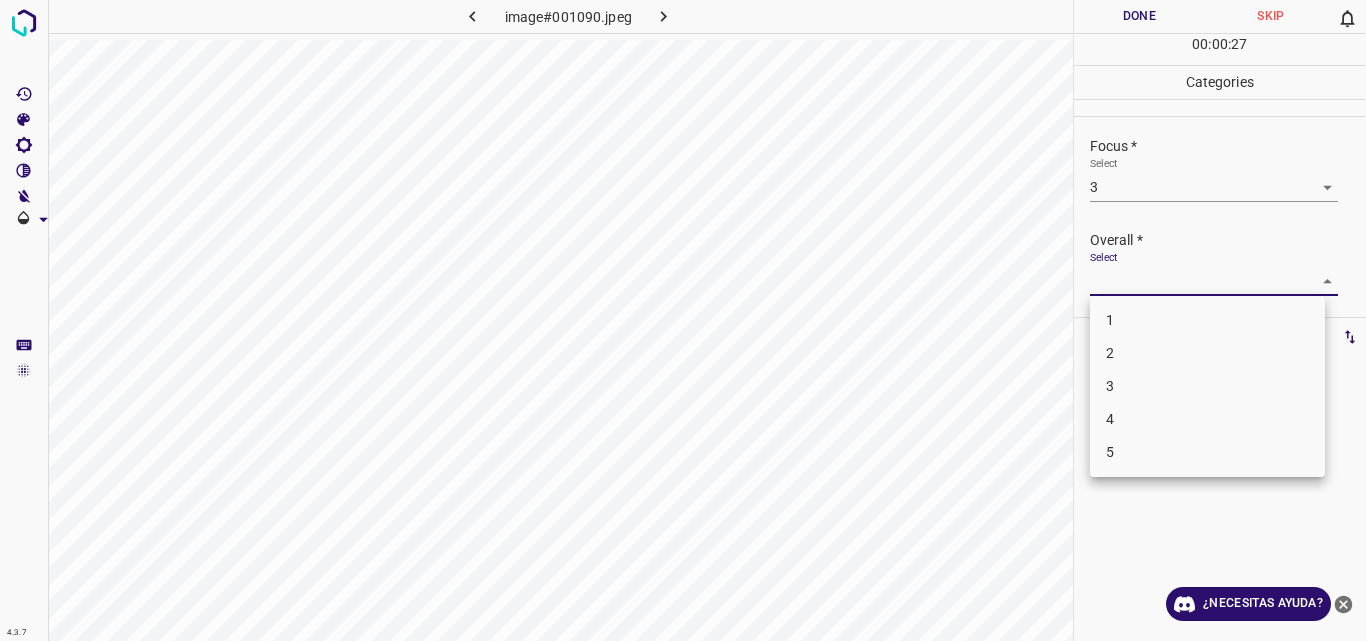 click on "4.3.7 image#001090.jpeg Done Skip 0 00   : 00   : 27   Categories Lighting *  Select 2 2 Focus *  Select 3 3 Overall *  Select ​ Labels   0 Categories 1 Lighting 2 Focus 3 Overall Tools Space Change between modes (Draw & Edit) I Auto labeling R Restore zoom M Zoom in N Zoom out Delete Delete selecte label Filters Z Restore filters X Saturation filter C Brightness filter V Contrast filter B Gray scale filter General O Download ¿Necesitas ayuda? Original text Rate this translation Your feedback will be used to help improve Google Translate - Texto - Esconder - Borrar 1 2 3 4 5" at bounding box center [683, 320] 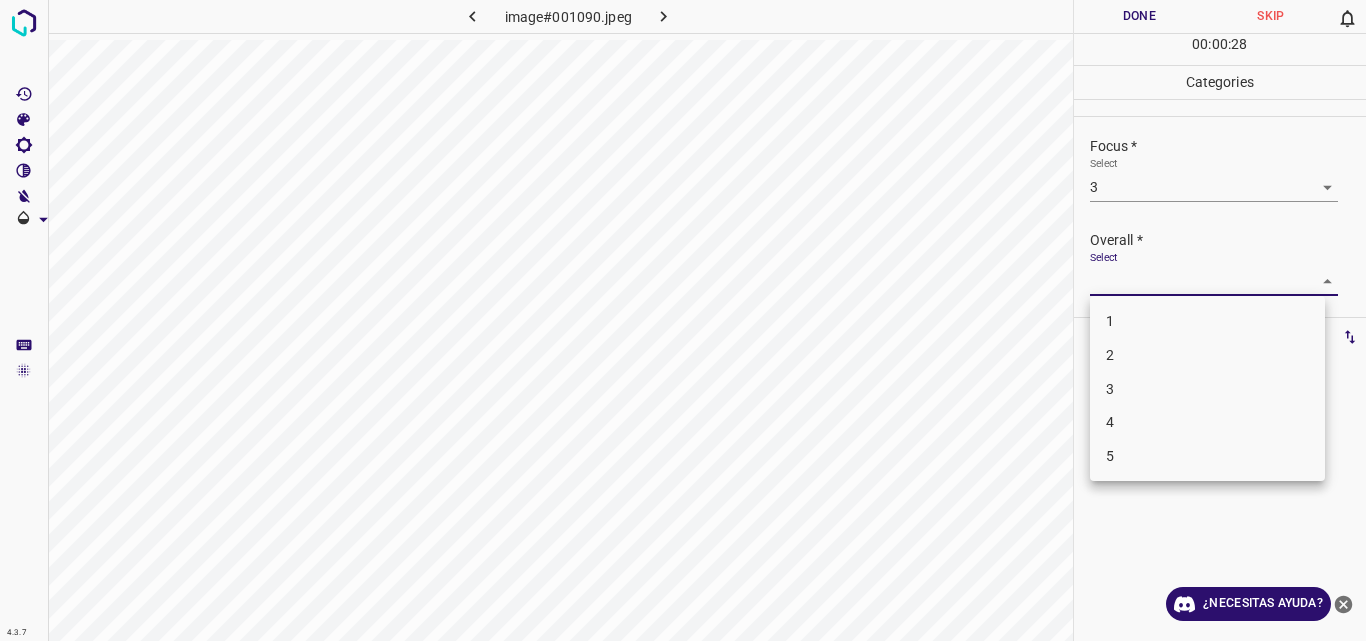 click on "3" at bounding box center [1207, 389] 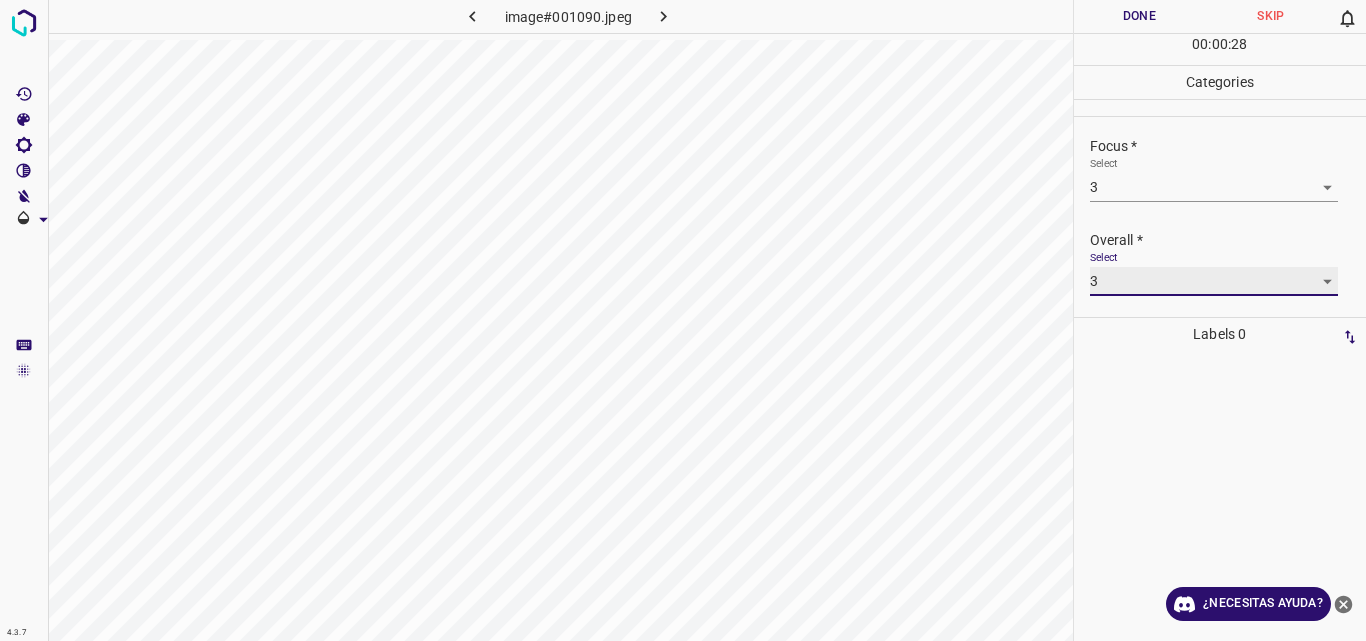 type on "3" 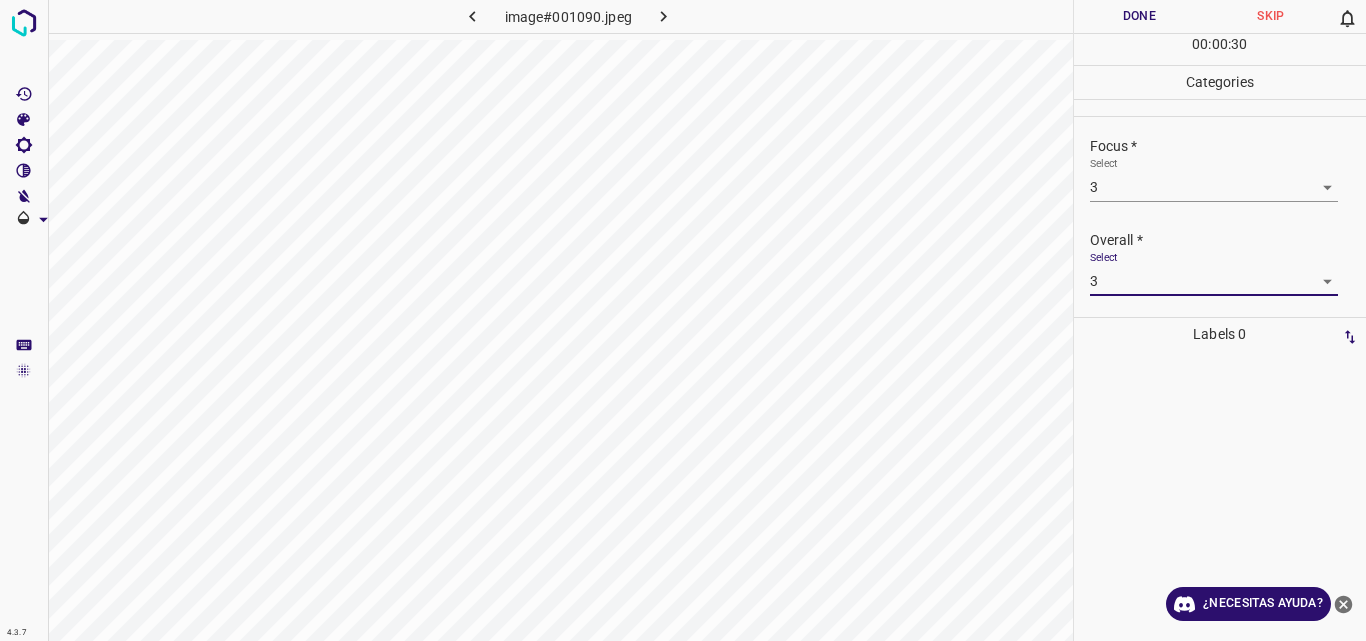 click on "Done" at bounding box center [1140, 16] 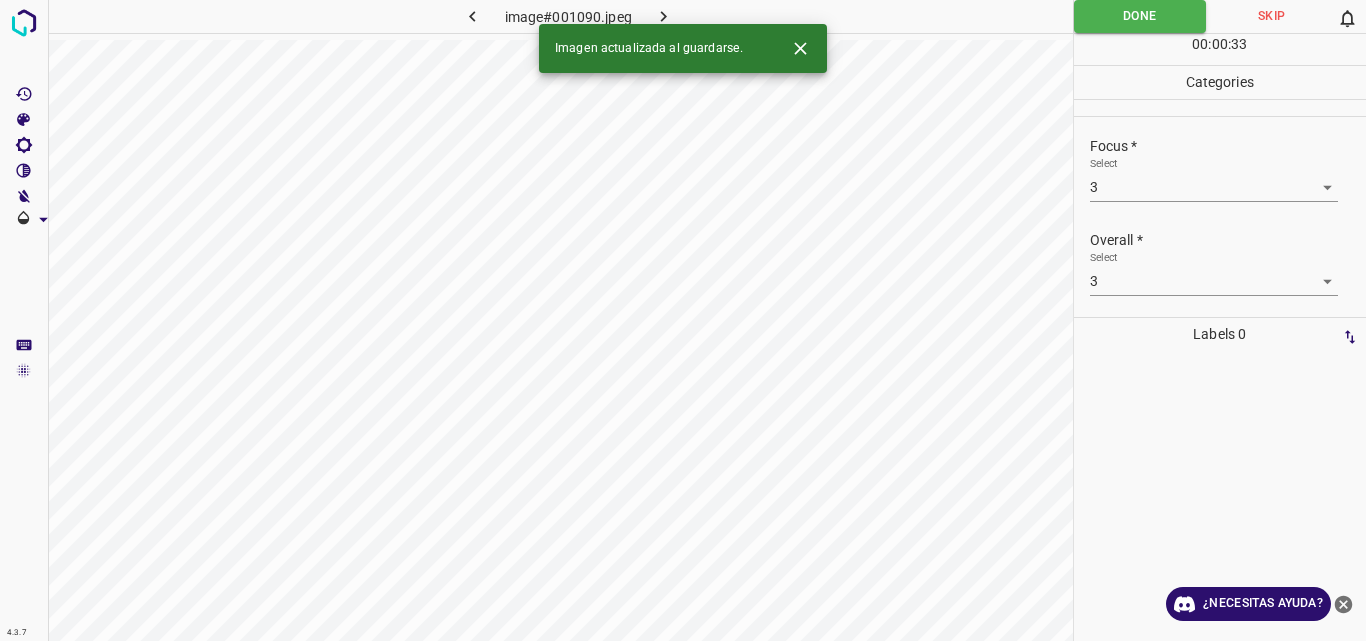 click 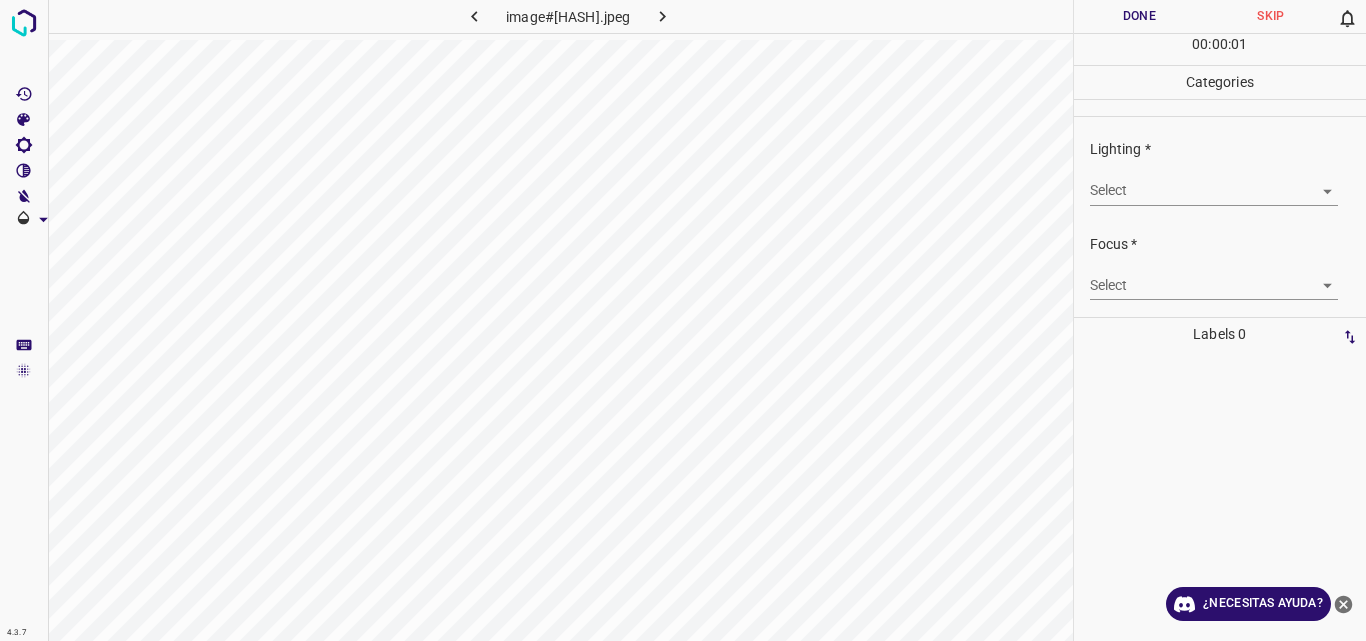 click on "4.3.7 image#005625.jpeg Done Skip 0 00   : 00   : 01   Categories Lighting *  Select ​ Focus *  Select ​ Overall *  Select ​ Labels   0 Categories 1 Lighting 2 Focus 3 Overall Tools Space Change between modes (Draw & Edit) I Auto labeling R Restore zoom M Zoom in N Zoom out Delete Delete selecte label Filters Z Restore filters X Saturation filter C Brightness filter V Contrast filter B Gray scale filter General O Download ¿Necesitas ayuda? Original text Rate this translation Your feedback will be used to help improve Google Translate - Texto - Esconder - Borrar" at bounding box center (683, 320) 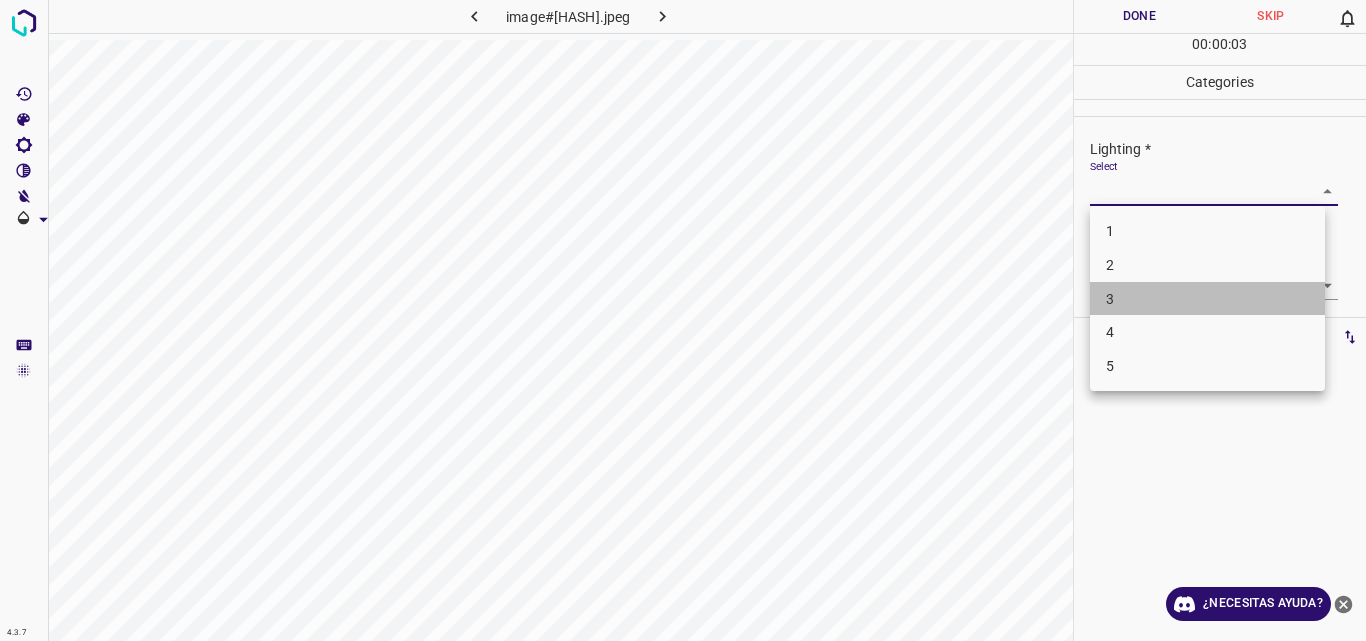 click on "3" at bounding box center [1207, 299] 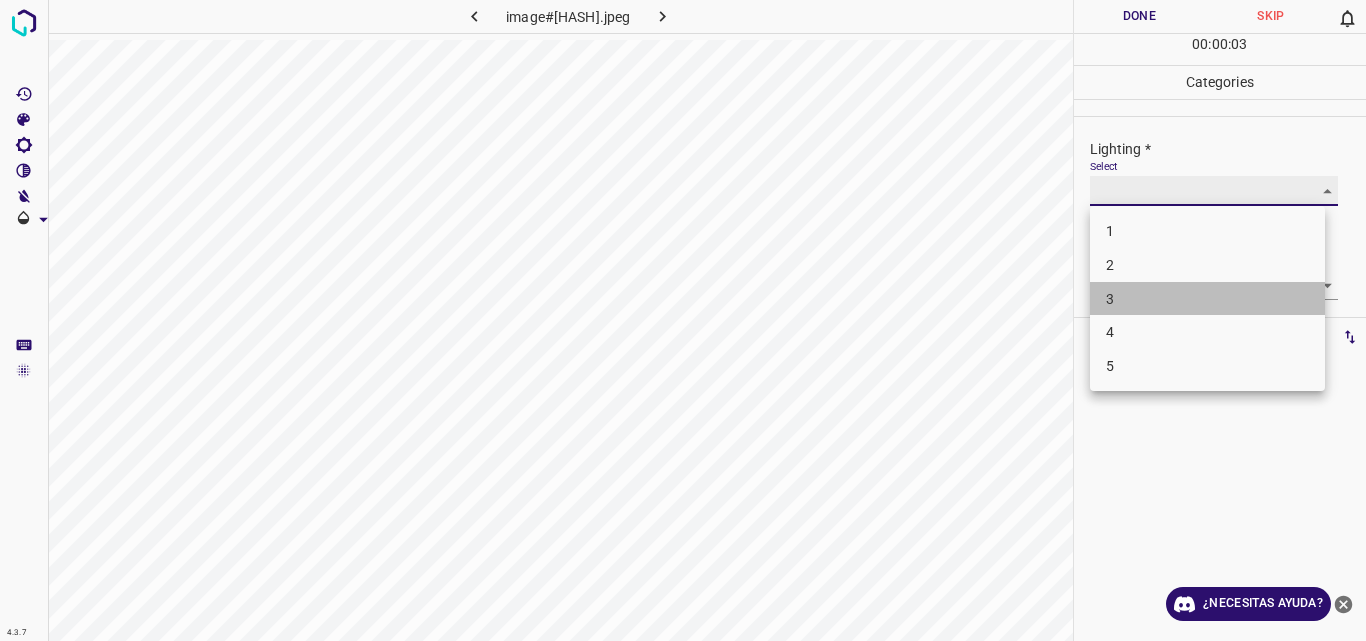 type on "3" 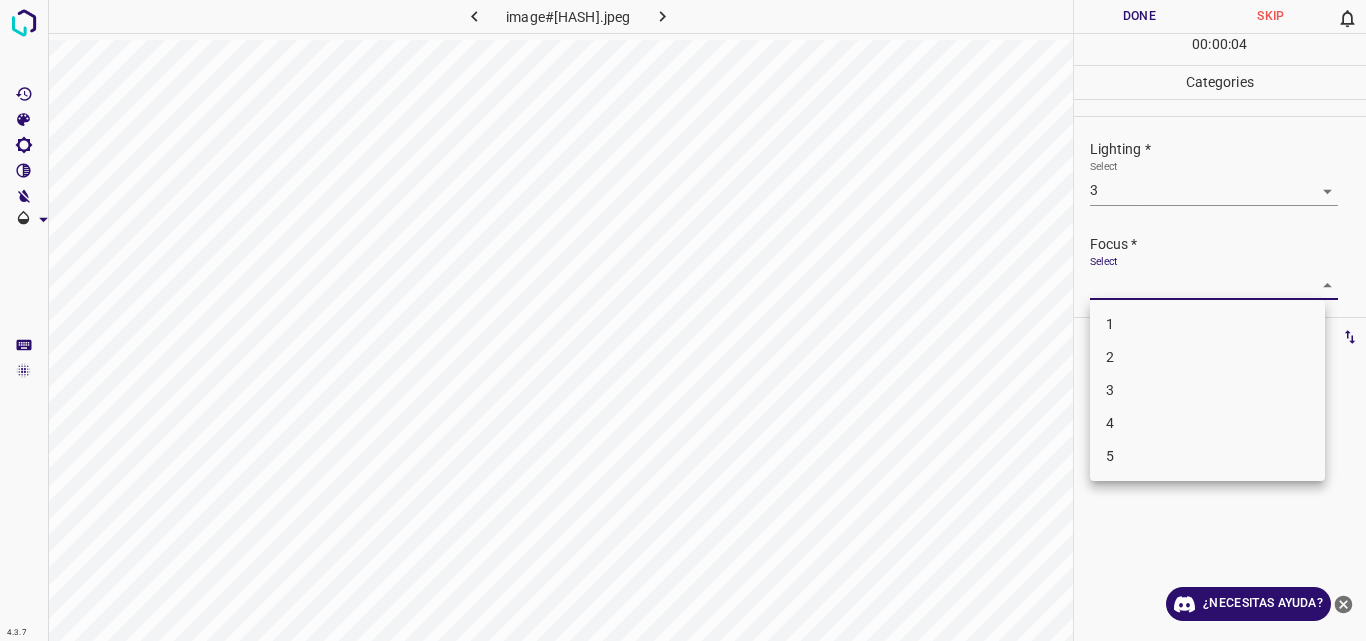 click on "4.3.7 image#005625.jpeg Done Skip 0 00   : 00   : 04   Categories Lighting *  Select 3 3 Focus *  Select ​ Overall *  Select ​ Labels   0 Categories 1 Lighting 2 Focus 3 Overall Tools Space Change between modes (Draw & Edit) I Auto labeling R Restore zoom M Zoom in N Zoom out Delete Delete selecte label Filters Z Restore filters X Saturation filter C Brightness filter V Contrast filter B Gray scale filter General O Download ¿Necesitas ayuda? Original text Rate this translation Your feedback will be used to help improve Google Translate - Texto - Esconder - Borrar 1 2 3 4 5" at bounding box center [683, 320] 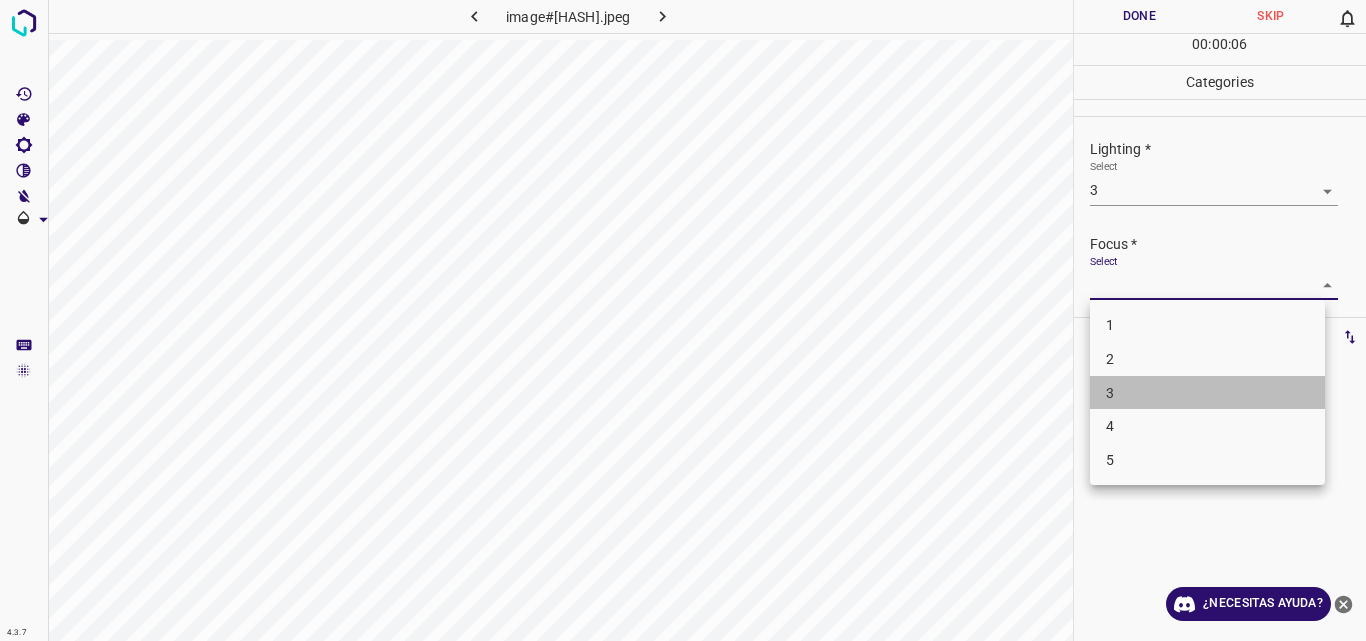click on "3" at bounding box center (1207, 393) 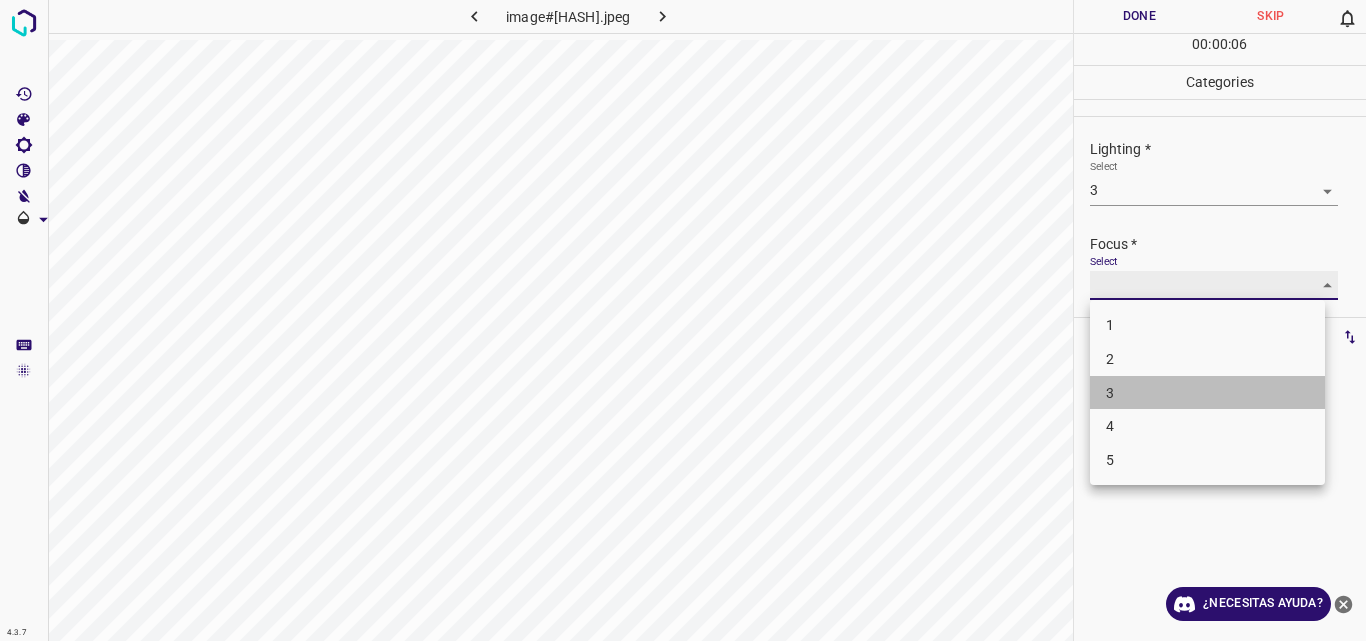 type on "3" 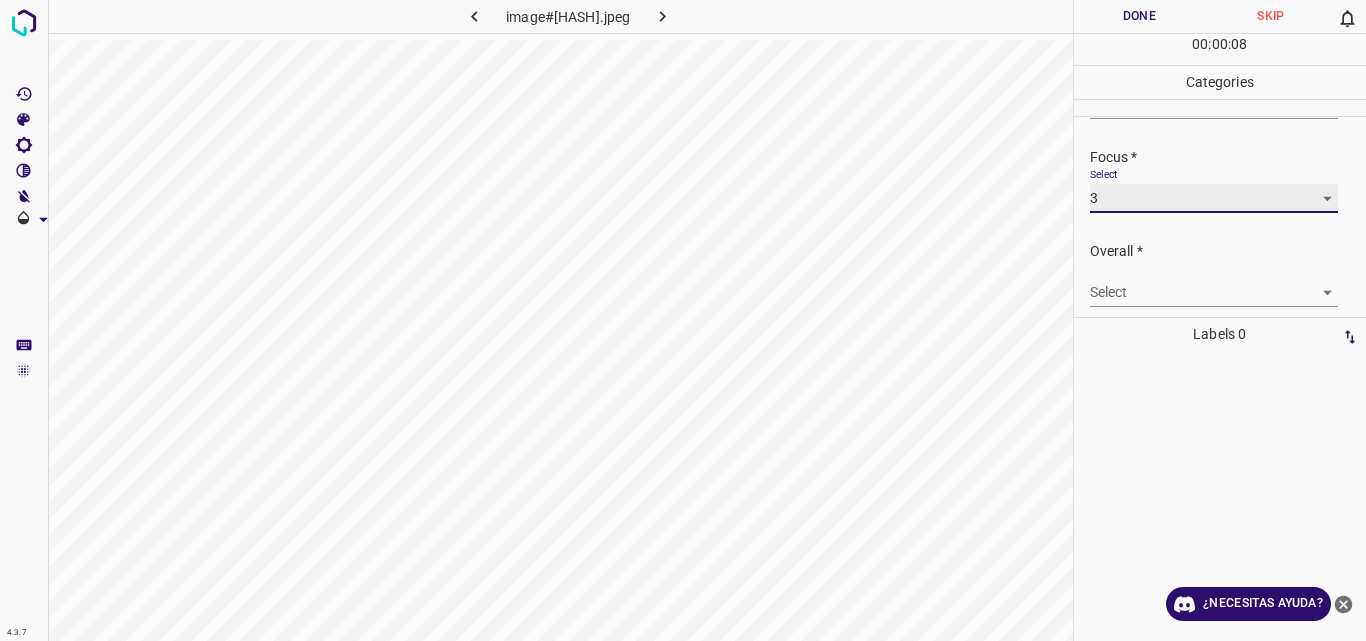 scroll, scrollTop: 98, scrollLeft: 0, axis: vertical 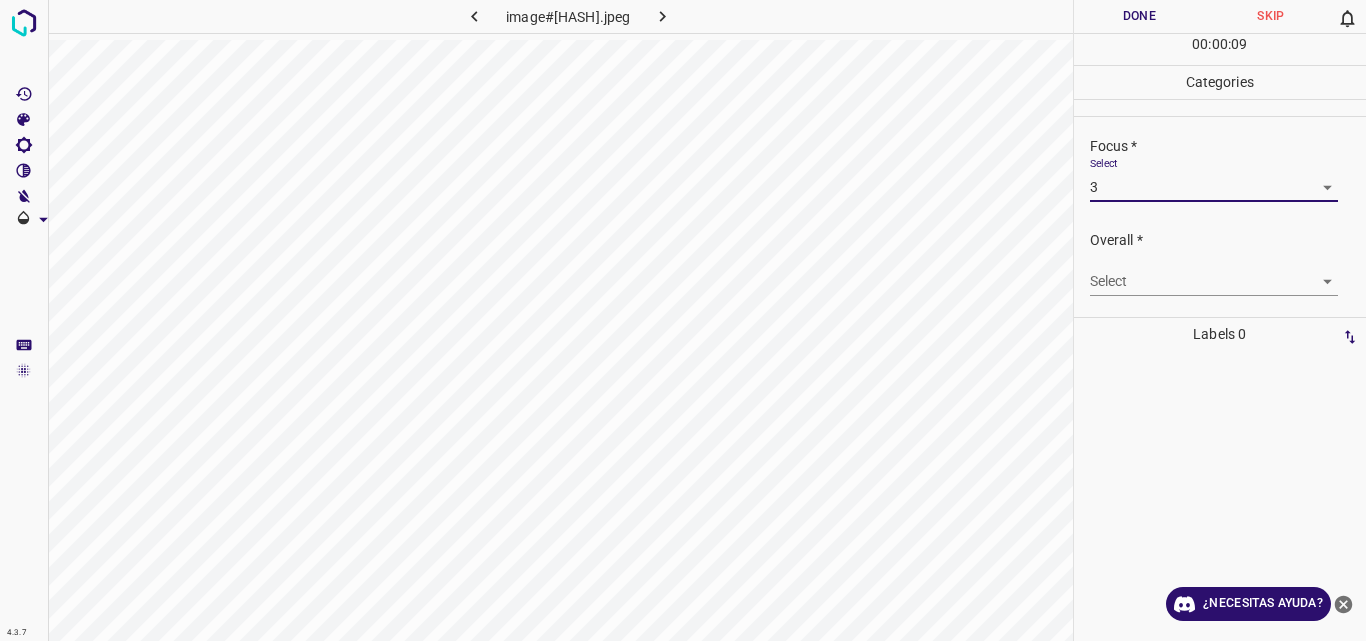 click on "4.3.7 image#005625.jpeg Done Skip 0 00   : 00   : 09   Categories Lighting *  Select 3 3 Focus *  Select 3 3 Overall *  Select ​ Labels   0 Categories 1 Lighting 2 Focus 3 Overall Tools Space Change between modes (Draw & Edit) I Auto labeling R Restore zoom M Zoom in N Zoom out Delete Delete selecte label Filters Z Restore filters X Saturation filter C Brightness filter V Contrast filter B Gray scale filter General O Download ¿Necesitas ayuda? Original text Rate this translation Your feedback will be used to help improve Google Translate - Texto - Esconder - Borrar" at bounding box center [683, 320] 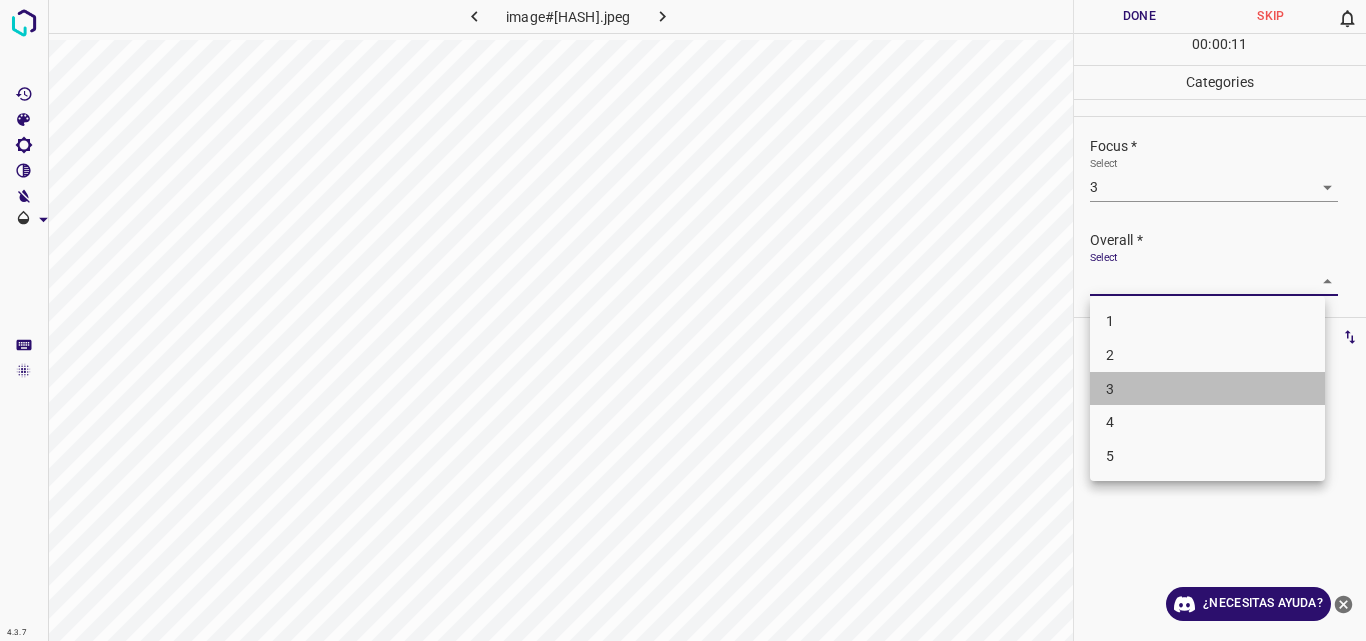 click on "3" at bounding box center (1207, 389) 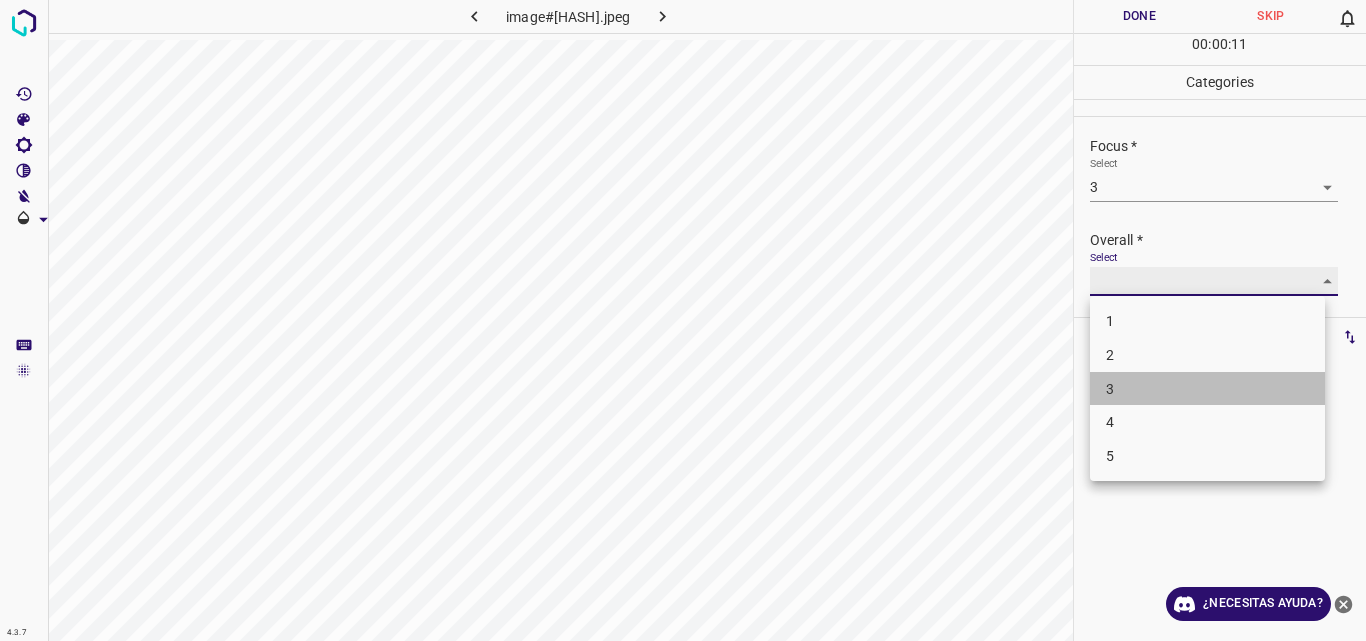 type on "3" 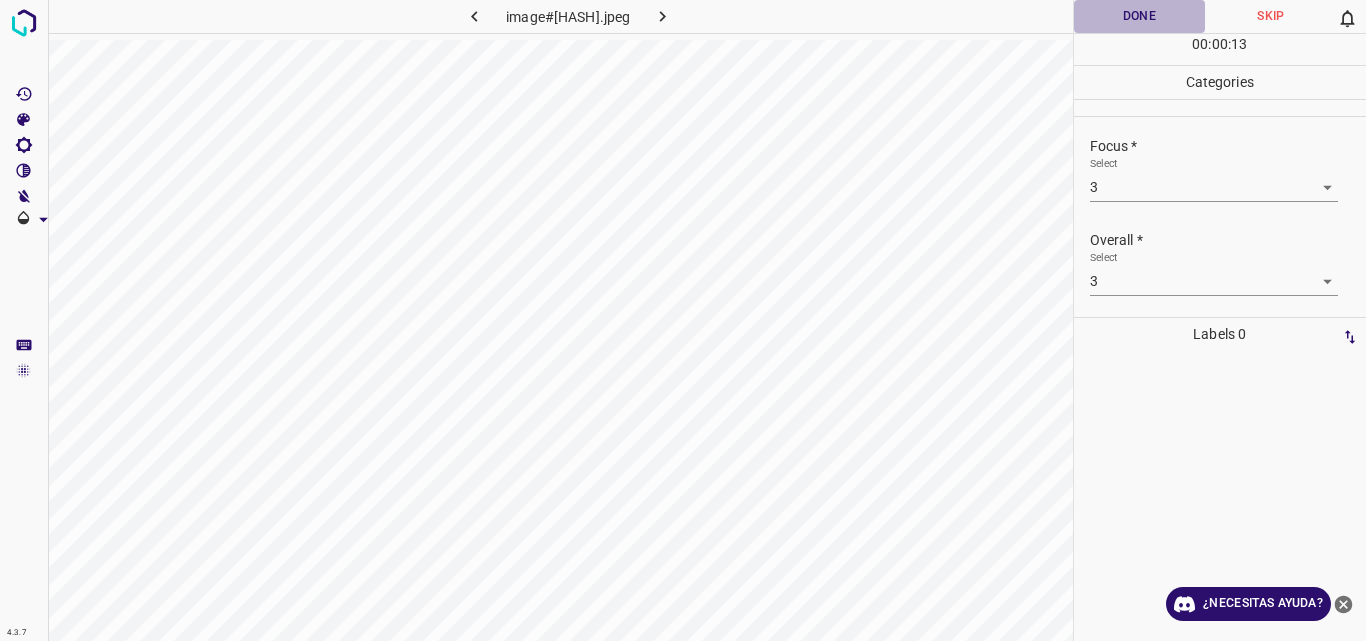 click on "Done" at bounding box center (1140, 16) 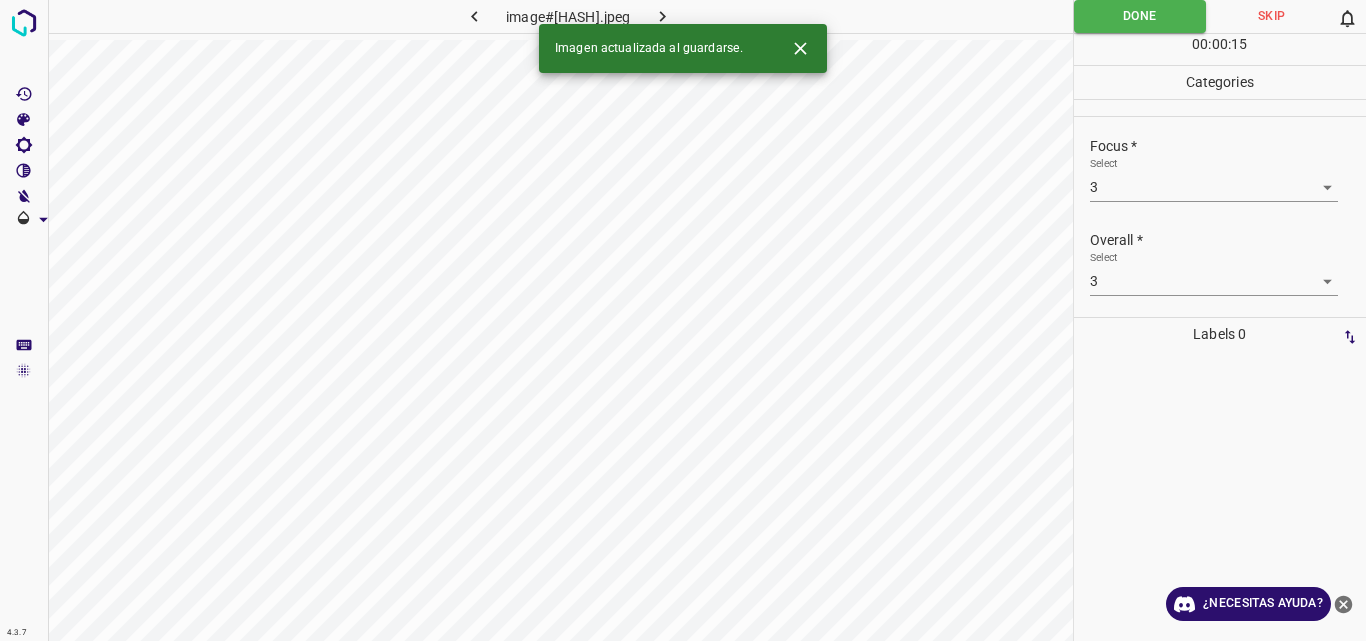 click 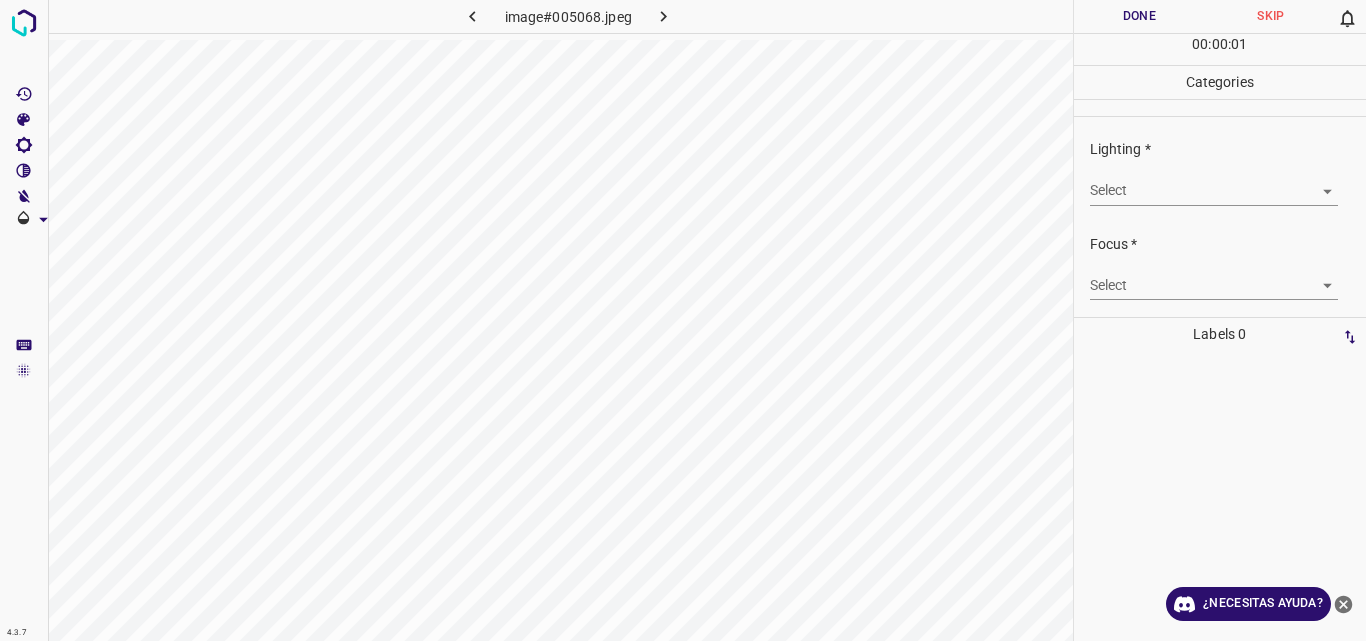 click on "4.3.7 image#[HASH].jpeg Done Skip 0 00   : 00   : 01   Categories Lighting *  Select ​ Focus *  Select ​ Overall *  Select ​ Labels   0 Categories 1 Lighting 2 Focus 3 Overall Tools Space Change between modes (Draw & Edit) I Auto labeling R Restore zoom M Zoom in N Zoom out Delete Delete selecte label Filters Z Restore filters X Saturation filter C Brightness filter V Contrast filter B Gray scale filter General O Download ¿Necesitas ayuda? Original text Rate this translation Your feedback will be used to help improve Google Translate - Texto - Esconder - Borrar" at bounding box center [683, 320] 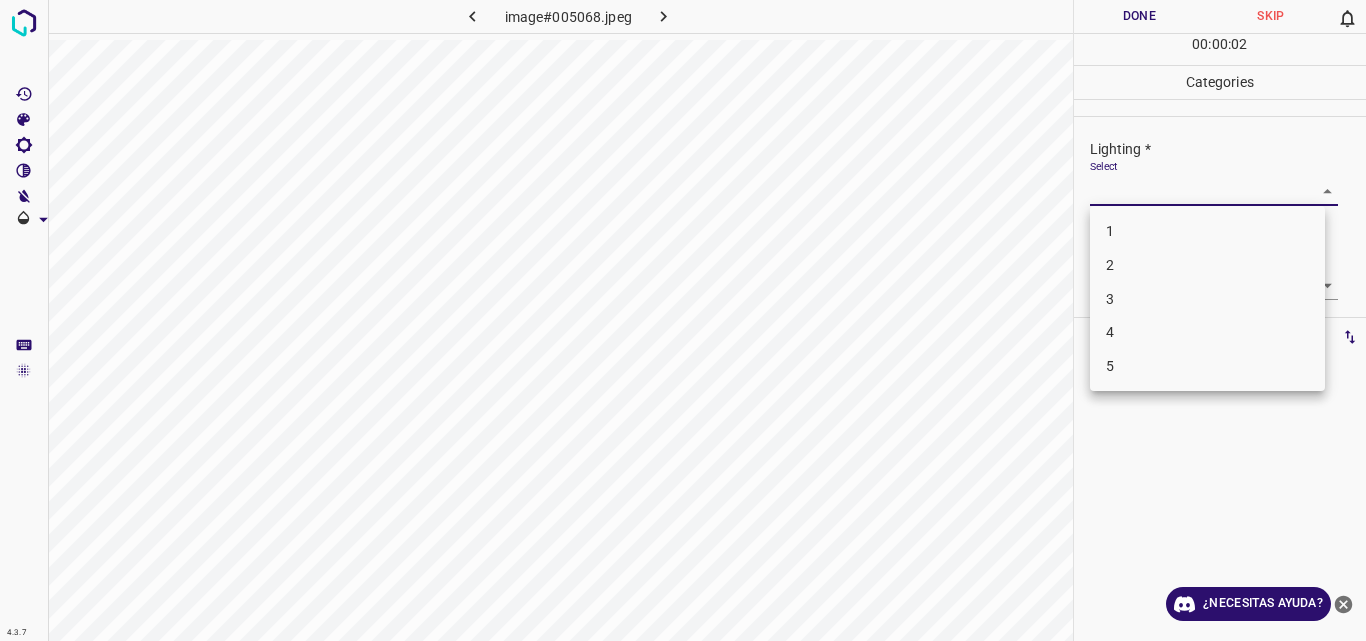 click on "2" at bounding box center (1207, 265) 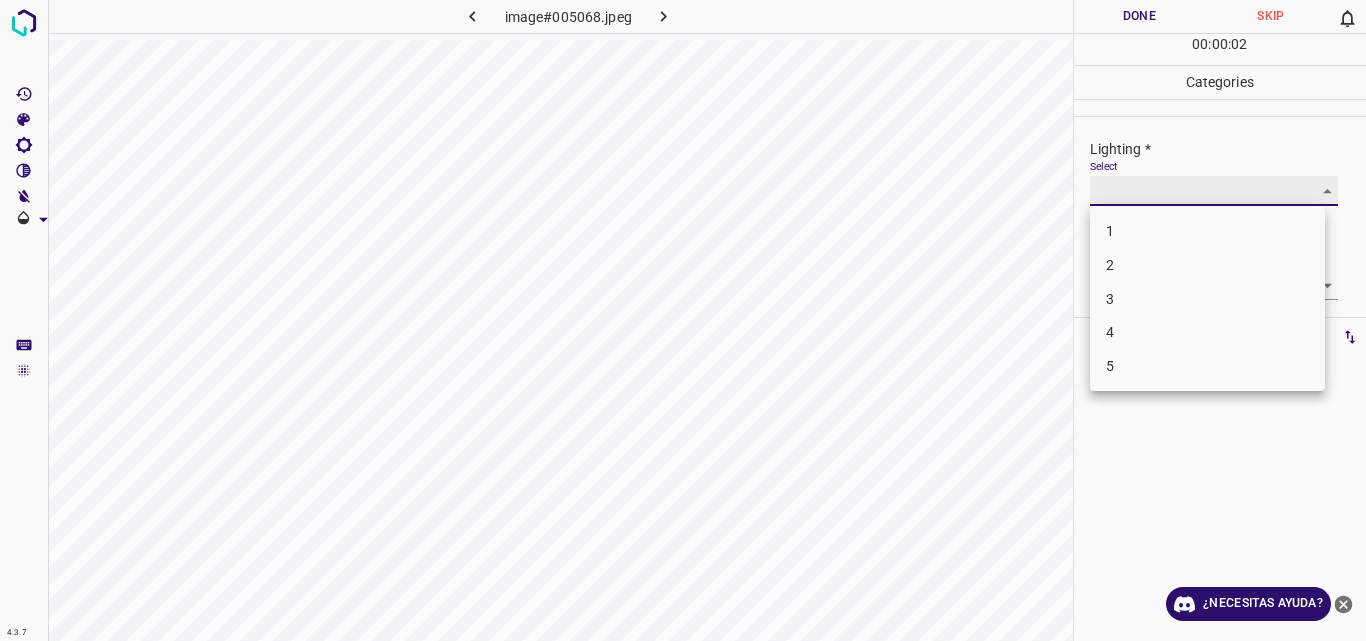 type on "2" 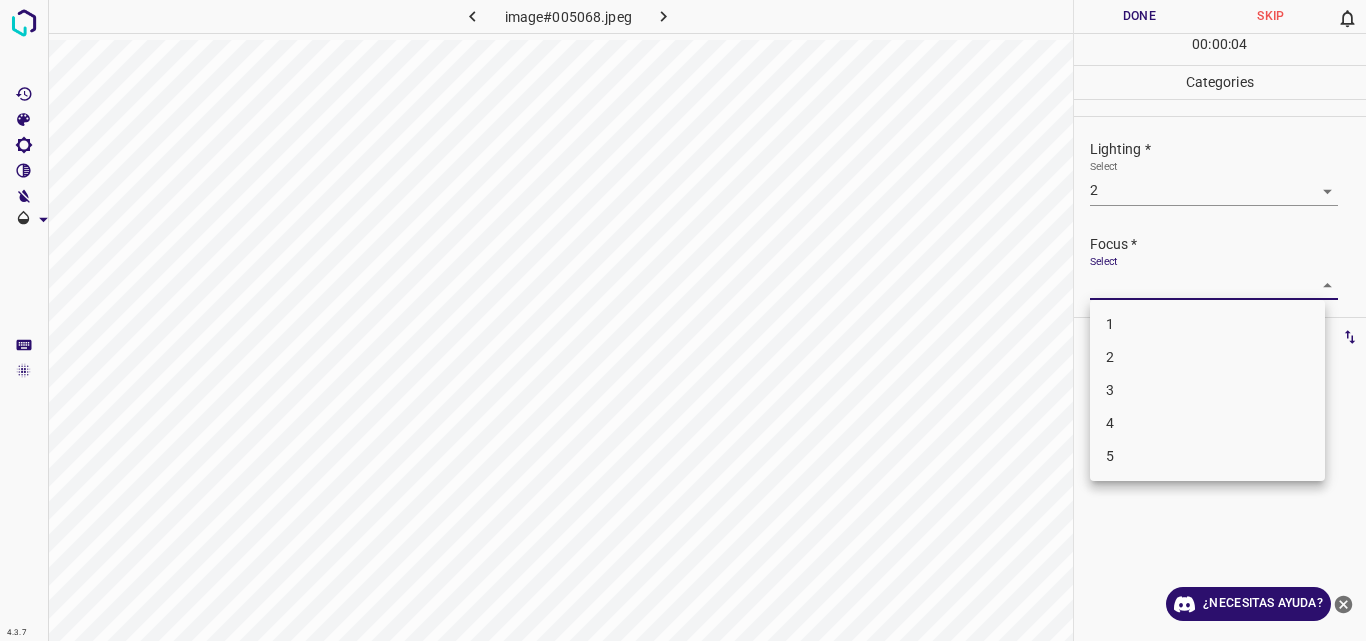 click on "4.3.7 image#005068.jpeg Done Skip 0 00   : 00   : 04   Categories Lighting *  Select 2 2 Focus *  Select ​ Overall *  Select ​ Labels   0 Categories 1 Lighting 2 Focus 3 Overall Tools Space Change between modes (Draw & Edit) I Auto labeling R Restore zoom M Zoom in N Zoom out Delete Delete selecte label Filters Z Restore filters X Saturation filter C Brightness filter V Contrast filter B Gray scale filter General O Download ¿Necesitas ayuda? Original text Rate this translation Your feedback will be used to help improve Google Translate - Texto - Esconder - Borrar 1 2 3 4 5" at bounding box center [683, 320] 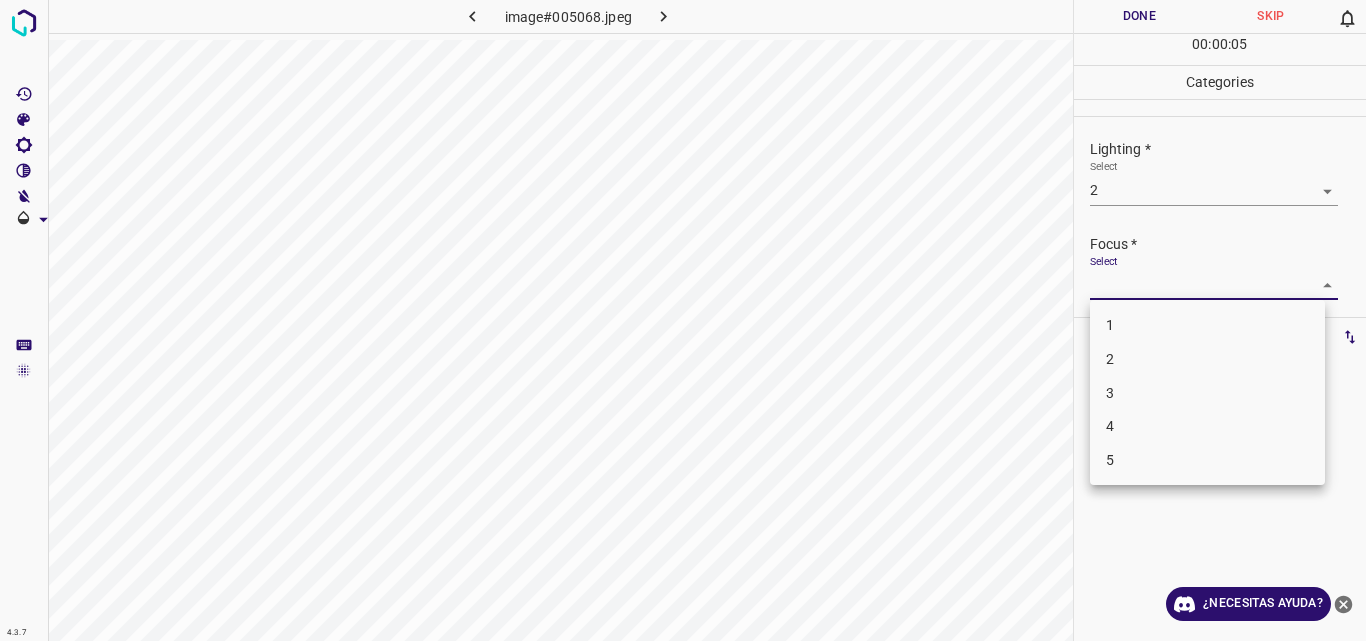 click on "2" at bounding box center [1207, 359] 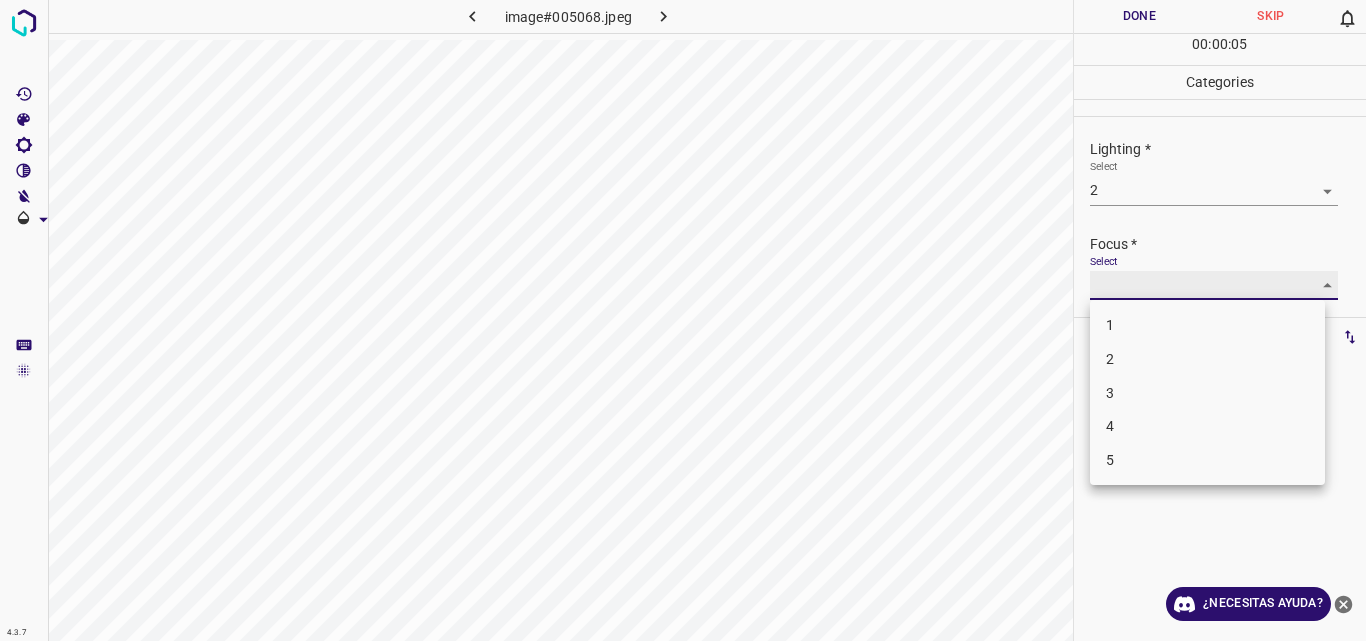 type on "2" 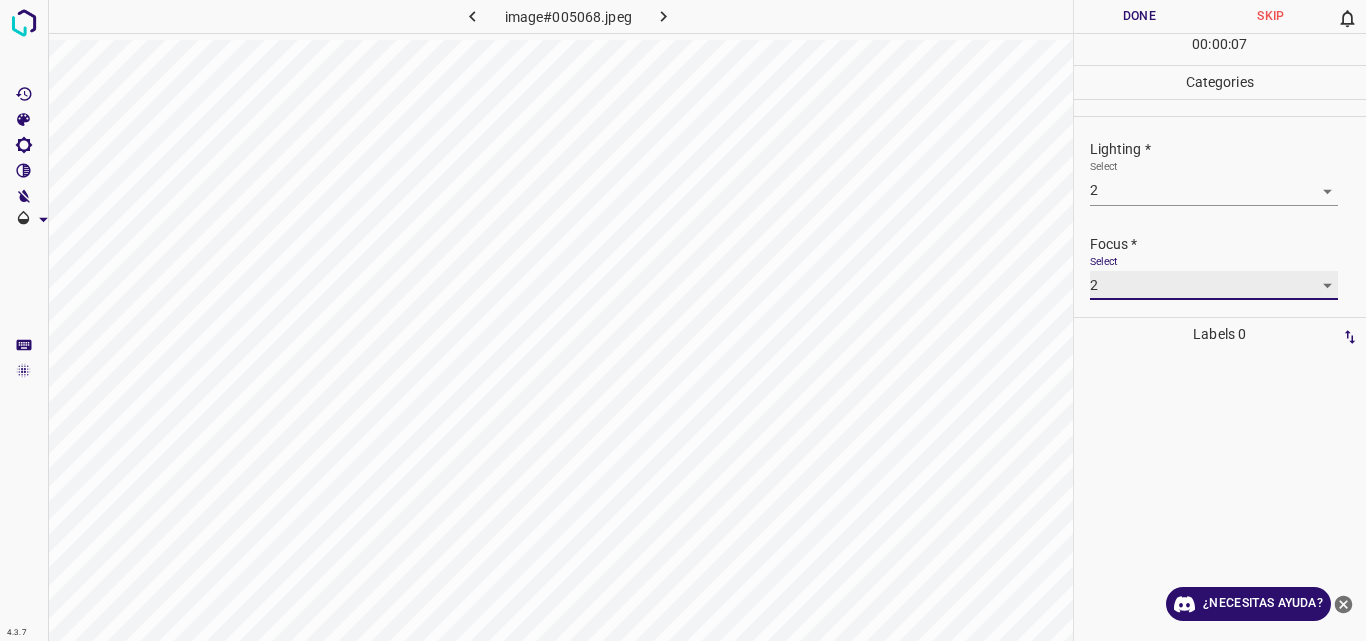 scroll, scrollTop: 98, scrollLeft: 0, axis: vertical 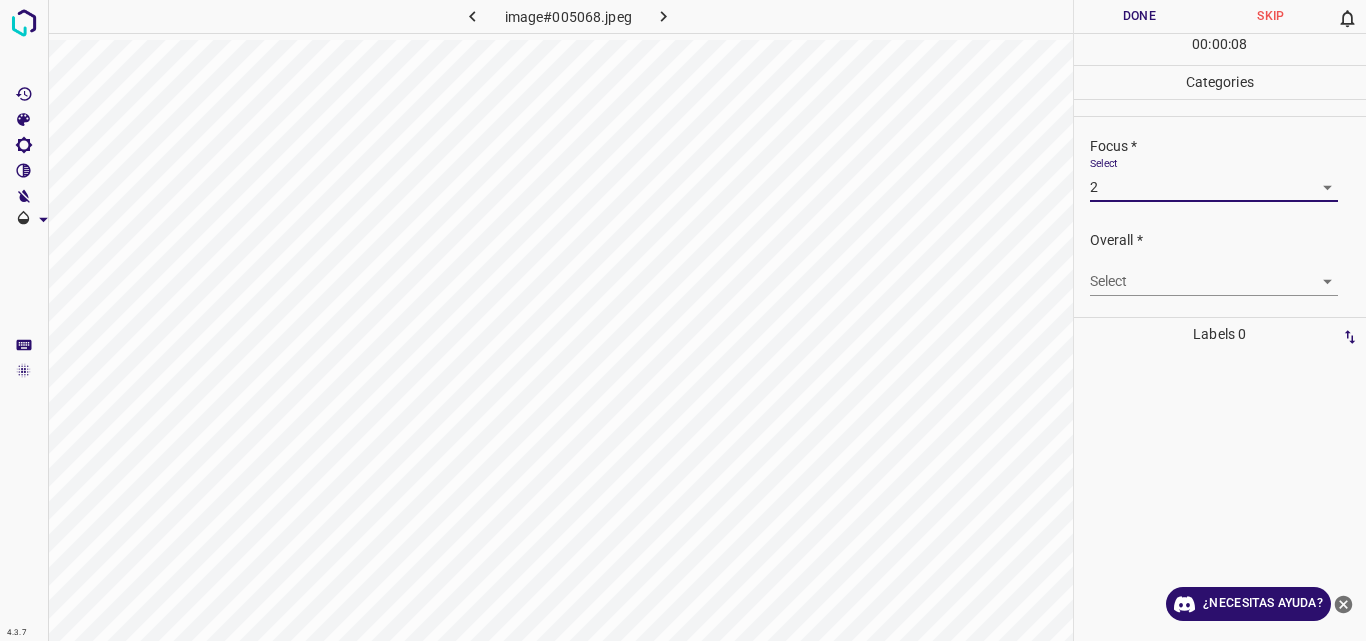 click on "4.3.7 image#005068.jpeg Done Skip 0 00   : 00   : 08   Categories Lighting *  Select 2 2 Focus *  Select 2 2 Overall *  Select ​ Labels   0 Categories 1 Lighting 2 Focus 3 Overall Tools Space Change between modes (Draw & Edit) I Auto labeling R Restore zoom M Zoom in N Zoom out Delete Delete selecte label Filters Z Restore filters X Saturation filter C Brightness filter V Contrast filter B Gray scale filter General O Download ¿Necesitas ayuda? Original text Rate this translation Your feedback will be used to help improve Google Translate - Texto - Esconder - Borrar" at bounding box center [683, 320] 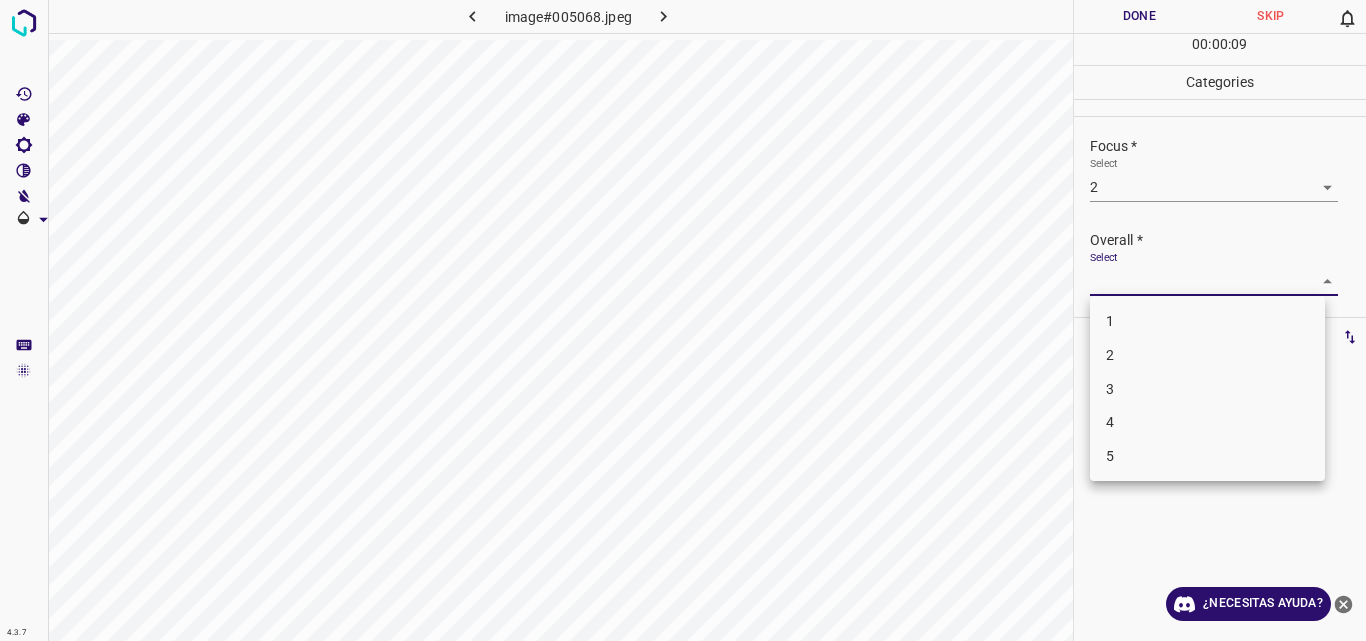 click on "2" at bounding box center [1207, 355] 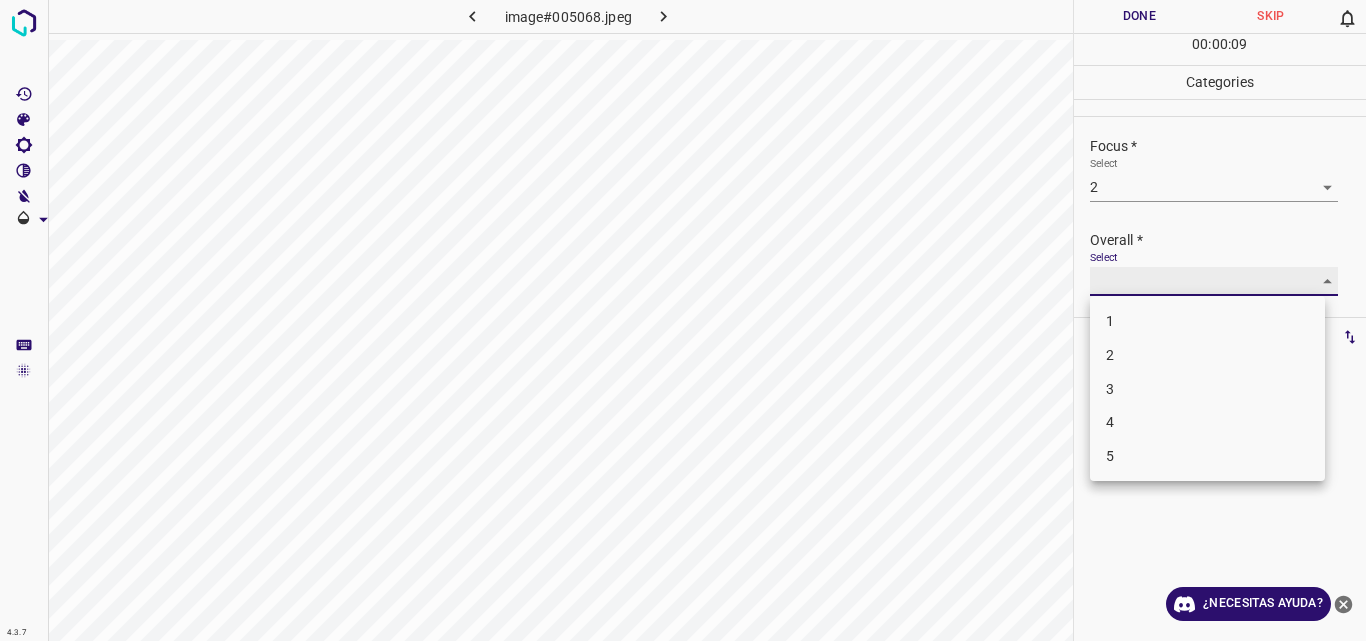 type on "2" 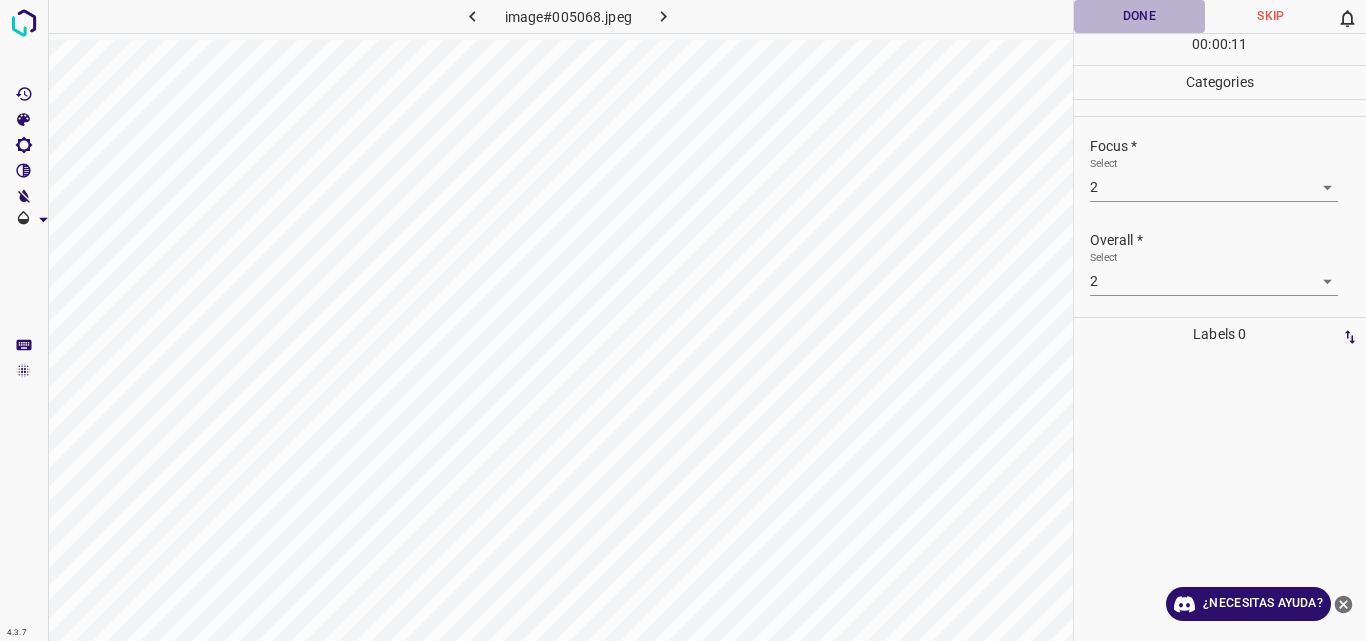 click on "Done" at bounding box center (1140, 16) 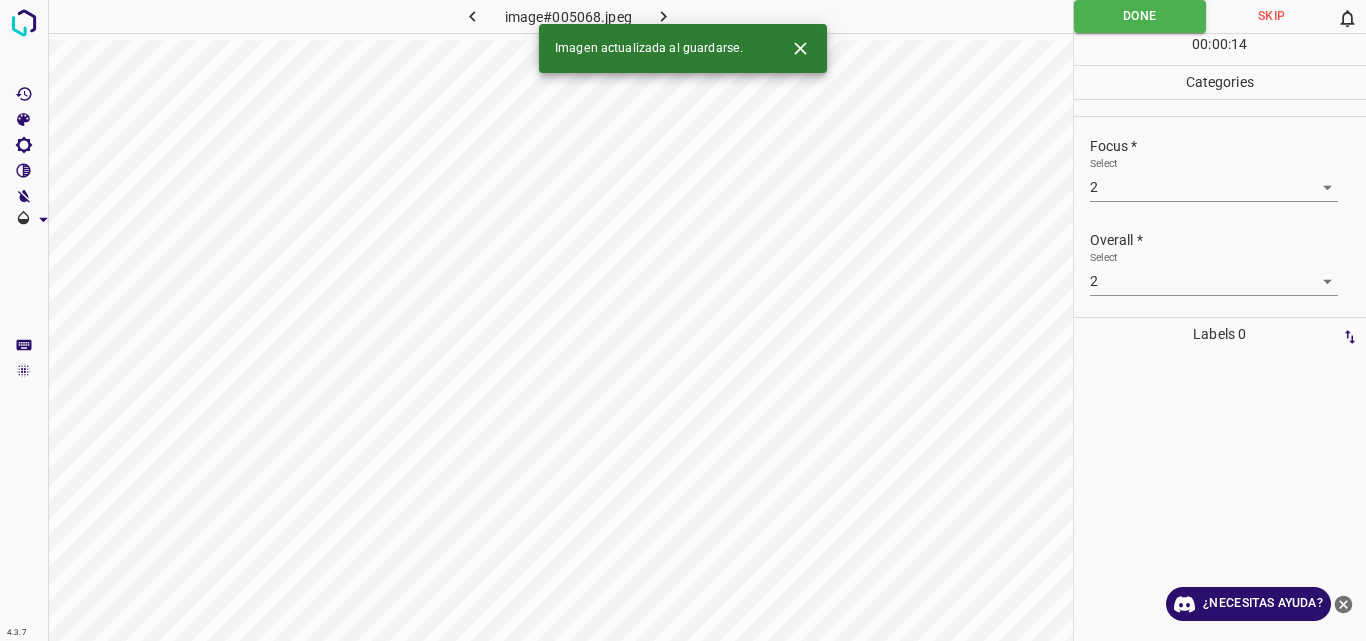 click at bounding box center [664, 16] 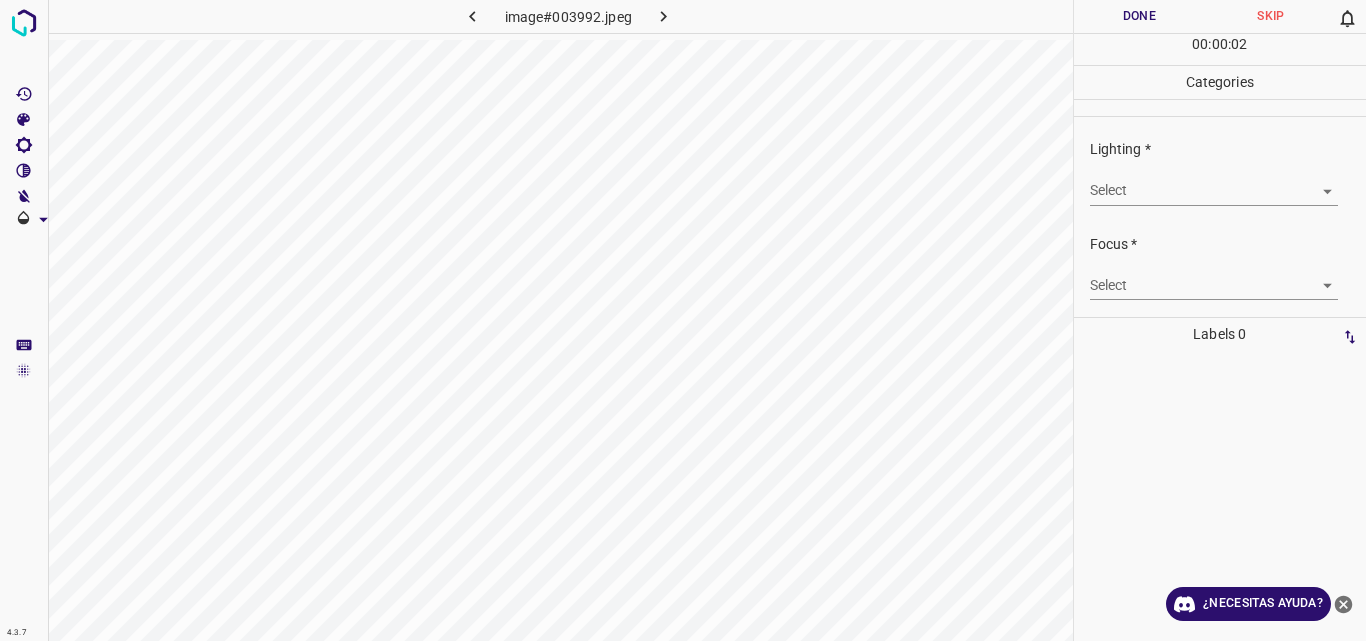 click on "4.3.7 image#[HASH].jpeg Done Skip 0 00   : 00   : 02   Categories Lighting *  Select ​ Focus *  Select ​ Overall *  Select ​ Labels   0 Categories 1 Lighting 2 Focus 3 Overall Tools Space Change between modes (Draw & Edit) I Auto labeling R Restore zoom M Zoom in N Zoom out Delete Delete selecte label Filters Z Restore filters X Saturation filter C Brightness filter V Contrast filter B Gray scale filter General O Download ¿Necesitas ayuda? Original text Rate this translation Your feedback will be used to help improve Google Translate - Texto - Esconder - Borrar" at bounding box center [683, 320] 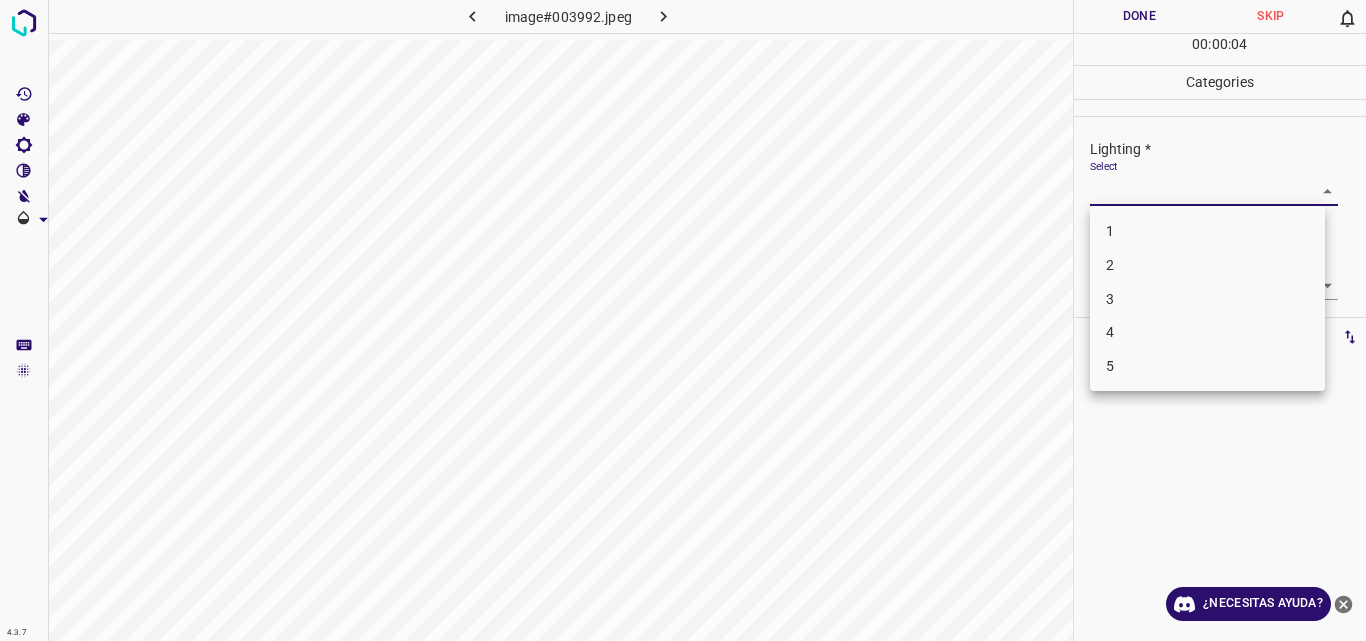 click on "3" at bounding box center (1207, 299) 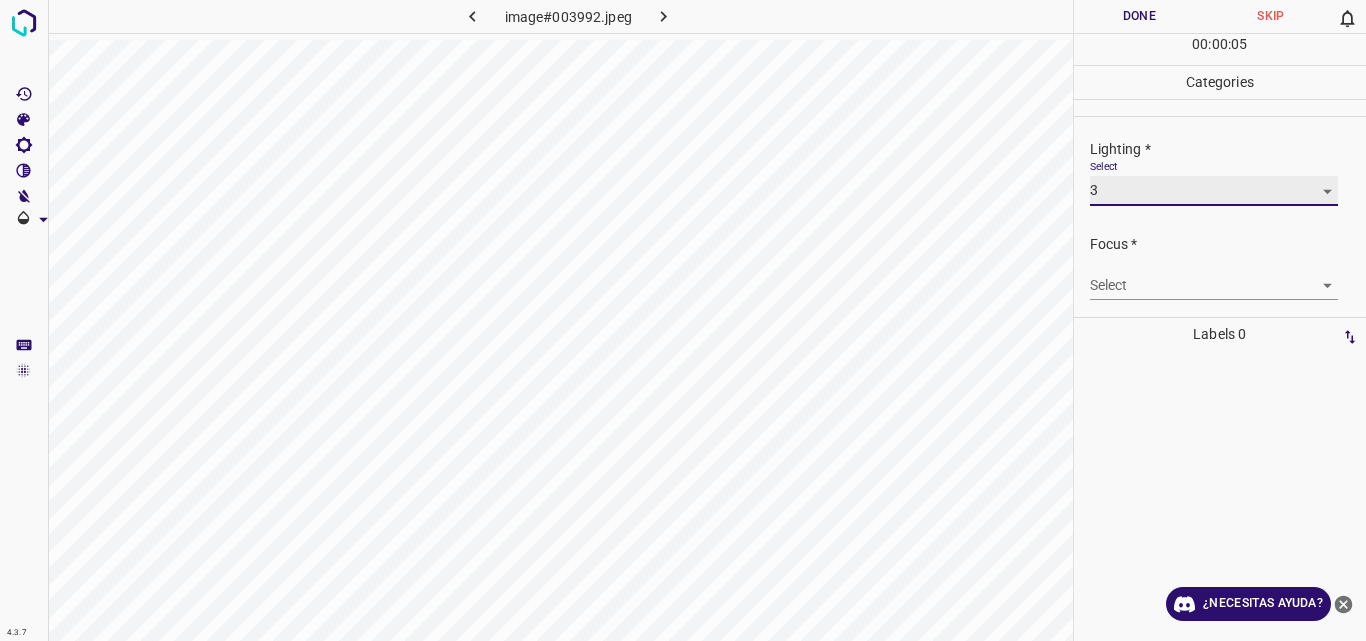 type on "3" 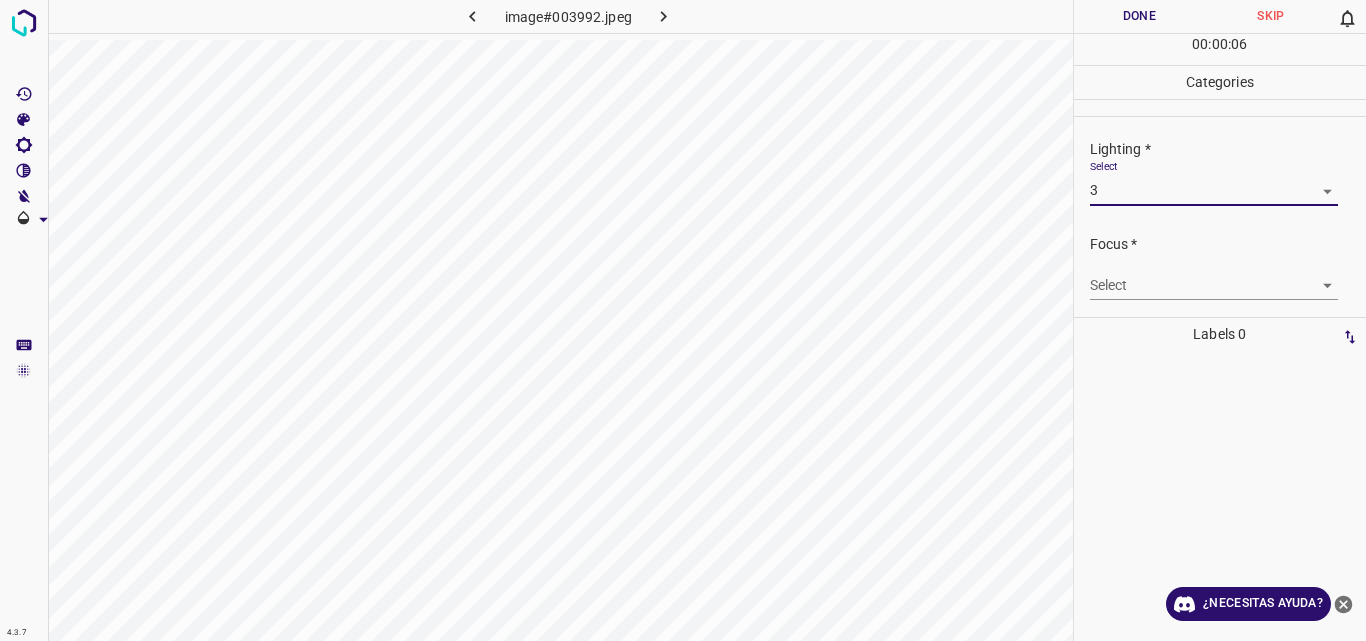 click on "4.3.7 image#003992.jpeg Done Skip 0 00   : 00   : 06   Categories Lighting *  Select 3 3 Focus *  Select ​ Overall *  Select ​ Labels   0 Categories 1 Lighting 2 Focus 3 Overall Tools Space Change between modes (Draw & Edit) I Auto labeling R Restore zoom M Zoom in N Zoom out Delete Delete selecte label Filters Z Restore filters X Saturation filter C Brightness filter V Contrast filter B Gray scale filter General O Download ¿Necesitas ayuda? Original text Rate this translation Your feedback will be used to help improve Google Translate - Texto - Esconder - Borrar" at bounding box center [683, 320] 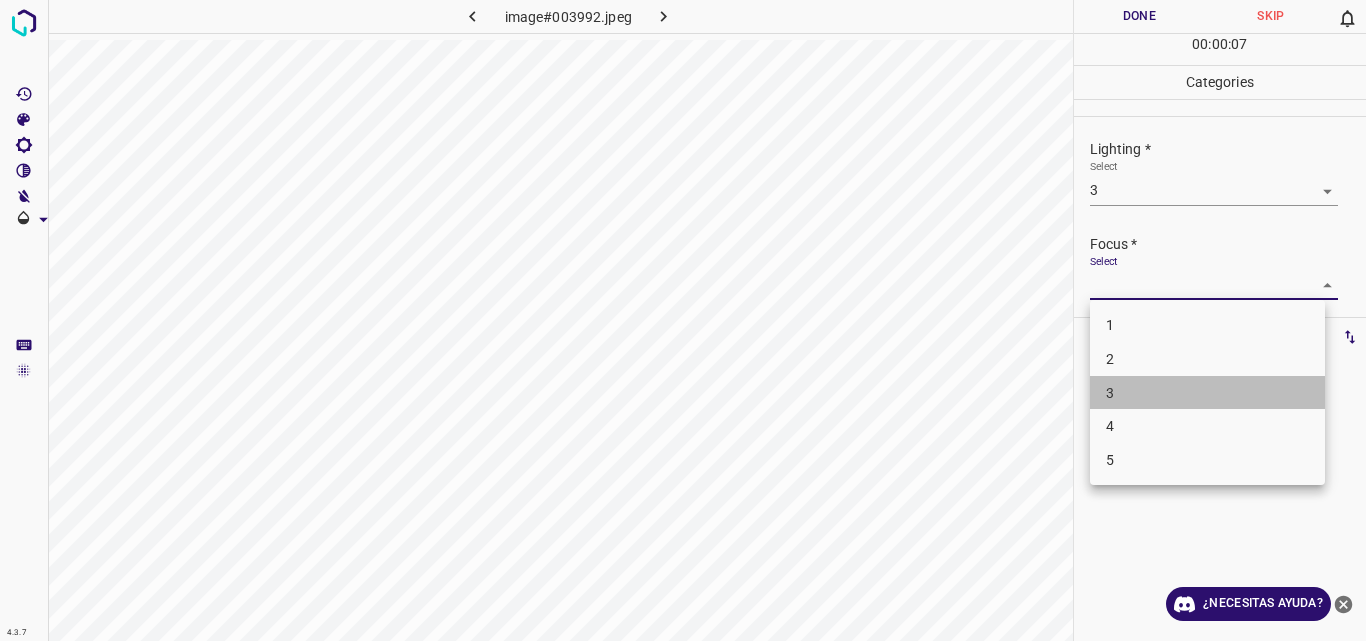 click on "3" at bounding box center (1207, 393) 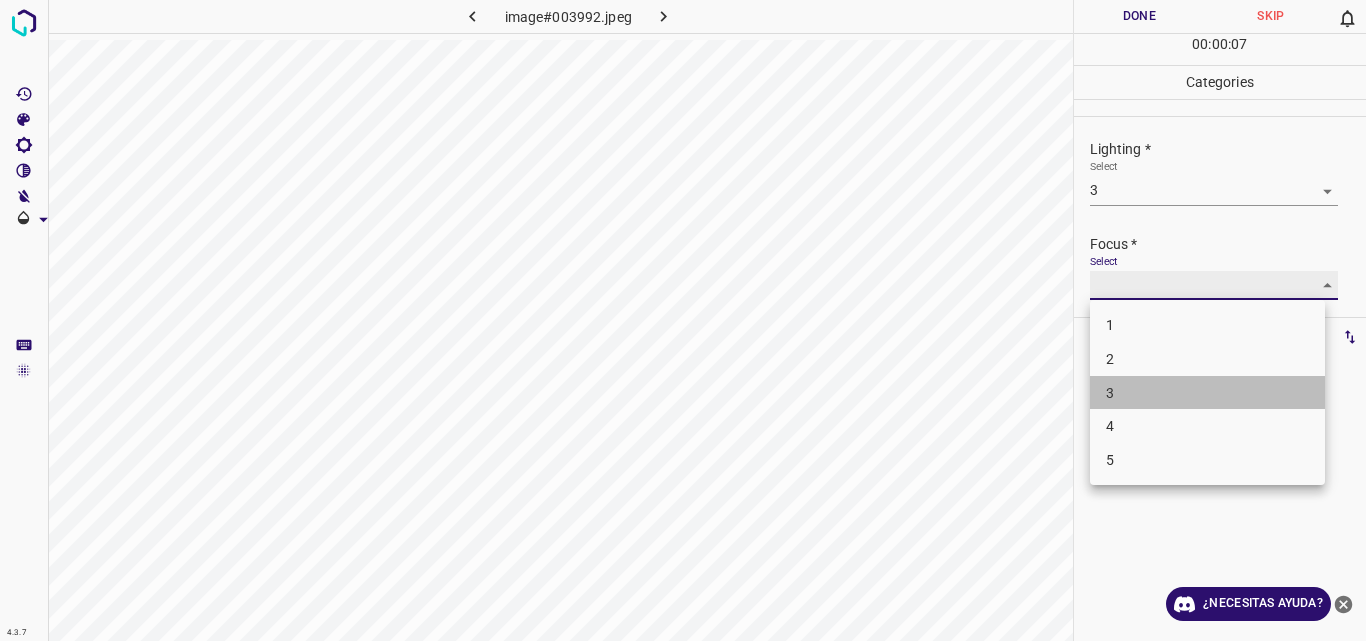 type on "3" 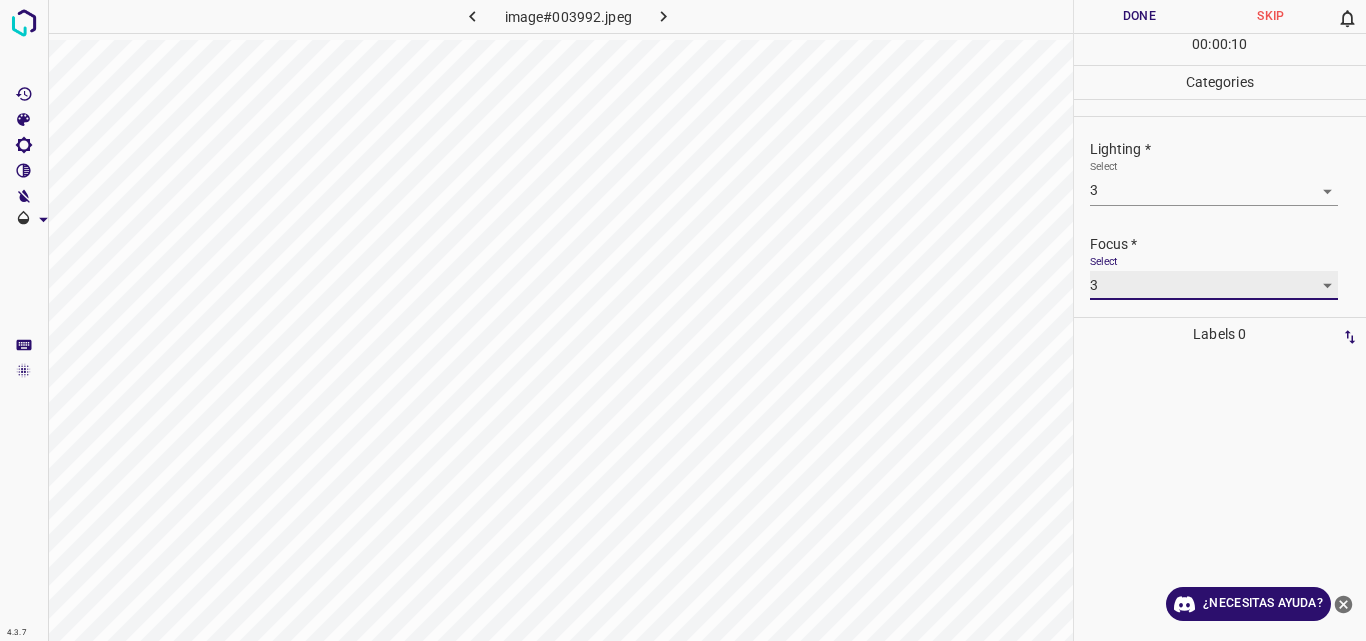 scroll, scrollTop: 98, scrollLeft: 0, axis: vertical 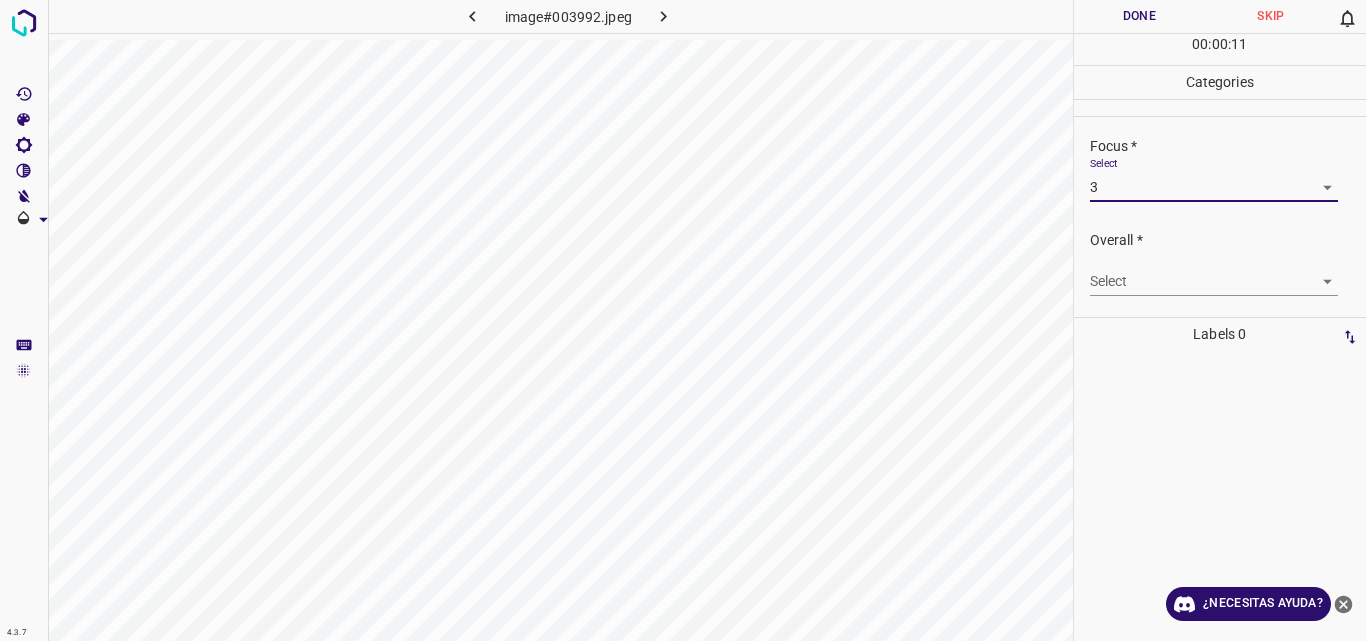 click on "4.3.7 image#003992.jpeg Done Skip 0 00   : 00   : 11   Categories Lighting *  Select 3 3 Focus *  Select 3 3 Overall *  Select ​ Labels   0 Categories 1 Lighting 2 Focus 3 Overall Tools Space Change between modes (Draw & Edit) I Auto labeling R Restore zoom M Zoom in N Zoom out Delete Delete selecte label Filters Z Restore filters X Saturation filter C Brightness filter V Contrast filter B Gray scale filter General O Download ¿Necesitas ayuda? Original text Rate this translation Your feedback will be used to help improve Google Translate - Texto - Esconder - Borrar" at bounding box center (683, 320) 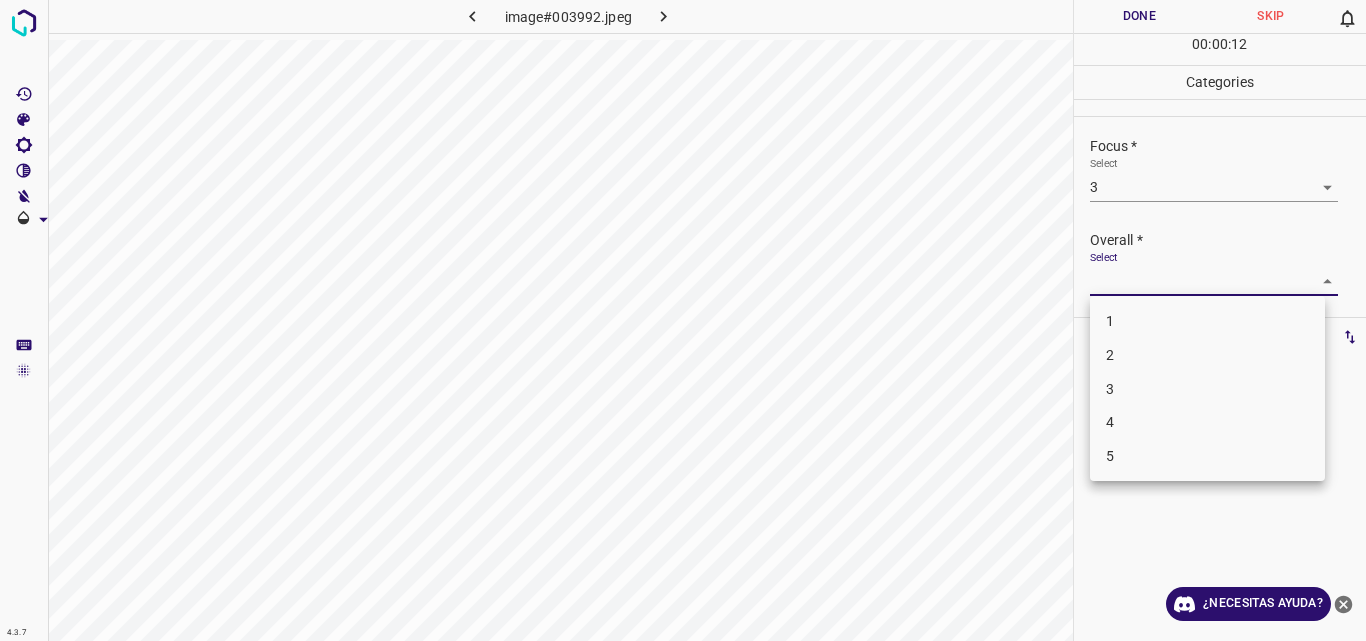 click on "3" at bounding box center (1207, 389) 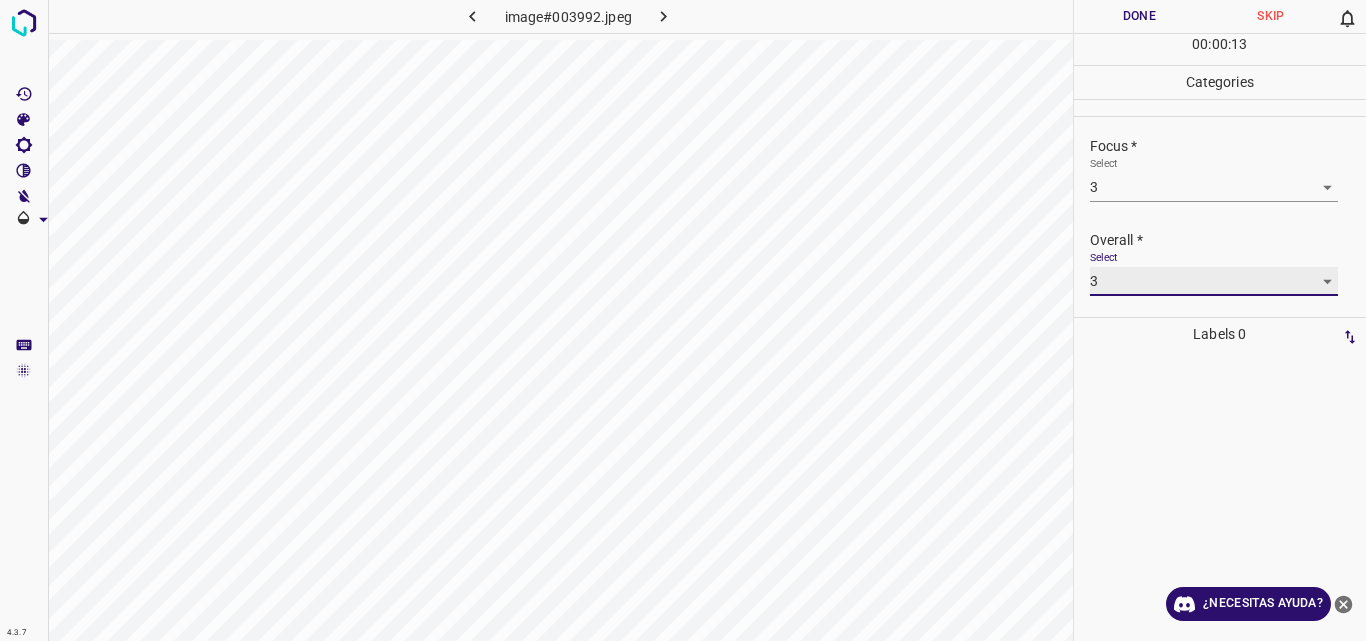 type on "3" 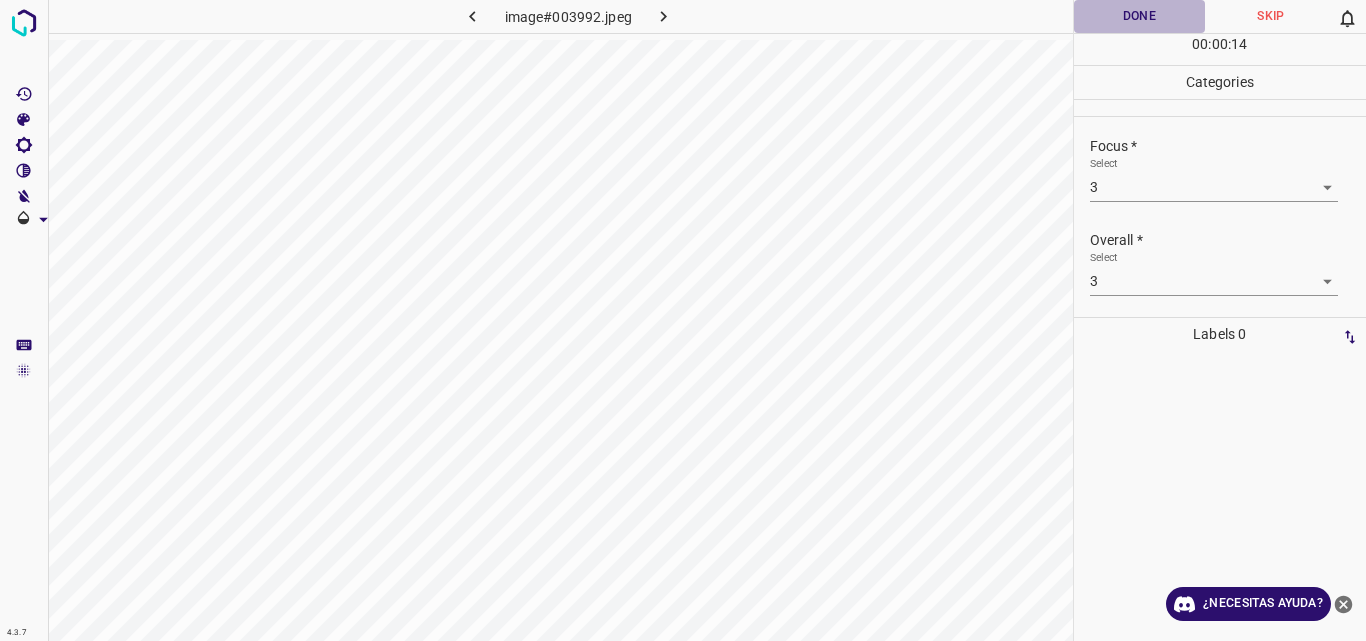 click on "Done" at bounding box center [1140, 16] 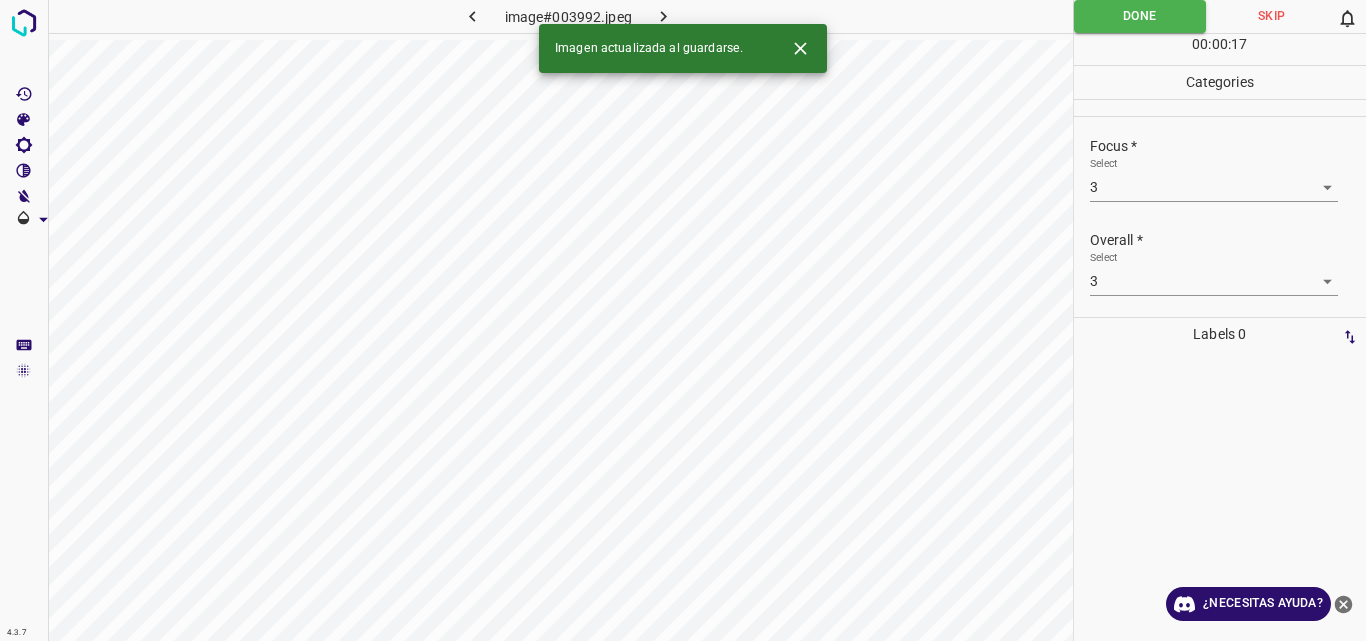 click 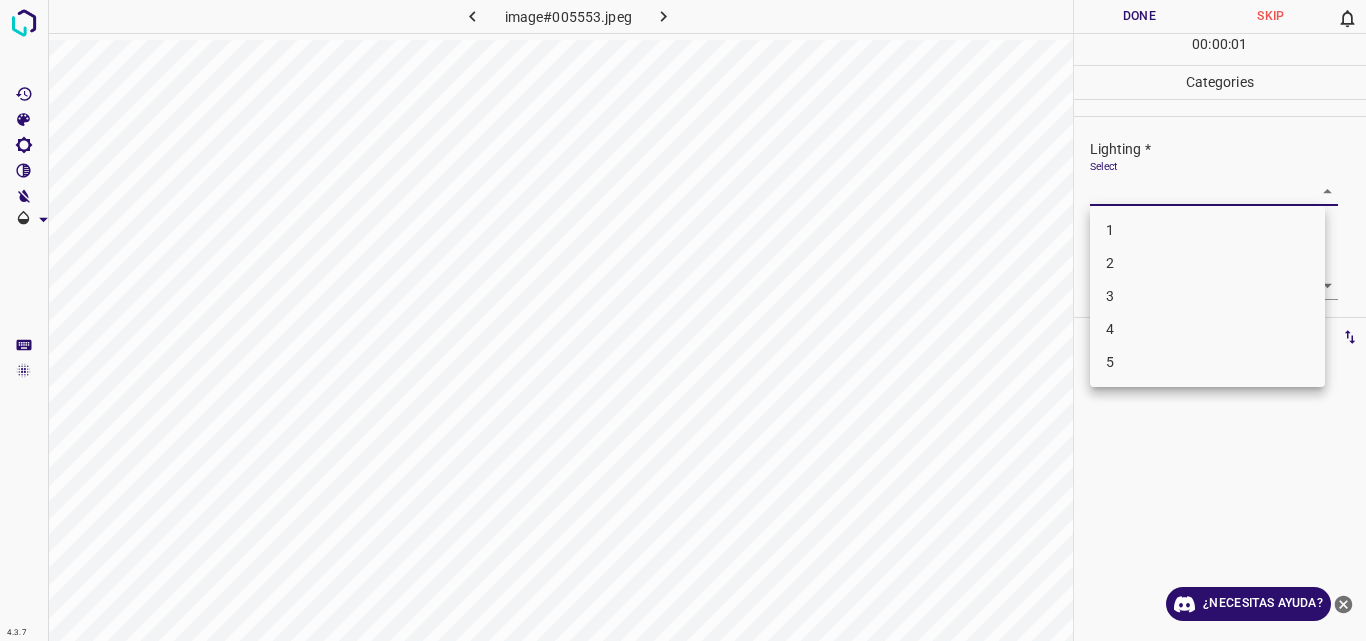 click on "4.3.7 image#005553.jpeg Done Skip 0 00   : 00   : 01   Categories Lighting *  Select ​ Focus *  Select ​ Overall *  Select ​ Labels   0 Categories 1 Lighting 2 Focus 3 Overall Tools Space Change between modes (Draw & Edit) I Auto labeling R Restore zoom M Zoom in N Zoom out Delete Delete selecte label Filters Z Restore filters X Saturation filter C Brightness filter V Contrast filter B Gray scale filter General O Download ¿Necesitas ayuda? Original text Rate this translation Your feedback will be used to help improve Google Translate - Texto - Esconder - Borrar 1 2 3 4 5" at bounding box center [683, 320] 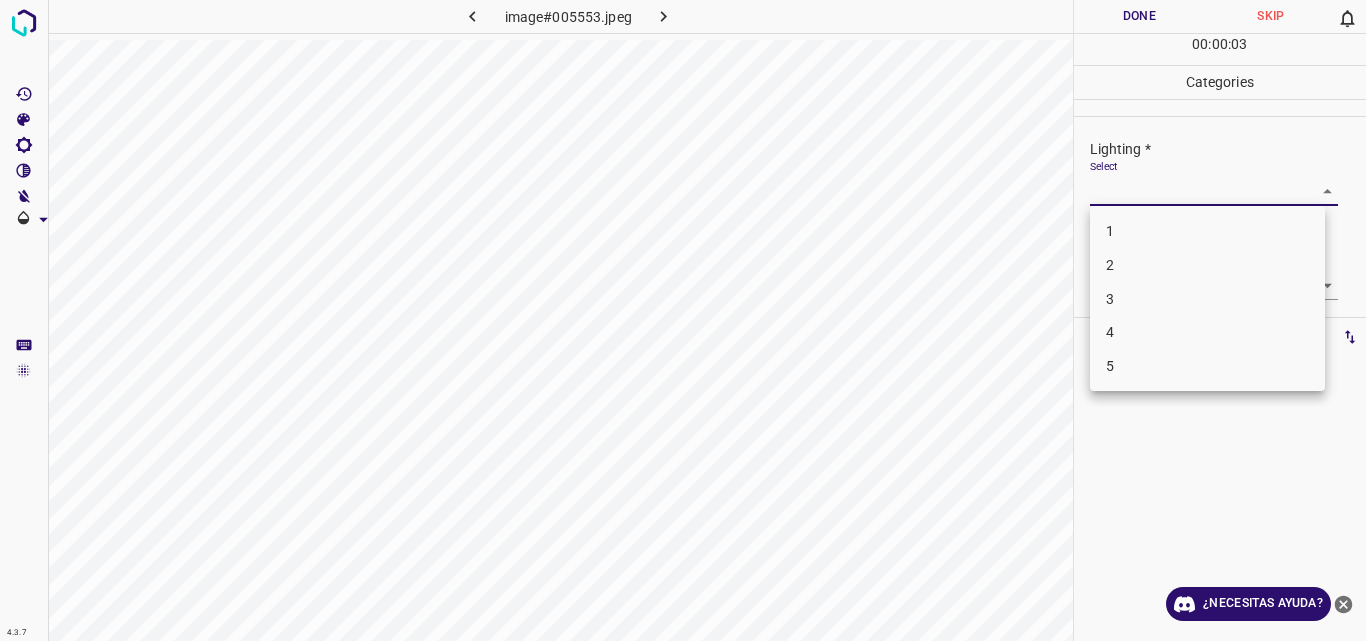 click on "1" at bounding box center [1207, 231] 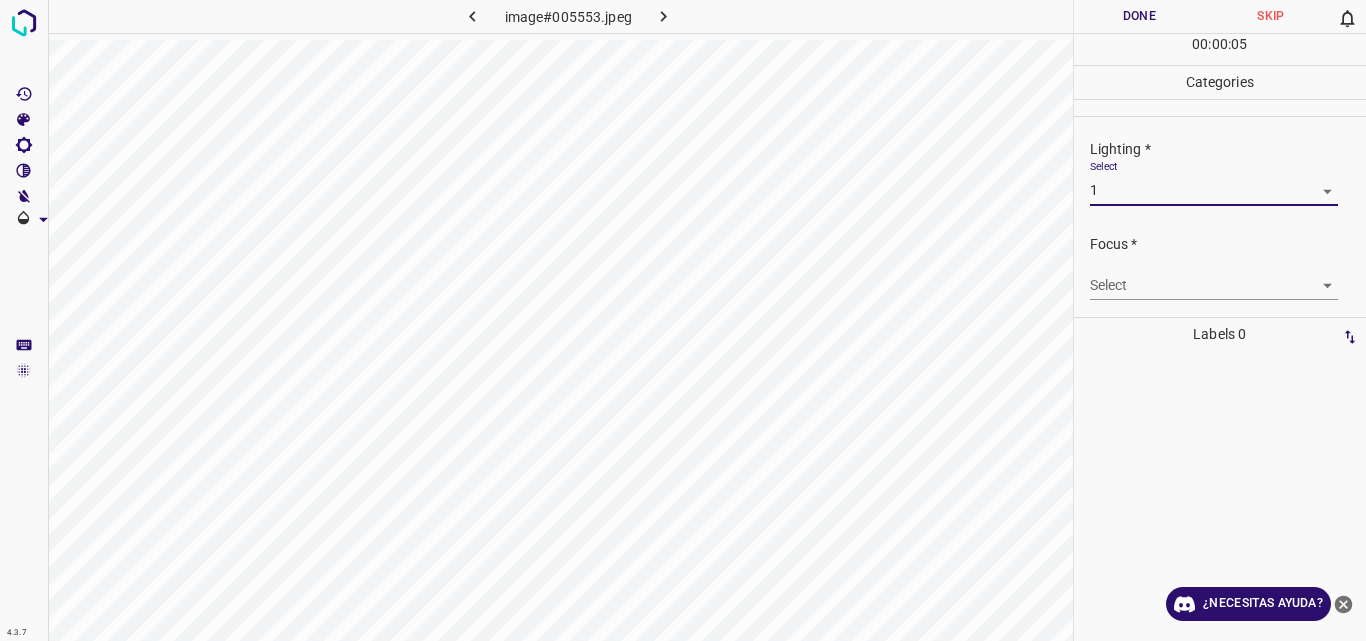 click on "4.3.7 image#005553.jpeg Done Skip 0 00   : 00   : 05   Categories Lighting *  Select 1 1 Focus *  Select ​ Overall *  Select ​ Labels   0 Categories 1 Lighting 2 Focus 3 Overall Tools Space Change between modes (Draw & Edit) I Auto labeling R Restore zoom M Zoom in N Zoom out Delete Delete selecte label Filters Z Restore filters X Saturation filter C Brightness filter V Contrast filter B Gray scale filter General O Download ¿Necesitas ayuda? Original text Rate this translation Your feedback will be used to help improve Google Translate - Texto - Esconder - Borrar" at bounding box center (683, 320) 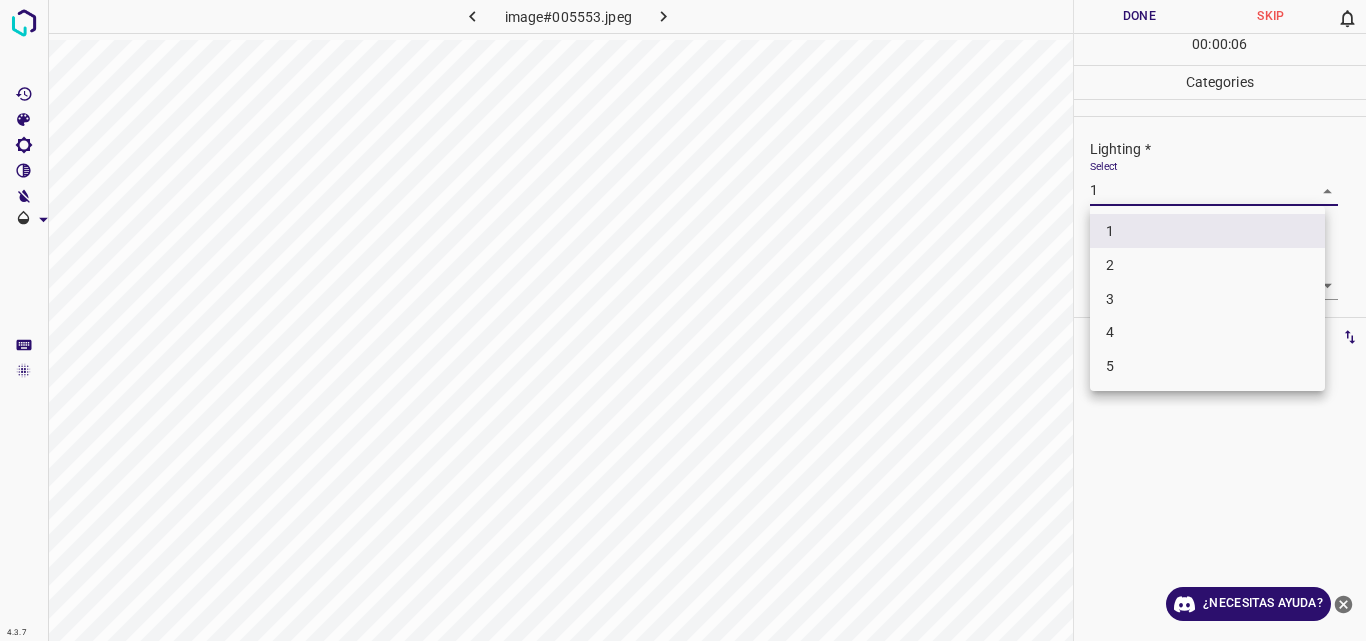 click on "2" at bounding box center [1207, 265] 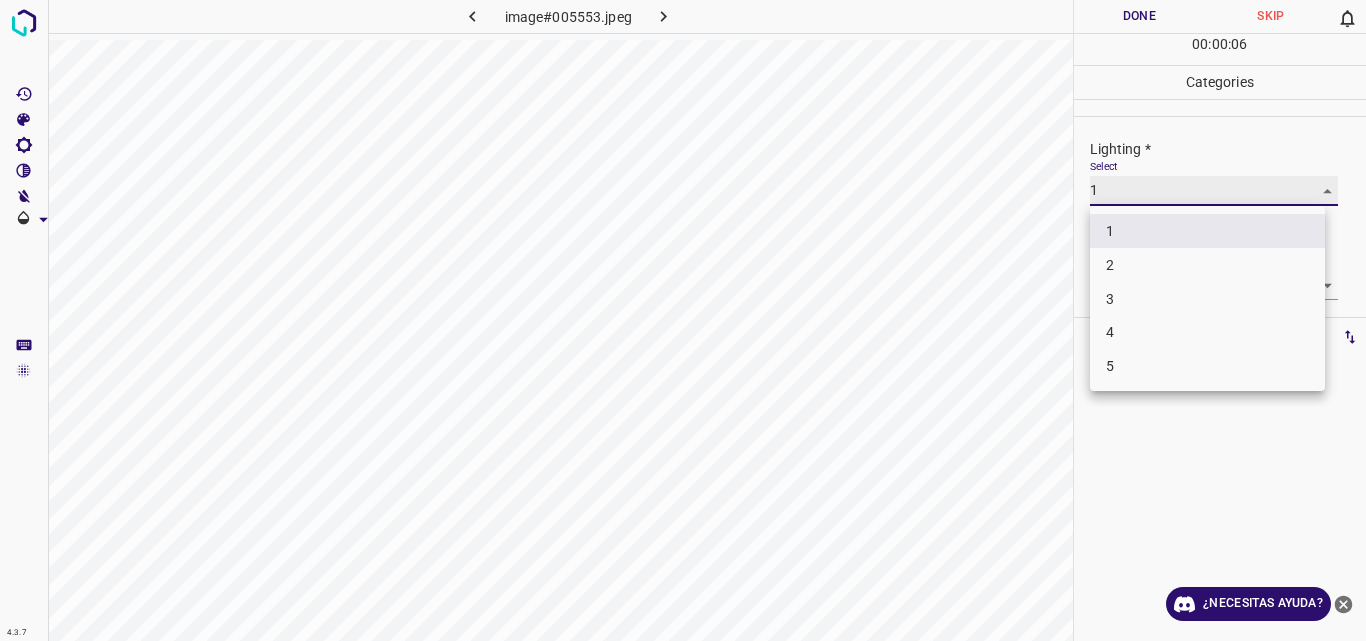 type on "2" 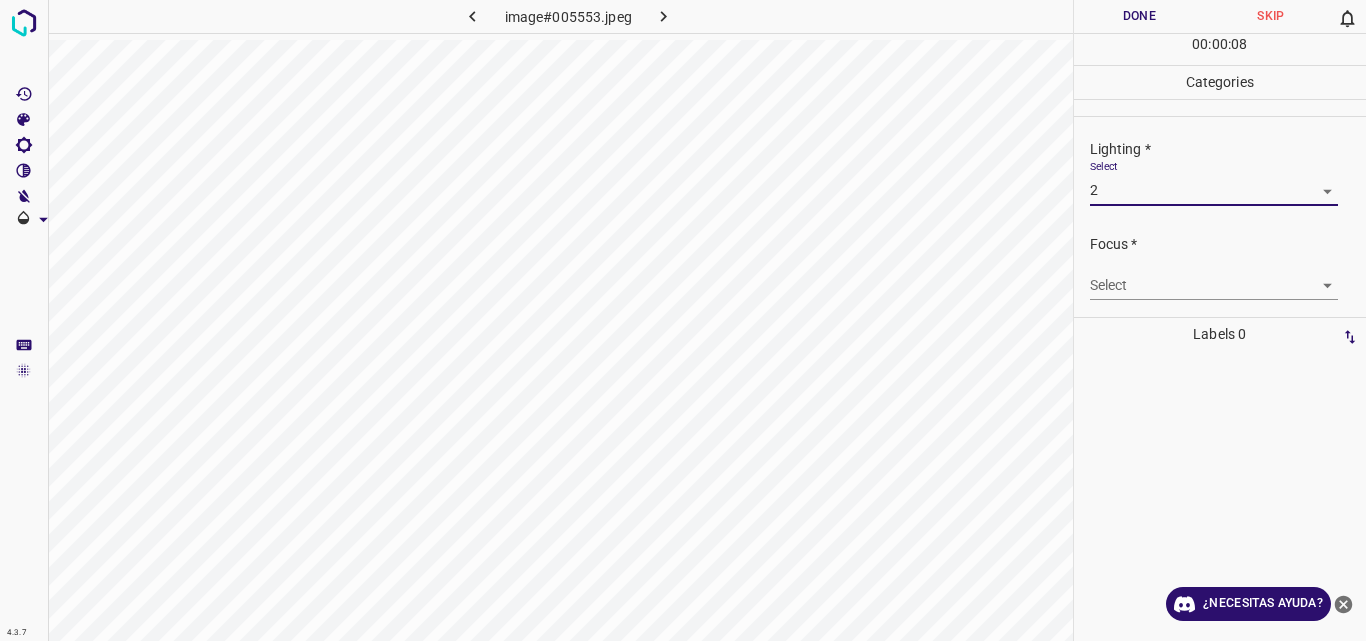 click on "4.3.7 image#005553.jpeg Done Skip 0 00   : 00   : 08   Categories Lighting *  Select 2 2 Focus *  Select ​ Overall *  Select ​ Labels   0 Categories 1 Lighting 2 Focus 3 Overall Tools Space Change between modes (Draw & Edit) I Auto labeling R Restore zoom M Zoom in N Zoom out Delete Delete selecte label Filters Z Restore filters X Saturation filter C Brightness filter V Contrast filter B Gray scale filter General O Download ¿Necesitas ayuda? Original text Rate this translation Your feedback will be used to help improve Google Translate - Texto - Esconder - Borrar" at bounding box center [683, 320] 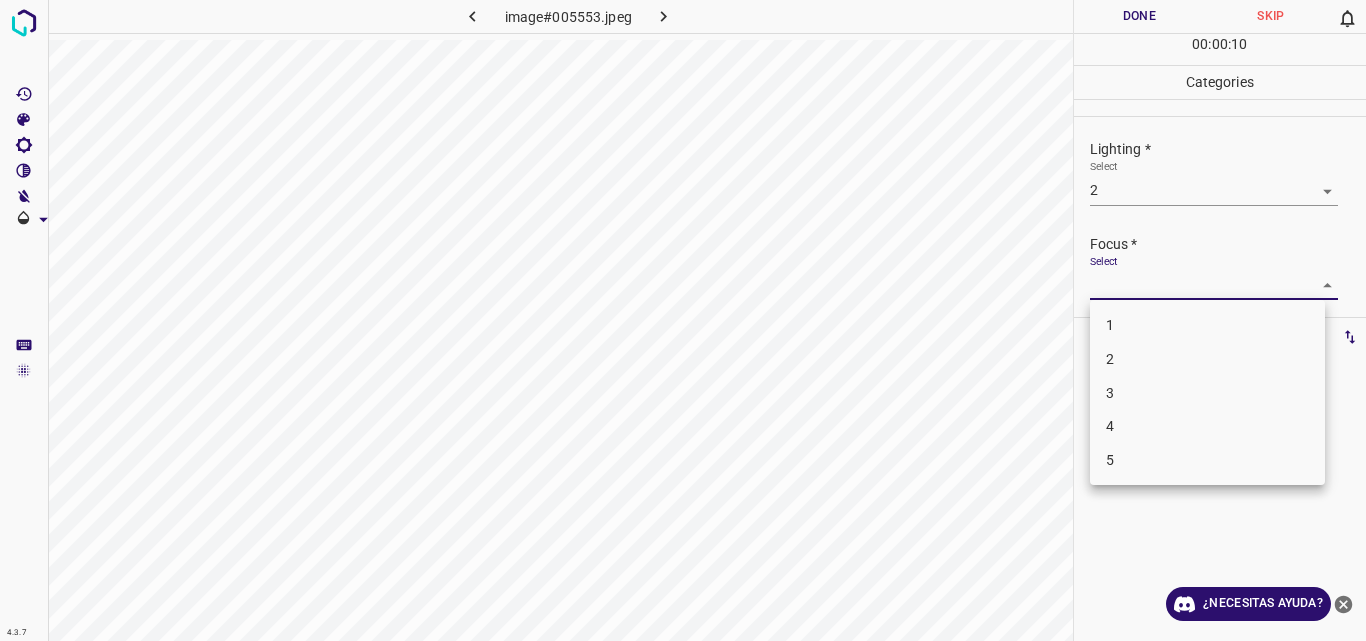 click on "2" at bounding box center [1207, 359] 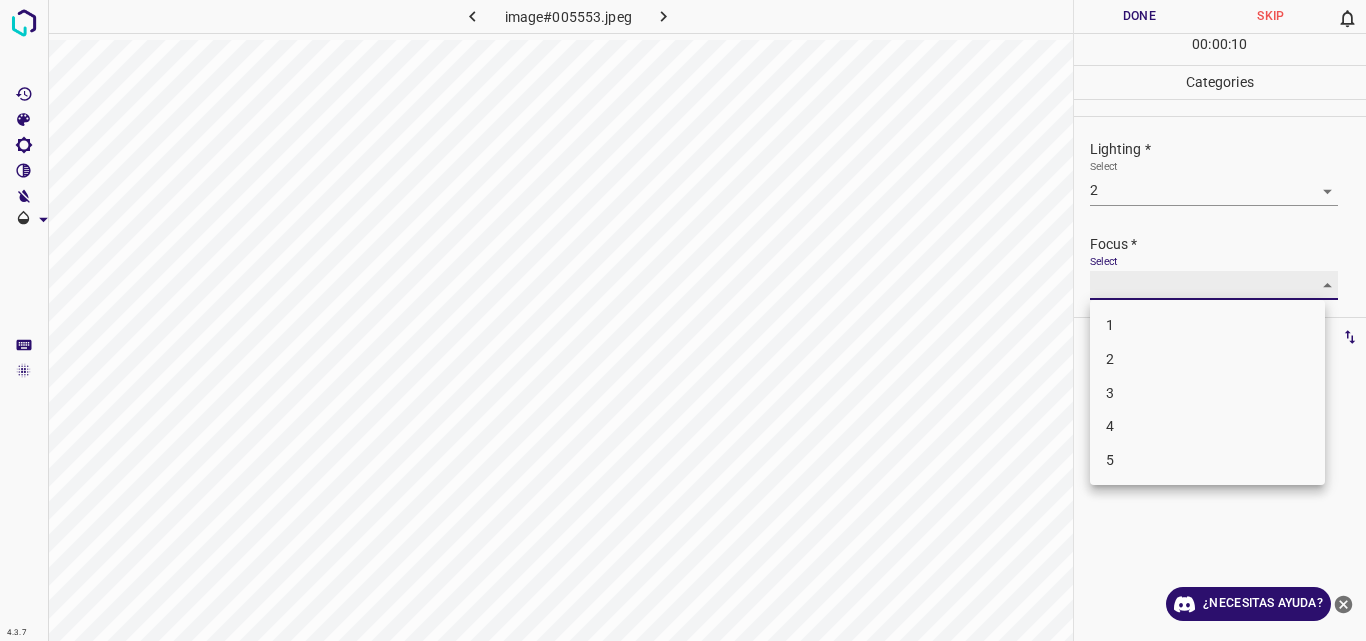 type on "2" 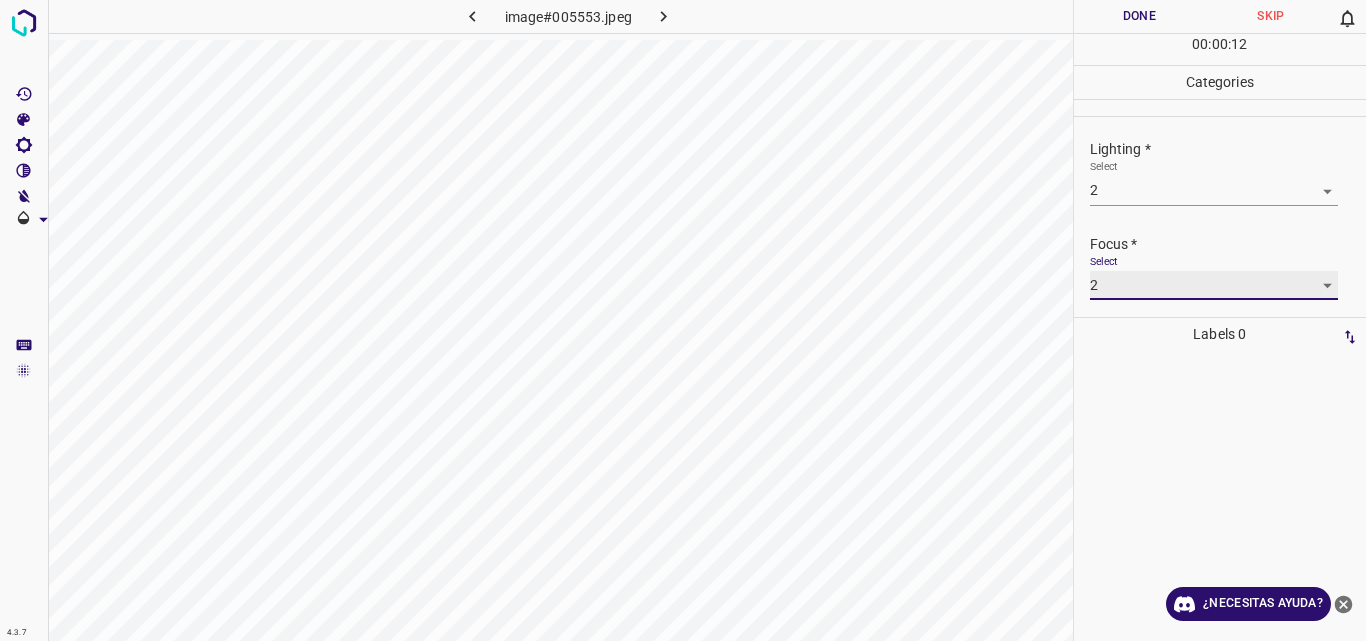 scroll, scrollTop: 98, scrollLeft: 0, axis: vertical 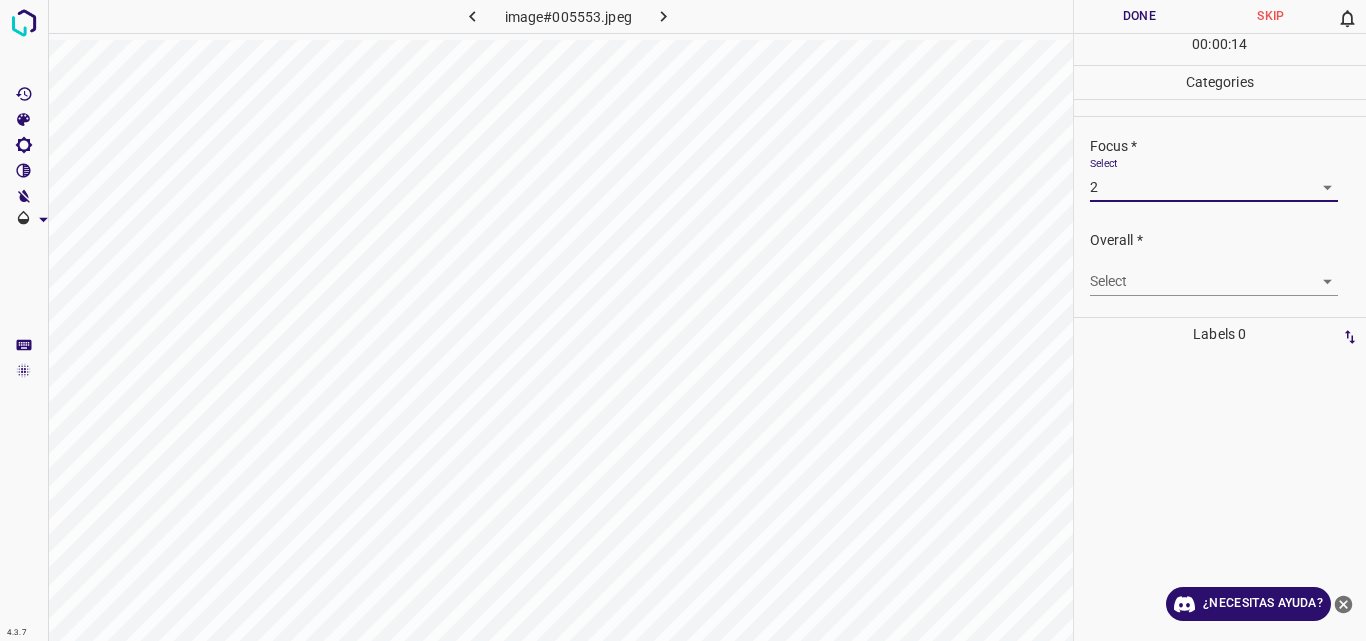 click on "4.3.7 image#[HASH].jpeg Done Skip 0 00   : 00   : 14   Categories Lighting *  Select 2 2 Focus *  Select 2 2 Overall *  Select ​ Labels   0 Categories 1 Lighting 2 Focus 3 Overall Tools Space Change between modes (Draw & Edit) I Auto labeling R Restore zoom M Zoom in N Zoom out Delete Delete selecte label Filters Z Restore filters X Saturation filter C Brightness filter V Contrast filter B Gray scale filter General O Download ¿Necesitas ayuda? Original text Rate this translation Your feedback will be used to help improve Google Translate - Texto - Esconder - Borrar" at bounding box center [683, 320] 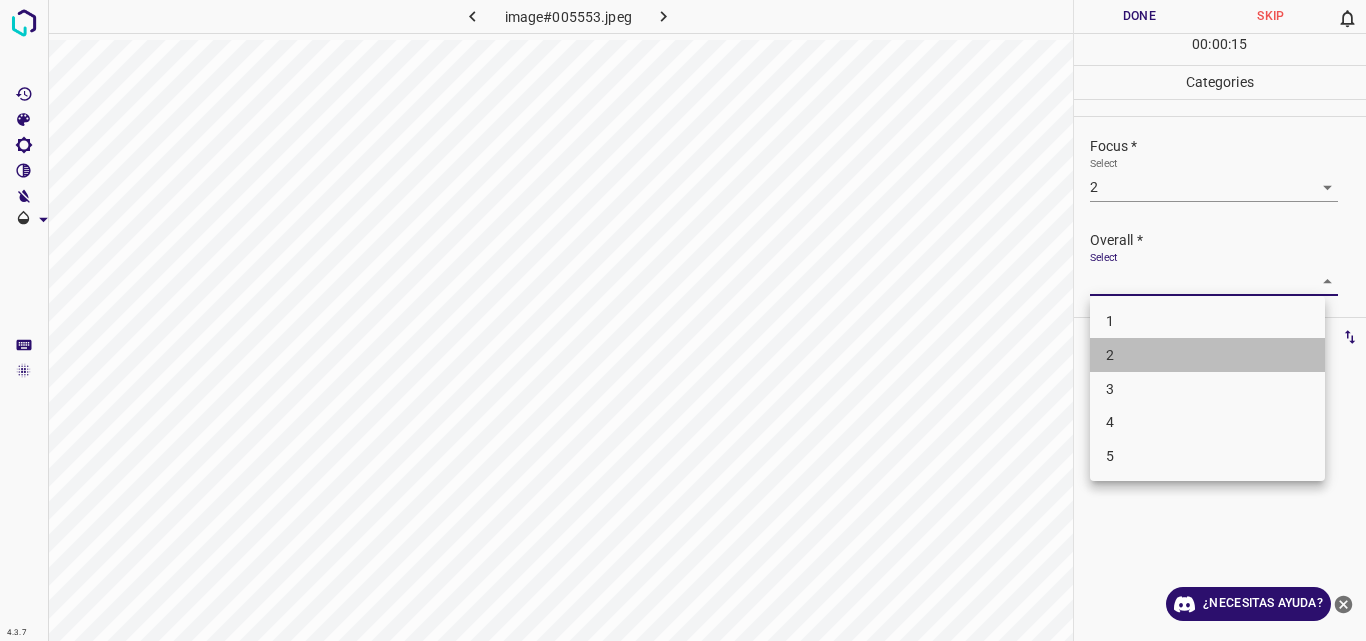 click on "2" at bounding box center [1207, 355] 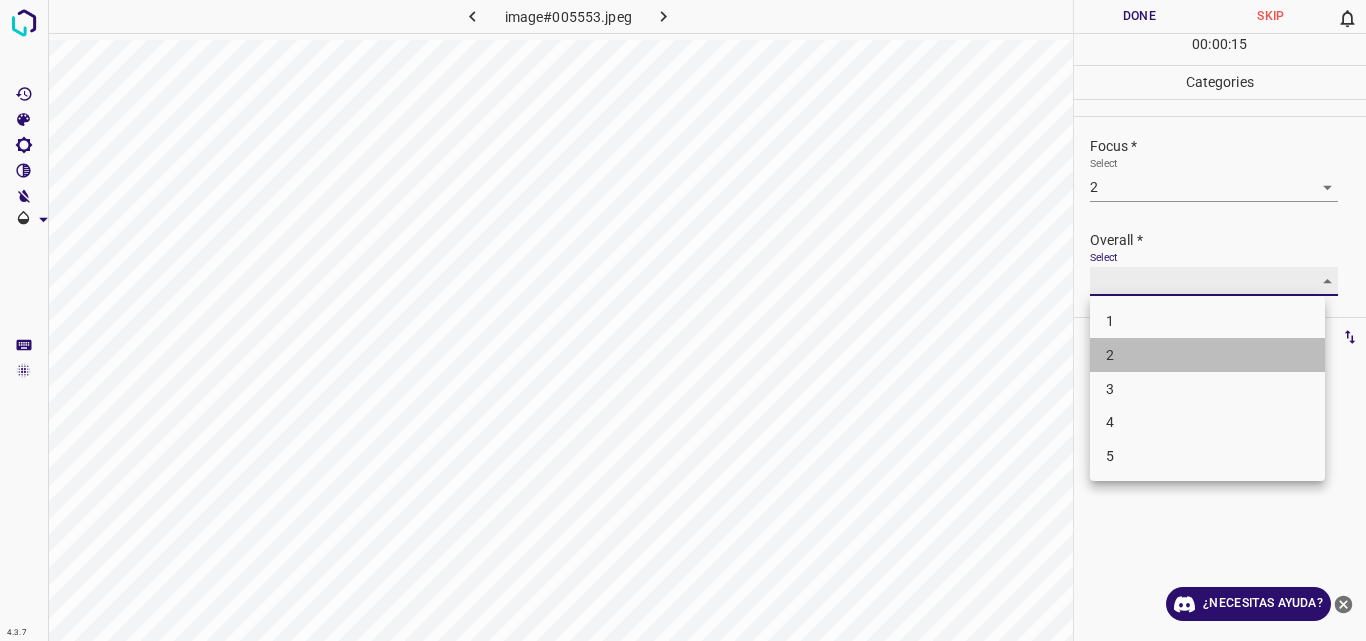 type on "2" 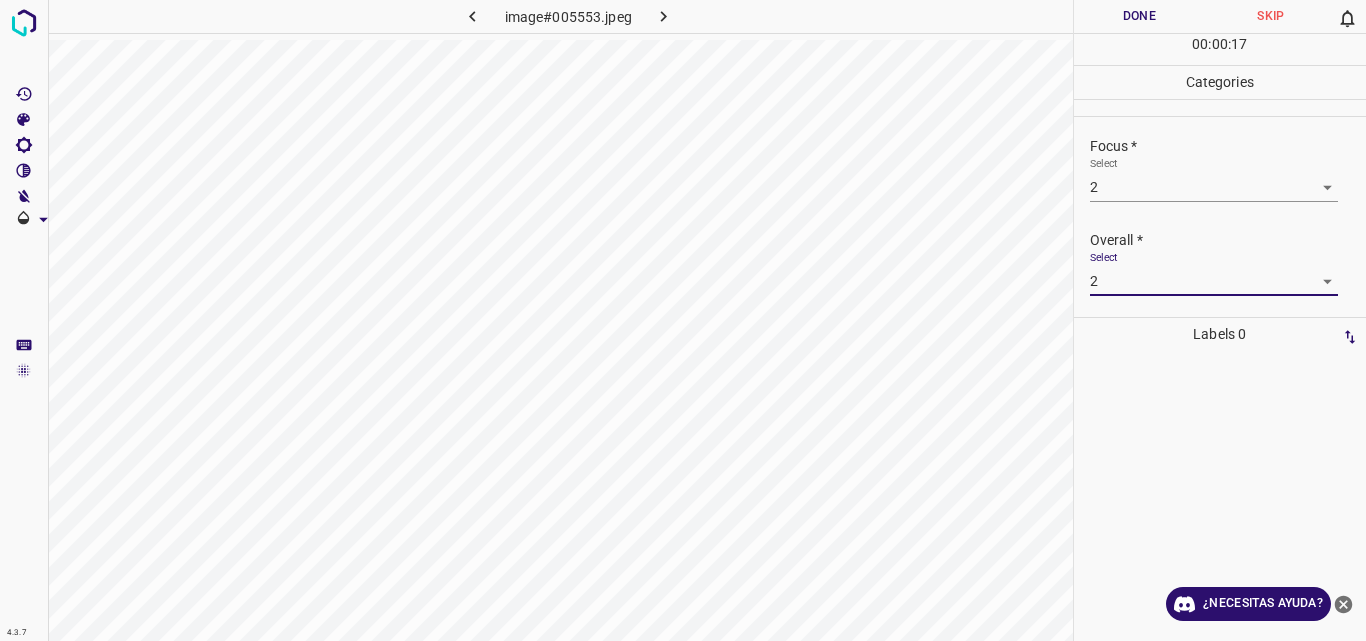 click on "Done" at bounding box center [1140, 16] 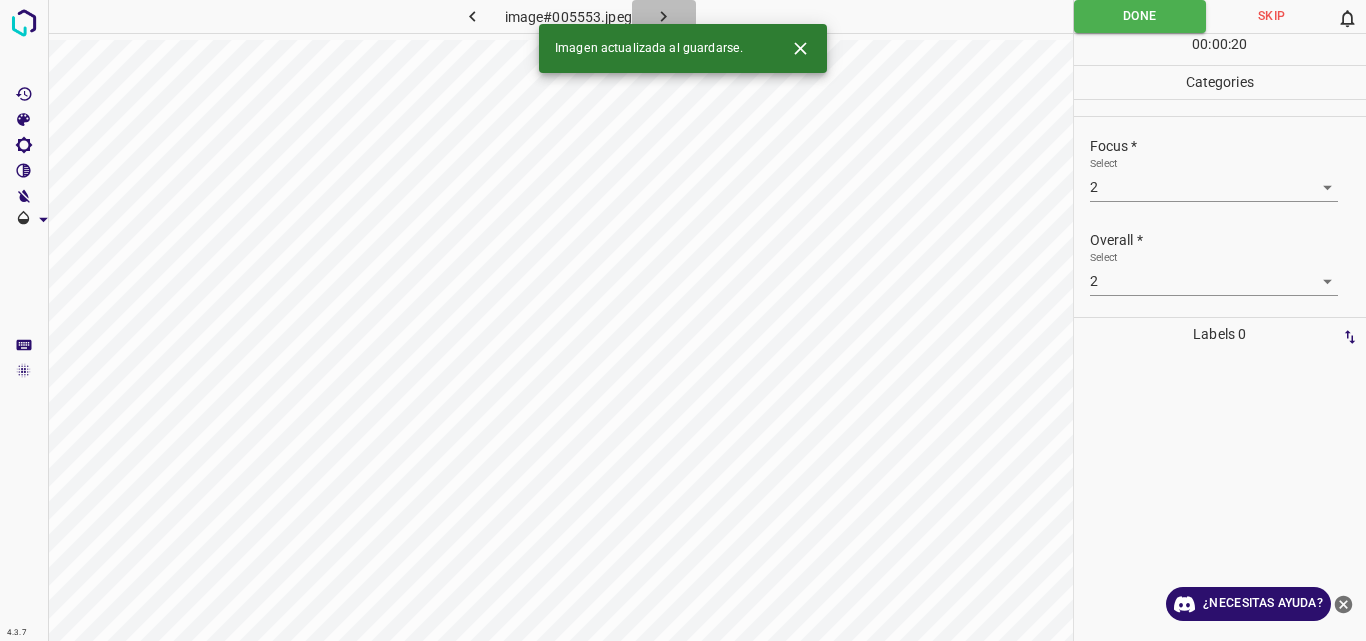 click 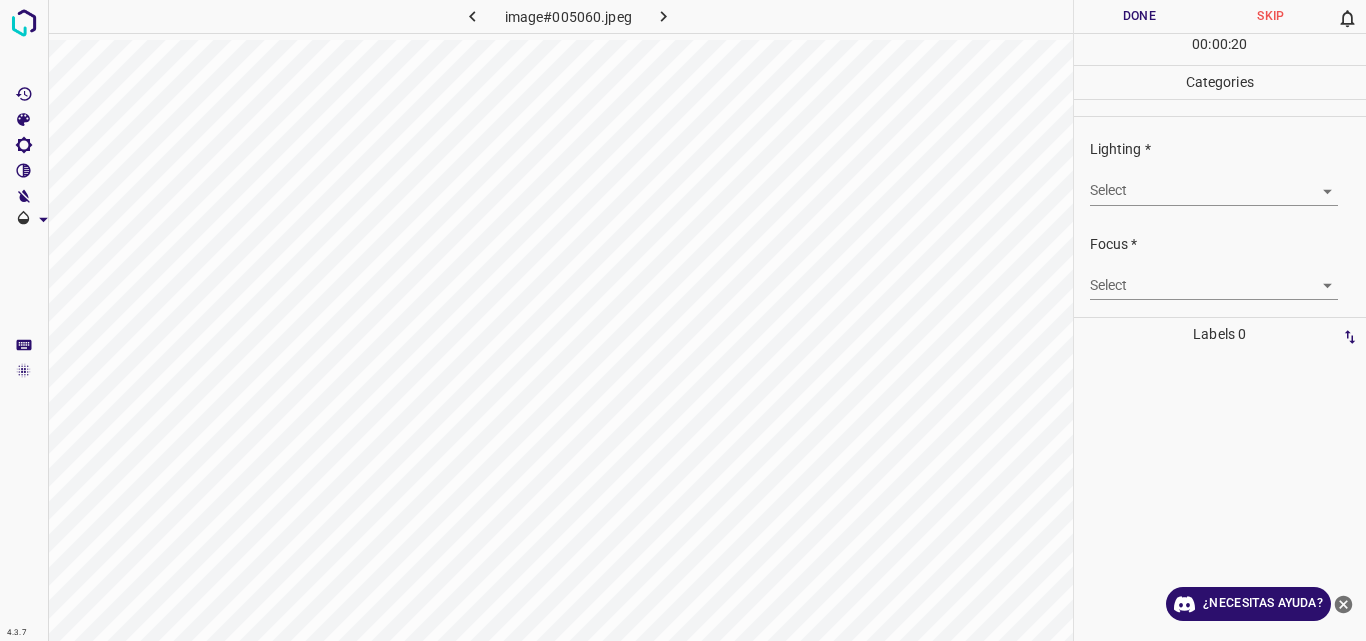click on "4.3.7 image#005060.jpeg Done Skip 0 00   : 00   : 20   Categories Lighting *  Select ​ Focus *  Select ​ Overall *  Select ​ Labels   0 Categories 1 Lighting 2 Focus 3 Overall Tools Space Change between modes (Draw & Edit) I Auto labeling R Restore zoom M Zoom in N Zoom out Delete Delete selecte label Filters Z Restore filters X Saturation filter C Brightness filter V Contrast filter B Gray scale filter General O Download ¿Necesitas ayuda? Original text Rate this translation Your feedback will be used to help improve Google Translate - Texto - Esconder - Borrar" at bounding box center [683, 320] 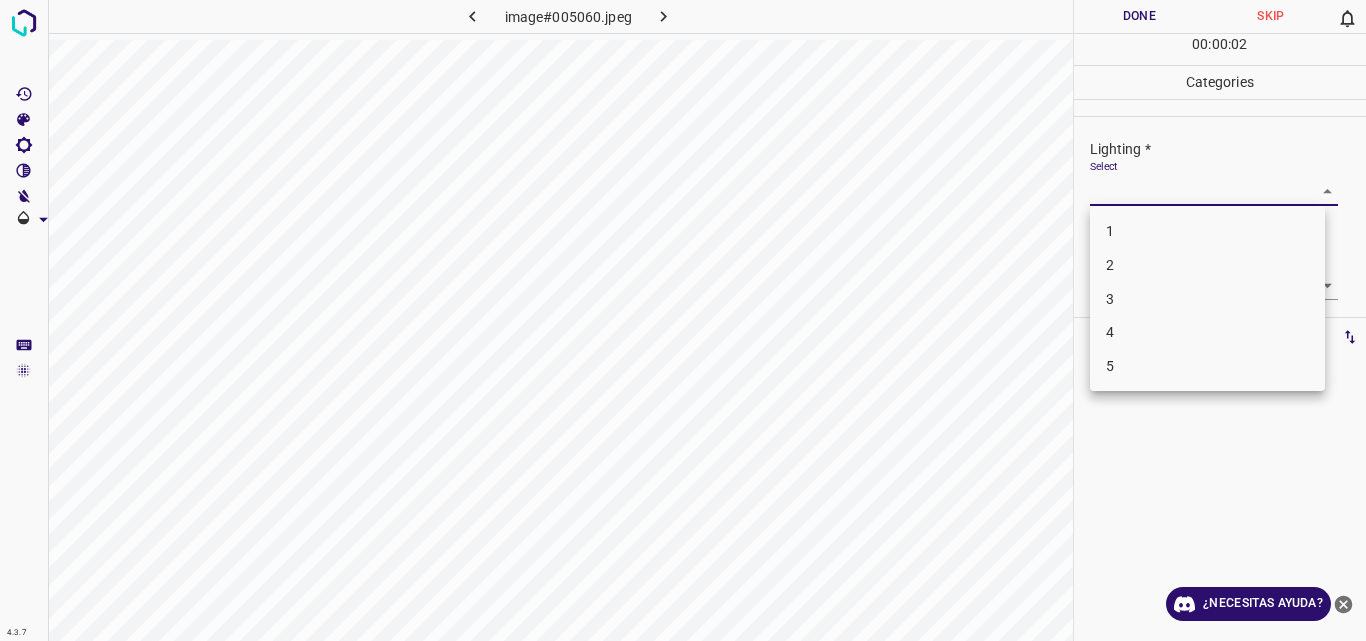 click on "2" at bounding box center (1207, 265) 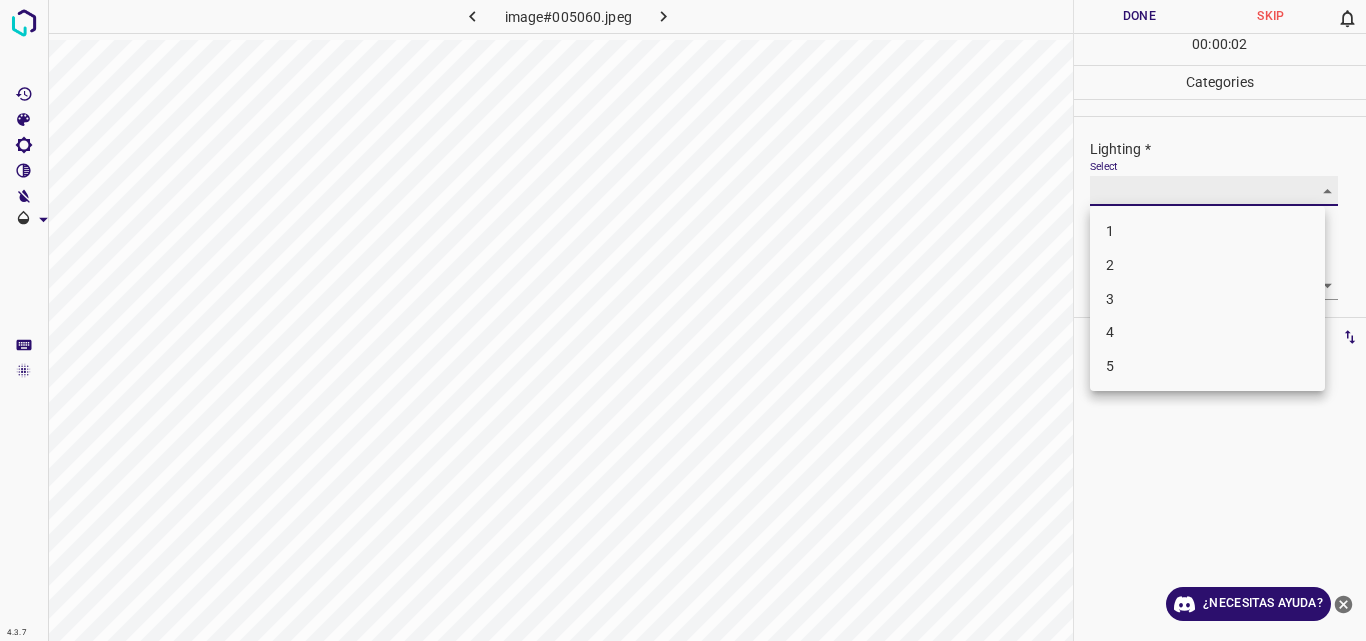 type on "2" 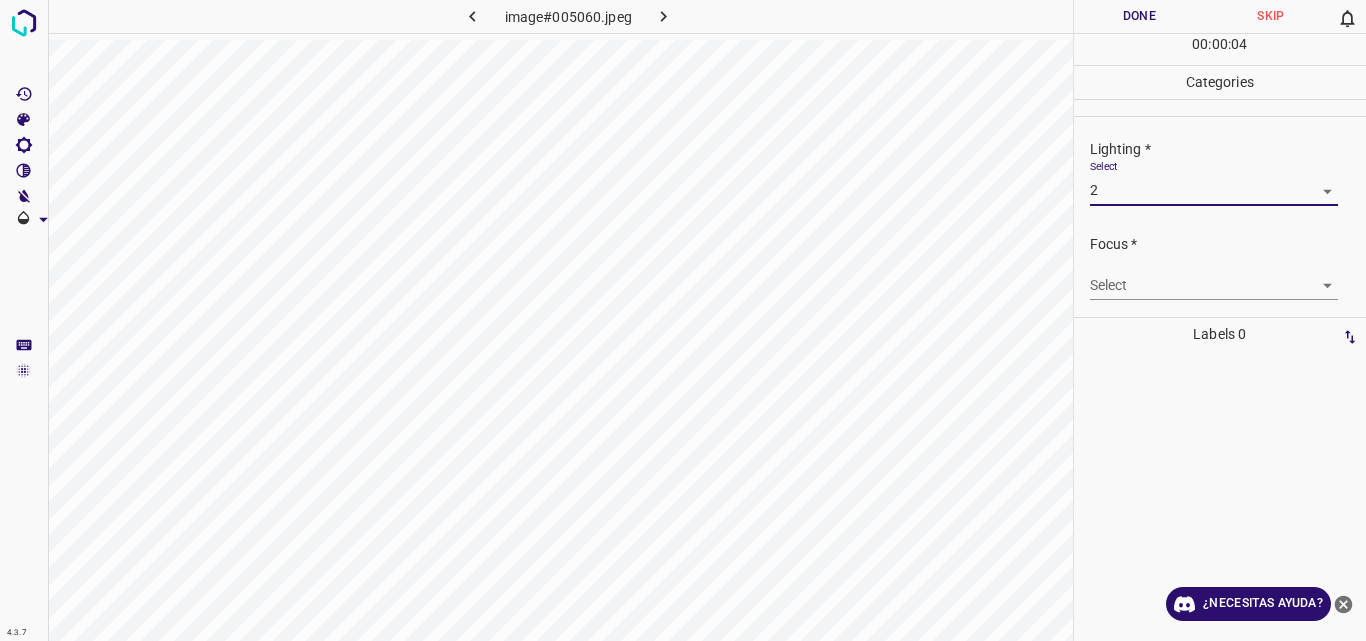 click on "4.3.7 image#[HASH].jpeg Done Skip 0 00   : 00   : 04   Categories Lighting *  Select 2 2 Focus *  Select ​ Overall *  Select ​ Labels   0 Categories 1 Lighting 2 Focus 3 Overall Tools Space Change between modes (Draw & Edit) I Auto labeling R Restore zoom M Zoom in N Zoom out Delete Delete selecte label Filters Z Restore filters X Saturation filter C Brightness filter V Contrast filter B Gray scale filter General O Download ¿Necesitas ayuda? Original text Rate this translation Your feedback will be used to help improve Google Translate - Texto - Esconder - Borrar" at bounding box center (683, 320) 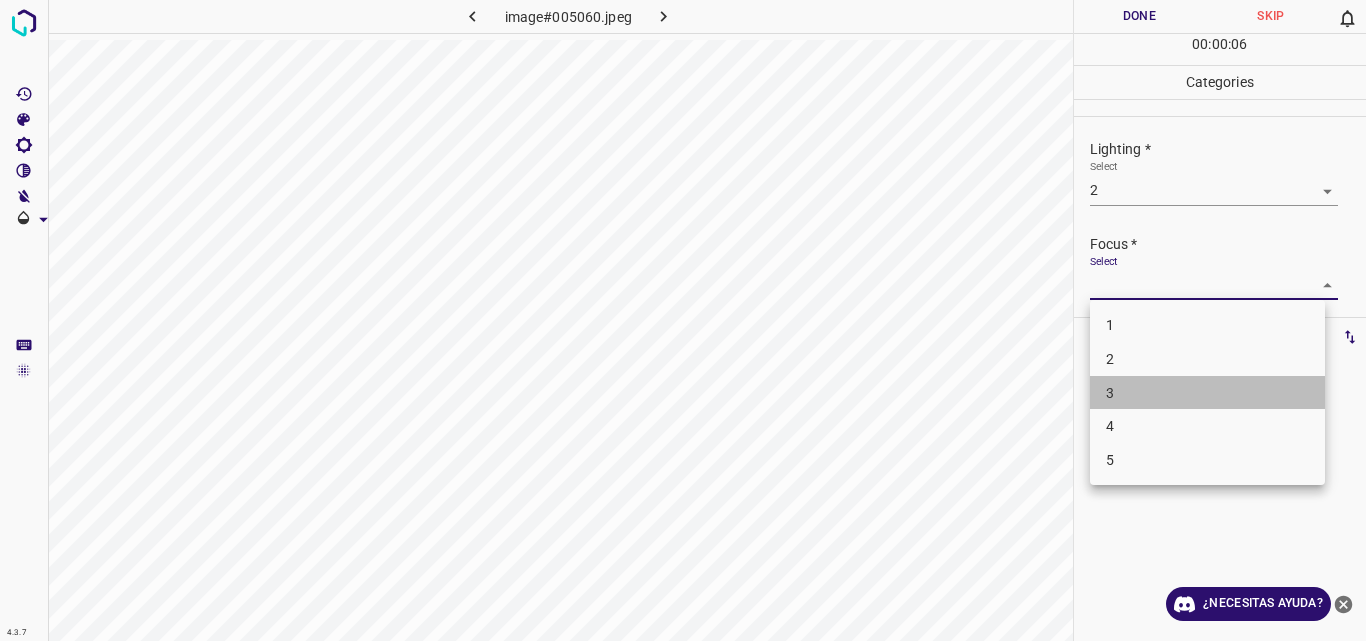 click on "3" at bounding box center [1207, 393] 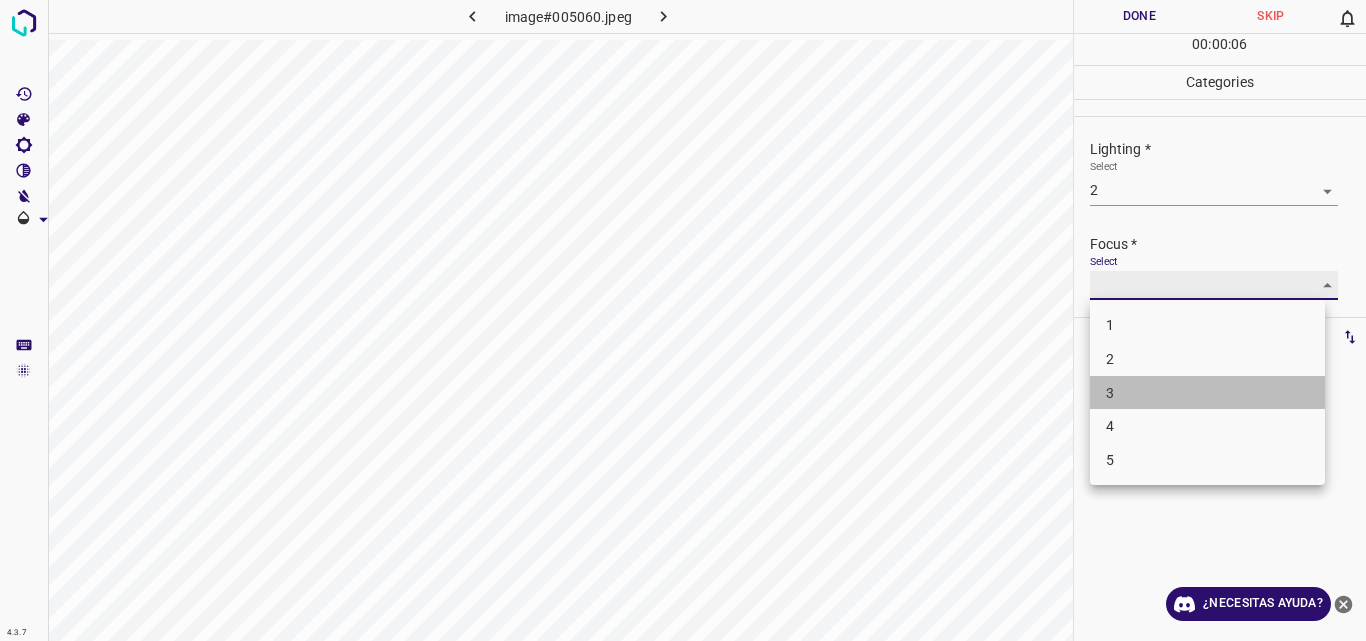 type on "3" 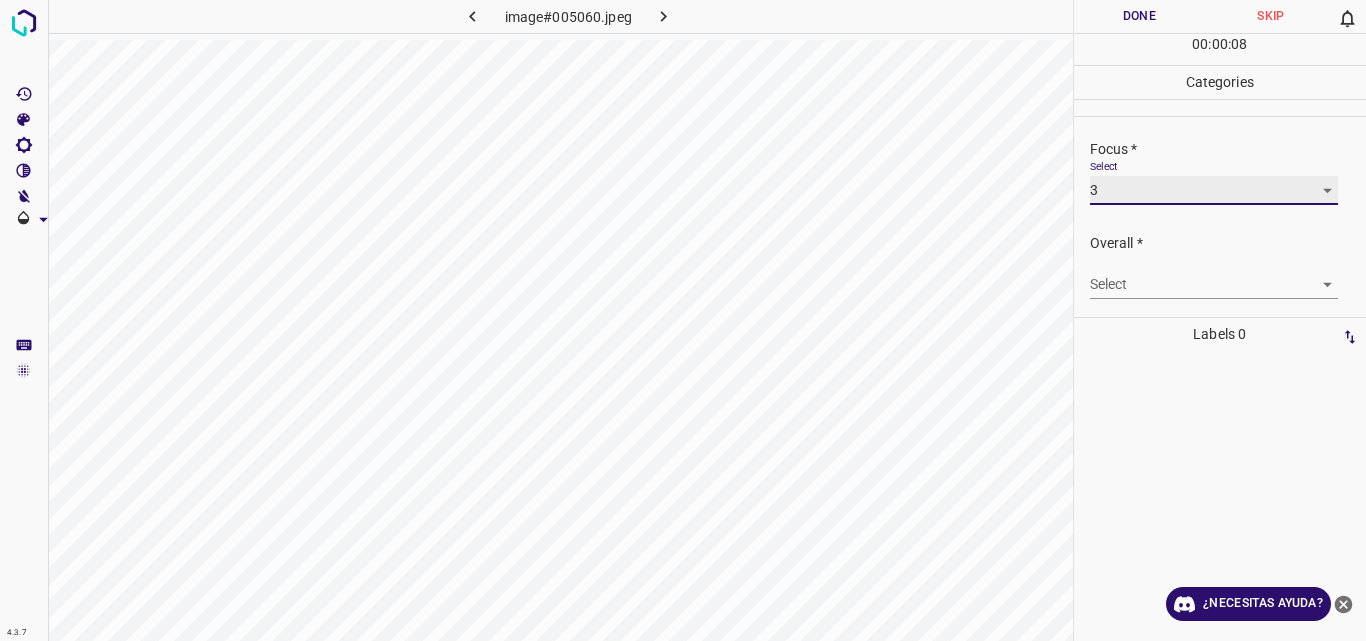 scroll, scrollTop: 98, scrollLeft: 0, axis: vertical 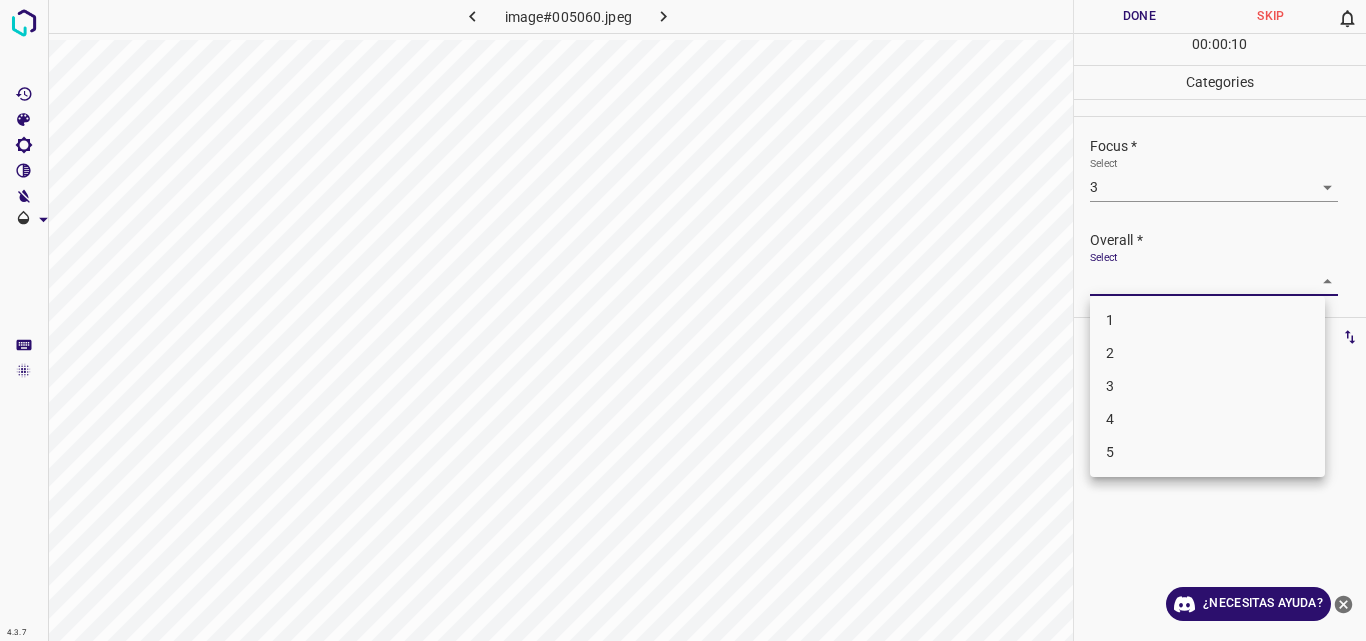 click on "4.3.7 image#005060.jpeg Done Skip 0 00   : 00   : 10   Categories Lighting *  Select 2 2 Focus *  Select 3 3 Overall *  Select ​ Labels   0 Categories 1 Lighting 2 Focus 3 Overall Tools Space Change between modes (Draw & Edit) I Auto labeling R Restore zoom M Zoom in N Zoom out Delete Delete selecte label Filters Z Restore filters X Saturation filter C Brightness filter V Contrast filter B Gray scale filter General O Download ¿Necesitas ayuda? Original text Rate this translation Your feedback will be used to help improve Google Translate - Texto - Esconder - Borrar 1 2 3 4 5" at bounding box center (683, 320) 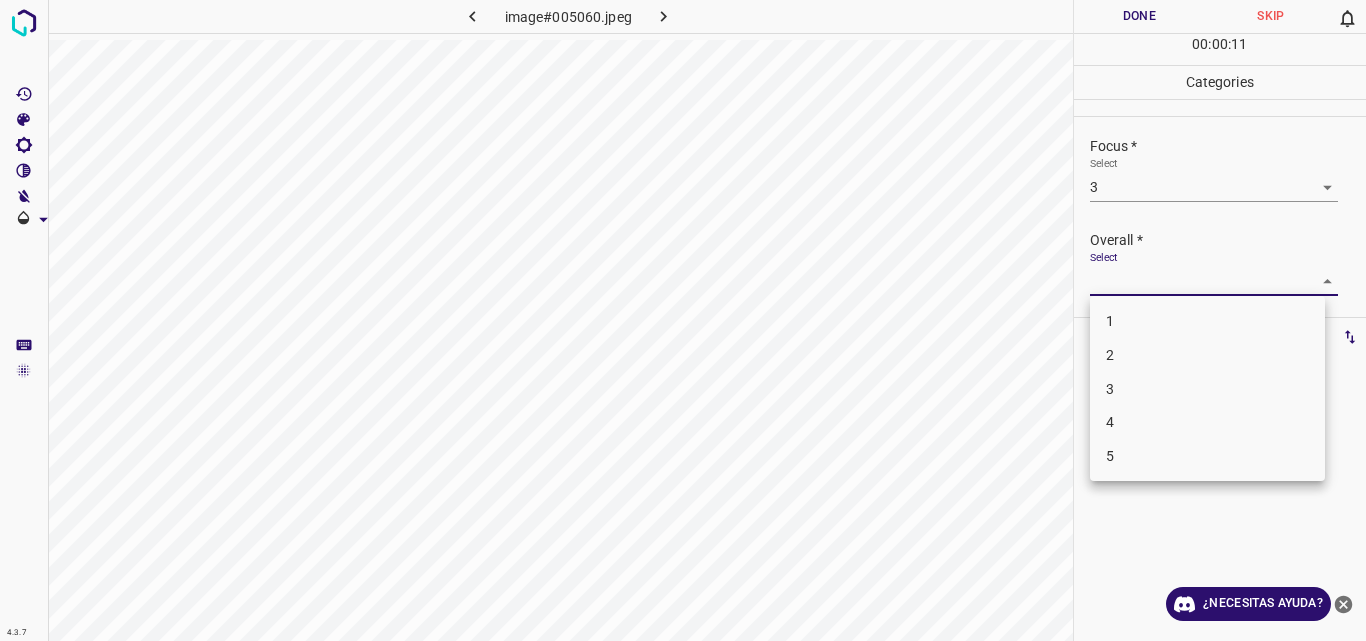 click on "3" at bounding box center [1207, 389] 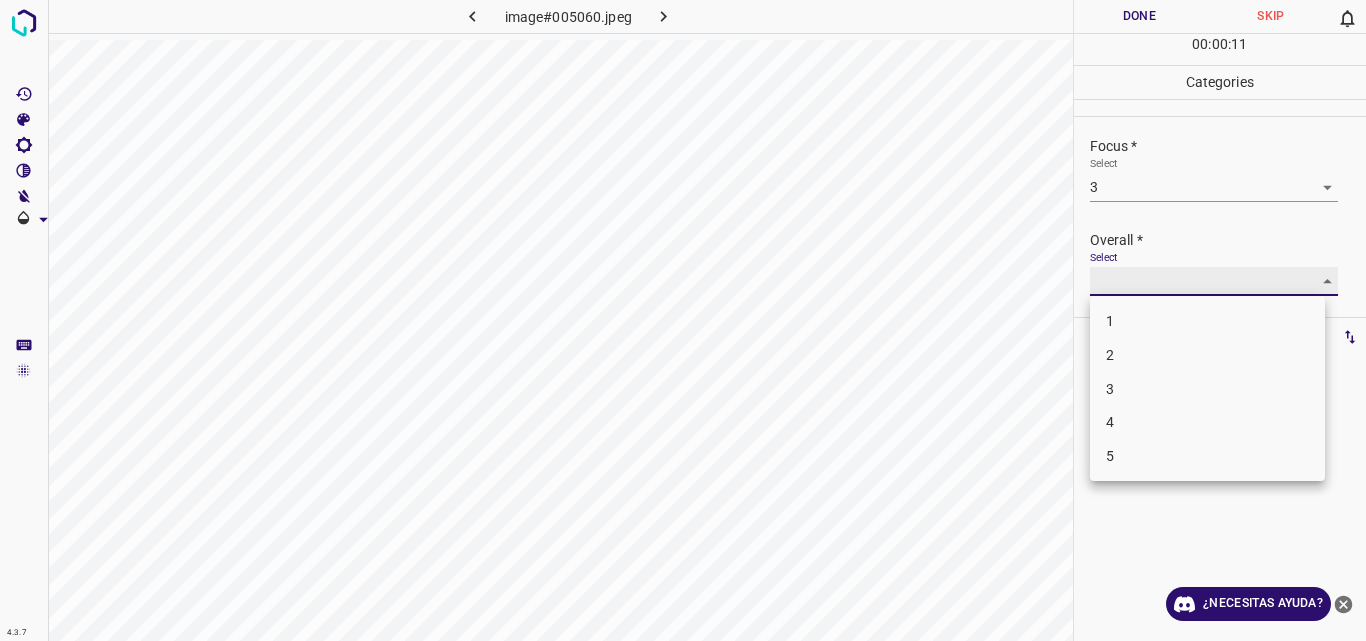 type on "3" 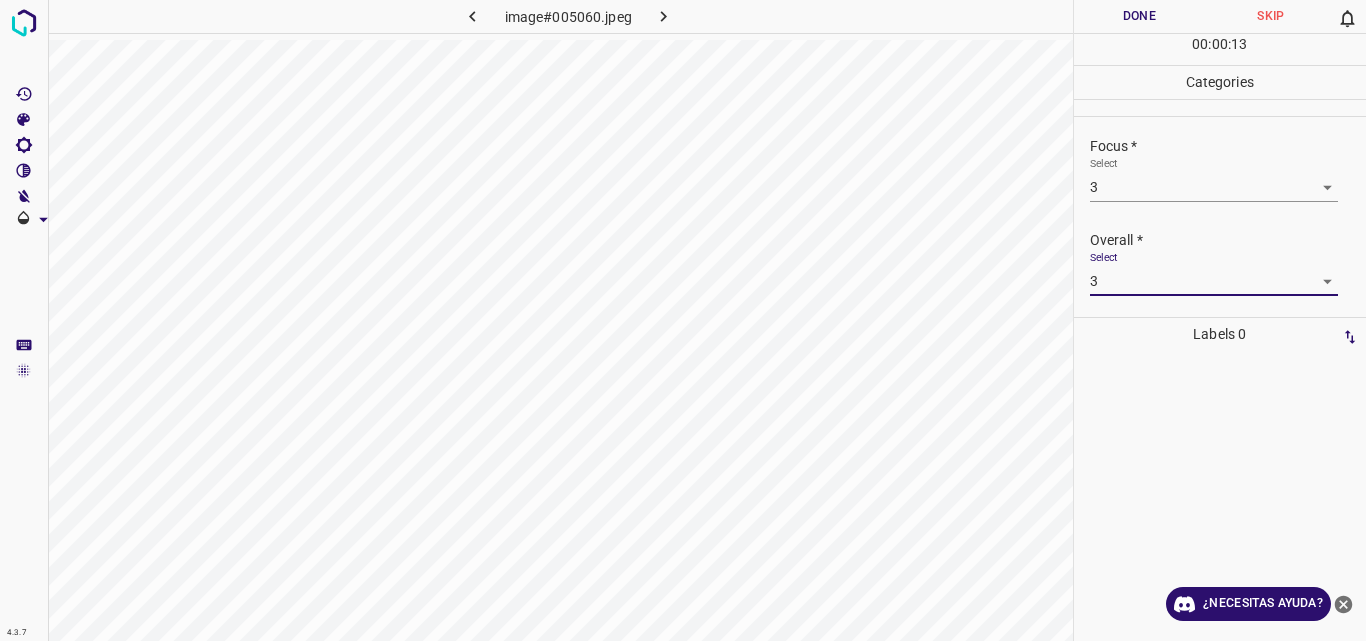 click on "Done" at bounding box center (1140, 16) 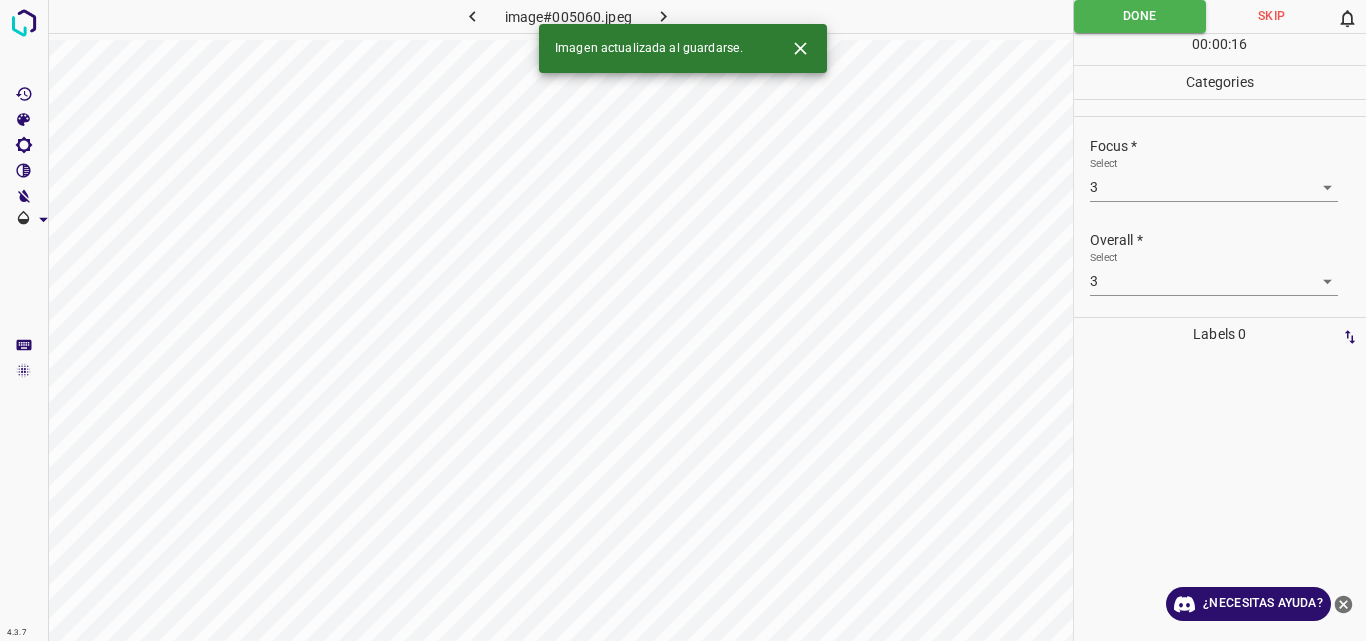 click 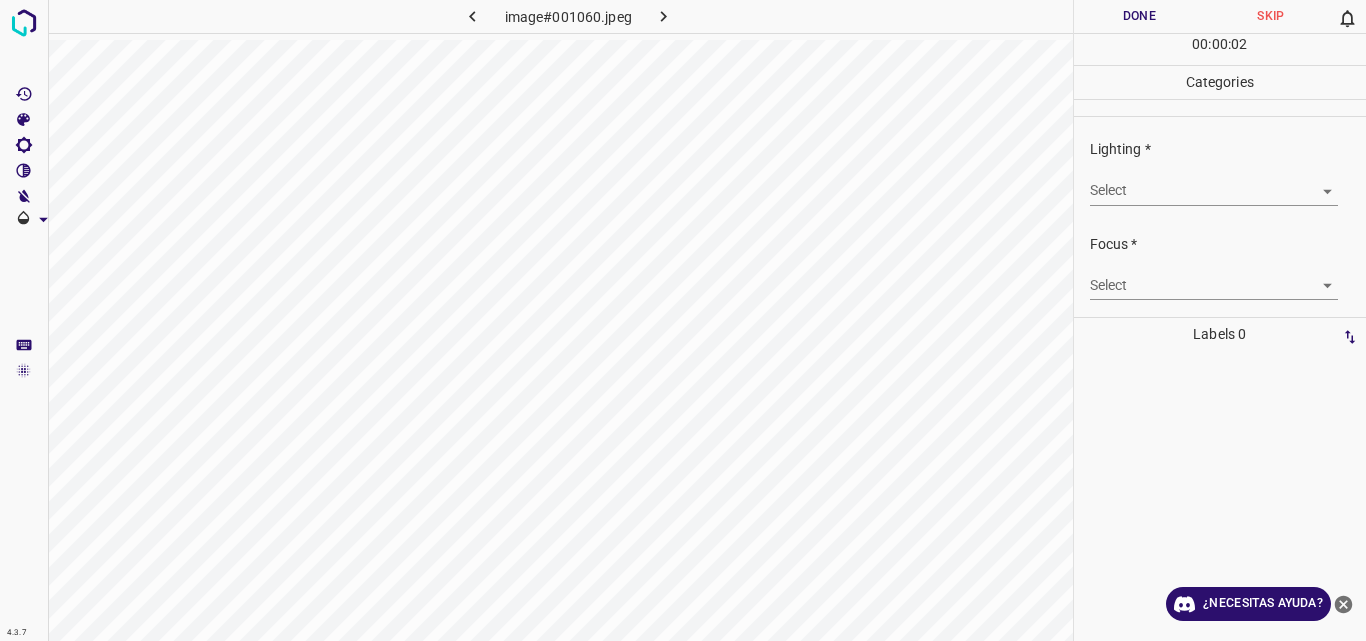 click on "4.3.7 image#001060.jpeg Done Skip 0 00   : 00   : 02   Categories Lighting *  Select ​ Focus *  Select ​ Overall *  Select ​ Labels   0 Categories 1 Lighting 2 Focus 3 Overall Tools Space Change between modes (Draw & Edit) I Auto labeling R Restore zoom M Zoom in N Zoom out Delete Delete selecte label Filters Z Restore filters X Saturation filter C Brightness filter V Contrast filter B Gray scale filter General O Download ¿Necesitas ayuda? Original text Rate this translation Your feedback will be used to help improve Google Translate - Texto - Esconder - Borrar" at bounding box center [683, 320] 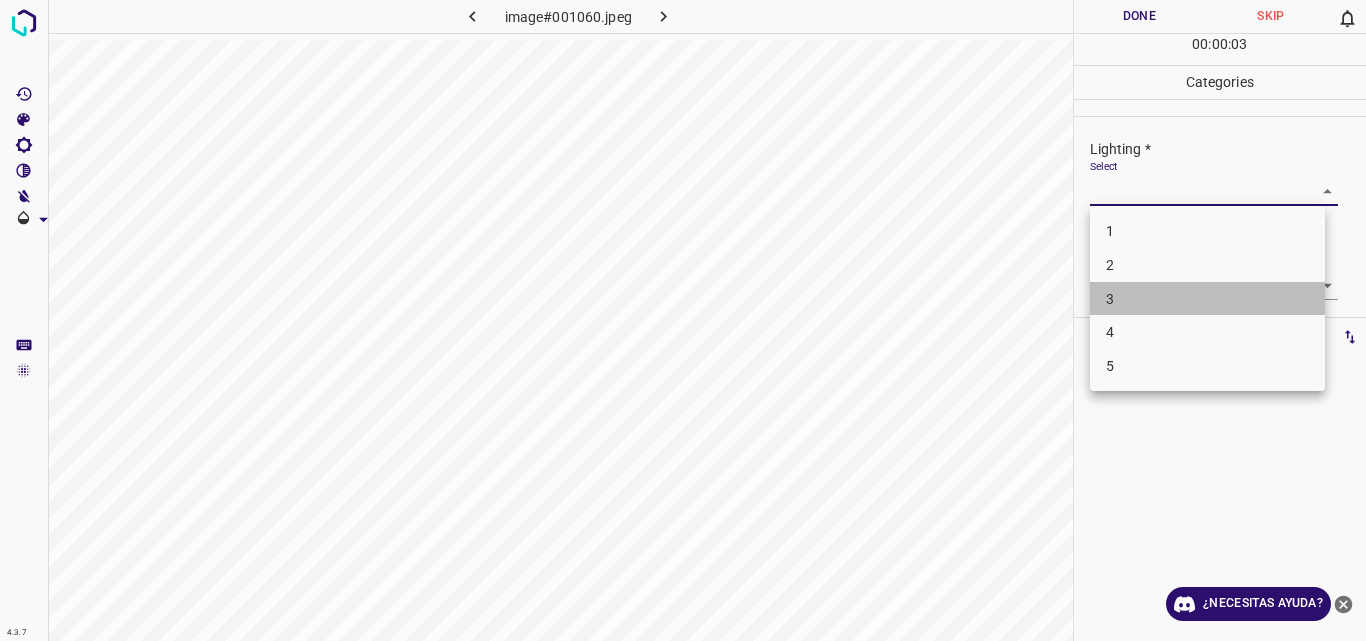 click on "3" at bounding box center (1207, 299) 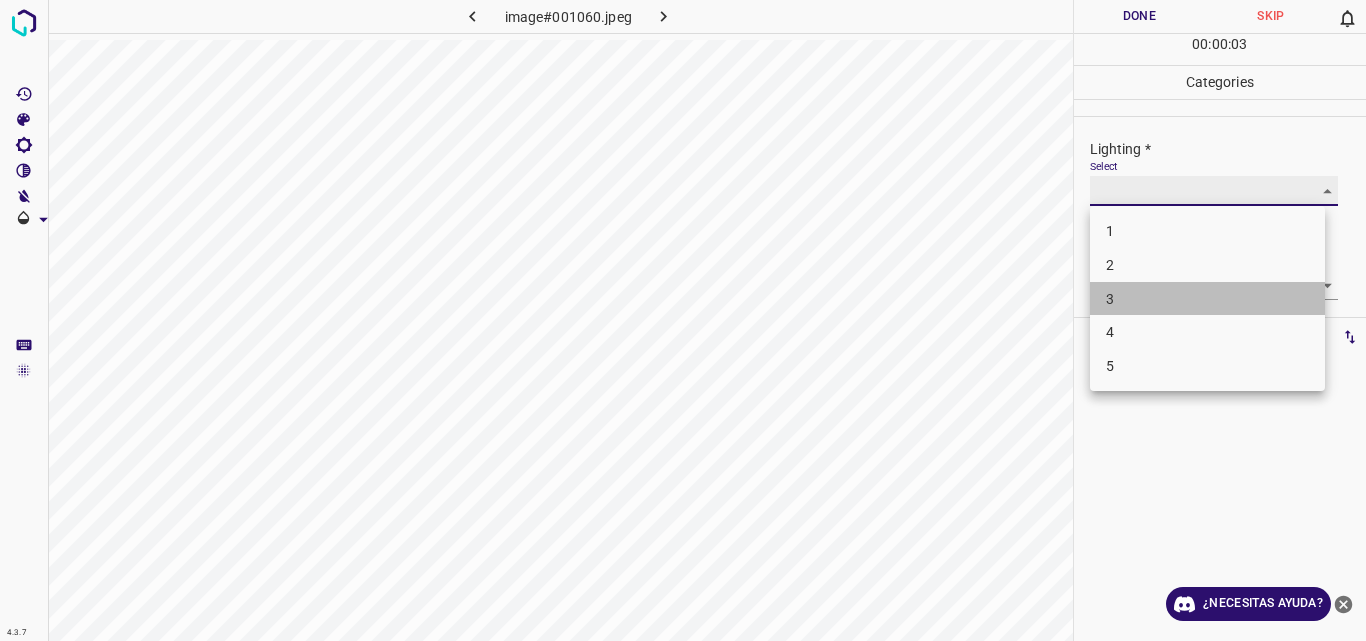 type on "3" 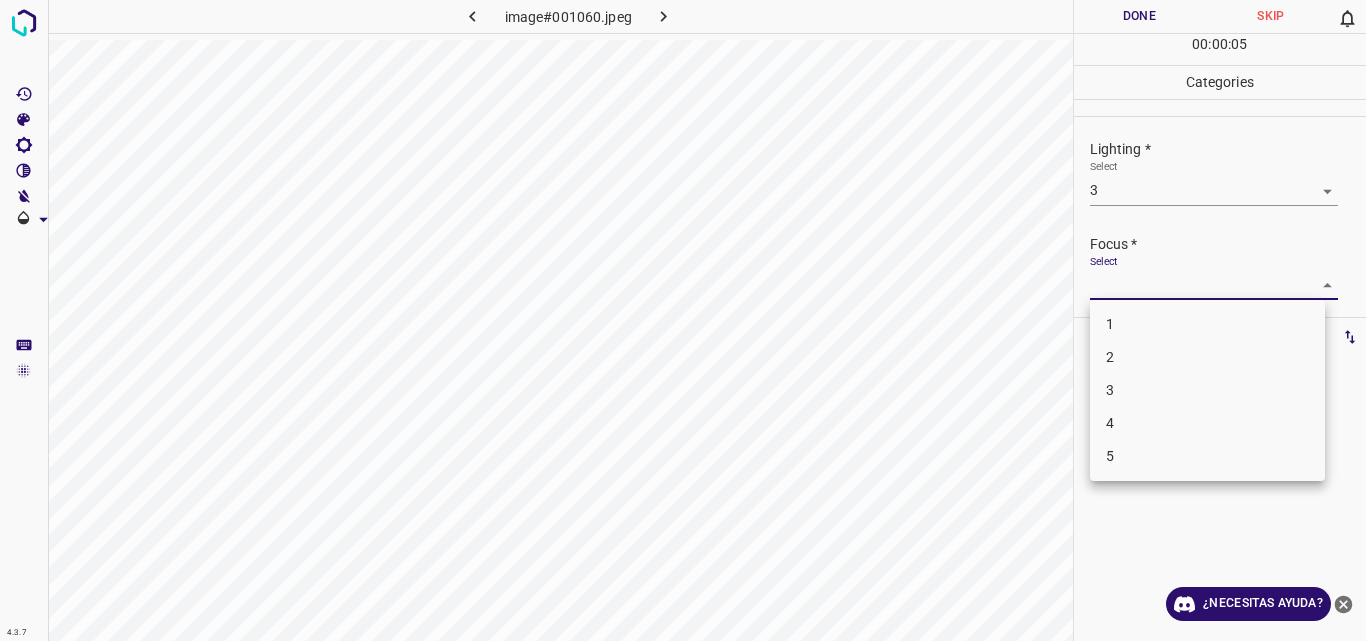 click on "4.3.7 image#001060.jpeg Done Skip 0 00   : 00   : 05   Categories Lighting *  Select 3 3 Focus *  Select ​ Overall *  Select ​ Labels   0 Categories 1 Lighting 2 Focus 3 Overall Tools Space Change between modes (Draw & Edit) I Auto labeling R Restore zoom M Zoom in N Zoom out Delete Delete selecte label Filters Z Restore filters X Saturation filter C Brightness filter V Contrast filter B Gray scale filter General O Download ¿Necesitas ayuda? Original text Rate this translation Your feedback will be used to help improve Google Translate - Texto - Esconder - Borrar 1 2 3 4 5" at bounding box center (683, 320) 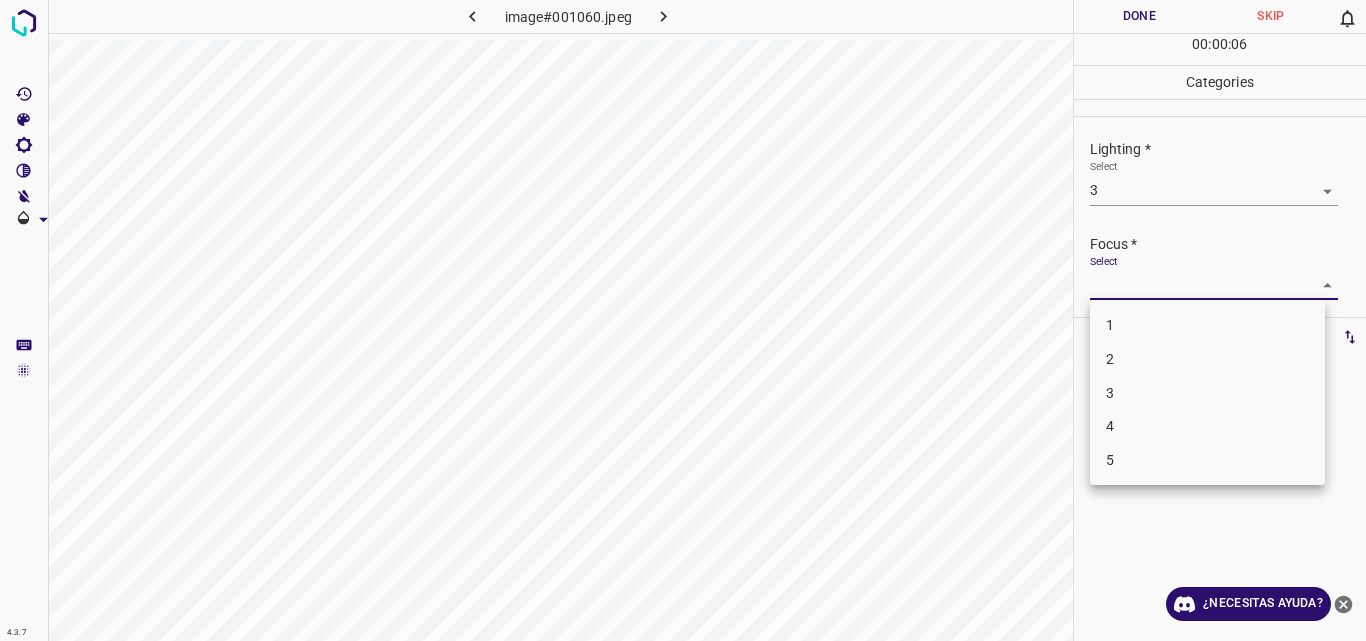 click on "3" at bounding box center (1207, 393) 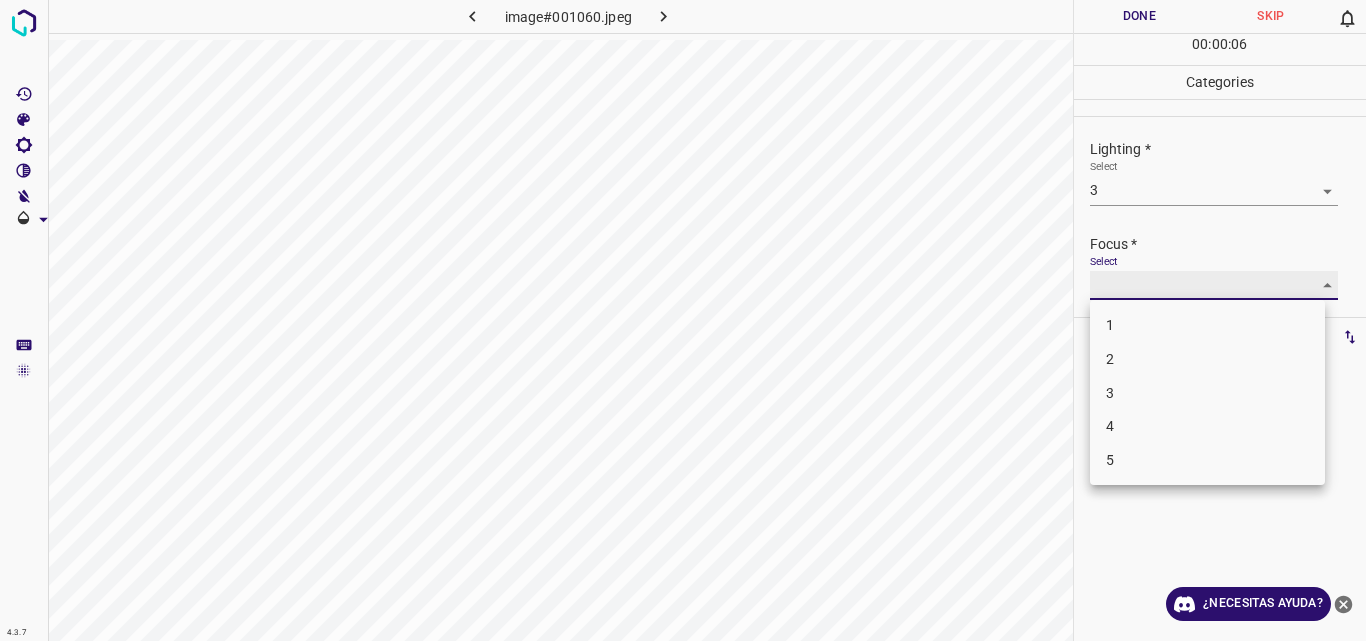type on "3" 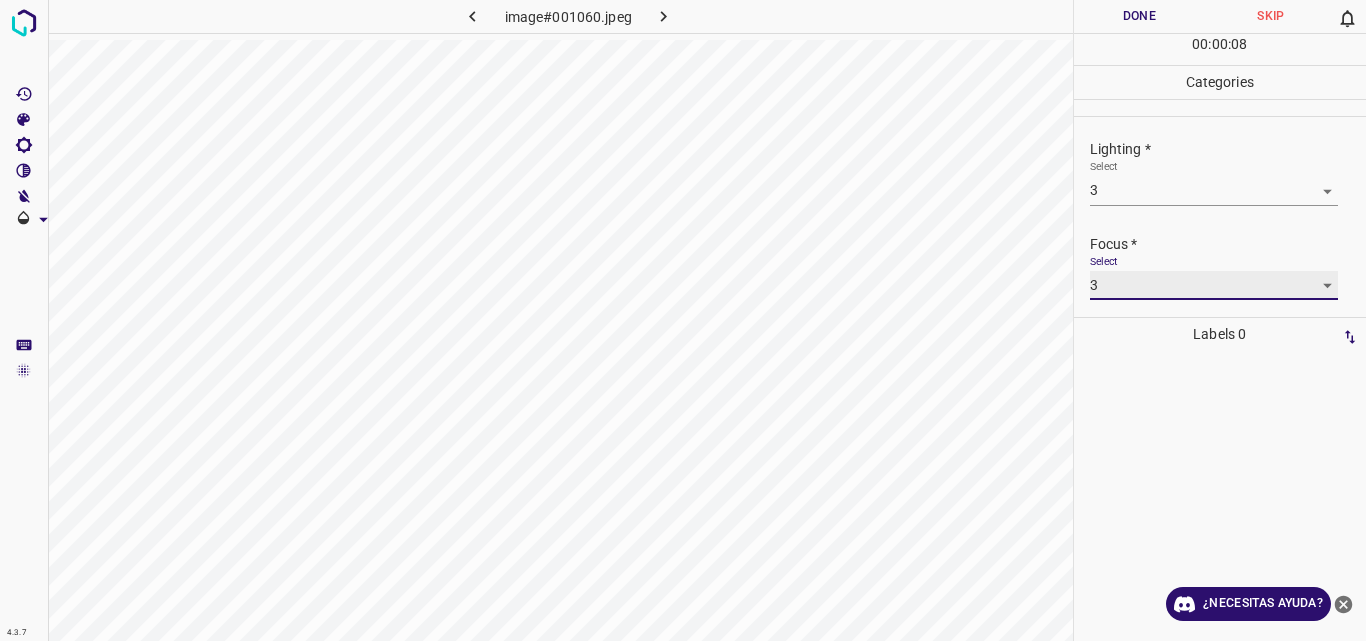 scroll, scrollTop: 98, scrollLeft: 0, axis: vertical 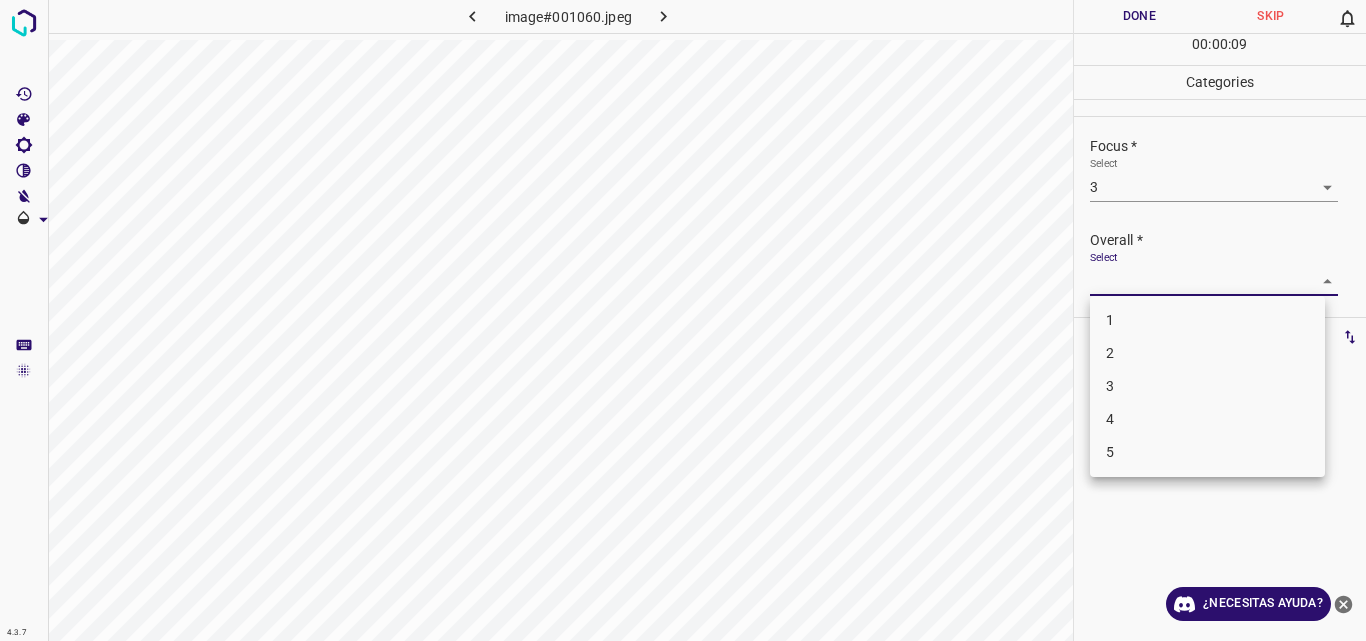 click on "4.3.7 image#001060.jpeg Done Skip 0 00   : 00   : 09   Categories Lighting *  Select 3 3 Focus *  Select 3 3 Overall *  Select ​ Labels   0 Categories 1 Lighting 2 Focus 3 Overall Tools Space Change between modes (Draw & Edit) I Auto labeling R Restore zoom M Zoom in N Zoom out Delete Delete selecte label Filters Z Restore filters X Saturation filter C Brightness filter V Contrast filter B Gray scale filter General O Download ¿Necesitas ayuda? Original text Rate this translation Your feedback will be used to help improve Google Translate - Texto - Esconder - Borrar 1 2 3 4 5" at bounding box center [683, 320] 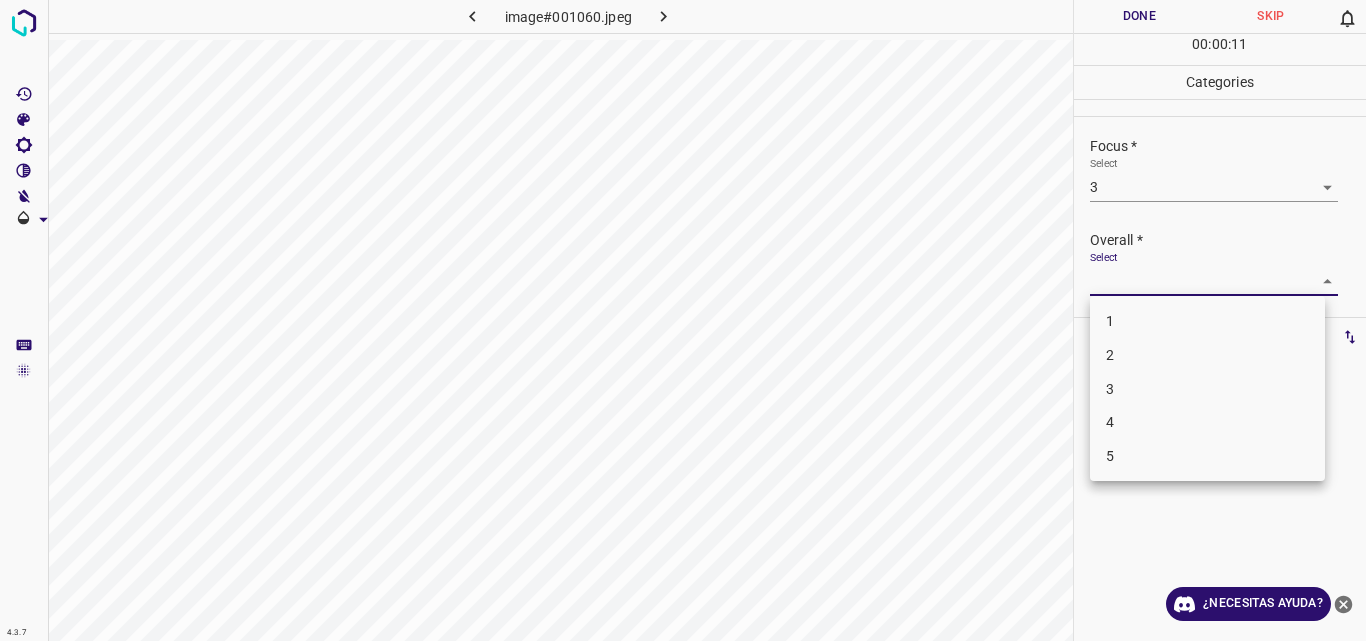 click on "3" at bounding box center [1207, 389] 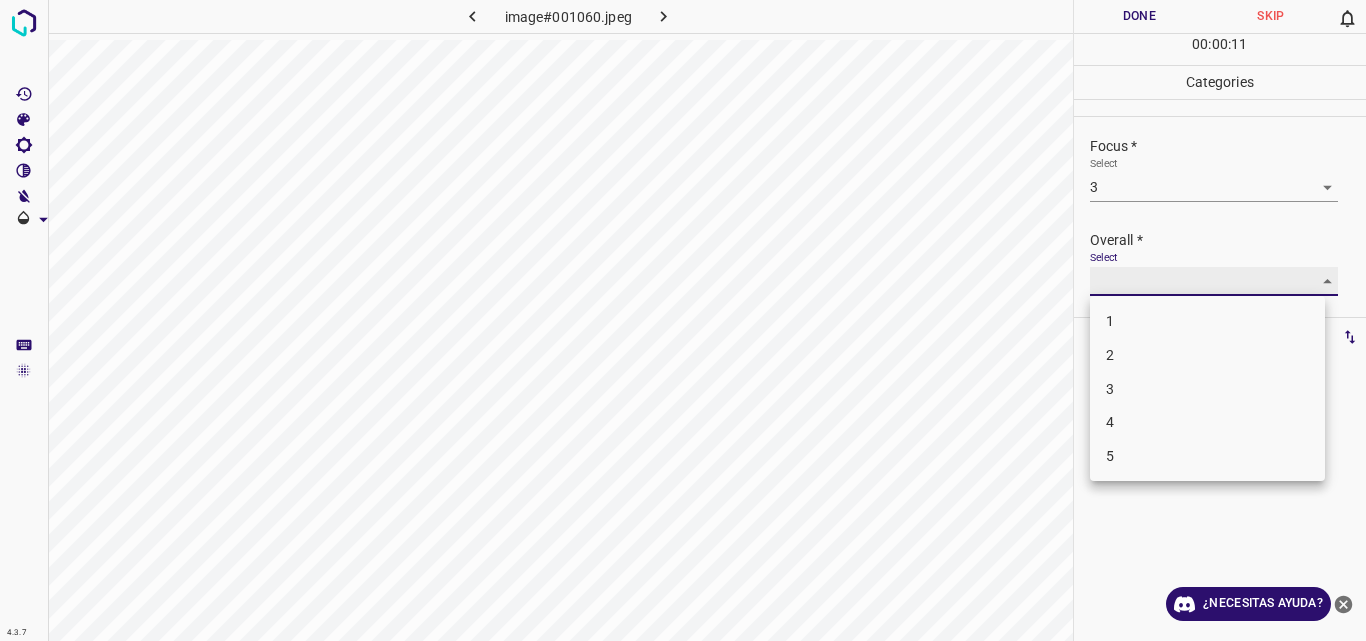 type on "3" 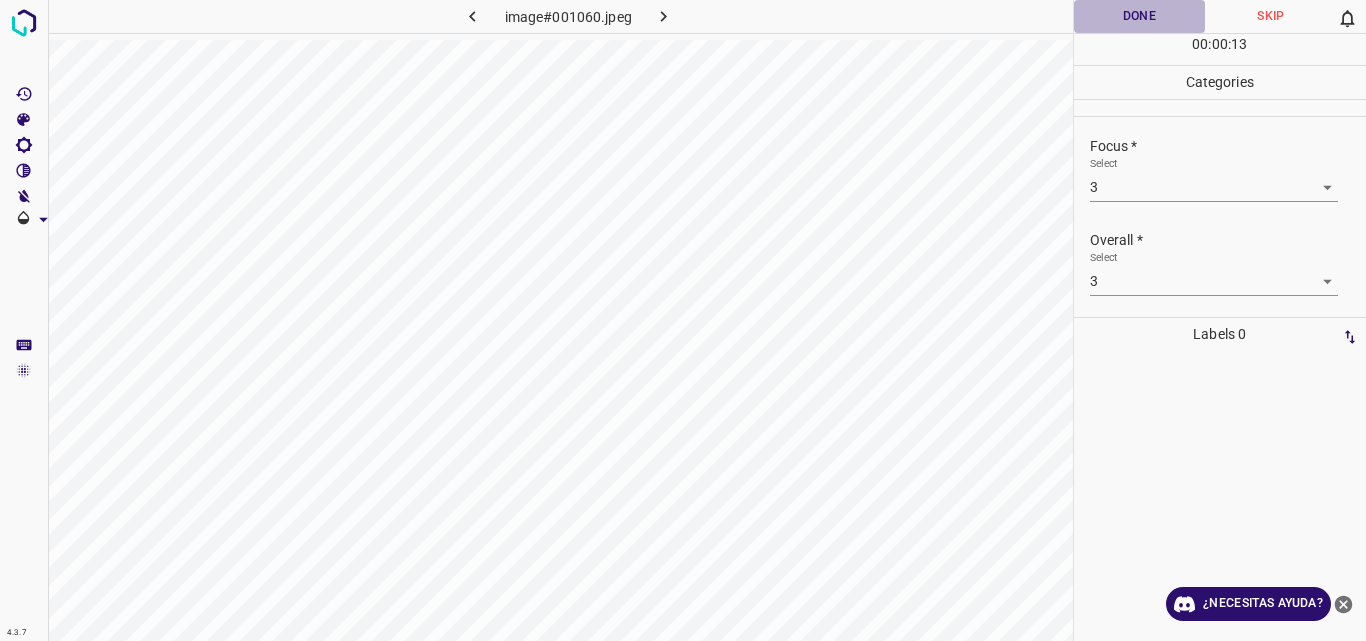 click on "Done" at bounding box center [1140, 16] 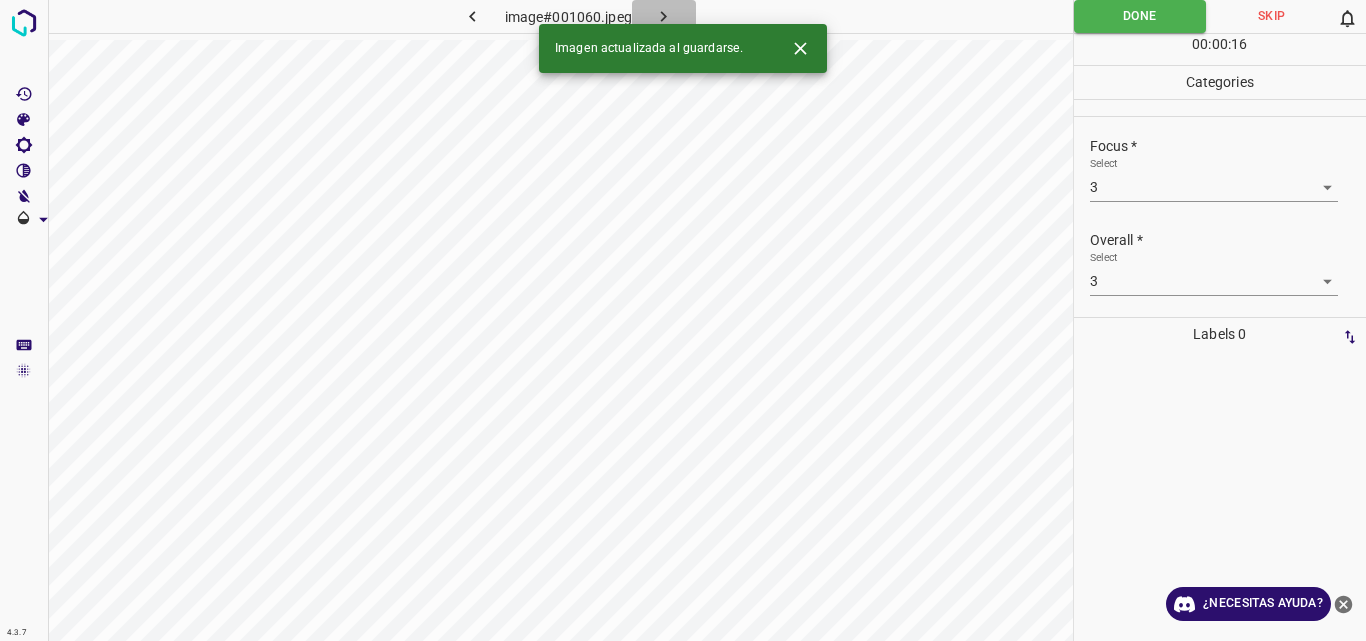 click 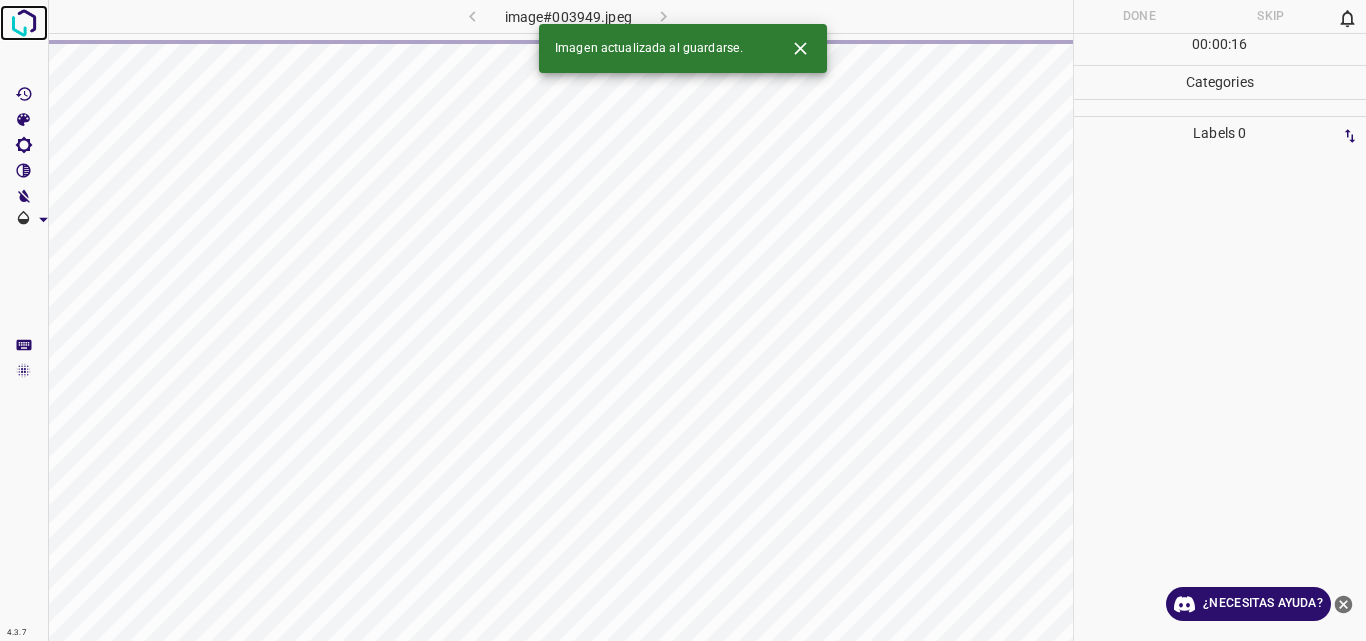 click at bounding box center (24, 23) 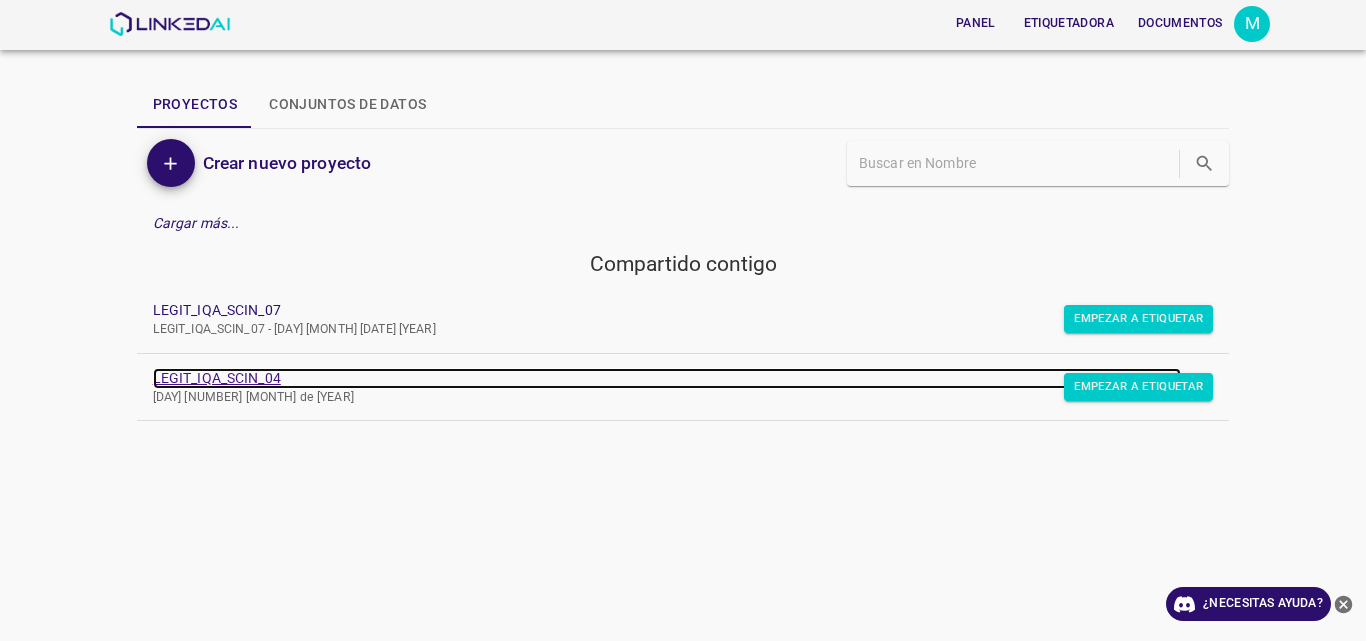 click on "LEGIT_IQA_SCIN_04" at bounding box center [217, 378] 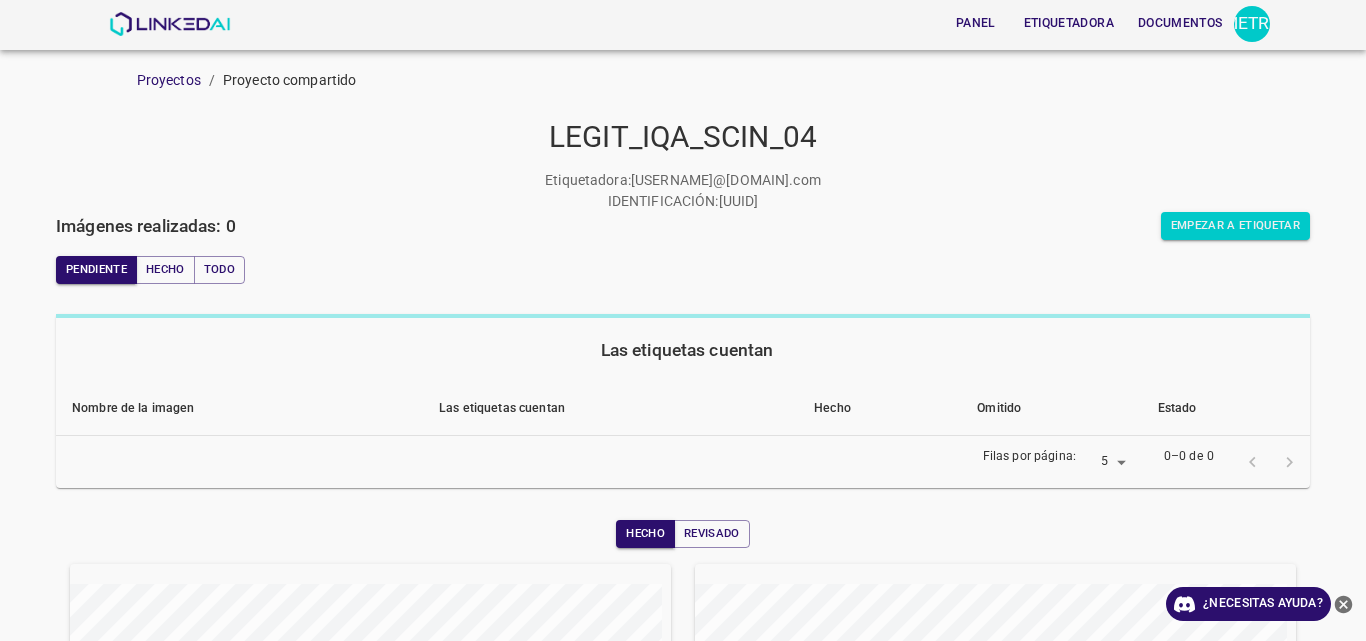 scroll, scrollTop: 0, scrollLeft: 0, axis: both 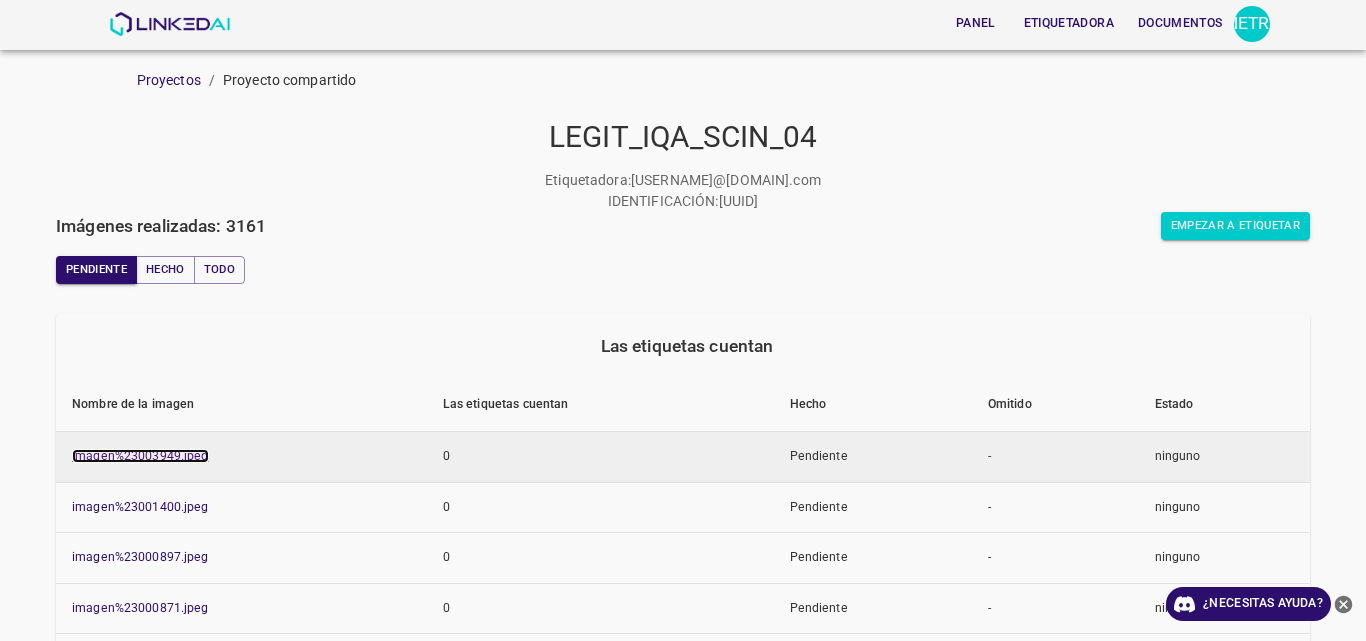 click on "imagen%23003949.jpeg" at bounding box center [140, 456] 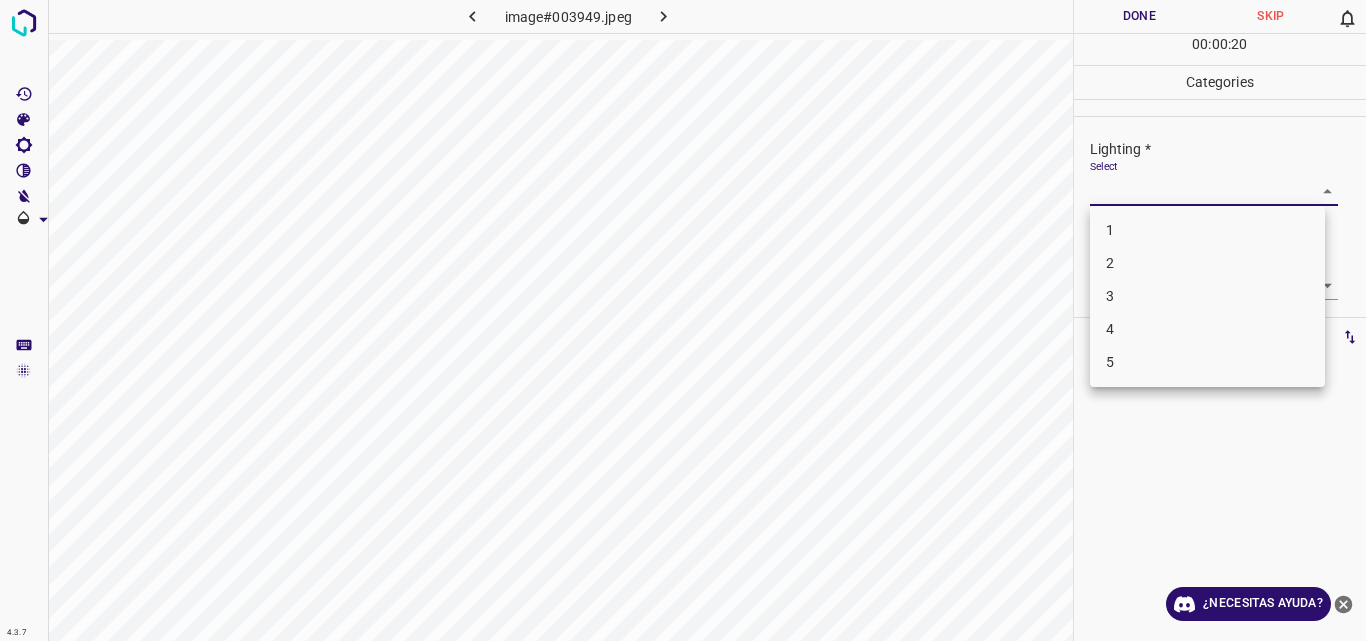 click on "4.3.7 image#003949.jpeg Done Skip 0 00   : 00   : 20   Categories Lighting *  Select ​ Focus *  Select ​ Overall *  Select ​ Labels   0 Categories 1 Lighting 2 Focus 3 Overall Tools Space Change between modes (Draw & Edit) I Auto labeling R Restore zoom M Zoom in N Zoom out Delete Delete selecte label Filters Z Restore filters X Saturation filter C Brightness filter V Contrast filter B Gray scale filter General O Download ¿Necesitas ayuda? Original text Rate this translation Your feedback will be used to help improve Google Translate - Texto - Esconder - Borrar 1 2 3 4 5" at bounding box center (683, 320) 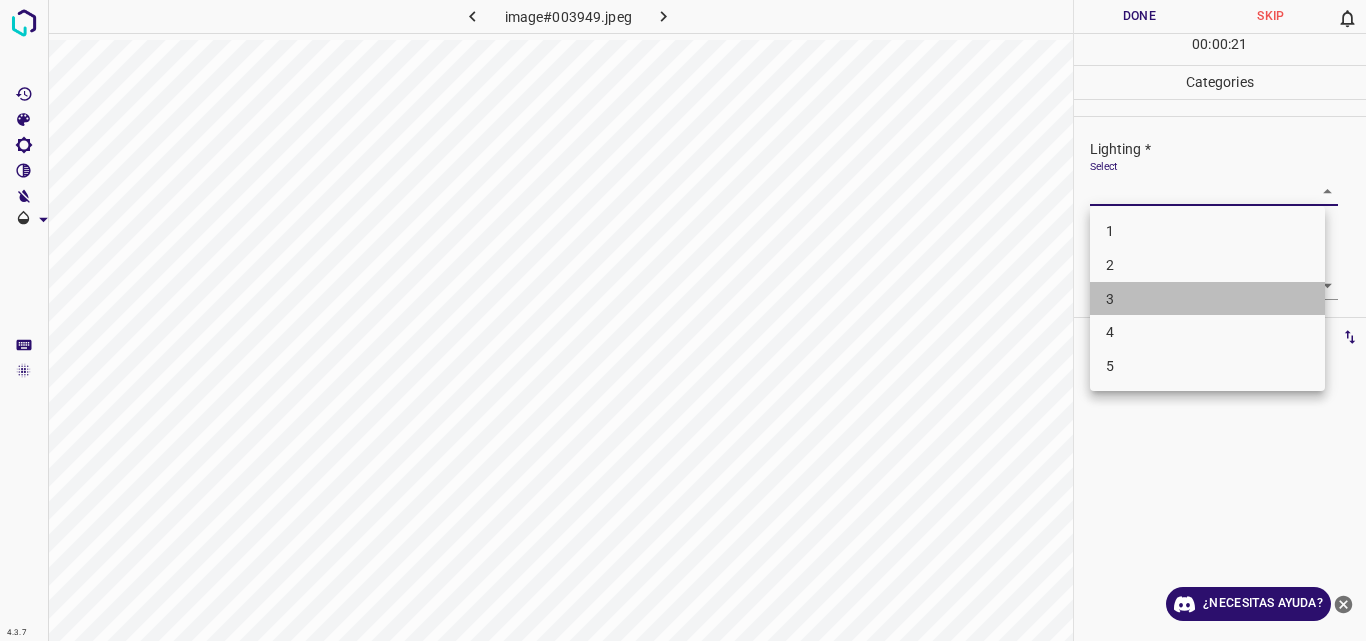 click on "3" at bounding box center (1207, 299) 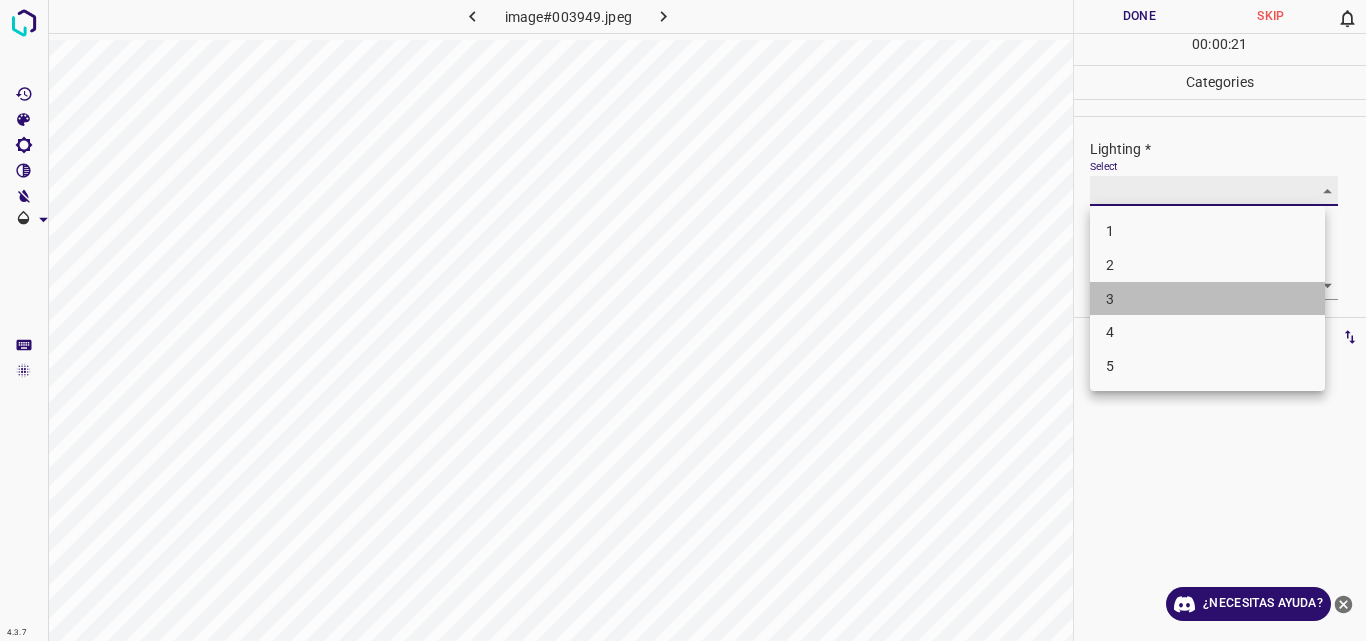 type on "3" 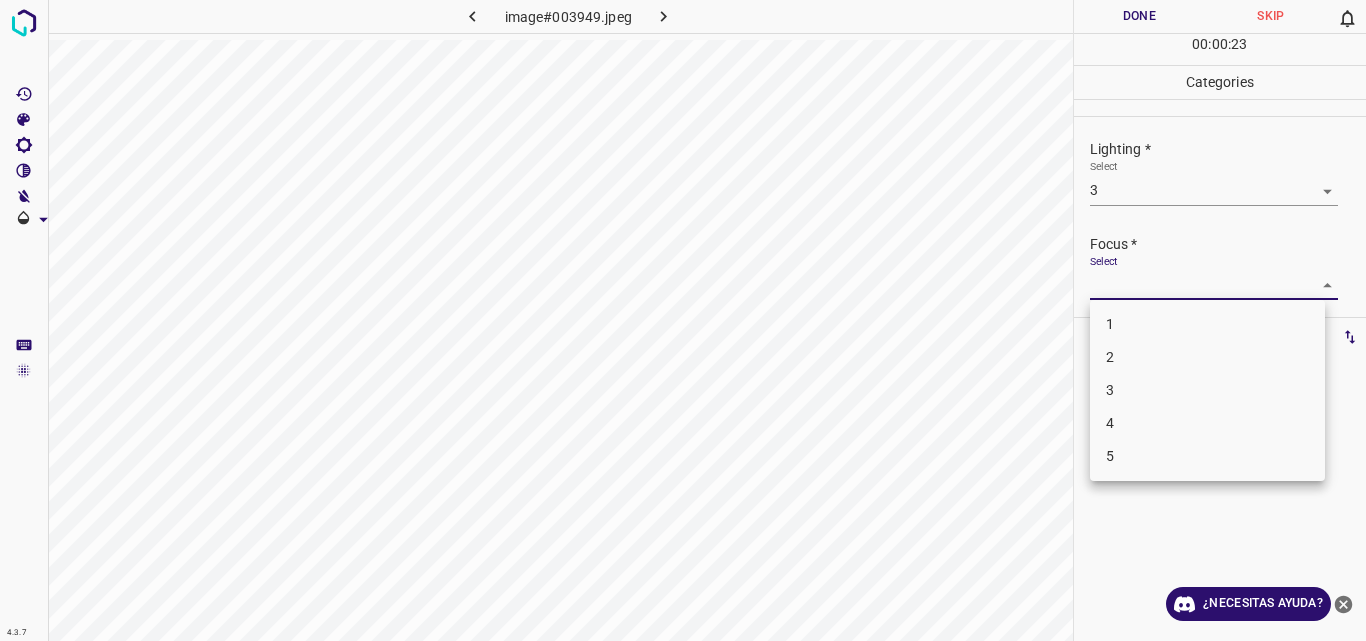 click on "4.3.7 image#003949.jpeg Done Skip 0 00   : 00   : 23   Categories Lighting *  Select 3 3 Focus *  Select ​ Overall *  Select ​ Labels   0 Categories 1 Lighting 2 Focus 3 Overall Tools Space Change between modes (Draw & Edit) I Auto labeling R Restore zoom M Zoom in N Zoom out Delete Delete selecte label Filters Z Restore filters X Saturation filter C Brightness filter V Contrast filter B Gray scale filter General O Download ¿Necesitas ayuda? Original text Rate this translation Your feedback will be used to help improve Google Translate - Texto - Esconder - Borrar 1 2 3 4 5" at bounding box center [683, 320] 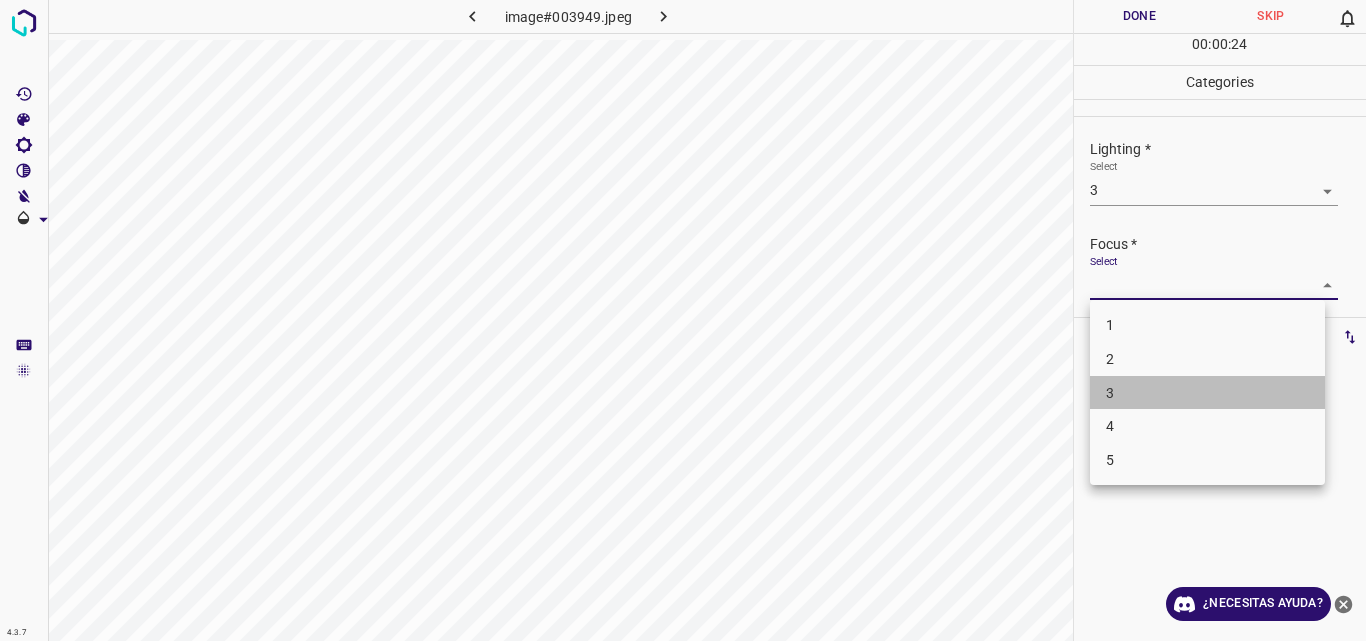 click on "3" at bounding box center [1207, 393] 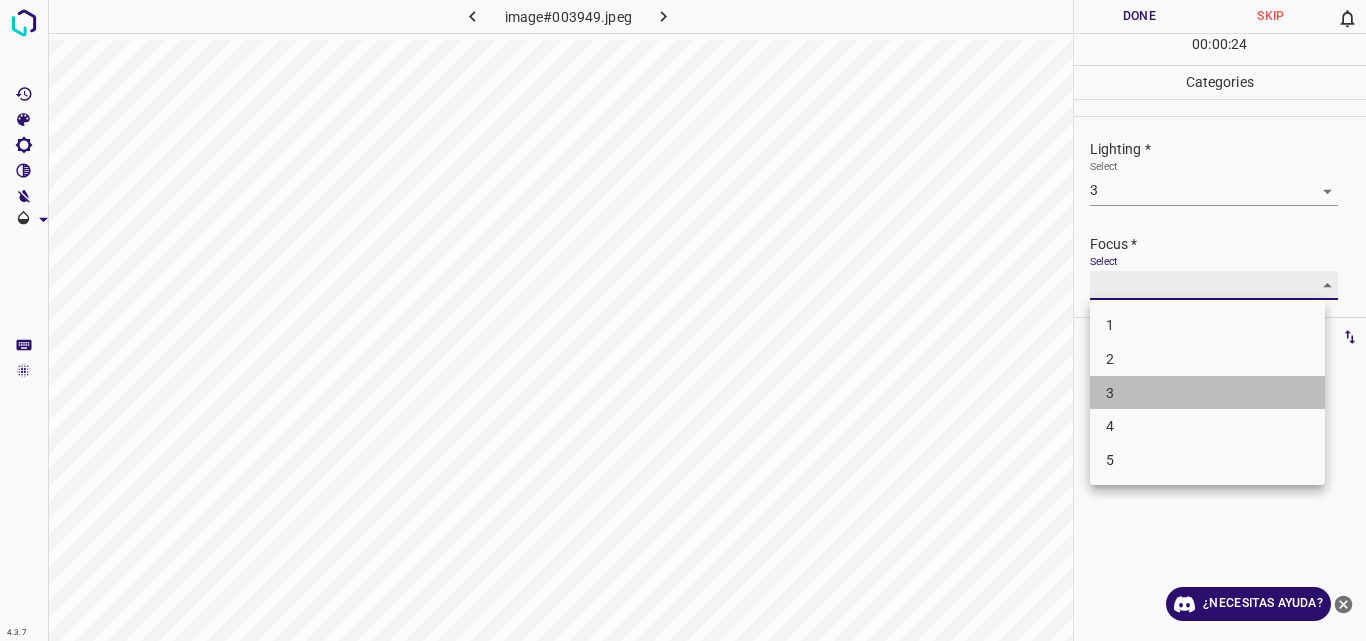 type on "3" 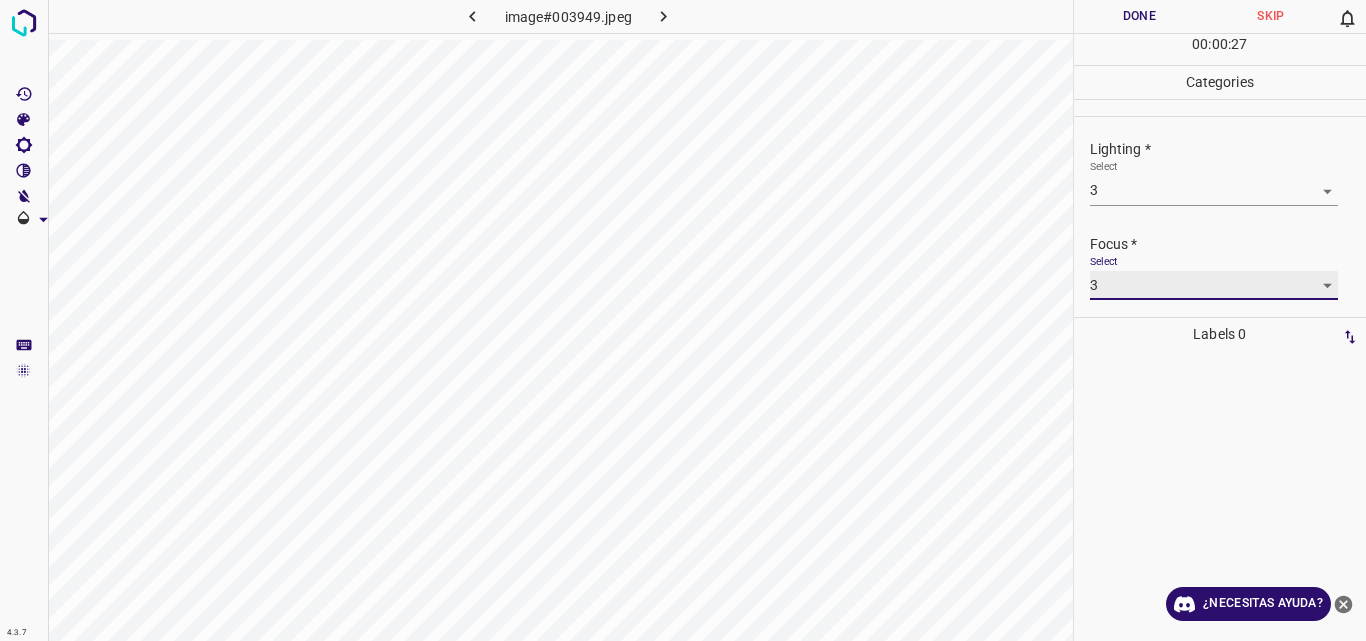 scroll, scrollTop: 98, scrollLeft: 0, axis: vertical 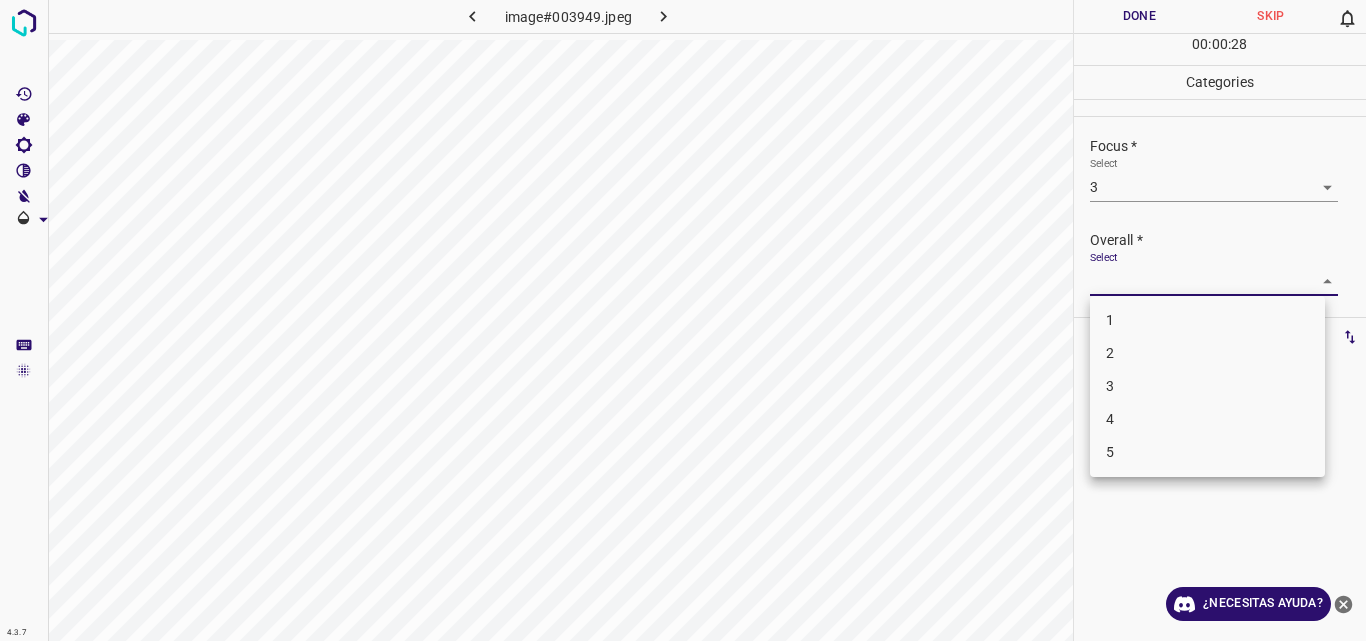 click on "4.3.7 image#003949.jpeg Done Skip 0 00   : 00   : 28   Categories Lighting *  Select 3 3 Focus *  Select 3 3 Overall *  Select ​ Labels   0 Categories 1 Lighting 2 Focus 3 Overall Tools Space Change between modes (Draw & Edit) I Auto labeling R Restore zoom M Zoom in N Zoom out Delete Delete selecte label Filters Z Restore filters X Saturation filter C Brightness filter V Contrast filter B Gray scale filter General O Download ¿Necesitas ayuda? Original text Rate this translation Your feedback will be used to help improve Google Translate - Texto - Esconder - Borrar 1 2 3 4 5" at bounding box center [683, 320] 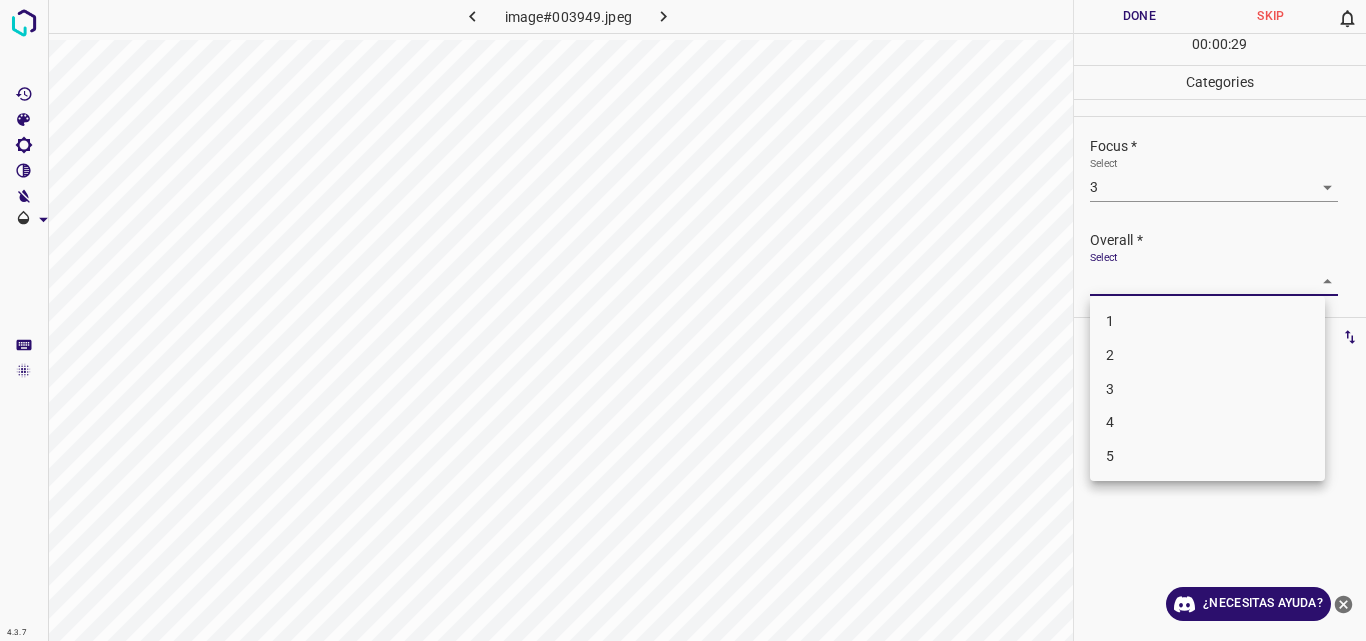 click on "3" at bounding box center [1207, 389] 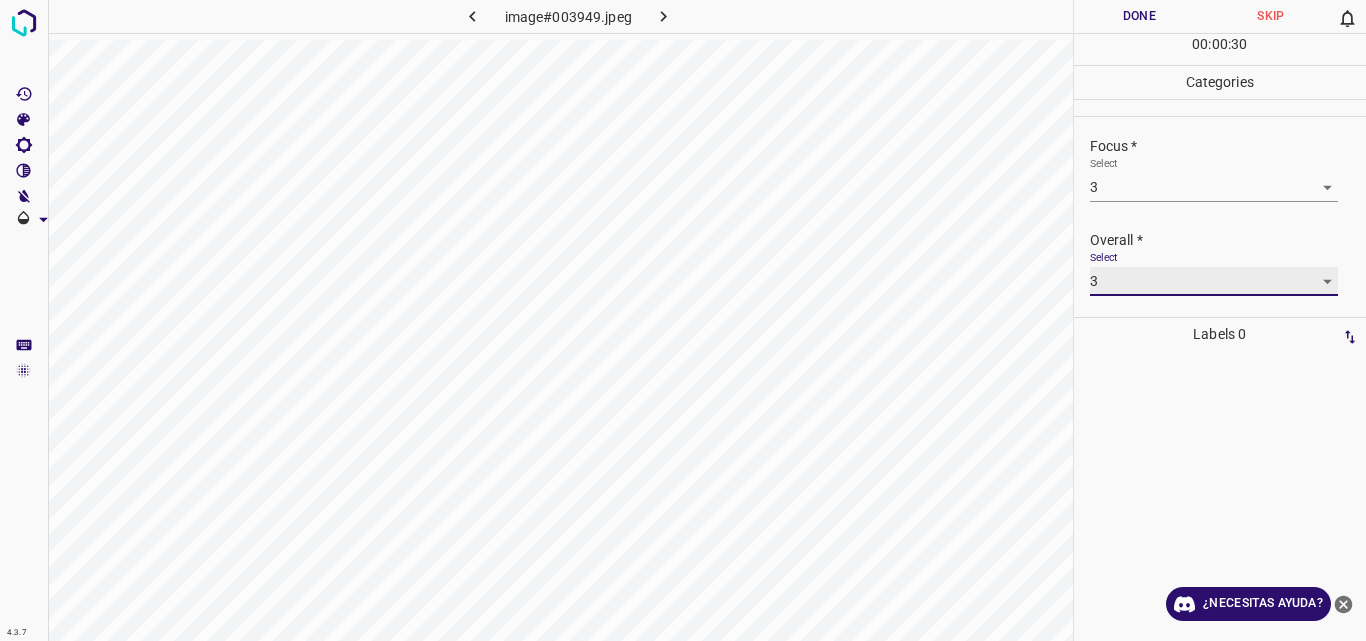 type on "3" 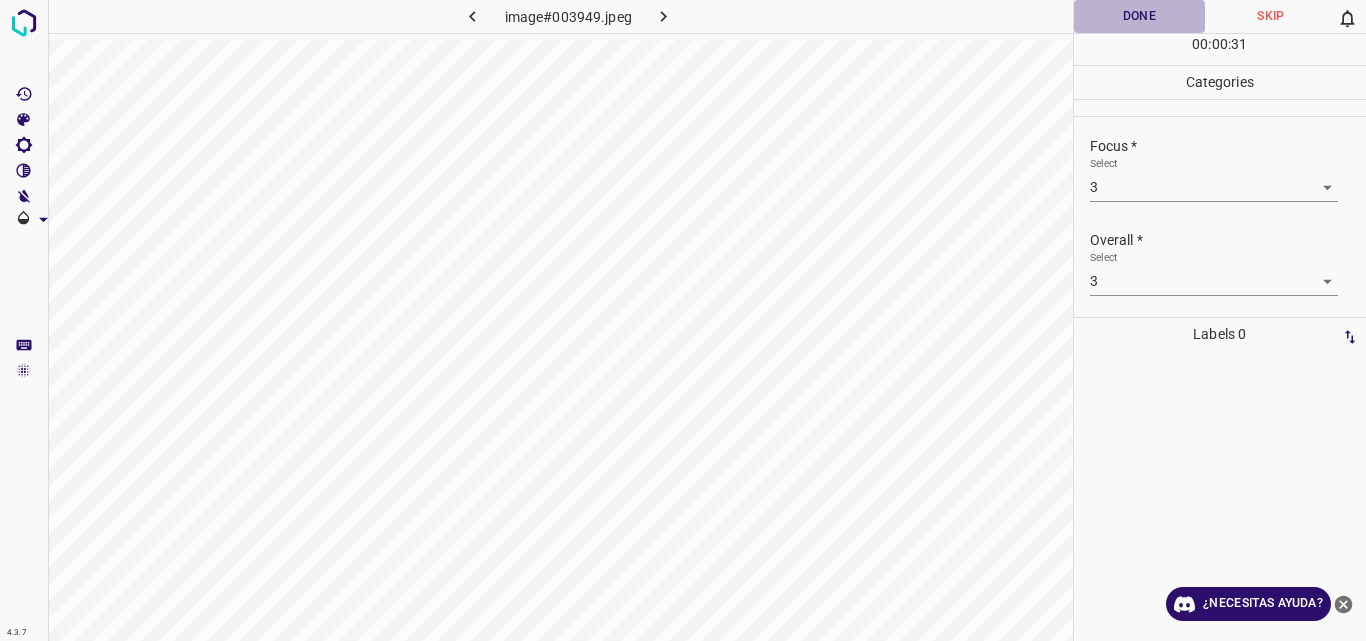 click on "Done" at bounding box center (1140, 16) 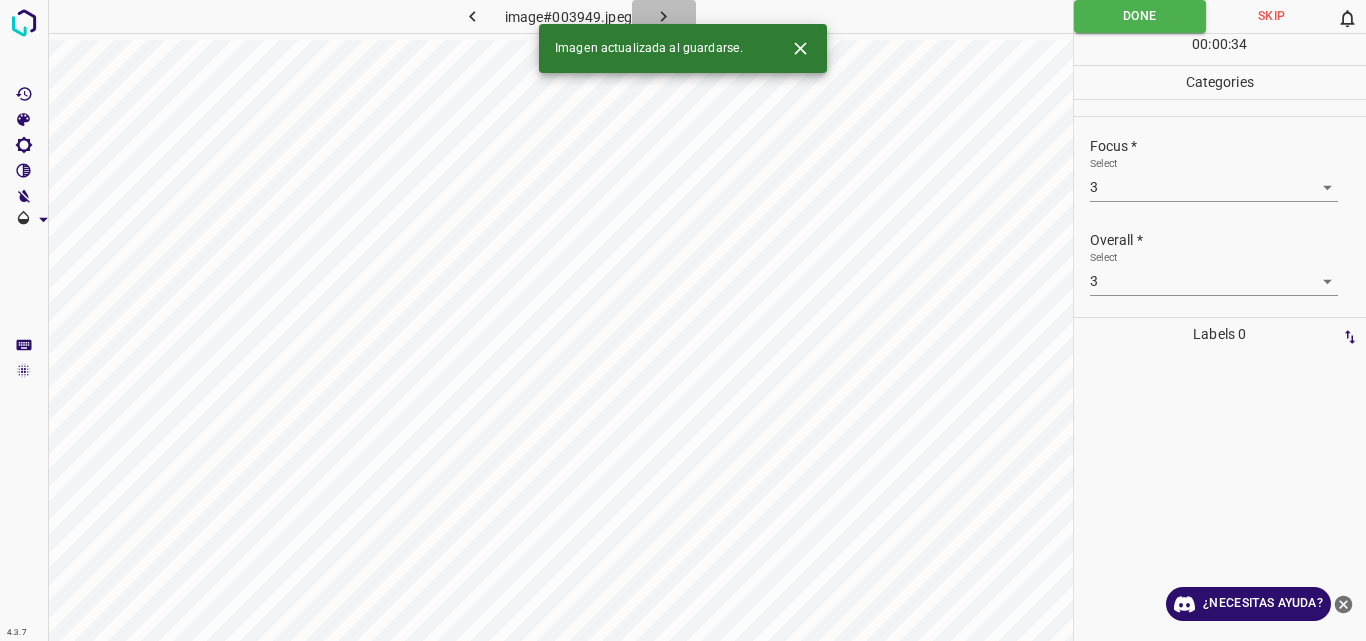 click 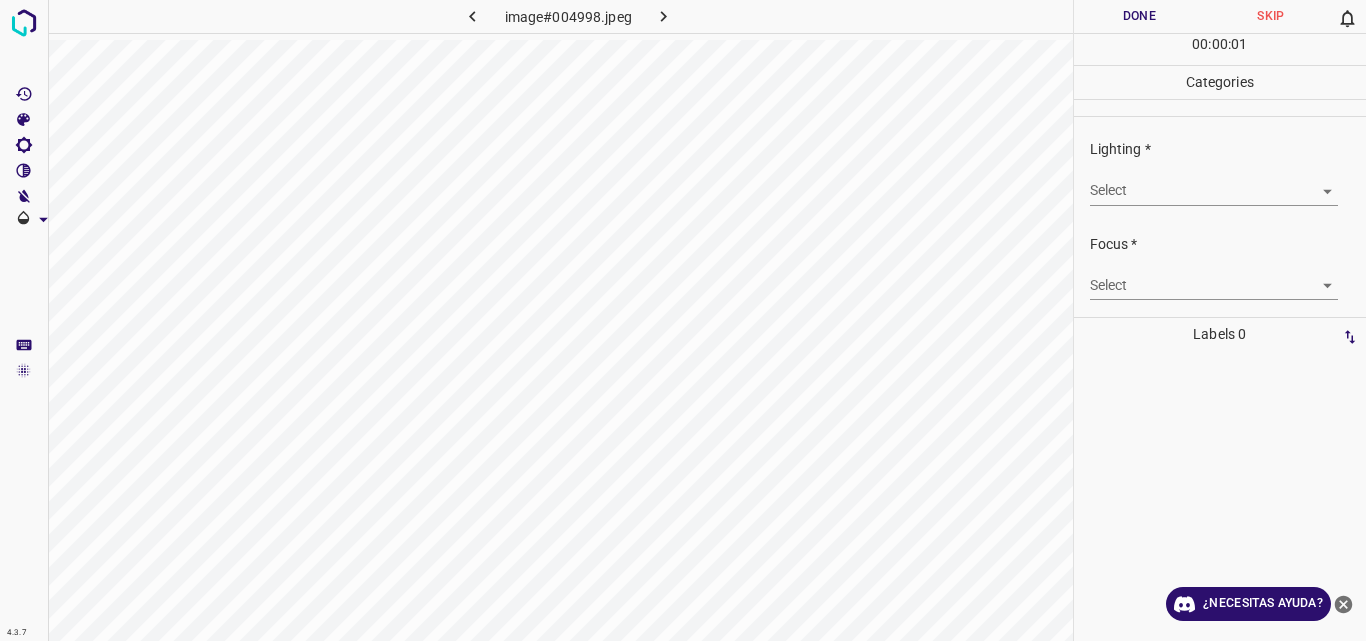 click on "4.3.7 image#004998.jpeg Done Skip 0 00   : 00   : 01   Categories Lighting *  Select ​ Focus *  Select ​ Overall *  Select ​ Labels   0 Categories 1 Lighting 2 Focus 3 Overall Tools Space Change between modes (Draw & Edit) I Auto labeling R Restore zoom M Zoom in N Zoom out Delete Delete selecte label Filters Z Restore filters X Saturation filter C Brightness filter V Contrast filter B Gray scale filter General O Download ¿Necesitas ayuda? Original text Rate this translation Your feedback will be used to help improve Google Translate - Texto - Esconder - Borrar" at bounding box center [683, 320] 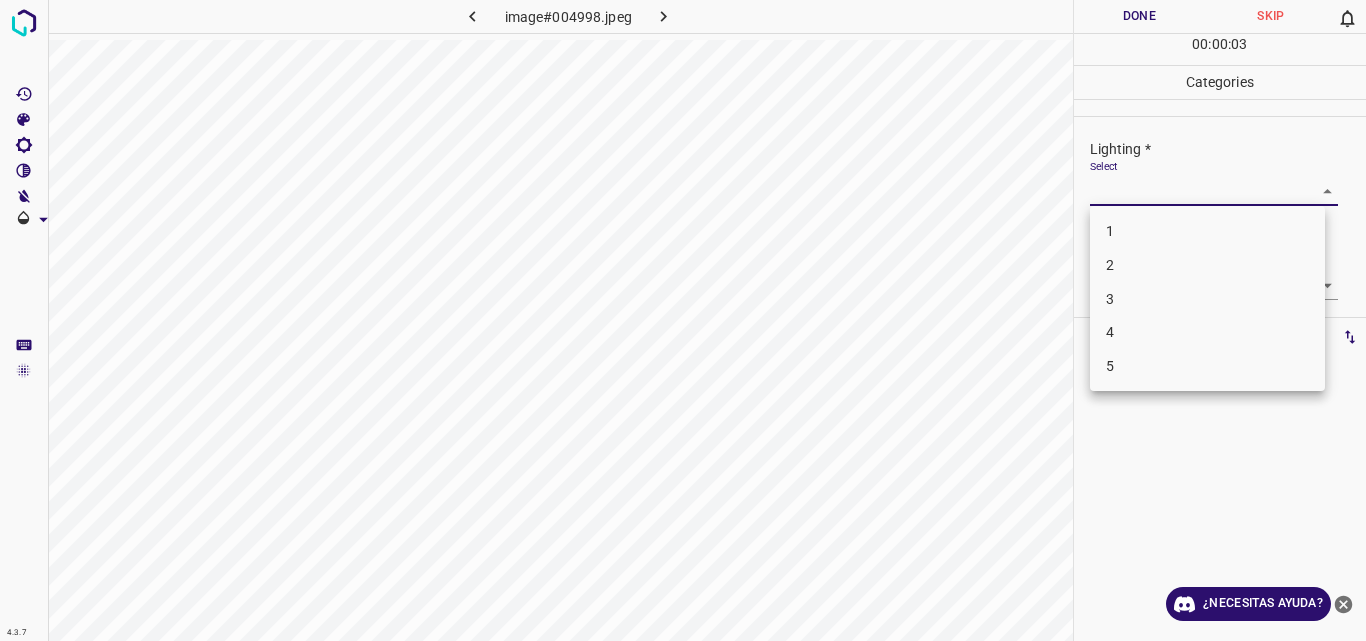 click on "3" at bounding box center (1207, 299) 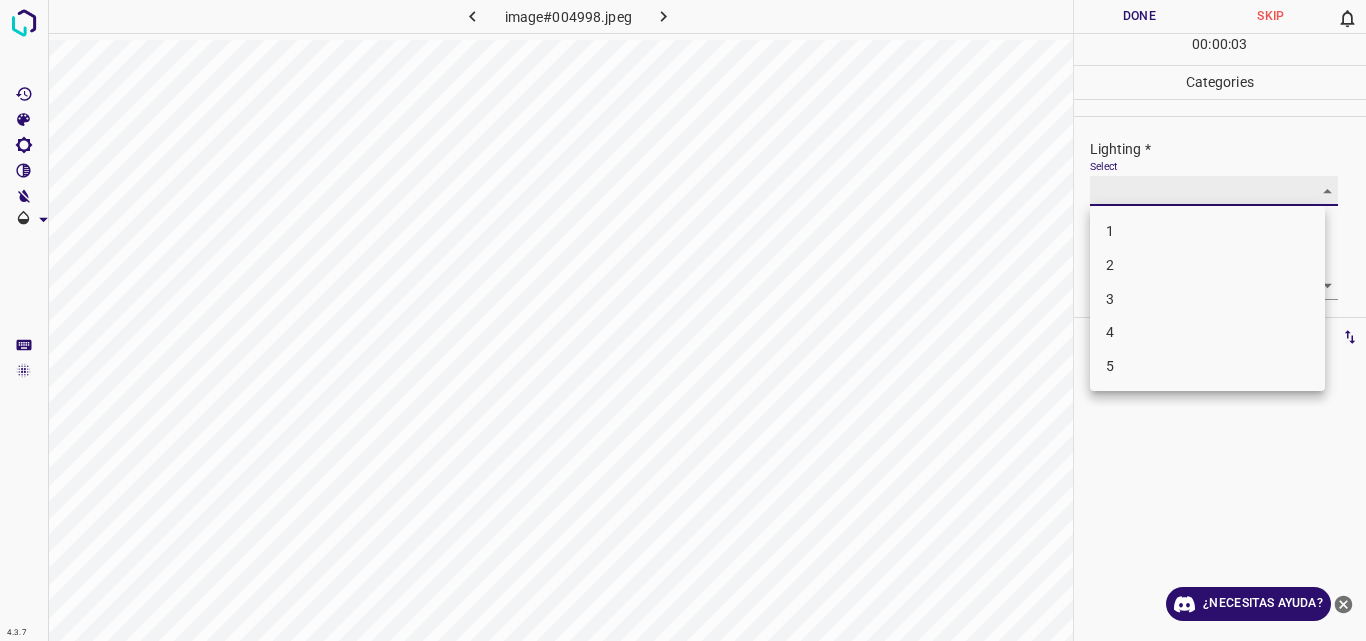 type on "3" 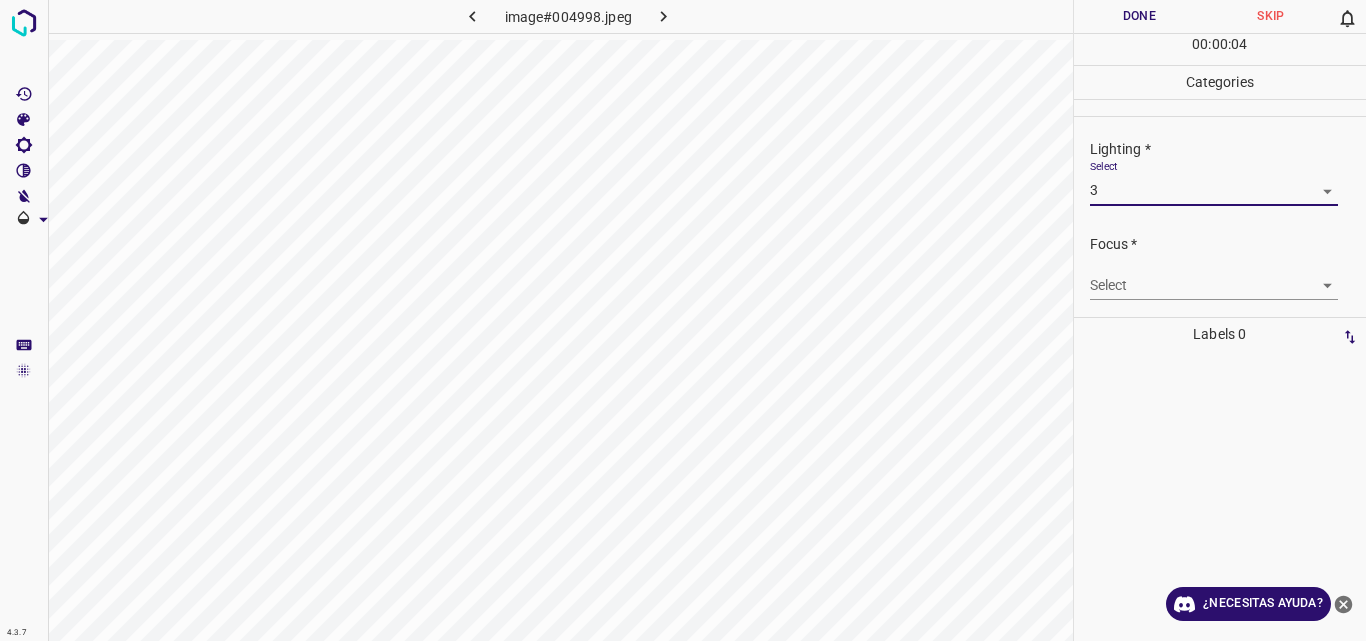 click on "4.3.7 image#004998.jpeg Done Skip 0 00   : 00   : 04   Categories Lighting *  Select 3 3 Focus *  Select ​ Overall *  Select ​ Labels   0 Categories 1 Lighting 2 Focus 3 Overall Tools Space Change between modes (Draw & Edit) I Auto labeling R Restore zoom M Zoom in N Zoom out Delete Delete selecte label Filters Z Restore filters X Saturation filter C Brightness filter V Contrast filter B Gray scale filter General O Download ¿Necesitas ayuda? Original text Rate this translation Your feedback will be used to help improve Google Translate - Texto - Esconder - Borrar" at bounding box center [683, 320] 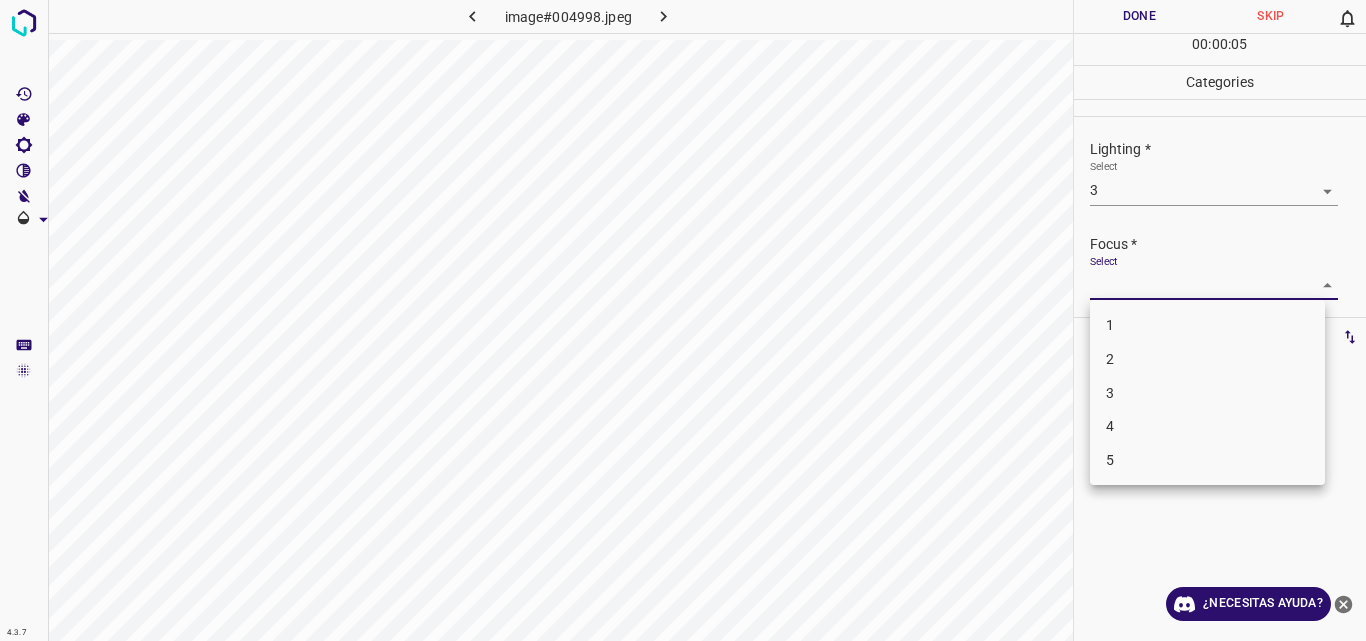 click on "3" at bounding box center (1207, 393) 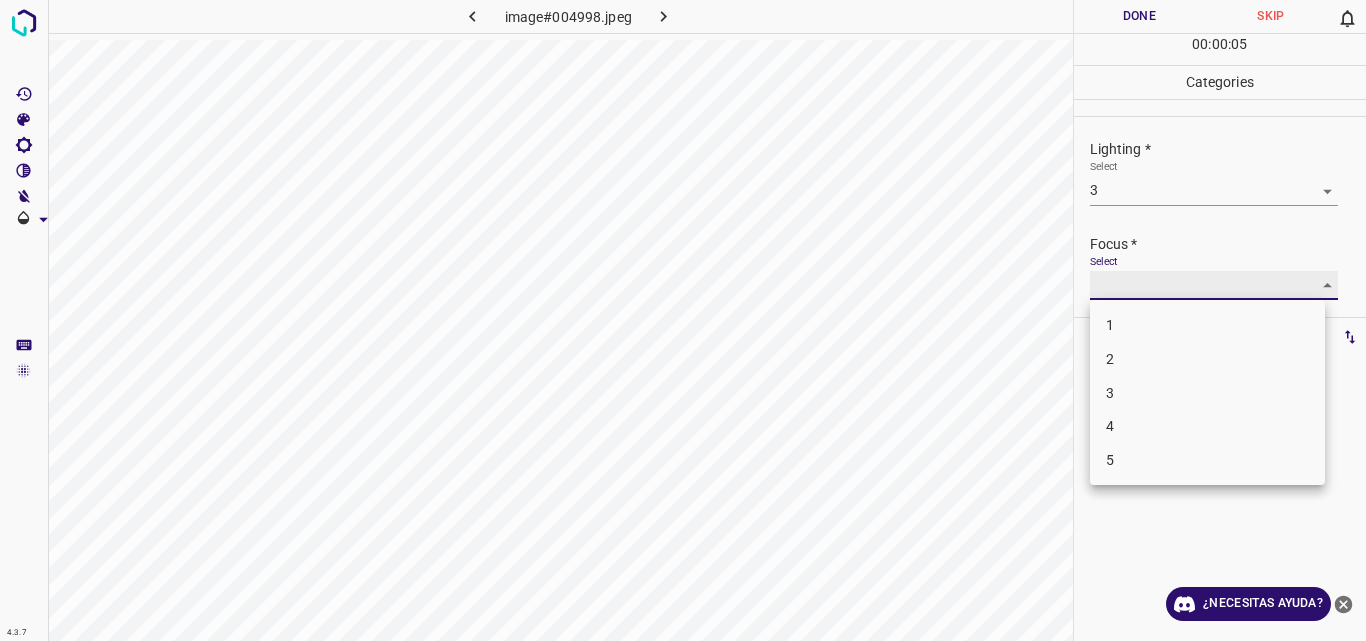 type on "3" 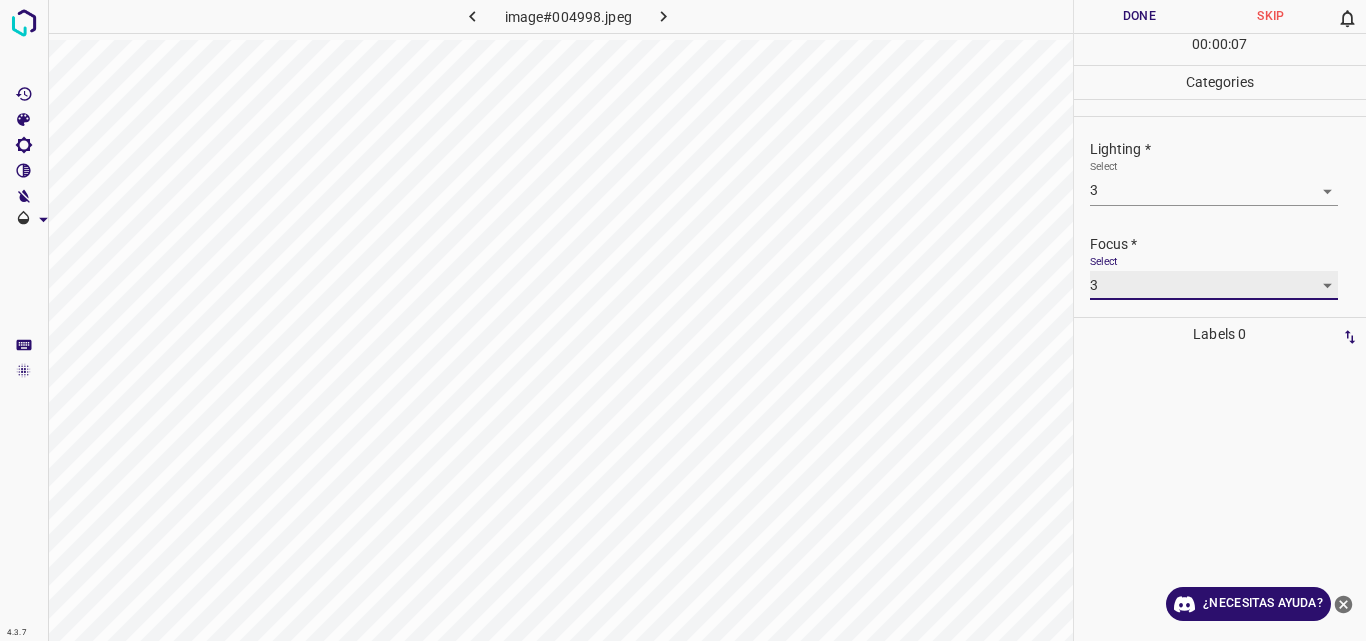scroll, scrollTop: 98, scrollLeft: 0, axis: vertical 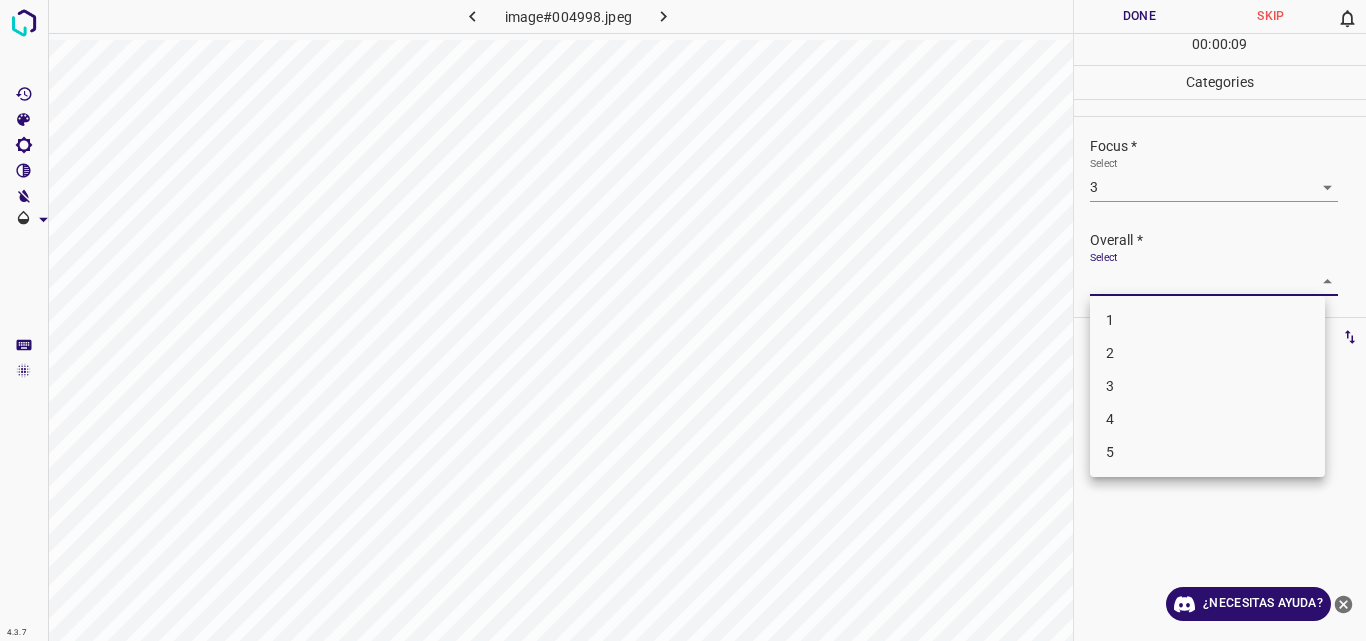 click on "4.3.7 image#004998.jpeg Done Skip 0 00   : 00   : 09   Categories Lighting *  Select 3 3 Focus *  Select 3 3 Overall *  Select ​ Labels   0 Categories 1 Lighting 2 Focus 3 Overall Tools Space Change between modes (Draw & Edit) I Auto labeling R Restore zoom M Zoom in N Zoom out Delete Delete selecte label Filters Z Restore filters X Saturation filter C Brightness filter V Contrast filter B Gray scale filter General O Download ¿Necesitas ayuda? Original text Rate this translation Your feedback will be used to help improve Google Translate - Texto - Esconder - Borrar 1 2 3 4 5" at bounding box center [683, 320] 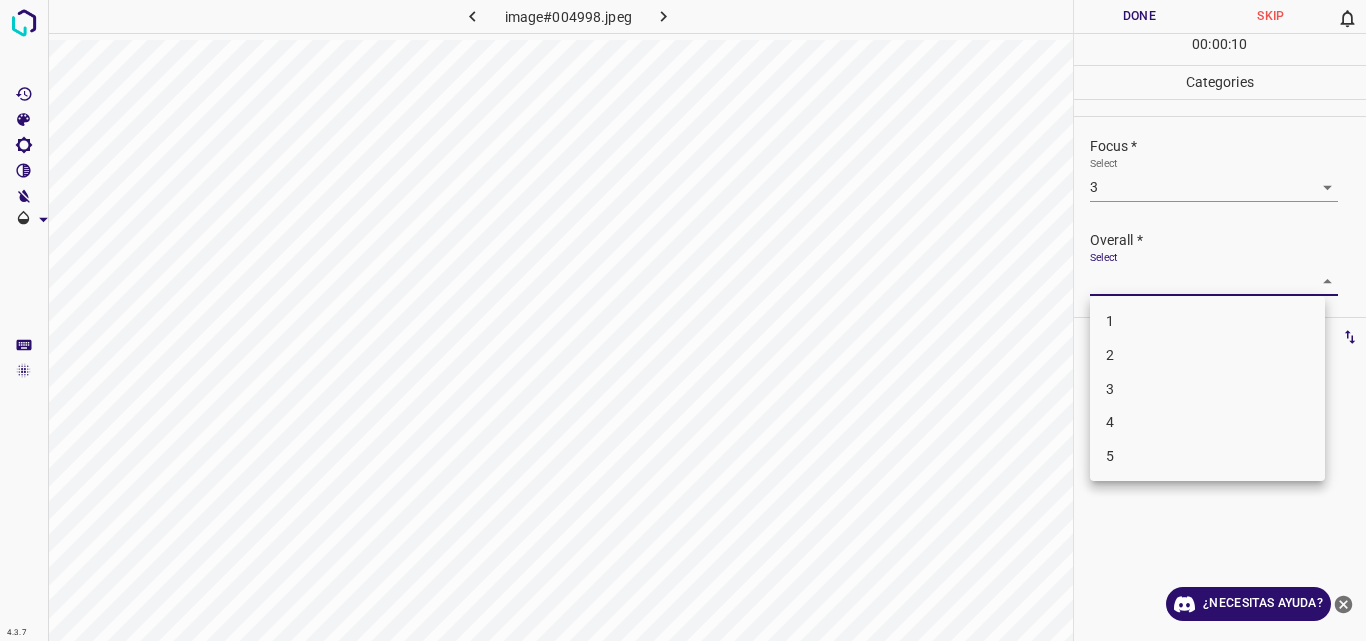 click on "3" at bounding box center (1207, 389) 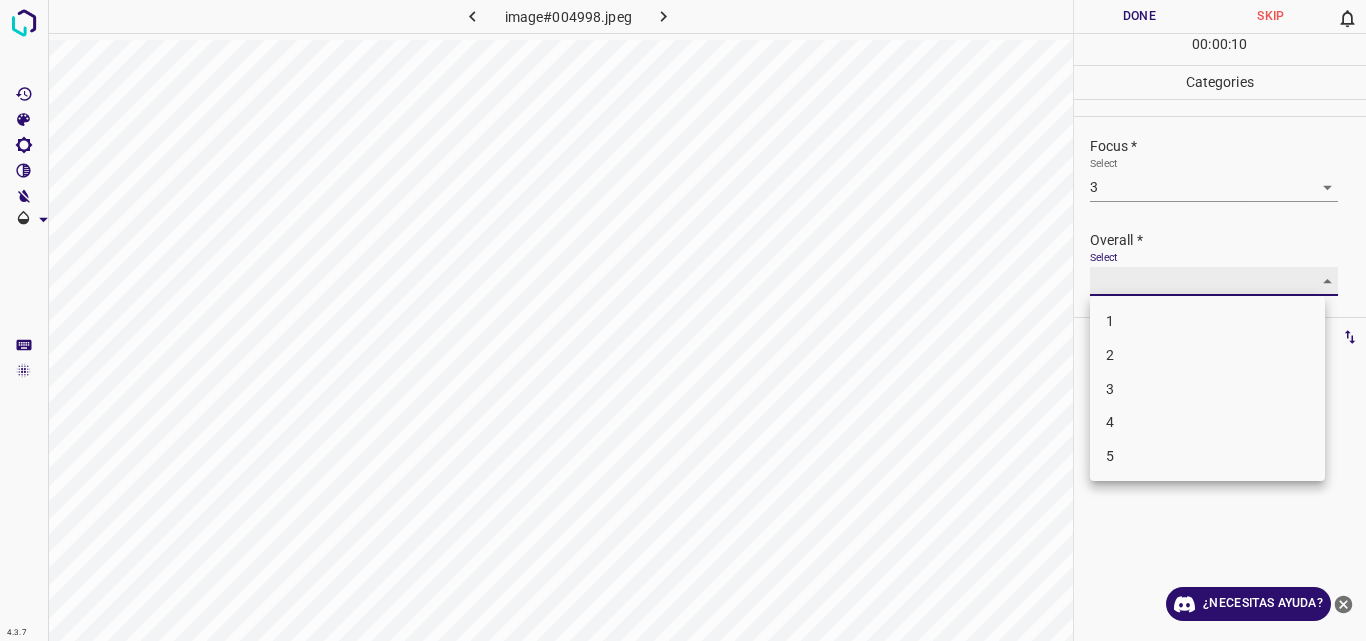 type on "3" 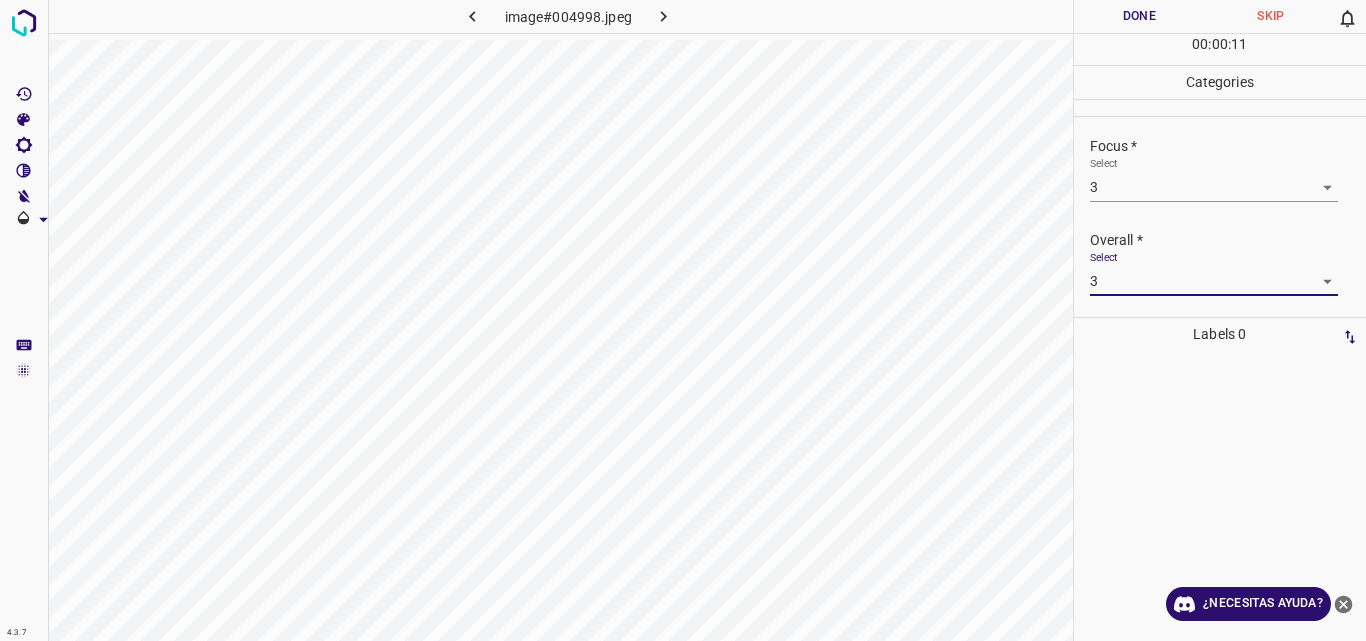 click on "Done" at bounding box center [1140, 16] 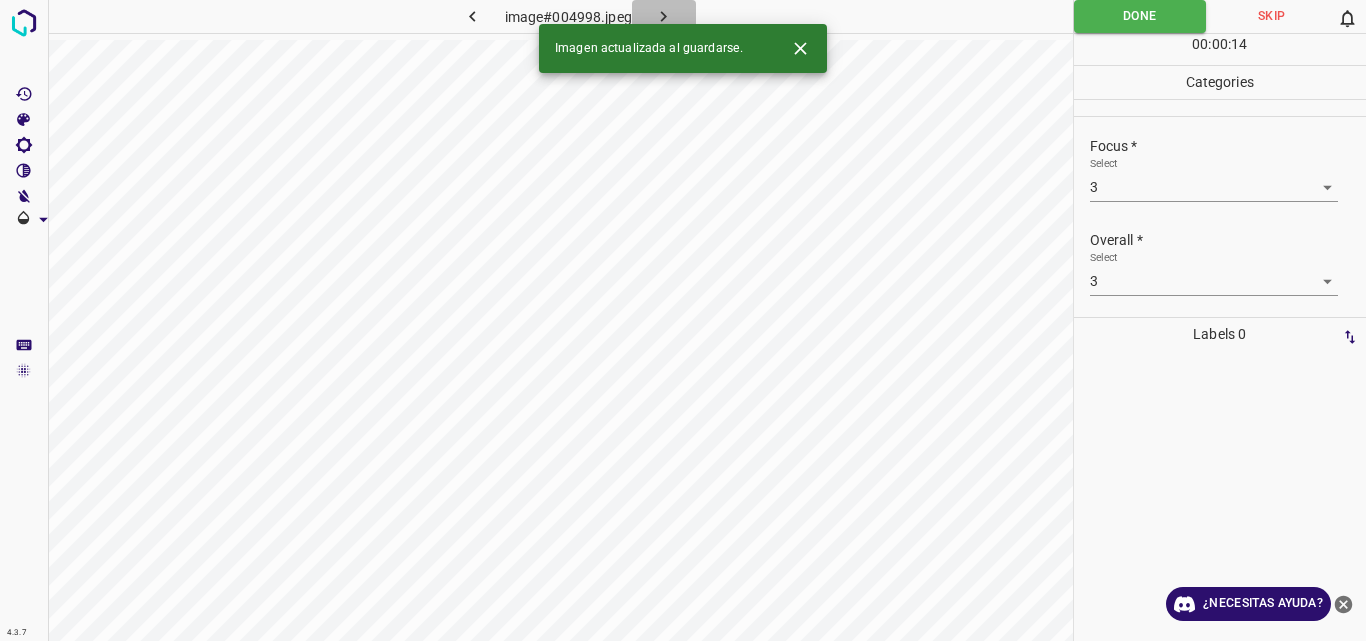 click 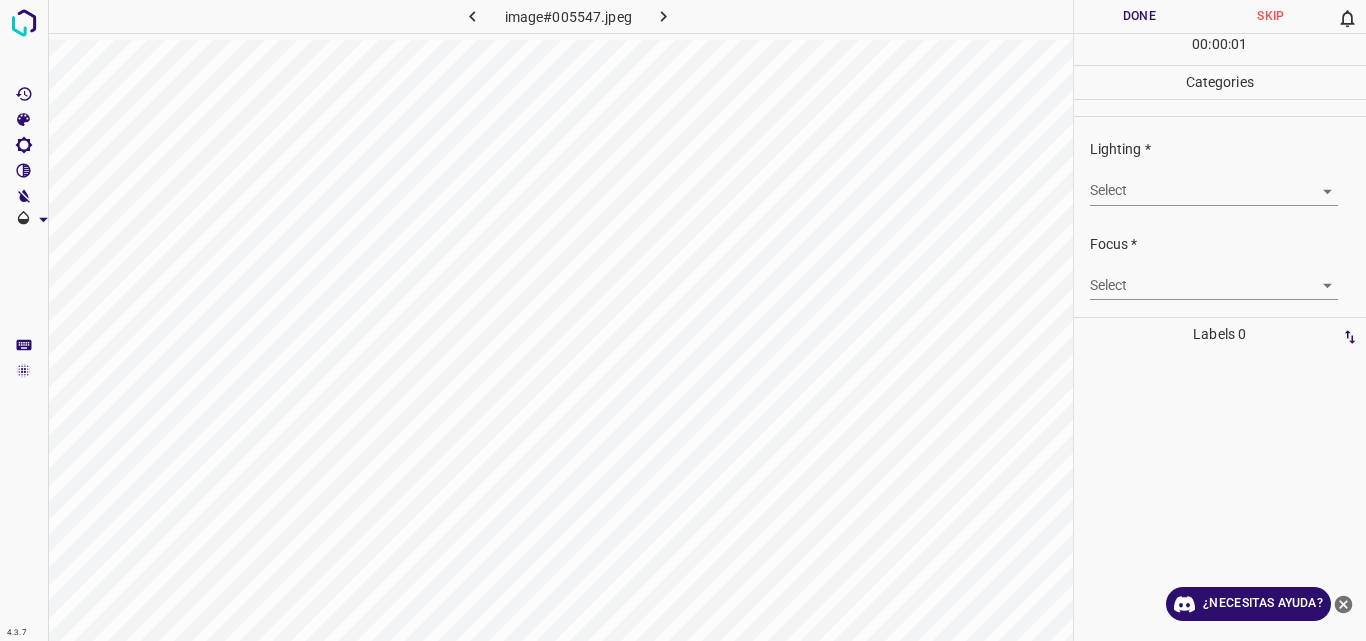 click on "4.3.7 image#005547.jpeg Done Skip 0 00   : 00   : 01   Categories Lighting *  Select ​ Focus *  Select ​ Overall *  Select ​ Labels   0 Categories 1 Lighting 2 Focus 3 Overall Tools Space Change between modes (Draw & Edit) I Auto labeling R Restore zoom M Zoom in N Zoom out Delete Delete selecte label Filters Z Restore filters X Saturation filter C Brightness filter V Contrast filter B Gray scale filter General O Download ¿Necesitas ayuda? Original text Rate this translation Your feedback will be used to help improve Google Translate - Texto - Esconder - Borrar" at bounding box center [683, 320] 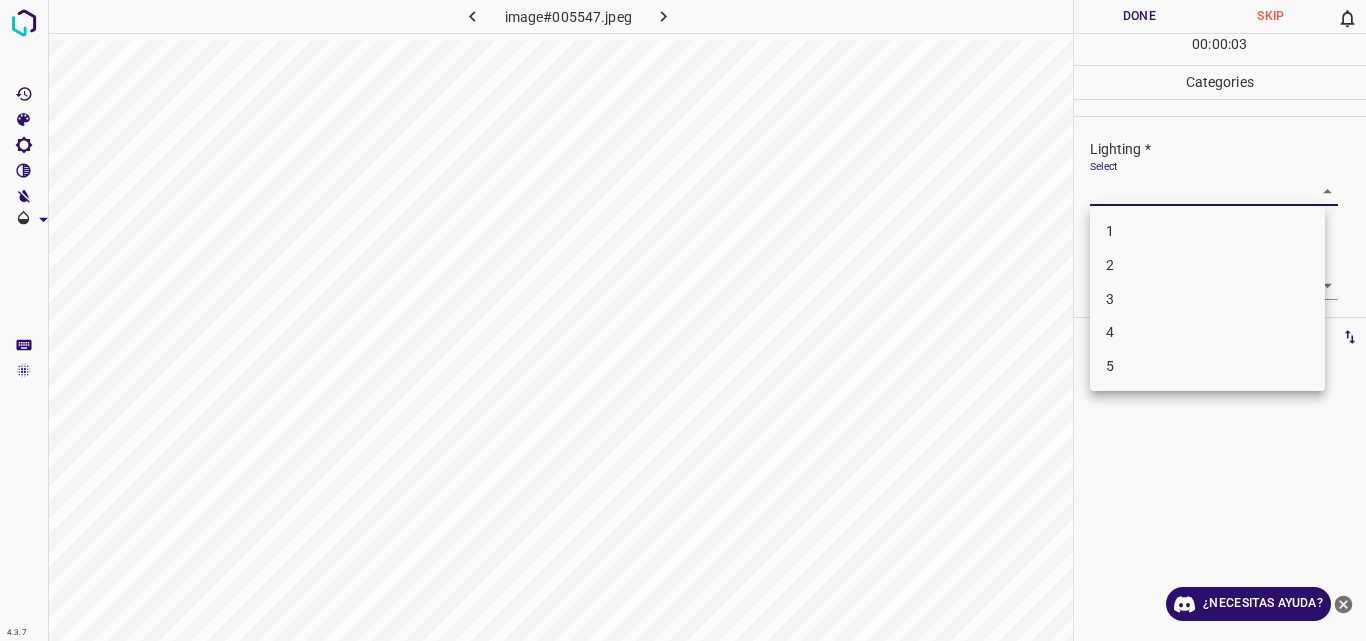 click on "3" at bounding box center (1207, 299) 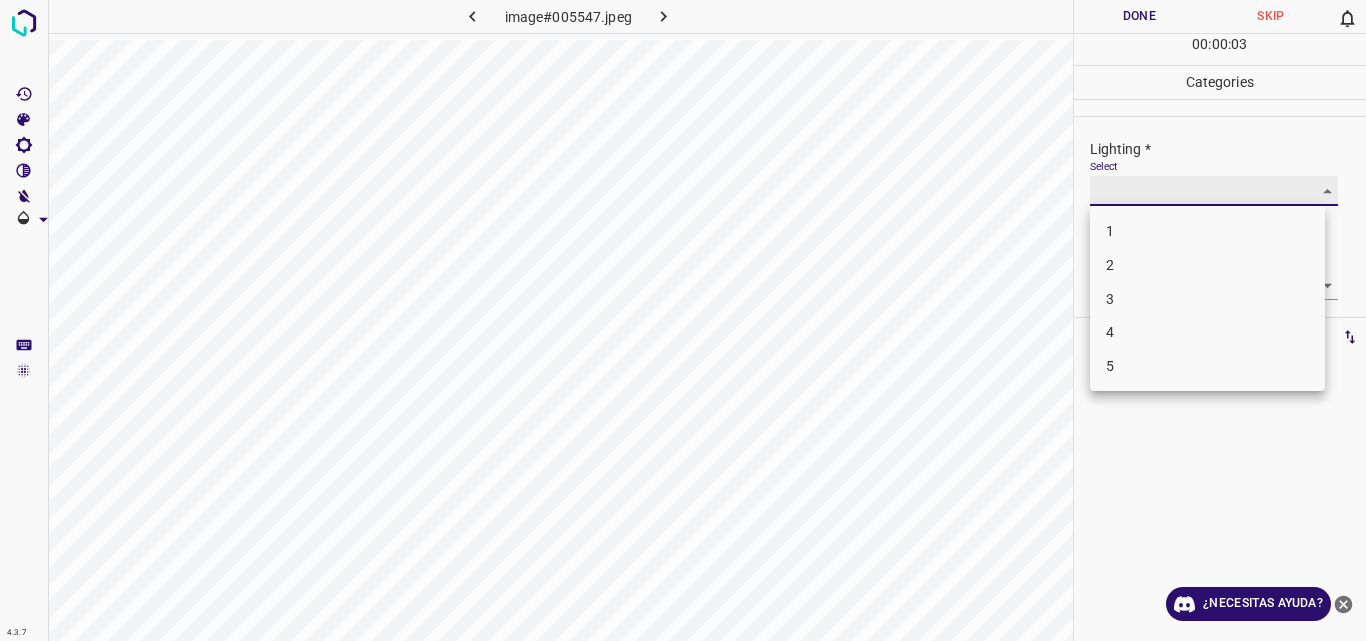 type on "3" 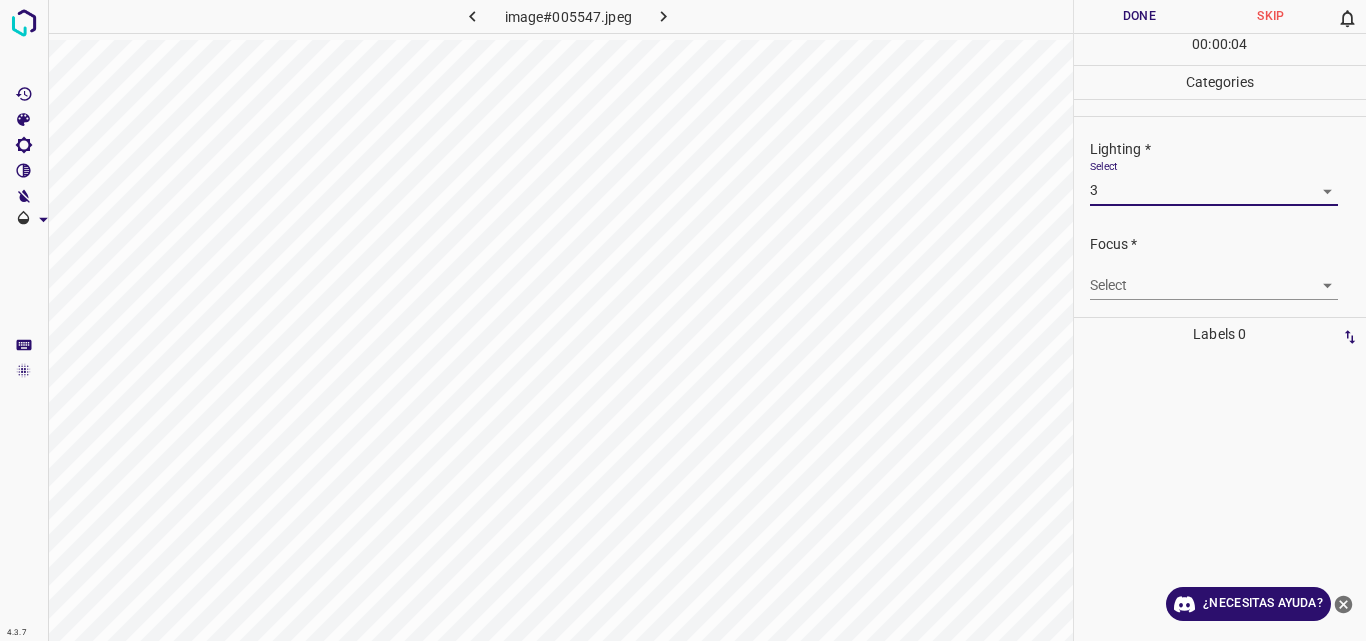 click on "4.3.7 image#005547.jpeg Done Skip 0 00   : 00   : 04   Categories Lighting *  Select 3 3 Focus *  Select ​ Overall *  Select ​ Labels   0 Categories 1 Lighting 2 Focus 3 Overall Tools Space Change between modes (Draw & Edit) I Auto labeling R Restore zoom M Zoom in N Zoom out Delete Delete selecte label Filters Z Restore filters X Saturation filter C Brightness filter V Contrast filter B Gray scale filter General O Download ¿Necesitas ayuda? Original text Rate this translation Your feedback will be used to help improve Google Translate - Texto - Esconder - Borrar" at bounding box center [683, 320] 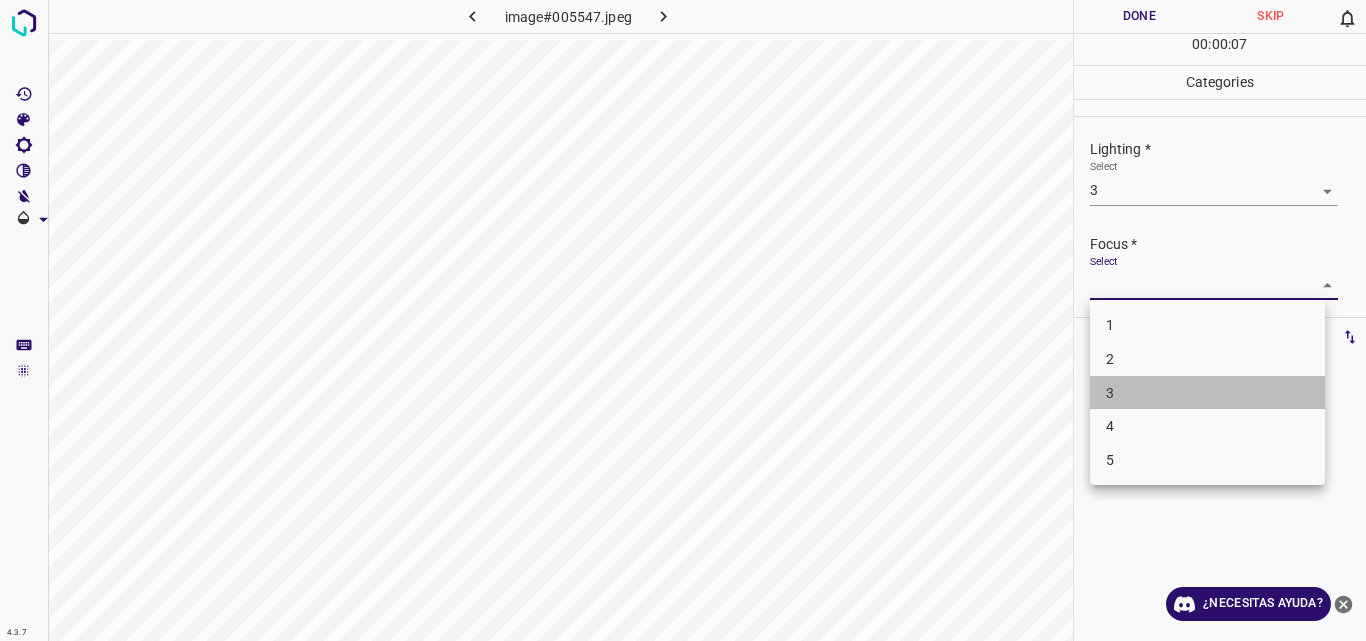 click on "3" at bounding box center [1207, 393] 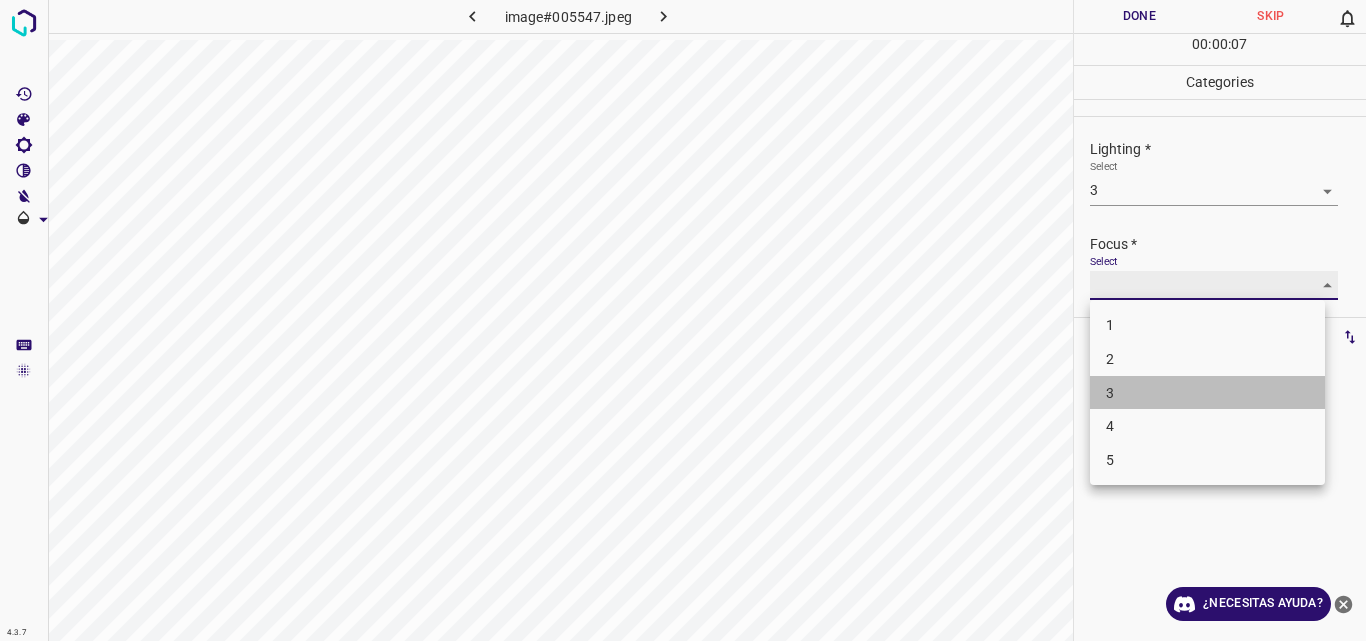 type on "3" 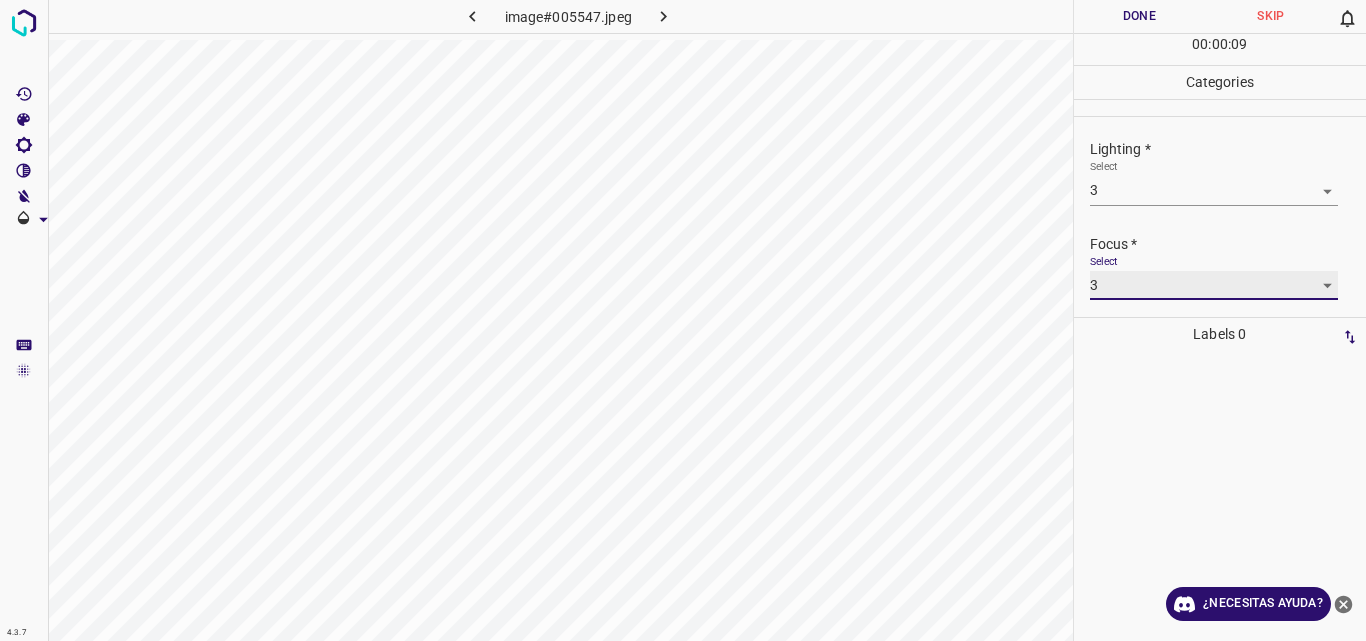 scroll, scrollTop: 98, scrollLeft: 0, axis: vertical 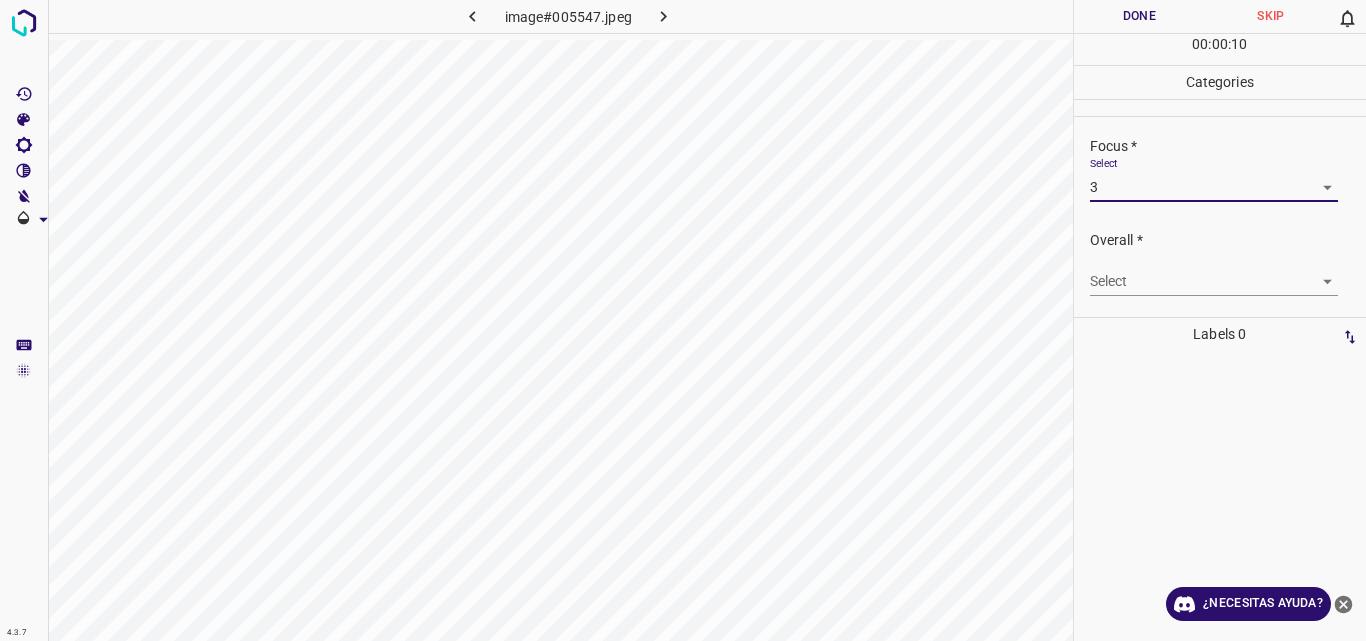 click on "4.3.7 image#005547.jpeg Done Skip 0 00   : 00   : 10   Categories Lighting *  Select 3 3 Focus *  Select 3 3 Overall *  Select ​ Labels   0 Categories 1 Lighting 2 Focus 3 Overall Tools Space Change between modes (Draw & Edit) I Auto labeling R Restore zoom M Zoom in N Zoom out Delete Delete selecte label Filters Z Restore filters X Saturation filter C Brightness filter V Contrast filter B Gray scale filter General O Download ¿Necesitas ayuda? Original text Rate this translation Your feedback will be used to help improve Google Translate - Texto - Esconder - Borrar" at bounding box center [683, 320] 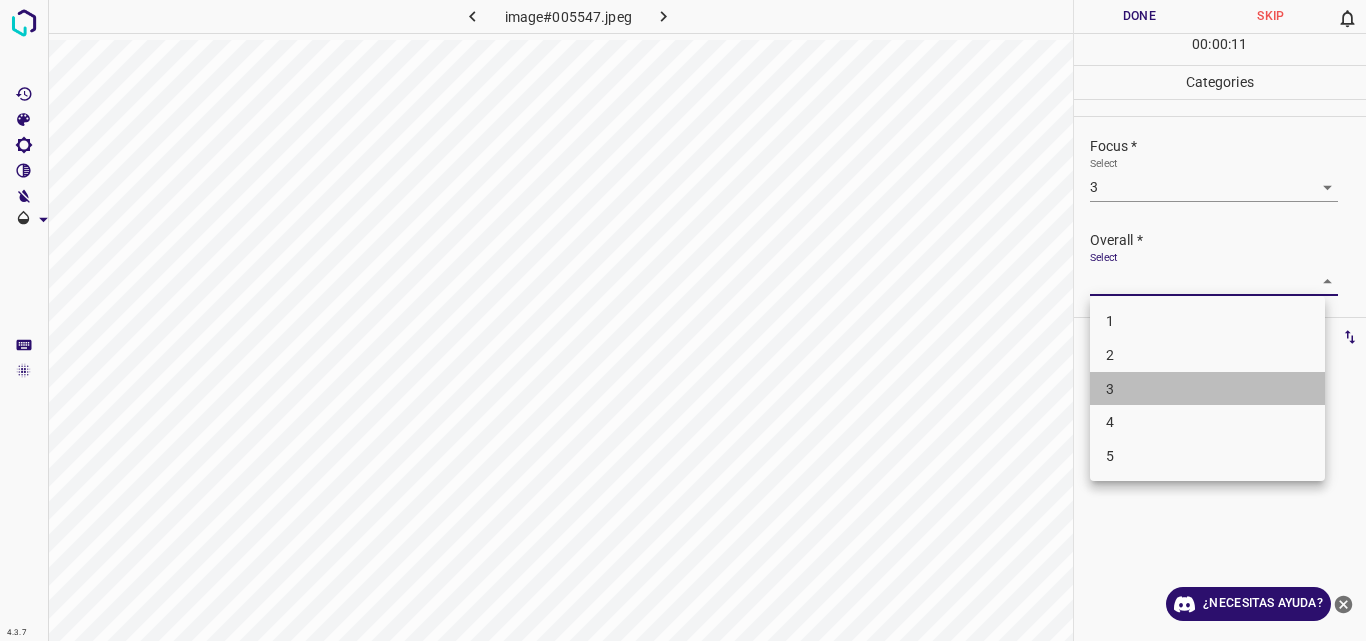 click on "3" at bounding box center (1207, 389) 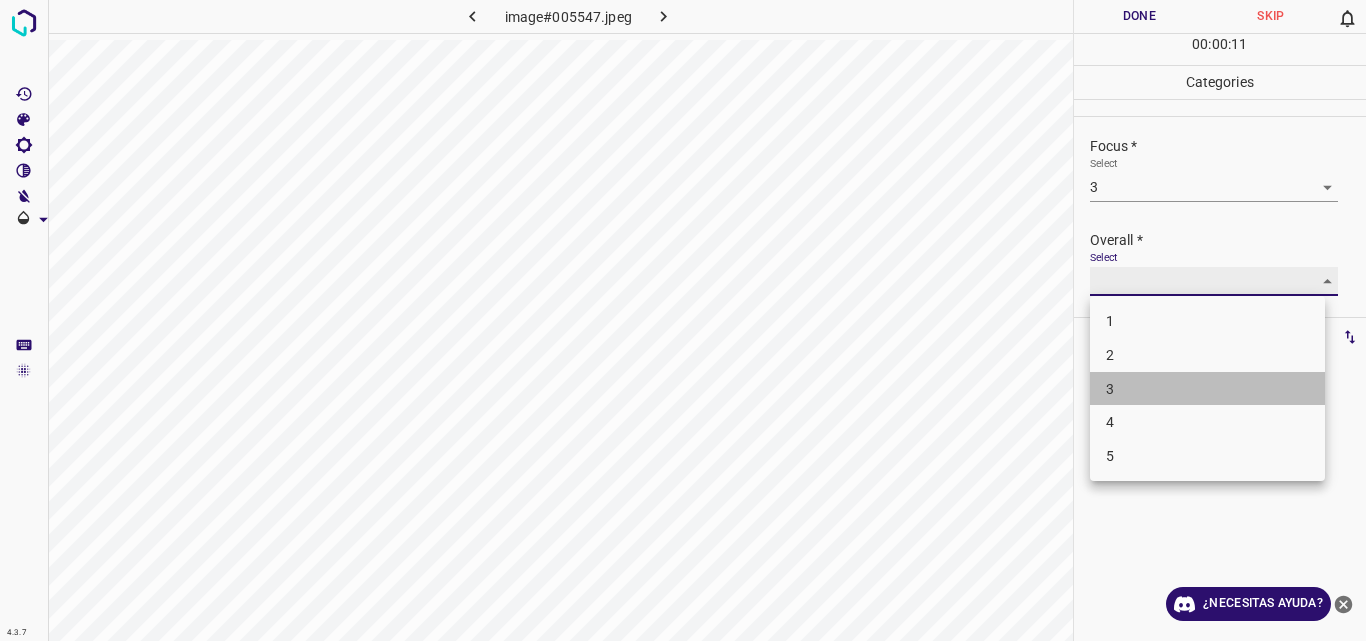 type on "3" 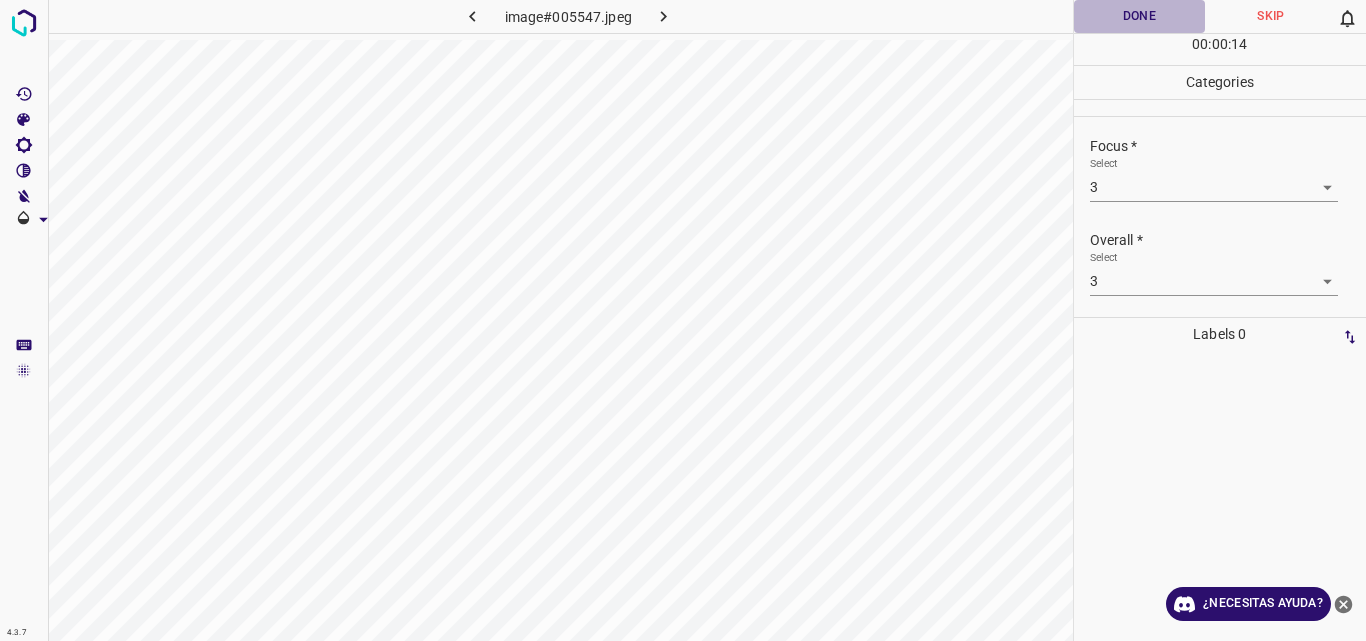 click on "Done" at bounding box center [1140, 16] 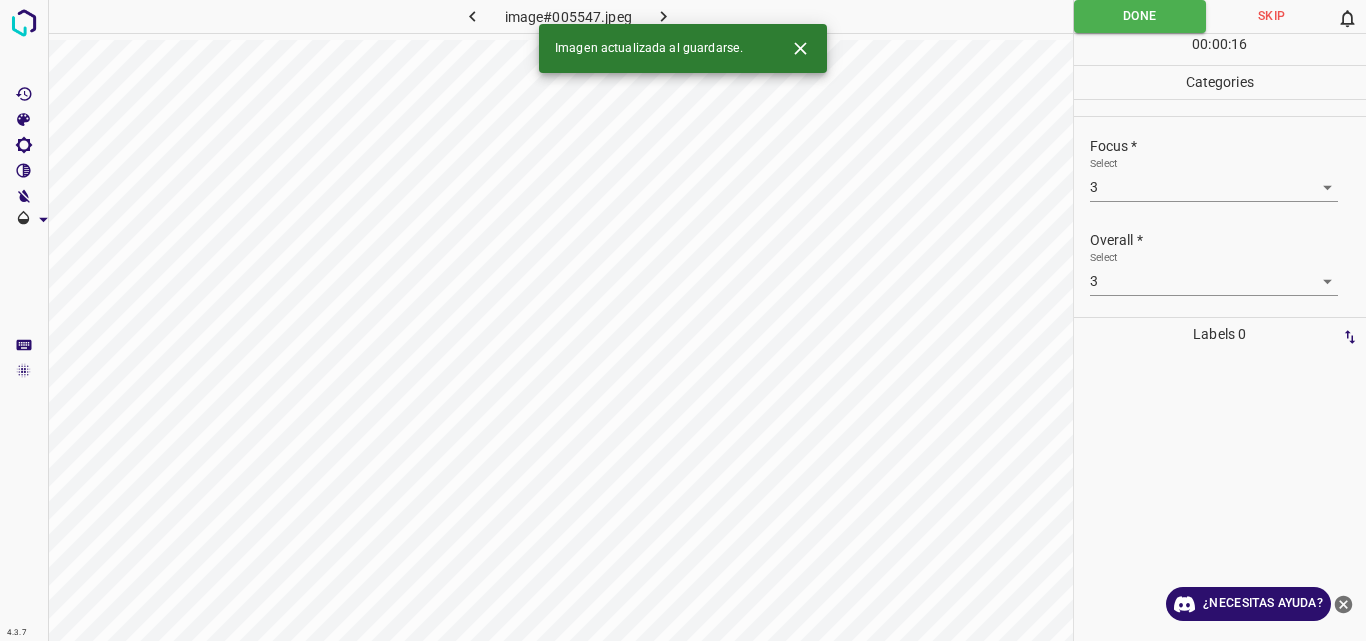 click 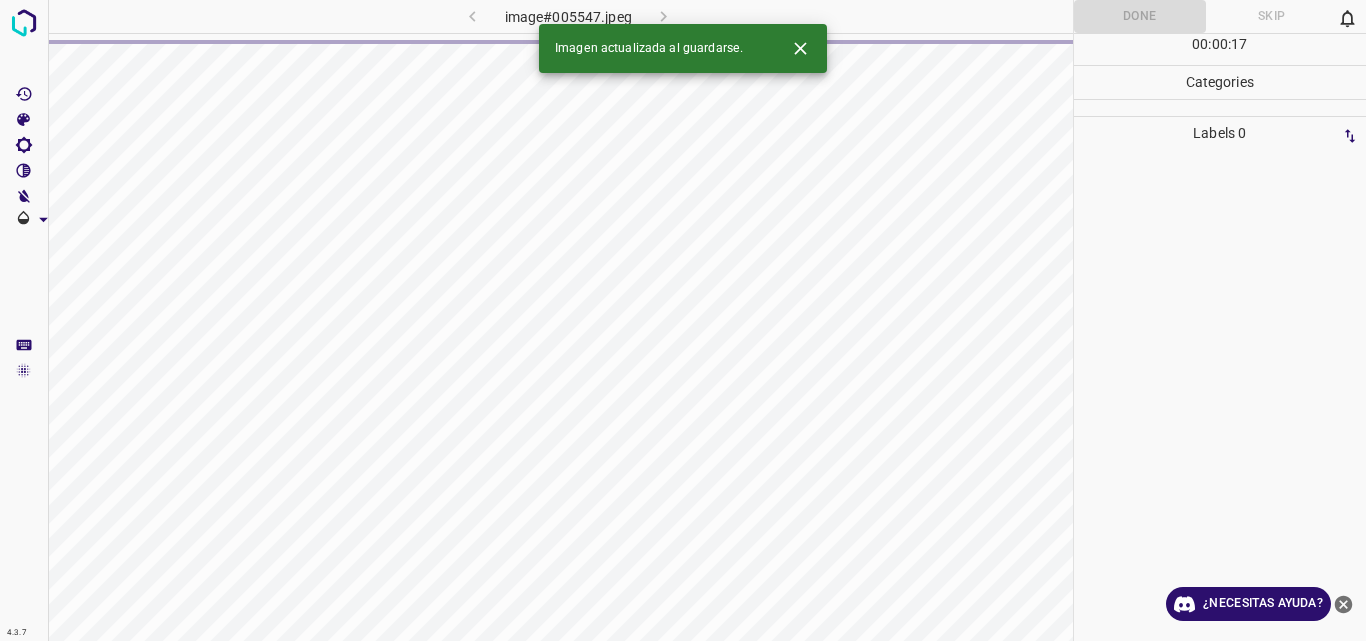 click on "image#005547.jpeg" at bounding box center [560, 320] 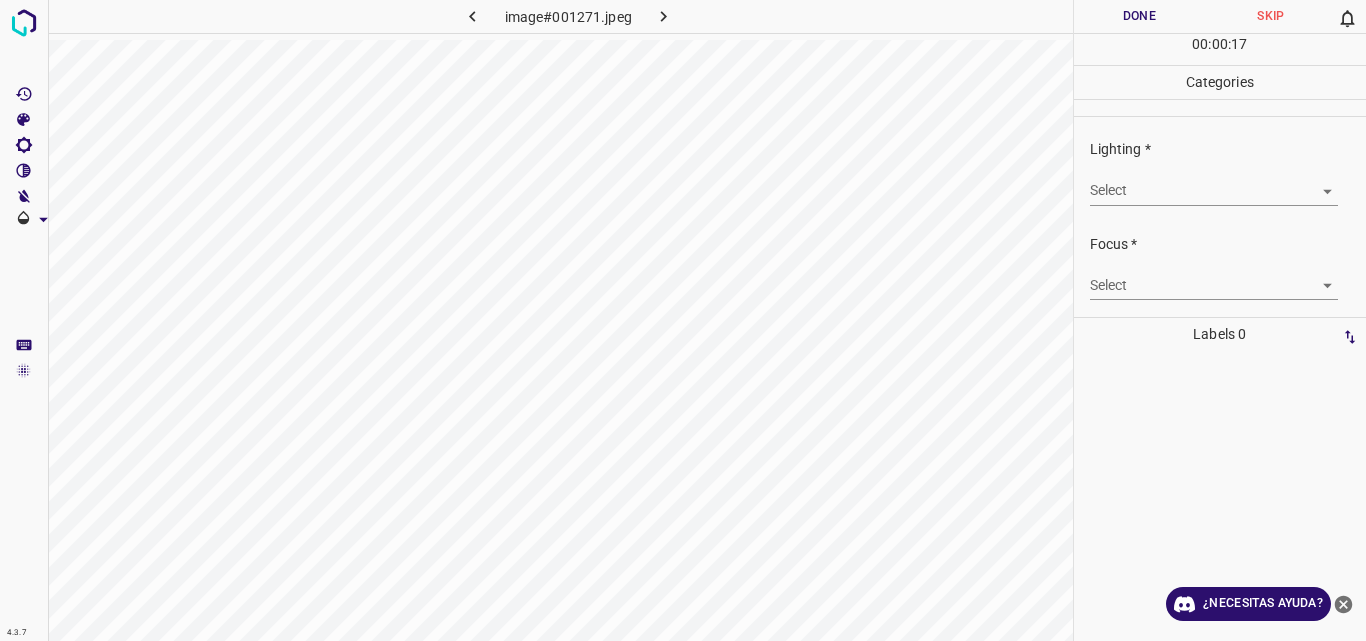 click on "4.3.7 image#001271.jpeg Done Skip 0 00   : 00   : 17   Categories Lighting *  Select ​ Focus *  Select ​ Overall *  Select ​ Labels   0 Categories 1 Lighting 2 Focus 3 Overall Tools Space Change between modes (Draw & Edit) I Auto labeling R Restore zoom M Zoom in N Zoom out Delete Delete selecte label Filters Z Restore filters X Saturation filter C Brightness filter V Contrast filter B Gray scale filter General O Download ¿Necesitas ayuda? Original text Rate this translation Your feedback will be used to help improve Google Translate - Texto - Esconder - Borrar" at bounding box center (683, 320) 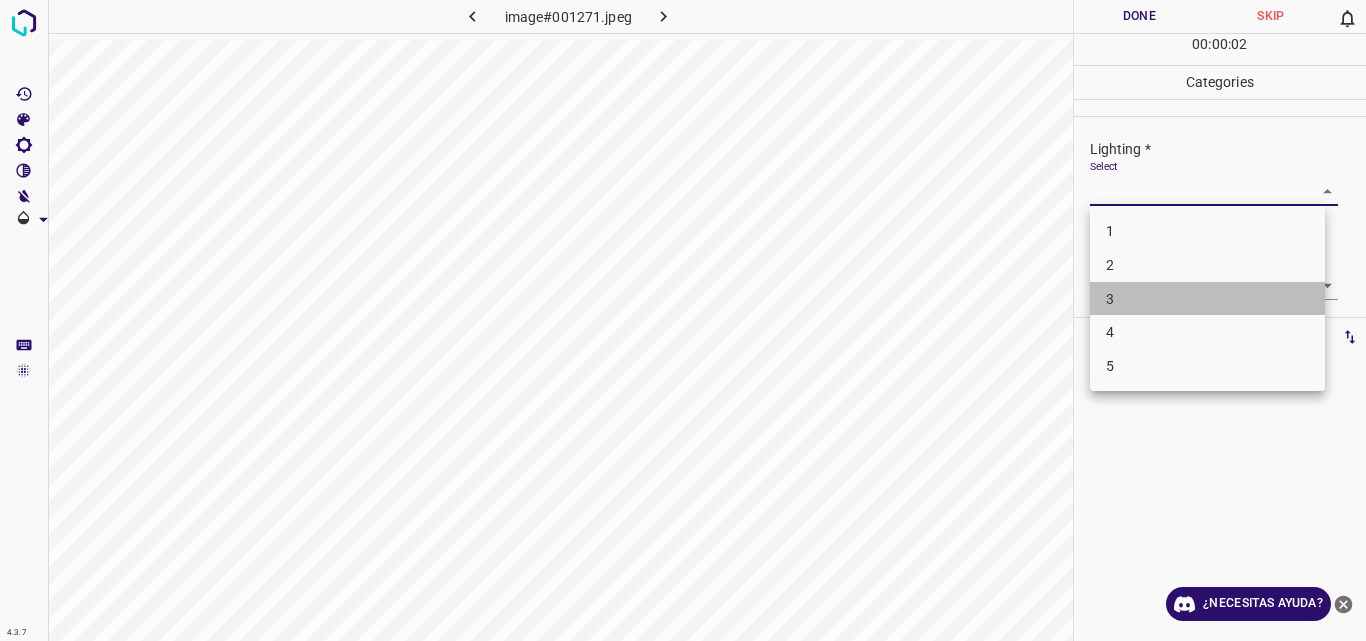 click on "3" at bounding box center [1207, 299] 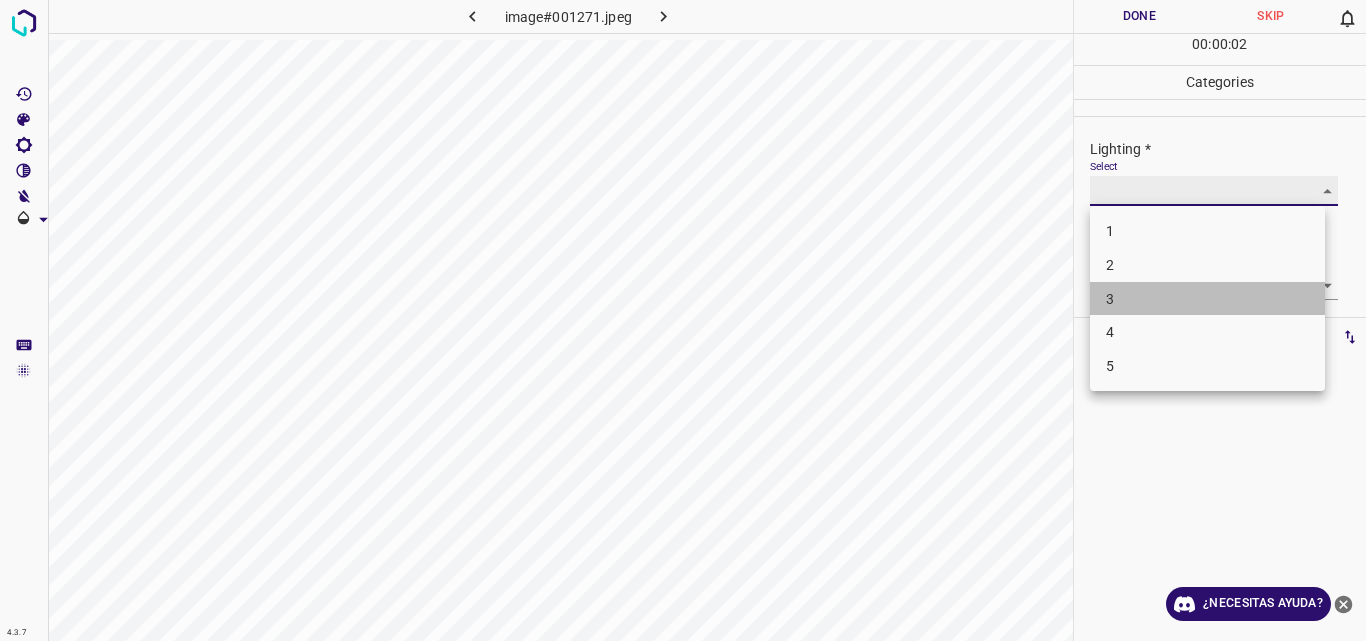 type on "3" 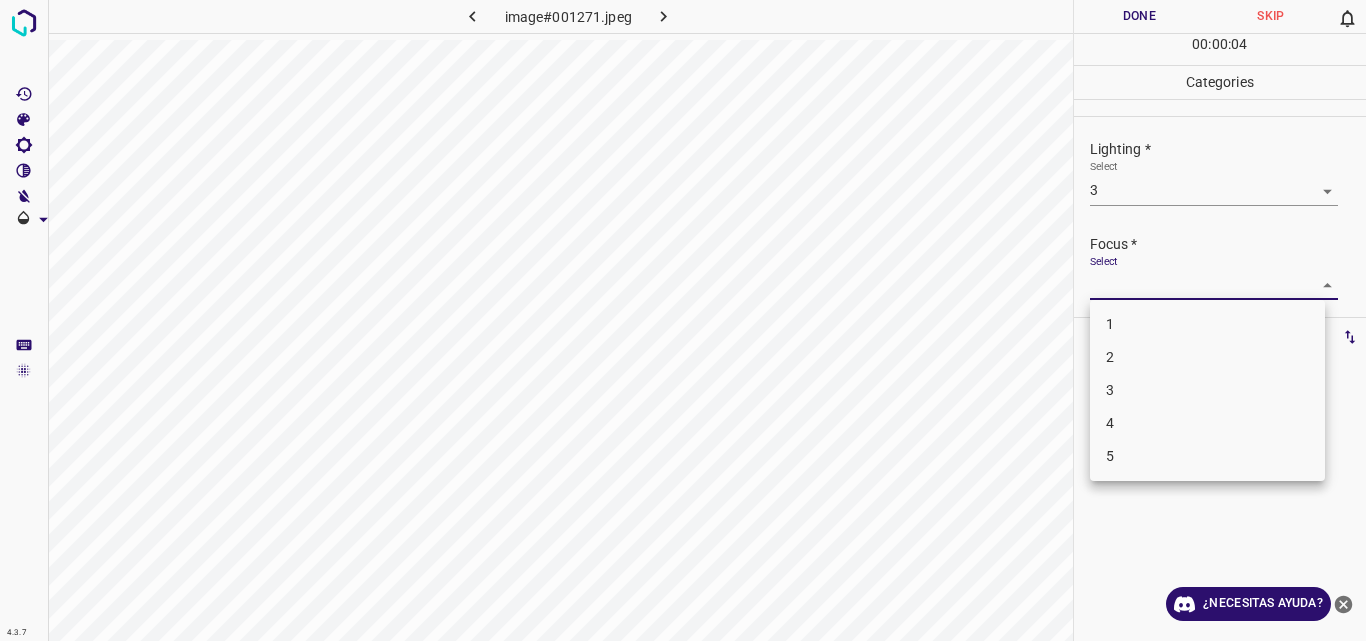 click on "4.3.7 image#001271.jpeg Done Skip 0 00   : 00   : 04   Categories Lighting *  Select 3 3 Focus *  Select ​ Overall *  Select ​ Labels   0 Categories 1 Lighting 2 Focus 3 Overall Tools Space Change between modes (Draw & Edit) I Auto labeling R Restore zoom M Zoom in N Zoom out Delete Delete selecte label Filters Z Restore filters X Saturation filter C Brightness filter V Contrast filter B Gray scale filter General O Download ¿Necesitas ayuda? Original text Rate this translation Your feedback will be used to help improve Google Translate - Texto - Esconder - Borrar 1 2 3 4 5" at bounding box center (683, 320) 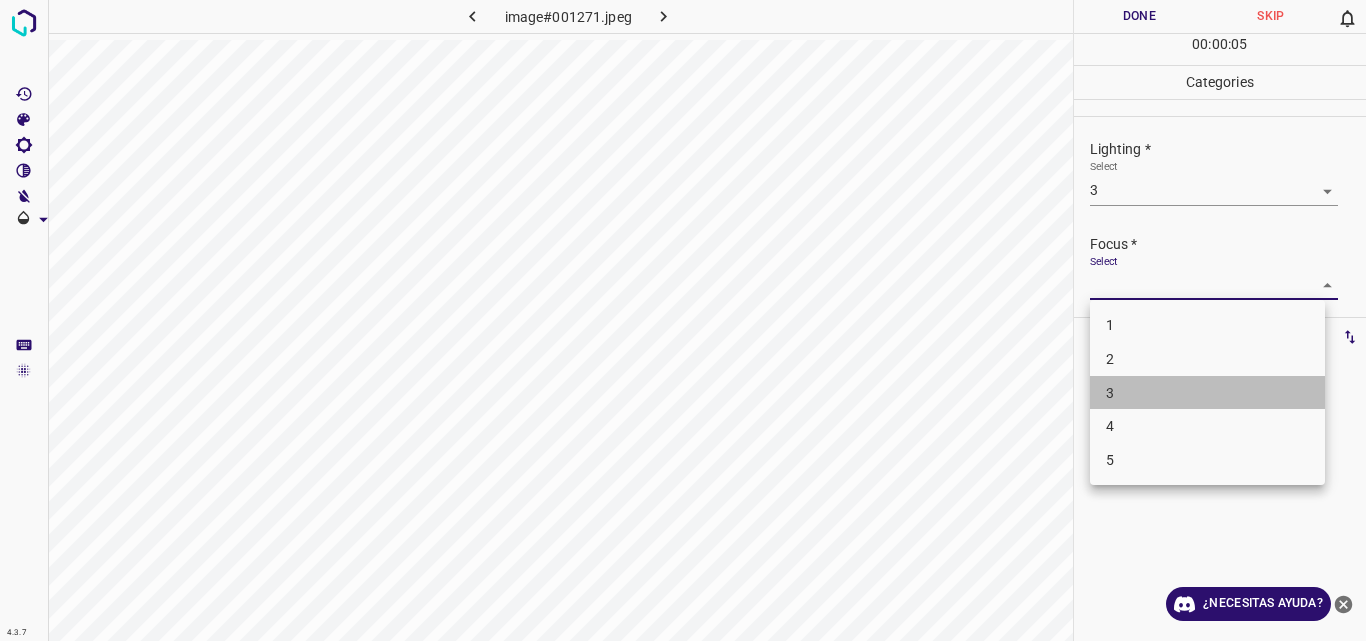 click on "3" at bounding box center [1207, 393] 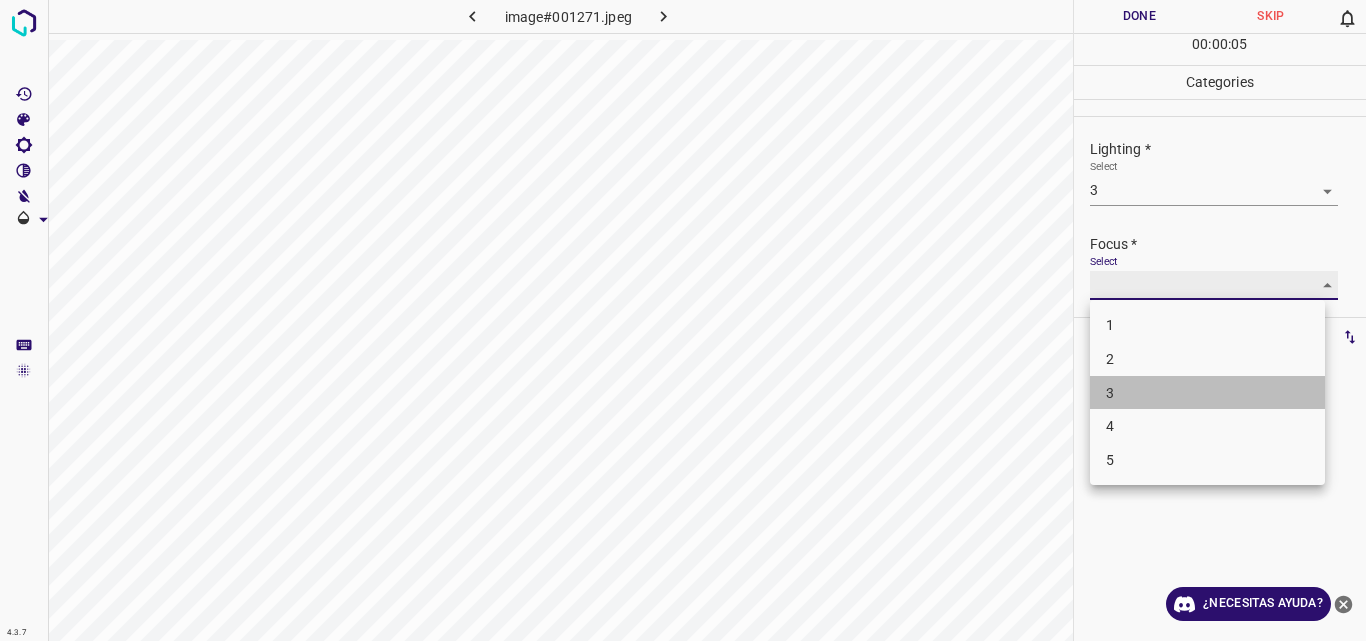 type on "3" 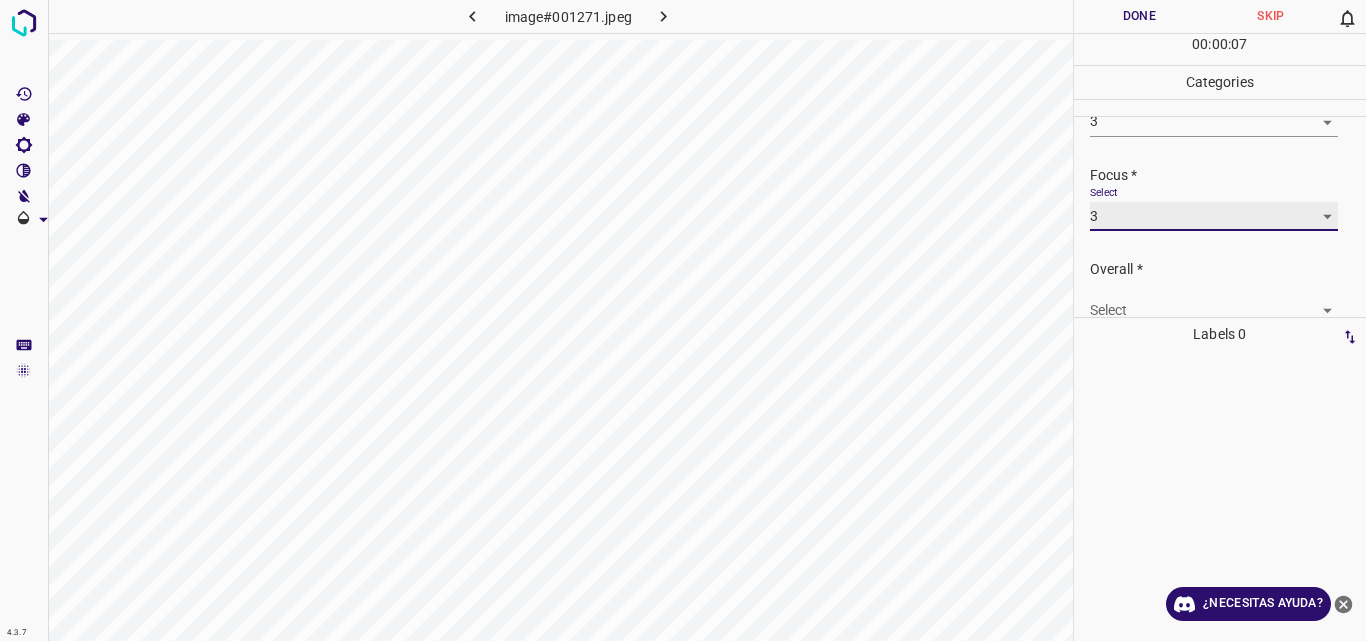 scroll, scrollTop: 98, scrollLeft: 0, axis: vertical 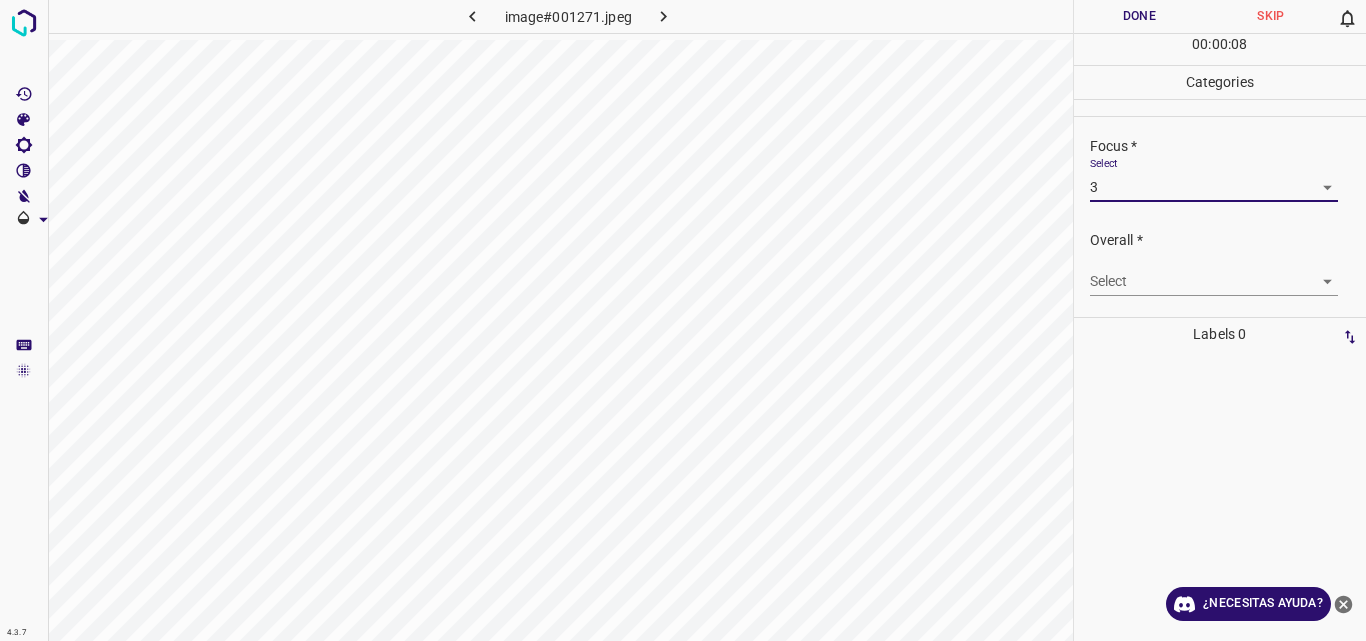 click on "4.3.7 image#001271.jpeg Done Skip 0 00   : 00   : 08   Categories Lighting *  Select 3 3 Focus *  Select 3 3 Overall *  Select ​ Labels   0 Categories 1 Lighting 2 Focus 3 Overall Tools Space Change between modes (Draw & Edit) I Auto labeling R Restore zoom M Zoom in N Zoom out Delete Delete selecte label Filters Z Restore filters X Saturation filter C Brightness filter V Contrast filter B Gray scale filter General O Download ¿Necesitas ayuda? Original text Rate this translation Your feedback will be used to help improve Google Translate - Texto - Esconder - Borrar" at bounding box center (683, 320) 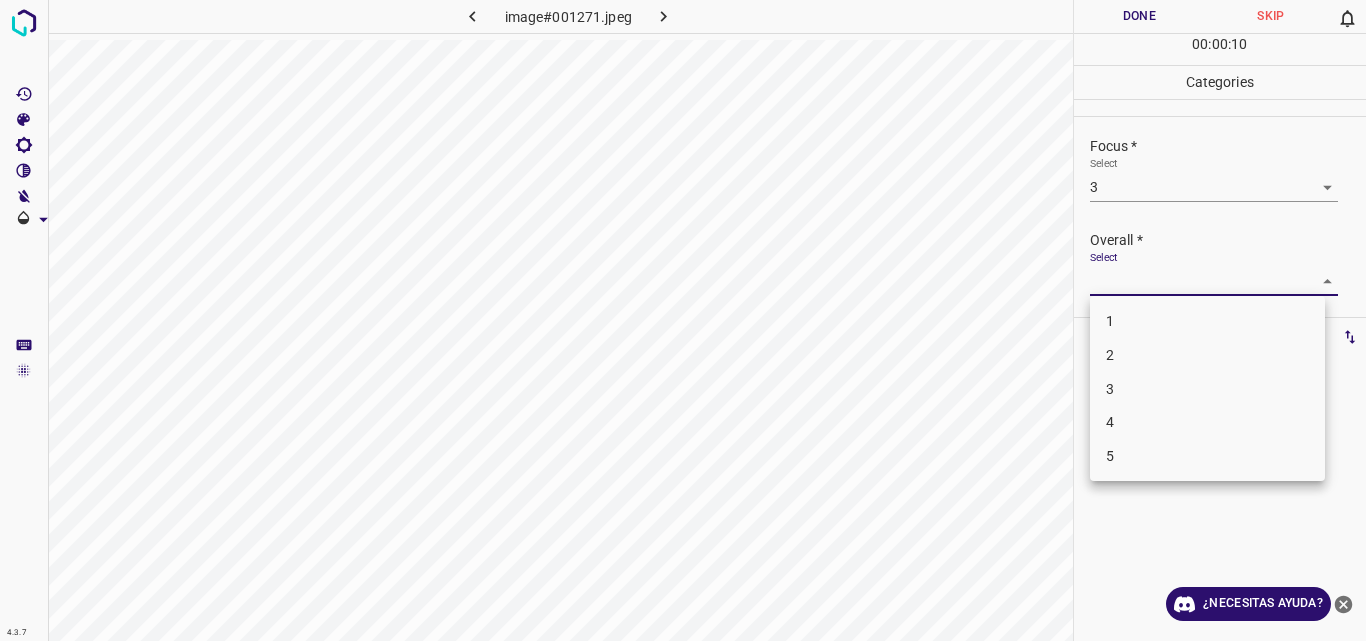 click on "3" at bounding box center (1207, 389) 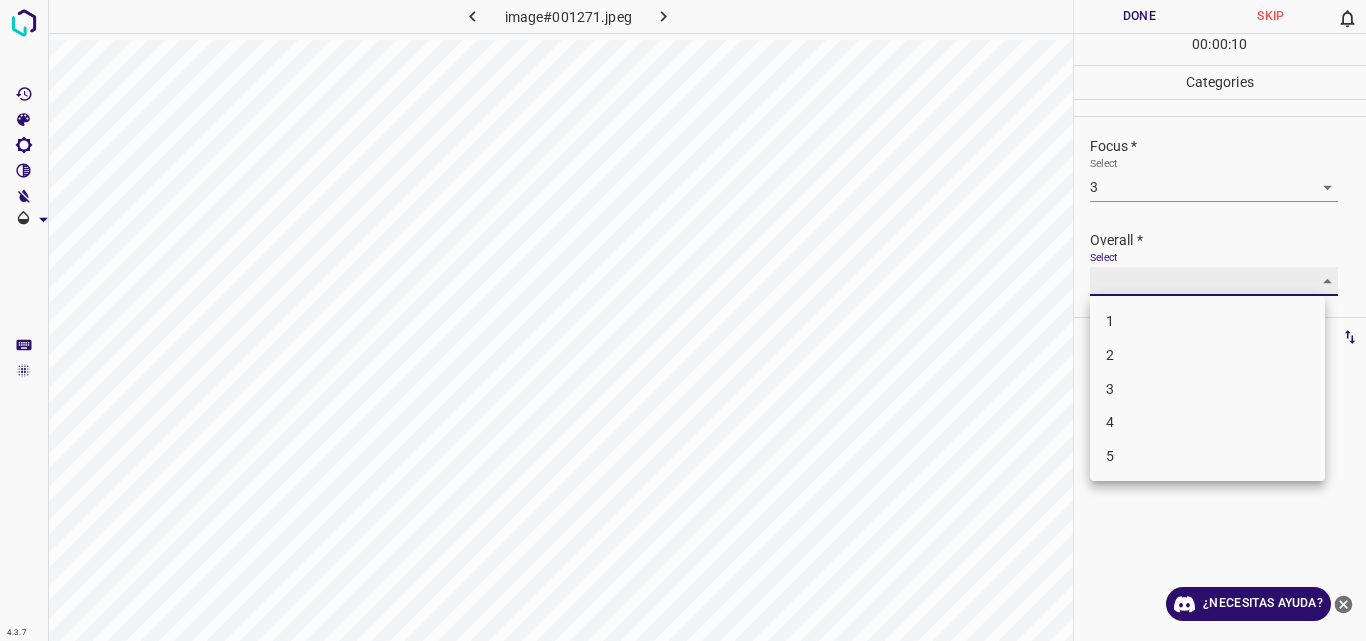 type on "3" 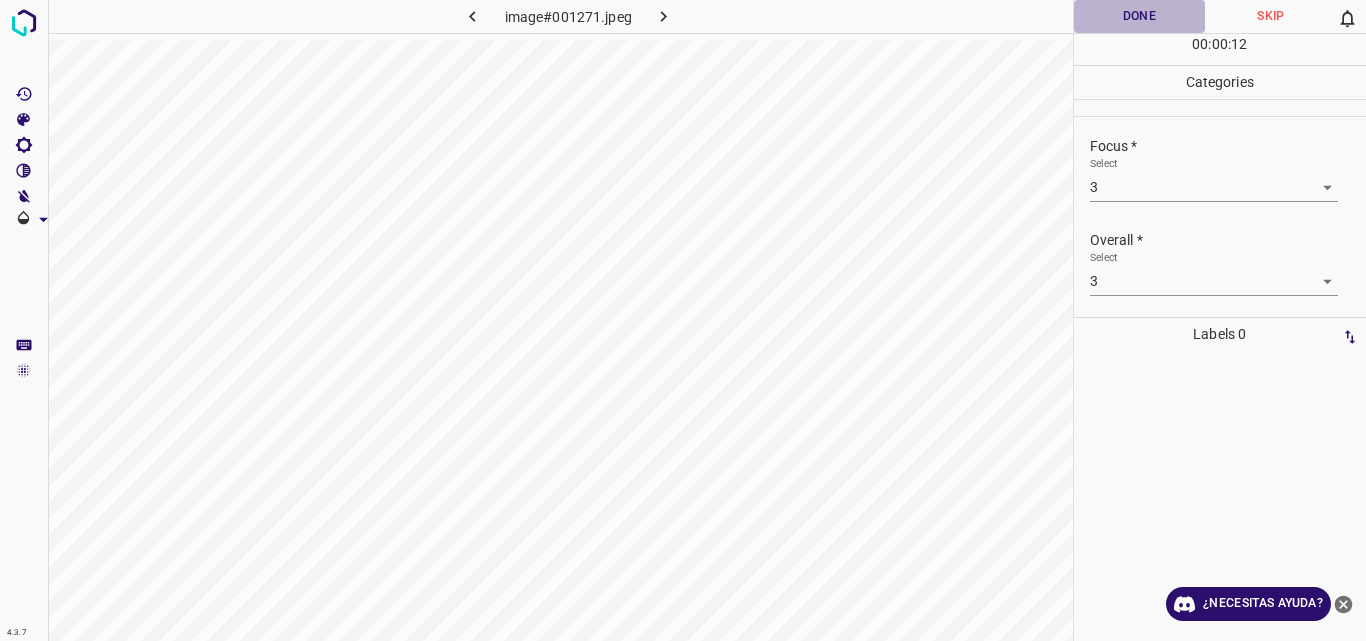 click on "Done" at bounding box center (1140, 16) 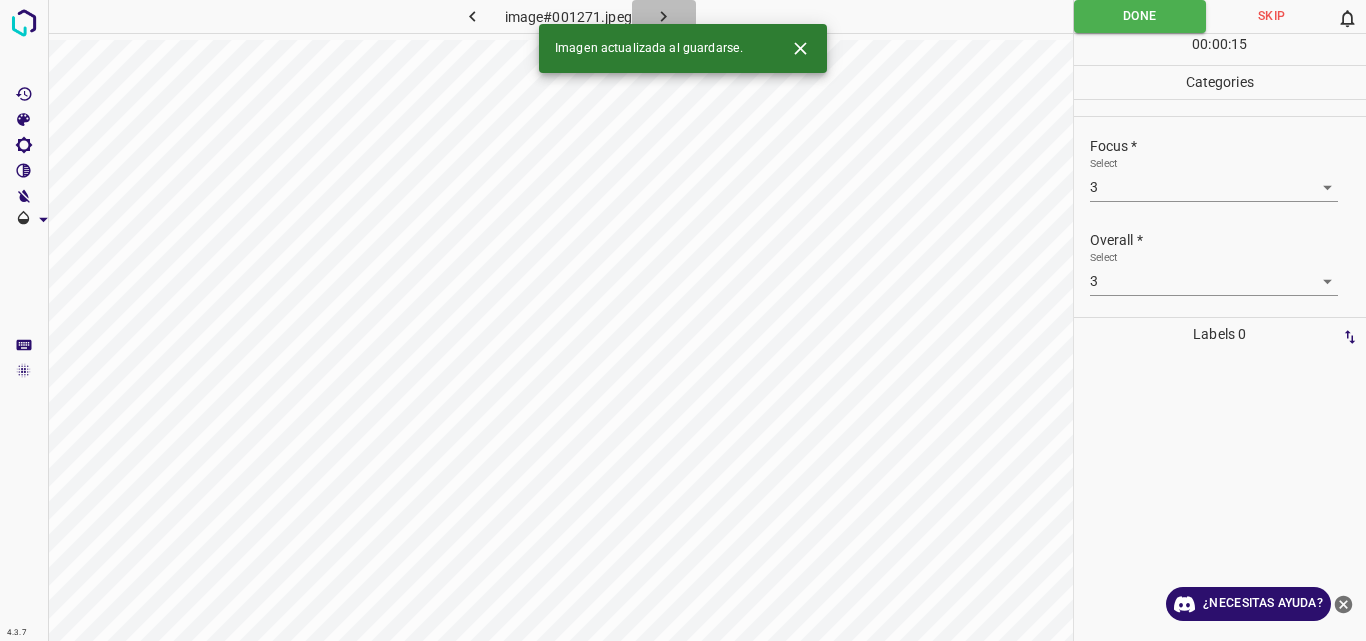 click 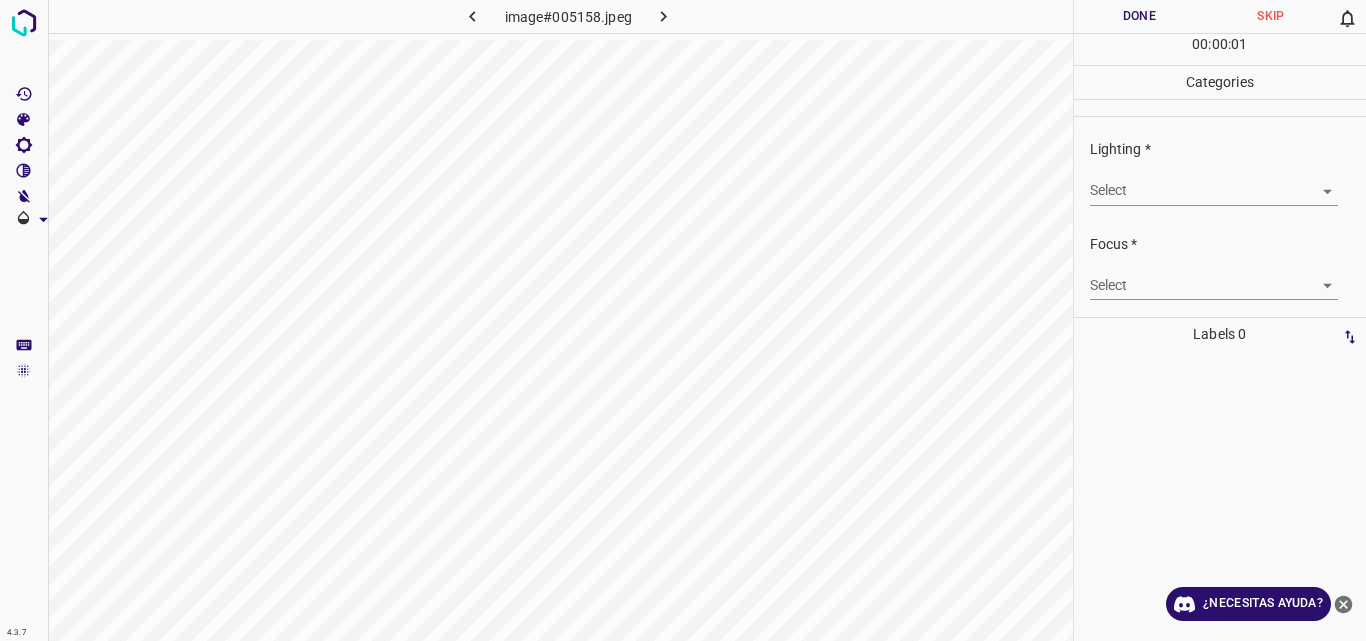 click on "4.3.7 image#005158.jpeg Done Skip 0 00   : 00   : 01   Categories Lighting *  Select ​ Focus *  Select ​ Overall *  Select ​ Labels   0 Categories 1 Lighting 2 Focus 3 Overall Tools Space Change between modes (Draw & Edit) I Auto labeling R Restore zoom M Zoom in N Zoom out Delete Delete selecte label Filters Z Restore filters X Saturation filter C Brightness filter V Contrast filter B Gray scale filter General O Download ¿Necesitas ayuda? Original text Rate this translation Your feedback will be used to help improve Google Translate - Texto - Esconder - Borrar" at bounding box center [683, 320] 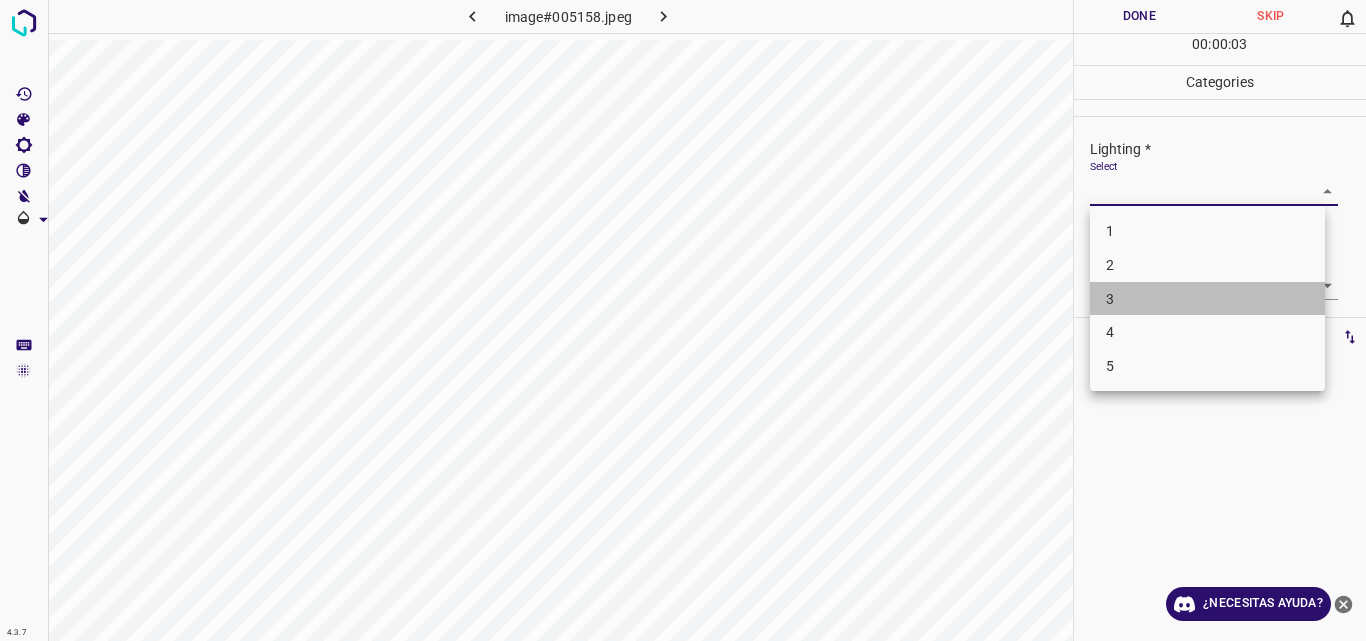 click on "3" at bounding box center [1207, 299] 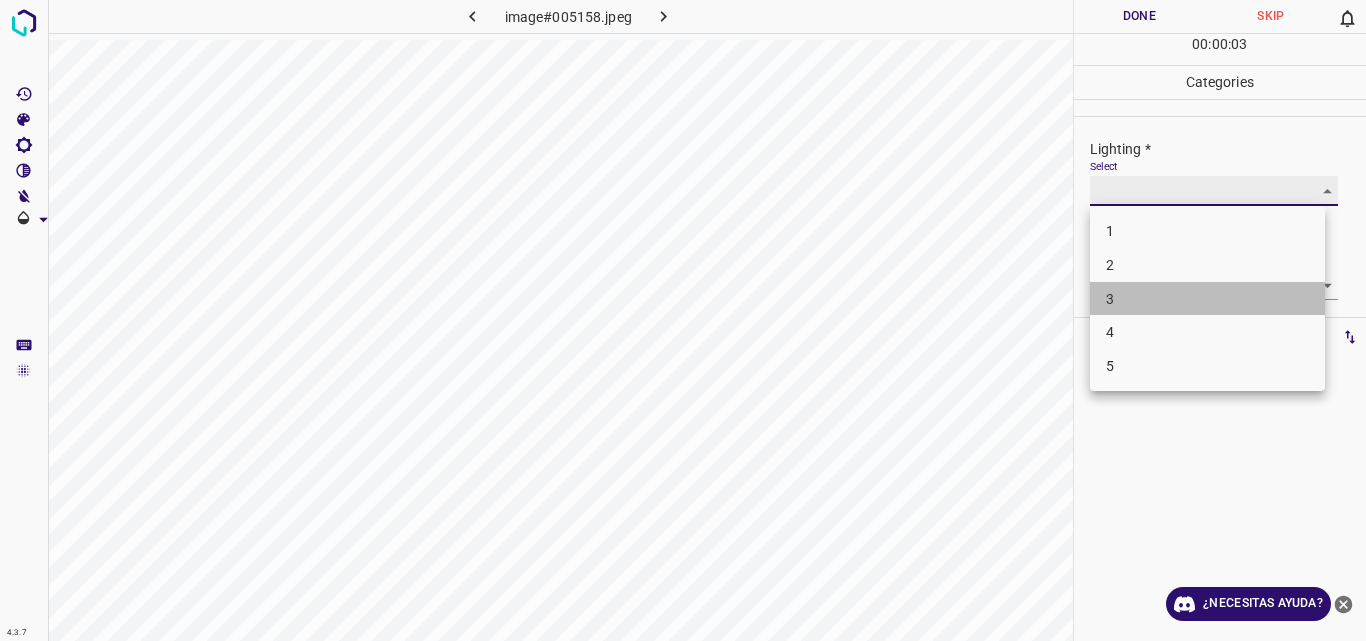 type on "3" 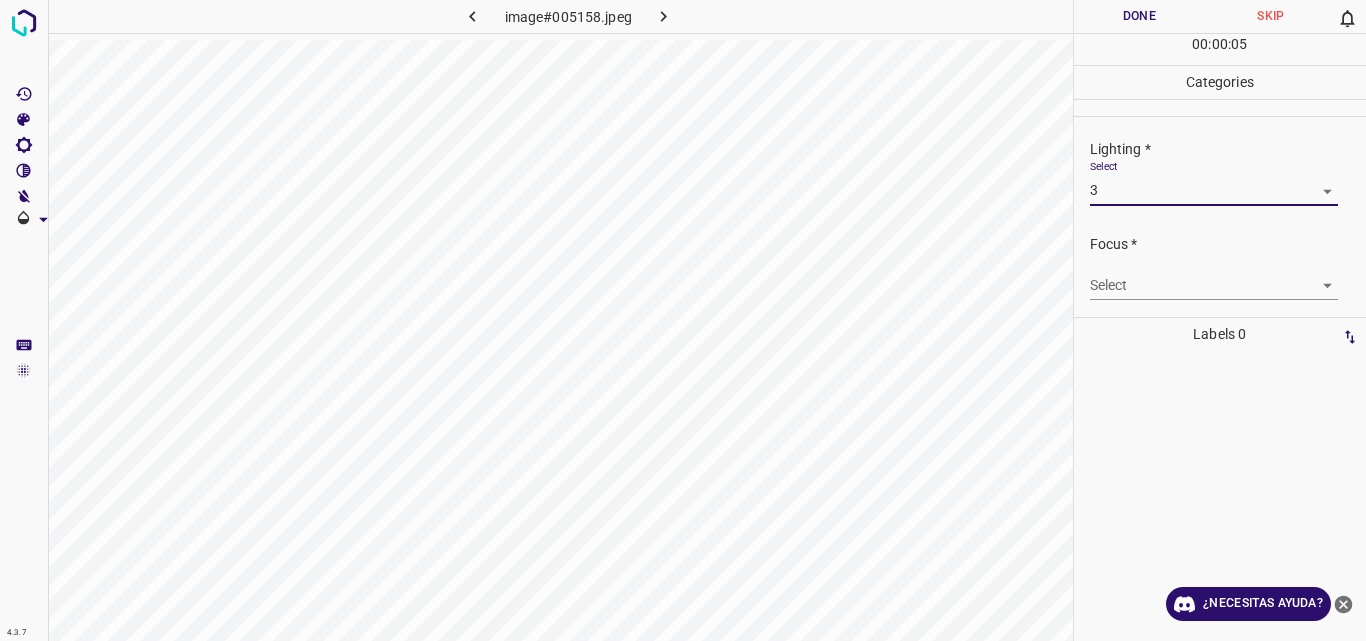 click on "4.3.7 image#005158.jpeg Done Skip 0 00   : 00   : 05   Categories Lighting *  Select 3 3 Focus *  Select ​ Overall *  Select ​ Labels   0 Categories 1 Lighting 2 Focus 3 Overall Tools Space Change between modes (Draw & Edit) I Auto labeling R Restore zoom M Zoom in N Zoom out Delete Delete selecte label Filters Z Restore filters X Saturation filter C Brightness filter V Contrast filter B Gray scale filter General O Download ¿Necesitas ayuda? Original text Rate this translation Your feedback will be used to help improve Google Translate - Texto - Esconder - Borrar" at bounding box center (683, 320) 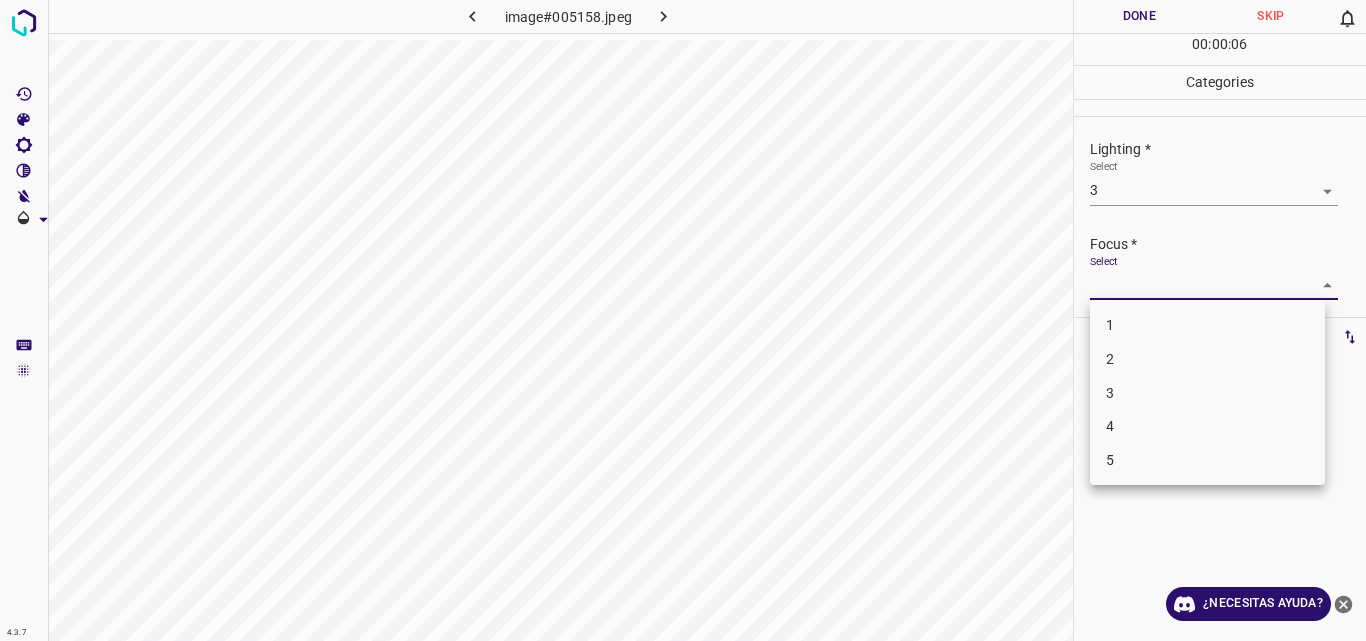 click on "3" at bounding box center (1207, 393) 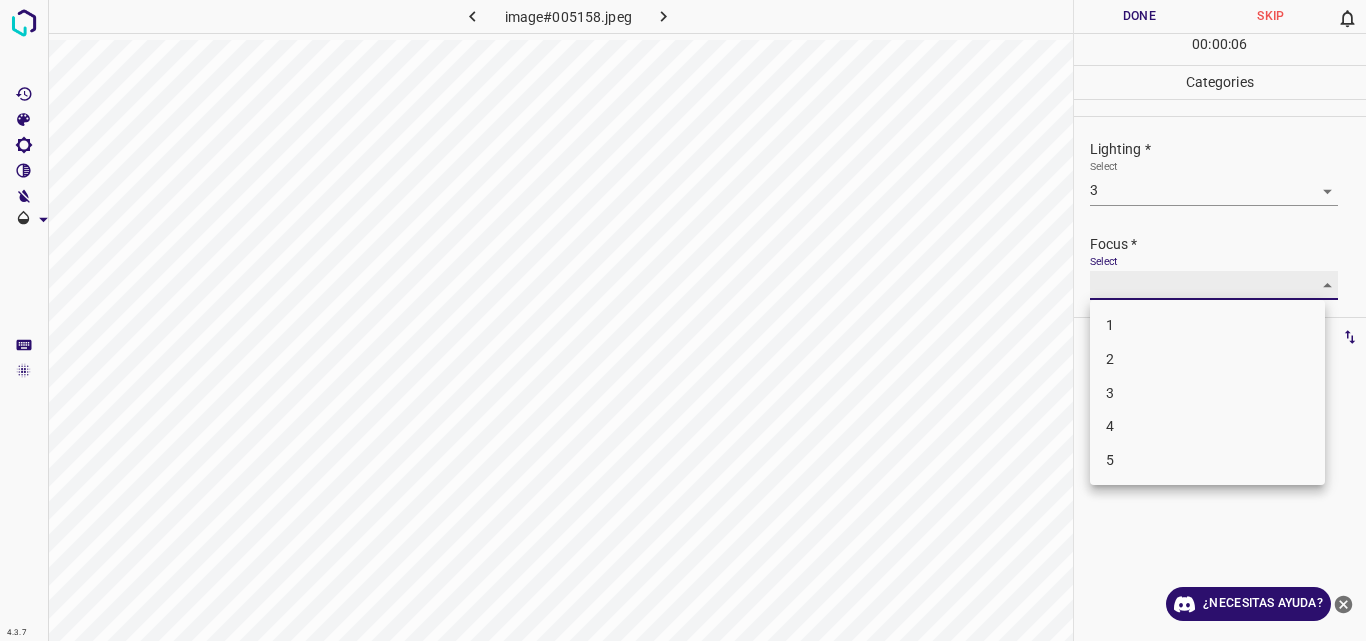 type on "3" 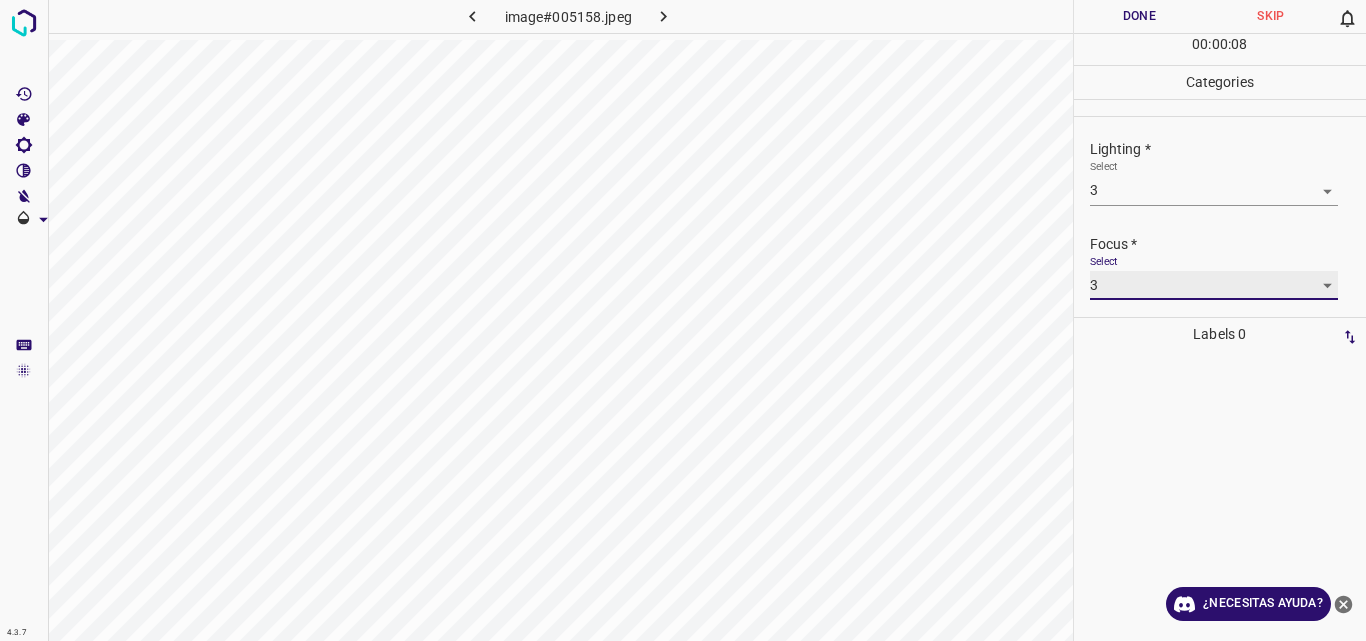 scroll, scrollTop: 98, scrollLeft: 0, axis: vertical 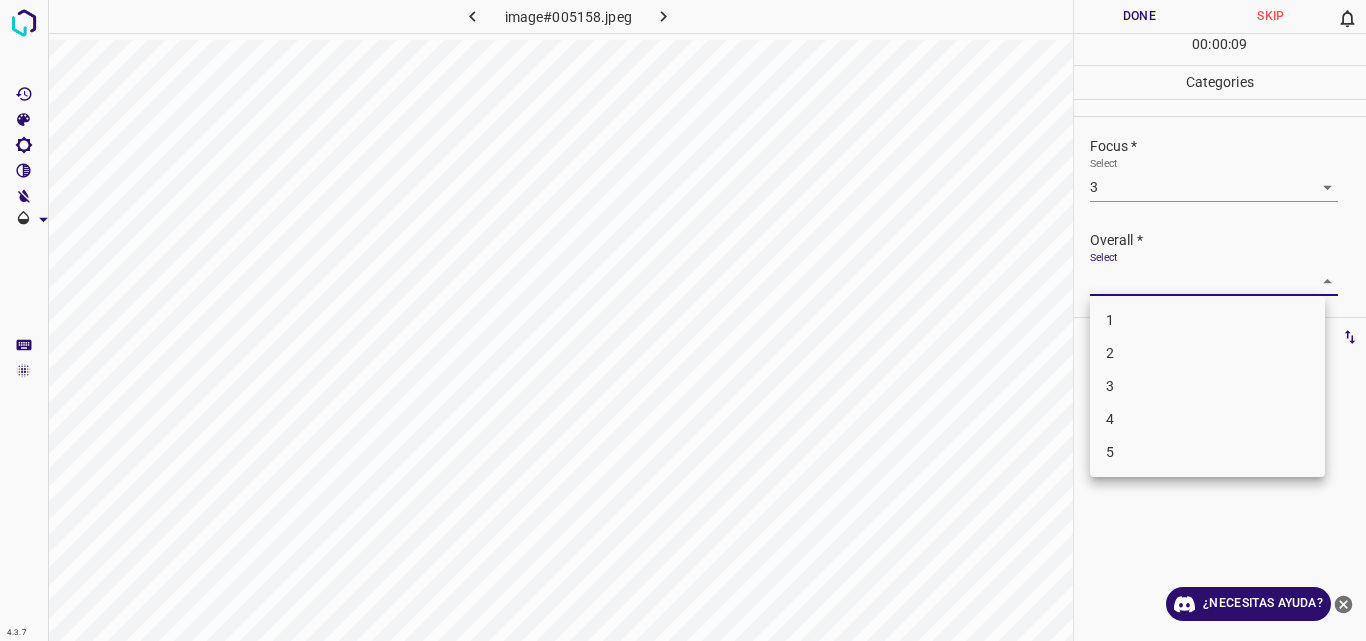 click on "4.3.7 image#005158.jpeg Done Skip 0 00   : 00   : 09   Categories Lighting *  Select 3 3 Focus *  Select 3 3 Overall *  Select ​ Labels   0 Categories 1 Lighting 2 Focus 3 Overall Tools Space Change between modes (Draw & Edit) I Auto labeling R Restore zoom M Zoom in N Zoom out Delete Delete selecte label Filters Z Restore filters X Saturation filter C Brightness filter V Contrast filter B Gray scale filter General O Download ¿Necesitas ayuda? Original text Rate this translation Your feedback will be used to help improve Google Translate - Texto - Esconder - Borrar 1 2 3 4 5" at bounding box center (683, 320) 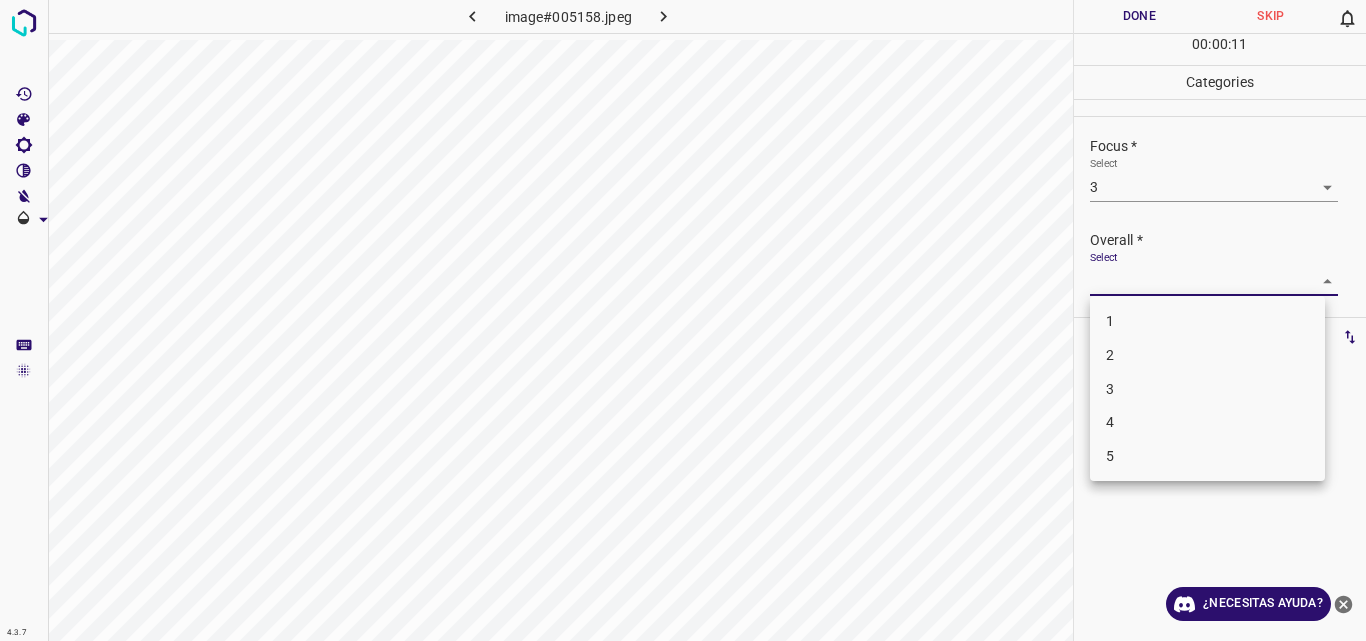 click on "3" at bounding box center (1207, 389) 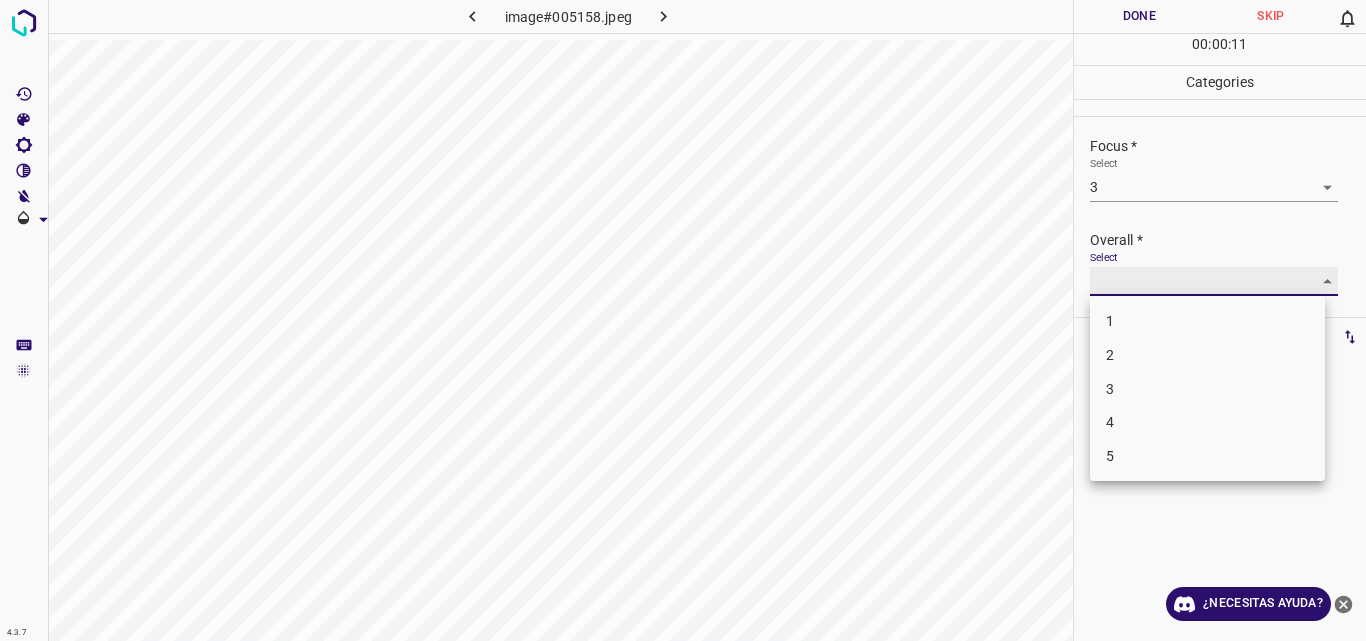 type on "3" 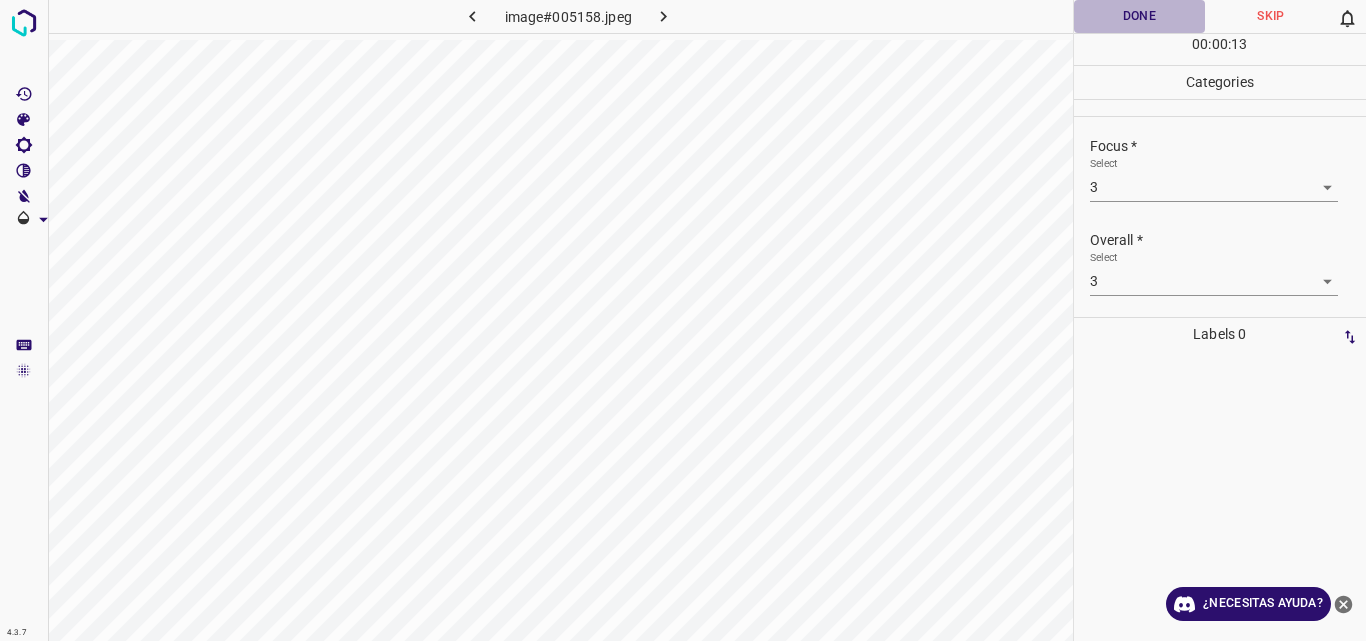 click on "Done" at bounding box center [1140, 16] 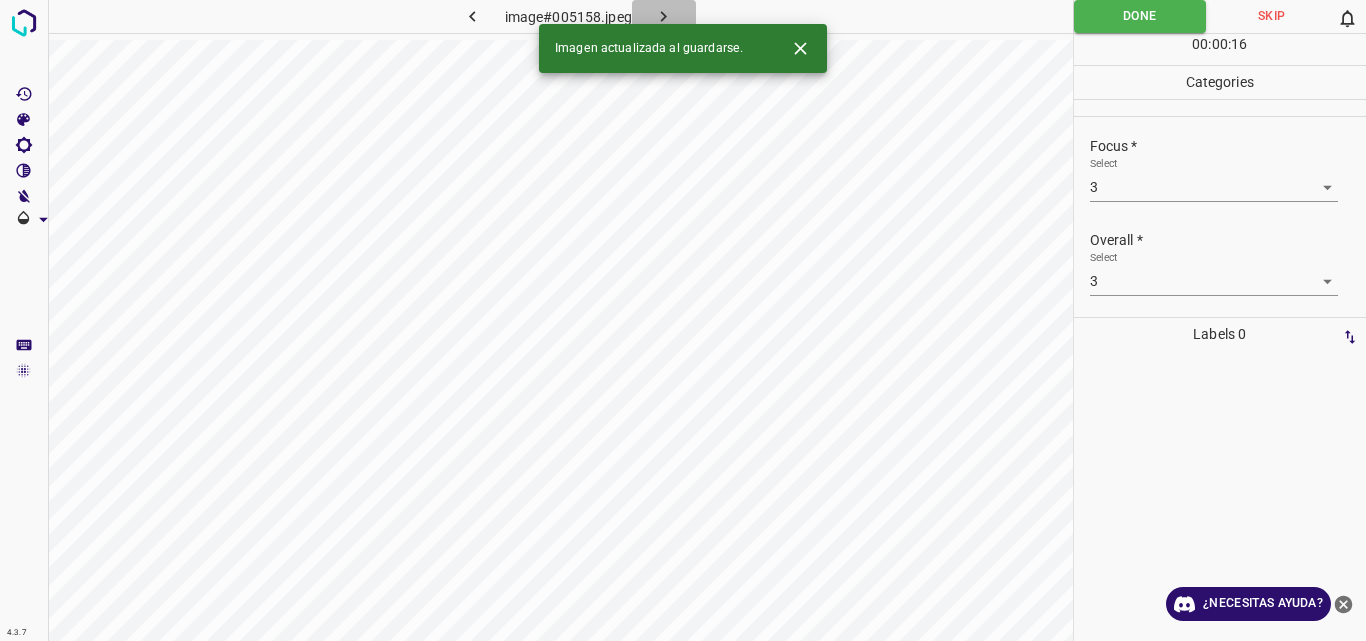 click 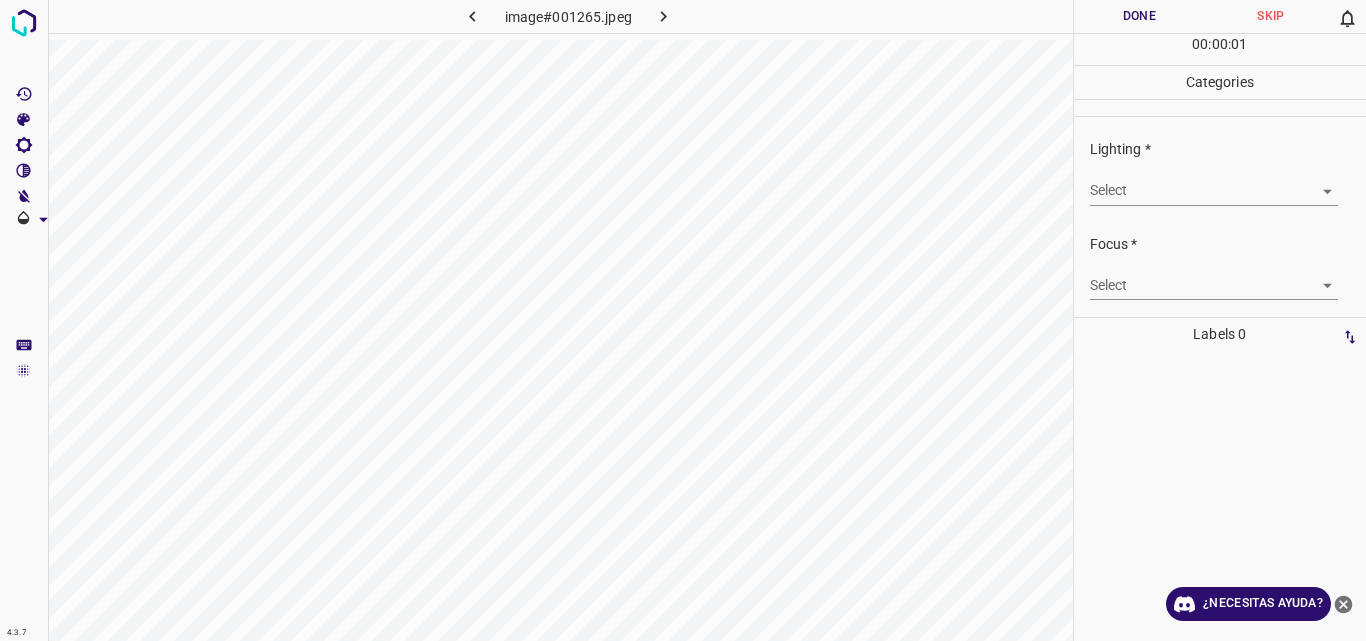 click on "4.3.7 image#001265.jpeg Done Skip 0 00   : 00   : 01   Categories Lighting *  Select ​ Focus *  Select ​ Overall *  Select ​ Labels   0 Categories 1 Lighting 2 Focus 3 Overall Tools Space Change between modes (Draw & Edit) I Auto labeling R Restore zoom M Zoom in N Zoom out Delete Delete selecte label Filters Z Restore filters X Saturation filter C Brightness filter V Contrast filter B Gray scale filter General O Download ¿Necesitas ayuda? Original text Rate this translation Your feedback will be used to help improve Google Translate - Texto - Esconder - Borrar" at bounding box center [683, 320] 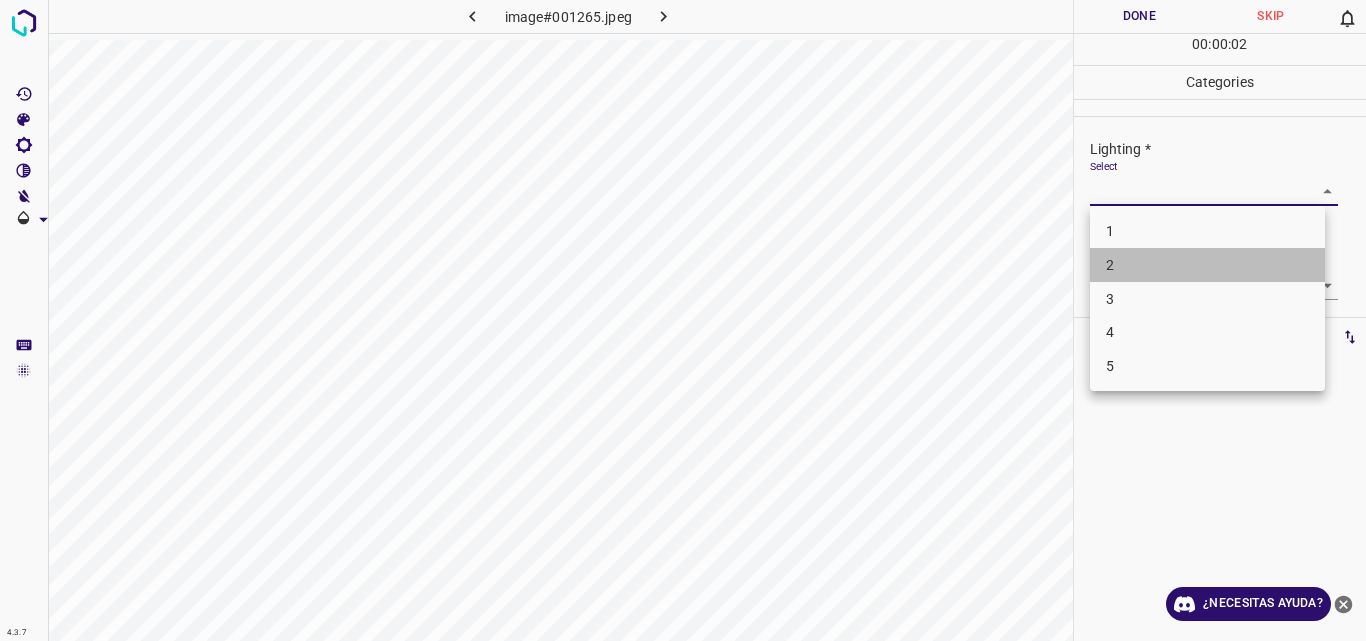 click on "2" at bounding box center (1207, 265) 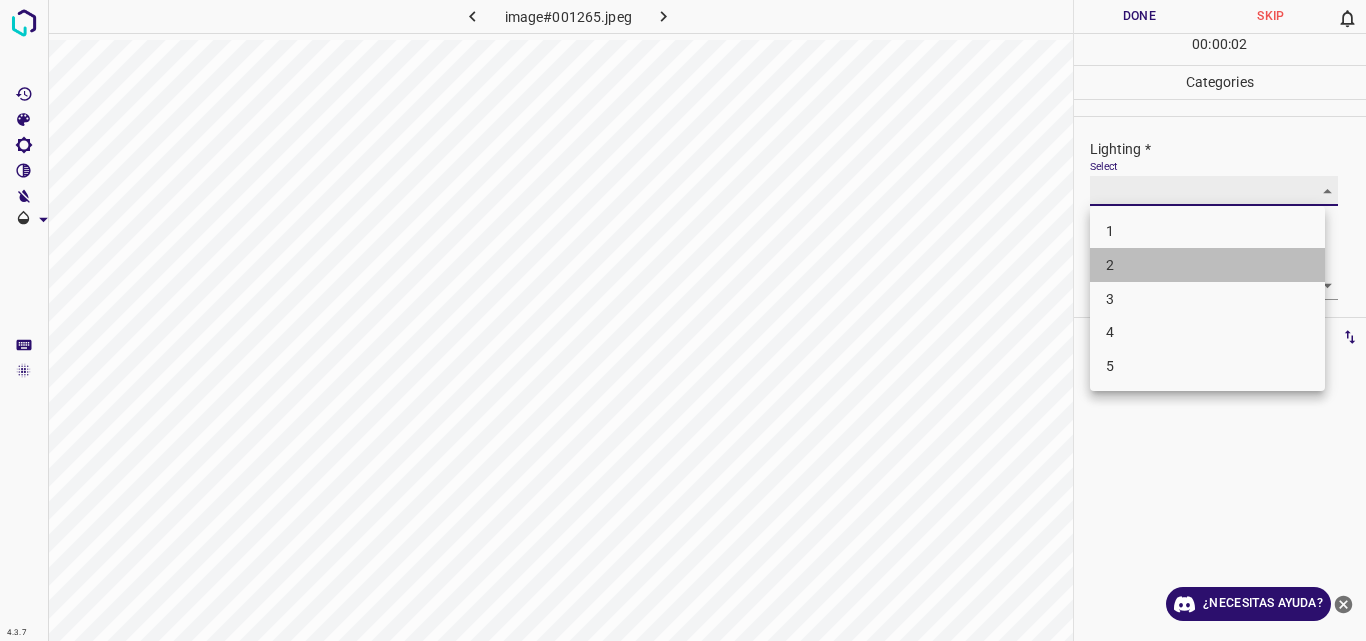 type on "2" 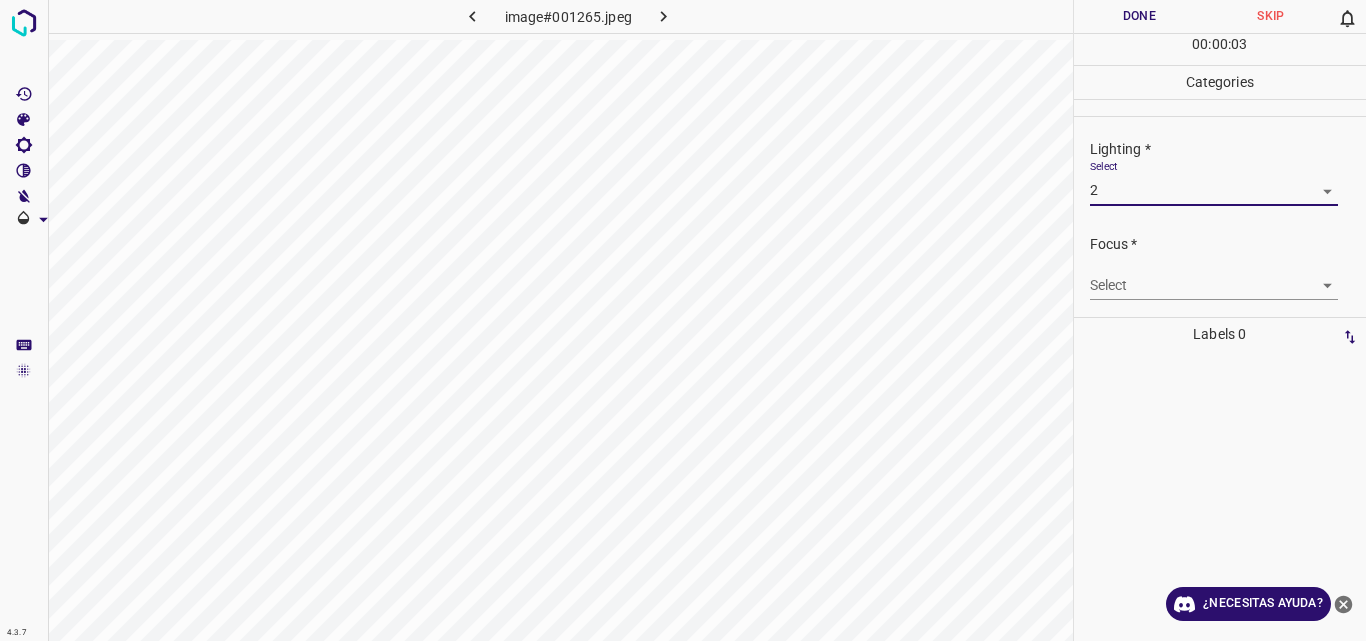 click on "4.3.7 image#001265.jpeg Done Skip 0 00   : 00   : 03   Categories Lighting *  Select 2 2 Focus *  Select ​ Overall *  Select ​ Labels   0 Categories 1 Lighting 2 Focus 3 Overall Tools Space Change between modes (Draw & Edit) I Auto labeling R Restore zoom M Zoom in N Zoom out Delete Delete selecte label Filters Z Restore filters X Saturation filter C Brightness filter V Contrast filter B Gray scale filter General O Download ¿Necesitas ayuda? Original text Rate this translation Your feedback will be used to help improve Google Translate - Texto - Esconder - Borrar" at bounding box center [683, 320] 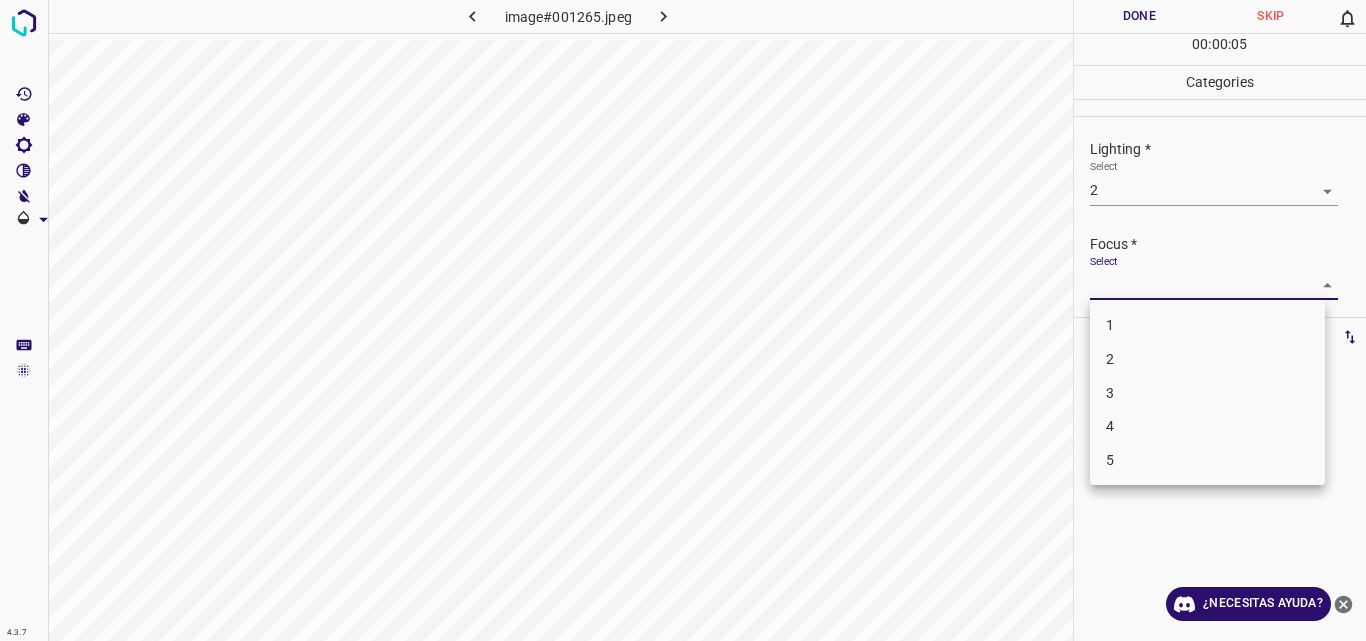 click on "2" at bounding box center [1207, 359] 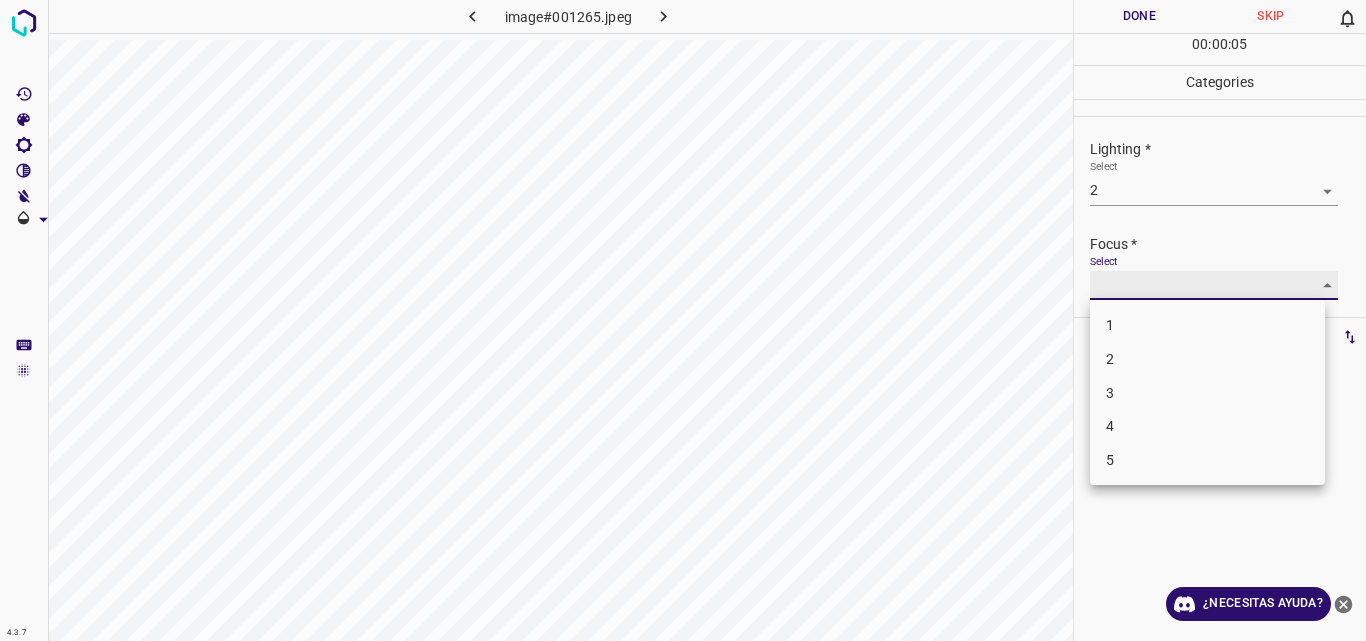 type on "2" 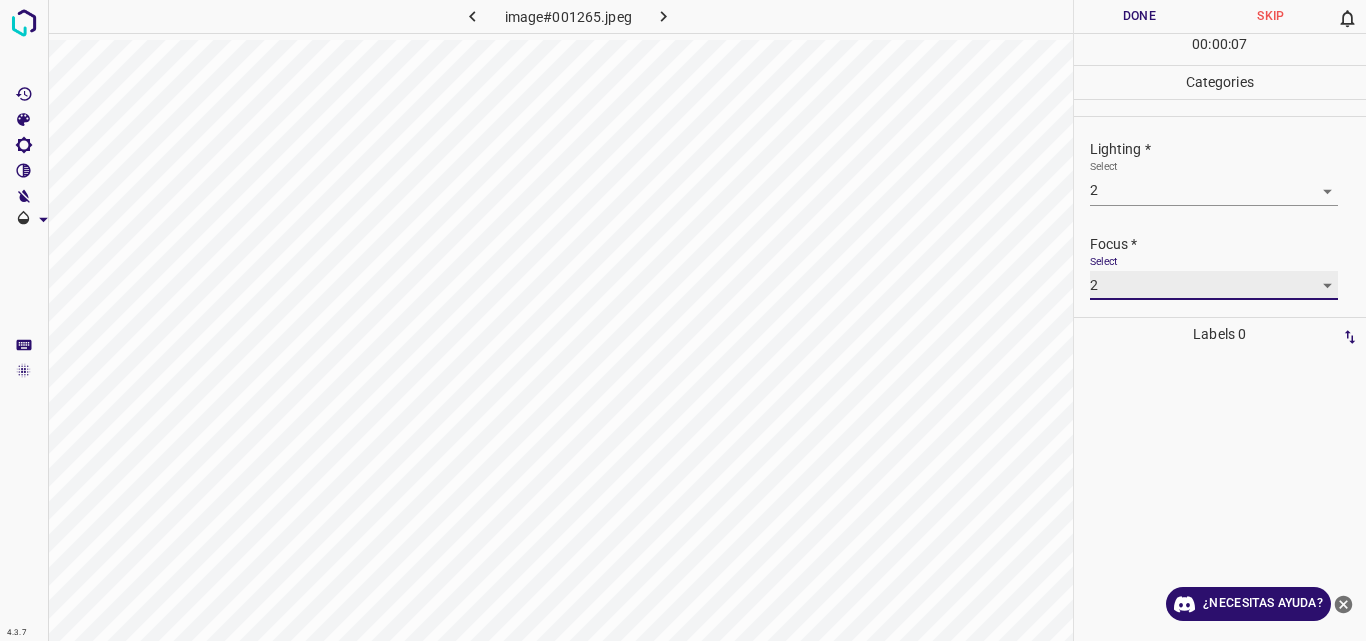 scroll, scrollTop: 98, scrollLeft: 0, axis: vertical 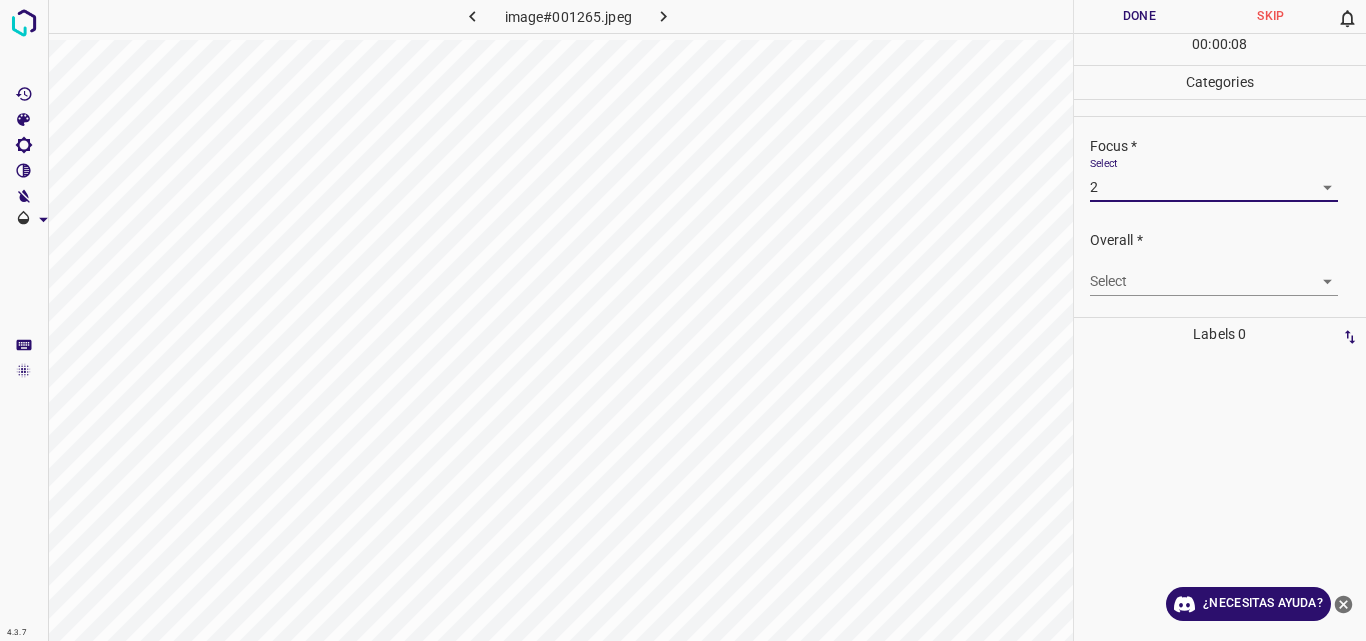 click on "4.3.7 image#001265.jpeg Done Skip 0 00   : 00   : 08   Categories Lighting *  Select 2 2 Focus *  Select 2 2 Overall *  Select ​ Labels   0 Categories 1 Lighting 2 Focus 3 Overall Tools Space Change between modes (Draw & Edit) I Auto labeling R Restore zoom M Zoom in N Zoom out Delete Delete selecte label Filters Z Restore filters X Saturation filter C Brightness filter V Contrast filter B Gray scale filter General O Download ¿Necesitas ayuda? Original text Rate this translation Your feedback will be used to help improve Google Translate - Texto - Esconder - Borrar" at bounding box center (683, 320) 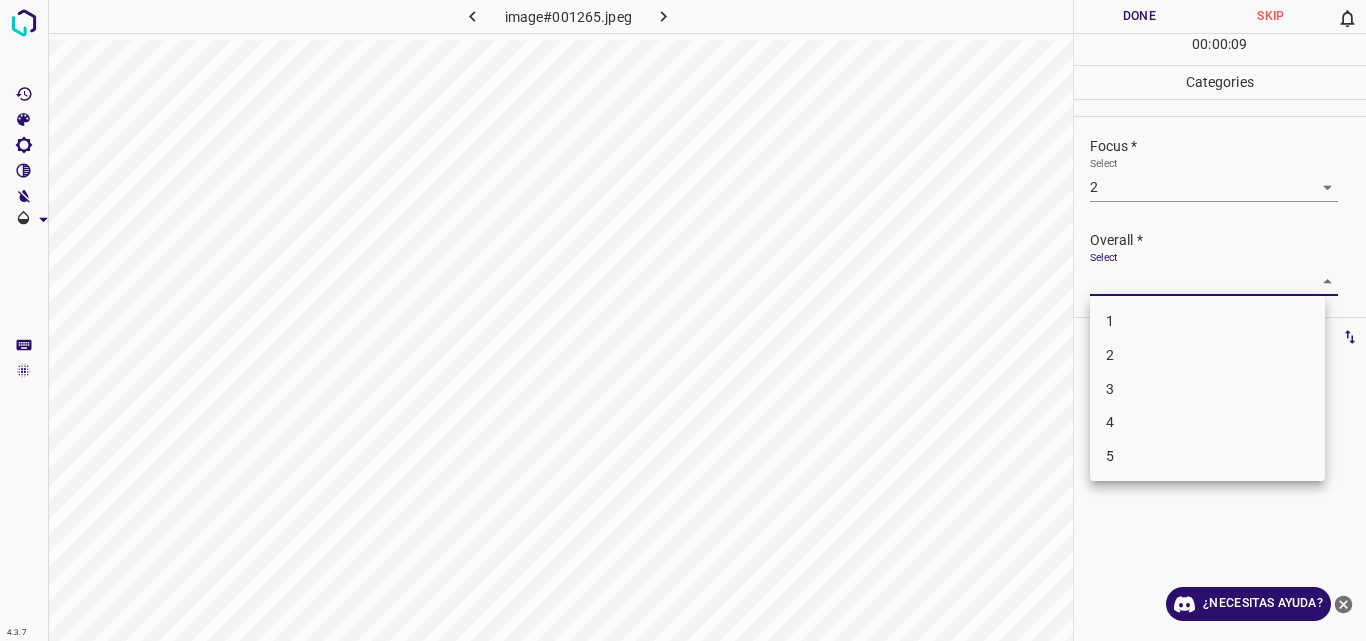 click on "2" at bounding box center [1207, 355] 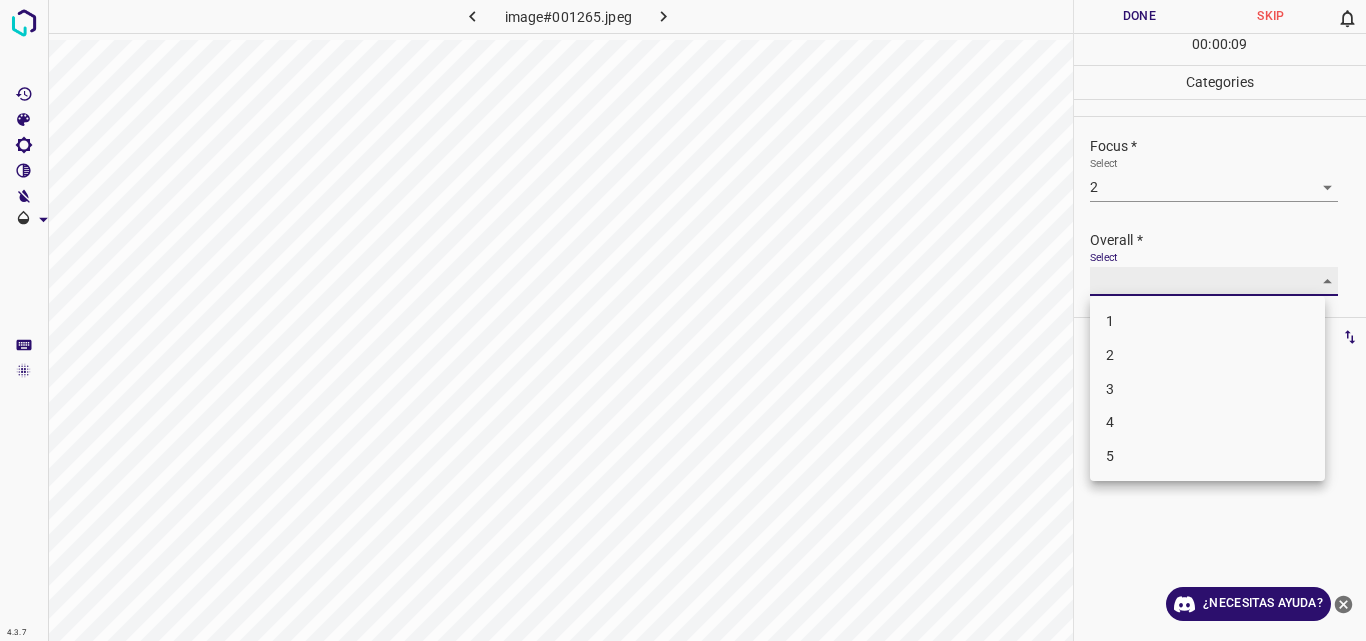 type on "2" 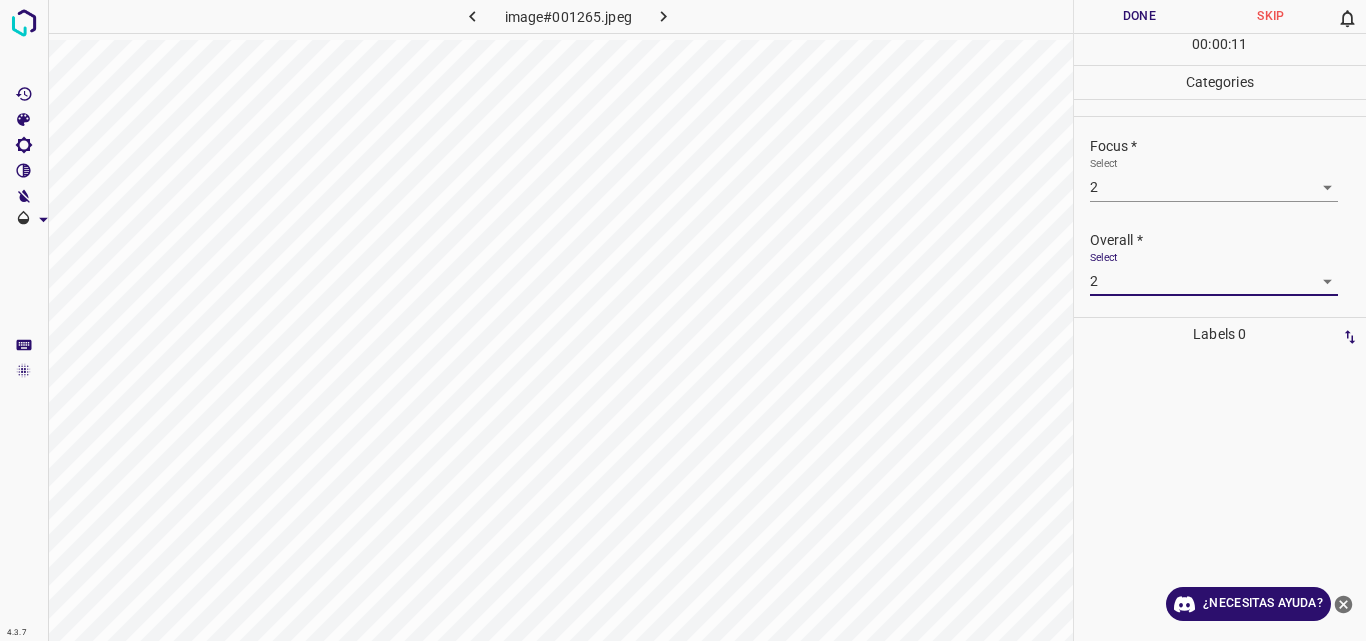 click on "Done" at bounding box center (1140, 16) 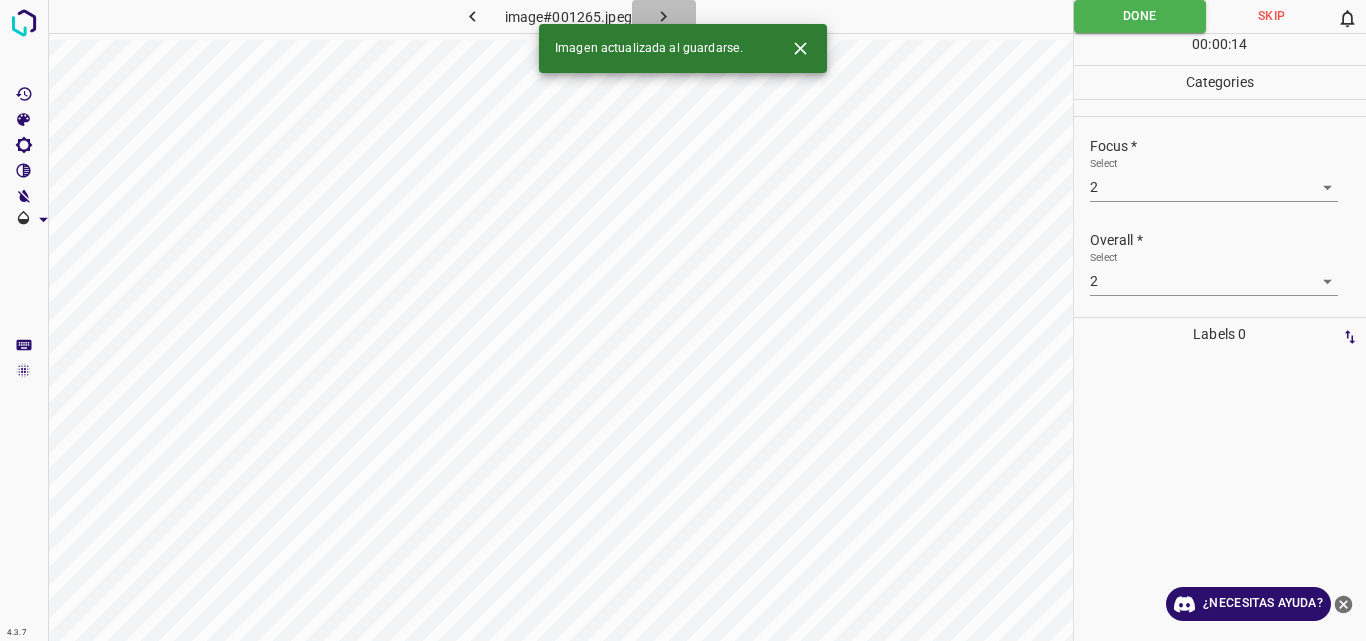 click 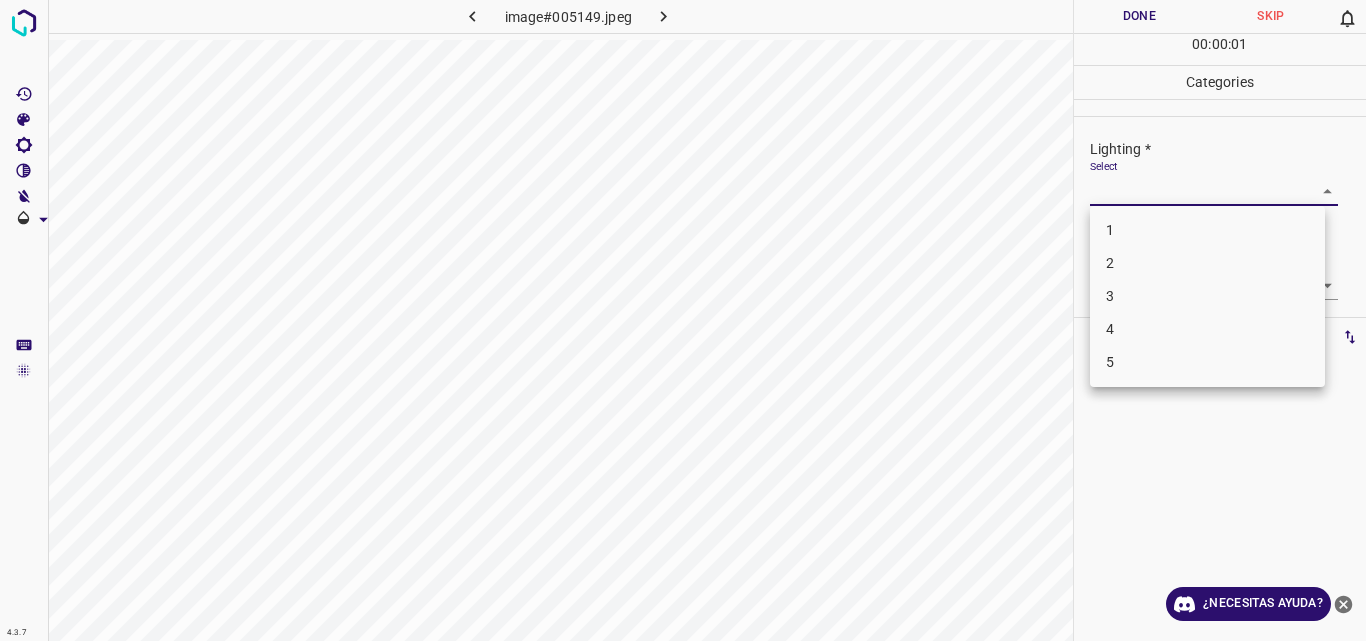 click on "4.3.7 image#005149.jpeg Done Skip 0 00   : 00   : 01   Categories Lighting *  Select ​ Focus *  Select ​ Overall *  Select ​ Labels   0 Categories 1 Lighting 2 Focus 3 Overall Tools Space Change between modes (Draw & Edit) I Auto labeling R Restore zoom M Zoom in N Zoom out Delete Delete selecte label Filters Z Restore filters X Saturation filter C Brightness filter V Contrast filter B Gray scale filter General O Download ¿Necesitas ayuda? Original text Rate this translation Your feedback will be used to help improve Google Translate - Texto - Esconder - Borrar 1 2 3 4 5" at bounding box center (683, 320) 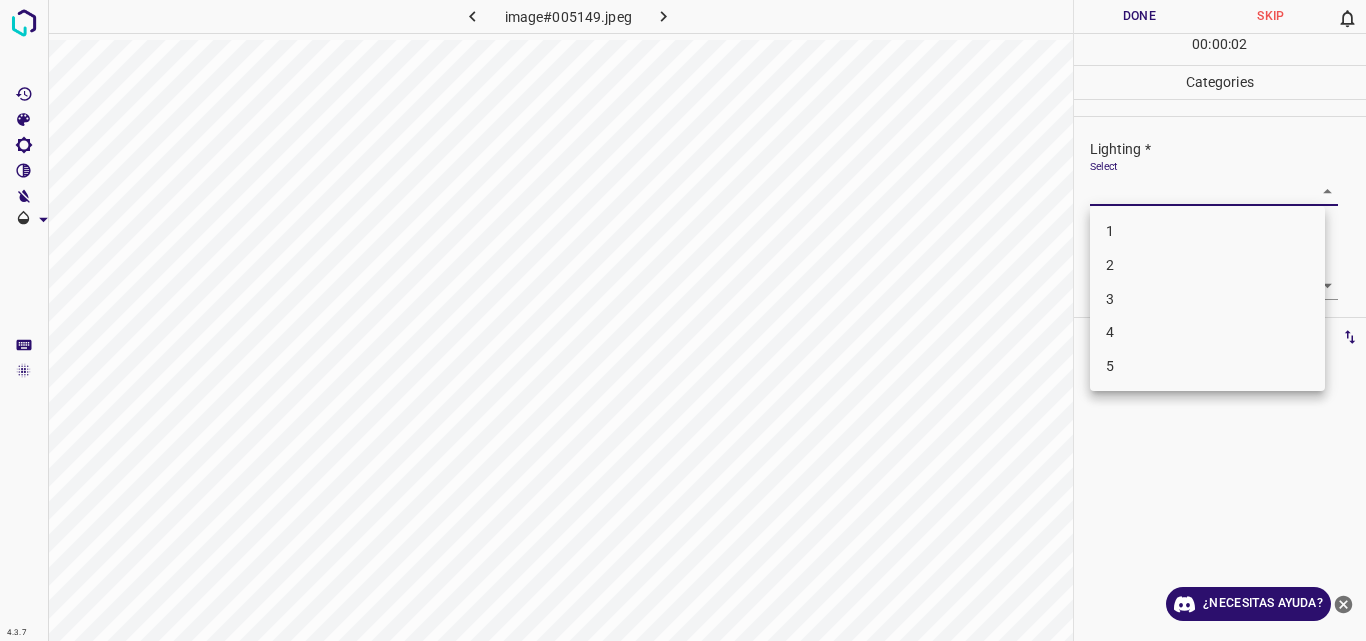 click on "2" at bounding box center [1207, 265] 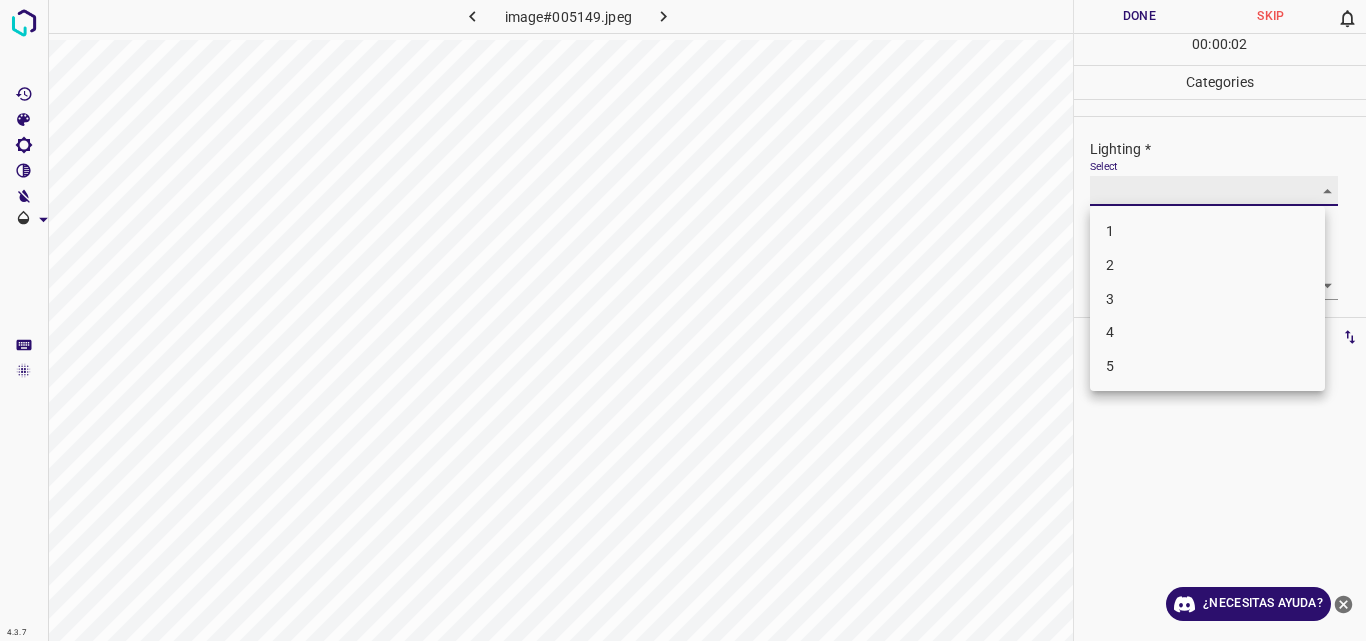 type on "2" 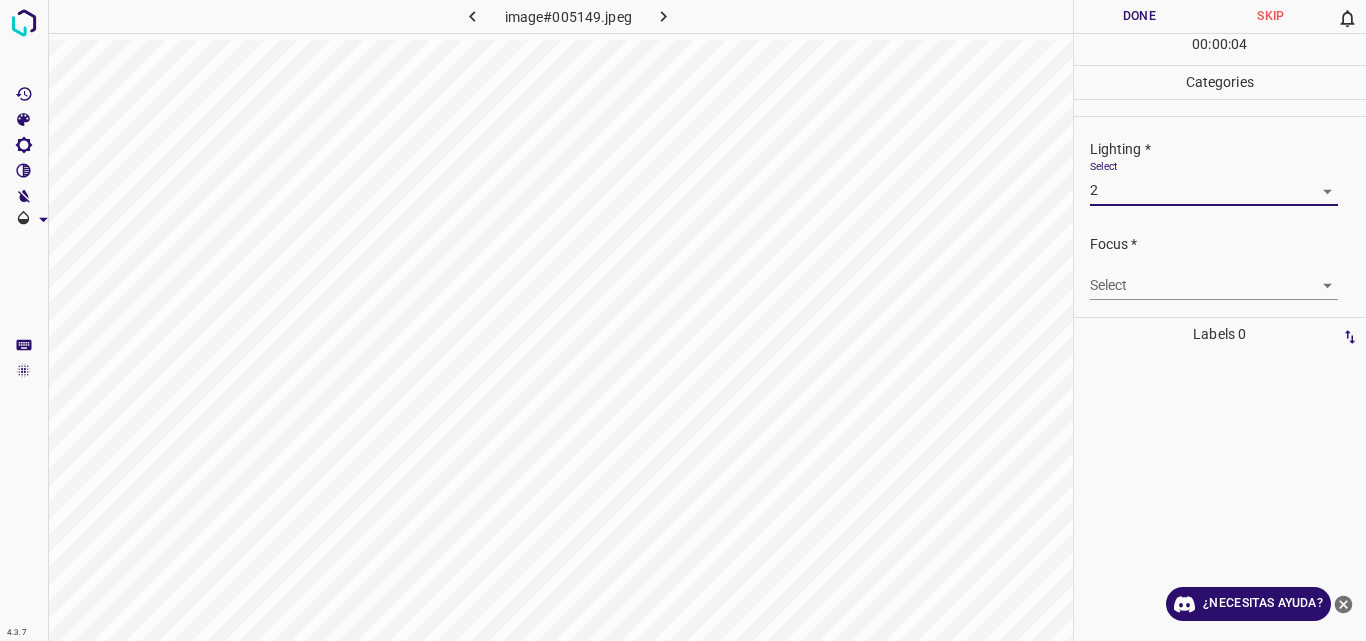 click on "4.3.7 image#005149.jpeg Done Skip 0 00   : 00   : 04   Categories Lighting *  Select 2 2 Focus *  Select ​ Overall *  Select ​ Labels   0 Categories 1 Lighting 2 Focus 3 Overall Tools Space Change between modes (Draw & Edit) I Auto labeling R Restore zoom M Zoom in N Zoom out Delete Delete selecte label Filters Z Restore filters X Saturation filter C Brightness filter V Contrast filter B Gray scale filter General O Download ¿Necesitas ayuda? Original text Rate this translation Your feedback will be used to help improve Google Translate - Texto - Esconder - Borrar" at bounding box center (683, 320) 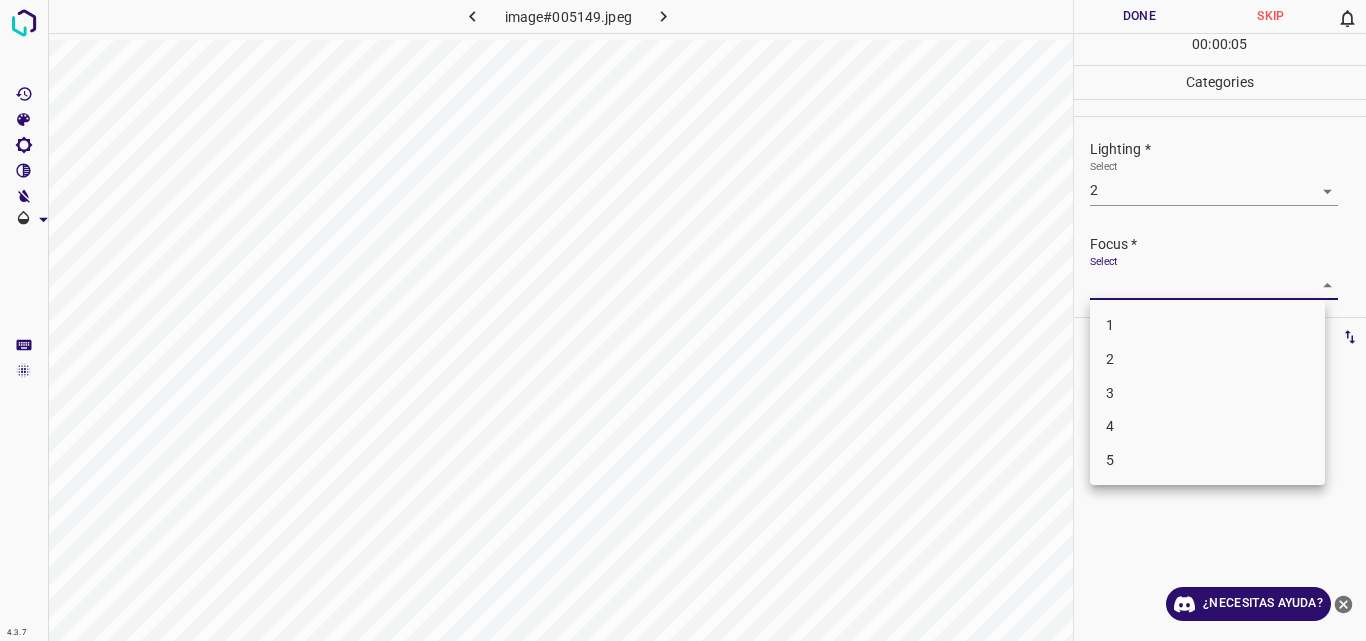 click on "2" at bounding box center [1207, 359] 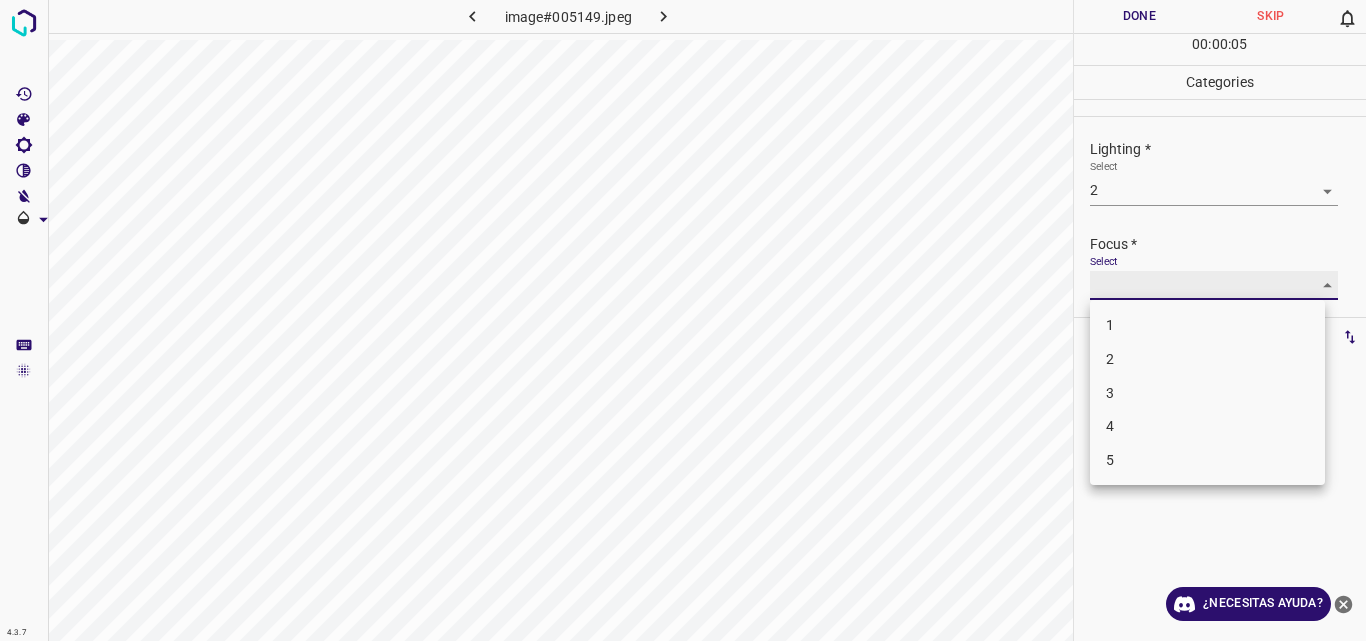 type on "2" 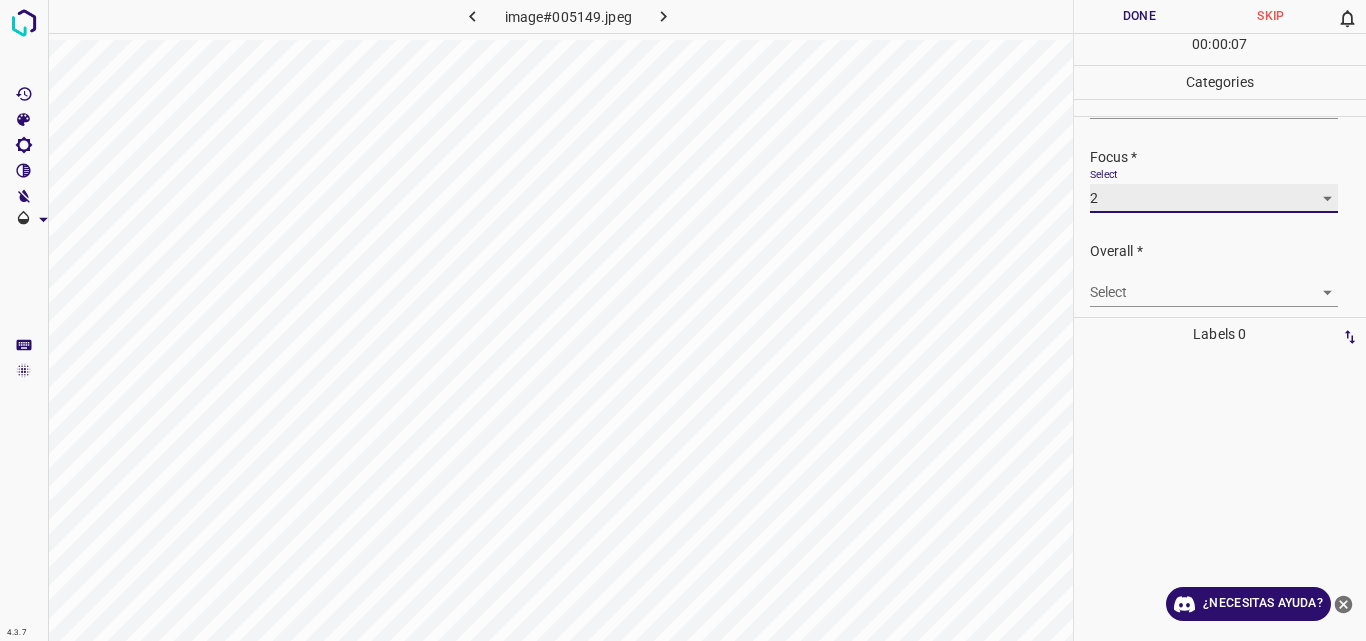 scroll, scrollTop: 98, scrollLeft: 0, axis: vertical 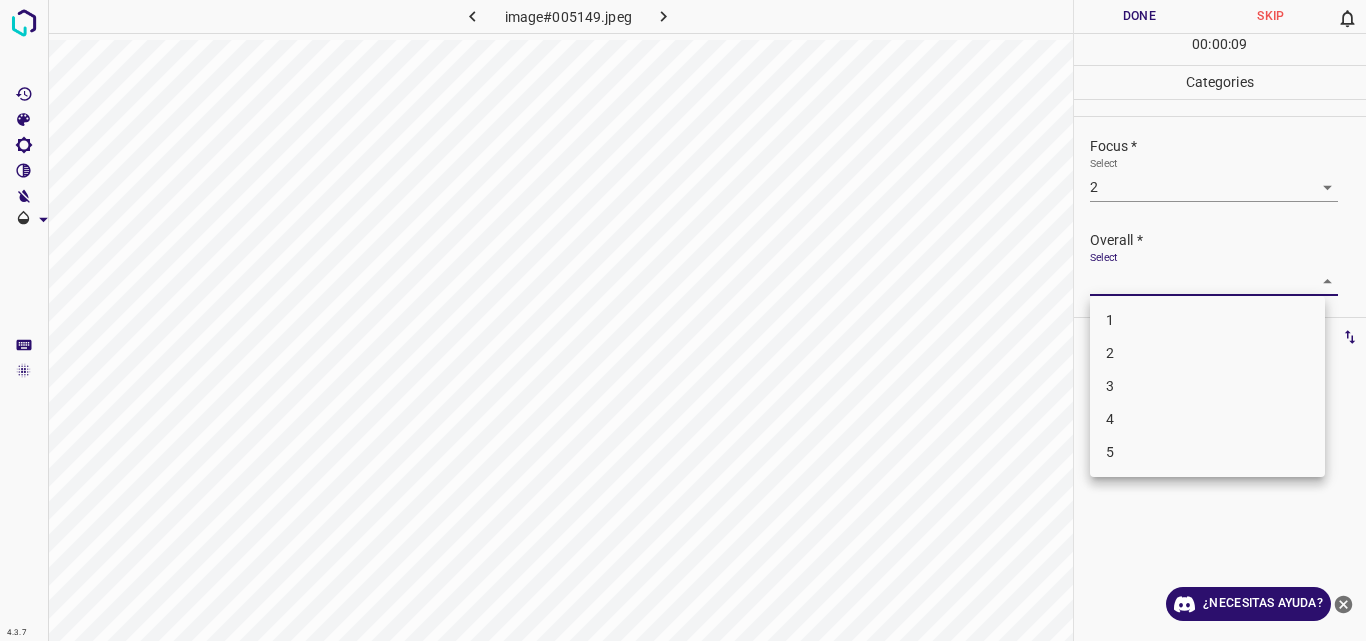 click on "4.3.7 image#005149.jpeg Done Skip 0 00   : 00   : 09   Categories Lighting *  Select 2 2 Focus *  Select 2 2 Overall *  Select ​ Labels   0 Categories 1 Lighting 2 Focus 3 Overall Tools Space Change between modes (Draw & Edit) I Auto labeling R Restore zoom M Zoom in N Zoom out Delete Delete selecte label Filters Z Restore filters X Saturation filter C Brightness filter V Contrast filter B Gray scale filter General O Download ¿Necesitas ayuda? Original text Rate this translation Your feedback will be used to help improve Google Translate - Texto - Esconder - Borrar 1 2 3 4 5" at bounding box center (683, 320) 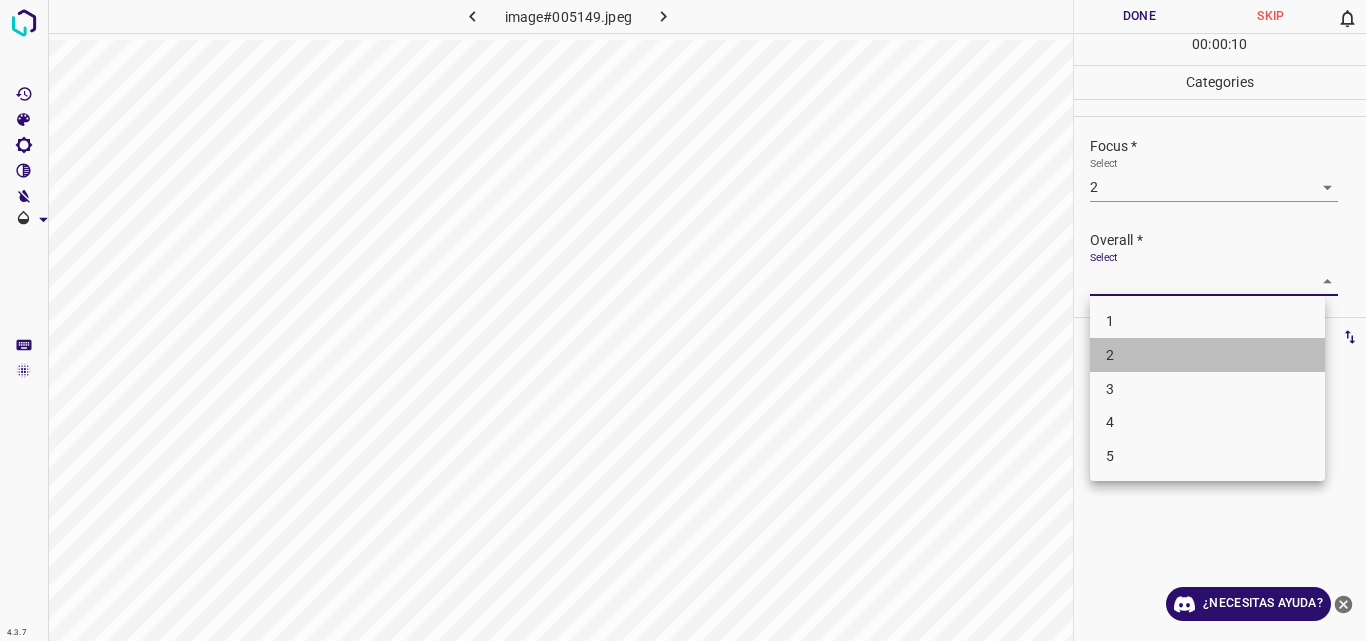 click on "2" at bounding box center (1207, 355) 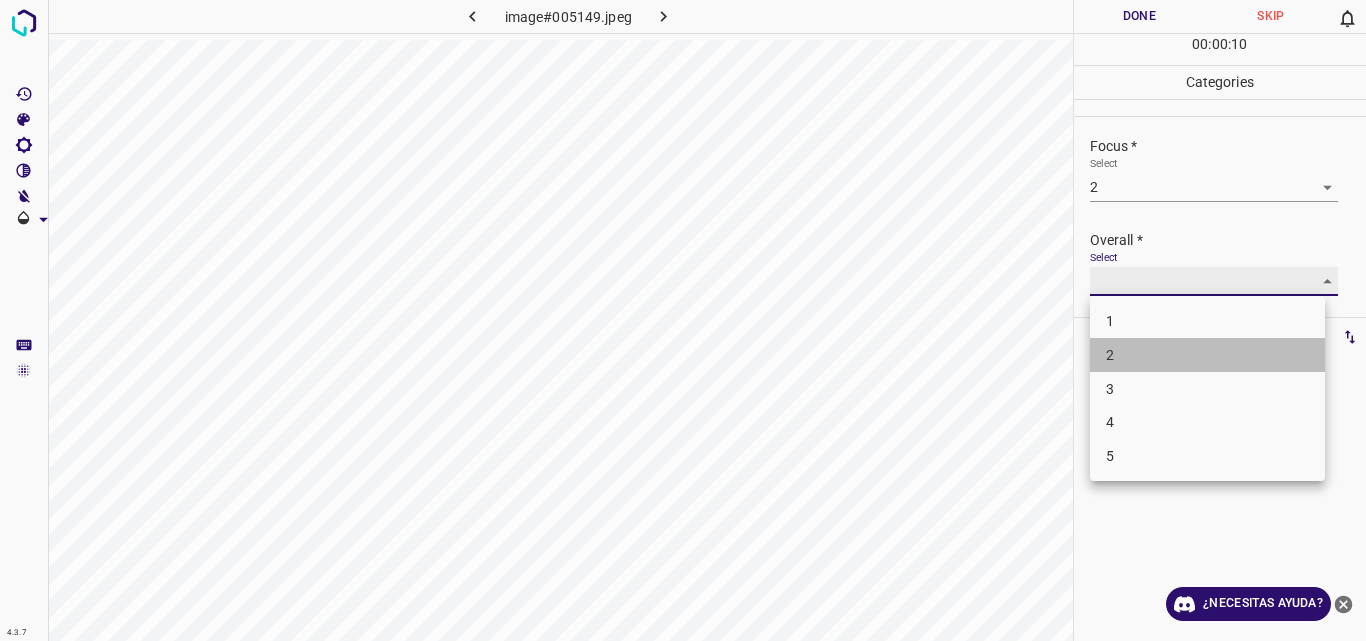 type on "2" 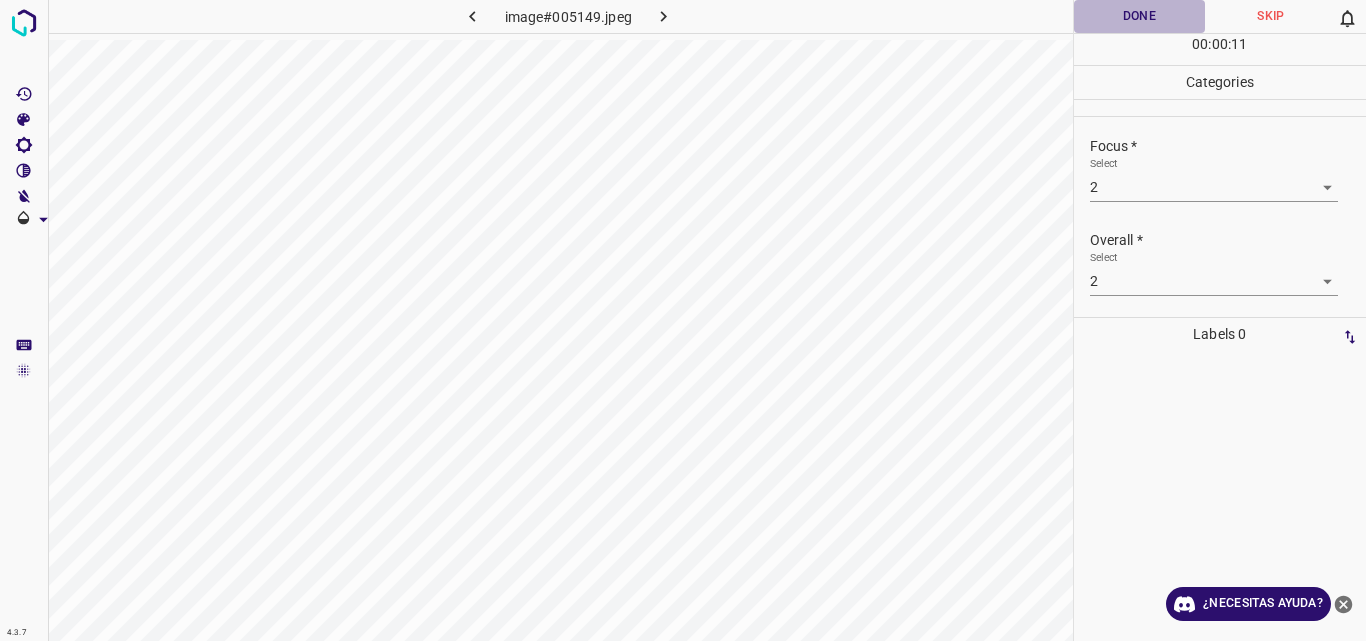 click on "Done" at bounding box center (1140, 16) 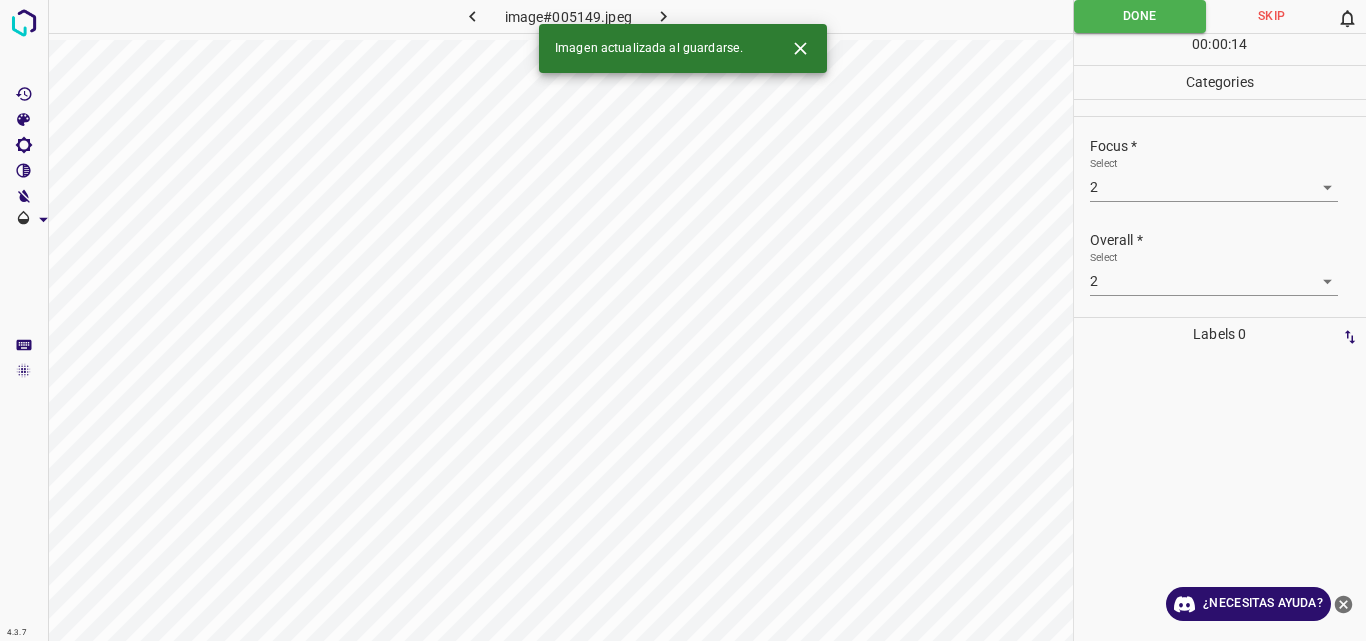click 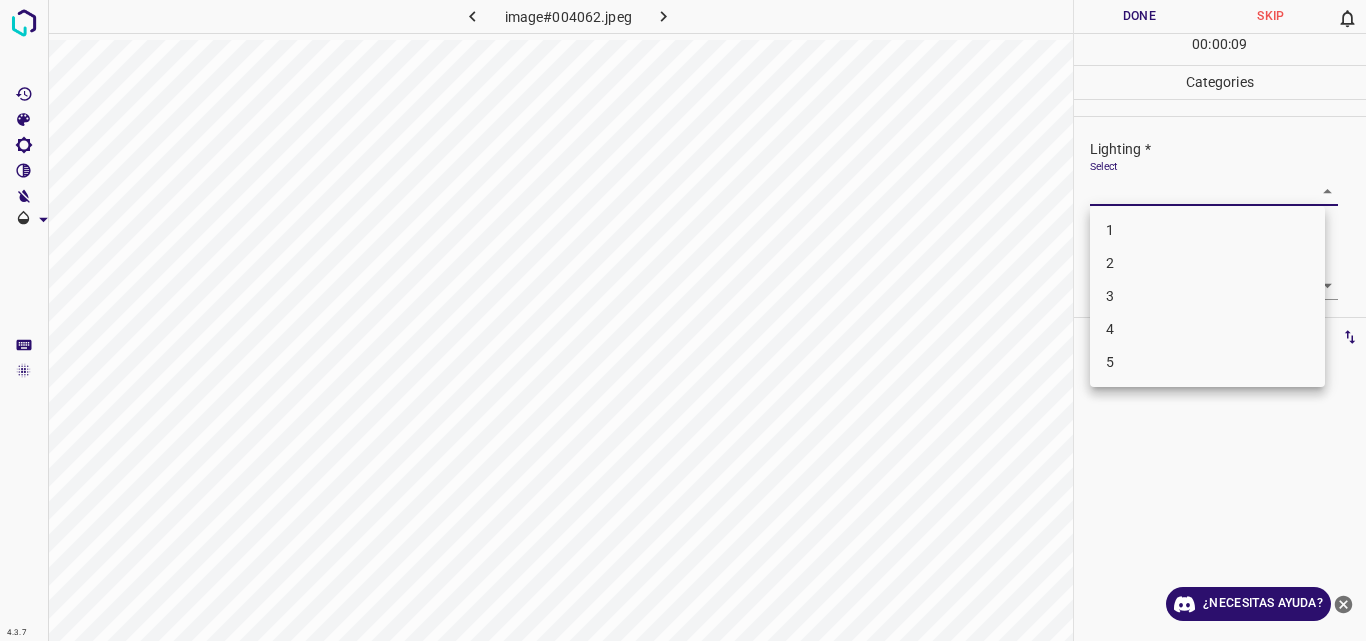 click on "4.3.7 image#004062.jpeg Done Skip 0 00   : 00   : 09   Categories Lighting *  Select ​ Focus *  Select ​ Overall *  Select ​ Labels   0 Categories 1 Lighting 2 Focus 3 Overall Tools Space Change between modes (Draw & Edit) I Auto labeling R Restore zoom M Zoom in N Zoom out Delete Delete selecte label Filters Z Restore filters X Saturation filter C Brightness filter V Contrast filter B Gray scale filter General O Download ¿Necesitas ayuda? Original text Rate this translation Your feedback will be used to help improve Google Translate - Texto - Esconder - Borrar 1 2 3 4 5" at bounding box center [683, 320] 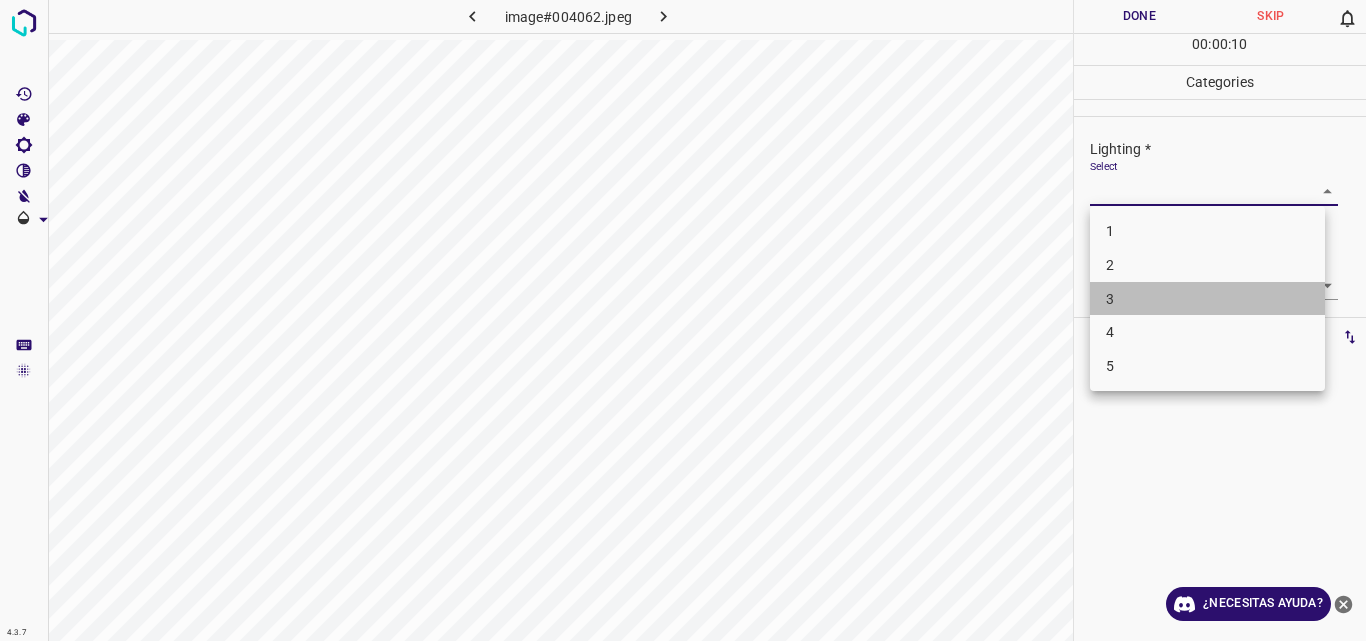click on "3" at bounding box center [1207, 299] 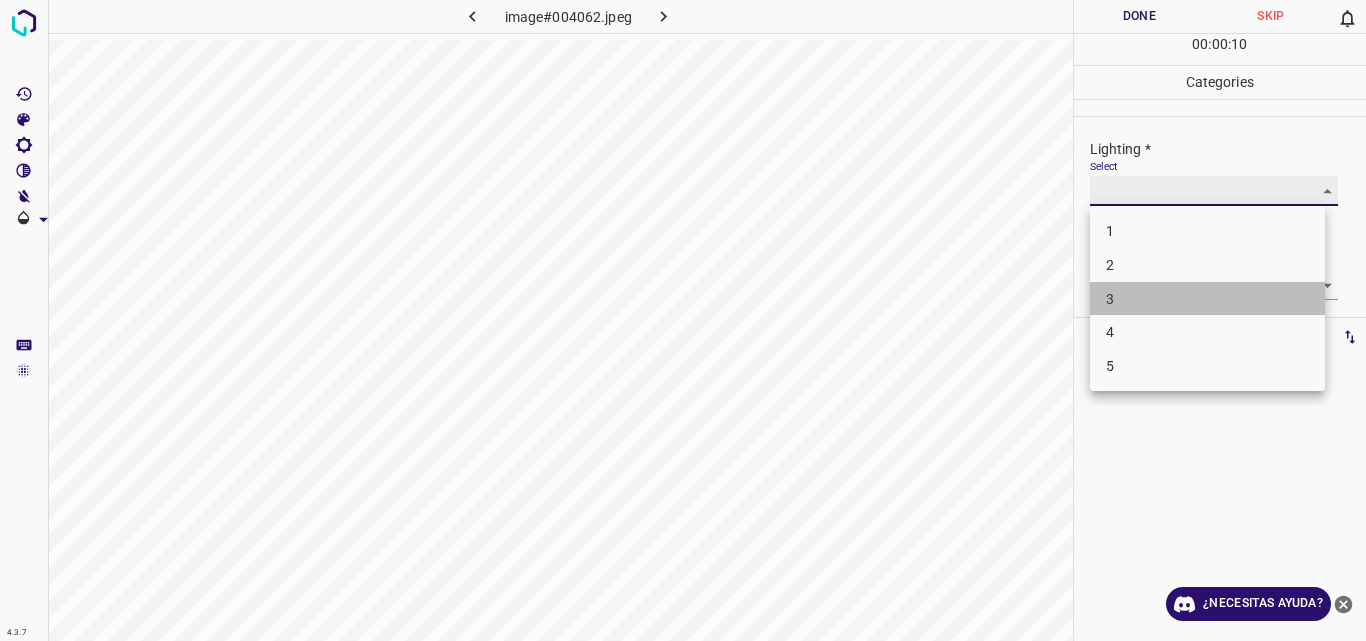 type on "3" 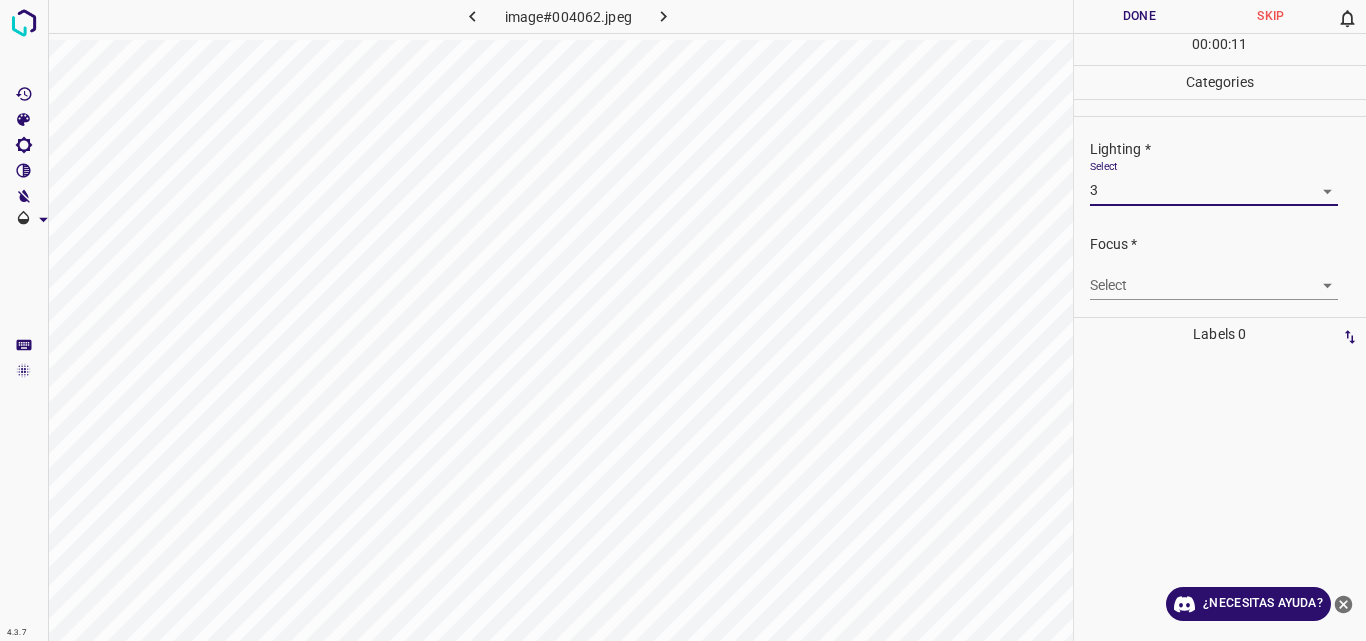 click on "4.3.7 image#004062.jpeg Done Skip 0 00   : 00   : 11   Categories Lighting *  Select 3 3 Focus *  Select ​ Overall *  Select ​ Labels   0 Categories 1 Lighting 2 Focus 3 Overall Tools Space Change between modes (Draw & Edit) I Auto labeling R Restore zoom M Zoom in N Zoom out Delete Delete selecte label Filters Z Restore filters X Saturation filter C Brightness filter V Contrast filter B Gray scale filter General O Download ¿Necesitas ayuda? Original text Rate this translation Your feedback will be used to help improve Google Translate - Texto - Esconder - Borrar" at bounding box center (683, 320) 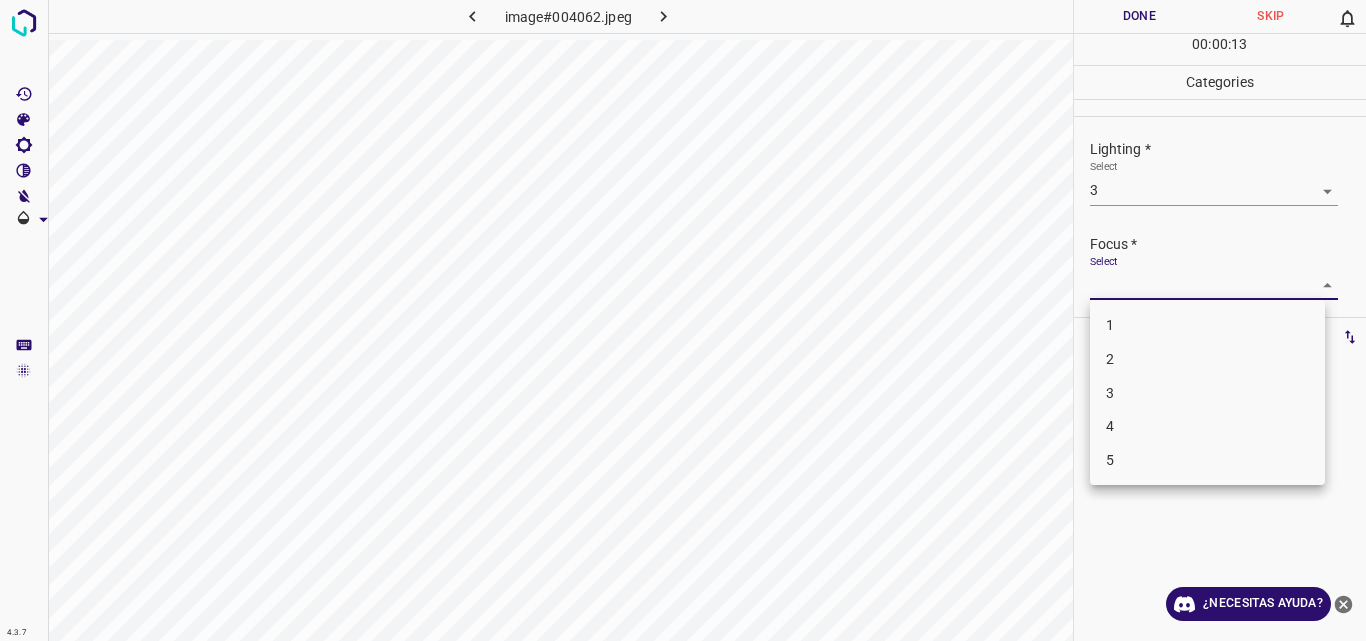 click on "3" at bounding box center (1207, 393) 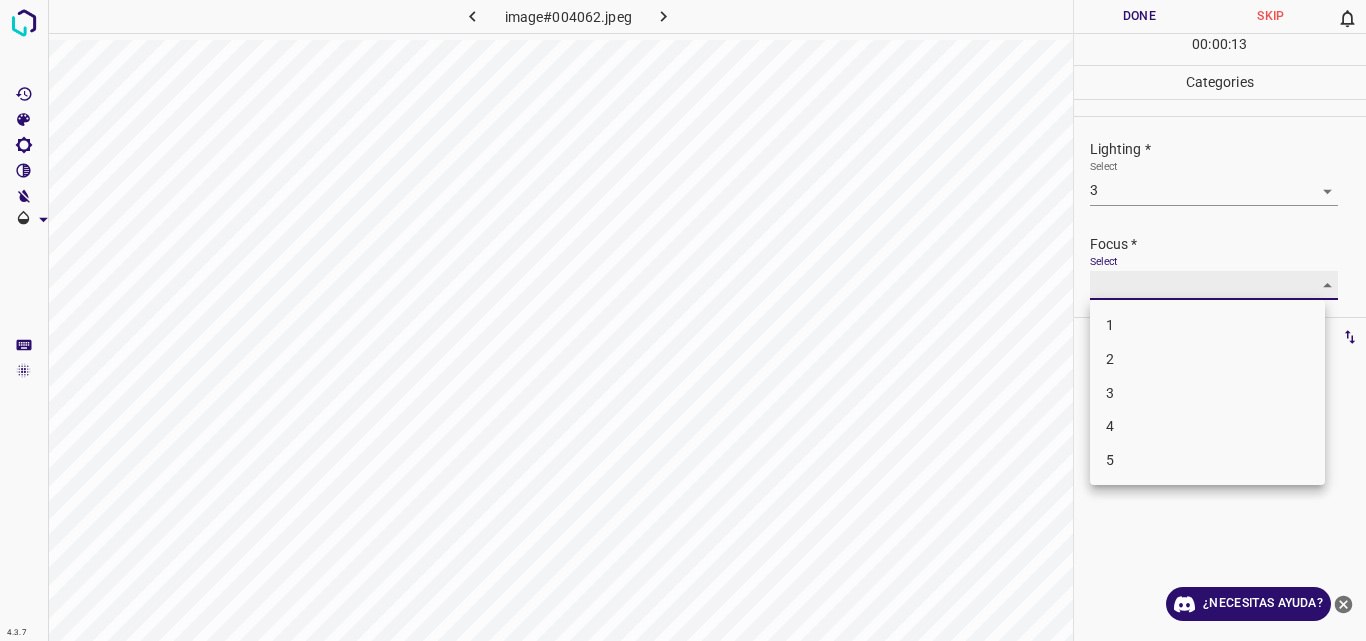 type on "3" 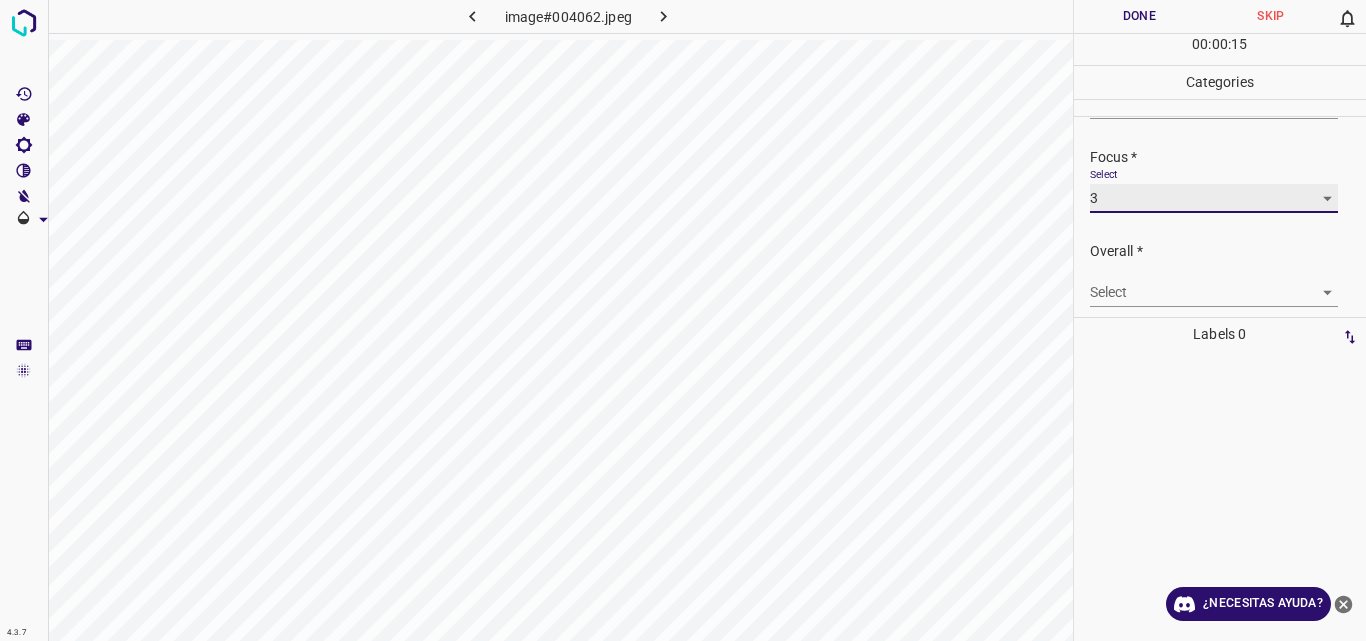 scroll, scrollTop: 98, scrollLeft: 0, axis: vertical 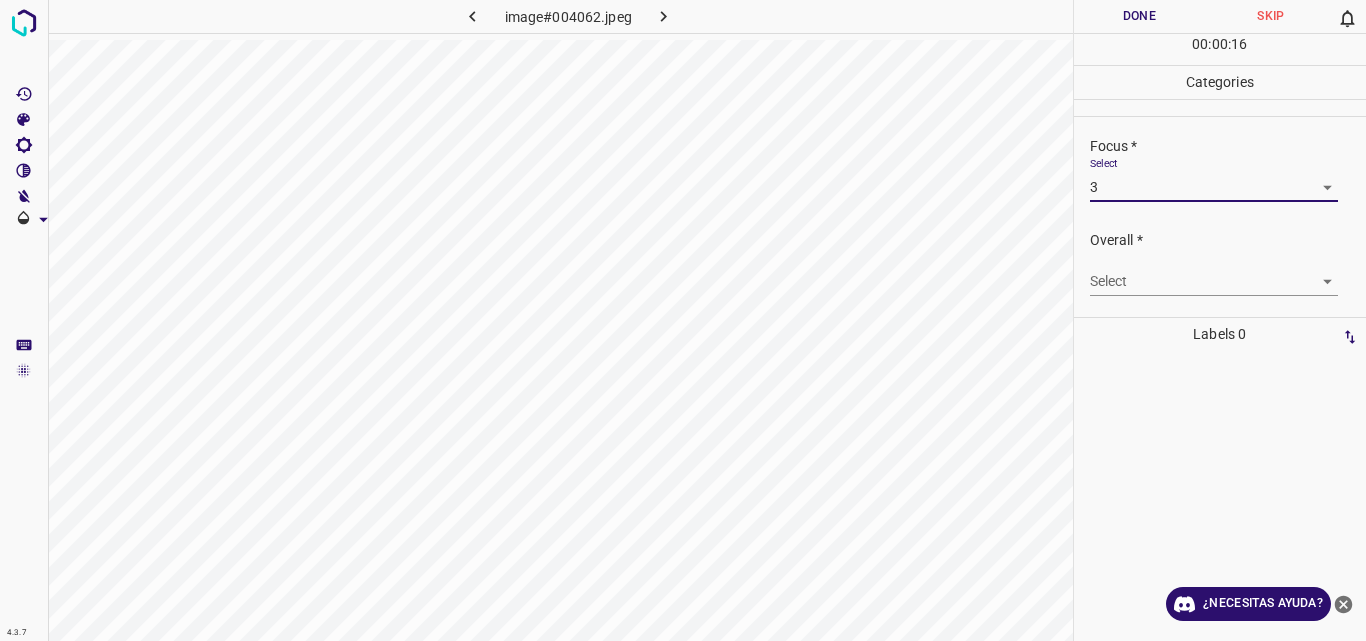 click on "4.3.7 image#004062.jpeg Done Skip 0 00   : 00   : 16   Categories Lighting *  Select 3 3 Focus *  Select 3 3 Overall *  Select ​ Labels   0 Categories 1 Lighting 2 Focus 3 Overall Tools Space Change between modes (Draw & Edit) I Auto labeling R Restore zoom M Zoom in N Zoom out Delete Delete selecte label Filters Z Restore filters X Saturation filter C Brightness filter V Contrast filter B Gray scale filter General O Download ¿Necesitas ayuda? Original text Rate this translation Your feedback will be used to help improve Google Translate - Texto - Esconder - Borrar" at bounding box center [683, 320] 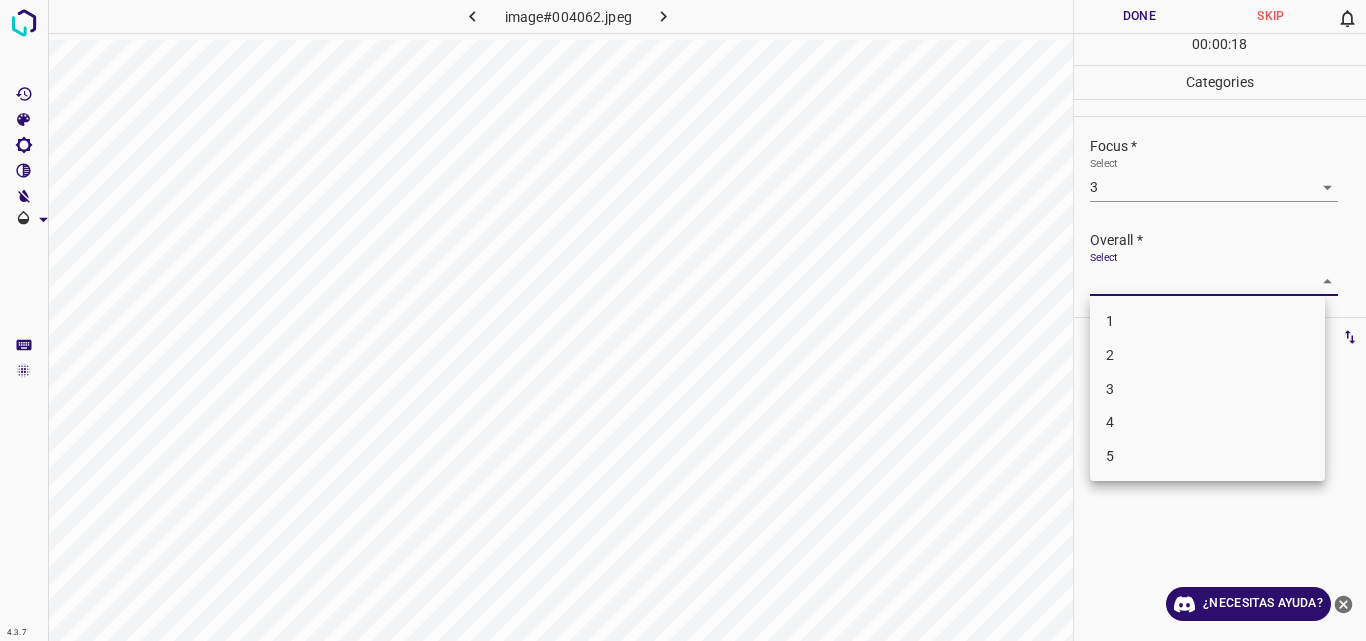 click on "3" at bounding box center (1207, 389) 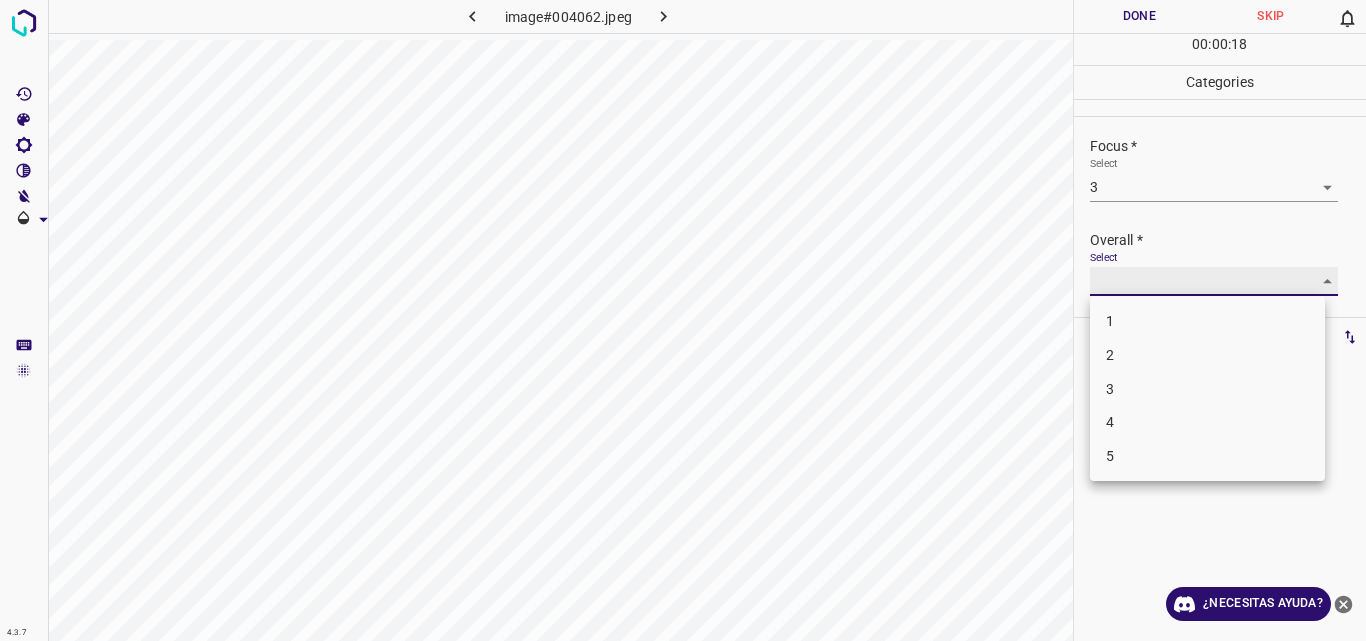 type on "3" 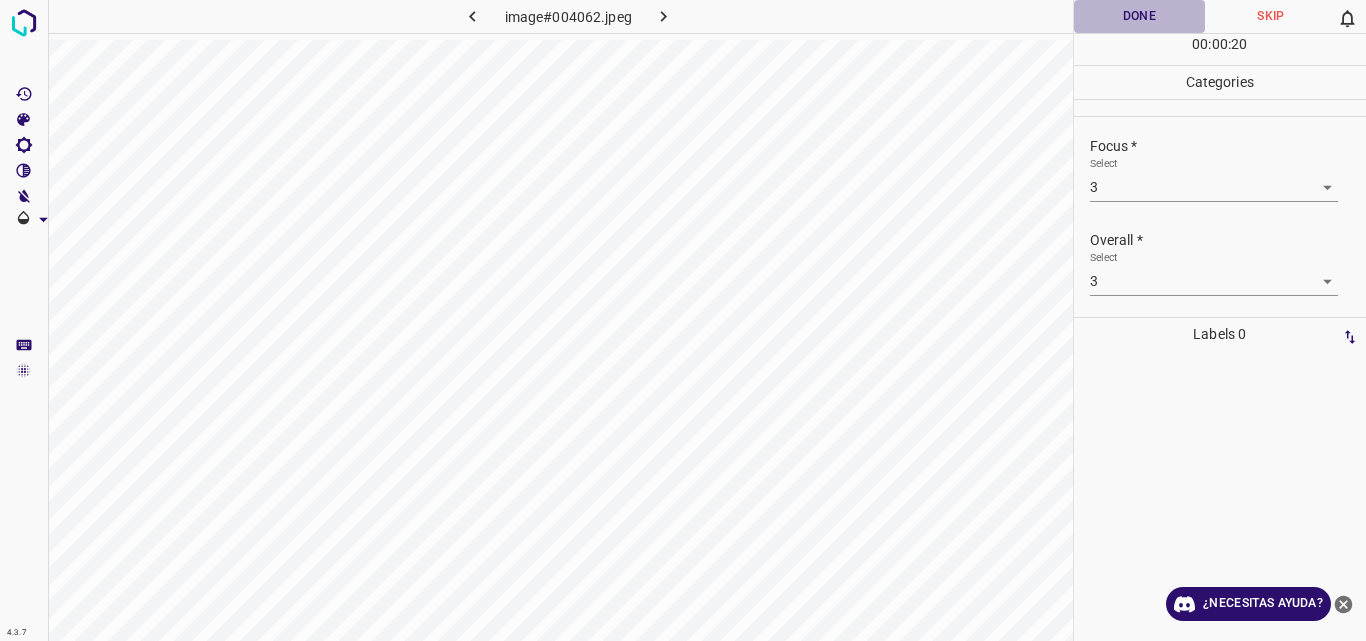 click on "Done" at bounding box center (1140, 16) 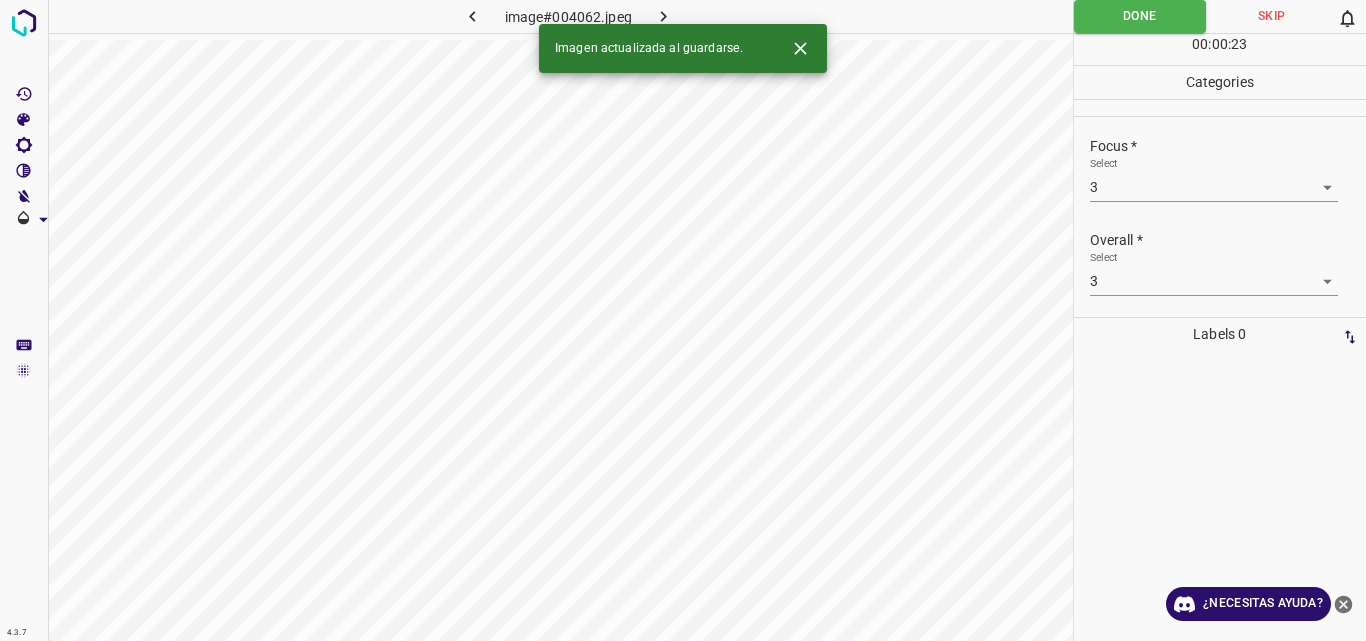 click 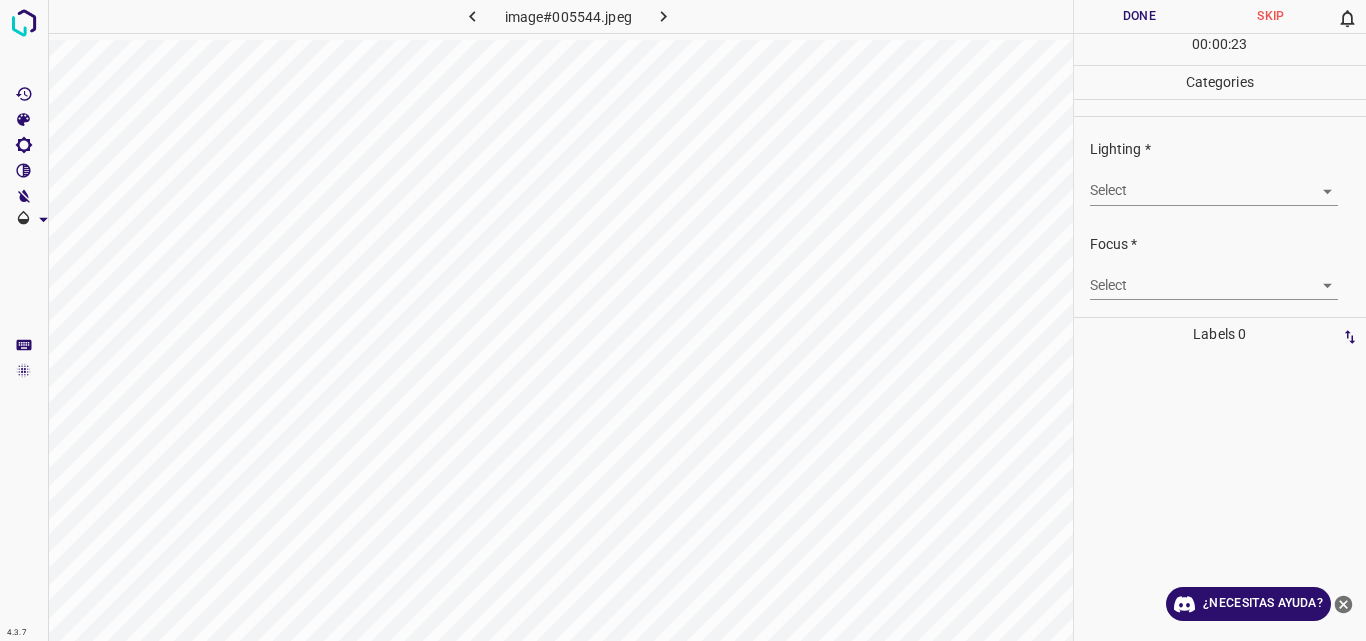 click on "4.3.7 image#005544.jpeg Done Skip 0 00   : 00   : 23   Categories Lighting *  Select ​ Focus *  Select ​ Overall *  Select ​ Labels   0 Categories 1 Lighting 2 Focus 3 Overall Tools Space Change between modes (Draw & Edit) I Auto labeling R Restore zoom M Zoom in N Zoom out Delete Delete selecte label Filters Z Restore filters X Saturation filter C Brightness filter V Contrast filter B Gray scale filter General O Download ¿Necesitas ayuda? Original text Rate this translation Your feedback will be used to help improve Google Translate - Texto - Esconder - Borrar" at bounding box center [683, 320] 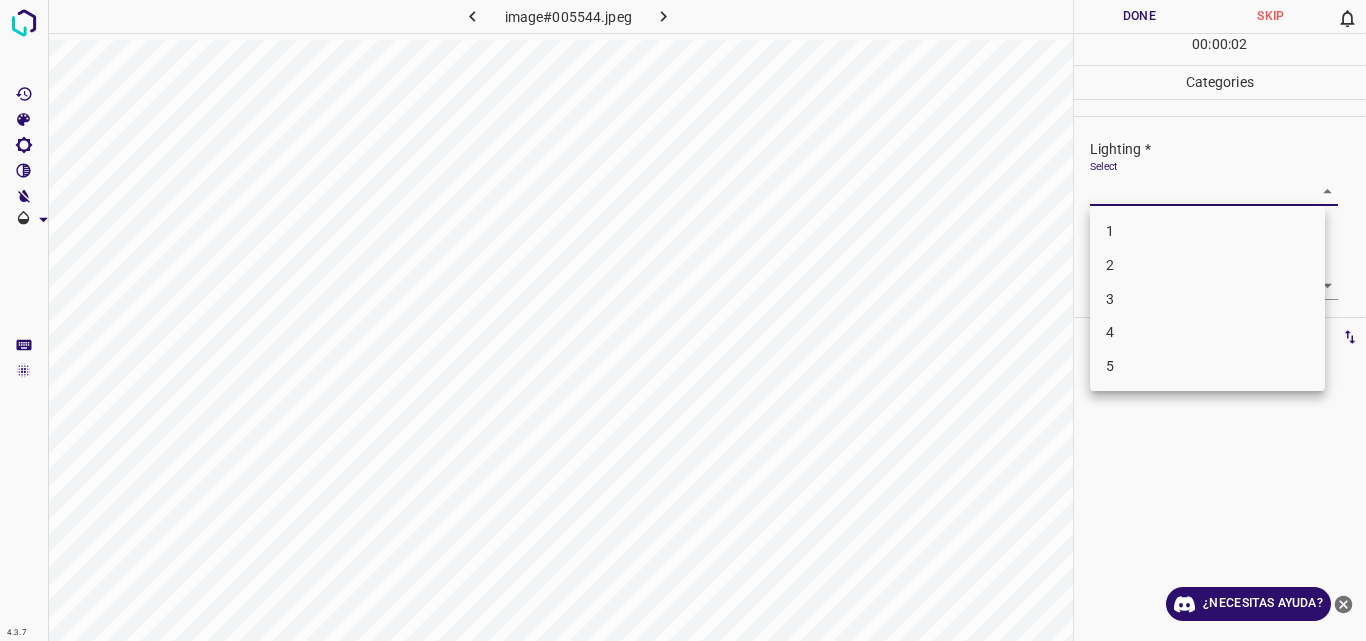 click on "2" at bounding box center [1207, 265] 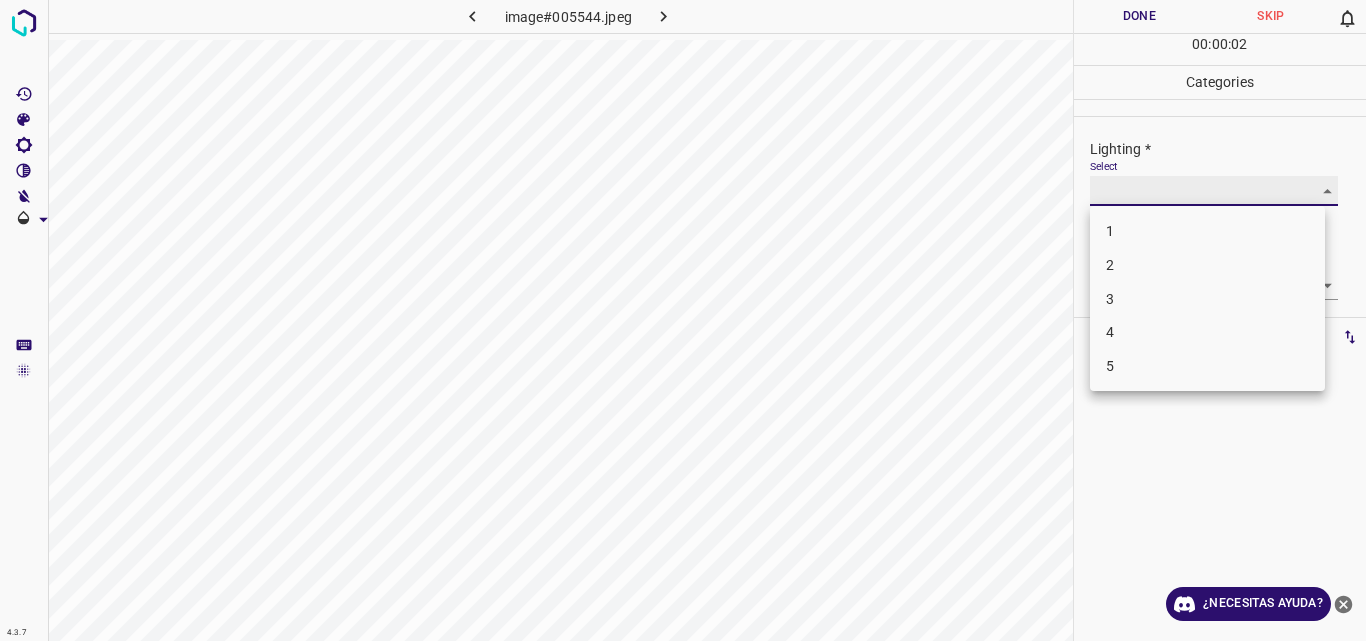 type on "2" 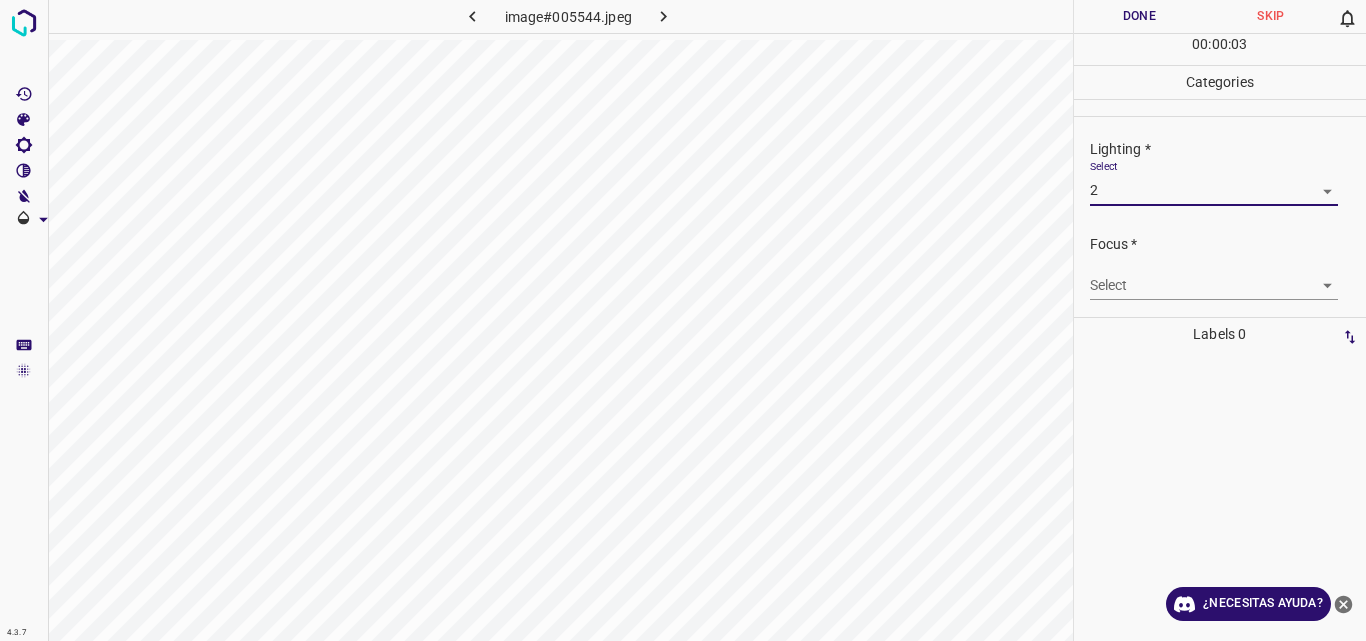 click on "4.3.7 image#005544.jpeg Done Skip 0 00   : 00   : 03   Categories Lighting *  Select 2 2 Focus *  Select ​ Overall *  Select ​ Labels   0 Categories 1 Lighting 2 Focus 3 Overall Tools Space Change between modes (Draw & Edit) I Auto labeling R Restore zoom M Zoom in N Zoom out Delete Delete selecte label Filters Z Restore filters X Saturation filter C Brightness filter V Contrast filter B Gray scale filter General O Download ¿Necesitas ayuda? Original text Rate this translation Your feedback will be used to help improve Google Translate - Texto - Esconder - Borrar" at bounding box center (683, 320) 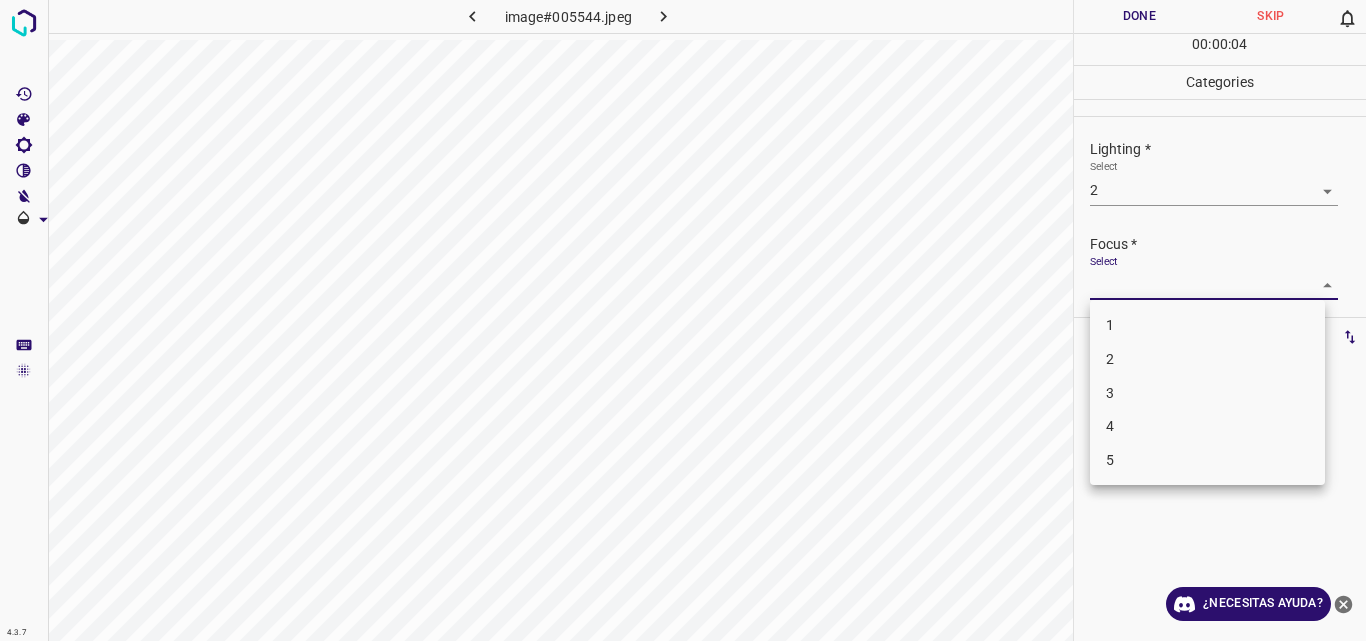 click on "2" at bounding box center [1207, 359] 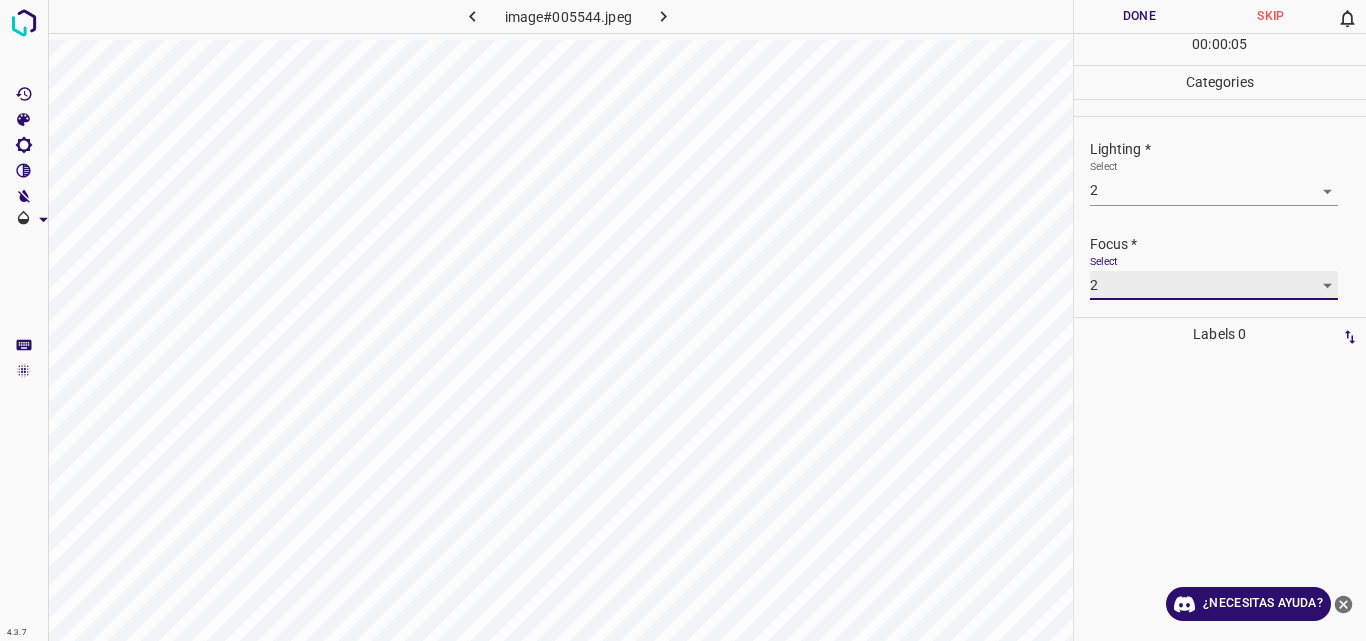 type on "2" 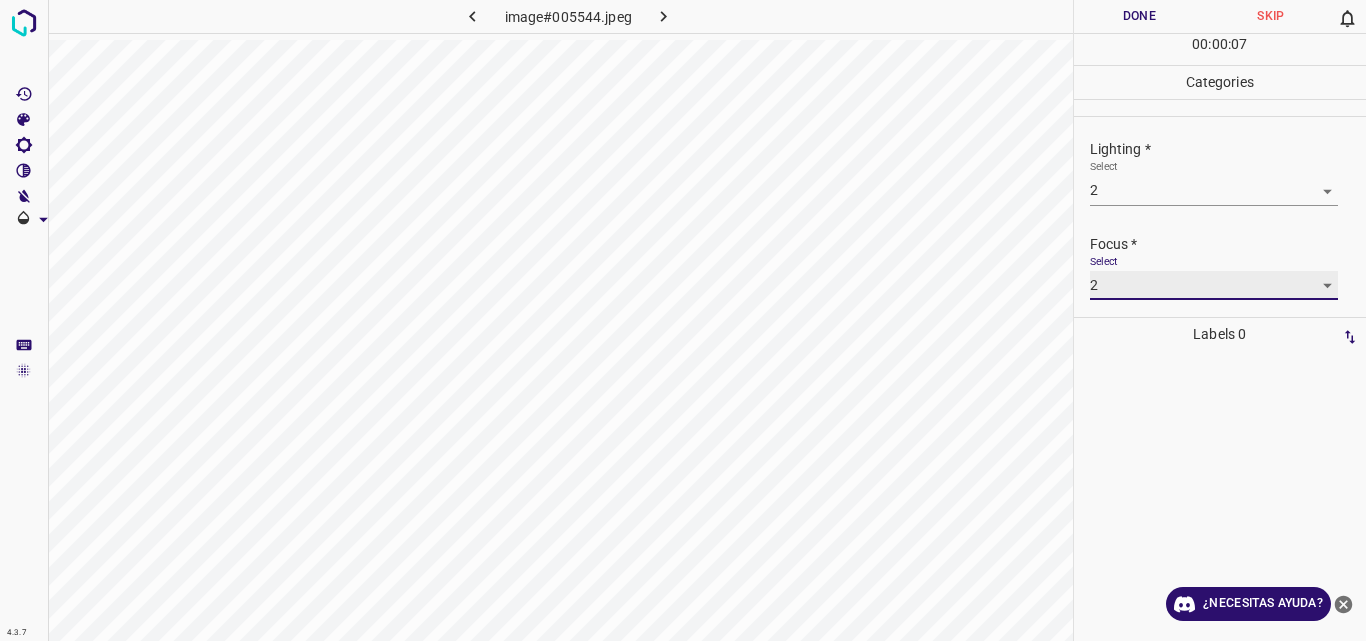 scroll, scrollTop: 98, scrollLeft: 0, axis: vertical 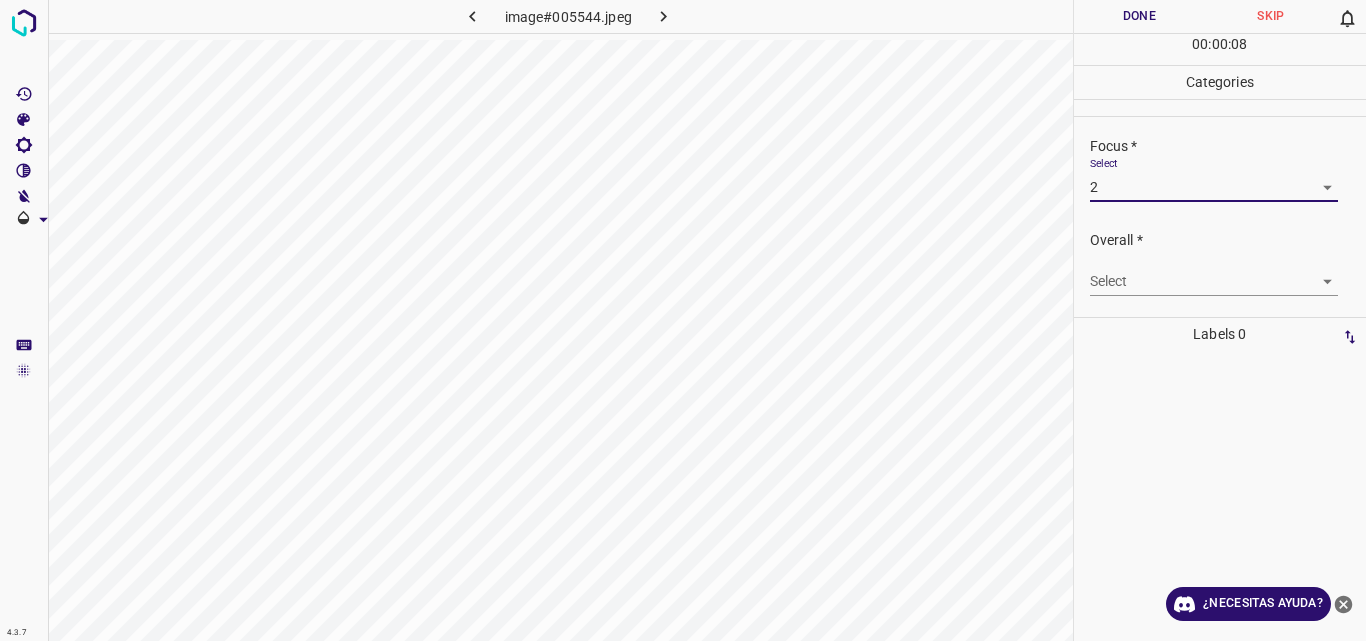 click on "4.3.7 image#005544.jpeg Done Skip 0 00   : 00   : 08   Categories Lighting *  Select 2 2 Focus *  Select 2 2 Overall *  Select ​ Labels   0 Categories 1 Lighting 2 Focus 3 Overall Tools Space Change between modes (Draw & Edit) I Auto labeling R Restore zoom M Zoom in N Zoom out Delete Delete selecte label Filters Z Restore filters X Saturation filter C Brightness filter V Contrast filter B Gray scale filter General O Download ¿Necesitas ayuda? Original text Rate this translation Your feedback will be used to help improve Google Translate - Texto - Esconder - Borrar" at bounding box center (683, 320) 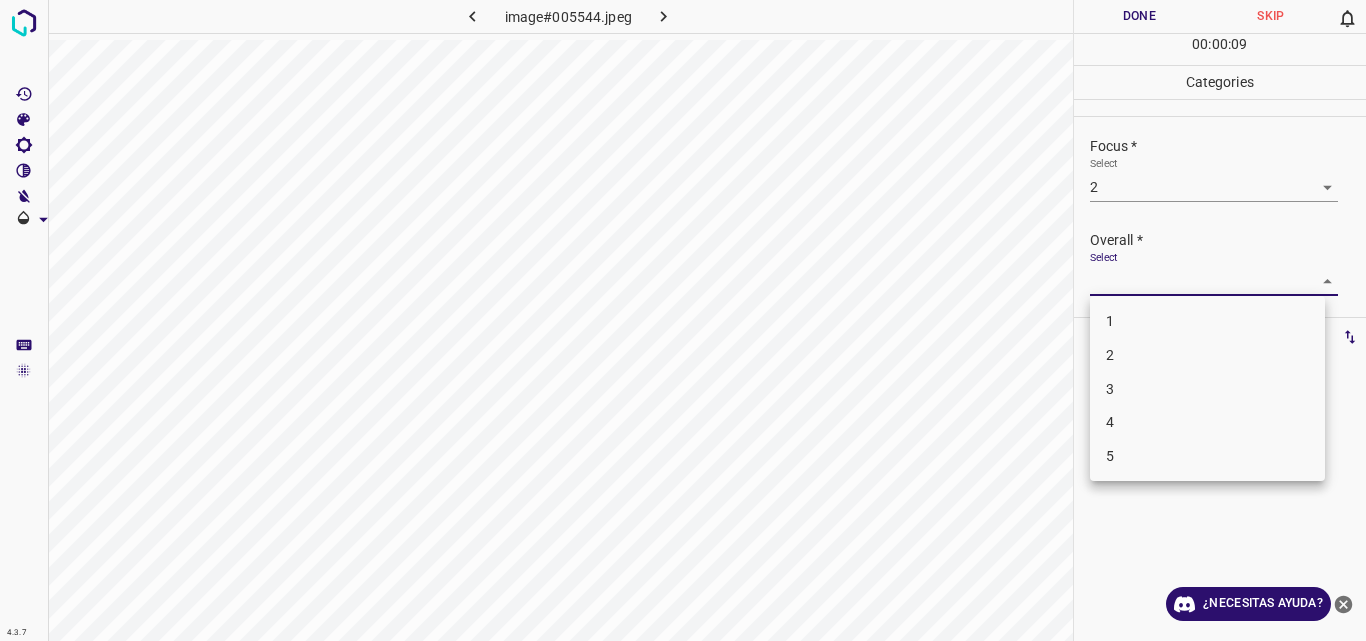 click on "2" at bounding box center (1207, 355) 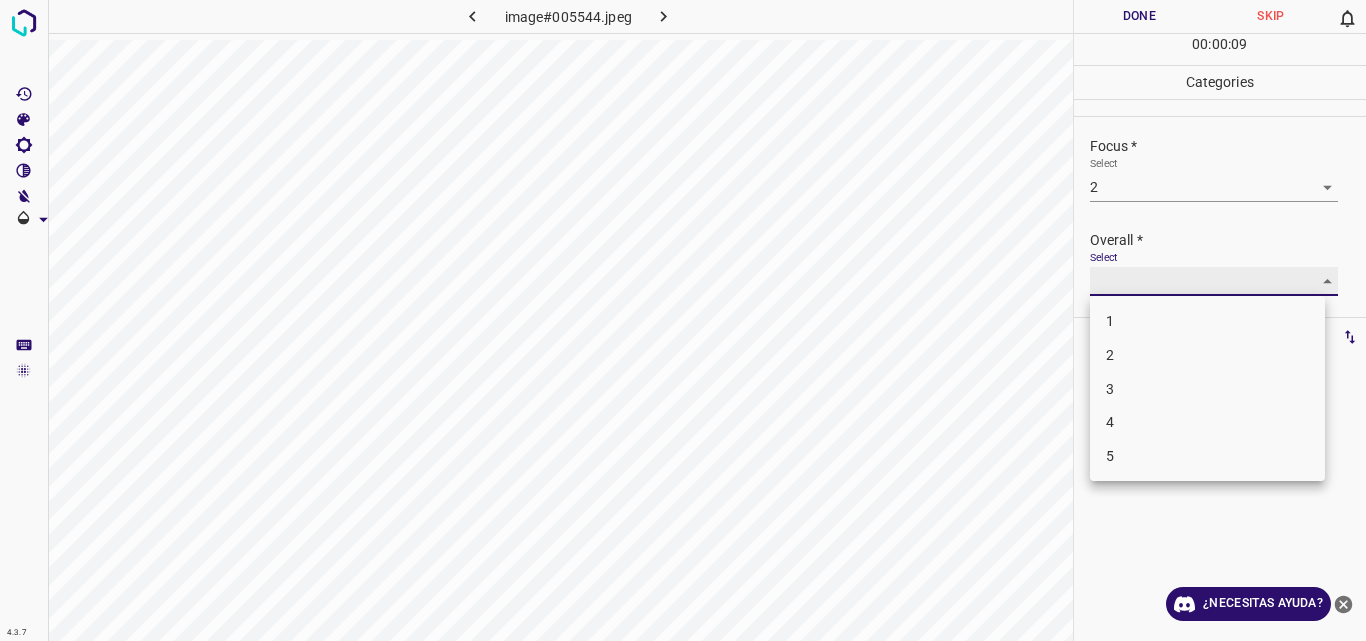type on "2" 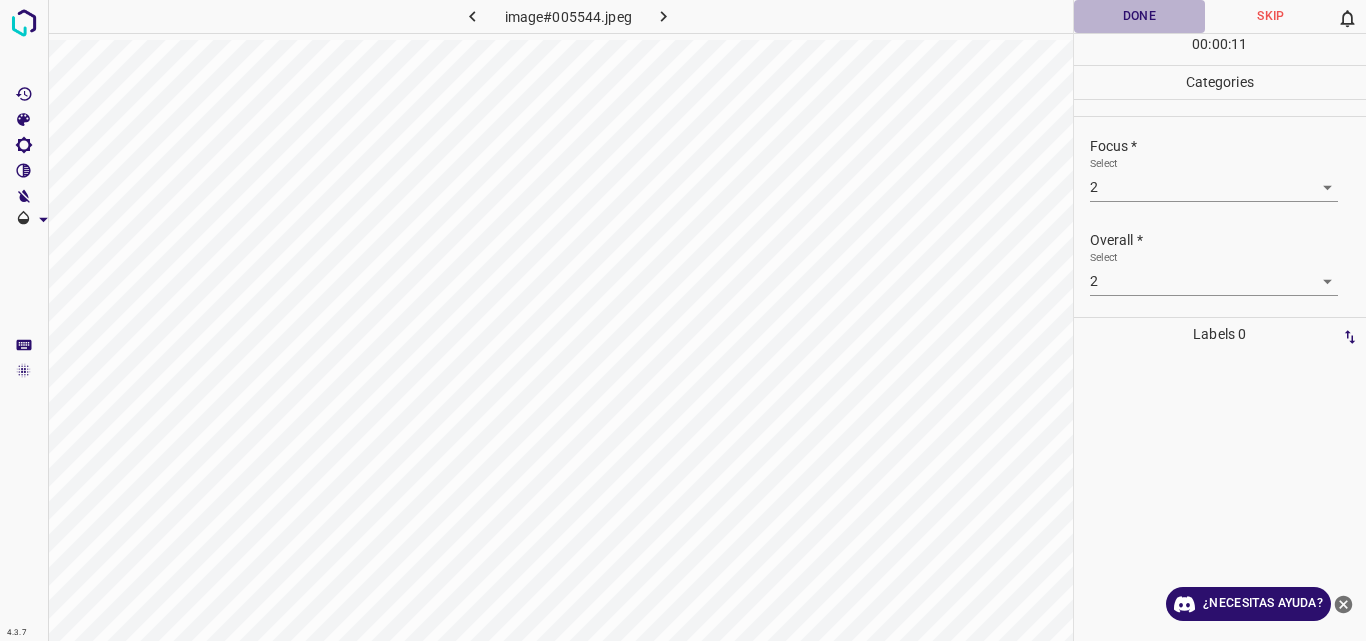 click on "Done" at bounding box center [1140, 16] 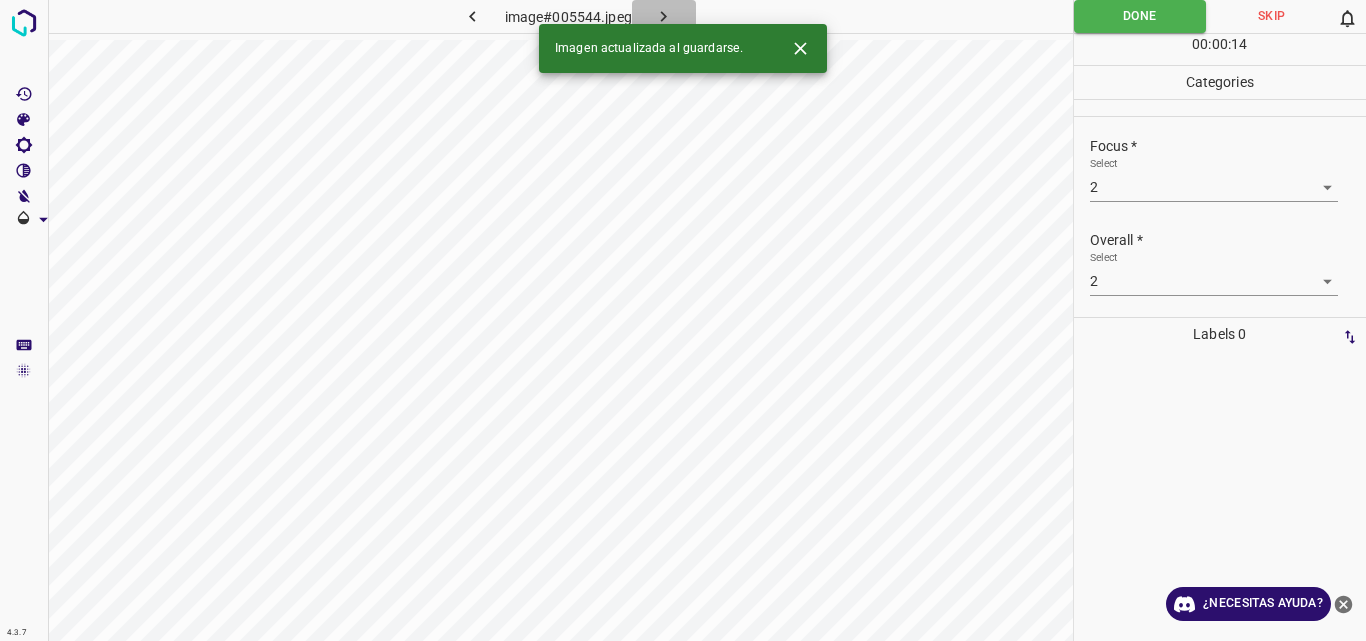 click 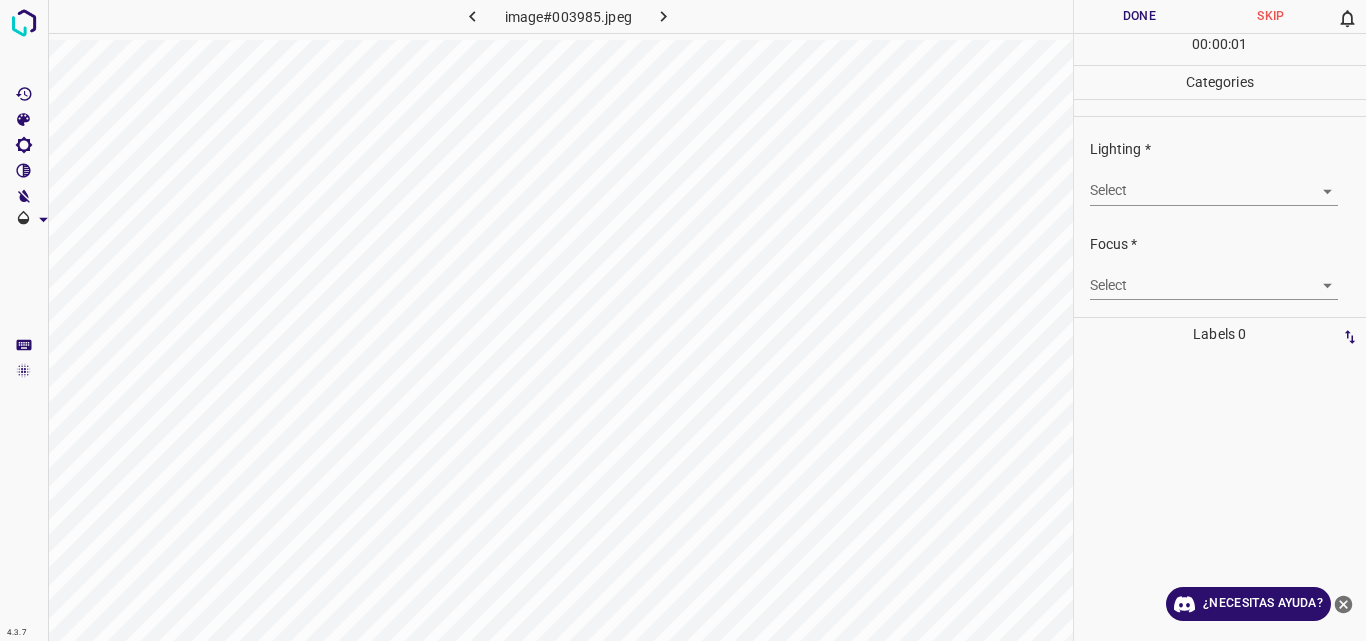 click on "4.3.7 image#003985.jpeg Done Skip 0 00   : 00   : 01   Categories Lighting *  Select ​ Focus *  Select ​ Overall *  Select ​ Labels   0 Categories 1 Lighting 2 Focus 3 Overall Tools Space Change between modes (Draw & Edit) I Auto labeling R Restore zoom M Zoom in N Zoom out Delete Delete selecte label Filters Z Restore filters X Saturation filter C Brightness filter V Contrast filter B Gray scale filter General O Download ¿Necesitas ayuda? Original text Rate this translation Your feedback will be used to help improve Google Translate - Texto - Esconder - Borrar" at bounding box center (683, 320) 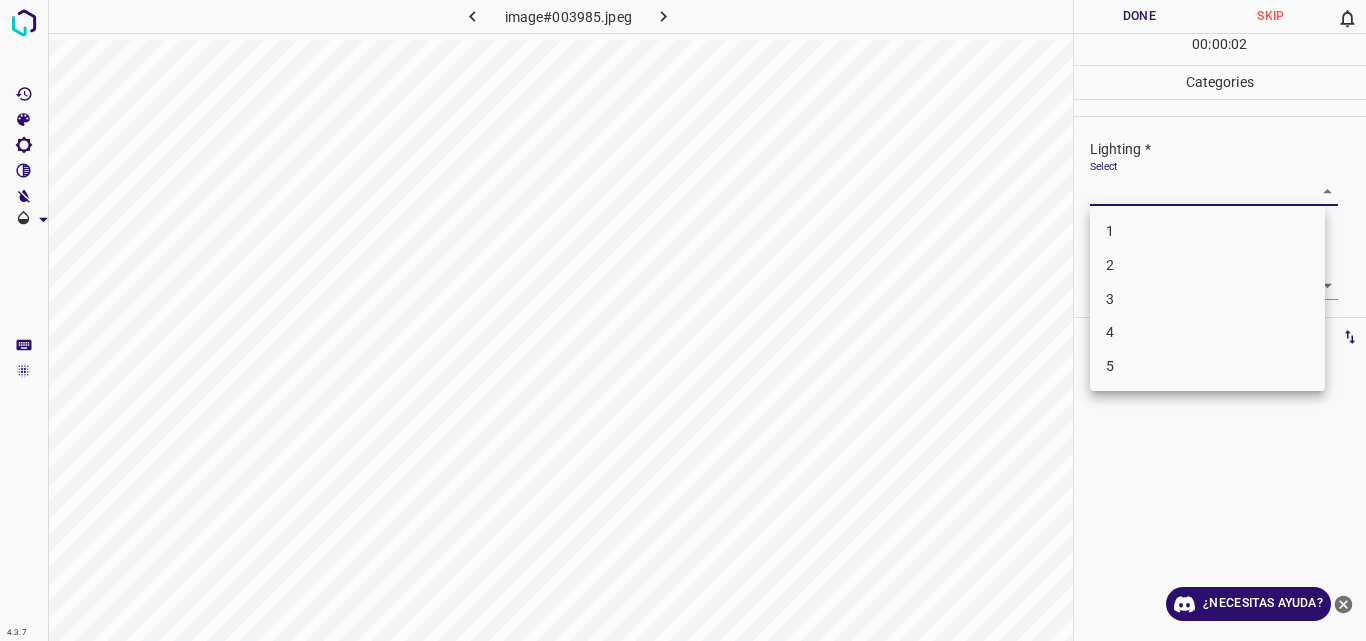 click on "3" at bounding box center (1207, 299) 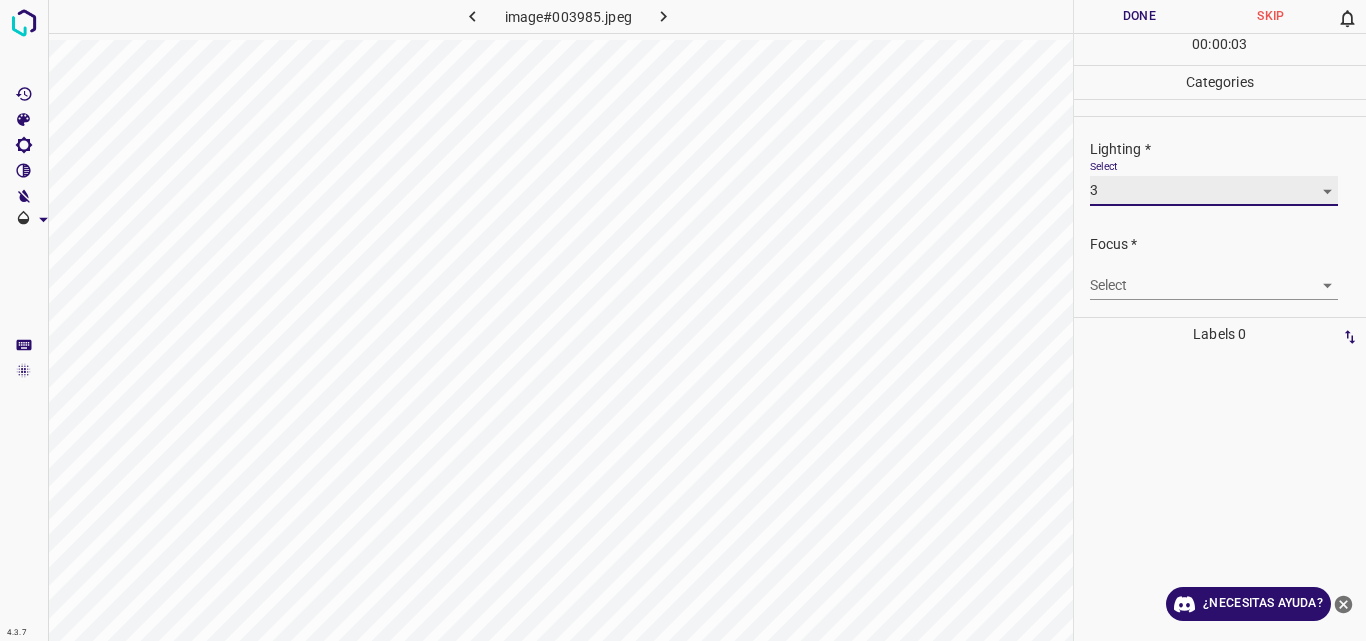 type on "3" 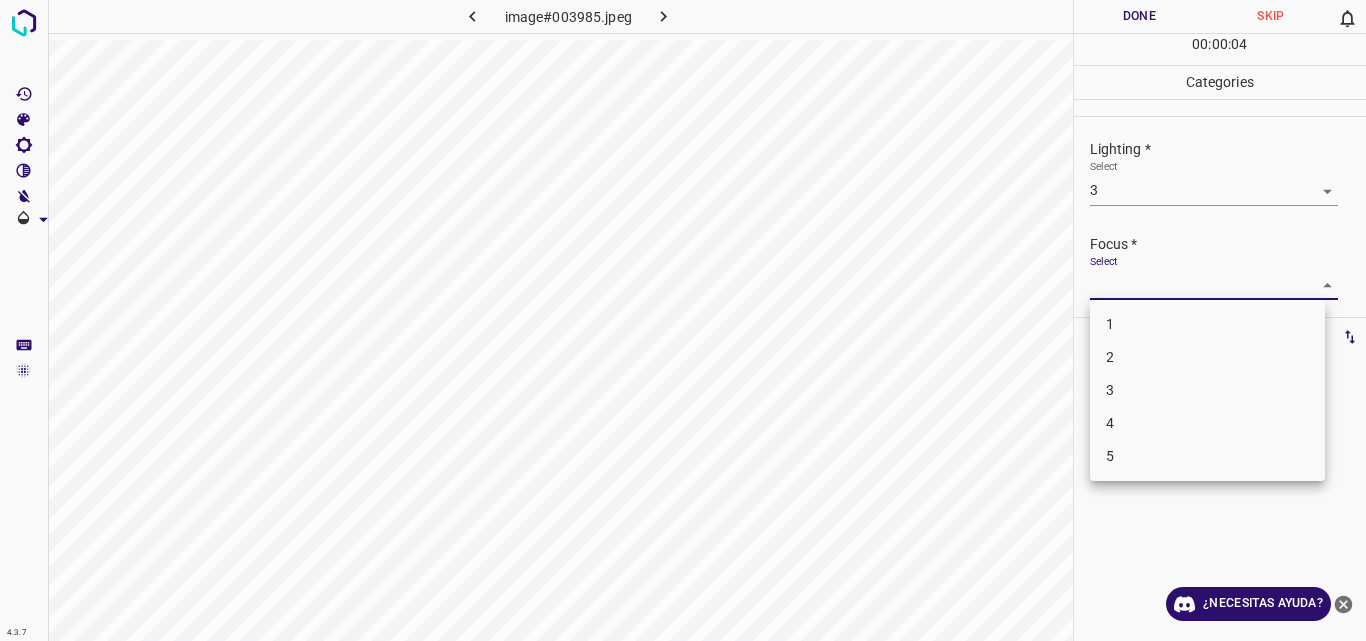 click on "4.3.7 image#003985.jpeg Done Skip 0 00   : 00   : 04   Categories Lighting *  Select 3 3 Focus *  Select ​ Overall *  Select ​ Labels   0 Categories 1 Lighting 2 Focus 3 Overall Tools Space Change between modes (Draw & Edit) I Auto labeling R Restore zoom M Zoom in N Zoom out Delete Delete selecte label Filters Z Restore filters X Saturation filter C Brightness filter V Contrast filter B Gray scale filter General O Download ¿Necesitas ayuda? Original text Rate this translation Your feedback will be used to help improve Google Translate - Texto - Esconder - Borrar 1 2 3 4 5" at bounding box center [683, 320] 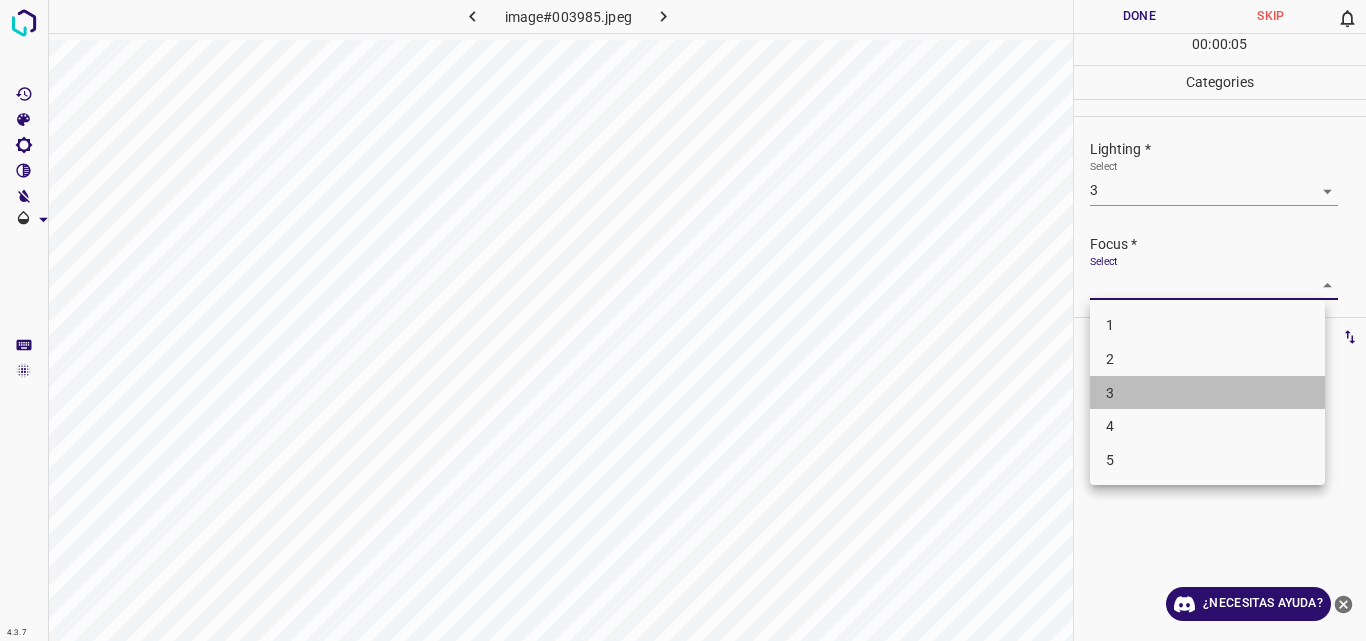 click on "3" at bounding box center (1207, 393) 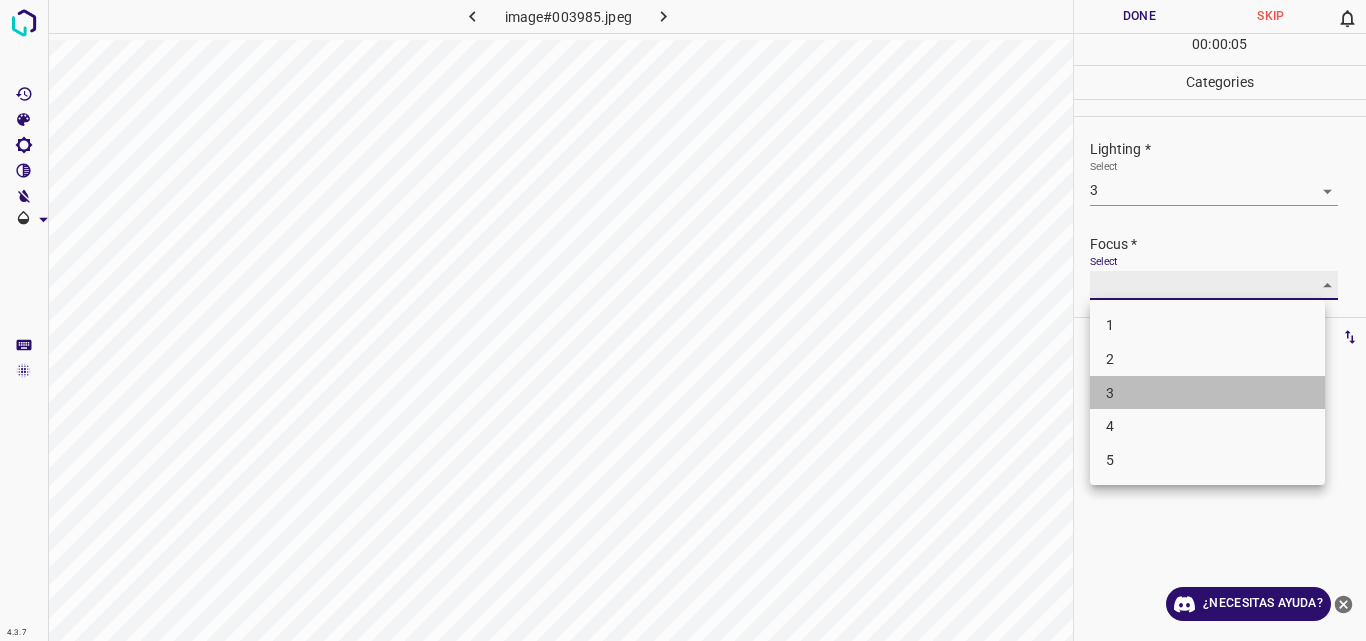 type on "3" 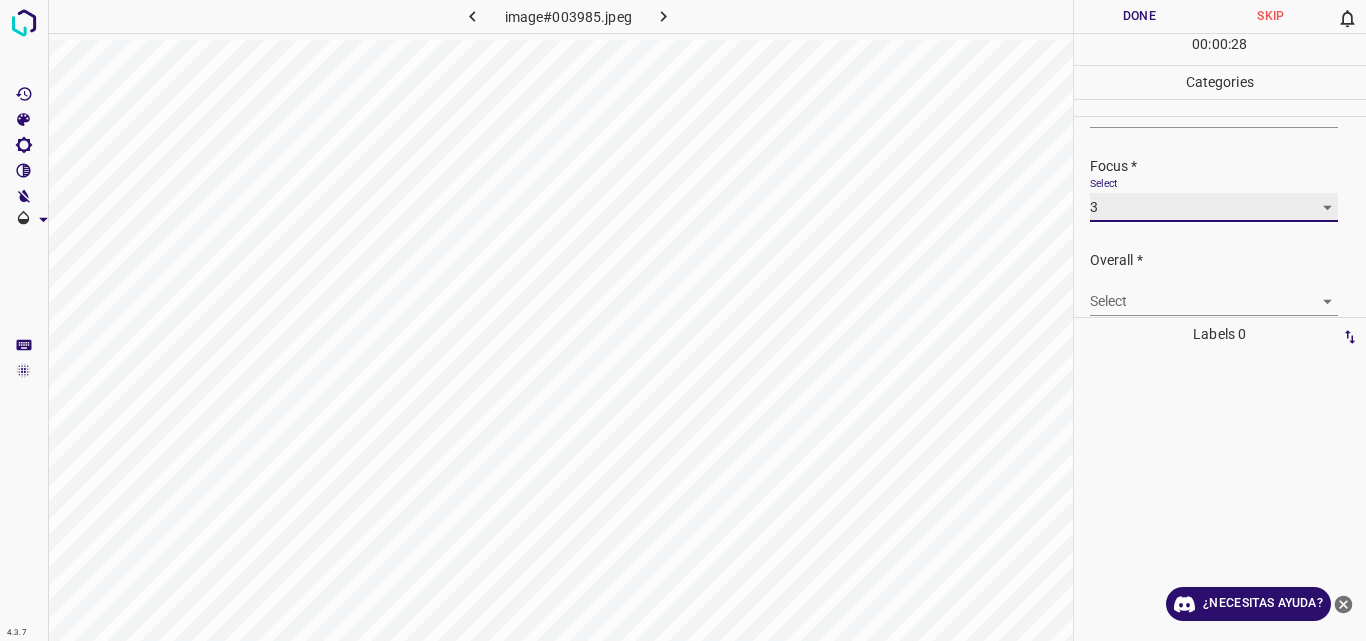 scroll, scrollTop: 98, scrollLeft: 0, axis: vertical 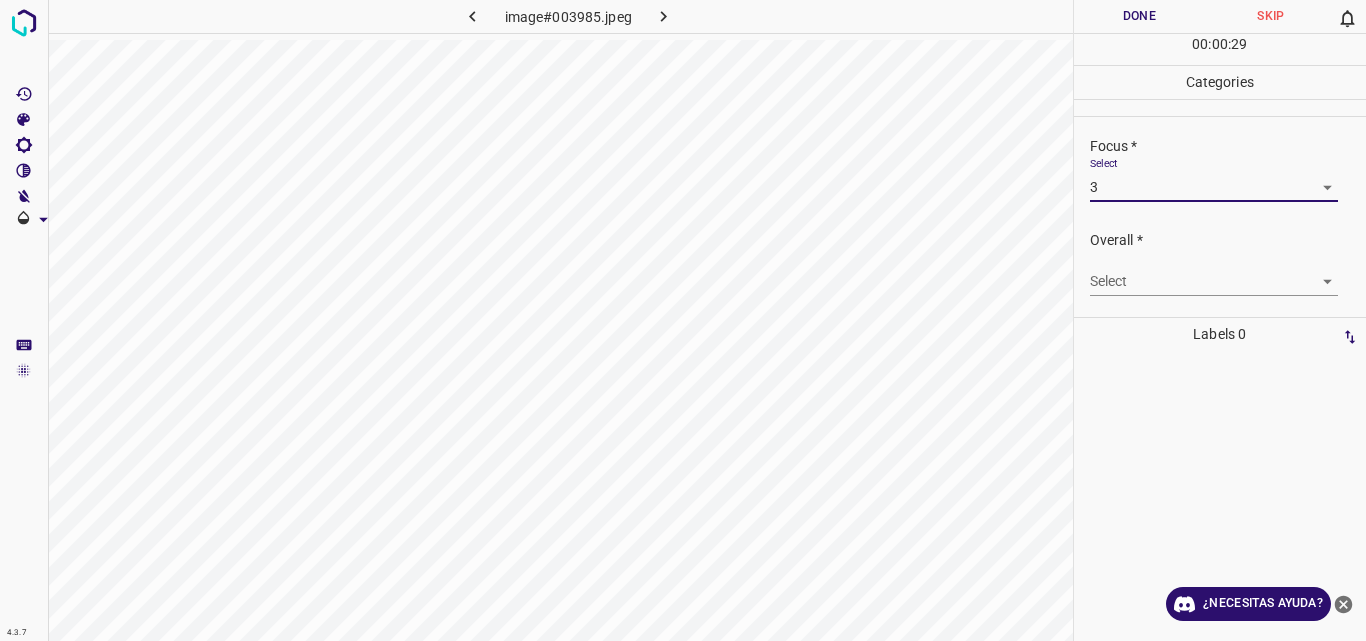 click on "4.3.7 image#003985.jpeg Done Skip 0 00   : 00   : 29   Categories Lighting *  Select 3 3 Focus *  Select 3 3 Overall *  Select ​ Labels   0 Categories 1 Lighting 2 Focus 3 Overall Tools Space Change between modes (Draw & Edit) I Auto labeling R Restore zoom M Zoom in N Zoom out Delete Delete selecte label Filters Z Restore filters X Saturation filter C Brightness filter V Contrast filter B Gray scale filter General O Download ¿Necesitas ayuda? Original text Rate this translation Your feedback will be used to help improve Google Translate - Texto - Esconder - Borrar" at bounding box center (683, 320) 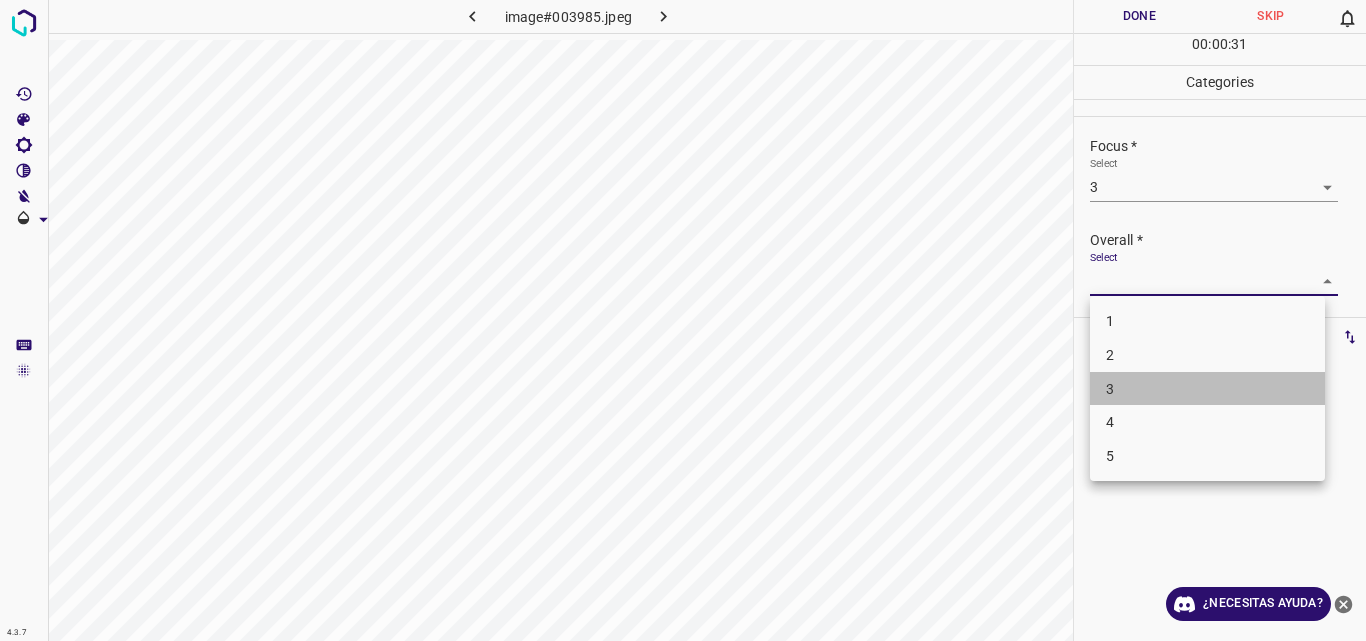 click on "3" at bounding box center (1207, 389) 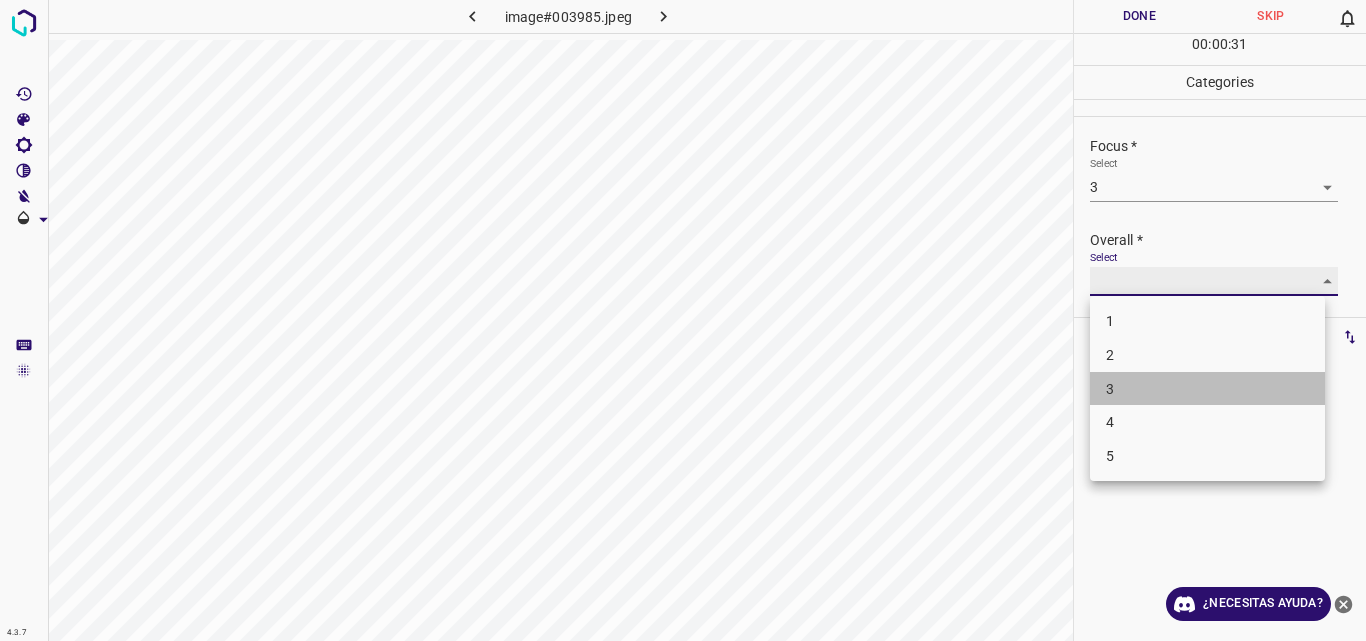 type on "3" 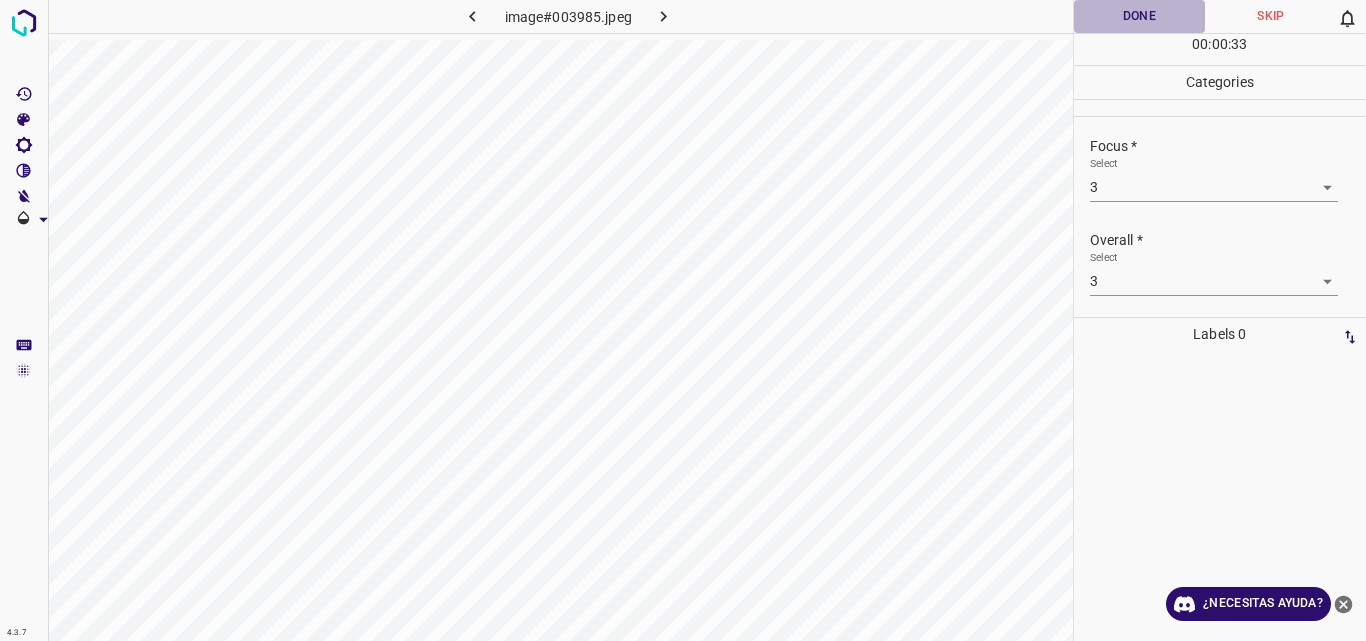 click on "Done" at bounding box center [1140, 16] 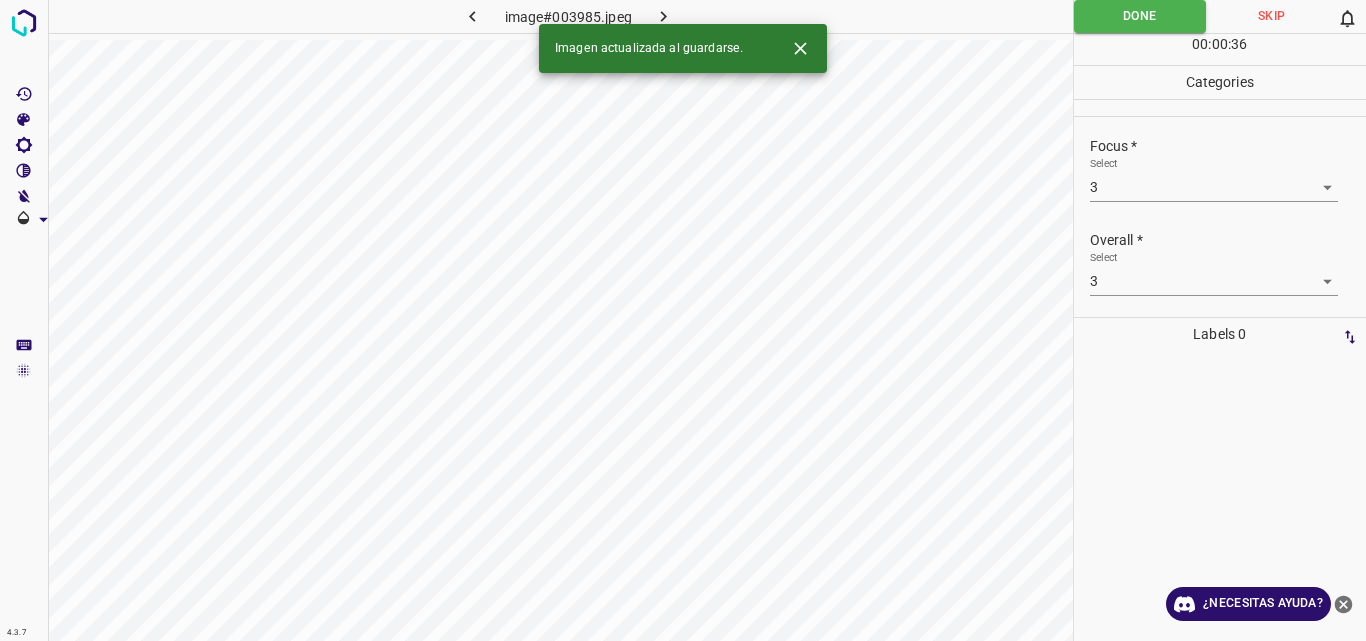 click 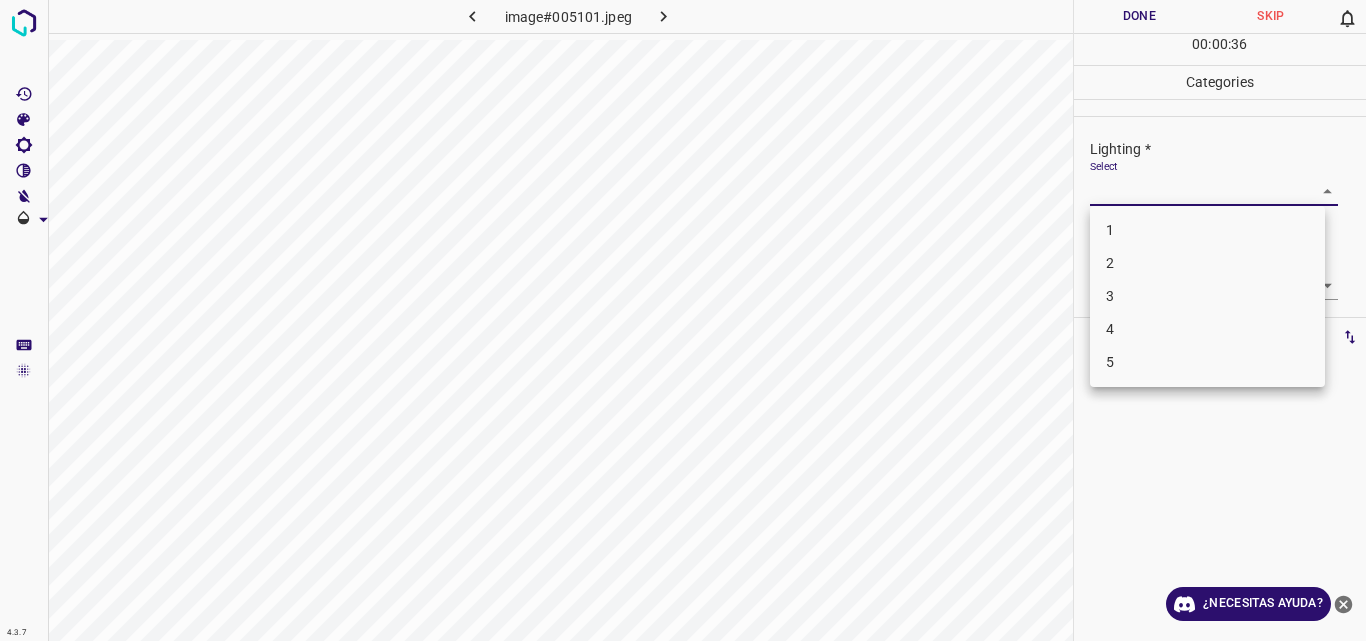 click on "4.3.7 image#005101.jpeg Done Skip 0 00   : 00   : 36   Categories Lighting *  Select ​ Focus *  Select ​ Overall *  Select ​ Labels   0 Categories 1 Lighting 2 Focus 3 Overall Tools Space Change between modes (Draw & Edit) I Auto labeling R Restore zoom M Zoom in N Zoom out Delete Delete selecte label Filters Z Restore filters X Saturation filter C Brightness filter V Contrast filter B Gray scale filter General O Download ¿Necesitas ayuda? Original text Rate this translation Your feedback will be used to help improve Google Translate - Texto - Esconder - Borrar 1 2 3 4 5" at bounding box center (683, 320) 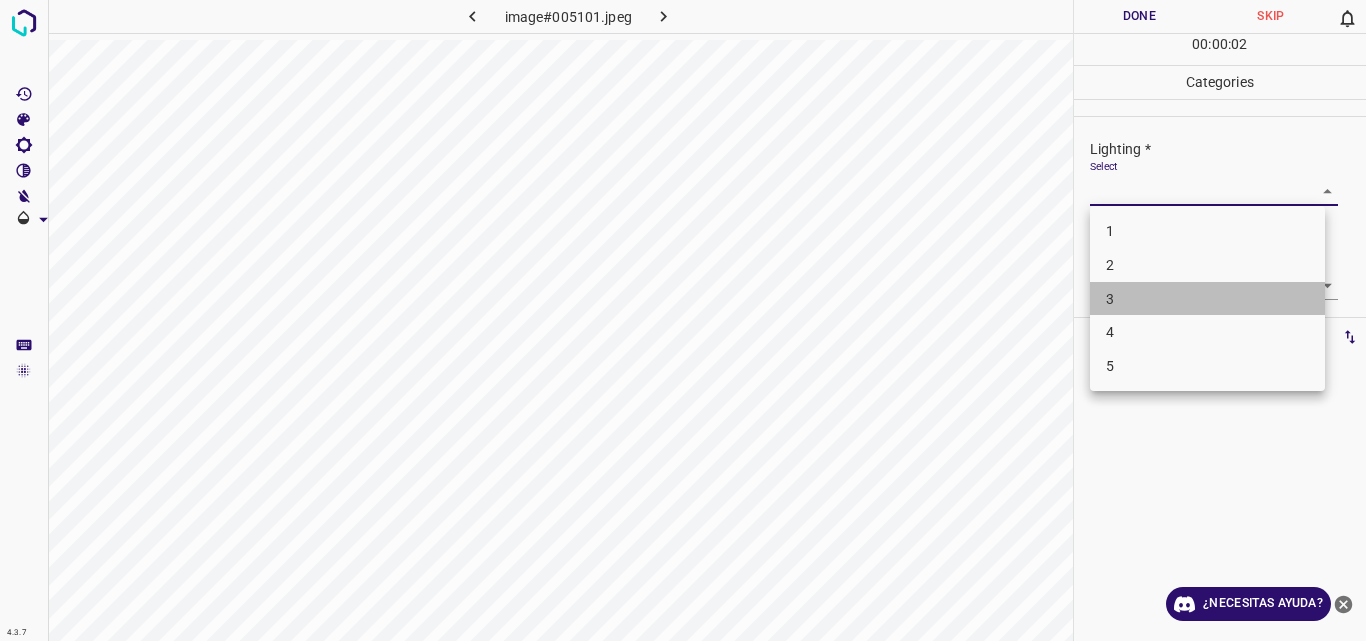 click on "3" at bounding box center (1207, 299) 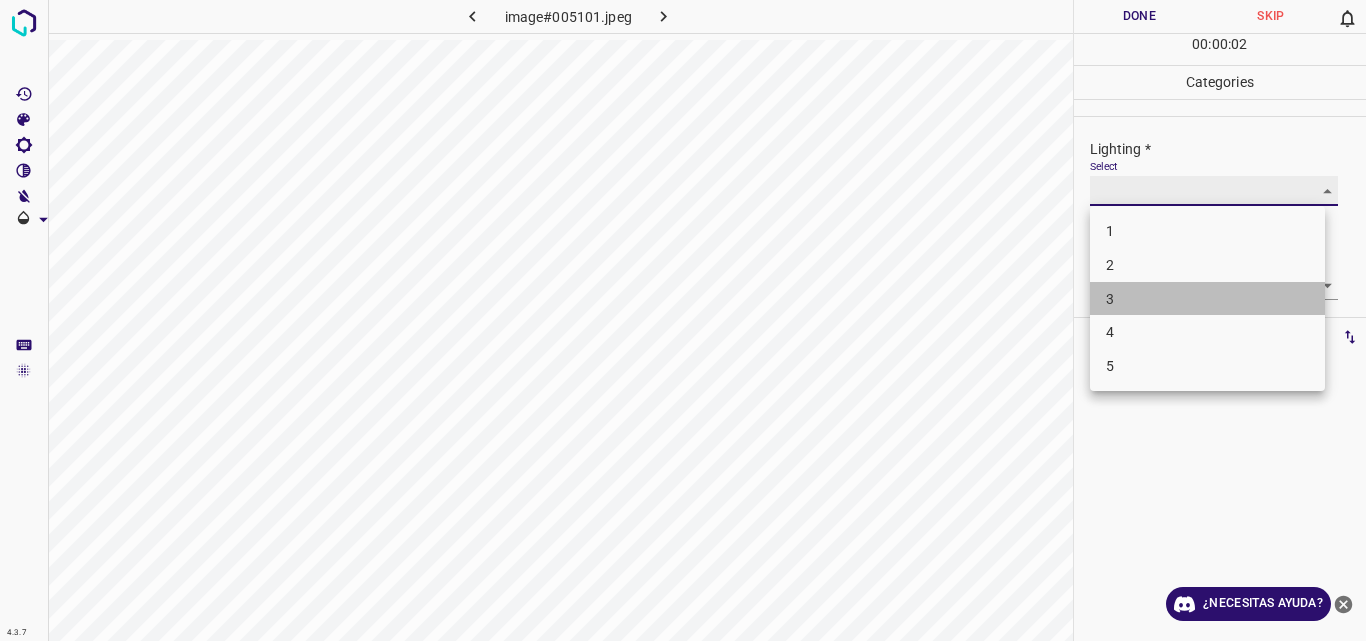 type on "3" 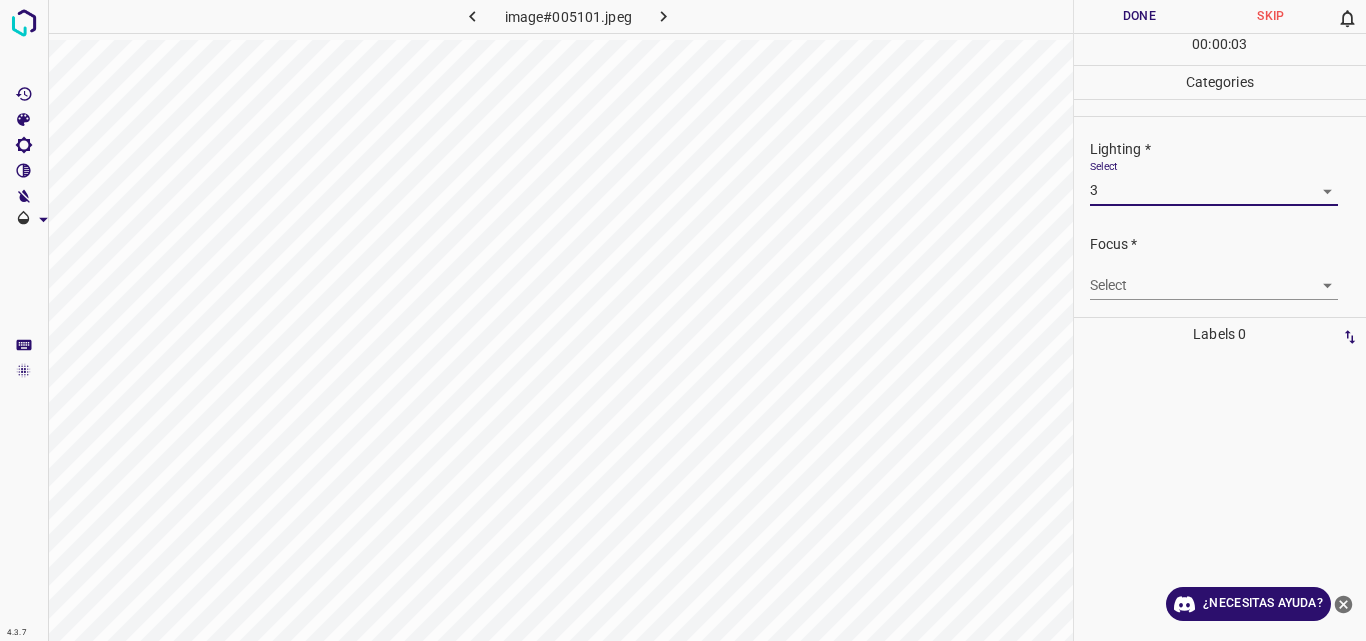 click on "4.3.7 image#005101.jpeg Done Skip 0 00   : 00   : 03   Categories Lighting *  Select 3 3 Focus *  Select ​ Overall *  Select ​ Labels   0 Categories 1 Lighting 2 Focus 3 Overall Tools Space Change between modes (Draw & Edit) I Auto labeling R Restore zoom M Zoom in N Zoom out Delete Delete selecte label Filters Z Restore filters X Saturation filter C Brightness filter V Contrast filter B Gray scale filter General O Download ¿Necesitas ayuda? Original text Rate this translation Your feedback will be used to help improve Google Translate - Texto - Esconder - Borrar" at bounding box center (683, 320) 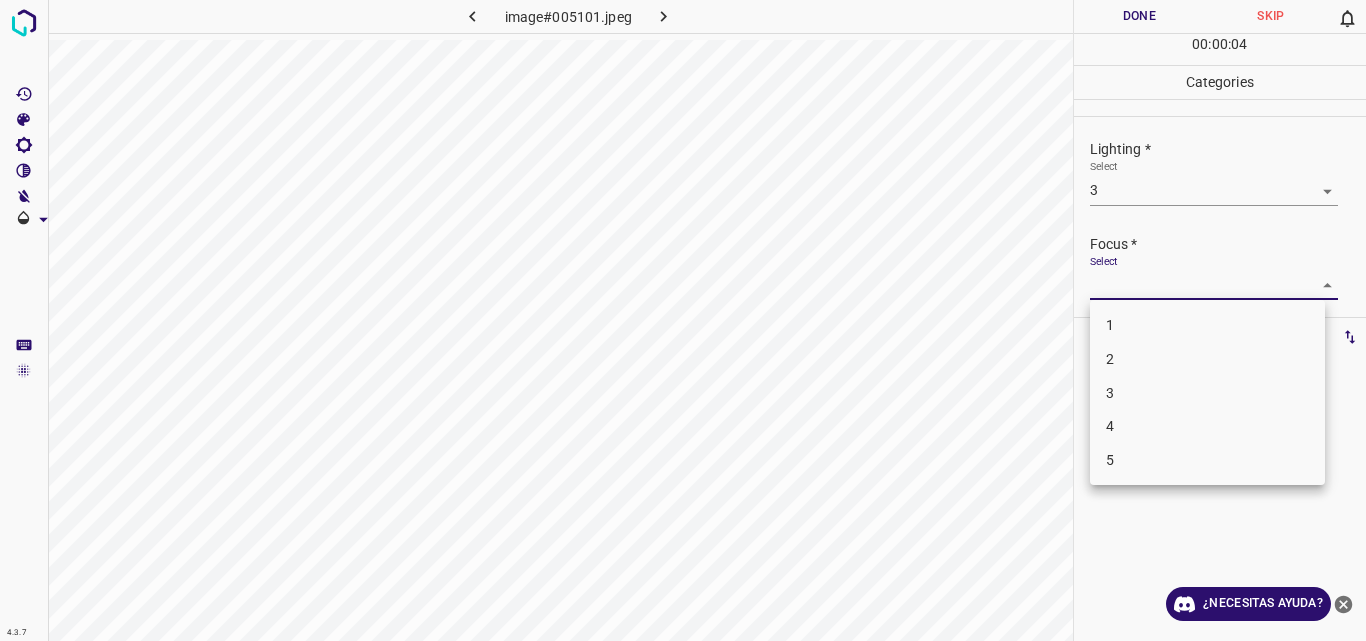 click on "3" at bounding box center (1207, 393) 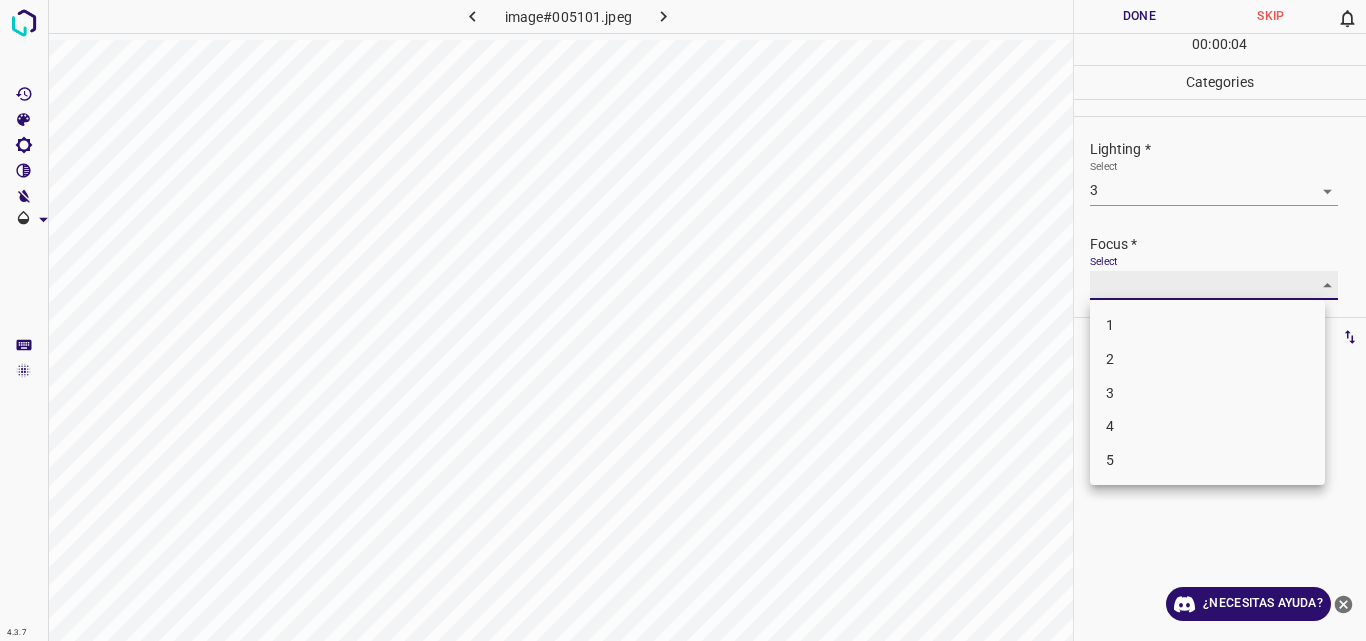 type on "3" 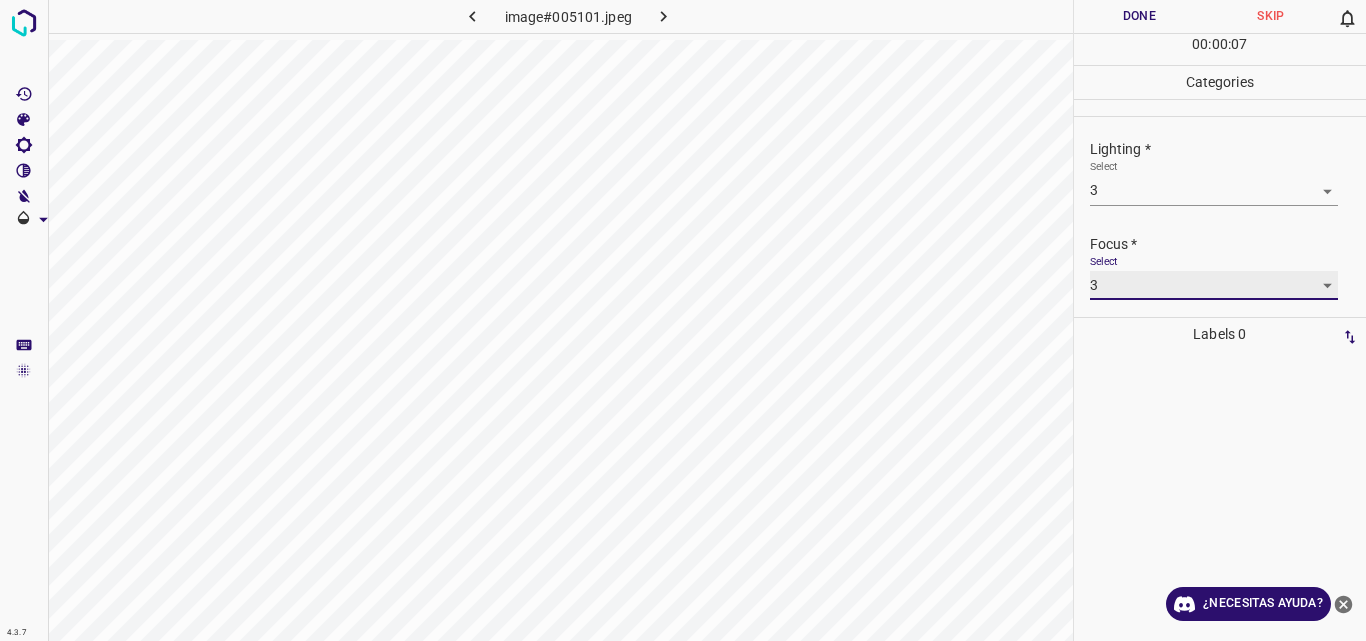 scroll, scrollTop: 98, scrollLeft: 0, axis: vertical 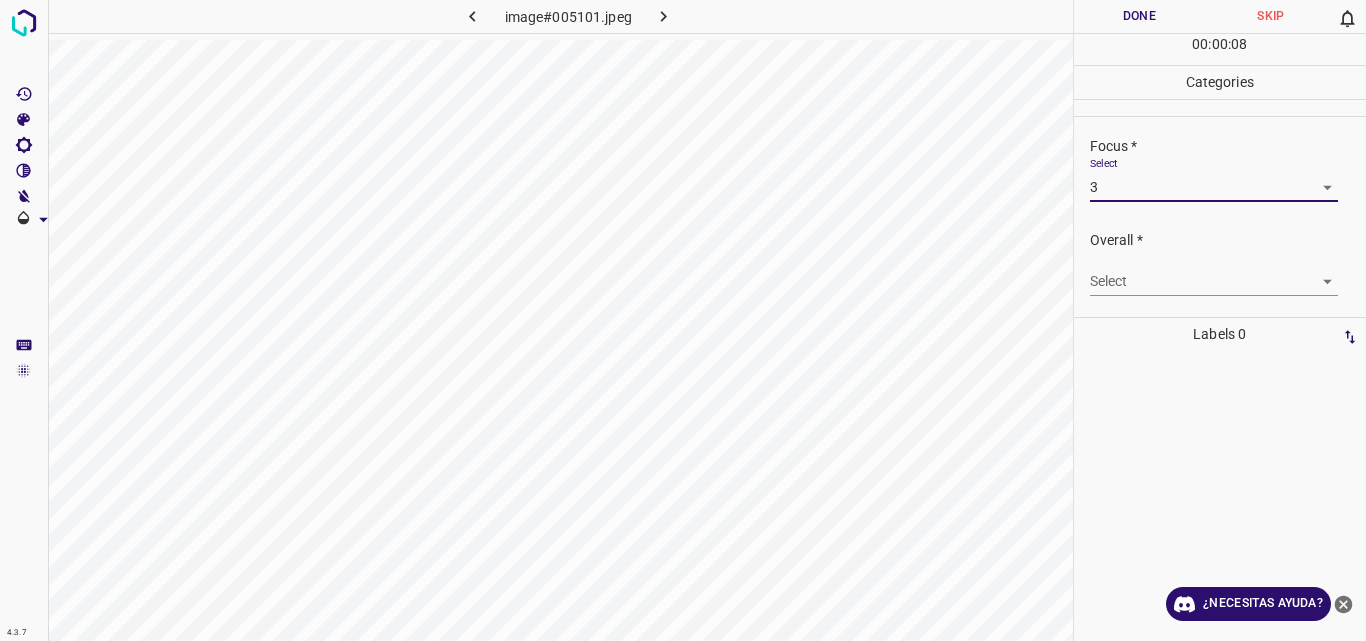 click on "4.3.7 image#005101.jpeg Done Skip 0 00   : 00   : 08   Categories Lighting *  Select 3 3 Focus *  Select 3 3 Overall *  Select ​ Labels   0 Categories 1 Lighting 2 Focus 3 Overall Tools Space Change between modes (Draw & Edit) I Auto labeling R Restore zoom M Zoom in N Zoom out Delete Delete selecte label Filters Z Restore filters X Saturation filter C Brightness filter V Contrast filter B Gray scale filter General O Download ¿Necesitas ayuda? Original text Rate this translation Your feedback will be used to help improve Google Translate - Texto - Esconder - Borrar" at bounding box center (683, 320) 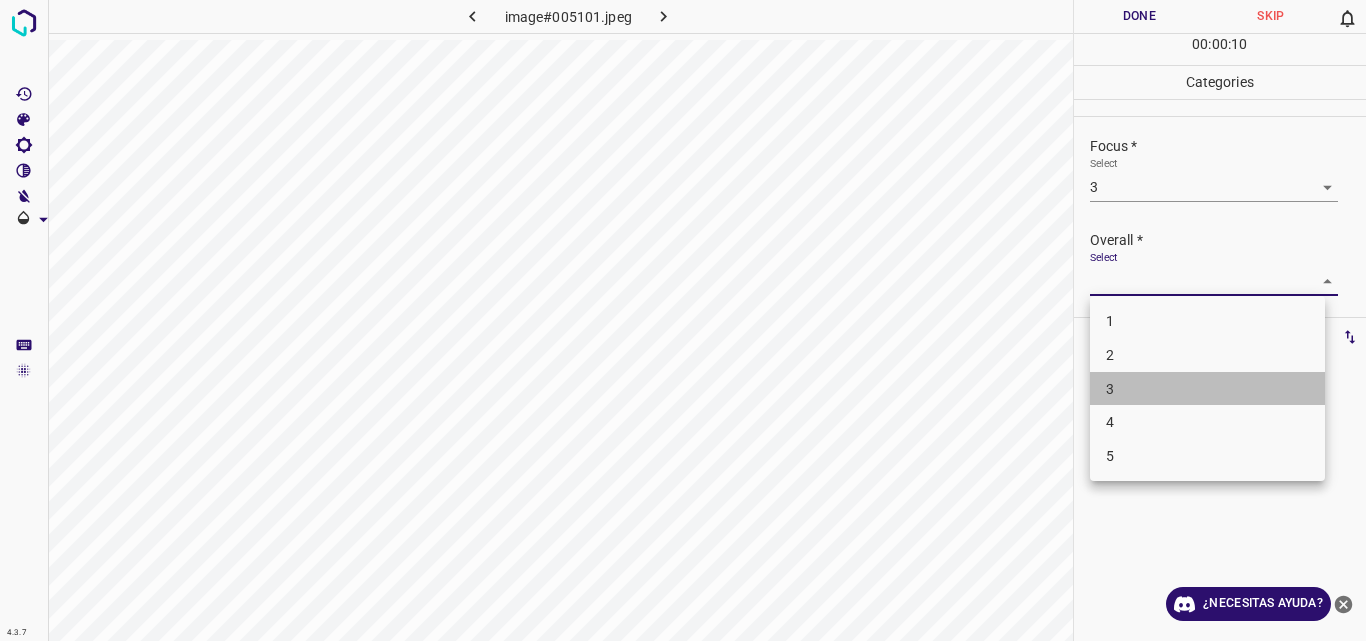 click on "3" at bounding box center [1207, 389] 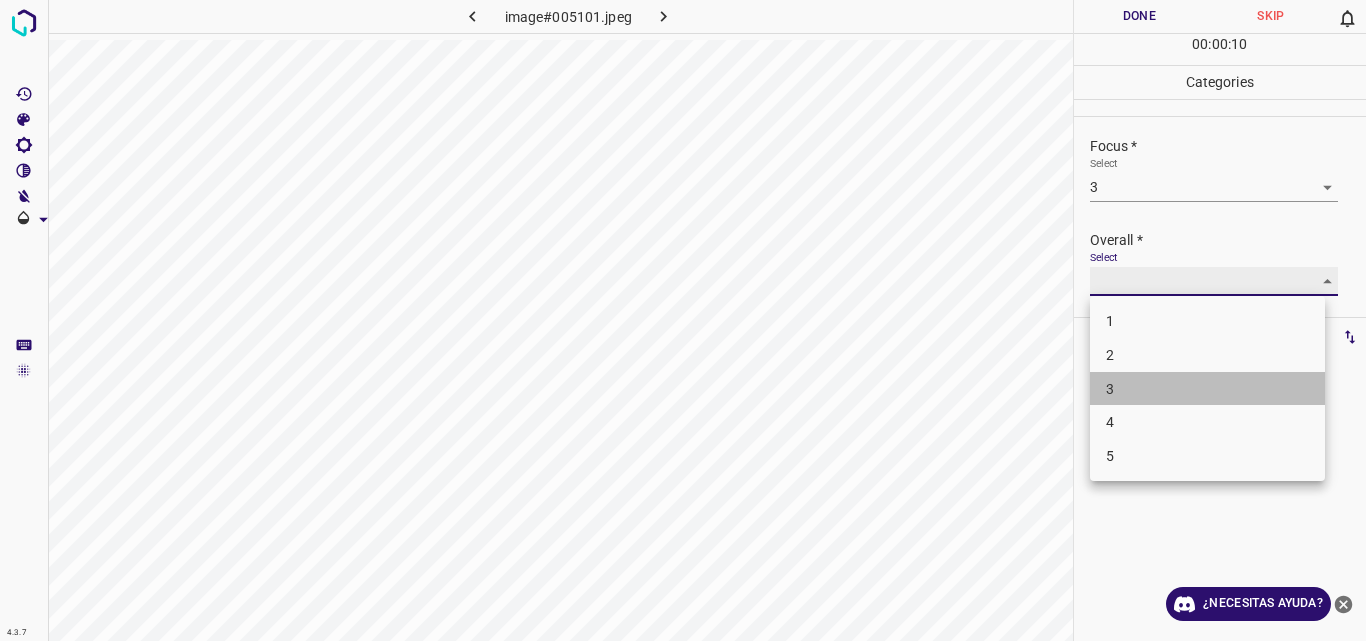 type on "3" 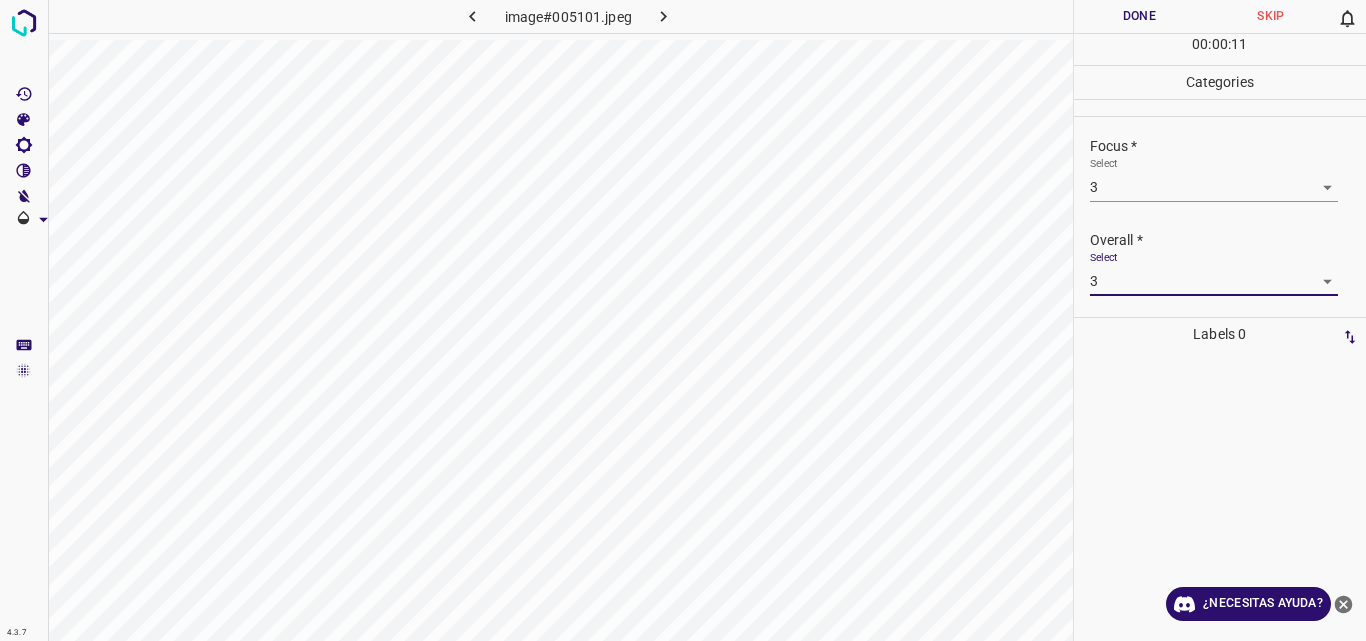 click on "Done" at bounding box center (1140, 16) 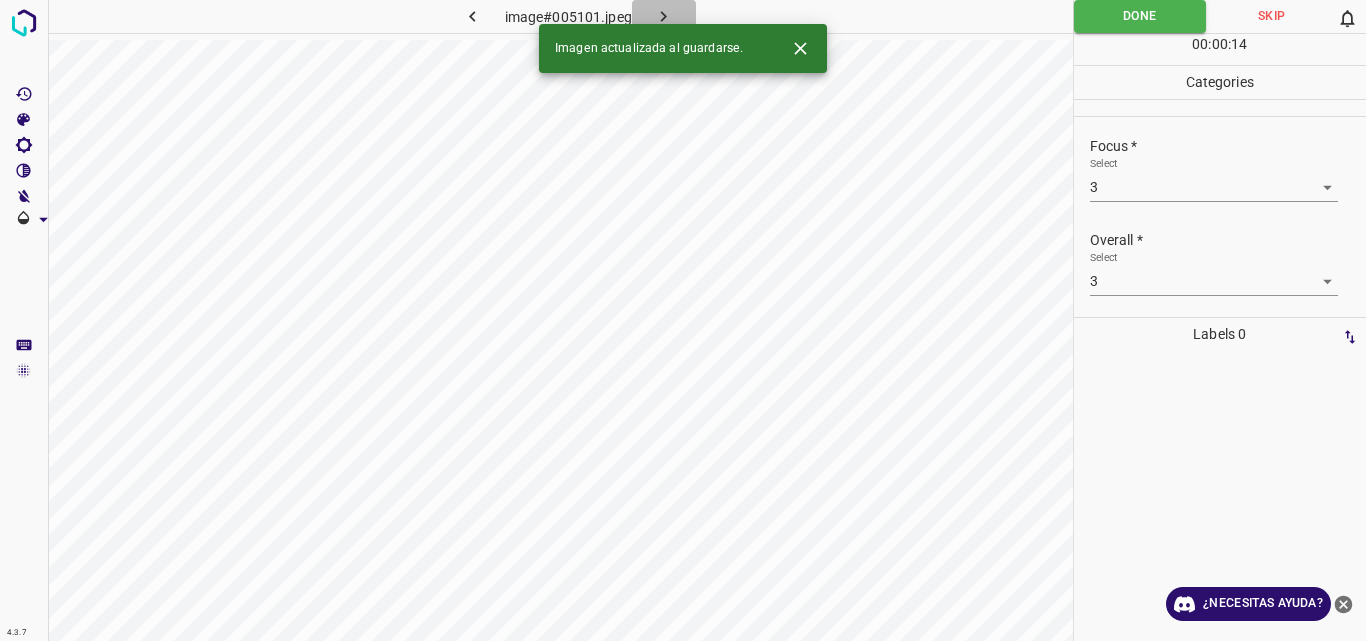 click 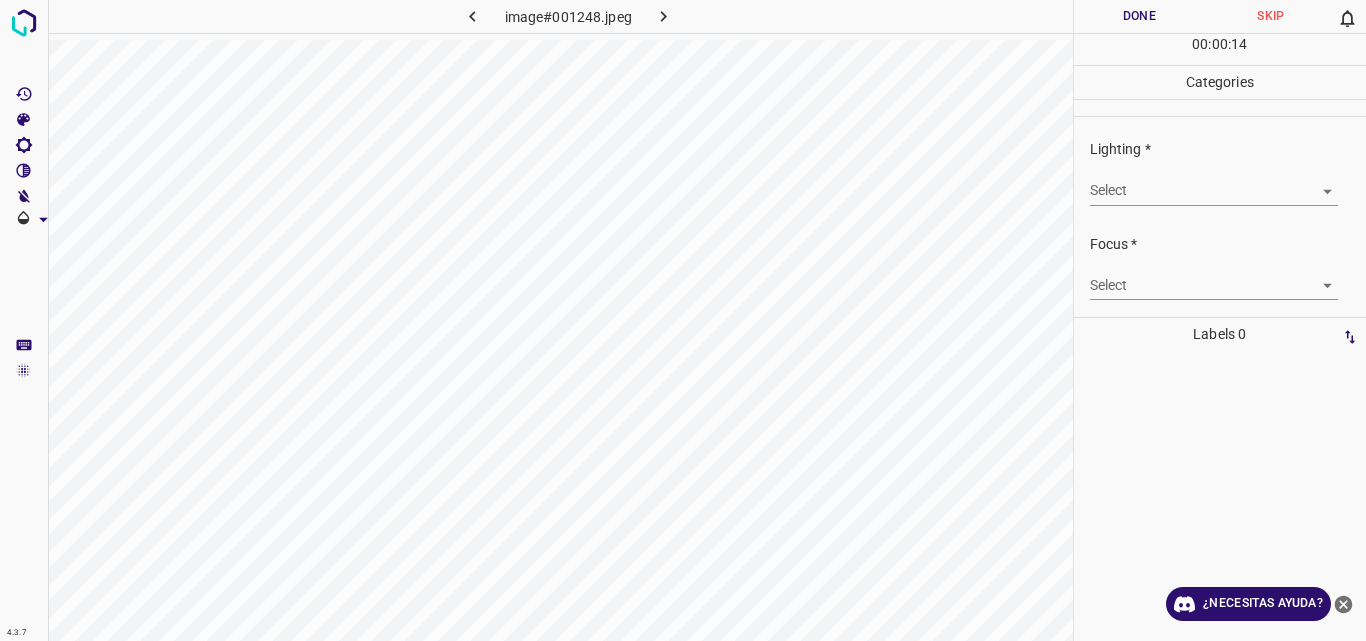 click on "4.3.7 image#001248.jpeg Done Skip 0 00   : 00   : 14   Categories Lighting *  Select ​ Focus *  Select ​ Overall *  Select ​ Labels   0 Categories 1 Lighting 2 Focus 3 Overall Tools Space Change between modes (Draw & Edit) I Auto labeling R Restore zoom M Zoom in N Zoom out Delete Delete selecte label Filters Z Restore filters X Saturation filter C Brightness filter V Contrast filter B Gray scale filter General O Download ¿Necesitas ayuda? Original text Rate this translation Your feedback will be used to help improve Google Translate - Texto - Esconder - Borrar" at bounding box center (683, 320) 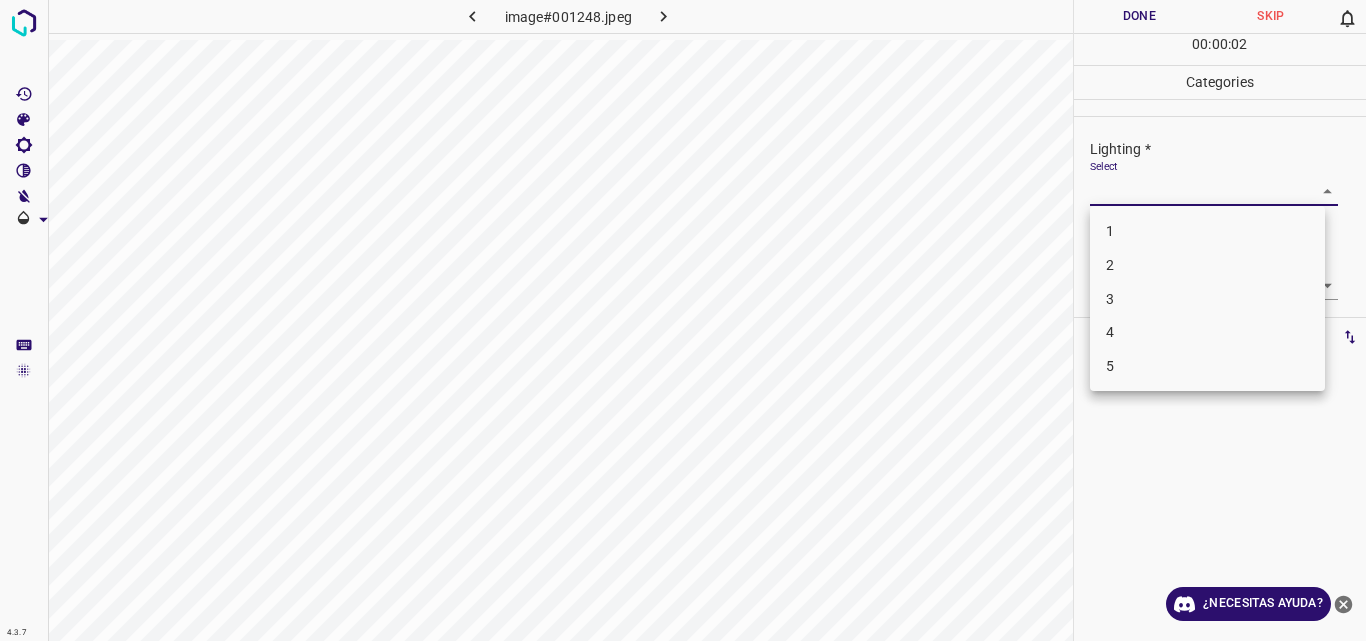 click on "2" at bounding box center [1207, 265] 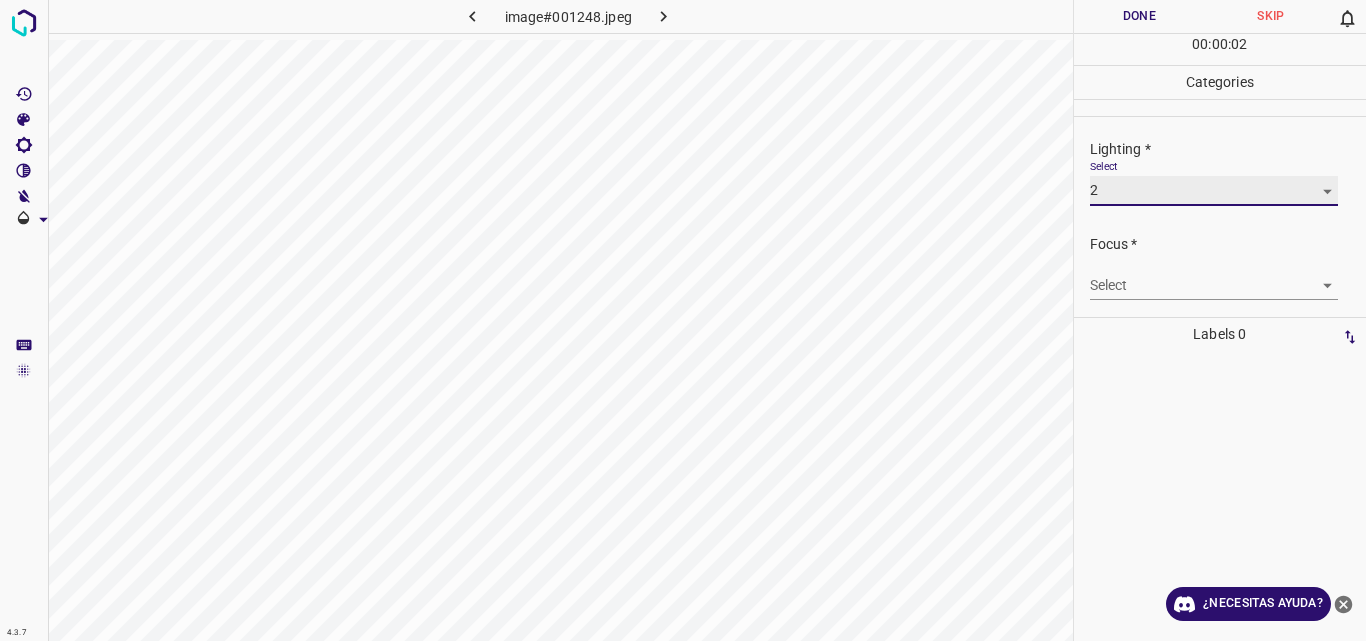 type on "2" 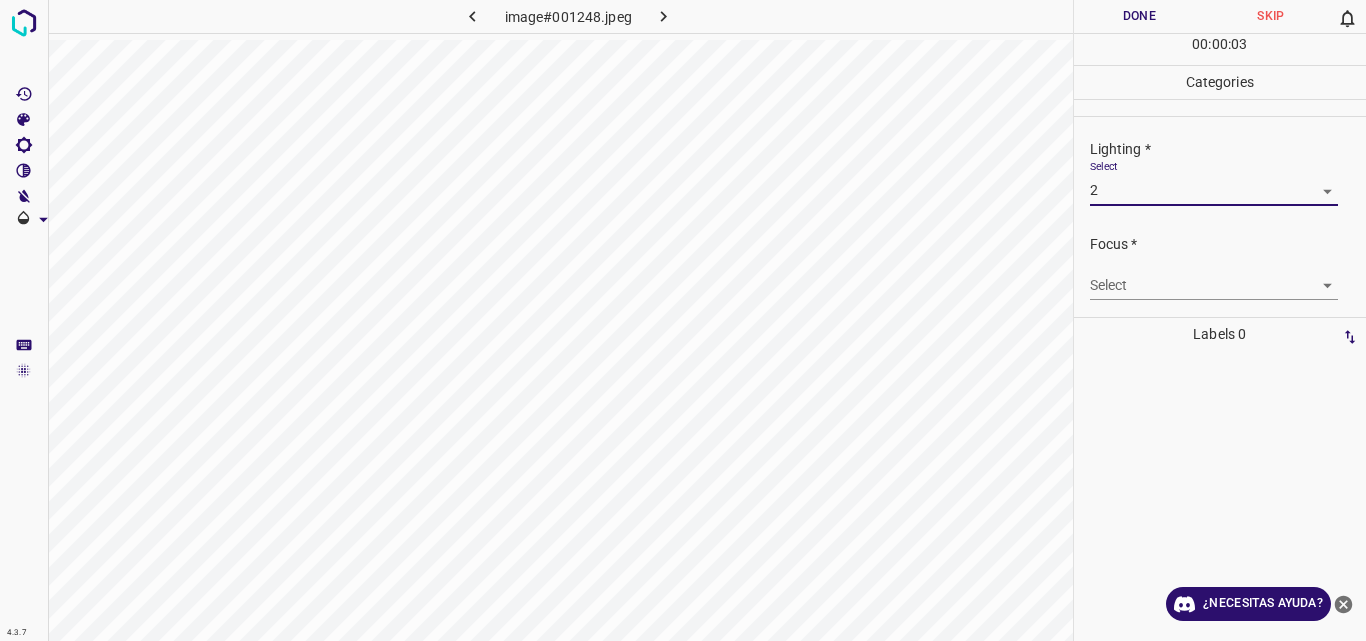 click on "4.3.7 image#001248.jpeg Done Skip 0 00   : 00   : 03   Categories Lighting *  Select 2 2 Focus *  Select ​ Overall *  Select ​ Labels   0 Categories 1 Lighting 2 Focus 3 Overall Tools Space Change between modes (Draw & Edit) I Auto labeling R Restore zoom M Zoom in N Zoom out Delete Delete selecte label Filters Z Restore filters X Saturation filter C Brightness filter V Contrast filter B Gray scale filter General O Download ¿Necesitas ayuda? Original text Rate this translation Your feedback will be used to help improve Google Translate - Texto - Esconder - Borrar" at bounding box center (683, 320) 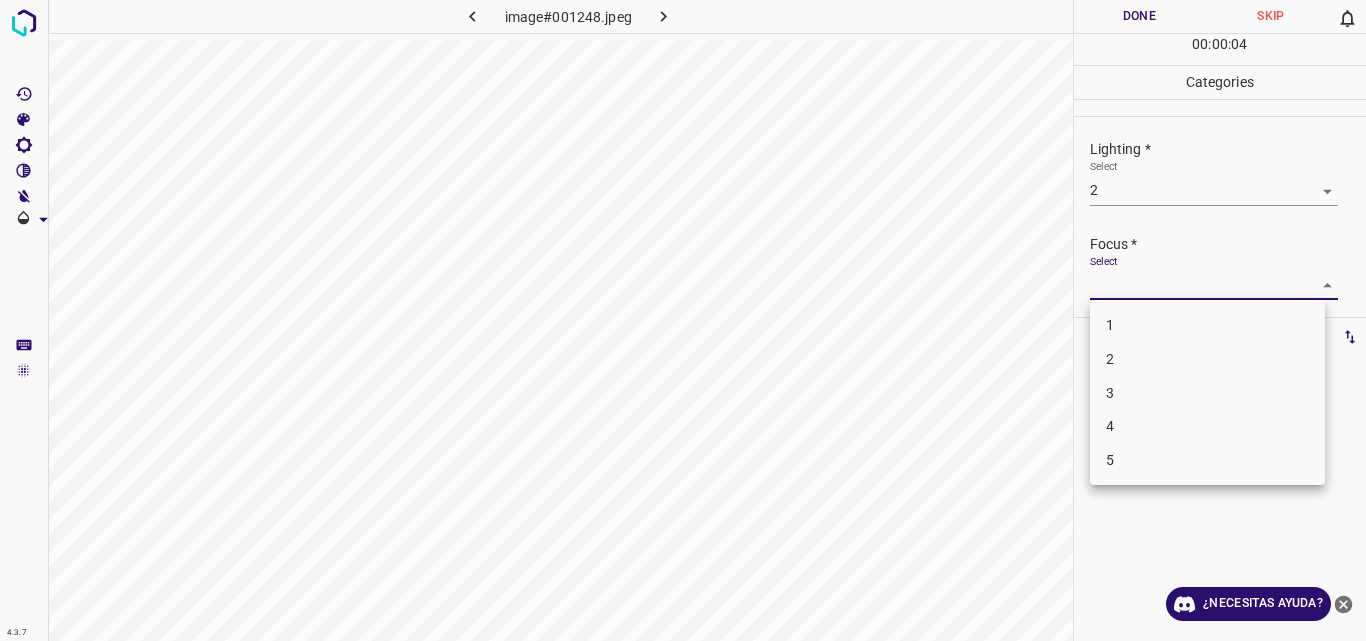click on "2" at bounding box center [1207, 359] 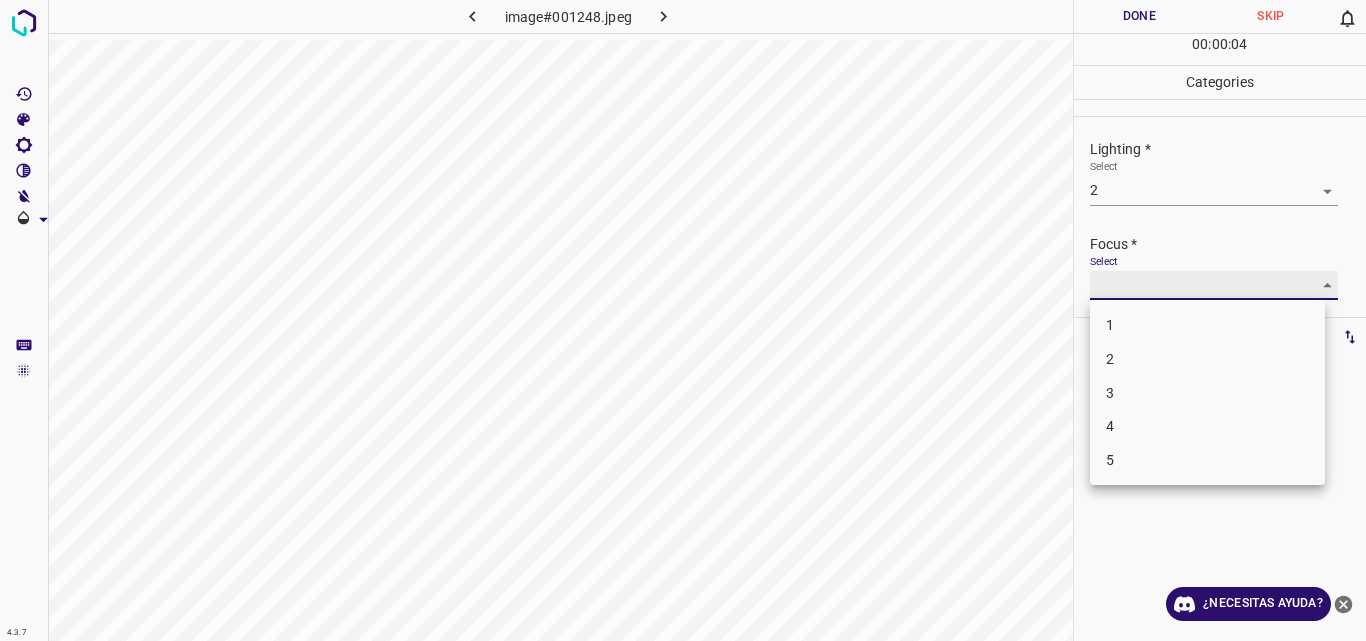 type on "2" 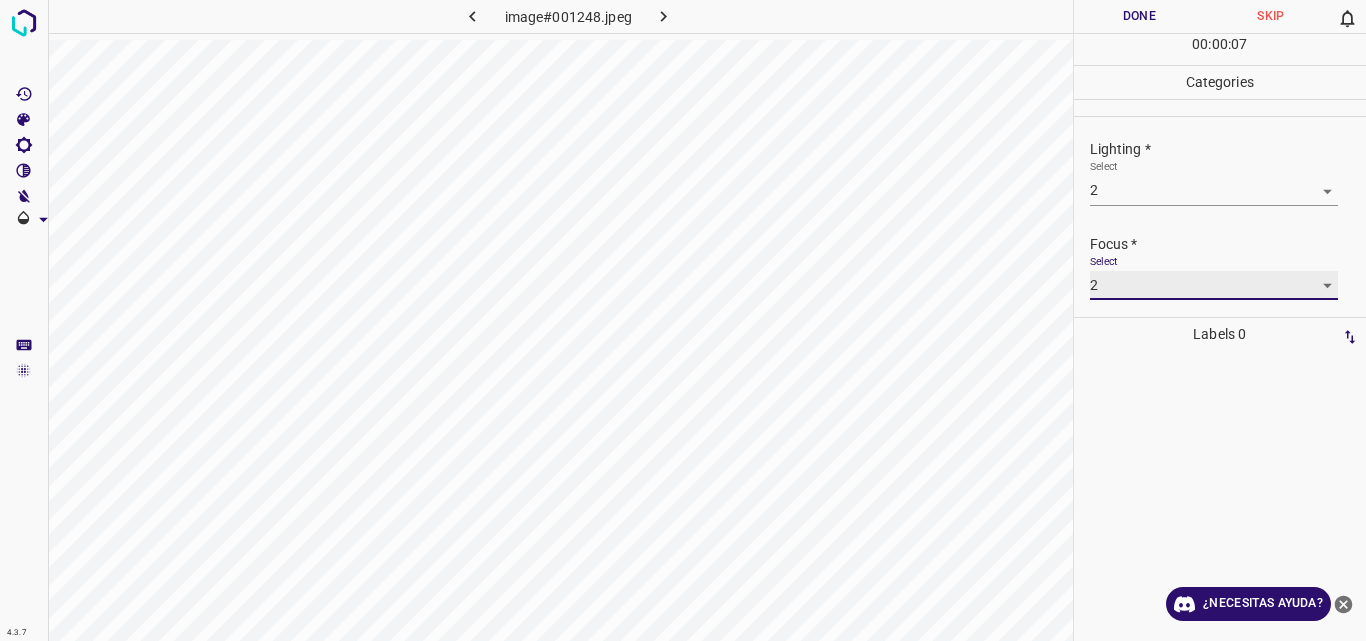 scroll, scrollTop: 98, scrollLeft: 0, axis: vertical 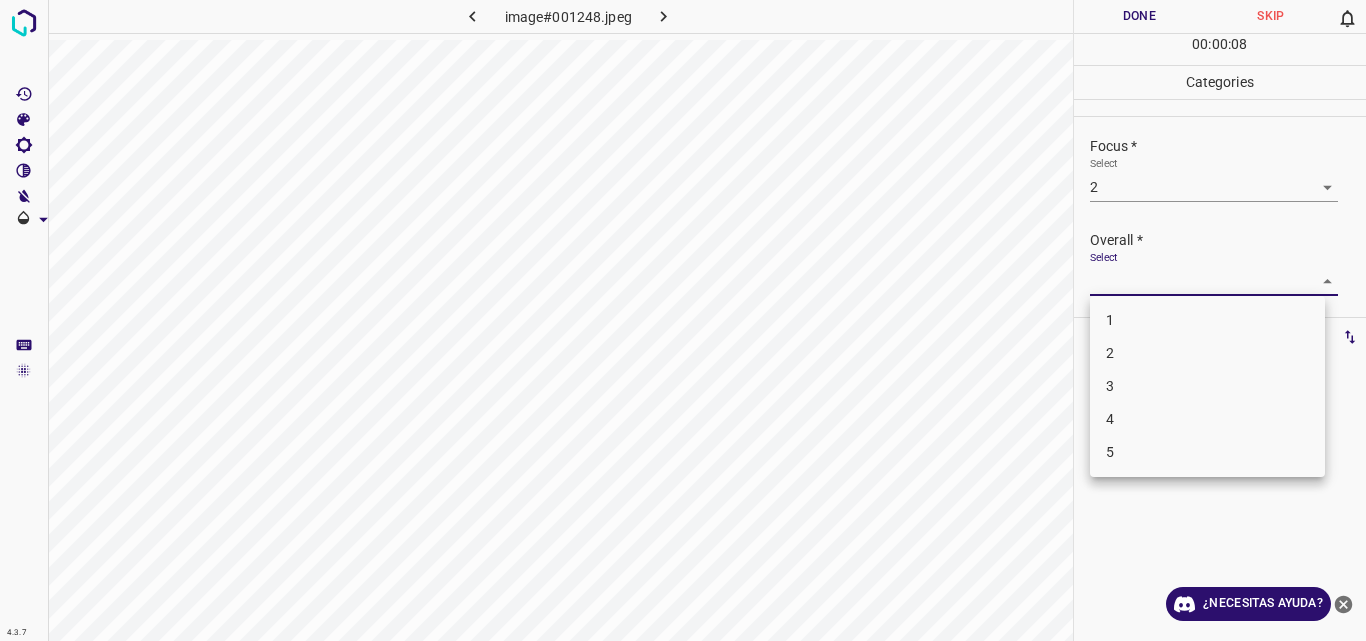 click on "4.3.7 image#001248.jpeg Done Skip 0 00   : 00   : 08   Categories Lighting *  Select 2 2 Focus *  Select 2 2 Overall *  Select ​ Labels   0 Categories 1 Lighting 2 Focus 3 Overall Tools Space Change between modes (Draw & Edit) I Auto labeling R Restore zoom M Zoom in N Zoom out Delete Delete selecte label Filters Z Restore filters X Saturation filter C Brightness filter V Contrast filter B Gray scale filter General O Download ¿Necesitas ayuda? Original text Rate this translation Your feedback will be used to help improve Google Translate - Texto - Esconder - Borrar 1 2 3 4 5" at bounding box center [683, 320] 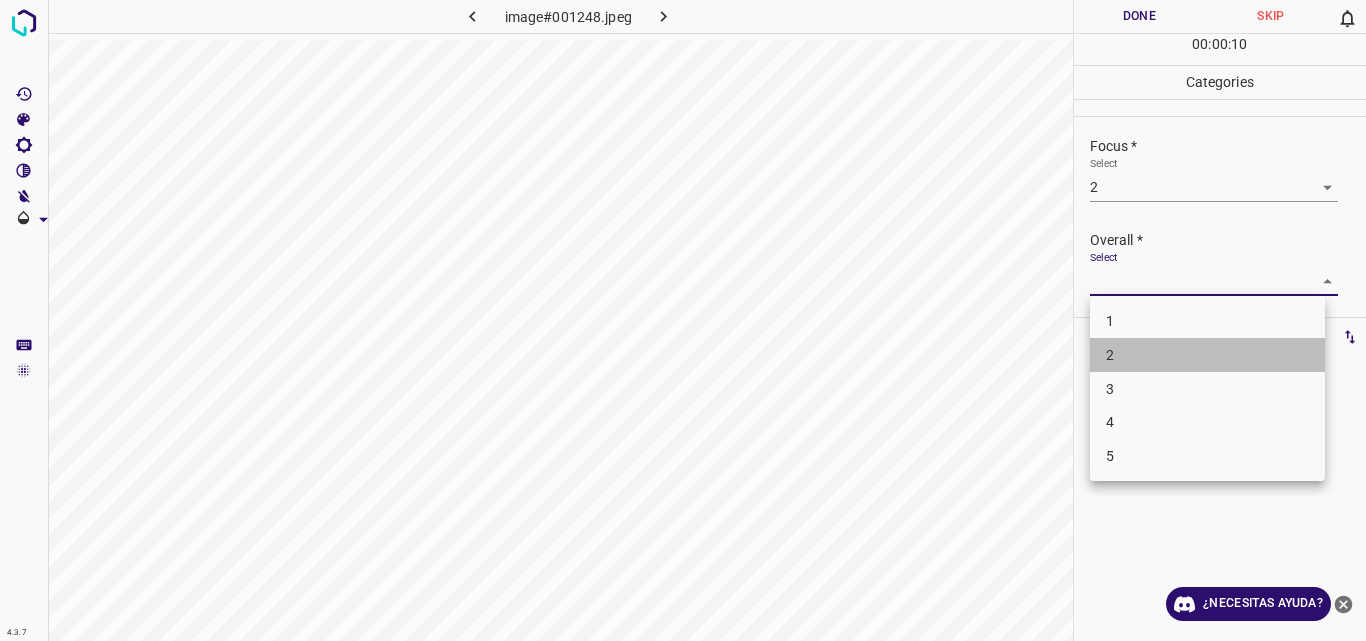 click on "2" at bounding box center [1207, 355] 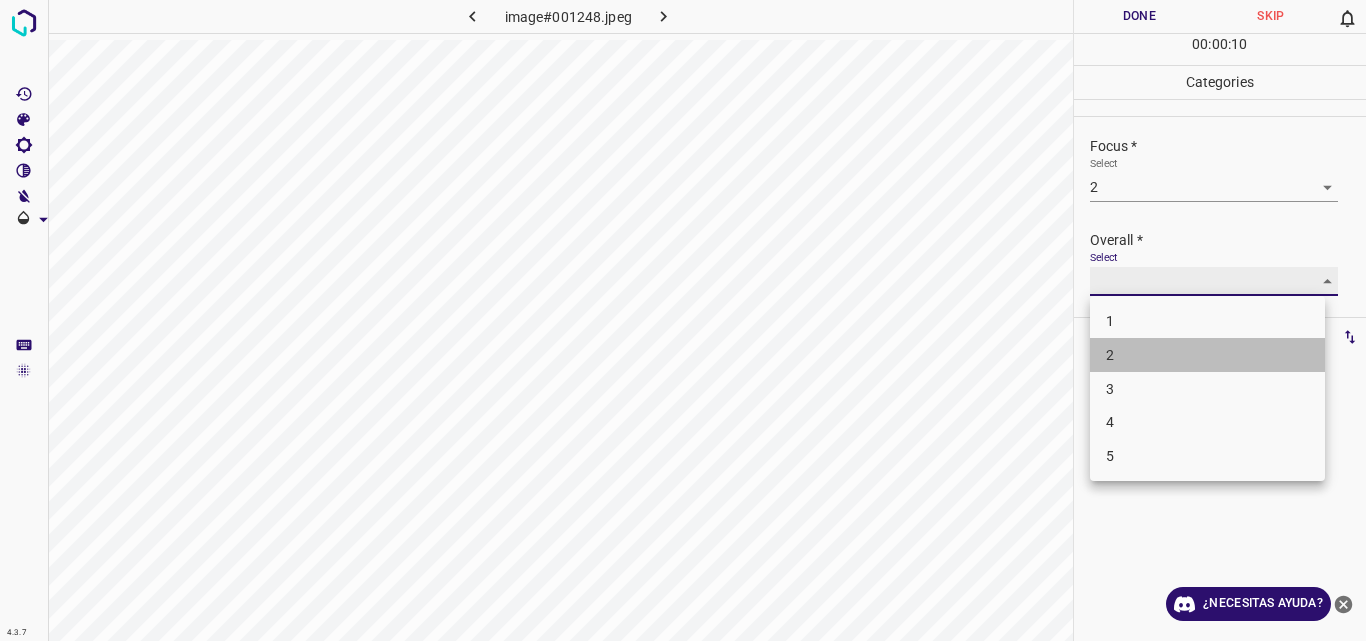 type on "2" 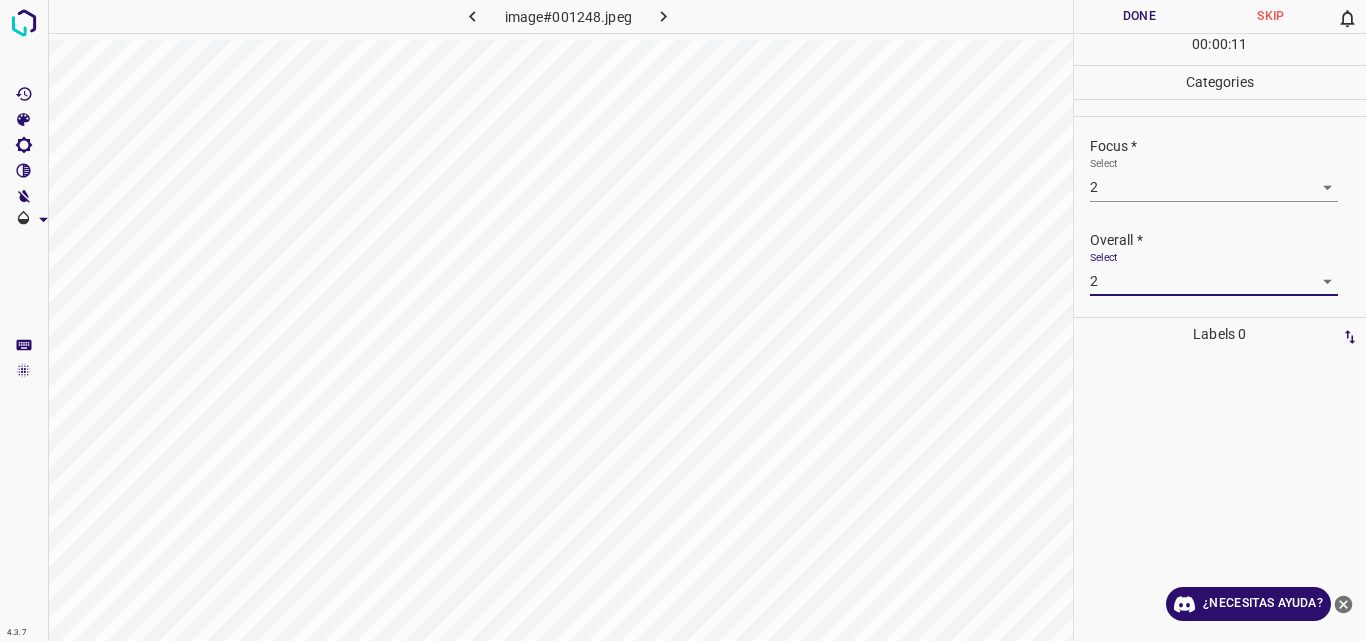 click on "Done" at bounding box center [1140, 16] 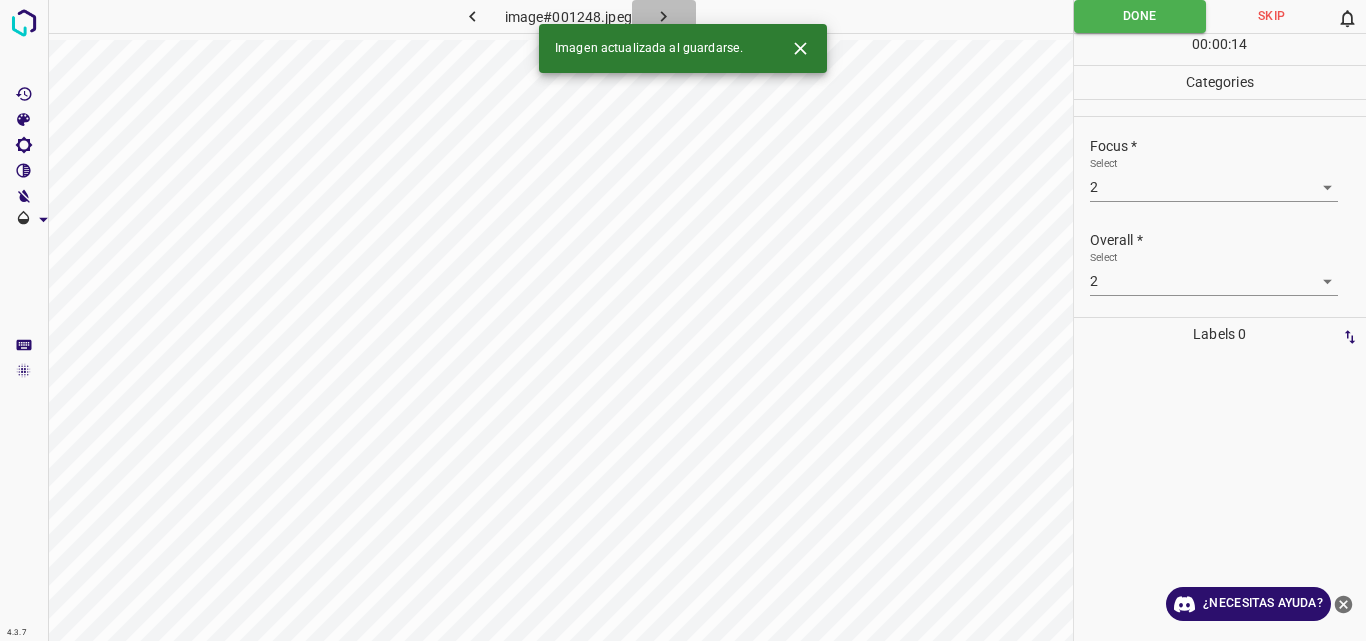 click 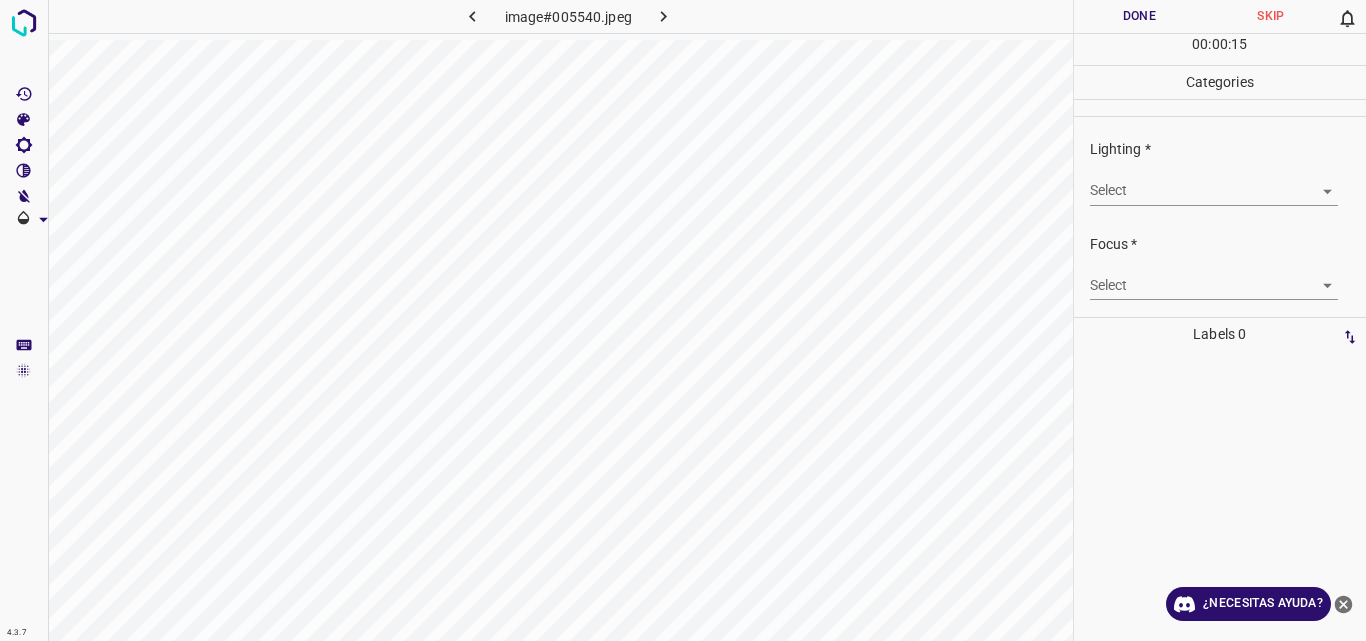 click on "4.3.7 image#005540.jpeg Done Skip 0 00   : 00   : 15   Categories Lighting *  Select ​ Focus *  Select ​ Overall *  Select ​ Labels   0 Categories 1 Lighting 2 Focus 3 Overall Tools Space Change between modes (Draw & Edit) I Auto labeling R Restore zoom M Zoom in N Zoom out Delete Delete selecte label Filters Z Restore filters X Saturation filter C Brightness filter V Contrast filter B Gray scale filter General O Download ¿Necesitas ayuda? Original text Rate this translation Your feedback will be used to help improve Google Translate - Texto - Esconder - Borrar" at bounding box center [683, 320] 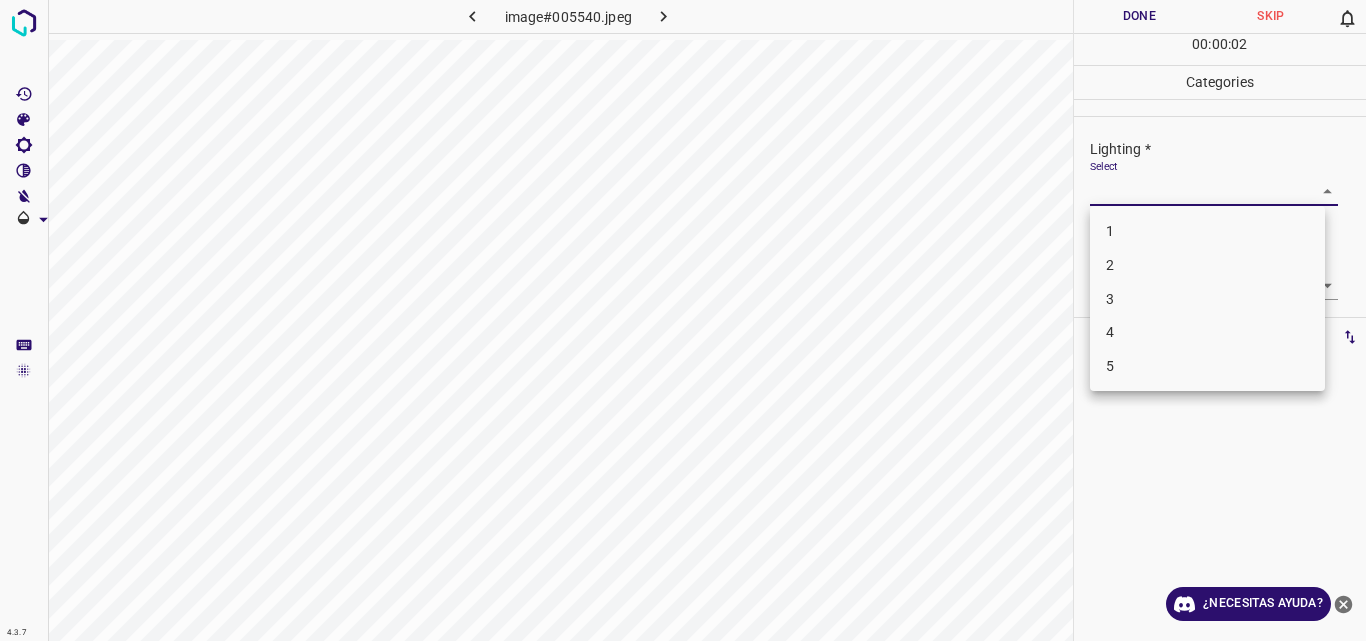 click on "3" at bounding box center [1207, 299] 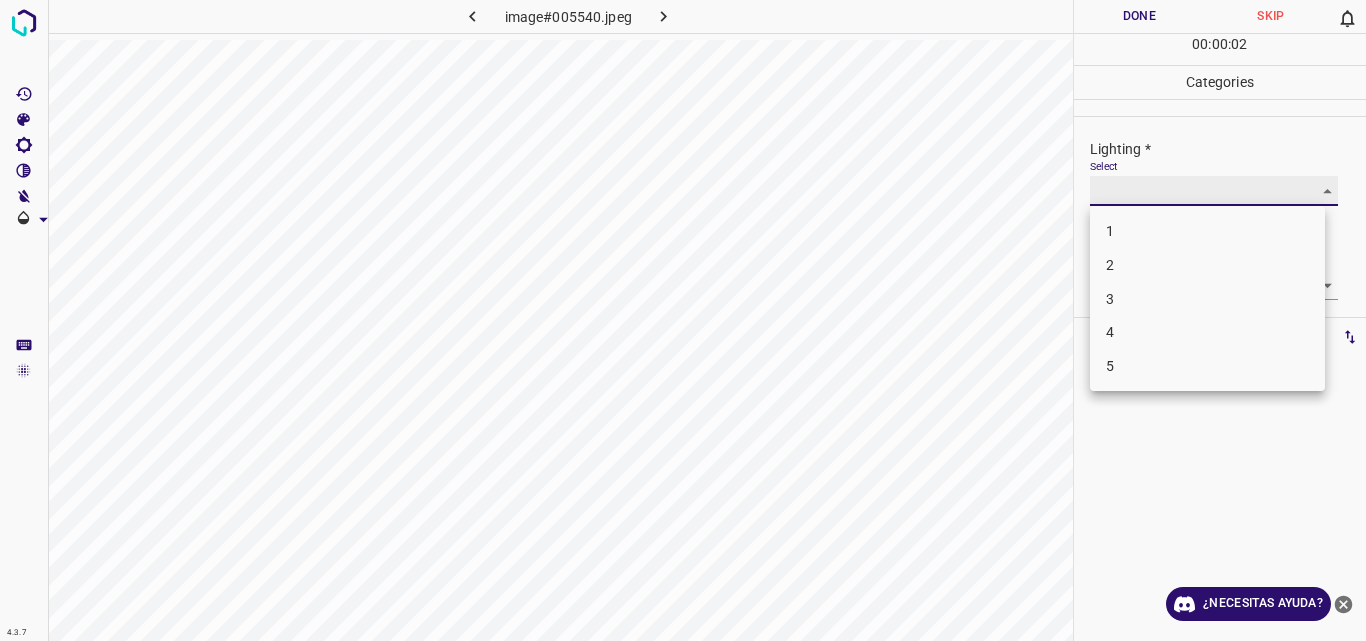 type on "3" 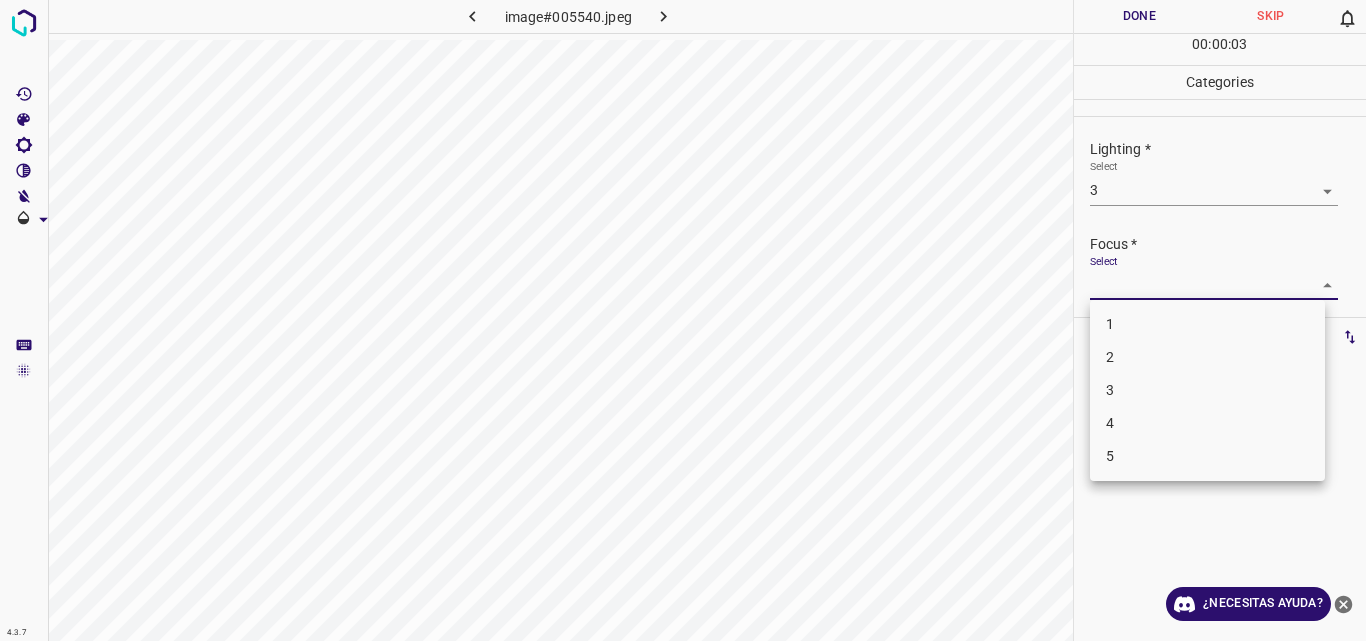 click on "4.3.7 image#005540.jpeg Done Skip 0 00   : 00   : 03   Categories Lighting *  Select 3 3 Focus *  Select ​ Overall *  Select ​ Labels   0 Categories 1 Lighting 2 Focus 3 Overall Tools Space Change between modes (Draw & Edit) I Auto labeling R Restore zoom M Zoom in N Zoom out Delete Delete selecte label Filters Z Restore filters X Saturation filter C Brightness filter V Contrast filter B Gray scale filter General O Download ¿Necesitas ayuda? Original text Rate this translation Your feedback will be used to help improve Google Translate - Texto - Esconder - Borrar 1 2 3 4 5" at bounding box center (683, 320) 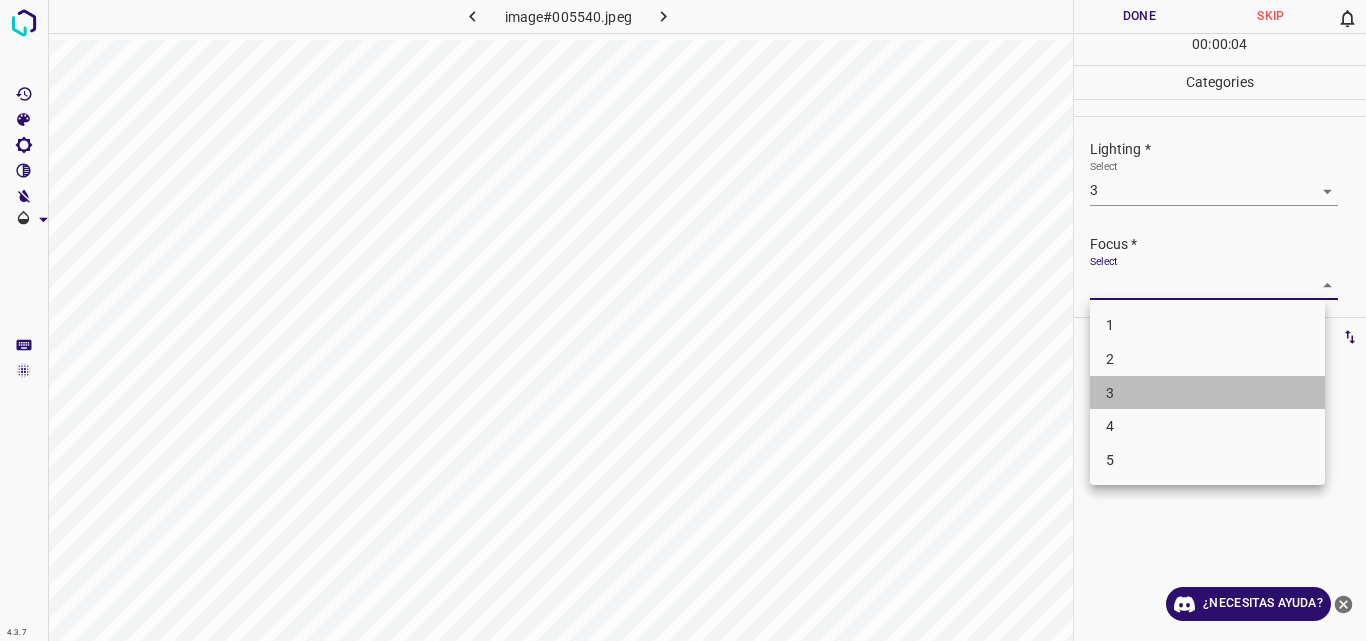 click on "3" at bounding box center (1207, 393) 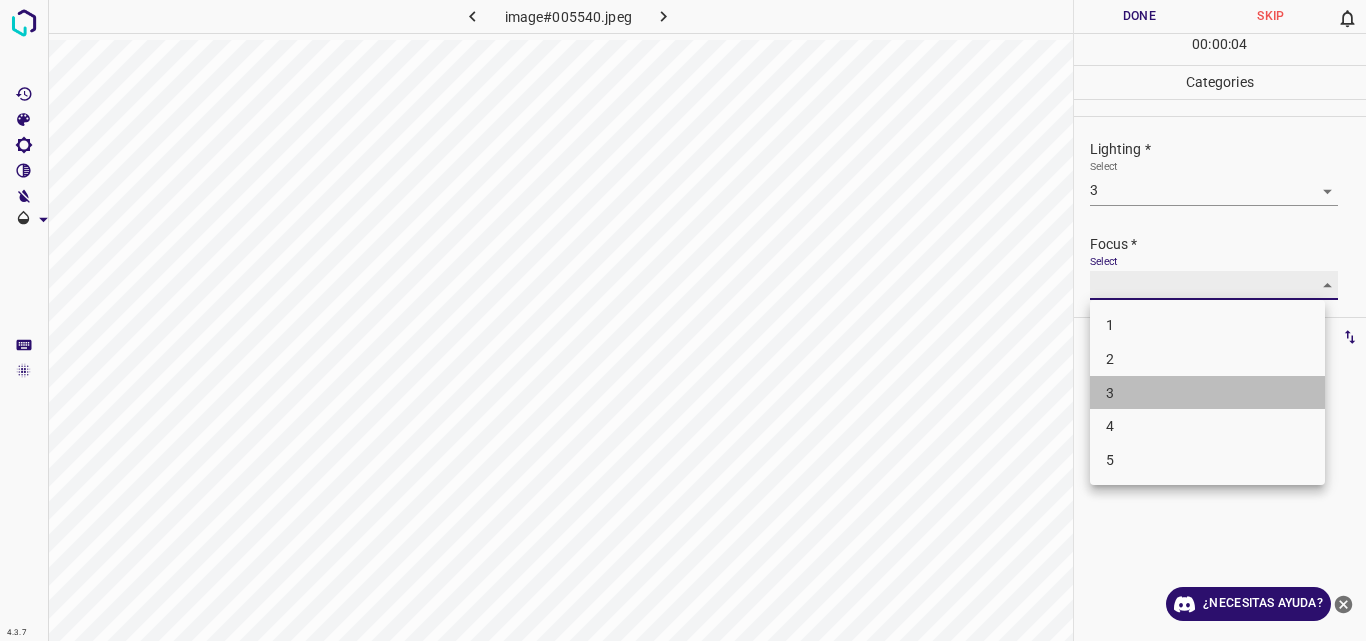 type on "3" 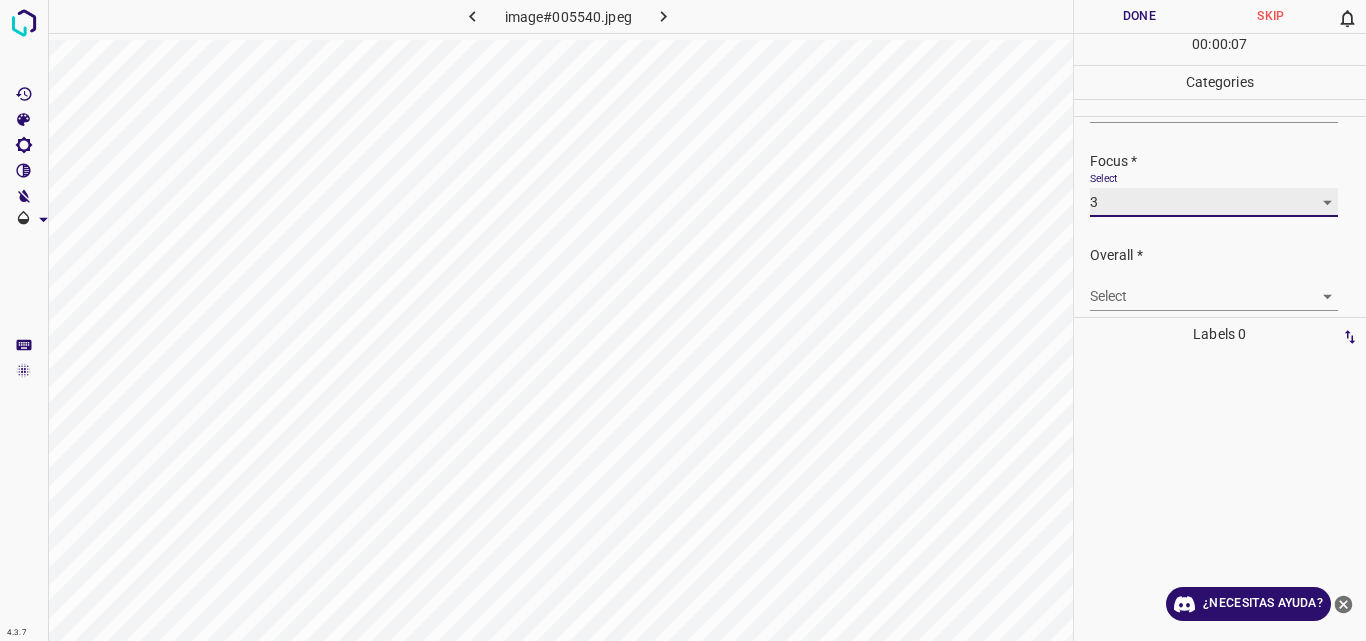 scroll, scrollTop: 98, scrollLeft: 0, axis: vertical 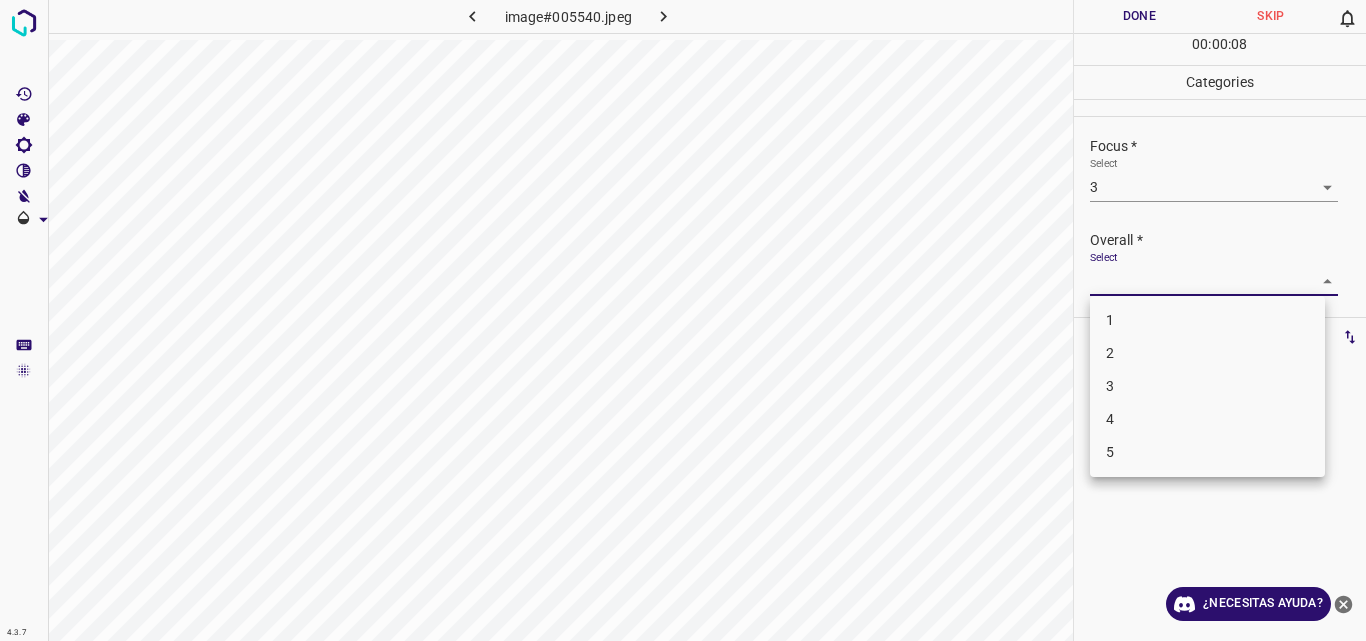 click on "4.3.7 image#005540.jpeg Done Skip 0 00   : 00   : 08   Categories Lighting *  Select 3 3 Focus *  Select 3 3 Overall *  Select ​ Labels   0 Categories 1 Lighting 2 Focus 3 Overall Tools Space Change between modes (Draw & Edit) I Auto labeling R Restore zoom M Zoom in N Zoom out Delete Delete selecte label Filters Z Restore filters X Saturation filter C Brightness filter V Contrast filter B Gray scale filter General O Download ¿Necesitas ayuda? Original text Rate this translation Your feedback will be used to help improve Google Translate - Texto - Esconder - Borrar 1 2 3 4 5" at bounding box center (683, 320) 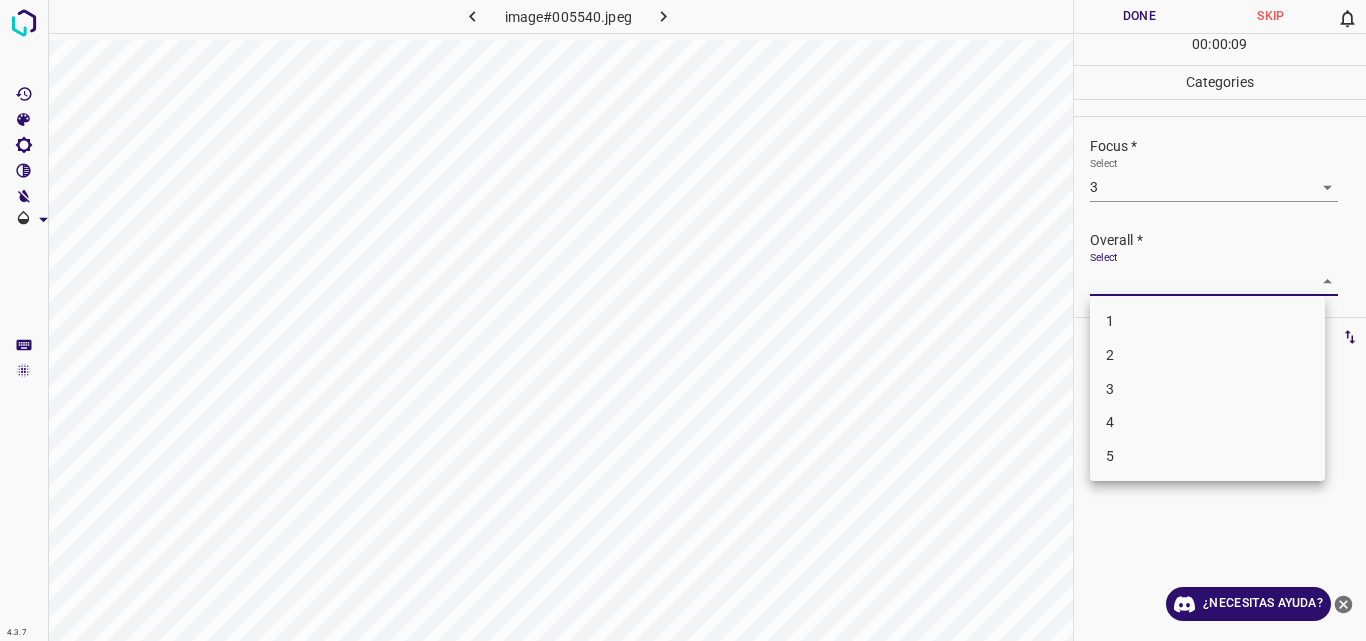 click on "3" at bounding box center [1207, 389] 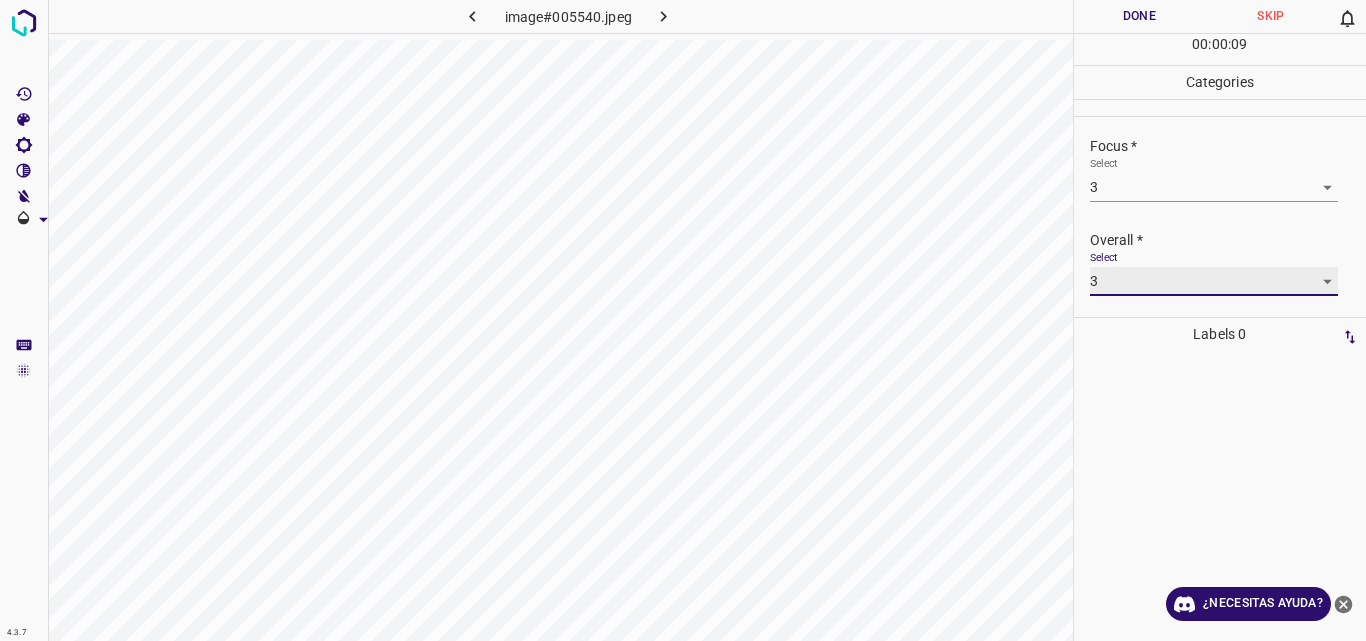 type on "3" 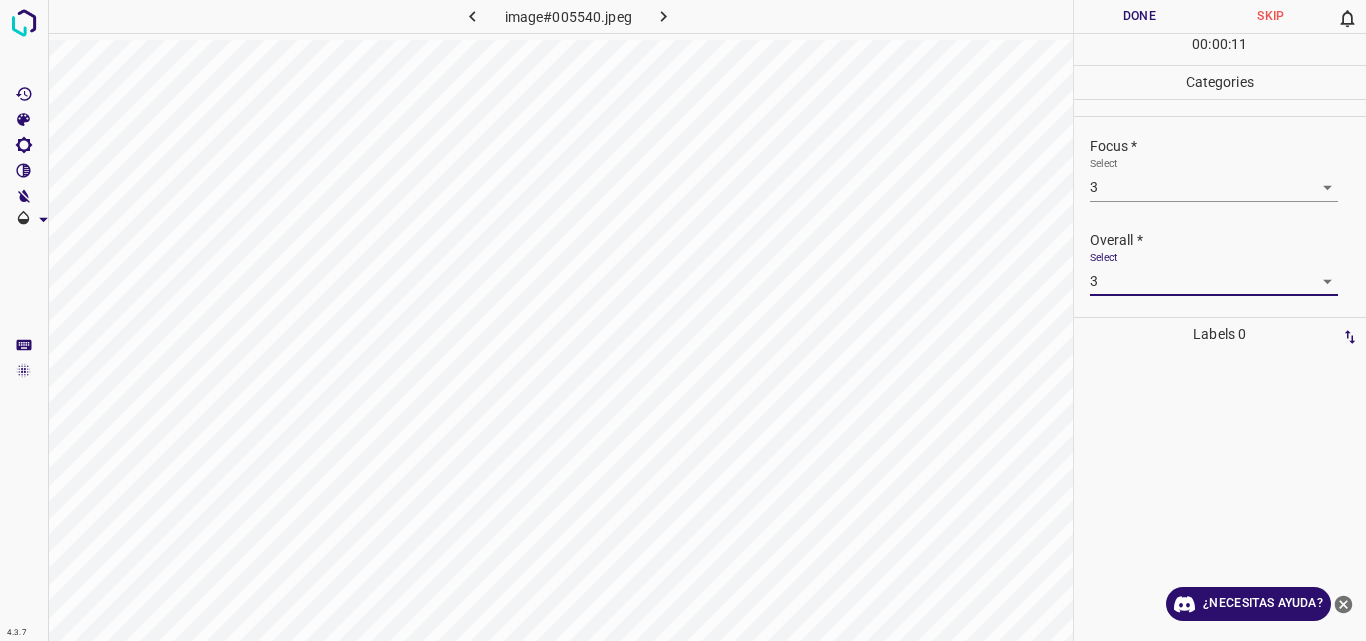 click on "Done" at bounding box center (1140, 16) 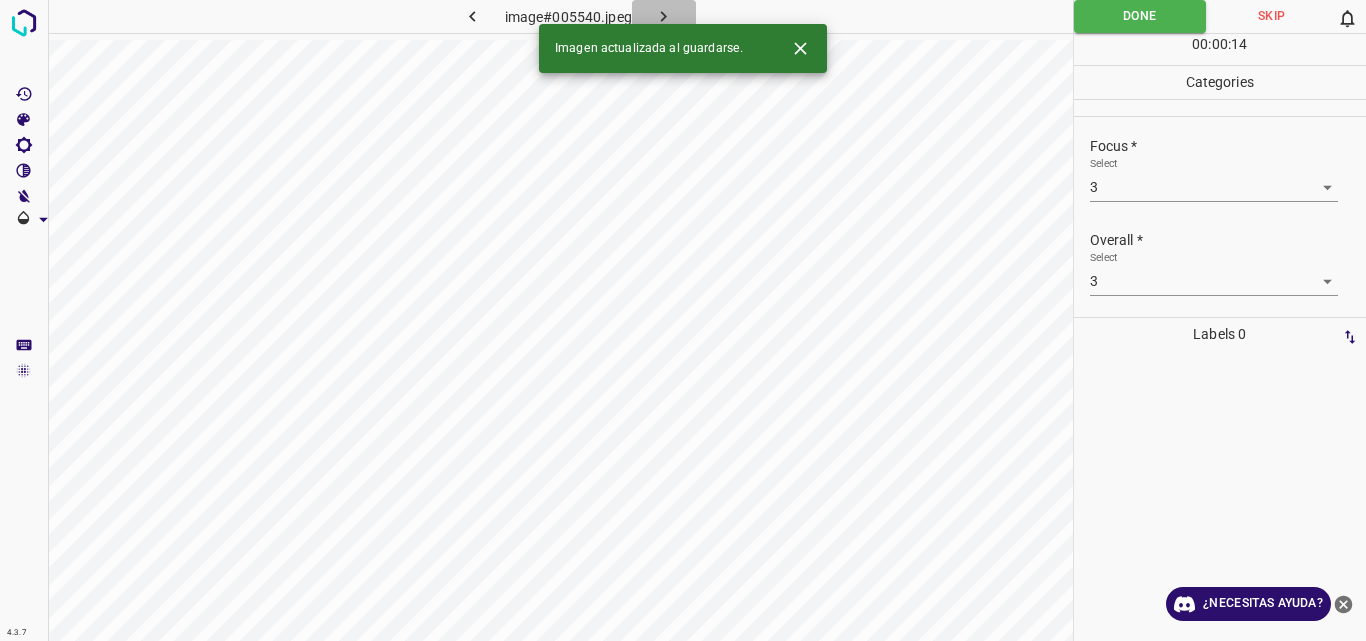 click 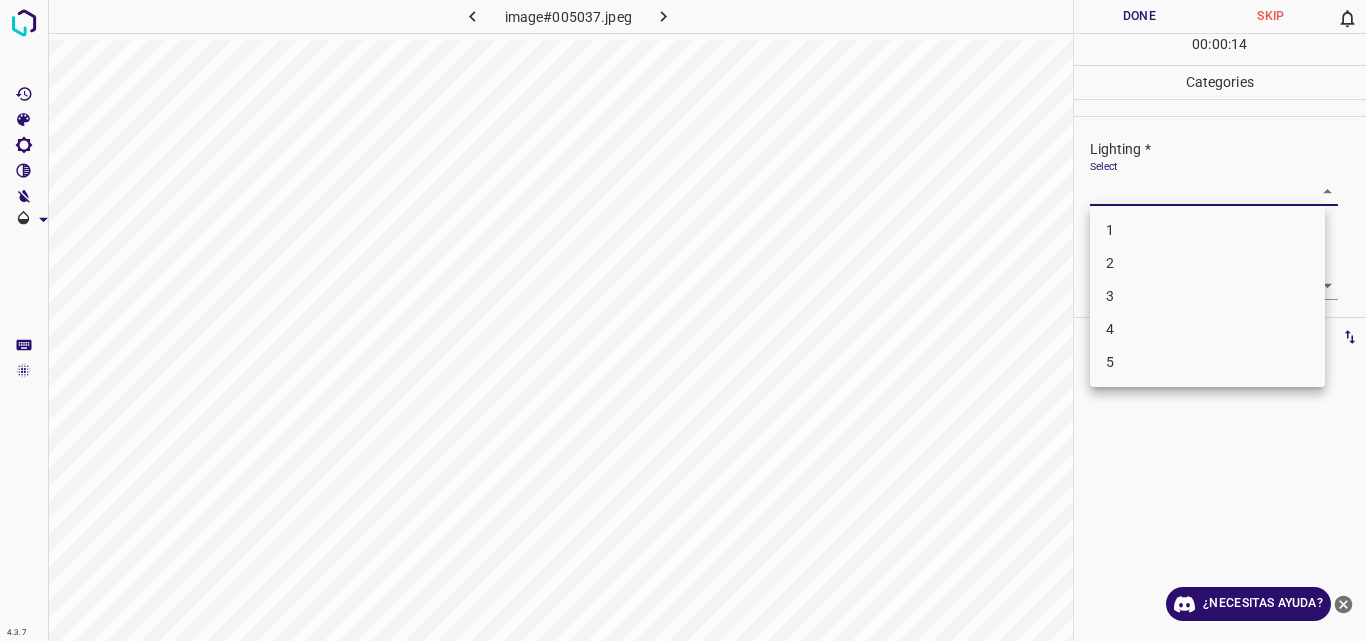 click on "4.3.7 image#005037.jpeg Done Skip 0 00   : 00   : 14   Categories Lighting *  Select ​ Focus *  Select ​ Overall *  Select ​ Labels   0 Categories 1 Lighting 2 Focus 3 Overall Tools Space Change between modes (Draw & Edit) I Auto labeling R Restore zoom M Zoom in N Zoom out Delete Delete selecte label Filters Z Restore filters X Saturation filter C Brightness filter V Contrast filter B Gray scale filter General O Download ¿Necesitas ayuda? Original text Rate this translation Your feedback will be used to help improve Google Translate - Texto - Esconder - Borrar 1 2 3 4 5" at bounding box center [683, 320] 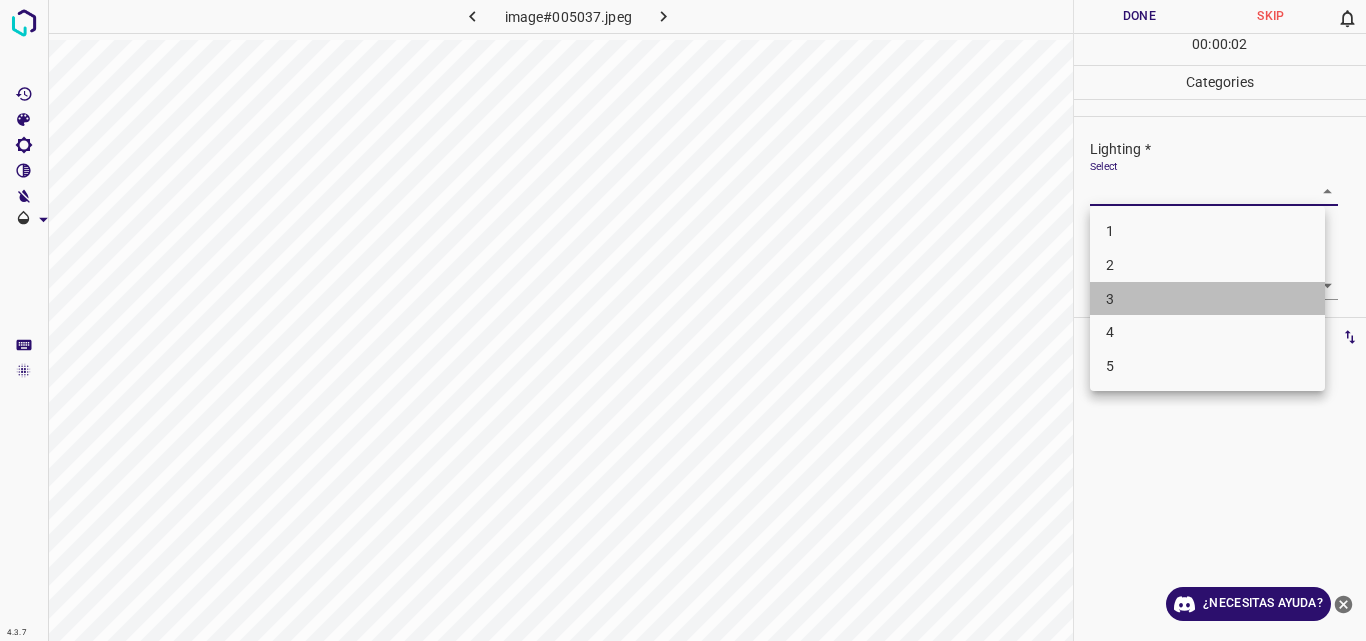 click on "3" at bounding box center (1207, 299) 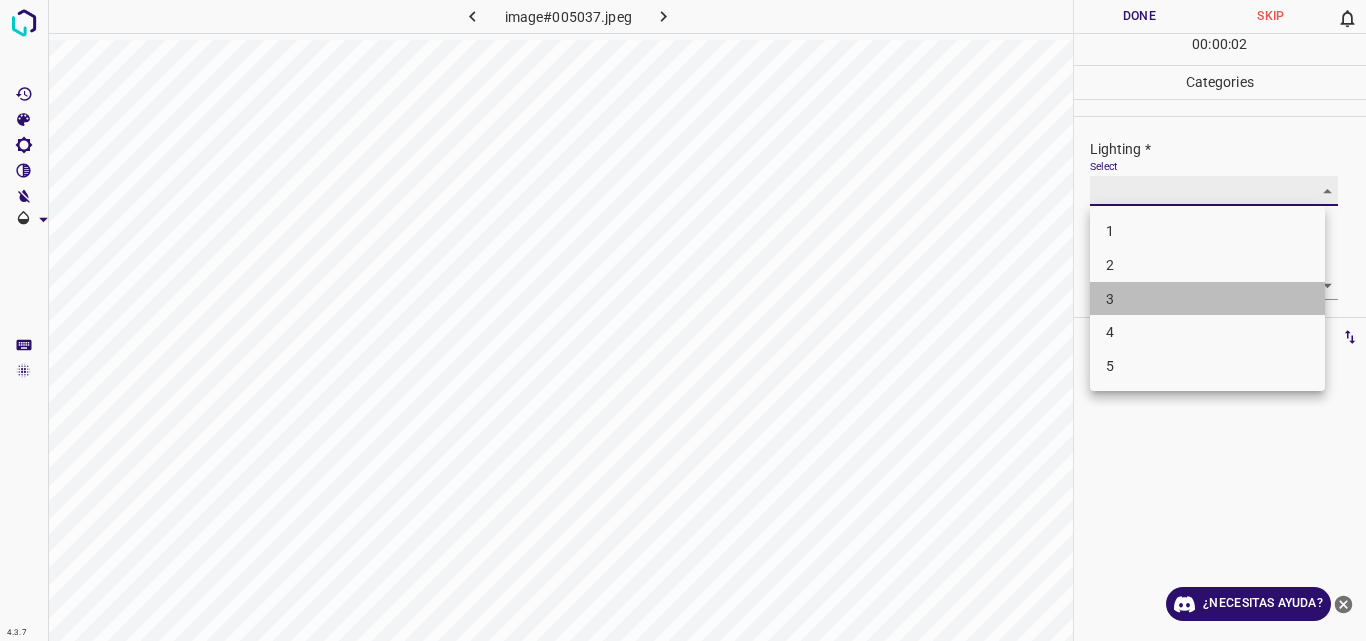 type on "3" 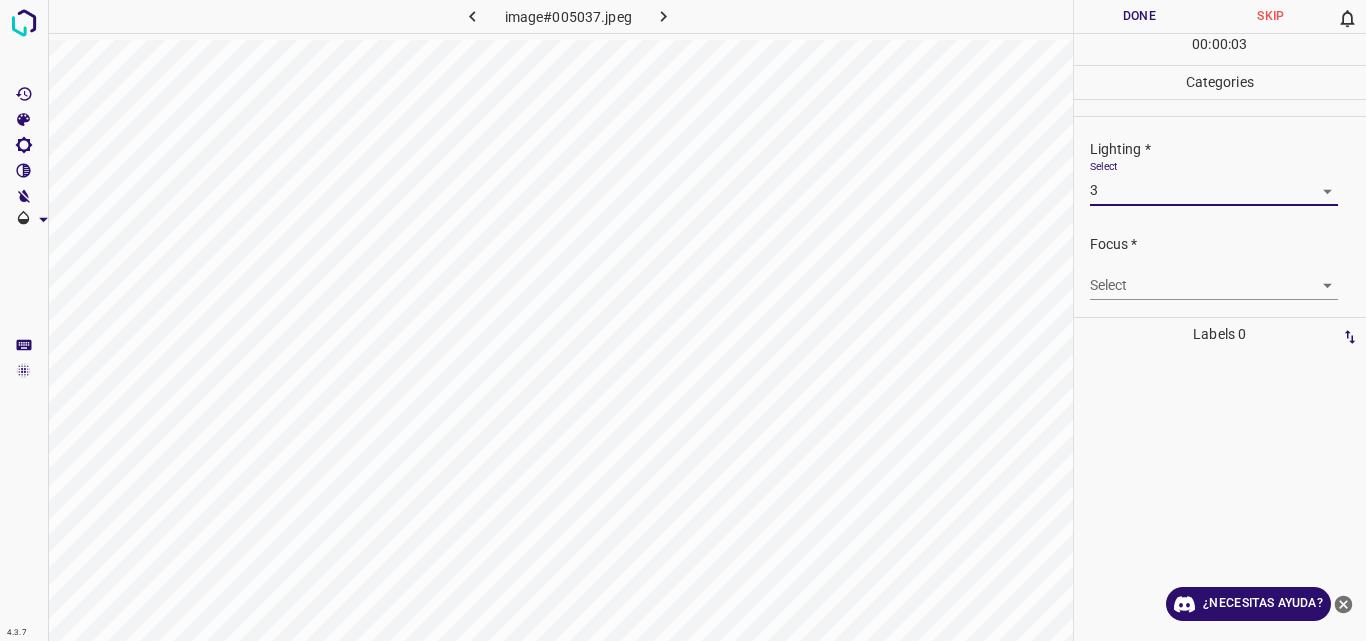 click on "4.3.7 image#005037.jpeg Done Skip 0 00   : 00   : 03   Categories Lighting *  Select 3 3 Focus *  Select ​ Overall *  Select ​ Labels   0 Categories 1 Lighting 2 Focus 3 Overall Tools Space Change between modes (Draw & Edit) I Auto labeling R Restore zoom M Zoom in N Zoom out Delete Delete selecte label Filters Z Restore filters X Saturation filter C Brightness filter V Contrast filter B Gray scale filter General O Download ¿Necesitas ayuda? Original text Rate this translation Your feedback will be used to help improve Google Translate - Texto - Esconder - Borrar" at bounding box center [683, 320] 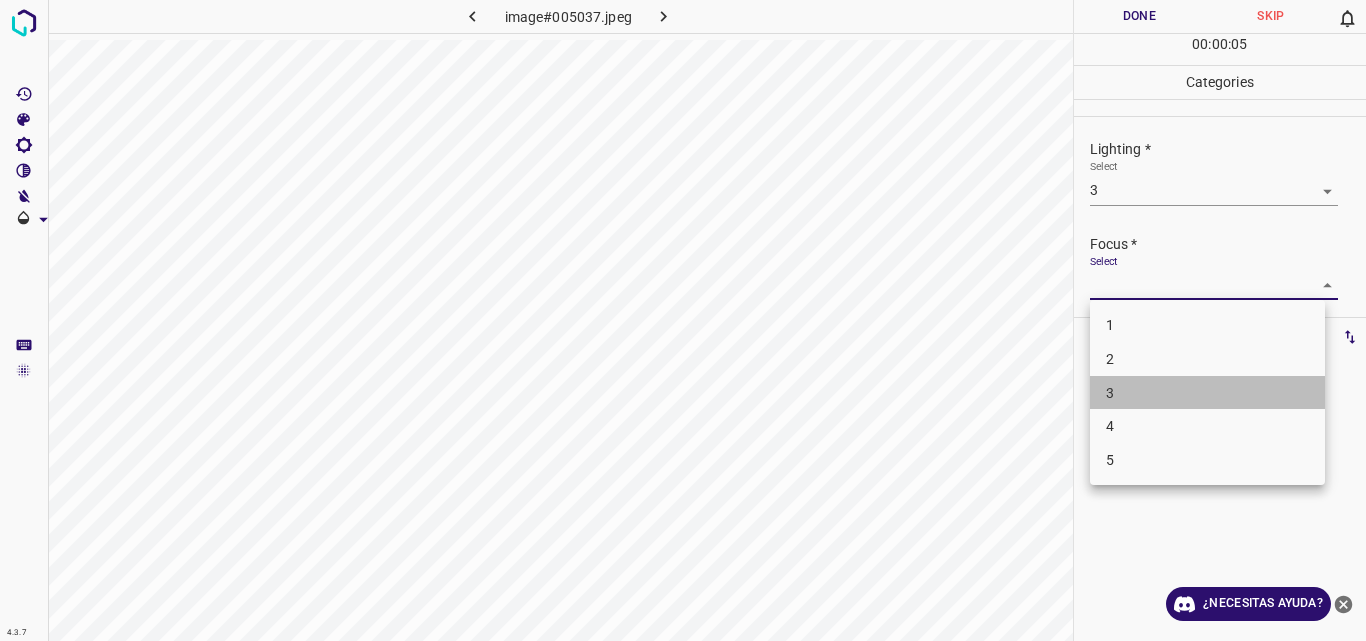 click on "3" at bounding box center [1207, 393] 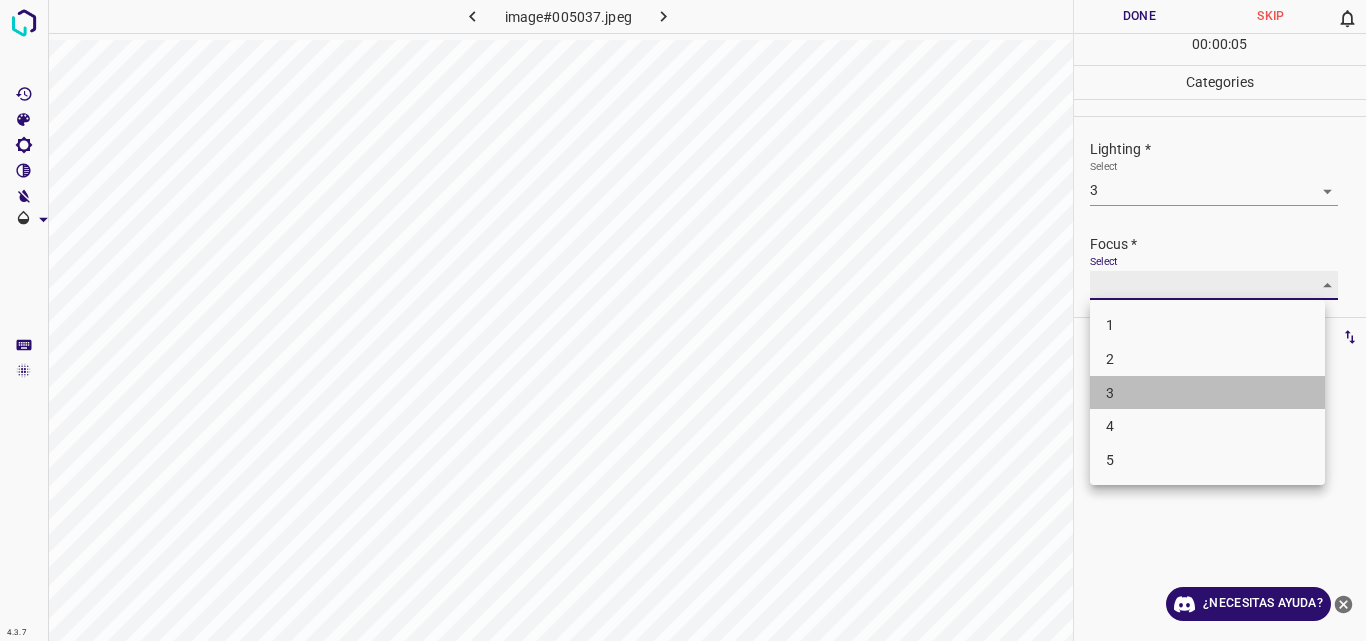 type on "3" 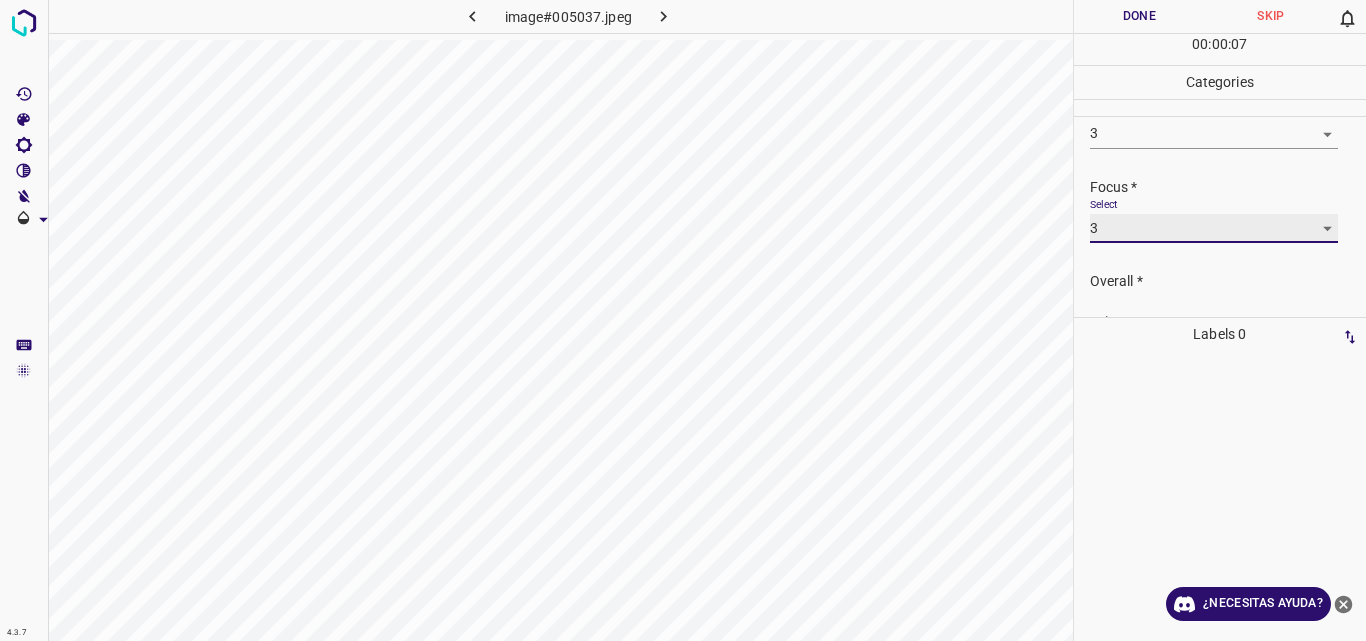 scroll, scrollTop: 98, scrollLeft: 0, axis: vertical 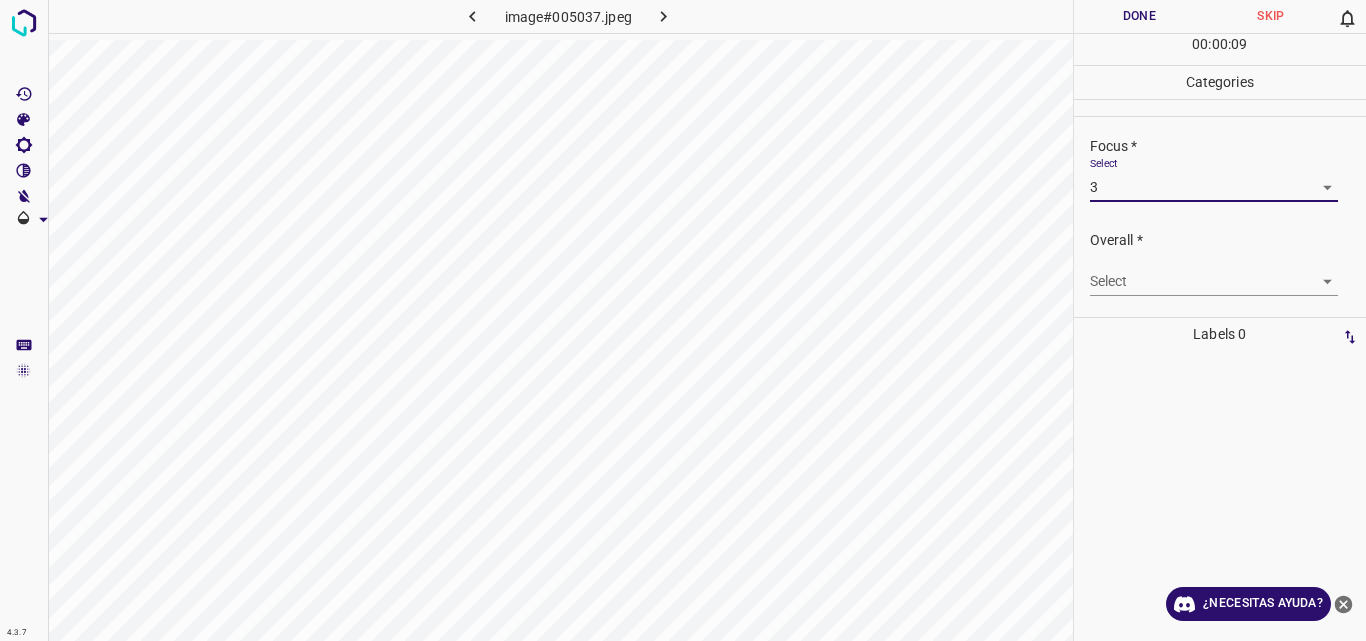 click on "4.3.7 image#005037.jpeg Done Skip 0 00   : 00   : 09   Categories Lighting *  Select 3 3 Focus *  Select 3 3 Overall *  Select ​ Labels   0 Categories 1 Lighting 2 Focus 3 Overall Tools Space Change between modes (Draw & Edit) I Auto labeling R Restore zoom M Zoom in N Zoom out Delete Delete selecte label Filters Z Restore filters X Saturation filter C Brightness filter V Contrast filter B Gray scale filter General O Download ¿Necesitas ayuda? Original text Rate this translation Your feedback will be used to help improve Google Translate - Texto - Esconder - Borrar" at bounding box center (683, 320) 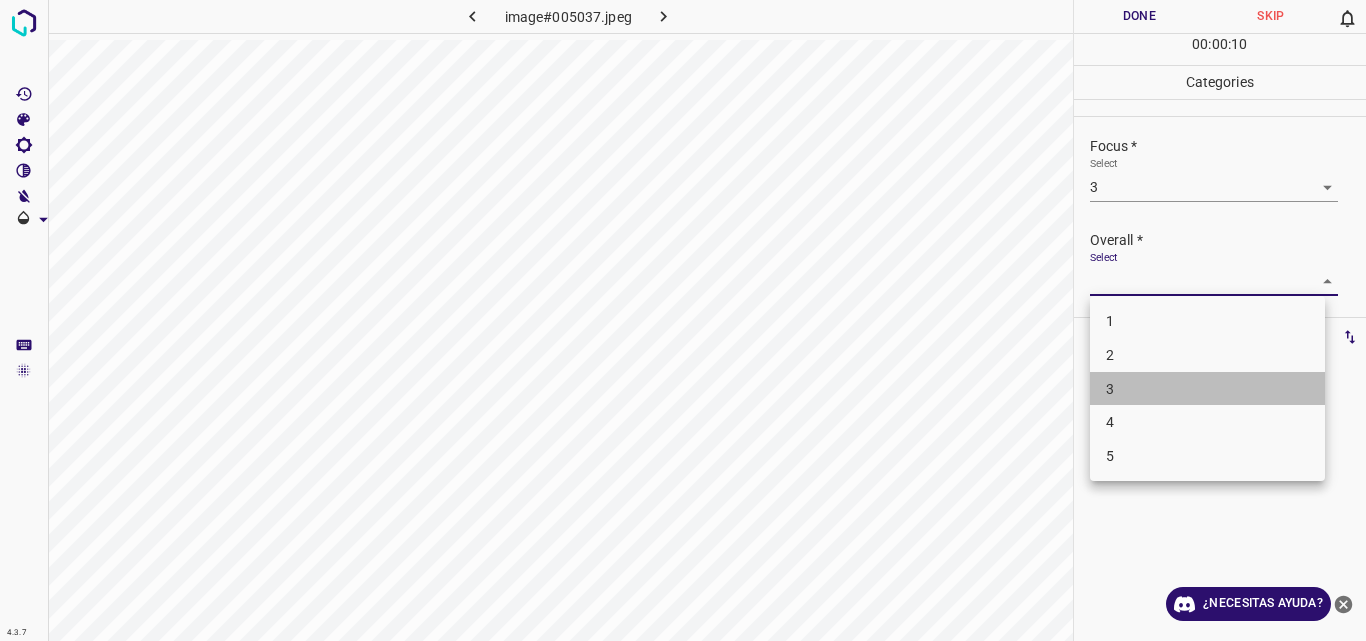 click on "3" at bounding box center (1207, 389) 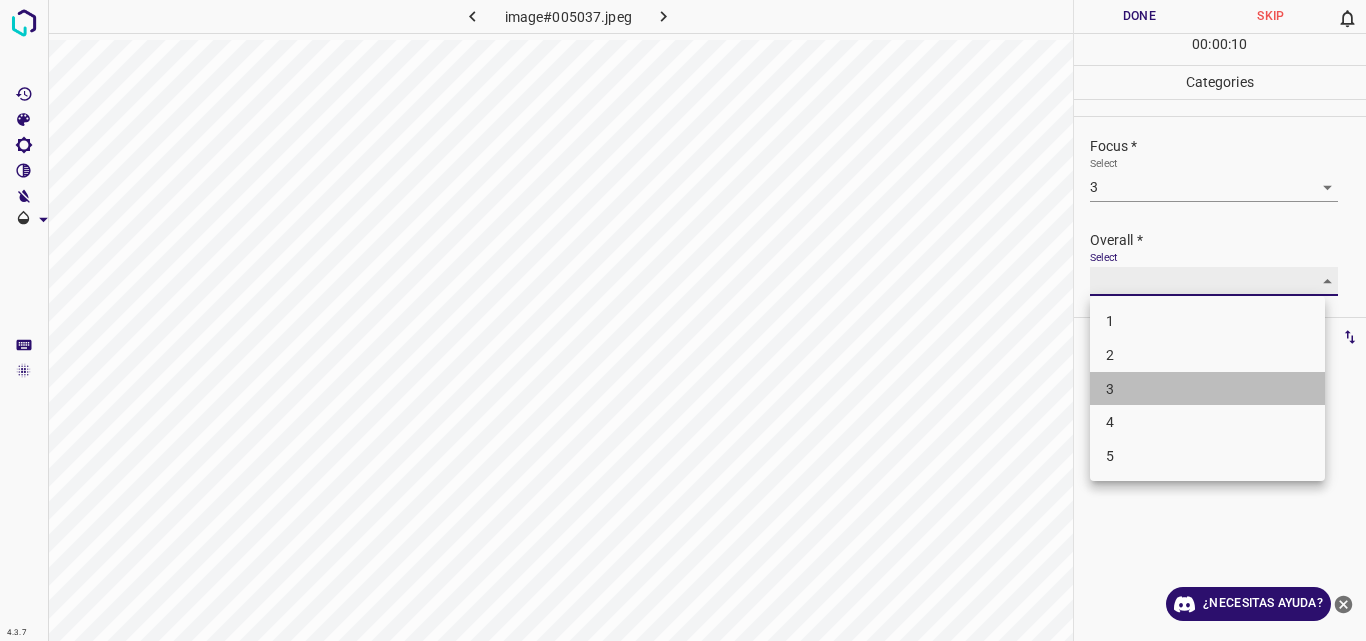 type on "3" 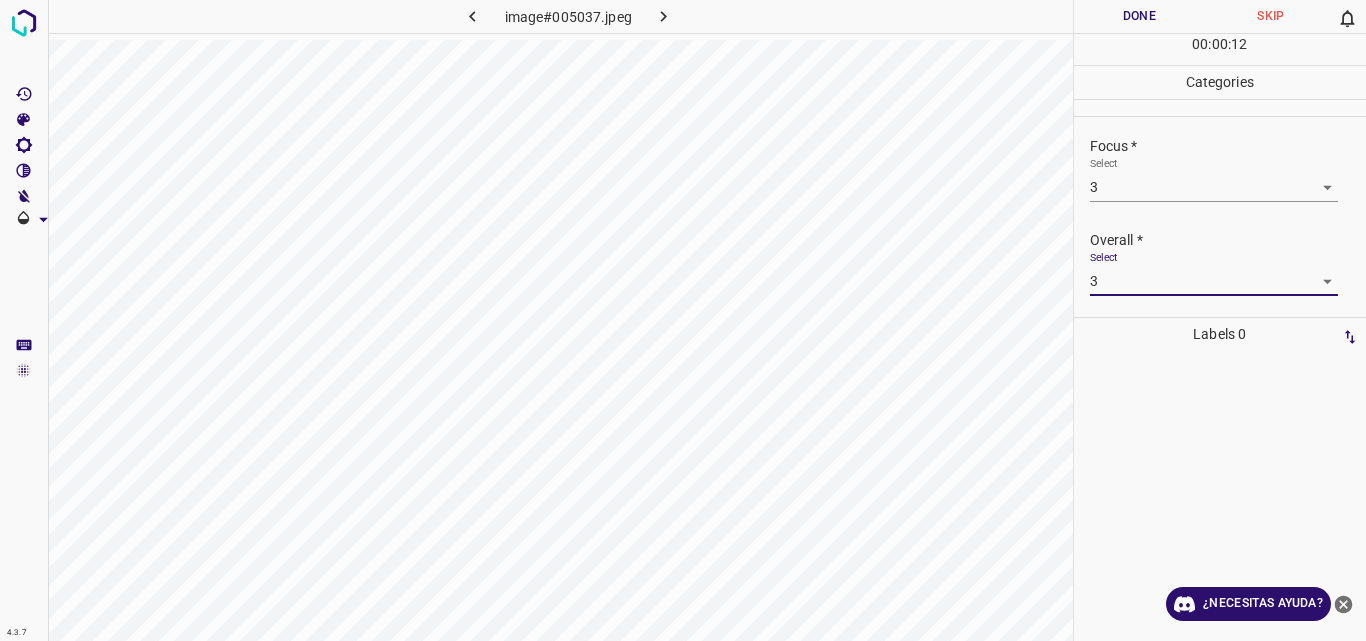 click on "Done" at bounding box center (1140, 16) 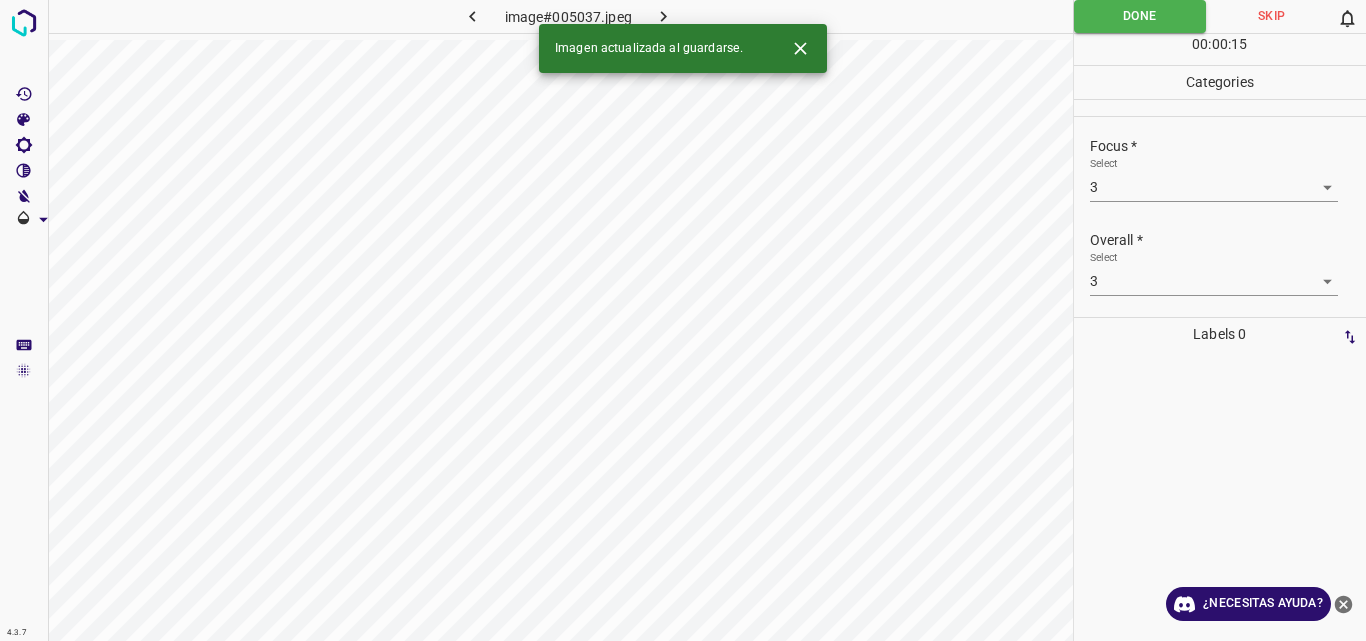 click 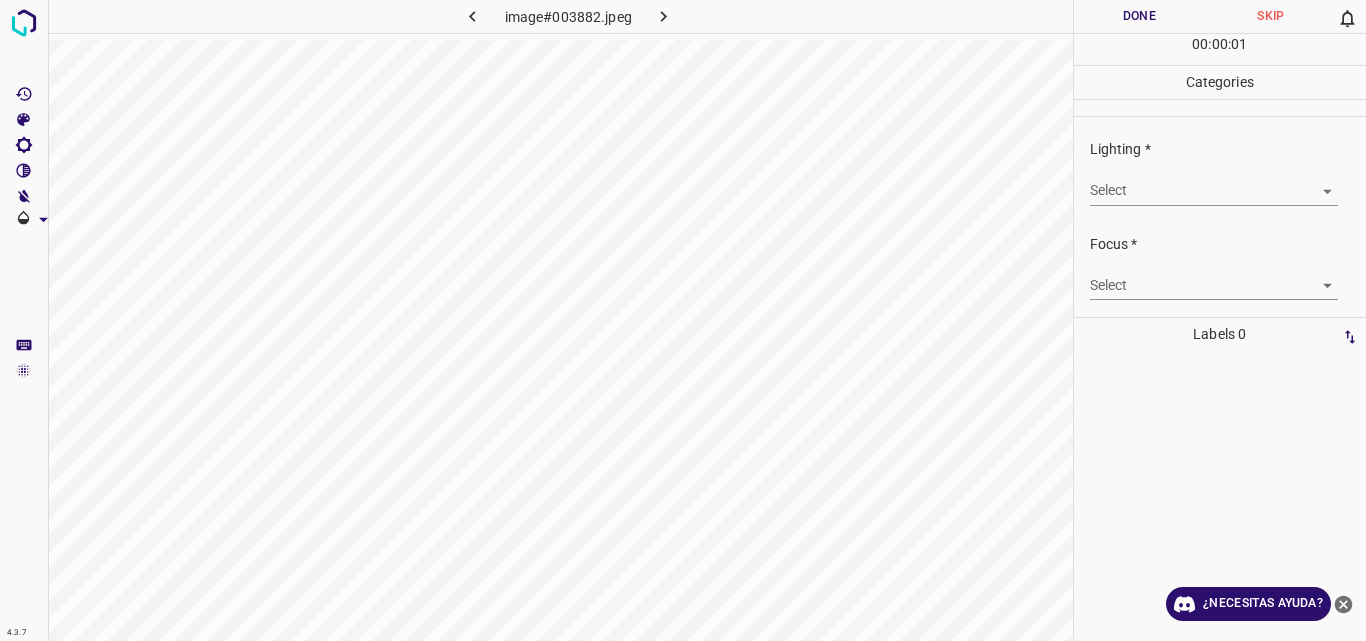 click on "4.3.7 image#003882.jpeg Done Skip 0 00   : 00   : 01   Categories Lighting *  Select ​ Focus *  Select ​ Overall *  Select ​ Labels   0 Categories 1 Lighting 2 Focus 3 Overall Tools Space Change between modes (Draw & Edit) I Auto labeling R Restore zoom M Zoom in N Zoom out Delete Delete selecte label Filters Z Restore filters X Saturation filter C Brightness filter V Contrast filter B Gray scale filter General O Download ¿Necesitas ayuda? Original text Rate this translation Your feedback will be used to help improve Google Translate - Texto - Esconder - Borrar" at bounding box center [683, 320] 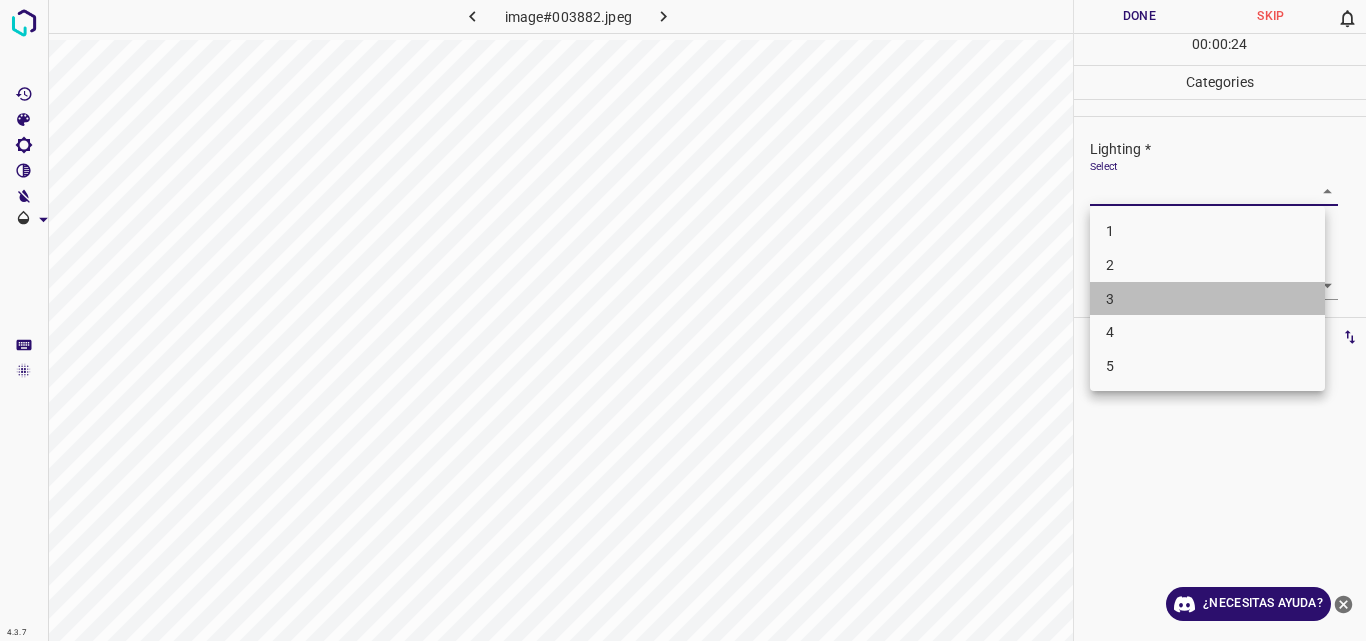 click on "3" at bounding box center (1207, 299) 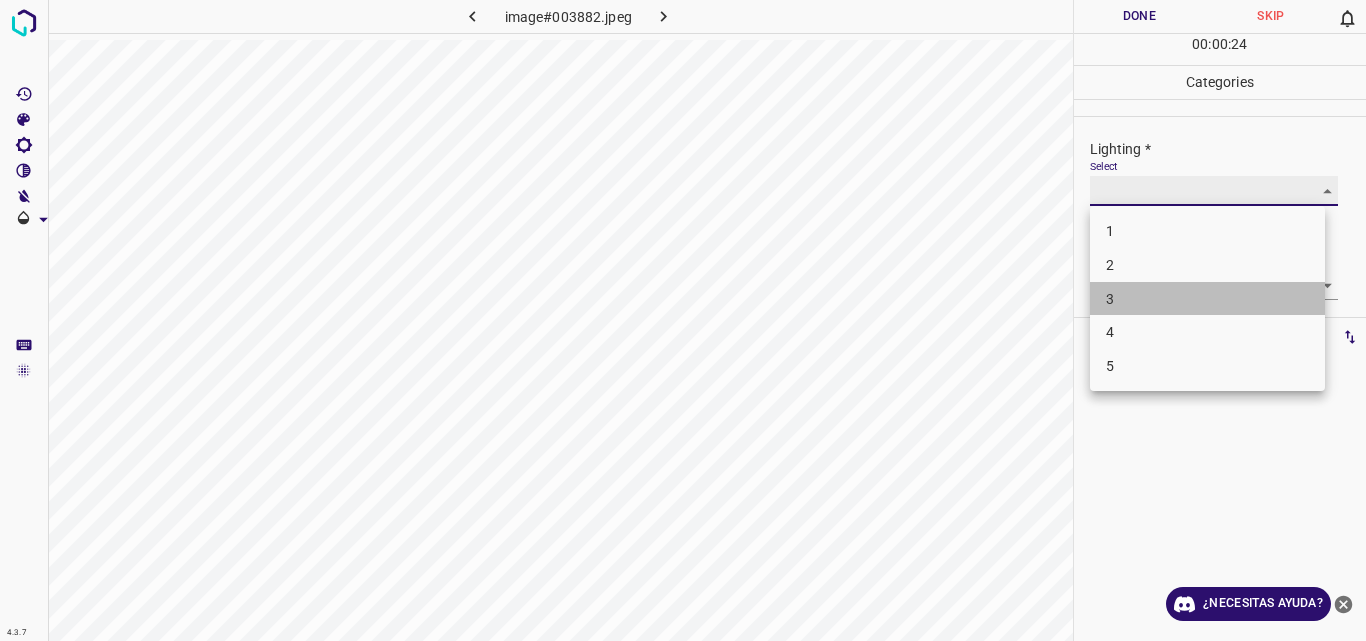 type on "3" 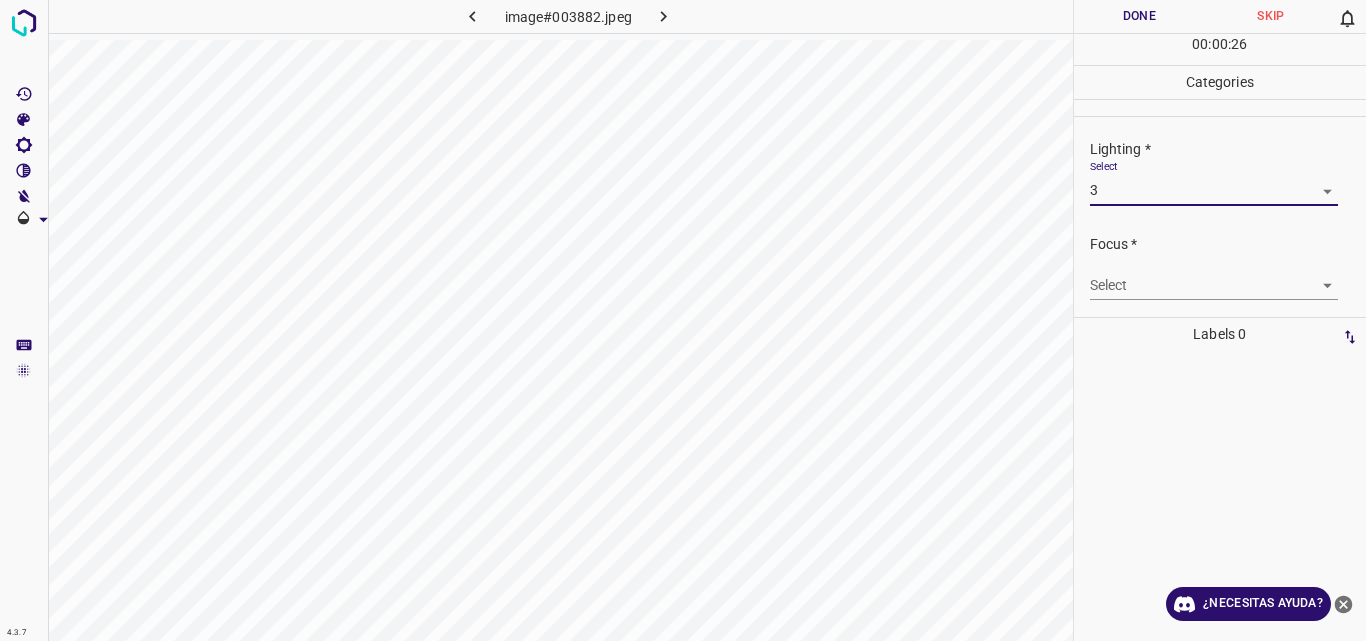 click on "4.3.7 image#003882.jpeg Done Skip 0 00   : 00   : 26   Categories Lighting *  Select 3 3 Focus *  Select ​ Overall *  Select ​ Labels   0 Categories 1 Lighting 2 Focus 3 Overall Tools Space Change between modes (Draw & Edit) I Auto labeling R Restore zoom M Zoom in N Zoom out Delete Delete selecte label Filters Z Restore filters X Saturation filter C Brightness filter V Contrast filter B Gray scale filter General O Download ¿Necesitas ayuda? Original text Rate this translation Your feedback will be used to help improve Google Translate - Texto - Esconder - Borrar" at bounding box center (683, 320) 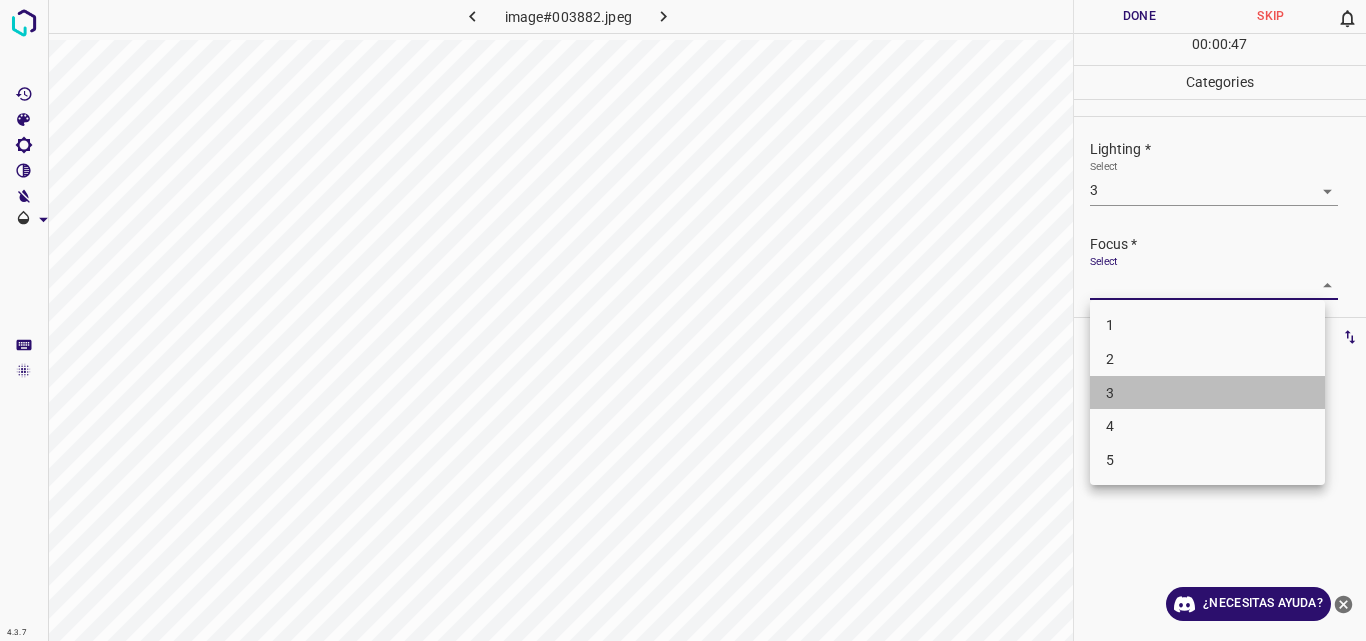 click on "3" at bounding box center (1207, 393) 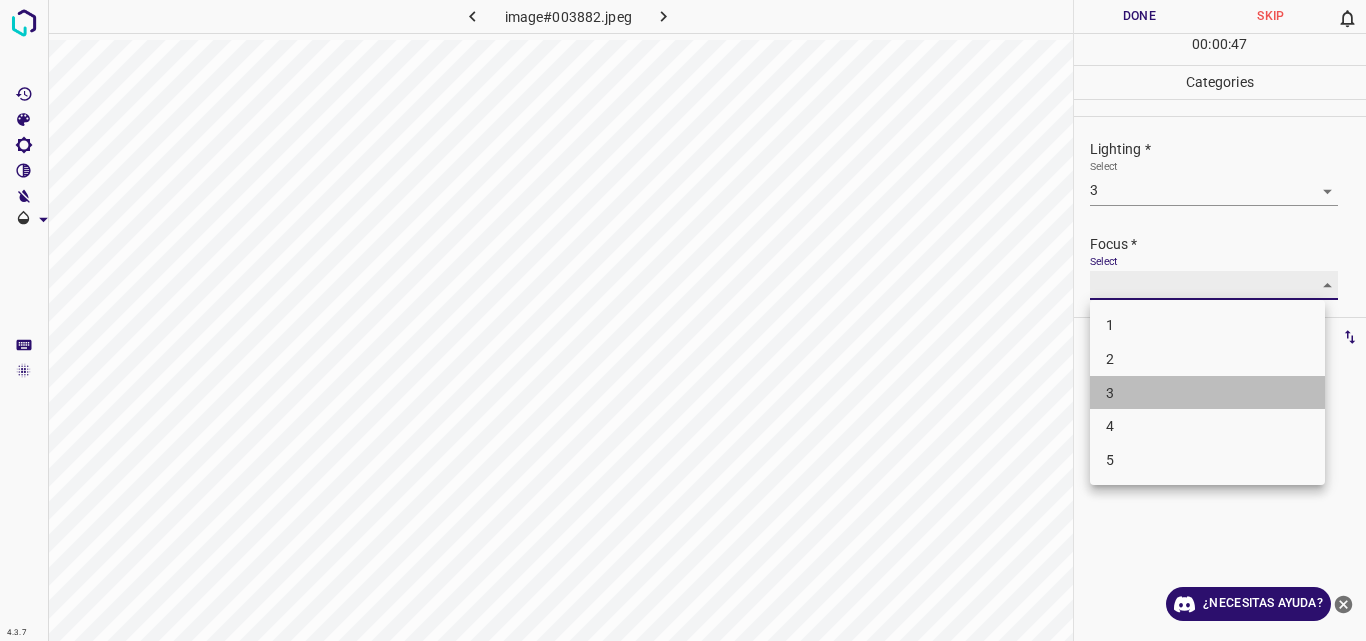 type on "3" 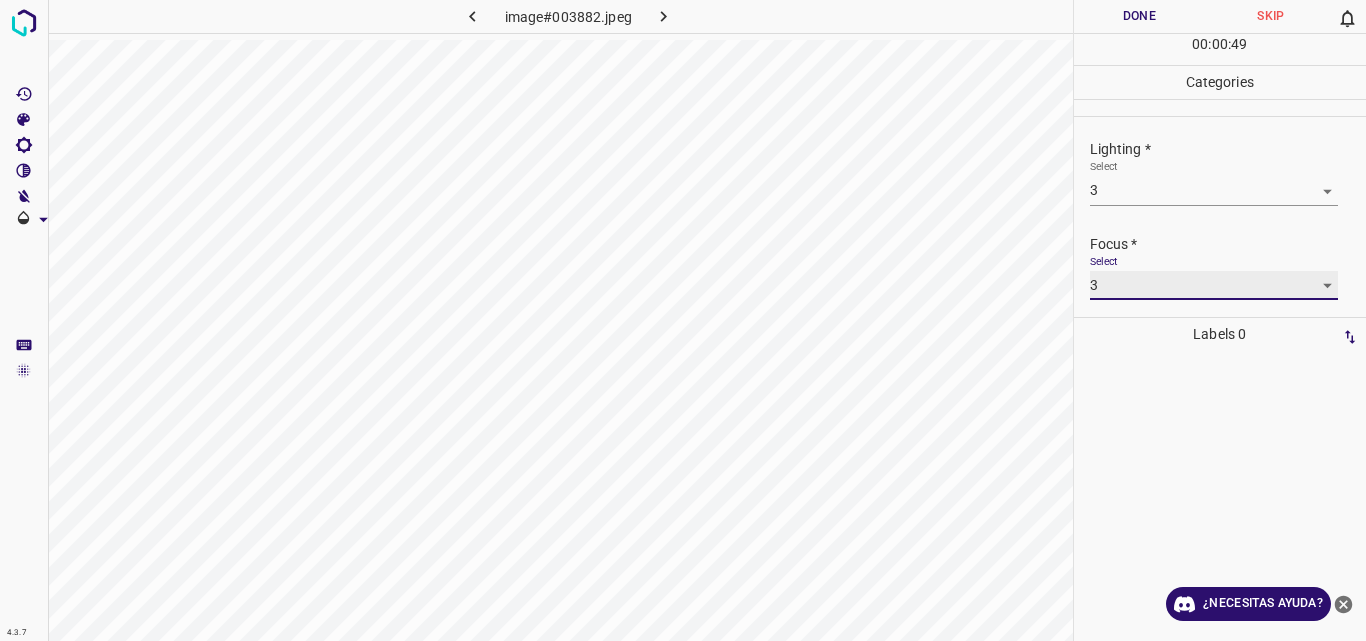 scroll, scrollTop: 98, scrollLeft: 0, axis: vertical 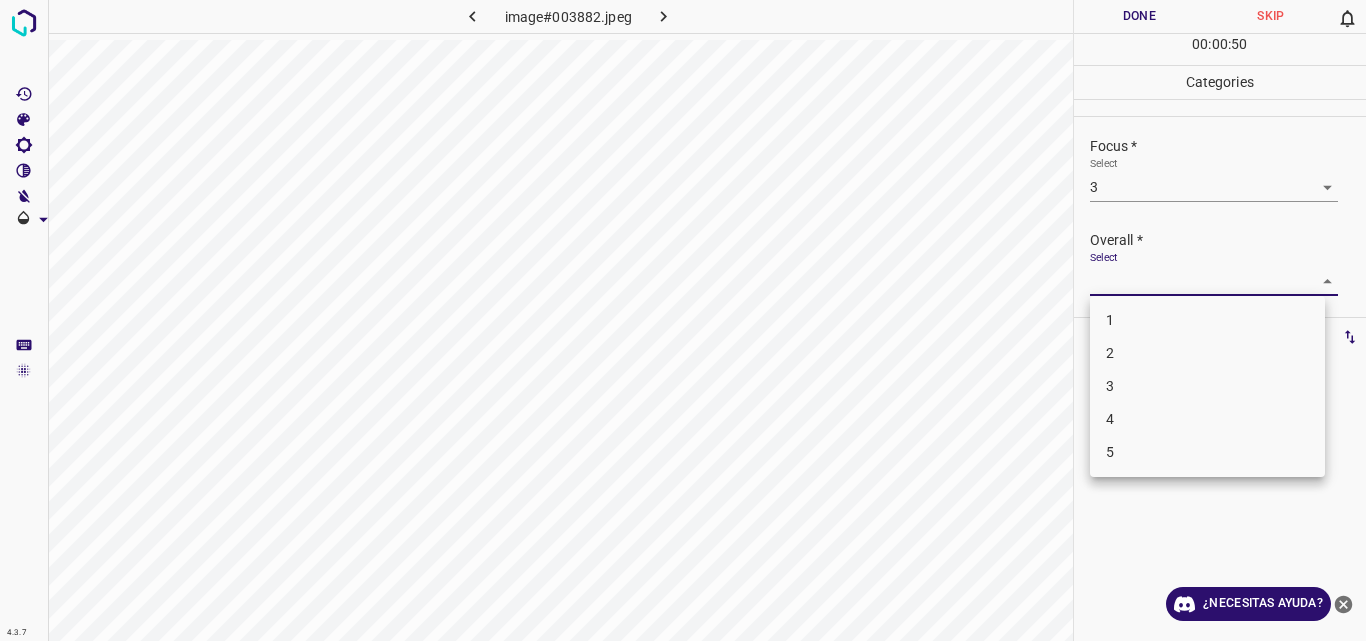 click on "4.3.7 image#003882.jpeg Done Skip 0 00   : 00   : 50   Categories Lighting *  Select 3 3 Focus *  Select 3 3 Overall *  Select ​ Labels   0 Categories 1 Lighting 2 Focus 3 Overall Tools Space Change between modes (Draw & Edit) I Auto labeling R Restore zoom M Zoom in N Zoom out Delete Delete selecte label Filters Z Restore filters X Saturation filter C Brightness filter V Contrast filter B Gray scale filter General O Download ¿Necesitas ayuda? Original text Rate this translation Your feedback will be used to help improve Google Translate - Texto - Esconder - Borrar 1 2 3 4 5" at bounding box center (683, 320) 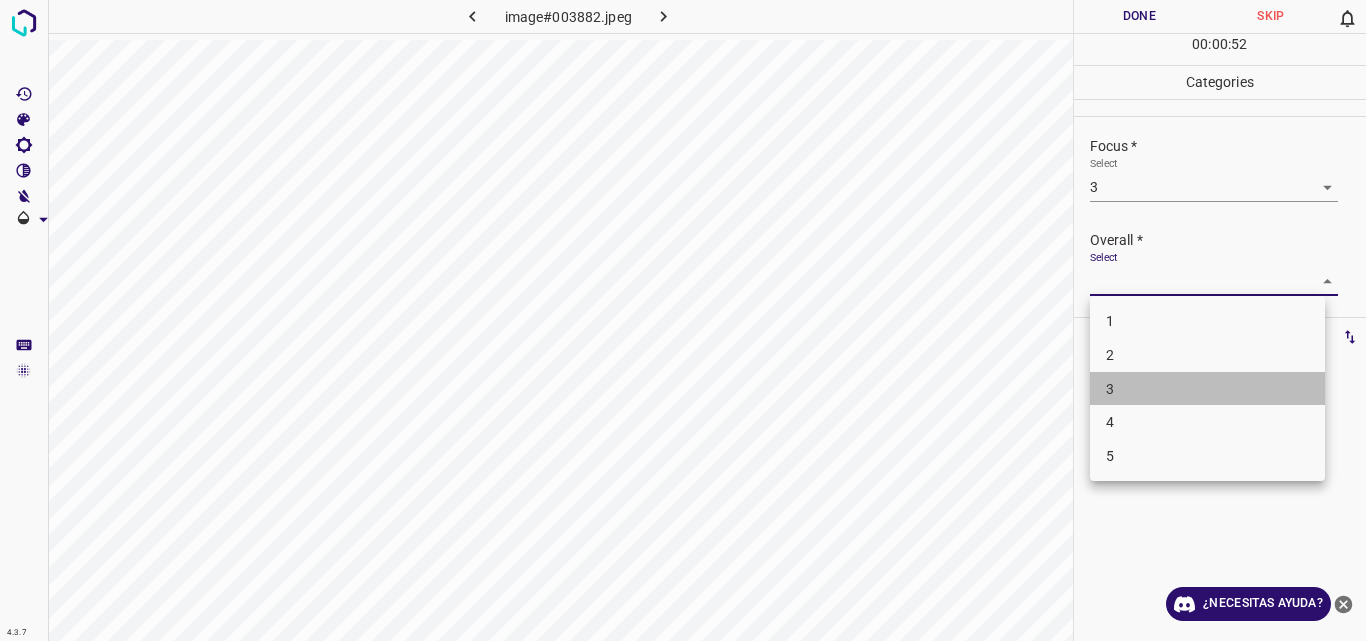 click on "3" at bounding box center [1207, 389] 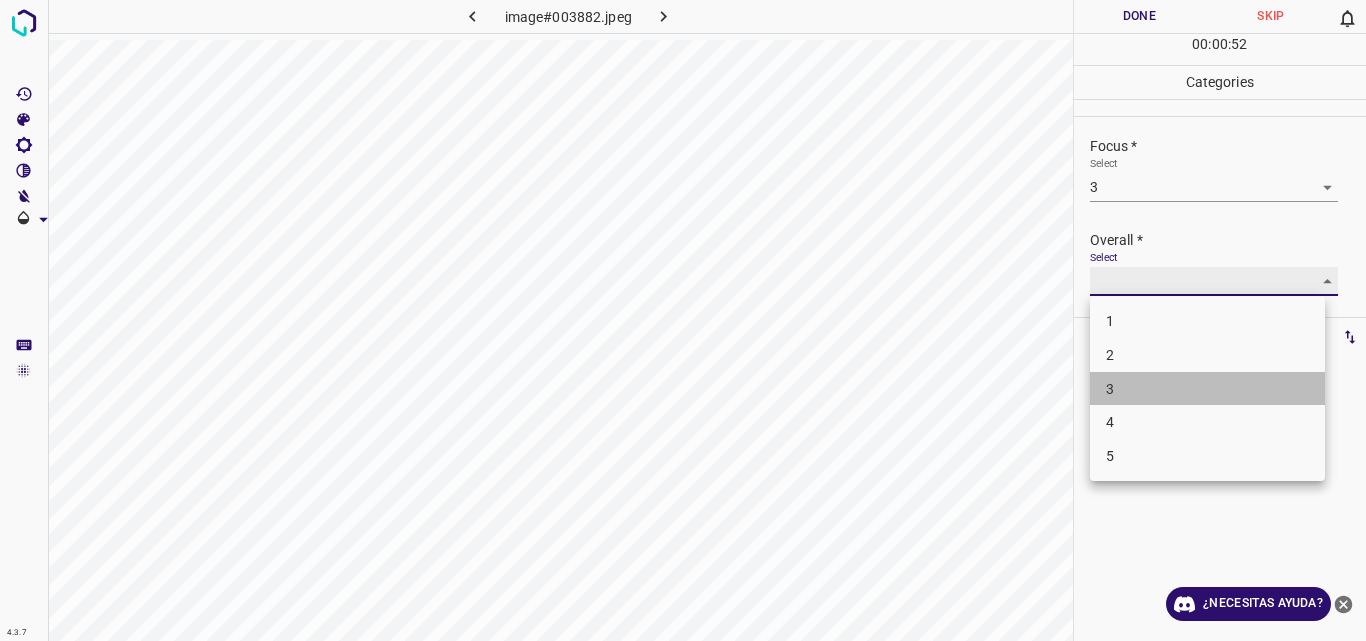 type on "3" 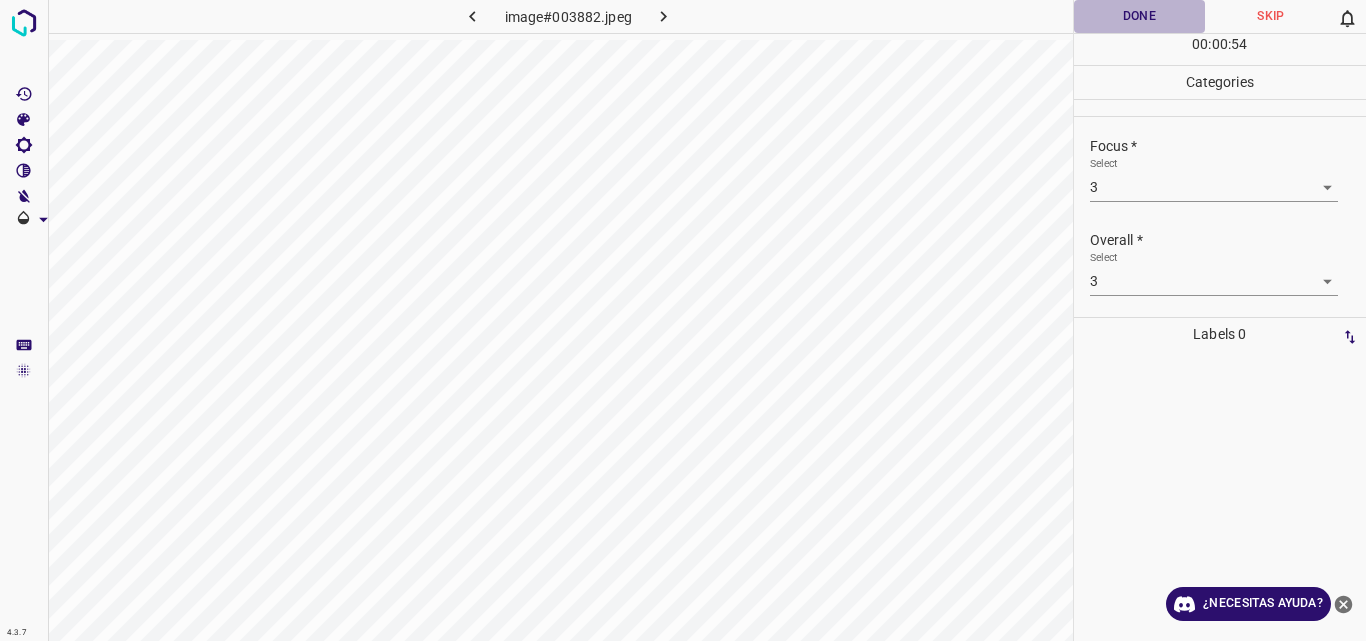 click on "Done" at bounding box center (1140, 16) 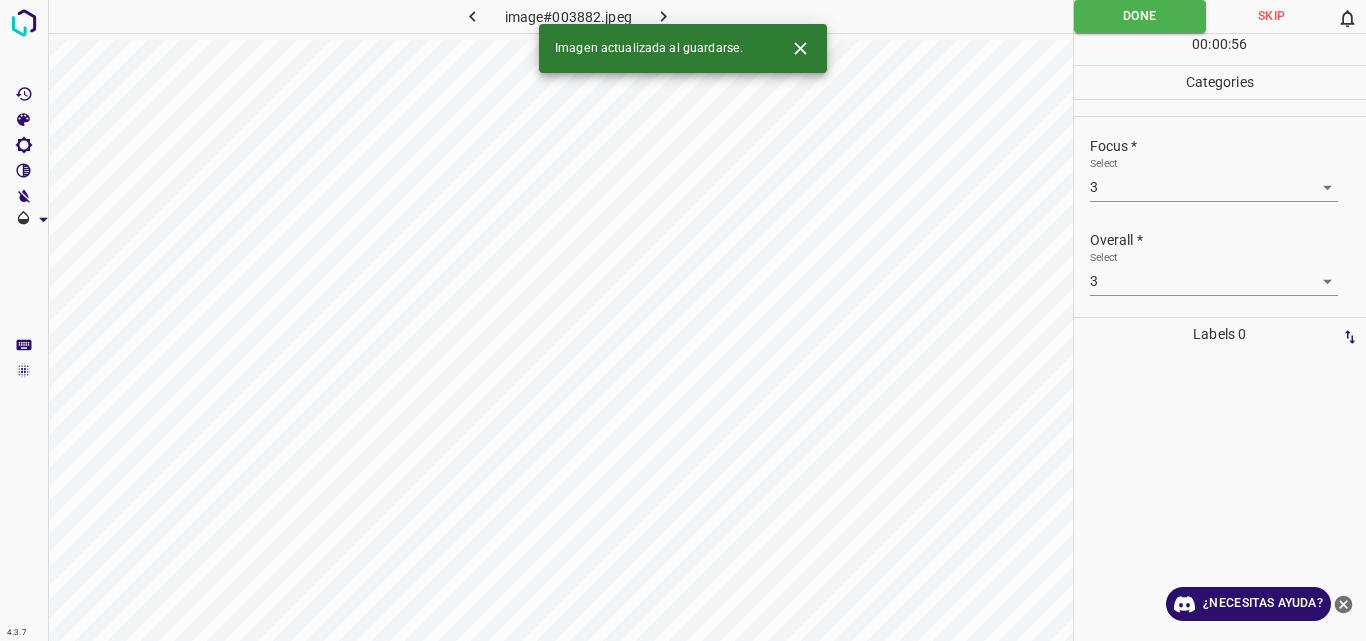 click 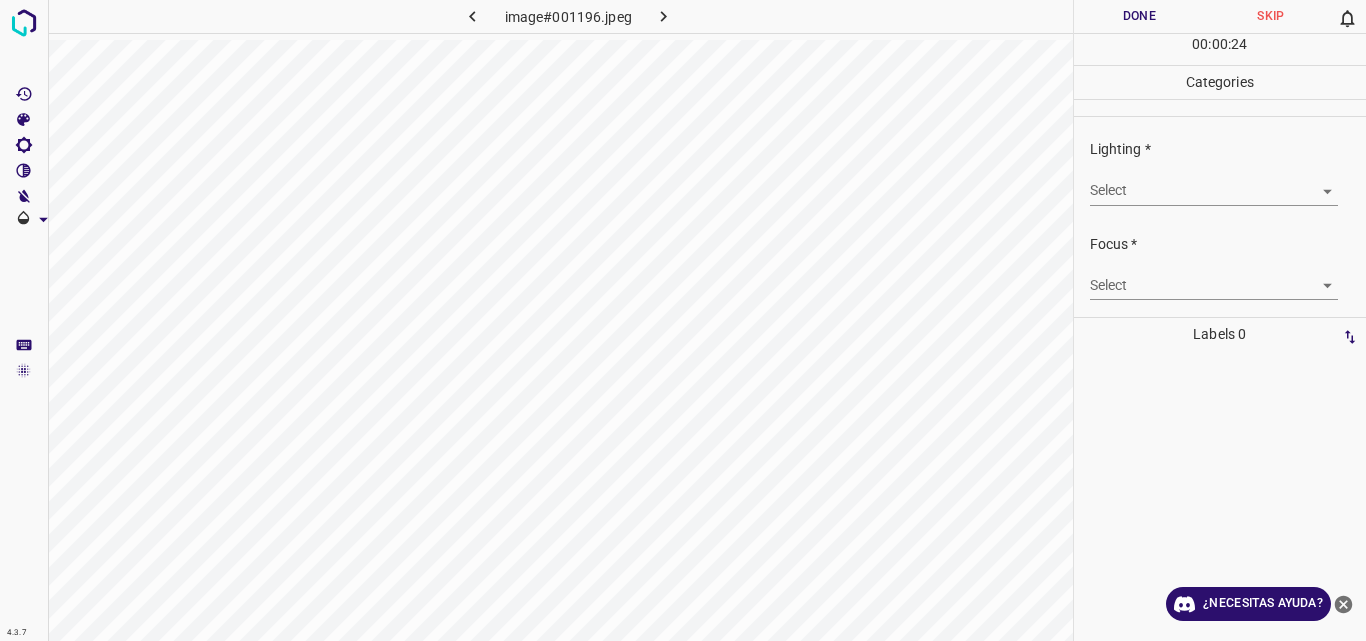 click on "4.3.7 image#001196.jpeg Done Skip 0 00   : 00   : 24   Categories Lighting *  Select ​ Focus *  Select ​ Overall *  Select ​ Labels   0 Categories 1 Lighting 2 Focus 3 Overall Tools Space Change between modes (Draw & Edit) I Auto labeling R Restore zoom M Zoom in N Zoom out Delete Delete selecte label Filters Z Restore filters X Saturation filter C Brightness filter V Contrast filter B Gray scale filter General O Download ¿Necesitas ayuda? Original text Rate this translation Your feedback will be used to help improve Google Translate - Texto - Esconder - Borrar" at bounding box center [683, 320] 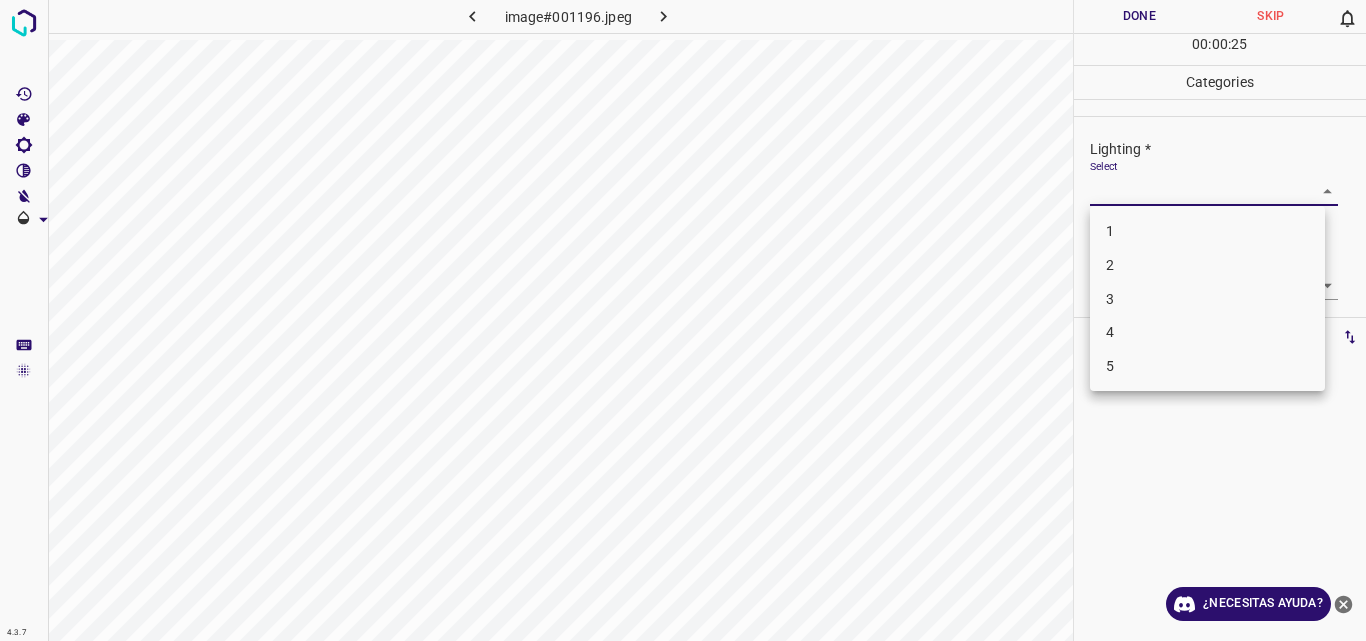 click on "3" at bounding box center [1207, 299] 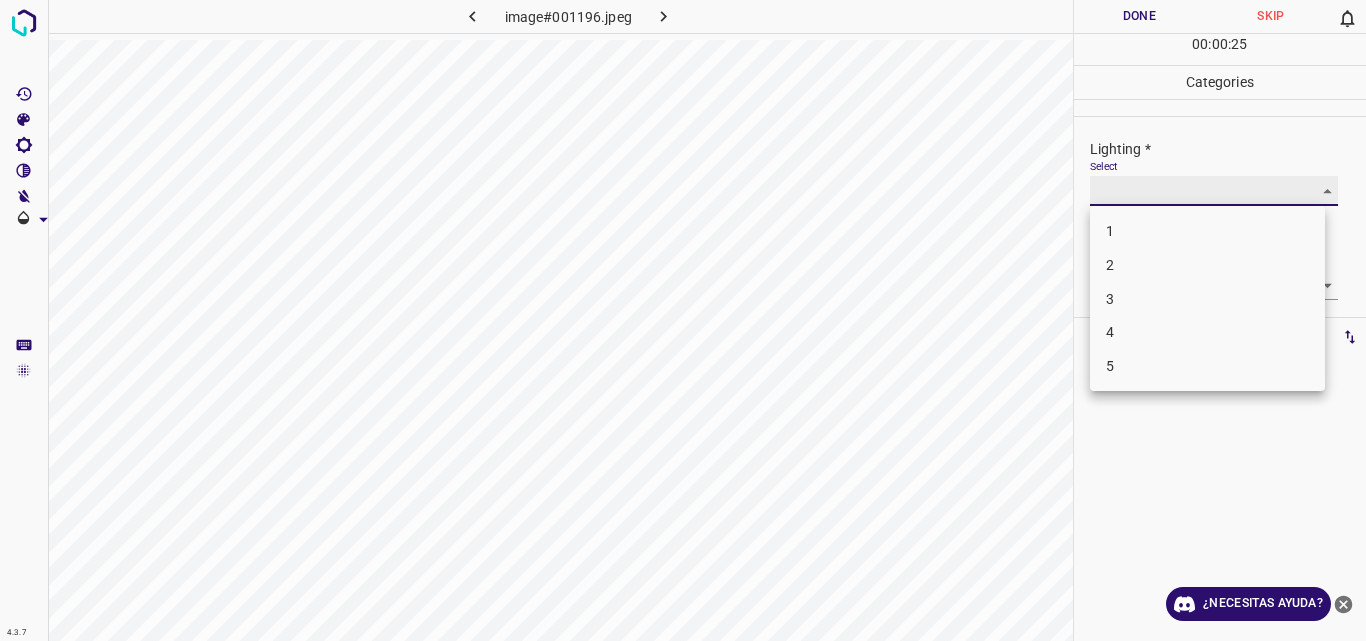 type on "3" 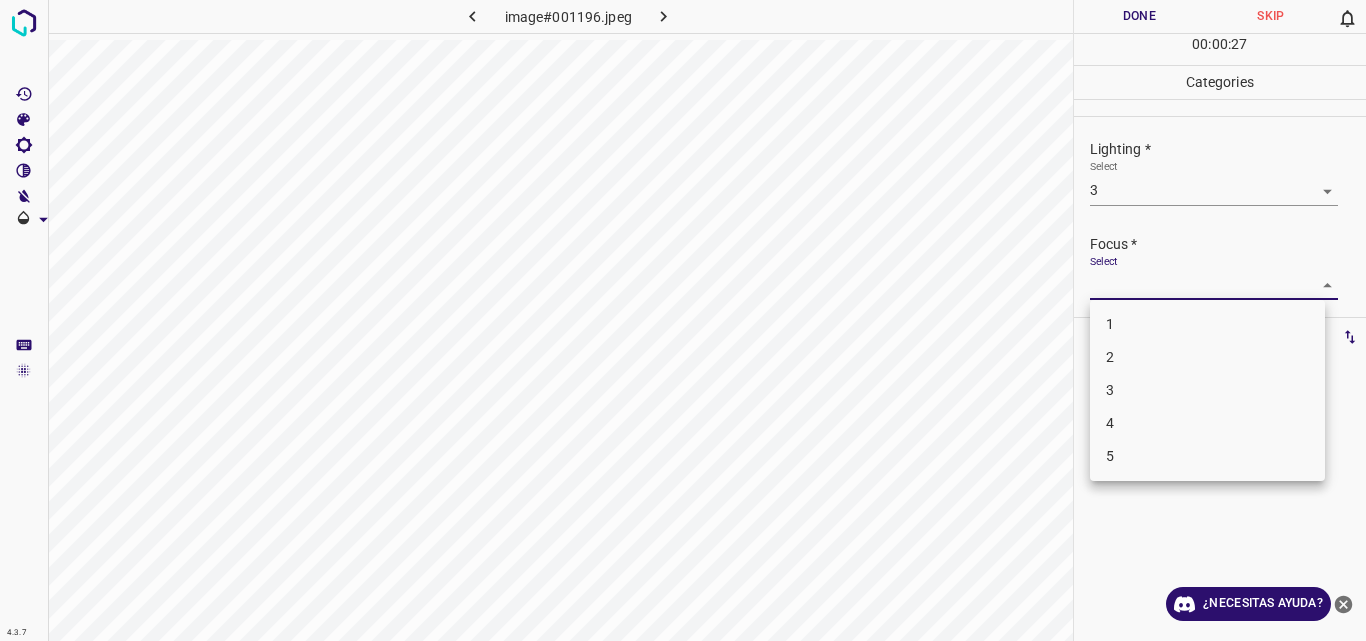 click on "4.3.7 image#001196.jpeg Done Skip 0 00   : 00   : 27   Categories Lighting *  Select 3 3 Focus *  Select ​ Overall *  Select ​ Labels   0 Categories 1 Lighting 2 Focus 3 Overall Tools Space Change between modes (Draw & Edit) I Auto labeling R Restore zoom M Zoom in N Zoom out Delete Delete selecte label Filters Z Restore filters X Saturation filter C Brightness filter V Contrast filter B Gray scale filter General O Download ¿Necesitas ayuda? Original text Rate this translation Your feedback will be used to help improve Google Translate - Texto - Esconder - Borrar 1 2 3 4 5" at bounding box center (683, 320) 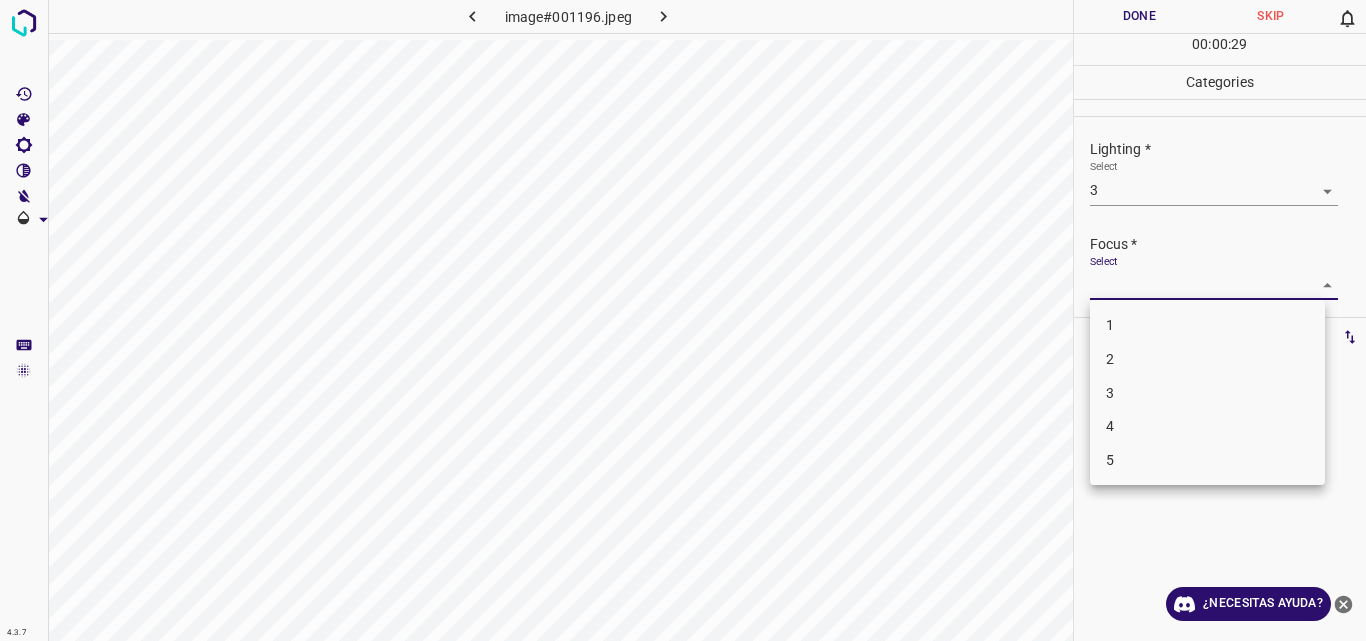 click on "3" at bounding box center [1207, 393] 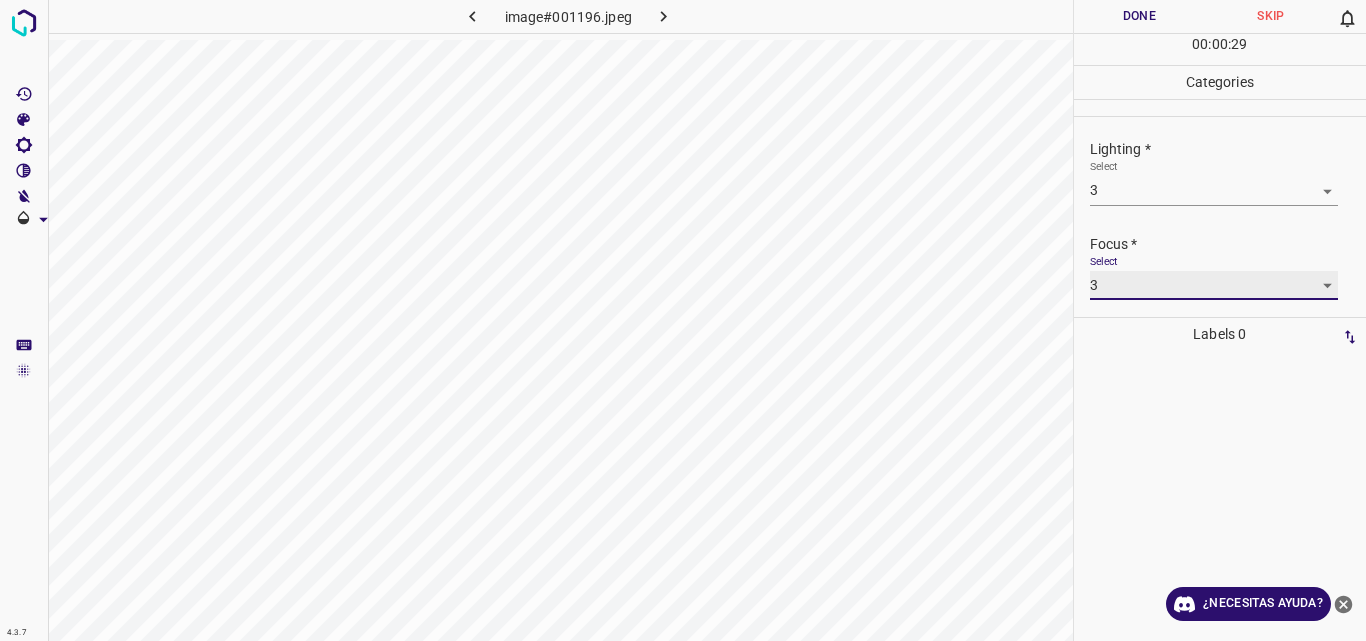 type on "3" 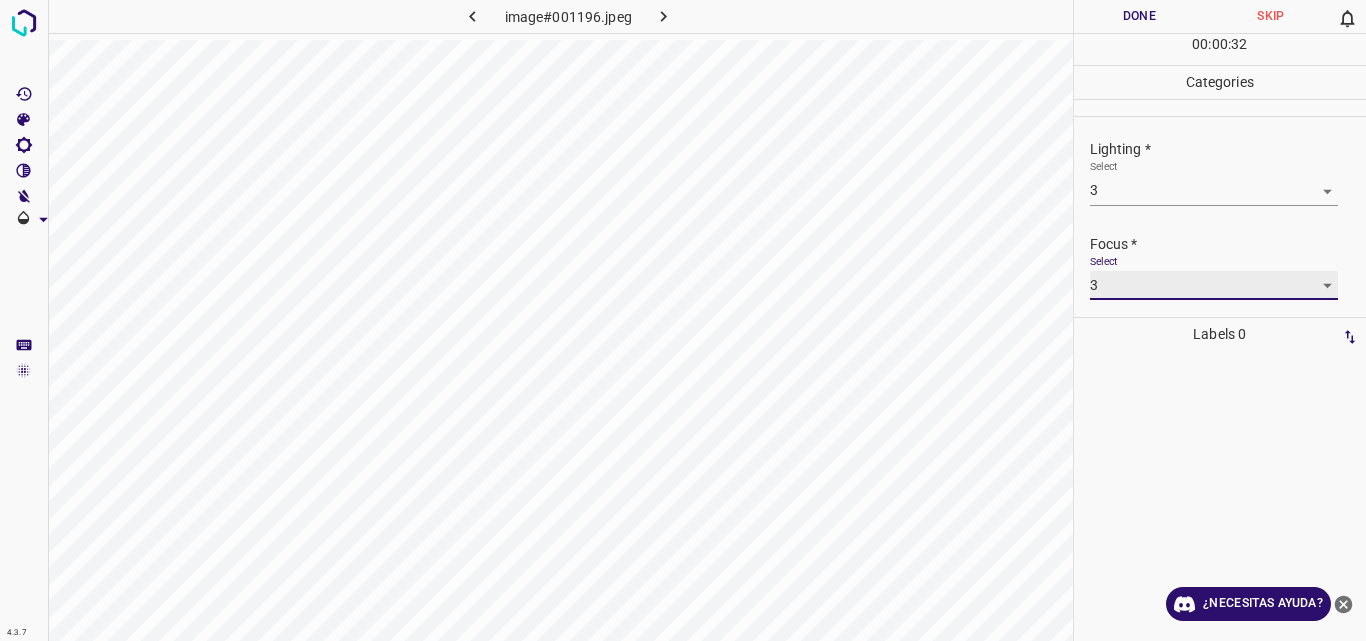 scroll, scrollTop: 98, scrollLeft: 0, axis: vertical 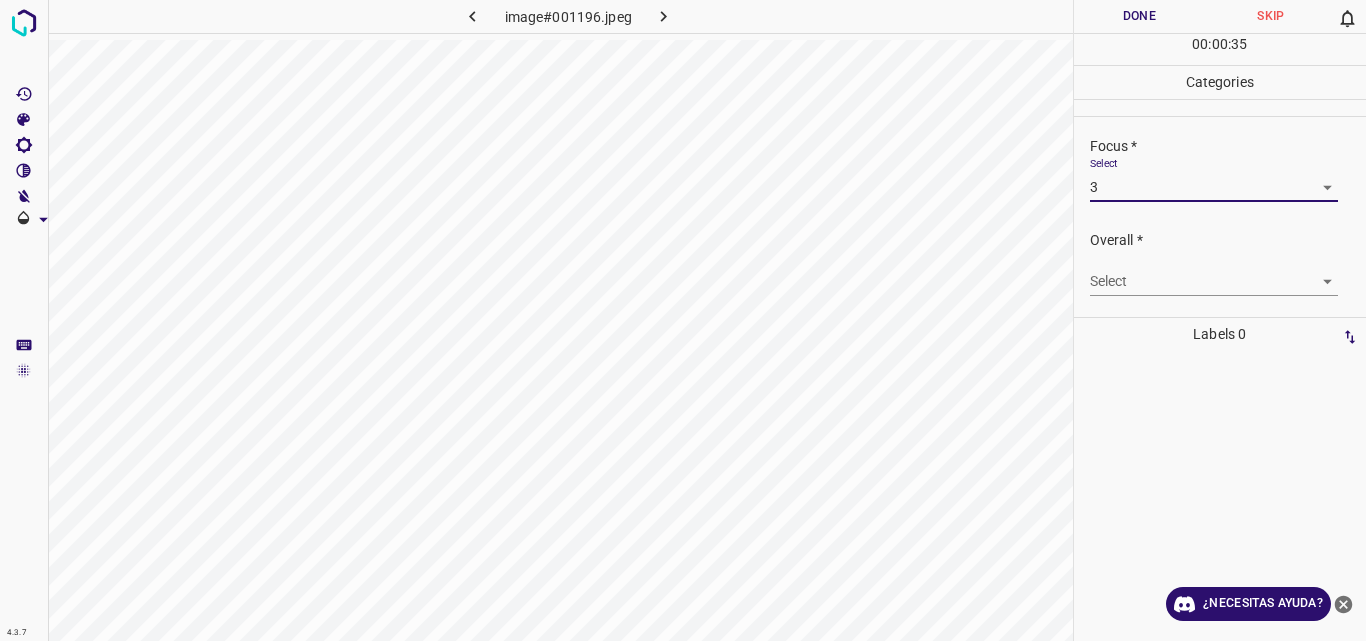 click on "4.3.7 image#001196.jpeg Done Skip 0 00   : 00   : 35   Categories Lighting *  Select 3 3 Focus *  Select 3 3 Overall *  Select ​ Labels   0 Categories 1 Lighting 2 Focus 3 Overall Tools Space Change between modes (Draw & Edit) I Auto labeling R Restore zoom M Zoom in N Zoom out Delete Delete selecte label Filters Z Restore filters X Saturation filter C Brightness filter V Contrast filter B Gray scale filter General O Download ¿Necesitas ayuda? Original text Rate this translation Your feedback will be used to help improve Google Translate - Texto - Esconder - Borrar" at bounding box center [683, 320] 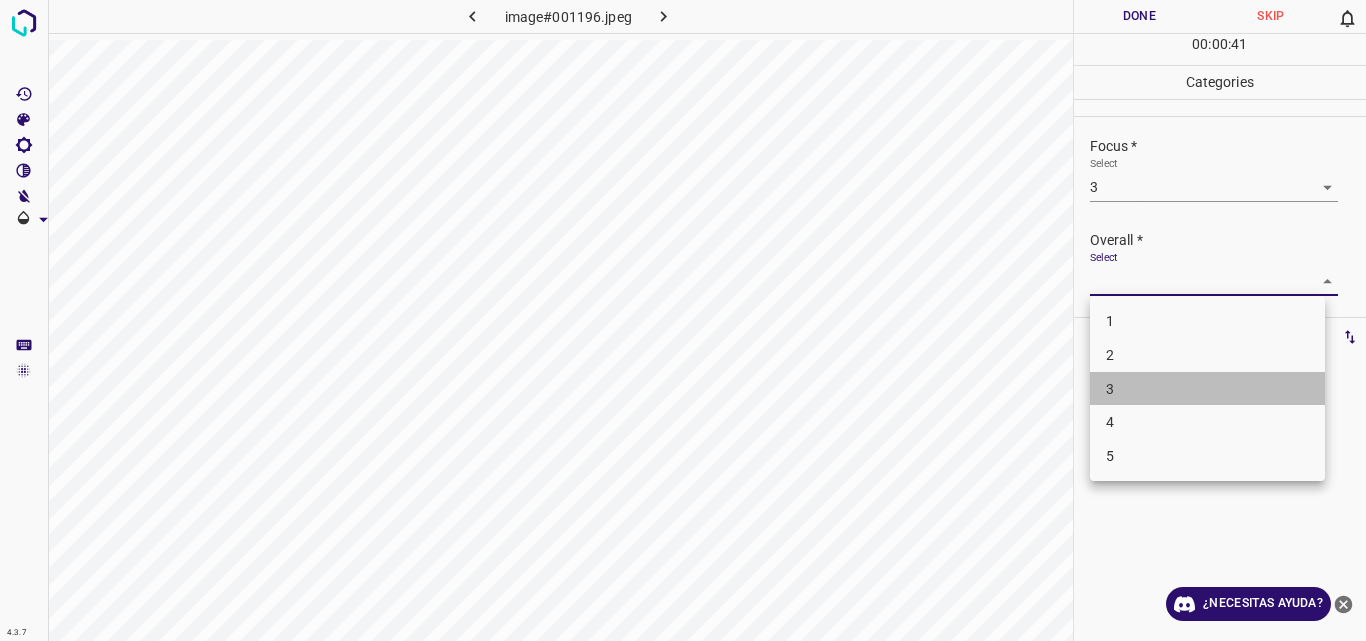 click on "3" at bounding box center (1207, 389) 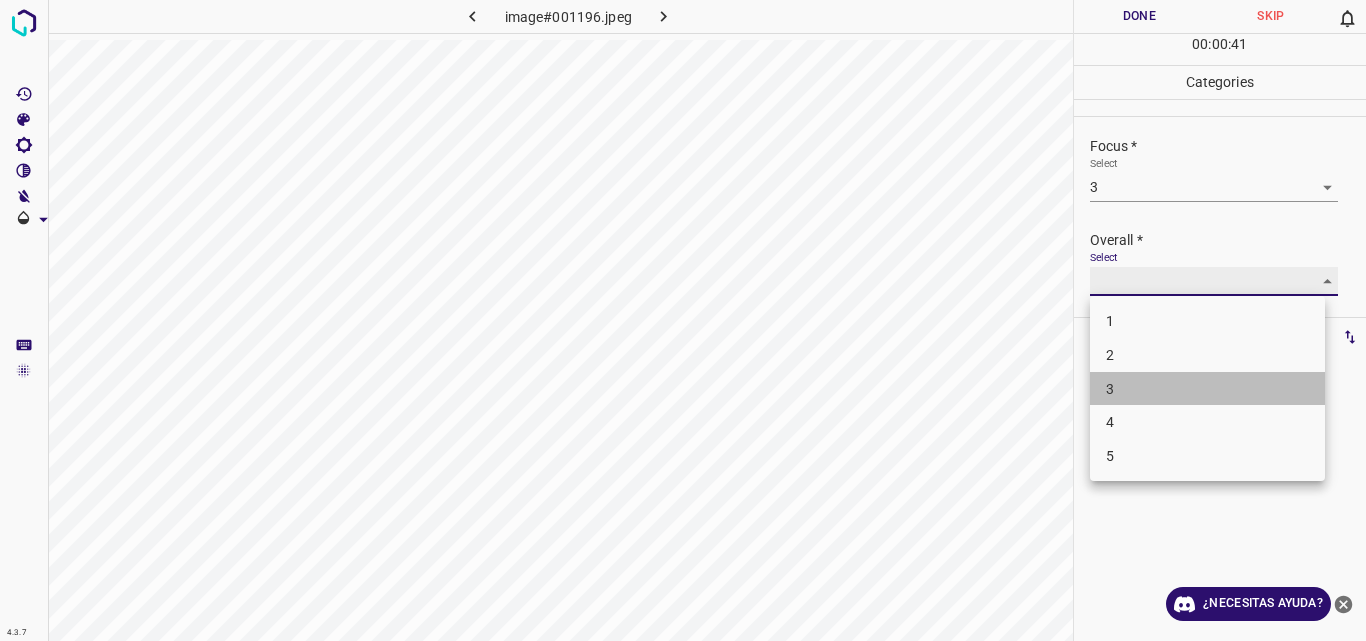 type on "3" 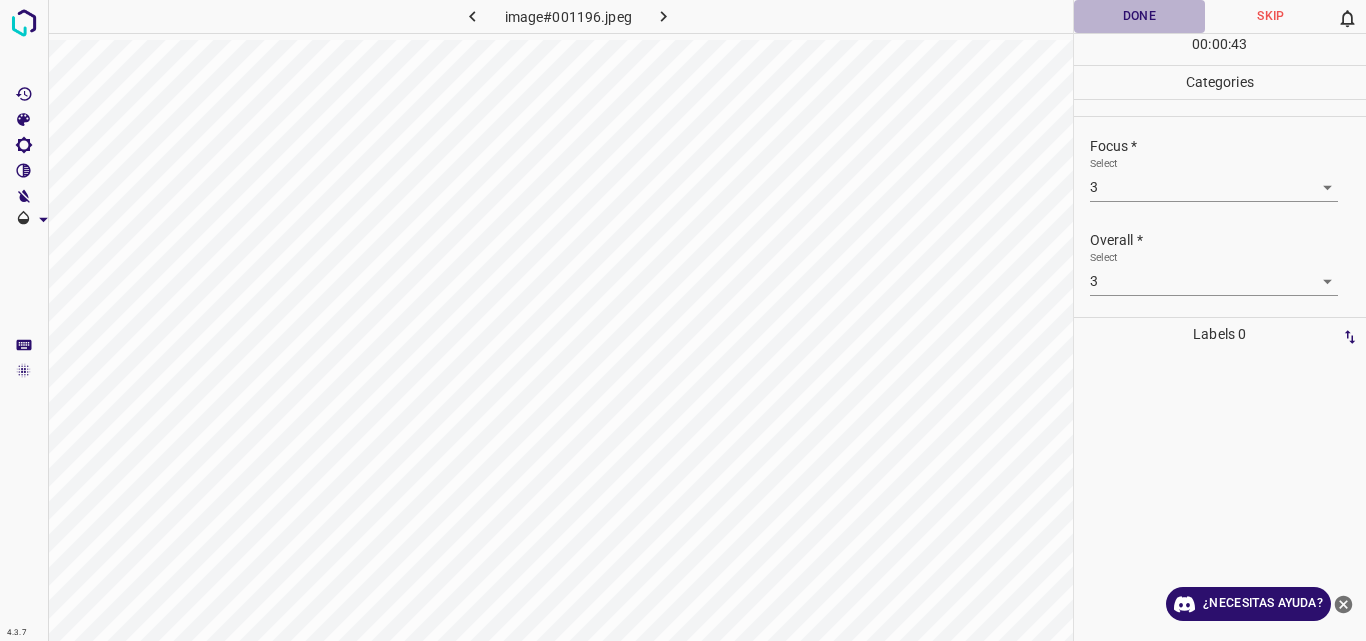 click on "Done" at bounding box center [1140, 16] 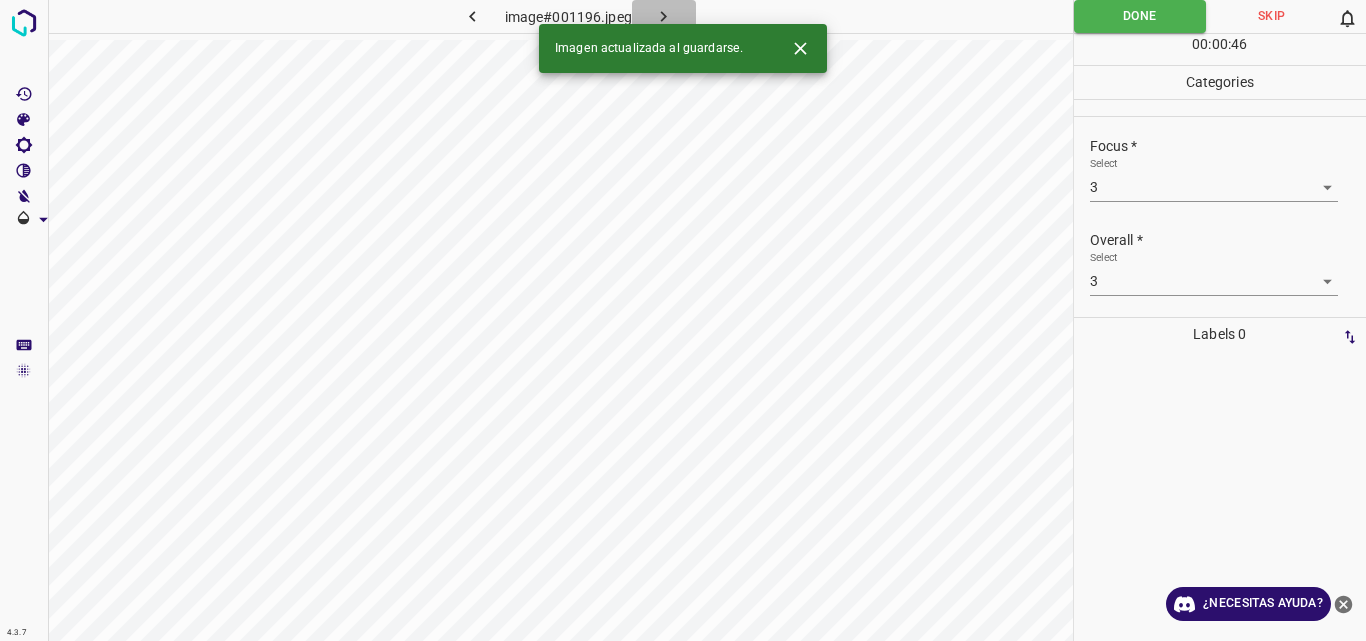 click 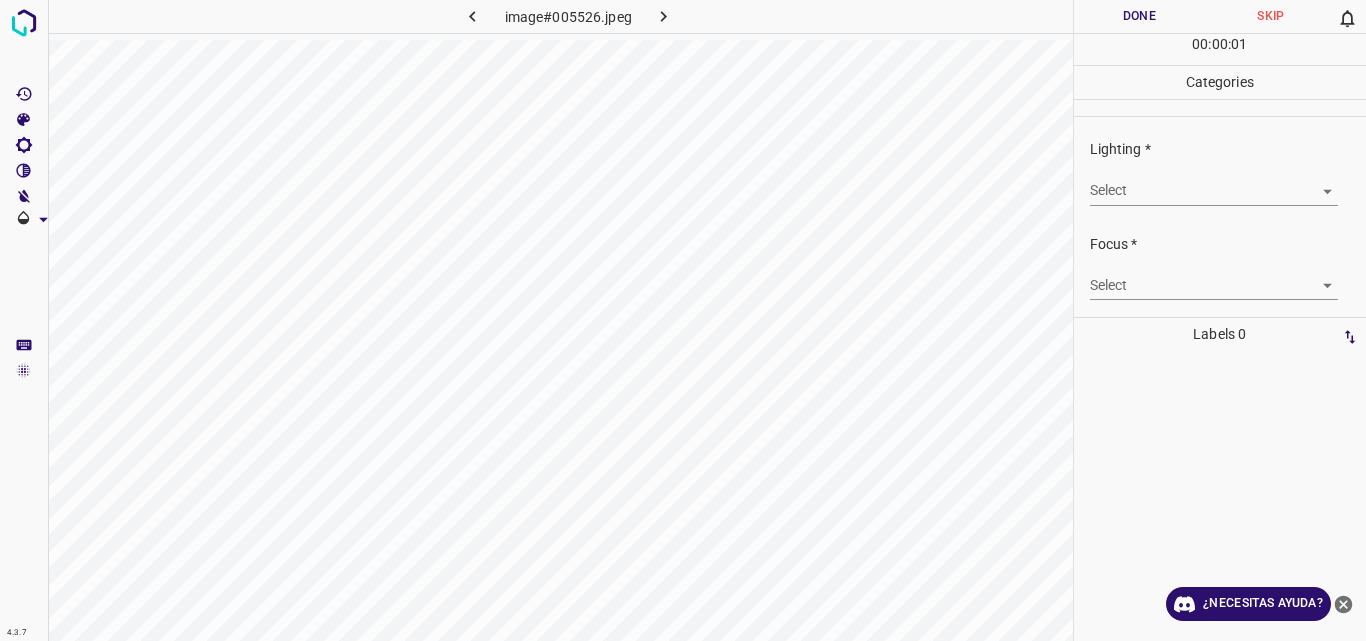 click on "Select ​" at bounding box center (1228, 182) 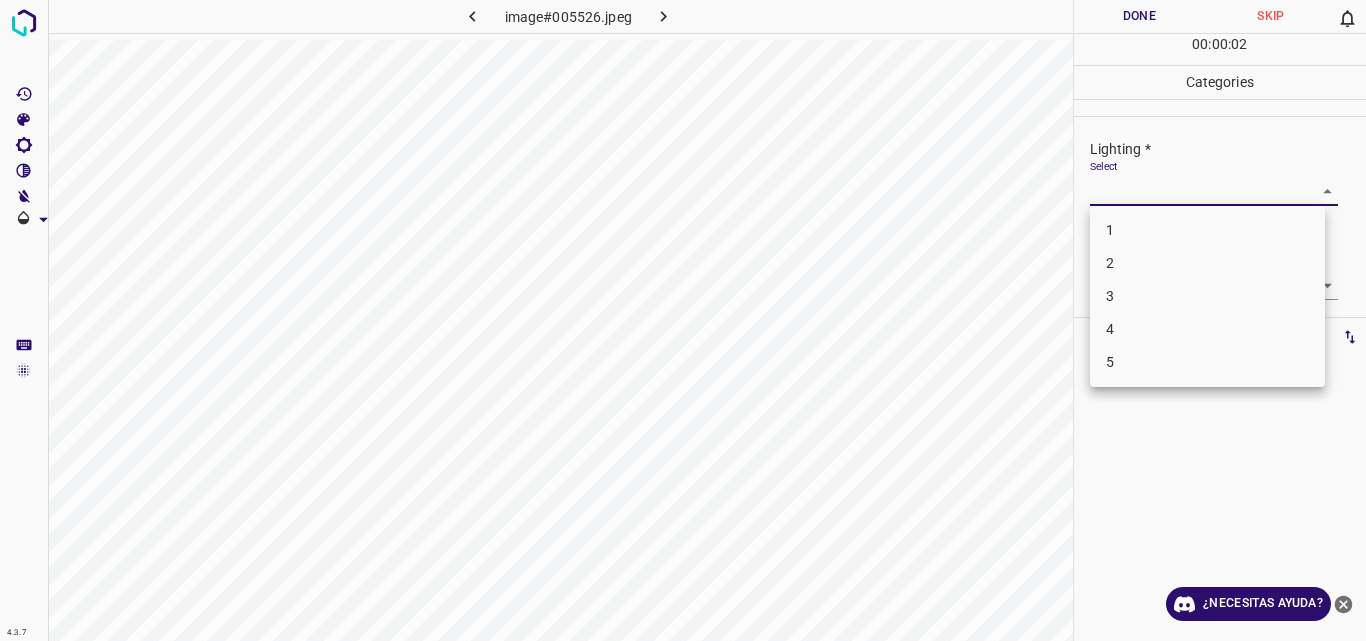 click on "4.3.7 image#005526.jpeg Done Skip 0 00   : 00   : 02   Categories Lighting *  Select ​ Focus *  Select ​ Overall *  Select ​ Labels   0 Categories 1 Lighting 2 Focus 3 Overall Tools Space Change between modes (Draw & Edit) I Auto labeling R Restore zoom M Zoom in N Zoom out Delete Delete selecte label Filters Z Restore filters X Saturation filter C Brightness filter V Contrast filter B Gray scale filter General O Download ¿Necesitas ayuda? Original text Rate this translation Your feedback will be used to help improve Google Translate - Texto - Esconder - Borrar 1 2 3 4 5" at bounding box center (683, 320) 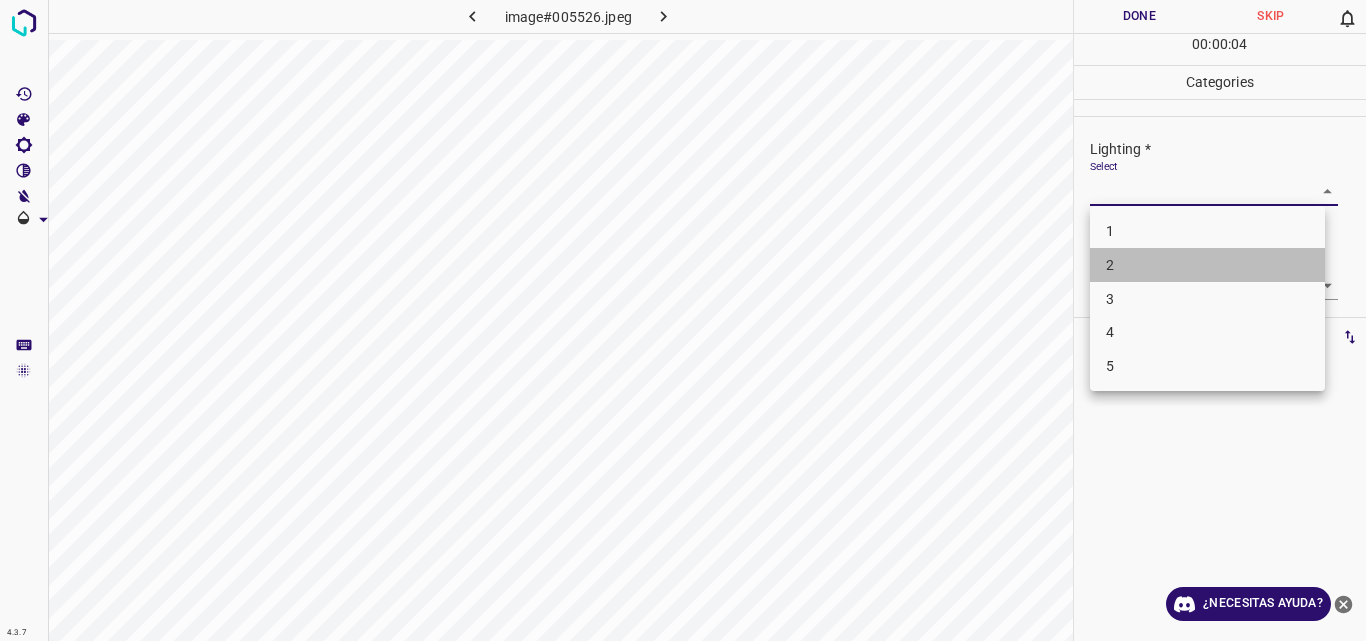 click on "2" at bounding box center [1207, 265] 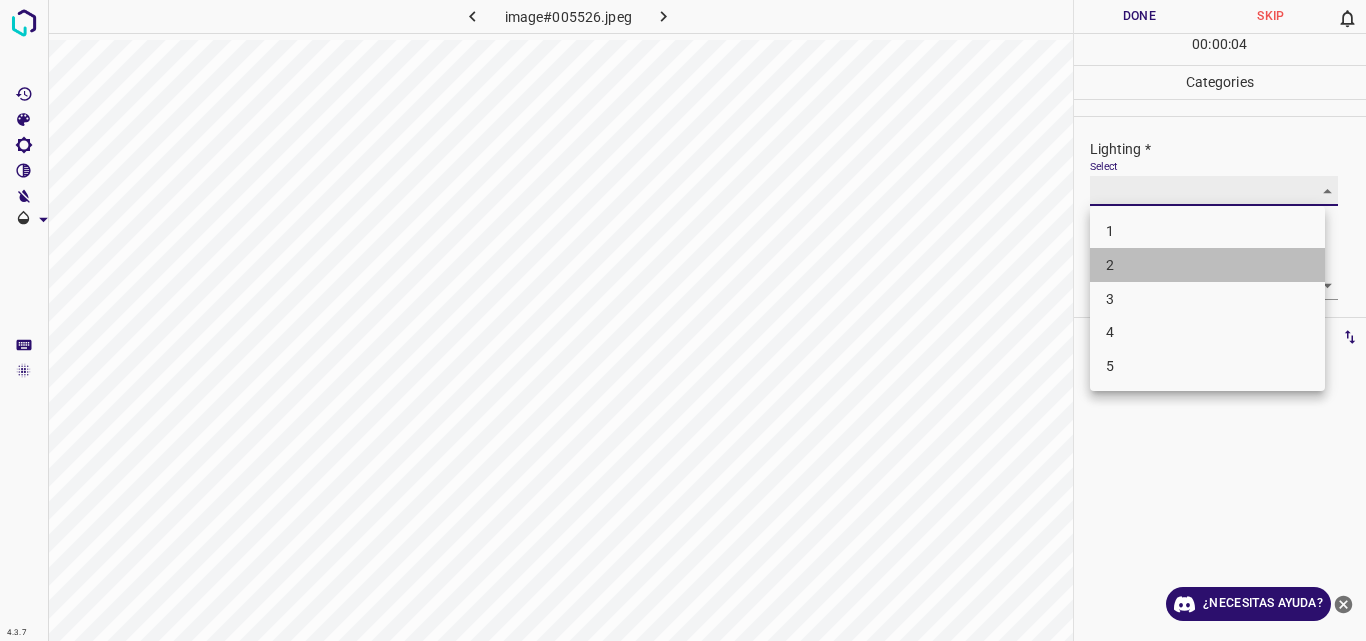 type on "2" 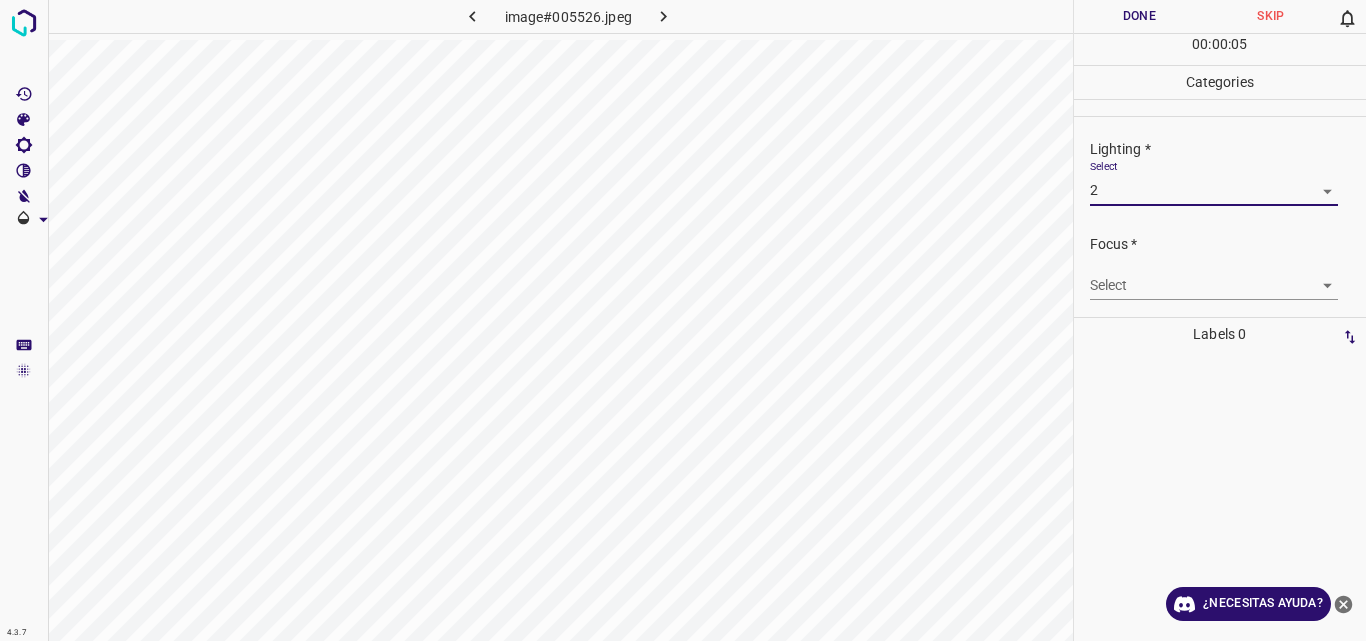 click on "4.3.7 image#005526.jpeg Done Skip 0 00   : 00   : 05   Categories Lighting *  Select 2 2 Focus *  Select ​ Overall *  Select ​ Labels   0 Categories 1 Lighting 2 Focus 3 Overall Tools Space Change between modes (Draw & Edit) I Auto labeling R Restore zoom M Zoom in N Zoom out Delete Delete selecte label Filters Z Restore filters X Saturation filter C Brightness filter V Contrast filter B Gray scale filter General O Download ¿Necesitas ayuda? Original text Rate this translation Your feedback will be used to help improve Google Translate - Texto - Esconder - Borrar" at bounding box center (683, 320) 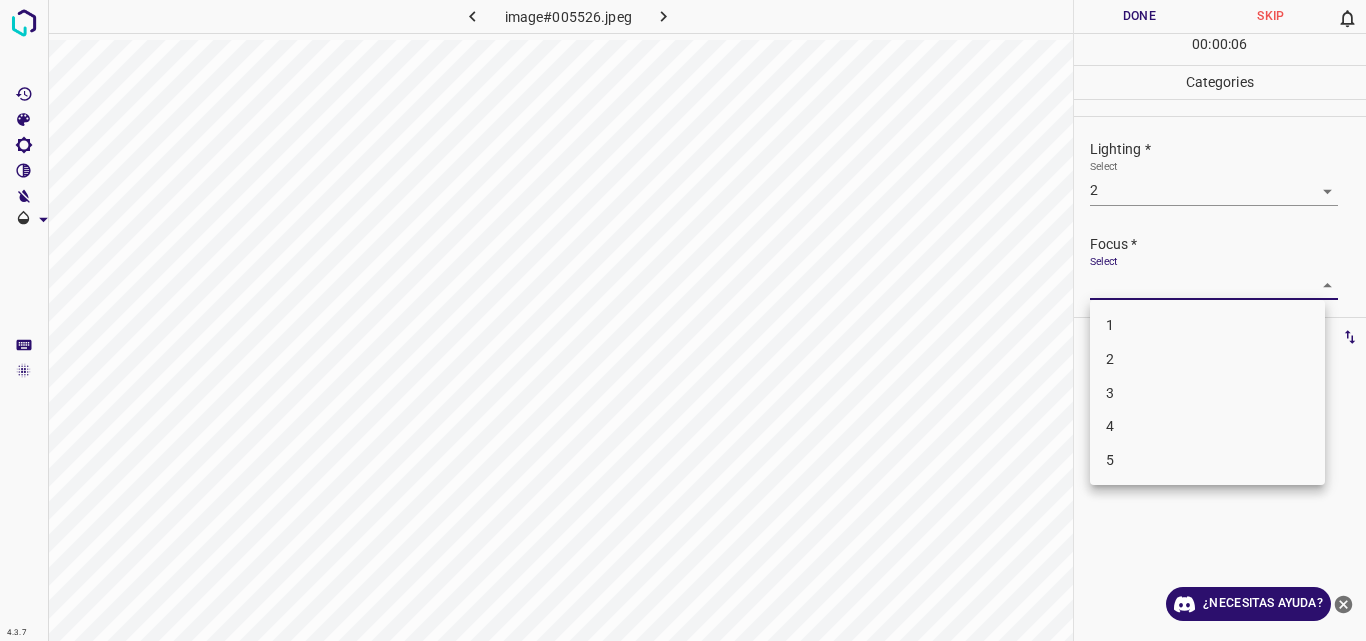 click on "2" at bounding box center (1207, 359) 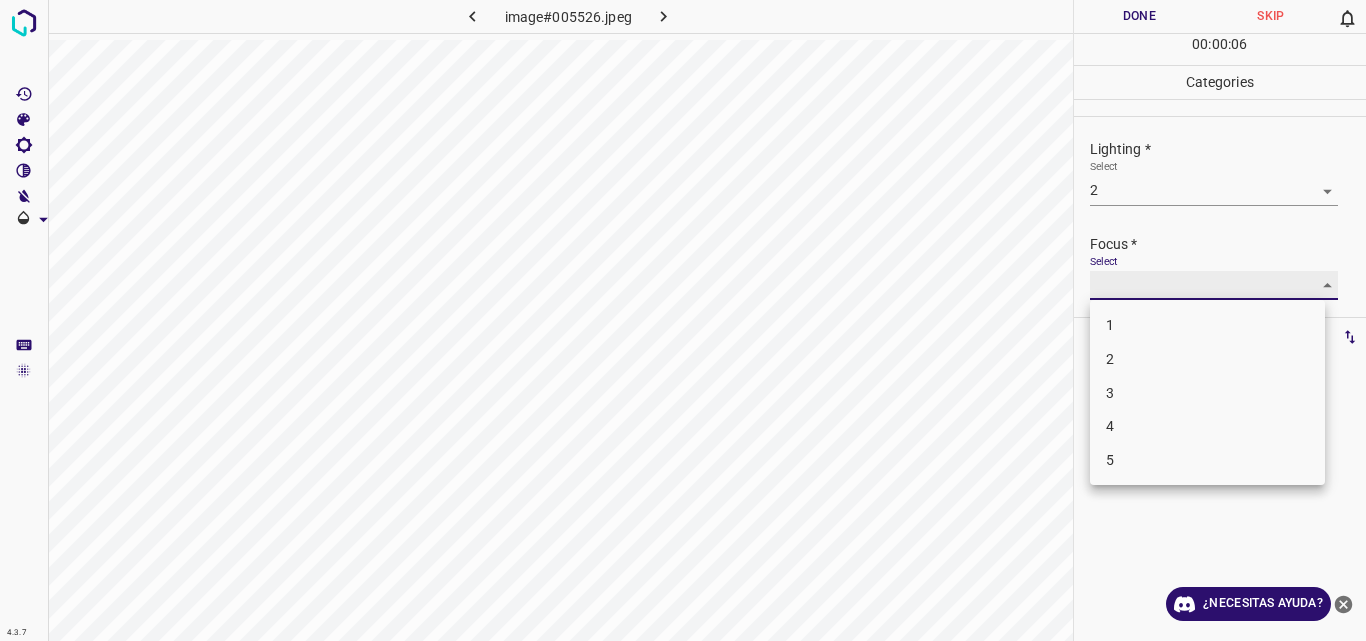type on "2" 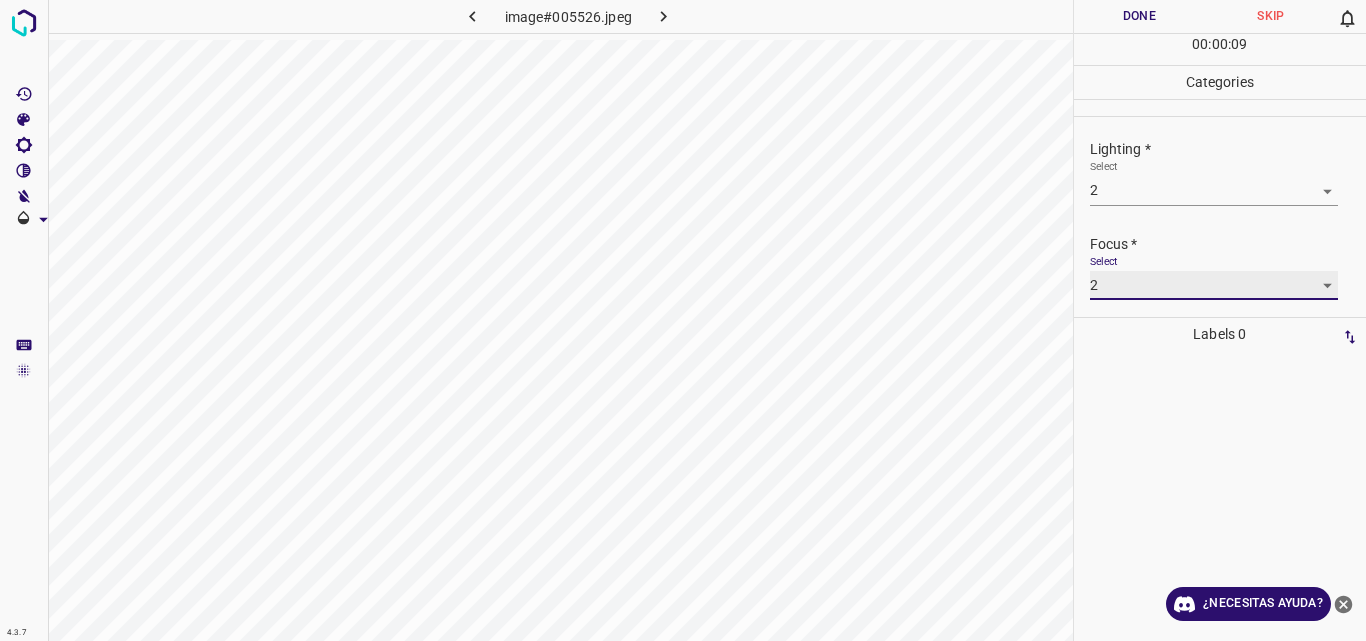 scroll, scrollTop: 98, scrollLeft: 0, axis: vertical 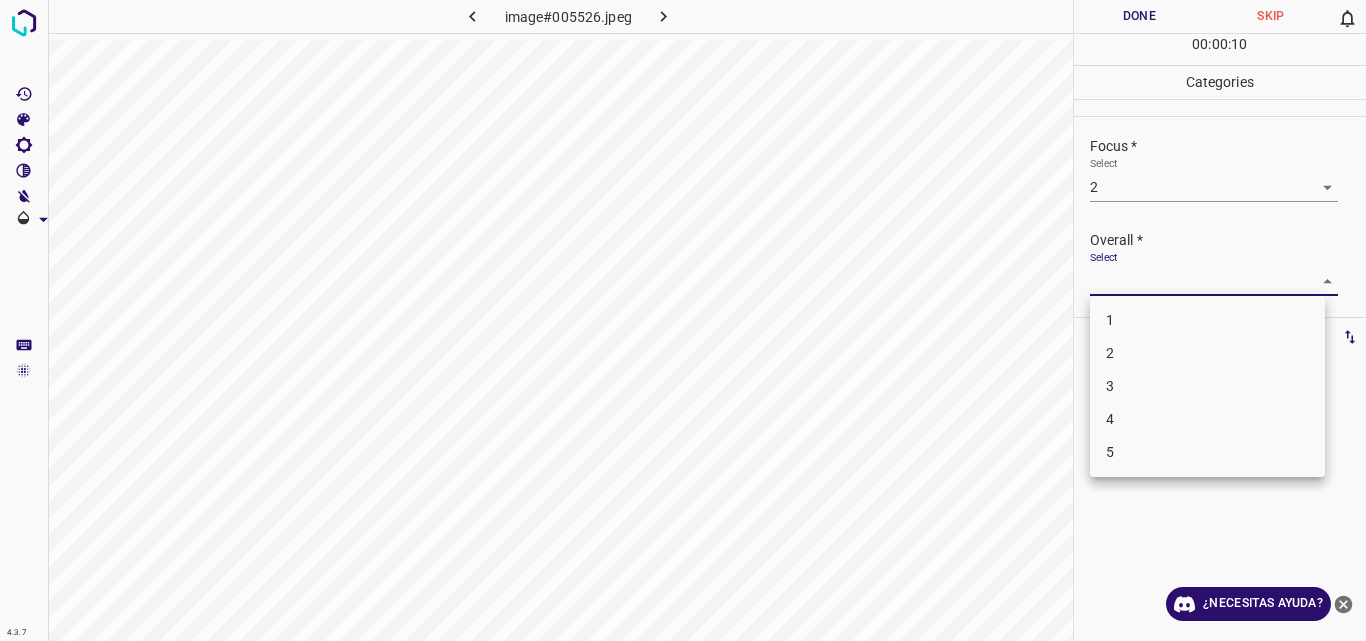 click on "4.3.7 image#005526.jpeg Done Skip 0 00   : 00   : 10   Categories Lighting *  Select 2 2 Focus *  Select 2 2 Overall *  Select ​ Labels   0 Categories 1 Lighting 2 Focus 3 Overall Tools Space Change between modes (Draw & Edit) I Auto labeling R Restore zoom M Zoom in N Zoom out Delete Delete selecte label Filters Z Restore filters X Saturation filter C Brightness filter V Contrast filter B Gray scale filter General O Download ¿Necesitas ayuda? Original text Rate this translation Your feedback will be used to help improve Google Translate - Texto - Esconder - Borrar 1 2 3 4 5" at bounding box center (683, 320) 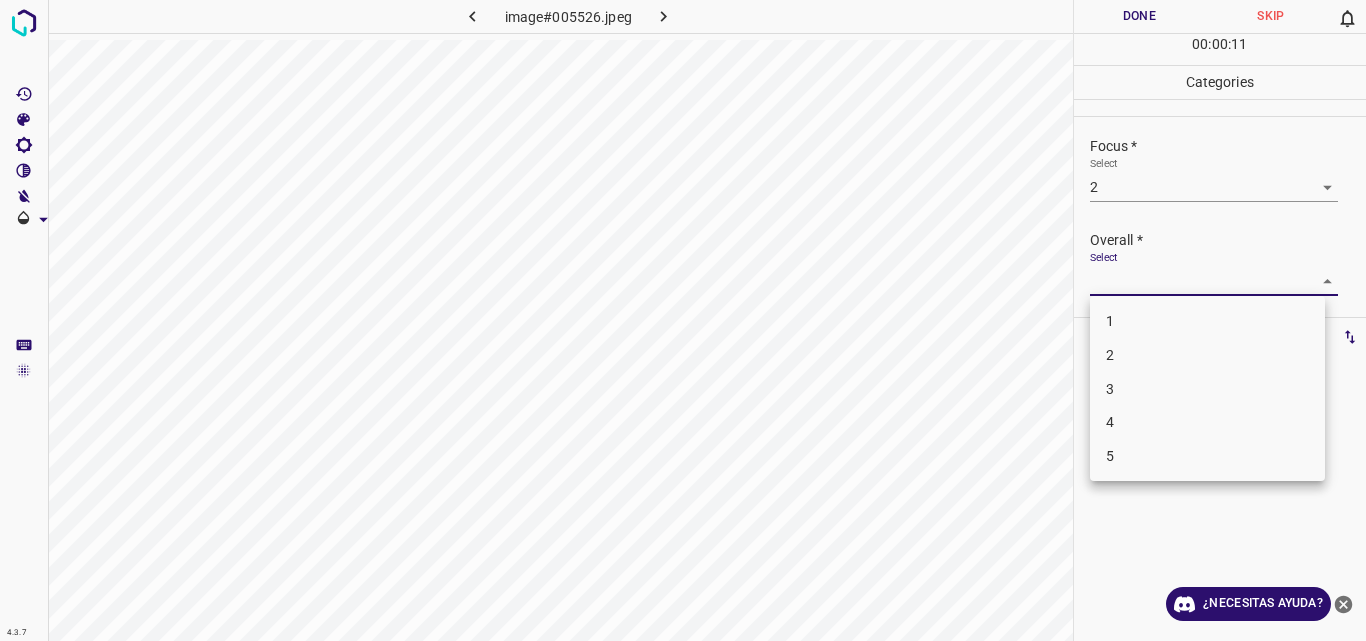 click on "2" at bounding box center [1207, 355] 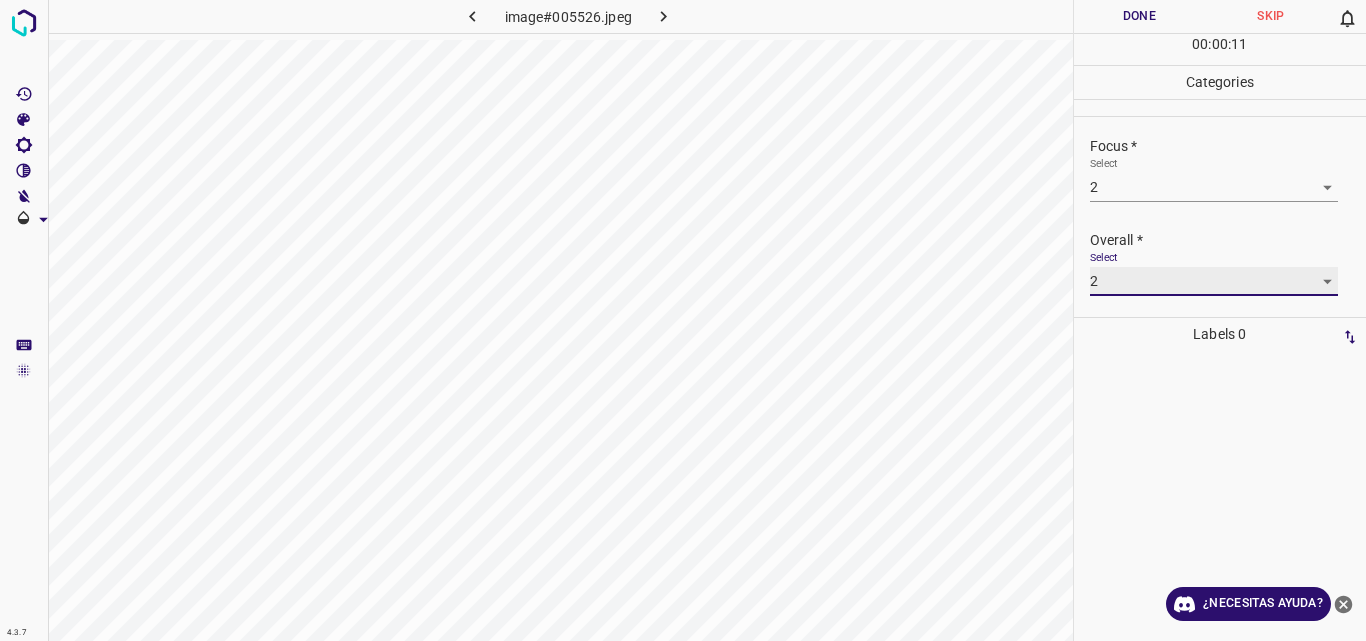 type on "2" 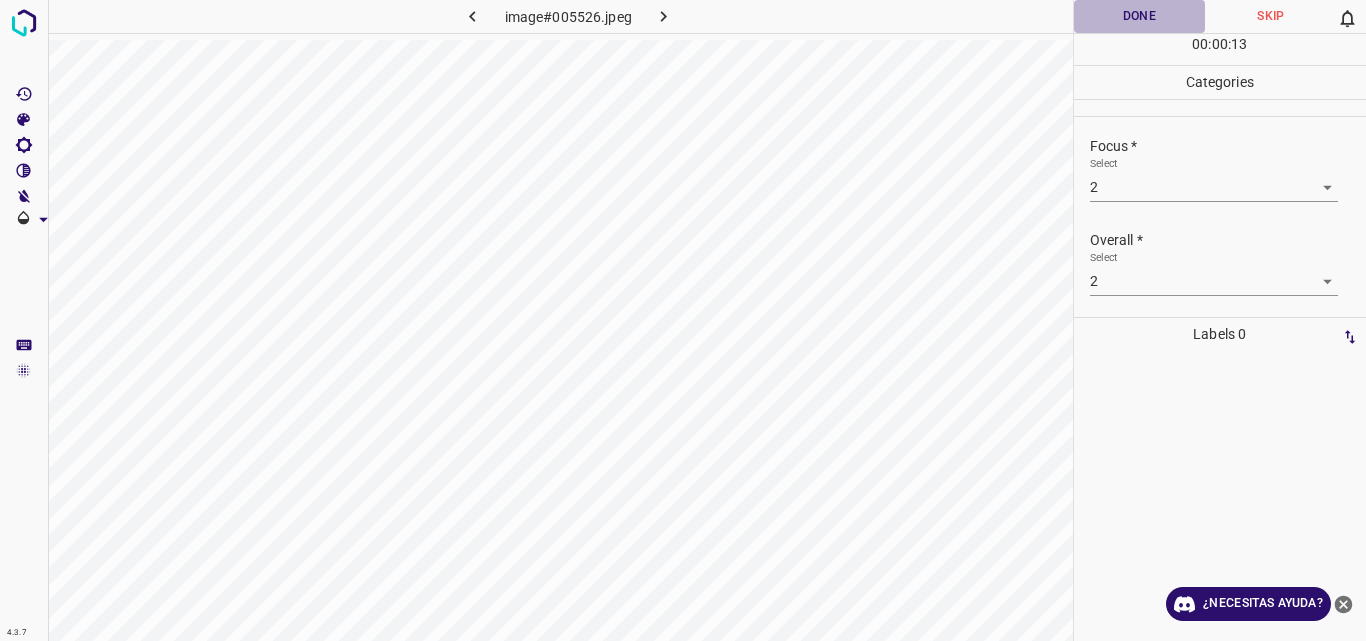 click on "Done" at bounding box center (1140, 16) 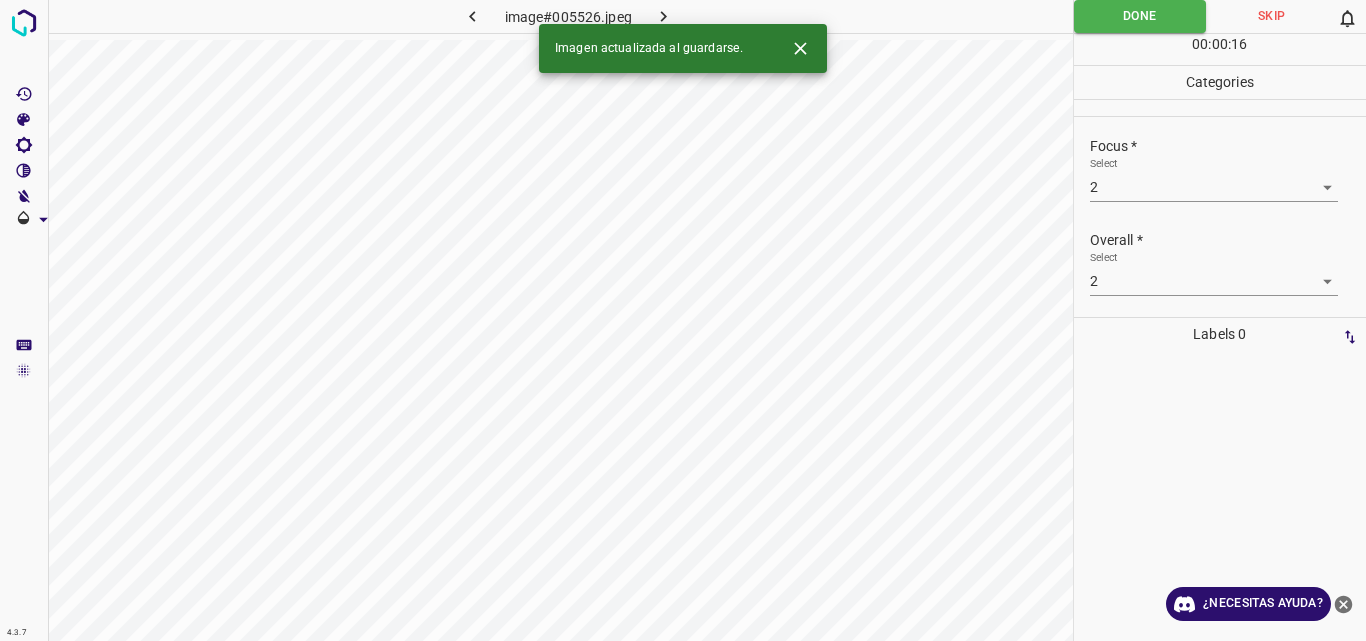 click 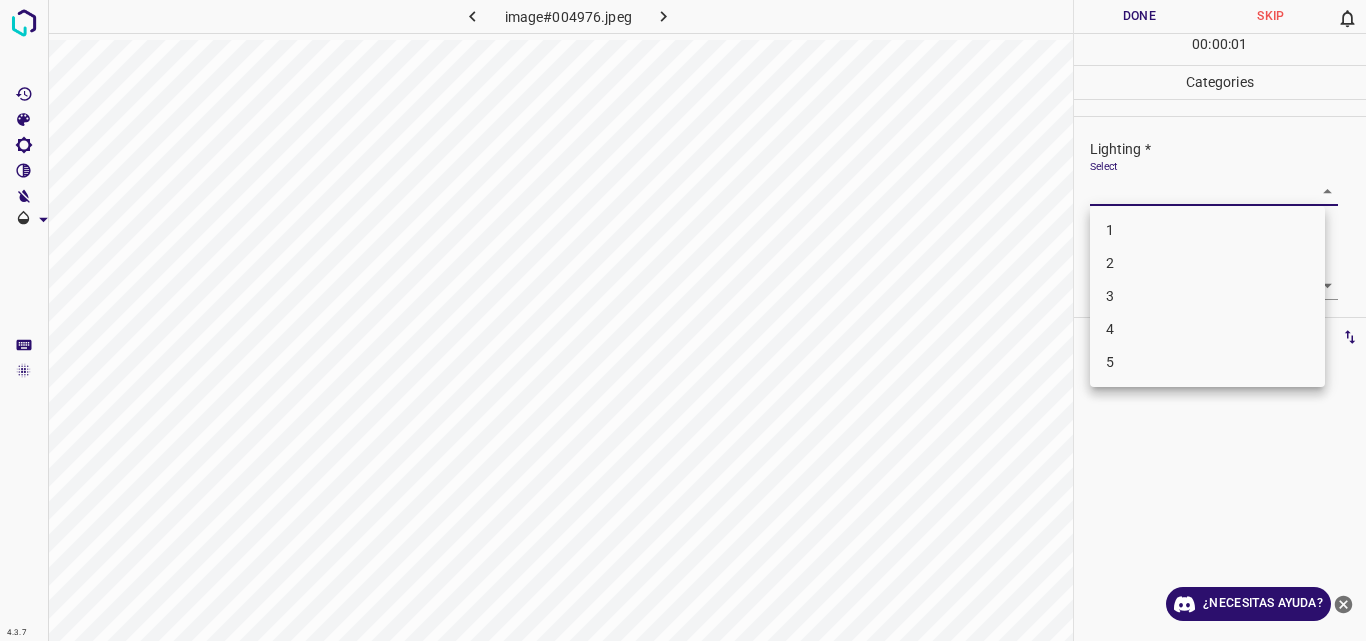 click on "4.3.7 image#004976.jpeg Done Skip 0 00   : 00   : 01   Categories Lighting *  Select ​ Focus *  Select ​ Overall *  Select ​ Labels   0 Categories 1 Lighting 2 Focus 3 Overall Tools Space Change between modes (Draw & Edit) I Auto labeling R Restore zoom M Zoom in N Zoom out Delete Delete selecte label Filters Z Restore filters X Saturation filter C Brightness filter V Contrast filter B Gray scale filter General O Download ¿Necesitas ayuda? Original text Rate this translation Your feedback will be used to help improve Google Translate - Texto - Esconder - Borrar 1 2 3 4 5" at bounding box center (683, 320) 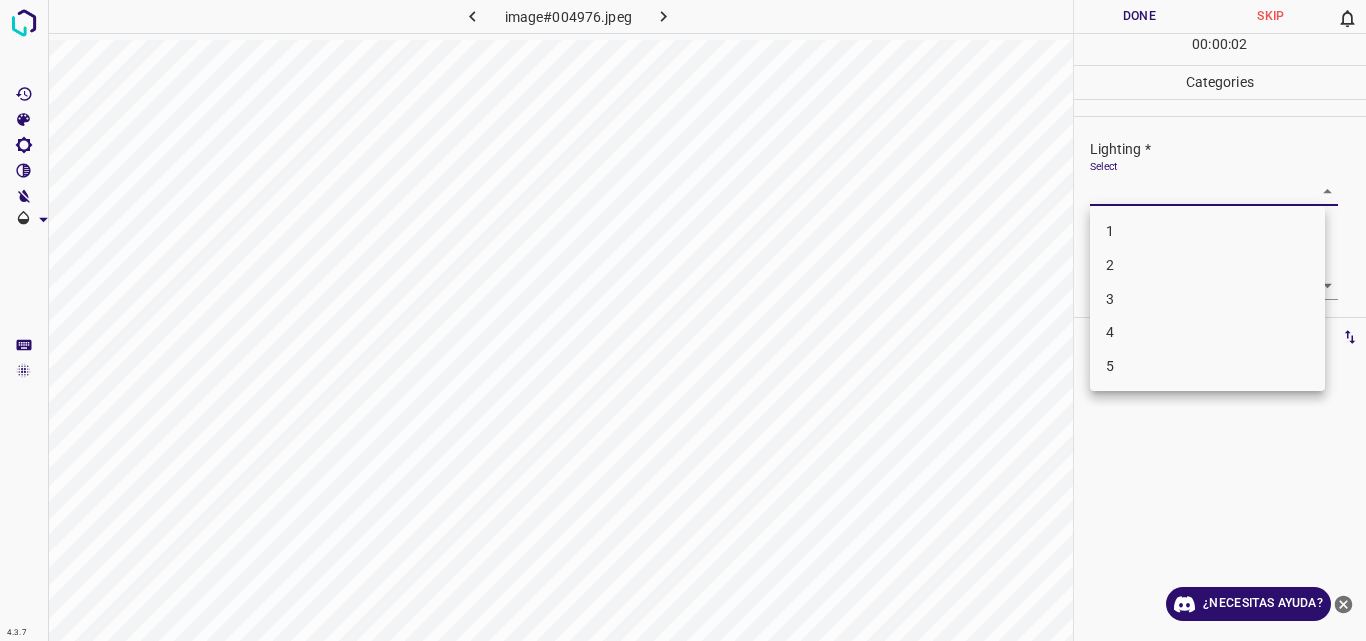 click on "2" at bounding box center (1207, 265) 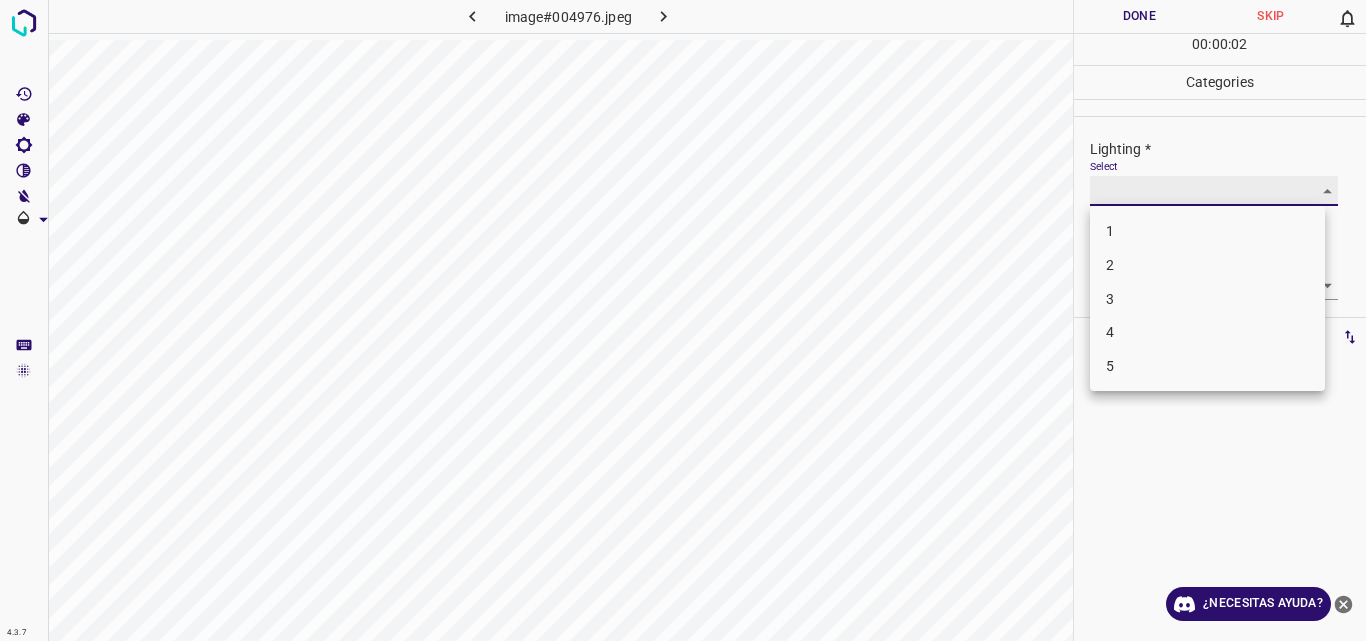 type on "2" 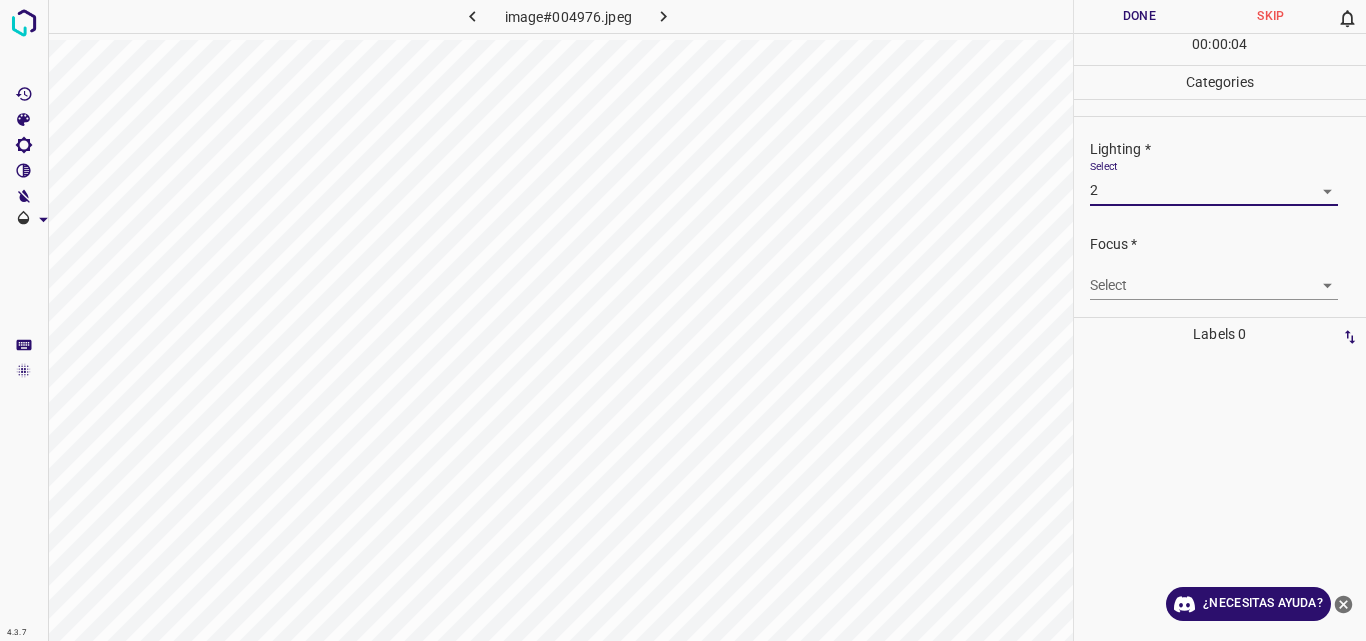 click on "4.3.7 image#004976.jpeg Done Skip 0 00   : 00   : 04   Categories Lighting *  Select 2 2 Focus *  Select ​ Overall *  Select ​ Labels   0 Categories 1 Lighting 2 Focus 3 Overall Tools Space Change between modes (Draw & Edit) I Auto labeling R Restore zoom M Zoom in N Zoom out Delete Delete selecte label Filters Z Restore filters X Saturation filter C Brightness filter V Contrast filter B Gray scale filter General O Download ¿Necesitas ayuda? Original text Rate this translation Your feedback will be used to help improve Google Translate - Texto - Esconder - Borrar" at bounding box center [683, 320] 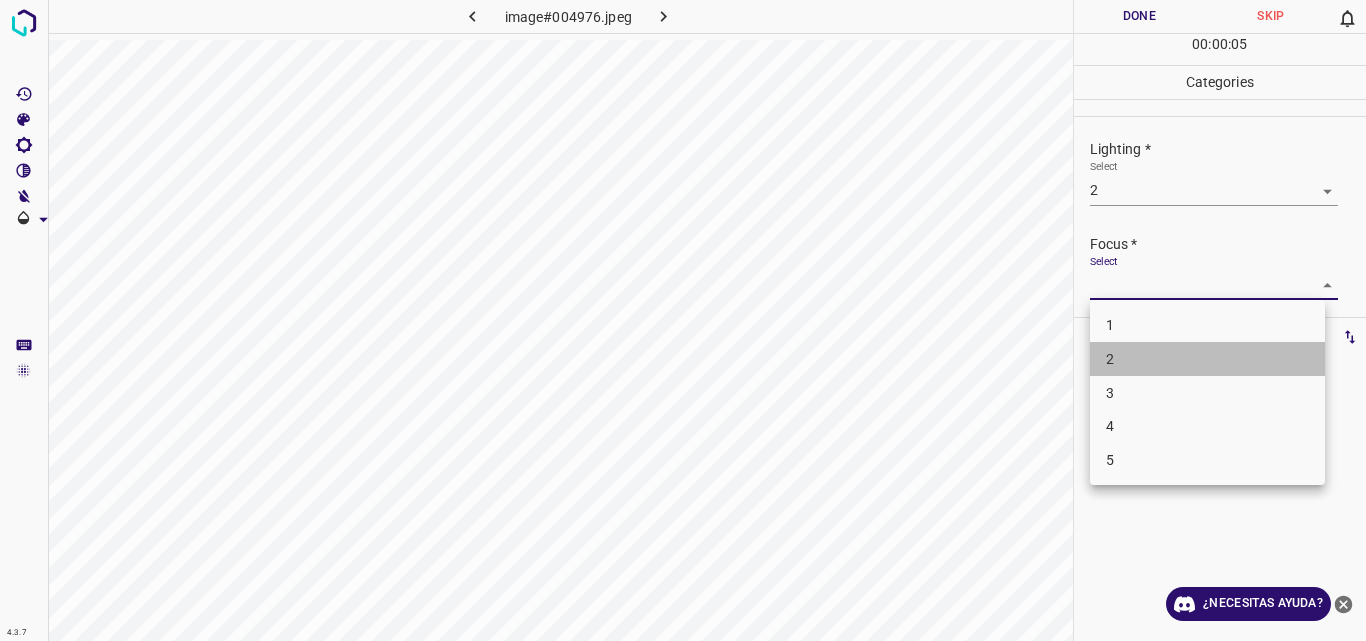 click on "2" at bounding box center (1207, 359) 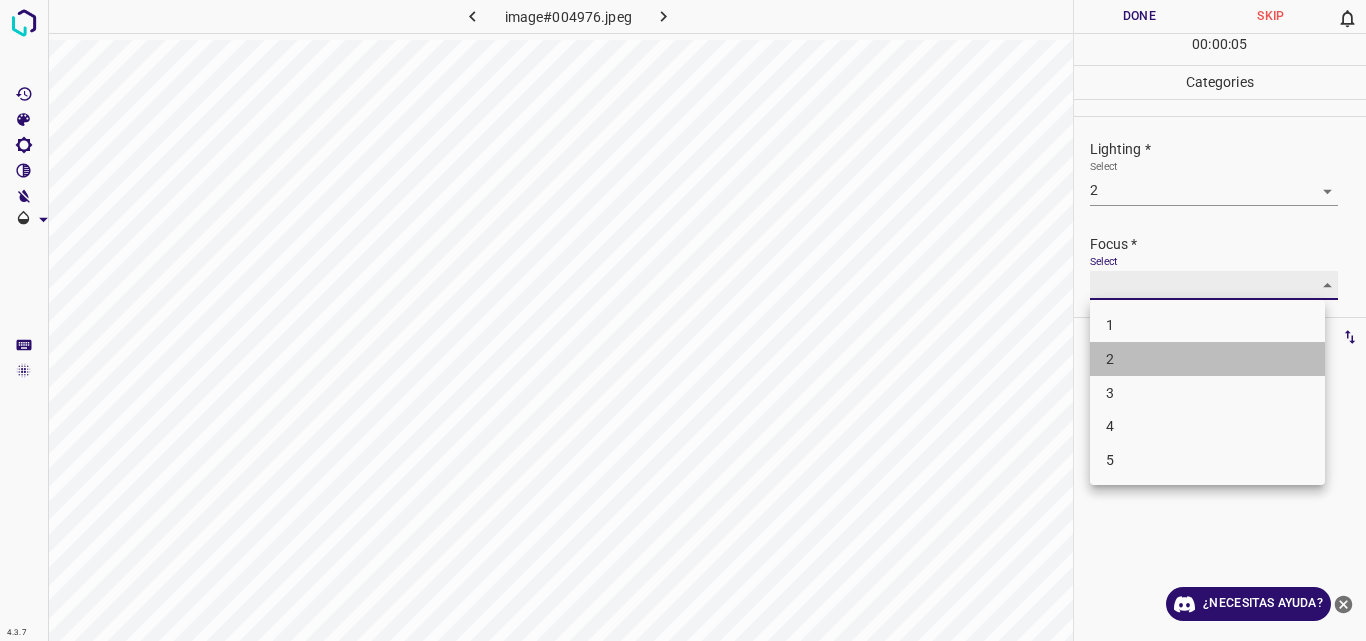 type on "2" 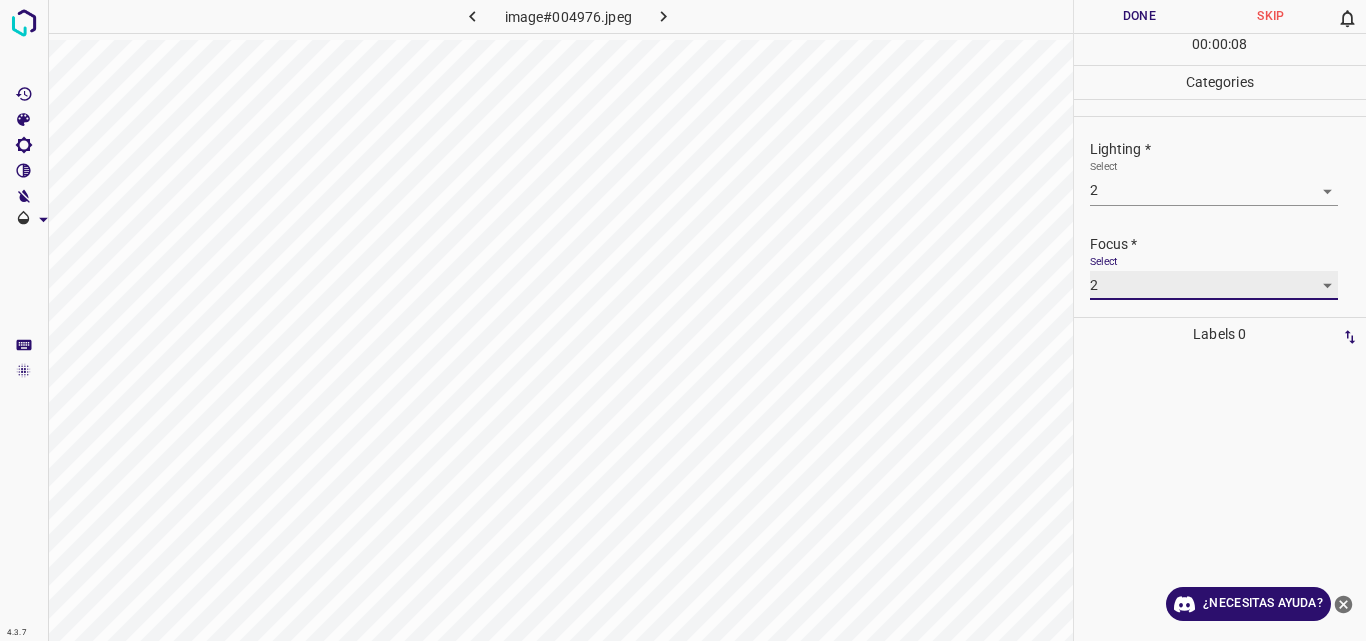 scroll, scrollTop: 98, scrollLeft: 0, axis: vertical 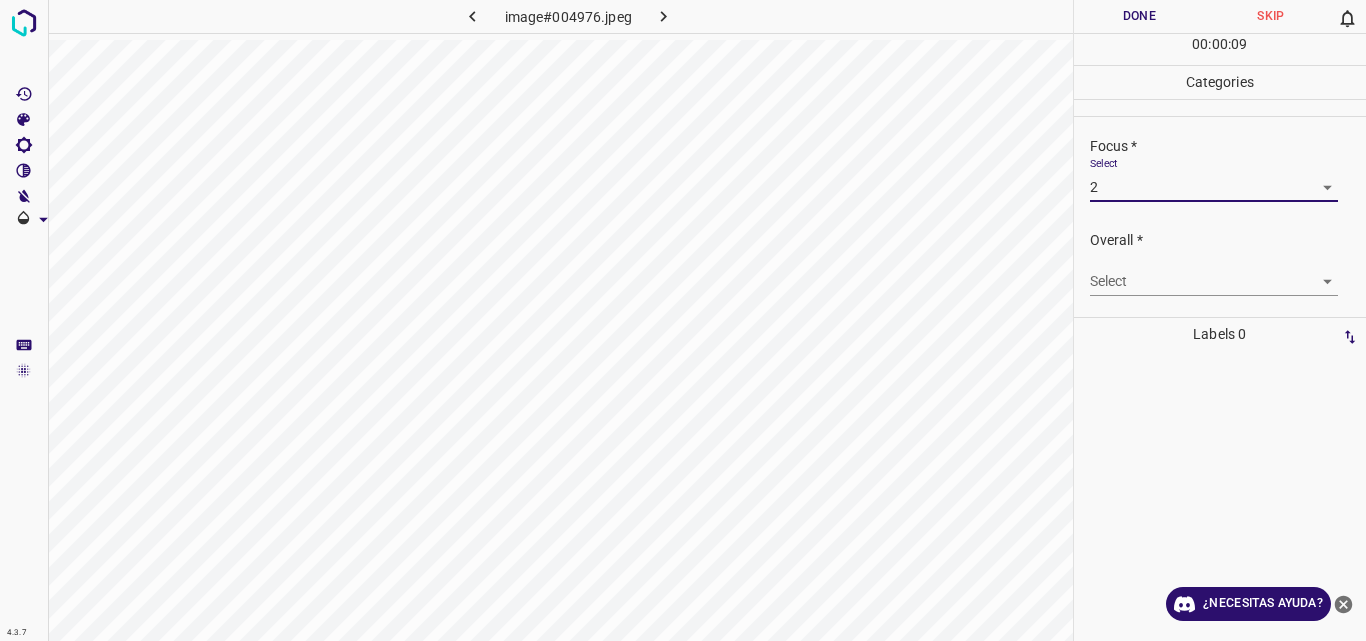 click on "4.3.7 image#004976.jpeg Done Skip 0 00   : 00   : 09   Categories Lighting *  Select 2 2 Focus *  Select 2 2 Overall *  Select ​ Labels   0 Categories 1 Lighting 2 Focus 3 Overall Tools Space Change between modes (Draw & Edit) I Auto labeling R Restore zoom M Zoom in N Zoom out Delete Delete selecte label Filters Z Restore filters X Saturation filter C Brightness filter V Contrast filter B Gray scale filter General O Download ¿Necesitas ayuda? Original text Rate this translation Your feedback will be used to help improve Google Translate - Texto - Esconder - Borrar" at bounding box center [683, 320] 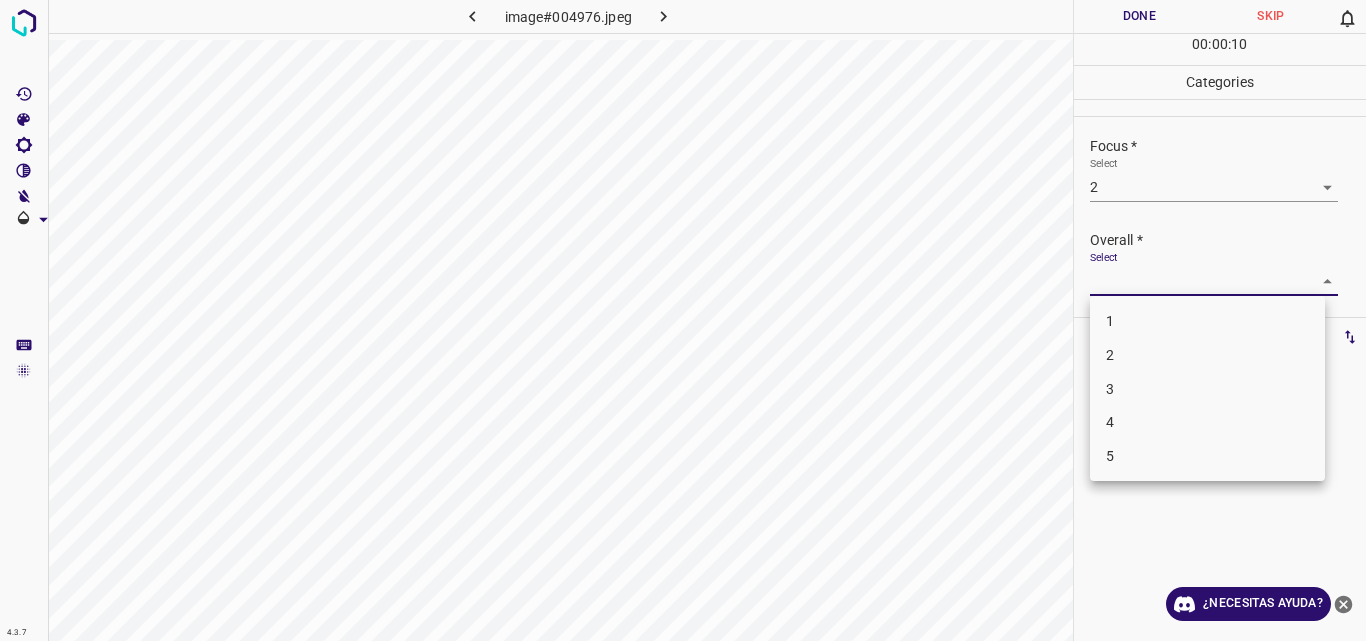 click on "2" at bounding box center [1207, 355] 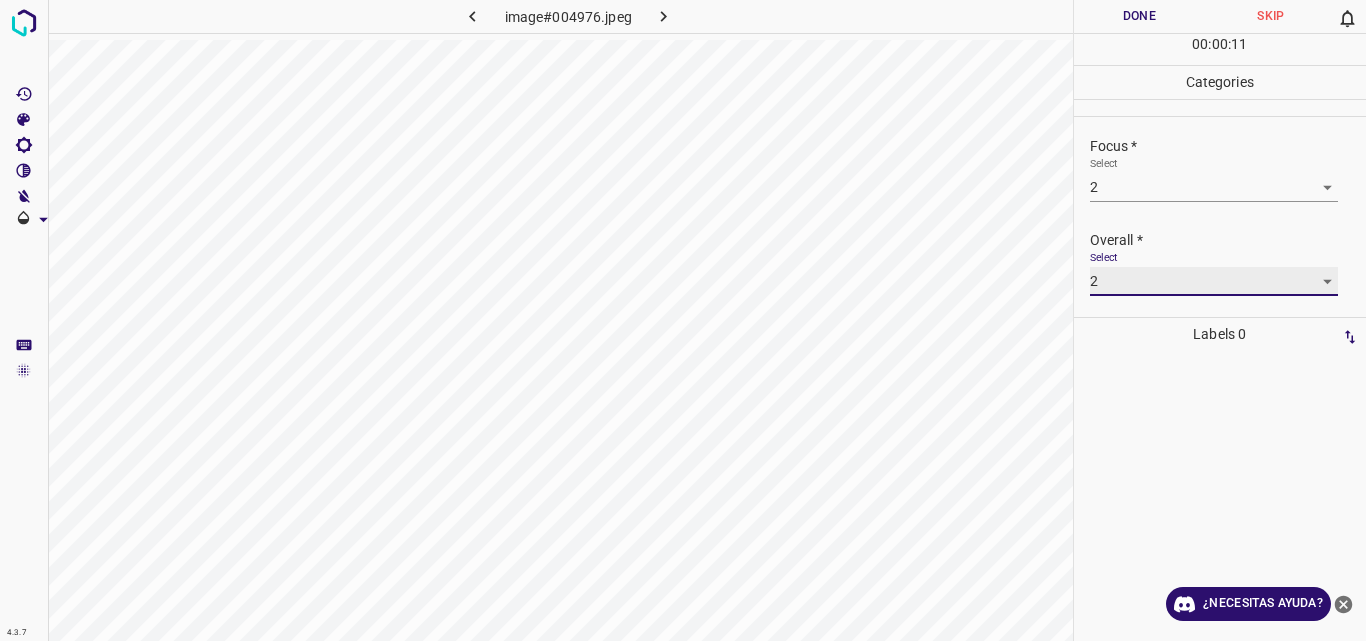 type on "2" 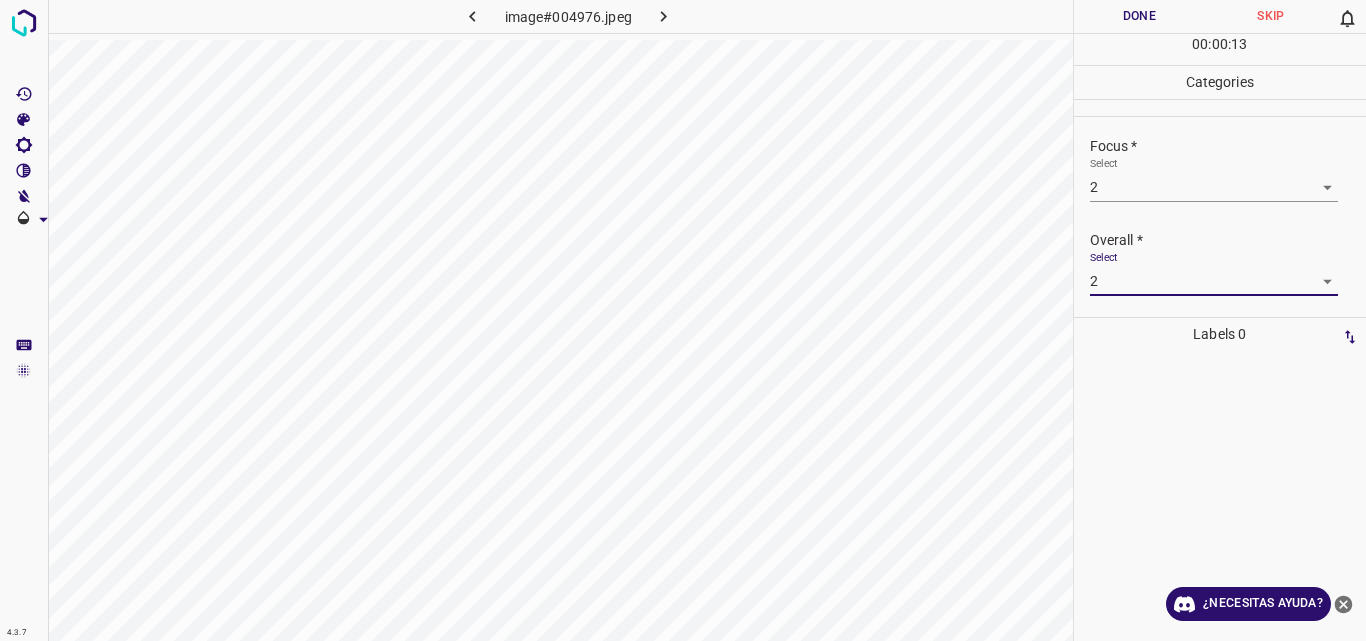 click on "Done" at bounding box center [1140, 16] 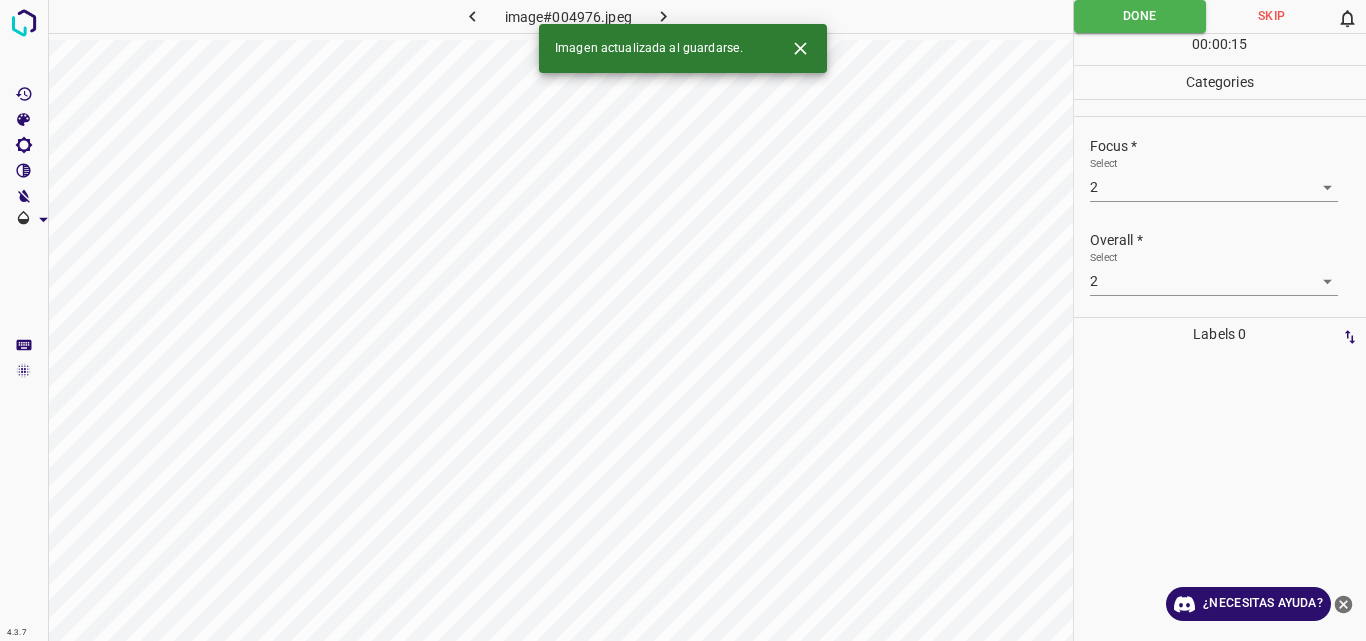 click 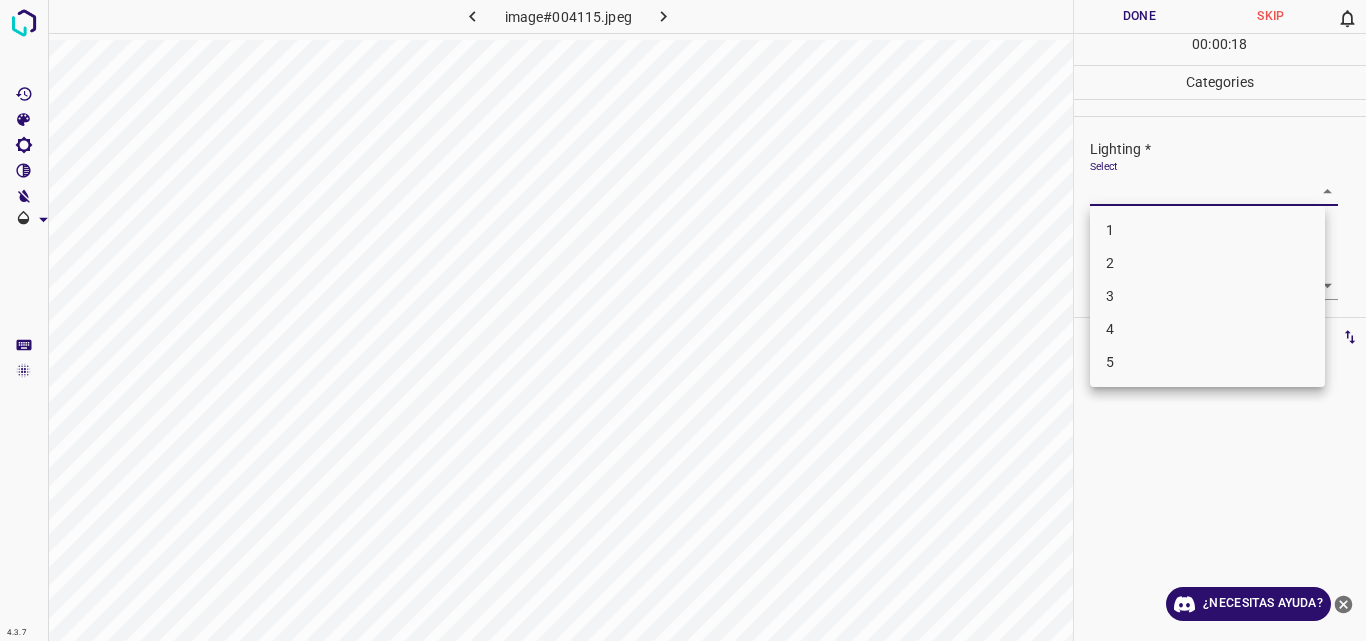 click on "4.3.7 image#004115.jpeg Done Skip 0 00   : 00   : 18   Categories Lighting *  Select ​ Focus *  Select ​ Overall *  Select ​ Labels   0 Categories 1 Lighting 2 Focus 3 Overall Tools Space Change between modes (Draw & Edit) I Auto labeling R Restore zoom M Zoom in N Zoom out Delete Delete selecte label Filters Z Restore filters X Saturation filter C Brightness filter V Contrast filter B Gray scale filter General O Download ¿Necesitas ayuda? Original text Rate this translation Your feedback will be used to help improve Google Translate - Texto - Esconder - Borrar 1 2 3 4 5" at bounding box center [683, 320] 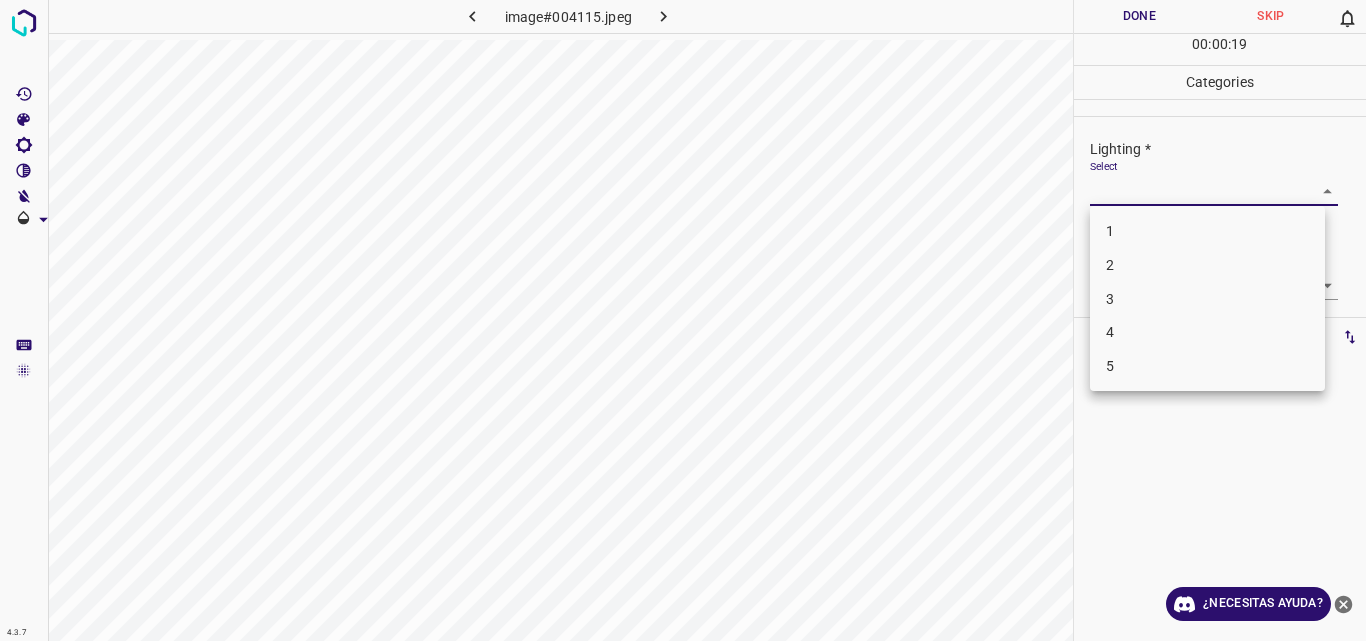click on "2" at bounding box center [1207, 265] 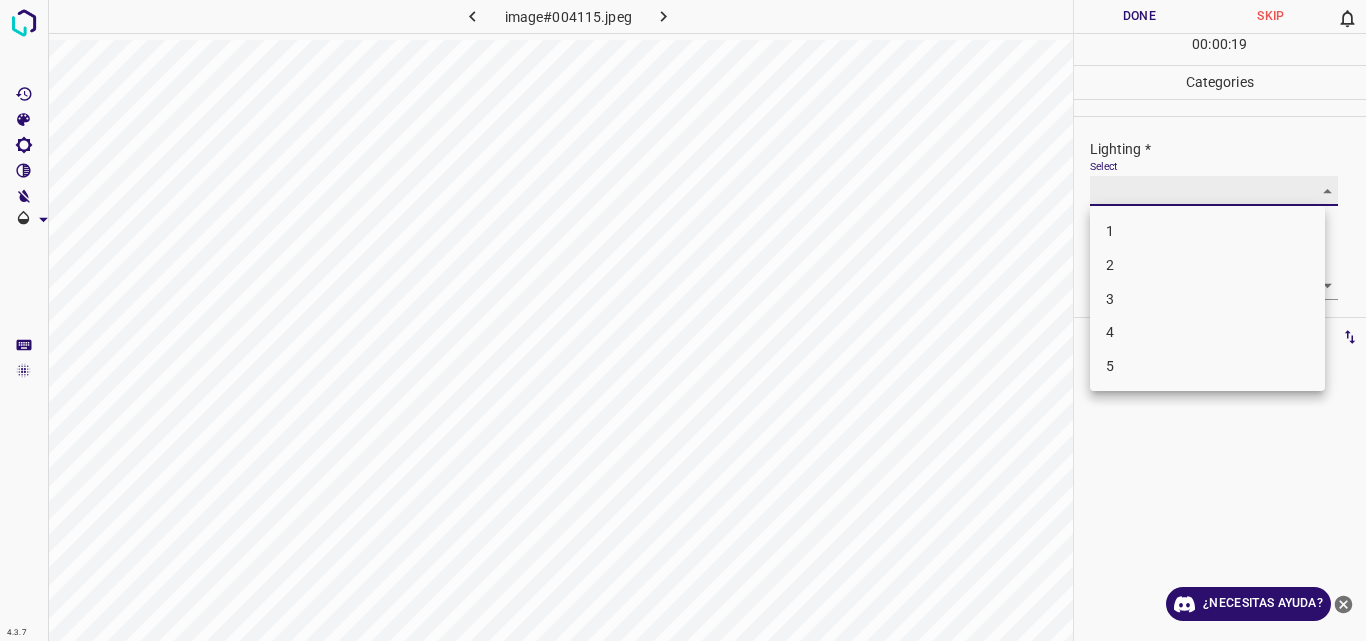type on "2" 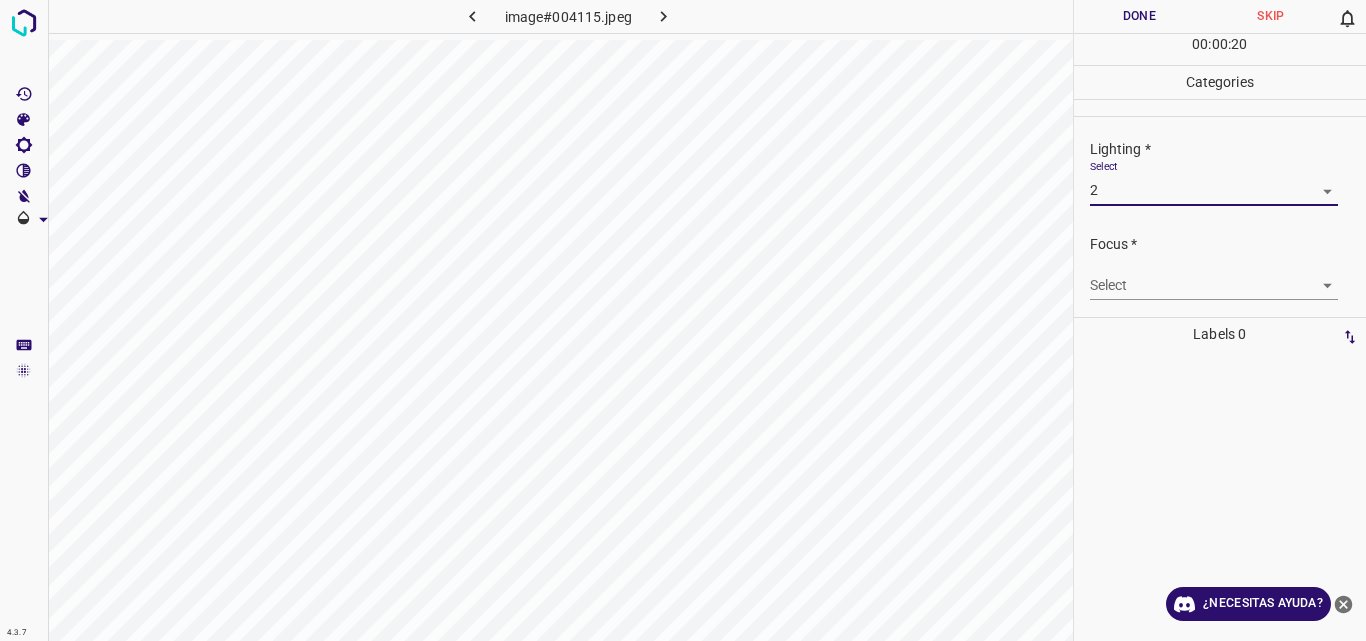 click on "4.3.7 image#004115.jpeg Done Skip 0 00   : 00   : 20   Categories Lighting *  Select 2 2 Focus *  Select ​ Overall *  Select ​ Labels   0 Categories 1 Lighting 2 Focus 3 Overall Tools Space Change between modes (Draw & Edit) I Auto labeling R Restore zoom M Zoom in N Zoom out Delete Delete selecte label Filters Z Restore filters X Saturation filter C Brightness filter V Contrast filter B Gray scale filter General O Download ¿Necesitas ayuda? Original text Rate this translation Your feedback will be used to help improve Google Translate - Texto - Esconder - Borrar" at bounding box center [683, 320] 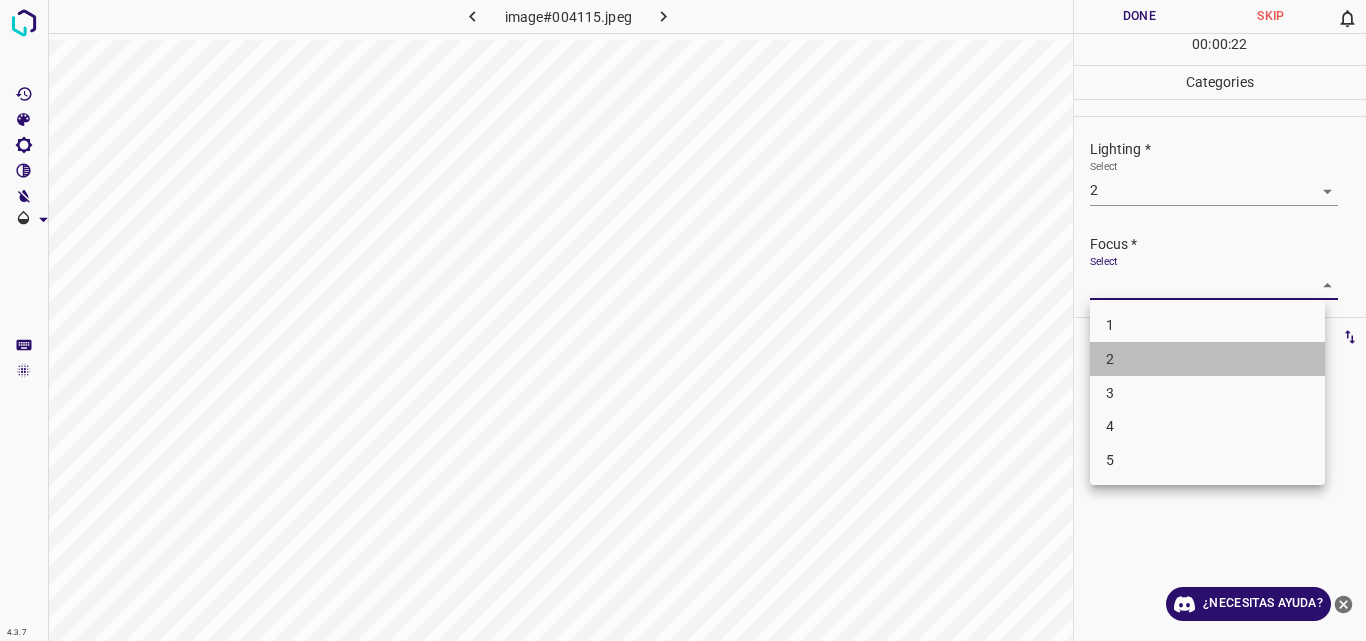 click on "2" at bounding box center (1207, 359) 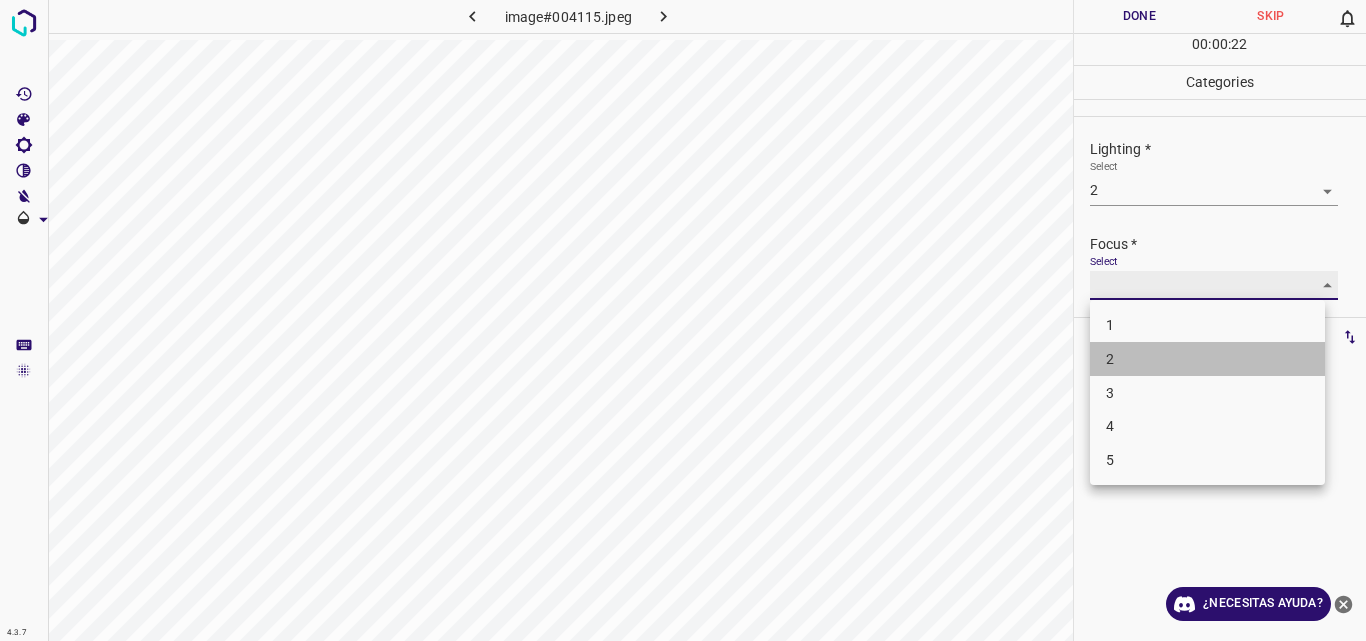 type on "2" 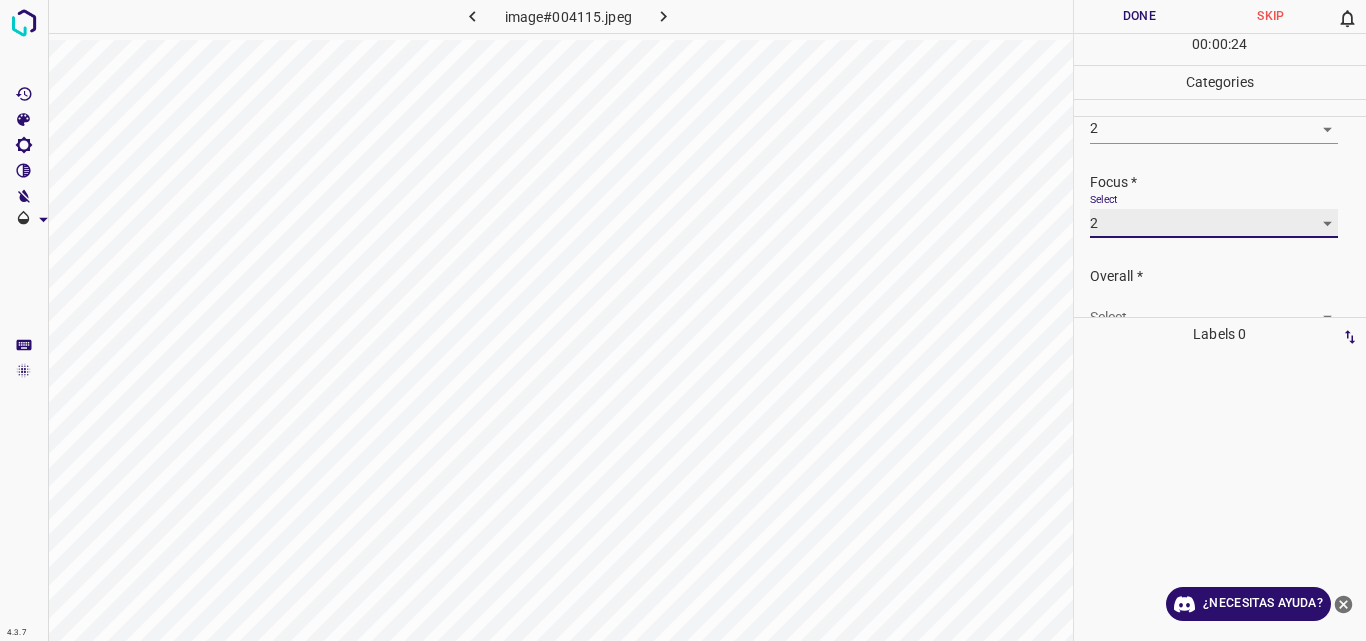 scroll, scrollTop: 98, scrollLeft: 0, axis: vertical 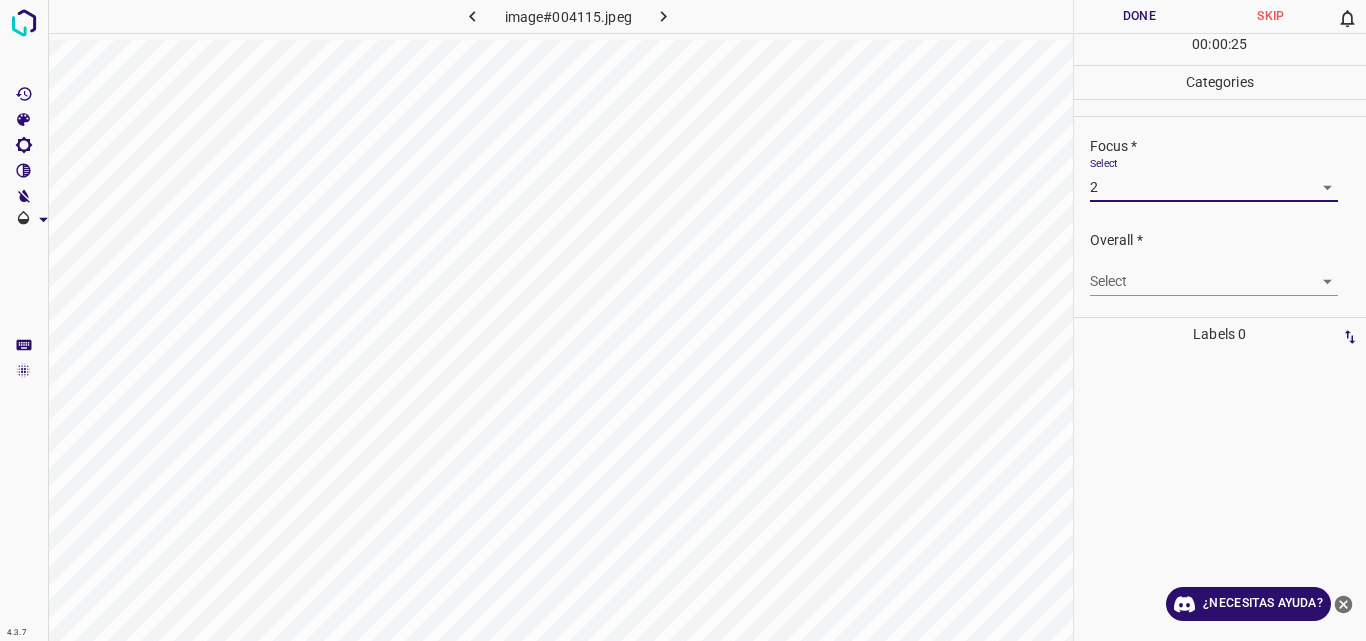 click on "4.3.7 image#004115.jpeg Done Skip 0 00   : 00   : 25   Categories Lighting *  Select 2 2 Focus *  Select 2 2 Overall *  Select ​ Labels   0 Categories 1 Lighting 2 Focus 3 Overall Tools Space Change between modes (Draw & Edit) I Auto labeling R Restore zoom M Zoom in N Zoom out Delete Delete selecte label Filters Z Restore filters X Saturation filter C Brightness filter V Contrast filter B Gray scale filter General O Download ¿Necesitas ayuda? Original text Rate this translation Your feedback will be used to help improve Google Translate - Texto - Esconder - Borrar" at bounding box center (683, 320) 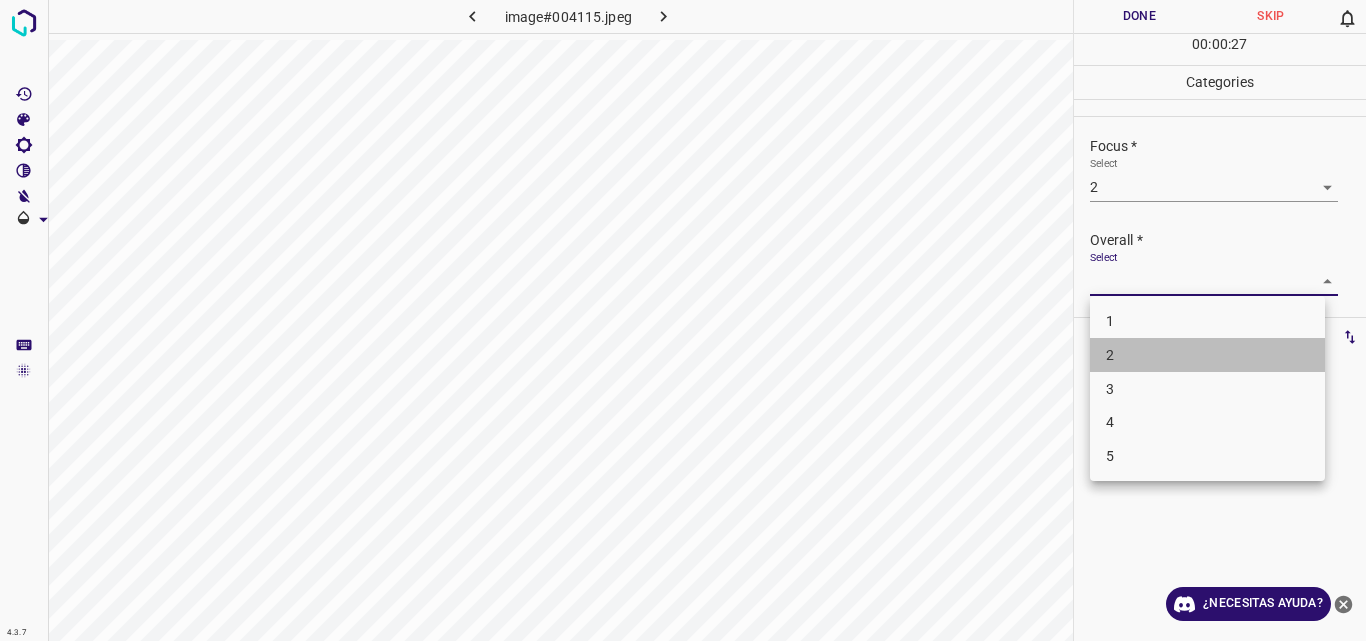 click on "2" at bounding box center [1207, 355] 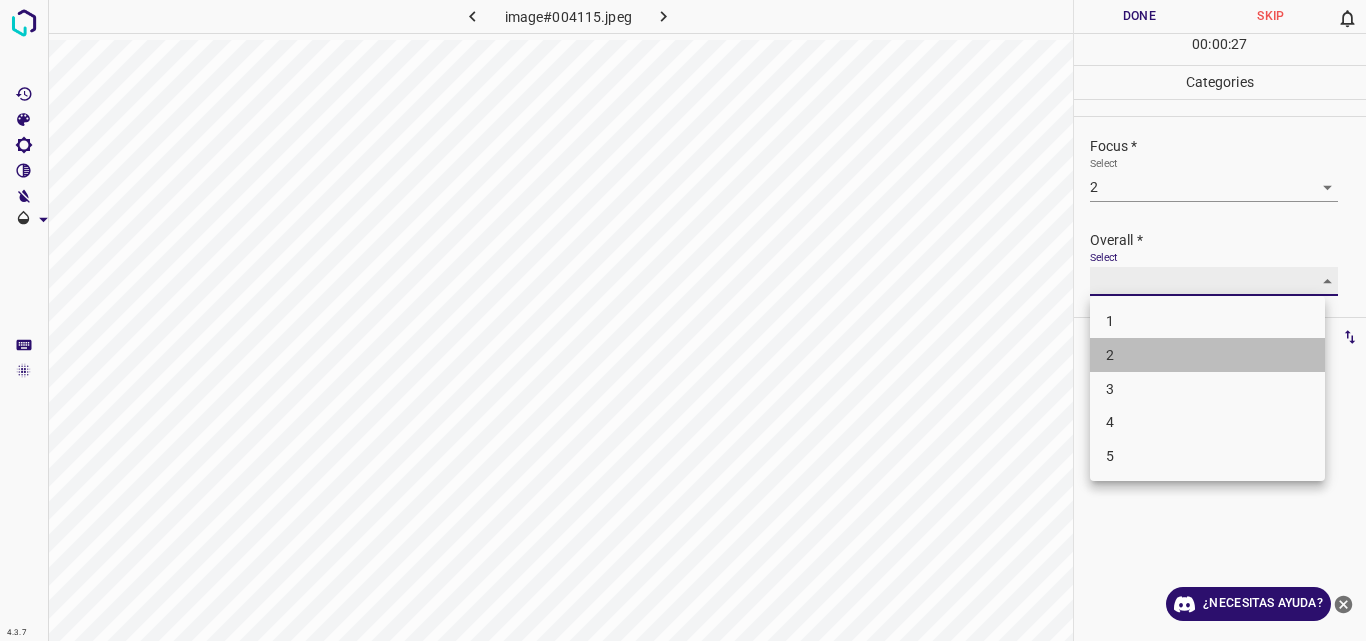type on "2" 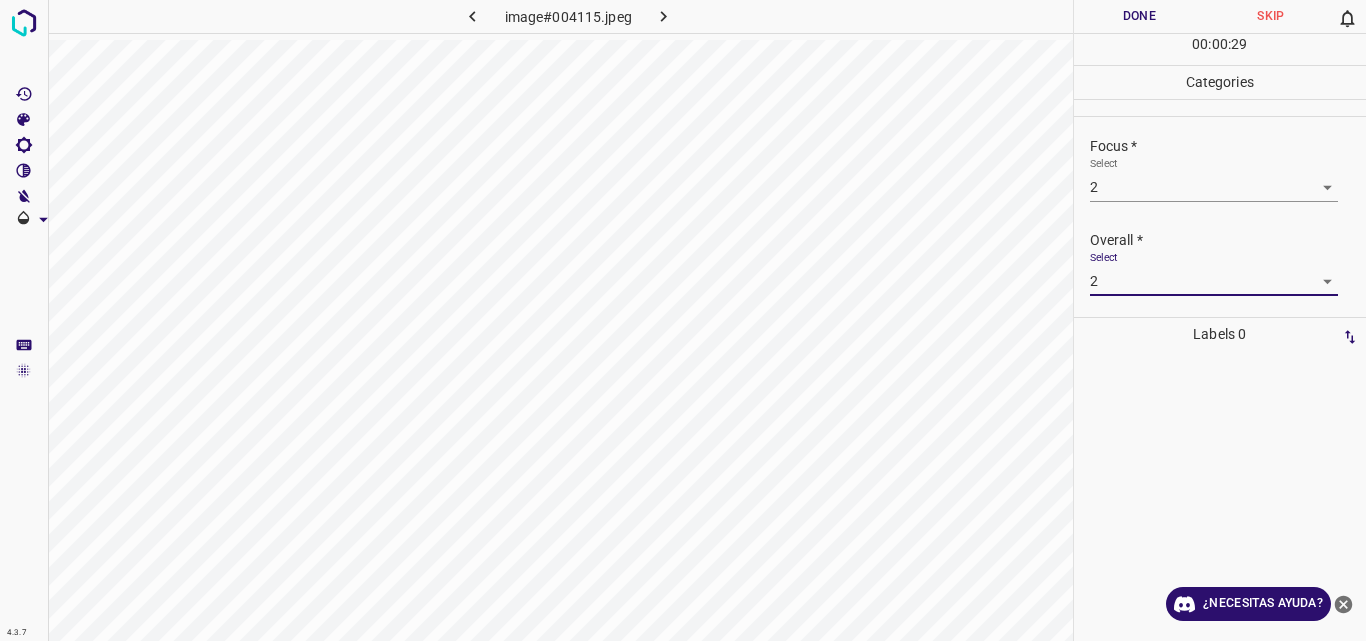 click on "Done" at bounding box center [1140, 16] 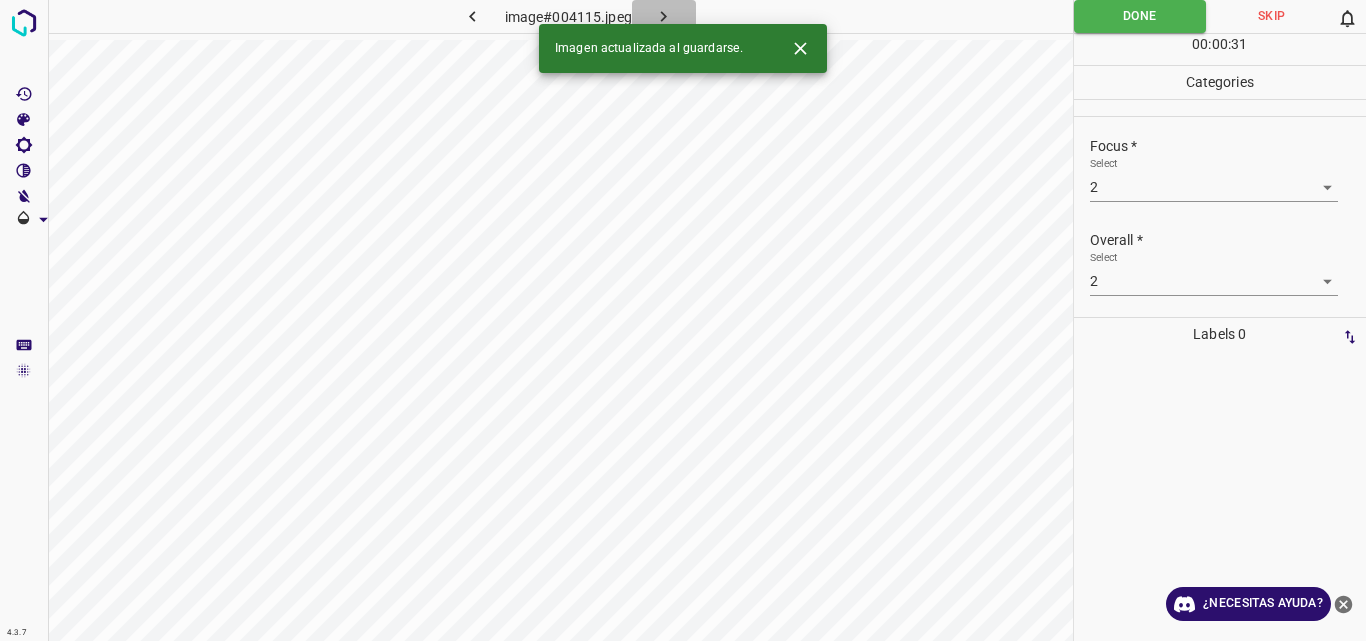 click 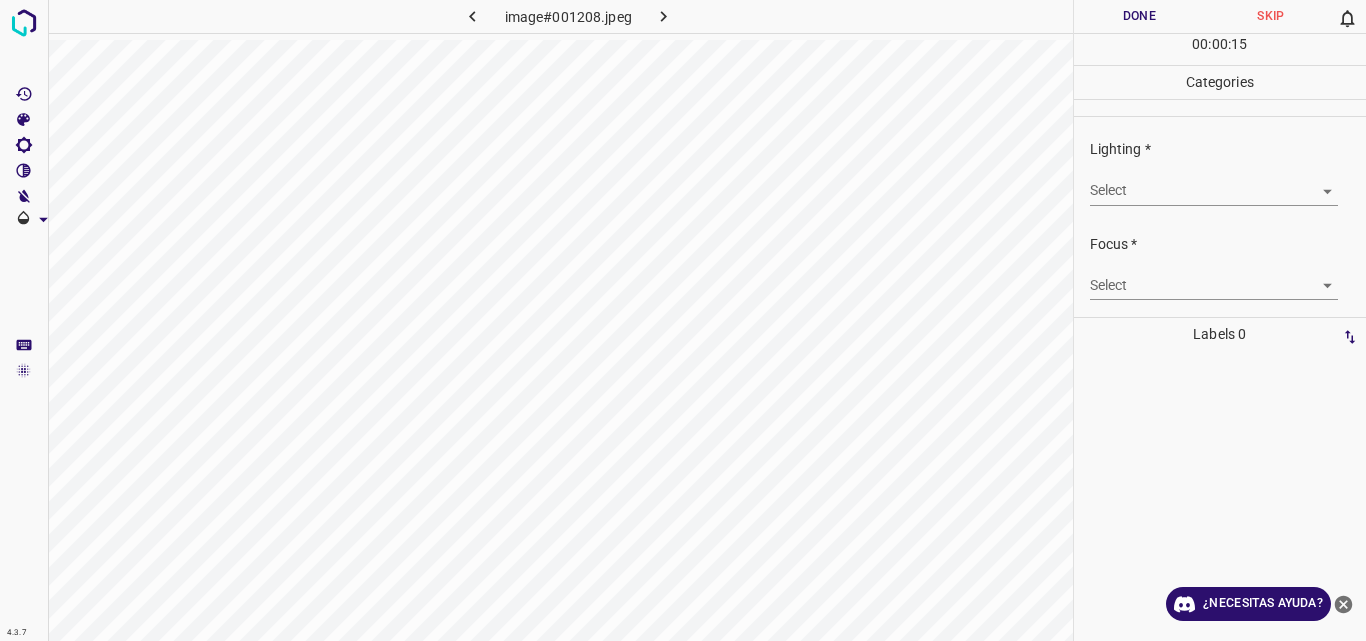click on "4.3.7 image#001208.jpeg Done Skip 0 00   : 00   : 15   Categories Lighting *  Select ​ Focus *  Select ​ Overall *  Select ​ Labels   0 Categories 1 Lighting 2 Focus 3 Overall Tools Space Change between modes (Draw & Edit) I Auto labeling R Restore zoom M Zoom in N Zoom out Delete Delete selecte label Filters Z Restore filters X Saturation filter C Brightness filter V Contrast filter B Gray scale filter General O Download ¿Necesitas ayuda? Original text Rate this translation Your feedback will be used to help improve Google Translate - Texto - Esconder - Borrar" at bounding box center [683, 320] 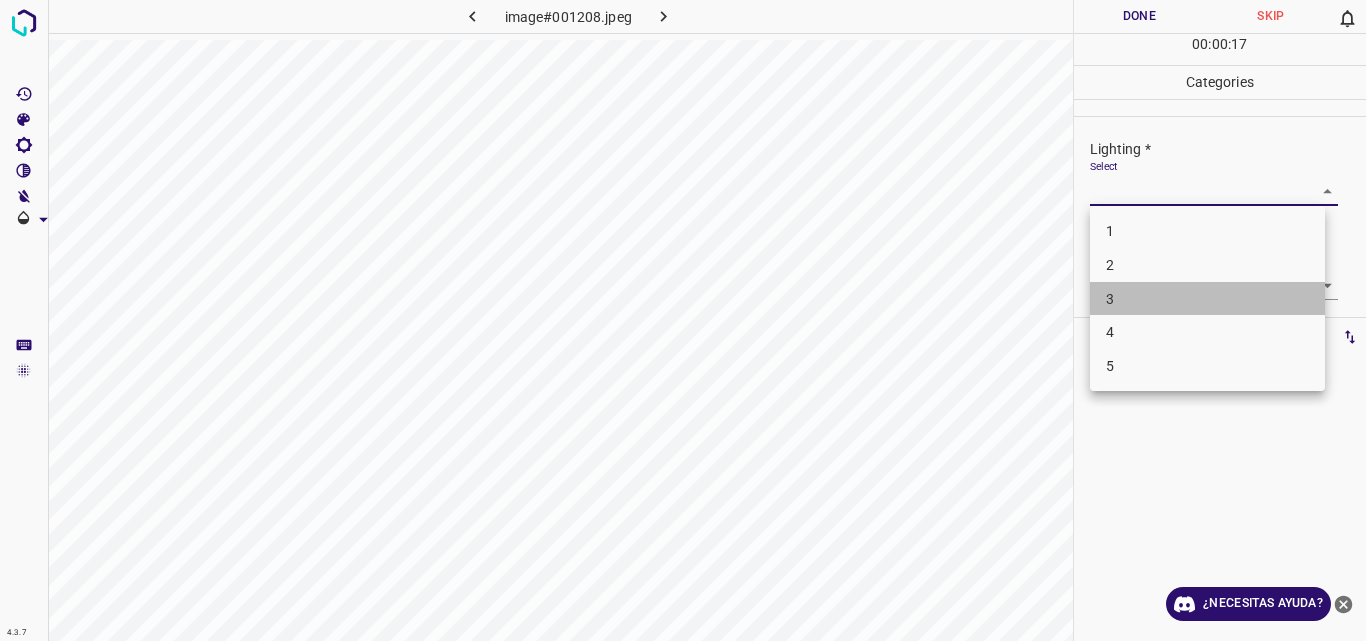 click on "3" at bounding box center (1207, 299) 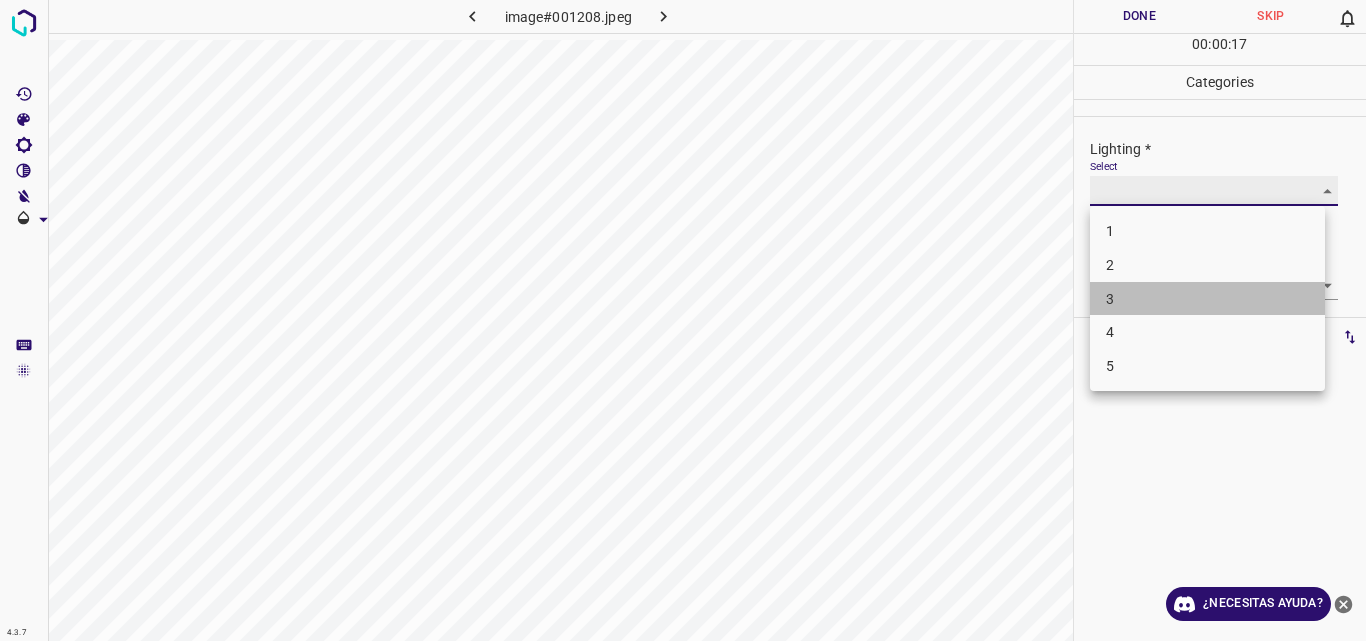 type on "3" 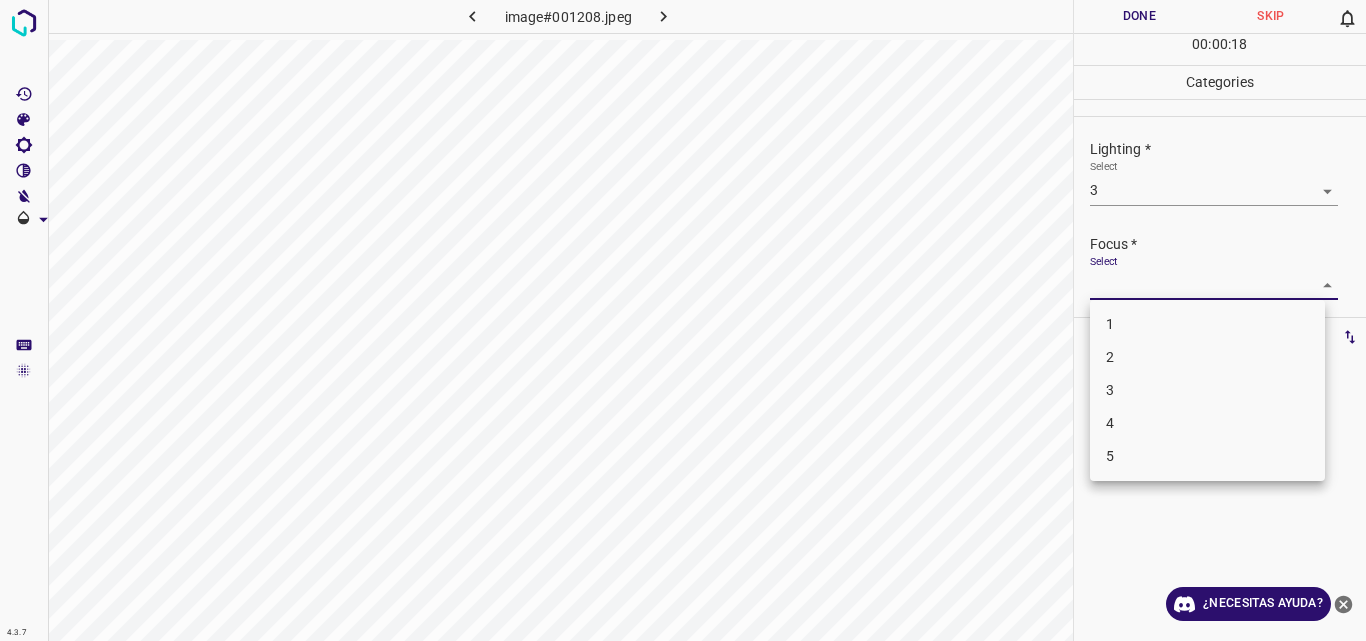 click on "4.3.7 image#001208.jpeg Done Skip 0 00   : 00   : 18   Categories Lighting *  Select 3 3 Focus *  Select ​ Overall *  Select ​ Labels   0 Categories 1 Lighting 2 Focus 3 Overall Tools Space Change between modes (Draw & Edit) I Auto labeling R Restore zoom M Zoom in N Zoom out Delete Delete selecte label Filters Z Restore filters X Saturation filter C Brightness filter V Contrast filter B Gray scale filter General O Download ¿Necesitas ayuda? Original text Rate this translation Your feedback will be used to help improve Google Translate - Texto - Esconder - Borrar 1 2 3 4 5" at bounding box center [683, 320] 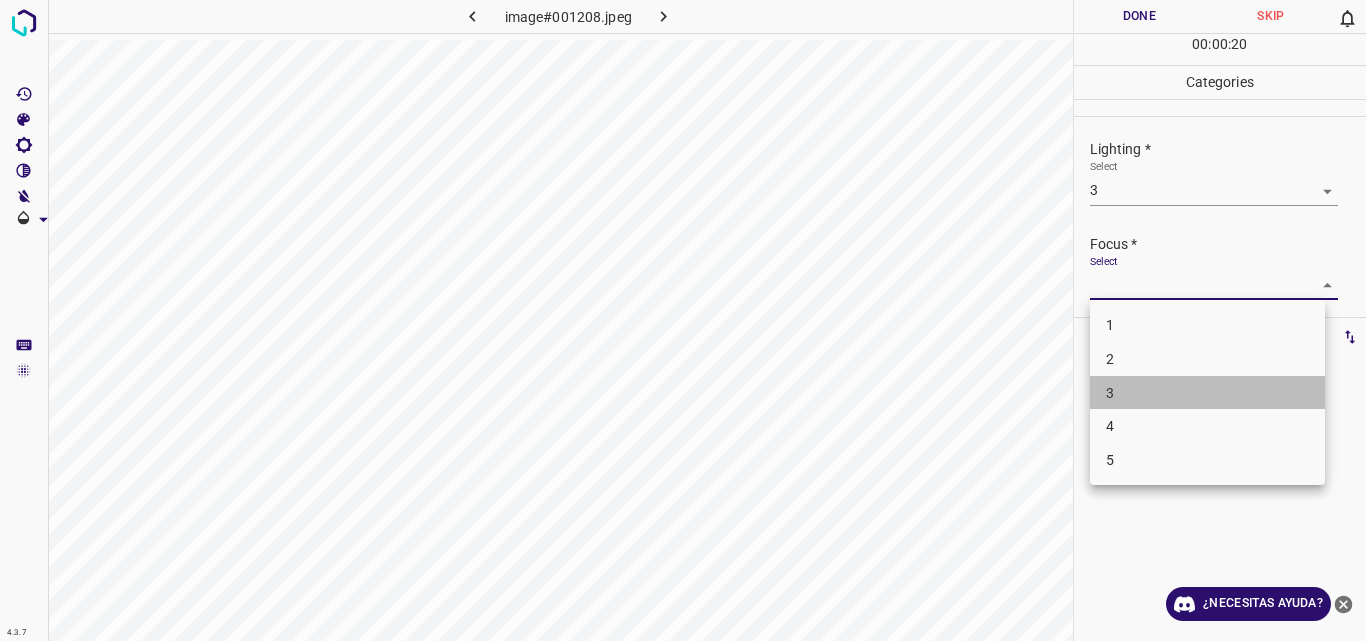 click on "3" at bounding box center [1207, 393] 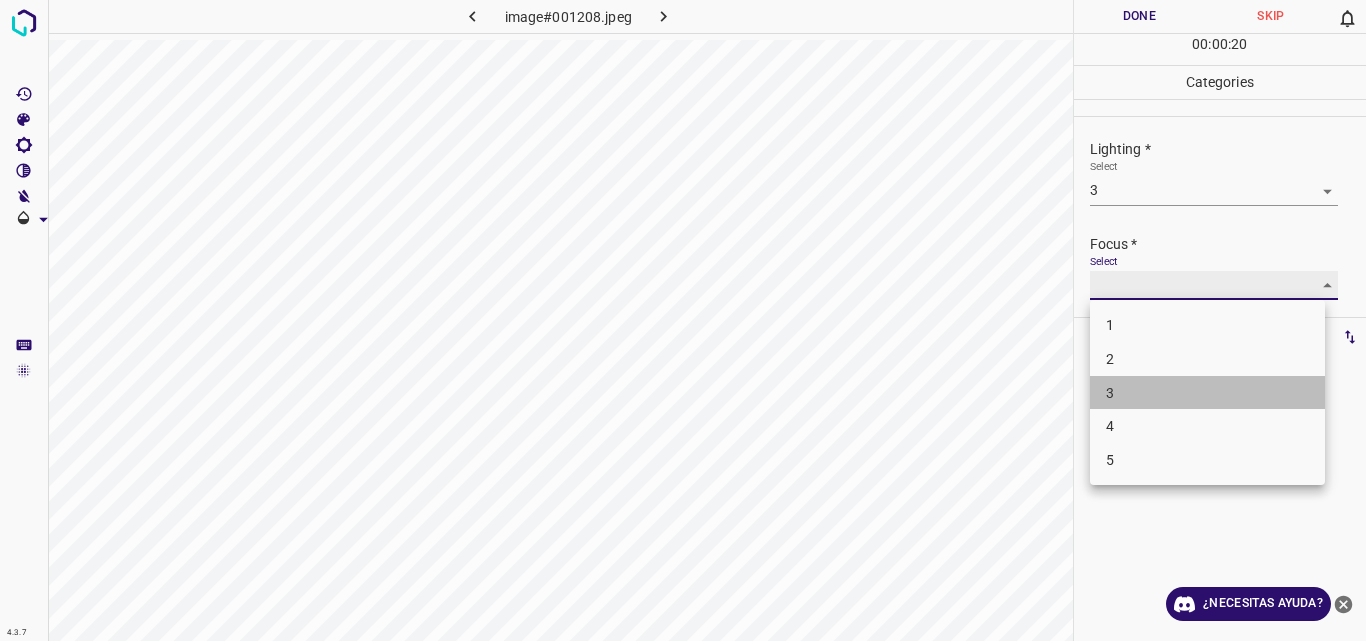 type on "3" 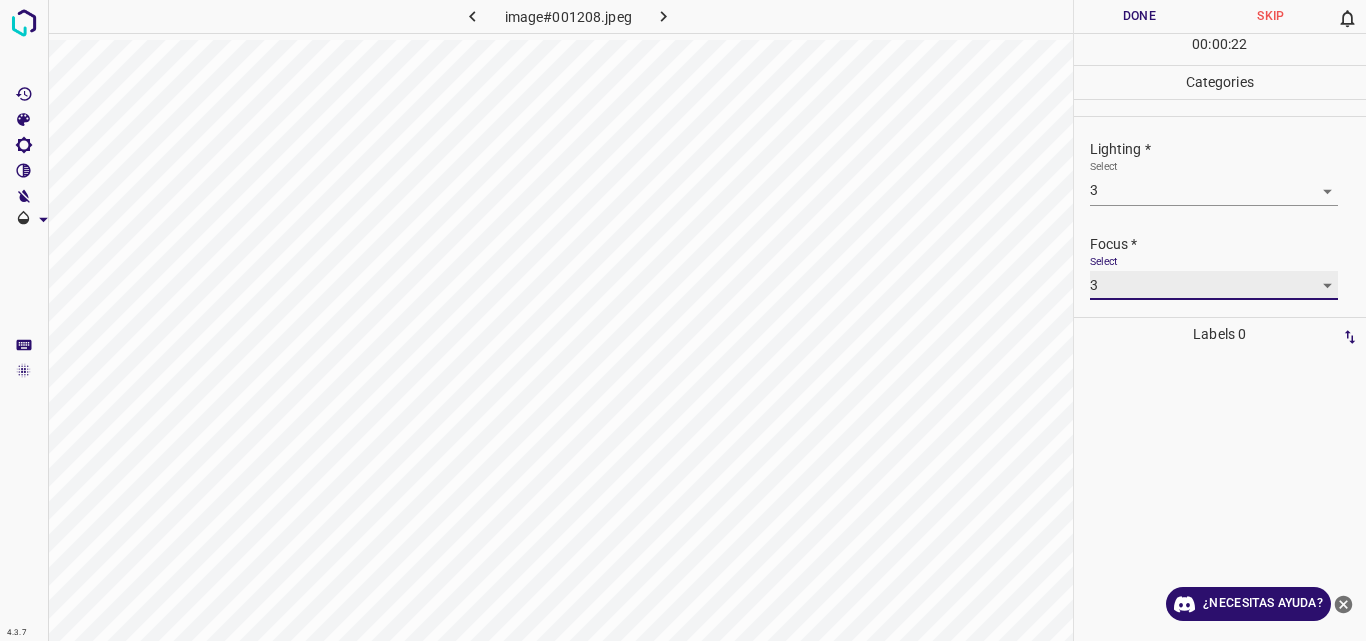 scroll, scrollTop: 98, scrollLeft: 0, axis: vertical 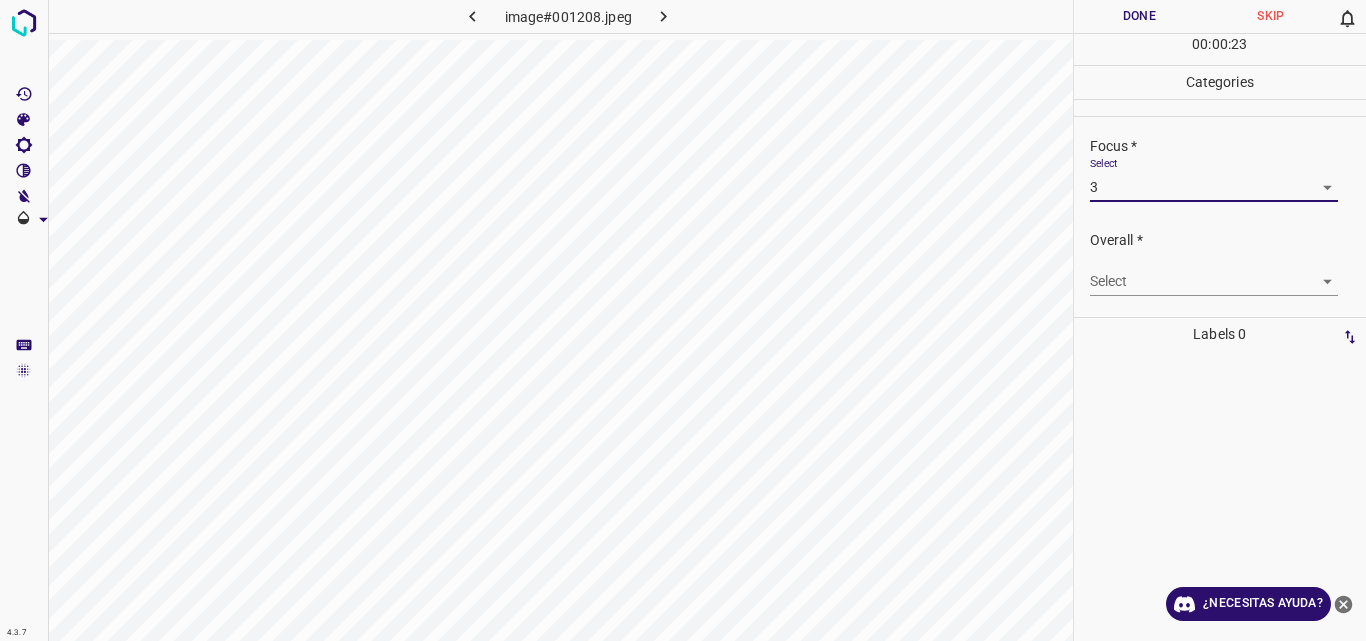 click on "4.3.7 image#001208.jpeg Done Skip 0 00   : 00   : 23   Categories Lighting *  Select 3 3 Focus *  Select 3 3 Overall *  Select ​ Labels   0 Categories 1 Lighting 2 Focus 3 Overall Tools Space Change between modes (Draw & Edit) I Auto labeling R Restore zoom M Zoom in N Zoom out Delete Delete selecte label Filters Z Restore filters X Saturation filter C Brightness filter V Contrast filter B Gray scale filter General O Download ¿Necesitas ayuda? Original text Rate this translation Your feedback will be used to help improve Google Translate - Texto - Esconder - Borrar" at bounding box center [683, 320] 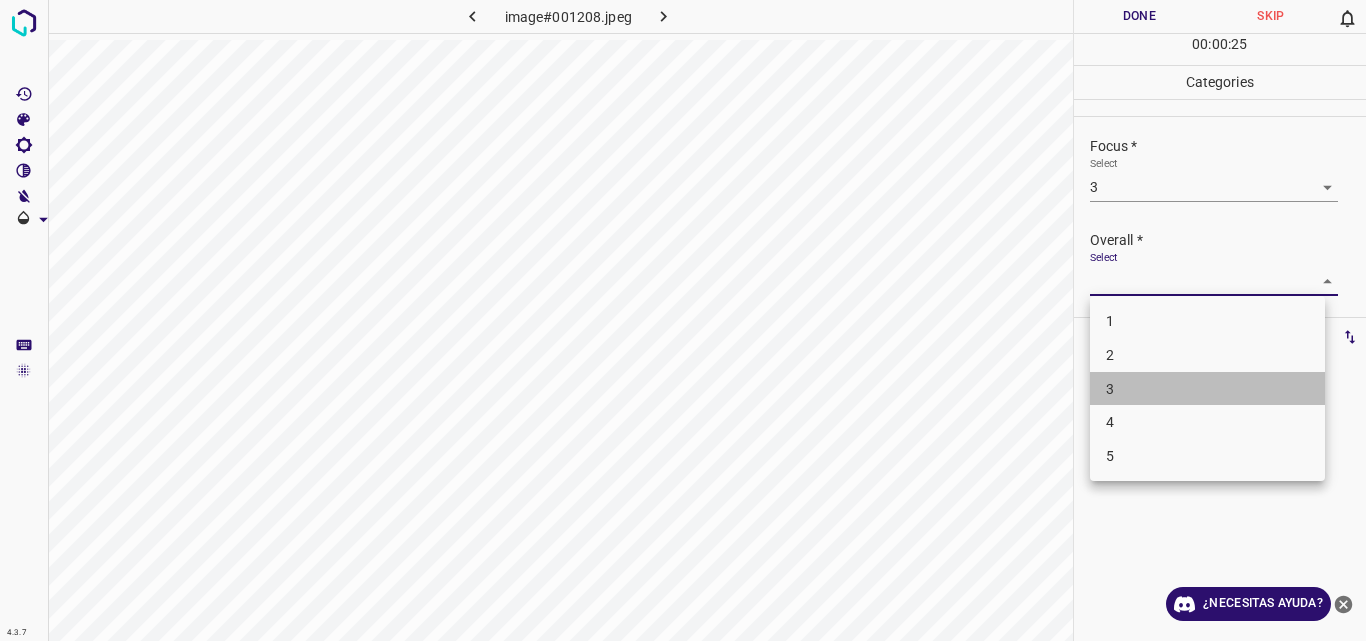 click on "3" at bounding box center (1207, 389) 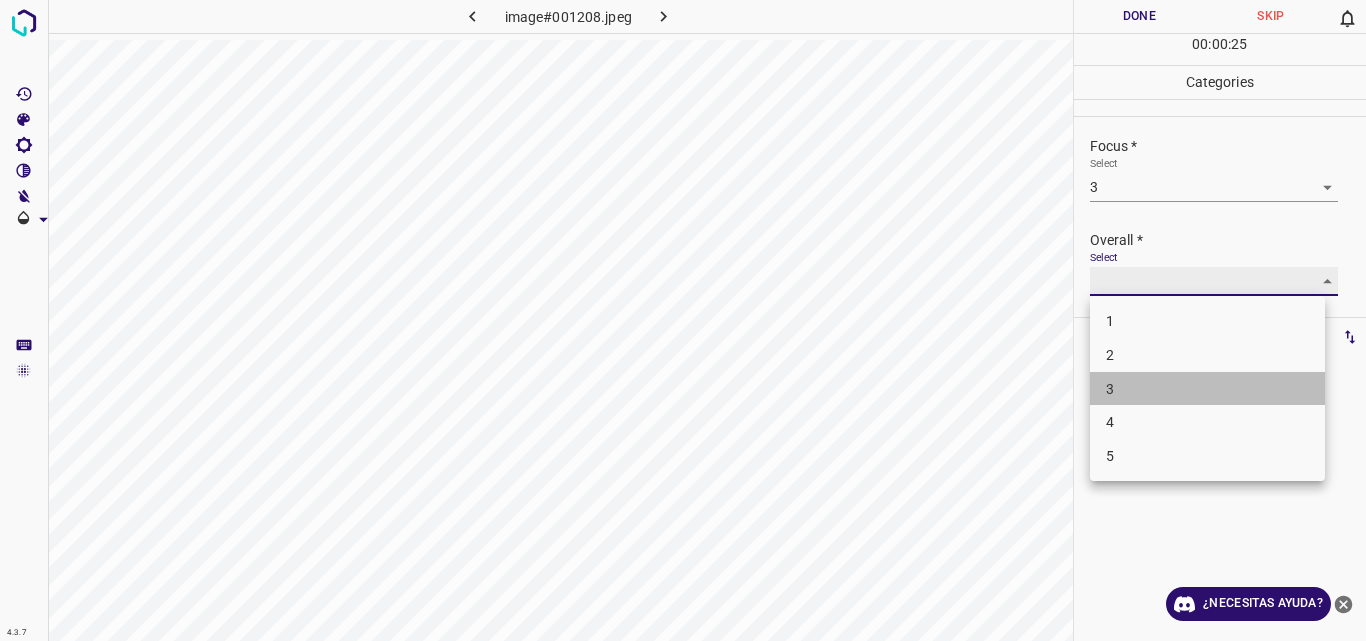 type on "3" 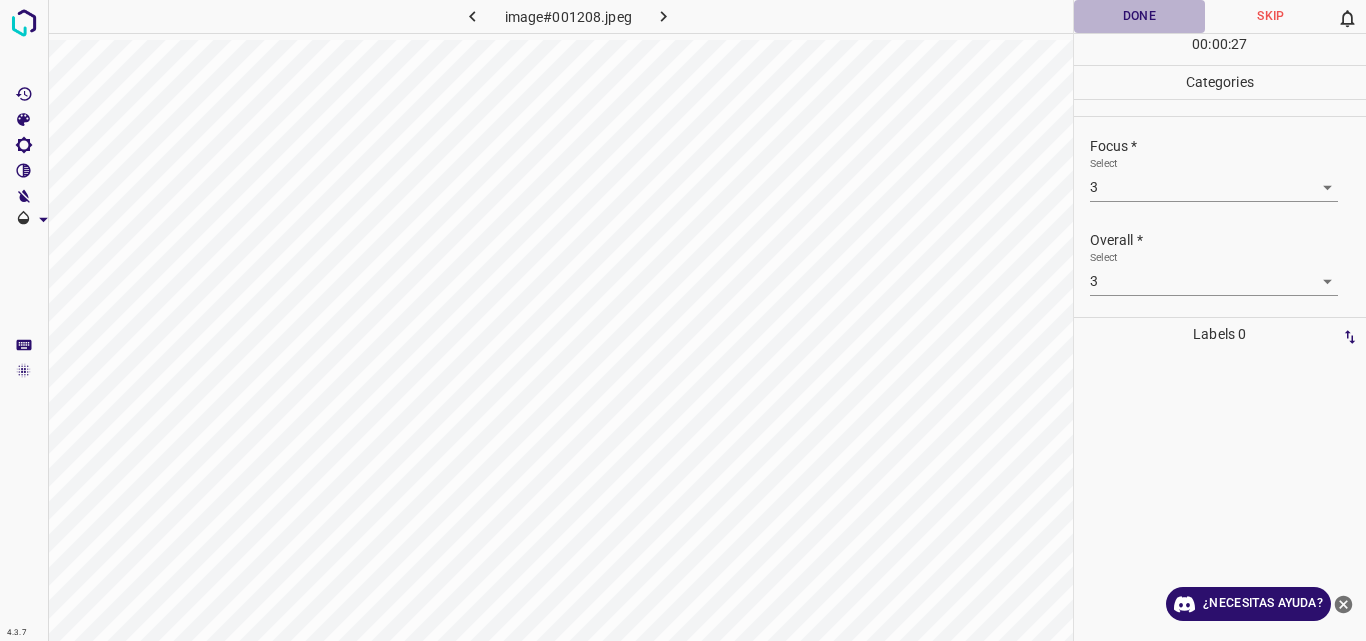 click on "Done" at bounding box center (1140, 16) 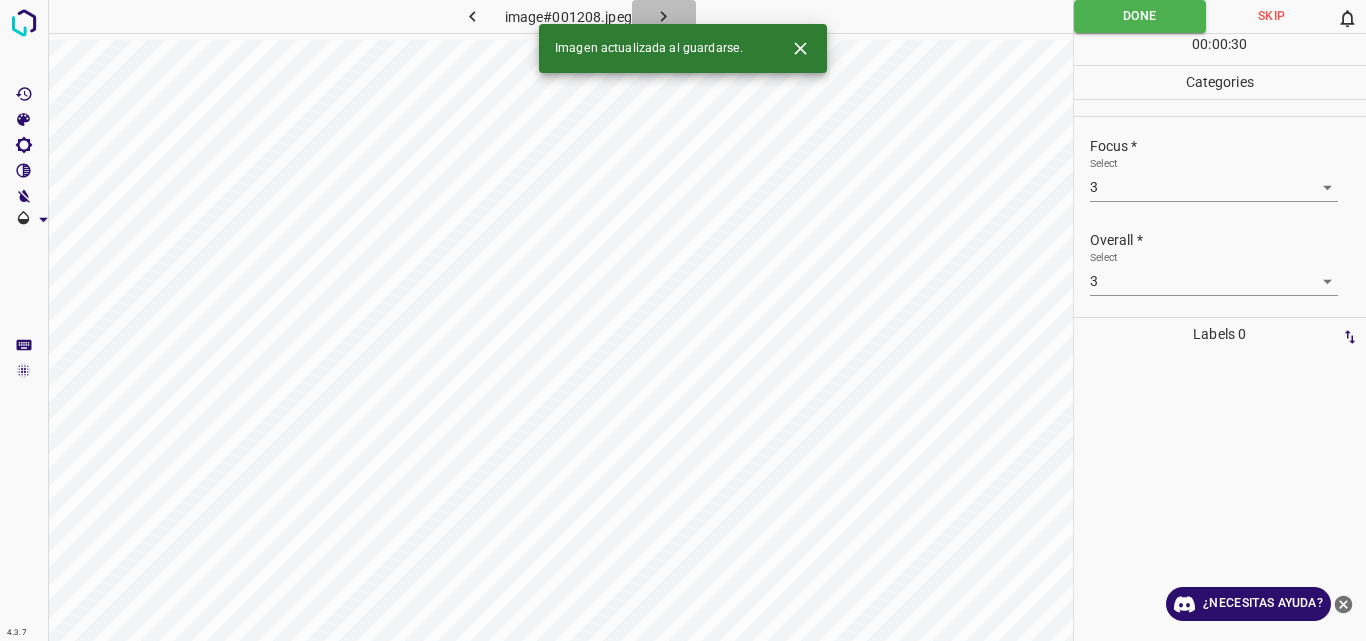click 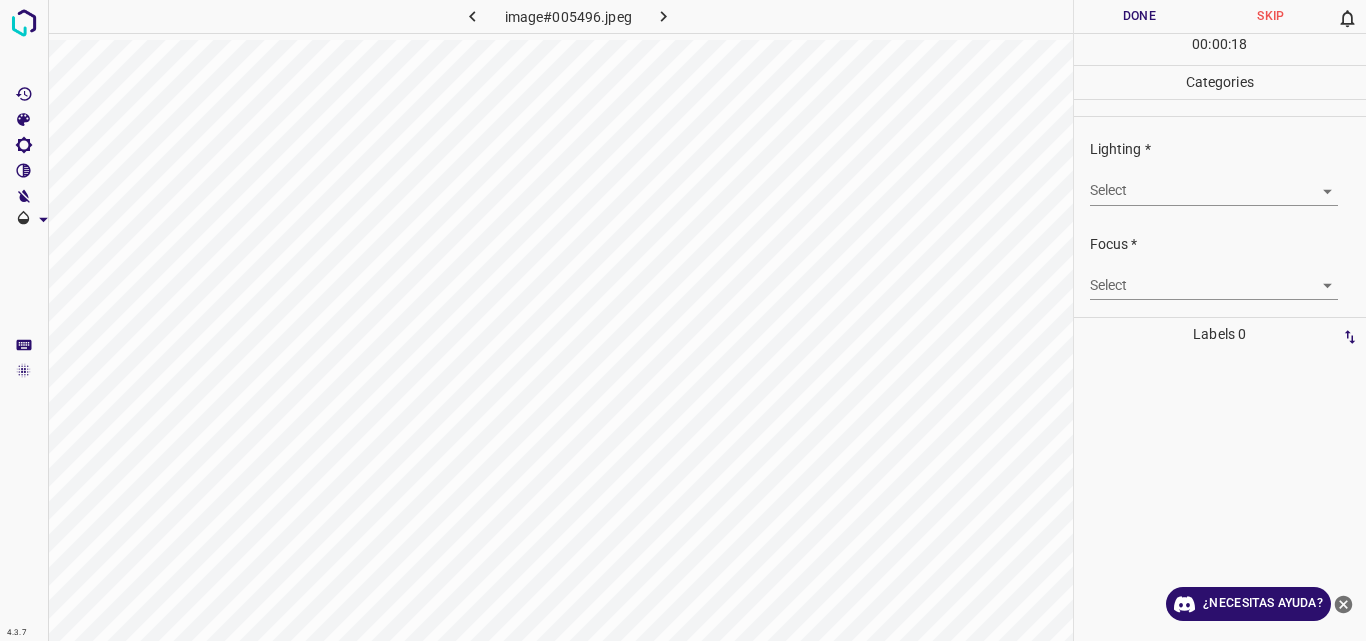 click on "4.3.7 image#005496.jpeg Done Skip 0 00   : 00   : 18   Categories Lighting *  Select ​ Focus *  Select ​ Overall *  Select ​ Labels   0 Categories 1 Lighting 2 Focus 3 Overall Tools Space Change between modes (Draw & Edit) I Auto labeling R Restore zoom M Zoom in N Zoom out Delete Delete selecte label Filters Z Restore filters X Saturation filter C Brightness filter V Contrast filter B Gray scale filter General O Download ¿Necesitas ayuda? Original text Rate this translation Your feedback will be used to help improve Google Translate - Texto - Esconder - Borrar" at bounding box center (683, 320) 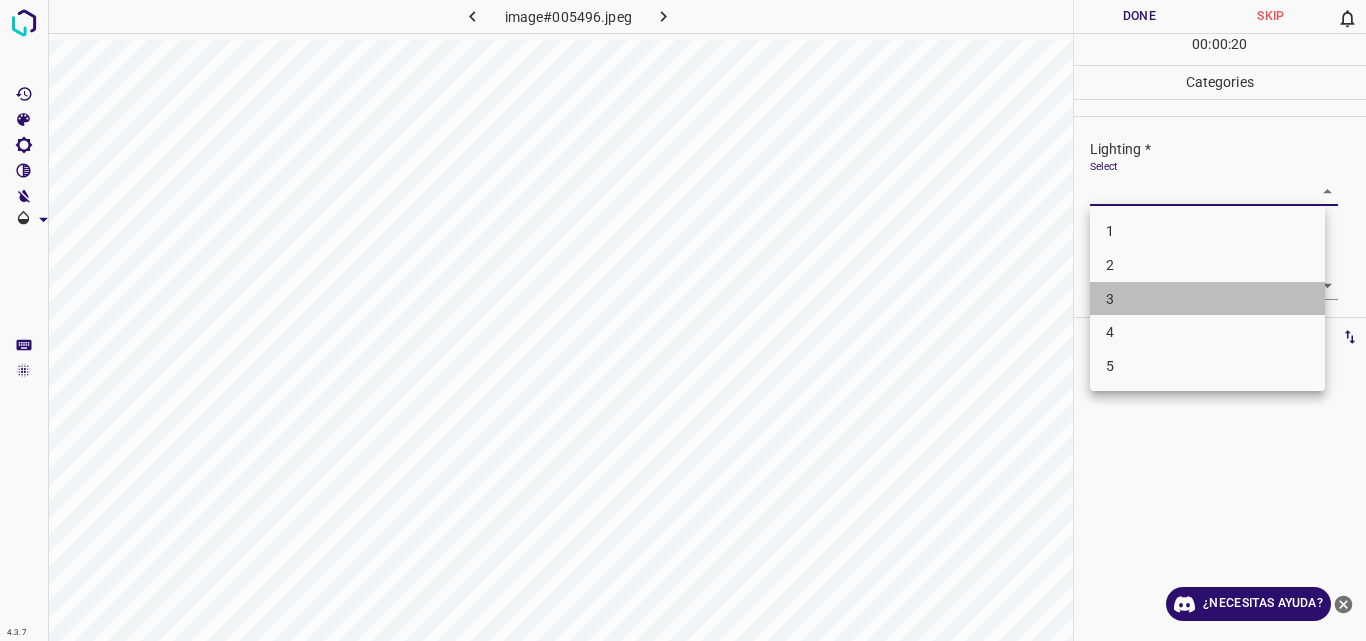 click on "3" at bounding box center (1207, 299) 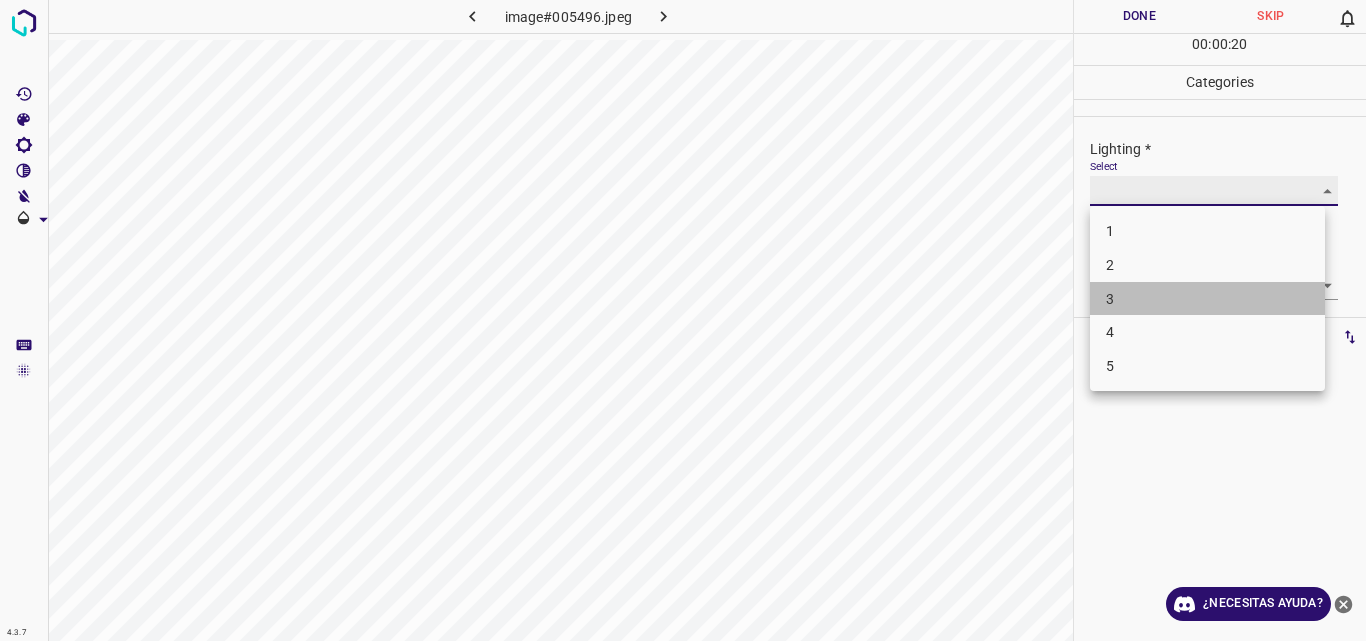 type on "3" 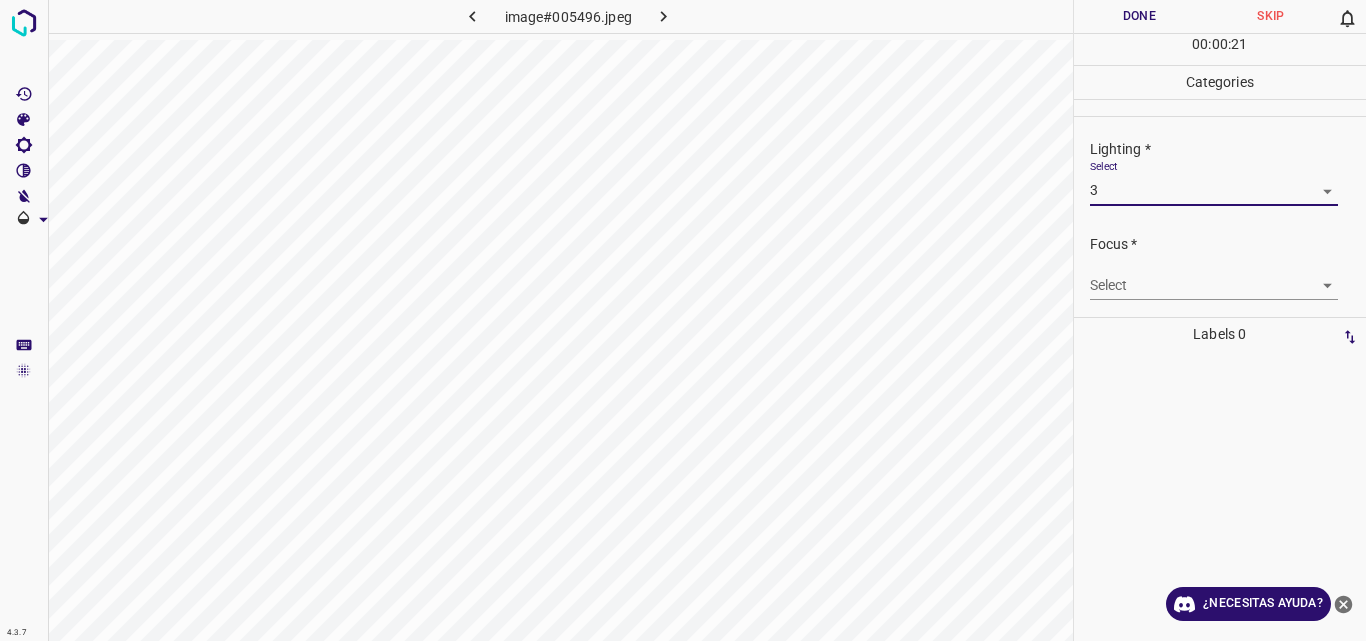 click on "4.3.7 image#005496.jpeg Done Skip 0 00   : 00   : 21   Categories Lighting *  Select 3 3 Focus *  Select ​ Overall *  Select ​ Labels   0 Categories 1 Lighting 2 Focus 3 Overall Tools Space Change between modes (Draw & Edit) I Auto labeling R Restore zoom M Zoom in N Zoom out Delete Delete selecte label Filters Z Restore filters X Saturation filter C Brightness filter V Contrast filter B Gray scale filter General O Download ¿Necesitas ayuda? Original text Rate this translation Your feedback will be used to help improve Google Translate - Texto - Esconder - Borrar" at bounding box center [683, 320] 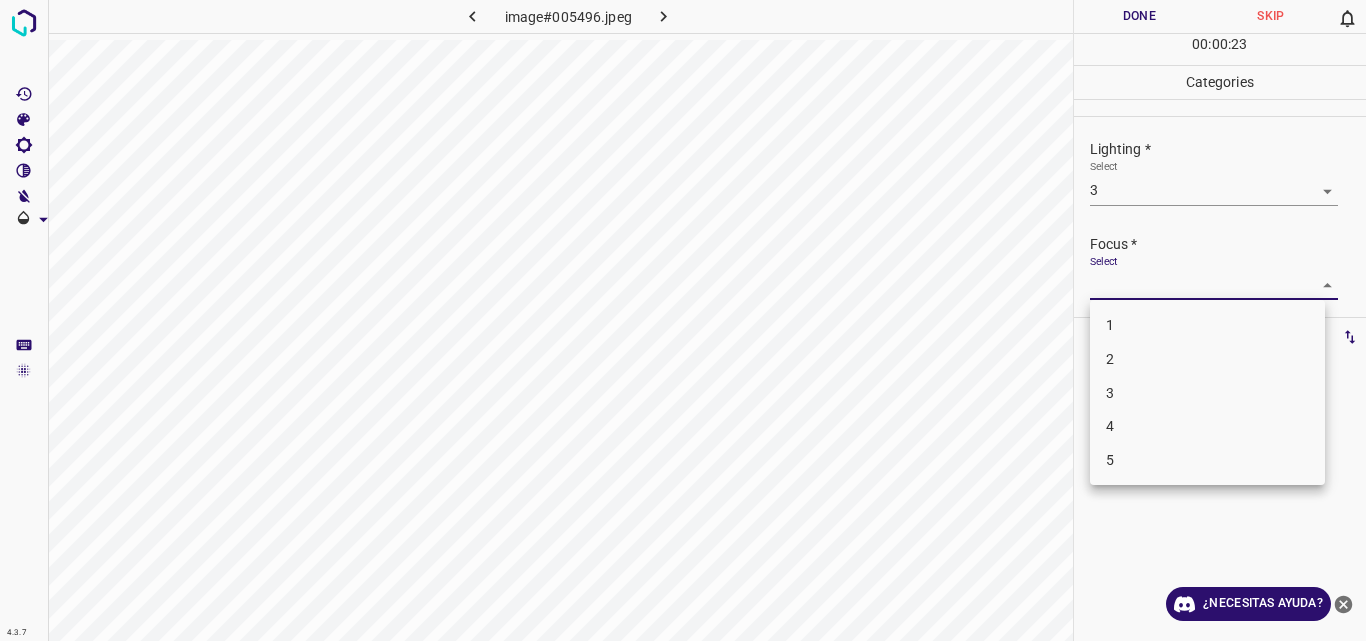 click on "3" at bounding box center (1207, 393) 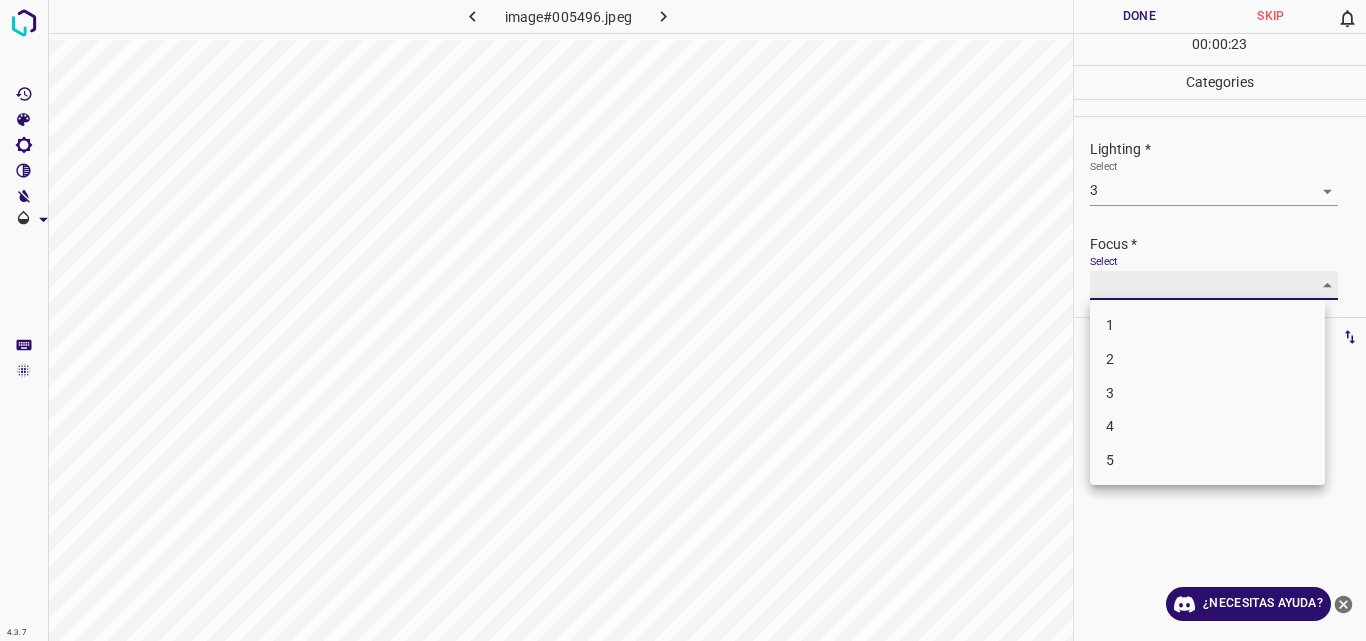 type on "3" 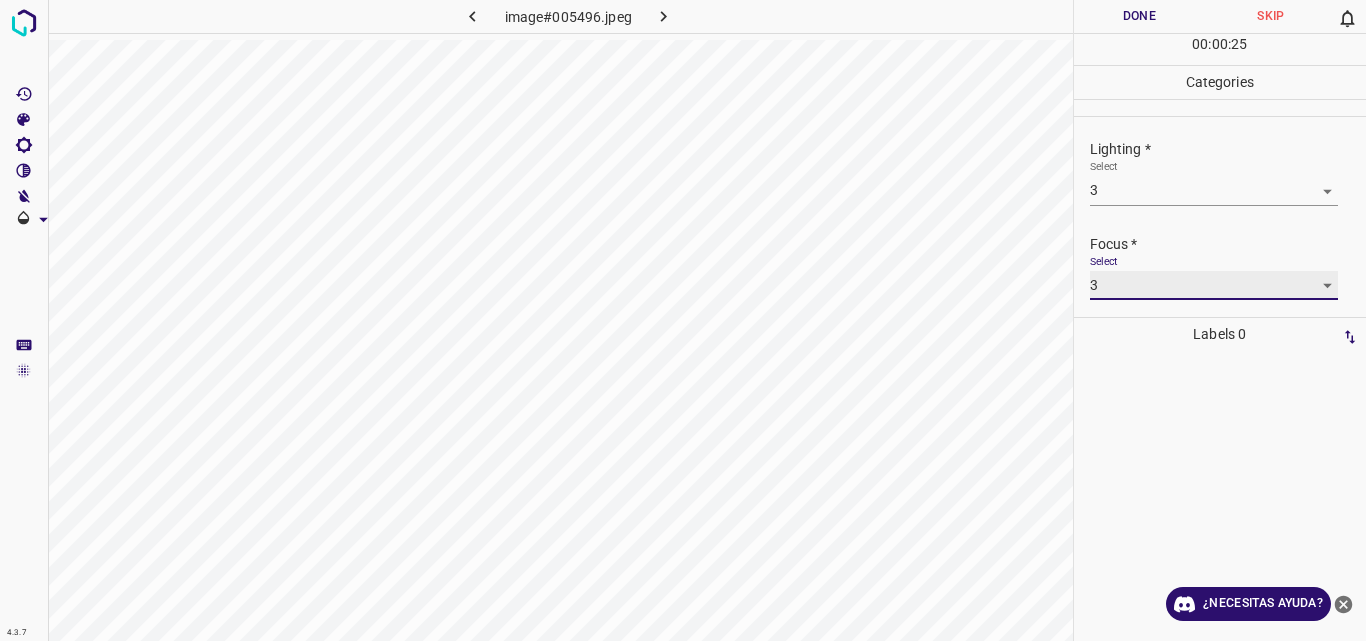 scroll, scrollTop: 98, scrollLeft: 0, axis: vertical 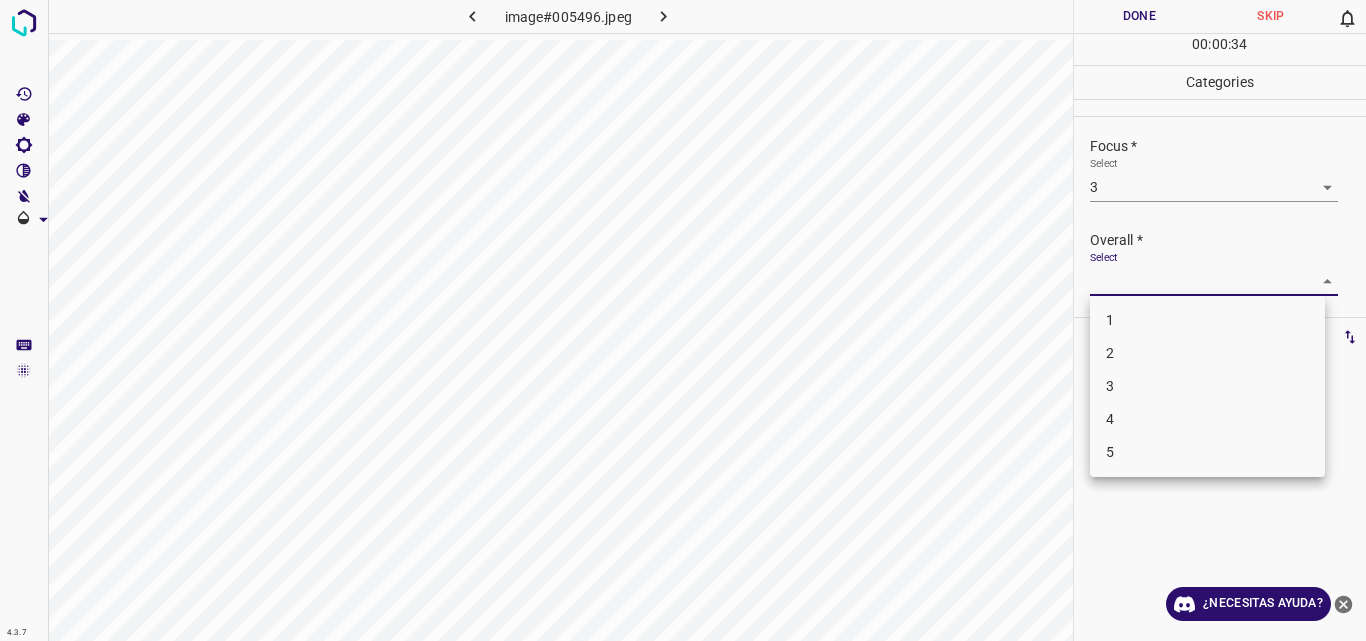 click on "4.3.7 image#005496.jpeg Done Skip 0 00   : 00   : 34   Categories Lighting *  Select 3 3 Focus *  Select 3 3 Overall *  Select ​ Labels   0 Categories 1 Lighting 2 Focus 3 Overall Tools Space Change between modes (Draw & Edit) I Auto labeling R Restore zoom M Zoom in N Zoom out Delete Delete selecte label Filters Z Restore filters X Saturation filter C Brightness filter V Contrast filter B Gray scale filter General O Download ¿Necesitas ayuda? Original text Rate this translation Your feedback will be used to help improve Google Translate - Texto - Esconder - Borrar 1 2 3 4 5" at bounding box center (683, 320) 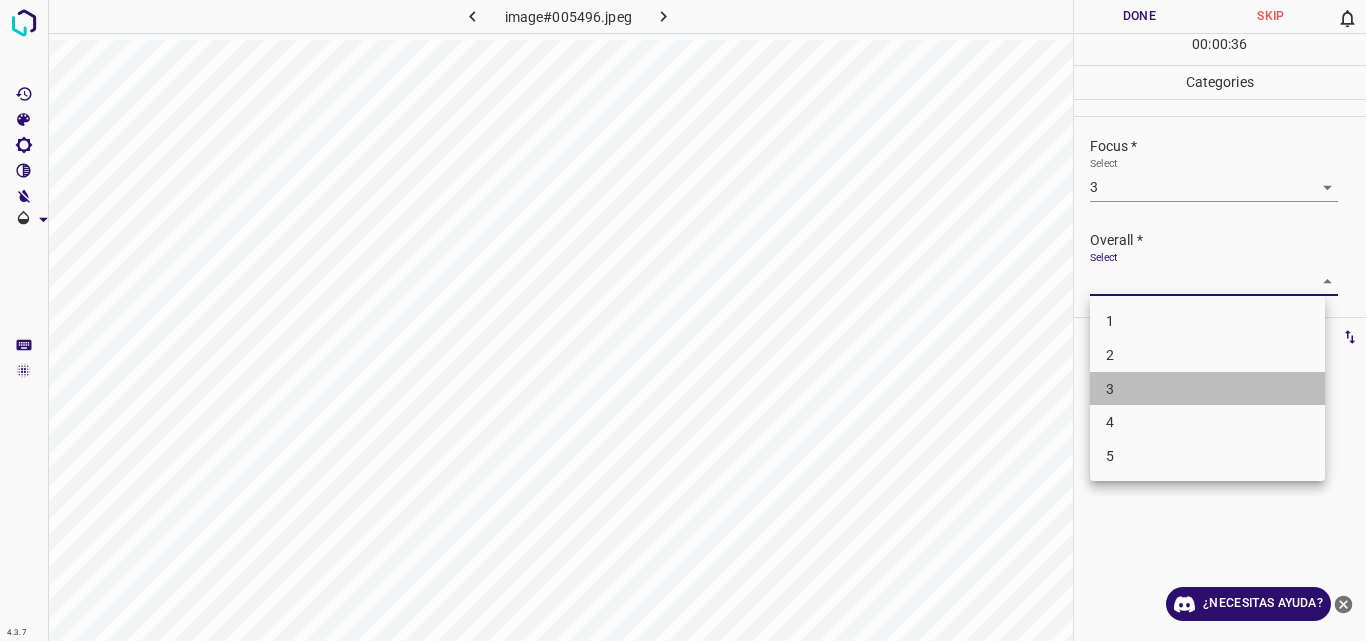 click on "3" at bounding box center [1207, 389] 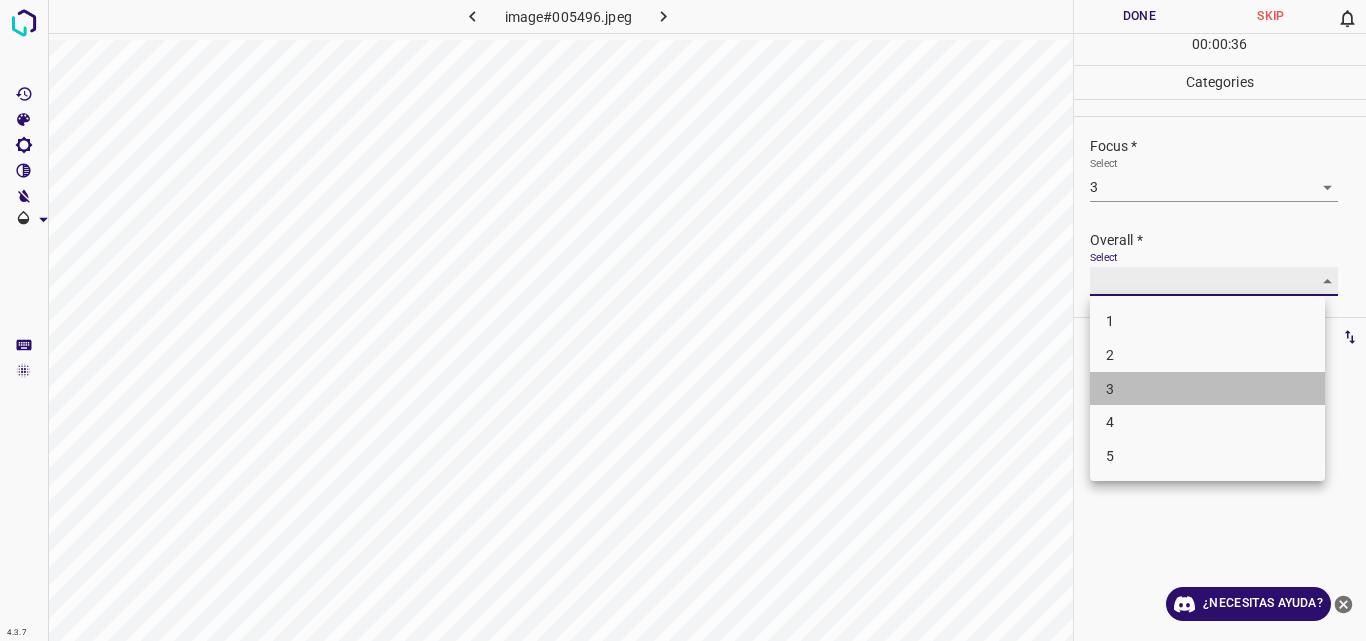 type on "3" 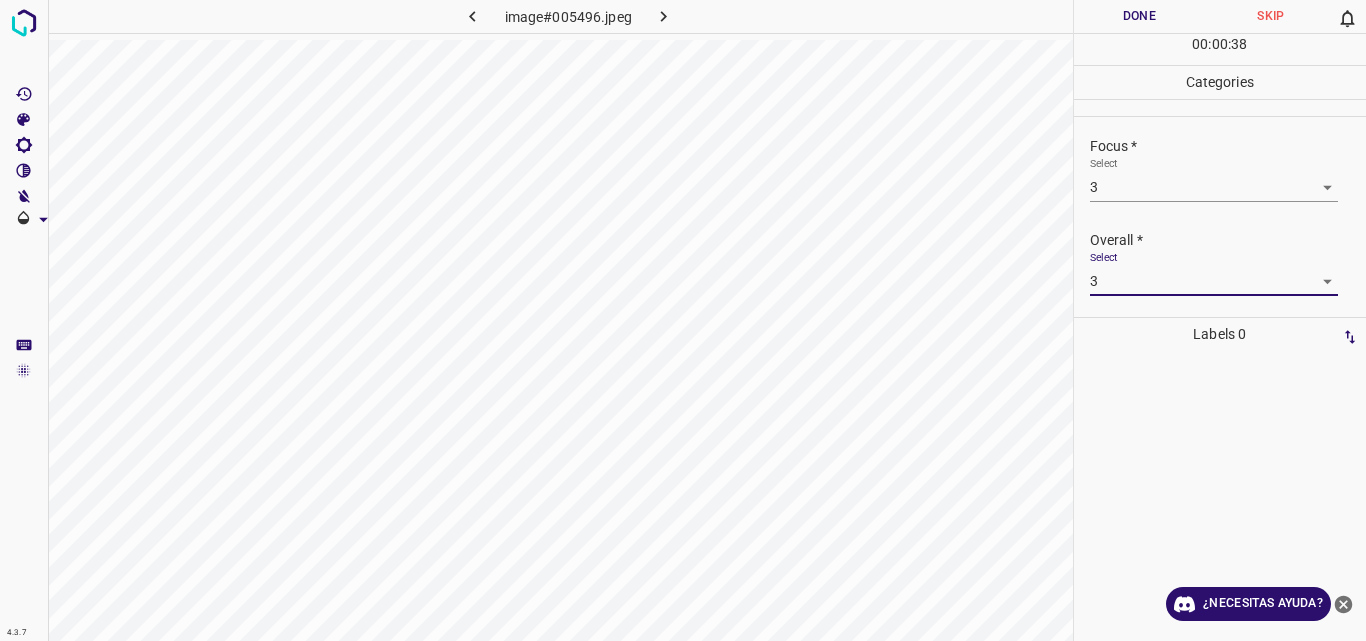 click on "Done" at bounding box center [1140, 16] 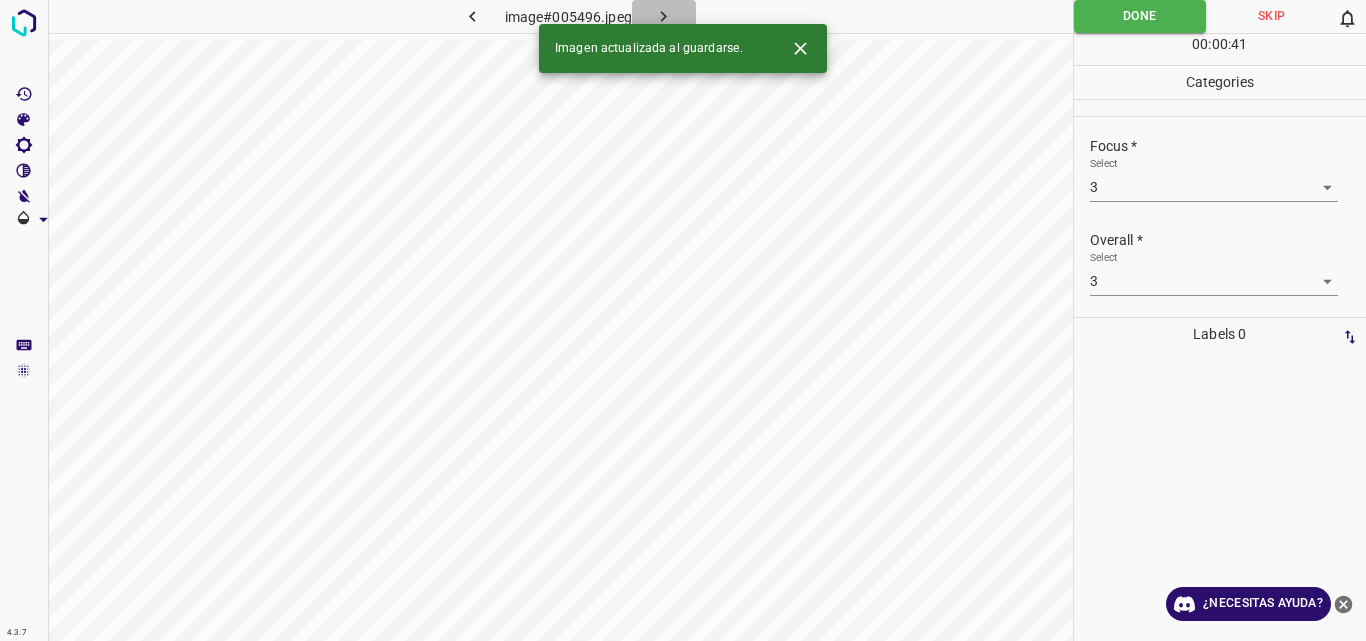 click 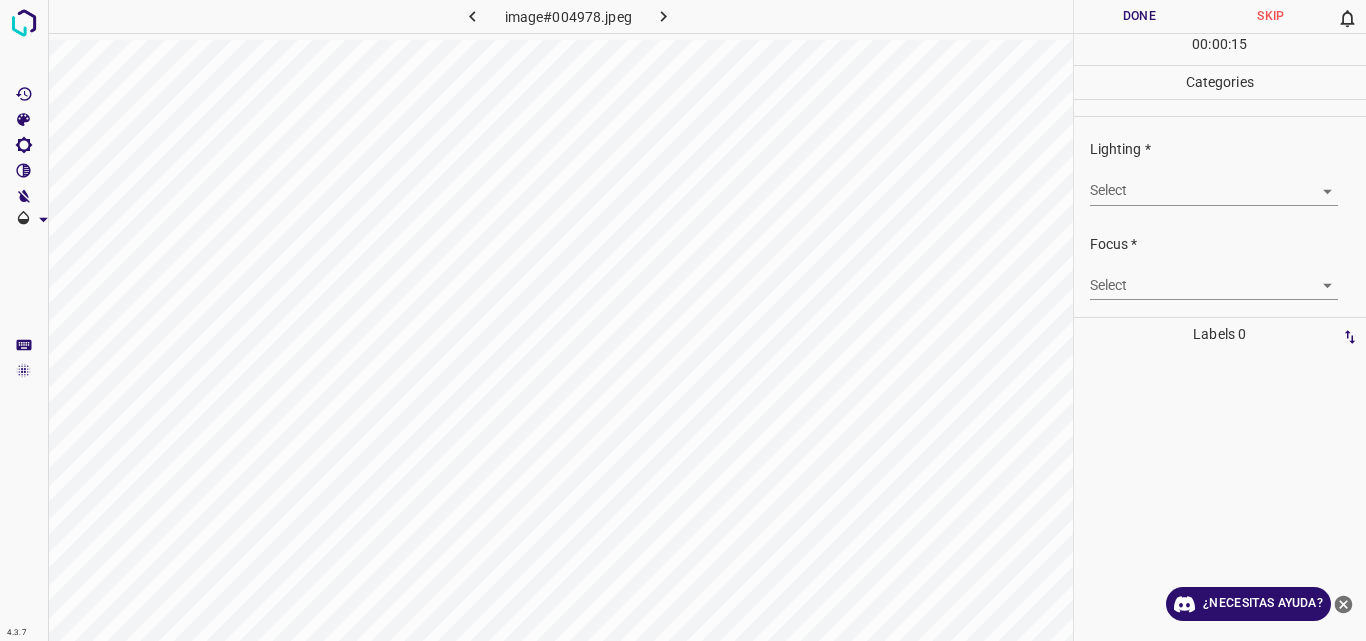 click on "4.3.7 image#004978.jpeg Done Skip 0 00   : 00   : 15   Categories Lighting *  Select ​ Focus *  Select ​ Overall *  Select ​ Labels   0 Categories 1 Lighting 2 Focus 3 Overall Tools Space Change between modes (Draw & Edit) I Auto labeling R Restore zoom M Zoom in N Zoom out Delete Delete selecte label Filters Z Restore filters X Saturation filter C Brightness filter V Contrast filter B Gray scale filter General O Download ¿Necesitas ayuda? Original text Rate this translation Your feedback will be used to help improve Google Translate - Texto - Esconder - Borrar" at bounding box center (683, 320) 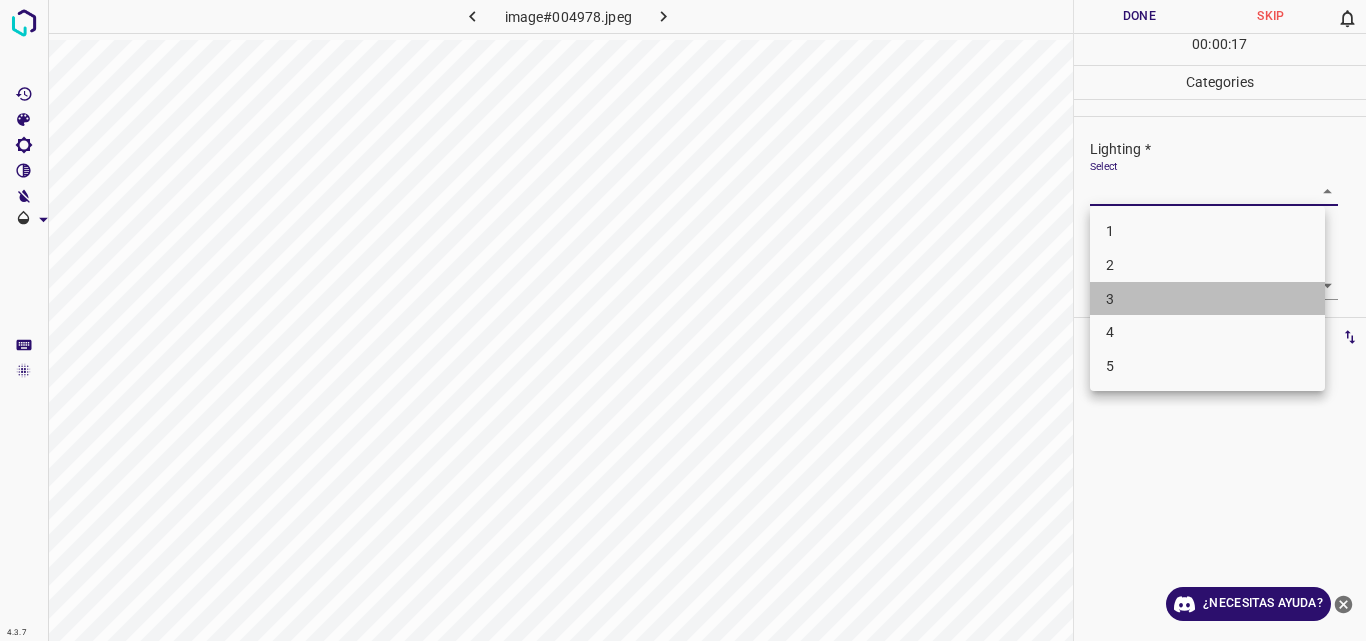 click on "3" at bounding box center (1207, 299) 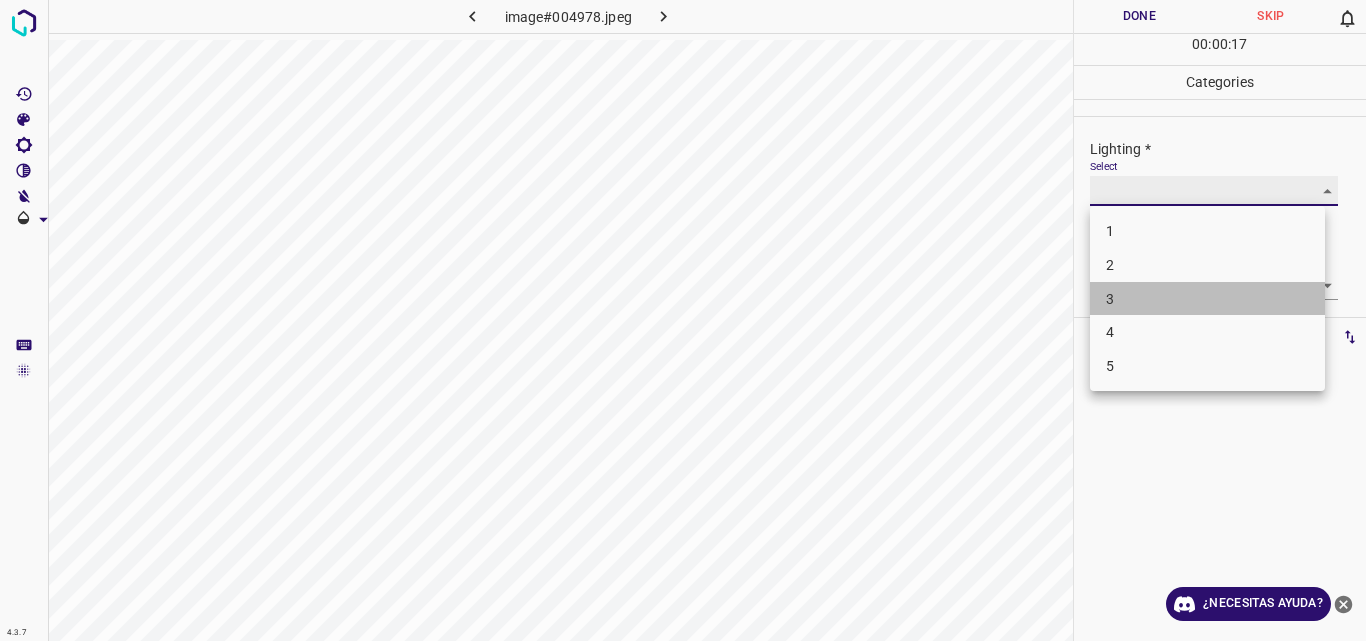 type on "3" 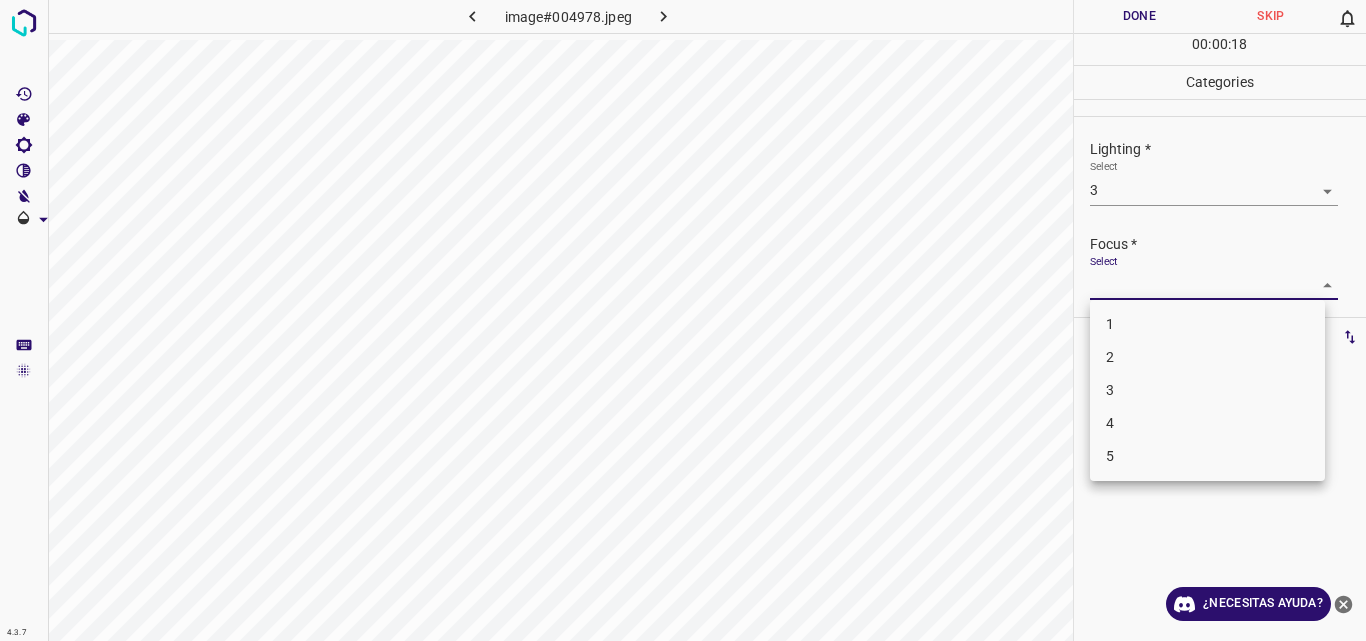 click on "4.3.7 image#004978.jpeg Done Skip 0 00   : 00   : 18   Categories Lighting *  Select 3 3 Focus *  Select ​ Overall *  Select ​ Labels   0 Categories 1 Lighting 2 Focus 3 Overall Tools Space Change between modes (Draw & Edit) I Auto labeling R Restore zoom M Zoom in N Zoom out Delete Delete selecte label Filters Z Restore filters X Saturation filter C Brightness filter V Contrast filter B Gray scale filter General O Download ¿Necesitas ayuda? Original text Rate this translation Your feedback will be used to help improve Google Translate - Texto - Esconder - Borrar 1 2 3 4 5" at bounding box center [683, 320] 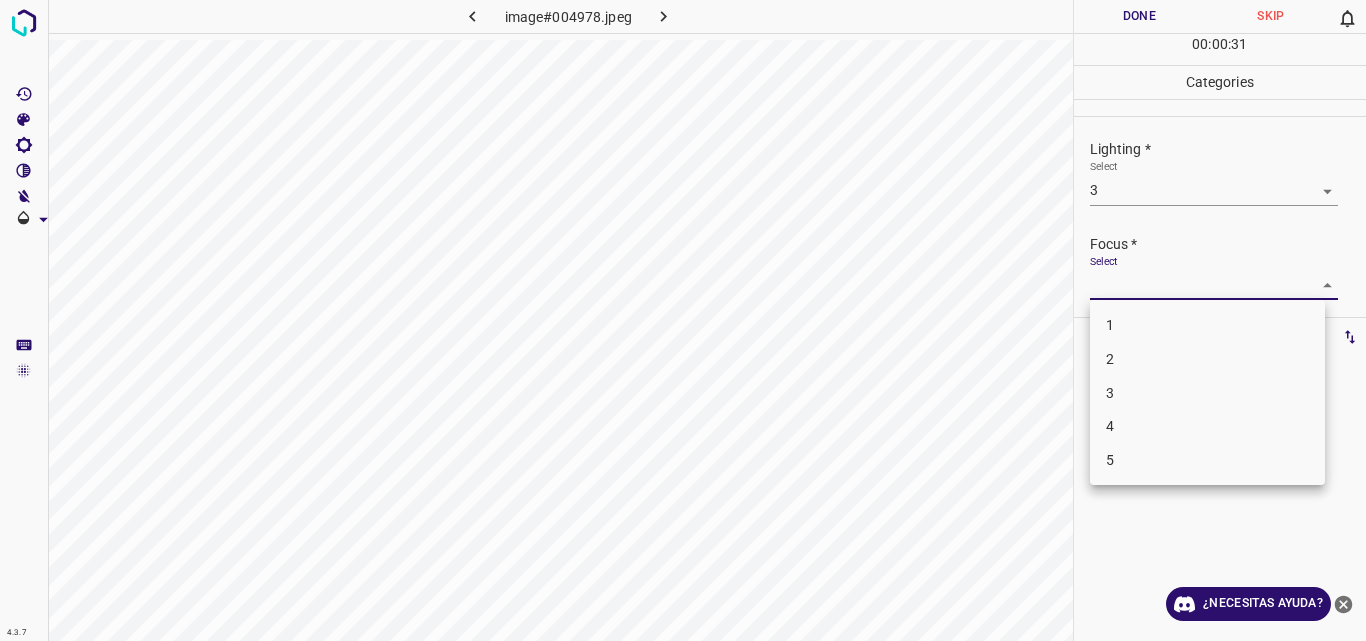 click on "3" at bounding box center [1207, 393] 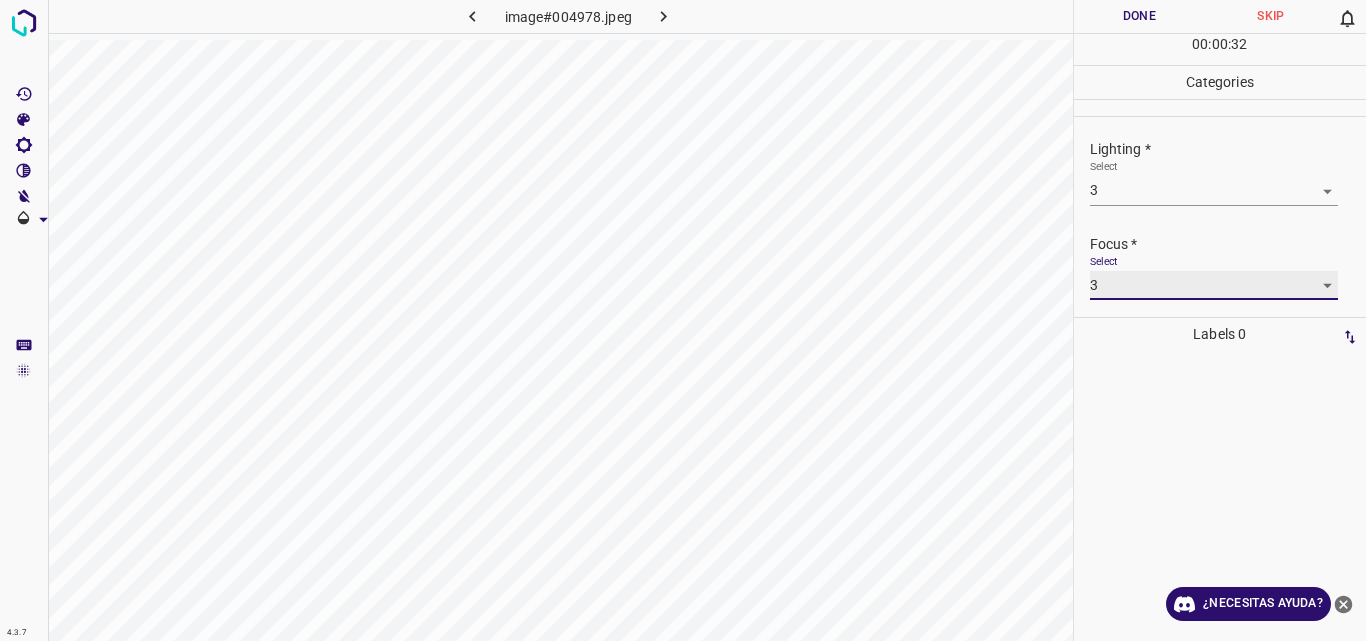 type on "3" 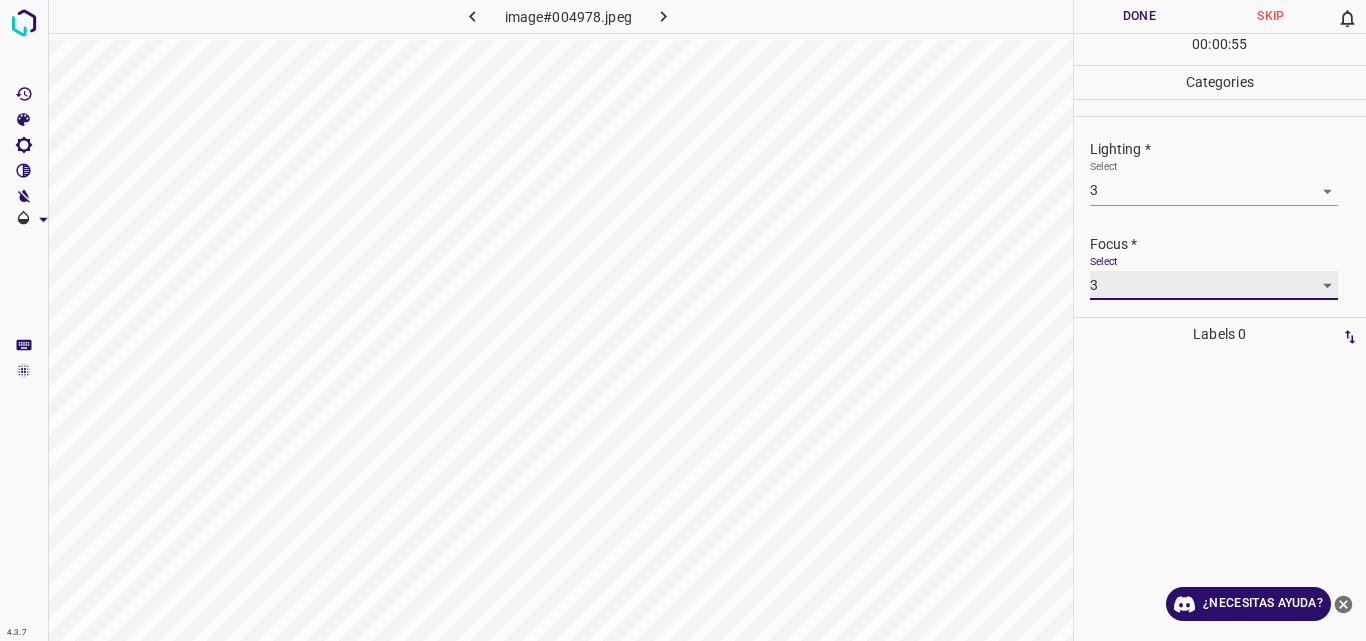 scroll, scrollTop: 98, scrollLeft: 0, axis: vertical 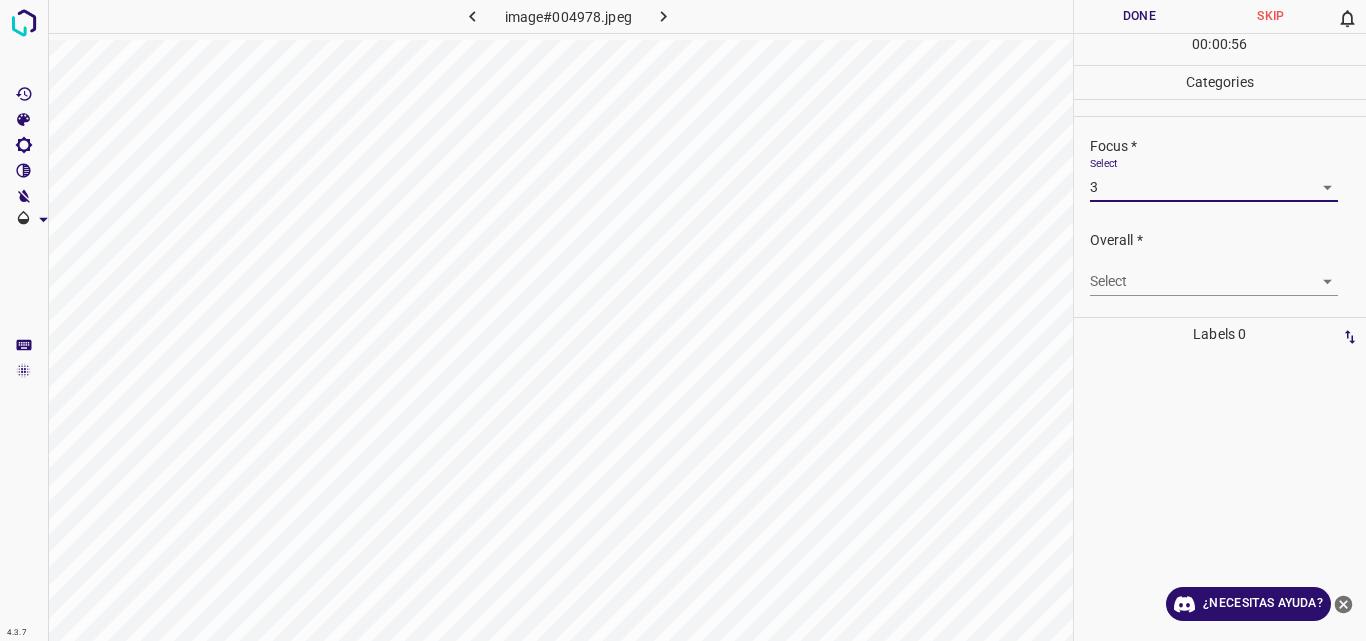 click on "4.3.7 image#004978.jpeg Done Skip 0 00   : 00   : 56   Categories Lighting *  Select 3 3 Focus *  Select 3 3 Overall *  Select ​ Labels   0 Categories 1 Lighting 2 Focus 3 Overall Tools Space Change between modes (Draw & Edit) I Auto labeling R Restore zoom M Zoom in N Zoom out Delete Delete selecte label Filters Z Restore filters X Saturation filter C Brightness filter V Contrast filter B Gray scale filter General O Download ¿Necesitas ayuda? Original text Rate this translation Your feedback will be used to help improve Google Translate - Texto - Esconder - Borrar" at bounding box center [683, 320] 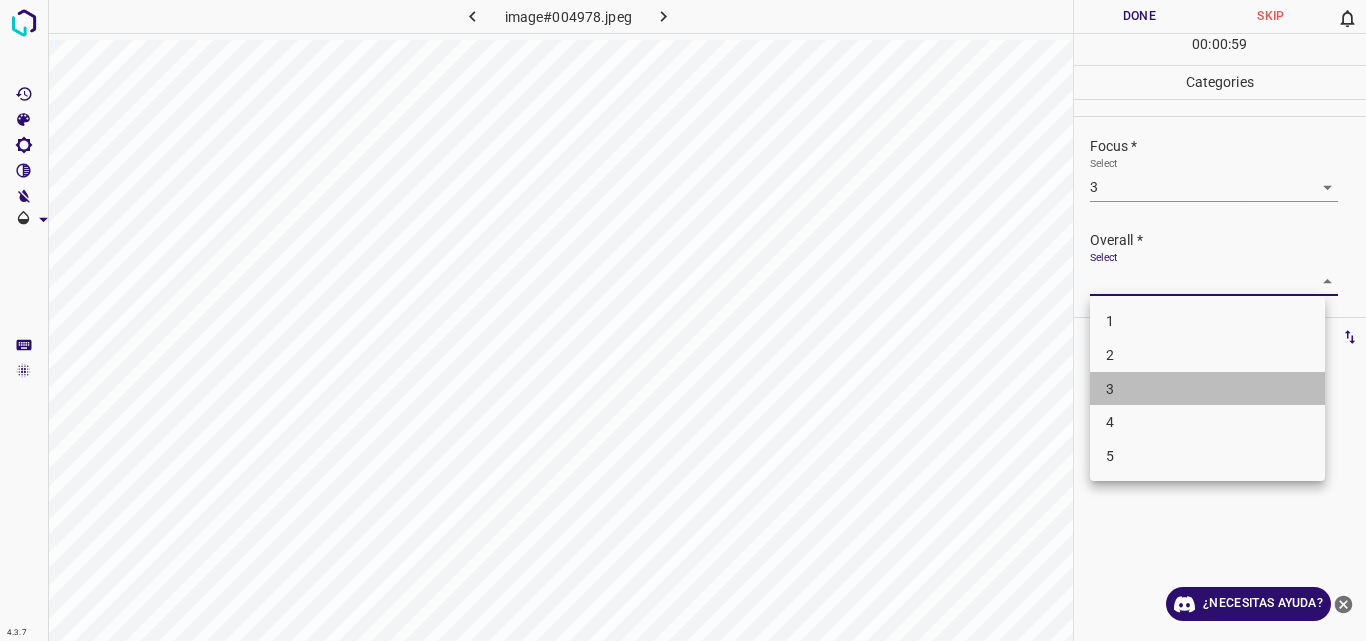 click on "3" at bounding box center [1207, 389] 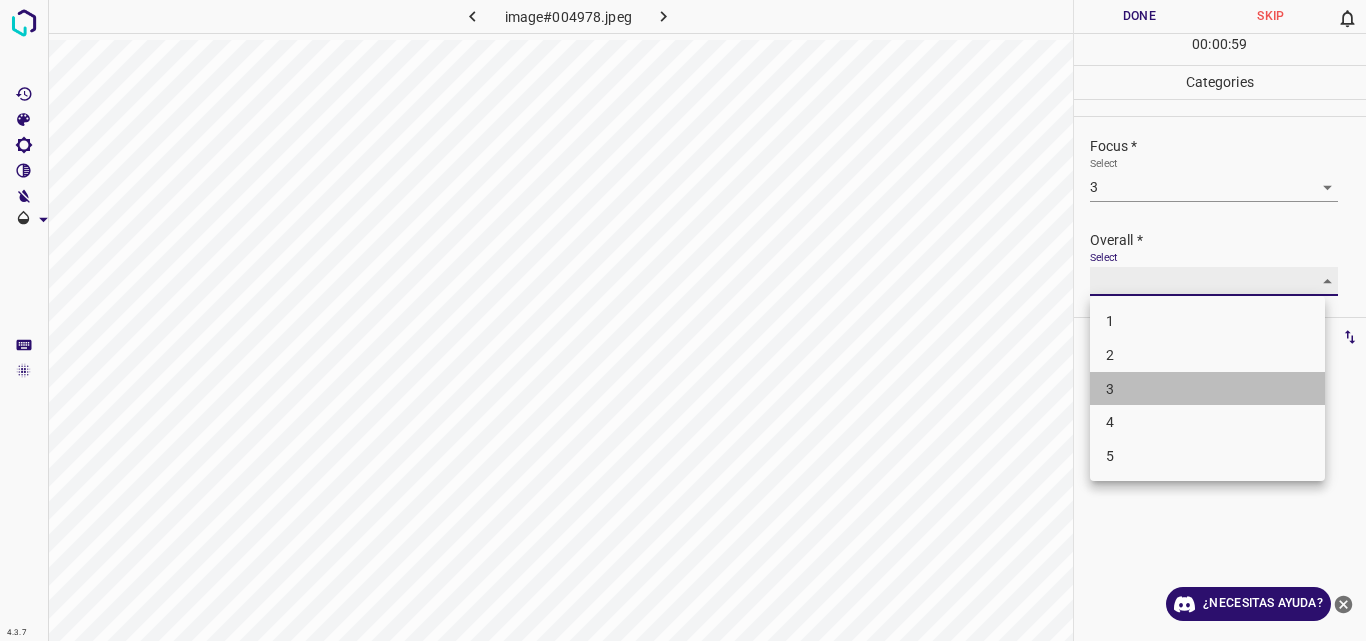type on "3" 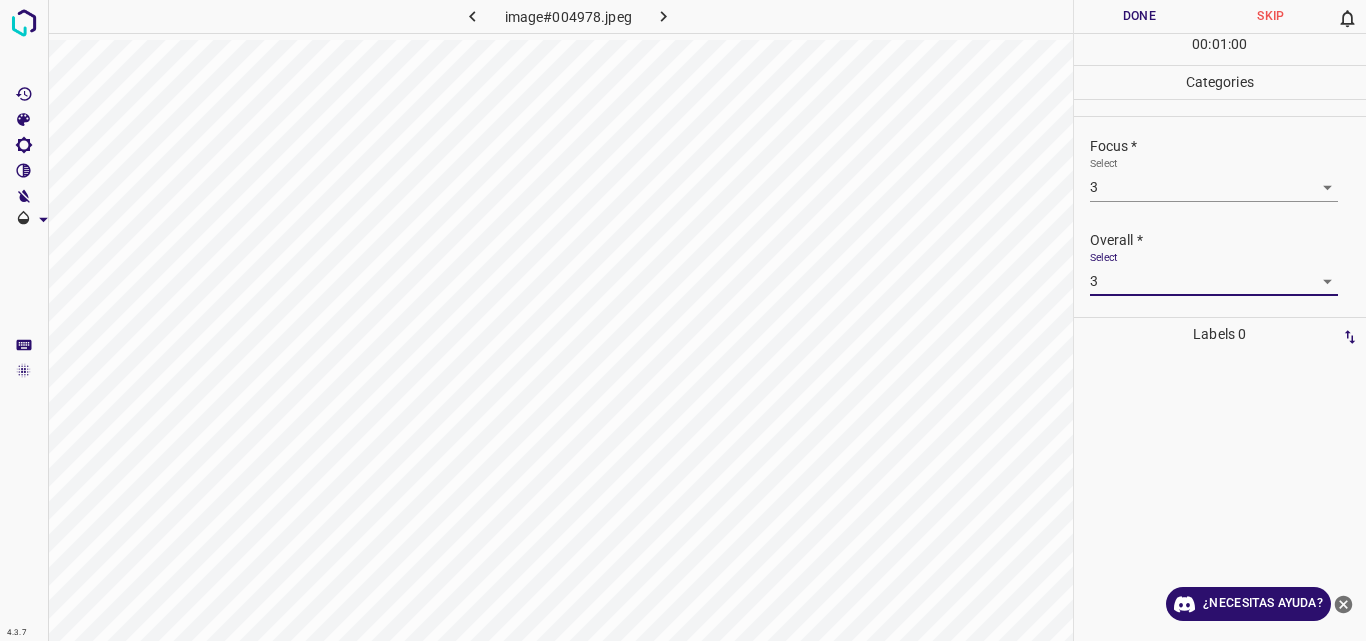 click on "Done" at bounding box center (1140, 16) 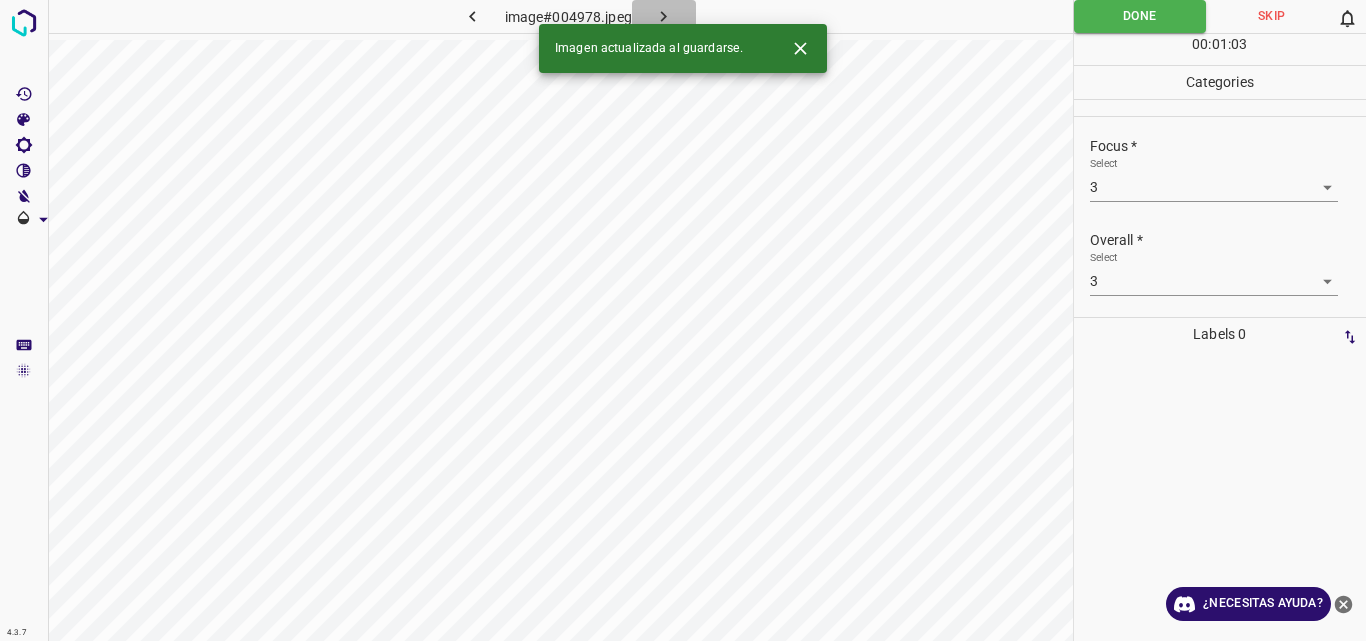 click 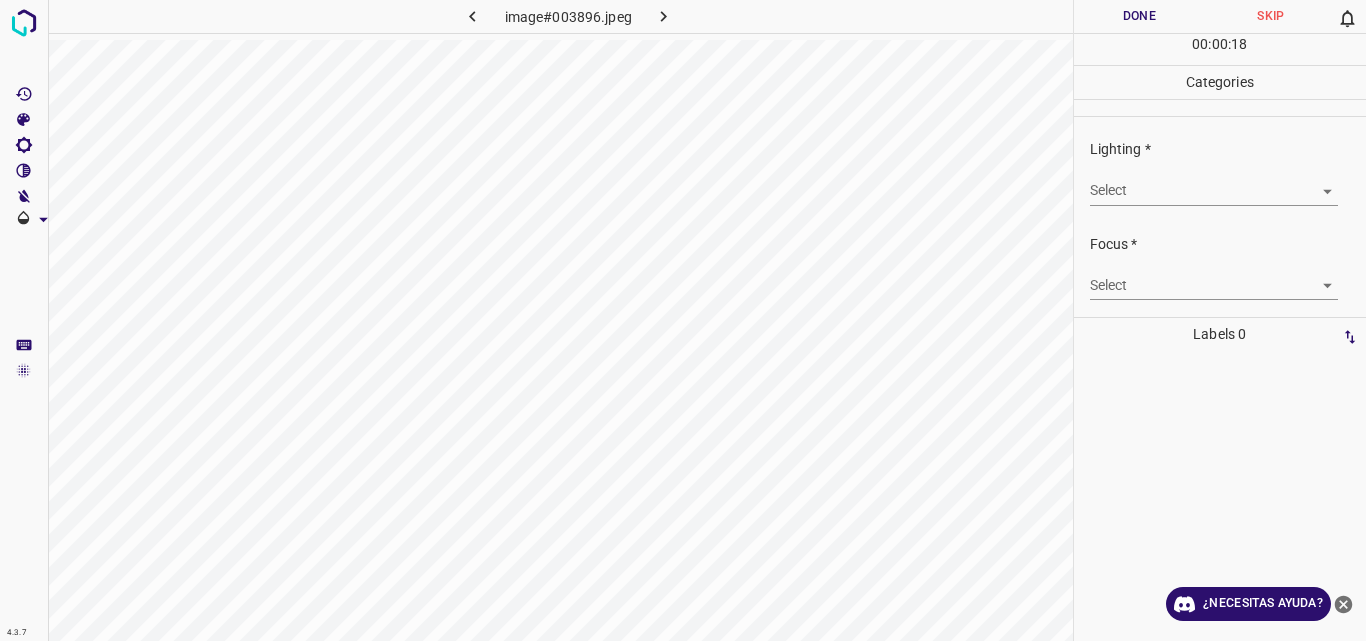 click on "4.3.7 image#003896.jpeg Done Skip 0 00   : 00   : 18   Categories Lighting *  Select ​ Focus *  Select ​ Overall *  Select ​ Labels   0 Categories 1 Lighting 2 Focus 3 Overall Tools Space Change between modes (Draw & Edit) I Auto labeling R Restore zoom M Zoom in N Zoom out Delete Delete selecte label Filters Z Restore filters X Saturation filter C Brightness filter V Contrast filter B Gray scale filter General O Download ¿Necesitas ayuda? Original text Rate this translation Your feedback will be used to help improve Google Translate - Texto - Esconder - Borrar" at bounding box center [683, 320] 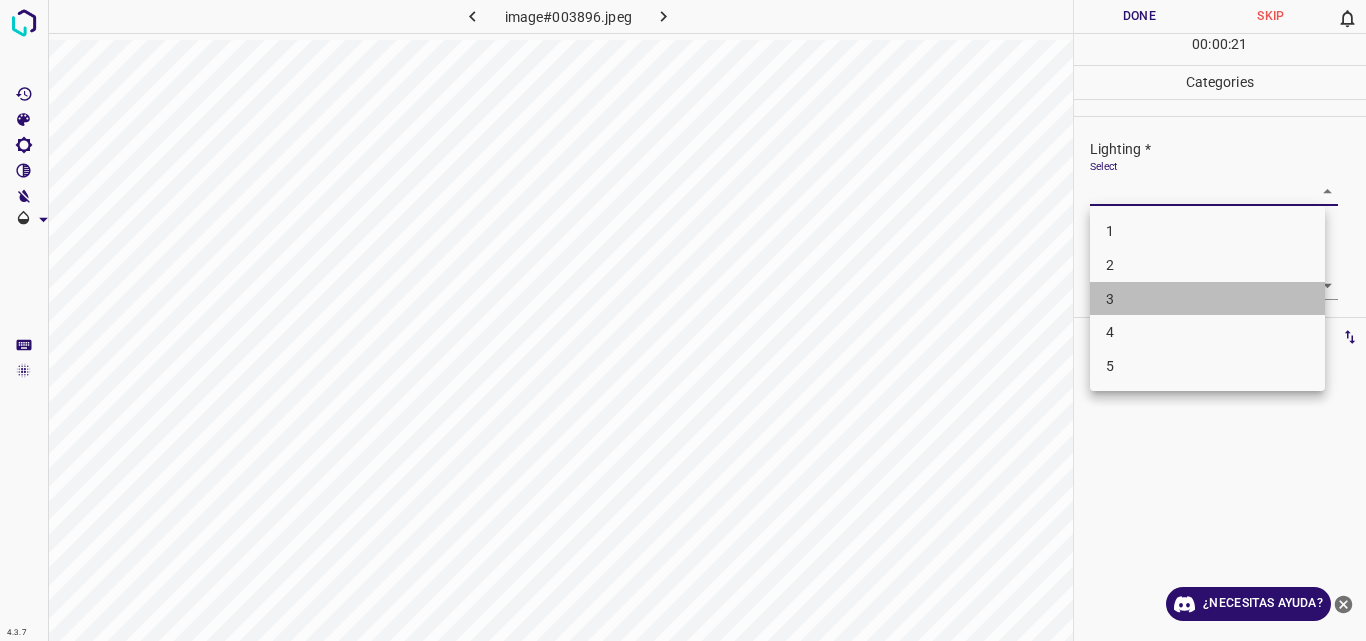click on "3" at bounding box center [1207, 299] 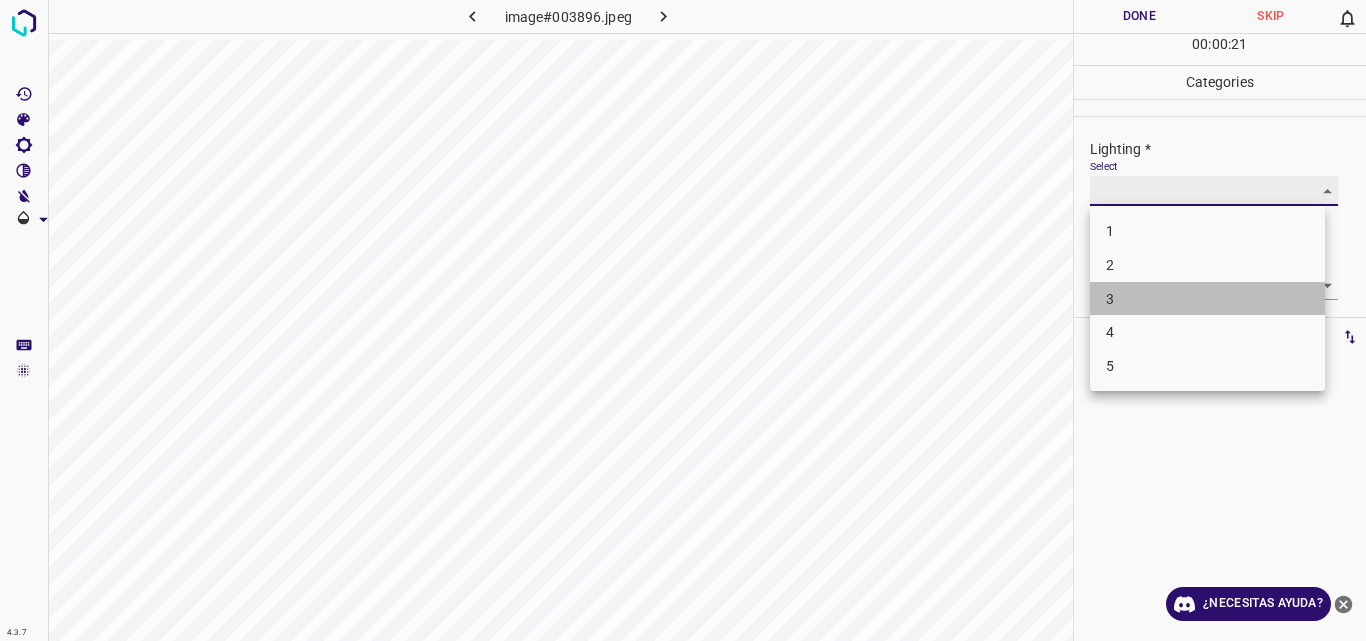 type on "3" 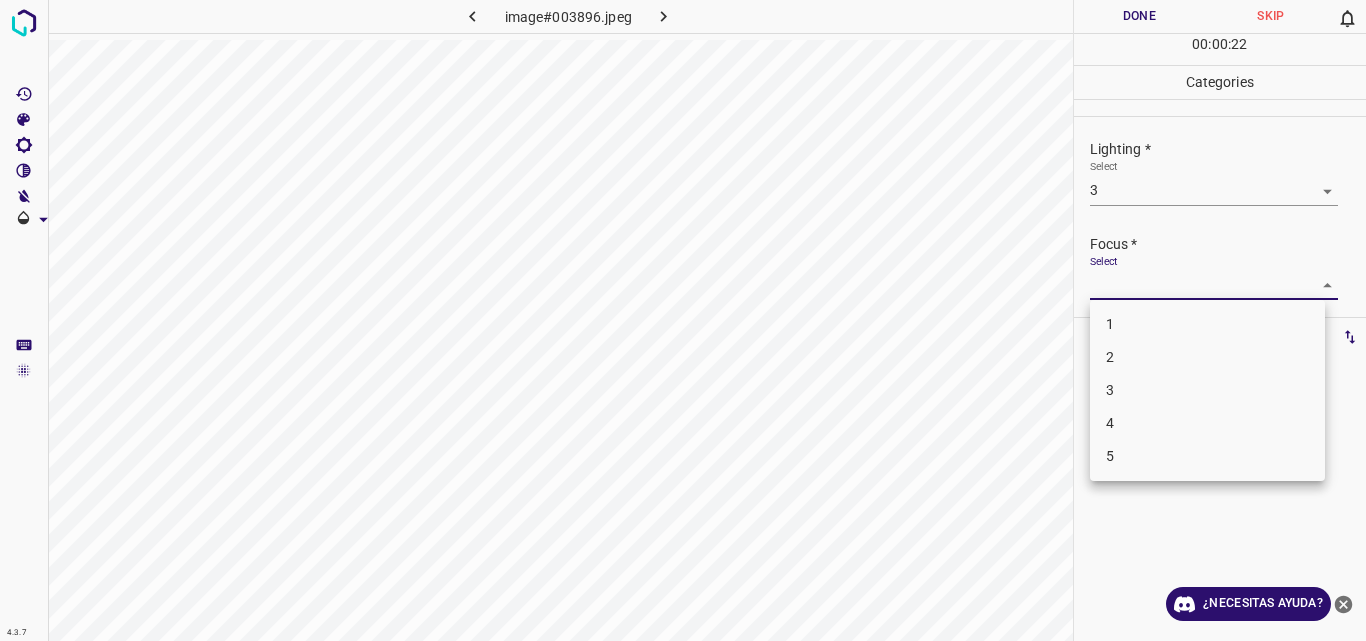 click on "4.3.7 image#003896.jpeg Done Skip 0 00   : 00   : 22   Categories Lighting *  Select 3 3 Focus *  Select ​ Overall *  Select ​ Labels   0 Categories 1 Lighting 2 Focus 3 Overall Tools Space Change between modes (Draw & Edit) I Auto labeling R Restore zoom M Zoom in N Zoom out Delete Delete selecte label Filters Z Restore filters X Saturation filter C Brightness filter V Contrast filter B Gray scale filter General O Download ¿Necesitas ayuda? Original text Rate this translation Your feedback will be used to help improve Google Translate - Texto - Esconder - Borrar 1 2 3 4 5" at bounding box center (683, 320) 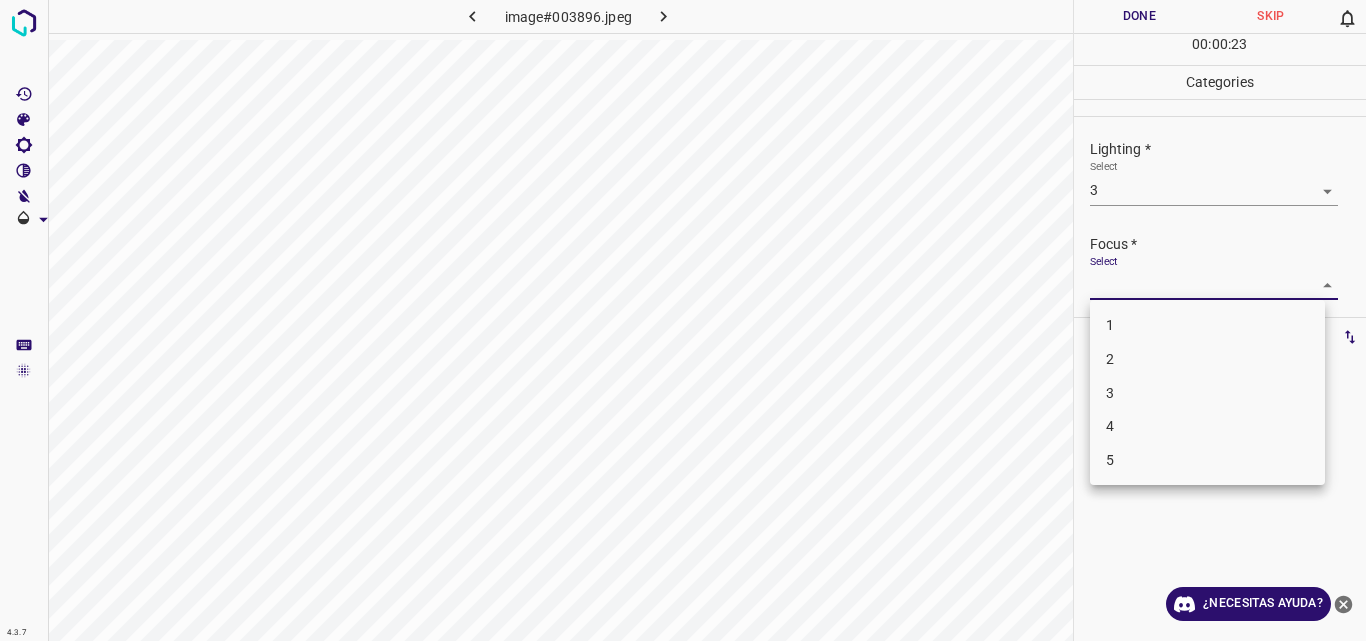 click on "3" at bounding box center (1207, 393) 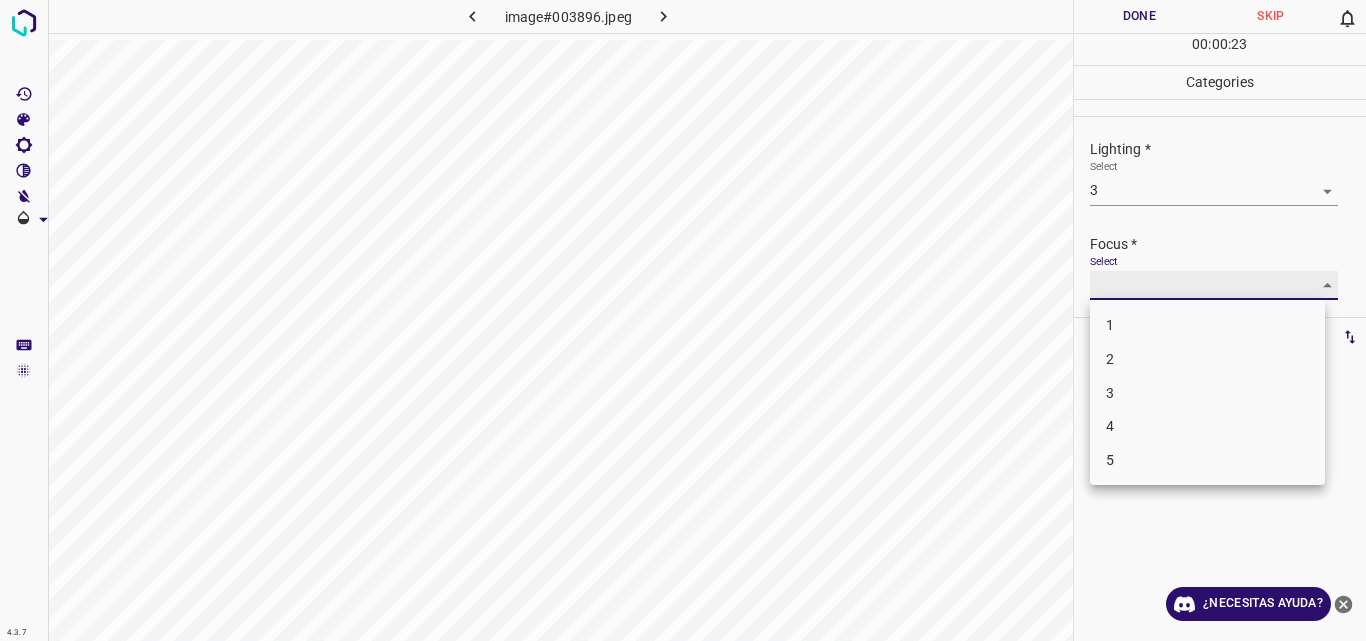 type on "3" 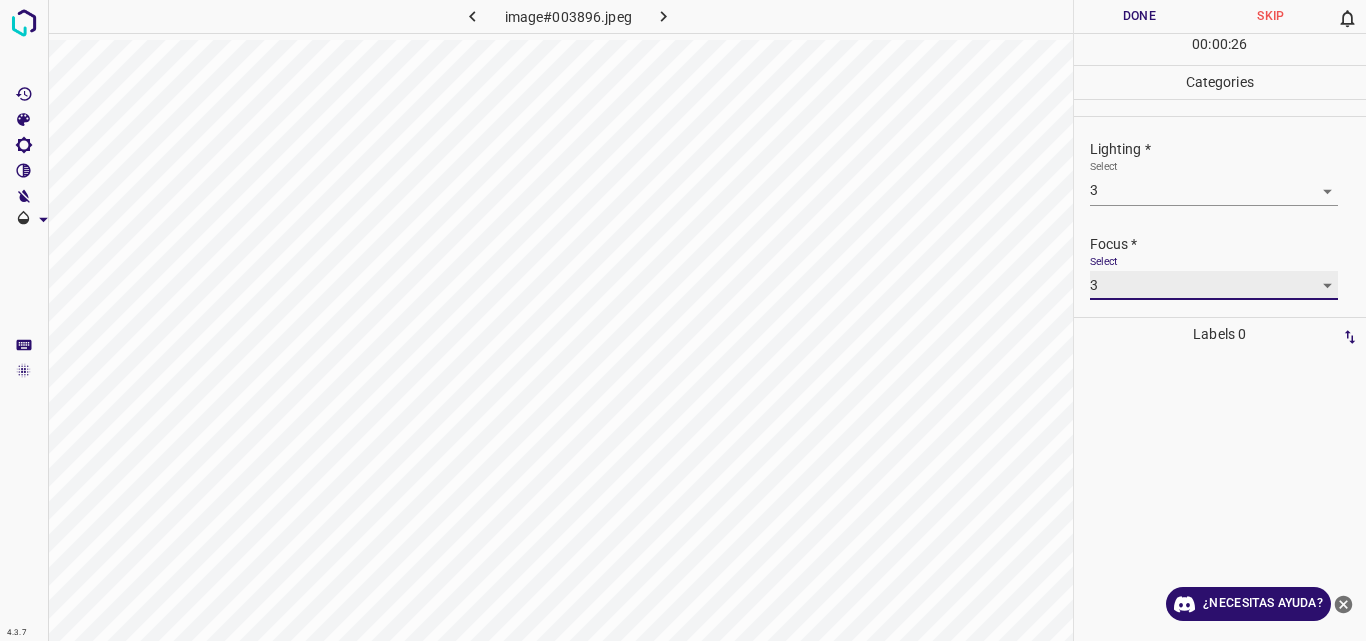 scroll, scrollTop: 98, scrollLeft: 0, axis: vertical 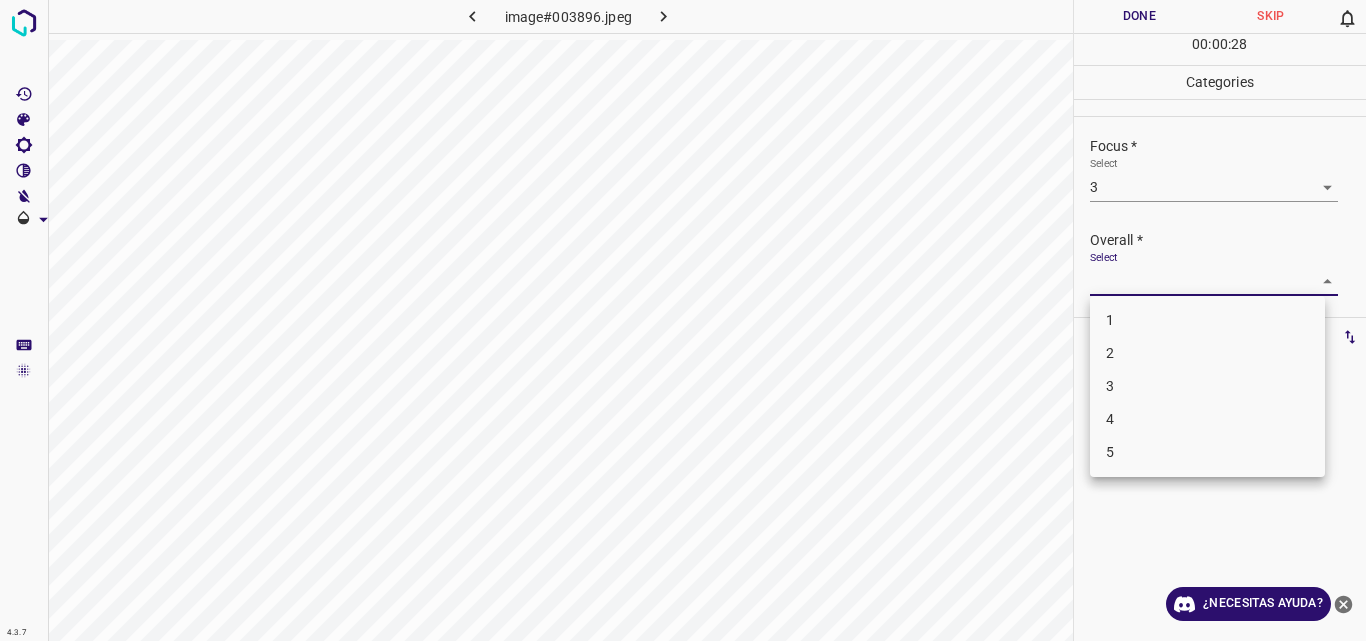 click on "4.3.7 image#003896.jpeg Done Skip 0 00   : 00   : 28   Categories Lighting *  Select 3 3 Focus *  Select 3 3 Overall *  Select ​ Labels   0 Categories 1 Lighting 2 Focus 3 Overall Tools Space Change between modes (Draw & Edit) I Auto labeling R Restore zoom M Zoom in N Zoom out Delete Delete selecte label Filters Z Restore filters X Saturation filter C Brightness filter V Contrast filter B Gray scale filter General O Download ¿Necesitas ayuda? Original text Rate this translation Your feedback will be used to help improve Google Translate - Texto - Esconder - Borrar 1 2 3 4 5" at bounding box center (683, 320) 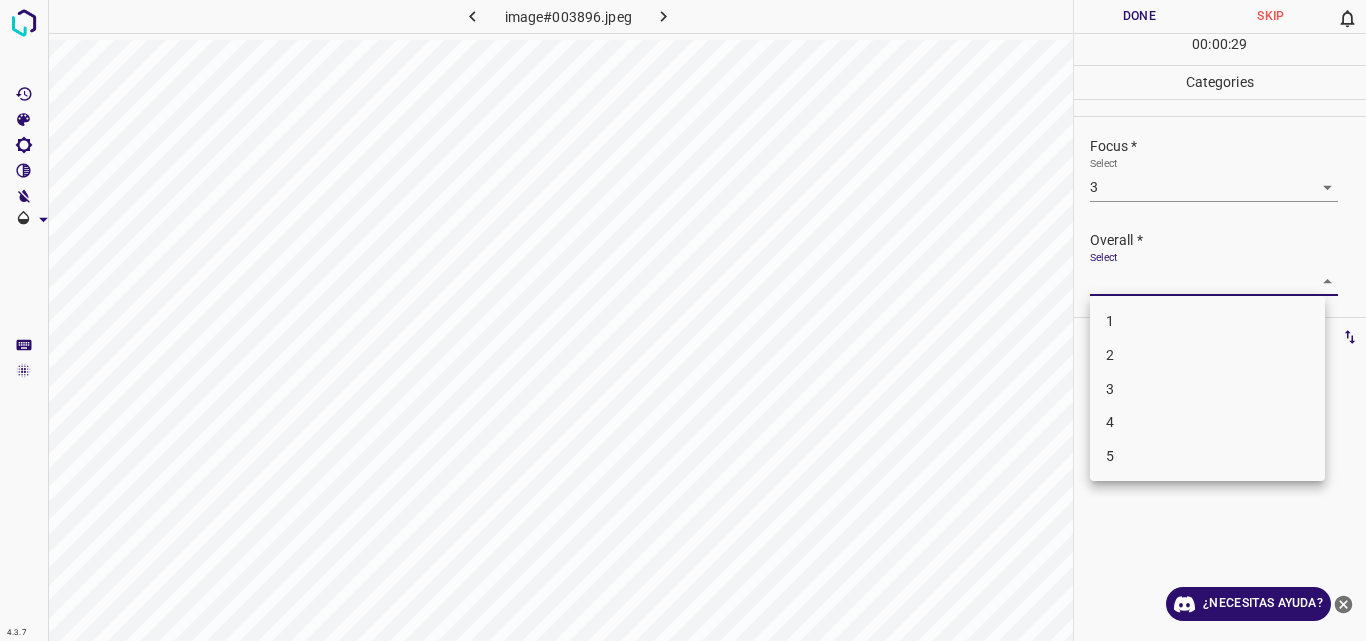 click on "3" at bounding box center (1207, 389) 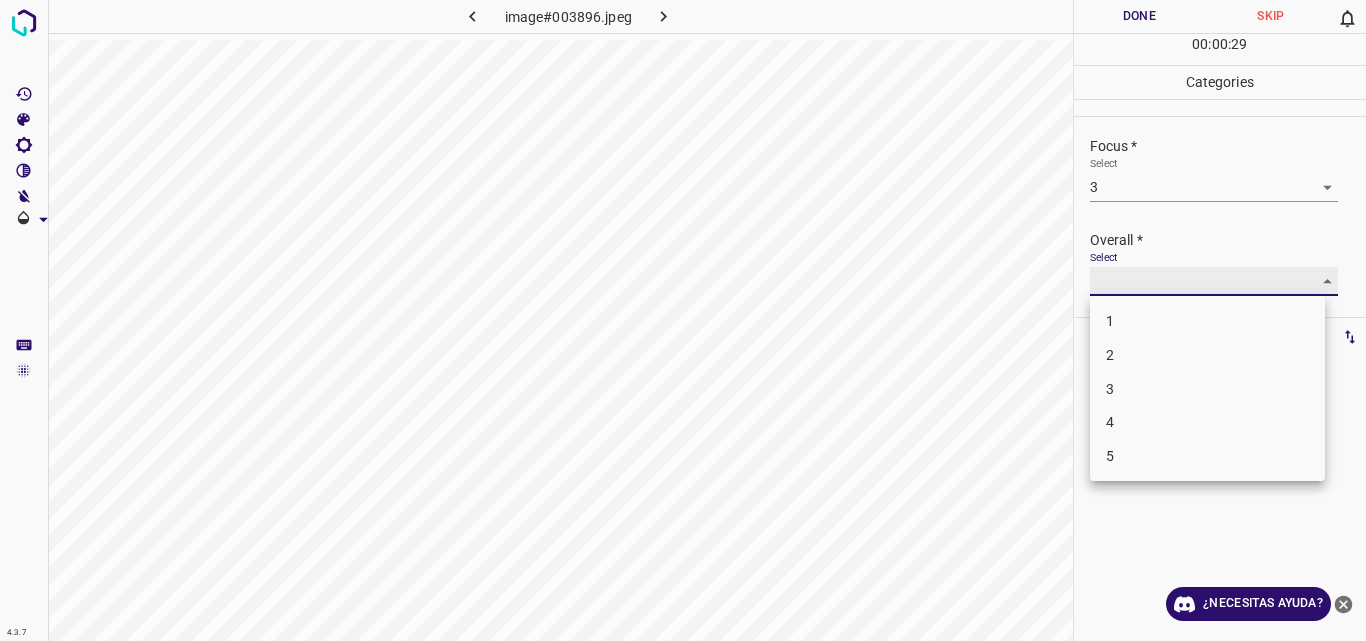 type on "3" 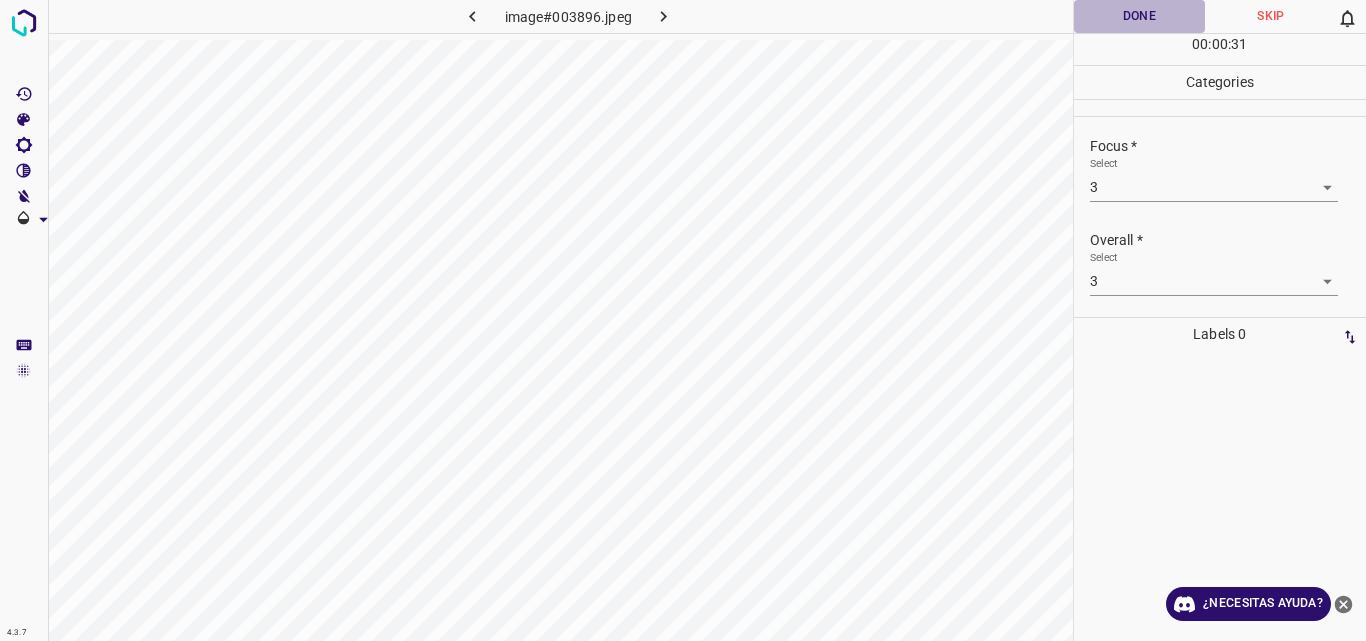click on "Done" at bounding box center [1140, 16] 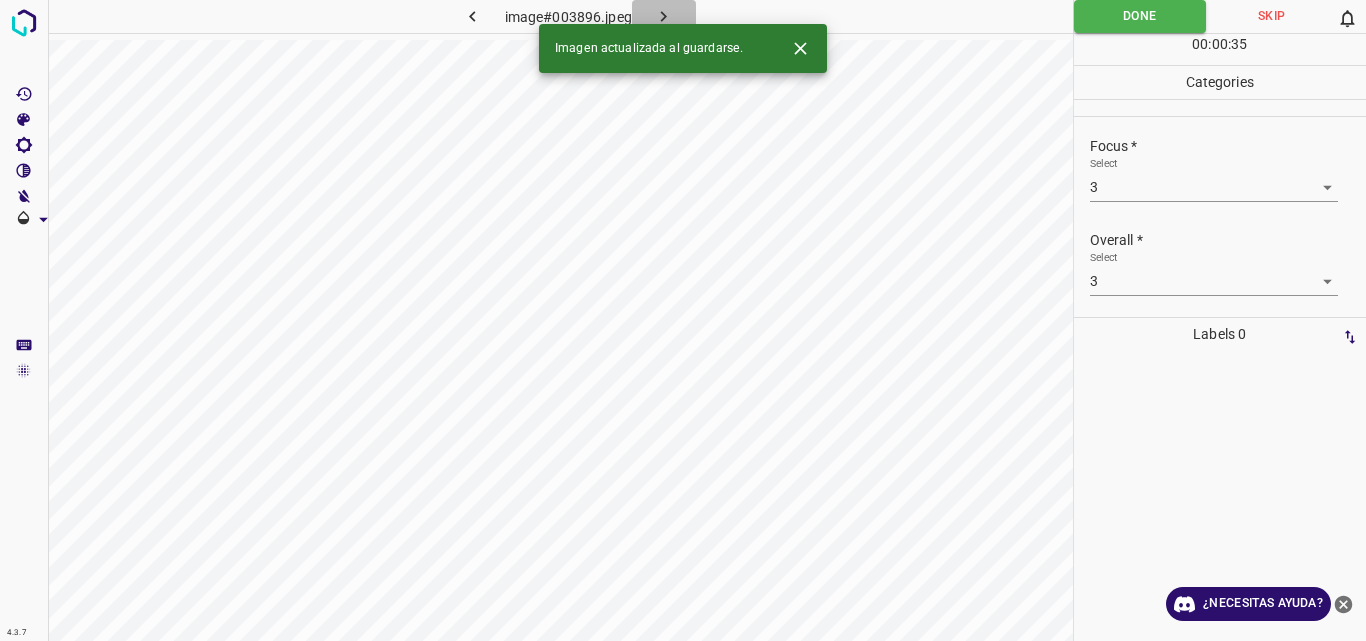 click 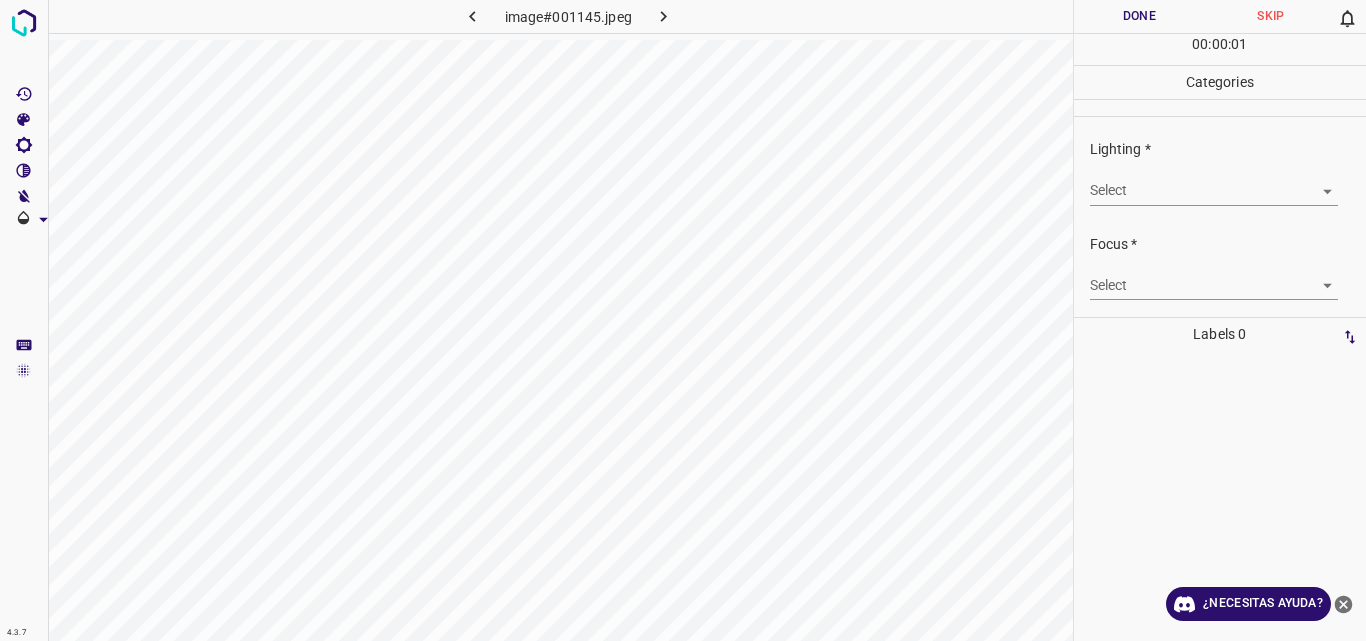 click on "4.3.7 image#001145.jpeg Done Skip 0 00   : 00   : 01   Categories Lighting *  Select ​ Focus *  Select ​ Overall *  Select ​ Labels   0 Categories 1 Lighting 2 Focus 3 Overall Tools Space Change between modes (Draw & Edit) I Auto labeling R Restore zoom M Zoom in N Zoom out Delete Delete selecte label Filters Z Restore filters X Saturation filter C Brightness filter V Contrast filter B Gray scale filter General O Download ¿Necesitas ayuda? Original text Rate this translation Your feedback will be used to help improve Google Translate - Texto - Esconder - Borrar" at bounding box center [683, 320] 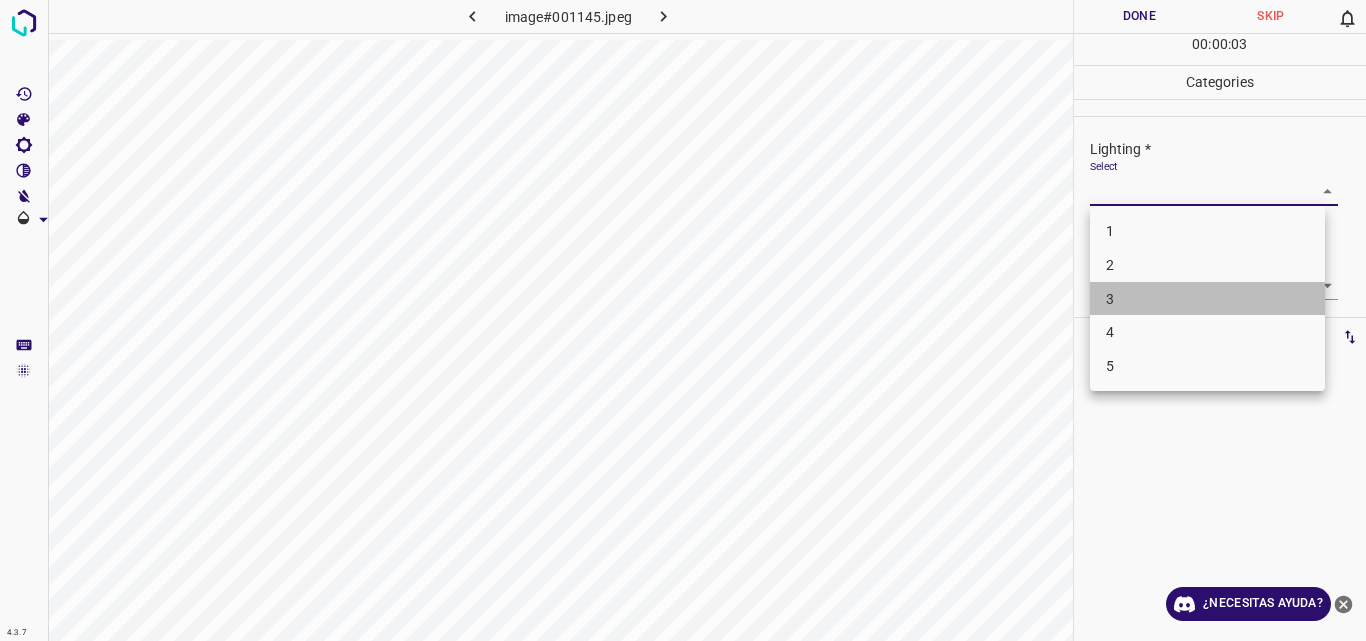 click on "3" at bounding box center [1207, 299] 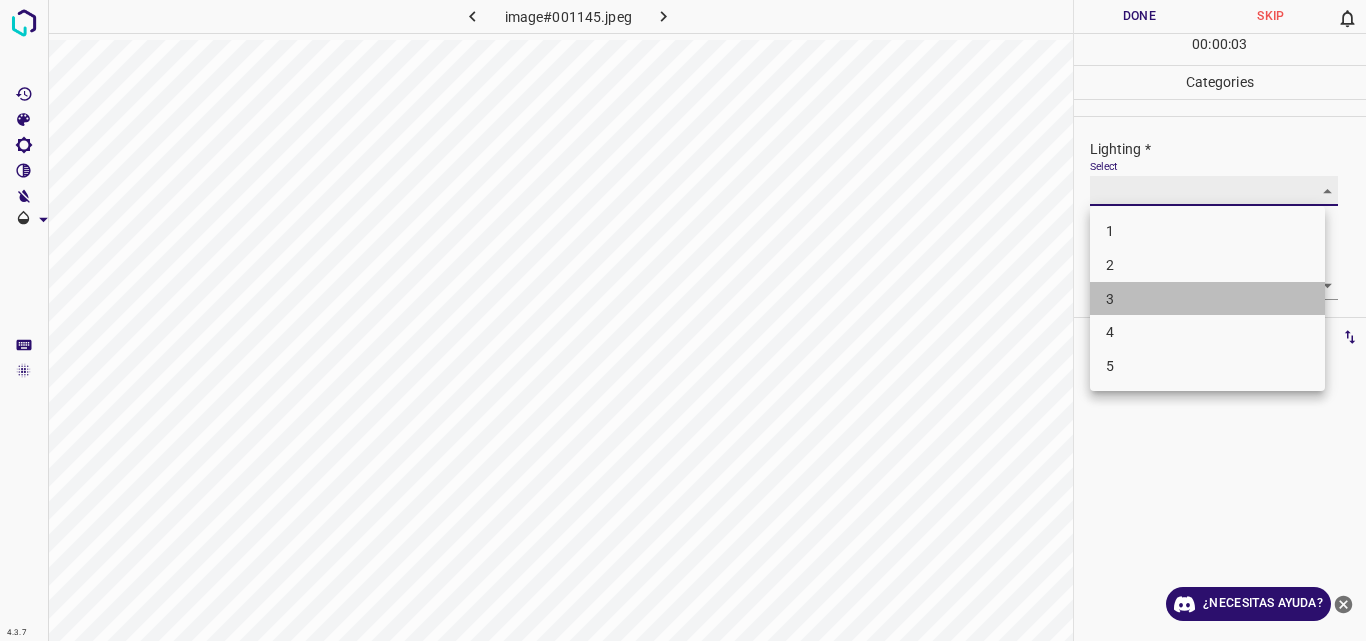 type on "3" 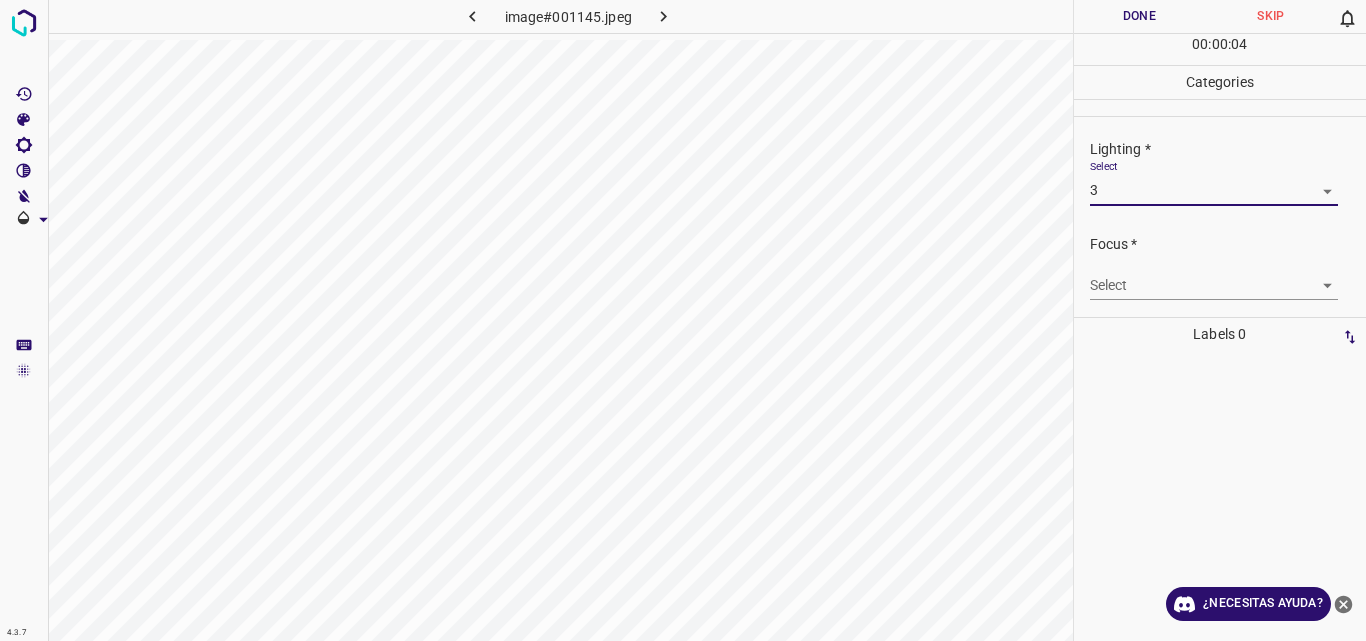 click on "4.3.7 image#001145.jpeg Done Skip 0 00   : 00   : 04   Categories Lighting *  Select 3 3 Focus *  Select ​ Overall *  Select ​ Labels   0 Categories 1 Lighting 2 Focus 3 Overall Tools Space Change between modes (Draw & Edit) I Auto labeling R Restore zoom M Zoom in N Zoom out Delete Delete selecte label Filters Z Restore filters X Saturation filter C Brightness filter V Contrast filter B Gray scale filter General O Download ¿Necesitas ayuda? Original text Rate this translation Your feedback will be used to help improve Google Translate - Texto - Esconder - Borrar" at bounding box center [683, 320] 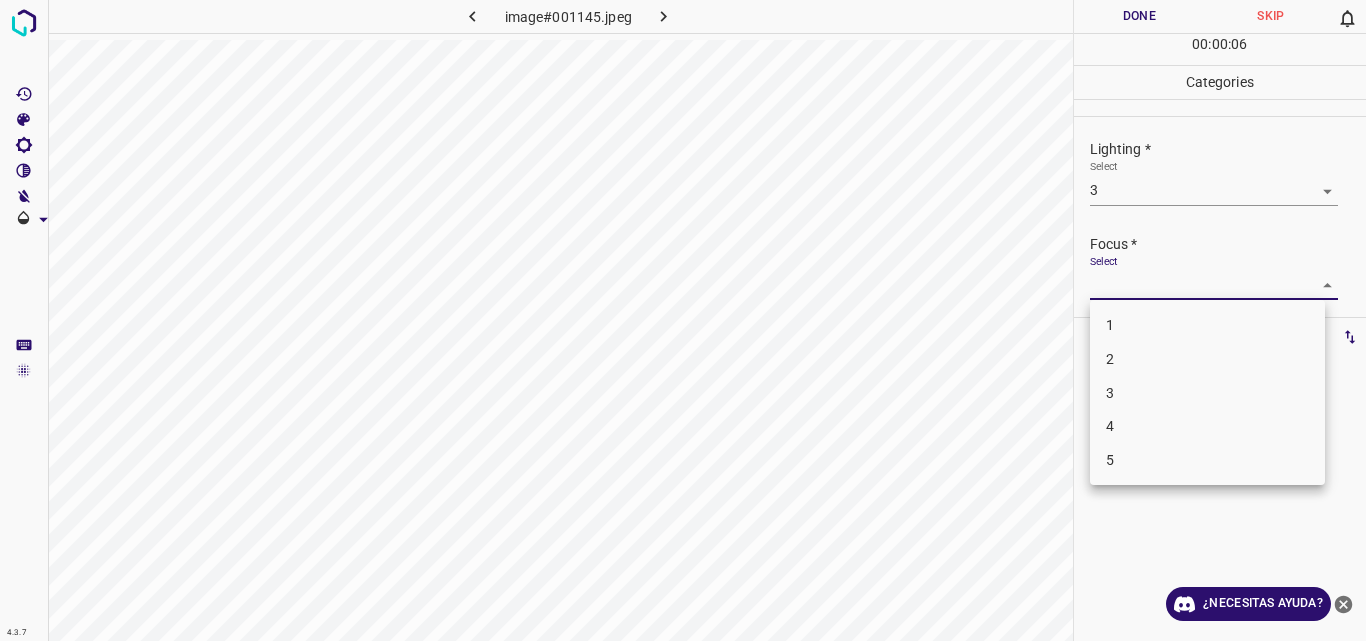 click on "3" at bounding box center [1207, 393] 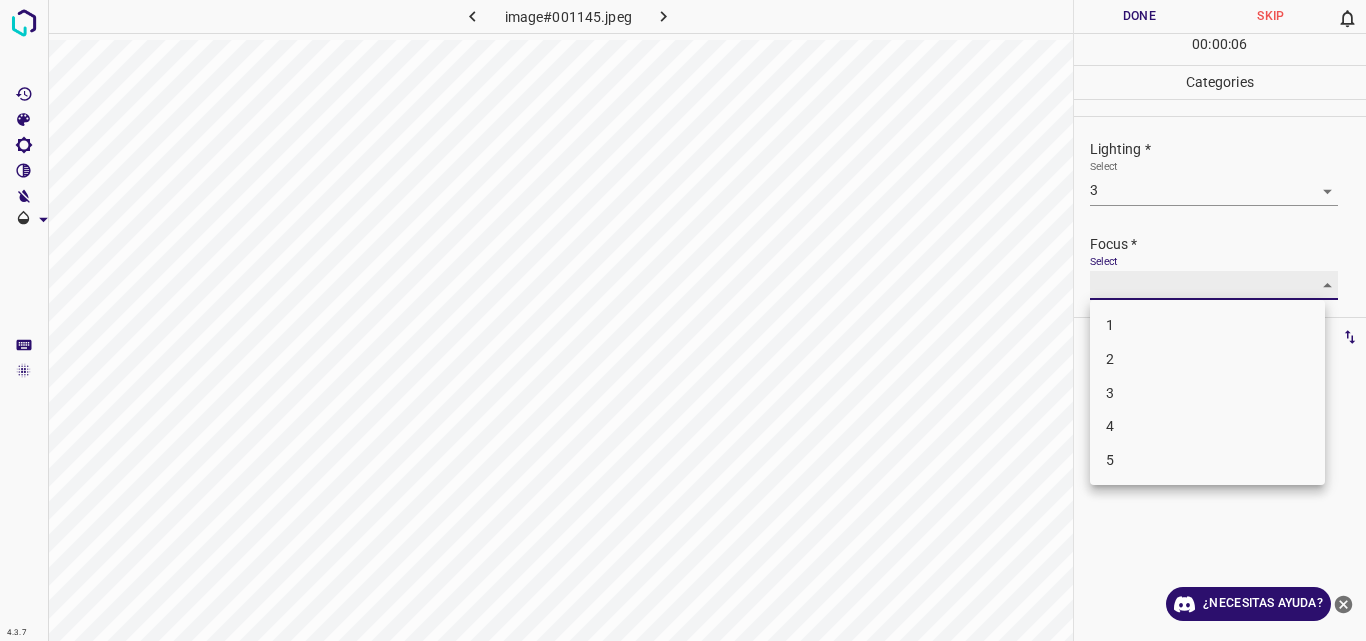 type on "3" 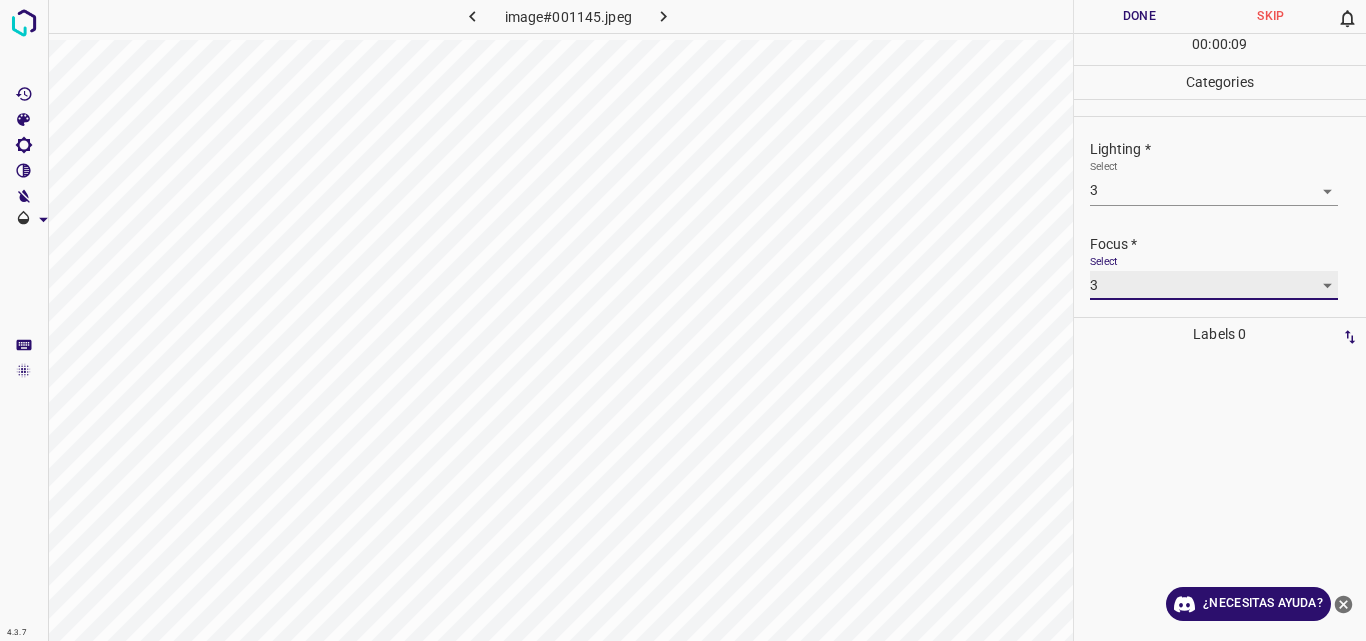 scroll, scrollTop: 98, scrollLeft: 0, axis: vertical 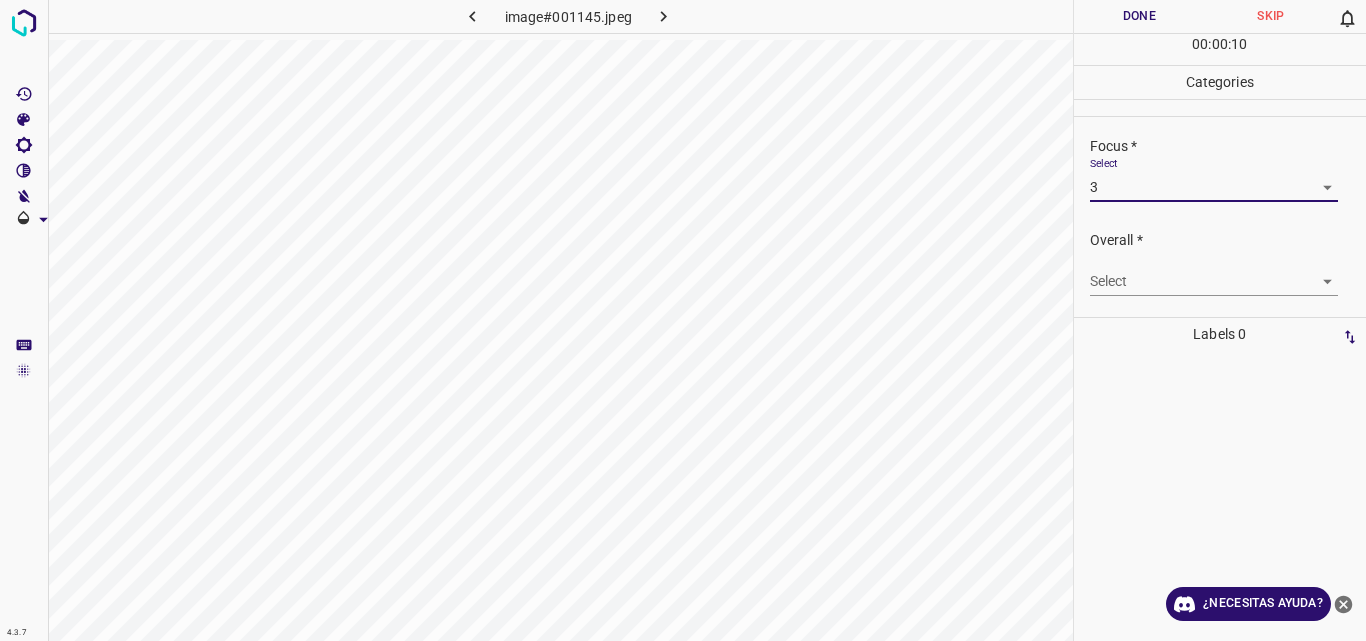 click on "4.3.7 image#001145.jpeg Done Skip 0 00   : 00   : 10   Categories Lighting *  Select 3 3 Focus *  Select 3 3 Overall *  Select ​ Labels   0 Categories 1 Lighting 2 Focus 3 Overall Tools Space Change between modes (Draw & Edit) I Auto labeling R Restore zoom M Zoom in N Zoom out Delete Delete selecte label Filters Z Restore filters X Saturation filter C Brightness filter V Contrast filter B Gray scale filter General O Download ¿Necesitas ayuda? Original text Rate this translation Your feedback will be used to help improve Google Translate - Texto - Esconder - Borrar" at bounding box center (683, 320) 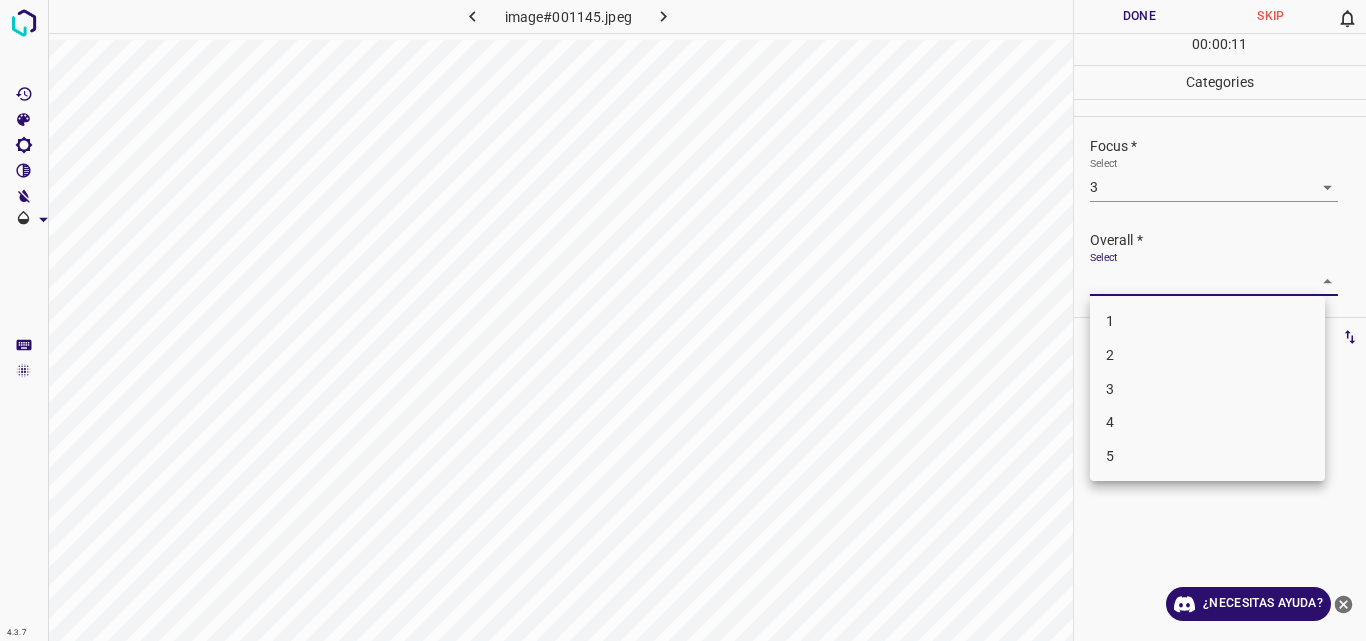 click on "3" at bounding box center [1207, 389] 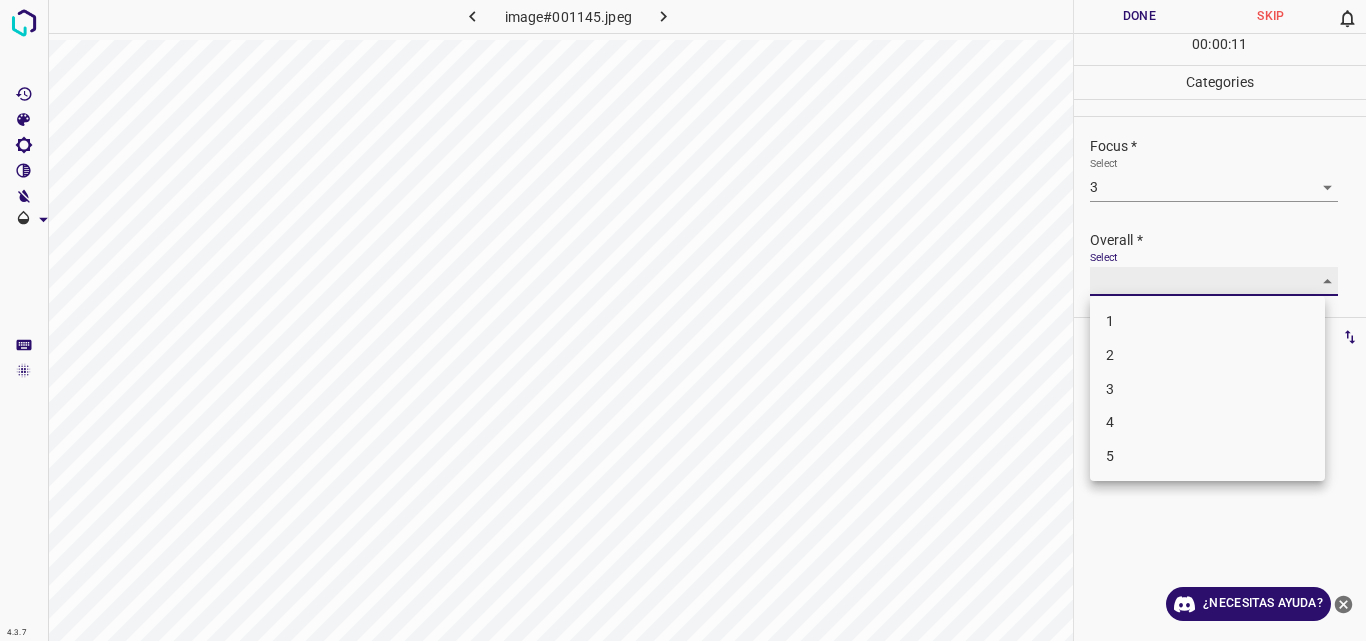 type on "3" 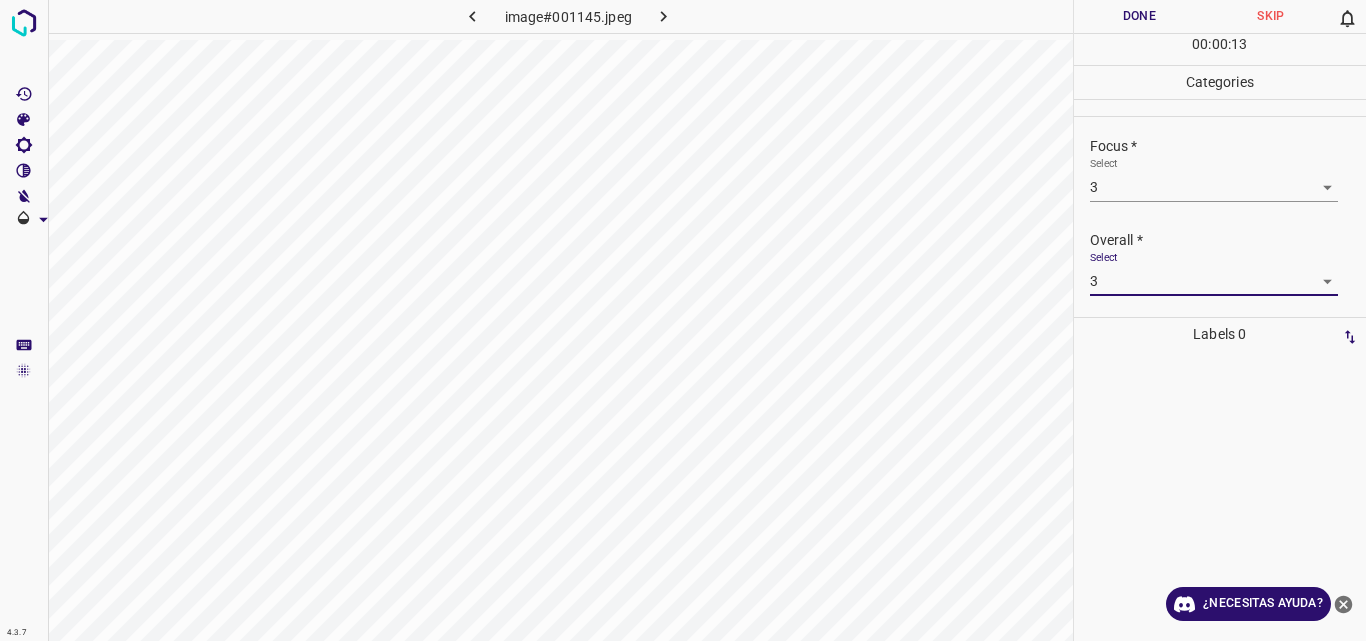 click on "Done" at bounding box center (1140, 16) 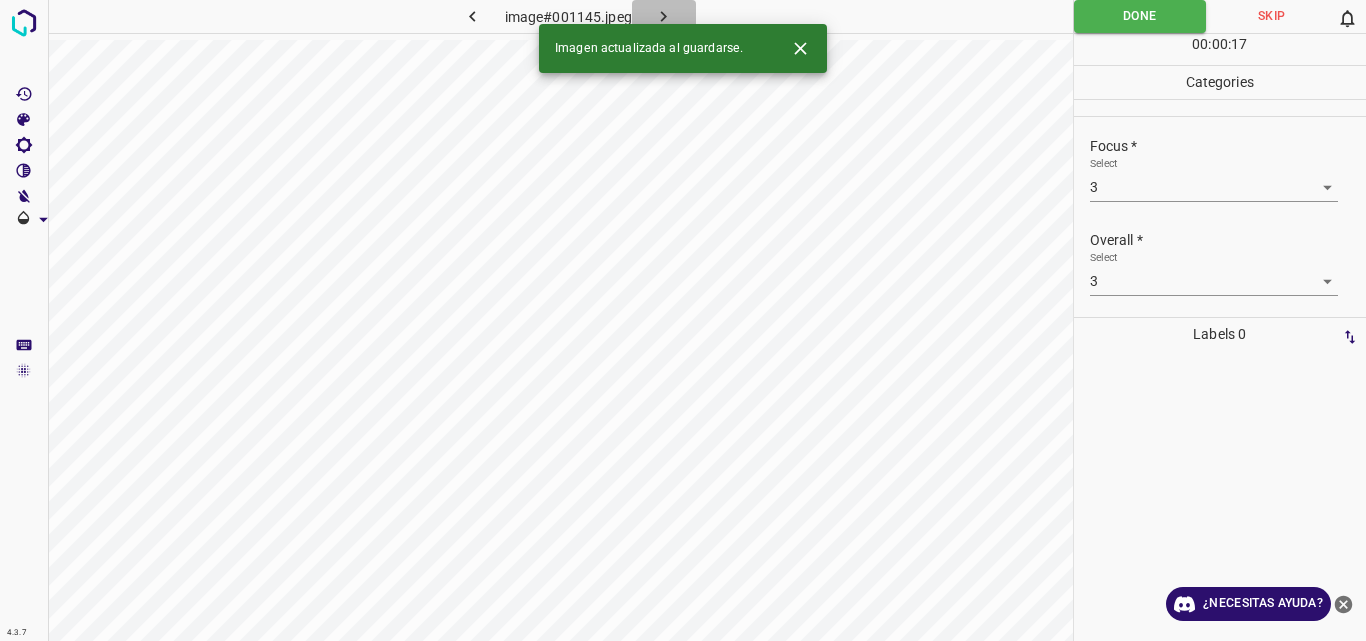 click 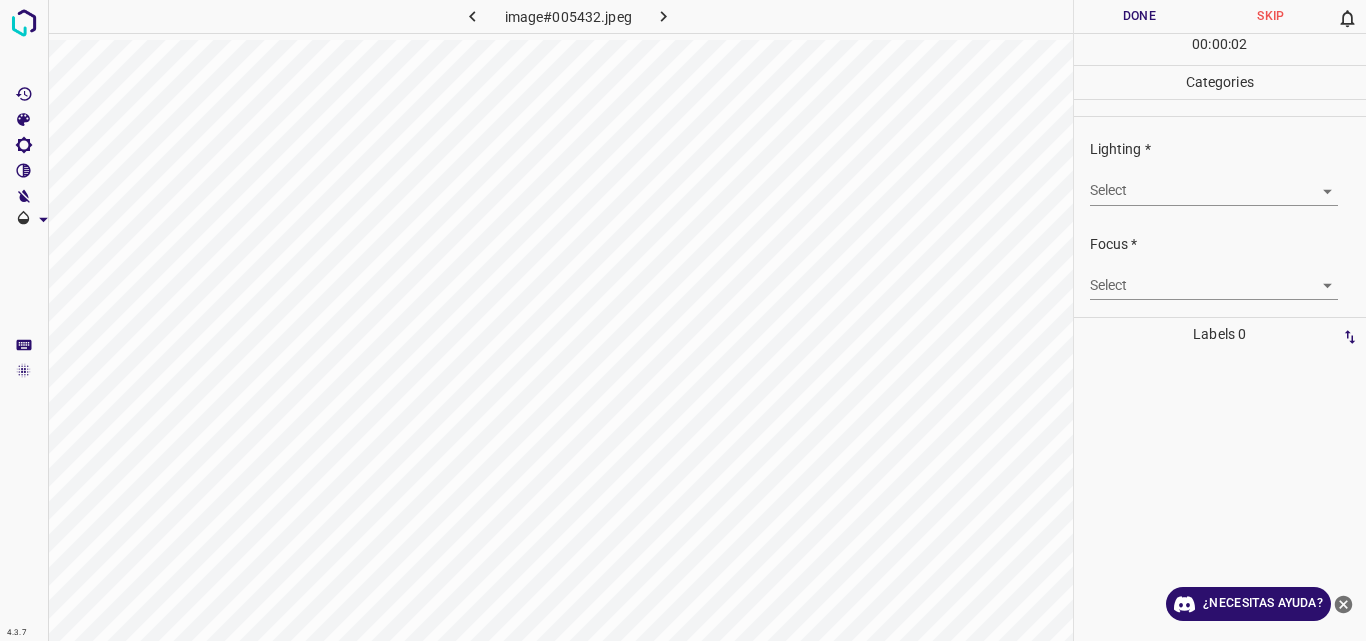 click on "4.3.7 image#005432.jpeg Done Skip 0 00   : 00   : 02   Categories Lighting *  Select ​ Focus *  Select ​ Overall *  Select ​ Labels   0 Categories 1 Lighting 2 Focus 3 Overall Tools Space Change between modes (Draw & Edit) I Auto labeling R Restore zoom M Zoom in N Zoom out Delete Delete selecte label Filters Z Restore filters X Saturation filter C Brightness filter V Contrast filter B Gray scale filter General O Download ¿Necesitas ayuda? Original text Rate this translation Your feedback will be used to help improve Google Translate - Texto - Esconder - Borrar" at bounding box center [683, 320] 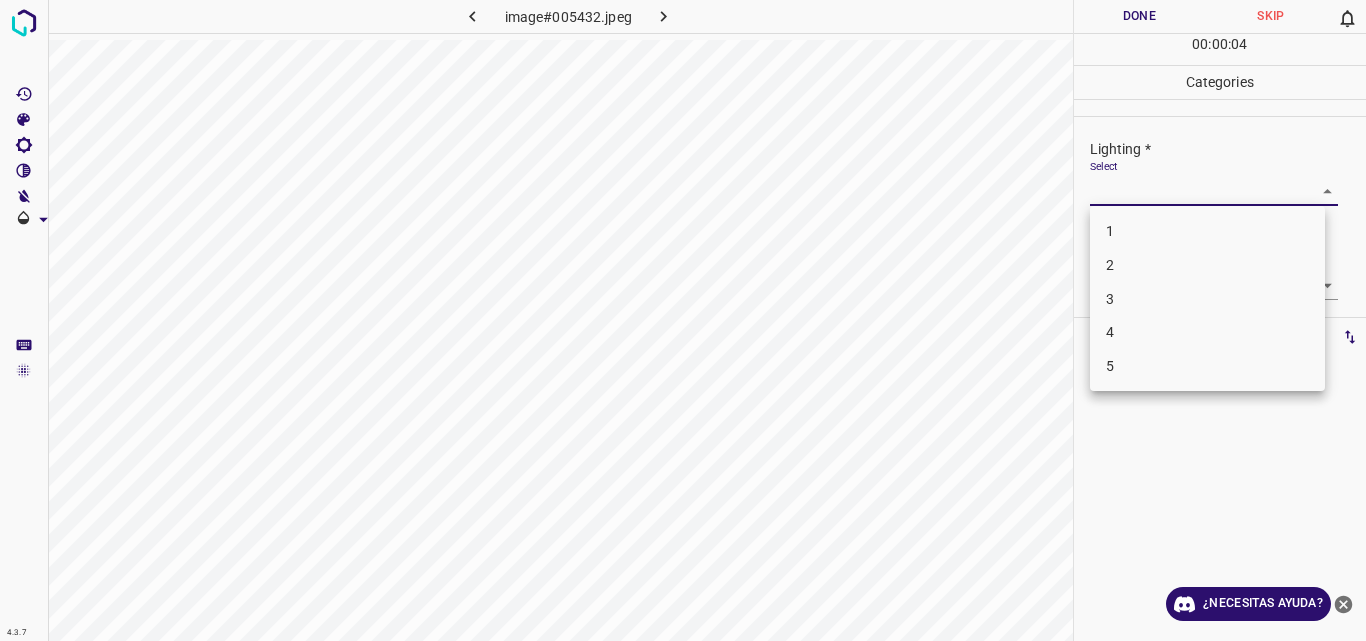 click on "3" at bounding box center [1207, 299] 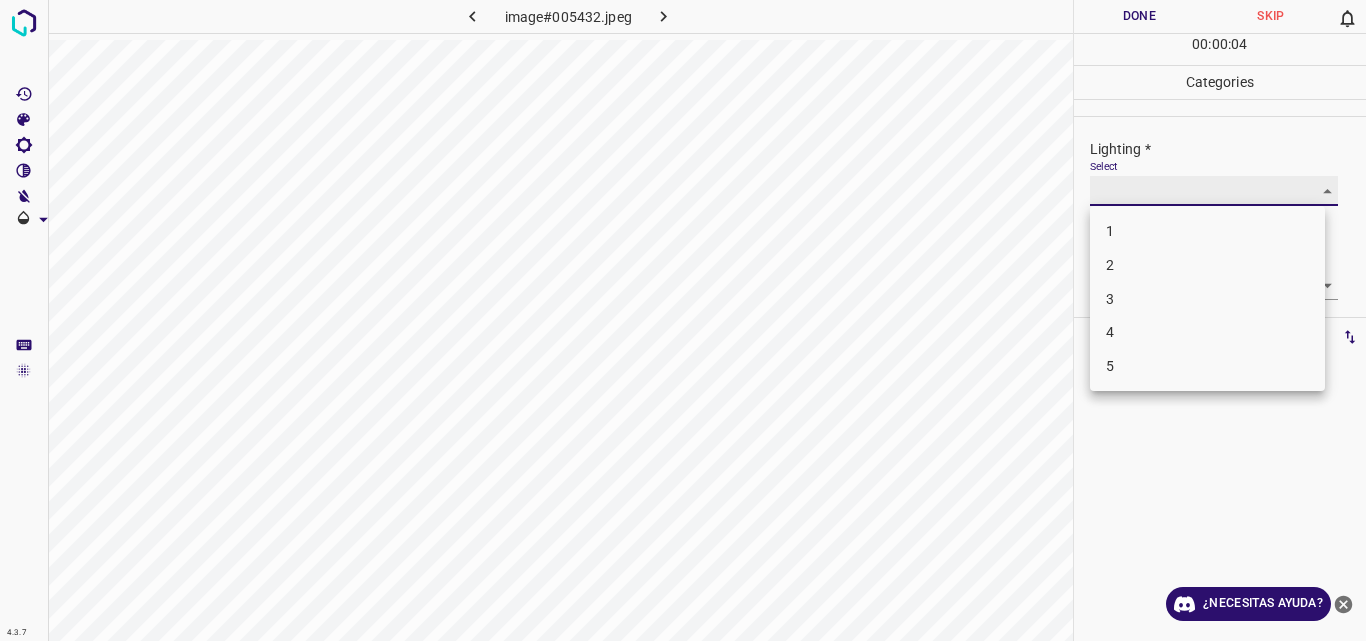 type on "3" 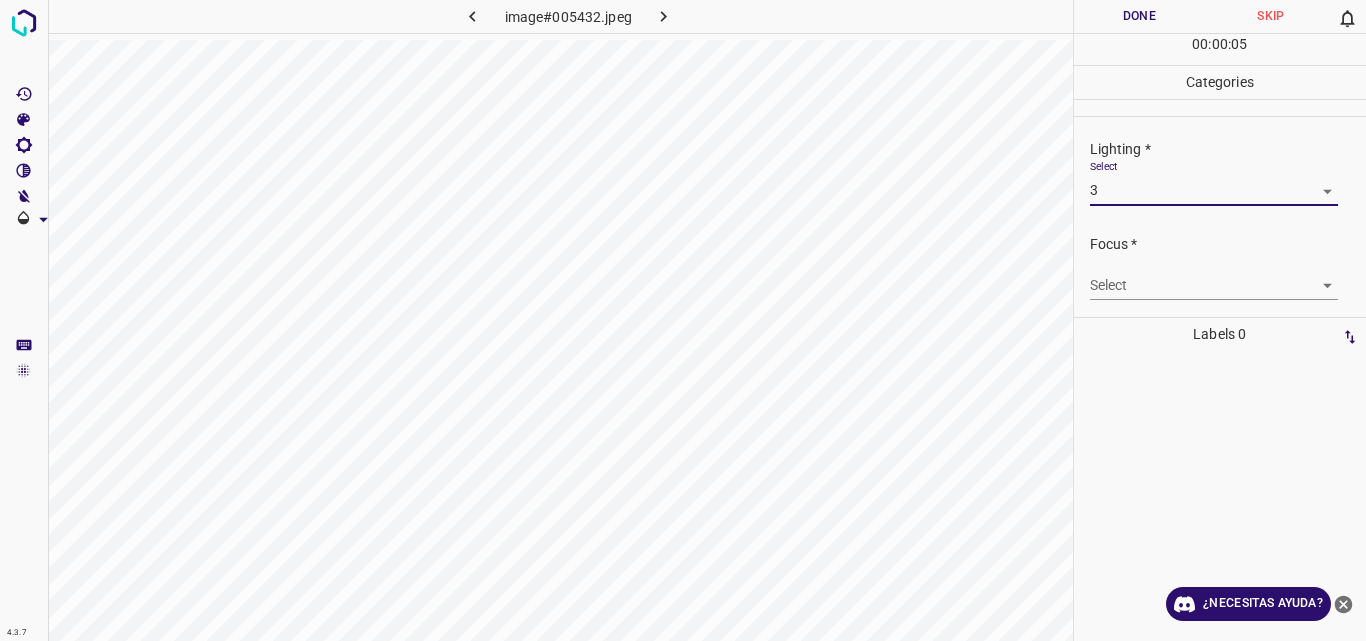 click on "4.3.7 image#005432.jpeg Done Skip 0 00   : 00   : 05   Categories Lighting *  Select 3 3 Focus *  Select ​ Overall *  Select ​ Labels   0 Categories 1 Lighting 2 Focus 3 Overall Tools Space Change between modes (Draw & Edit) I Auto labeling R Restore zoom M Zoom in N Zoom out Delete Delete selecte label Filters Z Restore filters X Saturation filter C Brightness filter V Contrast filter B Gray scale filter General O Download ¿Necesitas ayuda? Original text Rate this translation Your feedback will be used to help improve Google Translate - Texto - Esconder - Borrar" at bounding box center (683, 320) 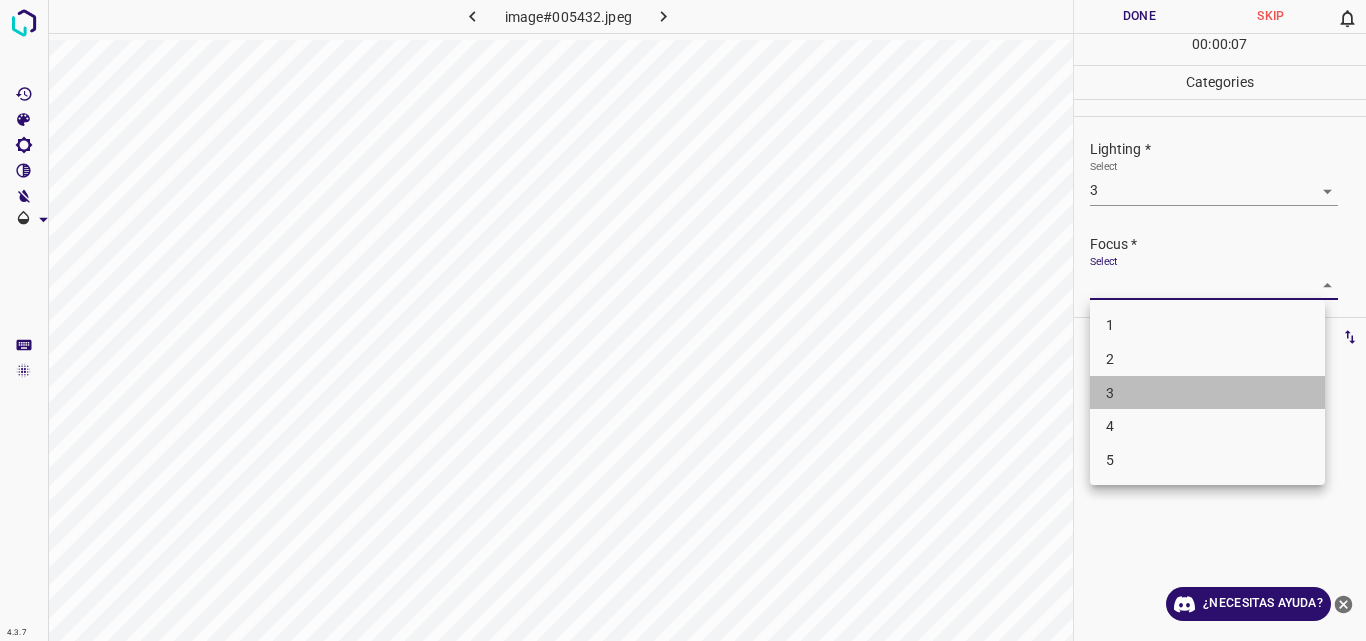 click on "3" at bounding box center [1207, 393] 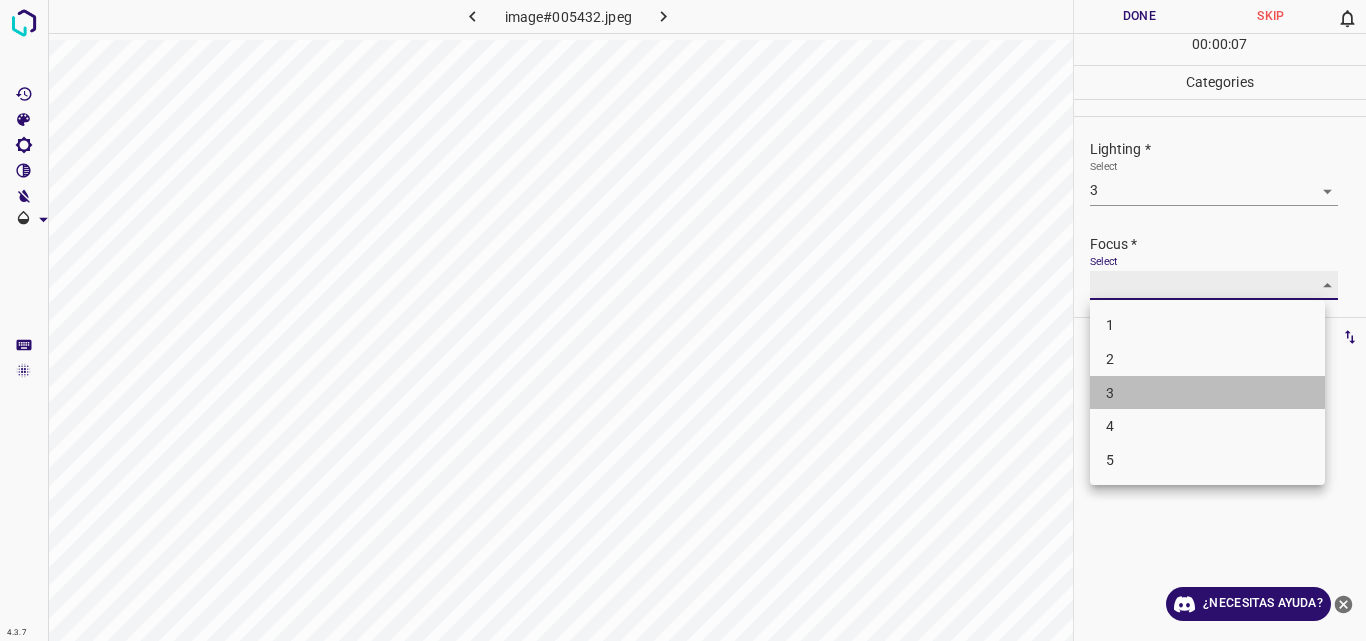 type on "3" 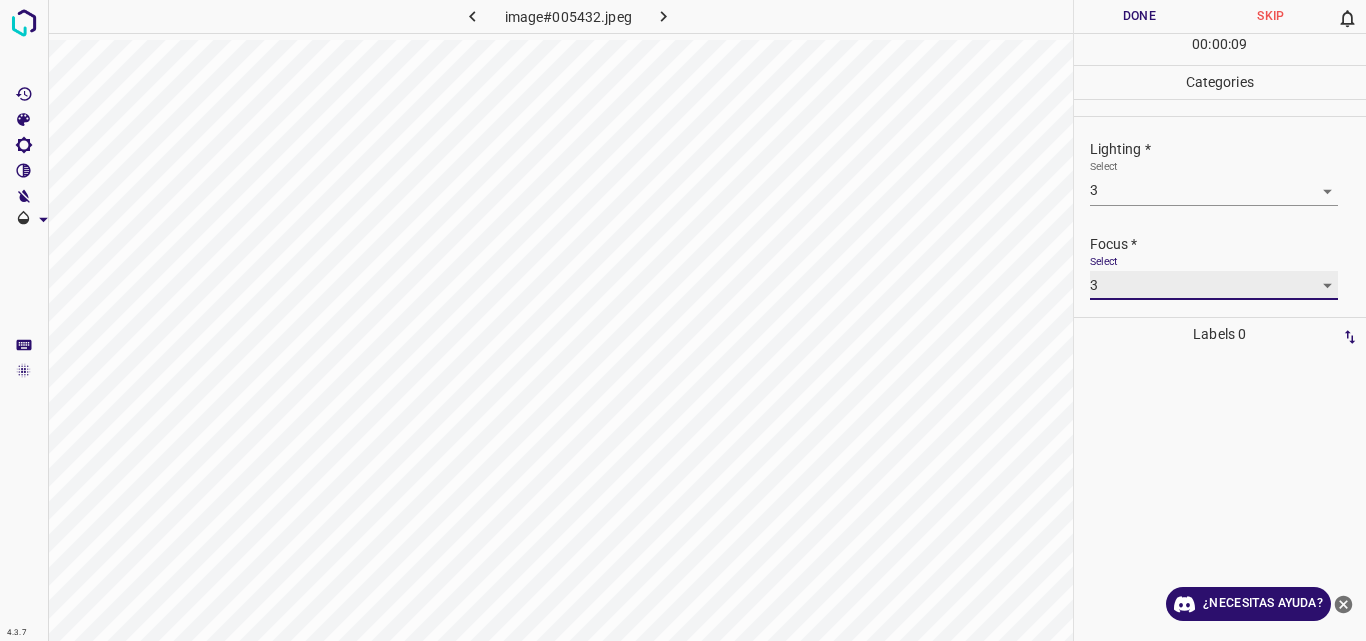 scroll, scrollTop: 98, scrollLeft: 0, axis: vertical 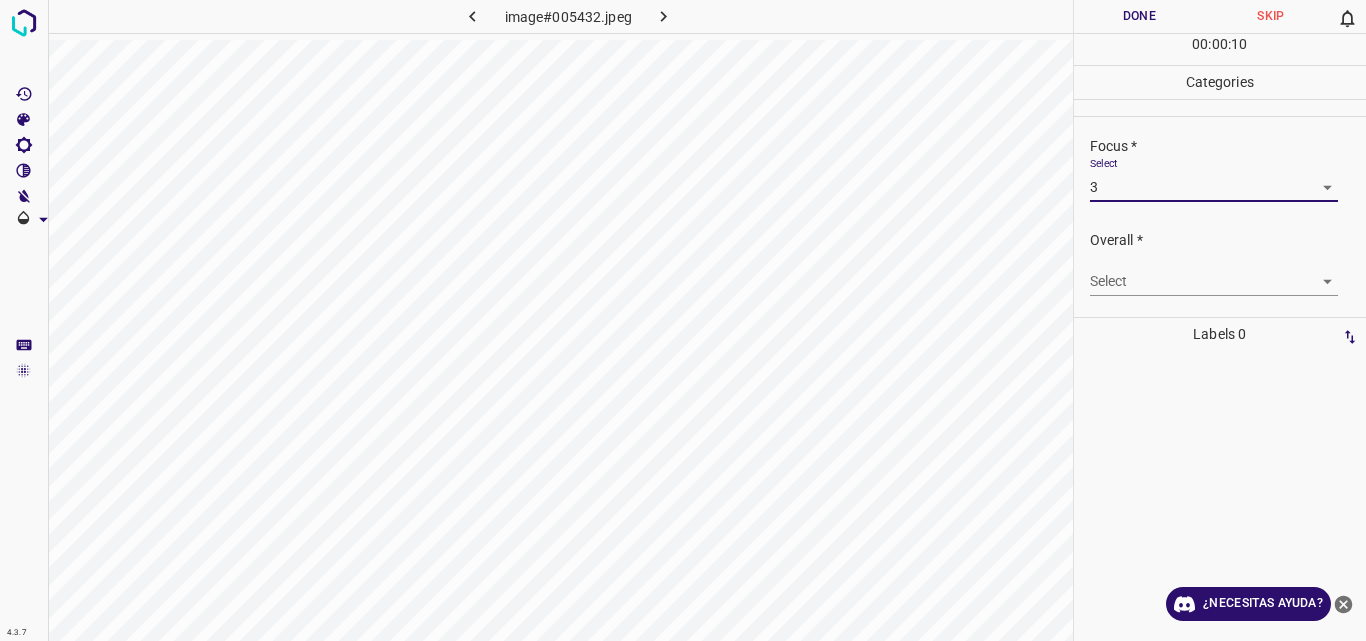 click on "4.3.7 image#005432.jpeg Done Skip 0 00   : 00   : 10   Categories Lighting *  Select 3 3 Focus *  Select 3 3 Overall *  Select ​ Labels   0 Categories 1 Lighting 2 Focus 3 Overall Tools Space Change between modes (Draw & Edit) I Auto labeling R Restore zoom M Zoom in N Zoom out Delete Delete selecte label Filters Z Restore filters X Saturation filter C Brightness filter V Contrast filter B Gray scale filter General O Download ¿Necesitas ayuda? Original text Rate this translation Your feedback will be used to help improve Google Translate - Texto - Esconder - Borrar" at bounding box center (683, 320) 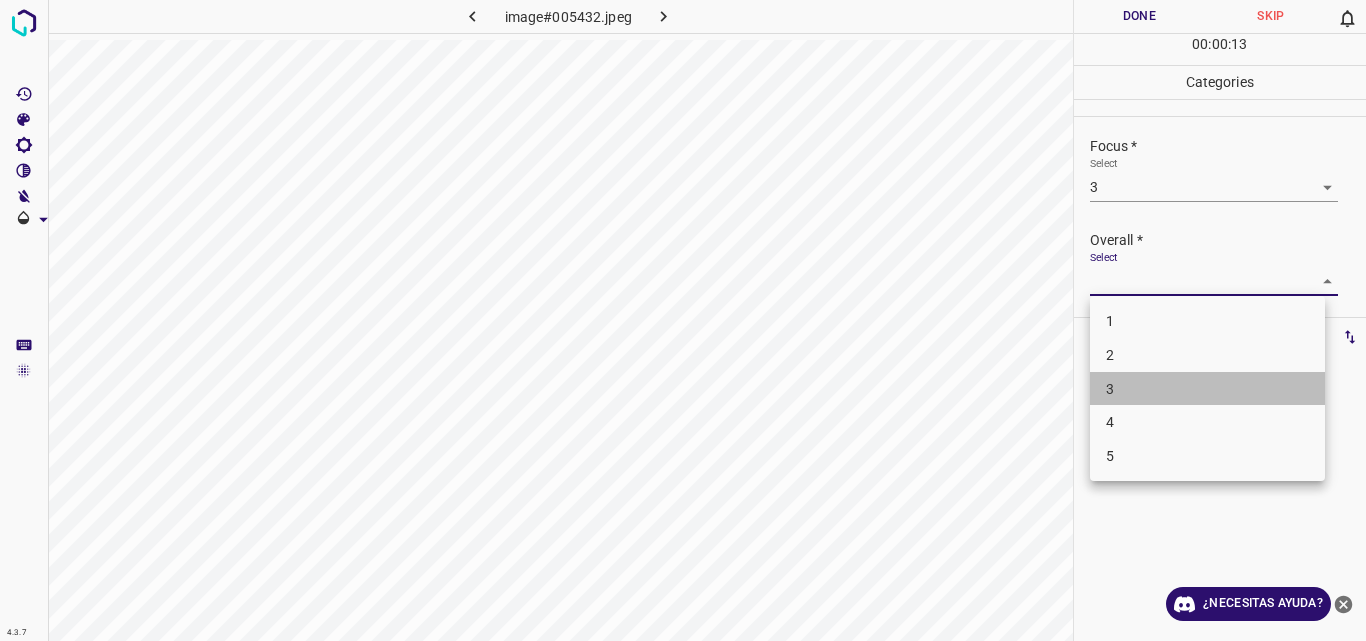 click on "3" at bounding box center [1207, 389] 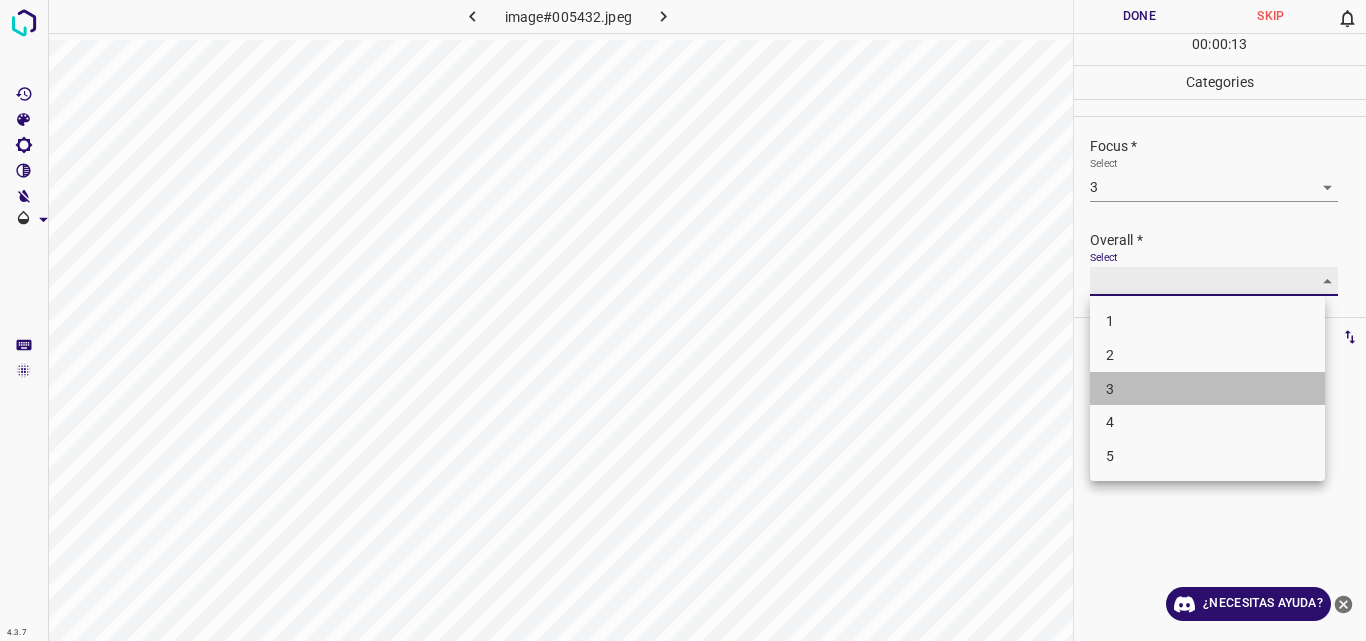 type on "3" 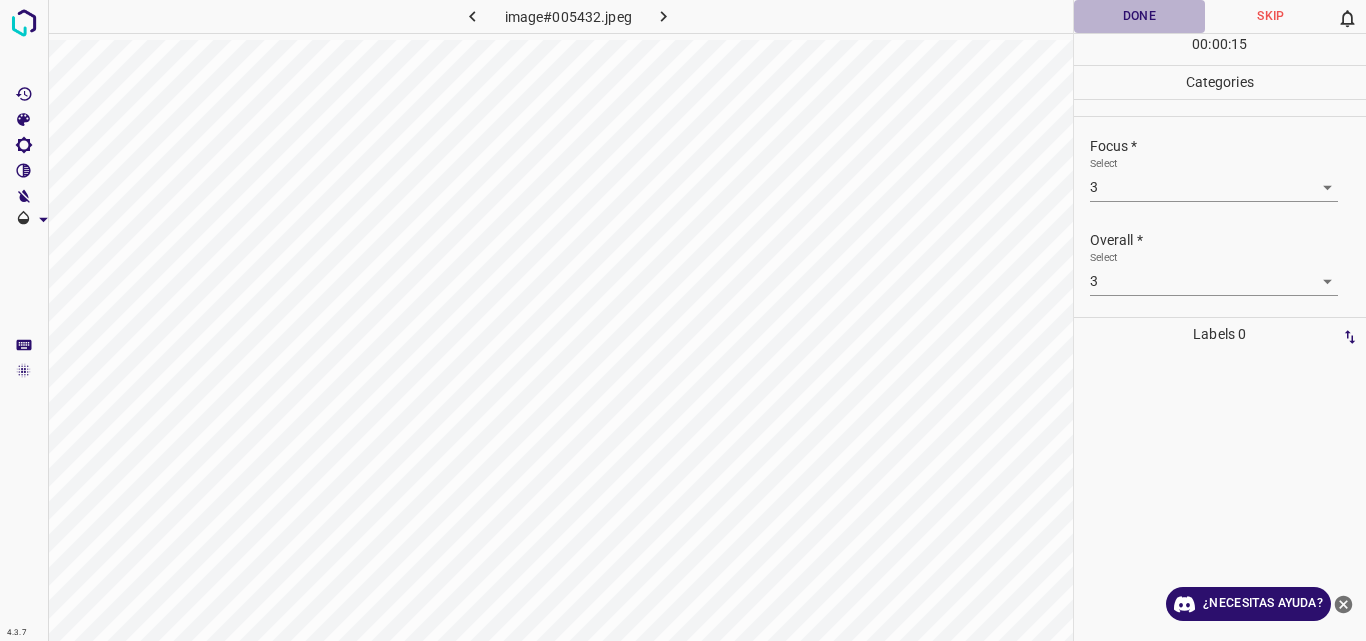 click on "Done" at bounding box center (1140, 16) 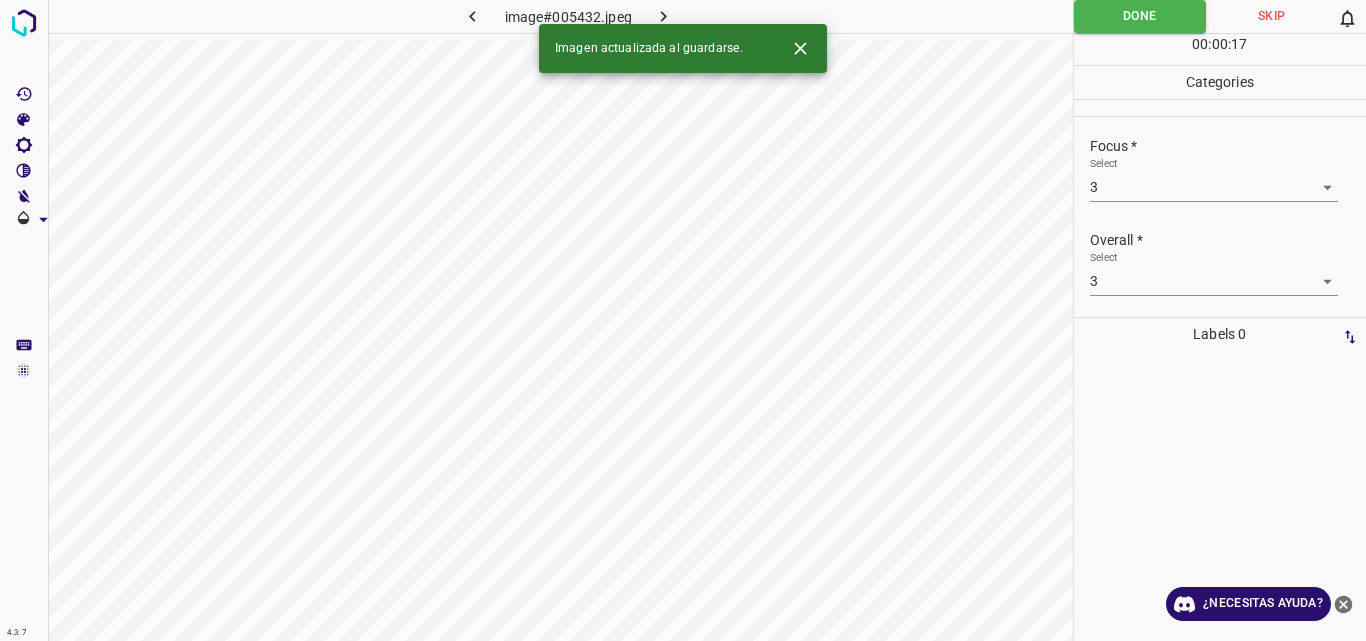 click 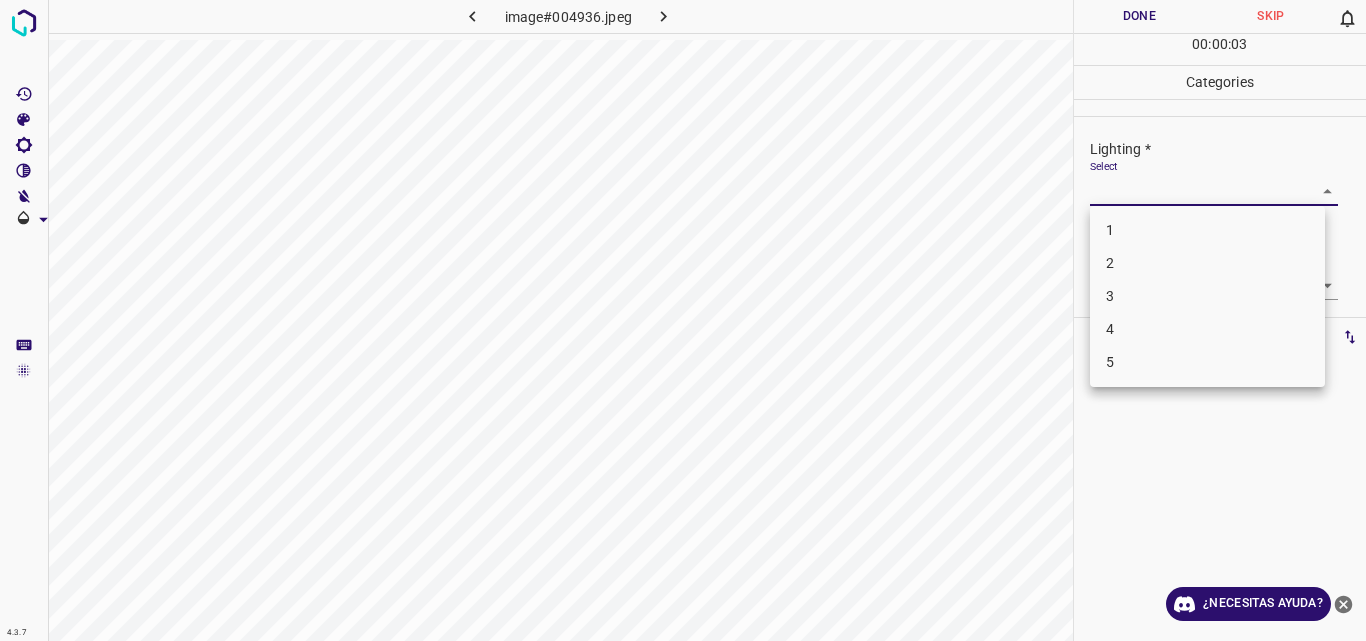 click on "4.3.7 image#004936.jpeg Done Skip 0 00   : 00   : 03   Categories Lighting *  Select ​ Focus *  Select ​ Overall *  Select ​ Labels   0 Categories 1 Lighting 2 Focus 3 Overall Tools Space Change between modes (Draw & Edit) I Auto labeling R Restore zoom M Zoom in N Zoom out Delete Delete selecte label Filters Z Restore filters X Saturation filter C Brightness filter V Contrast filter B Gray scale filter General O Download ¿Necesitas ayuda? Original text Rate this translation Your feedback will be used to help improve Google Translate - Texto - Esconder - Borrar 1 2 3 4 5" at bounding box center [683, 320] 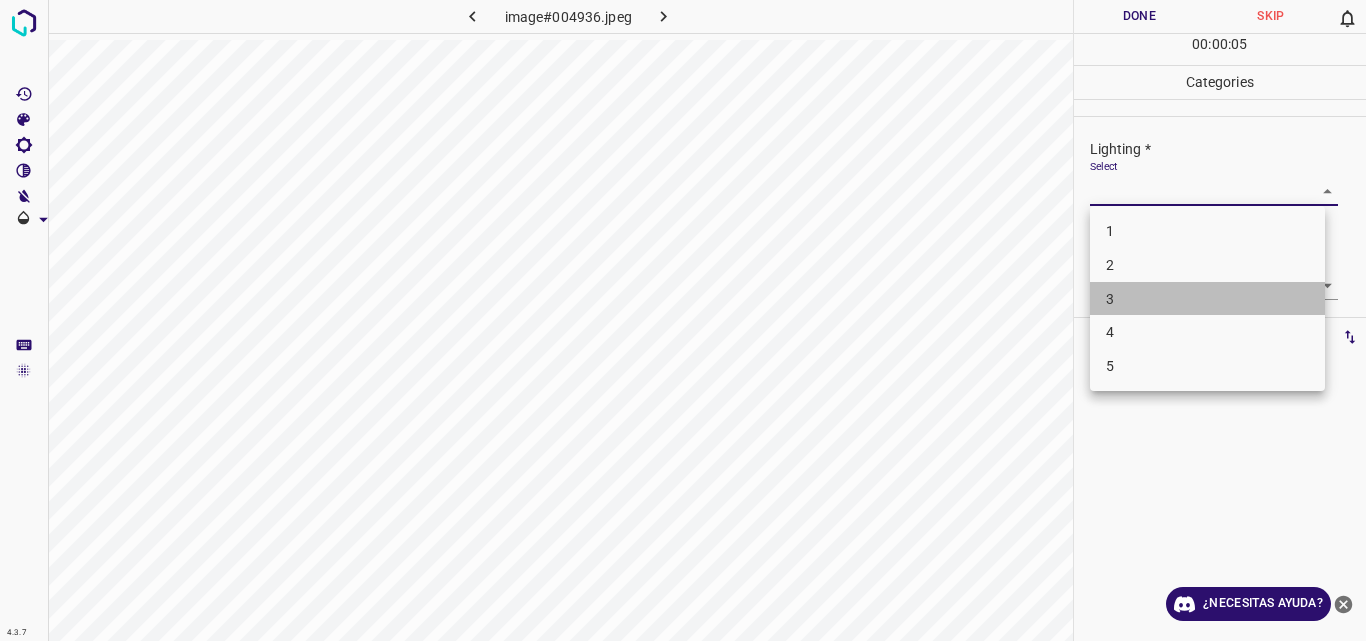 click on "3" at bounding box center (1207, 299) 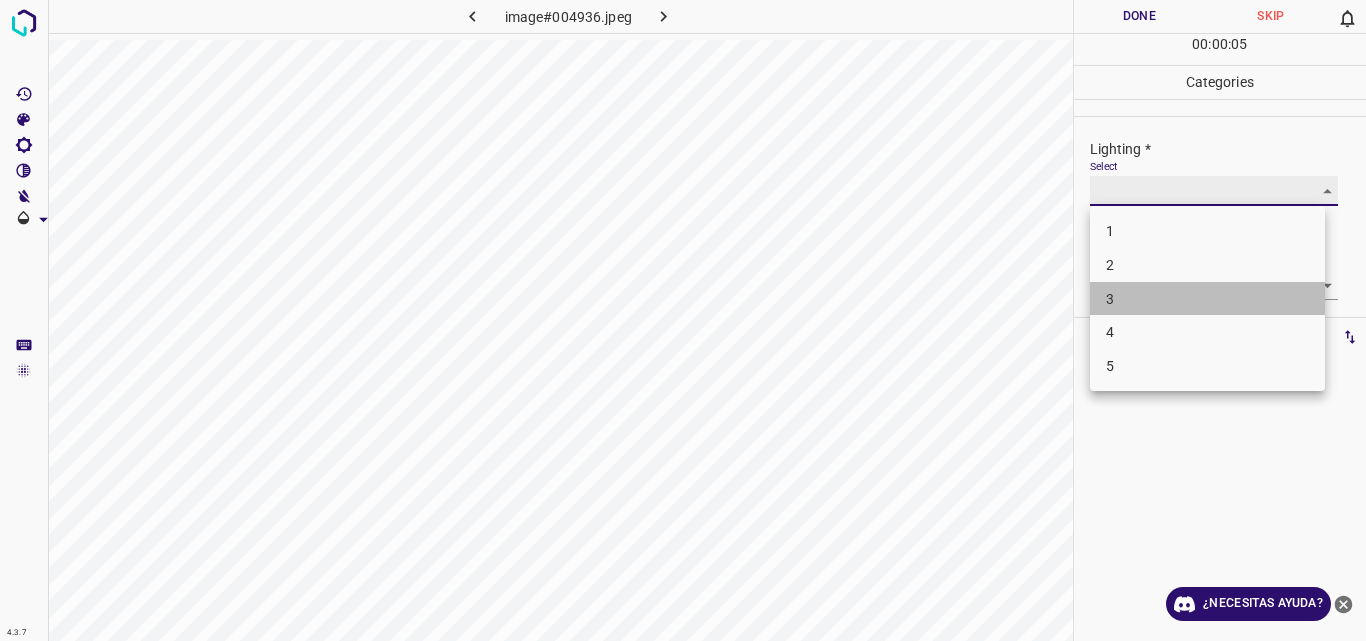 type on "3" 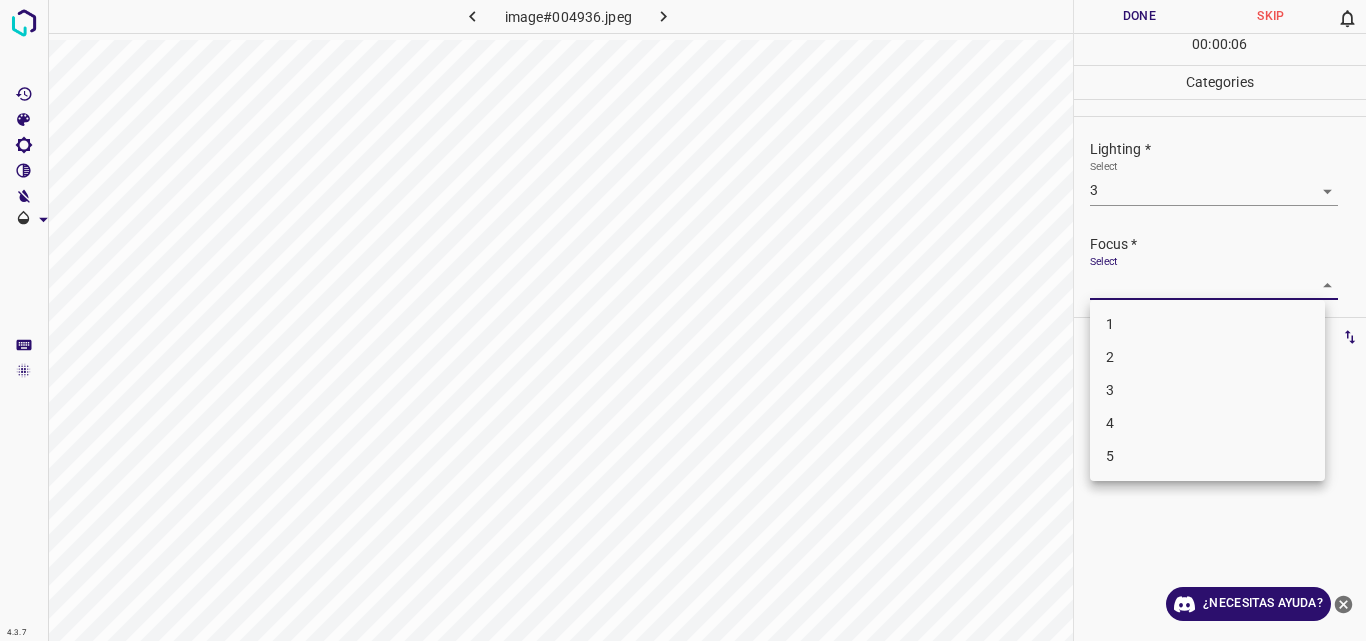 click on "4.3.7 image#004936.jpeg Done Skip 0 00   : 00   : 06   Categories Lighting *  Select 3 3 Focus *  Select ​ Overall *  Select ​ Labels   0 Categories 1 Lighting 2 Focus 3 Overall Tools Space Change between modes (Draw & Edit) I Auto labeling R Restore zoom M Zoom in N Zoom out Delete Delete selecte label Filters Z Restore filters X Saturation filter C Brightness filter V Contrast filter B Gray scale filter General O Download ¿Necesitas ayuda? Original text Rate this translation Your feedback will be used to help improve Google Translate - Texto - Esconder - Borrar 1 2 3 4 5" at bounding box center (683, 320) 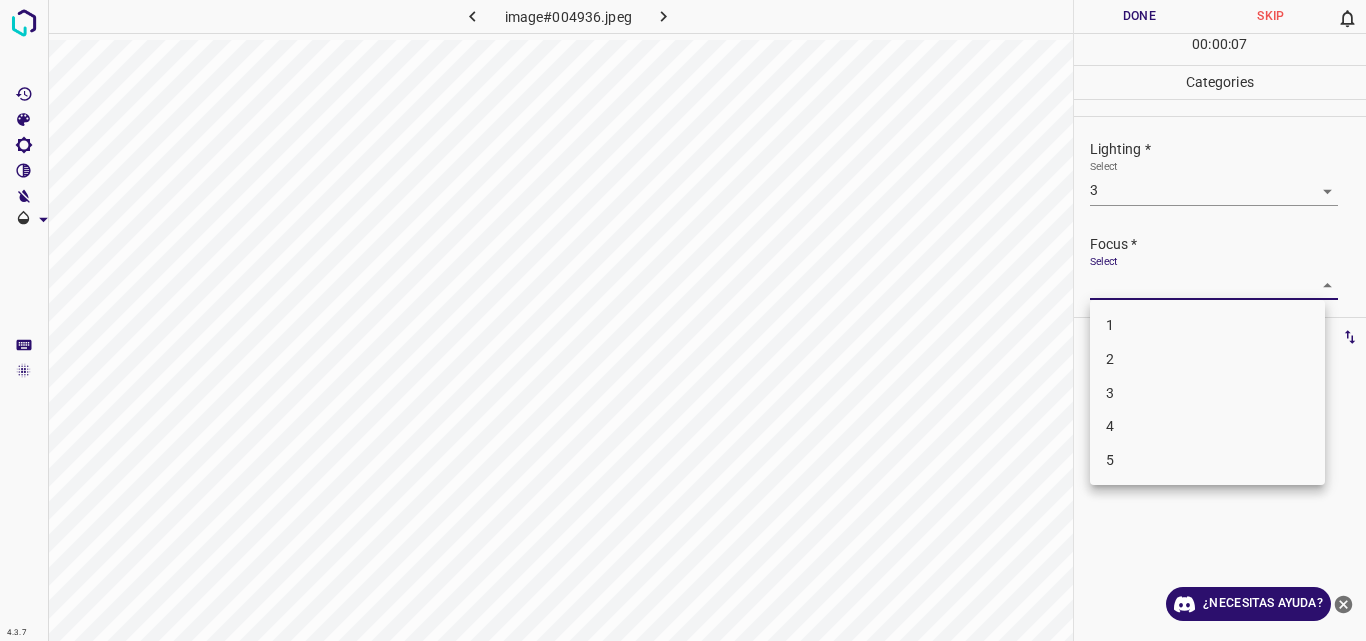 click on "3" at bounding box center [1207, 393] 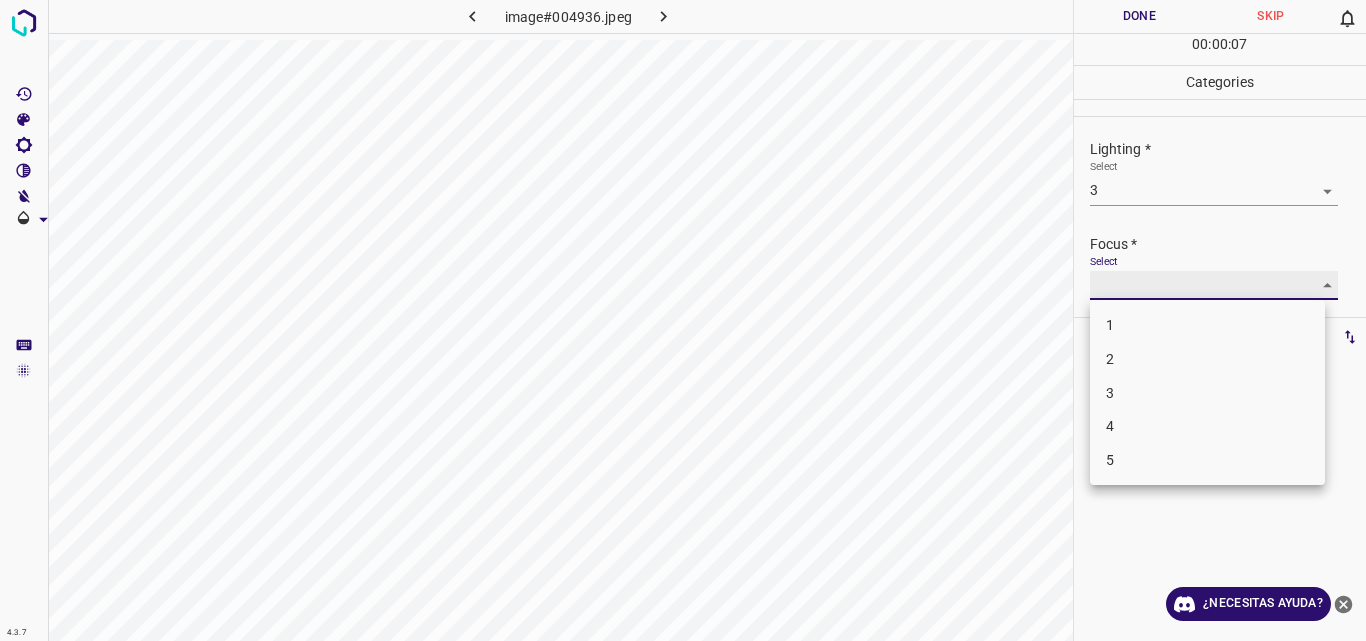 type on "3" 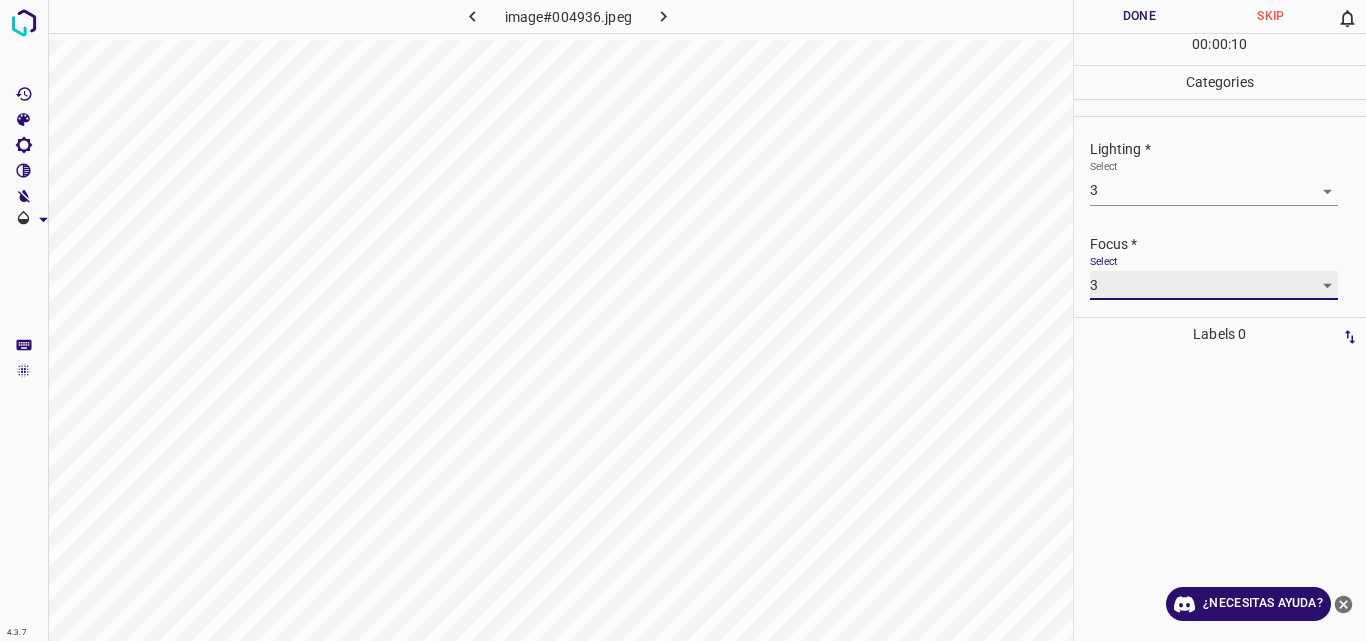 scroll, scrollTop: 98, scrollLeft: 0, axis: vertical 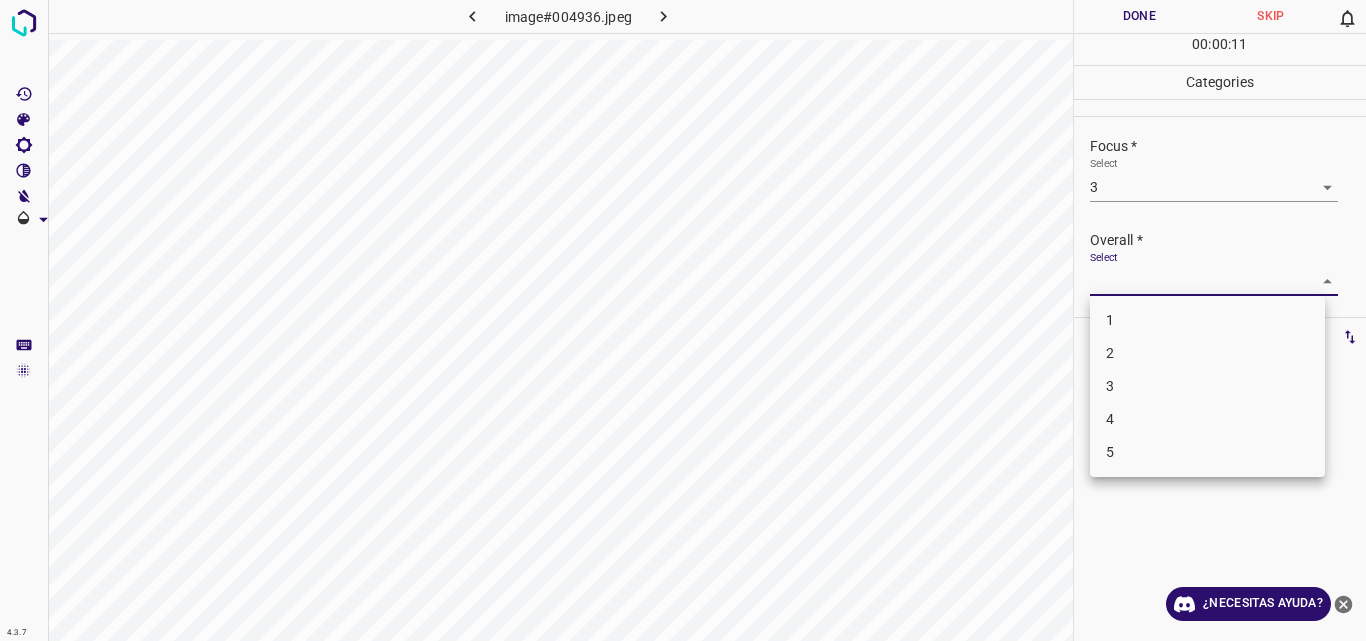 click on "4.3.7 image#004936.jpeg Done Skip 0 00   : 00   : 11   Categories Lighting *  Select 3 3 Focus *  Select 3 3 Overall *  Select ​ Labels   0 Categories 1 Lighting 2 Focus 3 Overall Tools Space Change between modes (Draw & Edit) I Auto labeling R Restore zoom M Zoom in N Zoom out Delete Delete selecte label Filters Z Restore filters X Saturation filter C Brightness filter V Contrast filter B Gray scale filter General O Download ¿Necesitas ayuda? Original text Rate this translation Your feedback will be used to help improve Google Translate - Texto - Esconder - Borrar 1 2 3 4 5" at bounding box center [683, 320] 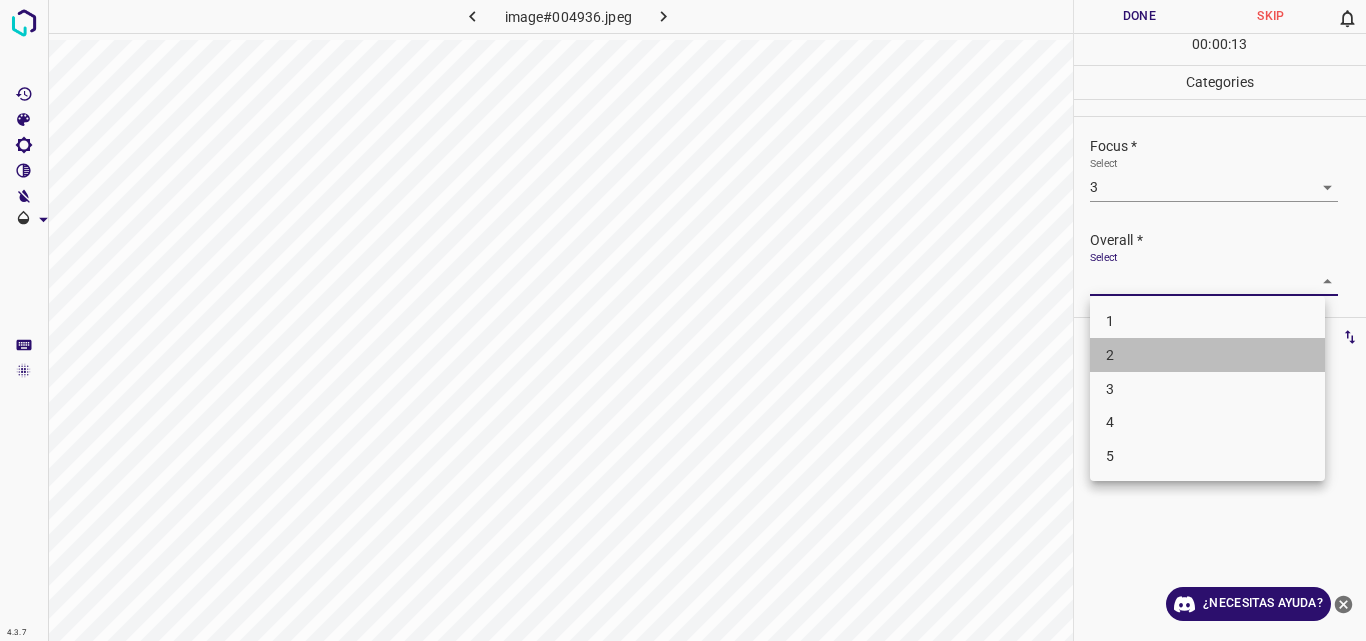 click on "2" at bounding box center (1207, 355) 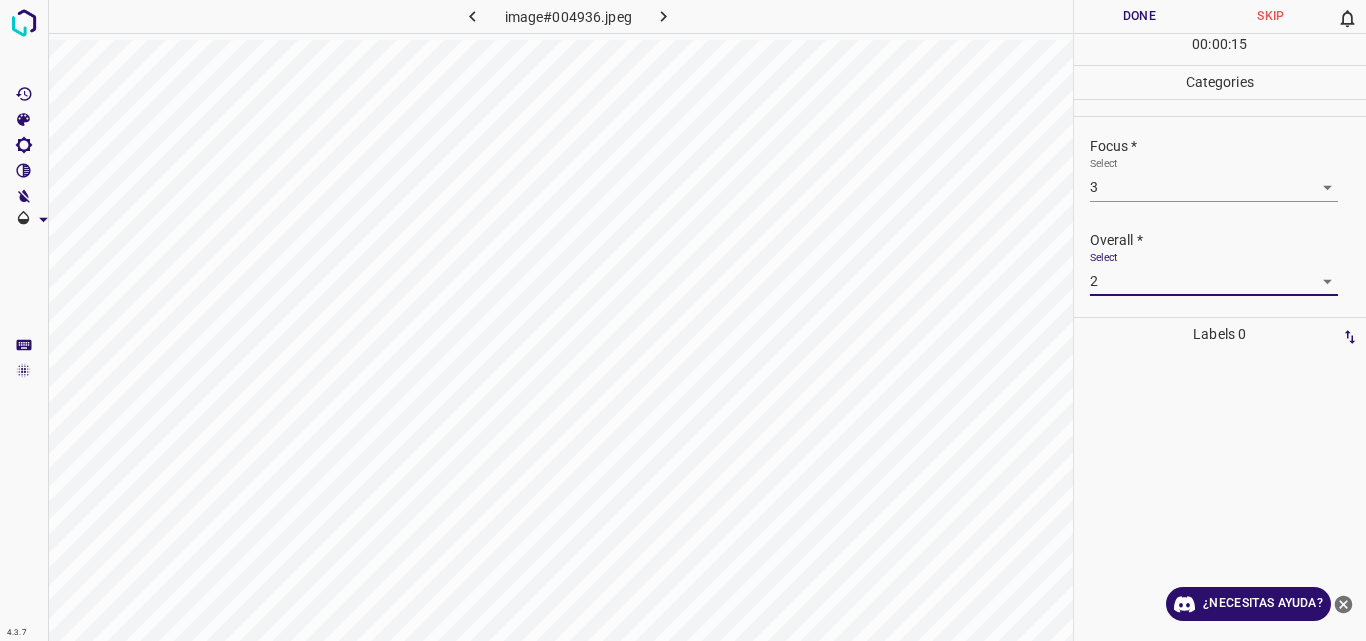 click on "4.3.7 image#004936.jpeg Done Skip 0 00   : 00   : 15   Categories Lighting *  Select 3 3 Focus *  Select 3 3 Overall *  Select 2 2 Labels   0 Categories 1 Lighting 2 Focus 3 Overall Tools Space Change between modes (Draw & Edit) I Auto labeling R Restore zoom M Zoom in N Zoom out Delete Delete selecte label Filters Z Restore filters X Saturation filter C Brightness filter V Contrast filter B Gray scale filter General O Download ¿Necesitas ayuda? Original text Rate this translation Your feedback will be used to help improve Google Translate - Texto - Esconder - Borrar" at bounding box center (683, 320) 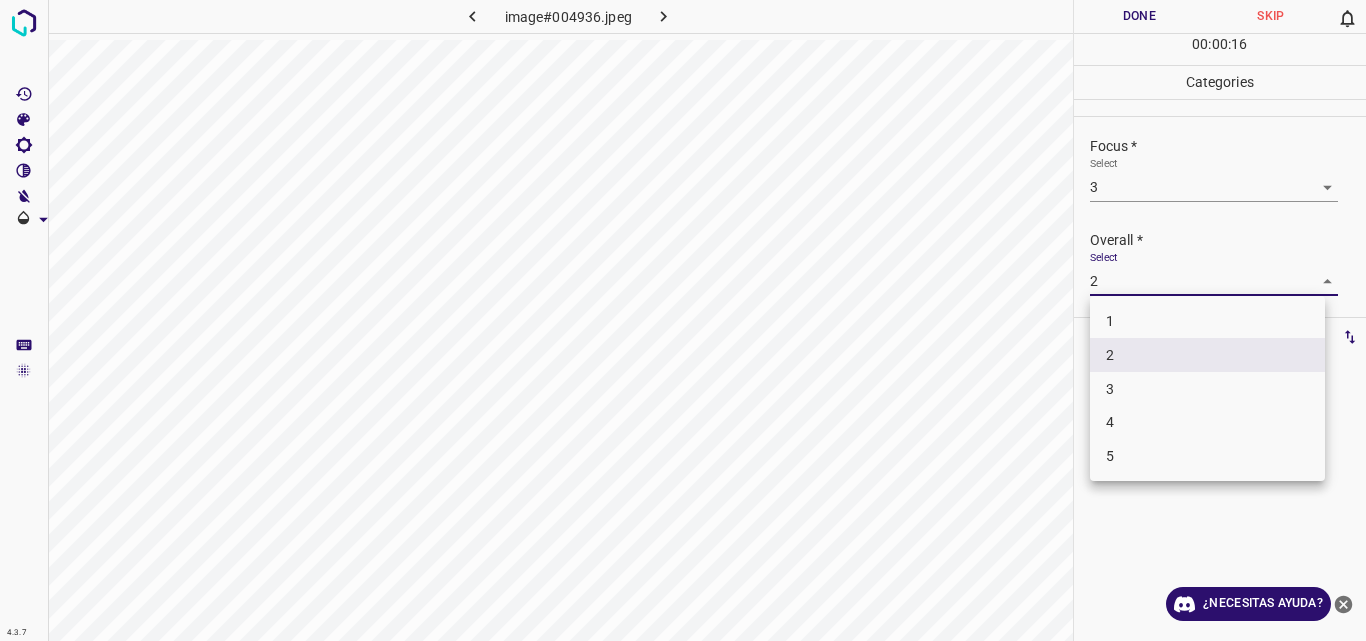 click on "3" at bounding box center (1207, 389) 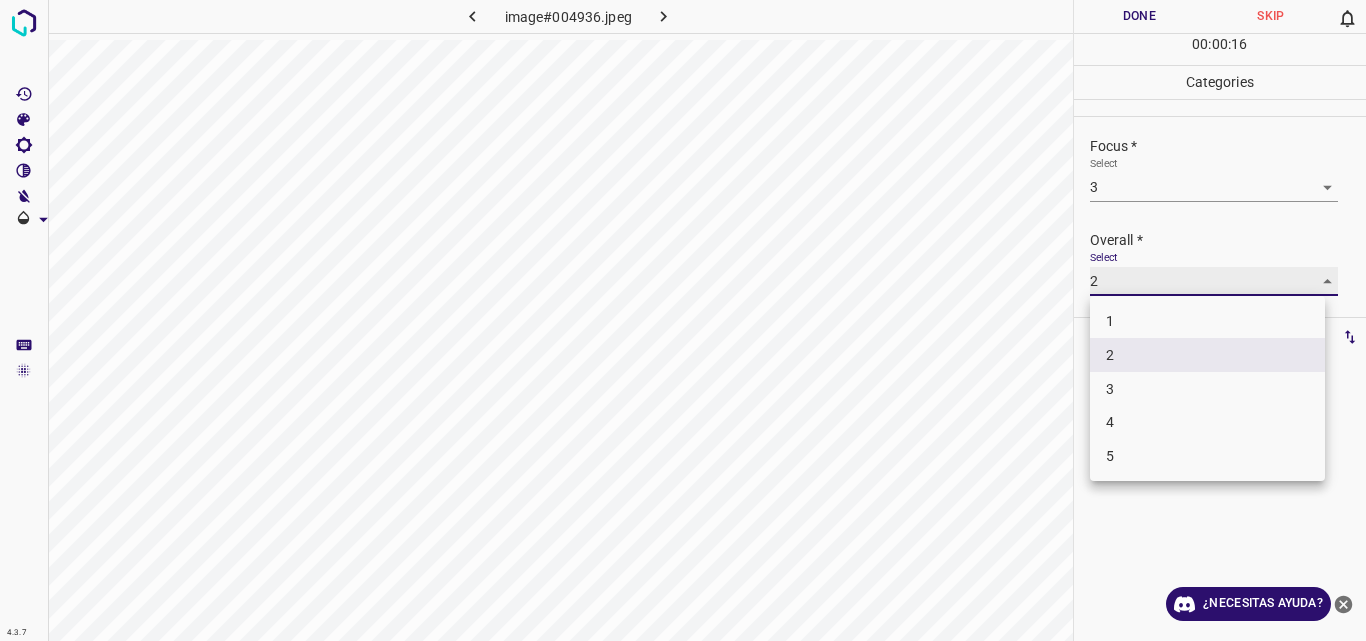 type on "3" 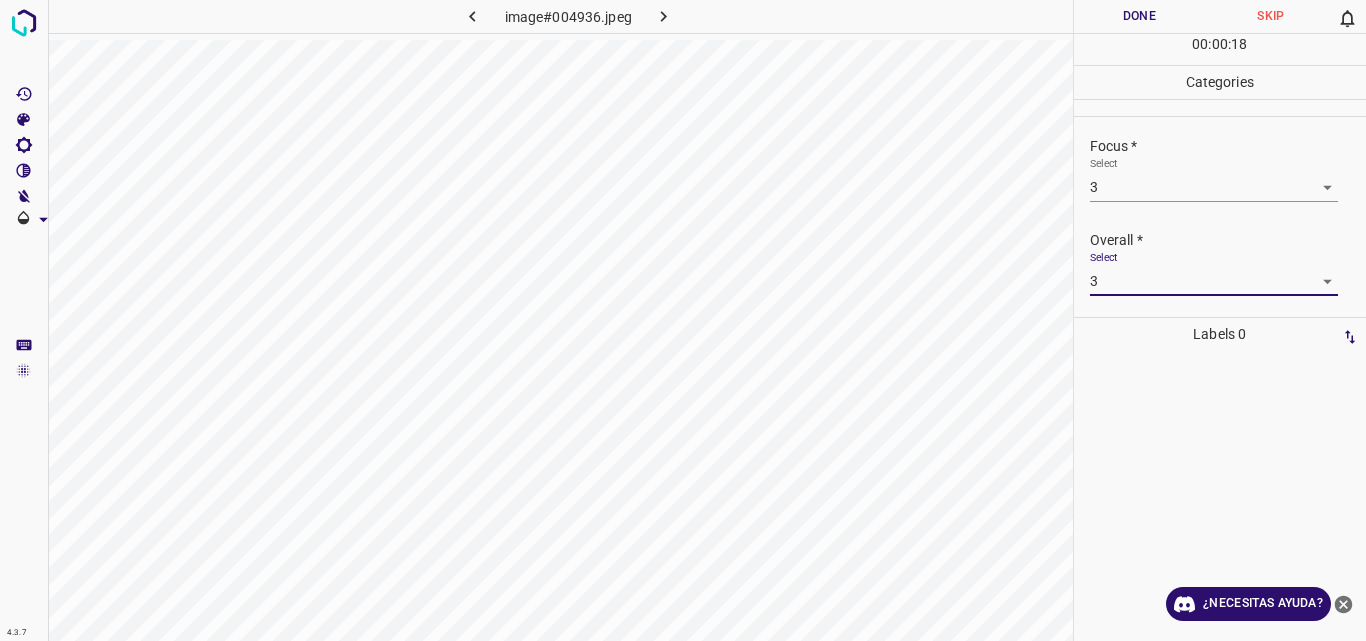 click on "Done" at bounding box center [1140, 16] 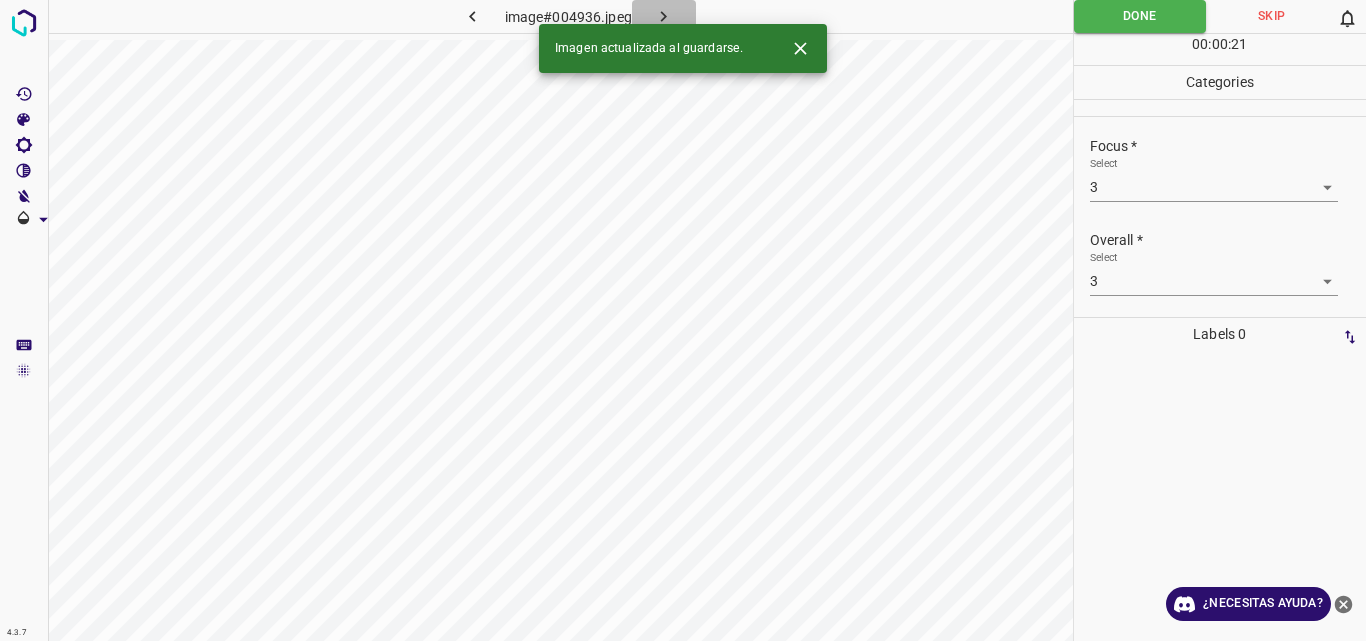 click 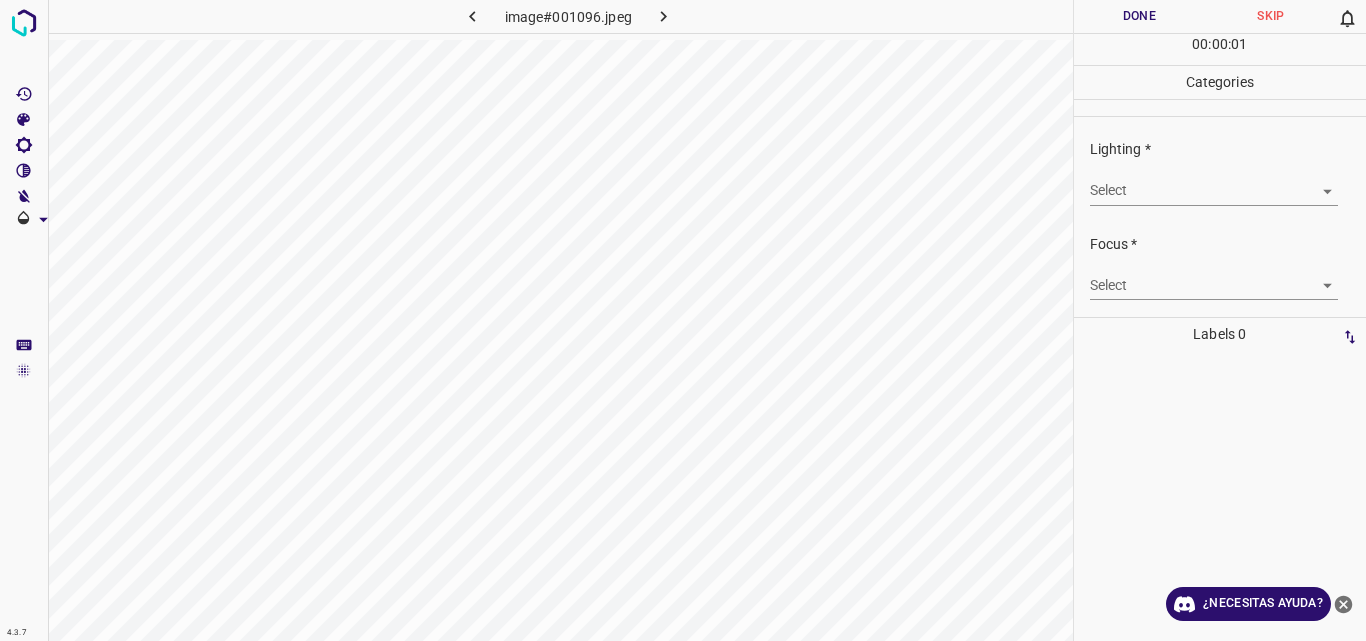 click on "4.3.7 image#001096.jpeg Done Skip 0 00   : 00   : 01   Categories Lighting *  Select ​ Focus *  Select ​ Overall *  Select ​ Labels   0 Categories 1 Lighting 2 Focus 3 Overall Tools Space Change between modes (Draw & Edit) I Auto labeling R Restore zoom M Zoom in N Zoom out Delete Delete selecte label Filters Z Restore filters X Saturation filter C Brightness filter V Contrast filter B Gray scale filter General O Download ¿Necesitas ayuda? Original text Rate this translation Your feedback will be used to help improve Google Translate - Texto - Esconder - Borrar" at bounding box center [683, 320] 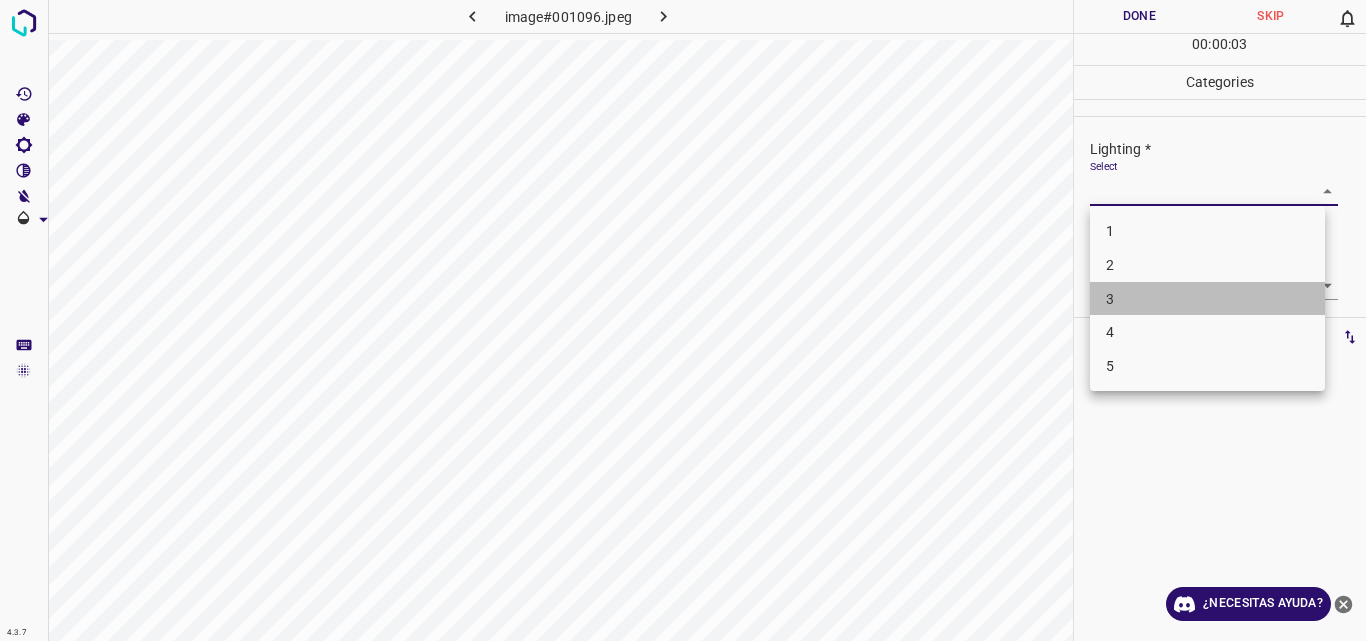 click on "3" at bounding box center [1207, 299] 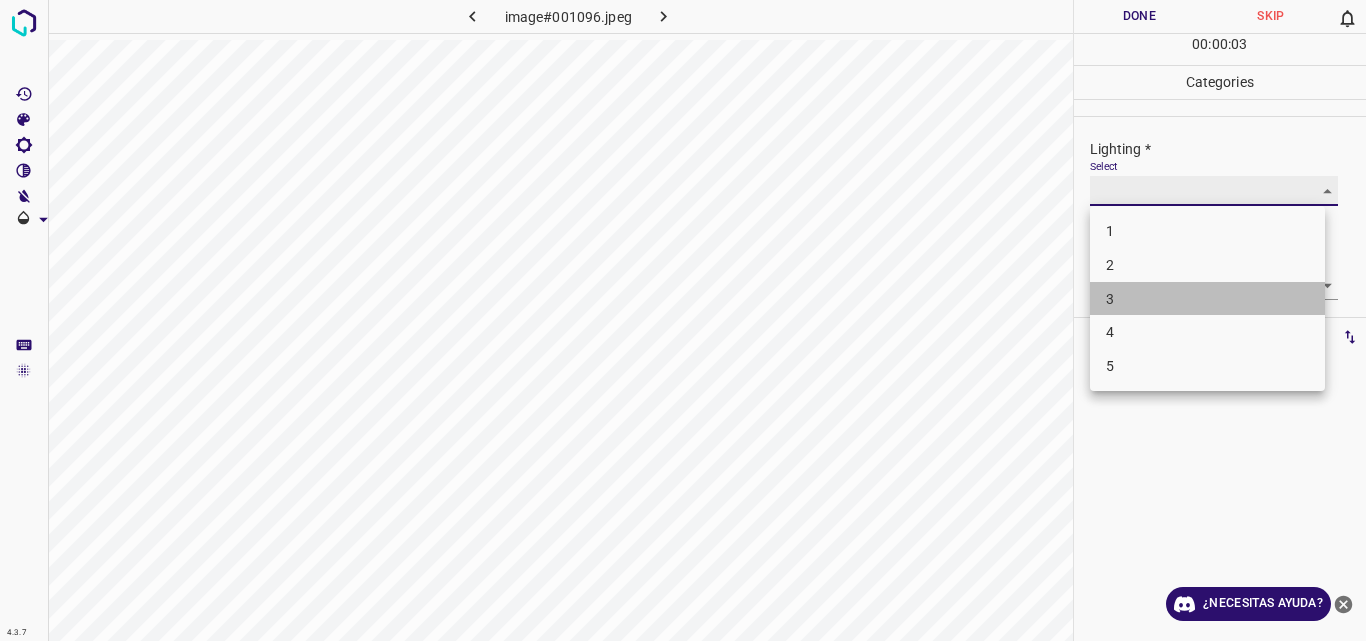 type on "3" 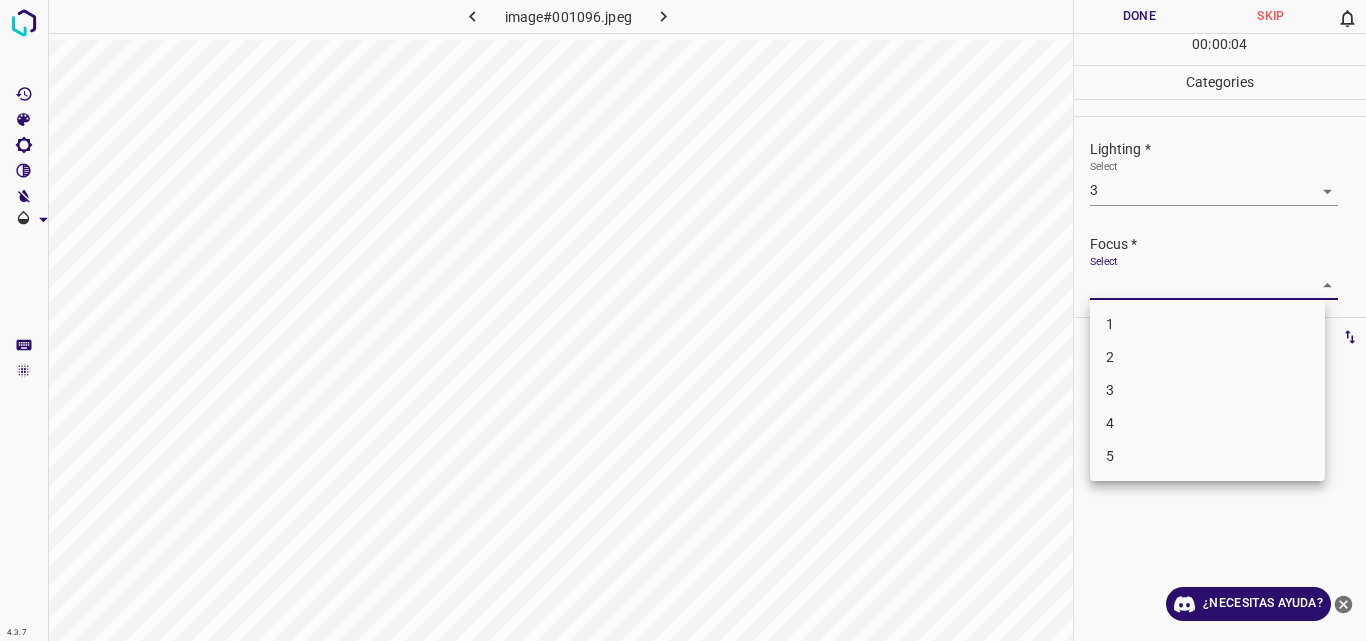 click on "4.3.7 image#001096.jpeg Done Skip 0 00   : 00   : 04   Categories Lighting *  Select 3 3 Focus *  Select ​ Overall *  Select ​ Labels   0 Categories 1 Lighting 2 Focus 3 Overall Tools Space Change between modes (Draw & Edit) I Auto labeling R Restore zoom M Zoom in N Zoom out Delete Delete selecte label Filters Z Restore filters X Saturation filter C Brightness filter V Contrast filter B Gray scale filter General O Download ¿Necesitas ayuda? Original text Rate this translation Your feedback will be used to help improve Google Translate - Texto - Esconder - Borrar 1 2 3 4 5" at bounding box center [683, 320] 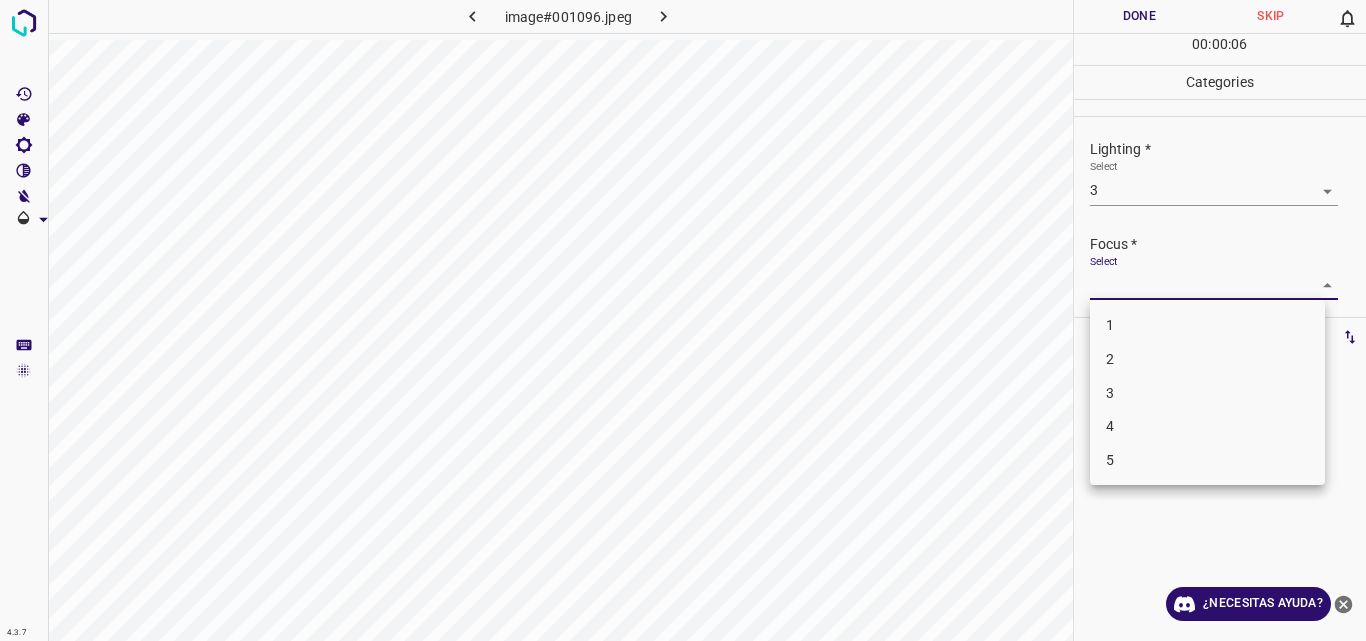 click on "3" at bounding box center (1207, 393) 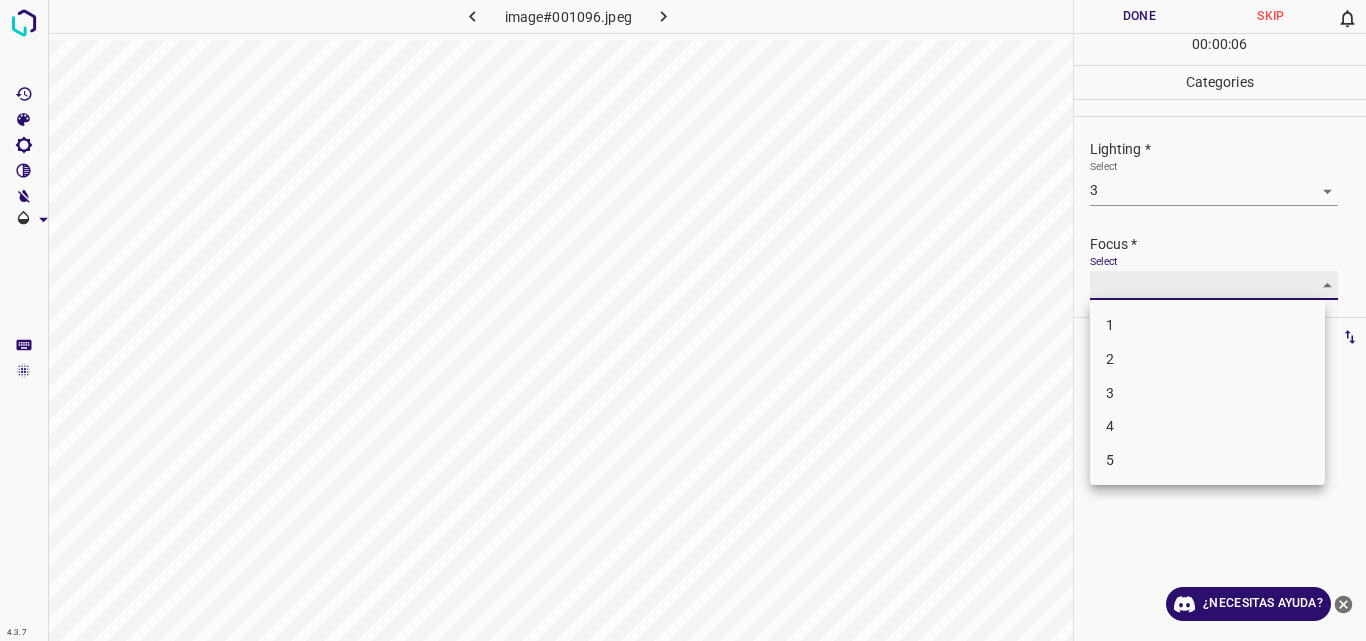 type on "3" 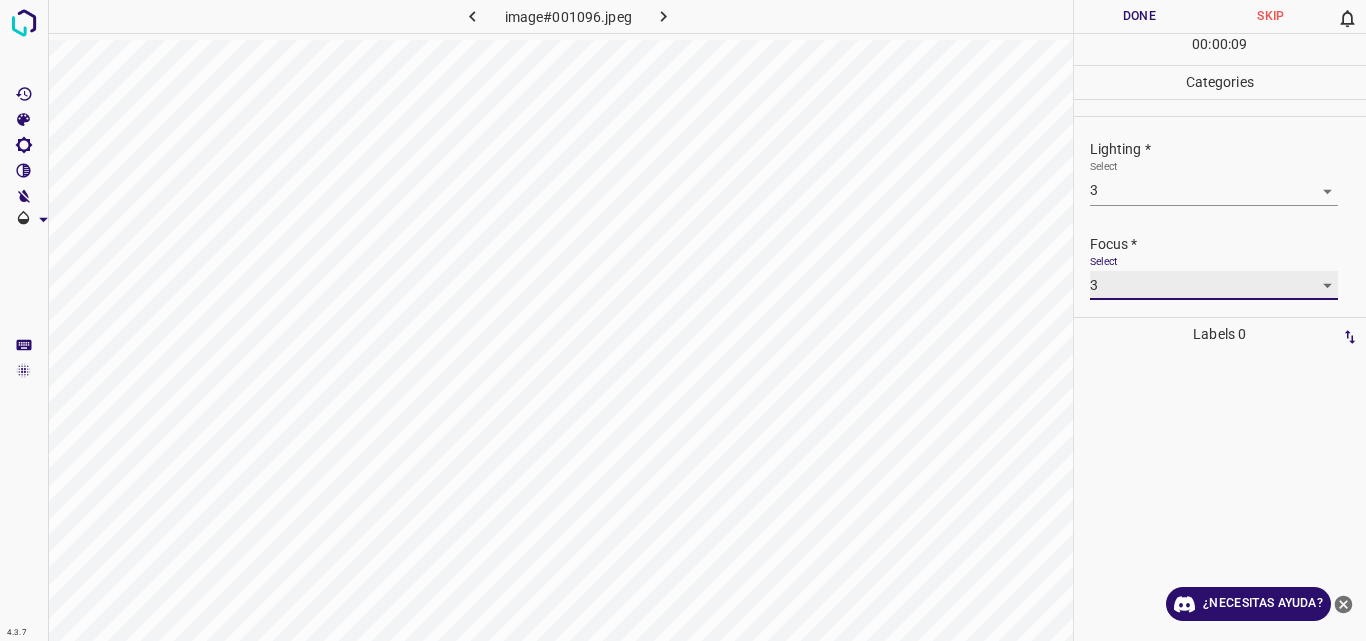 scroll, scrollTop: 98, scrollLeft: 0, axis: vertical 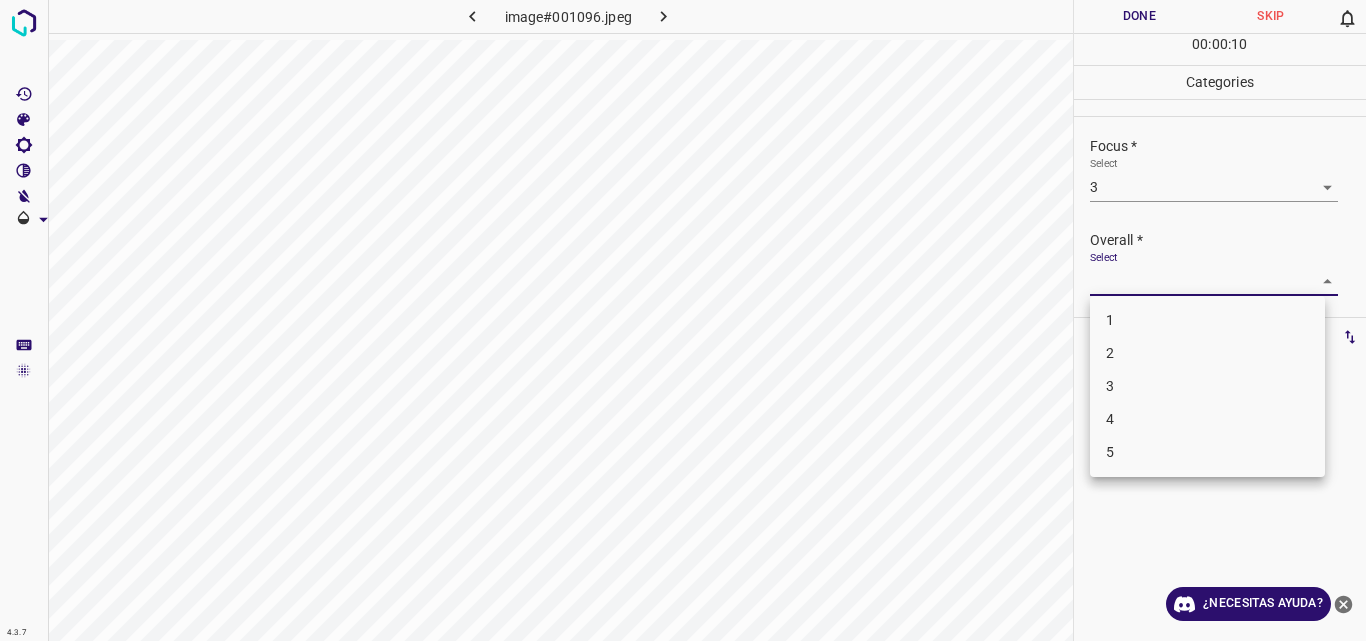 click on "4.3.7 image#001096.jpeg Done Skip 0 00   : 00   : 10   Categories Lighting *  Select 3 3 Focus *  Select 3 3 Overall *  Select ​ Labels   0 Categories 1 Lighting 2 Focus 3 Overall Tools Space Change between modes (Draw & Edit) I Auto labeling R Restore zoom M Zoom in N Zoom out Delete Delete selecte label Filters Z Restore filters X Saturation filter C Brightness filter V Contrast filter B Gray scale filter General O Download ¿Necesitas ayuda? Original text Rate this translation Your feedback will be used to help improve Google Translate - Texto - Esconder - Borrar 1 2 3 4 5" at bounding box center (683, 320) 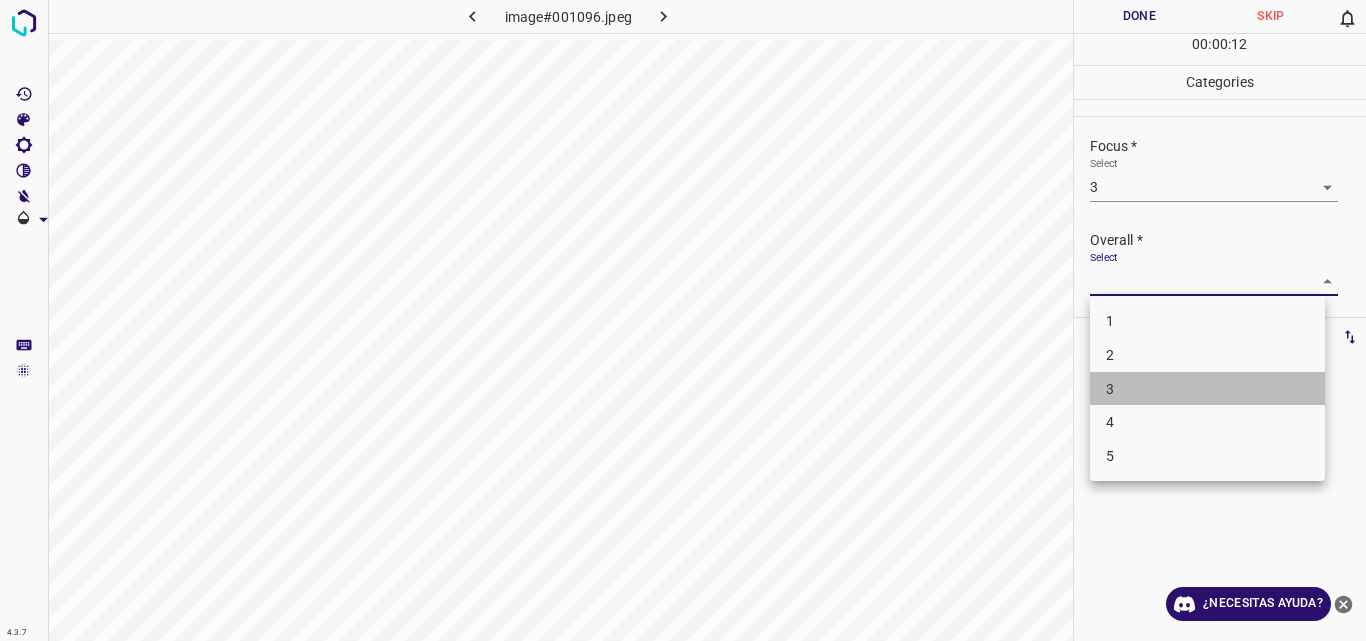 click on "3" at bounding box center [1207, 389] 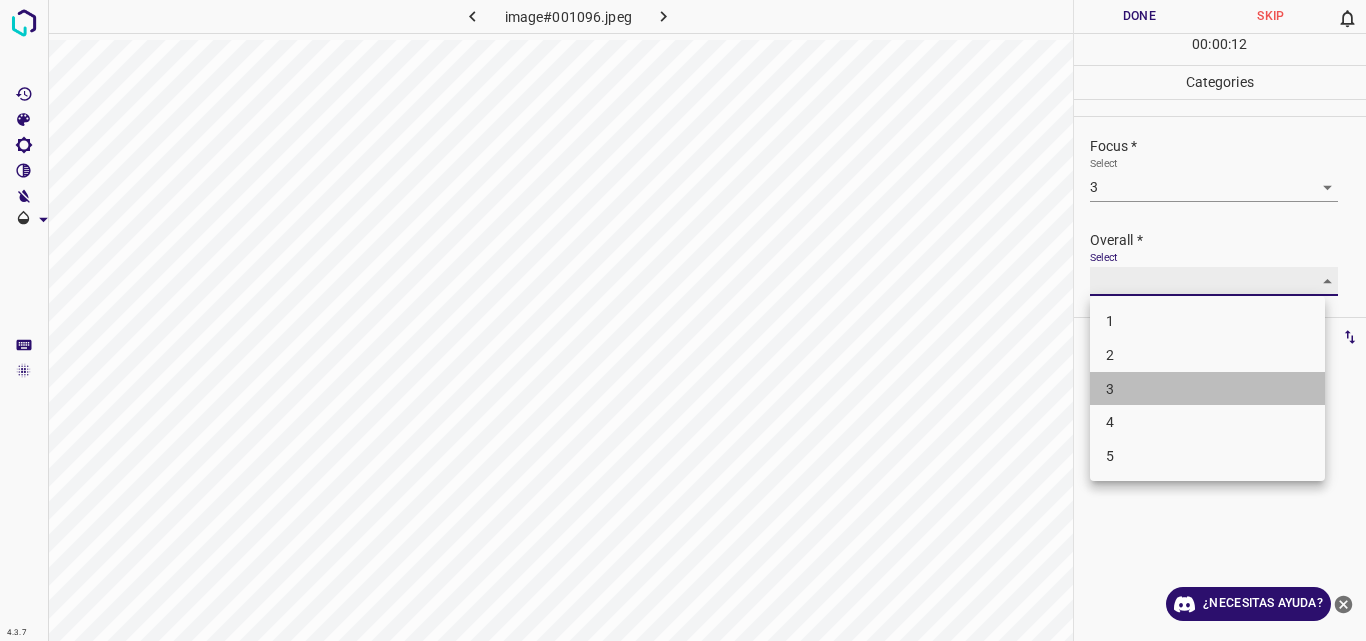 type on "3" 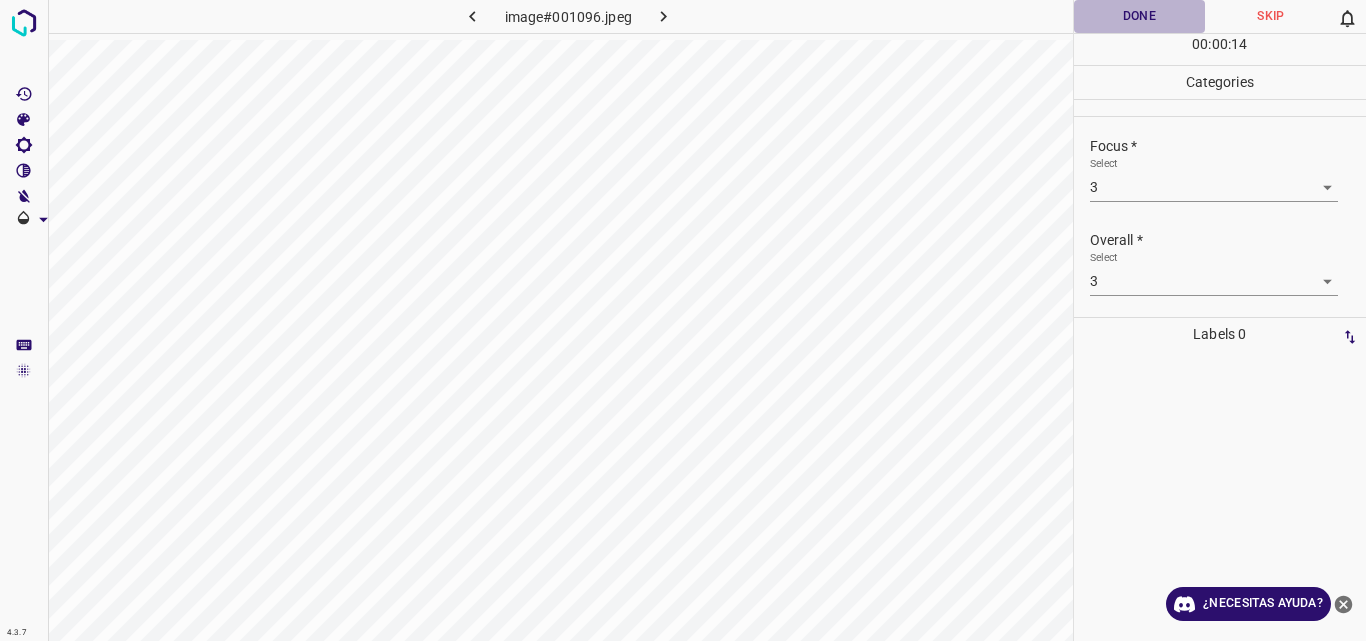 click on "Done" at bounding box center (1140, 16) 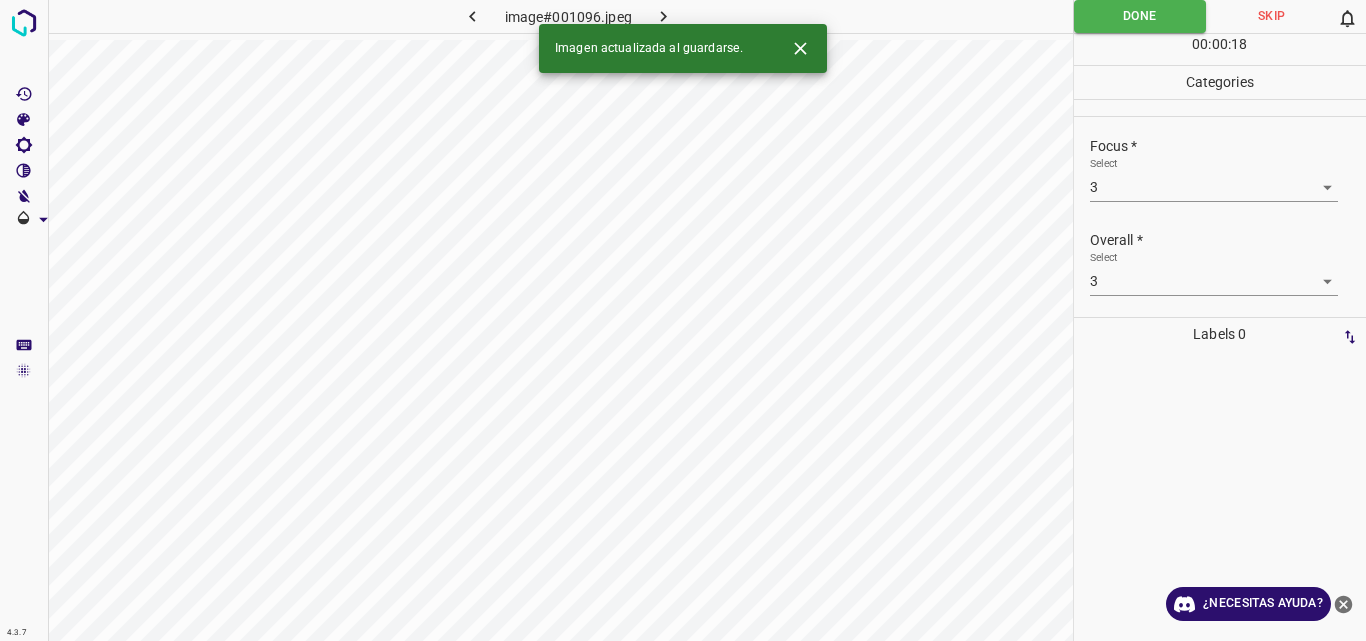click 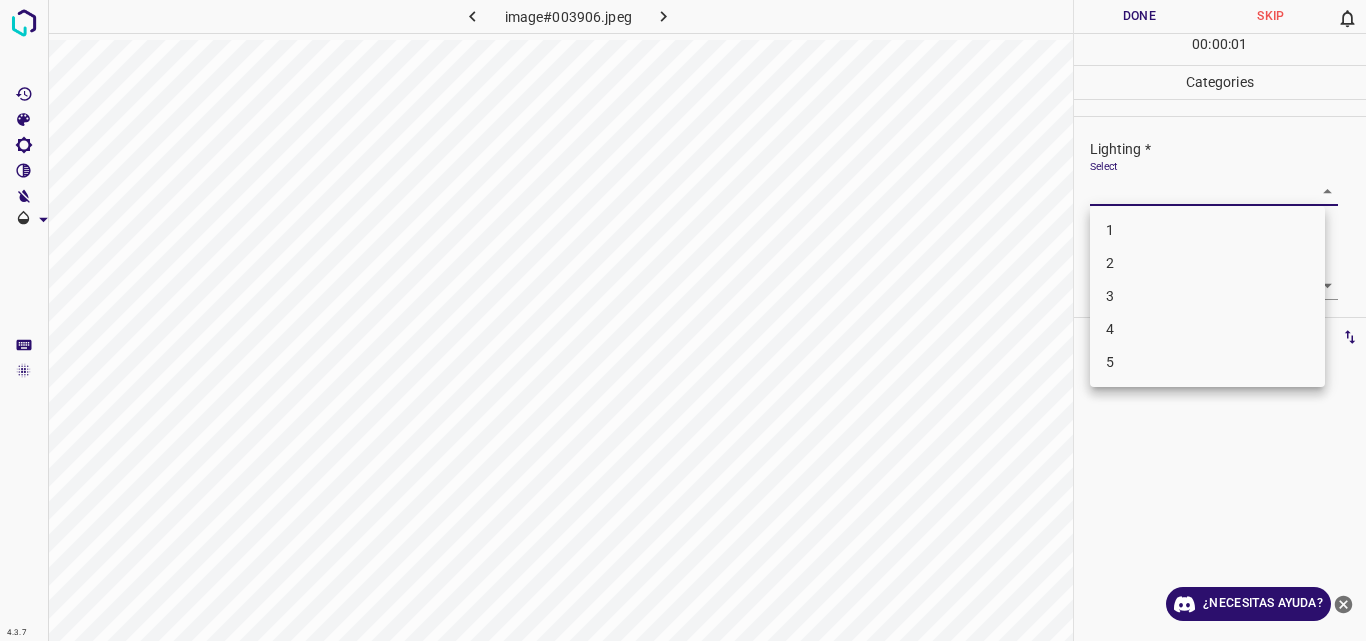 click on "4.3.7 image#003906.jpeg Done Skip 0 00   : 00   : 01   Categories Lighting *  Select ​ Focus *  Select ​ Overall *  Select ​ Labels   0 Categories 1 Lighting 2 Focus 3 Overall Tools Space Change between modes (Draw & Edit) I Auto labeling R Restore zoom M Zoom in N Zoom out Delete Delete selecte label Filters Z Restore filters X Saturation filter C Brightness filter V Contrast filter B Gray scale filter General O Download ¿Necesitas ayuda? Original text Rate this translation Your feedback will be used to help improve Google Translate - Texto - Esconder - Borrar 1 2 3 4 5" at bounding box center [683, 320] 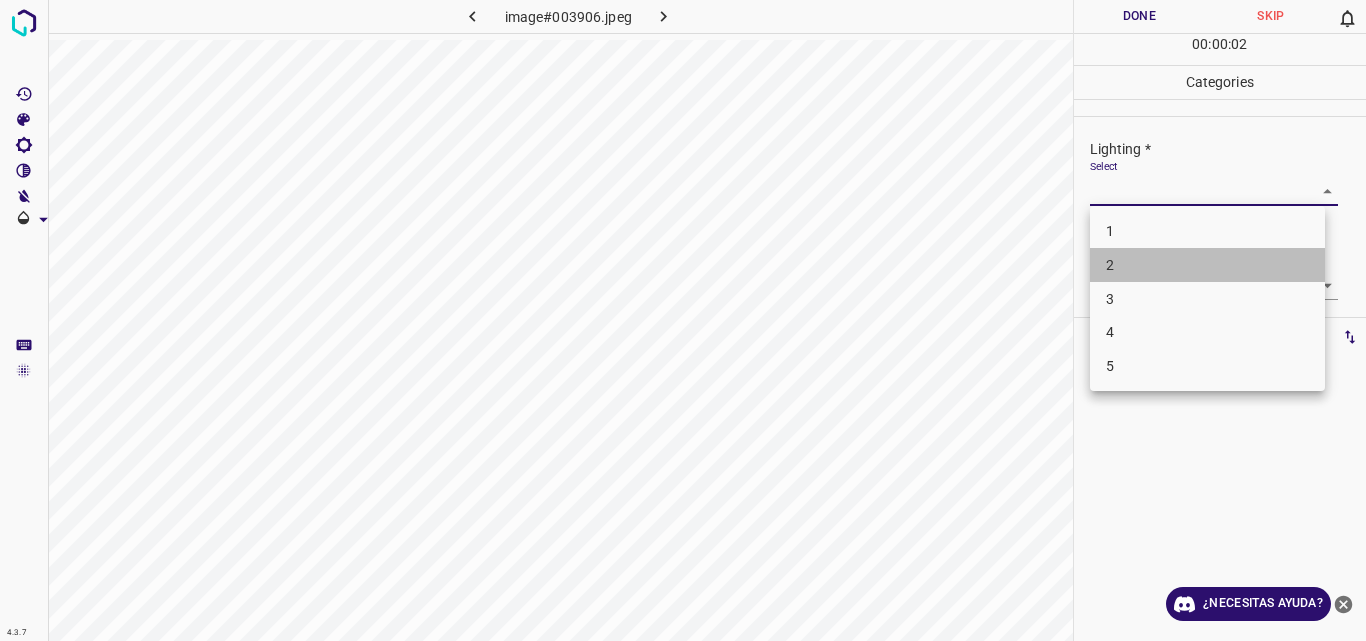 click on "2" at bounding box center [1207, 265] 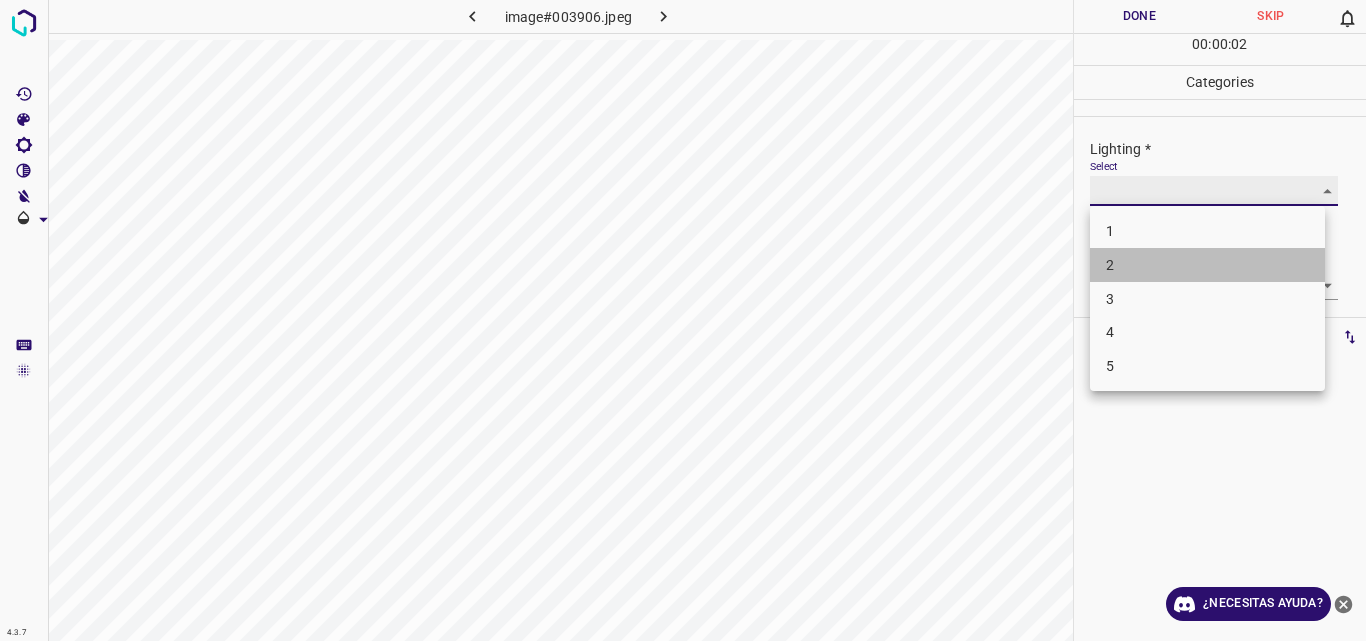 type on "2" 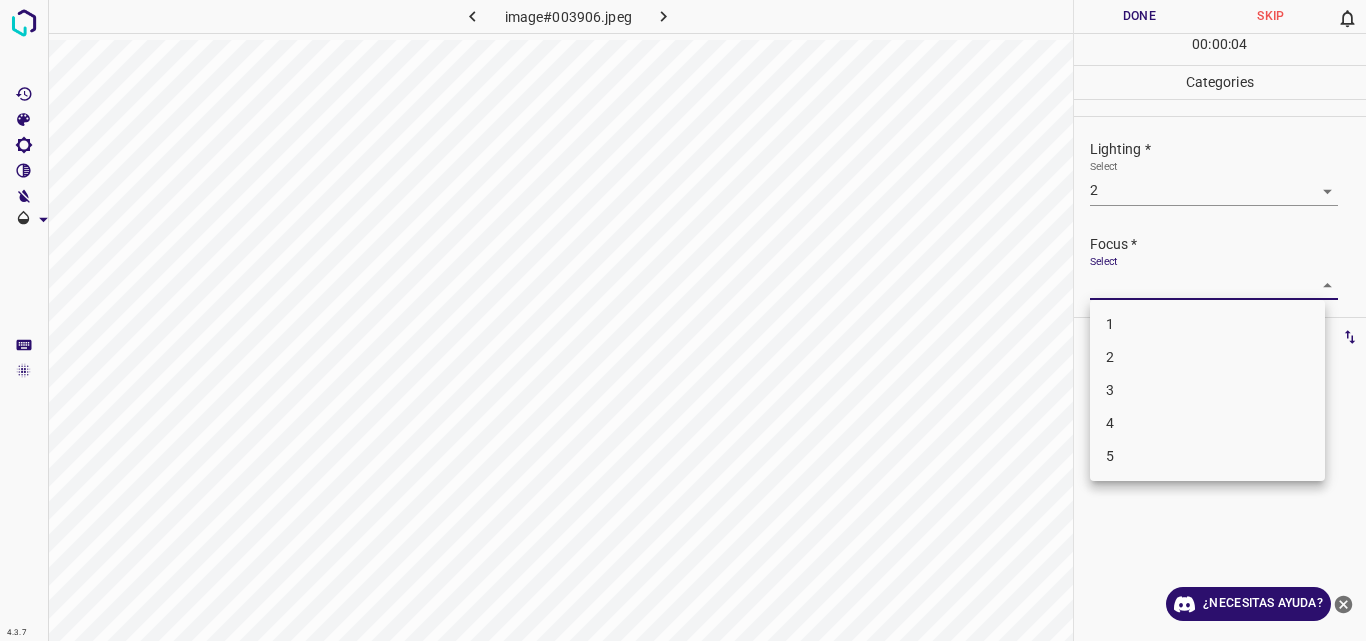 click on "4.3.7 image#003906.jpeg Done Skip 0 00   : 00   : 04   Categories Lighting *  Select 2 2 Focus *  Select ​ Overall *  Select ​ Labels   0 Categories 1 Lighting 2 Focus 3 Overall Tools Space Change between modes (Draw & Edit) I Auto labeling R Restore zoom M Zoom in N Zoom out Delete Delete selecte label Filters Z Restore filters X Saturation filter C Brightness filter V Contrast filter B Gray scale filter General O Download ¿Necesitas ayuda? Original text Rate this translation Your feedback will be used to help improve Google Translate - Texto - Esconder - Borrar 1 2 3 4 5" at bounding box center (683, 320) 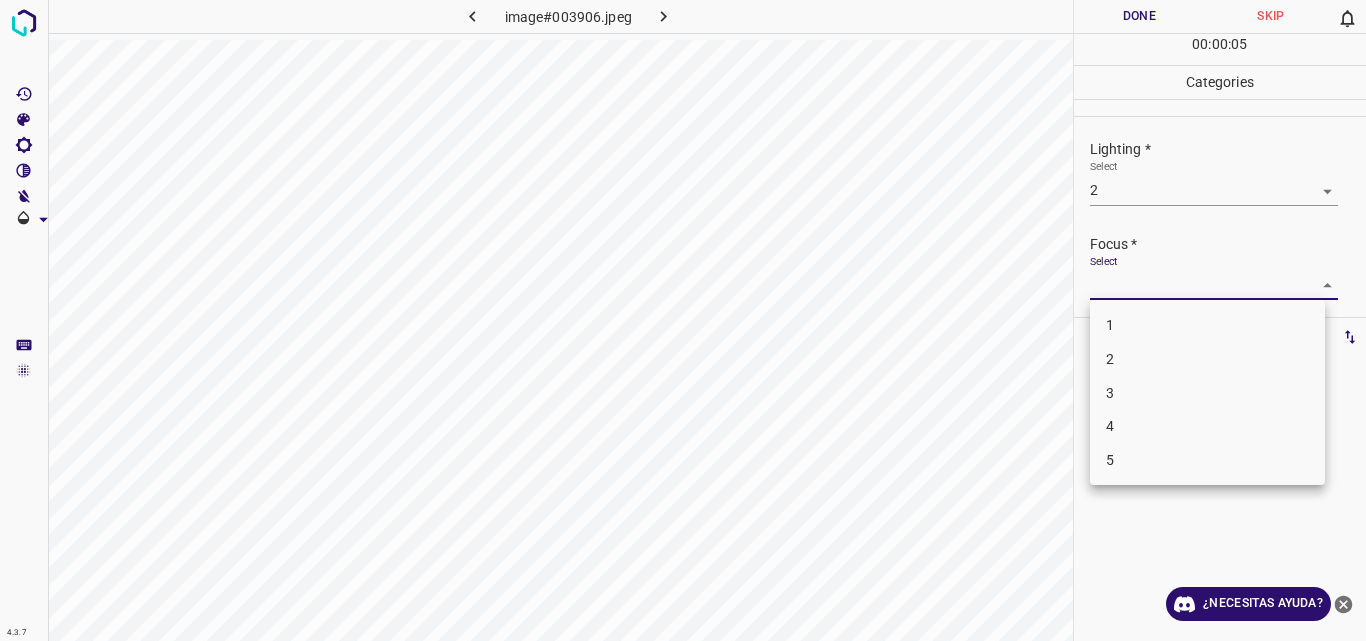 click on "2" at bounding box center (1207, 359) 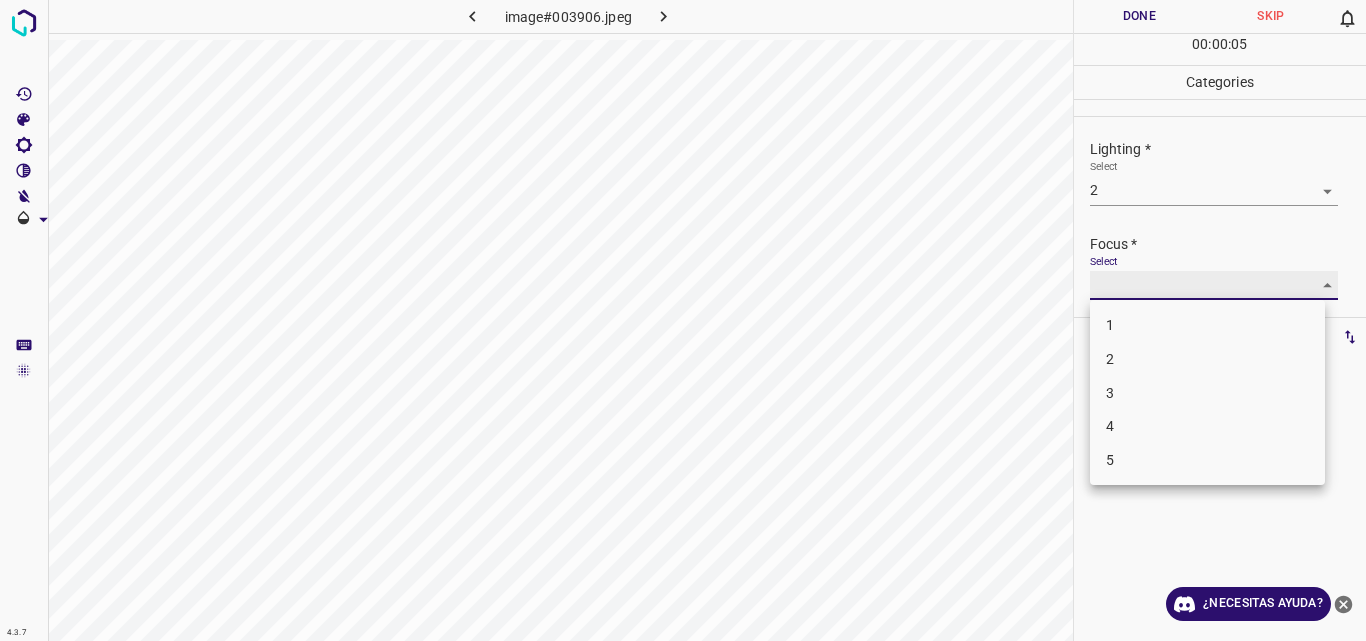 type on "2" 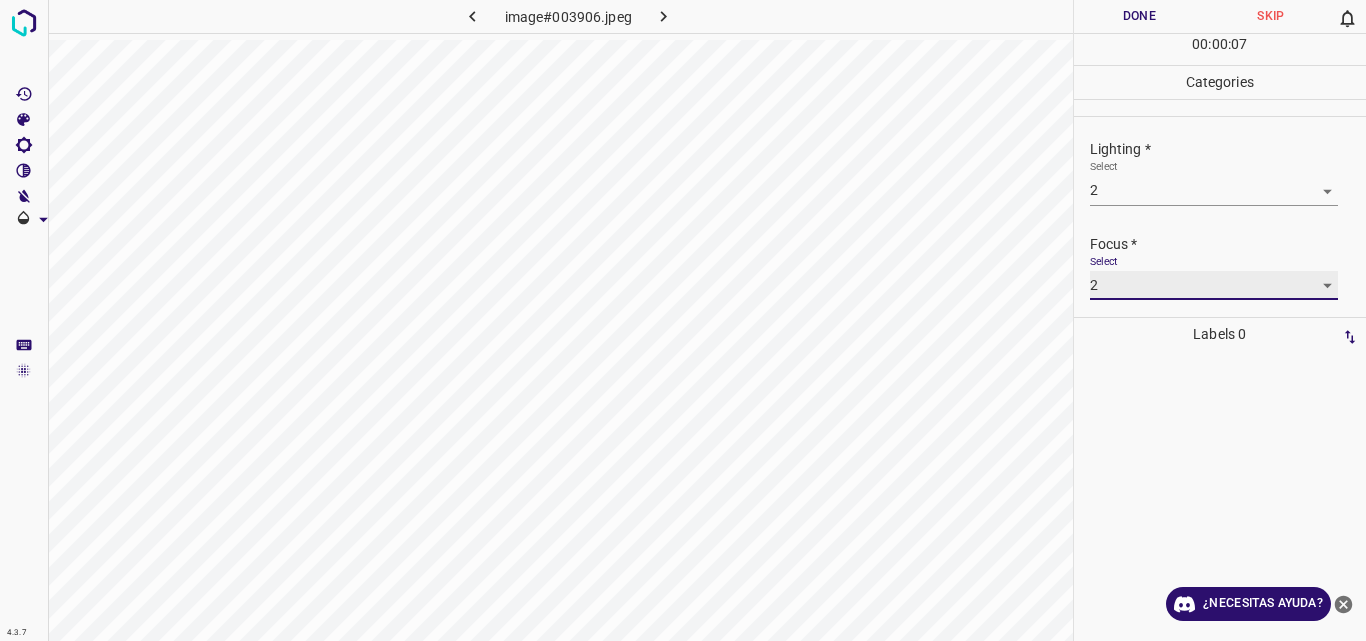 scroll, scrollTop: 98, scrollLeft: 0, axis: vertical 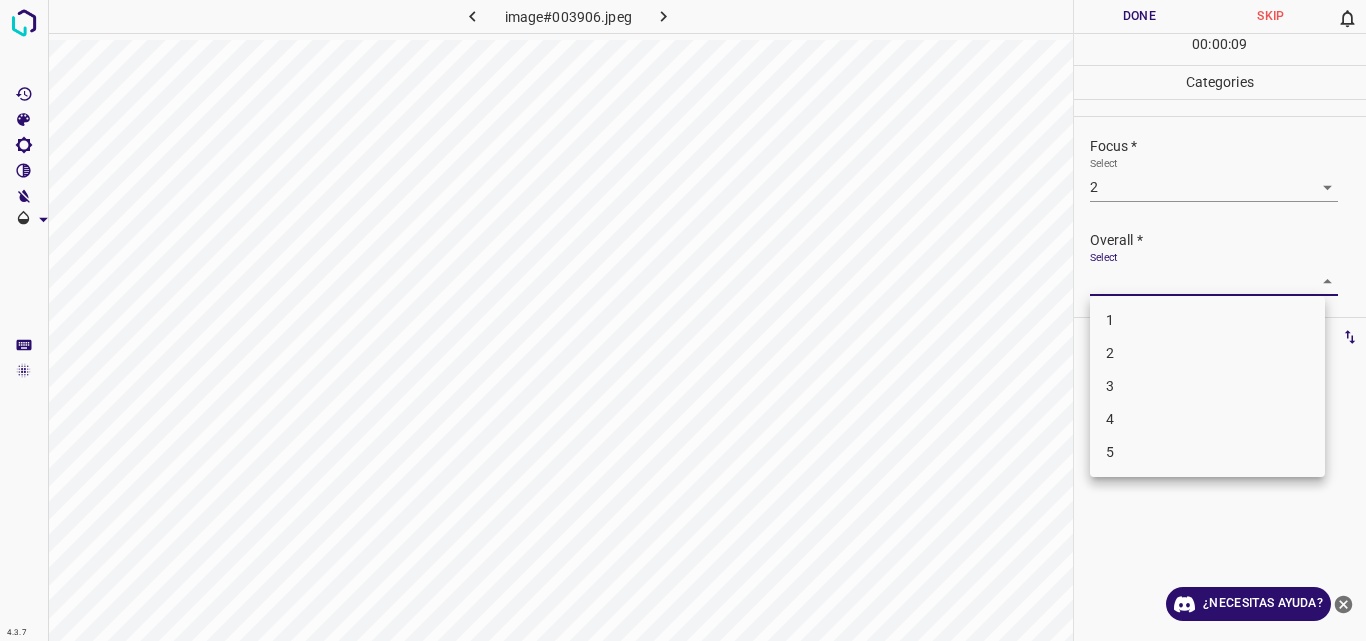 click on "4.3.7 image#003906.jpeg Done Skip 0 00   : 00   : 09   Categories Lighting *  Select 2 2 Focus *  Select 2 2 Overall *  Select ​ Labels   0 Categories 1 Lighting 2 Focus 3 Overall Tools Space Change between modes (Draw & Edit) I Auto labeling R Restore zoom M Zoom in N Zoom out Delete Delete selecte label Filters Z Restore filters X Saturation filter C Brightness filter V Contrast filter B Gray scale filter General O Download ¿Necesitas ayuda? Original text Rate this translation Your feedback will be used to help improve Google Translate - Texto - Esconder - Borrar 1 2 3 4 5" at bounding box center (683, 320) 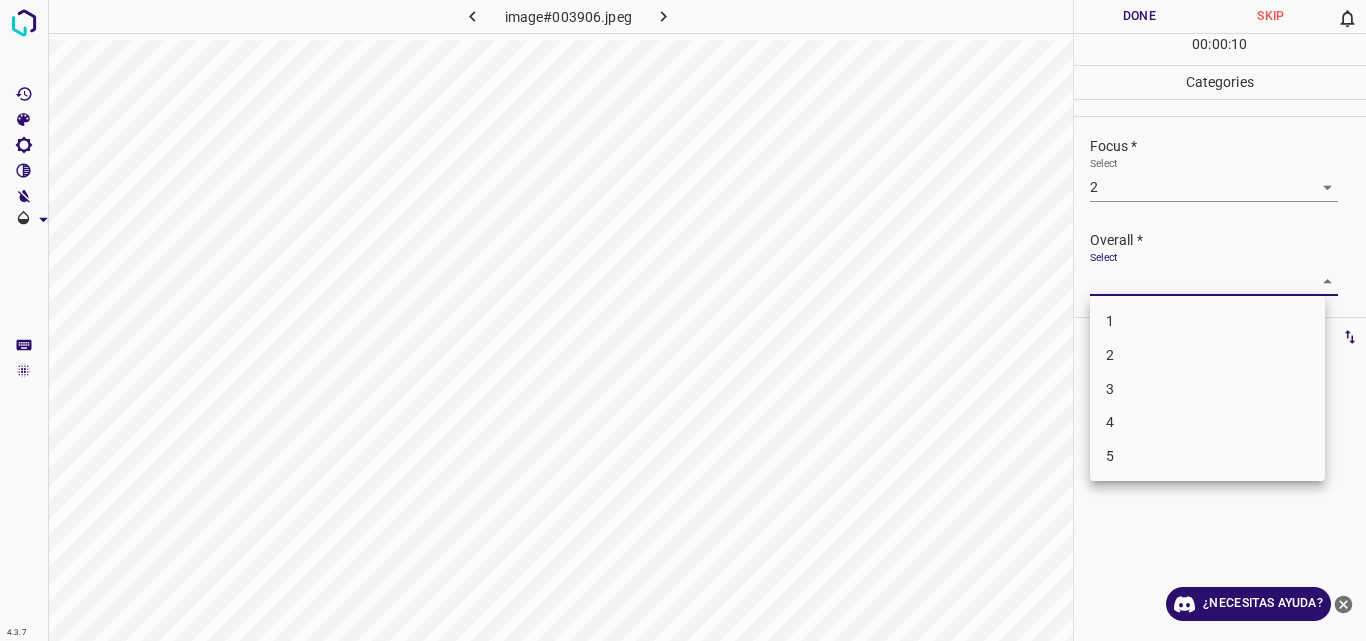 click on "2" at bounding box center [1207, 355] 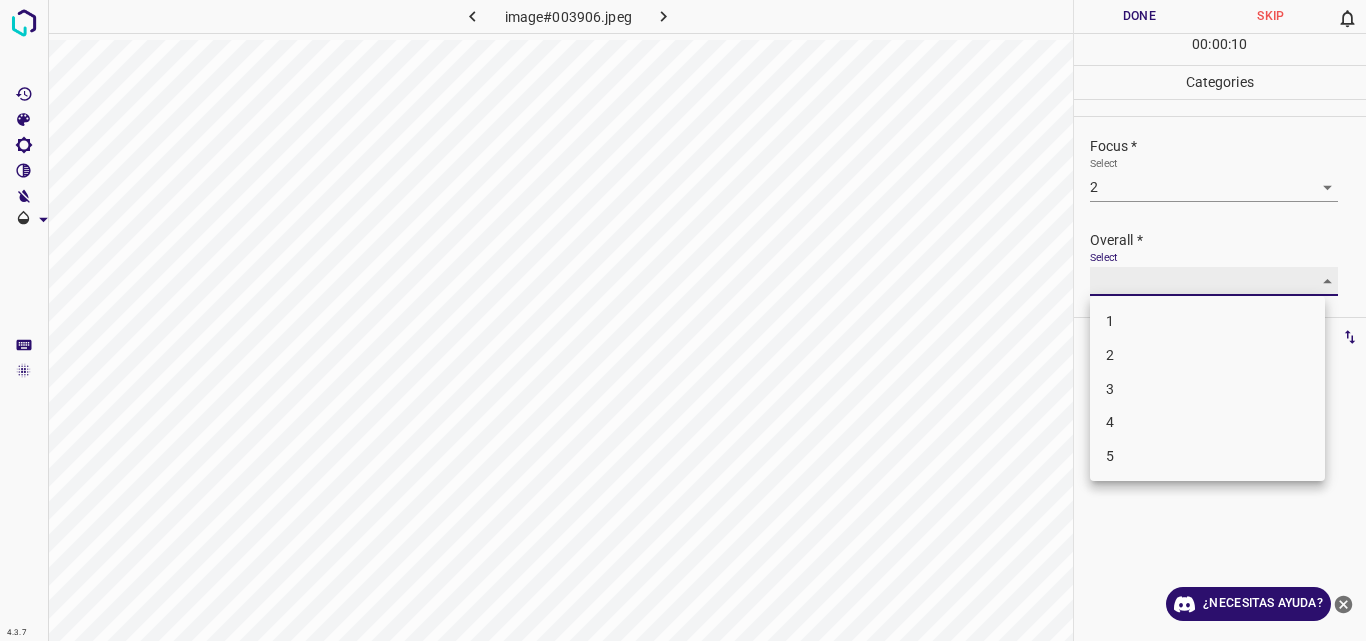 type on "2" 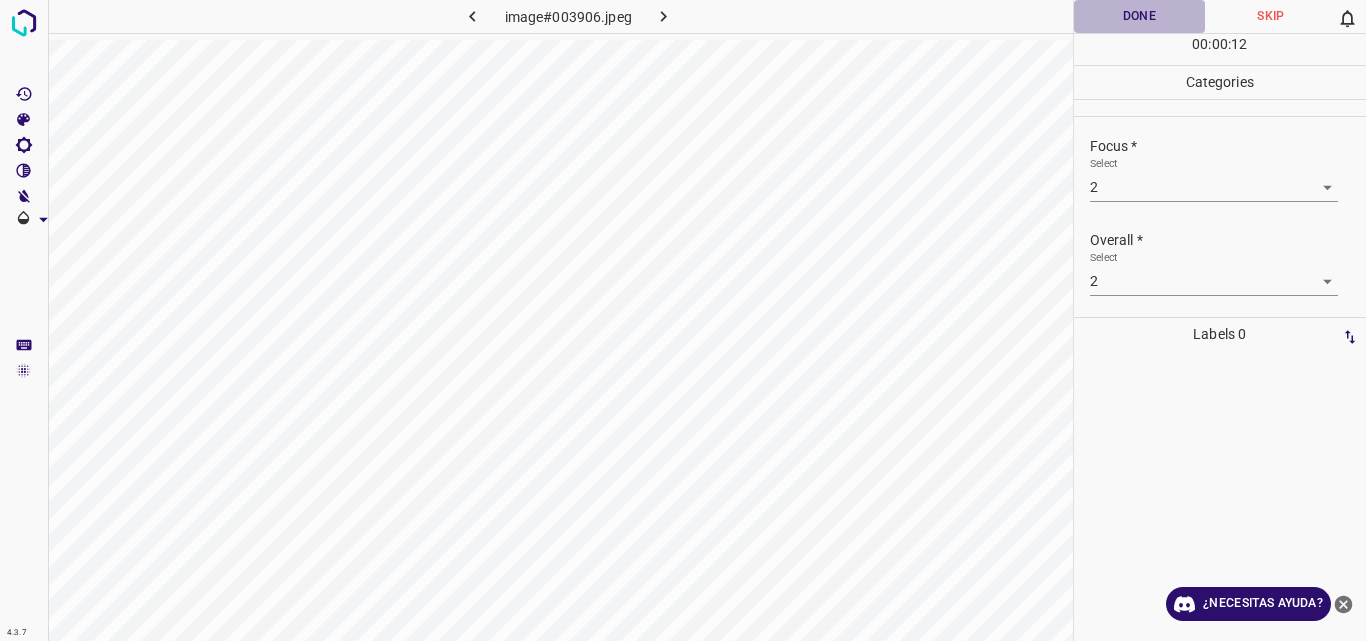 click on "Done" at bounding box center (1140, 16) 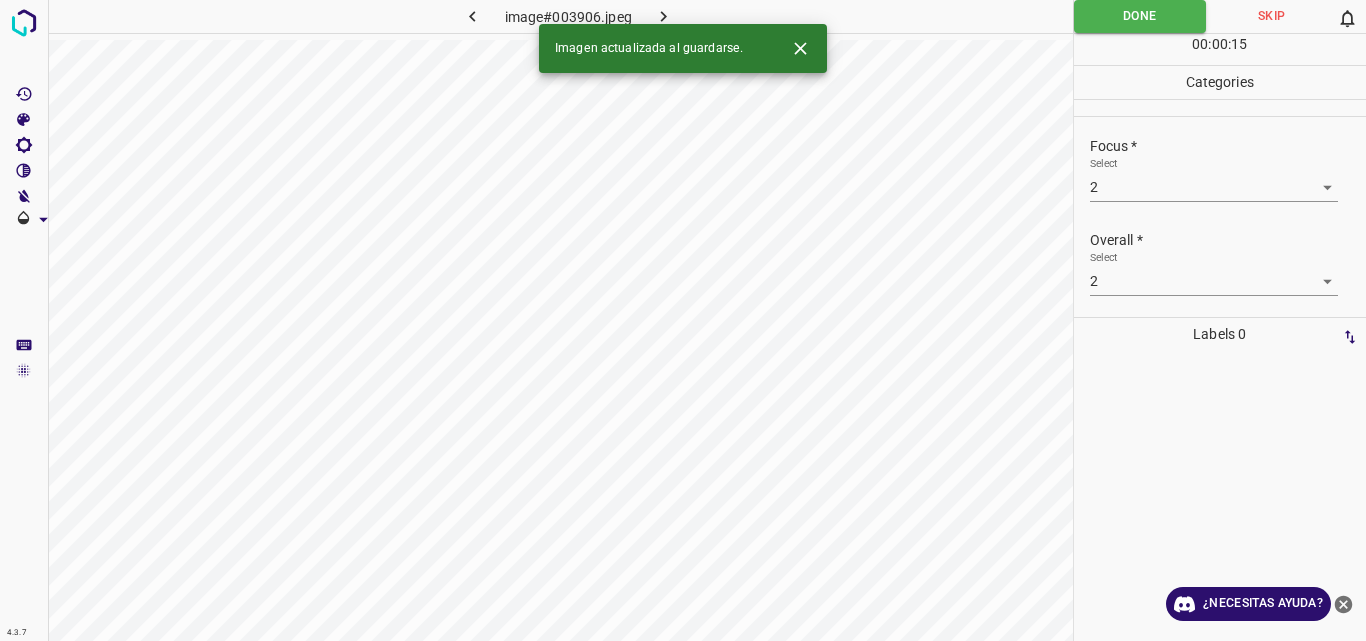 click 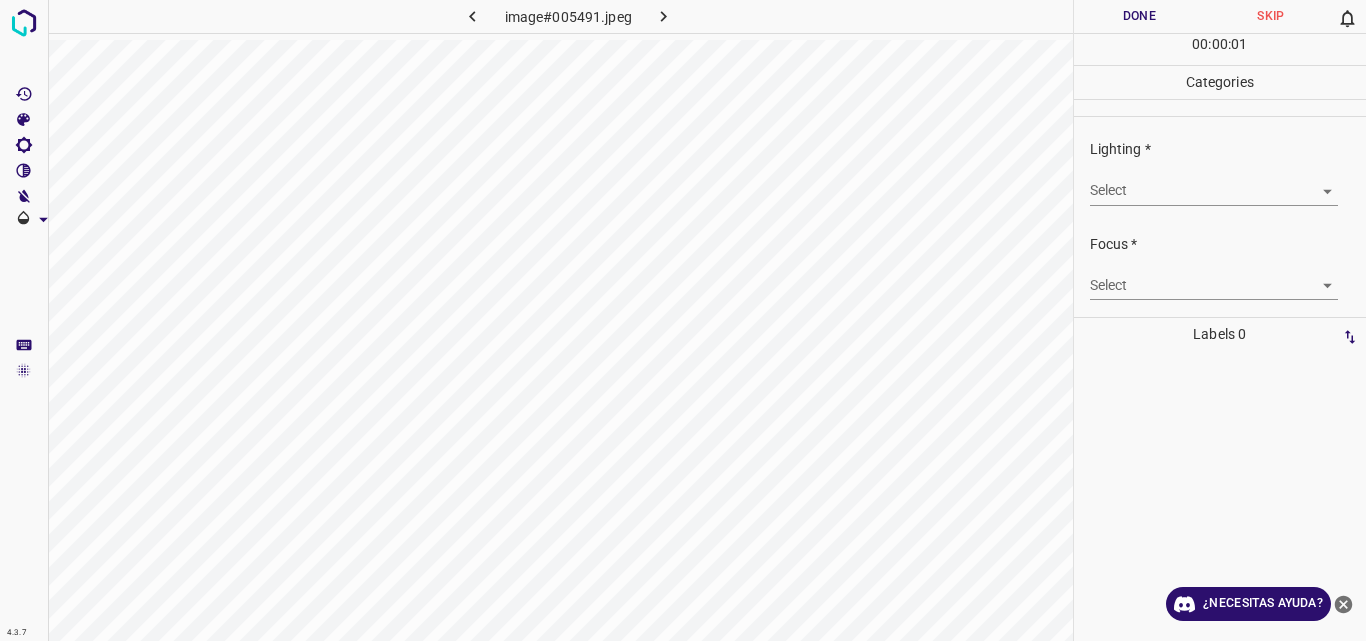 click on "4.3.7 image#005491.jpeg Done Skip 0 00   : 00   : 01   Categories Lighting *  Select ​ Focus *  Select ​ Overall *  Select ​ Labels   0 Categories 1 Lighting 2 Focus 3 Overall Tools Space Change between modes (Draw & Edit) I Auto labeling R Restore zoom M Zoom in N Zoom out Delete Delete selecte label Filters Z Restore filters X Saturation filter C Brightness filter V Contrast filter B Gray scale filter General O Download ¿Necesitas ayuda? Original text Rate this translation Your feedback will be used to help improve Google Translate - Texto - Esconder - Borrar" at bounding box center (683, 320) 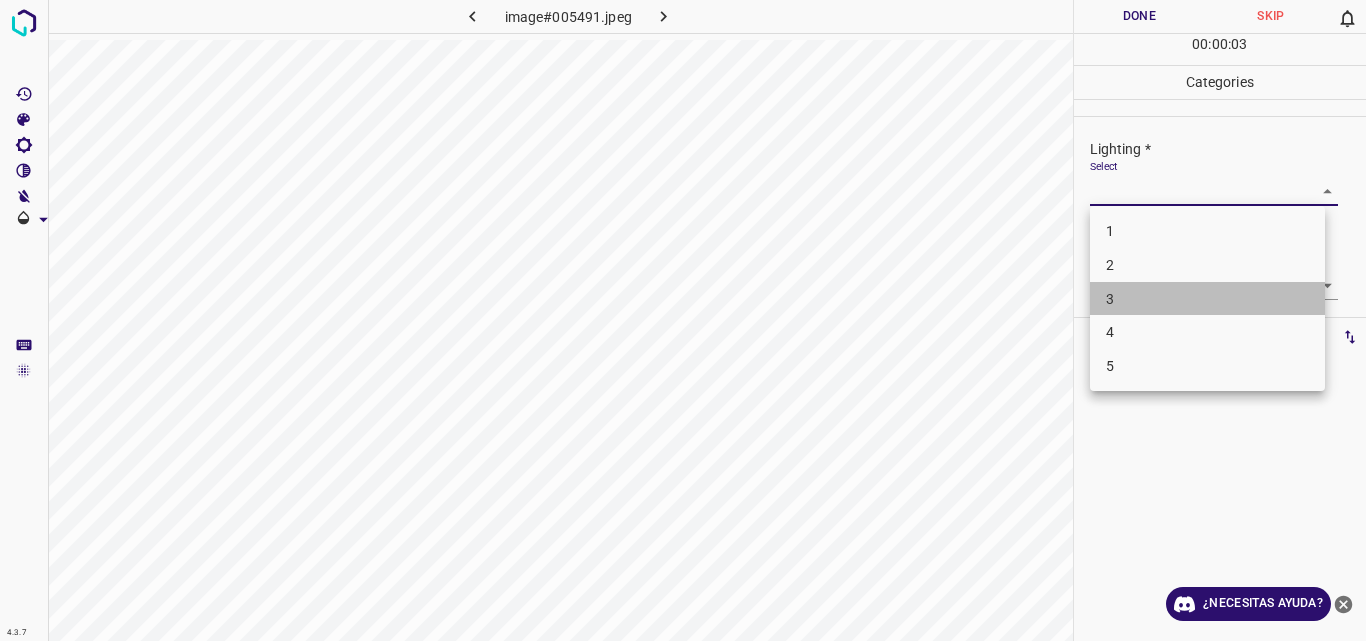 click on "3" at bounding box center [1207, 299] 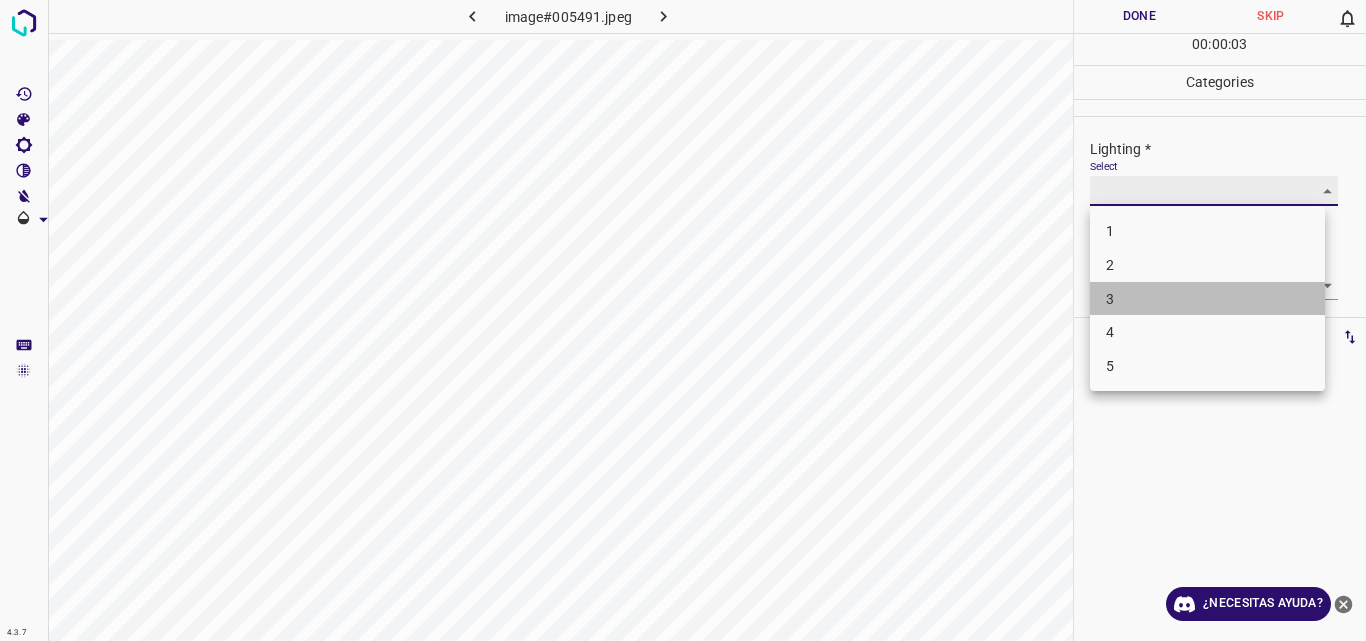 type on "3" 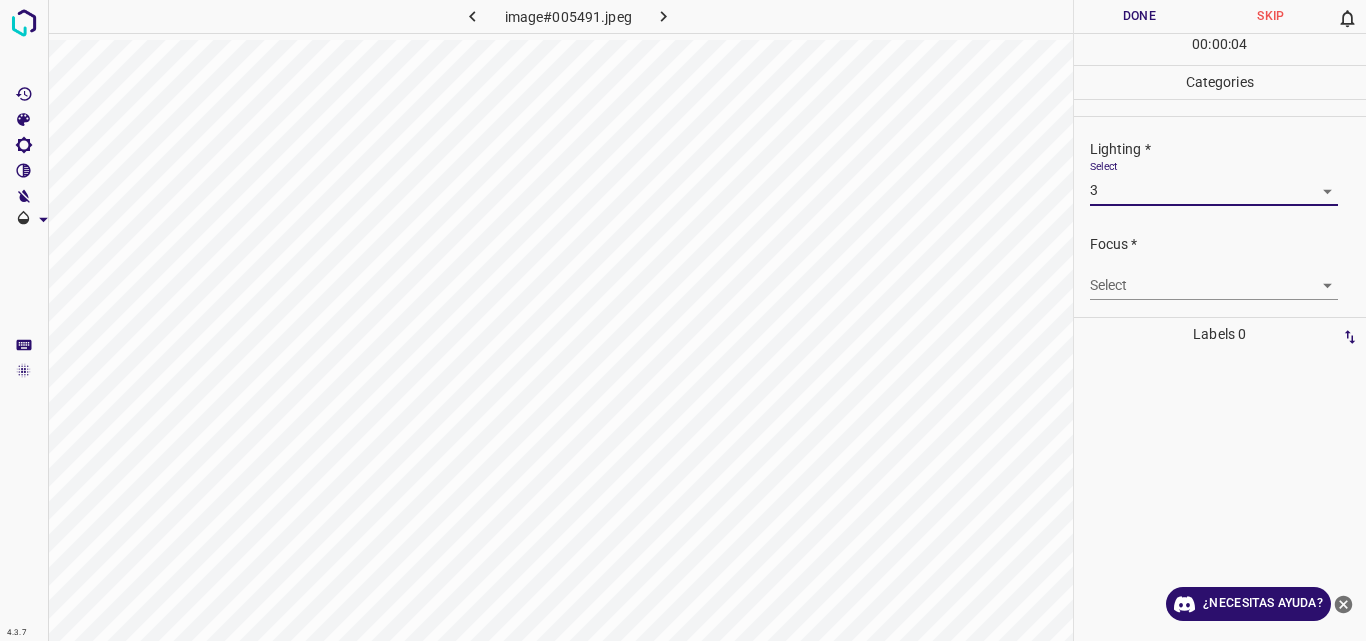 click on "4.3.7 image#005491.jpeg Done Skip 0 00   : 00   : 04   Categories Lighting *  Select 3 3 Focus *  Select ​ Overall *  Select ​ Labels   0 Categories 1 Lighting 2 Focus 3 Overall Tools Space Change between modes (Draw & Edit) I Auto labeling R Restore zoom M Zoom in N Zoom out Delete Delete selecte label Filters Z Restore filters X Saturation filter C Brightness filter V Contrast filter B Gray scale filter General O Download ¿Necesitas ayuda? Original text Rate this translation Your feedback will be used to help improve Google Translate - Texto - Esconder - Borrar" at bounding box center (683, 320) 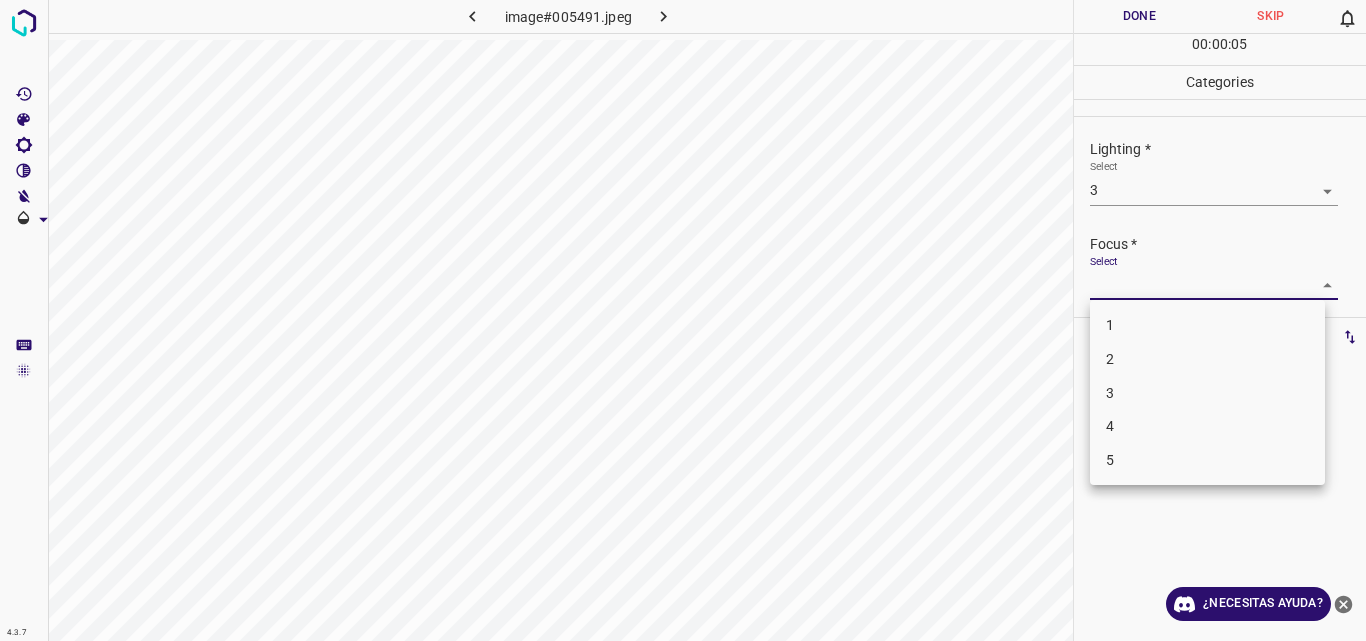 click on "3" at bounding box center (1207, 393) 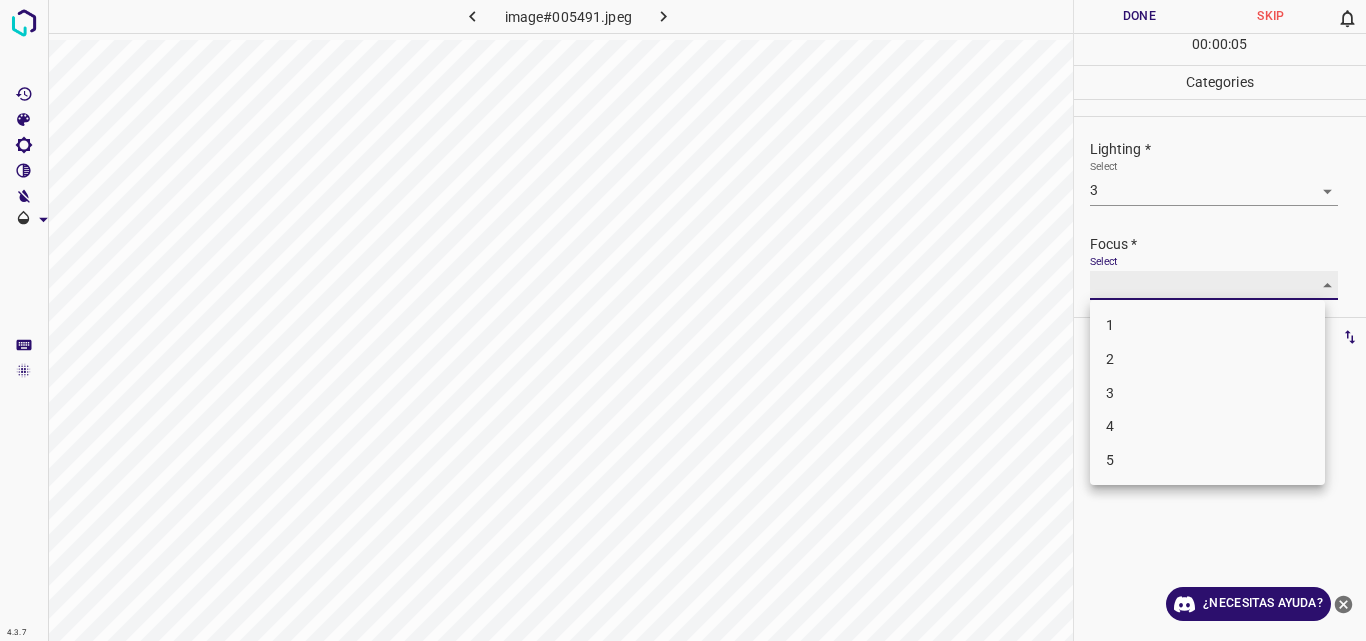 type on "3" 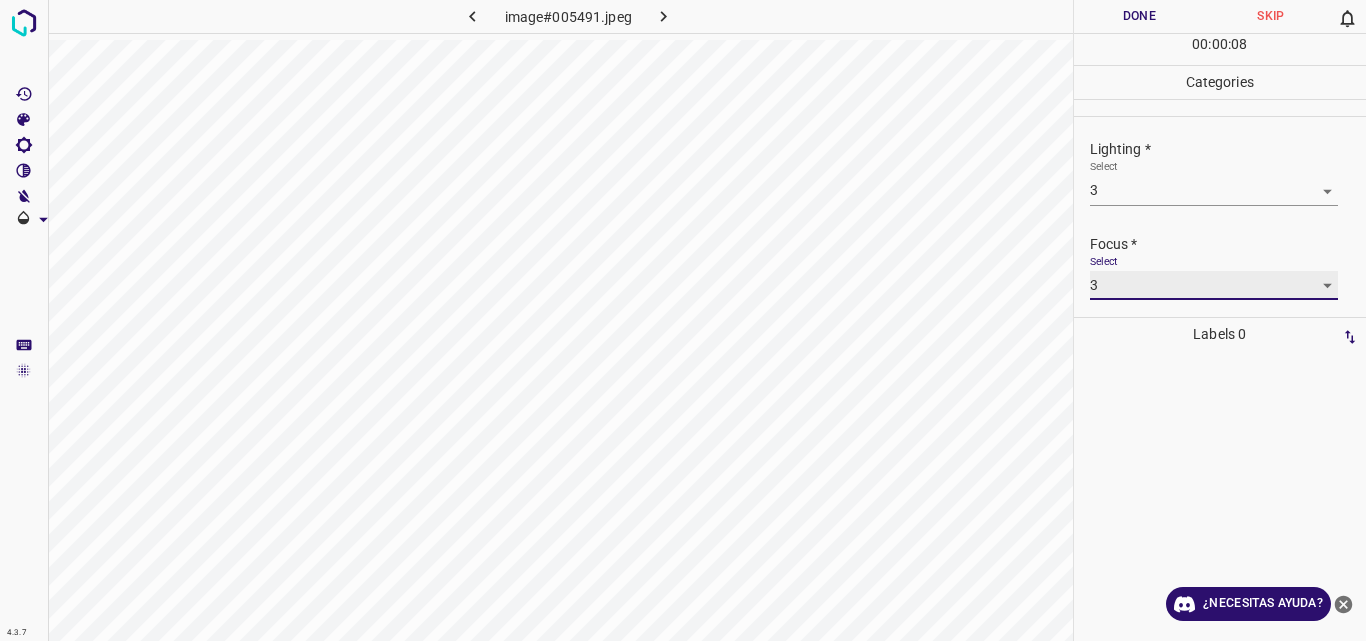 scroll, scrollTop: 98, scrollLeft: 0, axis: vertical 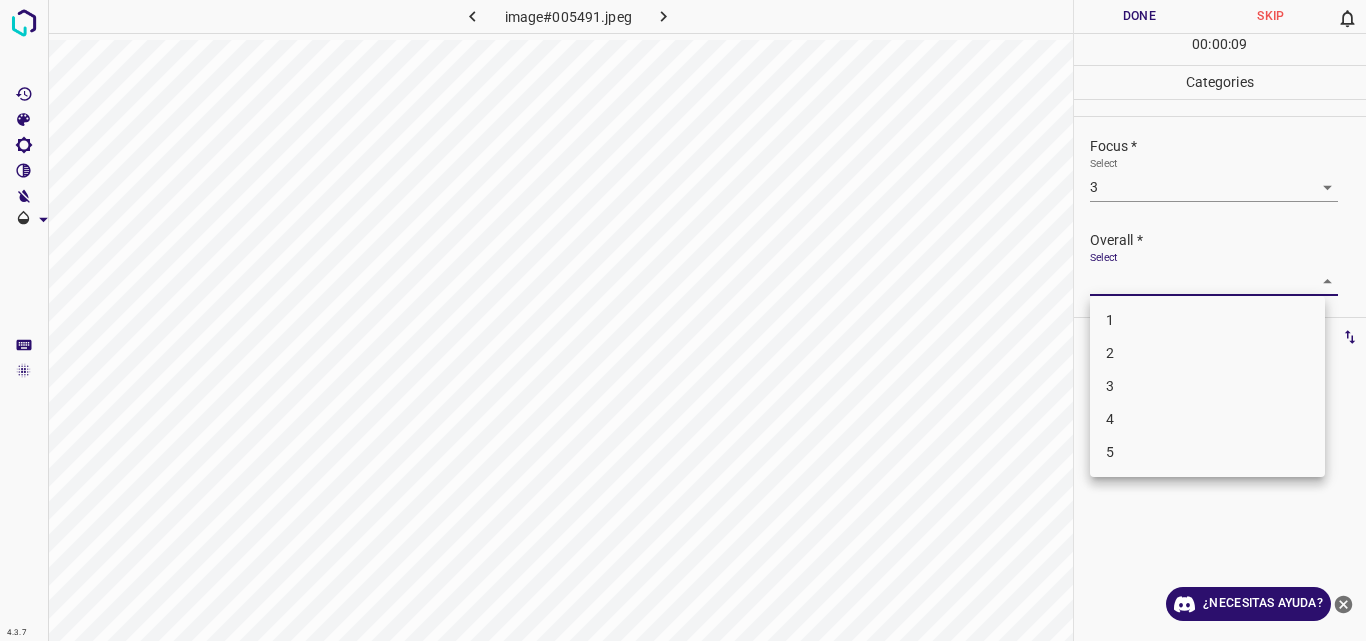 click on "4.3.7 image#005491.jpeg Done Skip 0 00   : 00   : 09   Categories Lighting *  Select 3 3 Focus *  Select 3 3 Overall *  Select ​ Labels   0 Categories 1 Lighting 2 Focus 3 Overall Tools Space Change between modes (Draw & Edit) I Auto labeling R Restore zoom M Zoom in N Zoom out Delete Delete selecte label Filters Z Restore filters X Saturation filter C Brightness filter V Contrast filter B Gray scale filter General O Download ¿Necesitas ayuda? Original text Rate this translation Your feedback will be used to help improve Google Translate - Texto - Esconder - Borrar 1 2 3 4 5" at bounding box center (683, 320) 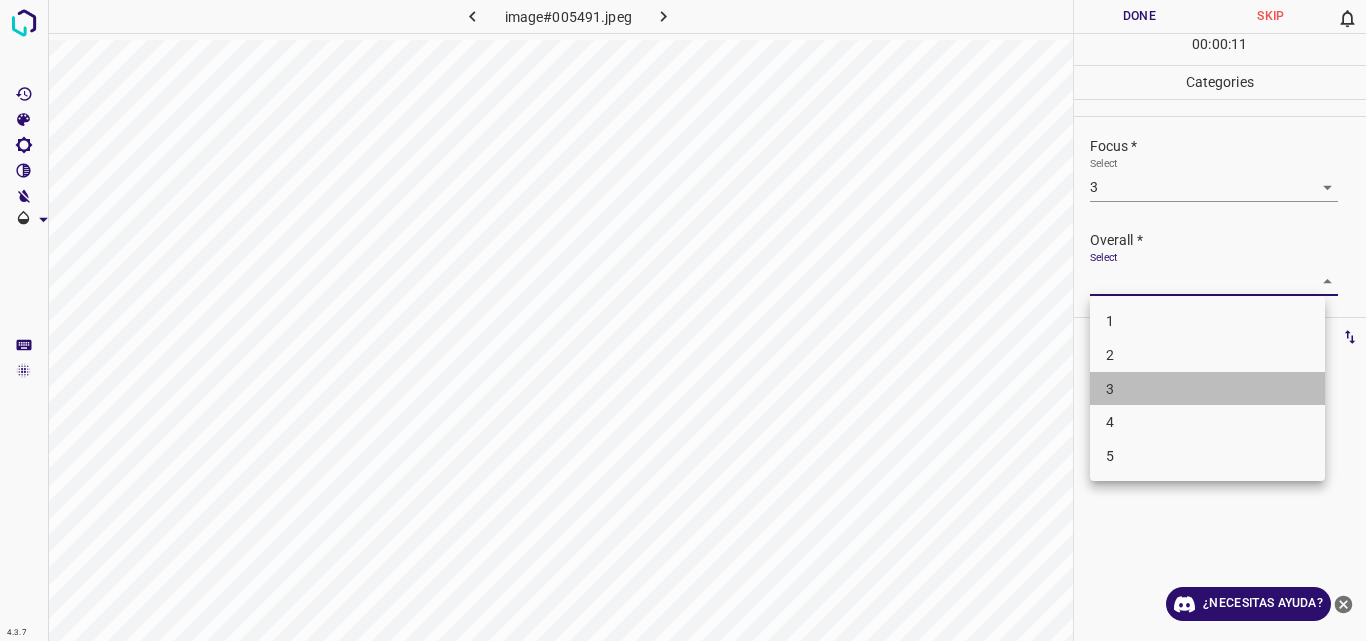 click on "3" at bounding box center (1207, 389) 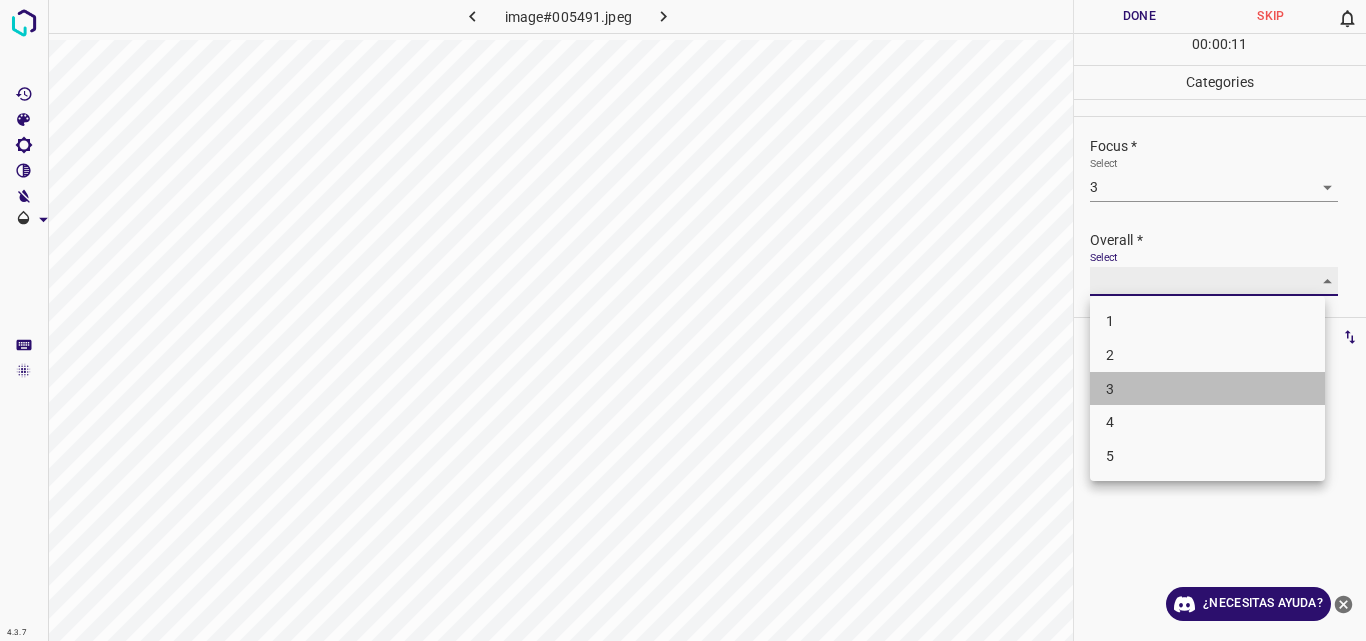type on "3" 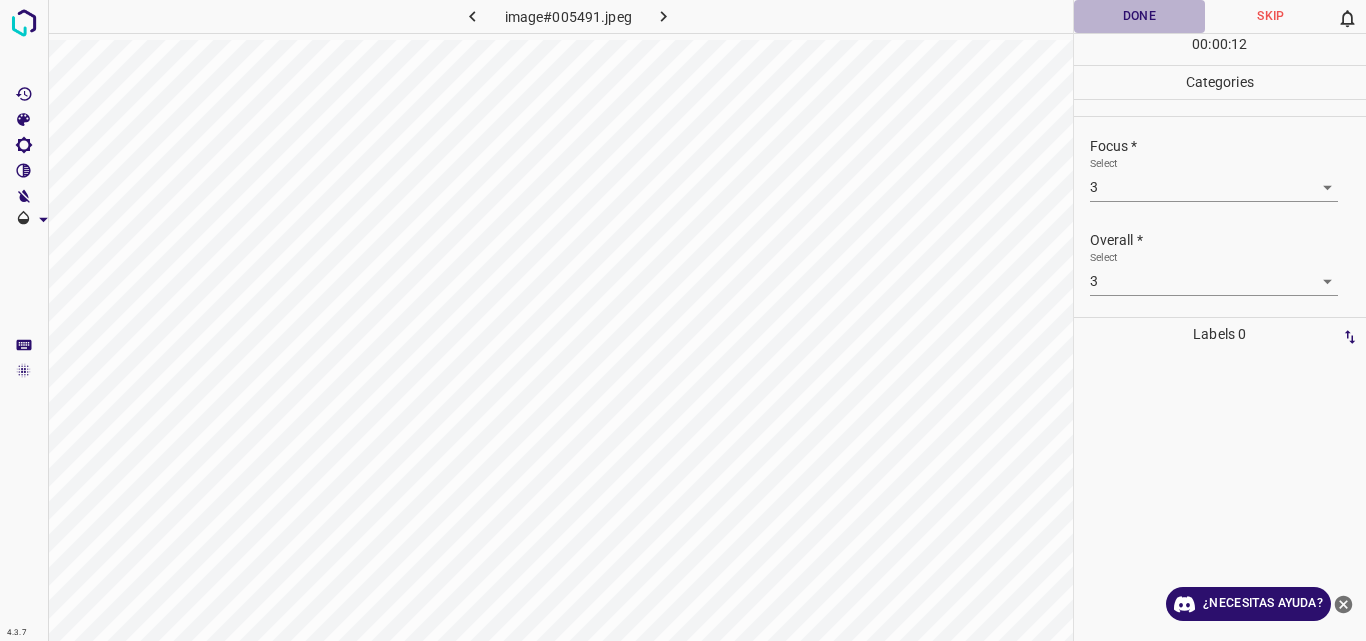 click on "Done" at bounding box center [1140, 16] 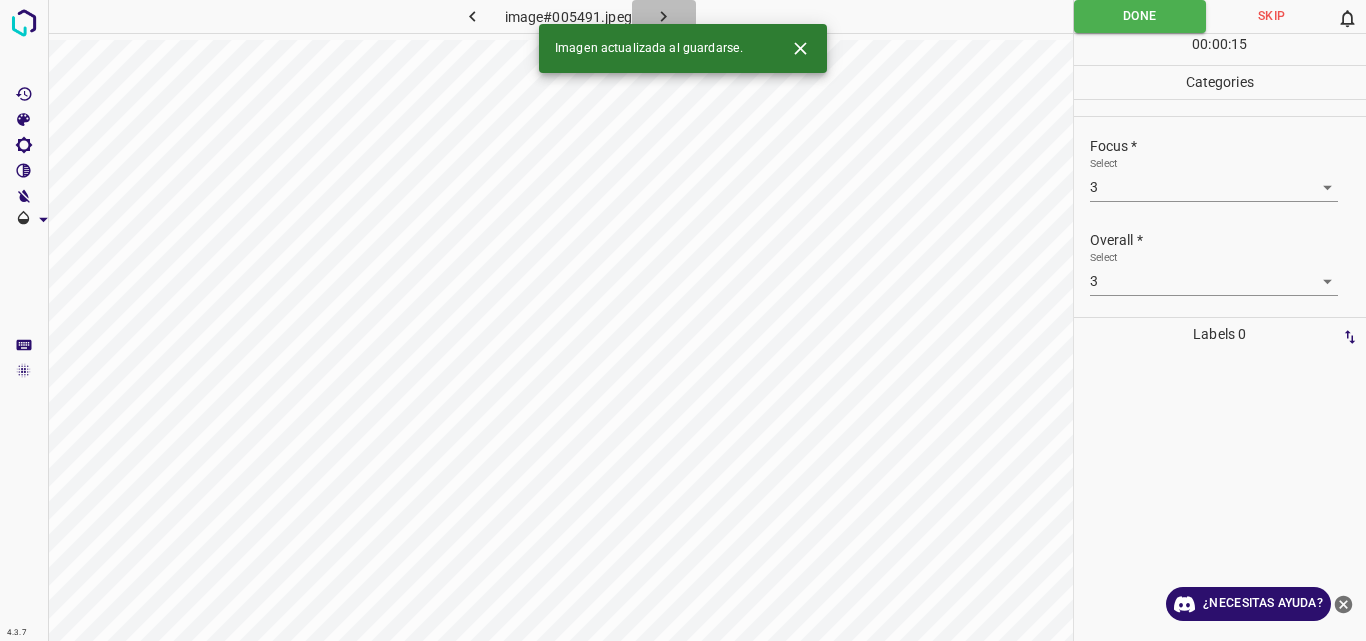 click 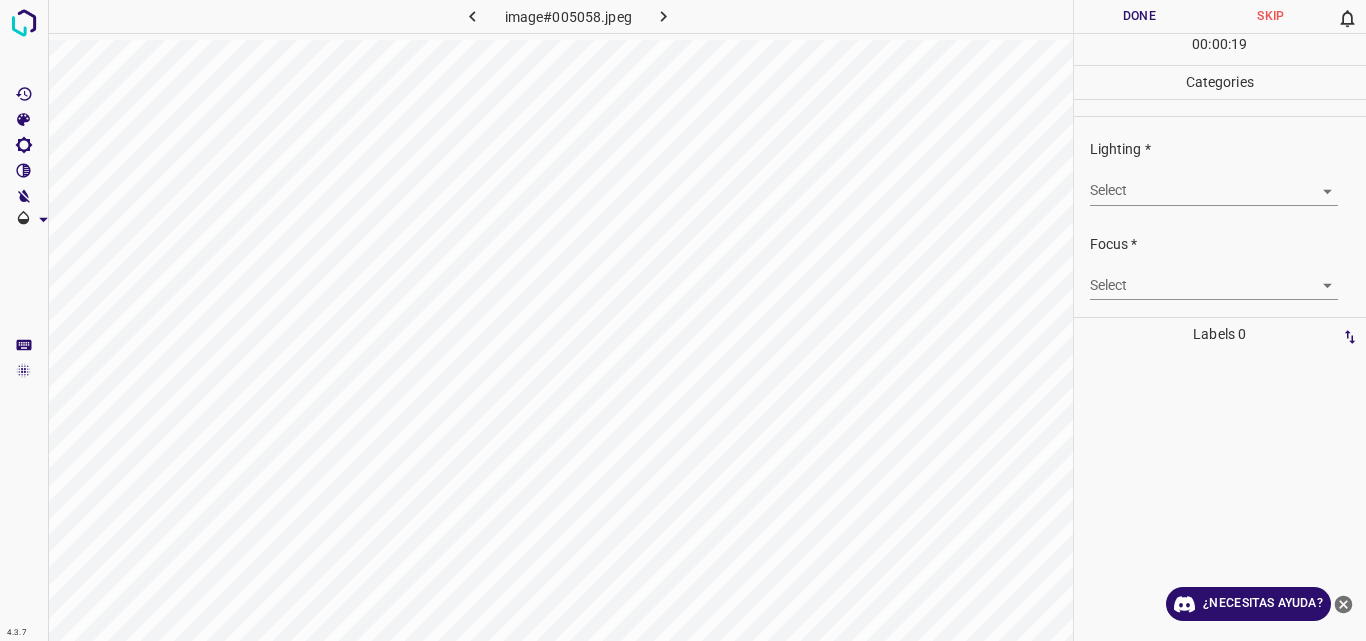 click on "4.3.7 image#005058.jpeg Done Skip 0 00   : 00   : 19   Categories Lighting *  Select ​ Focus *  Select ​ Overall *  Select ​ Labels   0 Categories 1 Lighting 2 Focus 3 Overall Tools Space Change between modes (Draw & Edit) I Auto labeling R Restore zoom M Zoom in N Zoom out Delete Delete selecte label Filters Z Restore filters X Saturation filter C Brightness filter V Contrast filter B Gray scale filter General O Download ¿Necesitas ayuda? Original text Rate this translation Your feedback will be used to help improve Google Translate - Texto - Esconder - Borrar" at bounding box center [683, 320] 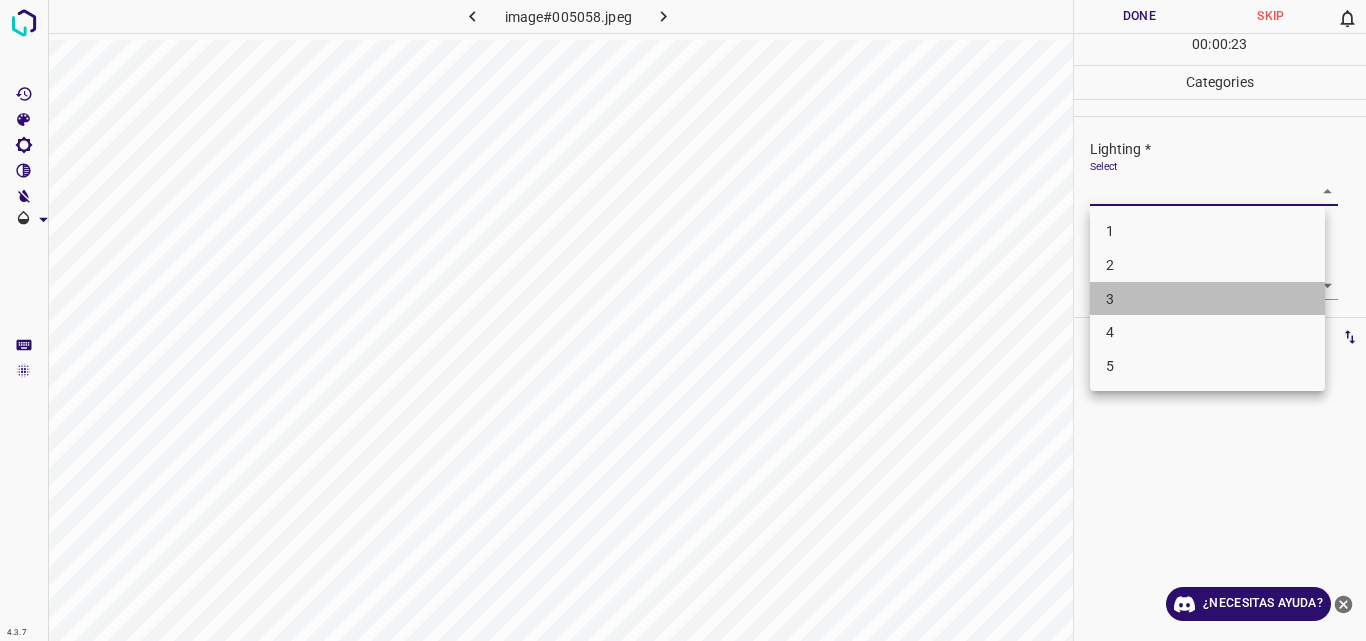 click on "3" at bounding box center [1207, 299] 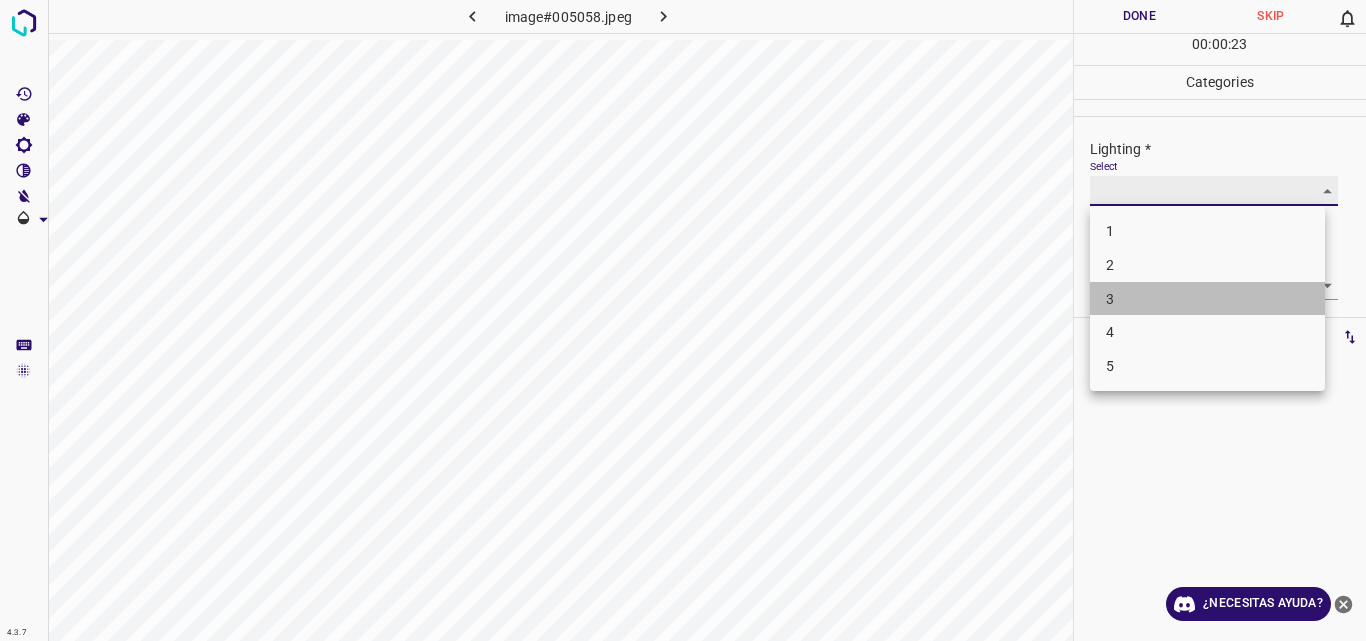 type on "3" 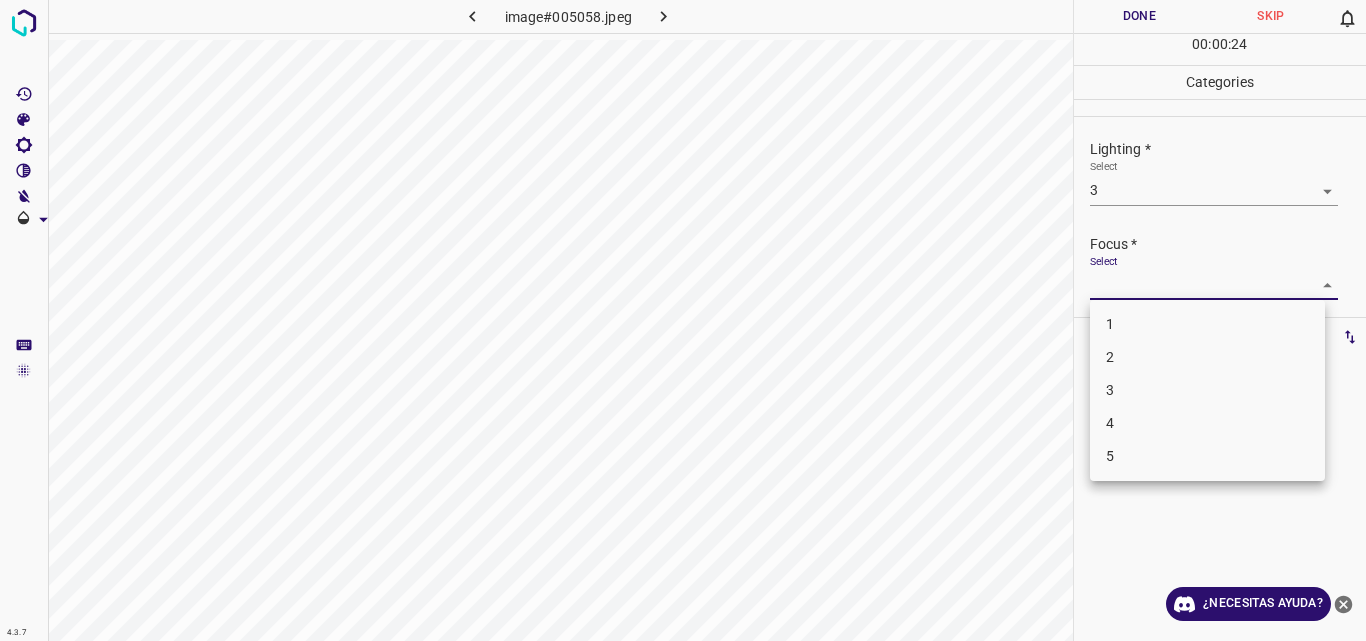 click on "4.3.7 image#005058.jpeg Done Skip 0 00   : 00   : 24   Categories Lighting *  Select 3 3 Focus *  Select ​ Overall *  Select ​ Labels   0 Categories 1 Lighting 2 Focus 3 Overall Tools Space Change between modes (Draw & Edit) I Auto labeling R Restore zoom M Zoom in N Zoom out Delete Delete selecte label Filters Z Restore filters X Saturation filter C Brightness filter V Contrast filter B Gray scale filter General O Download ¿Necesitas ayuda? Original text Rate this translation Your feedback will be used to help improve Google Translate - Texto - Esconder - Borrar 1 2 3 4 5" at bounding box center (683, 320) 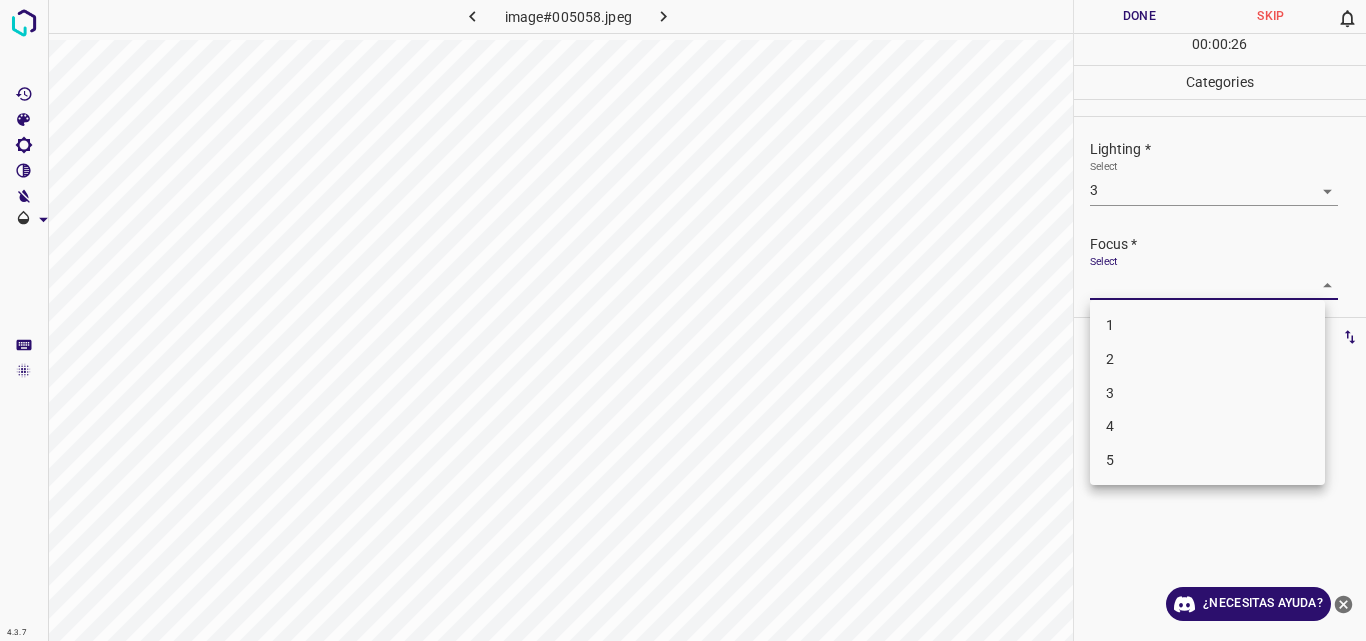 click on "3" at bounding box center [1207, 393] 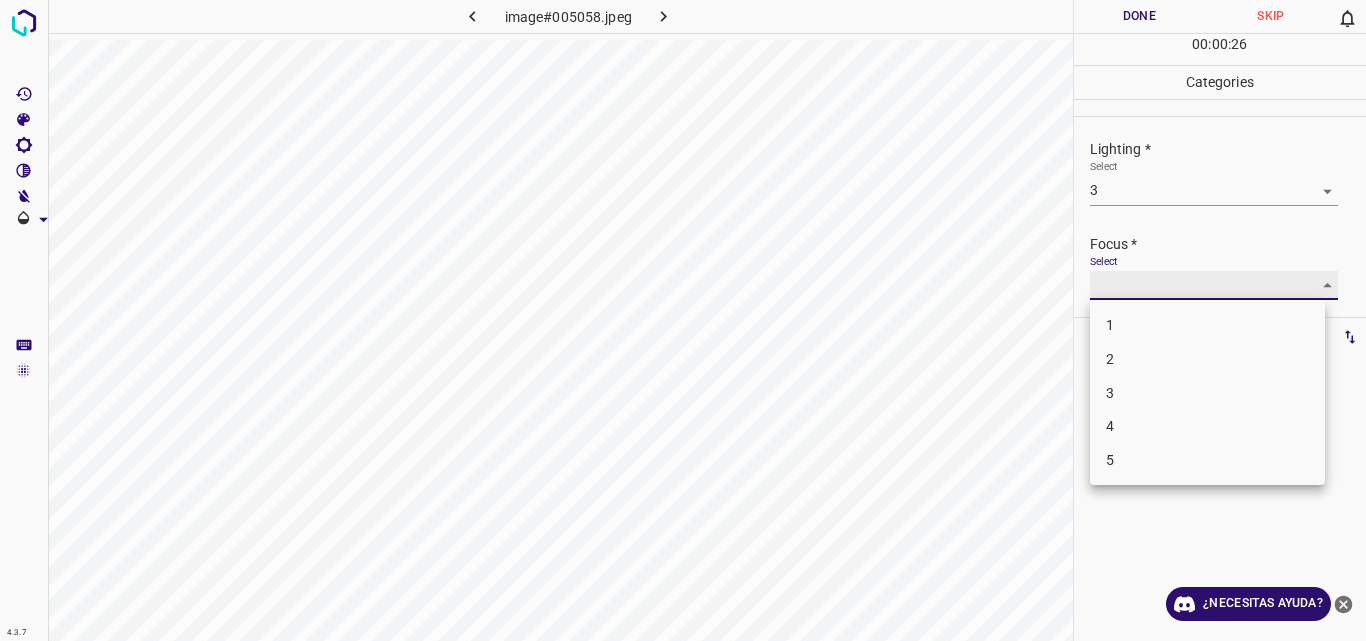 type on "3" 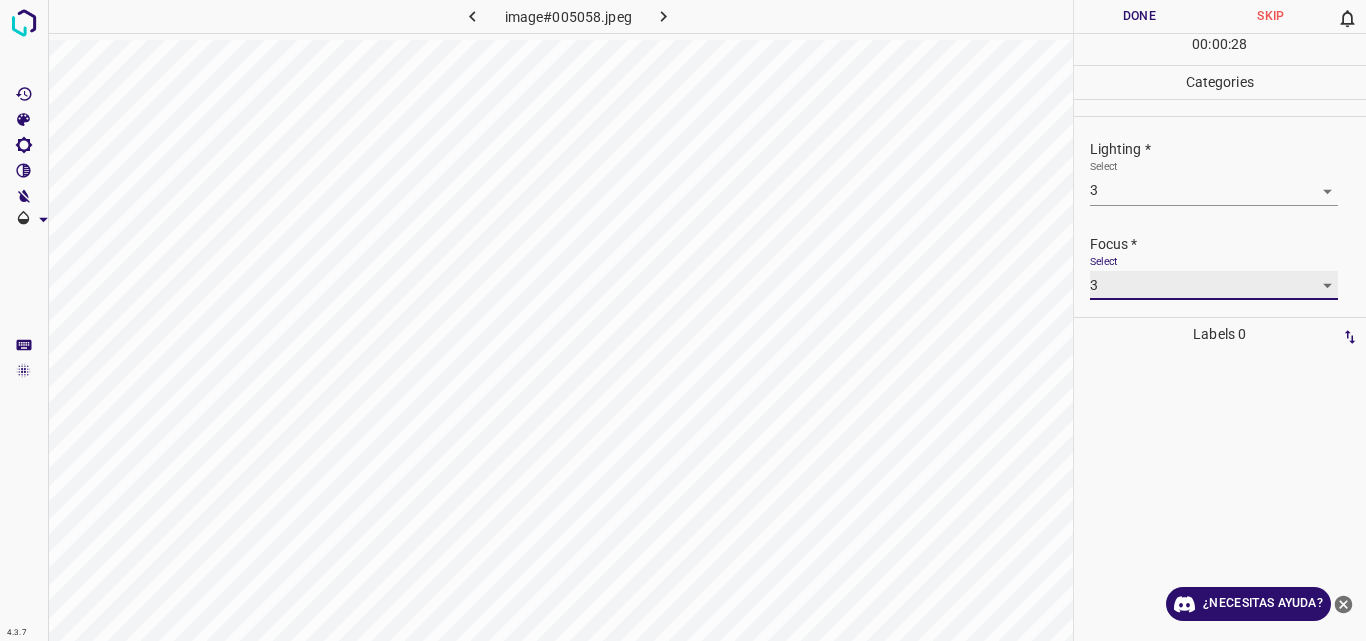 scroll, scrollTop: 98, scrollLeft: 0, axis: vertical 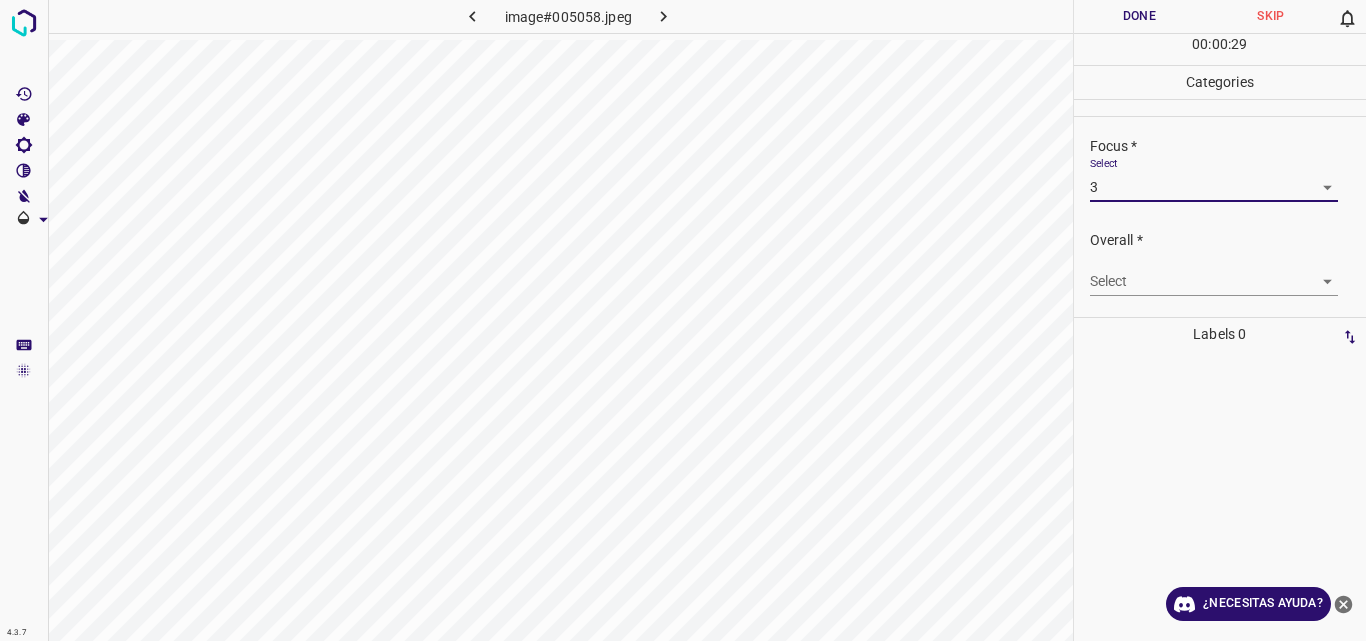 click on "4.3.7 image#005058.jpeg Done Skip 0 00   : 00   : 29   Categories Lighting *  Select 3 3 Focus *  Select 3 3 Overall *  Select ​ Labels   0 Categories 1 Lighting 2 Focus 3 Overall Tools Space Change between modes (Draw & Edit) I Auto labeling R Restore zoom M Zoom in N Zoom out Delete Delete selecte label Filters Z Restore filters X Saturation filter C Brightness filter V Contrast filter B Gray scale filter General O Download ¿Necesitas ayuda? Original text Rate this translation Your feedback will be used to help improve Google Translate - Texto - Esconder - Borrar" at bounding box center (683, 320) 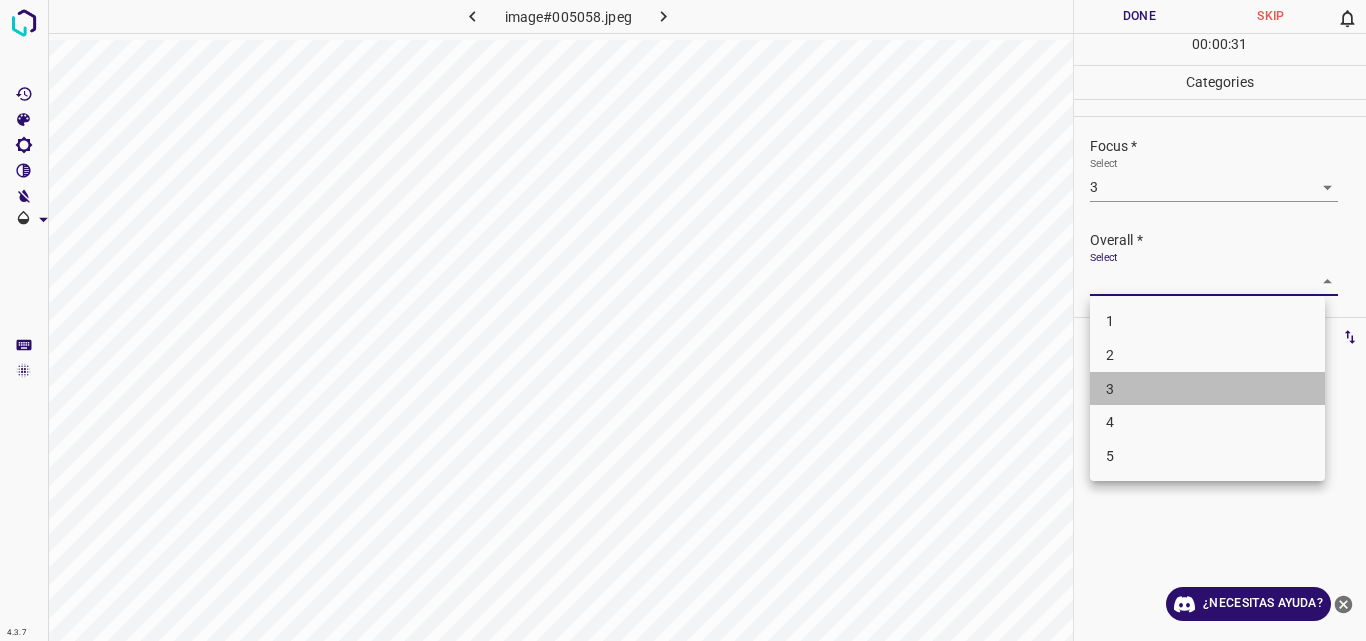 click on "3" at bounding box center [1207, 389] 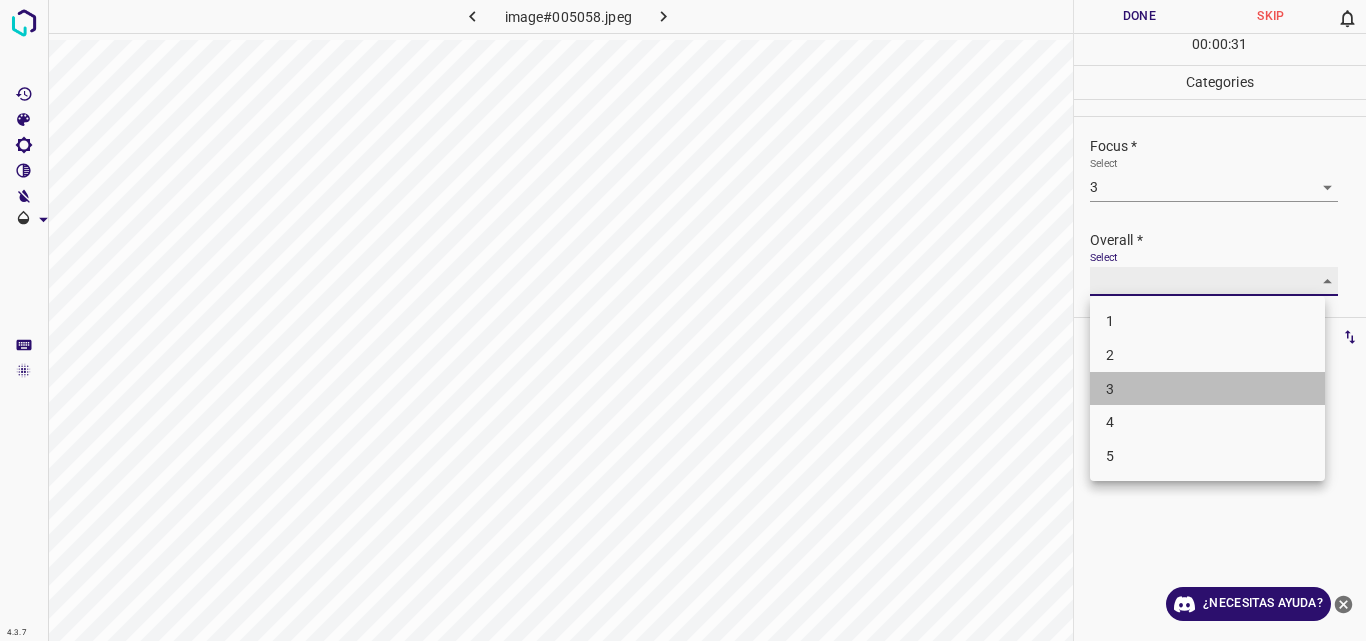 type on "3" 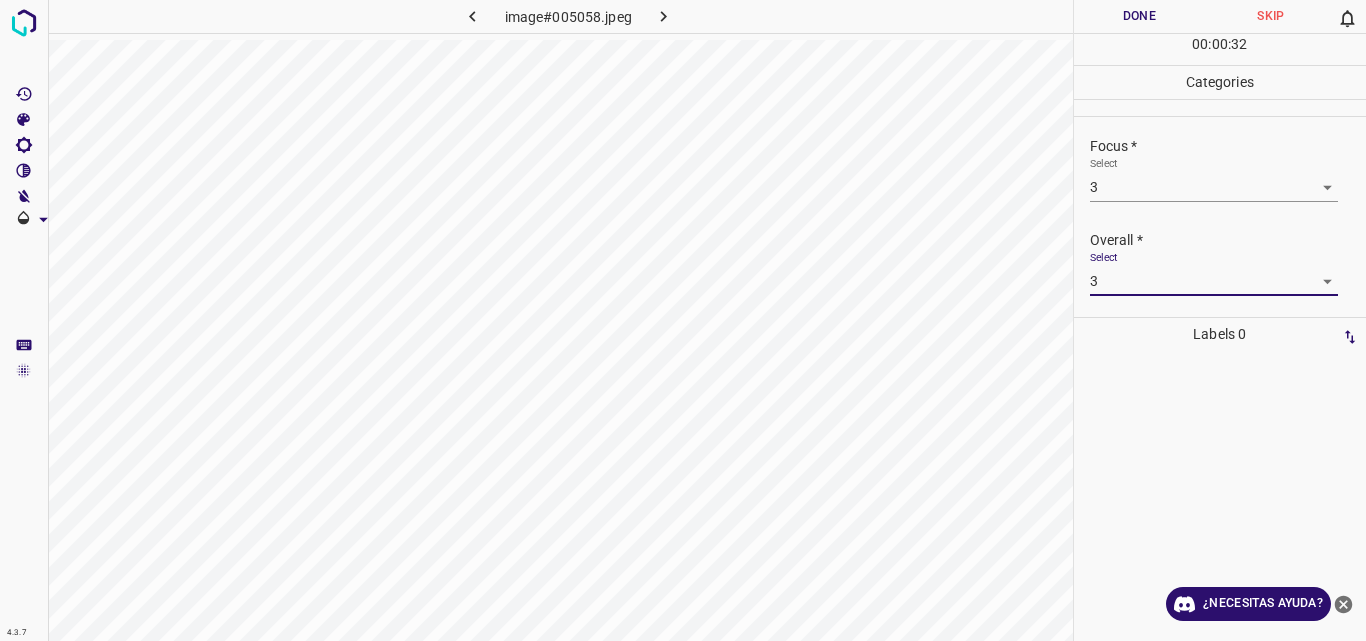 click on "Done" at bounding box center [1140, 16] 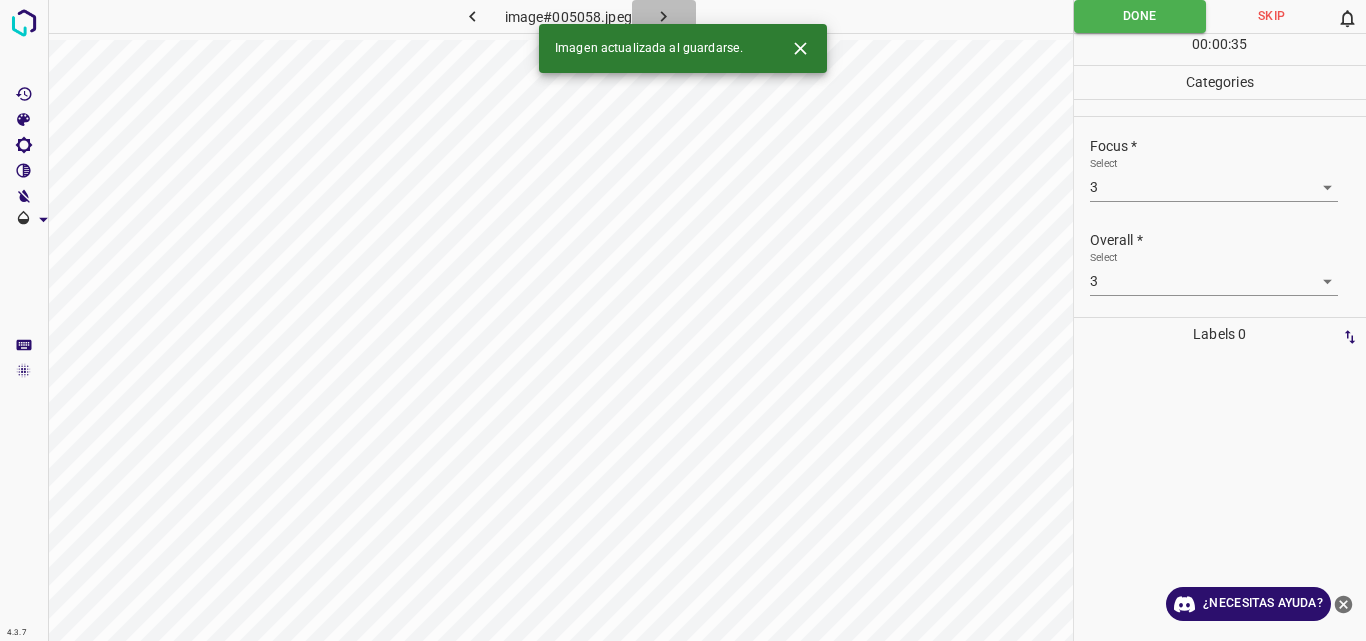 click 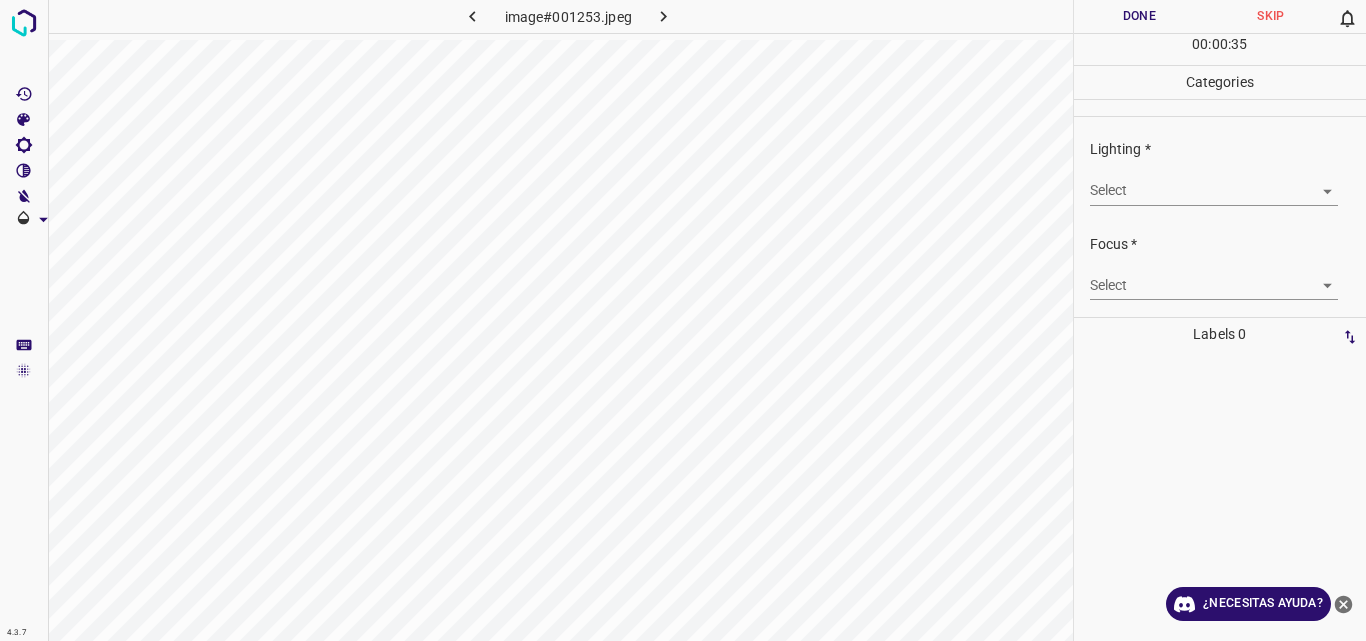 click on "4.3.7 image#001253.jpeg Done Skip 0 00   : 00   : 35   Categories Lighting *  Select ​ Focus *  Select ​ Overall *  Select ​ Labels   0 Categories 1 Lighting 2 Focus 3 Overall Tools Space Change between modes (Draw & Edit) I Auto labeling R Restore zoom M Zoom in N Zoom out Delete Delete selecte label Filters Z Restore filters X Saturation filter C Brightness filter V Contrast filter B Gray scale filter General O Download ¿Necesitas ayuda? Original text Rate this translation Your feedback will be used to help improve Google Translate - Texto - Esconder - Borrar" at bounding box center [683, 320] 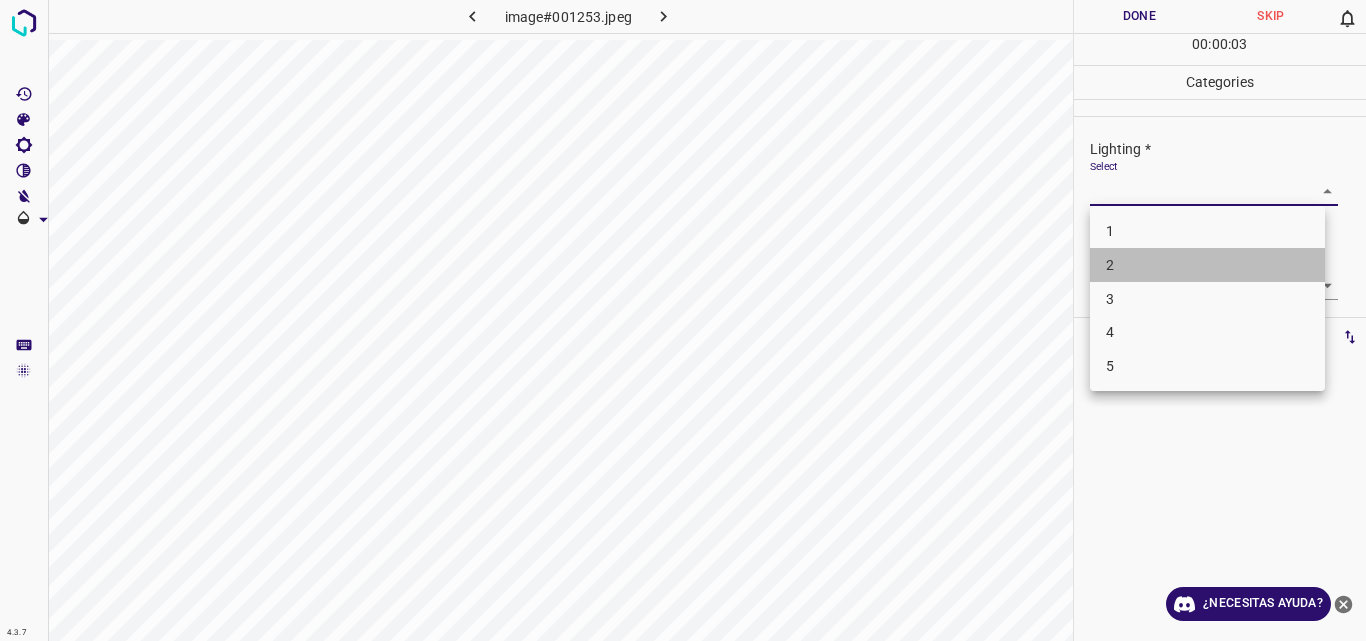 click on "2" at bounding box center (1207, 265) 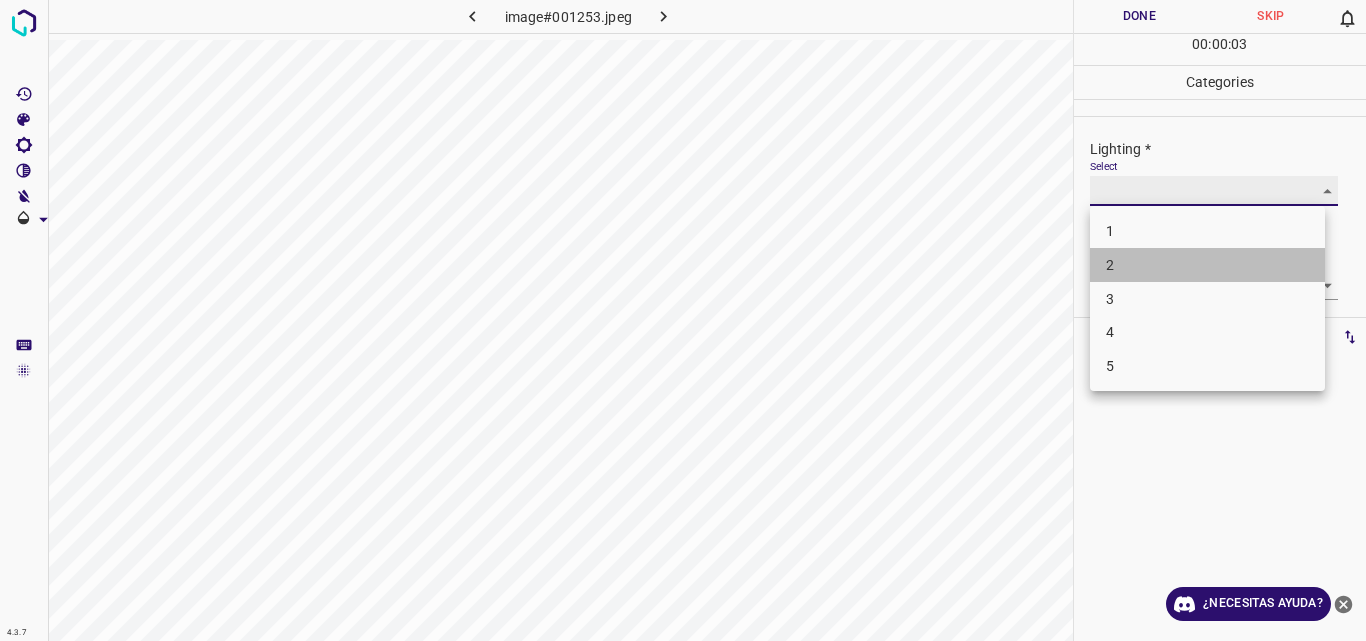 type on "2" 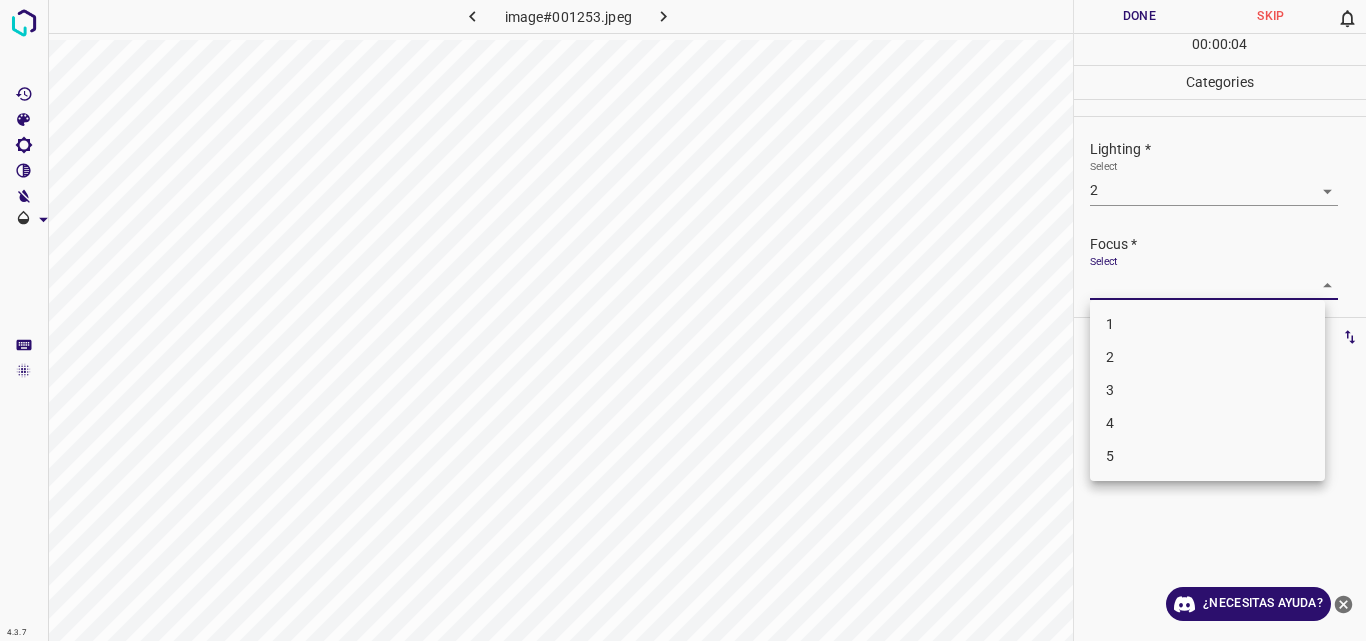 click on "4.3.7 image#001253.jpeg Done Skip 0 00   : 00   : 04   Categories Lighting *  Select 2 2 Focus *  Select ​ Overall *  Select ​ Labels   0 Categories 1 Lighting 2 Focus 3 Overall Tools Space Change between modes (Draw & Edit) I Auto labeling R Restore zoom M Zoom in N Zoom out Delete Delete selecte label Filters Z Restore filters X Saturation filter C Brightness filter V Contrast filter B Gray scale filter General O Download ¿Necesitas ayuda? Original text Rate this translation Your feedback will be used to help improve Google Translate - Texto - Esconder - Borrar 1 2 3 4 5" at bounding box center [683, 320] 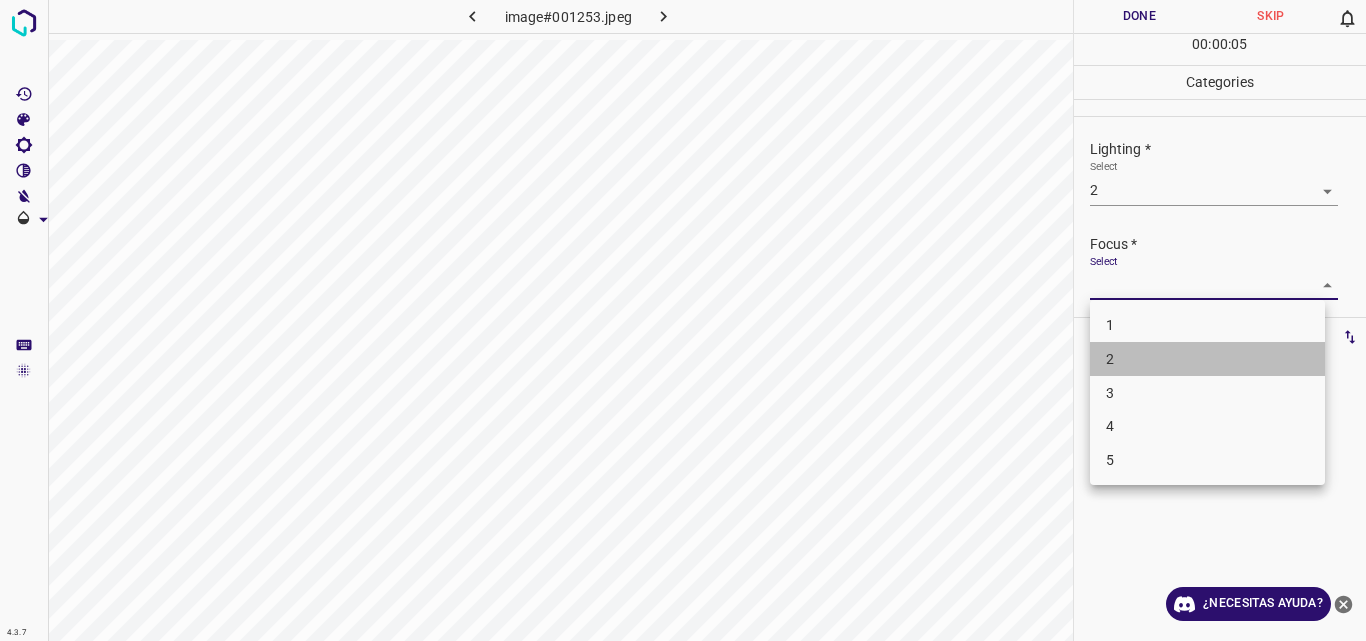 click on "2" at bounding box center [1207, 359] 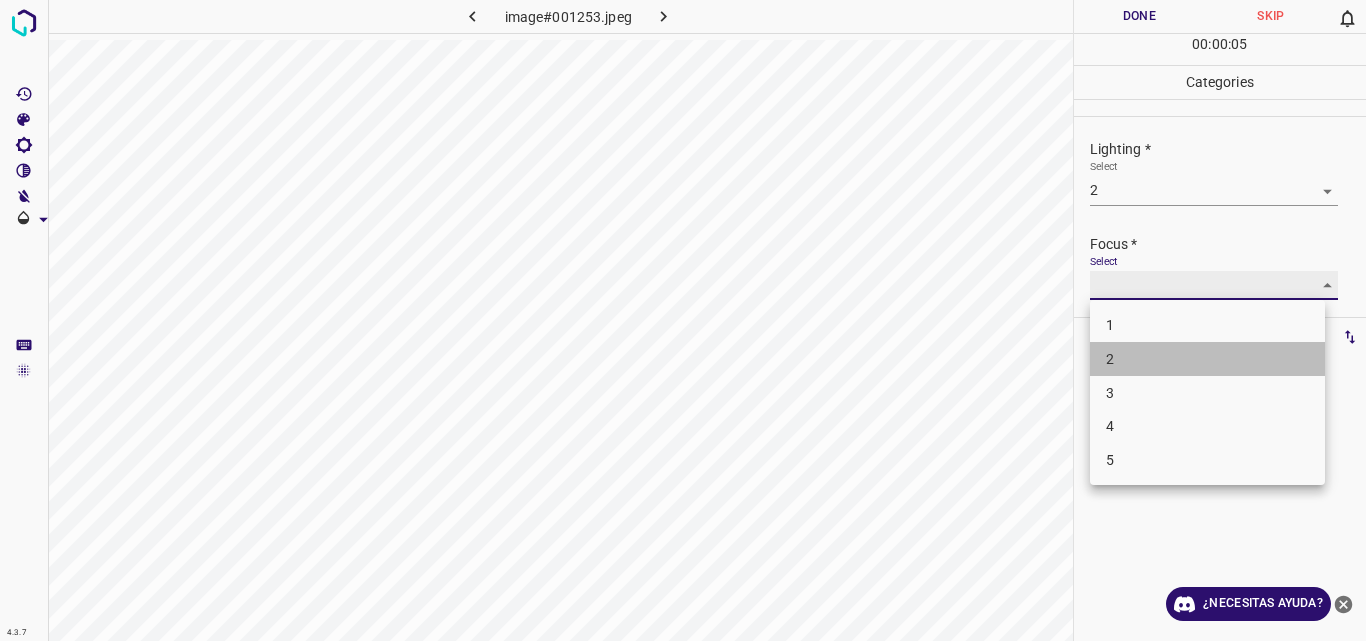 type on "2" 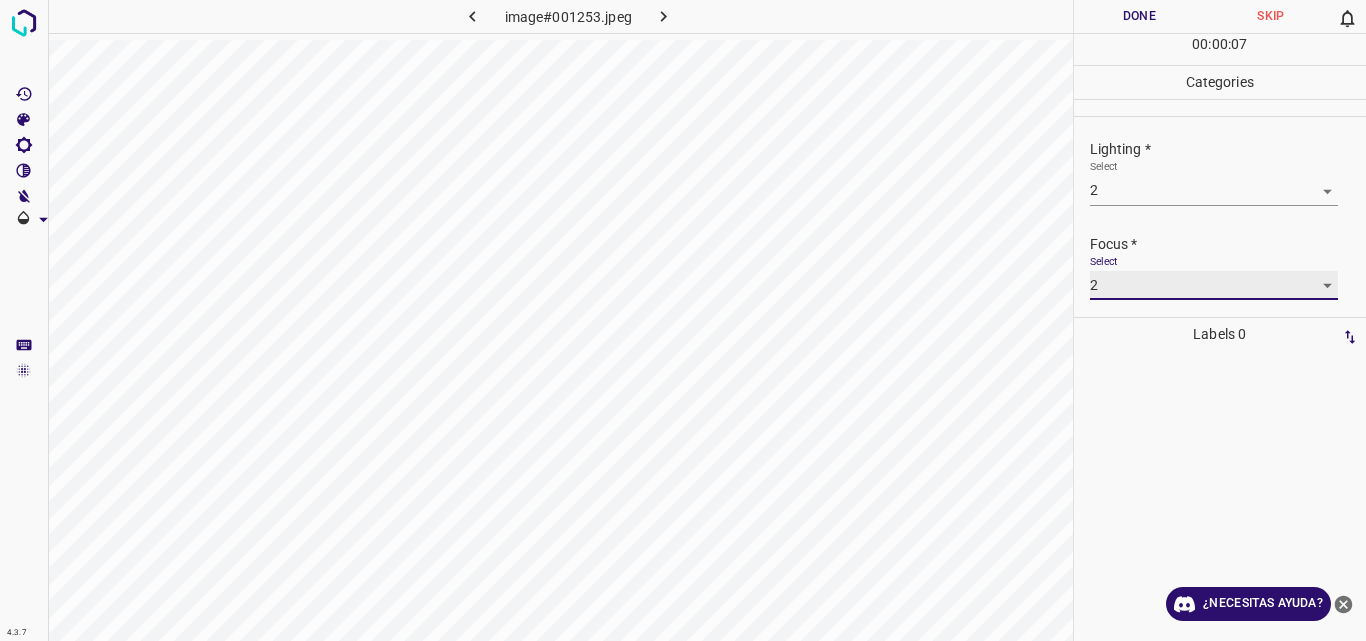 scroll, scrollTop: 98, scrollLeft: 0, axis: vertical 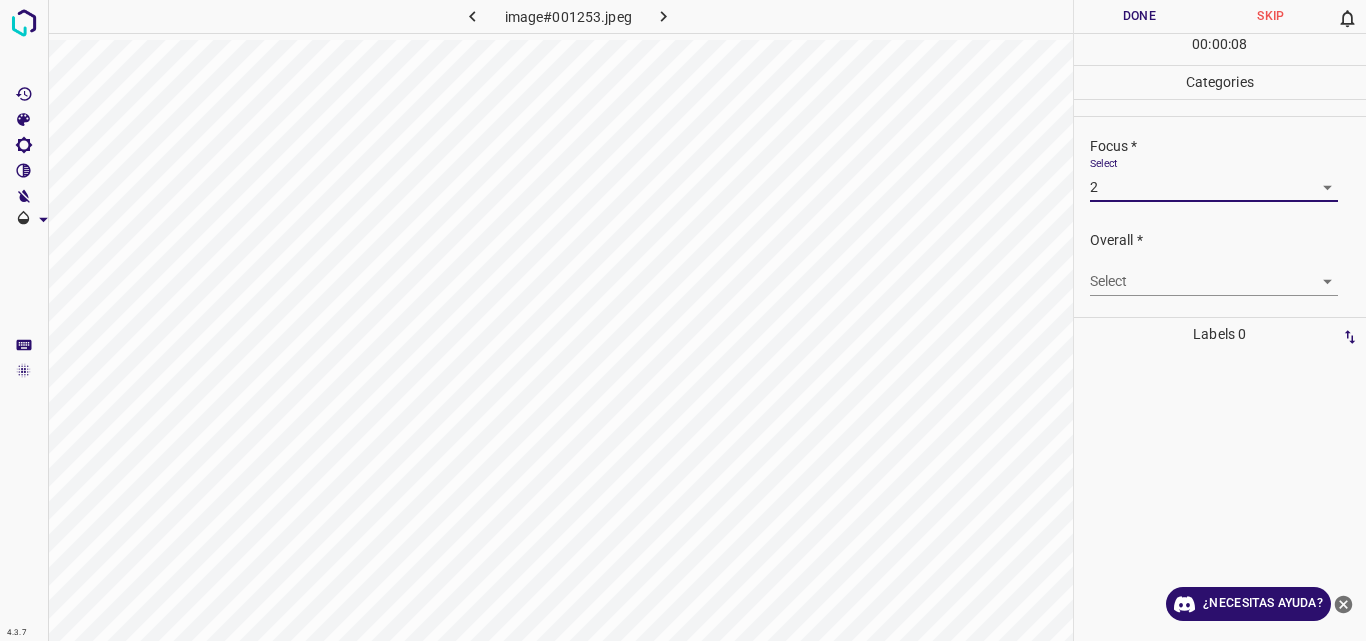 click on "4.3.7 image#001253.jpeg Done Skip 0 00   : 00   : 08   Categories Lighting *  Select 2 2 Focus *  Select 2 2 Overall *  Select ​ Labels   0 Categories 1 Lighting 2 Focus 3 Overall Tools Space Change between modes (Draw & Edit) I Auto labeling R Restore zoom M Zoom in N Zoom out Delete Delete selecte label Filters Z Restore filters X Saturation filter C Brightness filter V Contrast filter B Gray scale filter General O Download ¿Necesitas ayuda? Original text Rate this translation Your feedback will be used to help improve Google Translate - Texto - Esconder - Borrar" at bounding box center (683, 320) 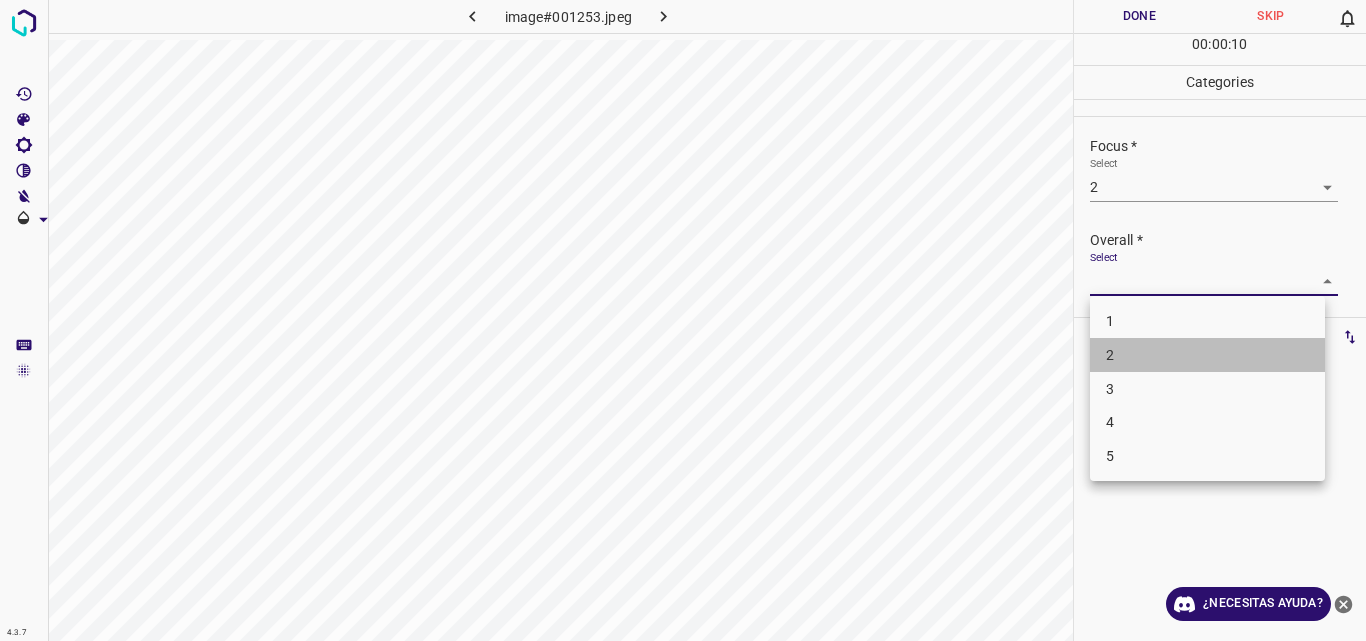 click on "2" at bounding box center [1207, 355] 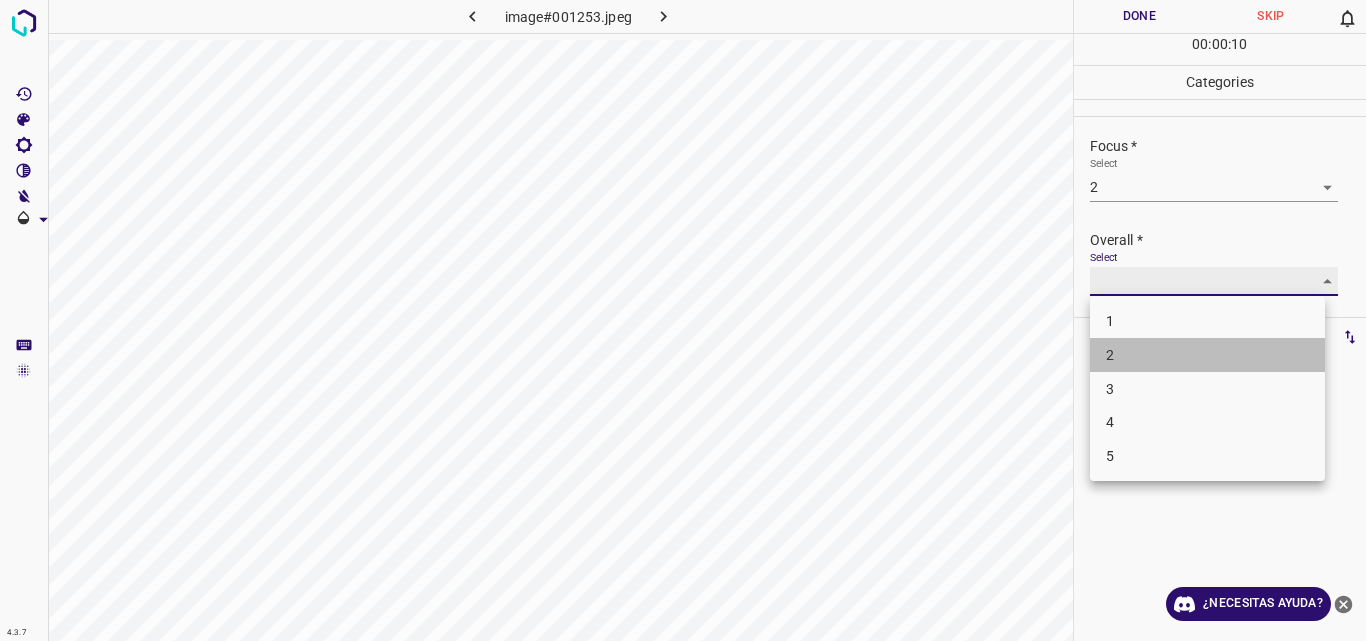 type on "2" 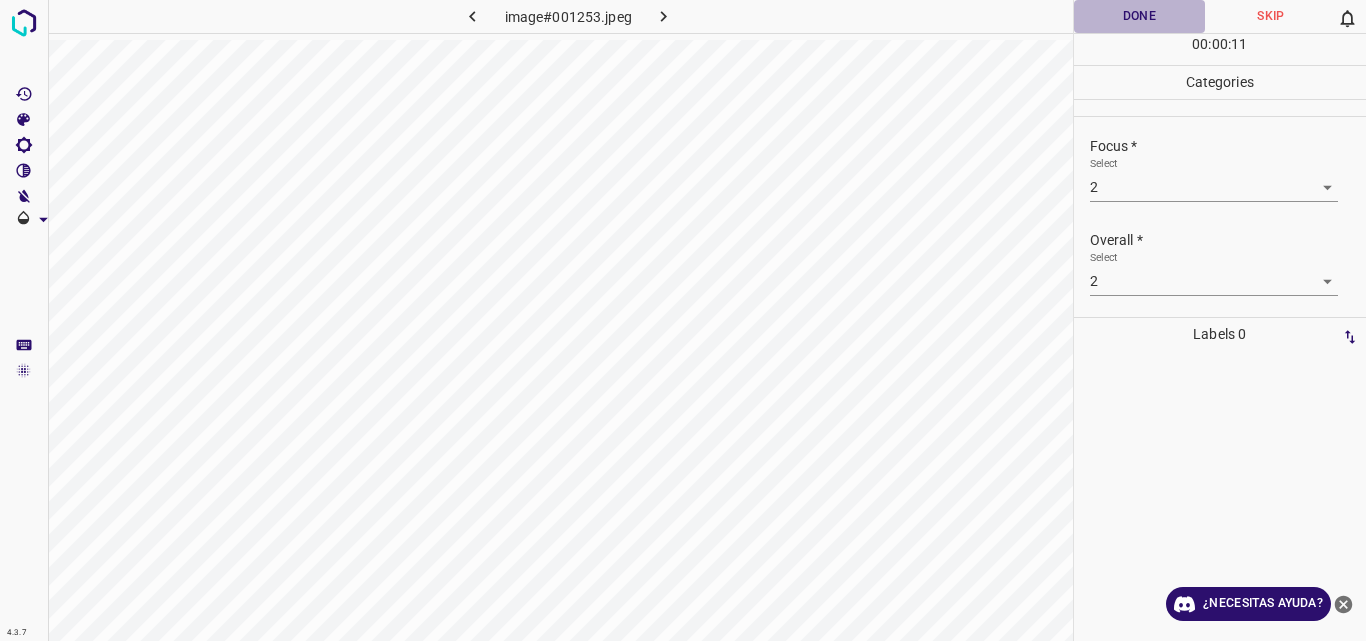 click on "Done" at bounding box center [1140, 16] 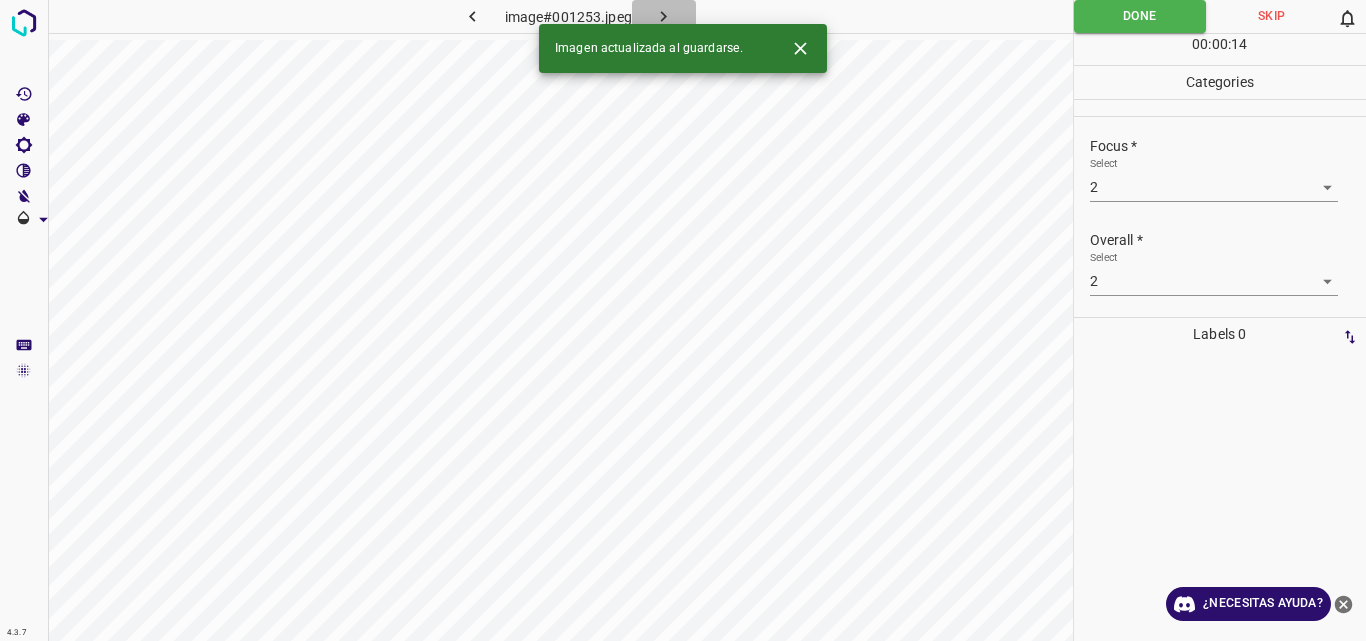 click 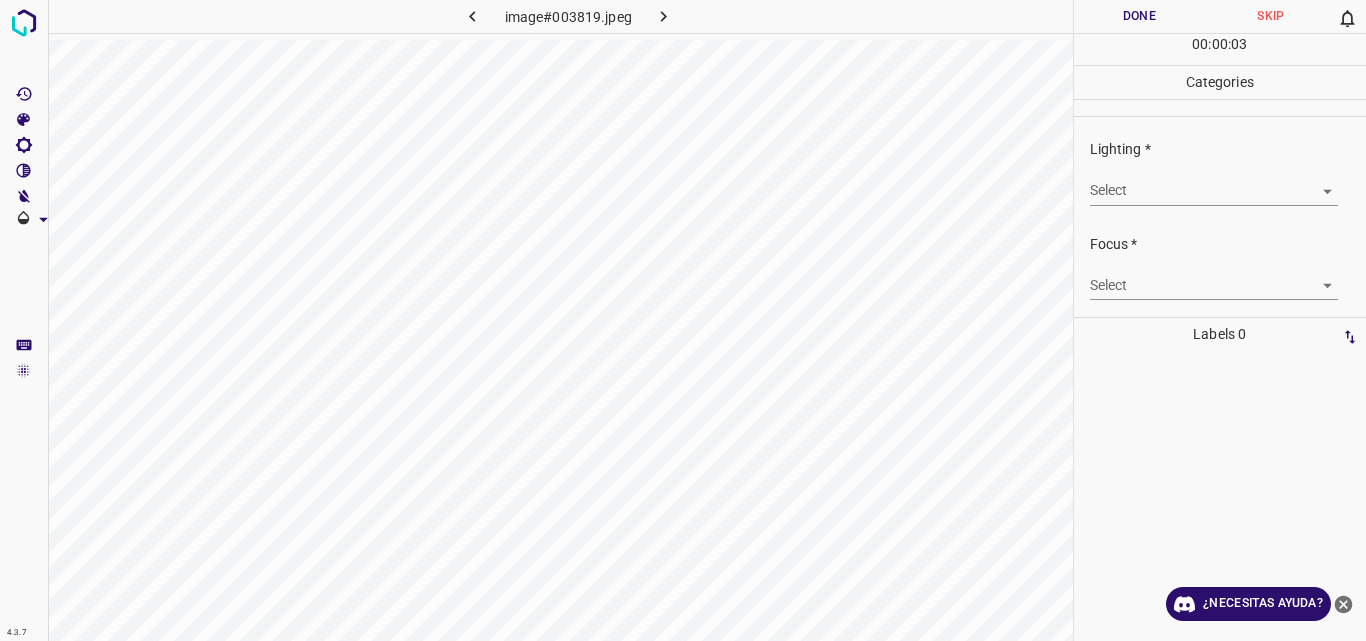 click on "4.3.7 image#003819.jpeg Done Skip 0 00   : 00   : 03   Categories Lighting *  Select ​ Focus *  Select ​ Overall *  Select ​ Labels   0 Categories 1 Lighting 2 Focus 3 Overall Tools Space Change between modes (Draw & Edit) I Auto labeling R Restore zoom M Zoom in N Zoom out Delete Delete selecte label Filters Z Restore filters X Saturation filter C Brightness filter V Contrast filter B Gray scale filter General O Download ¿Necesitas ayuda? Original text Rate this translation Your feedback will be used to help improve Google Translate - Texto - Esconder - Borrar" at bounding box center (683, 320) 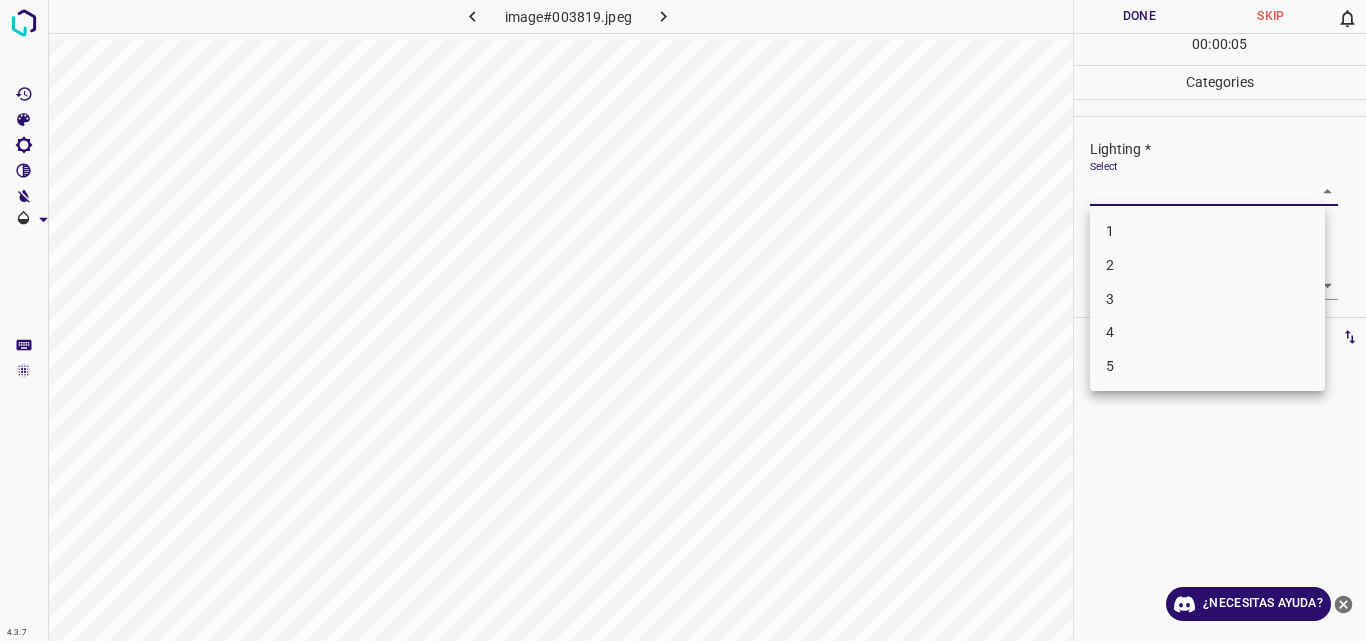 click on "3" at bounding box center [1207, 299] 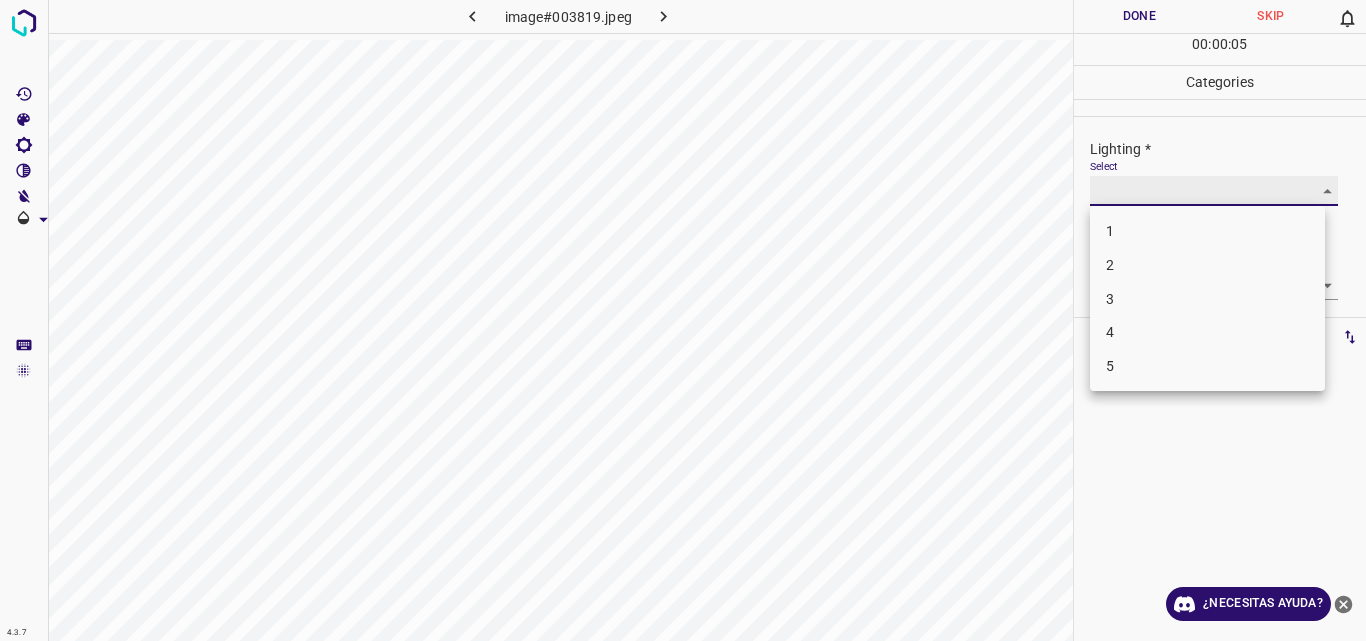 type on "3" 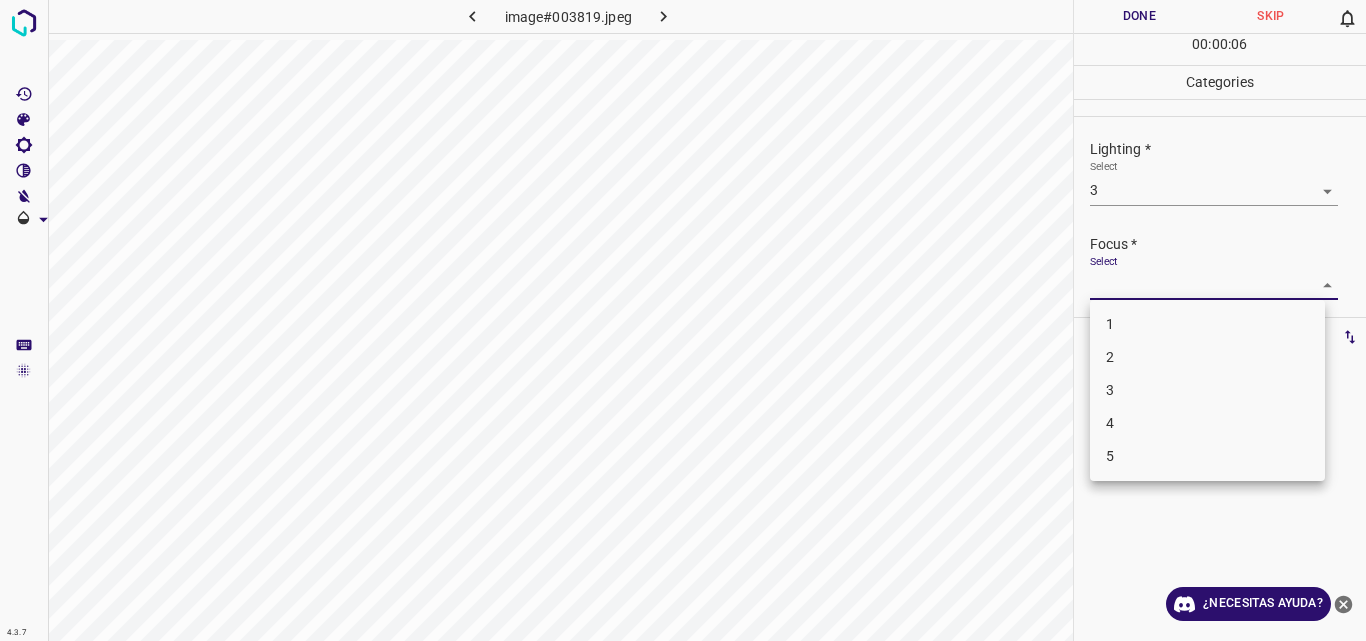 click on "4.3.7 image#003819.jpeg Done Skip 0 00   : 00   : 06   Categories Lighting *  Select 3 3 Focus *  Select ​ Overall *  Select ​ Labels   0 Categories 1 Lighting 2 Focus 3 Overall Tools Space Change between modes (Draw & Edit) I Auto labeling R Restore zoom M Zoom in N Zoom out Delete Delete selecte label Filters Z Restore filters X Saturation filter C Brightness filter V Contrast filter B Gray scale filter General O Download ¿Necesitas ayuda? Original text Rate this translation Your feedback will be used to help improve Google Translate - Texto - Esconder - Borrar 1 2 3 4 5" at bounding box center [683, 320] 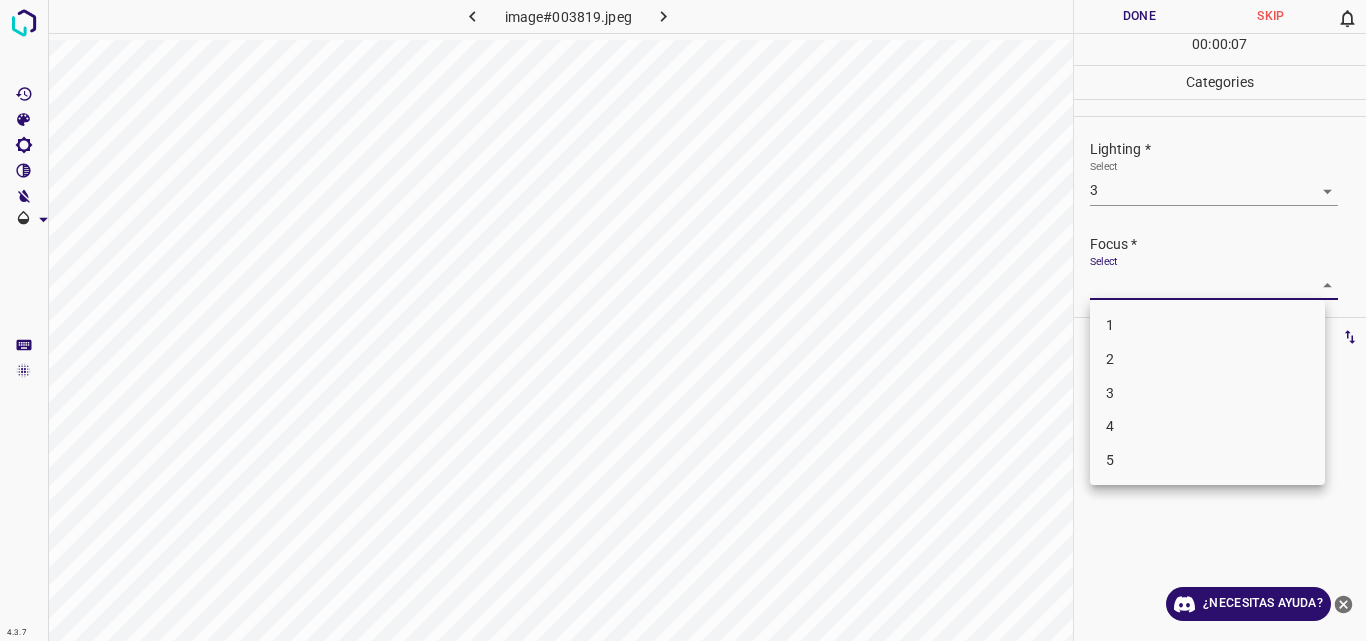 click on "3" at bounding box center [1207, 393] 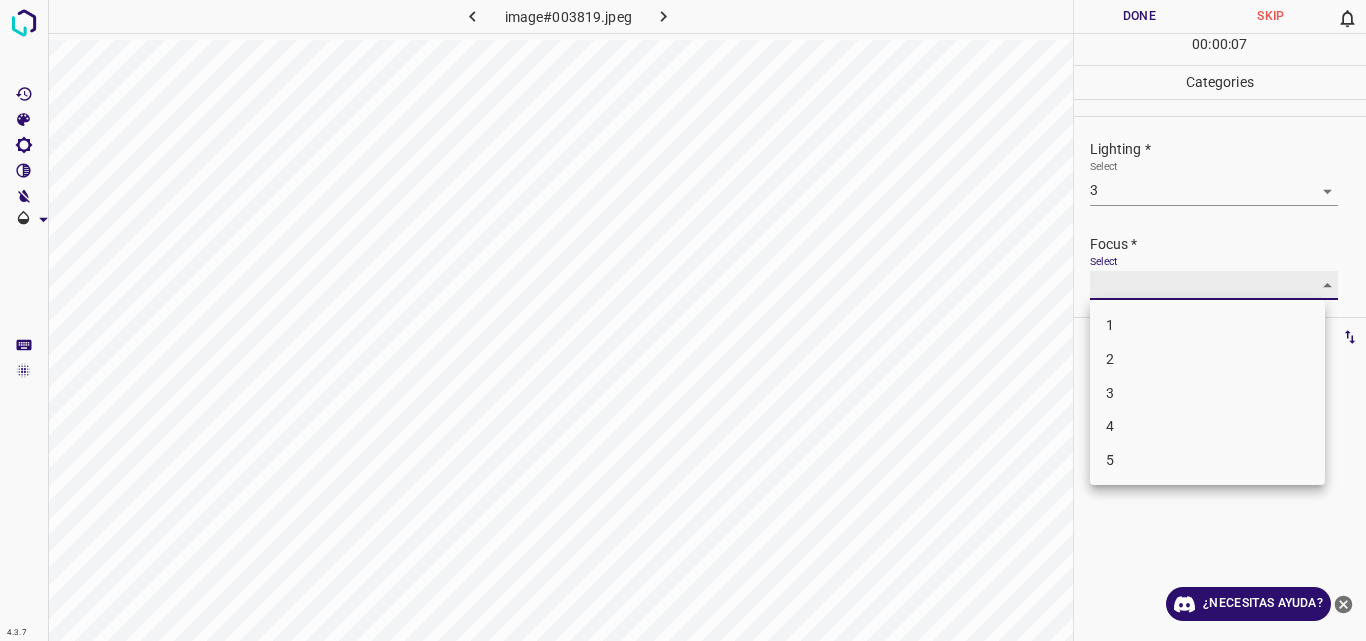 type on "3" 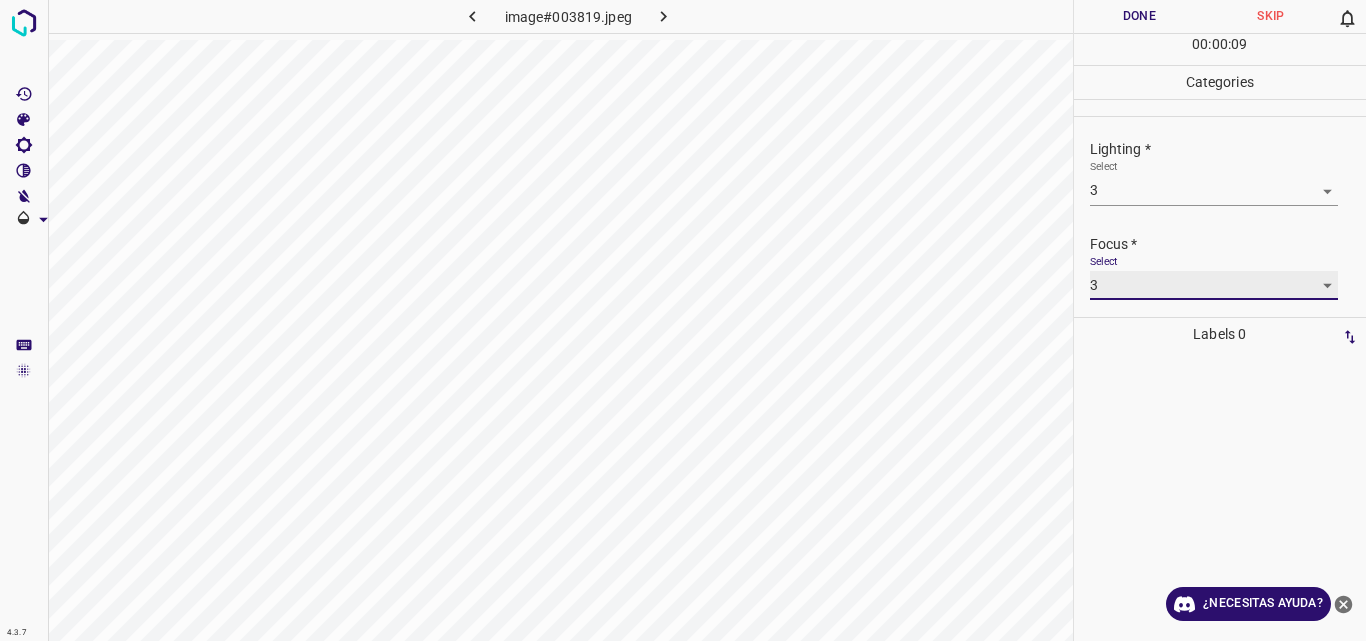 scroll, scrollTop: 98, scrollLeft: 0, axis: vertical 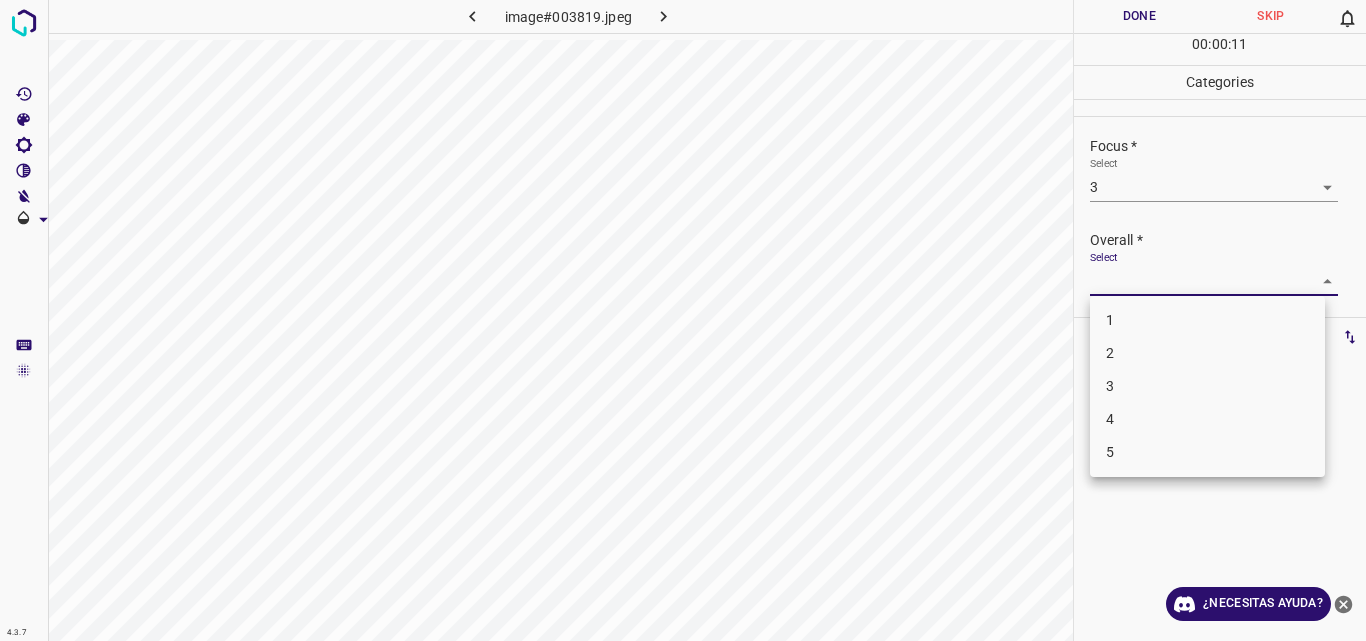 click on "4.3.7 image#003819.jpeg Done Skip 0 00   : 00   : 11   Categories Lighting *  Select 3 3 Focus *  Select 3 3 Overall *  Select ​ Labels   0 Categories 1 Lighting 2 Focus 3 Overall Tools Space Change between modes (Draw & Edit) I Auto labeling R Restore zoom M Zoom in N Zoom out Delete Delete selecte label Filters Z Restore filters X Saturation filter C Brightness filter V Contrast filter B Gray scale filter General O Download ¿Necesitas ayuda? Original text Rate this translation Your feedback will be used to help improve Google Translate - Texto - Esconder - Borrar 1 2 3 4 5" at bounding box center [683, 320] 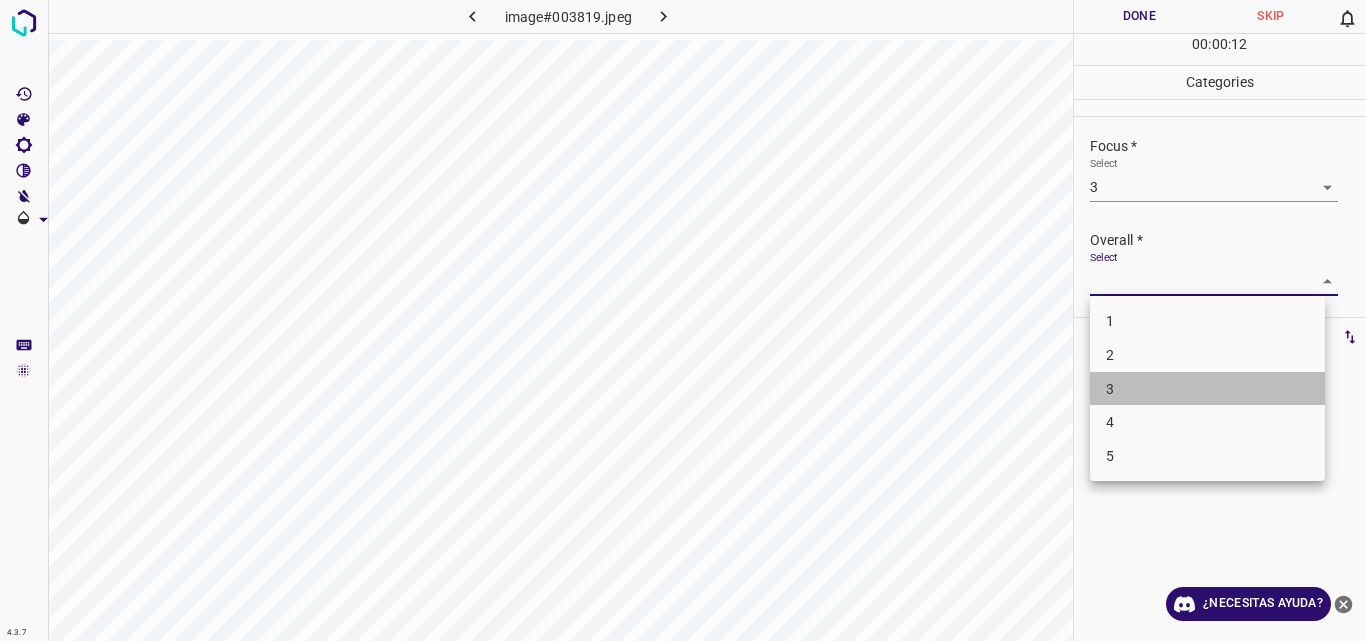 click on "3" at bounding box center [1207, 389] 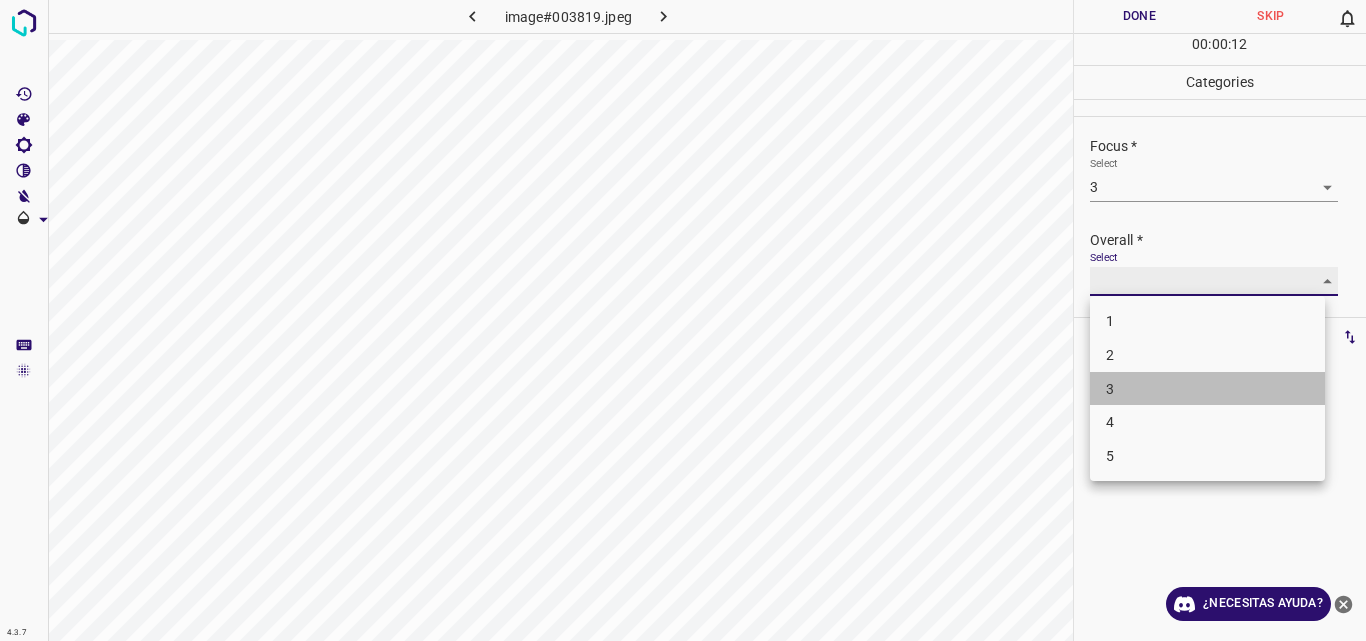 type on "3" 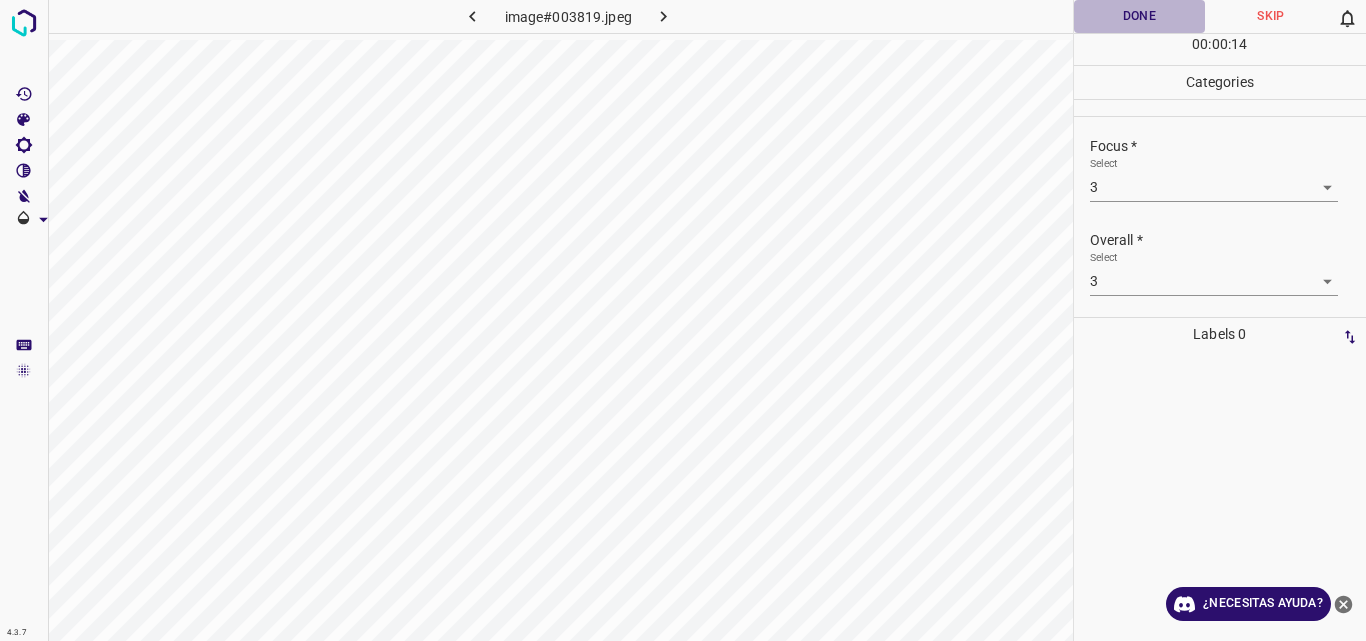 click on "Done" at bounding box center [1140, 16] 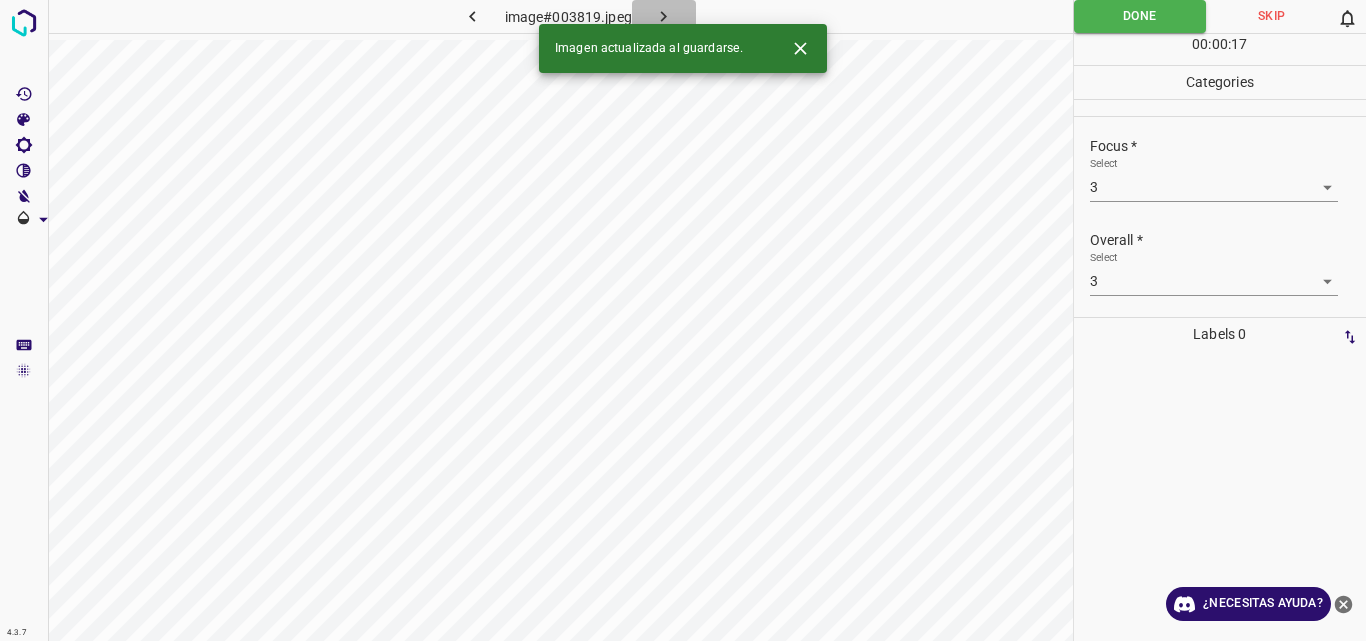 click 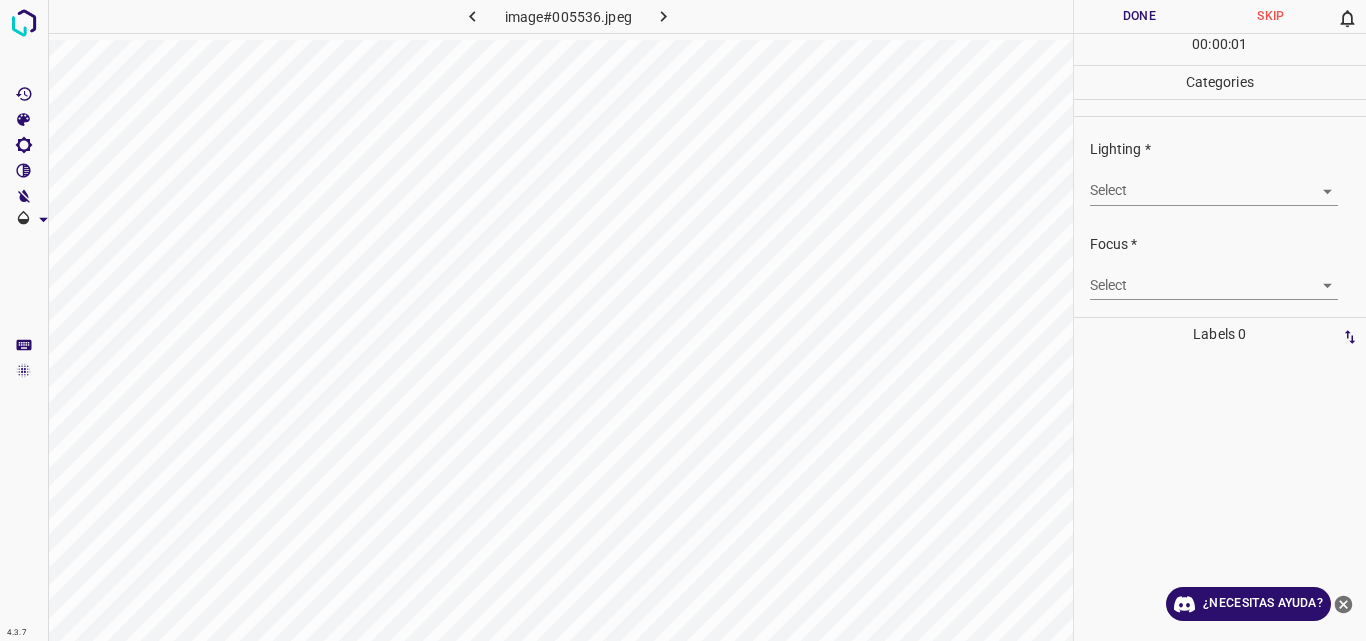 click on "4.3.7 image#005536.jpeg Done Skip 0 00   : 00   : 01   Categories Lighting *  Select ​ Focus *  Select ​ Overall *  Select ​ Labels   0 Categories 1 Lighting 2 Focus 3 Overall Tools Space Change between modes (Draw & Edit) I Auto labeling R Restore zoom M Zoom in N Zoom out Delete Delete selecte label Filters Z Restore filters X Saturation filter C Brightness filter V Contrast filter B Gray scale filter General O Download ¿Necesitas ayuda? Original text Rate this translation Your feedback will be used to help improve Google Translate - Texto - Esconder - Borrar" at bounding box center [683, 320] 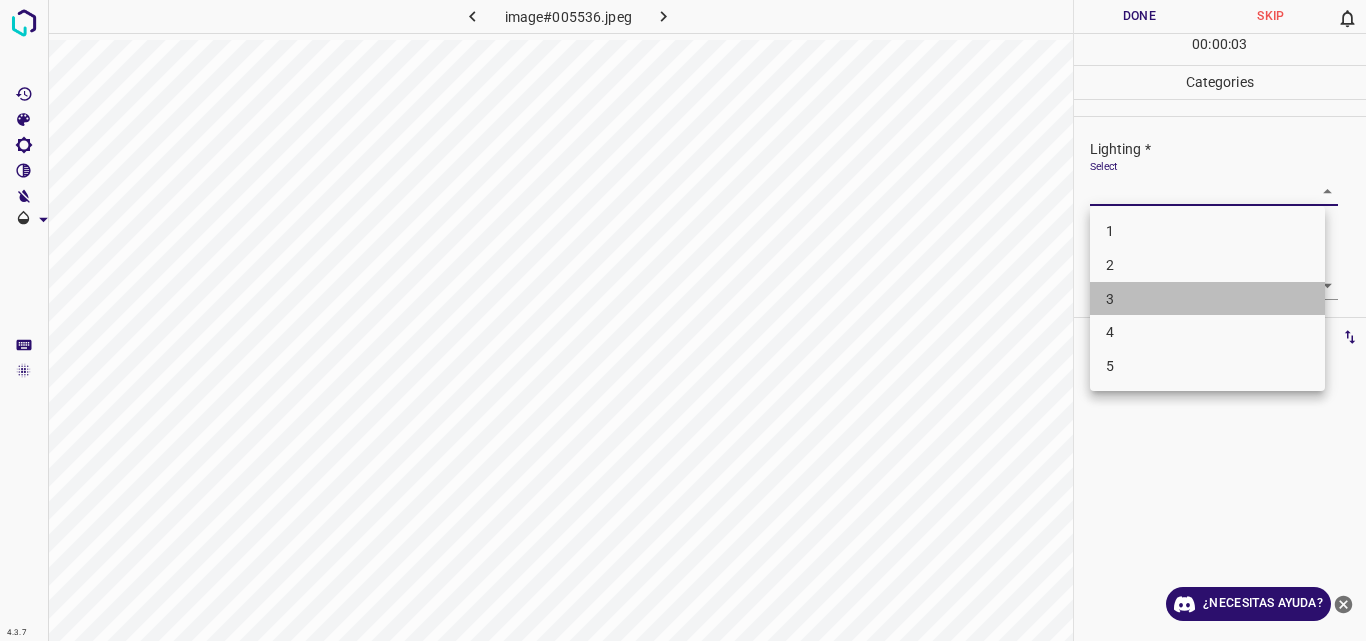 click on "3" at bounding box center [1207, 299] 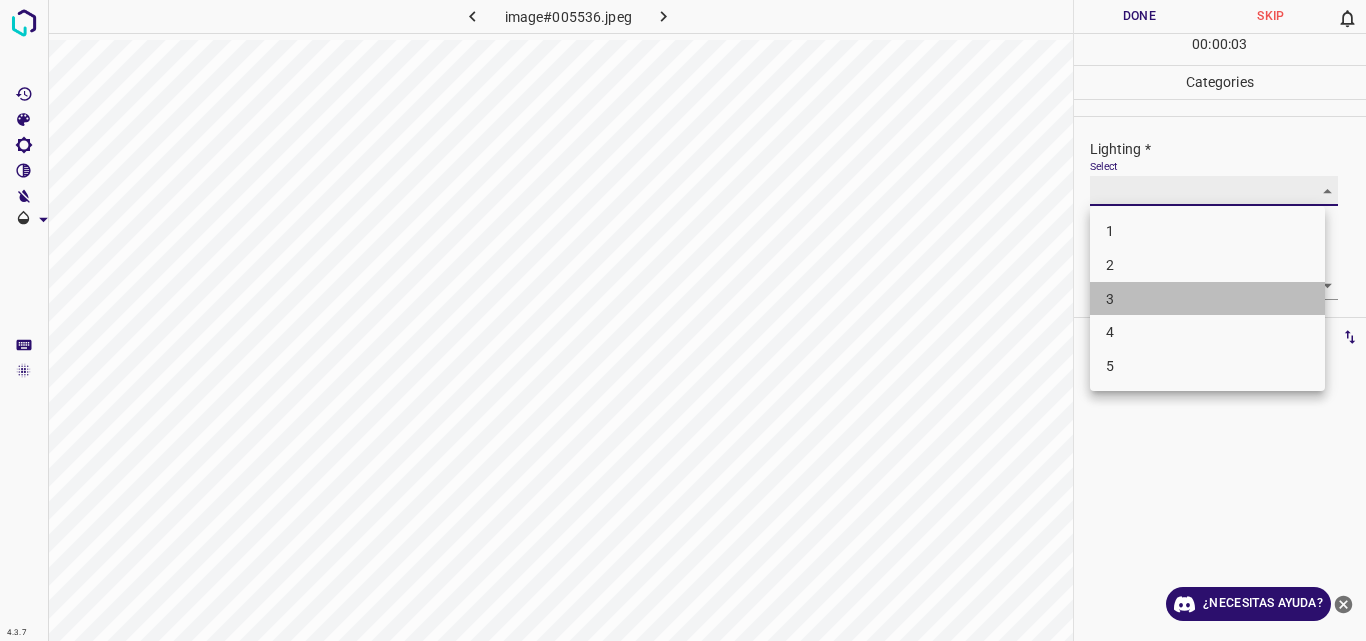 type on "3" 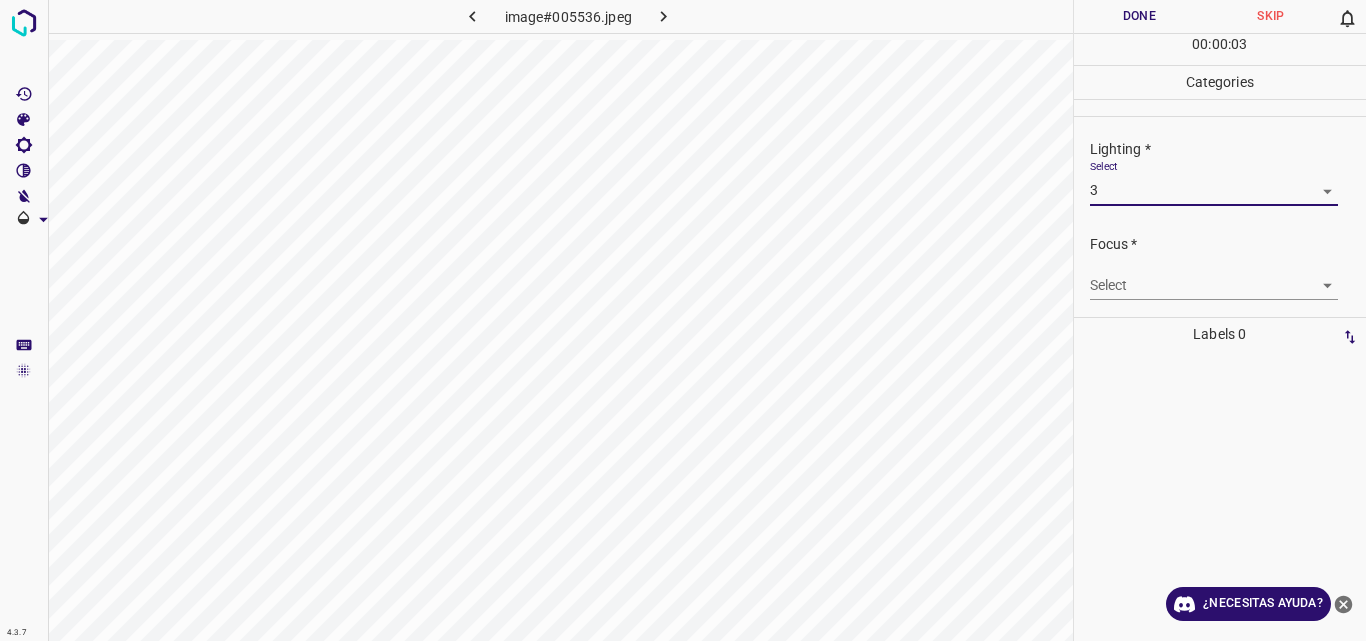 click on "4.3.7 image#005536.jpeg Done Skip 0 00   : 00   : 03   Categories Lighting *  Select 3 3 Focus *  Select ​ Overall *  Select ​ Labels   0 Categories 1 Lighting 2 Focus 3 Overall Tools Space Change between modes (Draw & Edit) I Auto labeling R Restore zoom M Zoom in N Zoom out Delete Delete selecte label Filters Z Restore filters X Saturation filter C Brightness filter V Contrast filter B Gray scale filter General O Download ¿Necesitas ayuda? Original text Rate this translation Your feedback will be used to help improve Google Translate - Texto - Esconder - Borrar" at bounding box center [683, 320] 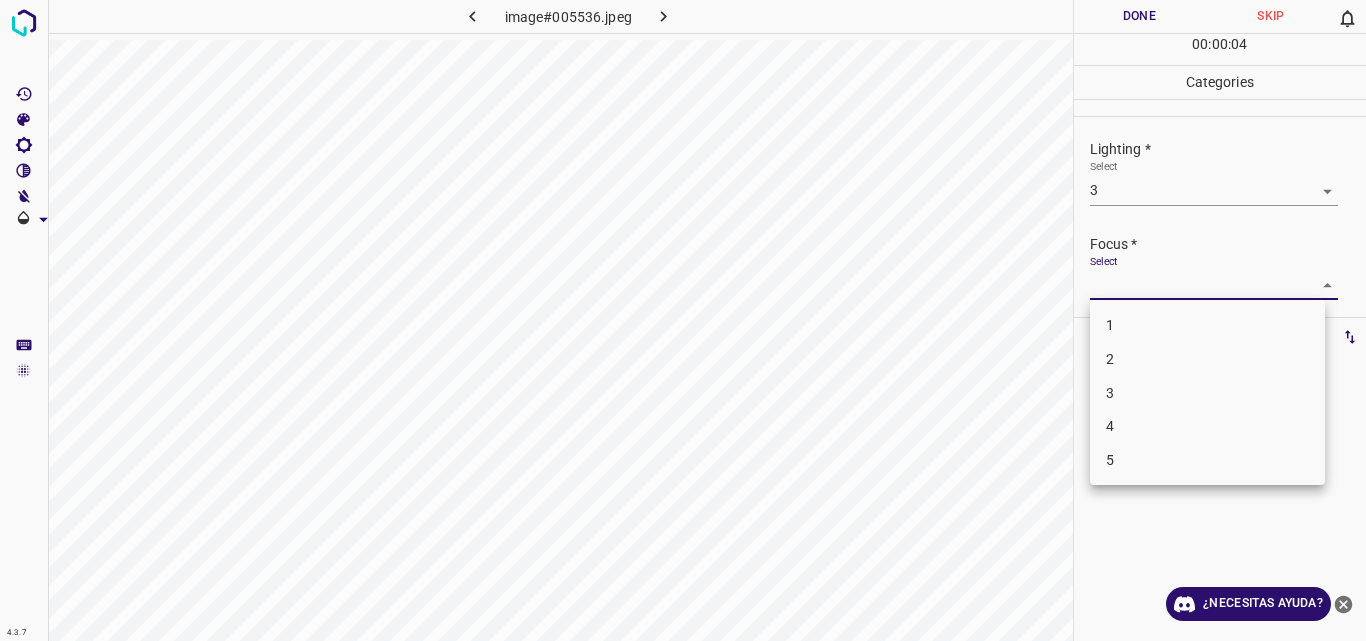 click at bounding box center [683, 320] 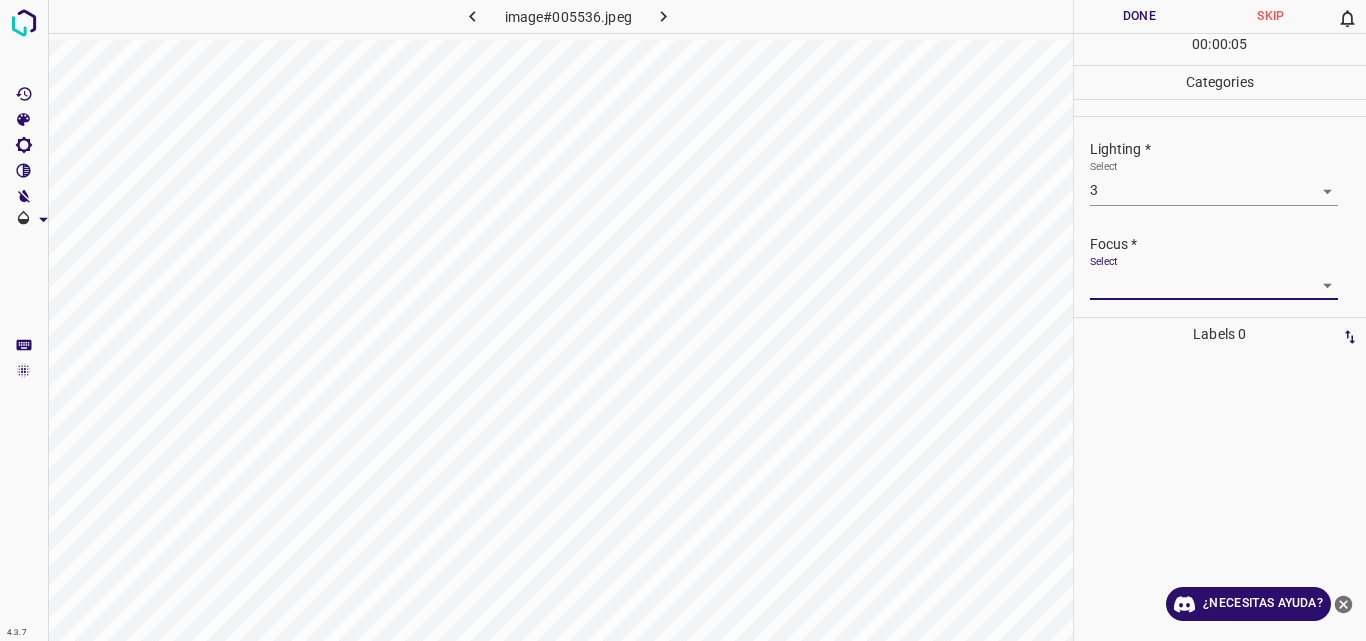 click on "4.3.7 image#005536.jpeg Done Skip 0 00   : 00   : 05   Categories Lighting *  Select 3 3 Focus *  Select ​ Overall *  Select ​ Labels   0 Categories 1 Lighting 2 Focus 3 Overall Tools Space Change between modes (Draw & Edit) I Auto labeling R Restore zoom M Zoom in N Zoom out Delete Delete selecte label Filters Z Restore filters X Saturation filter C Brightness filter V Contrast filter B Gray scale filter General O Download ¿Necesitas ayuda? Original text Rate this translation Your feedback will be used to help improve Google Translate - Texto - Esconder - Borrar" at bounding box center (683, 320) 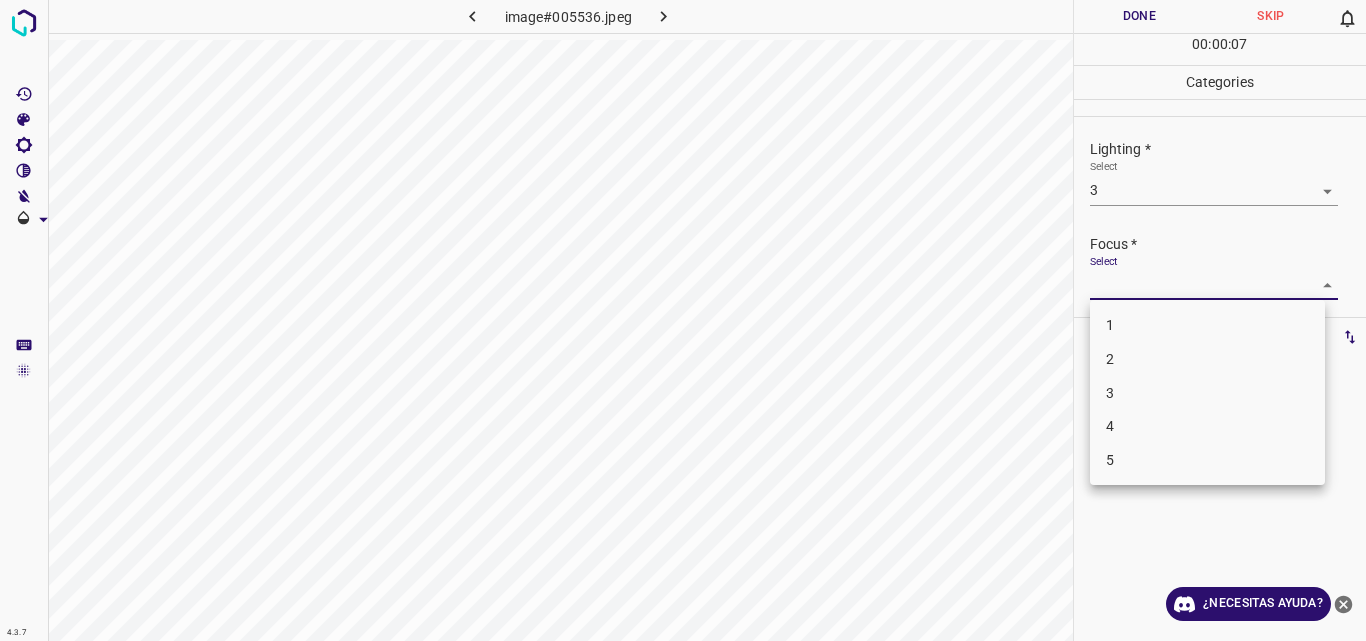 click on "3" at bounding box center [1207, 393] 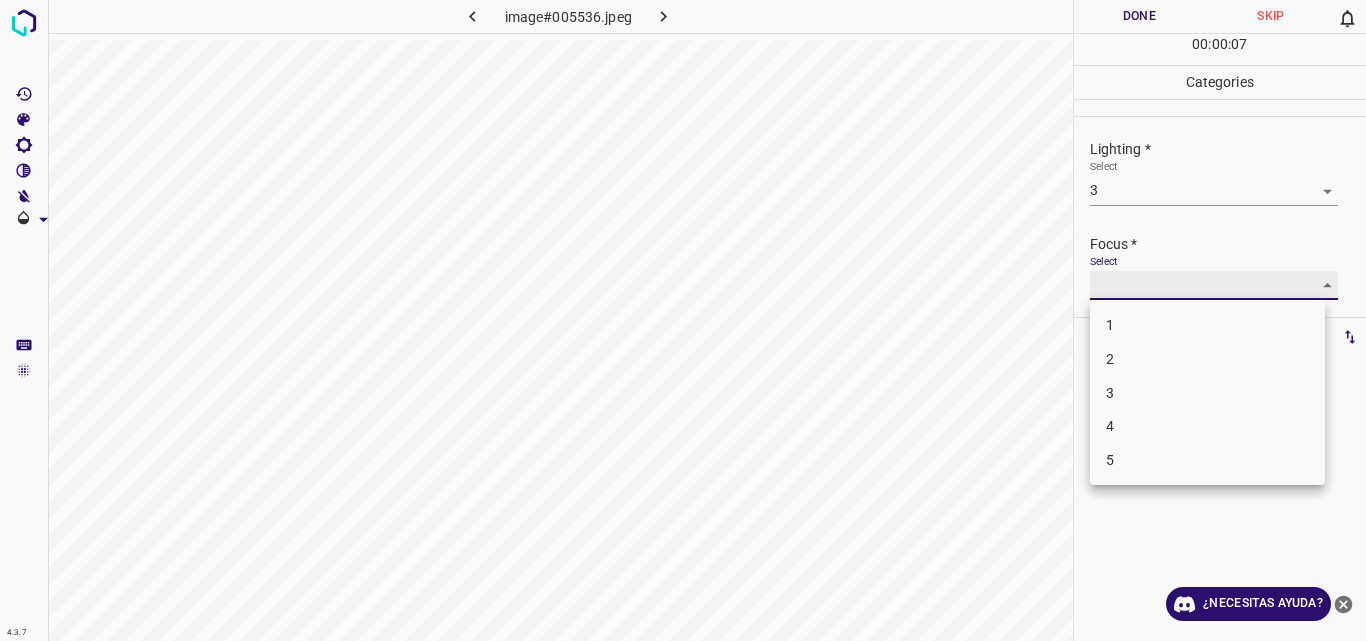 type on "3" 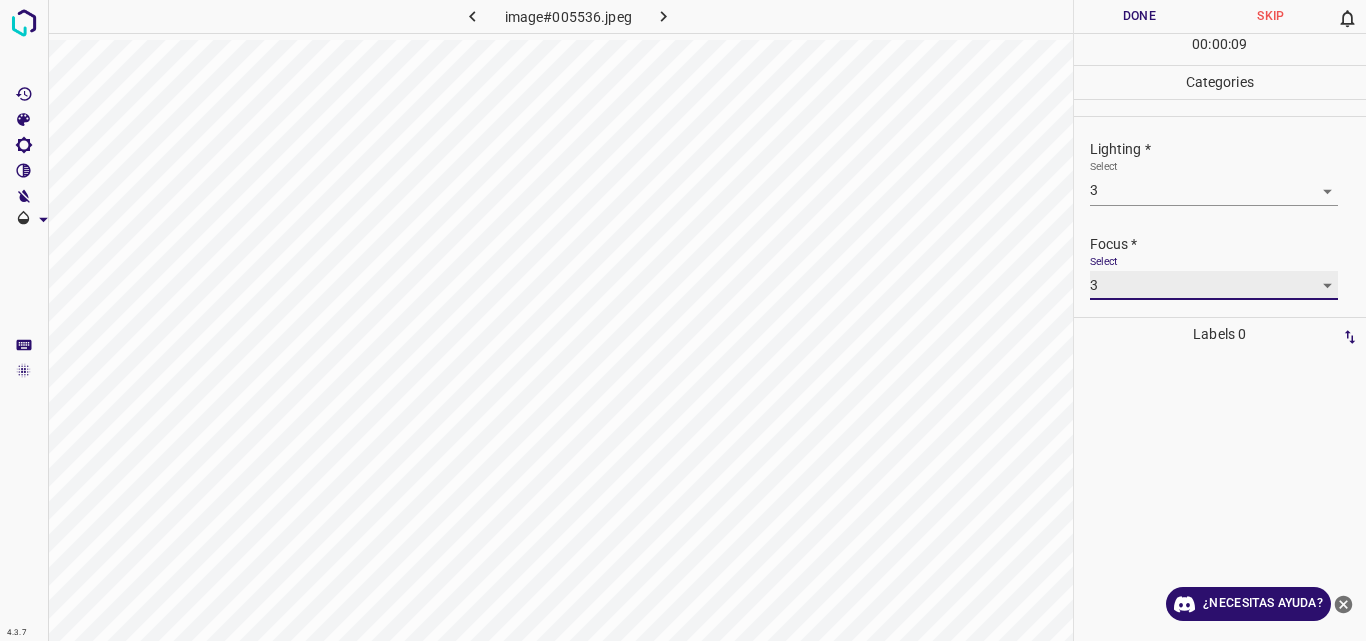 scroll, scrollTop: 98, scrollLeft: 0, axis: vertical 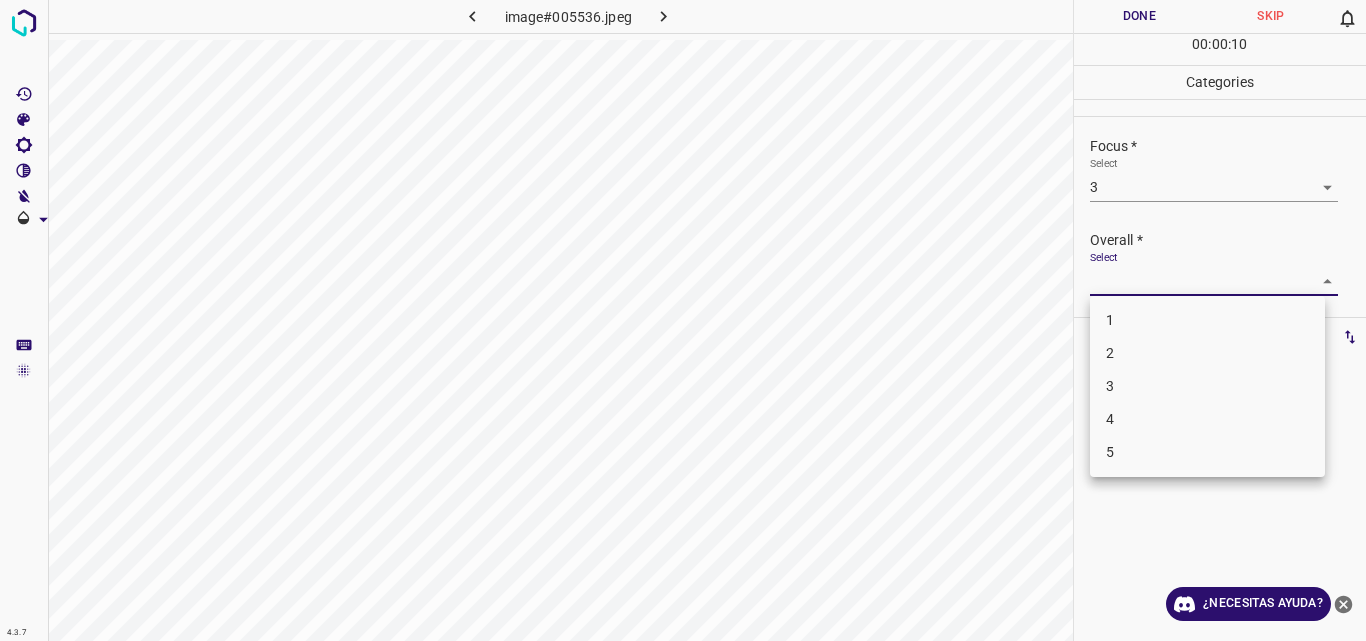 click on "4.3.7 image#005536.jpeg Done Skip 0 00   : 00   : 10   Categories Lighting *  Select 3 3 Focus *  Select 3 3 Overall *  Select ​ Labels   0 Categories 1 Lighting 2 Focus 3 Overall Tools Space Change between modes (Draw & Edit) I Auto labeling R Restore zoom M Zoom in N Zoom out Delete Delete selecte label Filters Z Restore filters X Saturation filter C Brightness filter V Contrast filter B Gray scale filter General O Download ¿Necesitas ayuda? Original text Rate this translation Your feedback will be used to help improve Google Translate - Texto - Esconder - Borrar 1 2 3 4 5" at bounding box center [683, 320] 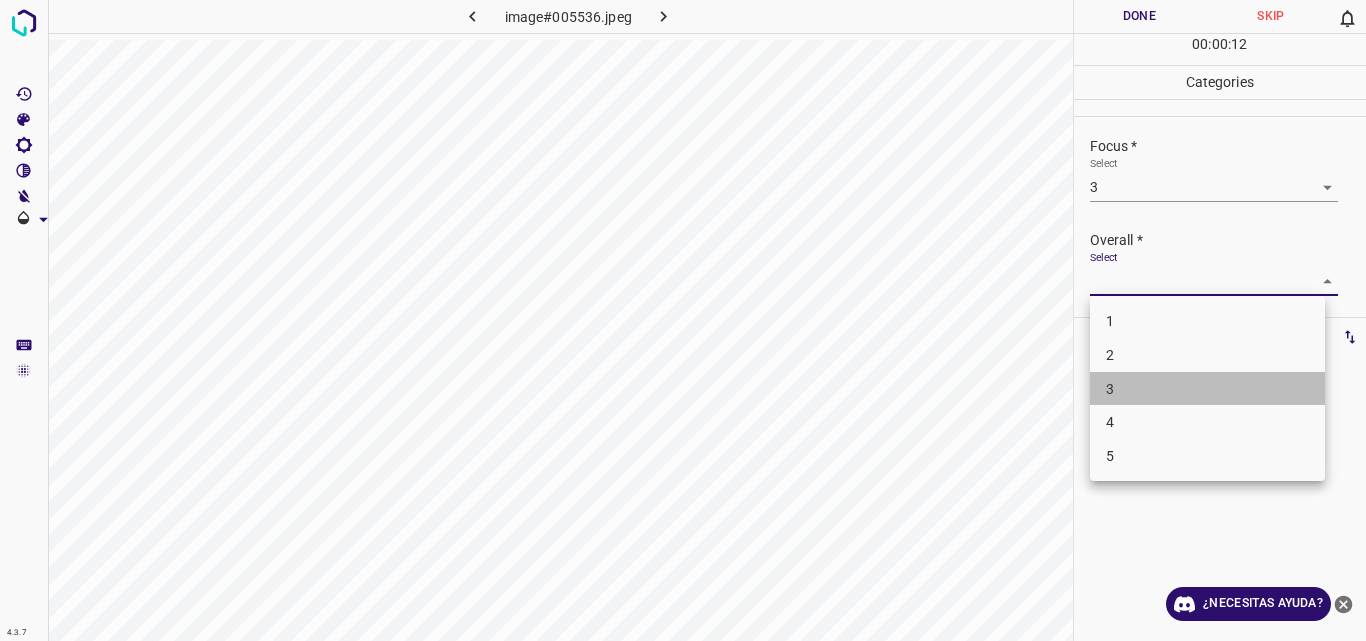click on "3" at bounding box center (1207, 389) 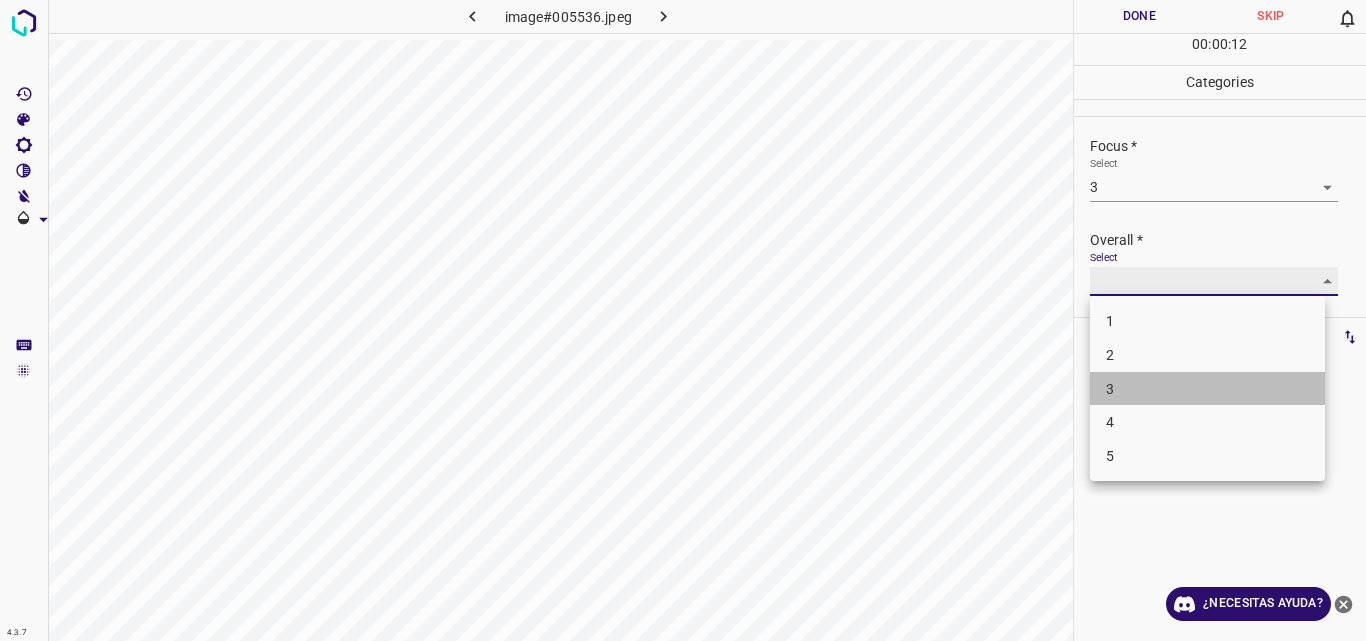 type on "3" 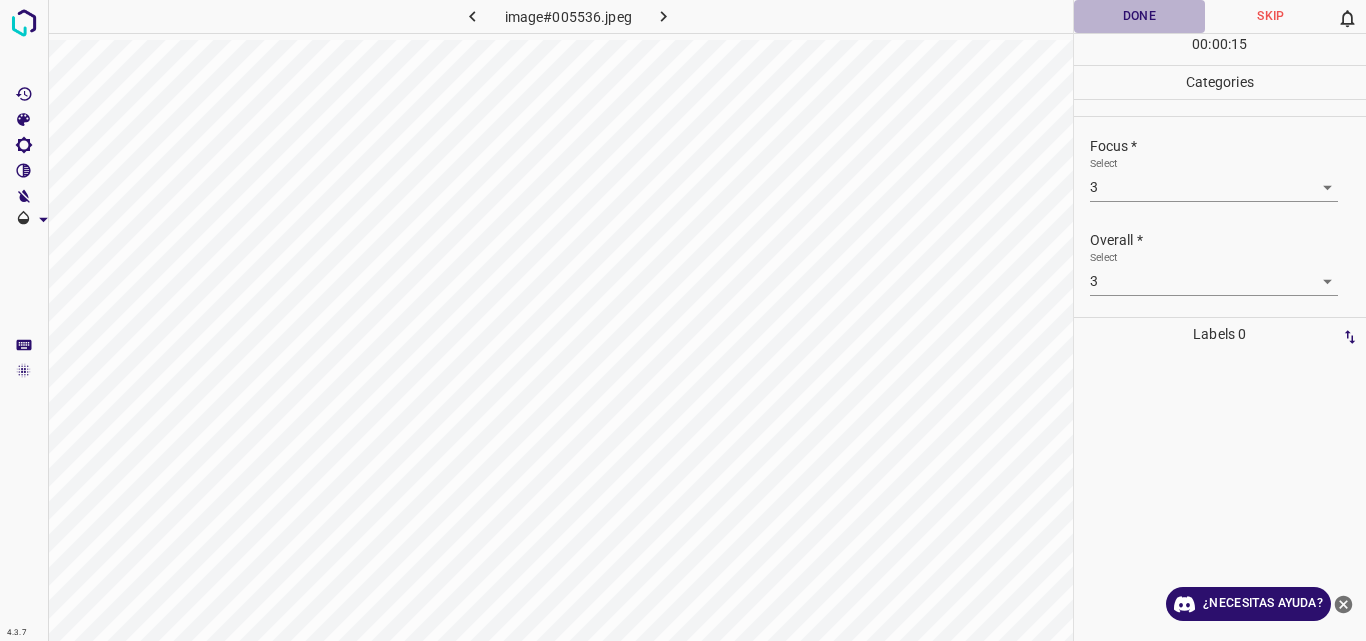 click on "Done" at bounding box center (1140, 16) 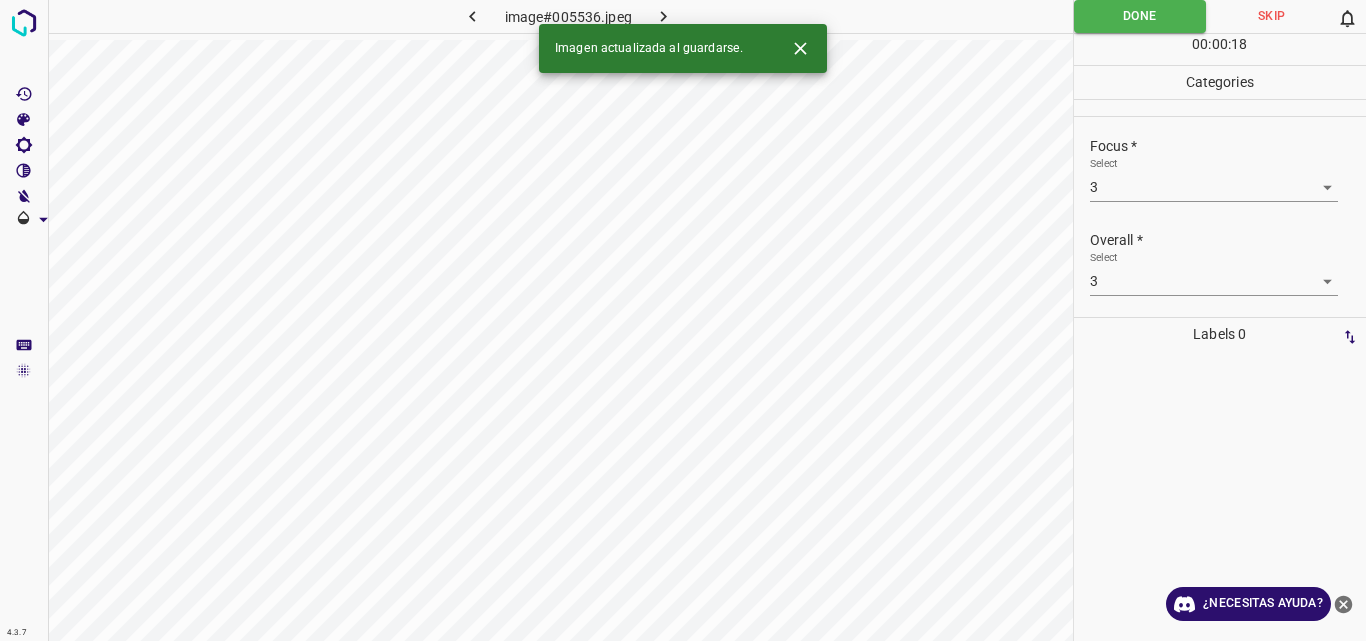 click 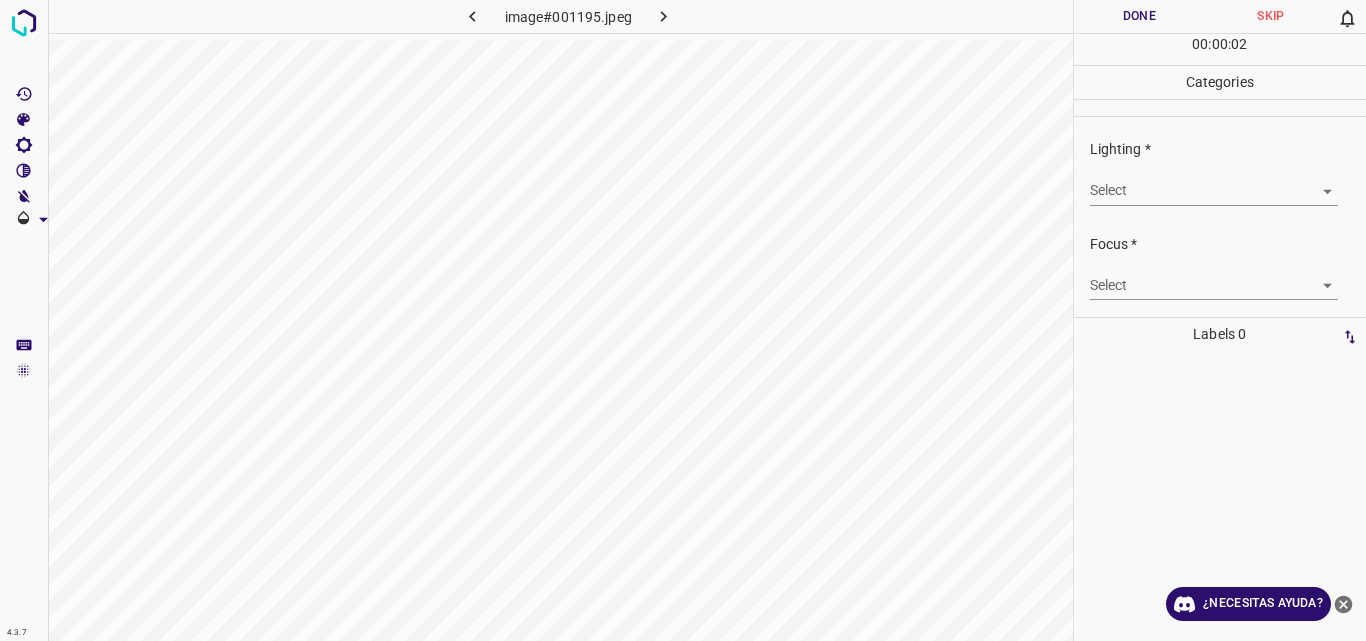 click on "4.3.7 image#001195.jpeg Done Skip 0 00   : 00   : 02   Categories Lighting *  Select ​ Focus *  Select ​ Overall *  Select ​ Labels   0 Categories 1 Lighting 2 Focus 3 Overall Tools Space Change between modes (Draw & Edit) I Auto labeling R Restore zoom M Zoom in N Zoom out Delete Delete selecte label Filters Z Restore filters X Saturation filter C Brightness filter V Contrast filter B Gray scale filter General O Download ¿Necesitas ayuda? Original text Rate this translation Your feedback will be used to help improve Google Translate - Texto - Esconder - Borrar" at bounding box center (683, 320) 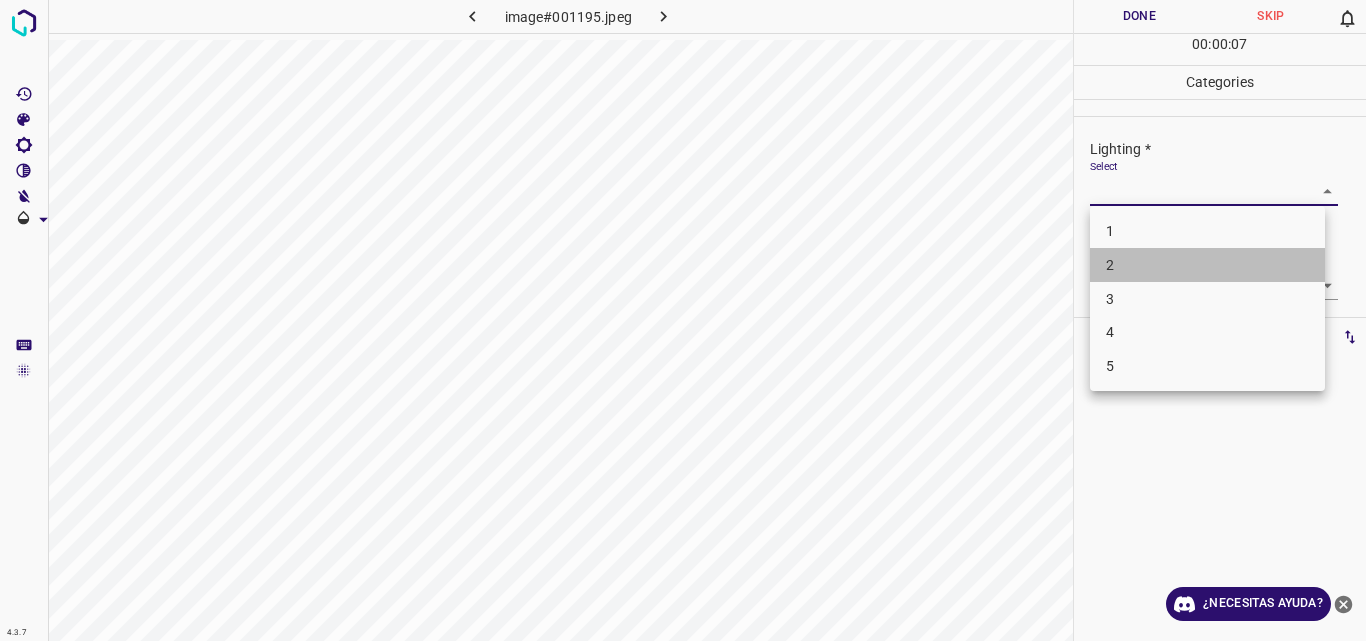 click on "2" at bounding box center [1207, 265] 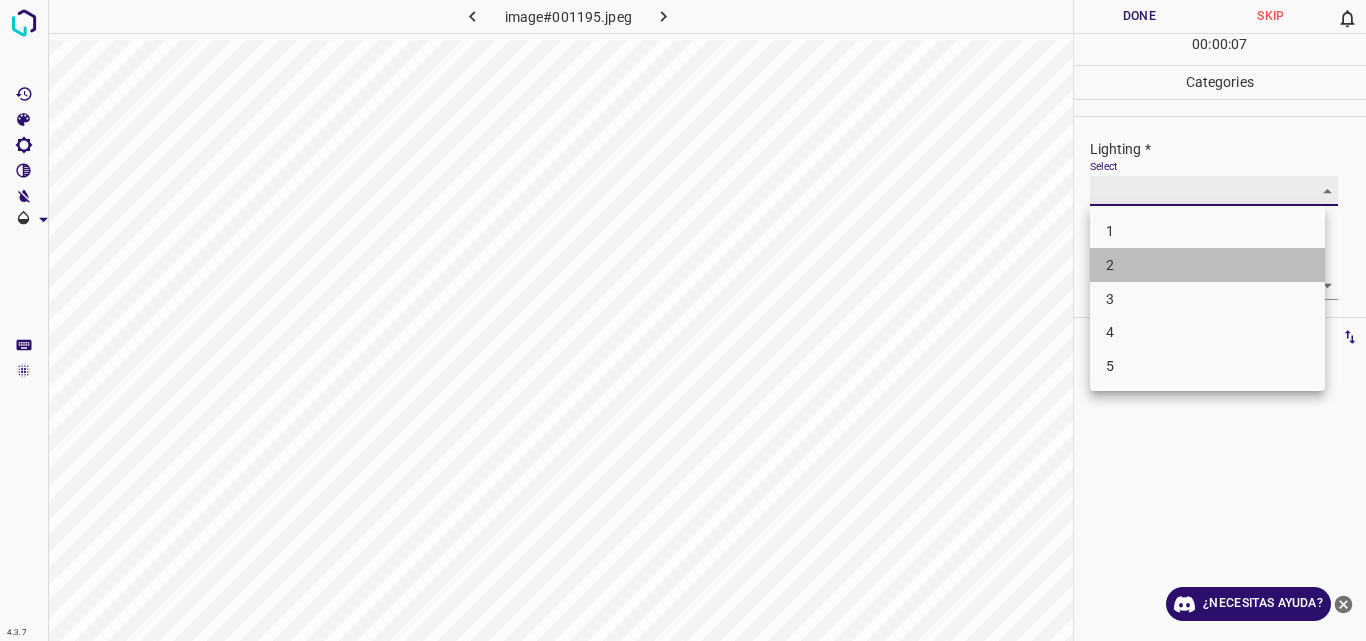 type on "2" 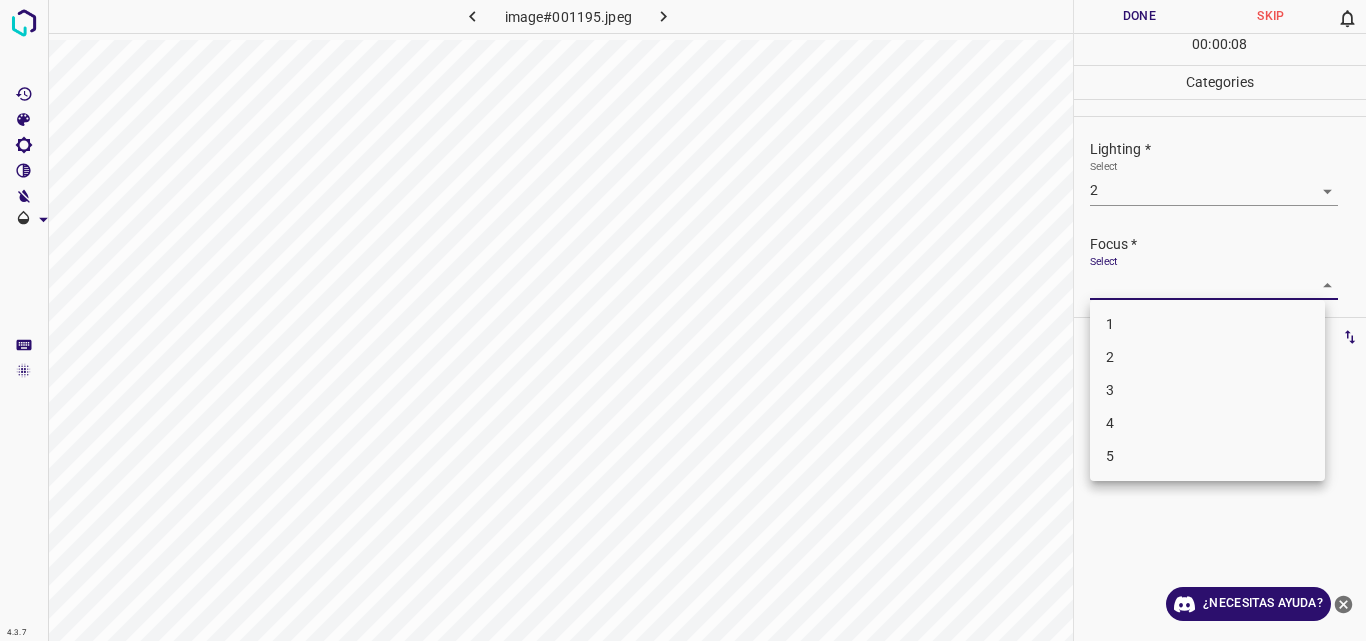 click on "4.3.7 image#001195.jpeg Done Skip 0 00   : 00   : 08   Categories Lighting *  Select 2 2 Focus *  Select ​ Overall *  Select ​ Labels   0 Categories 1 Lighting 2 Focus 3 Overall Tools Space Change between modes (Draw & Edit) I Auto labeling R Restore zoom M Zoom in N Zoom out Delete Delete selecte label Filters Z Restore filters X Saturation filter C Brightness filter V Contrast filter B Gray scale filter General O Download ¿Necesitas ayuda? Original text Rate this translation Your feedback will be used to help improve Google Translate - Texto - Esconder - Borrar 1 2 3 4 5" at bounding box center [683, 320] 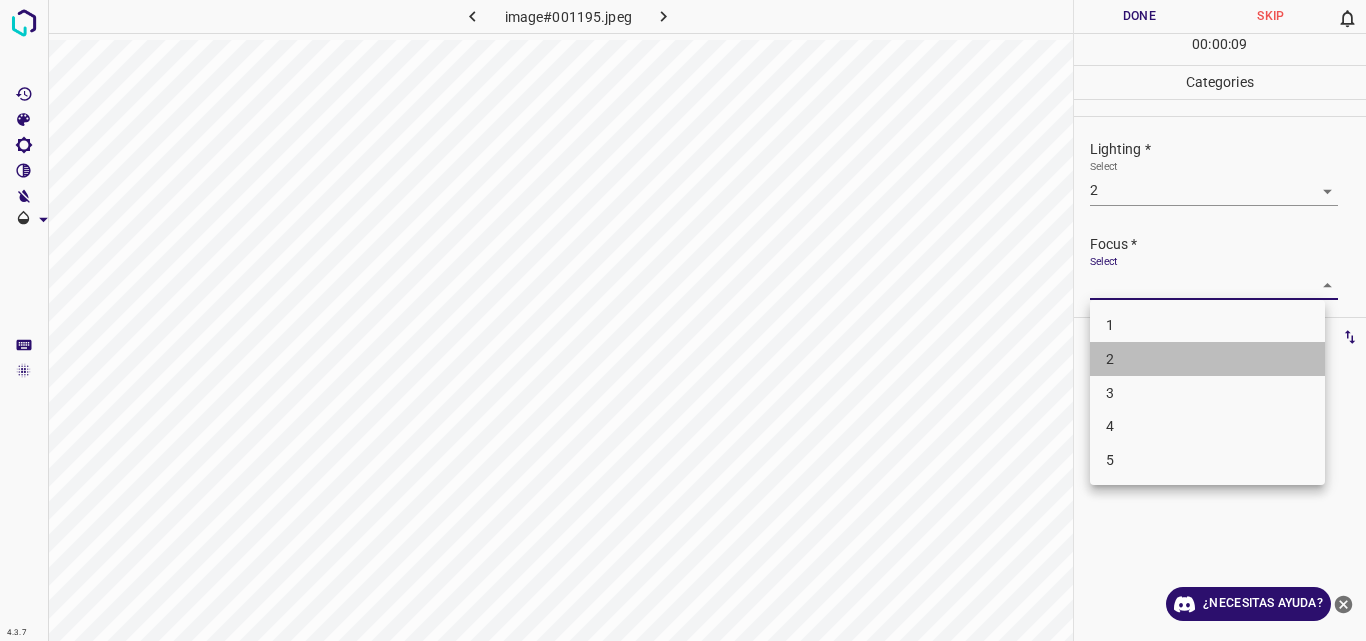 click on "2" at bounding box center [1207, 359] 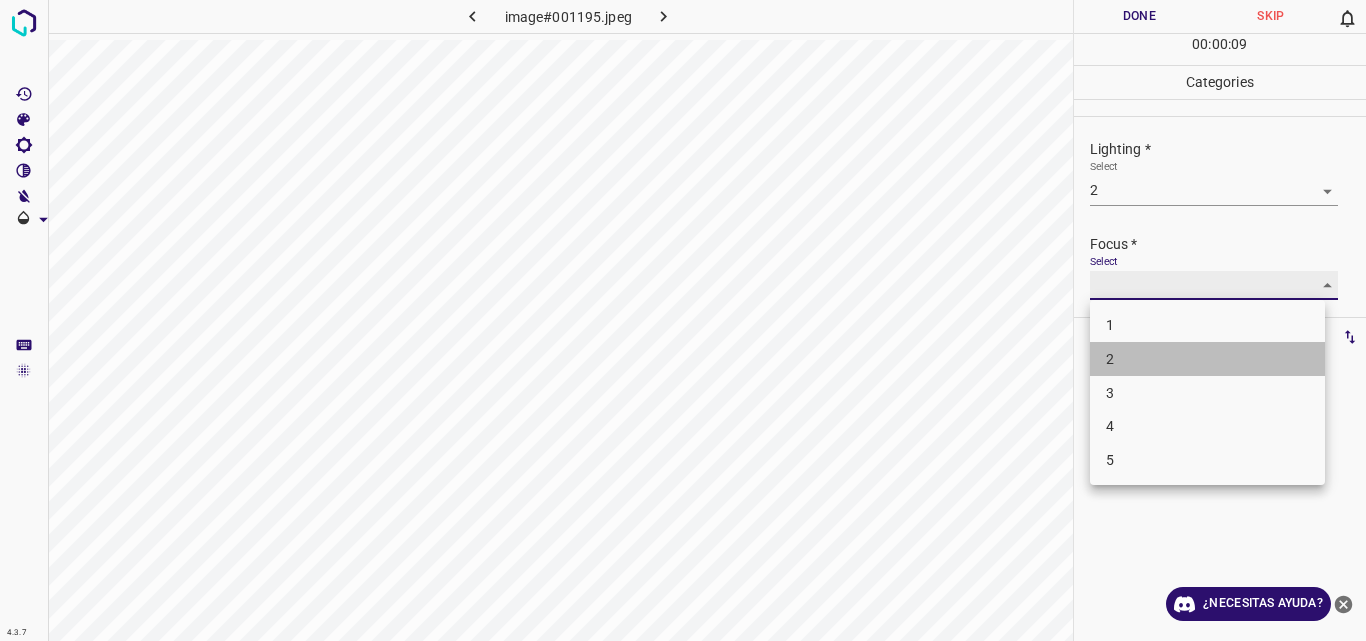 type on "2" 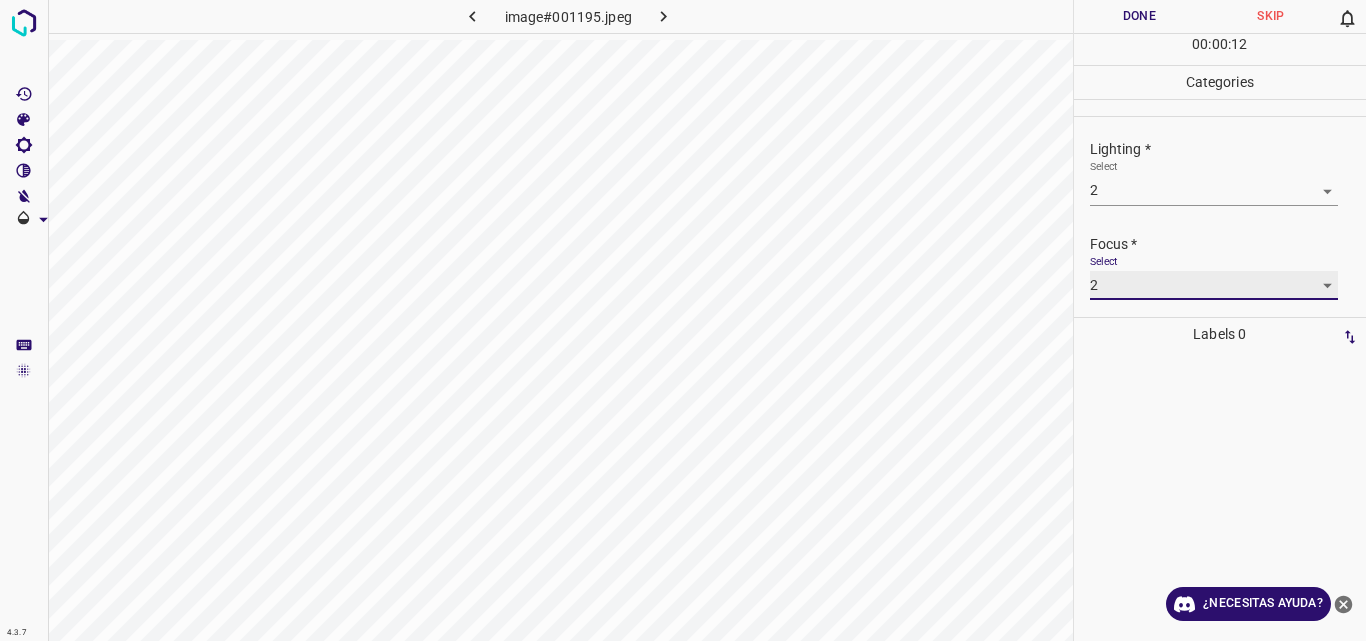 scroll, scrollTop: 98, scrollLeft: 0, axis: vertical 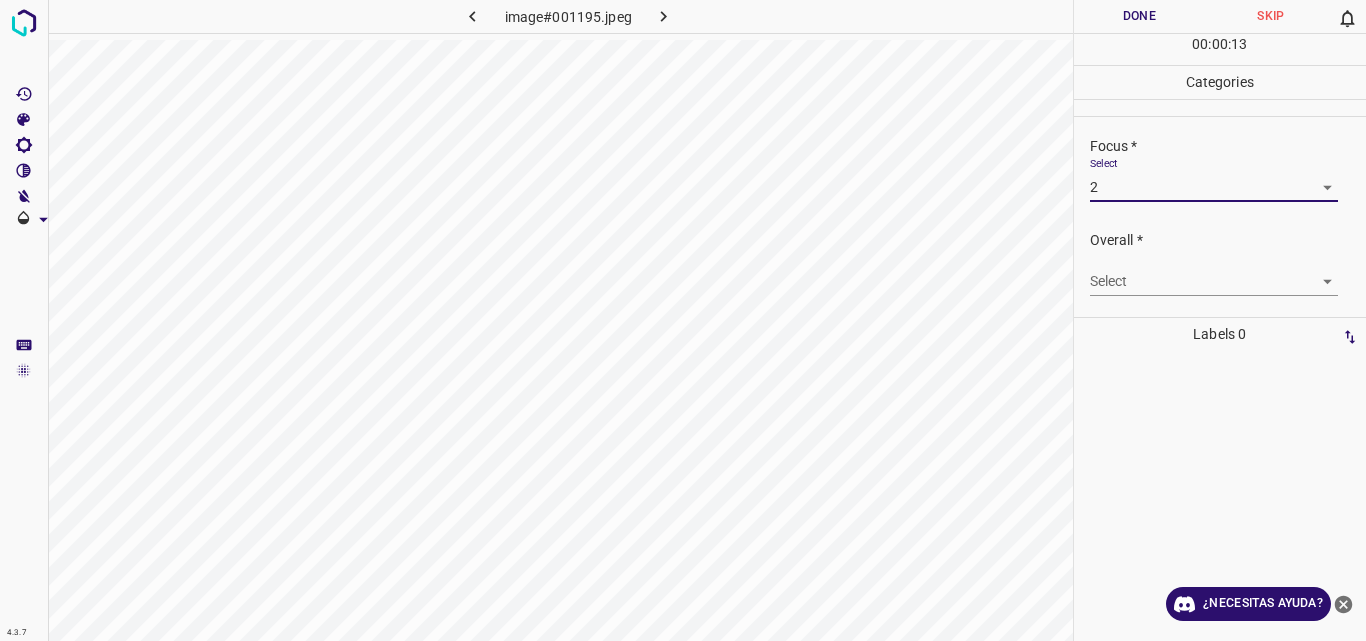 click on "4.3.7 image#001195.jpeg Done Skip 0 00   : 00   : 13   Categories Lighting *  Select 2 2 Focus *  Select 2 2 Overall *  Select ​ Labels   0 Categories 1 Lighting 2 Focus 3 Overall Tools Space Change between modes (Draw & Edit) I Auto labeling R Restore zoom M Zoom in N Zoom out Delete Delete selecte label Filters Z Restore filters X Saturation filter C Brightness filter V Contrast filter B Gray scale filter General O Download ¿Necesitas ayuda? Original text Rate this translation Your feedback will be used to help improve Google Translate - Texto - Esconder - Borrar" at bounding box center (683, 320) 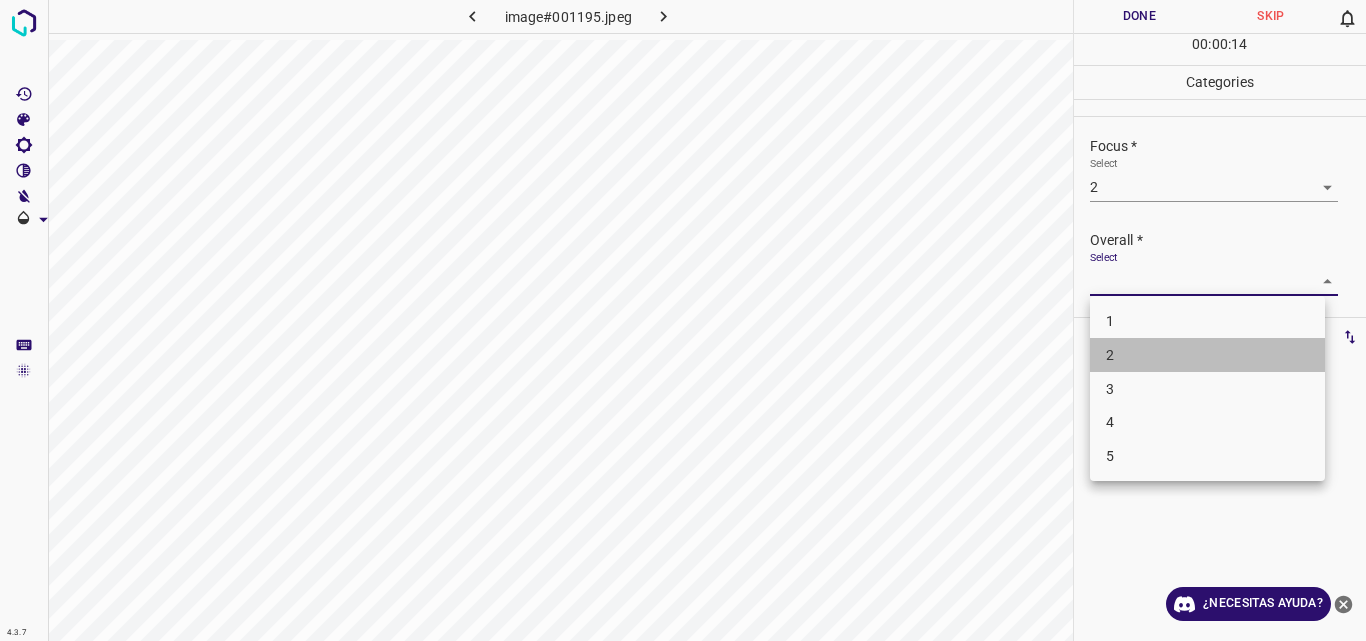 click on "2" at bounding box center (1207, 355) 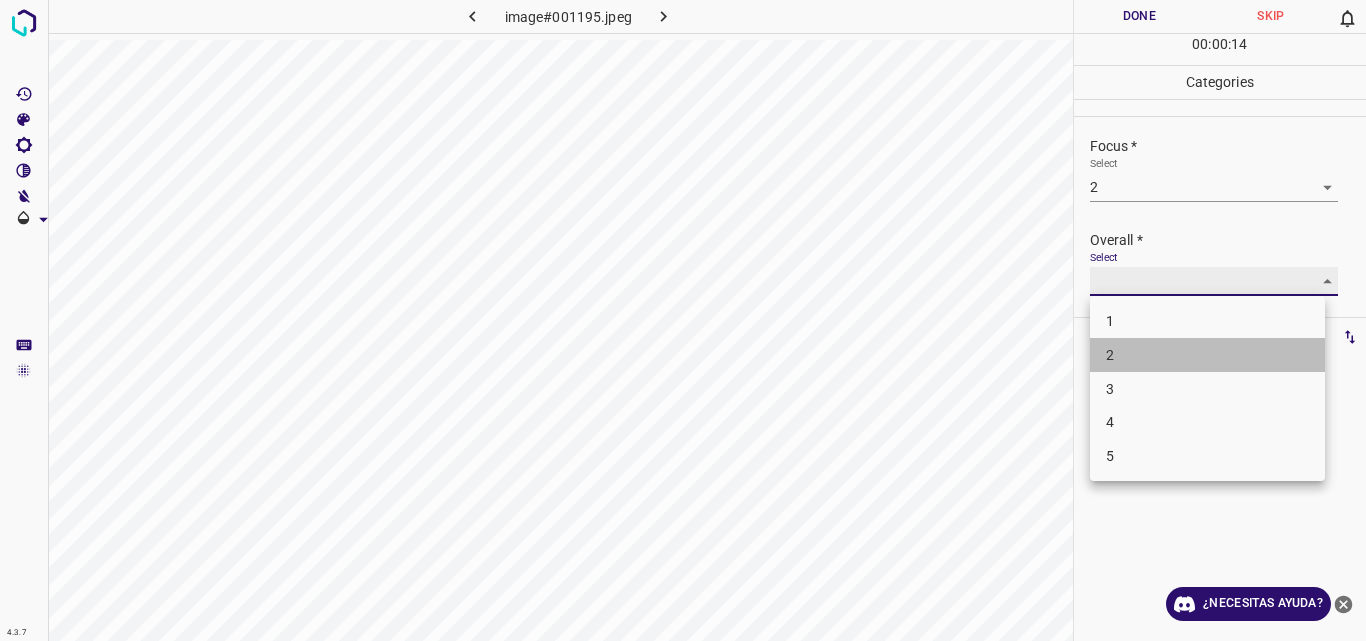 type on "2" 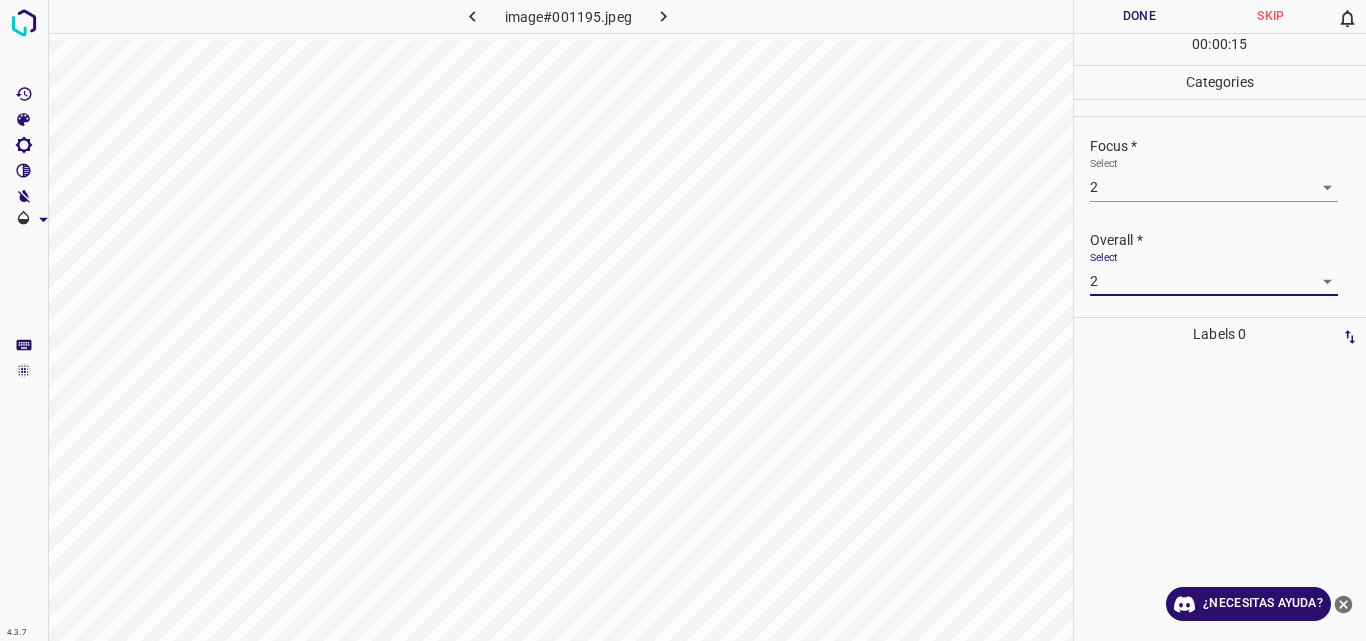 click on "Done" at bounding box center (1140, 16) 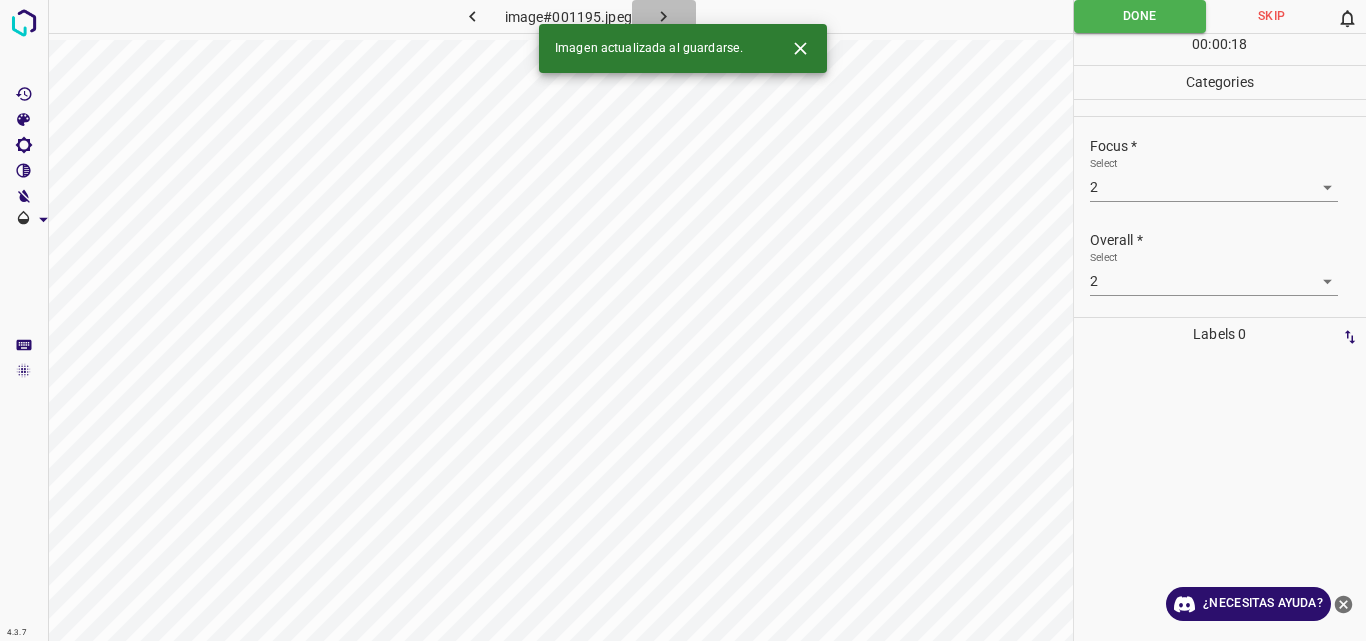 click 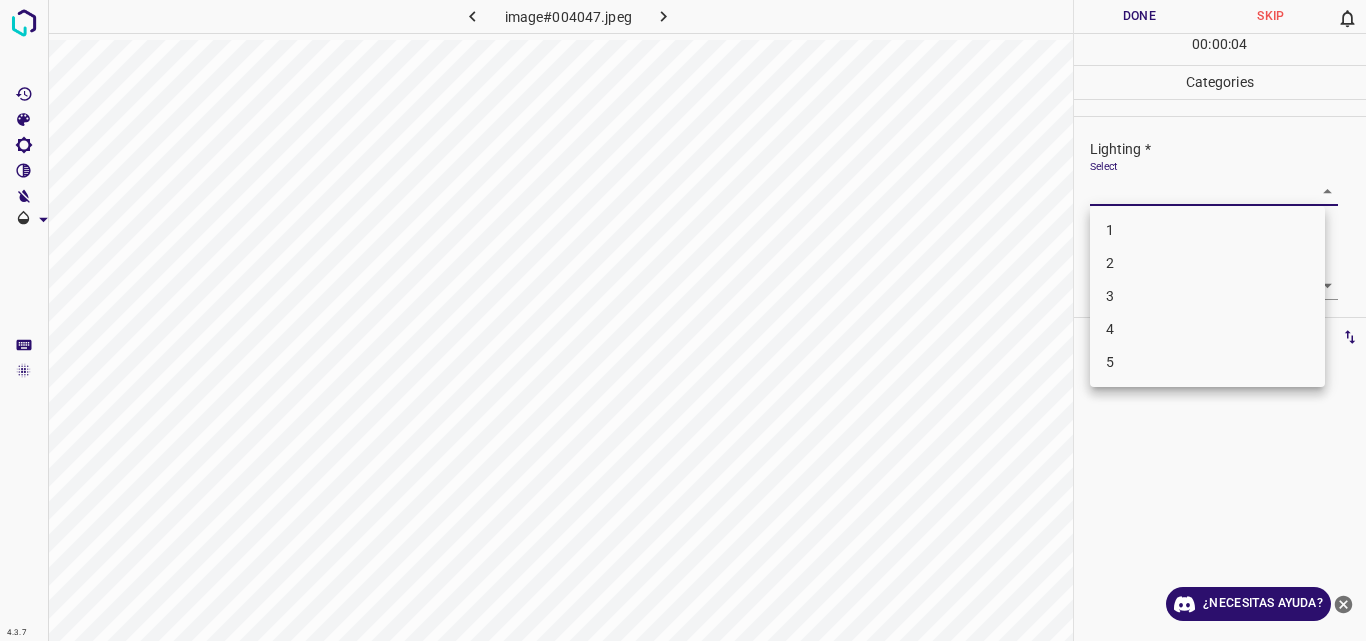 click on "4.3.7 image#004047.jpeg Done Skip 0 00   : 00   : 04   Categories Lighting *  Select ​ Focus *  Select ​ Overall *  Select ​ Labels   0 Categories 1 Lighting 2 Focus 3 Overall Tools Space Change between modes (Draw & Edit) I Auto labeling R Restore zoom M Zoom in N Zoom out Delete Delete selecte label Filters Z Restore filters X Saturation filter C Brightness filter V Contrast filter B Gray scale filter General O Download ¿Necesitas ayuda? Original text Rate this translation Your feedback will be used to help improve Google Translate - Texto - Esconder - Borrar 1 2 3 4 5" at bounding box center (683, 320) 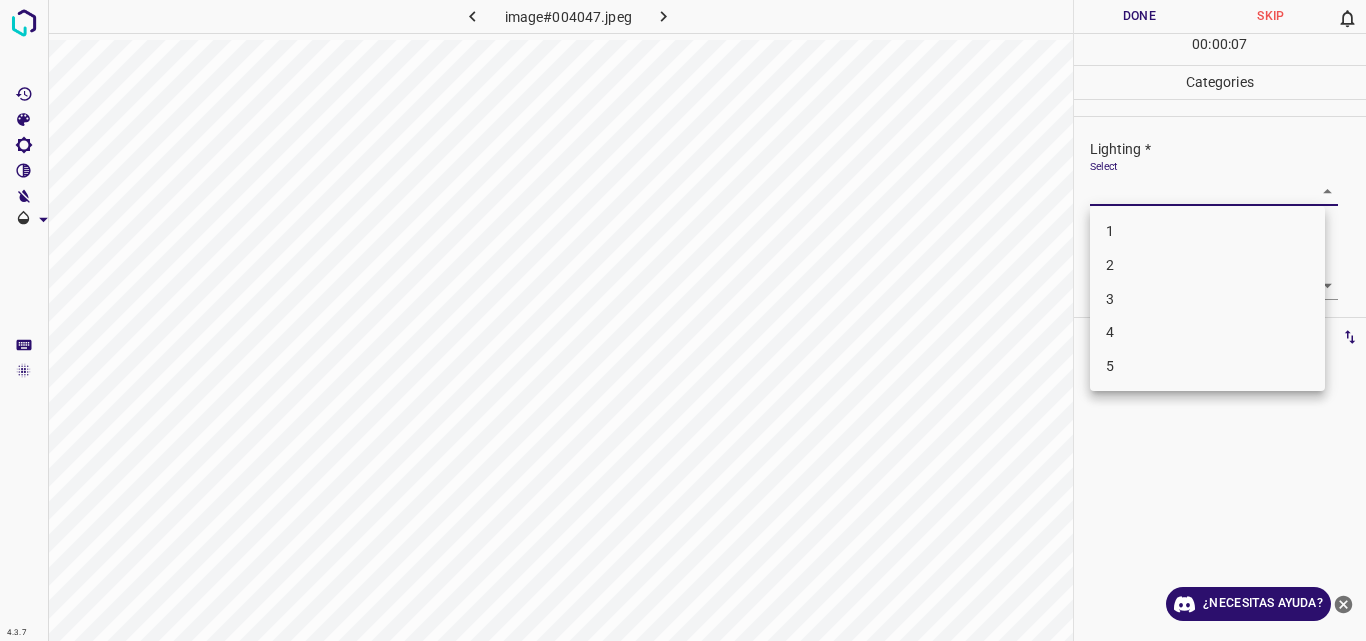 click on "3" at bounding box center (1207, 299) 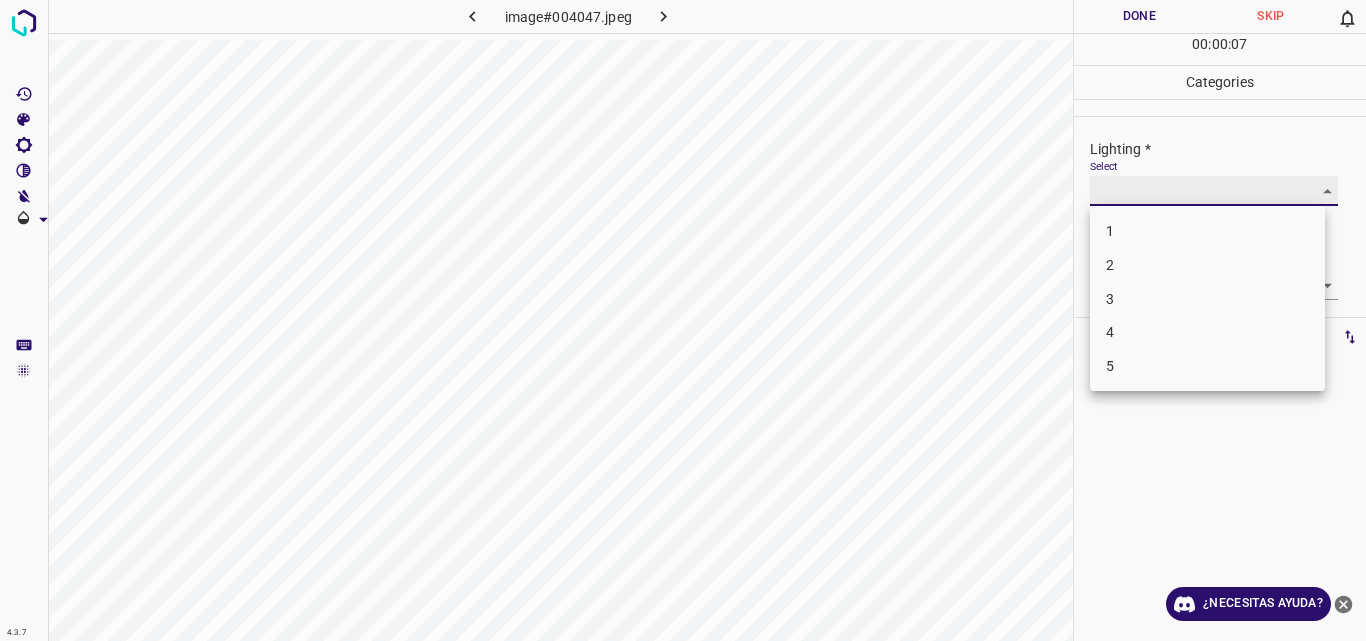 type on "3" 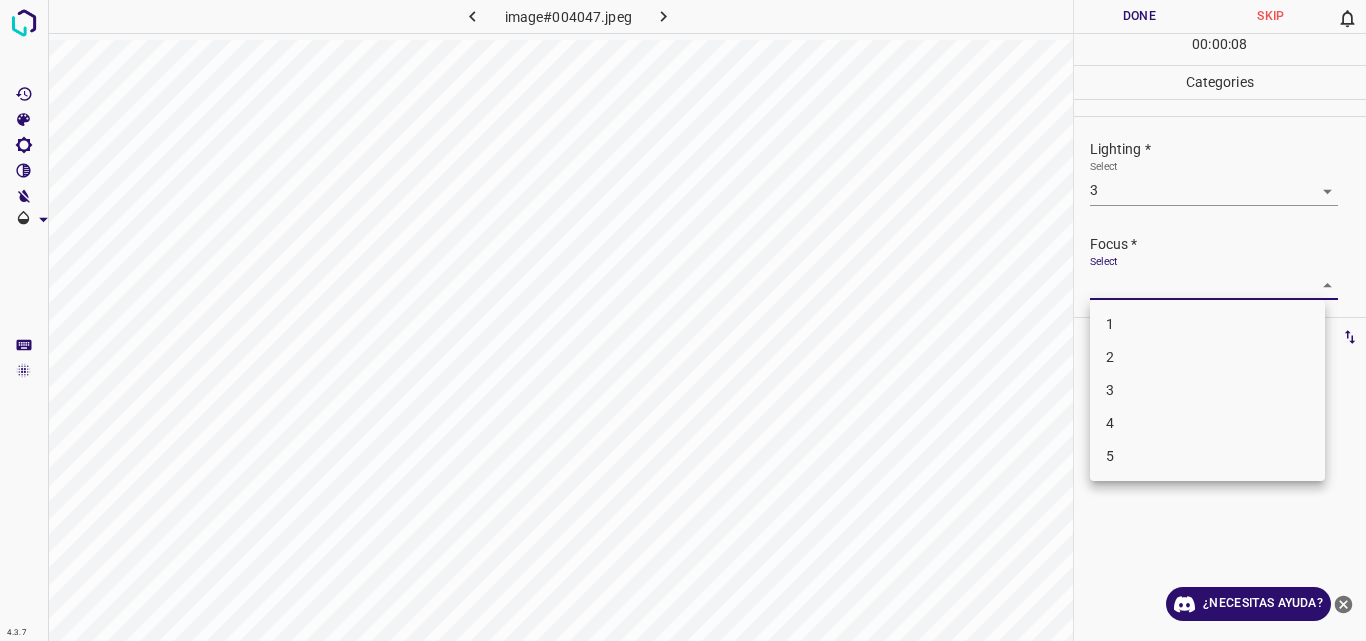 click on "4.3.7 image#004047.jpeg Done Skip 0 00   : 00   : 08   Categories Lighting *  Select 3 3 Focus *  Select ​ Overall *  Select ​ Labels   0 Categories 1 Lighting 2 Focus 3 Overall Tools Space Change between modes (Draw & Edit) I Auto labeling R Restore zoom M Zoom in N Zoom out Delete Delete selecte label Filters Z Restore filters X Saturation filter C Brightness filter V Contrast filter B Gray scale filter General O Download ¿Necesitas ayuda? Original text Rate this translation Your feedback will be used to help improve Google Translate - Texto - Esconder - Borrar 1 2 3 4 5" at bounding box center (683, 320) 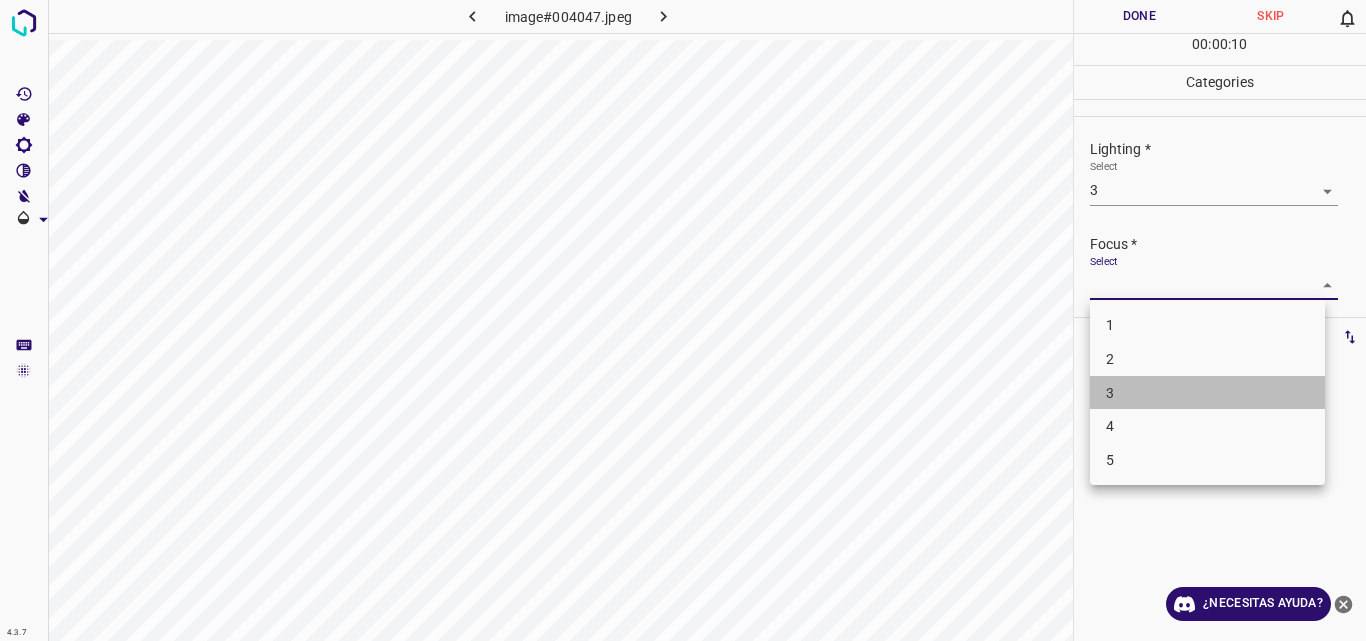 click on "3" at bounding box center [1207, 393] 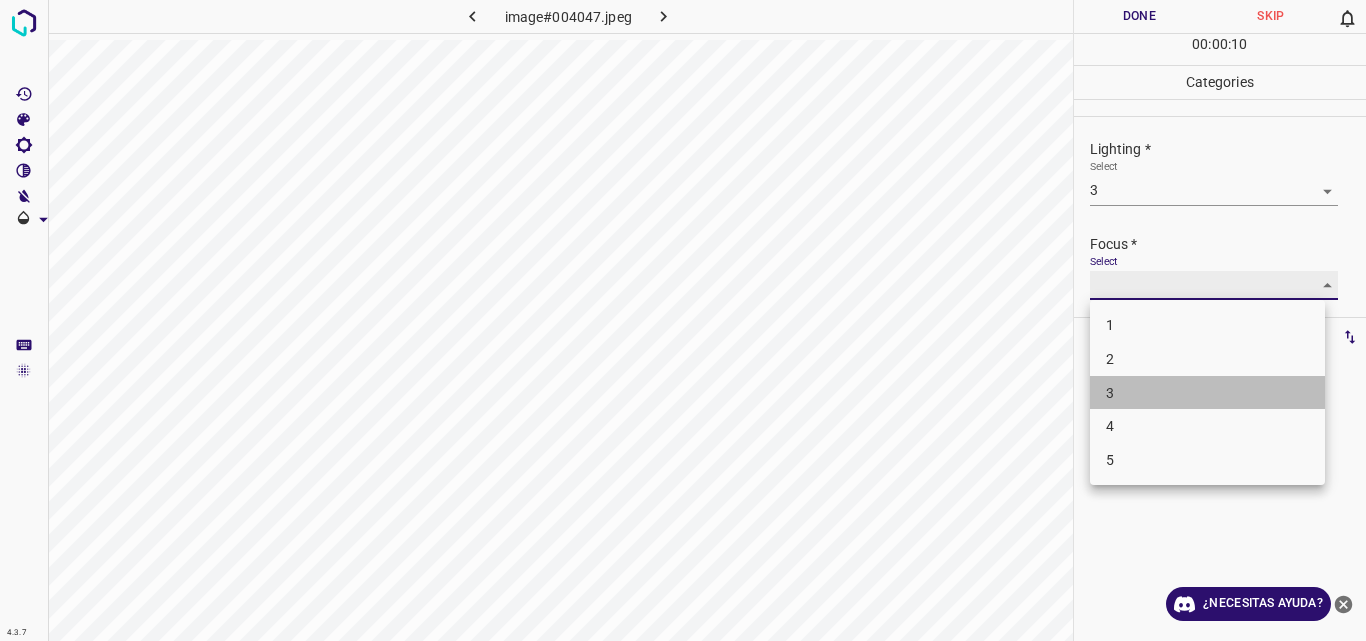 type on "3" 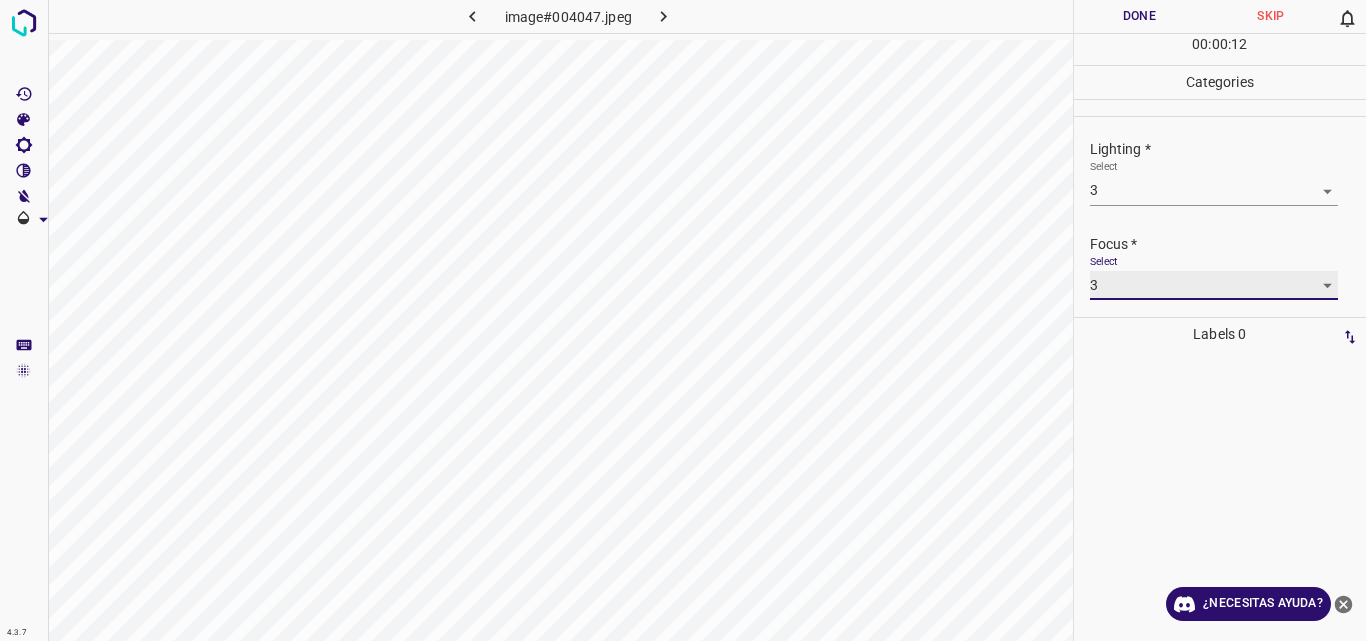 scroll, scrollTop: 98, scrollLeft: 0, axis: vertical 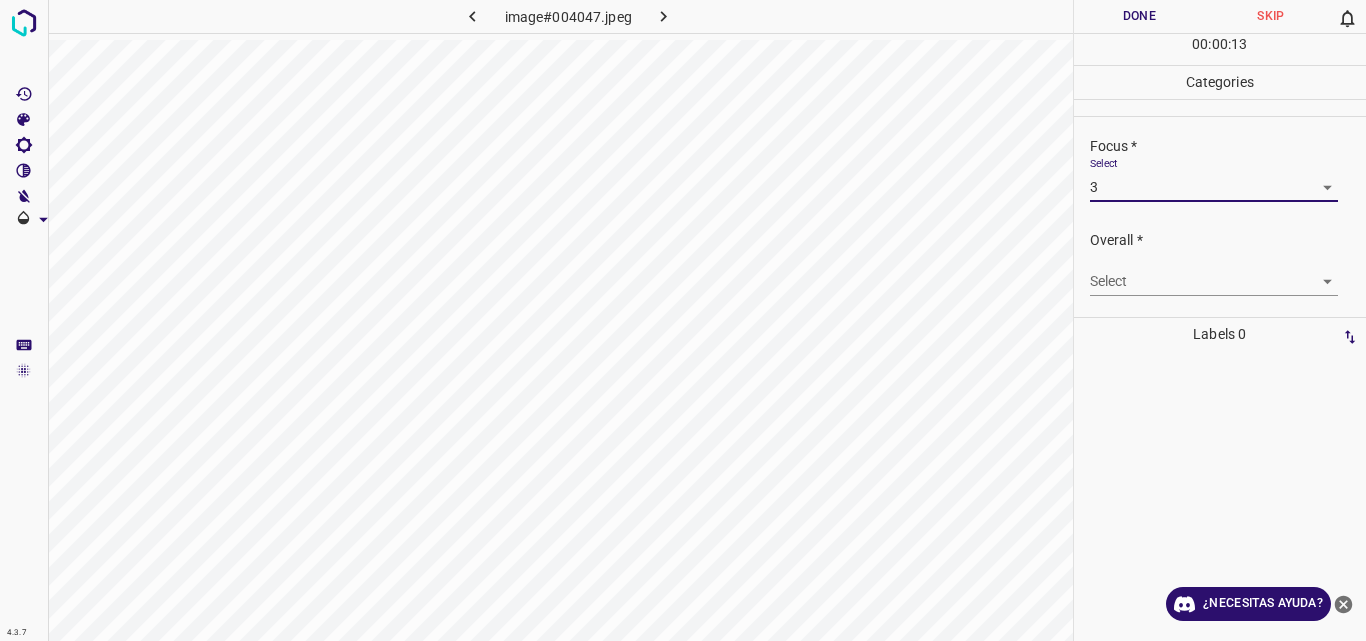 click on "4.3.7 image#004047.jpeg Done Skip 0 00   : 00   : 13   Categories Lighting *  Select 3 3 Focus *  Select 3 3 Overall *  Select ​ Labels   0 Categories 1 Lighting 2 Focus 3 Overall Tools Space Change between modes (Draw & Edit) I Auto labeling R Restore zoom M Zoom in N Zoom out Delete Delete selecte label Filters Z Restore filters X Saturation filter C Brightness filter V Contrast filter B Gray scale filter General O Download ¿Necesitas ayuda? Original text Rate this translation Your feedback will be used to help improve Google Translate - Texto - Esconder - Borrar" at bounding box center [683, 320] 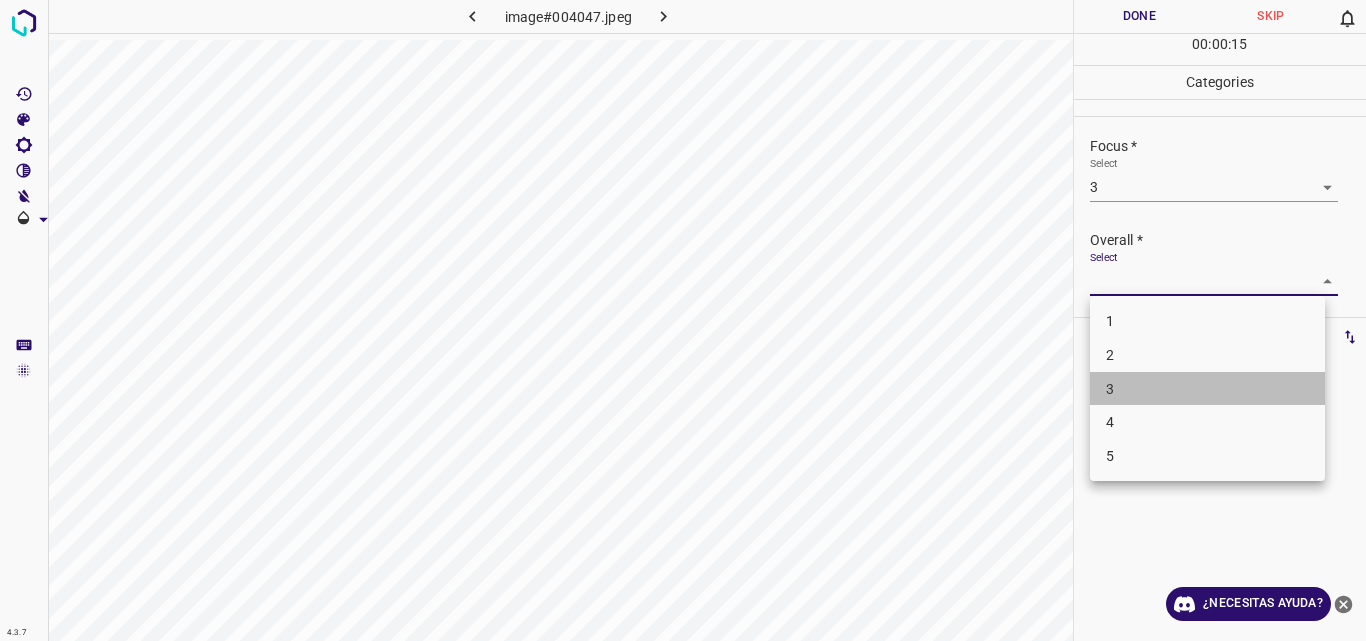 click on "3" at bounding box center [1207, 389] 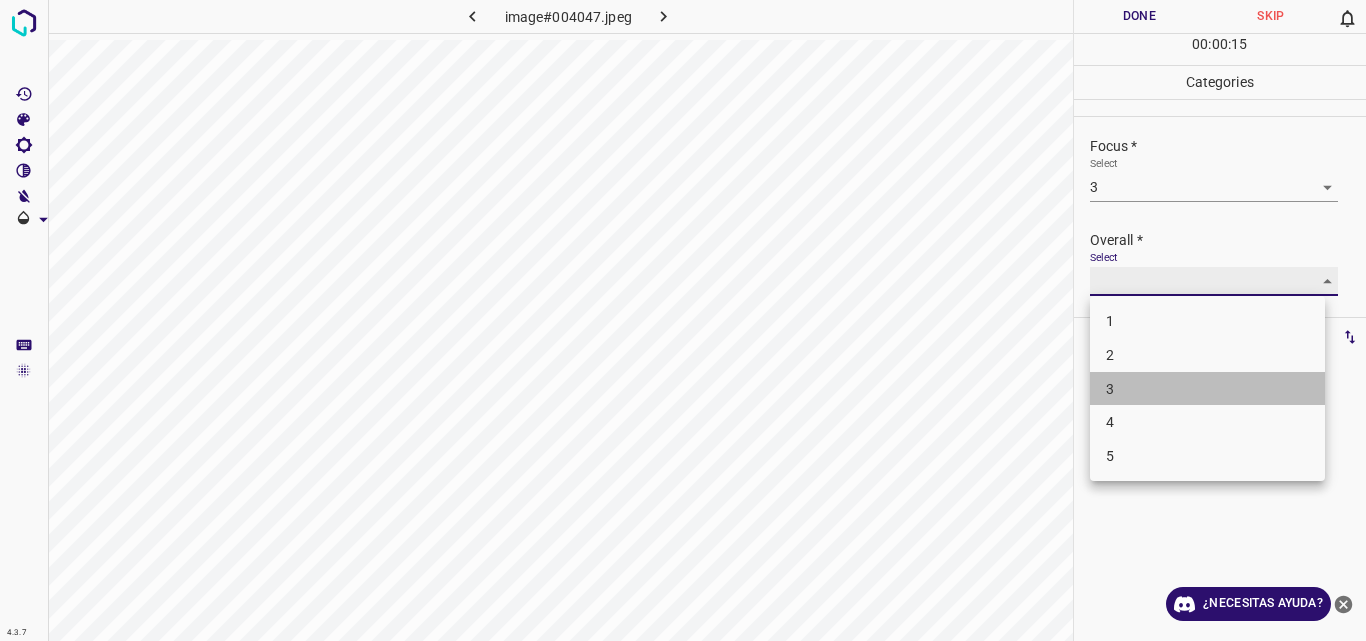 type on "3" 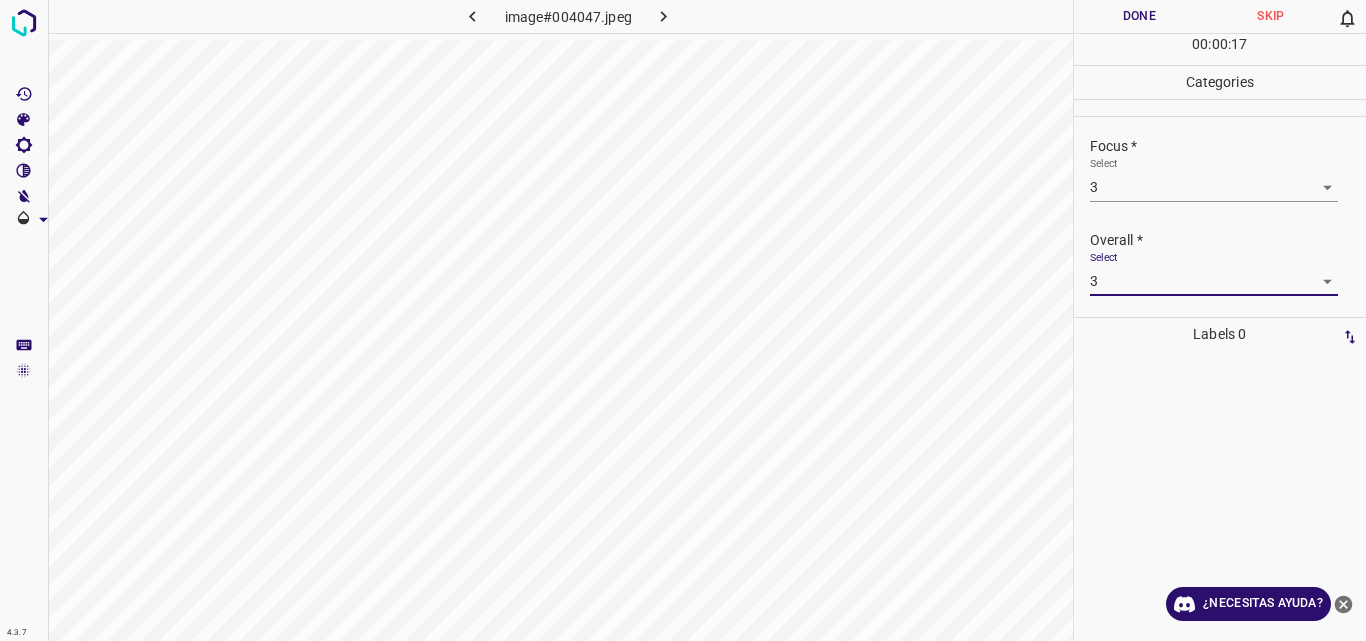 click on "Done" at bounding box center [1140, 16] 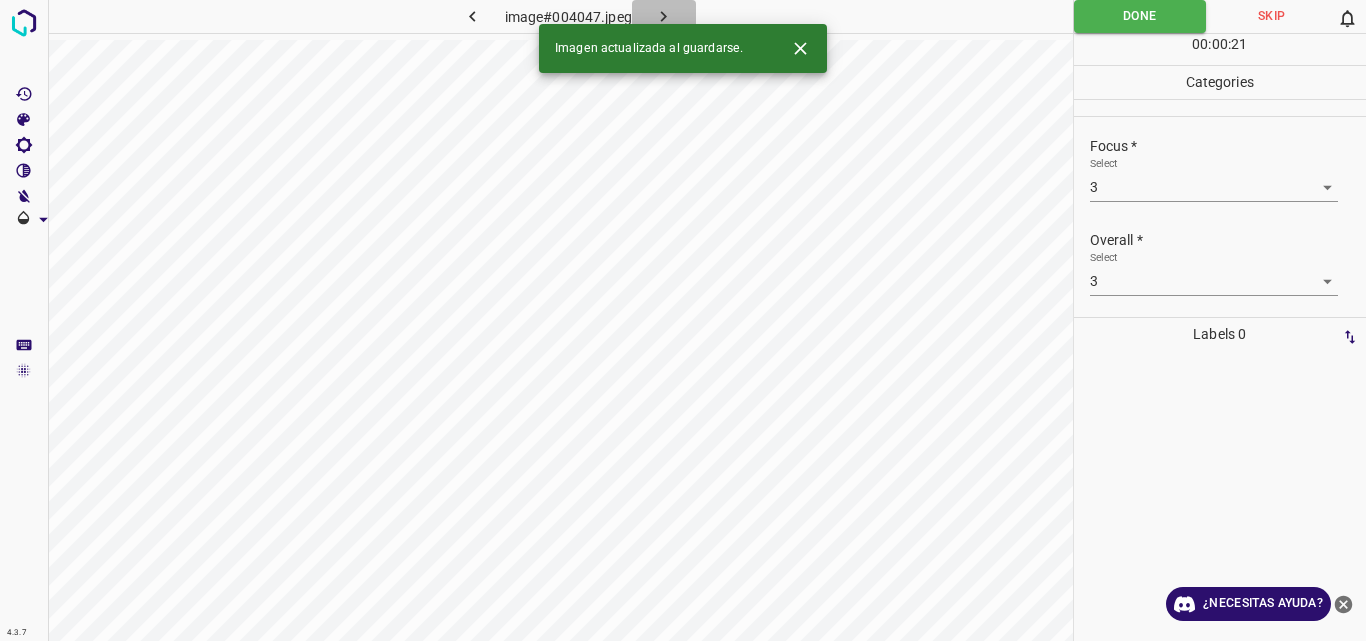 click 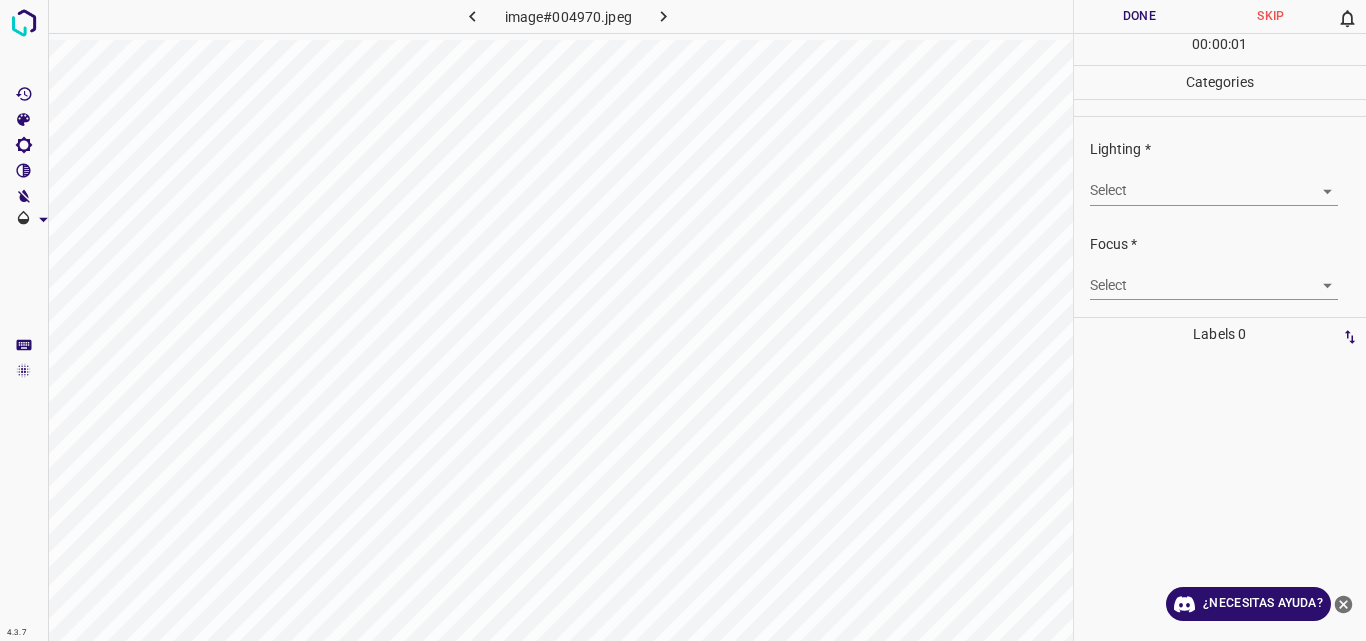 click on "4.3.7 image#004970.jpeg Done Skip 0 00   : 00   : 01   Categories Lighting *  Select ​ Focus *  Select ​ Overall *  Select ​ Labels   0 Categories 1 Lighting 2 Focus 3 Overall Tools Space Change between modes (Draw & Edit) I Auto labeling R Restore zoom M Zoom in N Zoom out Delete Delete selecte label Filters Z Restore filters X Saturation filter C Brightness filter V Contrast filter B Gray scale filter General O Download ¿Necesitas ayuda? Original text Rate this translation Your feedback will be used to help improve Google Translate - Texto - Esconder - Borrar" at bounding box center (683, 320) 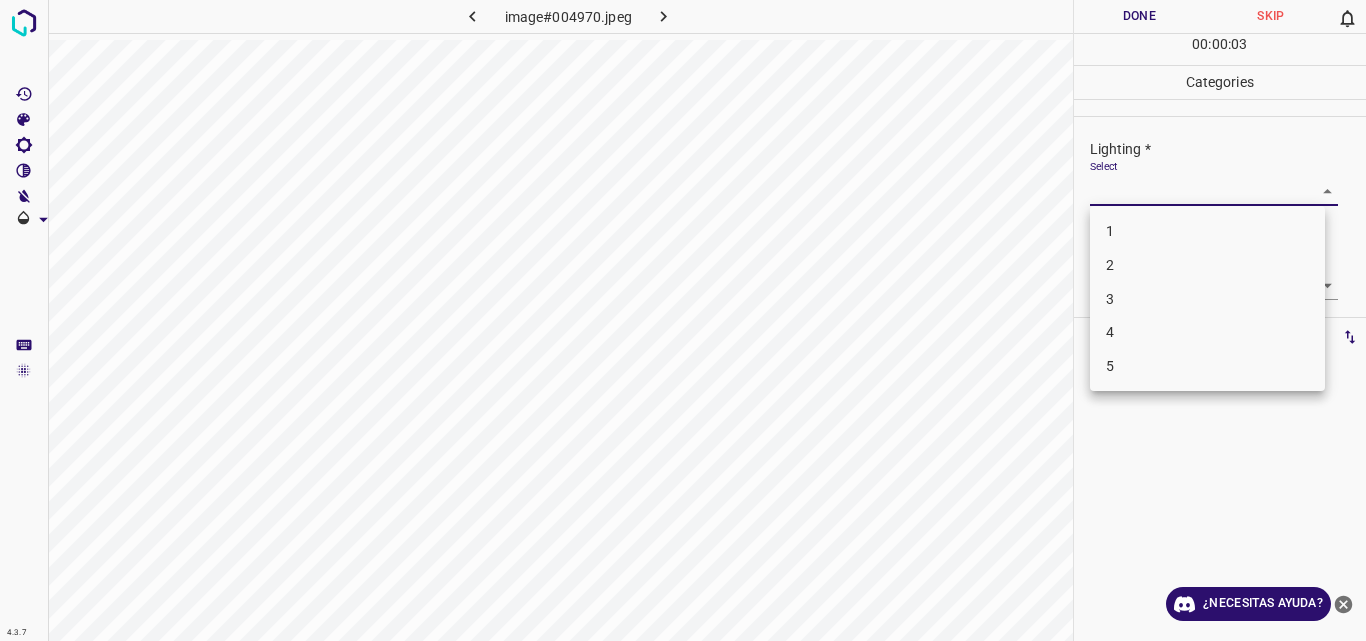 click on "3" at bounding box center (1207, 299) 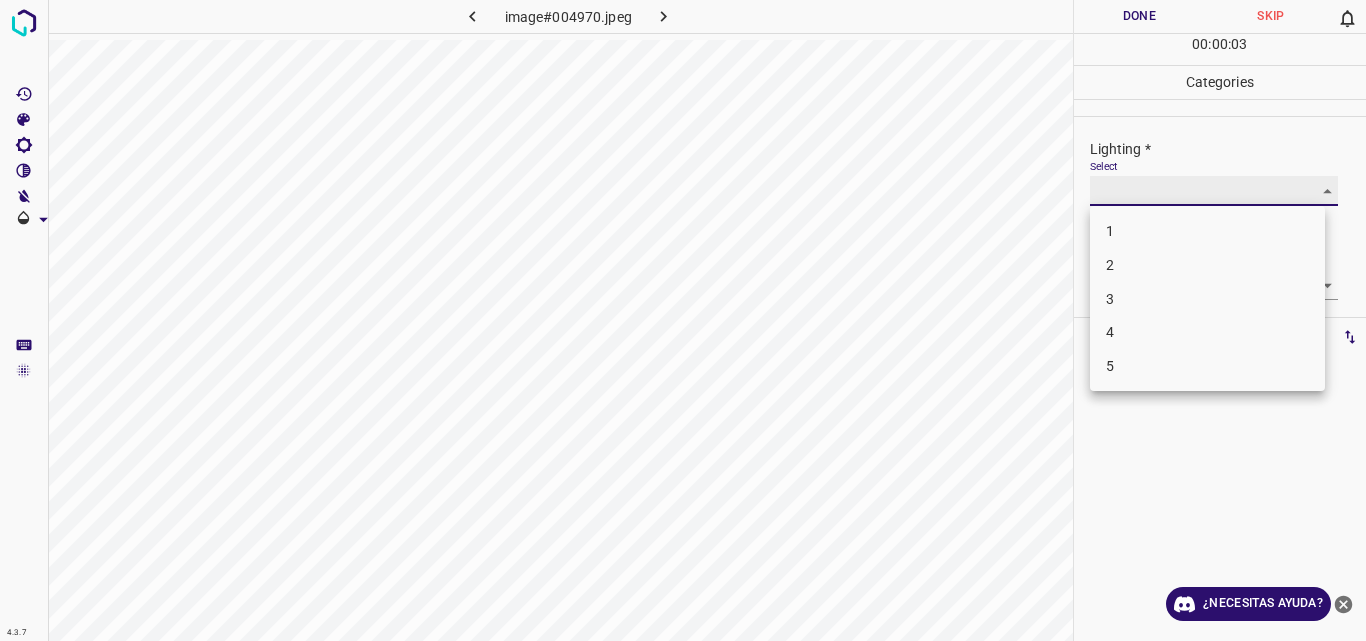 type on "3" 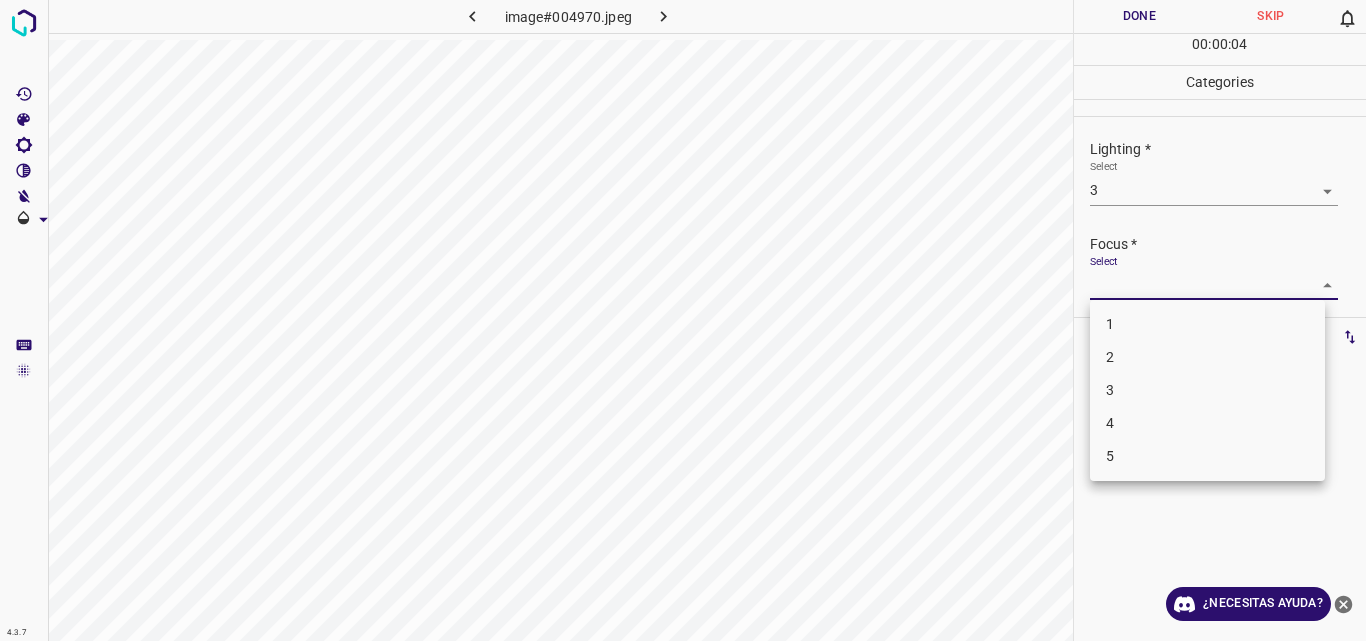 click on "4.3.7 image#004970.jpeg Done Skip 0 00   : 00   : 04   Categories Lighting *  Select 3 3 Focus *  Select ​ Overall *  Select ​ Labels   0 Categories 1 Lighting 2 Focus 3 Overall Tools Space Change between modes (Draw & Edit) I Auto labeling R Restore zoom M Zoom in N Zoom out Delete Delete selecte label Filters Z Restore filters X Saturation filter C Brightness filter V Contrast filter B Gray scale filter General O Download ¿Necesitas ayuda? Original text Rate this translation Your feedback will be used to help improve Google Translate - Texto - Esconder - Borrar 1 2 3 4 5" at bounding box center (683, 320) 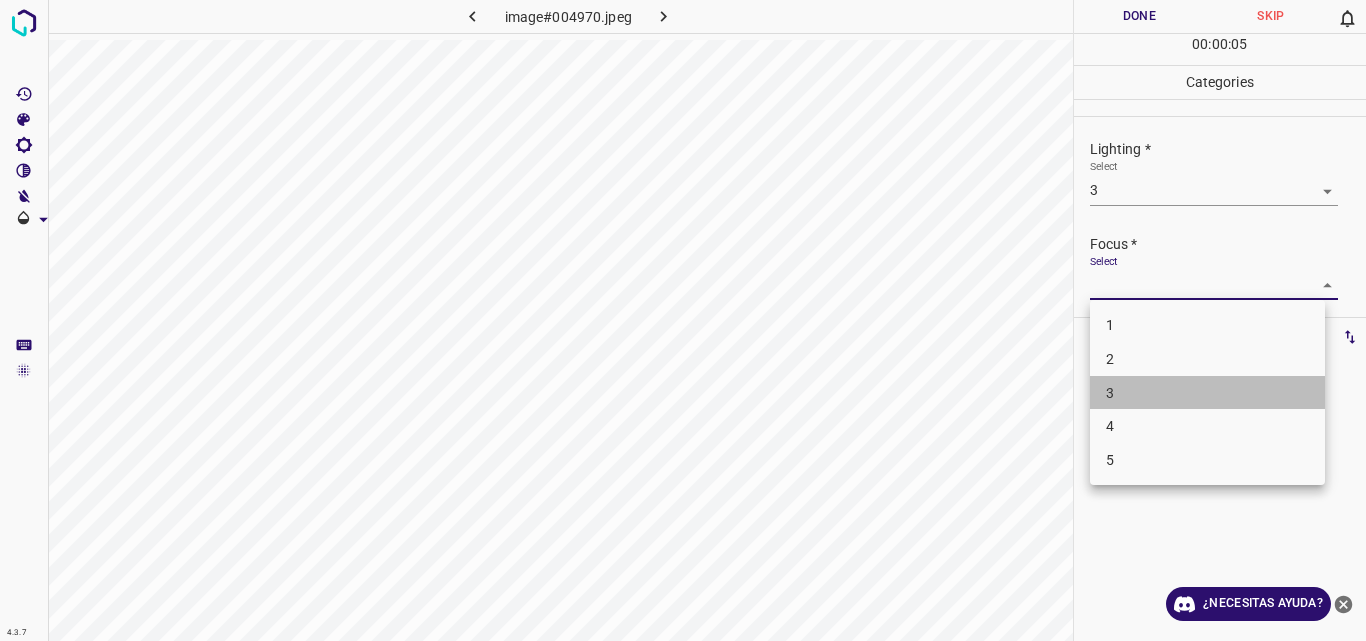 click on "3" at bounding box center (1207, 393) 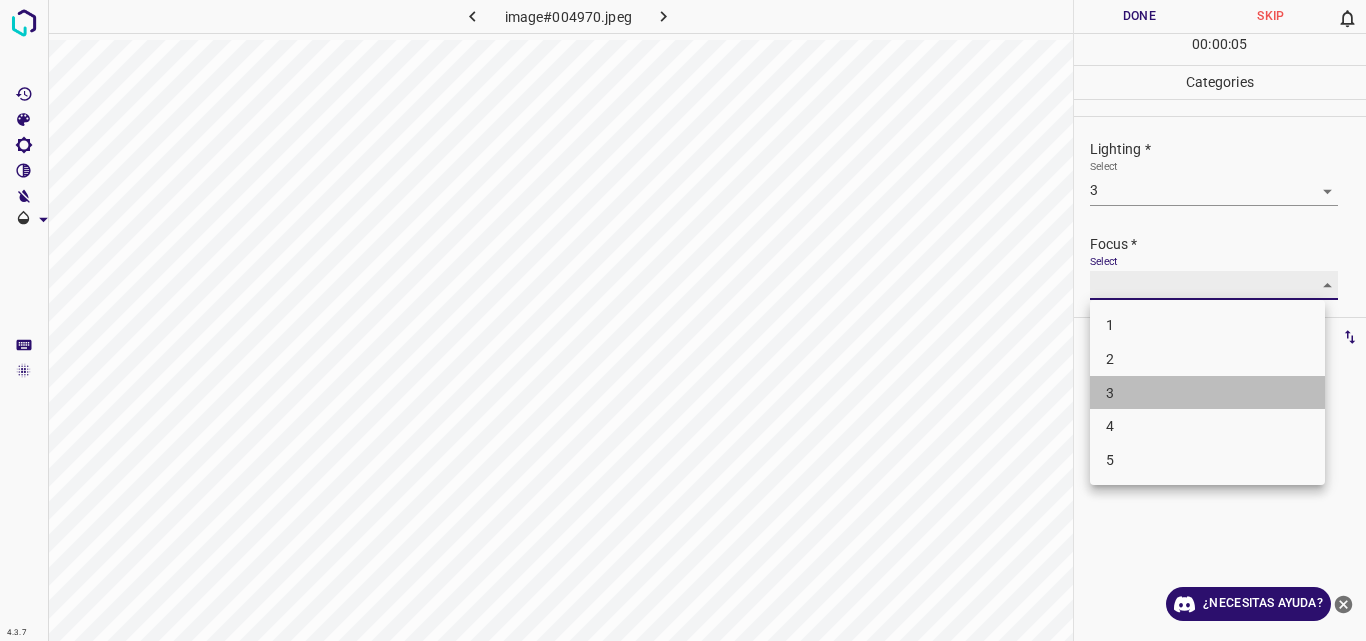 type on "3" 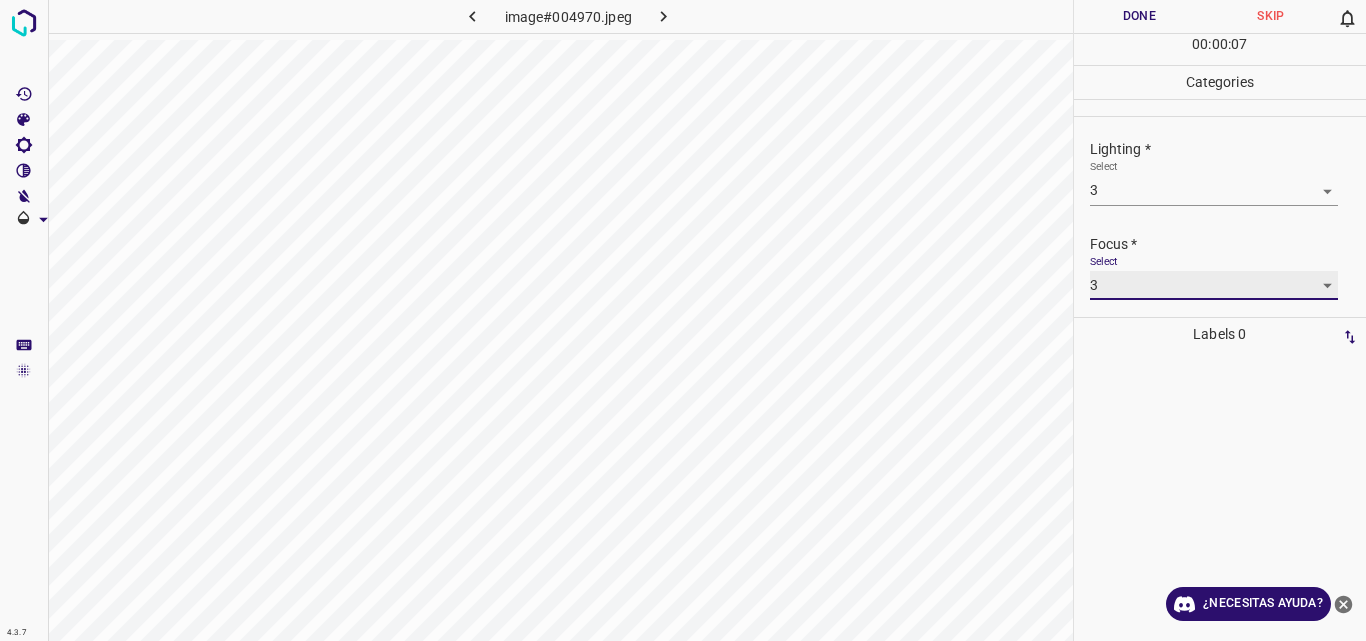 scroll, scrollTop: 98, scrollLeft: 0, axis: vertical 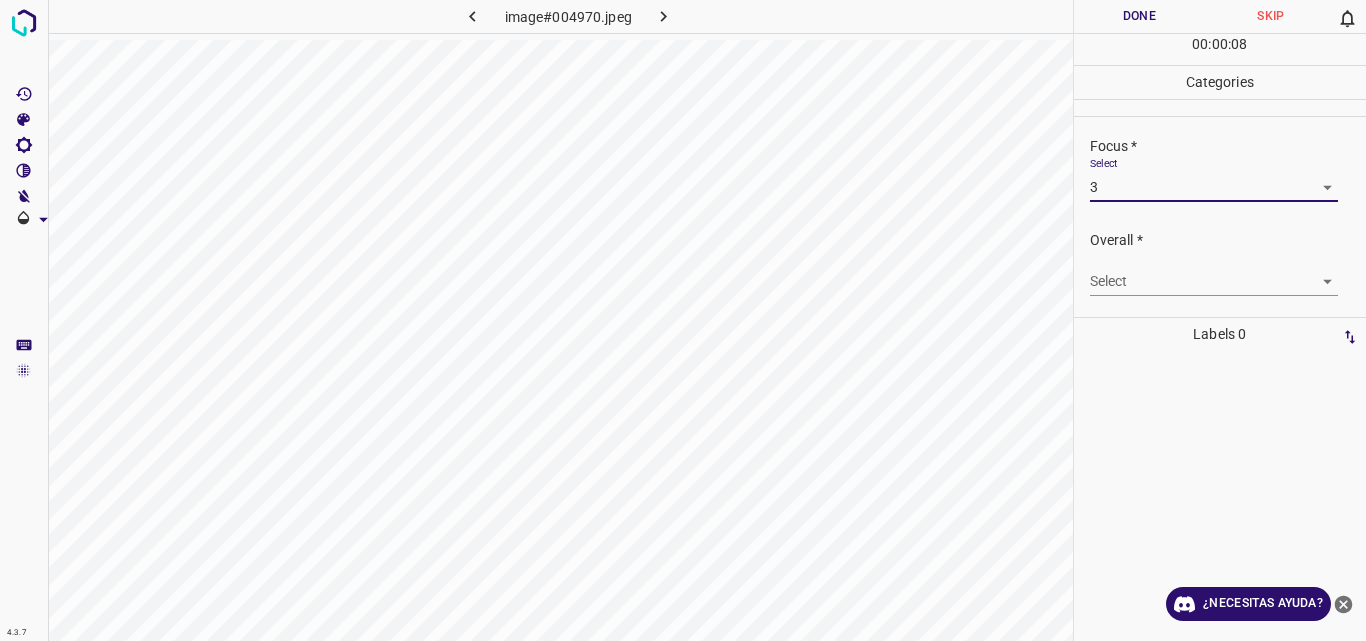 click on "4.3.7 image#004970.jpeg Done Skip 0 00   : 00   : 08   Categories Lighting *  Select 3 3 Focus *  Select 3 3 Overall *  Select ​ Labels   0 Categories 1 Lighting 2 Focus 3 Overall Tools Space Change between modes (Draw & Edit) I Auto labeling R Restore zoom M Zoom in N Zoom out Delete Delete selecte label Filters Z Restore filters X Saturation filter C Brightness filter V Contrast filter B Gray scale filter General O Download ¿Necesitas ayuda? Original text Rate this translation Your feedback will be used to help improve Google Translate - Texto - Esconder - Borrar" at bounding box center [683, 320] 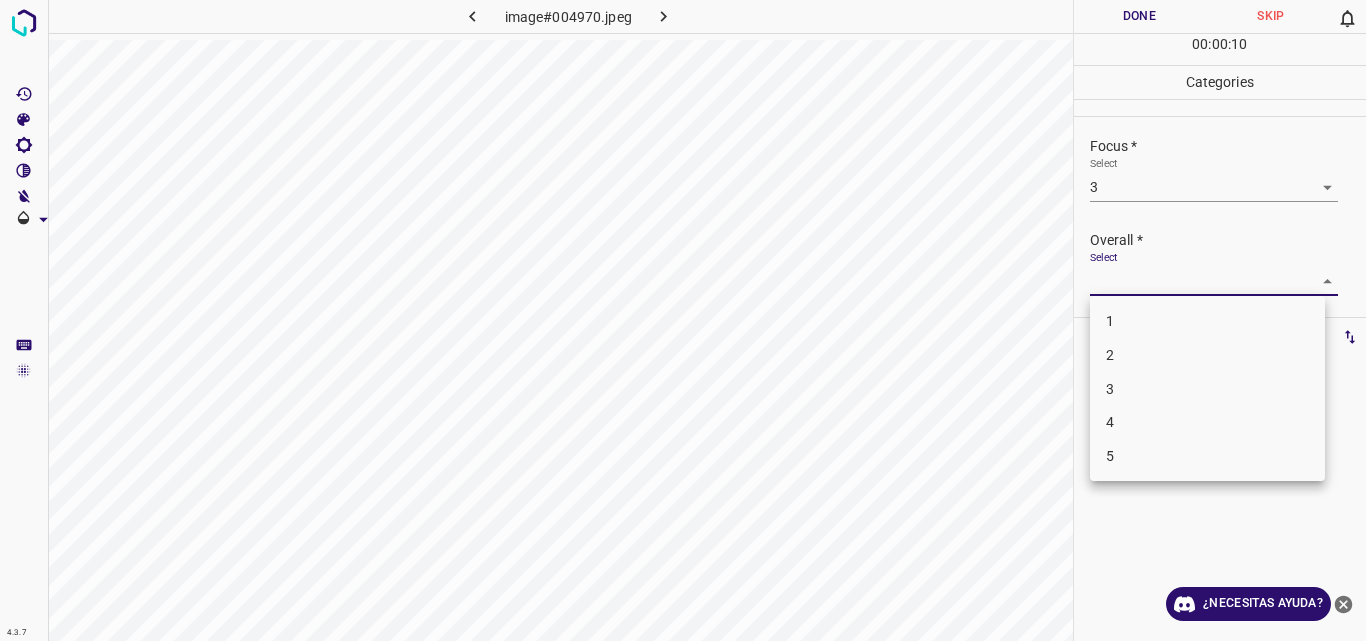 click on "3" at bounding box center [1207, 389] 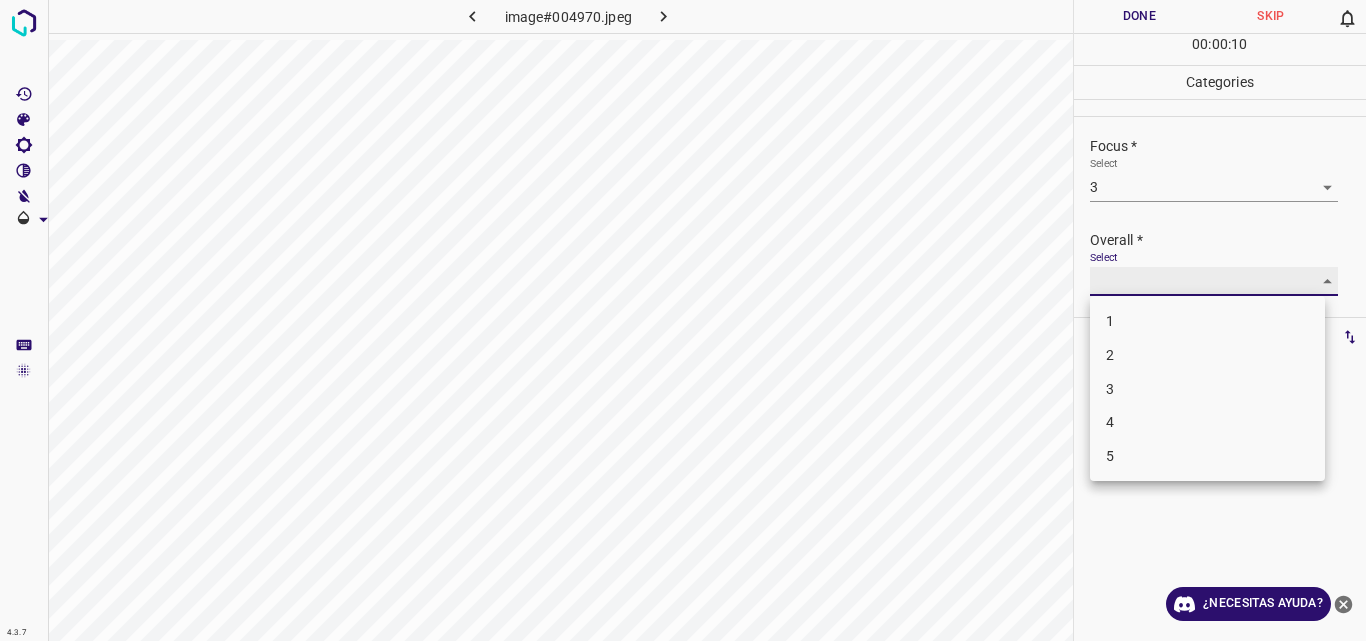 type on "3" 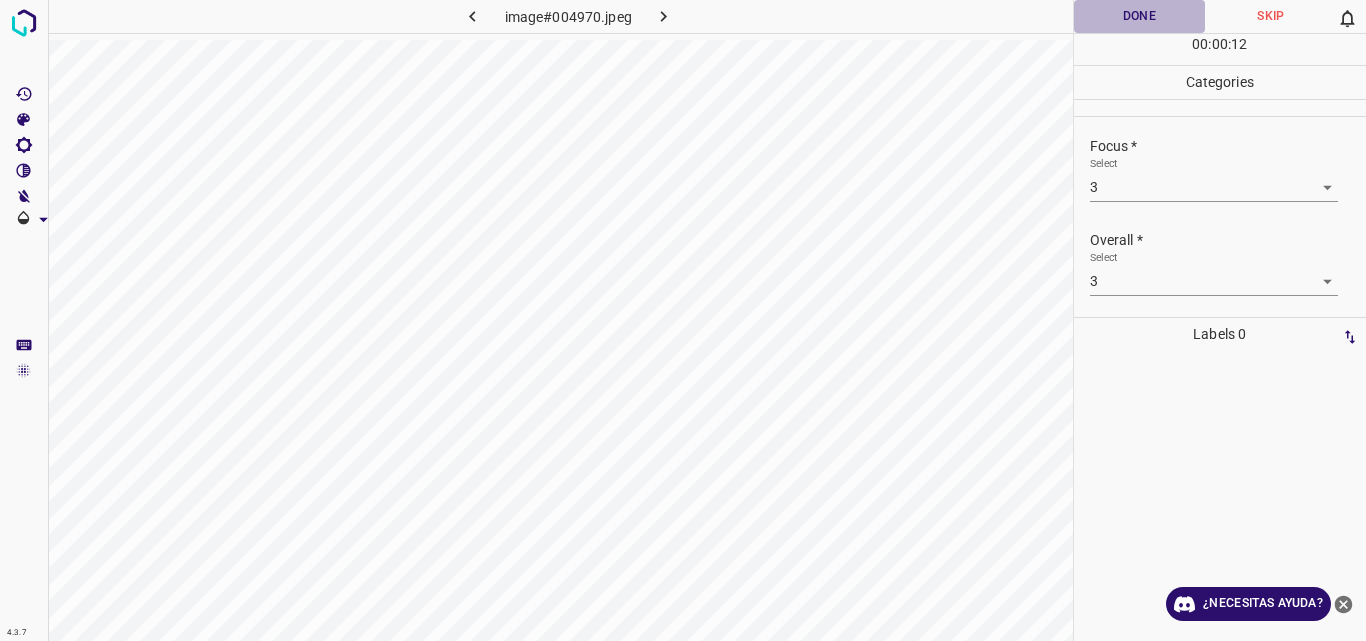 click on "Done" at bounding box center (1140, 16) 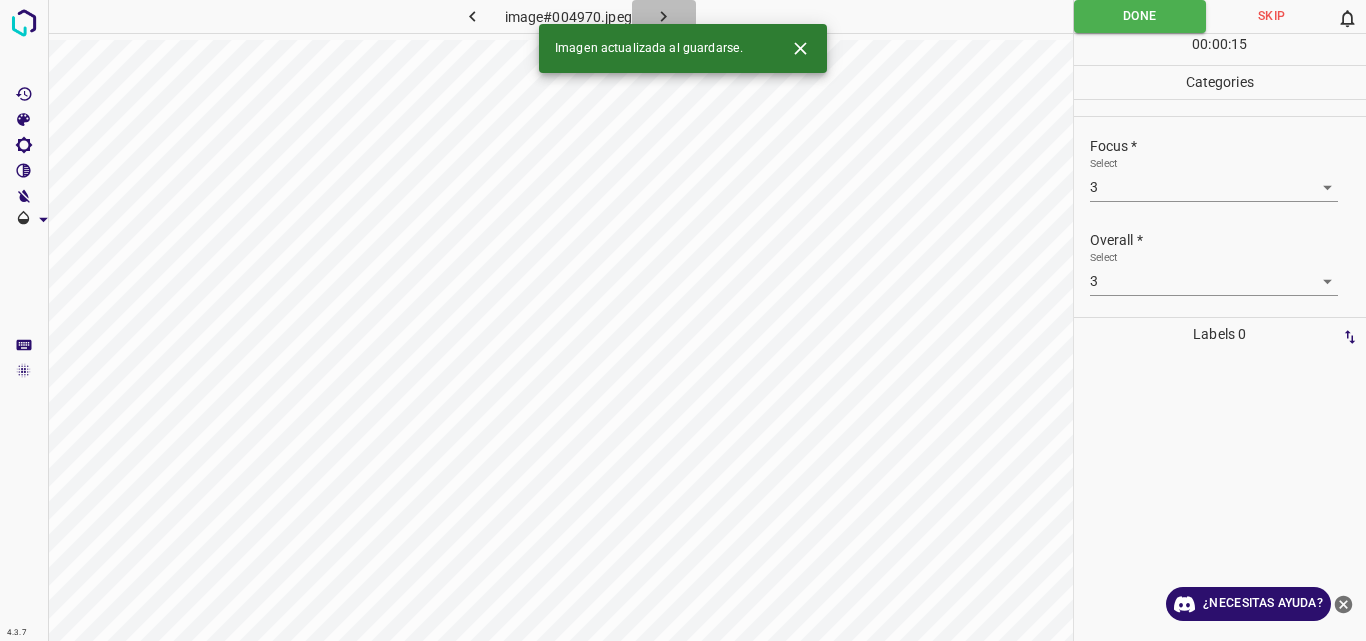 click 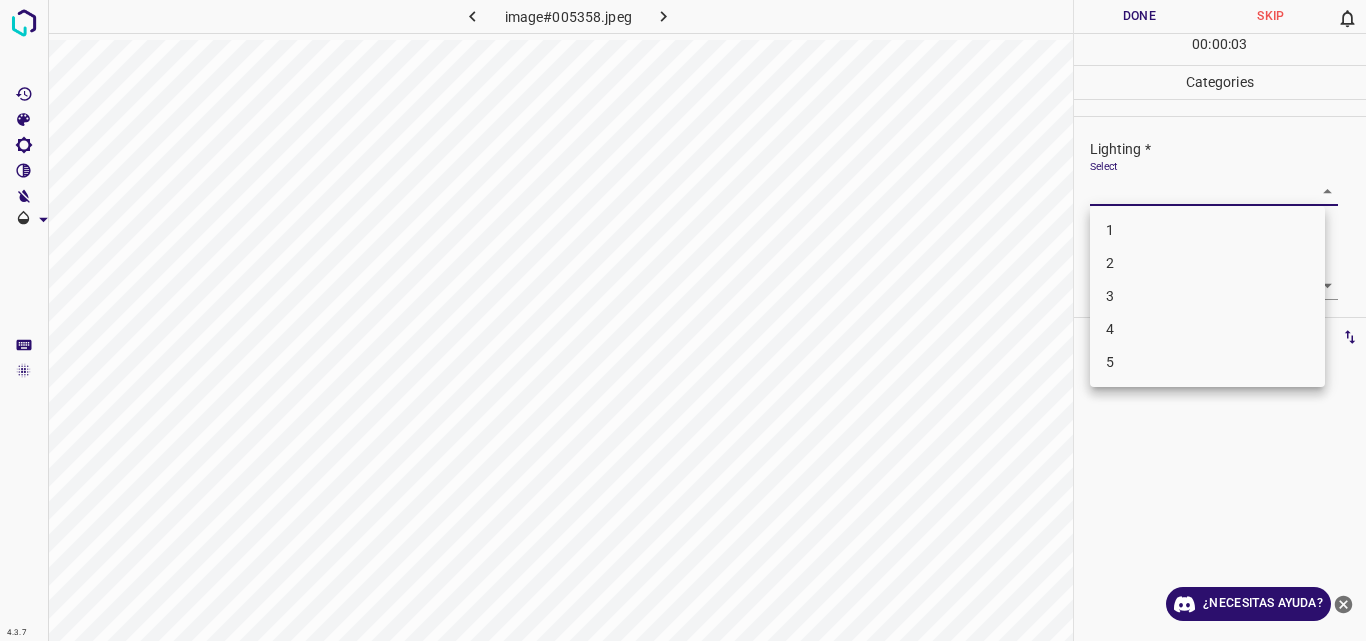 click on "4.3.7 image#005358.jpeg Done Skip 0 00   : 00   : 03   Categories Lighting *  Select ​ Focus *  Select ​ Overall *  Select ​ Labels   0 Categories 1 Lighting 2 Focus 3 Overall Tools Space Change between modes (Draw & Edit) I Auto labeling R Restore zoom M Zoom in N Zoom out Delete Delete selecte label Filters Z Restore filters X Saturation filter C Brightness filter V Contrast filter B Gray scale filter General O Download ¿Necesitas ayuda? Original text Rate this translation Your feedback will be used to help improve Google Translate - Texto - Esconder - Borrar 1 2 3 4 5" at bounding box center (683, 320) 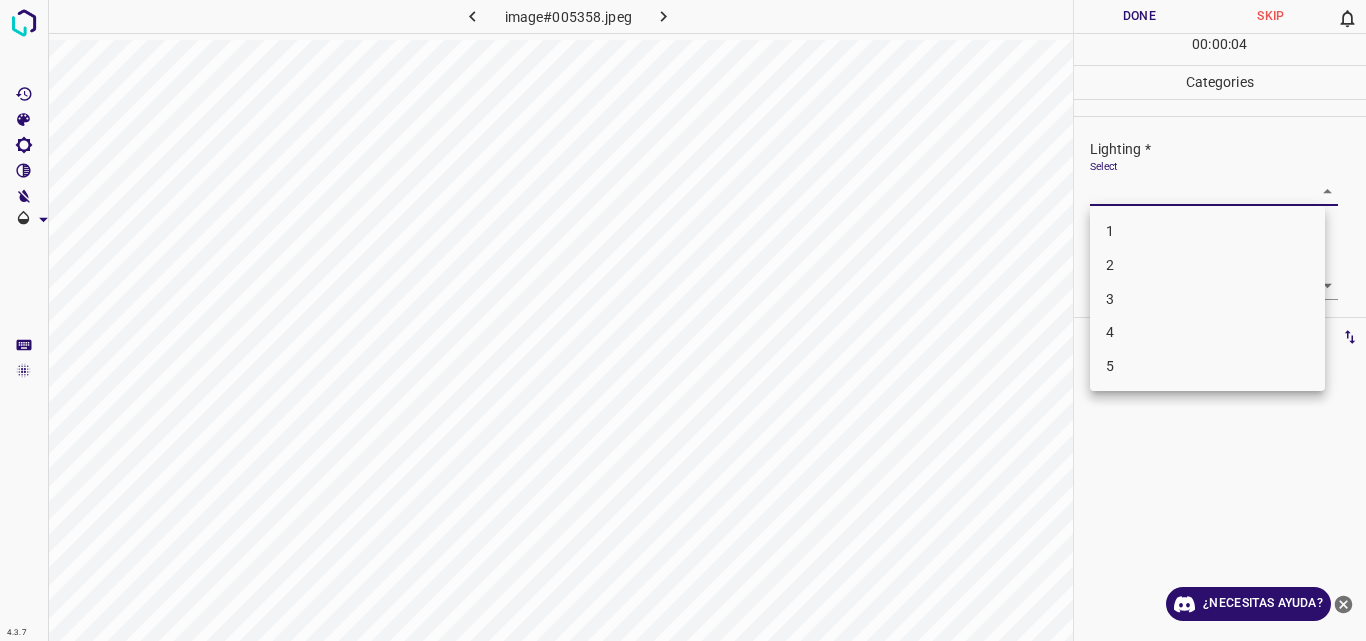 click on "2" at bounding box center [1207, 265] 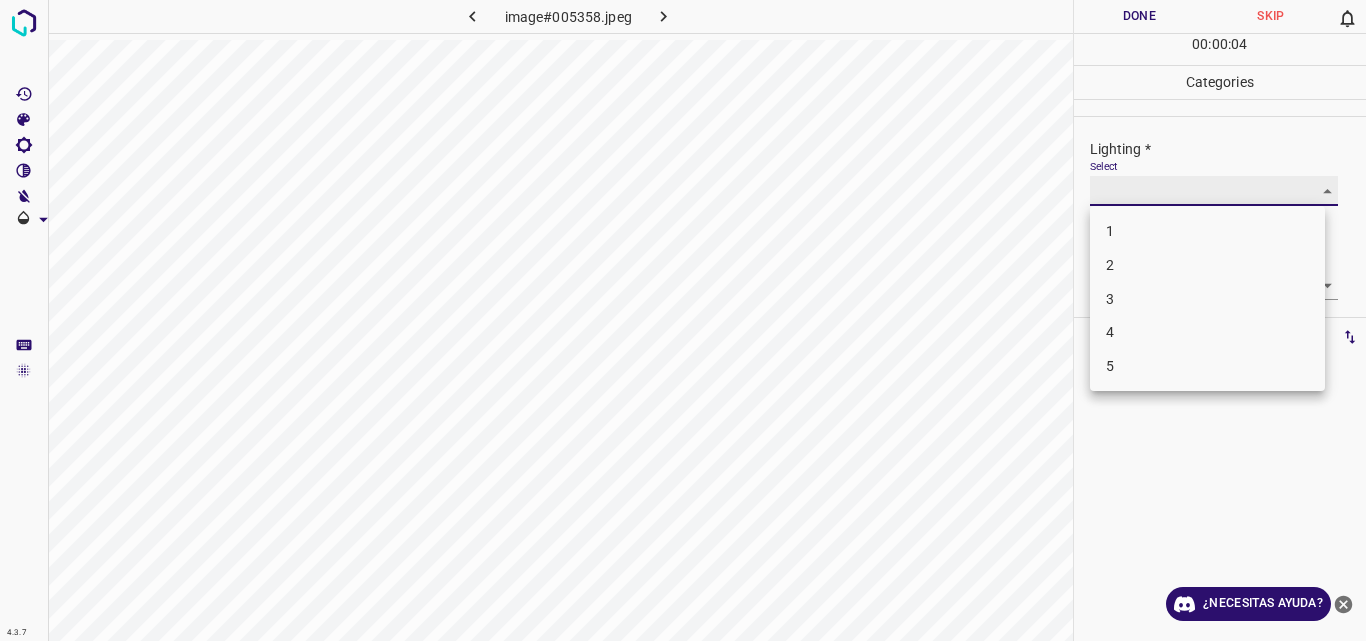 type on "2" 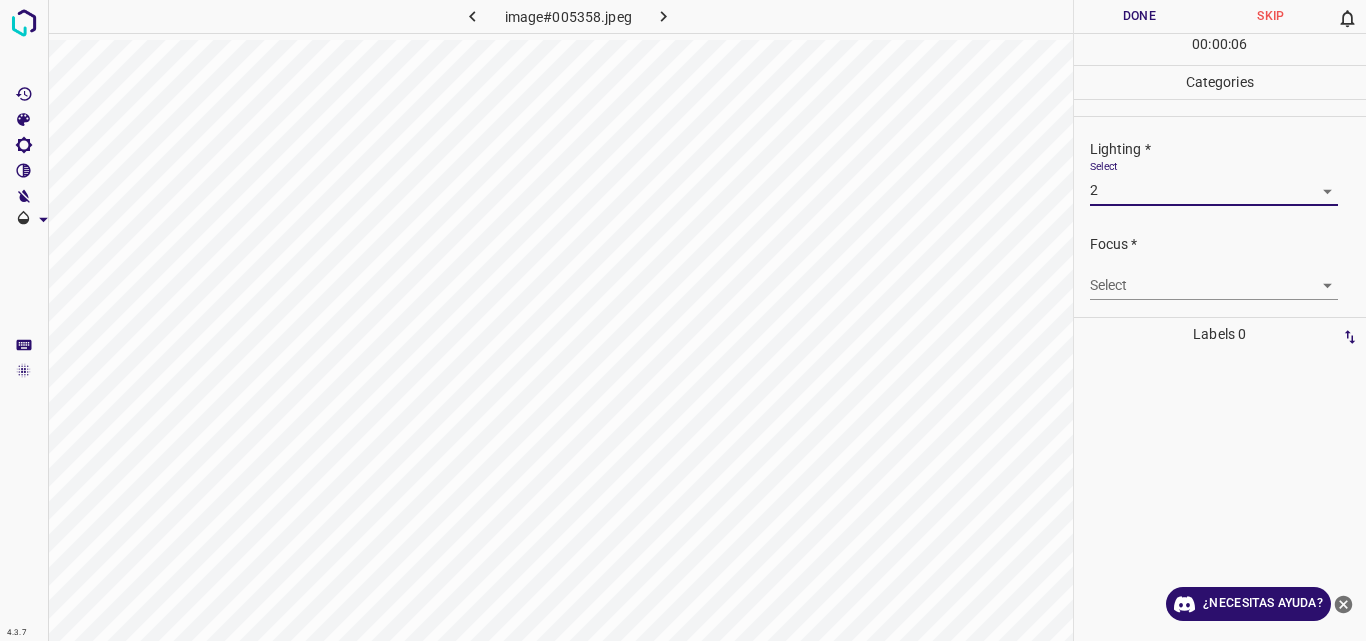 click on "4.3.7 image#005358.jpeg Done Skip 0 00   : 00   : 06   Categories Lighting *  Select 2 2 Focus *  Select ​ Overall *  Select ​ Labels   0 Categories 1 Lighting 2 Focus 3 Overall Tools Space Change between modes (Draw & Edit) I Auto labeling R Restore zoom M Zoom in N Zoom out Delete Delete selecte label Filters Z Restore filters X Saturation filter C Brightness filter V Contrast filter B Gray scale filter General O Download ¿Necesitas ayuda? Original text Rate this translation Your feedback will be used to help improve Google Translate - Texto - Esconder - Borrar" at bounding box center (683, 320) 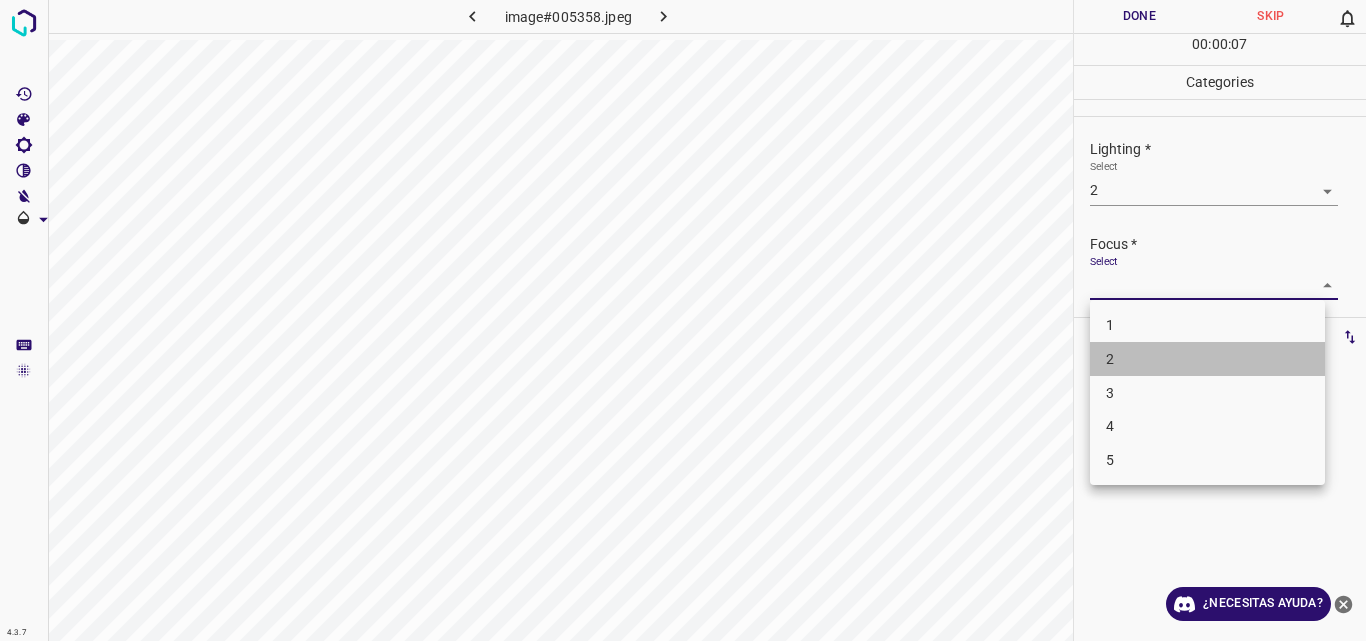 click on "2" at bounding box center [1207, 359] 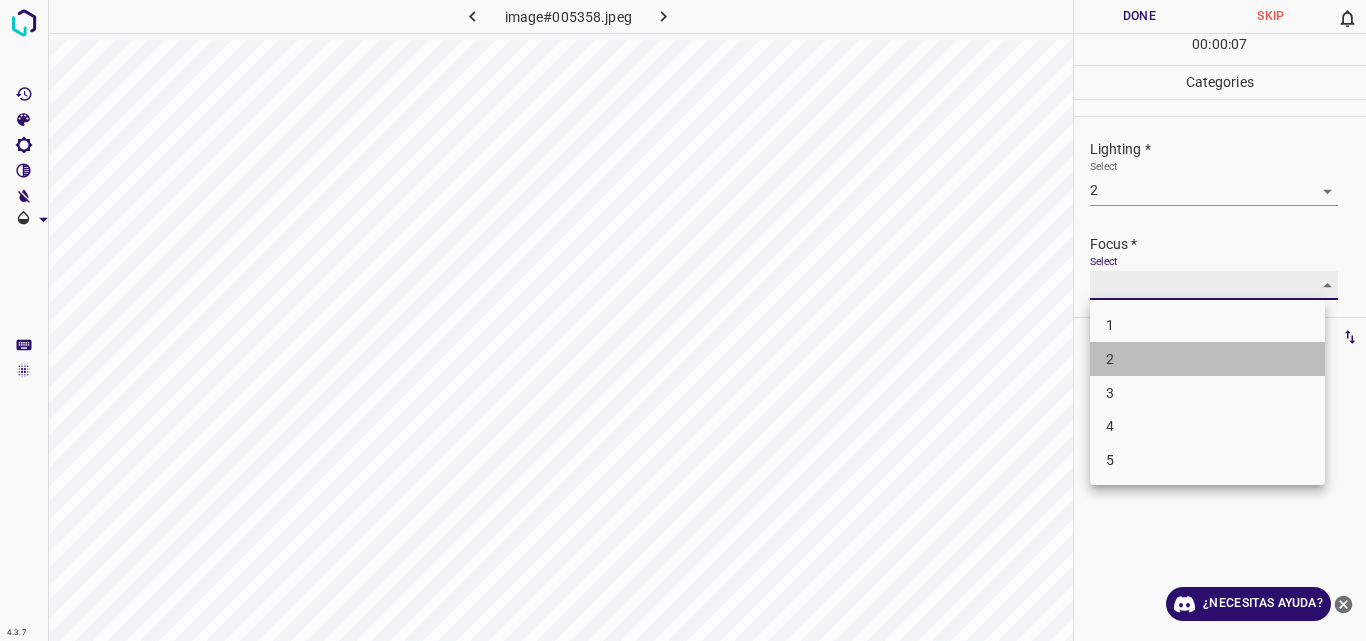 type on "2" 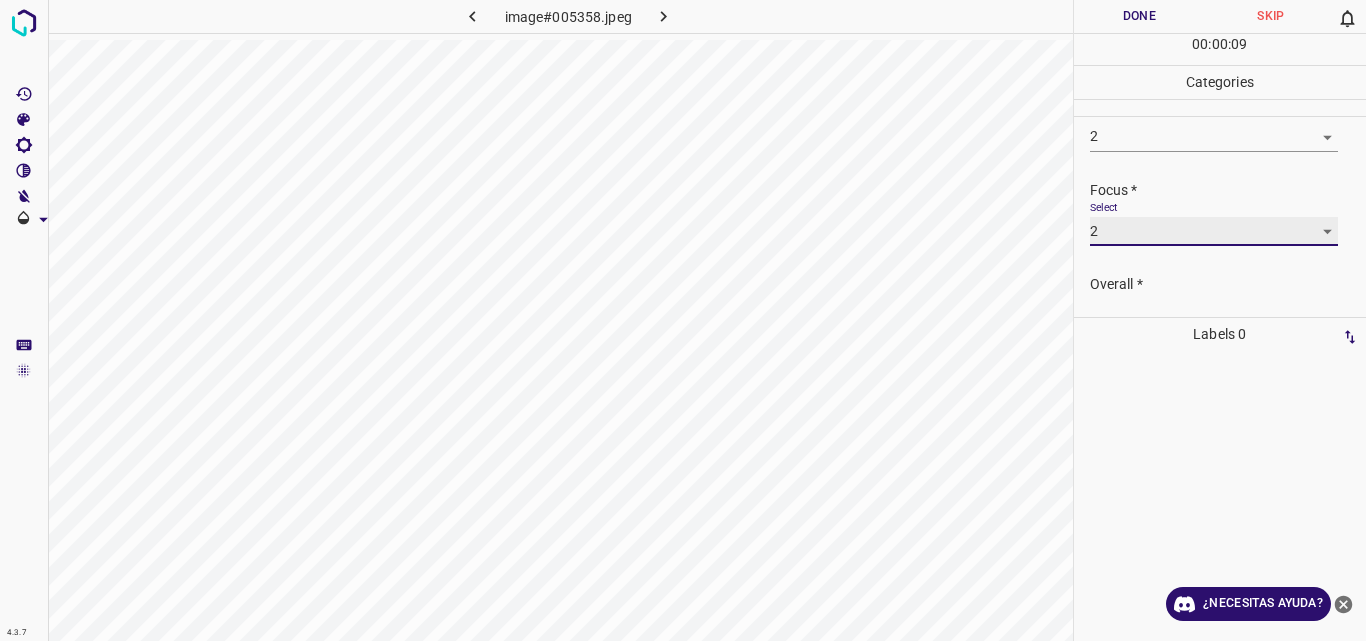 scroll, scrollTop: 98, scrollLeft: 0, axis: vertical 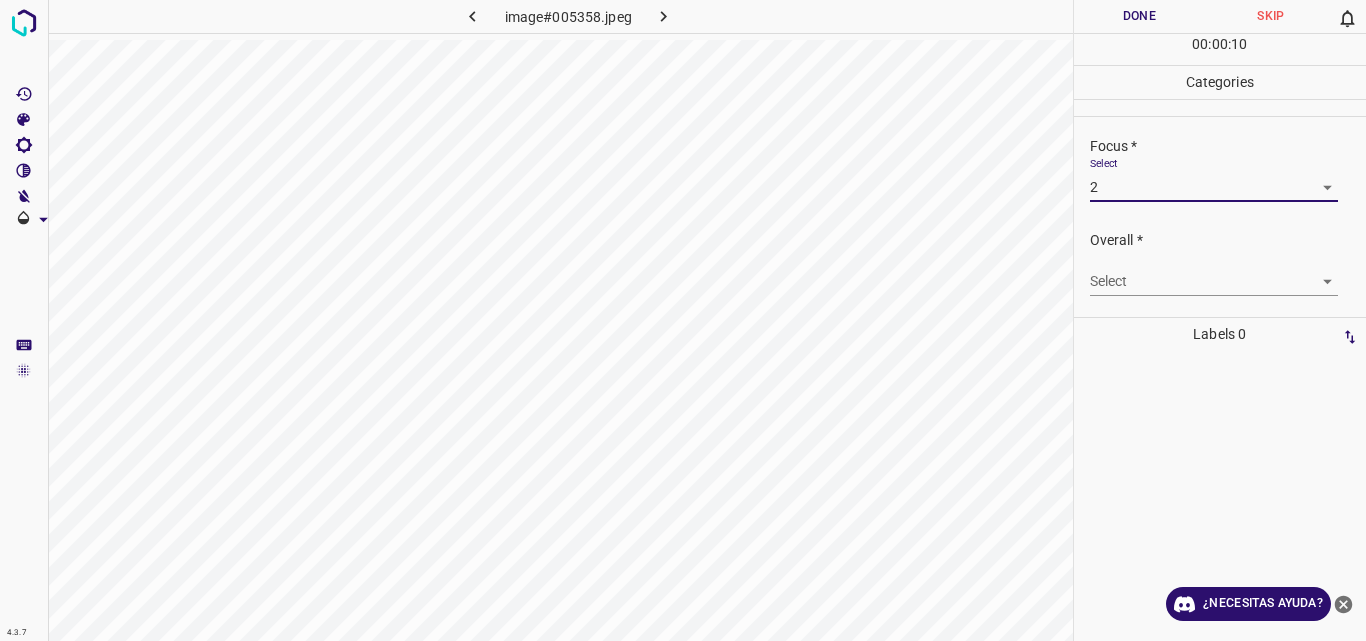 click on "4.3.7 image#005358.jpeg Done Skip 0 00   : 00   : 10   Categories Lighting *  Select 2 2 Focus *  Select 2 2 Overall *  Select ​ Labels   0 Categories 1 Lighting 2 Focus 3 Overall Tools Space Change between modes (Draw & Edit) I Auto labeling R Restore zoom M Zoom in N Zoom out Delete Delete selecte label Filters Z Restore filters X Saturation filter C Brightness filter V Contrast filter B Gray scale filter General O Download ¿Necesitas ayuda? Original text Rate this translation Your feedback will be used to help improve Google Translate - Texto - Esconder - Borrar" at bounding box center [683, 320] 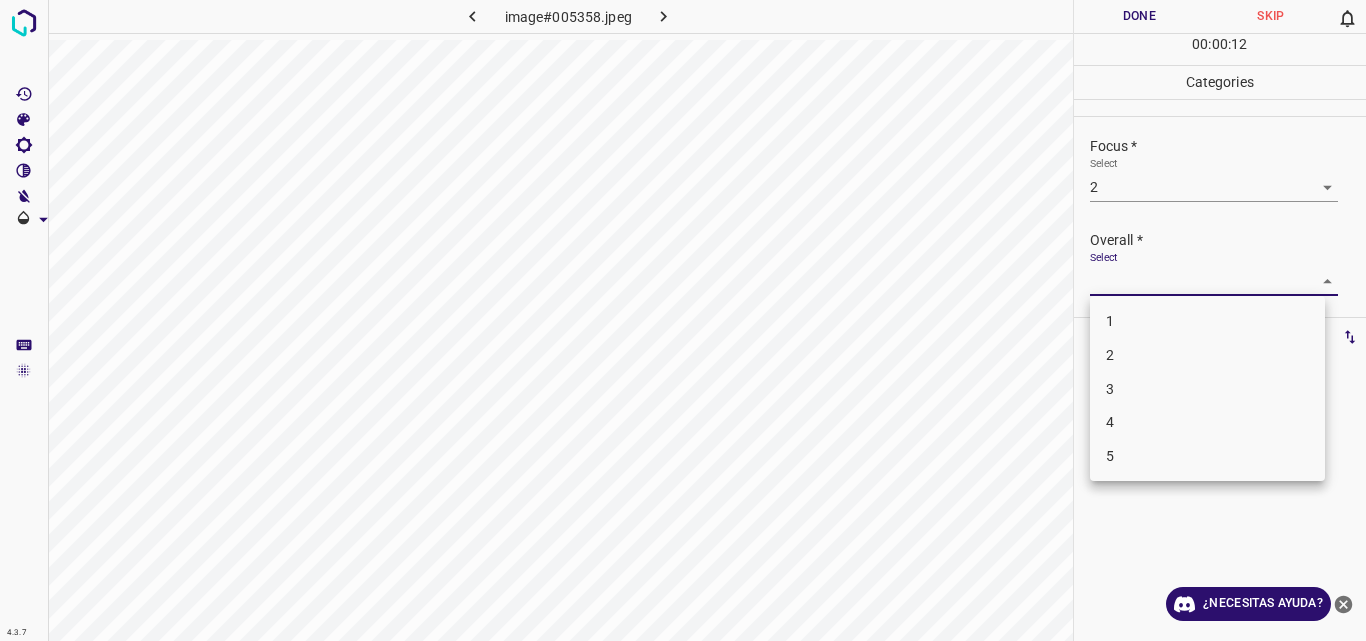click on "2" at bounding box center [1207, 355] 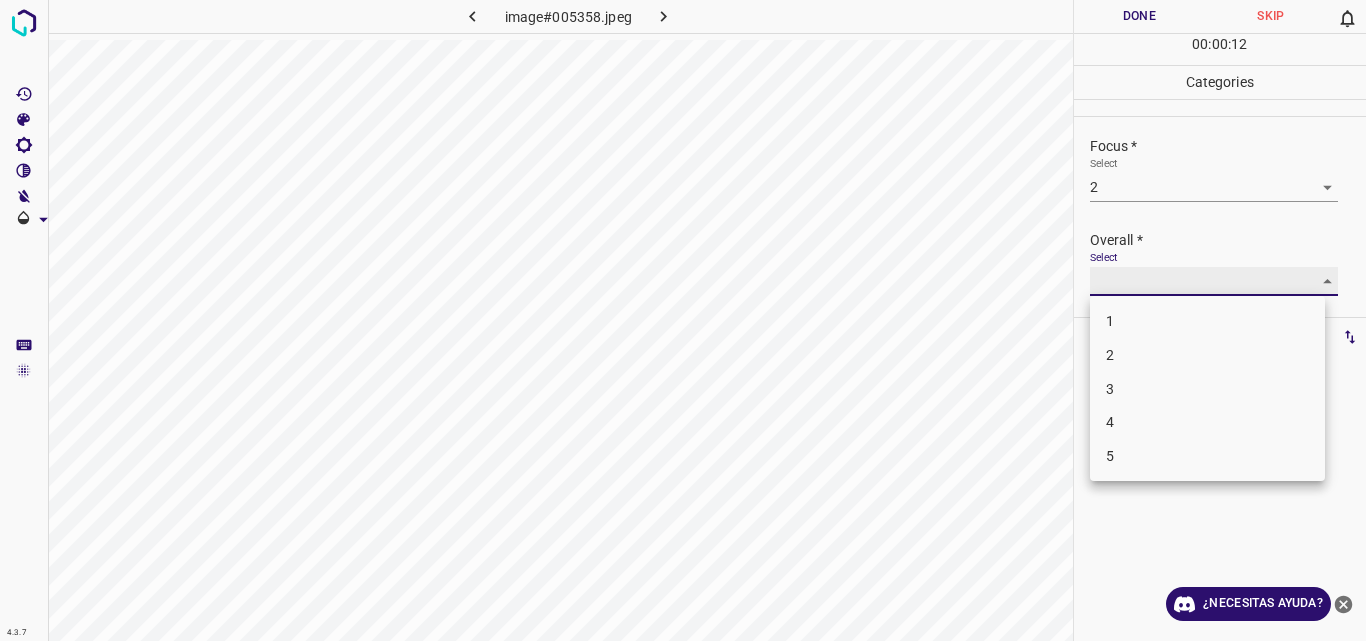 type on "2" 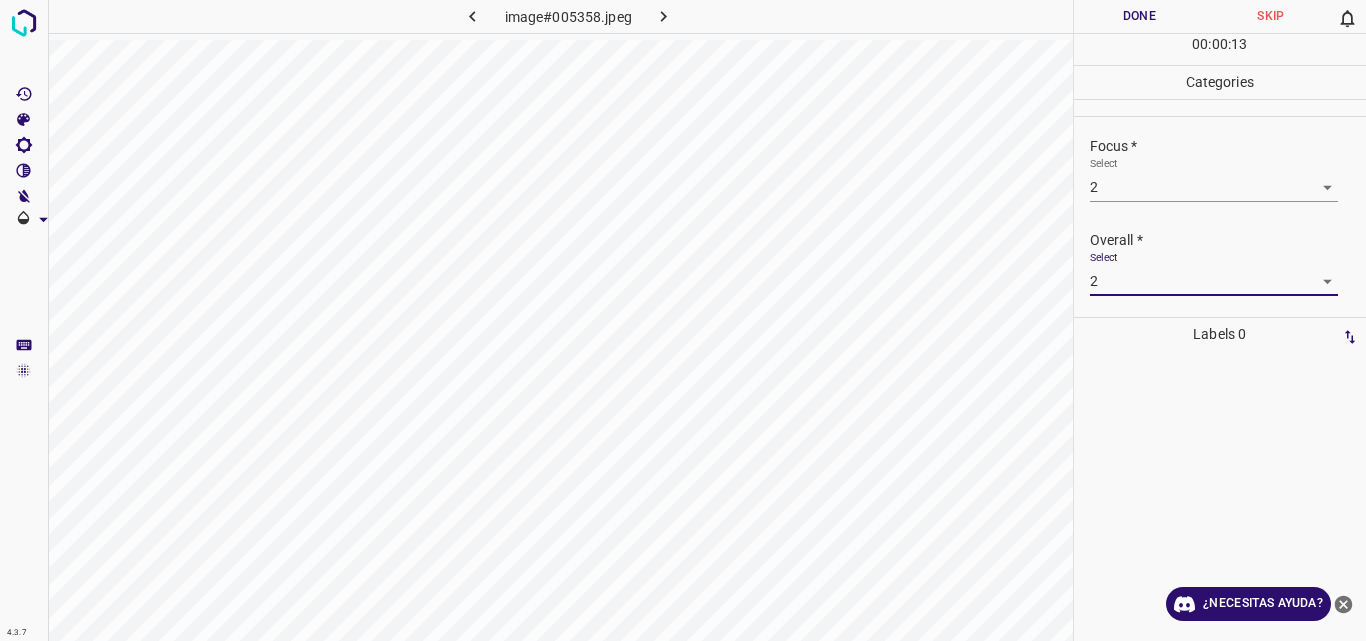 click on "Done" at bounding box center [1140, 16] 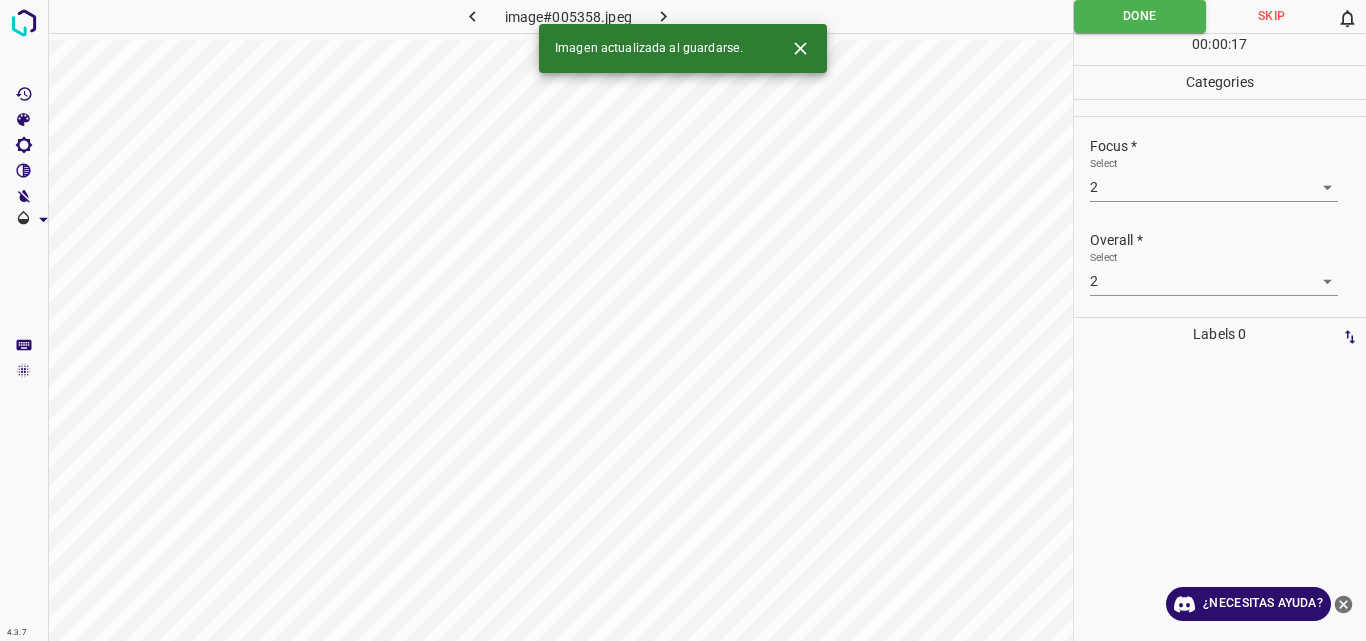 click 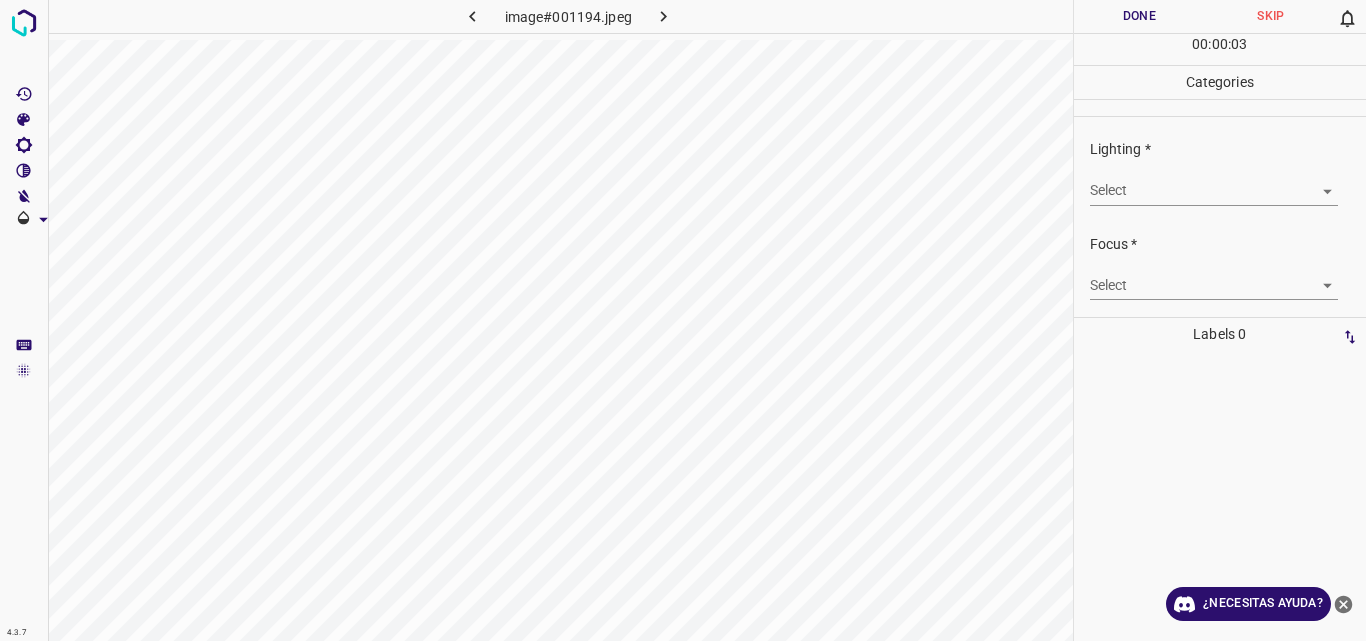 click on "4.3.7 image#001194.jpeg Done Skip 0 00   : 00   : 03   Categories Lighting *  Select ​ Focus *  Select ​ Overall *  Select ​ Labels   0 Categories 1 Lighting 2 Focus 3 Overall Tools Space Change between modes (Draw & Edit) I Auto labeling R Restore zoom M Zoom in N Zoom out Delete Delete selecte label Filters Z Restore filters X Saturation filter C Brightness filter V Contrast filter B Gray scale filter General O Download ¿Necesitas ayuda? Original text Rate this translation Your feedback will be used to help improve Google Translate - Texto - Esconder - Borrar" at bounding box center [683, 320] 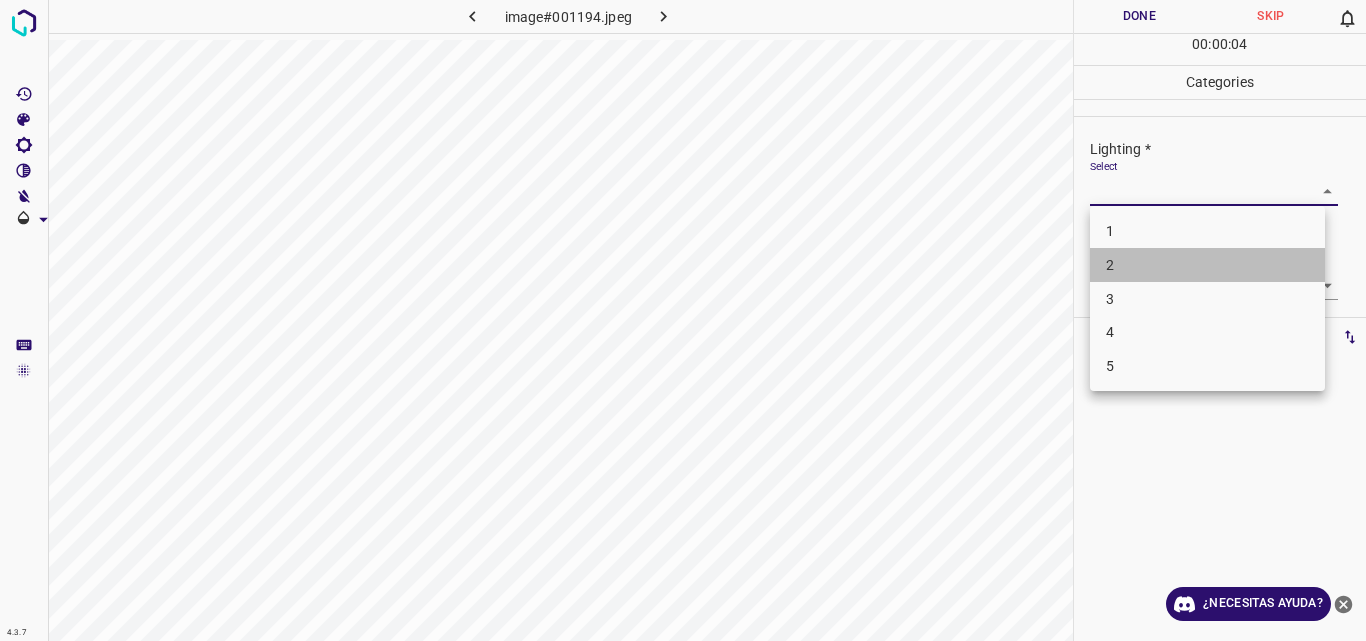 click on "2" at bounding box center (1207, 265) 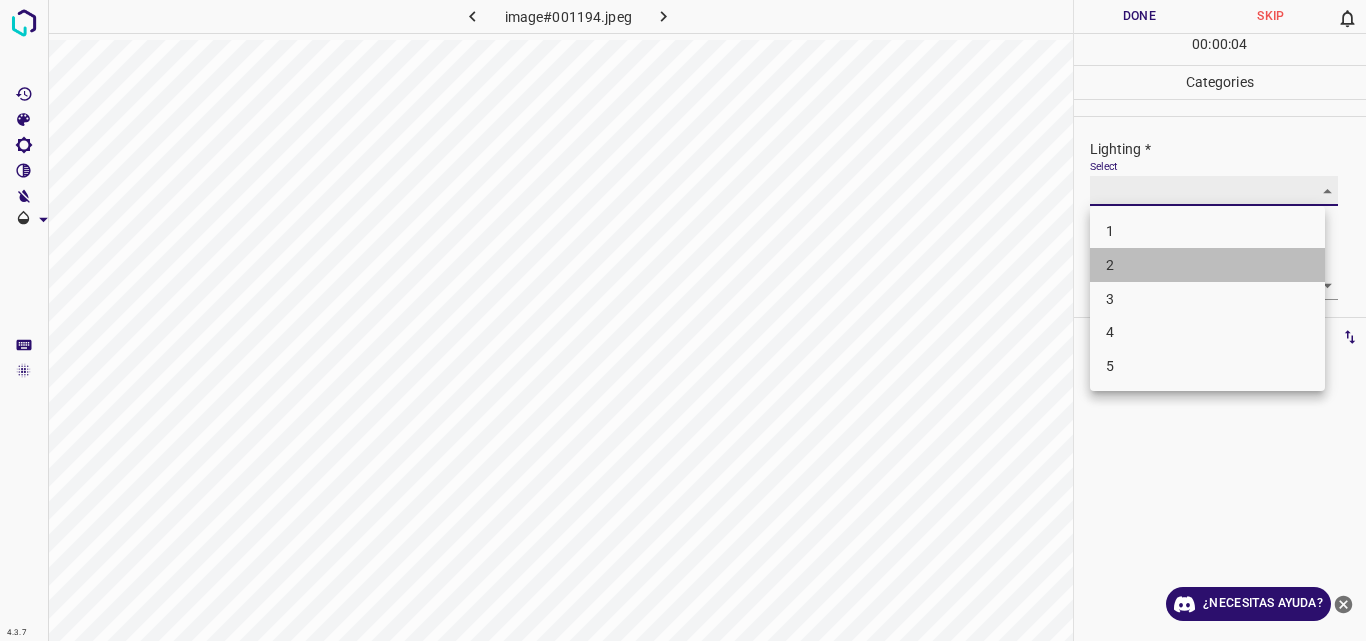 type on "2" 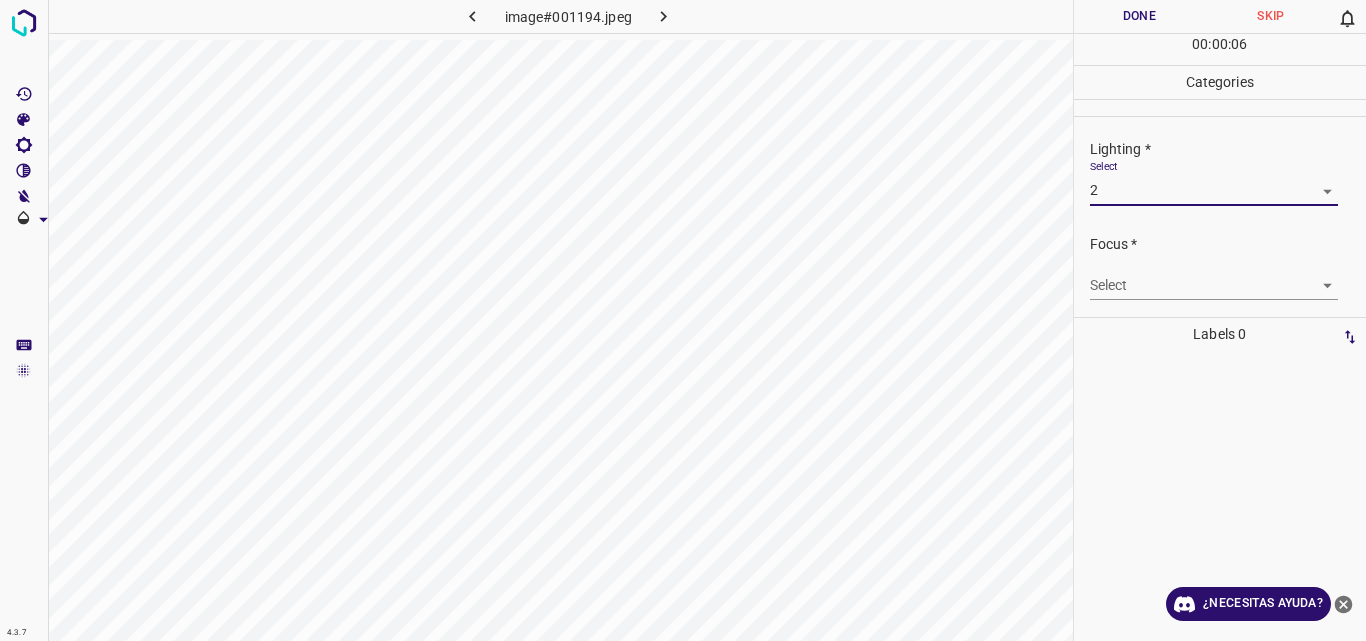 click on "4.3.7 image#001194.jpeg Done Skip 0 00   : 00   : 06   Categories Lighting *  Select 2 2 Focus *  Select ​ Overall *  Select ​ Labels   0 Categories 1 Lighting 2 Focus 3 Overall Tools Space Change between modes (Draw & Edit) I Auto labeling R Restore zoom M Zoom in N Zoom out Delete Delete selecte label Filters Z Restore filters X Saturation filter C Brightness filter V Contrast filter B Gray scale filter General O Download ¿Necesitas ayuda? Original text Rate this translation Your feedback will be used to help improve Google Translate - Texto - Esconder - Borrar" at bounding box center [683, 320] 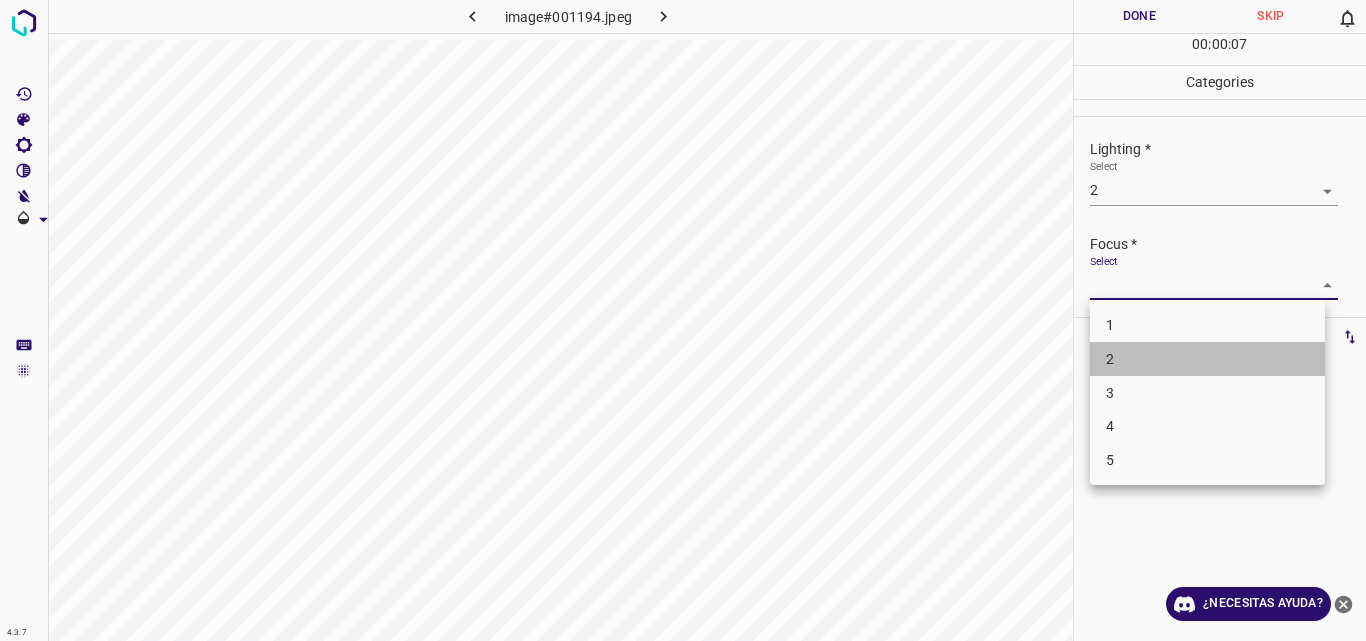 click on "2" at bounding box center (1207, 359) 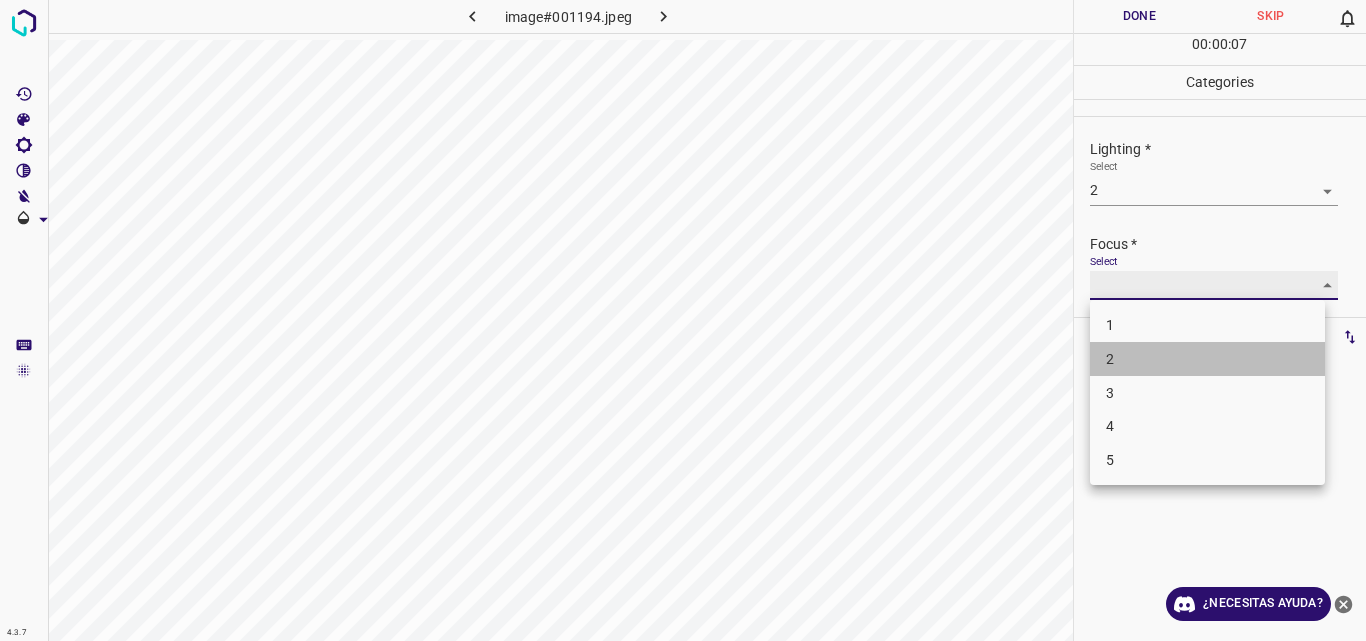 type on "2" 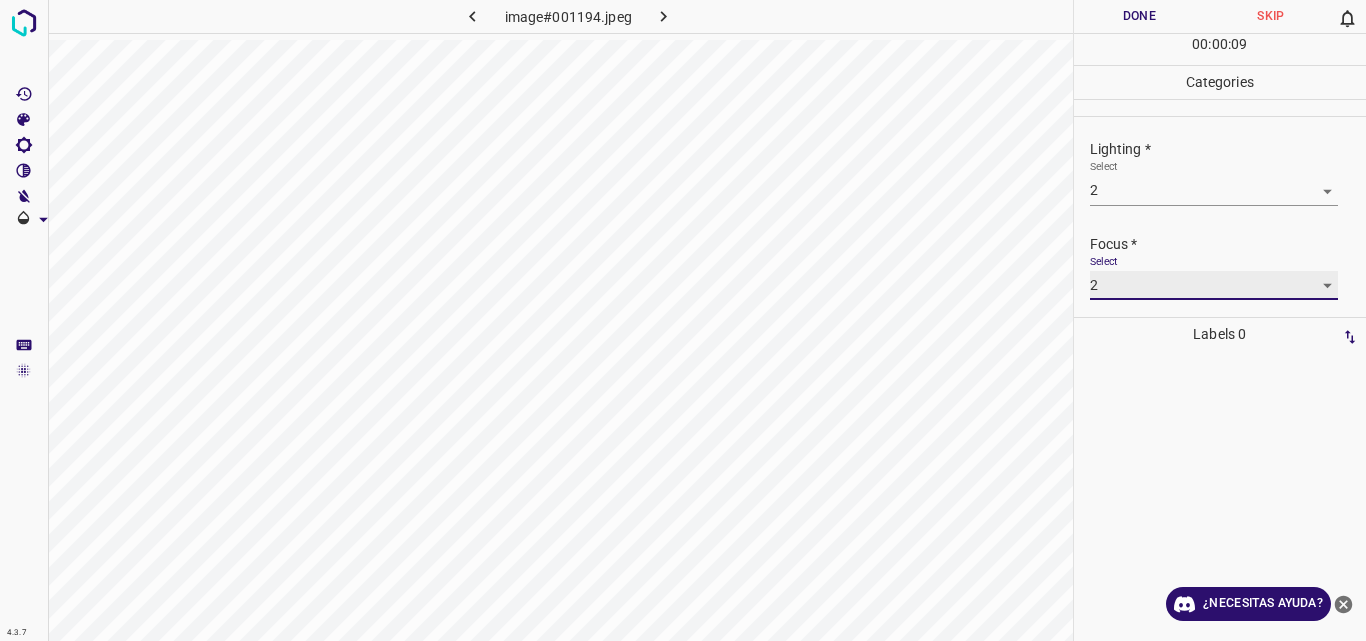 scroll, scrollTop: 98, scrollLeft: 0, axis: vertical 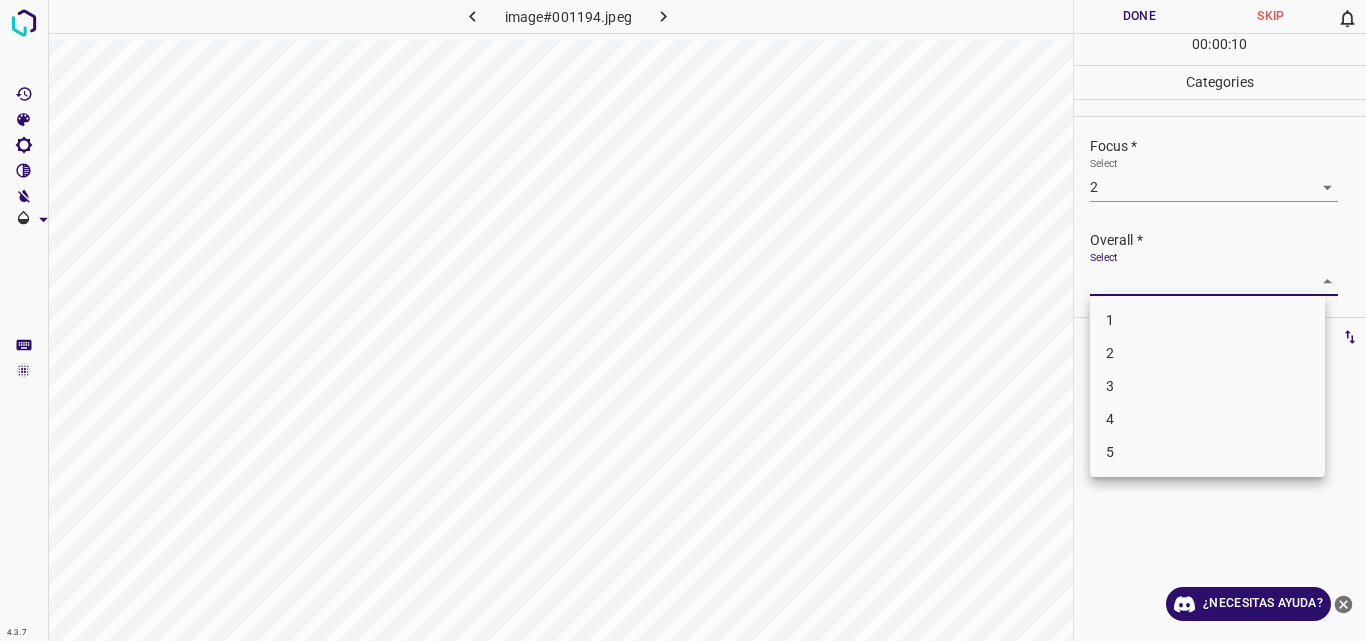 click on "4.3.7 image#001194.jpeg Done Skip 0 00   : 00   : 10   Categories Lighting *  Select 2 2 Focus *  Select 2 2 Overall *  Select ​ Labels   0 Categories 1 Lighting 2 Focus 3 Overall Tools Space Change between modes (Draw & Edit) I Auto labeling R Restore zoom M Zoom in N Zoom out Delete Delete selecte label Filters Z Restore filters X Saturation filter C Brightness filter V Contrast filter B Gray scale filter General O Download ¿Necesitas ayuda? Original text Rate this translation Your feedback will be used to help improve Google Translate - Texto - Esconder - Borrar 1 2 3 4 5" at bounding box center (683, 320) 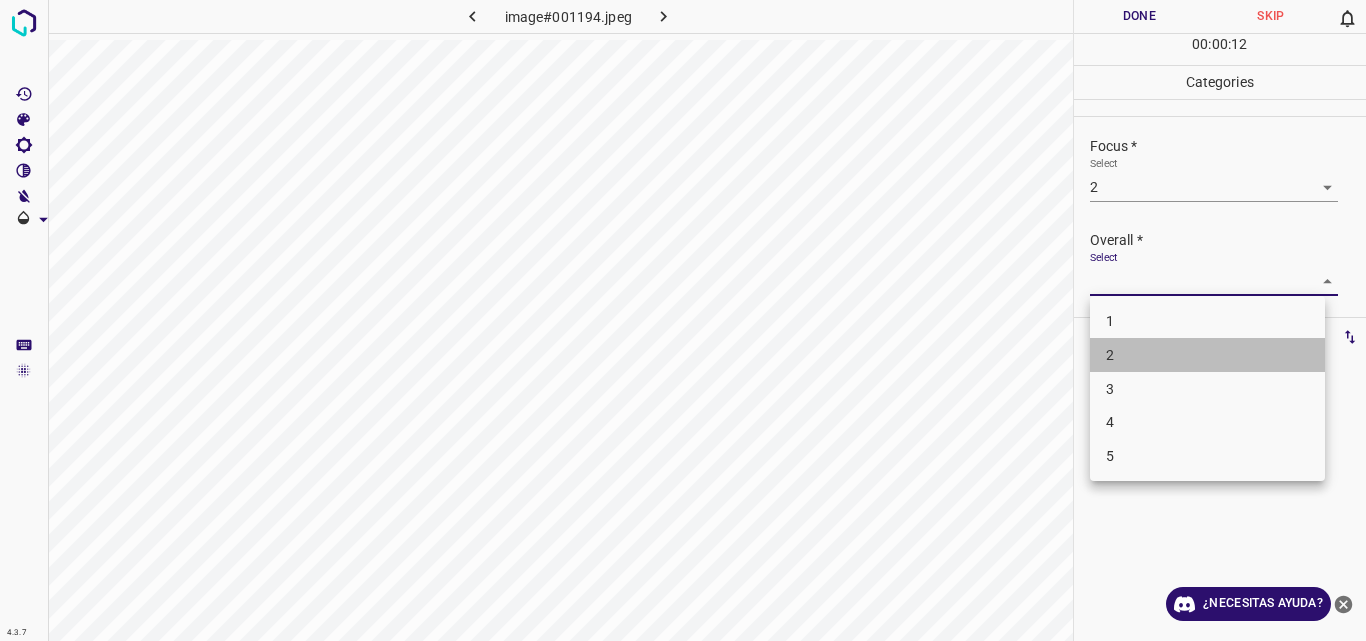 click on "2" at bounding box center [1207, 355] 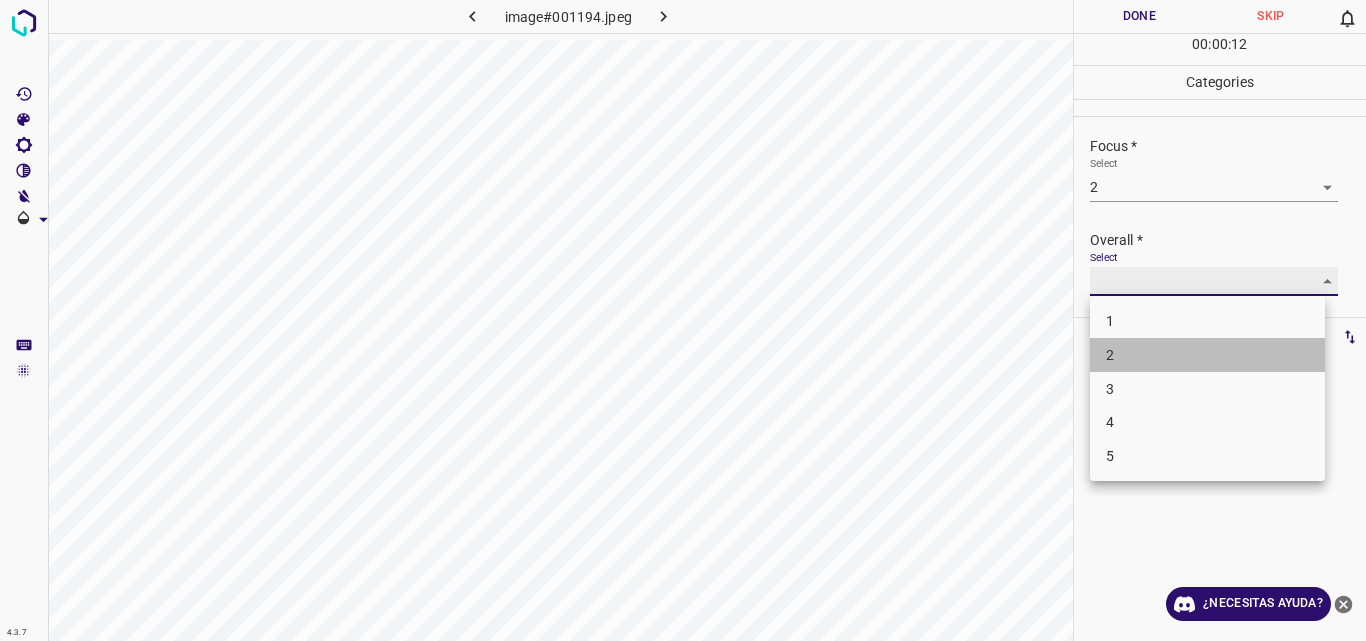 type on "2" 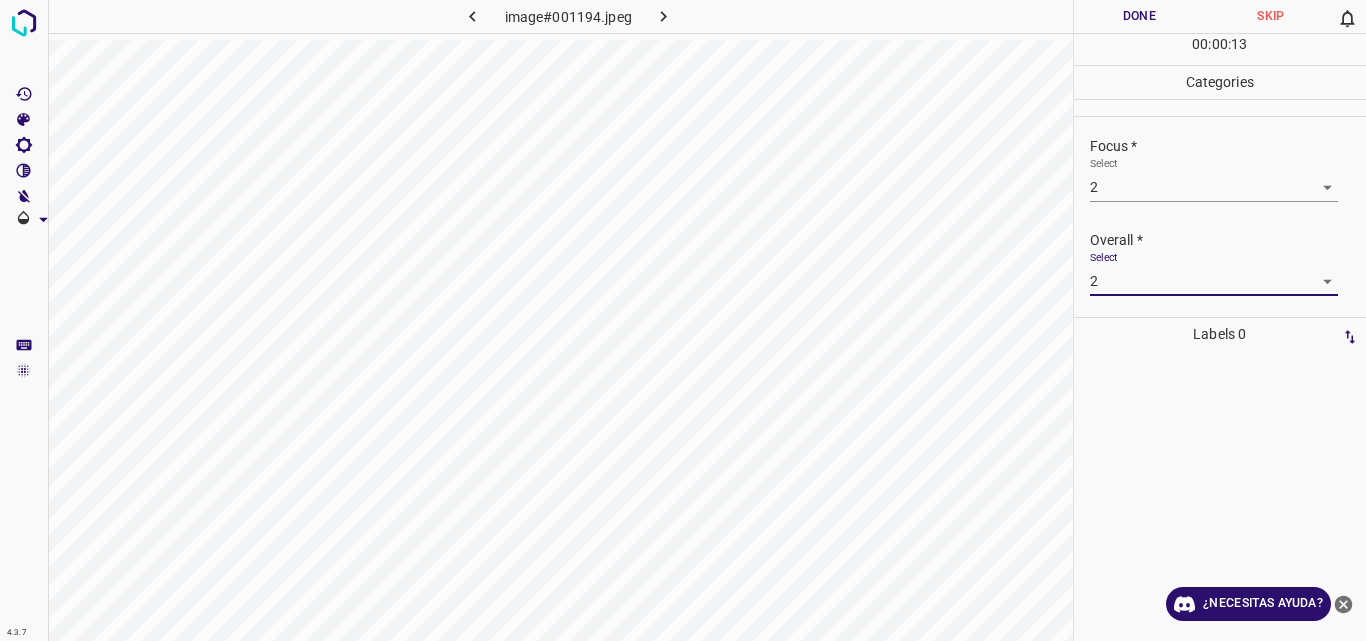 click on "Done" at bounding box center [1140, 16] 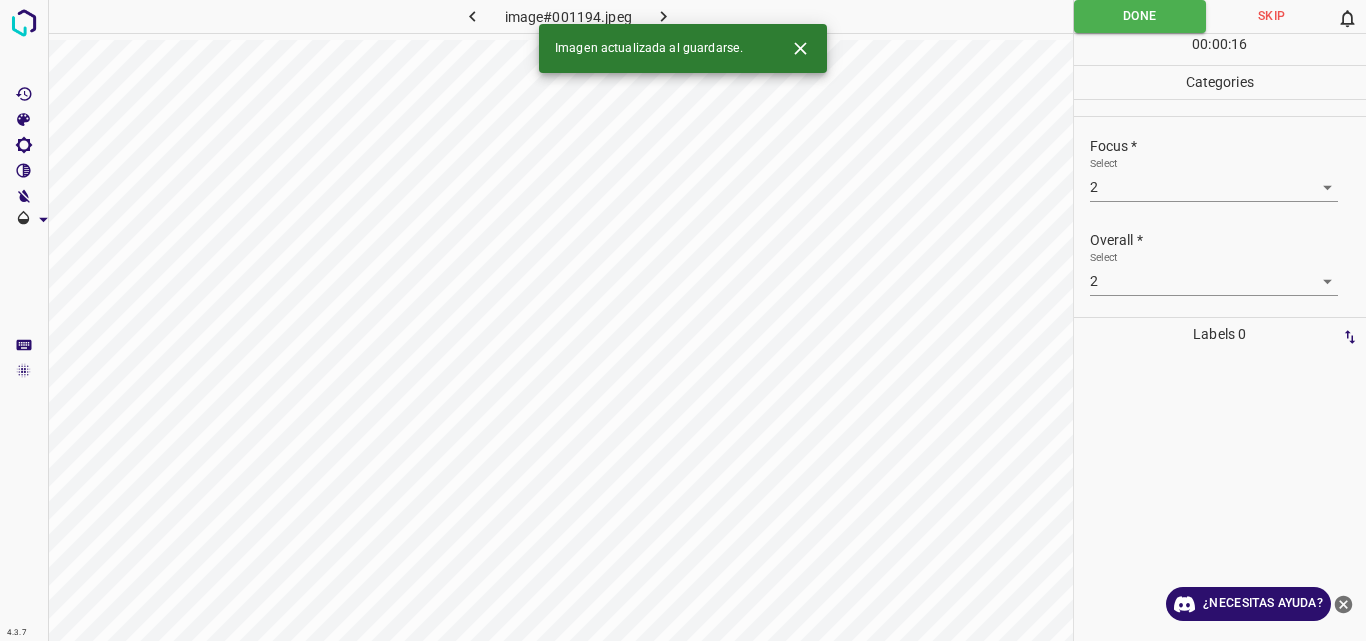 click 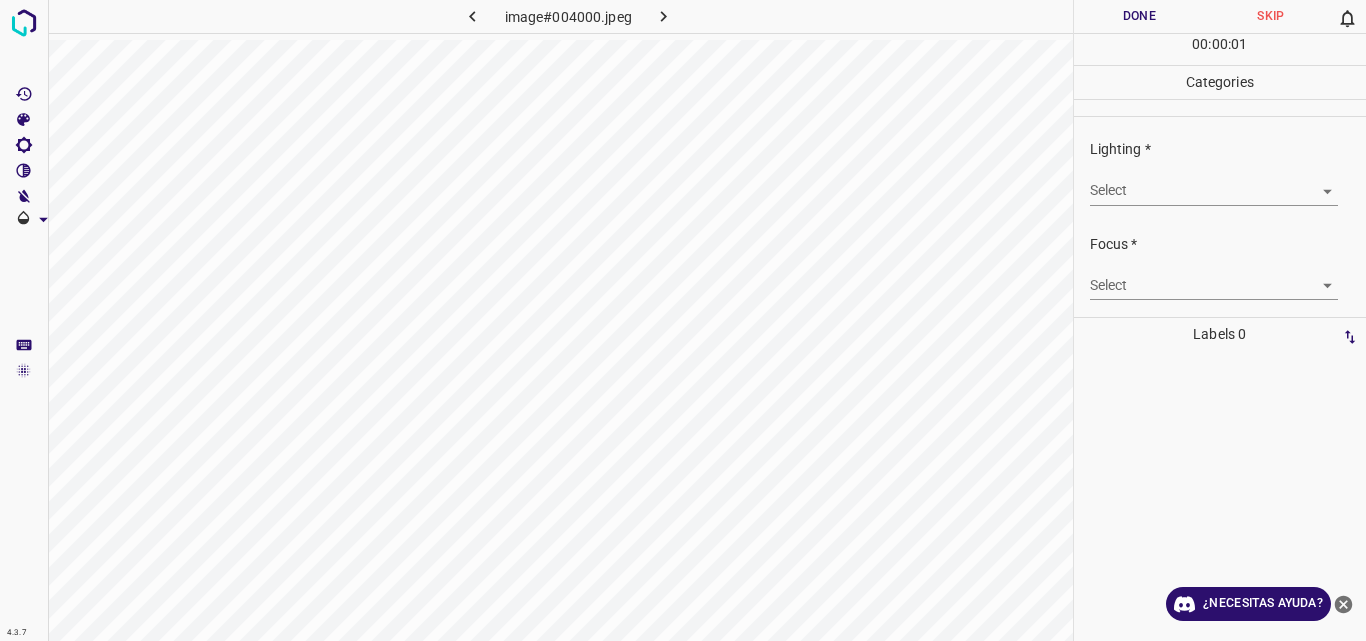 click on "4.3.7 image#004000.jpeg Done Skip 0 00   : 00   : 01   Categories Lighting *  Select ​ Focus *  Select ​ Overall *  Select ​ Labels   0 Categories 1 Lighting 2 Focus 3 Overall Tools Space Change between modes (Draw & Edit) I Auto labeling R Restore zoom M Zoom in N Zoom out Delete Delete selecte label Filters Z Restore filters X Saturation filter C Brightness filter V Contrast filter B Gray scale filter General O Download ¿Necesitas ayuda? Original text Rate this translation Your feedback will be used to help improve Google Translate - Texto - Esconder - Borrar" at bounding box center [683, 320] 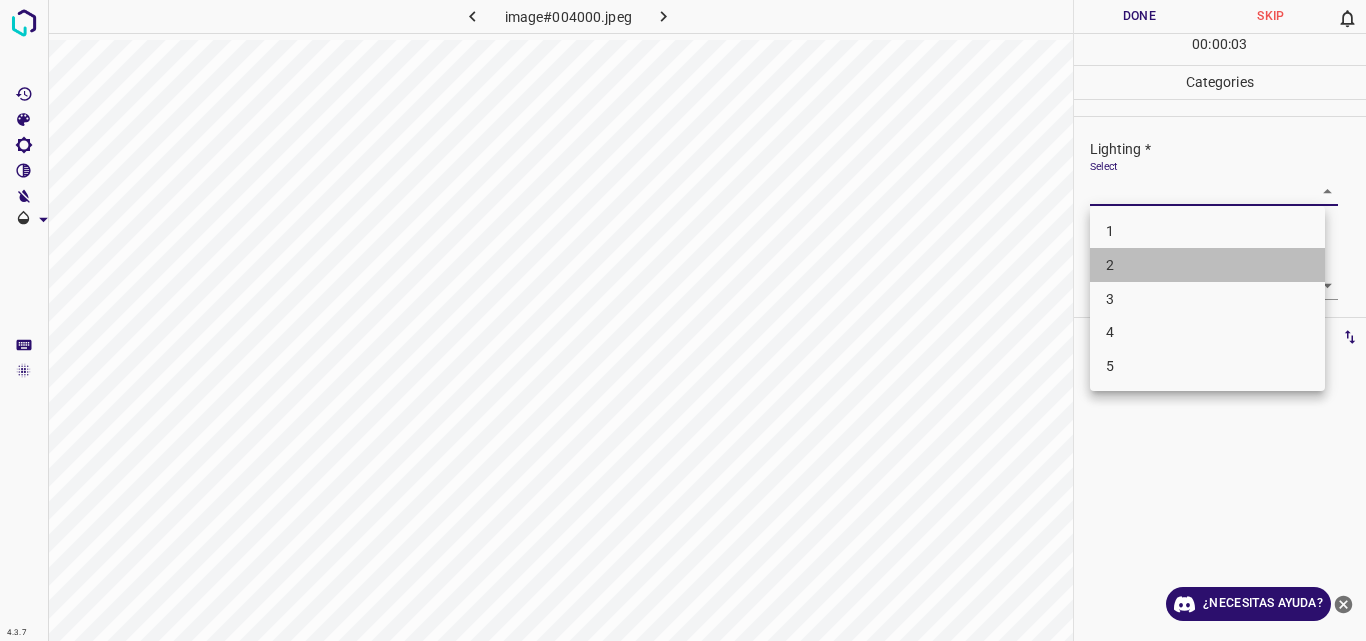 click on "2" at bounding box center [1207, 265] 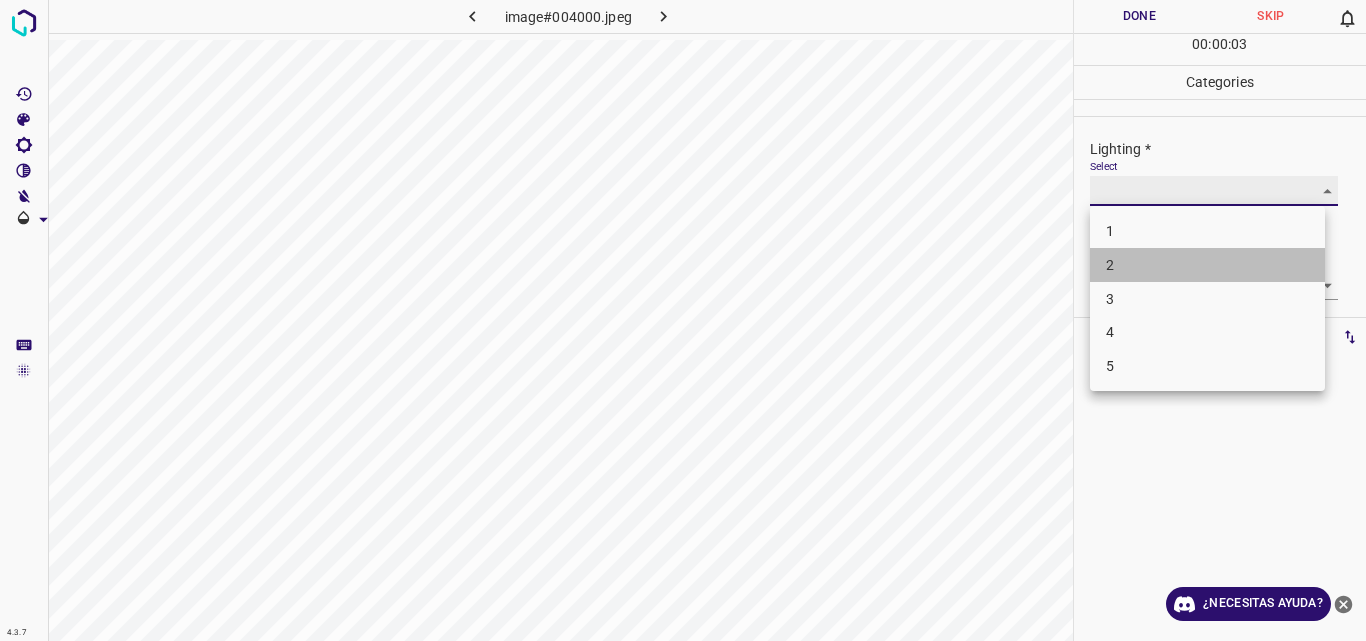 type on "2" 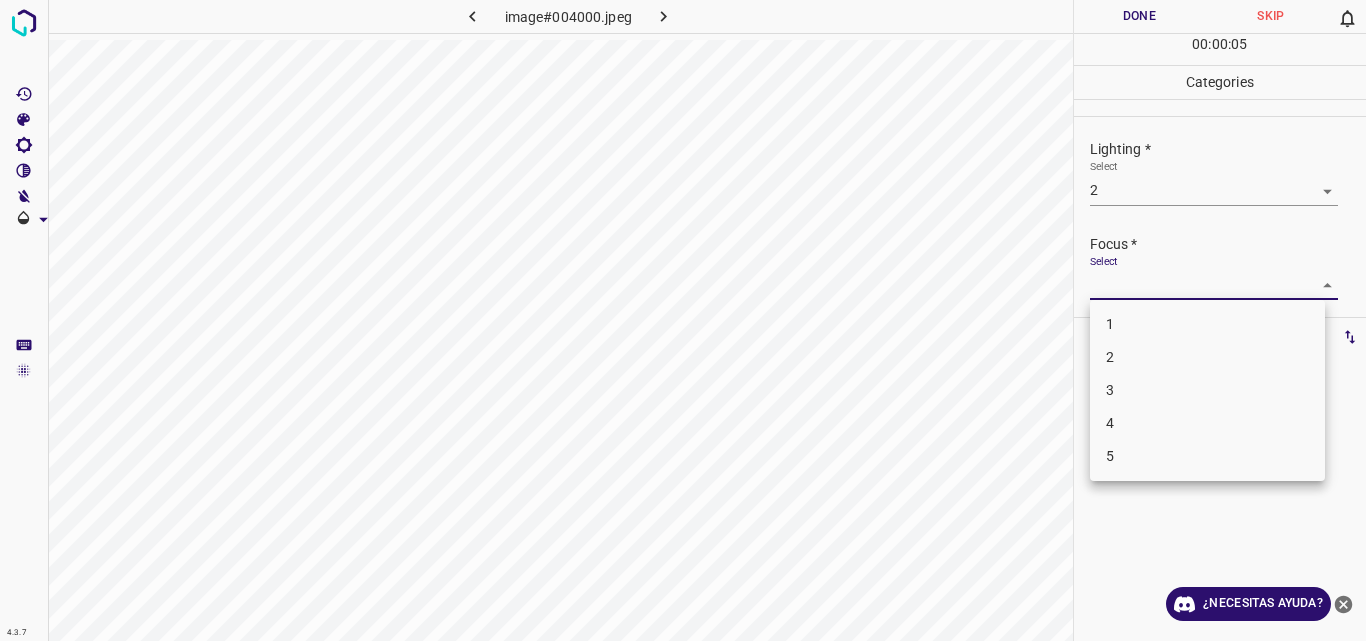 click on "4.3.7 image#004000.jpeg Done Skip 0 00   : 00   : 05   Categories Lighting *  Select 2 2 Focus *  Select ​ Overall *  Select ​ Labels   0 Categories 1 Lighting 2 Focus 3 Overall Tools Space Change between modes (Draw & Edit) I Auto labeling R Restore zoom M Zoom in N Zoom out Delete Delete selecte label Filters Z Restore filters X Saturation filter C Brightness filter V Contrast filter B Gray scale filter General O Download ¿Necesitas ayuda? Original text Rate this translation Your feedback will be used to help improve Google Translate - Texto - Esconder - Borrar 1 2 3 4 5" at bounding box center [683, 320] 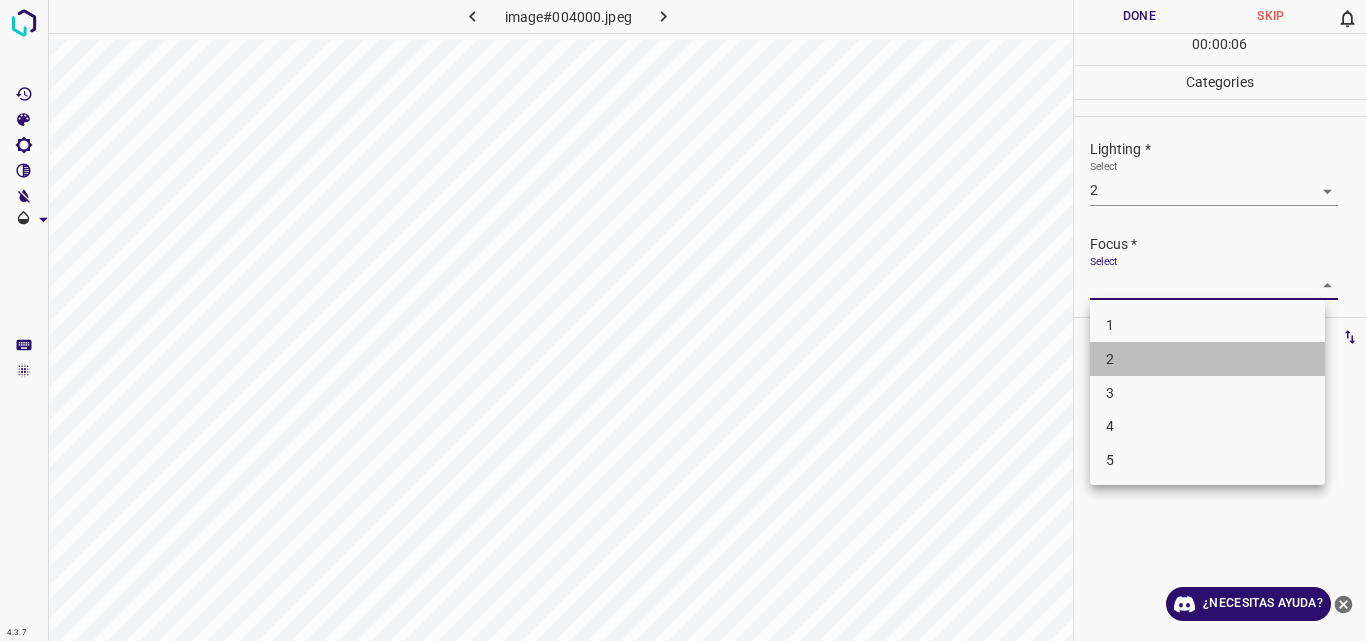 click on "2" at bounding box center [1207, 359] 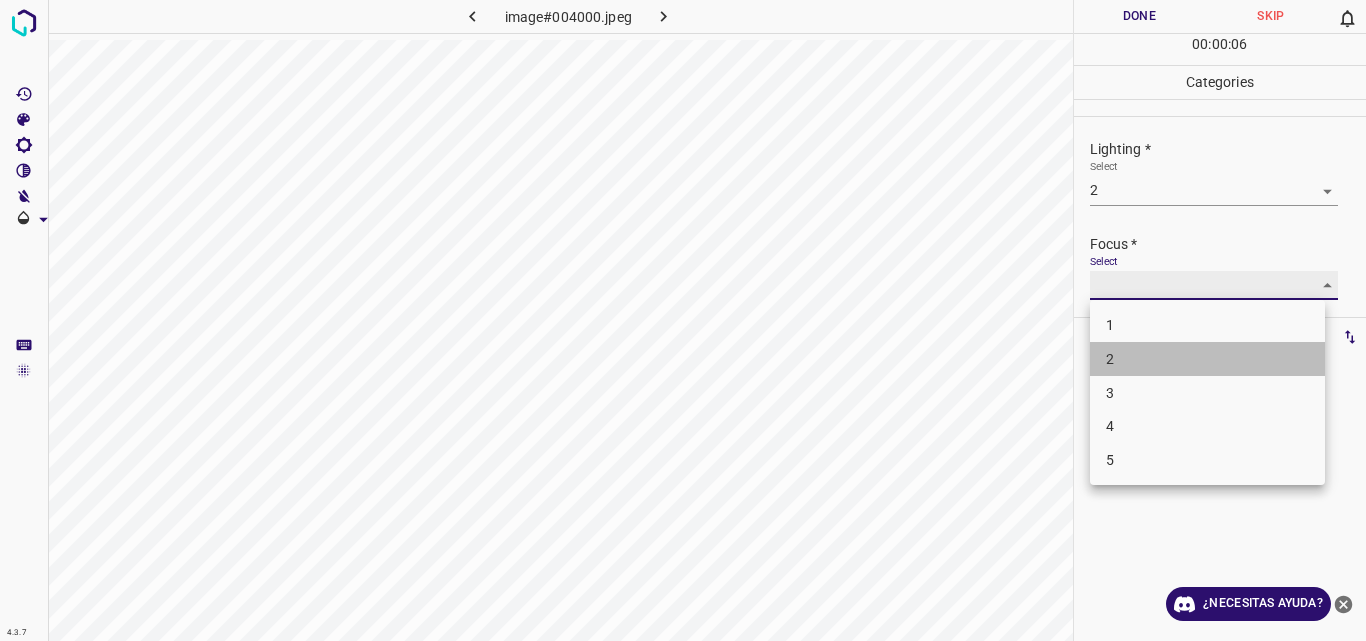 type on "2" 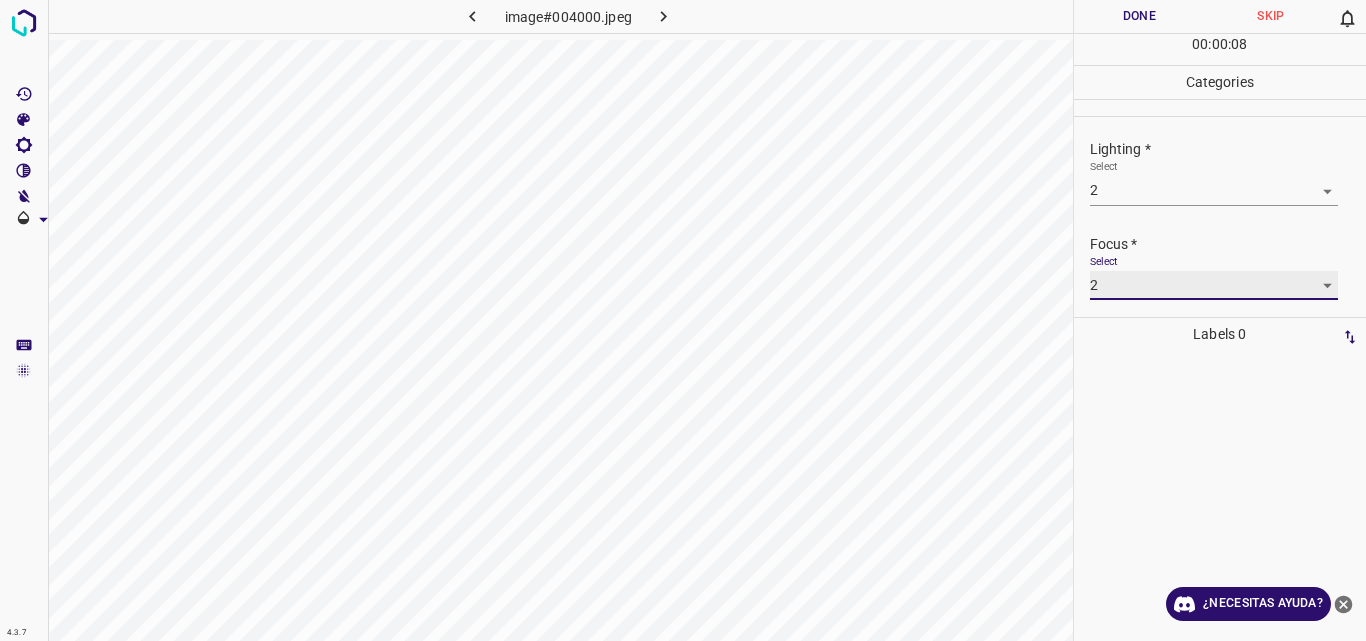 scroll, scrollTop: 98, scrollLeft: 0, axis: vertical 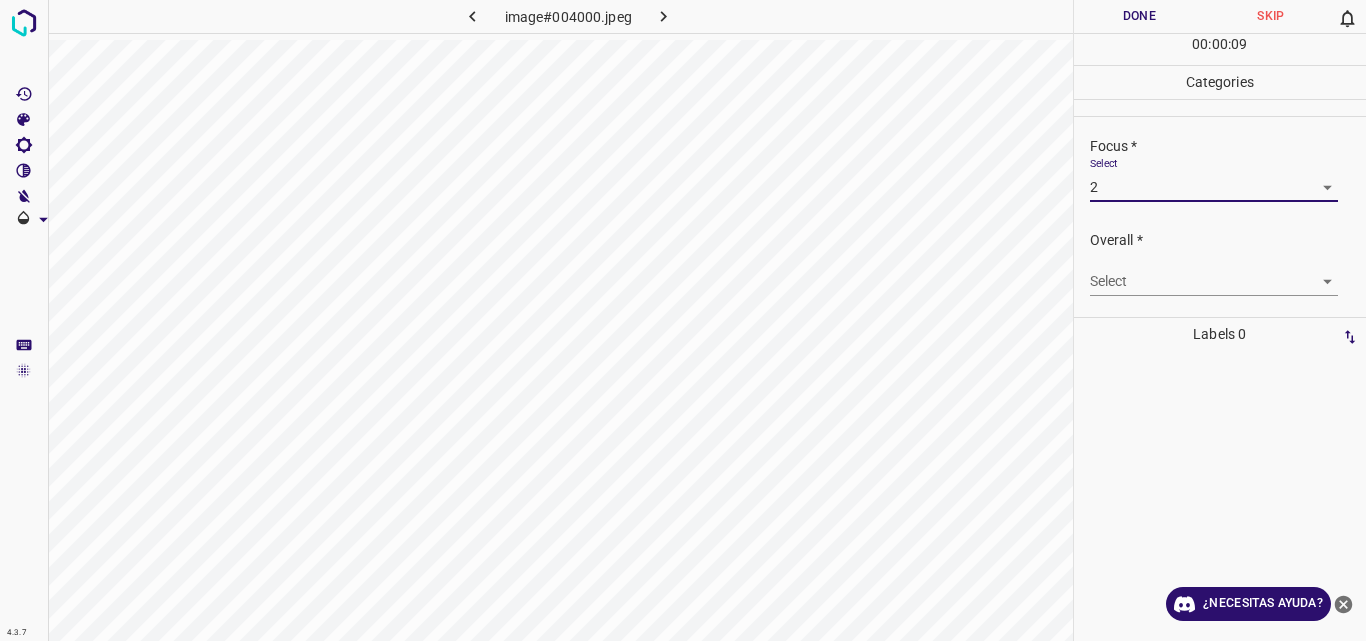 click on "4.3.7 image#004000.jpeg Done Skip 0 00   : 00   : 09   Categories Lighting *  Select 2 2 Focus *  Select 2 2 Overall *  Select ​ Labels   0 Categories 1 Lighting 2 Focus 3 Overall Tools Space Change between modes (Draw & Edit) I Auto labeling R Restore zoom M Zoom in N Zoom out Delete Delete selecte label Filters Z Restore filters X Saturation filter C Brightness filter V Contrast filter B Gray scale filter General O Download ¿Necesitas ayuda? Original text Rate this translation Your feedback will be used to help improve Google Translate - Texto - Esconder - Borrar" at bounding box center [683, 320] 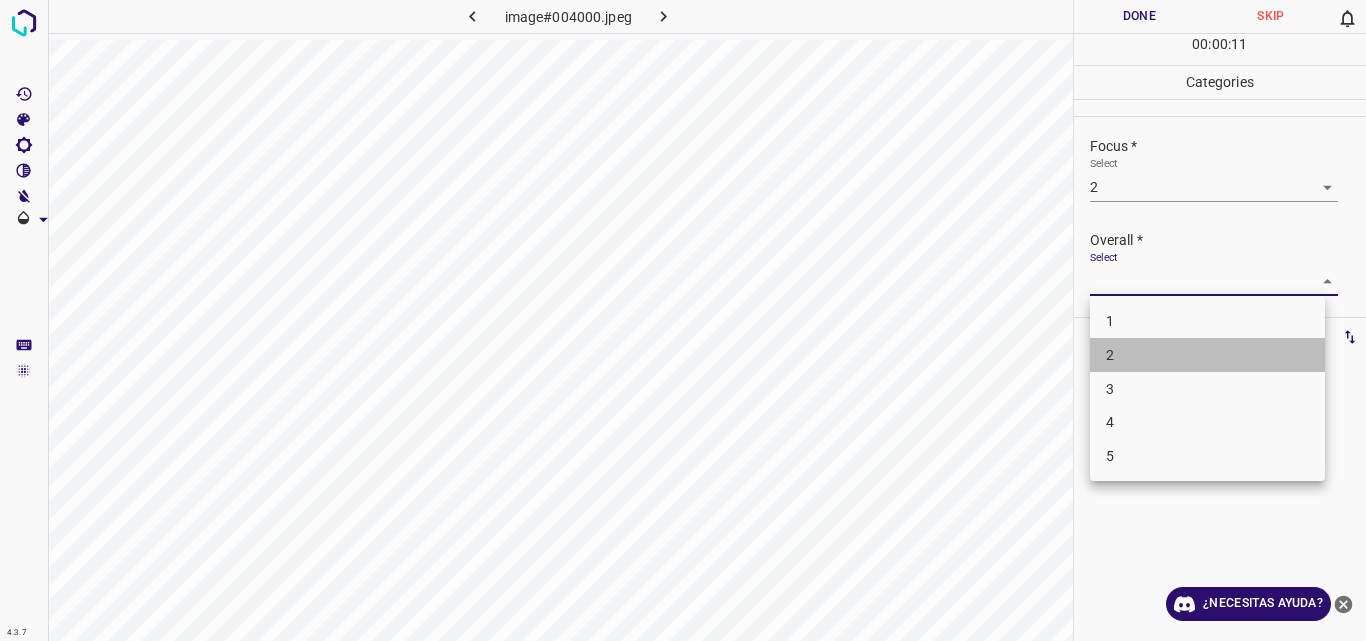 click on "2" at bounding box center [1207, 355] 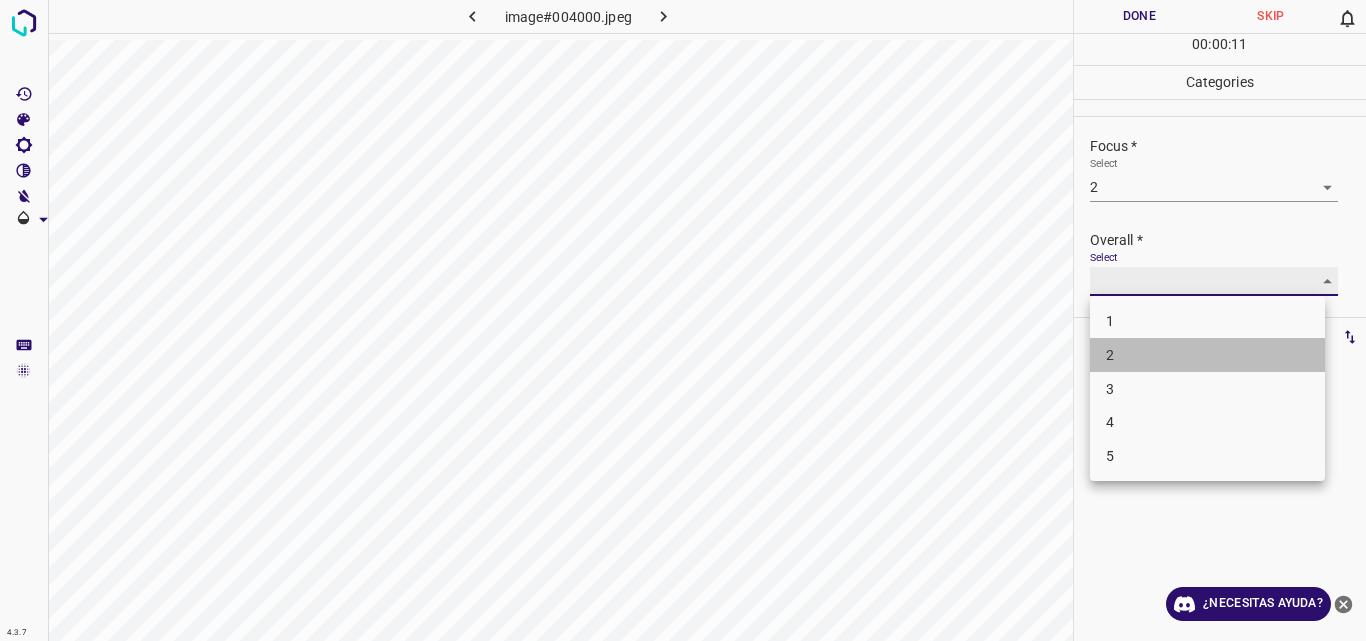 type on "2" 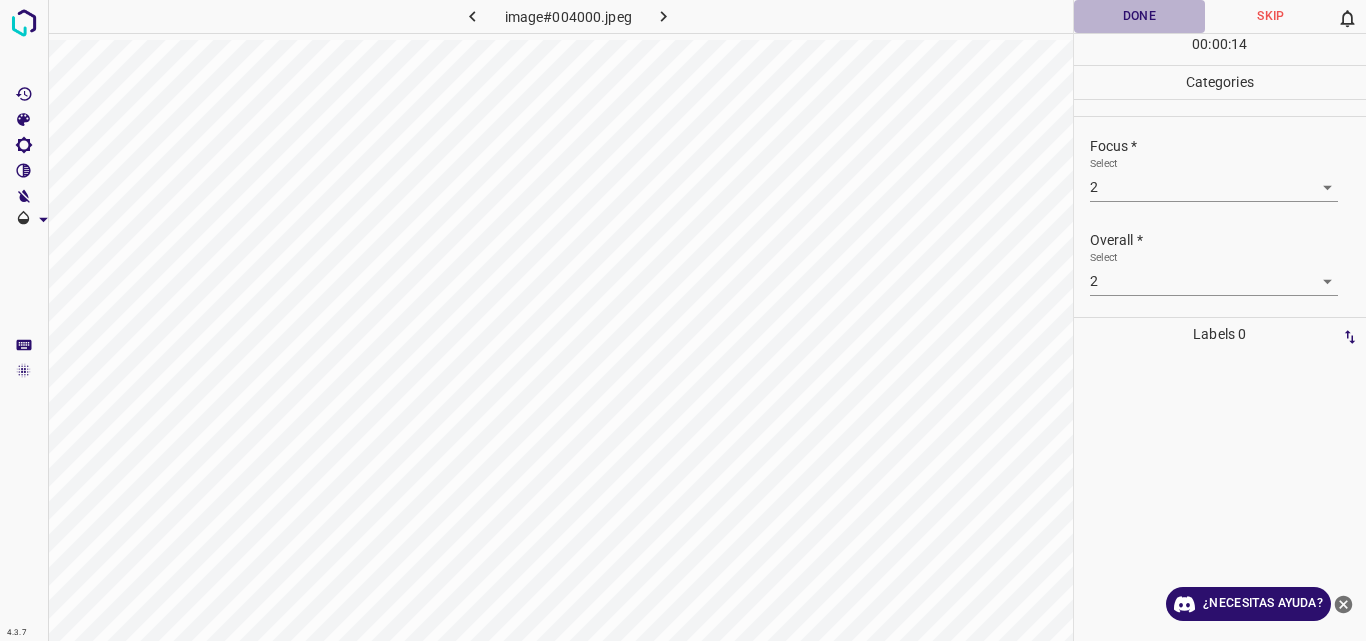 click on "Done" at bounding box center (1140, 16) 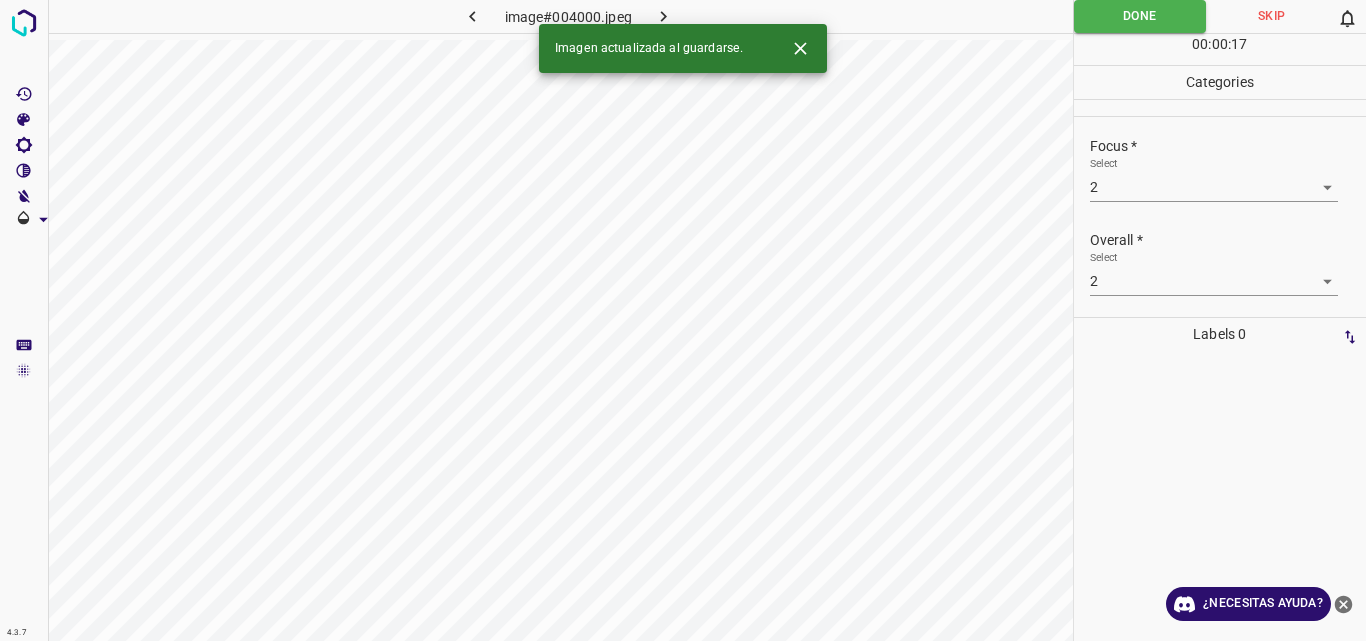 click 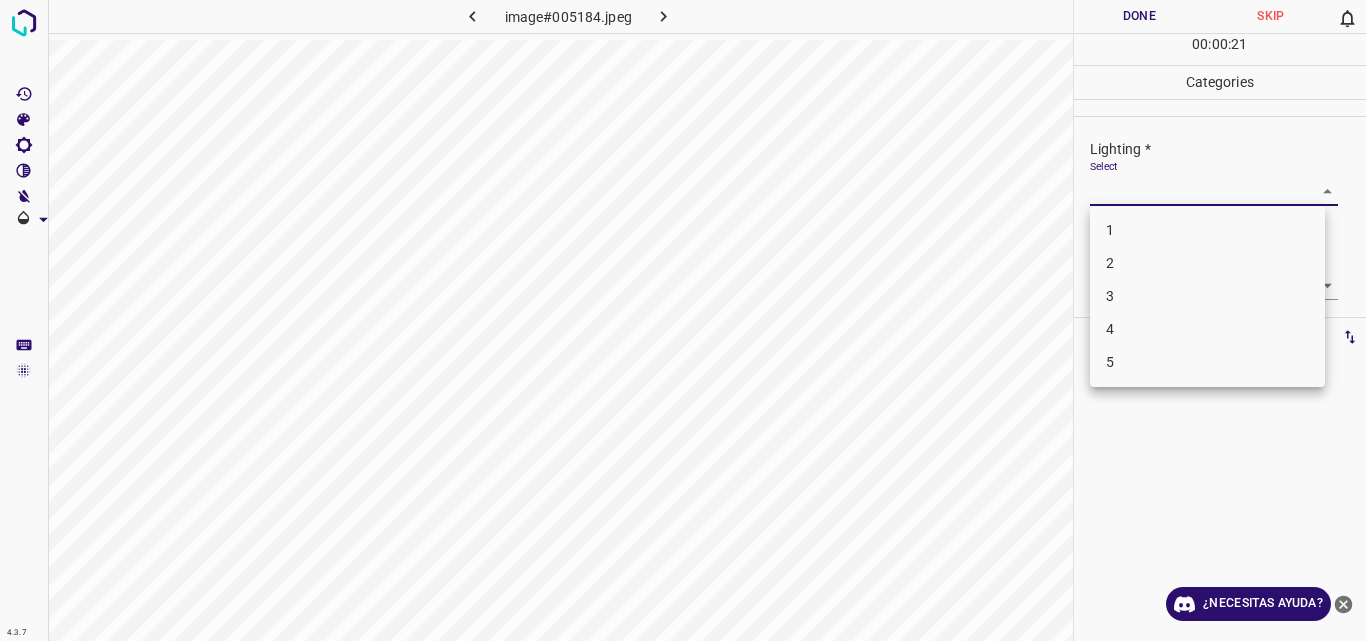 click on "4.3.7 image#005184.jpeg Done Skip 0 00   : 00   : 21   Categories Lighting *  Select ​ Focus *  Select ​ Overall *  Select ​ Labels   0 Categories 1 Lighting 2 Focus 3 Overall Tools Space Change between modes (Draw & Edit) I Auto labeling R Restore zoom M Zoom in N Zoom out Delete Delete selecte label Filters Z Restore filters X Saturation filter C Brightness filter V Contrast filter B Gray scale filter General O Download ¿Necesitas ayuda? Original text Rate this translation Your feedback will be used to help improve Google Translate - Texto - Esconder - Borrar 1 2 3 4 5" at bounding box center (683, 320) 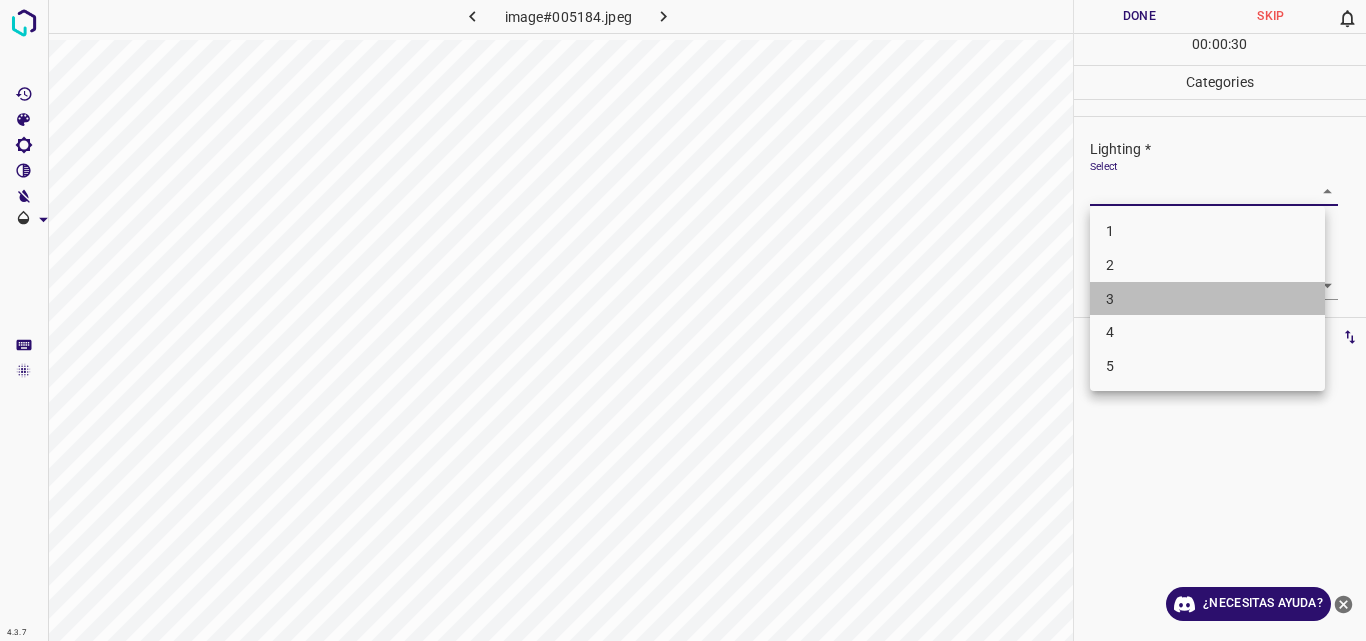 click on "3" at bounding box center [1207, 299] 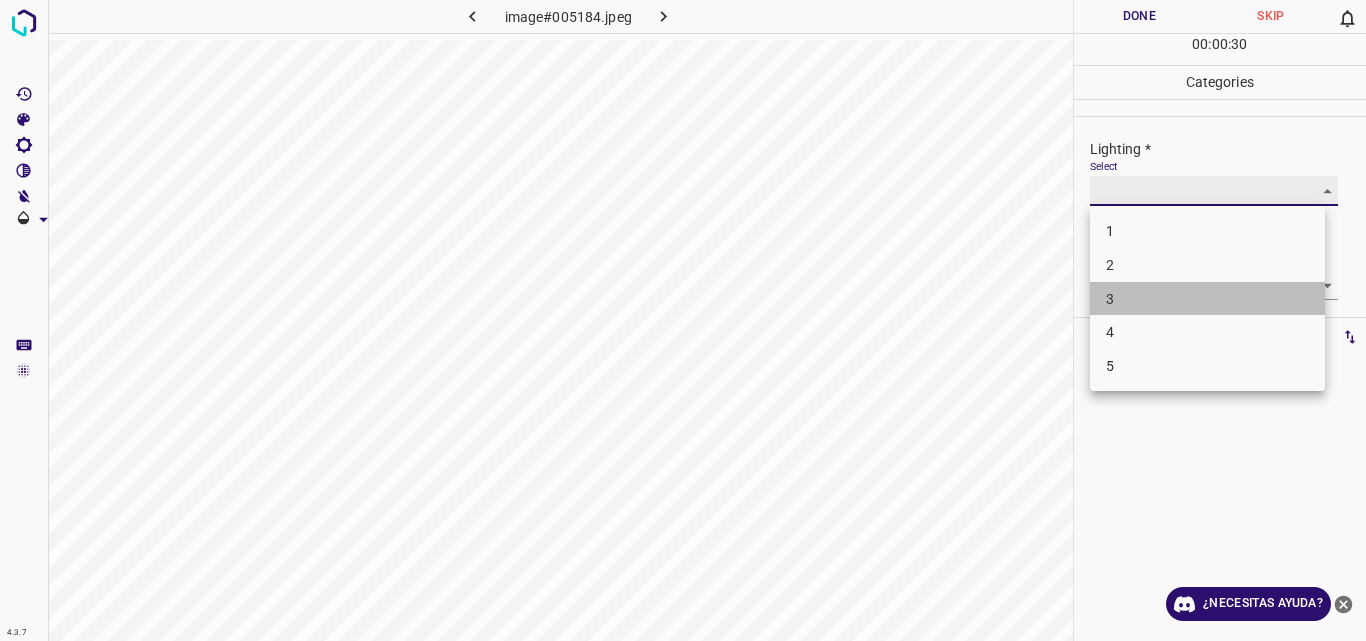 type on "3" 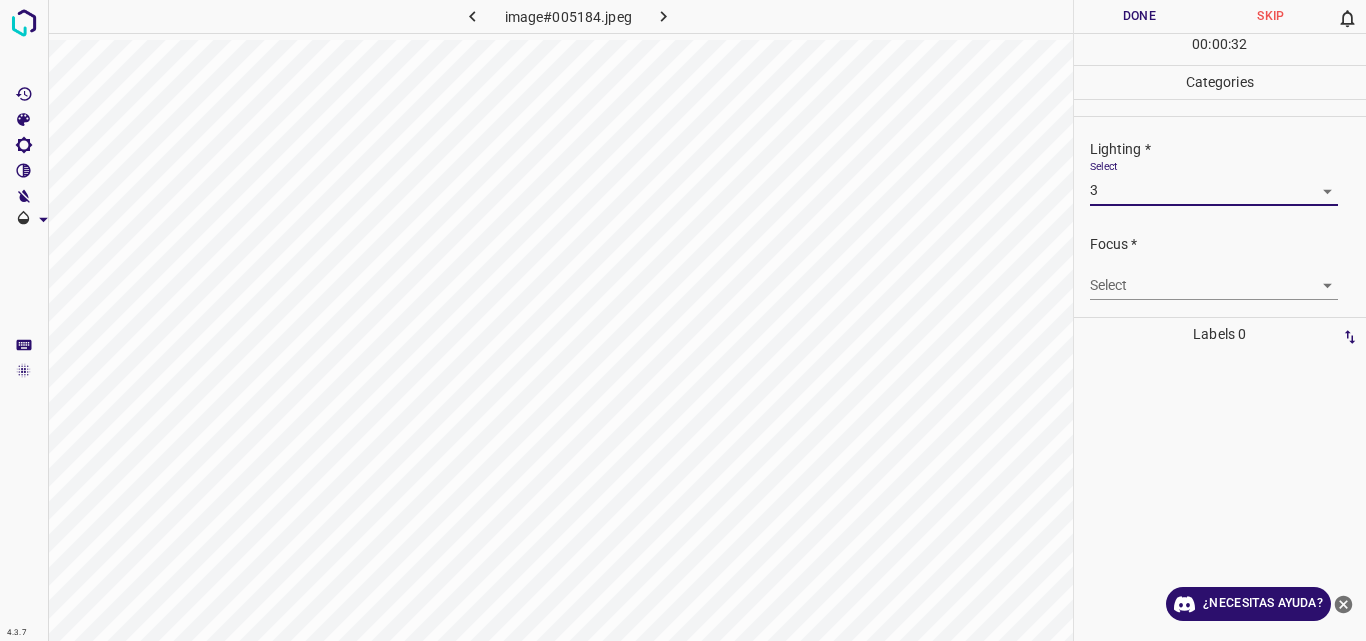 click on "4.3.7 image#005184.jpeg Done Skip 0 00   : 00   : 32   Categories Lighting *  Select 3 3 Focus *  Select ​ Overall *  Select ​ Labels   0 Categories 1 Lighting 2 Focus 3 Overall Tools Space Change between modes (Draw & Edit) I Auto labeling R Restore zoom M Zoom in N Zoom out Delete Delete selecte label Filters Z Restore filters X Saturation filter C Brightness filter V Contrast filter B Gray scale filter General O Download ¿Necesitas ayuda? Original text Rate this translation Your feedback will be used to help improve Google Translate - Texto - Esconder - Borrar" at bounding box center [683, 320] 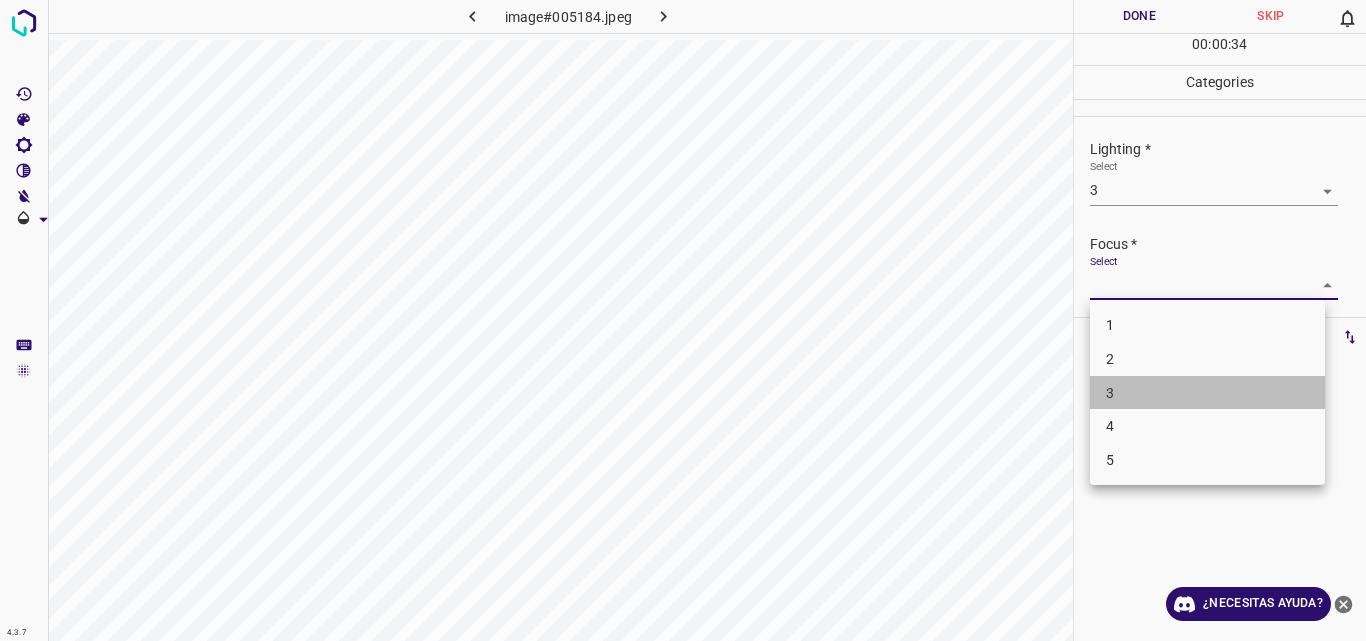 click on "3" at bounding box center [1207, 393] 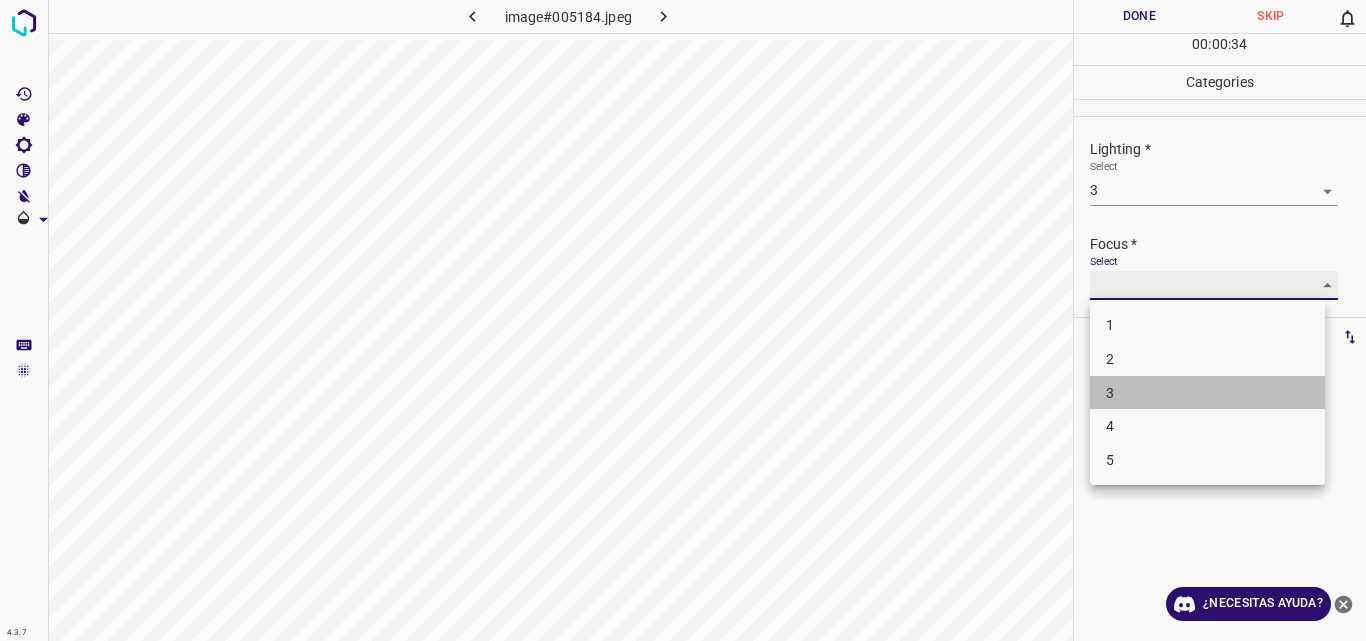 type on "3" 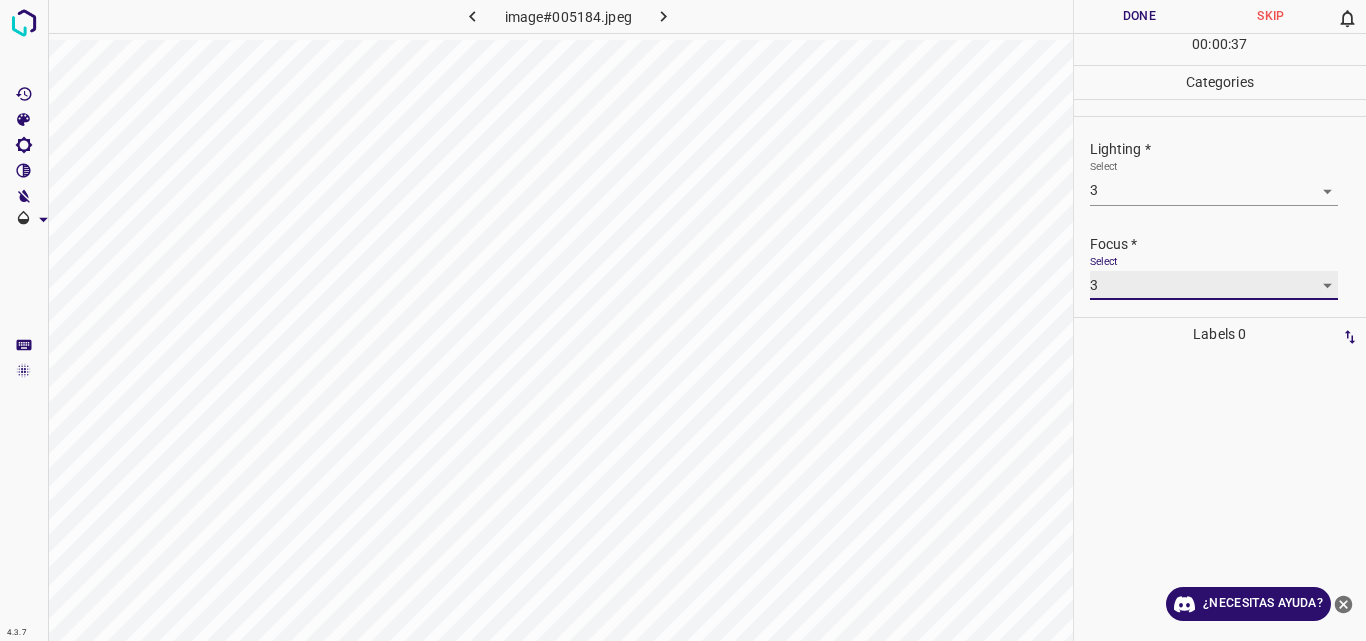 scroll, scrollTop: 98, scrollLeft: 0, axis: vertical 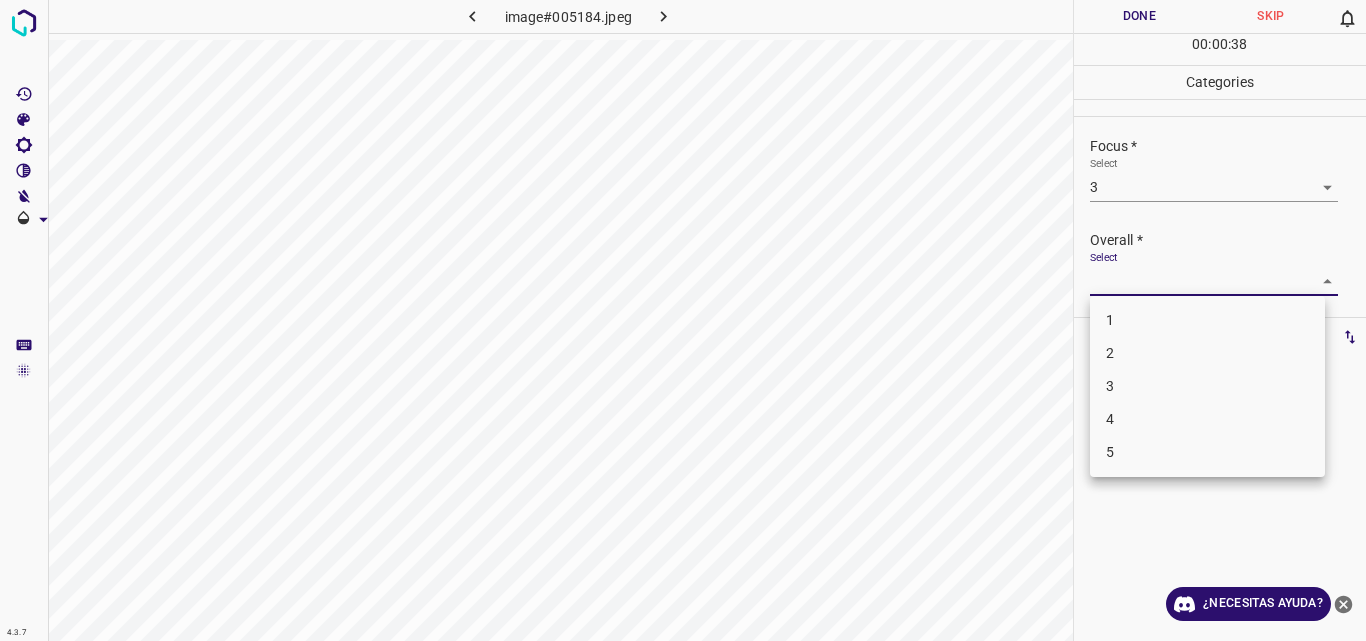 click on "4.3.7 image#005184.jpeg Done Skip 0 00   : 00   : 38   Categories Lighting *  Select 3 3 Focus *  Select 3 3 Overall *  Select ​ Labels   0 Categories 1 Lighting 2 Focus 3 Overall Tools Space Change between modes (Draw & Edit) I Auto labeling R Restore zoom M Zoom in N Zoom out Delete Delete selecte label Filters Z Restore filters X Saturation filter C Brightness filter V Contrast filter B Gray scale filter General O Download ¿Necesitas ayuda? Original text Rate this translation Your feedback will be used to help improve Google Translate - Texto - Esconder - Borrar 1 2 3 4 5" at bounding box center (683, 320) 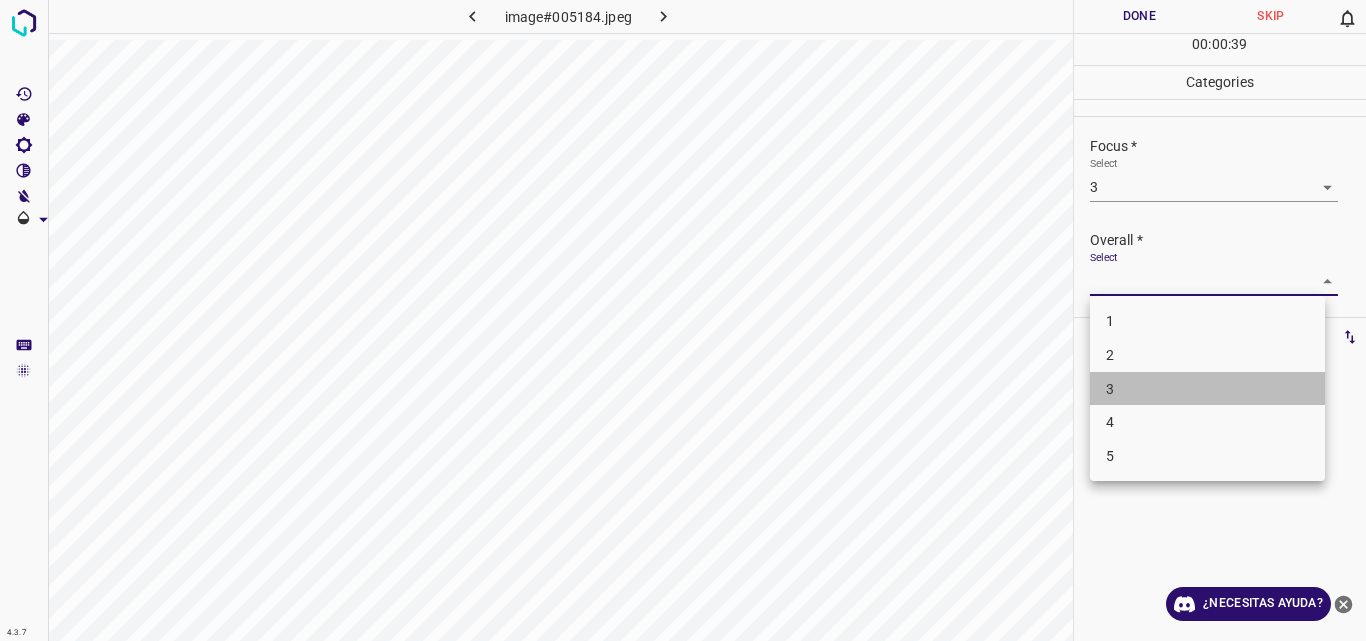 click on "3" at bounding box center [1207, 389] 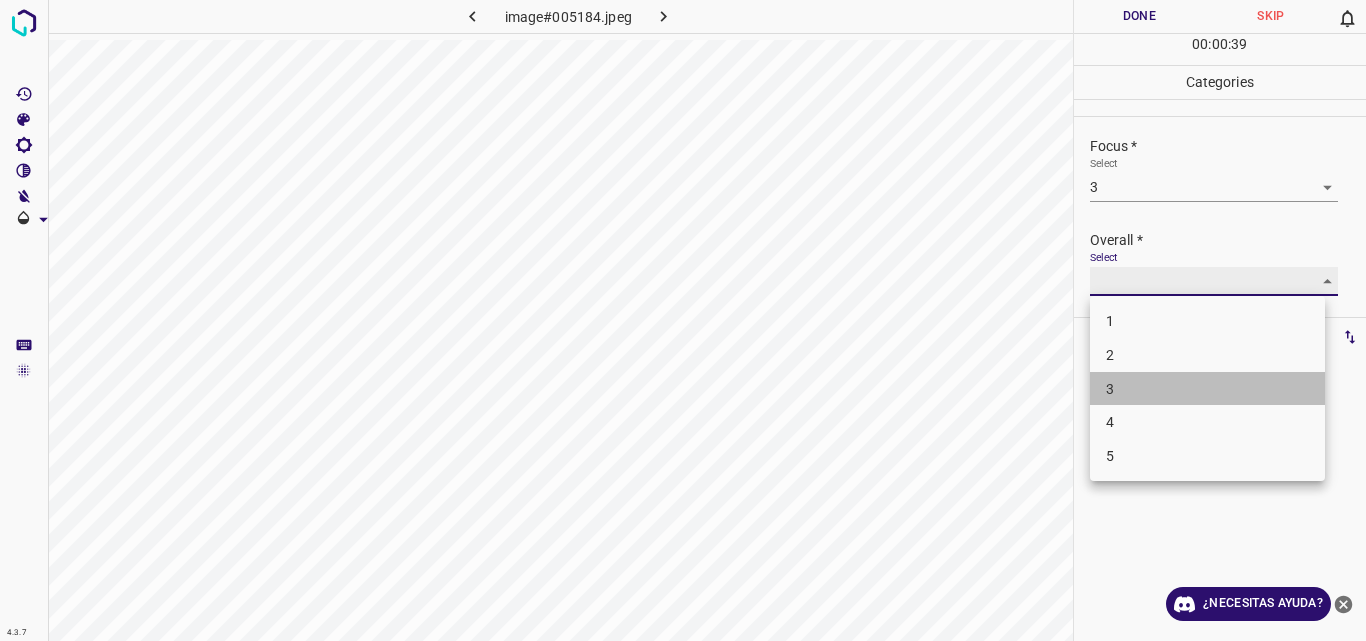 type on "3" 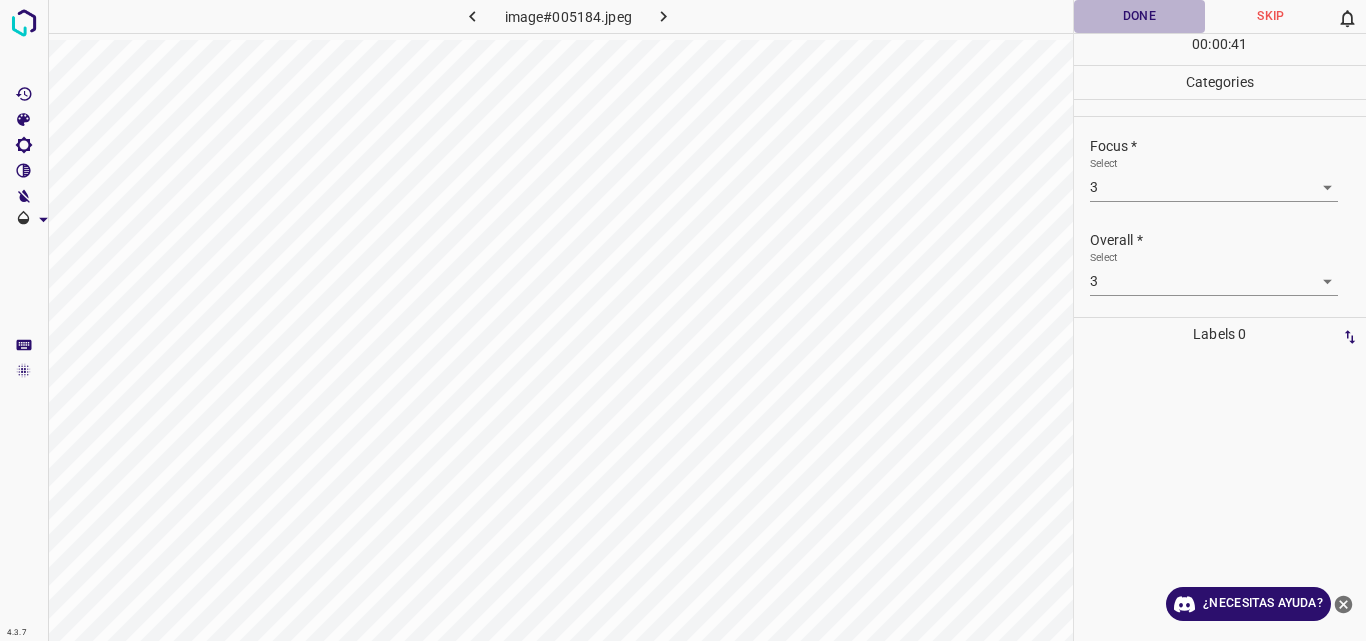 click on "Done" at bounding box center [1140, 16] 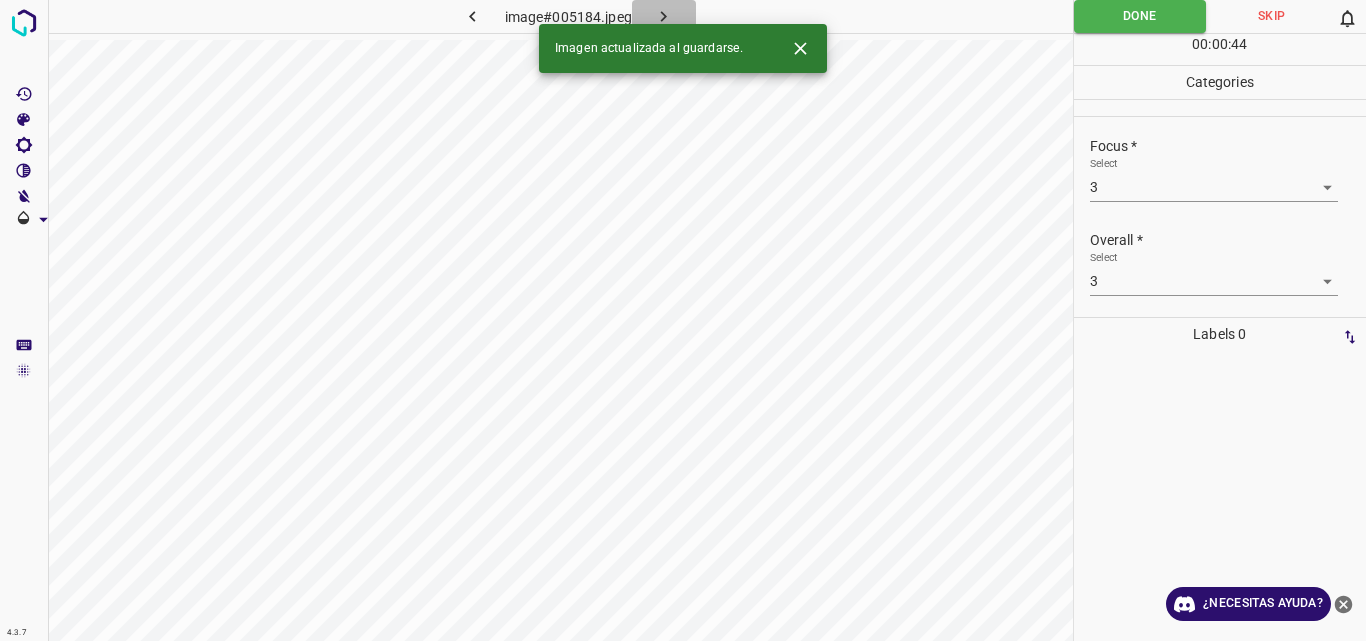 click 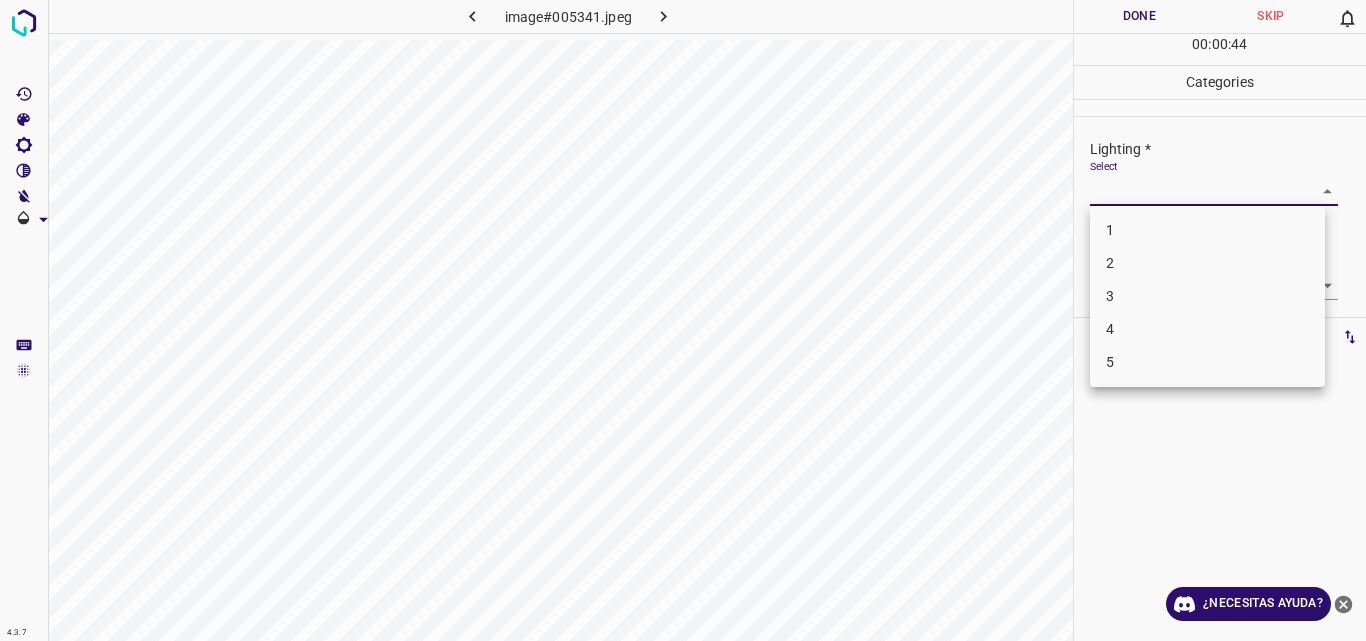 click on "4.3.7 image#005341.jpeg Done Skip 0 00   : 00   : 44   Categories Lighting *  Select ​ Focus *  Select ​ Overall *  Select ​ Labels   0 Categories 1 Lighting 2 Focus 3 Overall Tools Space Change between modes (Draw & Edit) I Auto labeling R Restore zoom M Zoom in N Zoom out Delete Delete selecte label Filters Z Restore filters X Saturation filter C Brightness filter V Contrast filter B Gray scale filter General O Download ¿Necesitas ayuda? Original text Rate this translation Your feedback will be used to help improve Google Translate - Texto - Esconder - Borrar 1 2 3 4 5" at bounding box center [683, 320] 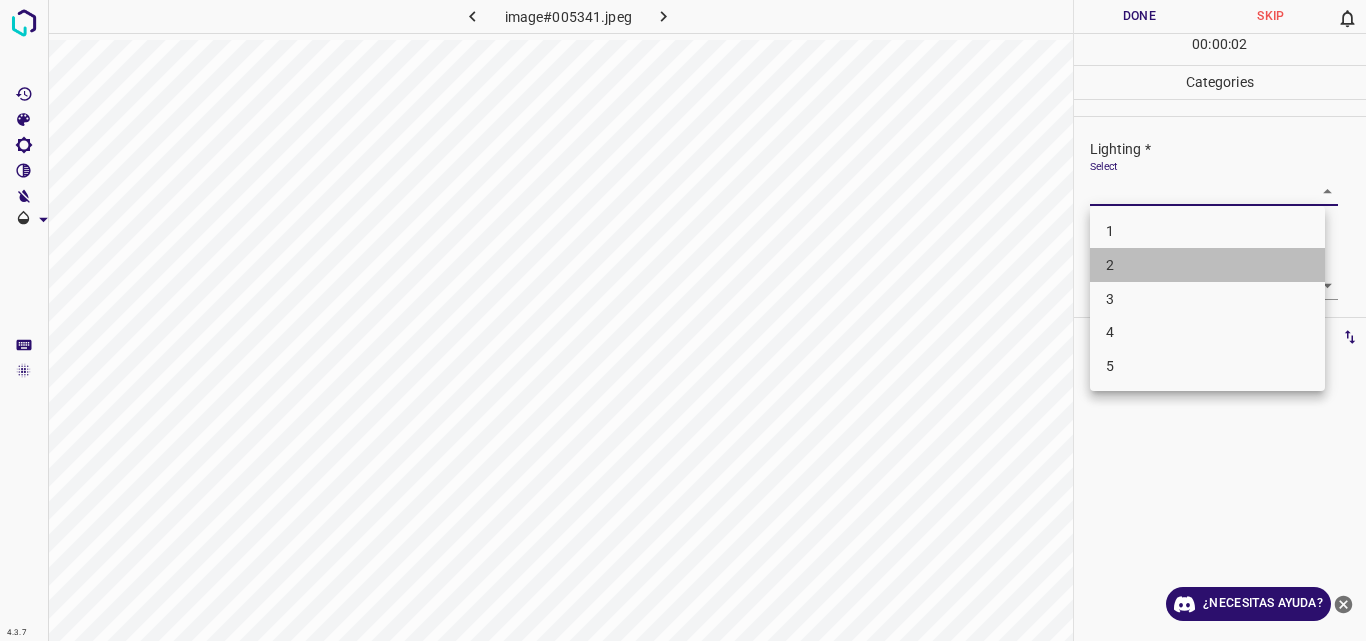 click on "2" at bounding box center (1207, 265) 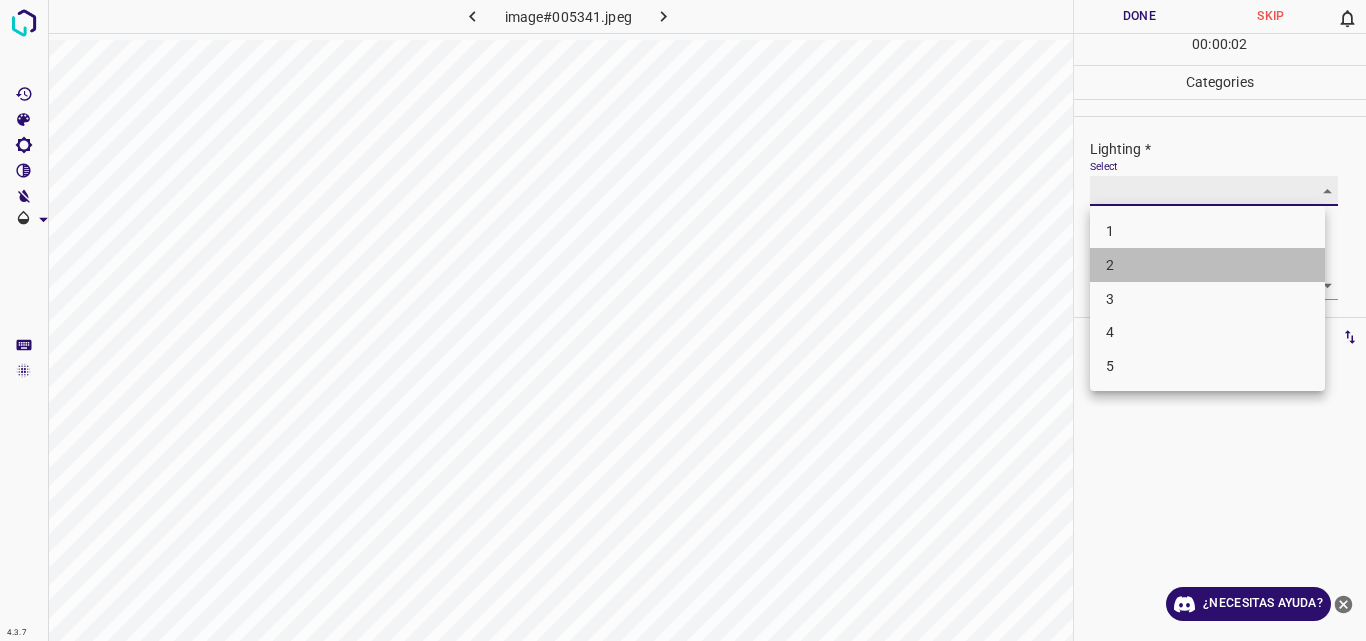 type on "2" 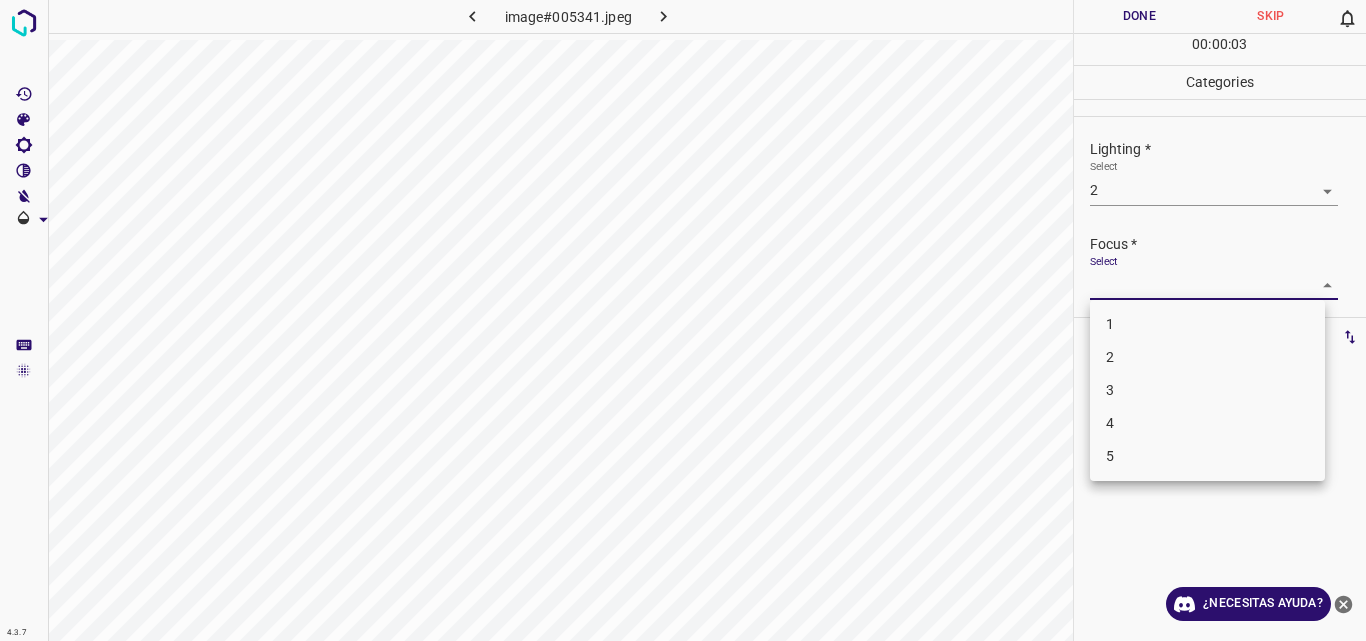 click on "4.3.7 image#005341.jpeg Done Skip 0 00   : 00   : 03   Categories Lighting *  Select 2 2 Focus *  Select ​ Overall *  Select ​ Labels   0 Categories 1 Lighting 2 Focus 3 Overall Tools Space Change between modes (Draw & Edit) I Auto labeling R Restore zoom M Zoom in N Zoom out Delete Delete selecte label Filters Z Restore filters X Saturation filter C Brightness filter V Contrast filter B Gray scale filter General O Download ¿Necesitas ayuda? Original text Rate this translation Your feedback will be used to help improve Google Translate - Texto - Esconder - Borrar 1 2 3 4 5" at bounding box center (683, 320) 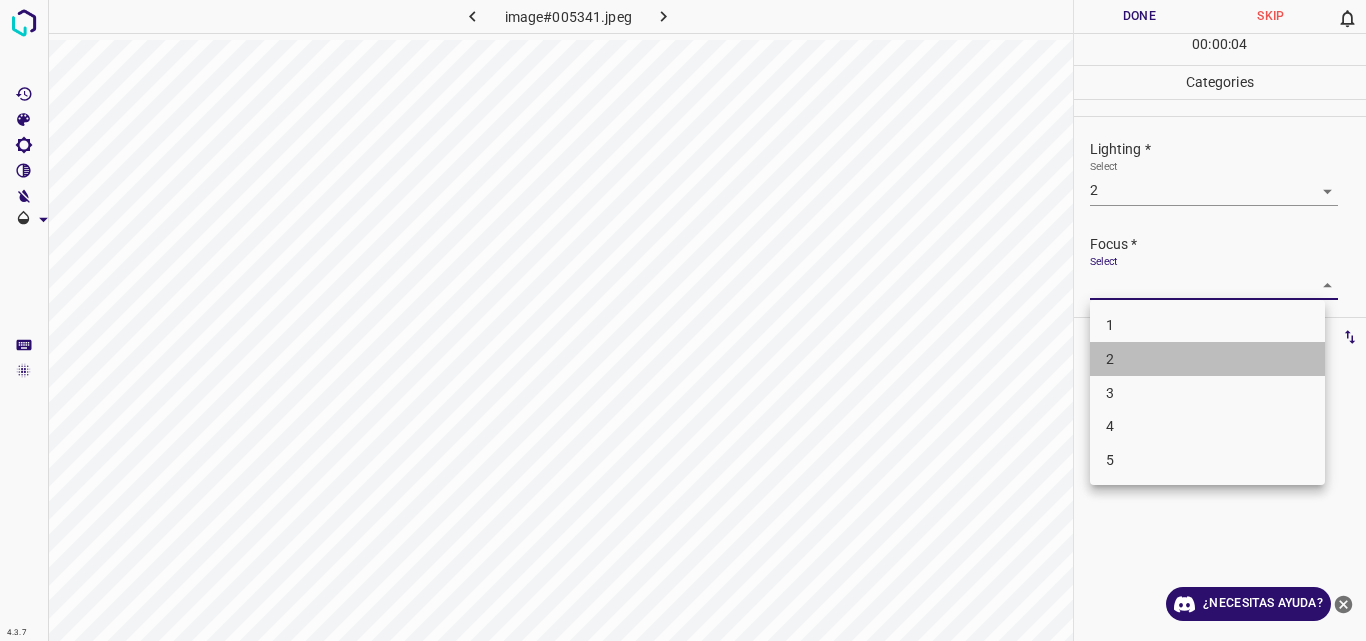 click on "2" at bounding box center (1207, 359) 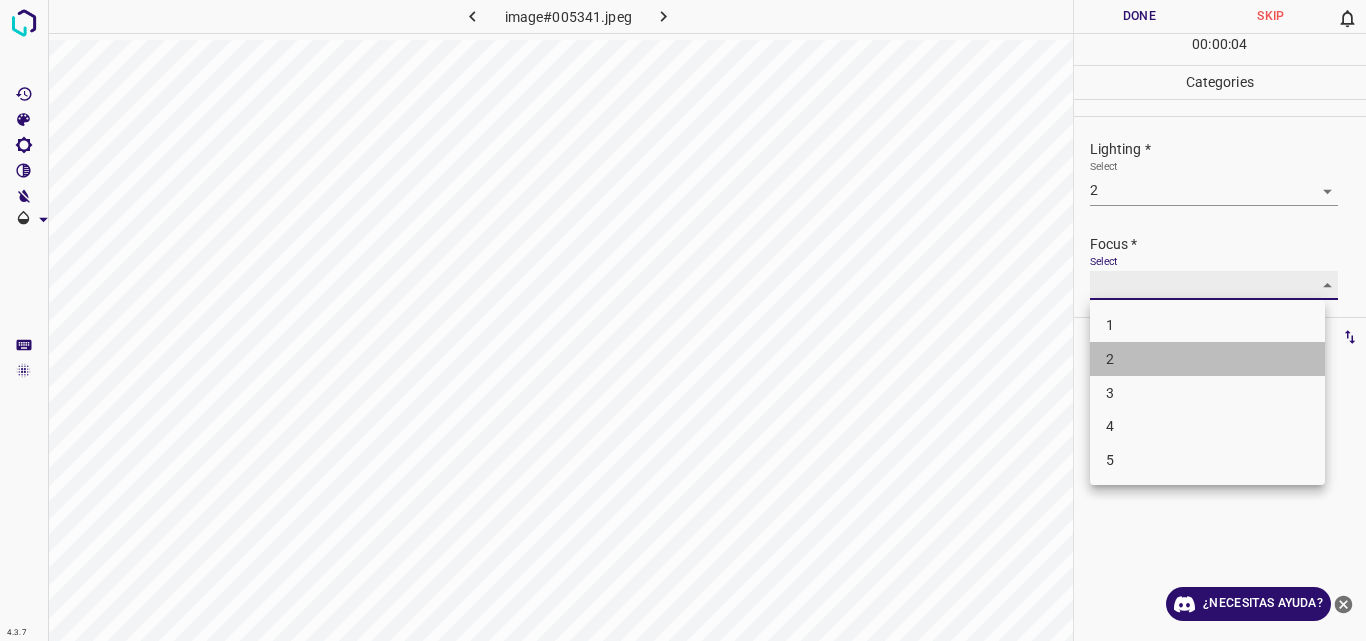 type on "2" 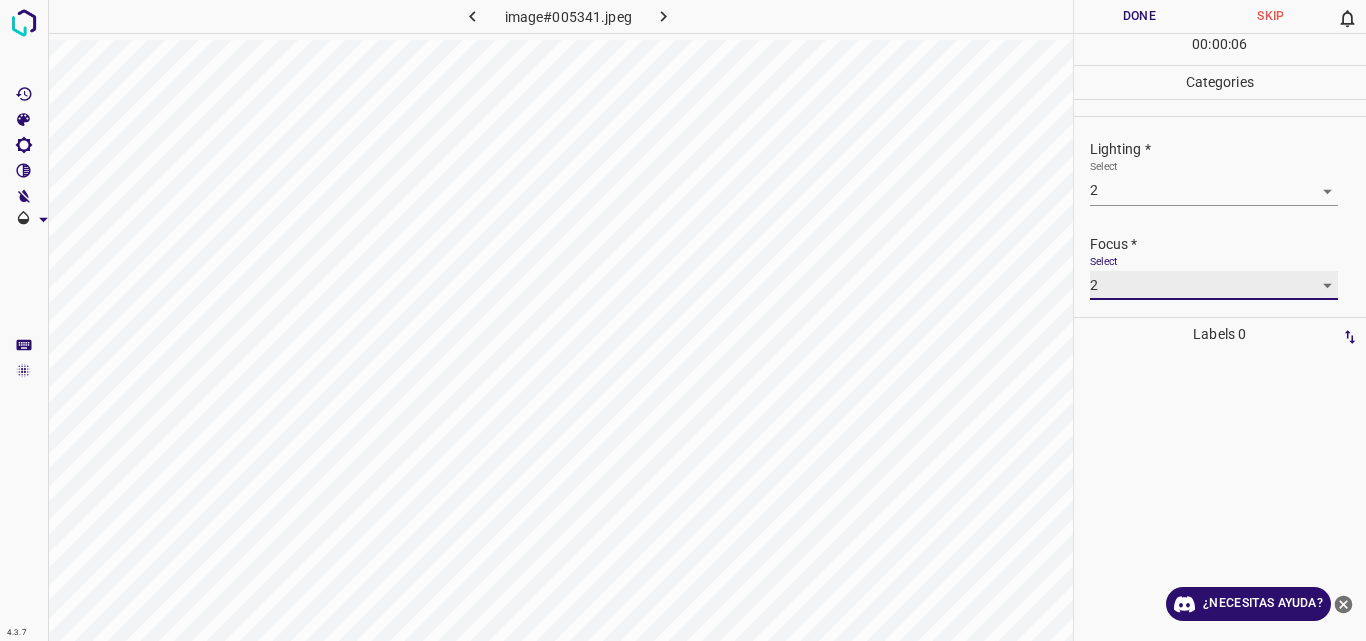 scroll, scrollTop: 98, scrollLeft: 0, axis: vertical 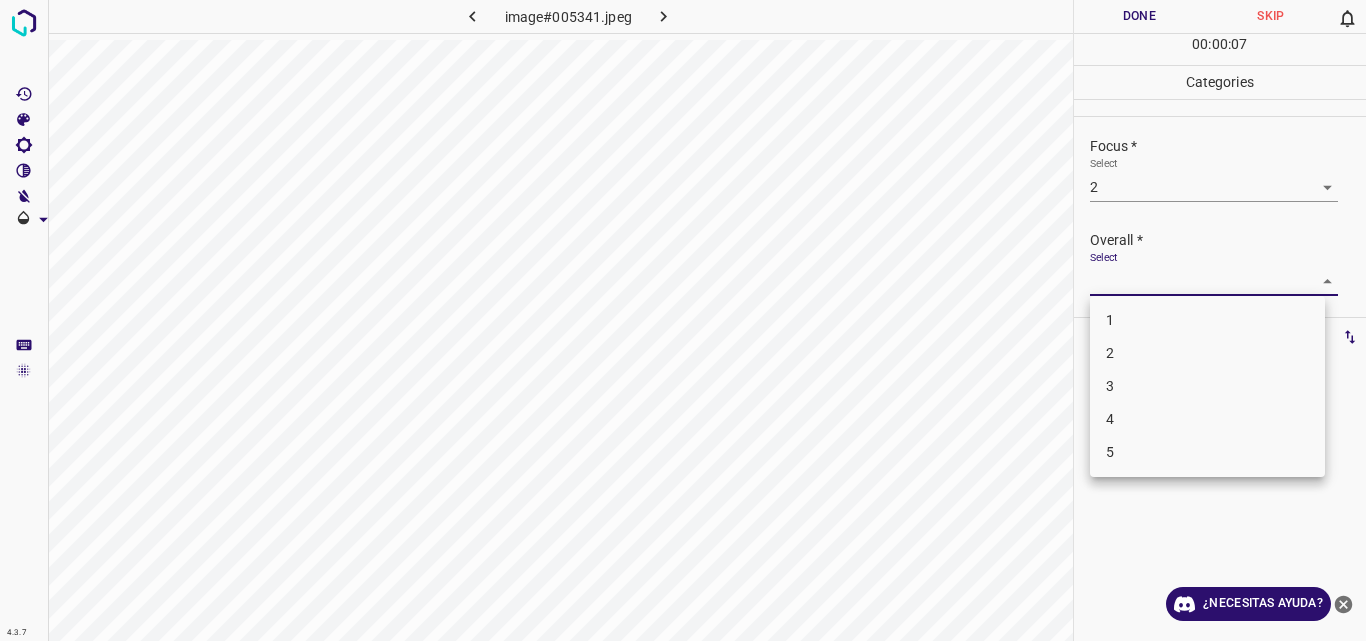 click on "4.3.7 image#005341.jpeg Done Skip 0 00   : 00   : 07   Categories Lighting *  Select 2 2 Focus *  Select 2 2 Overall *  Select ​ Labels   0 Categories 1 Lighting 2 Focus 3 Overall Tools Space Change between modes (Draw & Edit) I Auto labeling R Restore zoom M Zoom in N Zoom out Delete Delete selecte label Filters Z Restore filters X Saturation filter C Brightness filter V Contrast filter B Gray scale filter General O Download ¿Necesitas ayuda? Original text Rate this translation Your feedback will be used to help improve Google Translate - Texto - Esconder - Borrar 1 2 3 4 5" at bounding box center (683, 320) 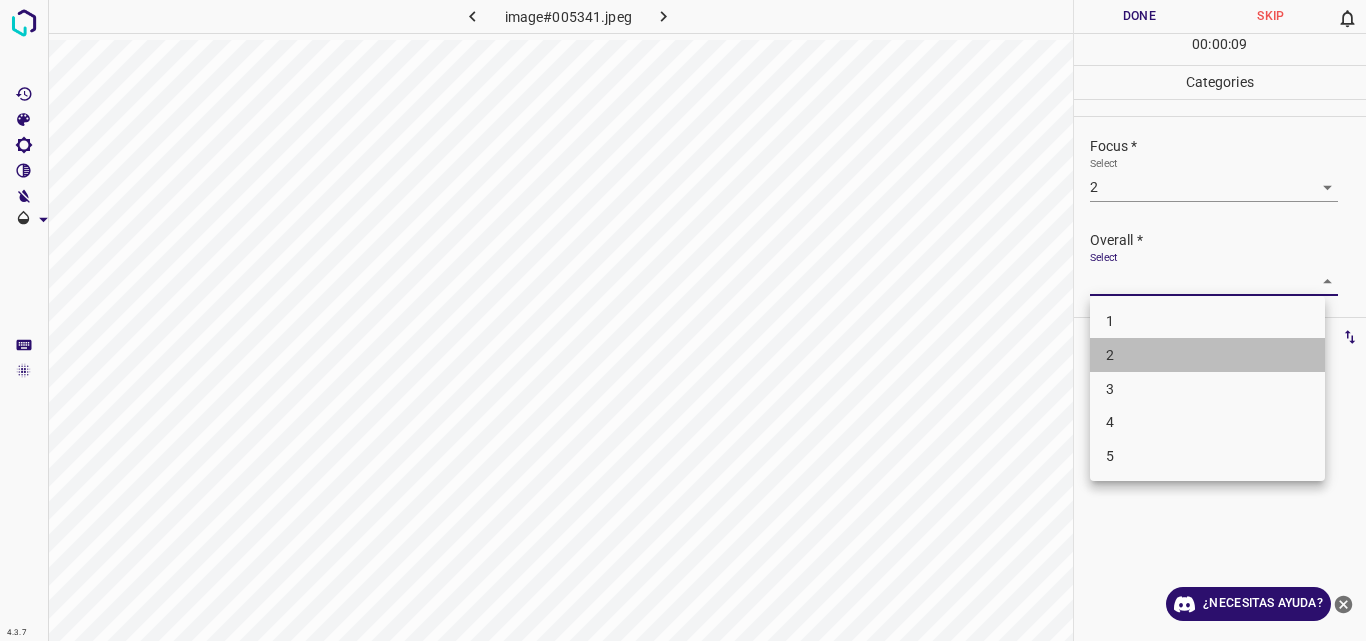 click on "2" at bounding box center [1207, 355] 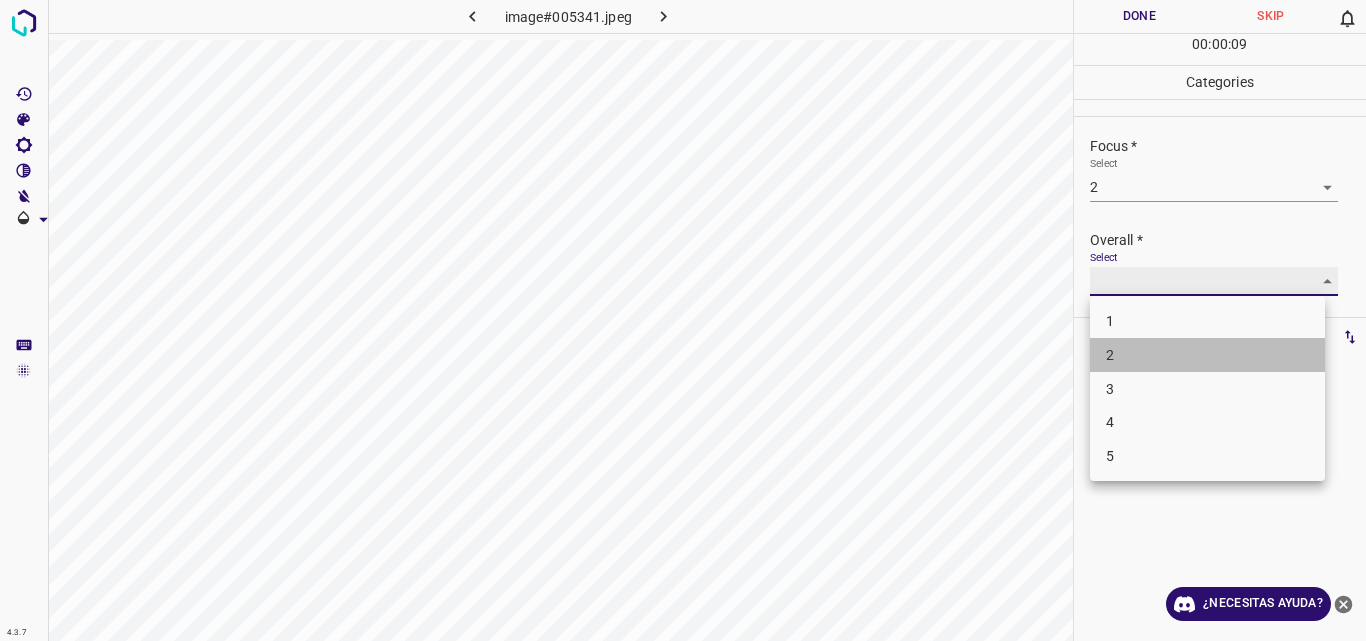 type on "2" 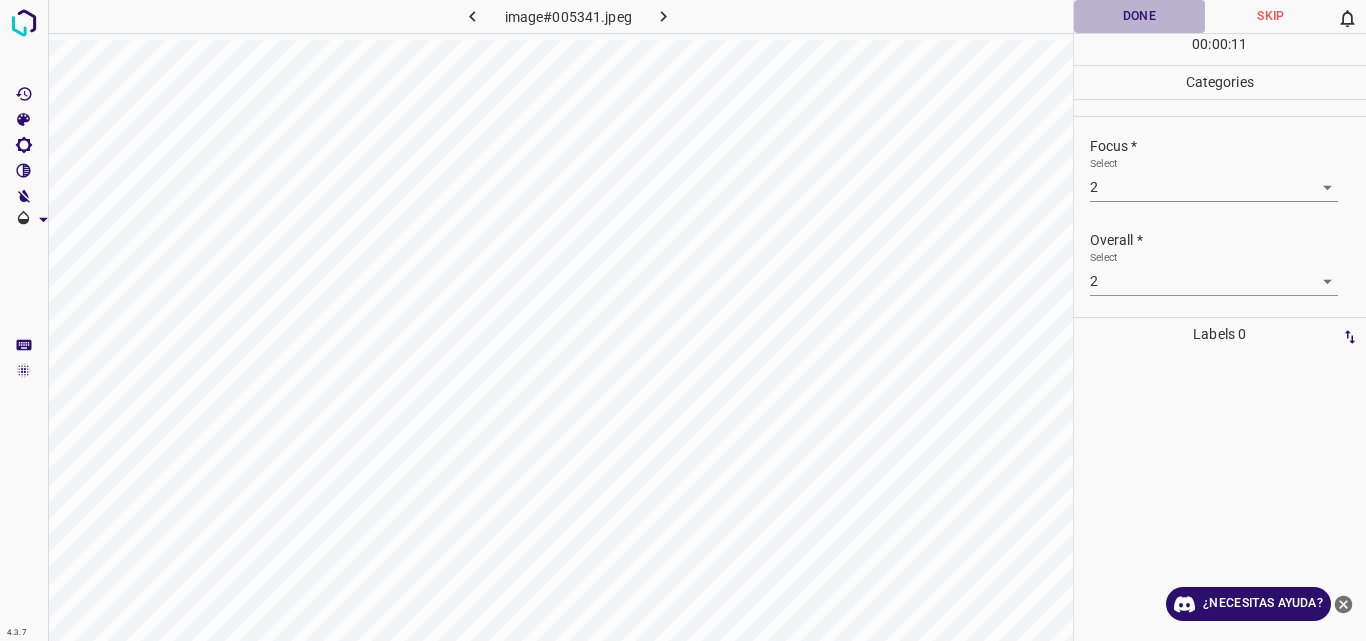 click on "Done" at bounding box center (1140, 16) 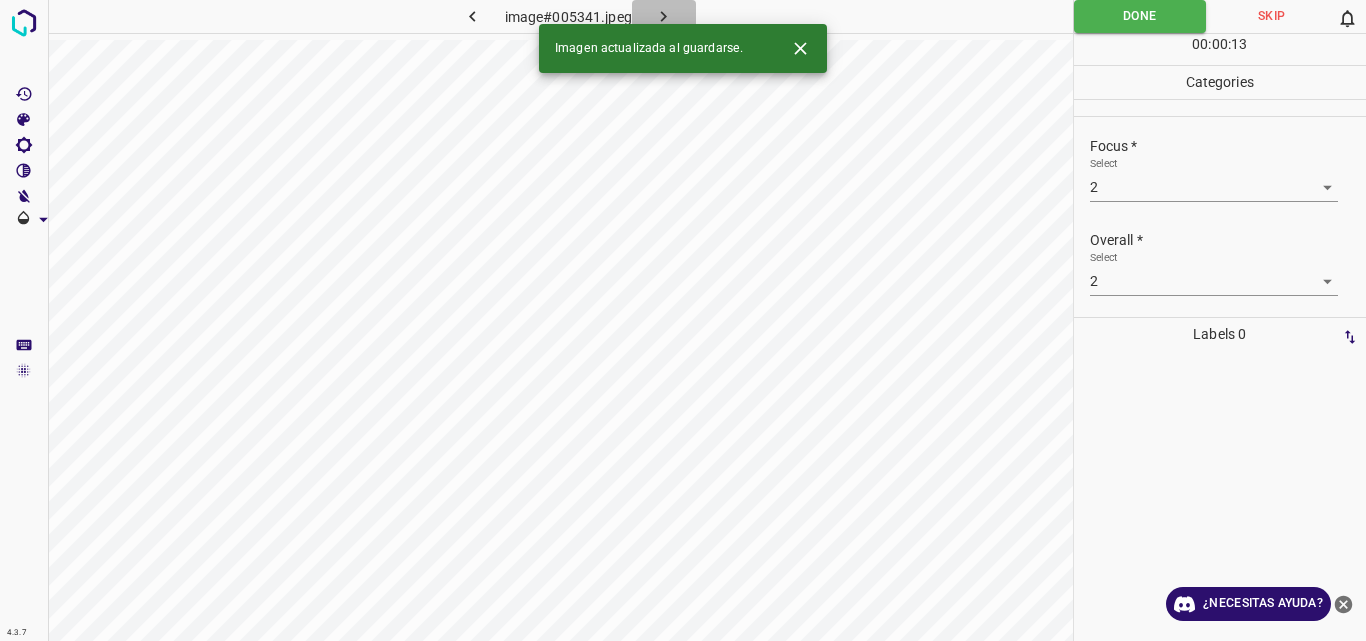 click 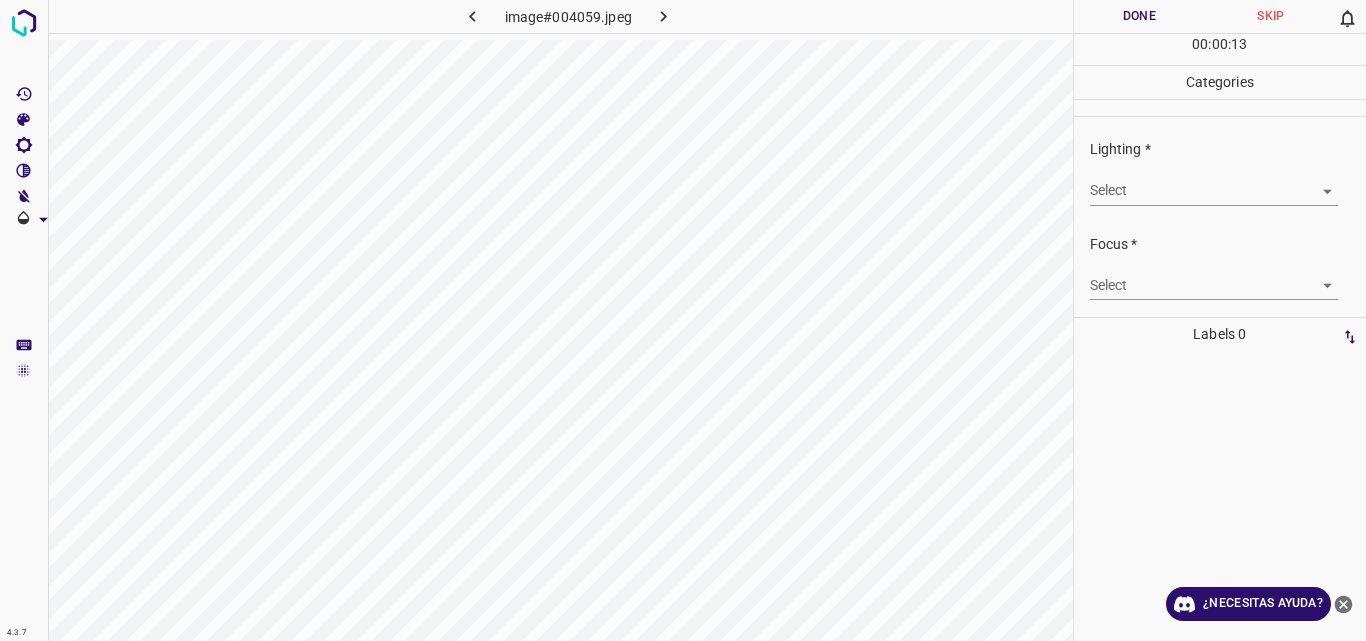 click on "4.3.7 image#004059.jpeg Done Skip 0 00   : 00   : 13   Categories Lighting *  Select ​ Focus *  Select ​ Overall *  Select ​ Labels   0 Categories 1 Lighting 2 Focus 3 Overall Tools Space Change between modes (Draw & Edit) I Auto labeling R Restore zoom M Zoom in N Zoom out Delete Delete selecte label Filters Z Restore filters X Saturation filter C Brightness filter V Contrast filter B Gray scale filter General O Download ¿Necesitas ayuda? Original text Rate this translation Your feedback will be used to help improve Google Translate - Texto - Esconder - Borrar" at bounding box center [683, 320] 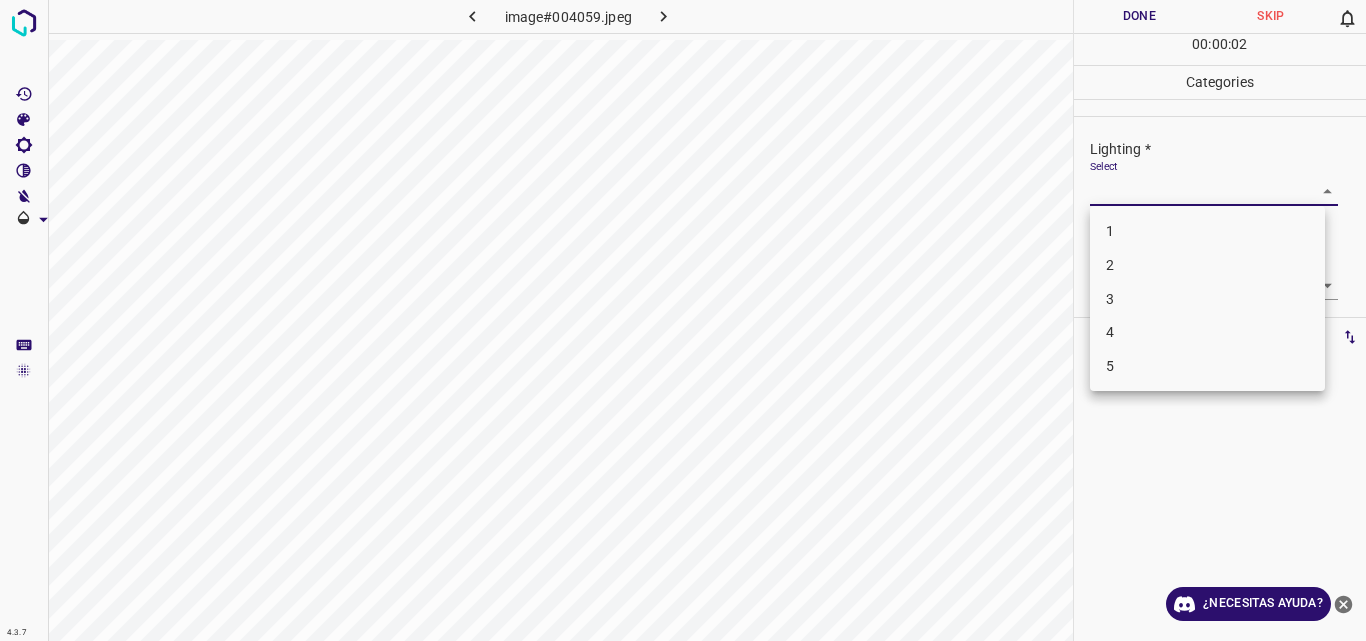 click on "3" at bounding box center [1207, 299] 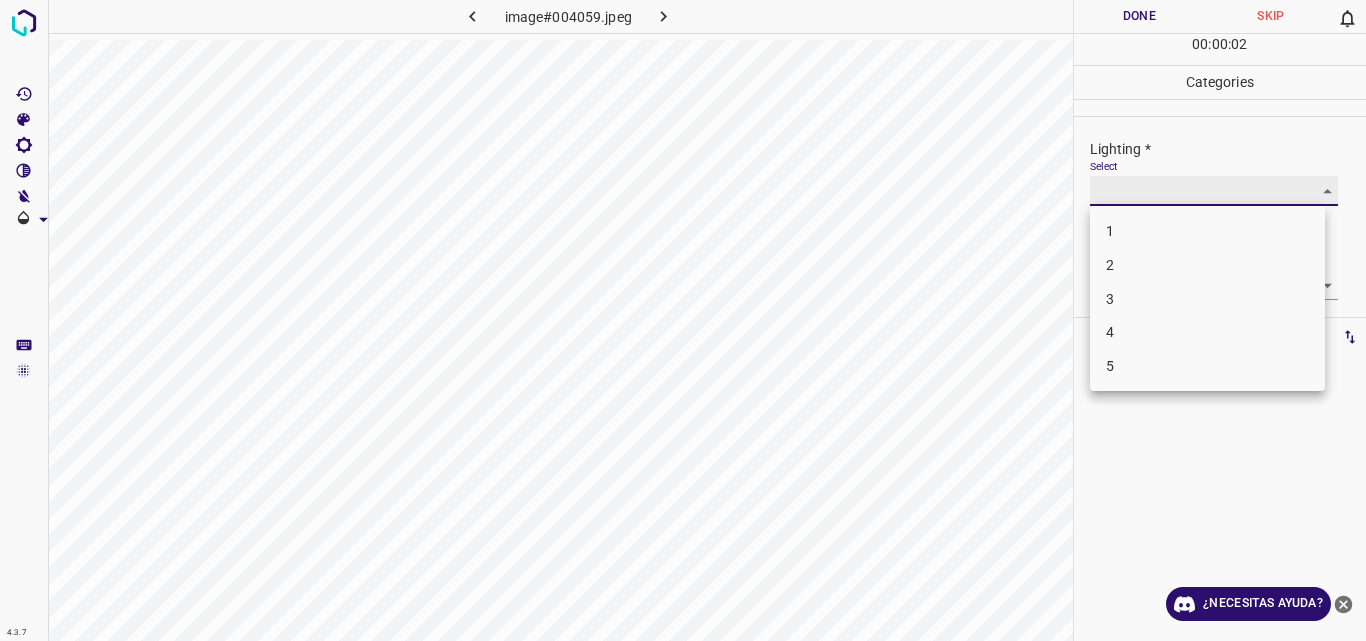 type on "3" 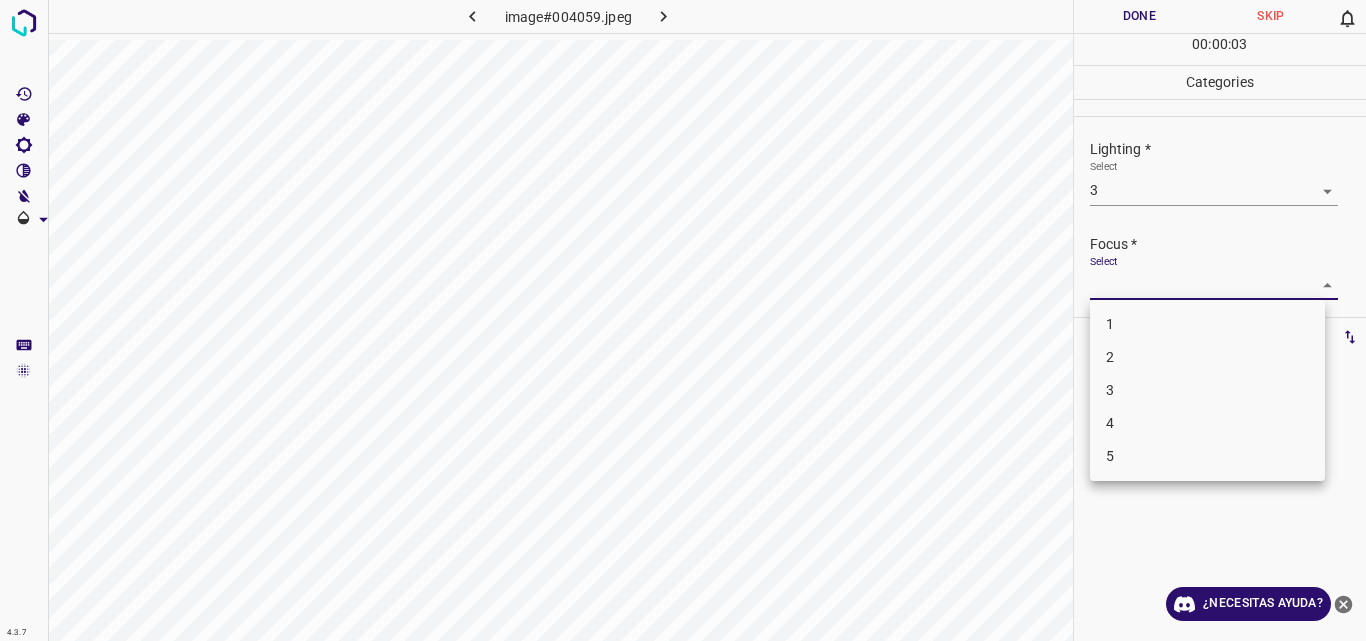 click on "4.3.7 image#004059.jpeg Done Skip 0 00   : 00   : 03   Categories Lighting *  Select 3 3 Focus *  Select ​ Overall *  Select ​ Labels   0 Categories 1 Lighting 2 Focus 3 Overall Tools Space Change between modes (Draw & Edit) I Auto labeling R Restore zoom M Zoom in N Zoom out Delete Delete selecte label Filters Z Restore filters X Saturation filter C Brightness filter V Contrast filter B Gray scale filter General O Download ¿Necesitas ayuda? Original text Rate this translation Your feedback will be used to help improve Google Translate - Texto - Esconder - Borrar 1 2 3 4 5" at bounding box center [683, 320] 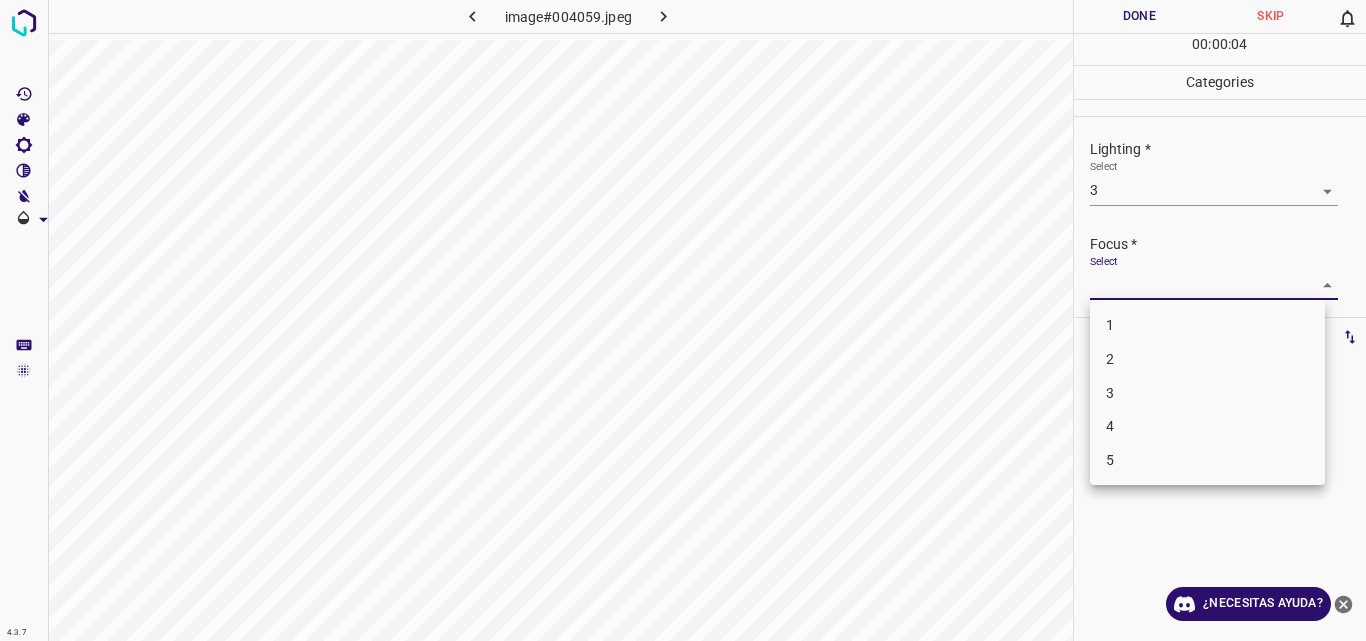 click on "3" at bounding box center (1207, 393) 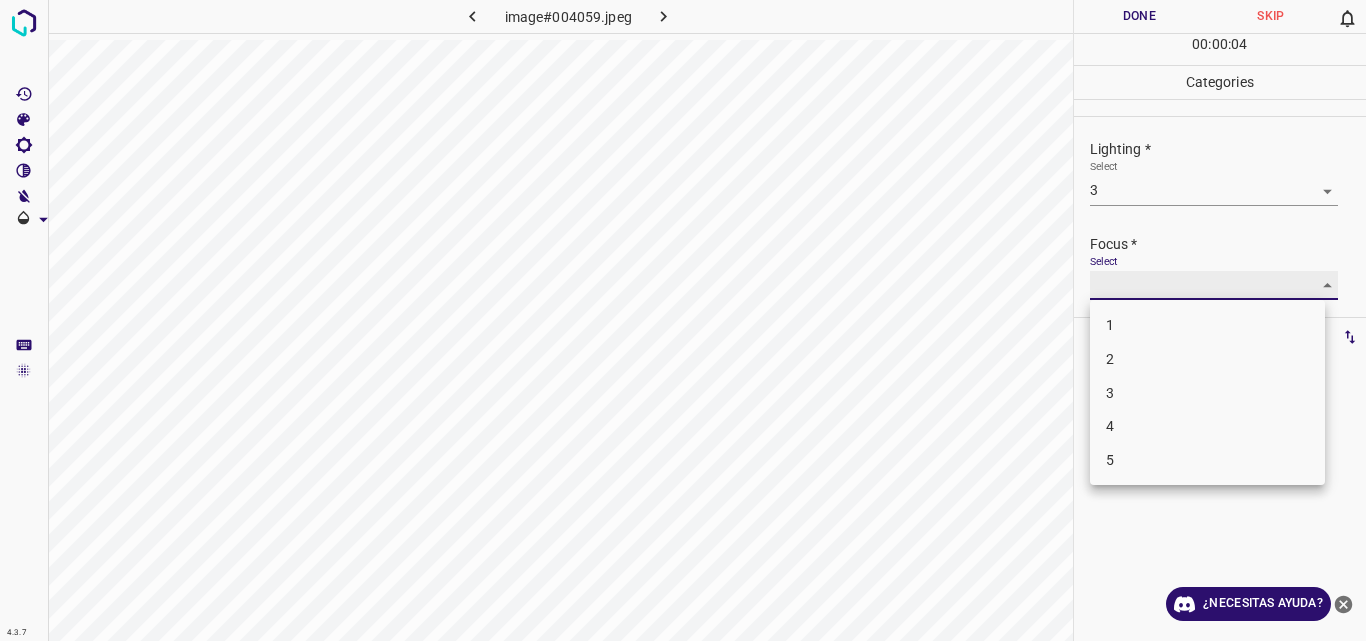 type on "3" 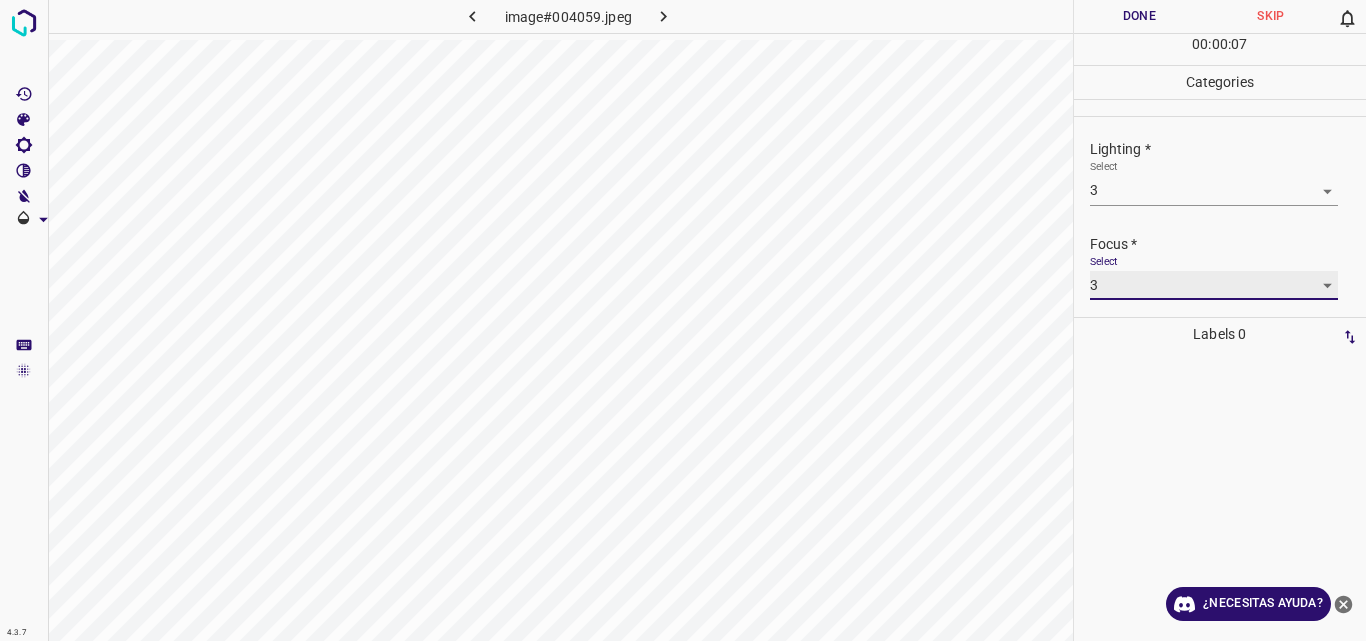 scroll, scrollTop: 98, scrollLeft: 0, axis: vertical 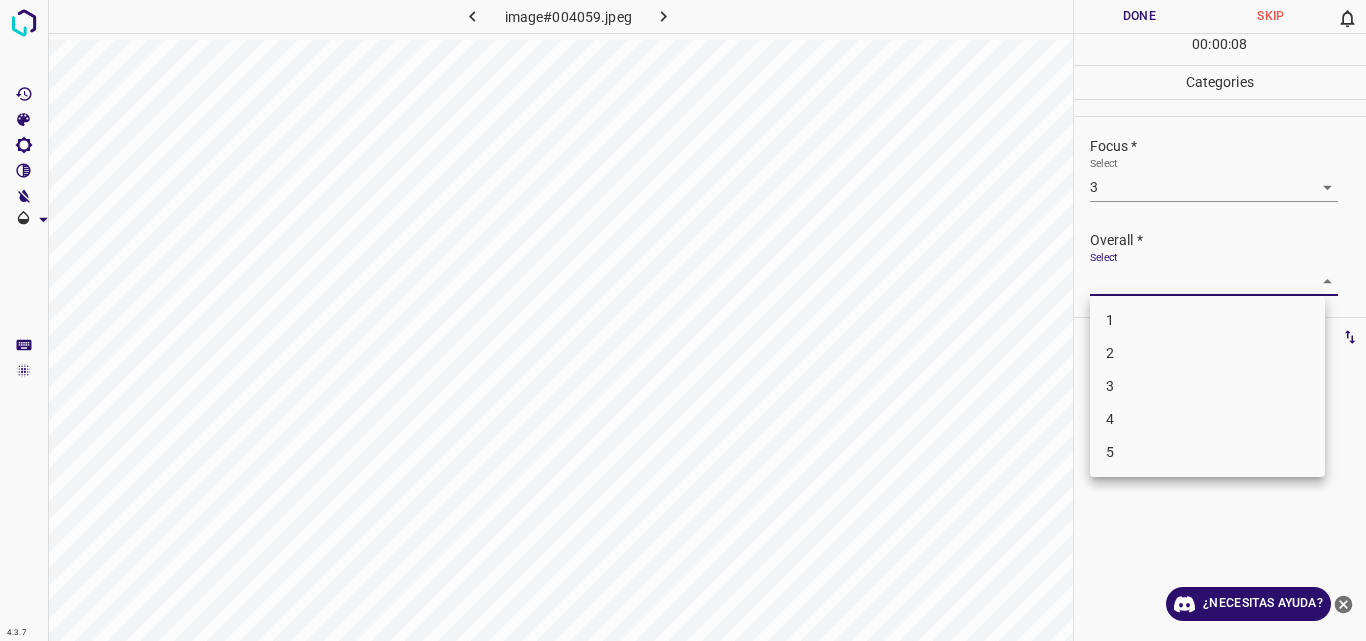 click on "4.3.7 image#004059.jpeg Done Skip 0 00   : 00   : 08   Categories Lighting *  Select 3 3 Focus *  Select 3 3 Overall *  Select ​ Labels   0 Categories 1 Lighting 2 Focus 3 Overall Tools Space Change between modes (Draw & Edit) I Auto labeling R Restore zoom M Zoom in N Zoom out Delete Delete selecte label Filters Z Restore filters X Saturation filter C Brightness filter V Contrast filter B Gray scale filter General O Download ¿Necesitas ayuda? Original text Rate this translation Your feedback will be used to help improve Google Translate - Texto - Esconder - Borrar 1 2 3 4 5" at bounding box center (683, 320) 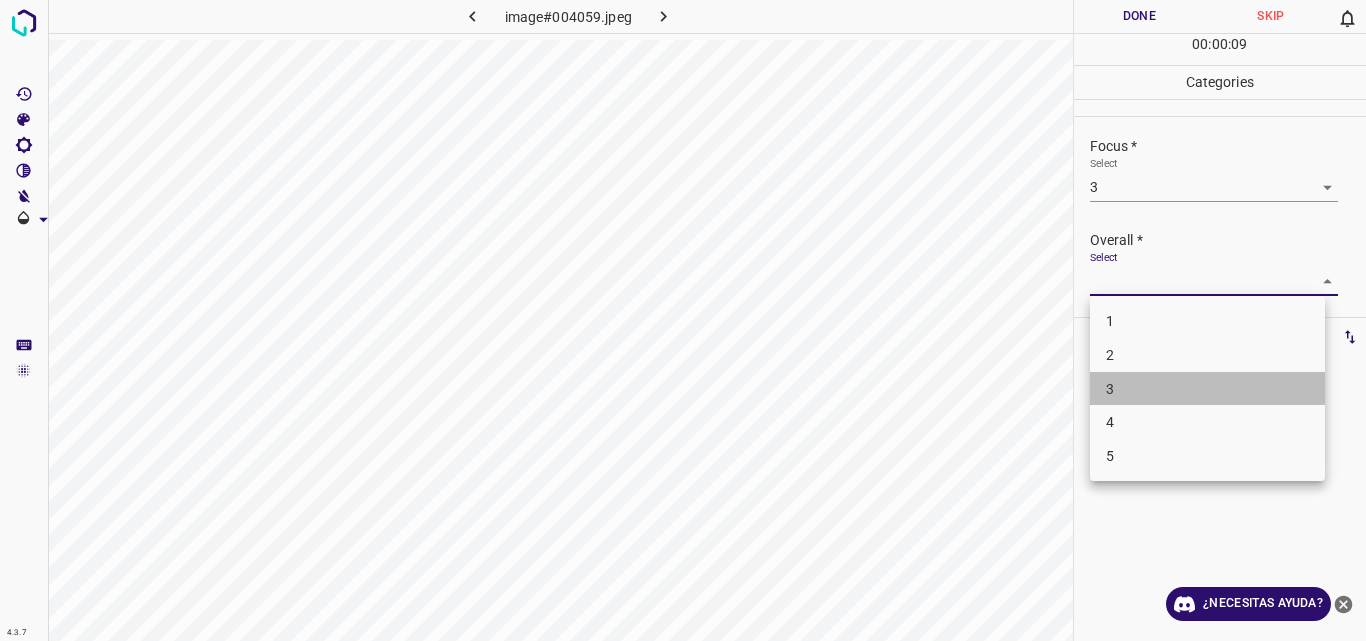 click on "3" at bounding box center [1207, 389] 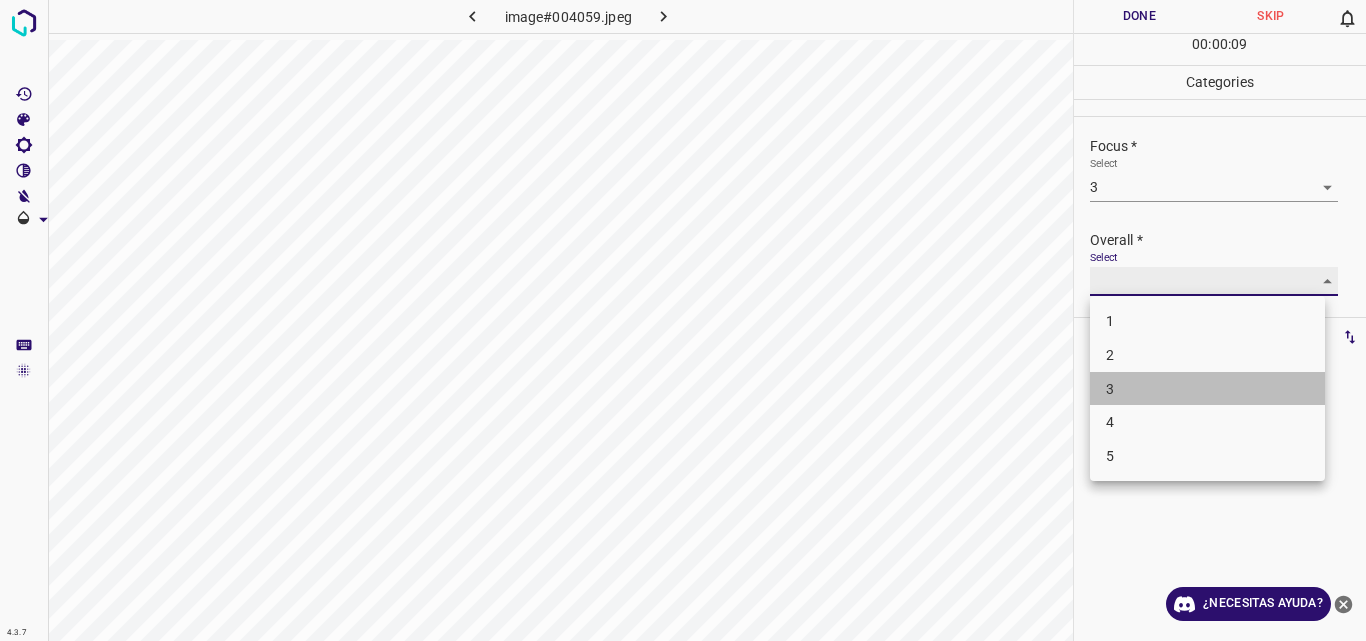 type on "3" 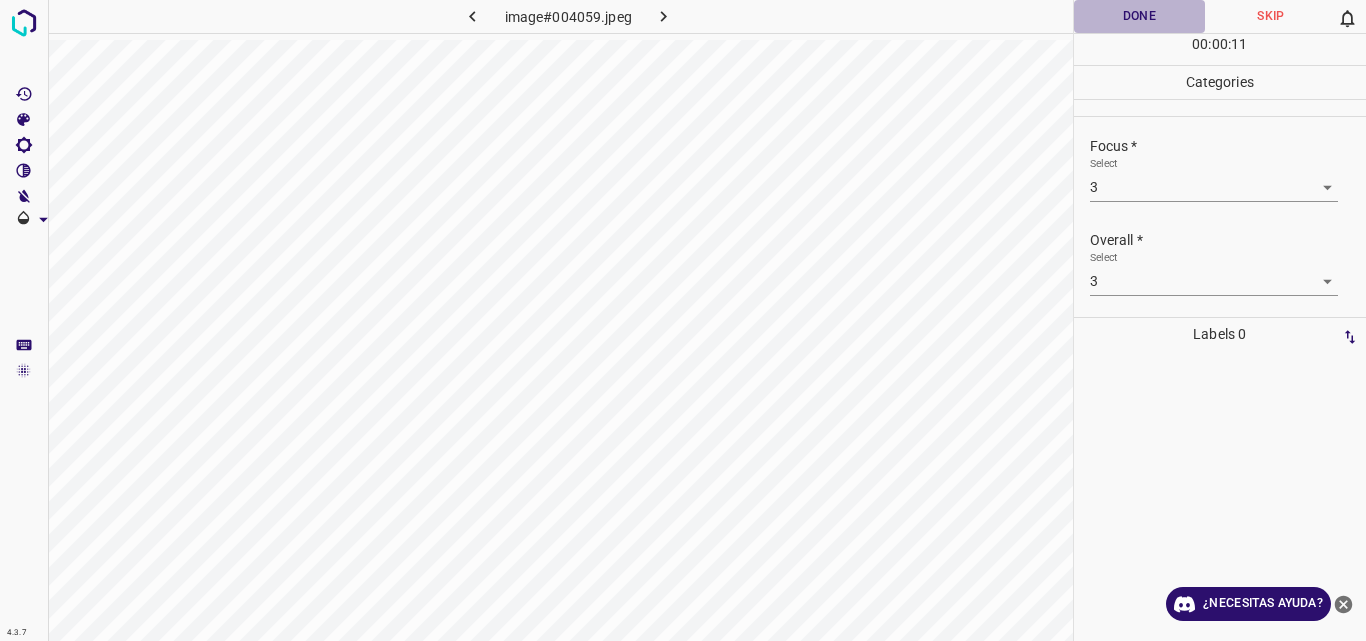 click on "Done" at bounding box center [1140, 16] 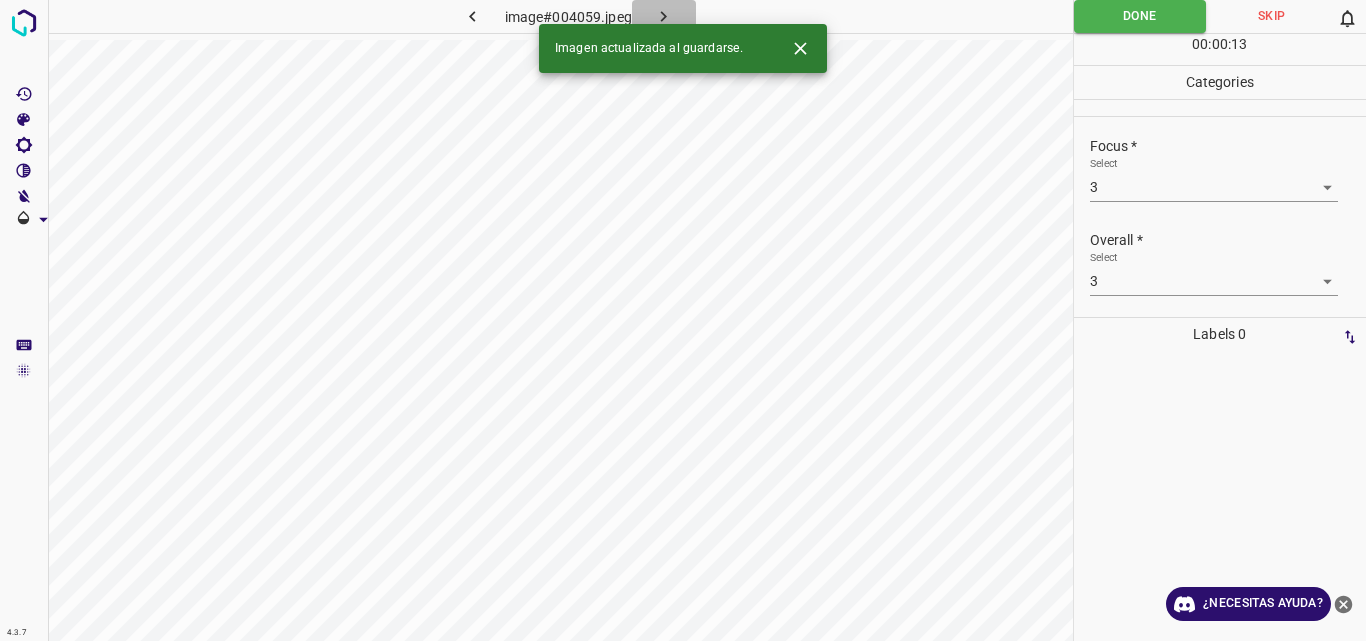 click 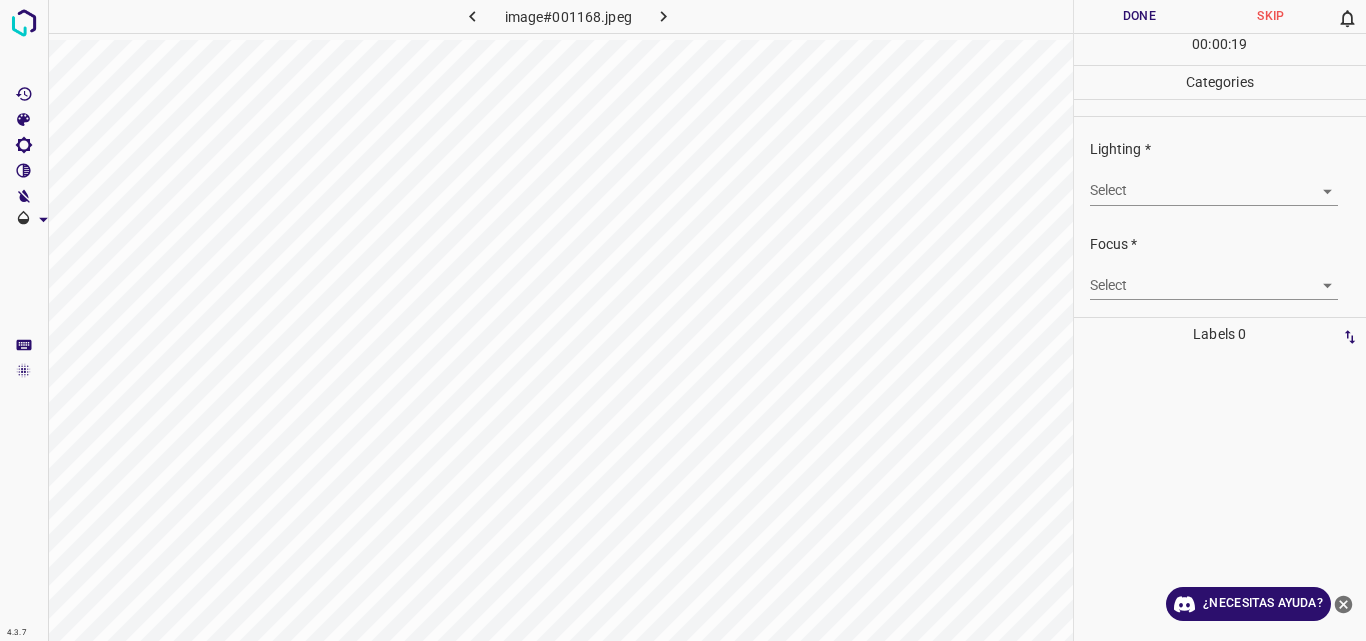 click on "4.3.7 image#001168.jpeg Done Skip 0 00   : 00   : 19   Categories Lighting *  Select ​ Focus *  Select ​ Overall *  Select ​ Labels   0 Categories 1 Lighting 2 Focus 3 Overall Tools Space Change between modes (Draw & Edit) I Auto labeling R Restore zoom M Zoom in N Zoom out Delete Delete selecte label Filters Z Restore filters X Saturation filter C Brightness filter V Contrast filter B Gray scale filter General O Download ¿Necesitas ayuda? Original text Rate this translation Your feedback will be used to help improve Google Translate - Texto - Esconder - Borrar" at bounding box center (683, 320) 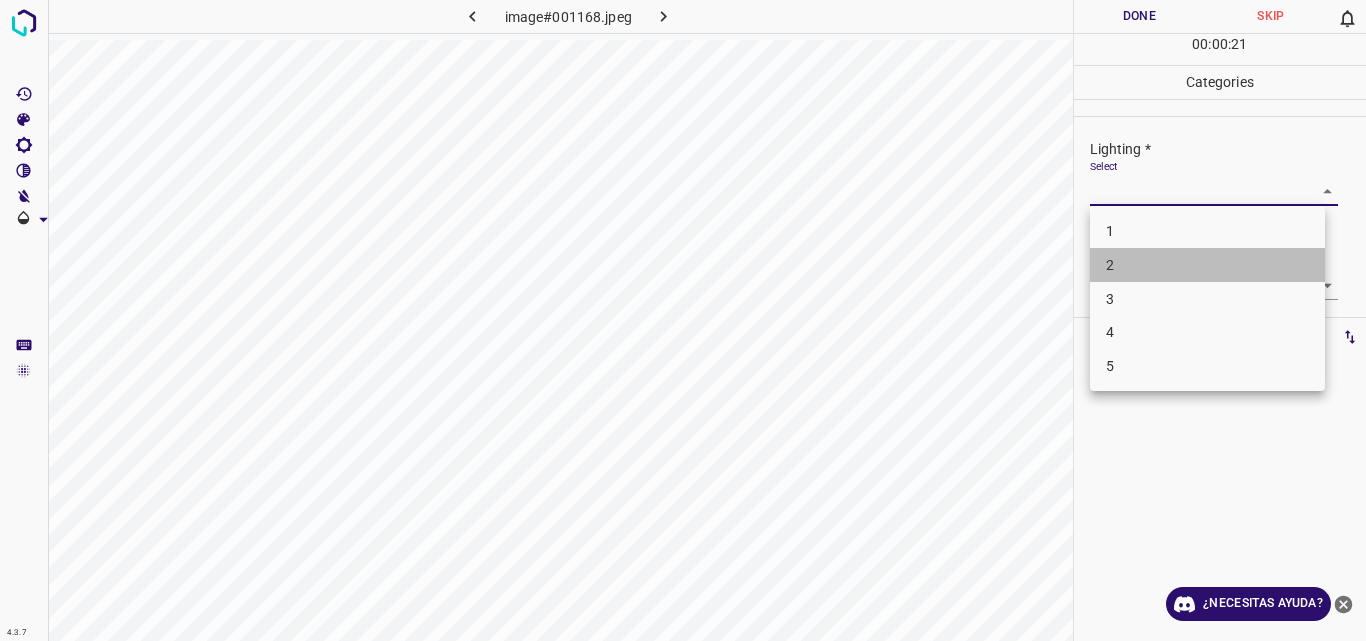 click on "2" at bounding box center (1207, 265) 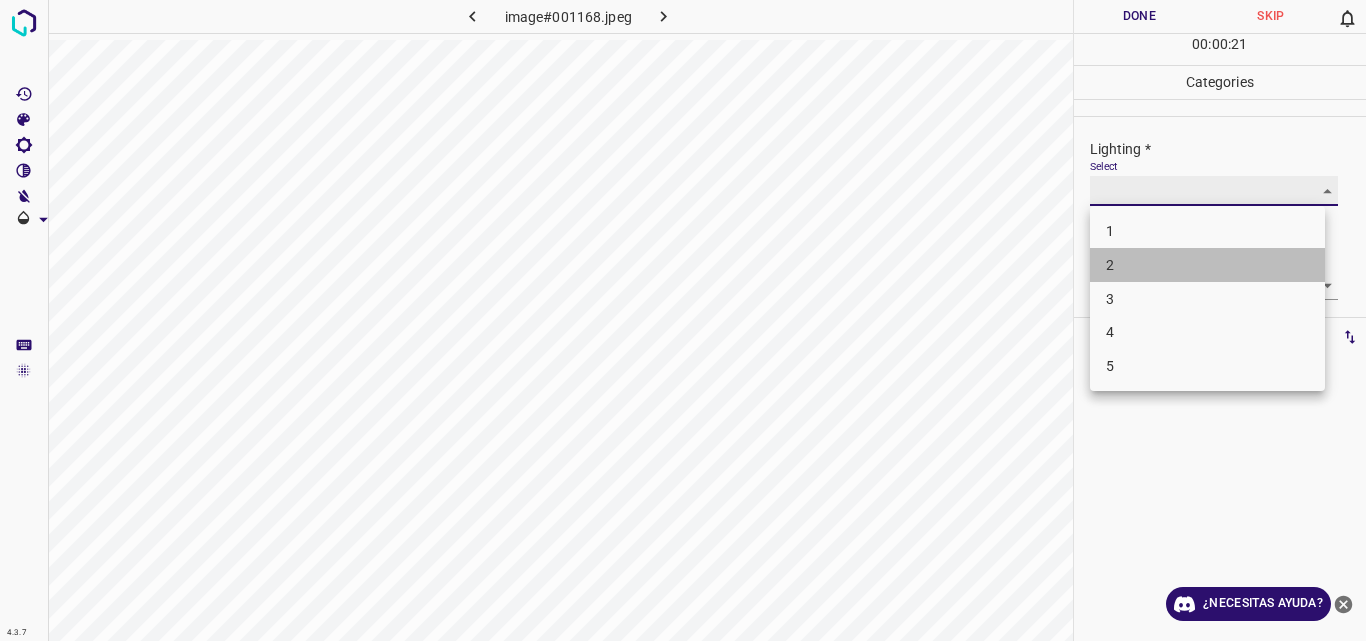 type on "2" 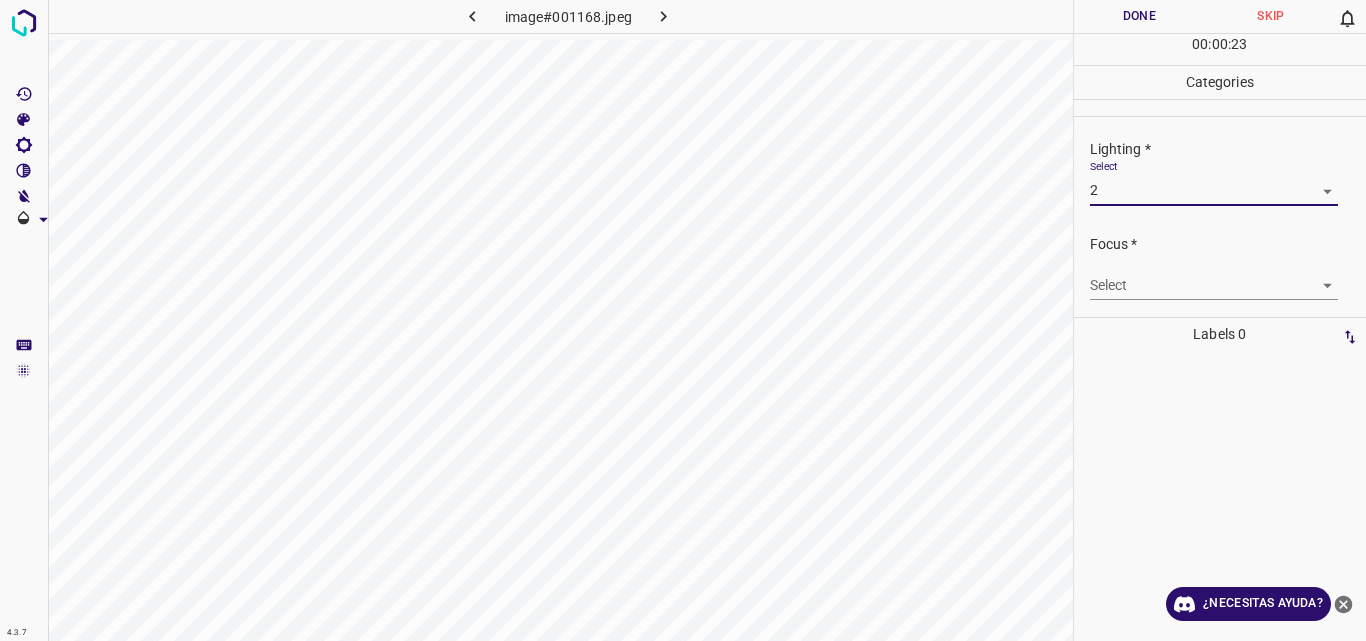 click on "4.3.7 image#001168.jpeg Done Skip 0 00   : 00   : 23   Categories Lighting *  Select 2 2 Focus *  Select ​ Overall *  Select ​ Labels   0 Categories 1 Lighting 2 Focus 3 Overall Tools Space Change between modes (Draw & Edit) I Auto labeling R Restore zoom M Zoom in N Zoom out Delete Delete selecte label Filters Z Restore filters X Saturation filter C Brightness filter V Contrast filter B Gray scale filter General O Download ¿Necesitas ayuda? Original text Rate this translation Your feedback will be used to help improve Google Translate - Texto - Esconder - Borrar" at bounding box center [683, 320] 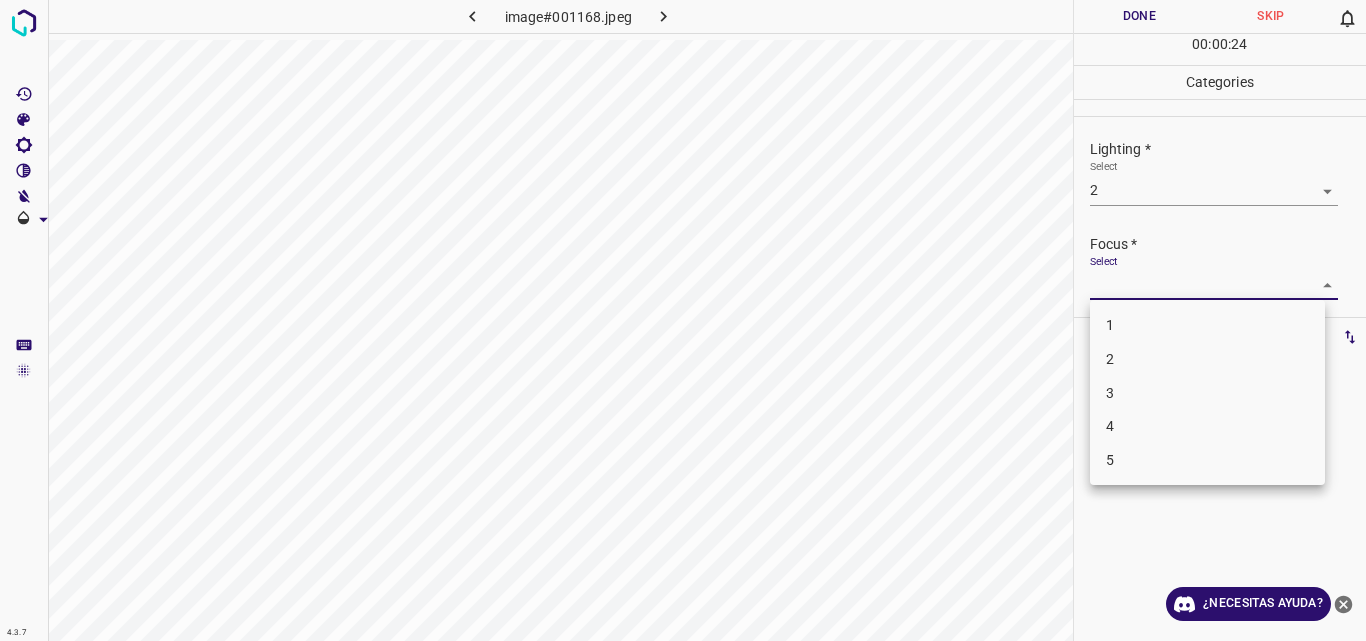 click on "2" at bounding box center (1207, 359) 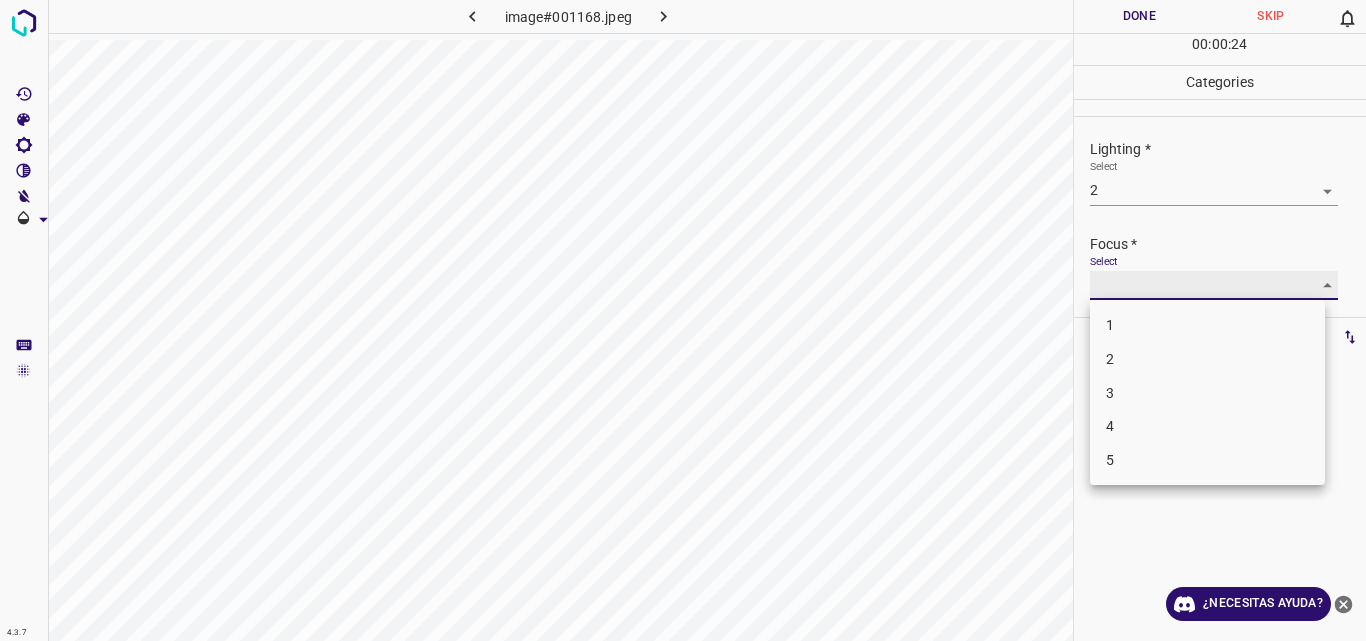 type on "2" 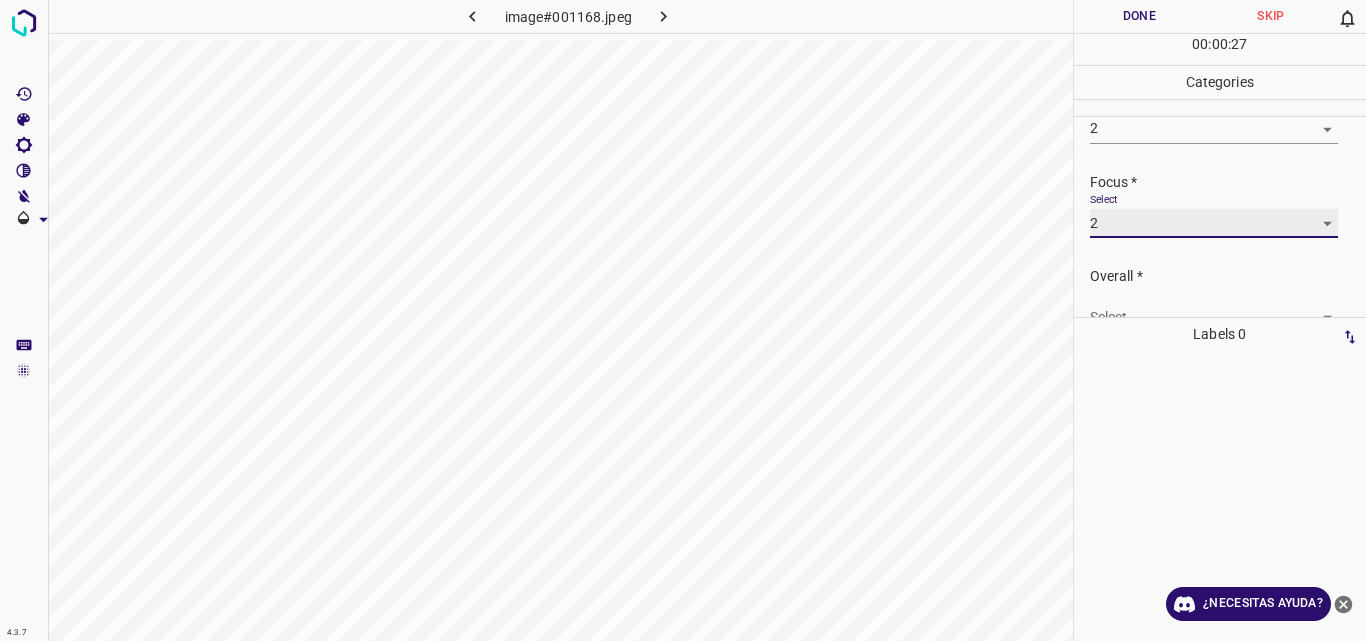 scroll, scrollTop: 93, scrollLeft: 0, axis: vertical 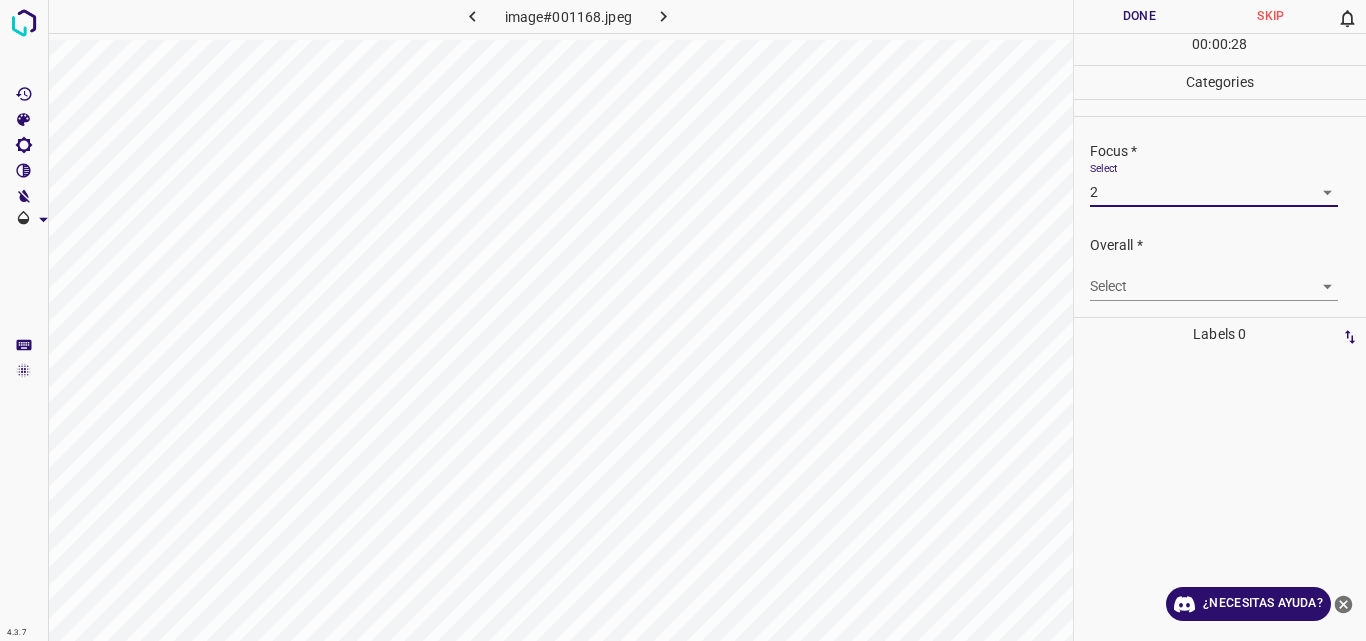 click on "4.3.7 image#001168.jpeg Done Skip 0 00   : 00   : 28   Categories Lighting *  Select 2 2 Focus *  Select 2 2 Overall *  Select ​ Labels   0 Categories 1 Lighting 2 Focus 3 Overall Tools Space Change between modes (Draw & Edit) I Auto labeling R Restore zoom M Zoom in N Zoom out Delete Delete selecte label Filters Z Restore filters X Saturation filter C Brightness filter V Contrast filter B Gray scale filter General O Download ¿Necesitas ayuda? Original text Rate this translation Your feedback will be used to help improve Google Translate - Texto - Esconder - Borrar" at bounding box center [683, 320] 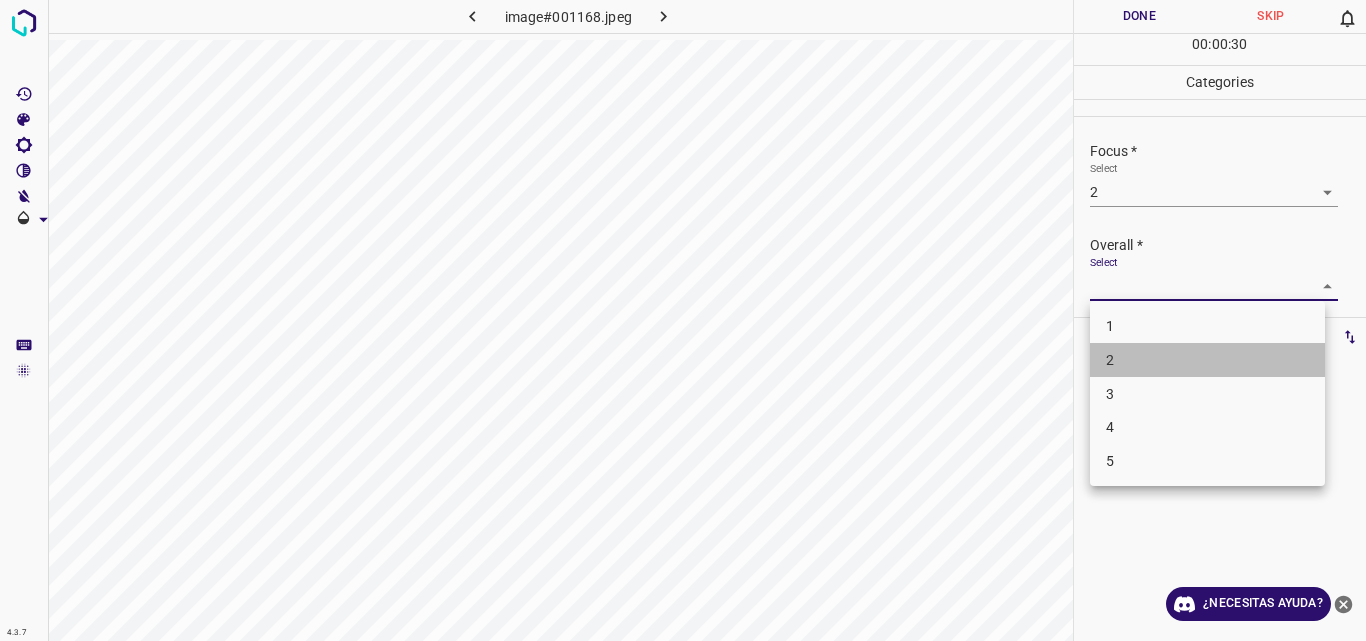 click on "2" at bounding box center [1207, 360] 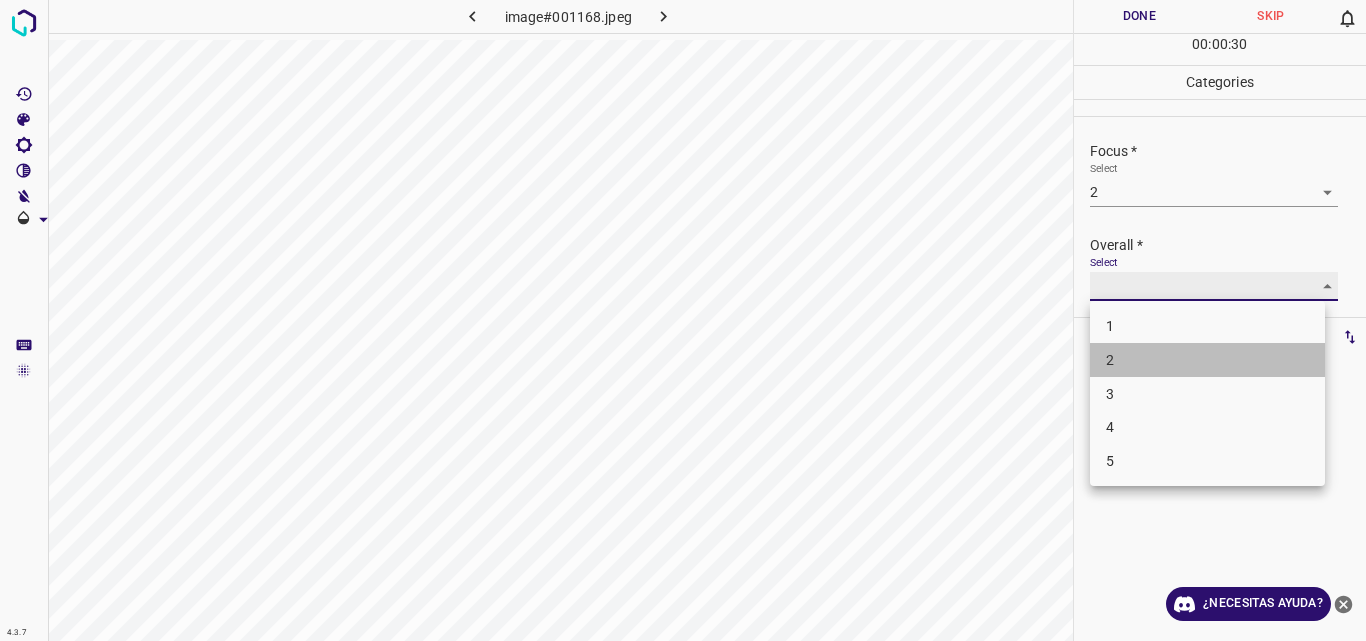 type on "2" 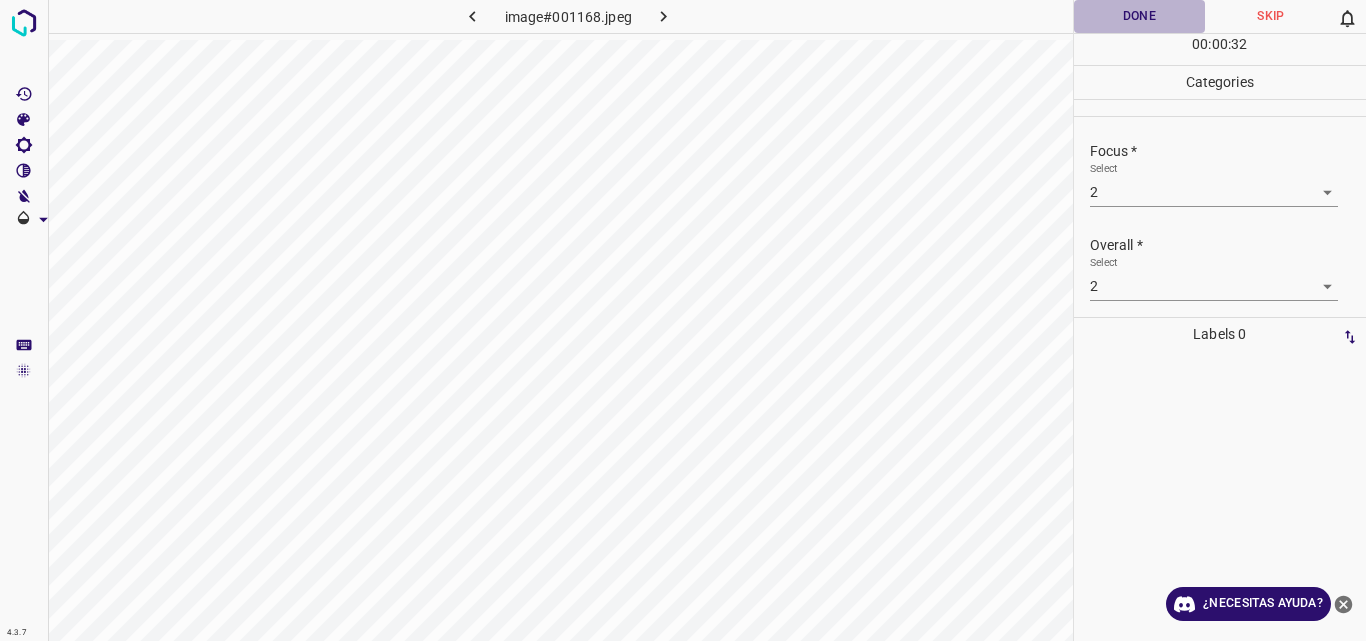 click on "Done" at bounding box center [1140, 16] 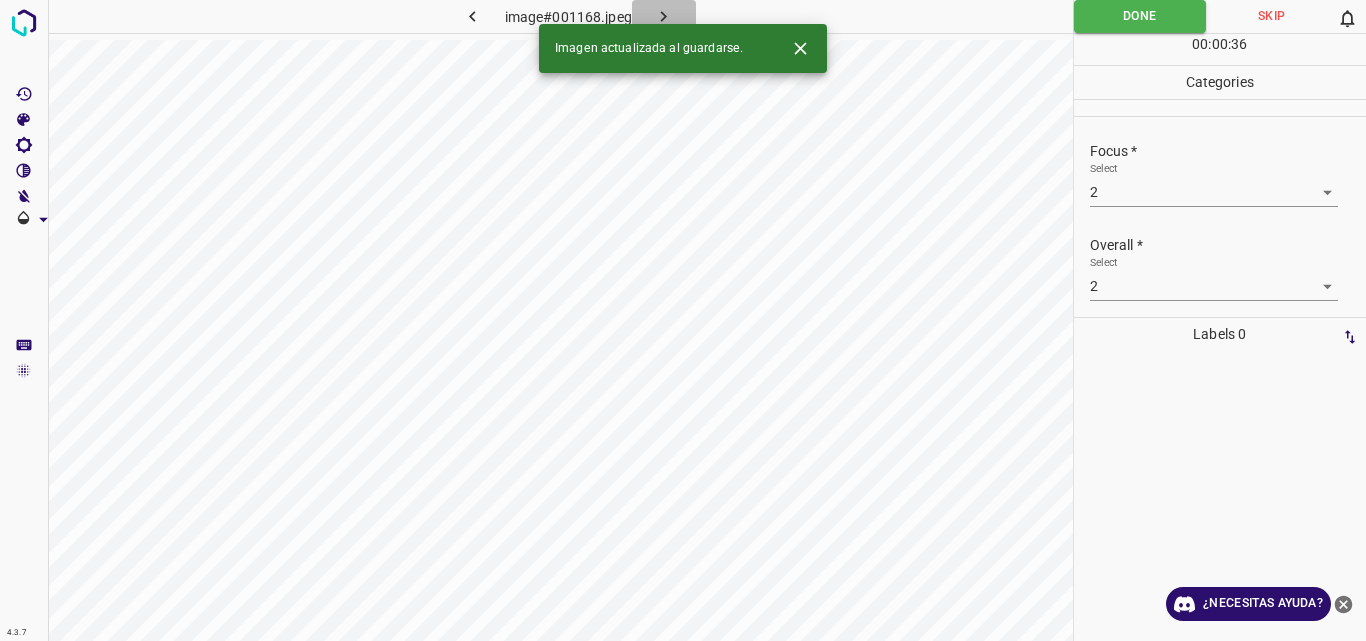 click 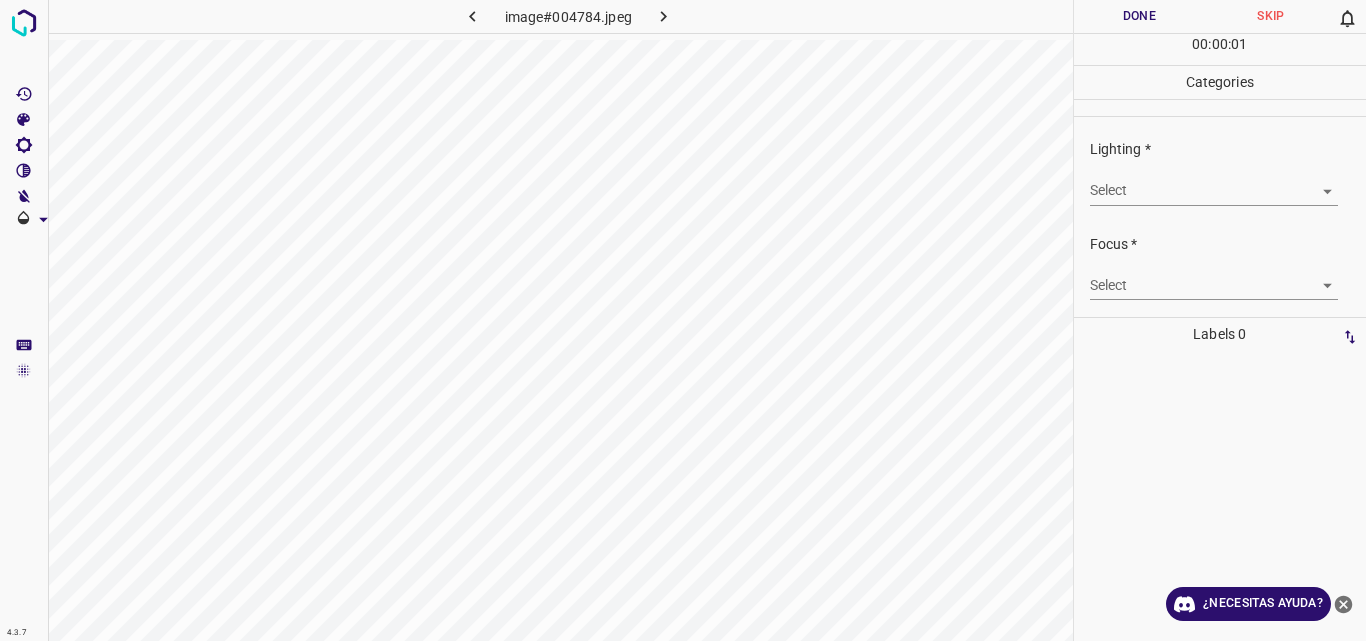 click on "4.3.7 image#004784.jpeg Done Skip 0 00   : 00   : 01   Categories Lighting *  Select ​ Focus *  Select ​ Overall *  Select ​ Labels   0 Categories 1 Lighting 2 Focus 3 Overall Tools Space Change between modes (Draw & Edit) I Auto labeling R Restore zoom M Zoom in N Zoom out Delete Delete selecte label Filters Z Restore filters X Saturation filter C Brightness filter V Contrast filter B Gray scale filter General O Download ¿Necesitas ayuda? Original text Rate this translation Your feedback will be used to help improve Google Translate - Texto - Esconder - Borrar" at bounding box center (683, 320) 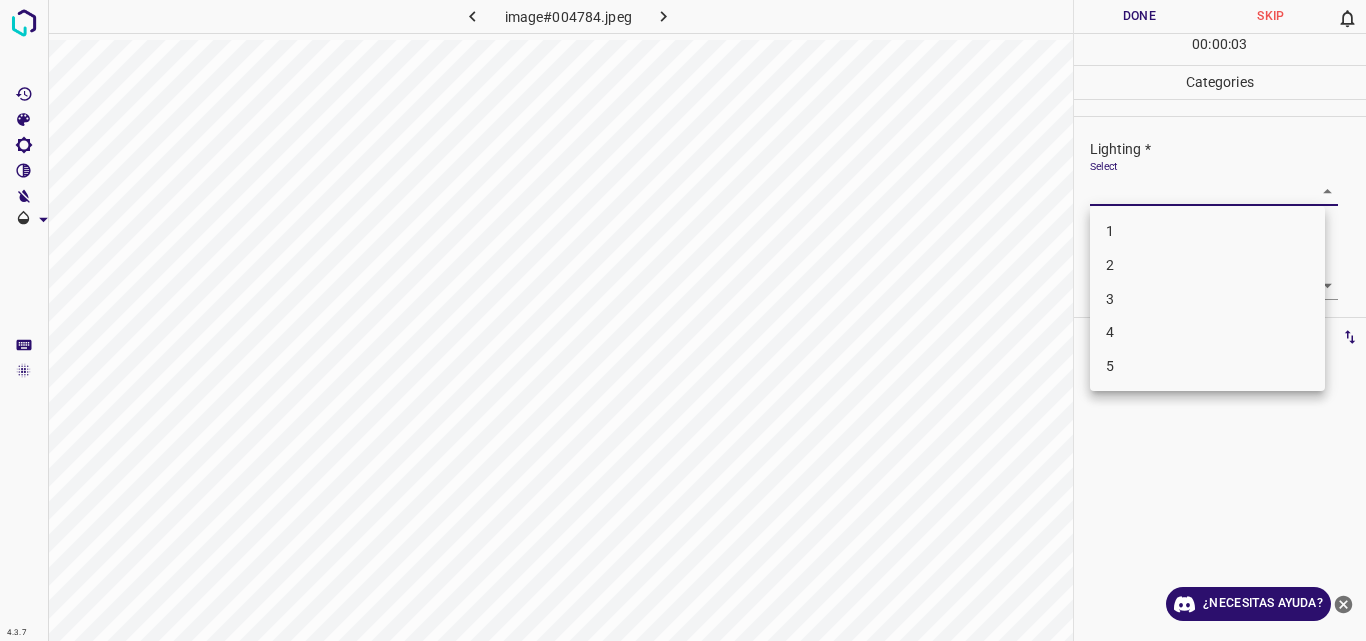 click on "2" at bounding box center (1207, 265) 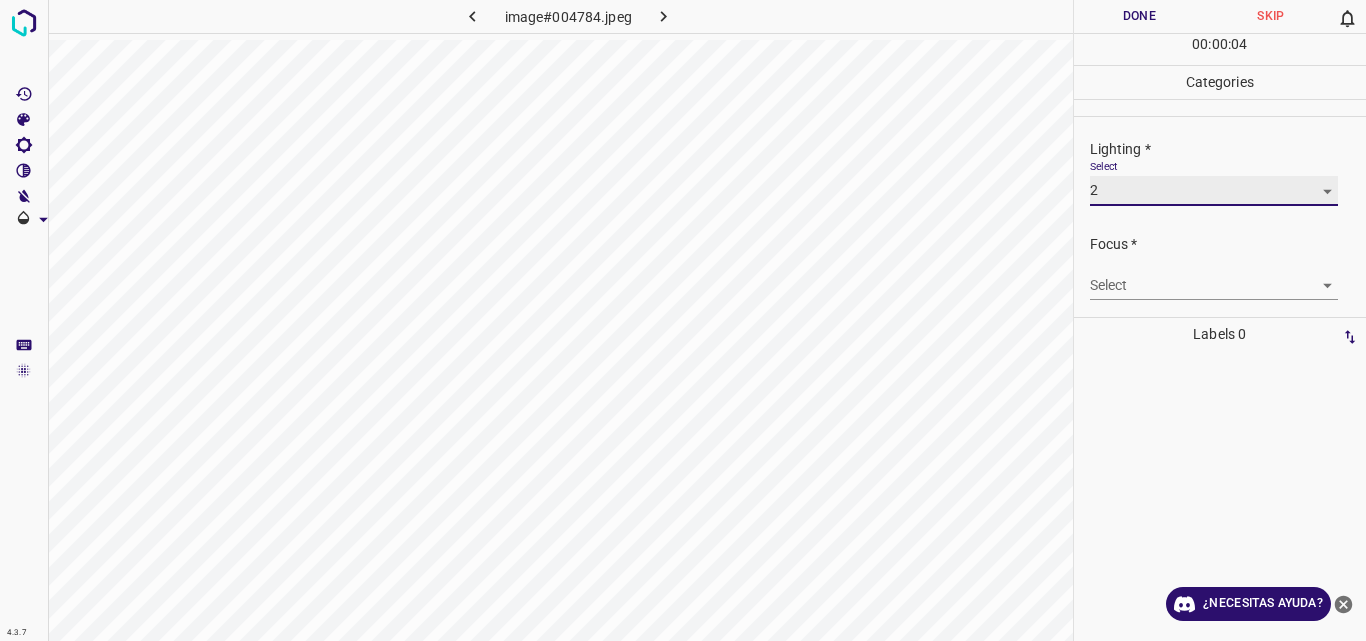 type on "2" 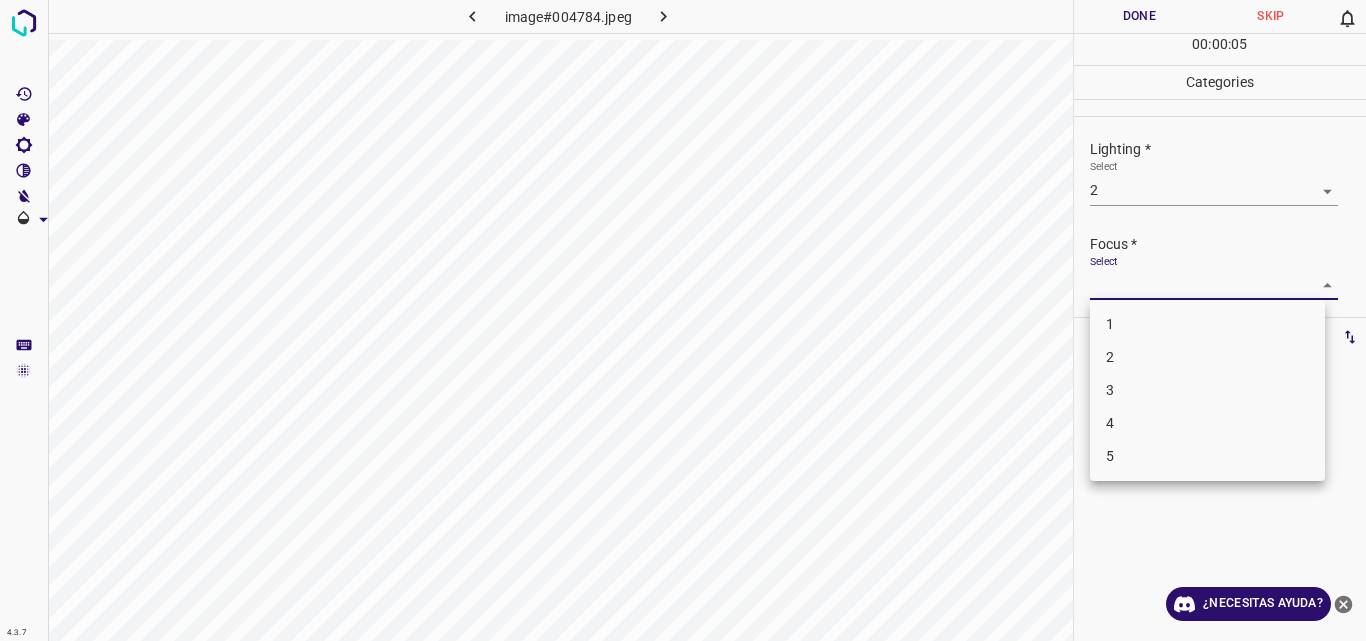 click on "4.3.7 image#004784.jpeg Done Skip 0 00   : 00   : 05   Categories Lighting *  Select 2 2 Focus *  Select ​ Overall *  Select ​ Labels   0 Categories 1 Lighting 2 Focus 3 Overall Tools Space Change between modes (Draw & Edit) I Auto labeling R Restore zoom M Zoom in N Zoom out Delete Delete selecte label Filters Z Restore filters X Saturation filter C Brightness filter V Contrast filter B Gray scale filter General O Download ¿Necesitas ayuda? Original text Rate this translation Your feedback will be used to help improve Google Translate - Texto - Esconder - Borrar 1 2 3 4 5" at bounding box center (683, 320) 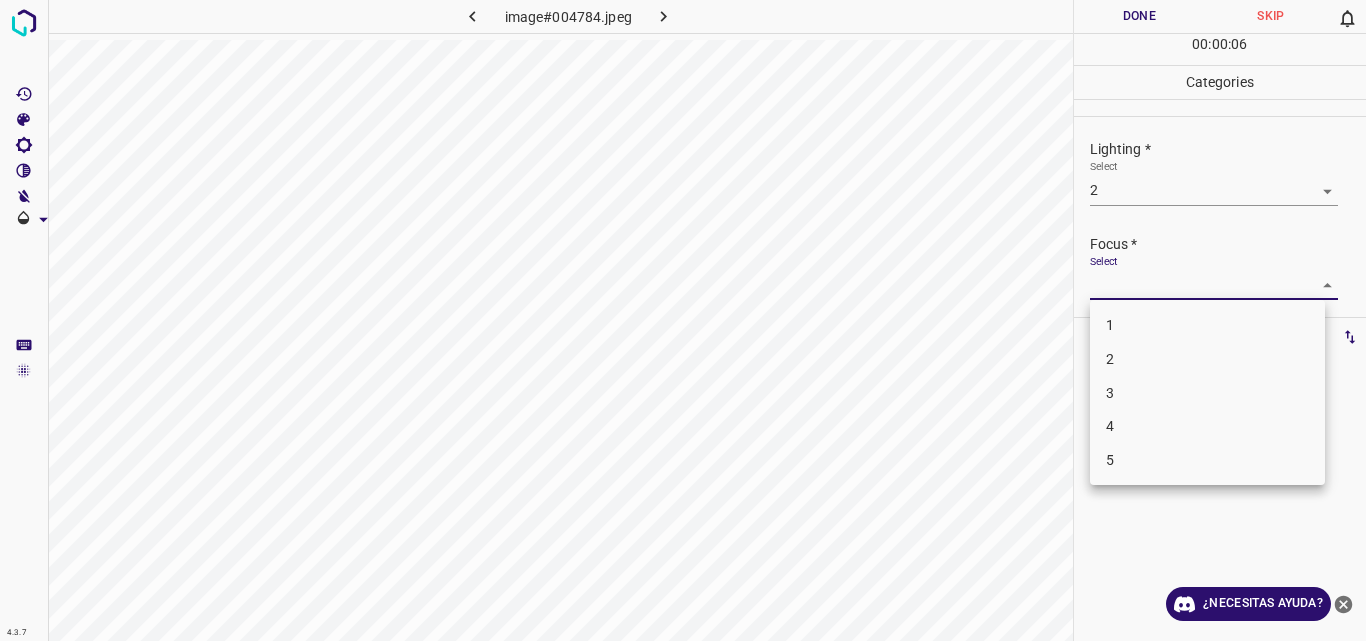 click on "2" at bounding box center [1207, 359] 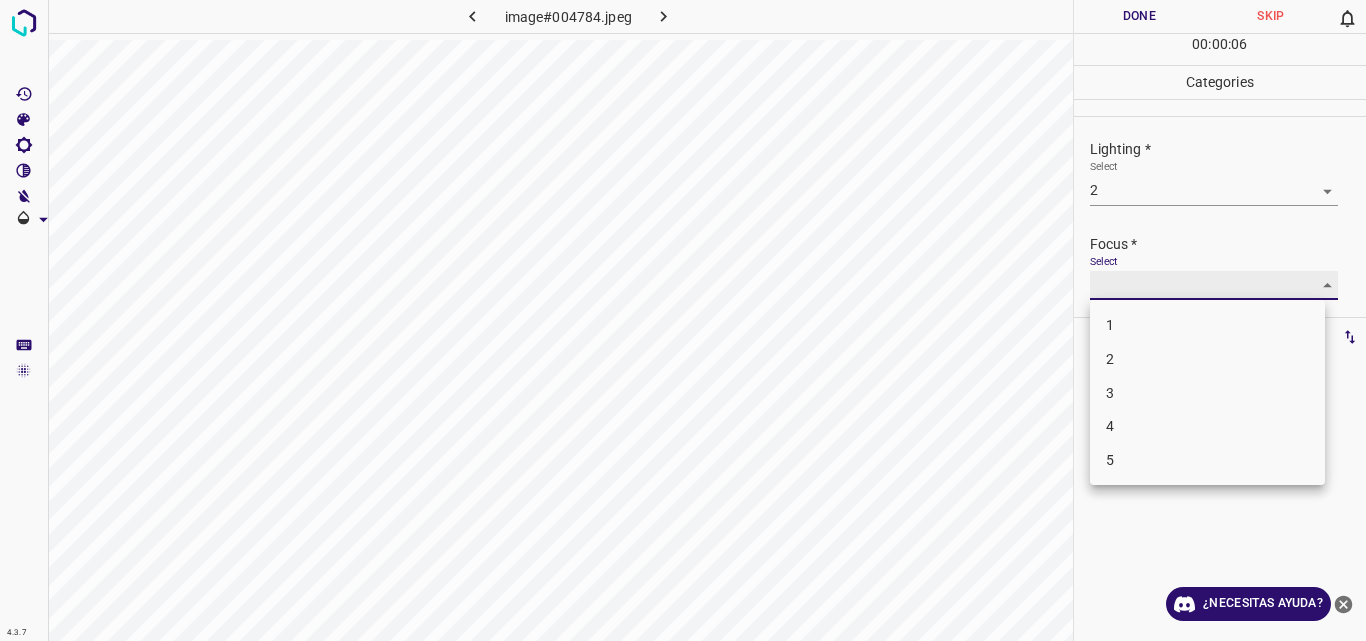 type on "2" 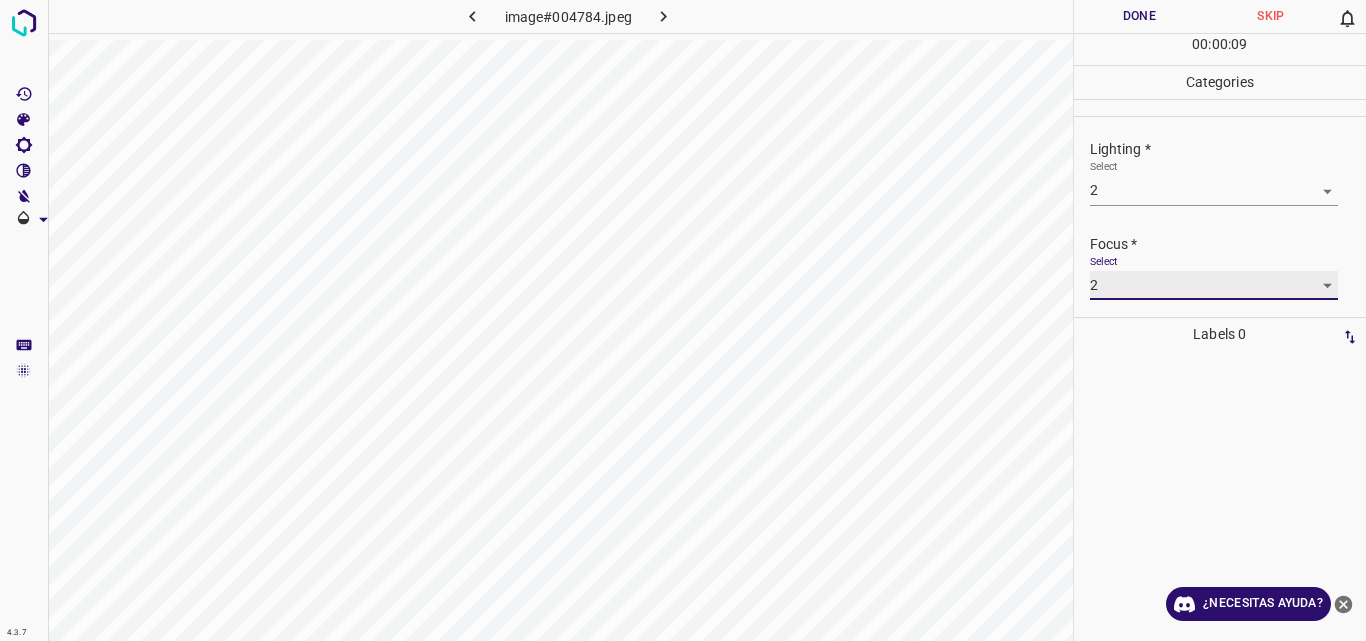 scroll, scrollTop: 98, scrollLeft: 0, axis: vertical 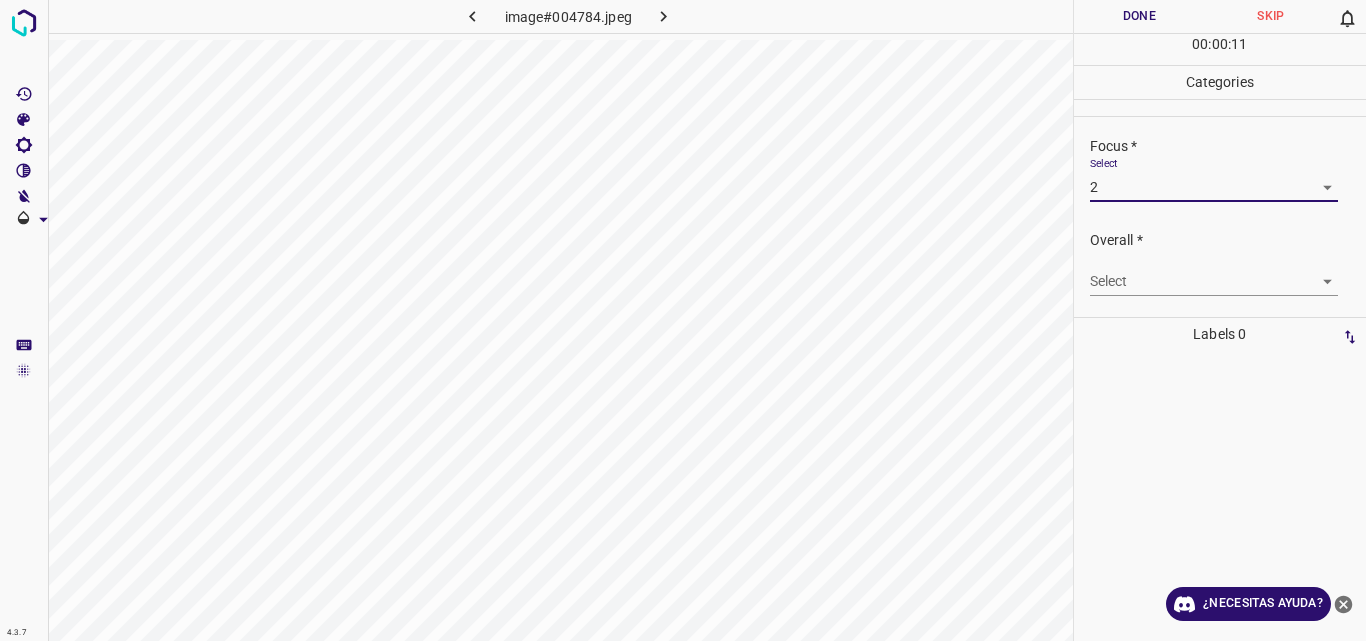 click on "4.3.7 image#004784.jpeg Done Skip 0 00   : 00   : 11   Categories Lighting *  Select 2 2 Focus *  Select 2 2 Overall *  Select ​ Labels   0 Categories 1 Lighting 2 Focus 3 Overall Tools Space Change between modes (Draw & Edit) I Auto labeling R Restore zoom M Zoom in N Zoom out Delete Delete selecte label Filters Z Restore filters X Saturation filter C Brightness filter V Contrast filter B Gray scale filter General O Download ¿Necesitas ayuda? Original text Rate this translation Your feedback will be used to help improve Google Translate - Texto - Esconder - Borrar" at bounding box center (683, 320) 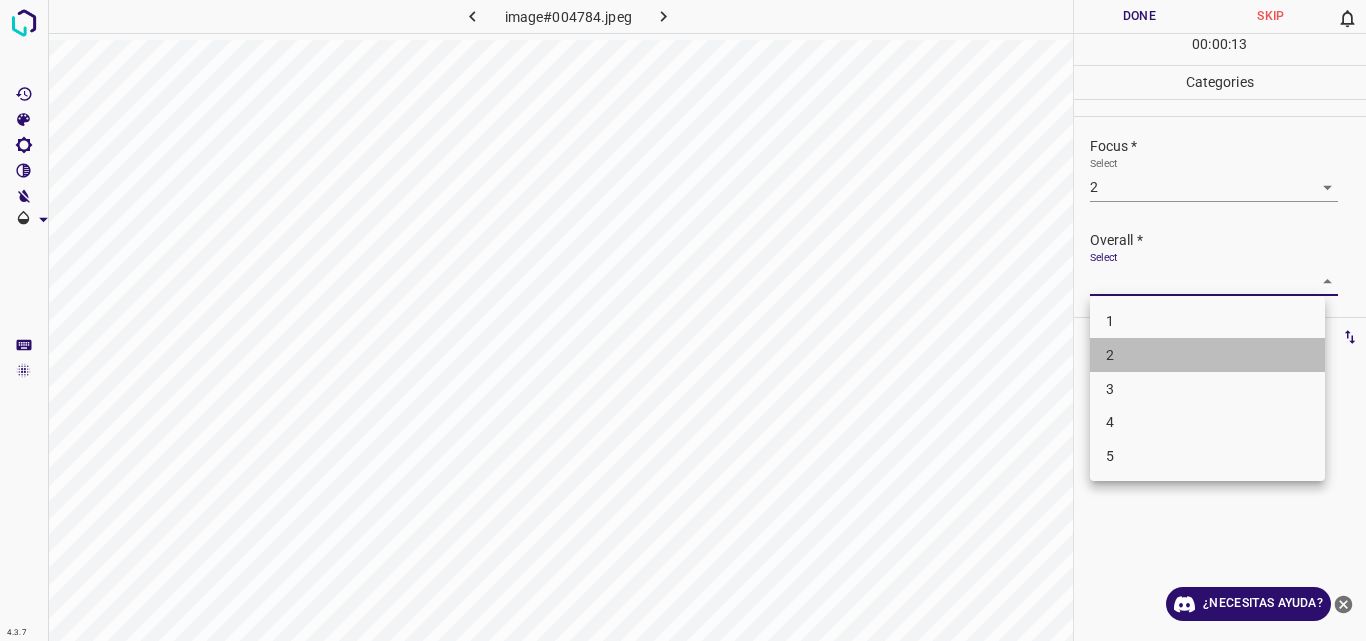 click on "2" at bounding box center [1207, 355] 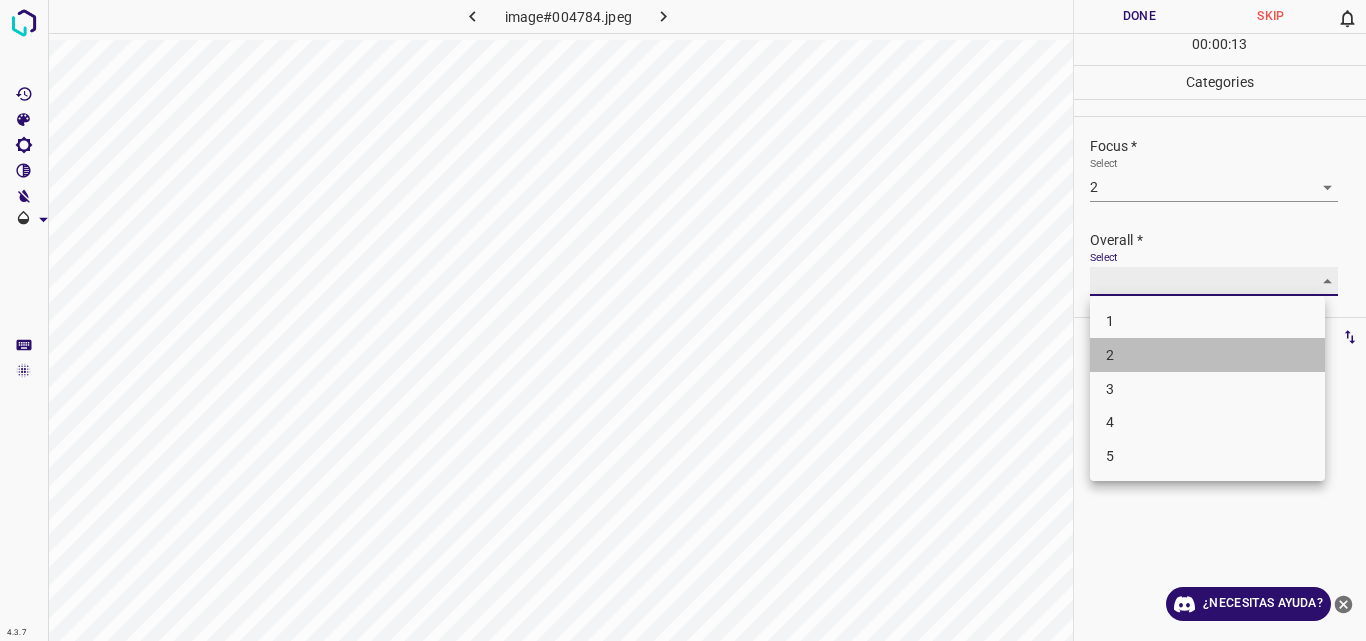 type on "2" 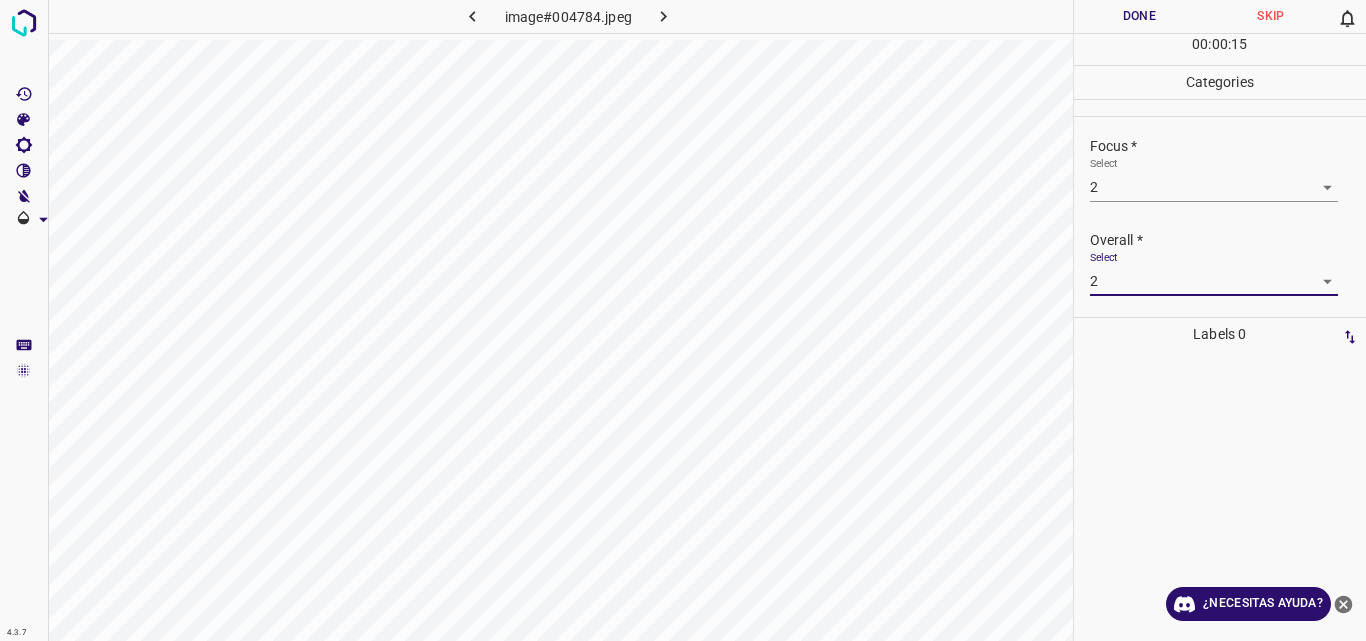 click on "Done" at bounding box center [1140, 16] 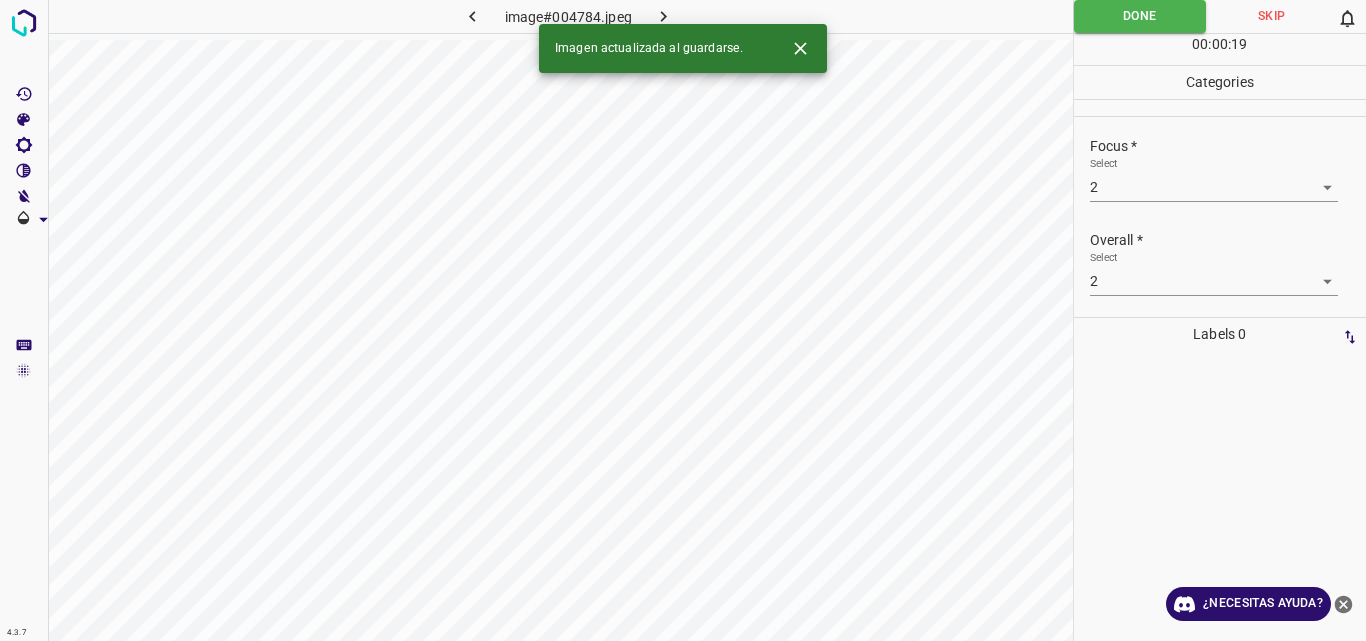 click 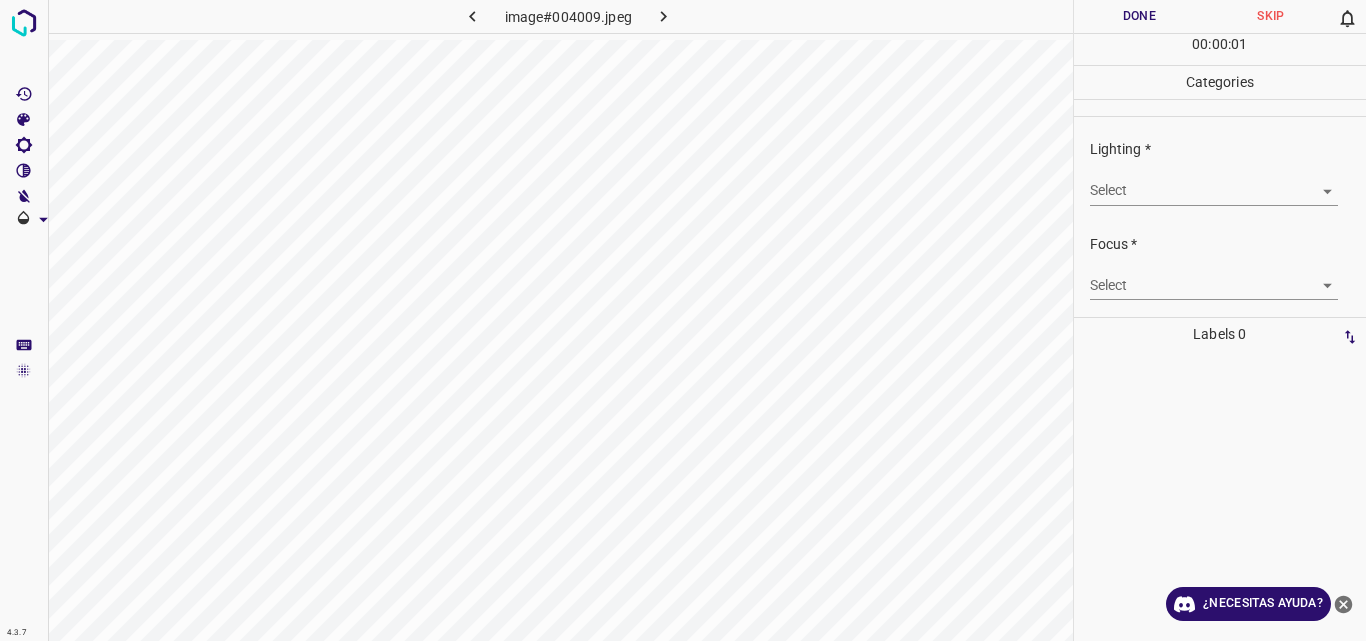 click on "4.3.7 image#004009.jpeg Done Skip 0 00   : 00   : 01   Categories Lighting *  Select ​ Focus *  Select ​ Overall *  Select ​ Labels   0 Categories 1 Lighting 2 Focus 3 Overall Tools Space Change between modes (Draw & Edit) I Auto labeling R Restore zoom M Zoom in N Zoom out Delete Delete selecte label Filters Z Restore filters X Saturation filter C Brightness filter V Contrast filter B Gray scale filter General O Download ¿Necesitas ayuda? Original text Rate this translation Your feedback will be used to help improve Google Translate - Texto - Esconder - Borrar" at bounding box center [683, 320] 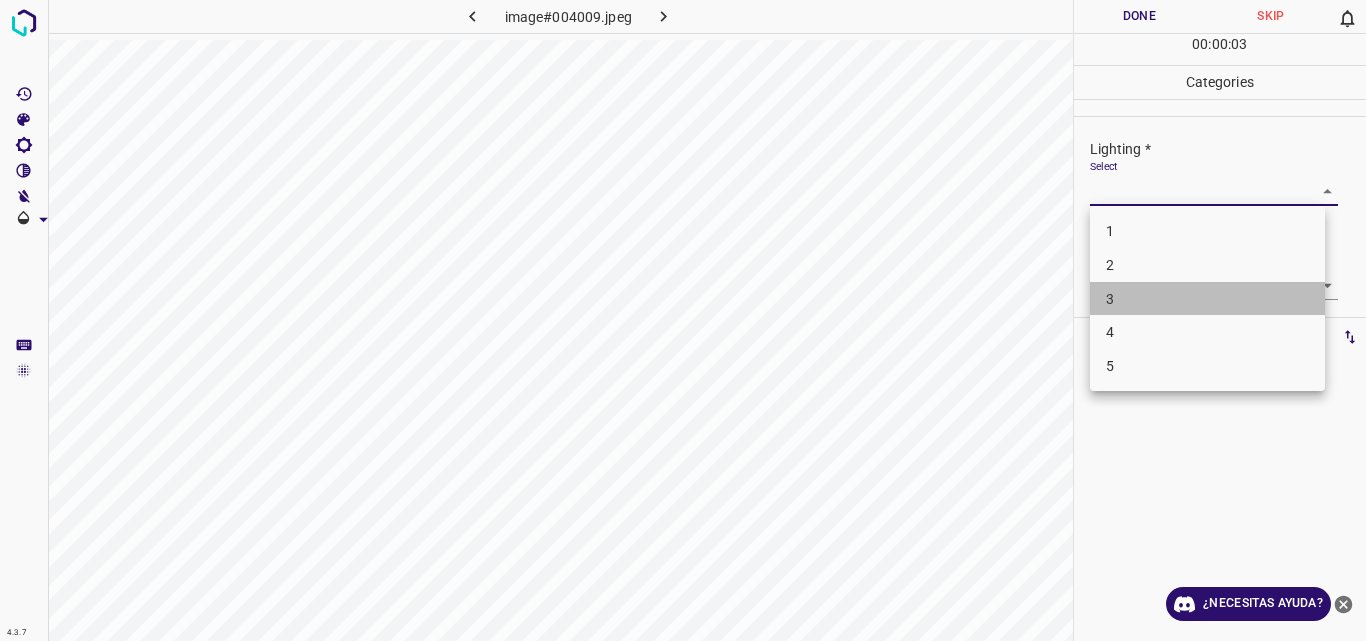 click on "3" at bounding box center (1207, 299) 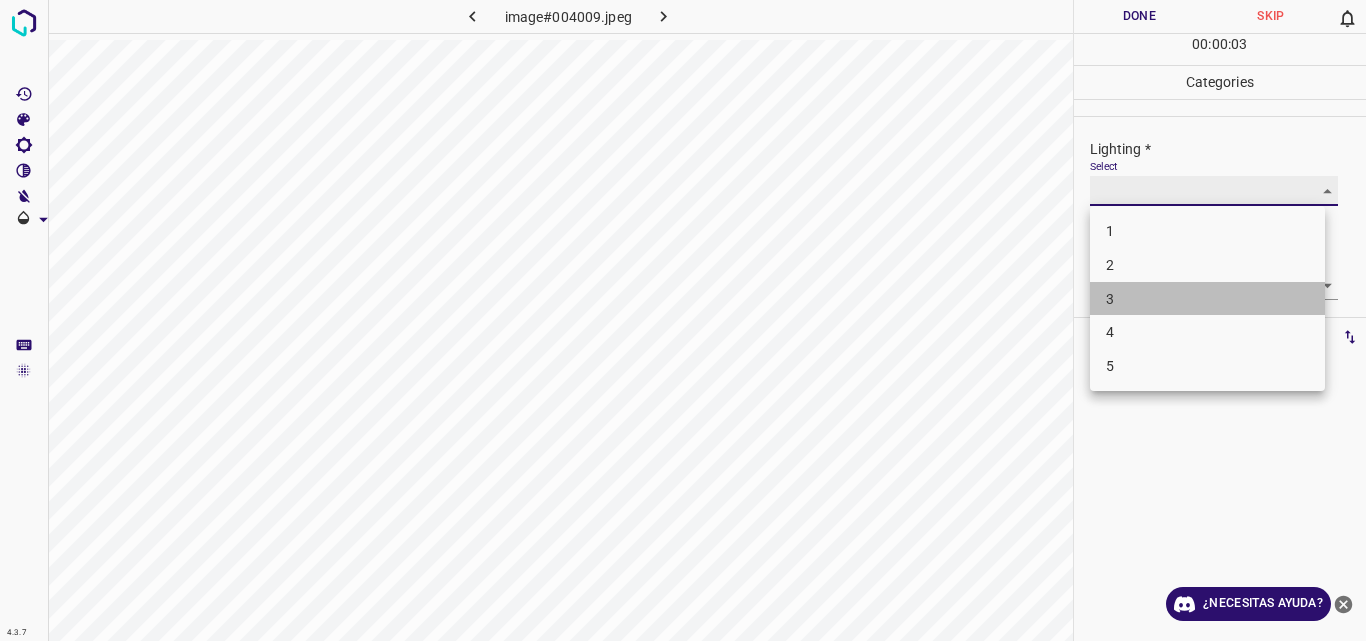 type on "3" 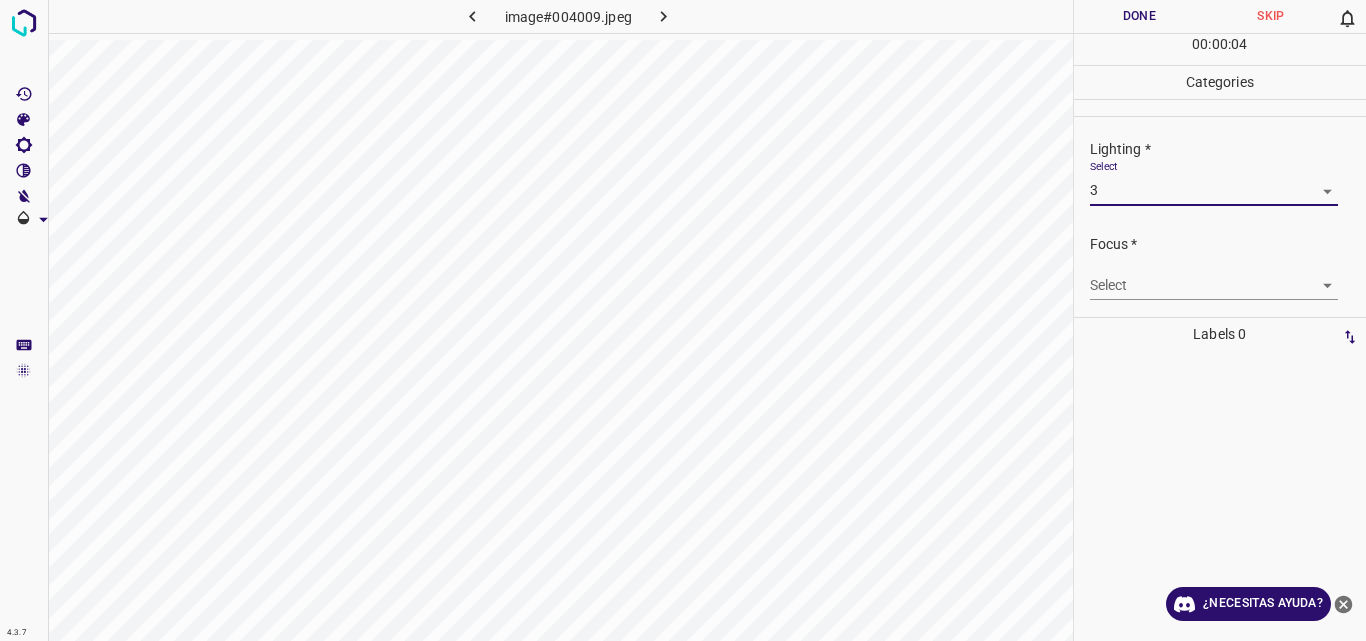 click on "4.3.7 image#004009.jpeg Done Skip 0 00   : 00   : 04   Categories Lighting *  Select 3 3 Focus *  Select ​ Overall *  Select ​ Labels   0 Categories 1 Lighting 2 Focus 3 Overall Tools Space Change between modes (Draw & Edit) I Auto labeling R Restore zoom M Zoom in N Zoom out Delete Delete selecte label Filters Z Restore filters X Saturation filter C Brightness filter V Contrast filter B Gray scale filter General O Download ¿Necesitas ayuda? Original text Rate this translation Your feedback will be used to help improve Google Translate - Texto - Esconder - Borrar" at bounding box center (683, 320) 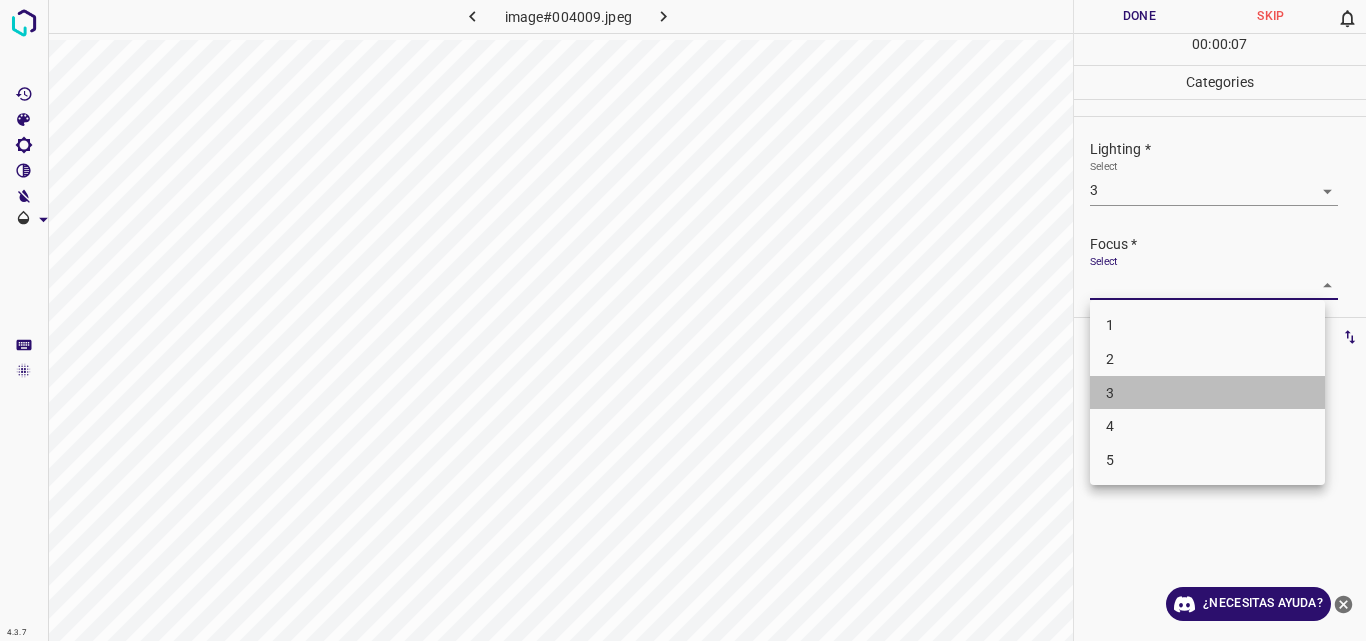 click on "3" at bounding box center [1207, 393] 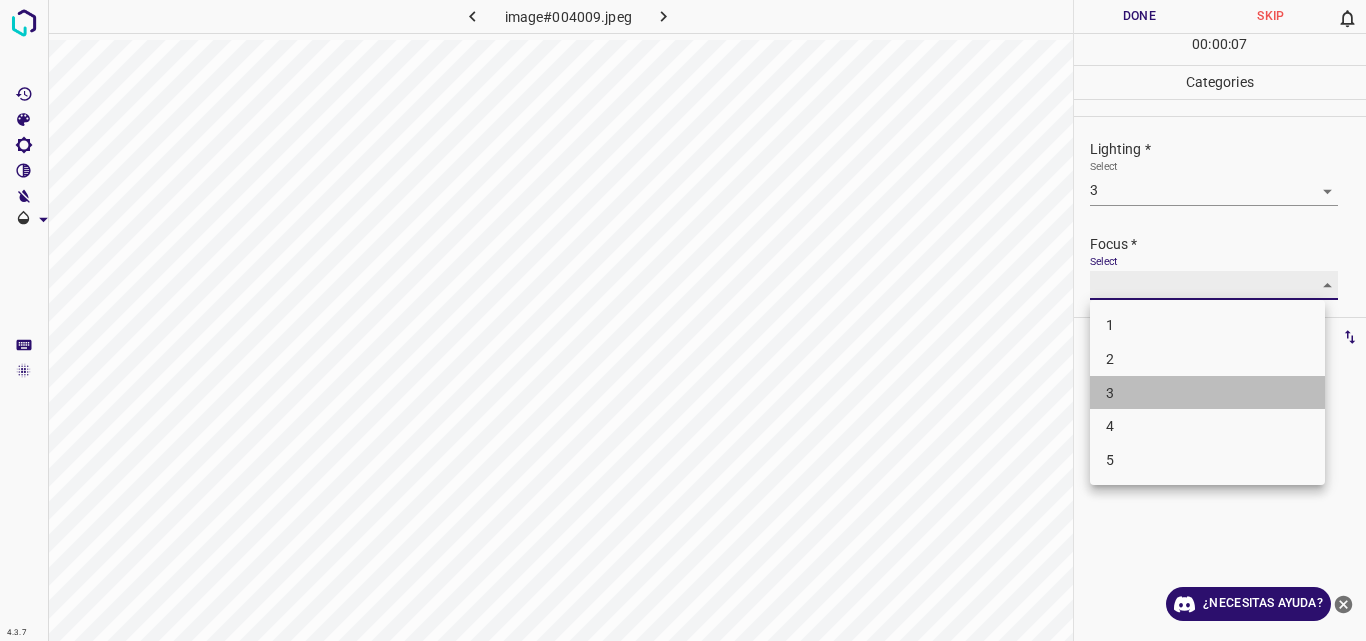type on "3" 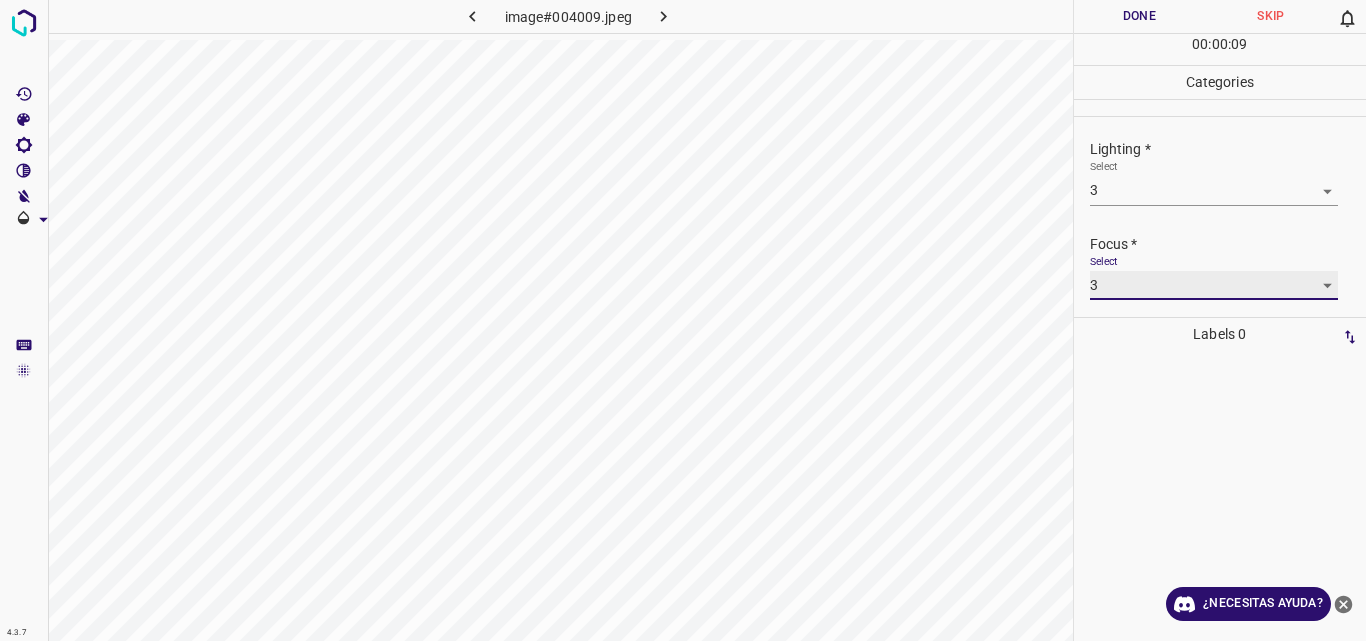 scroll, scrollTop: 98, scrollLeft: 0, axis: vertical 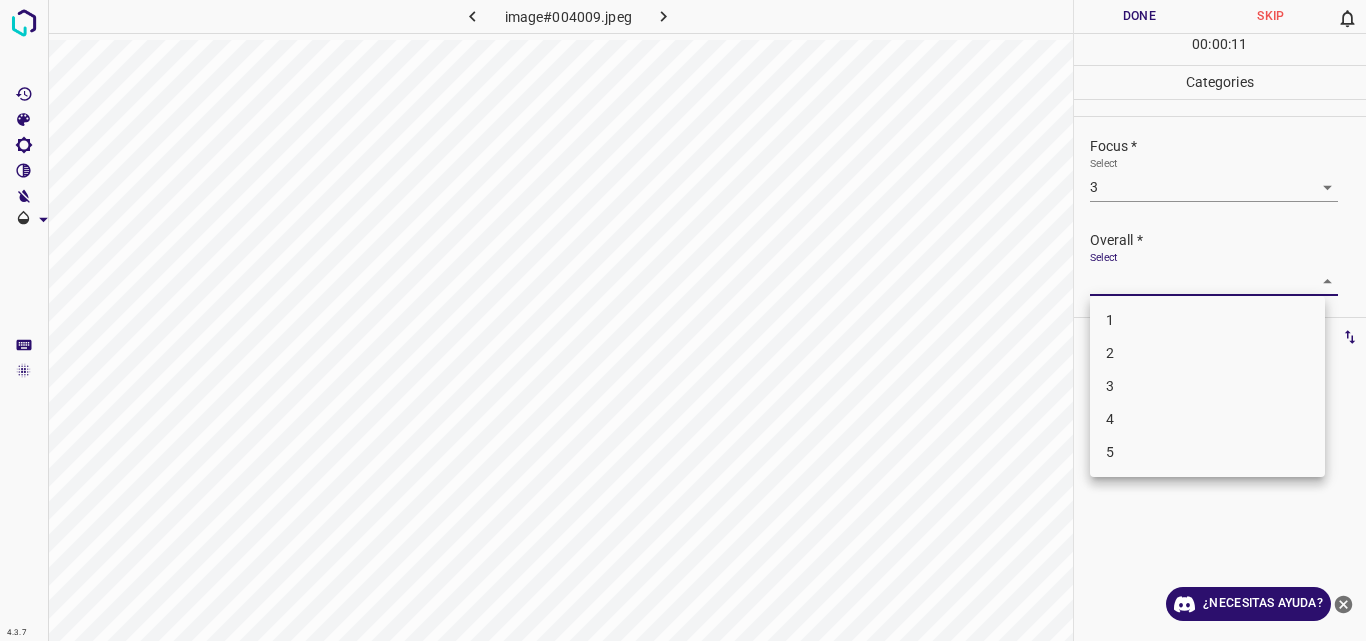click on "4.3.7 image#004009.jpeg Done Skip 0 00   : 00   : 11   Categories Lighting *  Select 3 3 Focus *  Select 3 3 Overall *  Select ​ Labels   0 Categories 1 Lighting 2 Focus 3 Overall Tools Space Change between modes (Draw & Edit) I Auto labeling R Restore zoom M Zoom in N Zoom out Delete Delete selecte label Filters Z Restore filters X Saturation filter C Brightness filter V Contrast filter B Gray scale filter General O Download ¿Necesitas ayuda? Original text Rate this translation Your feedback will be used to help improve Google Translate - Texto - Esconder - Borrar 1 2 3 4 5" at bounding box center (683, 320) 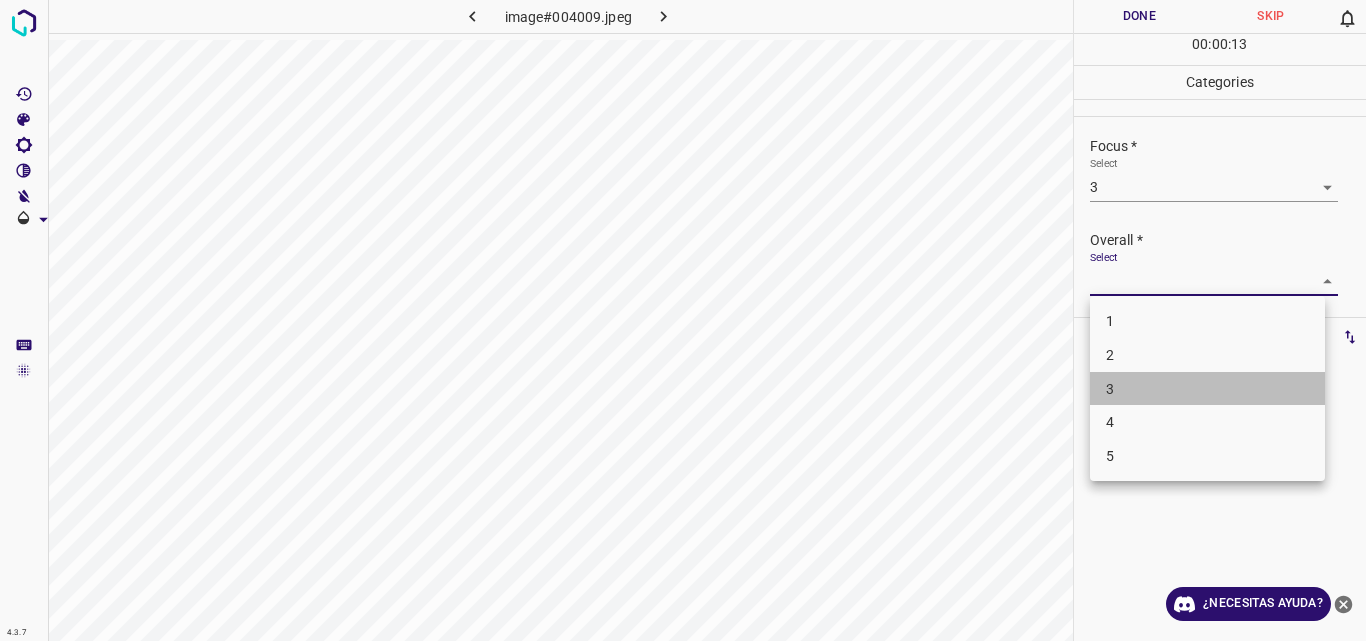 click on "3" at bounding box center (1207, 389) 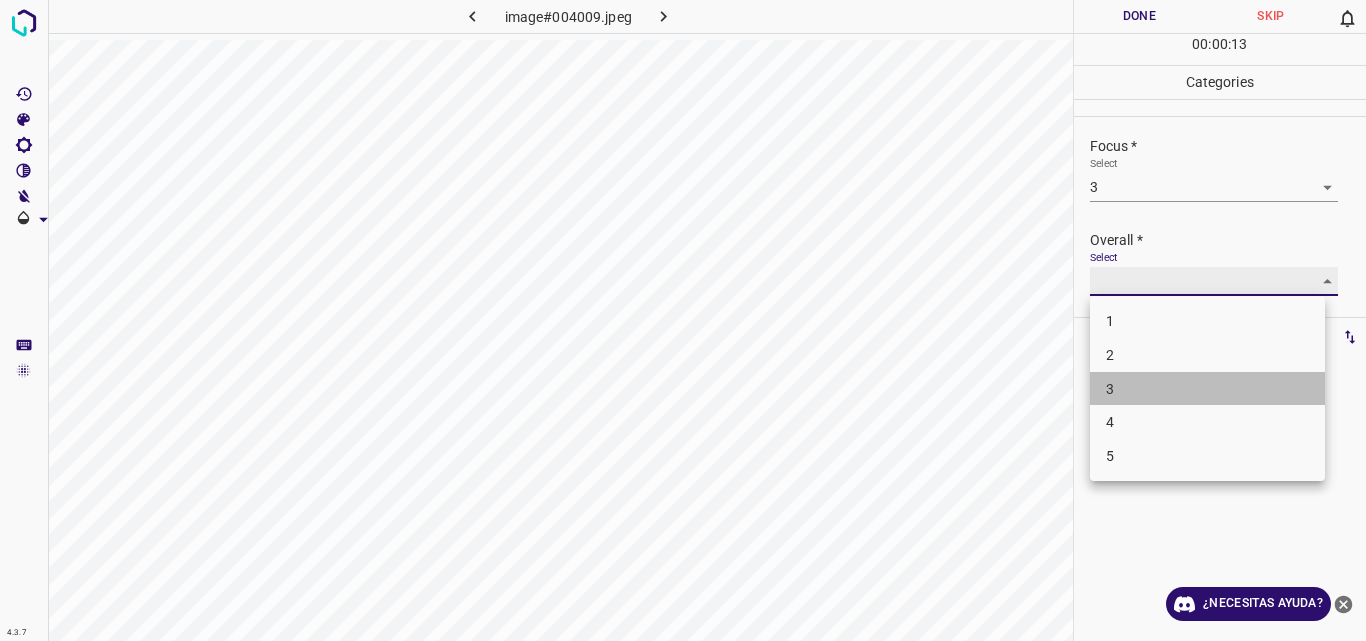 type on "3" 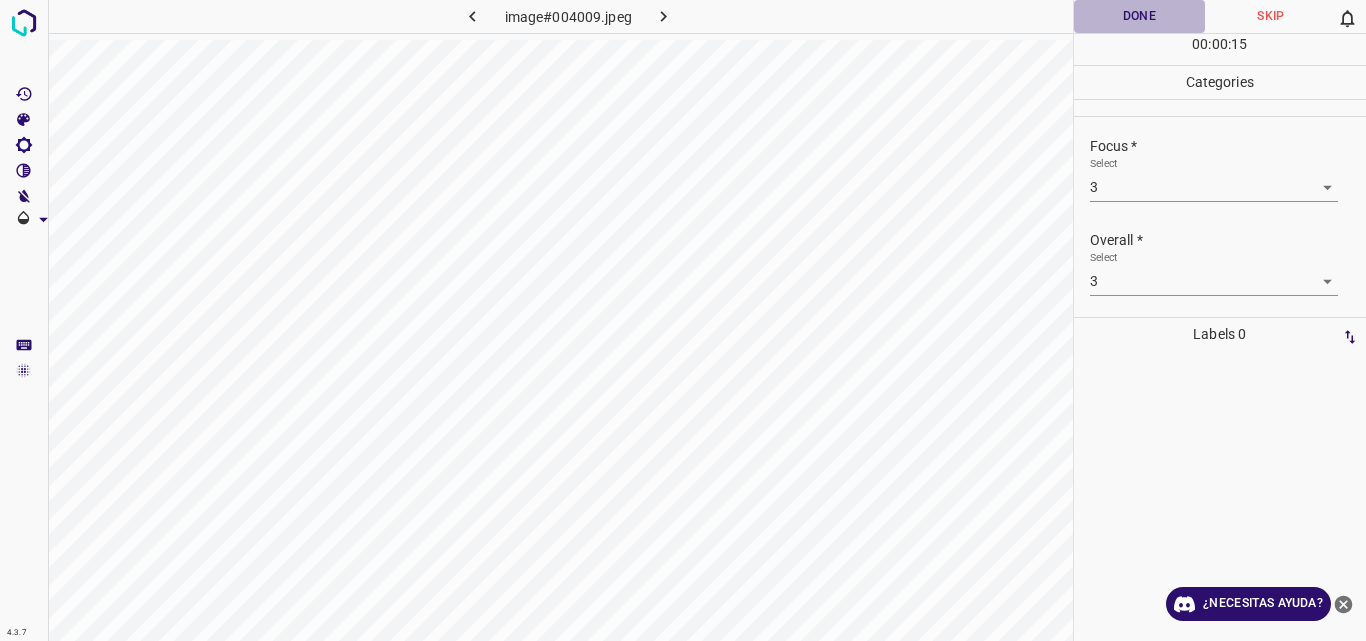 click on "Done" at bounding box center [1140, 16] 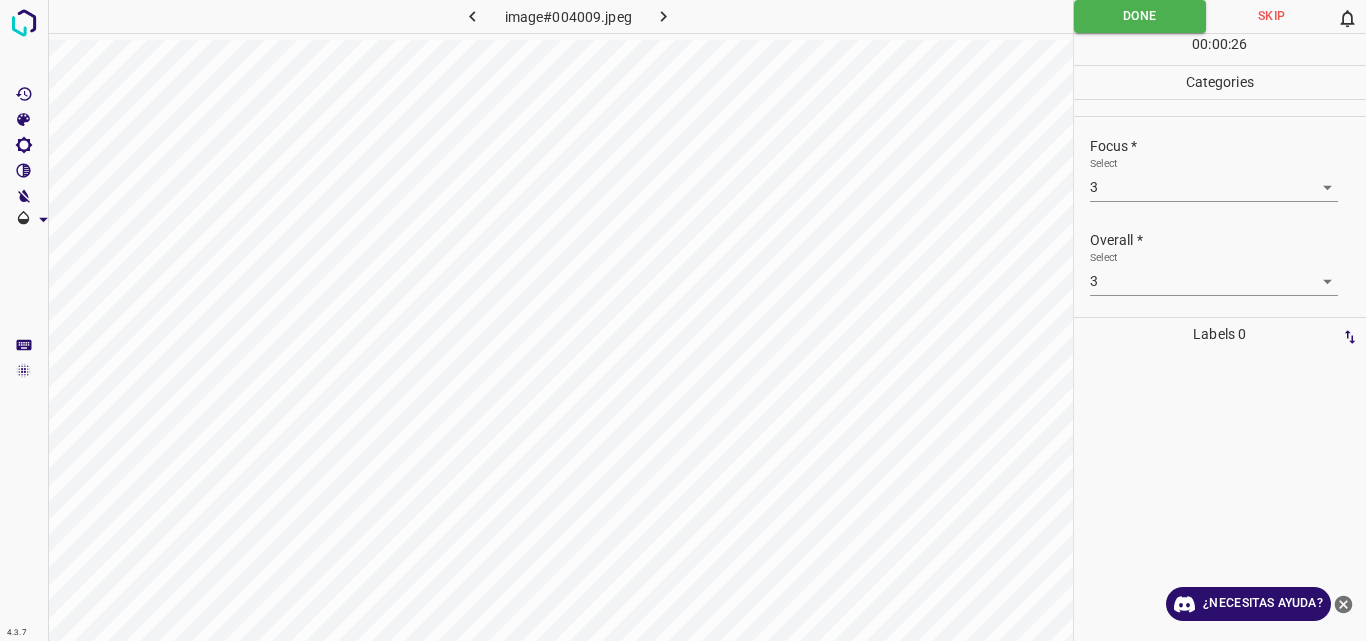 click 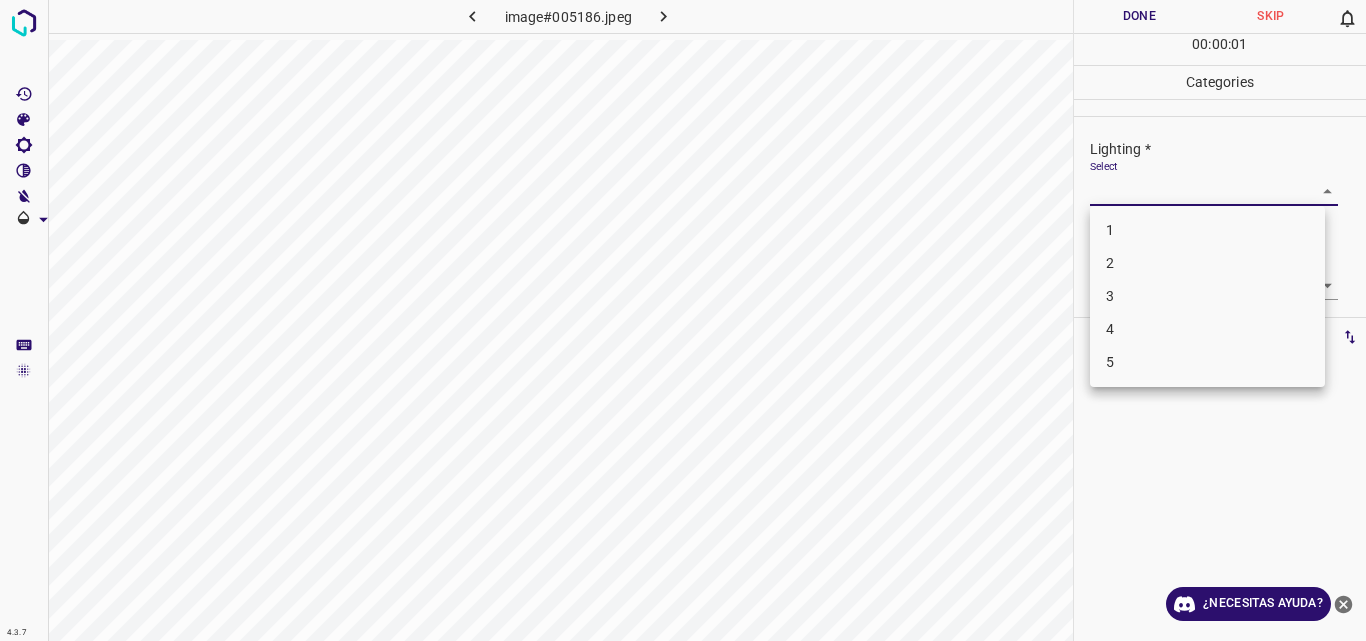 click on "4.3.7 image#005186.jpeg Done Skip 0 00   : 00   : 01   Categories Lighting *  Select ​ Focus *  Select ​ Overall *  Select ​ Labels   0 Categories 1 Lighting 2 Focus 3 Overall Tools Space Change between modes (Draw & Edit) I Auto labeling R Restore zoom M Zoom in N Zoom out Delete Delete selecte label Filters Z Restore filters X Saturation filter C Brightness filter V Contrast filter B Gray scale filter General O Download ¿Necesitas ayuda? Original text Rate this translation Your feedback will be used to help improve Google Translate - Texto - Esconder - Borrar 1 2 3 4 5" at bounding box center [683, 320] 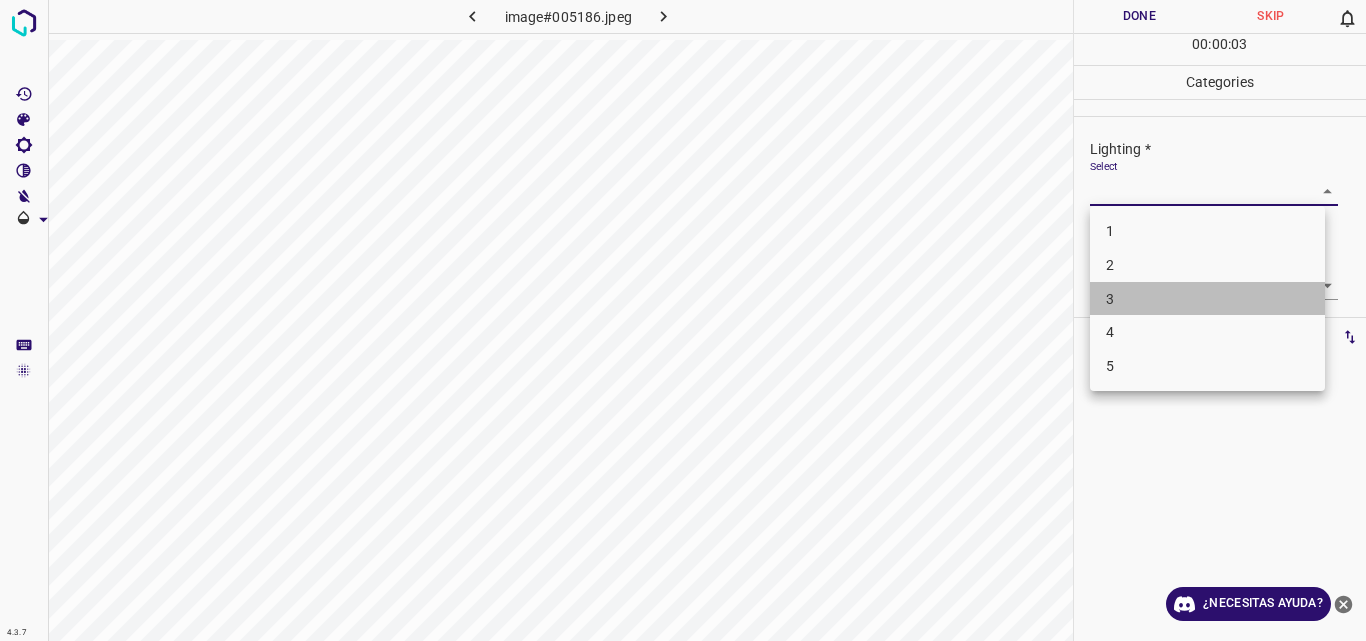 click on "3" at bounding box center [1207, 299] 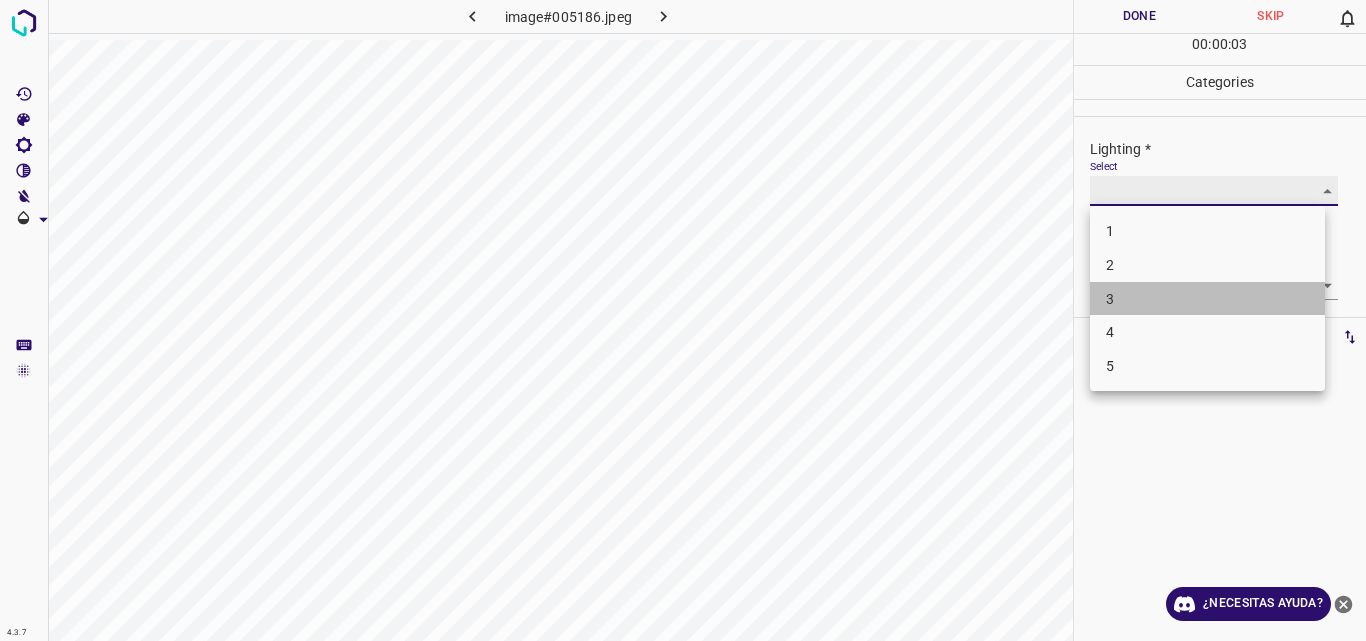 type on "3" 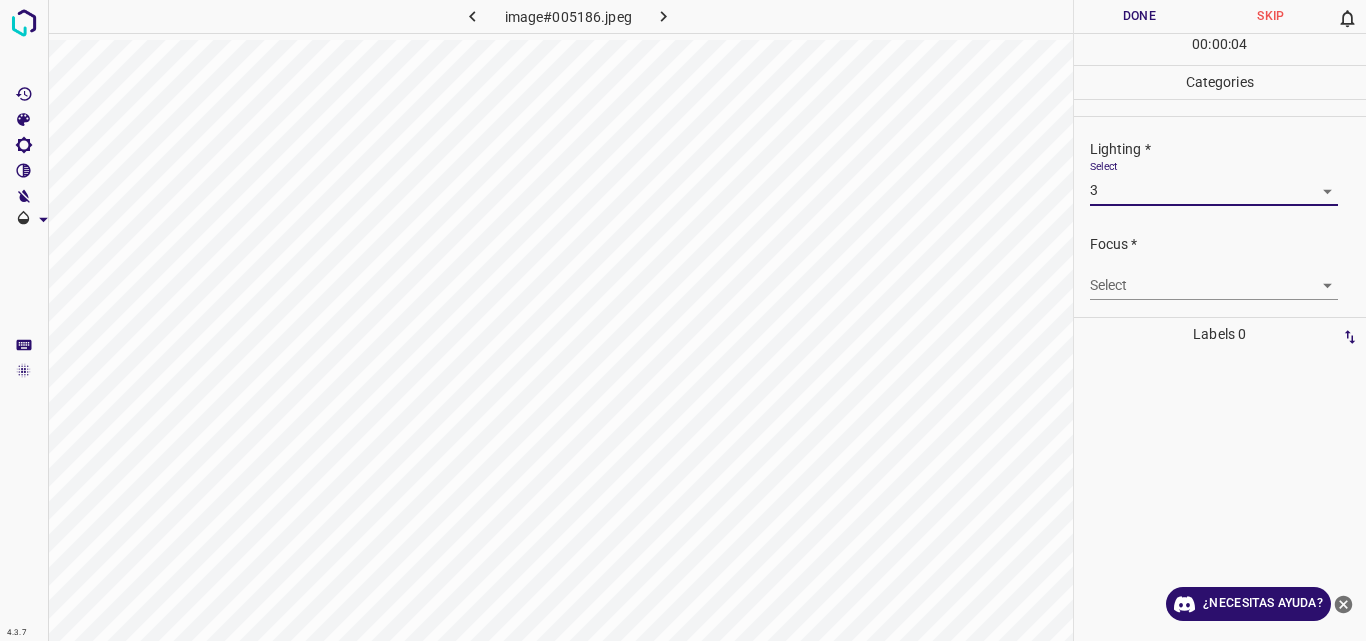 click on "4.3.7 image#005186.jpeg Done Skip 0 00   : 00   : 04   Categories Lighting *  Select 3 3 Focus *  Select ​ Overall *  Select ​ Labels   0 Categories 1 Lighting 2 Focus 3 Overall Tools Space Change between modes (Draw & Edit) I Auto labeling R Restore zoom M Zoom in N Zoom out Delete Delete selecte label Filters Z Restore filters X Saturation filter C Brightness filter V Contrast filter B Gray scale filter General O Download ¿Necesitas ayuda? Original text Rate this translation Your feedback will be used to help improve Google Translate - Texto - Esconder - Borrar" at bounding box center (683, 320) 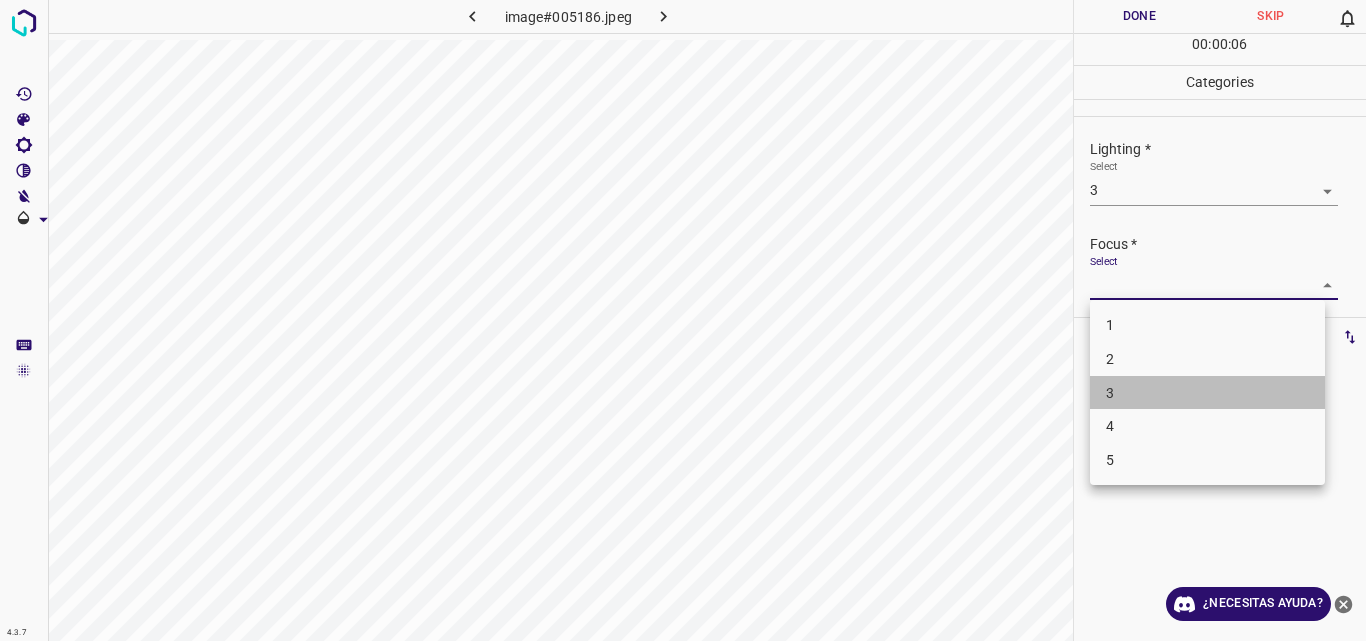 click on "3" at bounding box center (1207, 393) 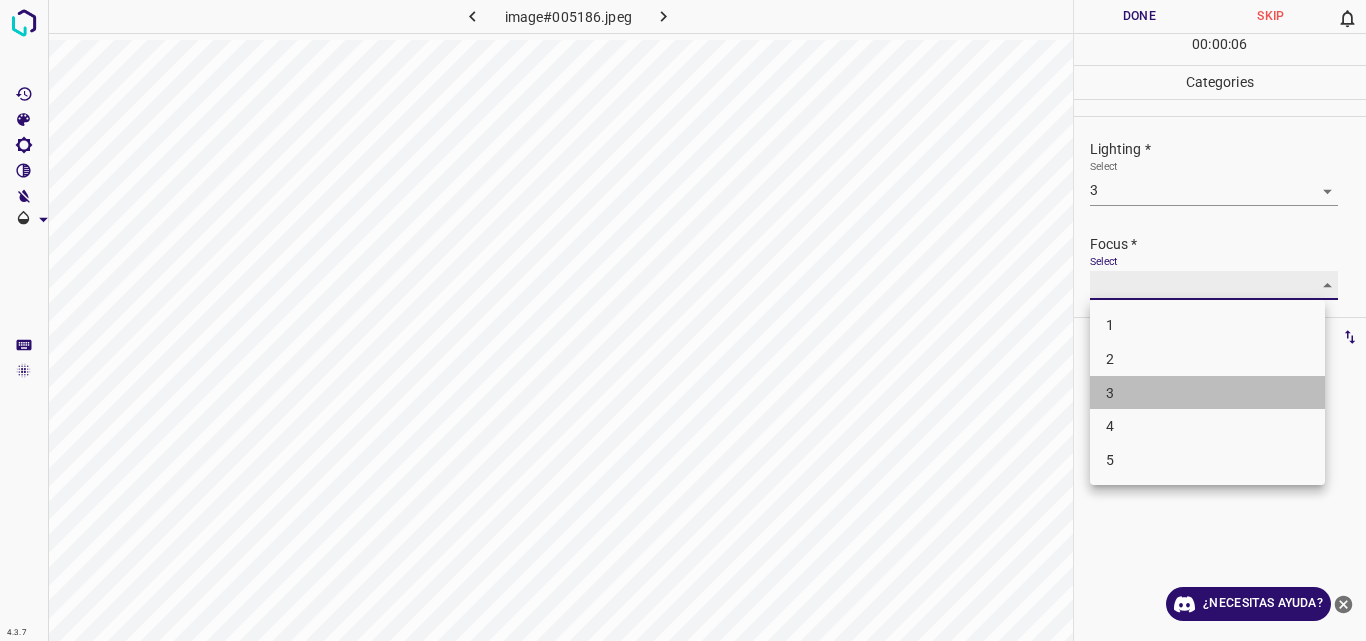 type on "3" 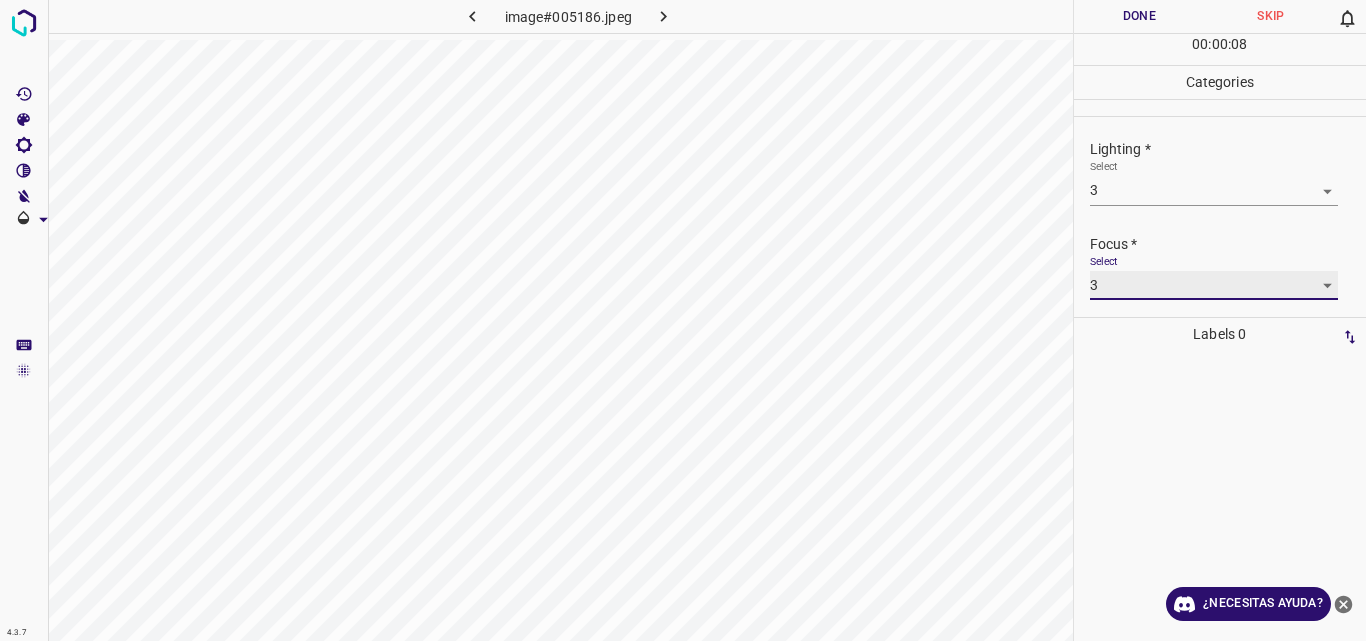 scroll, scrollTop: 98, scrollLeft: 0, axis: vertical 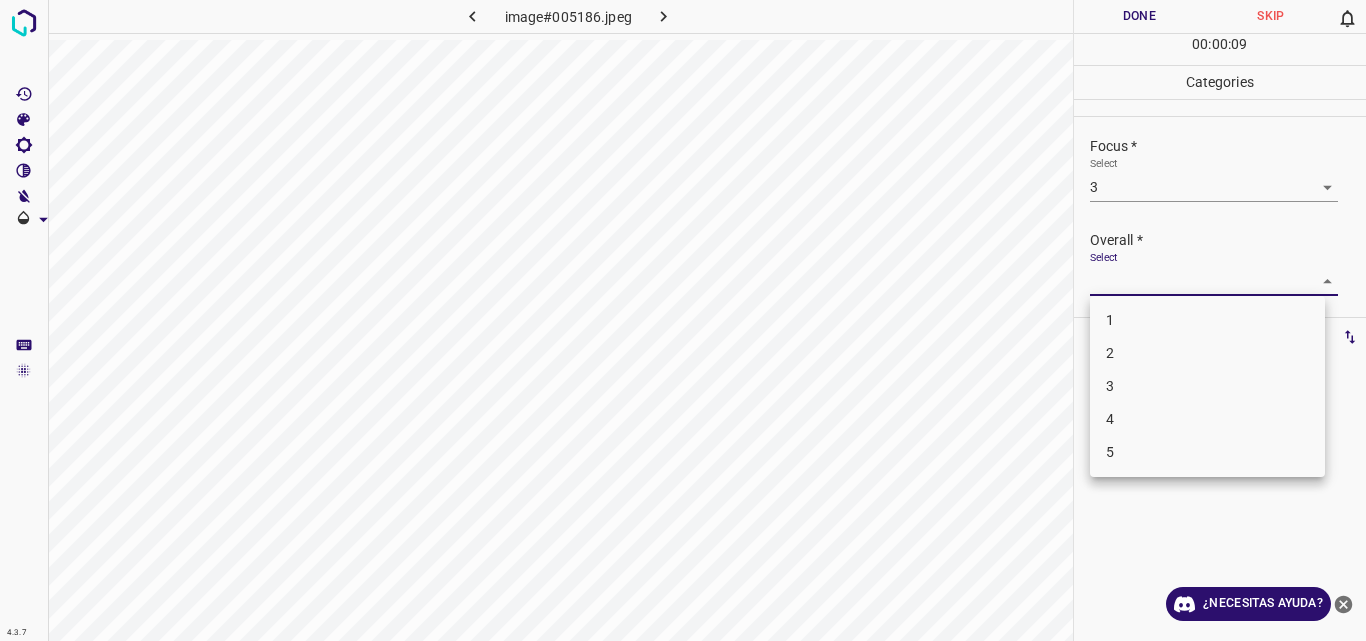 click on "4.3.7 image#005186.jpeg Done Skip 0 00   : 00   : 09   Categories Lighting *  Select 3 3 Focus *  Select 3 3 Overall *  Select ​ Labels   0 Categories 1 Lighting 2 Focus 3 Overall Tools Space Change between modes (Draw & Edit) I Auto labeling R Restore zoom M Zoom in N Zoom out Delete Delete selecte label Filters Z Restore filters X Saturation filter C Brightness filter V Contrast filter B Gray scale filter General O Download ¿Necesitas ayuda? Original text Rate this translation Your feedback will be used to help improve Google Translate - Texto - Esconder - Borrar 1 2 3 4 5" at bounding box center [683, 320] 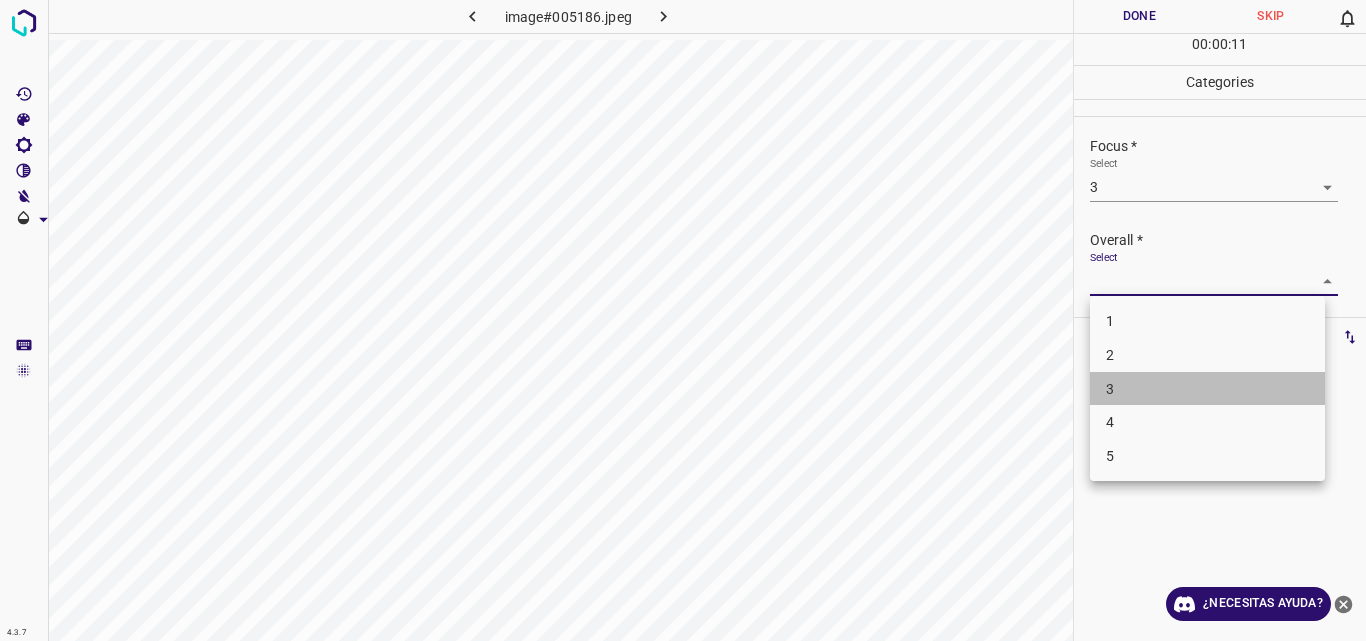 click on "3" at bounding box center [1207, 389] 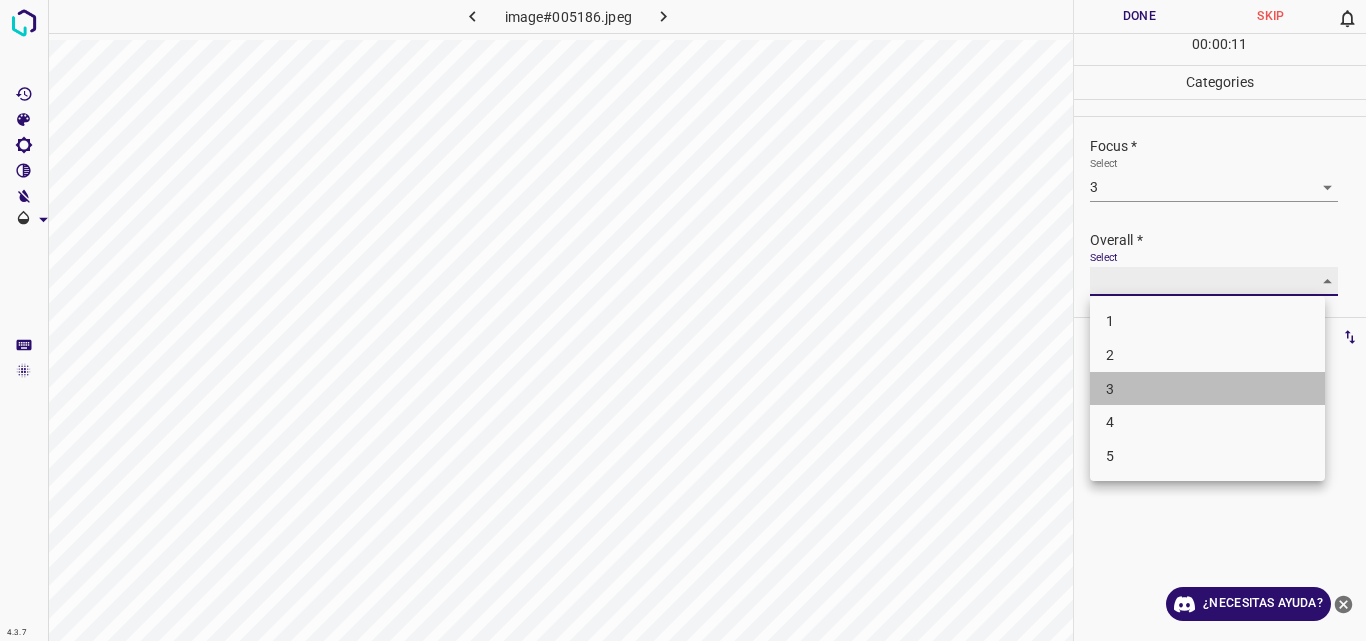 type on "3" 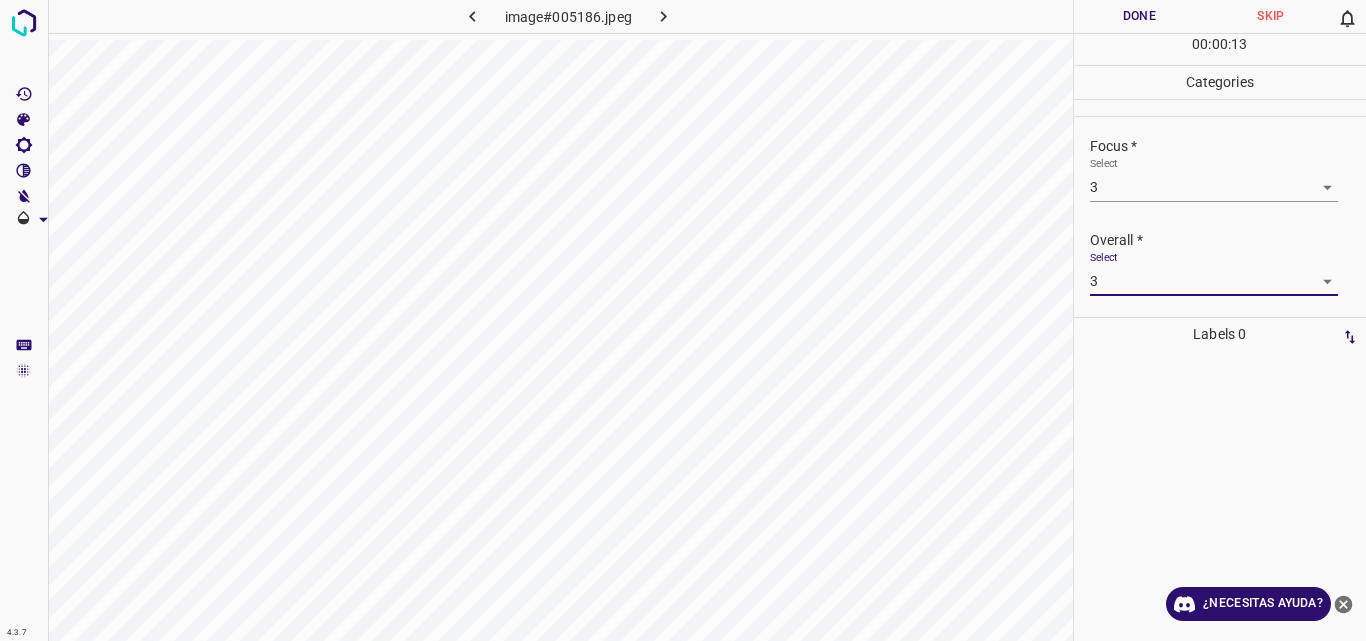 click on "Done" at bounding box center (1140, 16) 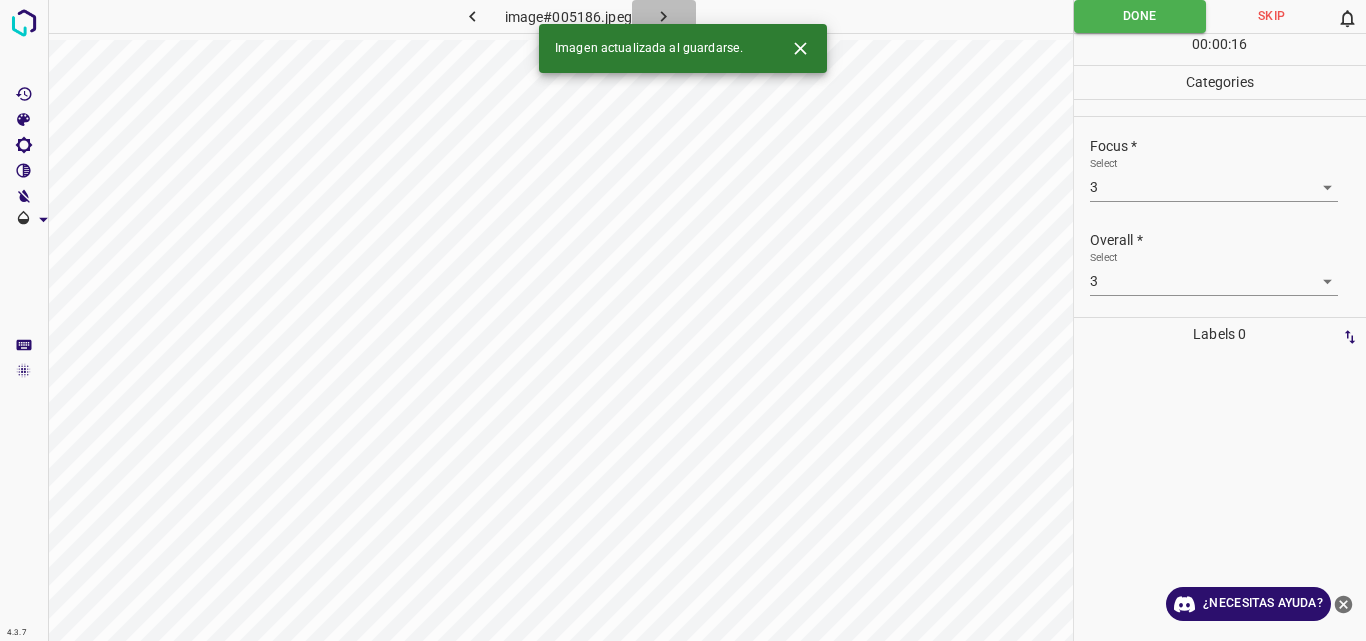 click 